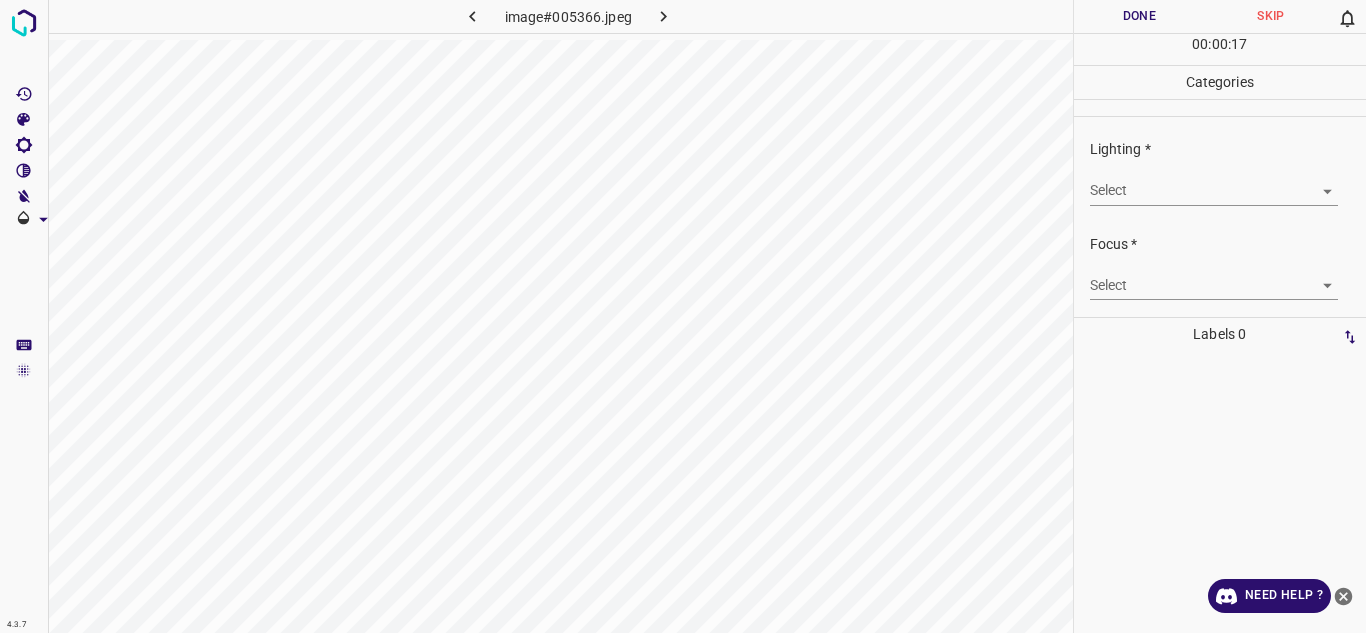 scroll, scrollTop: 0, scrollLeft: 0, axis: both 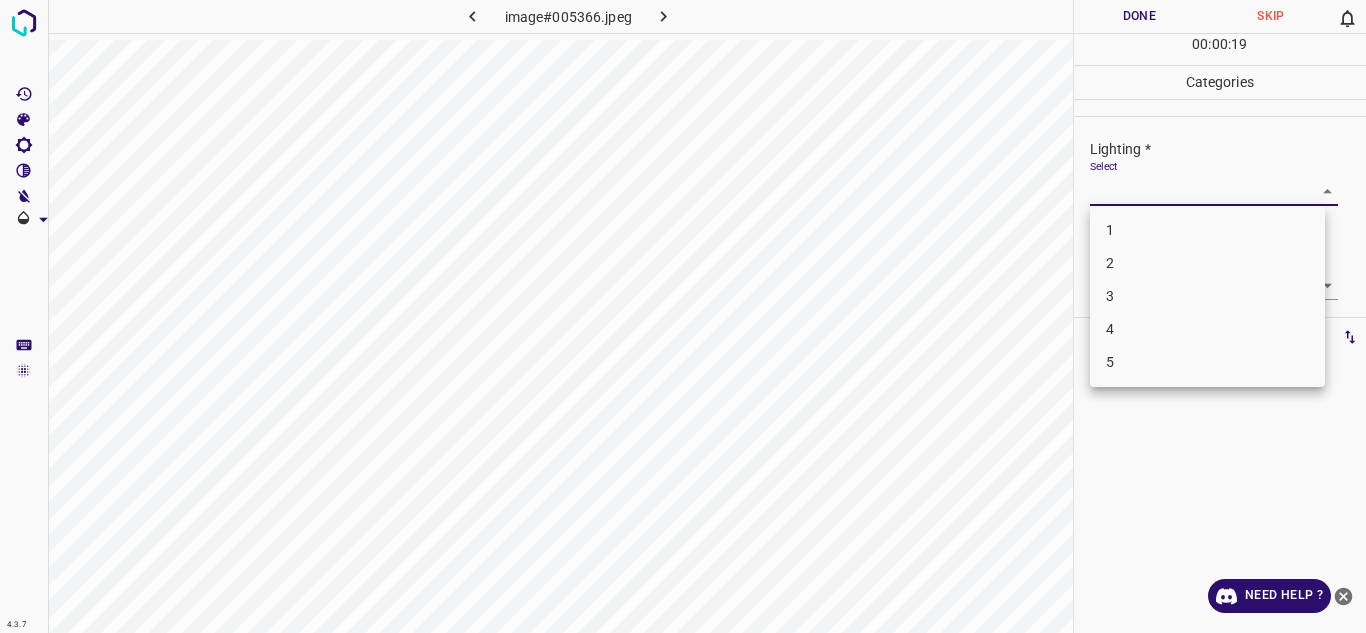 click on "2" at bounding box center (1207, 263) 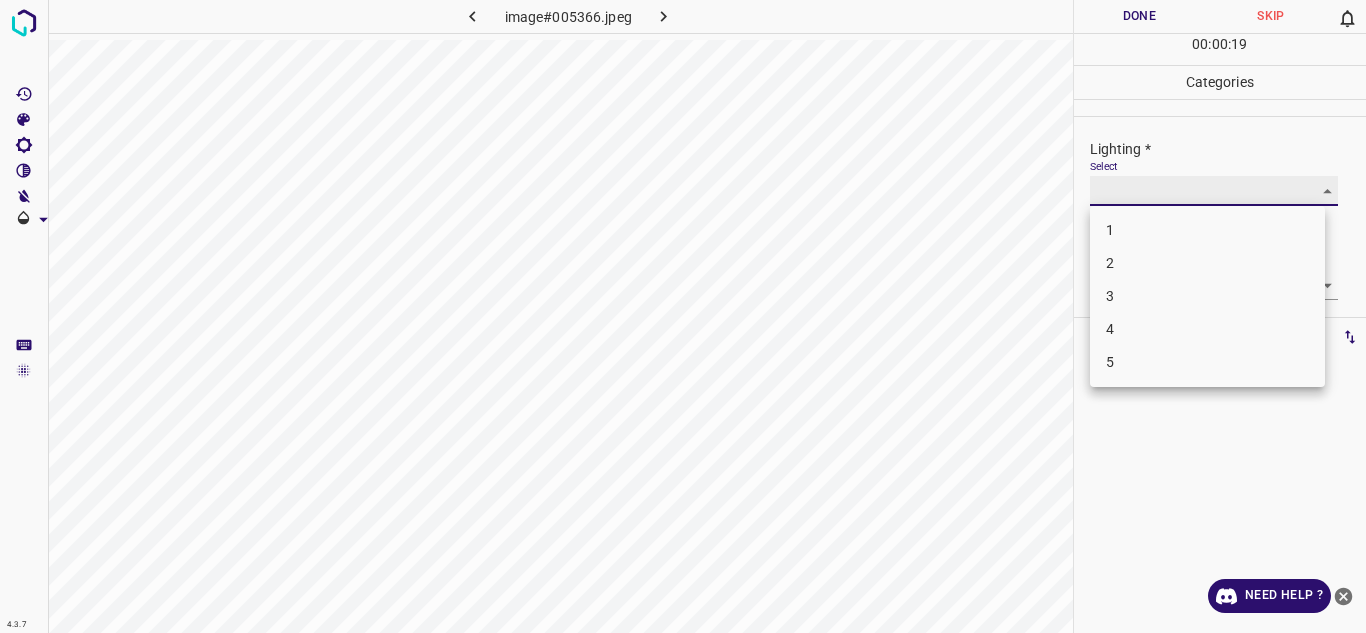 type on "2" 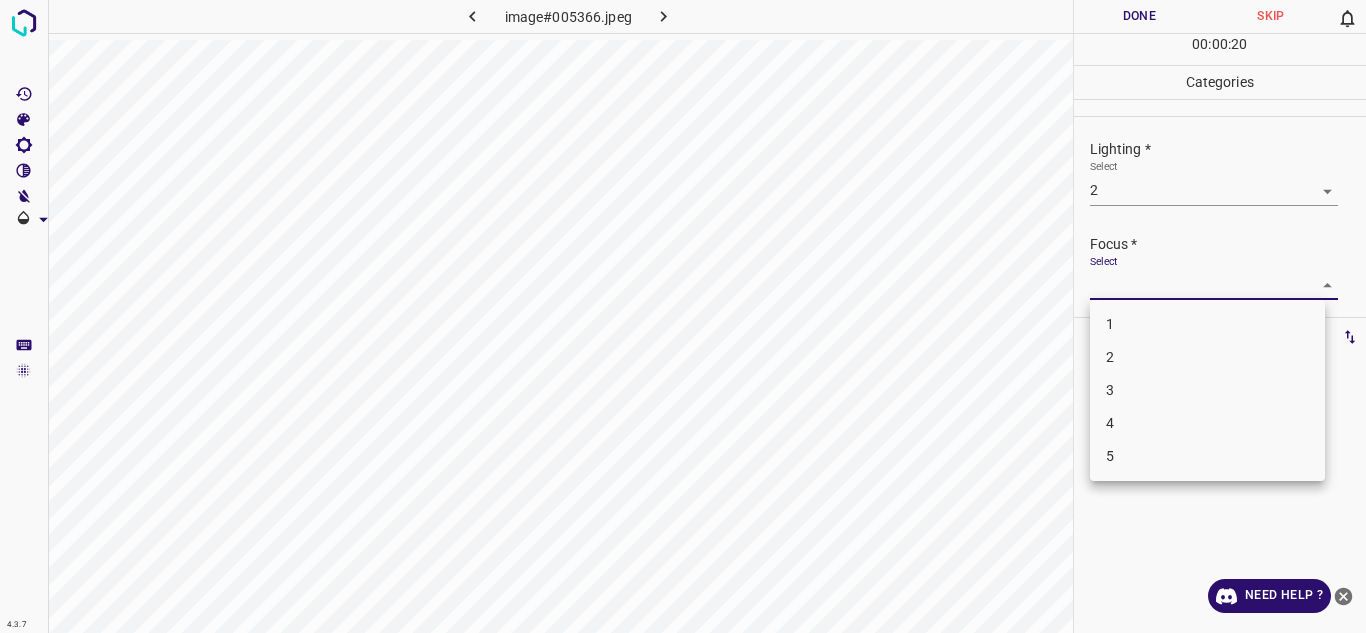 drag, startPoint x: 1135, startPoint y: 273, endPoint x: 1149, endPoint y: 344, distance: 72.36712 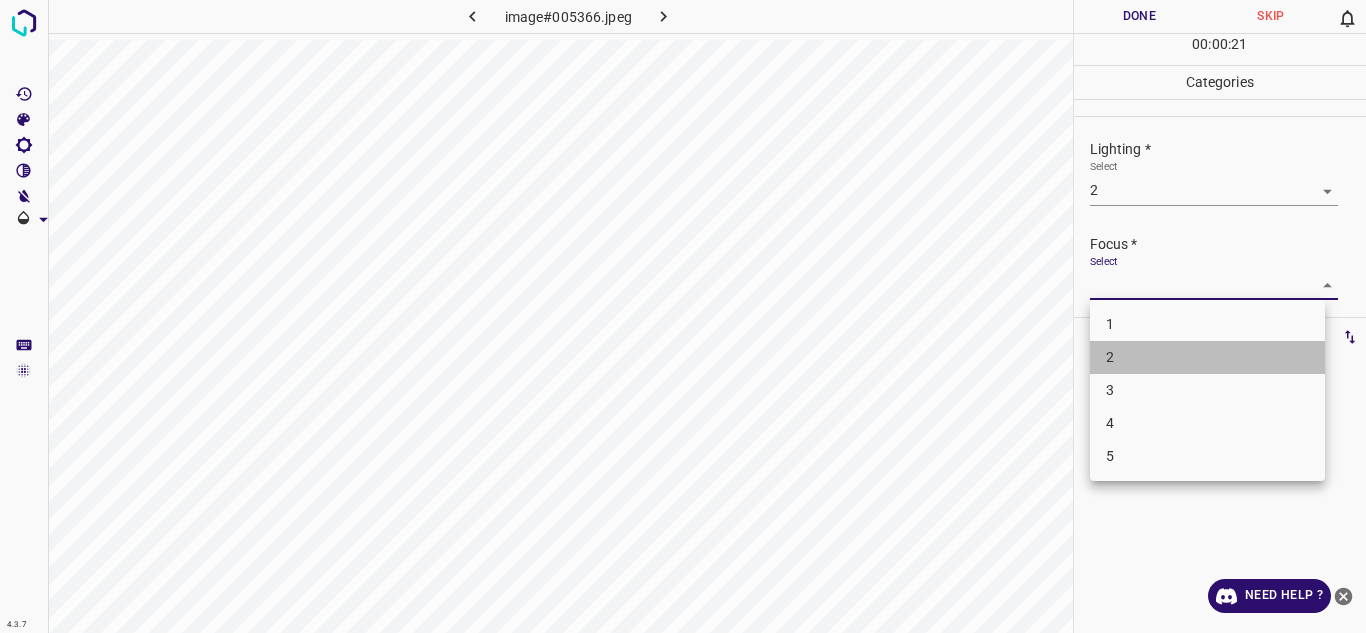 click on "2" at bounding box center [1207, 357] 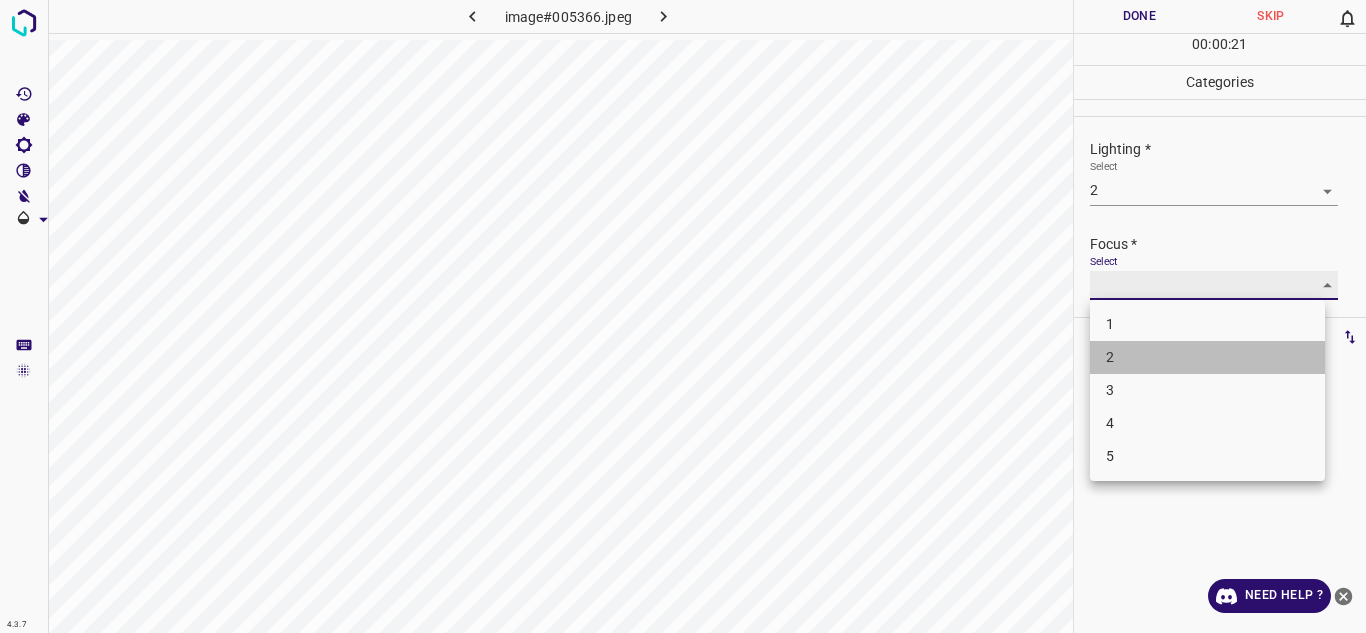 type on "2" 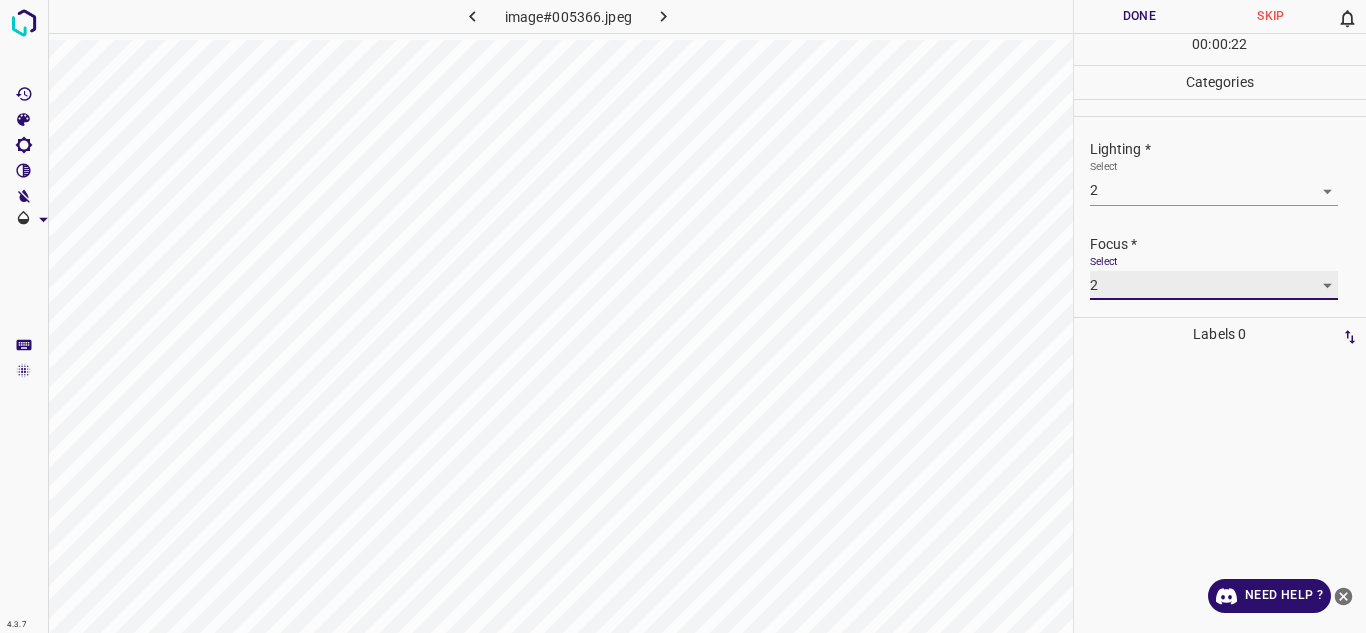 scroll, scrollTop: 98, scrollLeft: 0, axis: vertical 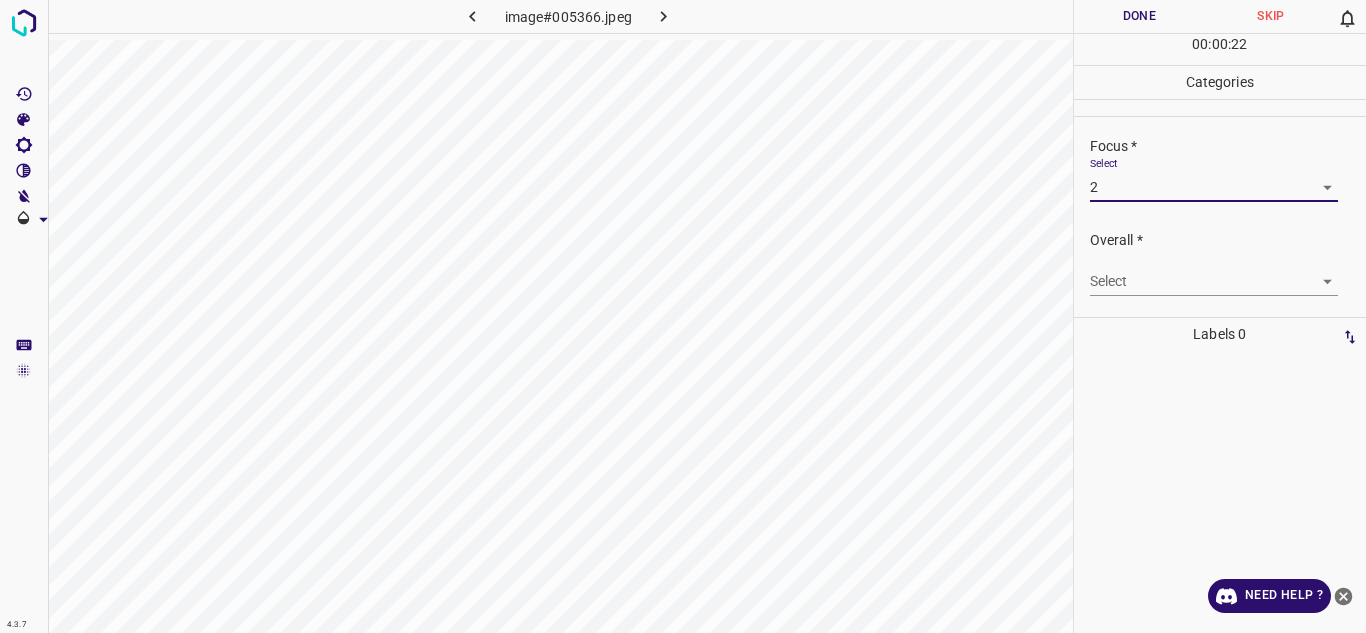 click on "4.3.7 image#005366.jpeg Done Skip 0 00   : 00   : 22   Categories Lighting *  Select 2 2 Focus *  Select 2 2 Overall *  Select ​ Labels   0 Categories 1 Lighting 2 Focus 3 Overall Tools Space Change between modes (Draw & Edit) I Auto labeling R Restore zoom M Zoom in N Zoom out Delete Delete selecte label Filters Z Restore filters X Saturation filter C Brightness filter V Contrast filter B Gray scale filter General O Download Need Help ? Texto original Valora esta traducción Tu opinión servirá para ayudar a mejorar el Traductor de Google - Text - Hide - Delete" at bounding box center (683, 316) 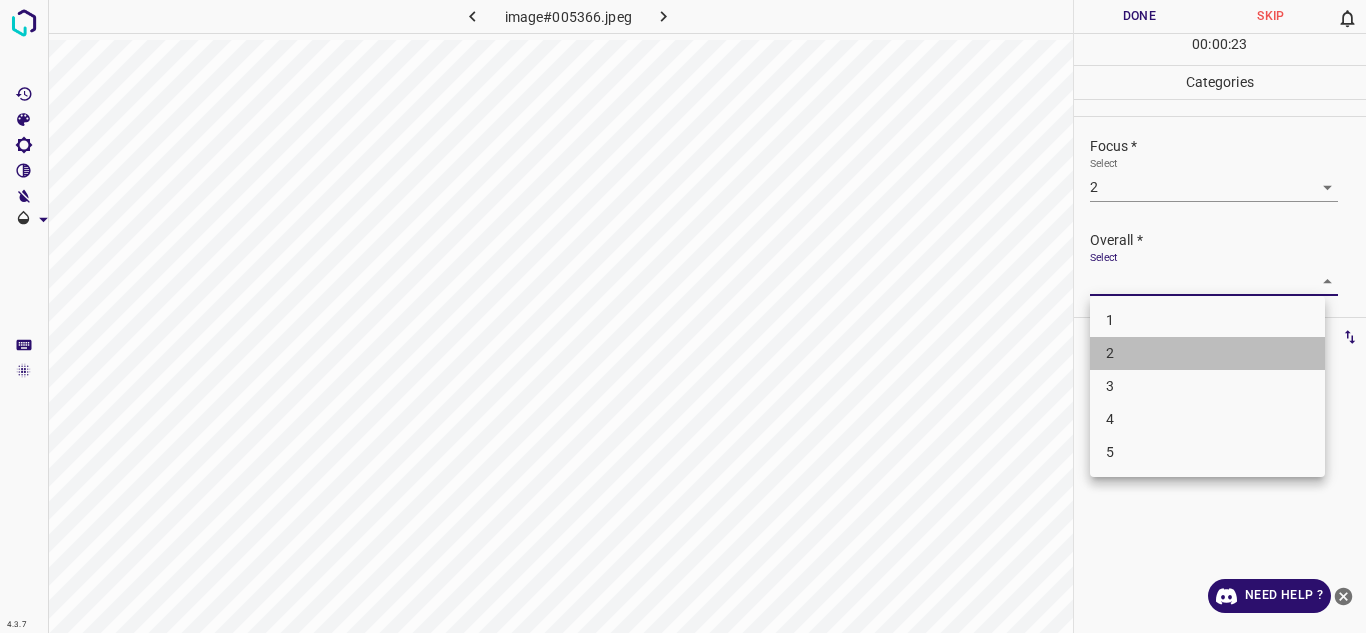 click on "2" at bounding box center (1207, 353) 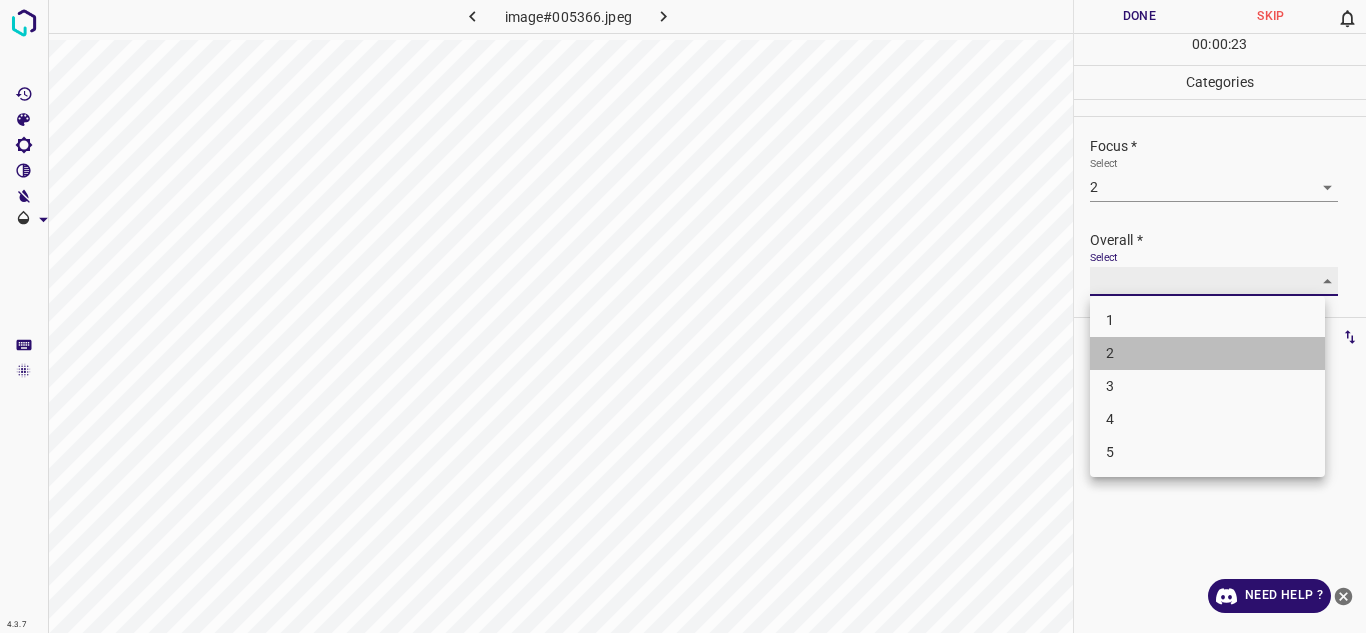type on "2" 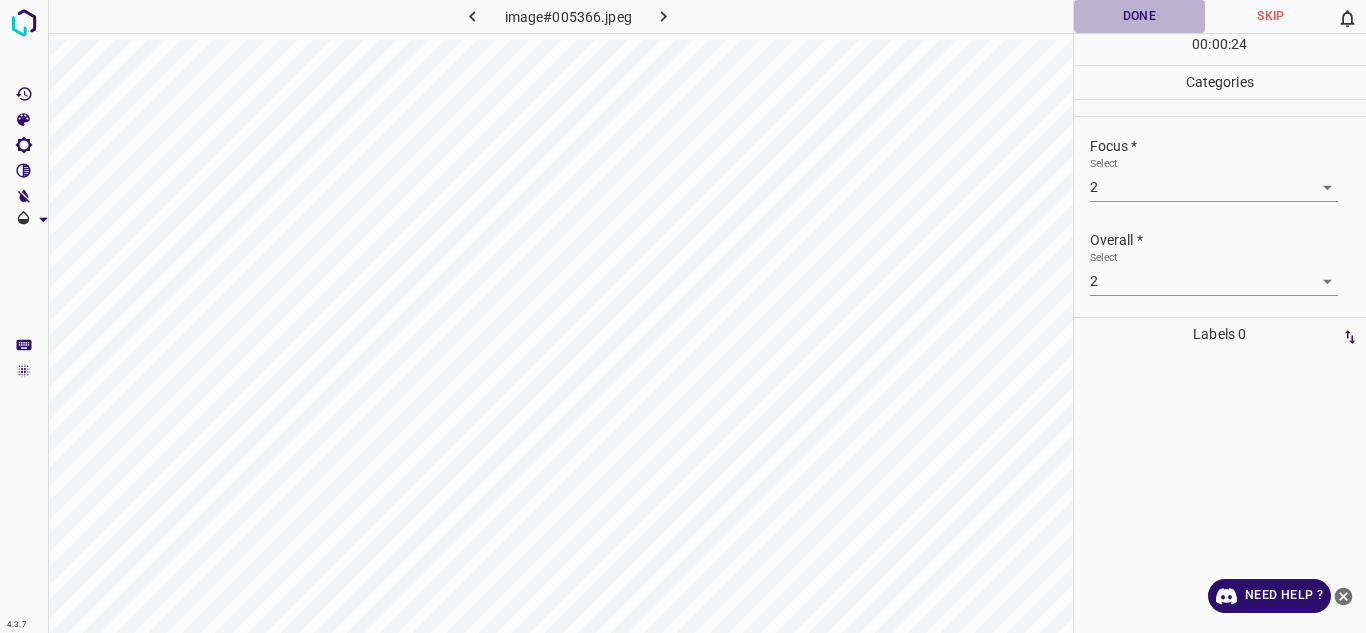 click on "Done" at bounding box center [1140, 16] 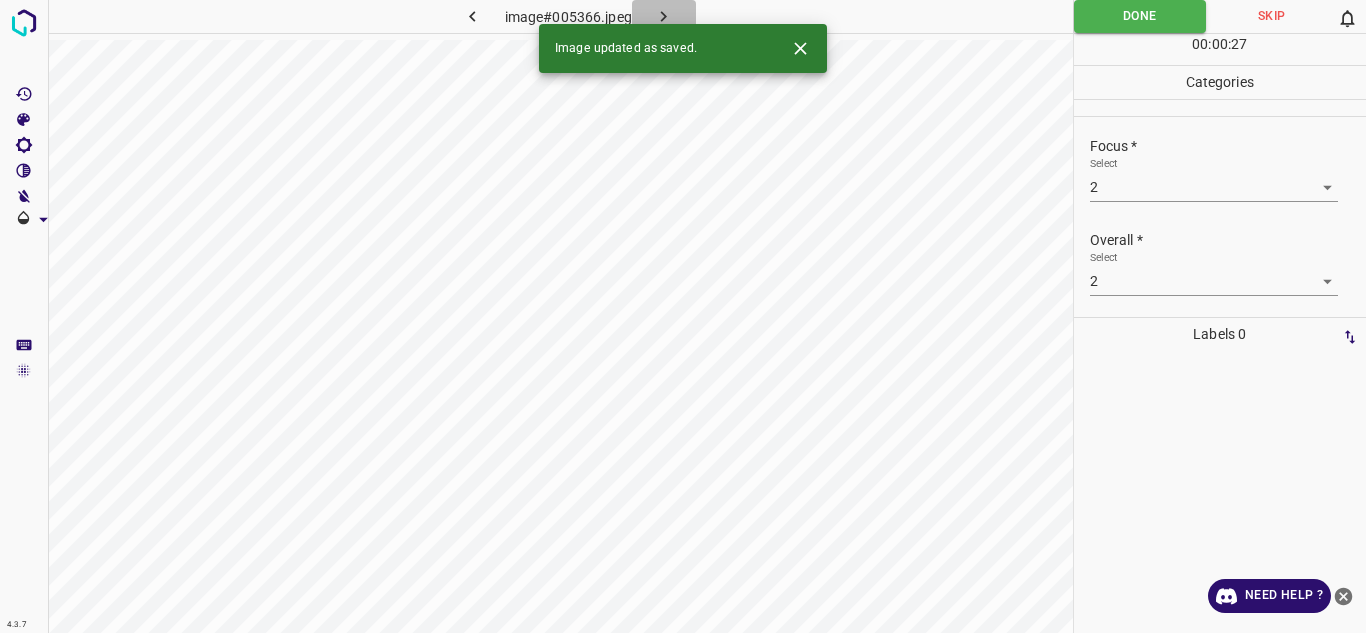 click 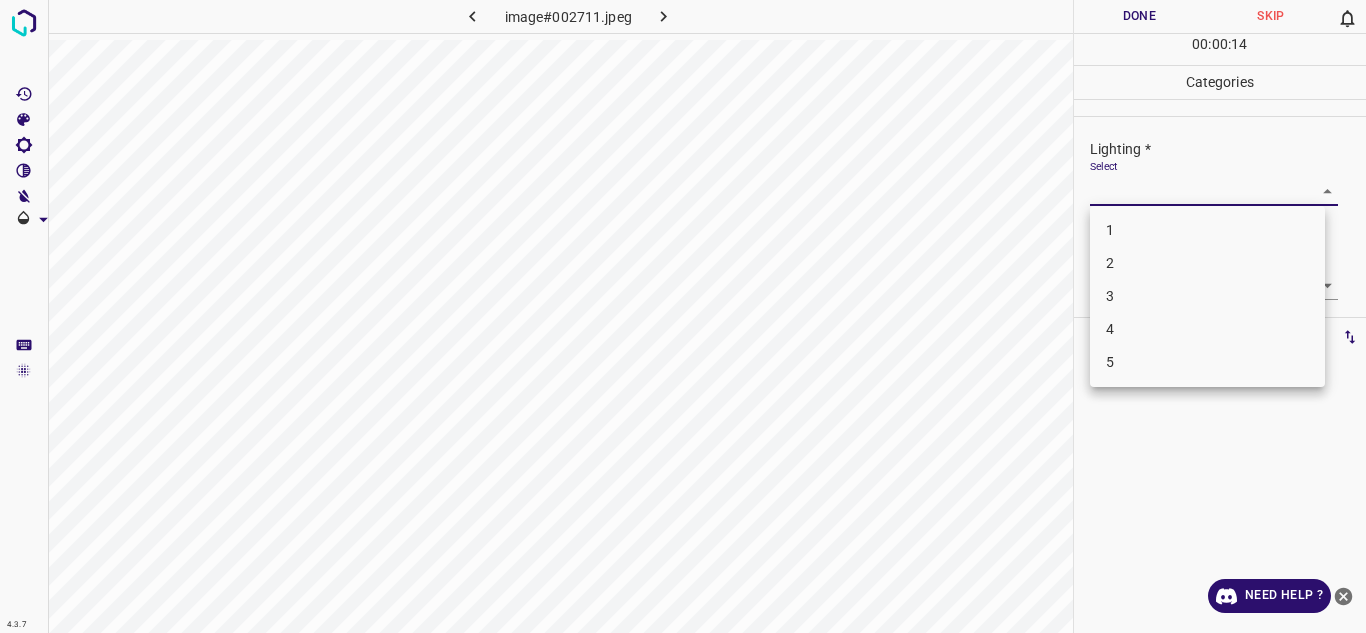 click on "4.3.7 image#002711.jpeg Done Skip 0 00   : 00   : 14   Categories Lighting *  Select ​ Focus *  Select ​ Overall *  Select ​ Labels   0 Categories 1 Lighting 2 Focus 3 Overall Tools Space Change between modes (Draw & Edit) I Auto labeling R Restore zoom M Zoom in N Zoom out Delete Delete selecte label Filters Z Restore filters X Saturation filter C Brightness filter V Contrast filter B Gray scale filter General O Download Need Help ? Texto original Valora esta traducción Tu opinión servirá para ayudar a mejorar el Traductor de Google - Text - Hide - Delete 1 2 3 4 5" at bounding box center (683, 316) 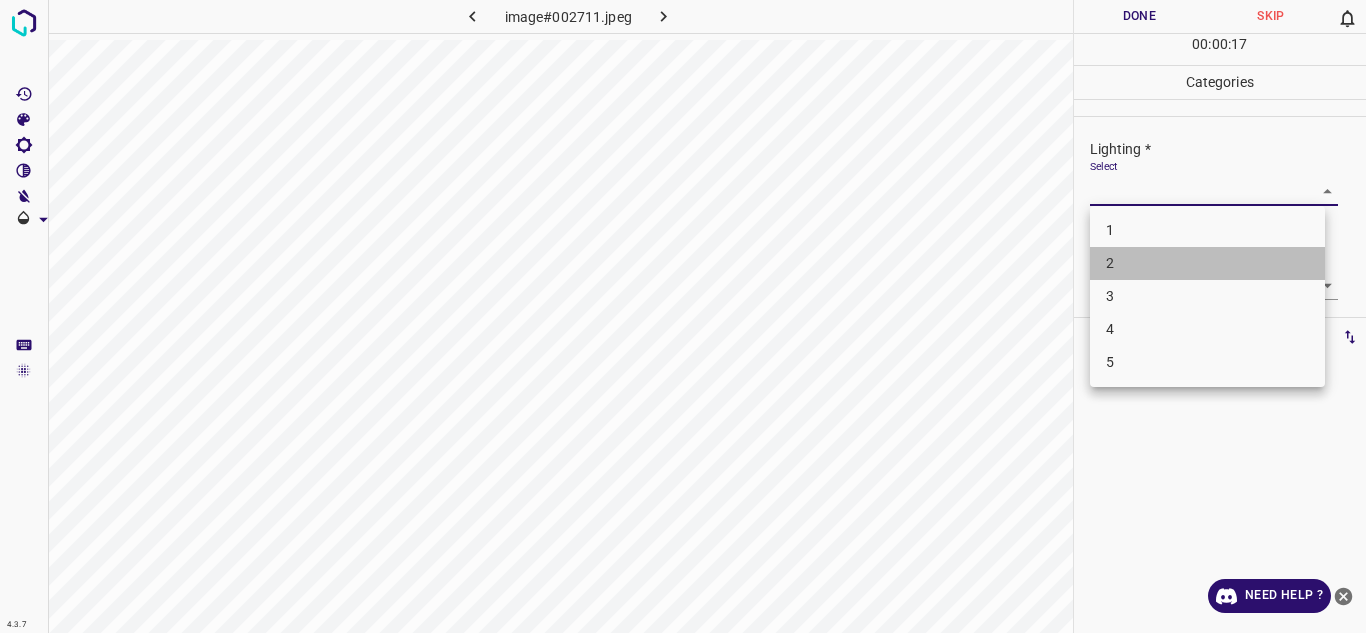 click on "2" at bounding box center (1207, 263) 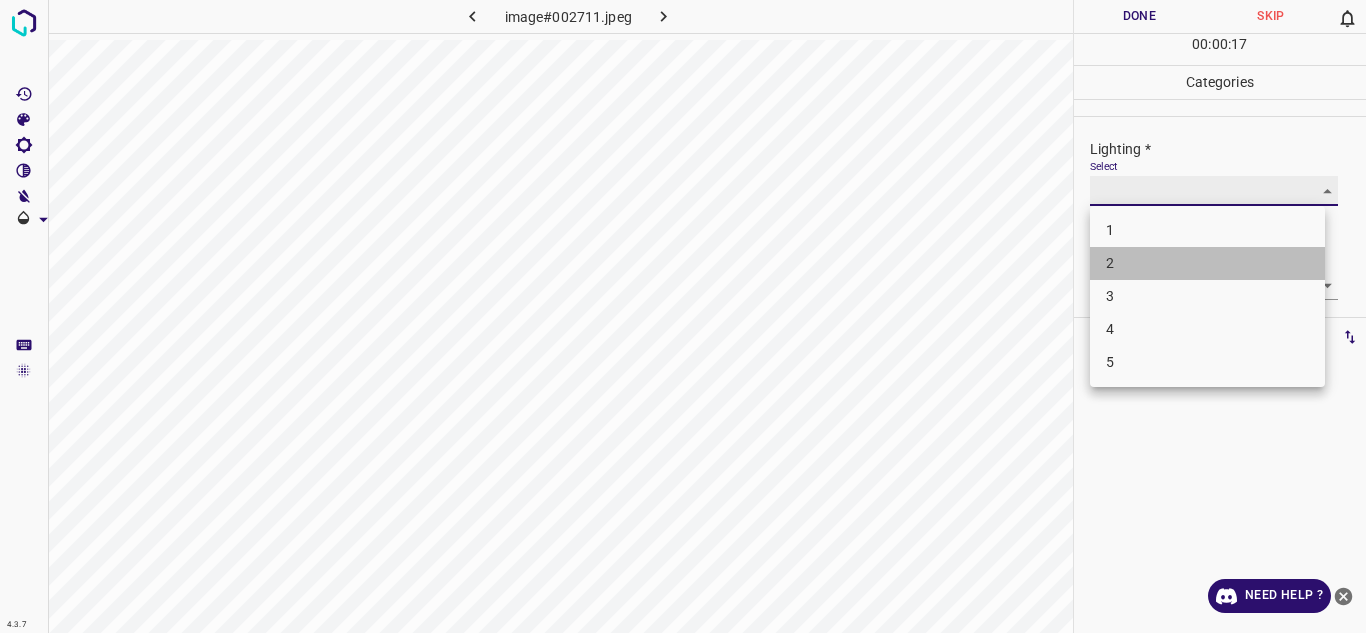 type on "2" 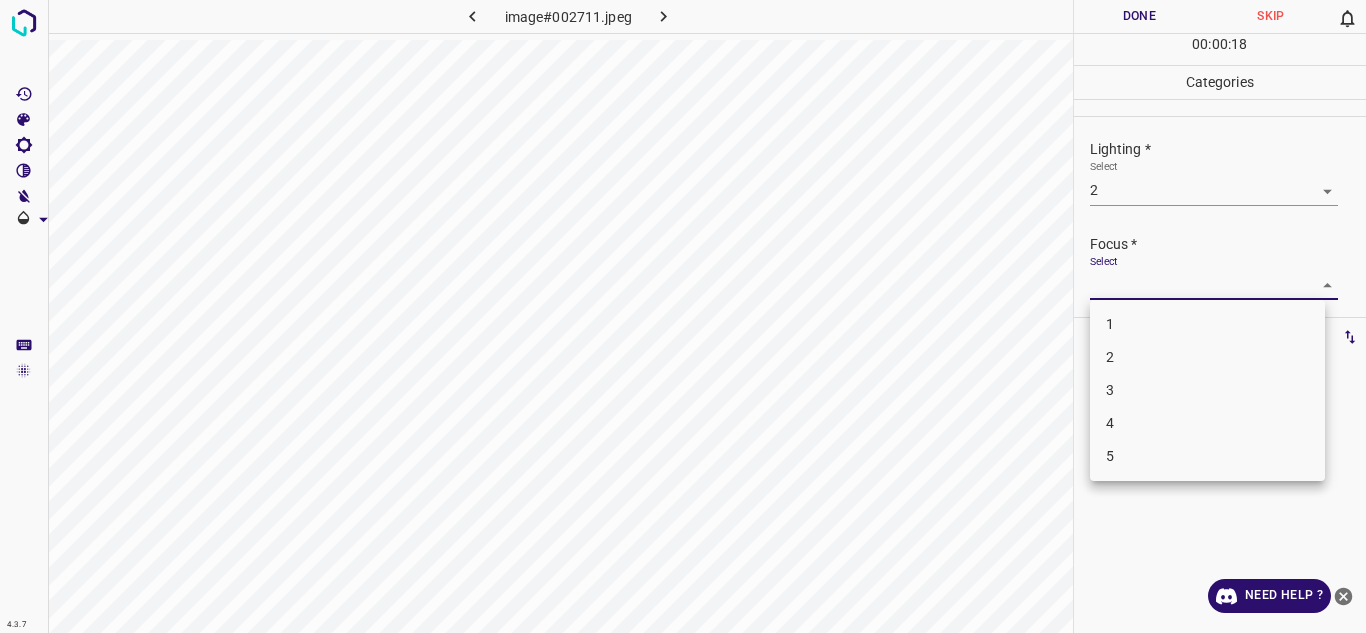 drag, startPoint x: 1153, startPoint y: 283, endPoint x: 1141, endPoint y: 344, distance: 62.169125 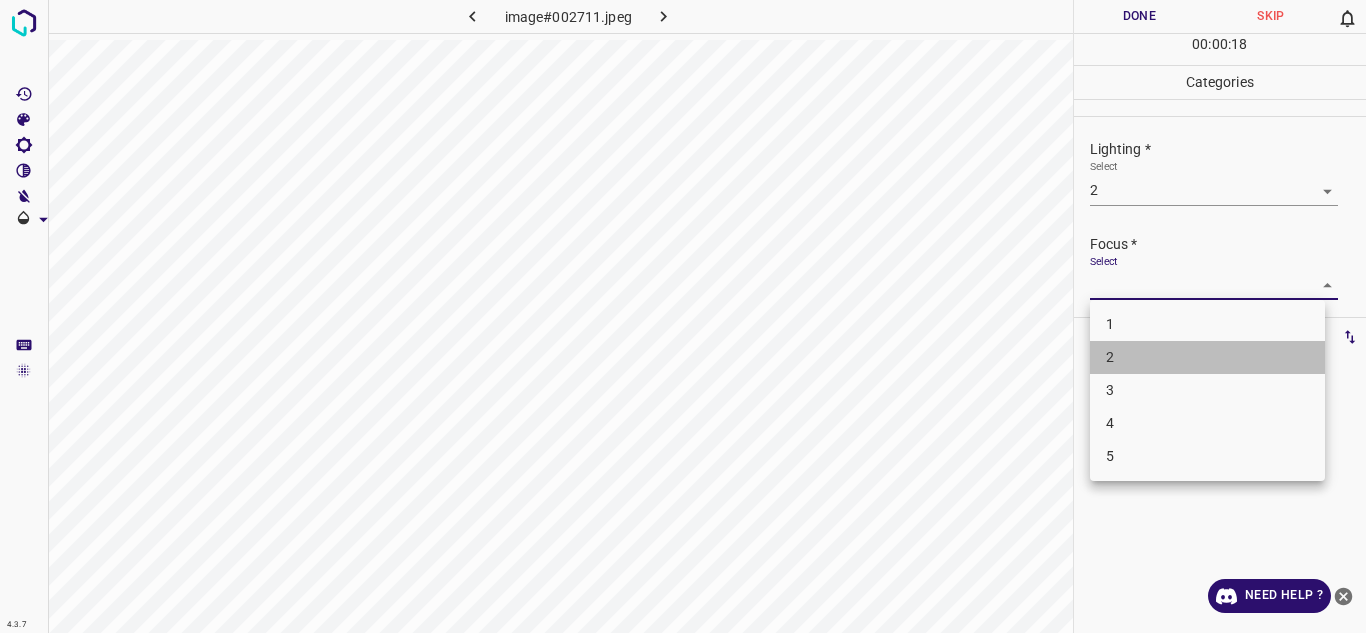click on "2" at bounding box center (1207, 357) 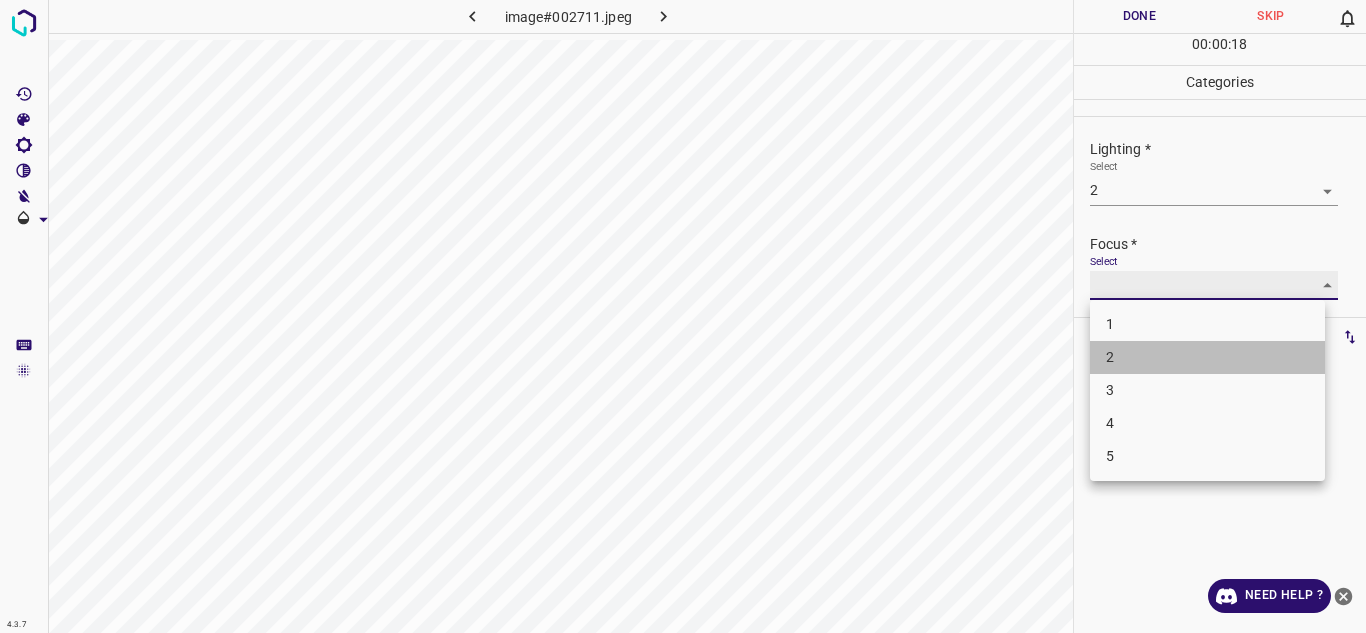 type on "2" 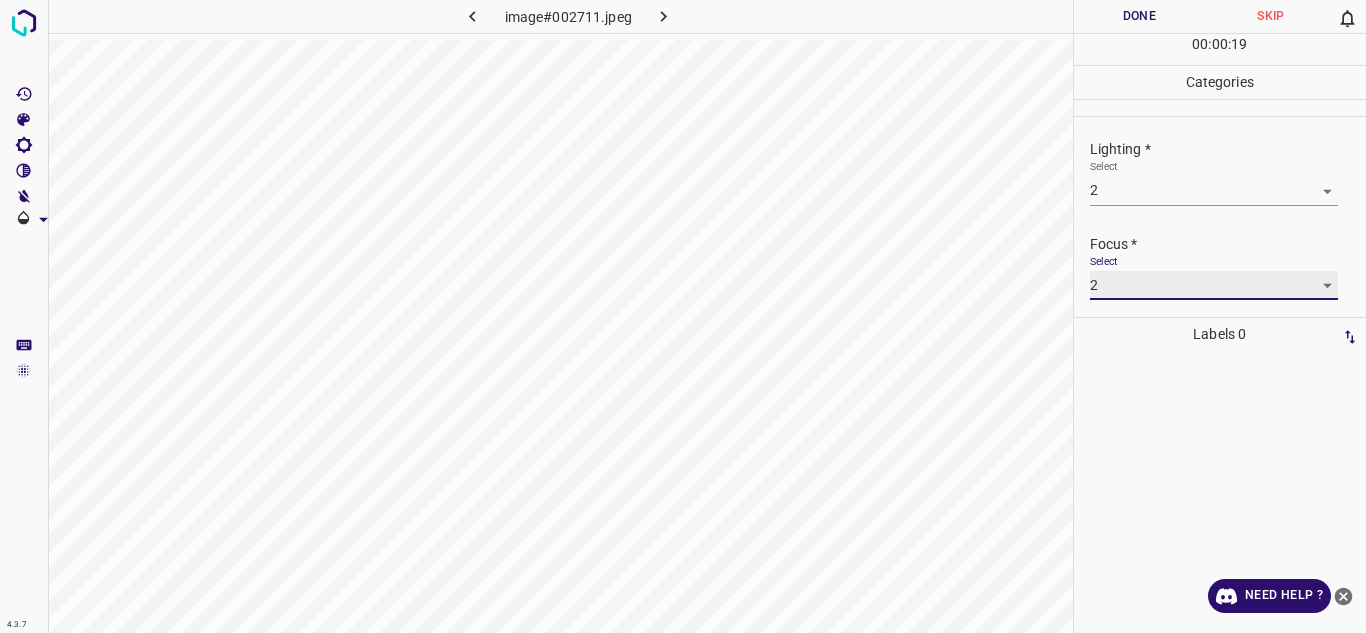 scroll, scrollTop: 98, scrollLeft: 0, axis: vertical 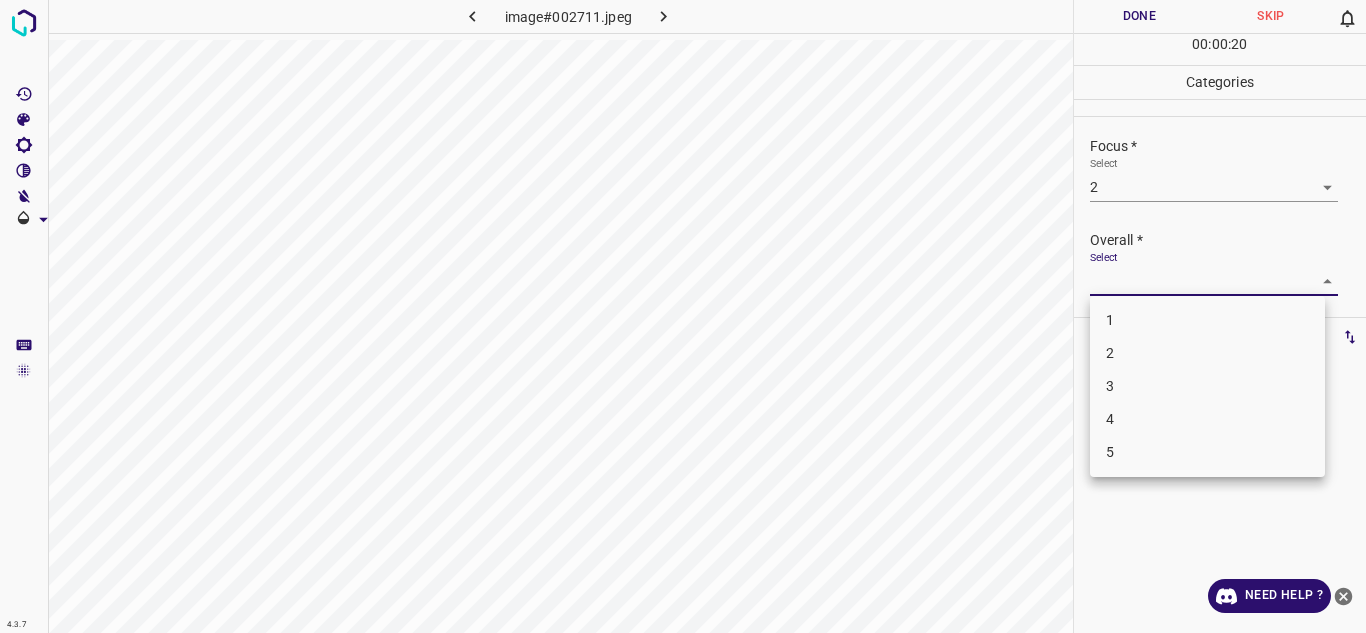 drag, startPoint x: 1265, startPoint y: 277, endPoint x: 1179, endPoint y: 346, distance: 110.25879 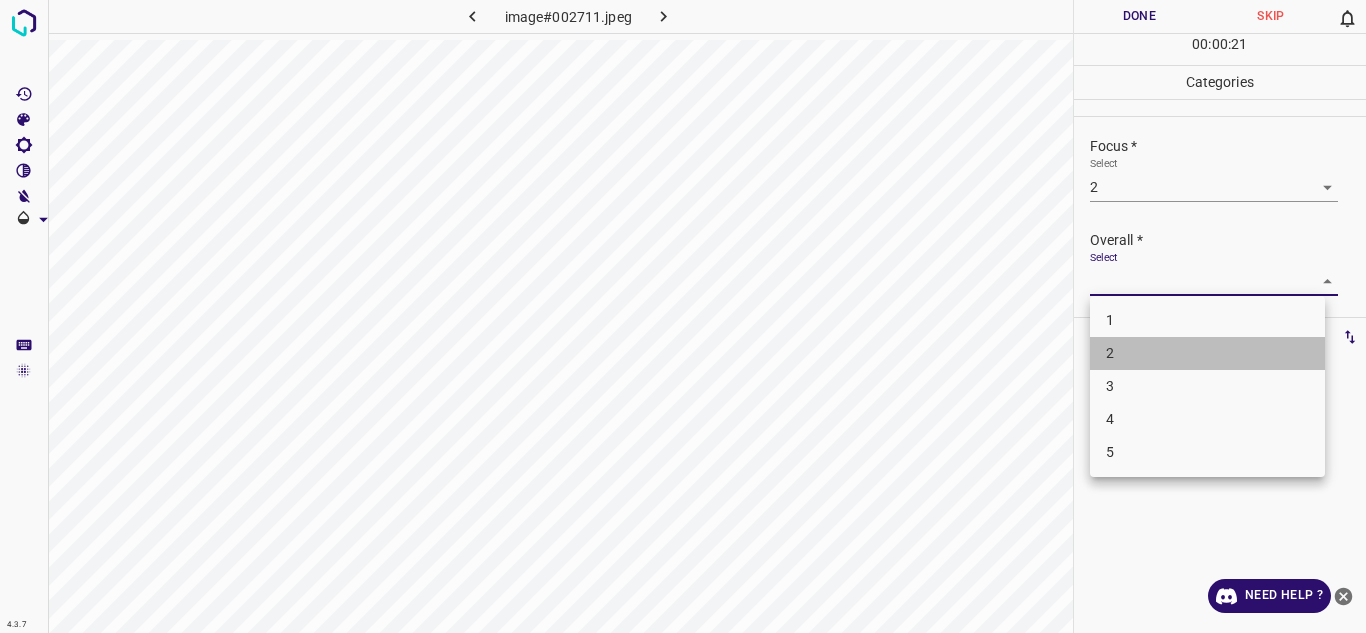 click on "2" at bounding box center (1207, 353) 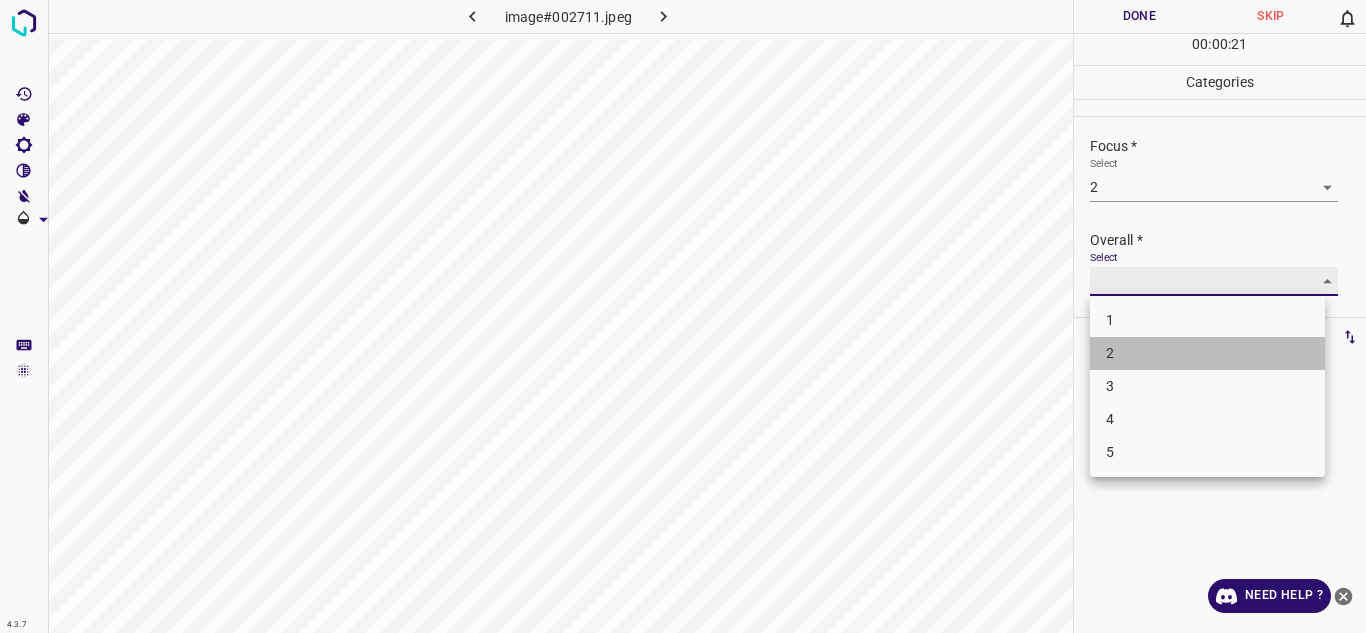 type on "2" 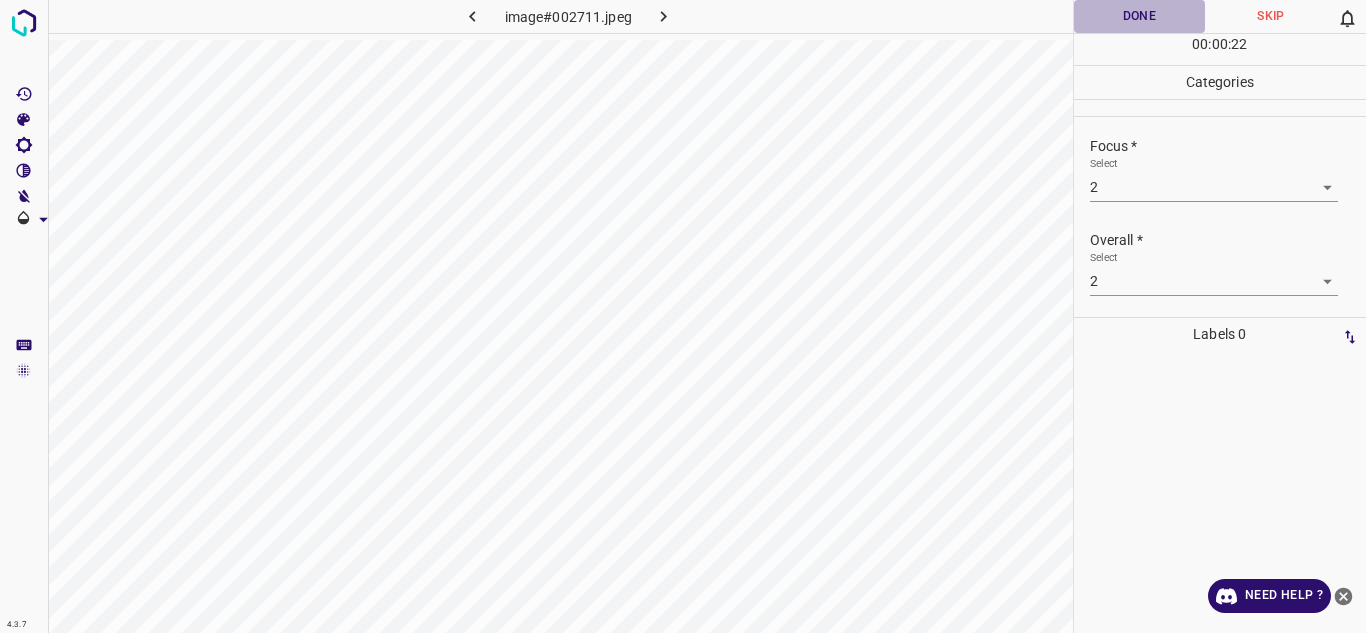 click on "Done" at bounding box center [1140, 16] 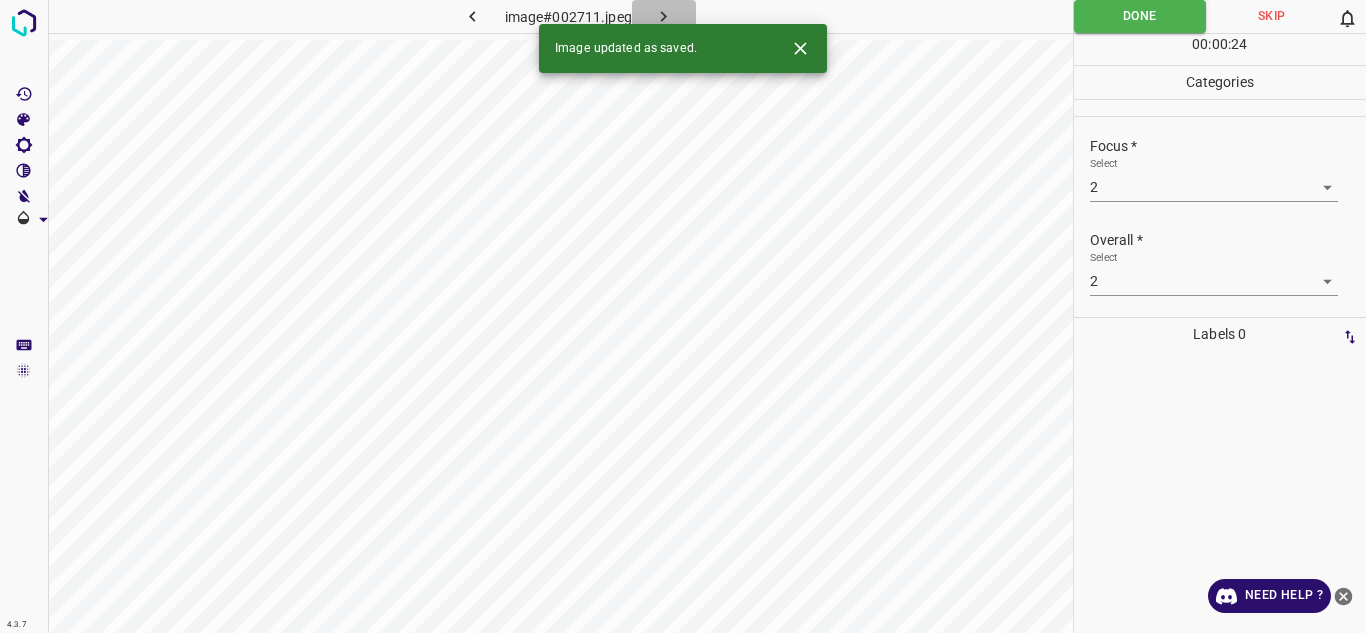 click 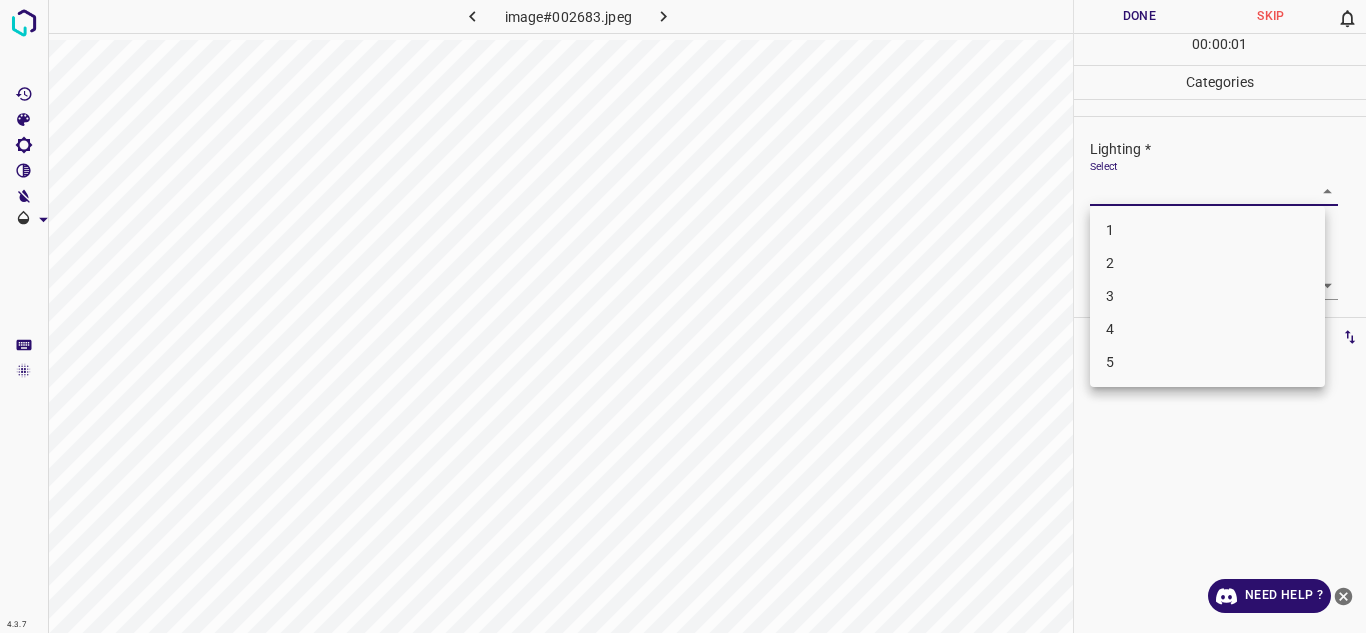 drag, startPoint x: 1174, startPoint y: 188, endPoint x: 1136, endPoint y: 289, distance: 107.912 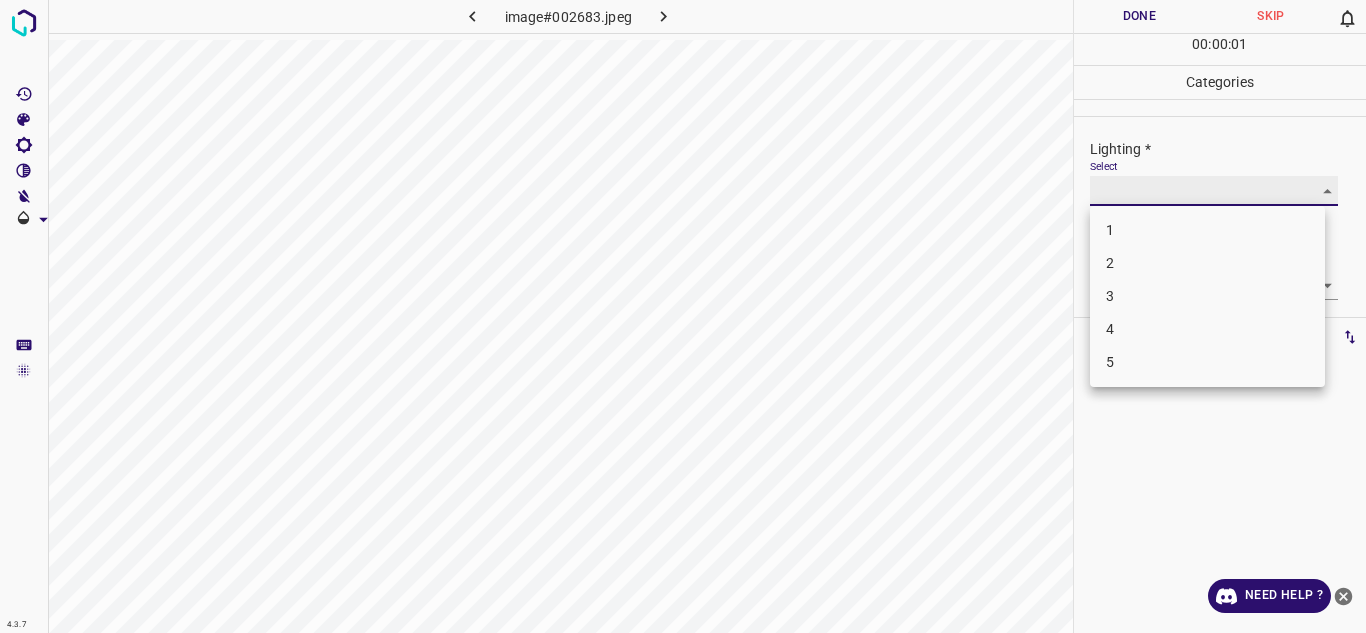 type on "3" 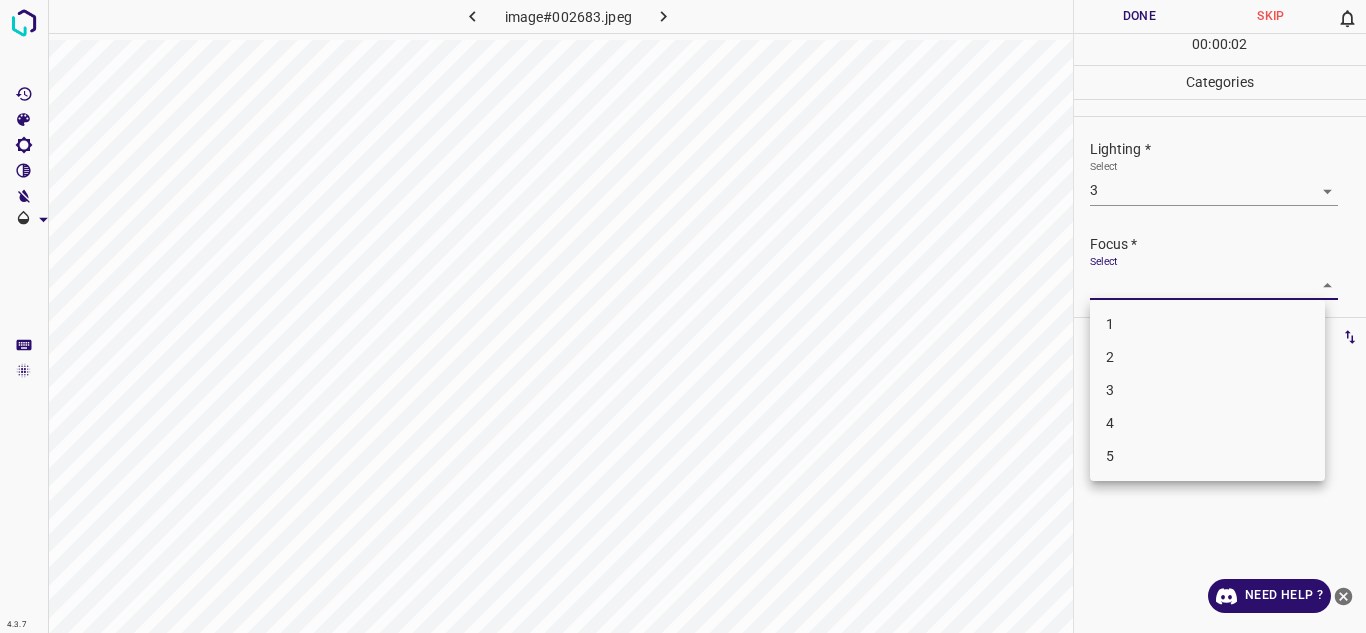 drag, startPoint x: 1143, startPoint y: 287, endPoint x: 1151, endPoint y: 353, distance: 66.48308 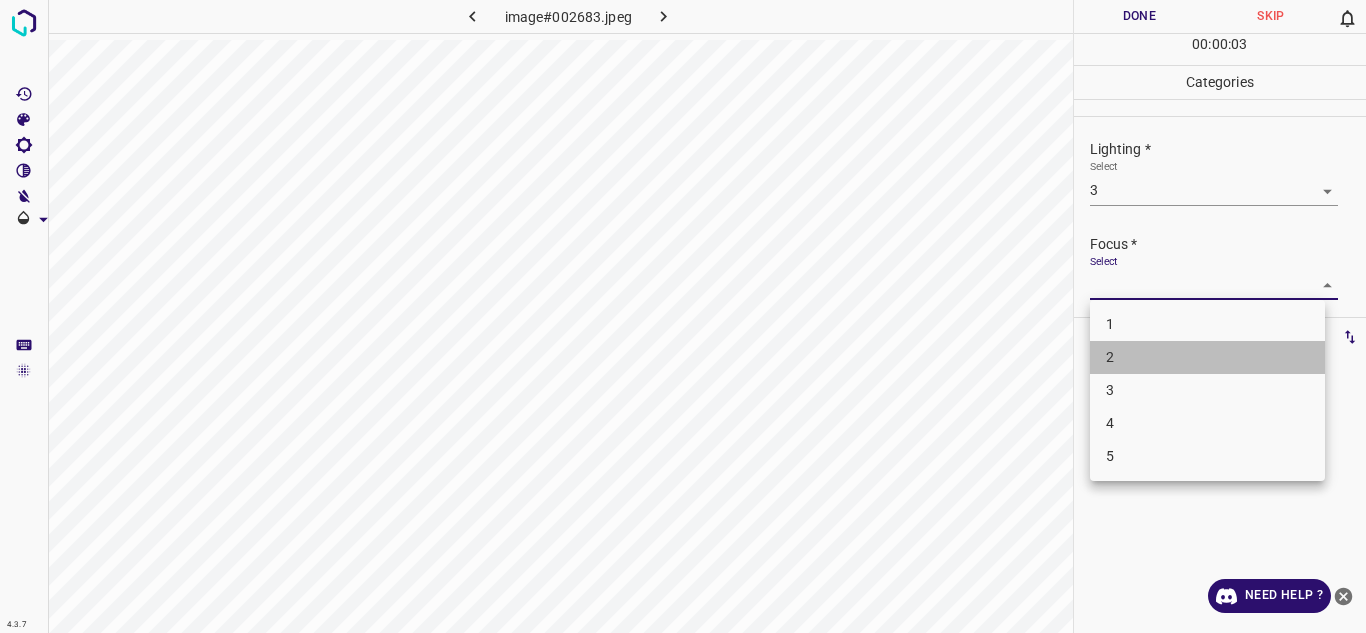 click on "2" at bounding box center (1207, 357) 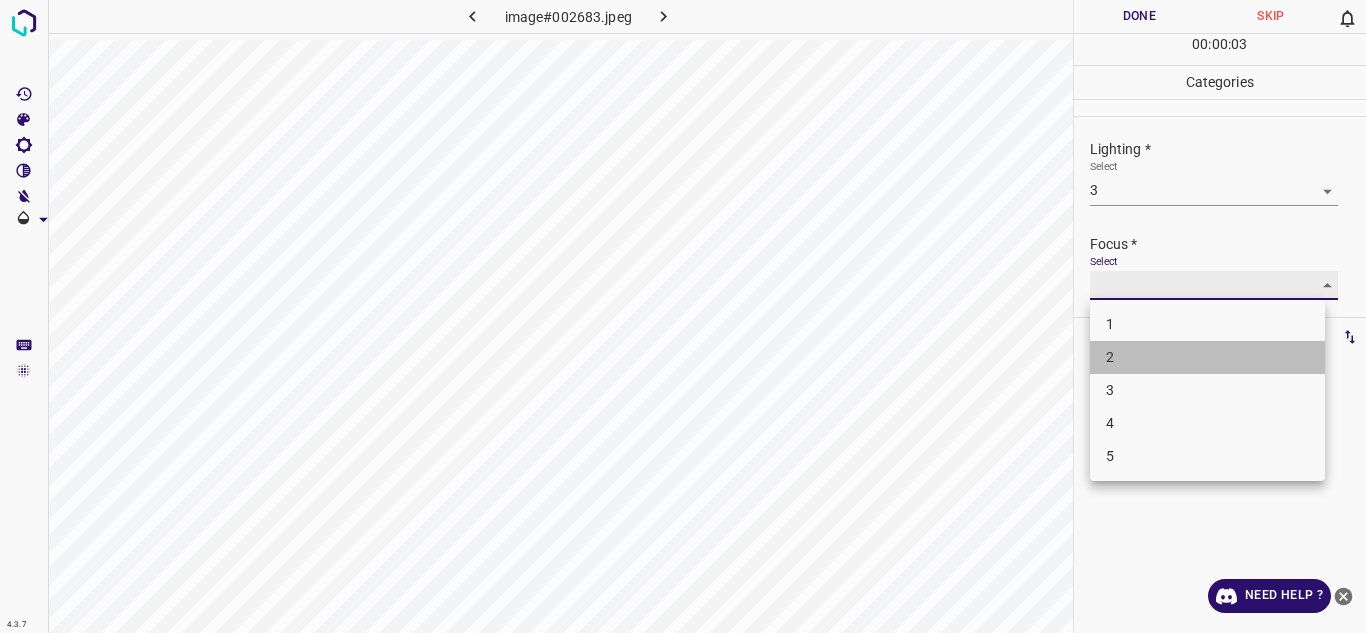 type on "2" 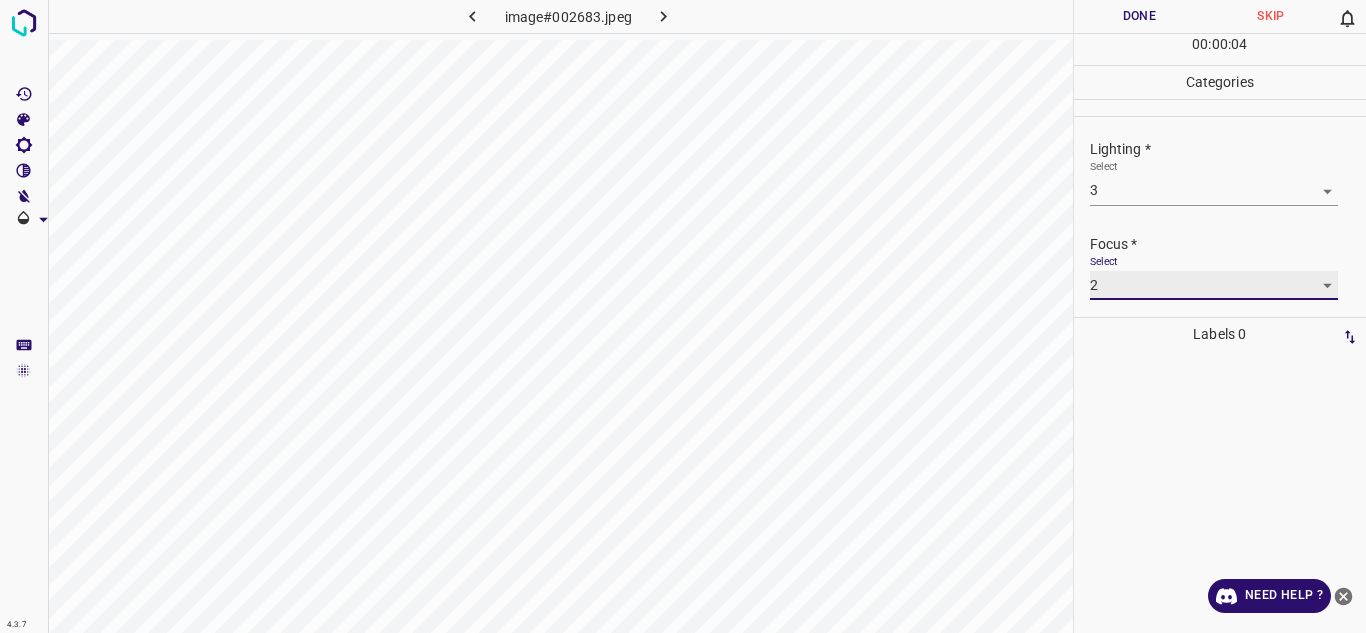 scroll, scrollTop: 98, scrollLeft: 0, axis: vertical 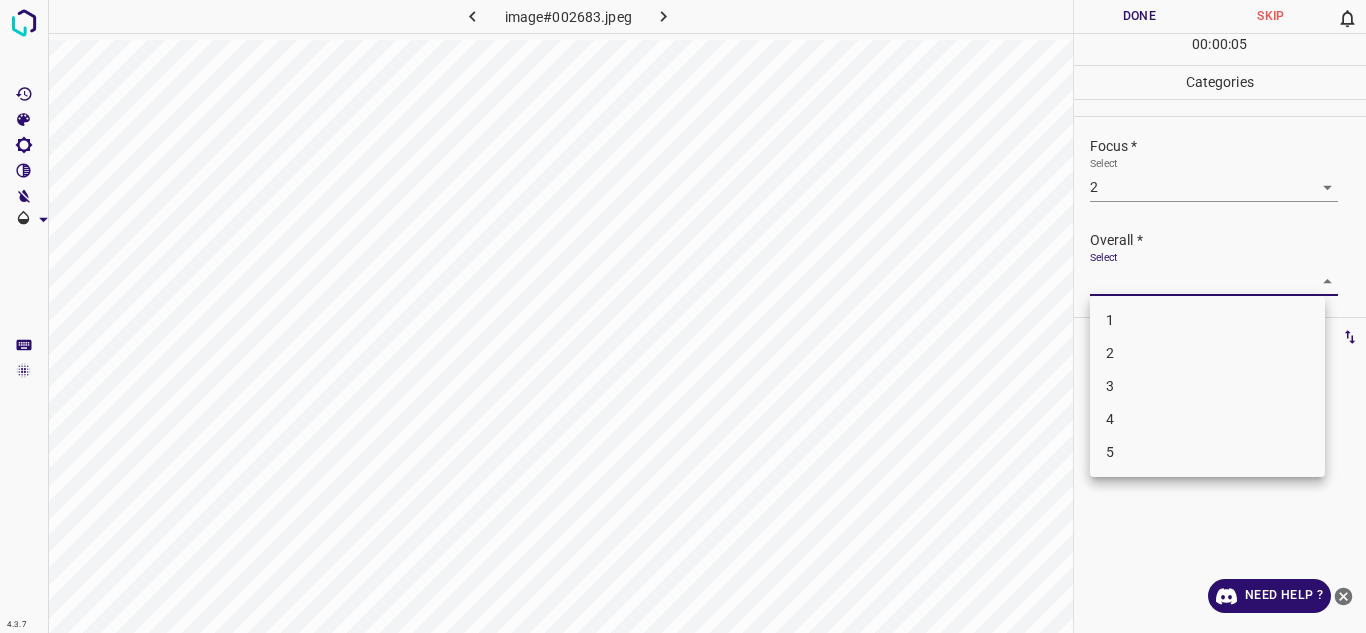 drag, startPoint x: 1316, startPoint y: 288, endPoint x: 1175, endPoint y: 352, distance: 154.84508 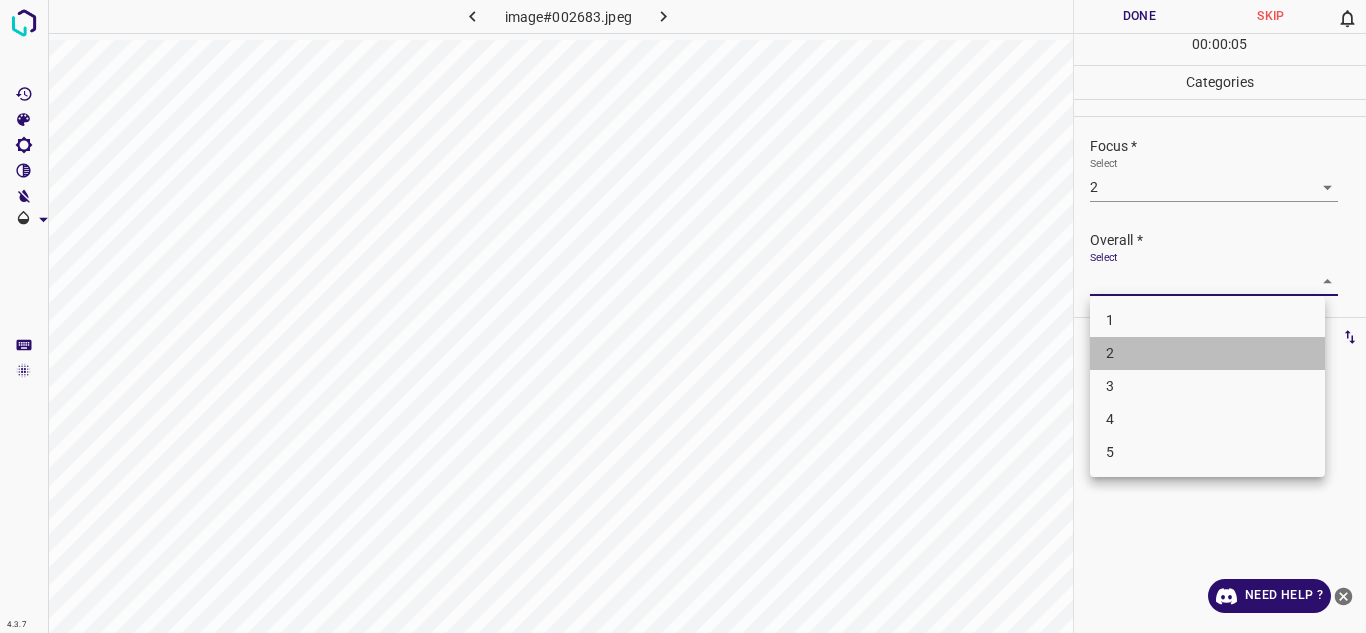 click on "2" at bounding box center [1207, 353] 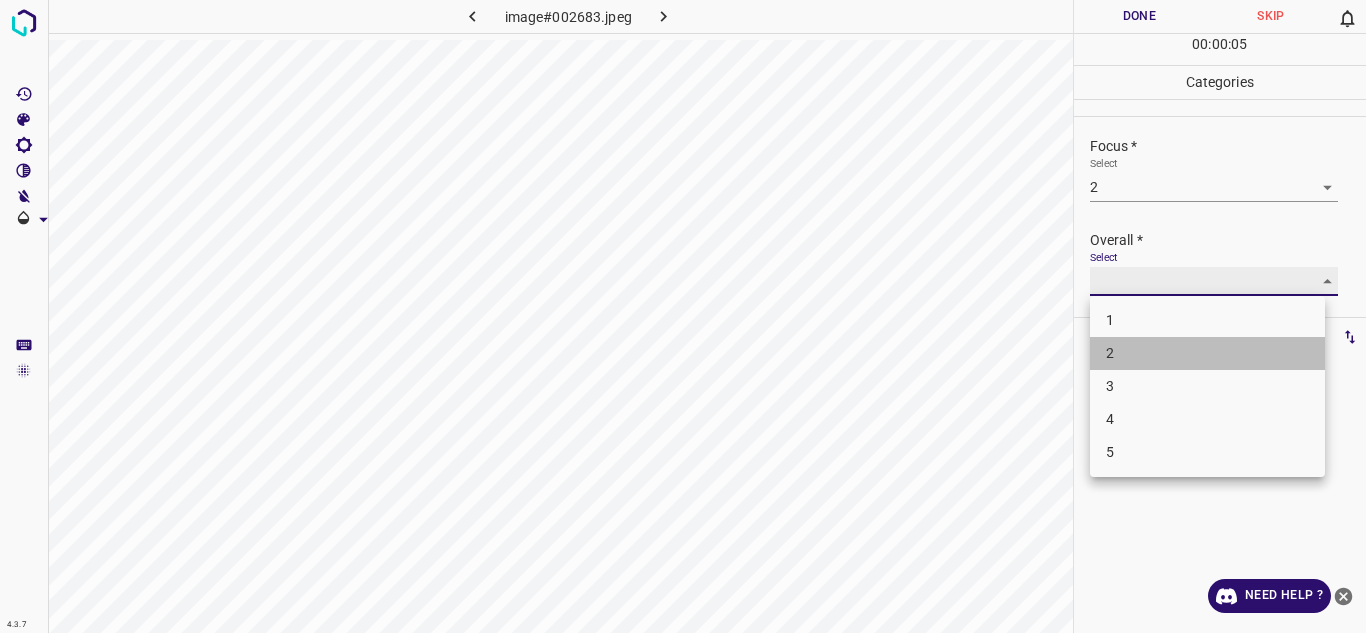 type on "2" 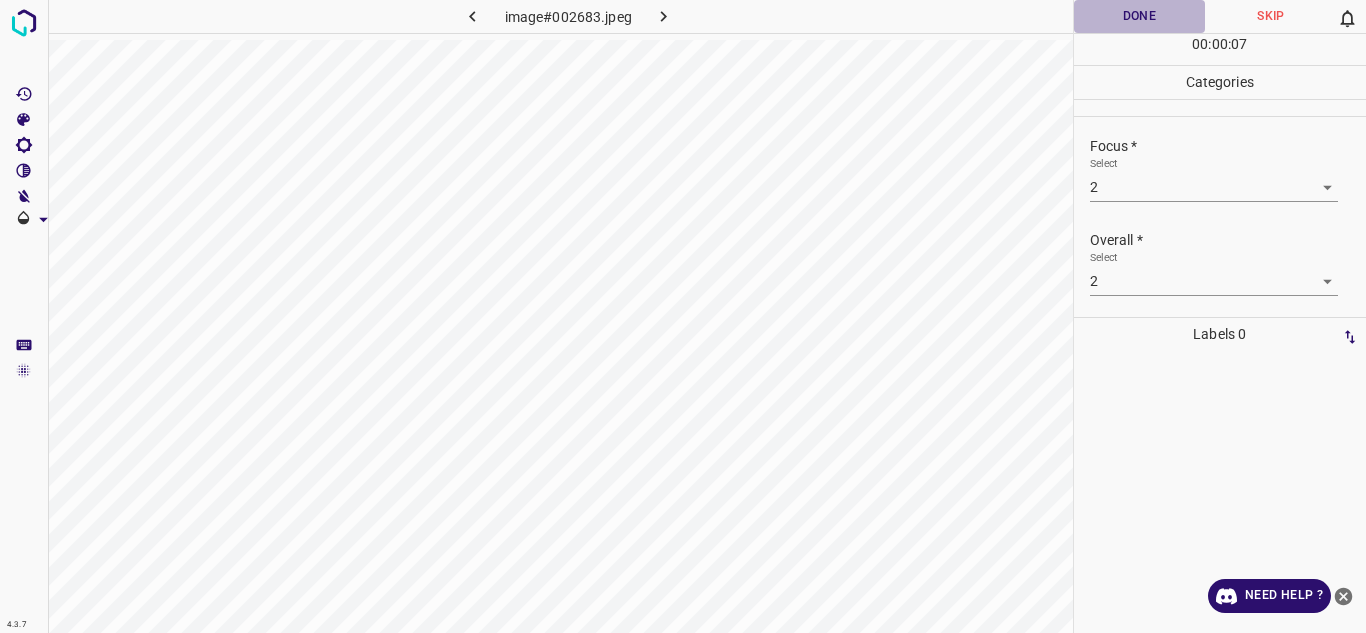 click on "Done" at bounding box center (1140, 16) 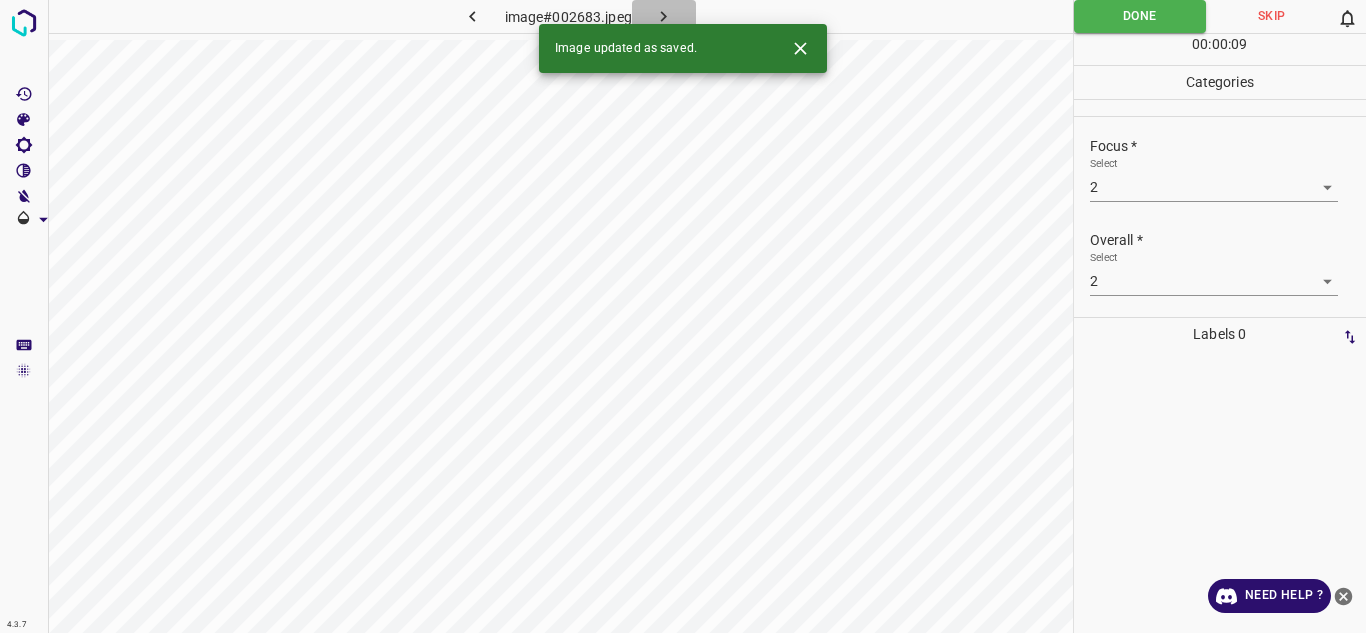 click at bounding box center (664, 16) 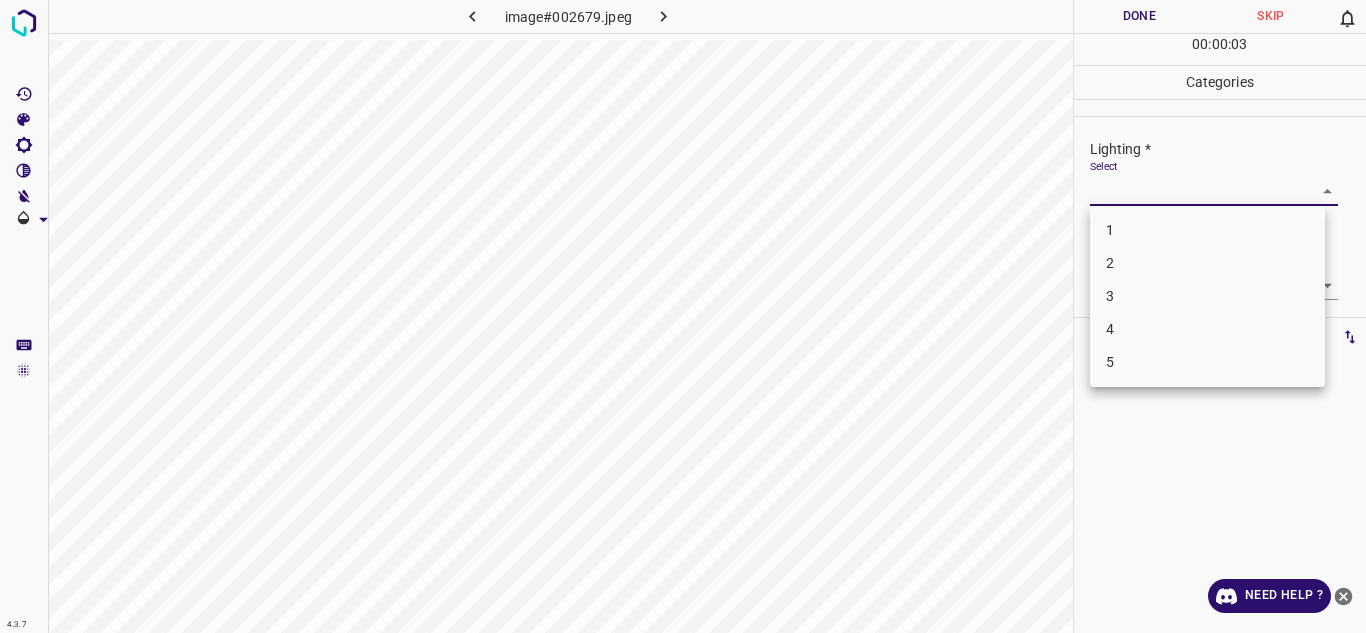 click on "4.3.7 image#002679.jpeg Done Skip 0 00   : 00   : 03   Categories Lighting *  Select ​ Focus *  Select ​ Overall *  Select ​ Labels   0 Categories 1 Lighting 2 Focus 3 Overall Tools Space Change between modes (Draw & Edit) I Auto labeling R Restore zoom M Zoom in N Zoom out Delete Delete selecte label Filters Z Restore filters X Saturation filter C Brightness filter V Contrast filter B Gray scale filter General O Download Need Help ? Texto original Valora esta traducción Tu opinión servirá para ayudar a mejorar el Traductor de Google - Text - Hide - Delete 1 2 3 4 5" at bounding box center [683, 316] 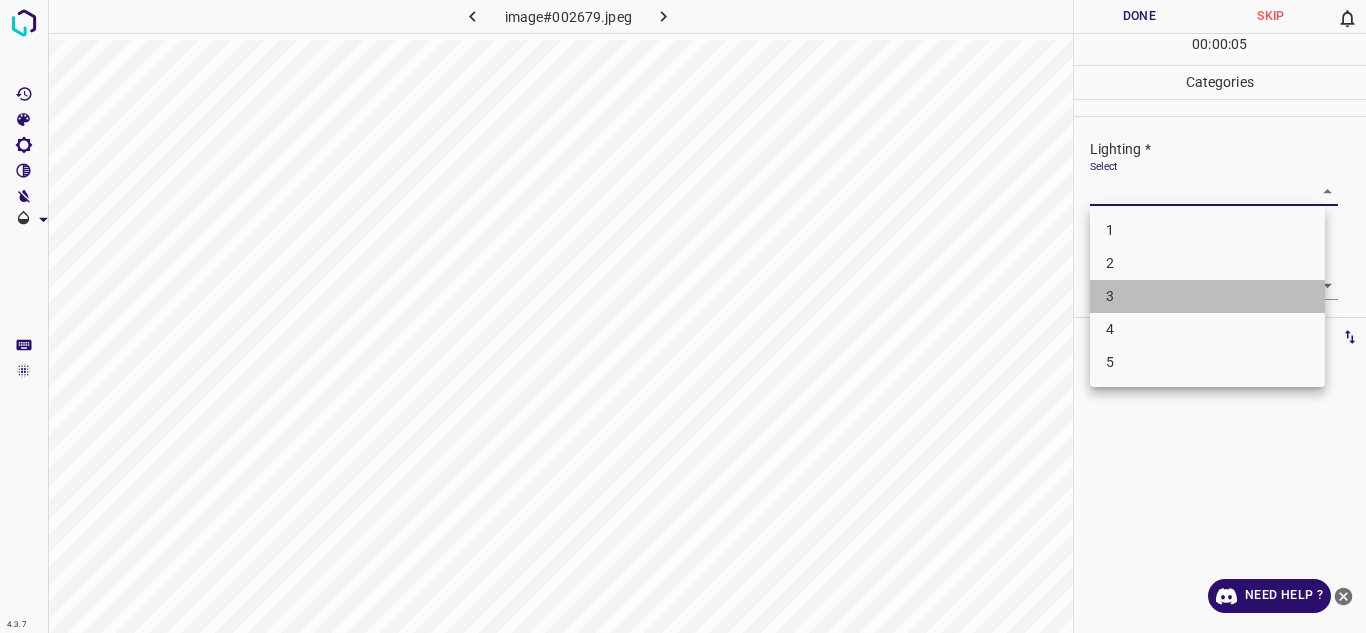 click on "3" at bounding box center [1207, 296] 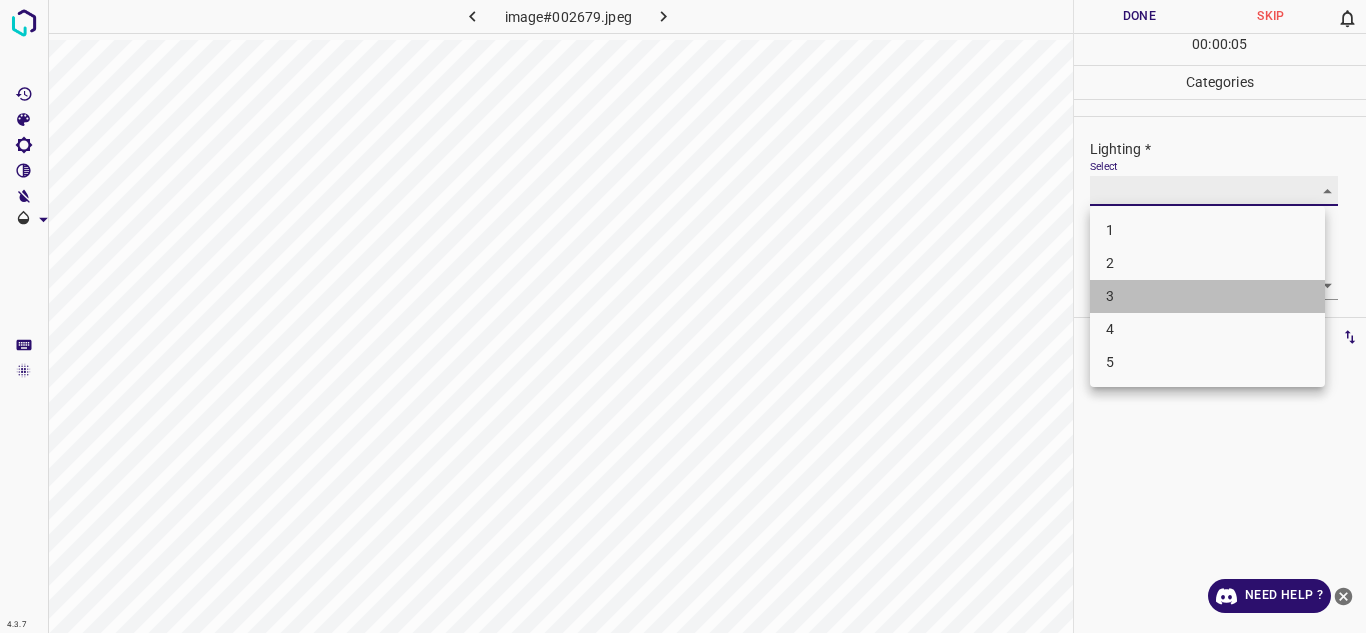 type on "3" 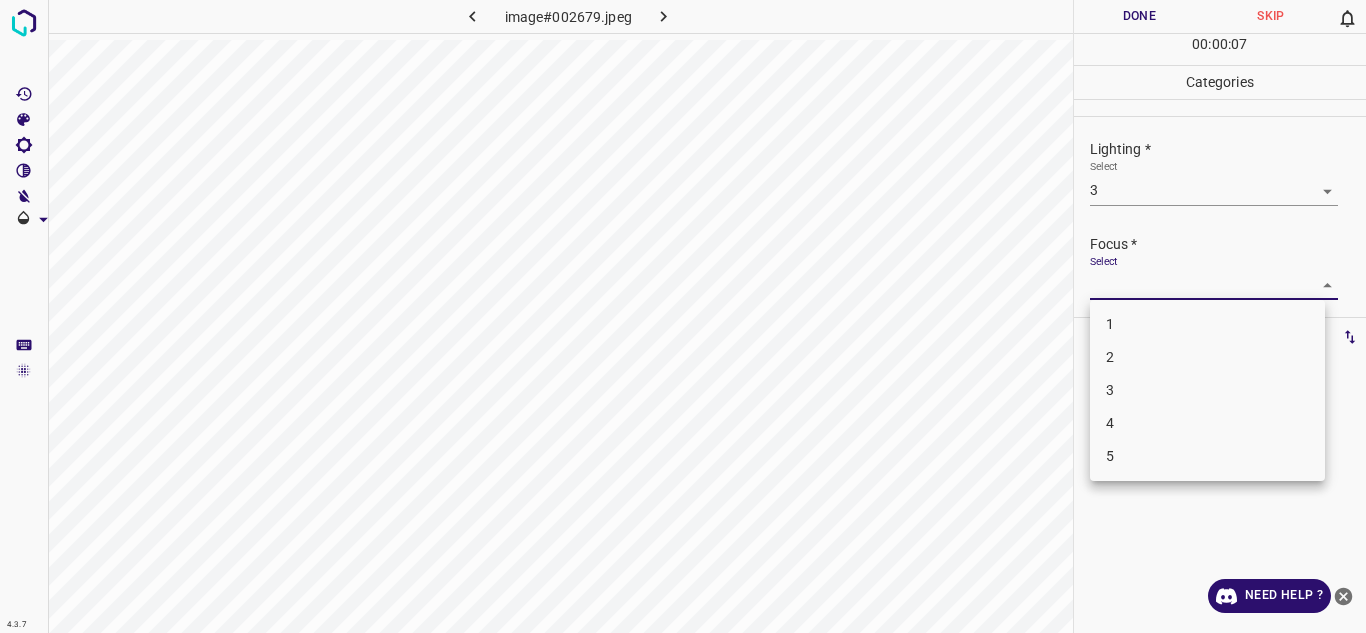 drag, startPoint x: 1159, startPoint y: 283, endPoint x: 1163, endPoint y: 378, distance: 95.084175 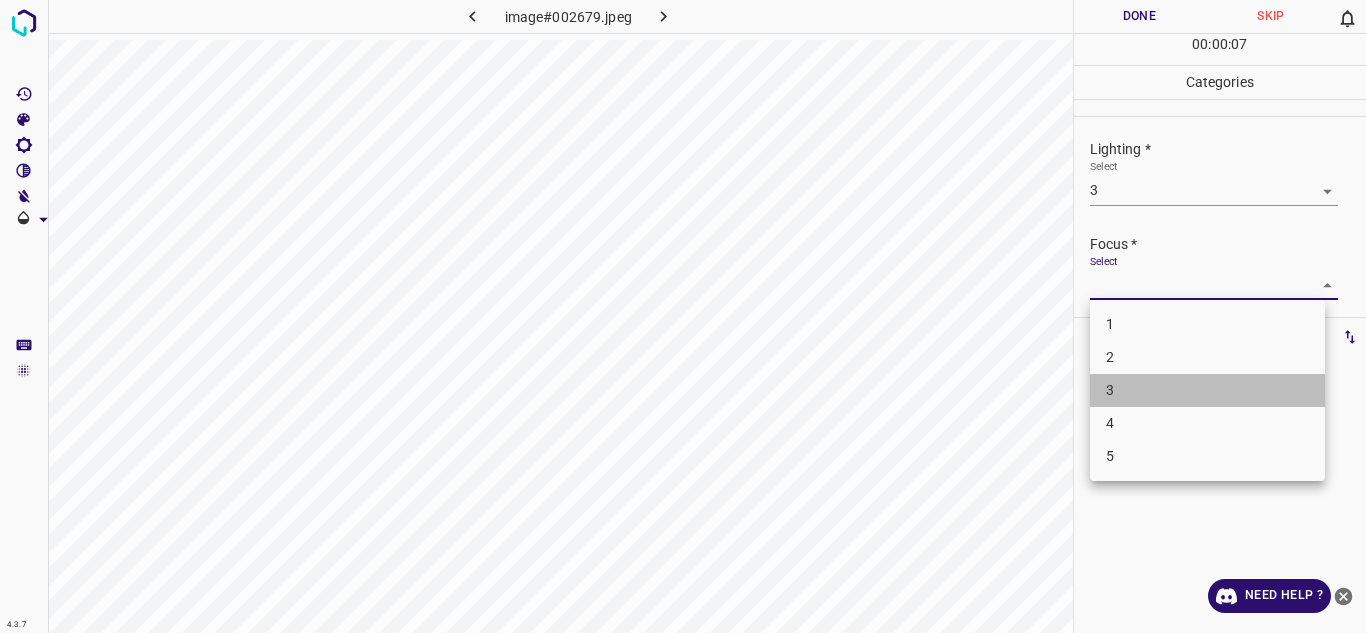 click on "3" at bounding box center [1207, 390] 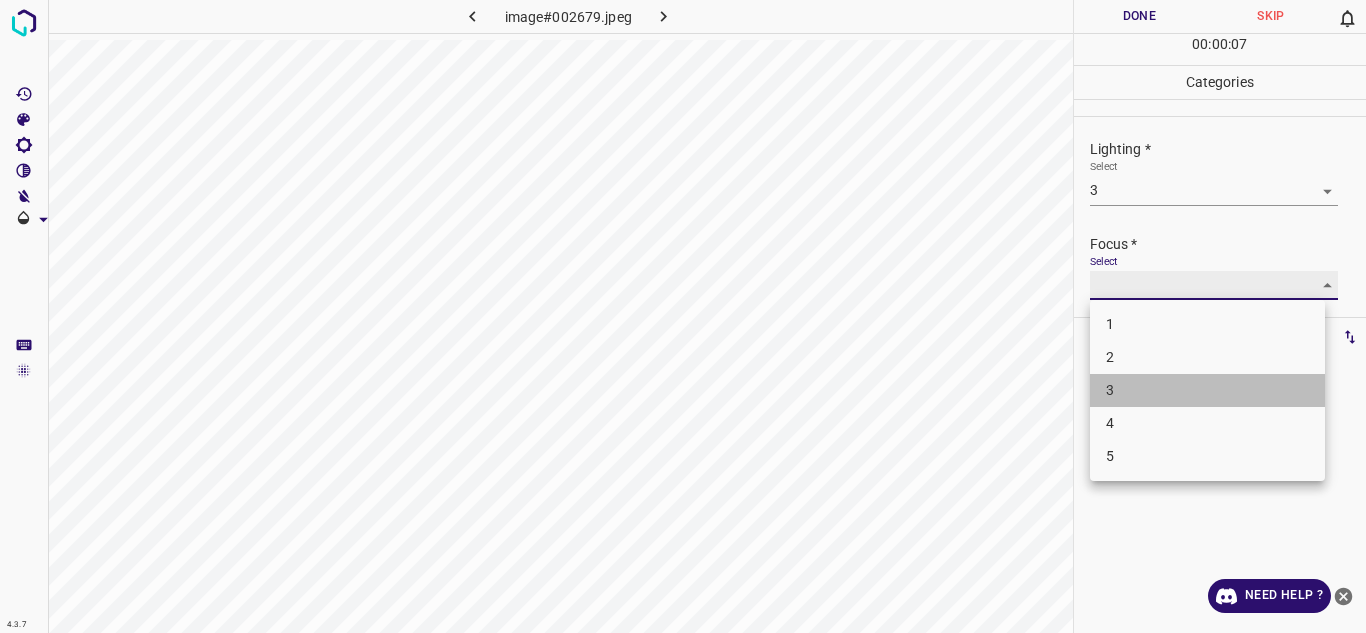 type on "3" 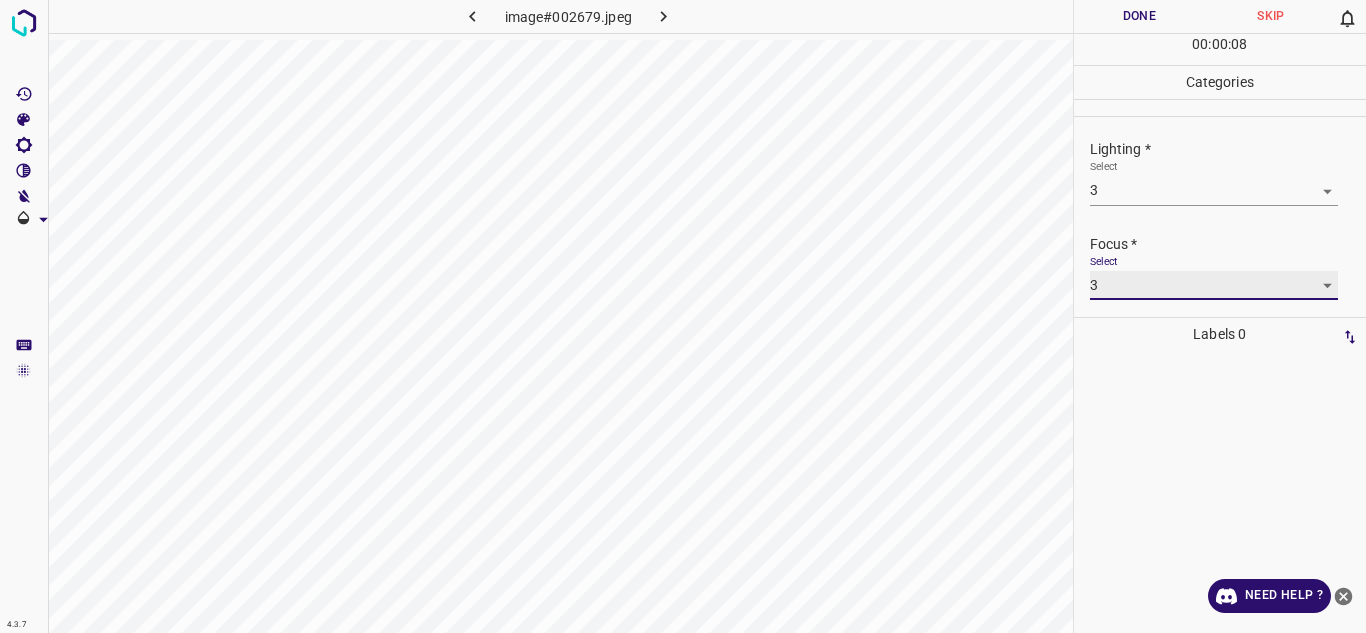 scroll, scrollTop: 98, scrollLeft: 0, axis: vertical 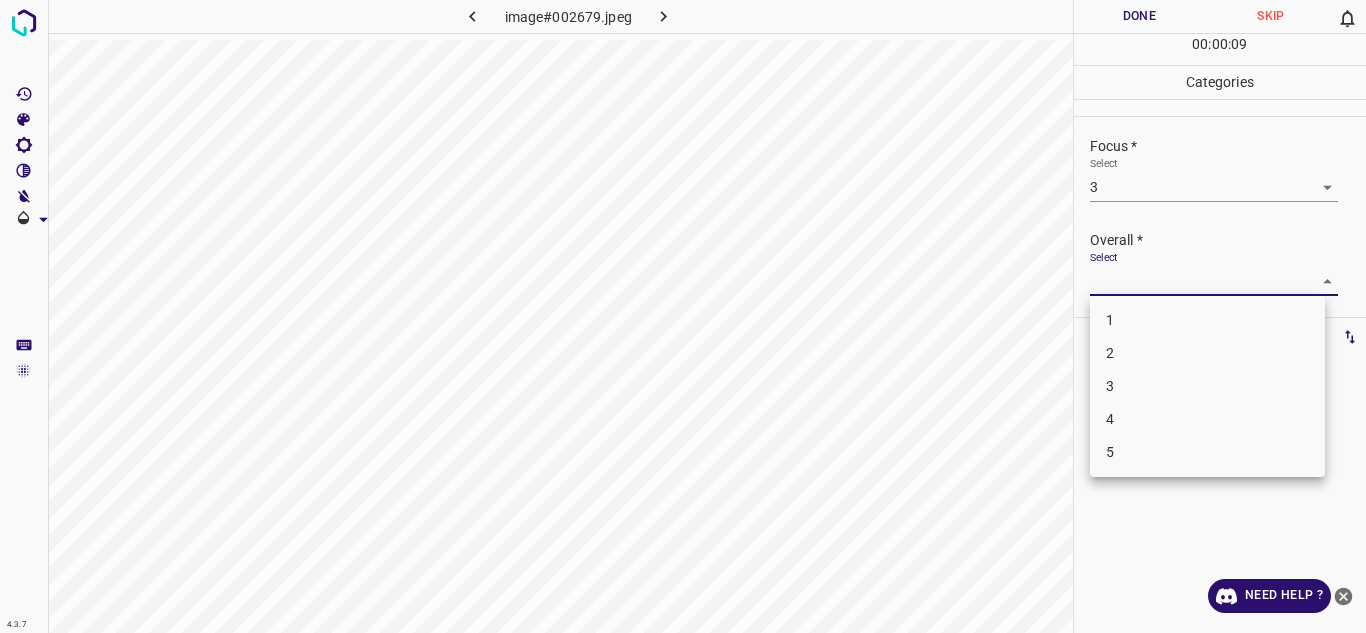 click on "4.3.7 image#002679.jpeg Done Skip 0 00   : 00   : 09   Categories Lighting *  Select 3 3 Focus *  Select 3 3 Overall *  Select ​ Labels   0 Categories 1 Lighting 2 Focus 3 Overall Tools Space Change between modes (Draw & Edit) I Auto labeling R Restore zoom M Zoom in N Zoom out Delete Delete selecte label Filters Z Restore filters X Saturation filter C Brightness filter V Contrast filter B Gray scale filter General O Download Need Help ? Texto original Valora esta traducción Tu opinión servirá para ayudar a mejorar el Traductor de Google - Text - Hide - Delete 1 2 3 4 5" at bounding box center [683, 316] 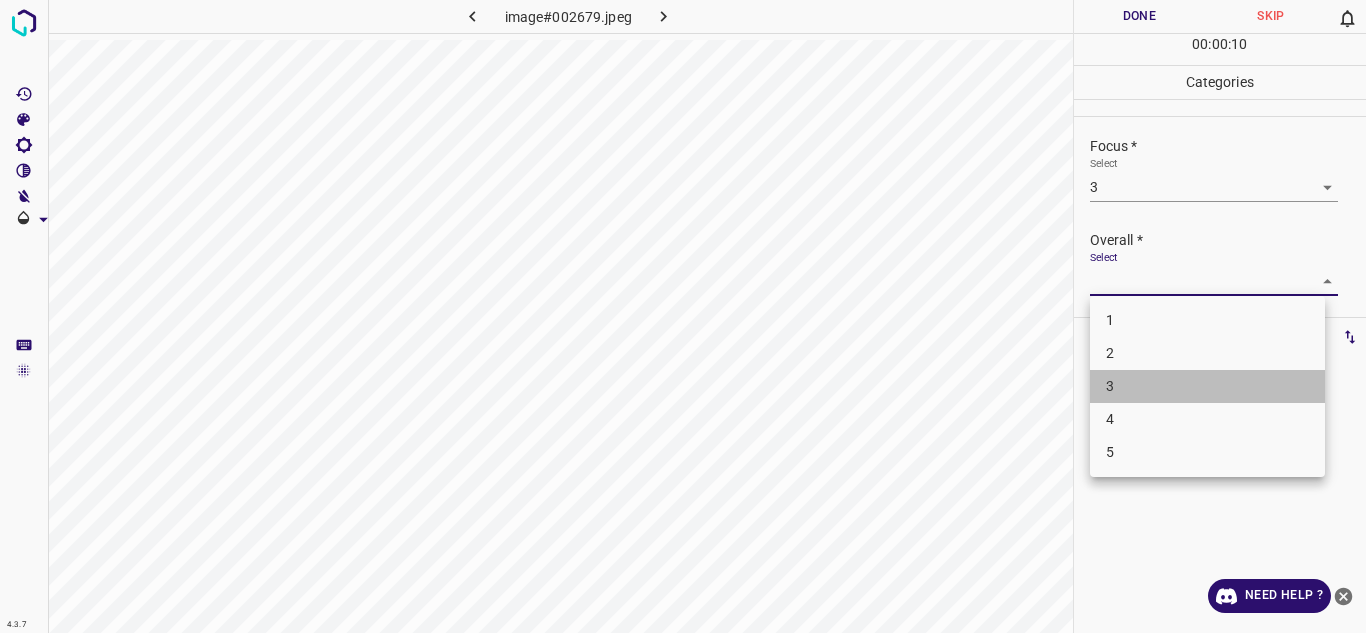 click on "3" at bounding box center [1207, 386] 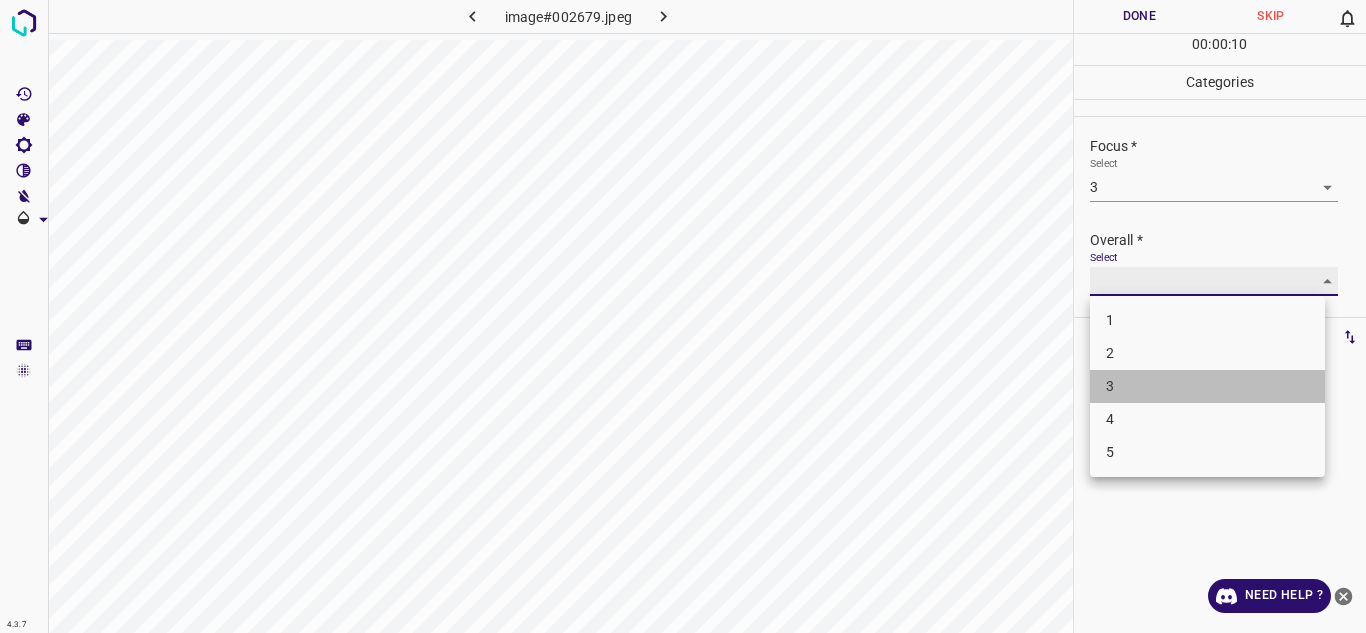 type on "3" 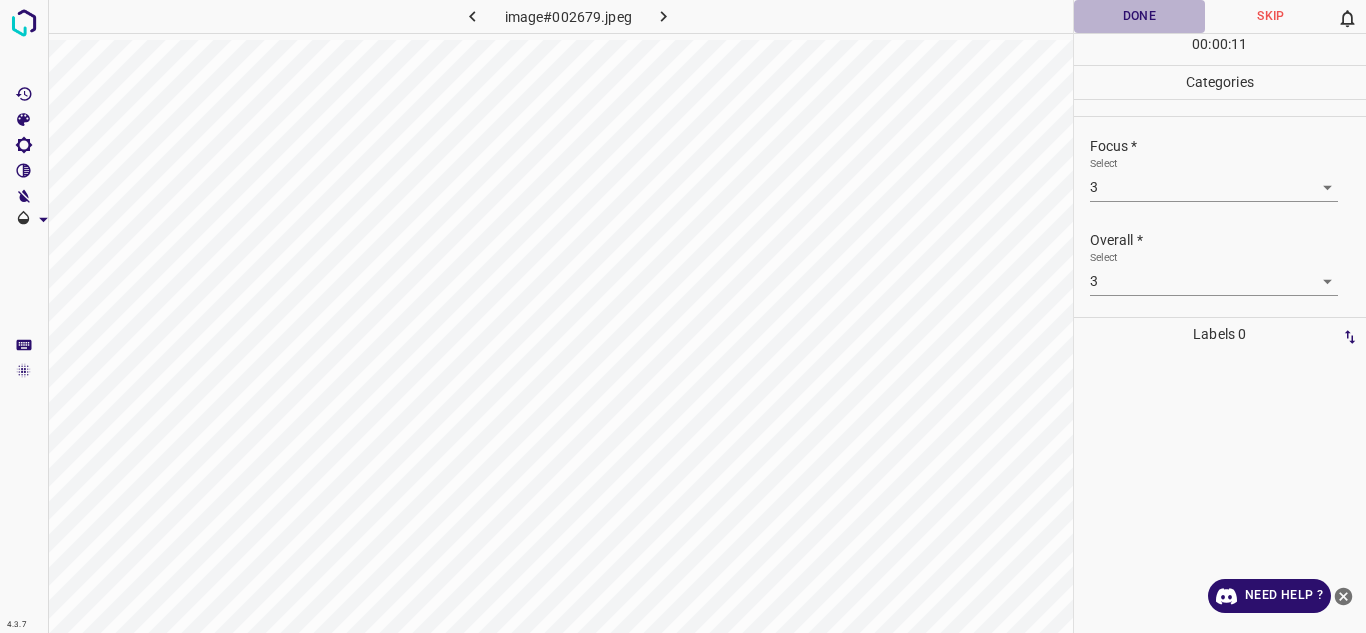 click on "Done" at bounding box center (1140, 16) 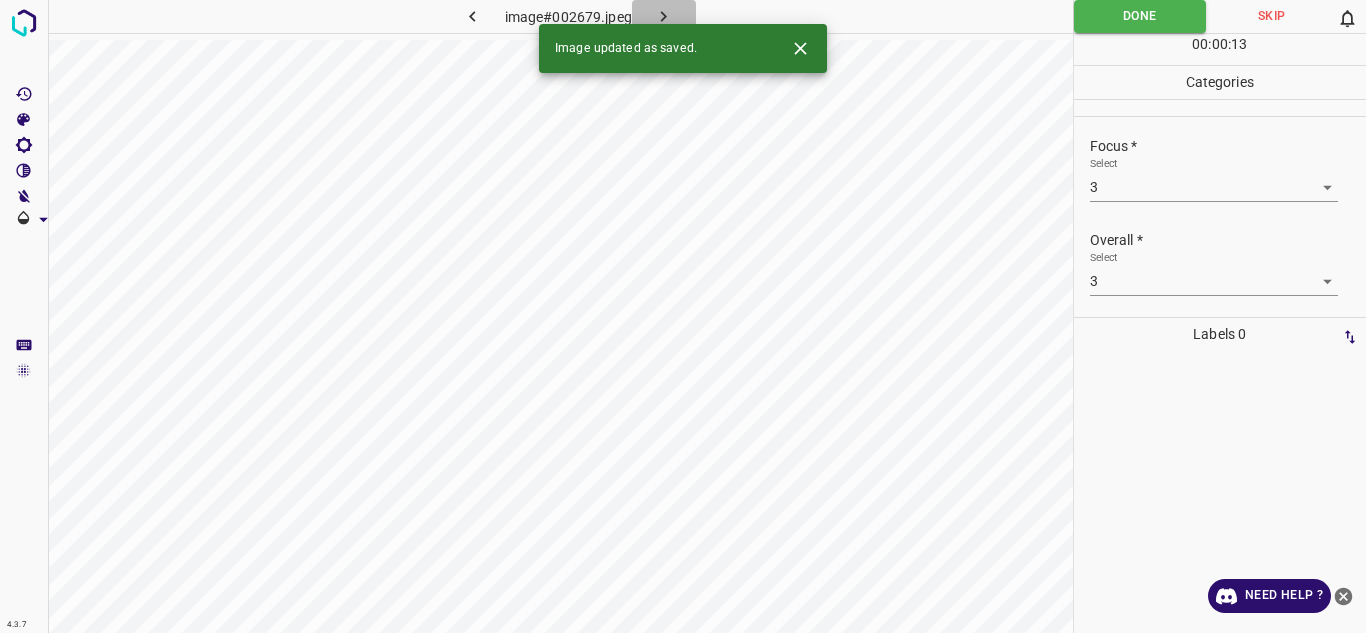 click at bounding box center [664, 16] 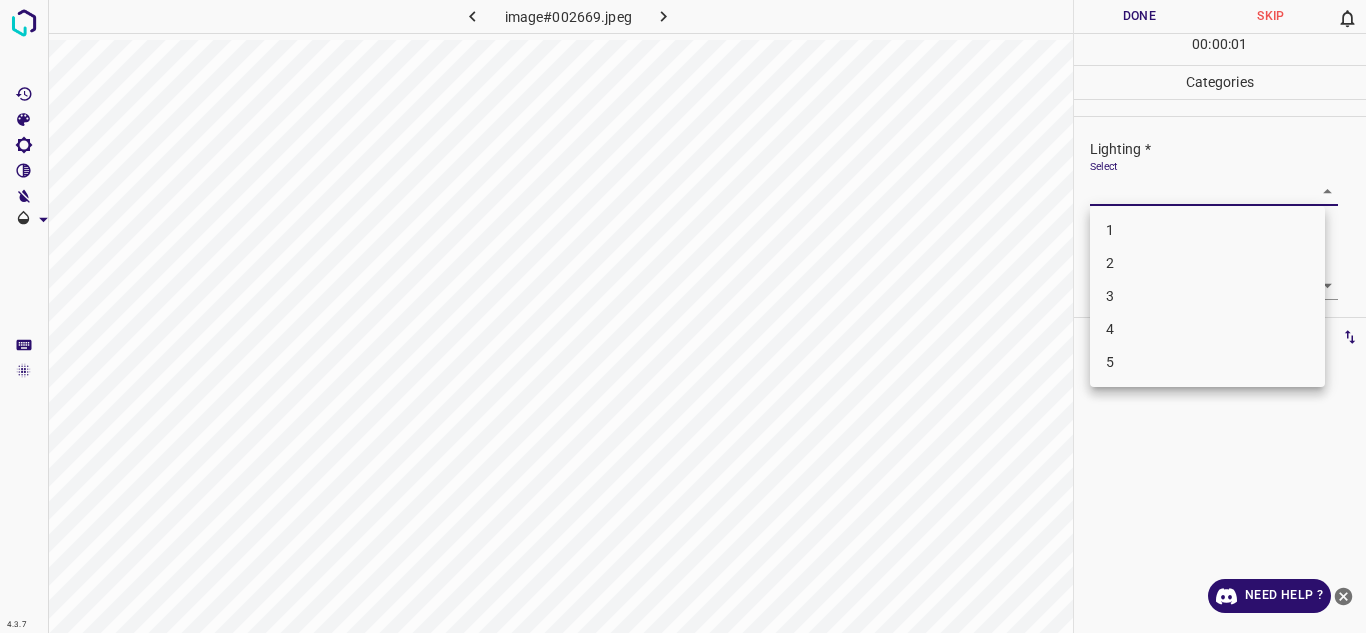drag, startPoint x: 1158, startPoint y: 186, endPoint x: 1133, endPoint y: 301, distance: 117.68602 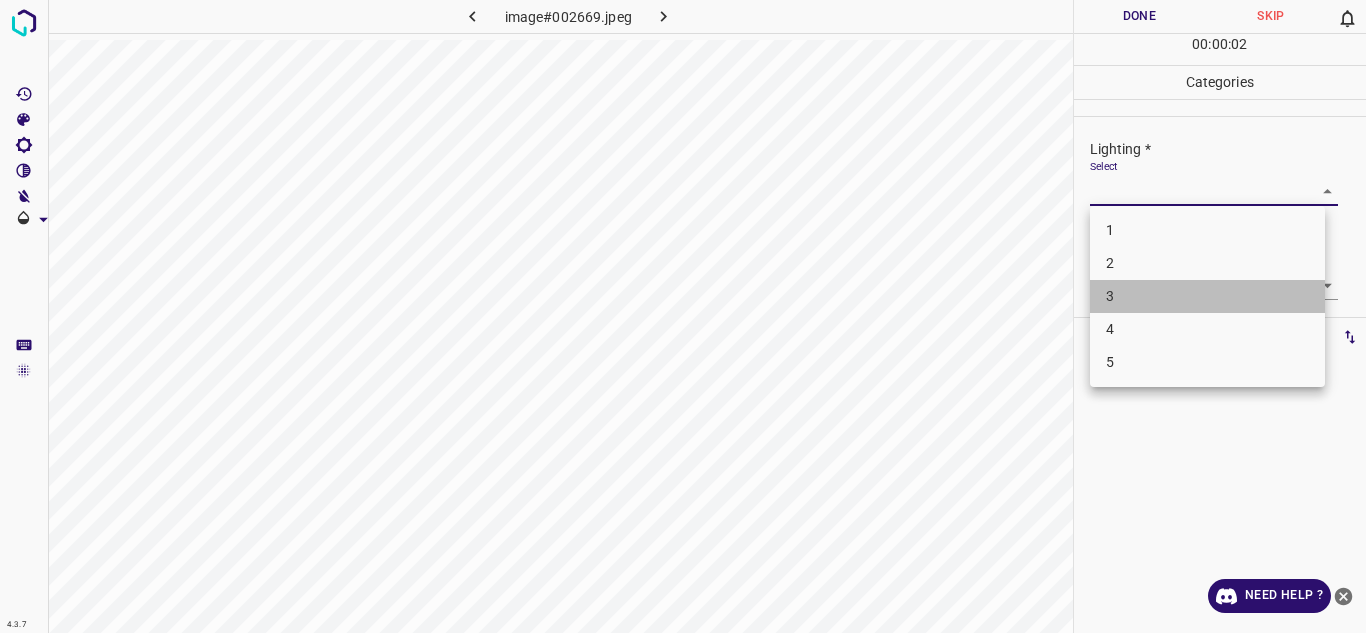 click on "3" at bounding box center [1207, 296] 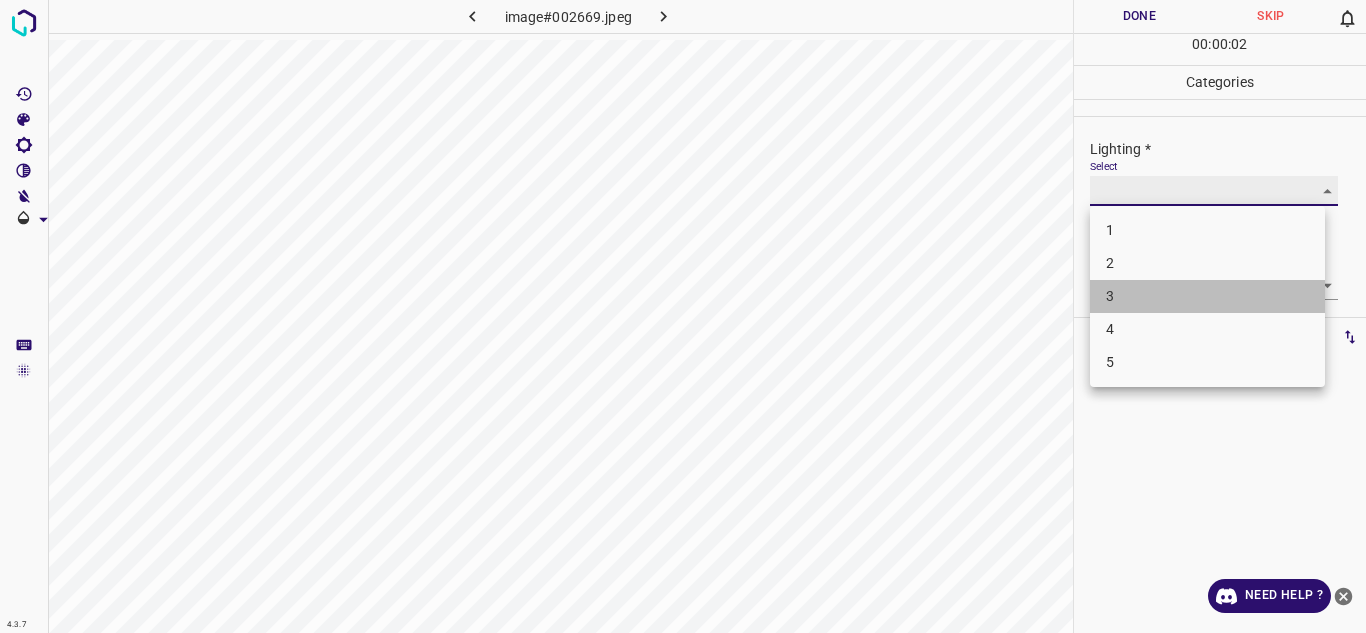 type on "3" 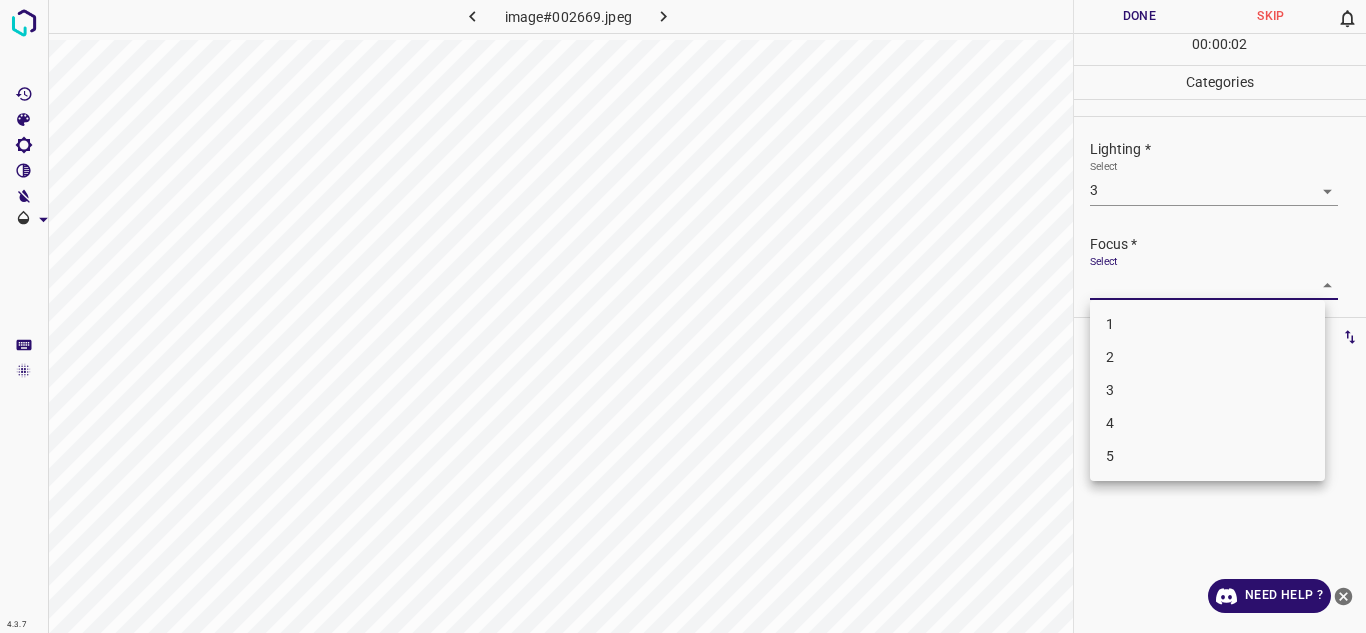 click on "4.3.7 image#002669.jpeg Done Skip 0 00   : 00   : 02   Categories Lighting *  Select 3 3 Focus *  Select ​ Overall *  Select ​ Labels   0 Categories 1 Lighting 2 Focus 3 Overall Tools Space Change between modes (Draw & Edit) I Auto labeling R Restore zoom M Zoom in N Zoom out Delete Delete selecte label Filters Z Restore filters X Saturation filter C Brightness filter V Contrast filter B Gray scale filter General O Download Need Help ? Texto original Valora esta traducción Tu opinión servirá para ayudar a mejorar el Traductor de Google - Text - Hide - Delete 1 2 3 4 5" at bounding box center [683, 316] 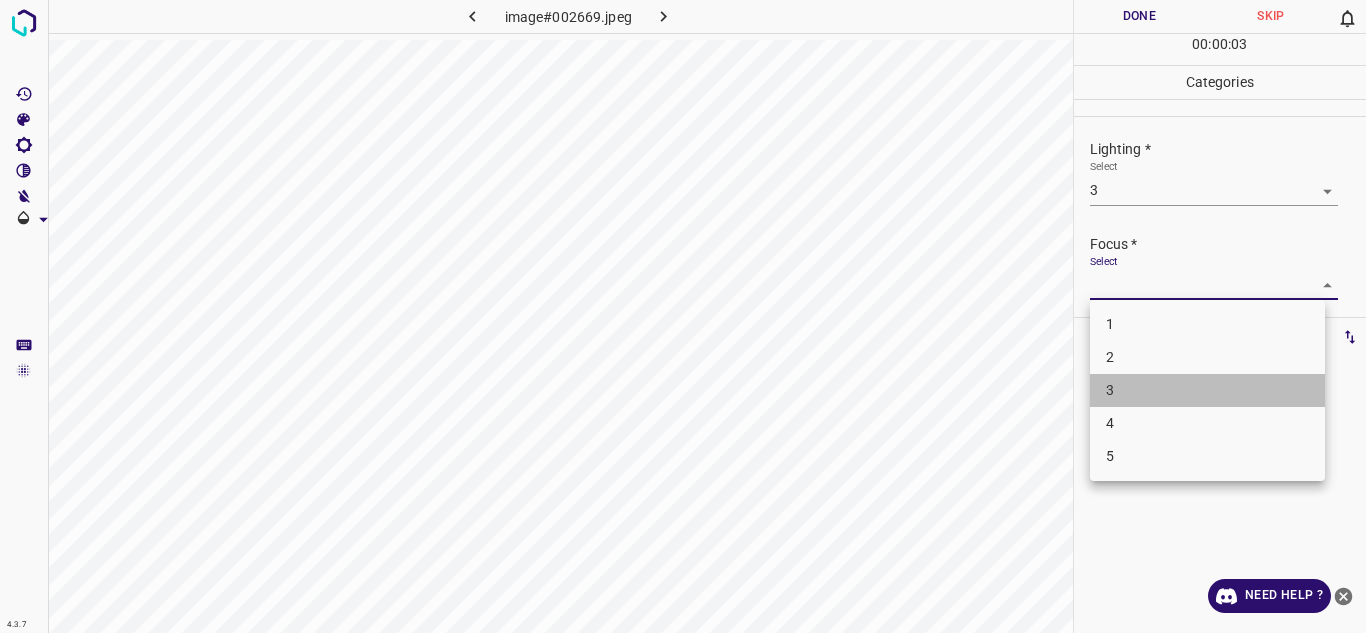 click on "3" at bounding box center (1207, 390) 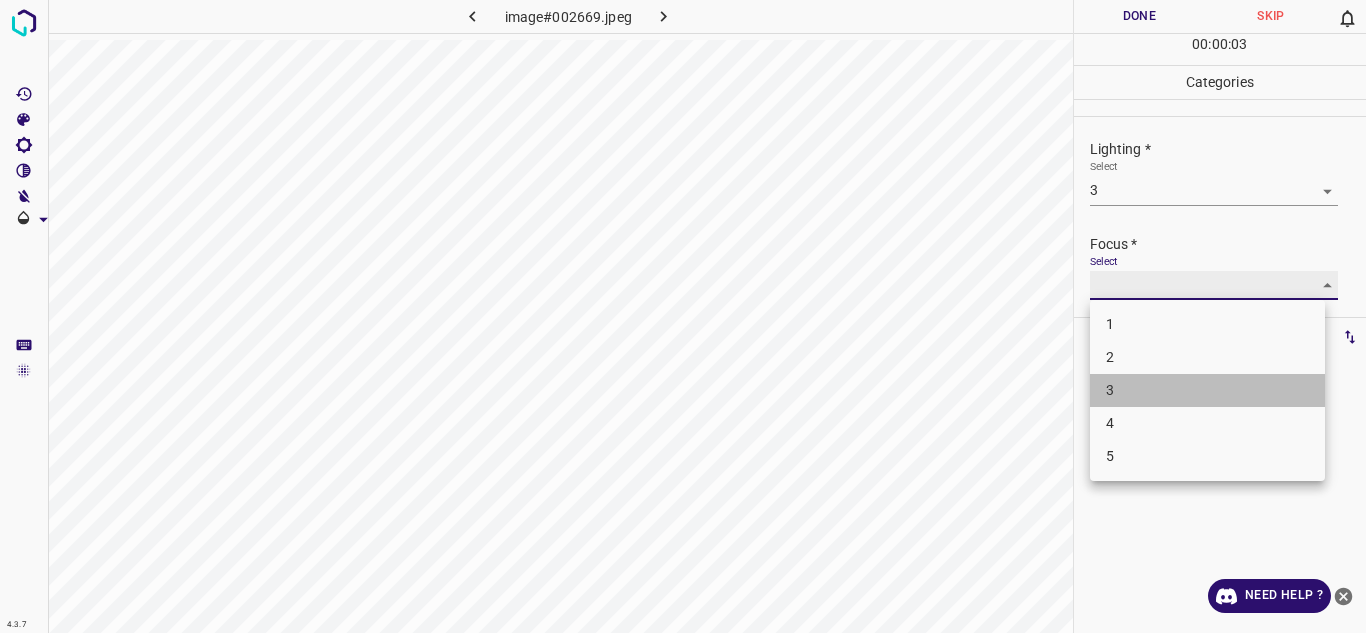 type on "3" 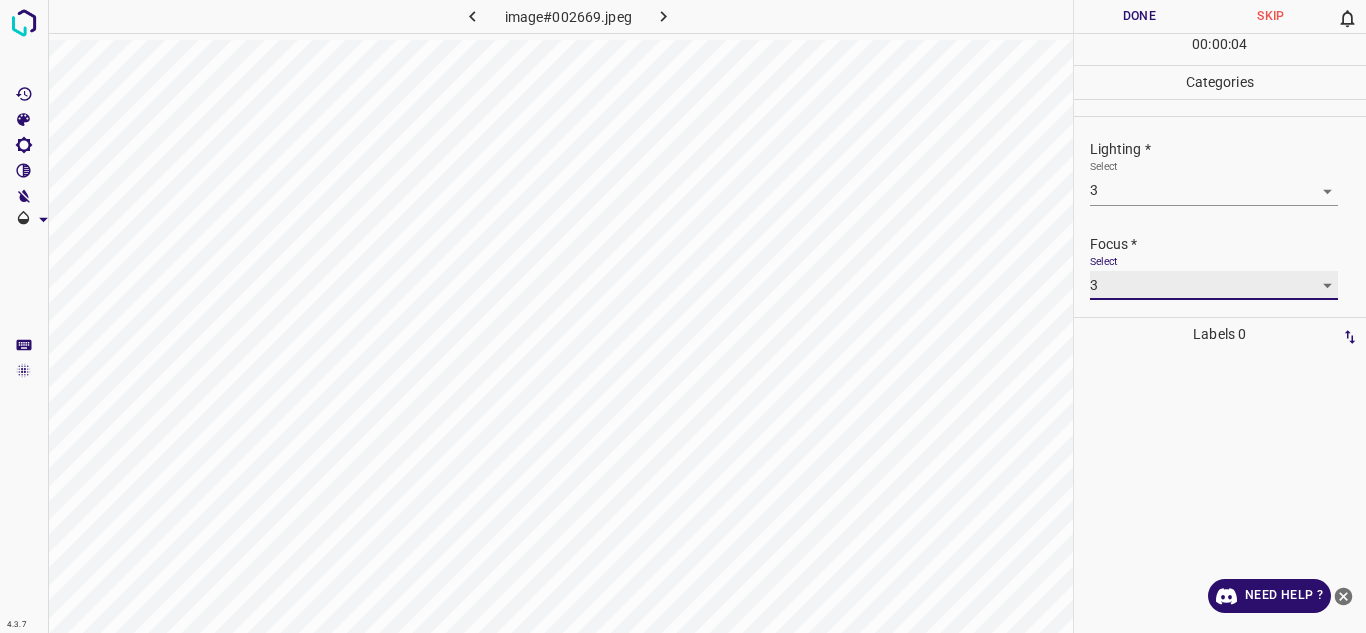 scroll, scrollTop: 98, scrollLeft: 0, axis: vertical 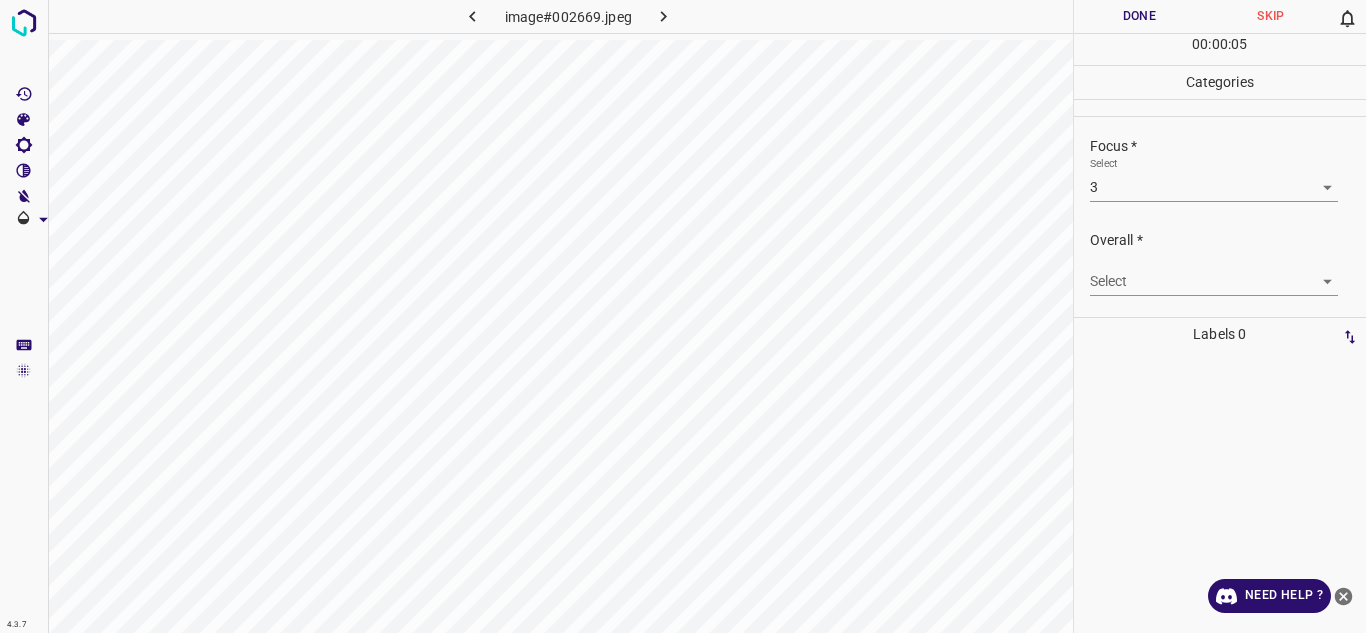 click on "Overall *  Select ​" at bounding box center (1220, 263) 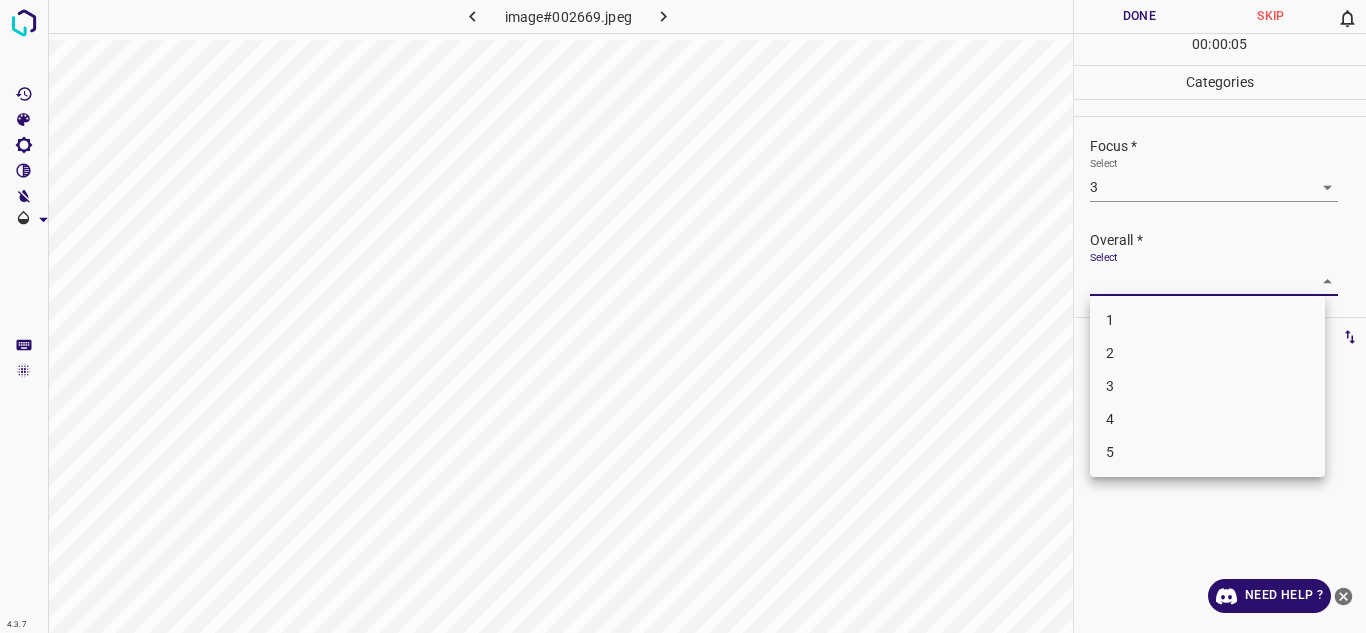 click on "4.3.7 image#002669.jpeg Done Skip 0 00   : 00   : 05   Categories Lighting *  Select 3 3 Focus *  Select 3 3 Overall *  Select ​ Labels   0 Categories 1 Lighting 2 Focus 3 Overall Tools Space Change between modes (Draw & Edit) I Auto labeling R Restore zoom M Zoom in N Zoom out Delete Delete selecte label Filters Z Restore filters X Saturation filter C Brightness filter V Contrast filter B Gray scale filter General O Download Need Help ? Texto original Valora esta traducción Tu opinión servirá para ayudar a mejorar el Traductor de Google - Text - Hide - Delete 1 2 3 4 5" at bounding box center (683, 316) 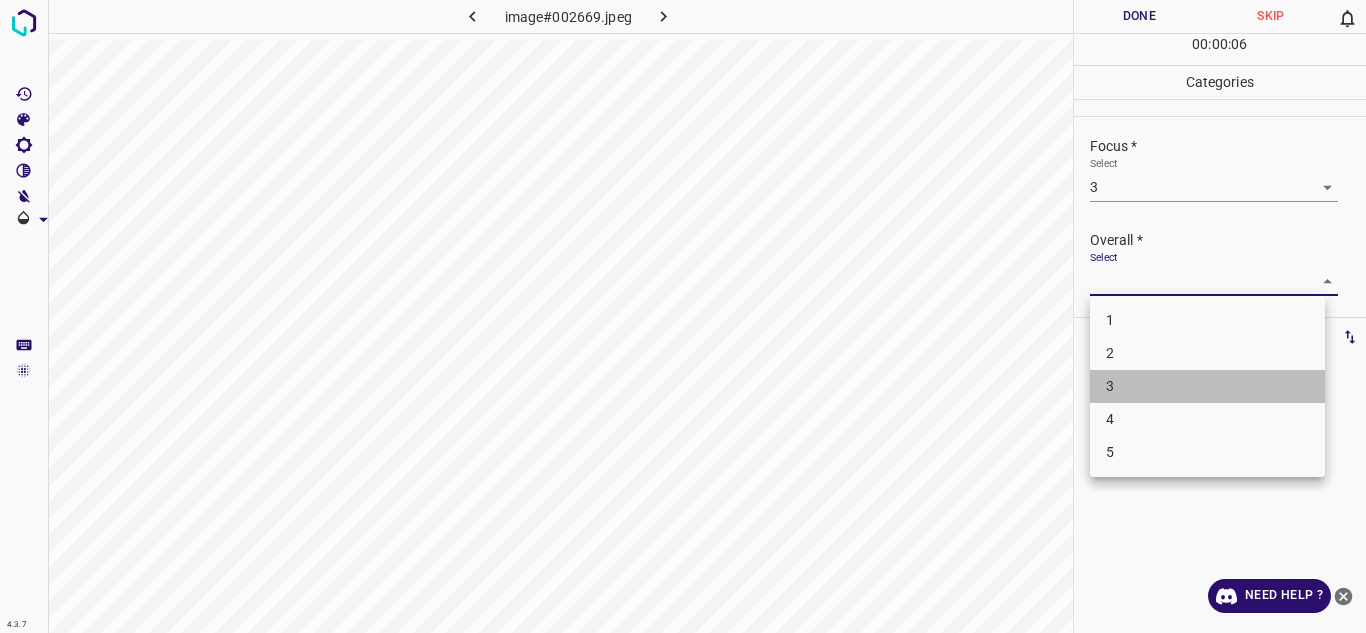 click on "3" at bounding box center [1207, 386] 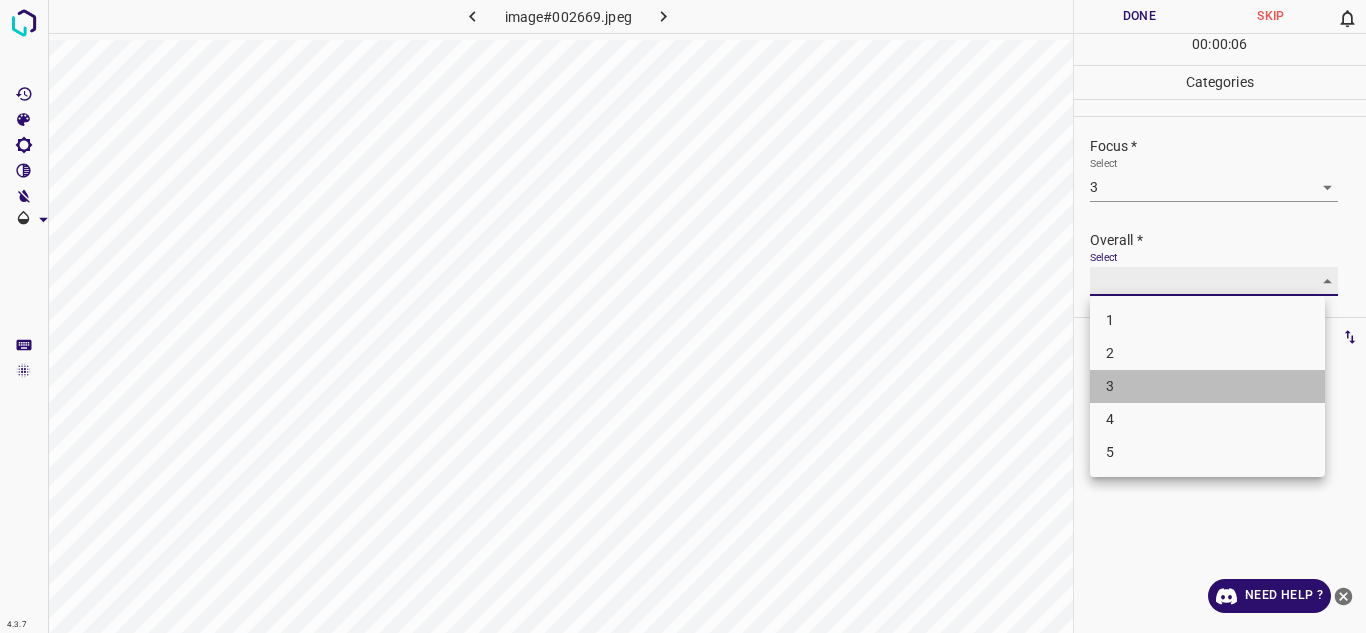 type on "3" 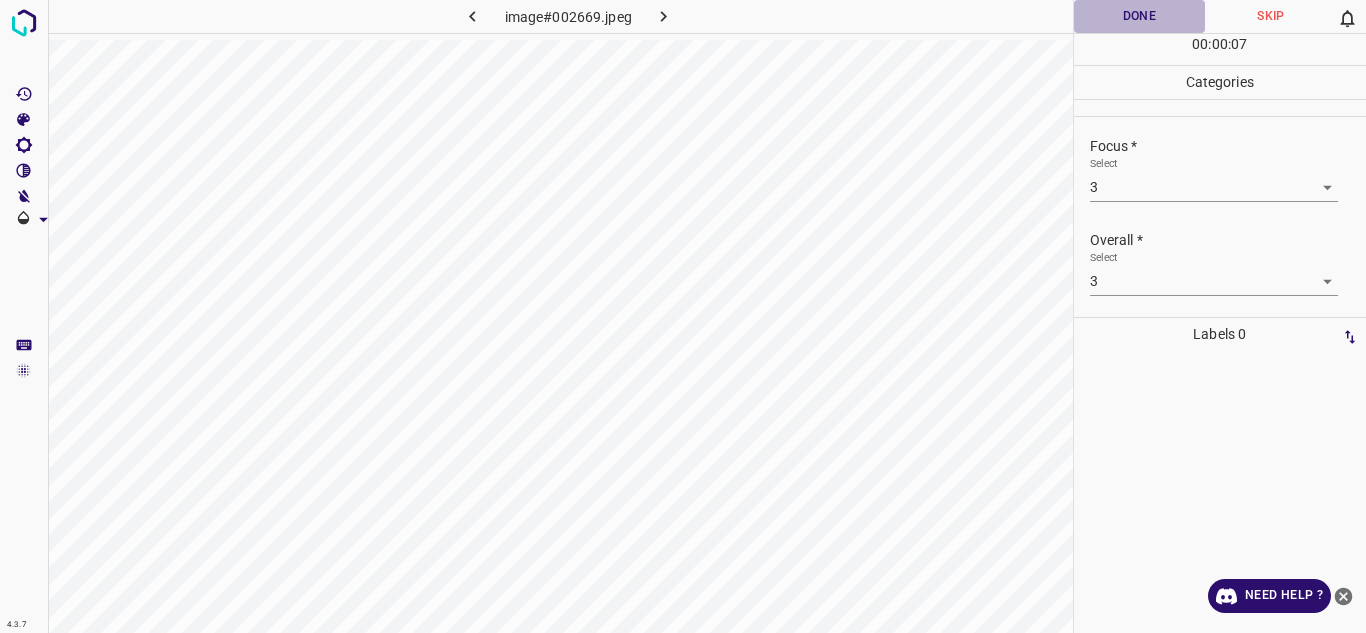 click on "Done" at bounding box center [1140, 16] 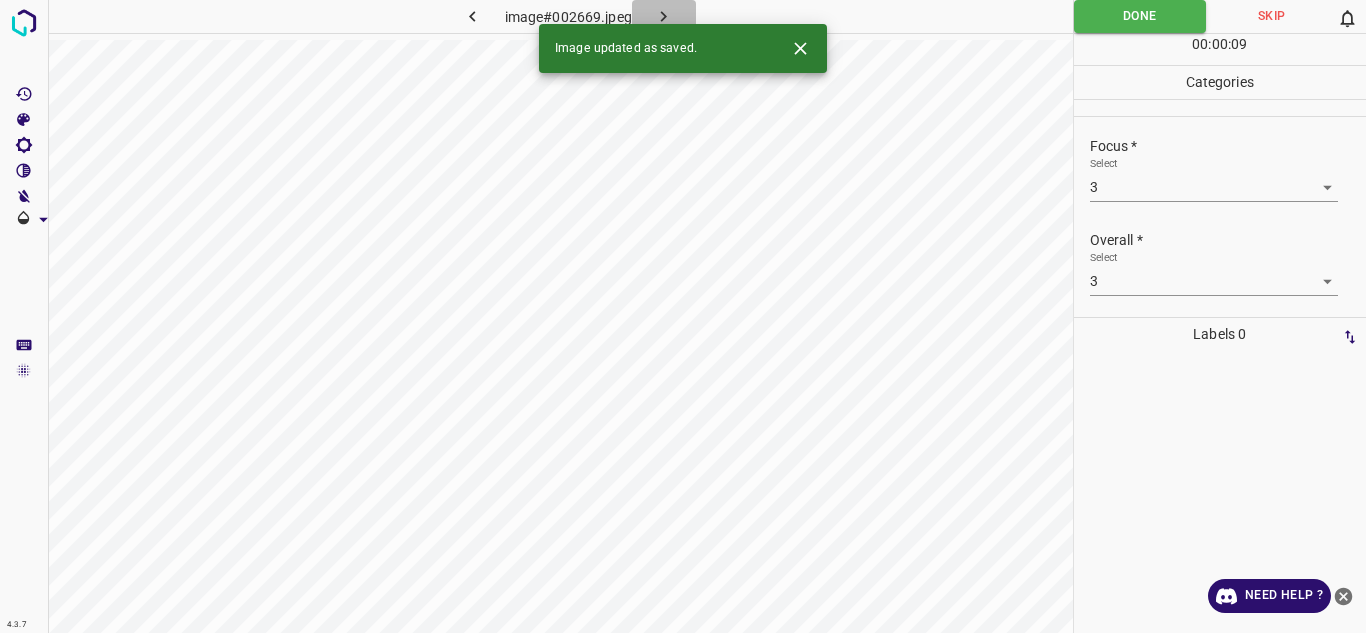 click 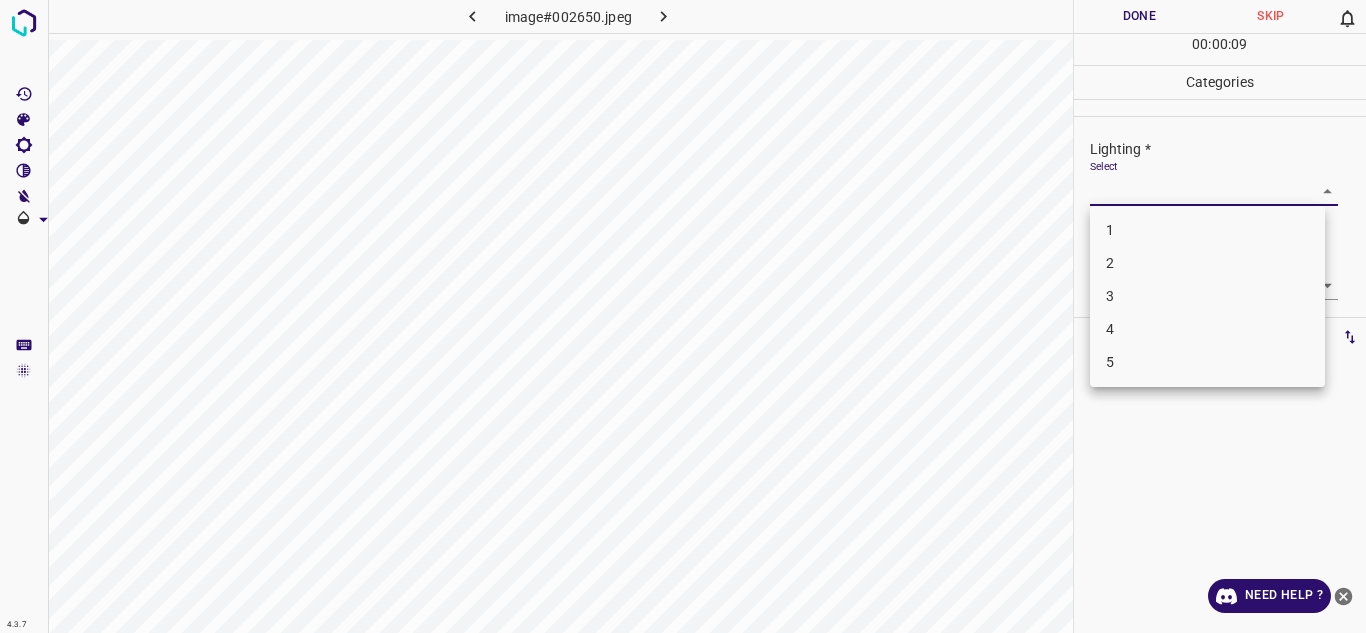 click on "4.3.7 image#002650.jpeg Done Skip 0 00   : 00   : 09   Categories Lighting *  Select ​ Focus *  Select ​ Overall *  Select ​ Labels   0 Categories 1 Lighting 2 Focus 3 Overall Tools Space Change between modes (Draw & Edit) I Auto labeling R Restore zoom M Zoom in N Zoom out Delete Delete selecte label Filters Z Restore filters X Saturation filter C Brightness filter V Contrast filter B Gray scale filter General O Download Need Help ? Texto original Valora esta traducción Tu opinión servirá para ayudar a mejorar el Traductor de Google - Text - Hide - Delete 1 2 3 4 5" at bounding box center [683, 316] 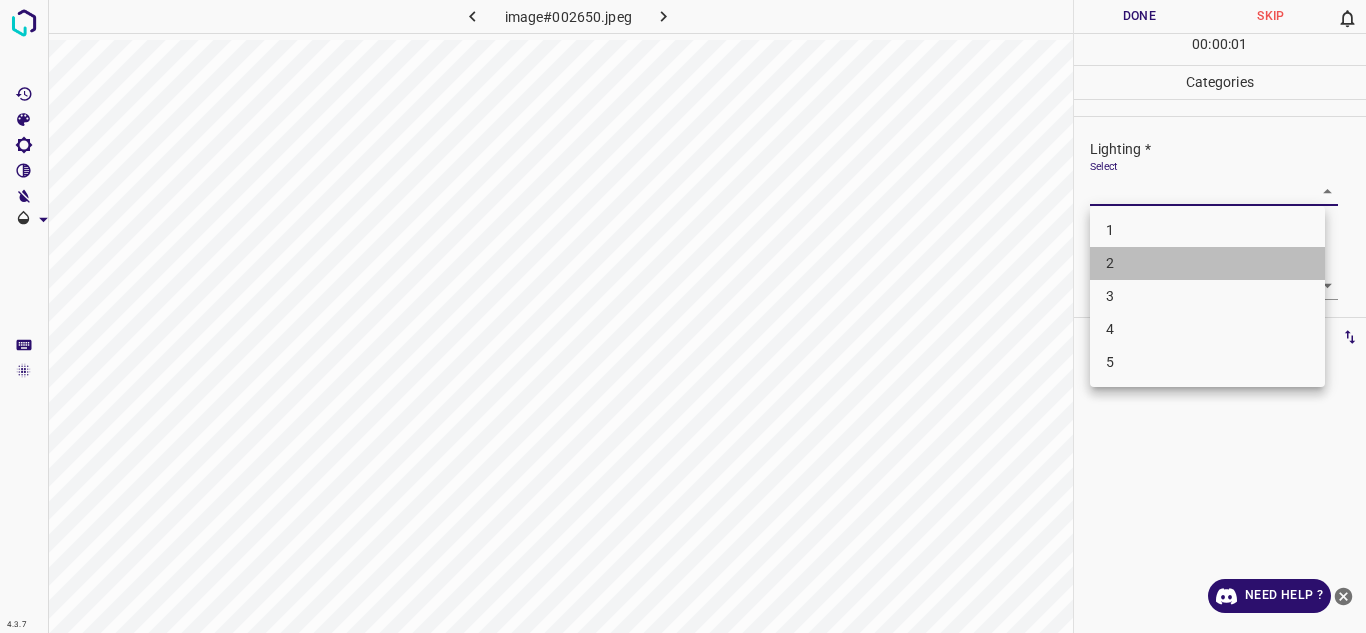 click on "2" at bounding box center [1207, 263] 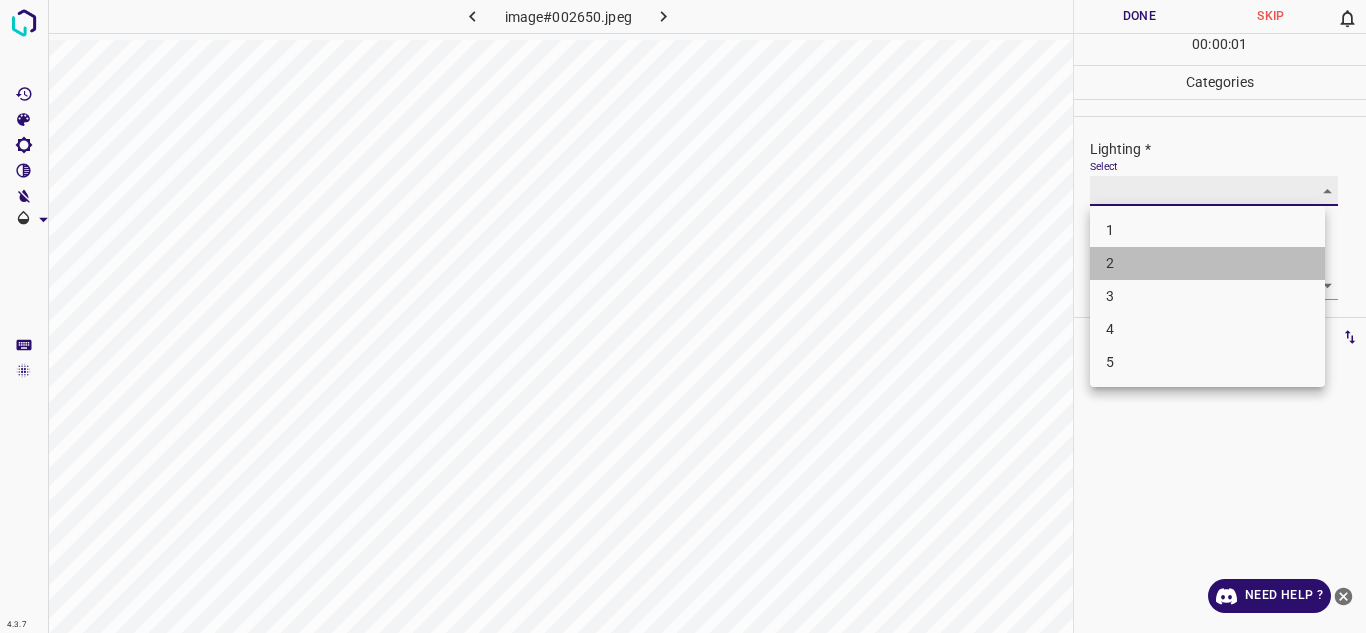 type on "2" 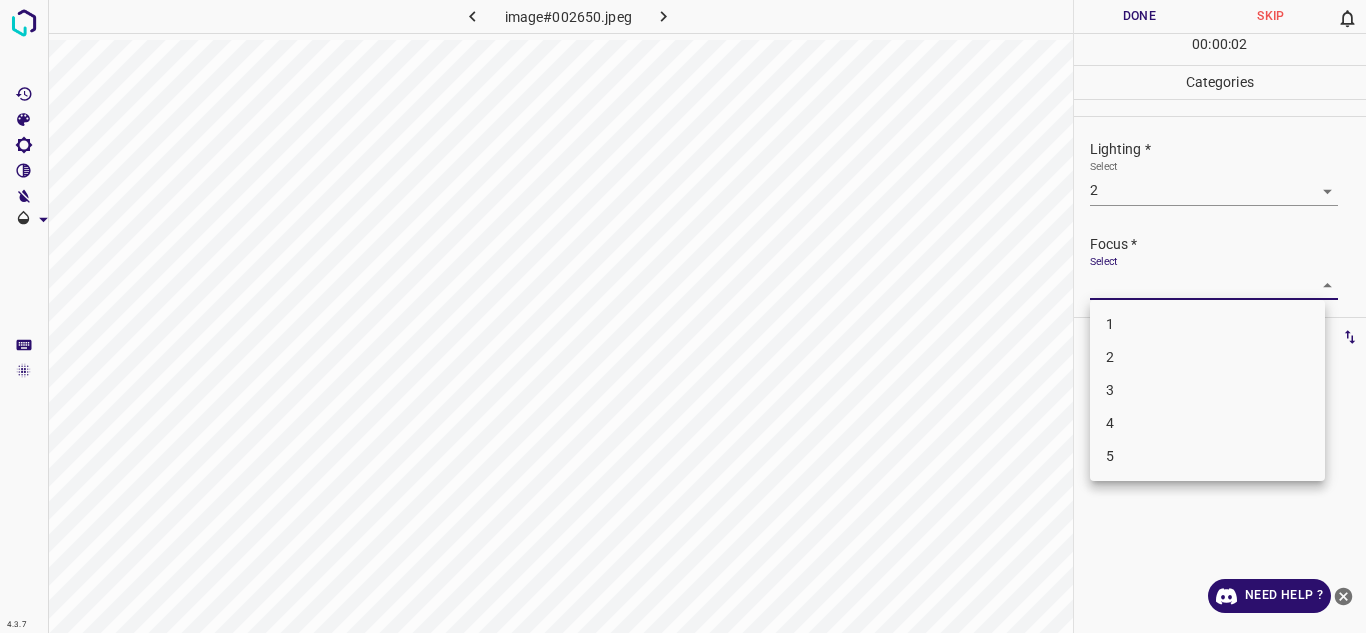 drag, startPoint x: 1152, startPoint y: 282, endPoint x: 1147, endPoint y: 347, distance: 65.192024 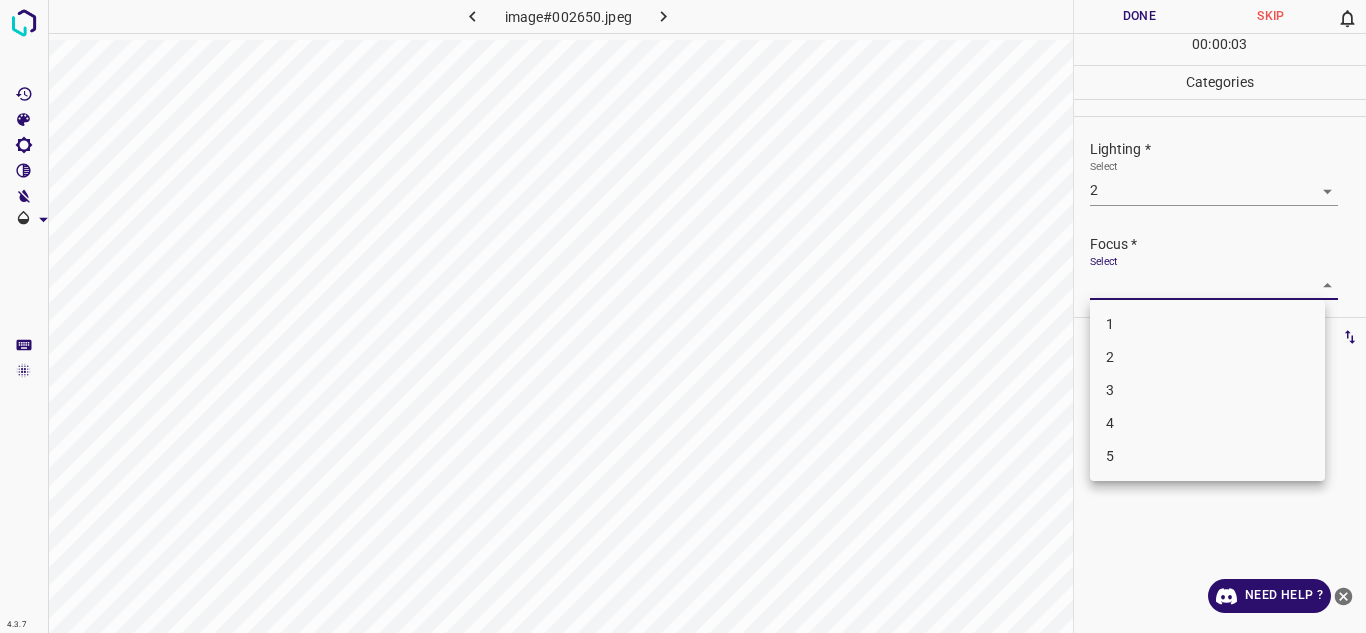 click on "2" at bounding box center (1207, 357) 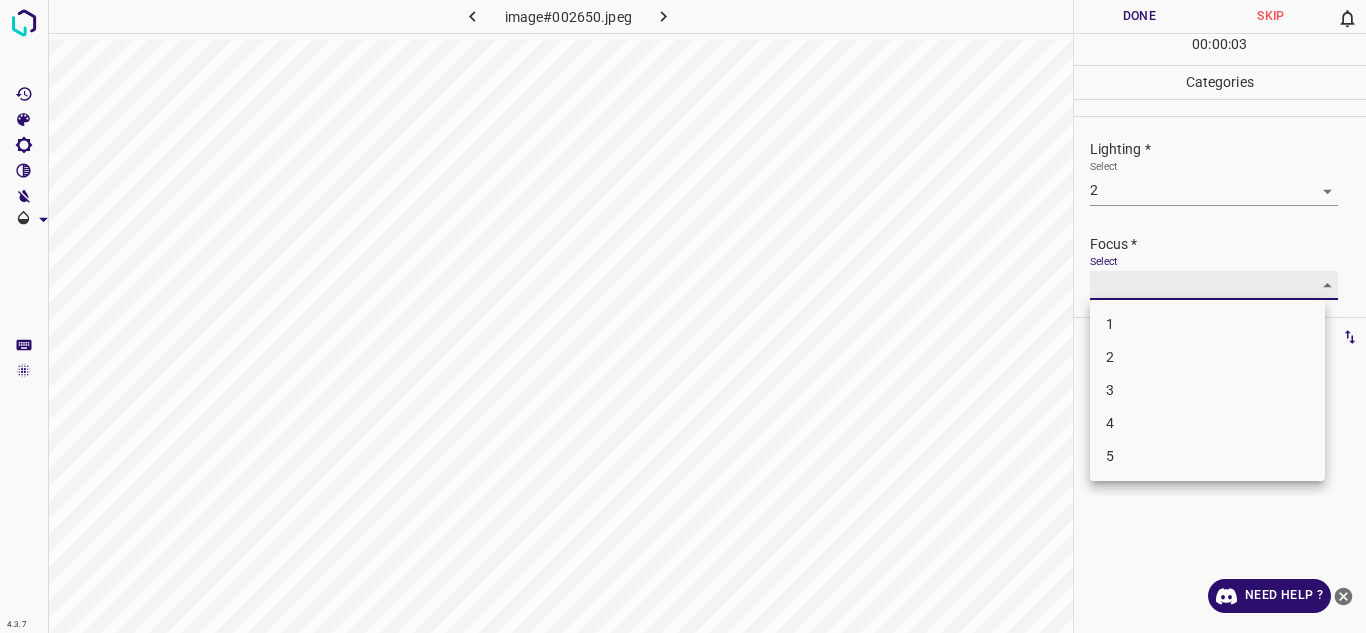 type on "2" 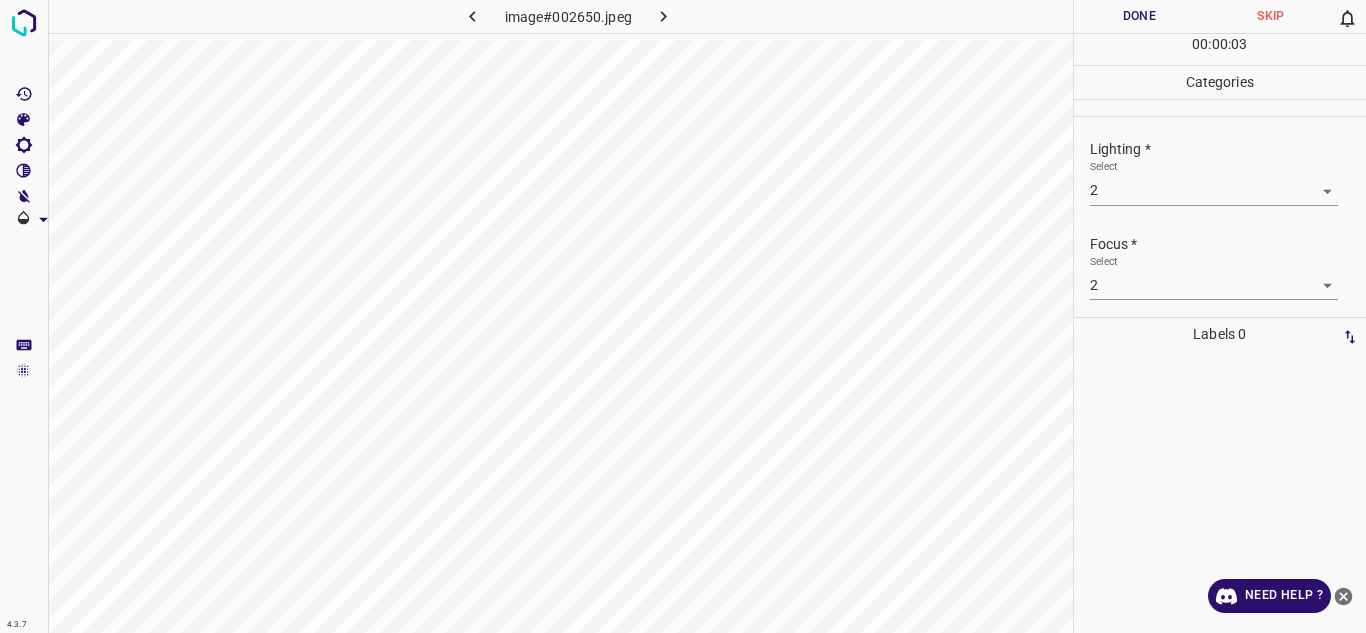 click on "2" at bounding box center (1207, 332) 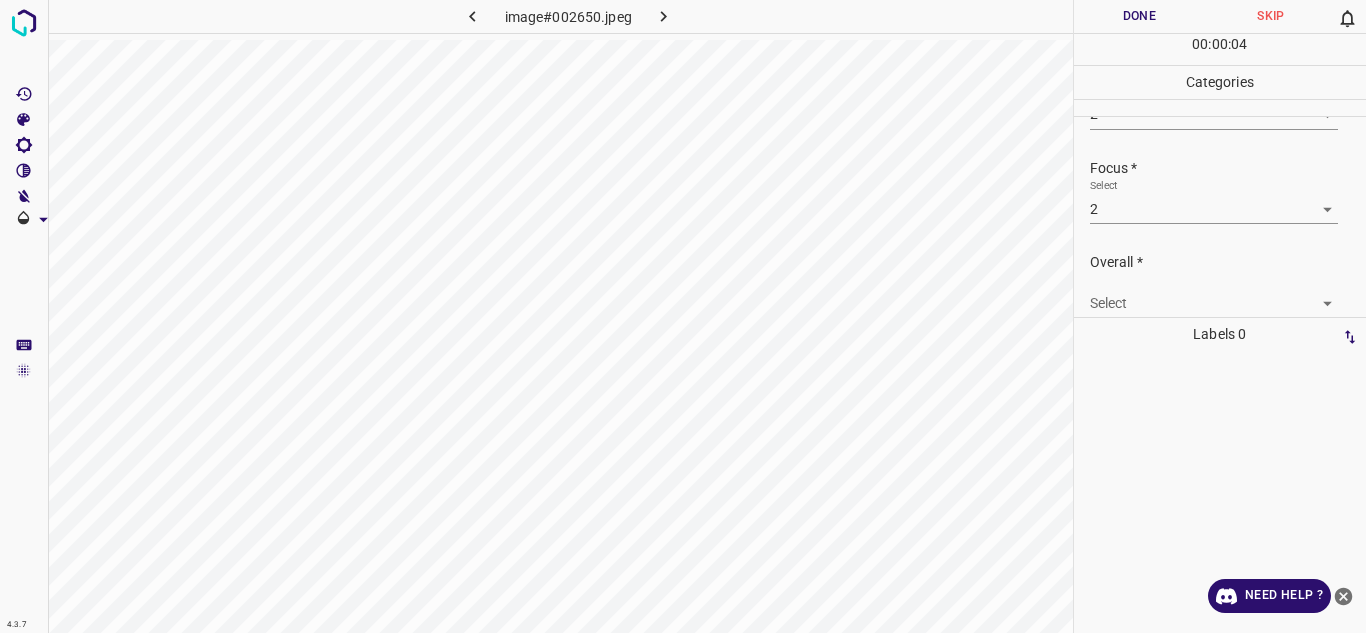 scroll, scrollTop: 98, scrollLeft: 0, axis: vertical 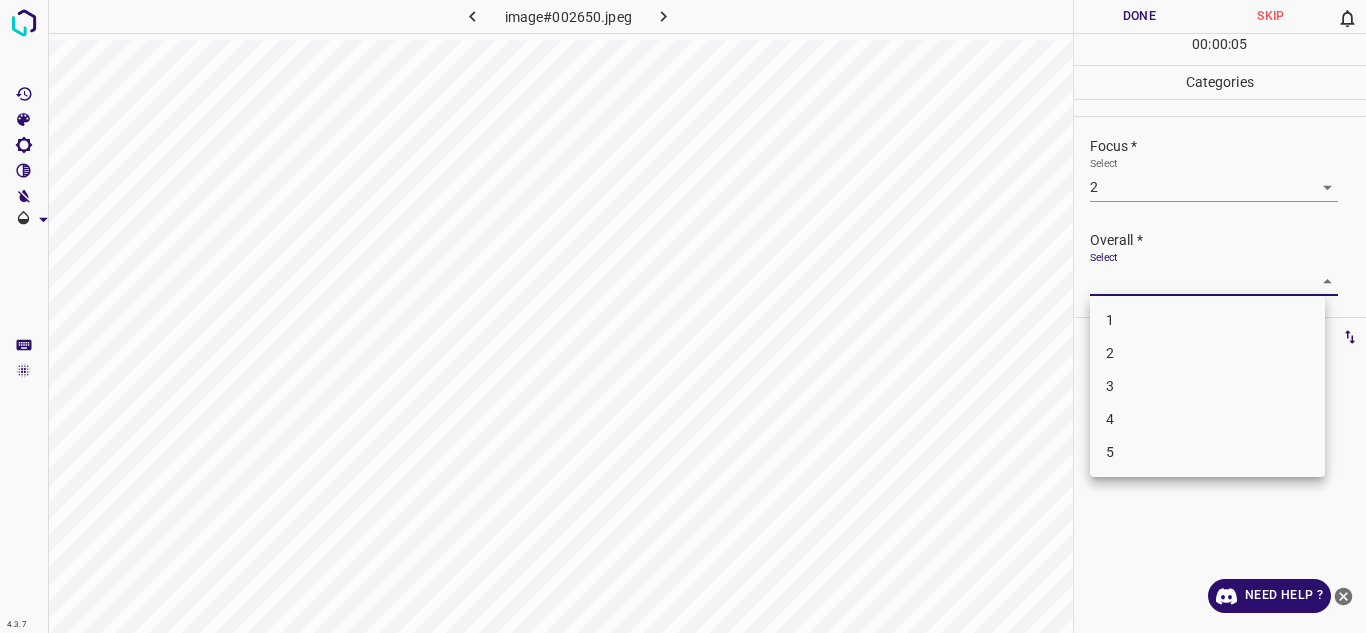 drag, startPoint x: 1306, startPoint y: 280, endPoint x: 1181, endPoint y: 351, distance: 143.75674 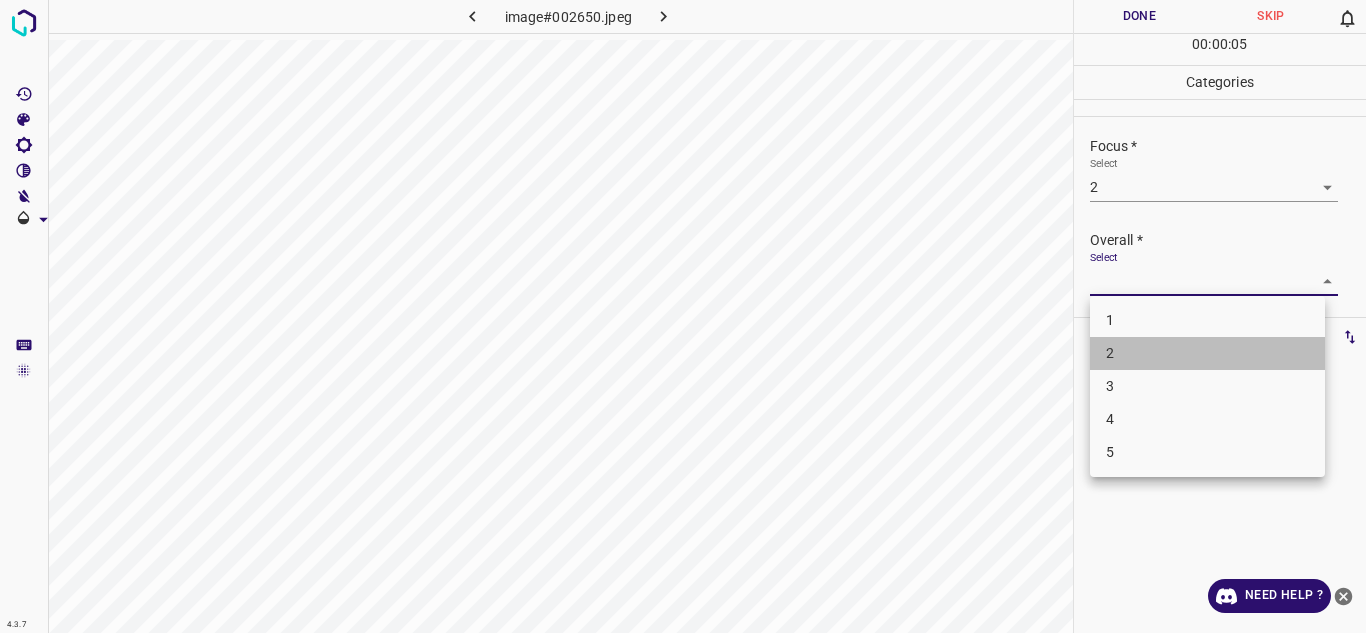 click on "2" at bounding box center (1207, 353) 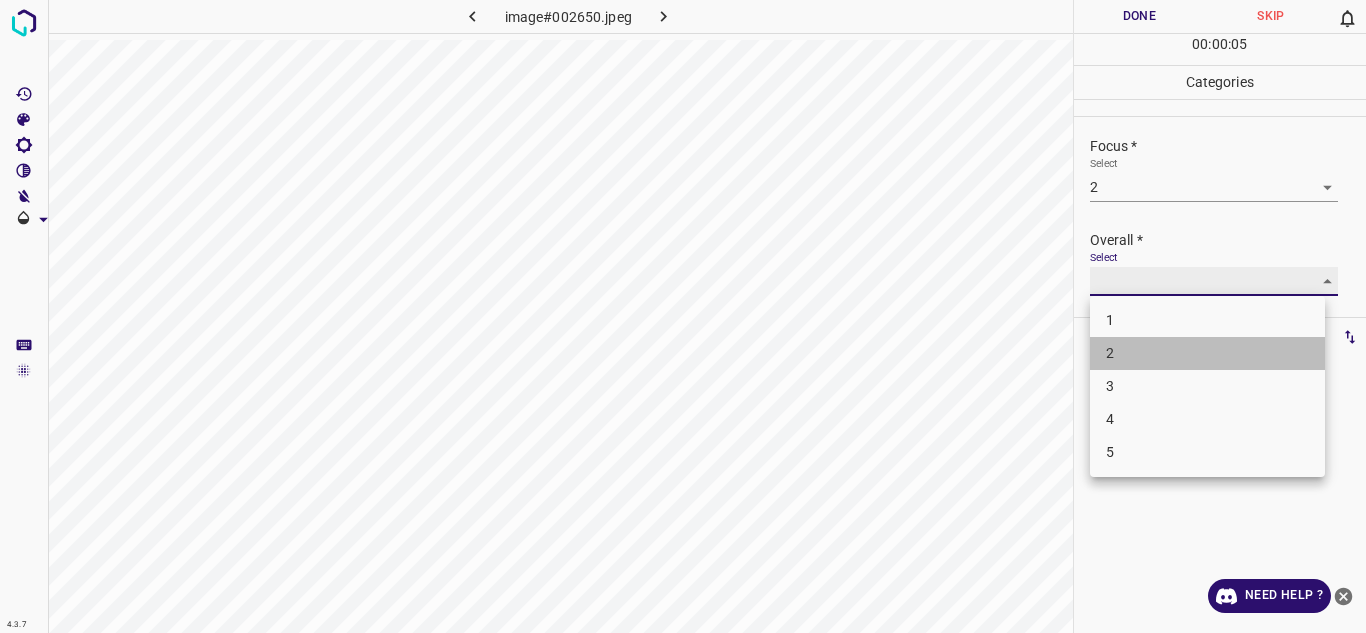 type on "2" 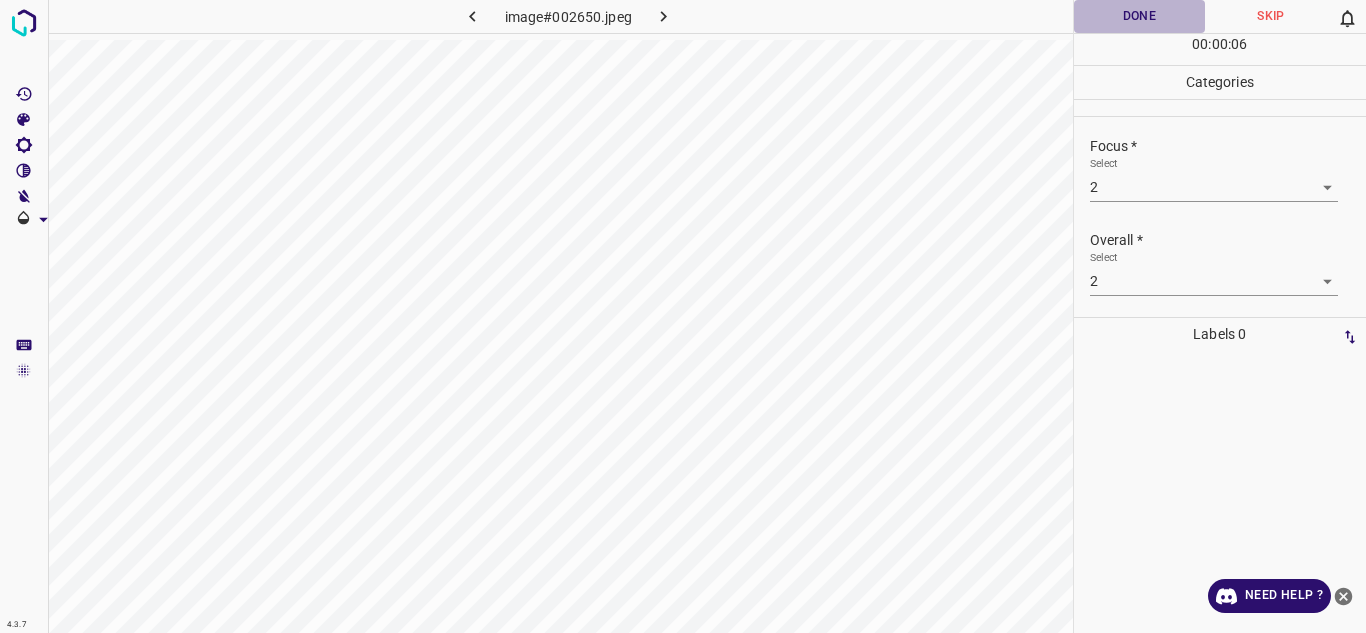 click on "Done" at bounding box center (1140, 16) 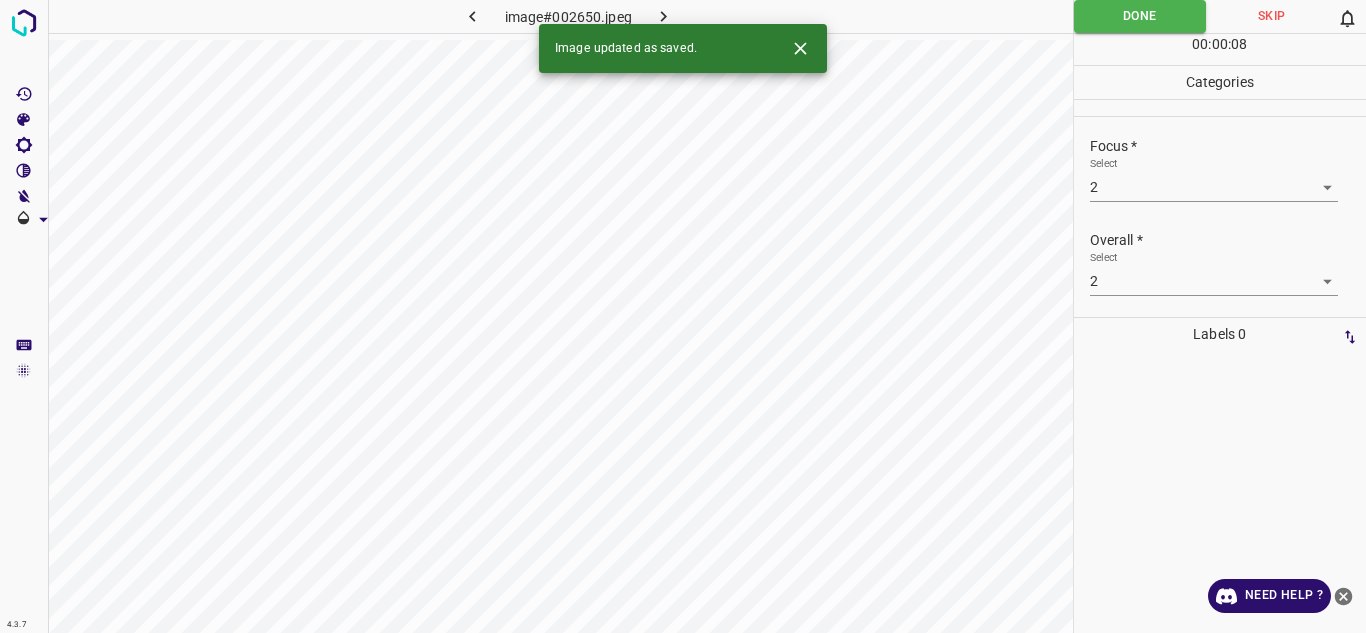 click 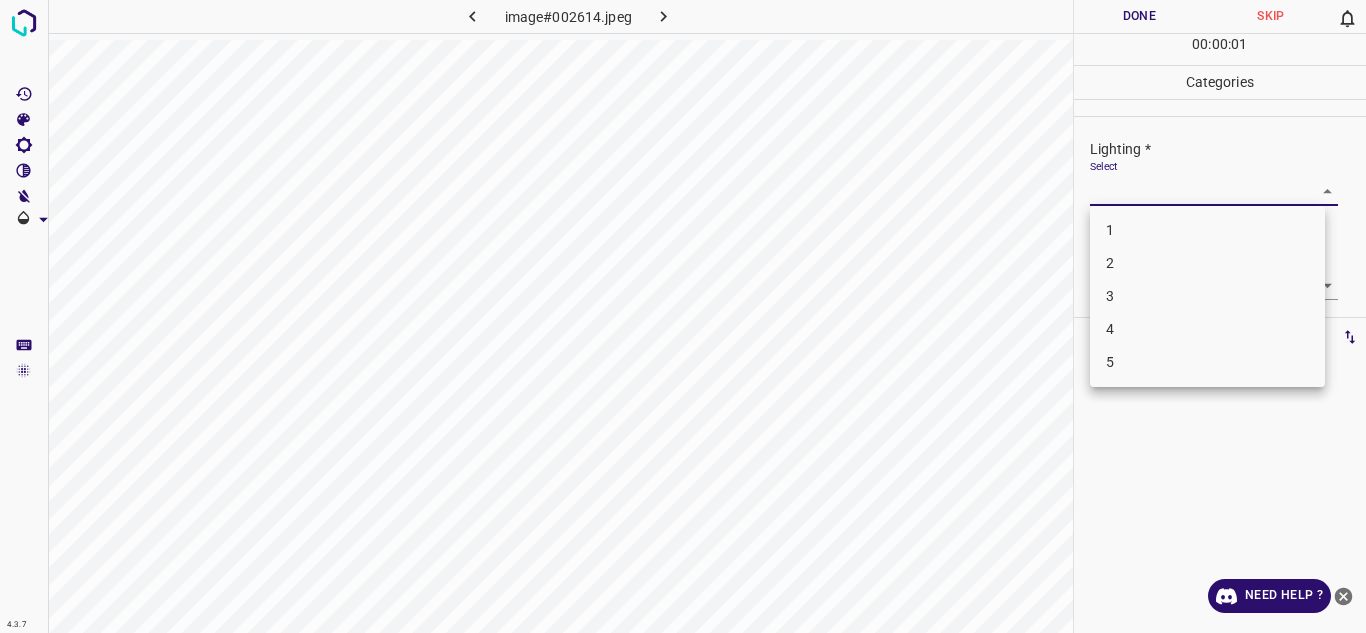 drag, startPoint x: 1145, startPoint y: 199, endPoint x: 1130, endPoint y: 251, distance: 54.120235 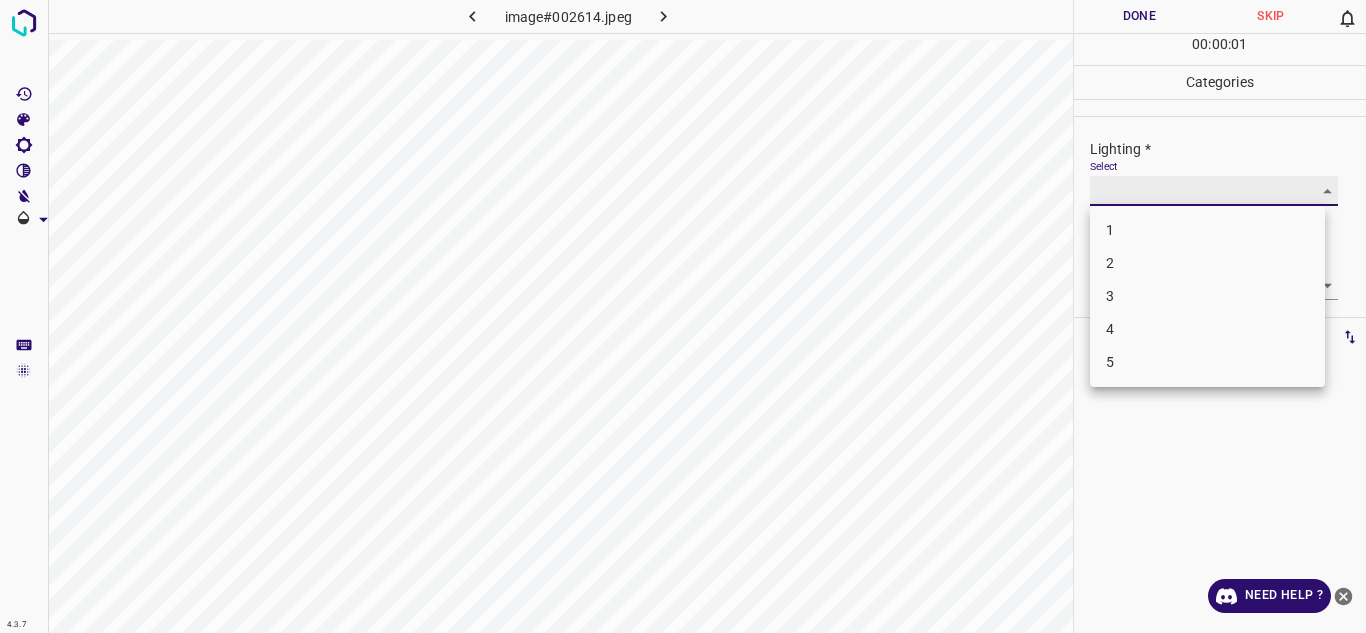 type on "2" 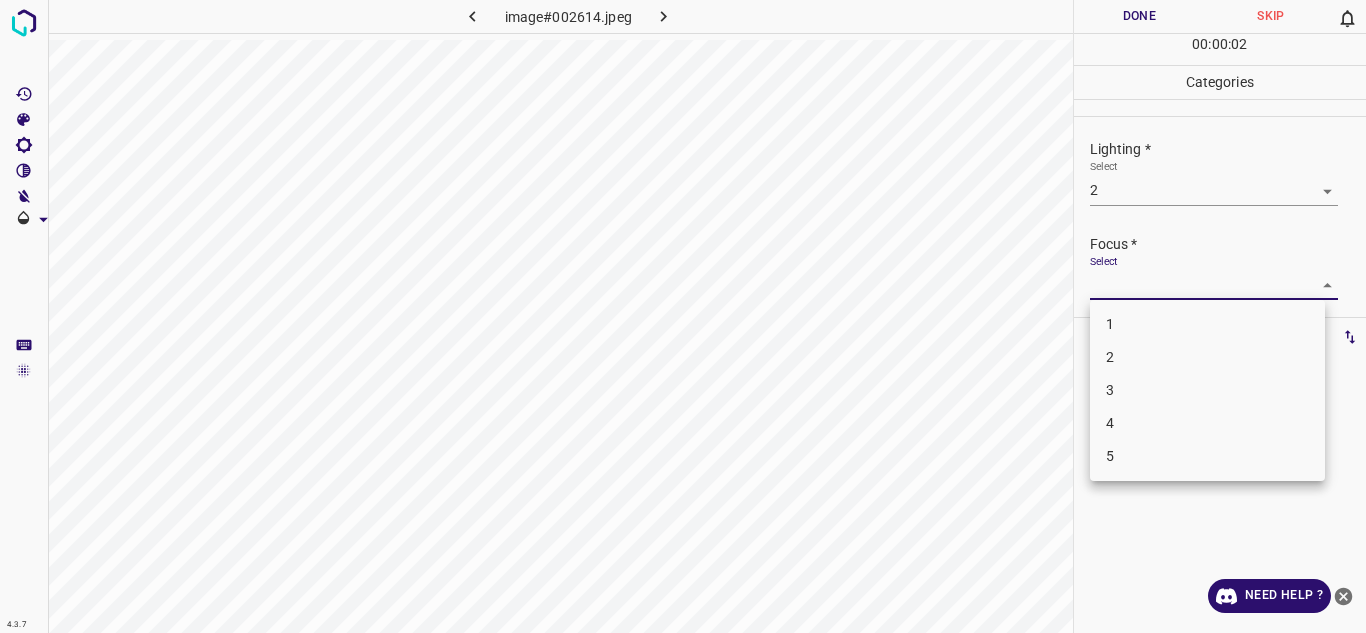 drag, startPoint x: 1130, startPoint y: 271, endPoint x: 1133, endPoint y: 337, distance: 66.068146 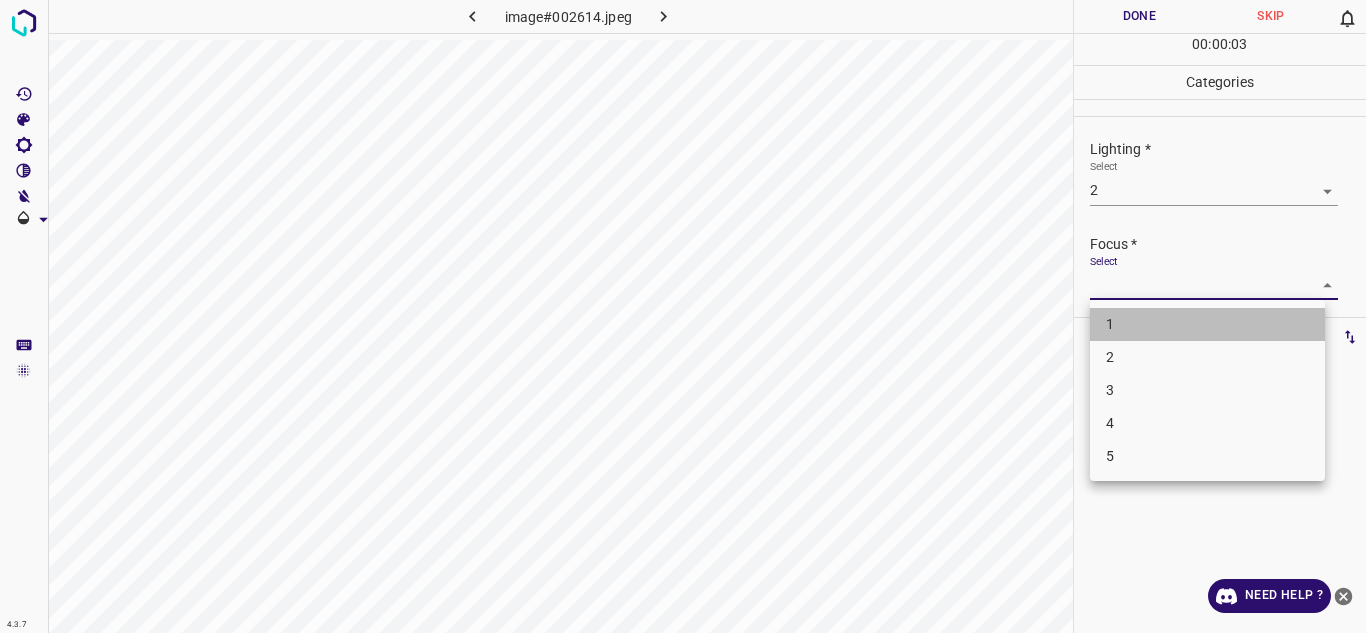 click on "1" at bounding box center [1207, 324] 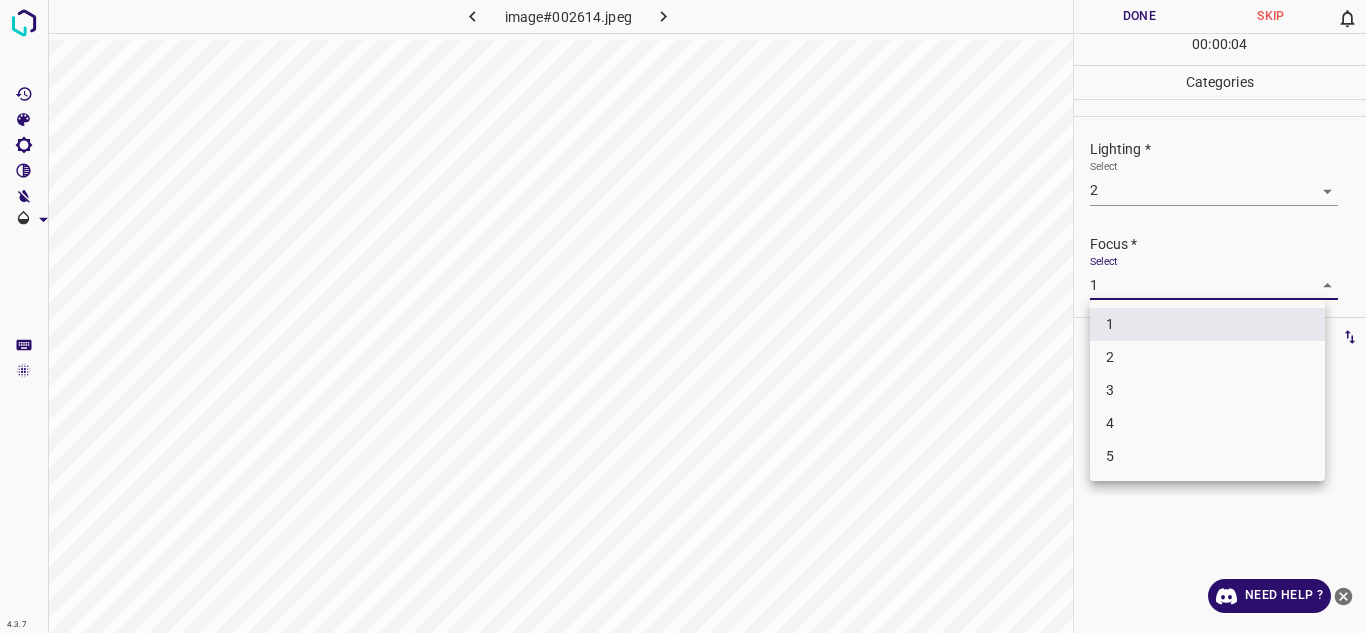 drag, startPoint x: 1147, startPoint y: 289, endPoint x: 1139, endPoint y: 359, distance: 70.45566 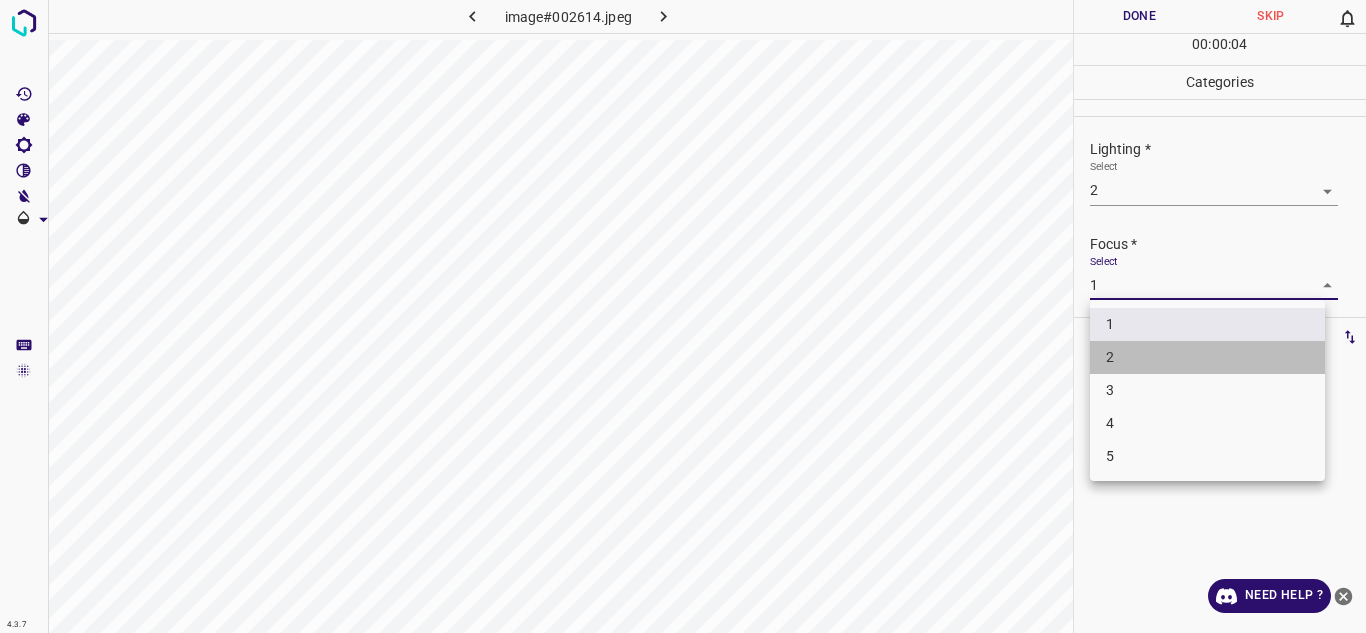 click on "2" at bounding box center [1207, 357] 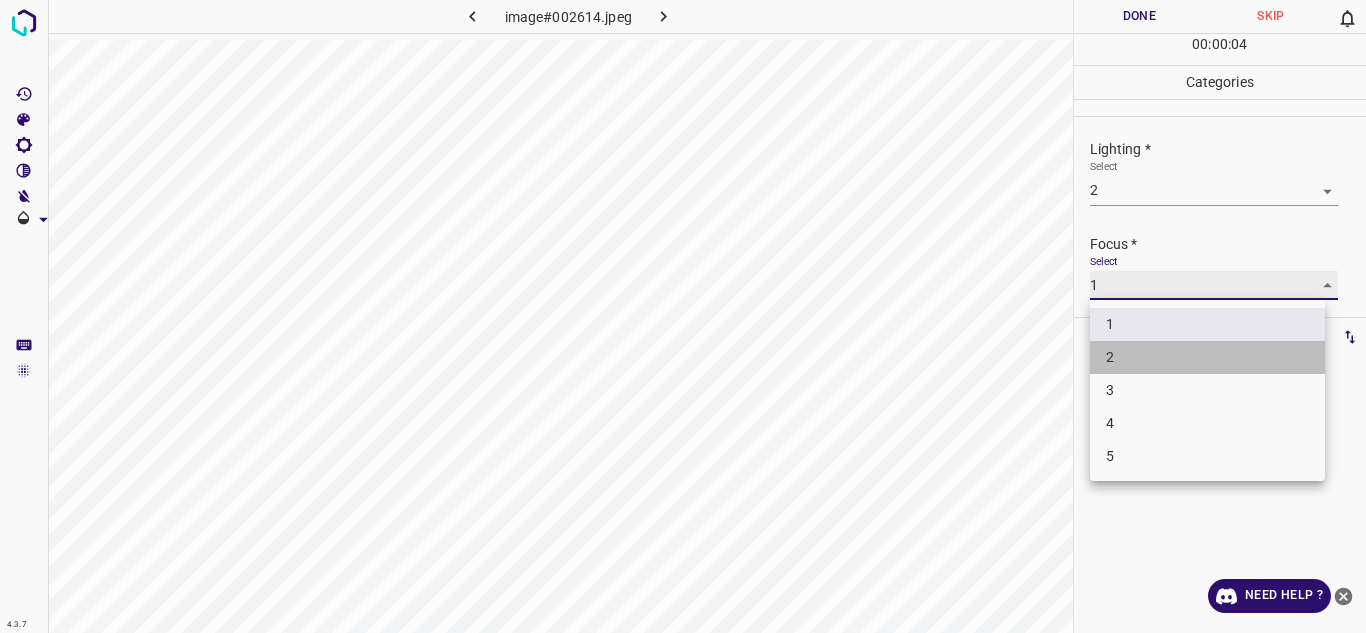 type on "2" 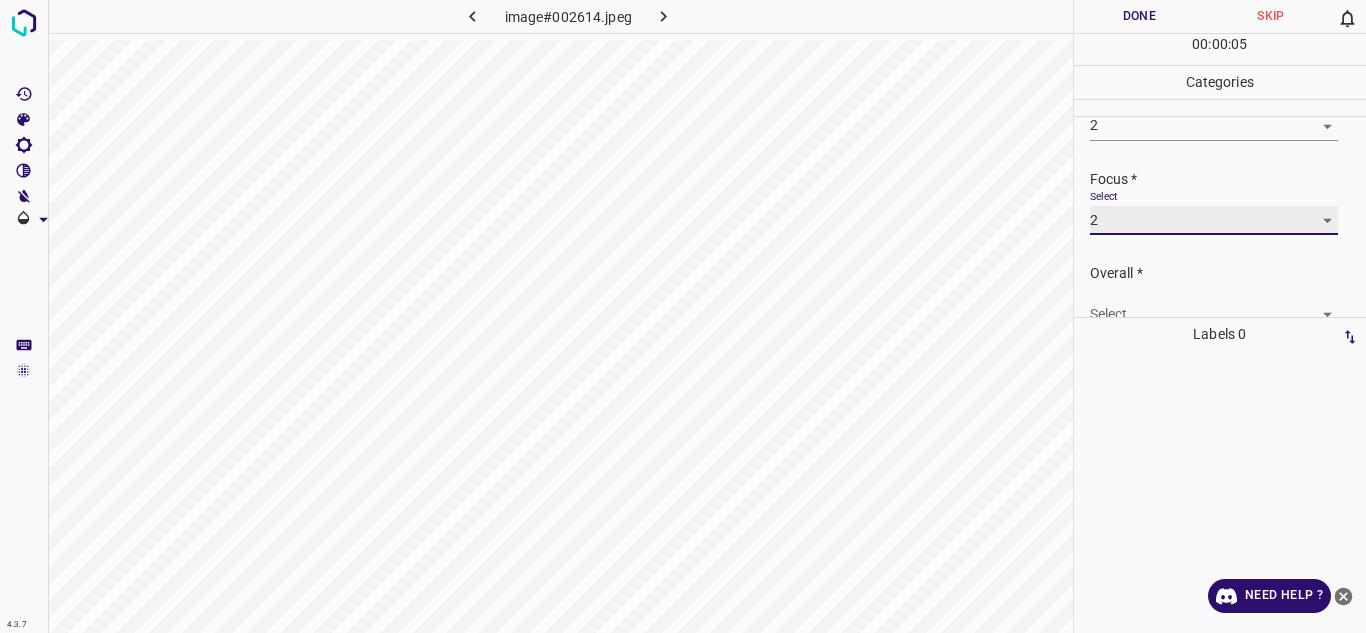 scroll, scrollTop: 98, scrollLeft: 0, axis: vertical 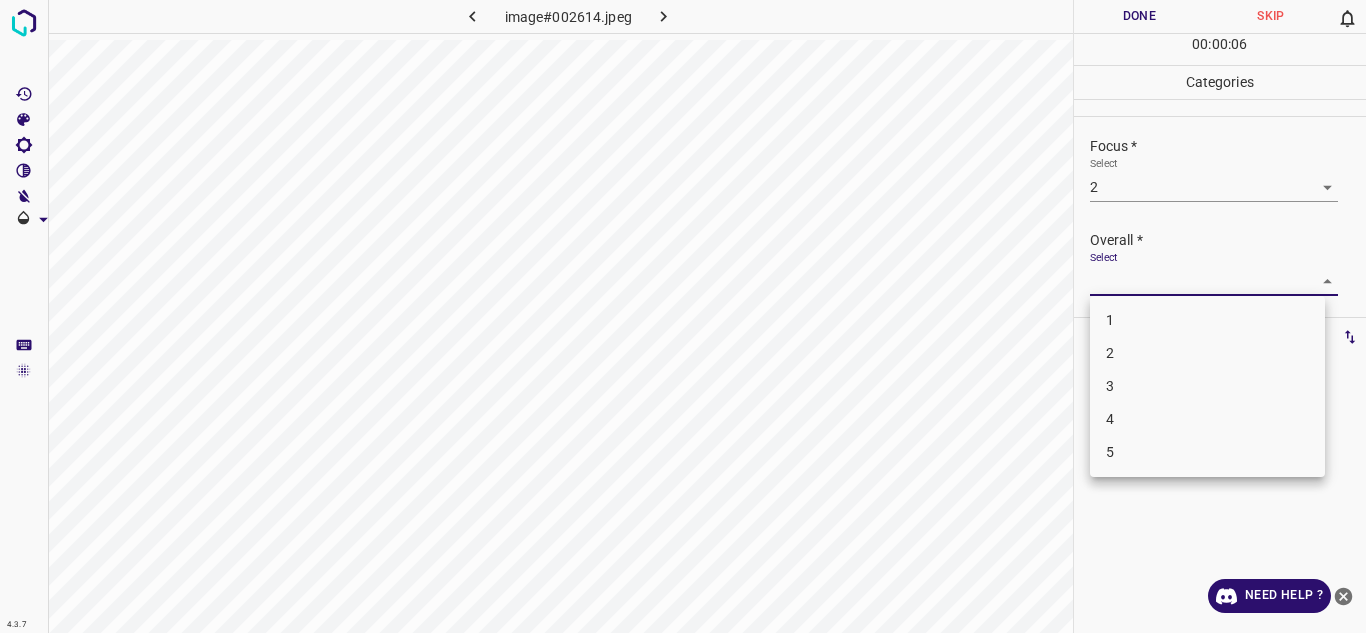 drag, startPoint x: 1269, startPoint y: 270, endPoint x: 1129, endPoint y: 356, distance: 164.3046 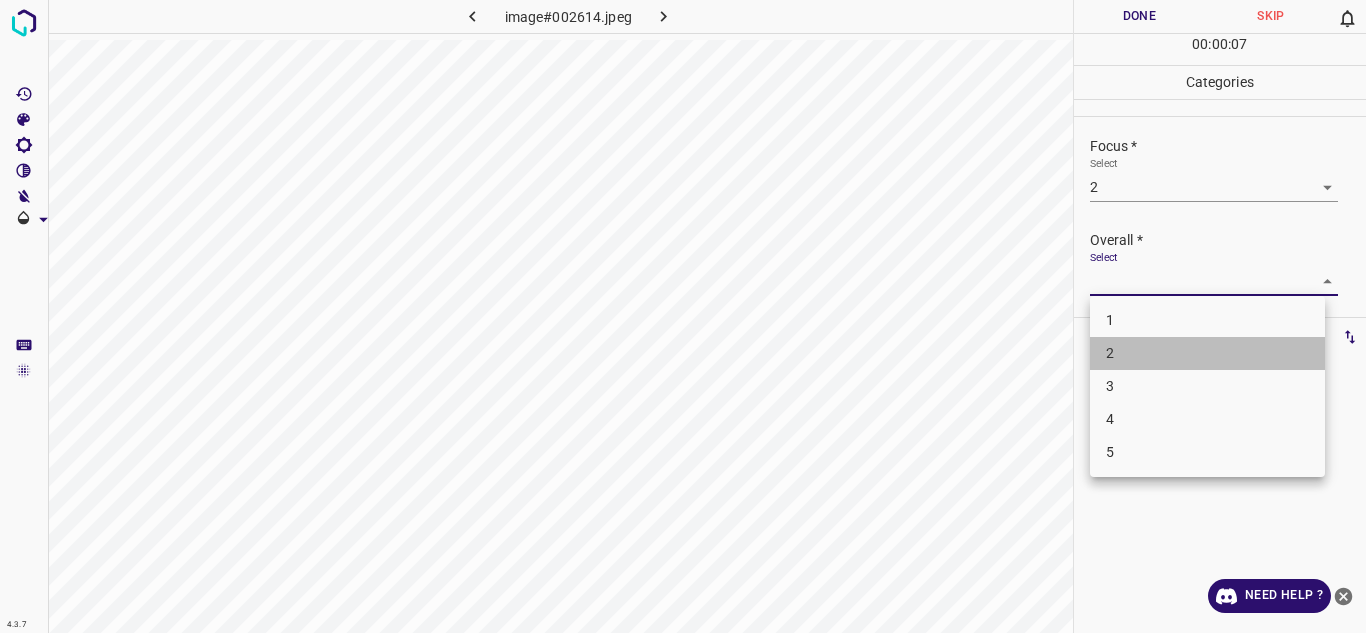 click on "2" at bounding box center (1207, 353) 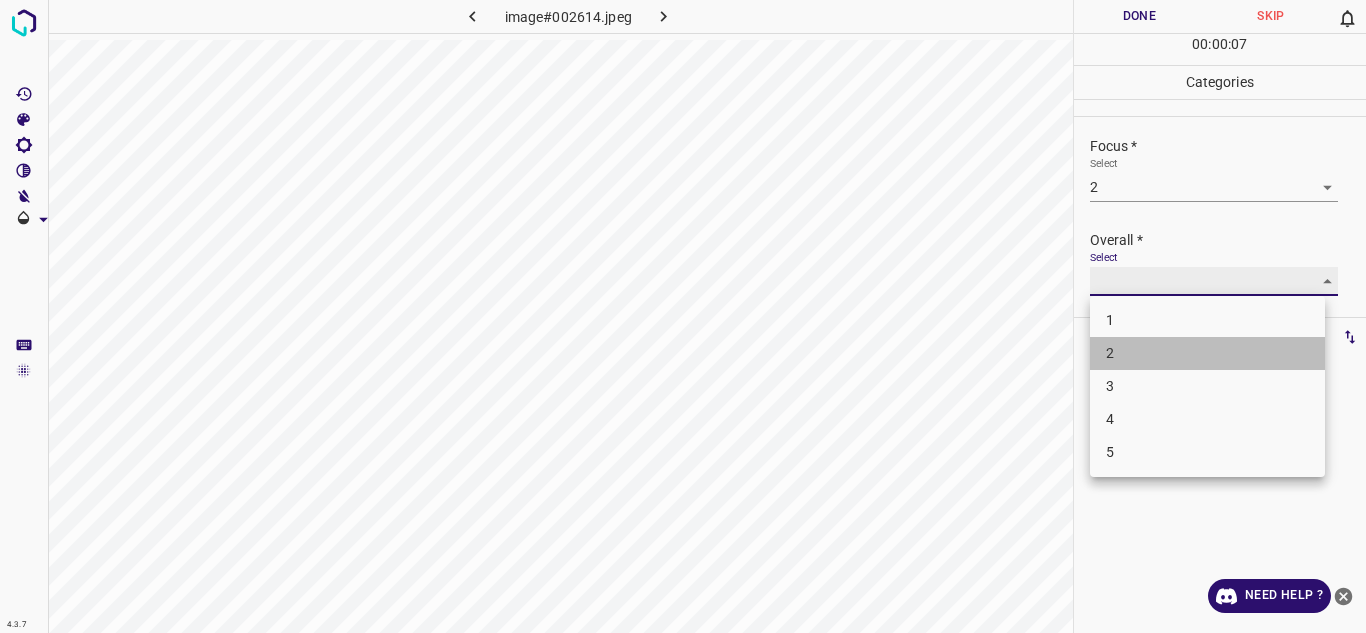 type on "2" 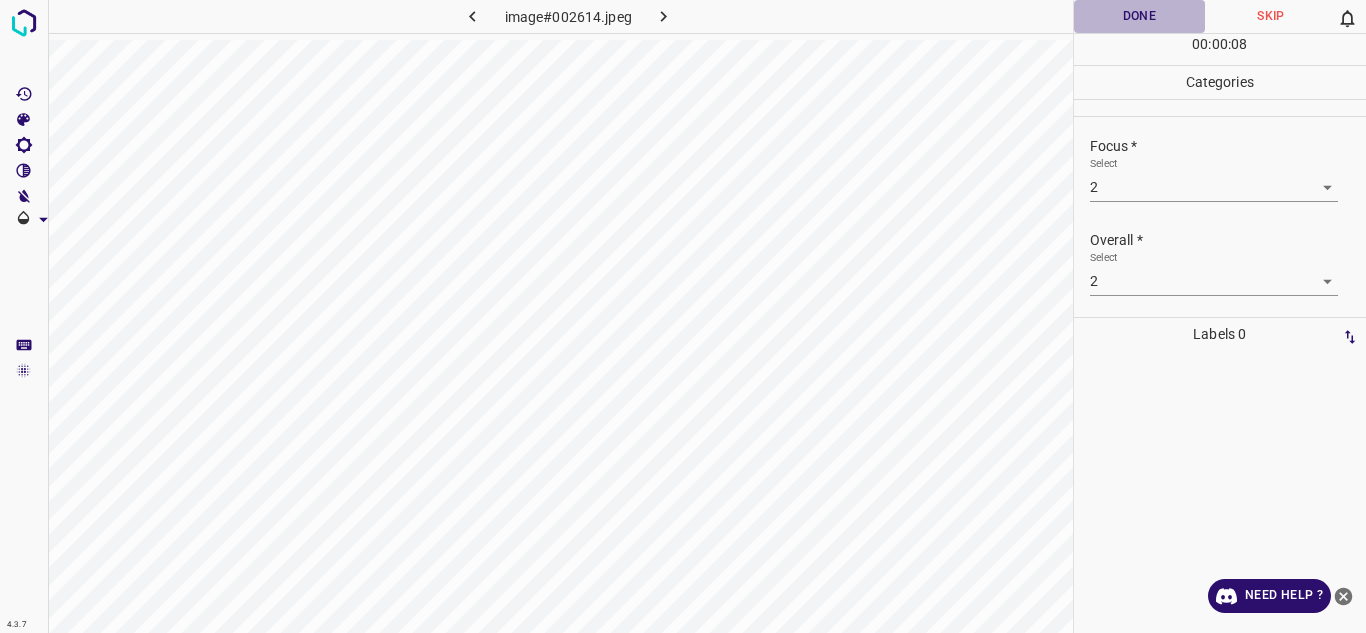 click on "Done" at bounding box center [1140, 16] 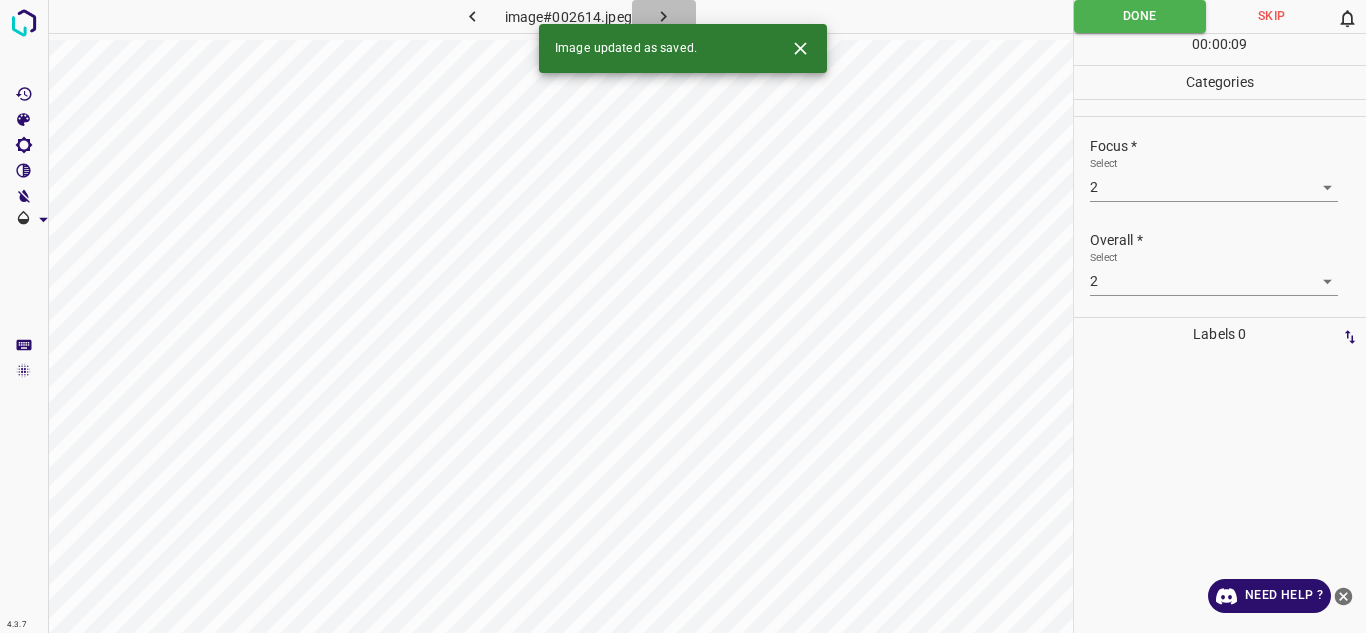 click at bounding box center (664, 16) 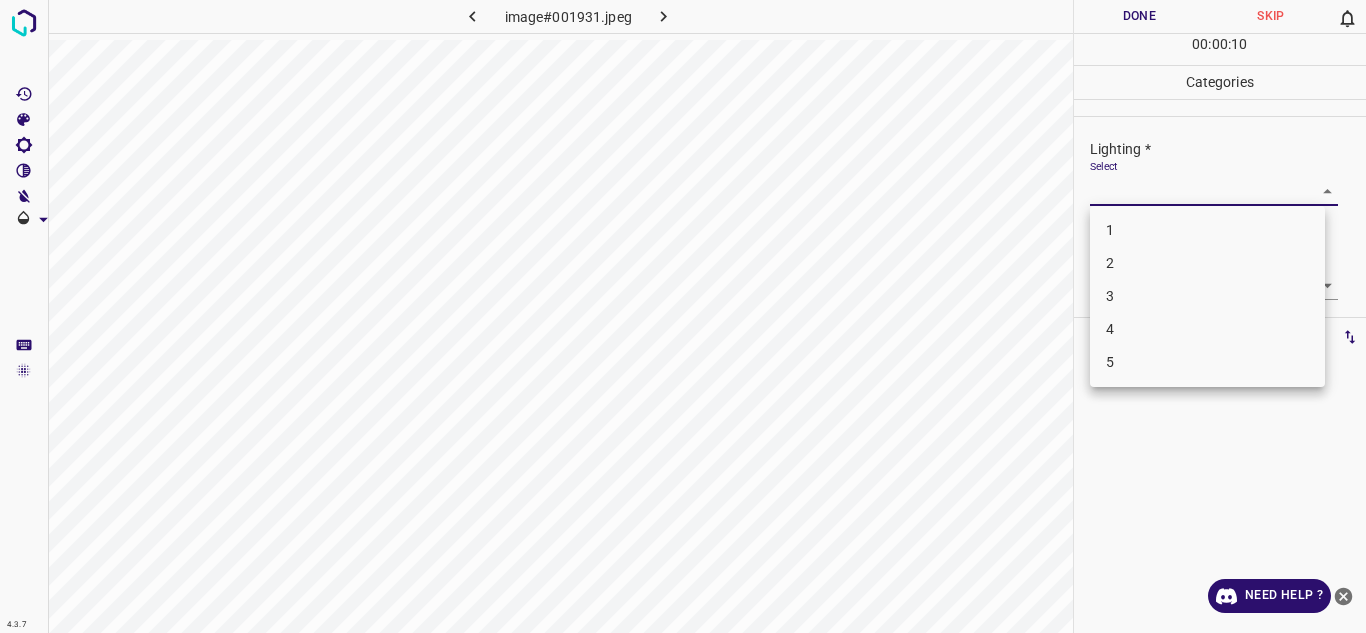 click on "4.3.7 image#001931.jpeg Done Skip 0 00   : 00   : 10   Categories Lighting *  Select ​ Focus *  Select ​ Overall *  Select ​ Labels   0 Categories 1 Lighting 2 Focus 3 Overall Tools Space Change between modes (Draw & Edit) I Auto labeling R Restore zoom M Zoom in N Zoom out Delete Delete selecte label Filters Z Restore filters X Saturation filter C Brightness filter V Contrast filter B Gray scale filter General O Download Need Help ? Texto original Valora esta traducción Tu opinión servirá para ayudar a mejorar el Traductor de Google - Text - Hide - Delete 1 2 3 4 5" at bounding box center (683, 316) 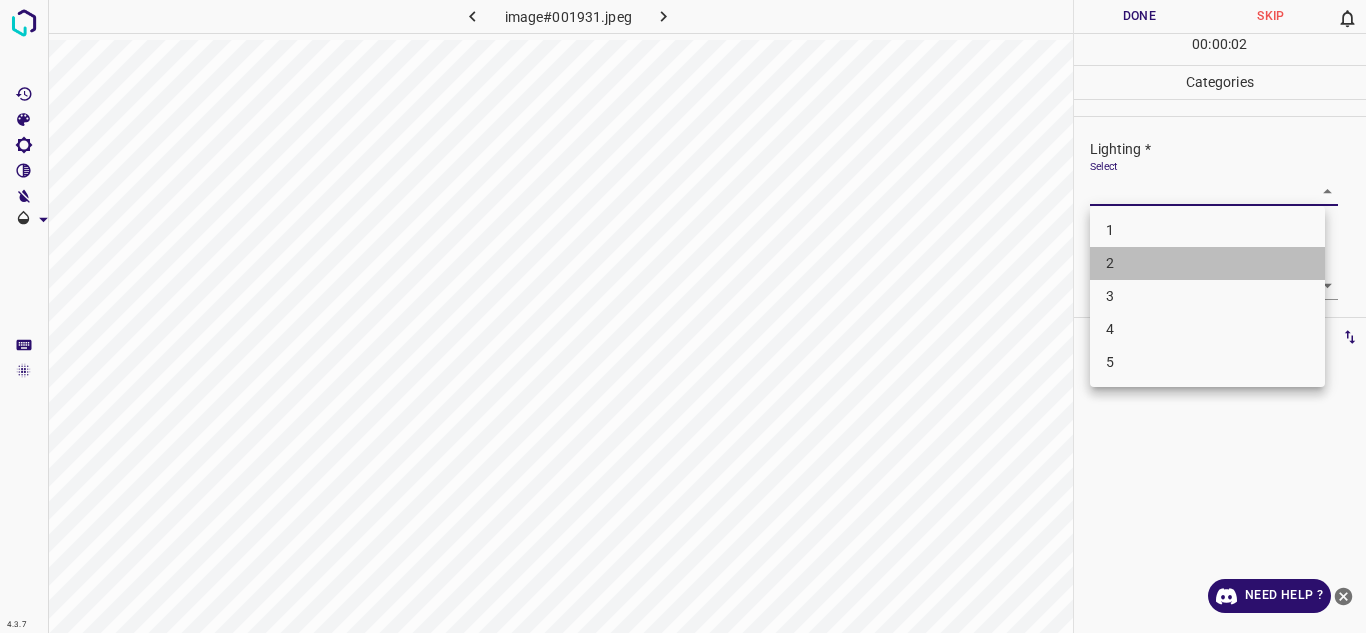 click on "2" at bounding box center (1207, 263) 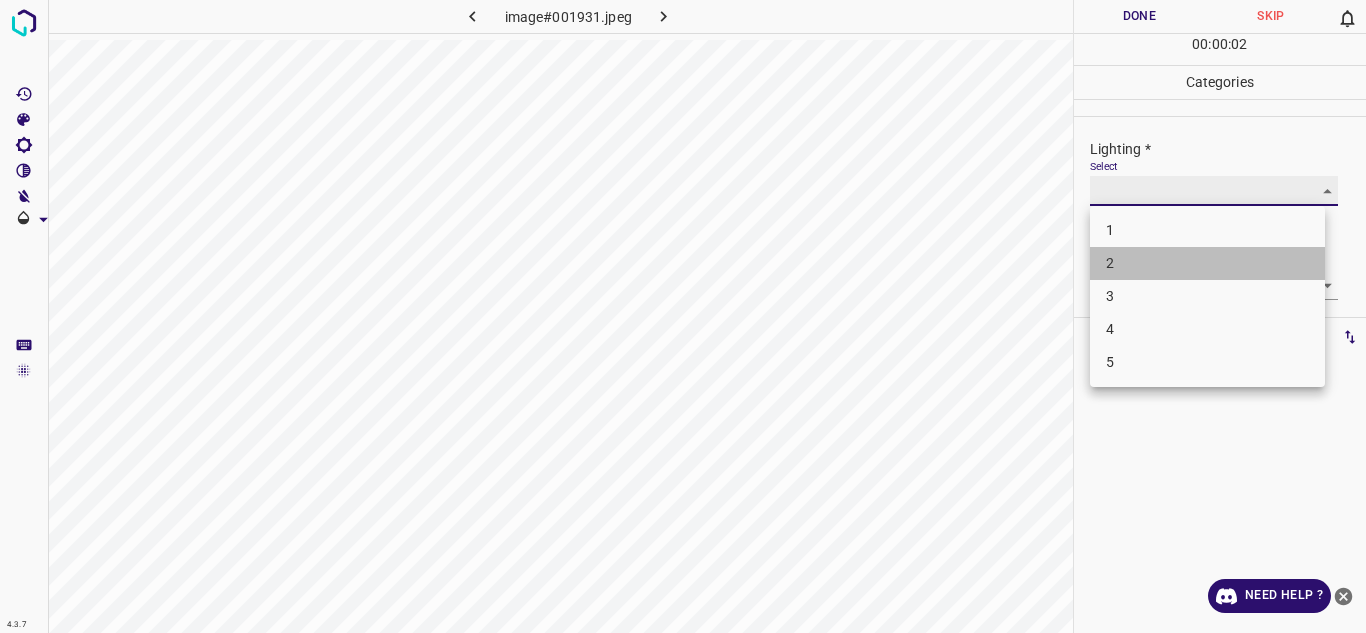type on "2" 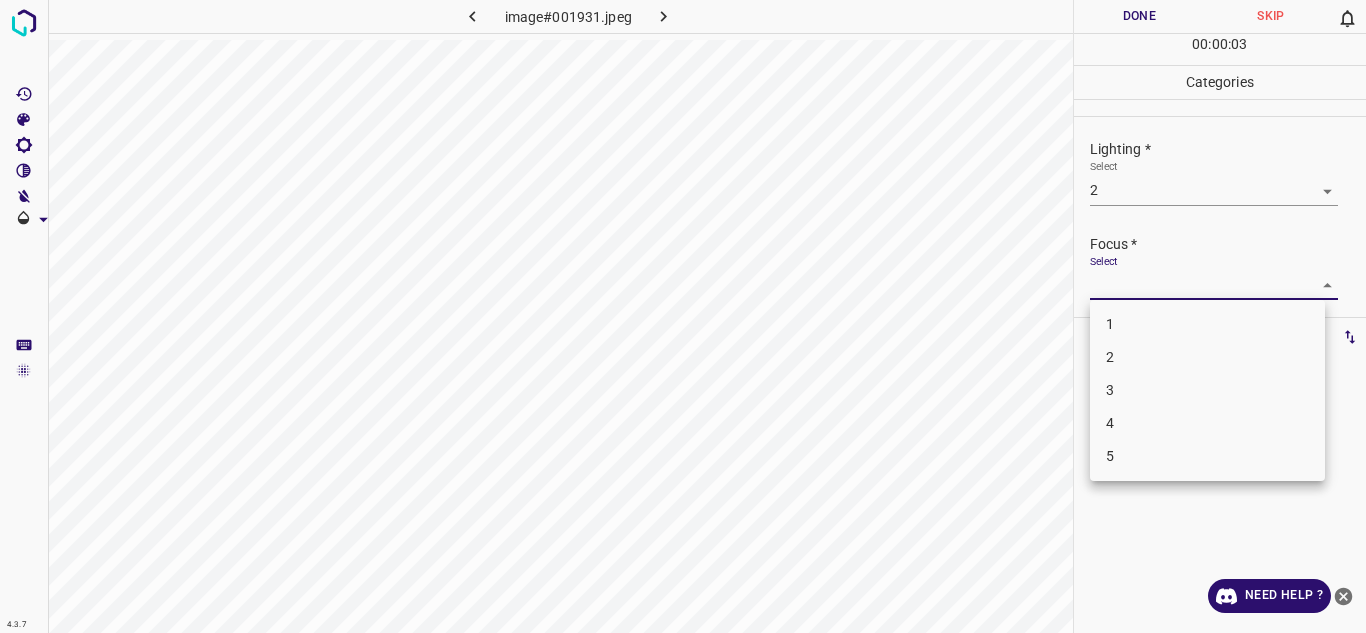 drag, startPoint x: 1160, startPoint y: 273, endPoint x: 1139, endPoint y: 348, distance: 77.88453 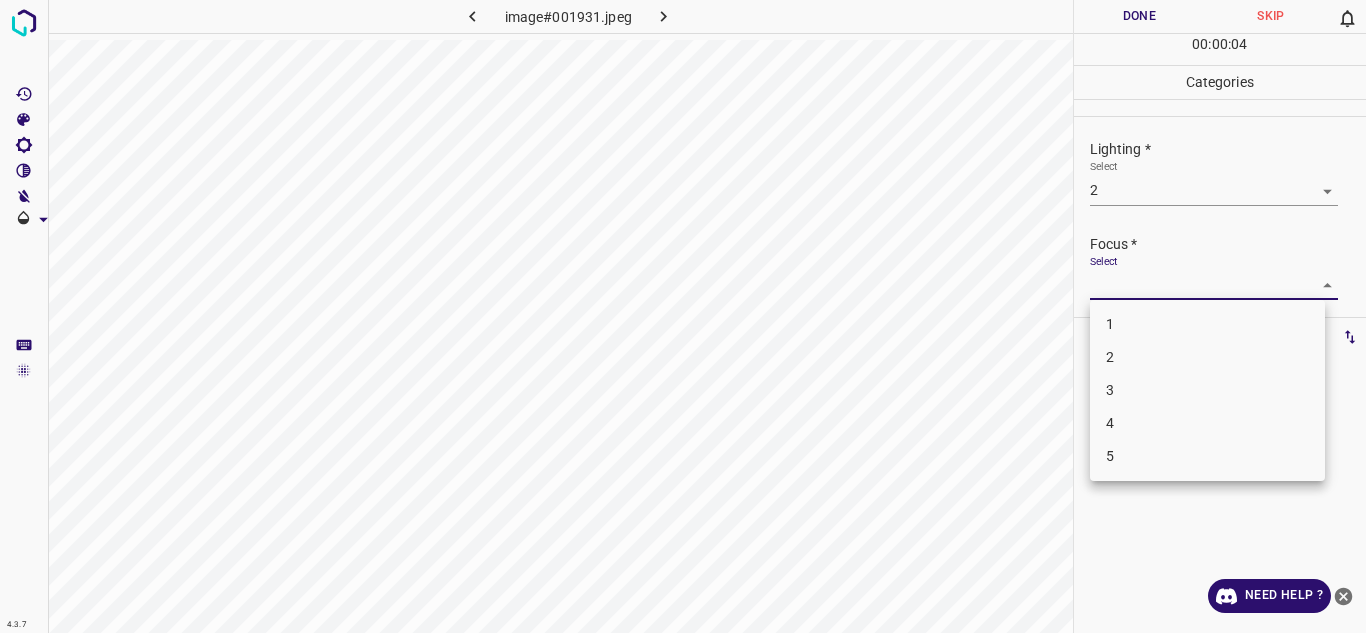 click on "2" at bounding box center [1207, 357] 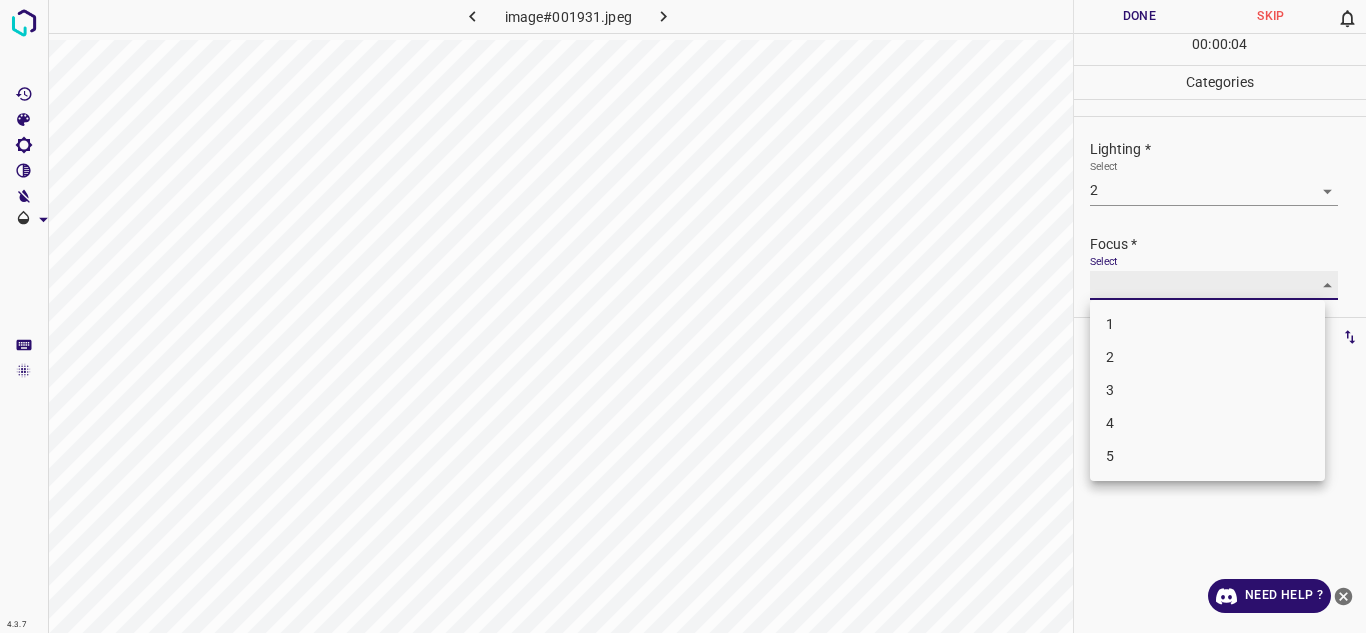 type on "2" 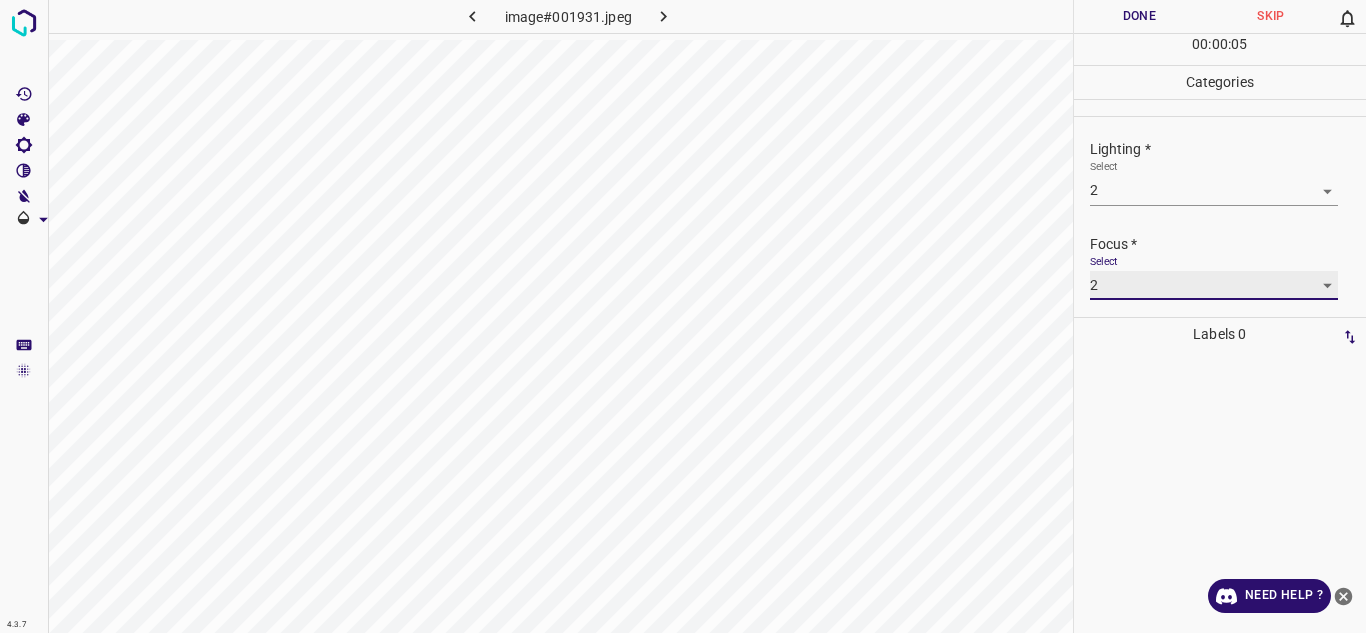 scroll, scrollTop: 98, scrollLeft: 0, axis: vertical 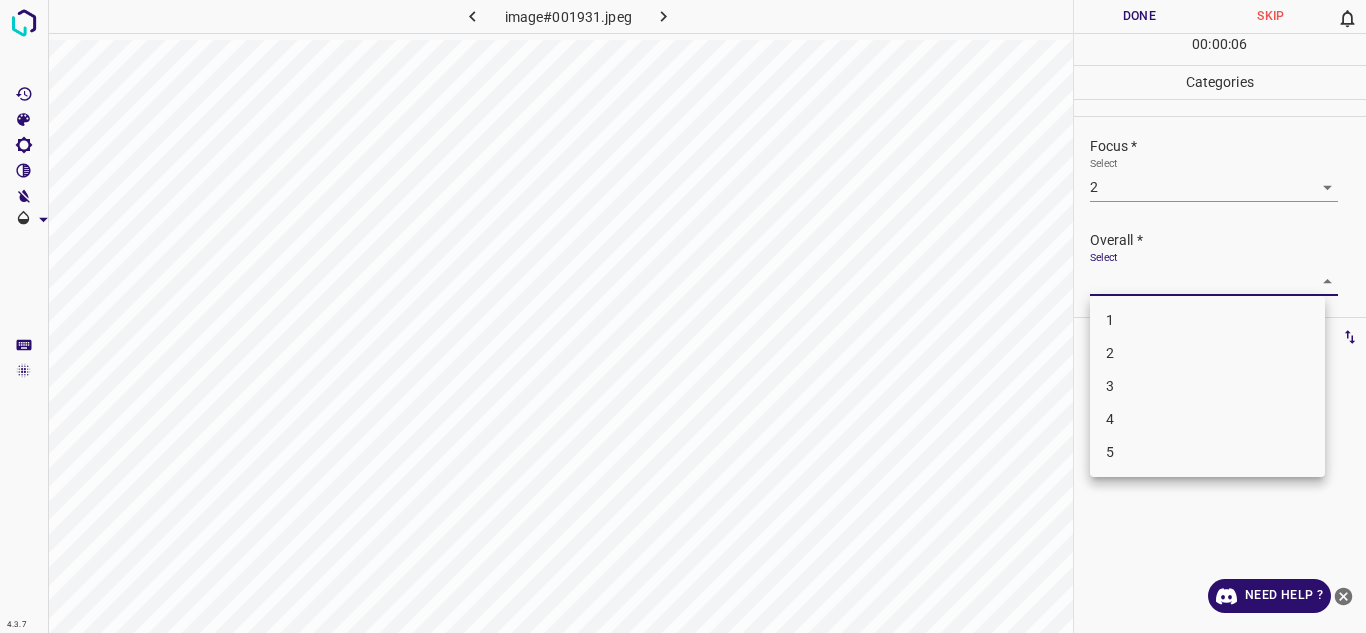 drag, startPoint x: 1243, startPoint y: 278, endPoint x: 1130, endPoint y: 349, distance: 133.45412 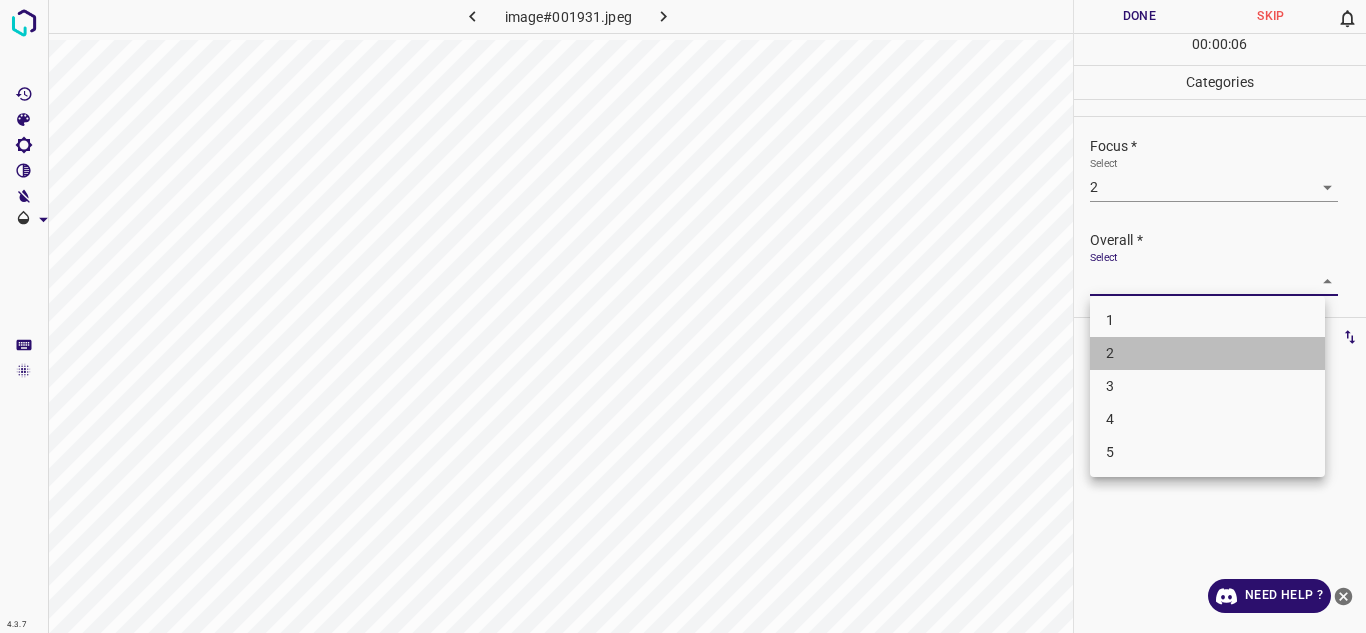 click on "2" at bounding box center (1207, 353) 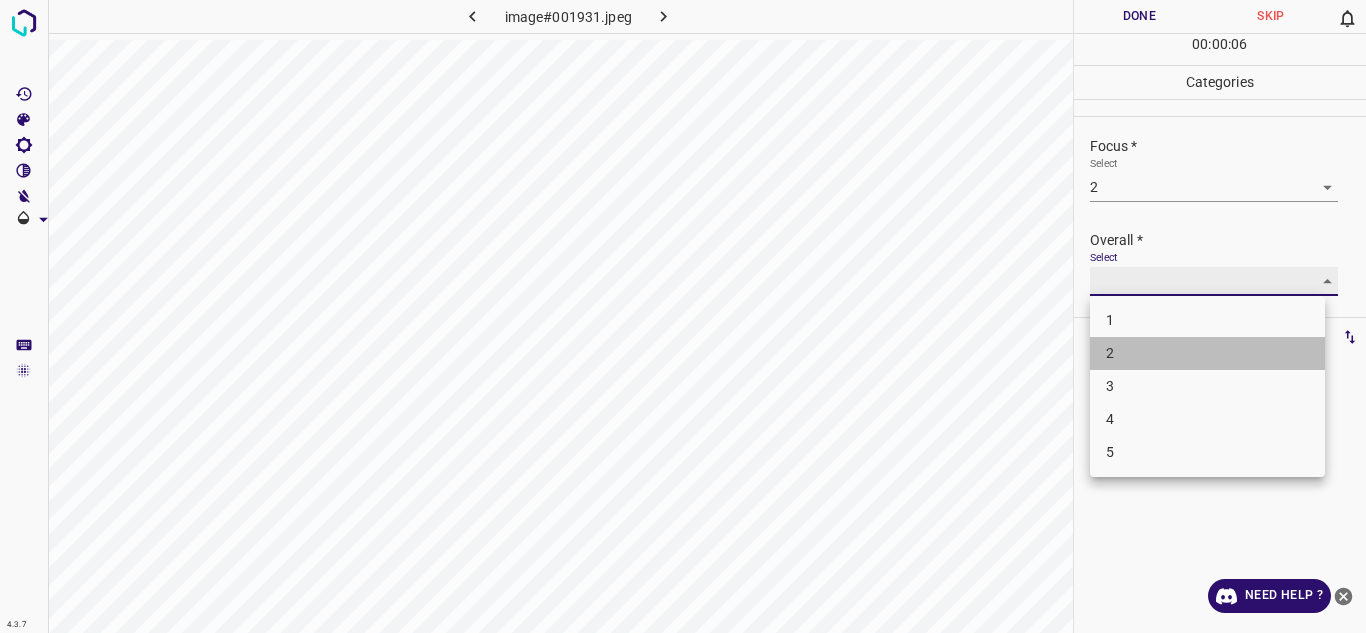 type on "2" 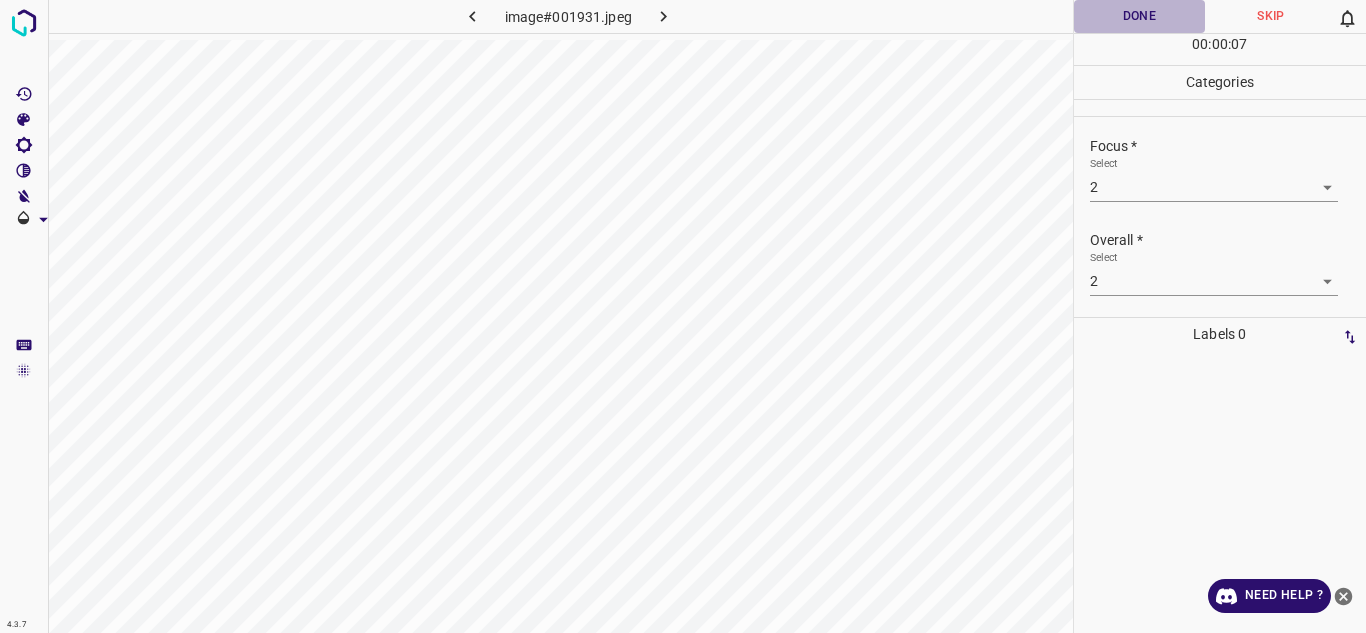 click on "Done" at bounding box center [1140, 16] 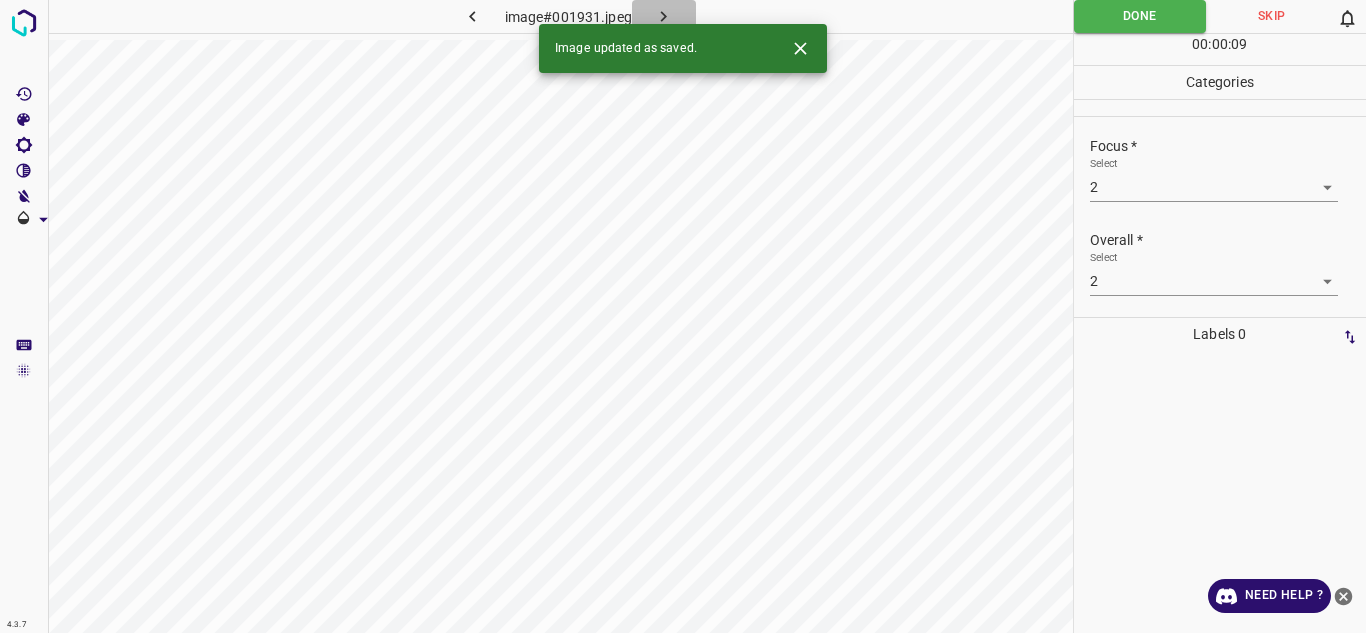 click 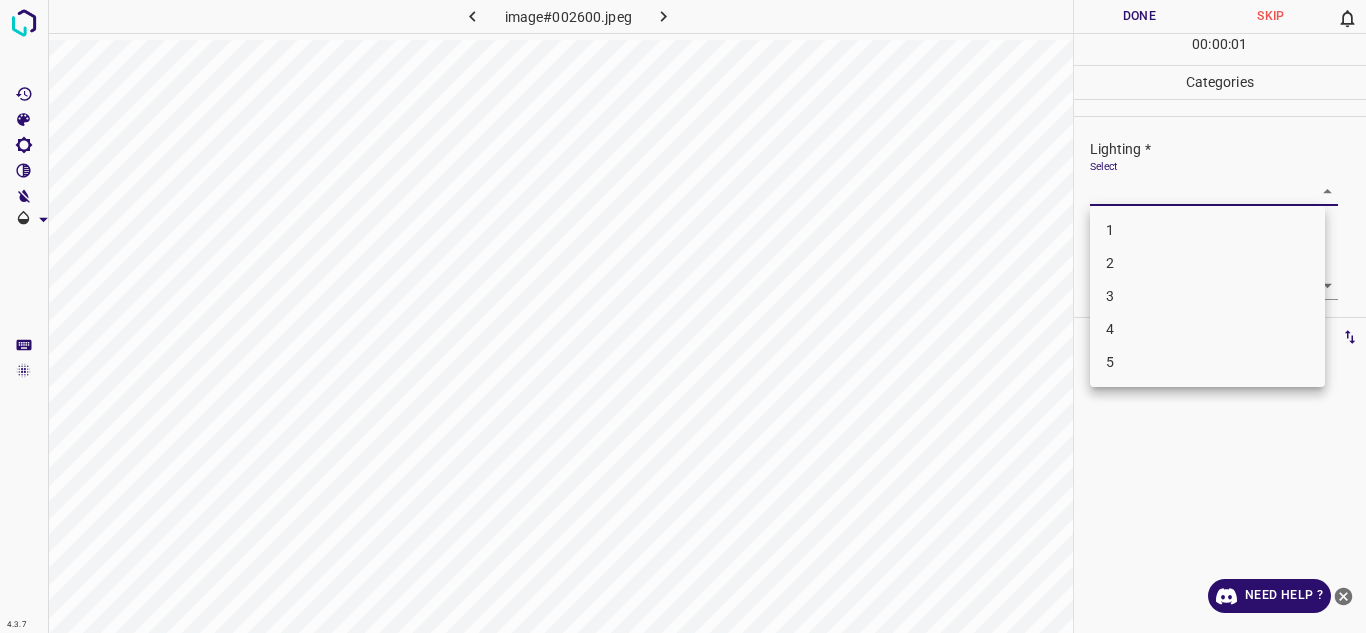 click on "4.3.7 image#002600.jpeg Done Skip 0 00   : 00   : 01   Categories Lighting *  Select ​ Focus *  Select ​ Overall *  Select ​ Labels   0 Categories 1 Lighting 2 Focus 3 Overall Tools Space Change between modes (Draw & Edit) I Auto labeling R Restore zoom M Zoom in N Zoom out Delete Delete selecte label Filters Z Restore filters X Saturation filter C Brightness filter V Contrast filter B Gray scale filter General O Download Need Help ? Texto original Valora esta traducción Tu opinión servirá para ayudar a mejorar el Traductor de Google - Text - Hide - Delete 1 2 3 4 5" at bounding box center [683, 316] 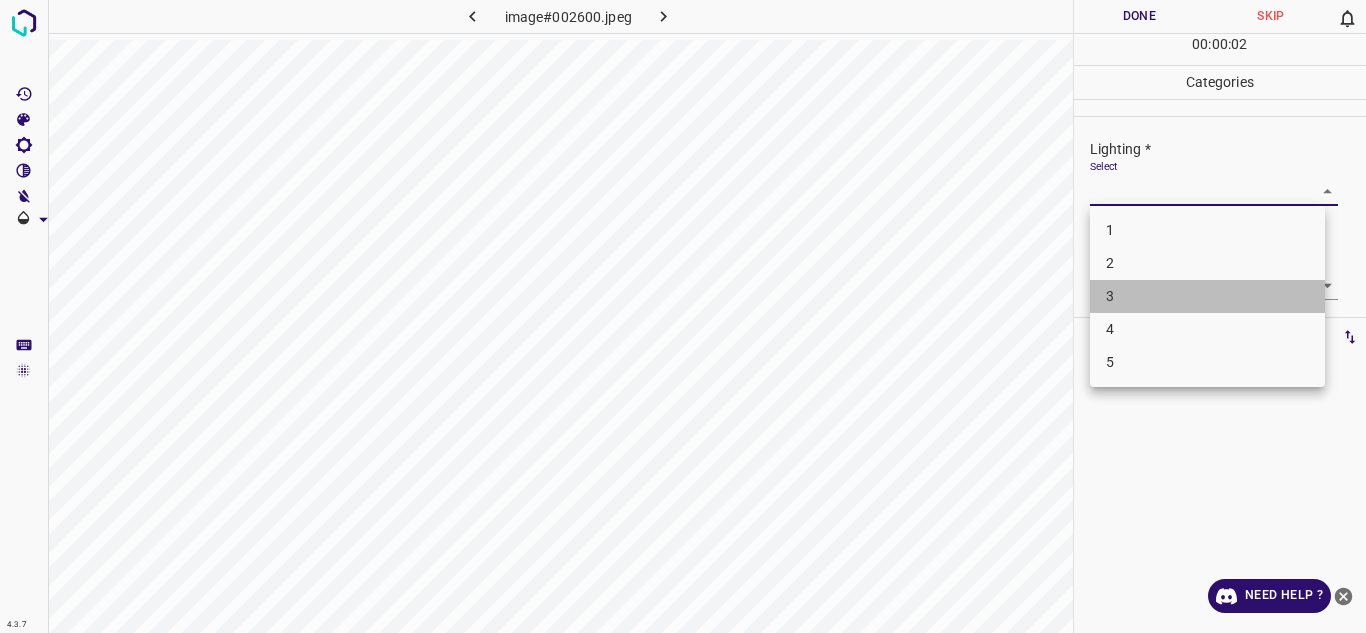 click on "3" at bounding box center (1207, 296) 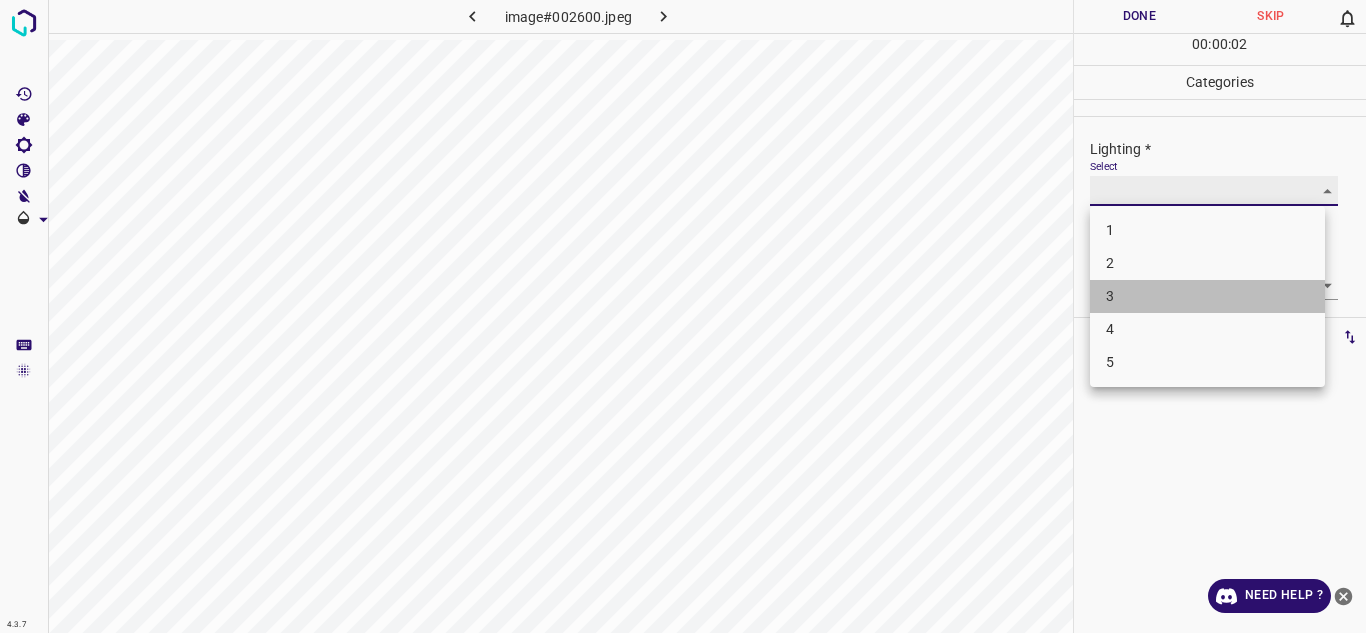 type on "3" 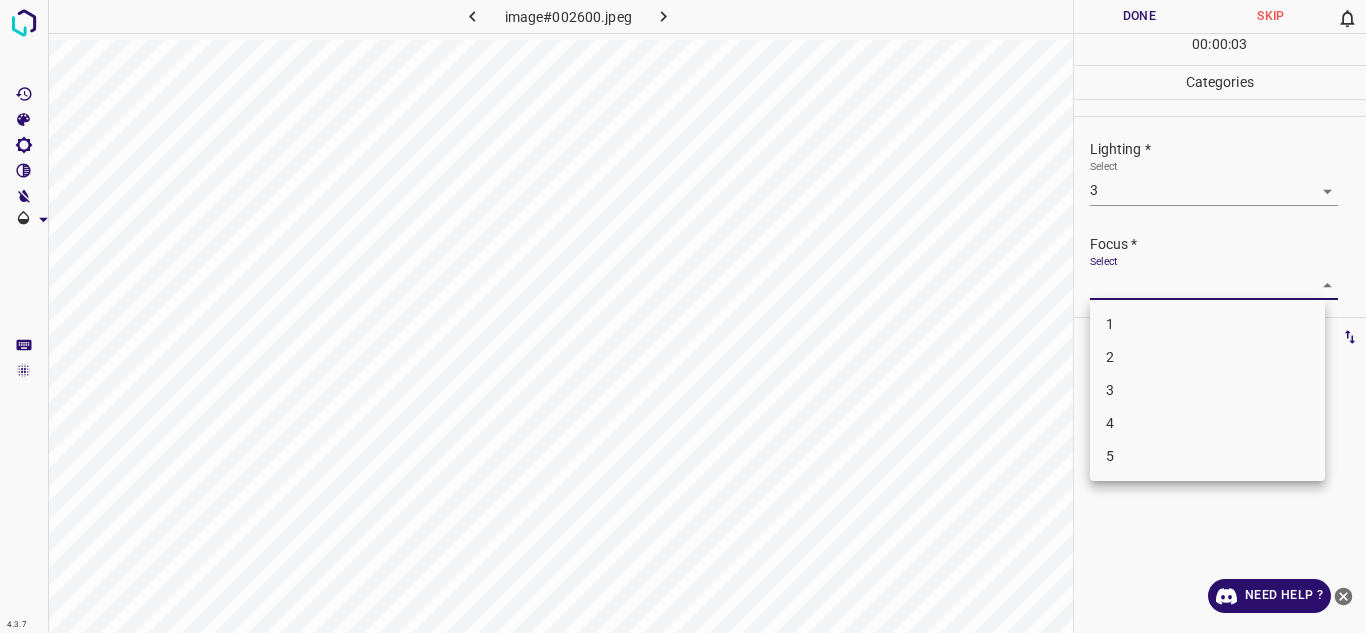 drag, startPoint x: 1132, startPoint y: 285, endPoint x: 1136, endPoint y: 380, distance: 95.084175 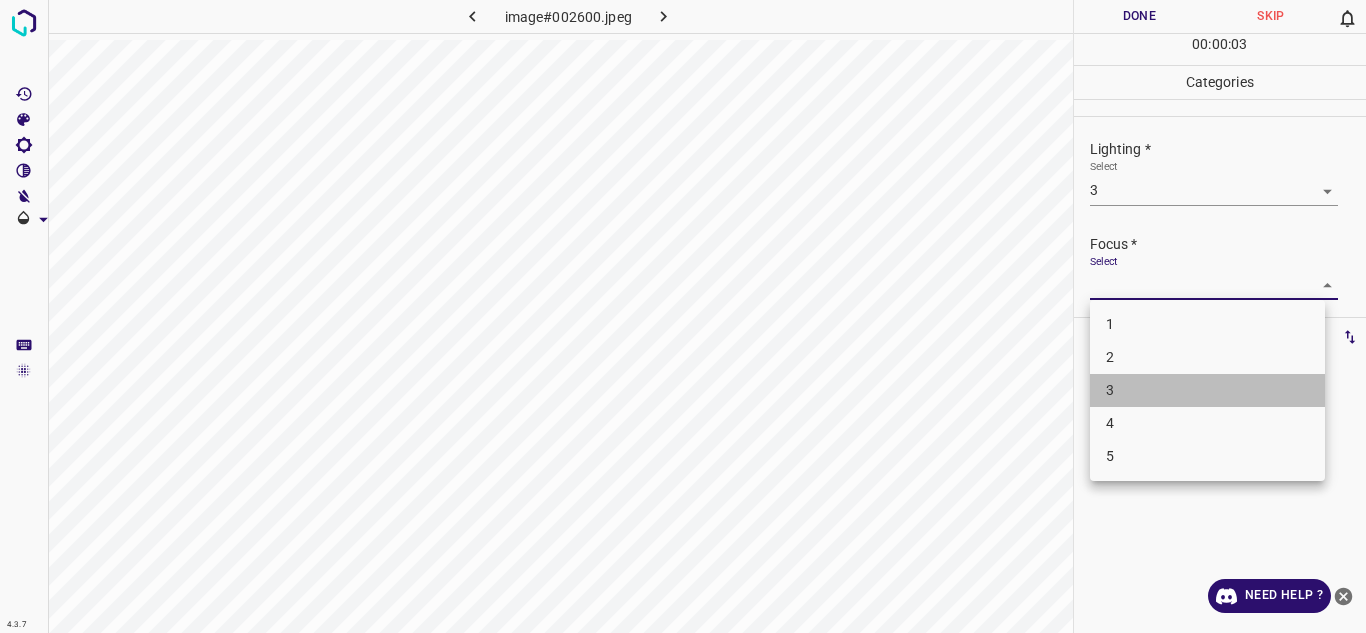 click on "3" at bounding box center [1207, 390] 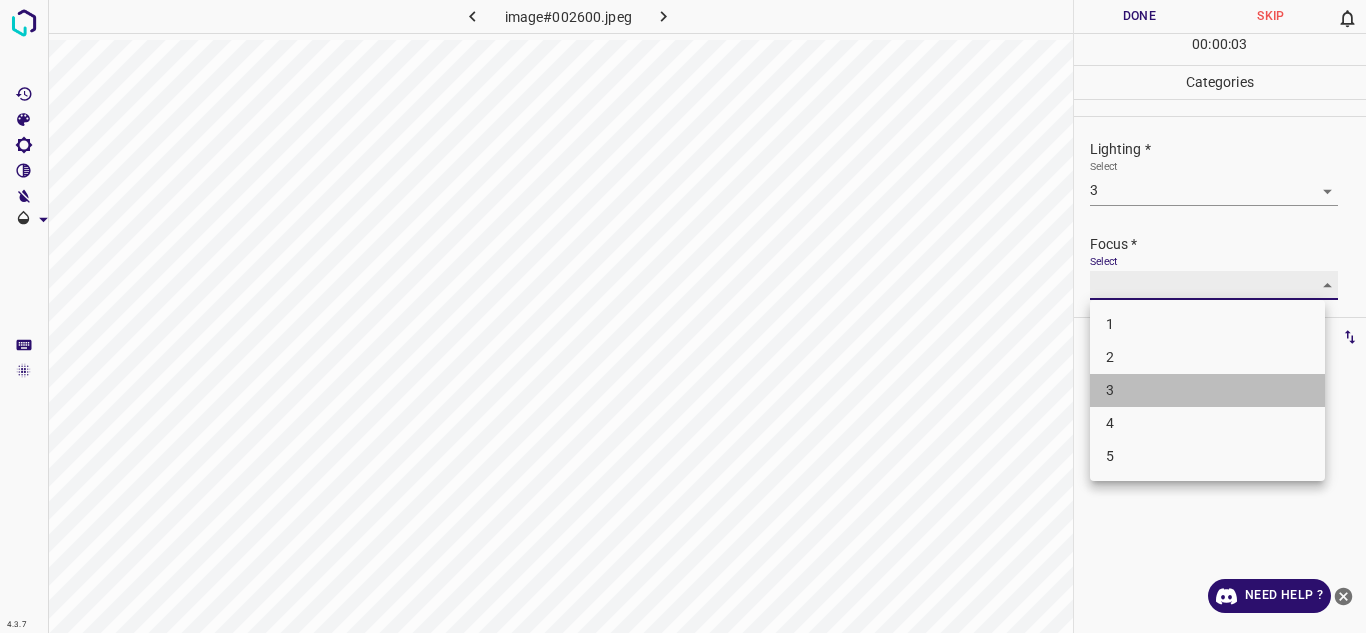 type on "3" 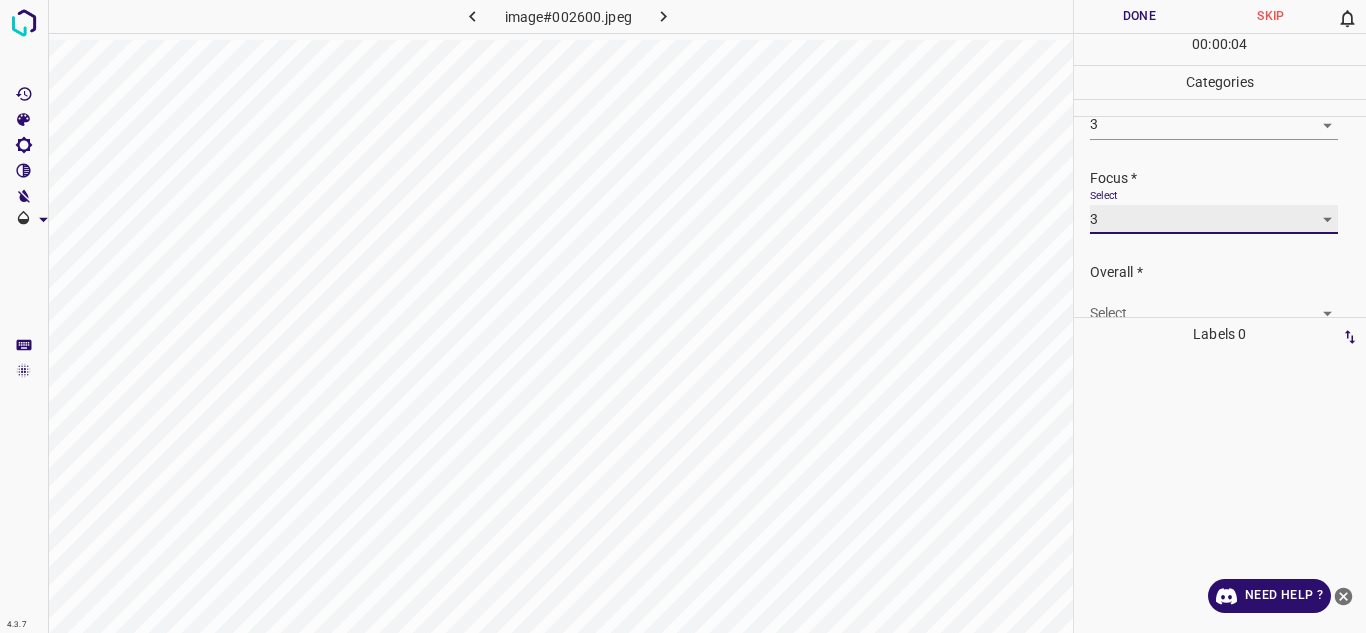 scroll, scrollTop: 98, scrollLeft: 0, axis: vertical 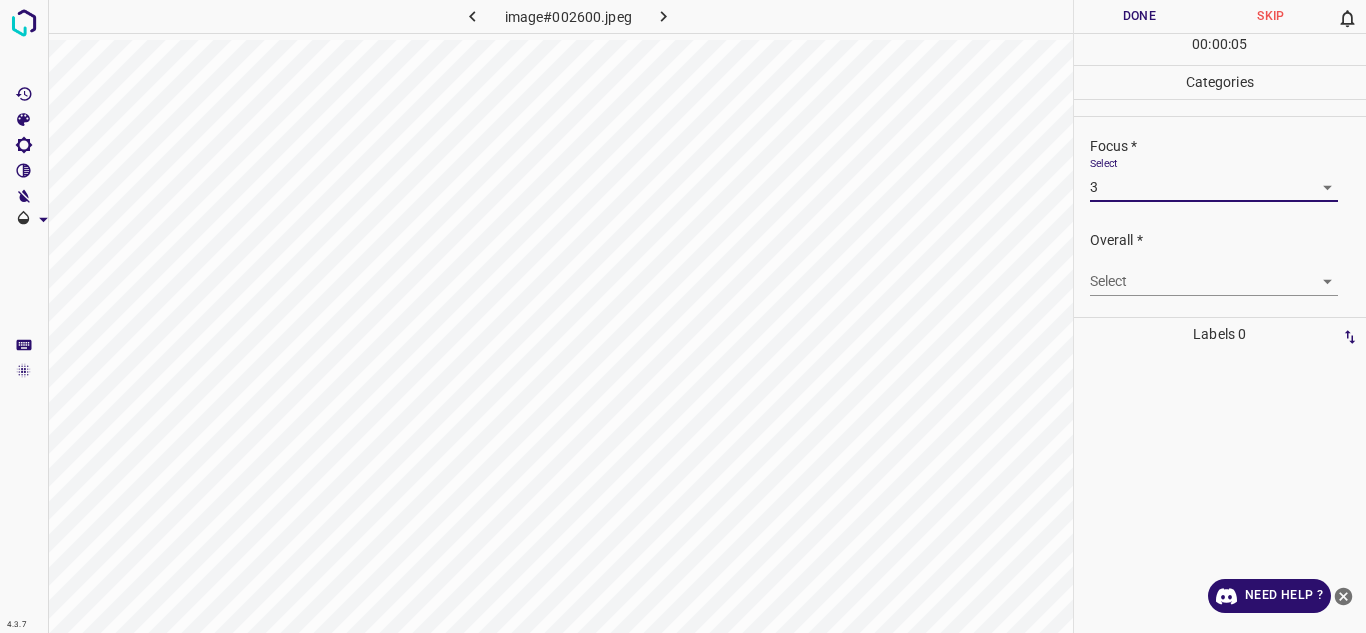 click on "4.3.7 image#002600.jpeg Done Skip 0 00   : 00   : 05   Categories Lighting *  Select 3 3 Focus *  Select 3 3 Overall *  Select ​ Labels   0 Categories 1 Lighting 2 Focus 3 Overall Tools Space Change between modes (Draw & Edit) I Auto labeling R Restore zoom M Zoom in N Zoom out Delete Delete selecte label Filters Z Restore filters X Saturation filter C Brightness filter V Contrast filter B Gray scale filter General O Download Need Help ? Texto original Valora esta traducción Tu opinión servirá para ayudar a mejorar el Traductor de Google - Text - Hide - Delete" at bounding box center [683, 316] 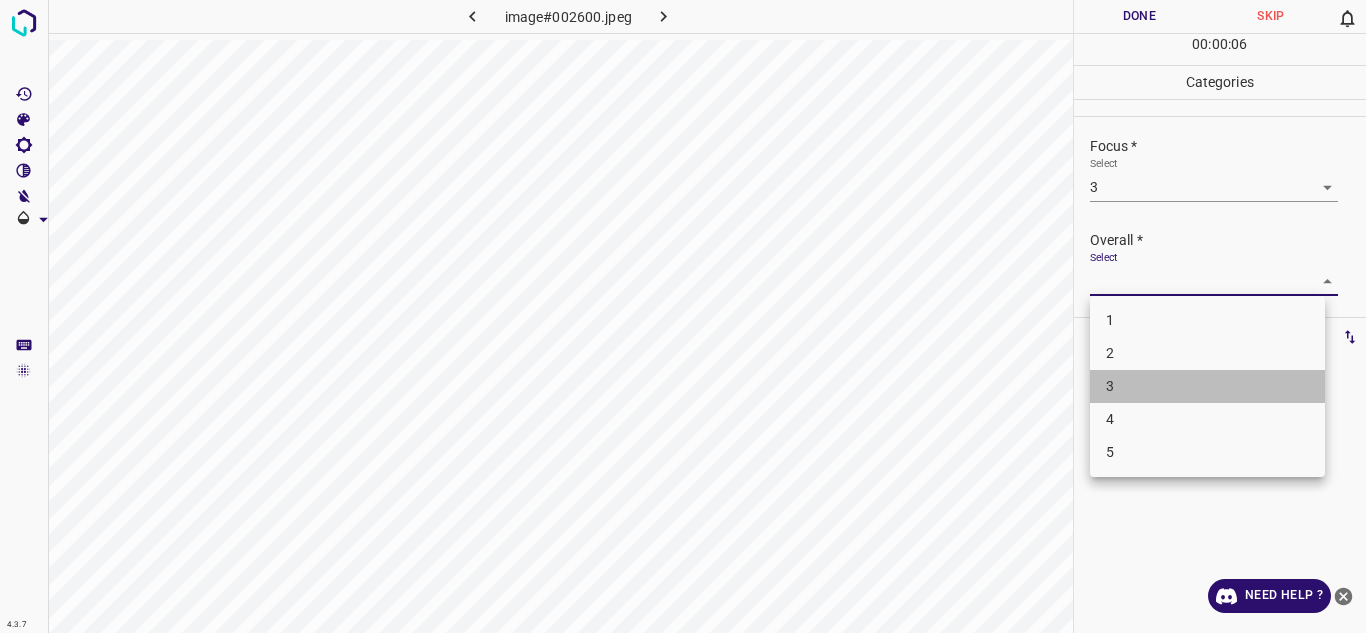 click on "3" at bounding box center (1207, 386) 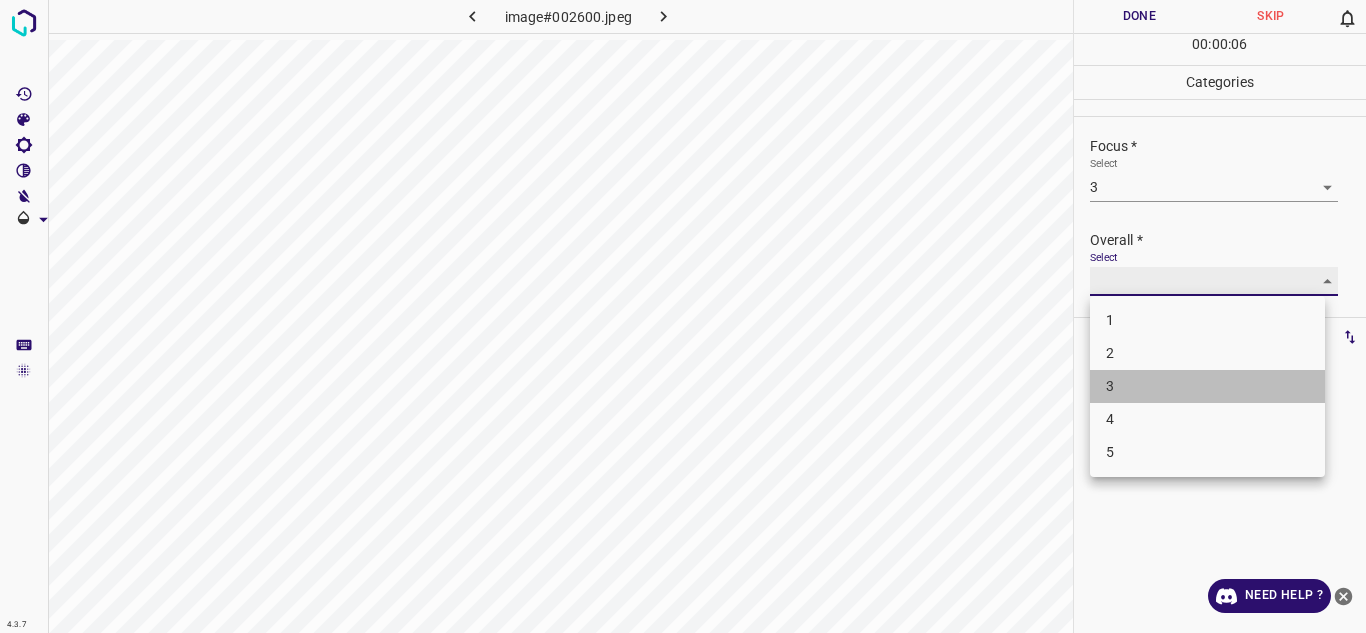 type on "3" 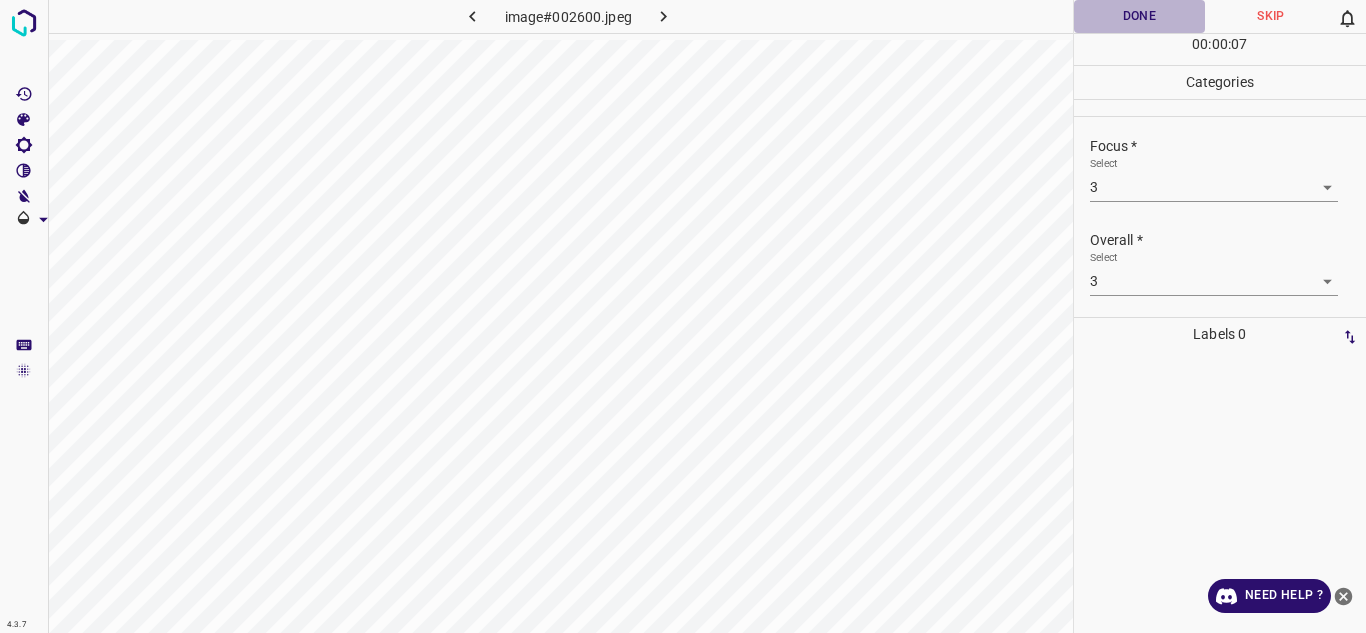 click on "Done" at bounding box center (1140, 16) 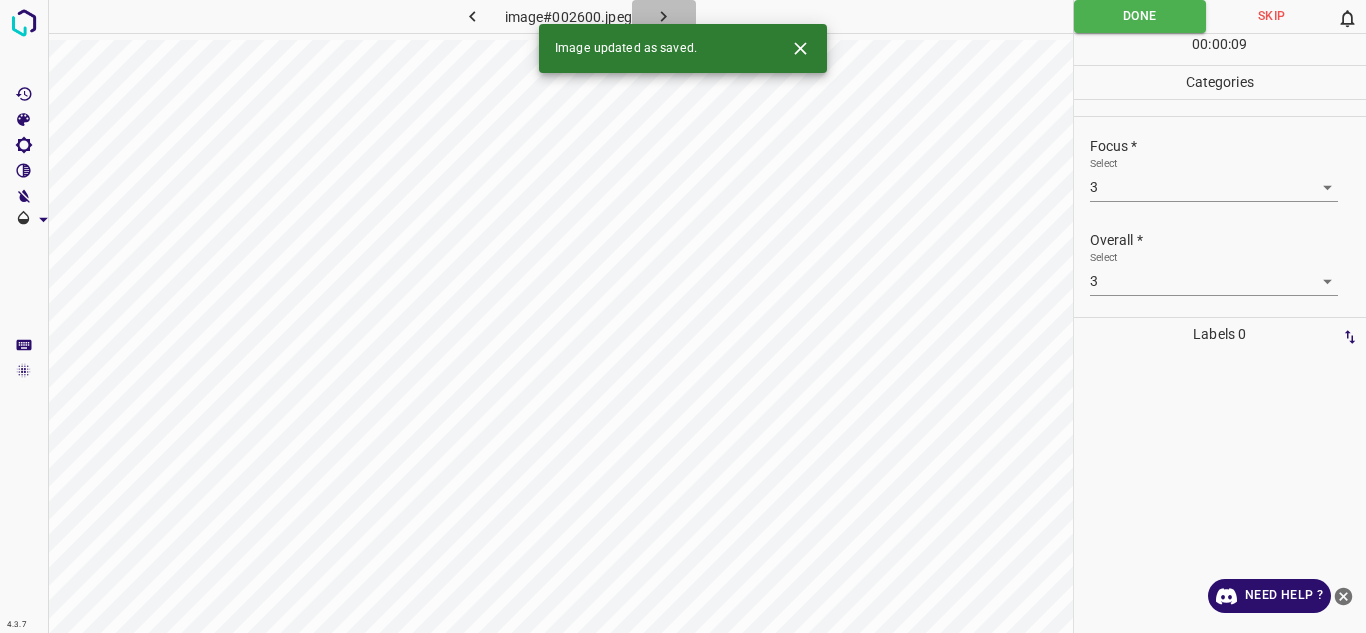 click 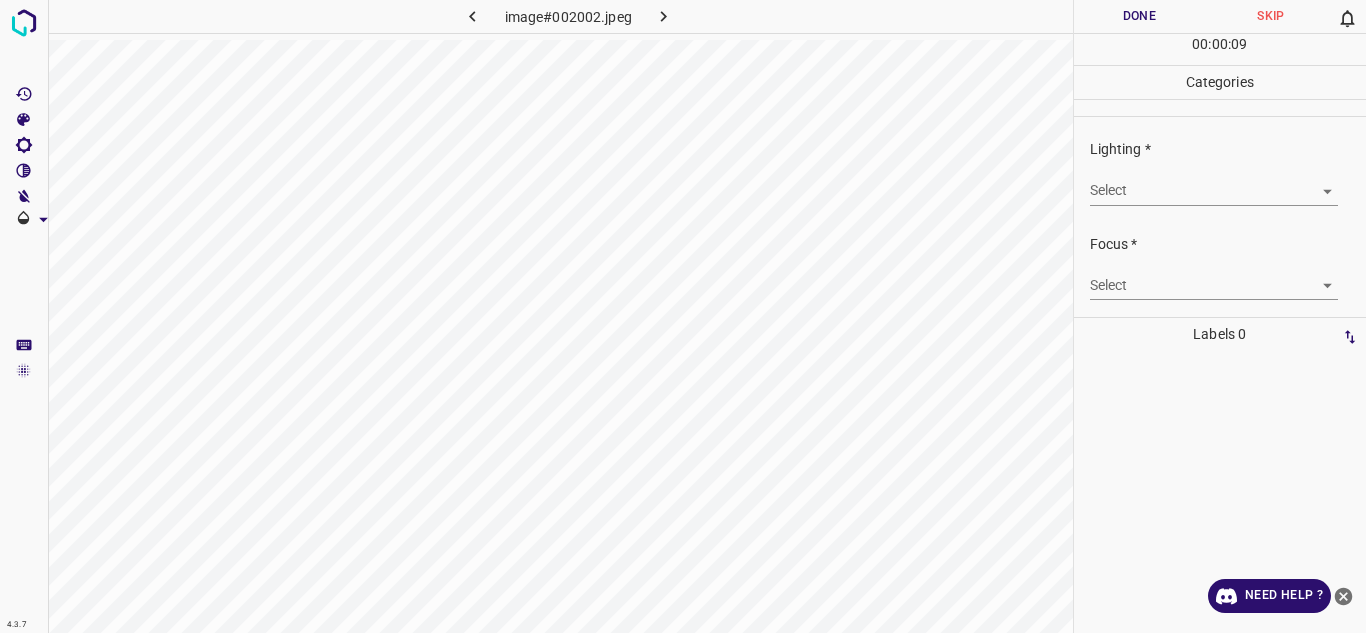 click on "4.3.7 image#002002.jpeg Done Skip 0 00   : 00   : 09   Categories Lighting *  Select ​ Focus *  Select ​ Overall *  Select ​ Labels   0 Categories 1 Lighting 2 Focus 3 Overall Tools Space Change between modes (Draw & Edit) I Auto labeling R Restore zoom M Zoom in N Zoom out Delete Delete selecte label Filters Z Restore filters X Saturation filter C Brightness filter V Contrast filter B Gray scale filter General O Download Need Help ? Texto original Valora esta traducción Tu opinión servirá para ayudar a mejorar el Traductor de Google - Text - Hide - Delete" at bounding box center [683, 316] 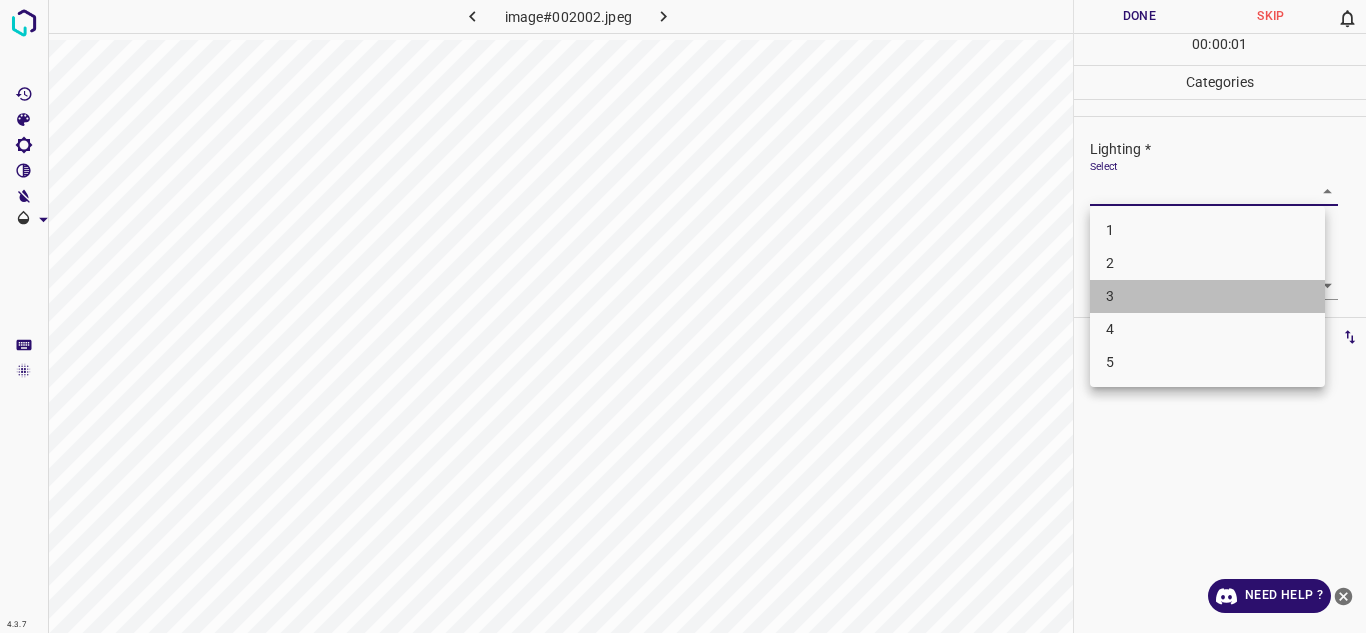 click on "3" at bounding box center (1207, 296) 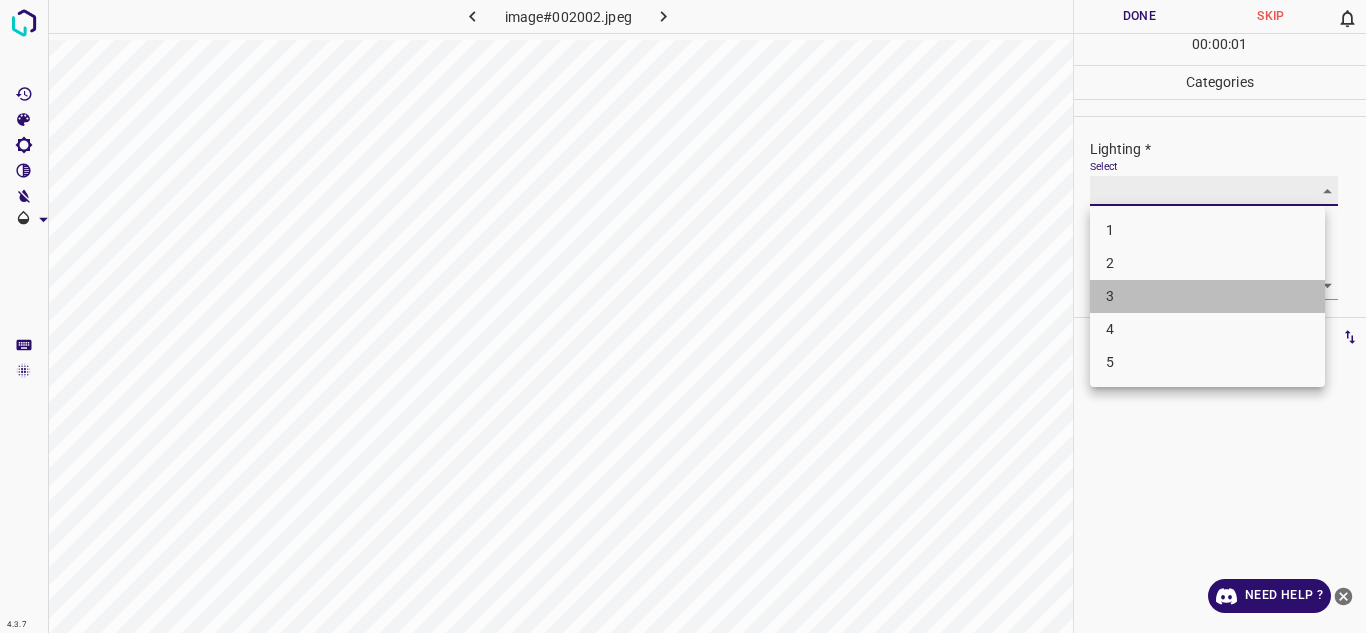 type on "3" 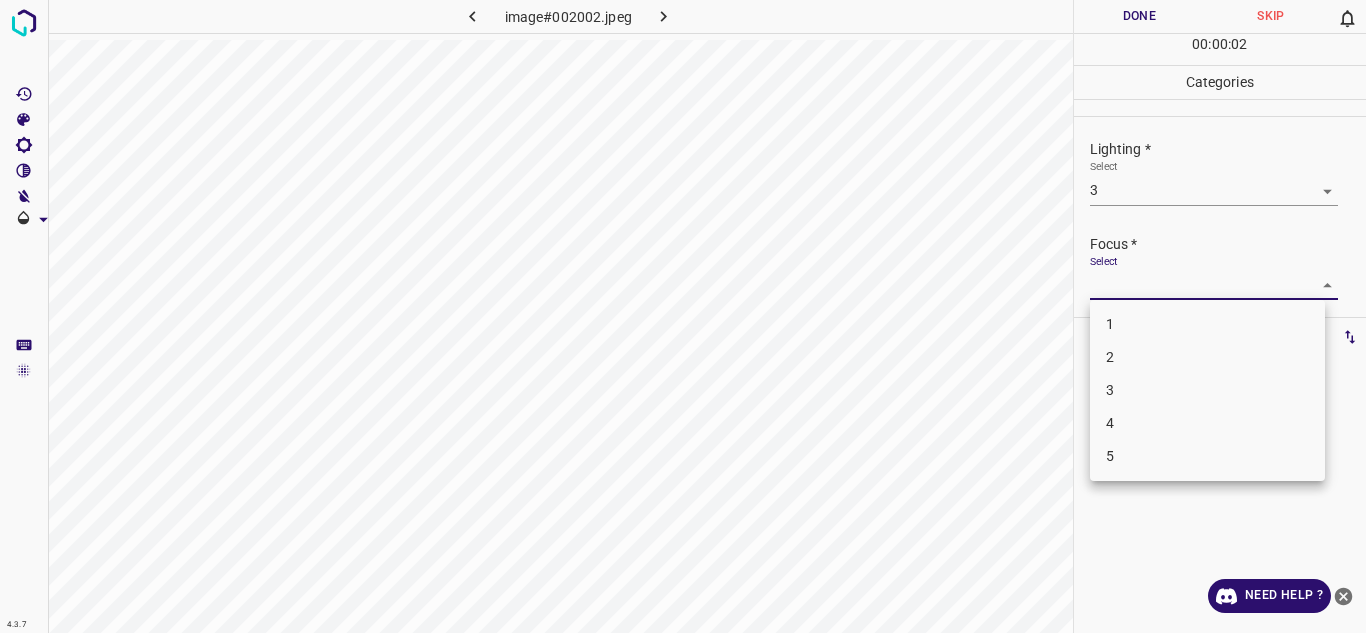 click on "4.3.7 image#002002.jpeg Done Skip 0 00   : 00   : 02   Categories Lighting *  Select 3 3 Focus *  Select ​ Overall *  Select ​ Labels   0 Categories 1 Lighting 2 Focus 3 Overall Tools Space Change between modes (Draw & Edit) I Auto labeling R Restore zoom M Zoom in N Zoom out Delete Delete selecte label Filters Z Restore filters X Saturation filter C Brightness filter V Contrast filter B Gray scale filter General O Download Need Help ? Texto original Valora esta traducción Tu opinión servirá para ayudar a mejorar el Traductor de Google - Text - Hide - Delete 1 2 3 4 5" at bounding box center [683, 316] 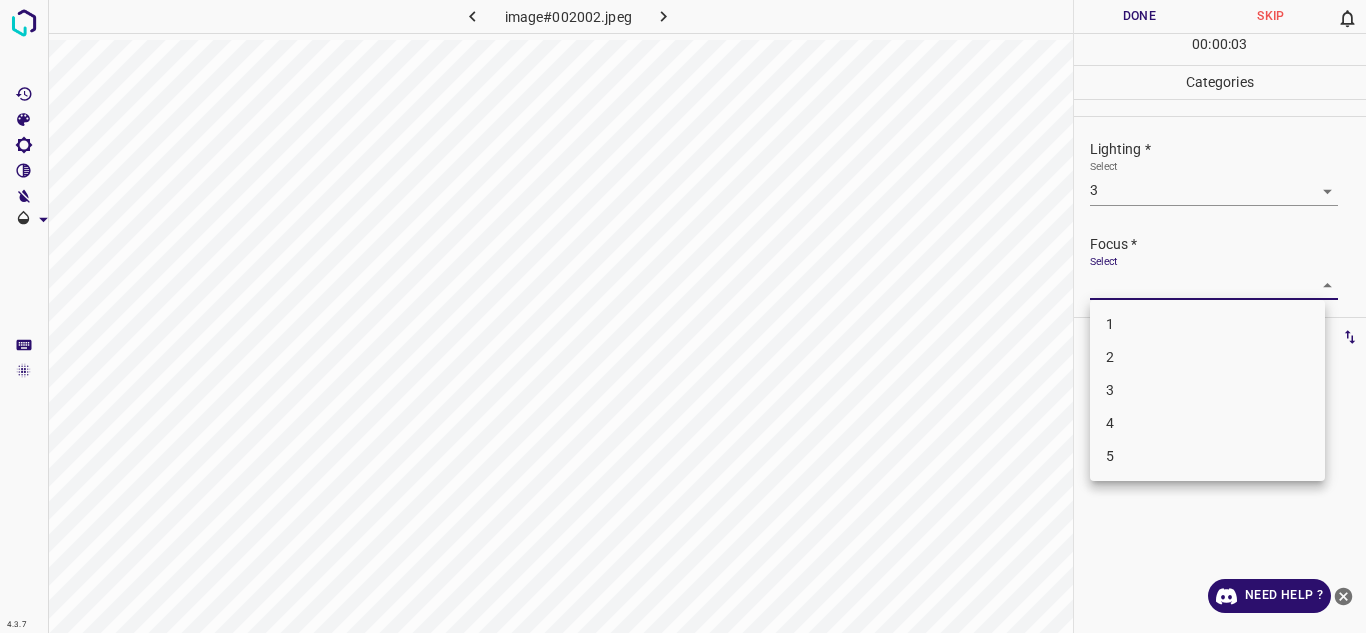 click on "3" at bounding box center [1207, 390] 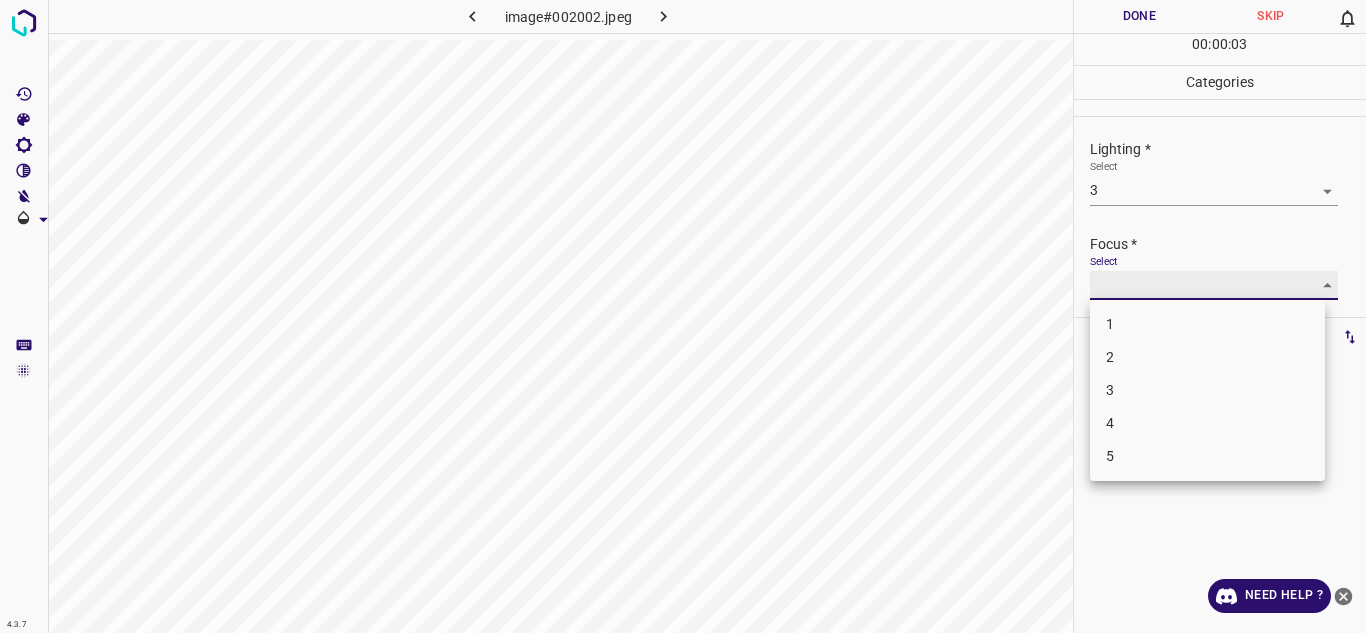 type on "3" 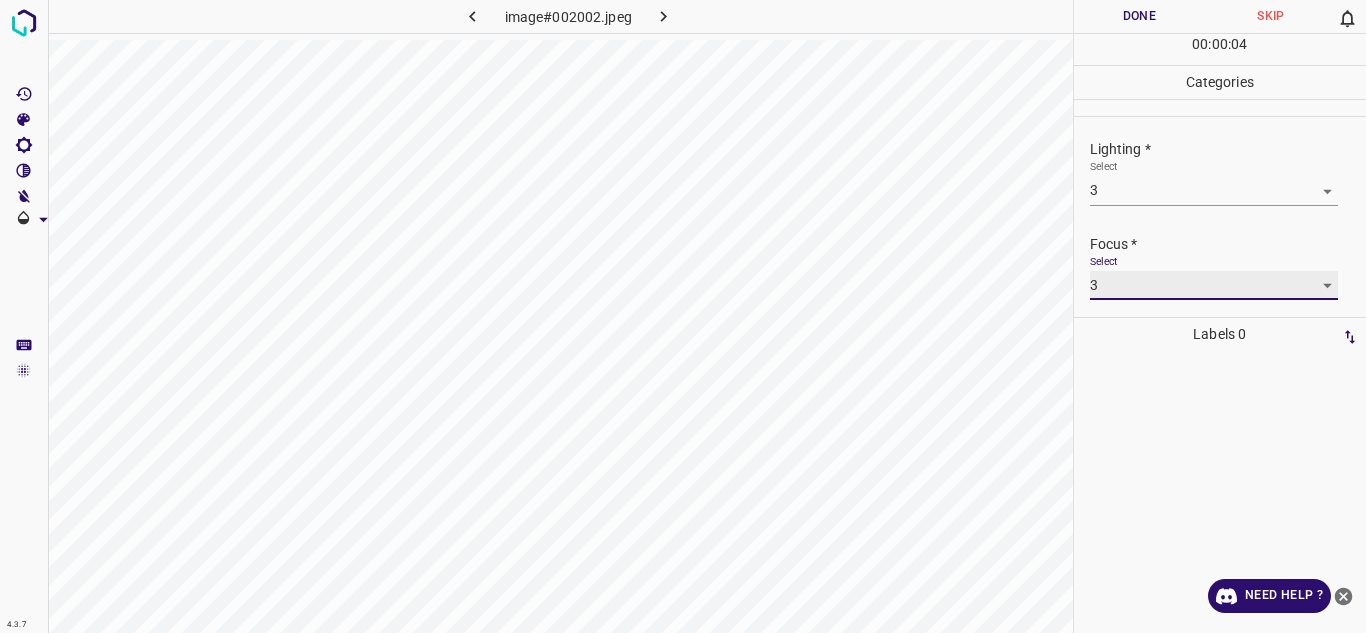 scroll, scrollTop: 98, scrollLeft: 0, axis: vertical 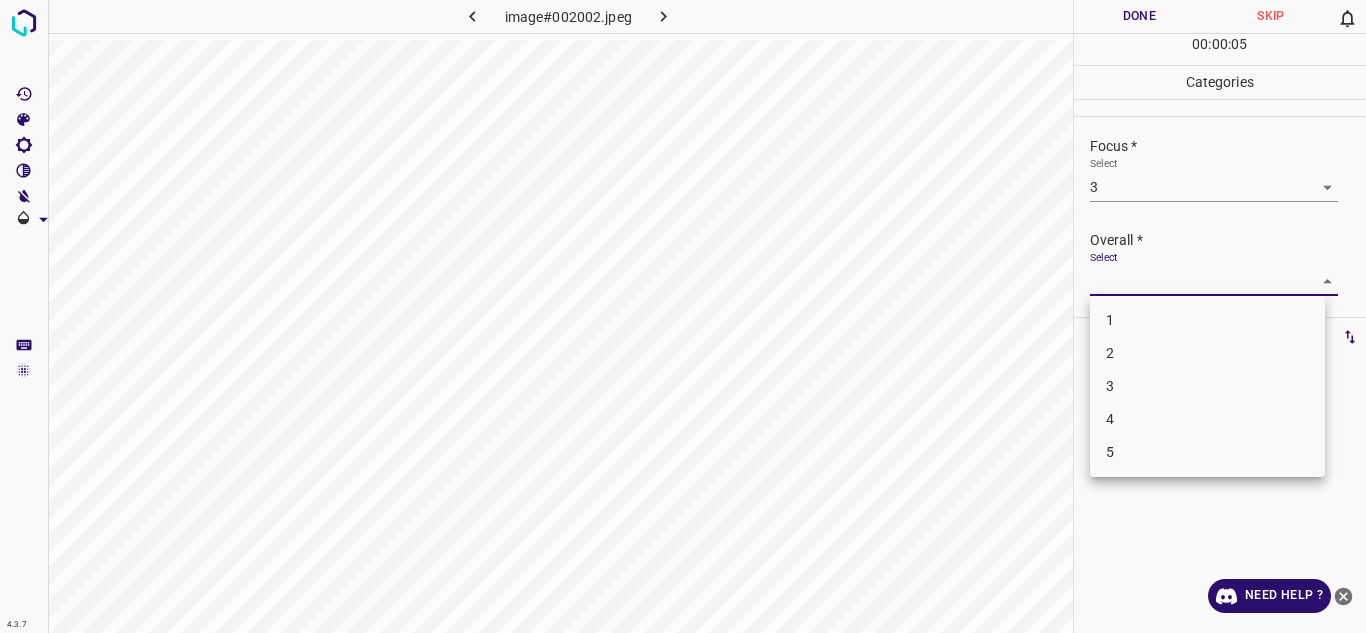 drag, startPoint x: 1286, startPoint y: 278, endPoint x: 1119, endPoint y: 380, distance: 195.68597 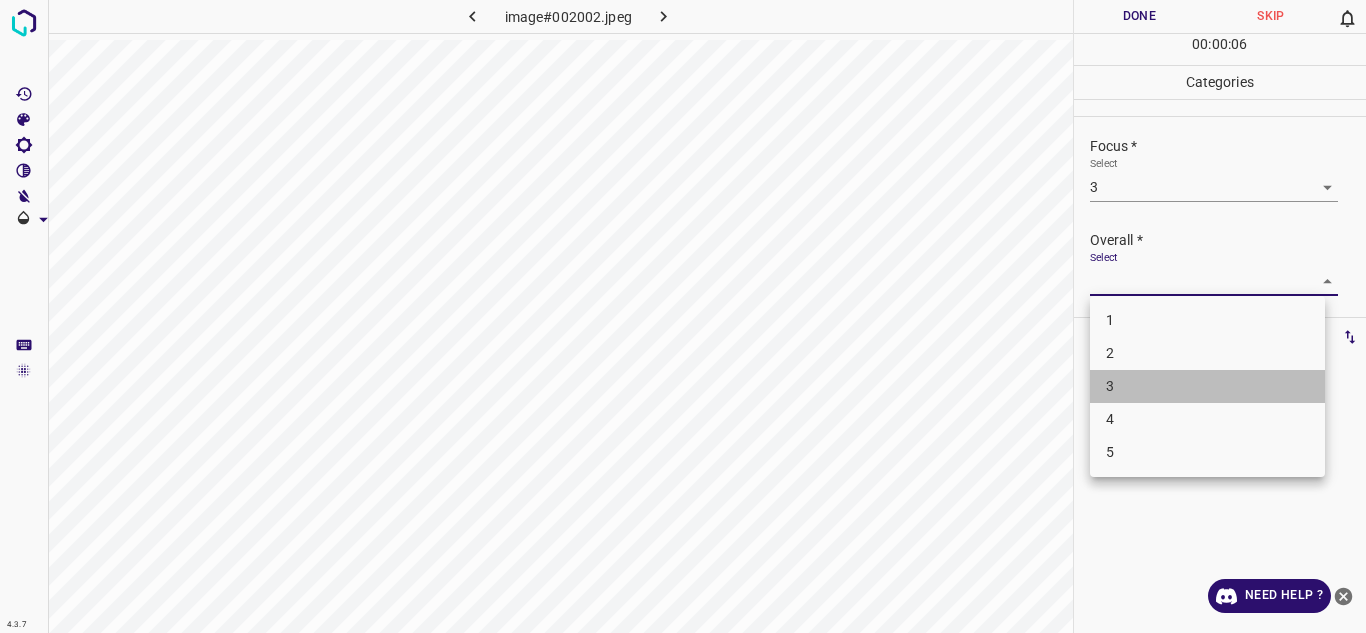 click on "3" at bounding box center [1207, 386] 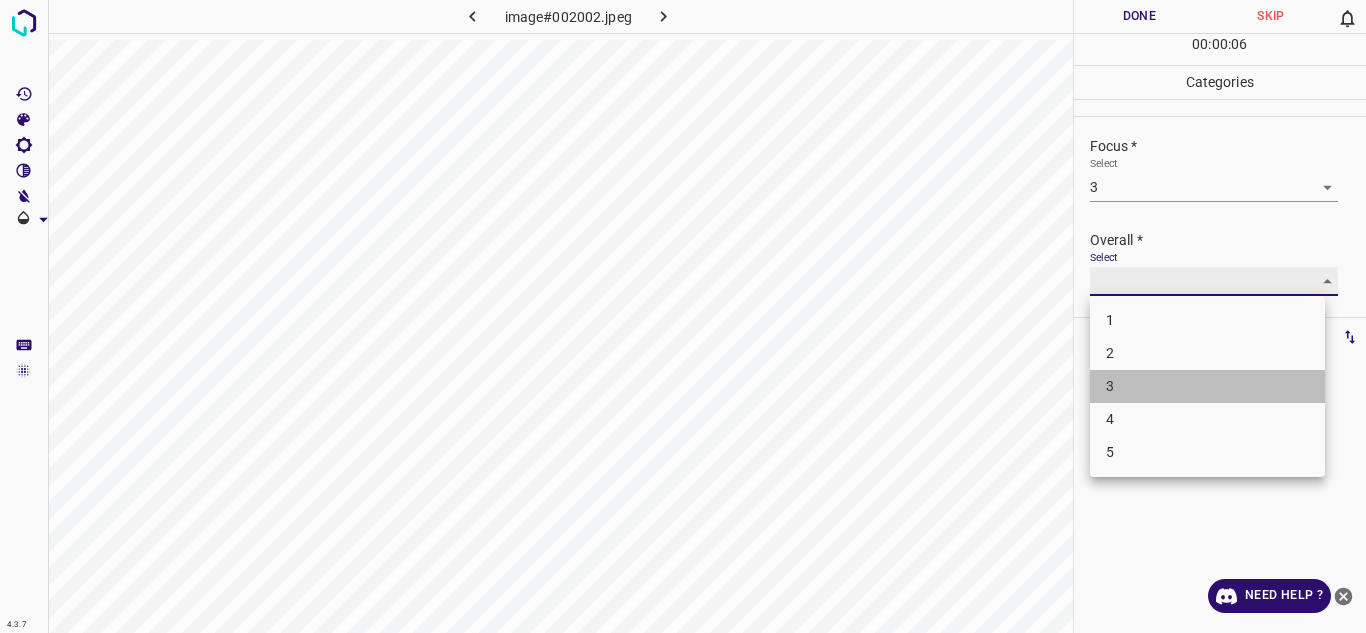 type on "3" 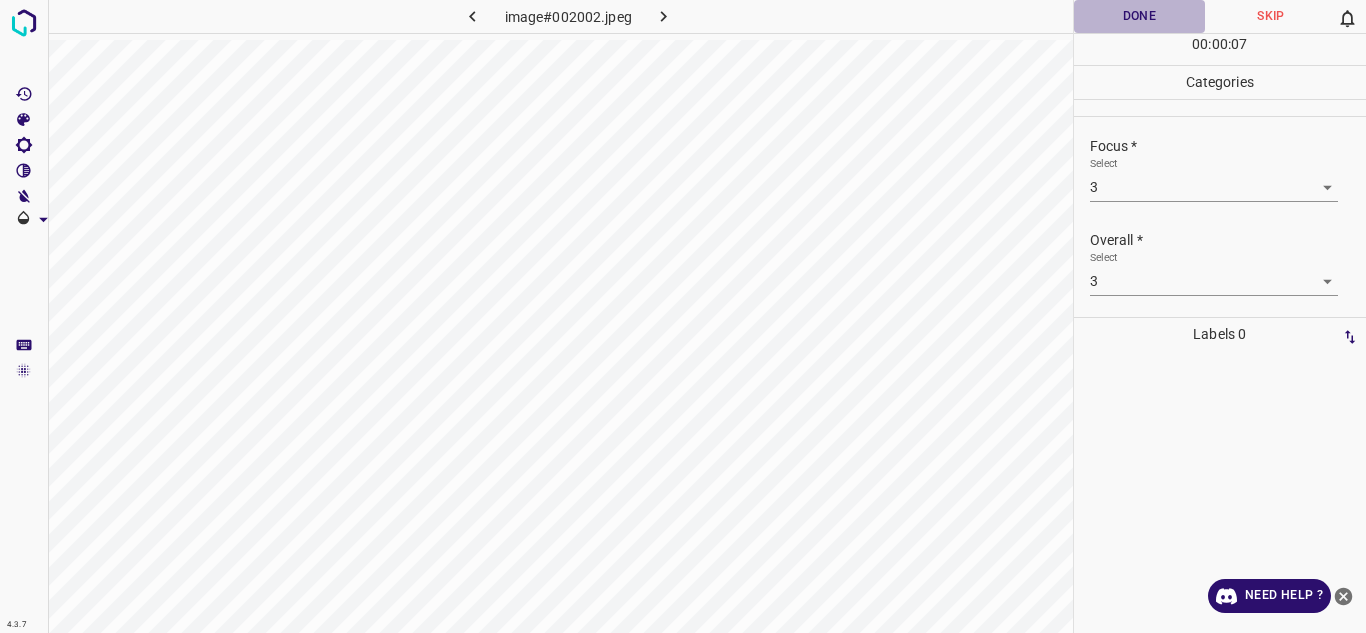 click on "Done" at bounding box center (1140, 16) 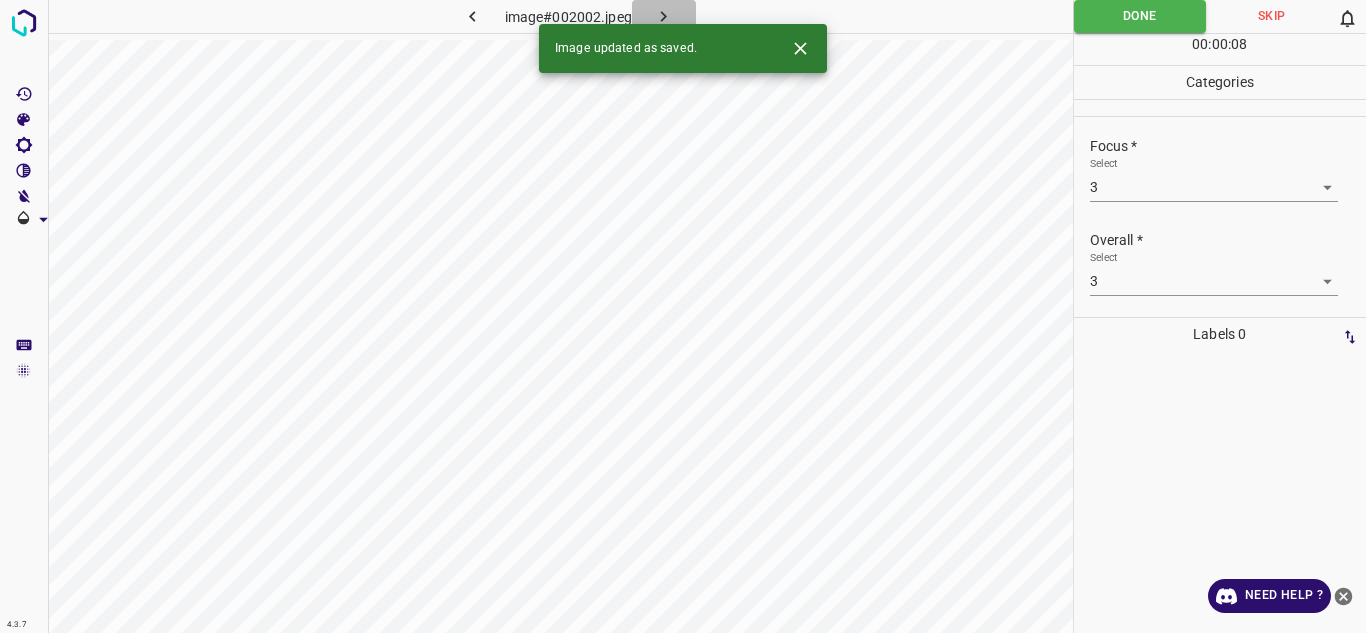 click 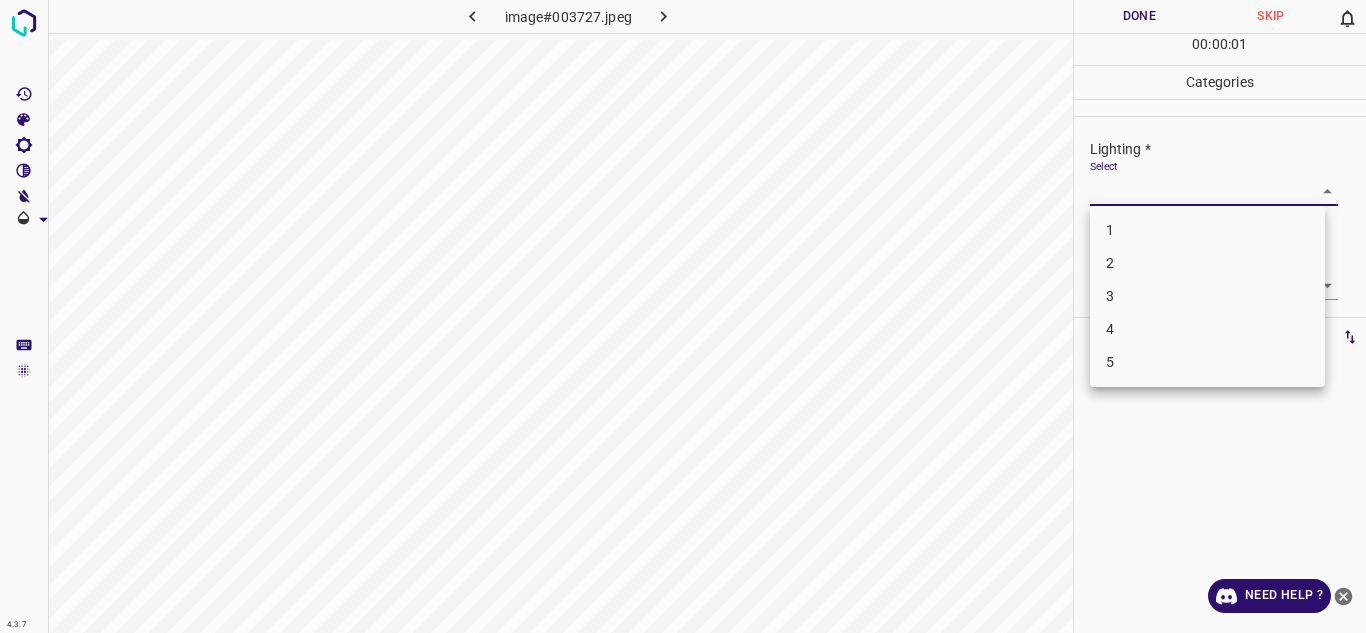 click on "4.3.7 image#003727.jpeg Done Skip 0 00   : 00   : 01   Categories Lighting *  Select ​ Focus *  Select ​ Overall *  Select ​ Labels   0 Categories 1 Lighting 2 Focus 3 Overall Tools Space Change between modes (Draw & Edit) I Auto labeling R Restore zoom M Zoom in N Zoom out Delete Delete selecte label Filters Z Restore filters X Saturation filter C Brightness filter V Contrast filter B Gray scale filter General O Download Need Help ? Texto original Valora esta traducción Tu opinión servirá para ayudar a mejorar el Traductor de Google - Text - Hide - Delete 1 2 3 4 5" at bounding box center (683, 316) 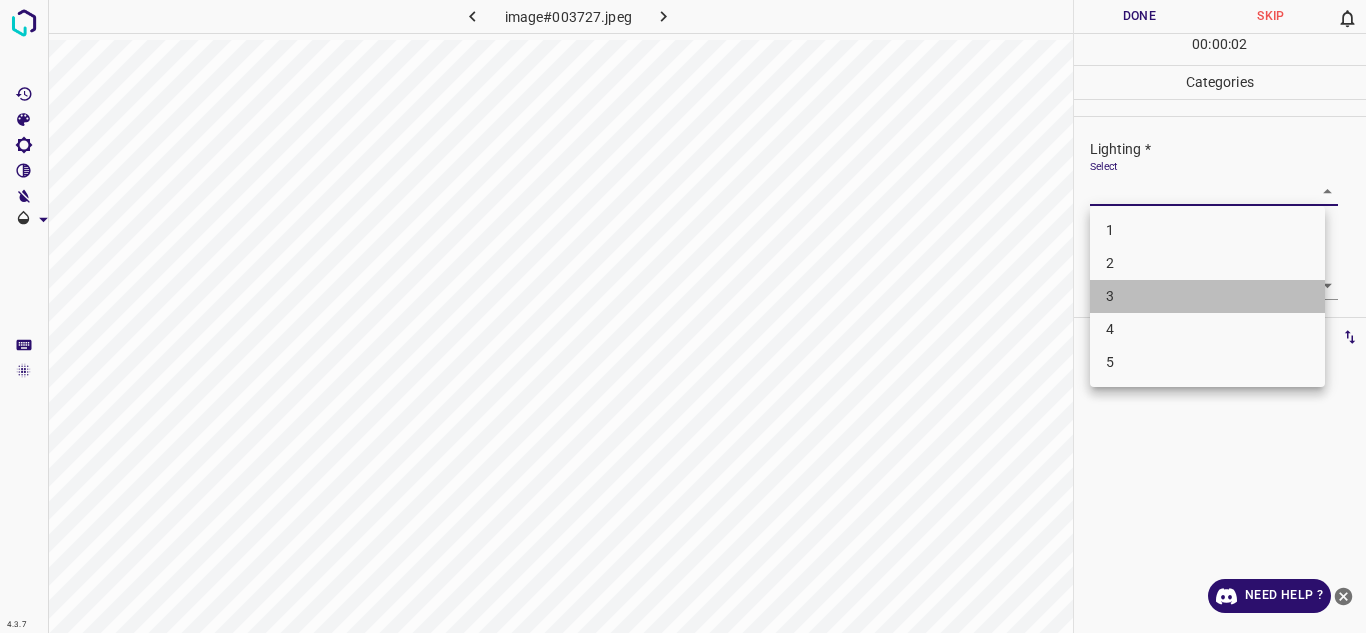 click on "3" at bounding box center (1207, 296) 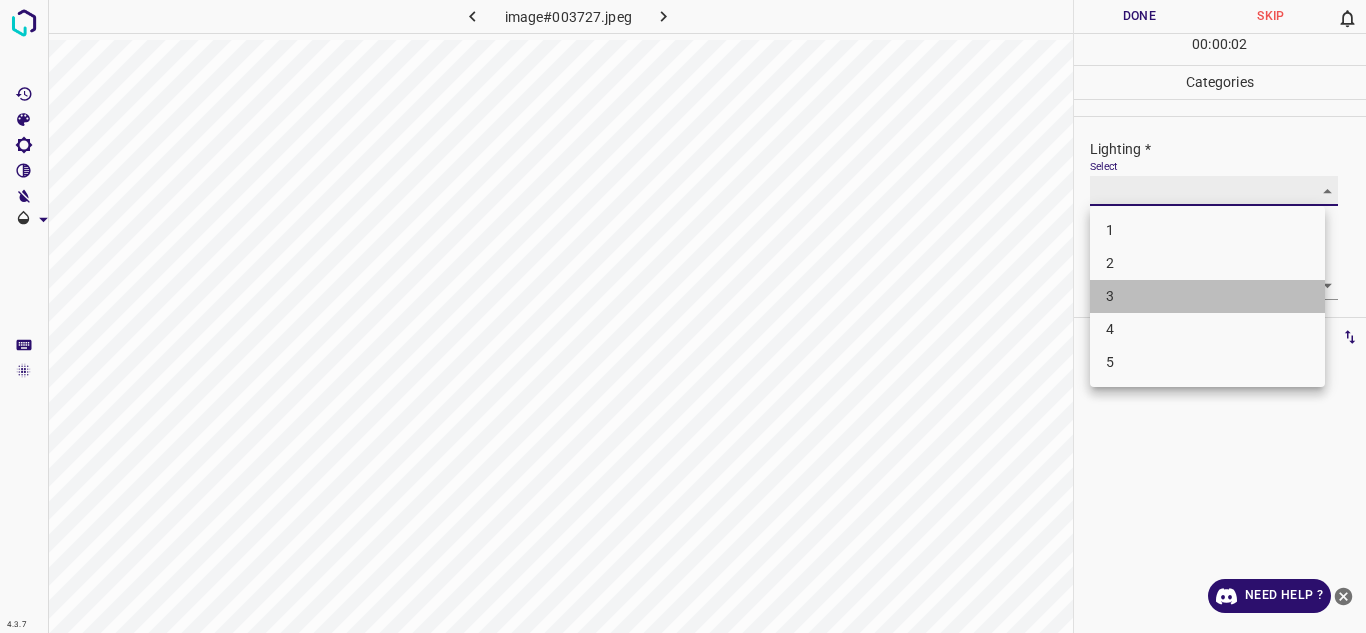 type on "3" 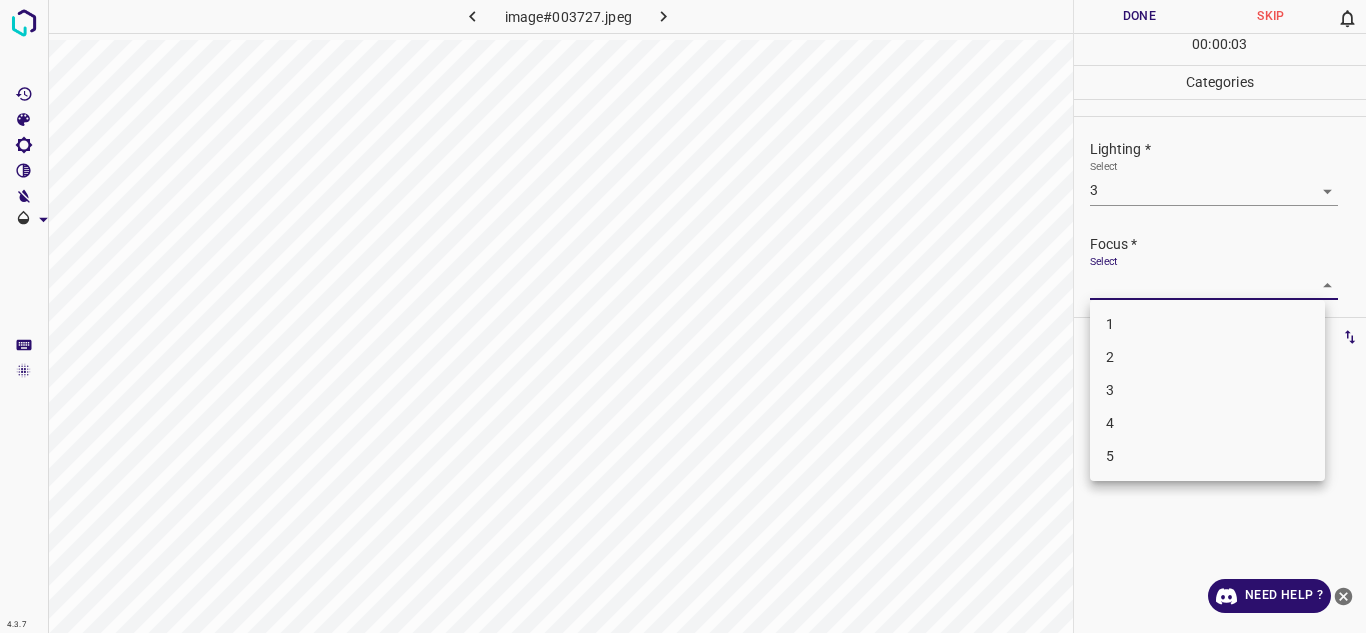 drag, startPoint x: 1149, startPoint y: 291, endPoint x: 1128, endPoint y: 385, distance: 96.317184 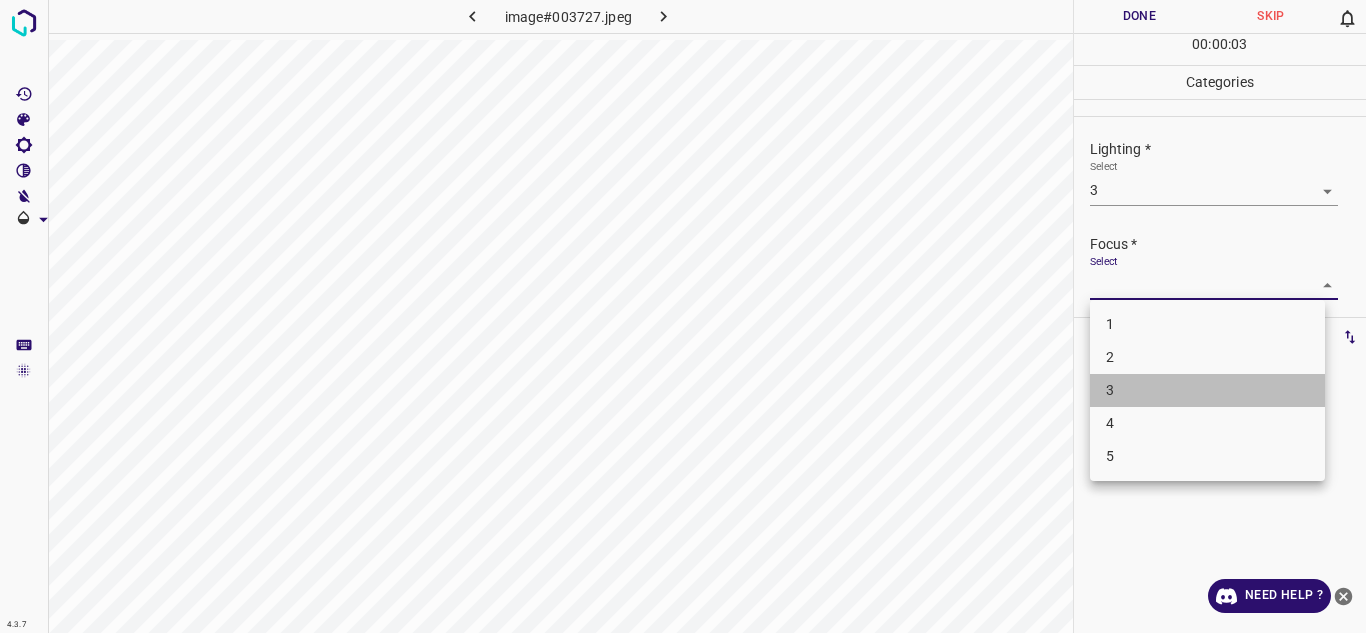 click on "3" at bounding box center (1207, 390) 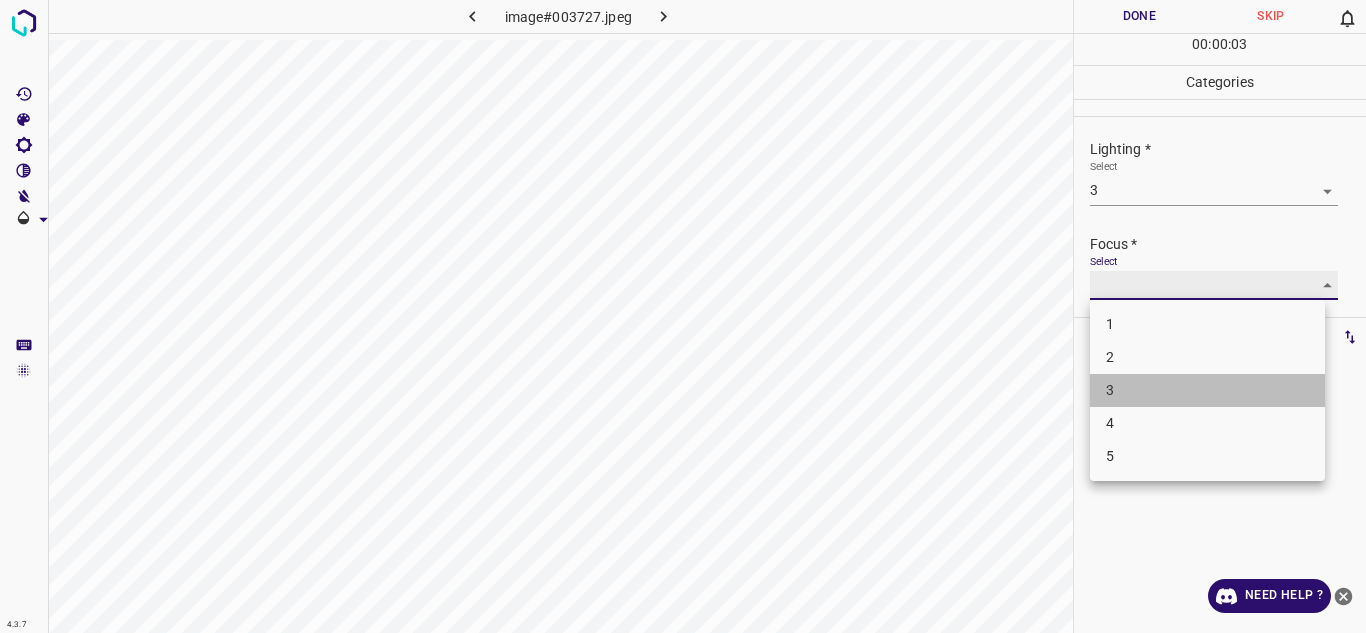 type on "3" 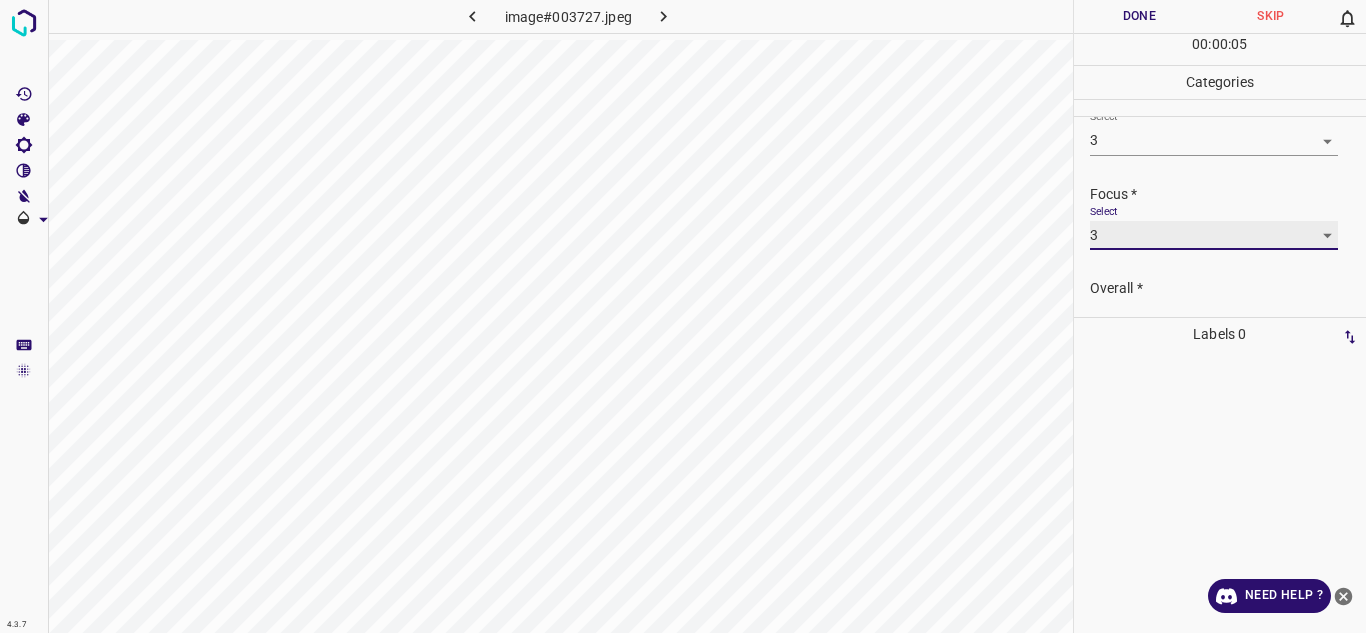 scroll, scrollTop: 98, scrollLeft: 0, axis: vertical 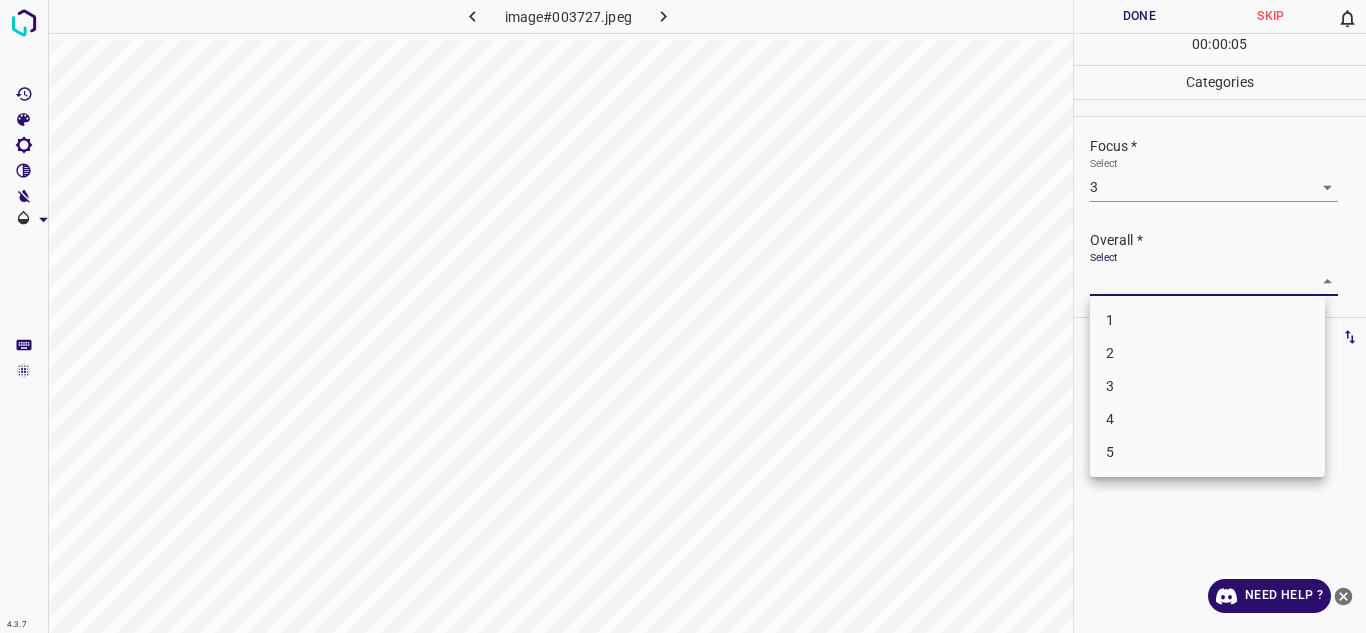 click on "4.3.7 image#003727.jpeg Done Skip 0 00   : 00   : 05   Categories Lighting *  Select 3 3 Focus *  Select 3 3 Overall *  Select ​ Labels   0 Categories 1 Lighting 2 Focus 3 Overall Tools Space Change between modes (Draw & Edit) I Auto labeling R Restore zoom M Zoom in N Zoom out Delete Delete selecte label Filters Z Restore filters X Saturation filter C Brightness filter V Contrast filter B Gray scale filter General O Download Need Help ? Texto original Valora esta traducción Tu opinión servirá para ayudar a mejorar el Traductor de Google - Text - Hide - Delete 1 2 3 4 5" at bounding box center (683, 316) 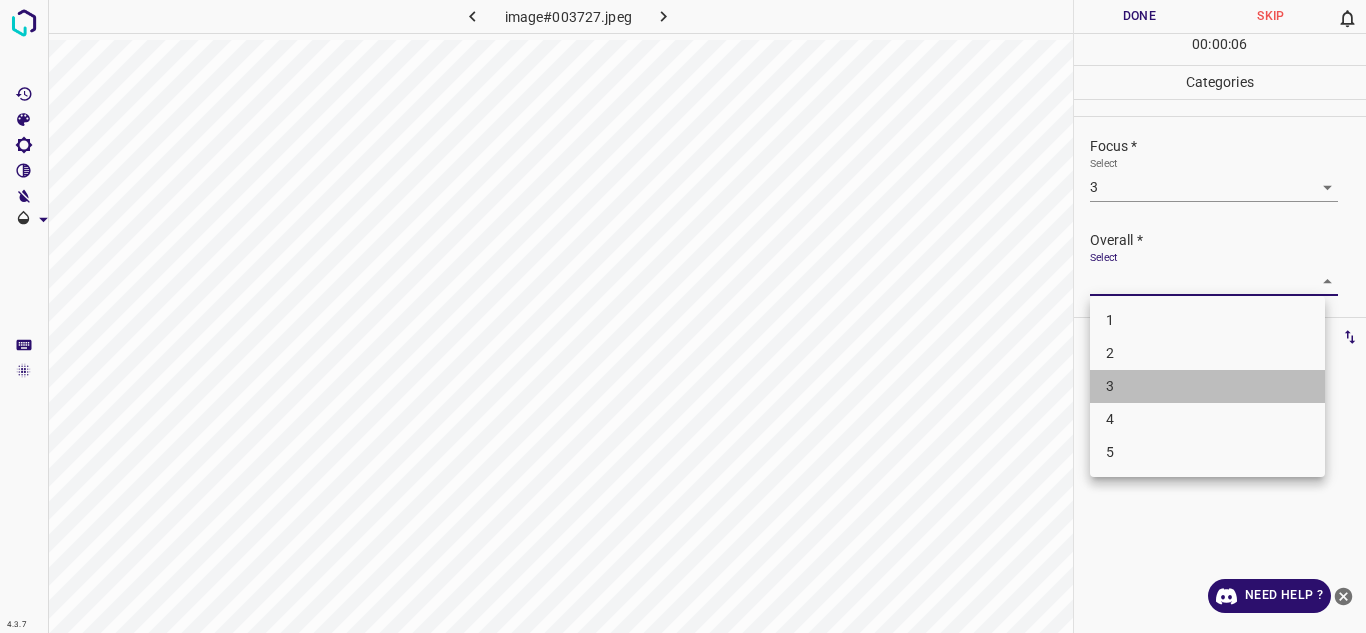 click on "3" at bounding box center (1207, 386) 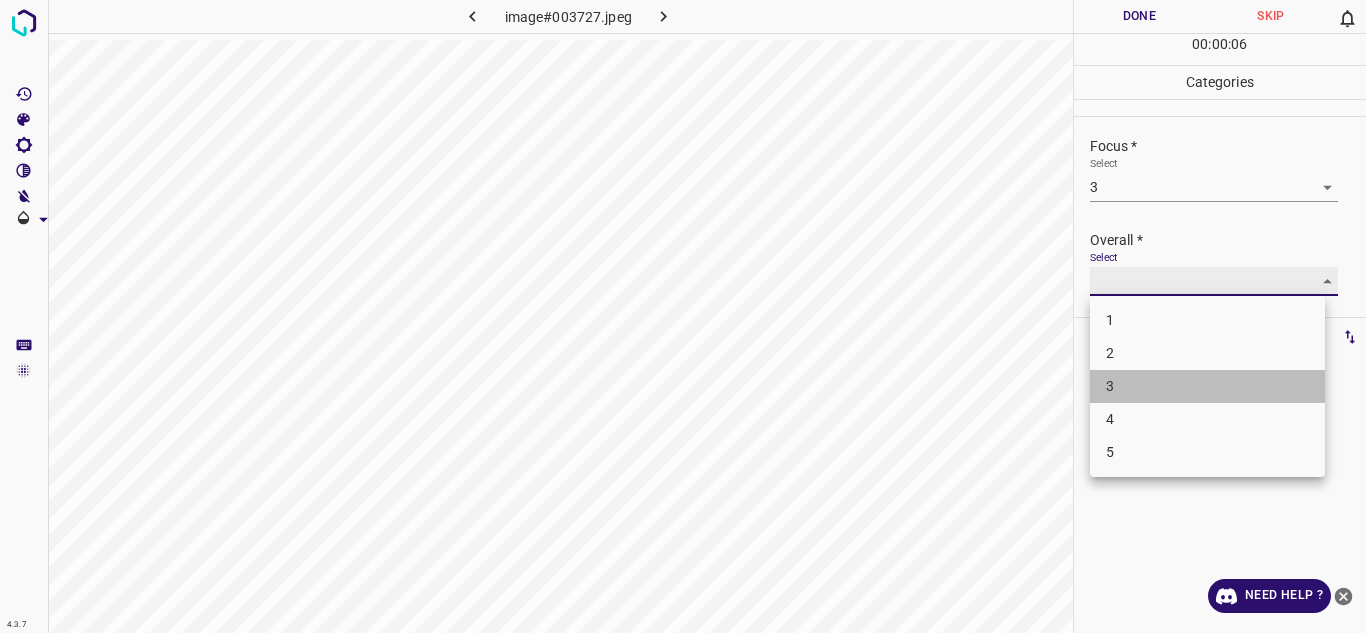 type on "3" 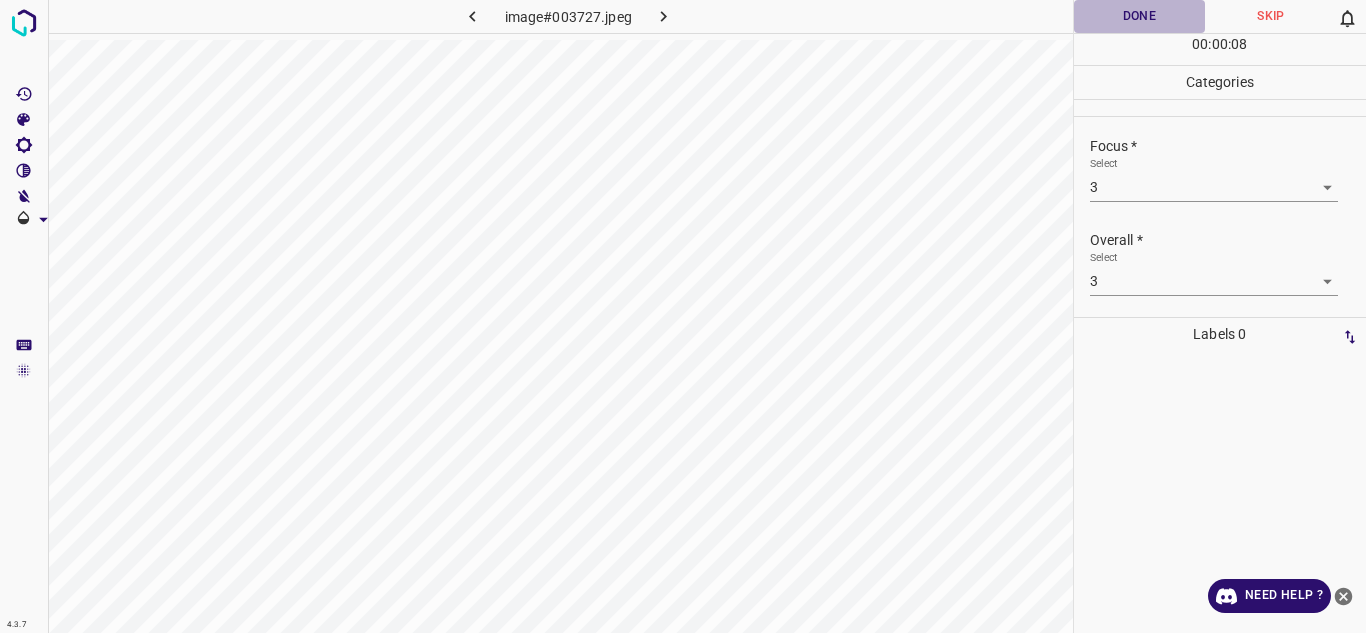 click on "Done" at bounding box center (1140, 16) 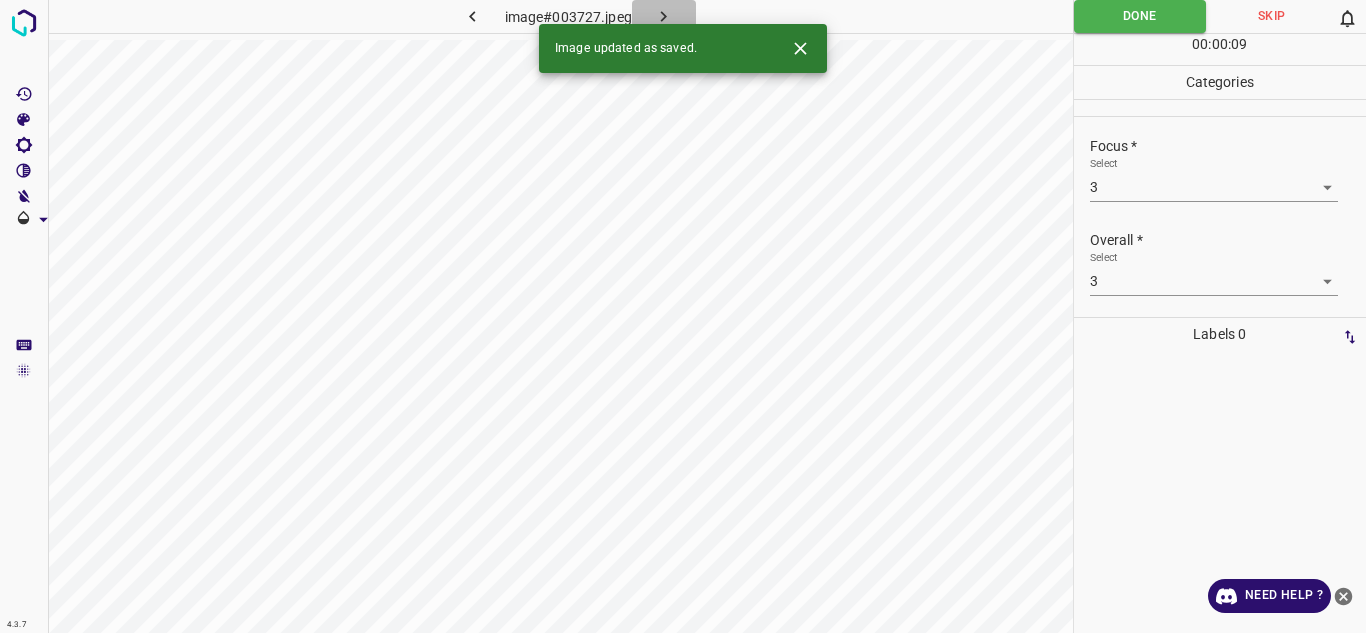 click at bounding box center (664, 16) 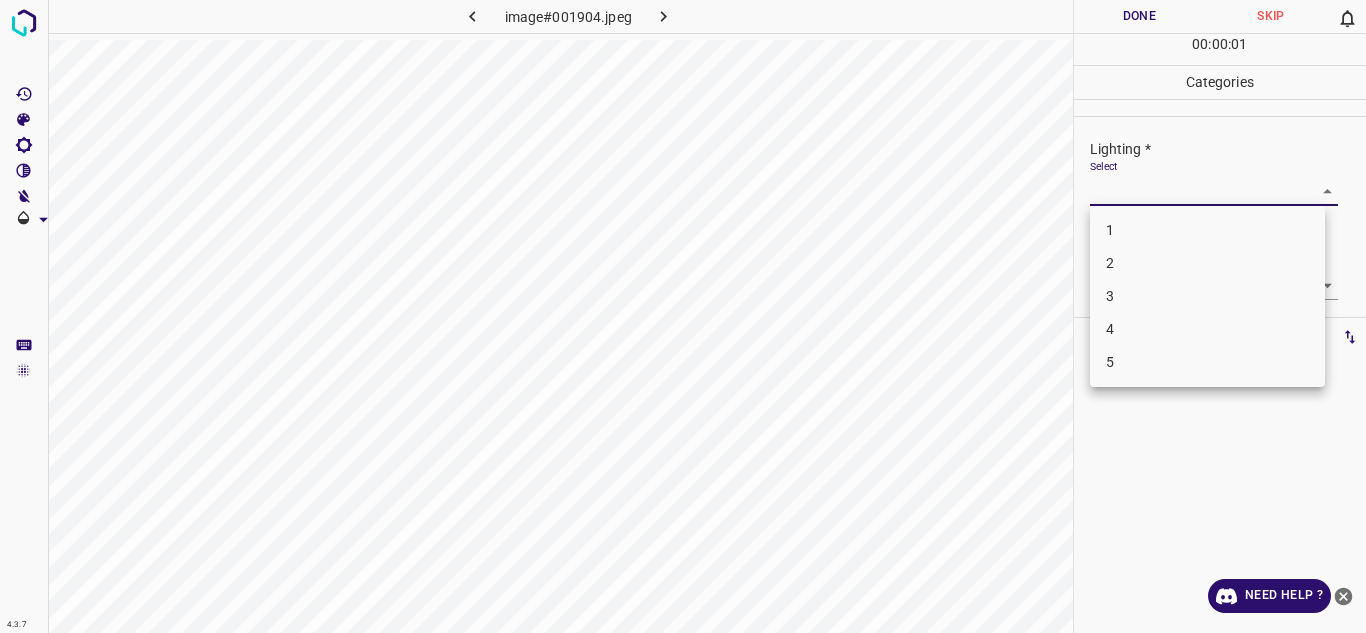 drag, startPoint x: 1205, startPoint y: 194, endPoint x: 1149, endPoint y: 271, distance: 95.2103 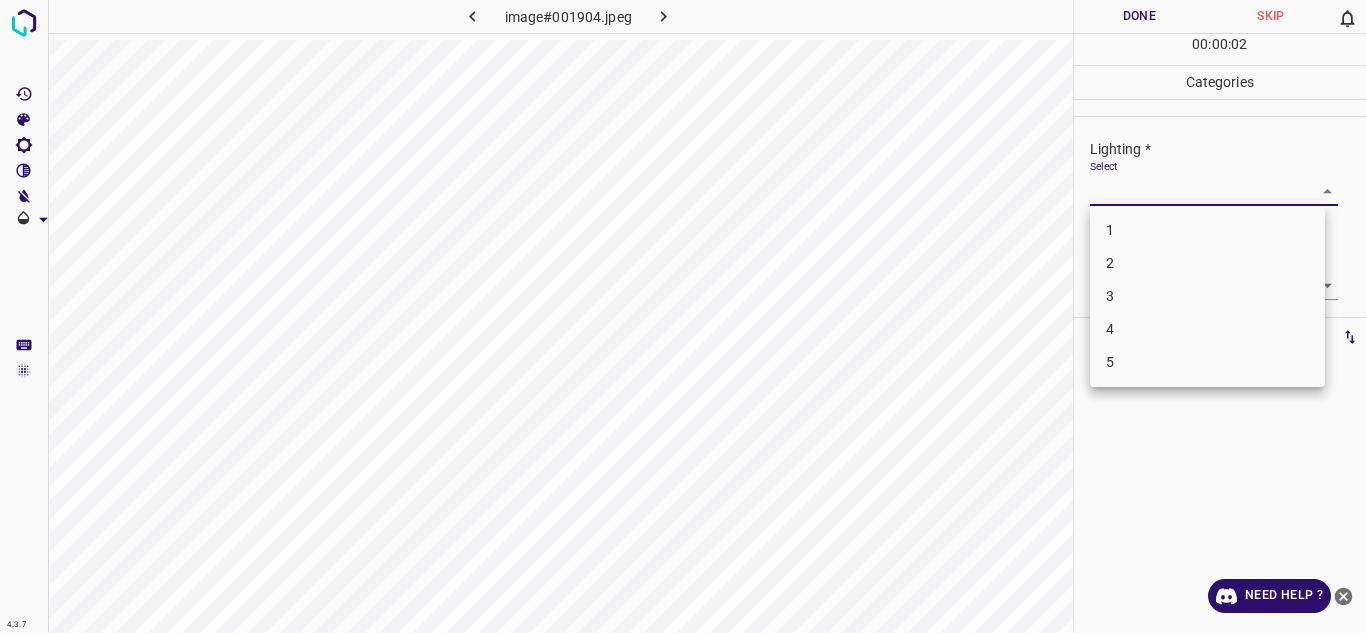 click on "2" at bounding box center (1207, 263) 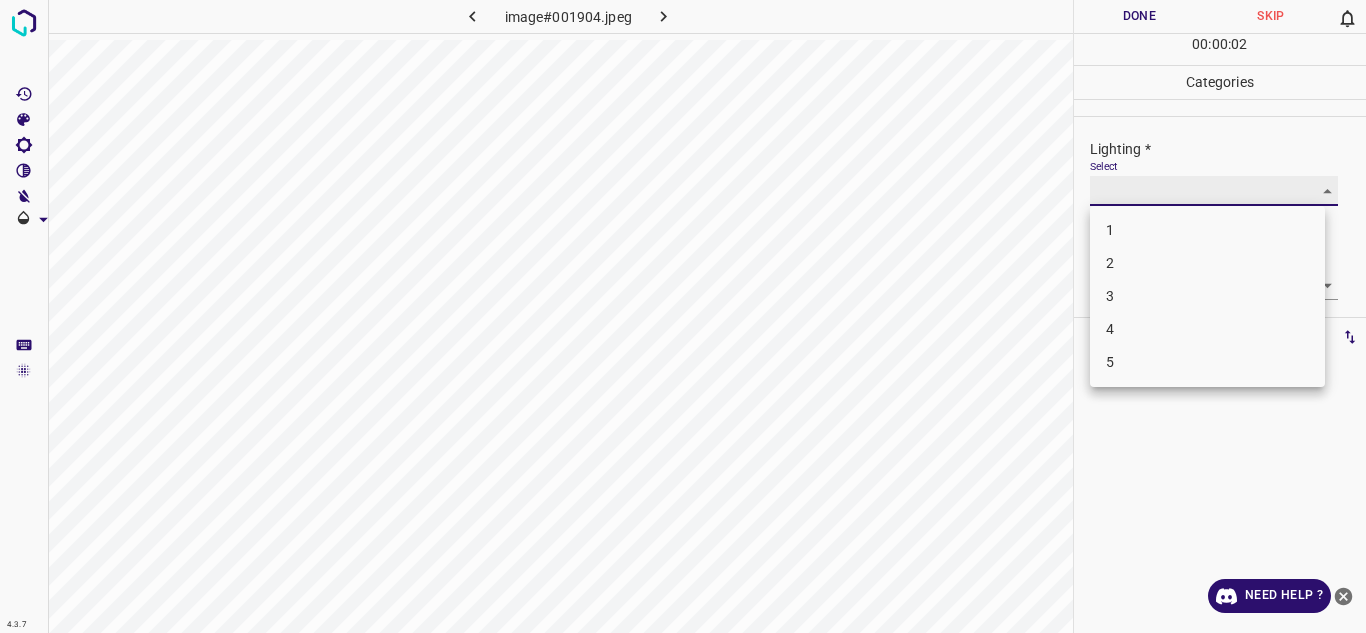 type on "2" 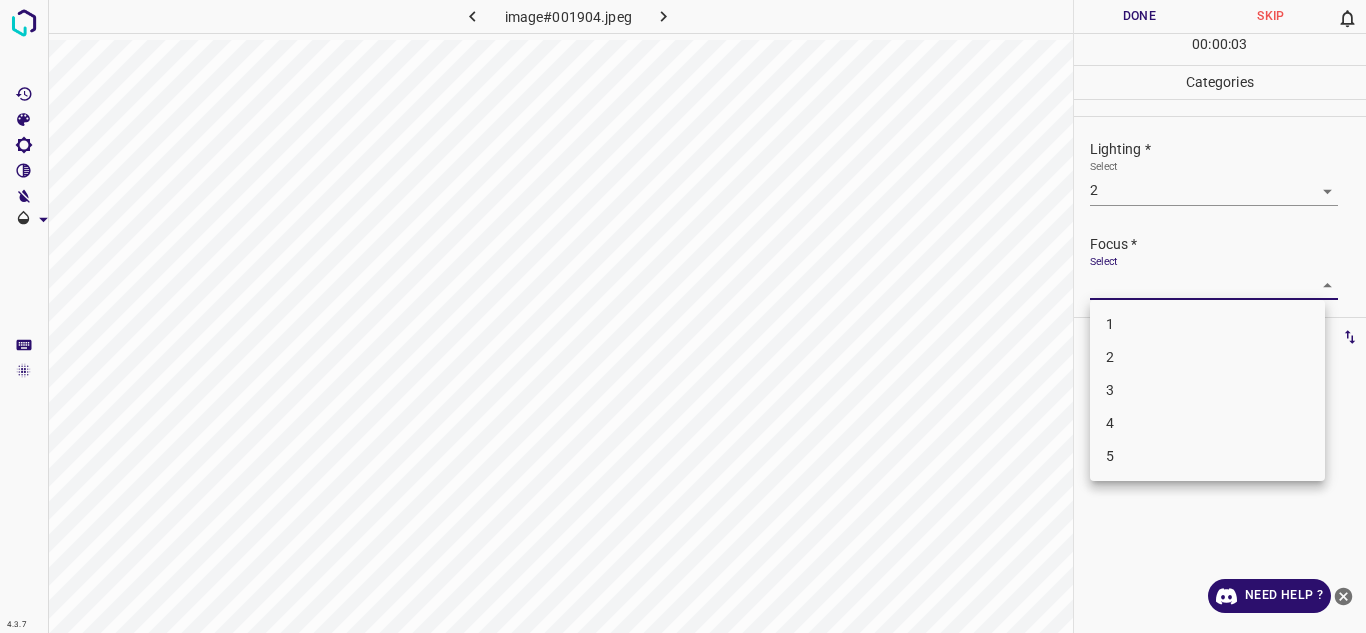 drag, startPoint x: 1152, startPoint y: 279, endPoint x: 1159, endPoint y: 348, distance: 69.354164 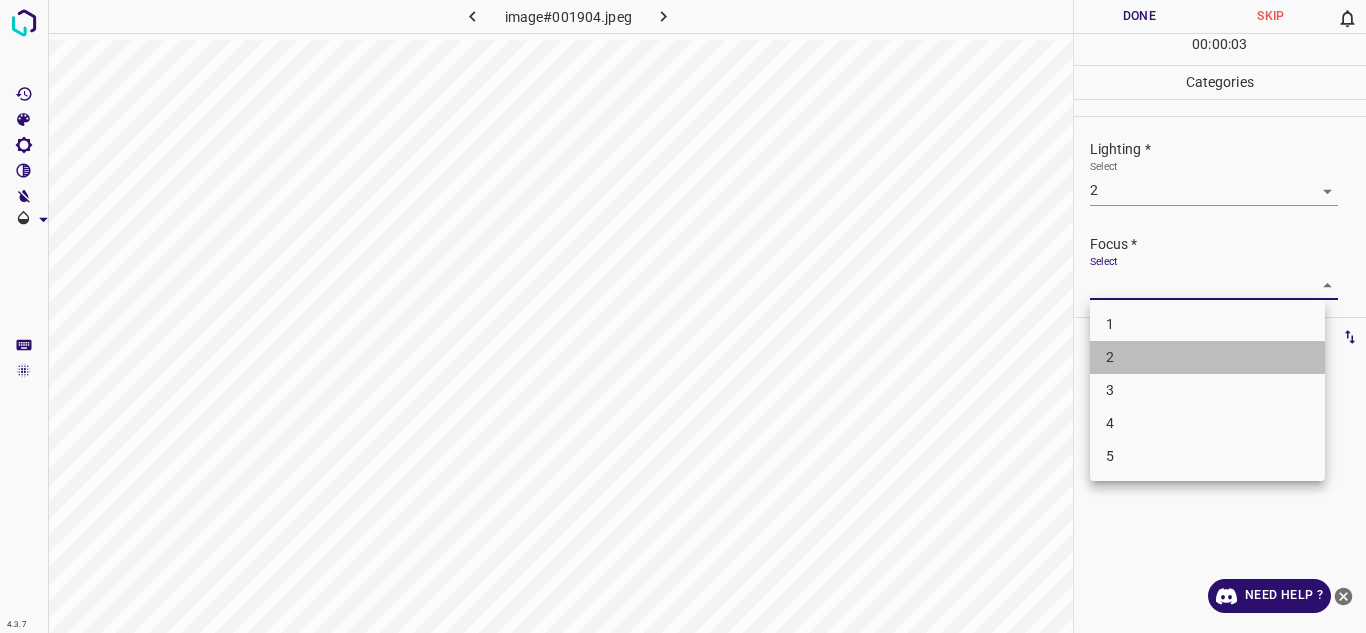 click on "2" at bounding box center [1207, 357] 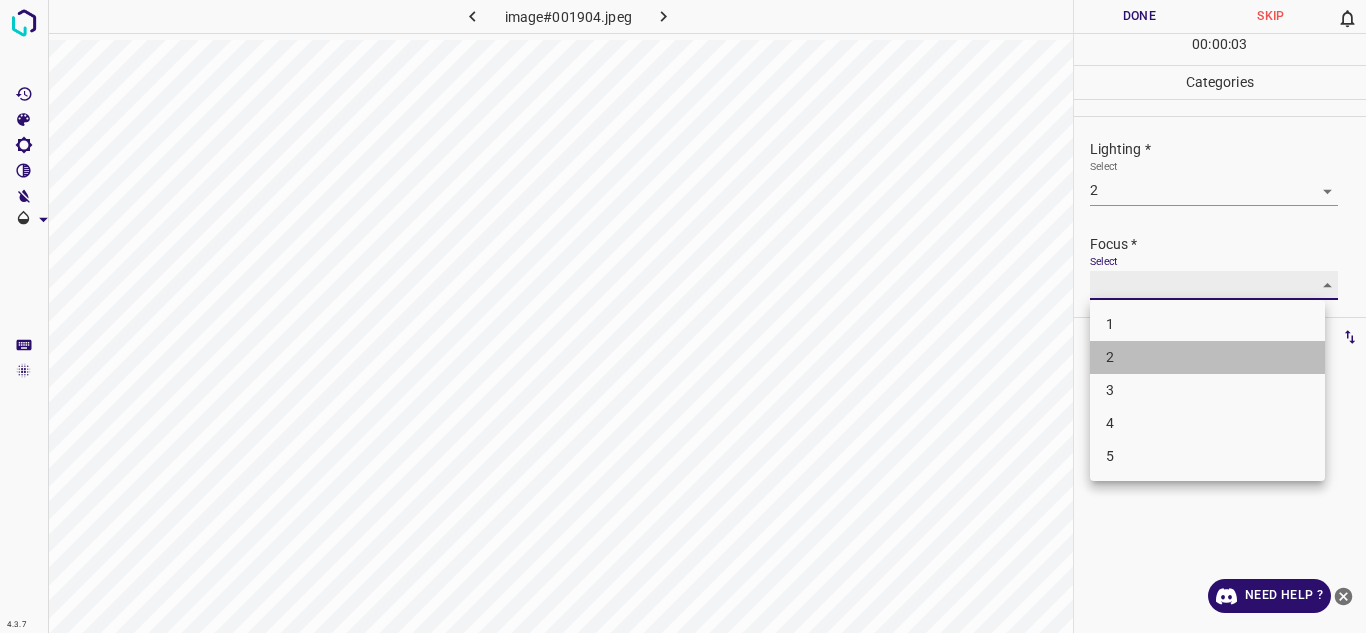 type on "2" 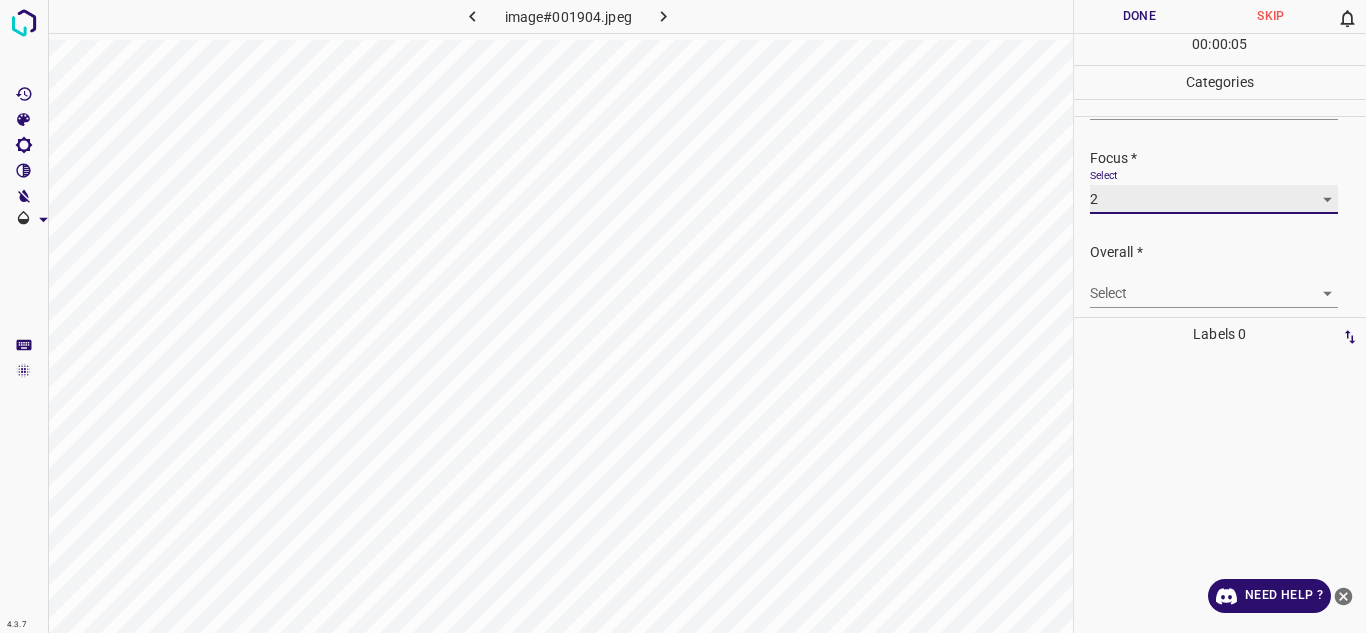 scroll, scrollTop: 98, scrollLeft: 0, axis: vertical 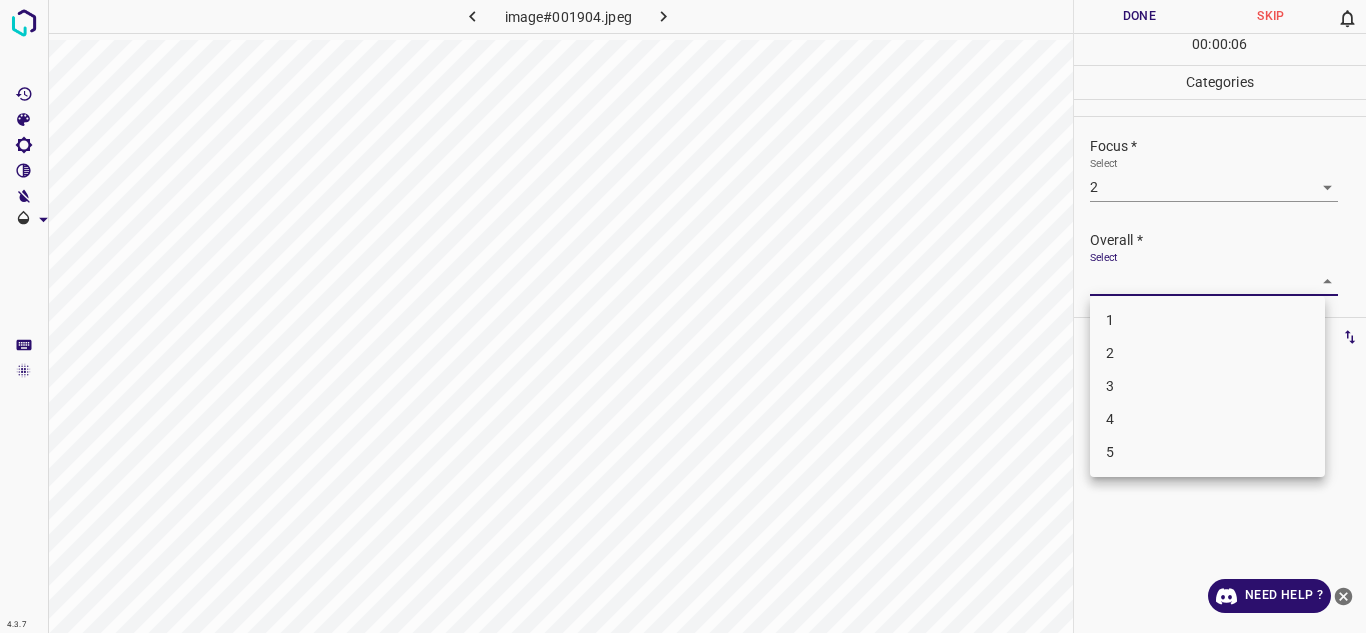 drag, startPoint x: 1282, startPoint y: 266, endPoint x: 1153, endPoint y: 342, distance: 149.72308 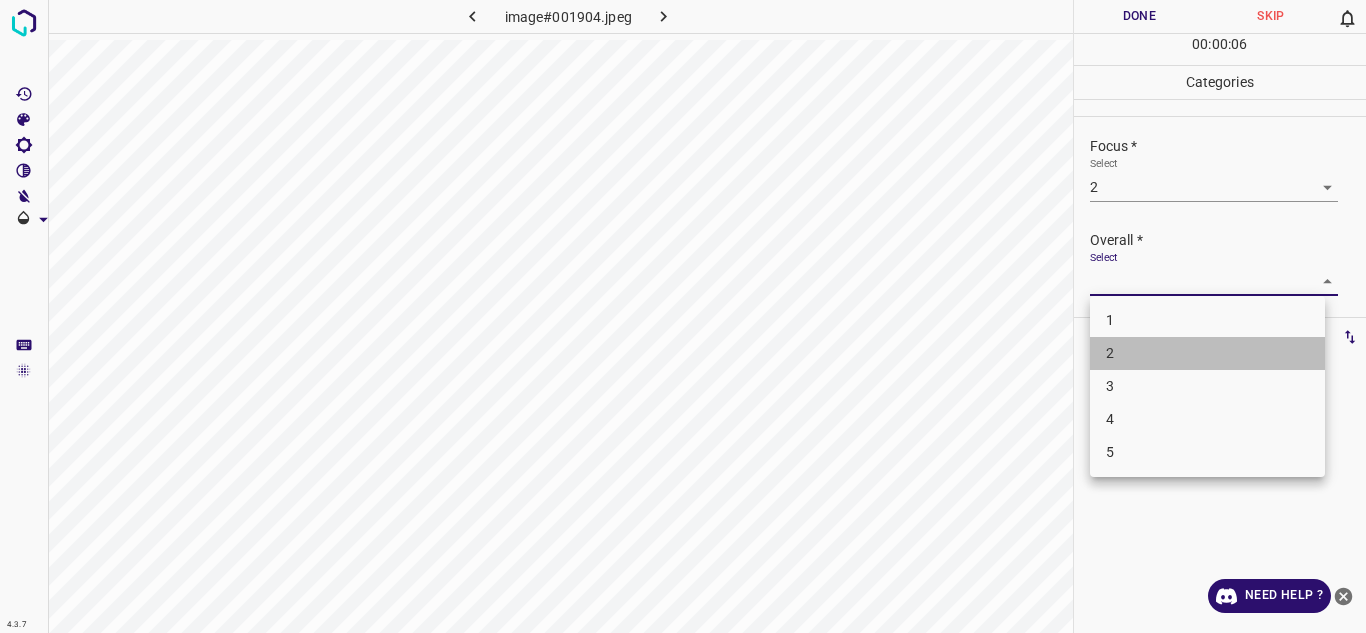 click on "2" at bounding box center [1207, 353] 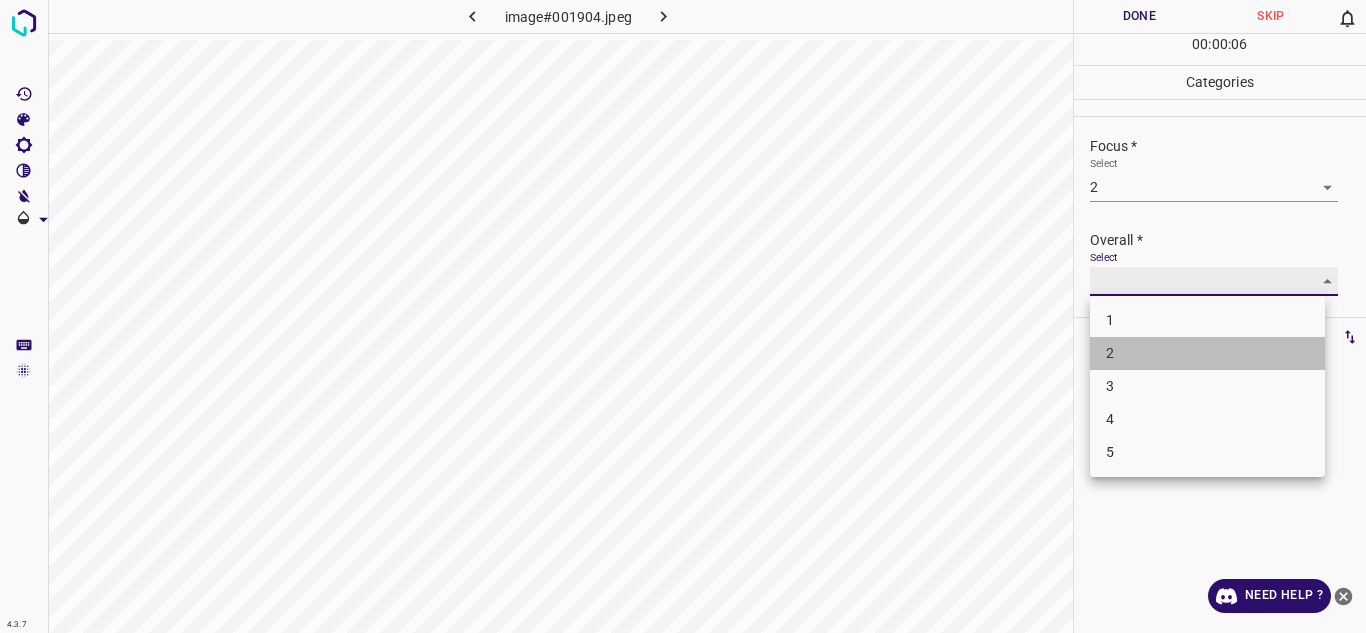 type on "2" 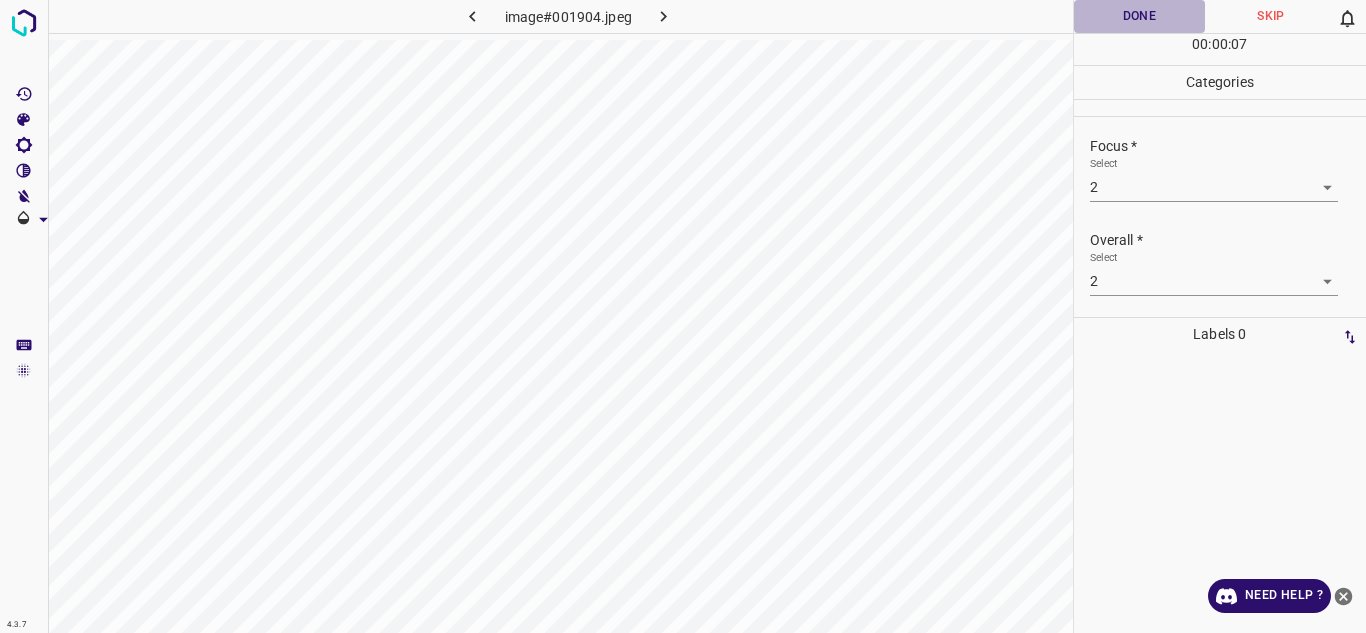 click on "Done" at bounding box center [1140, 16] 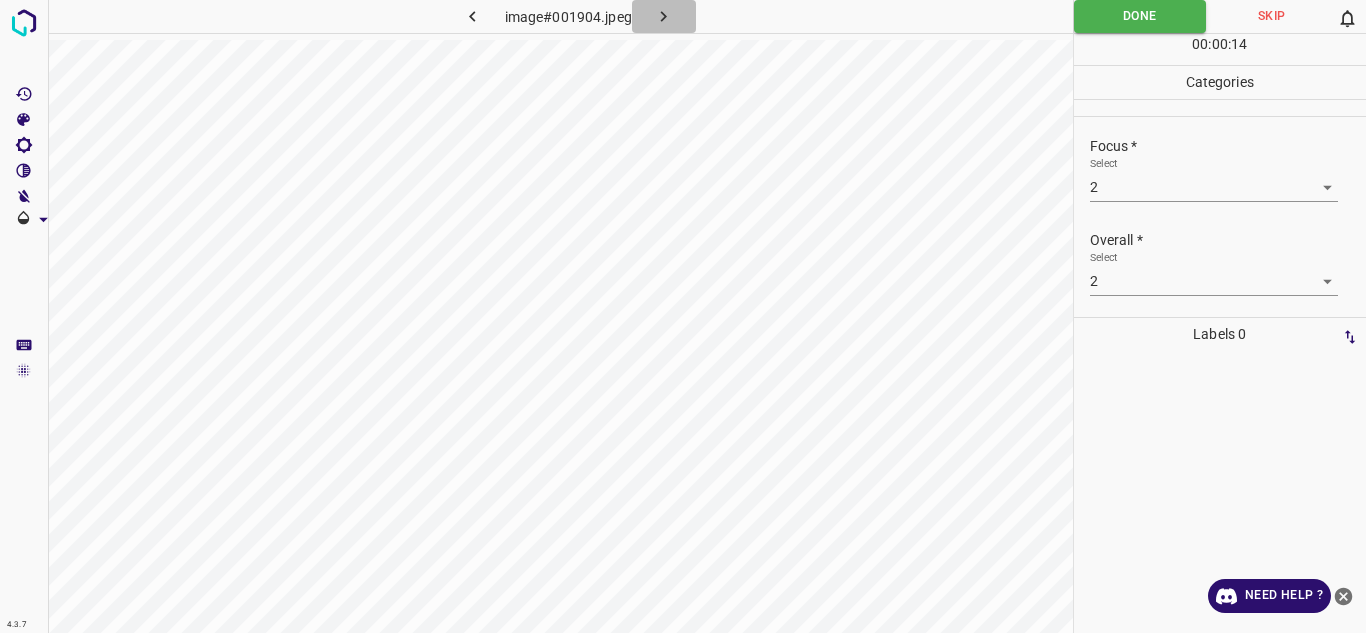 click 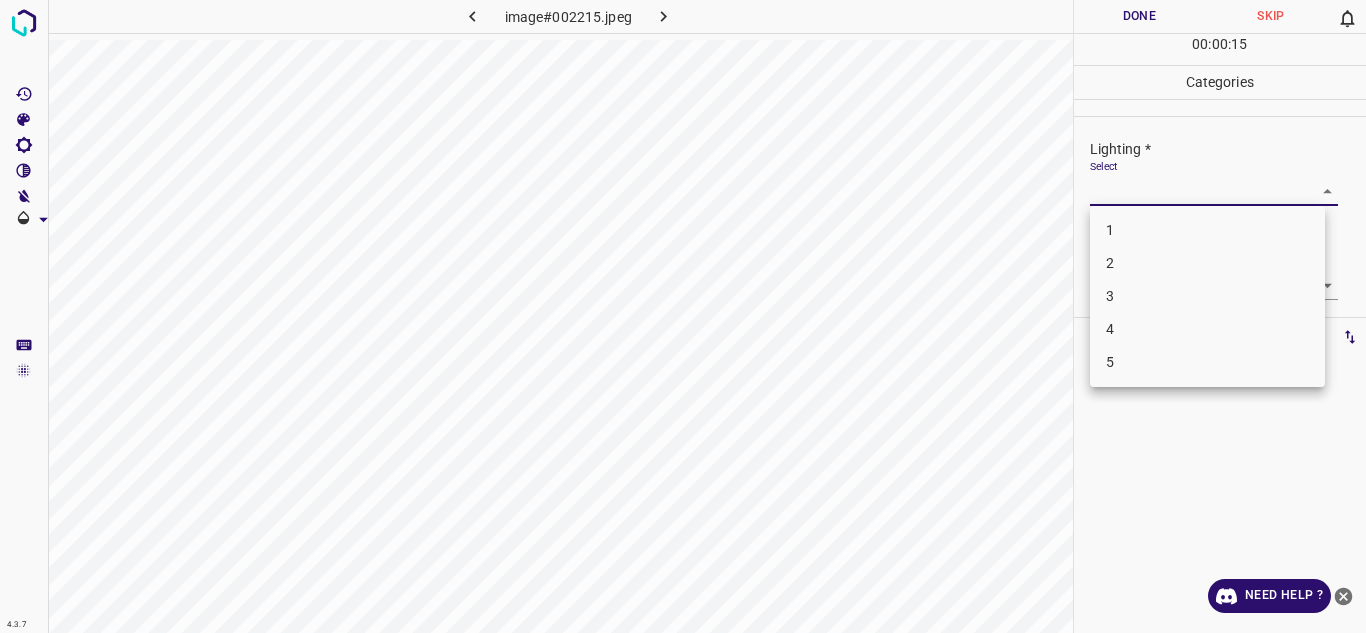 click on "4.3.7 image#002215.jpeg Done Skip 0 00   : 00   : 15   Categories Lighting *  Select ​ Focus *  Select ​ Overall *  Select ​ Labels   0 Categories 1 Lighting 2 Focus 3 Overall Tools Space Change between modes (Draw & Edit) I Auto labeling R Restore zoom M Zoom in N Zoom out Delete Delete selecte label Filters Z Restore filters X Saturation filter C Brightness filter V Contrast filter B Gray scale filter General O Download Need Help ? Texto original Valora esta traducción Tu opinión servirá para ayudar a mejorar el Traductor de Google - Text - Hide - Delete 1 2 3 4 5" at bounding box center [683, 316] 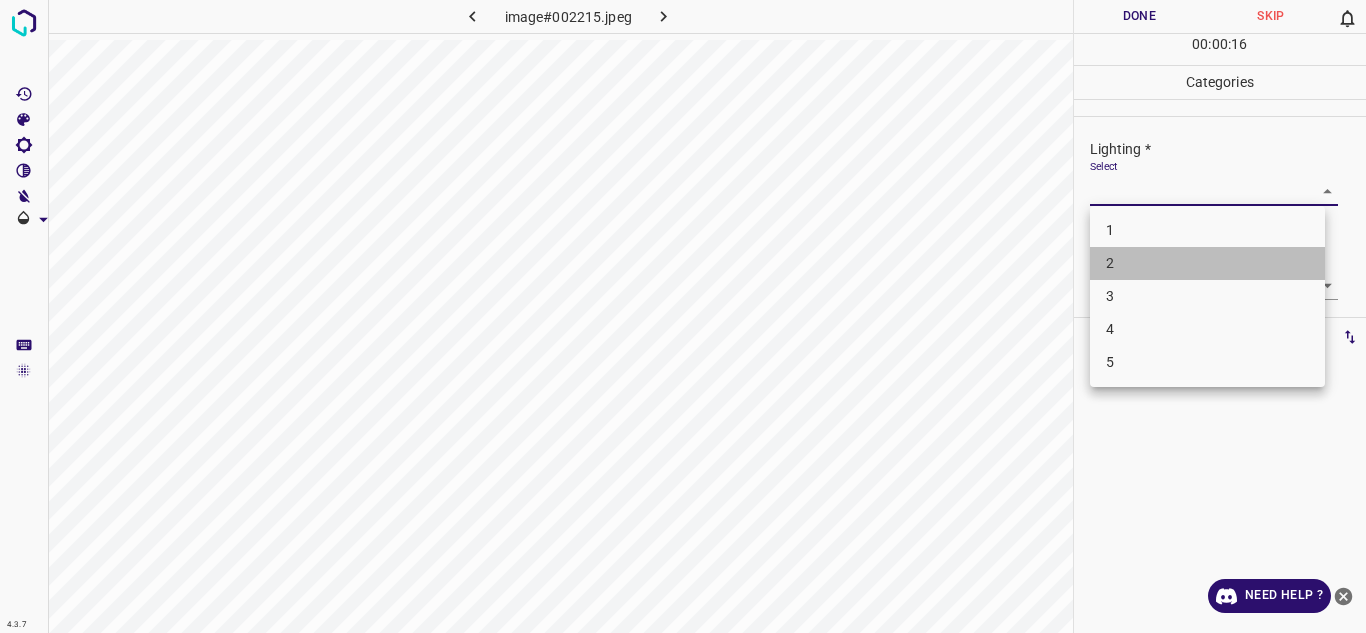 click on "2" at bounding box center [1207, 263] 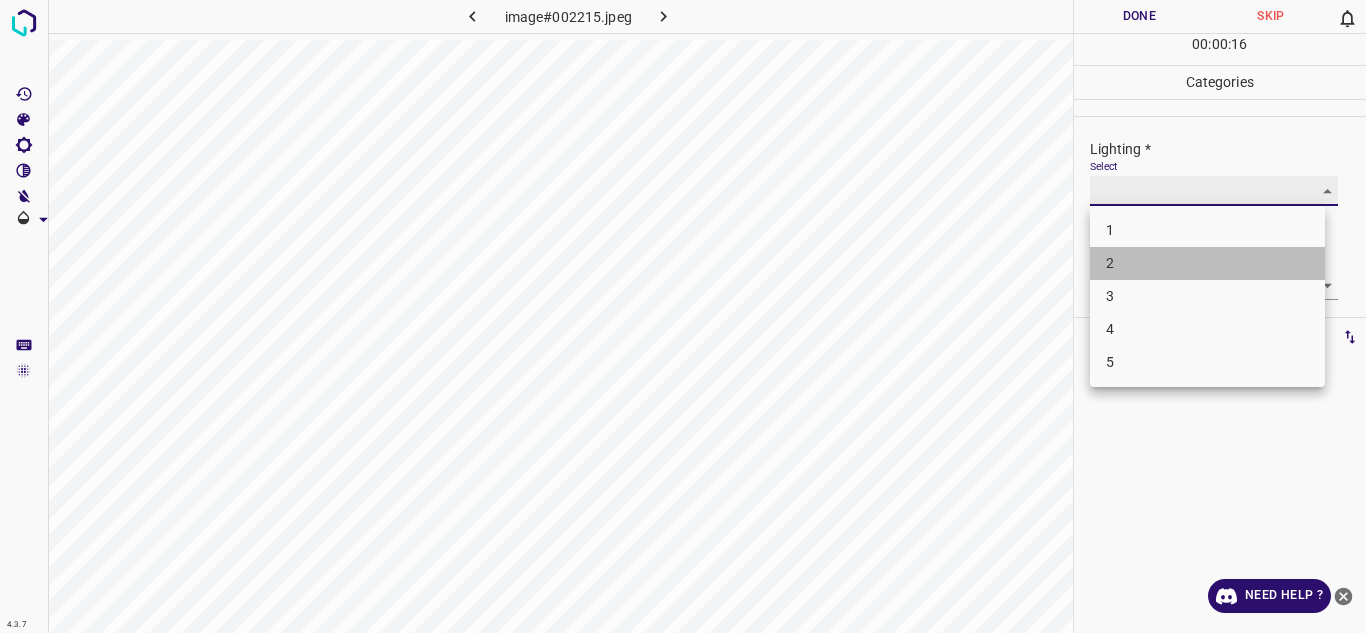 type on "2" 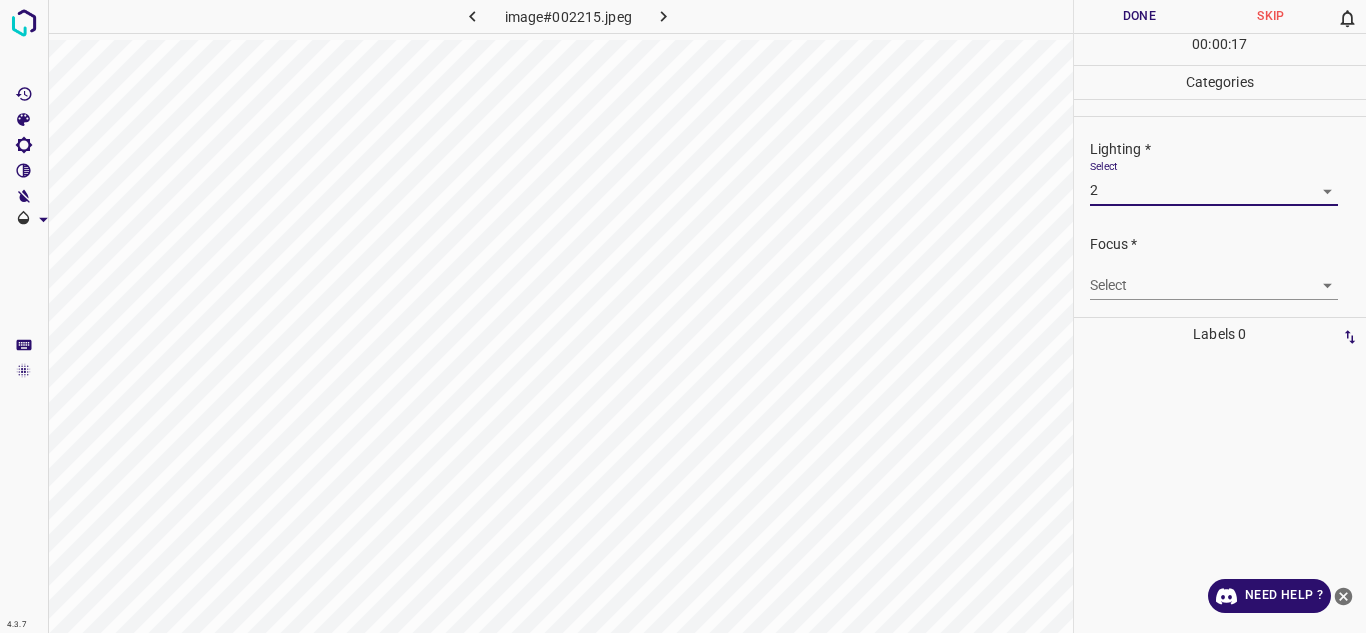click on "4.3.7 image#002215.jpeg Done Skip 0 00   : 00   : 17   Categories Lighting *  Select 2 2 Focus *  Select ​ Overall *  Select ​ Labels   0 Categories 1 Lighting 2 Focus 3 Overall Tools Space Change between modes (Draw & Edit) I Auto labeling R Restore zoom M Zoom in N Zoom out Delete Delete selecte label Filters Z Restore filters X Saturation filter C Brightness filter V Contrast filter B Gray scale filter General O Download Need Help ? Texto original Valora esta traducción Tu opinión servirá para ayudar a mejorar el Traductor de Google - Text - Hide - Delete" at bounding box center [683, 316] 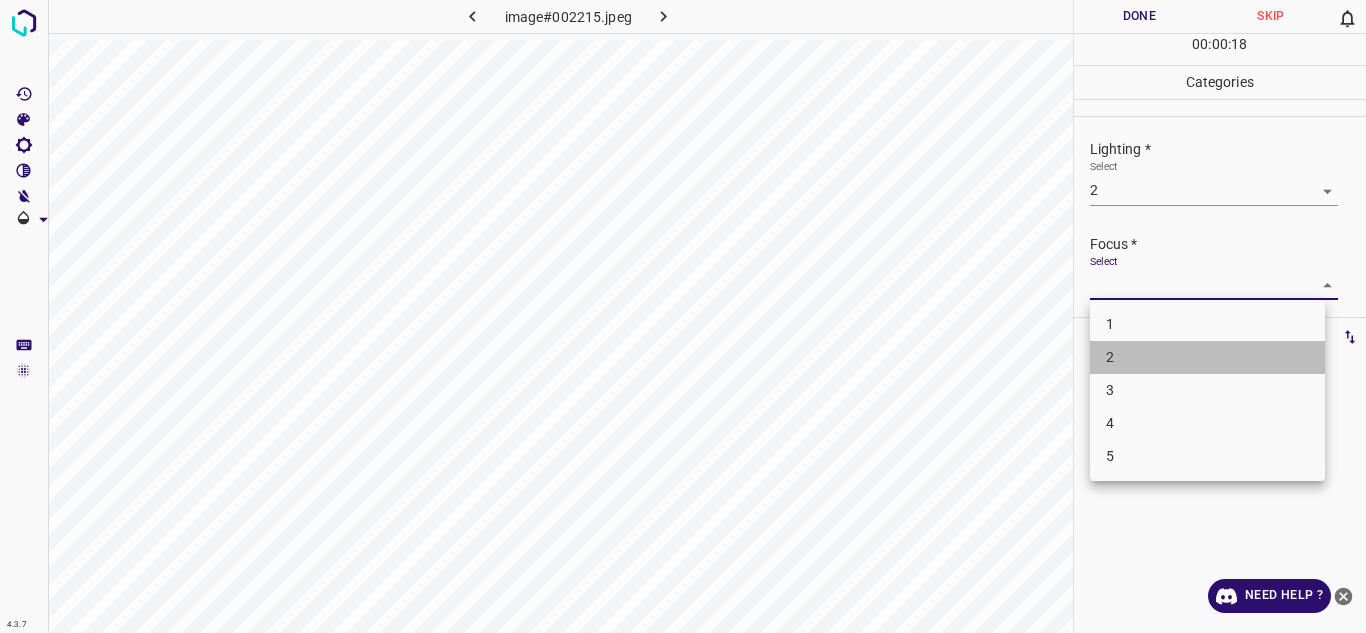 click on "2" at bounding box center [1207, 357] 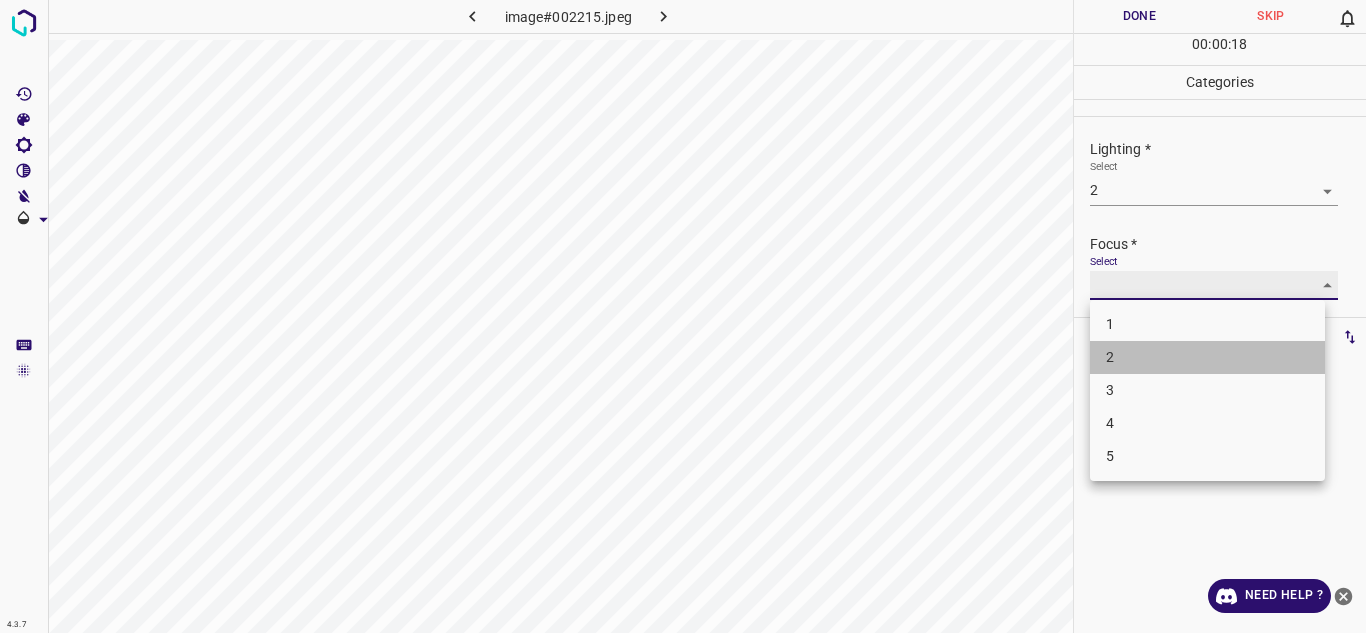 type on "2" 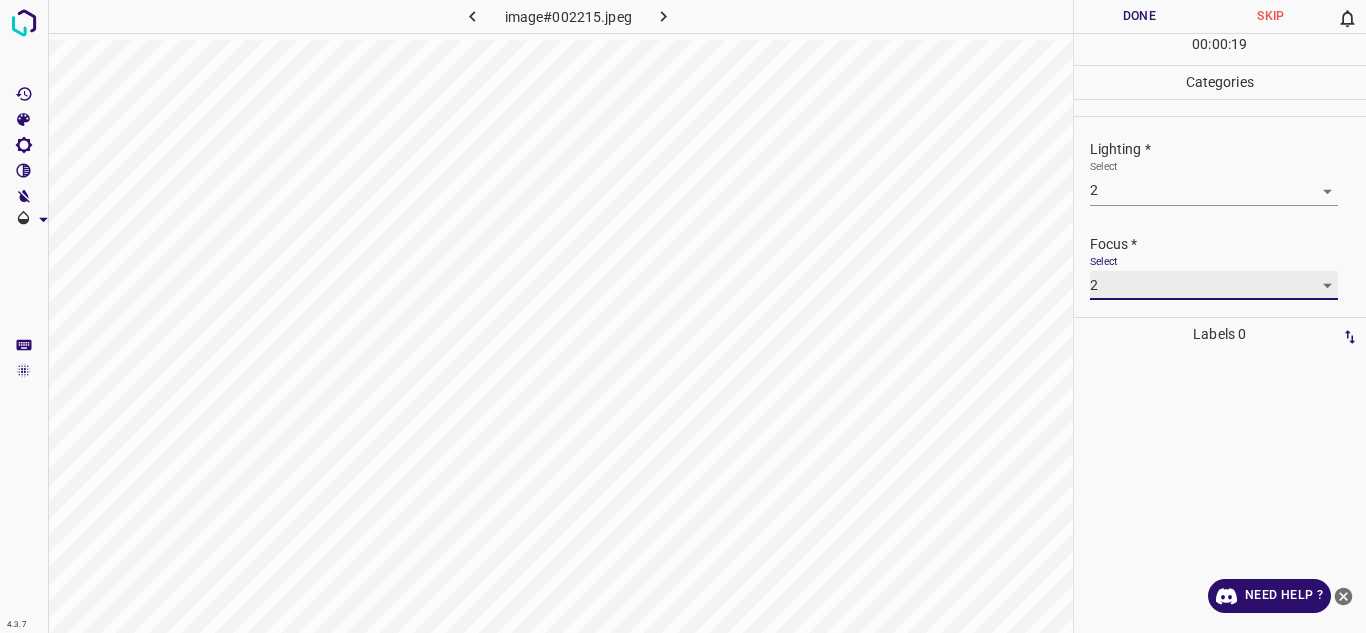scroll, scrollTop: 98, scrollLeft: 0, axis: vertical 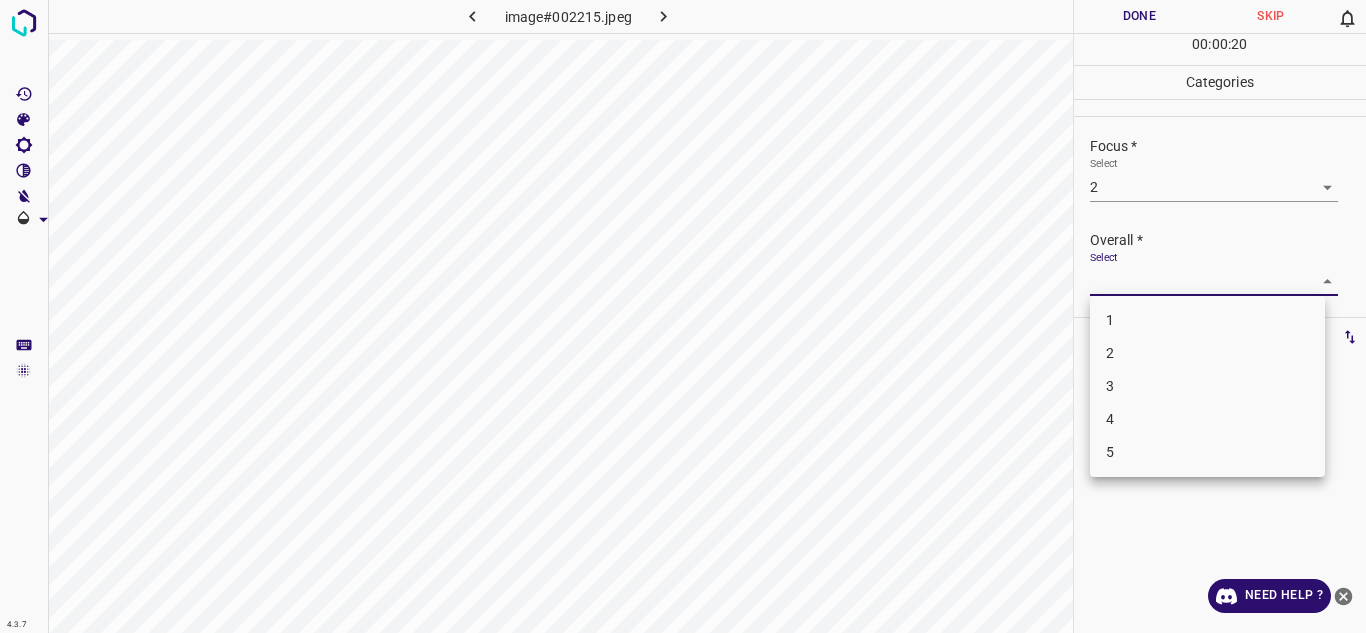 click on "4.3.7 image#002215.jpeg Done Skip 0 00   : 00   : 20   Categories Lighting *  Select 2 2 Focus *  Select 2 2 Overall *  Select ​ Labels   0 Categories 1 Lighting 2 Focus 3 Overall Tools Space Change between modes (Draw & Edit) I Auto labeling R Restore zoom M Zoom in N Zoom out Delete Delete selecte label Filters Z Restore filters X Saturation filter C Brightness filter V Contrast filter B Gray scale filter General O Download Need Help ? Texto original Valora esta traducción Tu opinión servirá para ayudar a mejorar el Traductor de Google - Text - Hide - Delete 1 2 3 4 5" at bounding box center (683, 316) 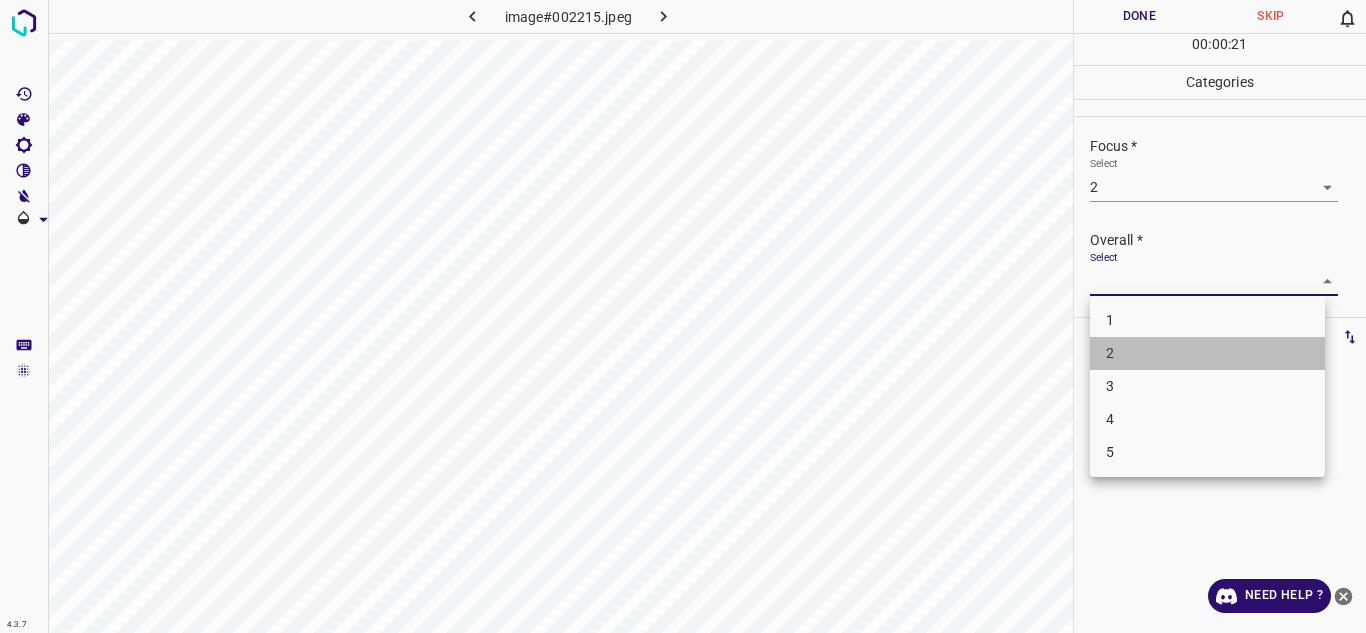 click on "2" at bounding box center (1207, 353) 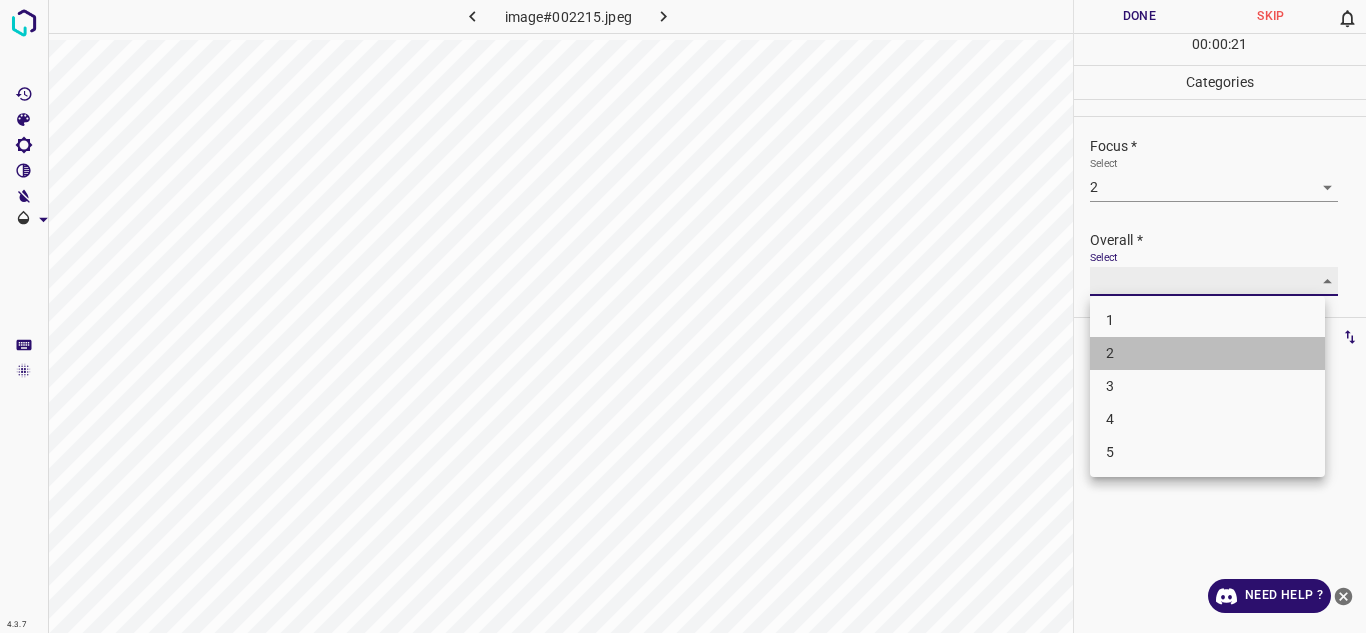 type on "2" 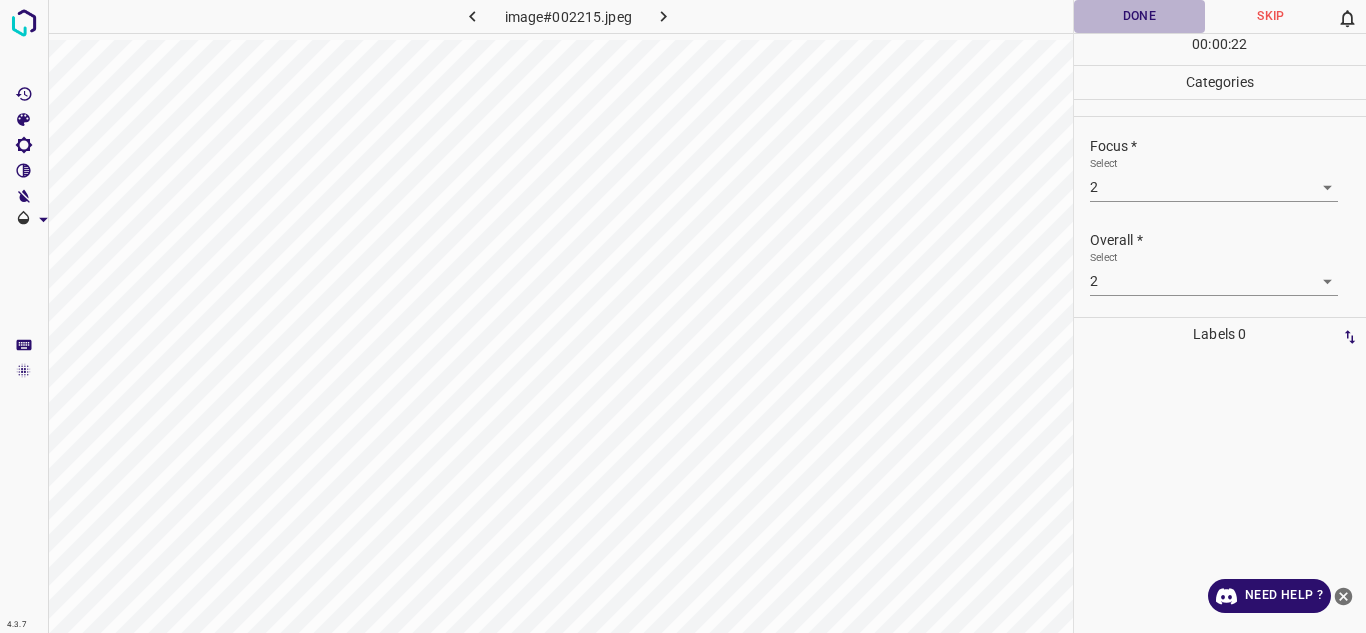 click on "Done" at bounding box center (1140, 16) 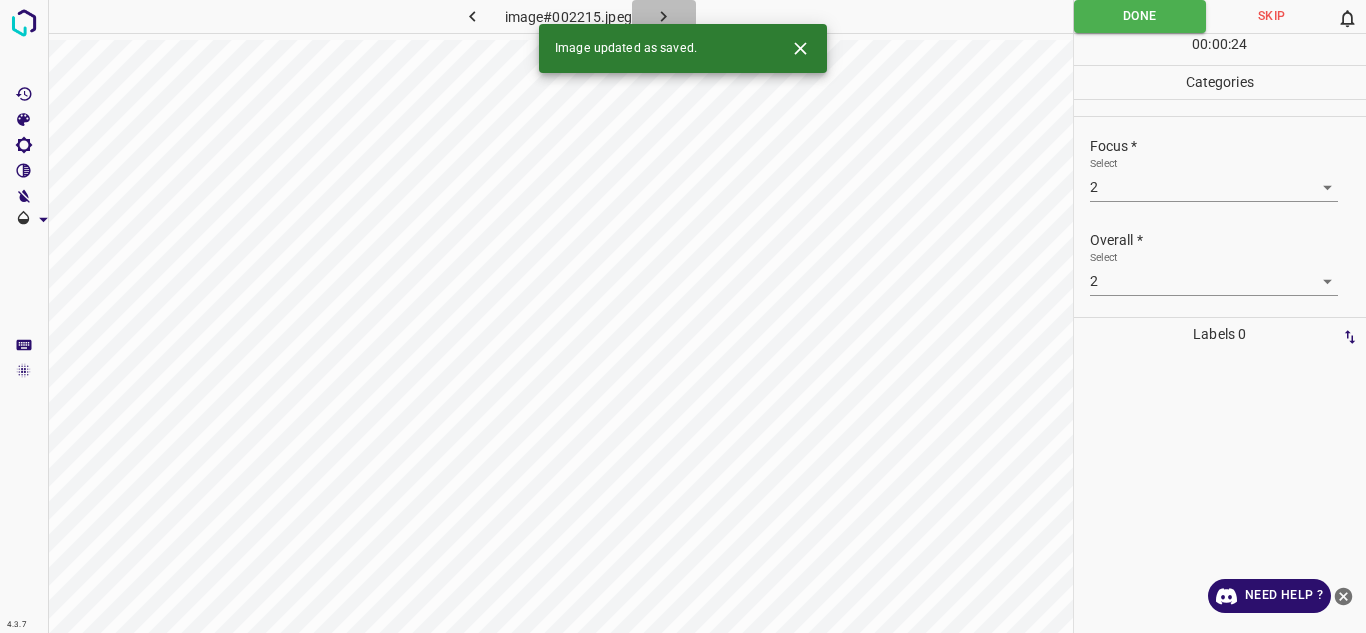 click 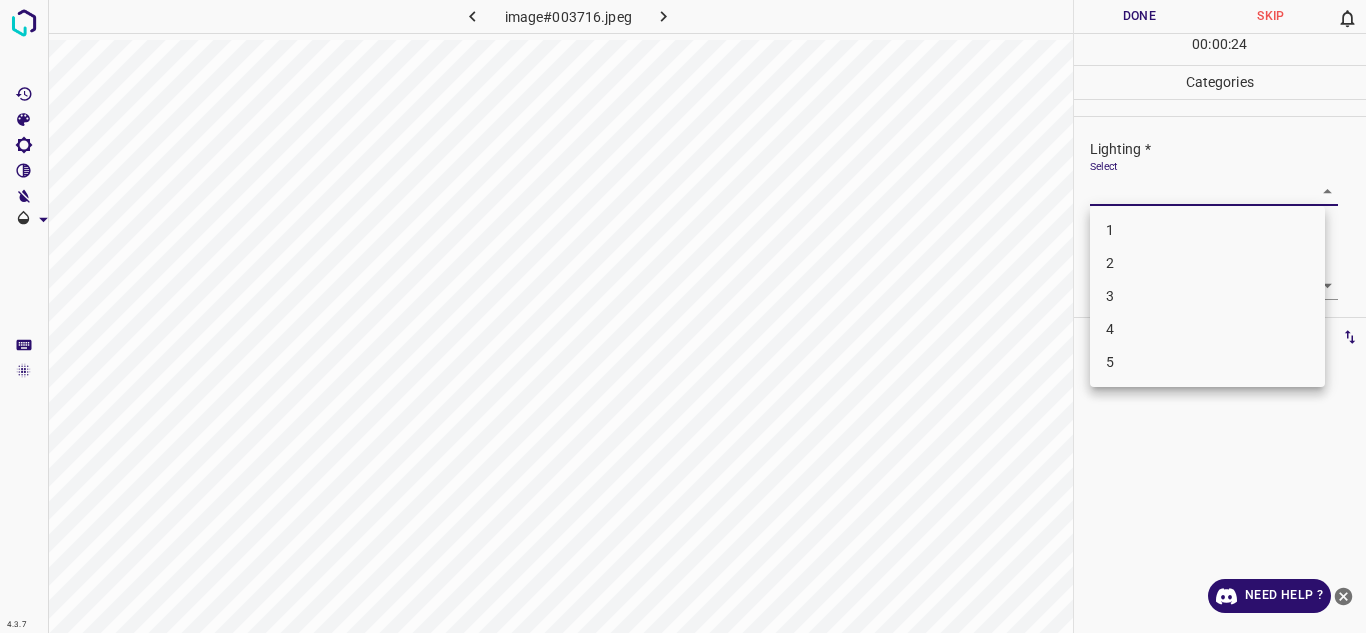 click on "4.3.7 image#003716.jpeg Done Skip 0 00   : 00   : 24   Categories Lighting *  Select ​ Focus *  Select ​ Overall *  Select ​ Labels   0 Categories 1 Lighting 2 Focus 3 Overall Tools Space Change between modes (Draw & Edit) I Auto labeling R Restore zoom M Zoom in N Zoom out Delete Delete selecte label Filters Z Restore filters X Saturation filter C Brightness filter V Contrast filter B Gray scale filter General O Download Need Help ? Texto original Valora esta traducción Tu opinión servirá para ayudar a mejorar el Traductor de Google - Text - Hide - Delete 1 2 3 4 5" at bounding box center [683, 316] 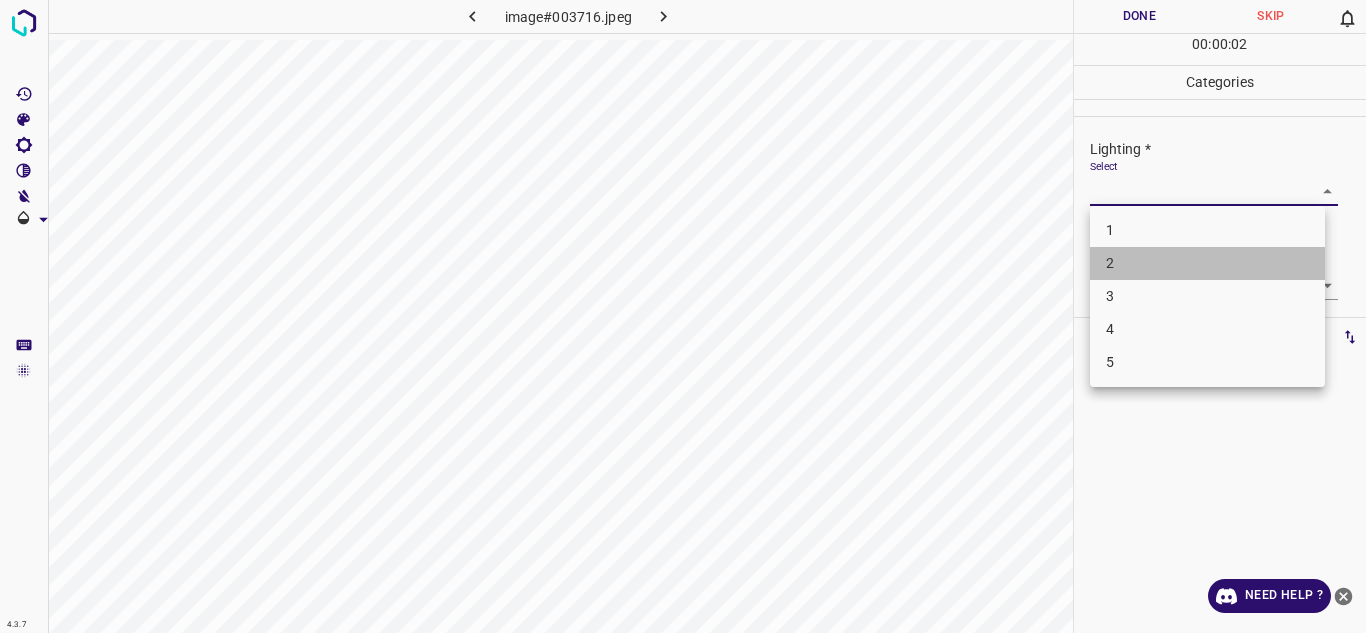click on "2" at bounding box center [1207, 263] 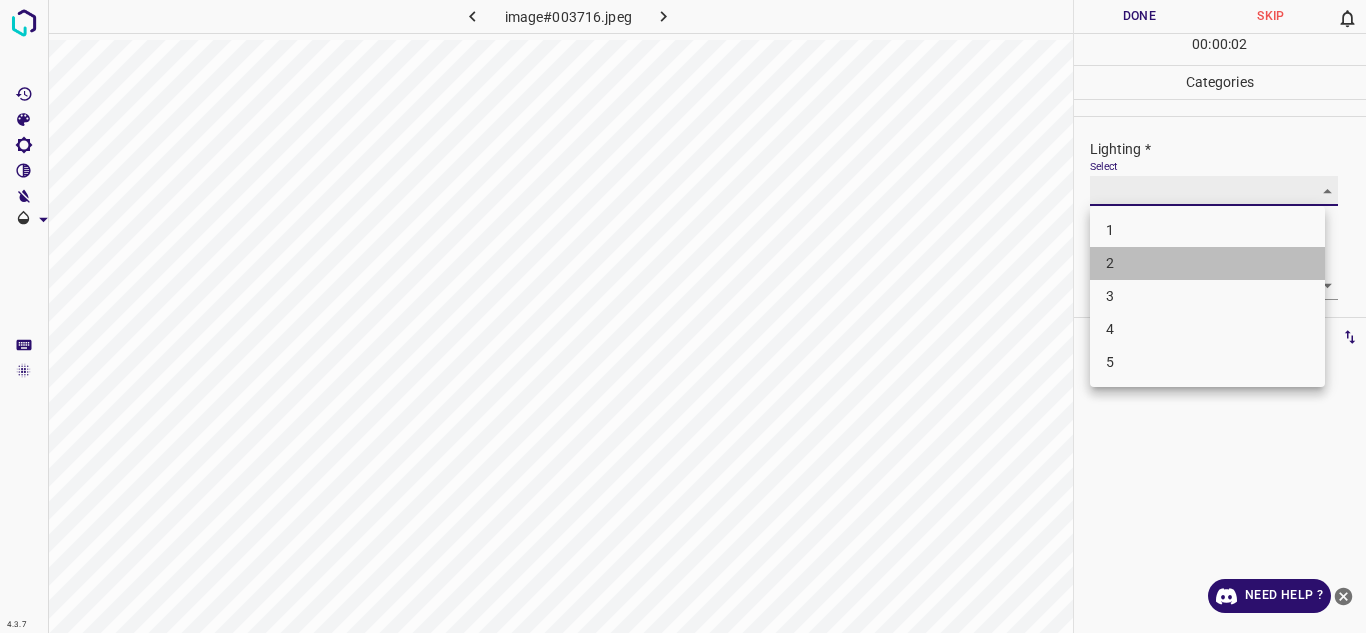type on "2" 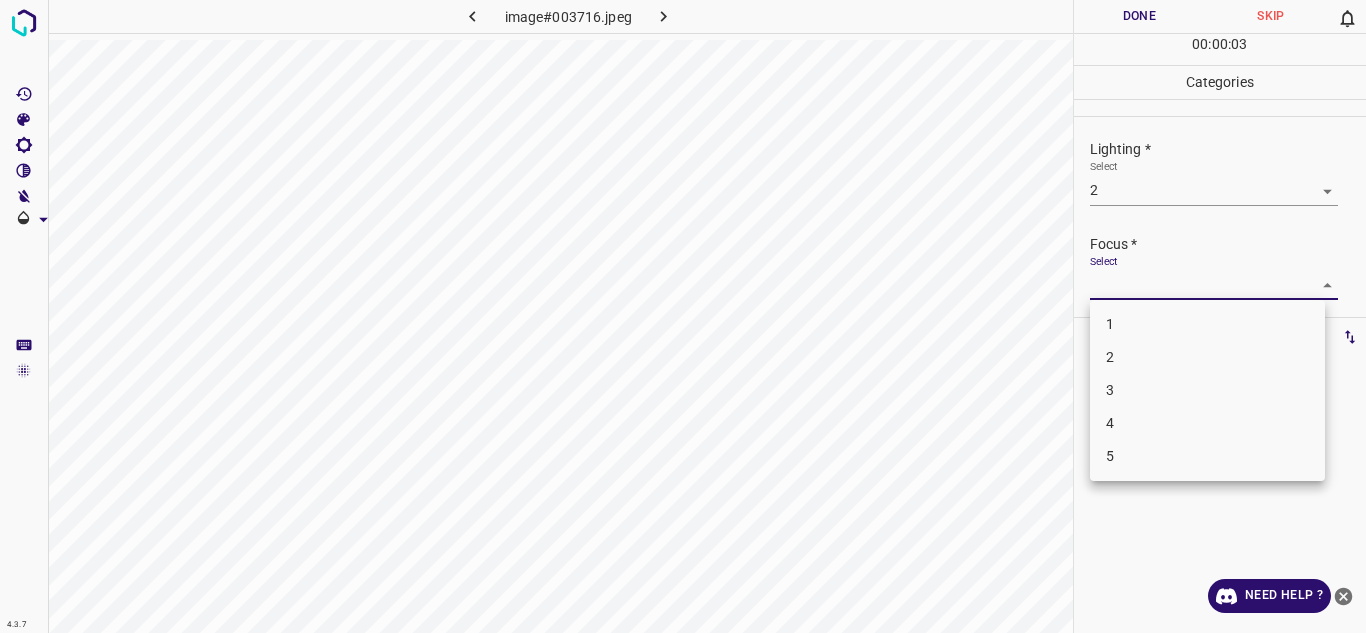 drag, startPoint x: 1158, startPoint y: 284, endPoint x: 1151, endPoint y: 342, distance: 58.420887 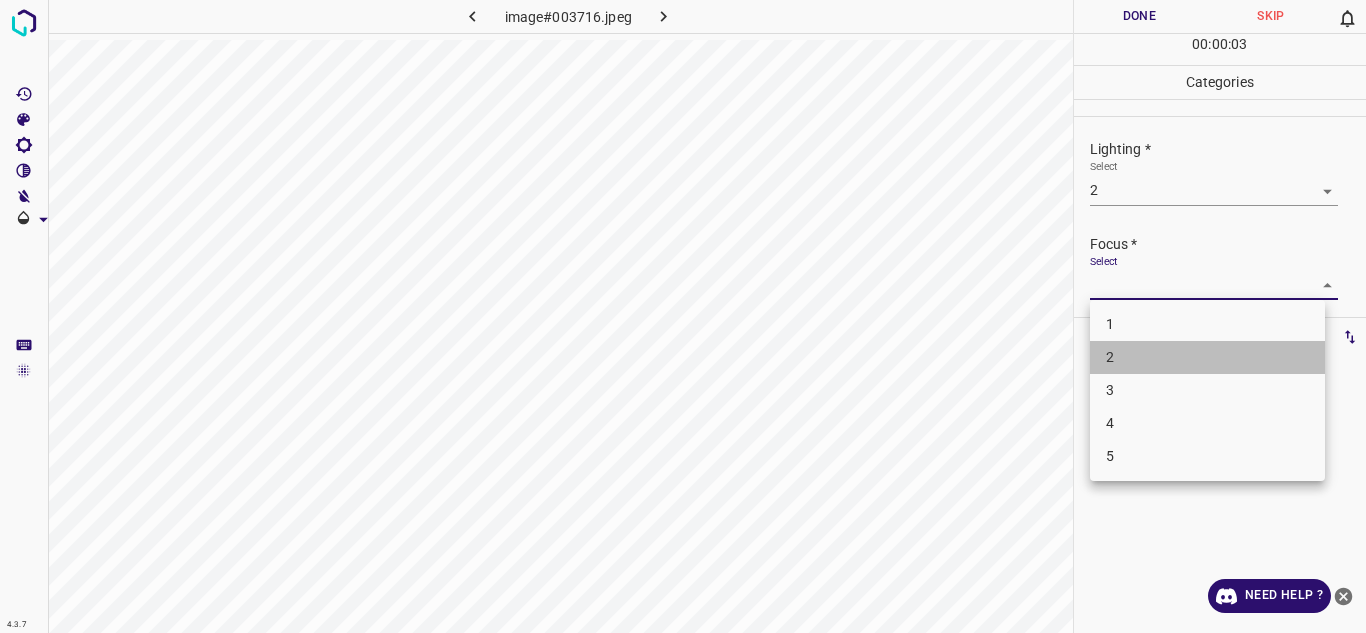 click on "2" at bounding box center [1207, 357] 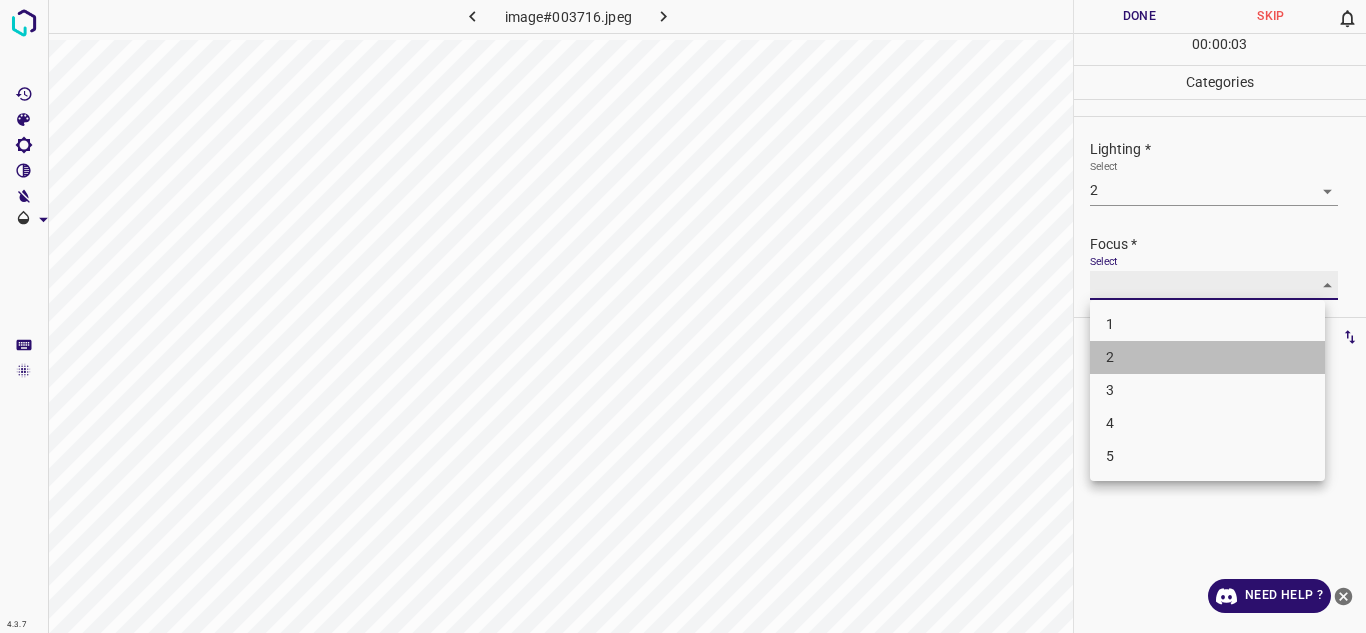 type on "2" 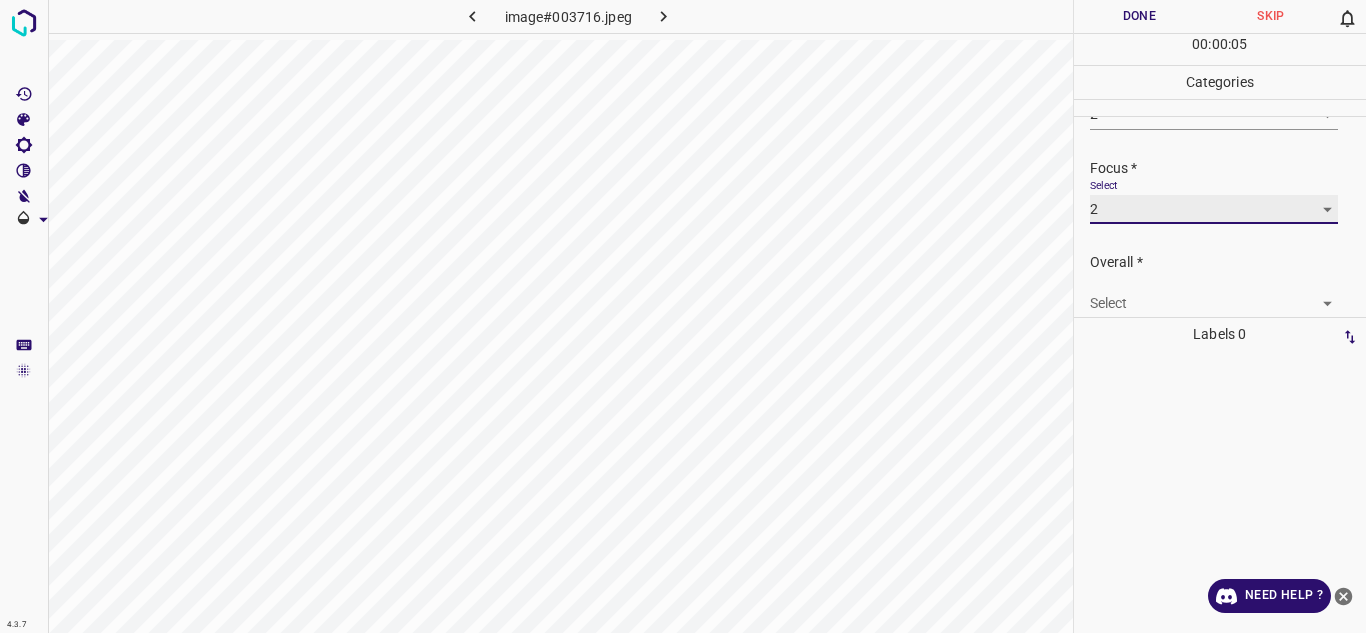 scroll, scrollTop: 98, scrollLeft: 0, axis: vertical 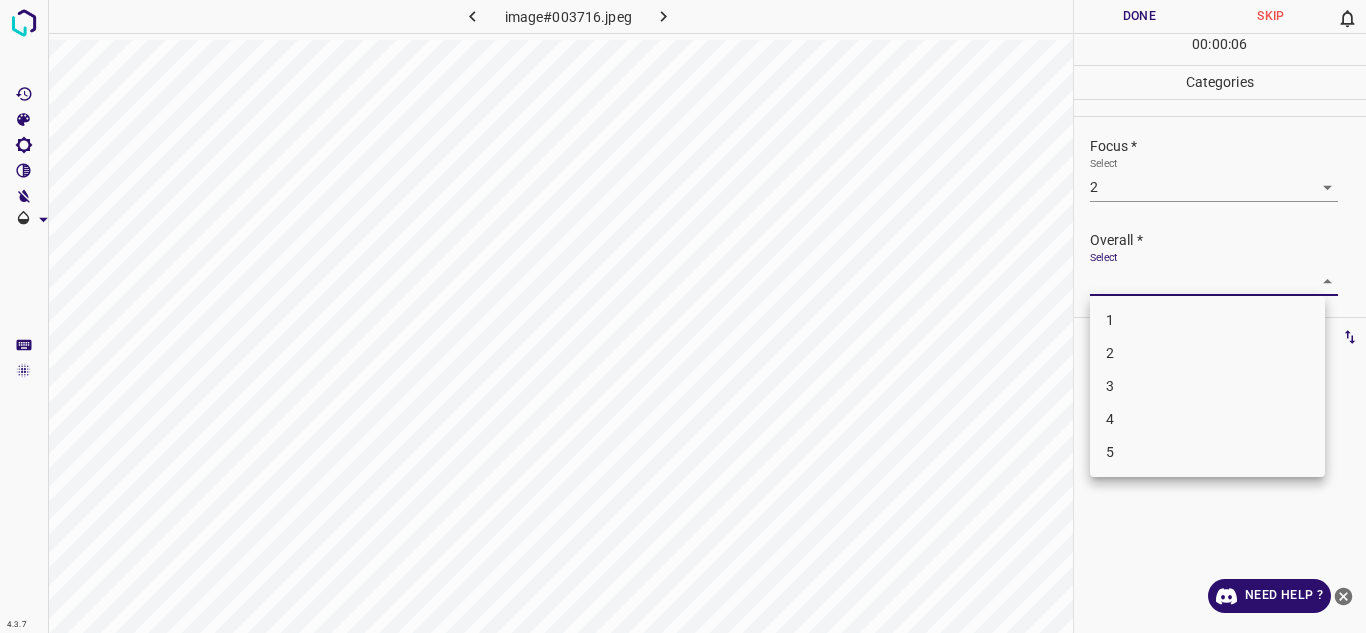 drag, startPoint x: 1306, startPoint y: 269, endPoint x: 1171, endPoint y: 343, distance: 153.9513 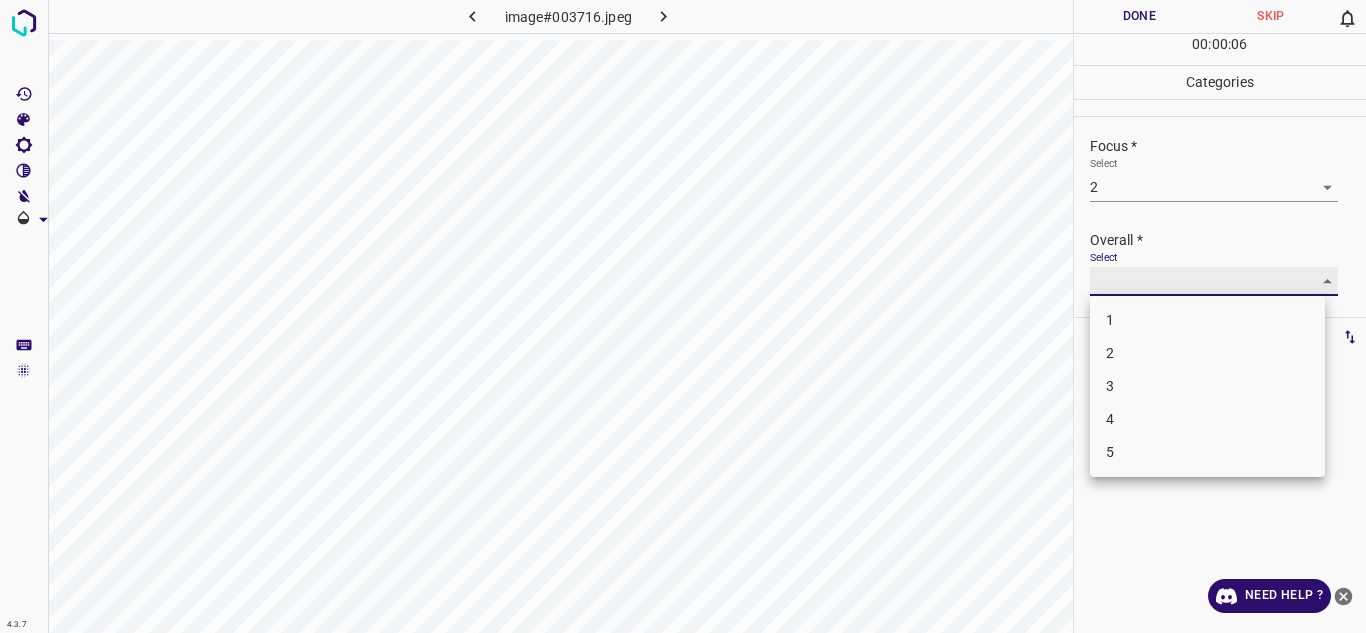 type on "2" 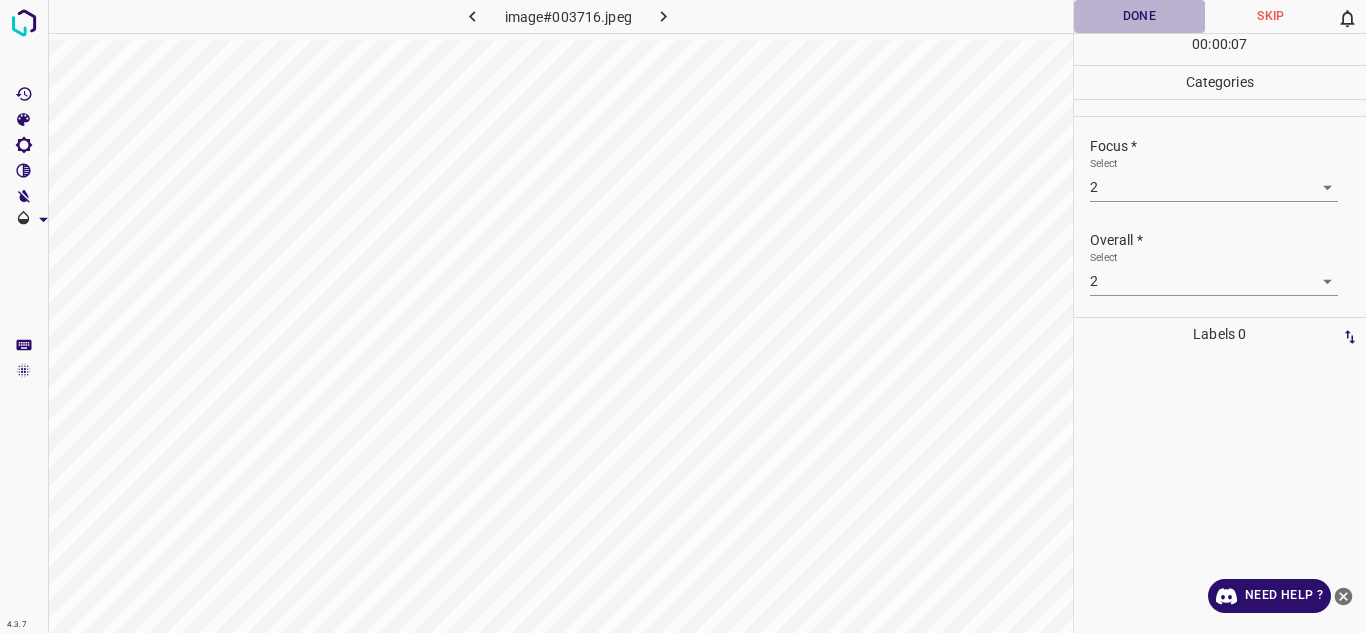 click on "Done" at bounding box center (1140, 16) 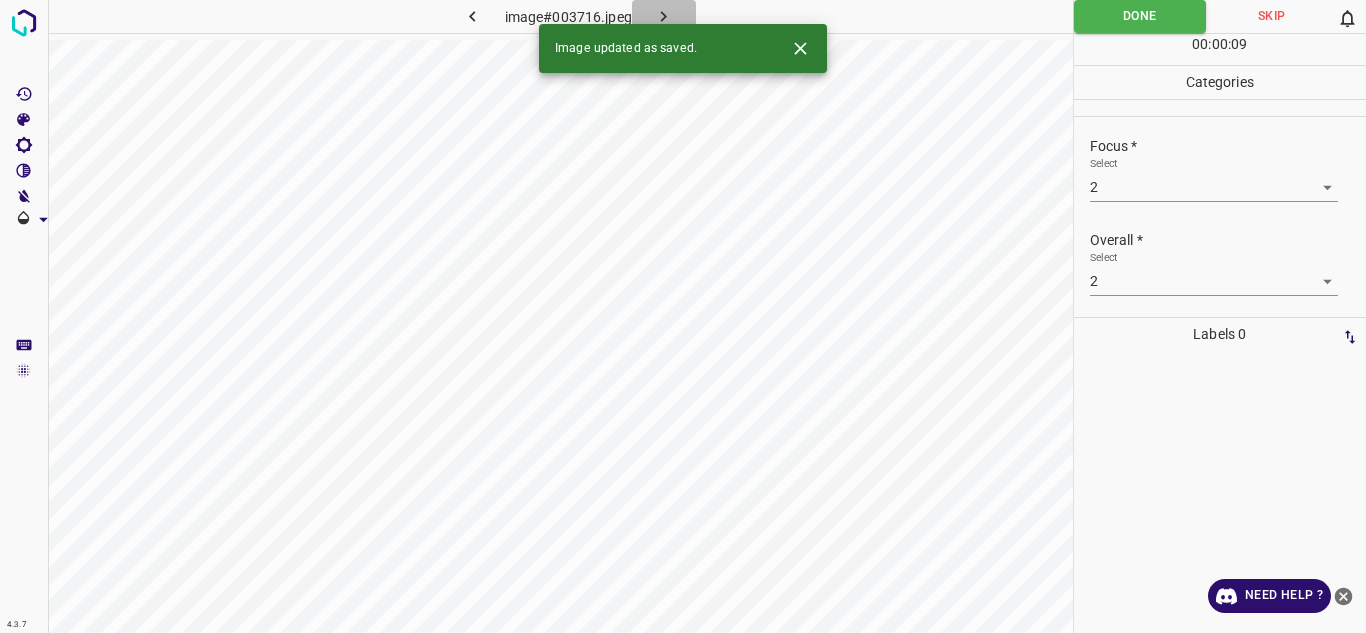 click 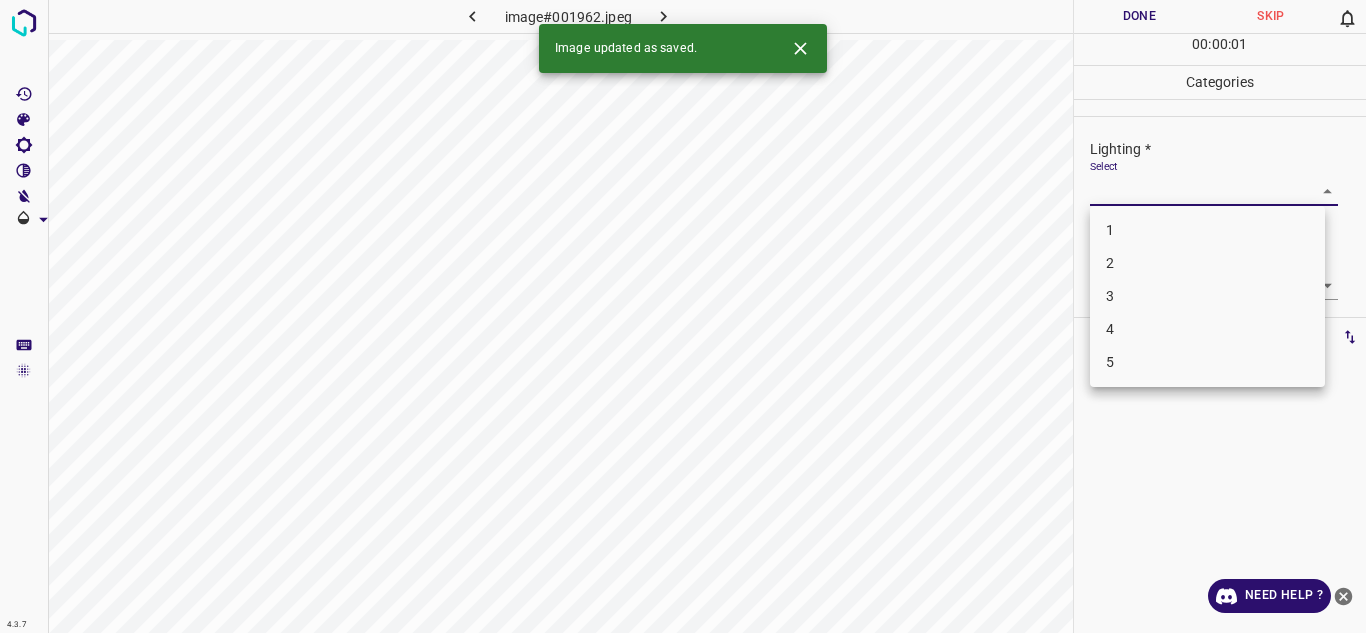 click on "4.3.7 image#001962.jpeg Done Skip 0 00   : 00   : 01   Categories Lighting *  Select ​ Focus *  Select ​ Overall *  Select ​ Labels   0 Categories 1 Lighting 2 Focus 3 Overall Tools Space Change between modes (Draw & Edit) I Auto labeling R Restore zoom M Zoom in N Zoom out Delete Delete selecte label Filters Z Restore filters X Saturation filter C Brightness filter V Contrast filter B Gray scale filter General O Download Image updated as saved. Need Help ? Texto original Valora esta traducción Tu opinión servirá para ayudar a mejorar el Traductor de Google - Text - Hide - Delete 1 2 3 4 5" at bounding box center [683, 316] 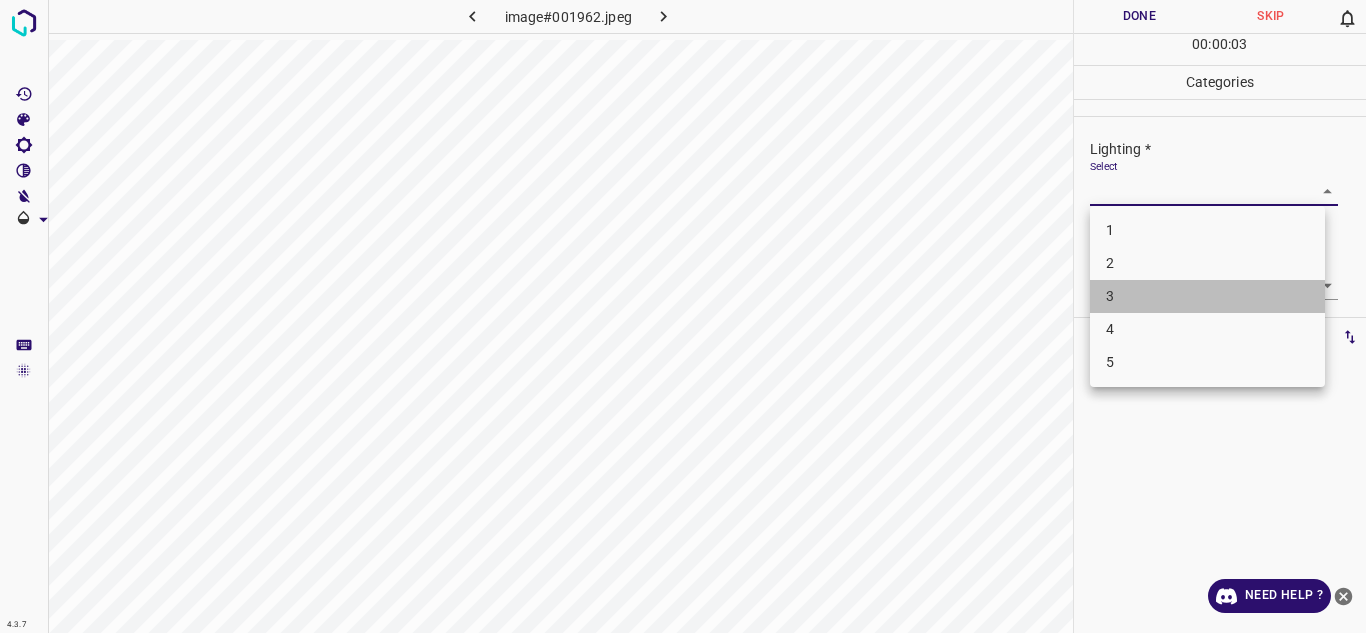 click on "3" at bounding box center [1207, 296] 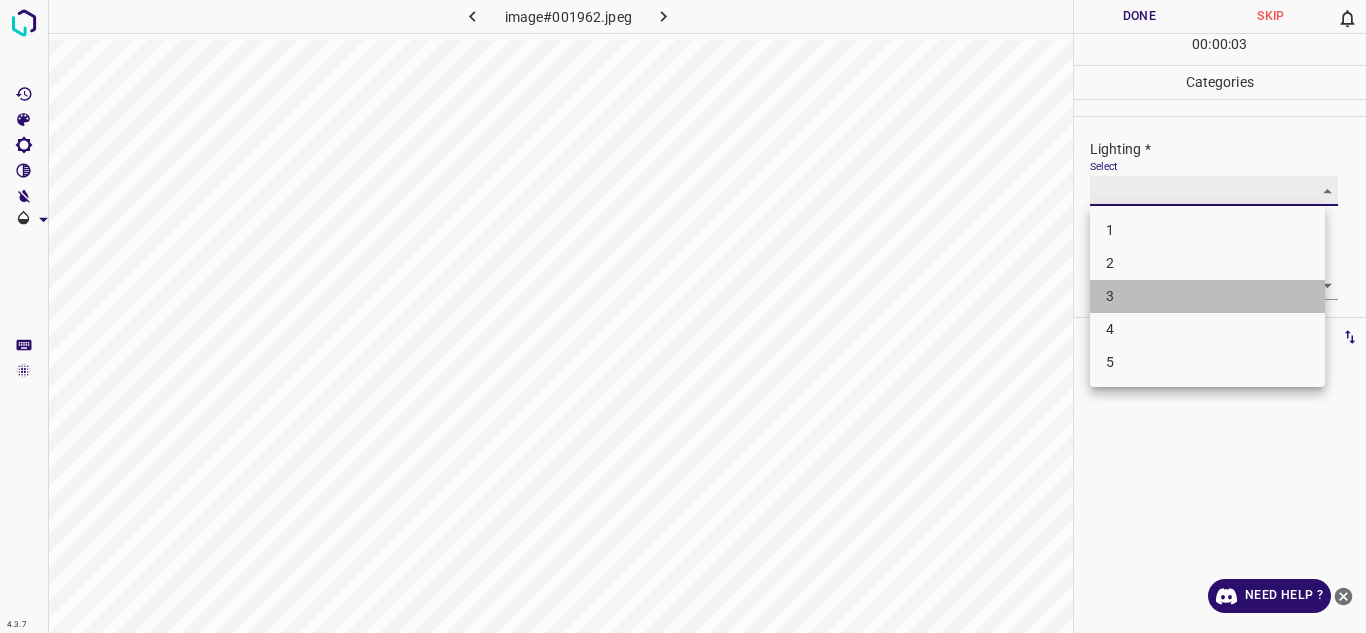 type on "3" 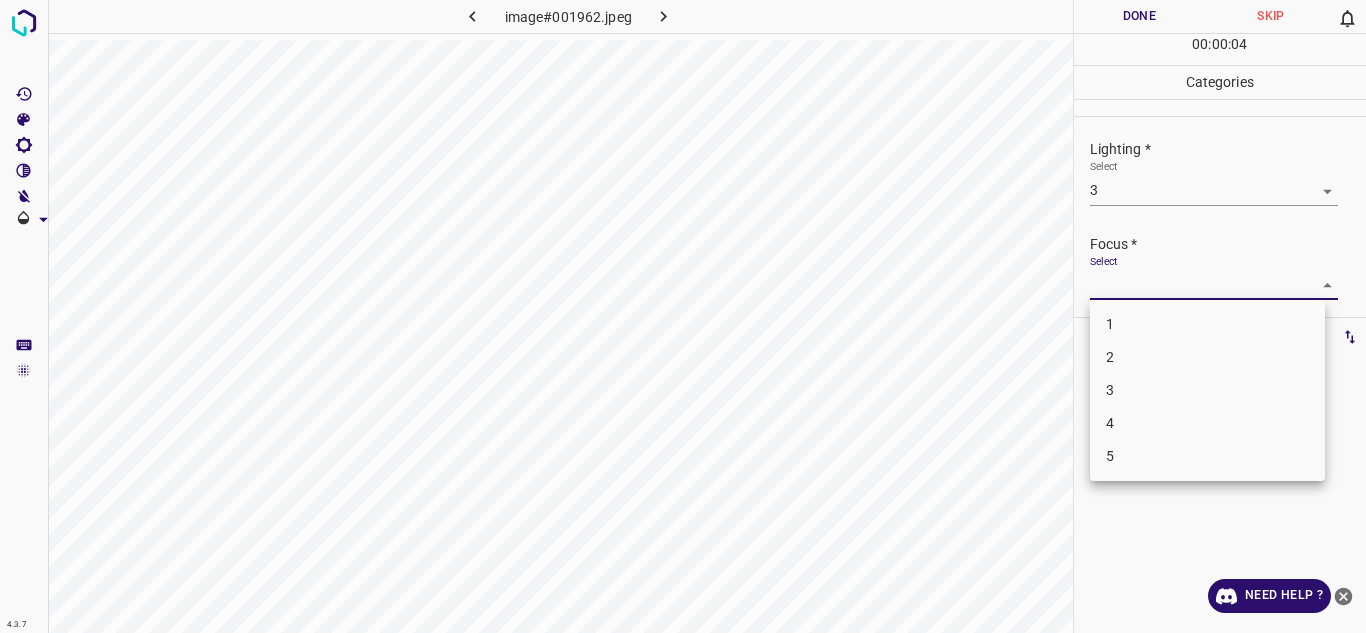 click on "4.3.7 image#001962.jpeg Done Skip 0 00   : 00   : 04   Categories Lighting *  Select 3 3 Focus *  Select ​ Overall *  Select ​ Labels   0 Categories 1 Lighting 2 Focus 3 Overall Tools Space Change between modes (Draw & Edit) I Auto labeling R Restore zoom M Zoom in N Zoom out Delete Delete selecte label Filters Z Restore filters X Saturation filter C Brightness filter V Contrast filter B Gray scale filter General O Download Need Help ? Texto original Valora esta traducción Tu opinión servirá para ayudar a mejorar el Traductor de Google - Text - Hide - Delete 1 2 3 4 5" at bounding box center (683, 316) 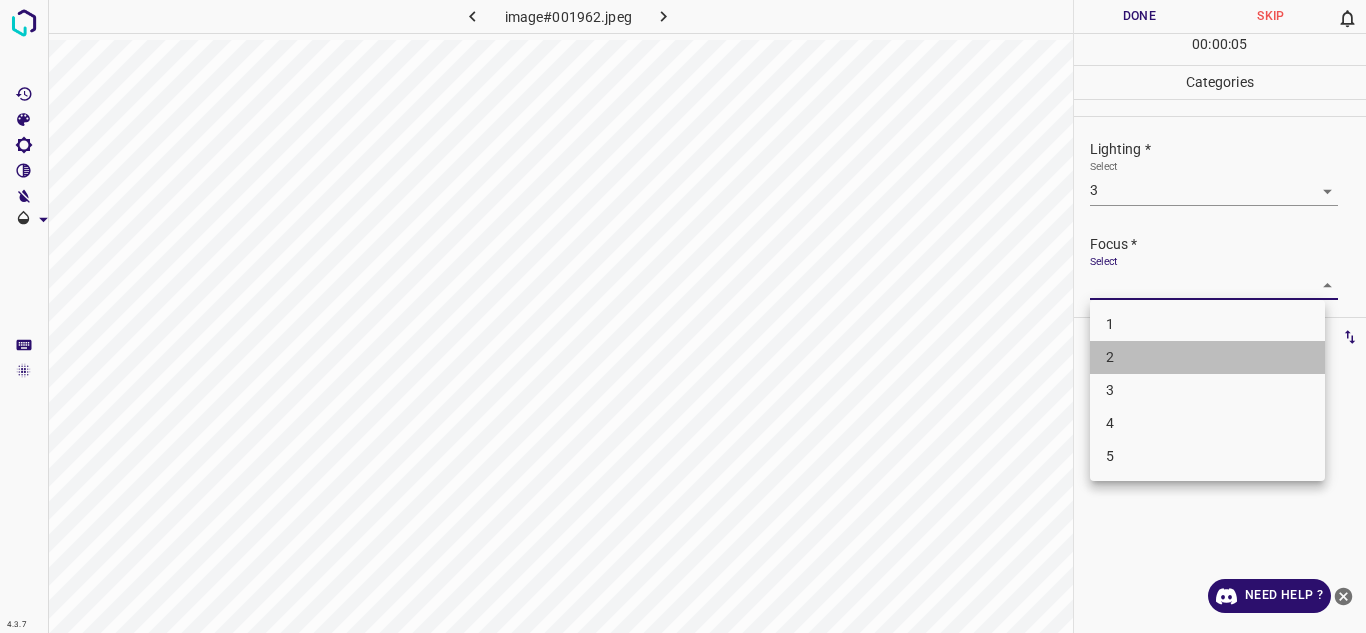 click on "2" at bounding box center [1207, 357] 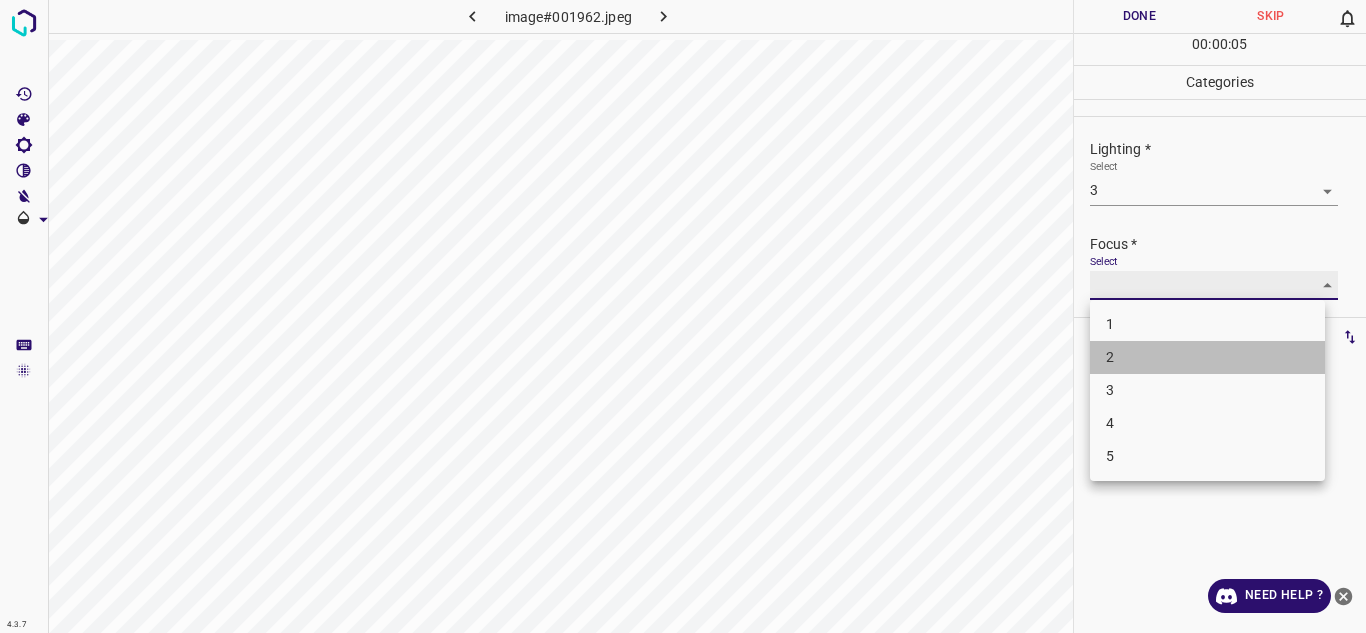 type on "2" 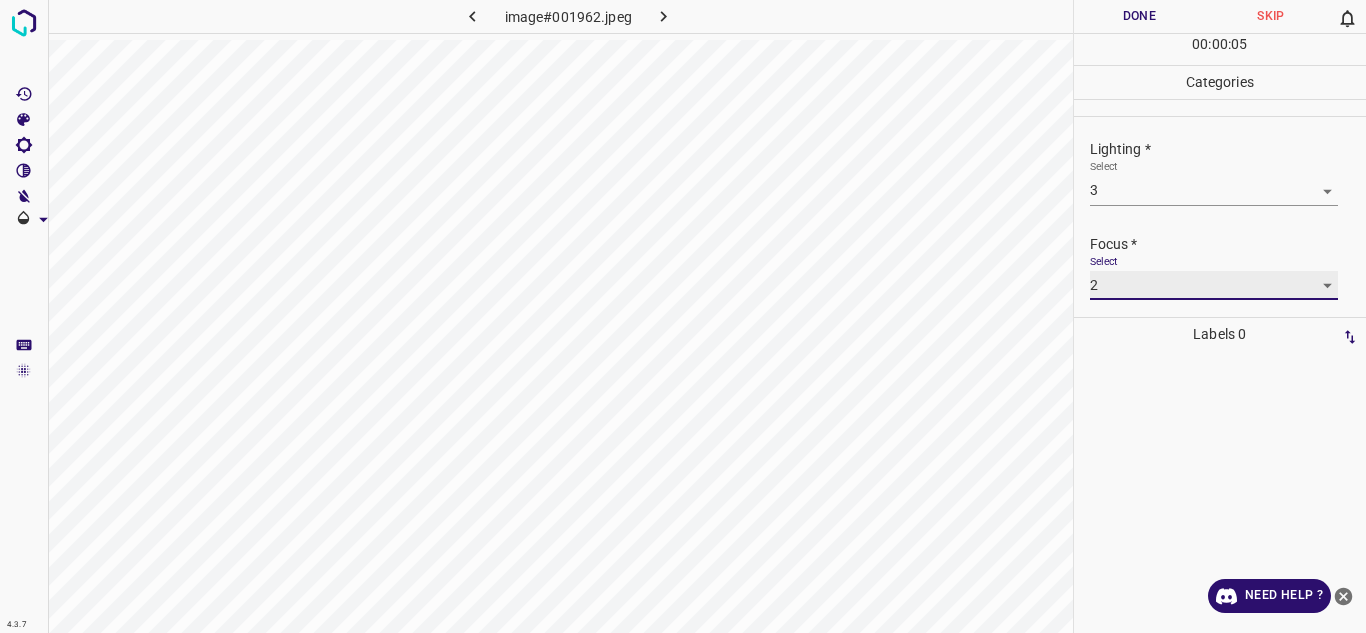 scroll, scrollTop: 98, scrollLeft: 0, axis: vertical 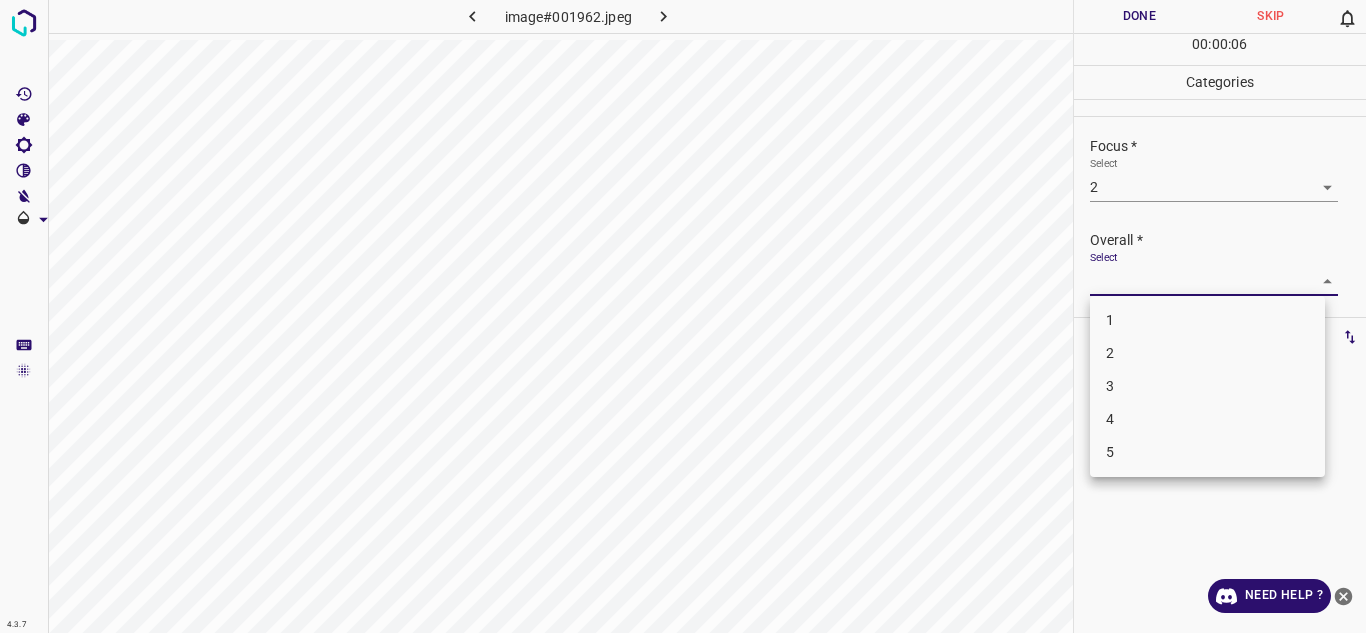 click on "4.3.7 image#001962.jpeg Done Skip 0 00   : 00   : 06   Categories Lighting *  Select 3 3 Focus *  Select 2 2 Overall *  Select ​ Labels   0 Categories 1 Lighting 2 Focus 3 Overall Tools Space Change between modes (Draw & Edit) I Auto labeling R Restore zoom M Zoom in N Zoom out Delete Delete selecte label Filters Z Restore filters X Saturation filter C Brightness filter V Contrast filter B Gray scale filter General O Download Need Help ? Texto original Valora esta traducción Tu opinión servirá para ayudar a mejorar el Traductor de Google - Text - Hide - Delete 1 2 3 4 5" at bounding box center (683, 316) 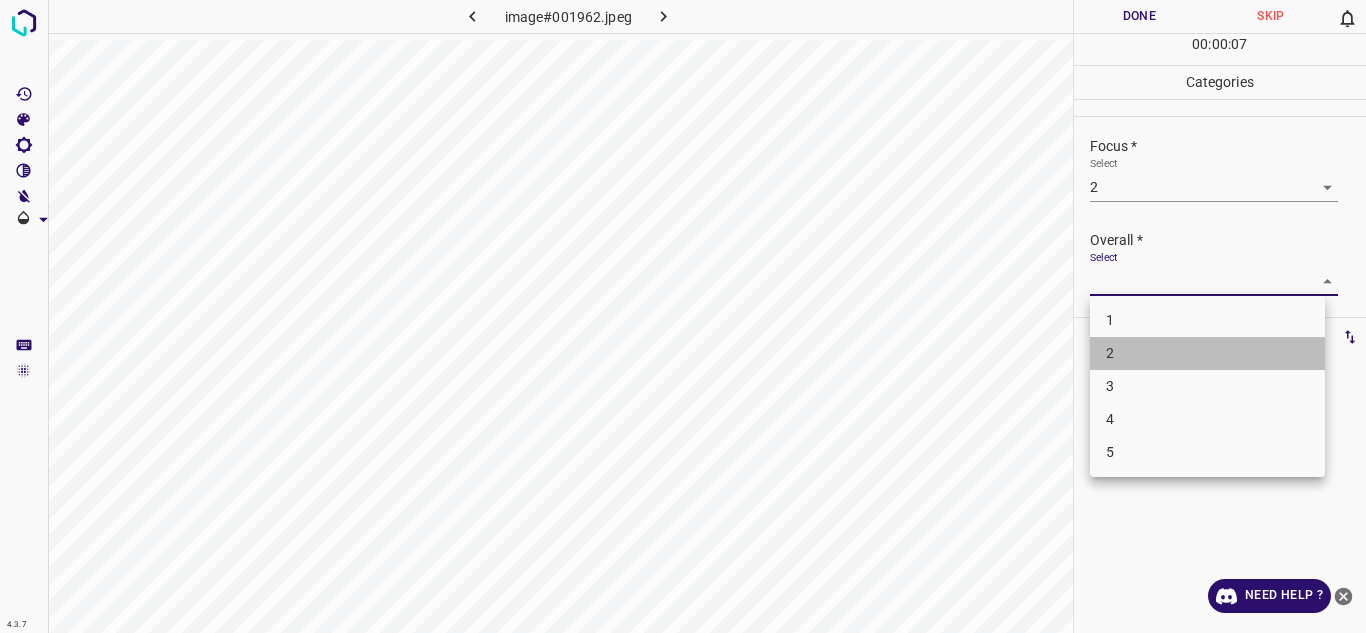 click on "2" at bounding box center (1207, 353) 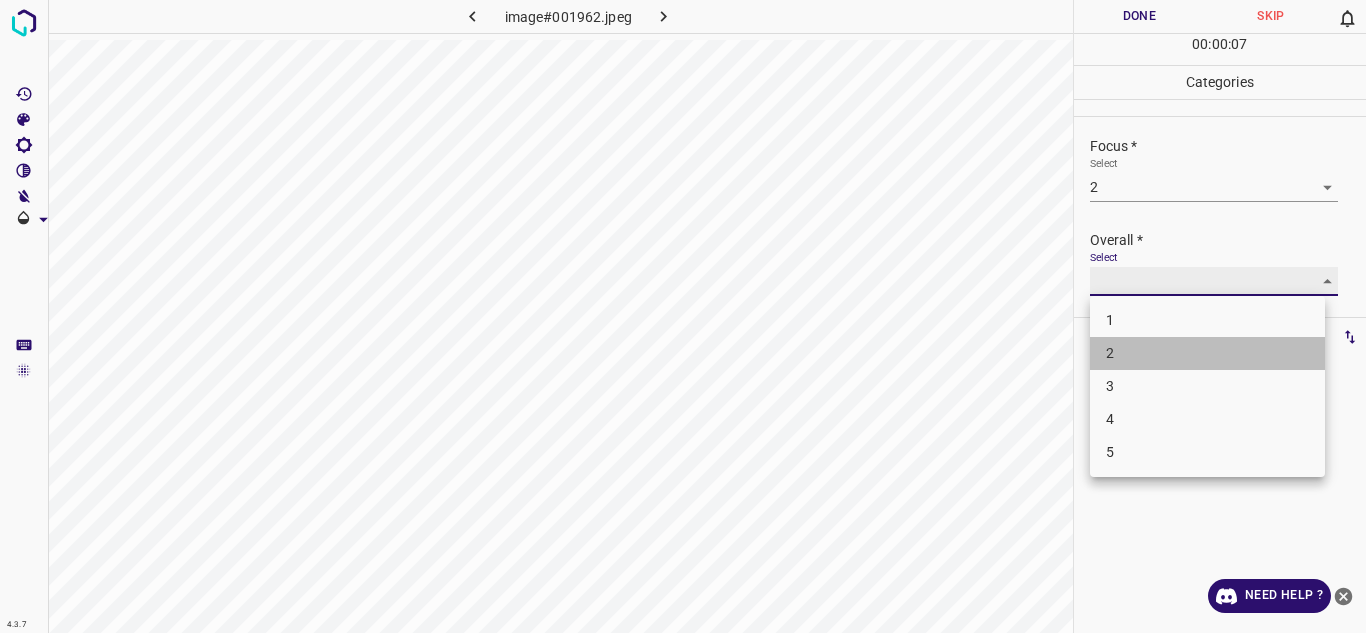 type on "2" 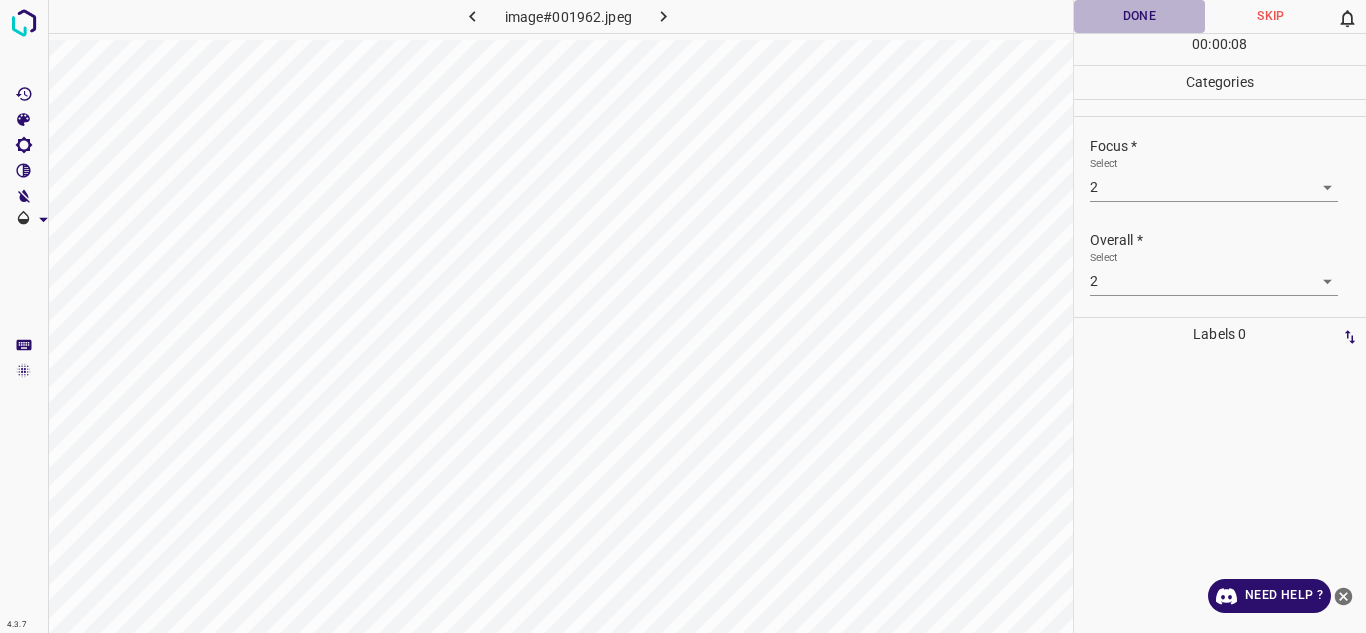 click on "Done" at bounding box center (1140, 16) 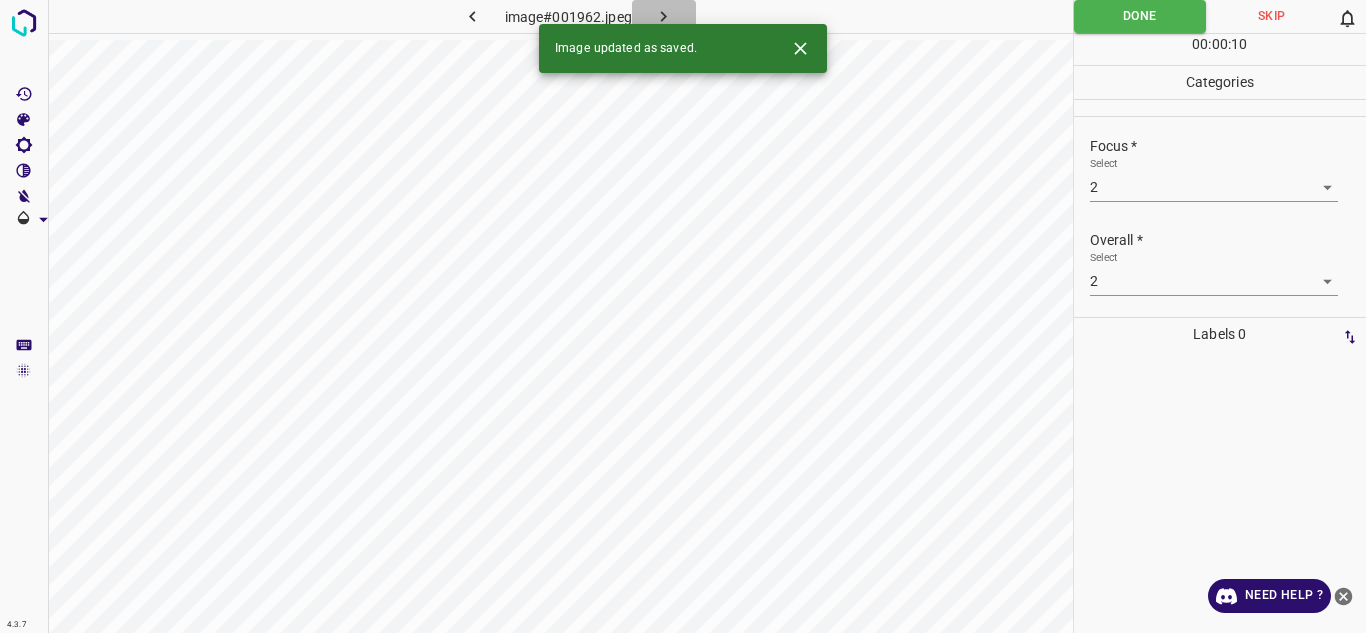 click at bounding box center [664, 16] 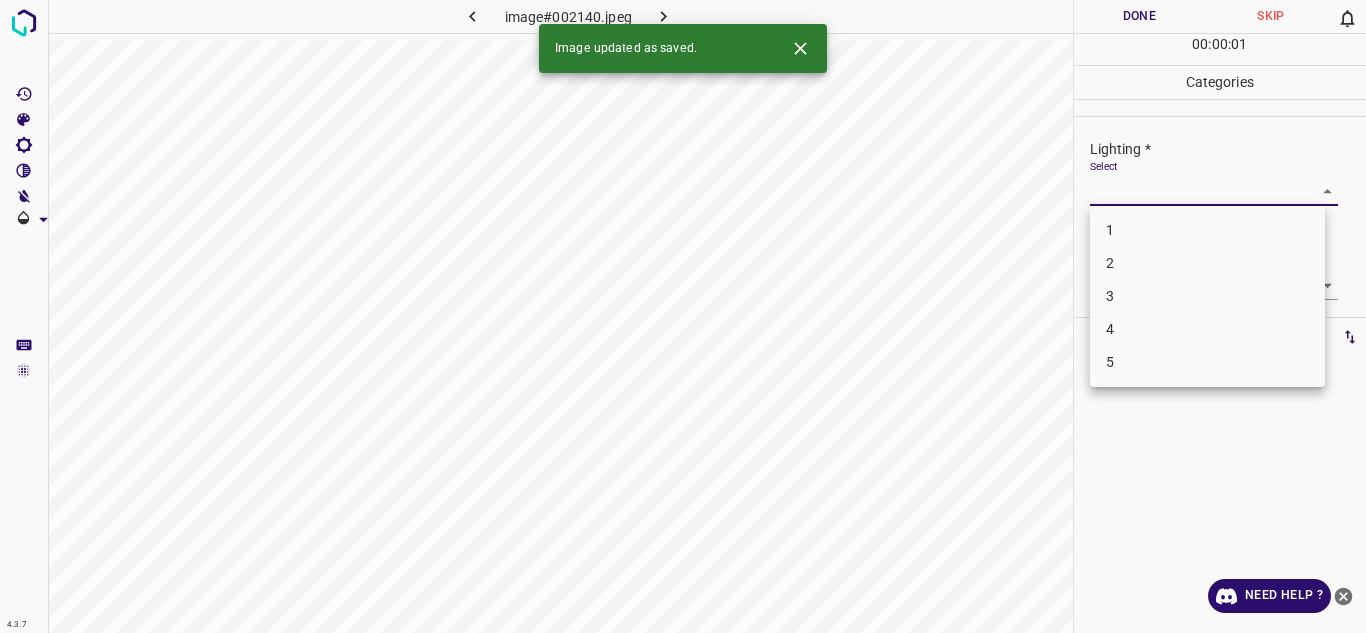drag, startPoint x: 1183, startPoint y: 198, endPoint x: 1146, endPoint y: 290, distance: 99.16148 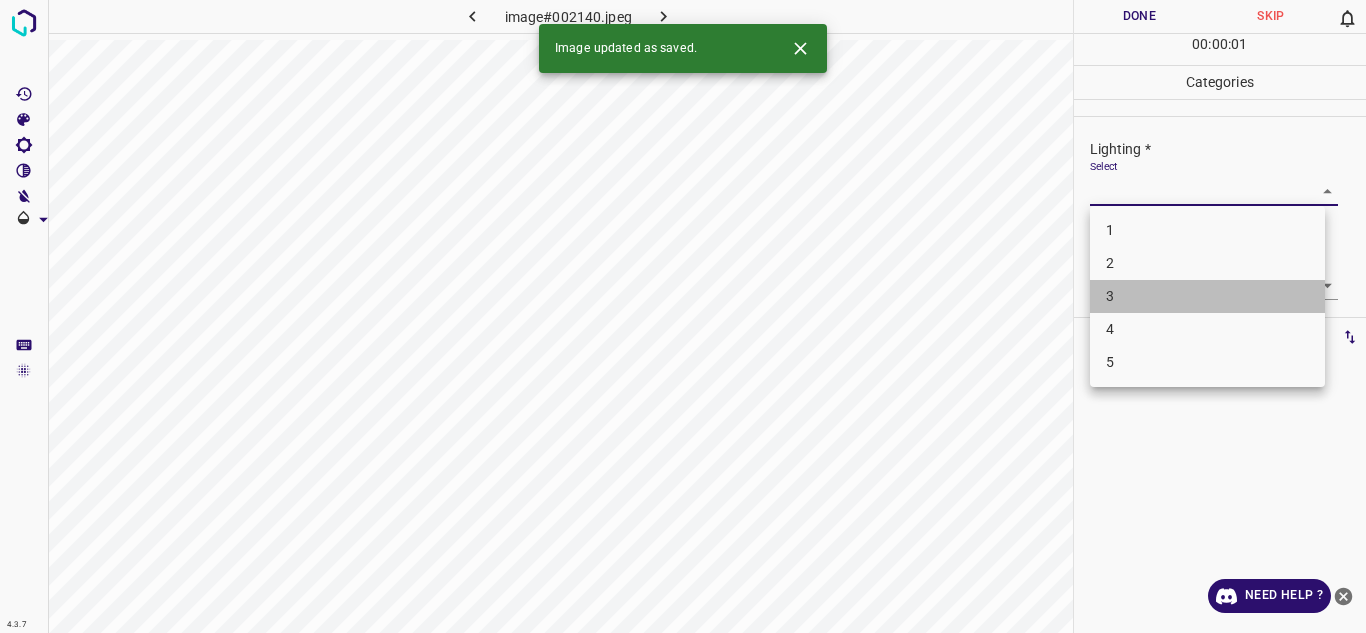 click on "3" at bounding box center [1207, 296] 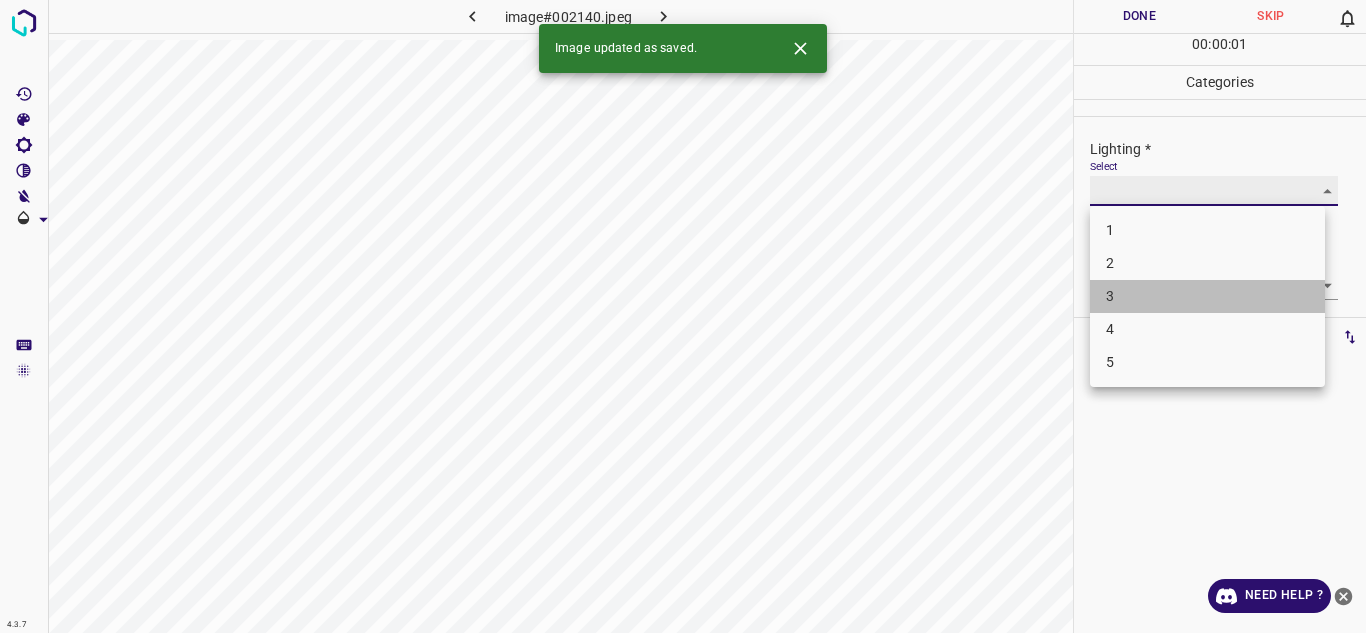 type on "3" 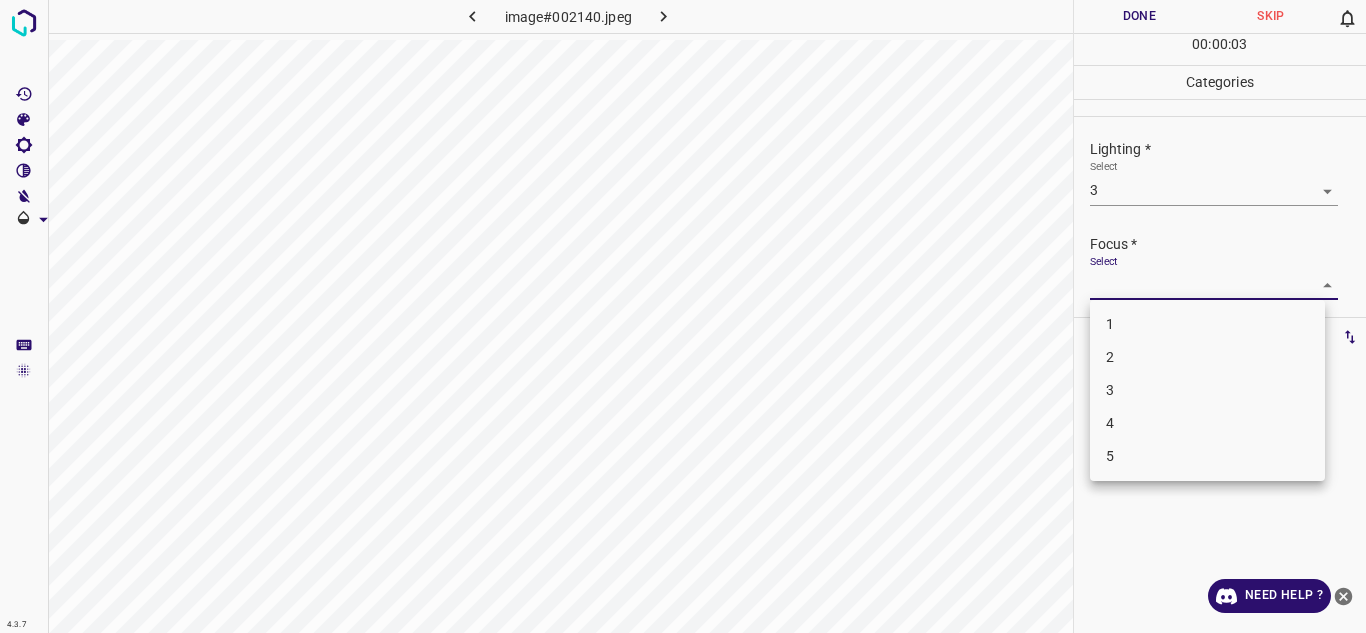 drag, startPoint x: 1129, startPoint y: 281, endPoint x: 1114, endPoint y: 388, distance: 108.04629 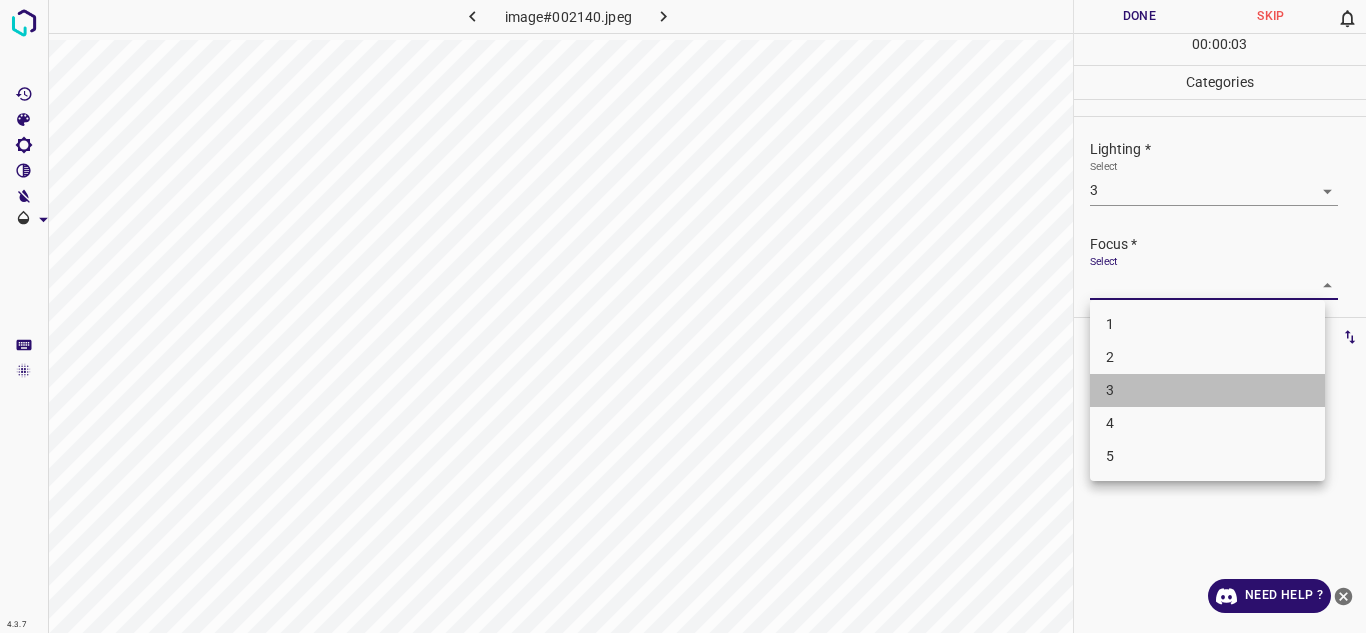 click on "3" at bounding box center (1207, 390) 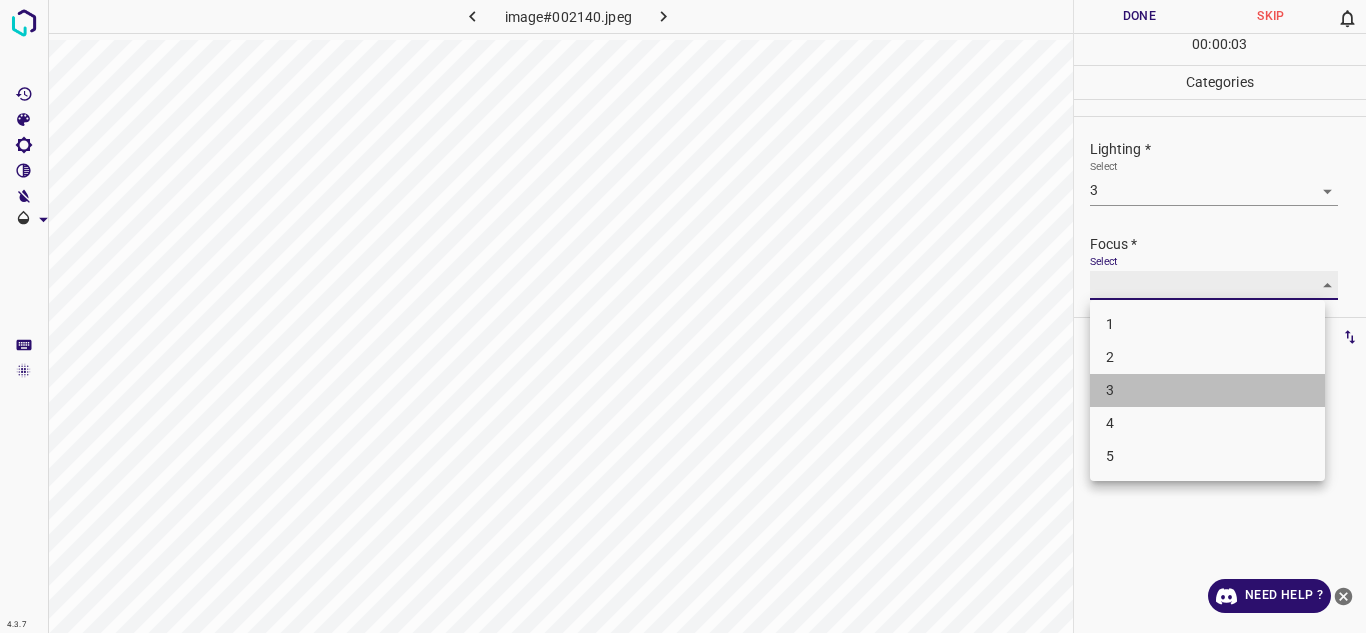 type on "3" 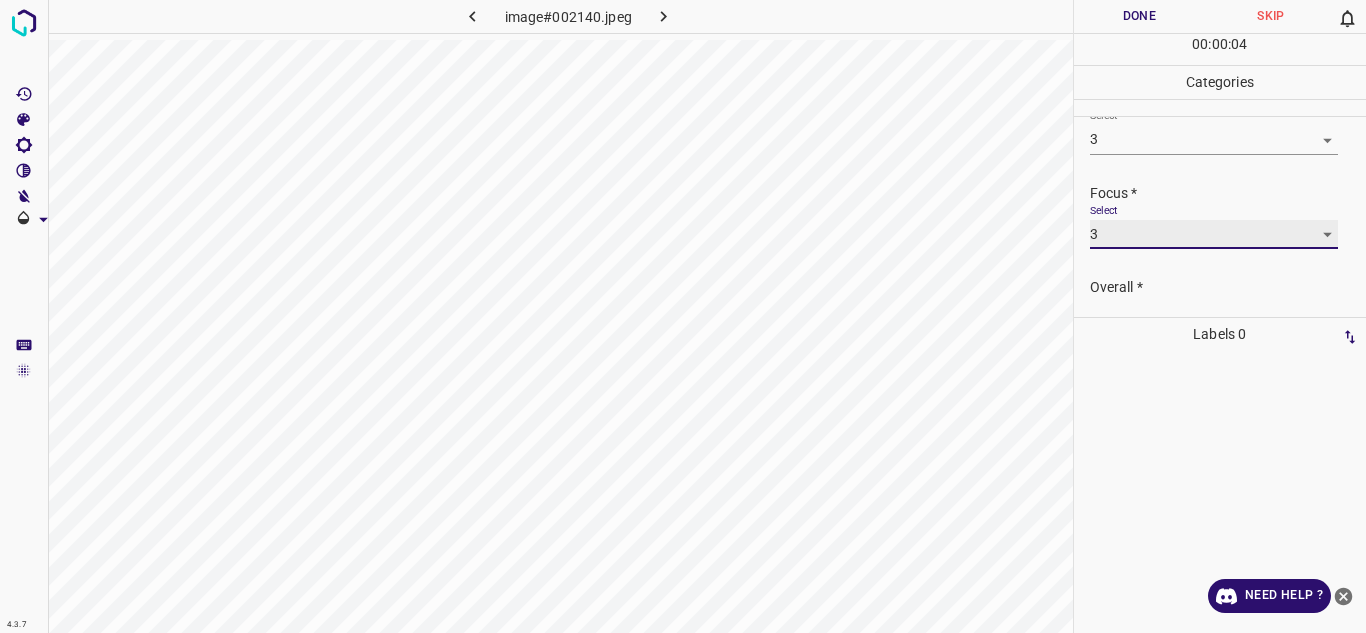 scroll, scrollTop: 98, scrollLeft: 0, axis: vertical 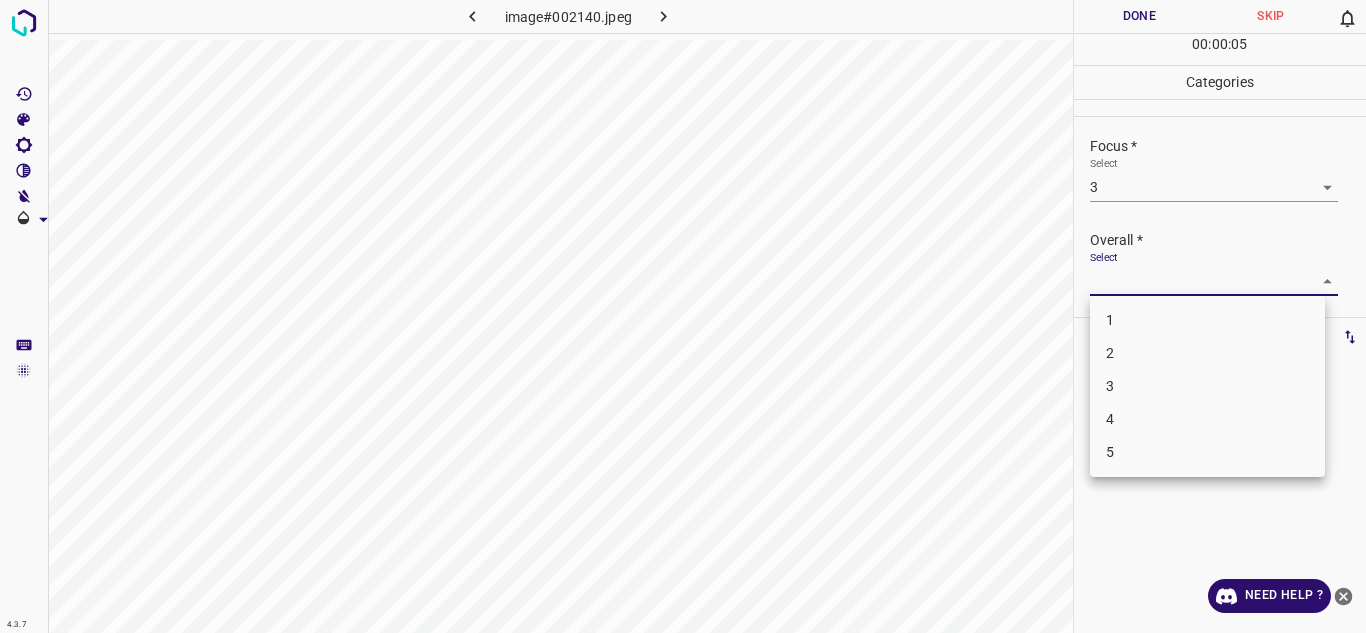 drag, startPoint x: 1300, startPoint y: 288, endPoint x: 1177, endPoint y: 375, distance: 150.65855 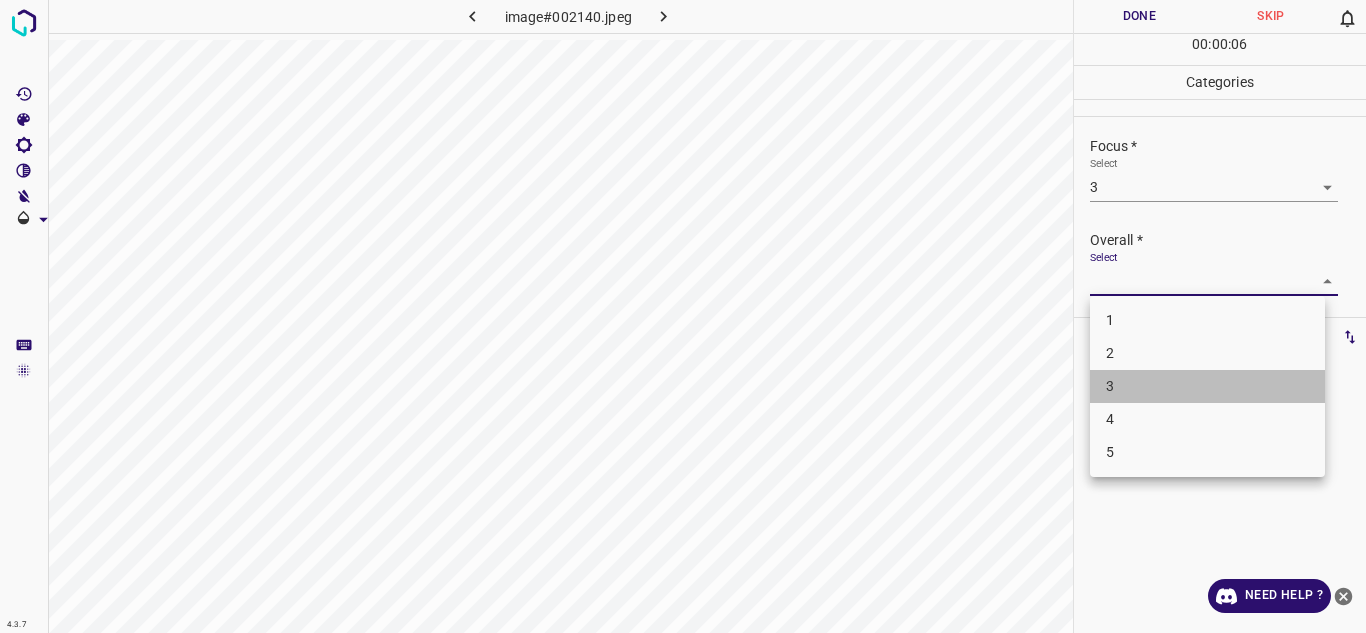 click on "3" at bounding box center (1207, 386) 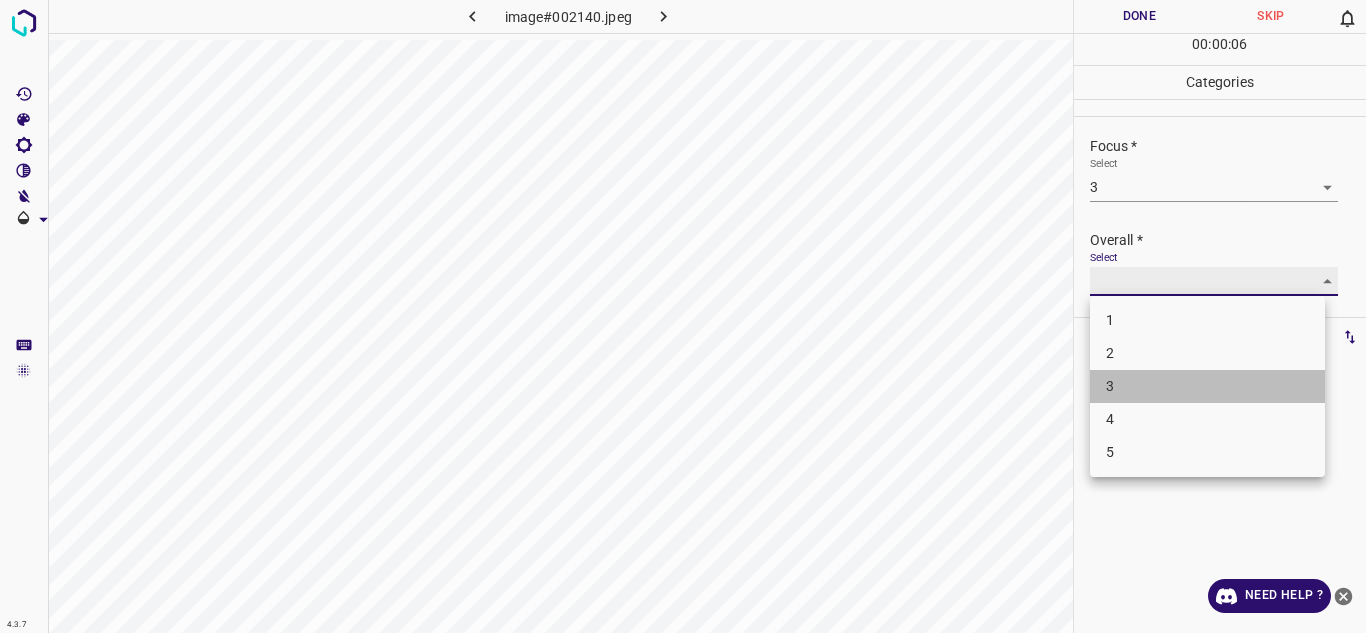 type on "3" 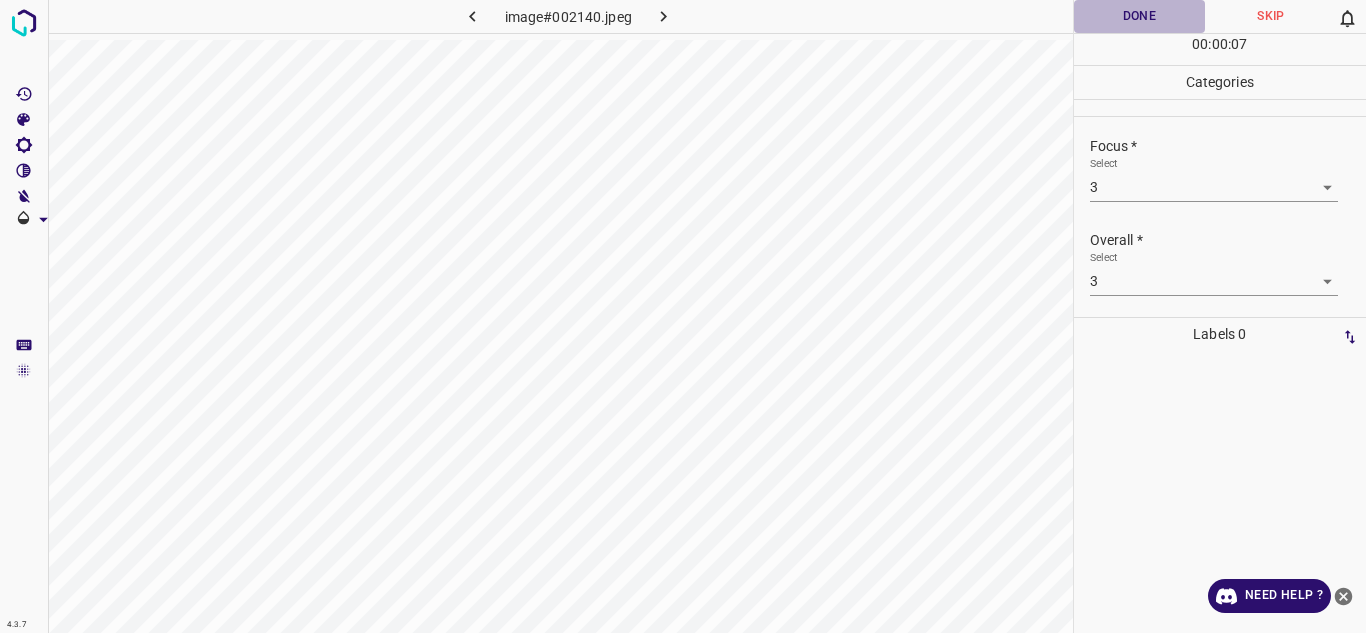 click on "Done" at bounding box center [1140, 16] 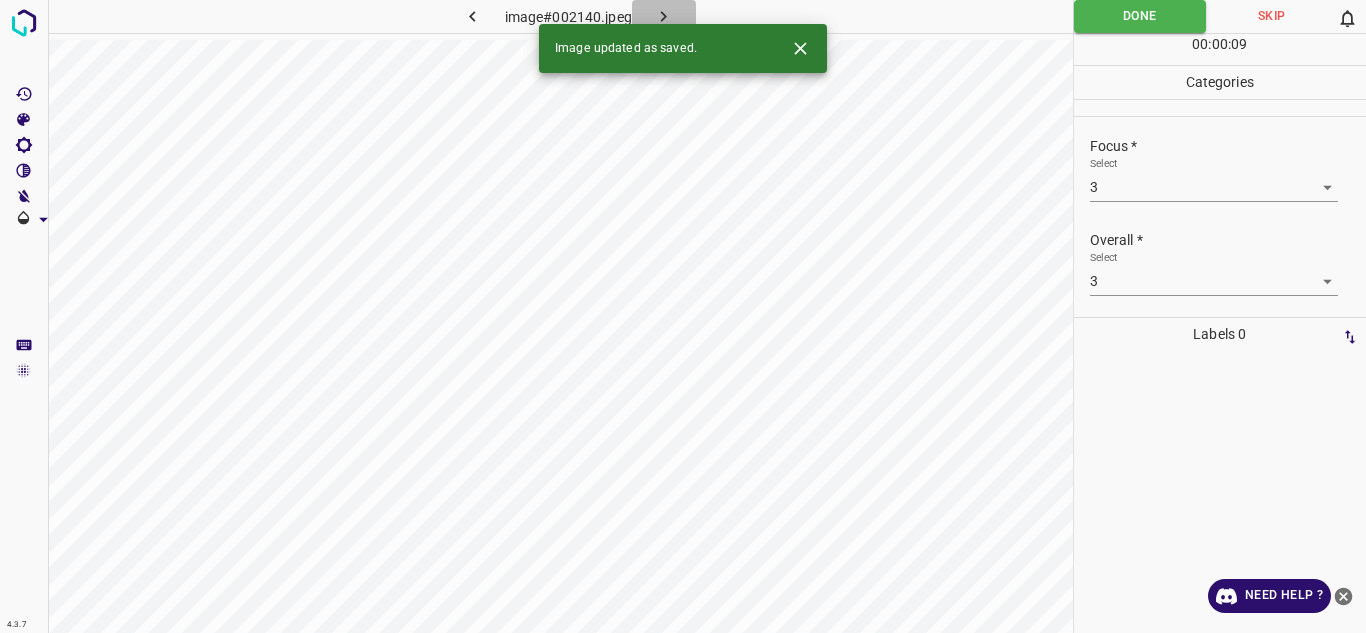click at bounding box center [664, 16] 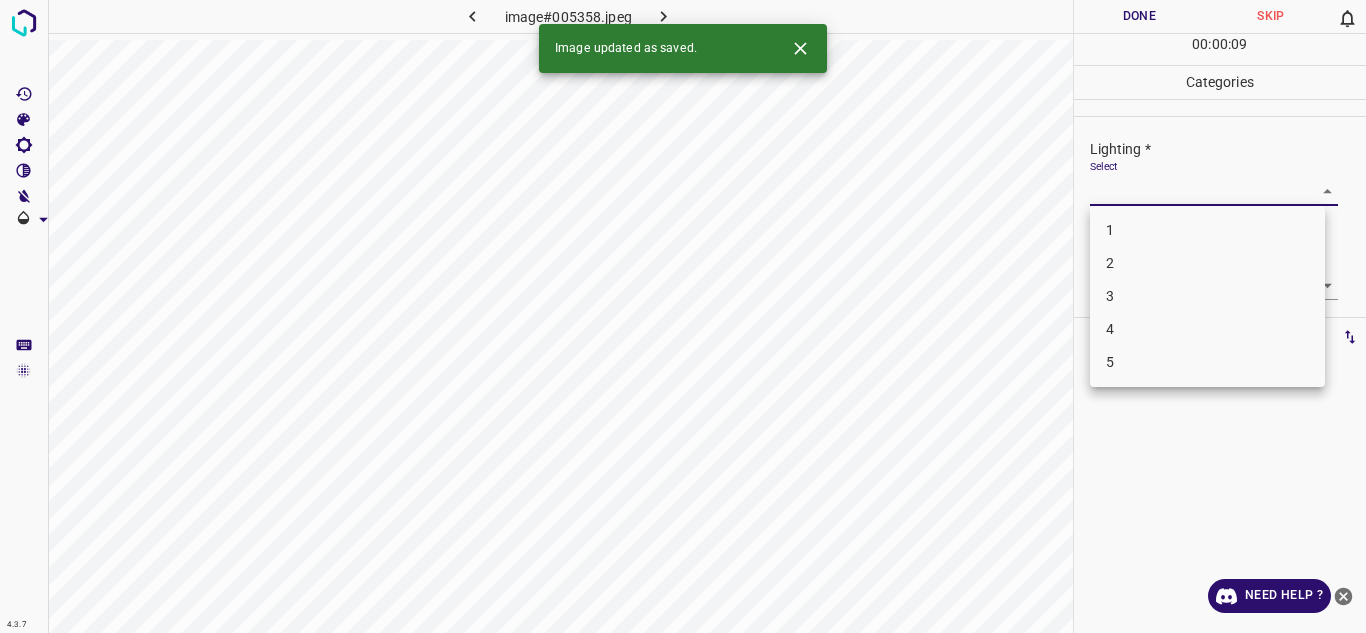 click on "4.3.7 image#005358.jpeg Done Skip 0 00   : 00   : 09   Categories Lighting *  Select ​ Focus *  Select ​ Overall *  Select ​ Labels   0 Categories 1 Lighting 2 Focus 3 Overall Tools Space Change between modes (Draw & Edit) I Auto labeling R Restore zoom M Zoom in N Zoom out Delete Delete selecte label Filters Z Restore filters X Saturation filter C Brightness filter V Contrast filter B Gray scale filter General O Download Image updated as saved. Need Help ? Texto original Valora esta traducción Tu opinión servirá para ayudar a mejorar el Traductor de Google - Text - Hide - Delete 1 2 3 4 5" at bounding box center (683, 316) 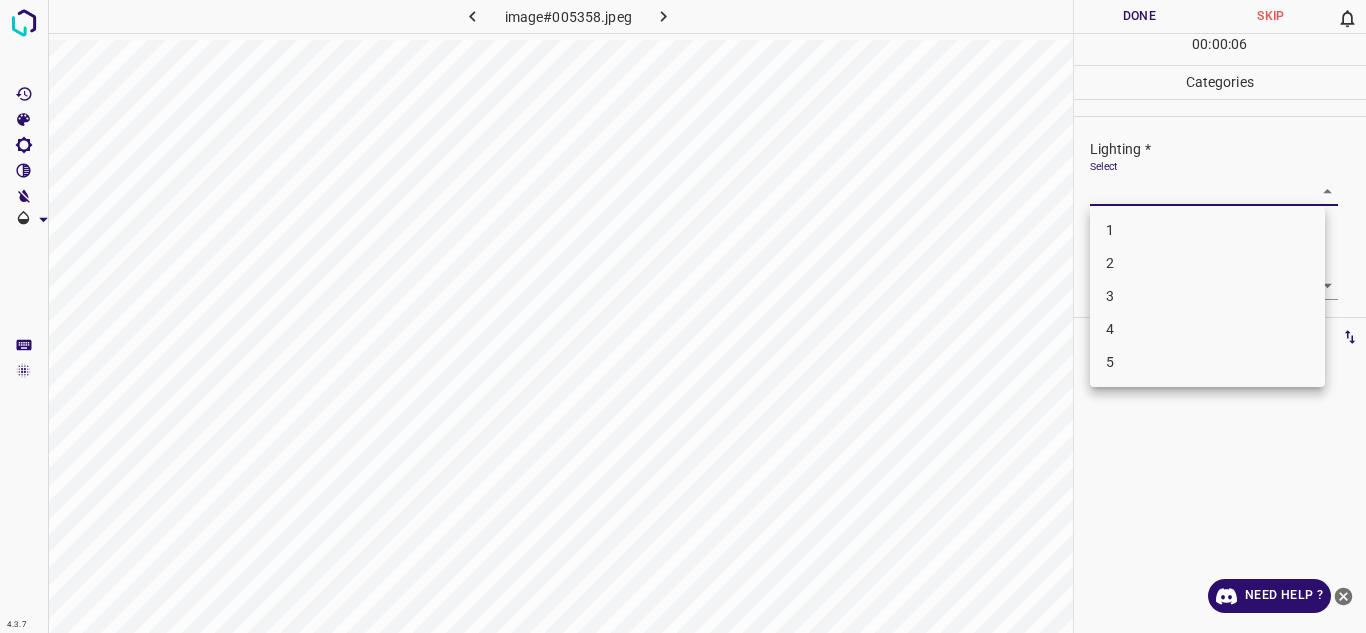 click on "3" at bounding box center [1207, 296] 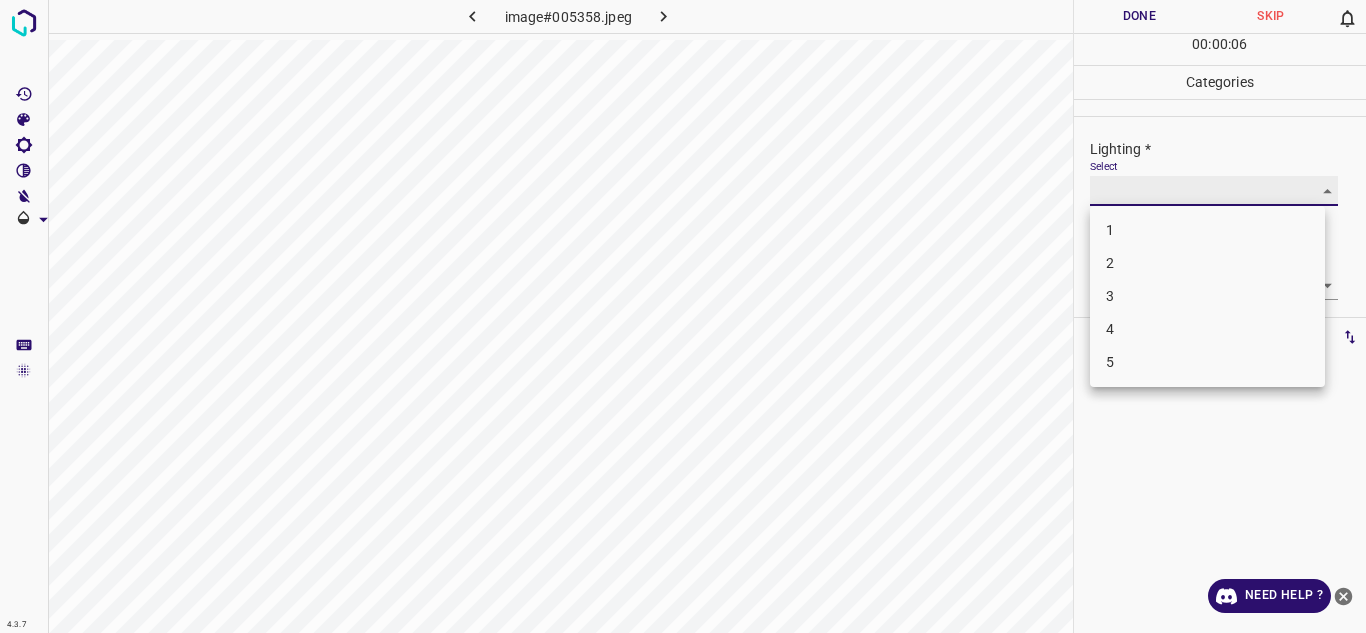 type on "3" 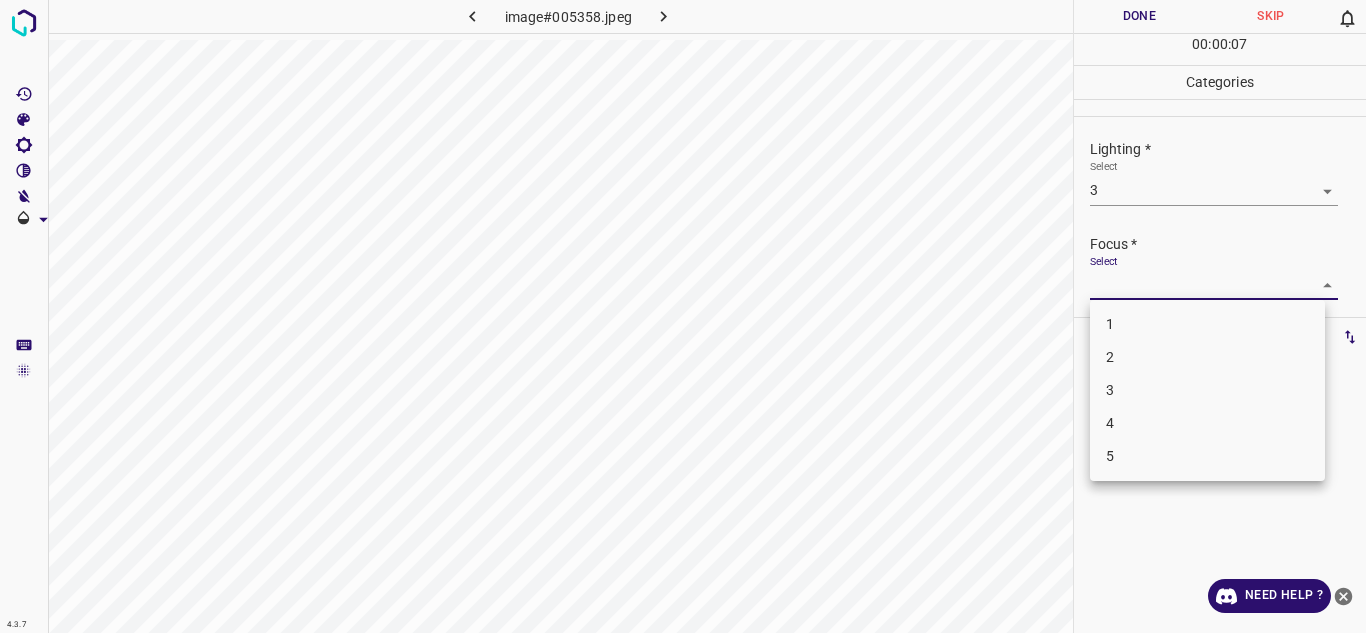 drag, startPoint x: 1170, startPoint y: 286, endPoint x: 1159, endPoint y: 353, distance: 67.89698 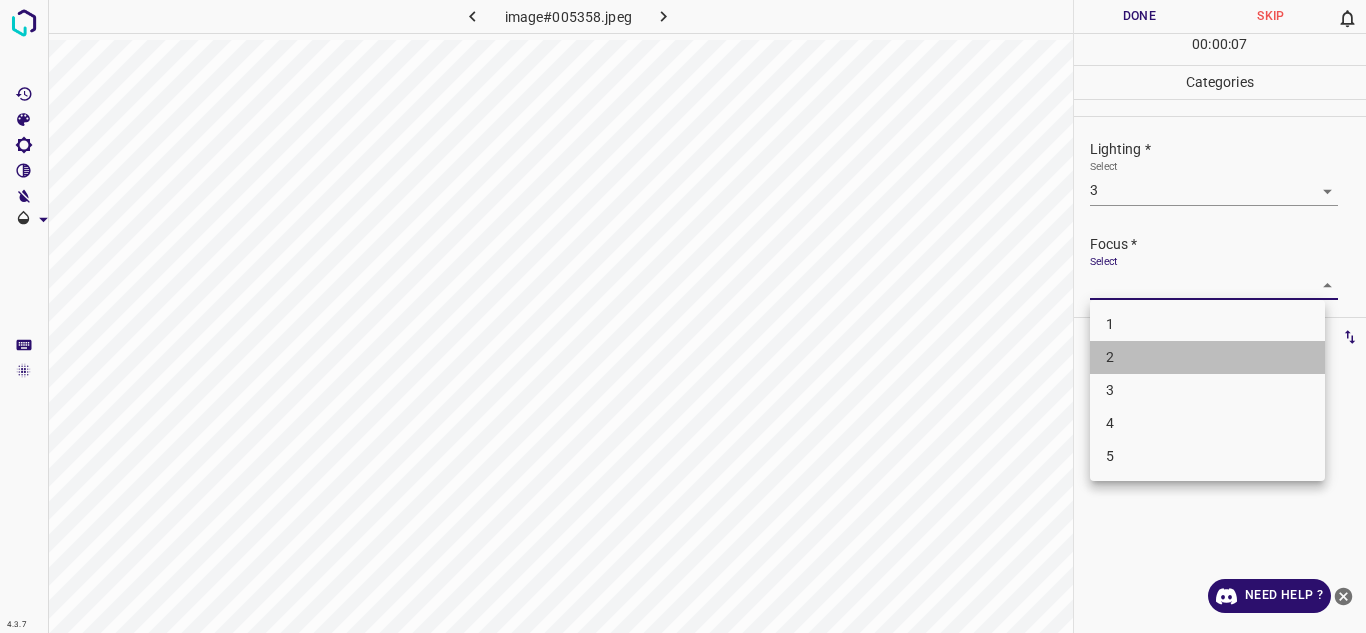 click on "2" at bounding box center [1207, 357] 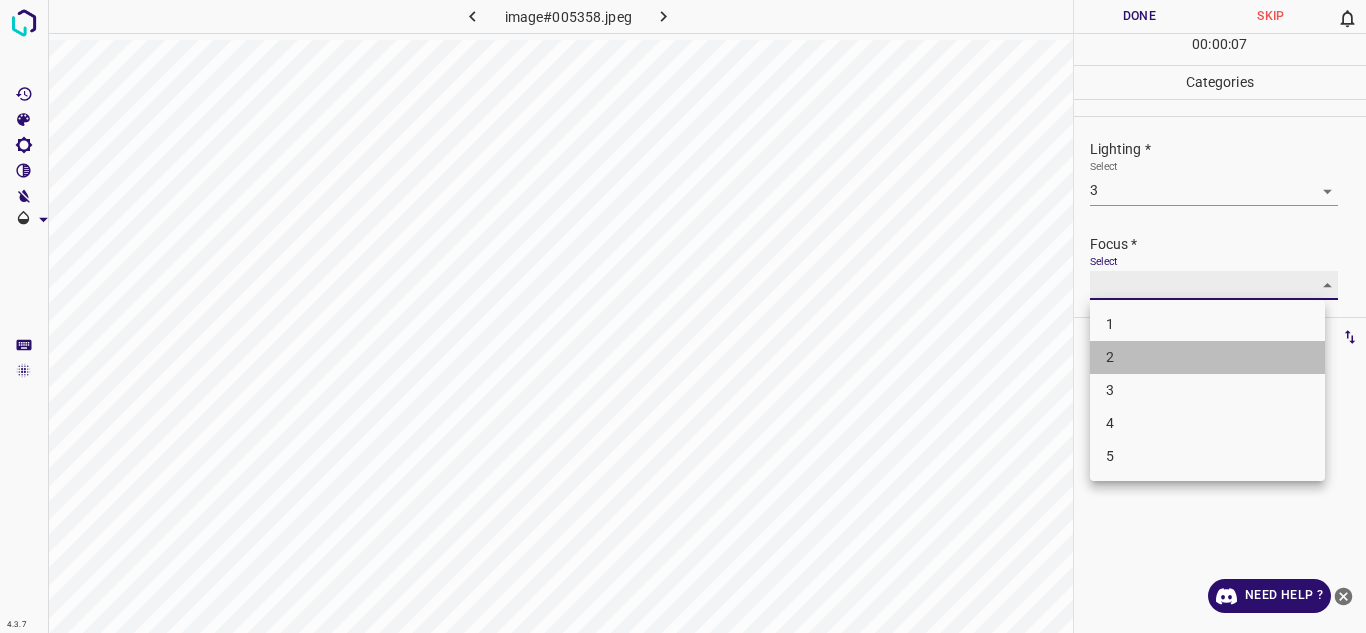 type on "2" 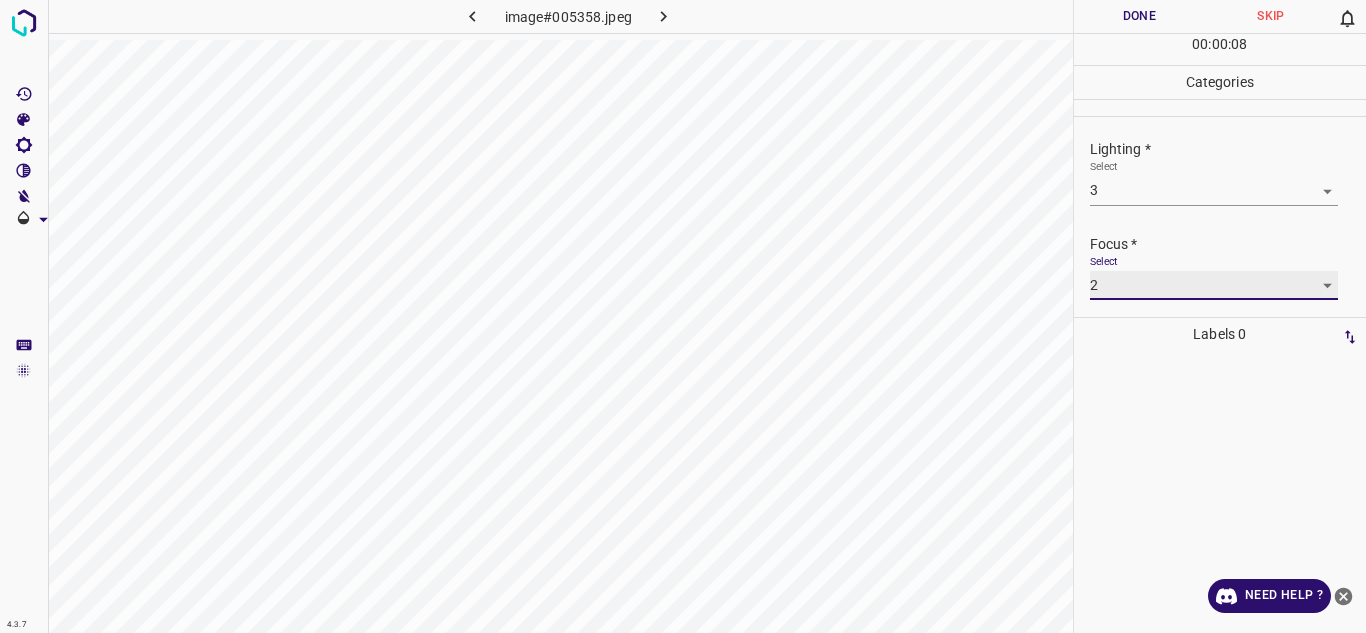 scroll, scrollTop: 98, scrollLeft: 0, axis: vertical 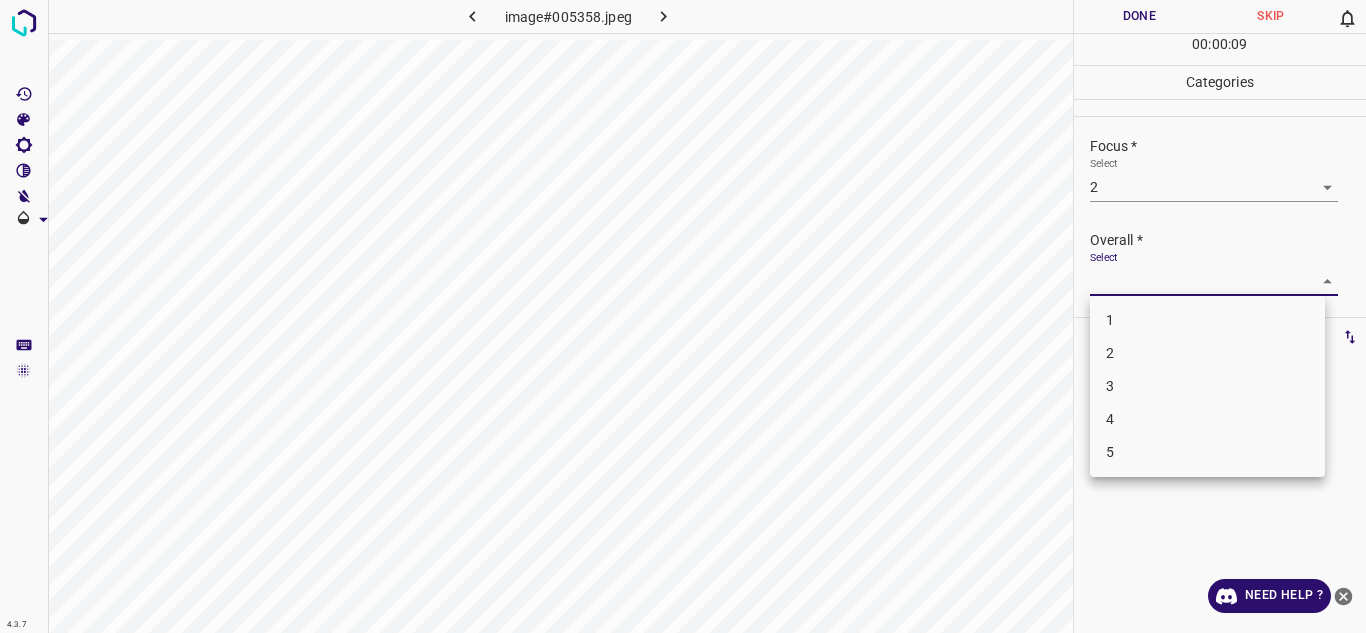 drag, startPoint x: 1296, startPoint y: 277, endPoint x: 1176, endPoint y: 353, distance: 142.04225 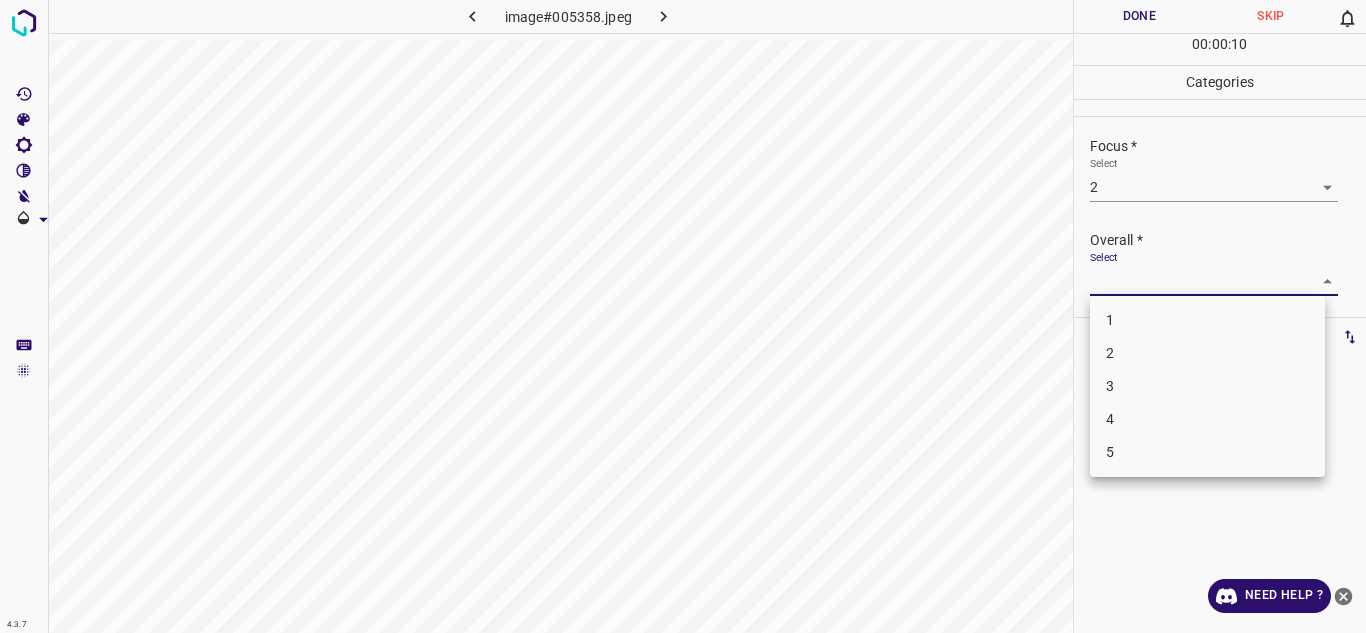 click on "2" at bounding box center [1207, 353] 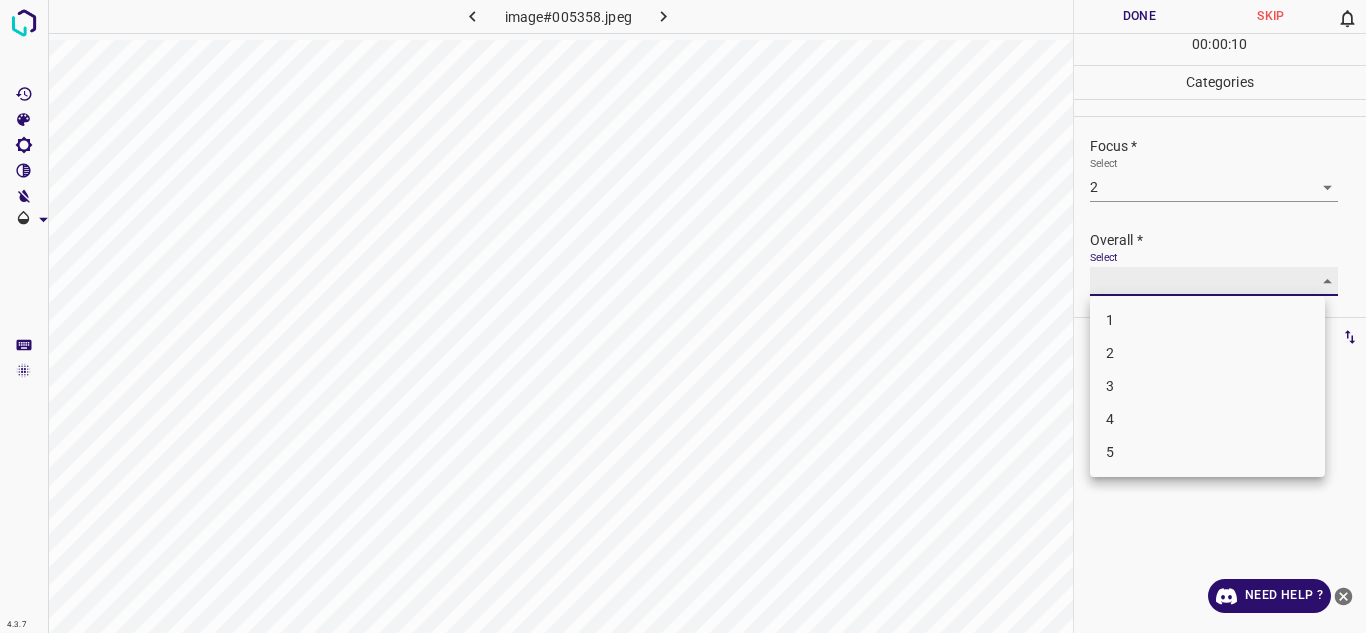type on "2" 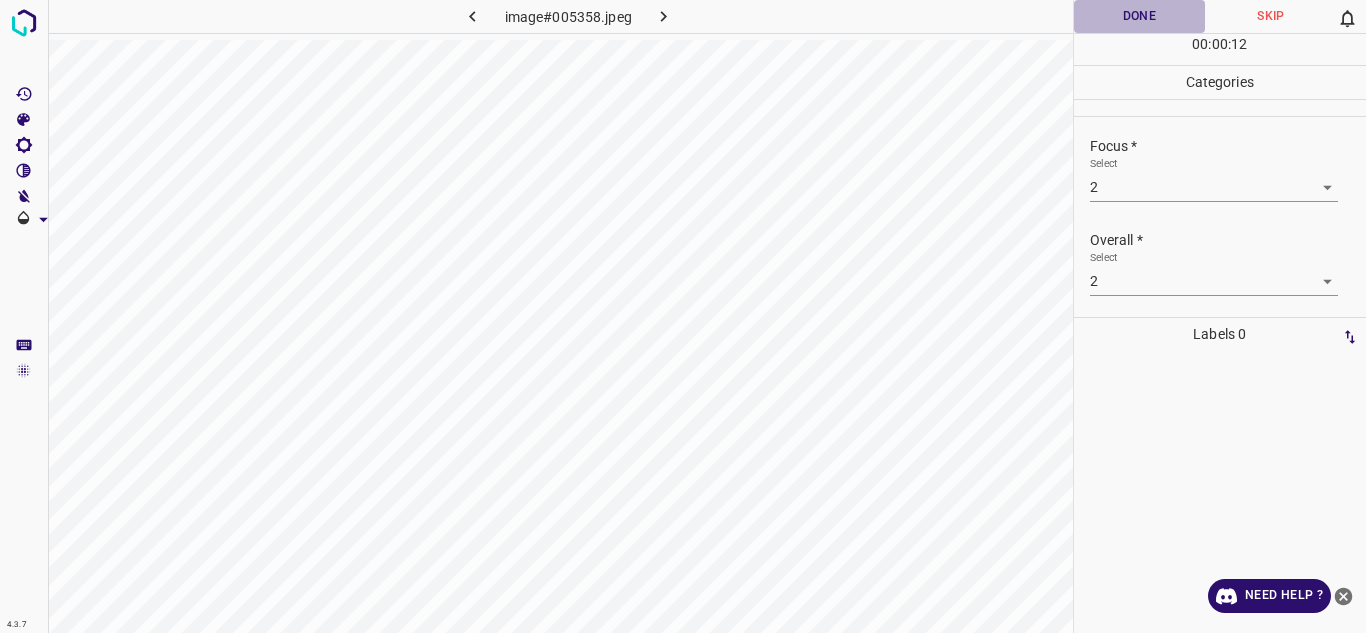 click on "Done" at bounding box center (1140, 16) 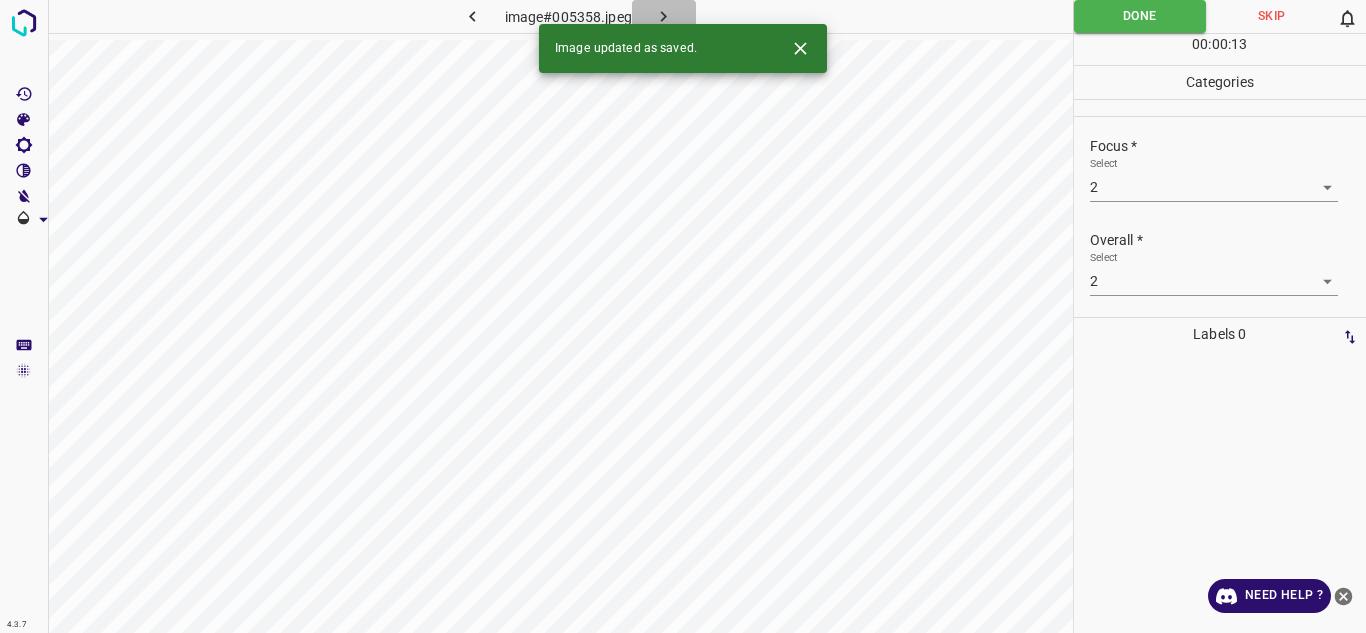 click 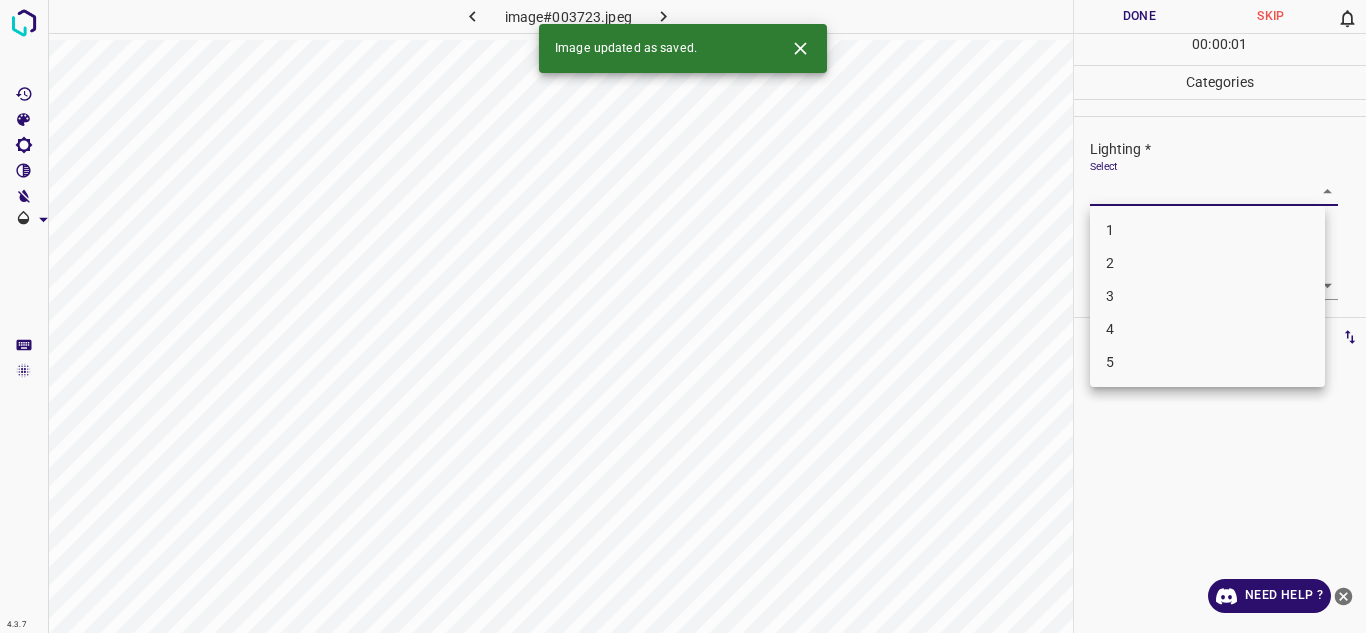 drag, startPoint x: 1142, startPoint y: 193, endPoint x: 1125, endPoint y: 297, distance: 105.380264 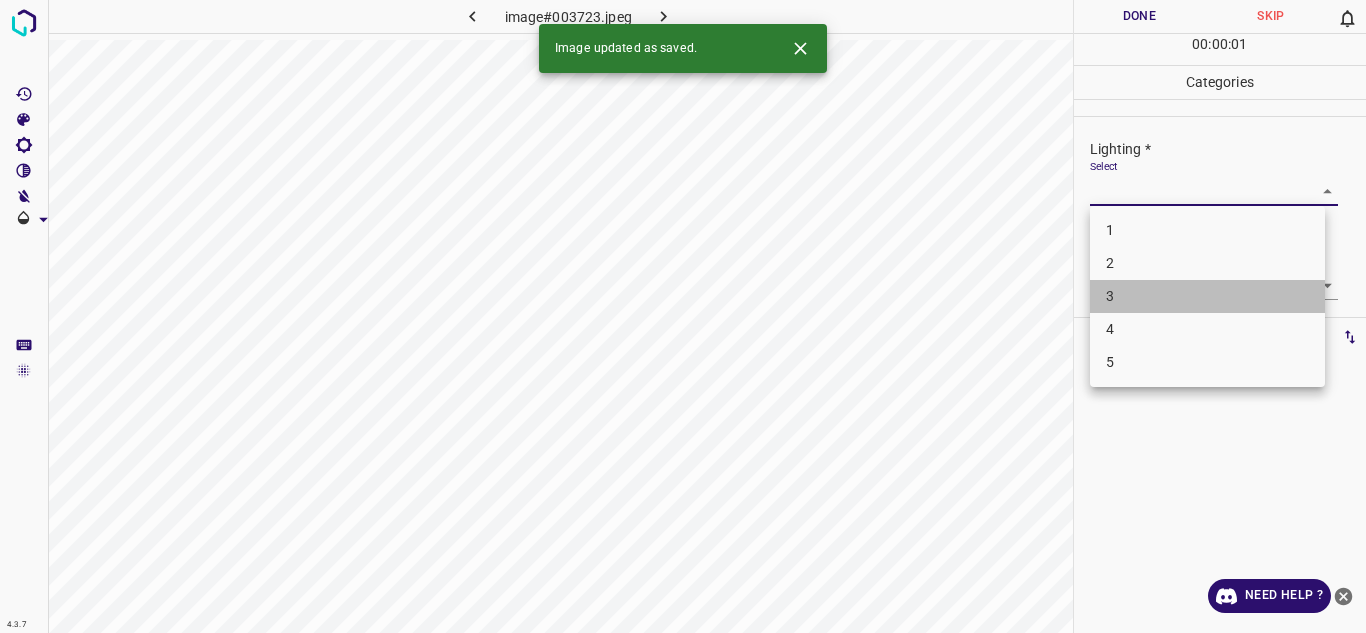 click on "3" at bounding box center [1207, 296] 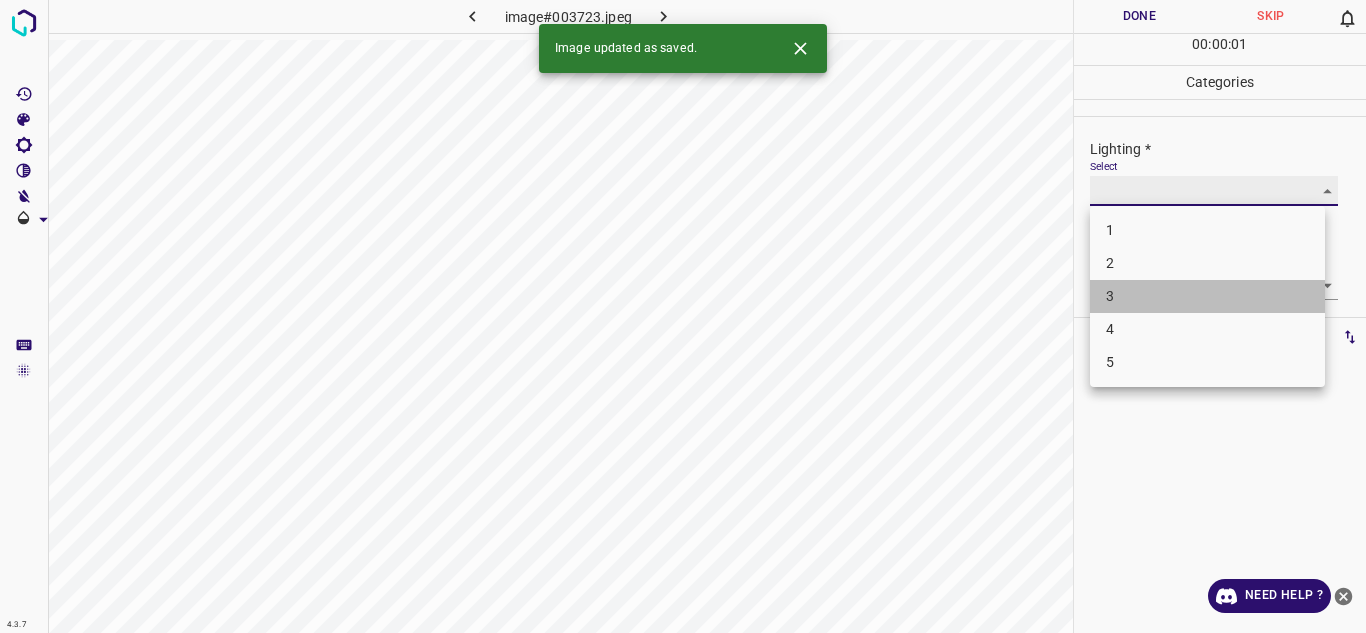 type on "3" 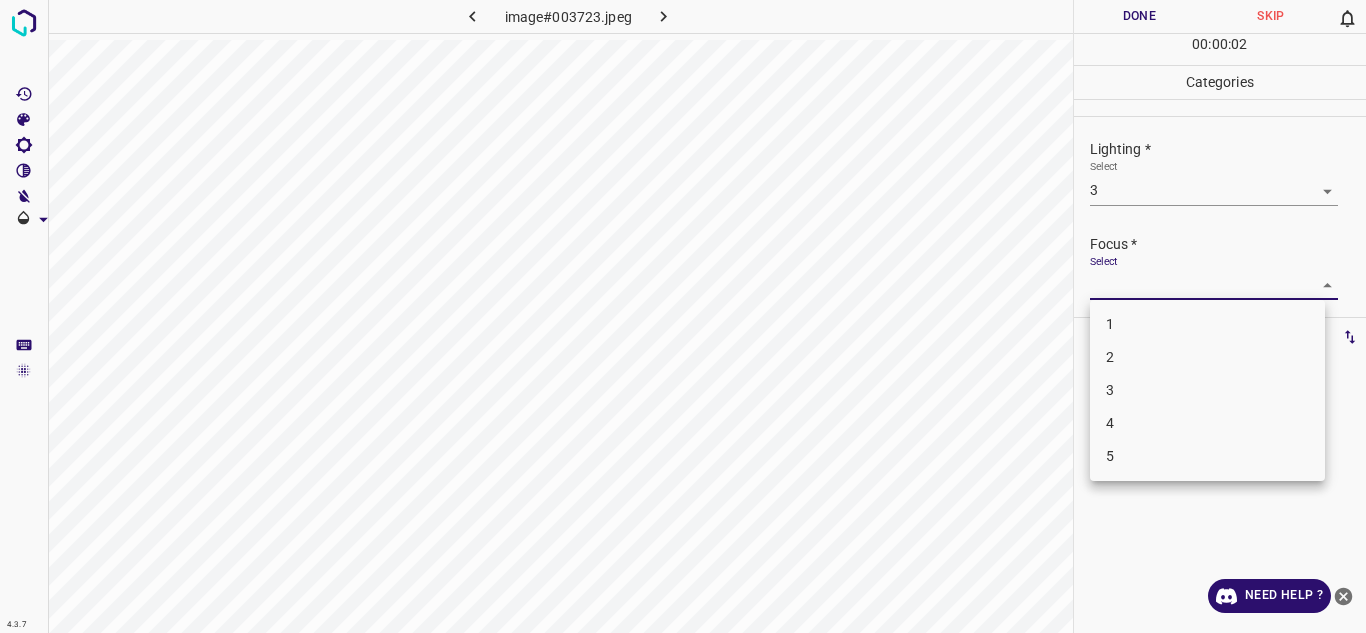 drag, startPoint x: 1156, startPoint y: 277, endPoint x: 1132, endPoint y: 391, distance: 116.498924 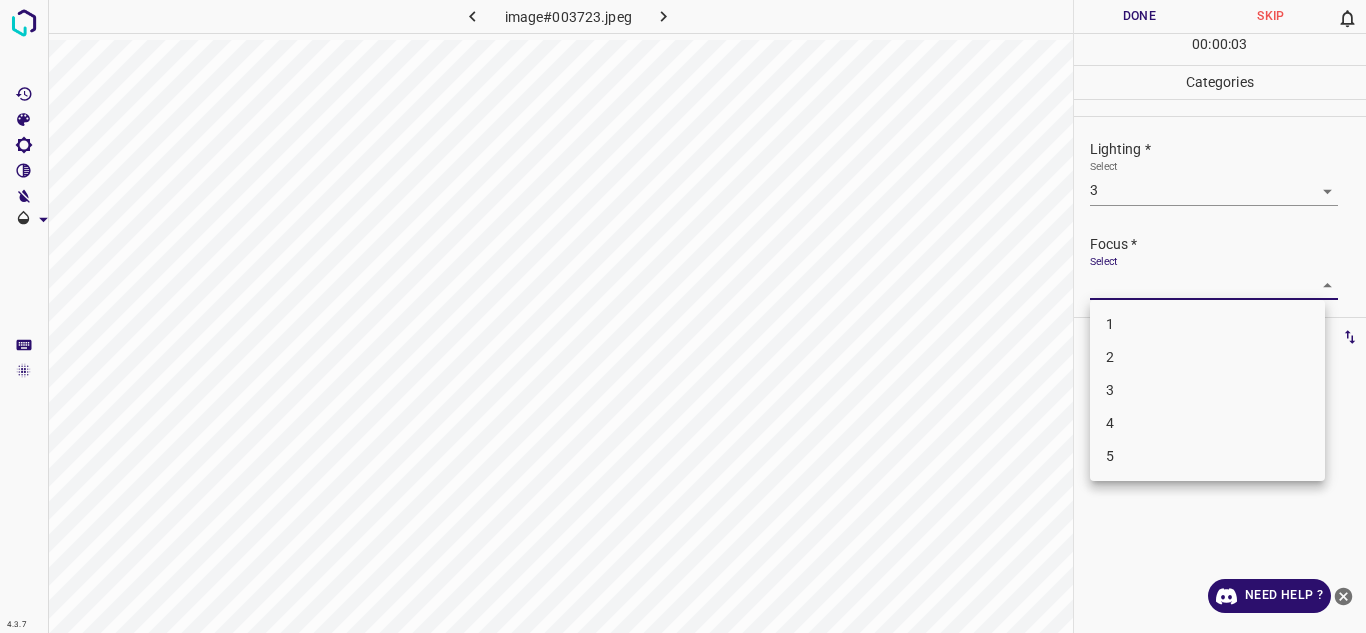 click on "3" at bounding box center (1207, 390) 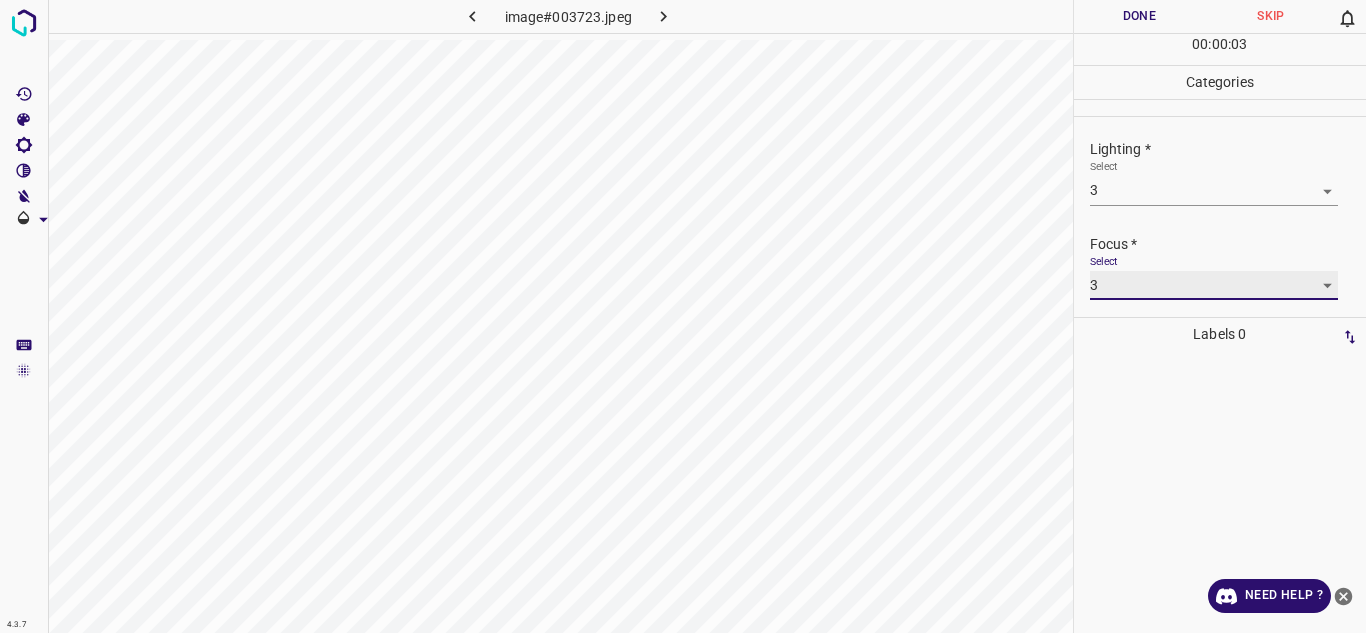 type on "3" 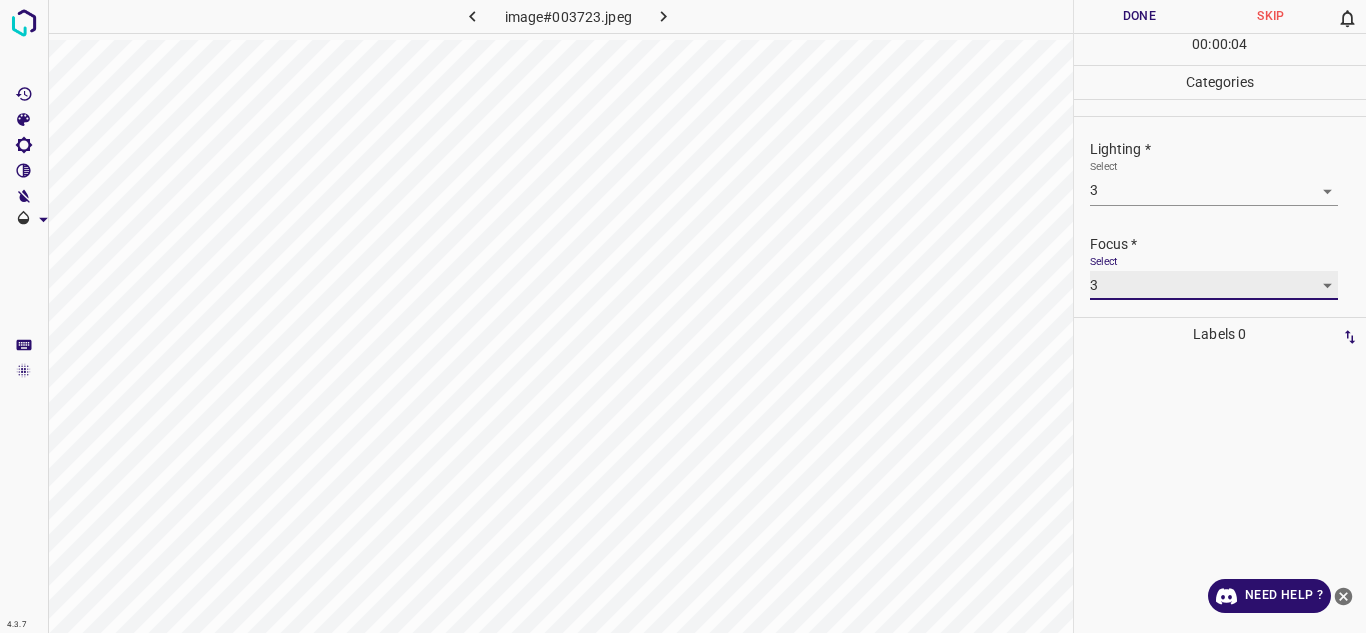 scroll, scrollTop: 98, scrollLeft: 0, axis: vertical 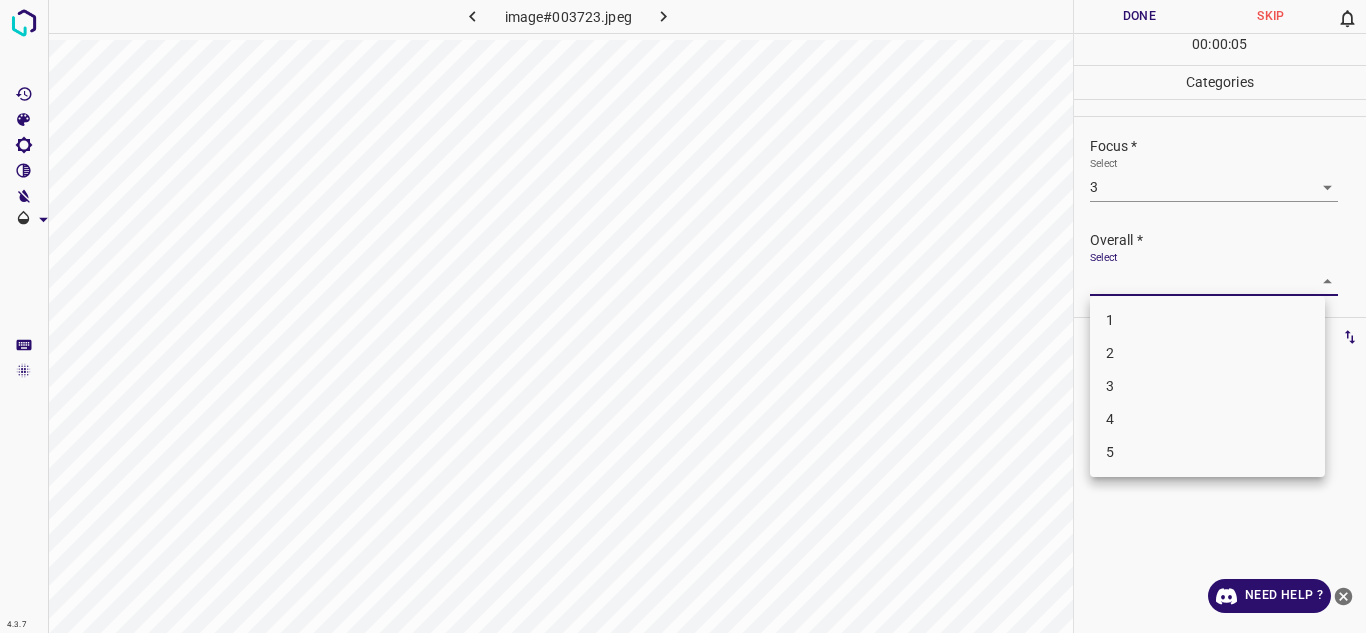 drag, startPoint x: 1305, startPoint y: 280, endPoint x: 1138, endPoint y: 362, distance: 186.0457 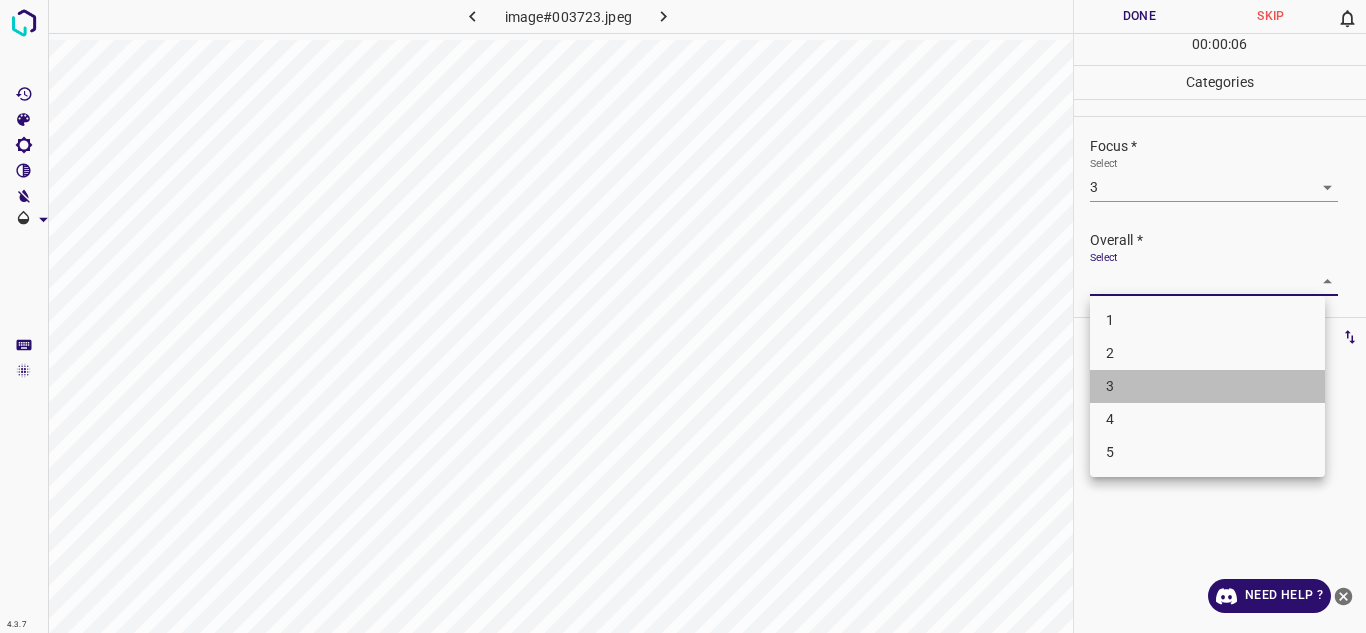 click on "3" at bounding box center (1207, 386) 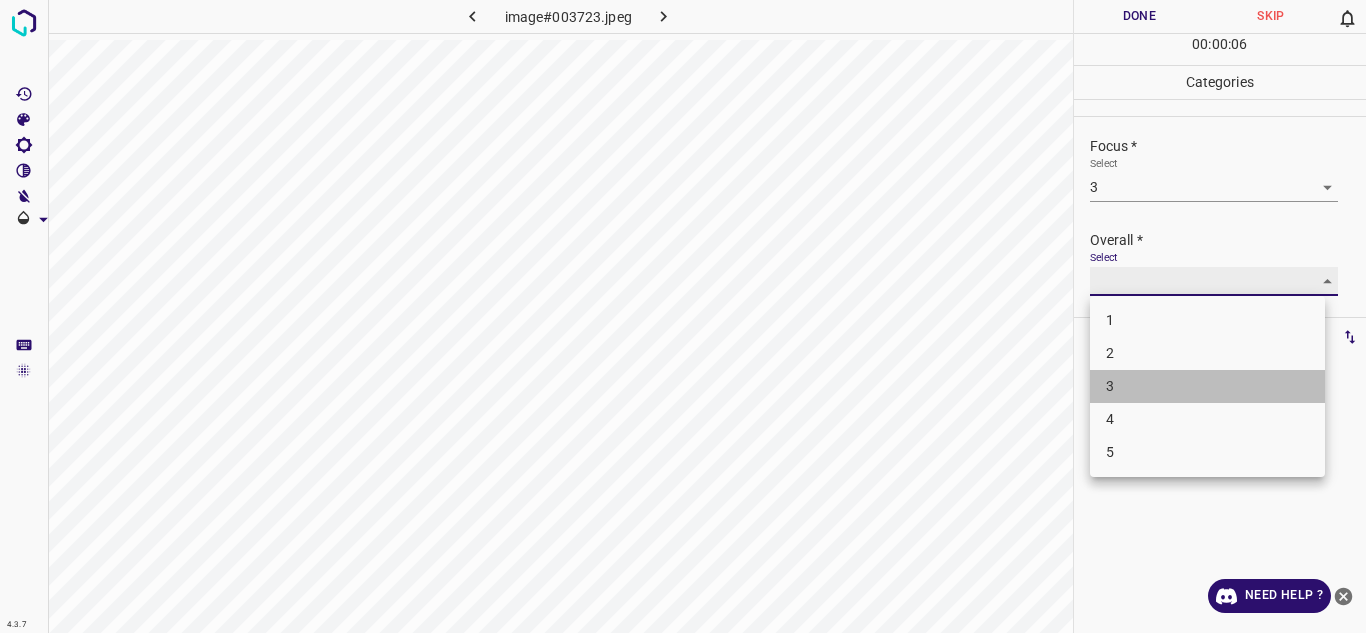 type on "3" 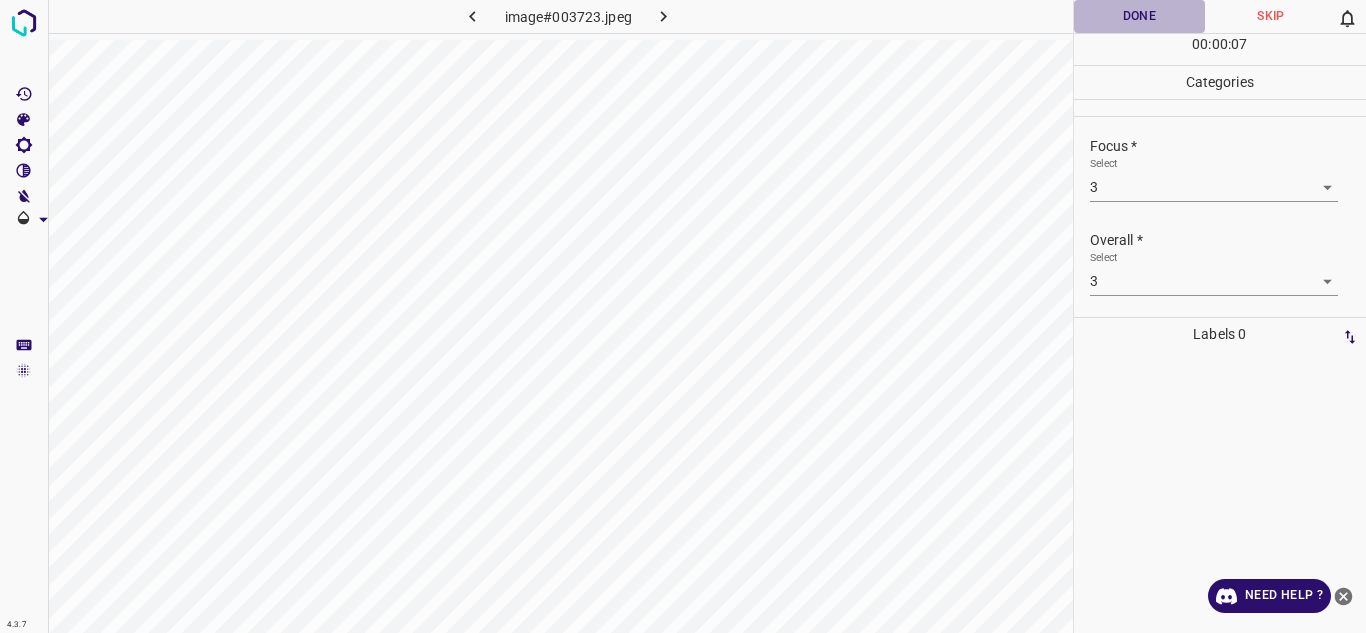 click on "Done" at bounding box center (1140, 16) 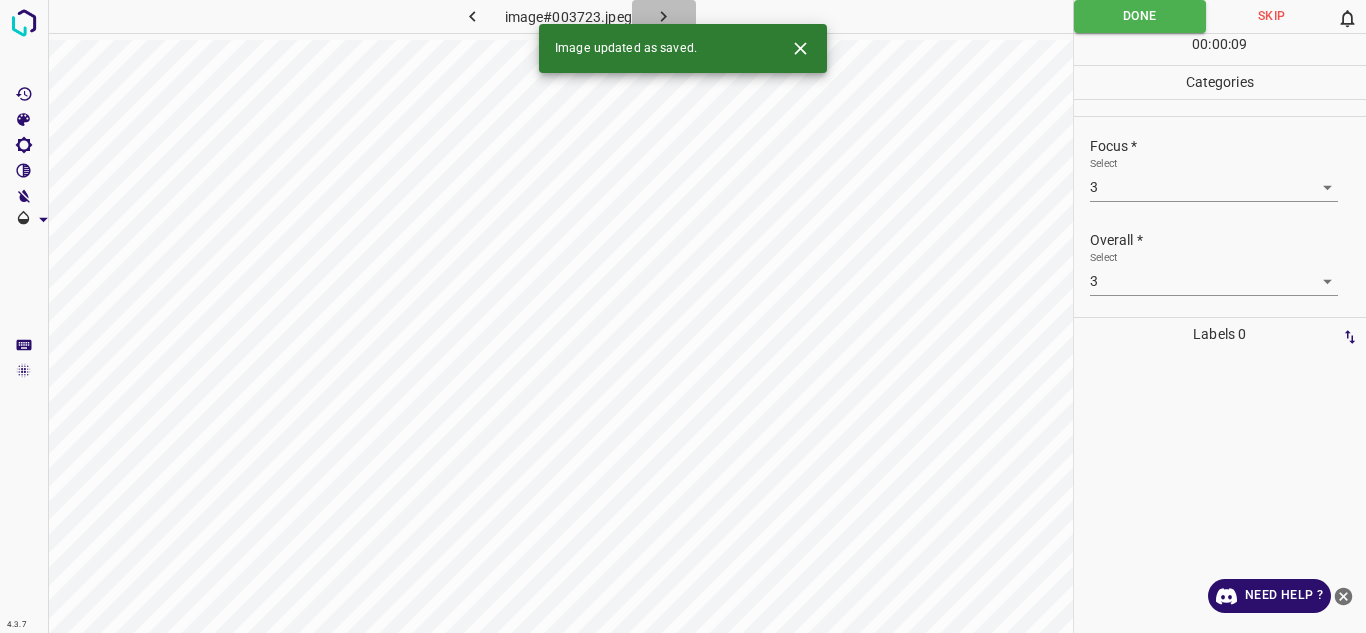 click 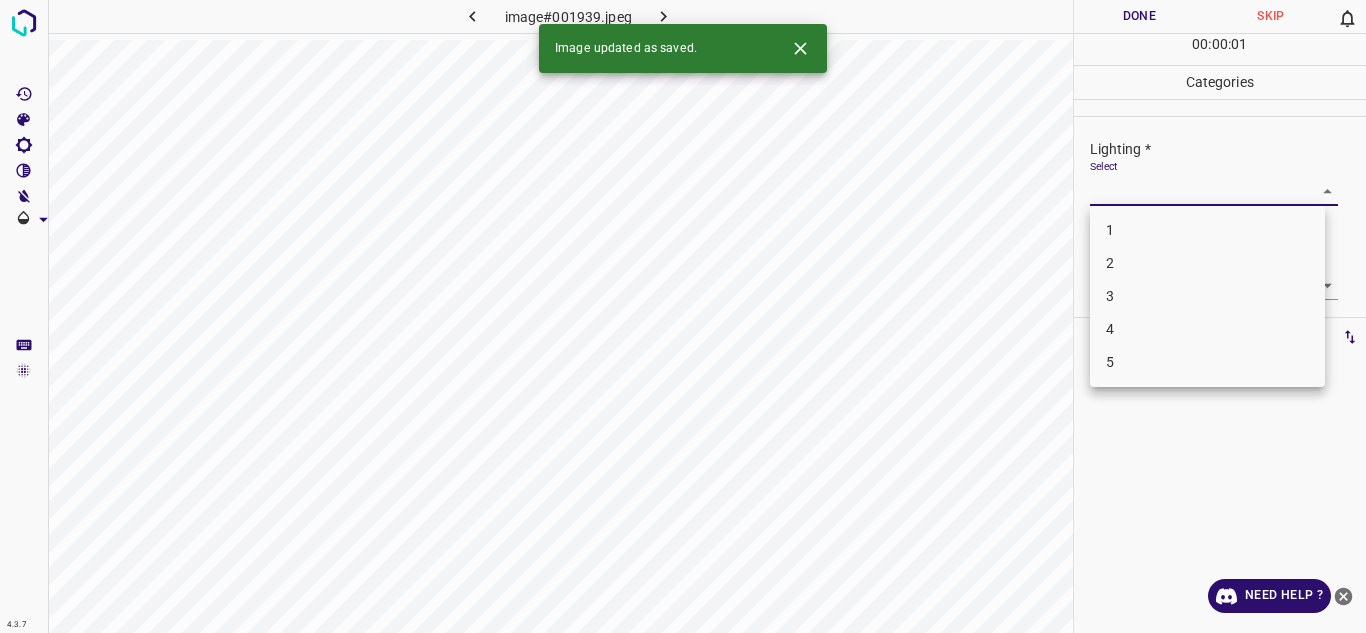 click on "4.3.7 image#001939.jpeg Done Skip 0 00   : 00   : 01   Categories Lighting *  Select ​ Focus *  Select ​ Overall *  Select ​ Labels   0 Categories 1 Lighting 2 Focus 3 Overall Tools Space Change between modes (Draw & Edit) I Auto labeling R Restore zoom M Zoom in N Zoom out Delete Delete selecte label Filters Z Restore filters X Saturation filter C Brightness filter V Contrast filter B Gray scale filter General O Download Image updated as saved. Need Help ? Texto original Valora esta traducción Tu opinión servirá para ayudar a mejorar el Traductor de Google - Text - Hide - Delete 1 2 3 4 5" at bounding box center [683, 316] 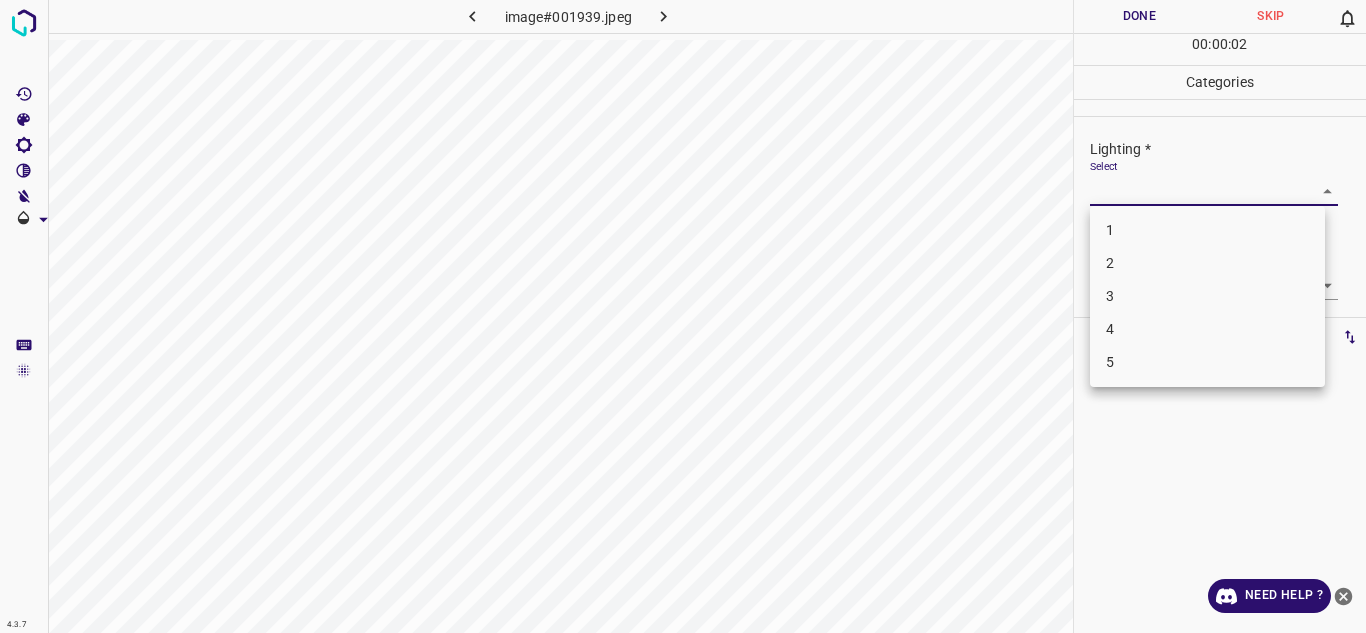 click on "3" at bounding box center (1207, 296) 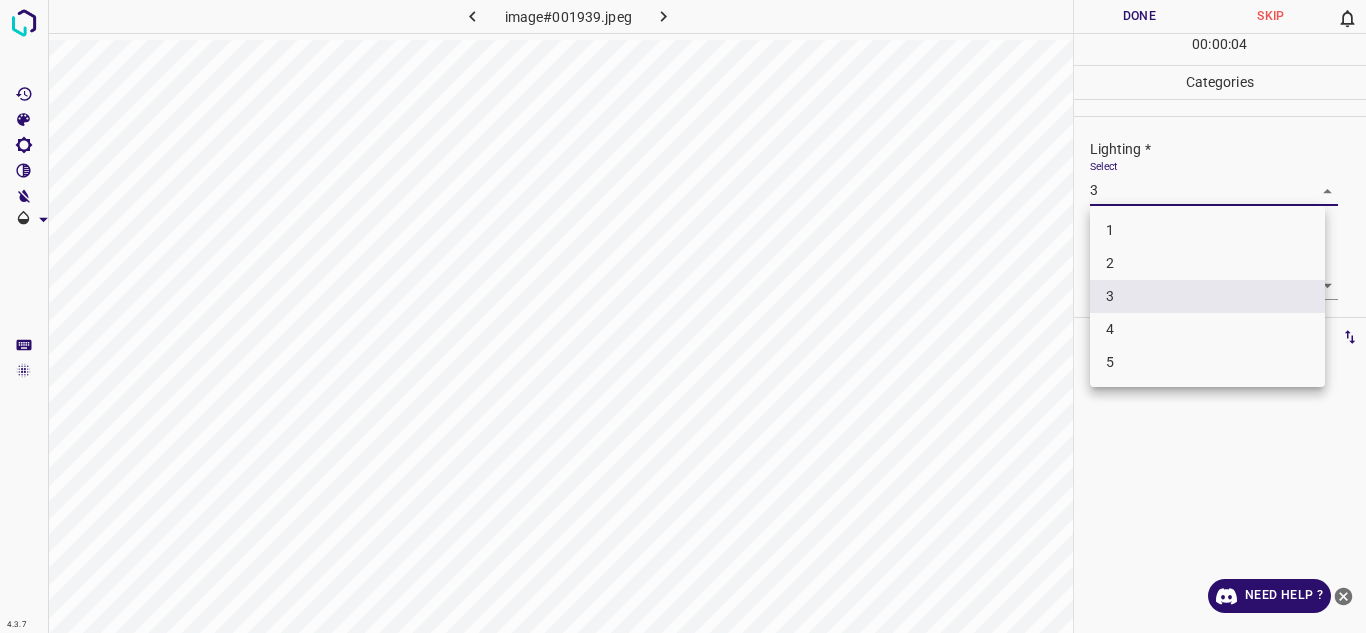 drag, startPoint x: 1174, startPoint y: 190, endPoint x: 1133, endPoint y: 339, distance: 154.53802 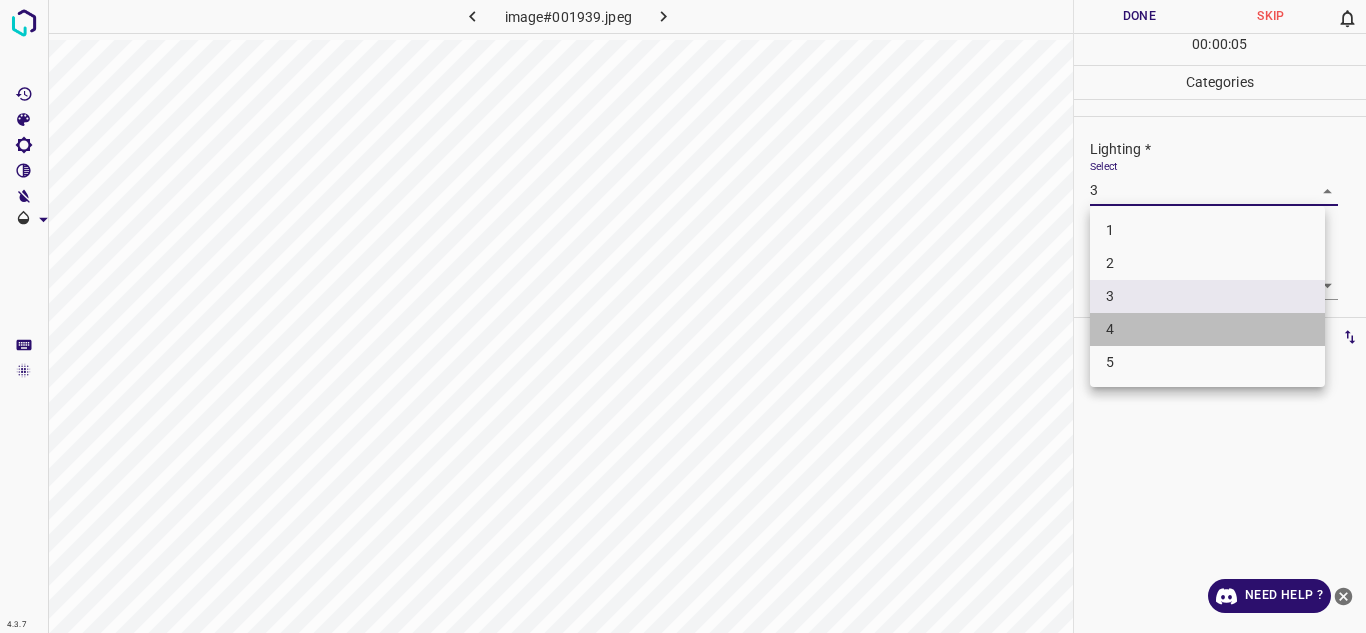 click on "4" at bounding box center (1207, 329) 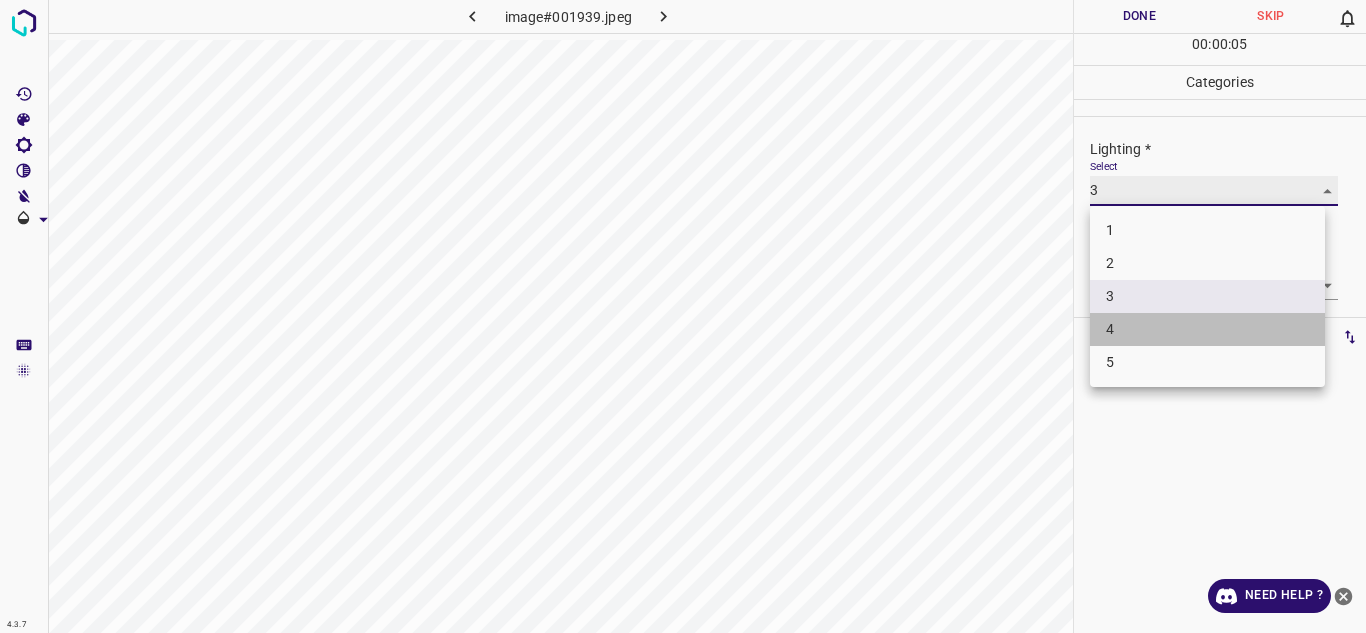 type on "4" 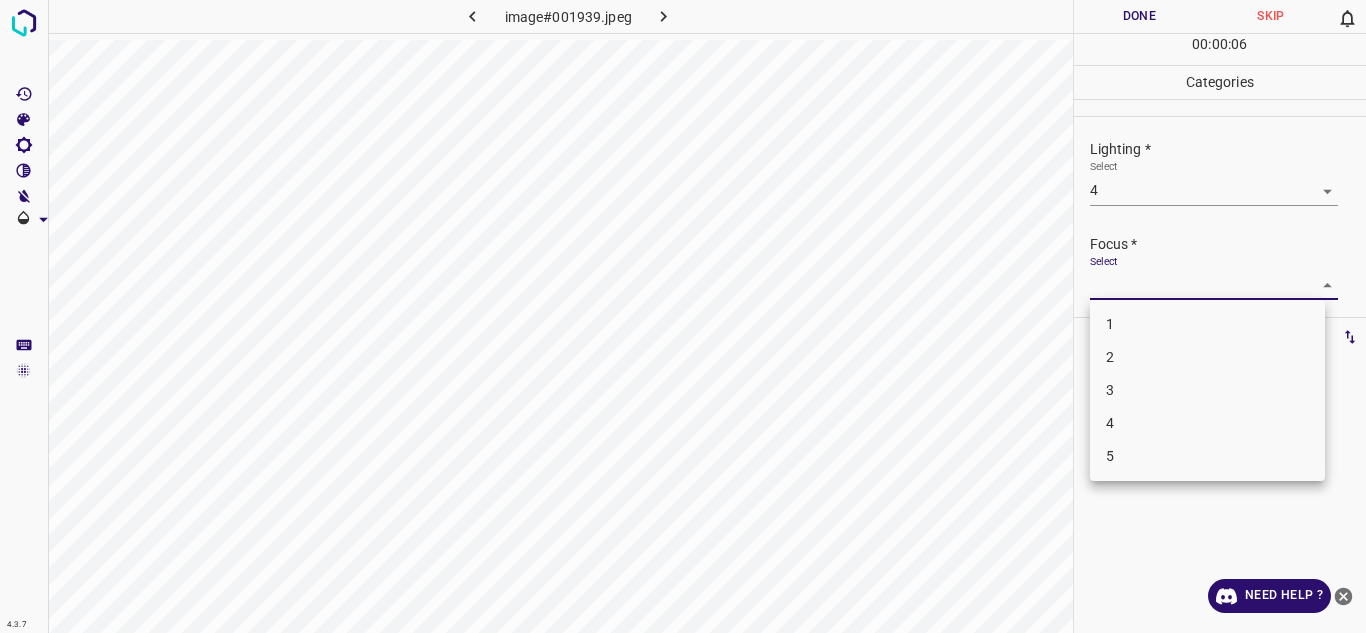 click on "4.3.7 image#001939.jpeg Done Skip 0 00   : 00   : 06   Categories Lighting *  Select 4 4 Focus *  Select ​ Overall *  Select ​ Labels   0 Categories 1 Lighting 2 Focus 3 Overall Tools Space Change between modes (Draw & Edit) I Auto labeling R Restore zoom M Zoom in N Zoom out Delete Delete selecte label Filters Z Restore filters X Saturation filter C Brightness filter V Contrast filter B Gray scale filter General O Download Need Help ? Texto original Valora esta traducción Tu opinión servirá para ayudar a mejorar el Traductor de Google - Text - Hide - Delete 1 2 3 4 5" at bounding box center [683, 316] 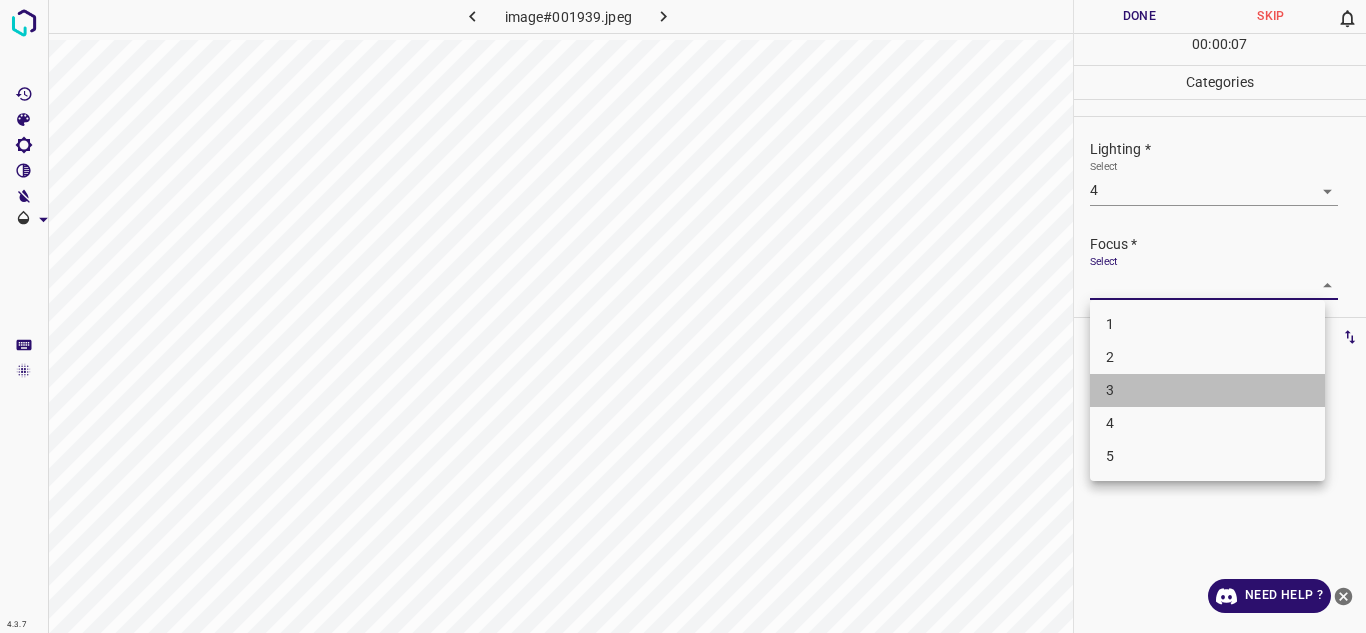 click on "3" at bounding box center (1207, 390) 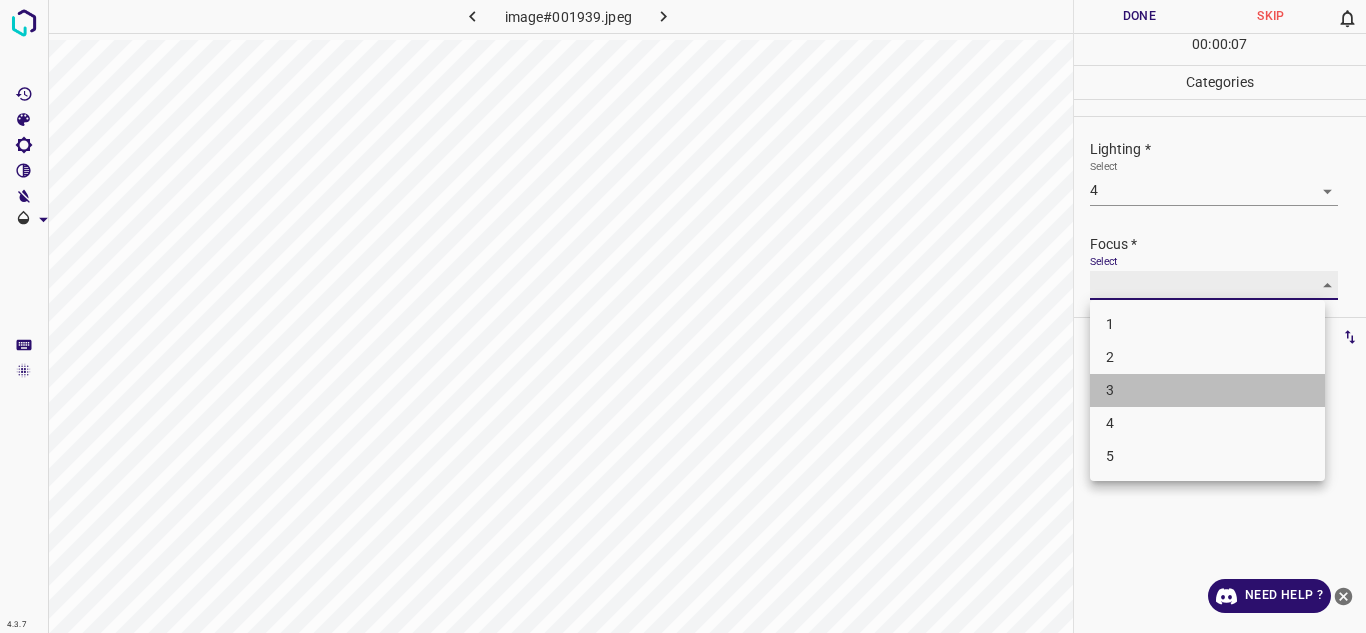 type on "3" 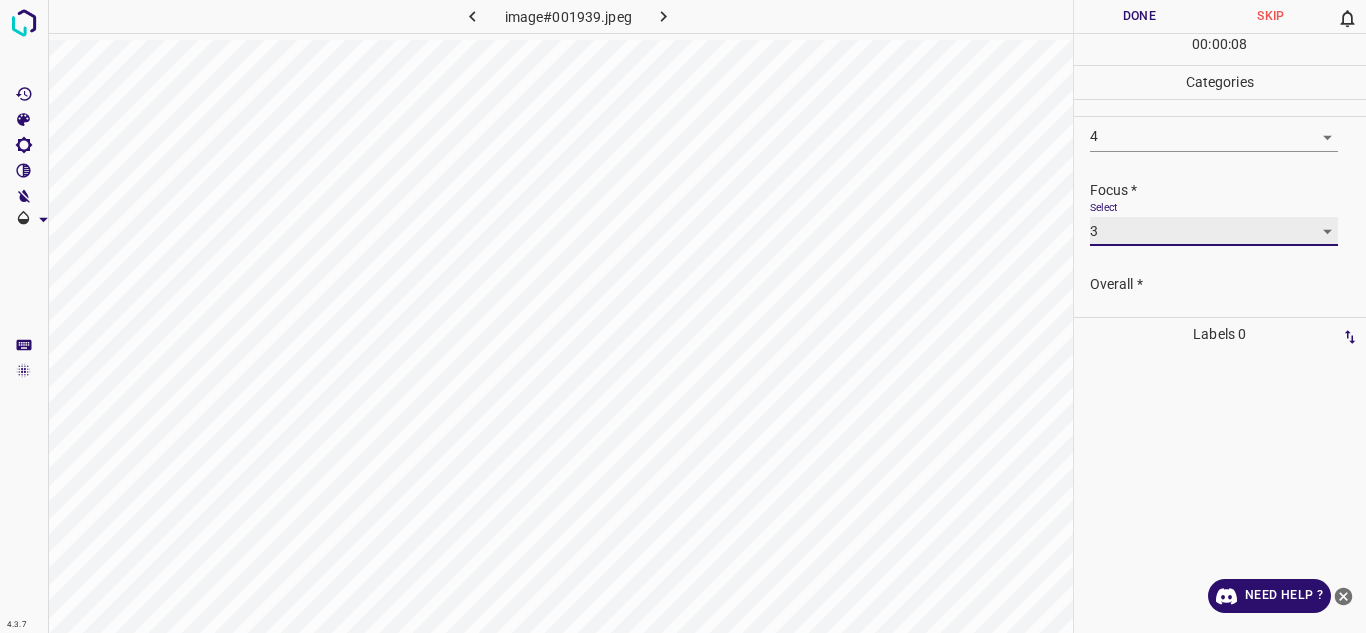 scroll, scrollTop: 98, scrollLeft: 0, axis: vertical 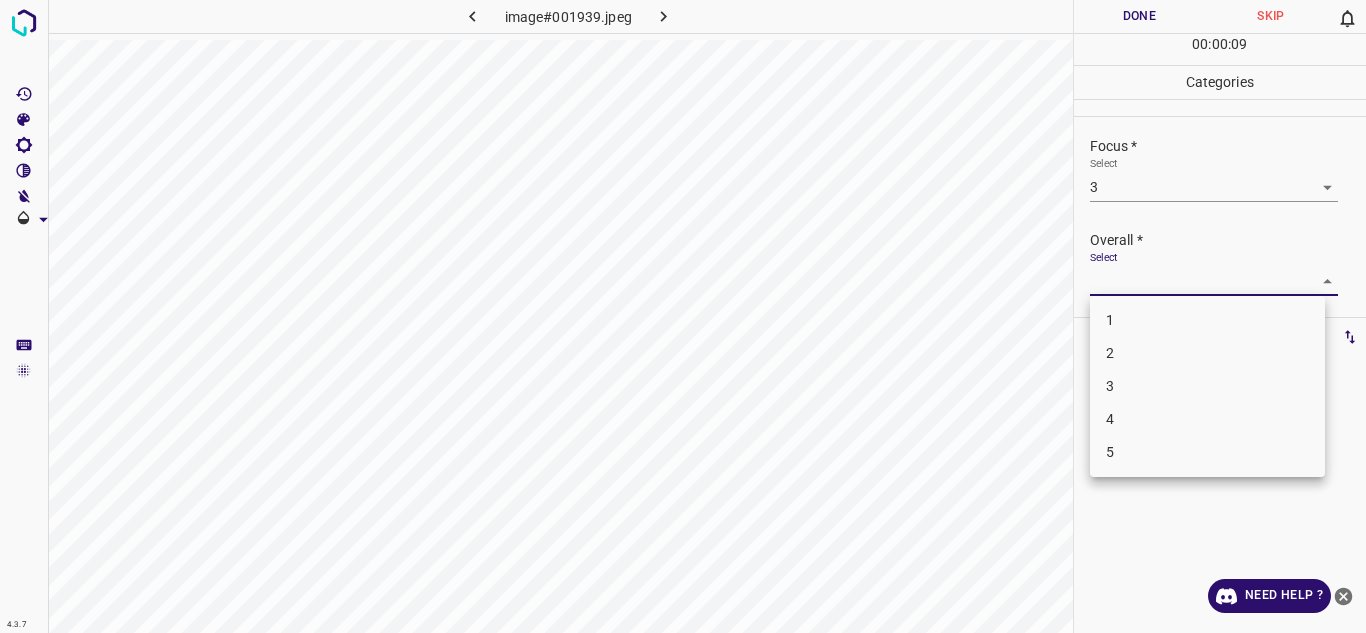 drag, startPoint x: 1279, startPoint y: 267, endPoint x: 1135, endPoint y: 390, distance: 189.38057 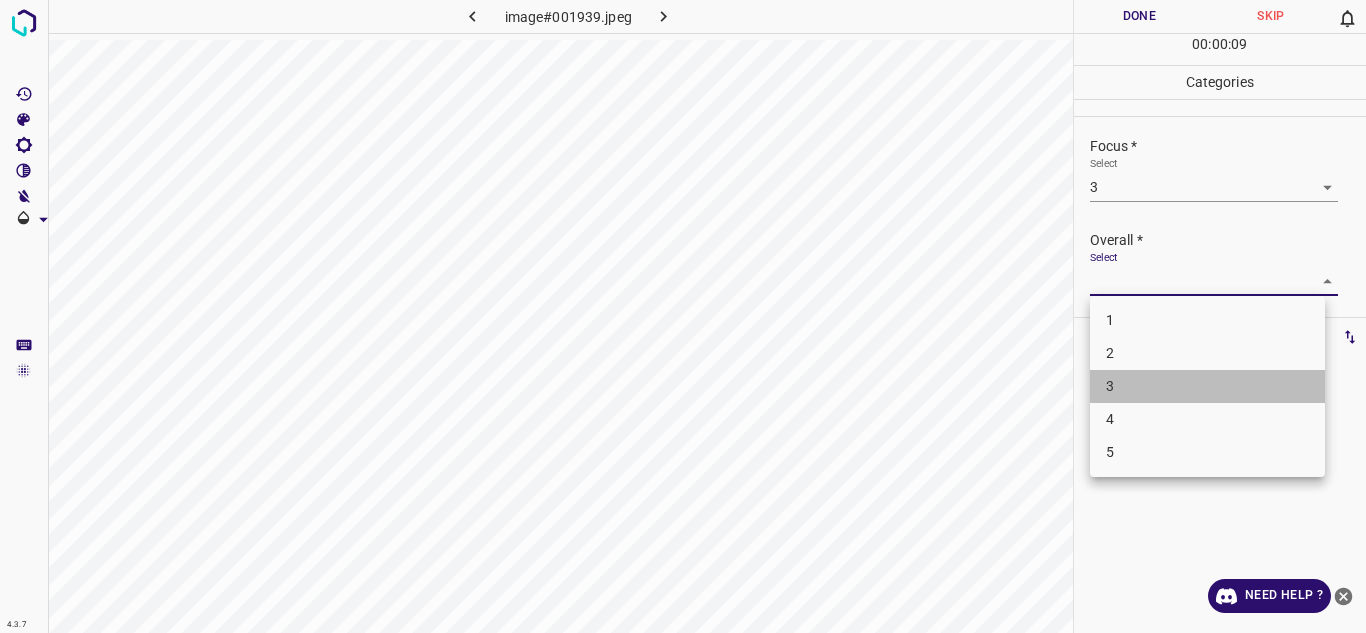 click on "3" at bounding box center (1207, 386) 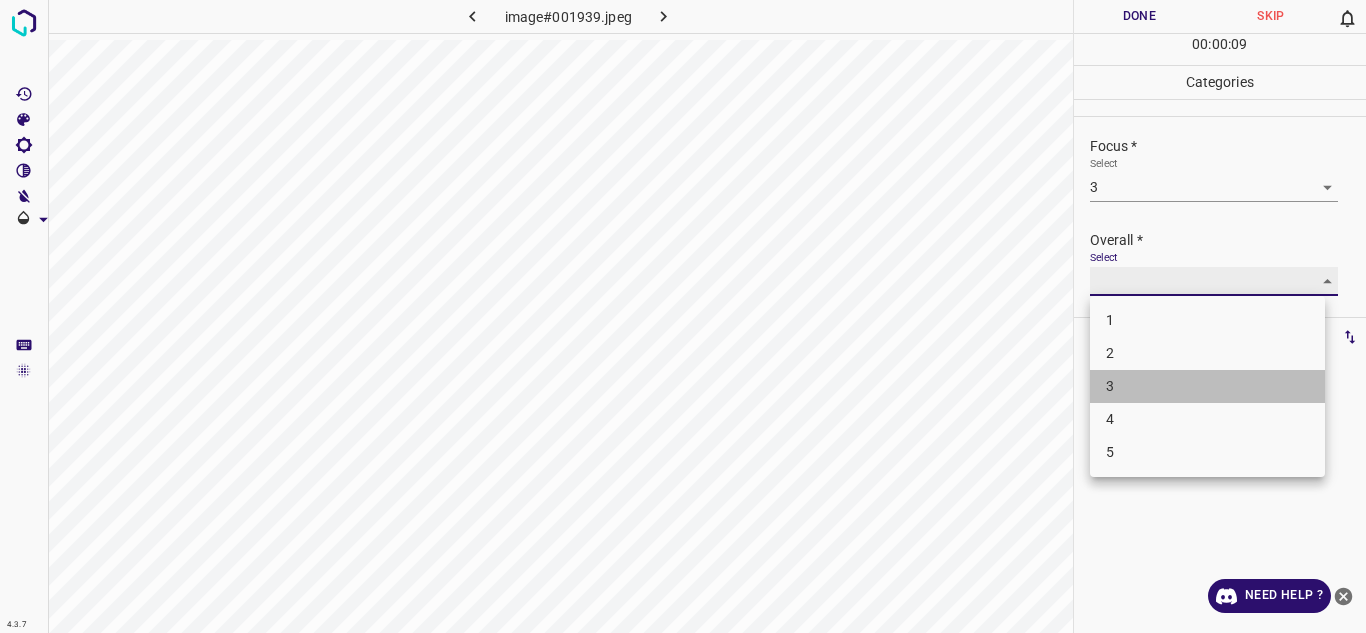type on "3" 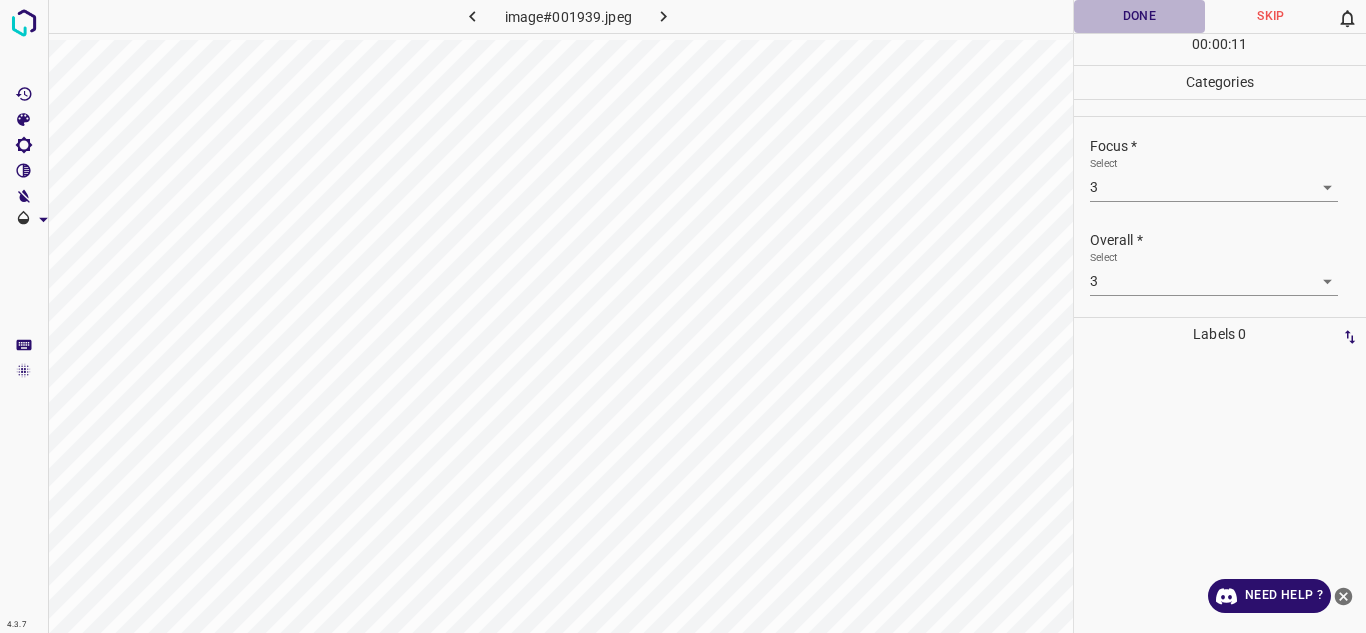 click on "Done" at bounding box center (1140, 16) 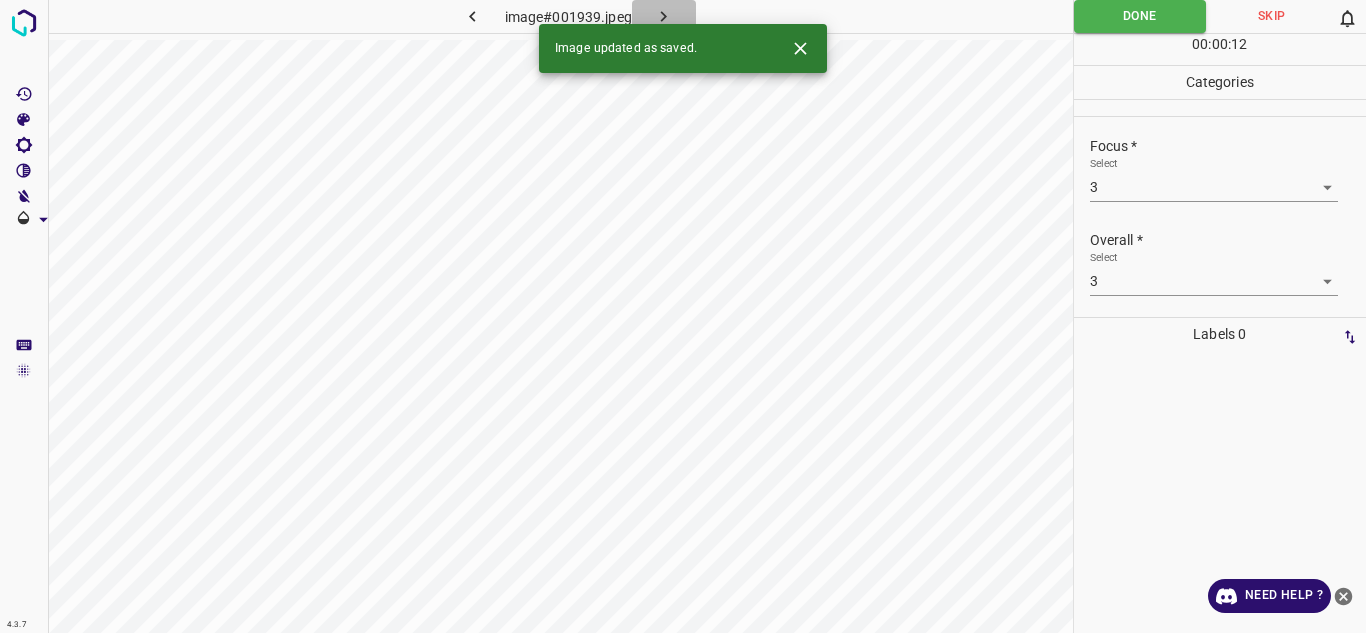 click 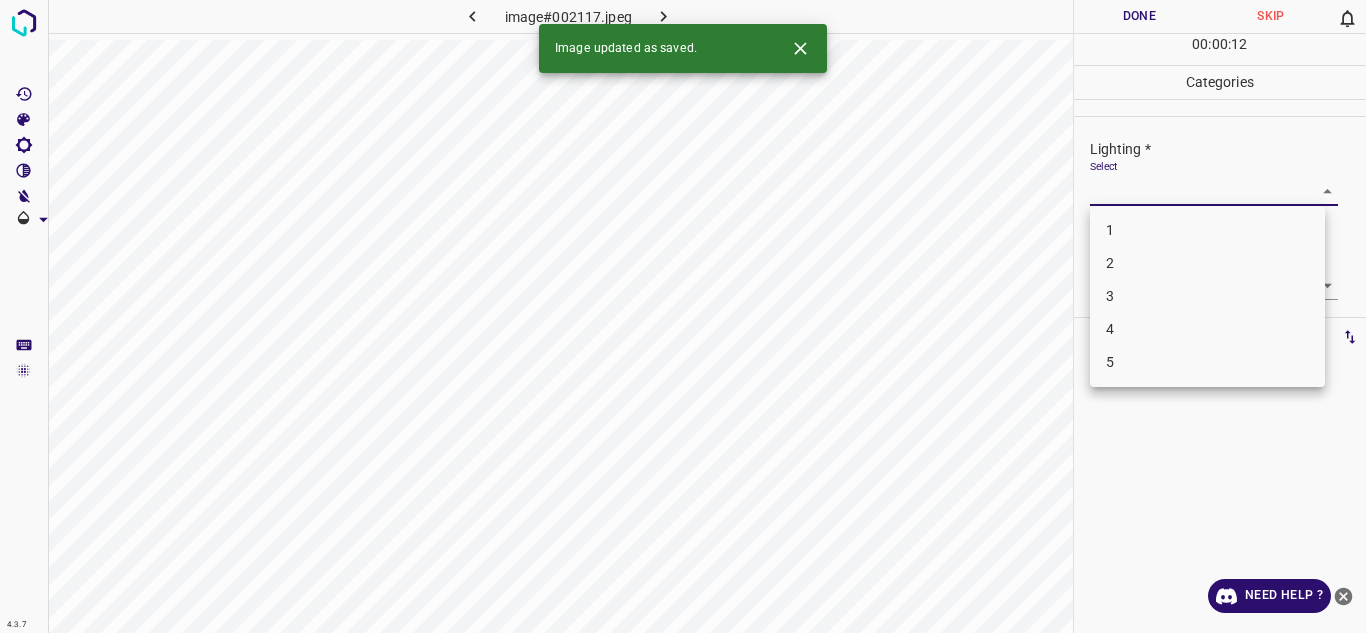 click on "4.3.7 image#002117.jpeg Done Skip 0 00   : 00   : 12   Categories Lighting *  Select ​ Focus *  Select ​ Overall *  Select ​ Labels   0 Categories 1 Lighting 2 Focus 3 Overall Tools Space Change between modes (Draw & Edit) I Auto labeling R Restore zoom M Zoom in N Zoom out Delete Delete selecte label Filters Z Restore filters X Saturation filter C Brightness filter V Contrast filter B Gray scale filter General O Download Image updated as saved. Need Help ? Texto original Valora esta traducción Tu opinión servirá para ayudar a mejorar el Traductor de Google - Text - Hide - Delete 1 2 3 4 5" at bounding box center [683, 316] 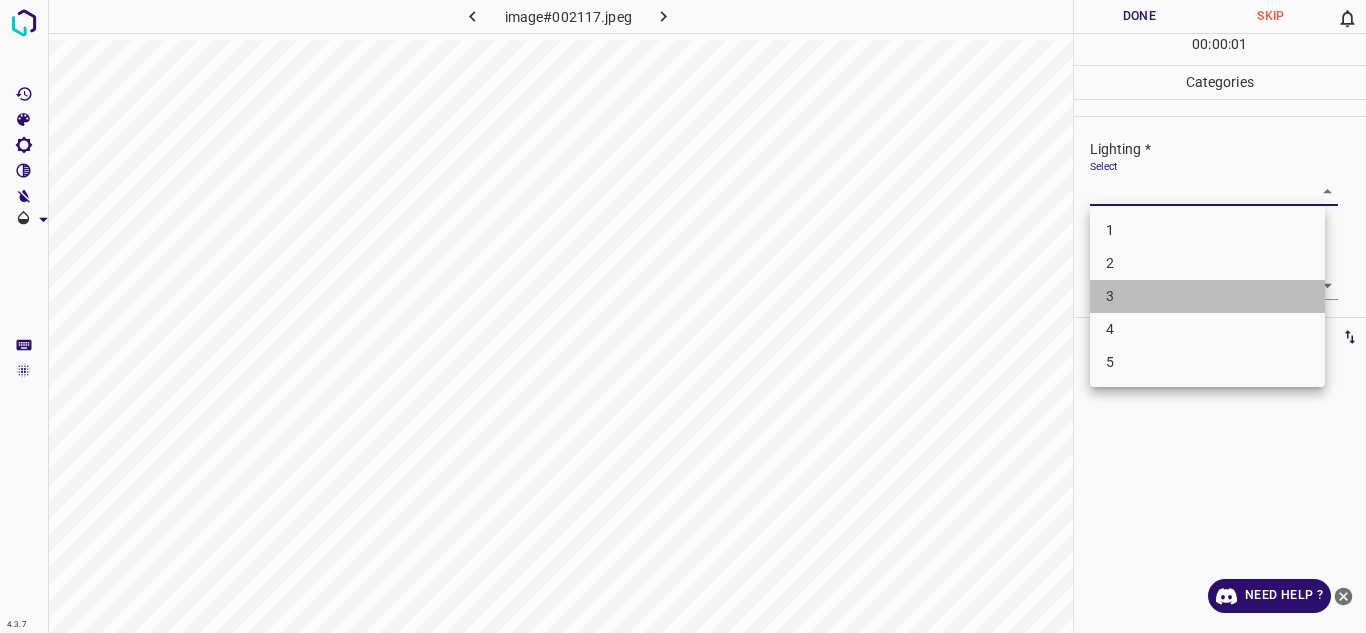 click on "3" at bounding box center [1207, 296] 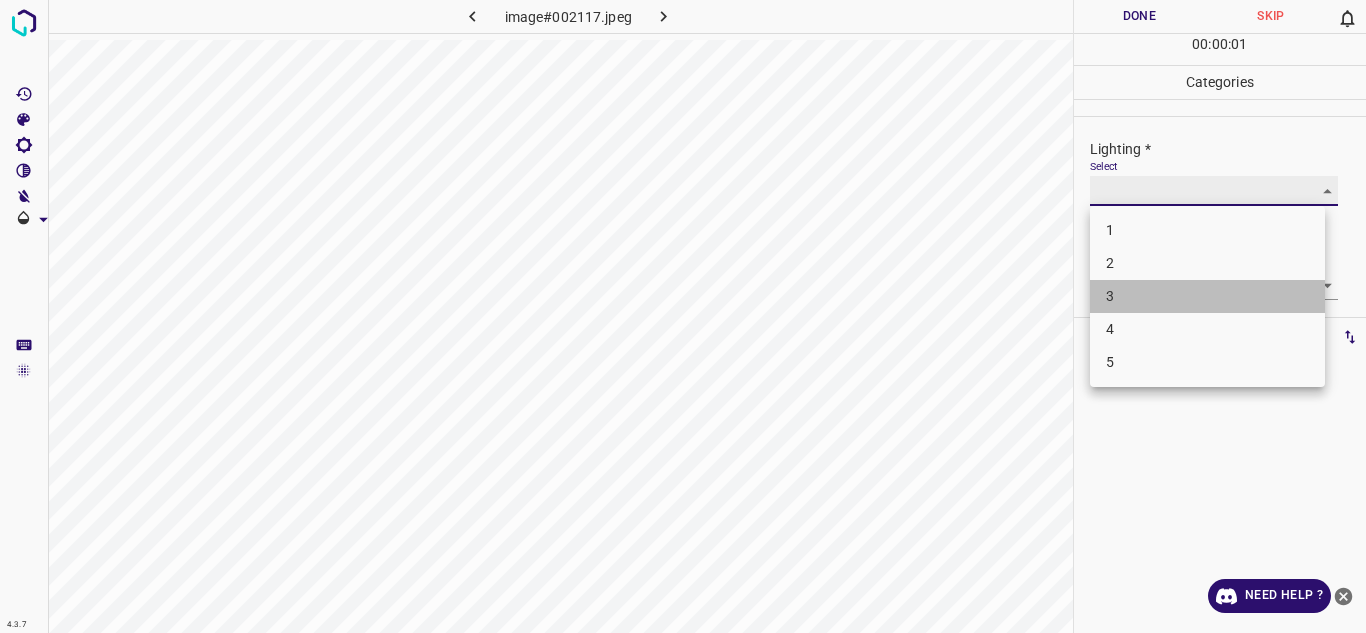 type on "3" 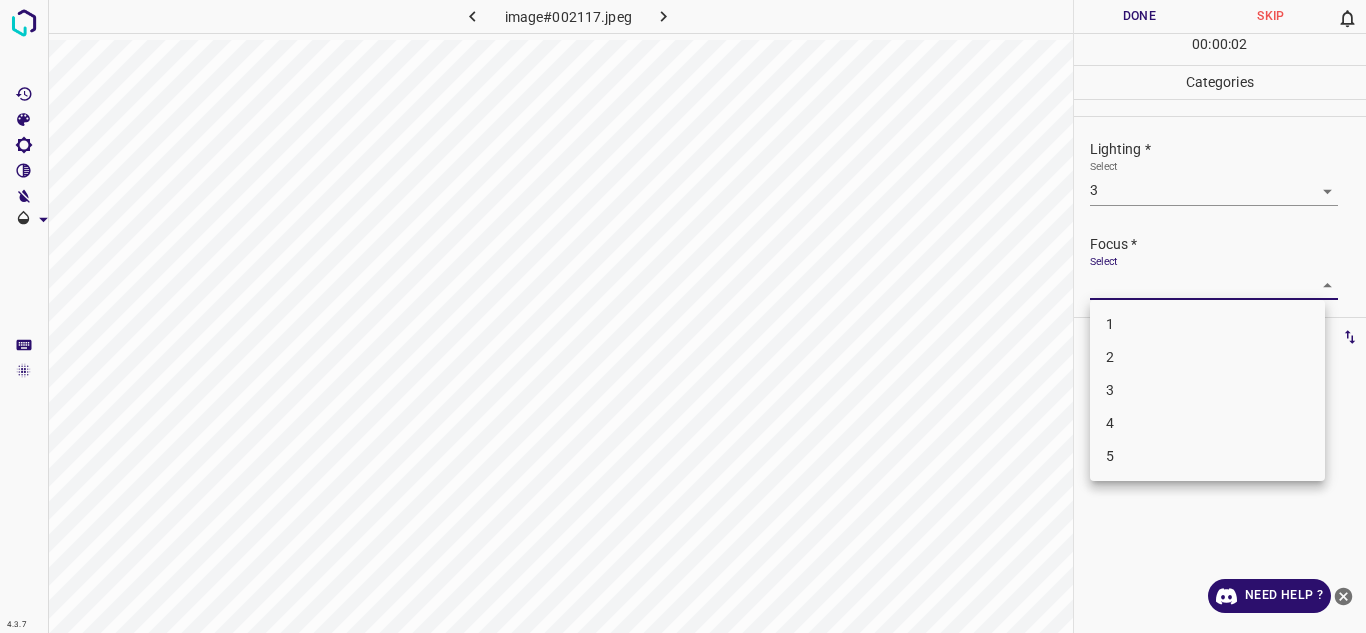 click on "4.3.7 image#002117.jpeg Done Skip 0 00   : 00   : 02   Categories Lighting *  Select 3 3 Focus *  Select ​ Overall *  Select ​ Labels   0 Categories 1 Lighting 2 Focus 3 Overall Tools Space Change between modes (Draw & Edit) I Auto labeling R Restore zoom M Zoom in N Zoom out Delete Delete selecte label Filters Z Restore filters X Saturation filter C Brightness filter V Contrast filter B Gray scale filter General O Download Need Help ? Texto original Valora esta traducción Tu opinión servirá para ayudar a mejorar el Traductor de Google - Text - Hide - Delete 1 2 3 4 5" at bounding box center [683, 316] 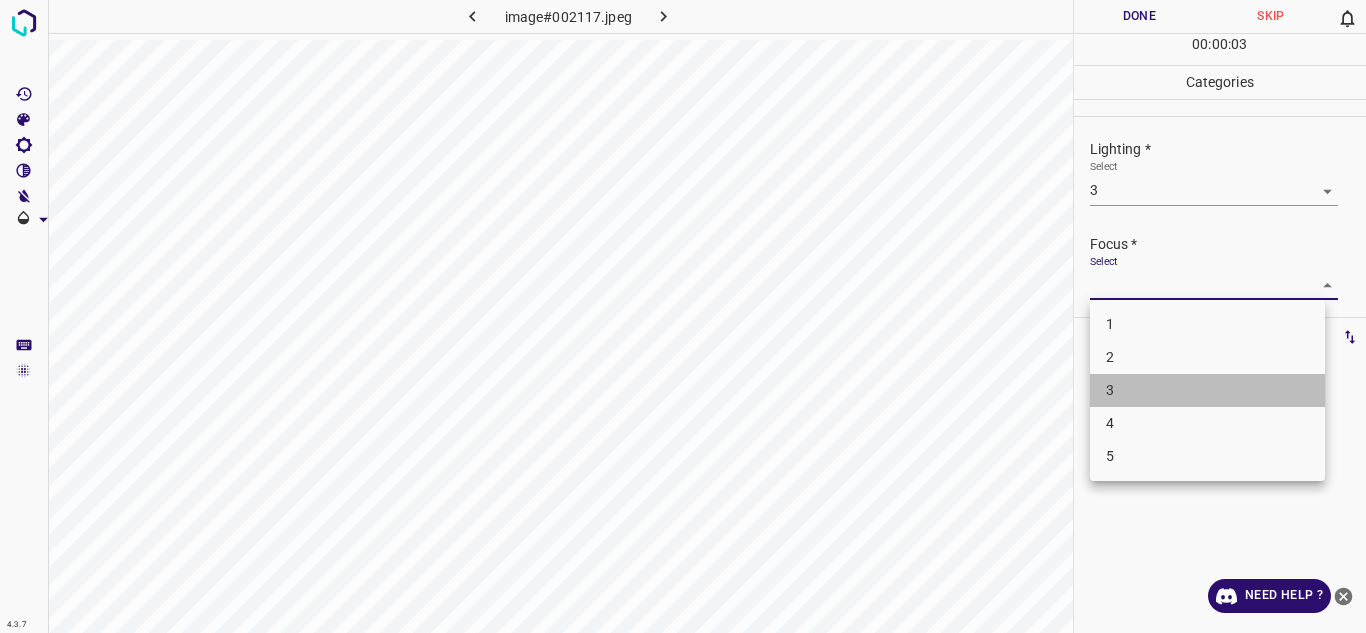 click on "3" at bounding box center (1207, 390) 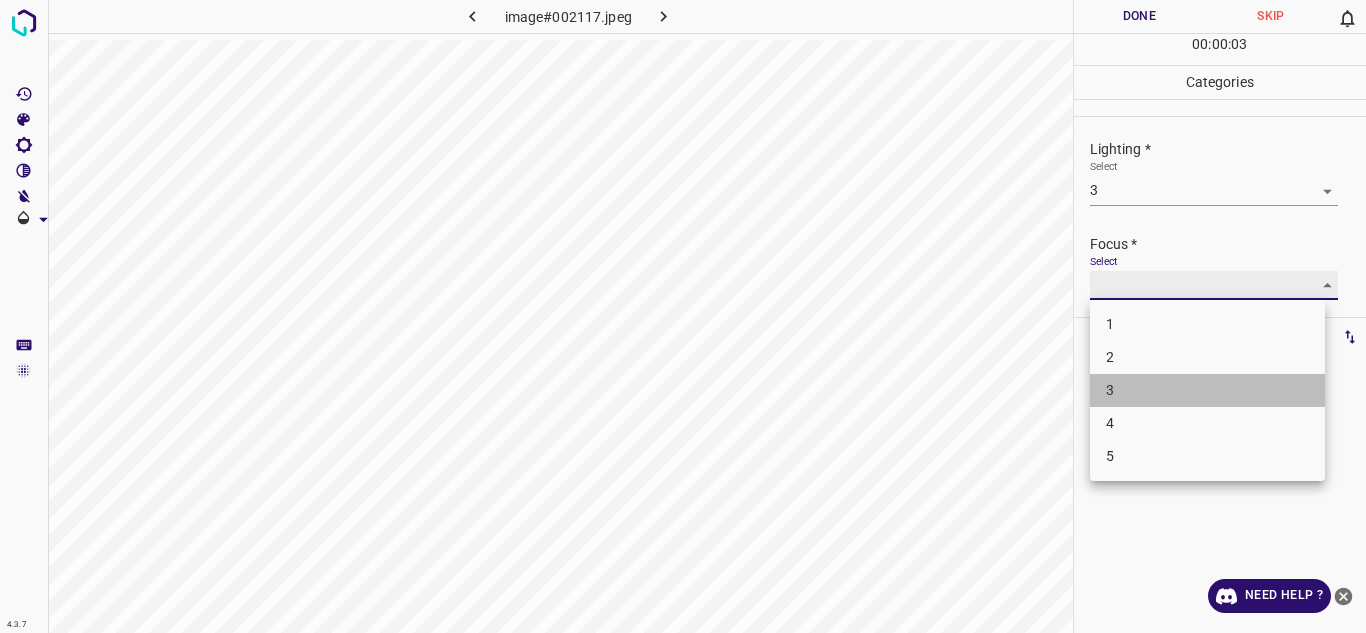 type on "3" 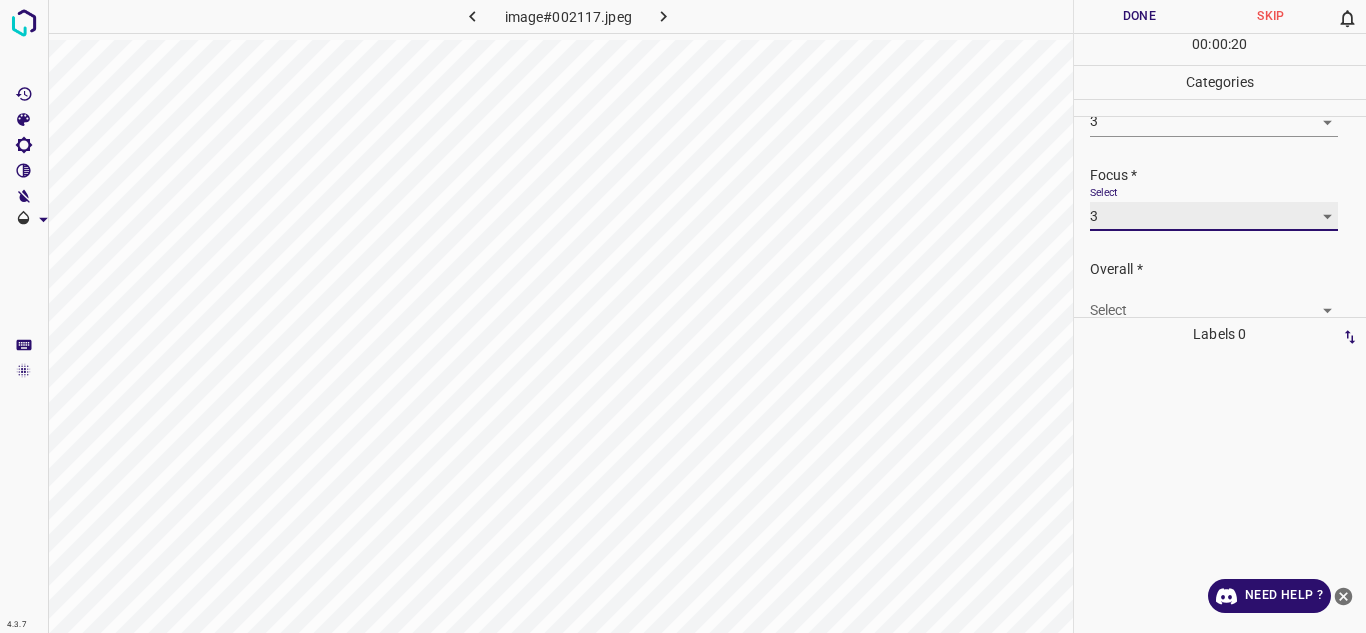 scroll, scrollTop: 98, scrollLeft: 0, axis: vertical 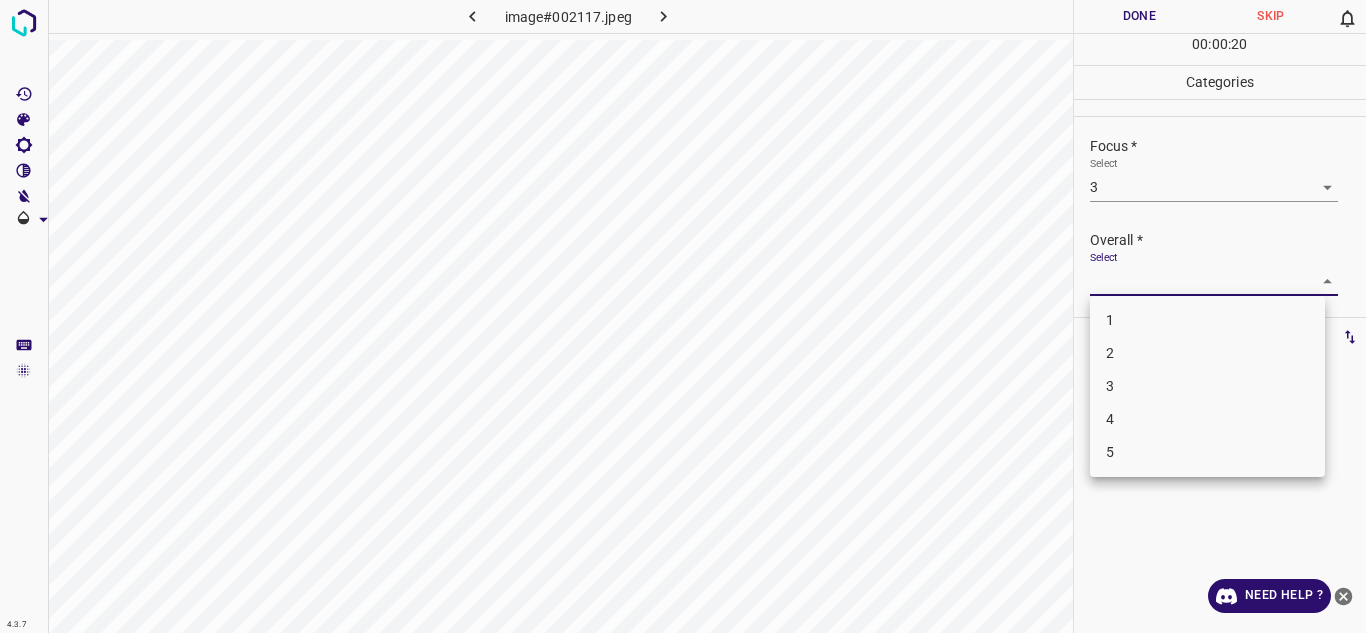 click on "4.3.7 image#002117.jpeg Done Skip 0 00   : 00   : 20   Categories Lighting *  Select 3 3 Focus *  Select 3 3 Overall *  Select ​ Labels   0 Categories 1 Lighting 2 Focus 3 Overall Tools Space Change between modes (Draw & Edit) I Auto labeling R Restore zoom M Zoom in N Zoom out Delete Delete selecte label Filters Z Restore filters X Saturation filter C Brightness filter V Contrast filter B Gray scale filter General O Download Need Help ? Texto original Valora esta traducción Tu opinión servirá para ayudar a mejorar el Traductor de Google - Text - Hide - Delete 1 2 3 4 5" at bounding box center (683, 316) 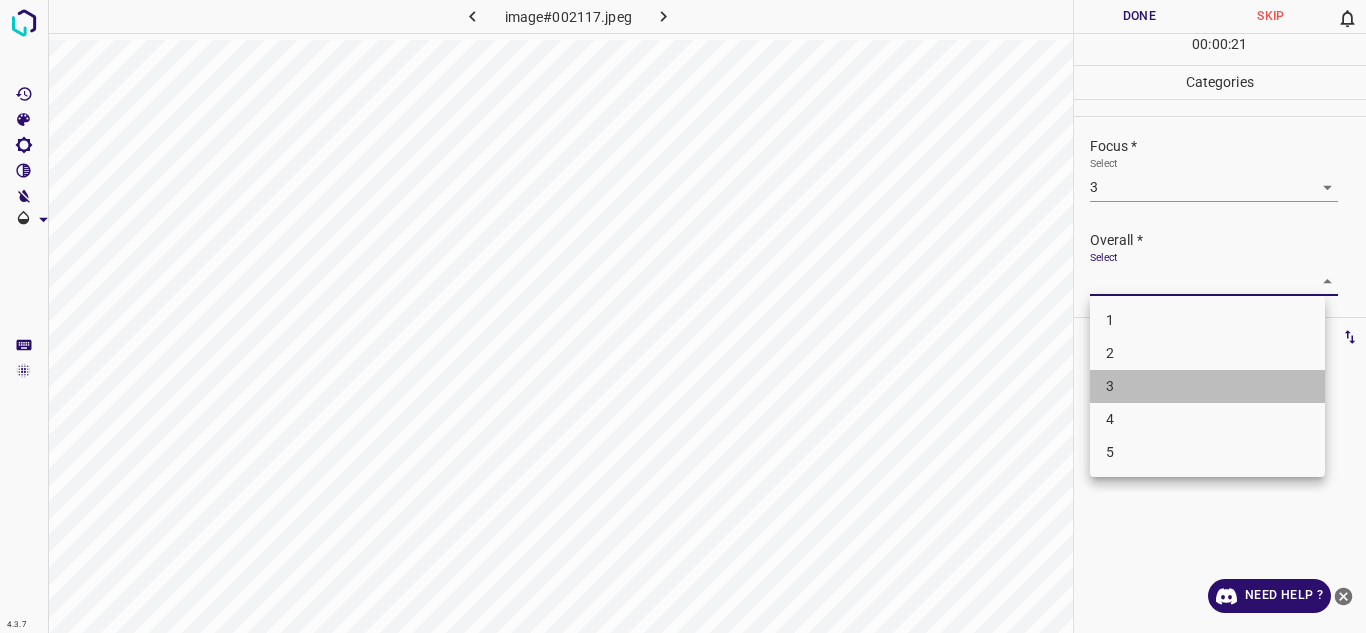 click on "3" at bounding box center [1207, 386] 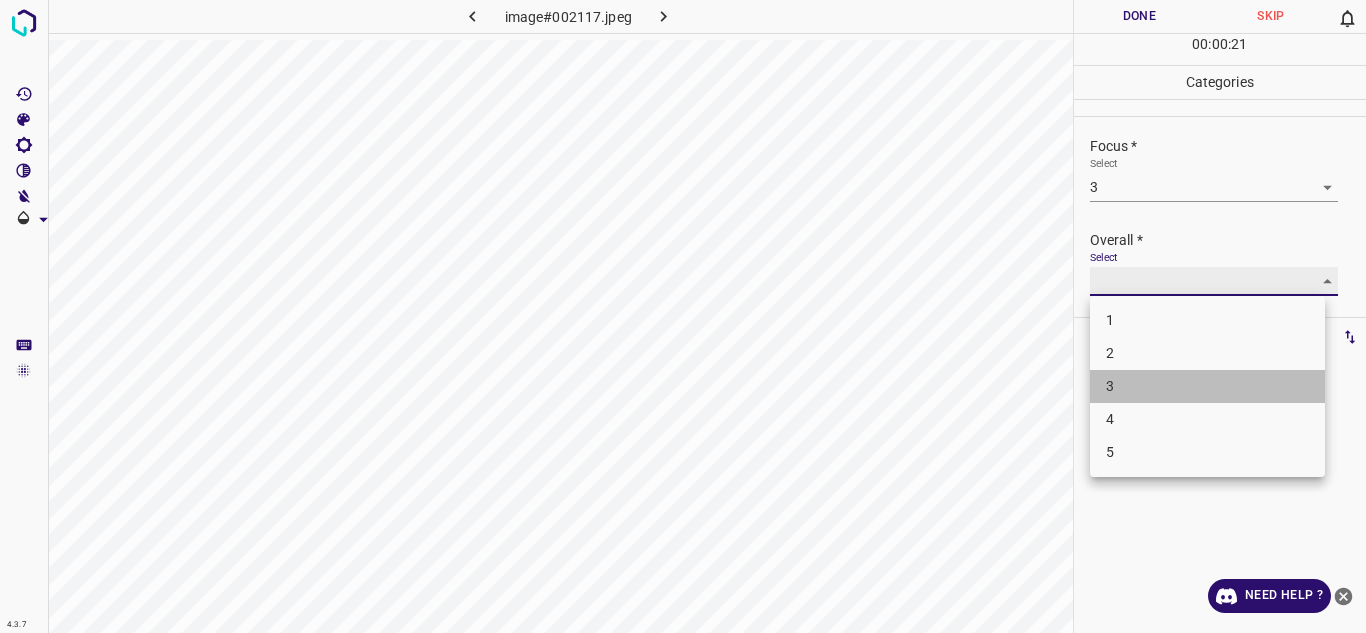 type on "3" 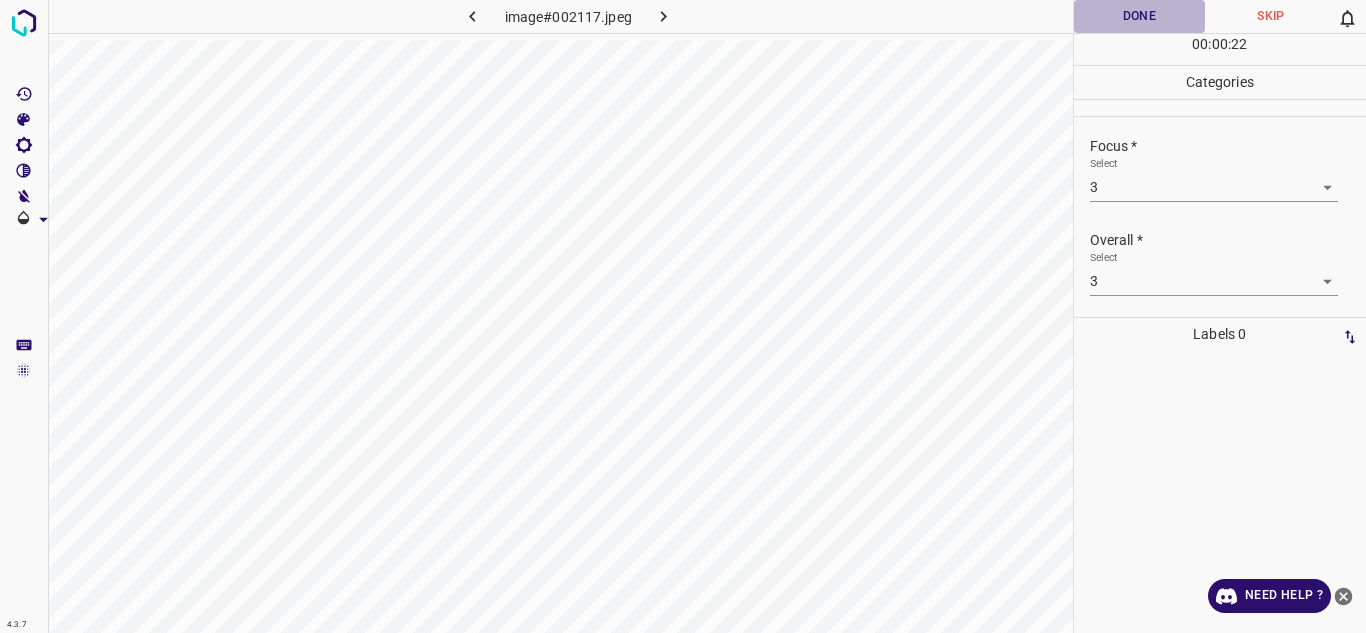 click on "Done" at bounding box center [1140, 16] 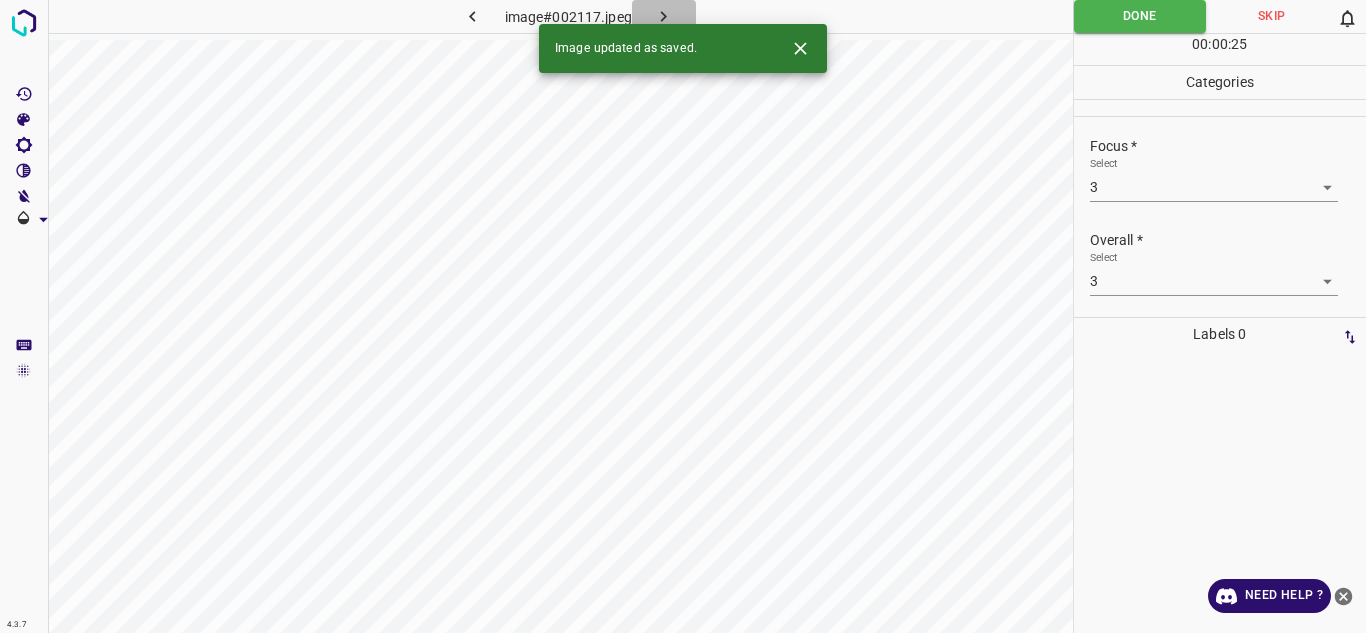 click 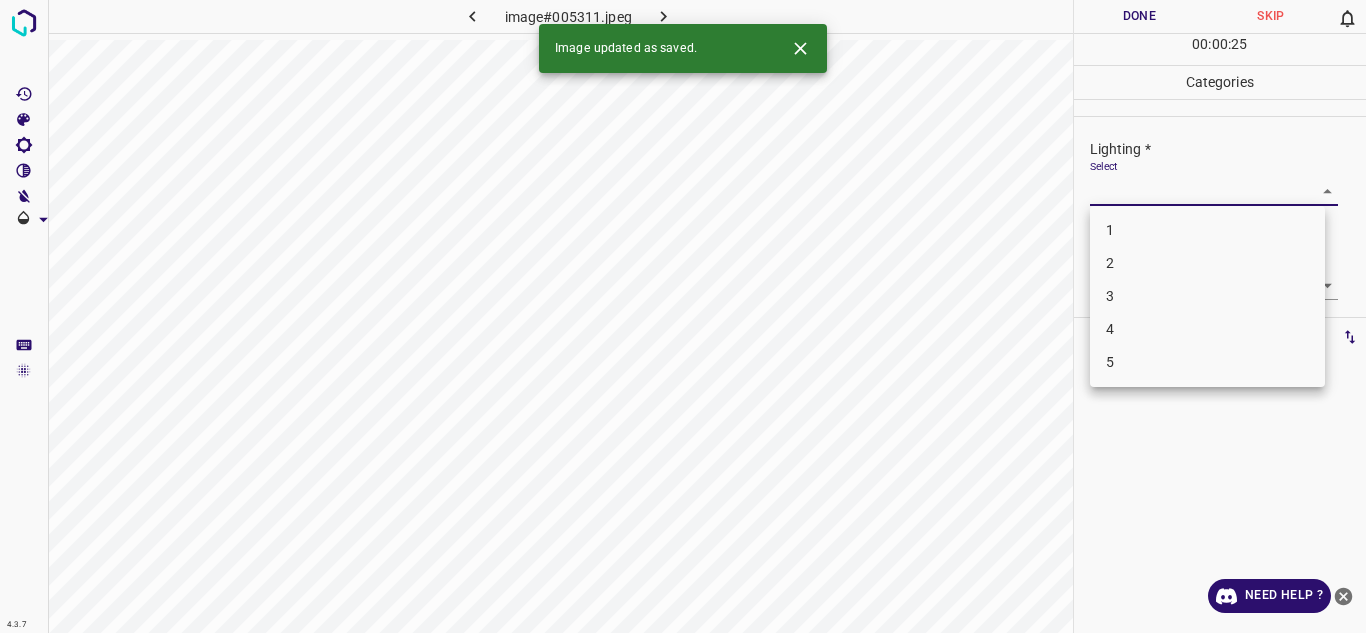 click on "4.3.7 image#005311.jpeg Done Skip 0 00   : 00   : 25   Categories Lighting *  Select ​ Focus *  Select ​ Overall *  Select ​ Labels   0 Categories 1 Lighting 2 Focus 3 Overall Tools Space Change between modes (Draw & Edit) I Auto labeling R Restore zoom M Zoom in N Zoom out Delete Delete selecte label Filters Z Restore filters X Saturation filter C Brightness filter V Contrast filter B Gray scale filter General O Download Image updated as saved. Need Help ? Texto original Valora esta traducción Tu opinión servirá para ayudar a mejorar el Traductor de Google - Text - Hide - Delete 1 2 3 4 5" at bounding box center [683, 316] 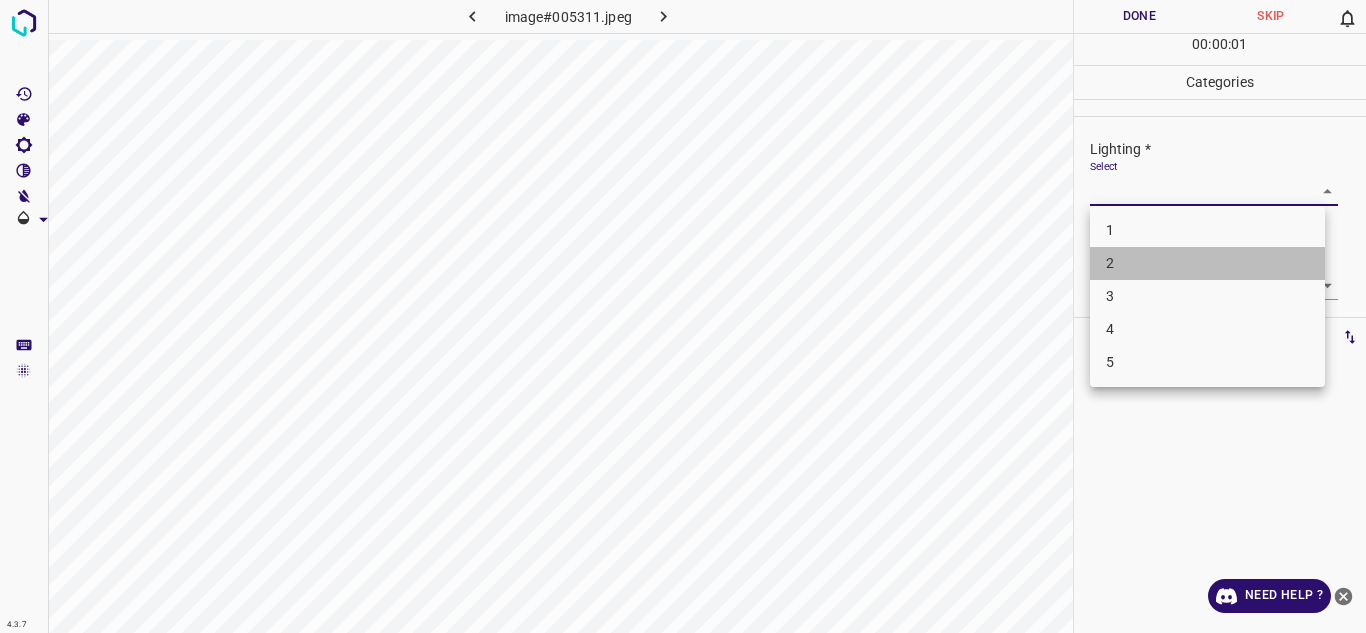 click on "2" at bounding box center [1207, 263] 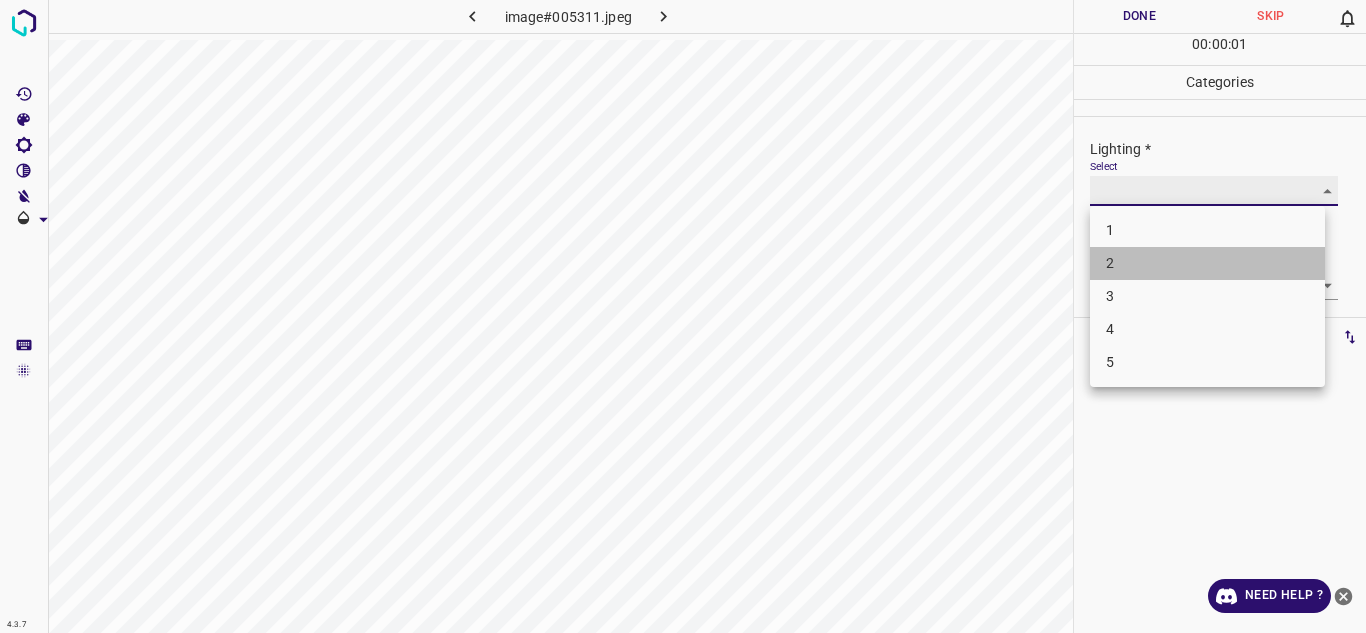 type on "2" 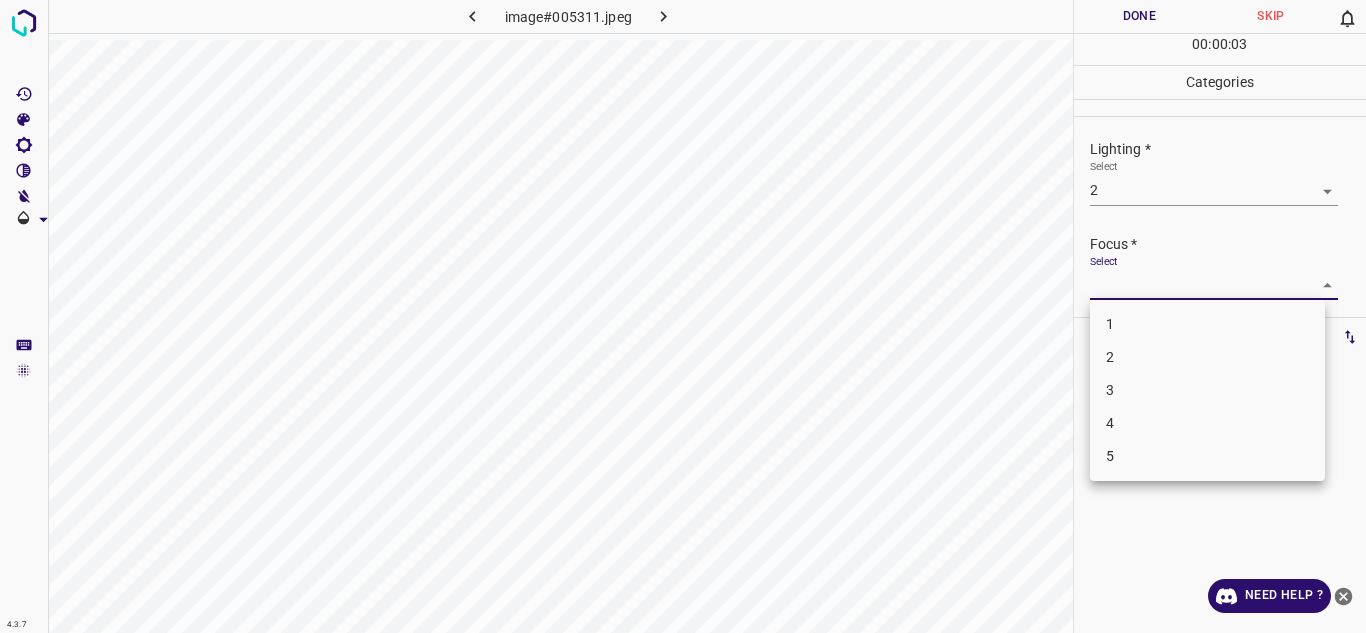 drag, startPoint x: 1193, startPoint y: 273, endPoint x: 1163, endPoint y: 346, distance: 78.92401 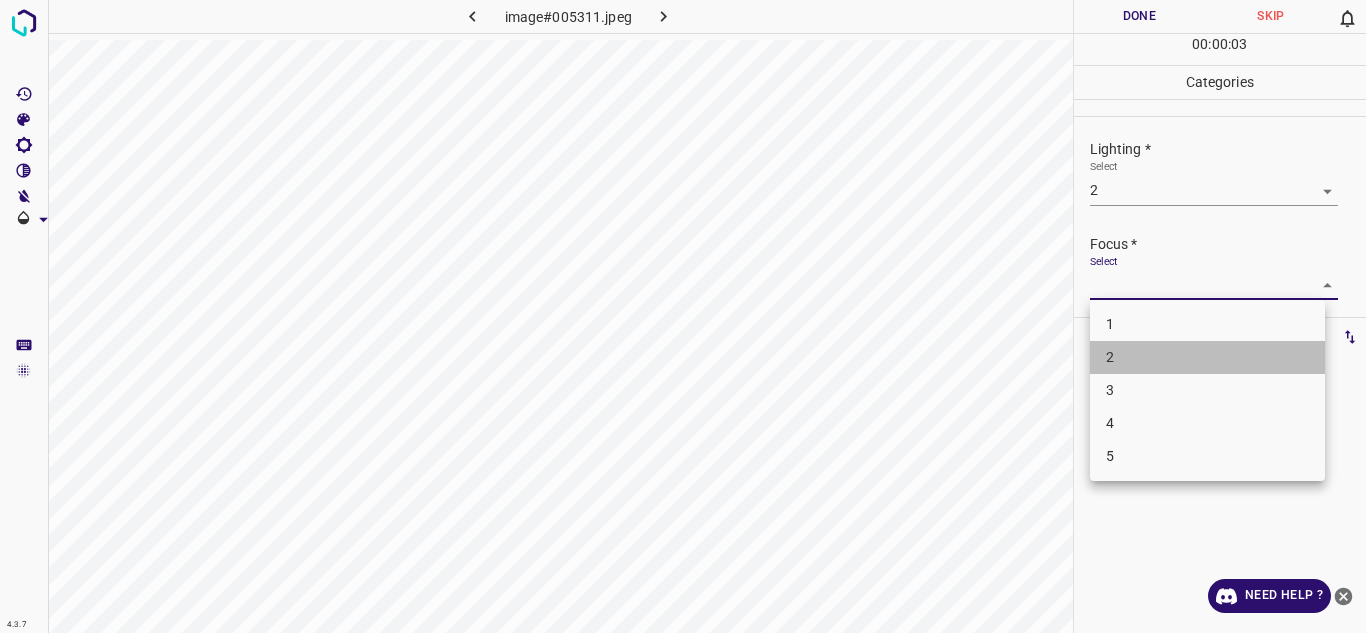 click on "2" at bounding box center (1207, 357) 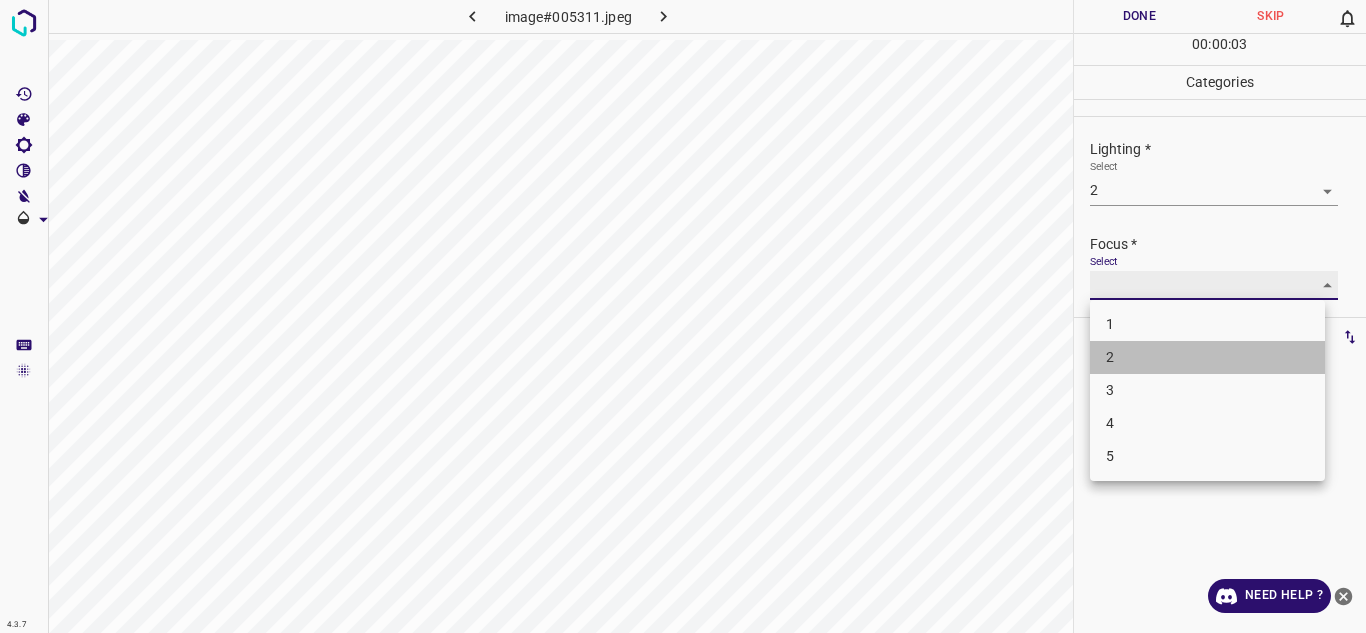 type on "2" 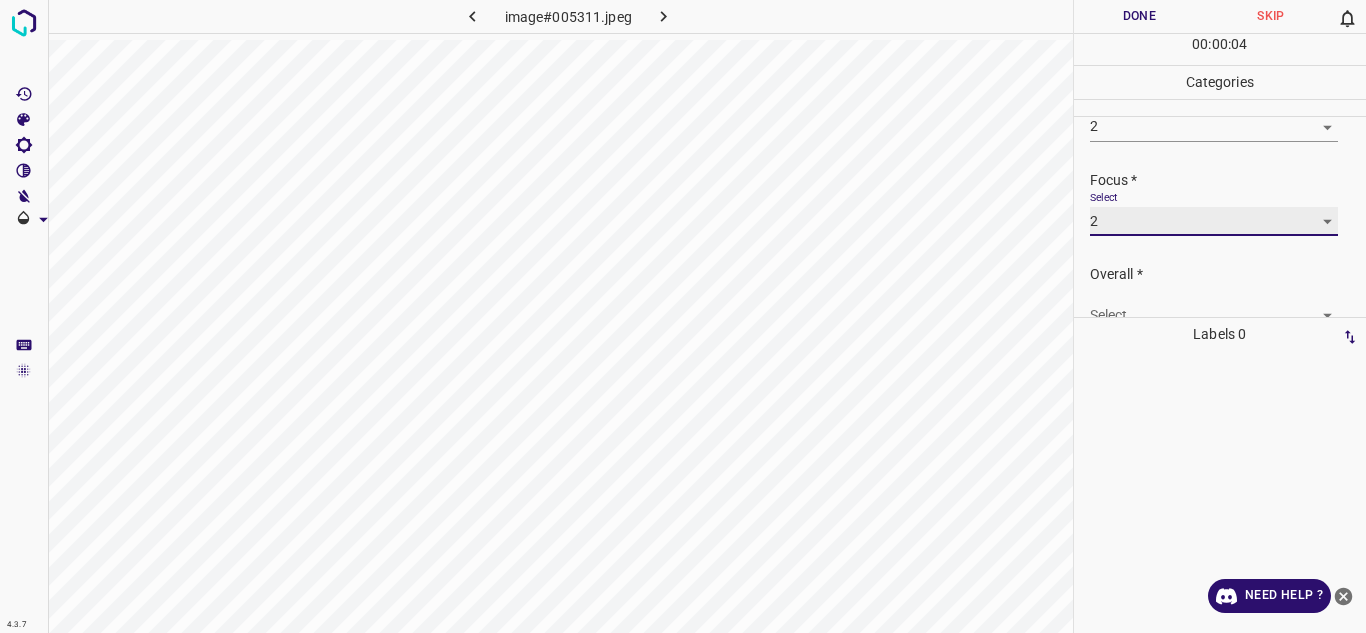 scroll, scrollTop: 98, scrollLeft: 0, axis: vertical 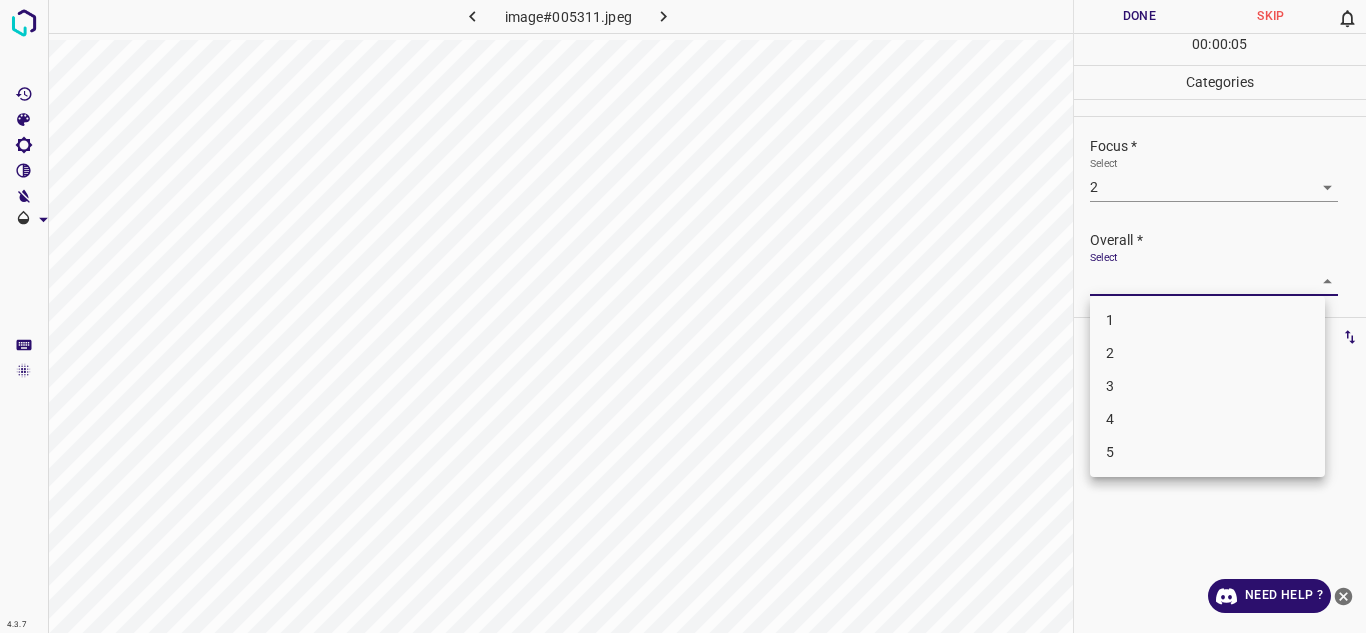 drag, startPoint x: 1260, startPoint y: 280, endPoint x: 1128, endPoint y: 360, distance: 154.35025 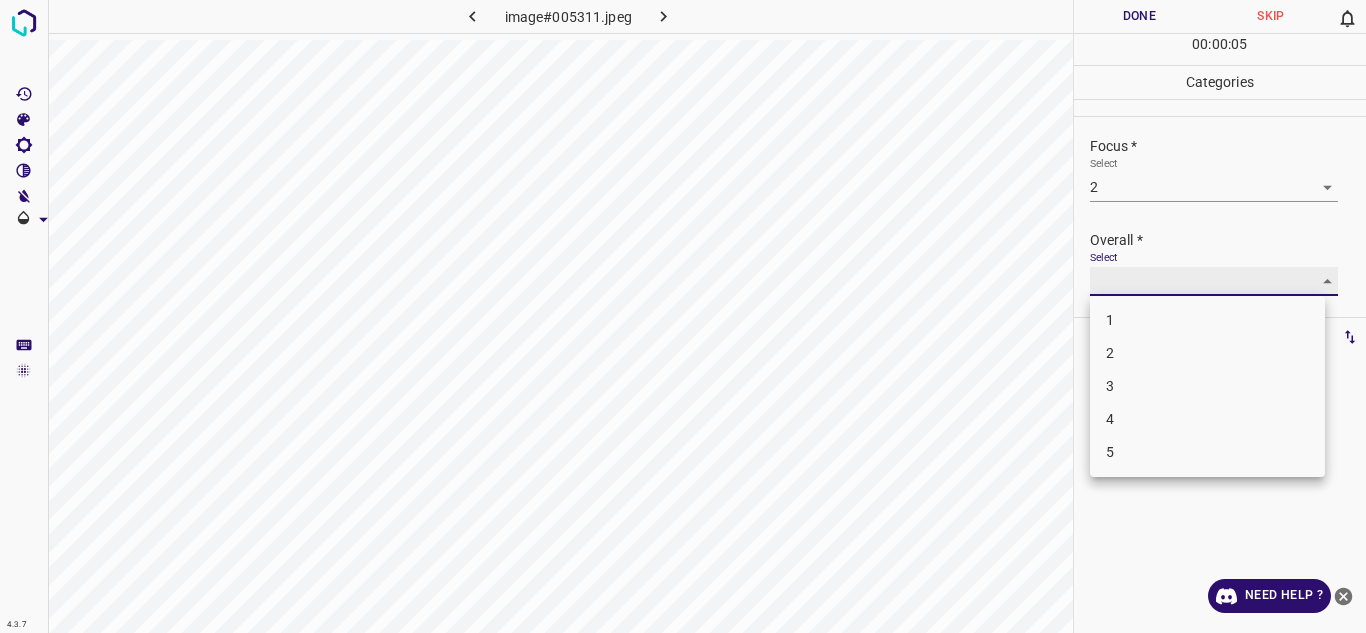 type on "2" 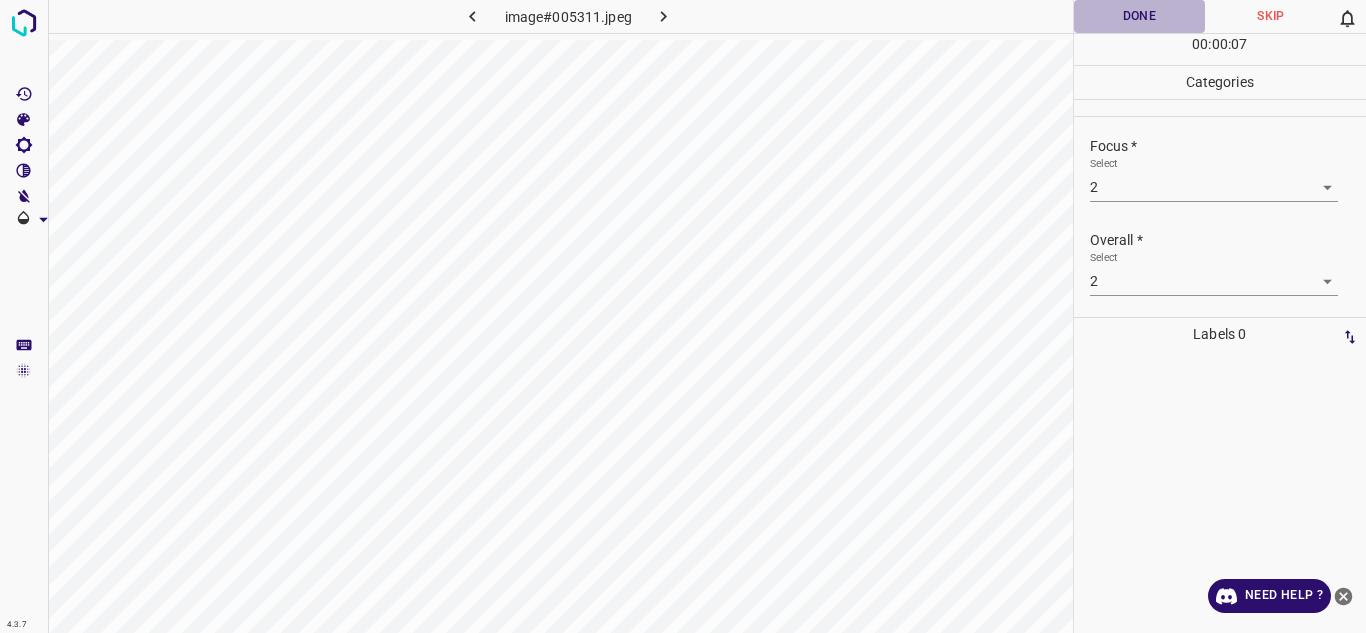 click on "Done" at bounding box center (1140, 16) 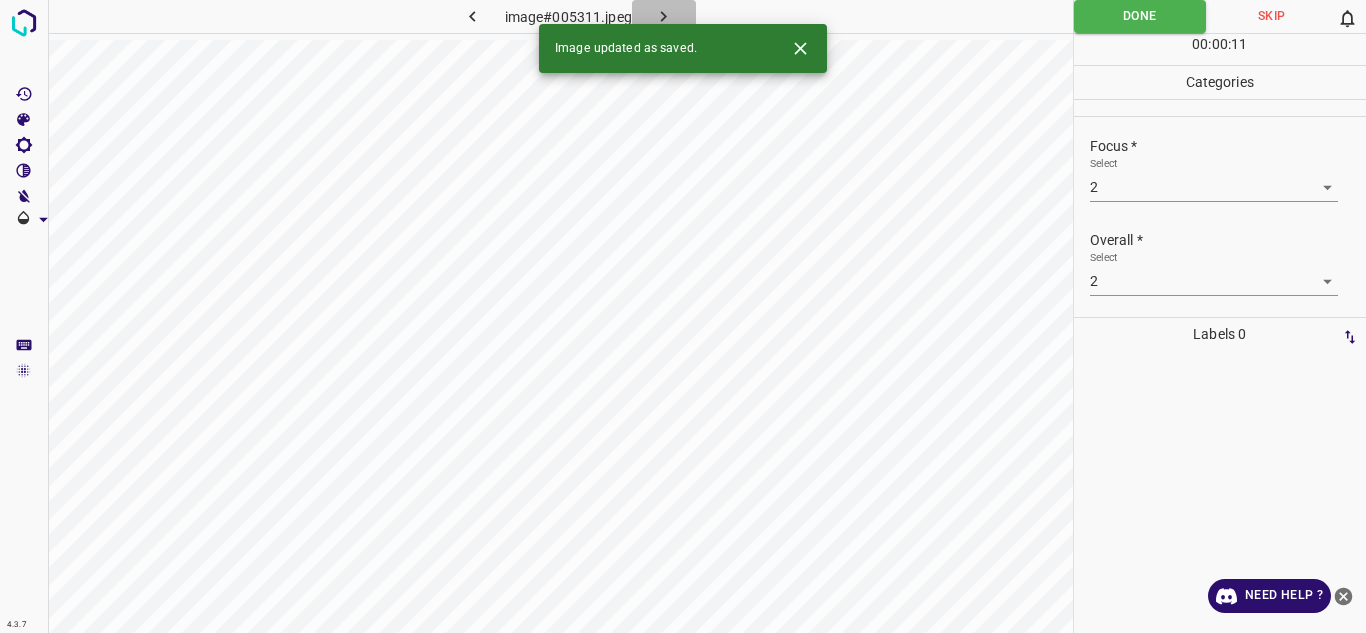 click at bounding box center (664, 16) 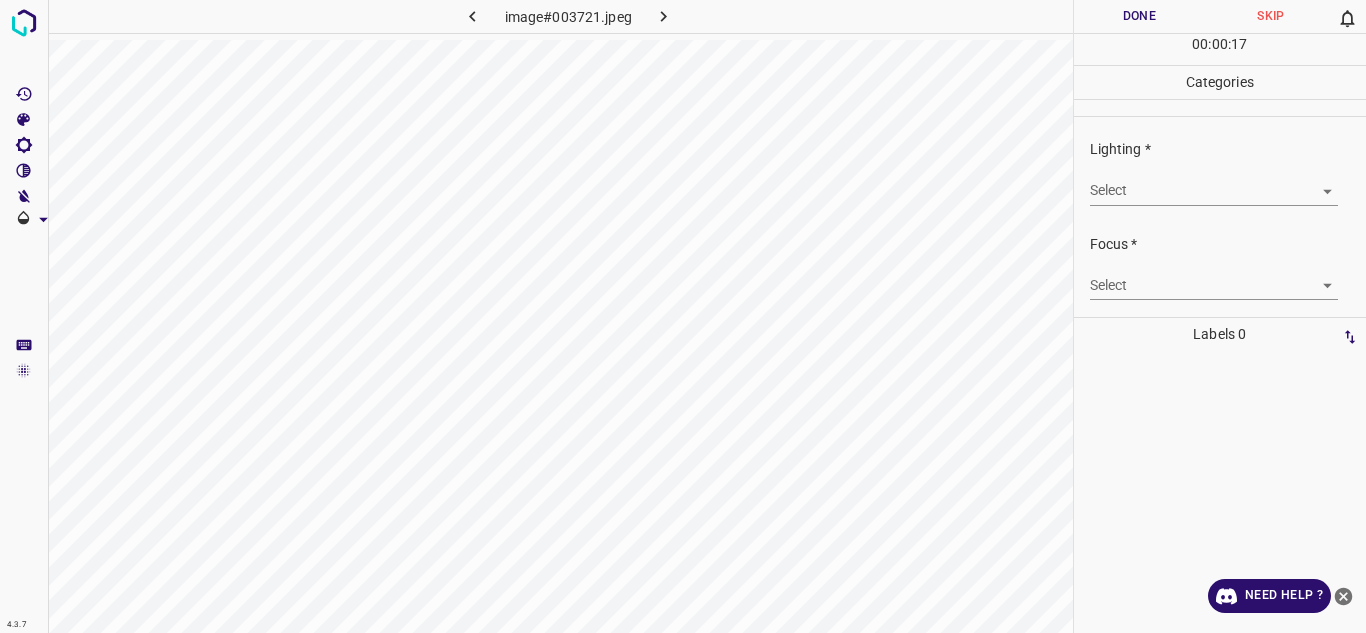click at bounding box center (664, 16) 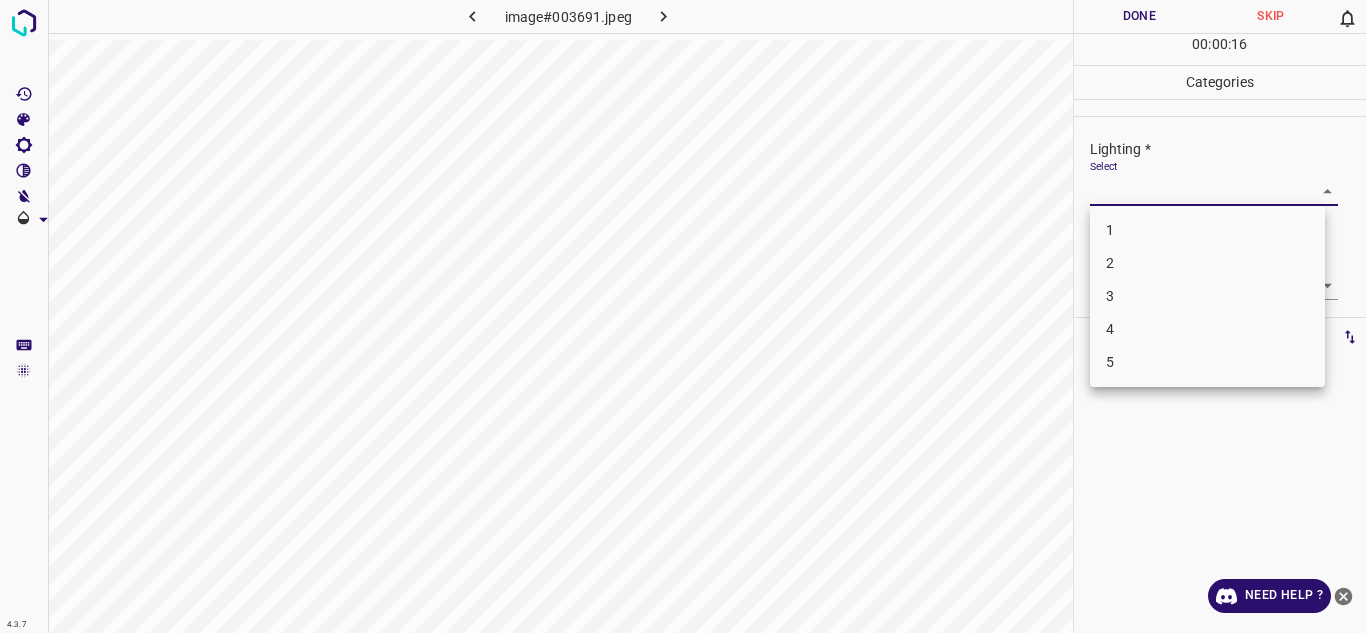 click on "4.3.7 image#003691.jpeg Done Skip 0 00   : 00   : 16   Categories Lighting *  Select ​ Focus *  Select ​ Overall *  Select ​ Labels   0 Categories 1 Lighting 2 Focus 3 Overall Tools Space Change between modes (Draw & Edit) I Auto labeling R Restore zoom M Zoom in N Zoom out Delete Delete selecte label Filters Z Restore filters X Saturation filter C Brightness filter V Contrast filter B Gray scale filter General O Download Need Help ? Texto original Valora esta traducción Tu opinión servirá para ayudar a mejorar el Traductor de Google - Text - Hide - Delete 1 2 3 4 5" at bounding box center (683, 316) 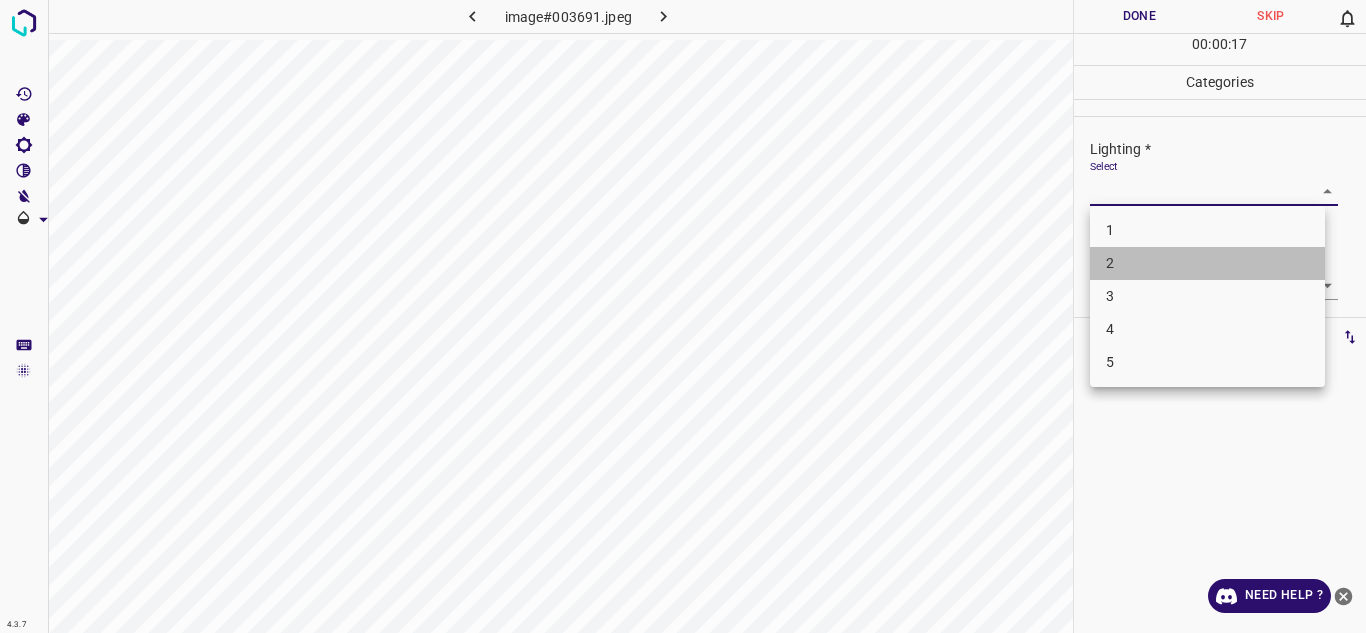 click on "2" at bounding box center (1207, 263) 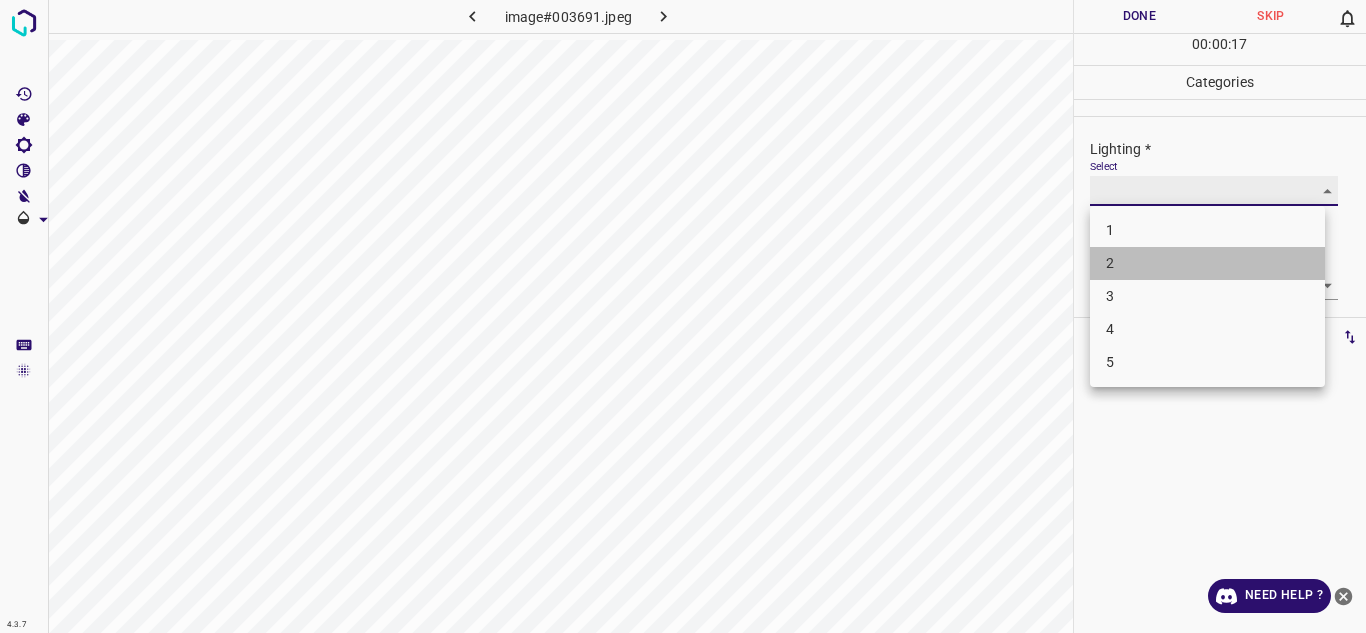 type on "2" 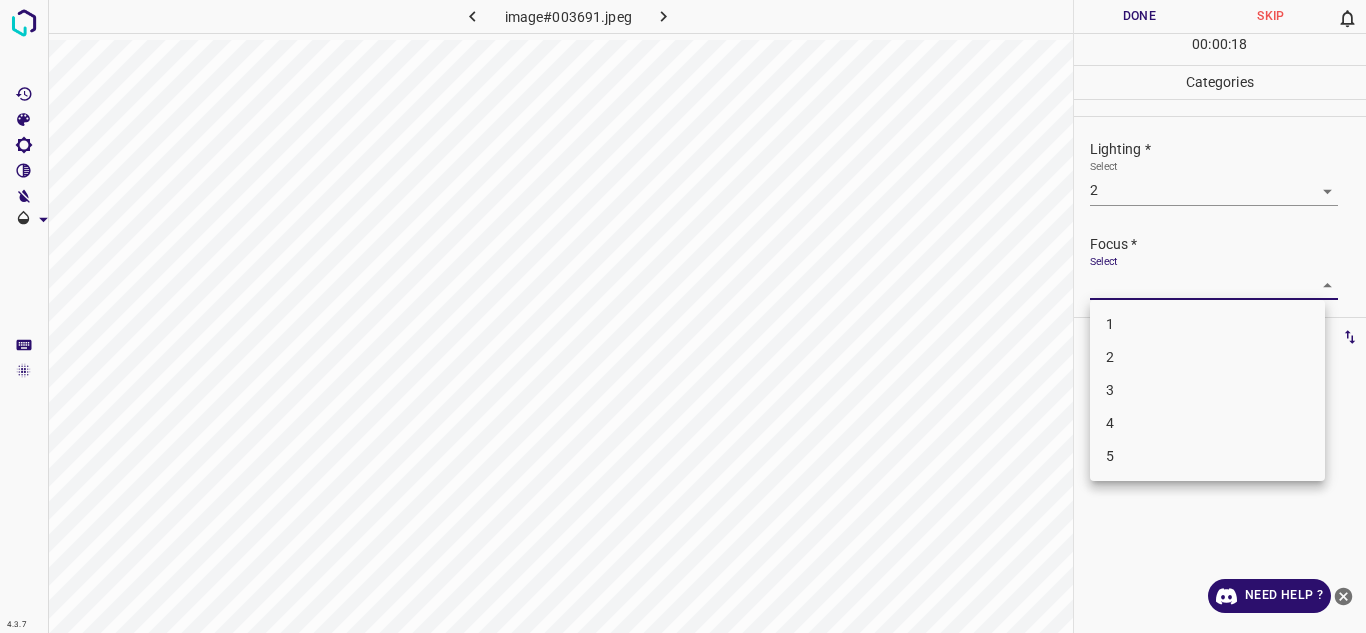 drag, startPoint x: 1147, startPoint y: 288, endPoint x: 1129, endPoint y: 364, distance: 78.10249 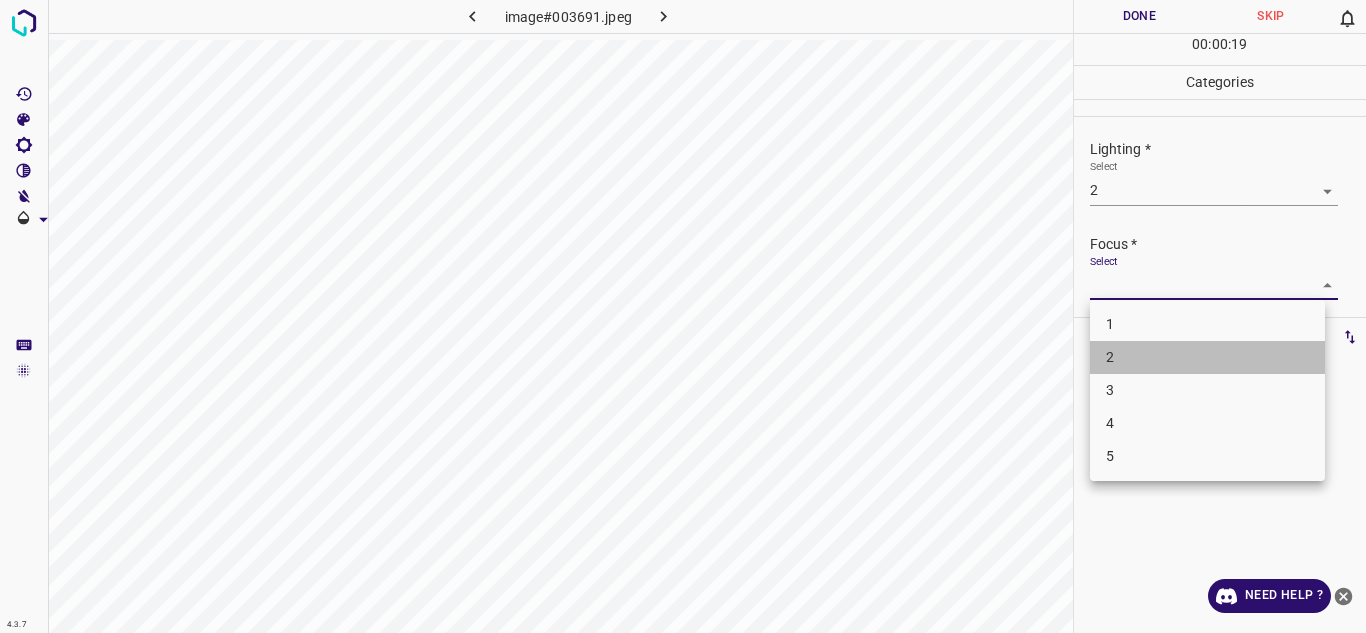click on "2" at bounding box center [1207, 357] 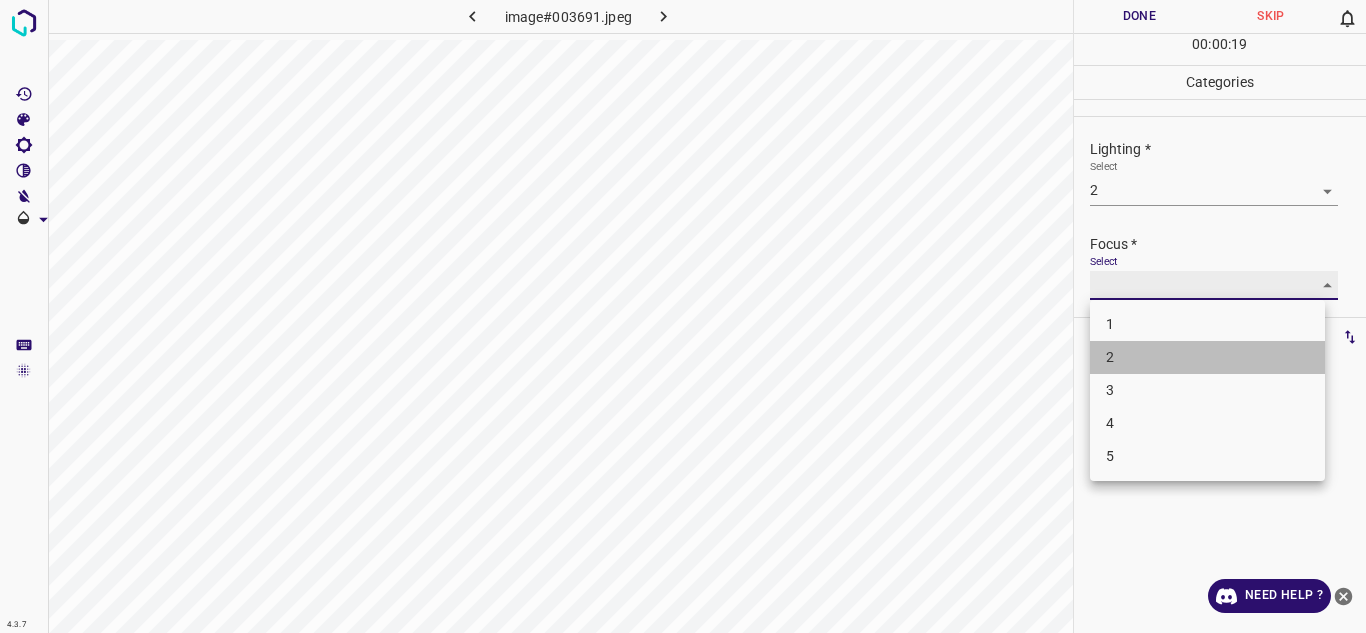 type on "2" 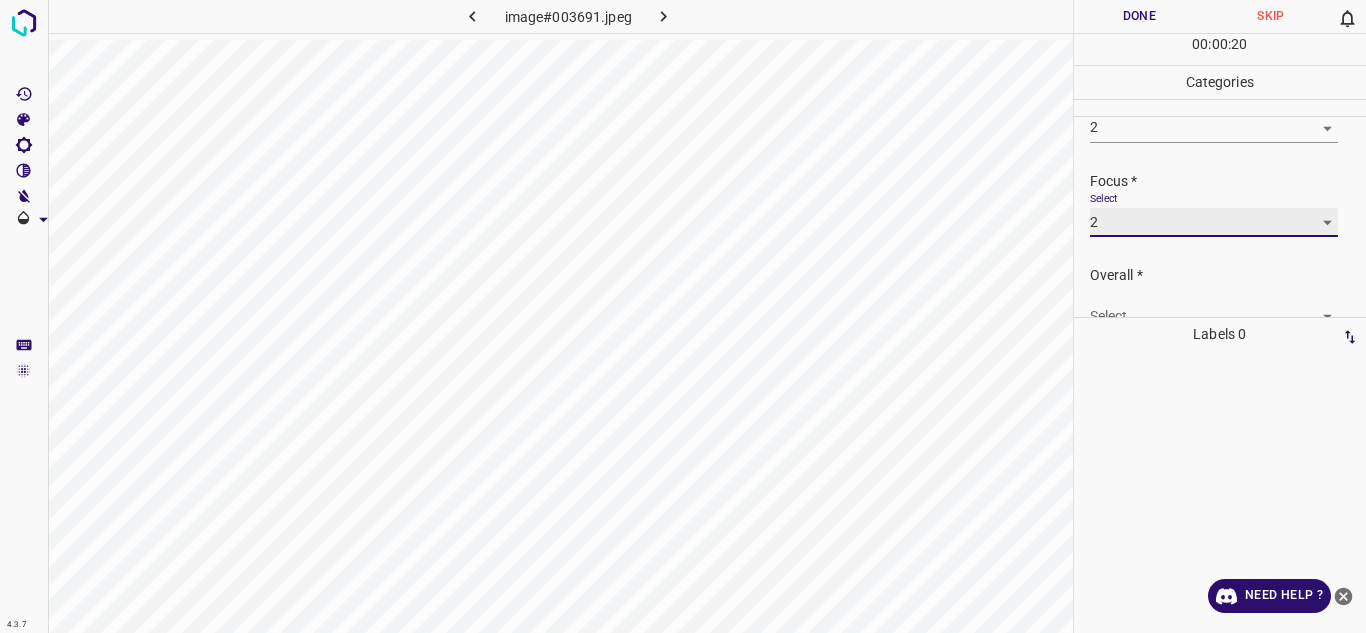 scroll, scrollTop: 98, scrollLeft: 0, axis: vertical 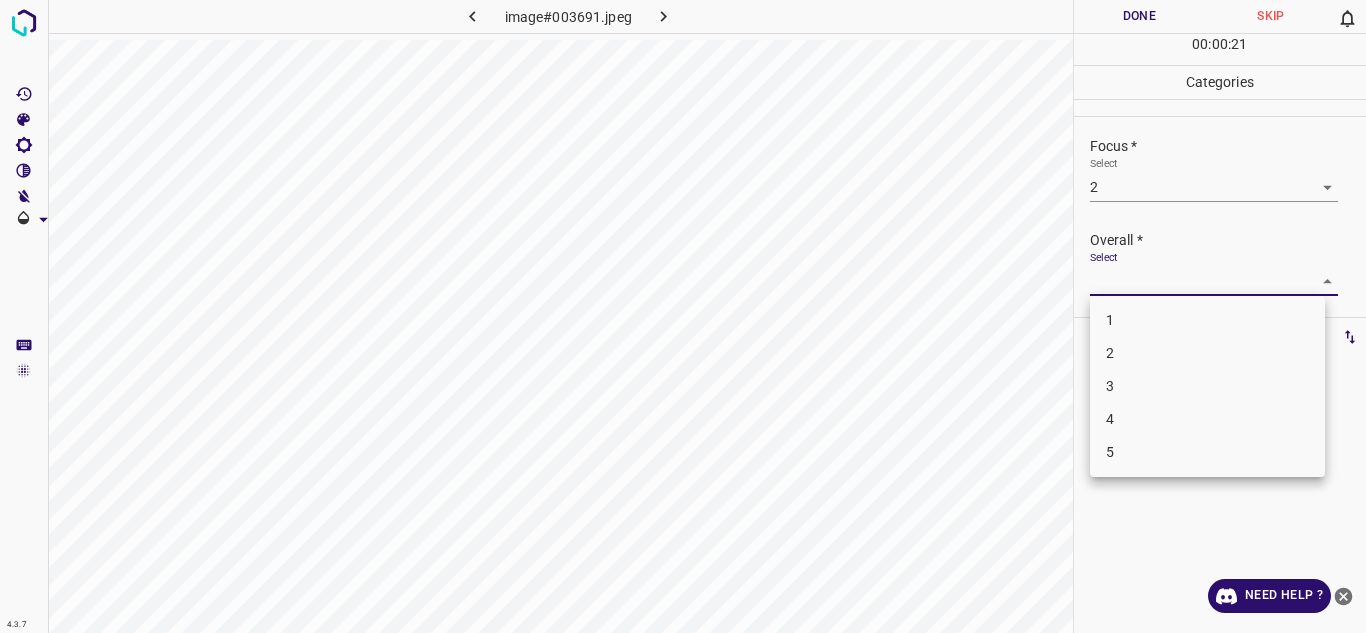 drag, startPoint x: 1296, startPoint y: 277, endPoint x: 1181, endPoint y: 352, distance: 137.2953 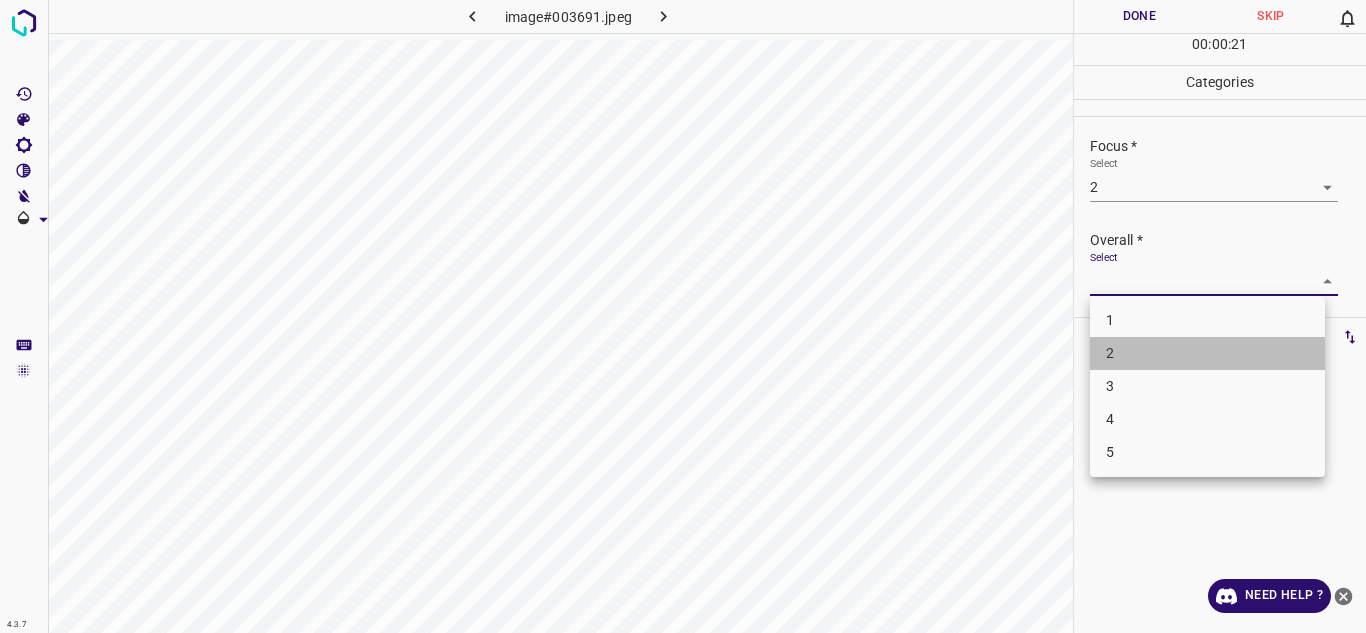 click on "2" at bounding box center [1207, 353] 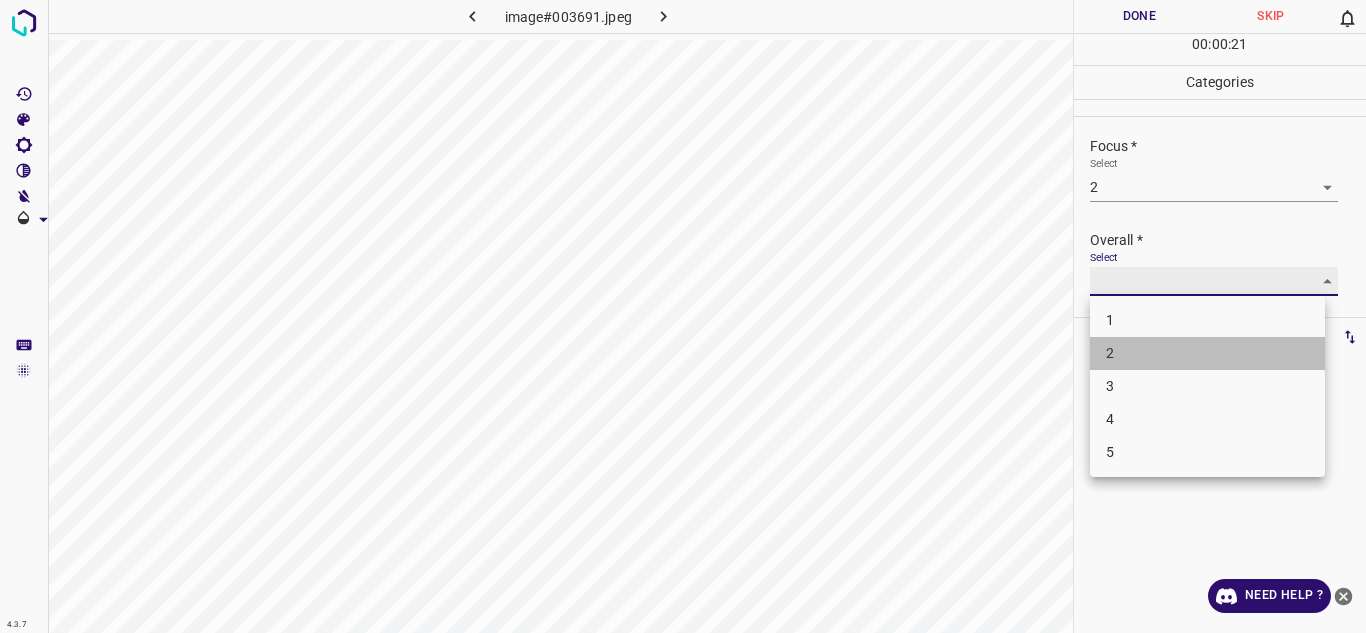 type on "2" 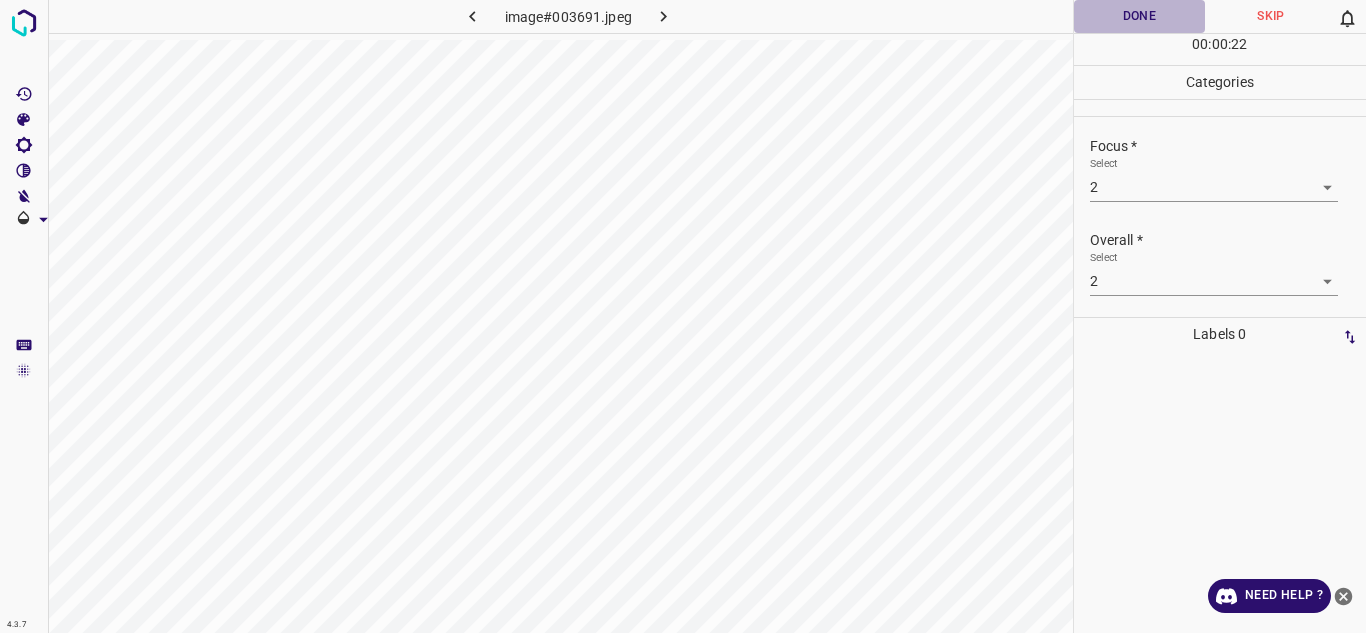 click on "Done" at bounding box center (1140, 16) 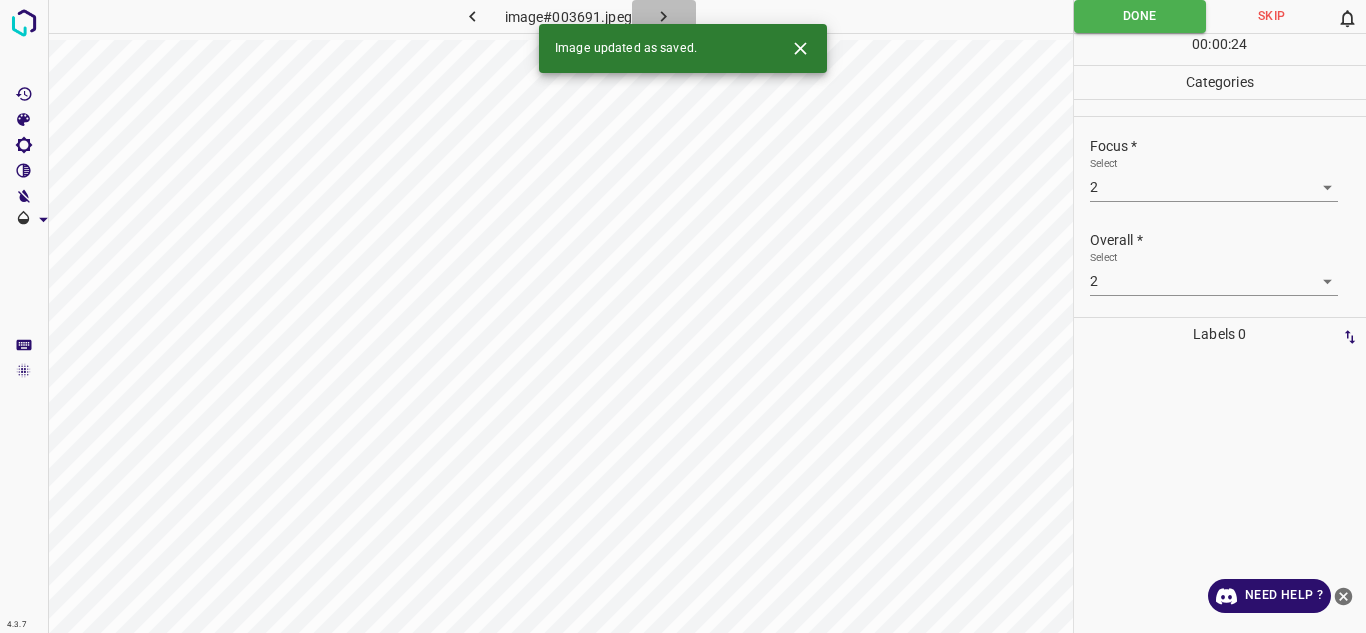 click 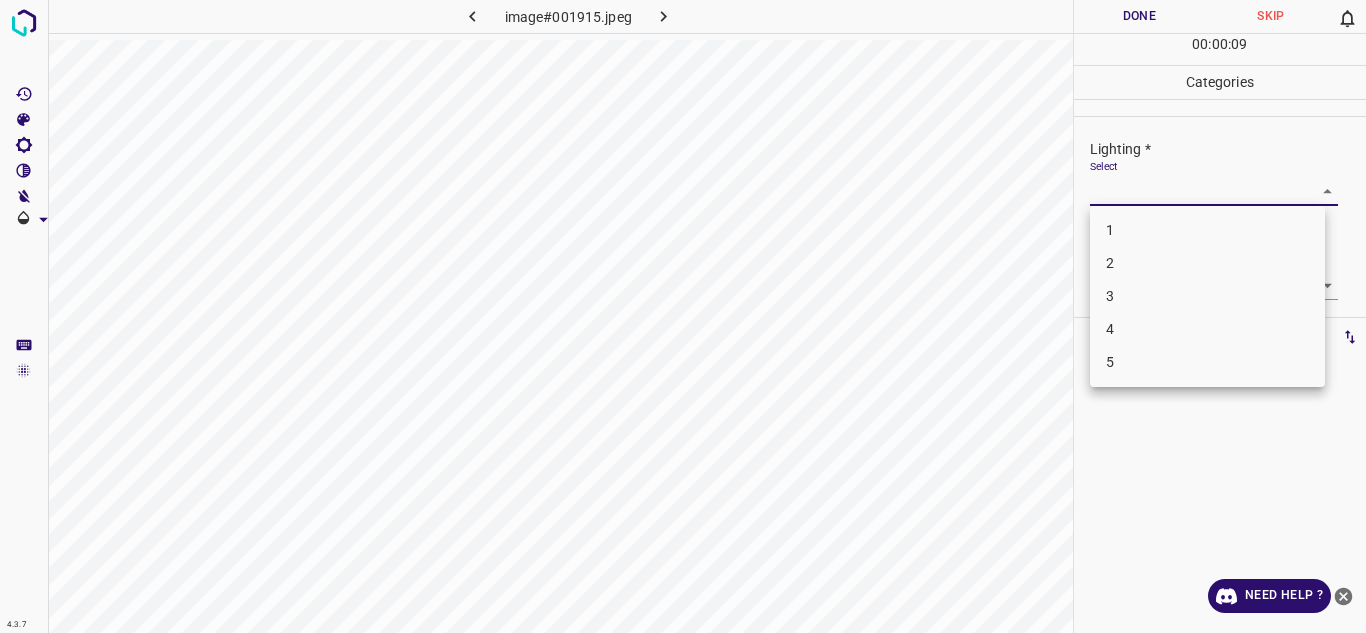 click on "4.3.7 image#001915.jpeg Done Skip 0 00   : 00   : 09   Categories Lighting *  Select ​ Focus *  Select ​ Overall *  Select ​ Labels   0 Categories 1 Lighting 2 Focus 3 Overall Tools Space Change between modes (Draw & Edit) I Auto labeling R Restore zoom M Zoom in N Zoom out Delete Delete selecte label Filters Z Restore filters X Saturation filter C Brightness filter V Contrast filter B Gray scale filter General O Download Need Help ? Texto original Valora esta traducción Tu opinión servirá para ayudar a mejorar el Traductor de Google - Text - Hide - Delete 1 2 3 4 5" at bounding box center (683, 316) 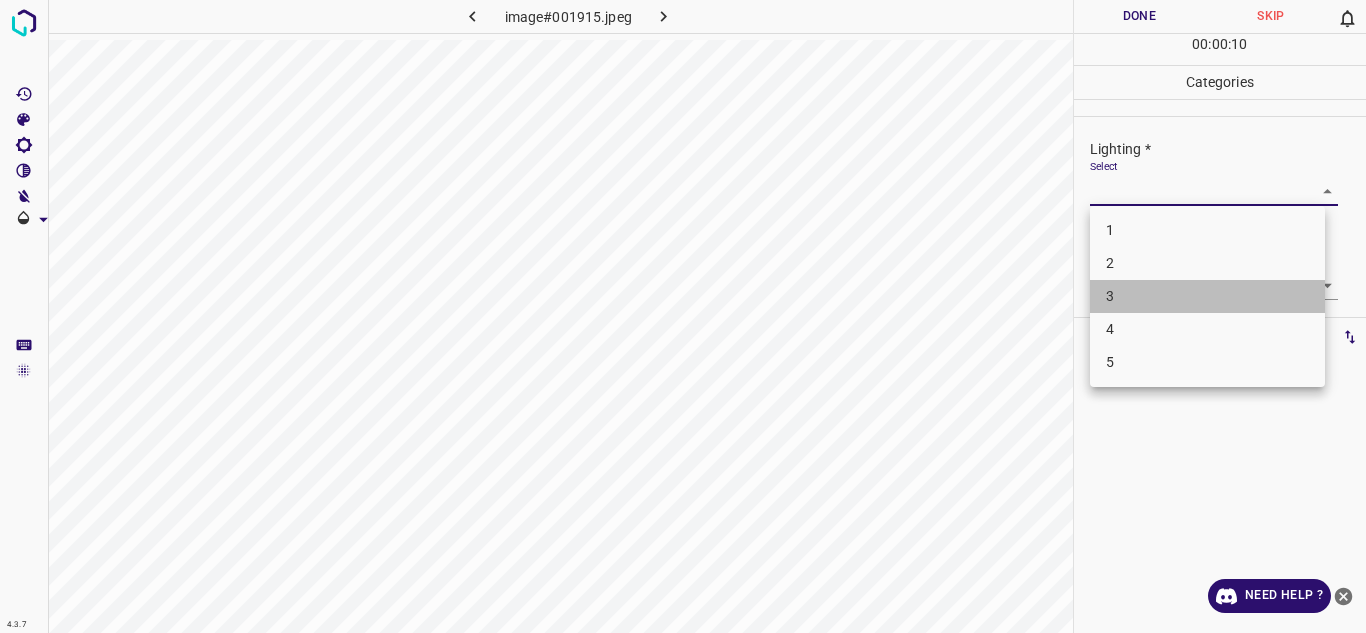 click on "3" at bounding box center (1207, 296) 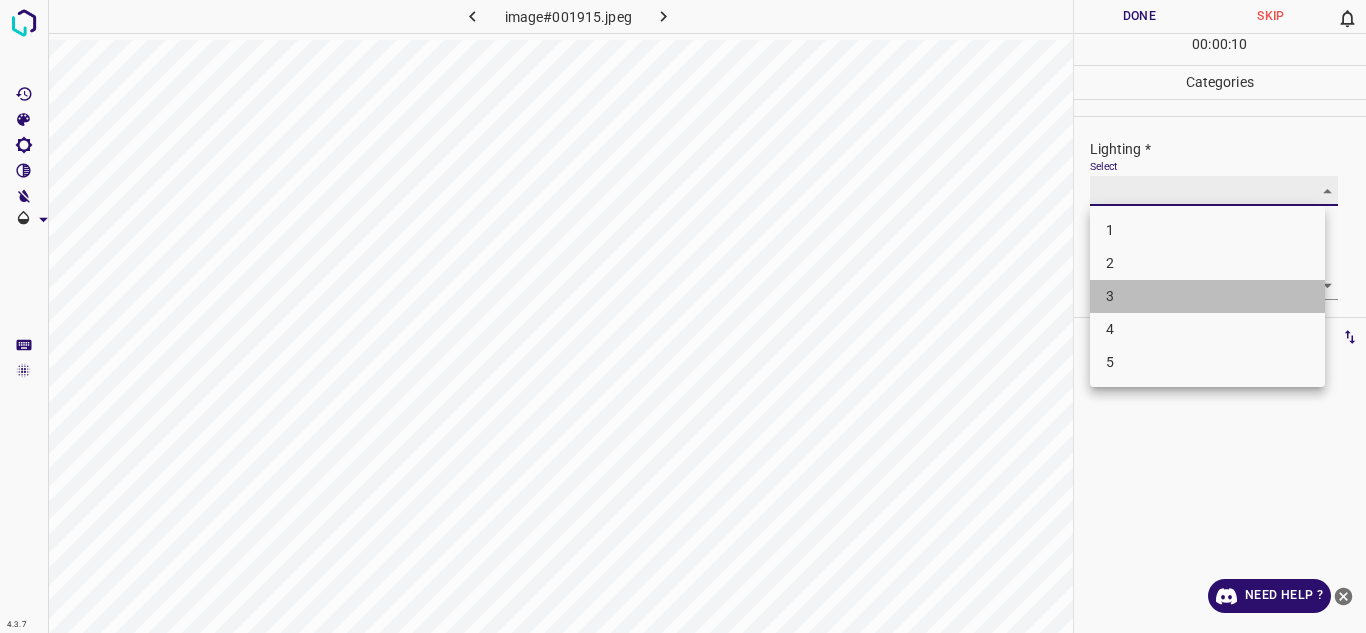 type on "3" 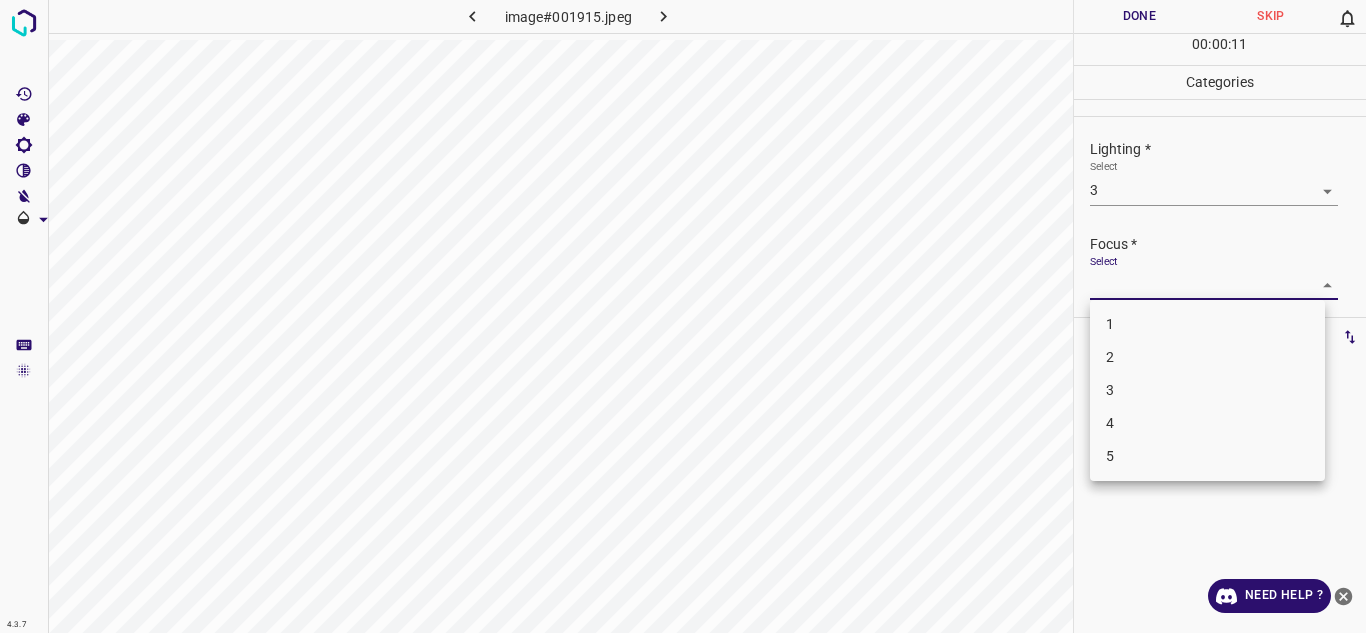 drag, startPoint x: 1135, startPoint y: 276, endPoint x: 1137, endPoint y: 365, distance: 89.02247 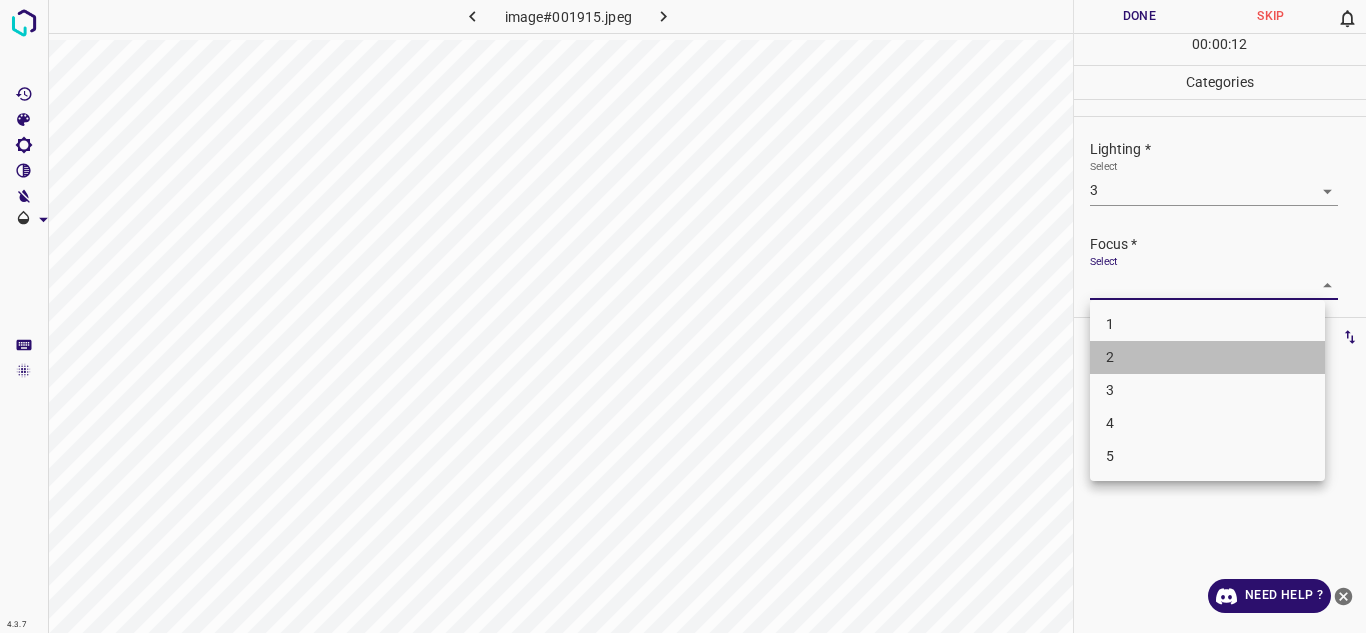 click on "2" at bounding box center (1207, 357) 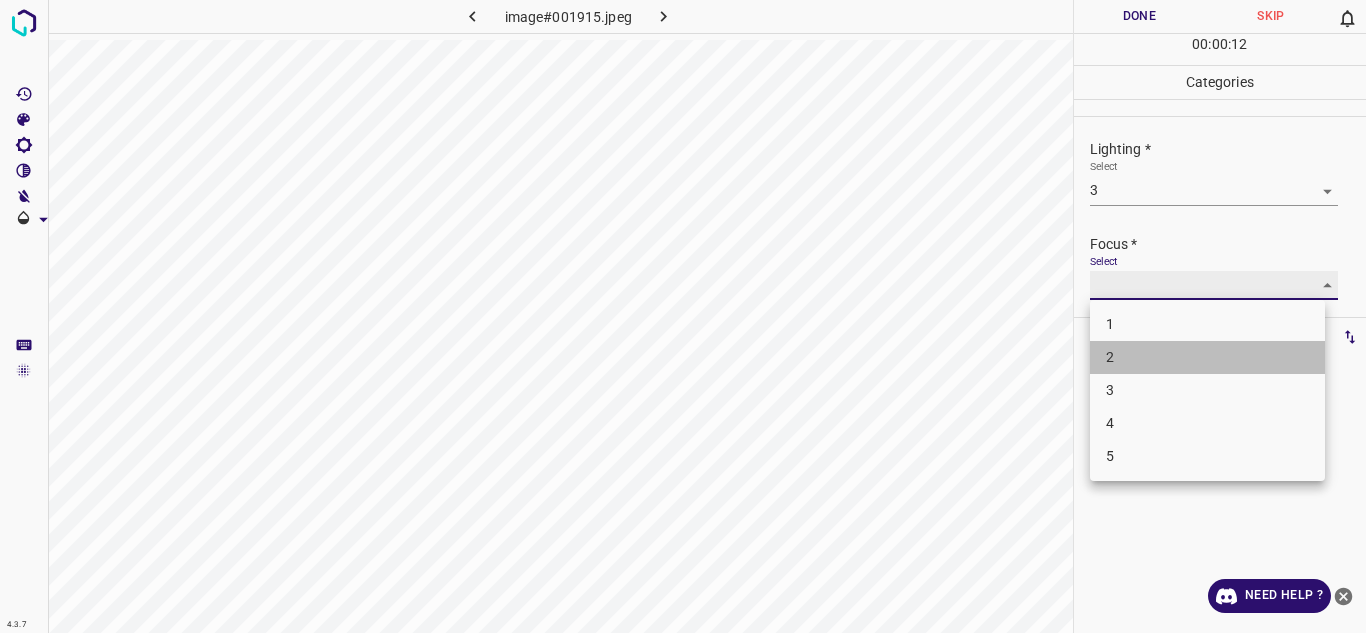 type on "2" 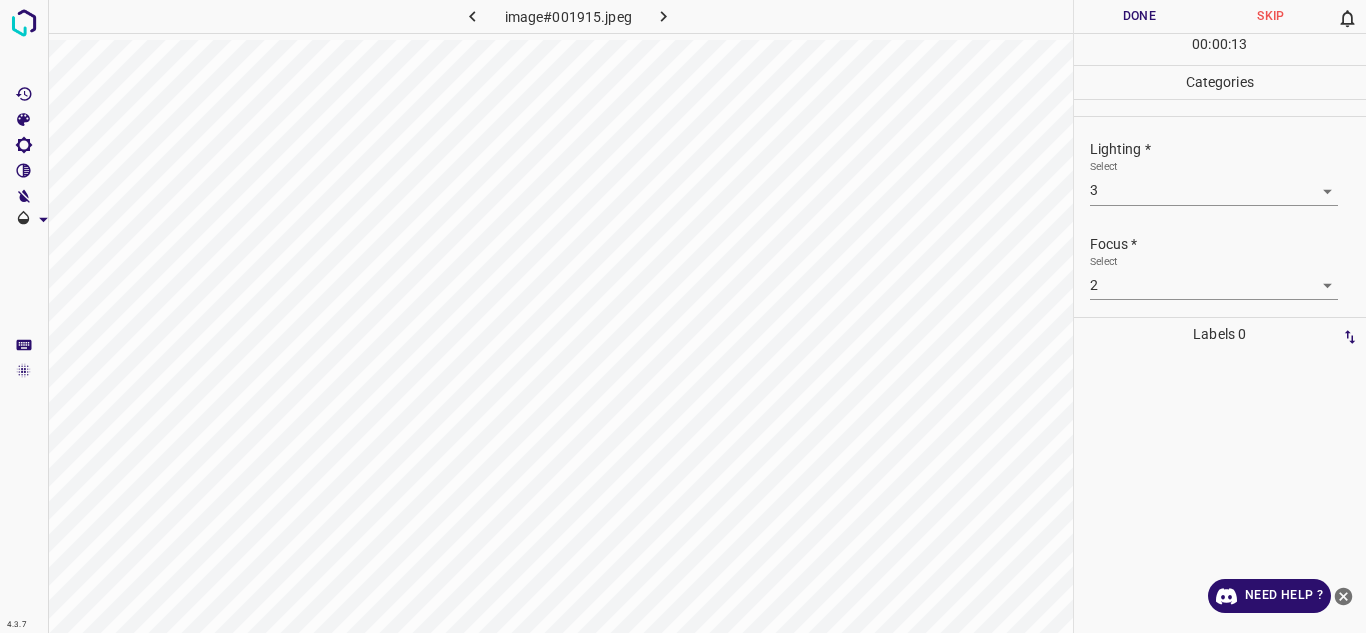 click on "Lighting *  Select 3 3 Focus *  Select 2 2 Overall *  Select ​" at bounding box center (1220, 217) 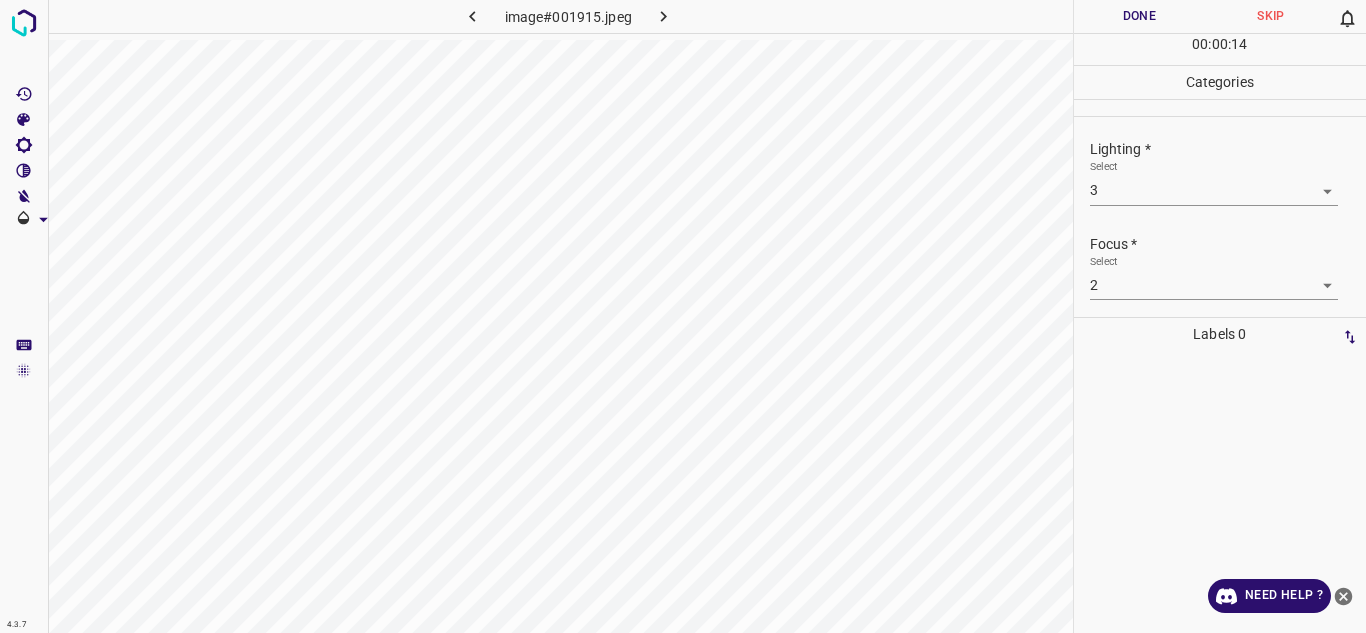 click on "Lighting *  Select 3 3 Focus *  Select 2 2 Overall *  Select ​" at bounding box center (1220, 217) 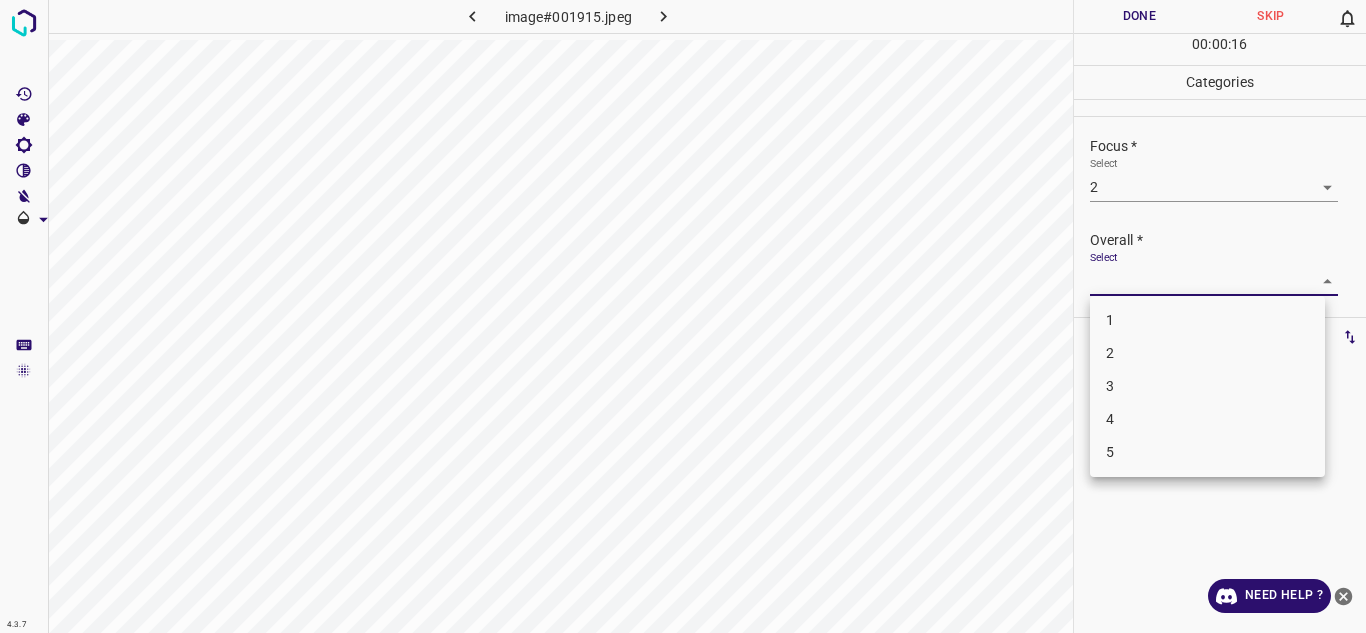 drag, startPoint x: 1298, startPoint y: 271, endPoint x: 1189, endPoint y: 348, distance: 133.45412 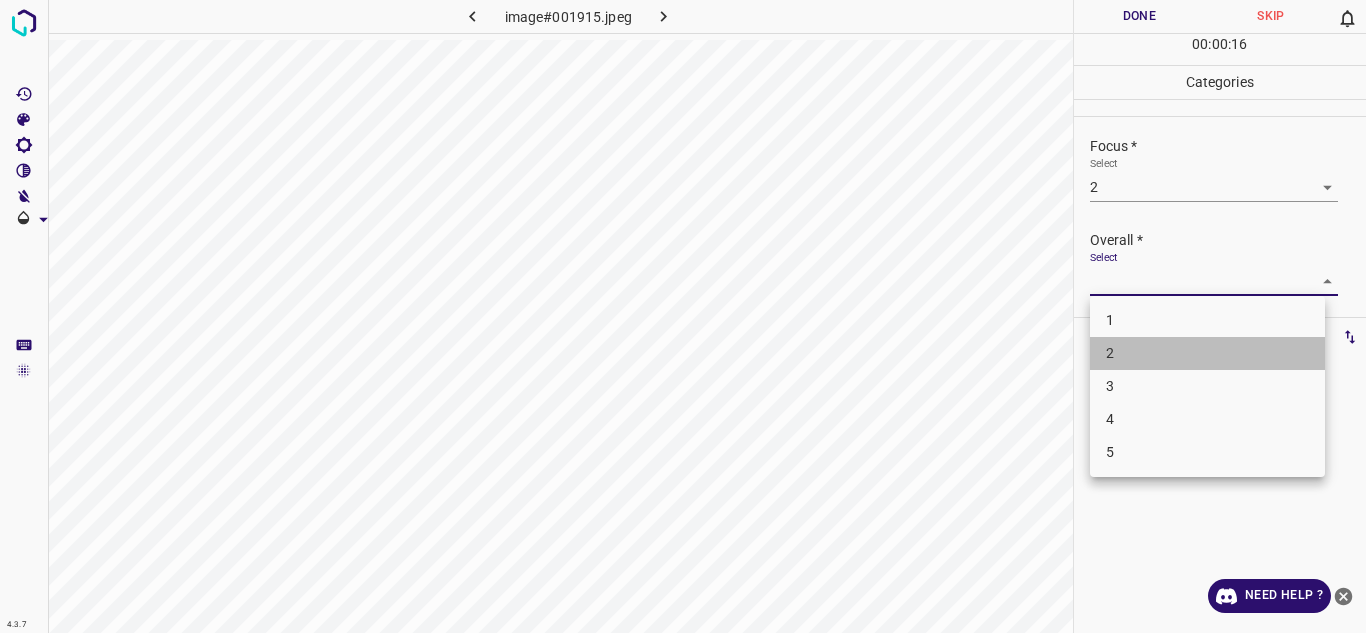 click on "2" at bounding box center [1207, 353] 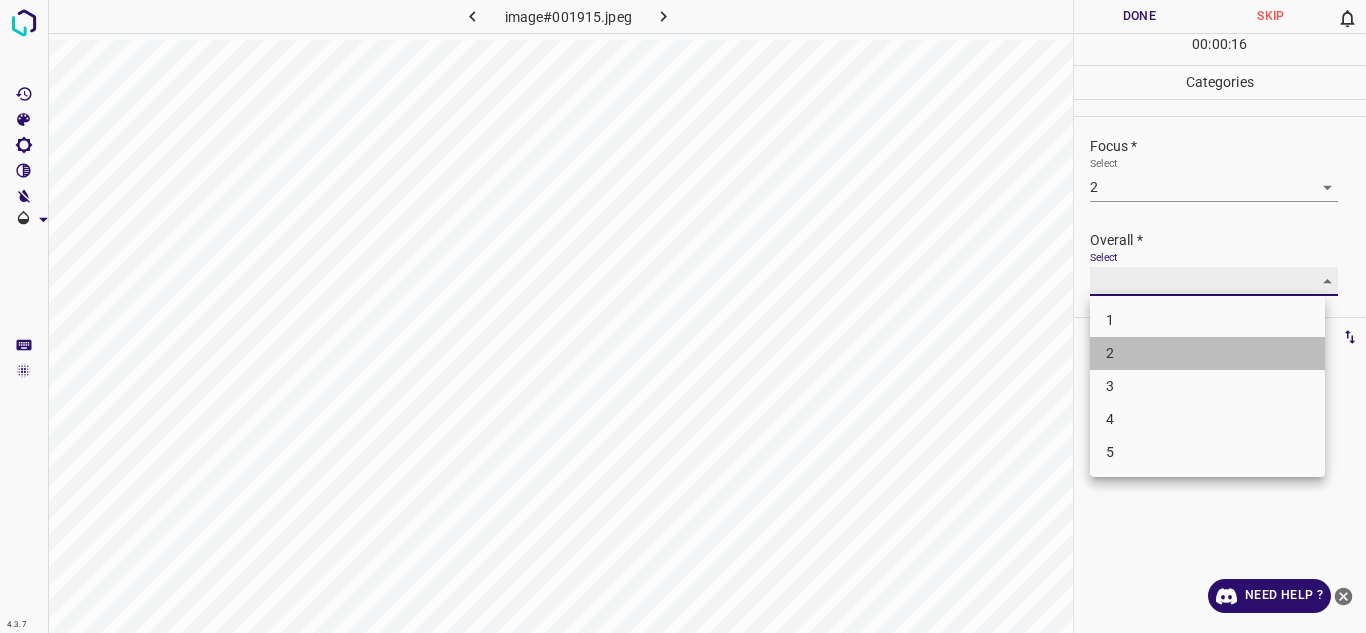 type on "2" 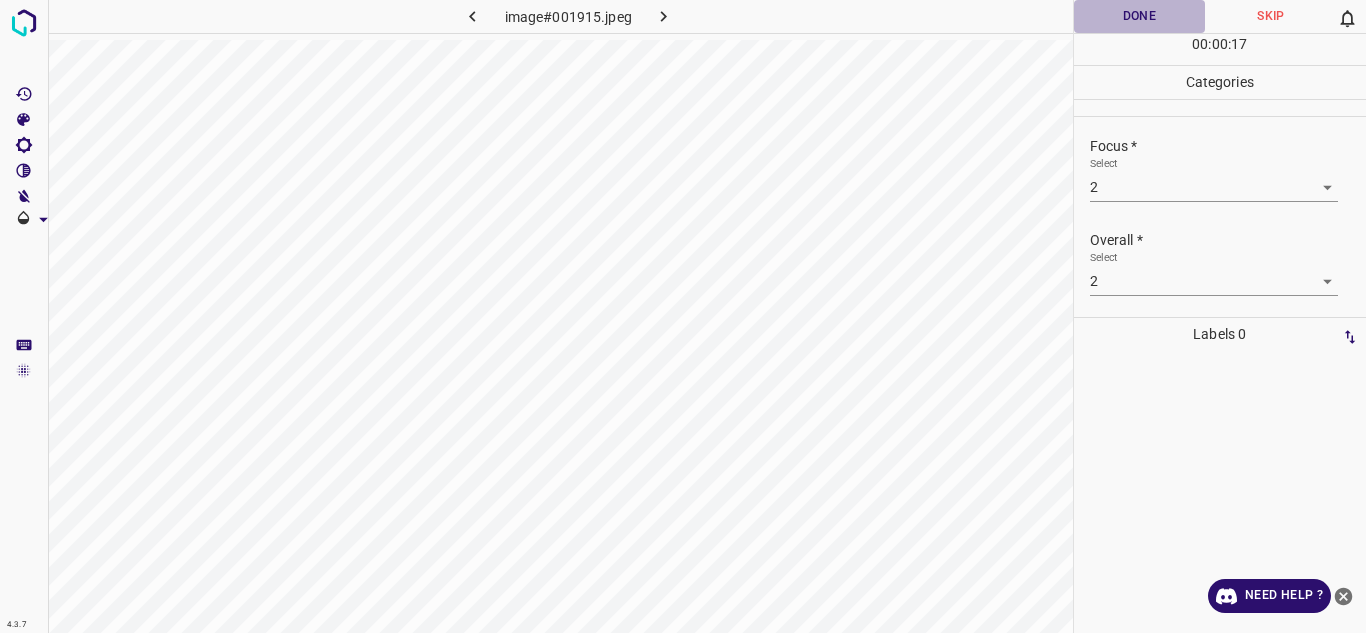click on "Done" at bounding box center (1140, 16) 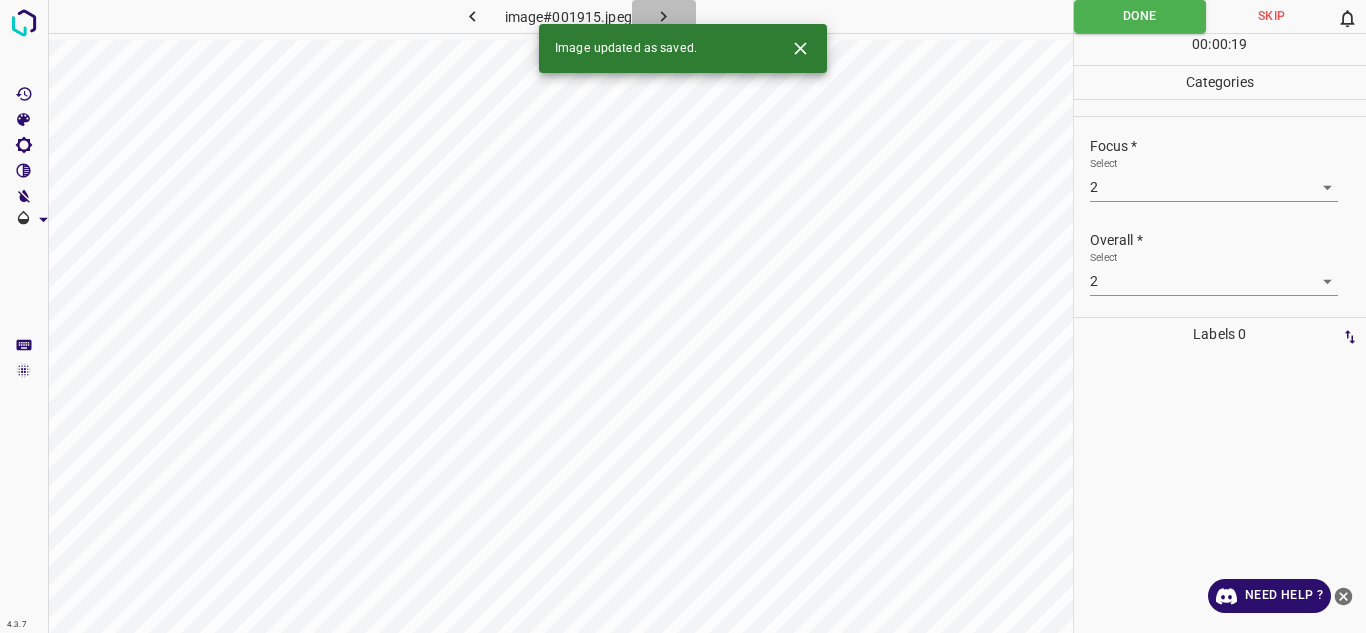 click 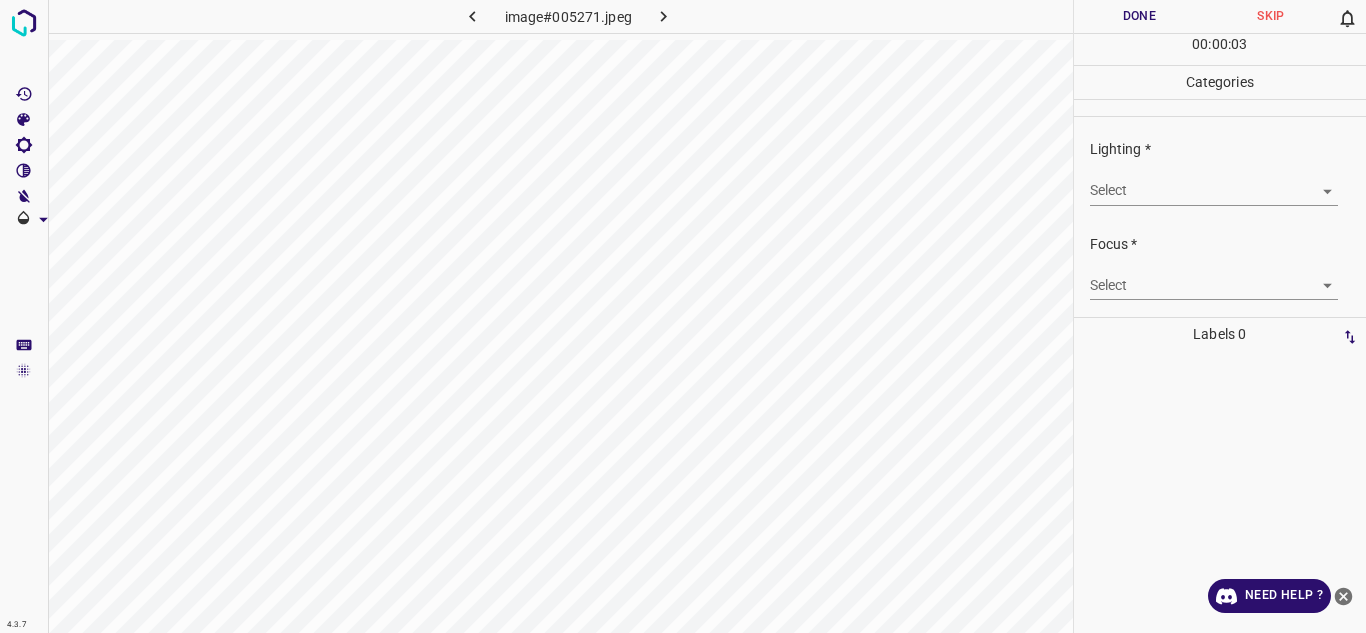 click on "4.3.7 image#005271.jpeg Done Skip 0 00   : 00   : 03   Categories Lighting *  Select ​ Focus *  Select ​ Overall *  Select ​ Labels   0 Categories 1 Lighting 2 Focus 3 Overall Tools Space Change between modes (Draw & Edit) I Auto labeling R Restore zoom M Zoom in N Zoom out Delete Delete selecte label Filters Z Restore filters X Saturation filter C Brightness filter V Contrast filter B Gray scale filter General O Download Need Help ? Texto original Valora esta traducción Tu opinión servirá para ayudar a mejorar el Traductor de Google - Text - Hide - Delete" at bounding box center [683, 316] 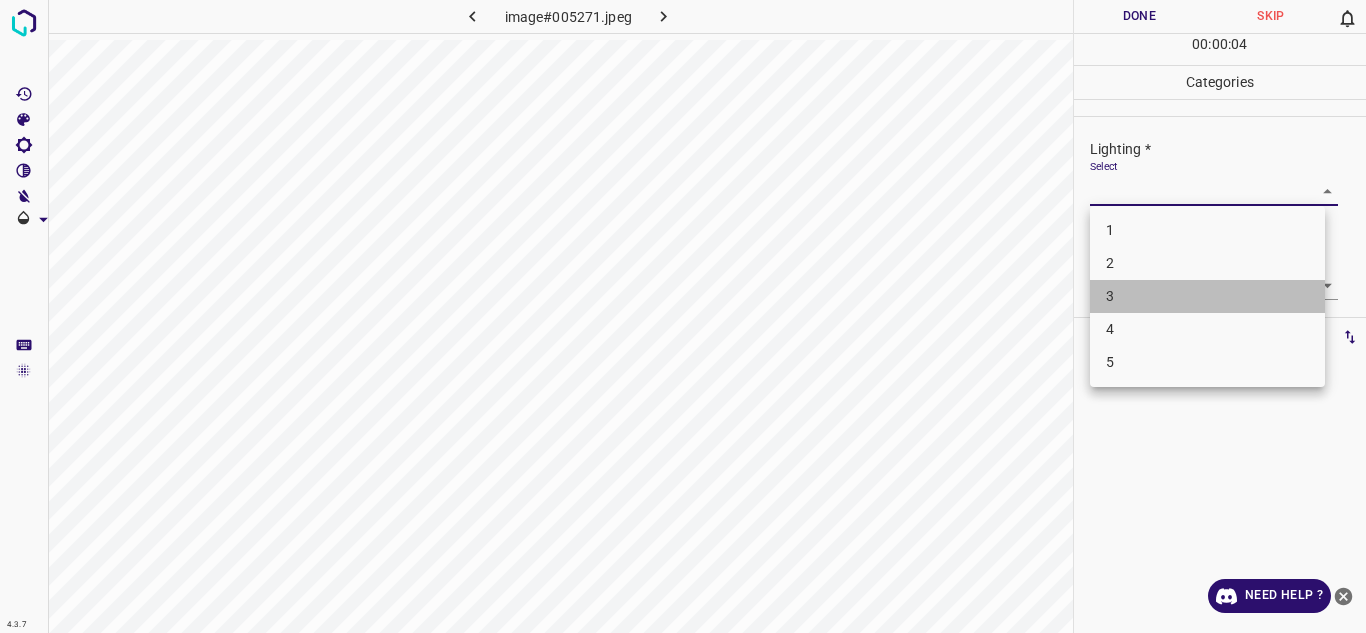 click on "3" at bounding box center (1207, 296) 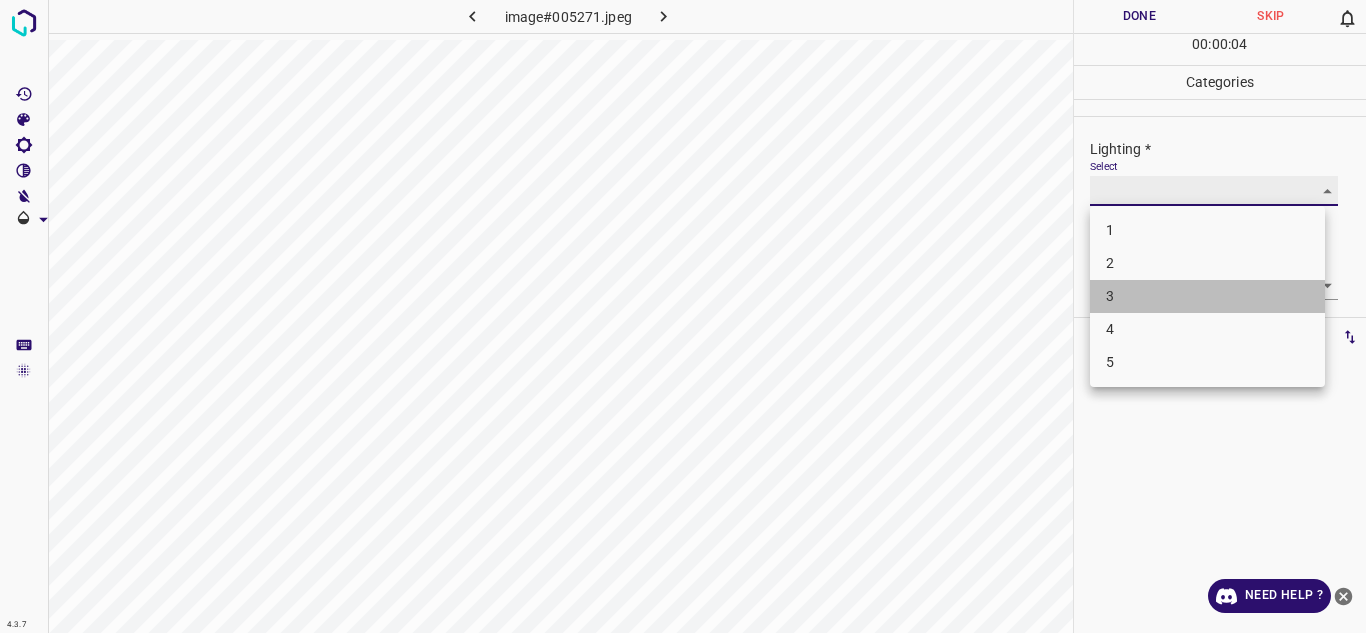 type on "3" 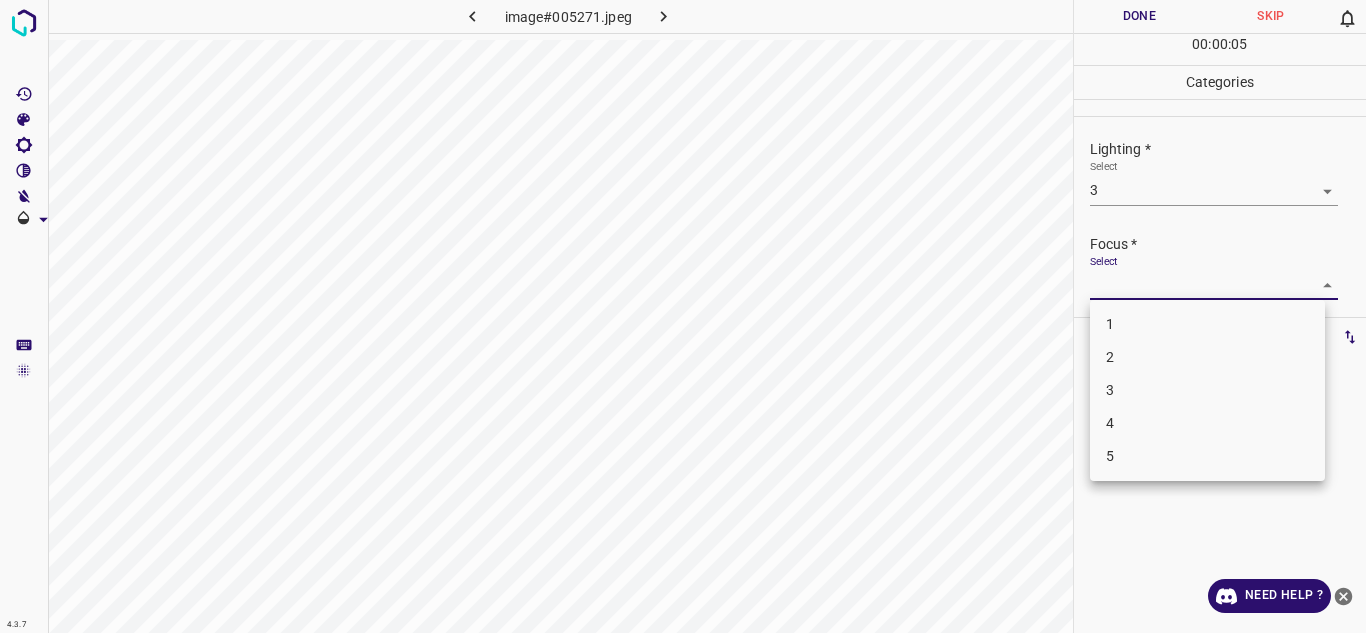 click on "4.3.7 image#005271.jpeg Done Skip 0 00   : 00   : 05   Categories Lighting *  Select 3 3 Focus *  Select ​ Overall *  Select ​ Labels   0 Categories 1 Lighting 2 Focus 3 Overall Tools Space Change between modes (Draw & Edit) I Auto labeling R Restore zoom M Zoom in N Zoom out Delete Delete selecte label Filters Z Restore filters X Saturation filter C Brightness filter V Contrast filter B Gray scale filter General O Download Need Help ? Texto original Valora esta traducción Tu opinión servirá para ayudar a mejorar el Traductor de Google - Text - Hide - Delete 1 2 3 4 5" at bounding box center [683, 316] 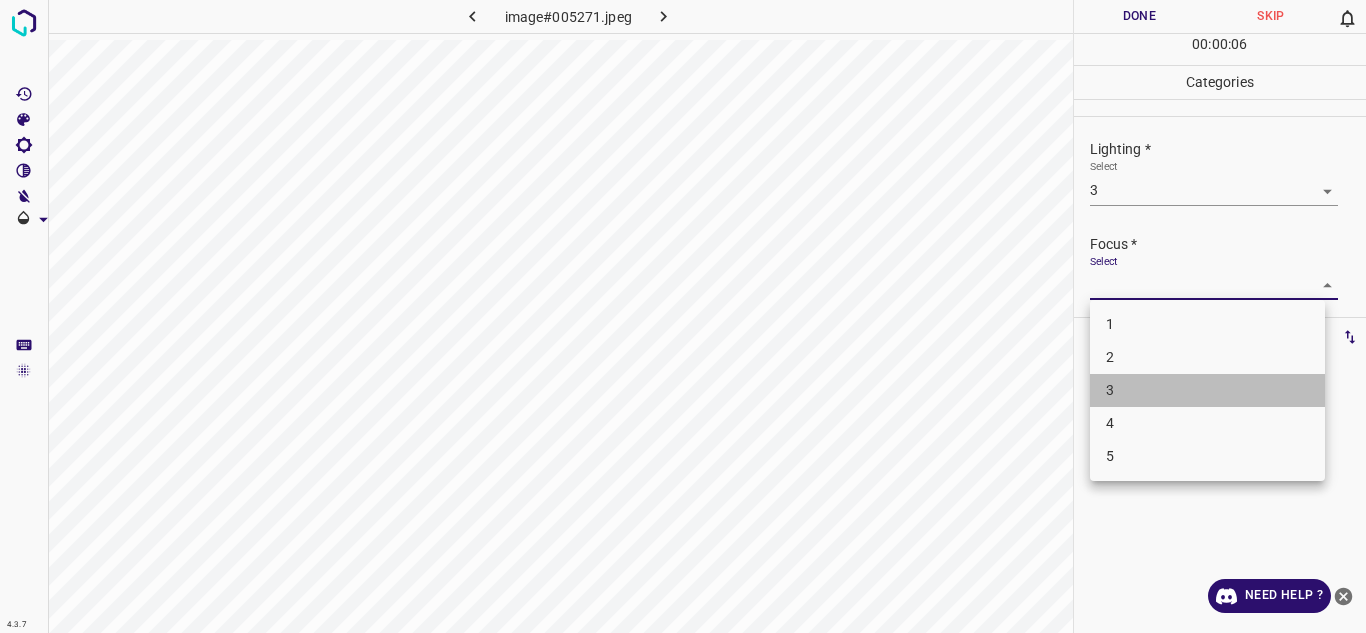 click on "3" at bounding box center [1207, 390] 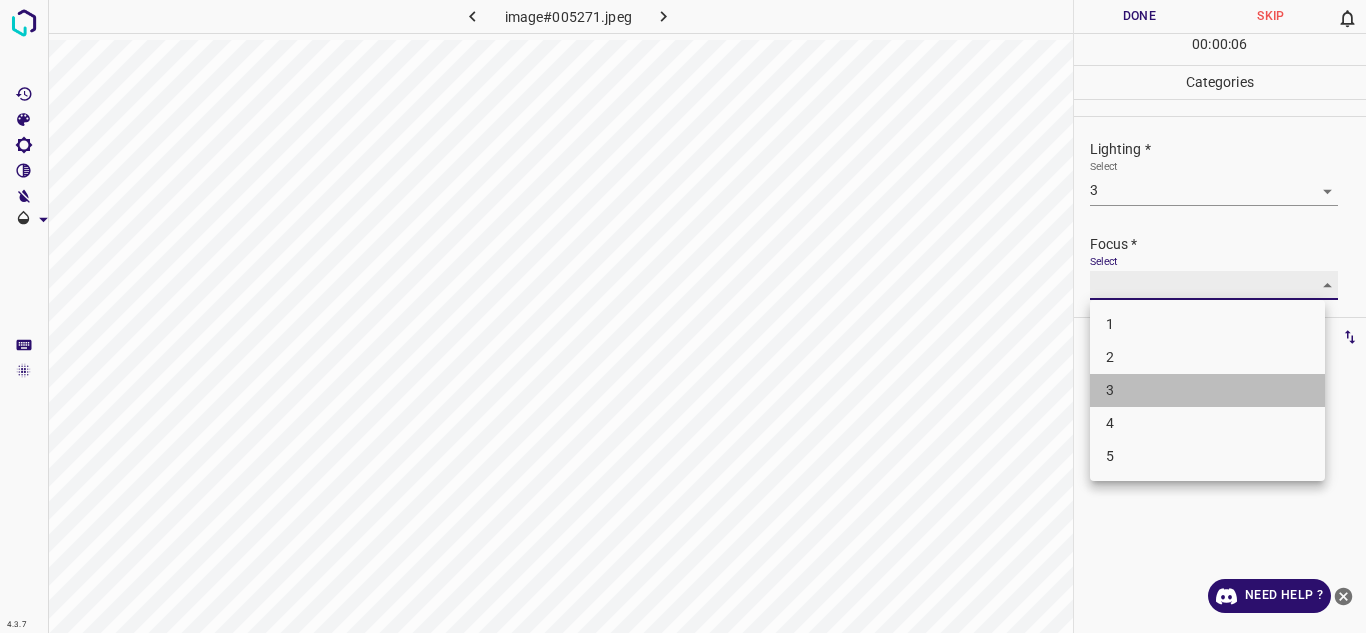 type on "3" 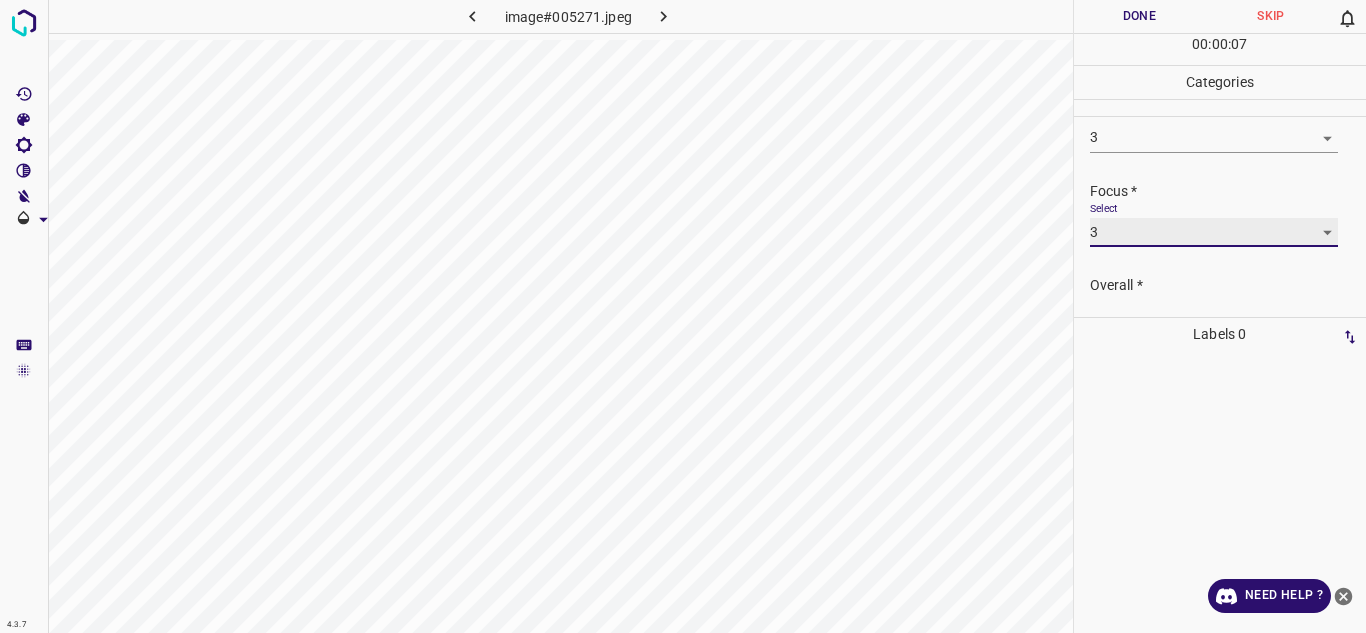 scroll, scrollTop: 98, scrollLeft: 0, axis: vertical 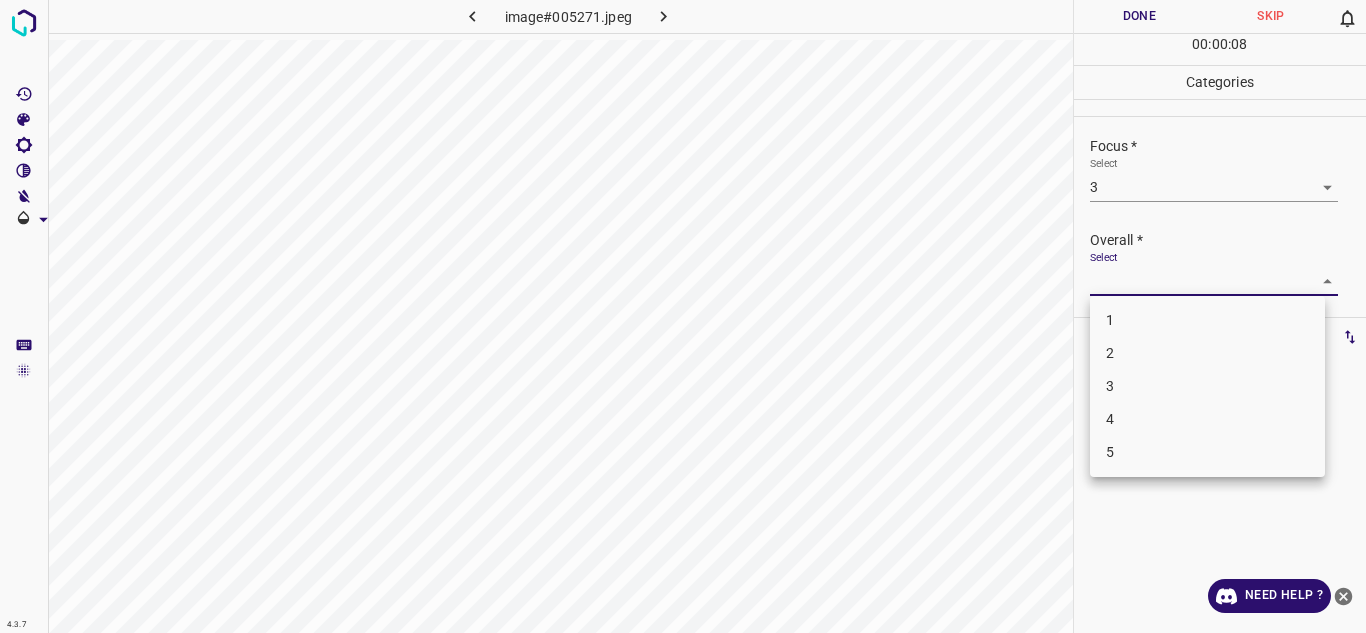 drag, startPoint x: 1285, startPoint y: 280, endPoint x: 1131, endPoint y: 364, distance: 175.4195 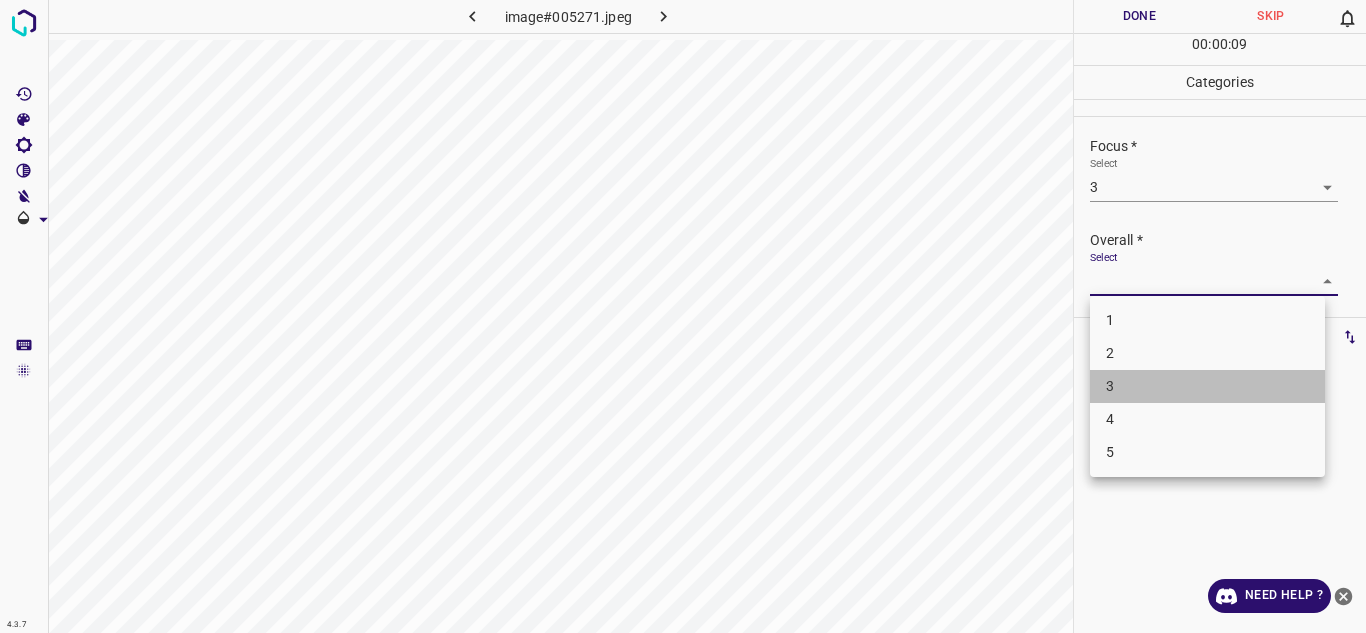 click on "3" at bounding box center (1207, 386) 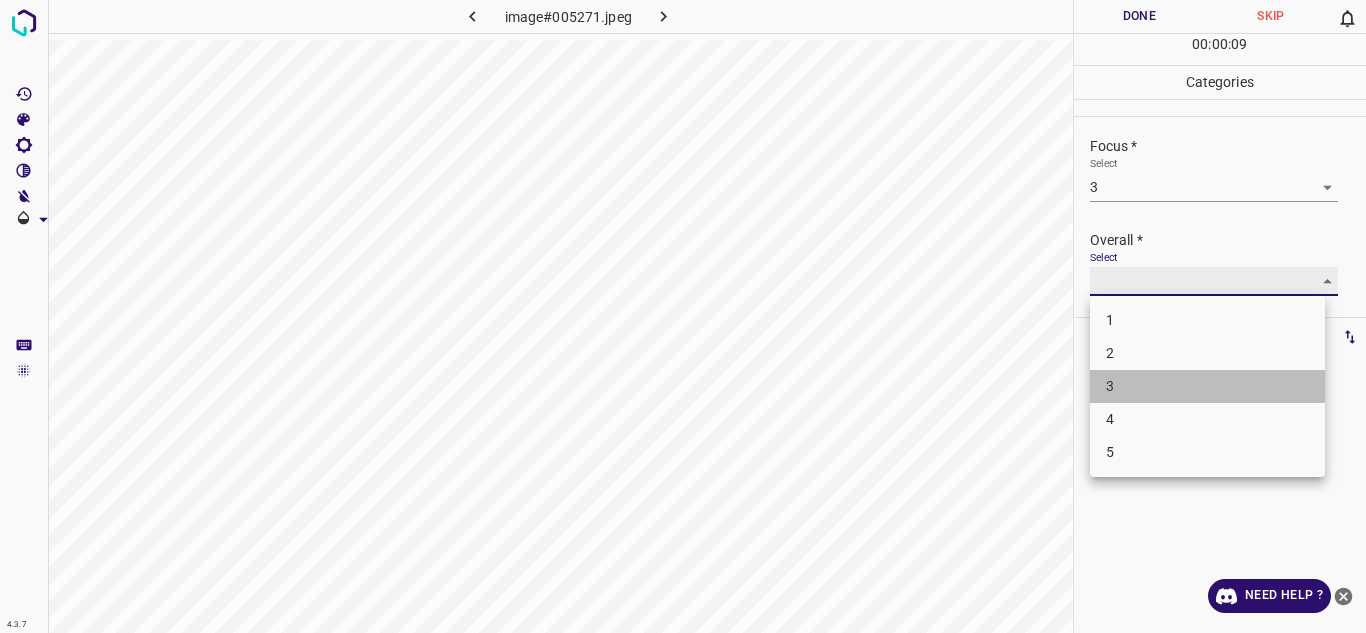 type on "3" 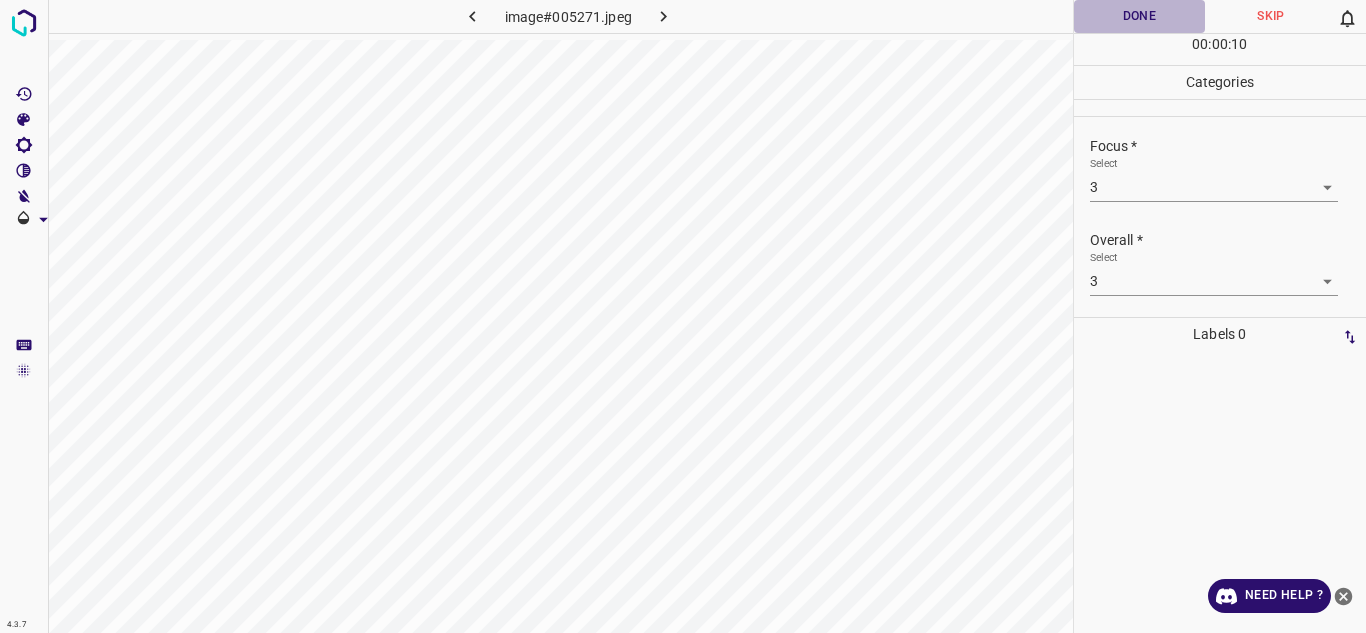 click on "Done" at bounding box center [1140, 16] 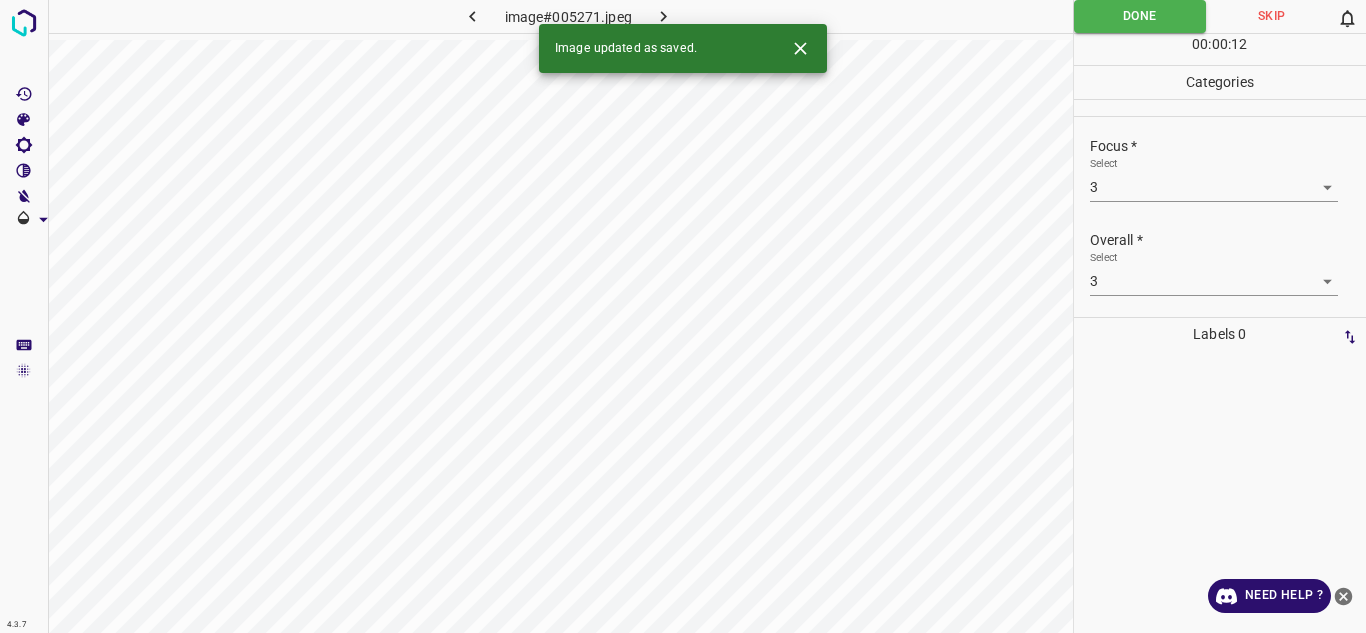 click at bounding box center [664, 16] 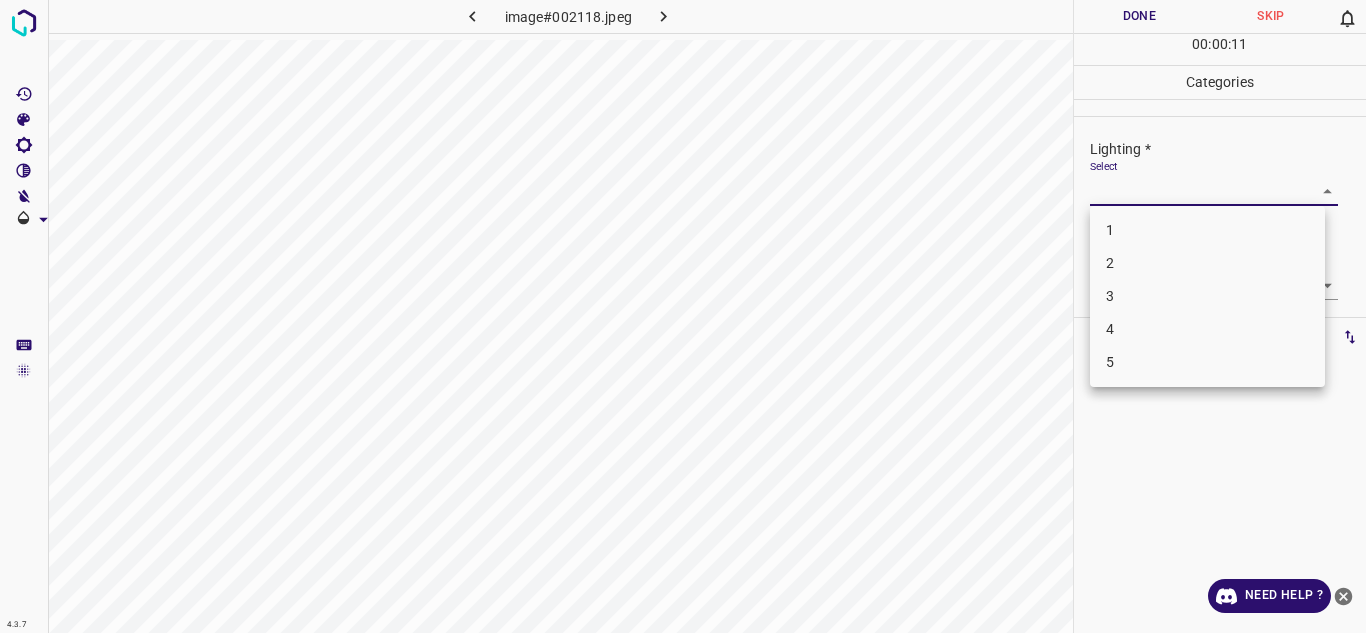 click on "4.3.7 image#002118.jpeg Done Skip 0 00   : 00   : 11   Categories Lighting *  Select ​ Focus *  Select ​ Overall *  Select ​ Labels   0 Categories 1 Lighting 2 Focus 3 Overall Tools Space Change between modes (Draw & Edit) I Auto labeling R Restore zoom M Zoom in N Zoom out Delete Delete selecte label Filters Z Restore filters X Saturation filter C Brightness filter V Contrast filter B Gray scale filter General O Download Need Help ? Texto original Valora esta traducción Tu opinión servirá para ayudar a mejorar el Traductor de Google - Text - Hide - Delete 1 2 3 4 5" at bounding box center [683, 316] 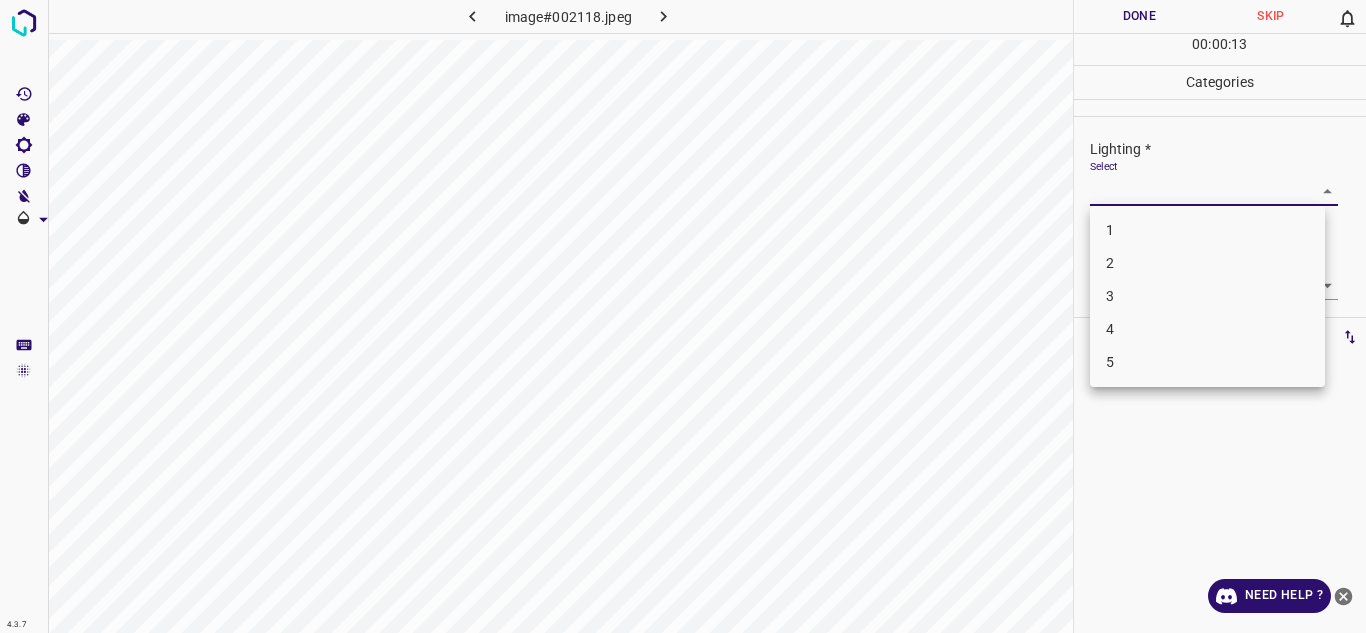click on "3" at bounding box center [1207, 296] 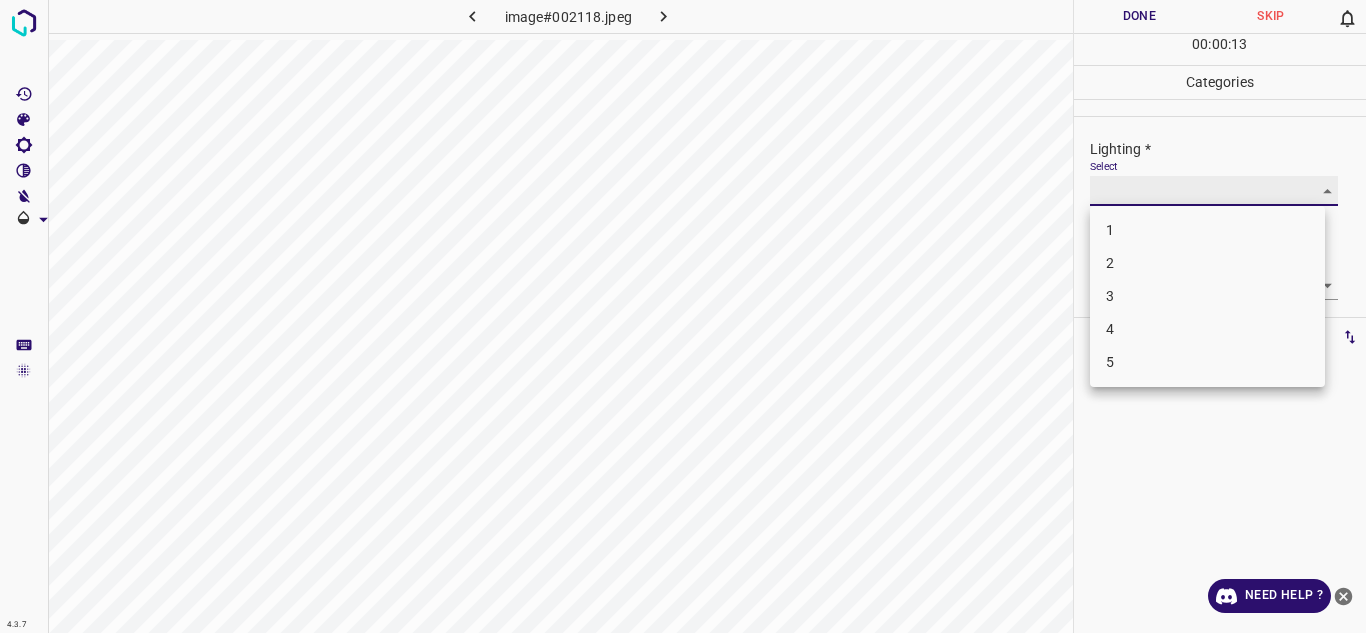 type on "3" 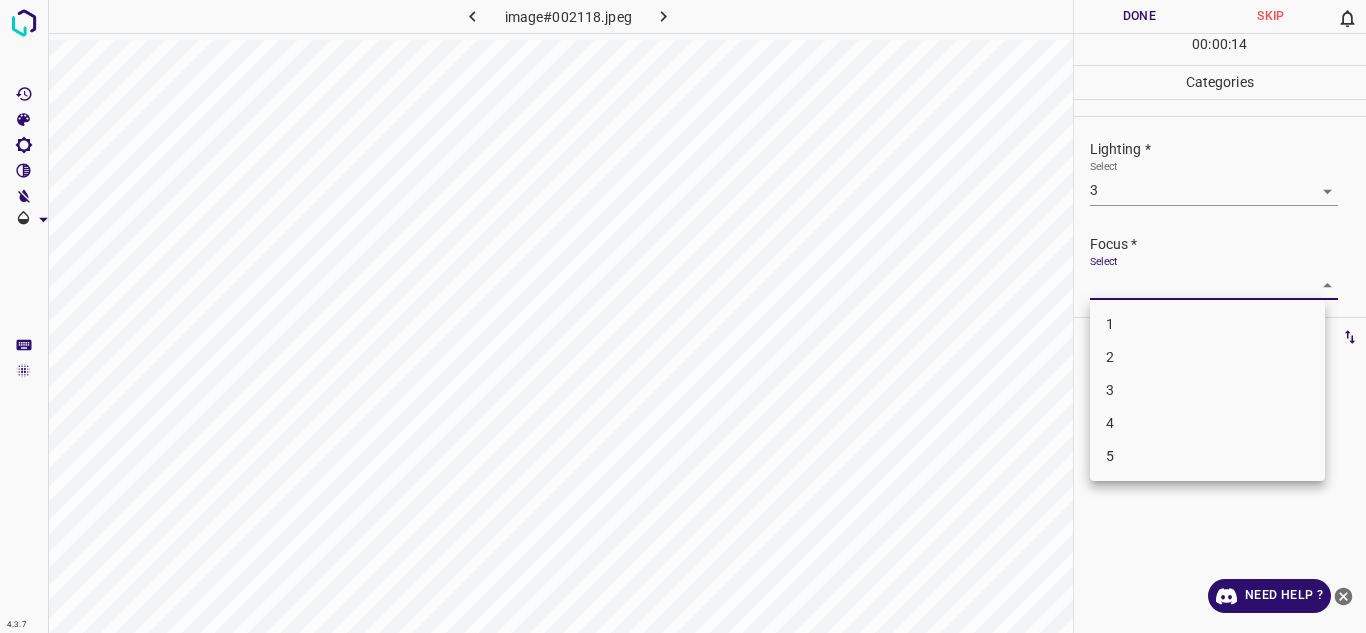 click on "4.3.7 image#002118.jpeg Done Skip 0 00   : 00   : 14   Categories Lighting *  Select 3 3 Focus *  Select ​ Overall *  Select ​ Labels   0 Categories 1 Lighting 2 Focus 3 Overall Tools Space Change between modes (Draw & Edit) I Auto labeling R Restore zoom M Zoom in N Zoom out Delete Delete selecte label Filters Z Restore filters X Saturation filter C Brightness filter V Contrast filter B Gray scale filter General O Download Need Help ? Texto original Valora esta traducción Tu opinión servirá para ayudar a mejorar el Traductor de Google - Text - Hide - Delete 1 2 3 4 5" at bounding box center (683, 316) 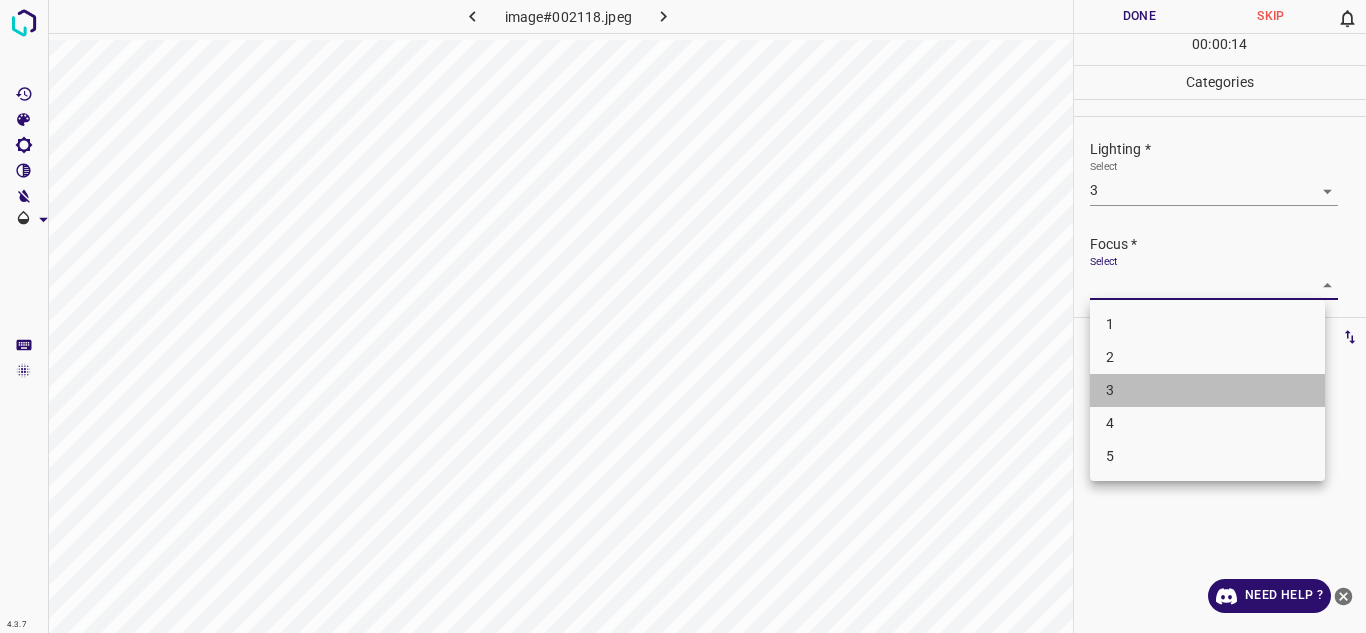 click on "3" at bounding box center [1207, 390] 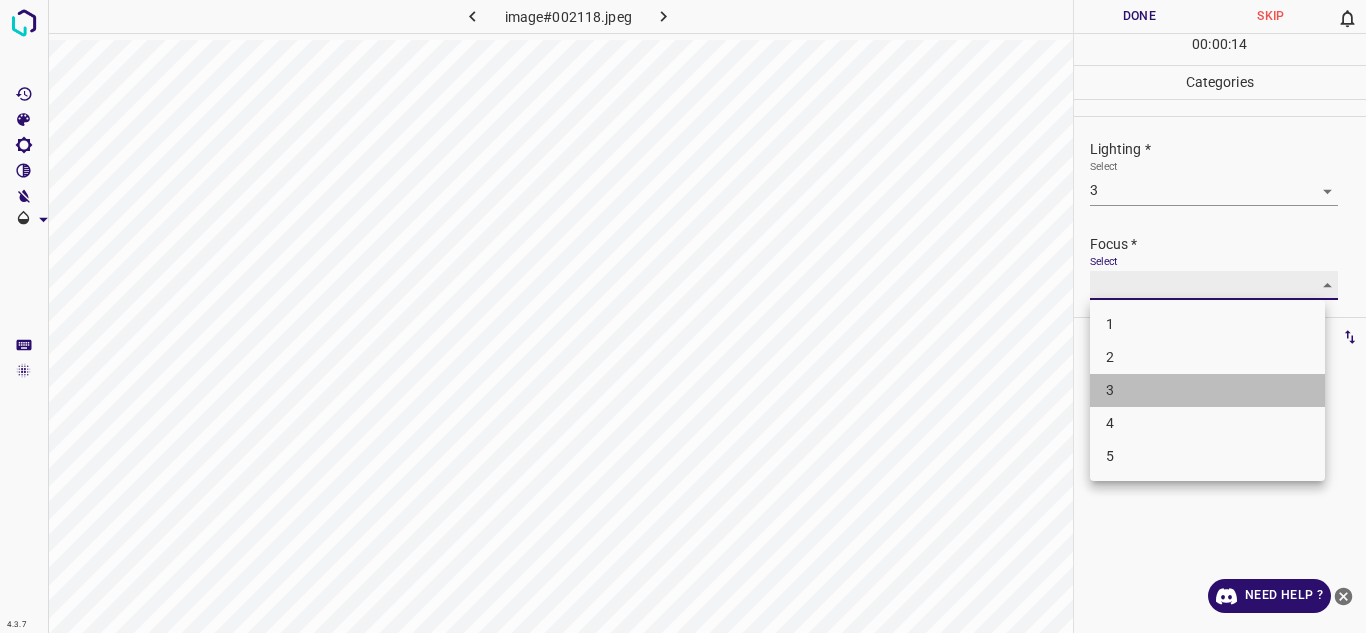 type on "3" 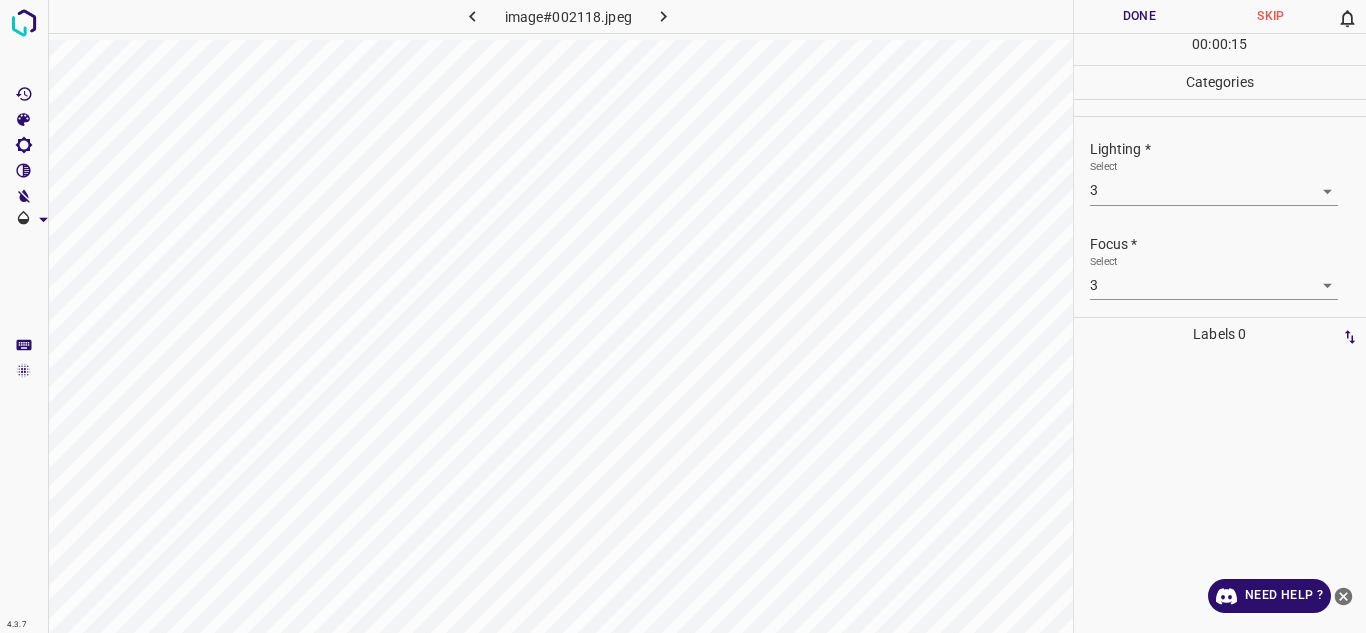 click on "Lighting *  Select 3 3 Focus *  Select 3 3 Overall *  Select ​" at bounding box center [1220, 217] 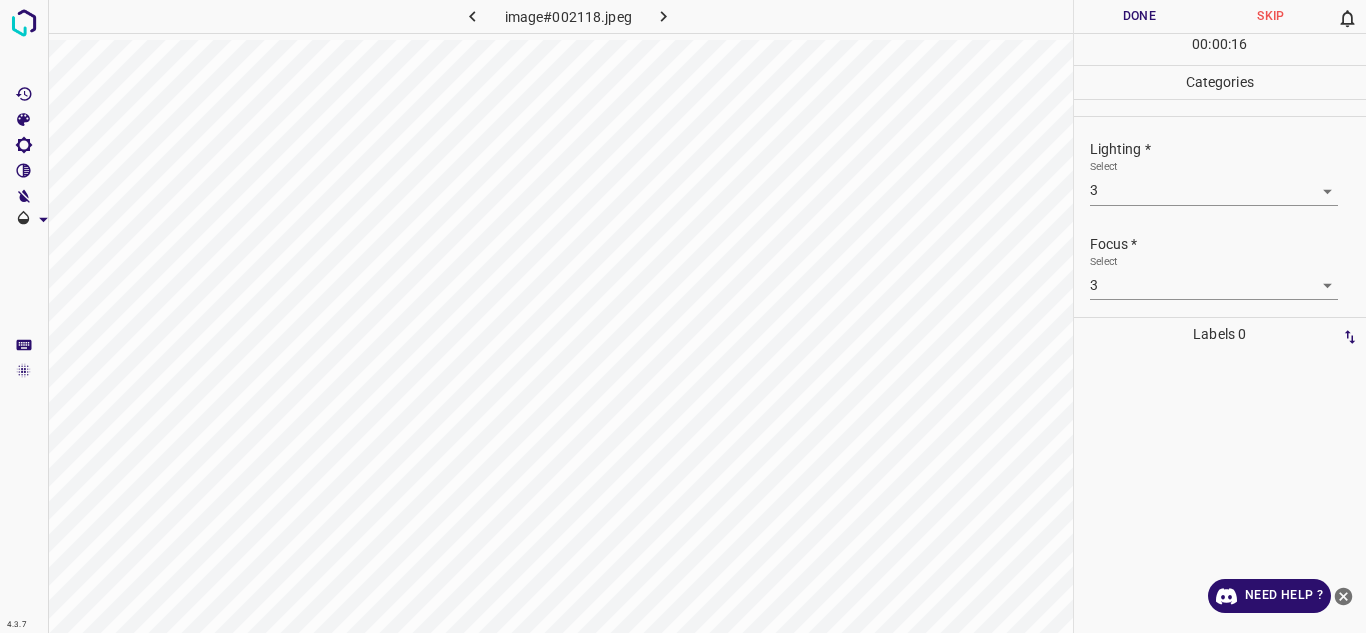 scroll, scrollTop: 98, scrollLeft: 0, axis: vertical 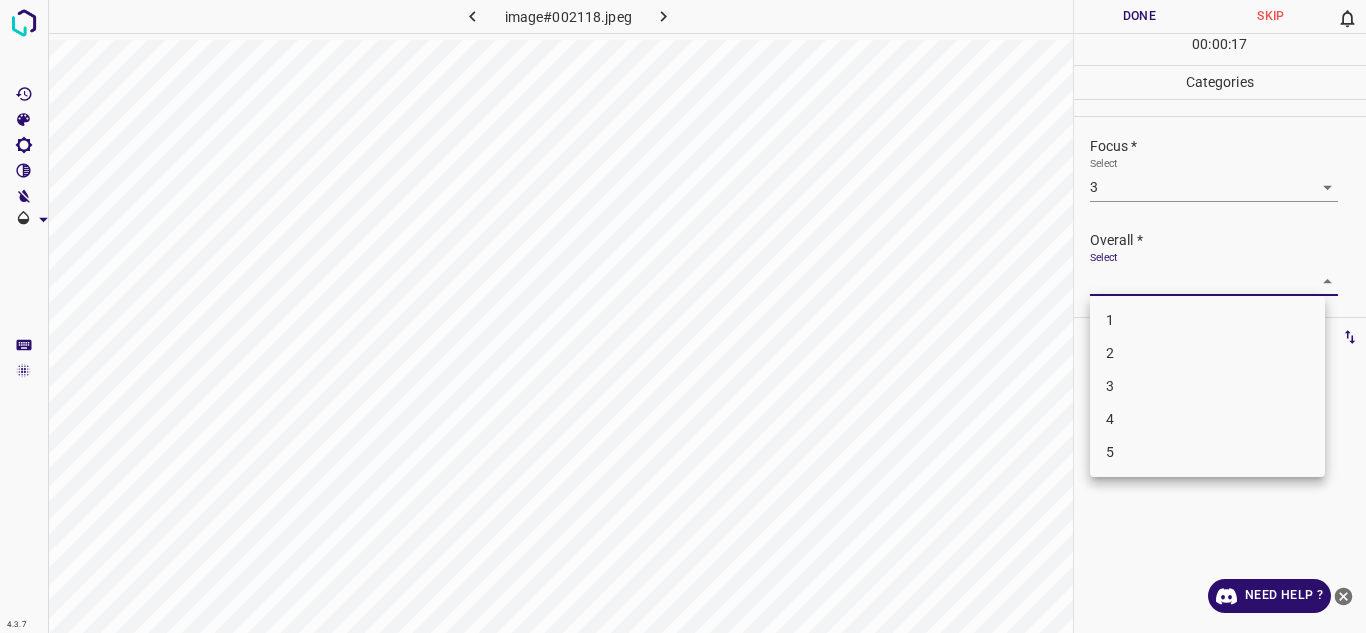 drag, startPoint x: 1292, startPoint y: 276, endPoint x: 1164, endPoint y: 402, distance: 179.61069 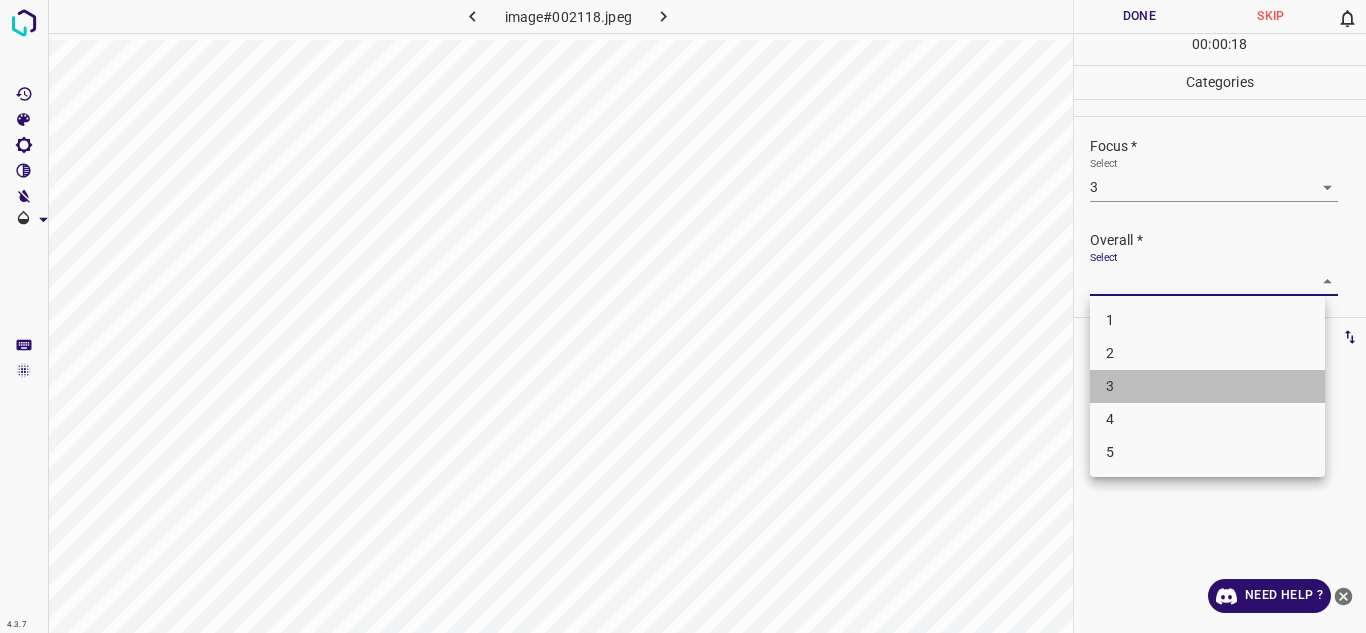 click on "3" at bounding box center (1207, 386) 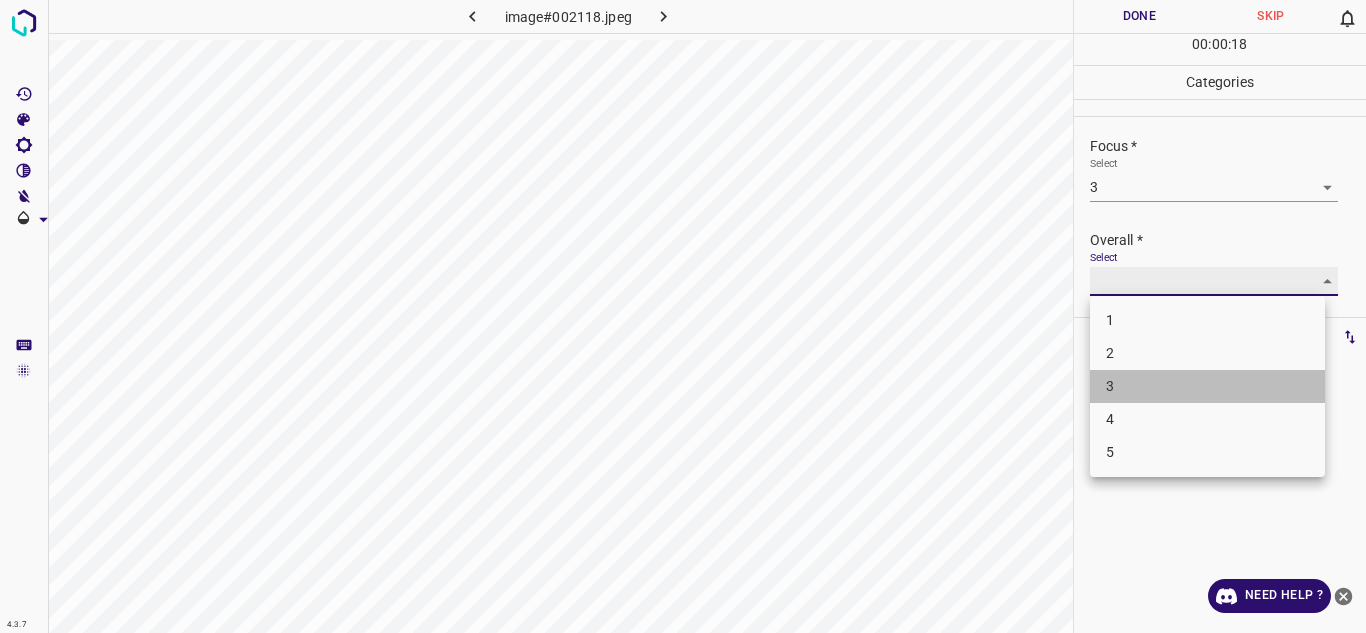 type on "3" 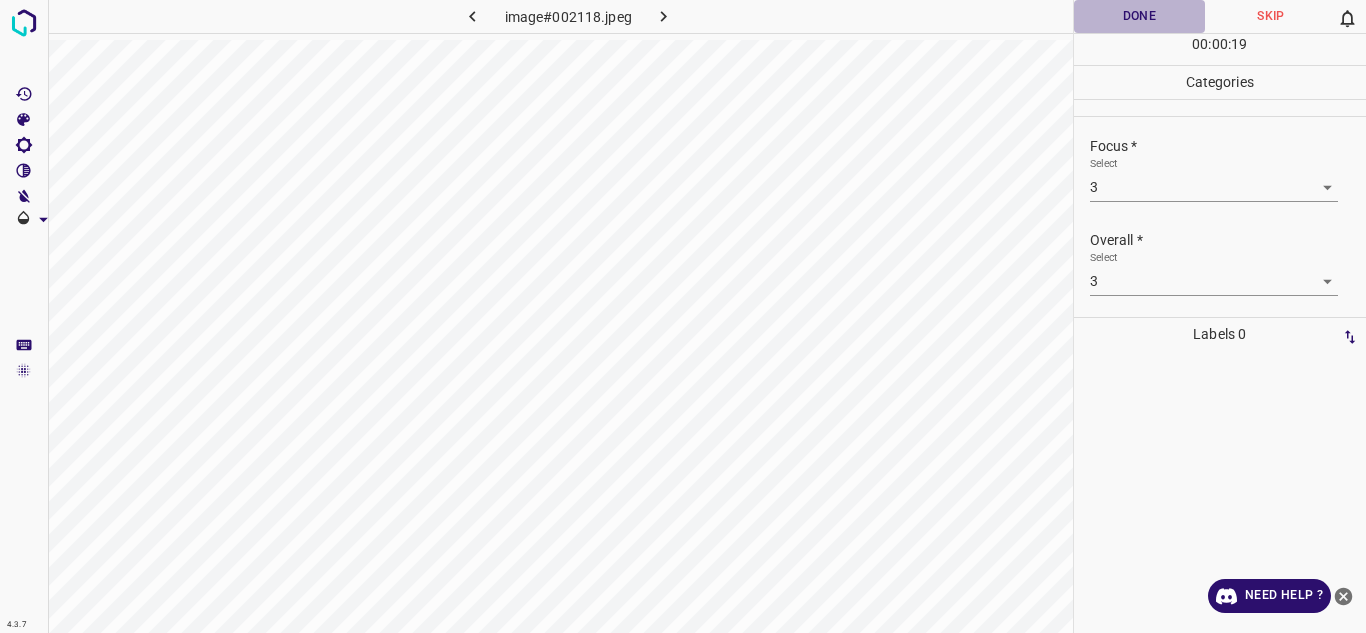 click on "Done" at bounding box center (1140, 16) 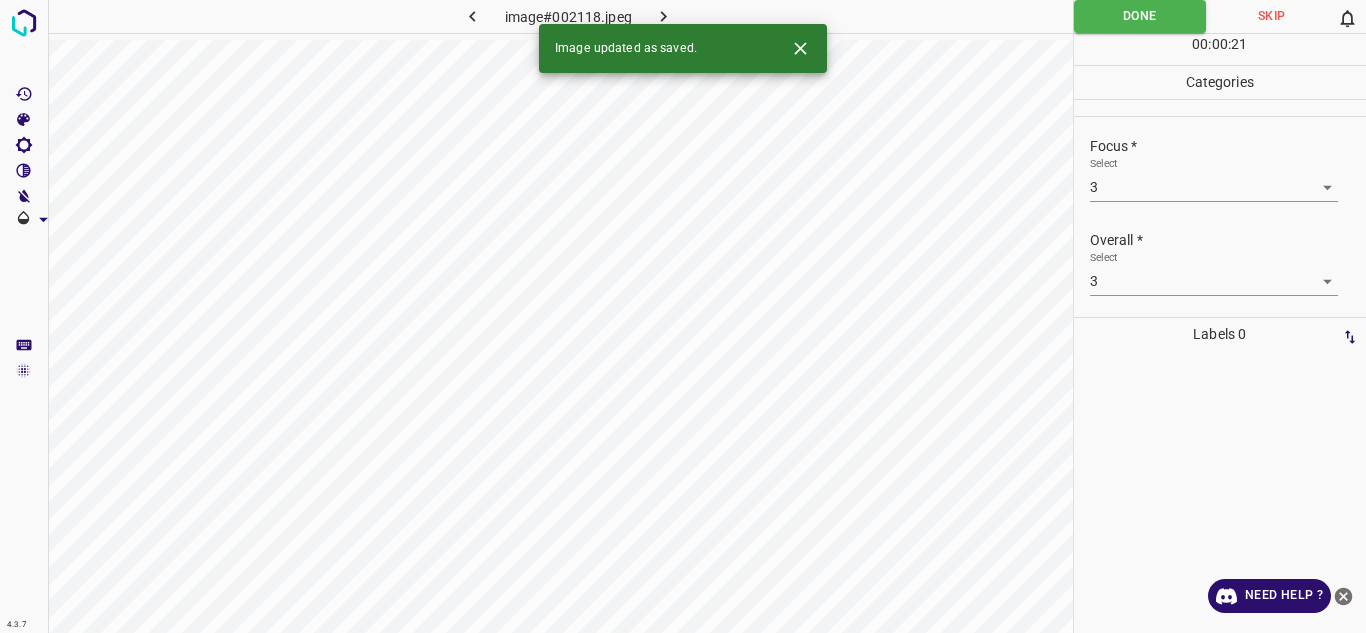 click at bounding box center (664, 16) 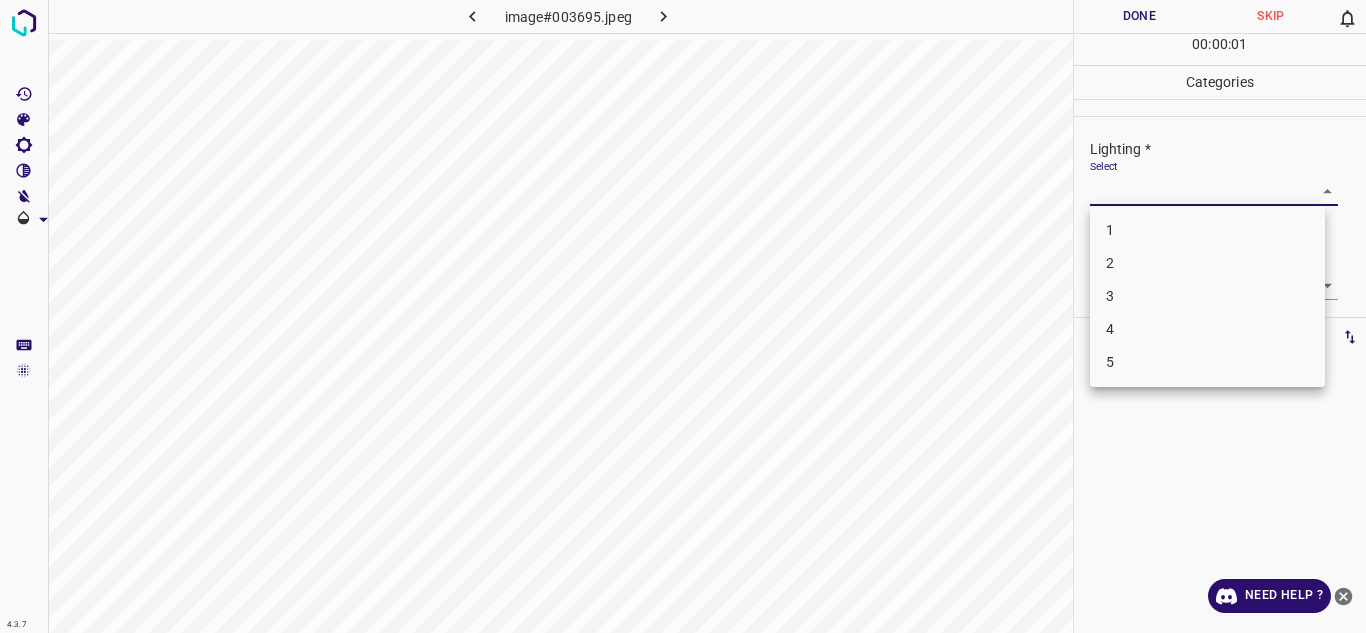 drag, startPoint x: 1223, startPoint y: 198, endPoint x: 1164, endPoint y: 298, distance: 116.10771 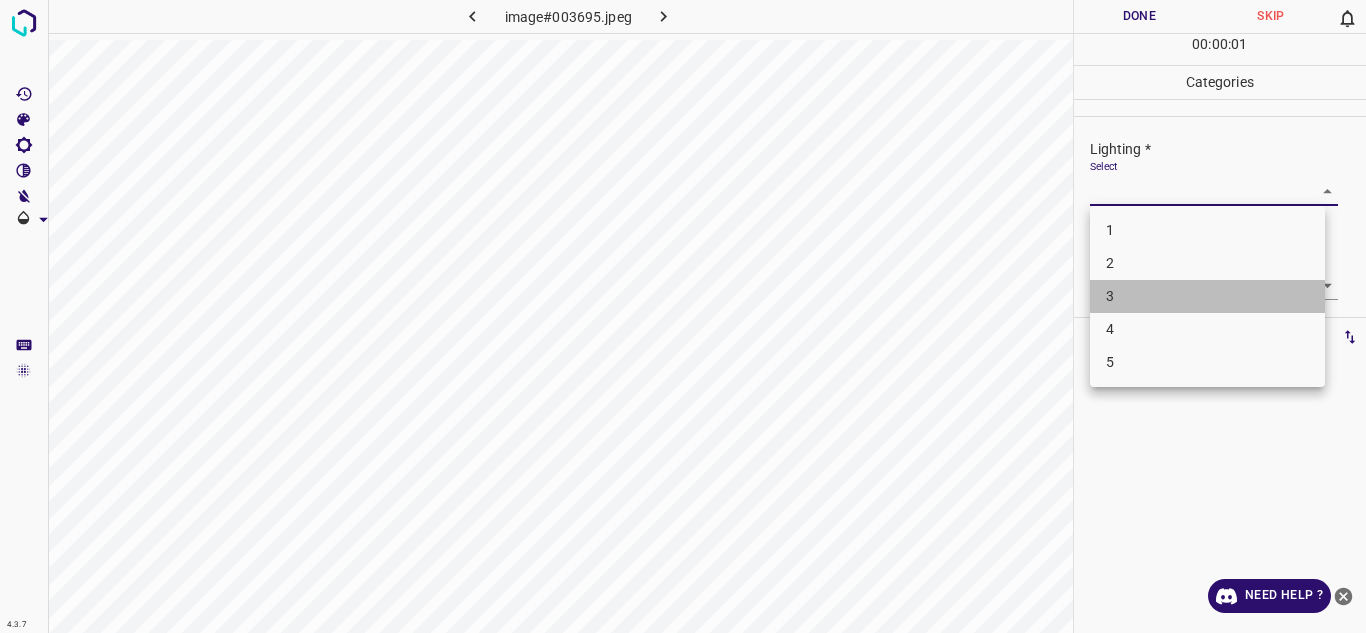 click on "3" at bounding box center [1207, 296] 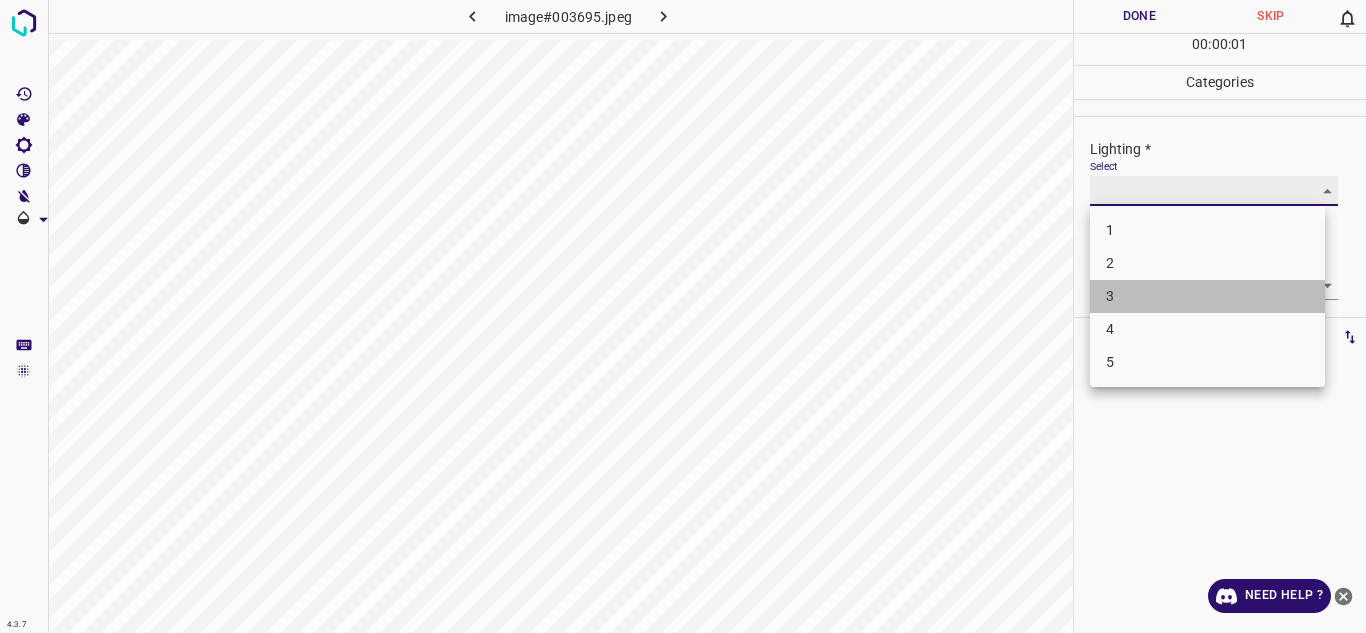 type on "3" 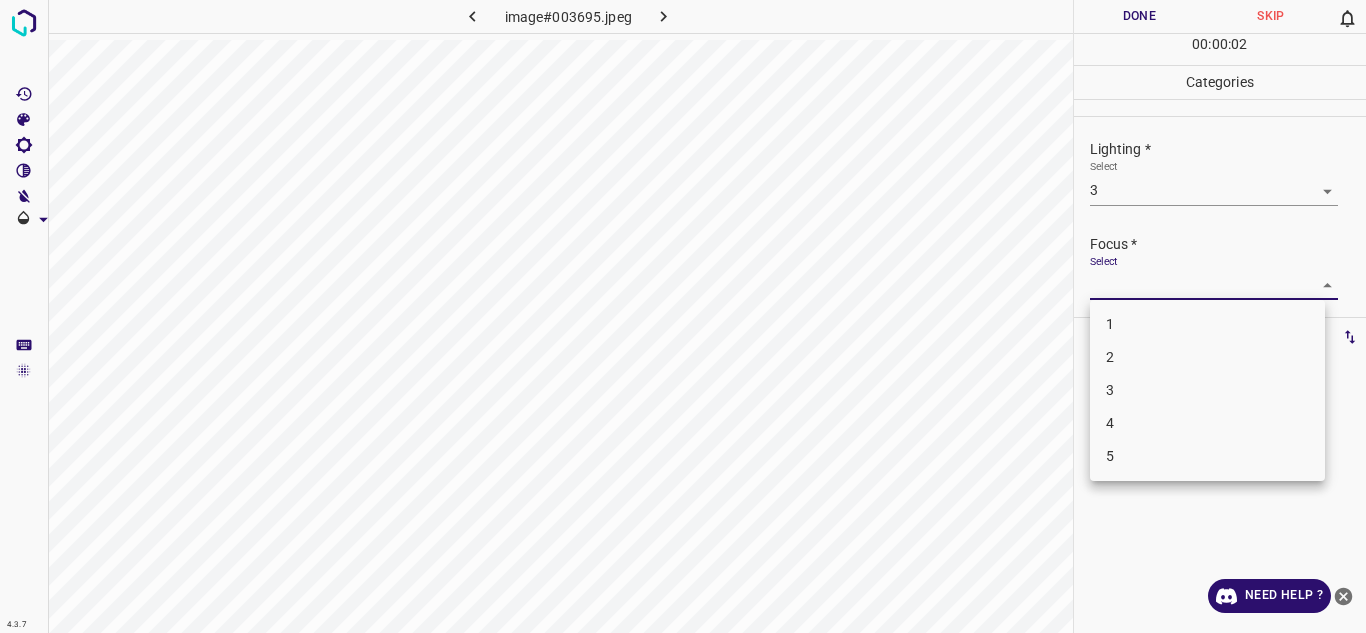 drag, startPoint x: 1146, startPoint y: 286, endPoint x: 1145, endPoint y: 353, distance: 67.00746 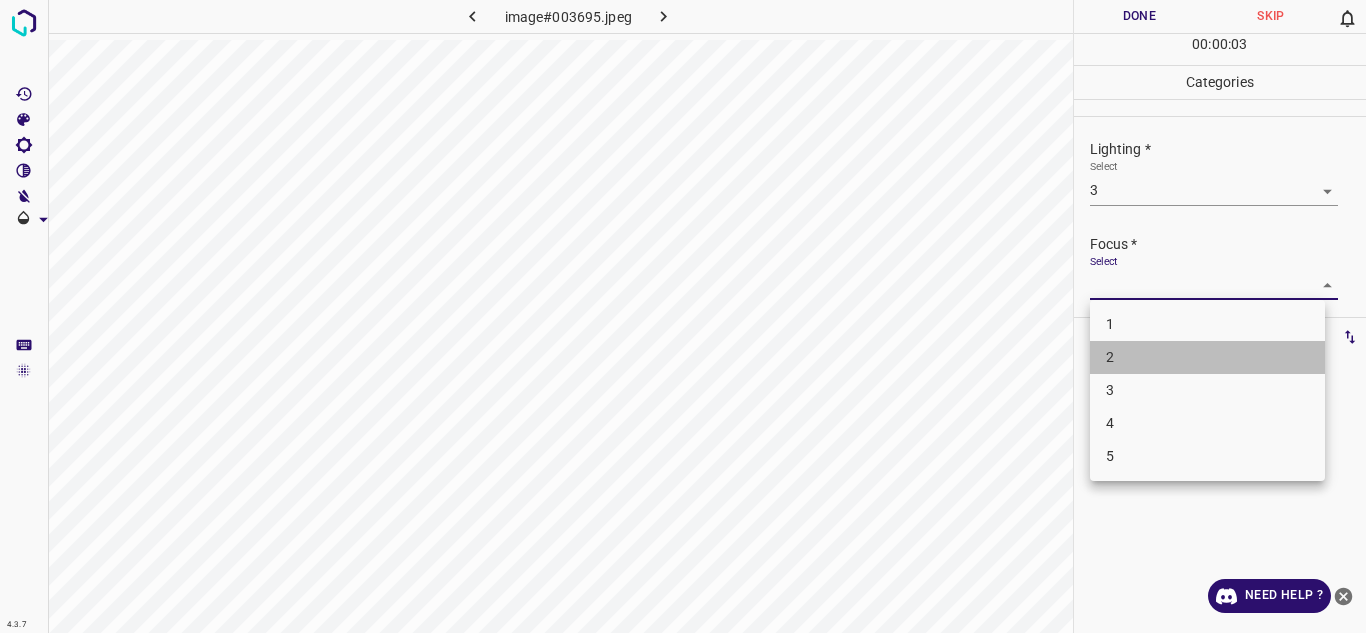 click on "2" at bounding box center (1207, 357) 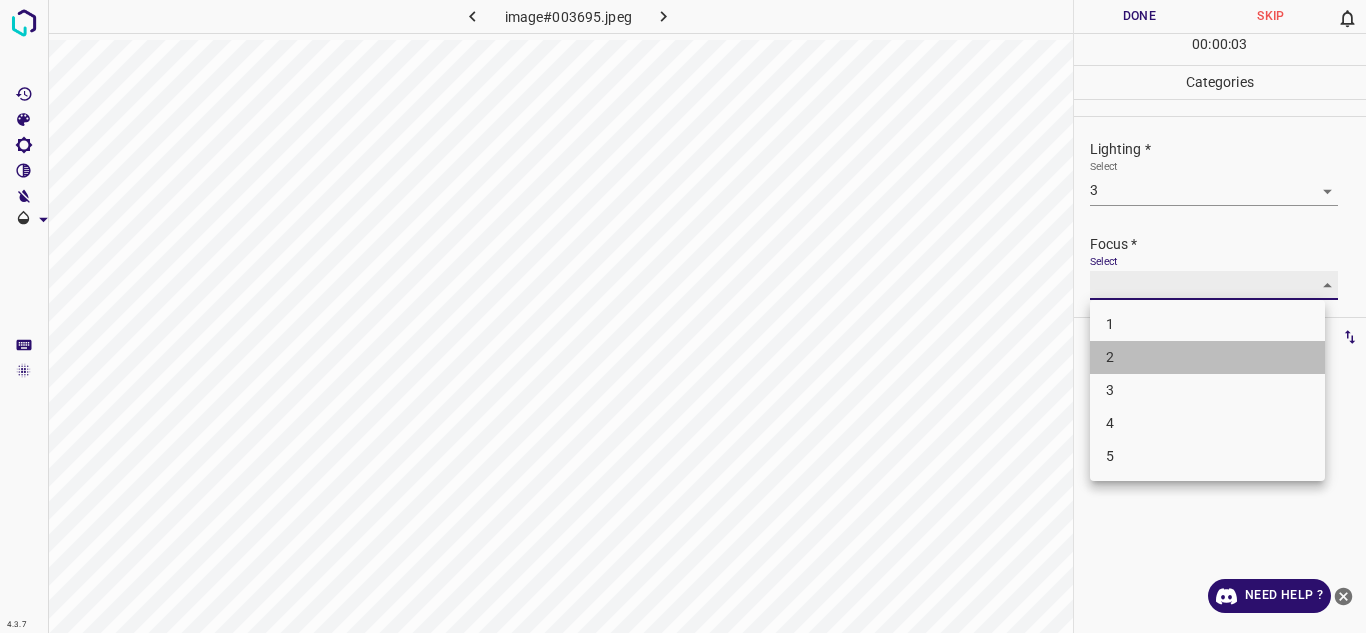 type on "2" 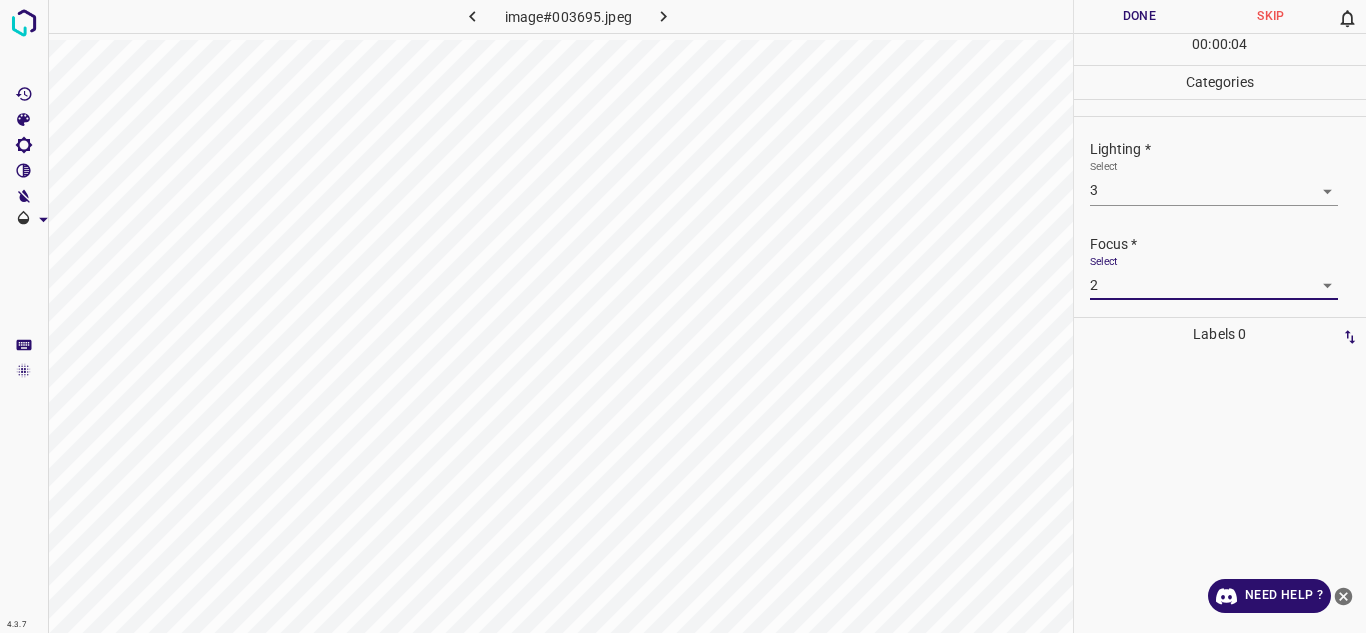 click on "Select 2 2" at bounding box center (1228, 277) 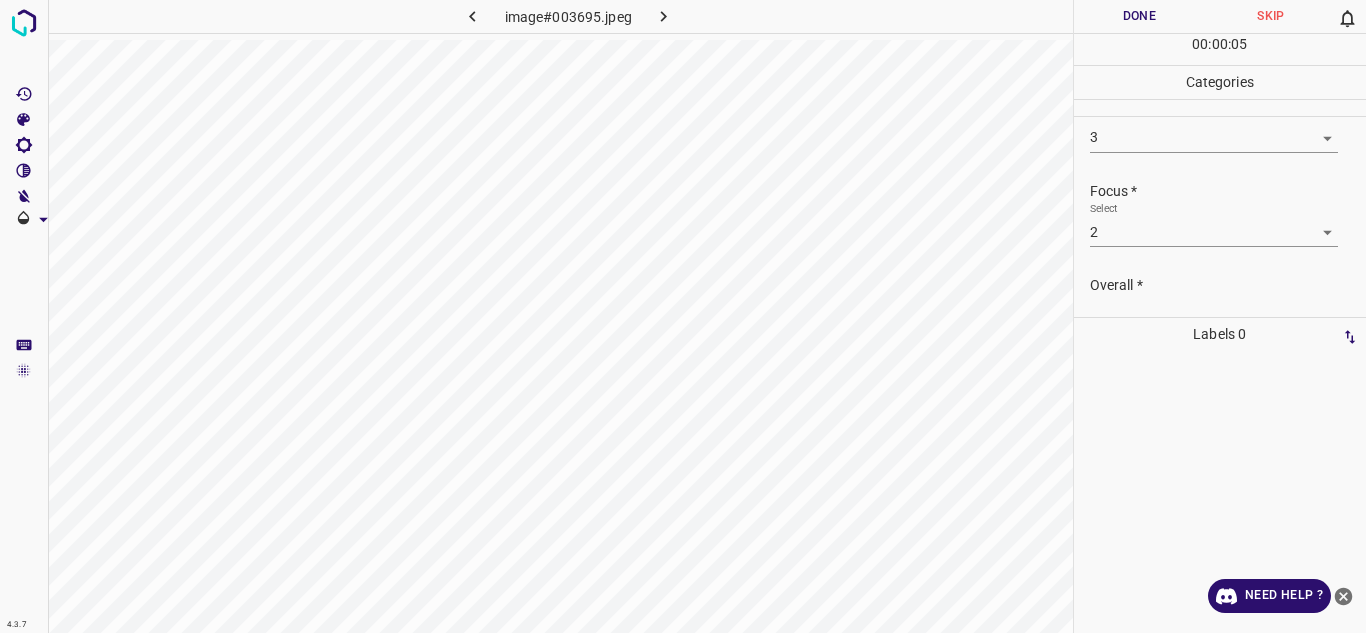 scroll, scrollTop: 98, scrollLeft: 0, axis: vertical 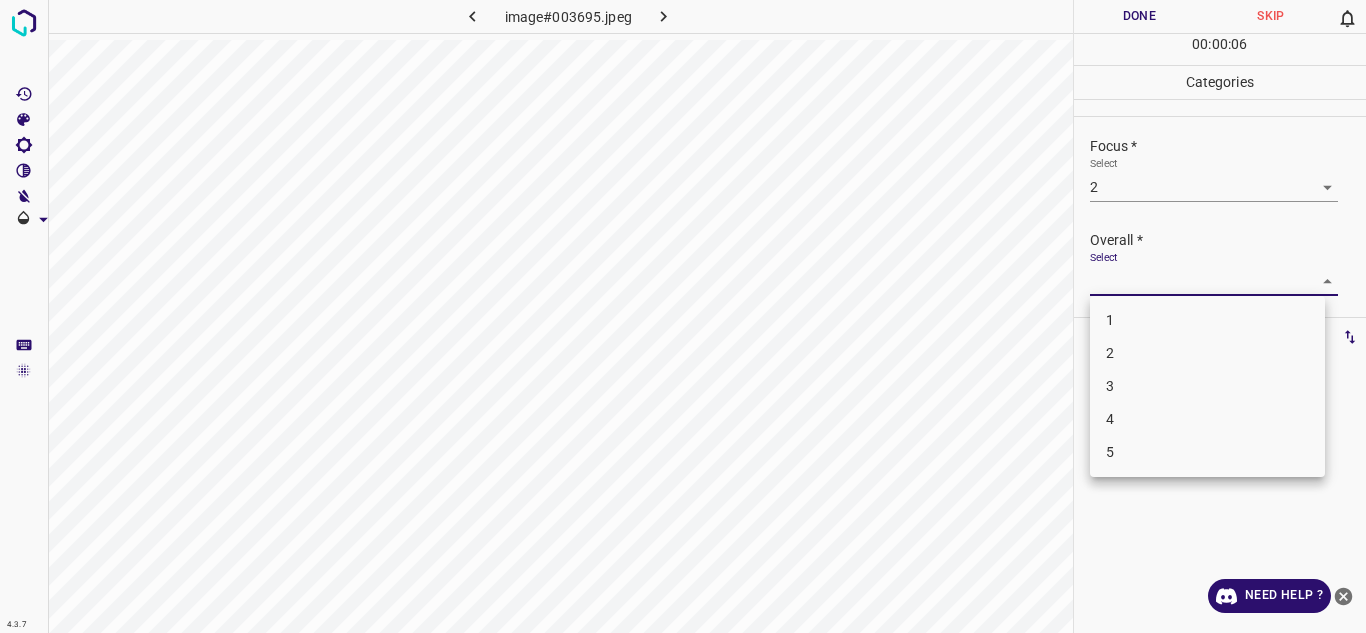 drag, startPoint x: 1291, startPoint y: 271, endPoint x: 1202, endPoint y: 354, distance: 121.69634 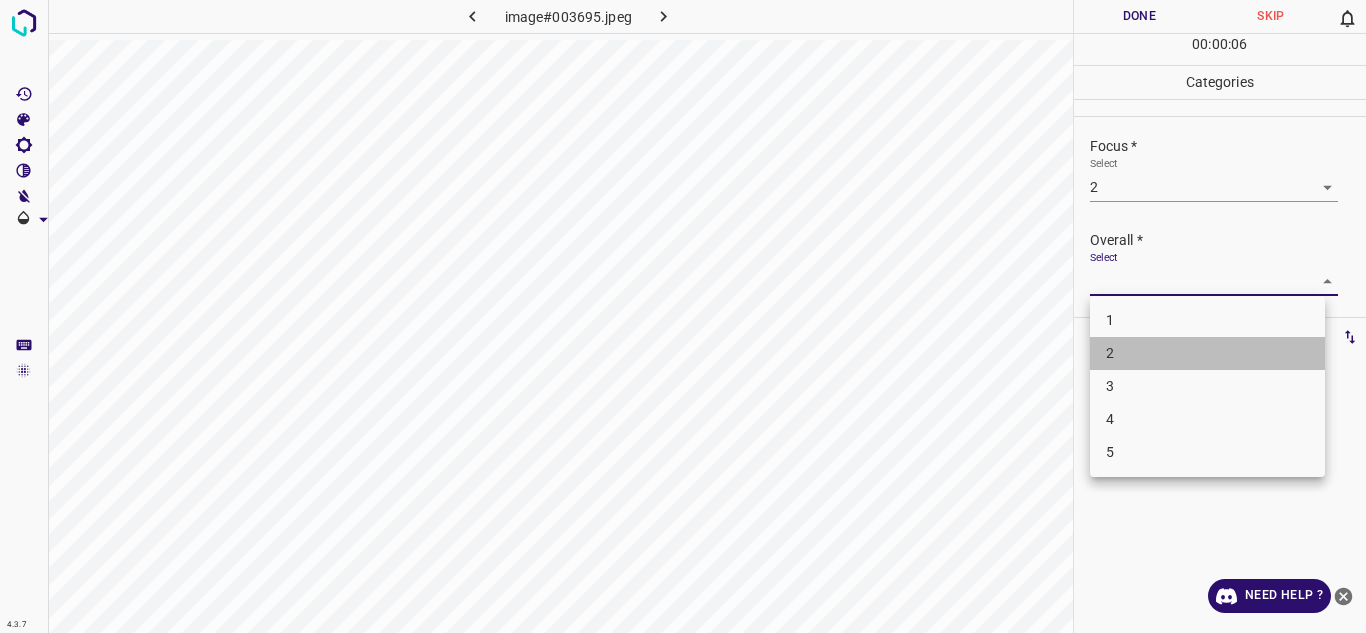 click on "2" at bounding box center (1207, 353) 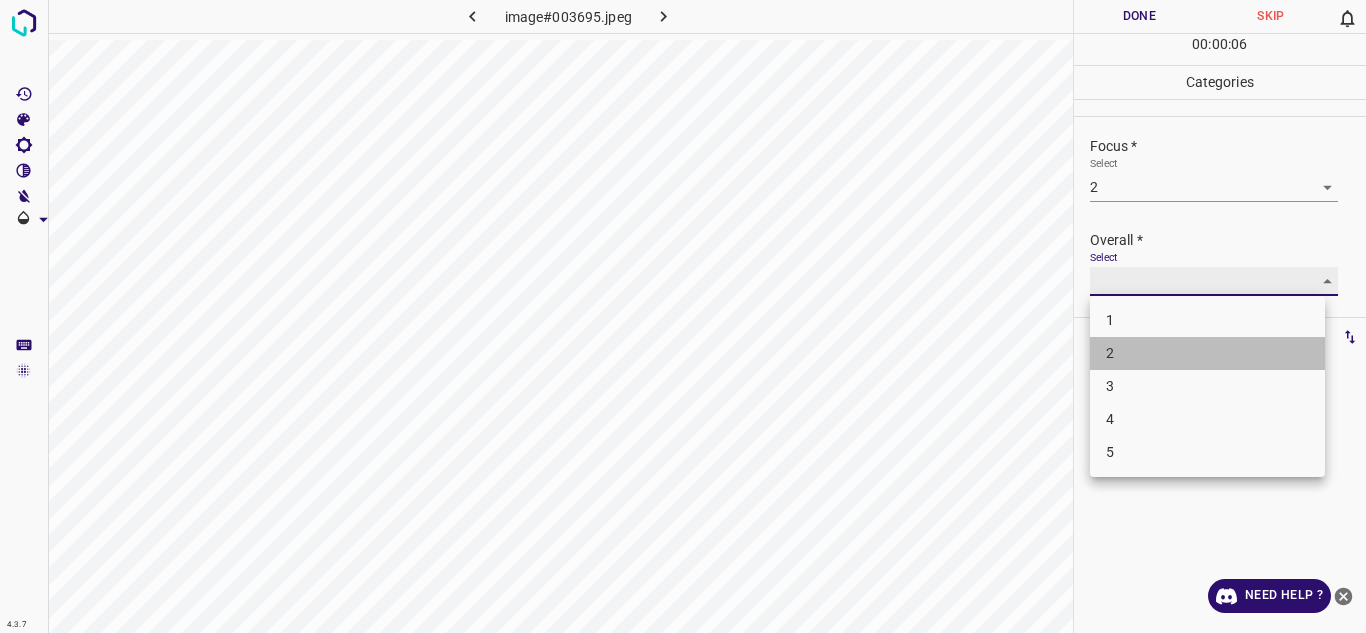 type on "2" 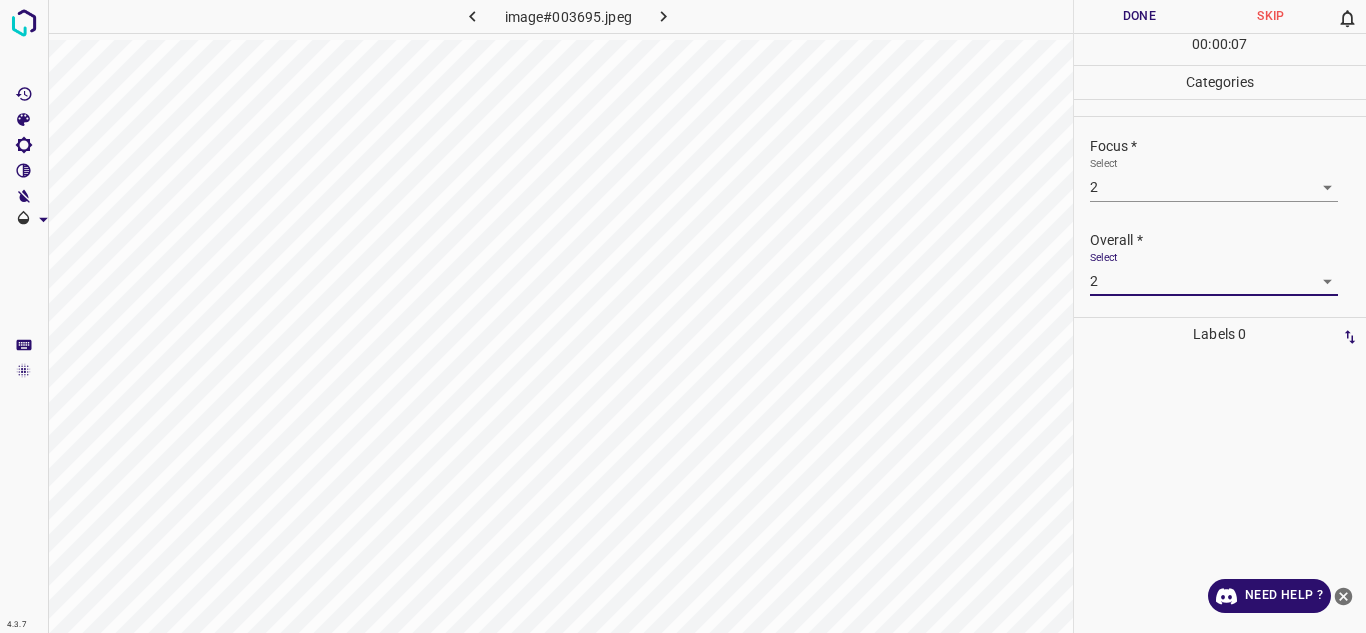 click on "Done" at bounding box center [1140, 16] 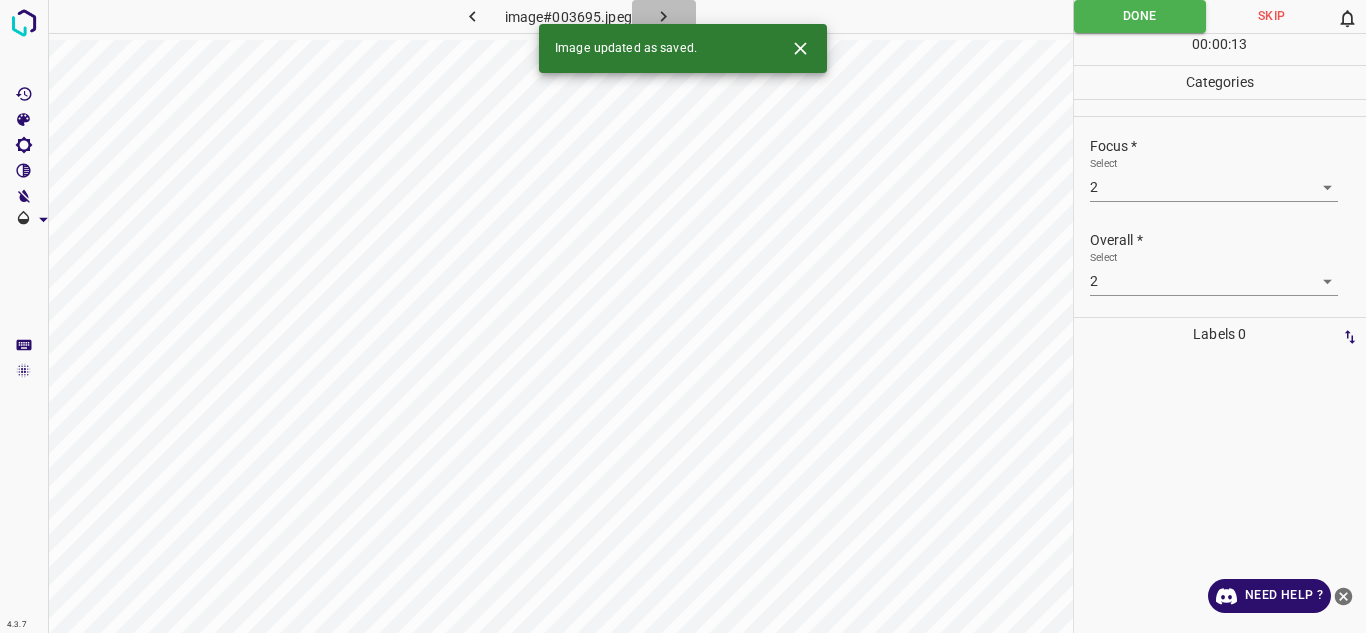 click 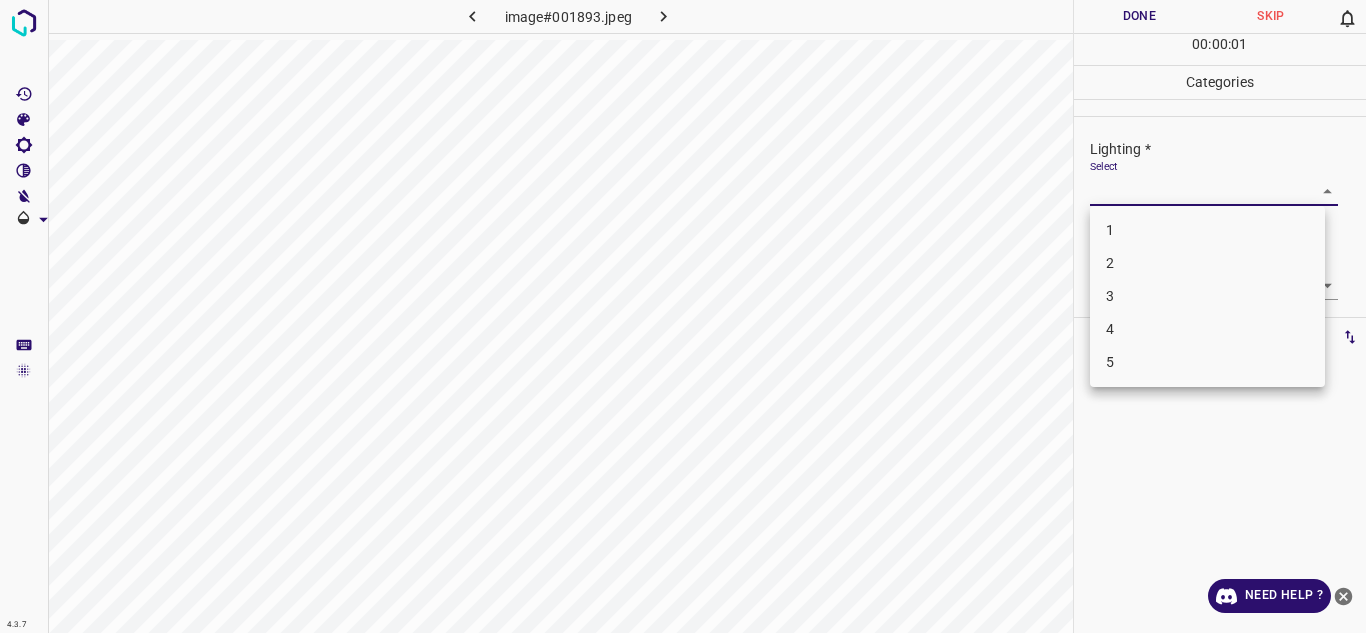 click on "4.3.7 image#001893.jpeg Done Skip 0 00   : 00   : 01   Categories Lighting *  Select ​ Focus *  Select ​ Overall *  Select ​ Labels   0 Categories 1 Lighting 2 Focus 3 Overall Tools Space Change between modes (Draw & Edit) I Auto labeling R Restore zoom M Zoom in N Zoom out Delete Delete selecte label Filters Z Restore filters X Saturation filter C Brightness filter V Contrast filter B Gray scale filter General O Download Need Help ? Texto original Valora esta traducción Tu opinión servirá para ayudar a mejorar el Traductor de Google - Text - Hide - Delete 1 2 3 4 5" at bounding box center (683, 316) 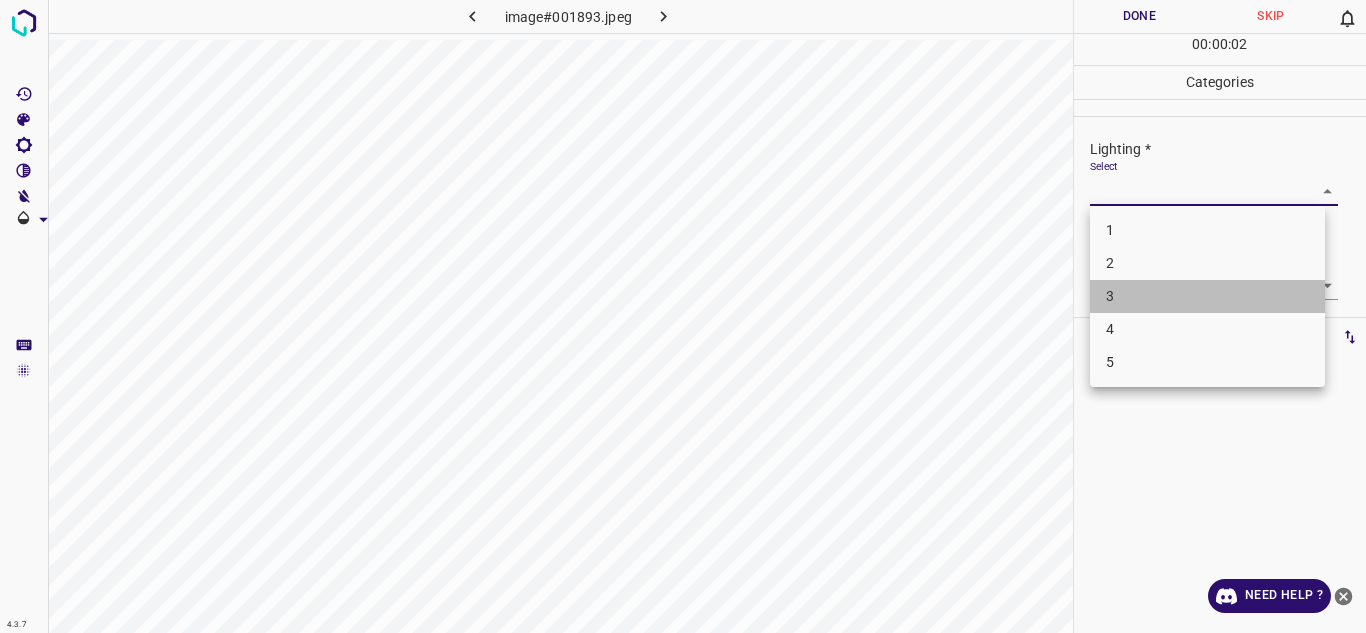 click on "3" at bounding box center (1207, 296) 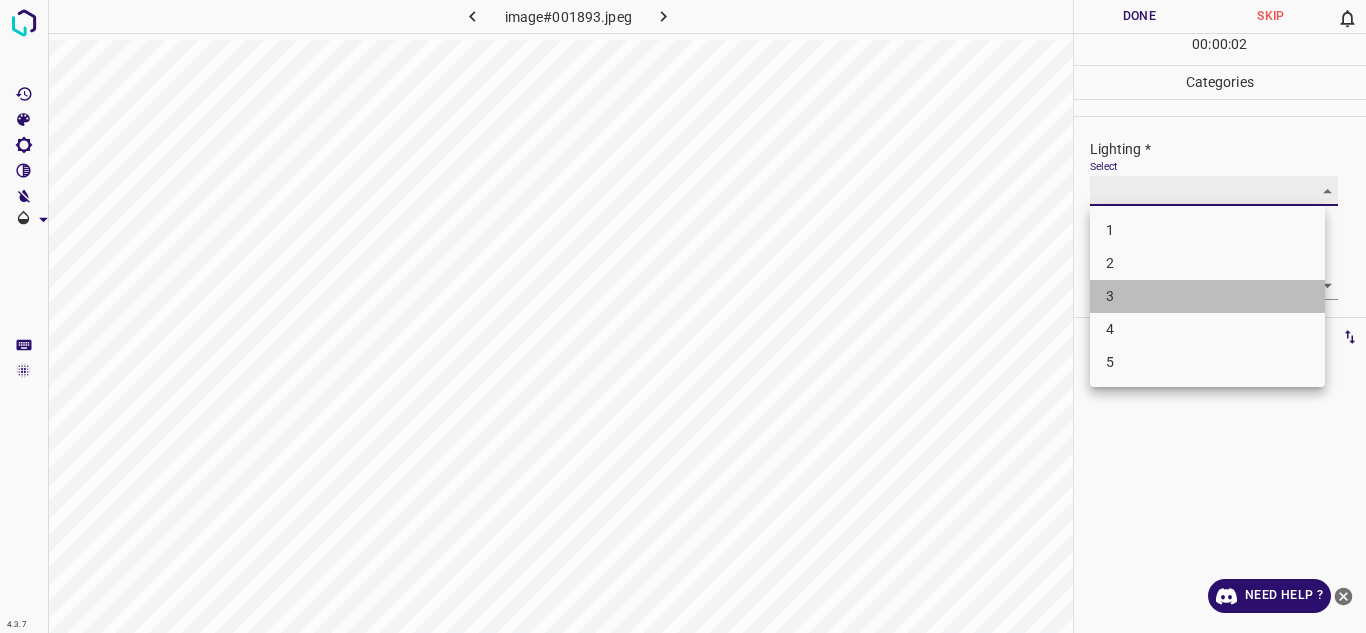 type on "3" 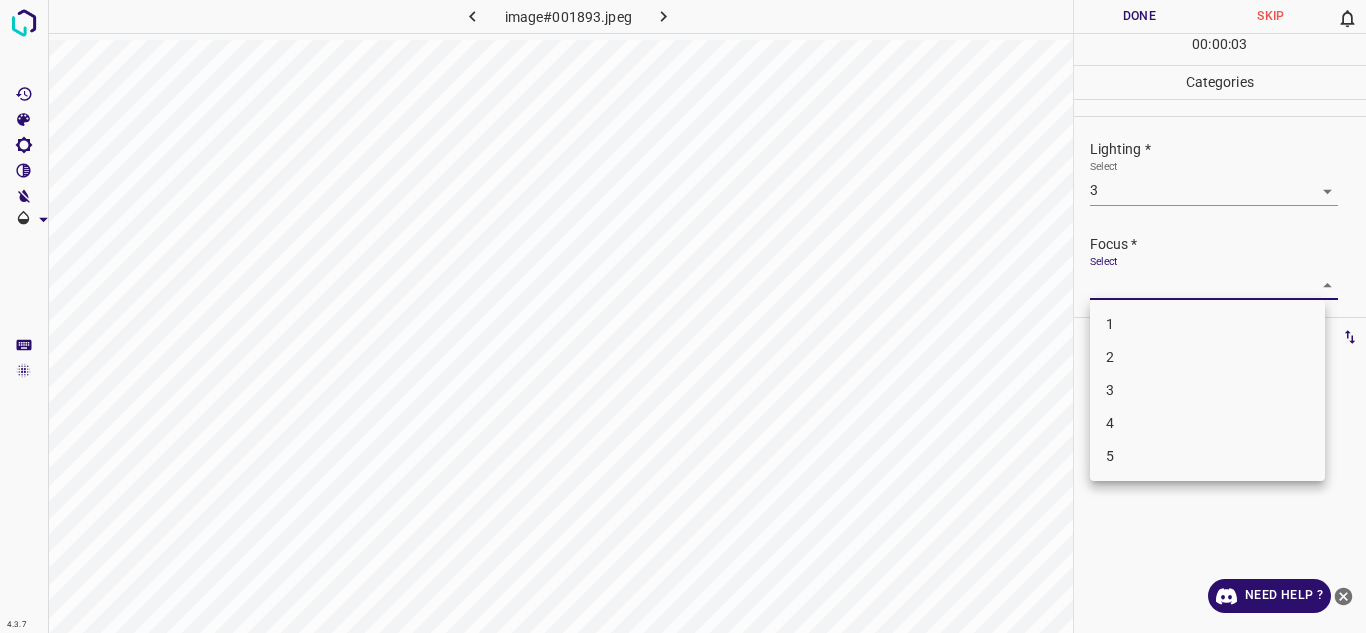 click on "4.3.7 image#001893.jpeg Done Skip 0 00   : 00   : 03   Categories Lighting *  Select 3 3 Focus *  Select ​ Overall *  Select ​ Labels   0 Categories 1 Lighting 2 Focus 3 Overall Tools Space Change between modes (Draw & Edit) I Auto labeling R Restore zoom M Zoom in N Zoom out Delete Delete selecte label Filters Z Restore filters X Saturation filter C Brightness filter V Contrast filter B Gray scale filter General O Download Need Help ? Texto original Valora esta traducción Tu opinión servirá para ayudar a mejorar el Traductor de Google - Text - Hide - Delete 1 2 3 4 5" at bounding box center [683, 316] 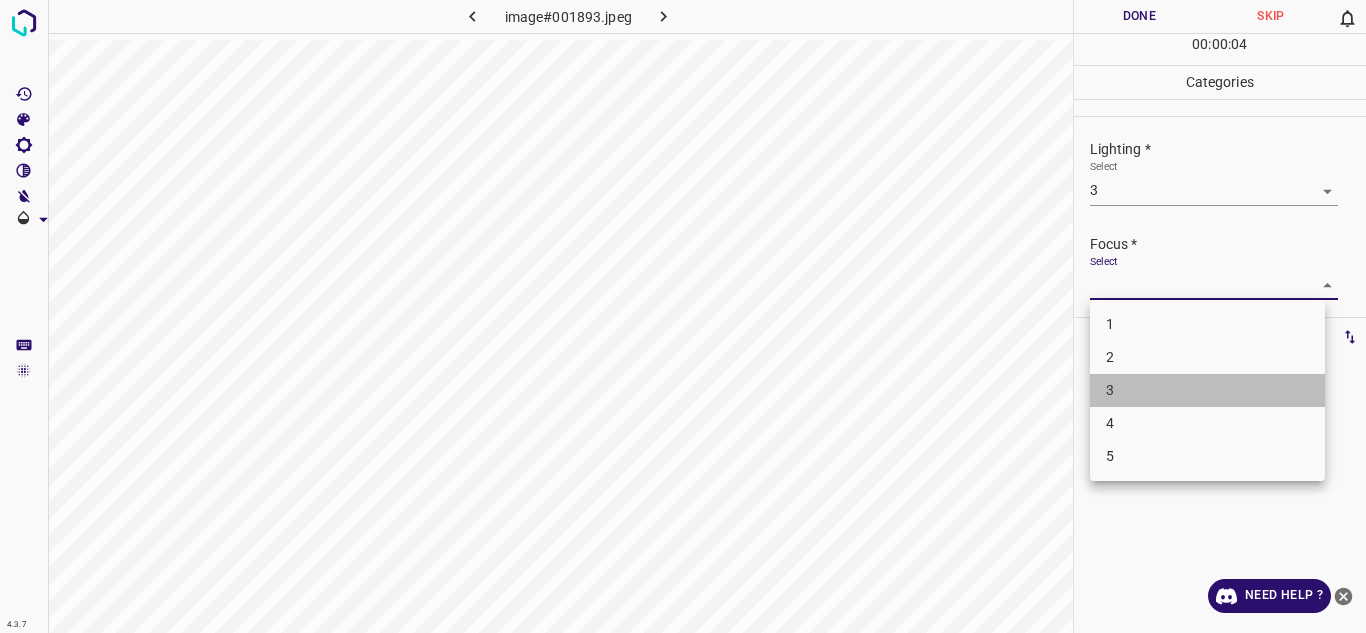 click on "3" at bounding box center (1207, 390) 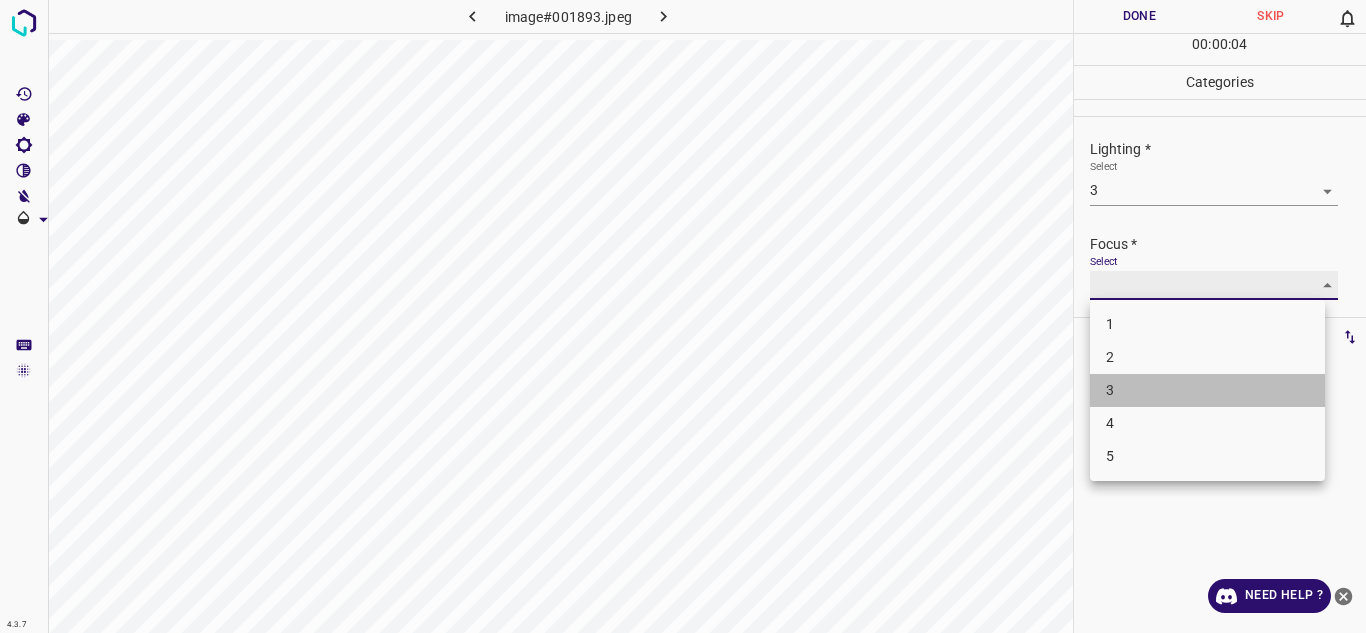 type on "3" 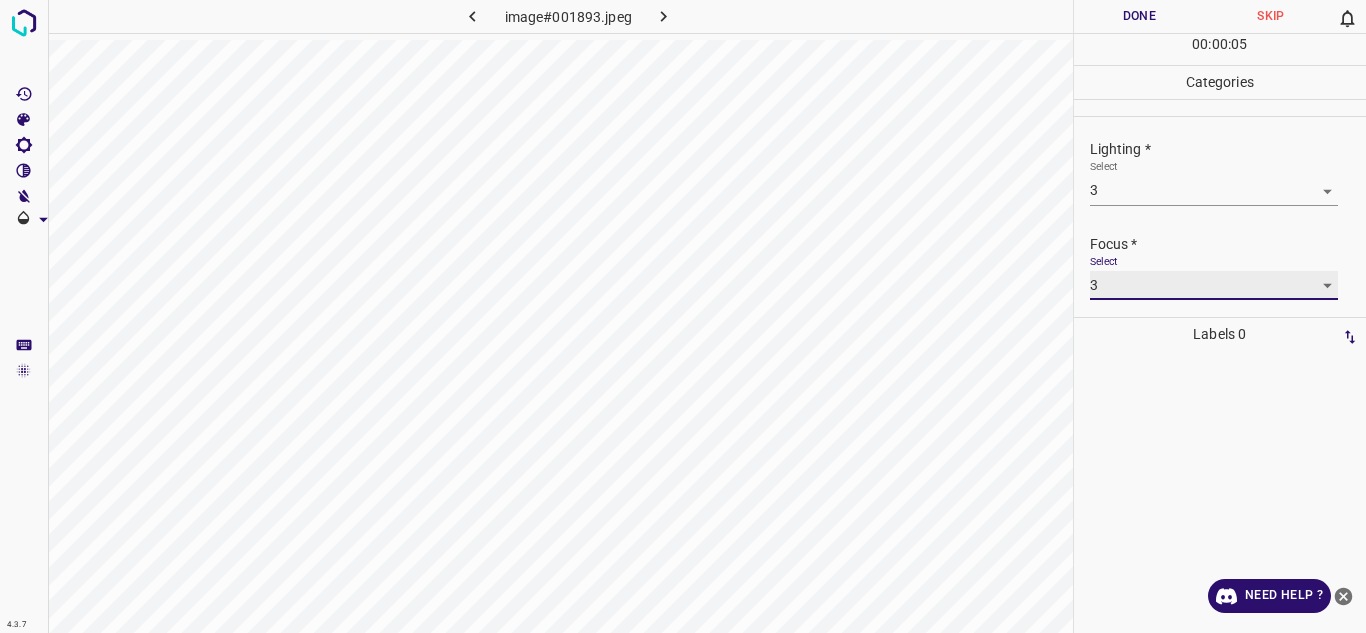 scroll, scrollTop: 98, scrollLeft: 0, axis: vertical 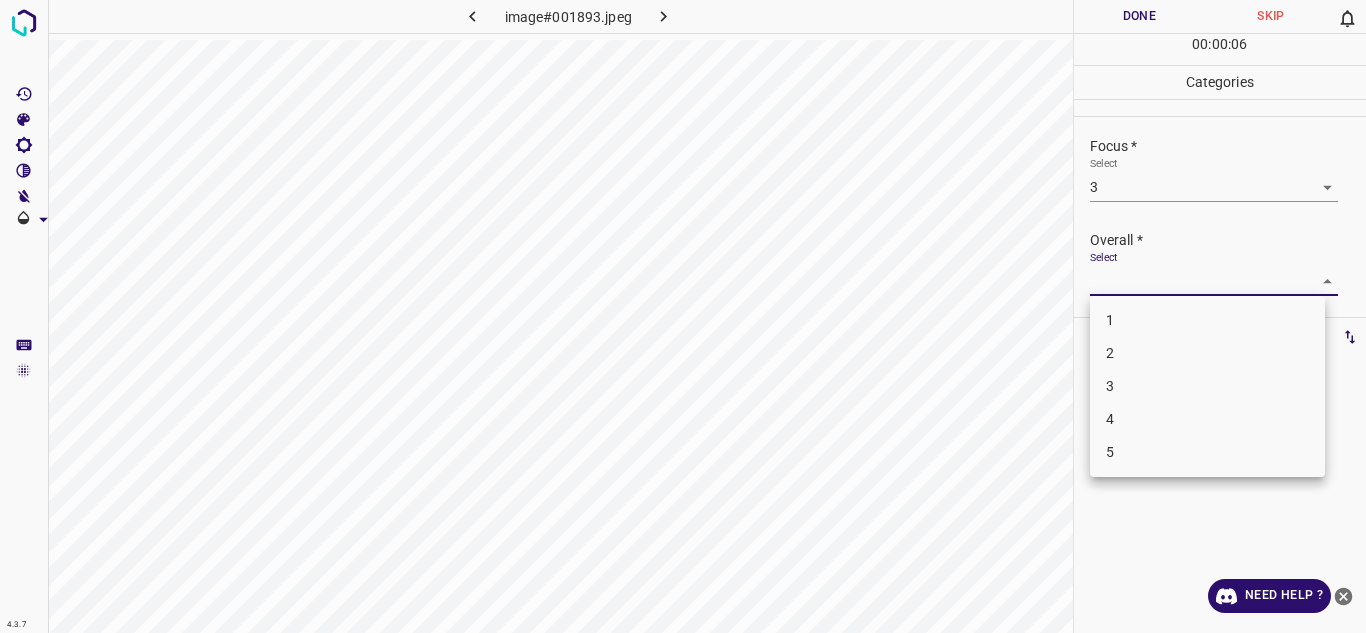 click on "4.3.7 image#001893.jpeg Done Skip 0 00   : 00   : 06   Categories Lighting *  Select 3 3 Focus *  Select 3 3 Overall *  Select ​ Labels   0 Categories 1 Lighting 2 Focus 3 Overall Tools Space Change between modes (Draw & Edit) I Auto labeling R Restore zoom M Zoom in N Zoom out Delete Delete selecte label Filters Z Restore filters X Saturation filter C Brightness filter V Contrast filter B Gray scale filter General O Download Need Help ? Texto original Valora esta traducción Tu opinión servirá para ayudar a mejorar el Traductor de Google - Text - Hide - Delete 1 2 3 4 5" at bounding box center (683, 316) 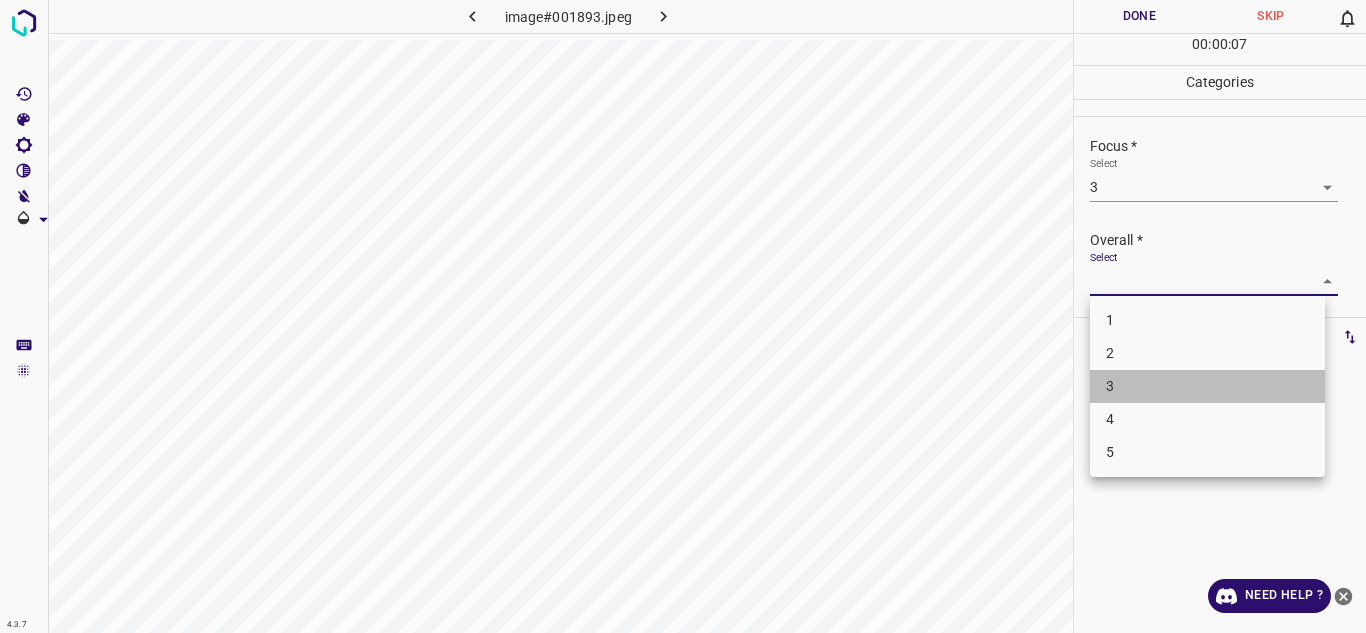 click on "3" at bounding box center [1207, 386] 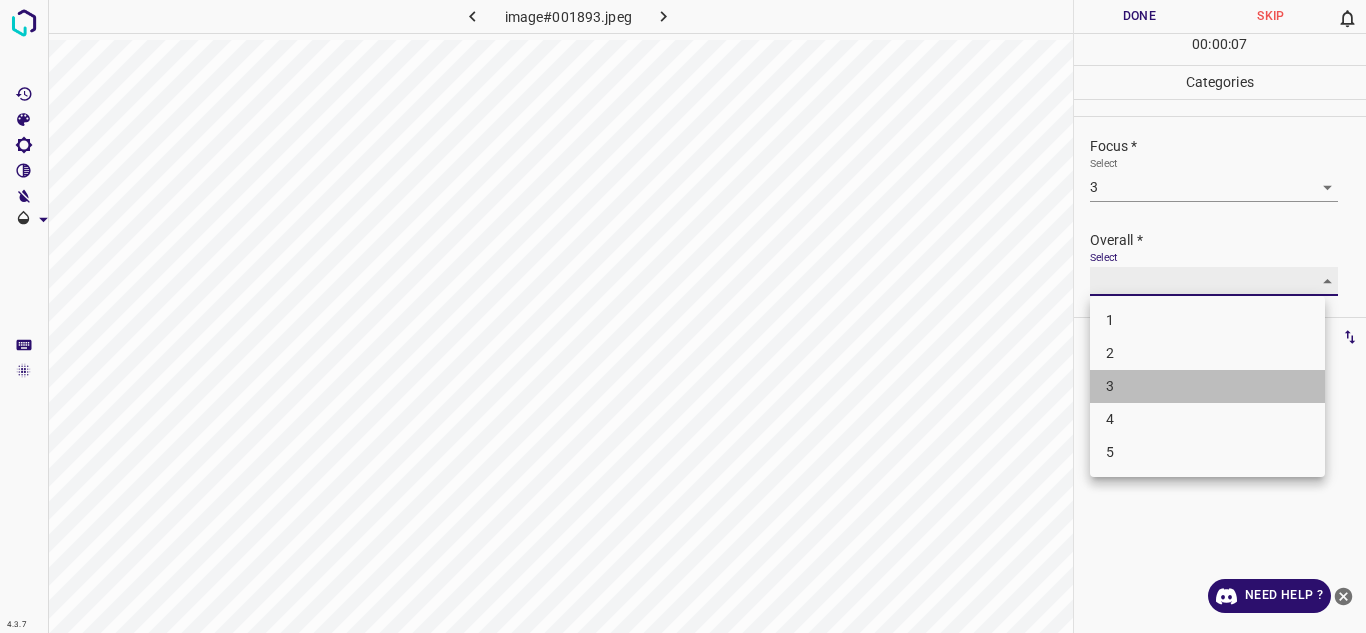 type on "3" 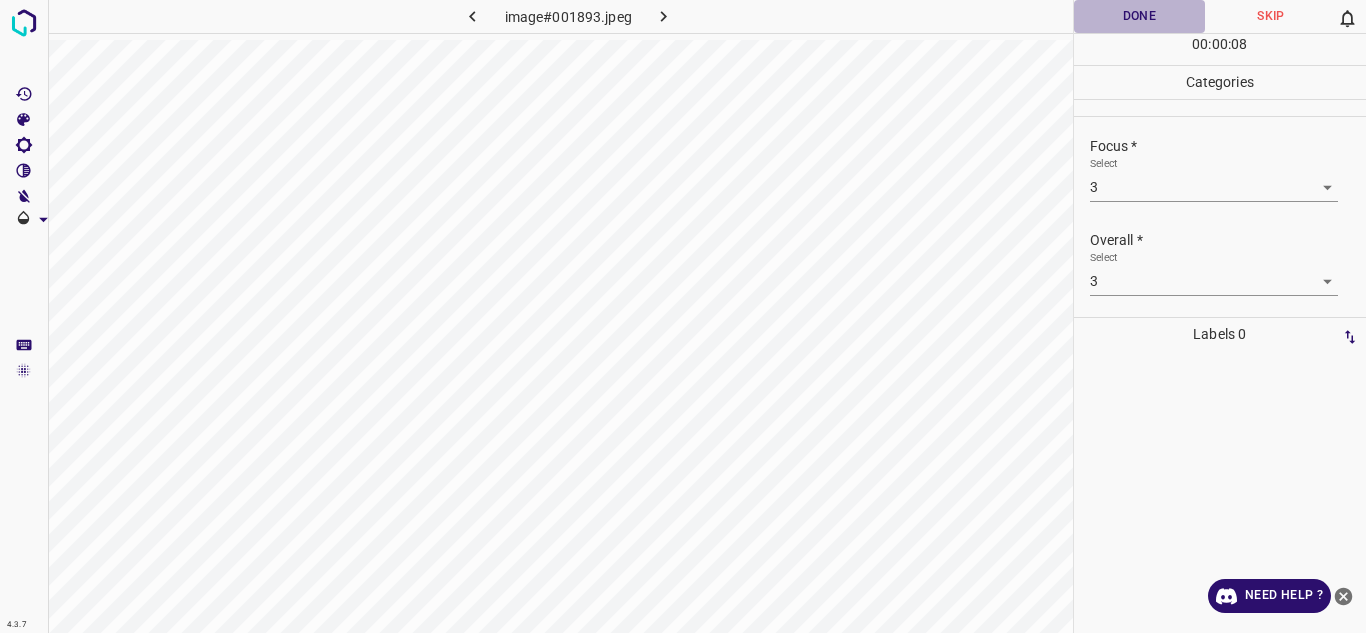 click on "Done" at bounding box center (1140, 16) 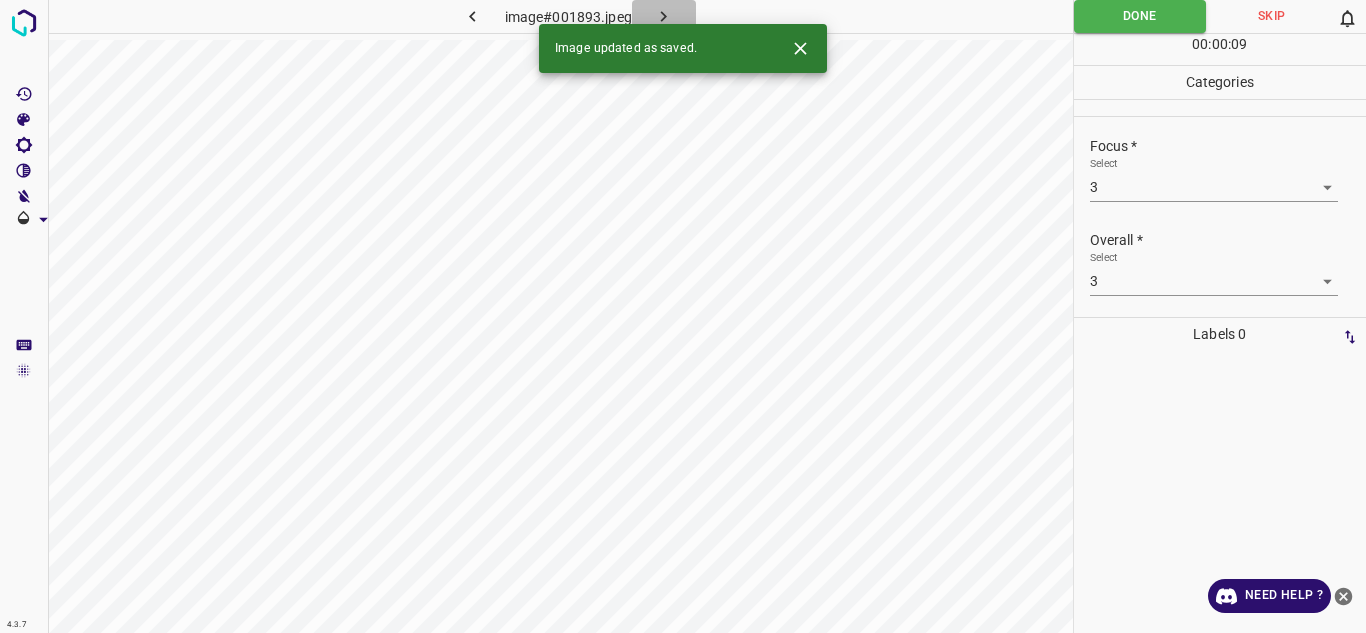 click 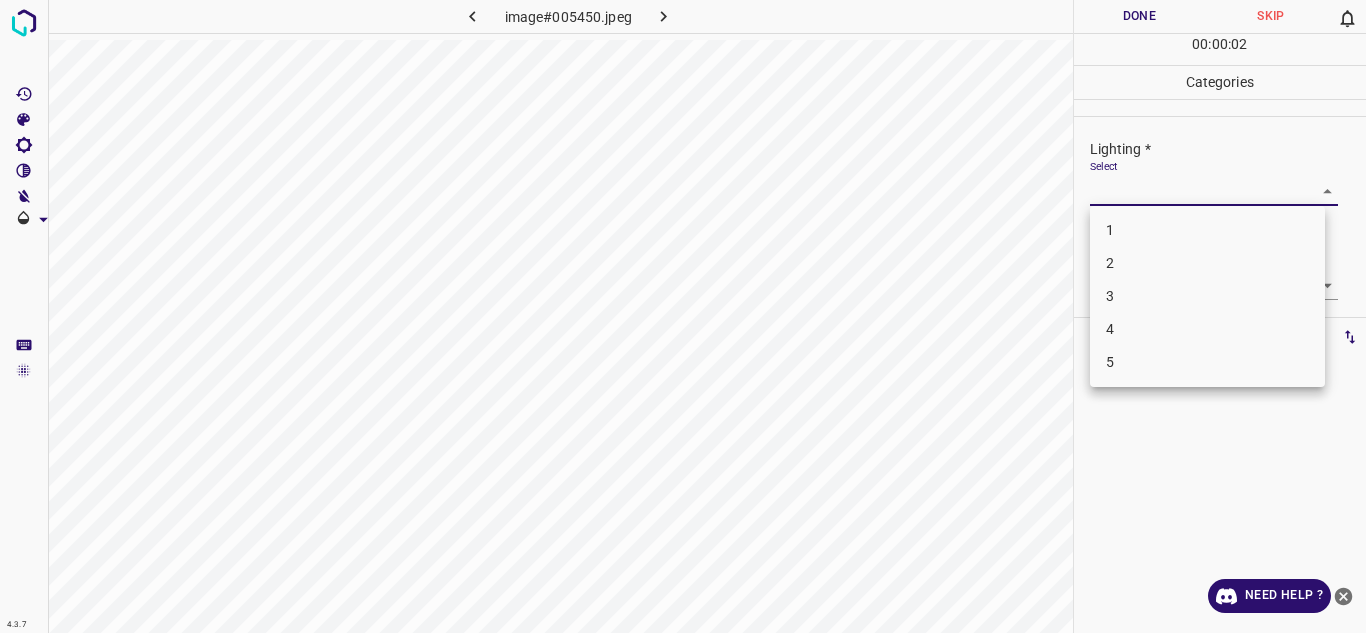 click on "4.3.7 image#005450.jpeg Done Skip 0 00   : 00   : 02   Categories Lighting *  Select ​ Focus *  Select ​ Overall *  Select ​ Labels   0 Categories 1 Lighting 2 Focus 3 Overall Tools Space Change between modes (Draw & Edit) I Auto labeling R Restore zoom M Zoom in N Zoom out Delete Delete selecte label Filters Z Restore filters X Saturation filter C Brightness filter V Contrast filter B Gray scale filter General O Download Need Help ? Texto original Valora esta traducción Tu opinión servirá para ayudar a mejorar el Traductor de Google - Text - Hide - Delete 1 2 3 4 5" at bounding box center [683, 316] 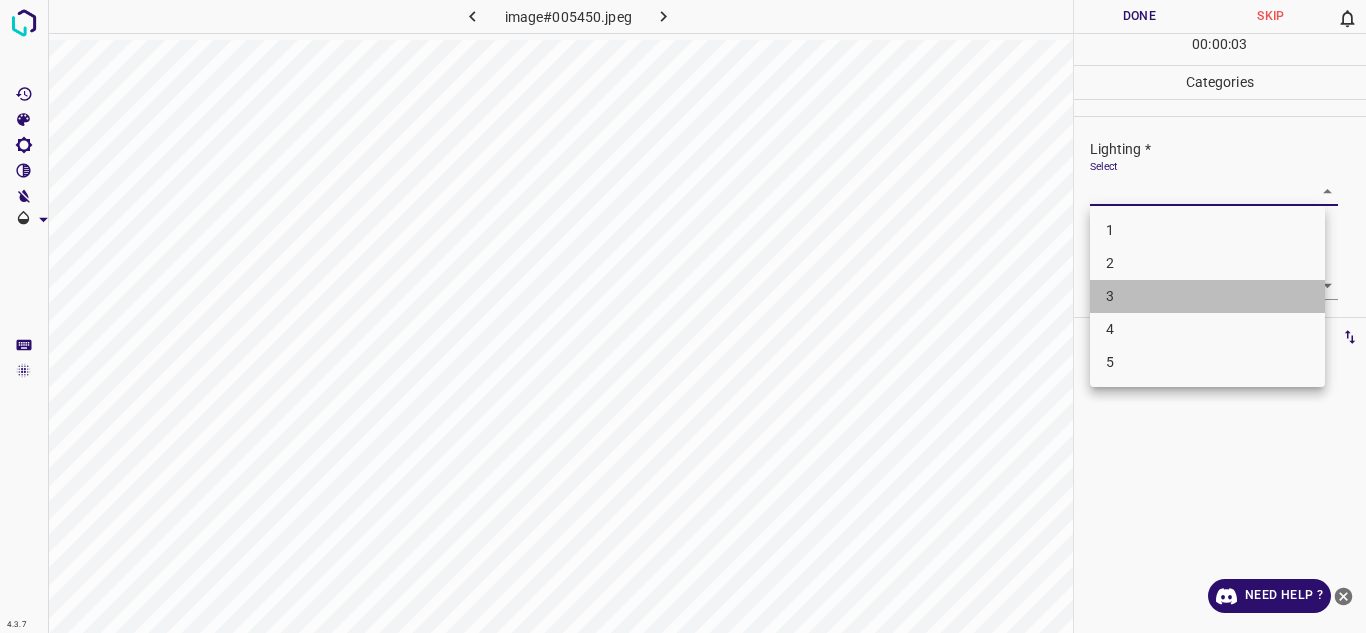 click on "3" at bounding box center [1207, 296] 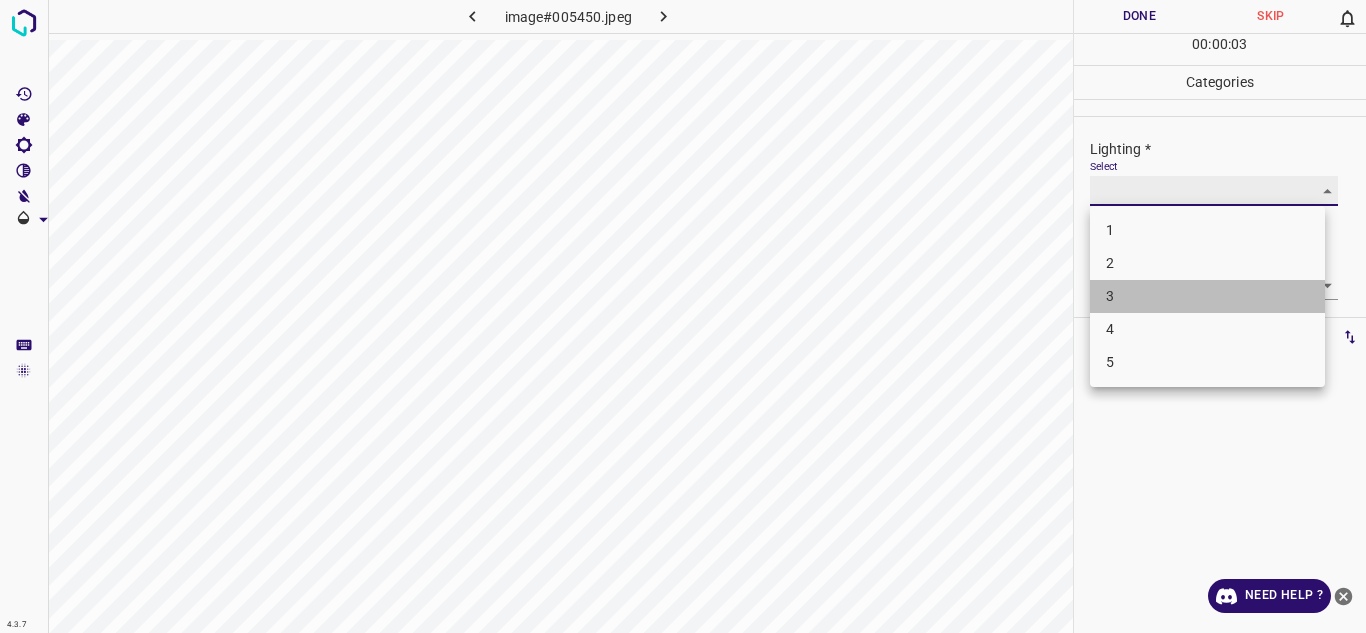type on "3" 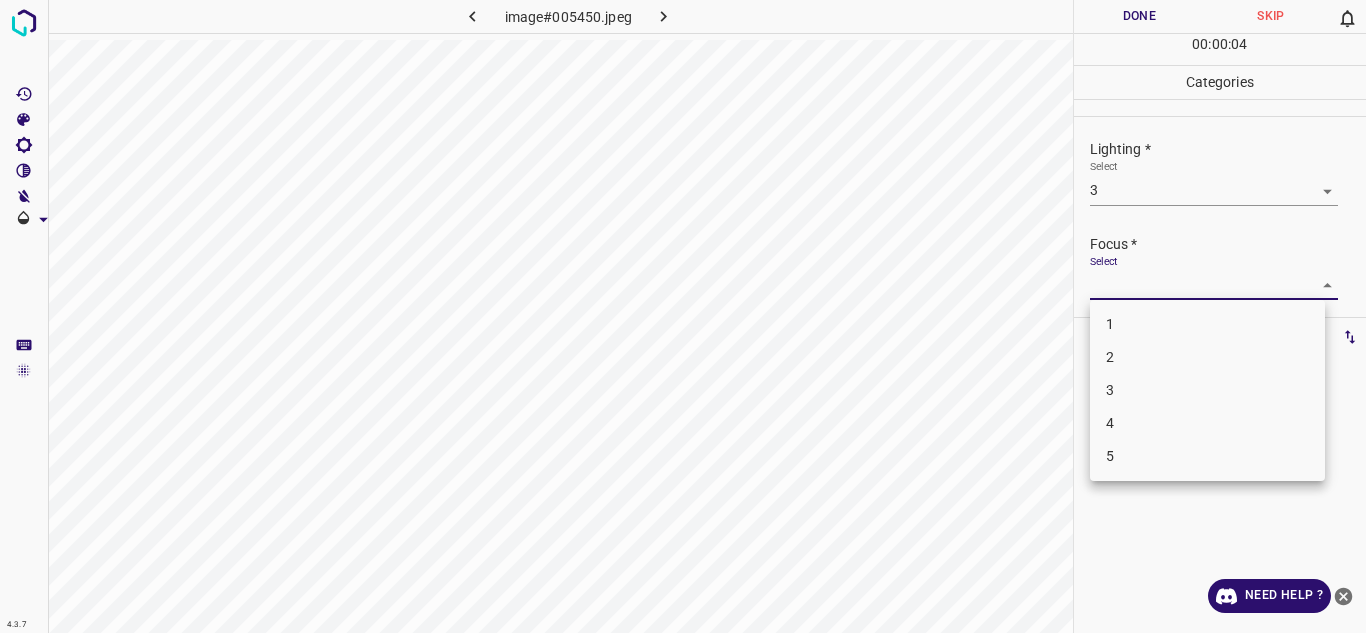 drag, startPoint x: 1131, startPoint y: 288, endPoint x: 1133, endPoint y: 369, distance: 81.02469 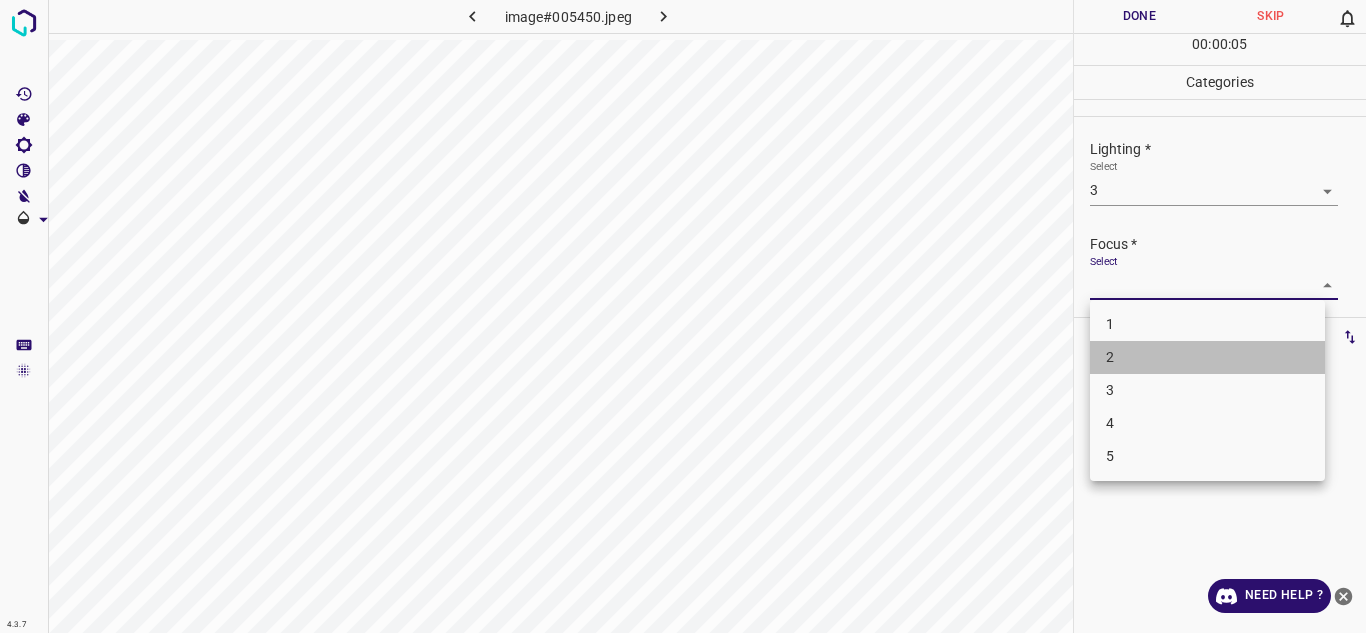 click on "2" at bounding box center (1207, 357) 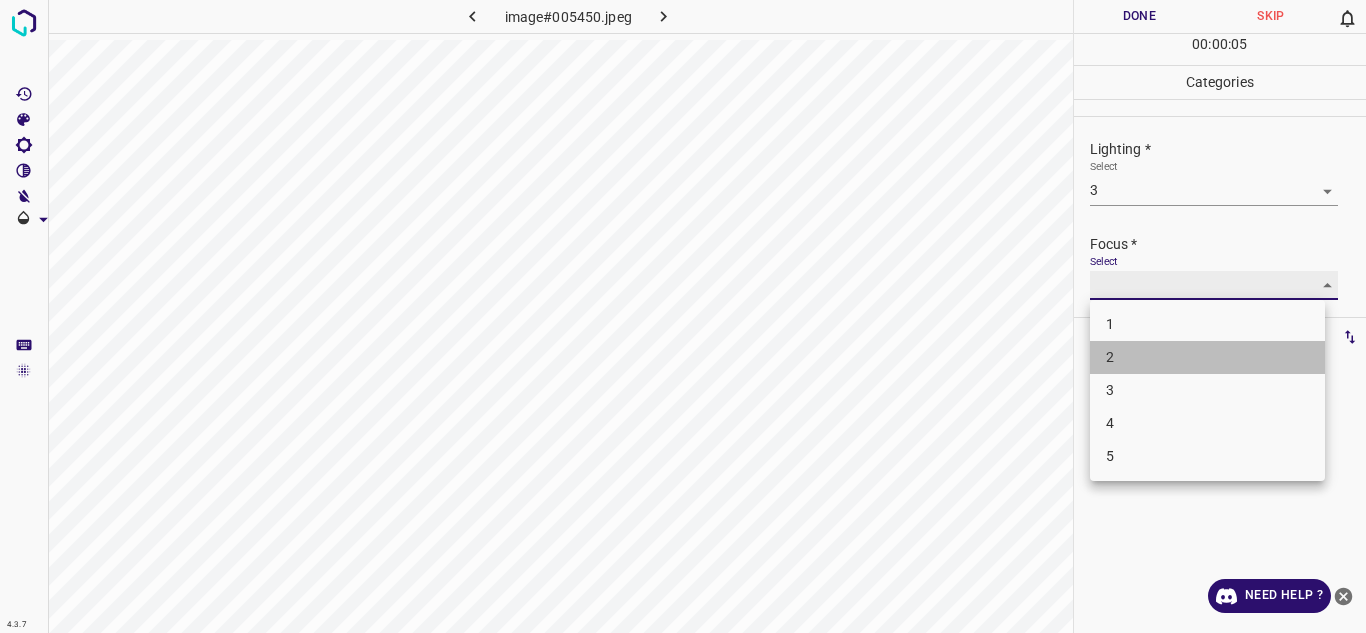 type on "2" 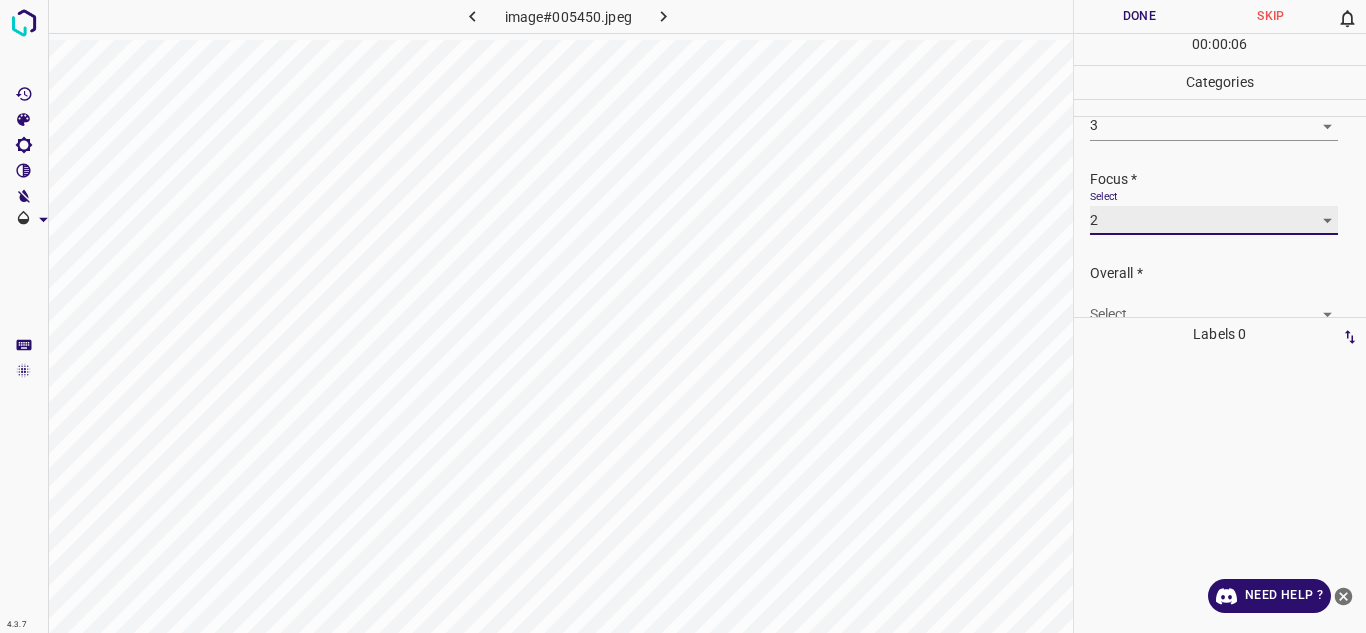 scroll, scrollTop: 98, scrollLeft: 0, axis: vertical 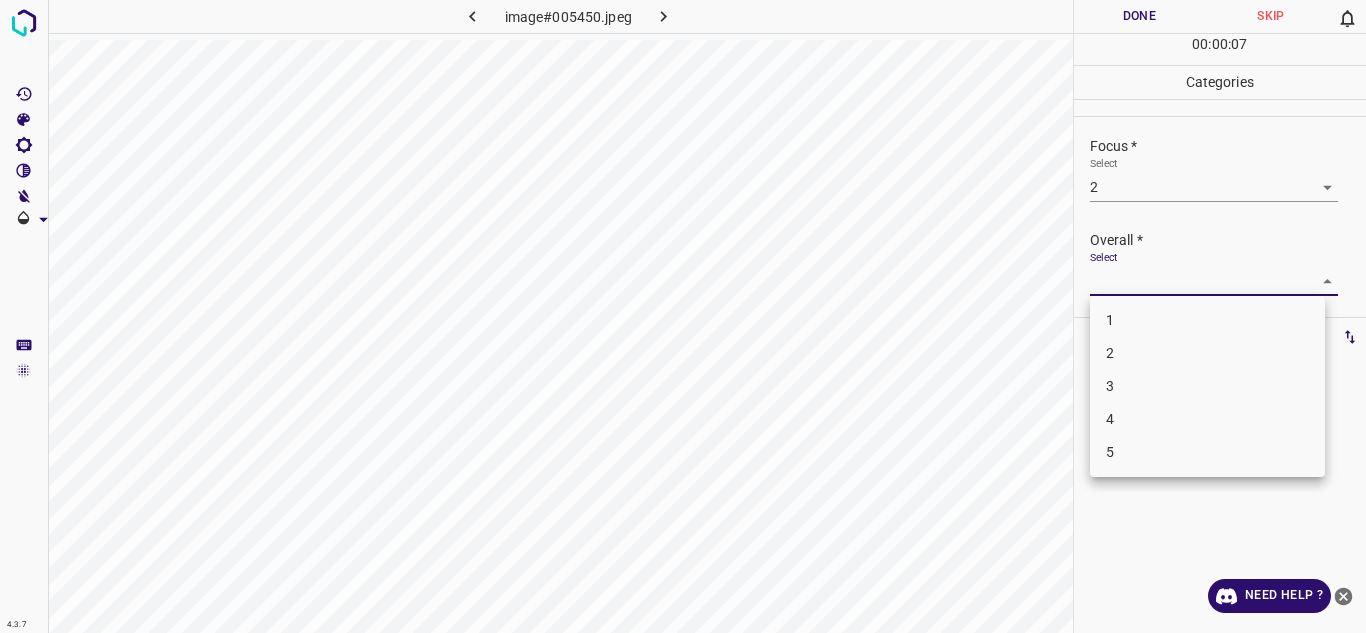 drag, startPoint x: 1290, startPoint y: 271, endPoint x: 1171, endPoint y: 383, distance: 163.41664 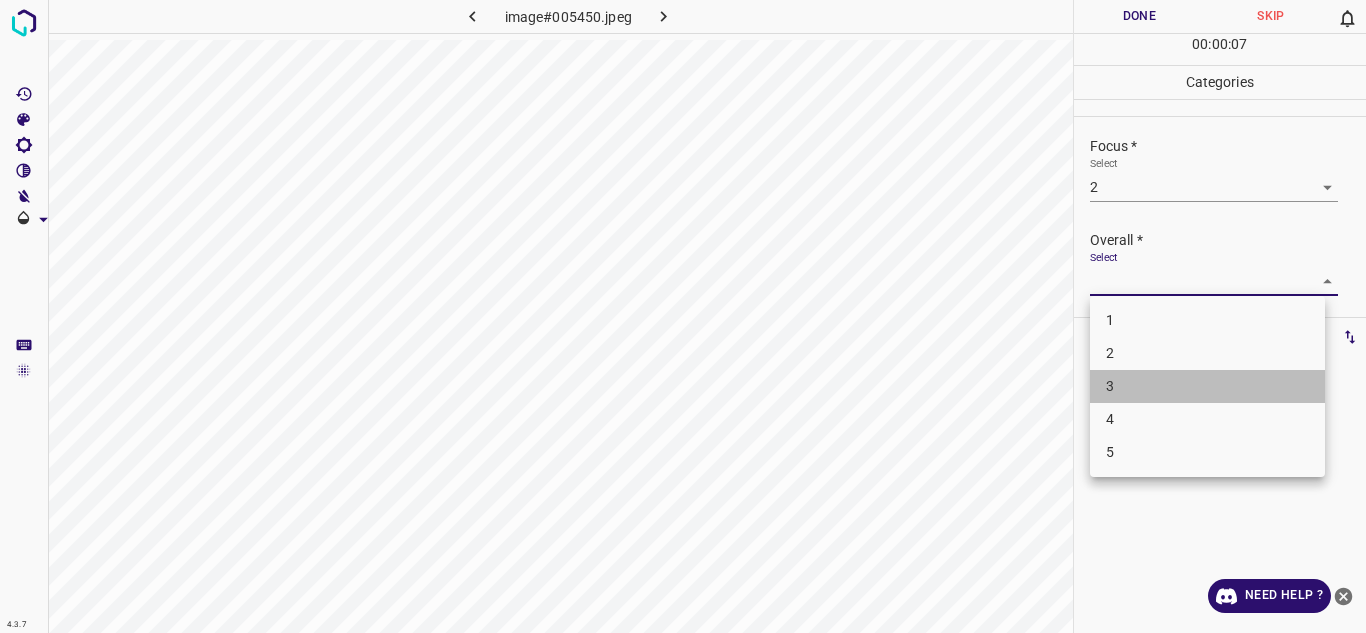 click on "3" at bounding box center [1207, 386] 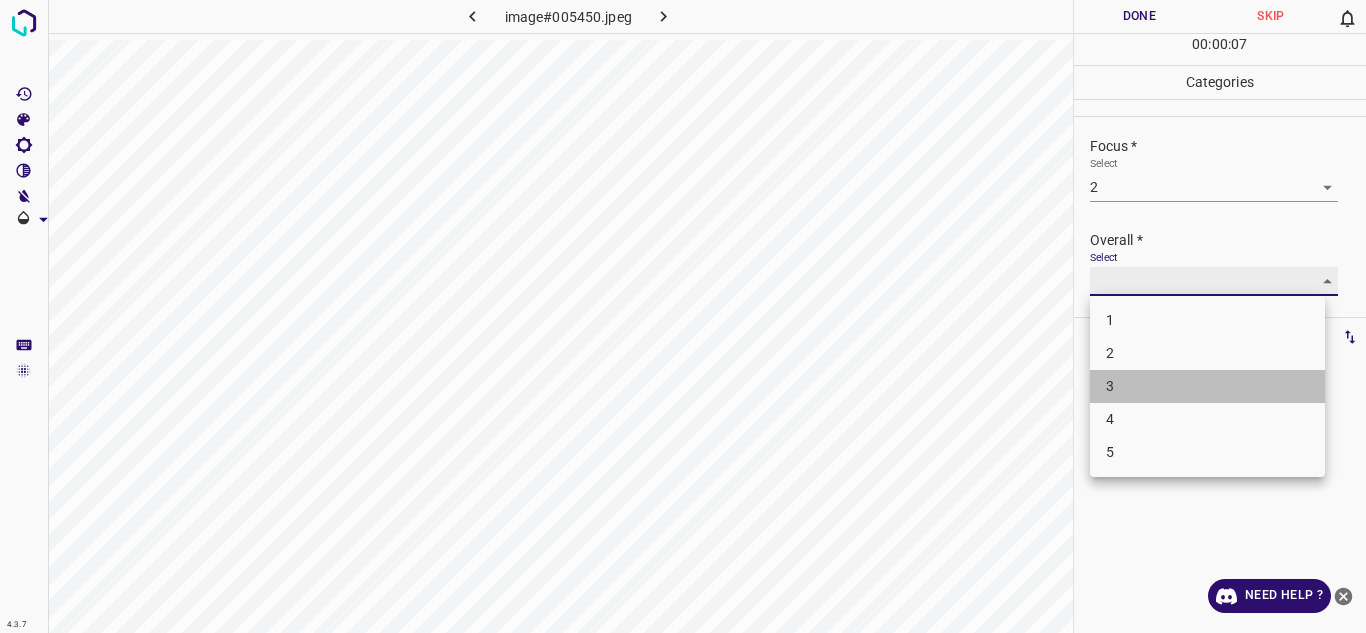 type on "3" 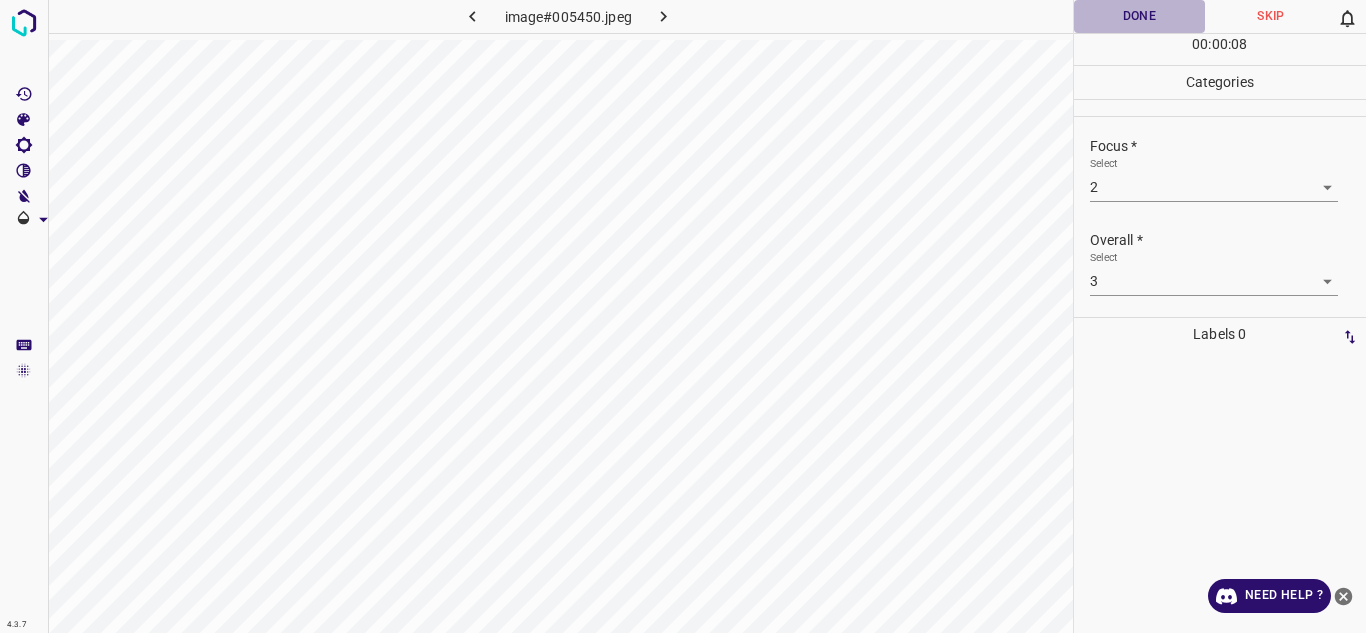 click on "Done" at bounding box center (1140, 16) 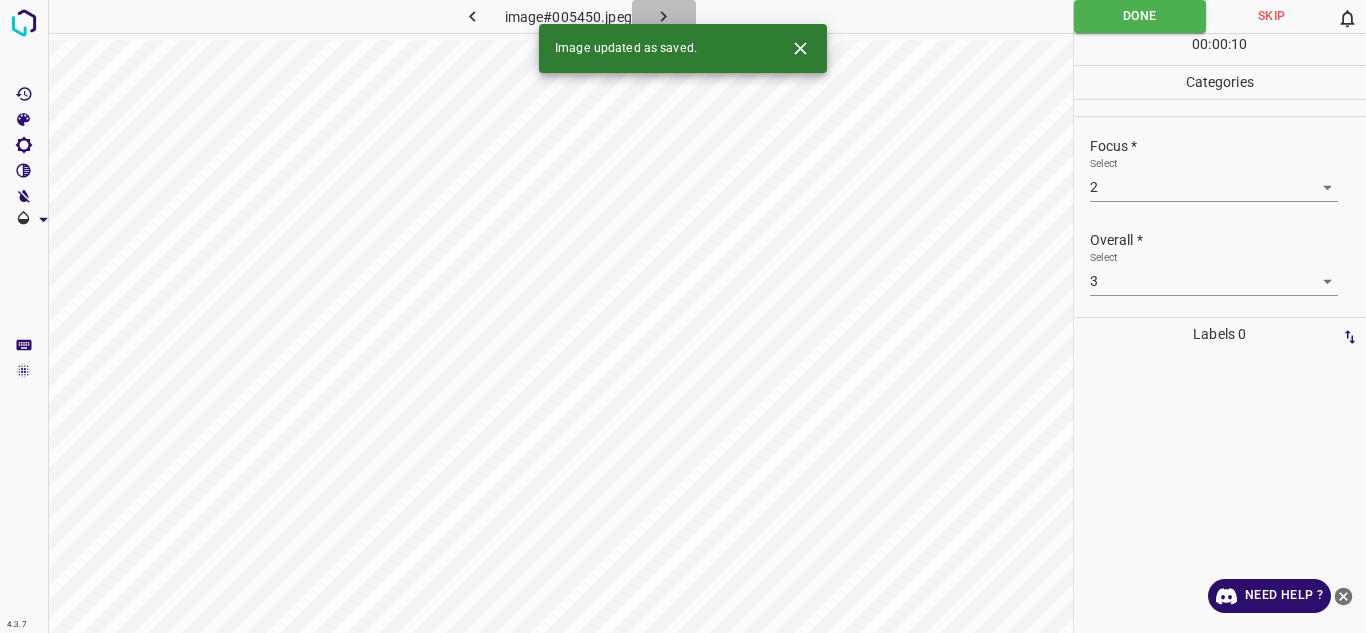click at bounding box center (664, 16) 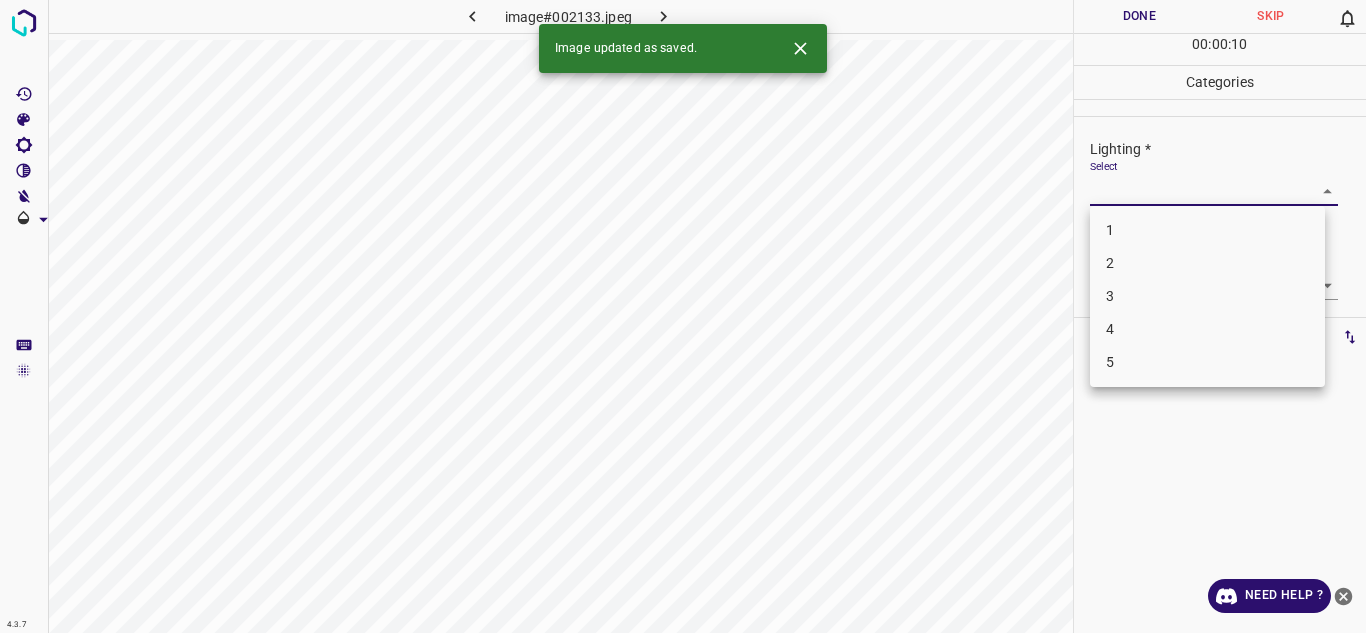 click on "4.3.7 image#002133.jpeg Done Skip 0 00   : 00   : 10   Categories Lighting *  Select ​ Focus *  Select ​ Overall *  Select ​ Labels   0 Categories 1 Lighting 2 Focus 3 Overall Tools Space Change between modes (Draw & Edit) I Auto labeling R Restore zoom M Zoom in N Zoom out Delete Delete selecte label Filters Z Restore filters X Saturation filter C Brightness filter V Contrast filter B Gray scale filter General O Download Image updated as saved. Need Help ? Texto original Valora esta traducción Tu opinión servirá para ayudar a mejorar el Traductor de Google - Text - Hide - Delete 1 2 3 4 5" at bounding box center (683, 316) 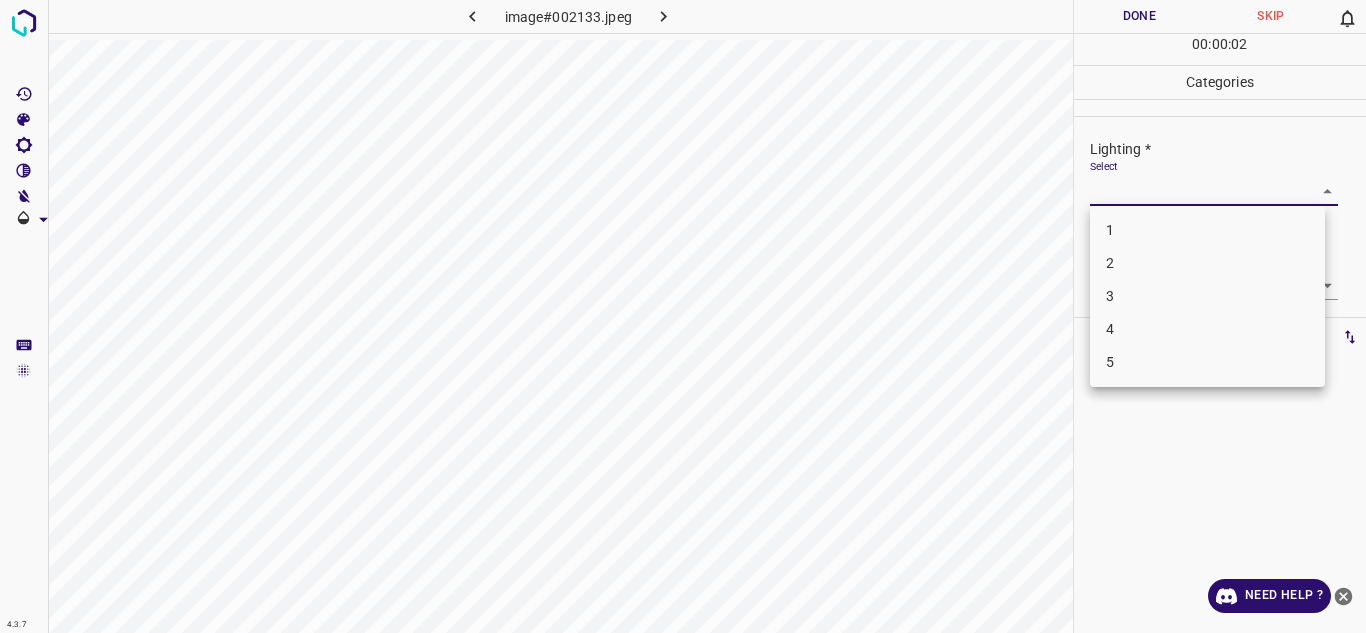 click on "2" at bounding box center (1207, 263) 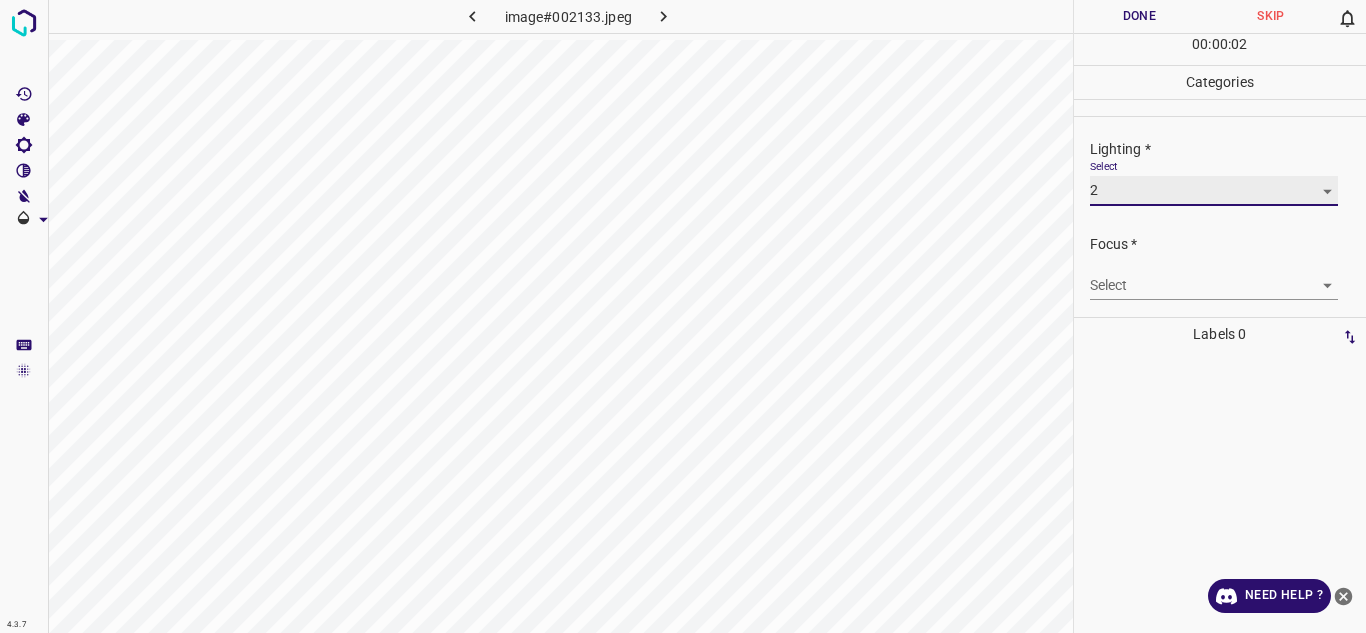 type on "2" 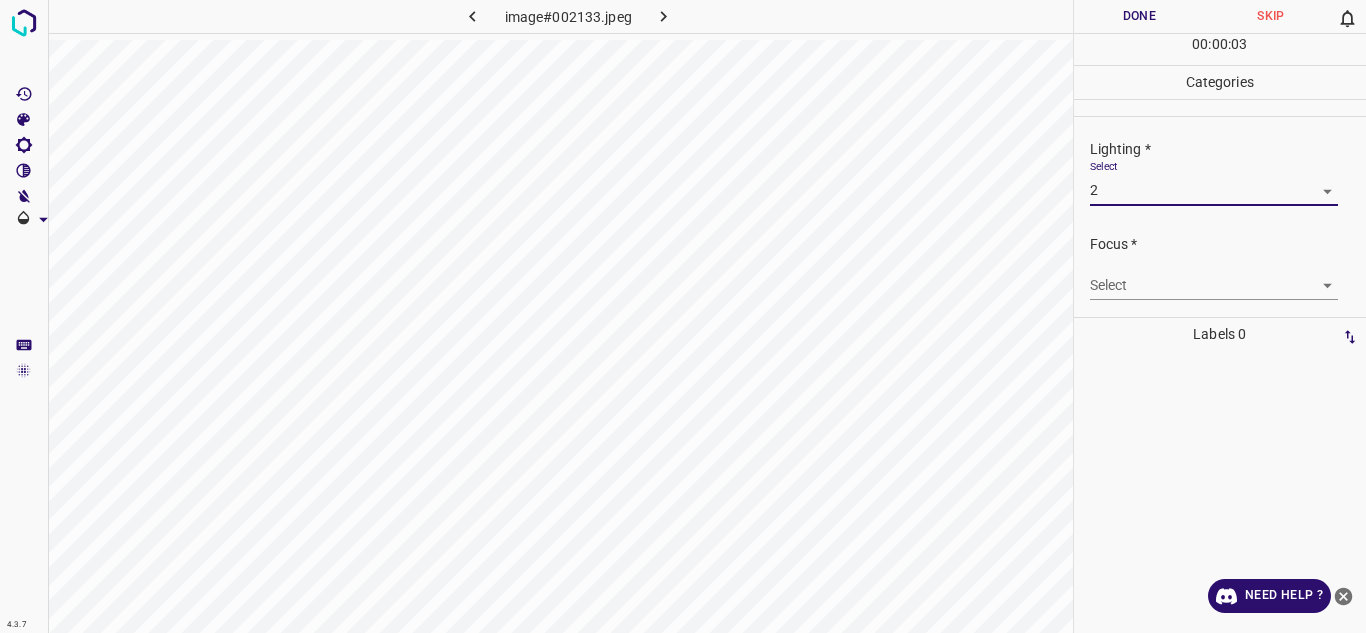 click on "4.3.7 image#002133.jpeg Done Skip 0 00   : 00   : 03   Categories Lighting *  Select 2 2 Focus *  Select ​ Overall *  Select ​ Labels   0 Categories 1 Lighting 2 Focus 3 Overall Tools Space Change between modes (Draw & Edit) I Auto labeling R Restore zoom M Zoom in N Zoom out Delete Delete selecte label Filters Z Restore filters X Saturation filter C Brightness filter V Contrast filter B Gray scale filter General O Download Need Help ? Texto original Valora esta traducción Tu opinión servirá para ayudar a mejorar el Traductor de Google - Text - Hide - Delete" at bounding box center (683, 316) 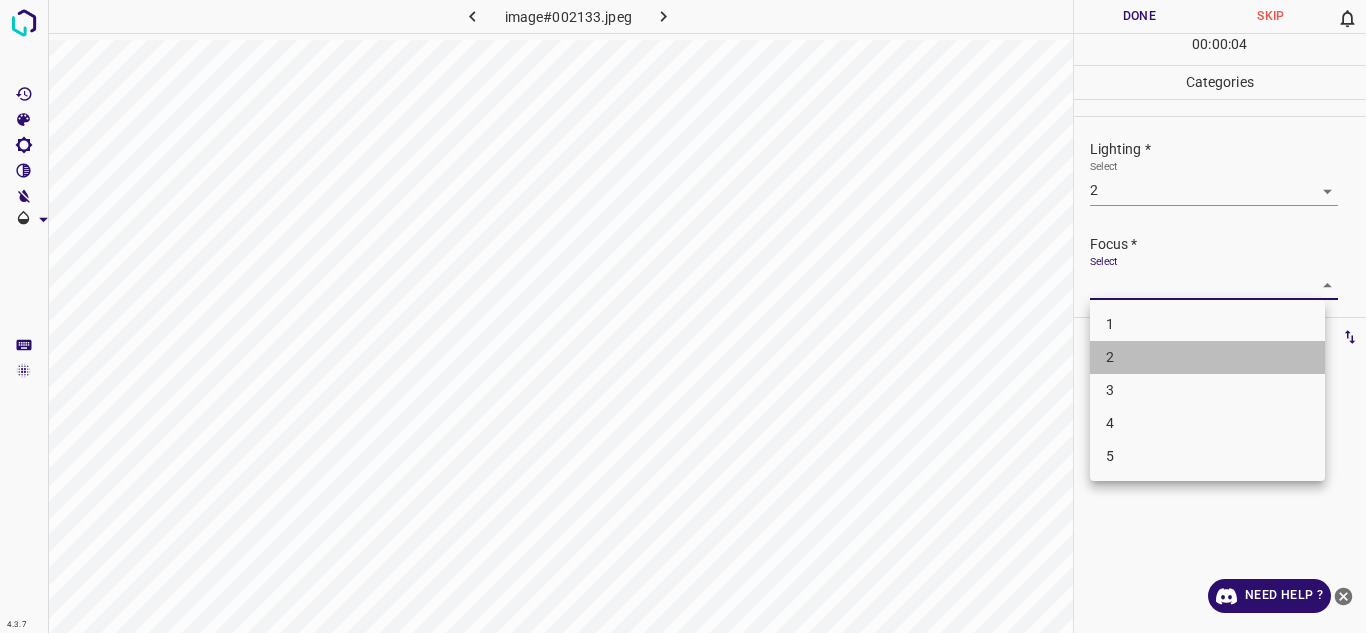 click on "2" at bounding box center [1207, 357] 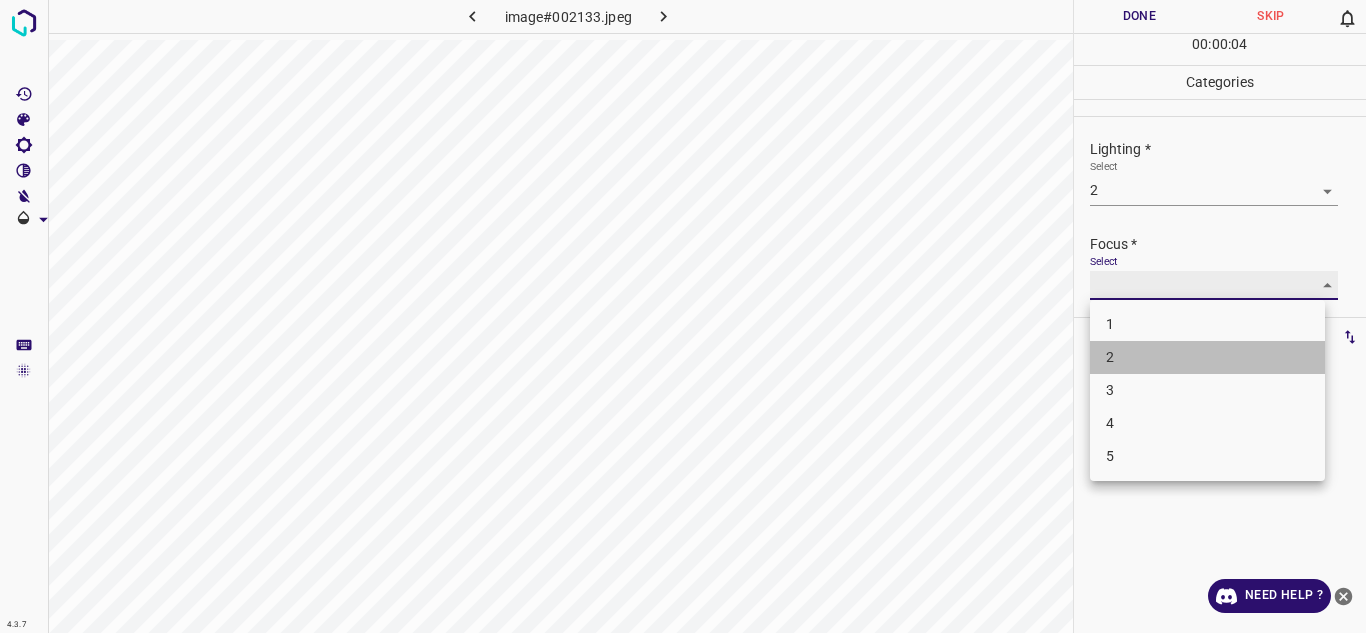 type on "2" 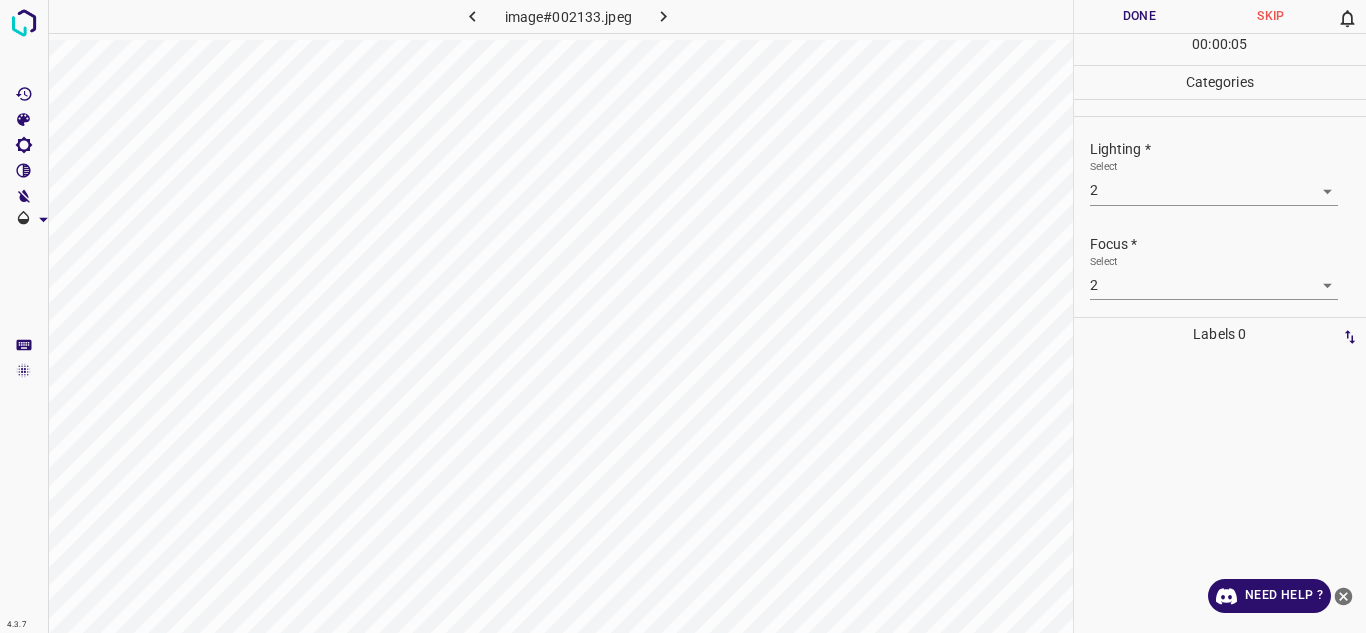 click on "Select 2 2" at bounding box center (1228, 277) 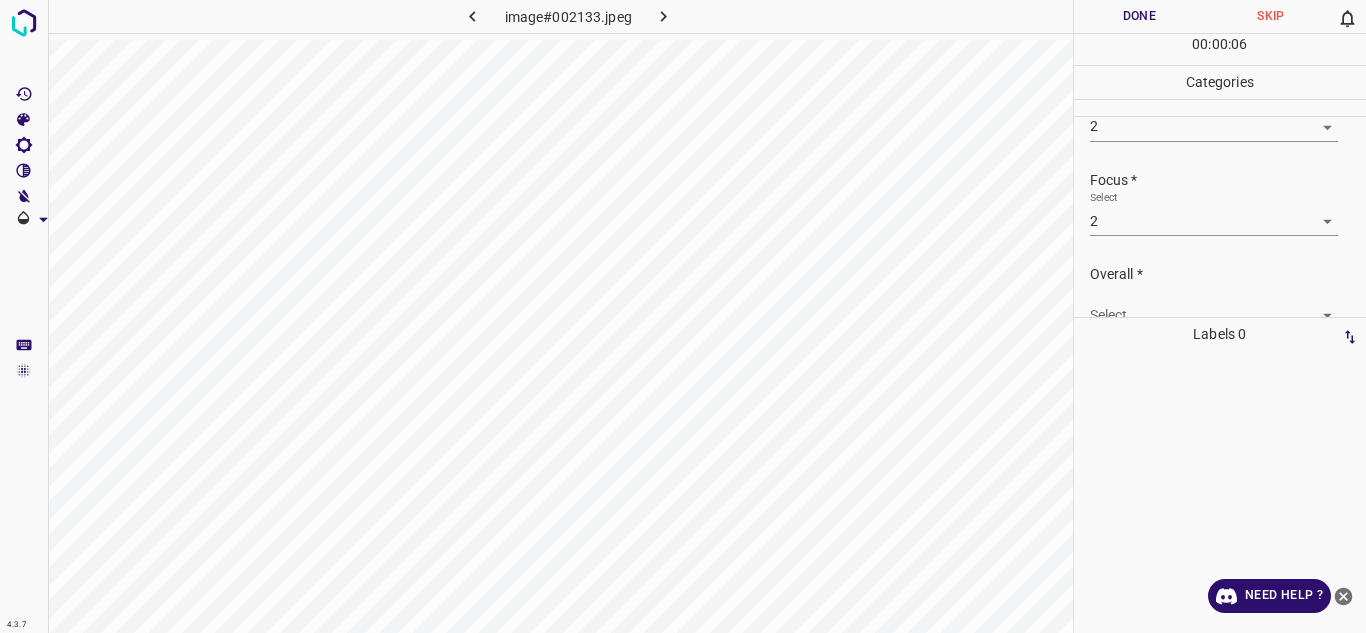 scroll, scrollTop: 98, scrollLeft: 0, axis: vertical 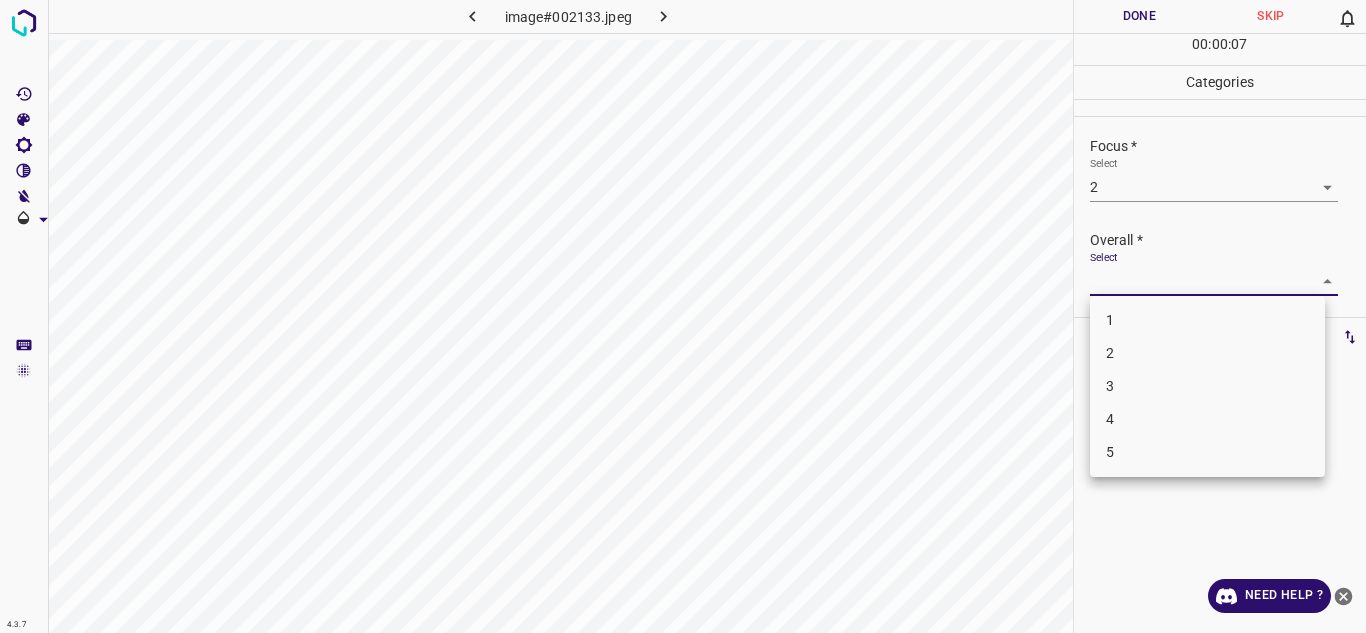 drag, startPoint x: 1292, startPoint y: 273, endPoint x: 1154, endPoint y: 360, distance: 163.13492 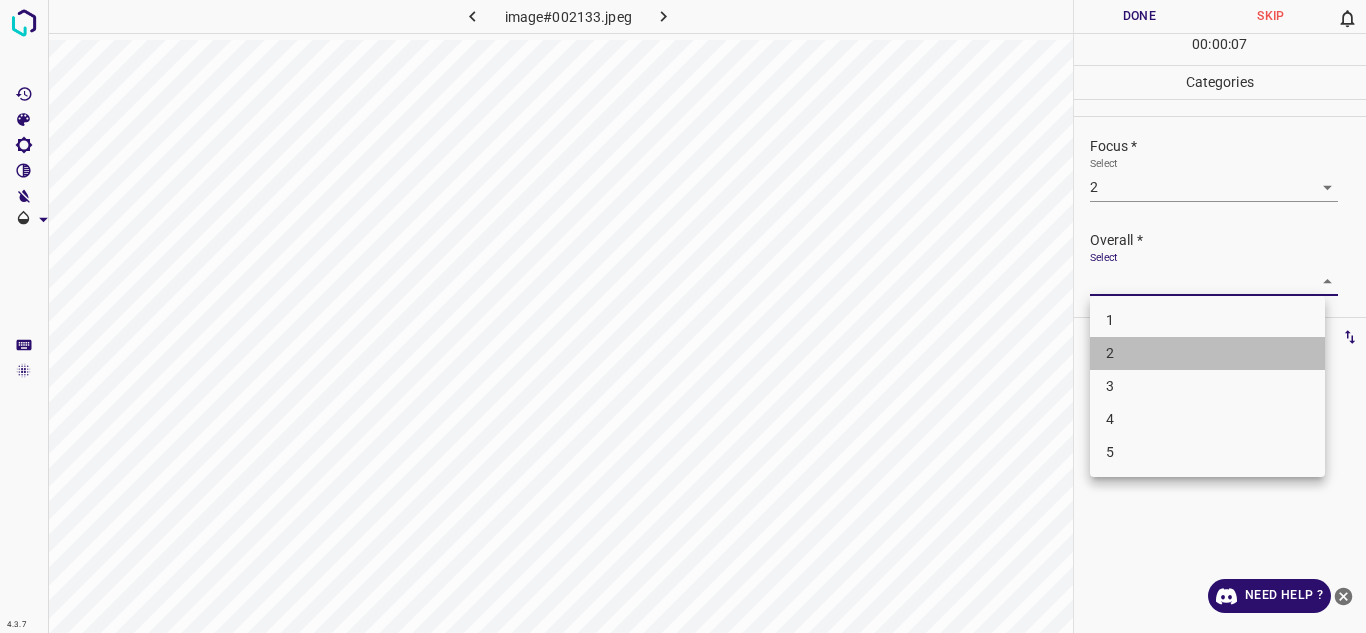 click on "2" at bounding box center [1207, 353] 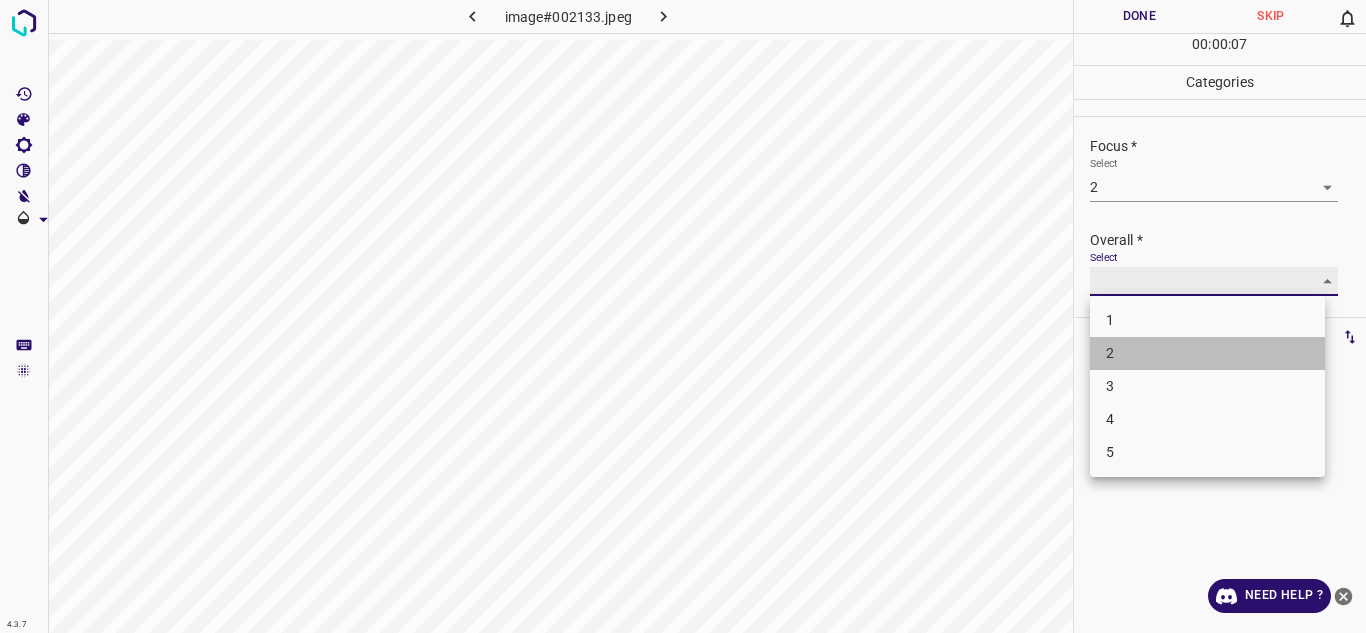 type on "2" 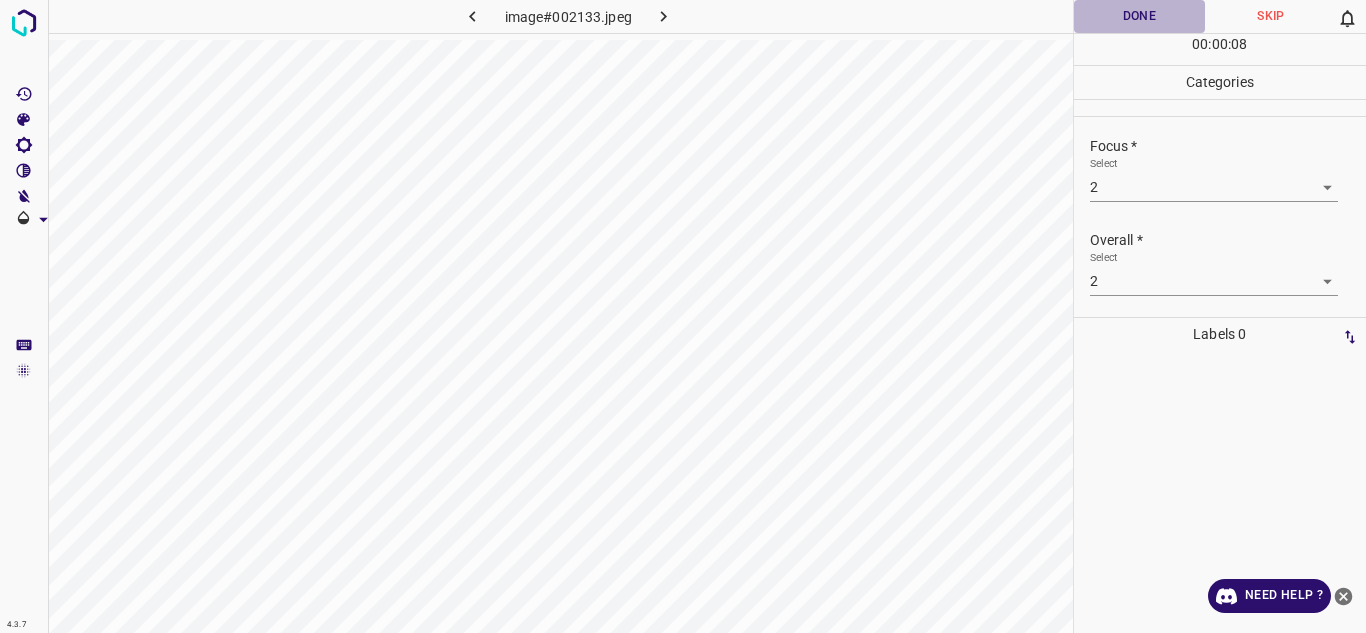click on "Done" at bounding box center (1140, 16) 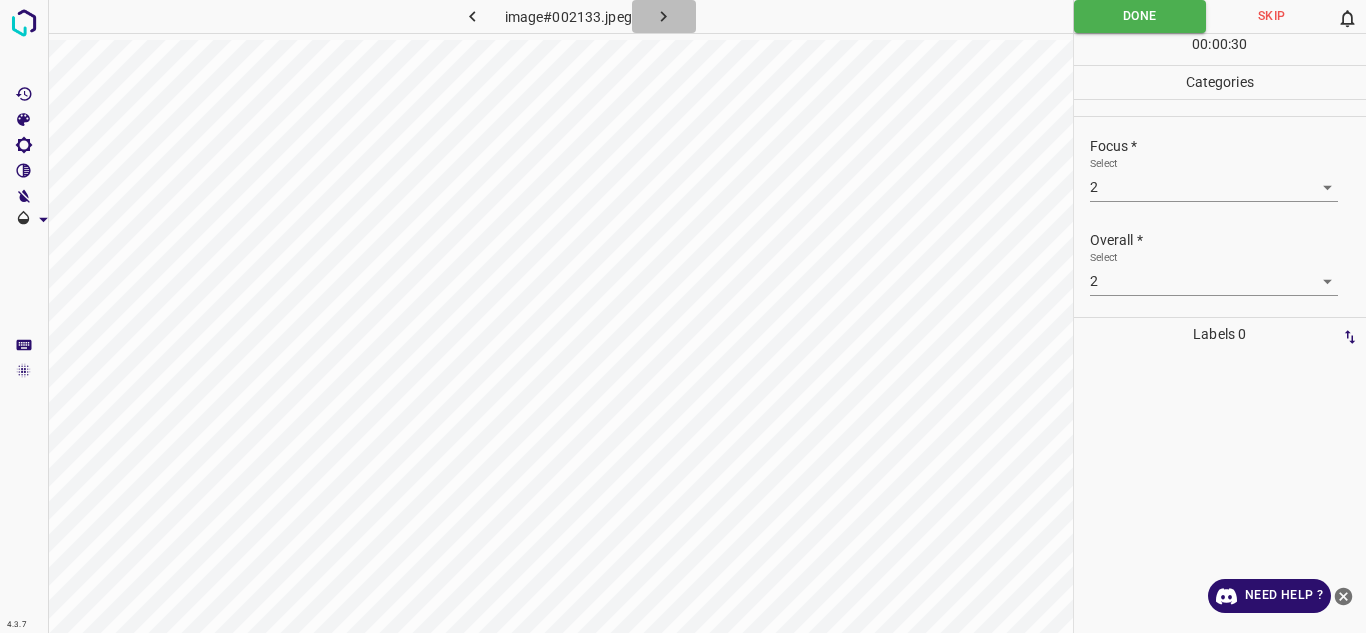 click 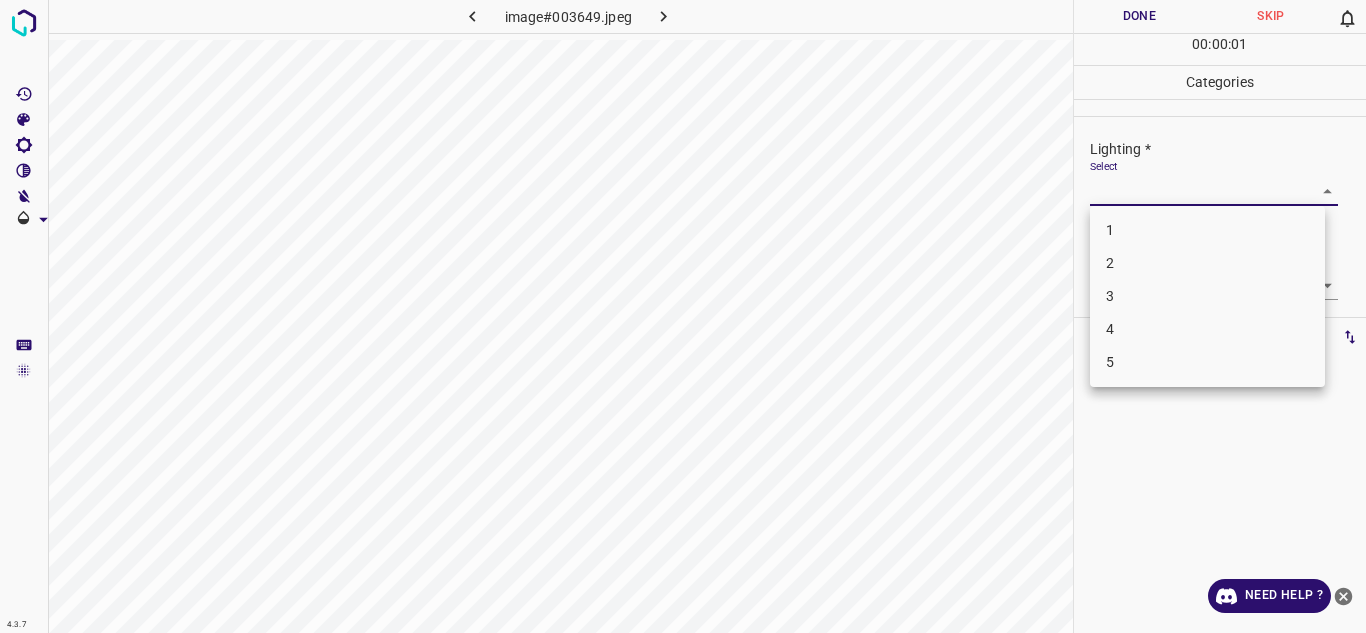 click on "4.3.7 image#003649.jpeg Done Skip 0 00   : 00   : 01   Categories Lighting *  Select ​ Focus *  Select ​ Overall *  Select ​ Labels   0 Categories 1 Lighting 2 Focus 3 Overall Tools Space Change between modes (Draw & Edit) I Auto labeling R Restore zoom M Zoom in N Zoom out Delete Delete selecte label Filters Z Restore filters X Saturation filter C Brightness filter V Contrast filter B Gray scale filter General O Download Need Help ? Texto original Valora esta traducción Tu opinión servirá para ayudar a mejorar el Traductor de Google - Text - Hide - Delete 1 2 3 4 5" at bounding box center [683, 316] 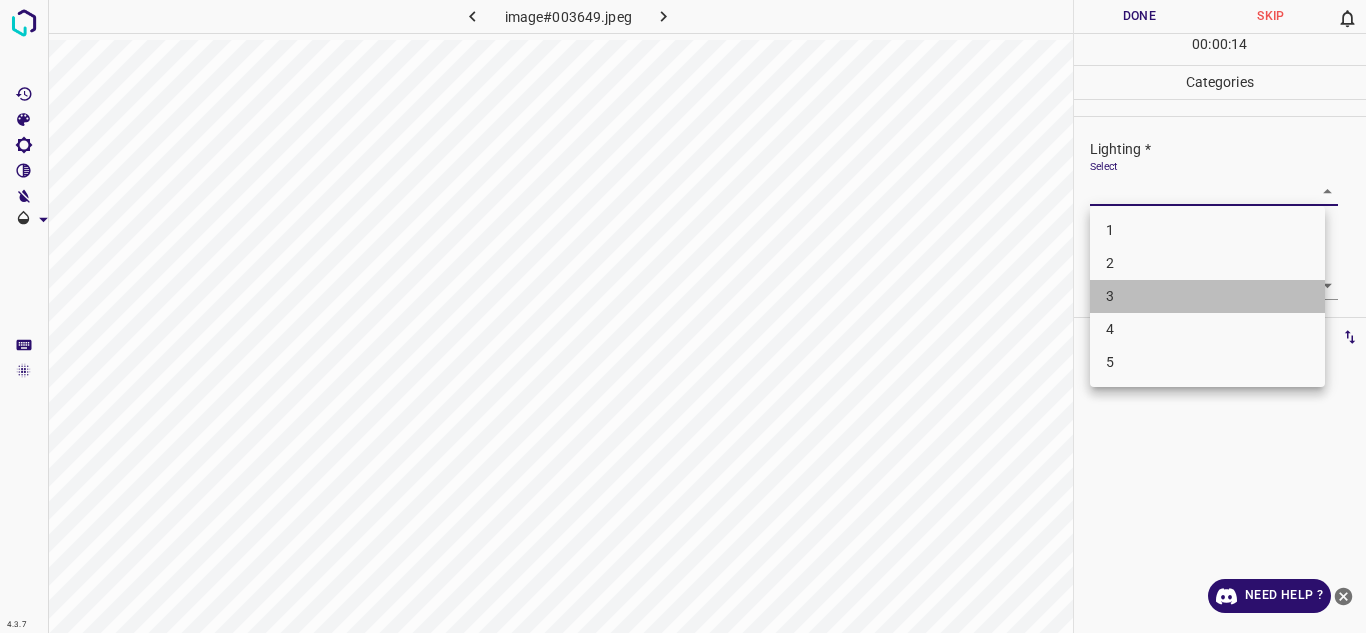 click on "3" at bounding box center [1207, 296] 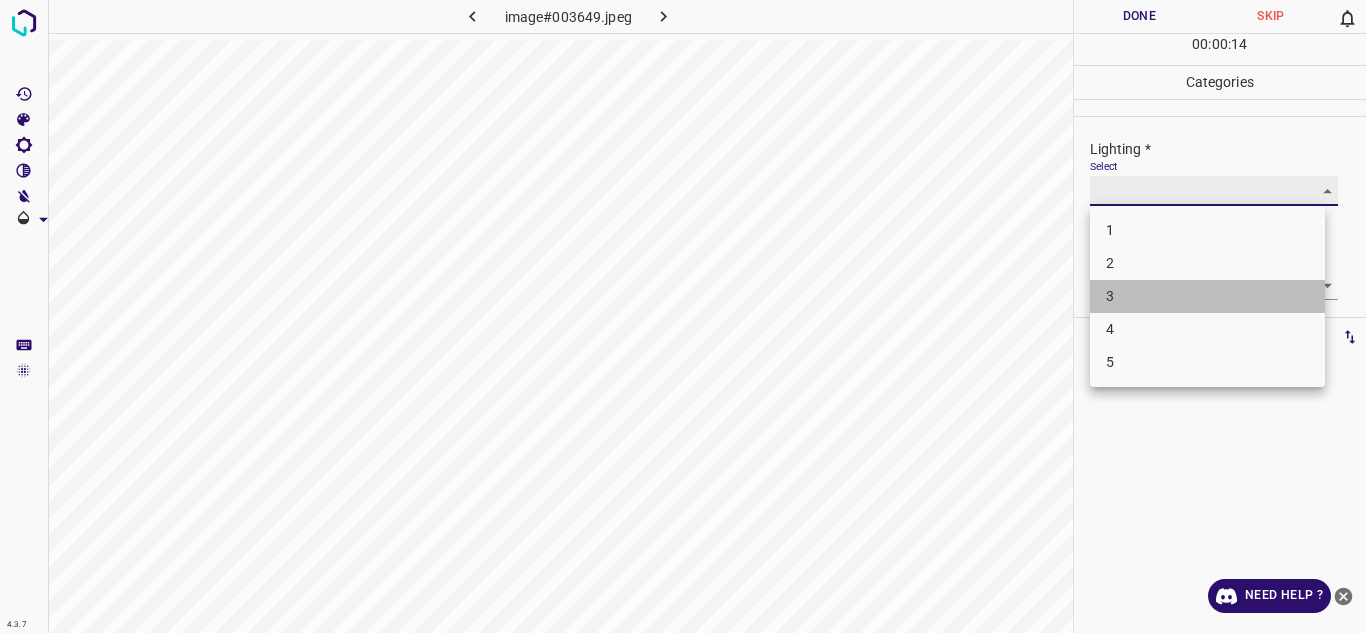 type on "3" 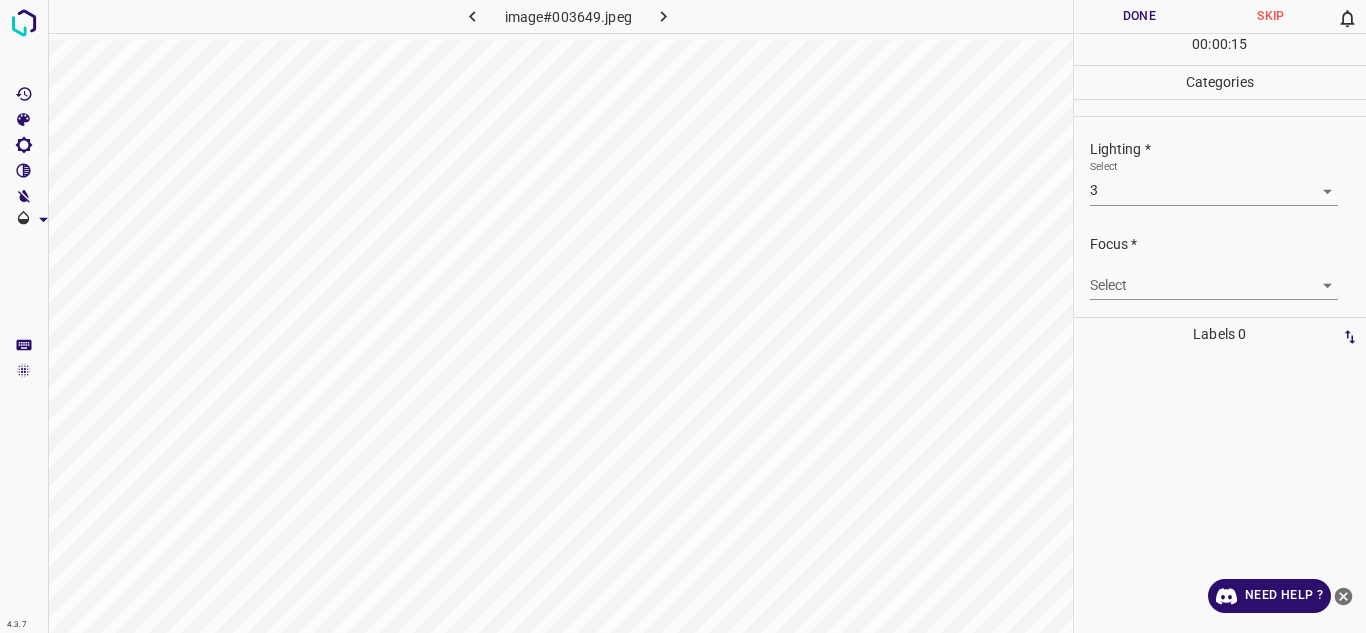 click on "Select ​" at bounding box center (1214, 277) 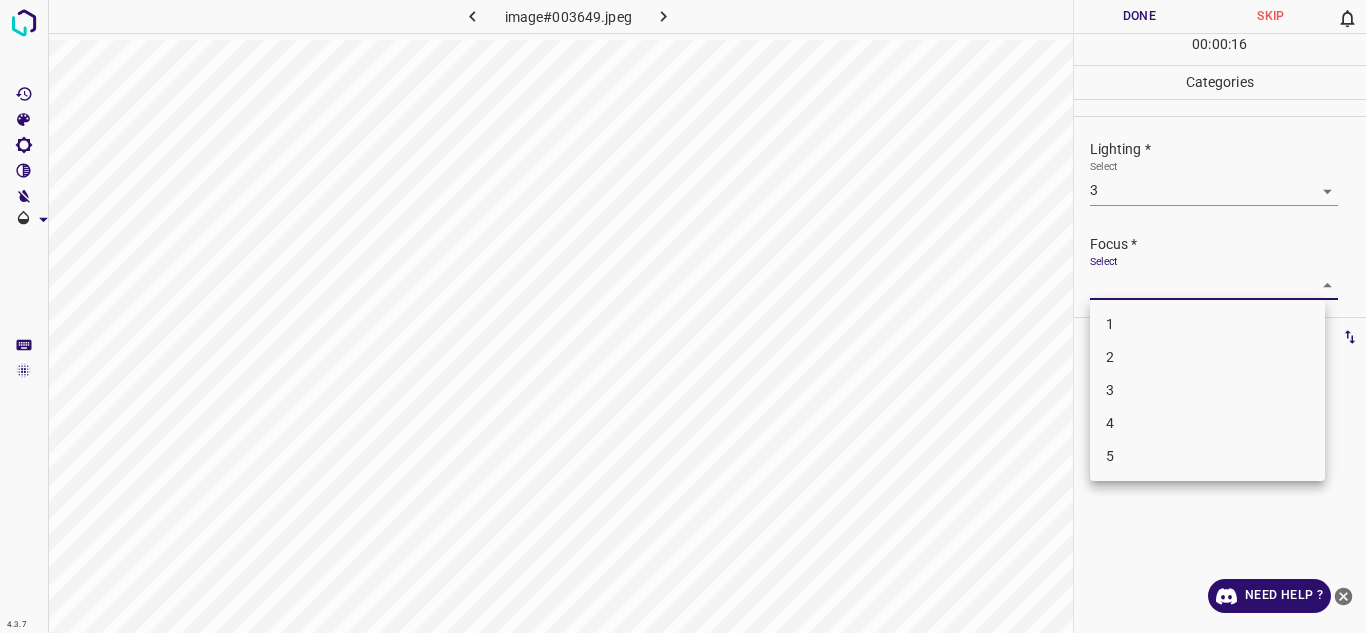 click on "4.3.7 image#003649.jpeg Done Skip 0 00   : 00   : 16   Categories Lighting *  Select 3 3 Focus *  Select ​ Overall *  Select ​ Labels   0 Categories 1 Lighting 2 Focus 3 Overall Tools Space Change between modes (Draw & Edit) I Auto labeling R Restore zoom M Zoom in N Zoom out Delete Delete selecte label Filters Z Restore filters X Saturation filter C Brightness filter V Contrast filter B Gray scale filter General O Download Need Help ? Texto original Valora esta traducción Tu opinión servirá para ayudar a mejorar el Traductor de Google - Text - Hide - Delete 1 2 3 4 5" at bounding box center [683, 316] 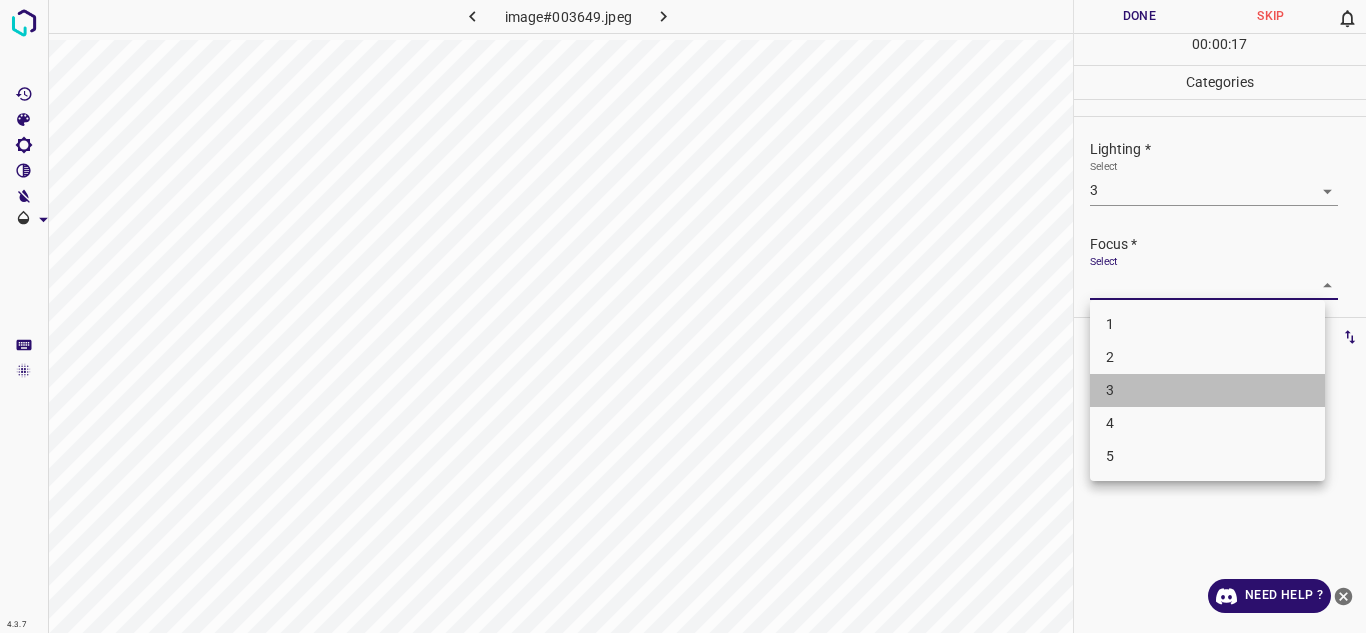 click on "3" at bounding box center (1207, 390) 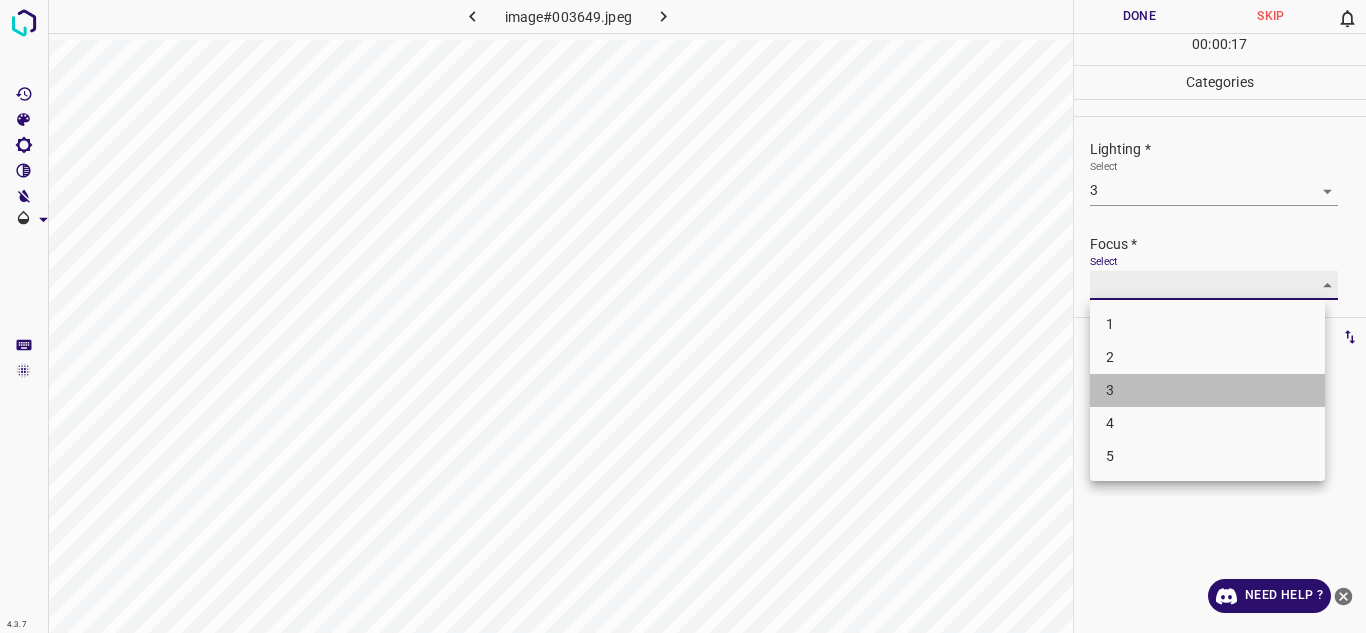 type on "3" 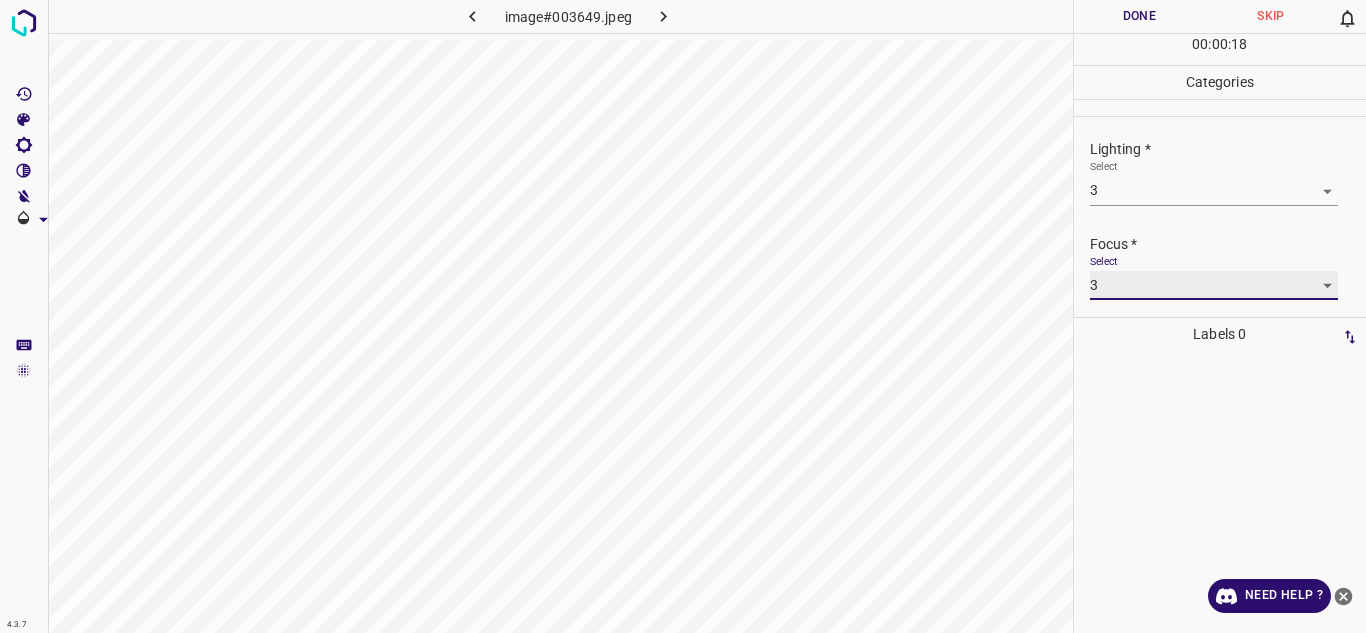scroll, scrollTop: 98, scrollLeft: 0, axis: vertical 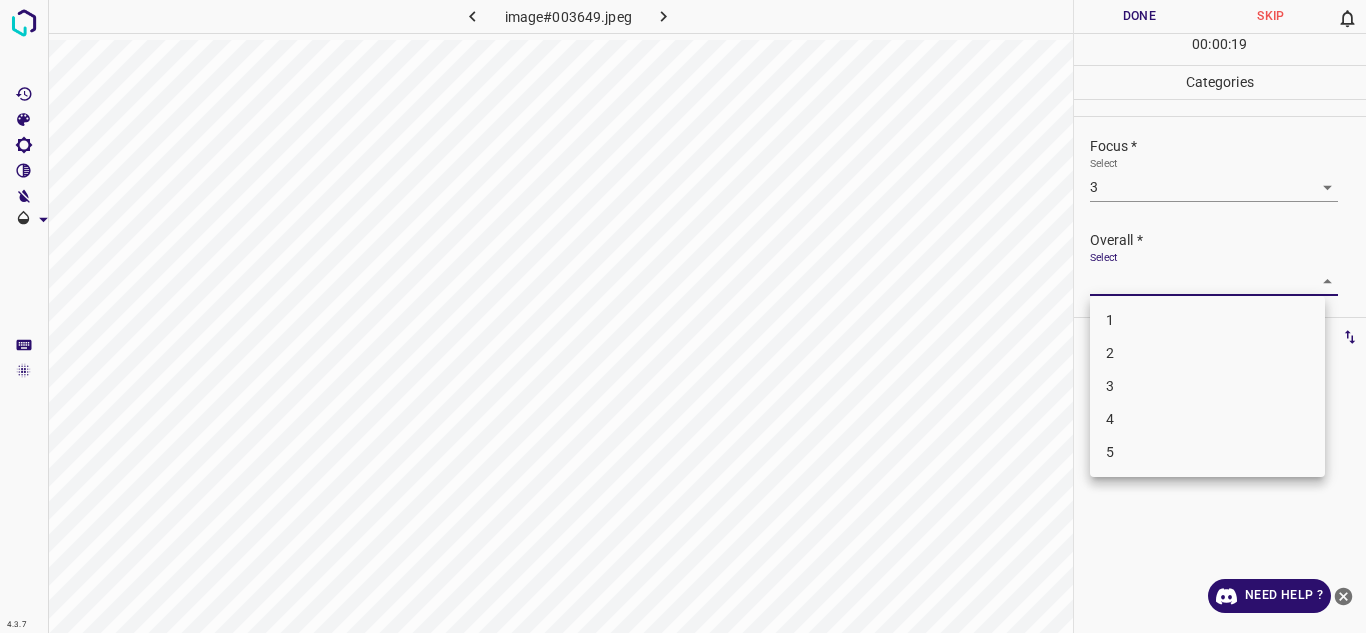 drag, startPoint x: 1309, startPoint y: 273, endPoint x: 1148, endPoint y: 393, distance: 200.8009 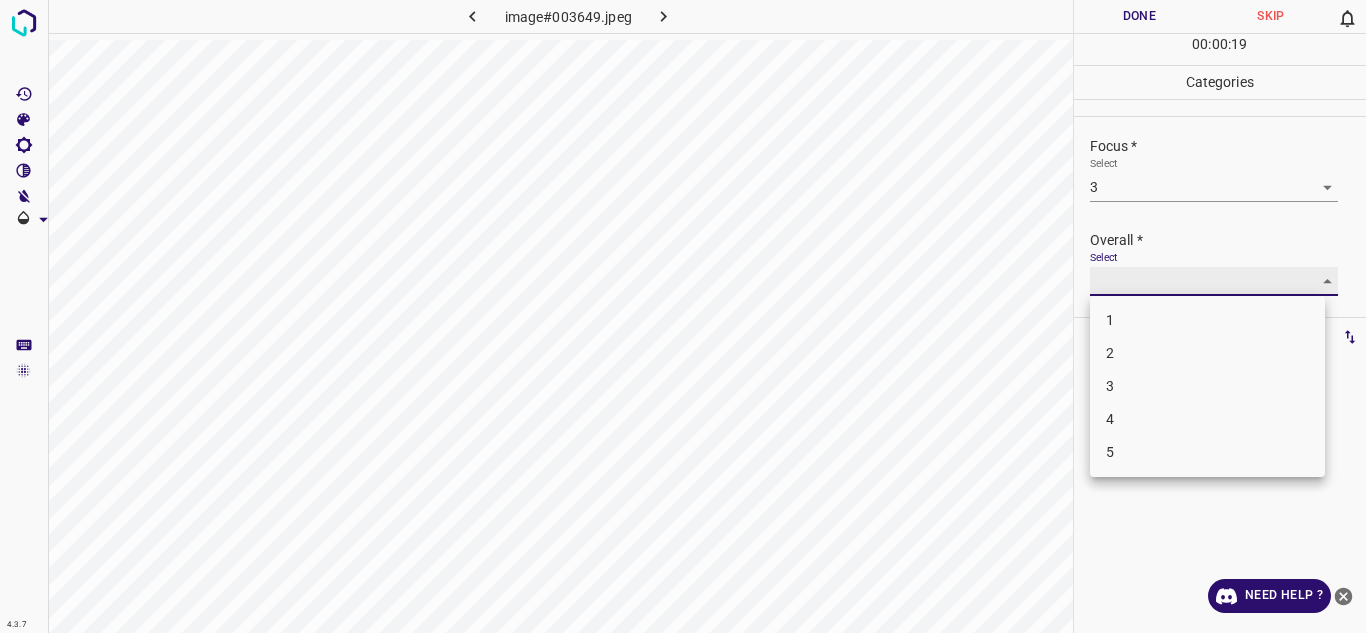 type on "3" 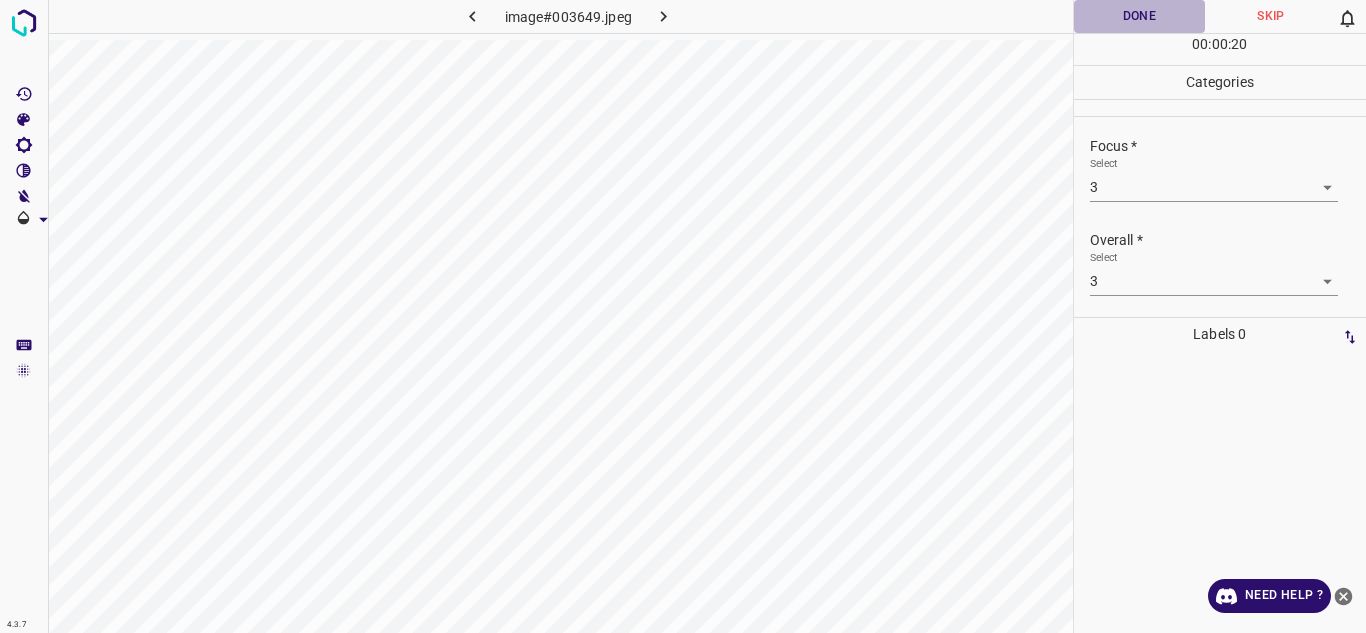 click on "Done" at bounding box center [1140, 16] 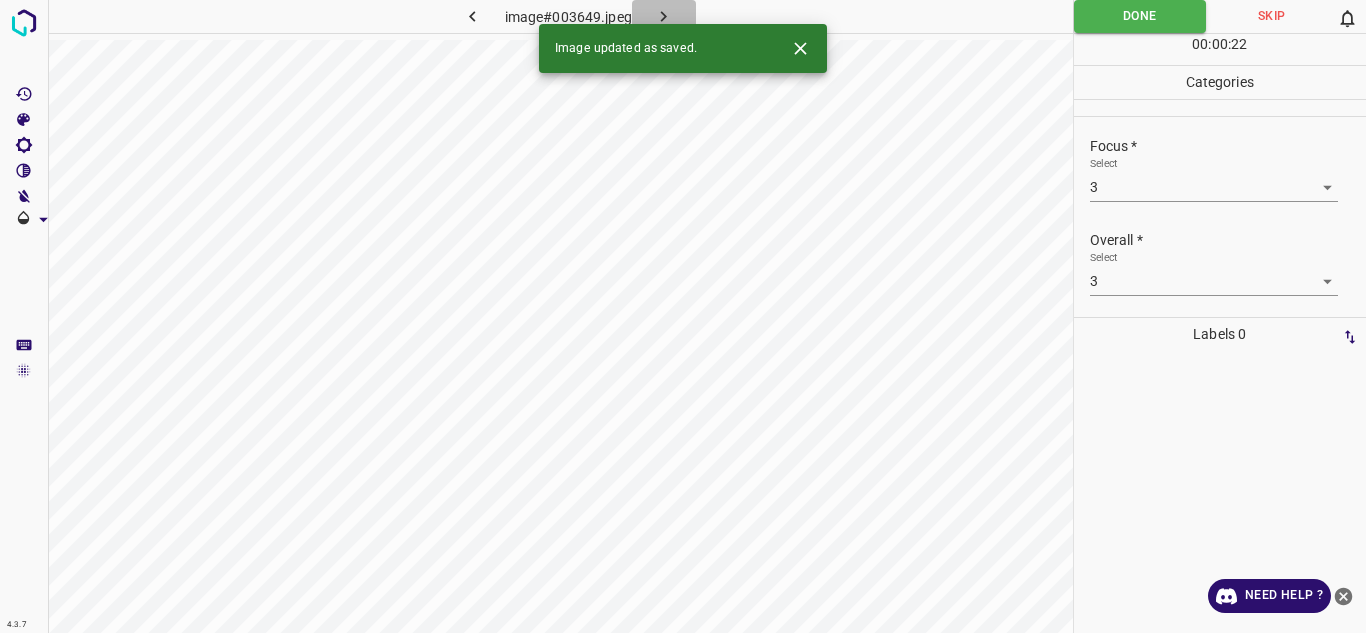 click 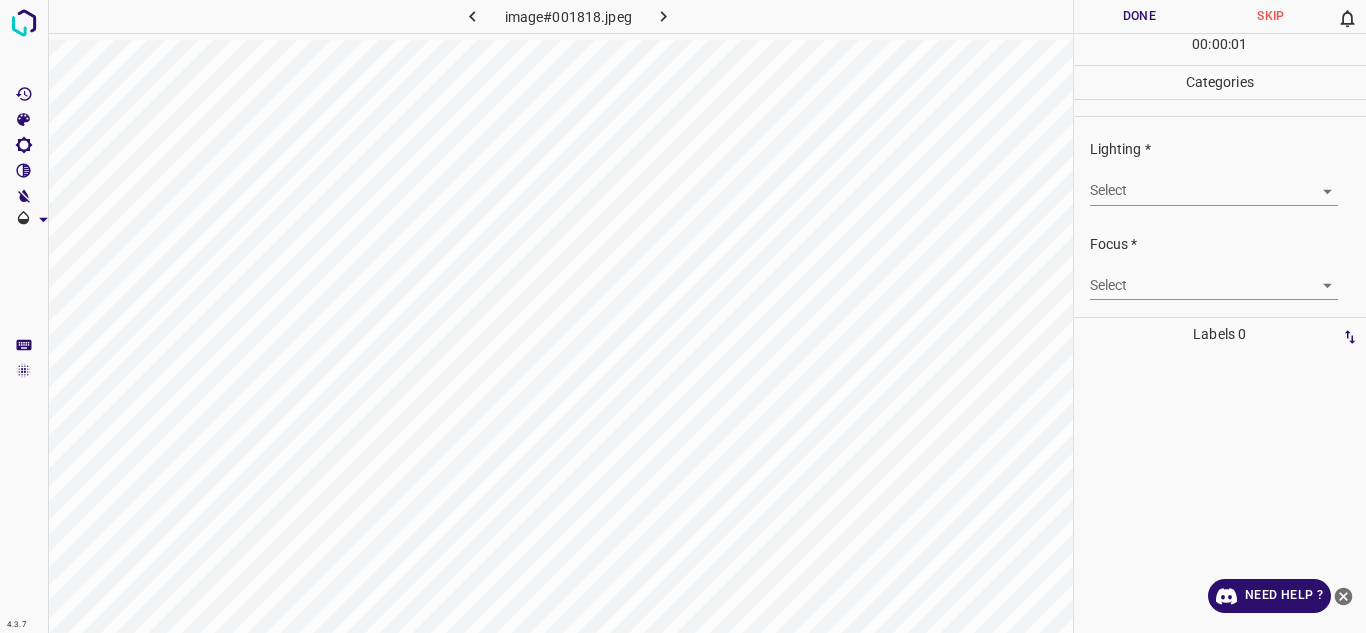 click on "4.3.7 image#001818.jpeg Done Skip 0 00   : 00   : 01   Categories Lighting *  Select ​ Focus *  Select ​ Overall *  Select ​ Labels   0 Categories 1 Lighting 2 Focus 3 Overall Tools Space Change between modes (Draw & Edit) I Auto labeling R Restore zoom M Zoom in N Zoom out Delete Delete selecte label Filters Z Restore filters X Saturation filter C Brightness filter V Contrast filter B Gray scale filter General O Download Need Help ? Texto original Valora esta traducción Tu opinión servirá para ayudar a mejorar el Traductor de Google - Text - Hide - Delete" at bounding box center (683, 316) 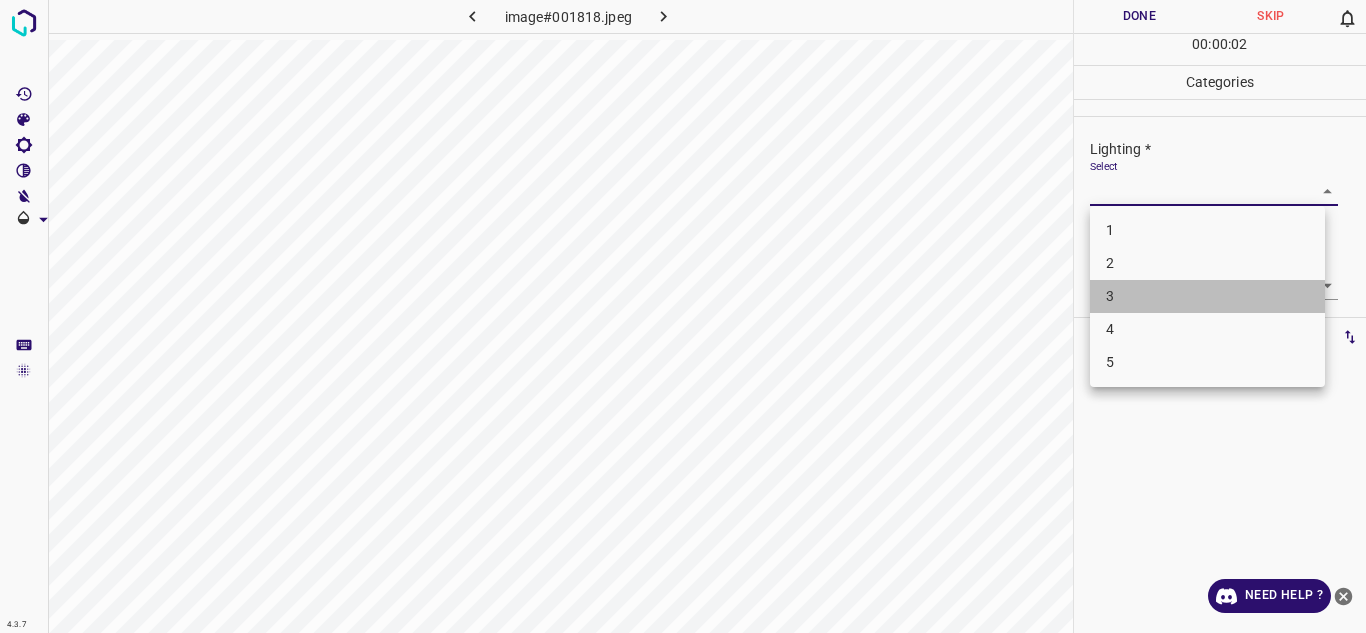 click on "3" at bounding box center [1207, 296] 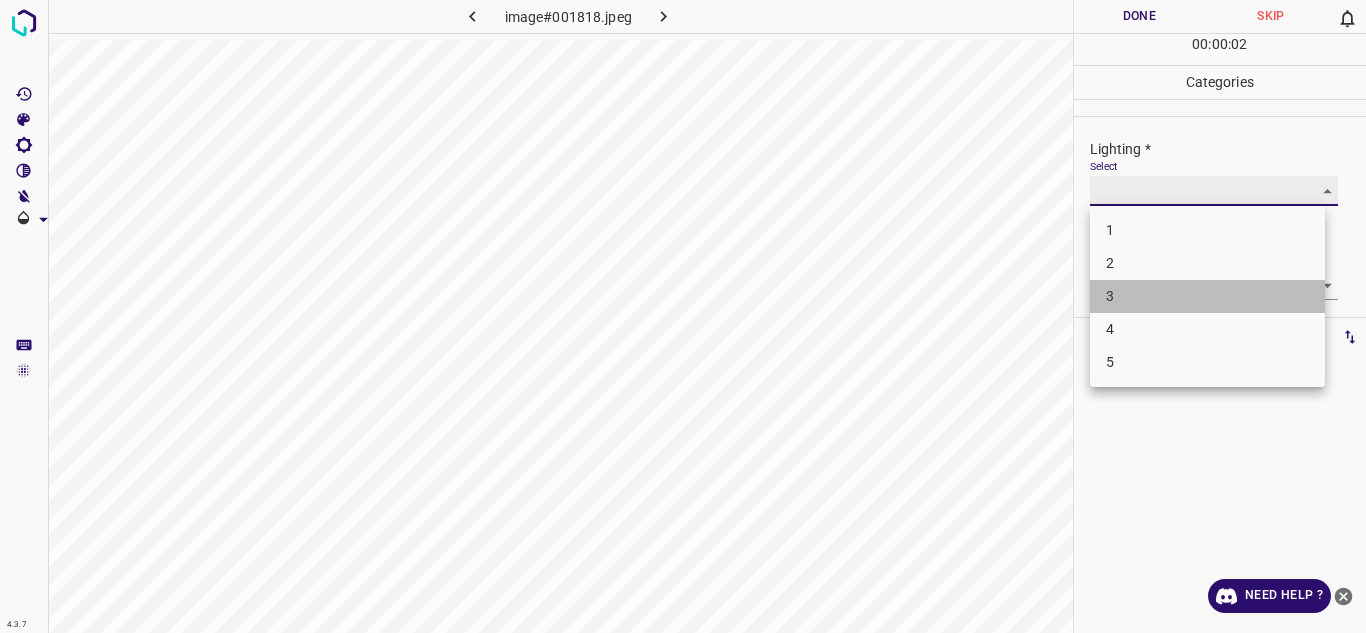 type on "3" 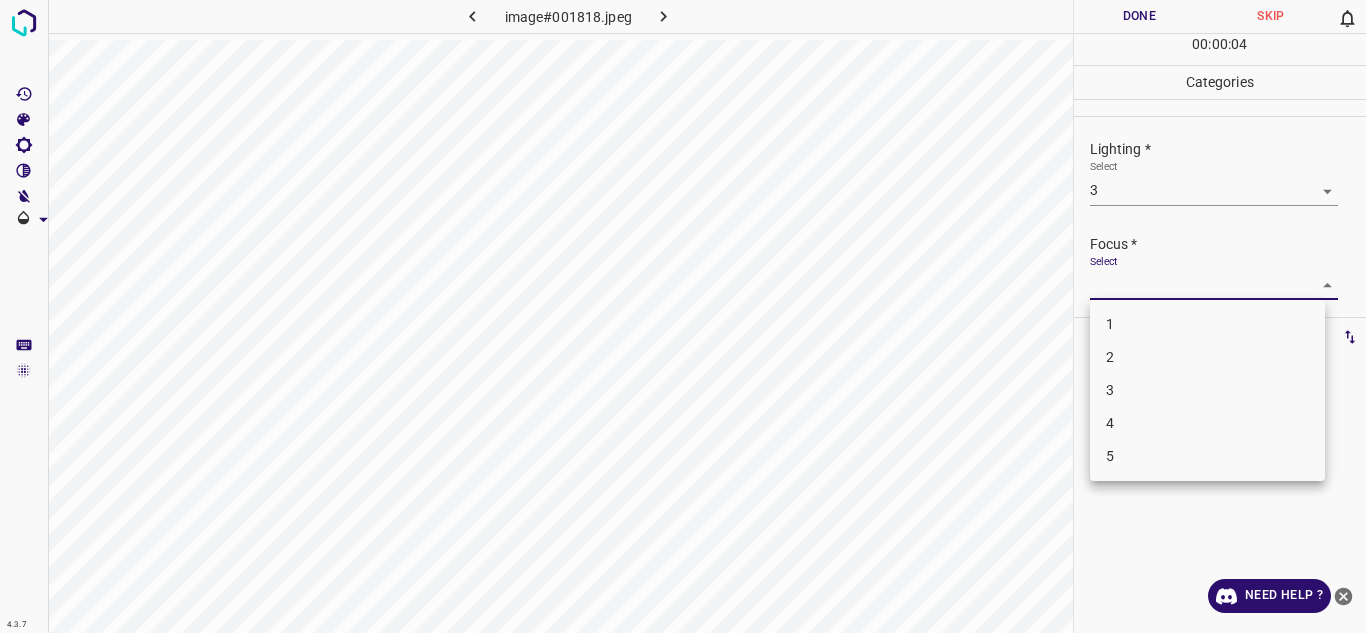drag, startPoint x: 1145, startPoint y: 290, endPoint x: 1119, endPoint y: 378, distance: 91.76056 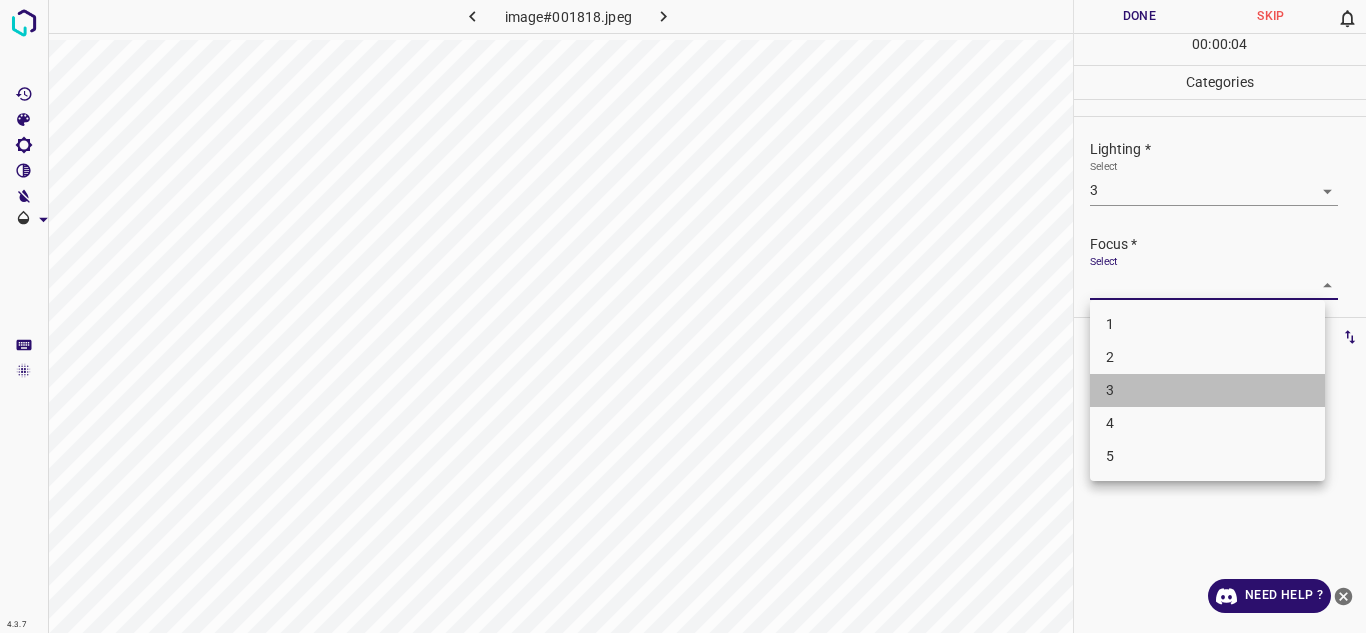 click on "3" at bounding box center [1207, 390] 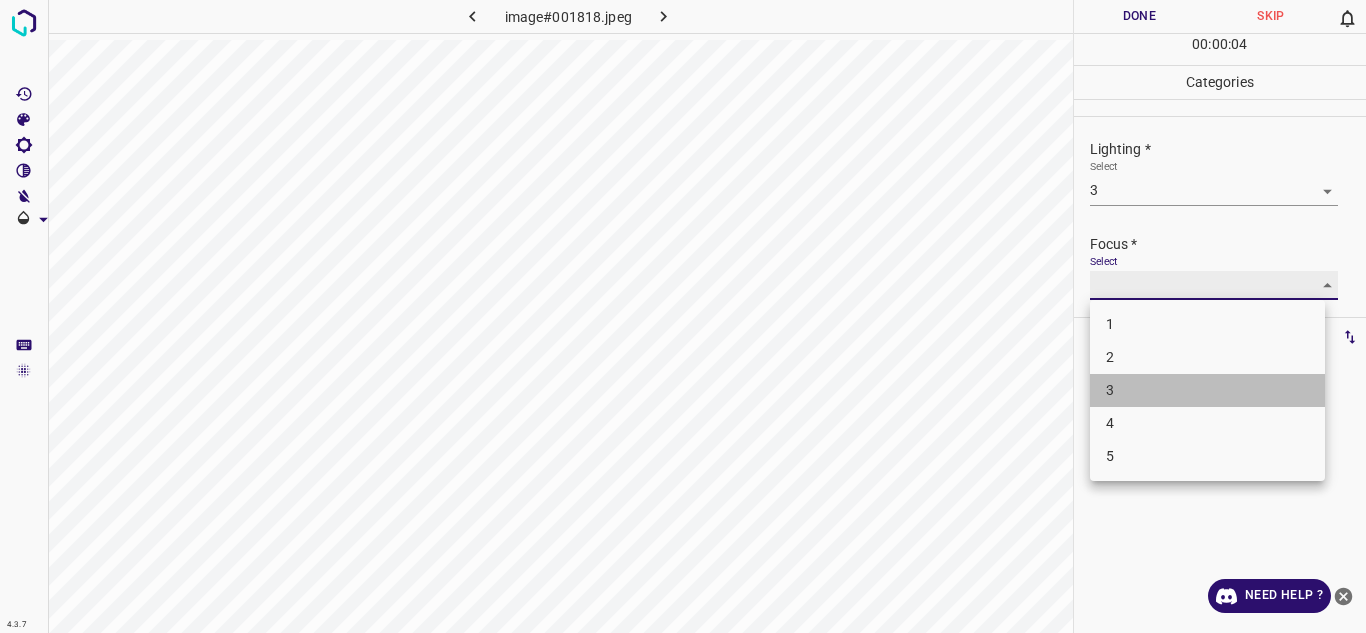type on "3" 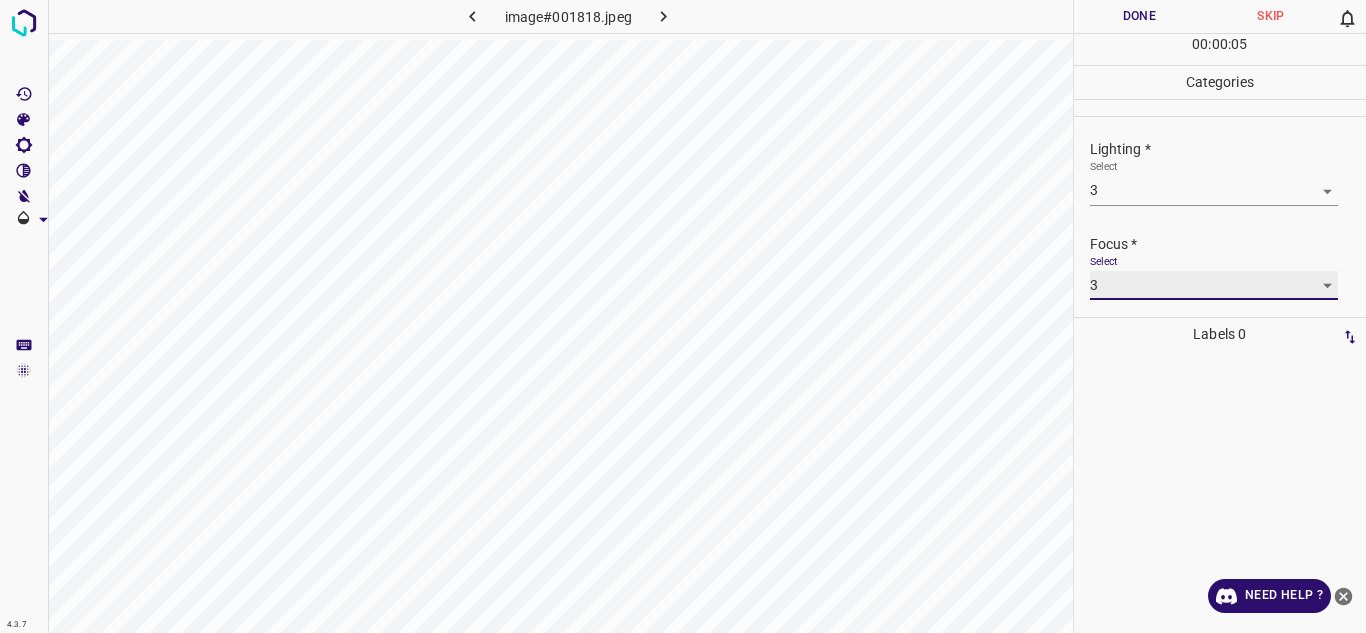 scroll, scrollTop: 98, scrollLeft: 0, axis: vertical 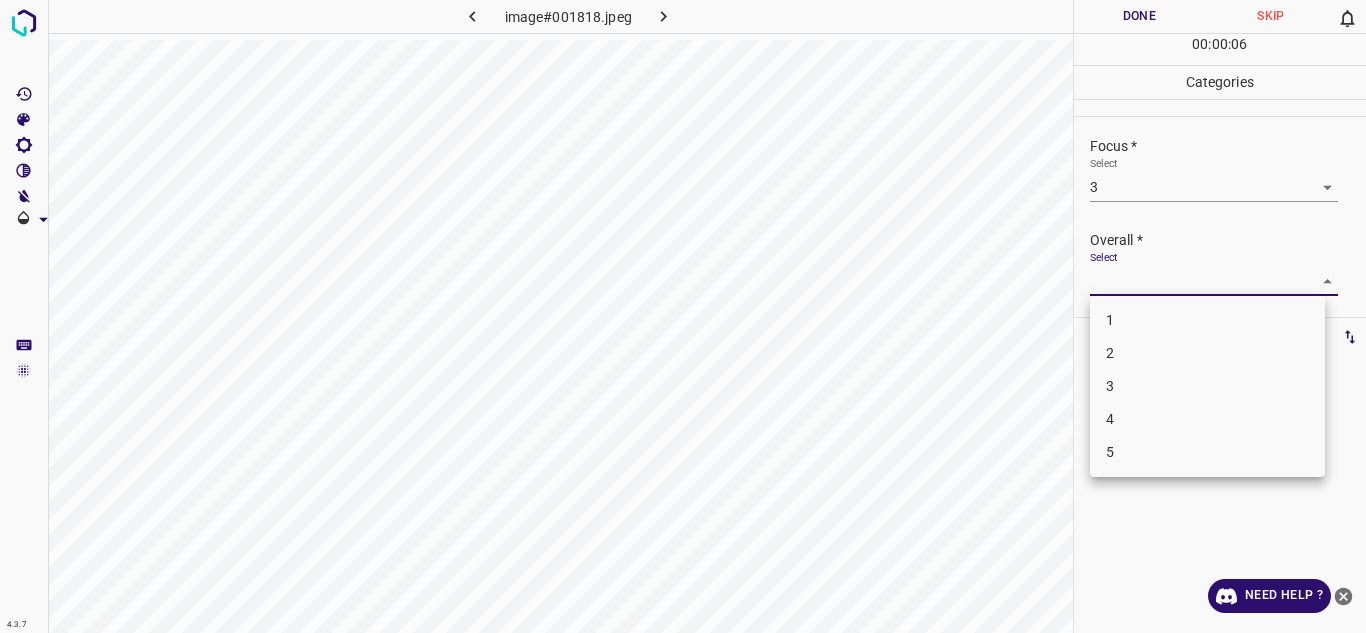 drag, startPoint x: 1278, startPoint y: 285, endPoint x: 1169, endPoint y: 384, distance: 147.2481 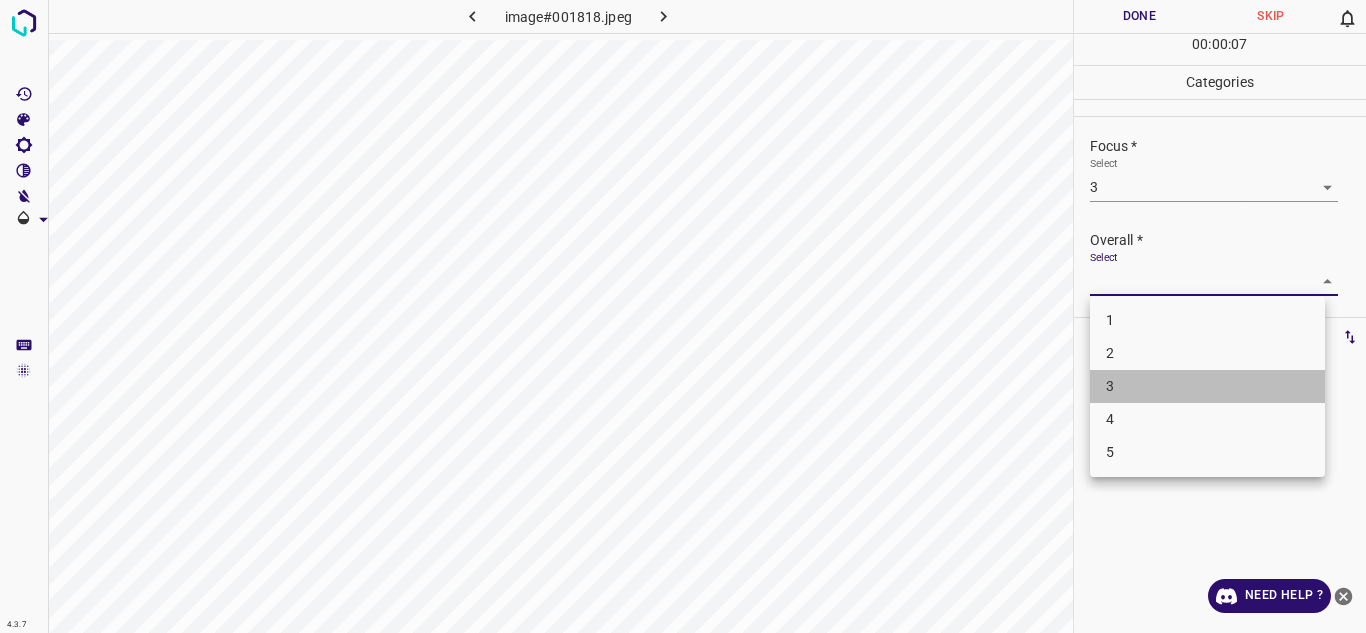 click on "3" at bounding box center (1207, 386) 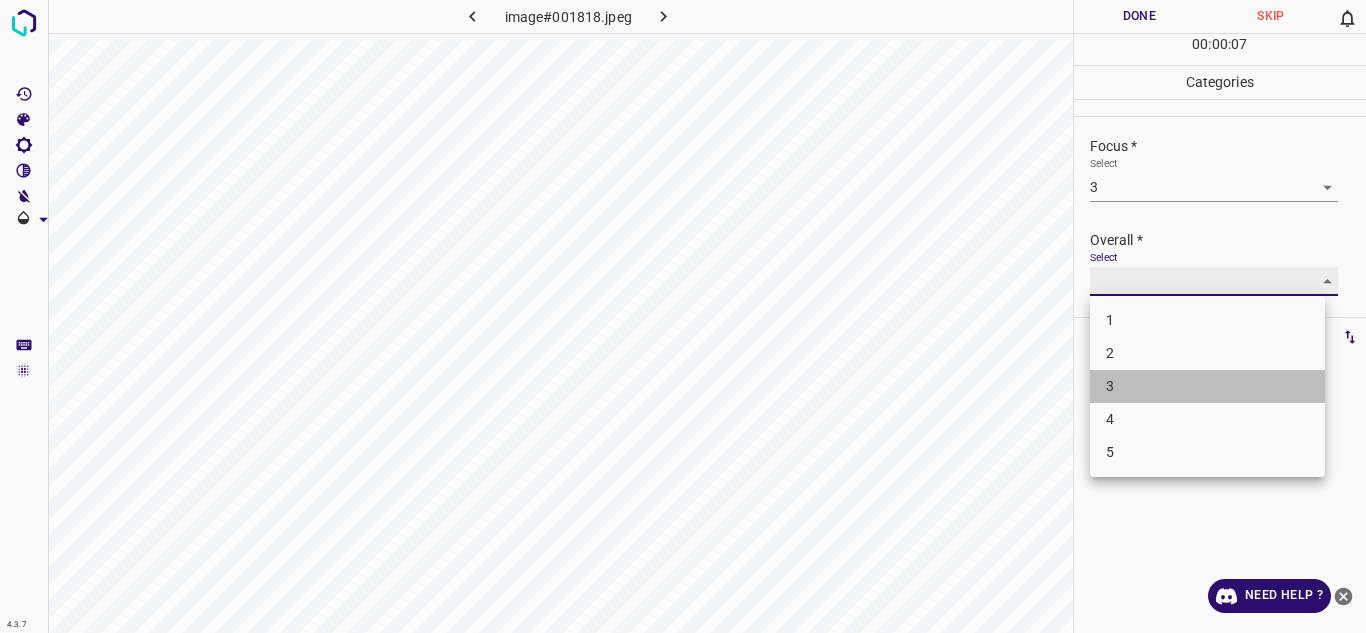 type on "3" 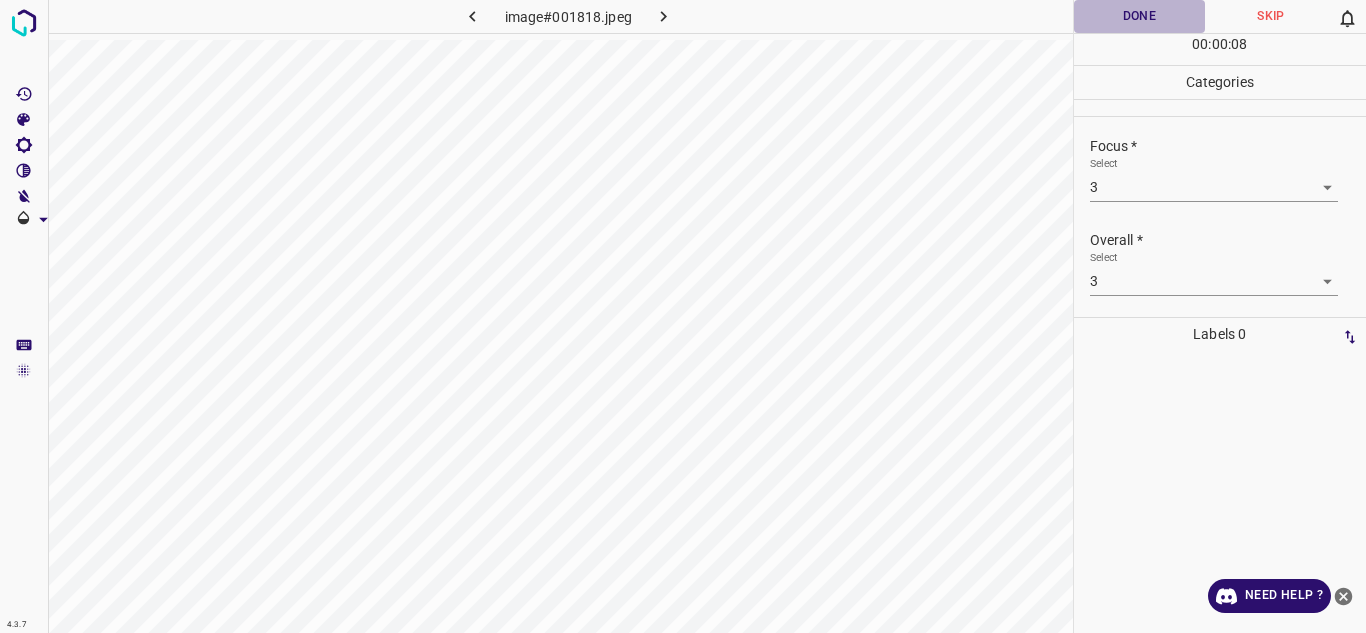 click on "Done" at bounding box center [1140, 16] 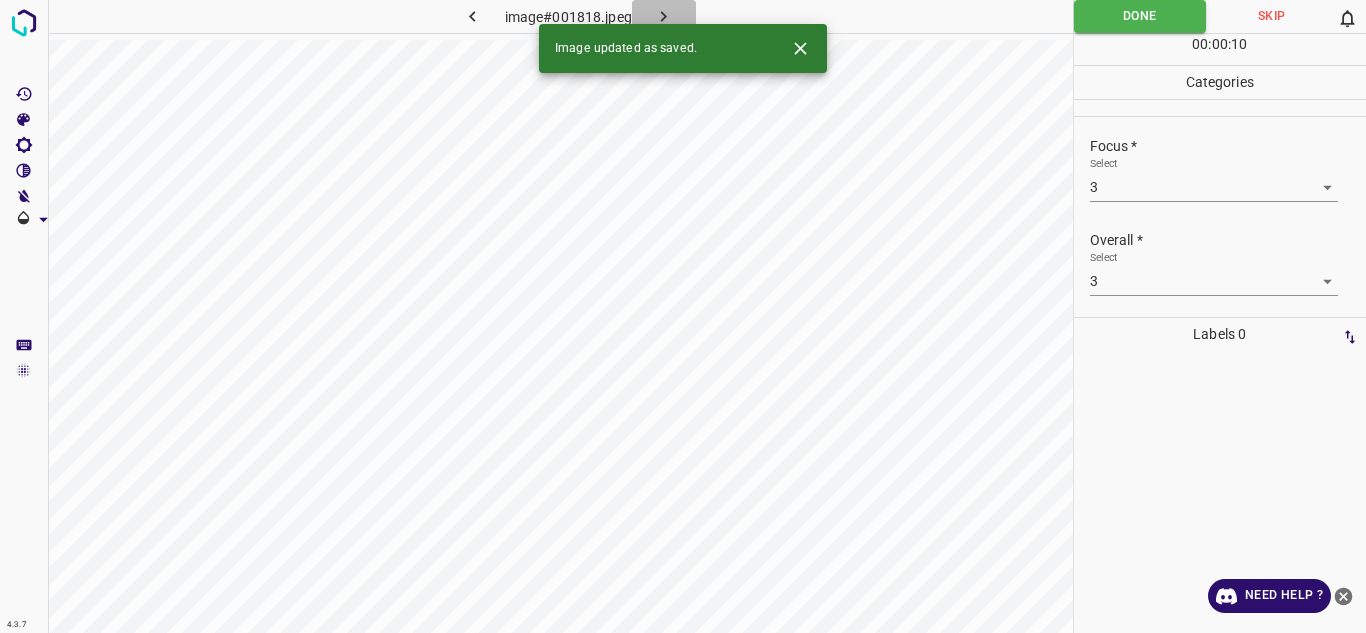 click 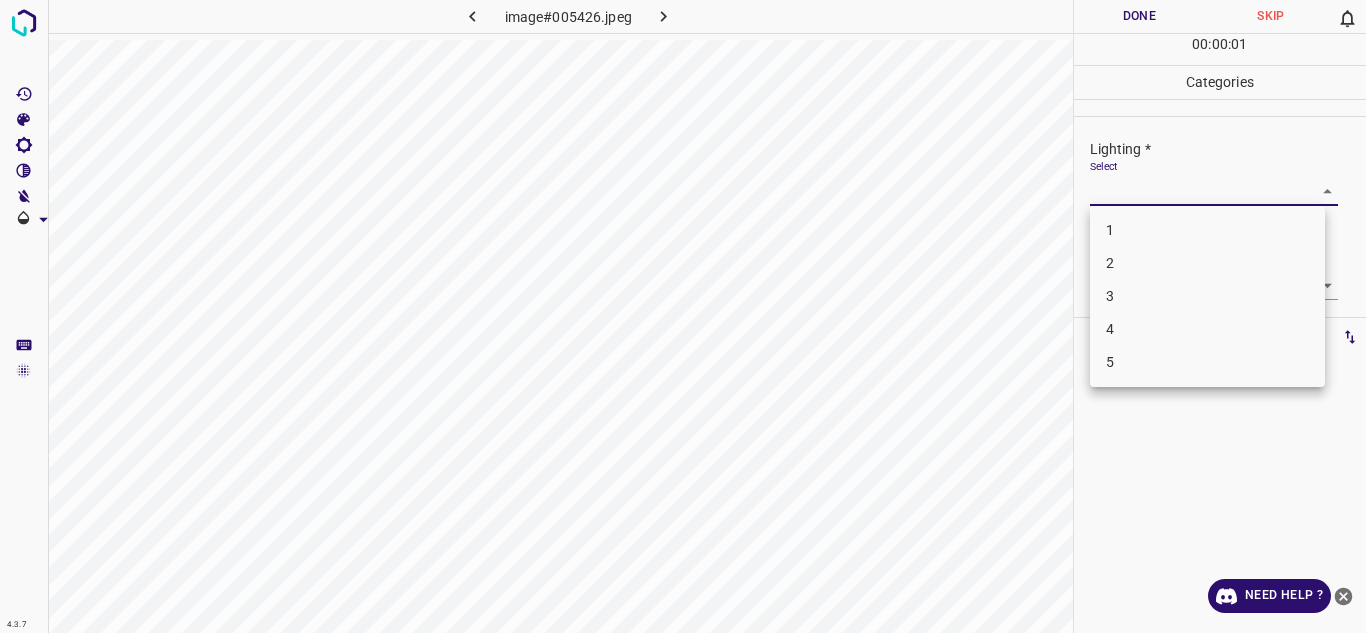 click on "4.3.7 image#005426.jpeg Done Skip 0 00   : 00   : 01   Categories Lighting *  Select ​ Focus *  Select ​ Overall *  Select ​ Labels   0 Categories 1 Lighting 2 Focus 3 Overall Tools Space Change between modes (Draw & Edit) I Auto labeling R Restore zoom M Zoom in N Zoom out Delete Delete selecte label Filters Z Restore filters X Saturation filter C Brightness filter V Contrast filter B Gray scale filter General O Download Need Help ? Texto original Valora esta traducción Tu opinión servirá para ayudar a mejorar el Traductor de Google - Text - Hide - Delete 1 2 3 4 5" at bounding box center [683, 316] 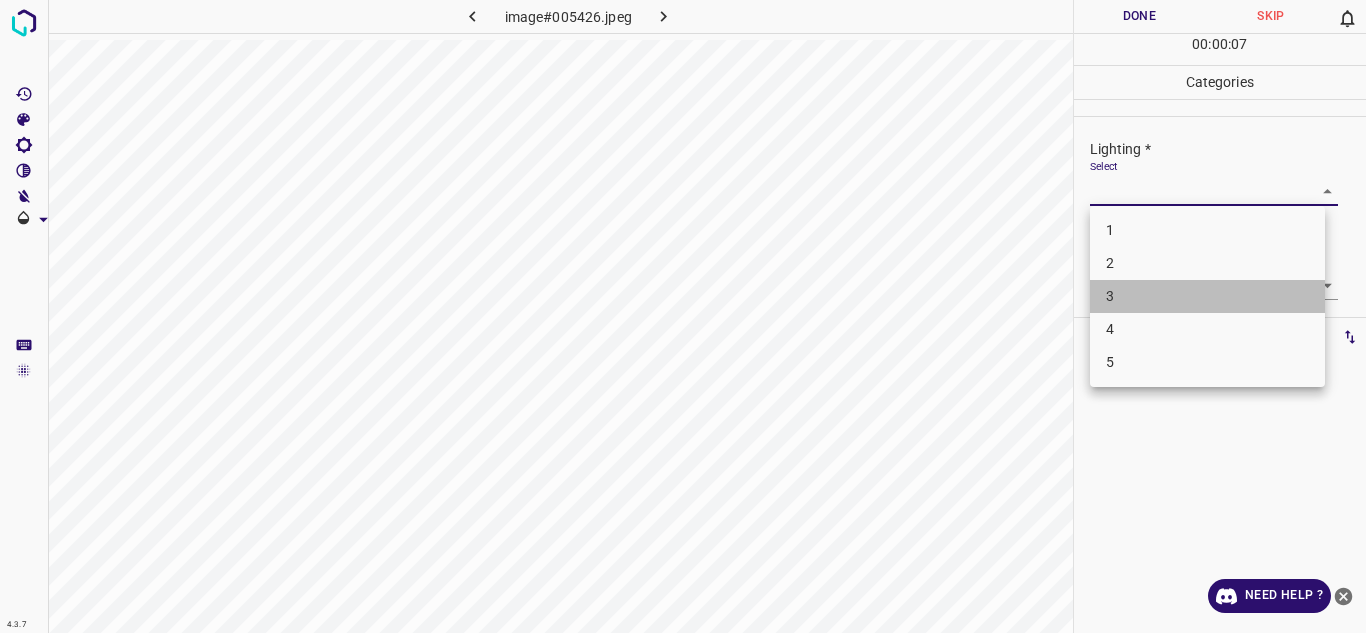 click on "3" at bounding box center [1207, 296] 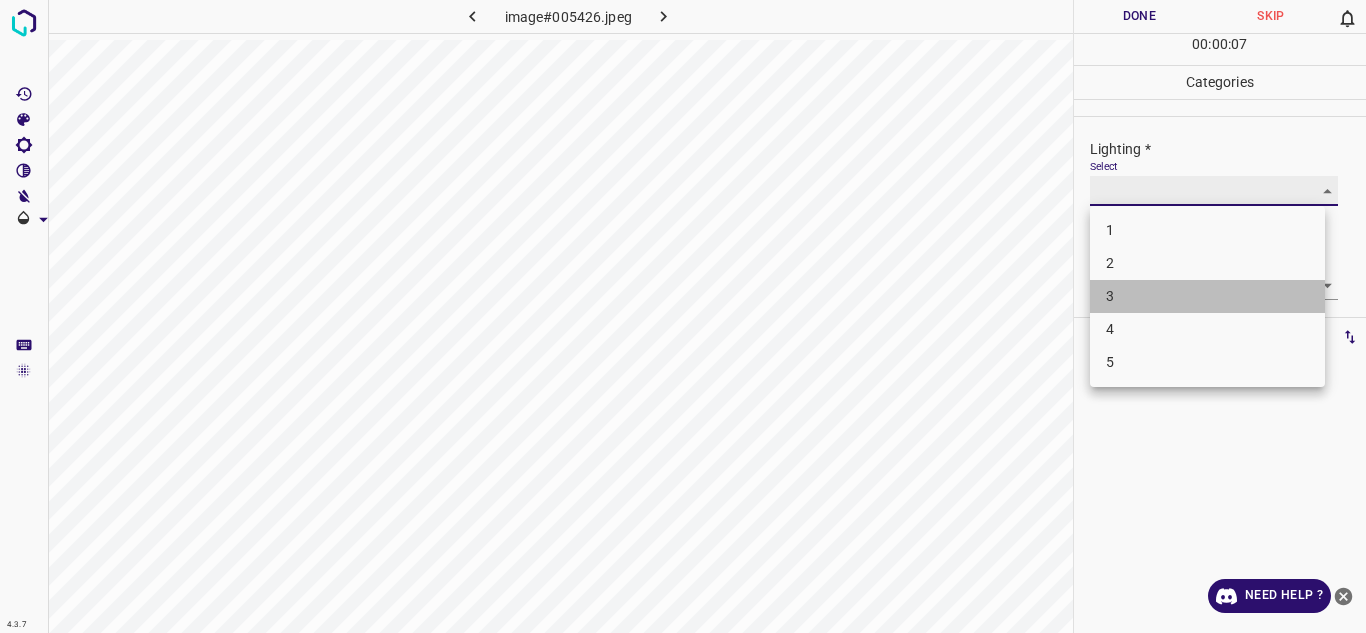 type on "3" 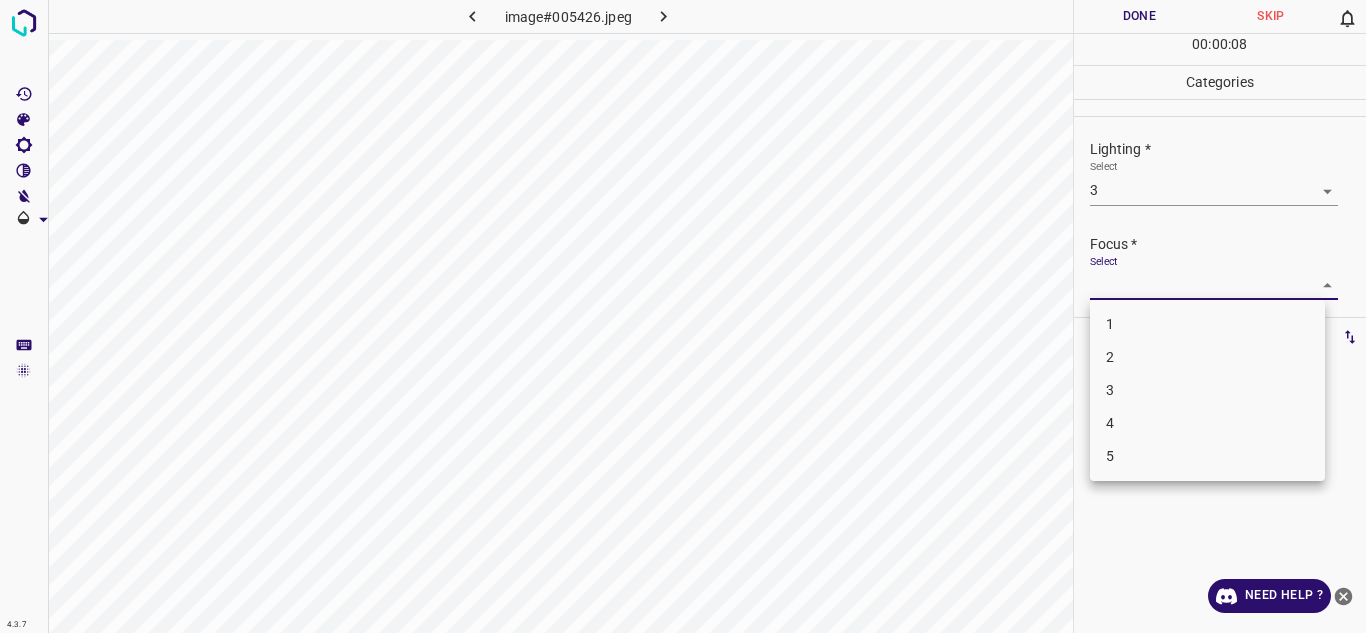 drag, startPoint x: 1144, startPoint y: 293, endPoint x: 1121, endPoint y: 378, distance: 88.0568 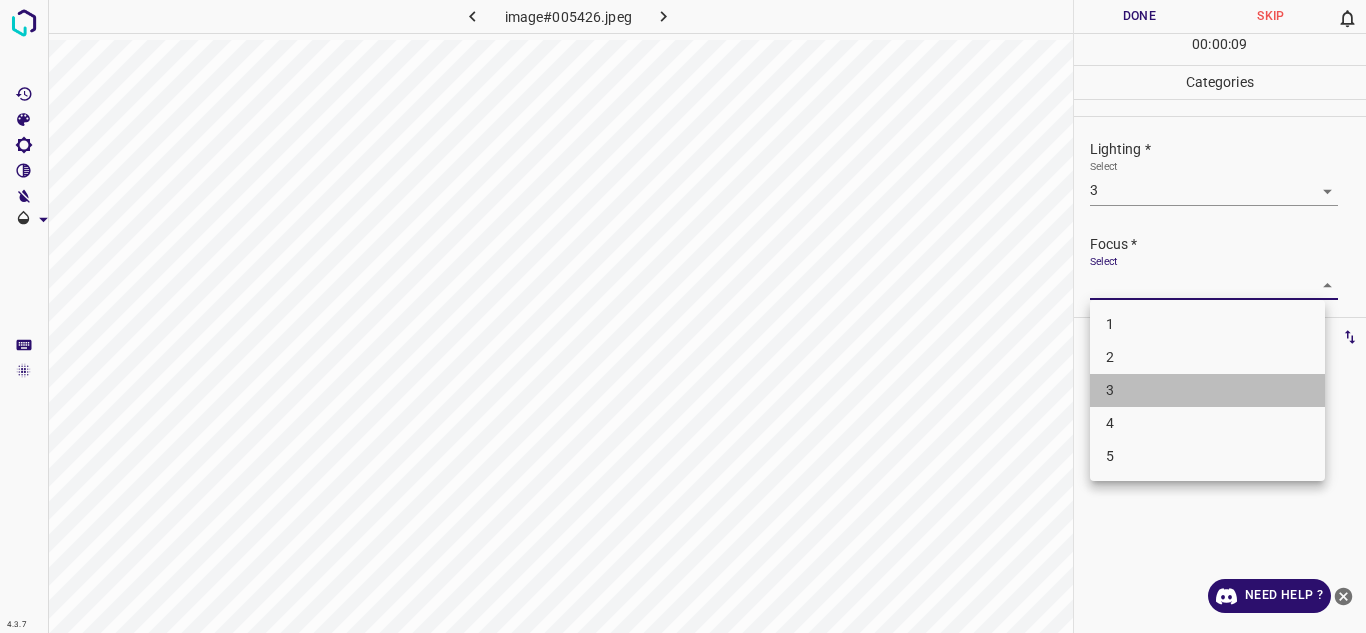click on "3" at bounding box center (1207, 390) 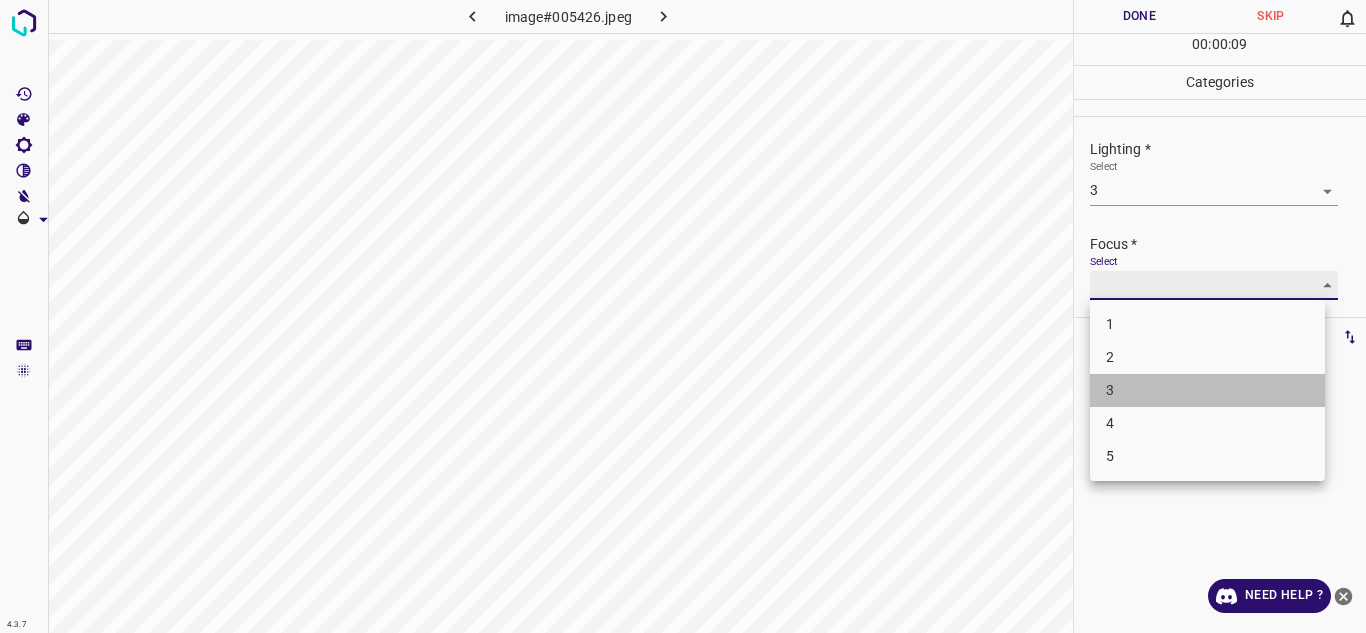 type on "3" 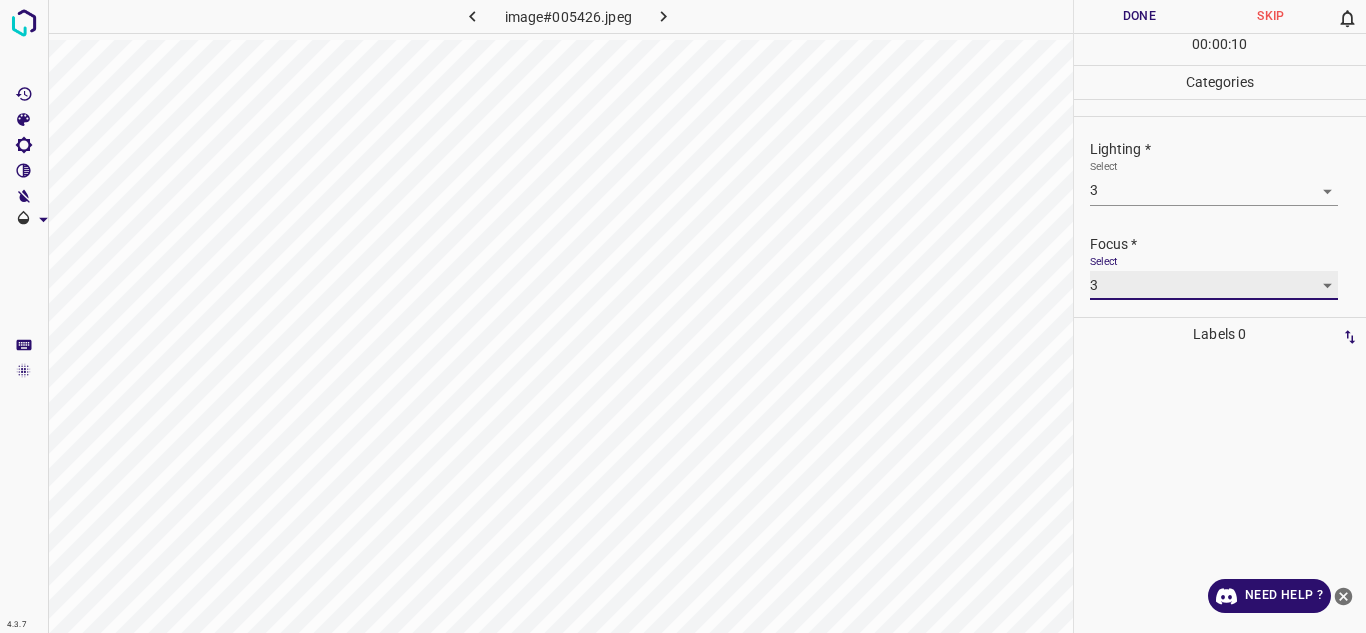 scroll, scrollTop: 98, scrollLeft: 0, axis: vertical 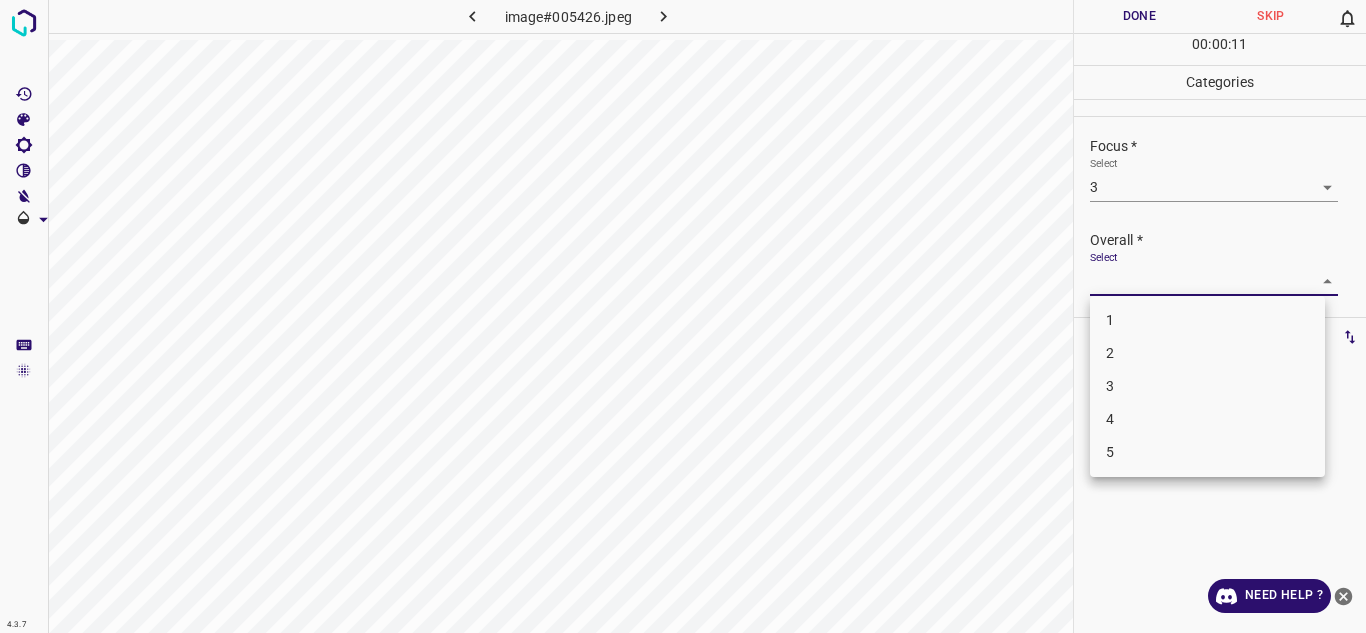 drag, startPoint x: 1290, startPoint y: 273, endPoint x: 1147, endPoint y: 377, distance: 176.81912 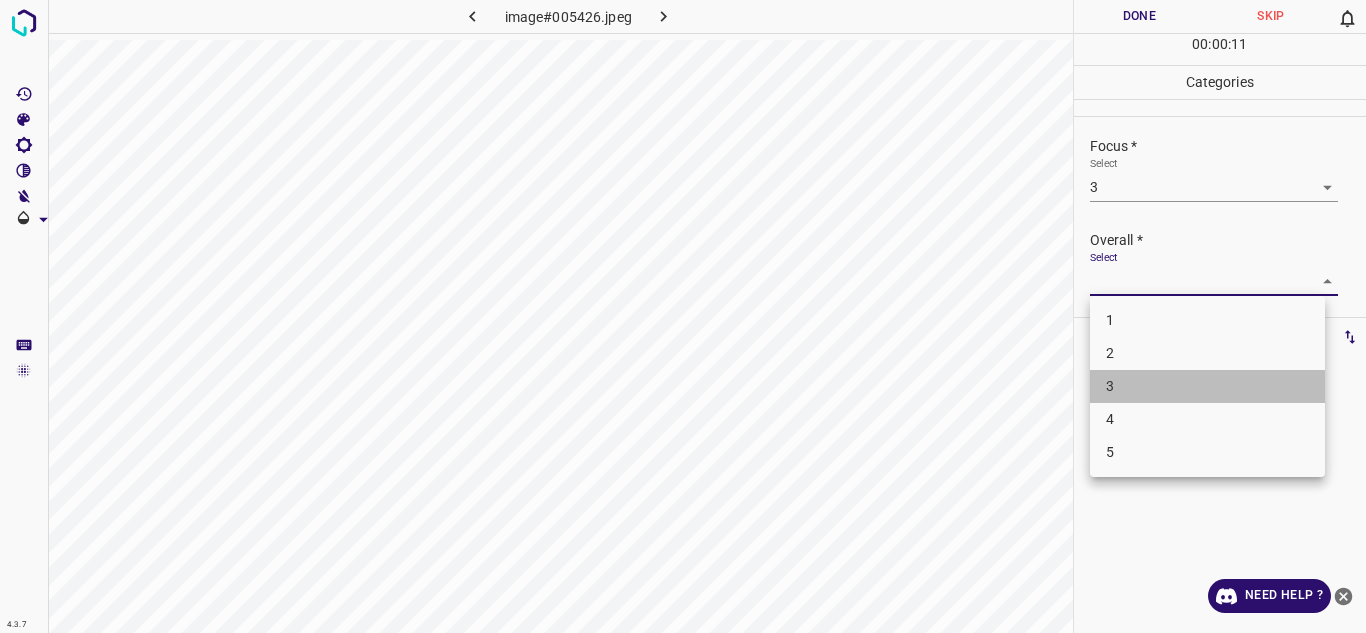 click on "3" at bounding box center (1207, 386) 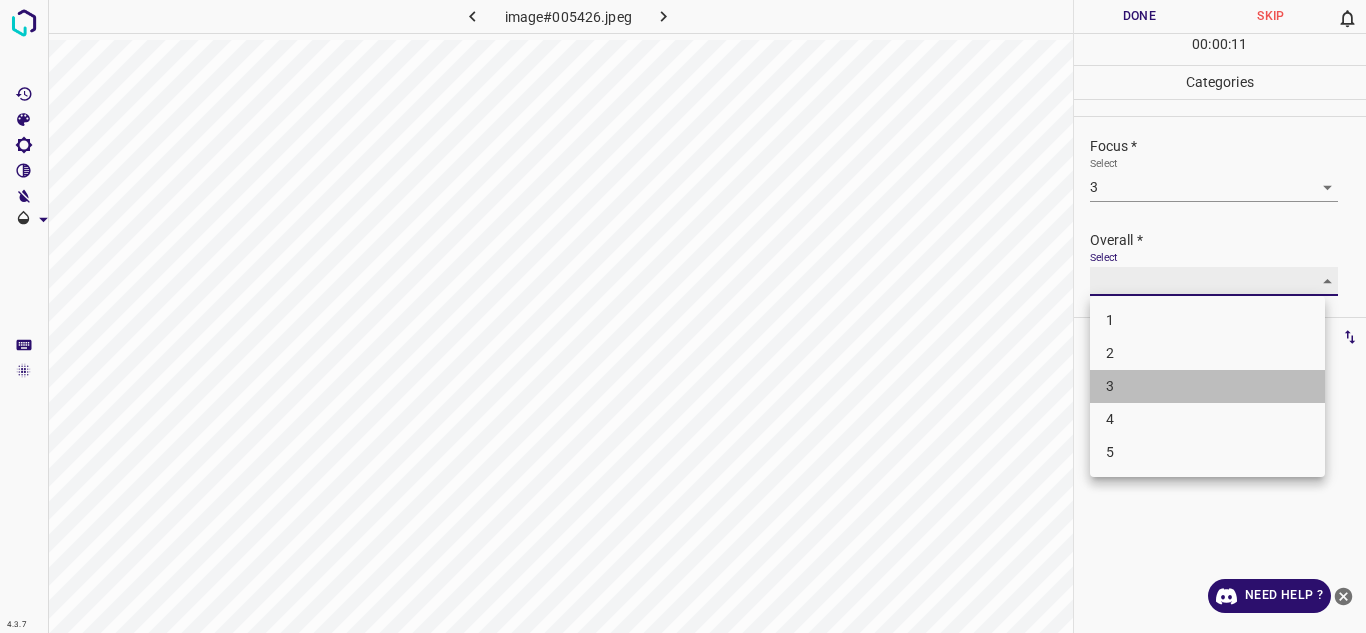 type on "3" 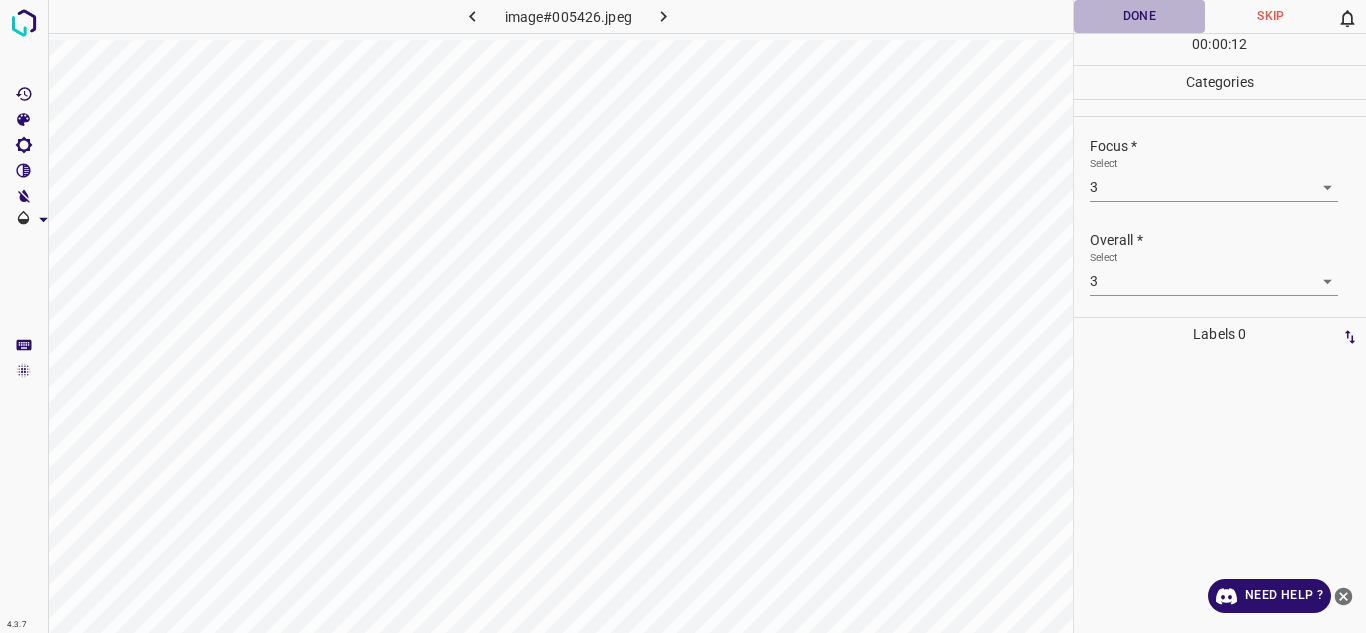 click on "Done" at bounding box center (1140, 16) 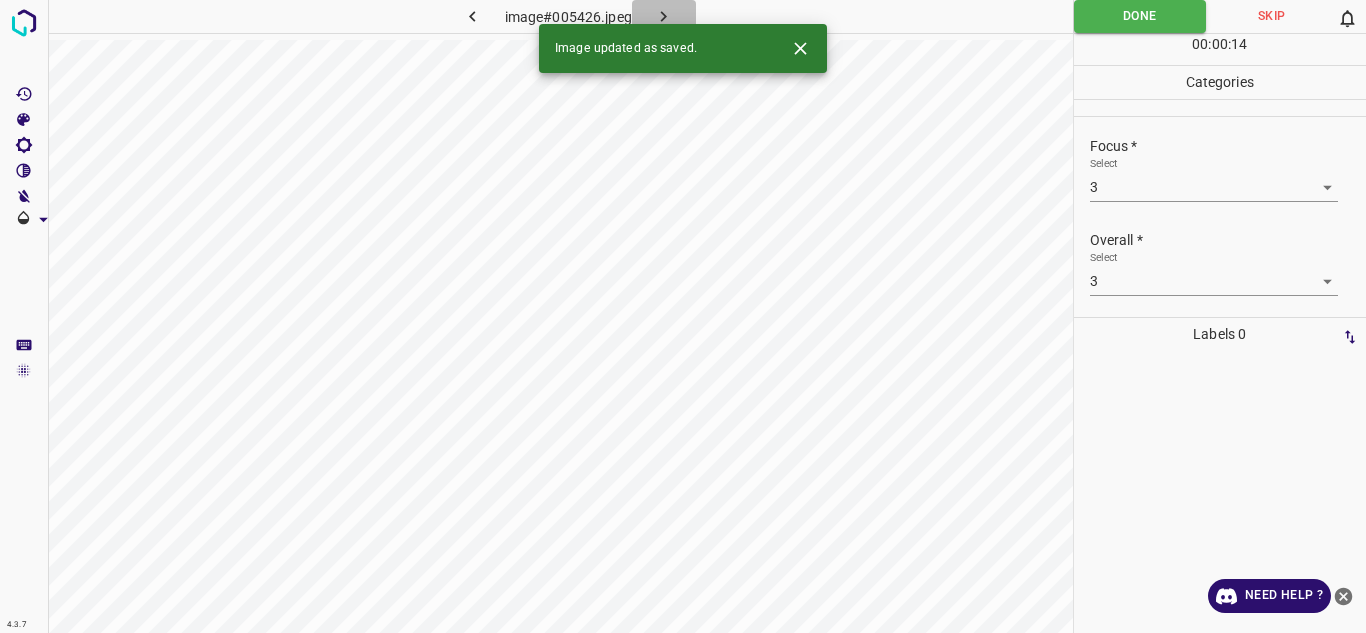 click 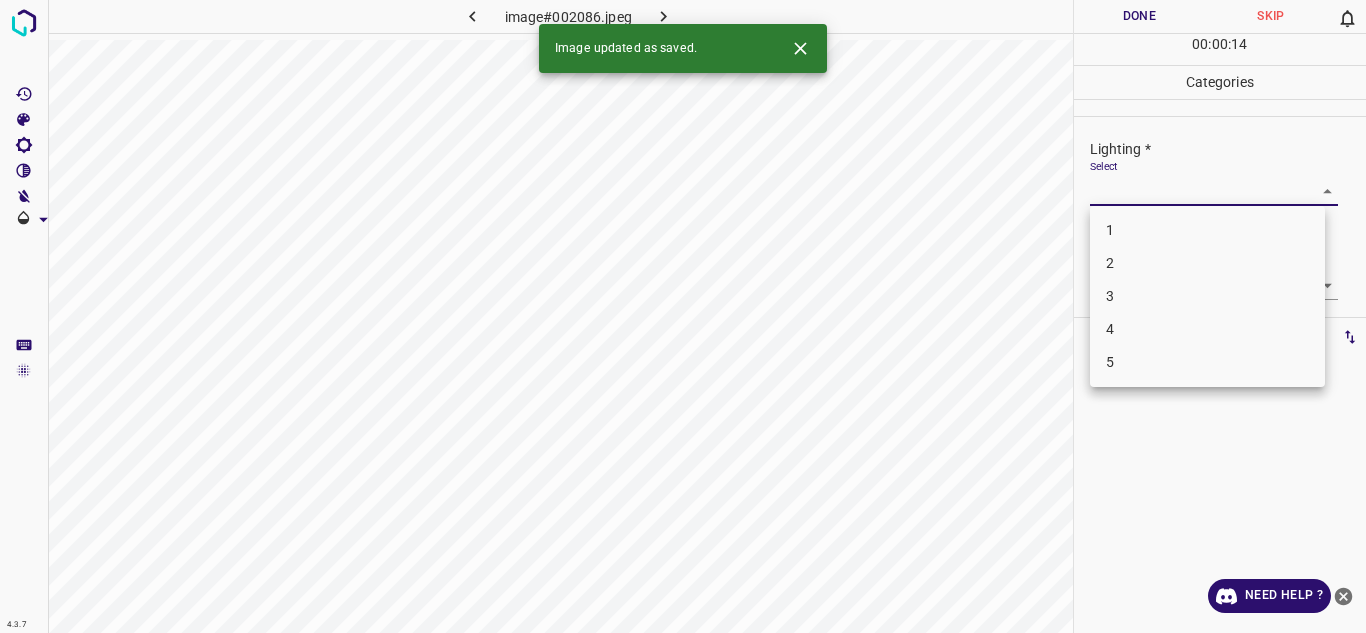 click on "4.3.7 image#002086.jpeg Done Skip 0 00   : 00   : 14   Categories Lighting *  Select ​ Focus *  Select ​ Overall *  Select ​ Labels   0 Categories 1 Lighting 2 Focus 3 Overall Tools Space Change between modes (Draw & Edit) I Auto labeling R Restore zoom M Zoom in N Zoom out Delete Delete selecte label Filters Z Restore filters X Saturation filter C Brightness filter V Contrast filter B Gray scale filter General O Download Image updated as saved. Need Help ? Texto original Valora esta traducción Tu opinión servirá para ayudar a mejorar el Traductor de Google - Text - Hide - Delete 1 2 3 4 5" at bounding box center (683, 316) 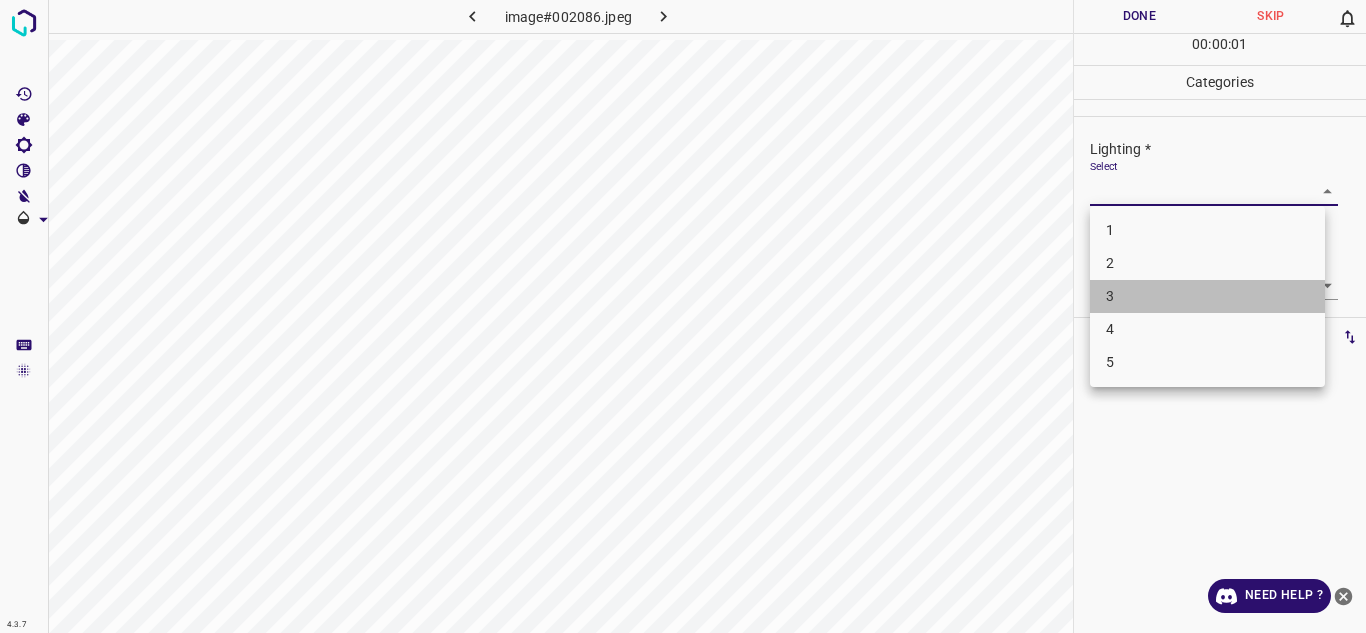 click on "3" at bounding box center (1207, 296) 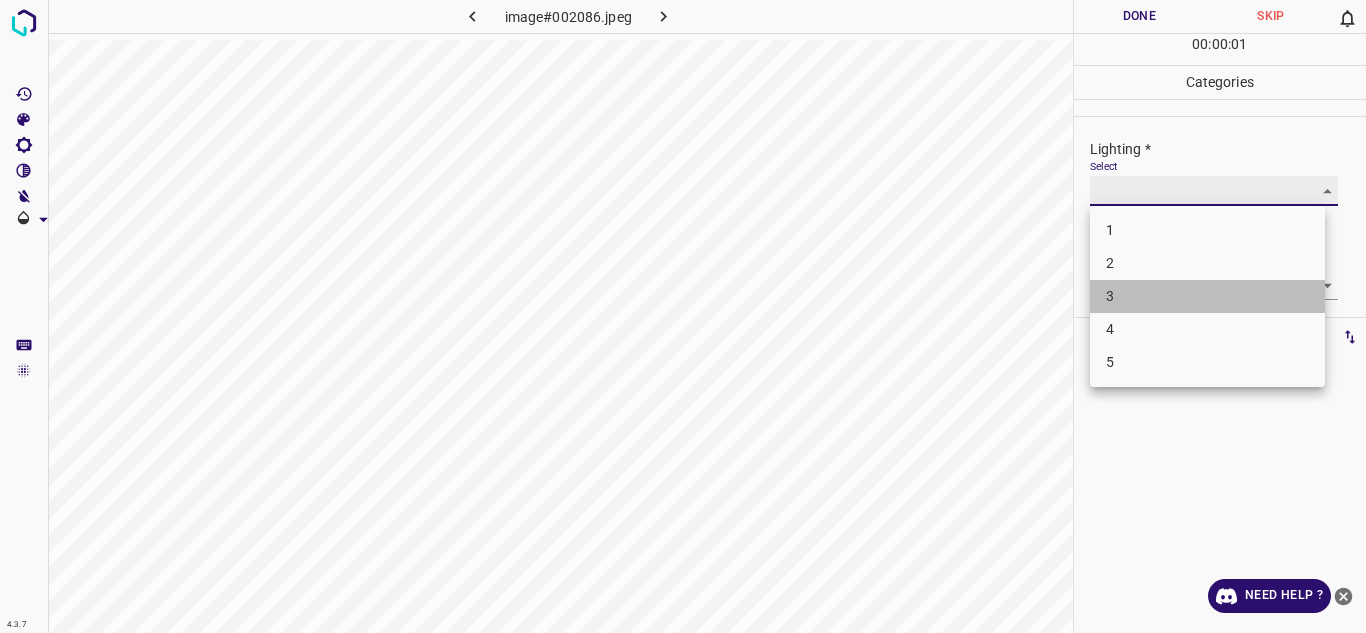type on "3" 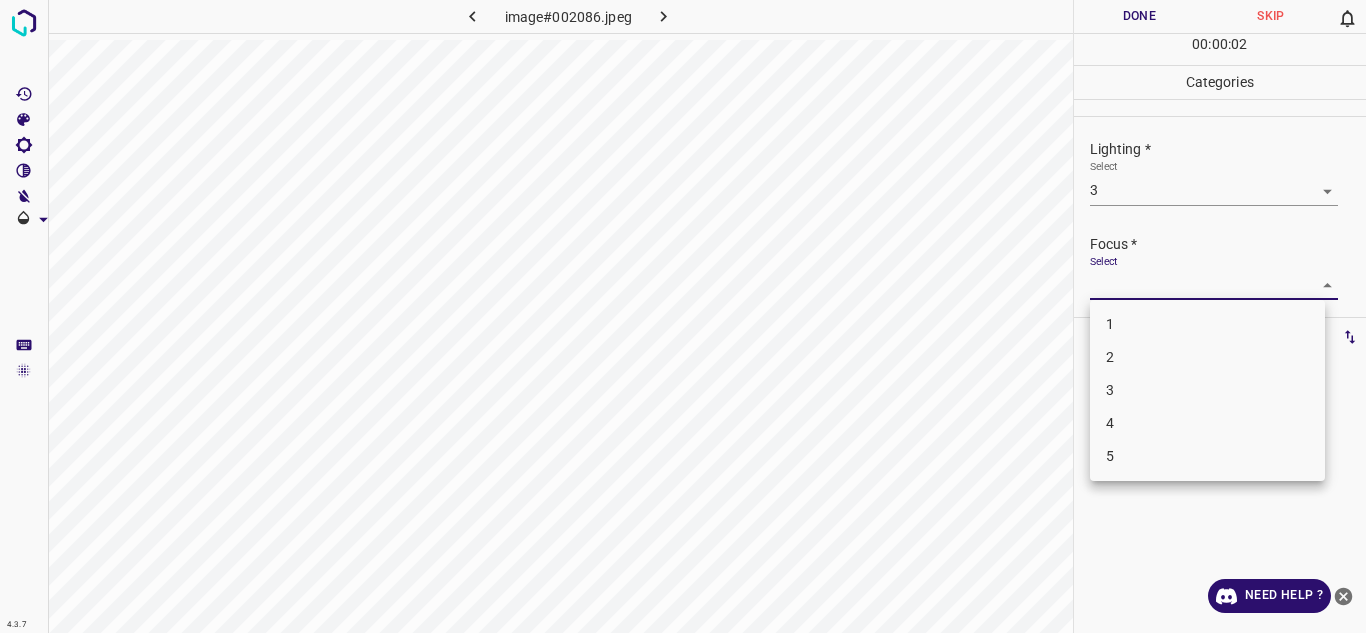 click on "4.3.7 image#002086.jpeg Done Skip 0 00   : 00   : 02   Categories Lighting *  Select 3 3 Focus *  Select ​ Overall *  Select ​ Labels   0 Categories 1 Lighting 2 Focus 3 Overall Tools Space Change between modes (Draw & Edit) I Auto labeling R Restore zoom M Zoom in N Zoom out Delete Delete selecte label Filters Z Restore filters X Saturation filter C Brightness filter V Contrast filter B Gray scale filter General O Download Need Help ? Texto original Valora esta traducción Tu opinión servirá para ayudar a mejorar el Traductor de Google - Text - Hide - Delete 1 2 3 4 5" at bounding box center [683, 316] 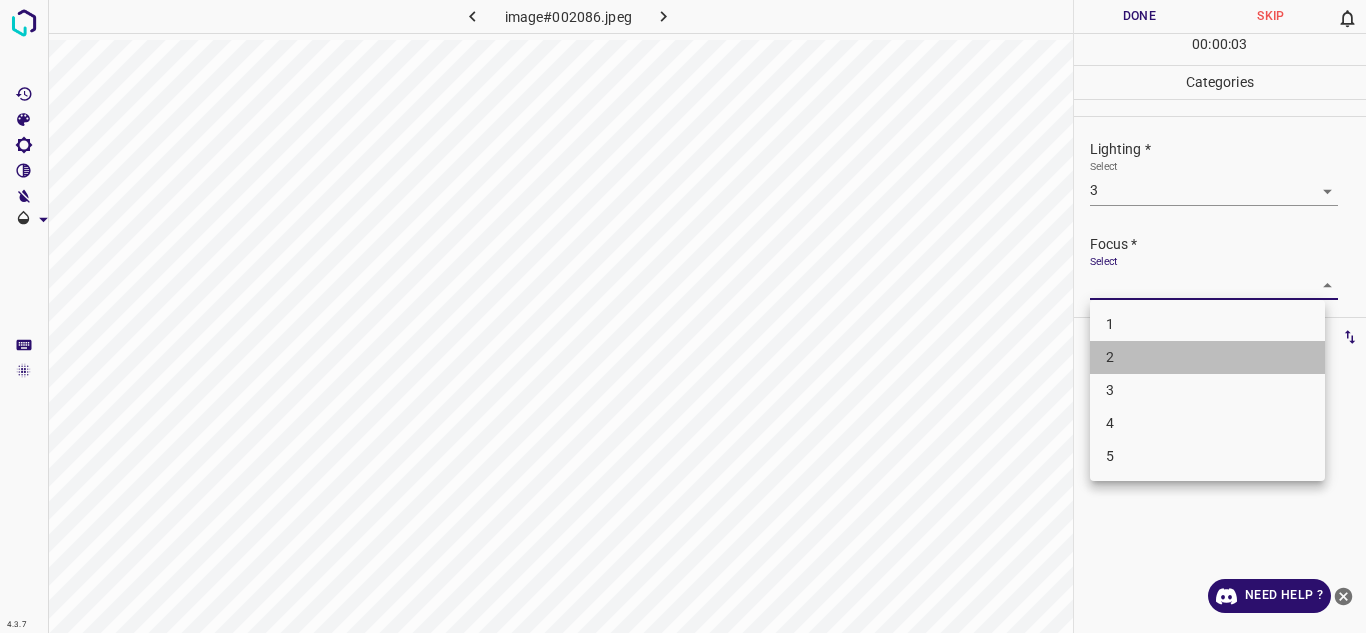 click on "2" at bounding box center [1207, 357] 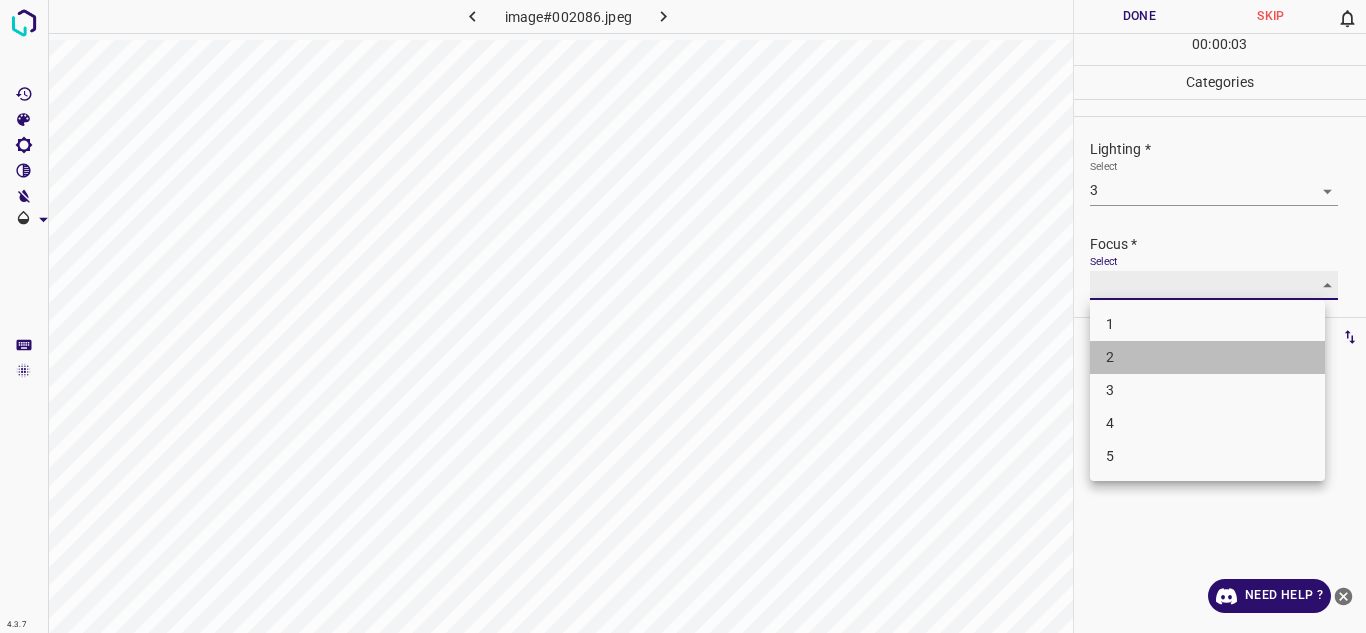 type on "2" 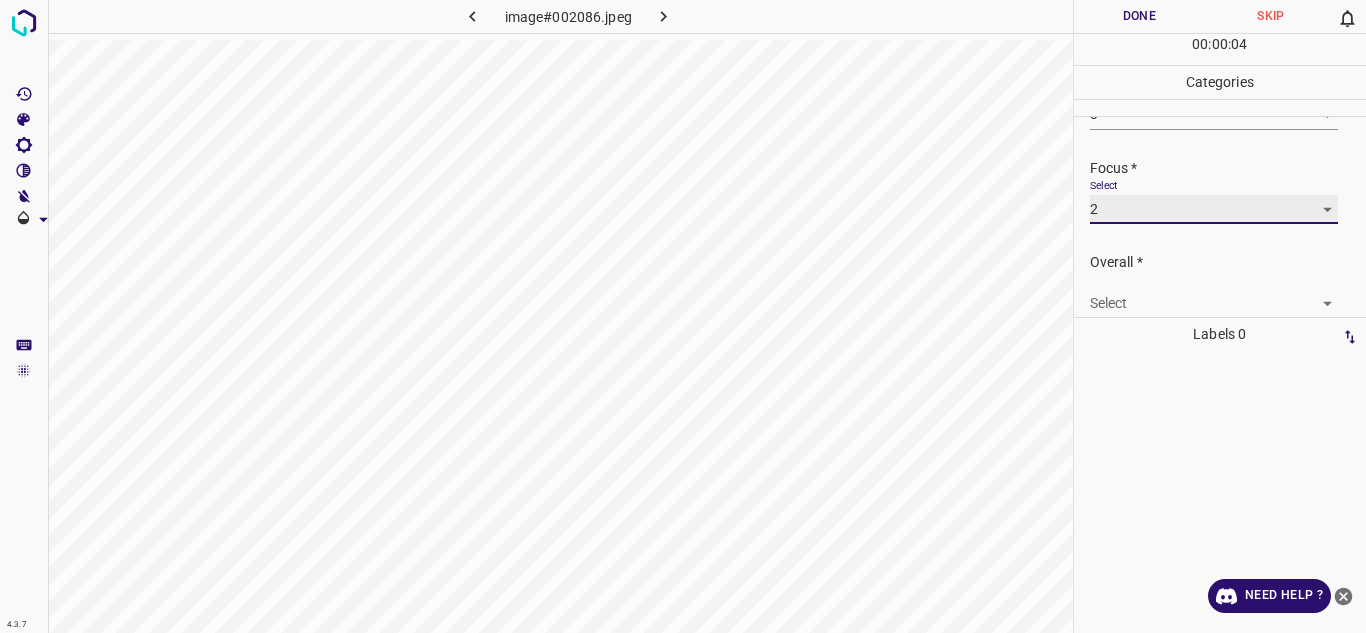 scroll, scrollTop: 98, scrollLeft: 0, axis: vertical 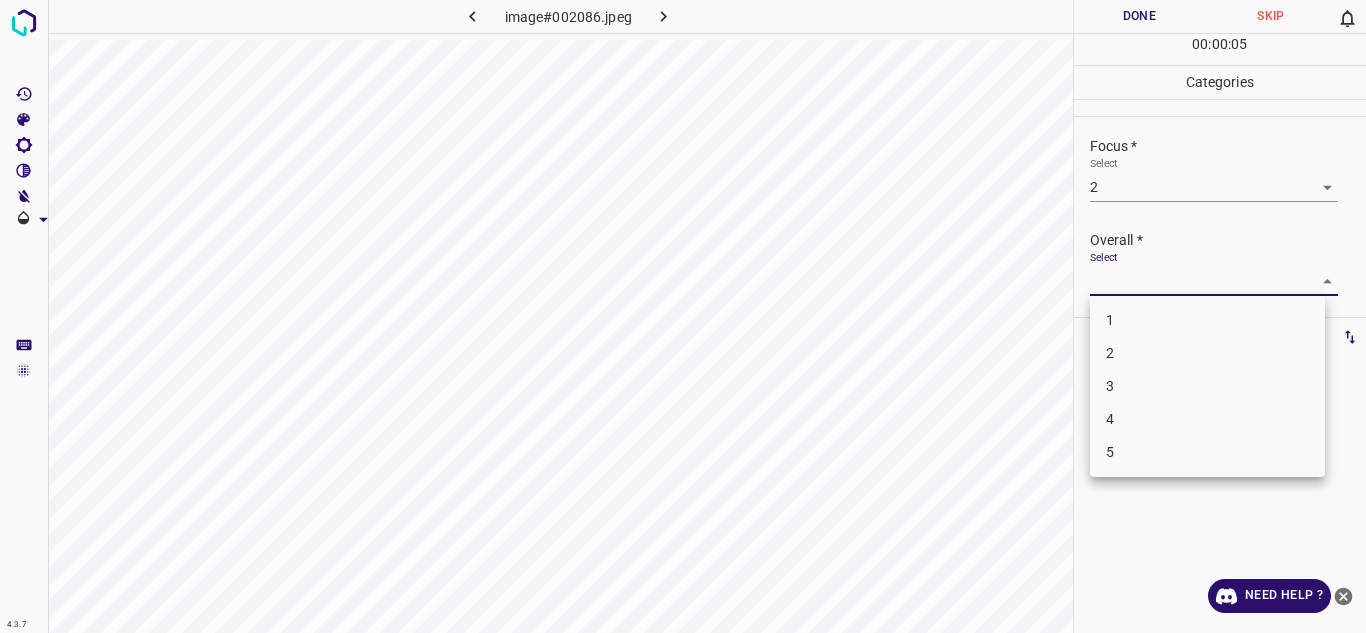 drag, startPoint x: 1260, startPoint y: 270, endPoint x: 1135, endPoint y: 349, distance: 147.87157 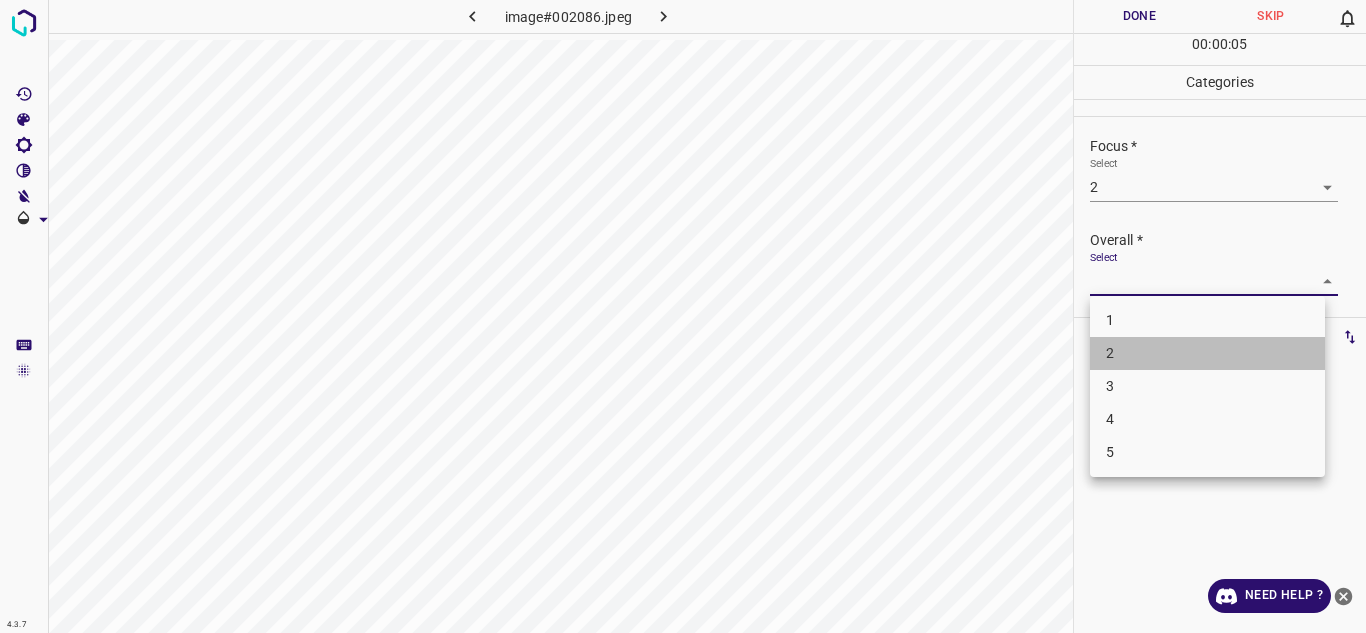 click on "2" at bounding box center (1207, 353) 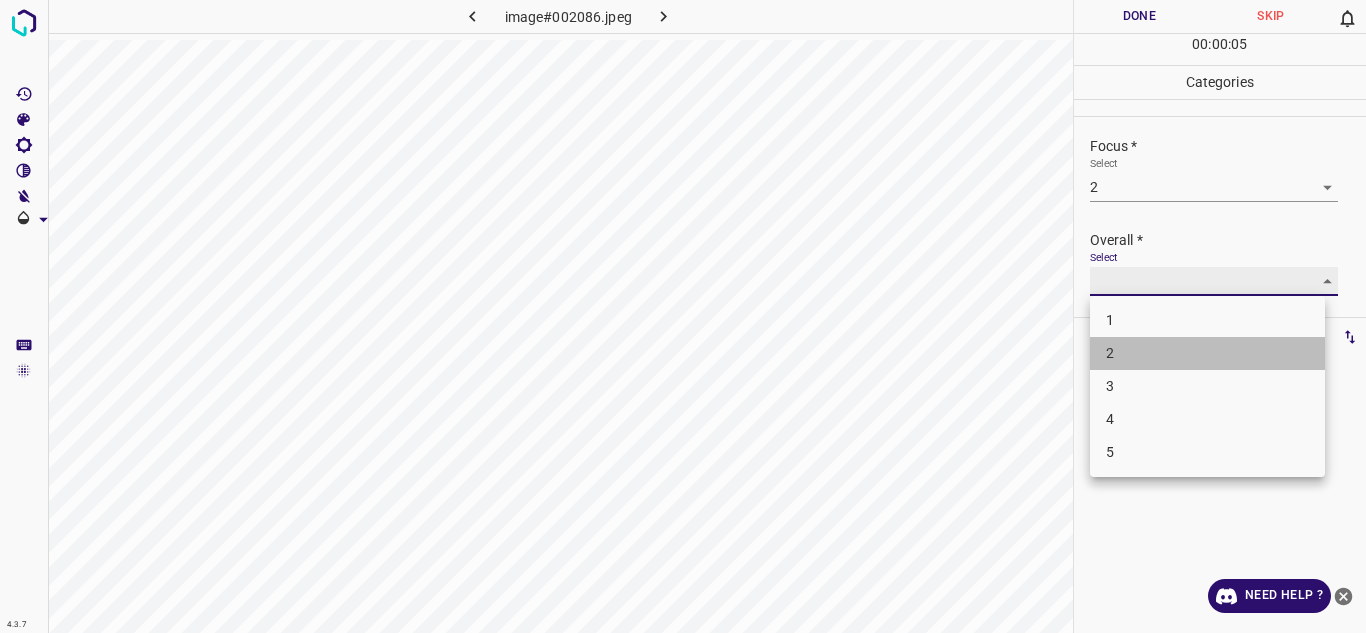 type on "2" 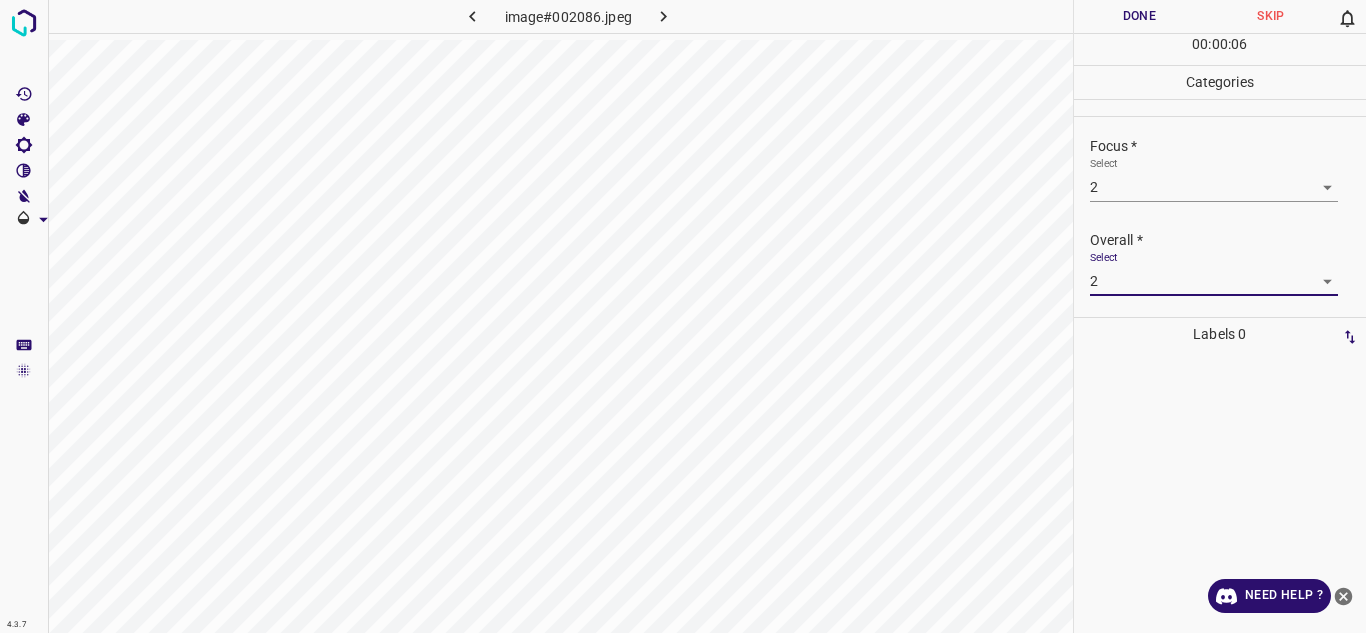 click on "Done" at bounding box center [1140, 16] 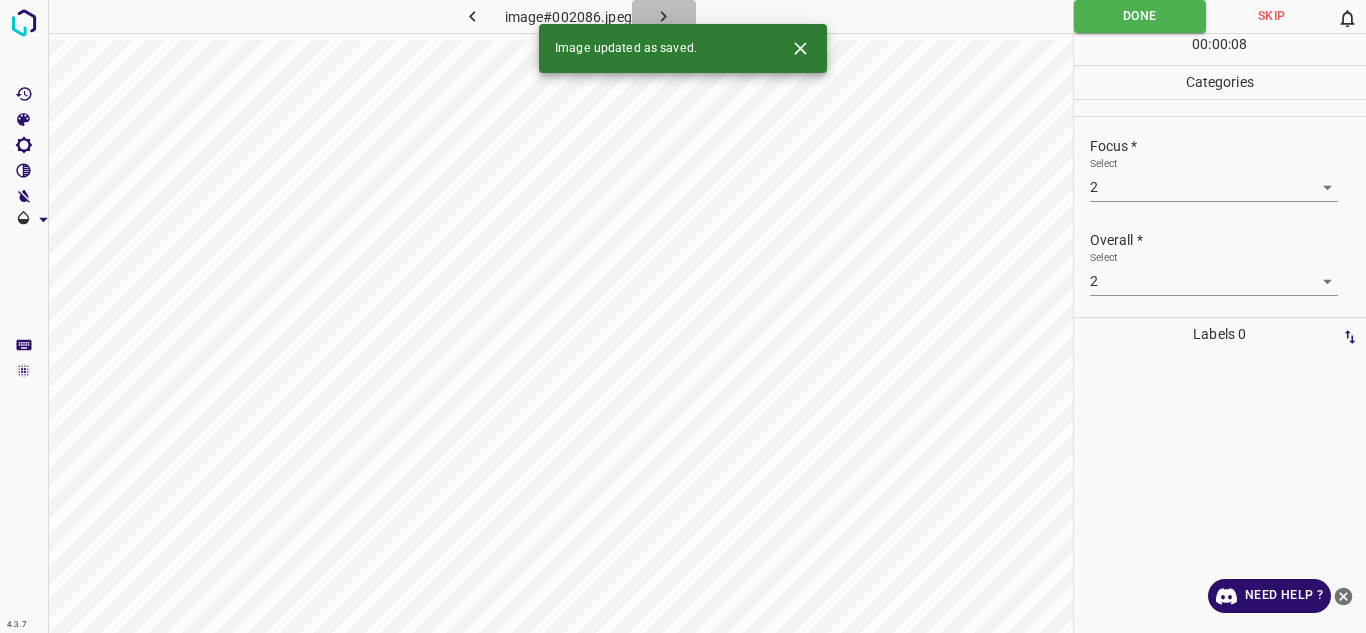 click at bounding box center [664, 16] 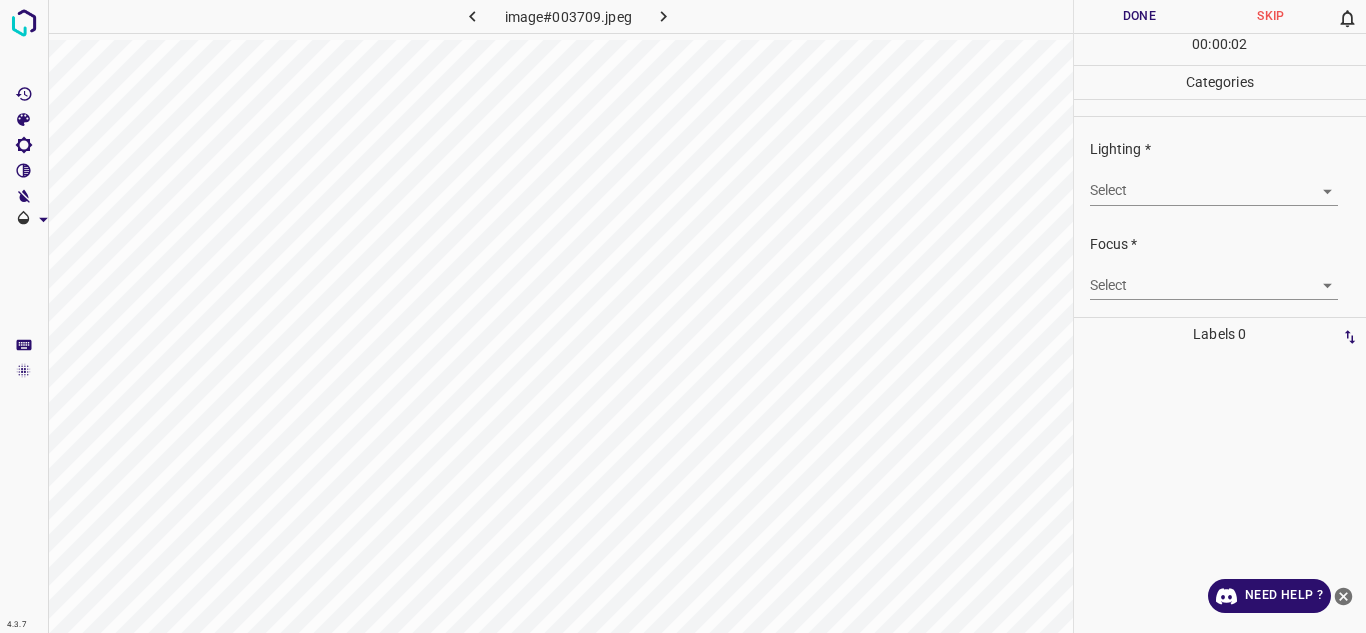 click on "4.3.7 image#003709.jpeg Done Skip 0 00   : 00   : 02   Categories Lighting *  Select ​ Focus *  Select ​ Overall *  Select ​ Labels   0 Categories 1 Lighting 2 Focus 3 Overall Tools Space Change between modes (Draw & Edit) I Auto labeling R Restore zoom M Zoom in N Zoom out Delete Delete selecte label Filters Z Restore filters X Saturation filter C Brightness filter V Contrast filter B Gray scale filter General O Download Need Help ? Texto original Valora esta traducción Tu opinión servirá para ayudar a mejorar el Traductor de Google - Text - Hide - Delete" at bounding box center (683, 316) 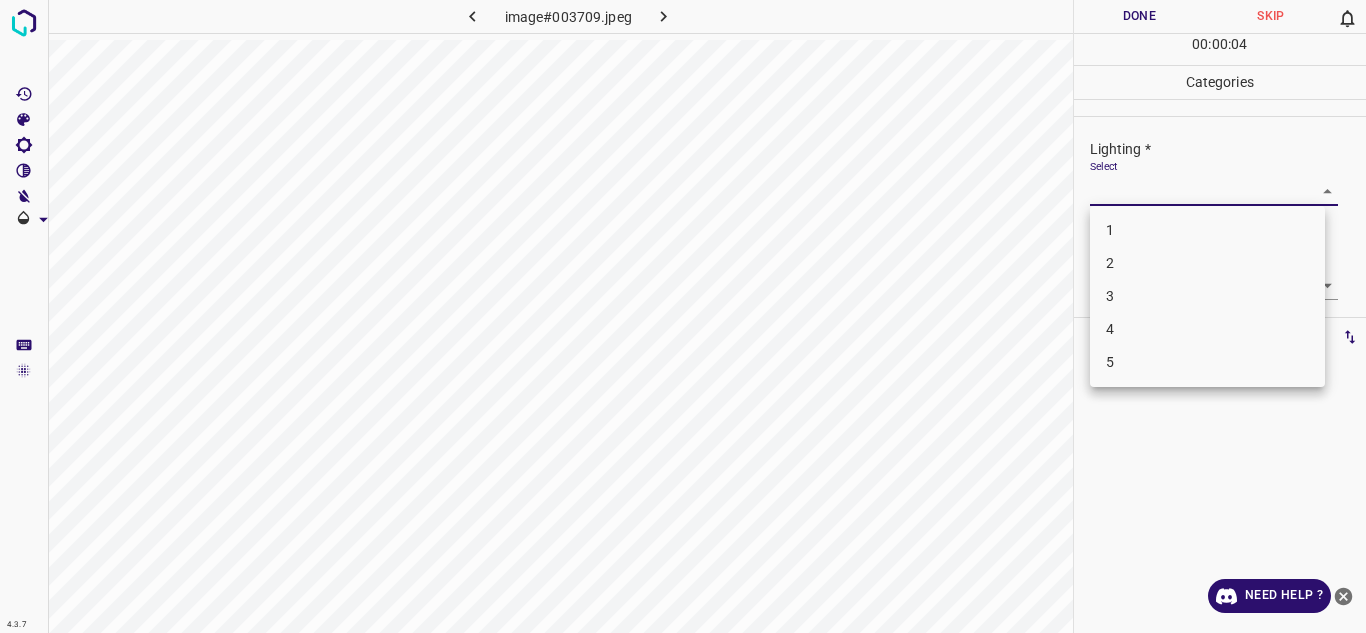 click on "3" at bounding box center [1207, 296] 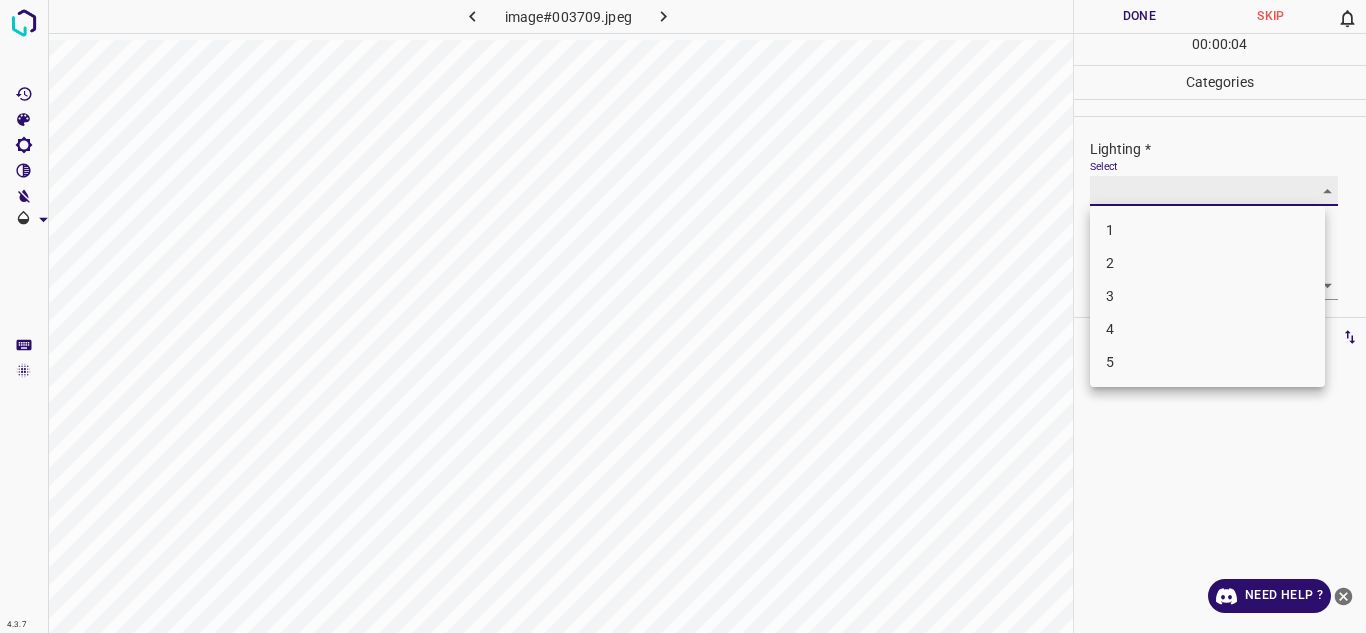 type on "3" 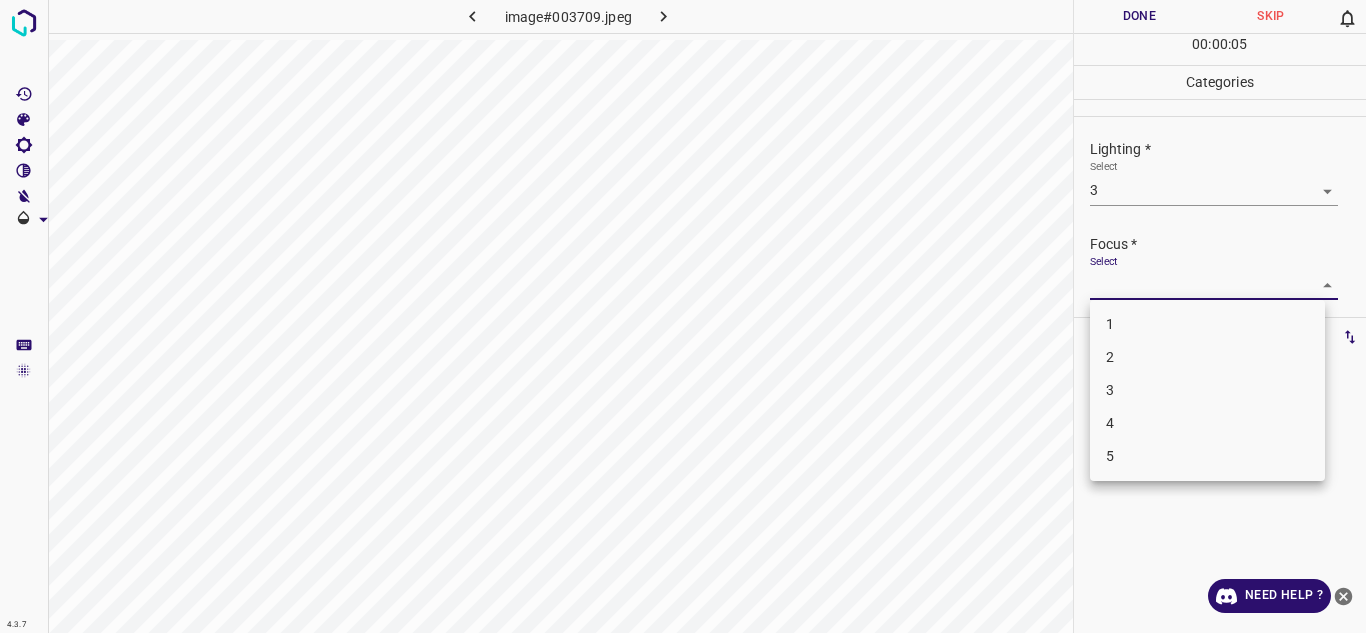 click on "4.3.7 image#003709.jpeg Done Skip 0 00   : 00   : 05   Categories Lighting *  Select 3 3 Focus *  Select ​ Overall *  Select ​ Labels   0 Categories 1 Lighting 2 Focus 3 Overall Tools Space Change between modes (Draw & Edit) I Auto labeling R Restore zoom M Zoom in N Zoom out Delete Delete selecte label Filters Z Restore filters X Saturation filter C Brightness filter V Contrast filter B Gray scale filter General O Download Need Help ? Texto original Valora esta traducción Tu opinión servirá para ayudar a mejorar el Traductor de Google - Text - Hide - Delete 1 2 3 4 5" at bounding box center (683, 316) 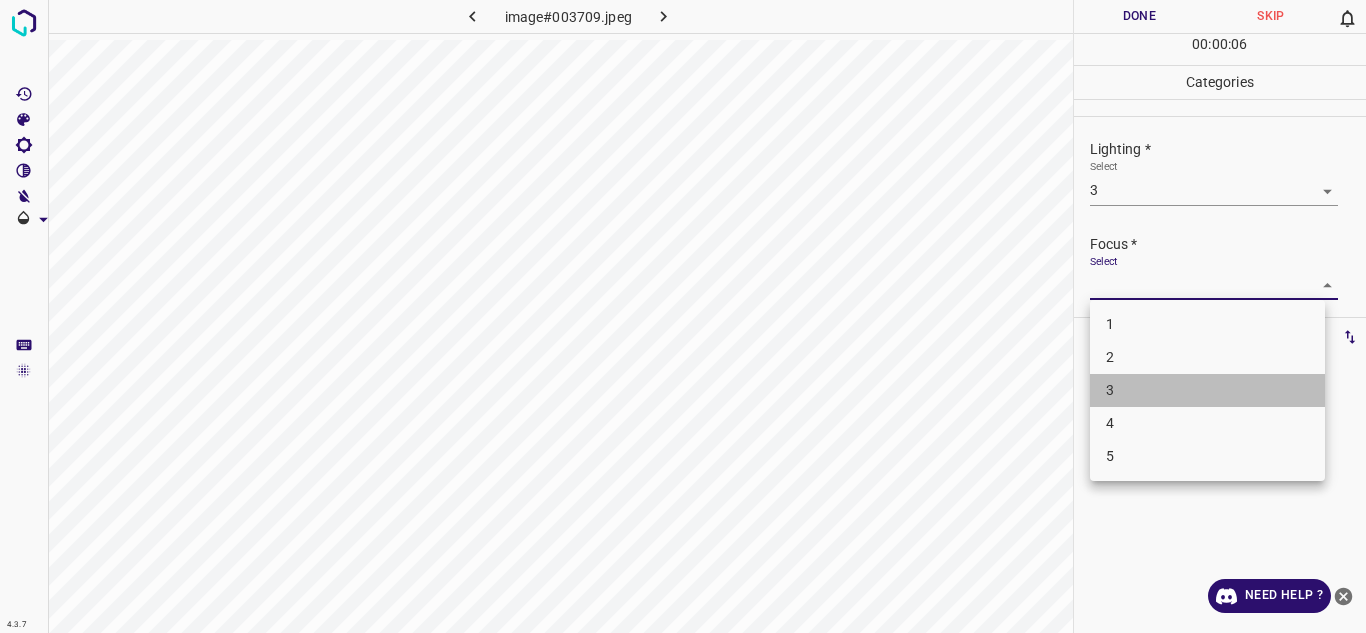 click on "3" at bounding box center (1207, 390) 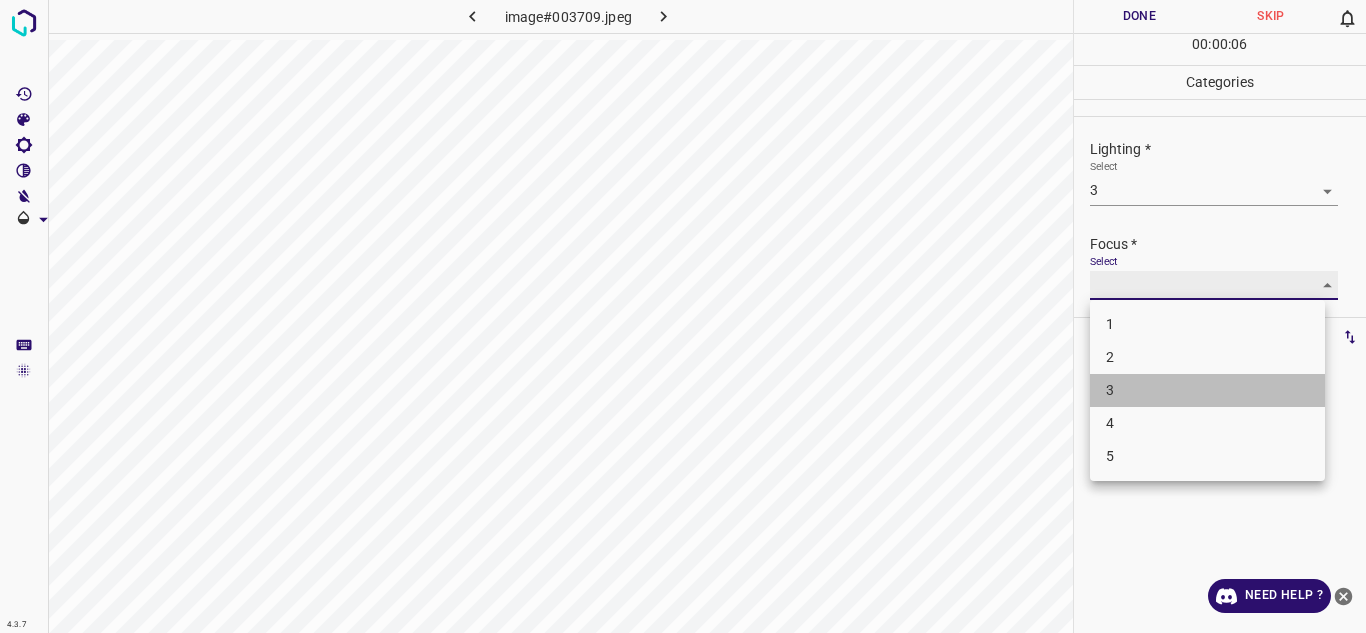 type on "3" 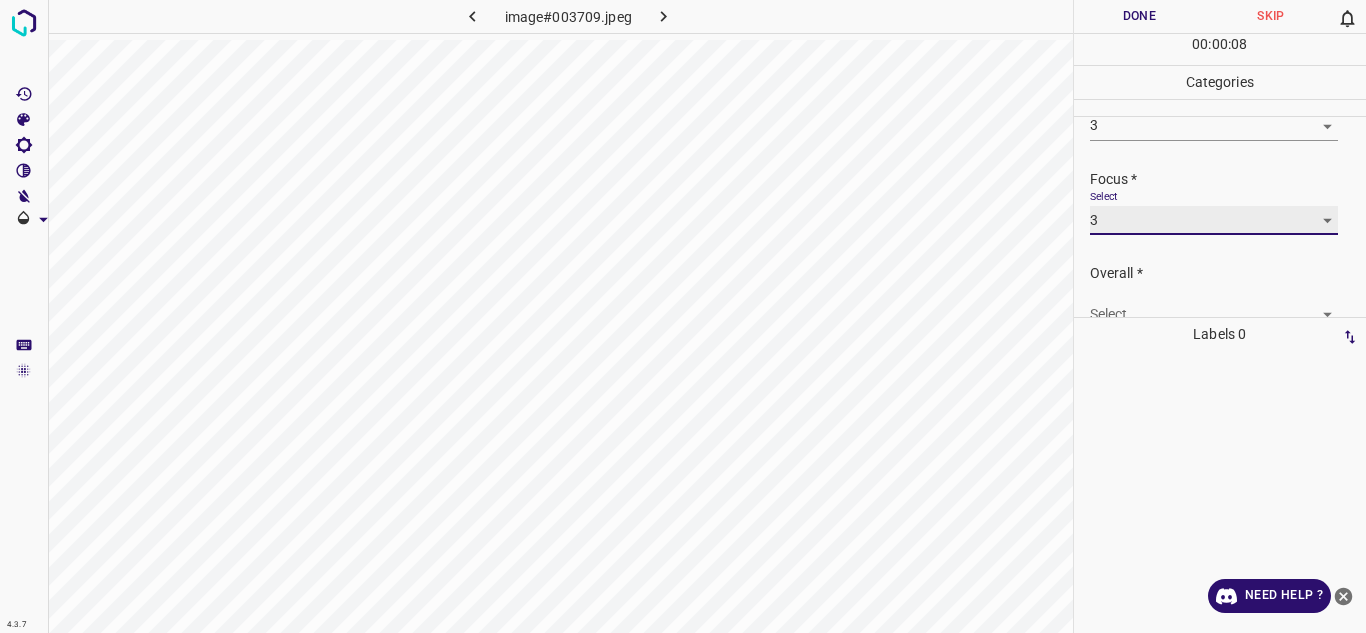 scroll, scrollTop: 98, scrollLeft: 0, axis: vertical 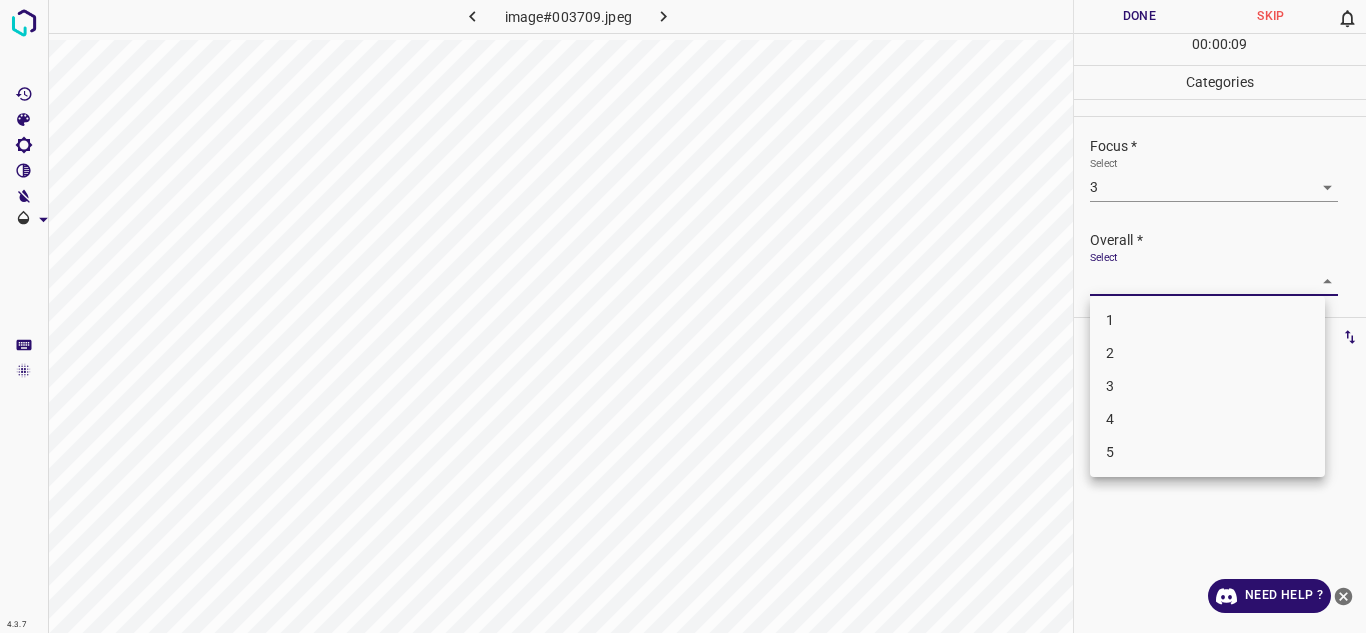 drag, startPoint x: 1269, startPoint y: 270, endPoint x: 1121, endPoint y: 395, distance: 193.72403 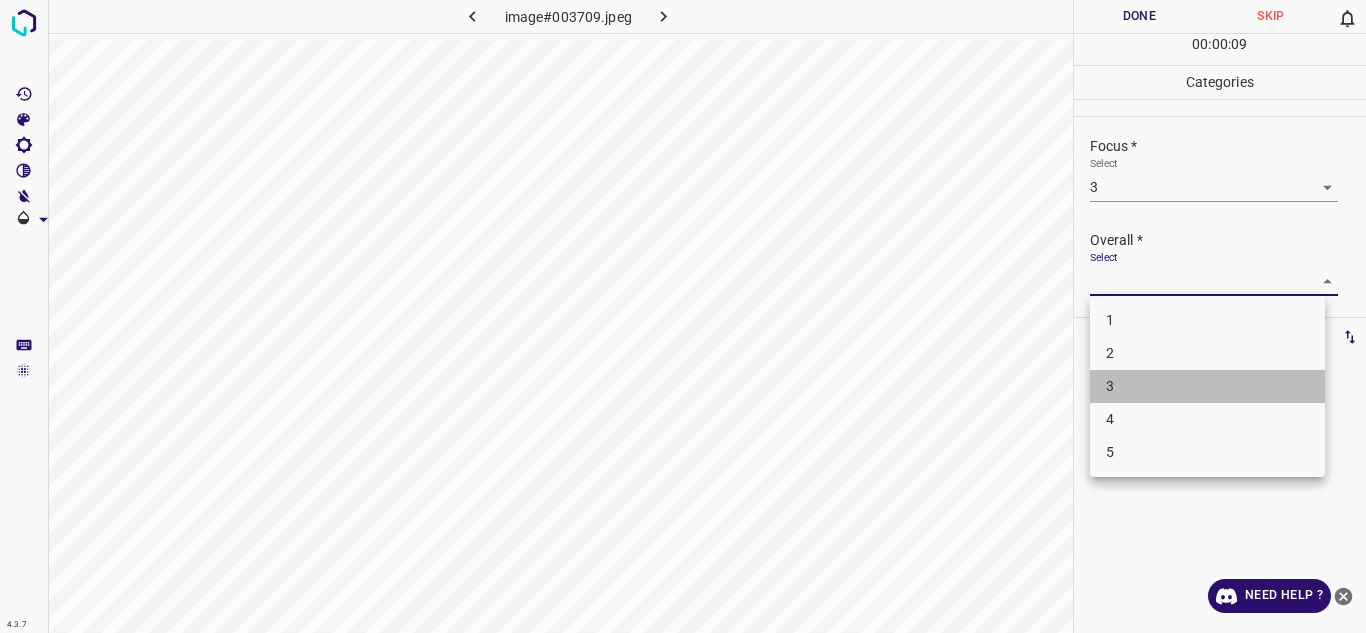 click on "3" at bounding box center (1207, 386) 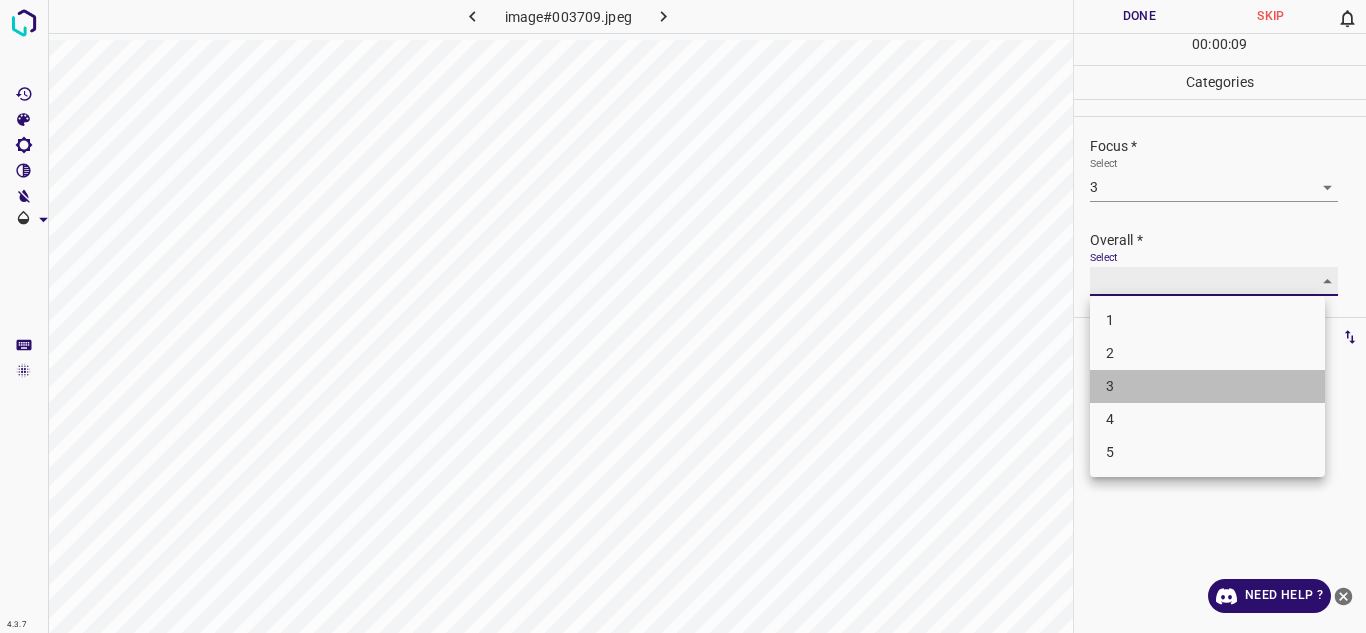type on "3" 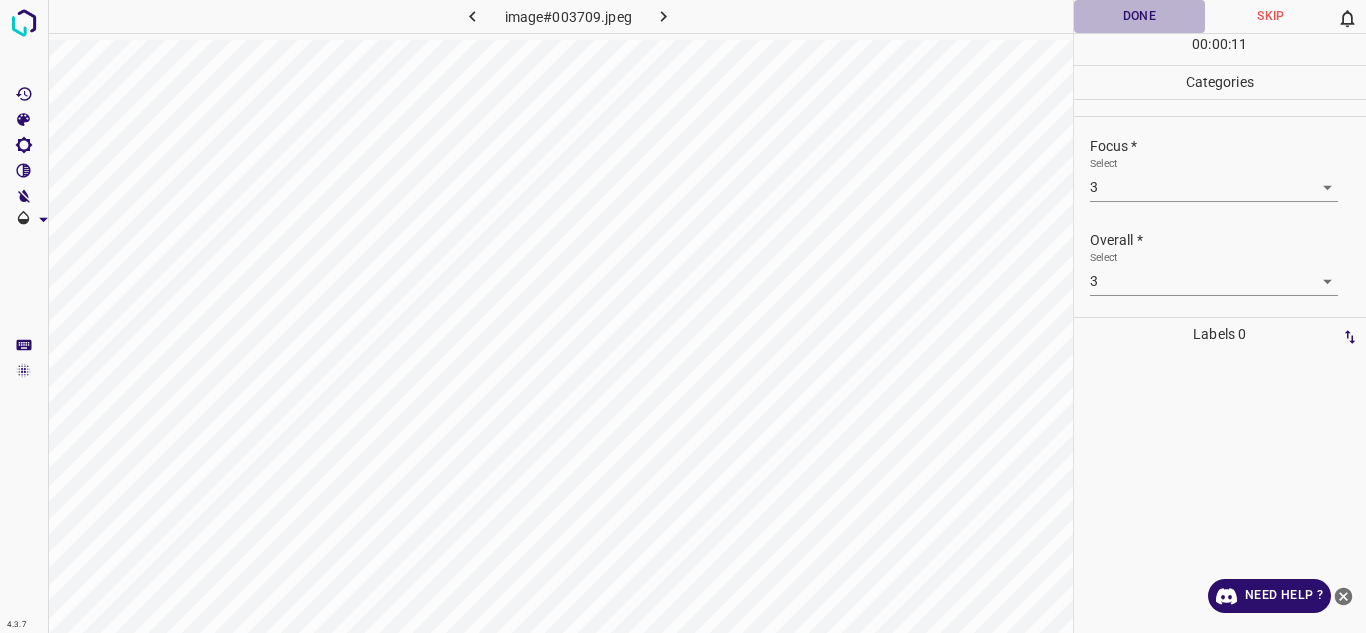 click on "Done" at bounding box center (1140, 16) 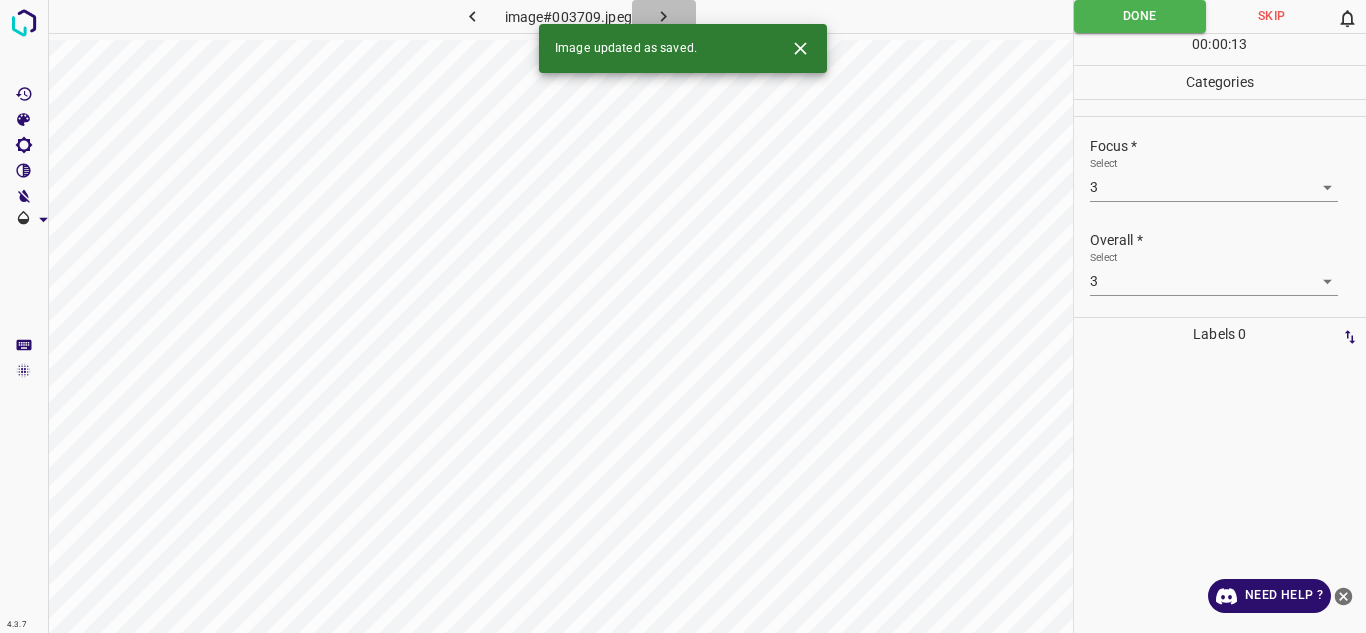 click 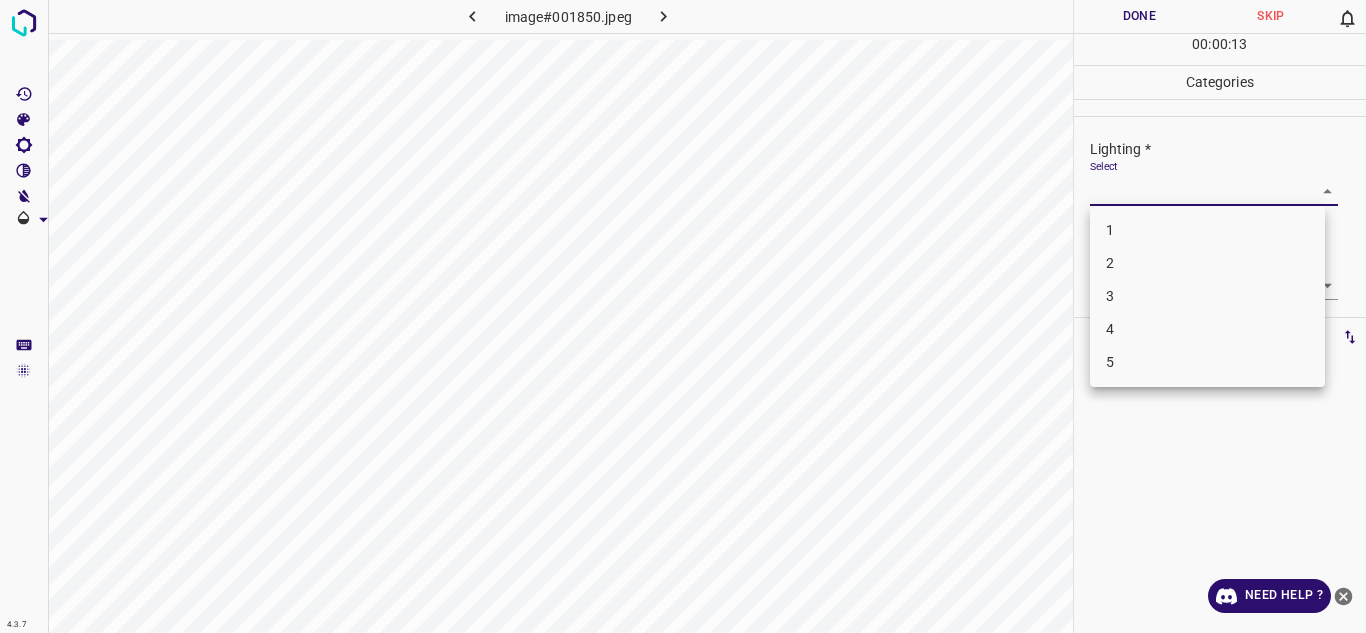 click on "4.3.7 image#001850.jpeg Done Skip 0 00   : 00   : 13   Categories Lighting *  Select ​ Focus *  Select ​ Overall *  Select ​ Labels   0 Categories 1 Lighting 2 Focus 3 Overall Tools Space Change between modes (Draw & Edit) I Auto labeling R Restore zoom M Zoom in N Zoom out Delete Delete selecte label Filters Z Restore filters X Saturation filter C Brightness filter V Contrast filter B Gray scale filter General O Download Need Help ? Texto original Valora esta traducción Tu opinión servirá para ayudar a mejorar el Traductor de Google - Text - Hide - Delete 1 2 3 4 5" at bounding box center [683, 316] 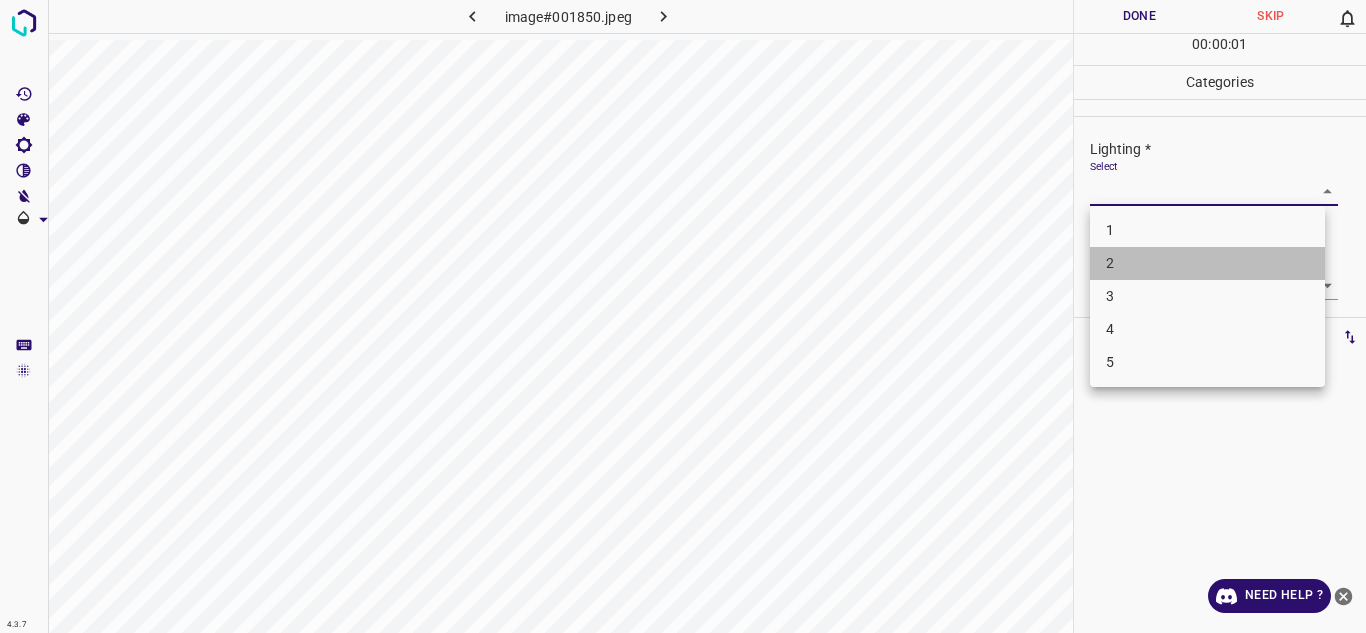 click on "2" at bounding box center [1207, 263] 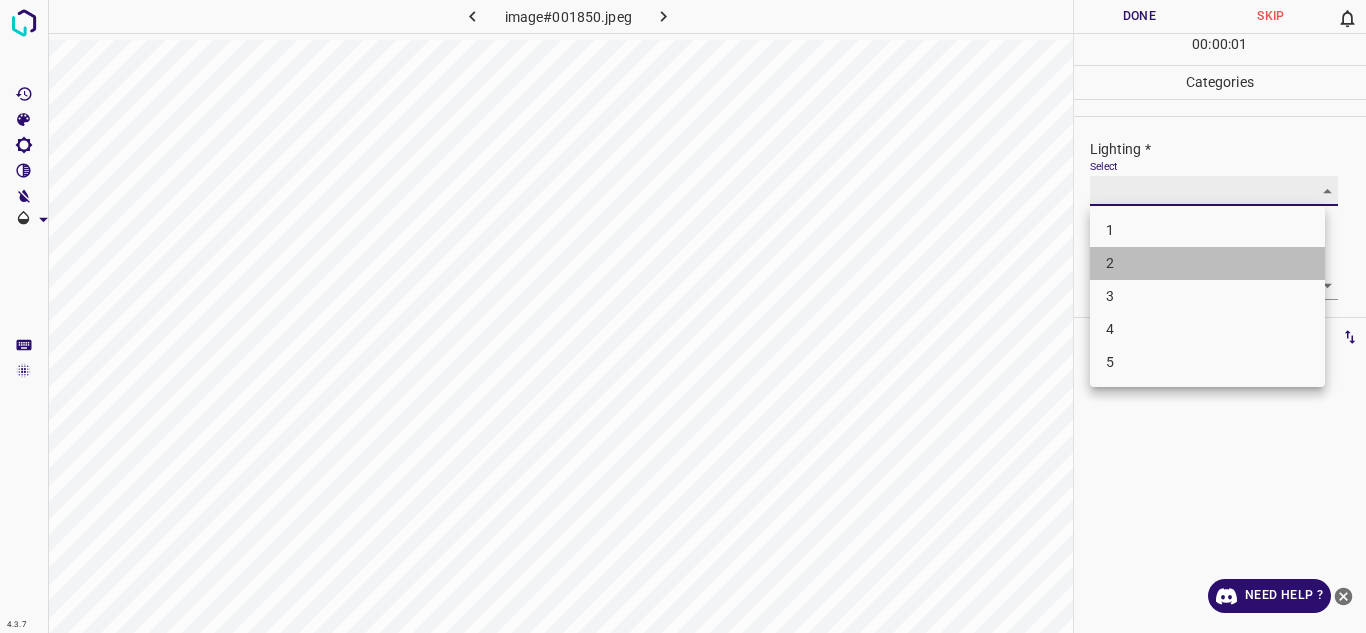 type on "2" 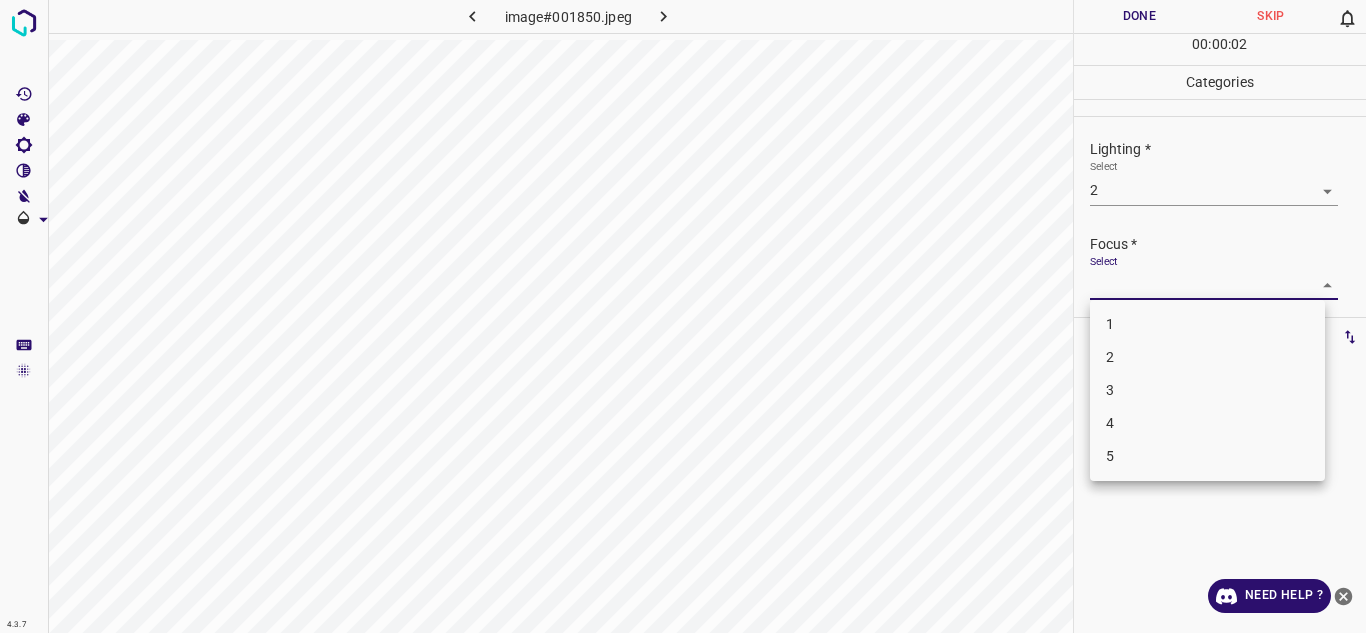 click on "4.3.7 image#001850.jpeg Done Skip 0 00   : 00   : 02   Categories Lighting *  Select 2 2 Focus *  Select ​ Overall *  Select ​ Labels   0 Categories 1 Lighting 2 Focus 3 Overall Tools Space Change between modes (Draw & Edit) I Auto labeling R Restore zoom M Zoom in N Zoom out Delete Delete selecte label Filters Z Restore filters X Saturation filter C Brightness filter V Contrast filter B Gray scale filter General O Download Need Help ? Texto original Valora esta traducción Tu opinión servirá para ayudar a mejorar el Traductor de Google - Text - Hide - Delete 1 2 3 4 5" at bounding box center (683, 316) 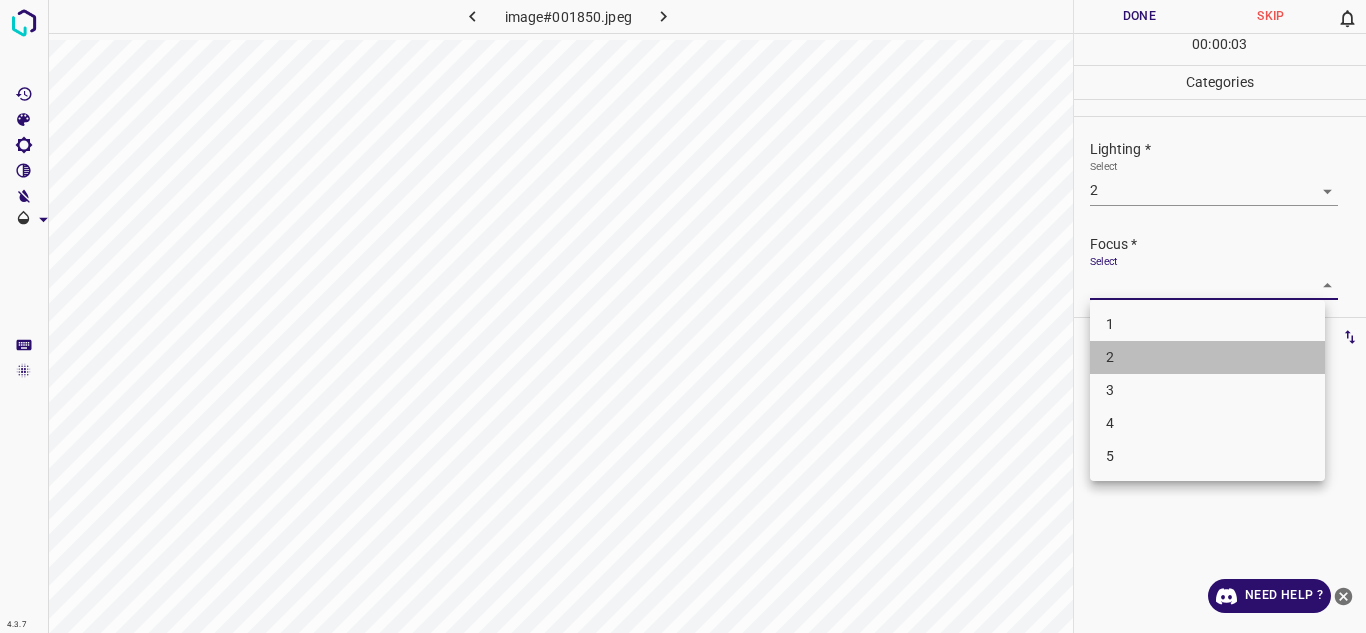 click on "2" at bounding box center (1207, 357) 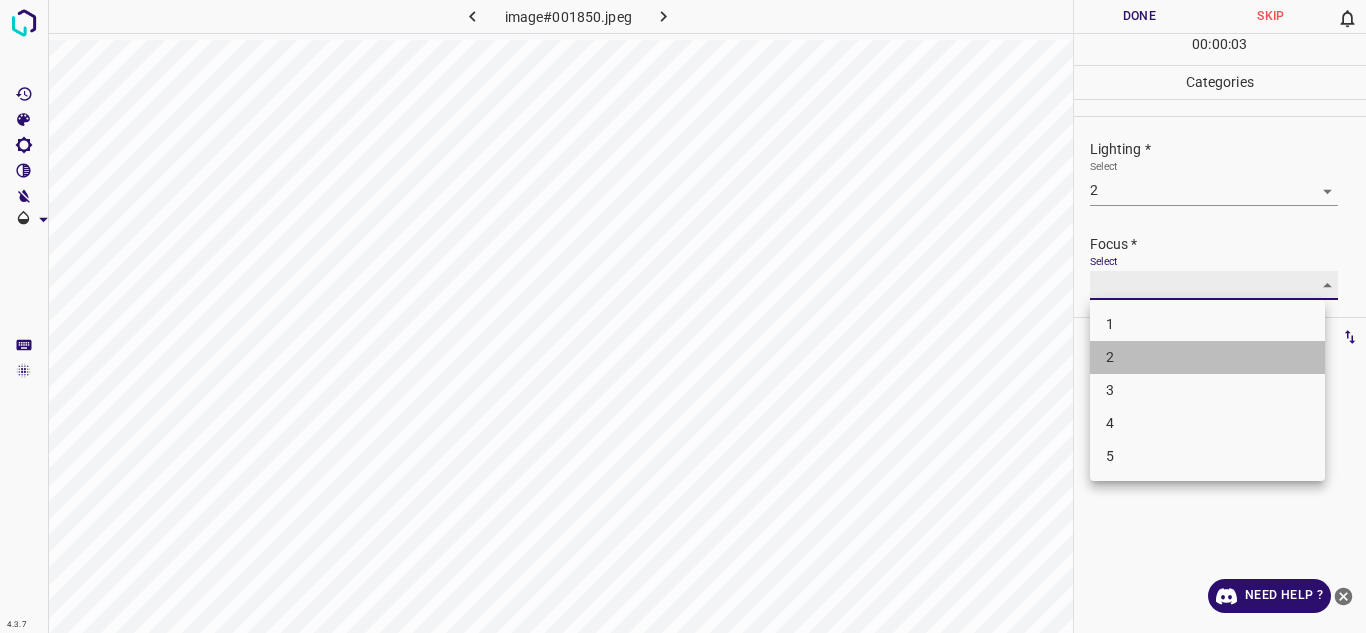type on "2" 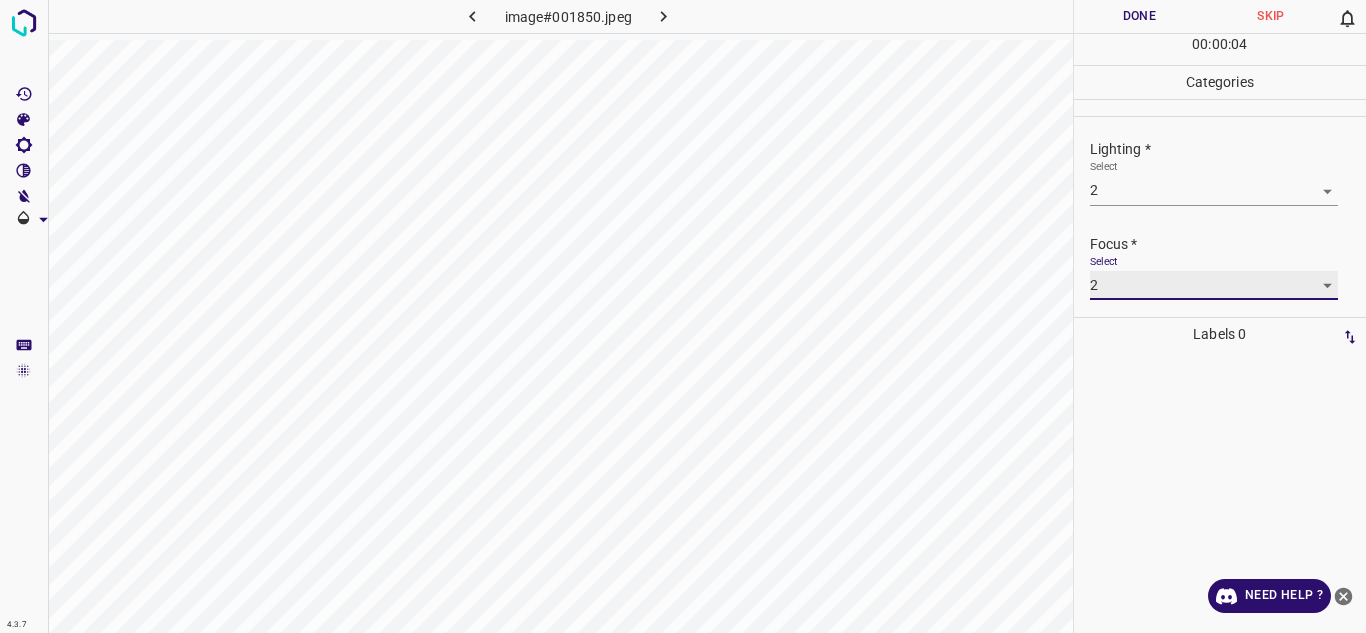 scroll, scrollTop: 98, scrollLeft: 0, axis: vertical 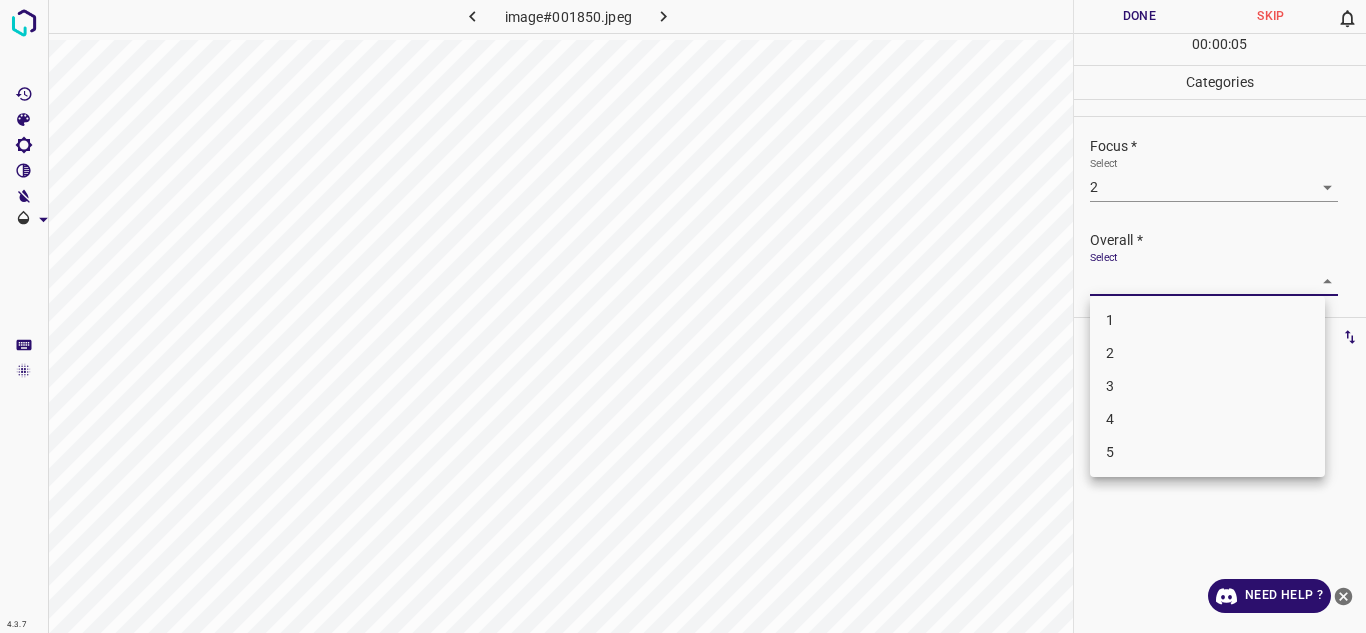 drag, startPoint x: 1267, startPoint y: 276, endPoint x: 1159, endPoint y: 361, distance: 137.43726 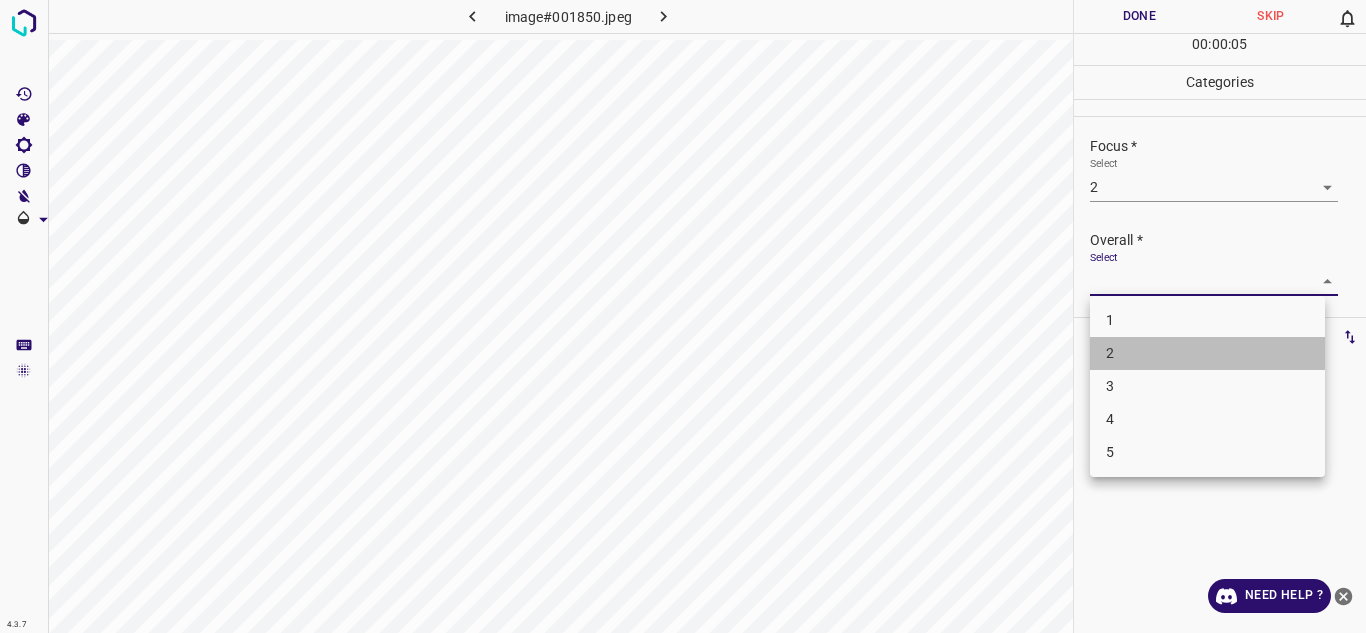 click on "2" at bounding box center (1207, 353) 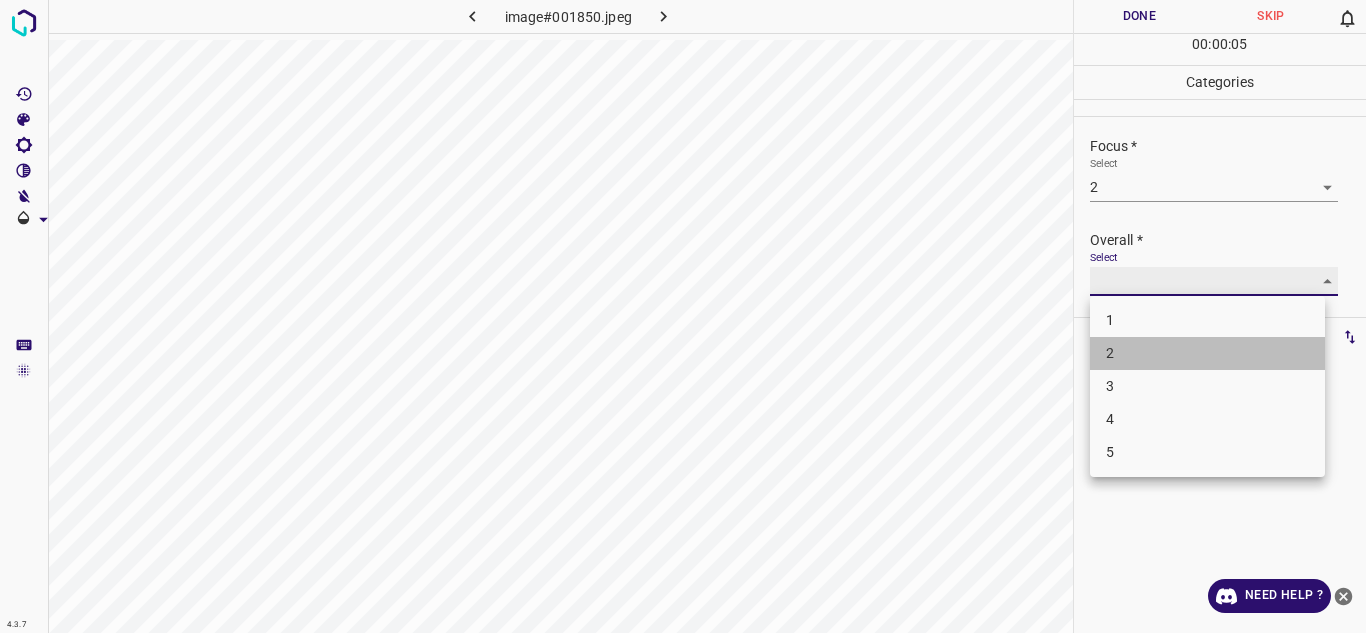 type on "2" 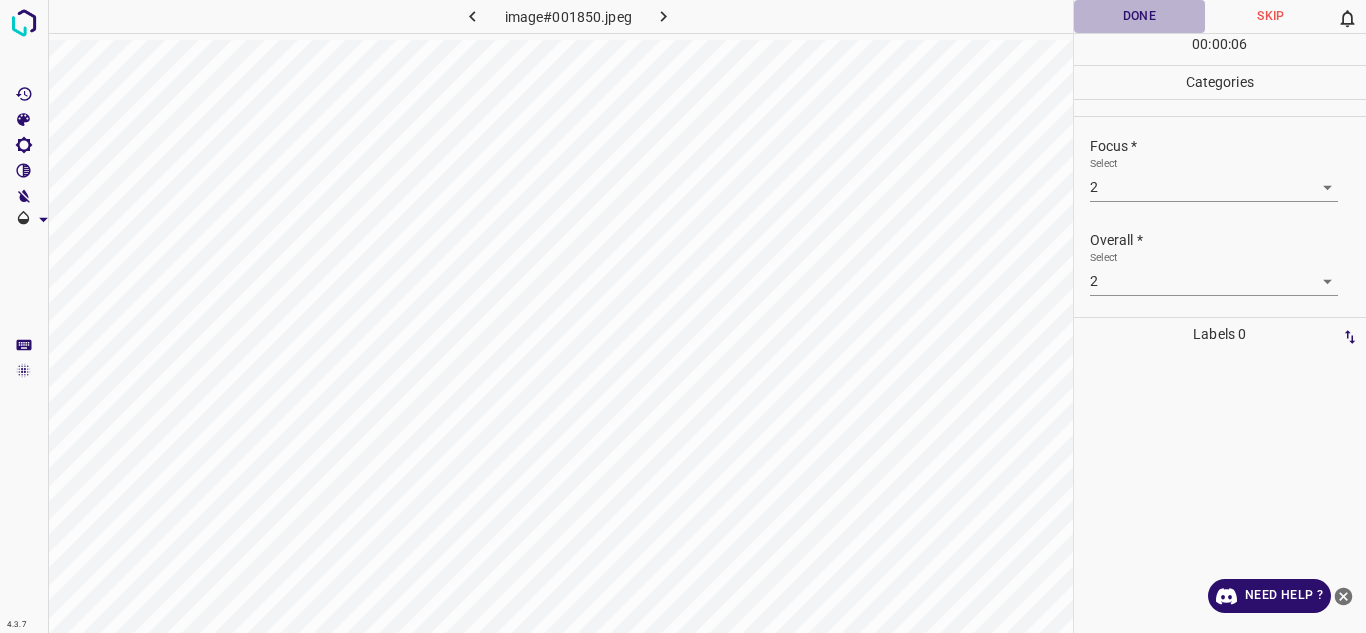 click on "Done" at bounding box center (1140, 16) 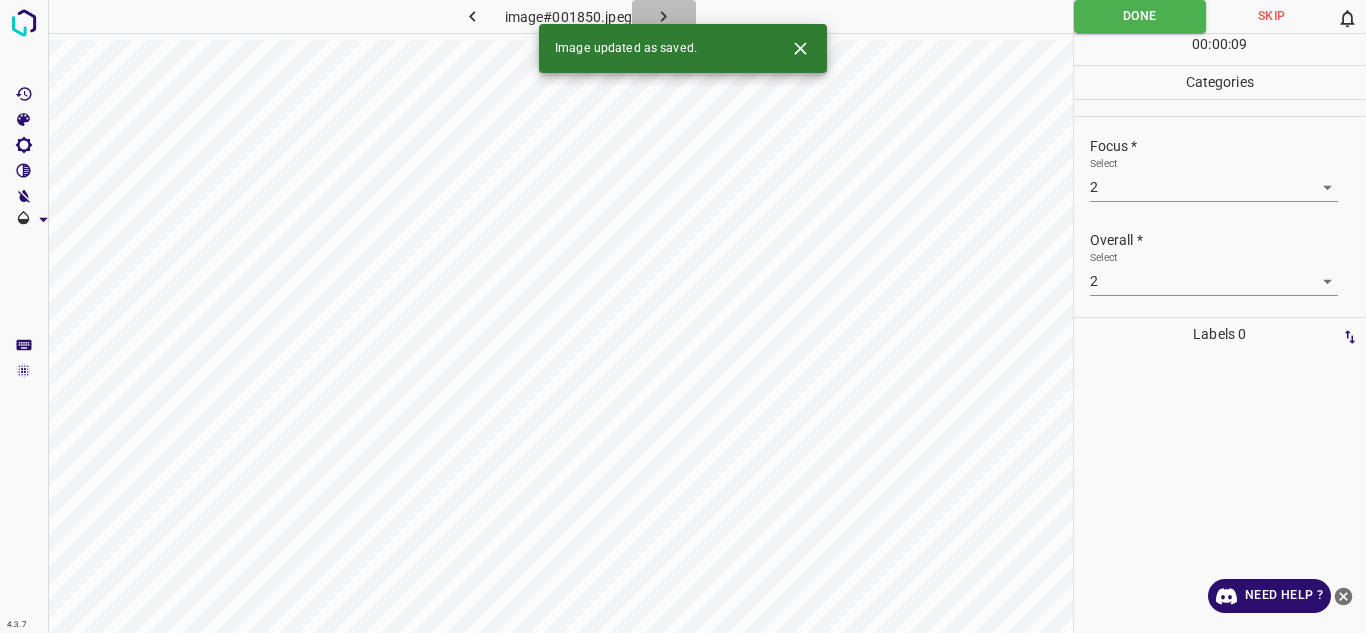 click 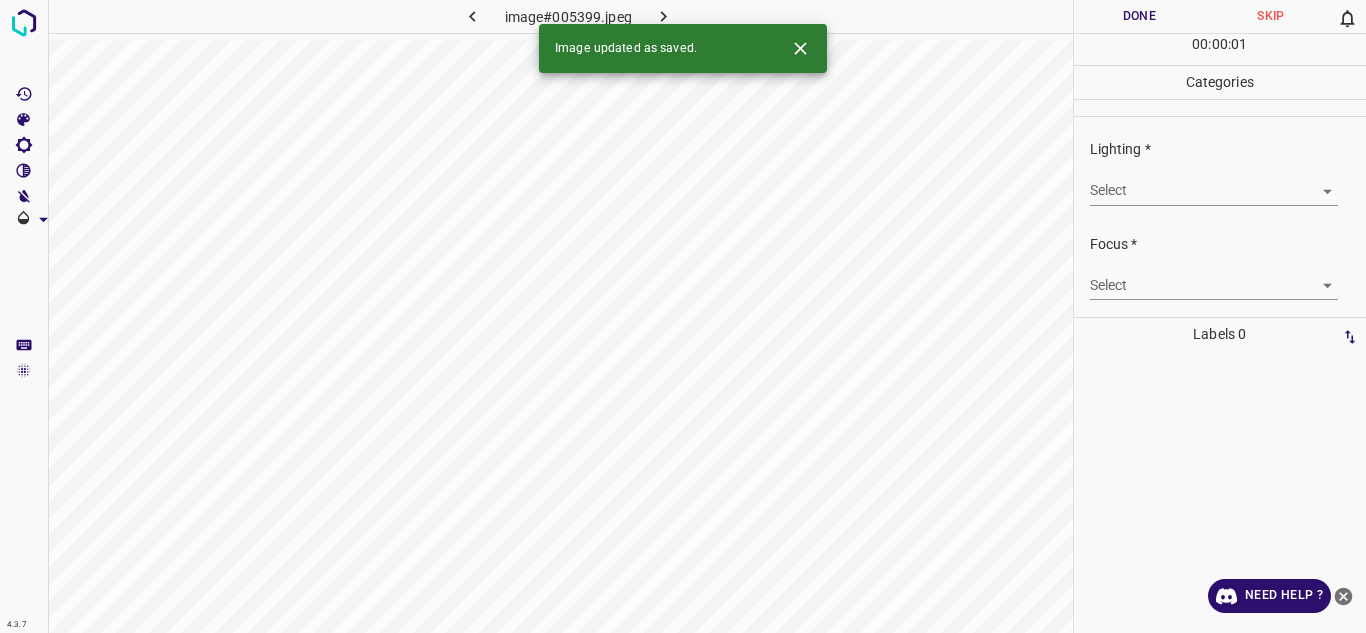 click on "4.3.7 image#005399.jpeg Done Skip 0 00   : 00   : 01   Categories Lighting *  Select ​ Focus *  Select ​ Overall *  Select ​ Labels   0 Categories 1 Lighting 2 Focus 3 Overall Tools Space Change between modes (Draw & Edit) I Auto labeling R Restore zoom M Zoom in N Zoom out Delete Delete selecte label Filters Z Restore filters X Saturation filter C Brightness filter V Contrast filter B Gray scale filter General O Download Image updated as saved. Need Help ? Texto original Valora esta traducción Tu opinión servirá para ayudar a mejorar el Traductor de Google - Text - Hide - Delete" at bounding box center (683, 316) 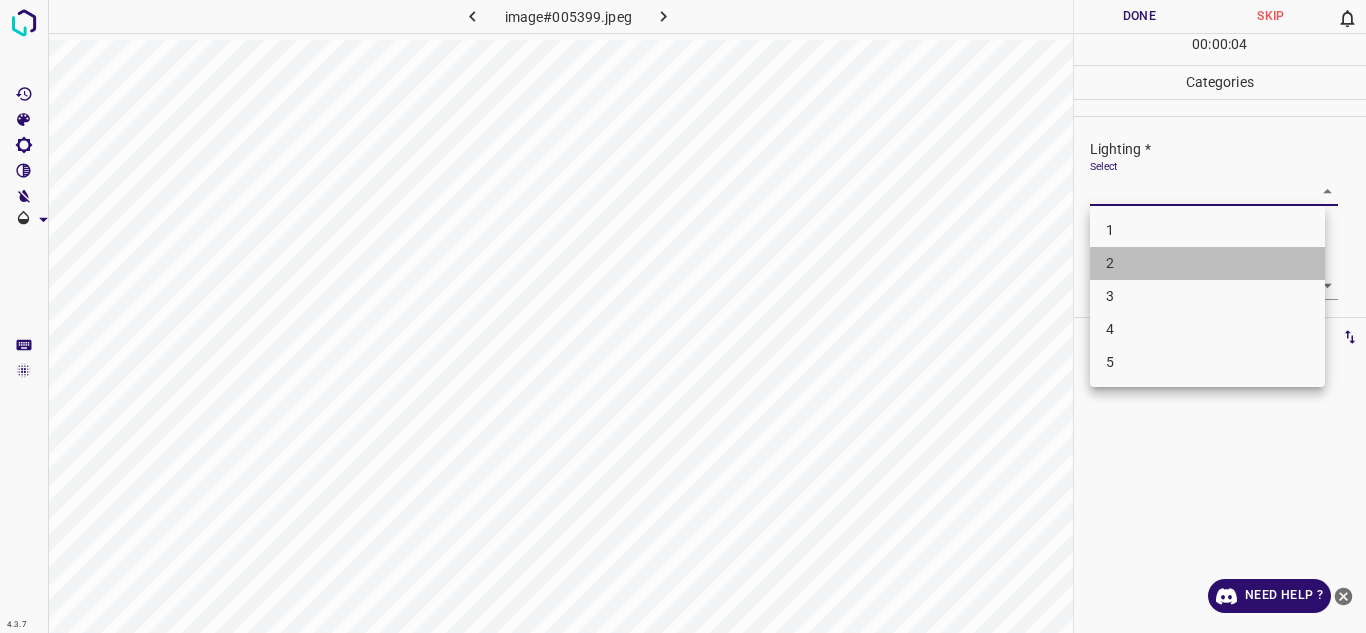 click on "2" at bounding box center [1207, 263] 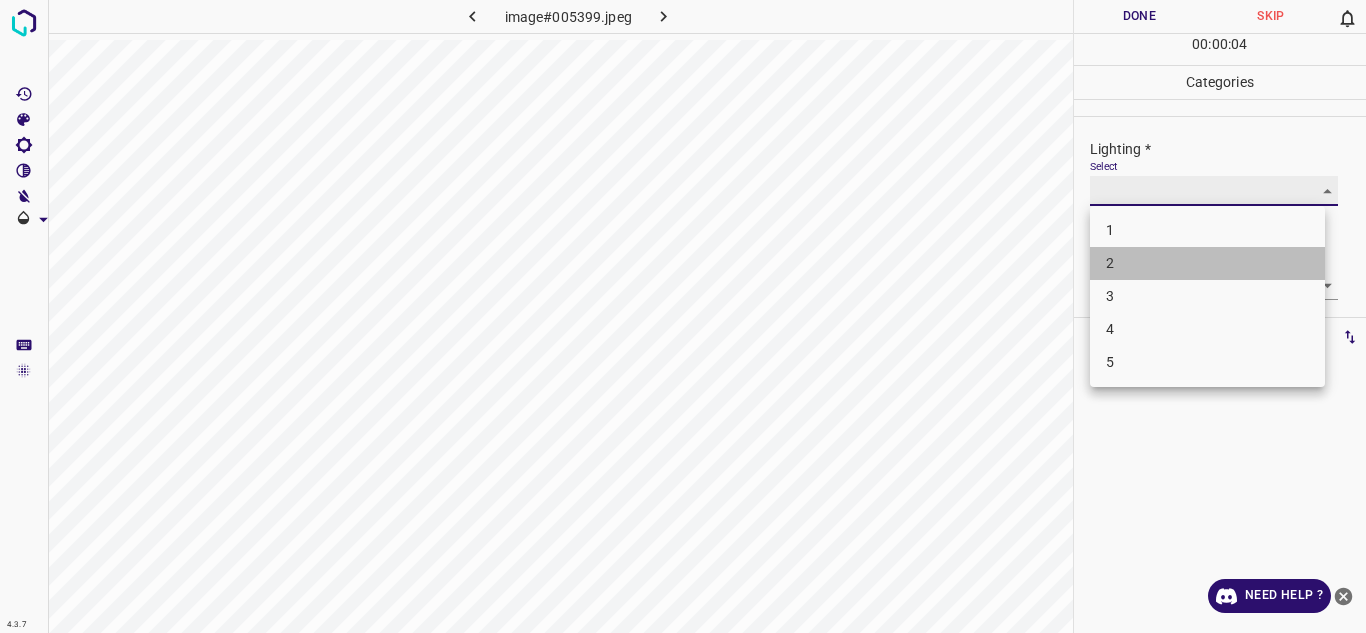 type on "2" 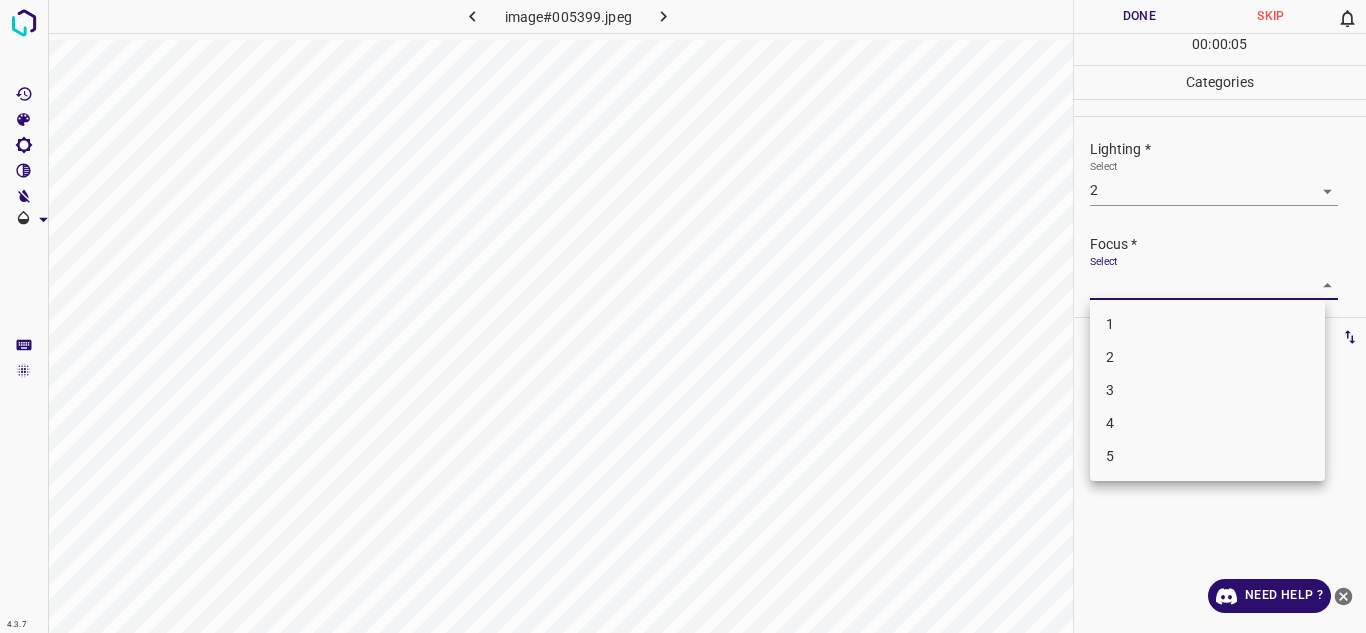 drag, startPoint x: 1171, startPoint y: 277, endPoint x: 1161, endPoint y: 349, distance: 72.691124 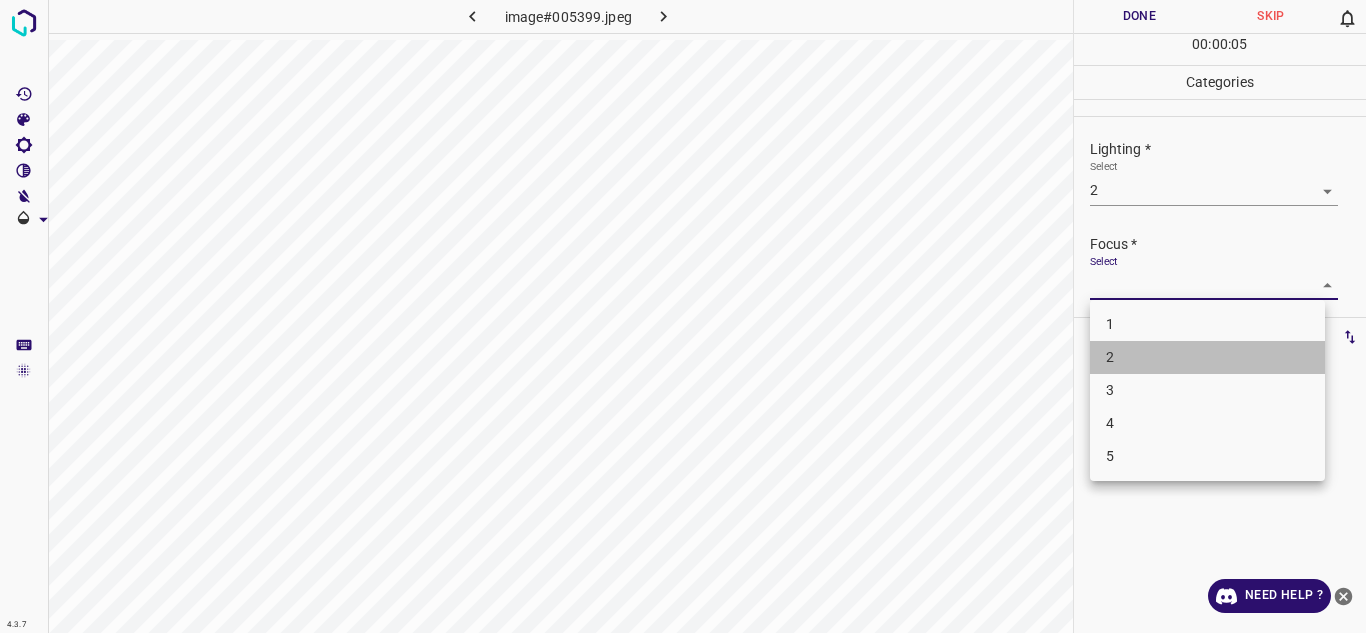 click on "2" at bounding box center (1207, 357) 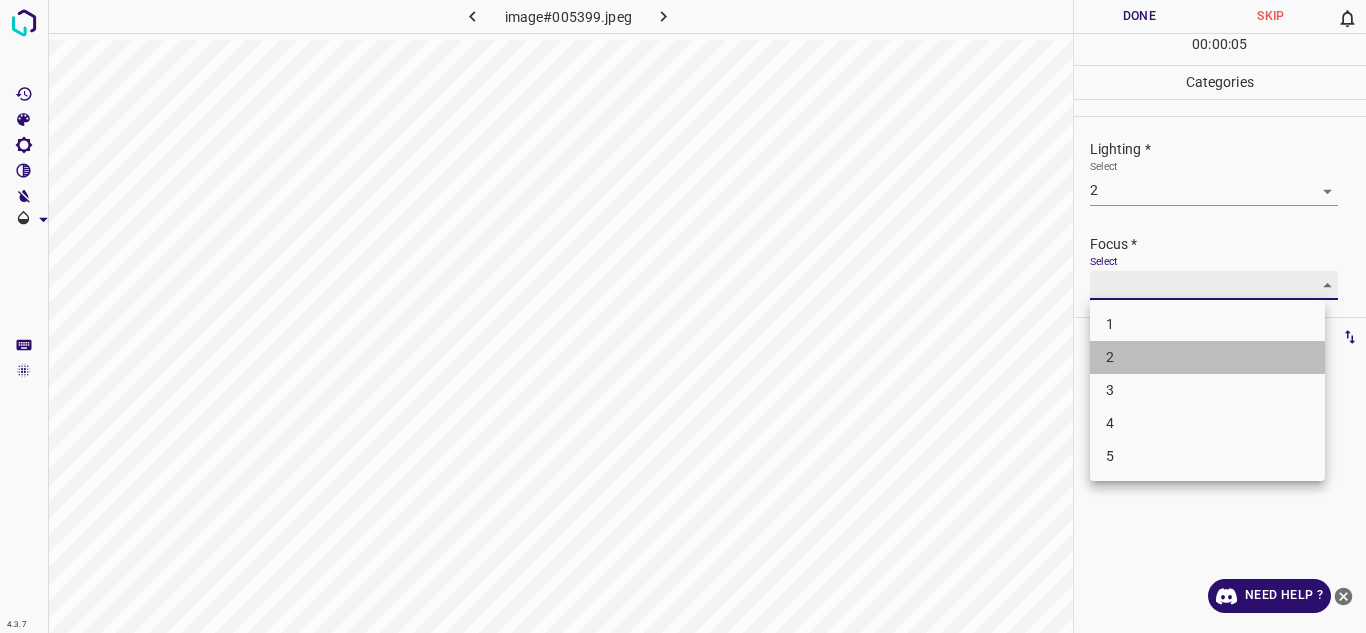type on "2" 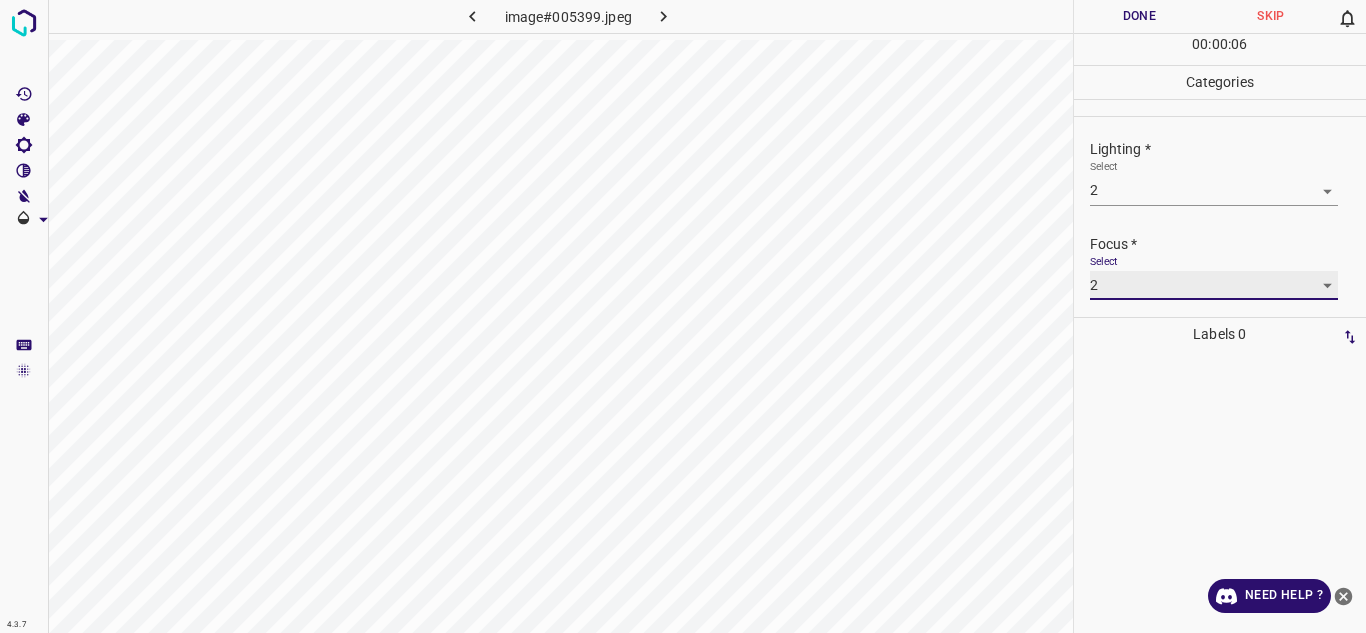 scroll, scrollTop: 98, scrollLeft: 0, axis: vertical 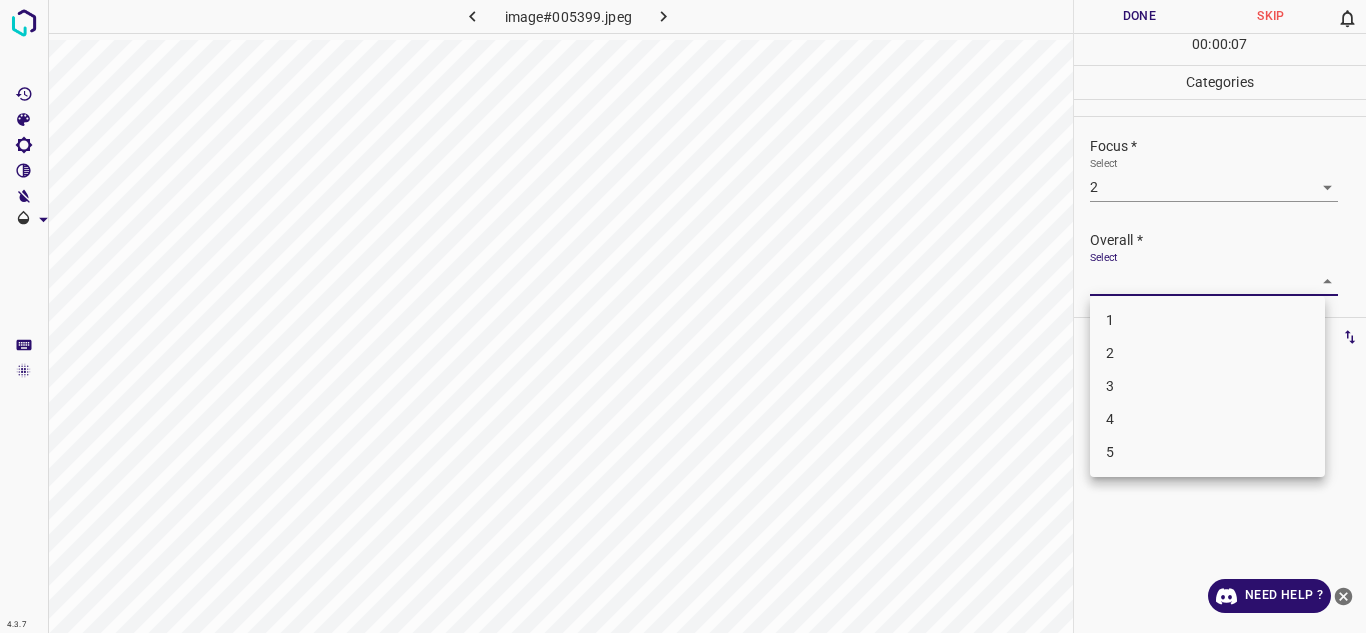drag, startPoint x: 1288, startPoint y: 277, endPoint x: 1191, endPoint y: 347, distance: 119.62023 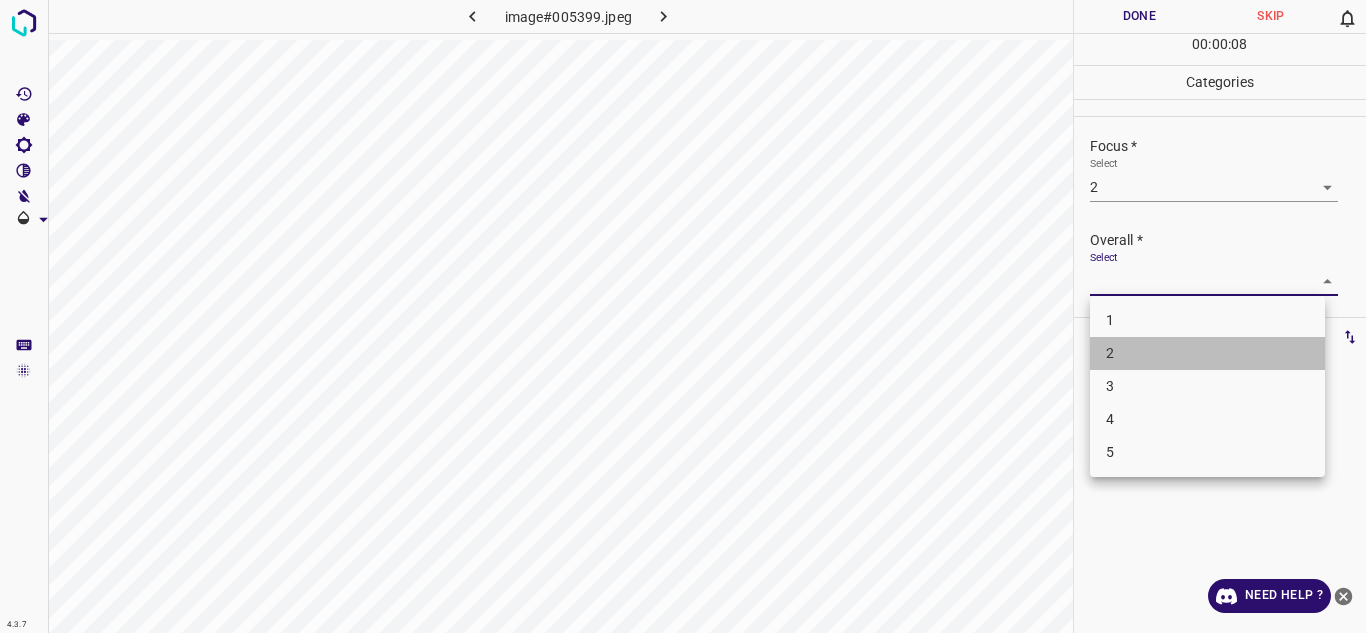 click on "2" at bounding box center [1207, 353] 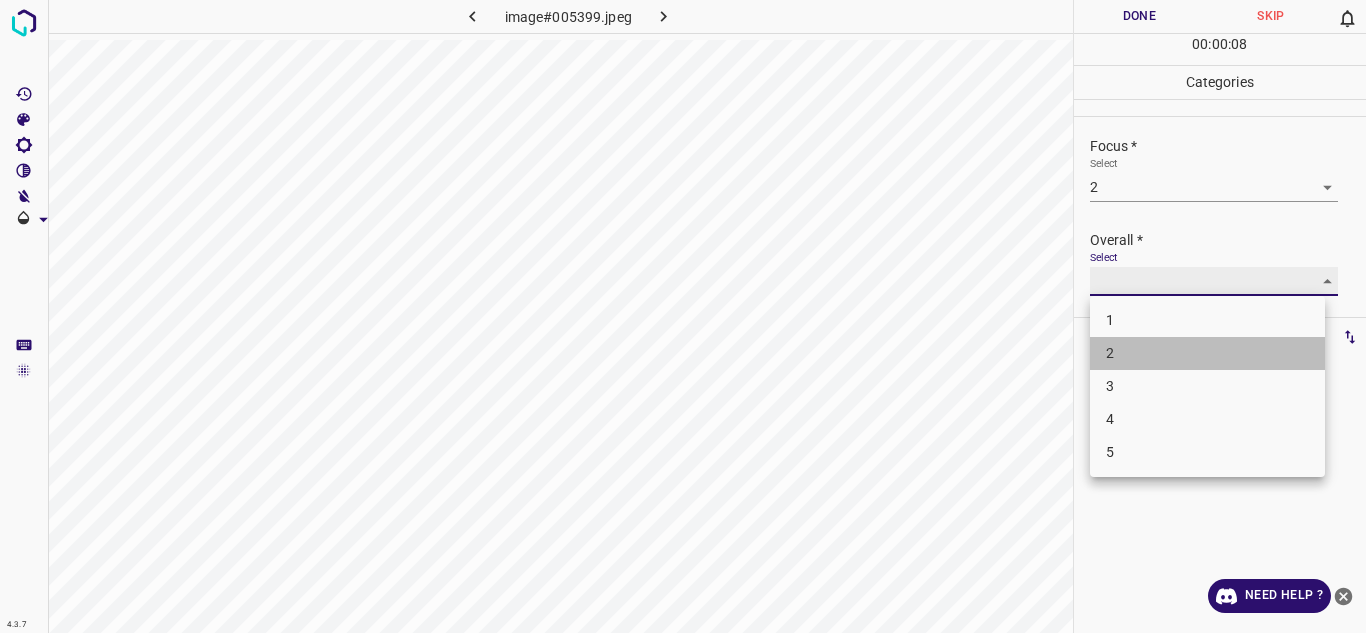 type on "2" 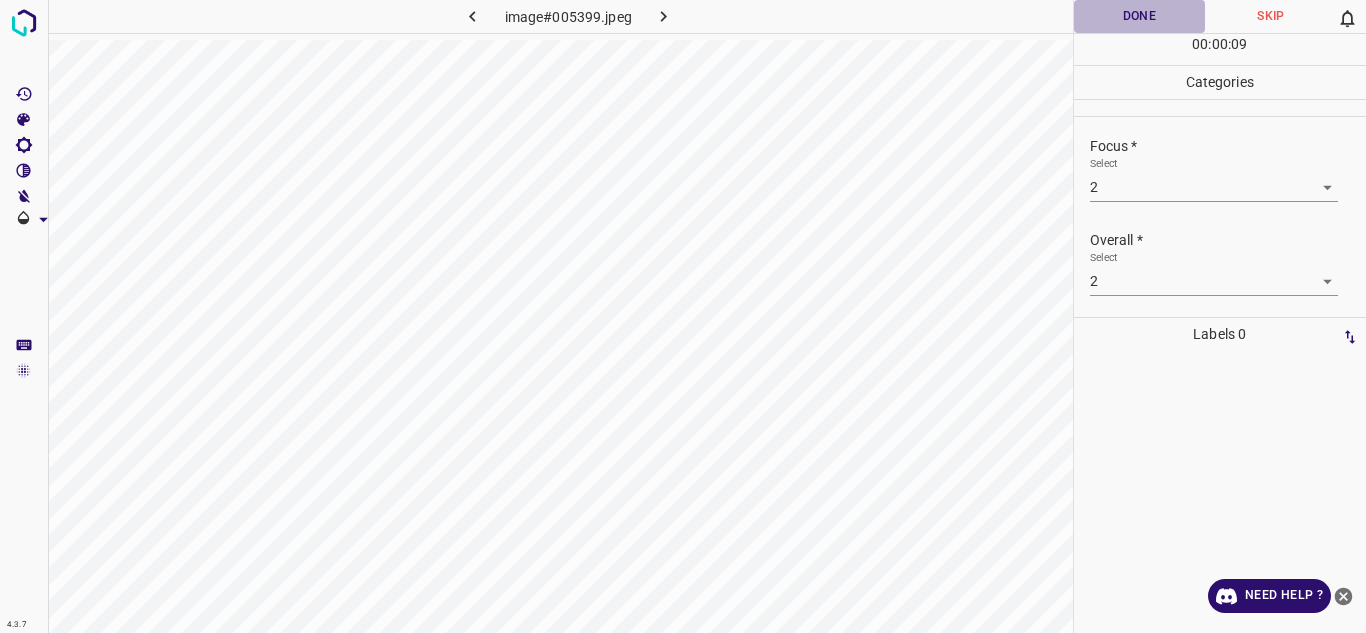 click on "Done" at bounding box center (1140, 16) 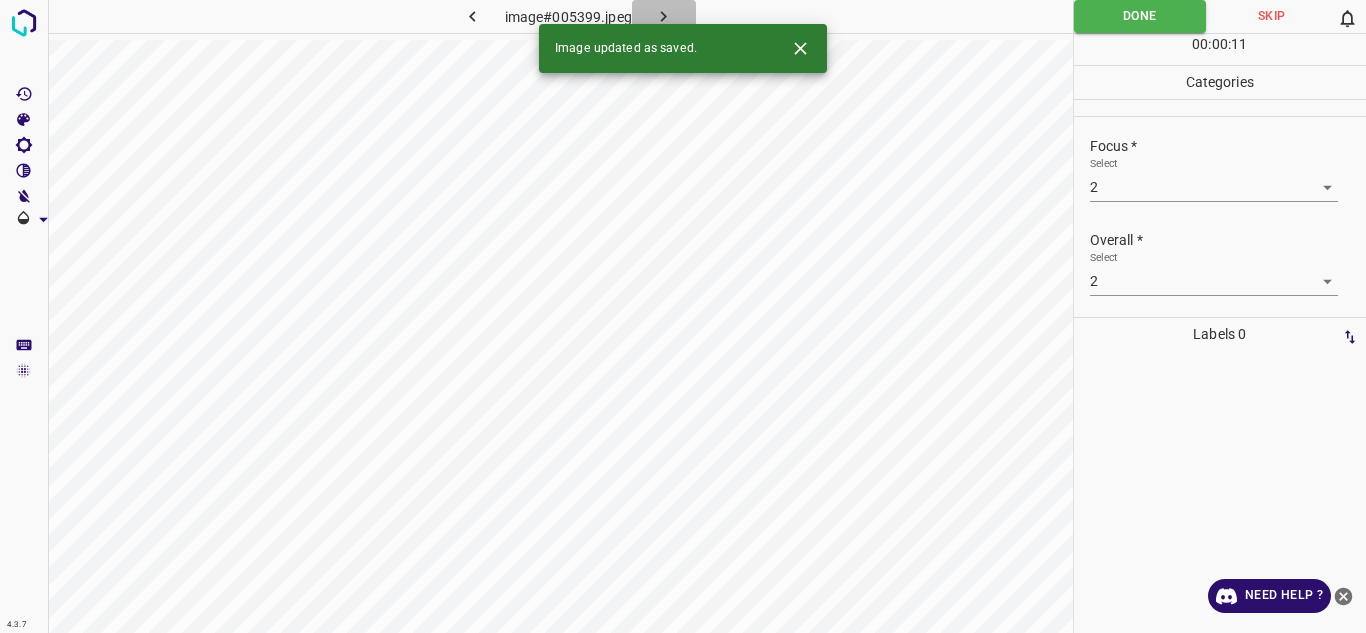 click 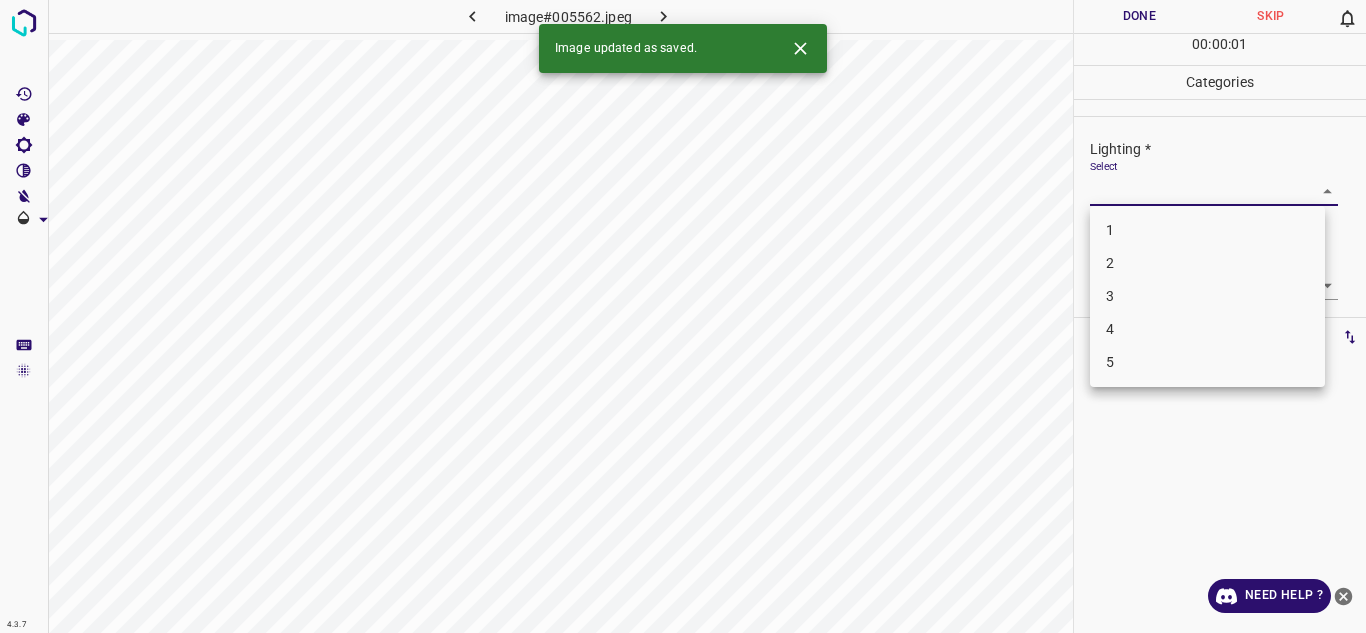 drag, startPoint x: 1171, startPoint y: 199, endPoint x: 1140, endPoint y: 293, distance: 98.9798 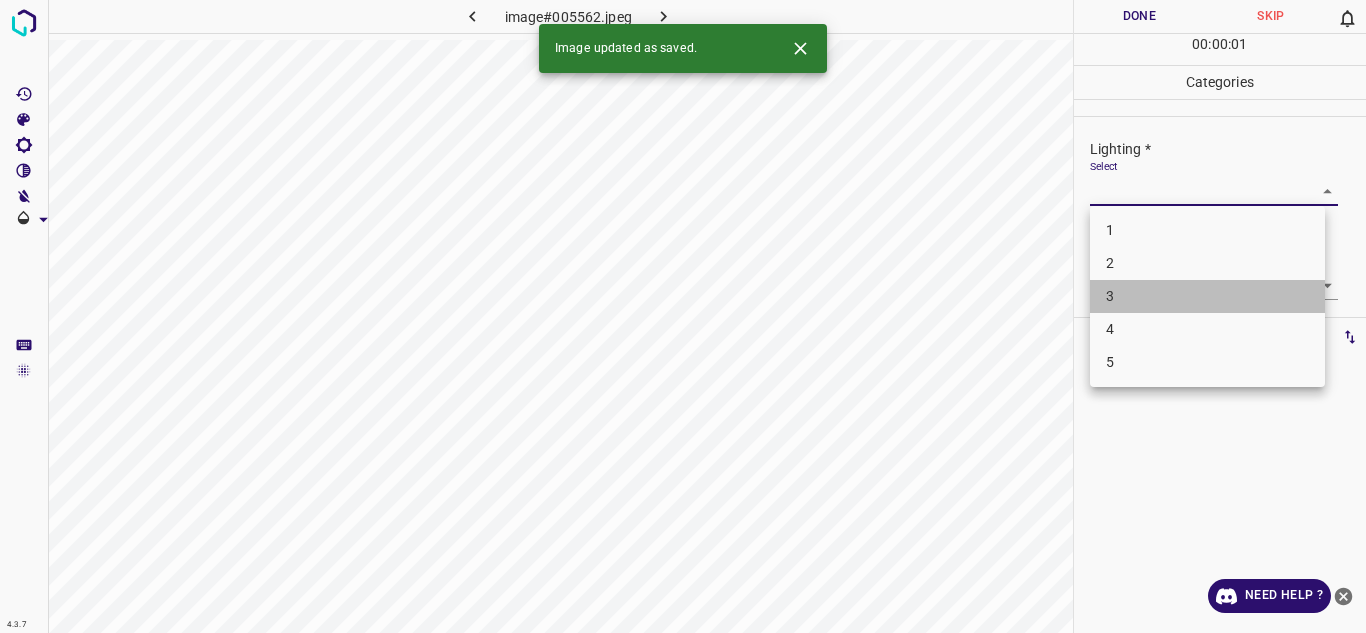 click on "3" at bounding box center [1207, 296] 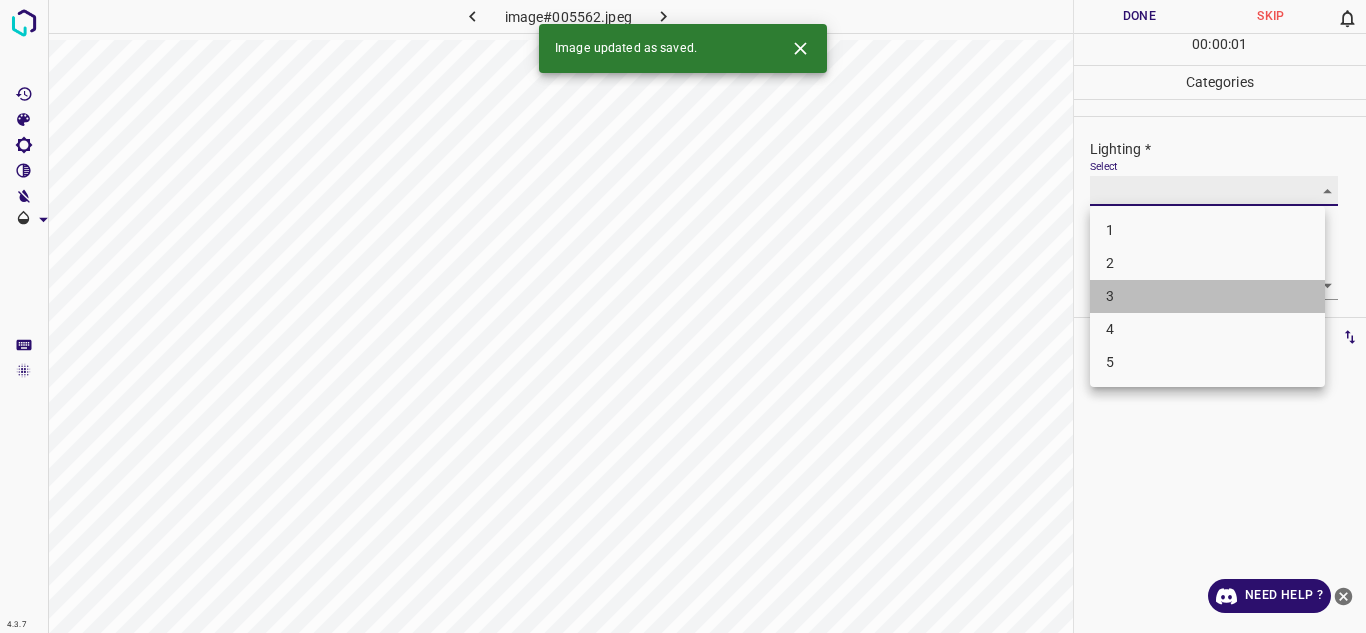 type on "3" 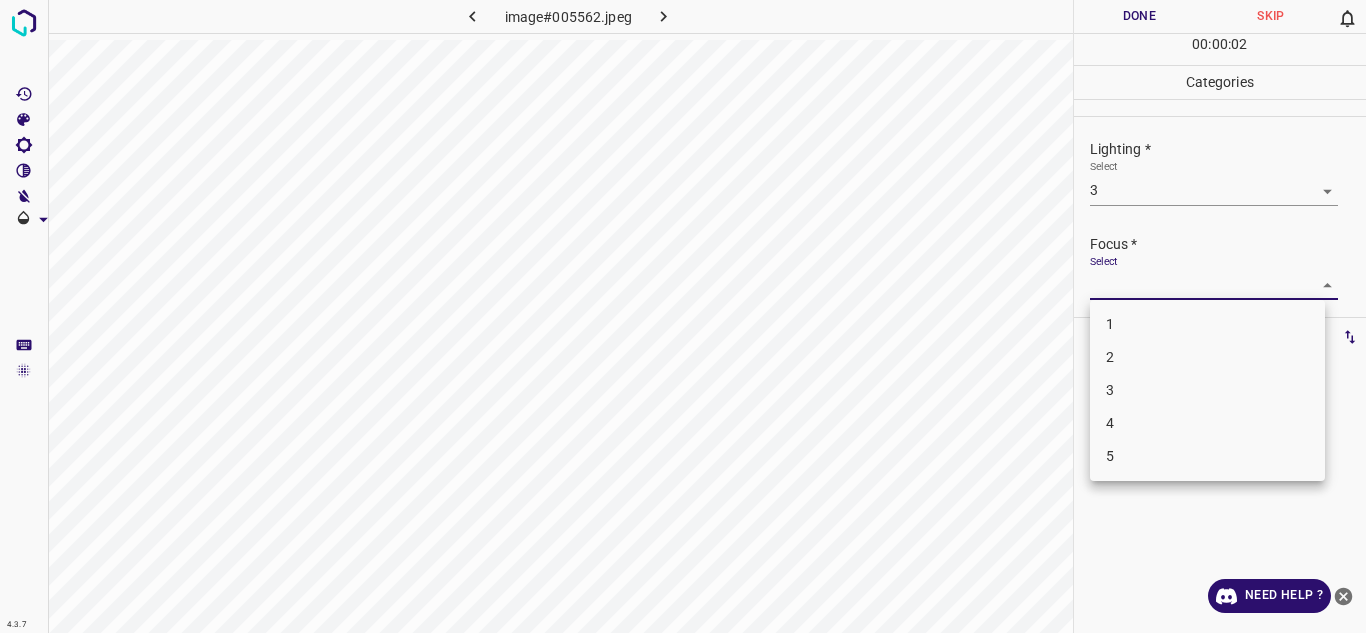 click on "4.3.7 image#005562.jpeg Done Skip 0 00   : 00   : 02   Categories Lighting *  Select 3 3 Focus *  Select ​ Overall *  Select ​ Labels   0 Categories 1 Lighting 2 Focus 3 Overall Tools Space Change between modes (Draw & Edit) I Auto labeling R Restore zoom M Zoom in N Zoom out Delete Delete selecte label Filters Z Restore filters X Saturation filter C Brightness filter V Contrast filter B Gray scale filter General O Download Need Help ? Texto original Valora esta traducción Tu opinión servirá para ayudar a mejorar el Traductor de Google - Text - Hide - Delete 1 2 3 4 5" at bounding box center (683, 316) 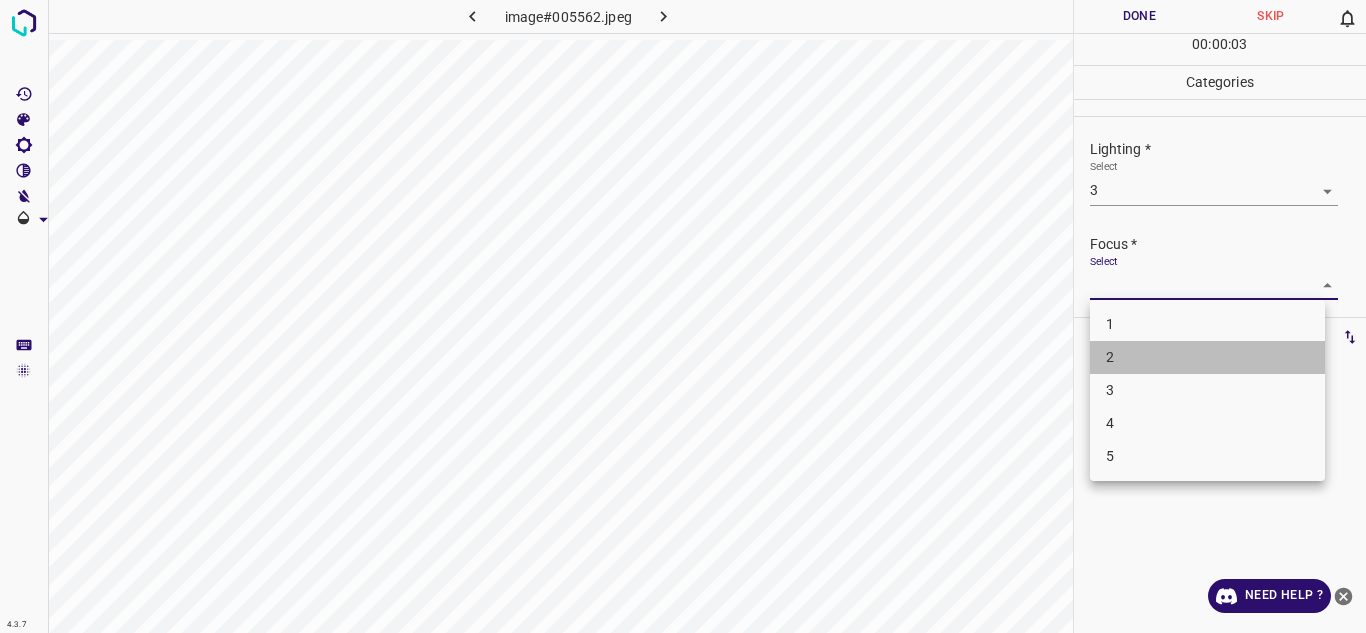 click on "2" at bounding box center (1207, 357) 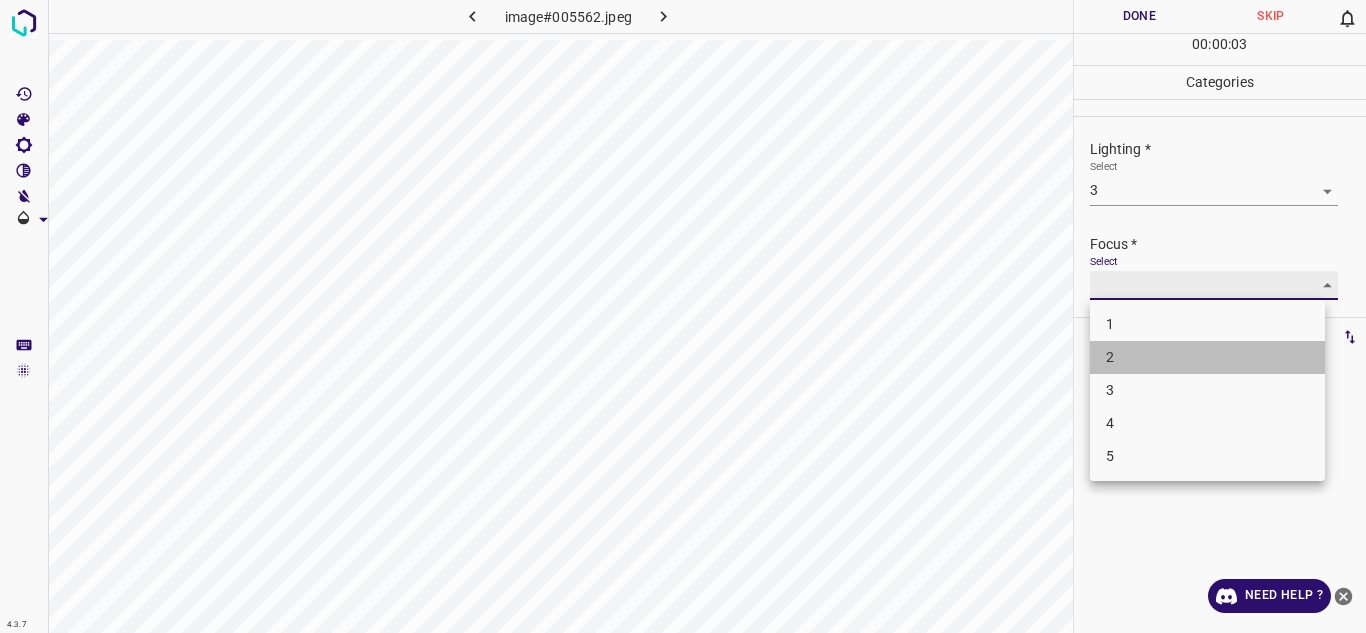 type on "2" 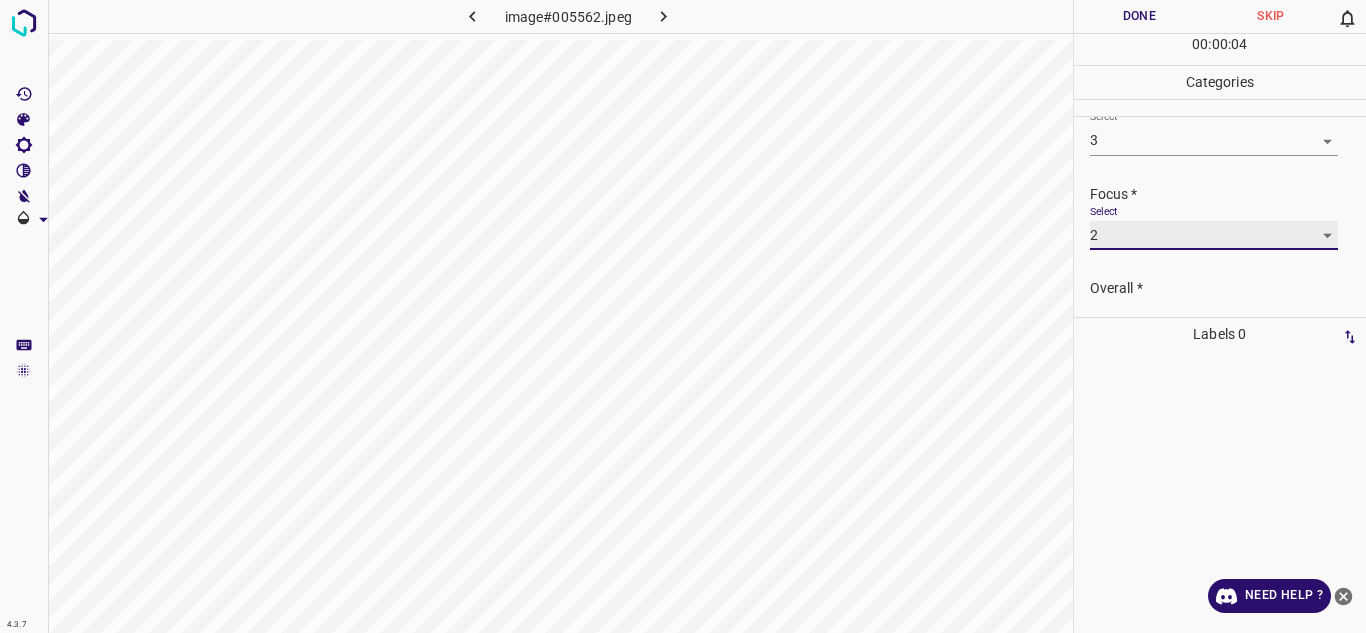 scroll, scrollTop: 98, scrollLeft: 0, axis: vertical 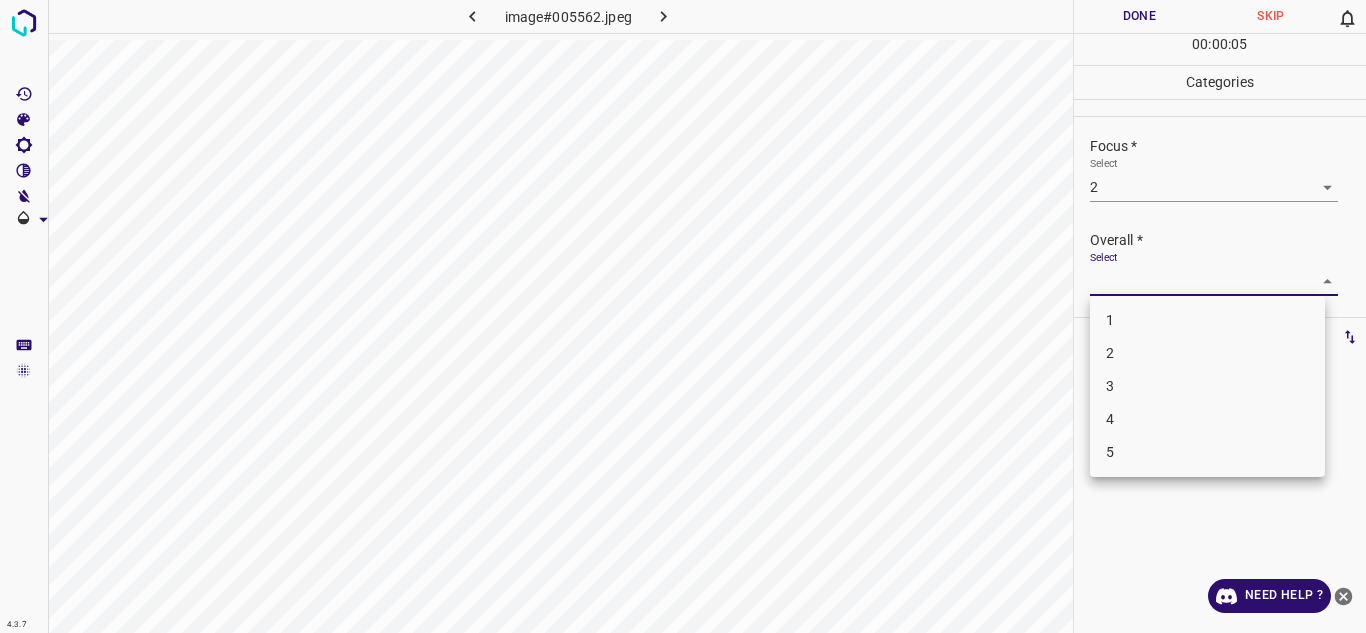drag, startPoint x: 1283, startPoint y: 289, endPoint x: 1171, endPoint y: 346, distance: 125.670204 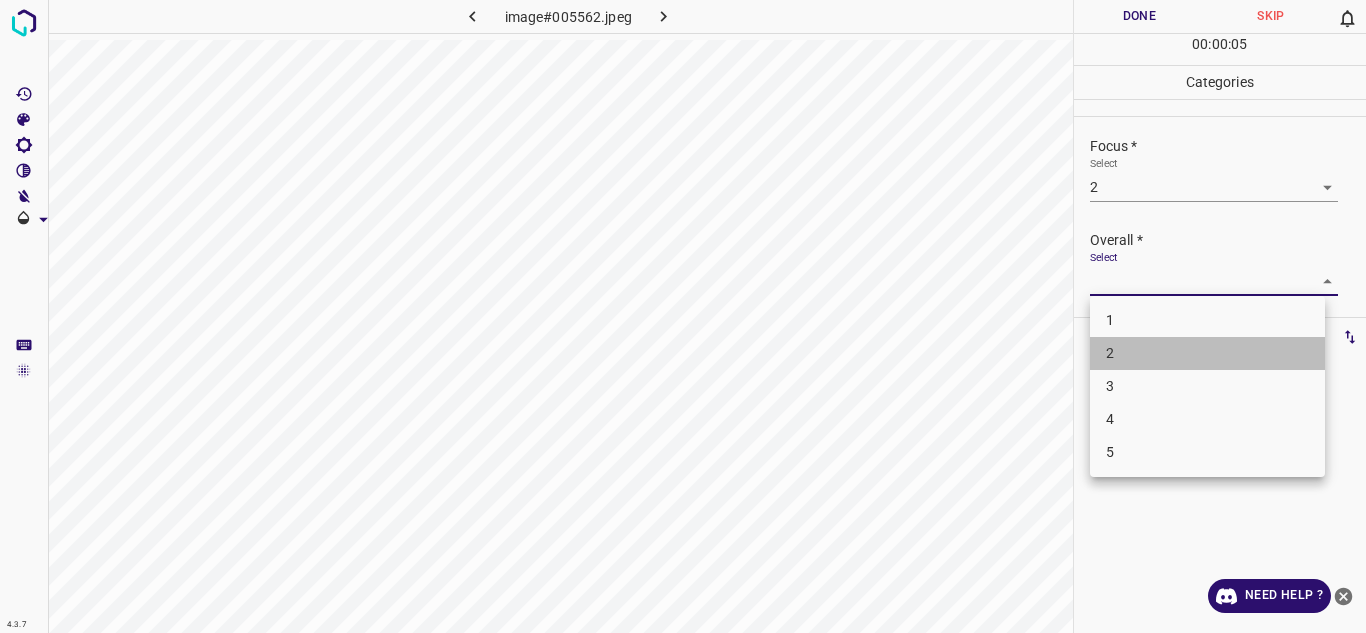 click on "2" at bounding box center (1207, 353) 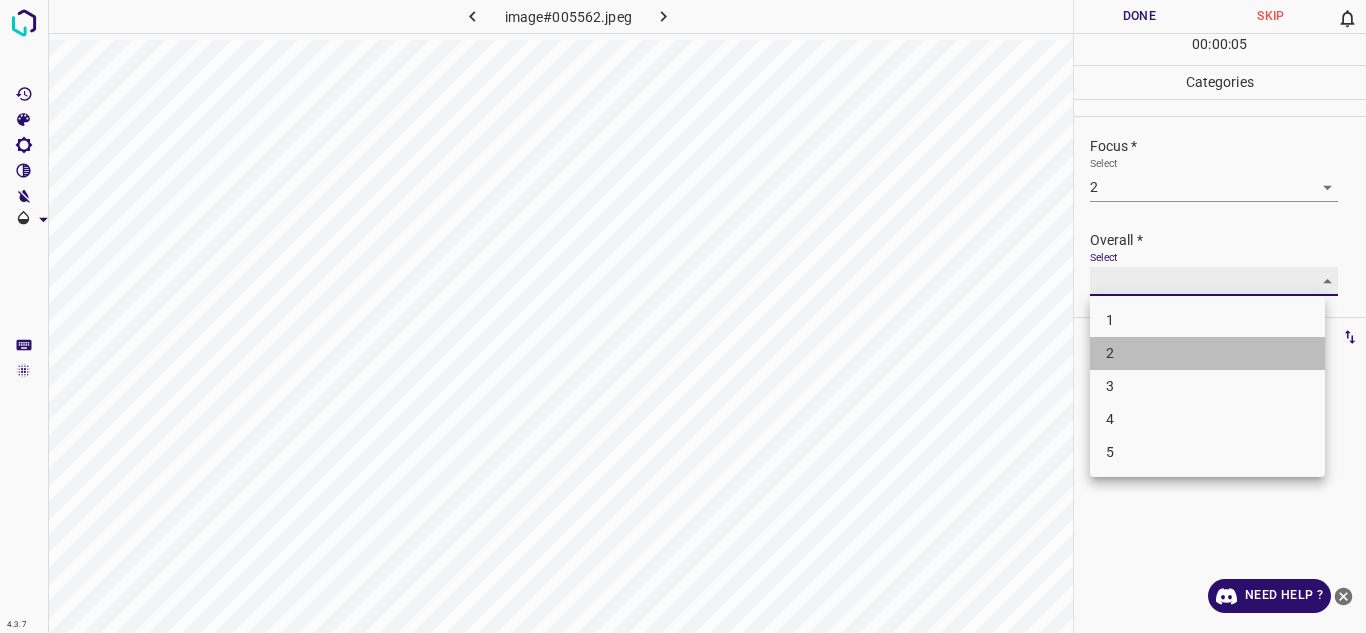 type on "2" 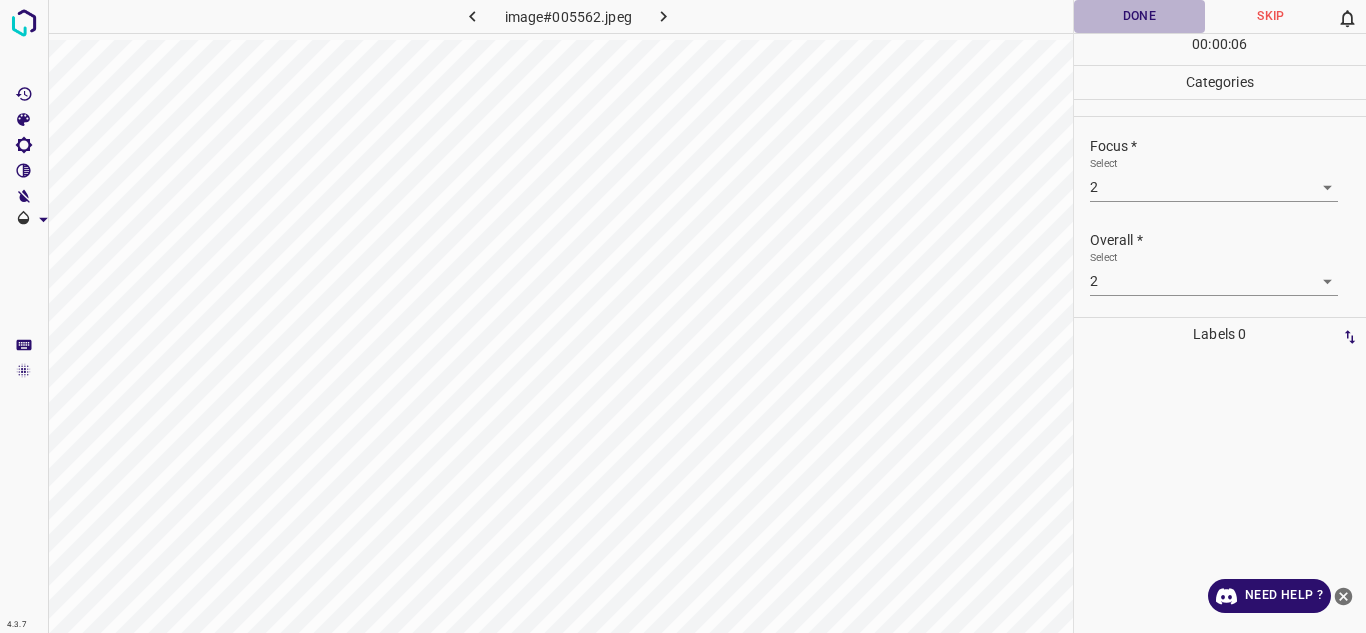 click on "Done" at bounding box center [1140, 16] 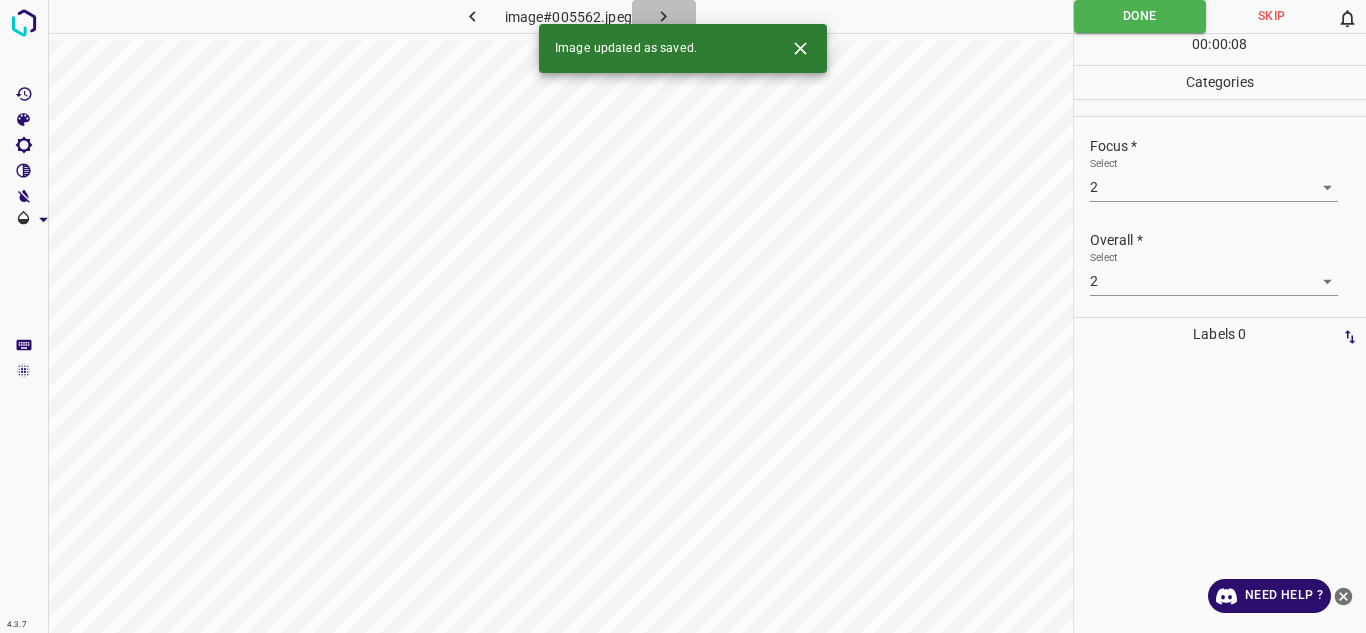 click at bounding box center [664, 16] 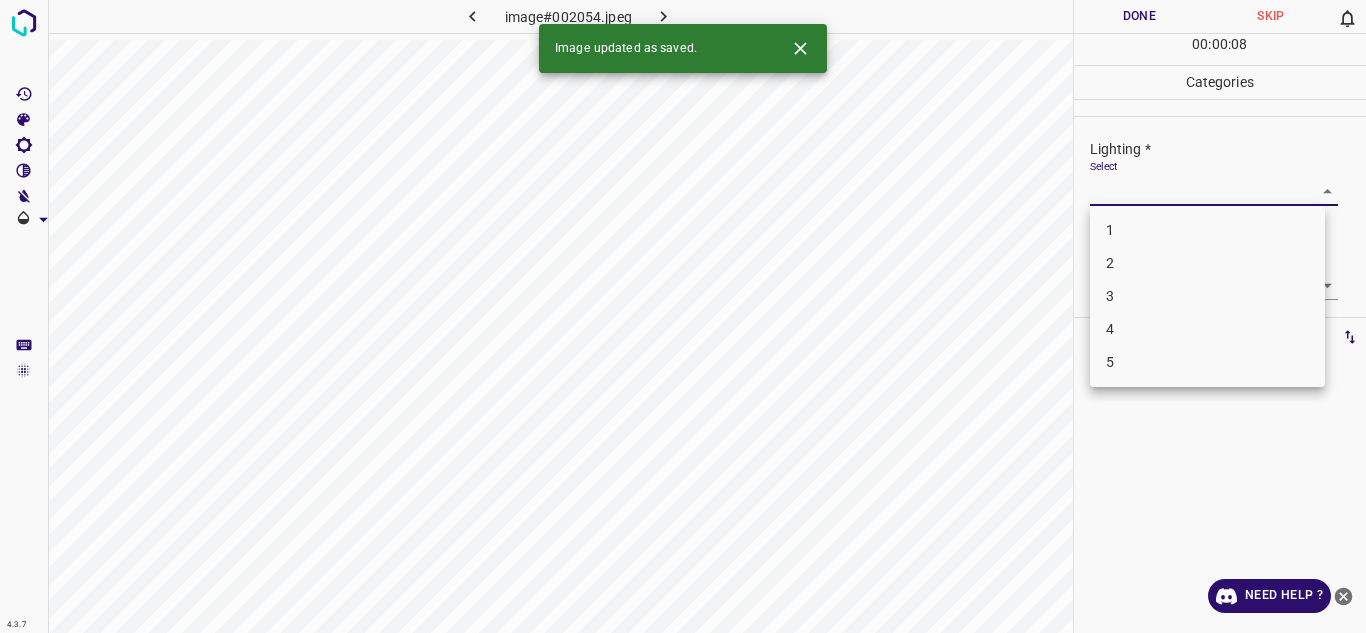 drag, startPoint x: 1178, startPoint y: 189, endPoint x: 1142, endPoint y: 281, distance: 98.79271 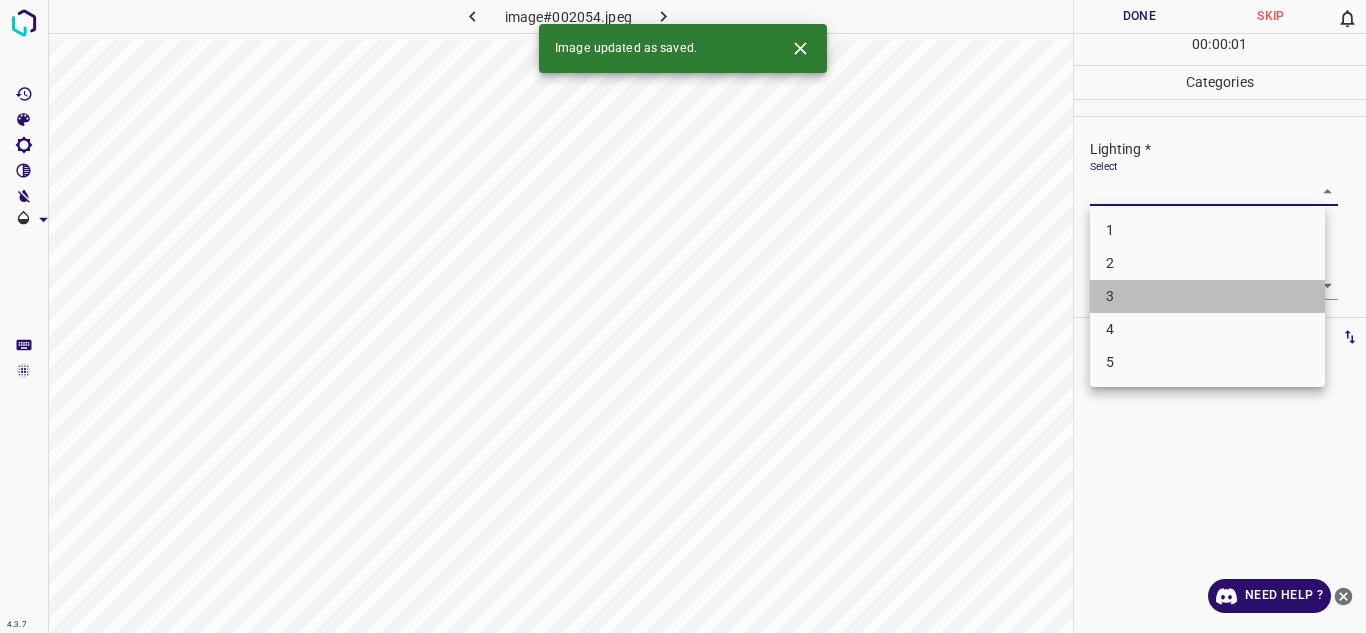 click on "3" at bounding box center [1207, 296] 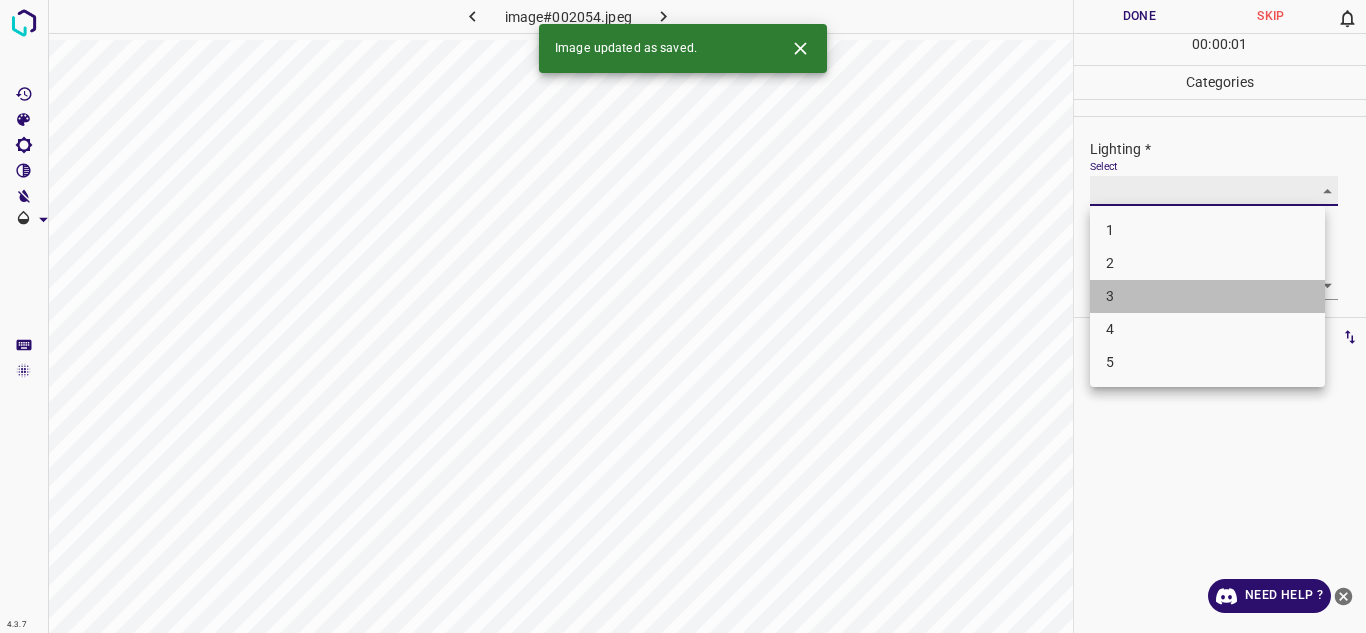 type on "3" 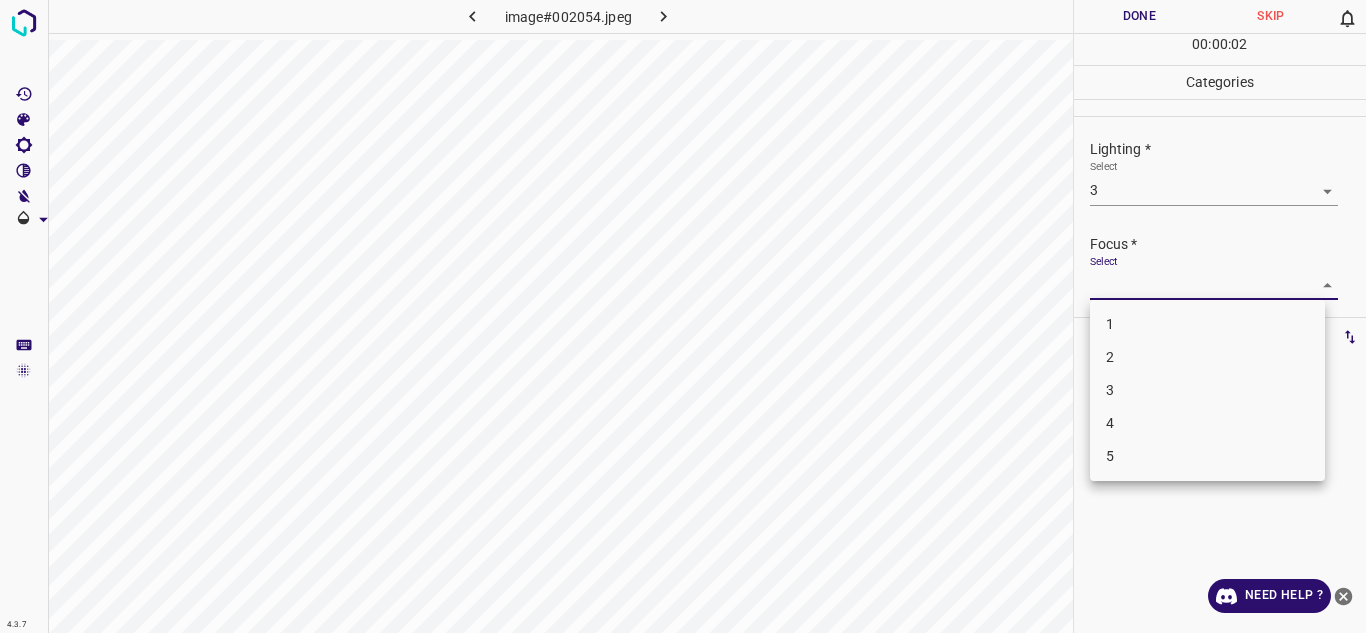 drag, startPoint x: 1142, startPoint y: 281, endPoint x: 1144, endPoint y: 391, distance: 110.01818 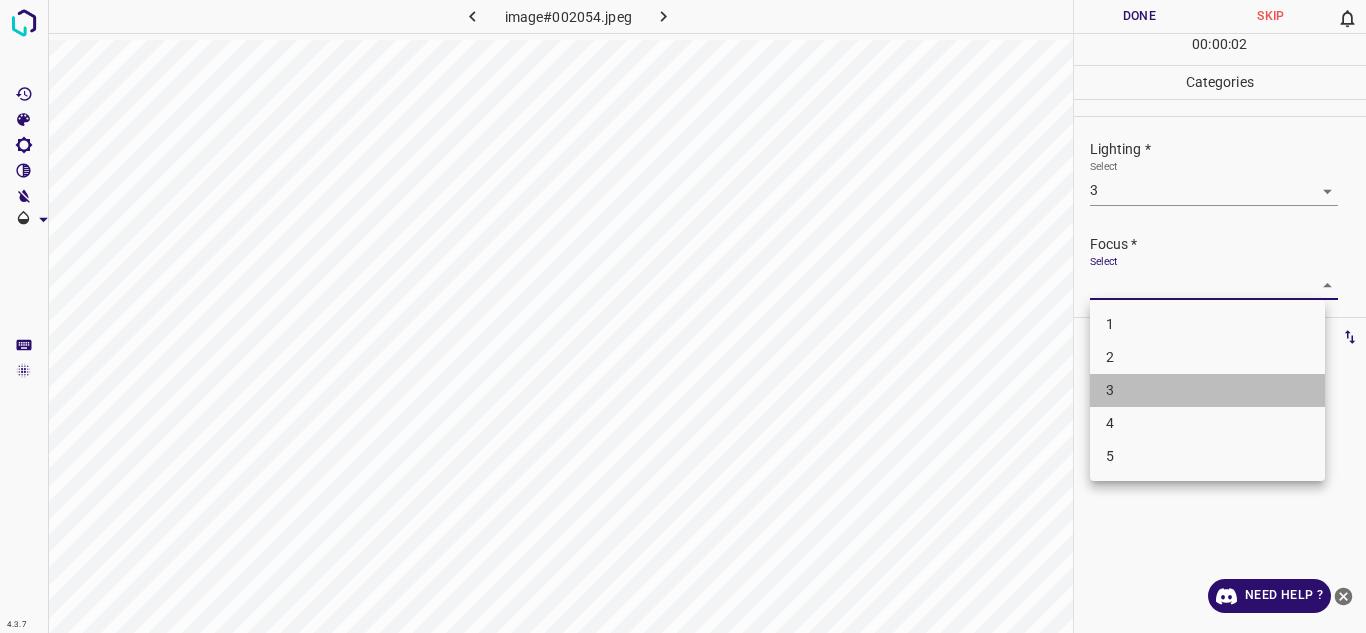 click on "3" at bounding box center [1207, 390] 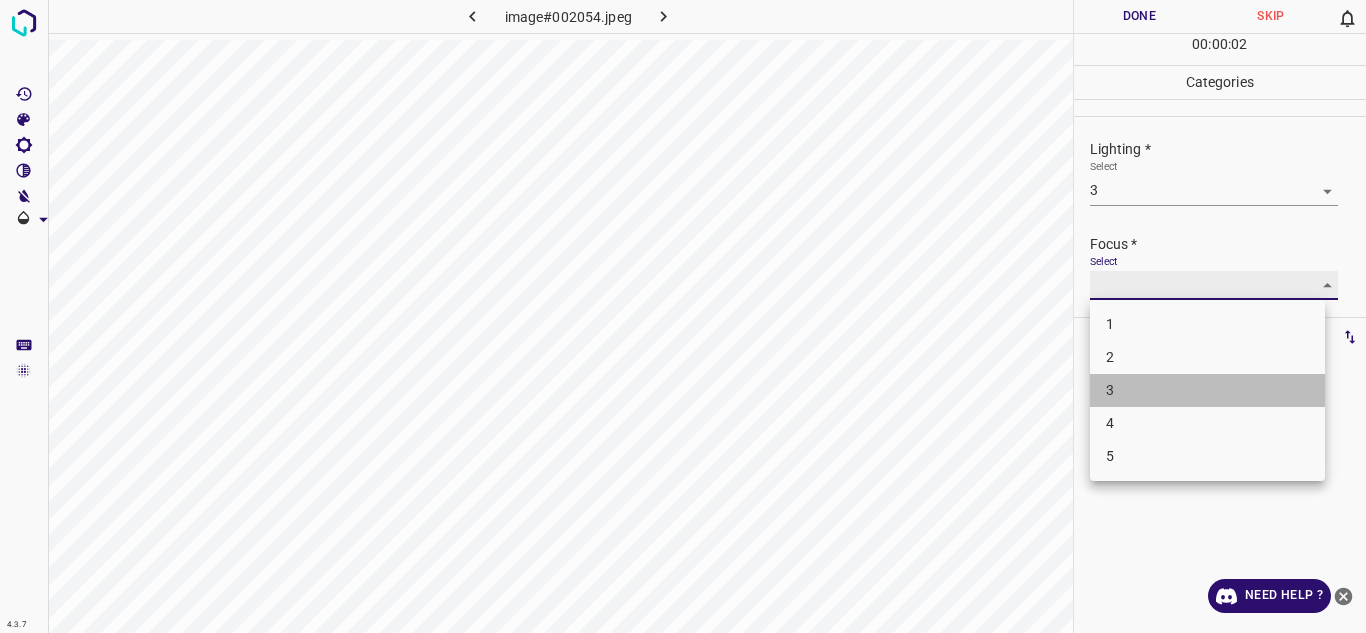type on "3" 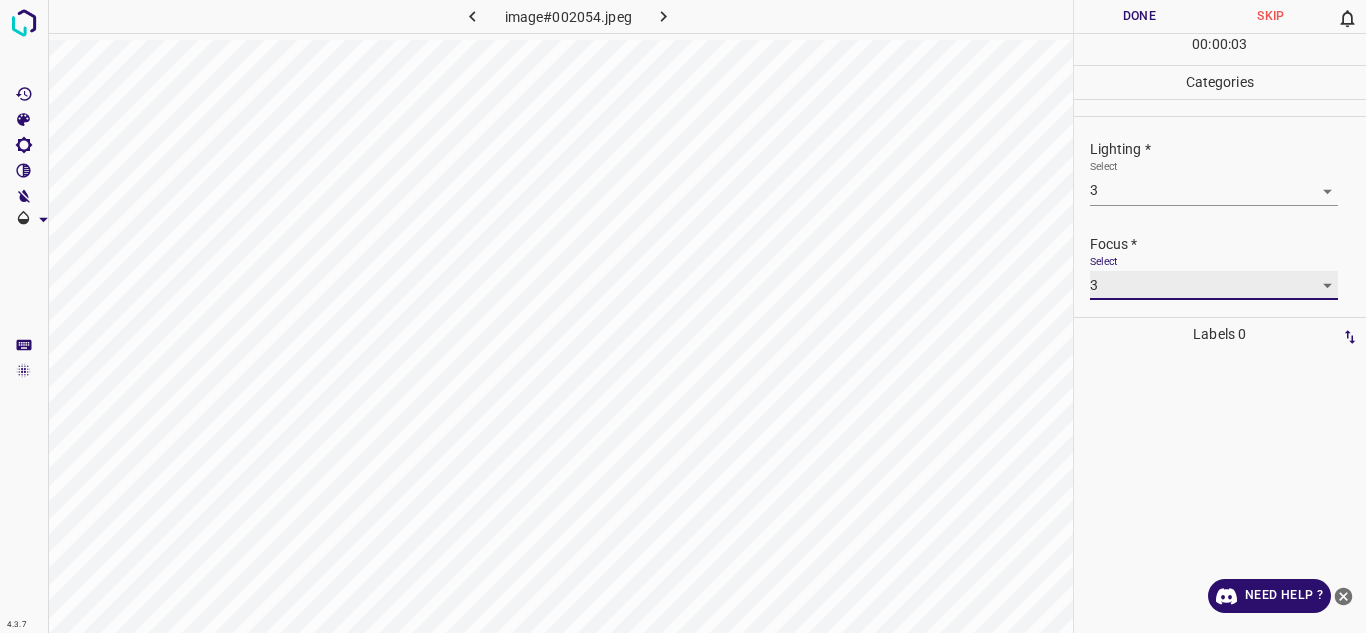 scroll, scrollTop: 98, scrollLeft: 0, axis: vertical 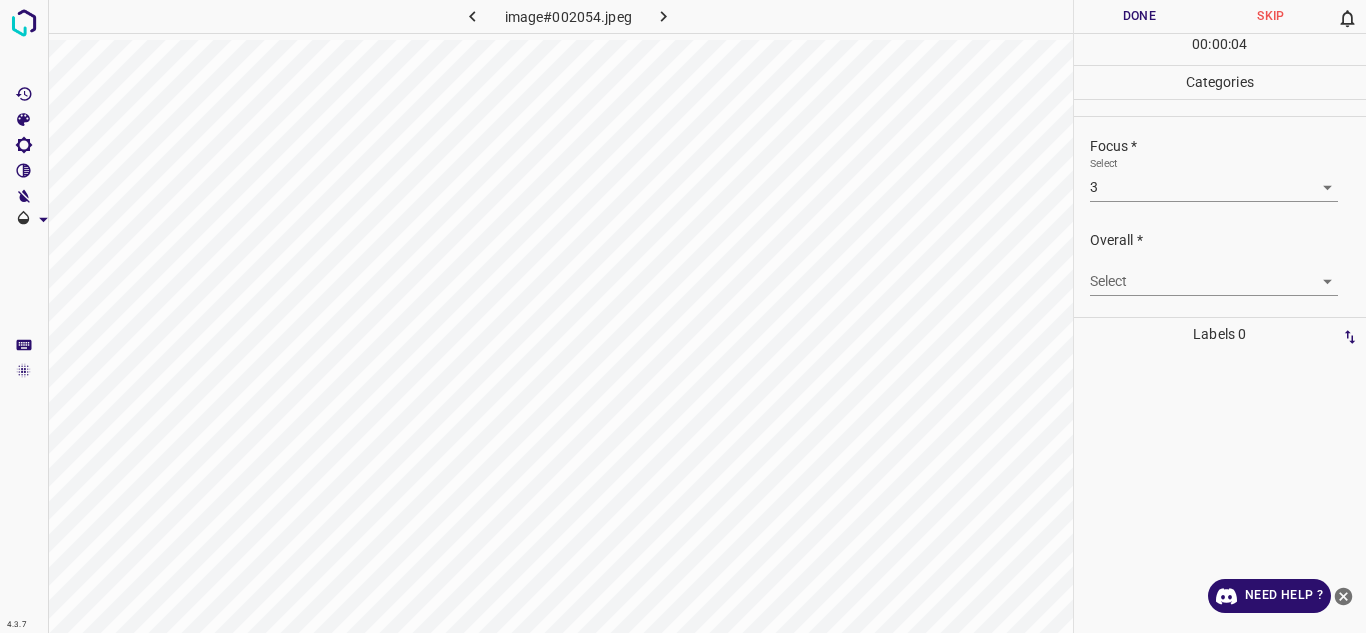 drag, startPoint x: 1268, startPoint y: 262, endPoint x: 1240, endPoint y: 276, distance: 31.304953 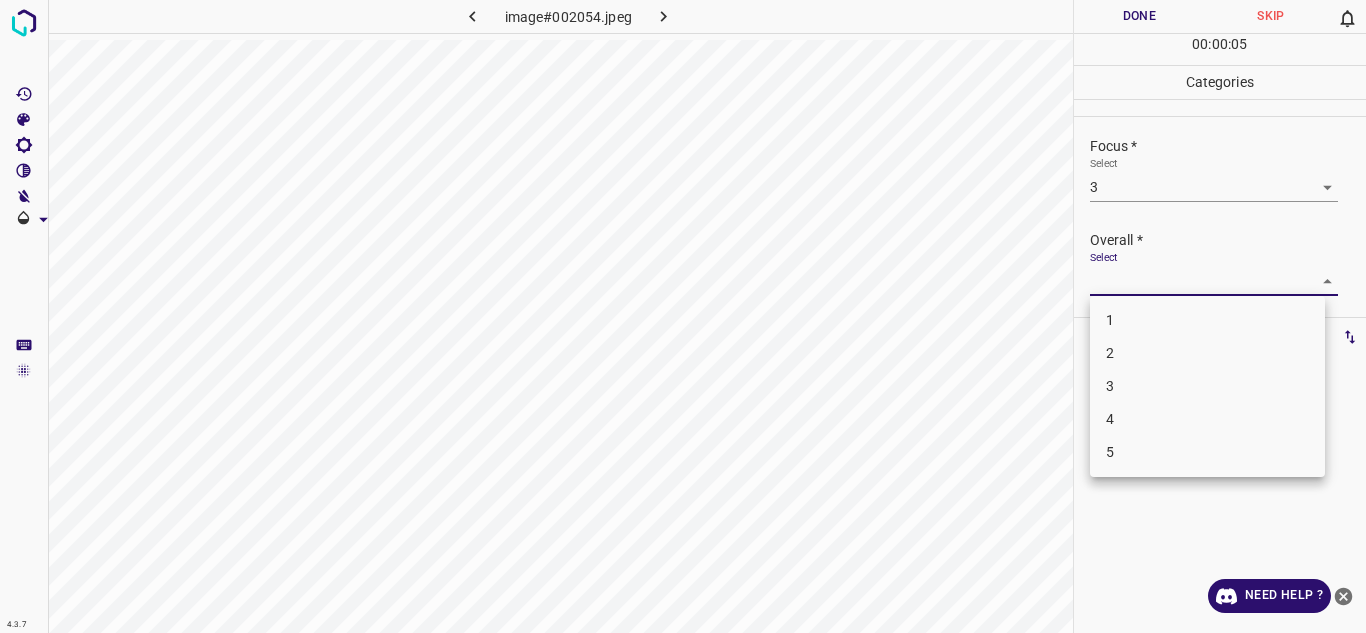 drag, startPoint x: 1240, startPoint y: 276, endPoint x: 1143, endPoint y: 377, distance: 140.0357 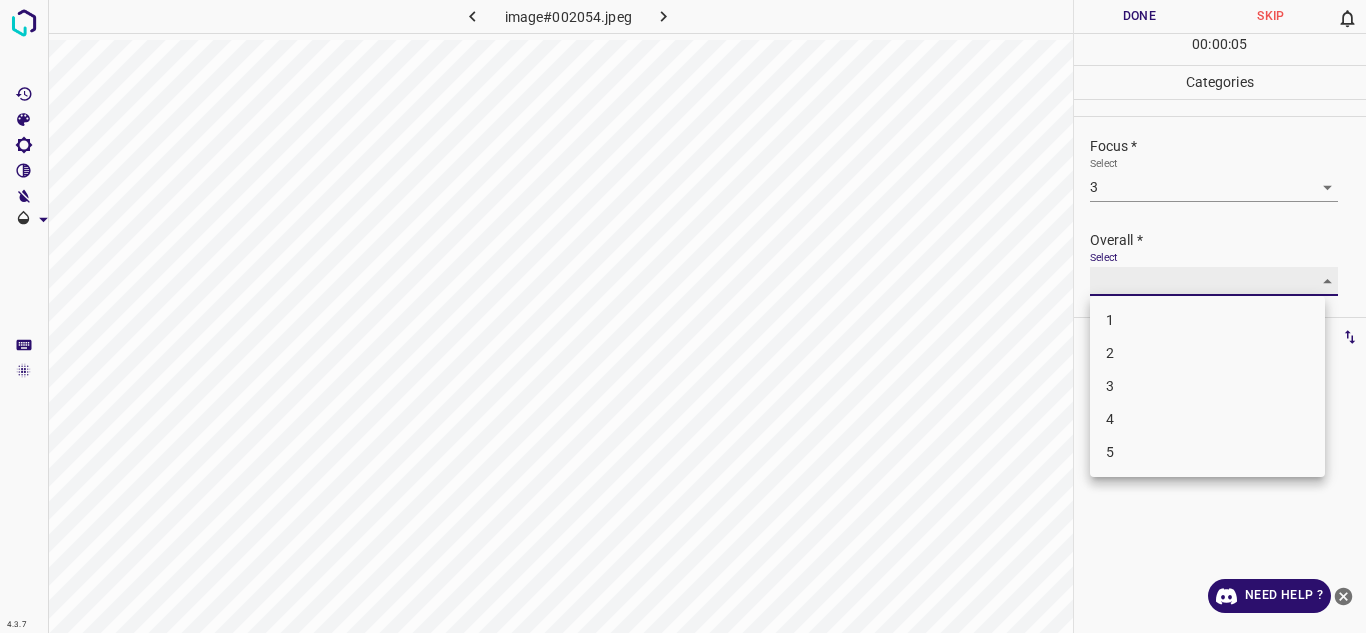 type on "3" 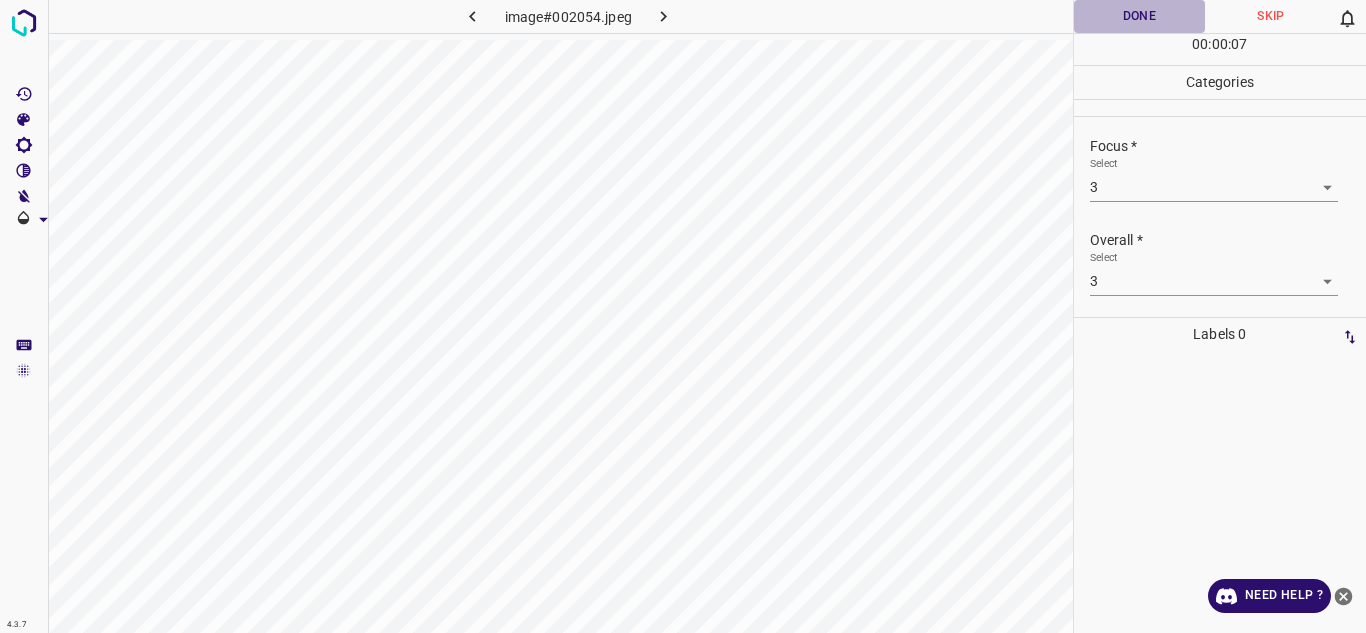 click on "Done" at bounding box center (1140, 16) 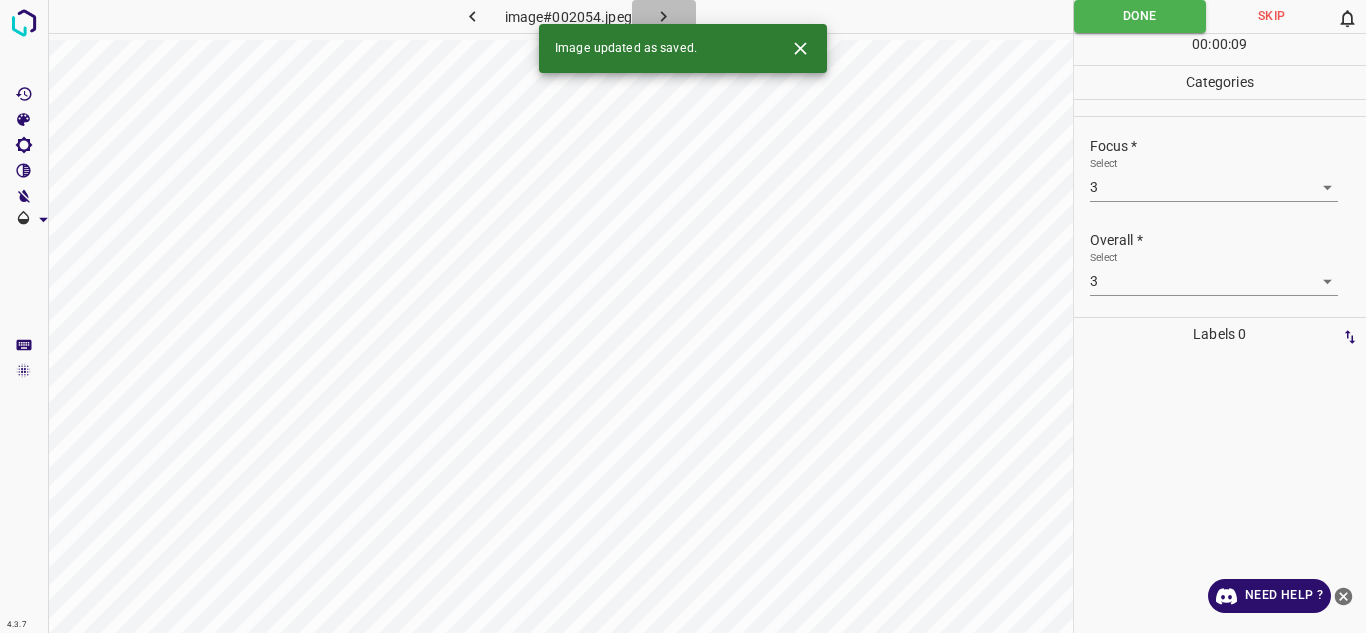 click 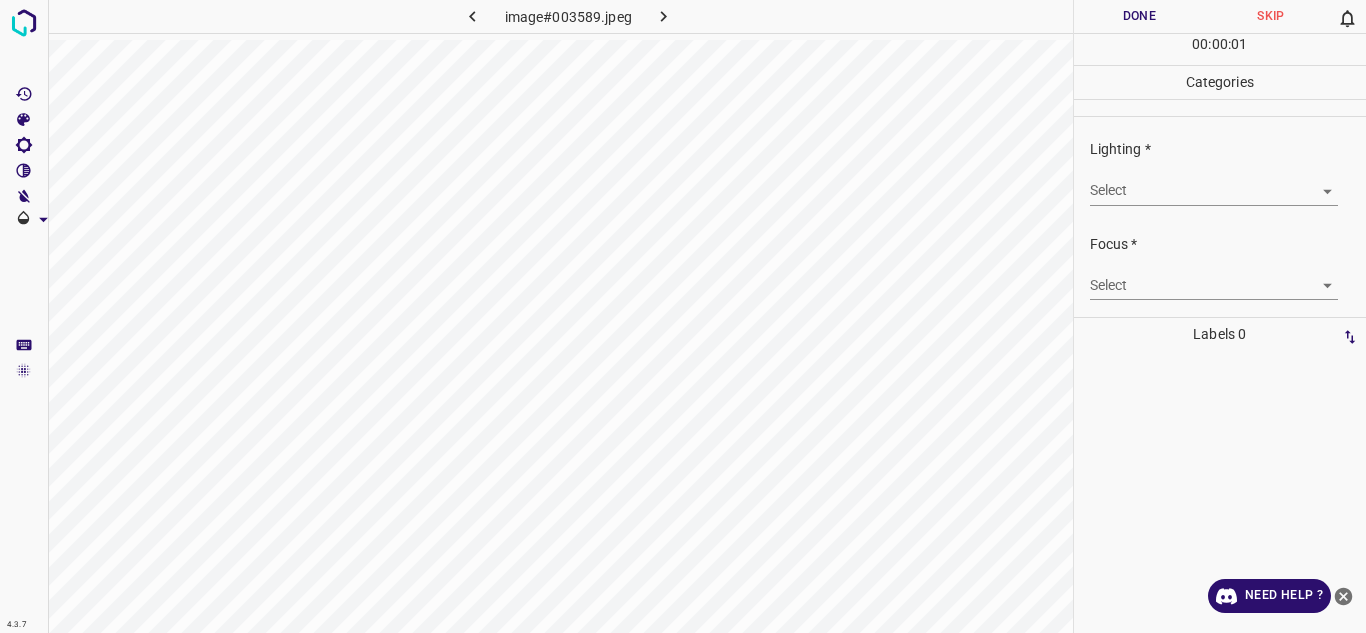 click on "4.3.7 image#003589.jpeg Done Skip 0 00   : 00   : 01   Categories Lighting *  Select ​ Focus *  Select ​ Overall *  Select ​ Labels   0 Categories 1 Lighting 2 Focus 3 Overall Tools Space Change between modes (Draw & Edit) I Auto labeling R Restore zoom M Zoom in N Zoom out Delete Delete selecte label Filters Z Restore filters X Saturation filter C Brightness filter V Contrast filter B Gray scale filter General O Download Need Help ? Texto original Valora esta traducción Tu opinión servirá para ayudar a mejorar el Traductor de Google - Text - Hide - Delete" at bounding box center (683, 316) 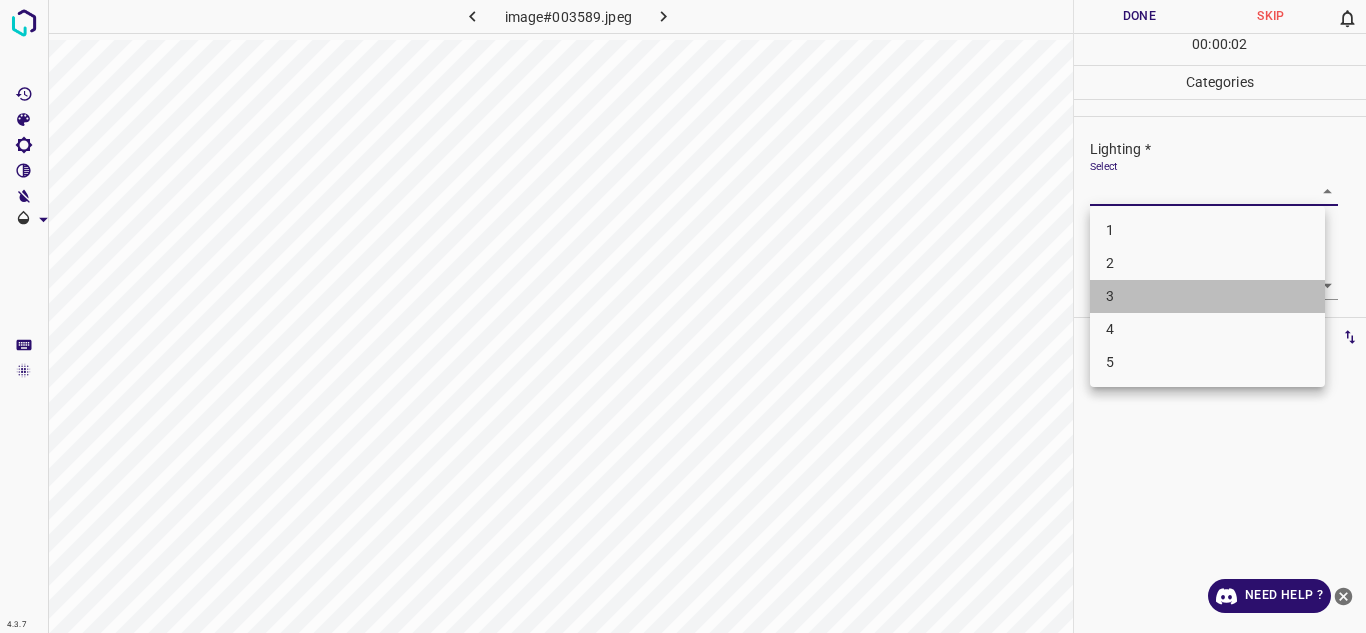 click on "3" at bounding box center (1207, 296) 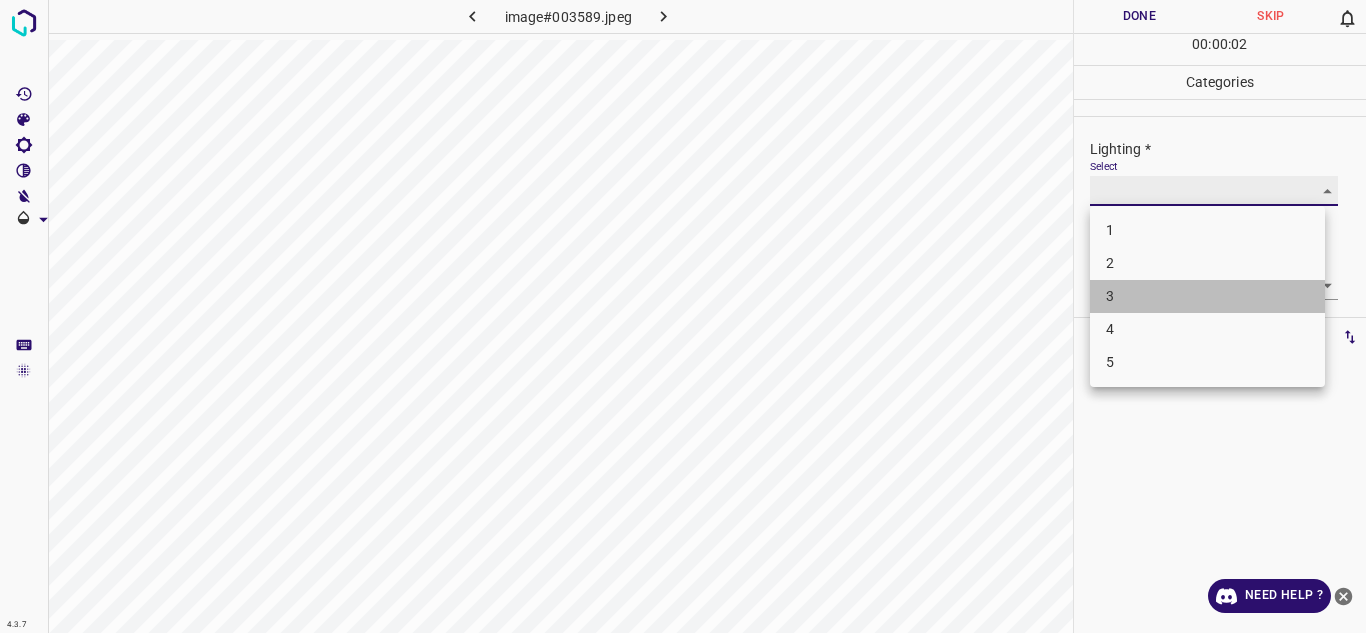 type on "3" 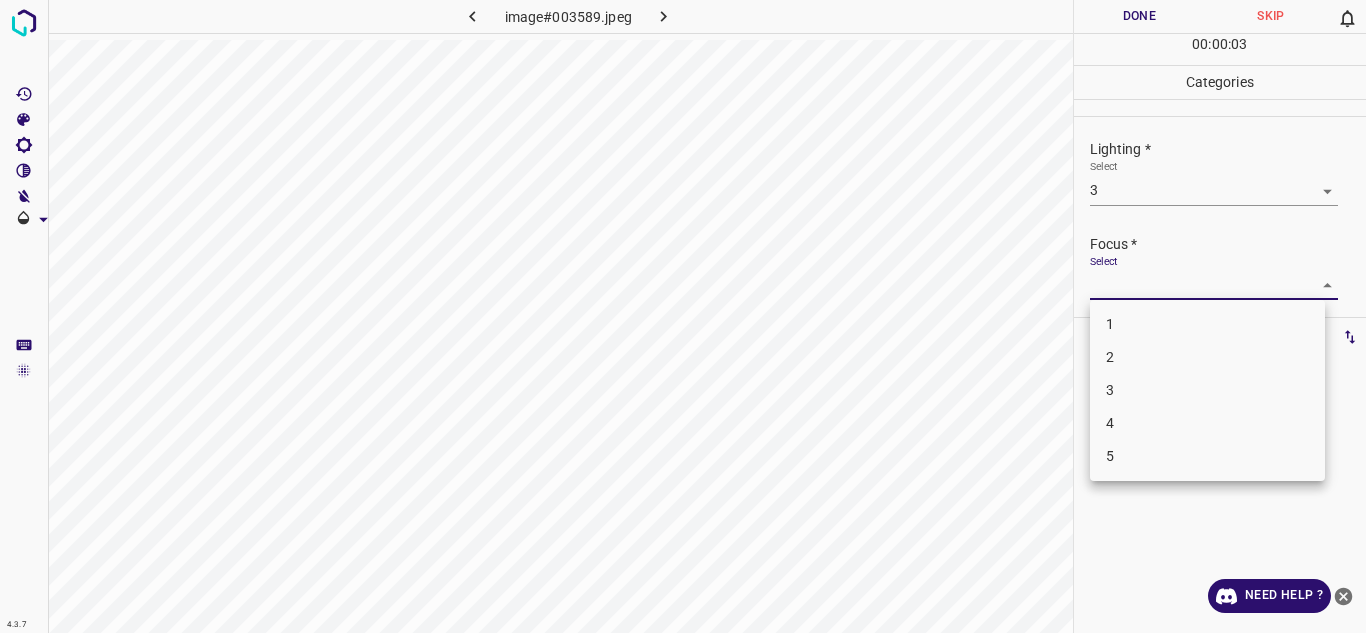 click on "4.3.7 image#003589.jpeg Done Skip 0 00   : 00   : 03   Categories Lighting *  Select 3 3 Focus *  Select ​ Overall *  Select ​ Labels   0 Categories 1 Lighting 2 Focus 3 Overall Tools Space Change between modes (Draw & Edit) I Auto labeling R Restore zoom M Zoom in N Zoom out Delete Delete selecte label Filters Z Restore filters X Saturation filter C Brightness filter V Contrast filter B Gray scale filter General O Download Need Help ? Texto original Valora esta traducción Tu opinión servirá para ayudar a mejorar el Traductor de Google - Text - Hide - Delete 1 2 3 4 5" at bounding box center [683, 316] 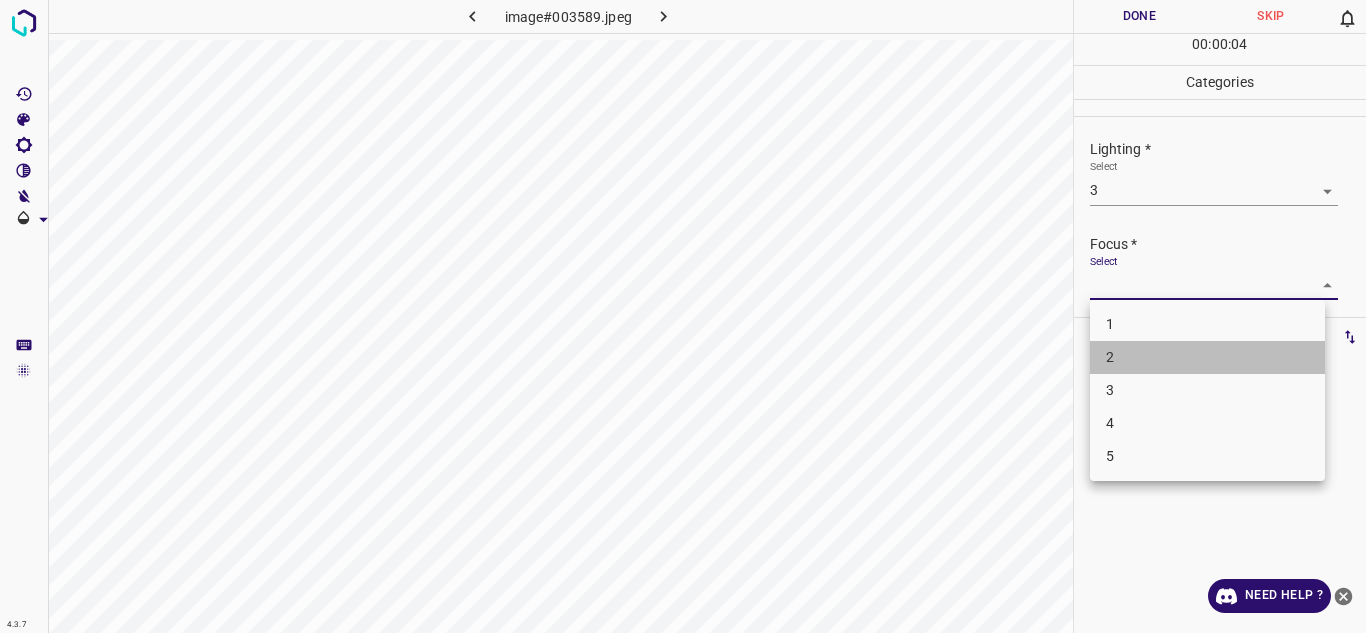 click on "2" at bounding box center [1207, 357] 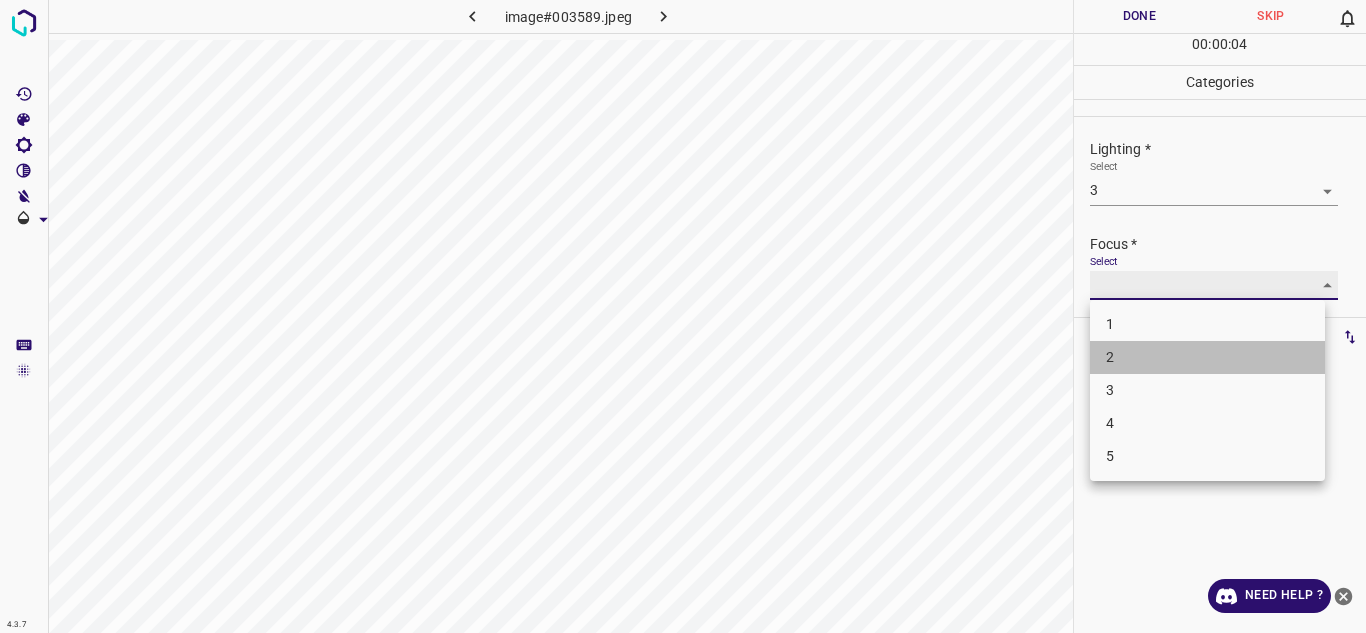 type on "2" 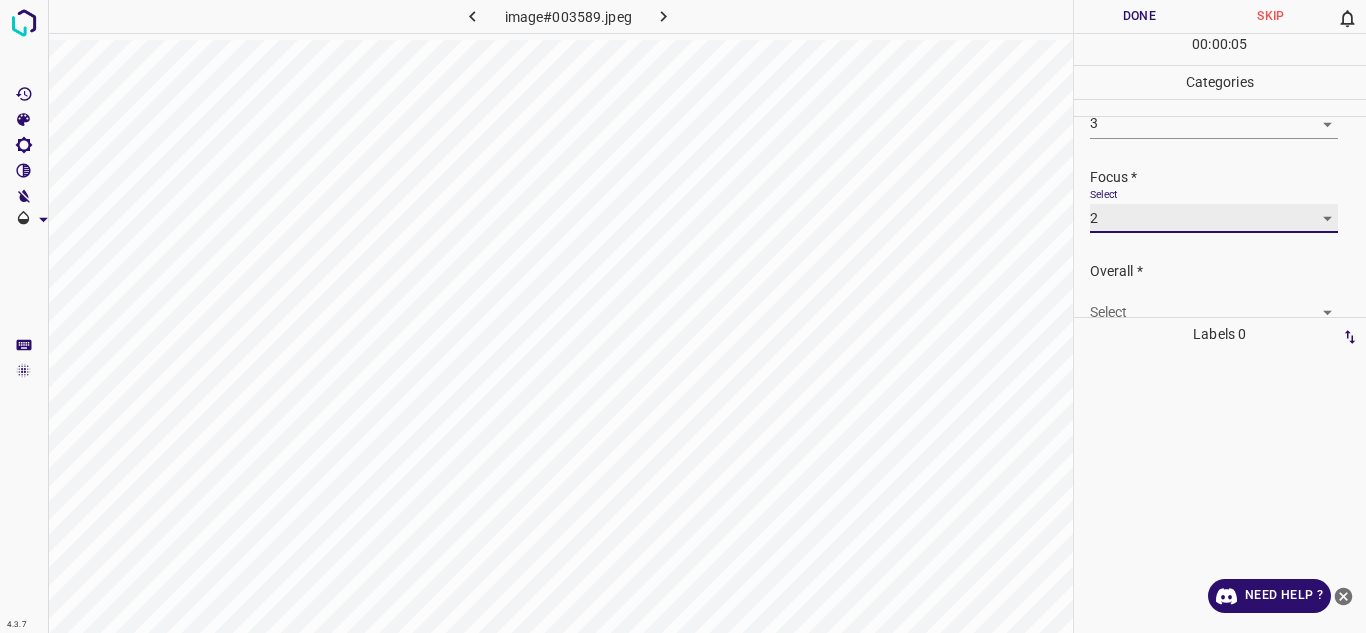 scroll, scrollTop: 98, scrollLeft: 0, axis: vertical 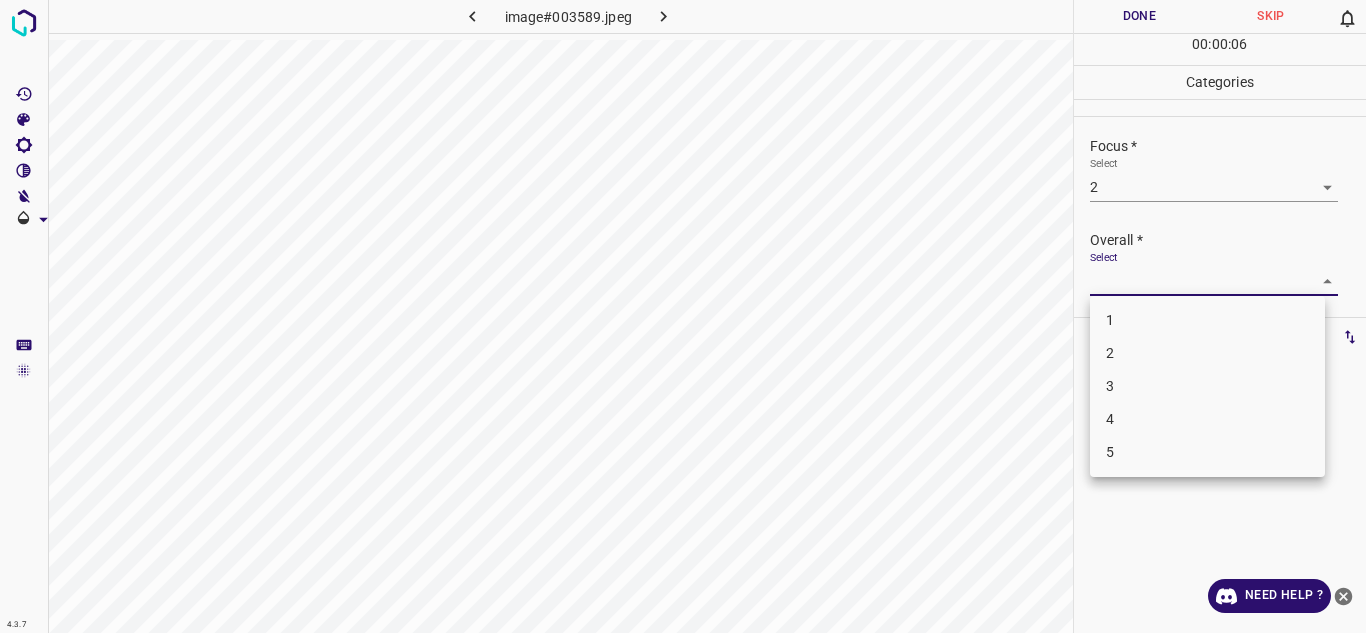 drag, startPoint x: 1293, startPoint y: 284, endPoint x: 1185, endPoint y: 347, distance: 125.032 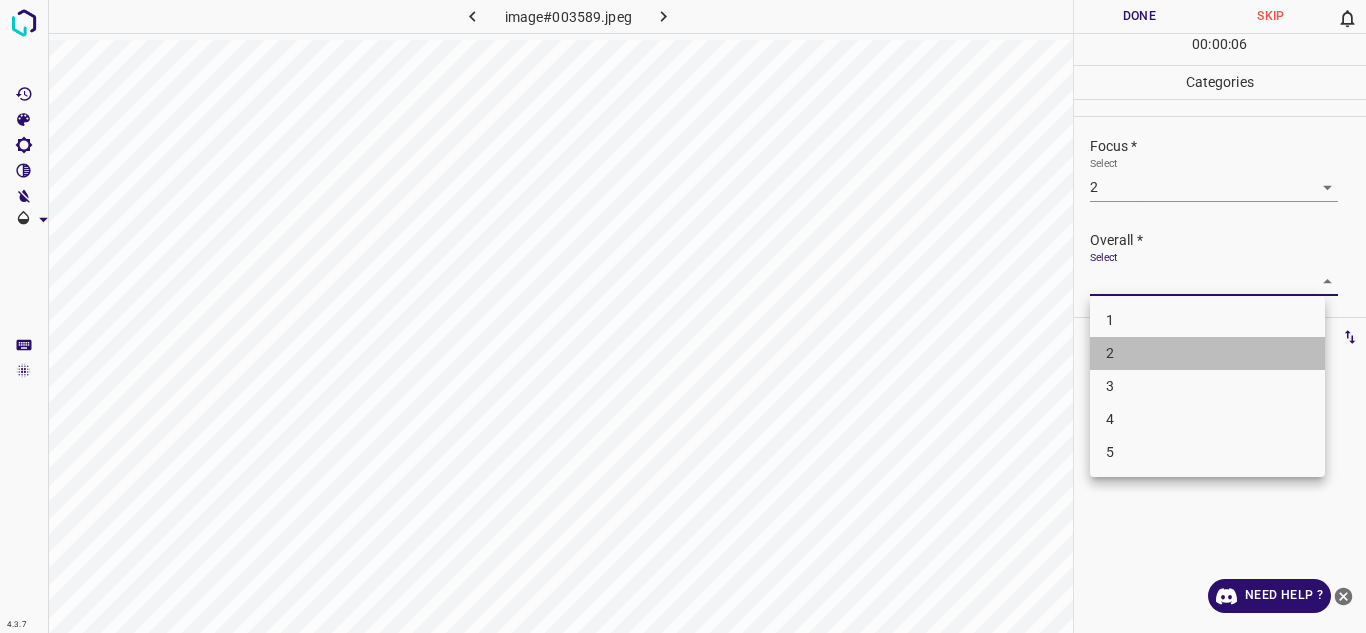 click on "2" at bounding box center (1207, 353) 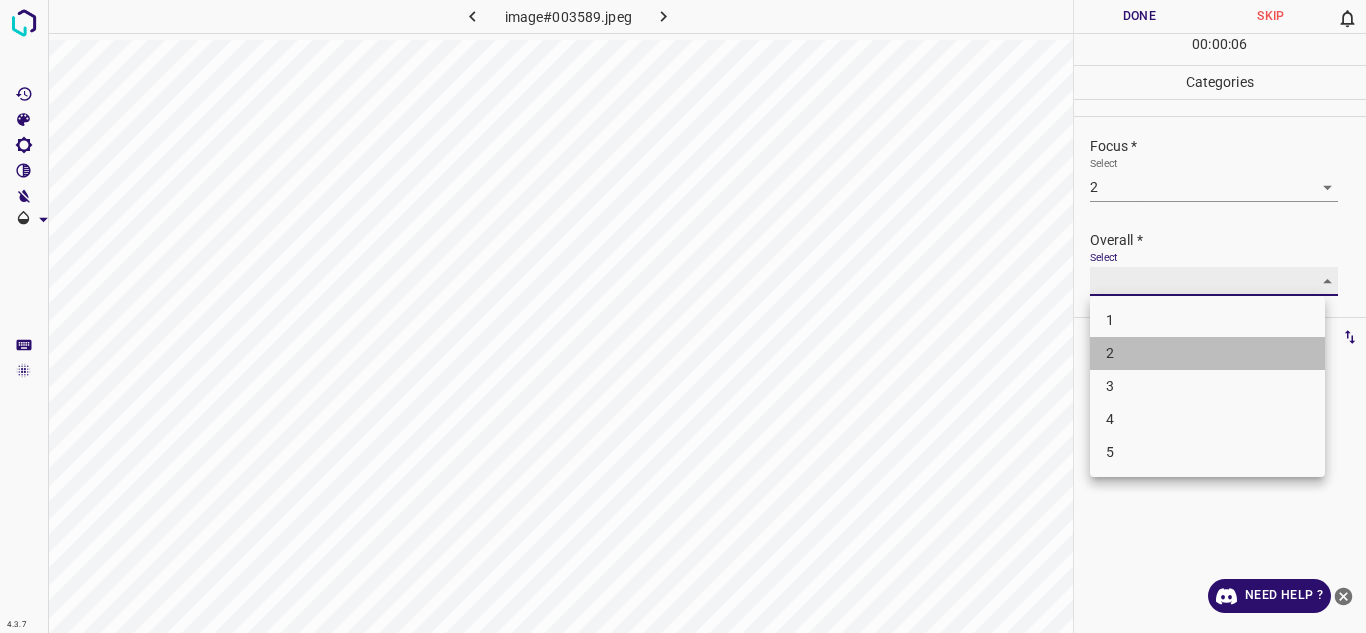 type on "2" 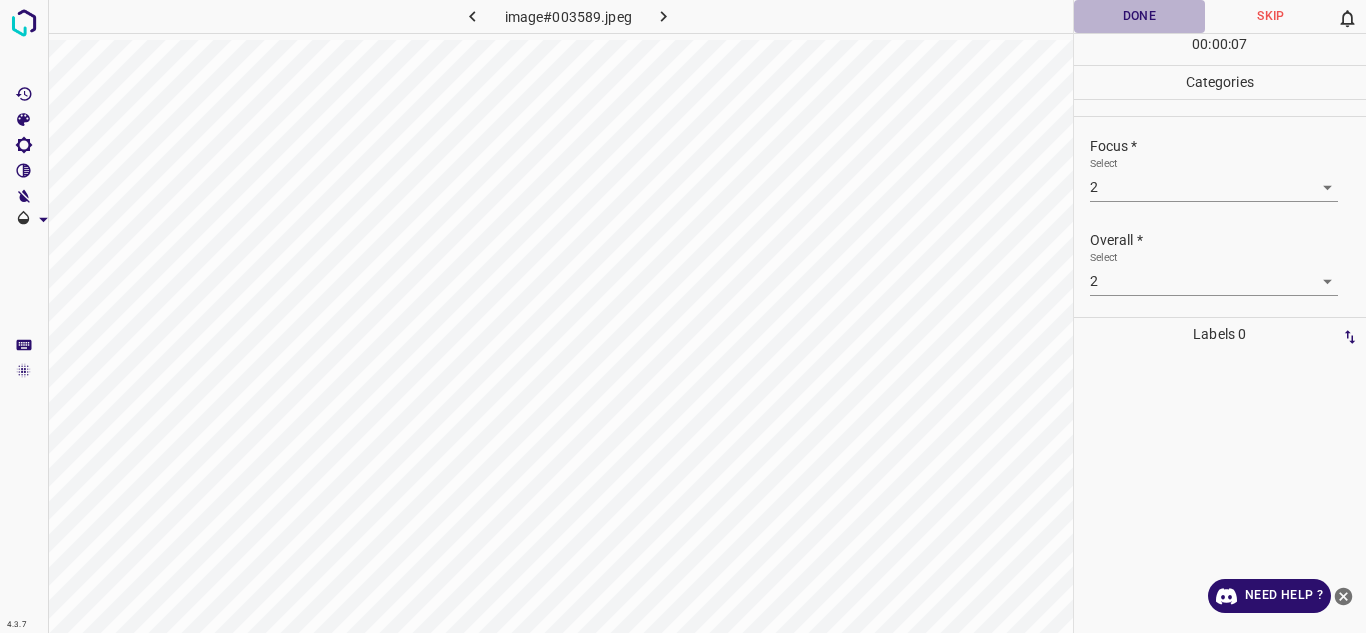 click on "Done" at bounding box center [1140, 16] 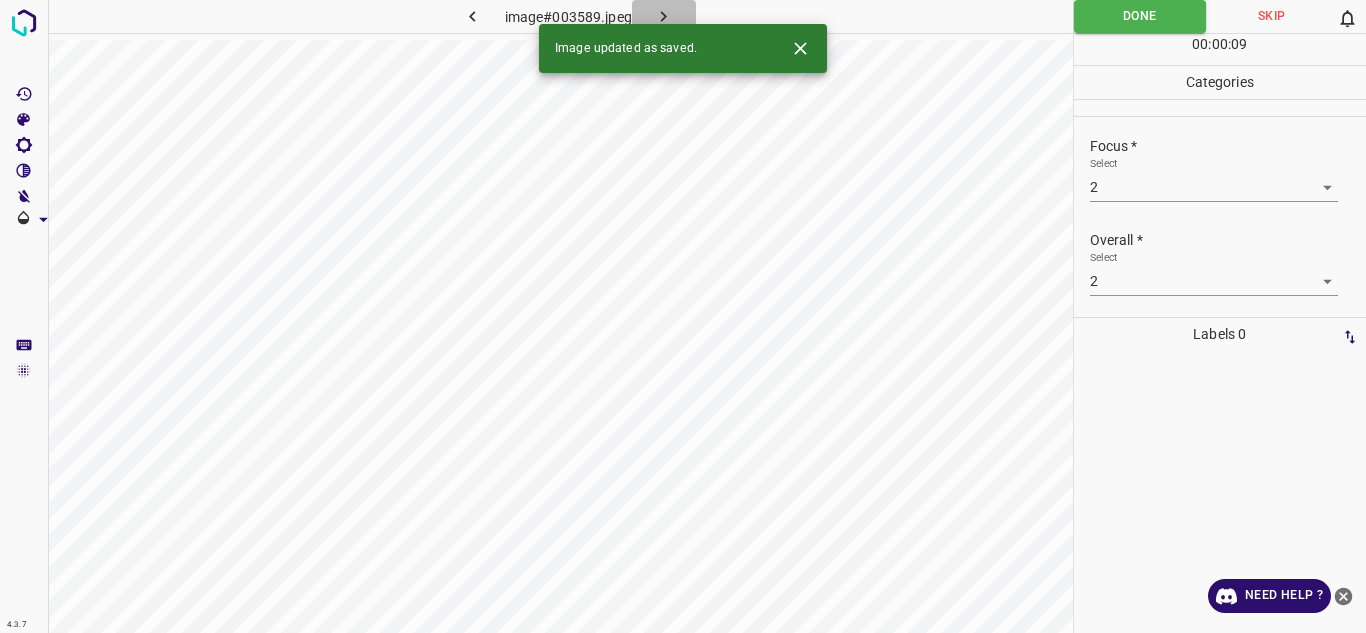 click at bounding box center [664, 16] 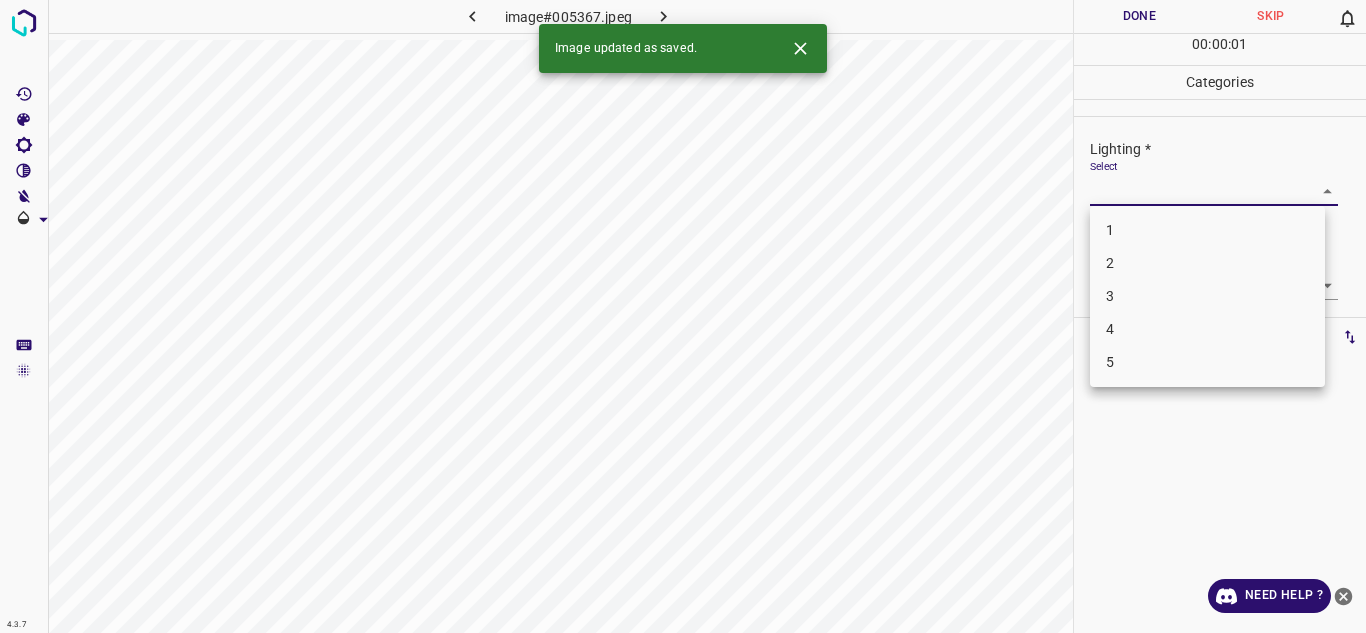click on "4.3.7 image#005367.jpeg Done Skip 0 00   : 00   : 01   Categories Lighting *  Select ​ Focus *  Select ​ Overall *  Select ​ Labels   0 Categories 1 Lighting 2 Focus 3 Overall Tools Space Change between modes (Draw & Edit) I Auto labeling R Restore zoom M Zoom in N Zoom out Delete Delete selecte label Filters Z Restore filters X Saturation filter C Brightness filter V Contrast filter B Gray scale filter General O Download Image updated as saved. Need Help ? Texto original Valora esta traducción Tu opinión servirá para ayudar a mejorar el Traductor de Google - Text - Hide - Delete 1 2 3 4 5" at bounding box center (683, 316) 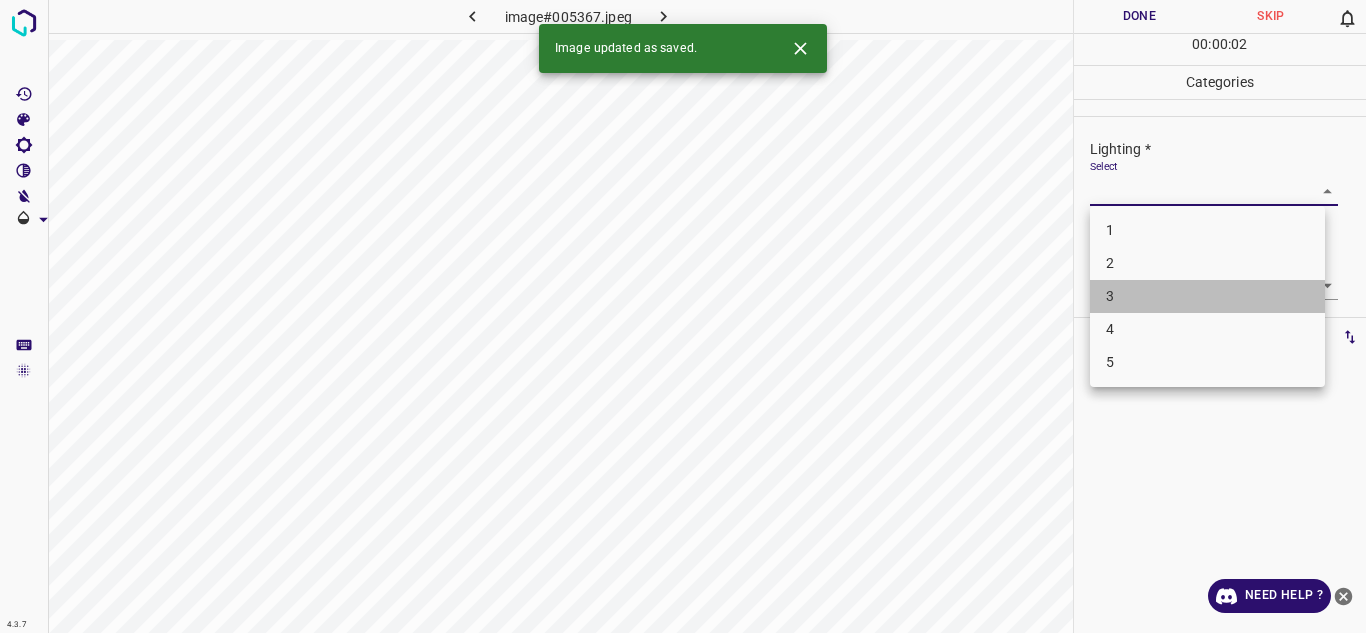 click on "3" at bounding box center [1207, 296] 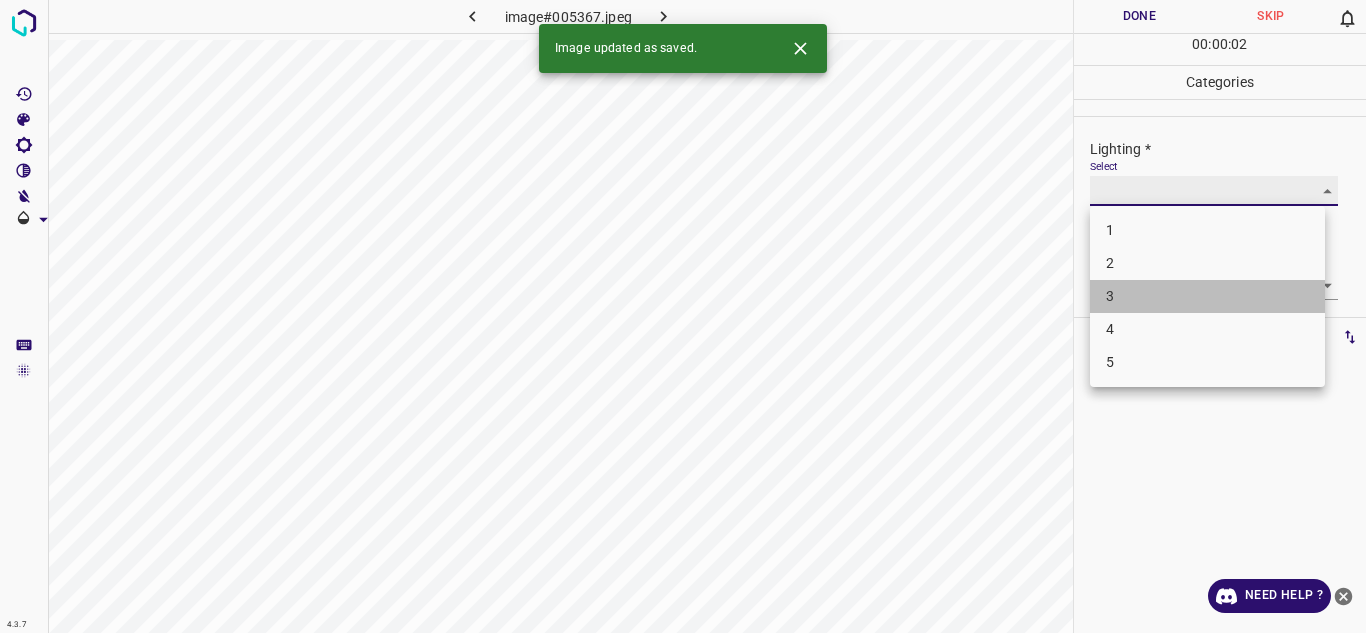 type on "3" 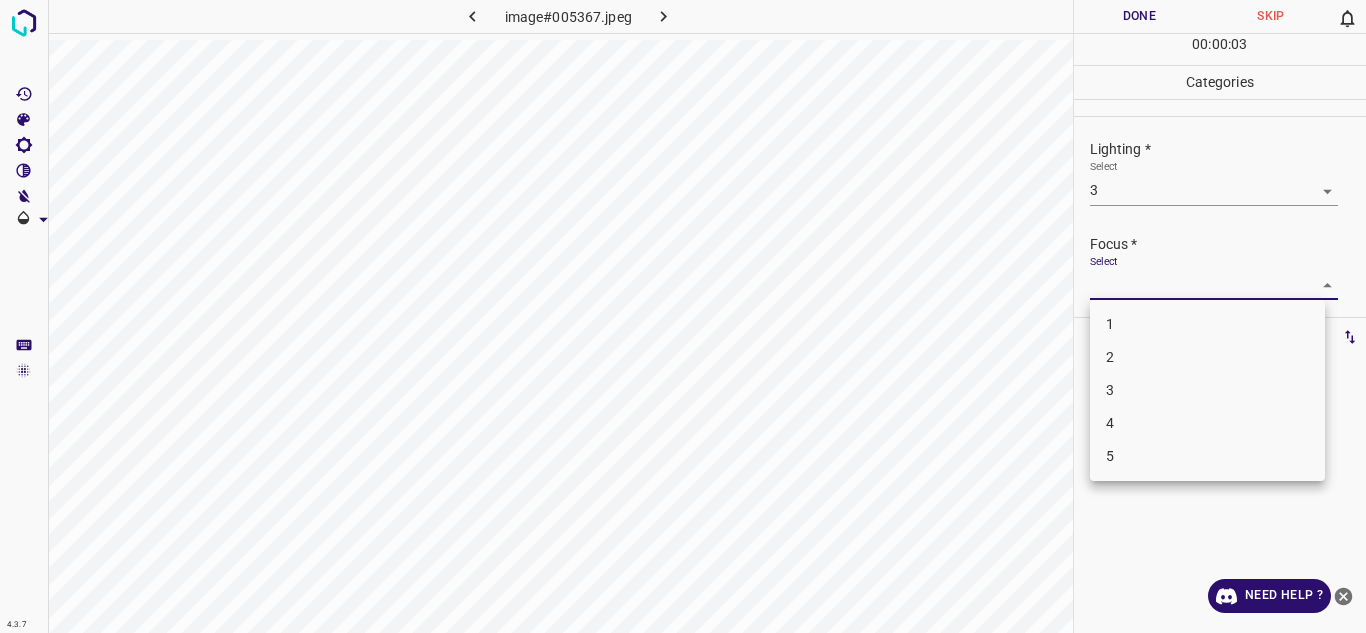 drag, startPoint x: 1134, startPoint y: 285, endPoint x: 1160, endPoint y: 388, distance: 106.23088 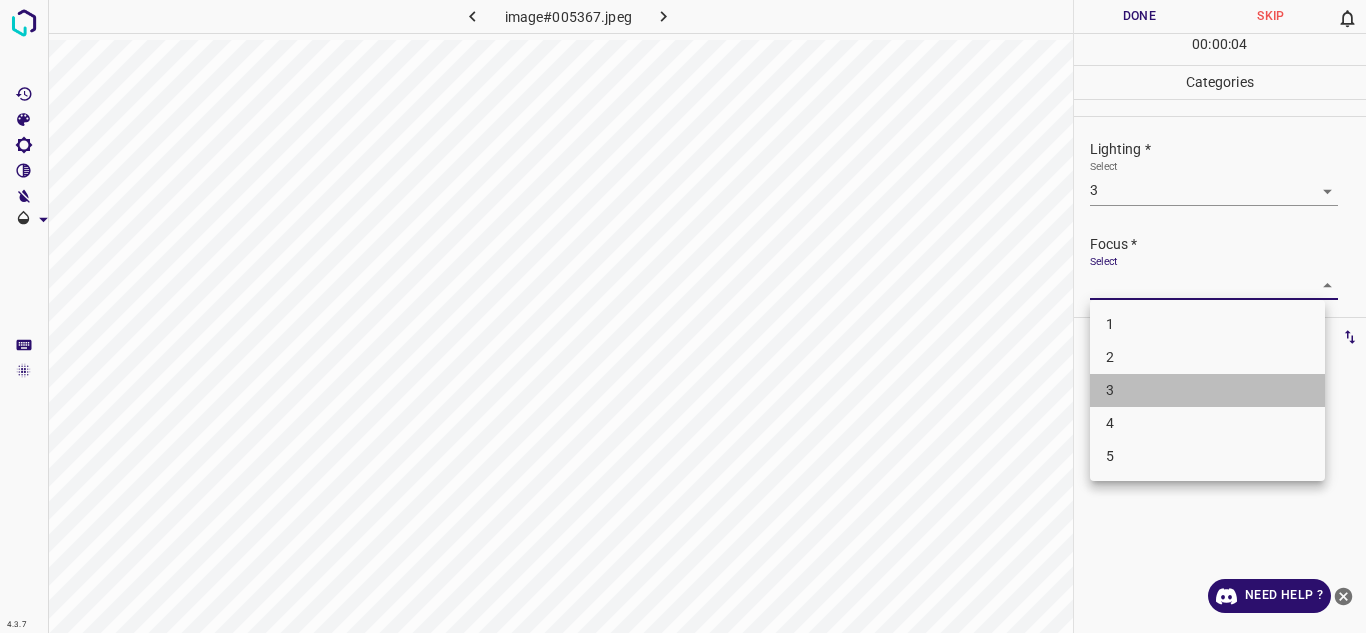 click on "3" at bounding box center (1207, 390) 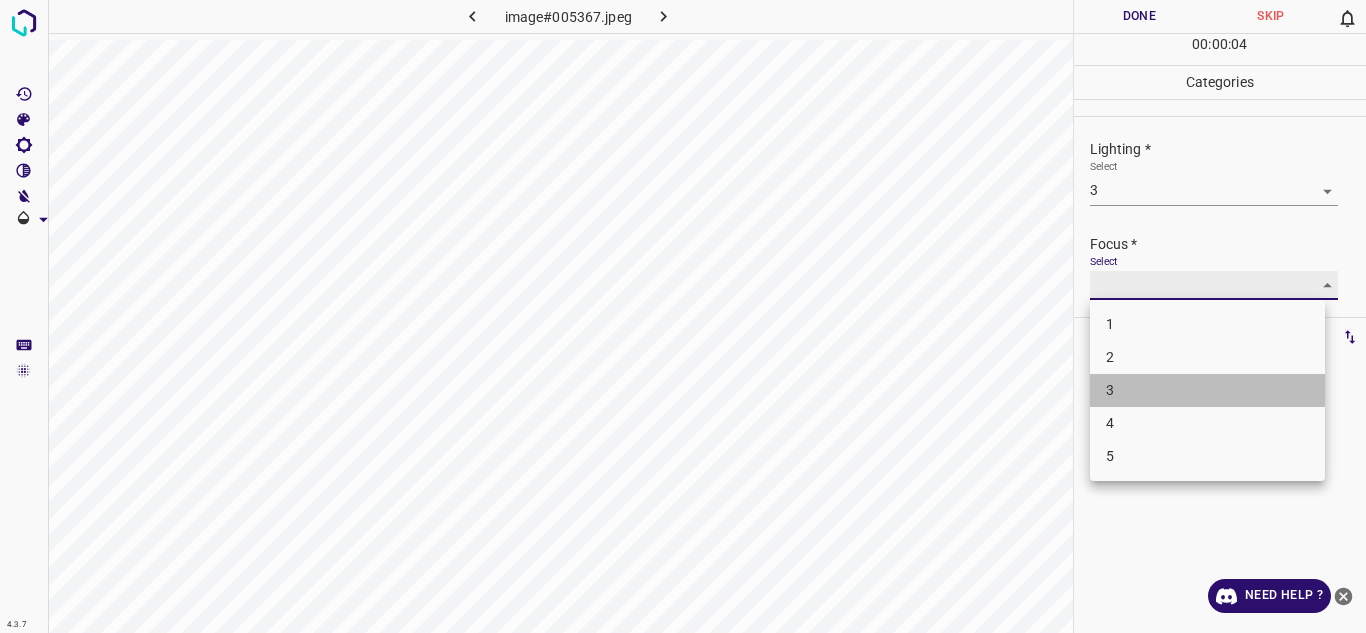 type on "3" 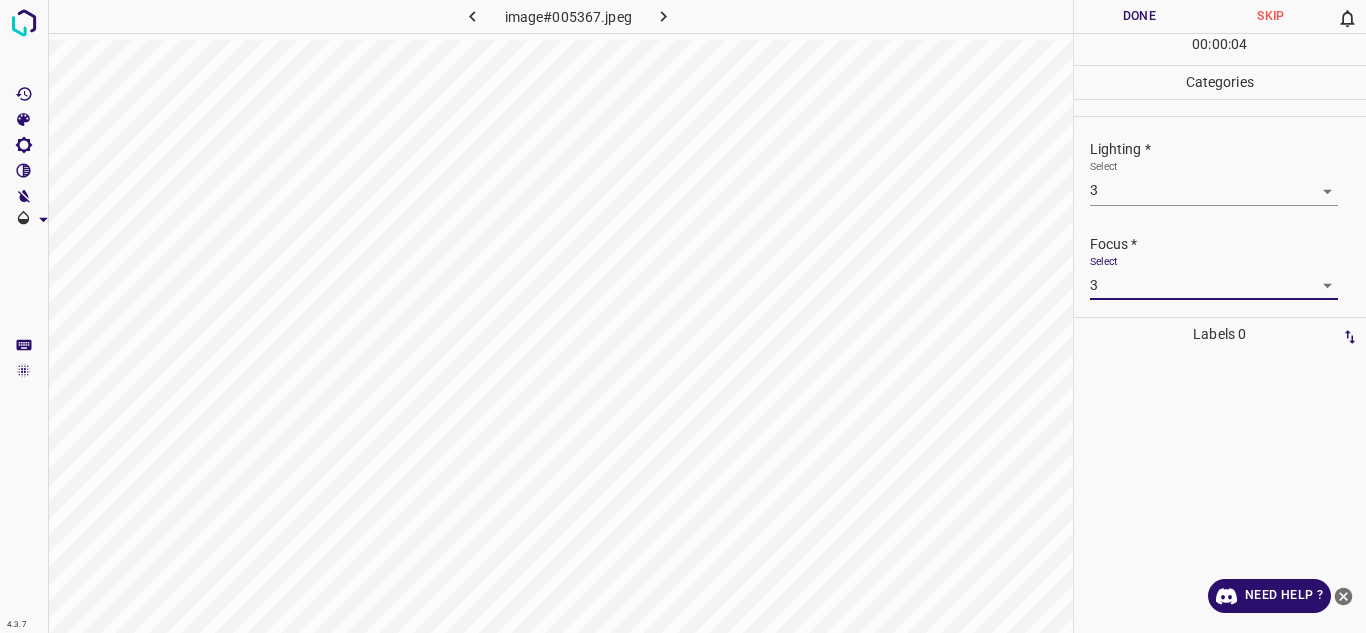 click on "Select 3 3" at bounding box center [1228, 277] 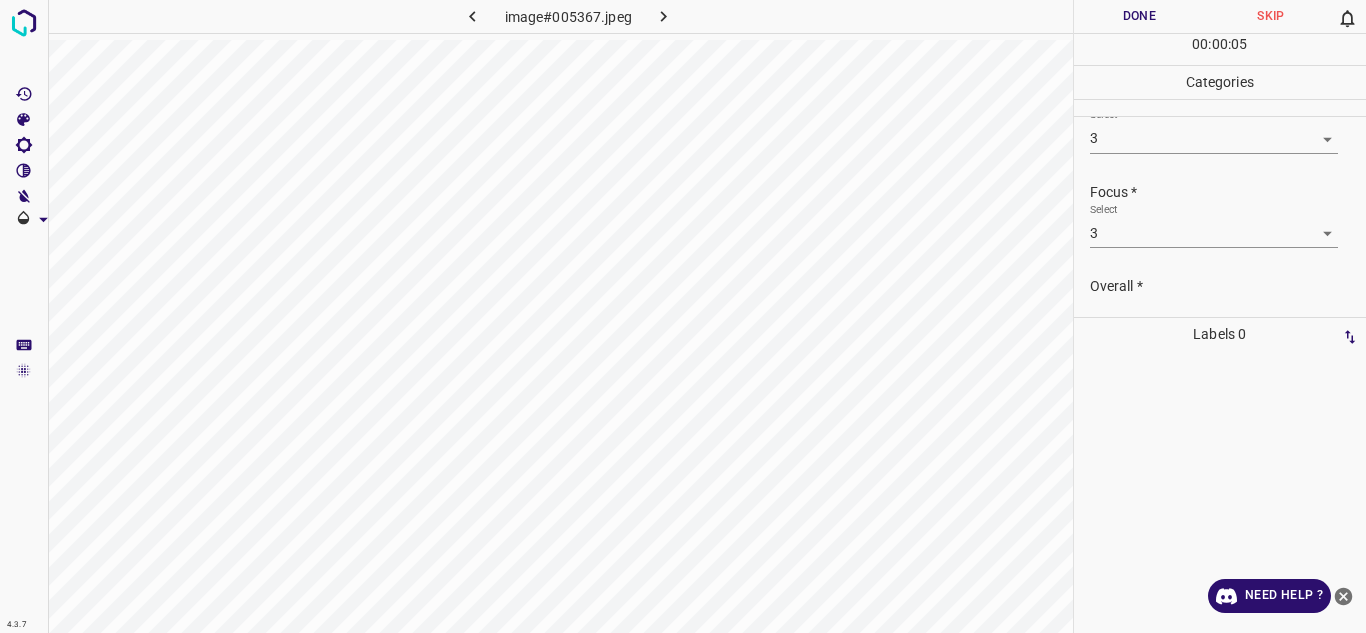 scroll, scrollTop: 98, scrollLeft: 0, axis: vertical 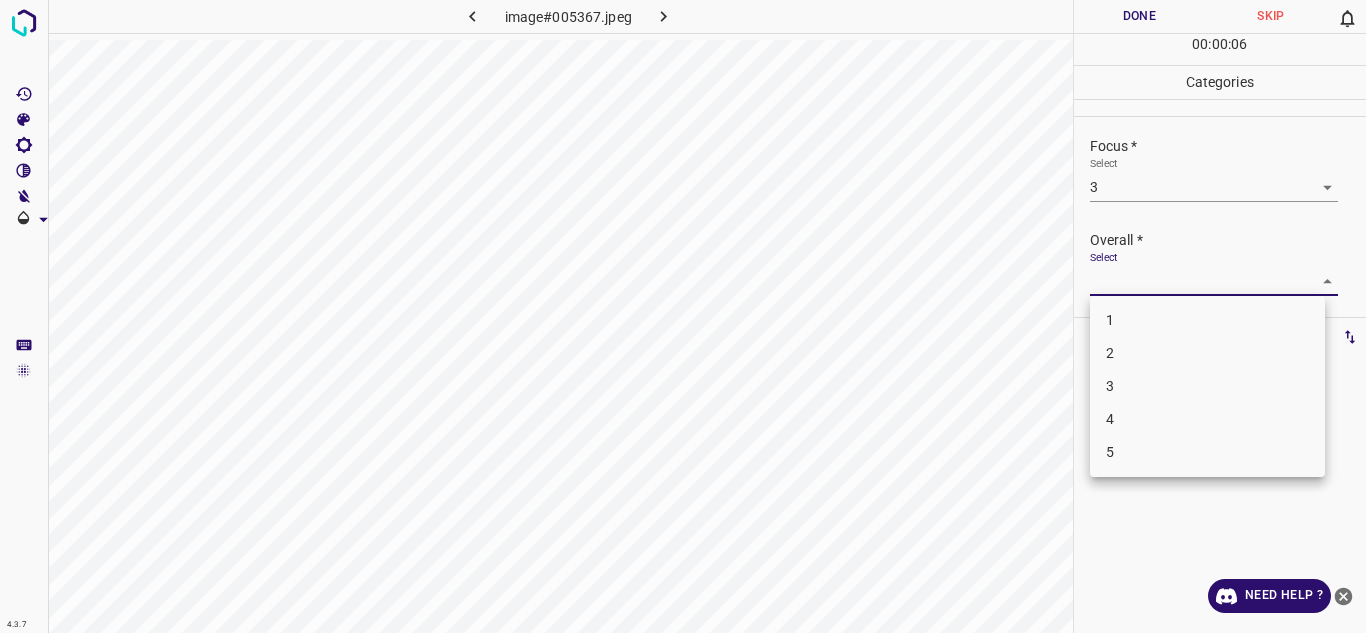 drag, startPoint x: 1293, startPoint y: 277, endPoint x: 1164, endPoint y: 388, distance: 170.18225 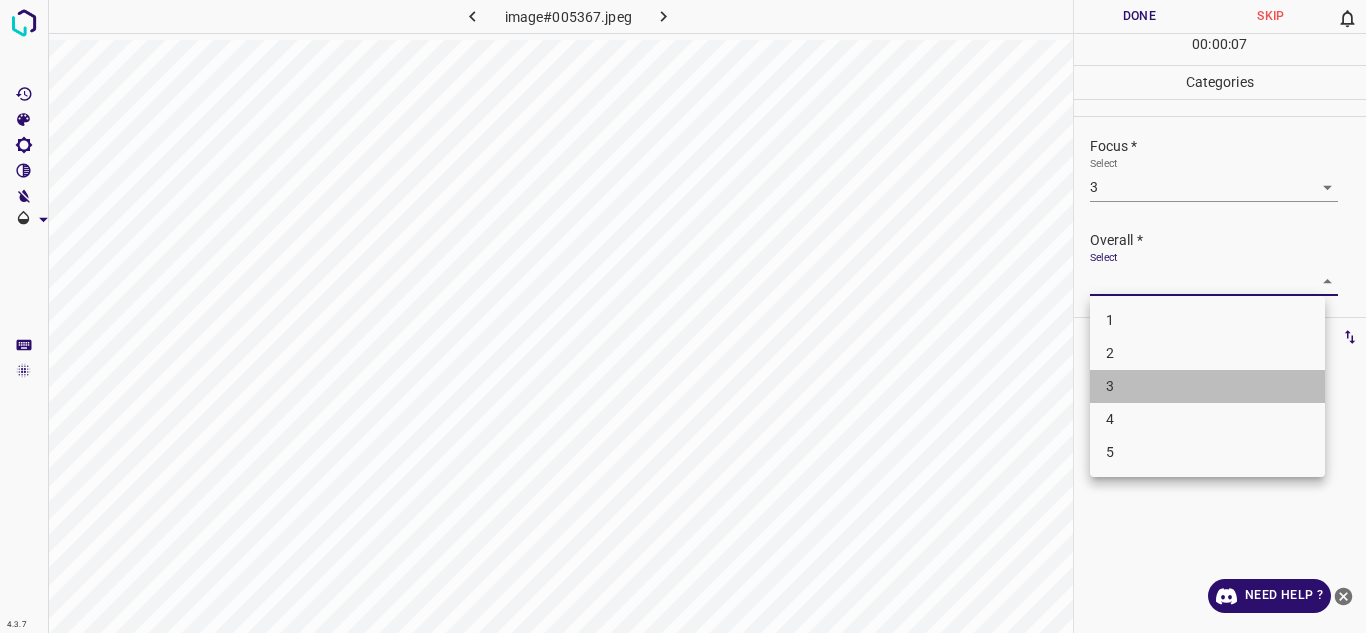click on "3" at bounding box center [1207, 386] 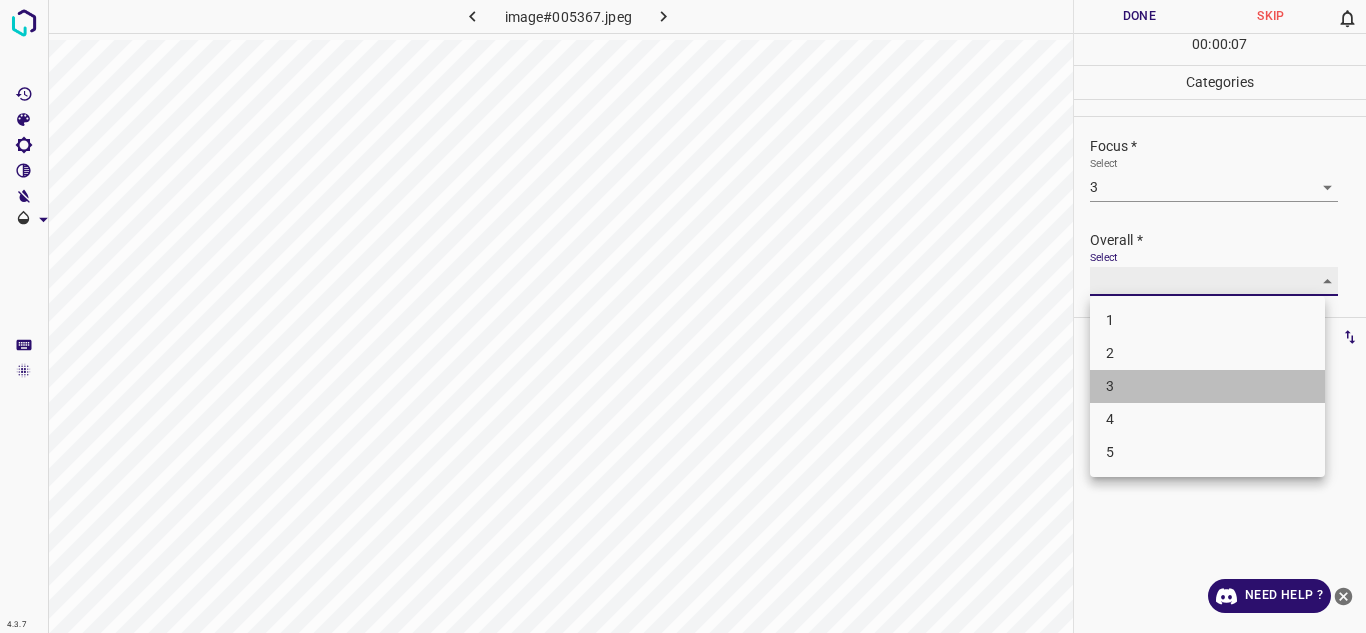 type on "3" 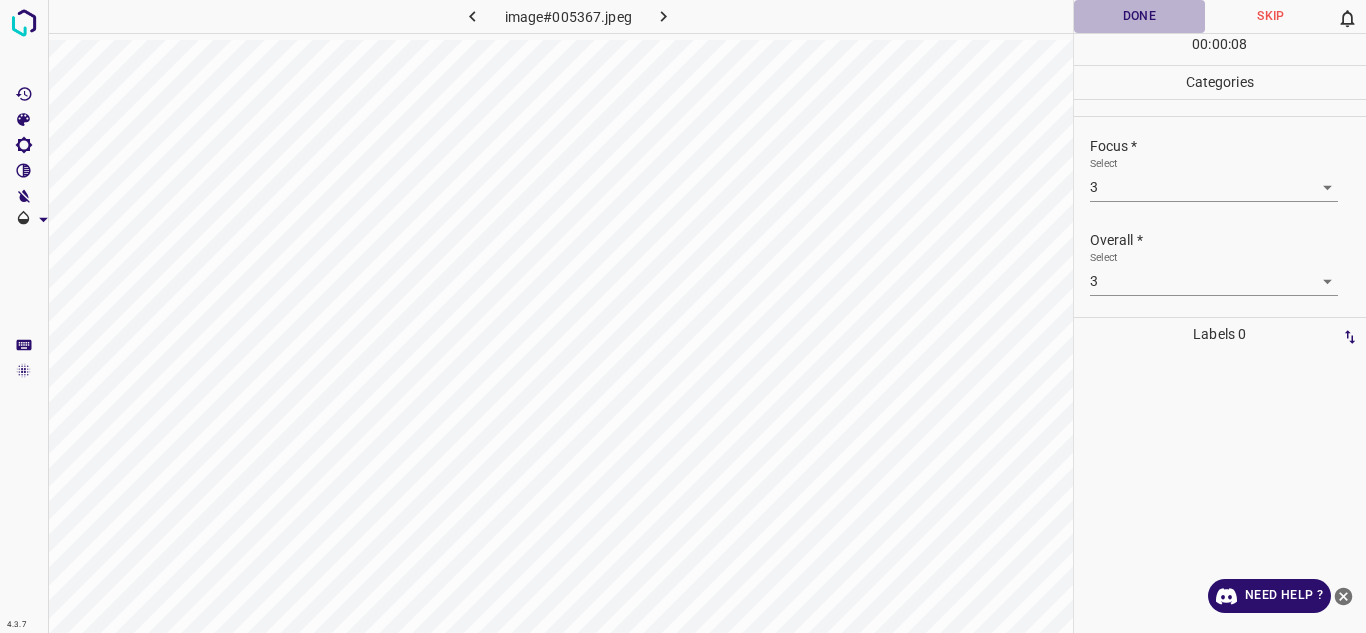 click on "Done" at bounding box center [1140, 16] 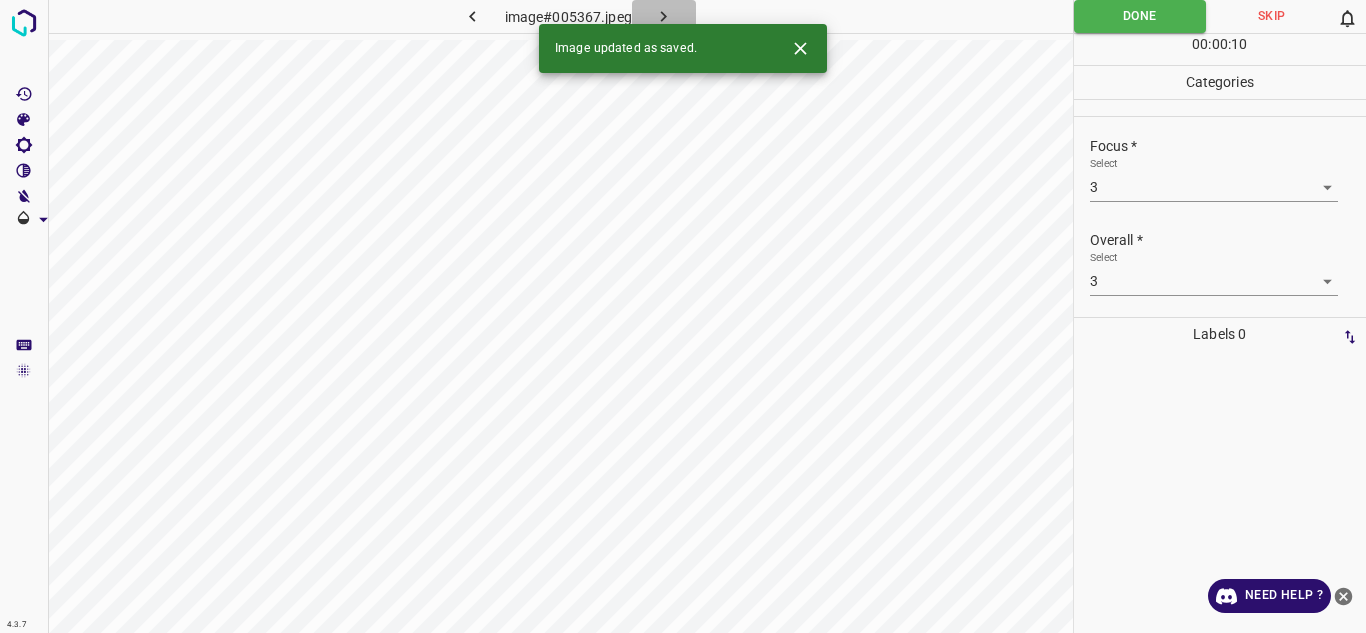 click 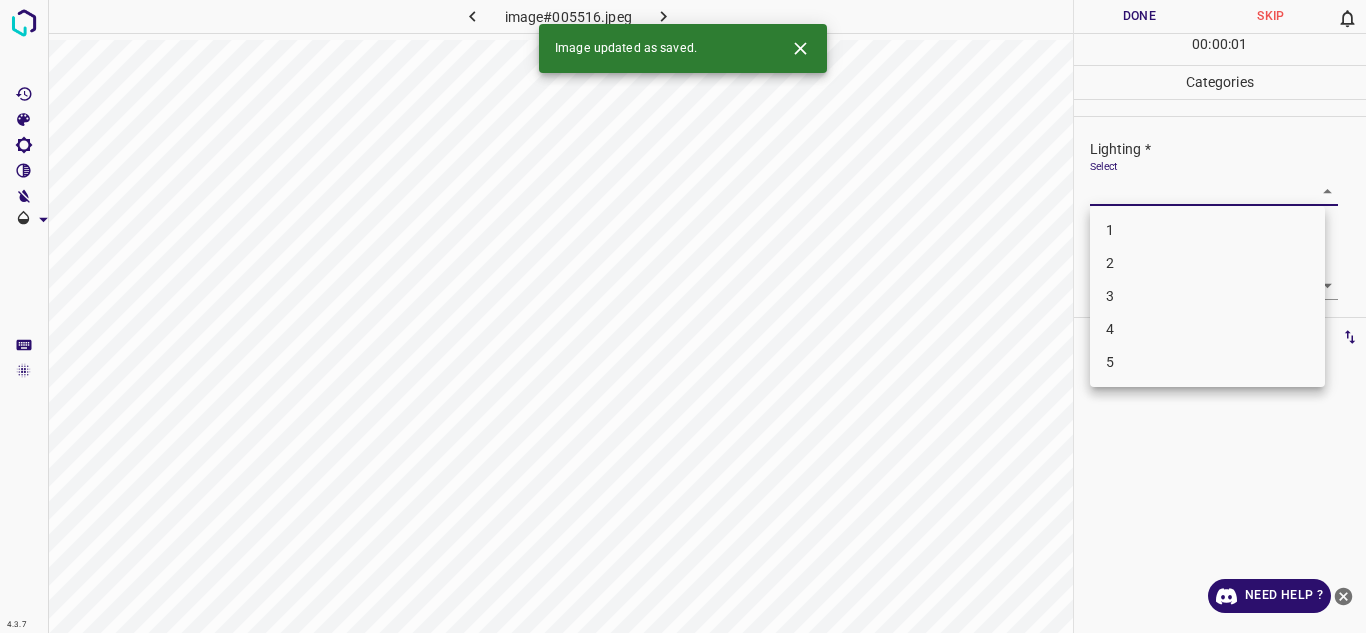 click on "4.3.7 image#005516.jpeg Done Skip 0 00   : 00   : 01   Categories Lighting *  Select ​ Focus *  Select ​ Overall *  Select ​ Labels   0 Categories 1 Lighting 2 Focus 3 Overall Tools Space Change between modes (Draw & Edit) I Auto labeling R Restore zoom M Zoom in N Zoom out Delete Delete selecte label Filters Z Restore filters X Saturation filter C Brightness filter V Contrast filter B Gray scale filter General O Download Image updated as saved. Need Help ? Texto original Valora esta traducción Tu opinión servirá para ayudar a mejorar el Traductor de Google - Text - Hide - Delete 1 2 3 4 5" at bounding box center [683, 316] 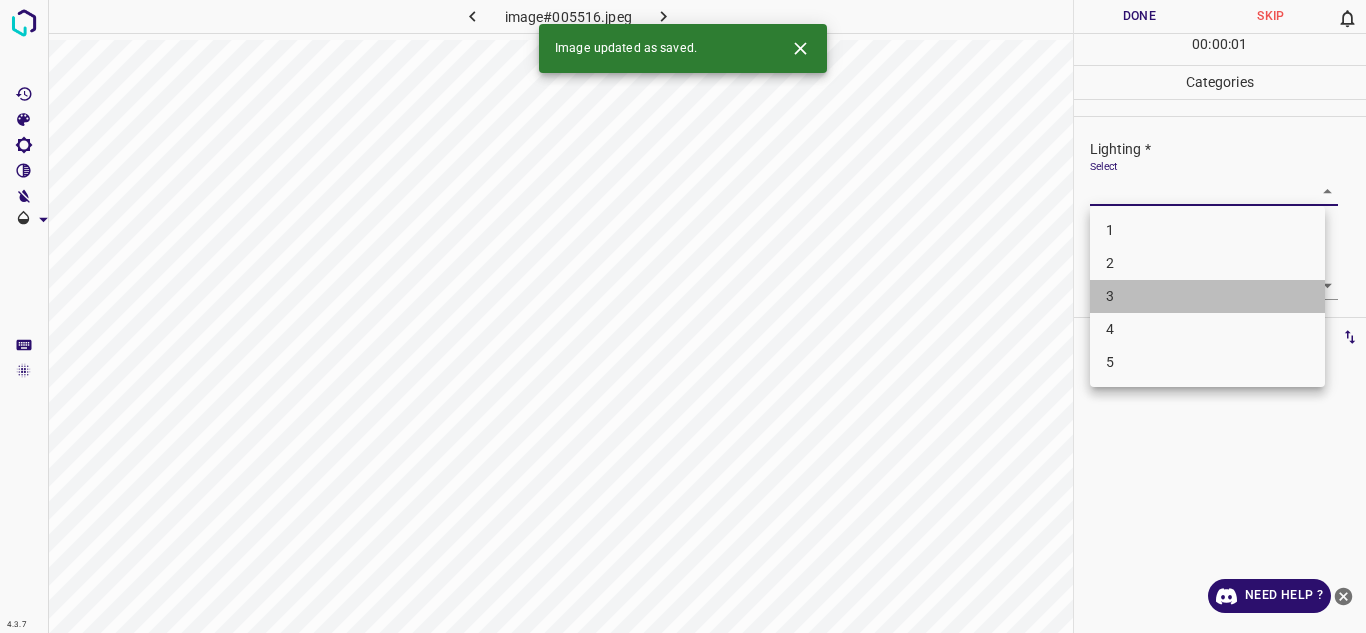 click on "3" at bounding box center [1207, 296] 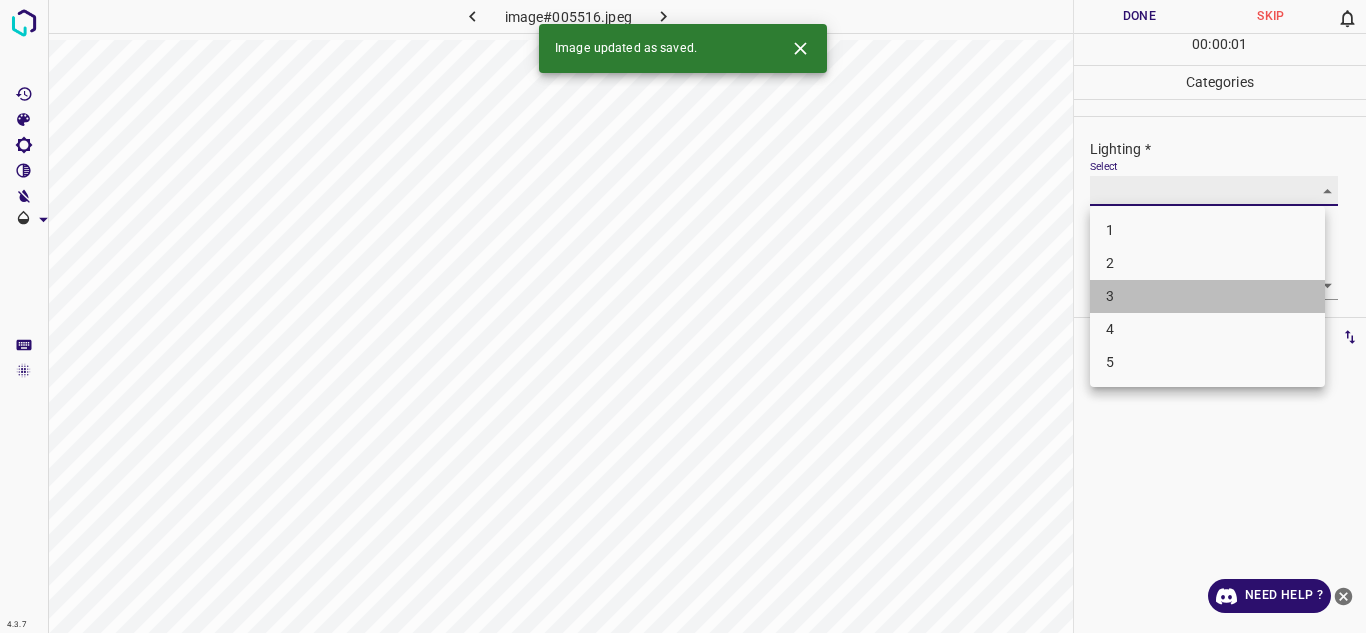 type on "3" 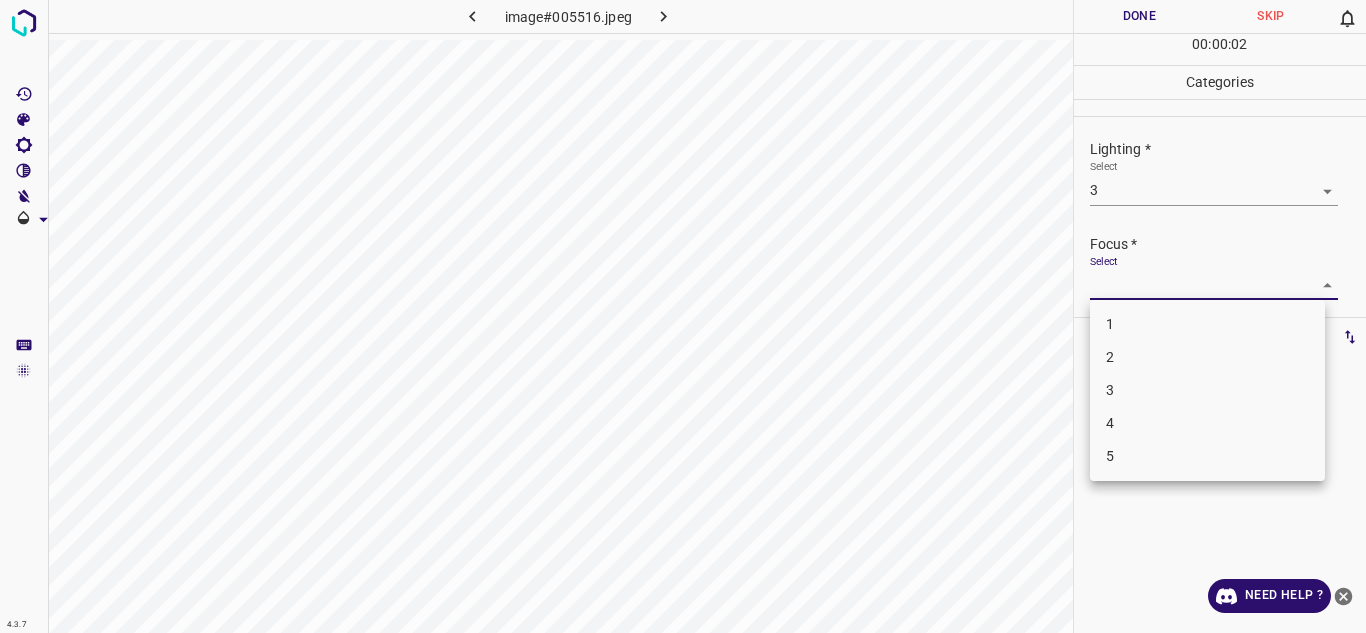 drag, startPoint x: 1154, startPoint y: 287, endPoint x: 1121, endPoint y: 359, distance: 79.20227 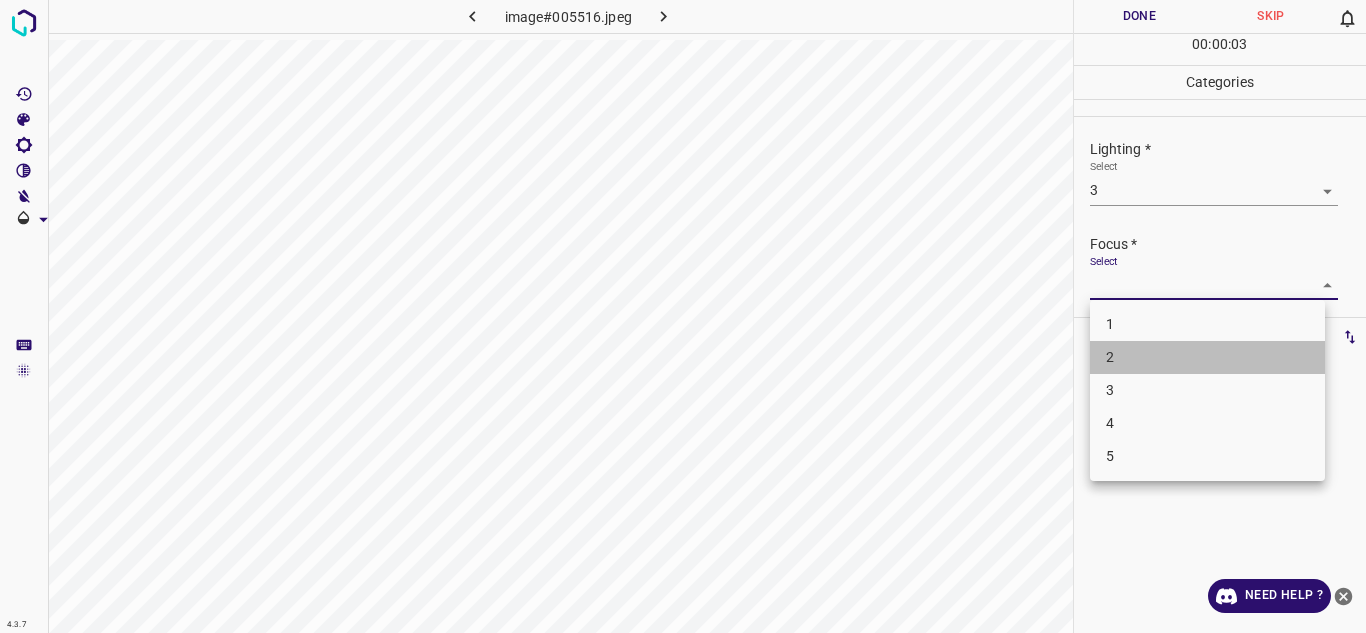click on "2" at bounding box center (1207, 357) 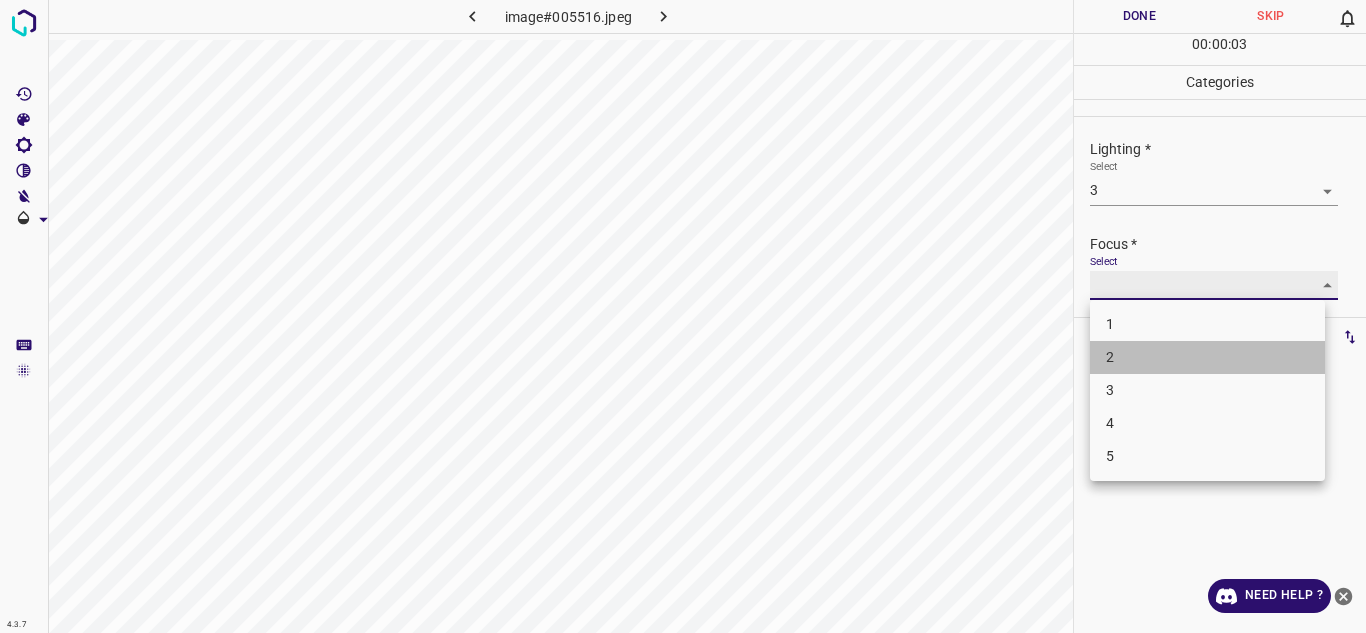 type on "2" 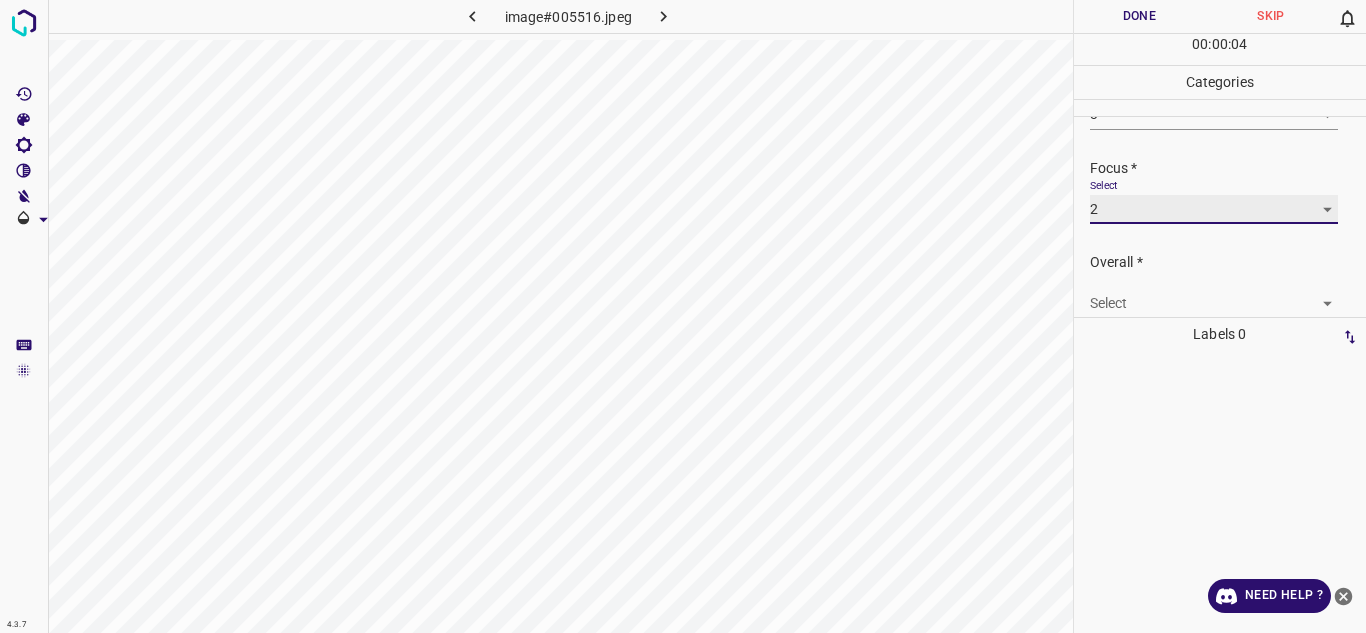 scroll, scrollTop: 98, scrollLeft: 0, axis: vertical 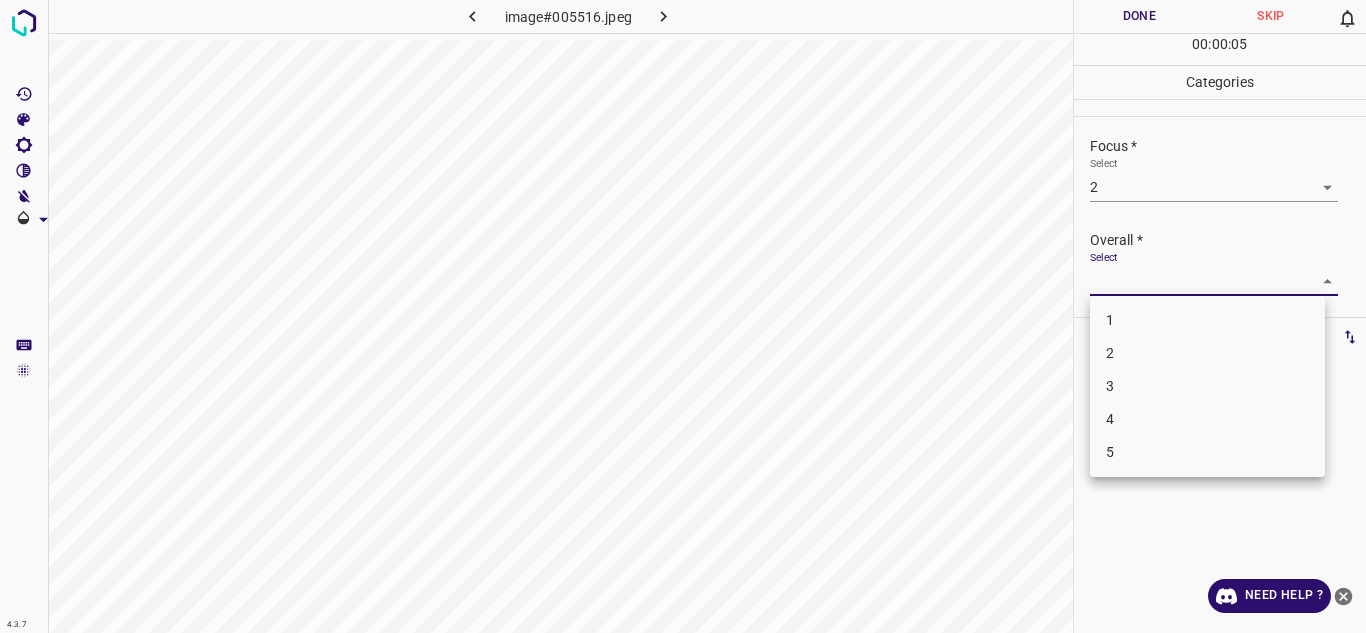drag, startPoint x: 1283, startPoint y: 280, endPoint x: 1141, endPoint y: 387, distance: 177.80045 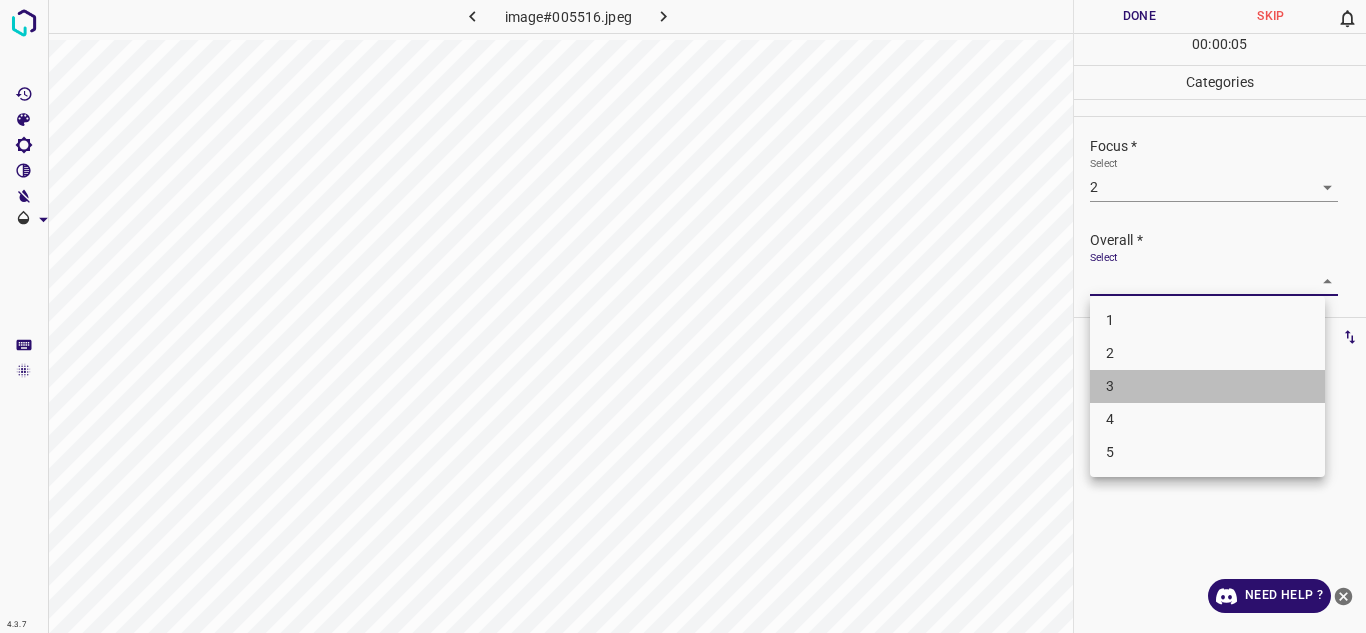 click on "3" at bounding box center [1207, 386] 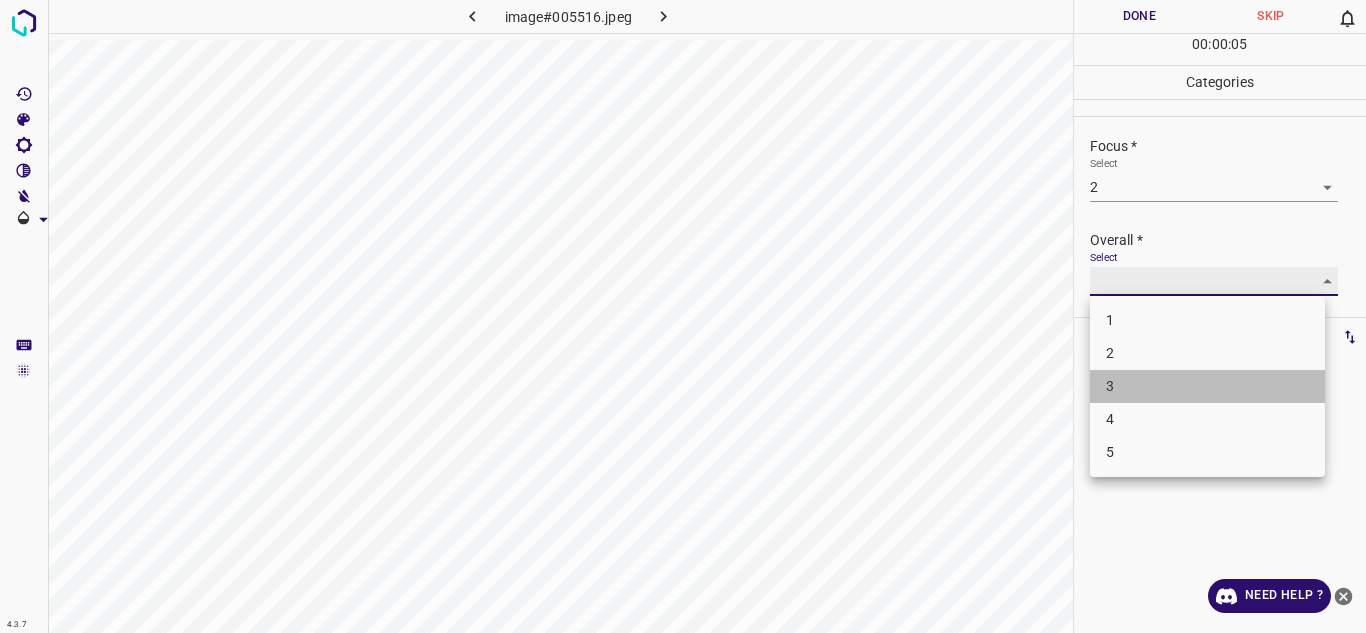 type on "3" 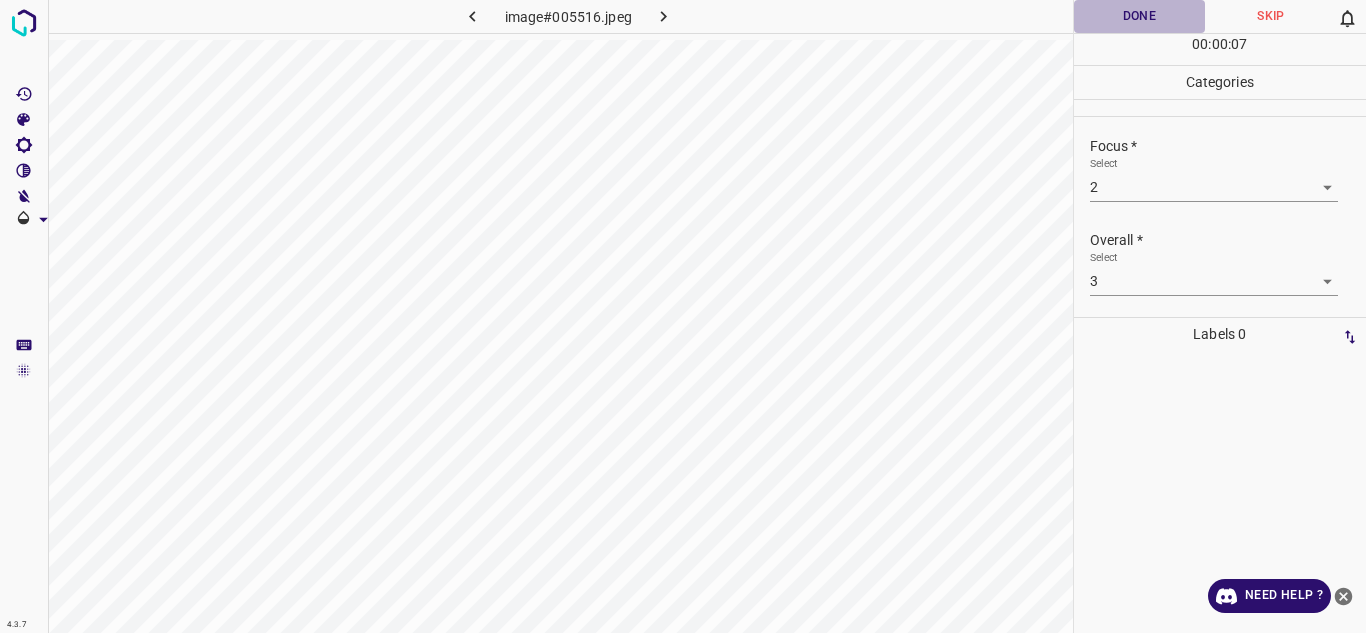 click on "Done" at bounding box center [1140, 16] 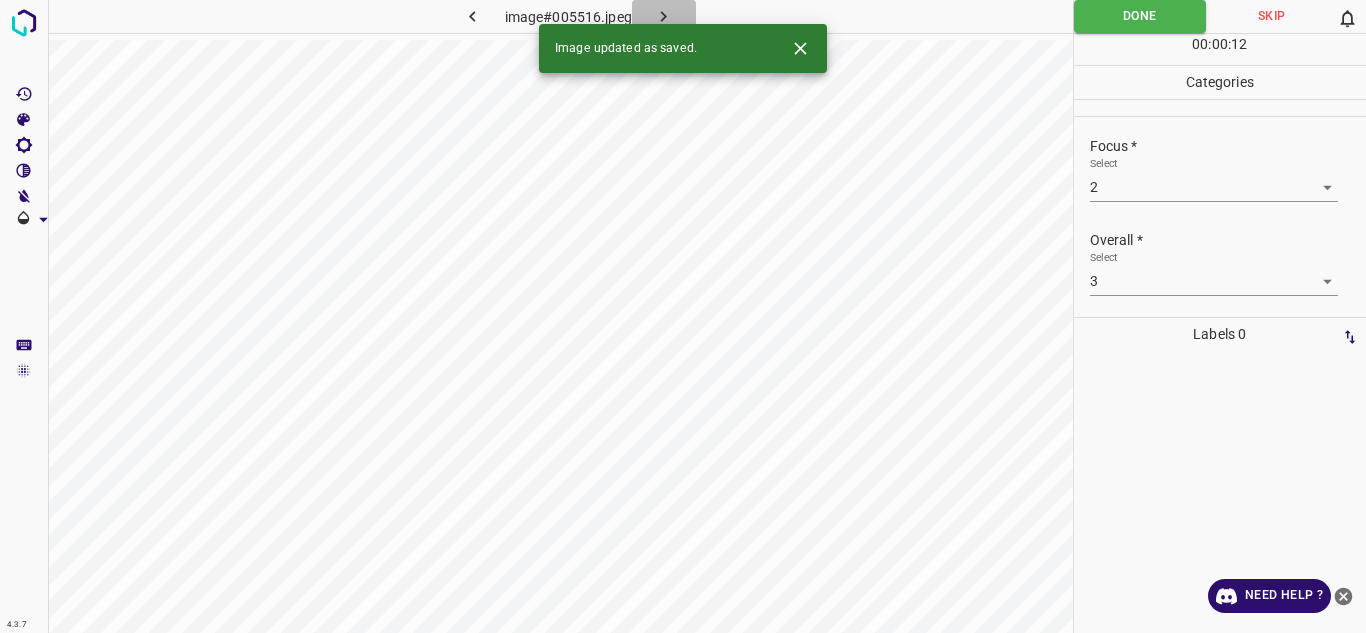 click 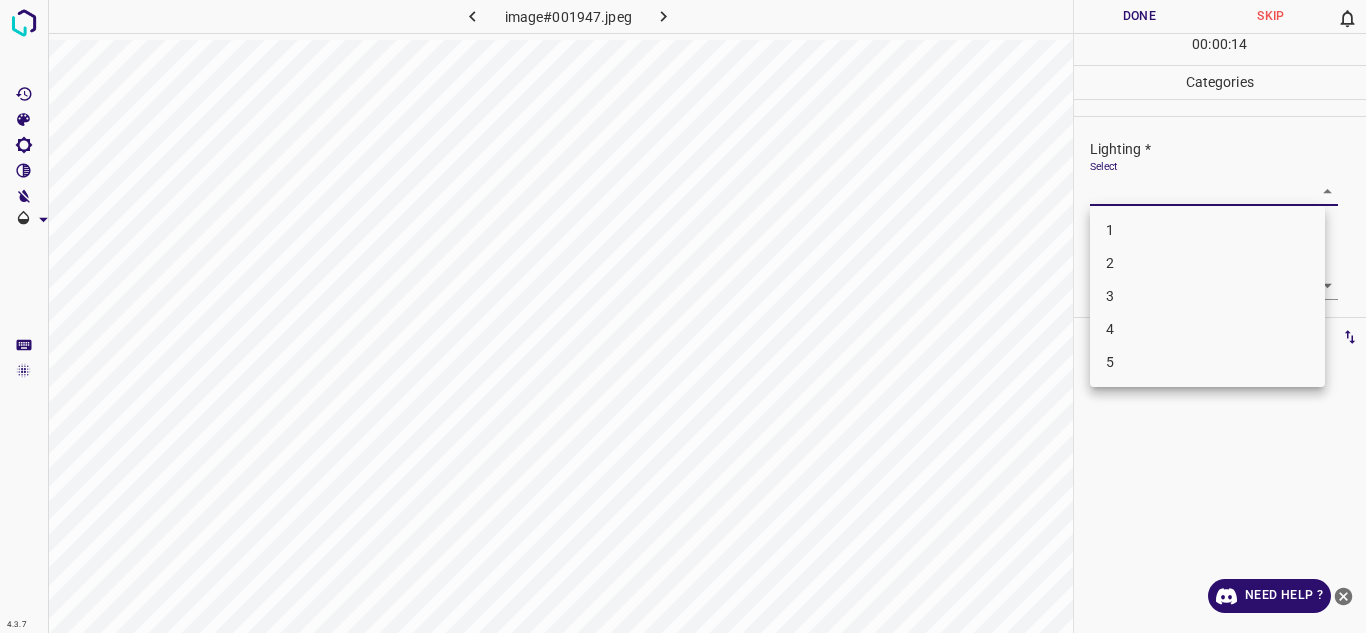 click on "4.3.7 image#001947.jpeg Done Skip 0 00   : 00   : 14   Categories Lighting *  Select ​ Focus *  Select ​ Overall *  Select ​ Labels   0 Categories 1 Lighting 2 Focus 3 Overall Tools Space Change between modes (Draw & Edit) I Auto labeling R Restore zoom M Zoom in N Zoom out Delete Delete selecte label Filters Z Restore filters X Saturation filter C Brightness filter V Contrast filter B Gray scale filter General O Download Need Help ? Texto original Valora esta traducción Tu opinión servirá para ayudar a mejorar el Traductor de Google - Text - Hide - Delete 1 2 3 4 5" at bounding box center (683, 316) 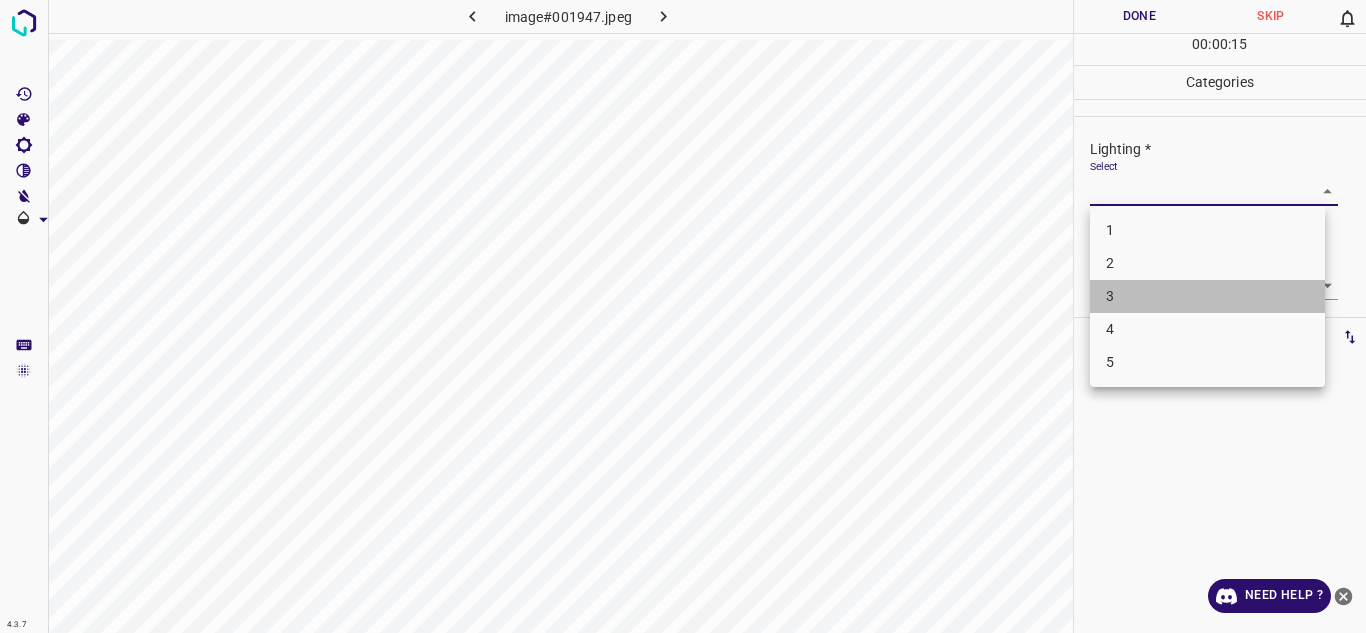 click on "3" at bounding box center [1207, 296] 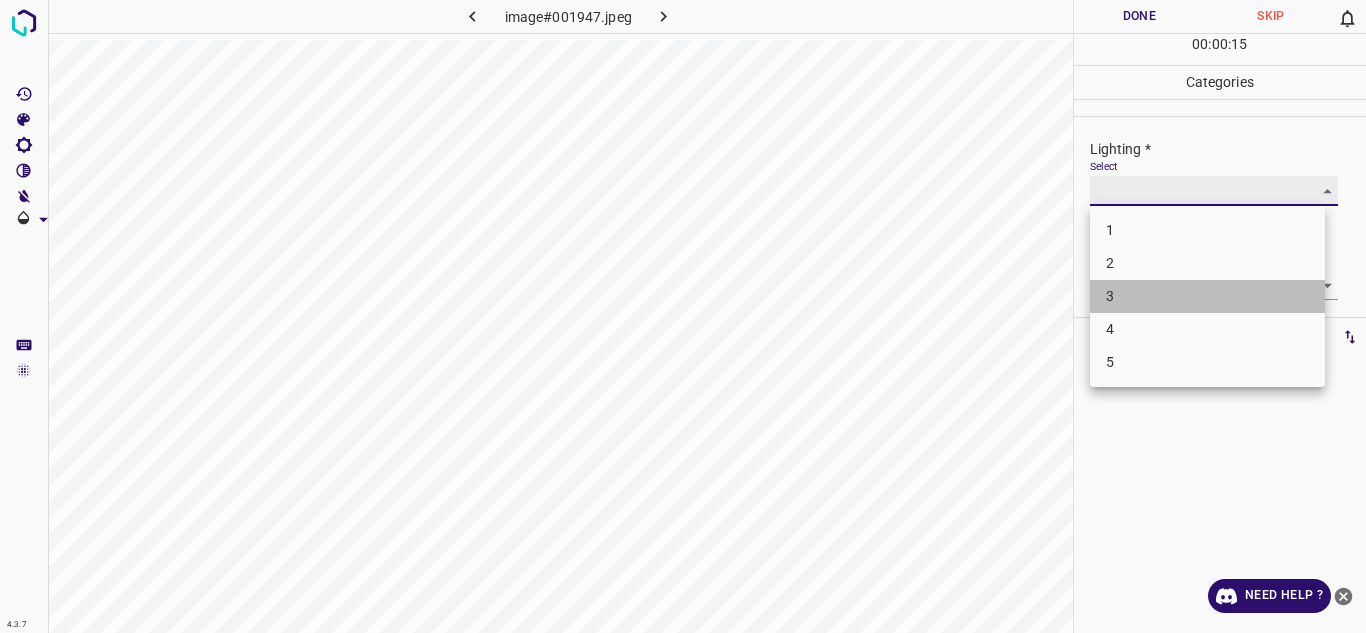 type on "3" 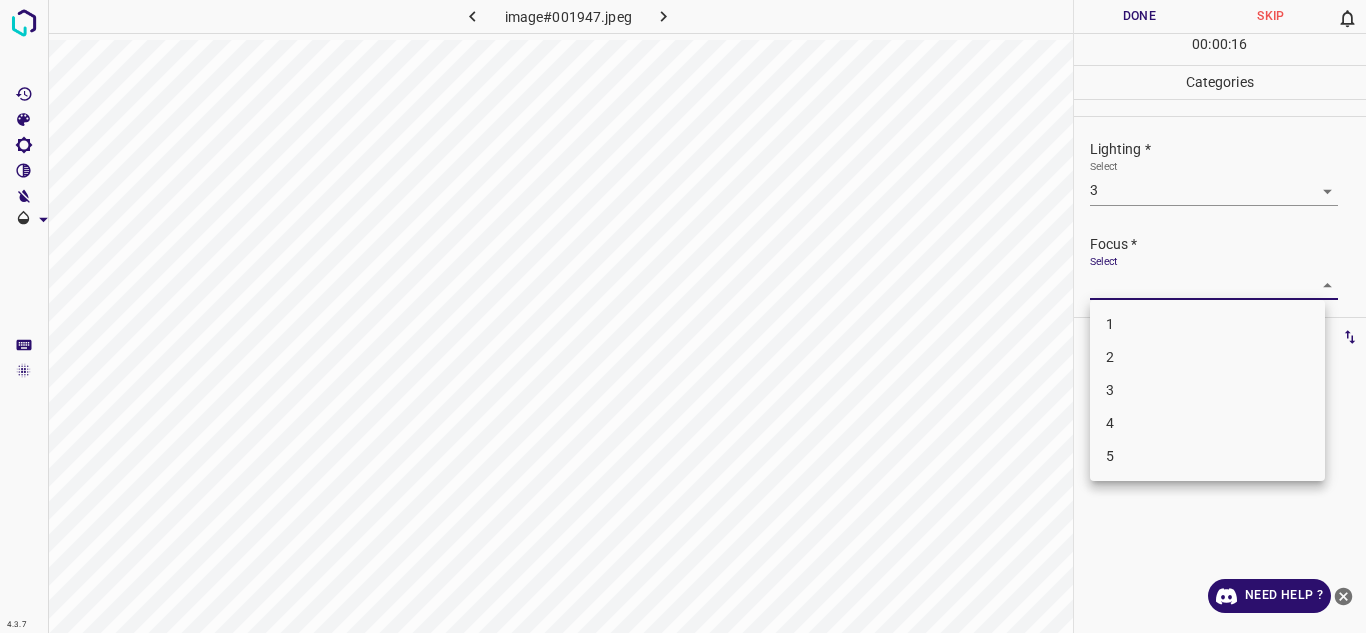 click on "4.3.7 image#001947.jpeg Done Skip 0 00   : 00   : 16   Categories Lighting *  Select 3 3 Focus *  Select ​ Overall *  Select ​ Labels   0 Categories 1 Lighting 2 Focus 3 Overall Tools Space Change between modes (Draw & Edit) I Auto labeling R Restore zoom M Zoom in N Zoom out Delete Delete selecte label Filters Z Restore filters X Saturation filter C Brightness filter V Contrast filter B Gray scale filter General O Download Need Help ? Texto original Valora esta traducción Tu opinión servirá para ayudar a mejorar el Traductor de Google - Text - Hide - Delete 1 2 3 4 5" at bounding box center (683, 316) 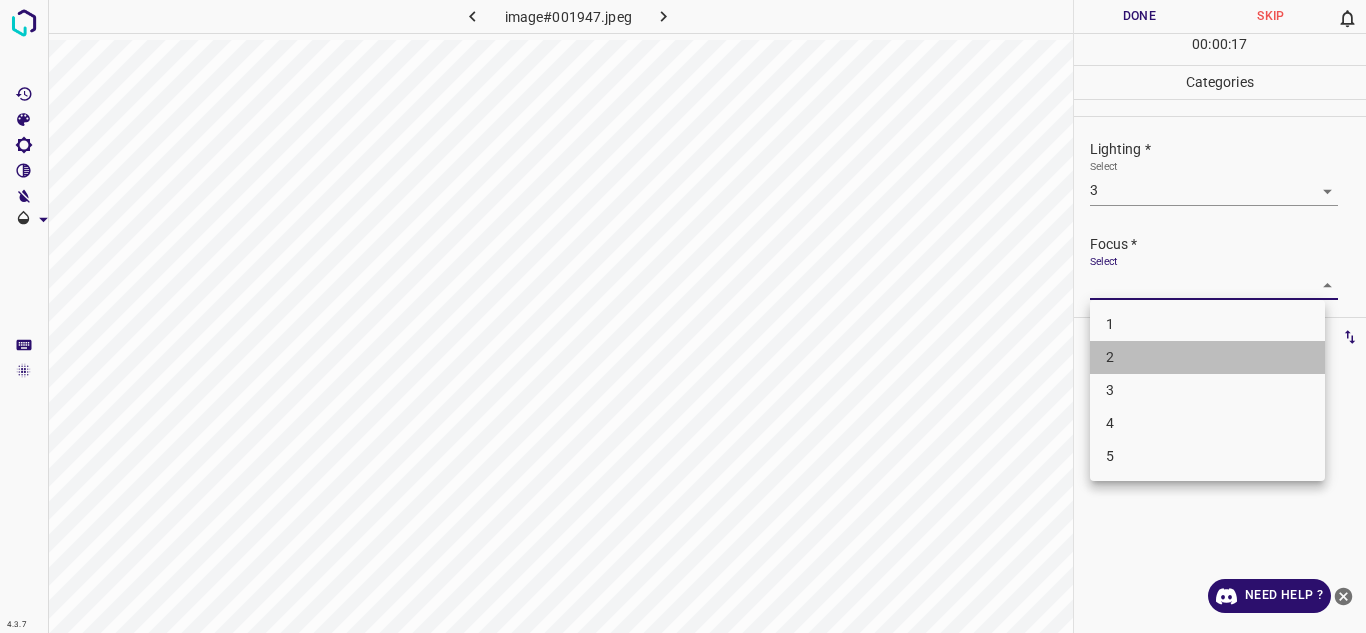click on "2" at bounding box center (1207, 357) 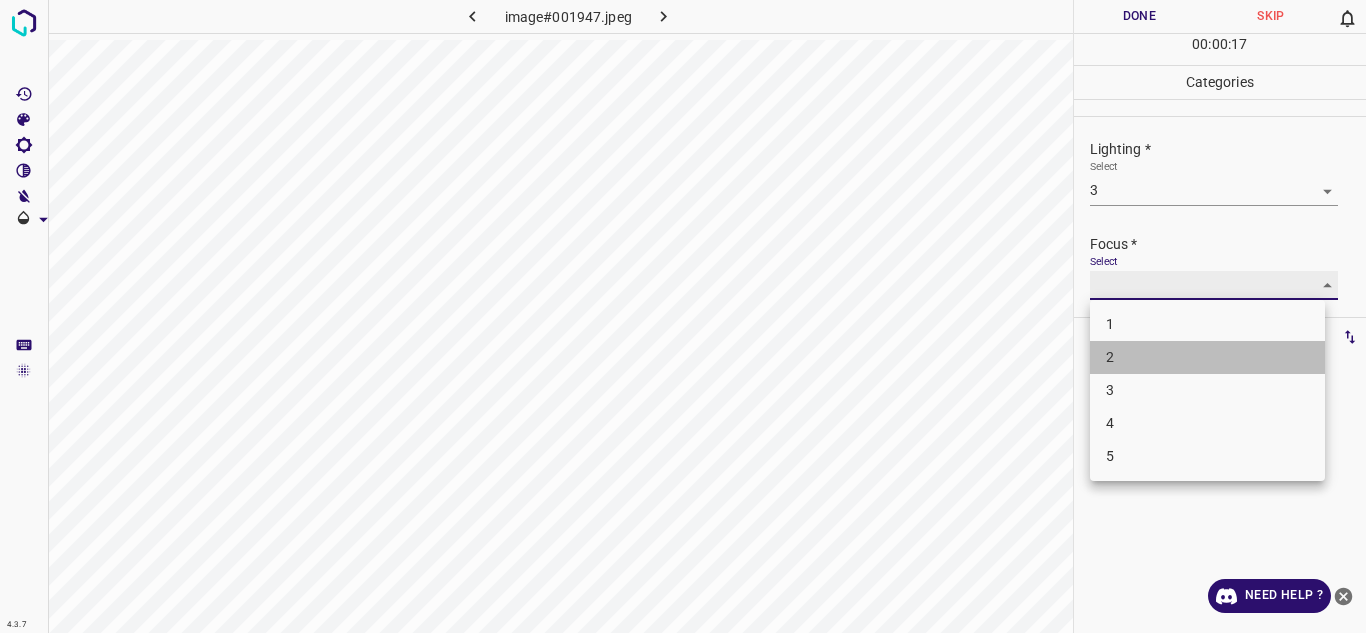 type on "2" 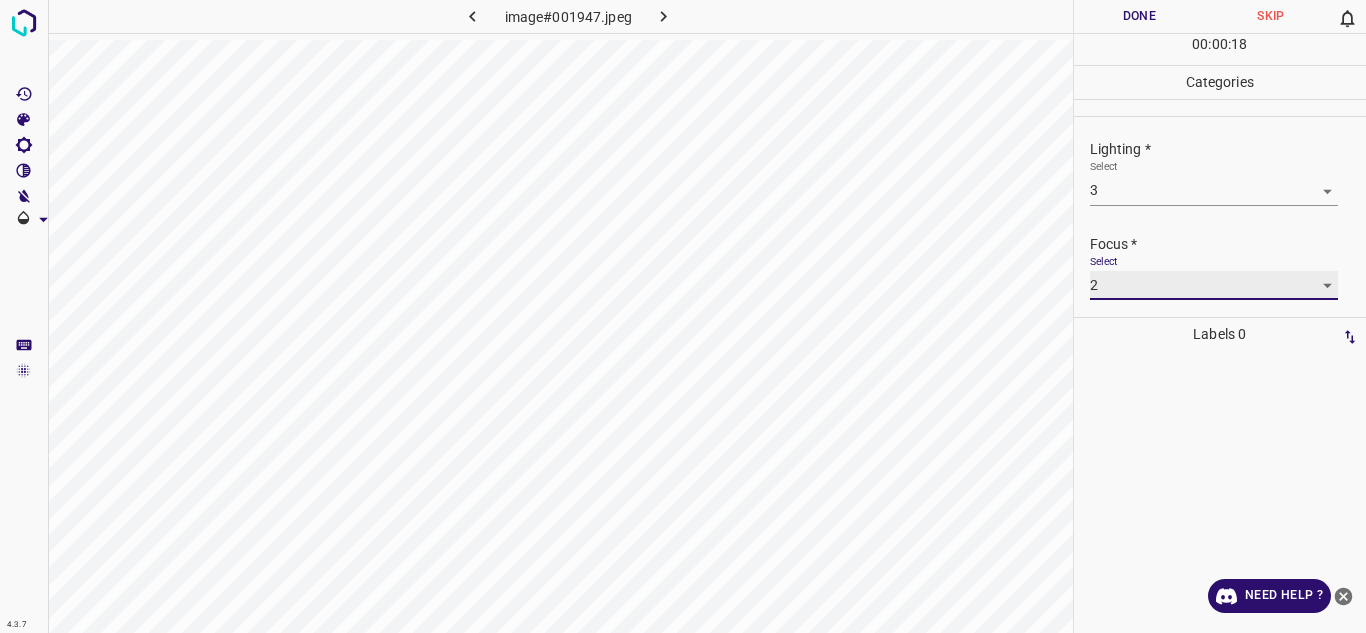 scroll, scrollTop: 98, scrollLeft: 0, axis: vertical 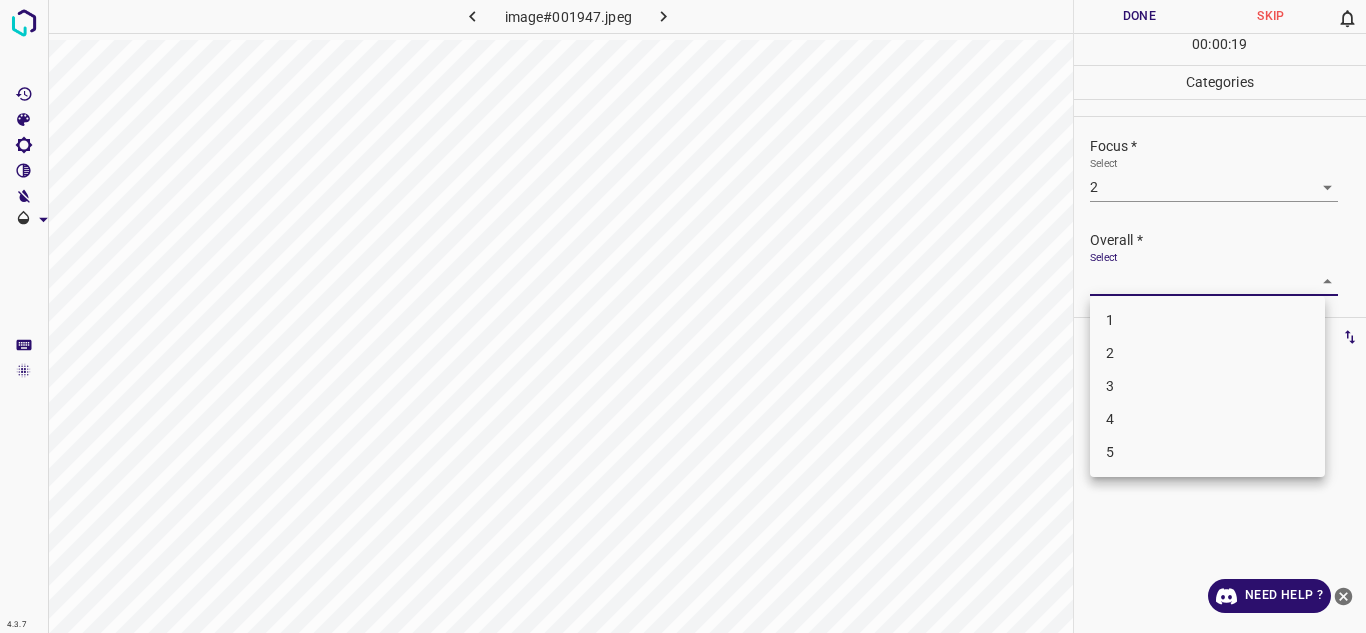 click on "4.3.7 image#001947.jpeg Done Skip 0 00   : 00   : 19   Categories Lighting *  Select 3 3 Focus *  Select 2 2 Overall *  Select ​ Labels   0 Categories 1 Lighting 2 Focus 3 Overall Tools Space Change between modes (Draw & Edit) I Auto labeling R Restore zoom M Zoom in N Zoom out Delete Delete selecte label Filters Z Restore filters X Saturation filter C Brightness filter V Contrast filter B Gray scale filter General O Download Need Help ? Texto original Valora esta traducción Tu opinión servirá para ayudar a mejorar el Traductor de Google - Text - Hide - Delete 1 2 3 4 5" at bounding box center (683, 316) 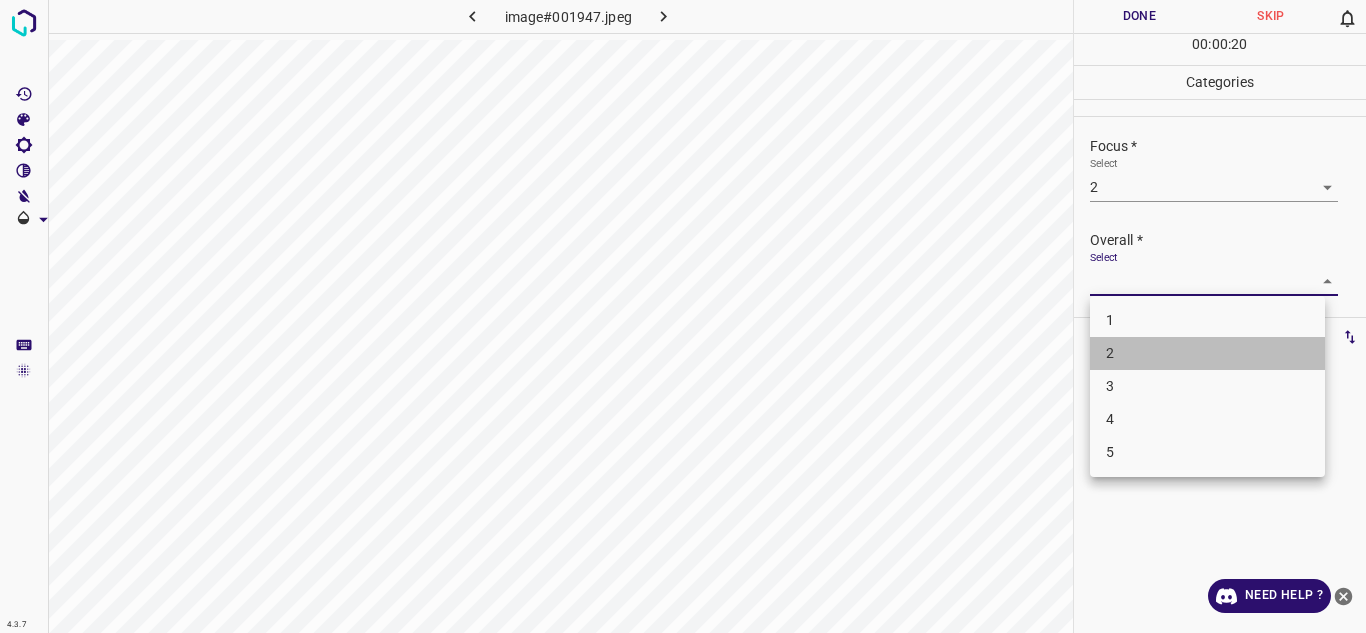 click on "2" at bounding box center [1207, 353] 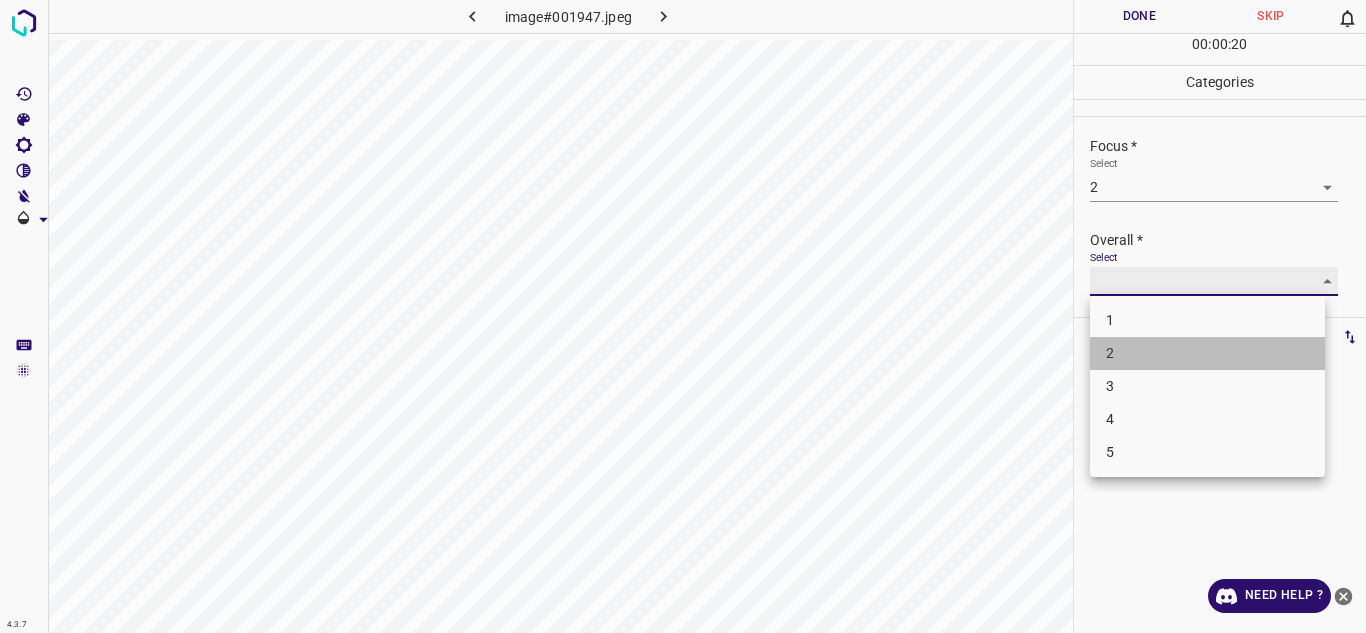 type on "2" 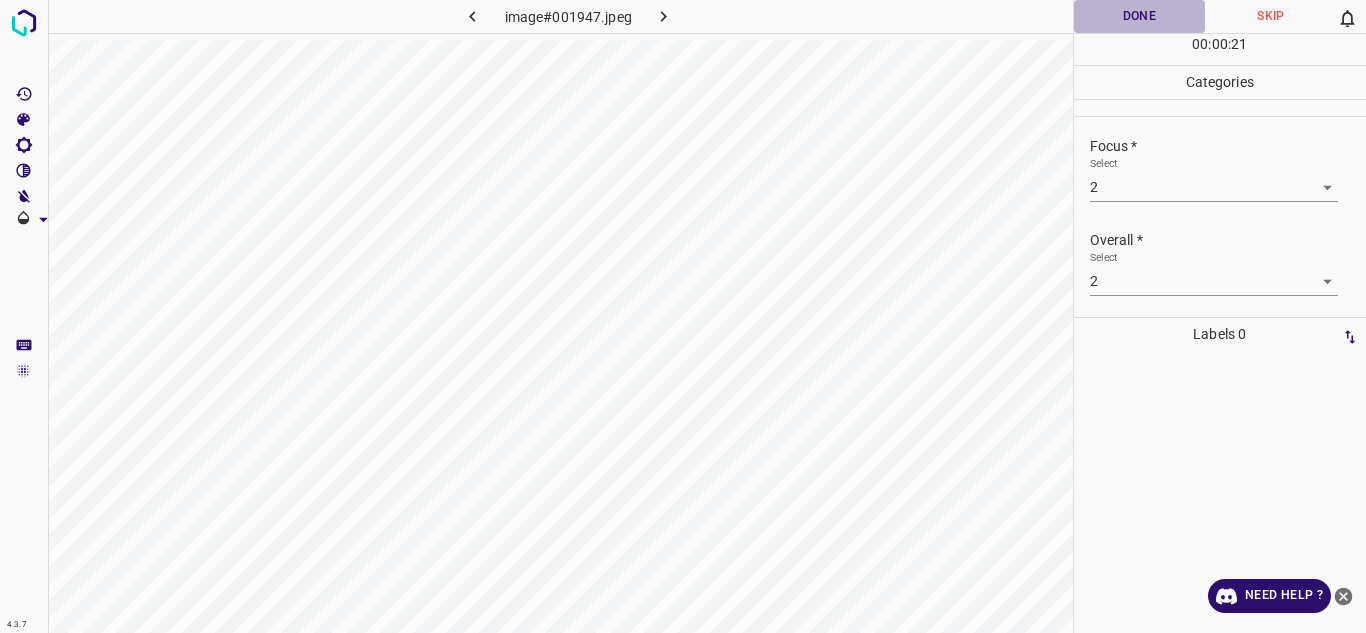 click on "Done" at bounding box center (1140, 16) 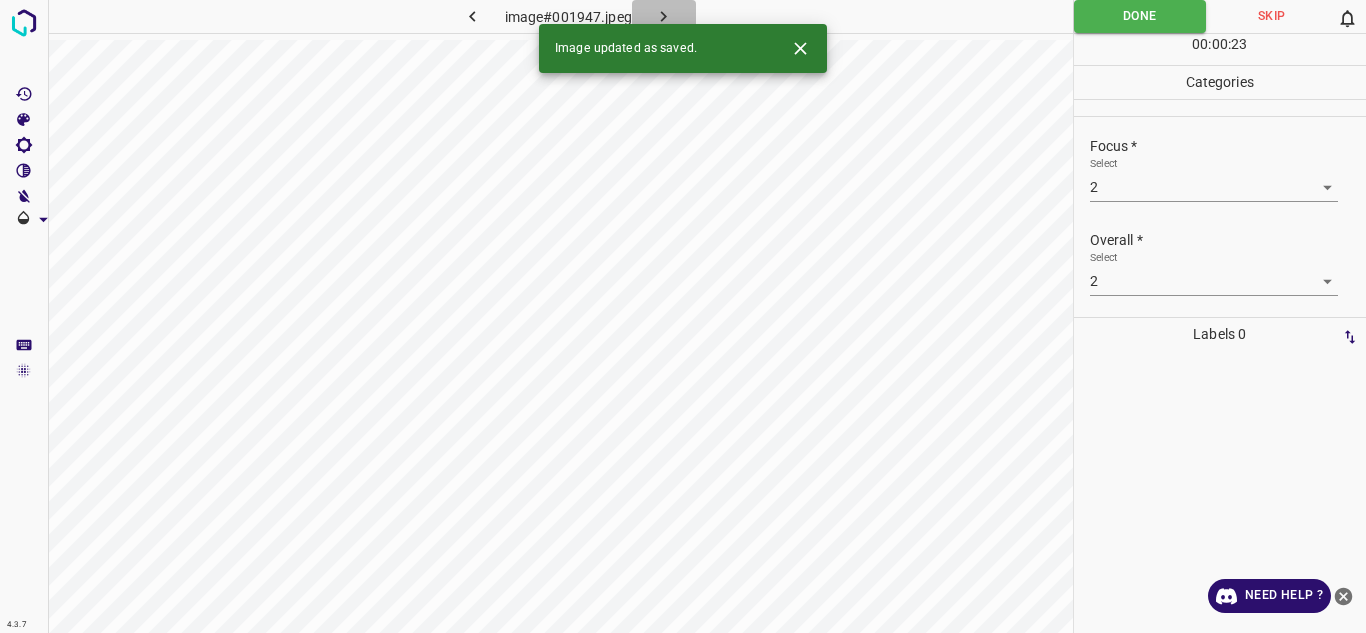 click at bounding box center (664, 16) 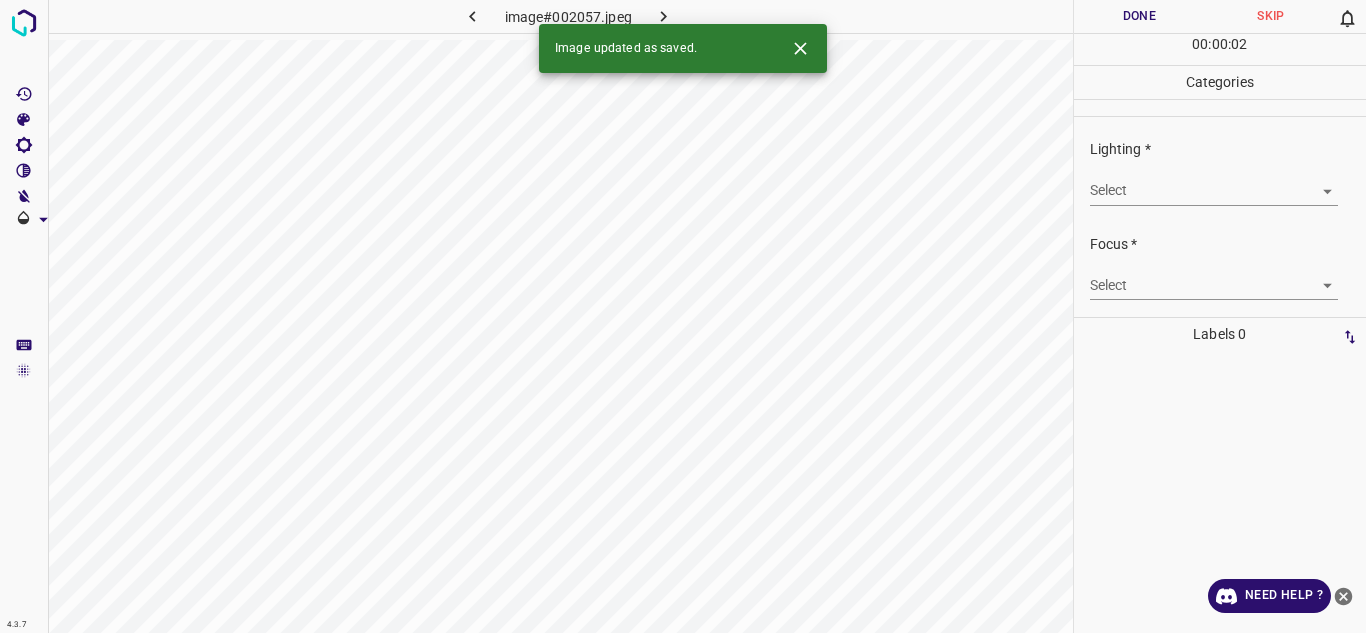click on "4.3.7 image#002057.jpeg Done Skip 0 00   : 00   : 02   Categories Lighting *  Select ​ Focus *  Select ​ Overall *  Select ​ Labels   0 Categories 1 Lighting 2 Focus 3 Overall Tools Space Change between modes (Draw & Edit) I Auto labeling R Restore zoom M Zoom in N Zoom out Delete Delete selecte label Filters Z Restore filters X Saturation filter C Brightness filter V Contrast filter B Gray scale filter General O Download Image updated as saved. Need Help ? Texto original Valora esta traducción Tu opinión servirá para ayudar a mejorar el Traductor de Google - Text - Hide - Delete" at bounding box center [683, 316] 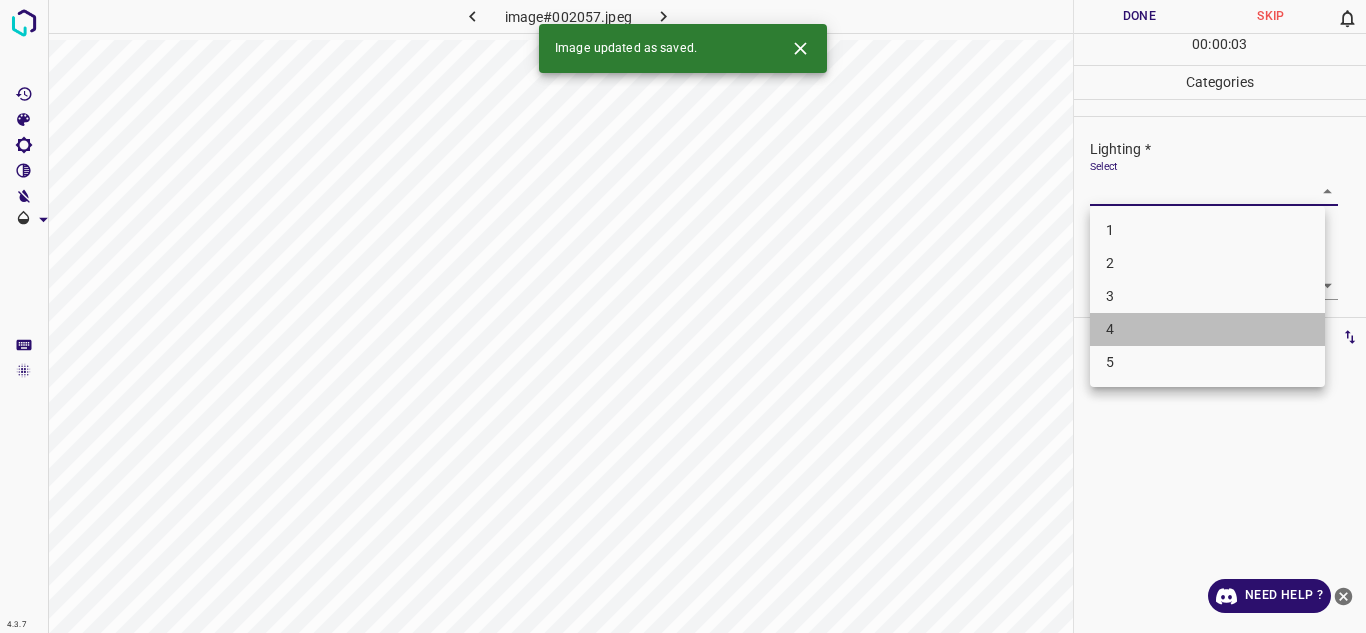 click on "4" at bounding box center [1207, 329] 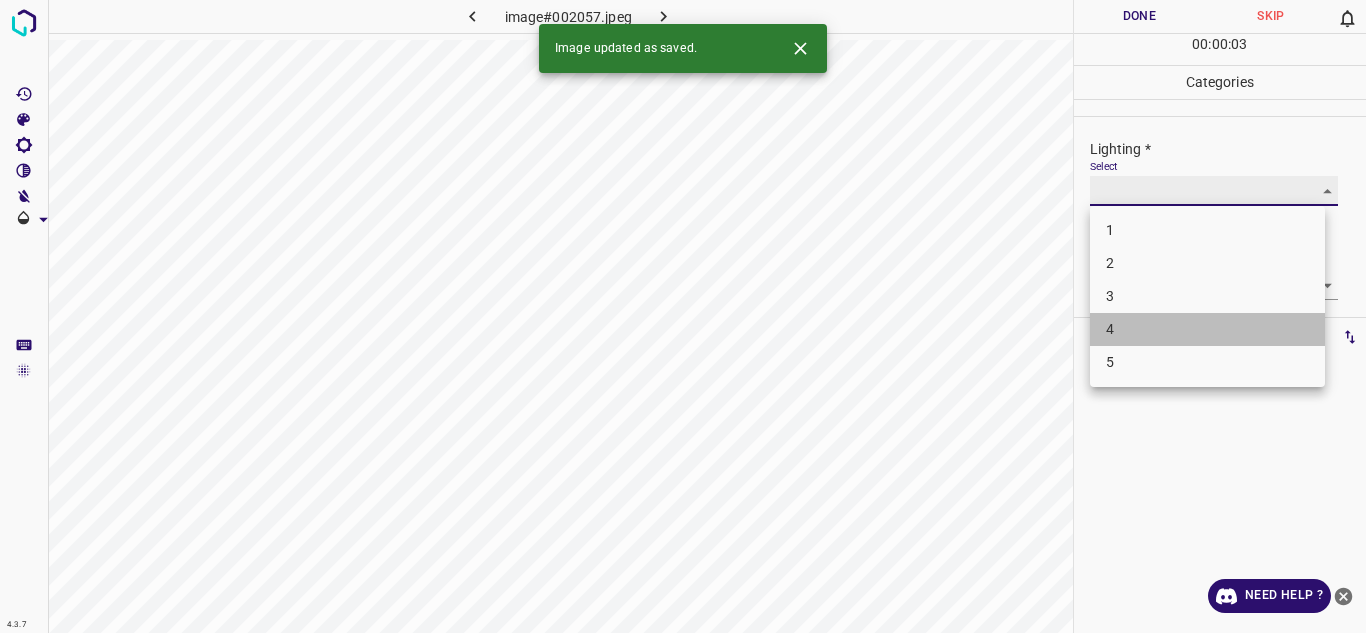 type on "4" 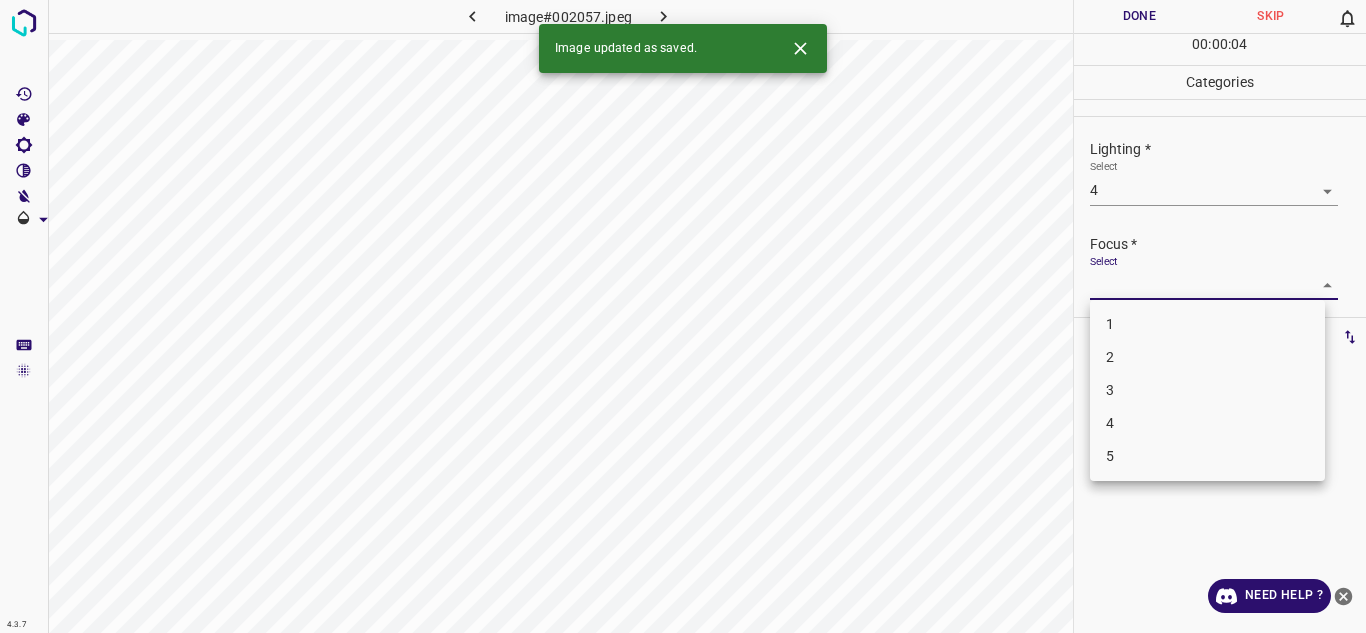 click on "4.3.7 image#002057.jpeg Done Skip 0 00   : 00   : 04   Categories Lighting *  Select 4 4 Focus *  Select ​ Overall *  Select ​ Labels   0 Categories 1 Lighting 2 Focus 3 Overall Tools Space Change between modes (Draw & Edit) I Auto labeling R Restore zoom M Zoom in N Zoom out Delete Delete selecte label Filters Z Restore filters X Saturation filter C Brightness filter V Contrast filter B Gray scale filter General O Download Image updated as saved. Need Help ? Texto original Valora esta traducción Tu opinión servirá para ayudar a mejorar el Traductor de Google - Text - Hide - Delete 1 2 3 4 5" at bounding box center [683, 316] 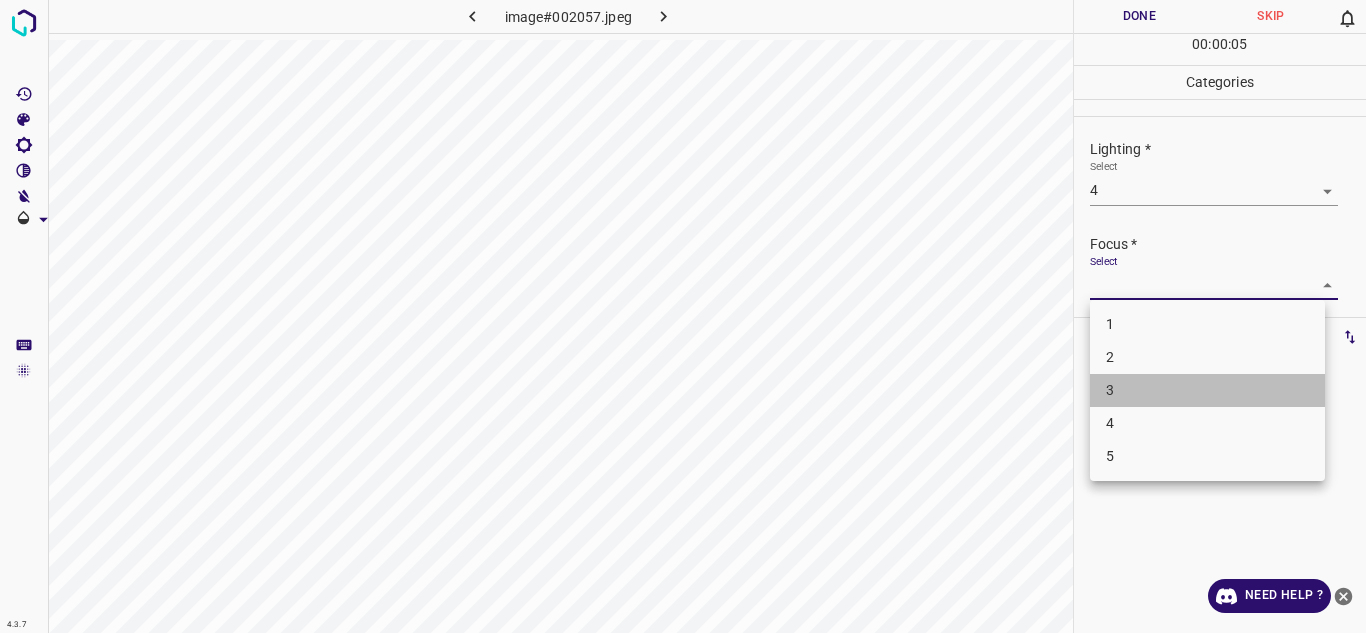 click on "3" at bounding box center [1207, 390] 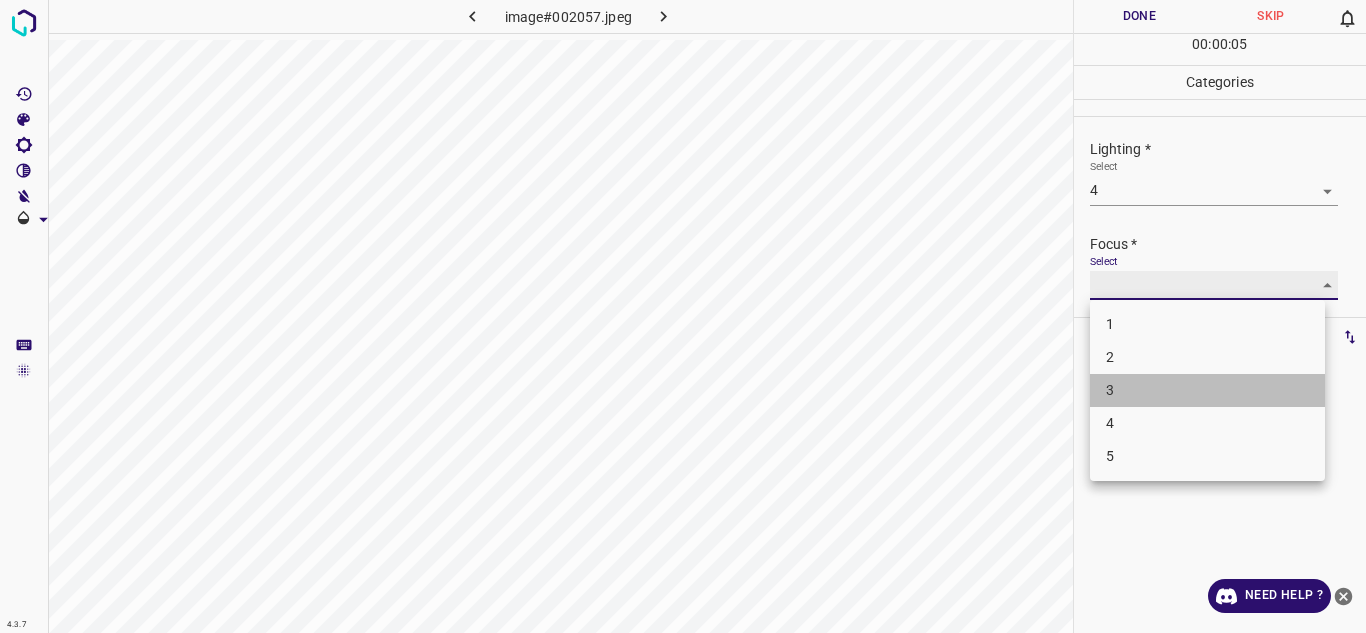type on "3" 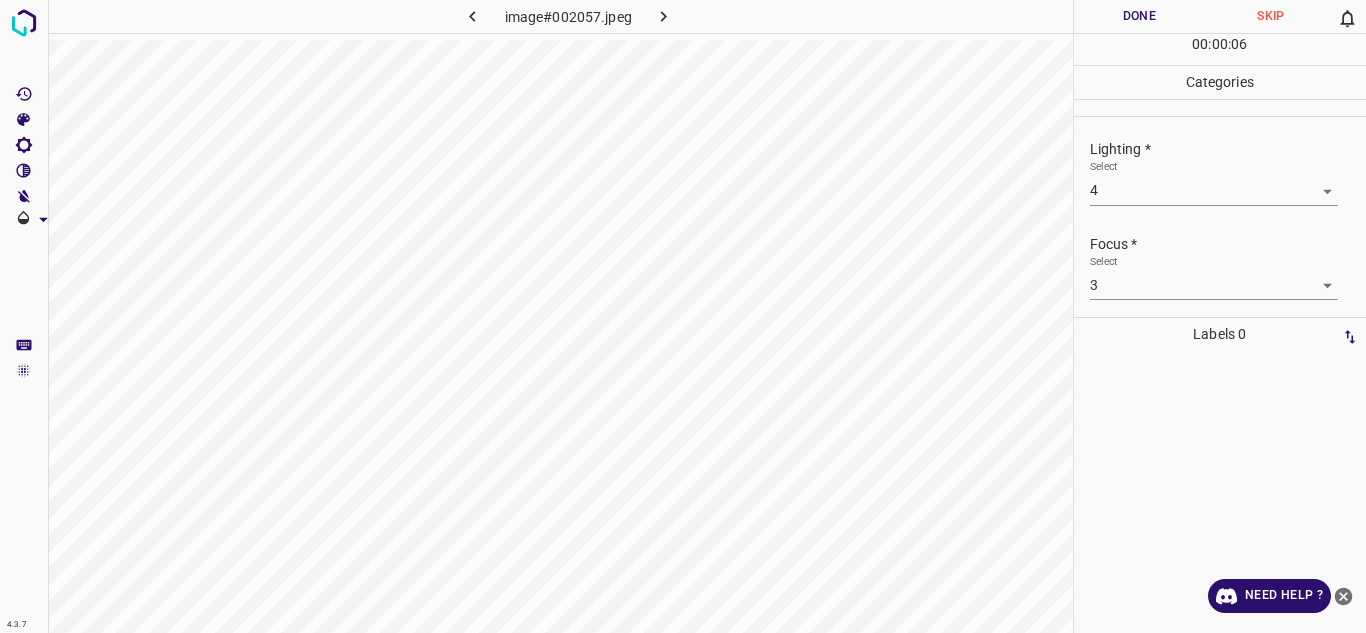 click on "Select 3 3" at bounding box center (1228, 277) 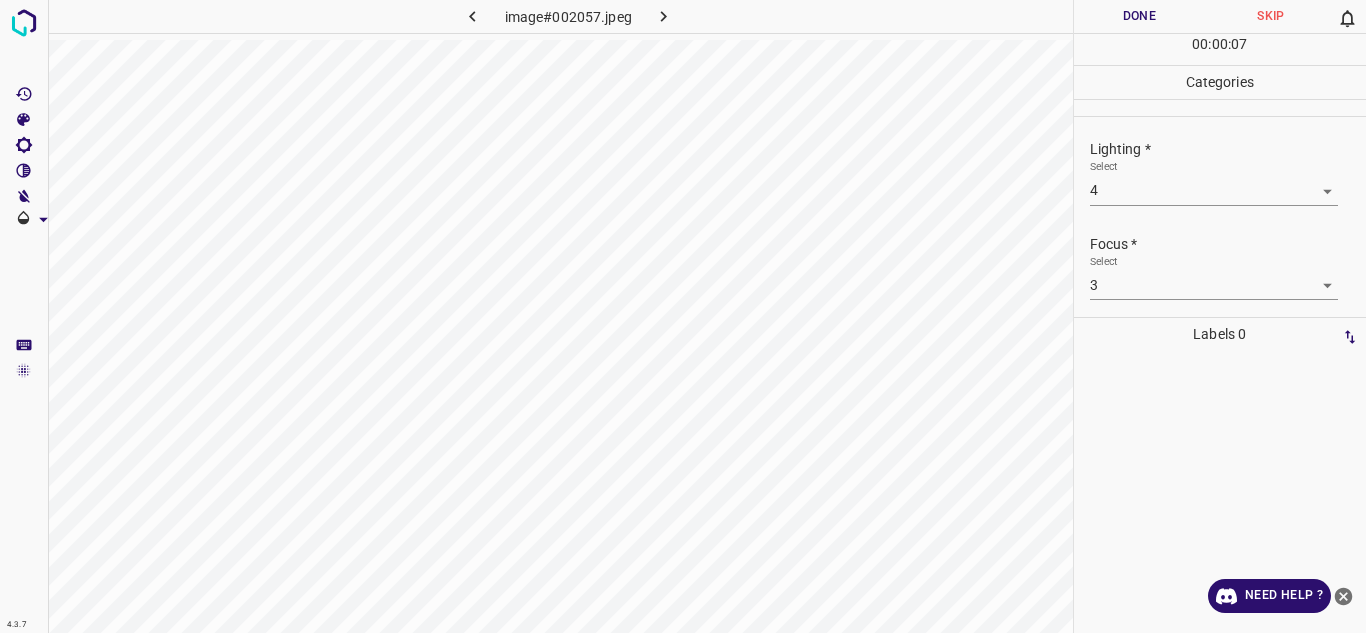 scroll, scrollTop: 98, scrollLeft: 0, axis: vertical 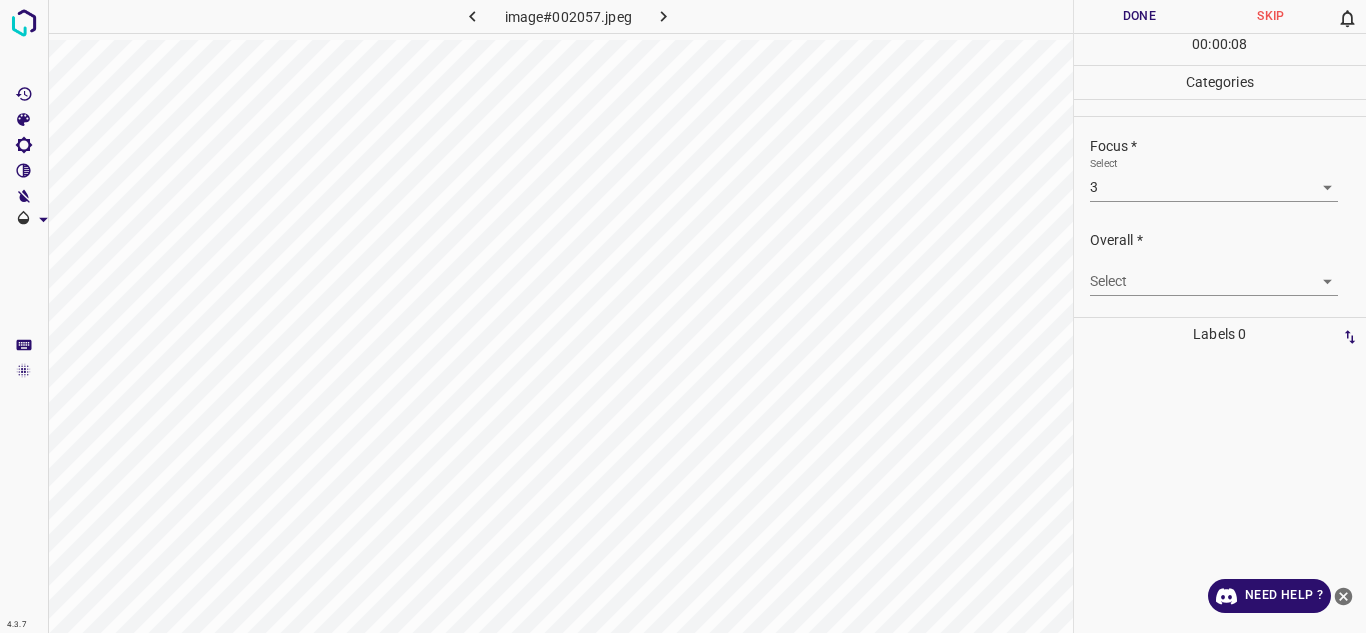 click on "4.3.7 image#002057.jpeg Done Skip 0 00   : 00   : 08   Categories Lighting *  Select 4 4 Focus *  Select 3 3 Overall *  Select ​ Labels   0 Categories 1 Lighting 2 Focus 3 Overall Tools Space Change between modes (Draw & Edit) I Auto labeling R Restore zoom M Zoom in N Zoom out Delete Delete selecte label Filters Z Restore filters X Saturation filter C Brightness filter V Contrast filter B Gray scale filter General O Download Need Help ? Texto original Valora esta traducción Tu opinión servirá para ayudar a mejorar el Traductor de Google - Text - Hide - Delete" at bounding box center (683, 316) 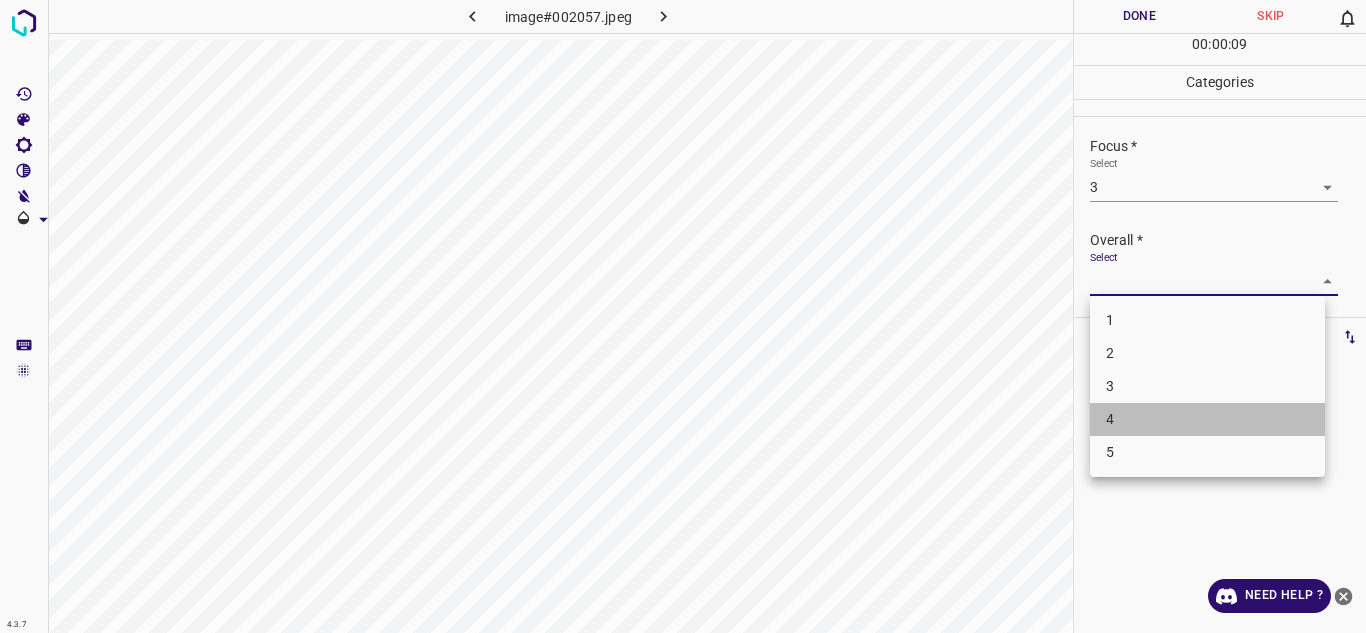 click on "4" at bounding box center [1207, 419] 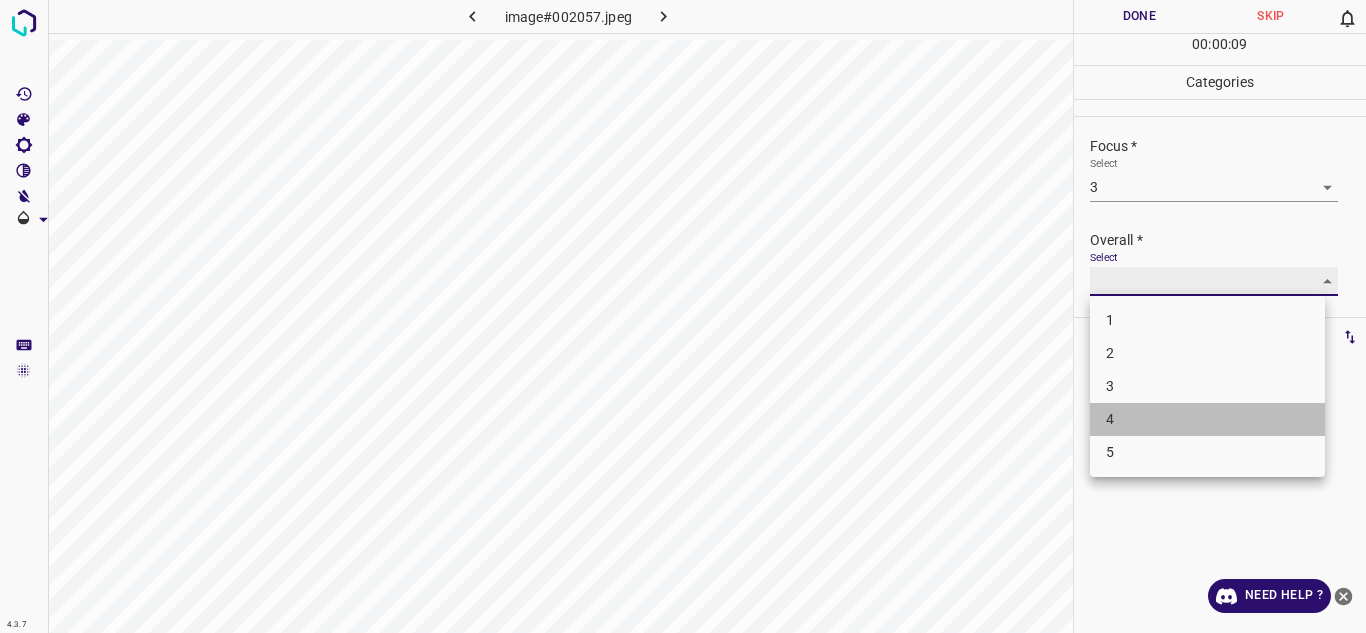 type on "4" 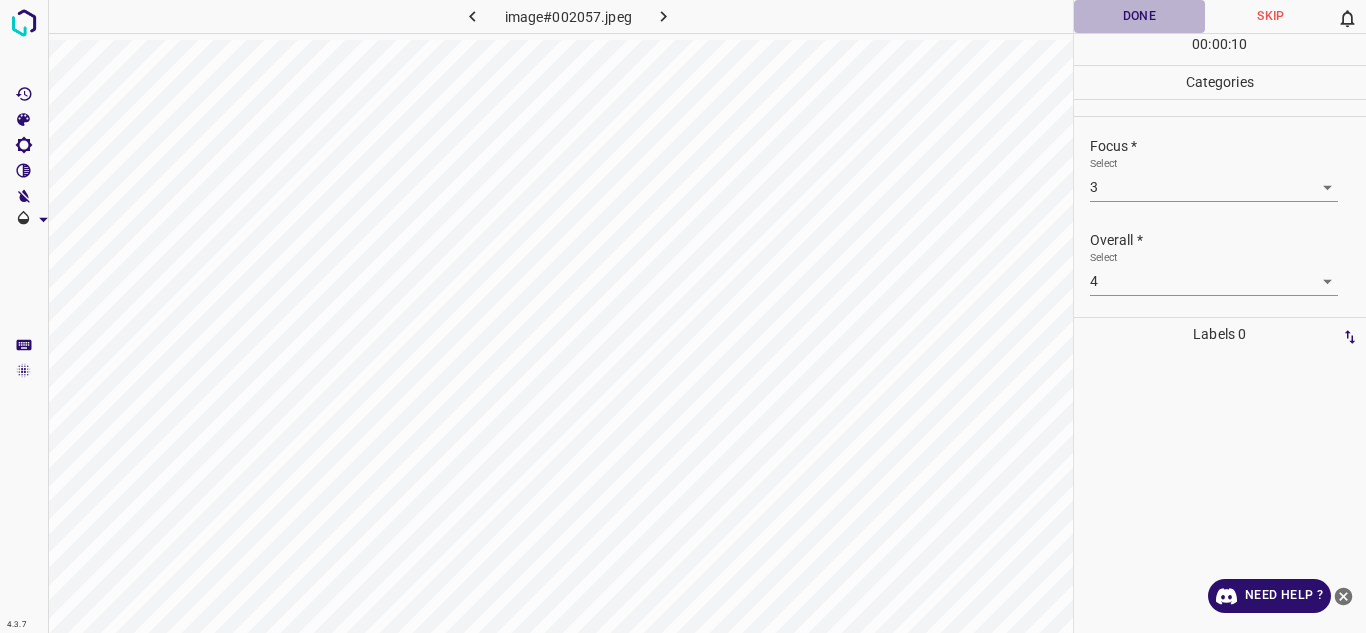 click on "Done" at bounding box center (1140, 16) 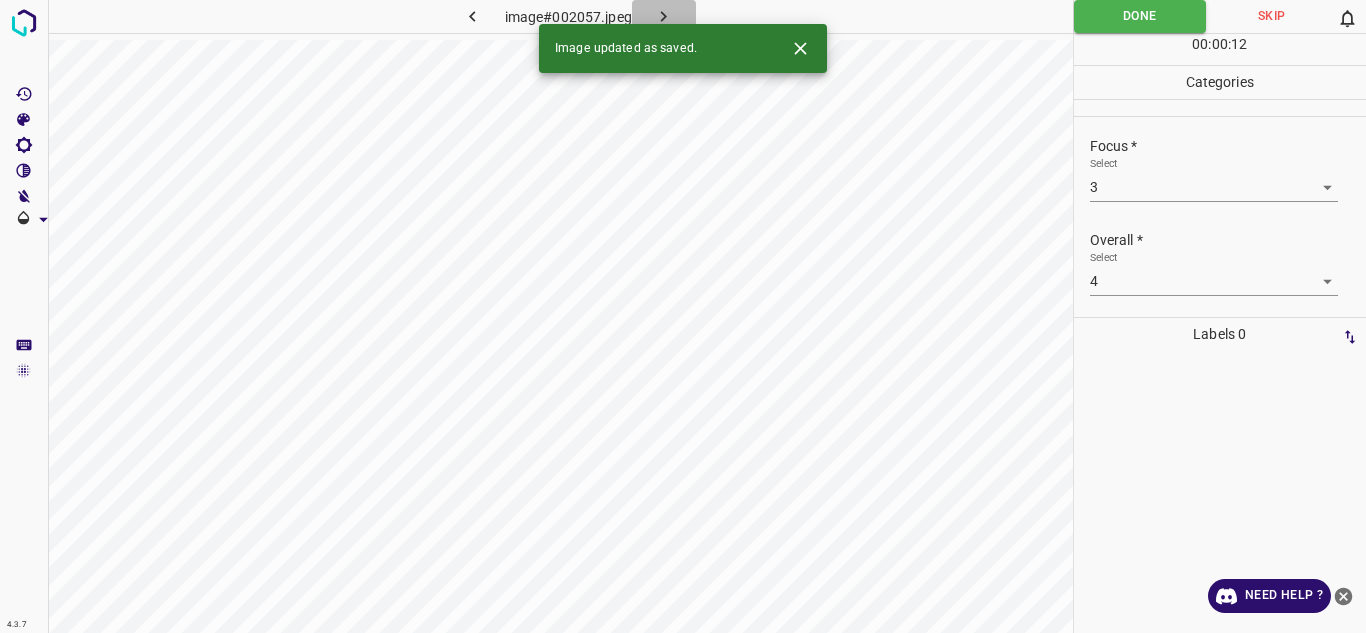 click 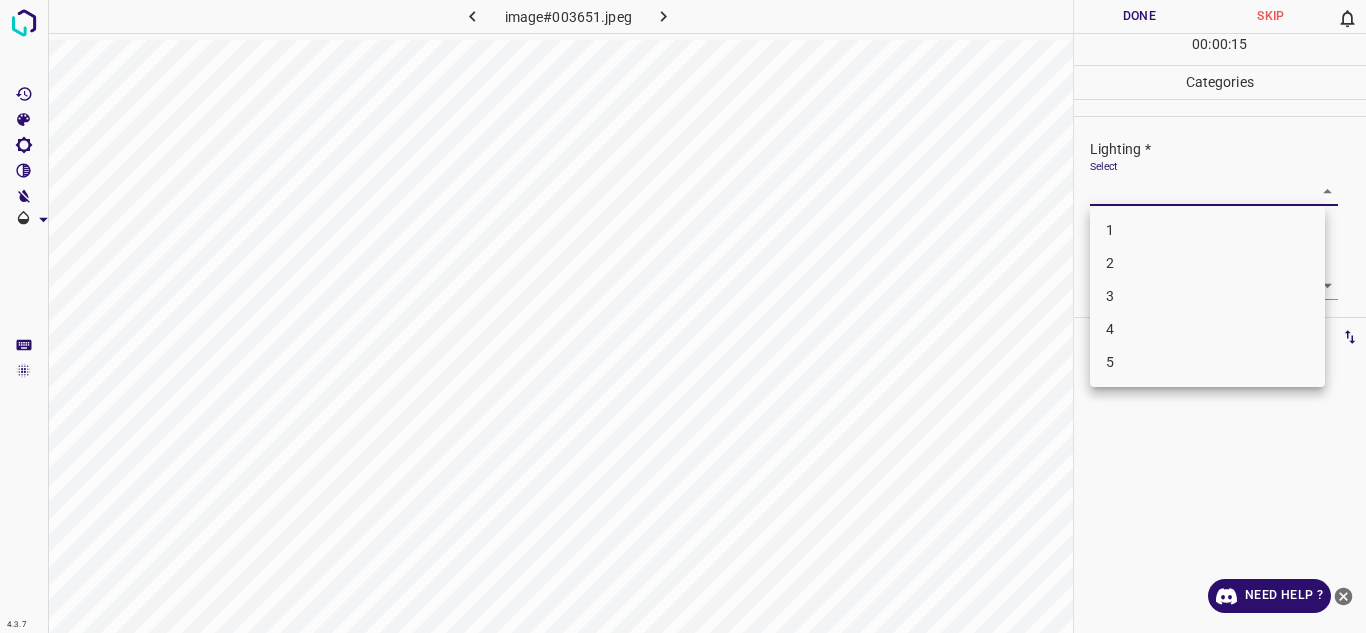 click on "4.3.7 image#003651.jpeg Done Skip 0 00   : 00   : 15   Categories Lighting *  Select ​ Focus *  Select ​ Overall *  Select ​ Labels   0 Categories 1 Lighting 2 Focus 3 Overall Tools Space Change between modes (Draw & Edit) I Auto labeling R Restore zoom M Zoom in N Zoom out Delete Delete selecte label Filters Z Restore filters X Saturation filter C Brightness filter V Contrast filter B Gray scale filter General O Download Need Help ? Texto original Valora esta traducción Tu opinión servirá para ayudar a mejorar el Traductor de Google - Text - Hide - Delete 1 2 3 4 5" at bounding box center [683, 316] 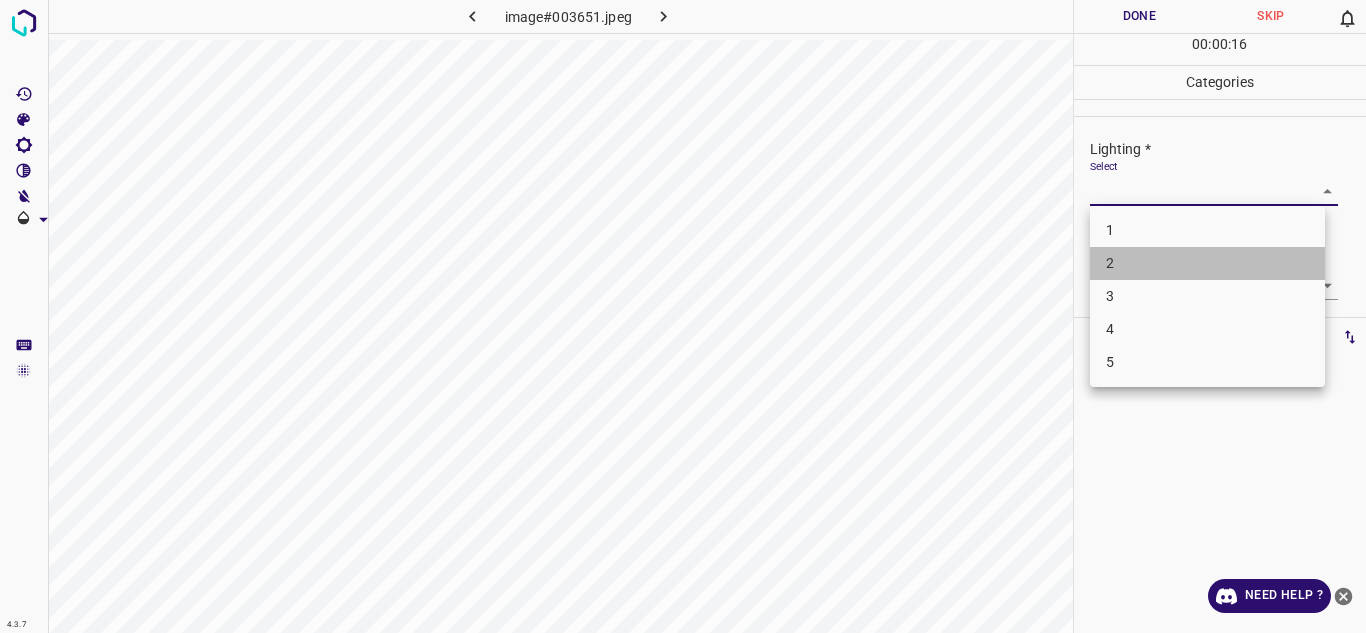 click on "2" at bounding box center (1207, 263) 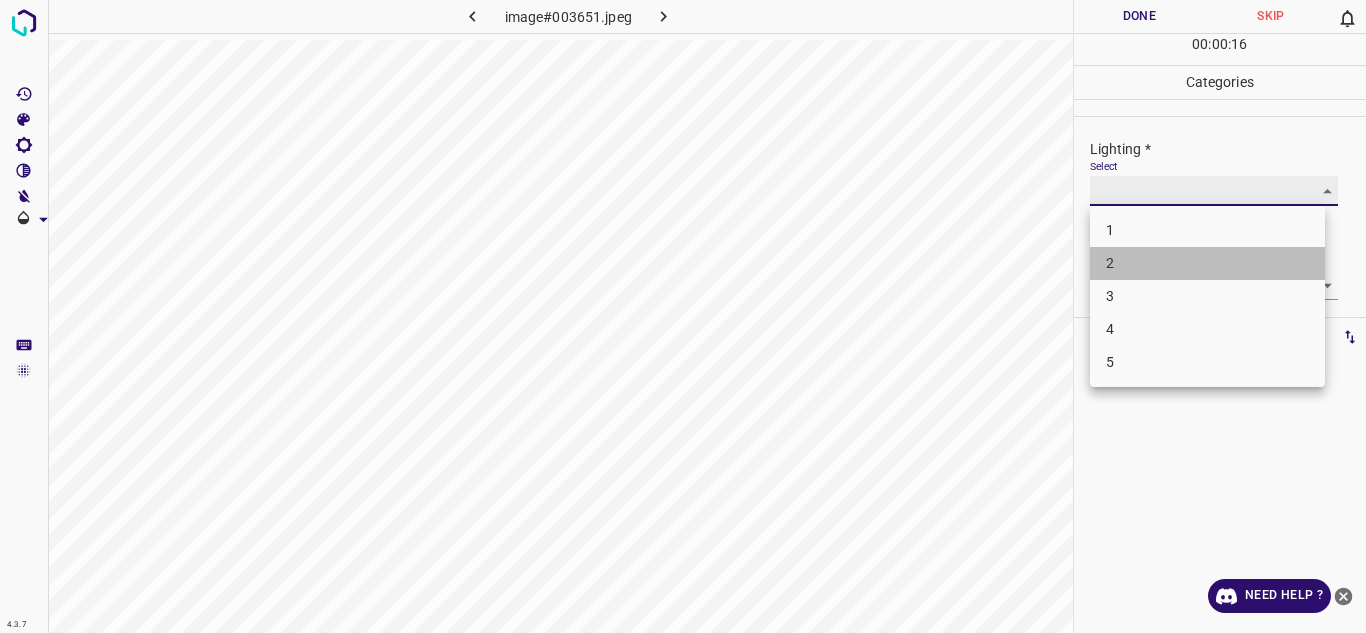 type on "2" 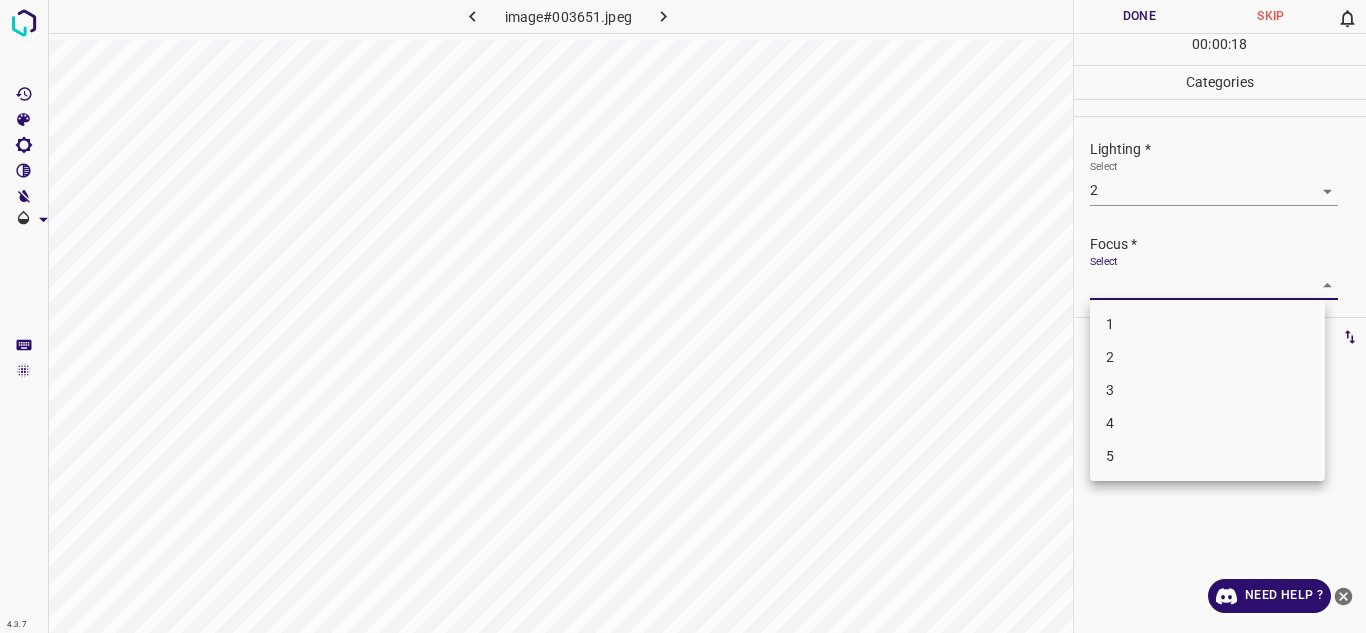 drag, startPoint x: 1152, startPoint y: 287, endPoint x: 1159, endPoint y: 363, distance: 76.321686 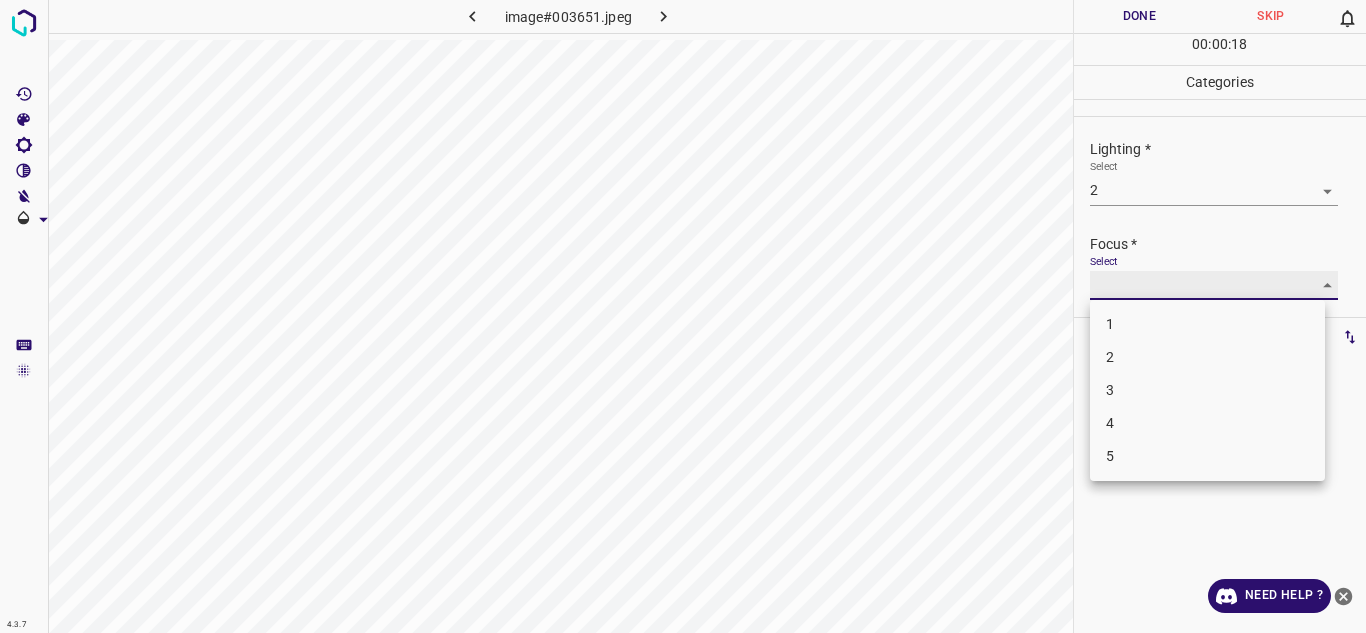 type on "2" 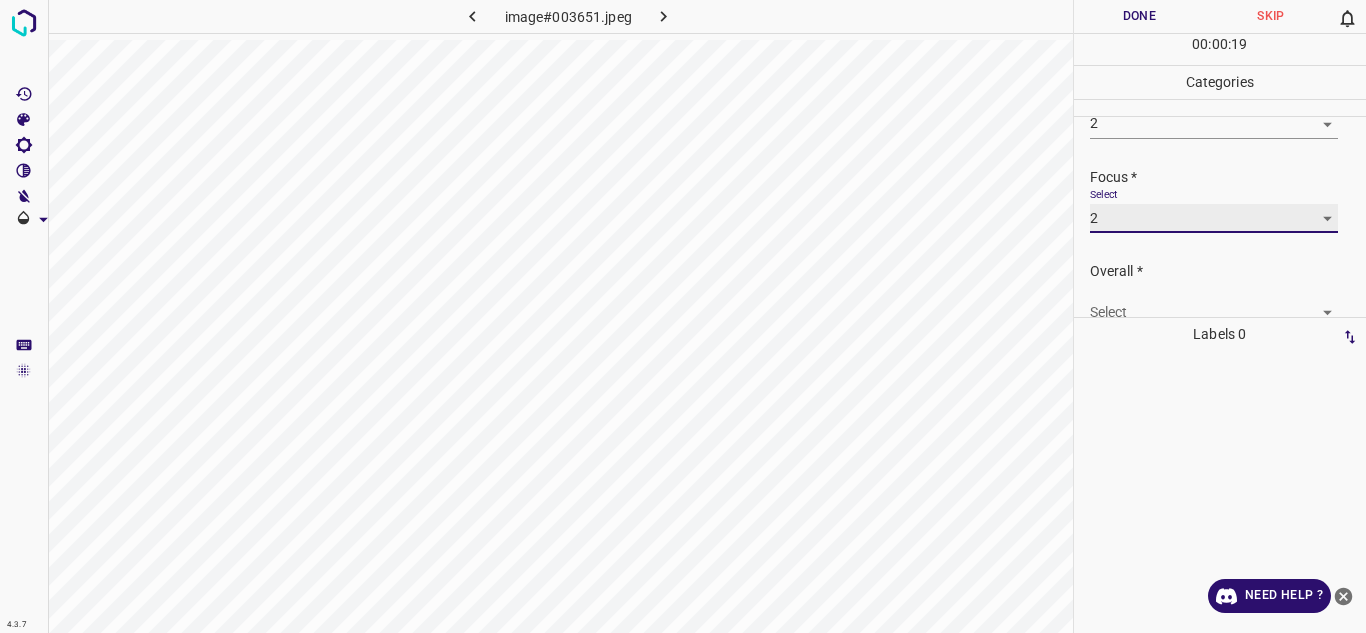 scroll, scrollTop: 98, scrollLeft: 0, axis: vertical 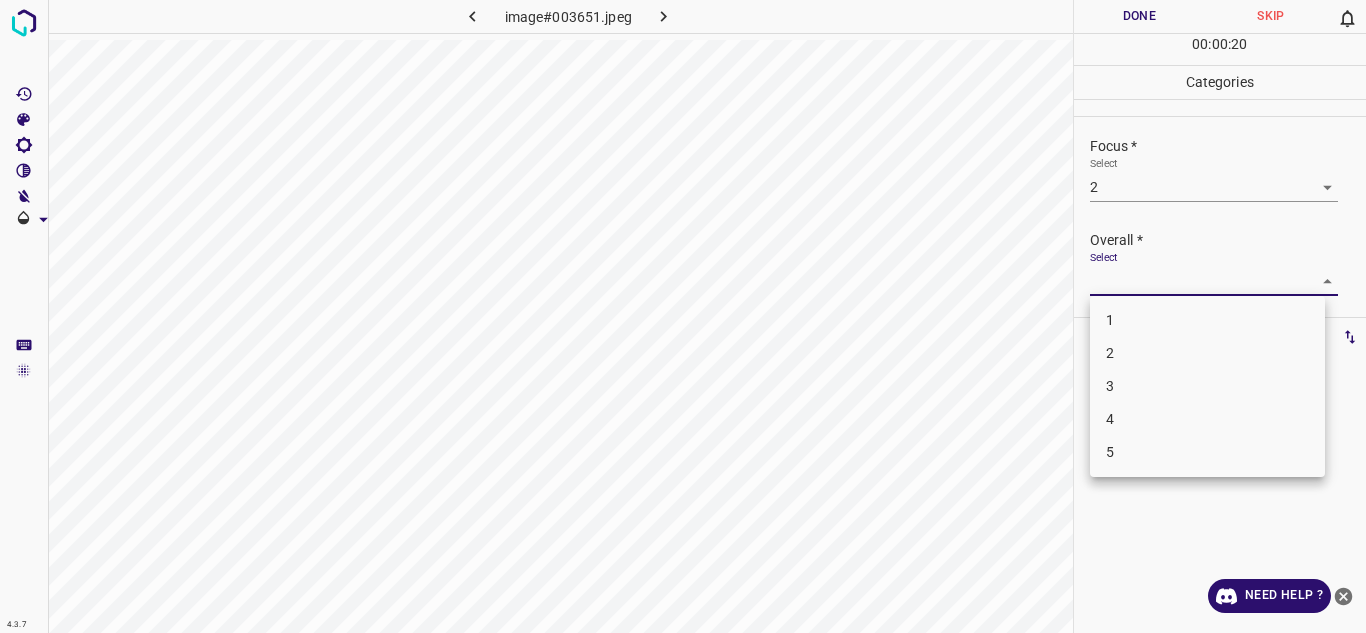 drag, startPoint x: 1320, startPoint y: 281, endPoint x: 1247, endPoint y: 347, distance: 98.4124 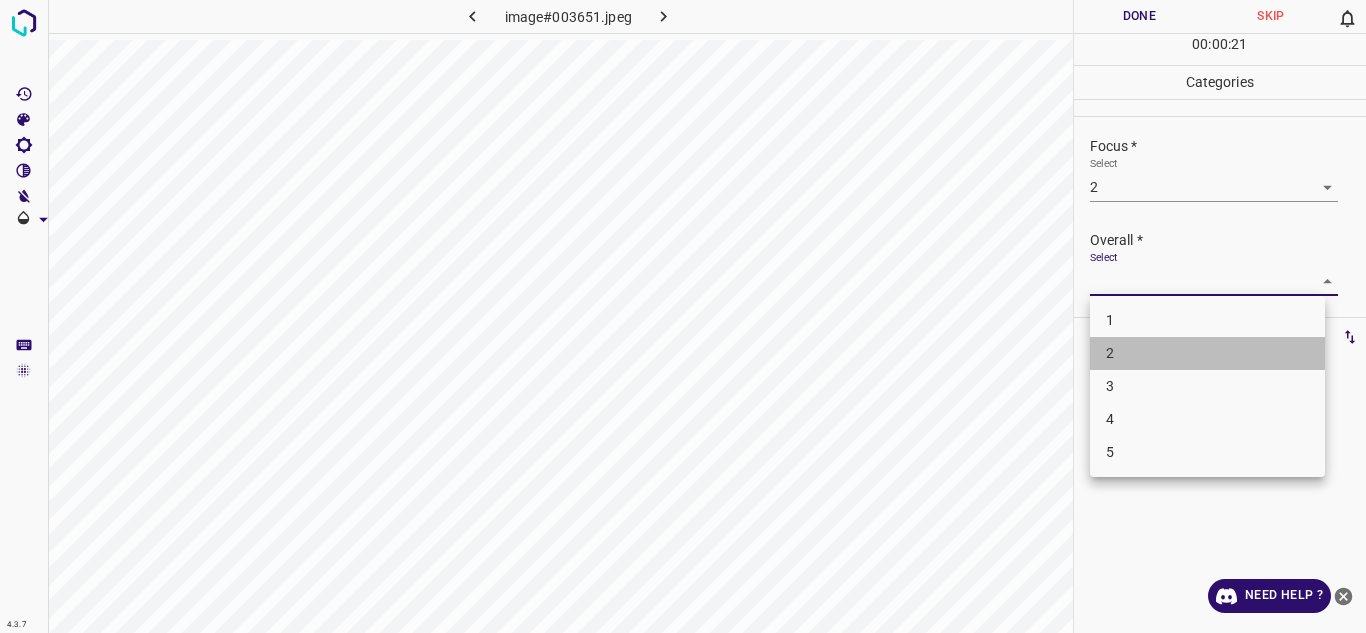 click on "2" at bounding box center (1207, 353) 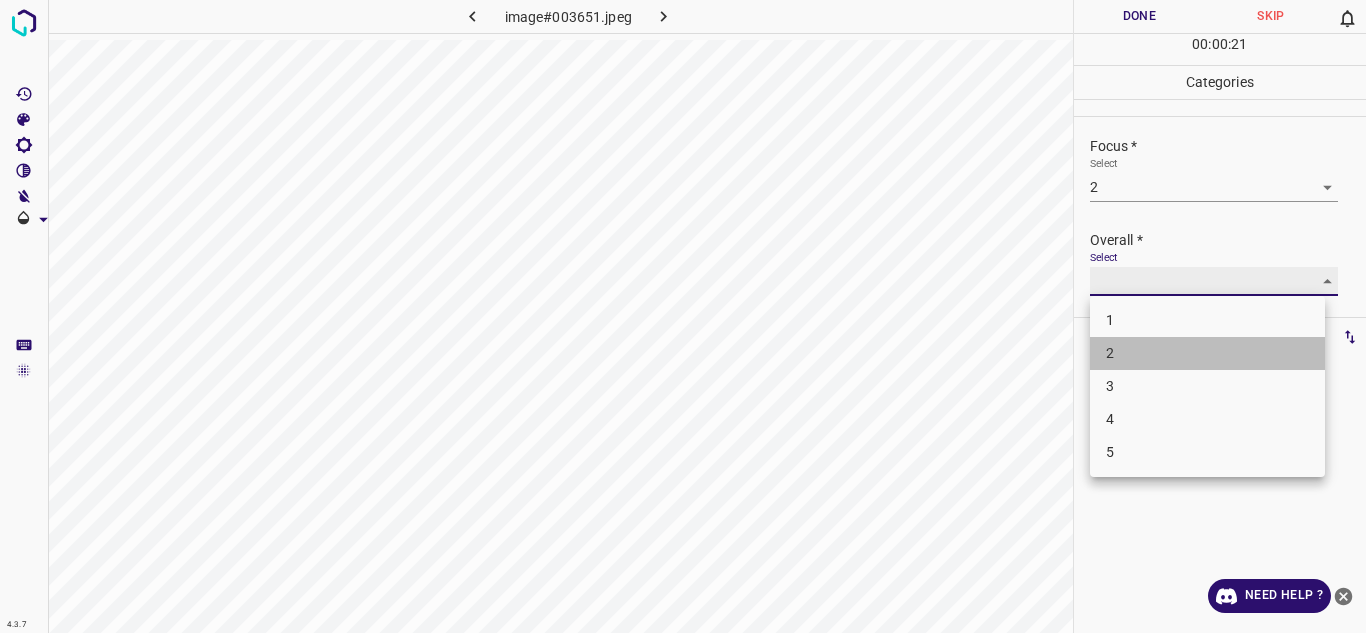 type on "2" 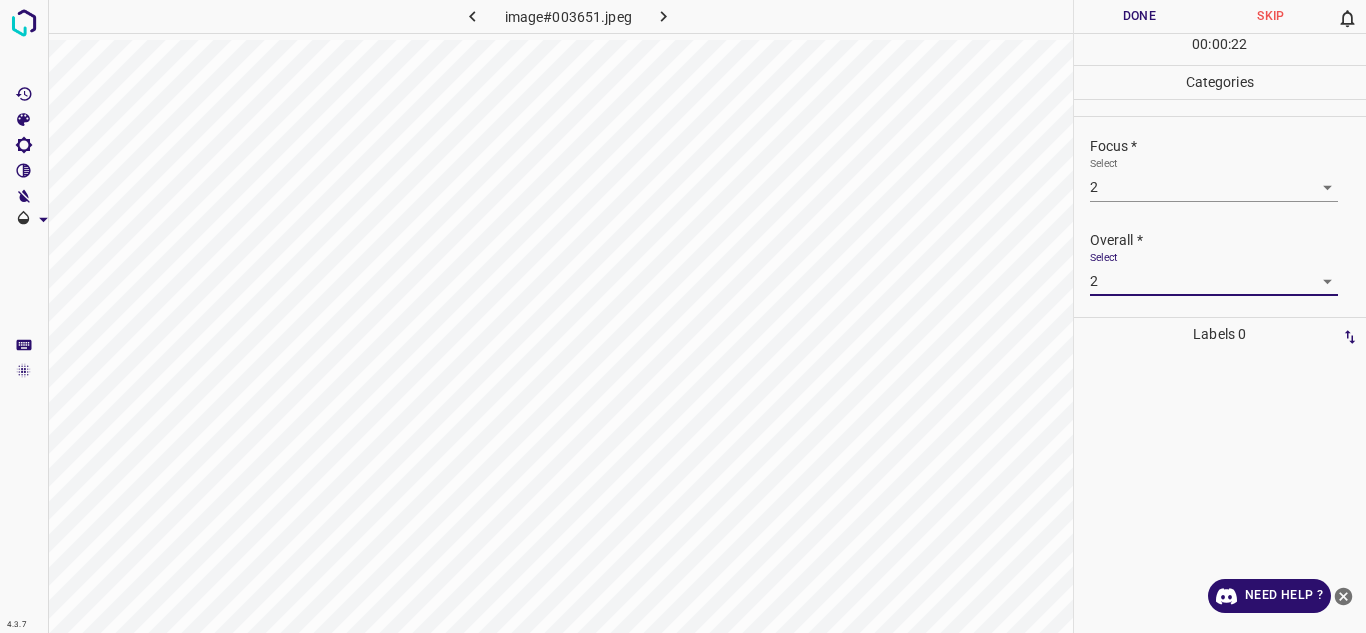 click on "Done" at bounding box center [1140, 16] 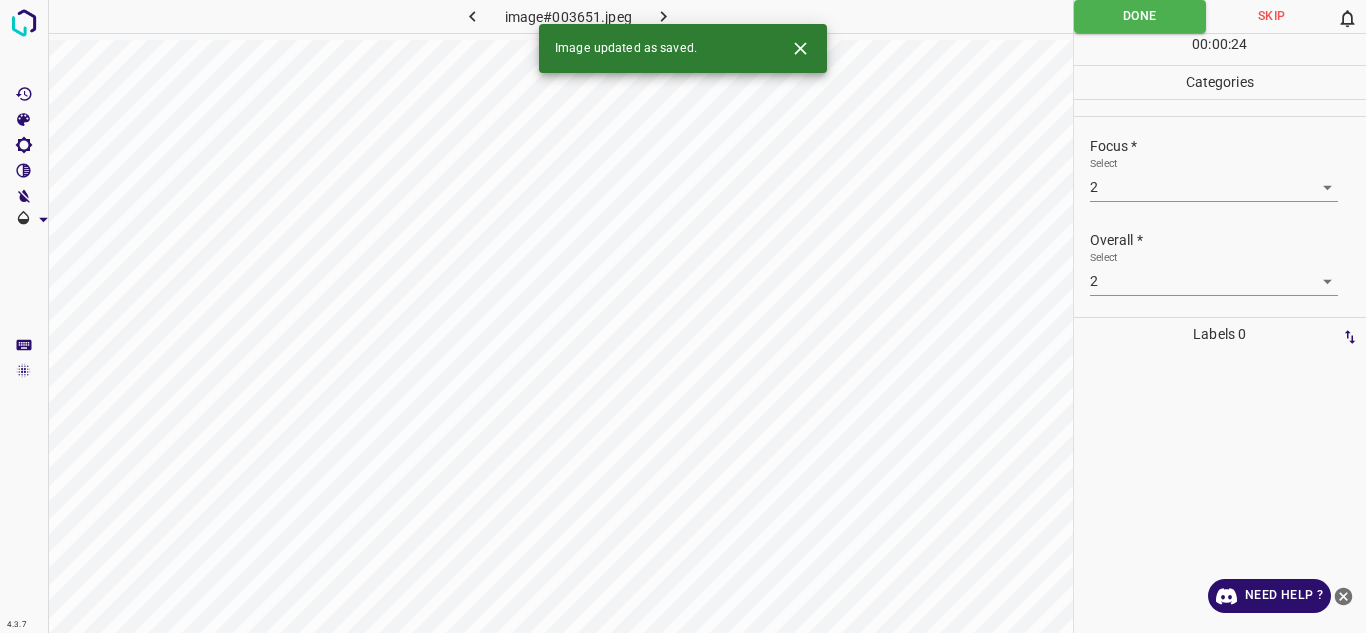 click at bounding box center (664, 16) 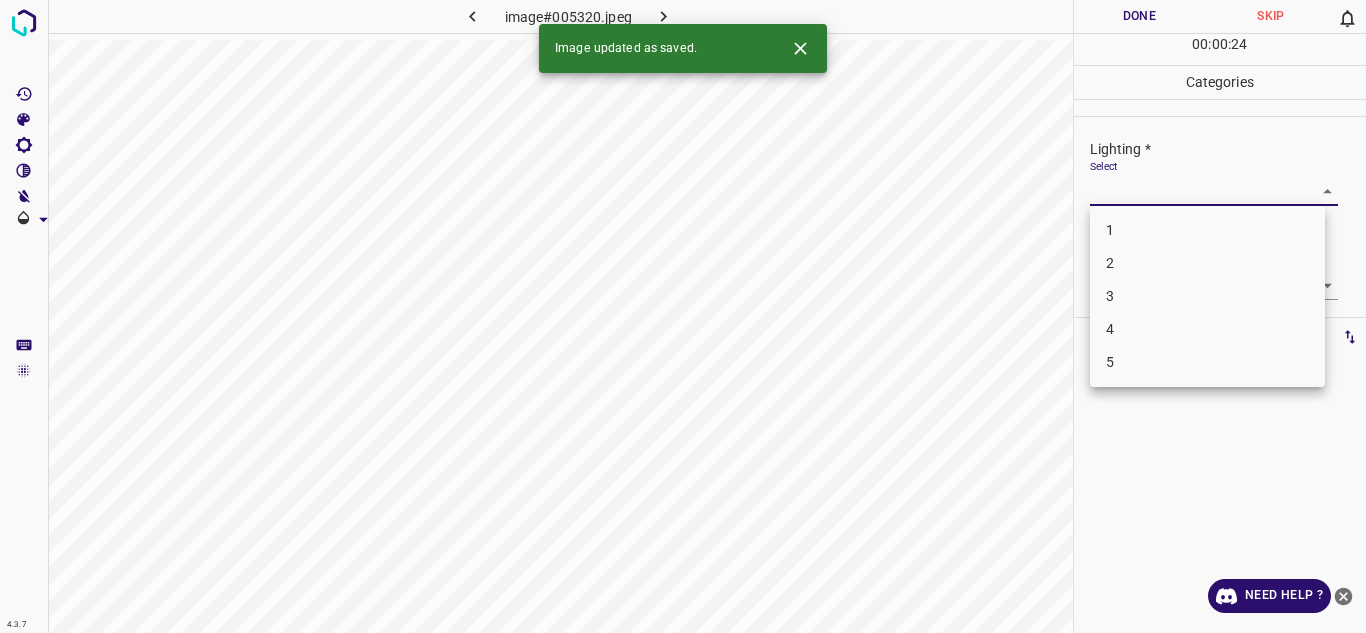 click on "4.3.7 image#005320.jpeg Done Skip 0 00   : 00   : 24   Categories Lighting *  Select ​ Focus *  Select ​ Overall *  Select ​ Labels   0 Categories 1 Lighting 2 Focus 3 Overall Tools Space Change between modes (Draw & Edit) I Auto labeling R Restore zoom M Zoom in N Zoom out Delete Delete selecte label Filters Z Restore filters X Saturation filter C Brightness filter V Contrast filter B Gray scale filter General O Download Image updated as saved. Need Help ? Texto original Valora esta traducción Tu opinión servirá para ayudar a mejorar el Traductor de Google - Text - Hide - Delete 1 2 3 4 5" at bounding box center (683, 316) 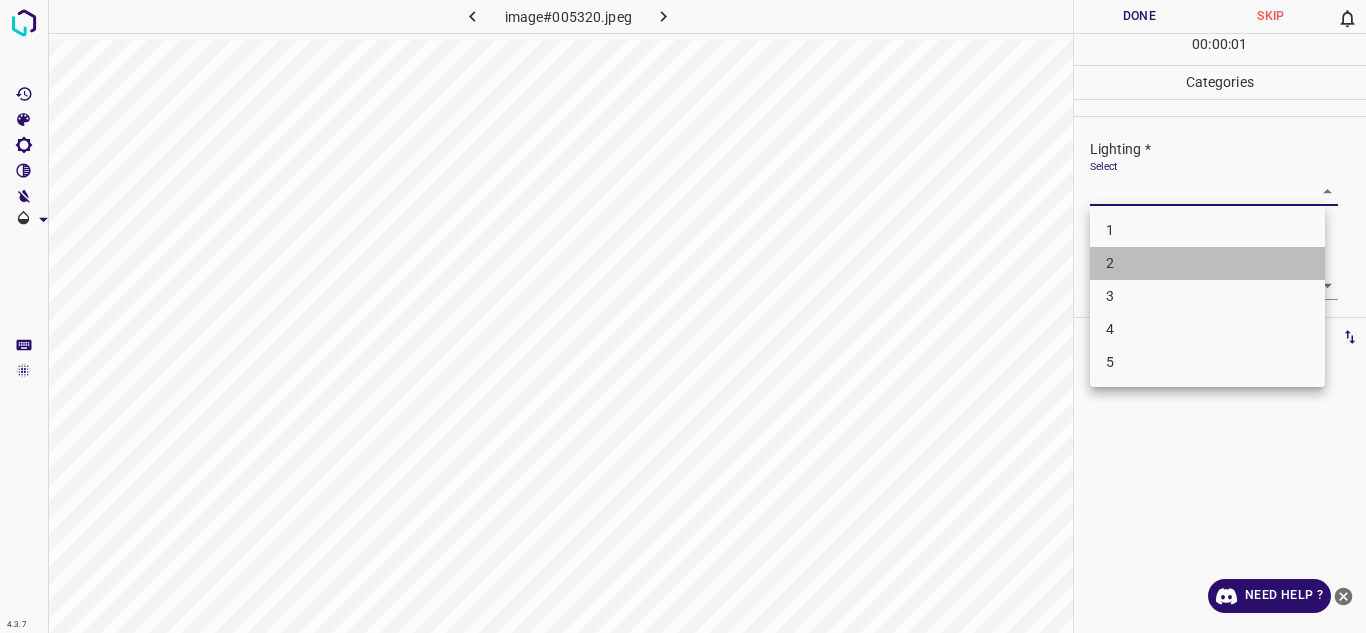 click on "2" at bounding box center (1207, 263) 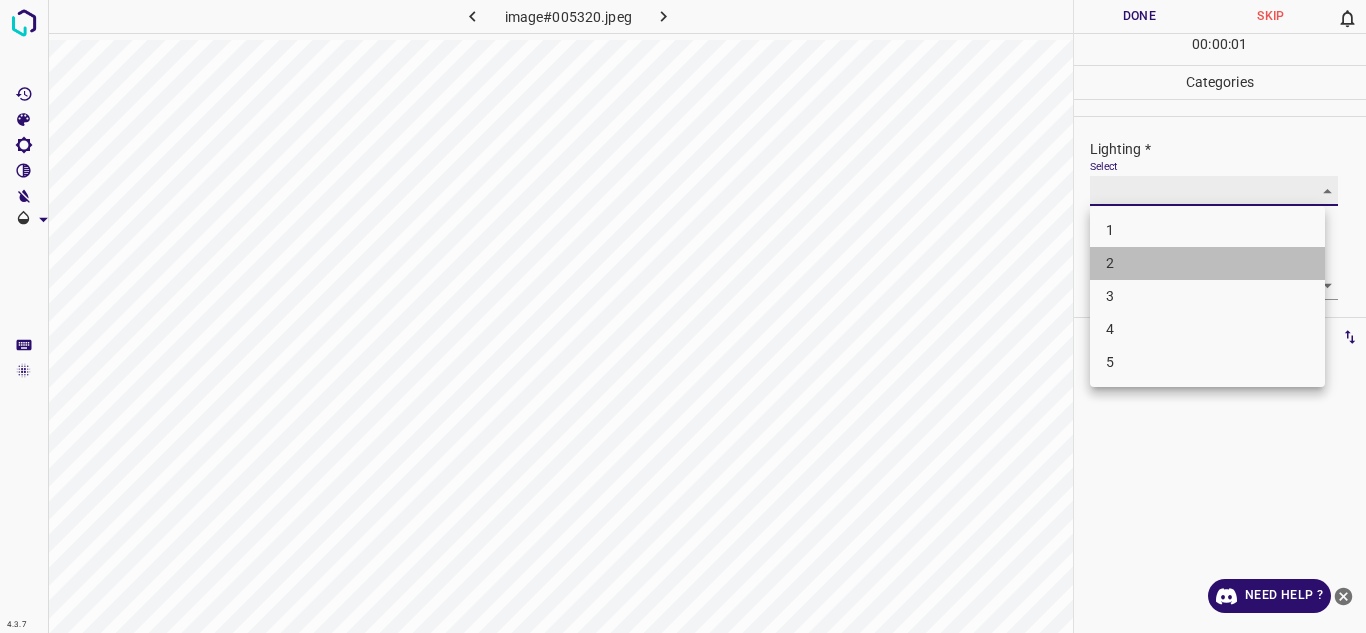 type on "2" 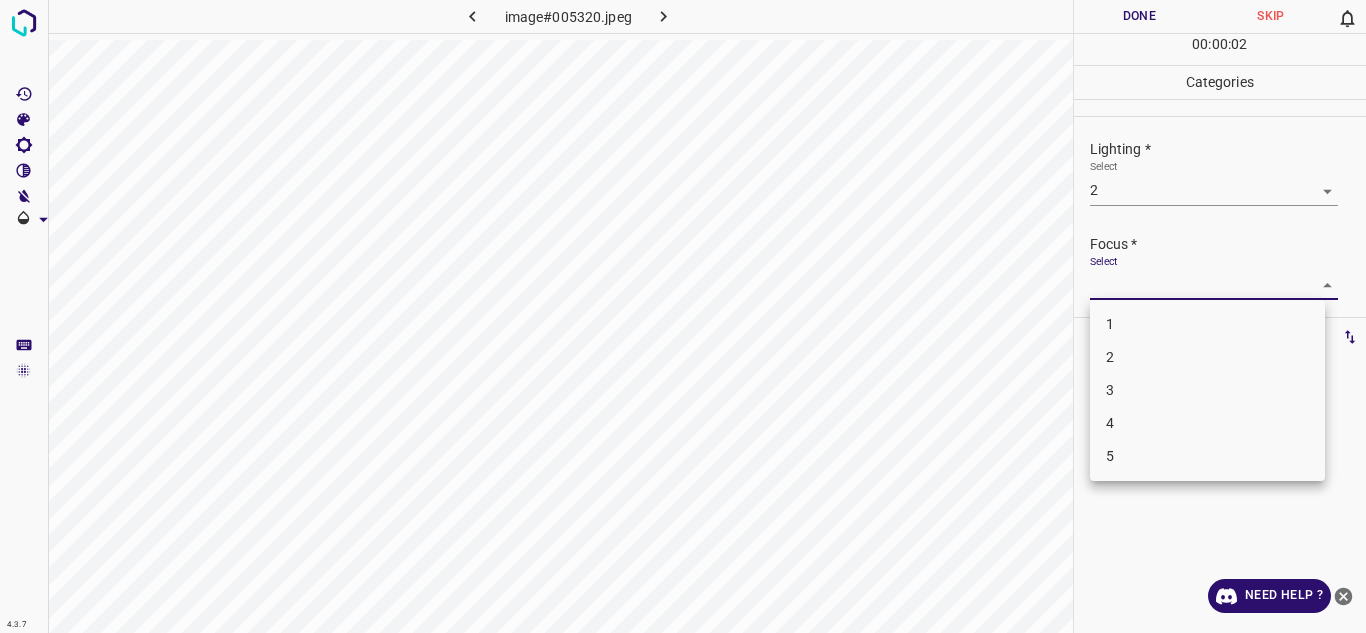 drag, startPoint x: 1167, startPoint y: 292, endPoint x: 1142, endPoint y: 353, distance: 65.9242 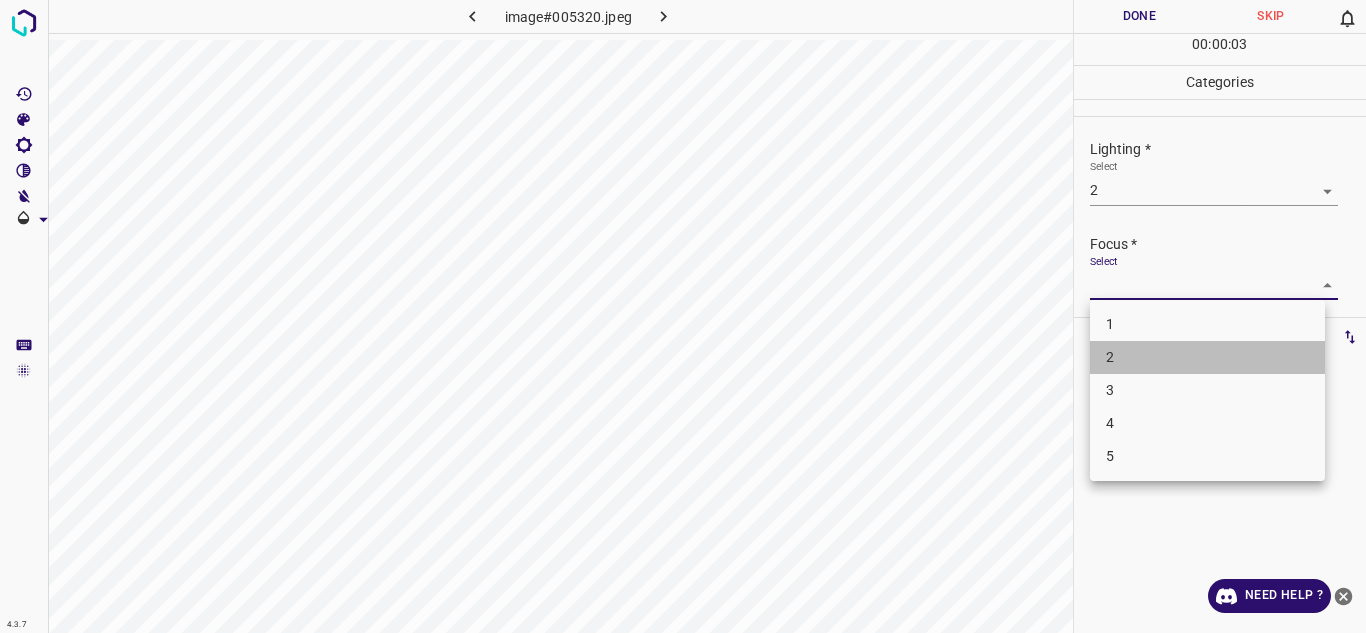 click on "2" at bounding box center [1207, 357] 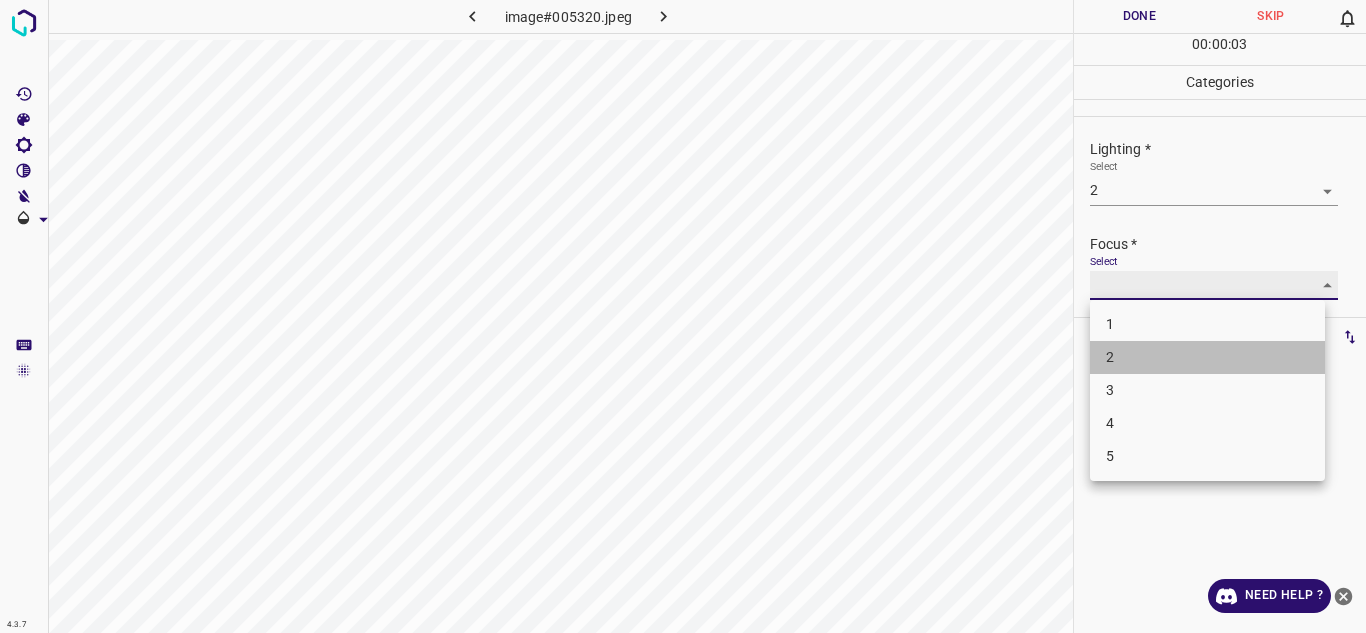 type on "2" 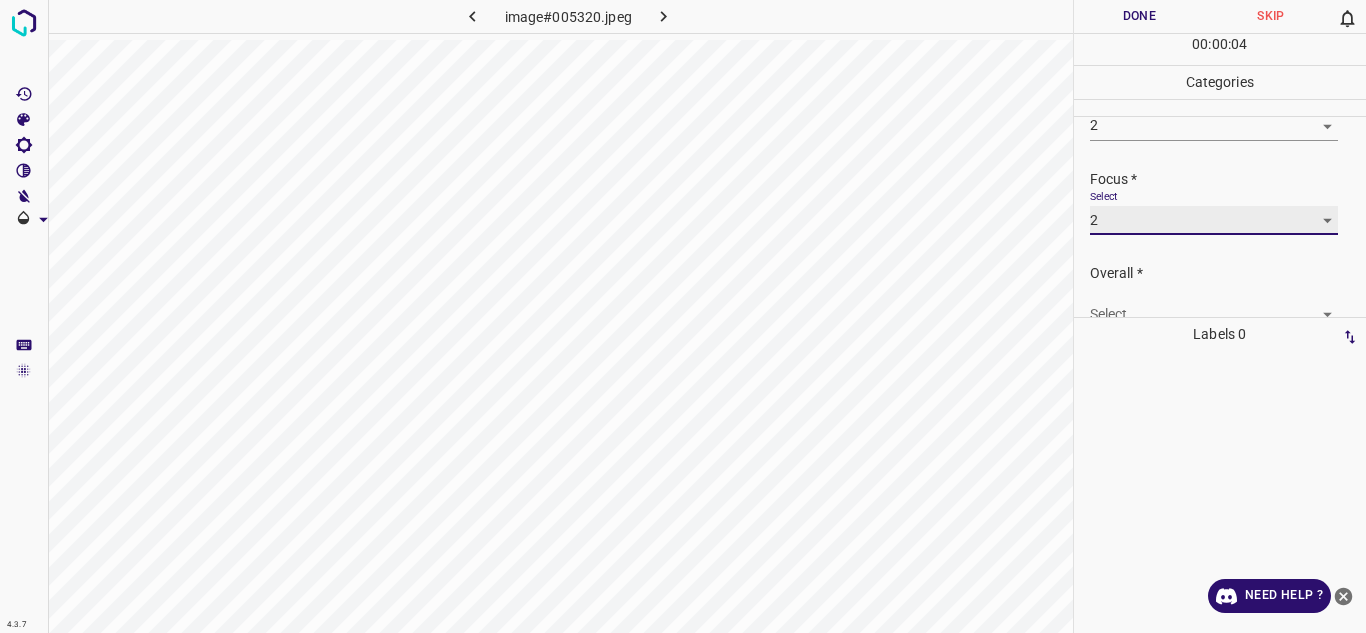 scroll, scrollTop: 98, scrollLeft: 0, axis: vertical 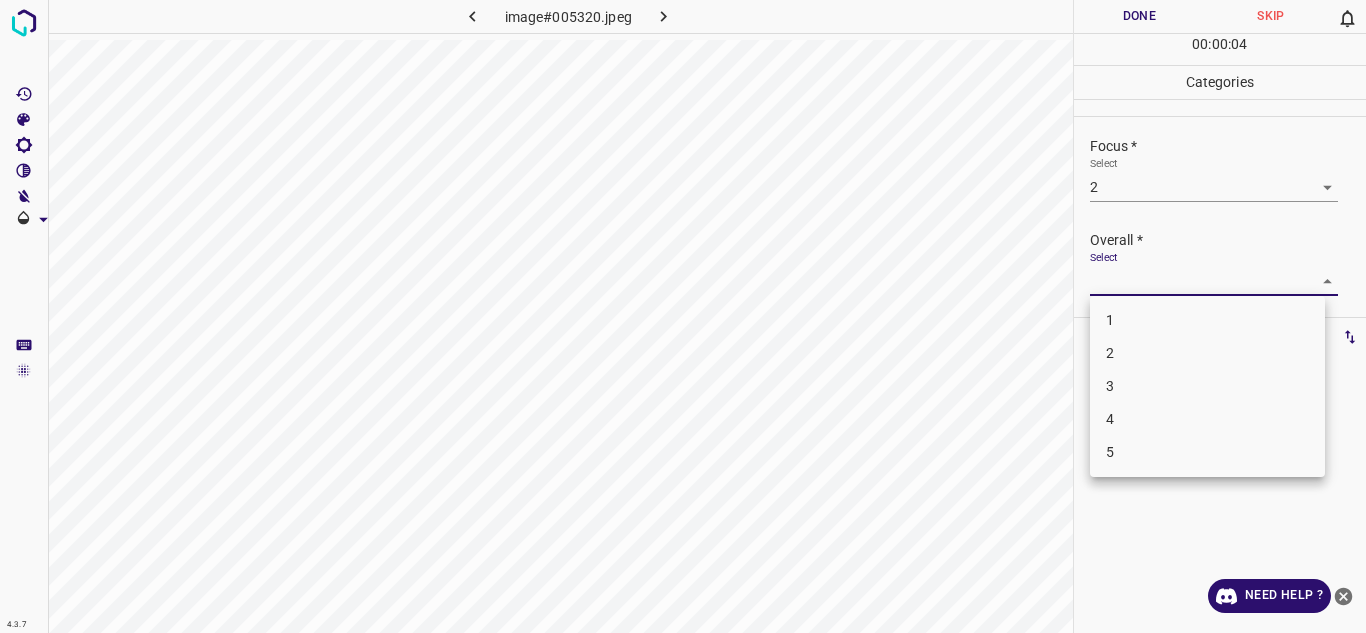 click on "4.3.7 image#005320.jpeg Done Skip 0 00   : 00   : 04   Categories Lighting *  Select 2 2 Focus *  Select 2 2 Overall *  Select ​ Labels   0 Categories 1 Lighting 2 Focus 3 Overall Tools Space Change between modes (Draw & Edit) I Auto labeling R Restore zoom M Zoom in N Zoom out Delete Delete selecte label Filters Z Restore filters X Saturation filter C Brightness filter V Contrast filter B Gray scale filter General O Download Need Help ? Texto original Valora esta traducción Tu opinión servirá para ayudar a mejorar el Traductor de Google - Text - Hide - Delete 1 2 3 4 5" at bounding box center [683, 316] 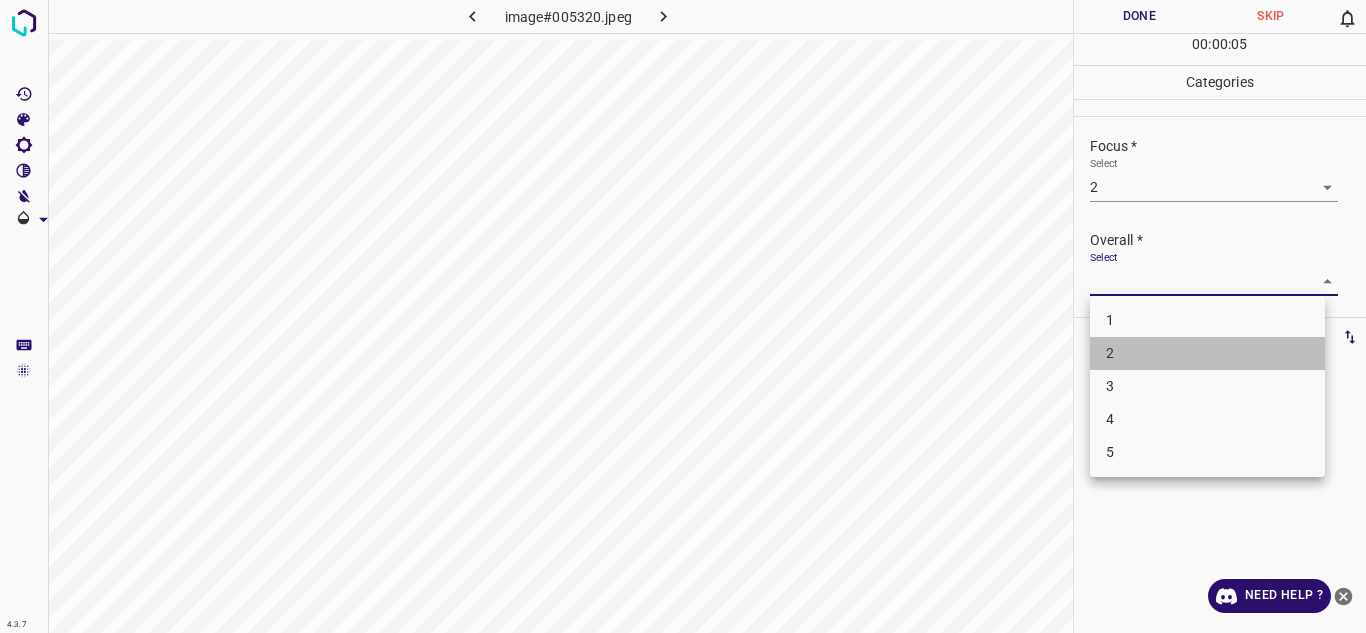 click on "2" at bounding box center (1207, 353) 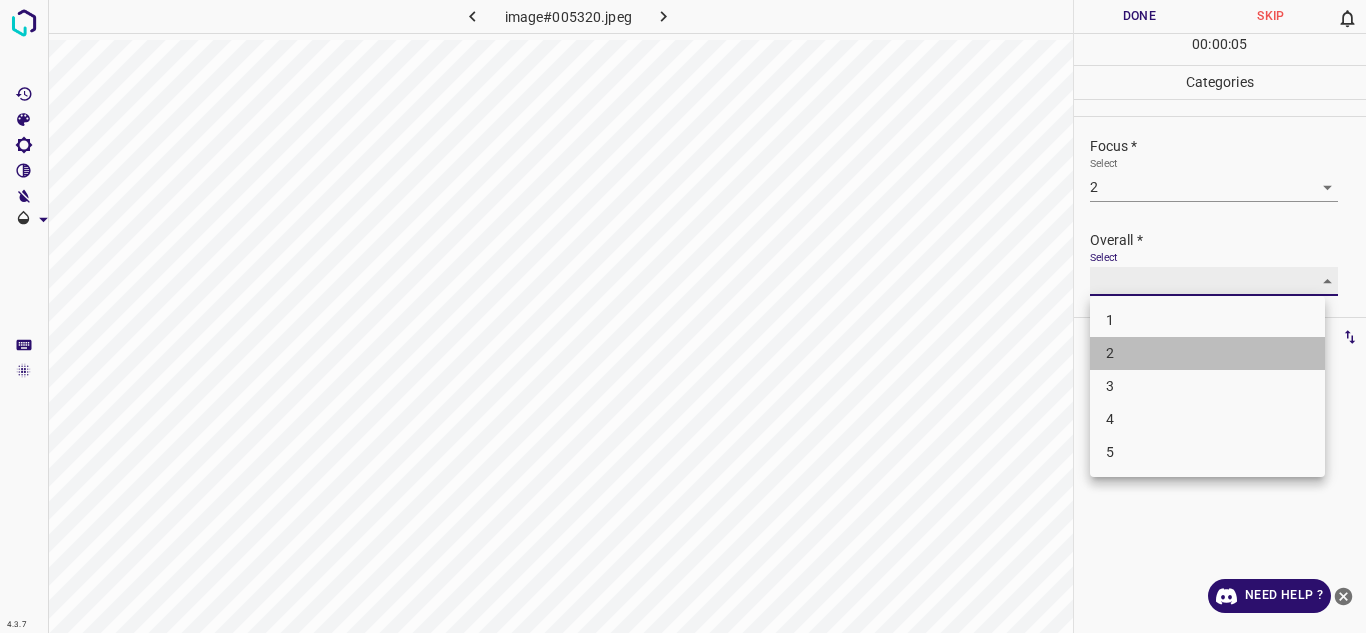 type on "2" 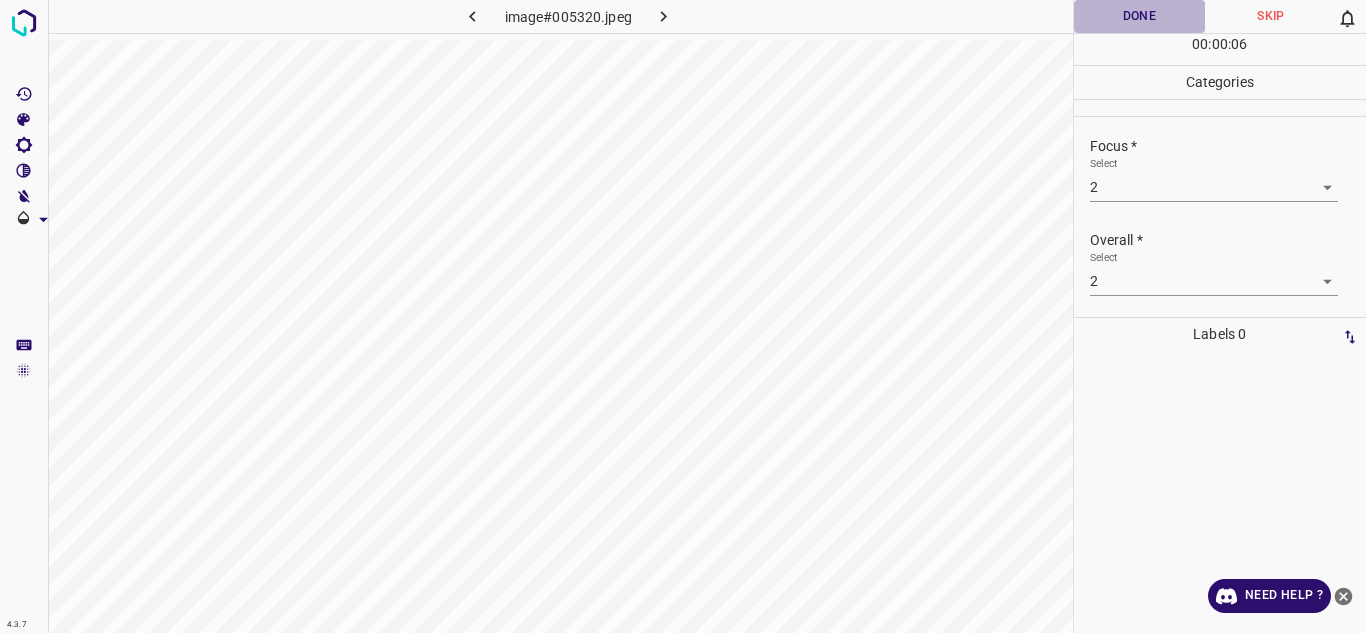 click on "Done" at bounding box center (1140, 16) 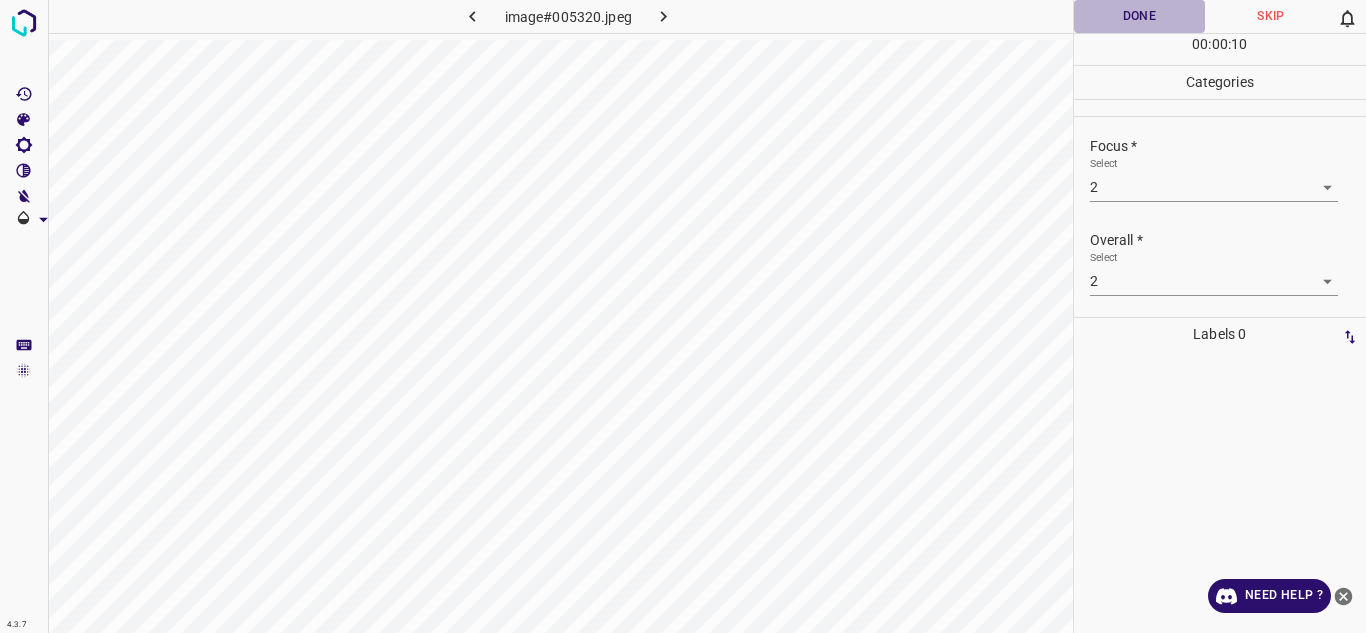 click on "Done" at bounding box center (1140, 16) 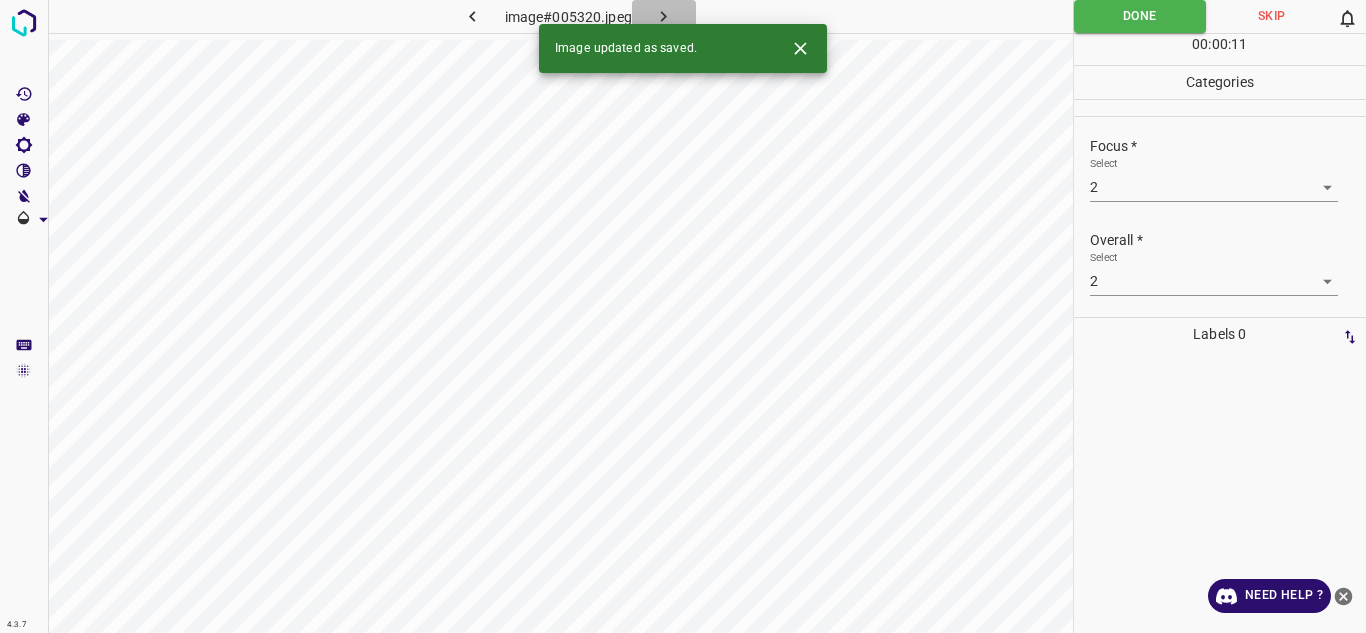 click 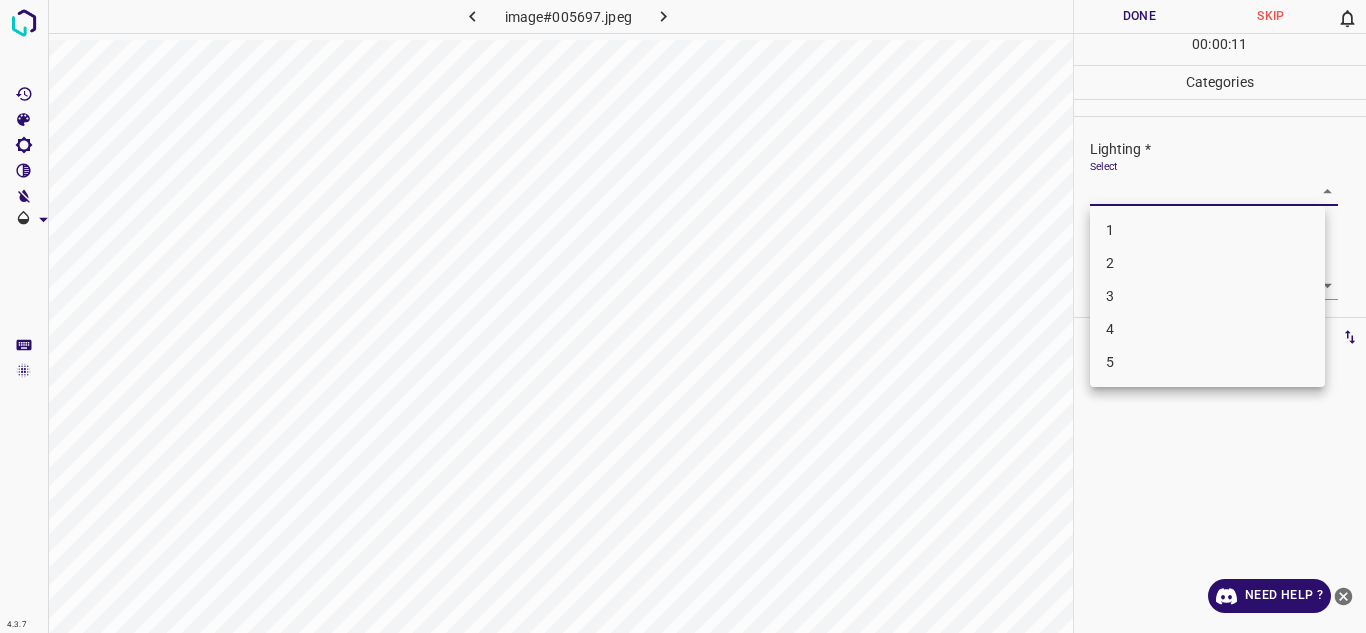 click on "4.3.7 image#005697.jpeg Done Skip 0 00   : 00   : 11   Categories Lighting *  Select ​ Focus *  Select ​ Overall *  Select ​ Labels   0 Categories 1 Lighting 2 Focus 3 Overall Tools Space Change between modes (Draw & Edit) I Auto labeling R Restore zoom M Zoom in N Zoom out Delete Delete selecte label Filters Z Restore filters X Saturation filter C Brightness filter V Contrast filter B Gray scale filter General O Download Need Help ? Texto original Valora esta traducción Tu opinión servirá para ayudar a mejorar el Traductor de Google - Text - Hide - Delete 1 2 3 4 5" at bounding box center (683, 316) 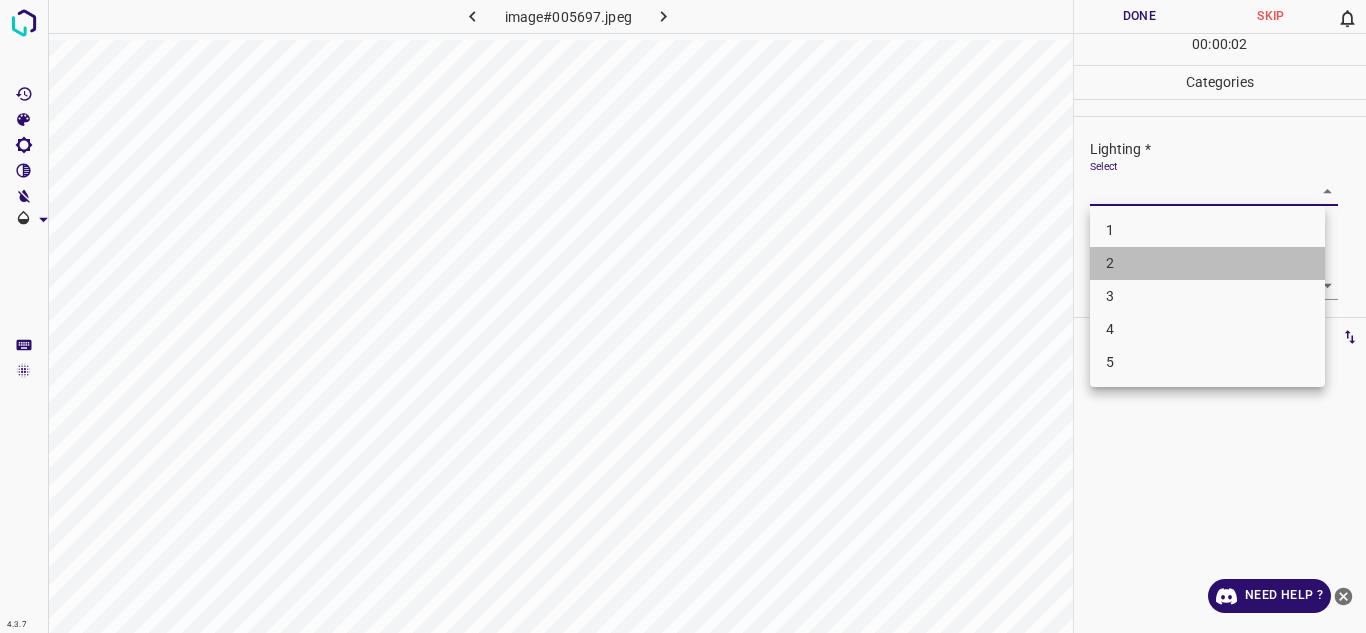 click on "2" at bounding box center (1207, 263) 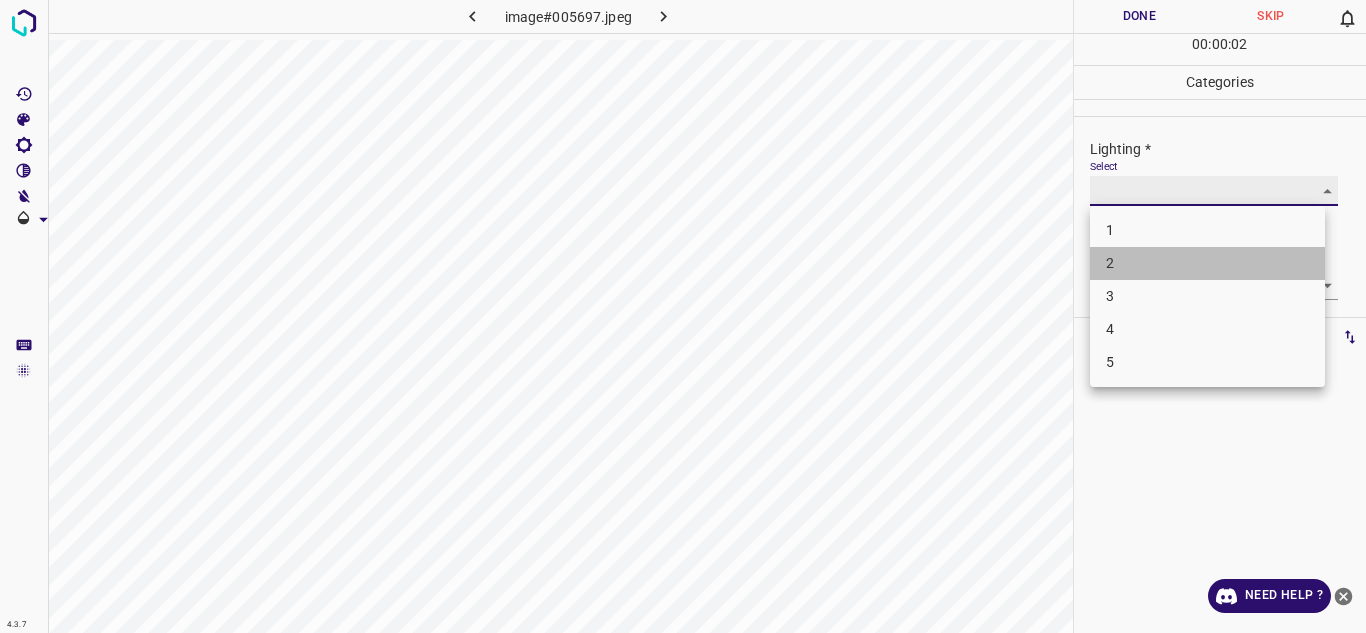 type on "2" 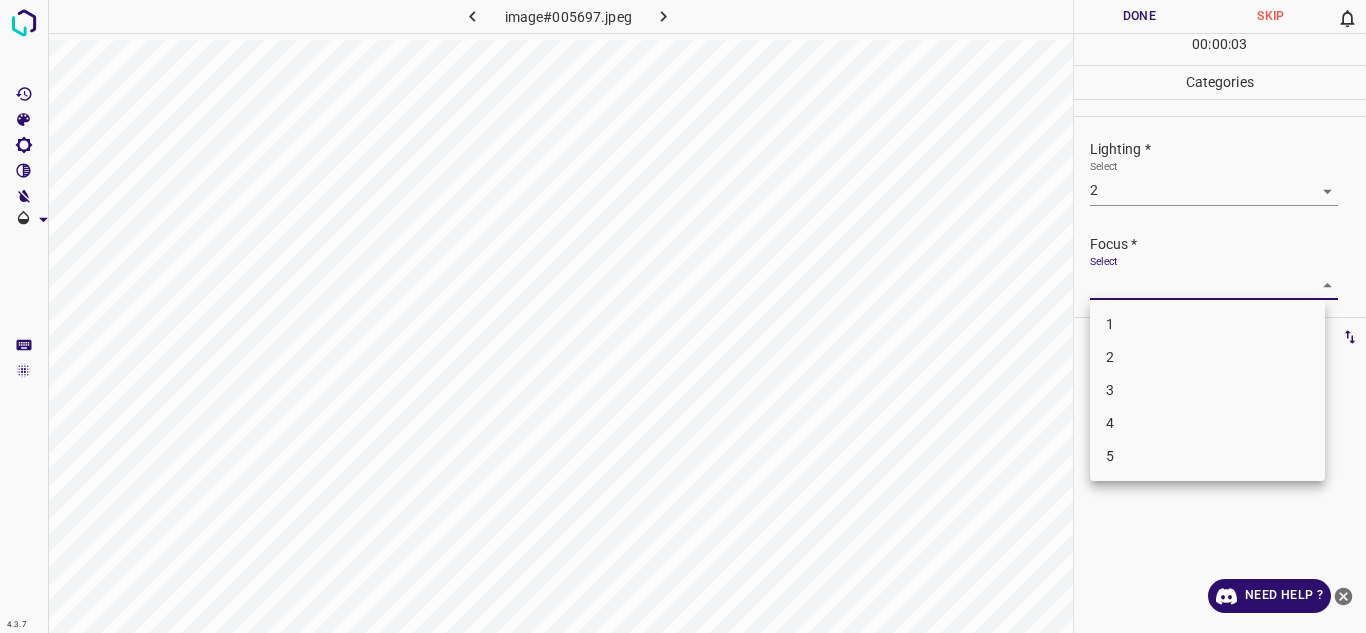 drag, startPoint x: 1211, startPoint y: 273, endPoint x: 1199, endPoint y: 358, distance: 85.84288 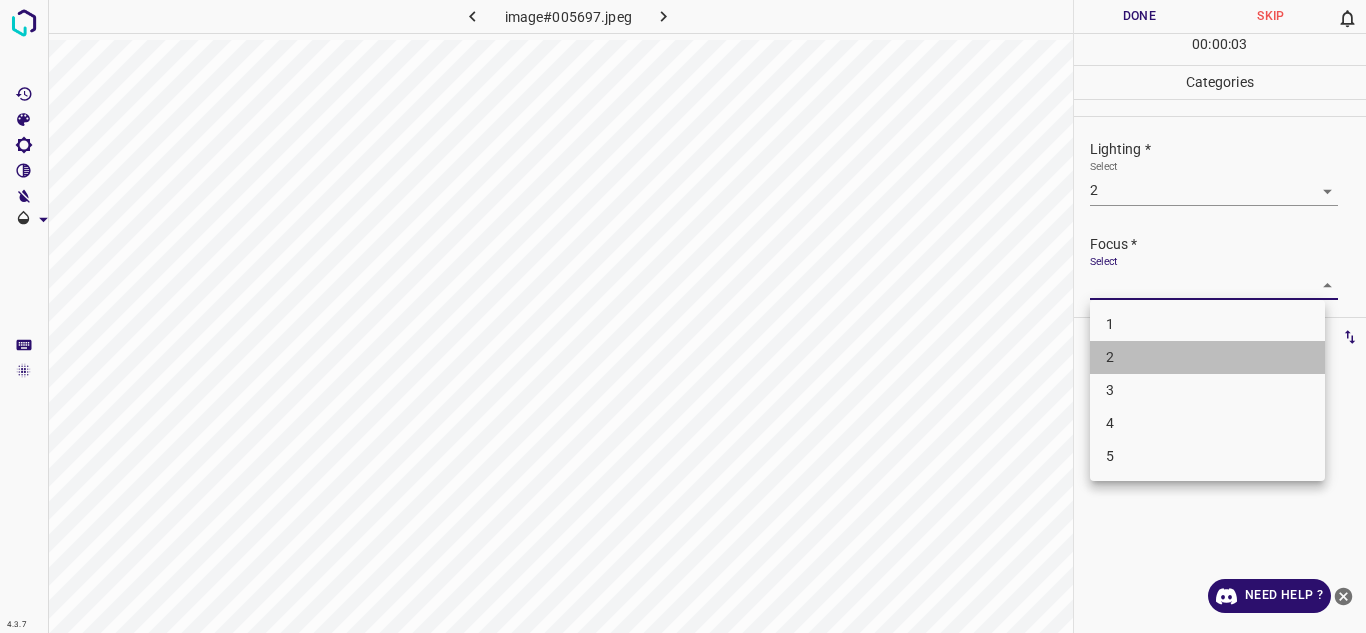 click on "2" at bounding box center [1207, 357] 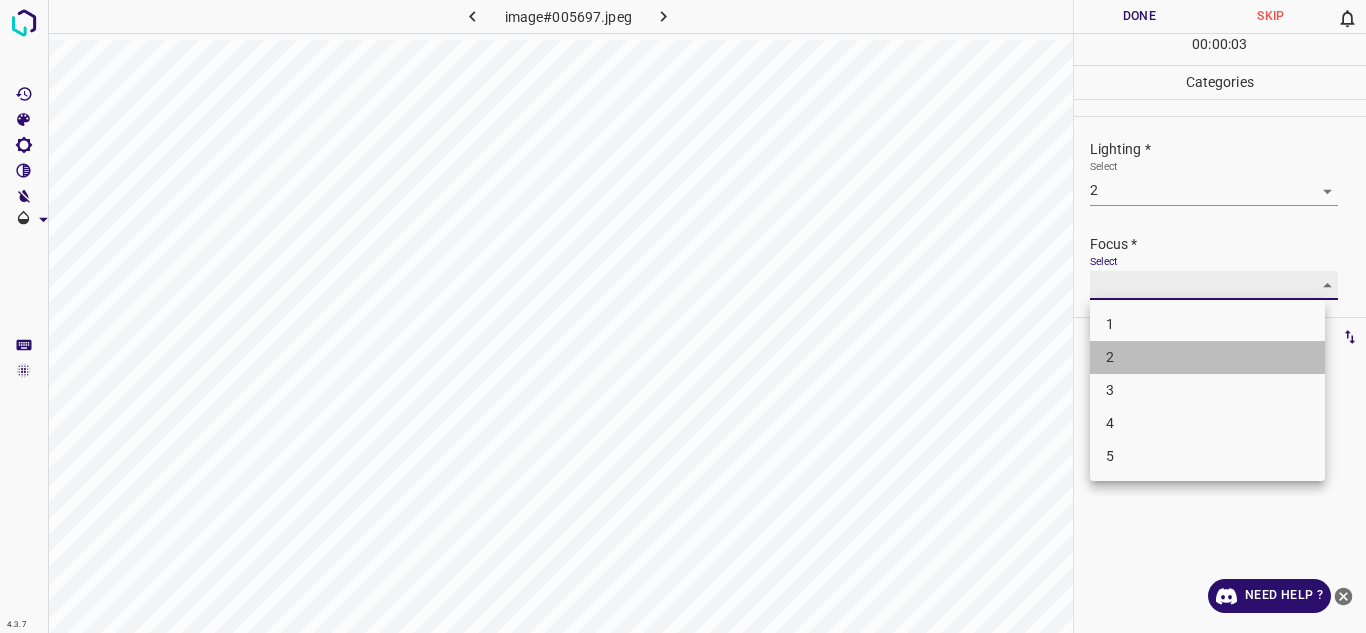 type on "2" 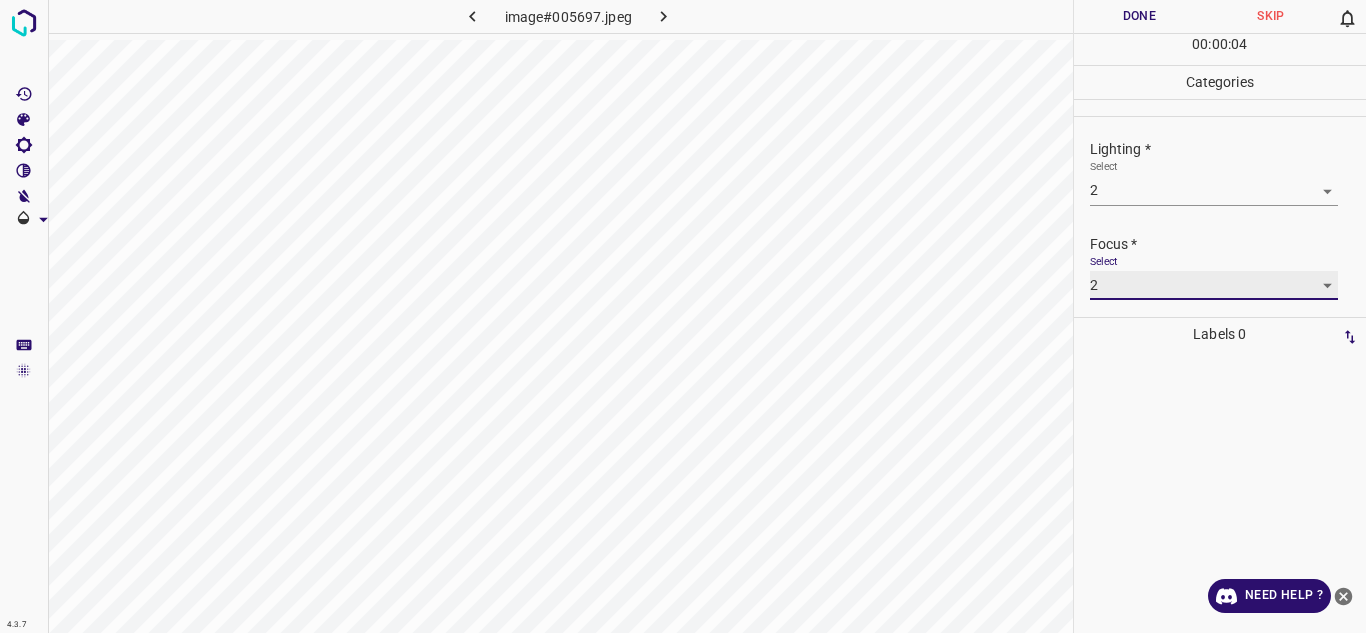 scroll, scrollTop: 98, scrollLeft: 0, axis: vertical 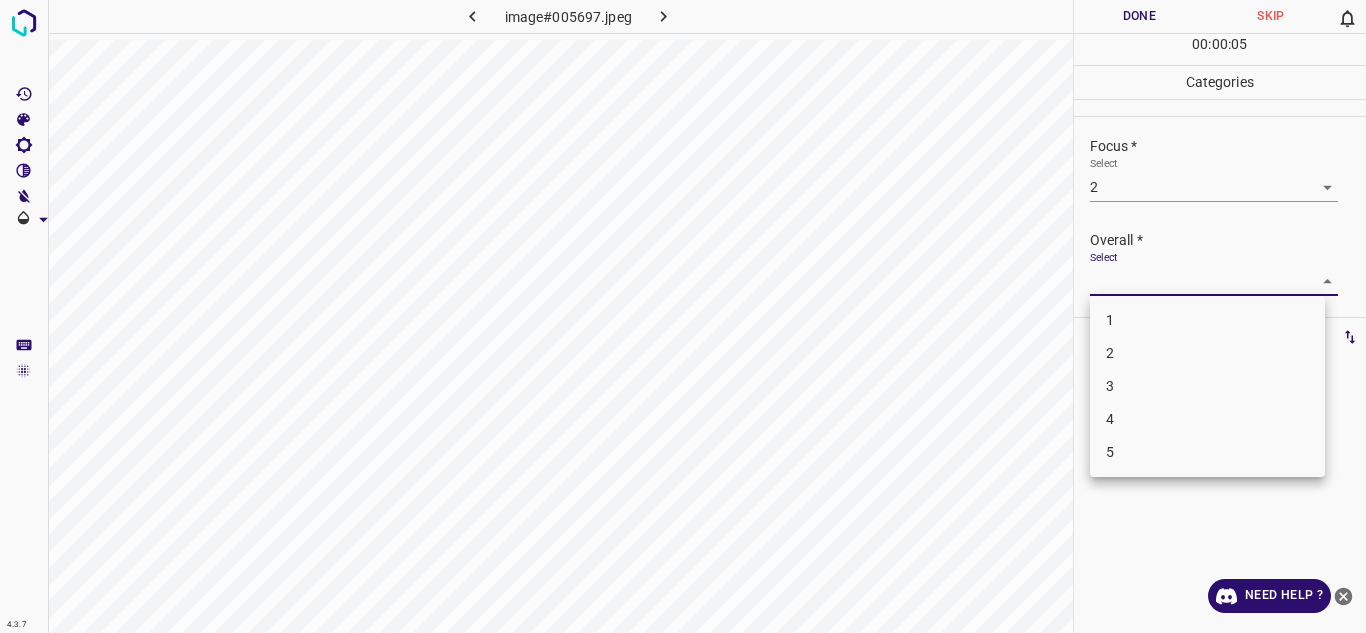 drag, startPoint x: 1299, startPoint y: 291, endPoint x: 1197, endPoint y: 338, distance: 112.30761 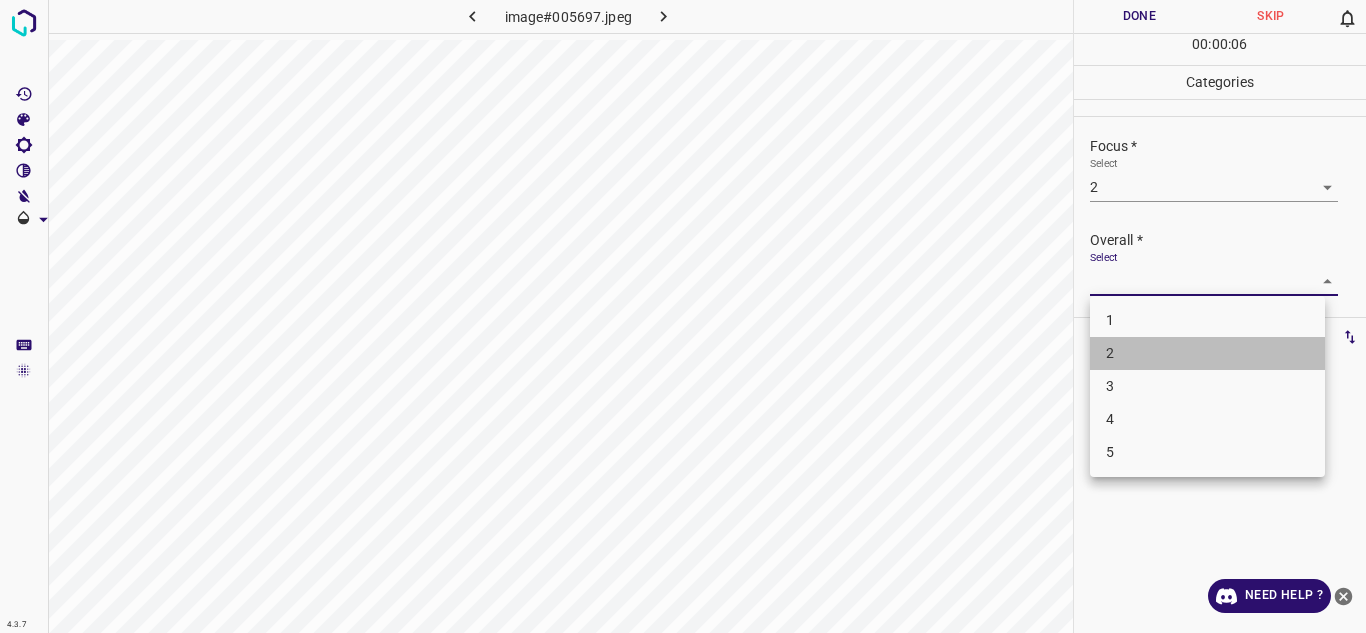click on "2" at bounding box center [1207, 353] 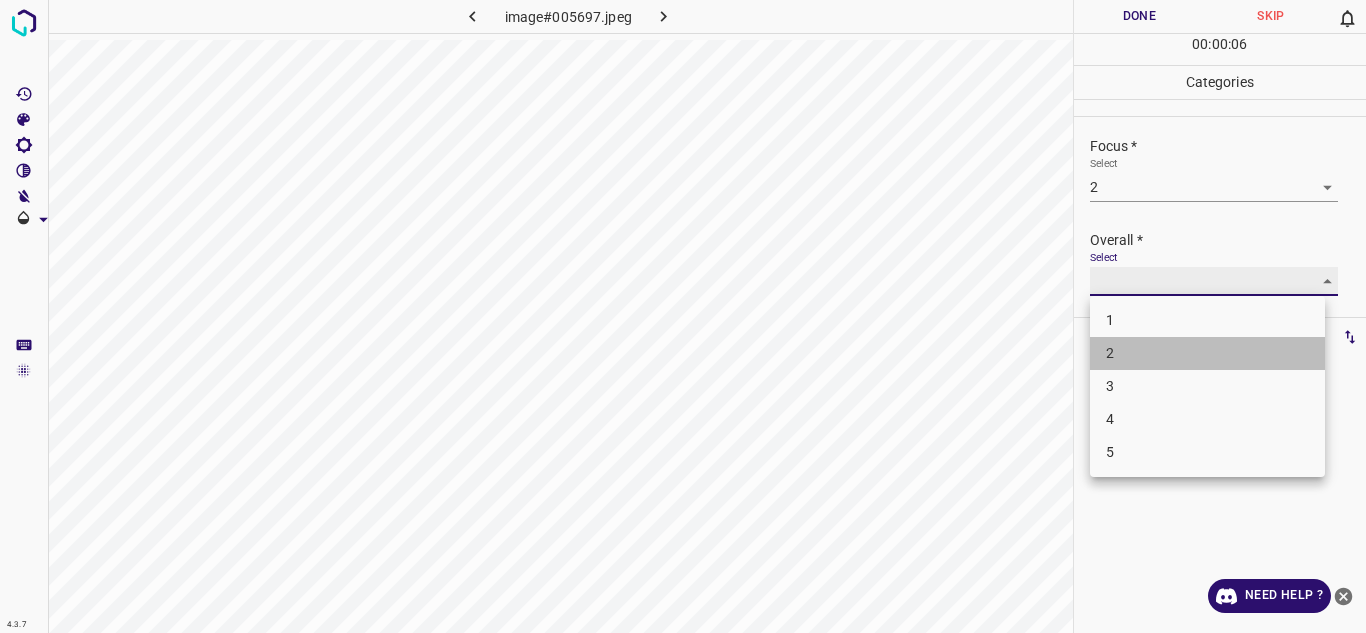 type on "2" 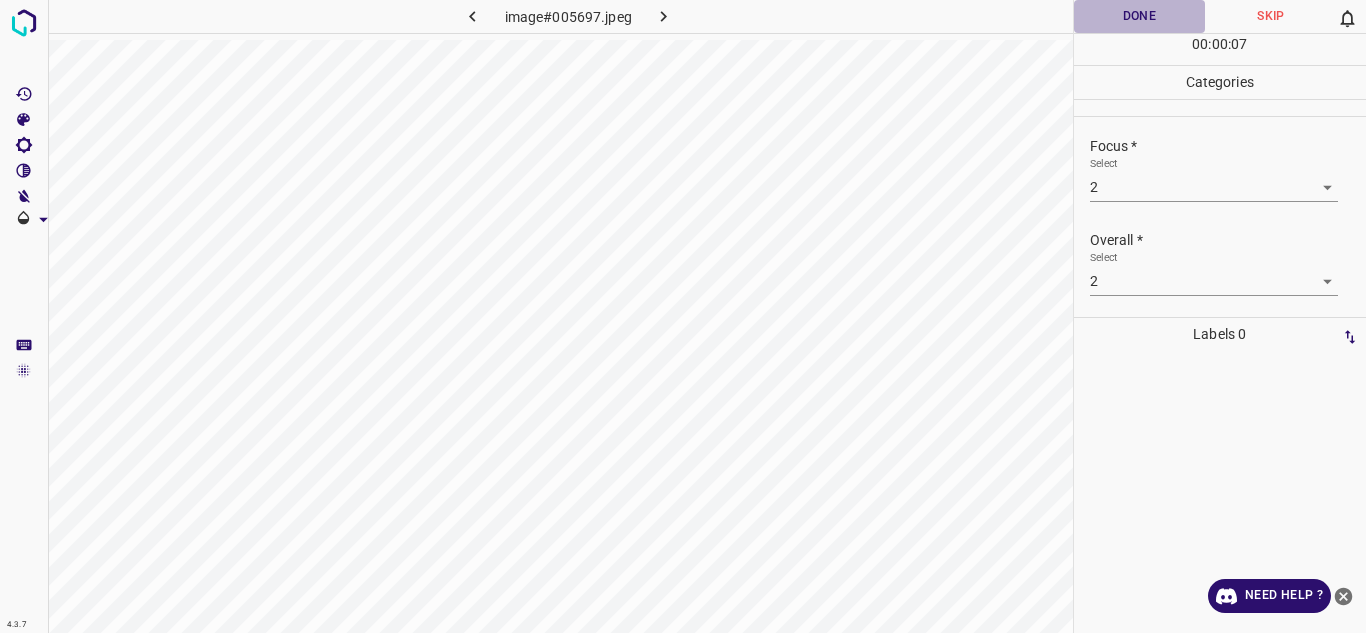 click on "Done" at bounding box center [1140, 16] 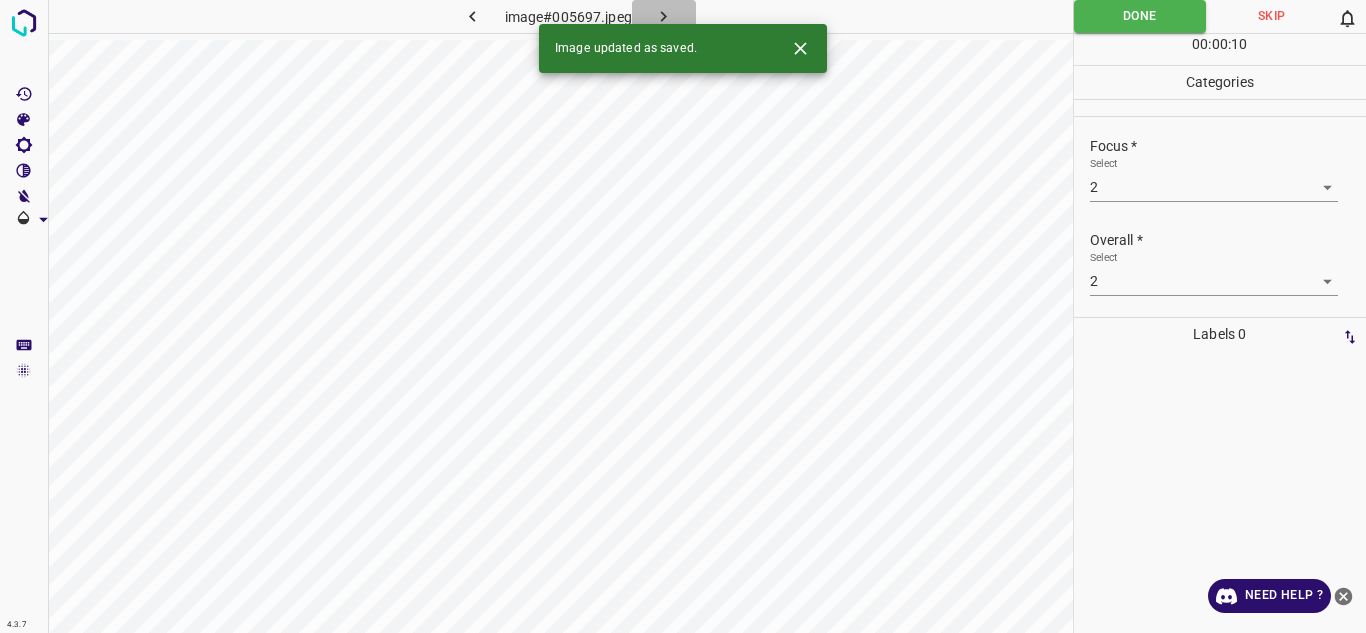 click 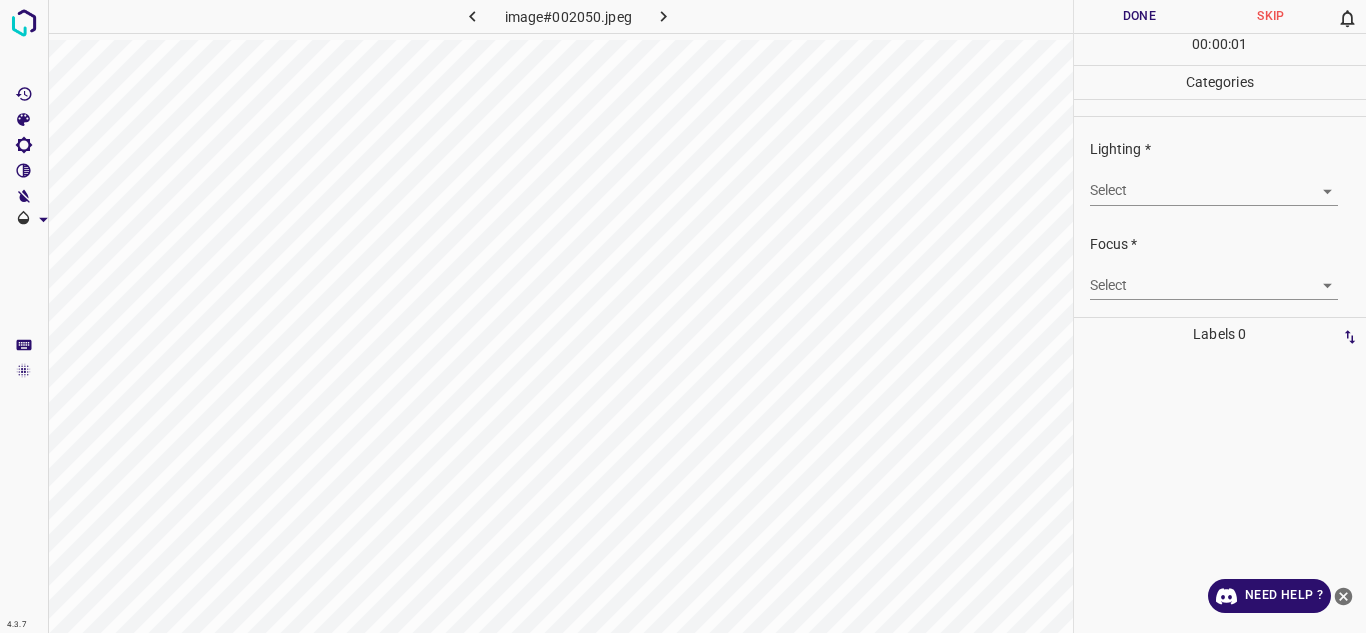 click on "4.3.7 image#002050.jpeg Done Skip 0 00   : 00   : 01   Categories Lighting *  Select ​ Focus *  Select ​ Overall *  Select ​ Labels   0 Categories 1 Lighting 2 Focus 3 Overall Tools Space Change between modes (Draw & Edit) I Auto labeling R Restore zoom M Zoom in N Zoom out Delete Delete selecte label Filters Z Restore filters X Saturation filter C Brightness filter V Contrast filter B Gray scale filter General O Download Need Help ? Texto original Valora esta traducción Tu opinión servirá para ayudar a mejorar el Traductor de Google - Text - Hide - Delete" at bounding box center (683, 316) 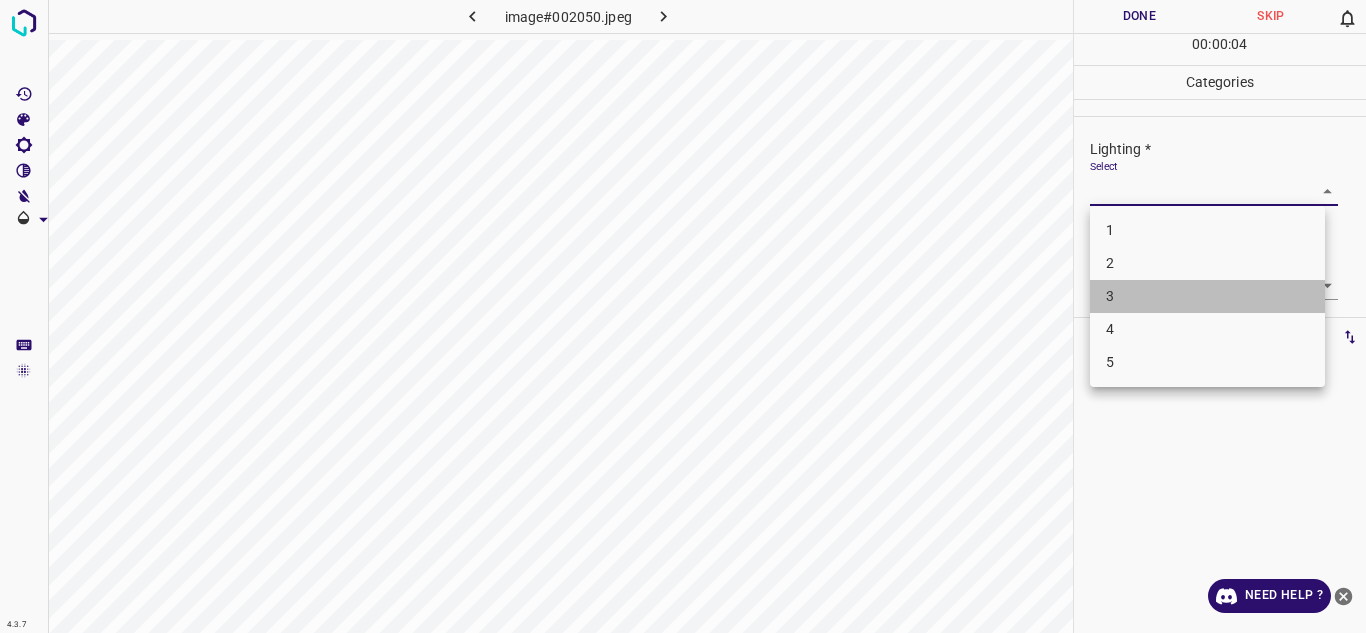 click on "3" at bounding box center (1207, 296) 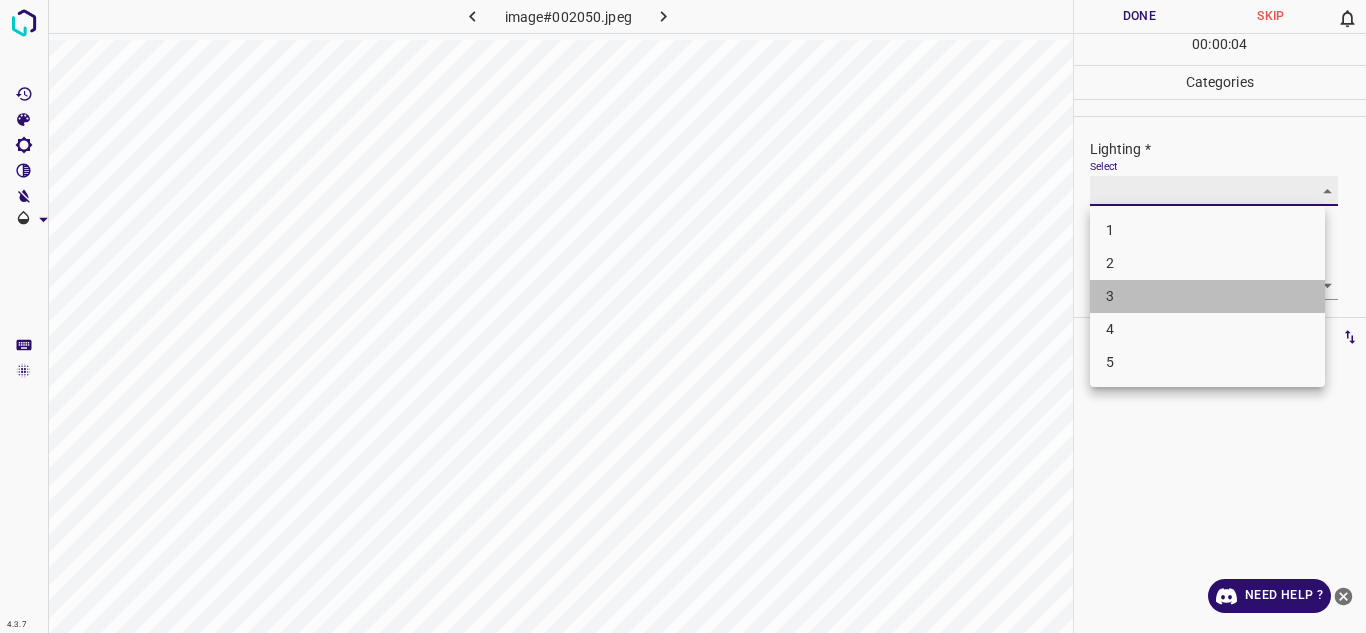 type on "3" 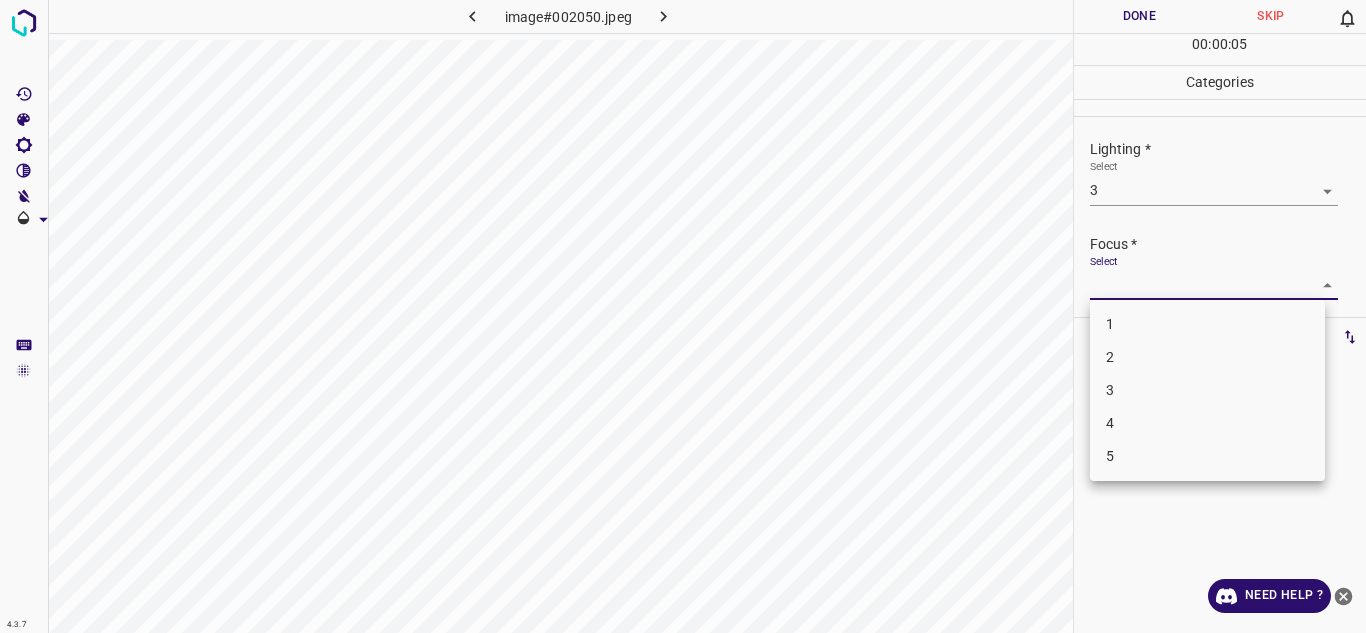 drag, startPoint x: 1172, startPoint y: 279, endPoint x: 1155, endPoint y: 364, distance: 86.683334 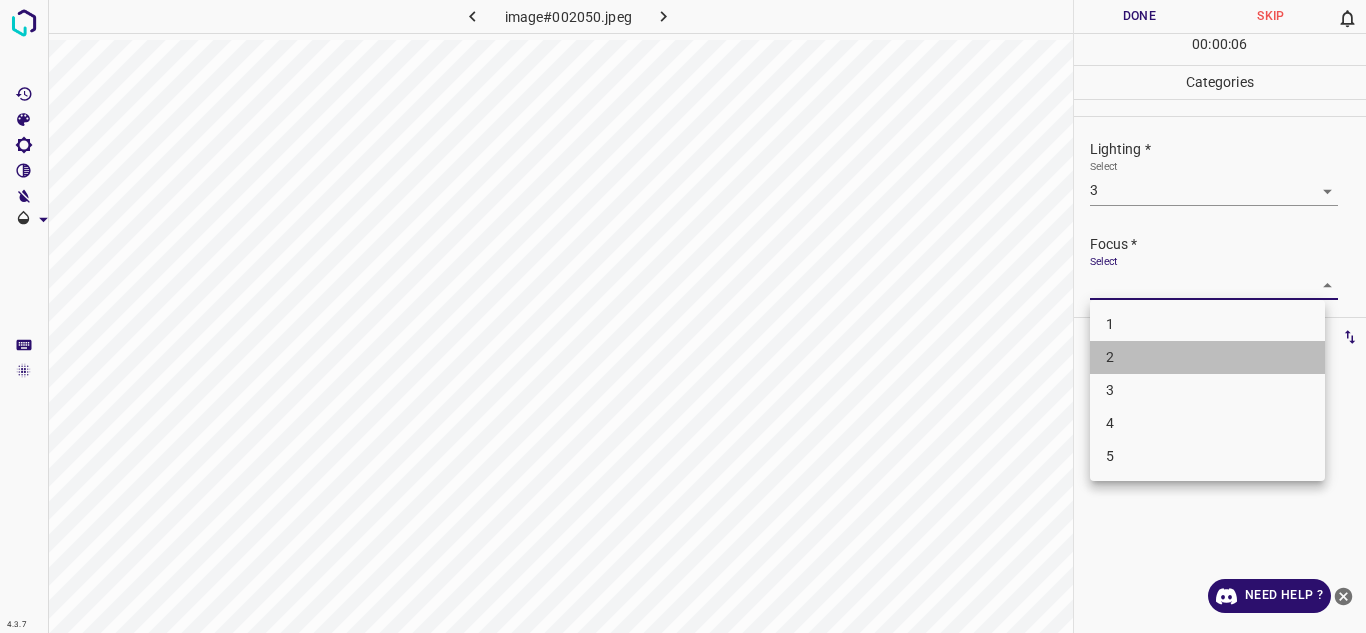click on "2" at bounding box center [1207, 357] 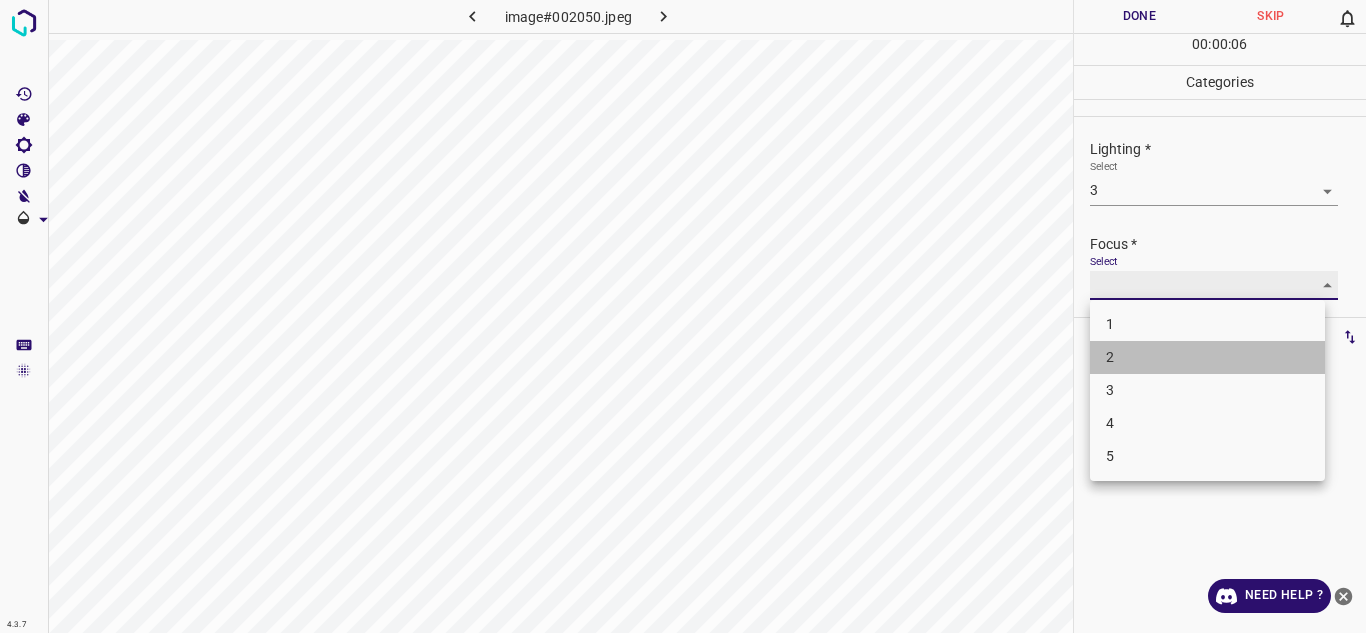 type on "2" 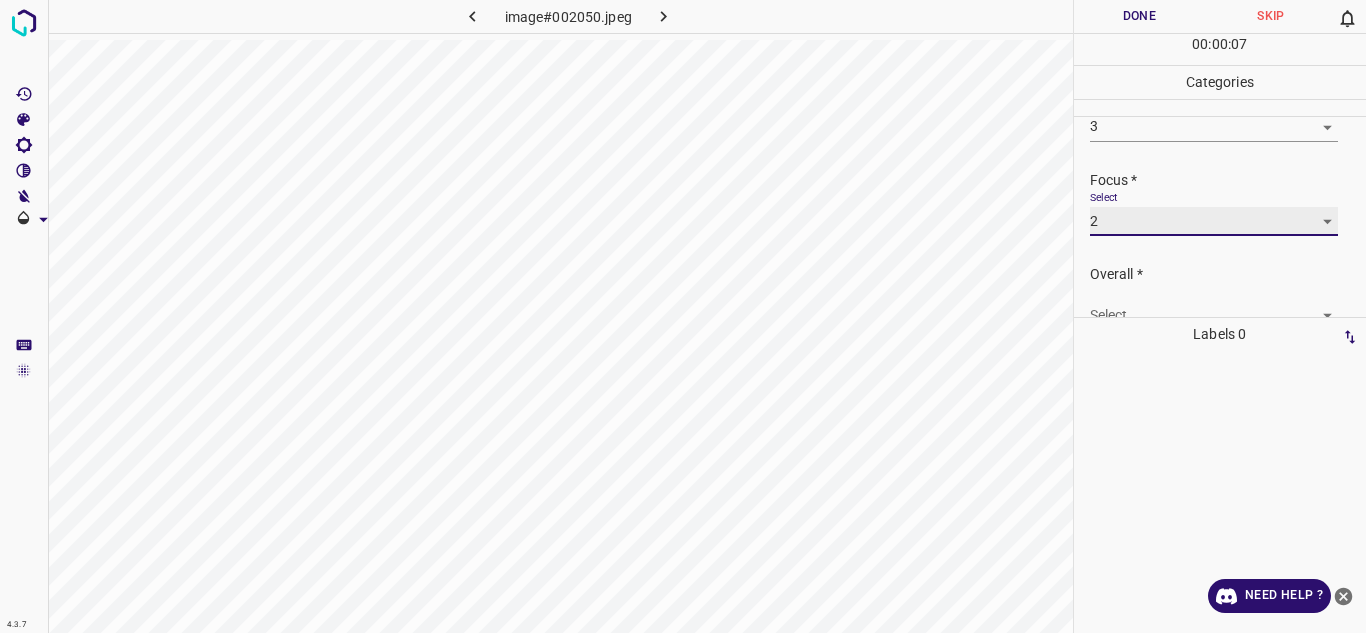 scroll, scrollTop: 98, scrollLeft: 0, axis: vertical 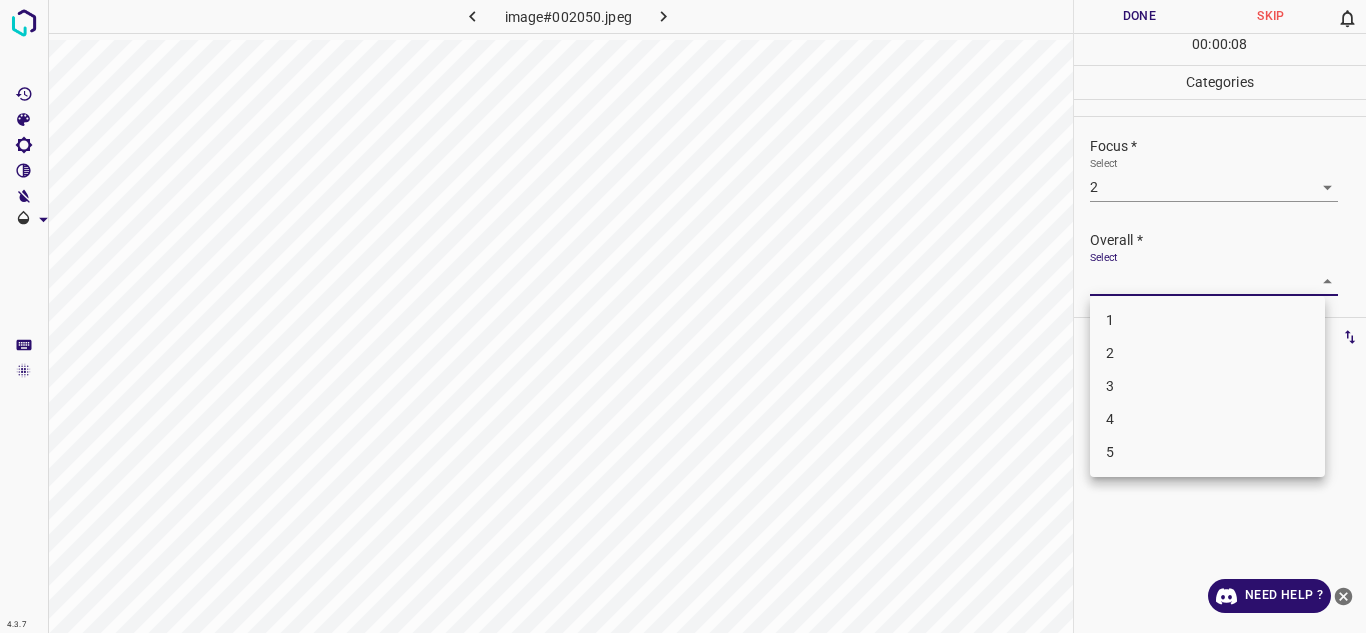 drag, startPoint x: 1301, startPoint y: 283, endPoint x: 1186, endPoint y: 357, distance: 136.7516 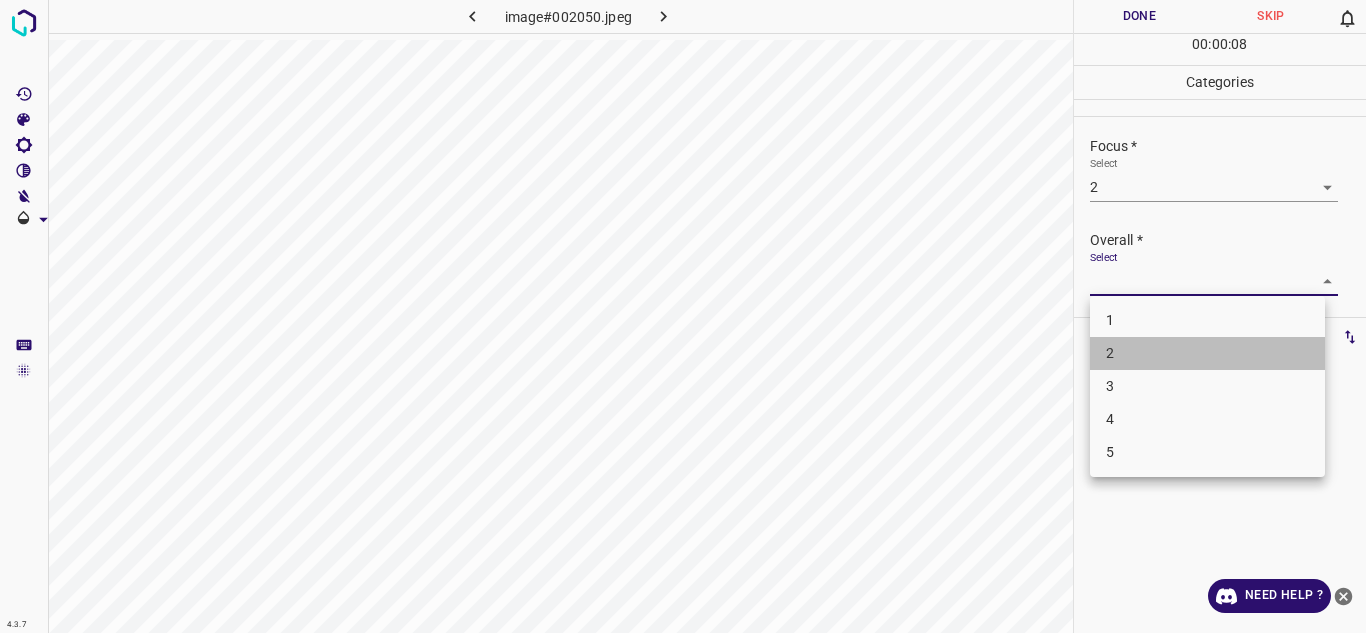 click on "2" at bounding box center (1207, 353) 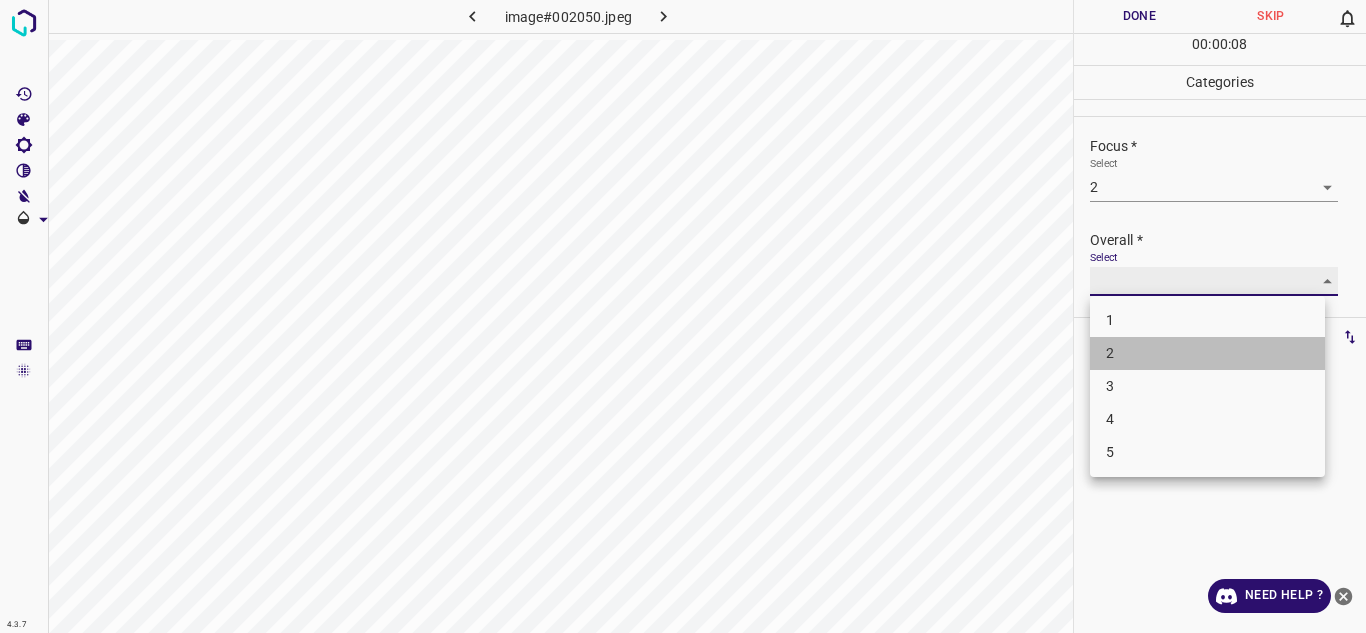 type on "2" 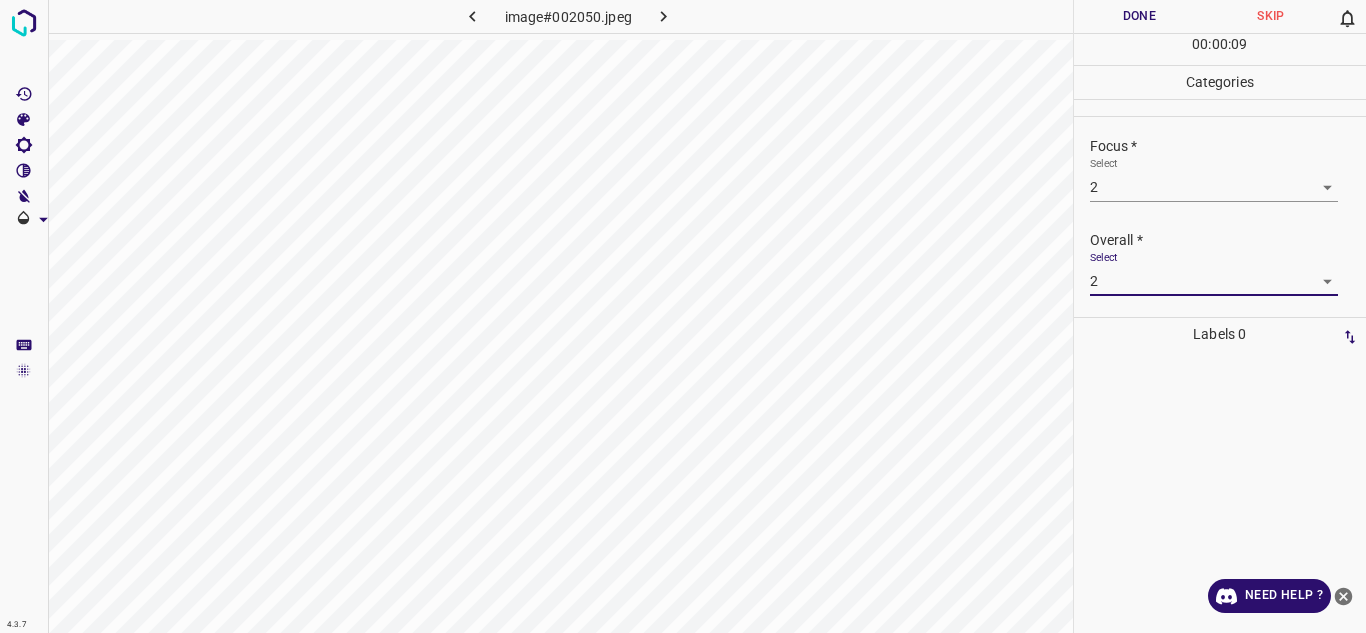 click on "Done" at bounding box center [1140, 16] 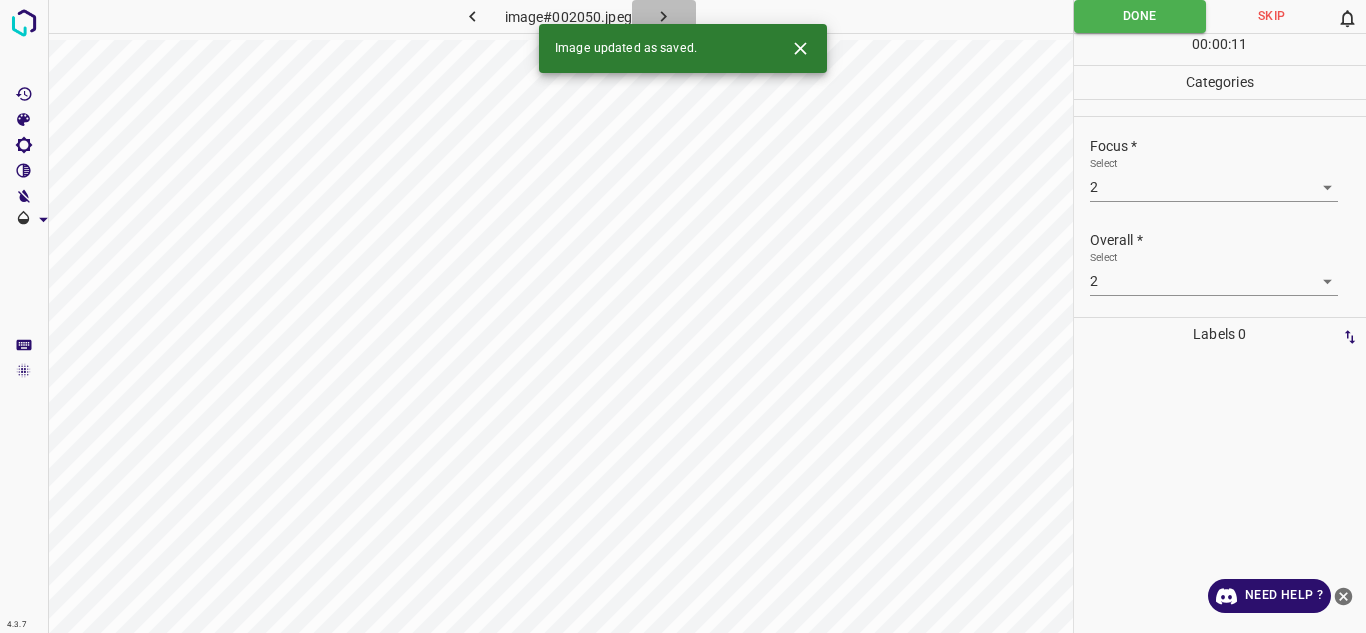 click 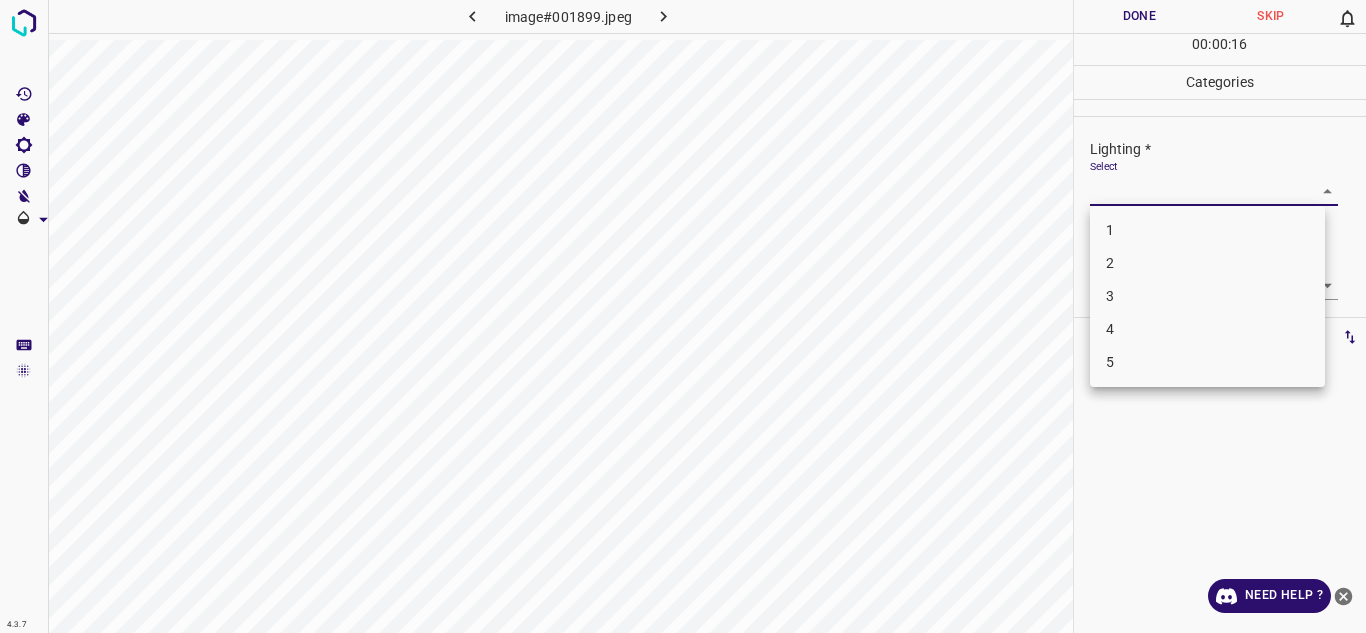 click on "4.3.7 image#001899.jpeg Done Skip 0 00   : 00   : 16   Categories Lighting *  Select ​ Focus *  Select ​ Overall *  Select ​ Labels   0 Categories 1 Lighting 2 Focus 3 Overall Tools Space Change between modes (Draw & Edit) I Auto labeling R Restore zoom M Zoom in N Zoom out Delete Delete selecte label Filters Z Restore filters X Saturation filter C Brightness filter V Contrast filter B Gray scale filter General O Download Need Help ? Texto original Valora esta traducción Tu opinión servirá para ayudar a mejorar el Traductor de Google - Text - Hide - Delete 1 2 3 4 5" at bounding box center (683, 316) 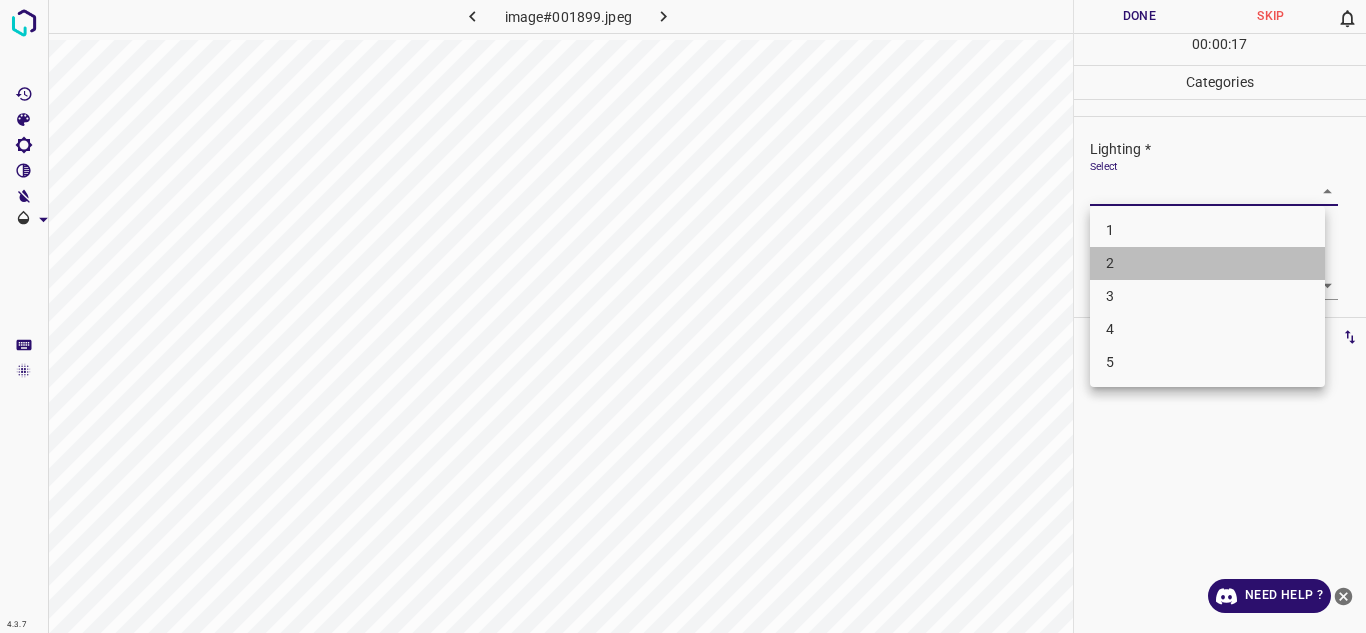 click on "2" at bounding box center (1207, 263) 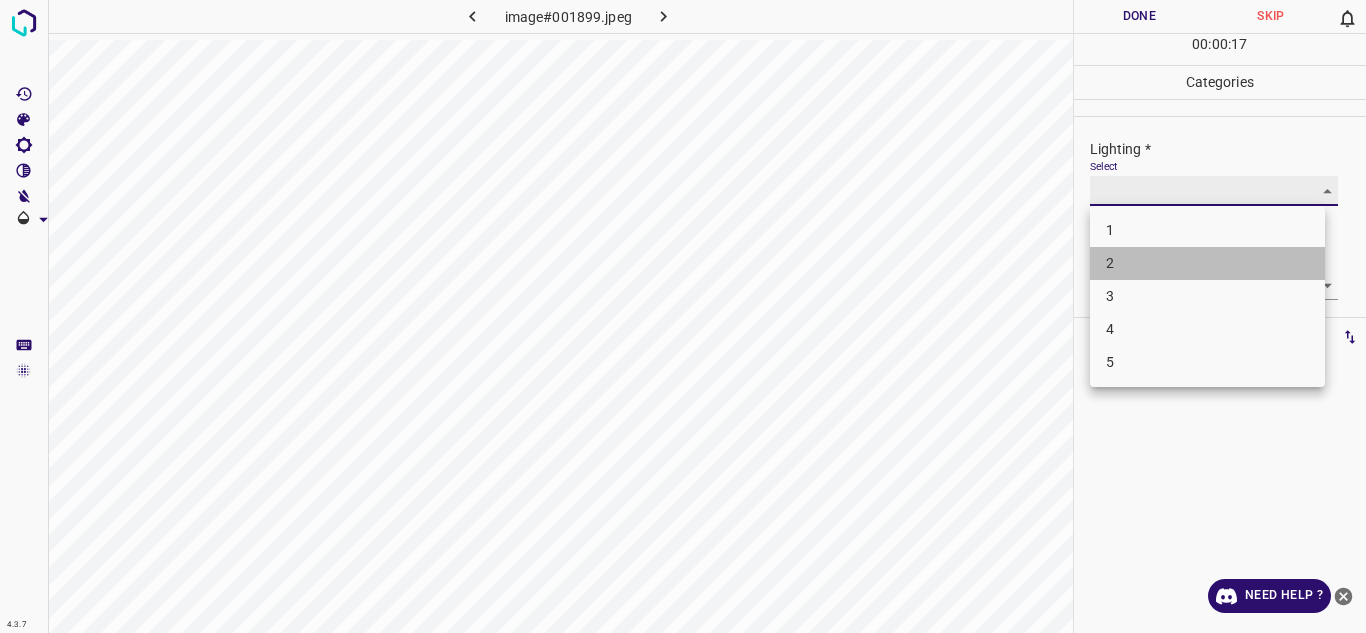 type on "2" 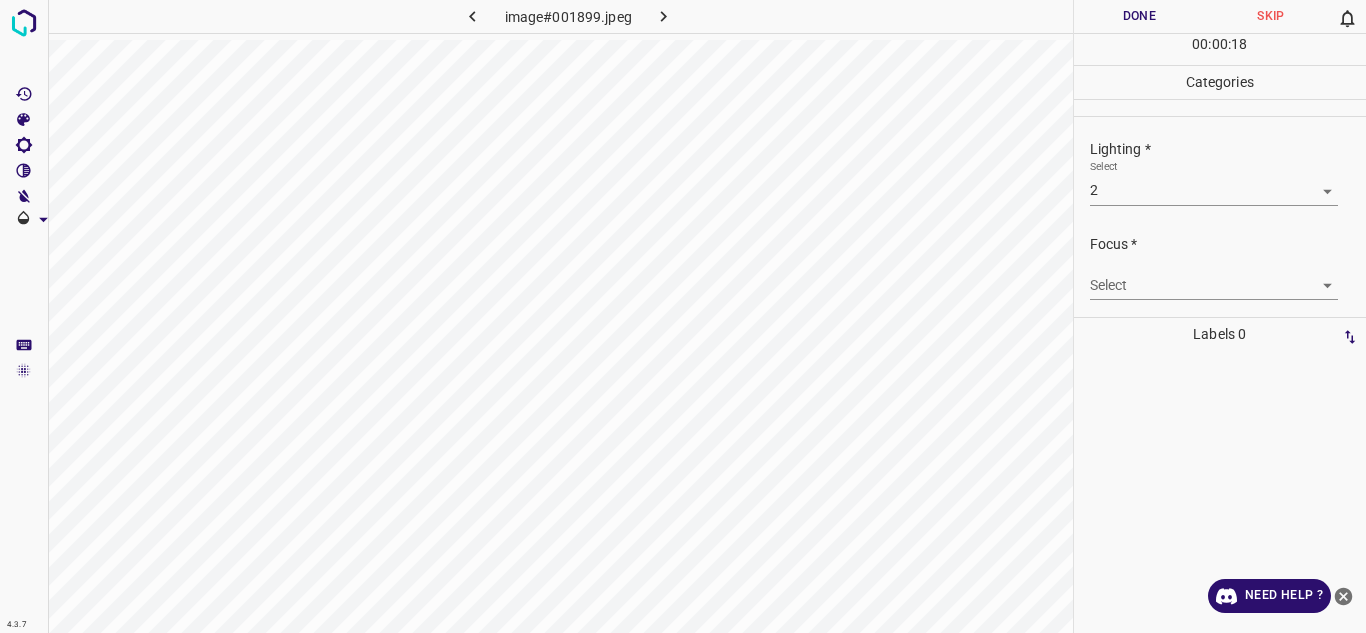 click on "Select ​" at bounding box center (1214, 277) 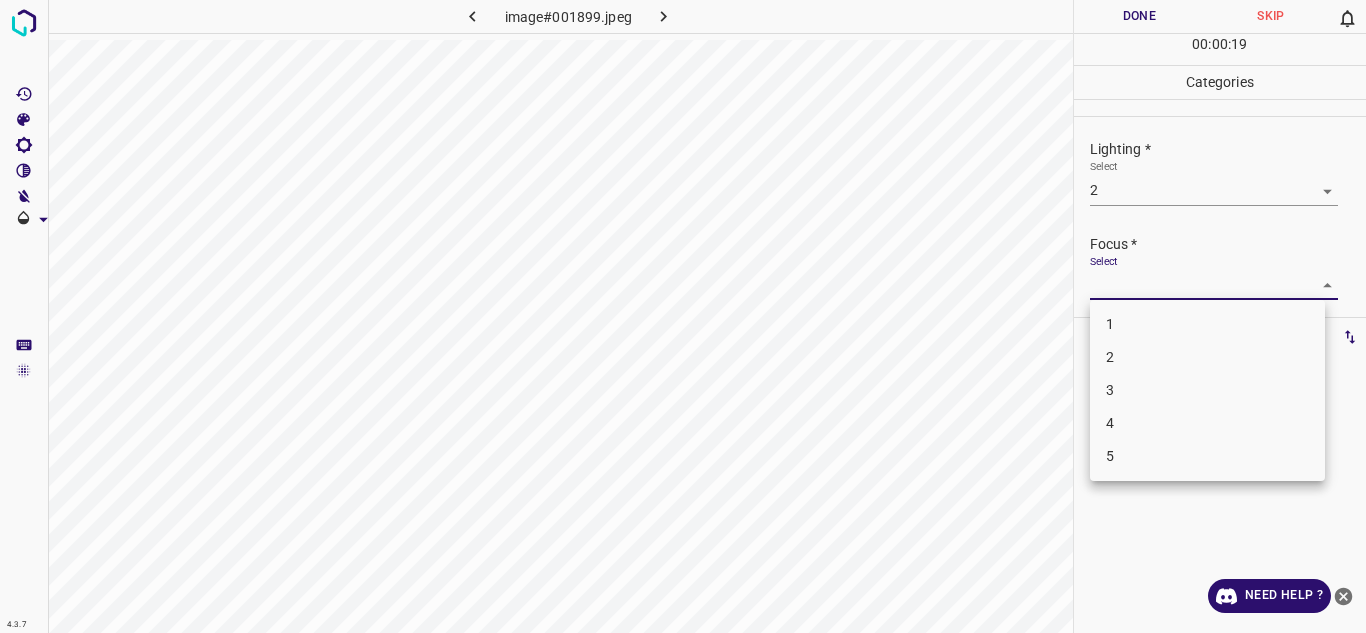 click on "4.3.7 image#001899.jpeg Done Skip 0 00   : 00   : 19   Categories Lighting *  Select 2 2 Focus *  Select ​ Overall *  Select ​ Labels   0 Categories 1 Lighting 2 Focus 3 Overall Tools Space Change between modes (Draw & Edit) I Auto labeling R Restore zoom M Zoom in N Zoom out Delete Delete selecte label Filters Z Restore filters X Saturation filter C Brightness filter V Contrast filter B Gray scale filter General O Download Need Help ? Texto original Valora esta traducción Tu opinión servirá para ayudar a mejorar el Traductor de Google - Text - Hide - Delete 1 2 3 4 5" at bounding box center (683, 316) 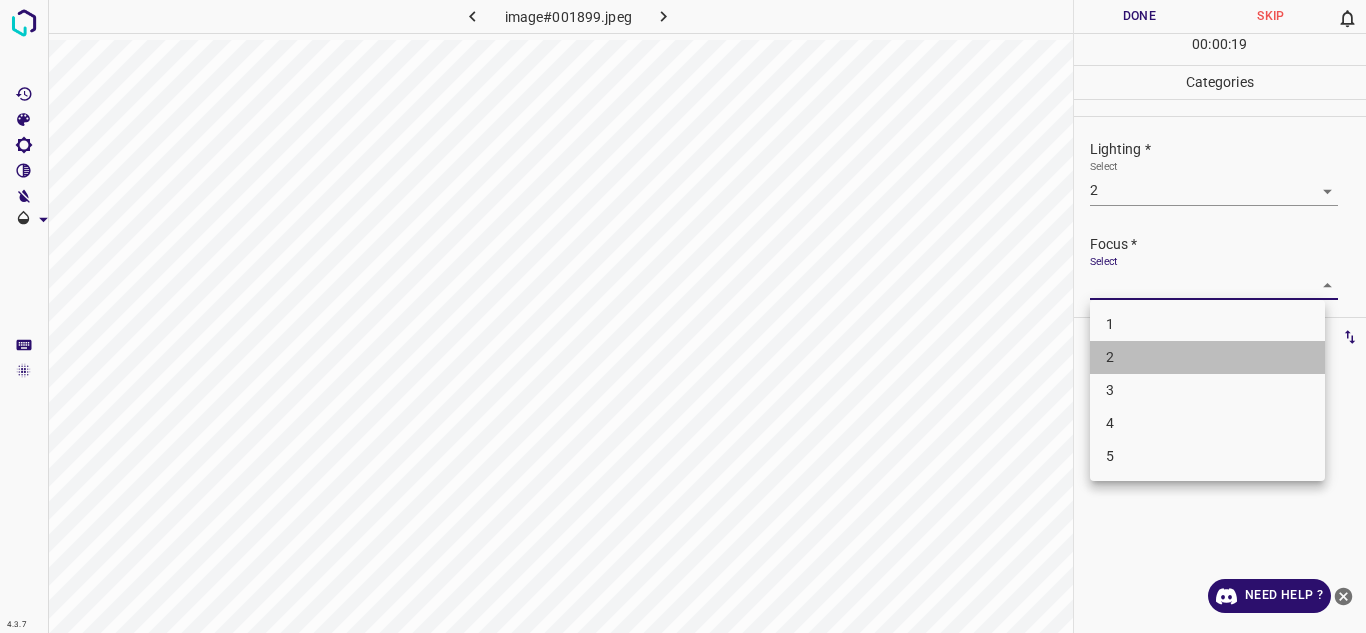 click on "2" at bounding box center [1207, 357] 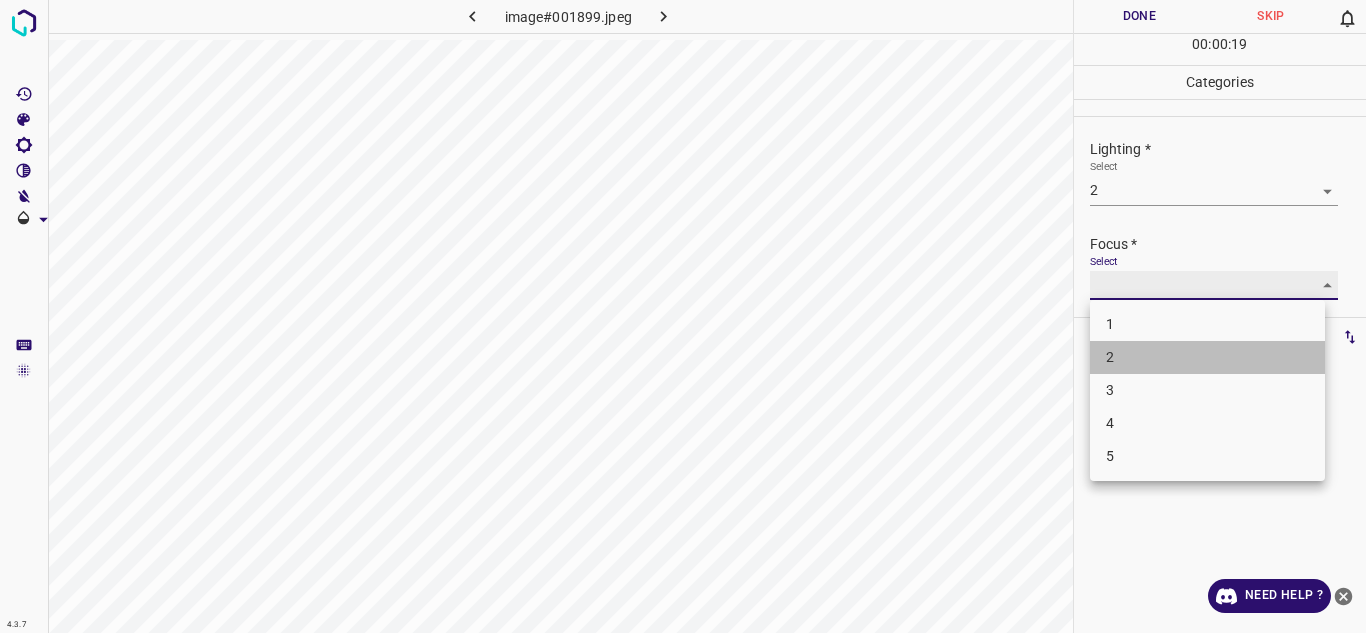 type on "2" 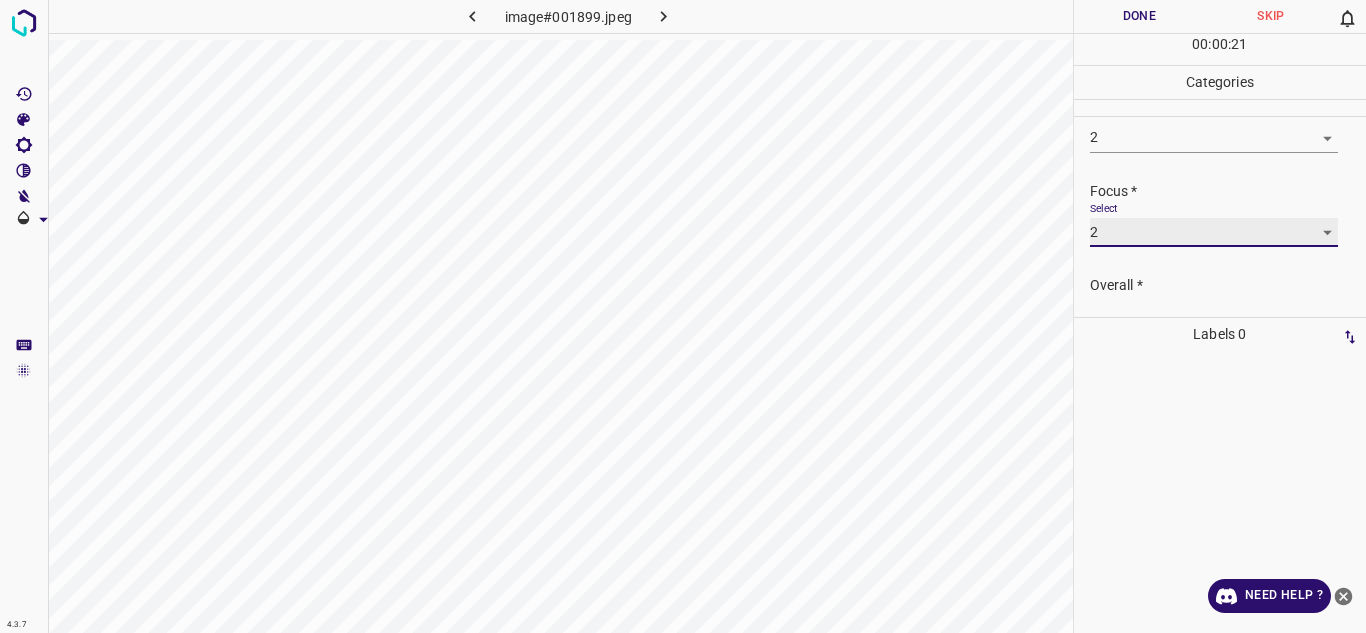 scroll, scrollTop: 98, scrollLeft: 0, axis: vertical 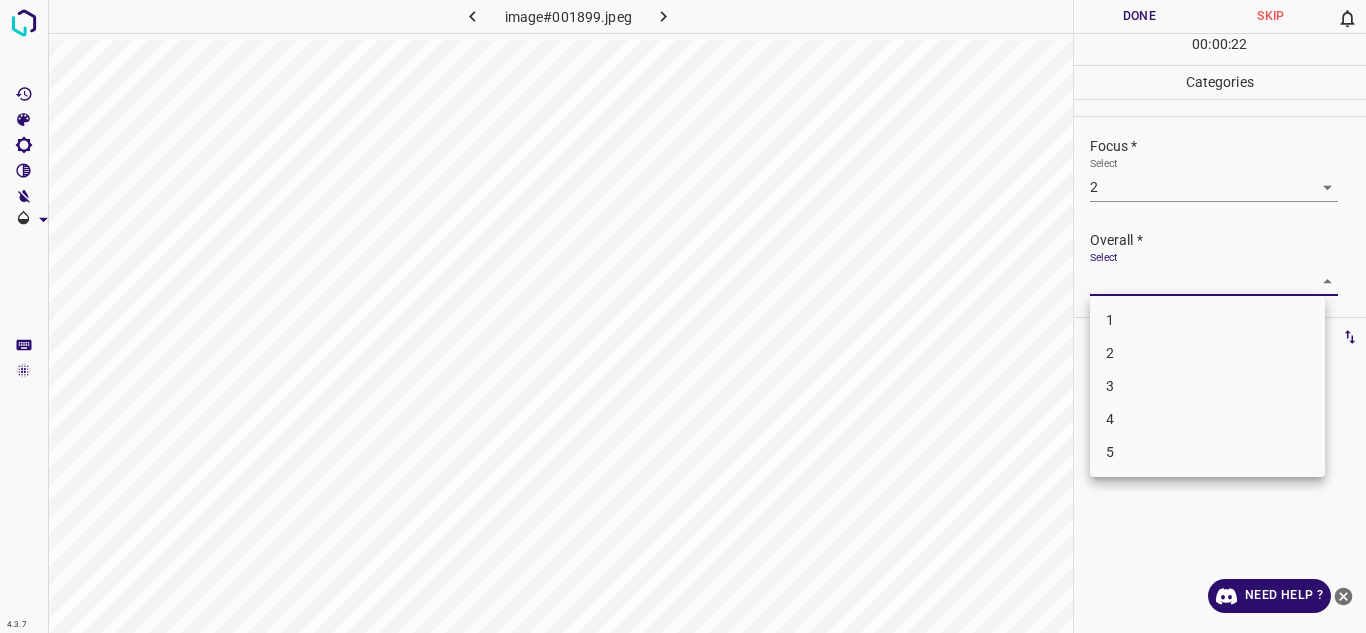 drag, startPoint x: 1276, startPoint y: 274, endPoint x: 1149, endPoint y: 342, distance: 144.05902 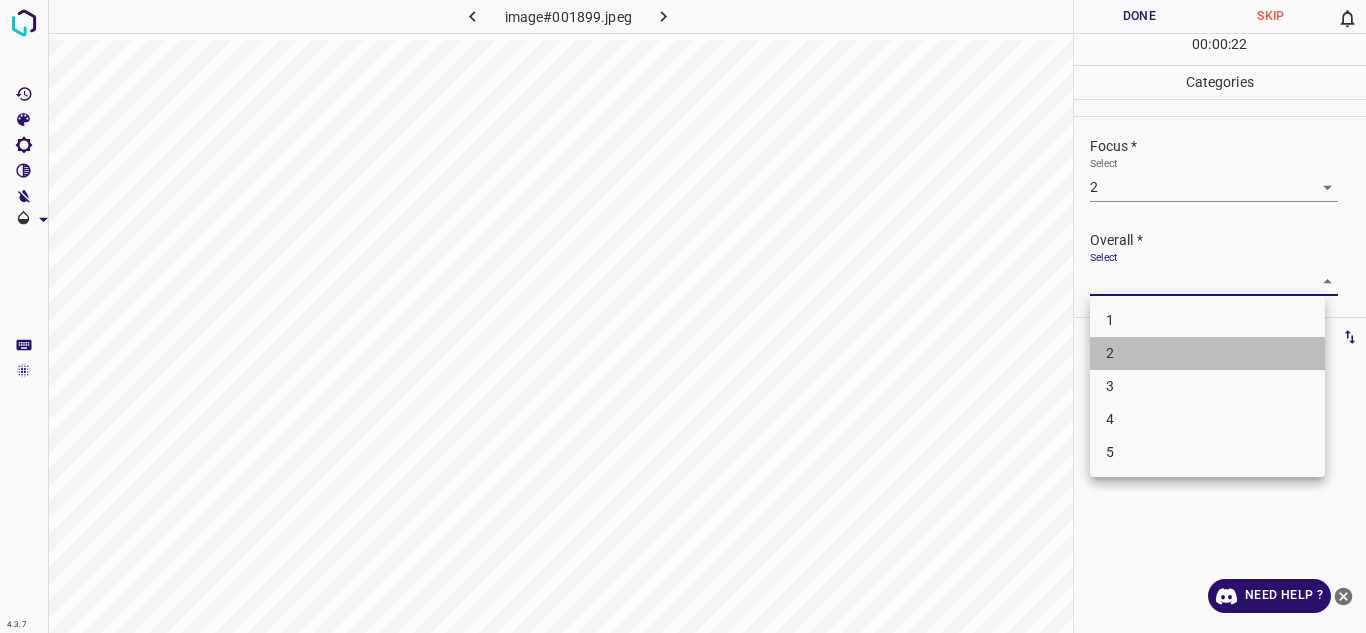 click on "2" at bounding box center (1207, 353) 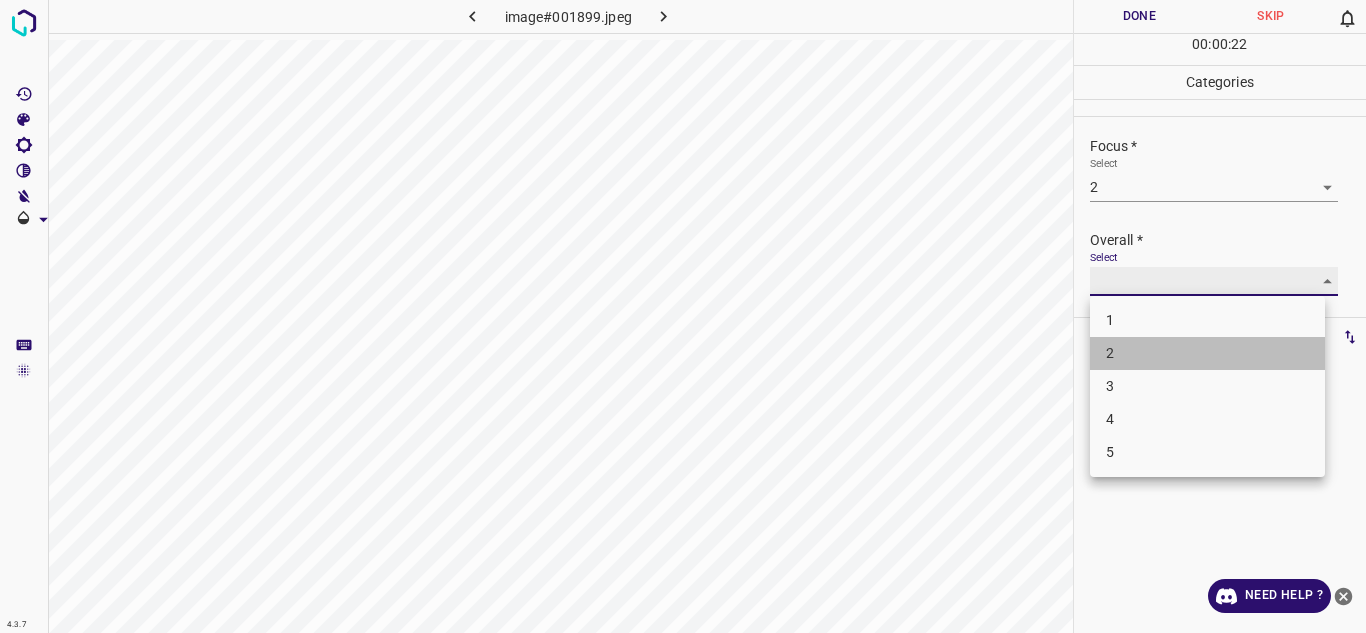 type on "2" 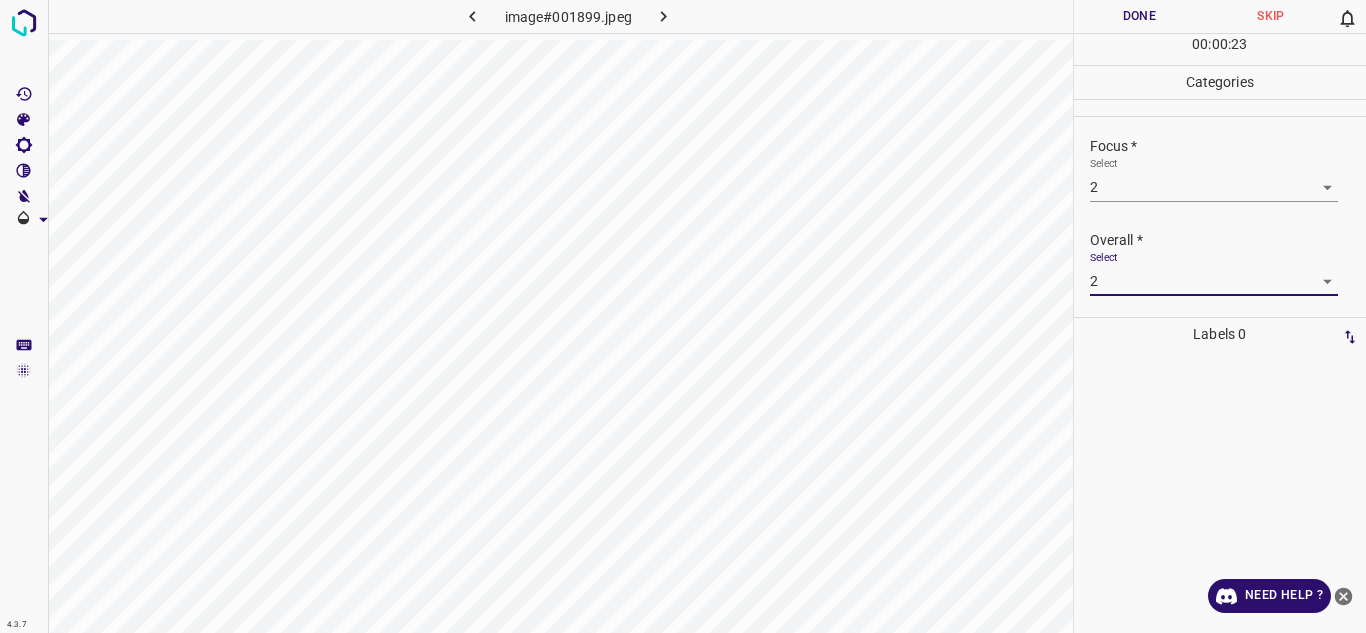 click on "Done" at bounding box center [1140, 16] 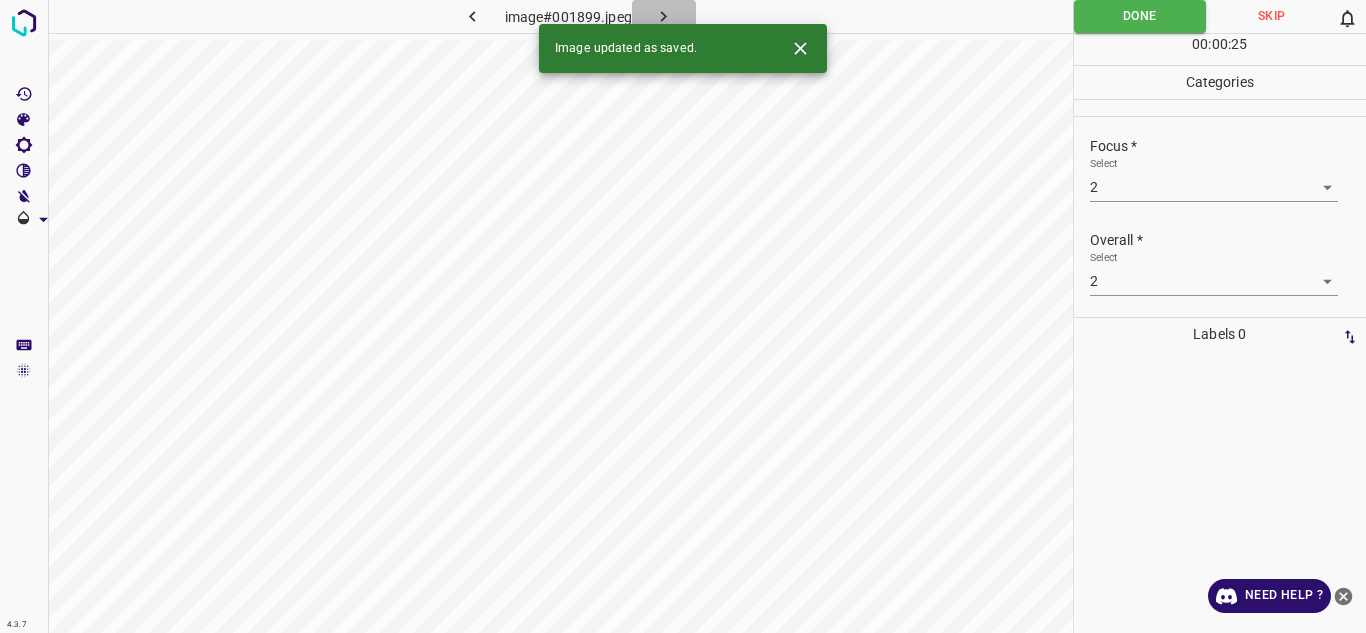 click 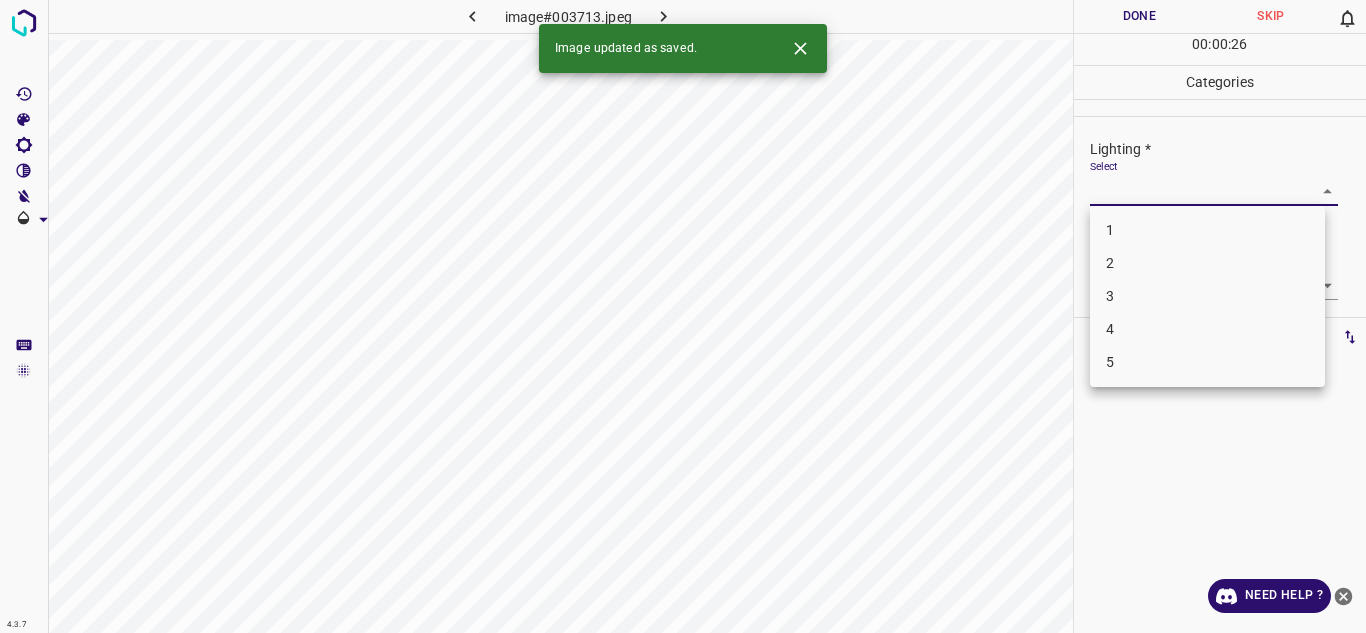drag, startPoint x: 1202, startPoint y: 193, endPoint x: 1159, endPoint y: 256, distance: 76.27582 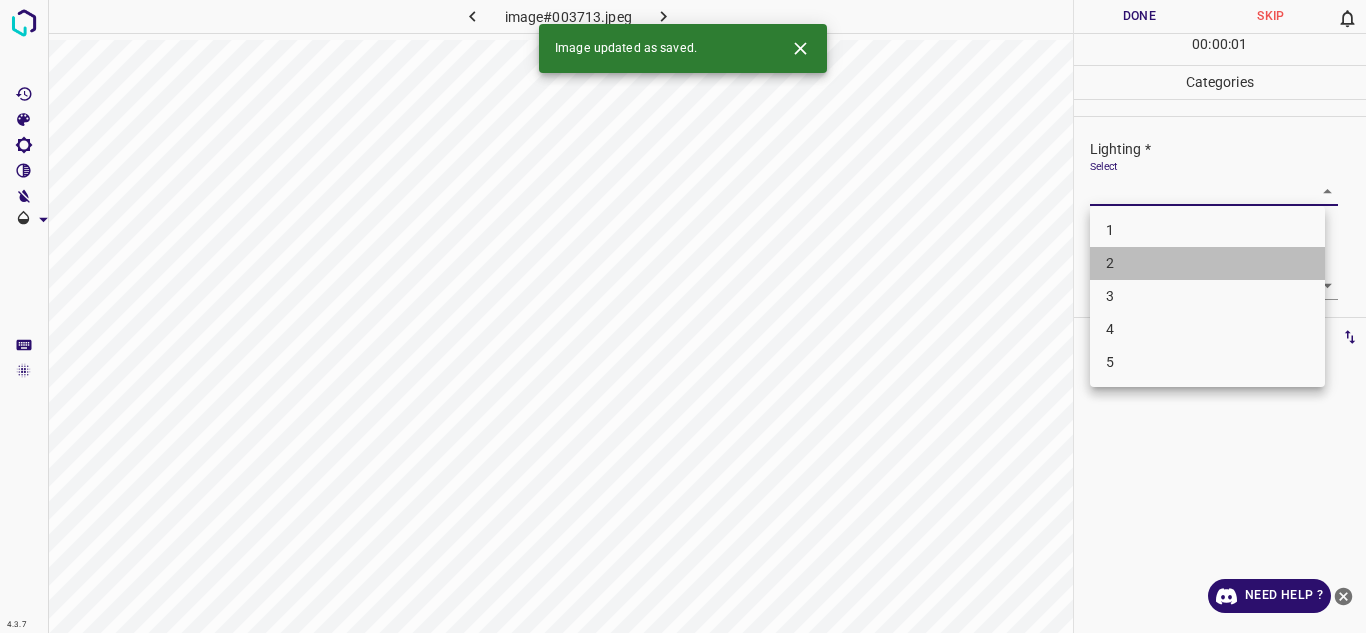 click on "2" at bounding box center [1207, 263] 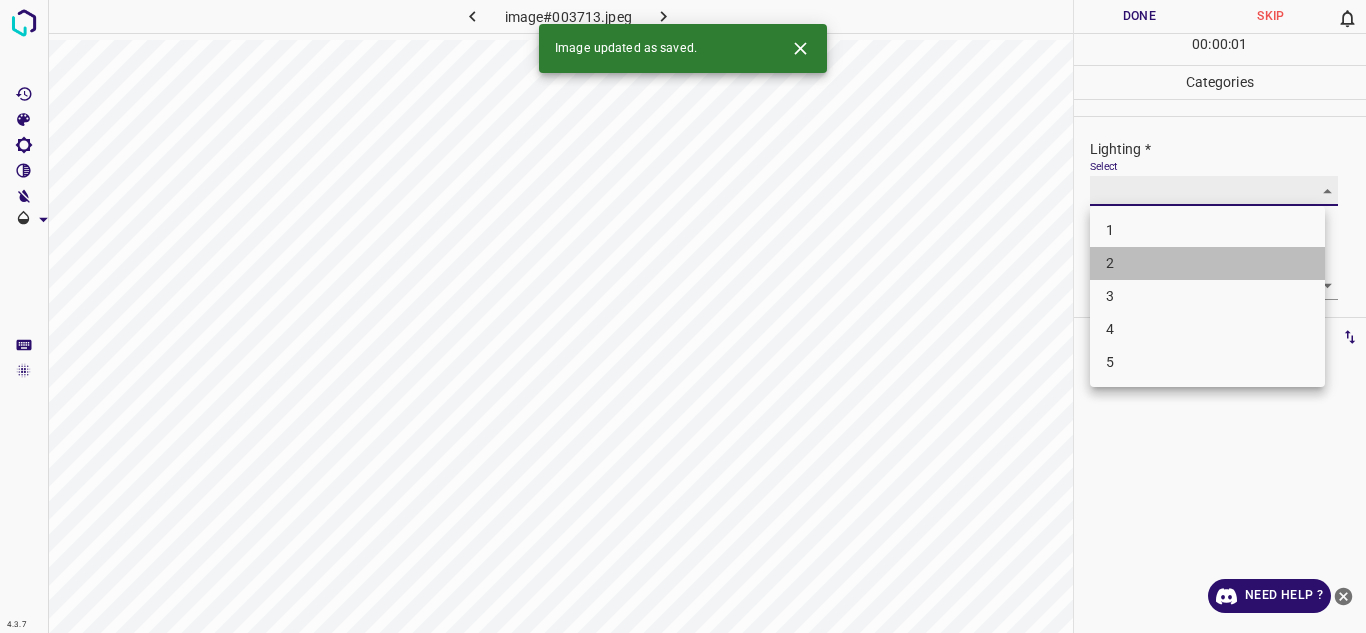 type on "2" 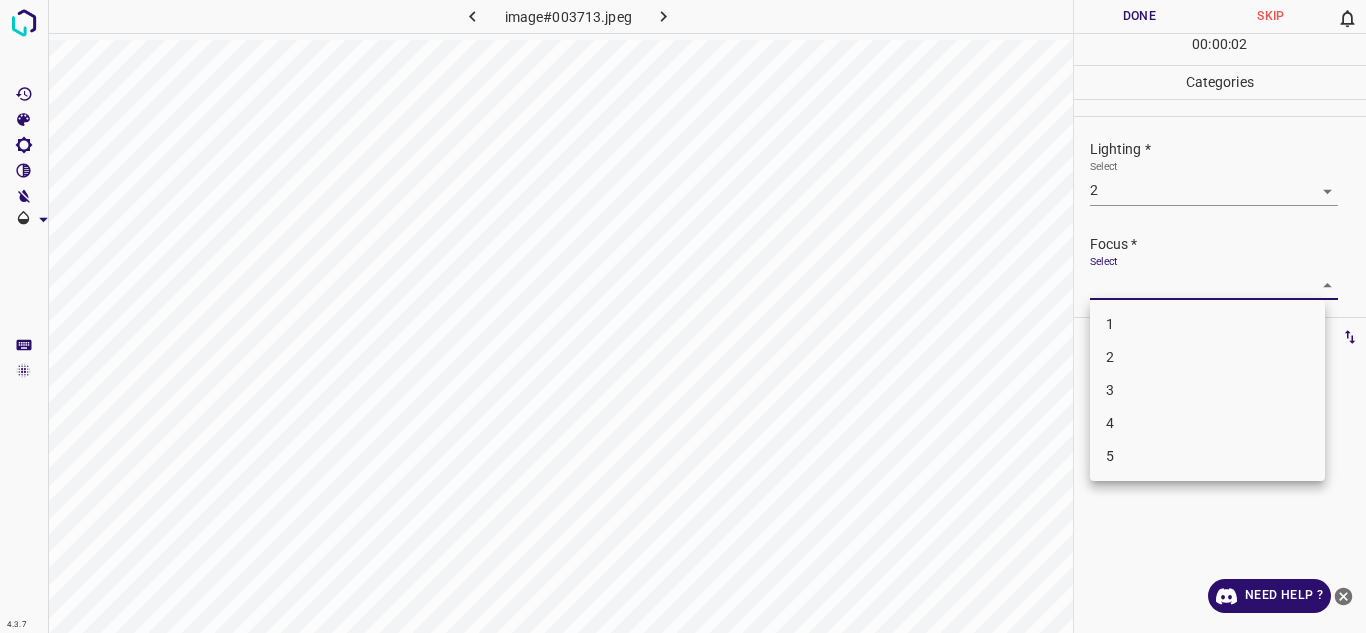 drag, startPoint x: 1157, startPoint y: 283, endPoint x: 1157, endPoint y: 352, distance: 69 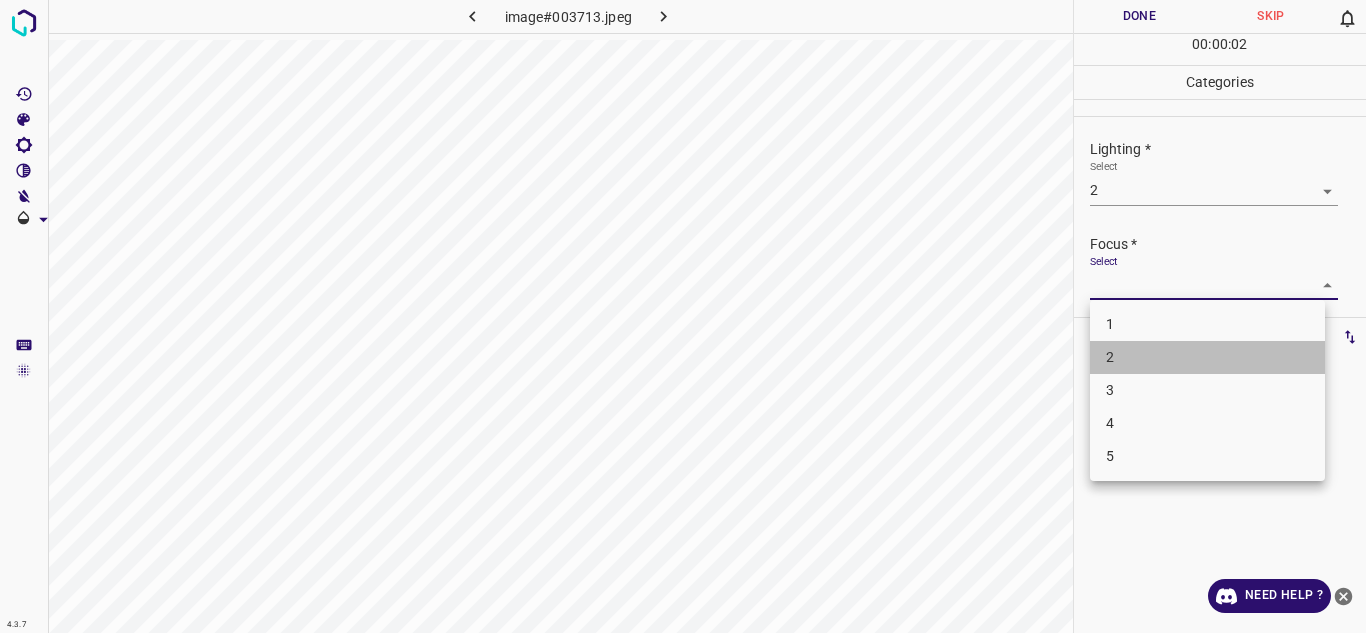 click on "2" at bounding box center (1207, 357) 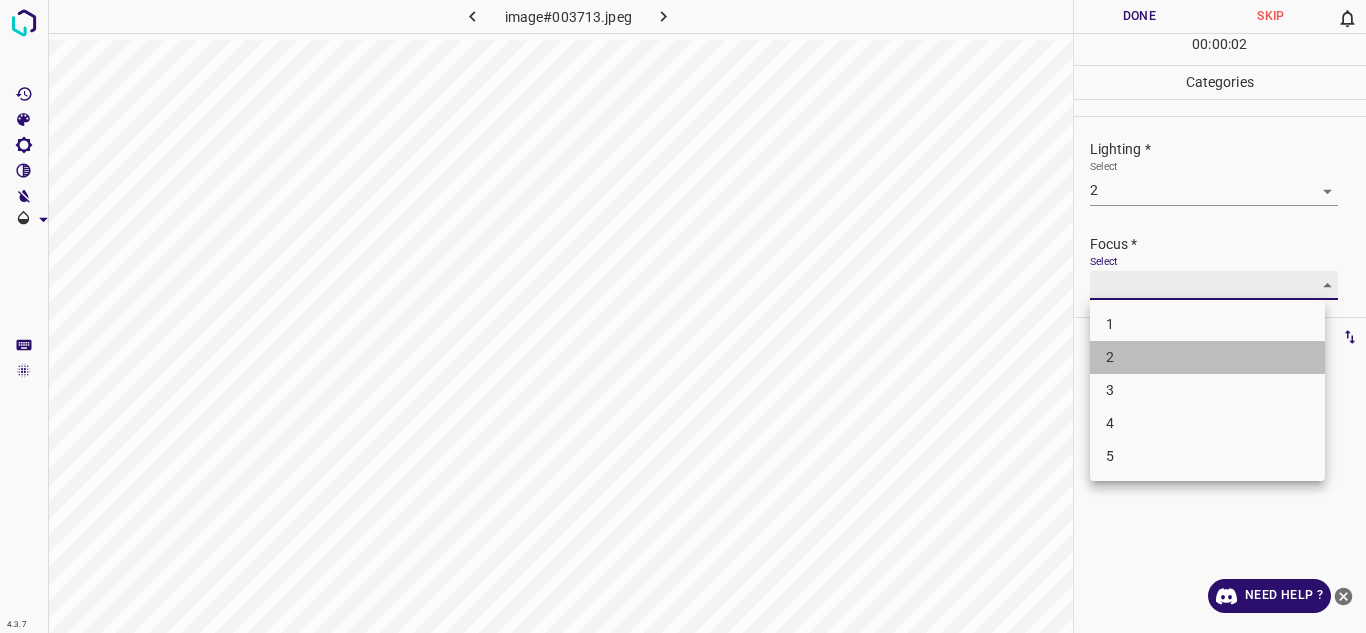 type on "2" 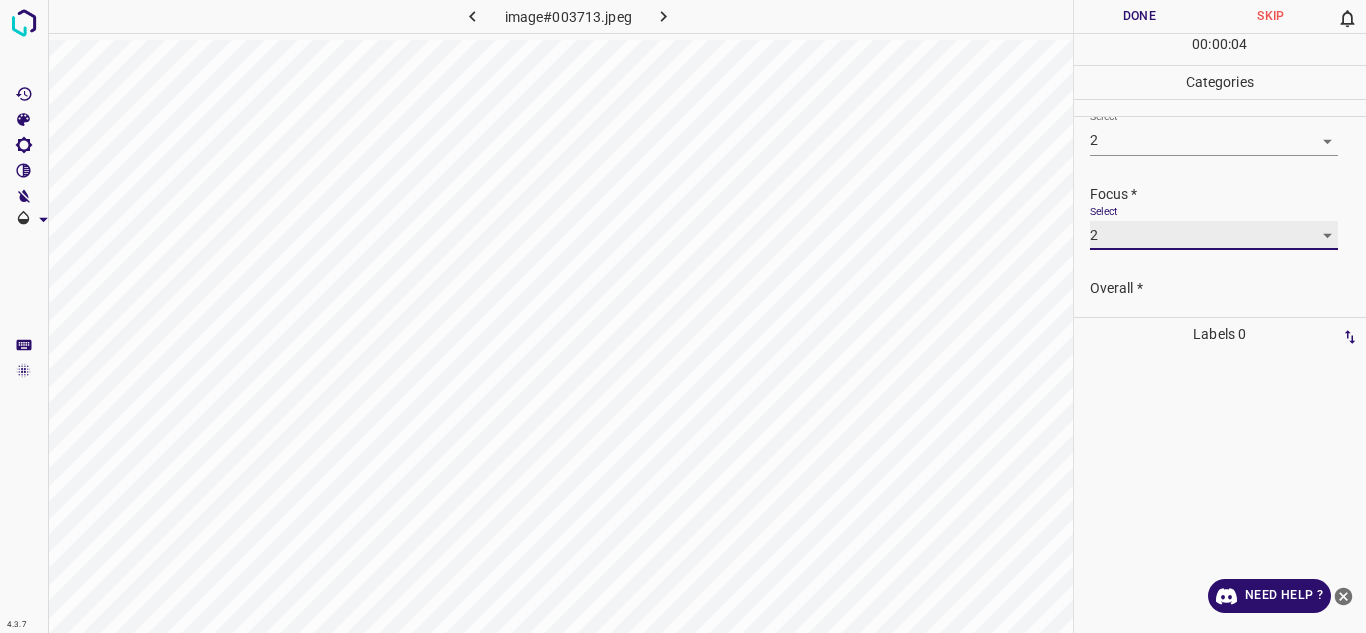 scroll, scrollTop: 98, scrollLeft: 0, axis: vertical 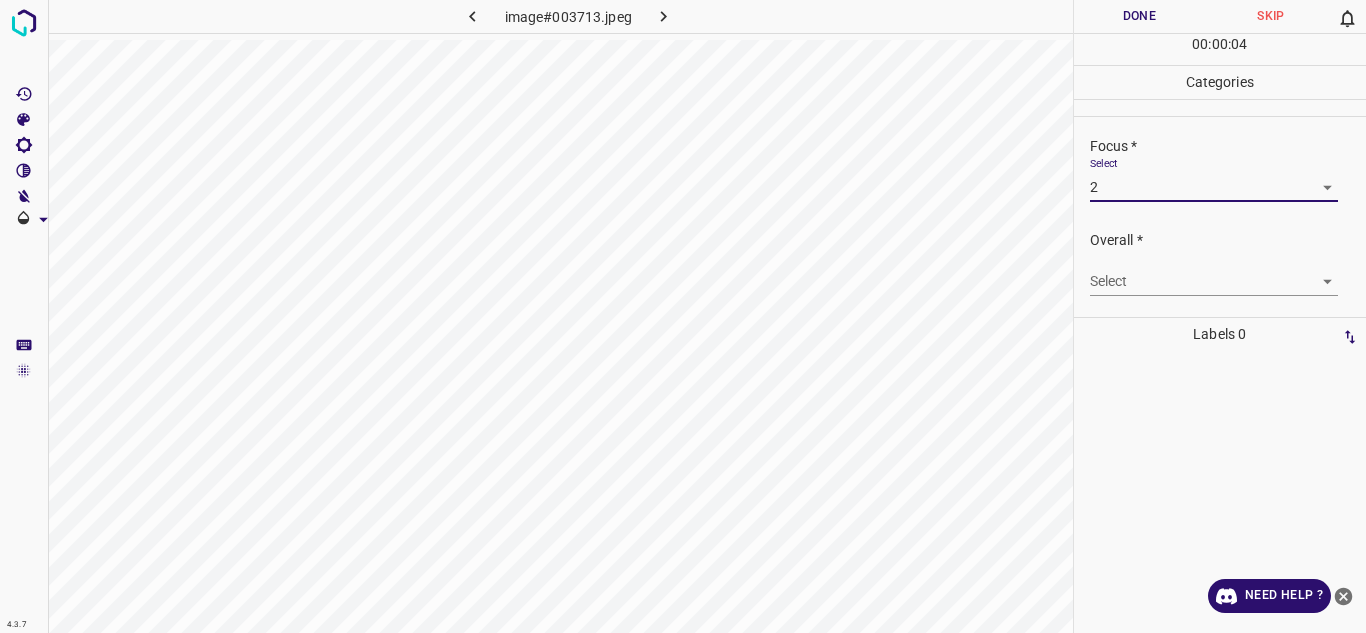 click on "4.3.7 image#003713.jpeg Done Skip 0 00   : 00   : 04   Categories Lighting *  Select 2 2 Focus *  Select 2 2 Overall *  Select ​ Labels   0 Categories 1 Lighting 2 Focus 3 Overall Tools Space Change between modes (Draw & Edit) I Auto labeling R Restore zoom M Zoom in N Zoom out Delete Delete selecte label Filters Z Restore filters X Saturation filter C Brightness filter V Contrast filter B Gray scale filter General O Download Need Help ? Texto original Valora esta traducción Tu opinión servirá para ayudar a mejorar el Traductor de Google - Text - Hide - Delete" at bounding box center [683, 316] 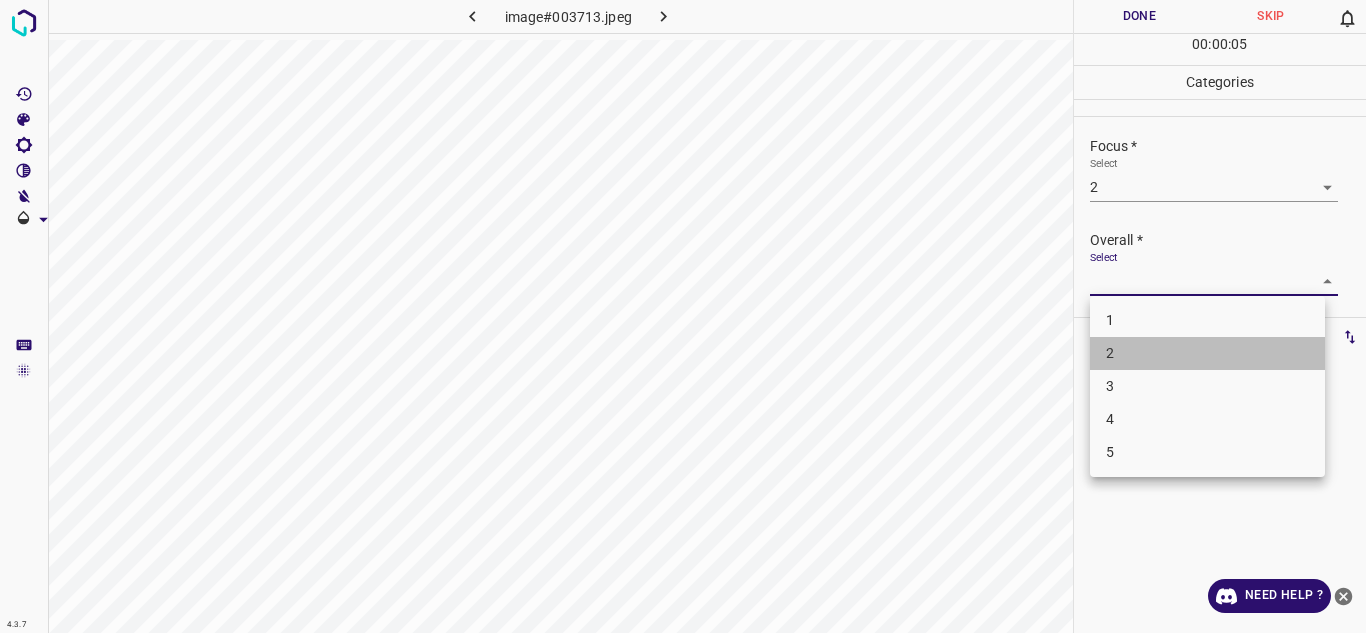 click on "2" at bounding box center [1207, 353] 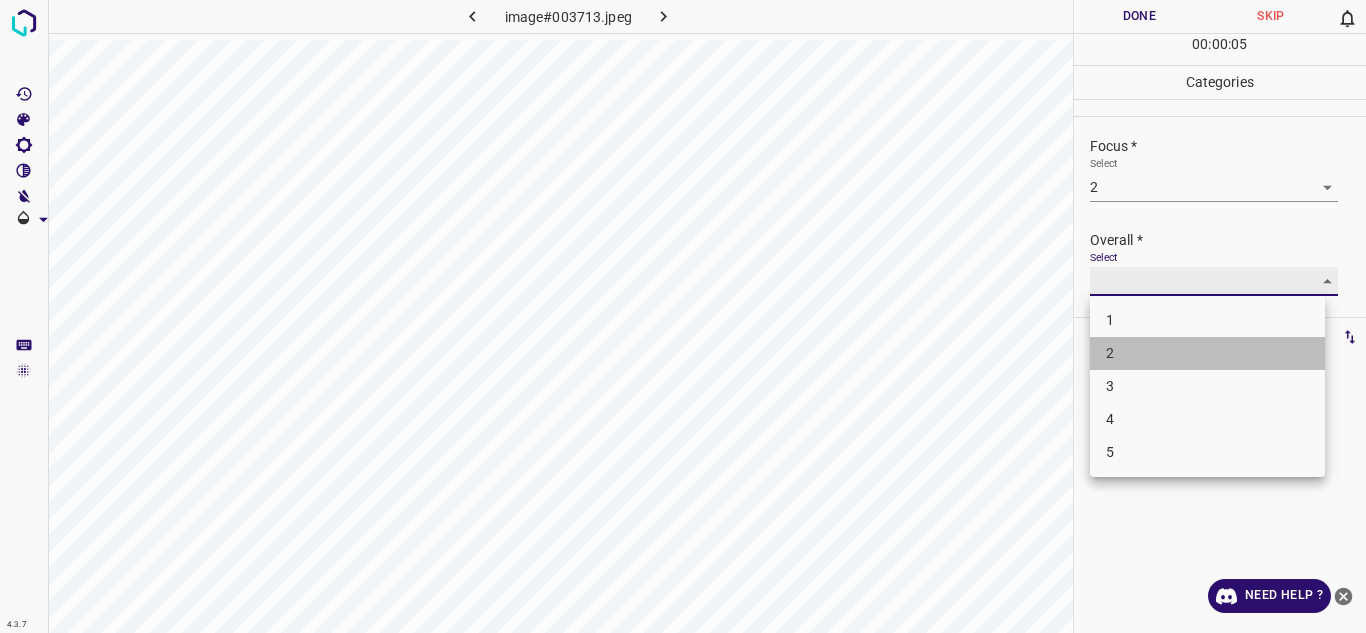 type on "2" 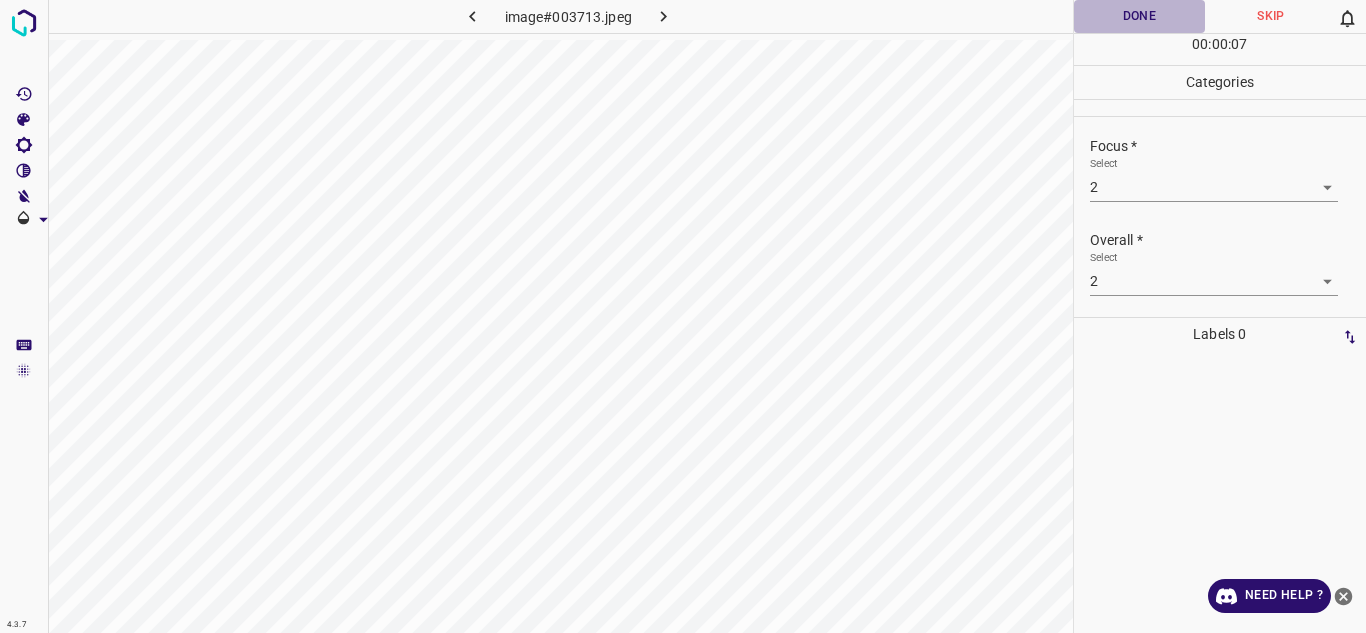 click on "Done" at bounding box center [1140, 16] 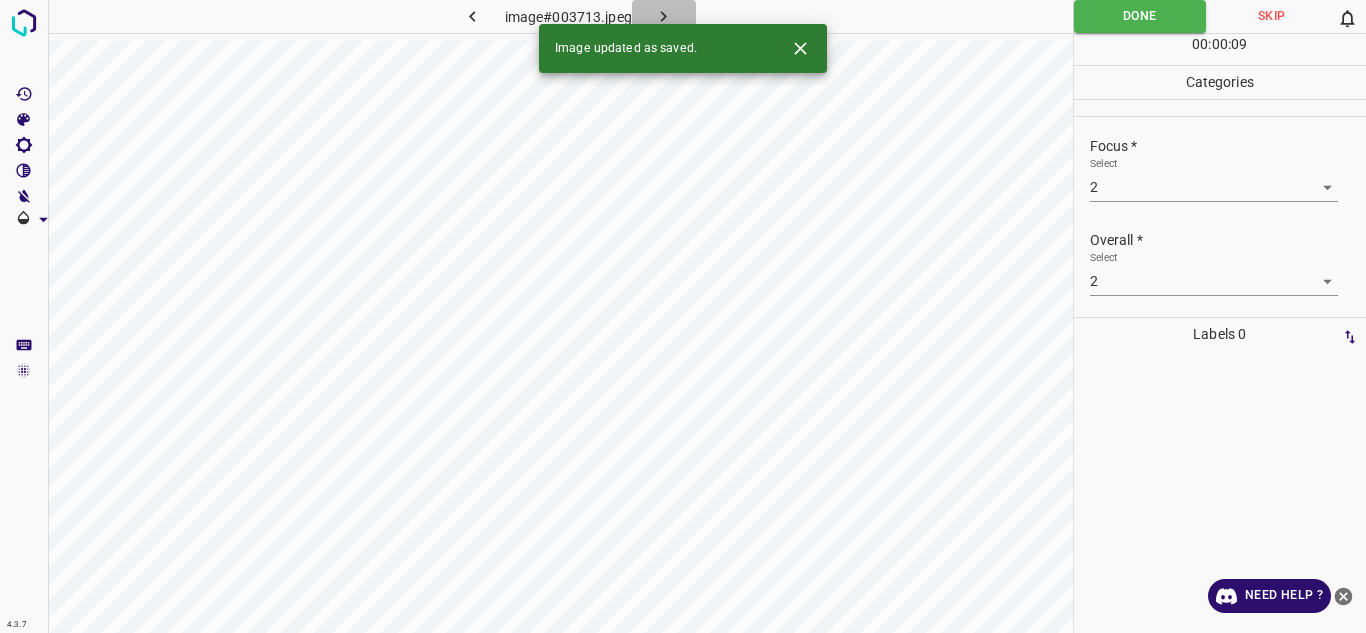 click 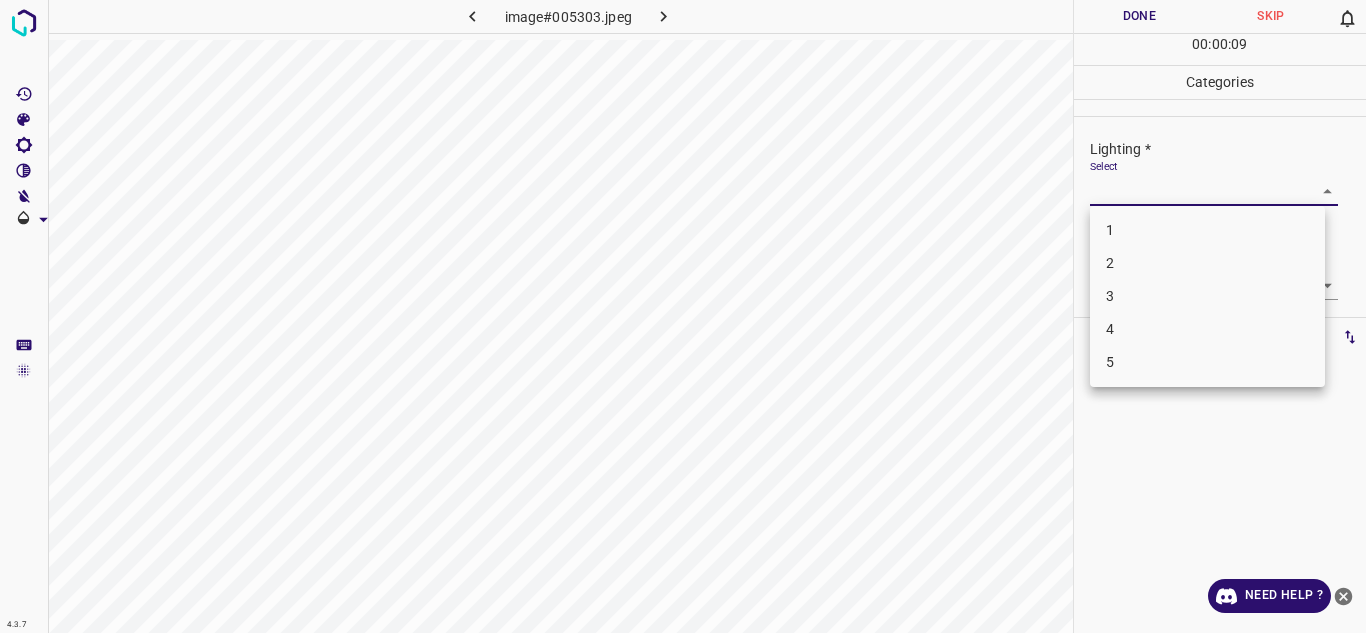click on "4.3.7 image#005303.jpeg Done Skip 0 00   : 00   : 09   Categories Lighting *  Select ​ Focus *  Select ​ Overall *  Select ​ Labels   0 Categories 1 Lighting 2 Focus 3 Overall Tools Space Change between modes (Draw & Edit) I Auto labeling R Restore zoom M Zoom in N Zoom out Delete Delete selecte label Filters Z Restore filters X Saturation filter C Brightness filter V Contrast filter B Gray scale filter General O Download Need Help ? Texto original Valora esta traducción Tu opinión servirá para ayudar a mejorar el Traductor de Google - Text - Hide - Delete 1 2 3 4 5" at bounding box center (683, 316) 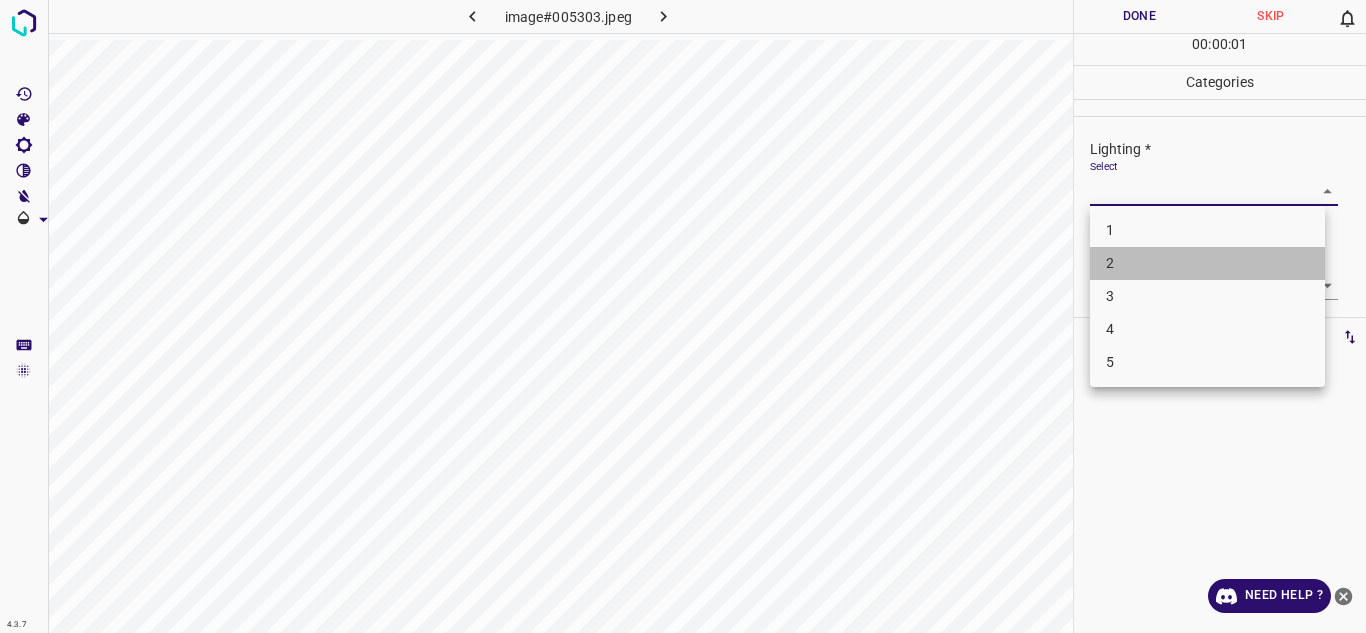 click on "2" at bounding box center [1207, 263] 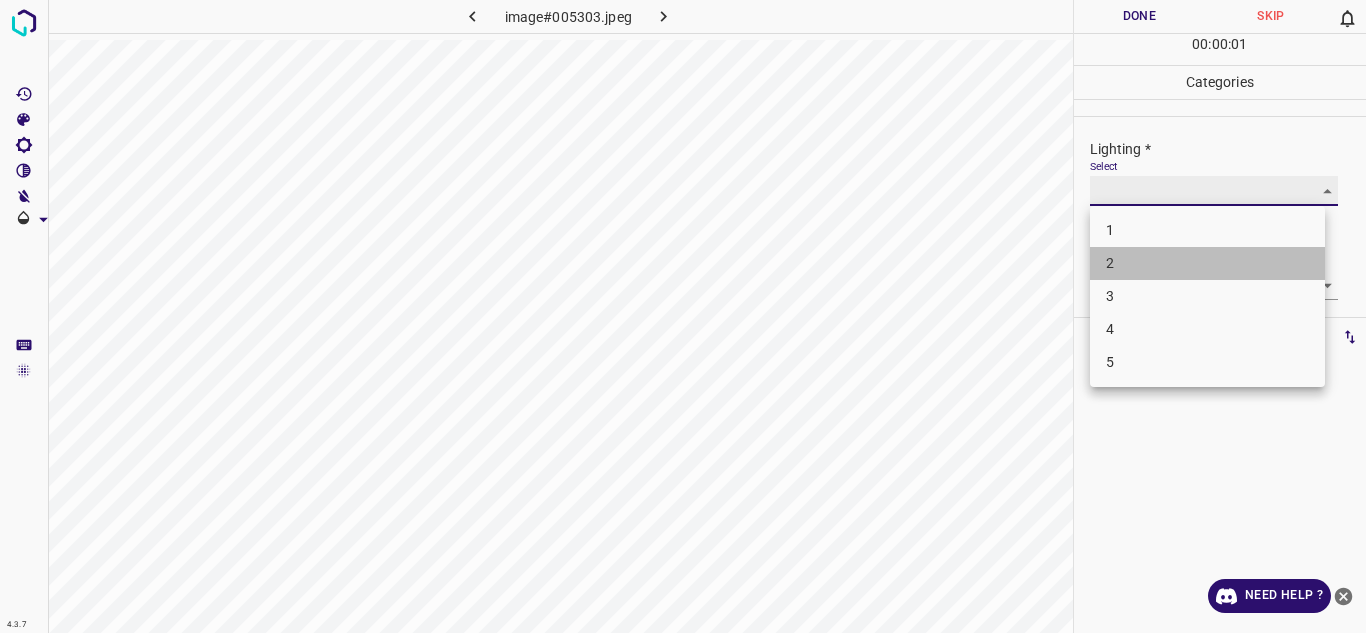 type on "2" 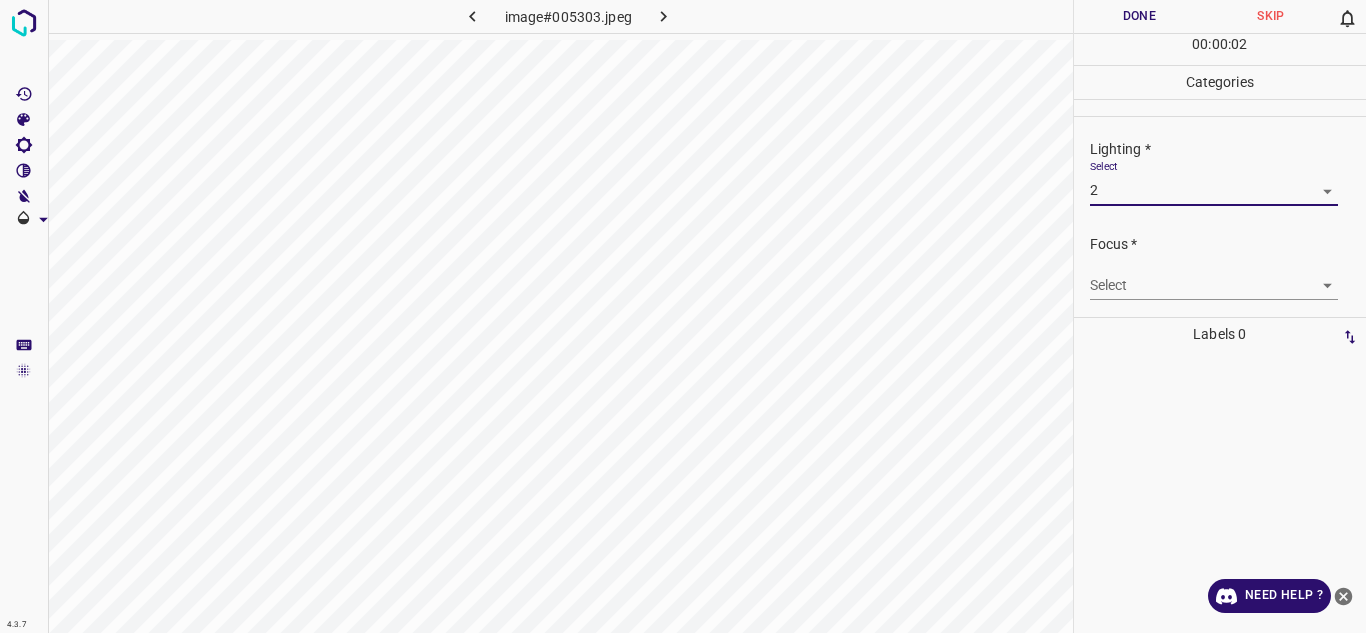 click on "4.3.7 image#005303.jpeg Done Skip 0 00   : 00   : 02   Categories Lighting *  Select 2 2 Focus *  Select ​ Overall *  Select ​ Labels   0 Categories 1 Lighting 2 Focus 3 Overall Tools Space Change between modes (Draw & Edit) I Auto labeling R Restore zoom M Zoom in N Zoom out Delete Delete selecte label Filters Z Restore filters X Saturation filter C Brightness filter V Contrast filter B Gray scale filter General O Download Need Help ? Texto original Valora esta traducción Tu opinión servirá para ayudar a mejorar el Traductor de Google - Text - Hide - Delete" at bounding box center (683, 316) 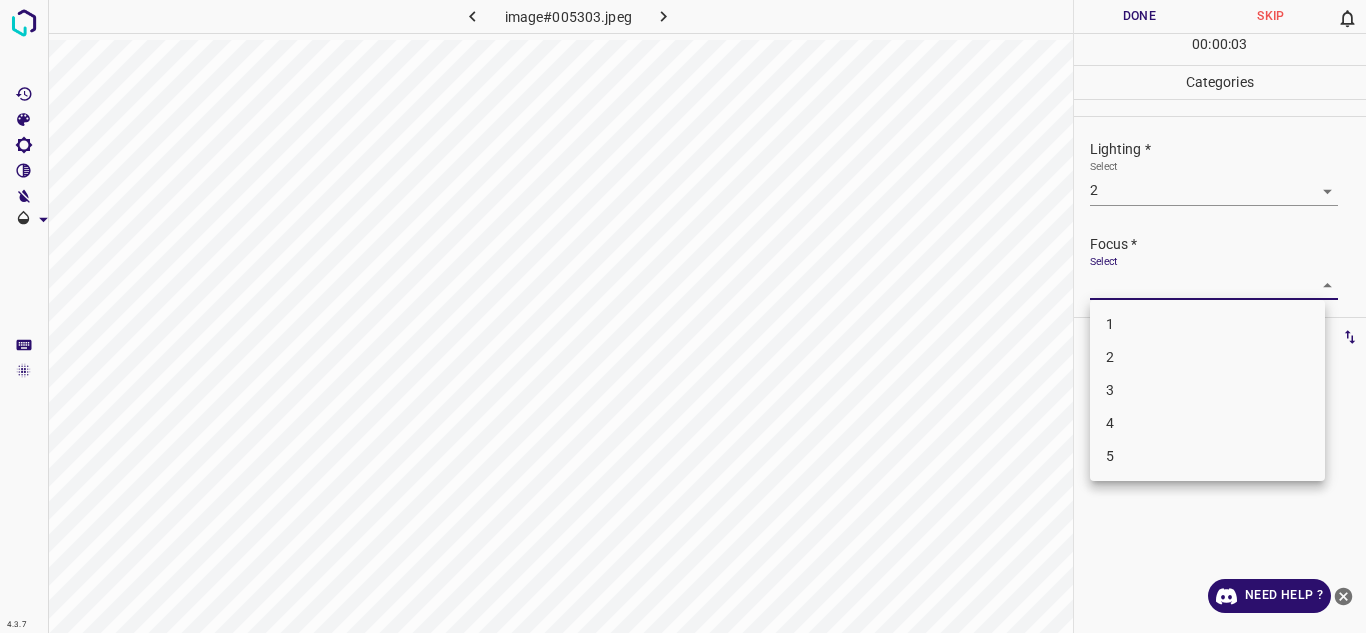 click on "2" at bounding box center [1207, 357] 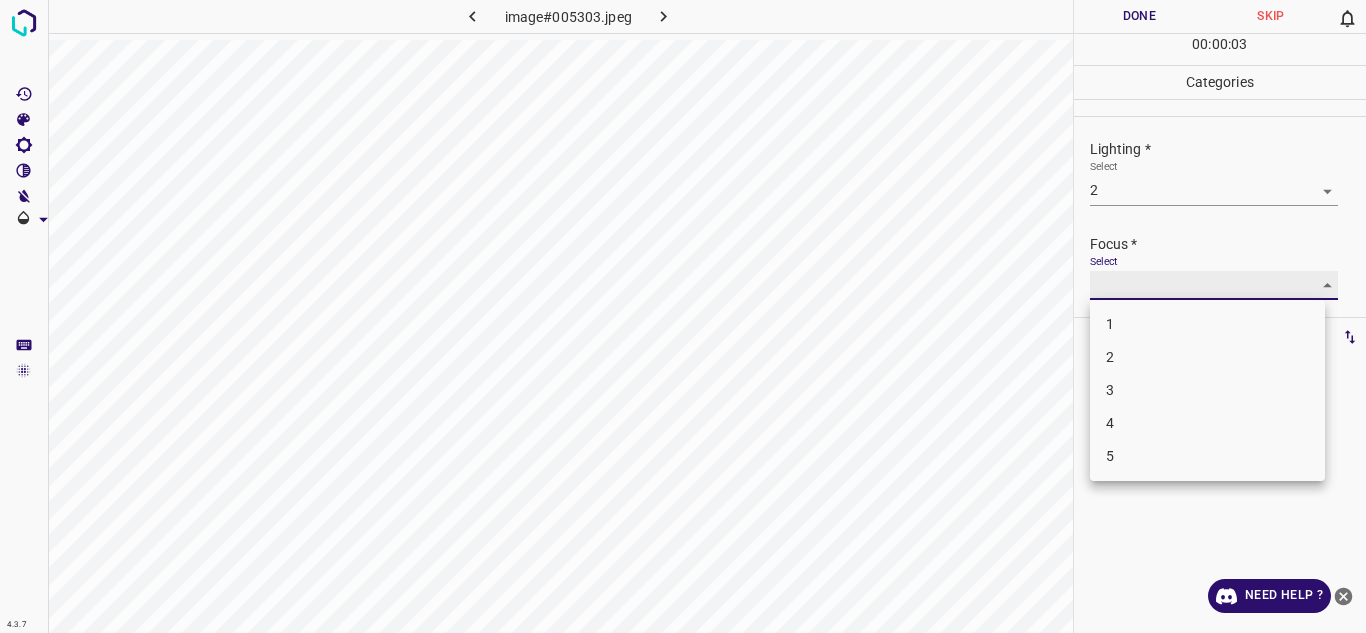 type on "2" 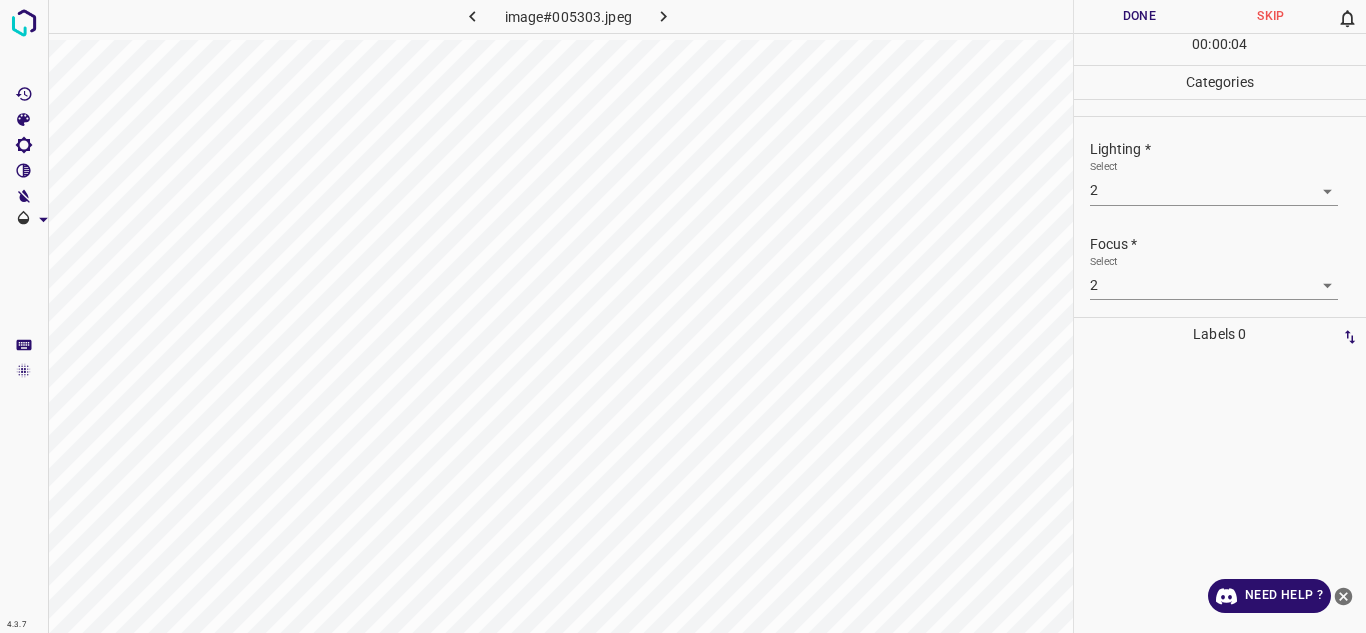 click on "Lighting *  Select 2 2 Focus *  Select 2 2 Overall *  Select ​" at bounding box center (1220, 217) 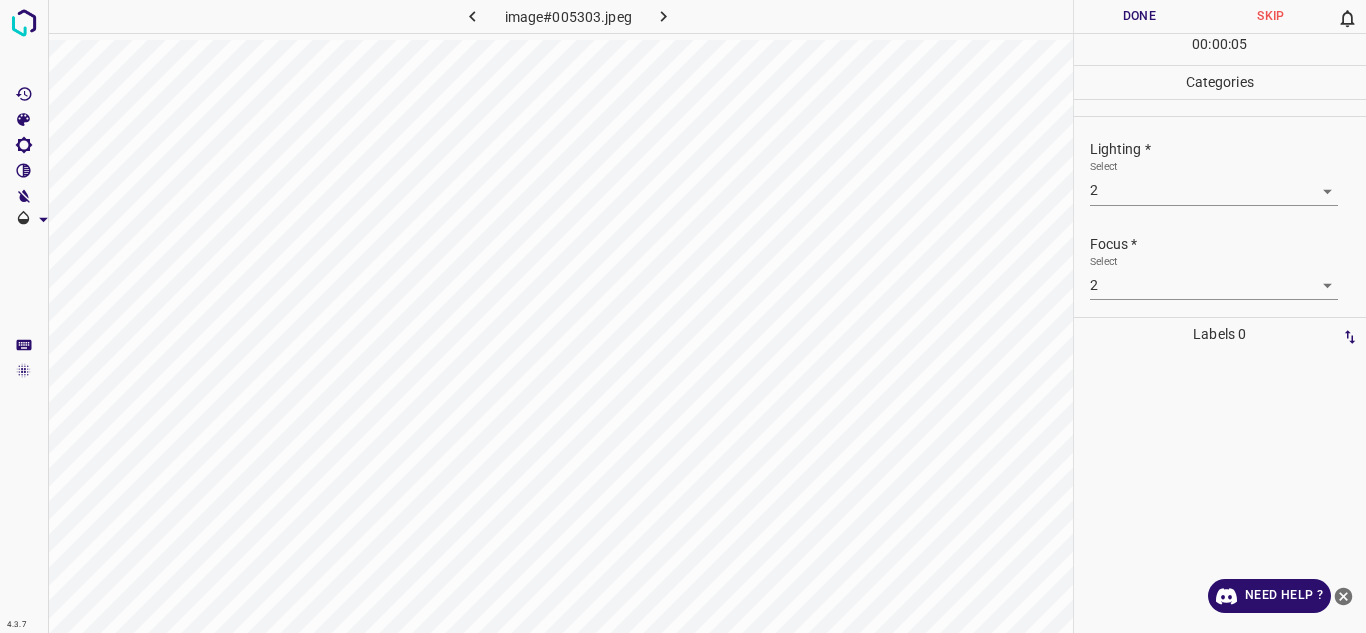 scroll, scrollTop: 98, scrollLeft: 0, axis: vertical 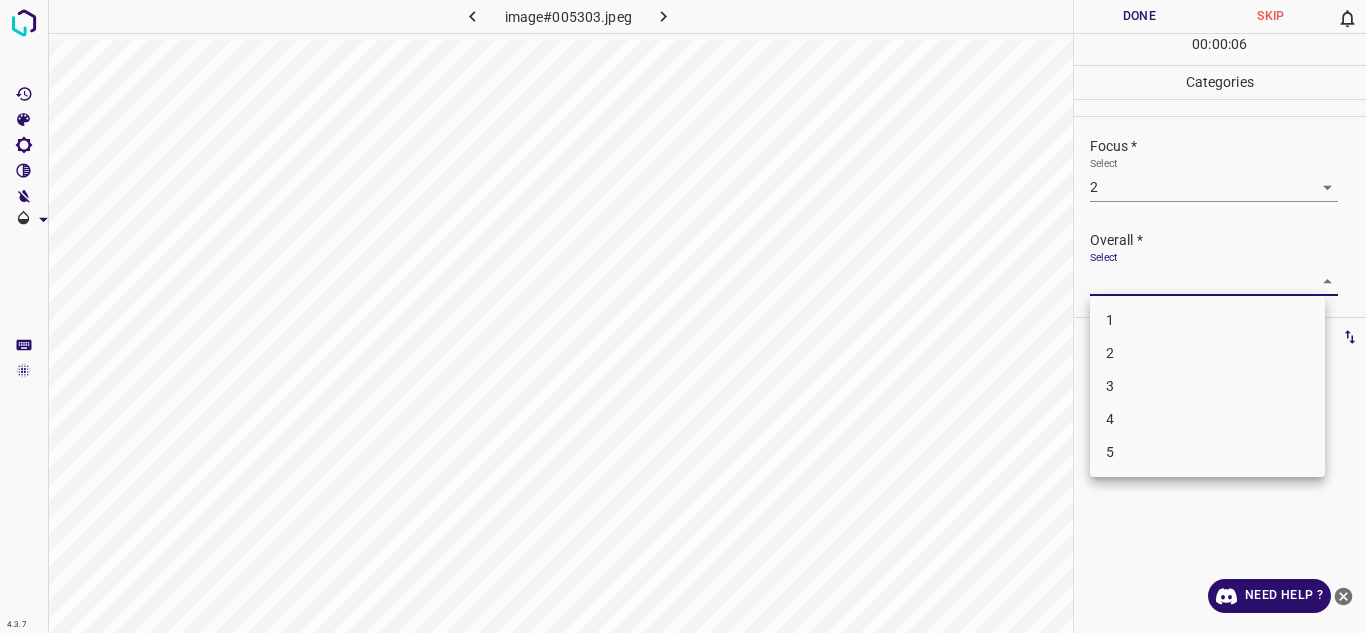click on "4.3.7 image#005303.jpeg Done Skip 0 00   : 00   : 06   Categories Lighting *  Select 2 2 Focus *  Select 2 2 Overall *  Select ​ Labels   0 Categories 1 Lighting 2 Focus 3 Overall Tools Space Change between modes (Draw & Edit) I Auto labeling R Restore zoom M Zoom in N Zoom out Delete Delete selecte label Filters Z Restore filters X Saturation filter C Brightness filter V Contrast filter B Gray scale filter General O Download Need Help ? Texto original Valora esta traducción Tu opinión servirá para ayudar a mejorar el Traductor de Google - Text - Hide - Delete 1 2 3 4 5" at bounding box center [683, 316] 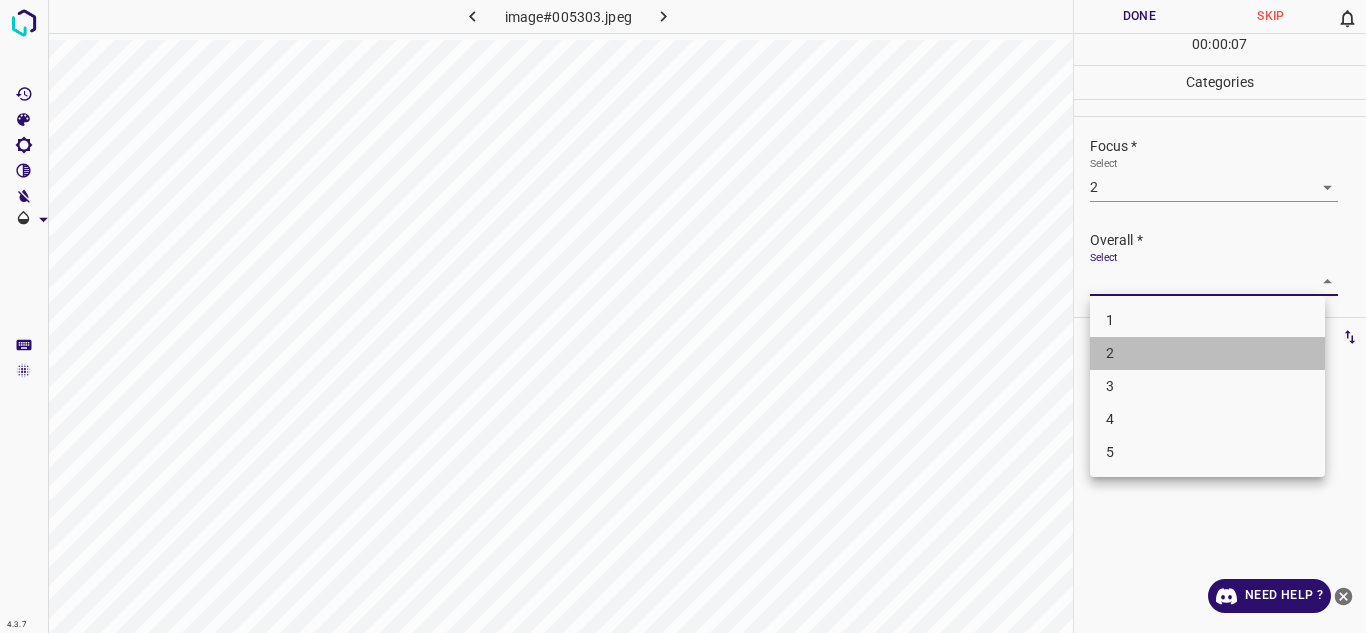 click on "2" at bounding box center (1207, 353) 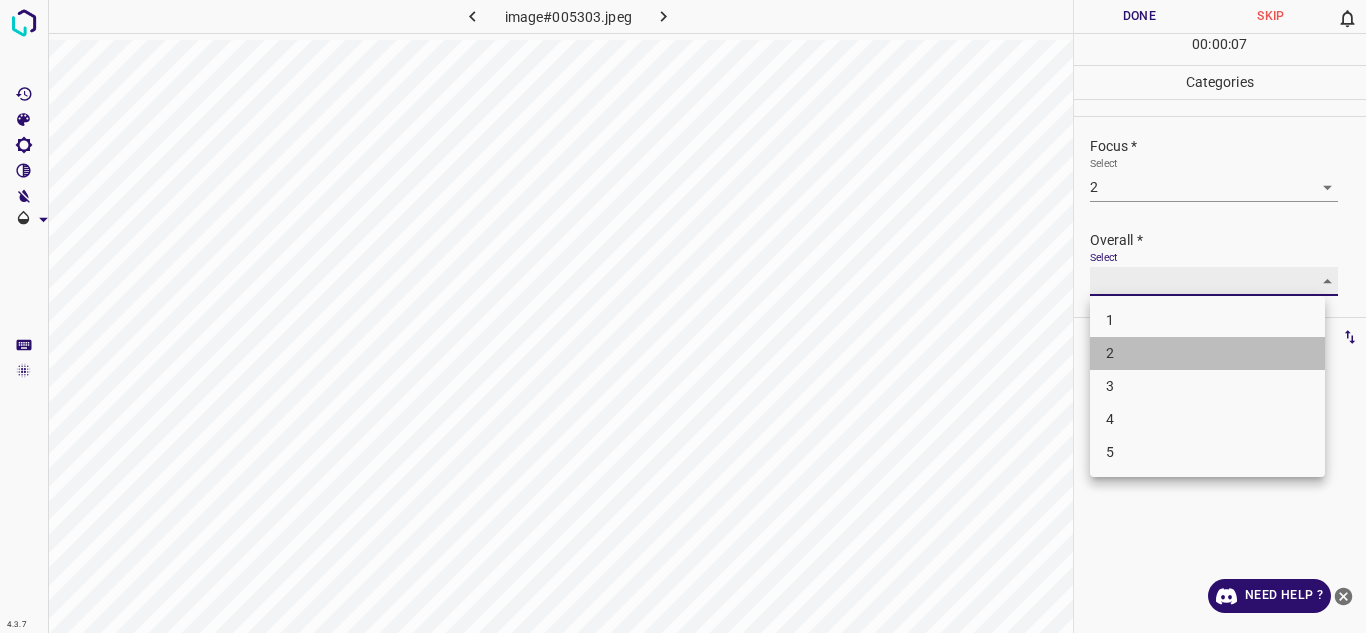 type on "2" 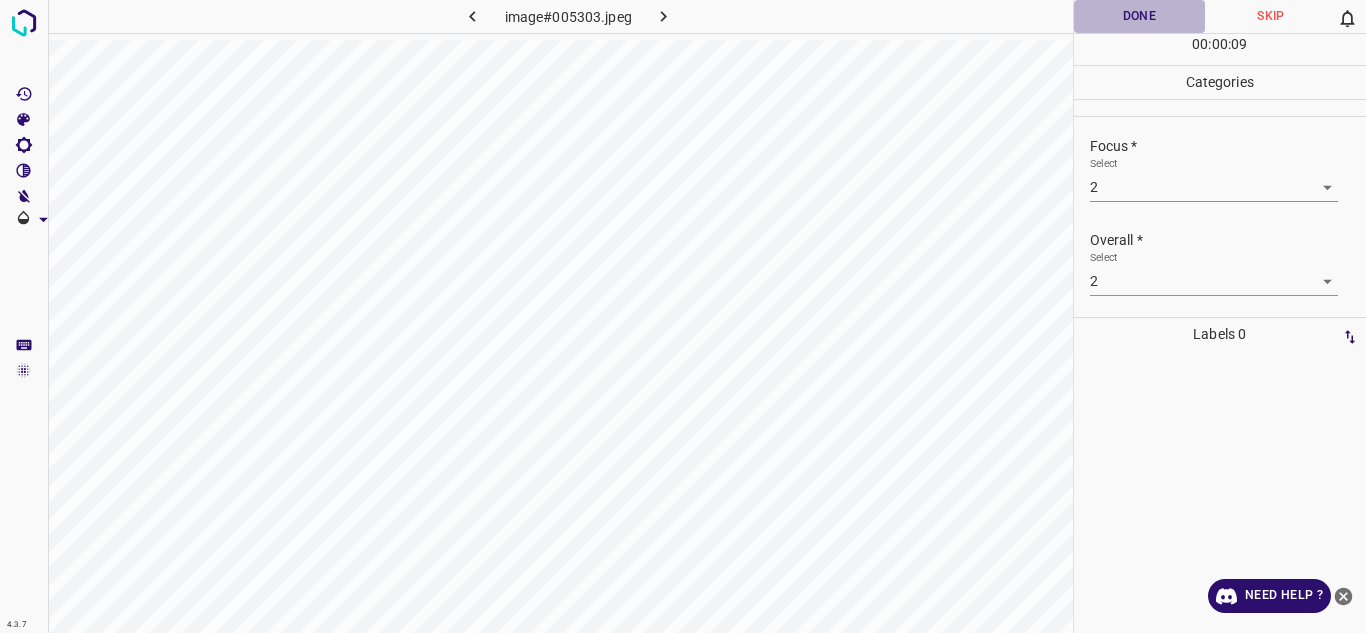 click on "Done" at bounding box center (1140, 16) 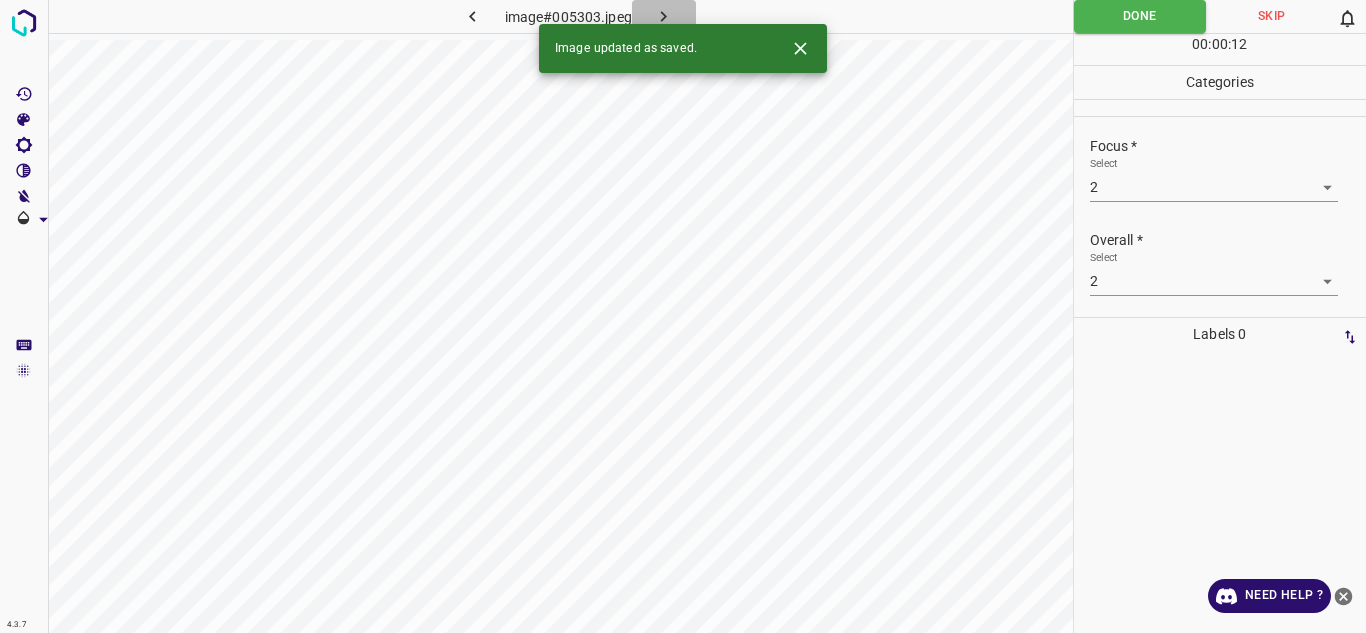 click 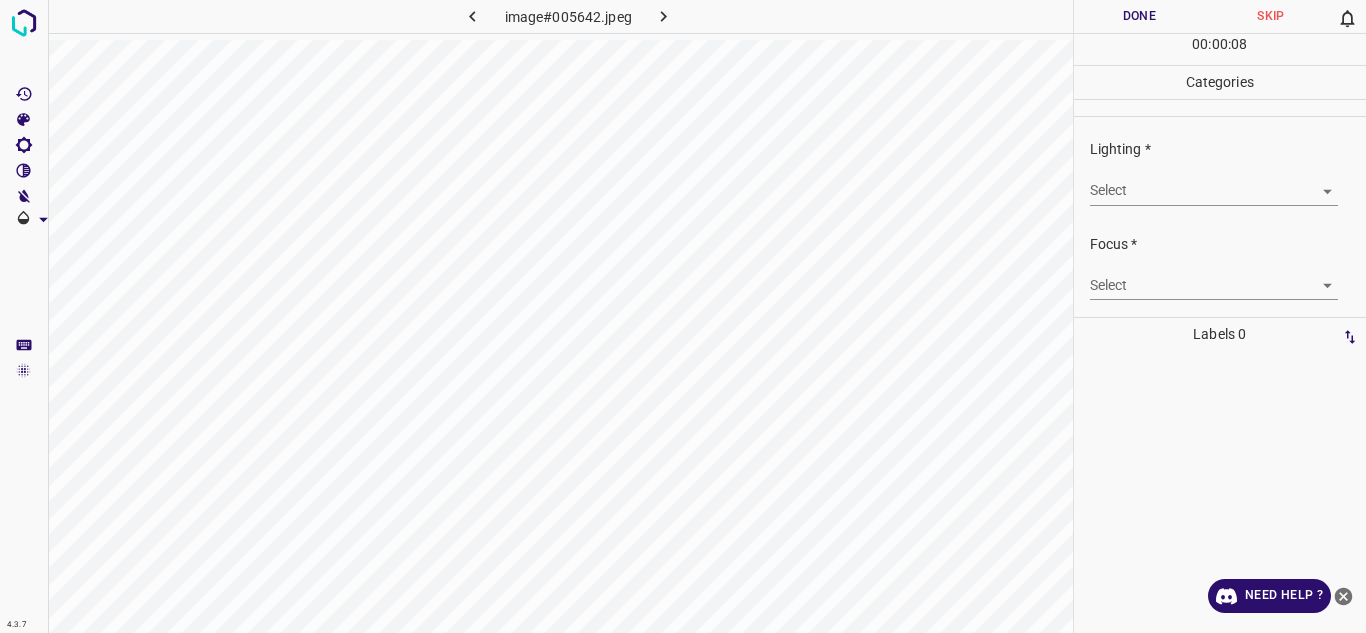 click on "Lighting *  Select ​" at bounding box center (1220, 172) 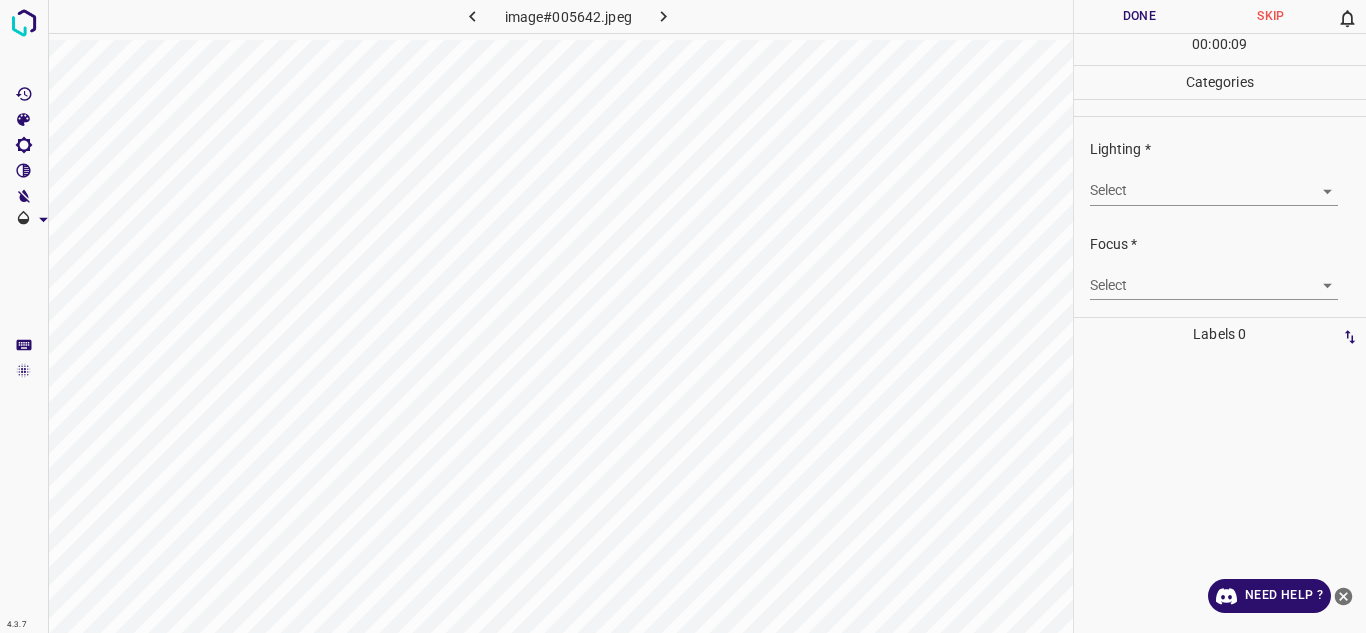 click on "4.3.7 image#005642.jpeg Done Skip 0 00   : 00   : 09   Categories Lighting *  Select ​ Focus *  Select ​ Overall *  Select ​ Labels   0 Categories 1 Lighting 2 Focus 3 Overall Tools Space Change between modes (Draw & Edit) I Auto labeling R Restore zoom M Zoom in N Zoom out Delete Delete selecte label Filters Z Restore filters X Saturation filter C Brightness filter V Contrast filter B Gray scale filter General O Download Need Help ? Texto original Valora esta traducción Tu opinión servirá para ayudar a mejorar el Traductor de Google - Text - Hide - Delete" at bounding box center [683, 316] 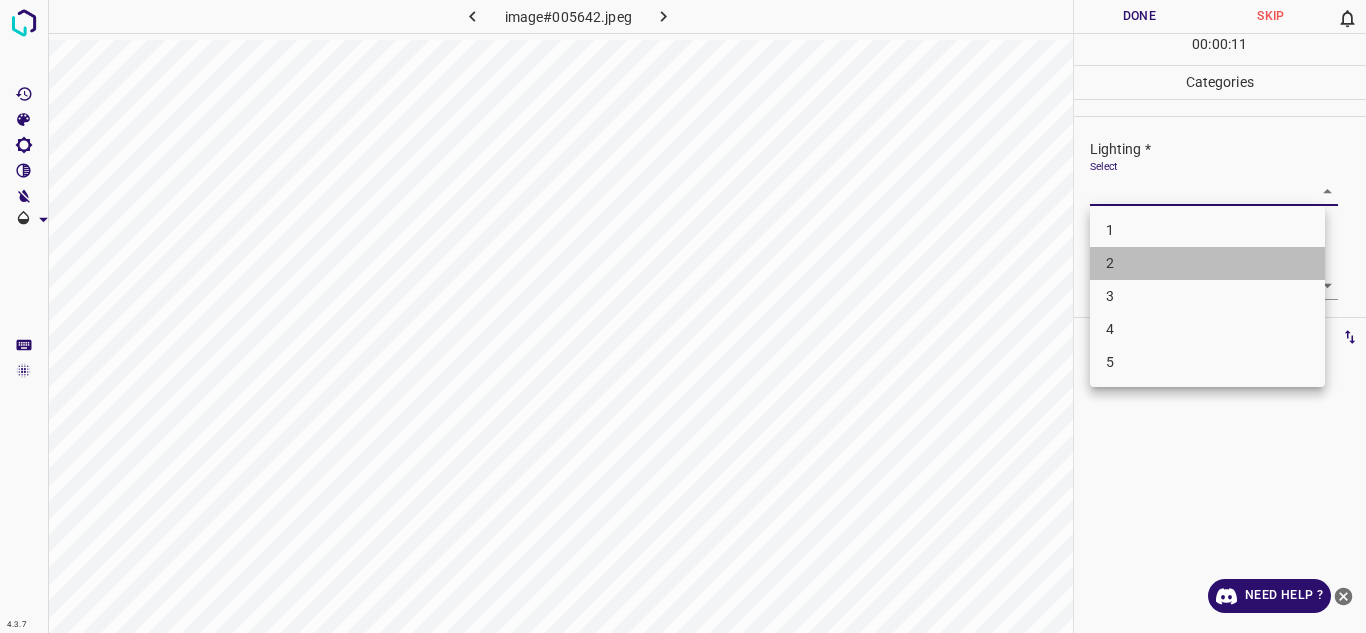 click on "2" at bounding box center [1207, 263] 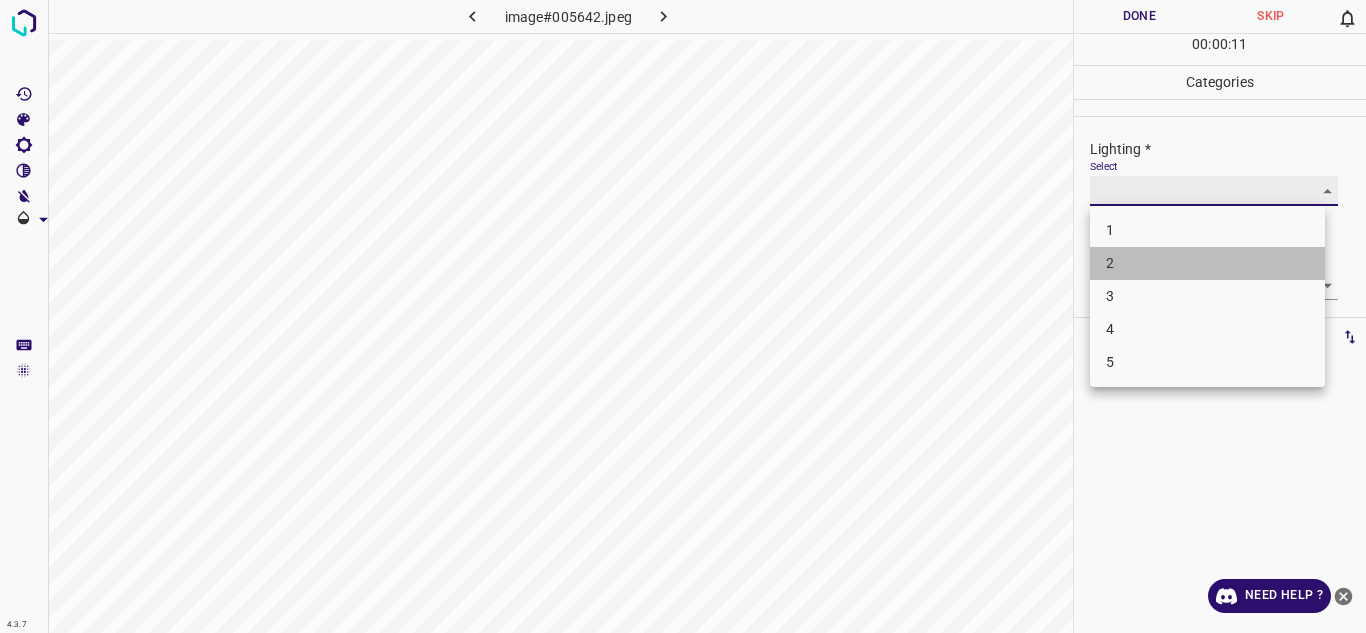 type on "2" 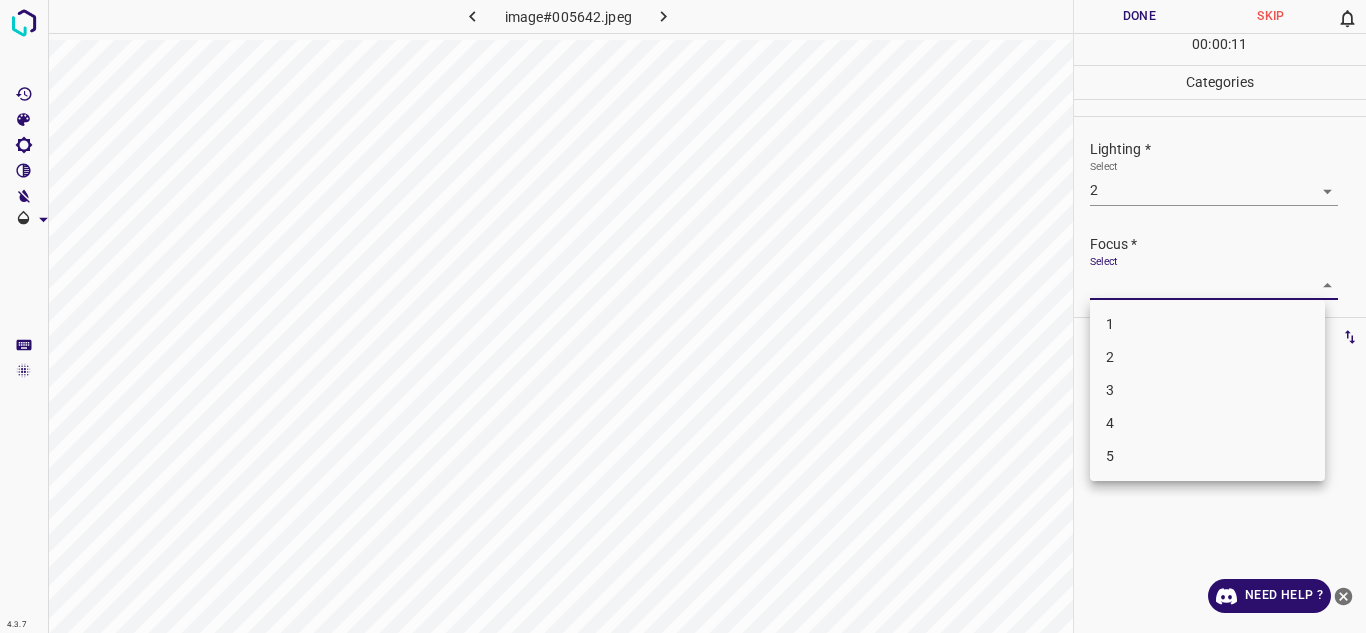 click on "4.3.7 image#005642.jpeg Done Skip 0 00   : 00   : 11   Categories Lighting *  Select 2 2 Focus *  Select ​ Overall *  Select ​ Labels   0 Categories 1 Lighting 2 Focus 3 Overall Tools Space Change between modes (Draw & Edit) I Auto labeling R Restore zoom M Zoom in N Zoom out Delete Delete selecte label Filters Z Restore filters X Saturation filter C Brightness filter V Contrast filter B Gray scale filter General O Download Need Help ? Texto original Valora esta traducción Tu opinión servirá para ayudar a mejorar el Traductor de Google - Text - Hide - Delete 1 2 3 4 5" at bounding box center (683, 316) 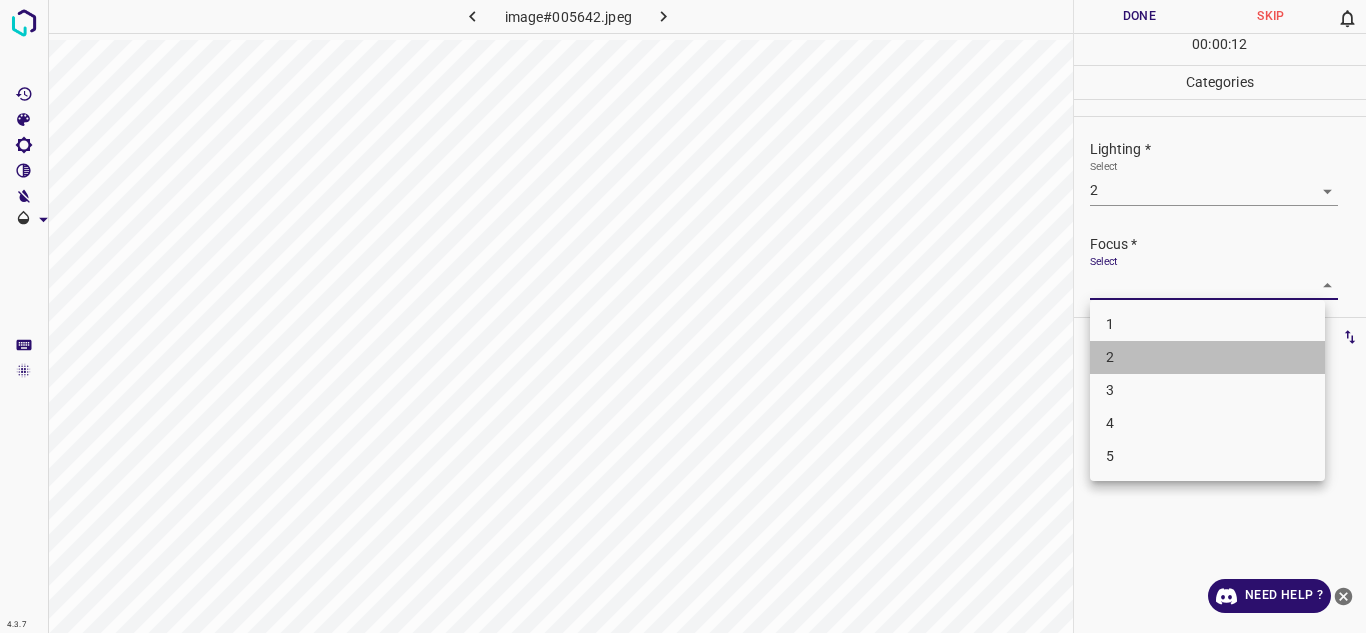 click on "2" at bounding box center (1207, 357) 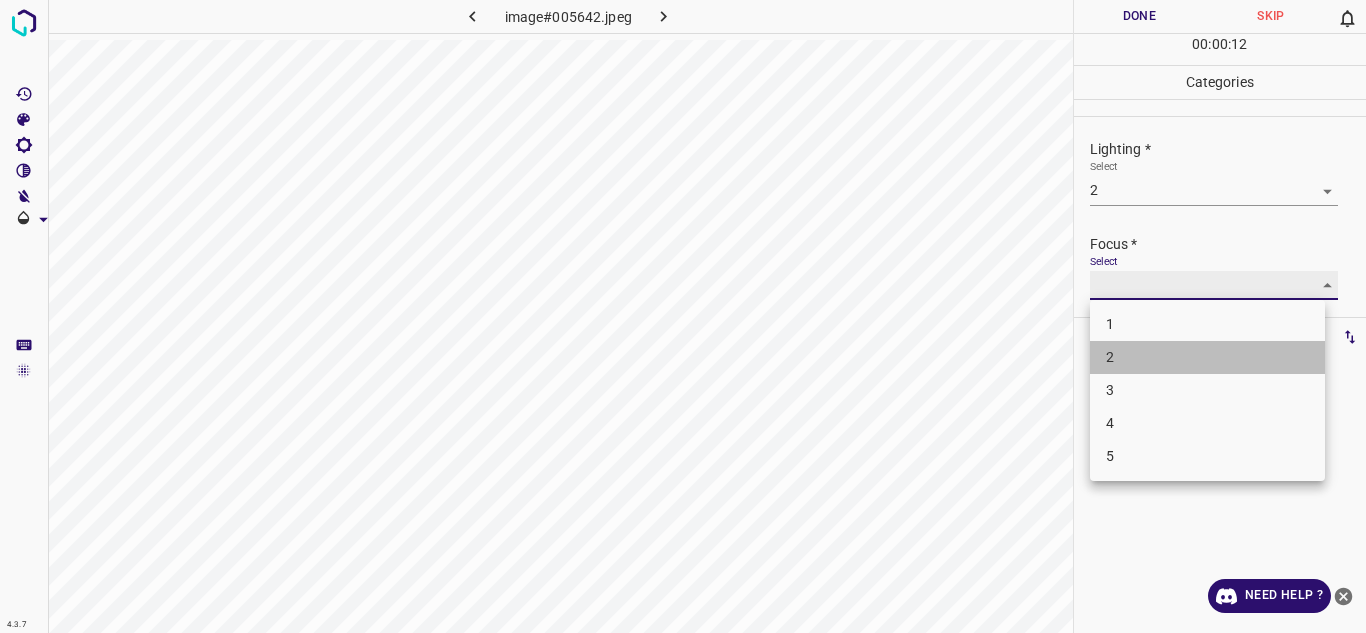 type on "2" 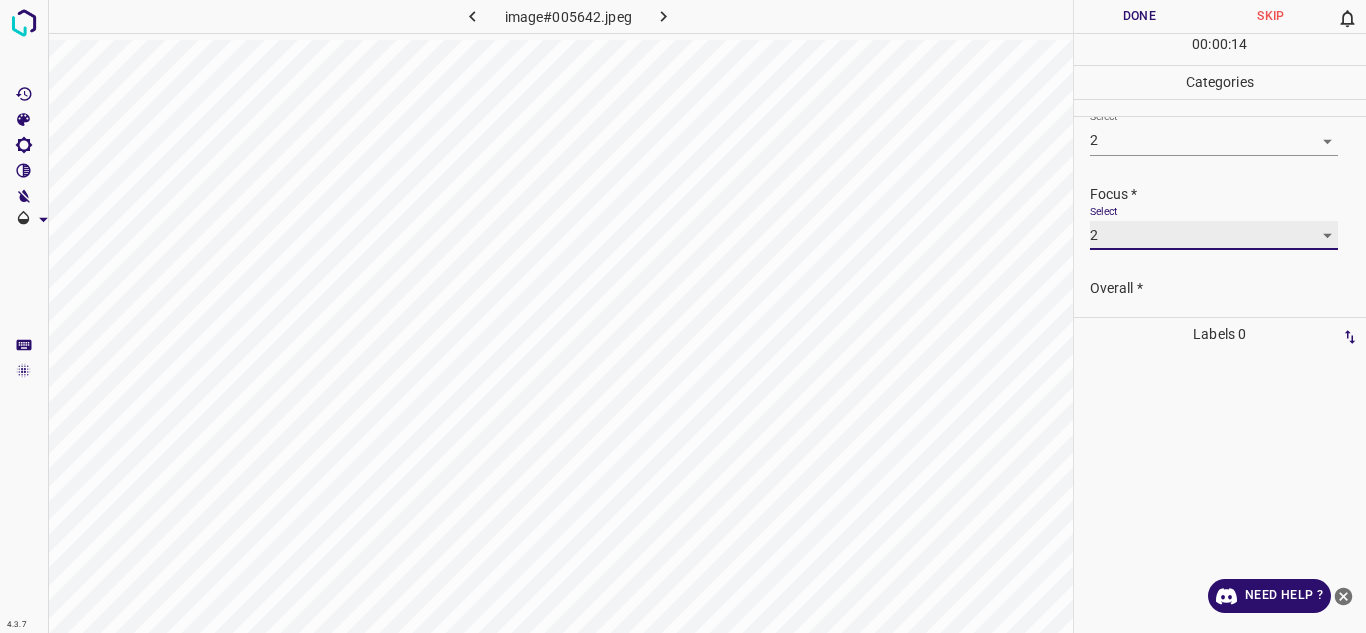 scroll, scrollTop: 98, scrollLeft: 0, axis: vertical 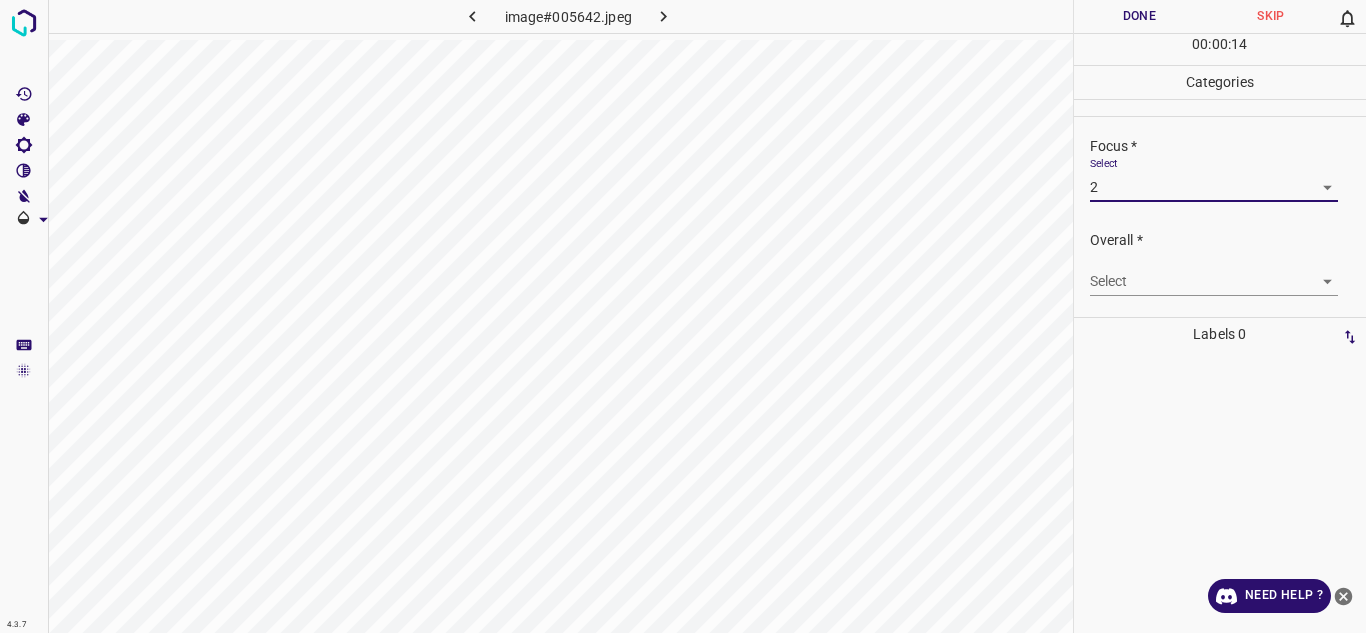 click on "4.3.7 image#005642.jpeg Done Skip 0 00   : 00   : 14   Categories Lighting *  Select 2 2 Focus *  Select 2 2 Overall *  Select ​ Labels   0 Categories 1 Lighting 2 Focus 3 Overall Tools Space Change between modes (Draw & Edit) I Auto labeling R Restore zoom M Zoom in N Zoom out Delete Delete selecte label Filters Z Restore filters X Saturation filter C Brightness filter V Contrast filter B Gray scale filter General O Download Need Help ? Texto original Valora esta traducción Tu opinión servirá para ayudar a mejorar el Traductor de Google - Text - Hide - Delete" at bounding box center [683, 316] 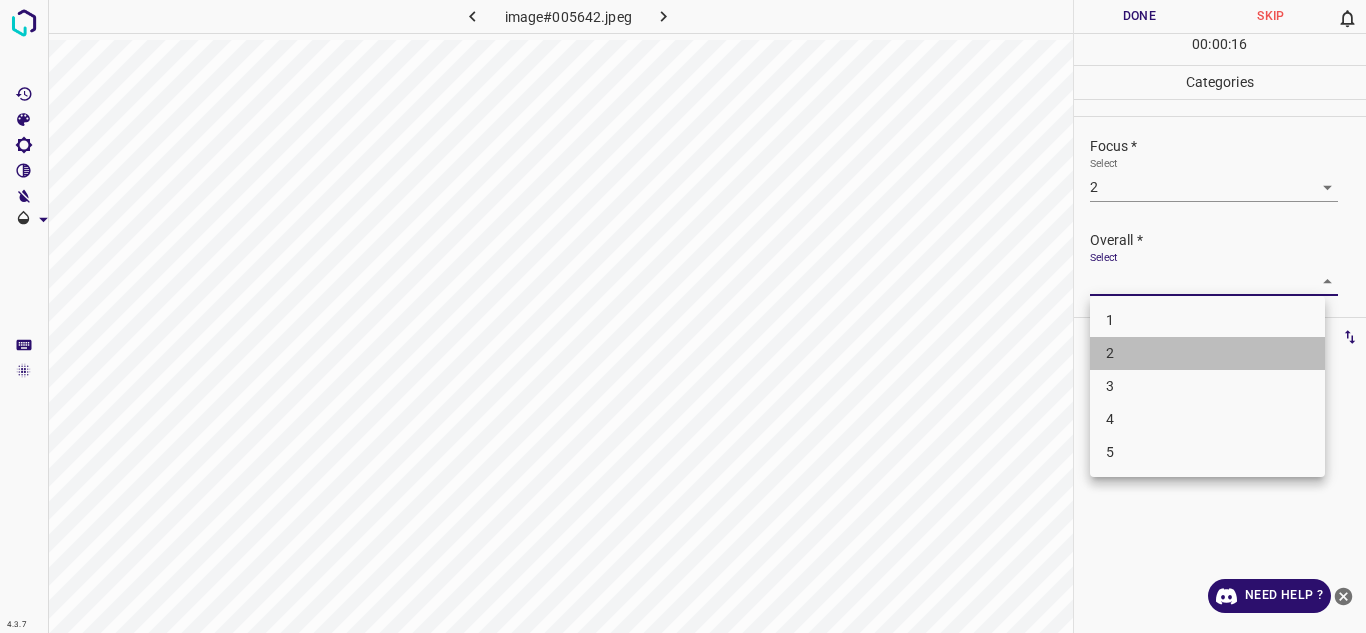 click on "2" at bounding box center [1207, 353] 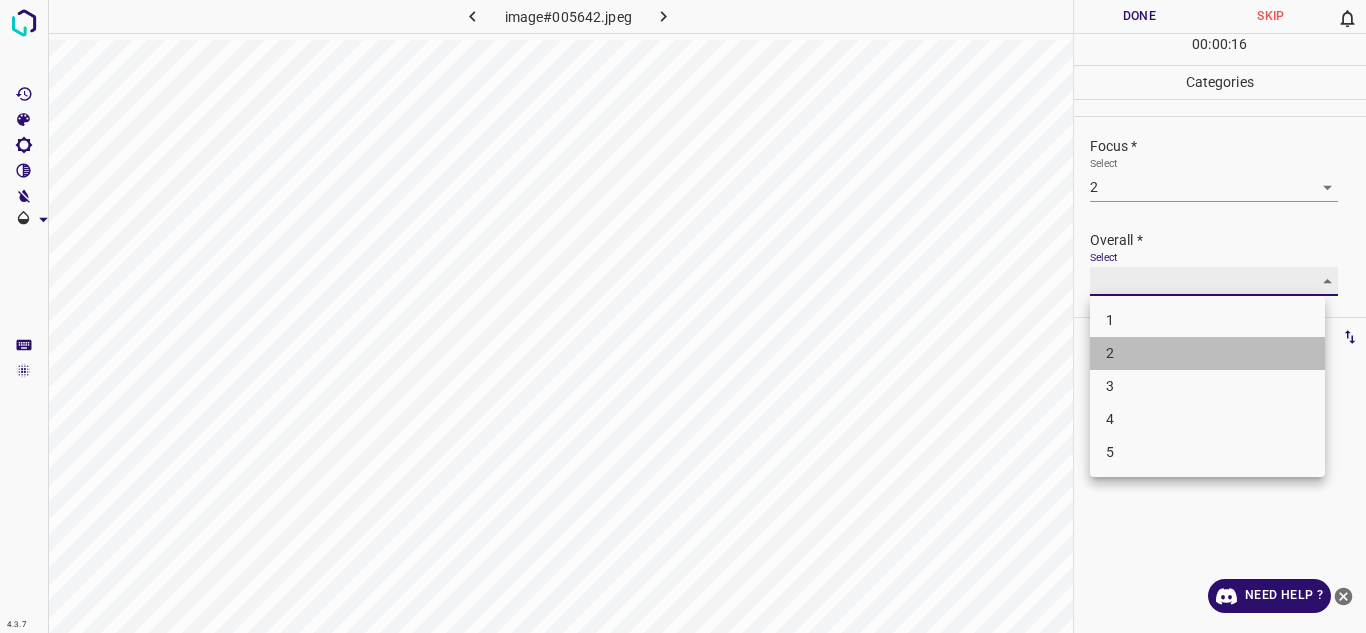 type on "2" 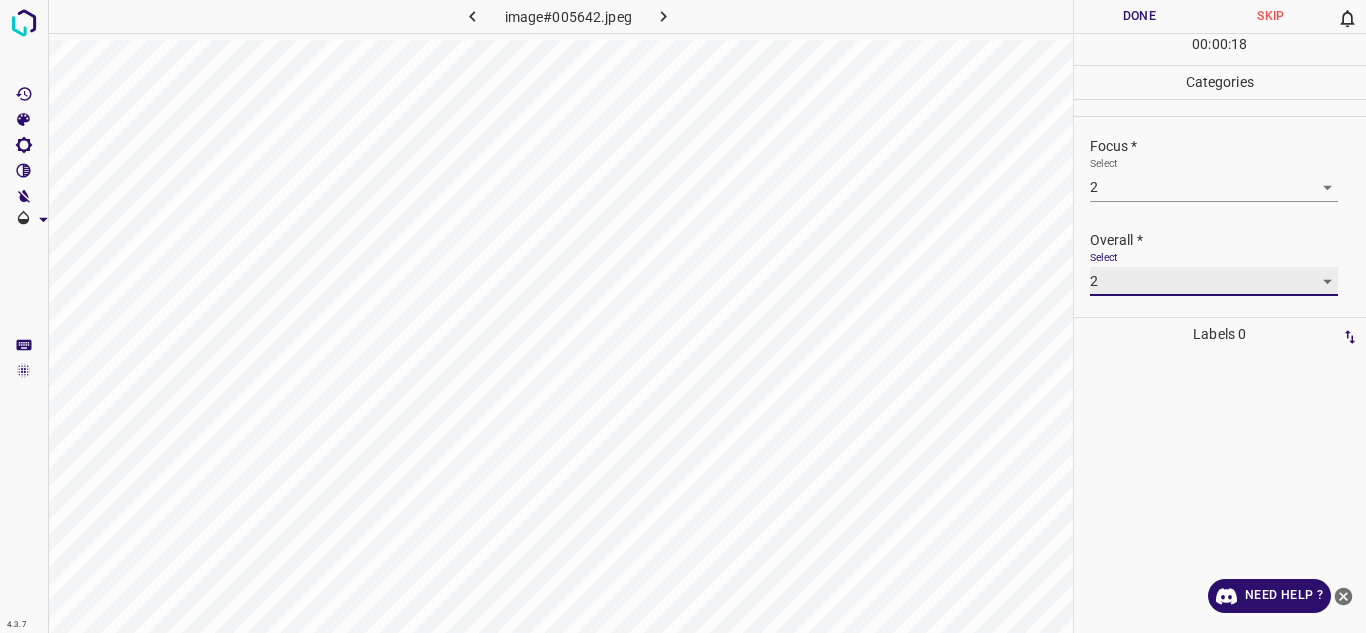 scroll, scrollTop: 0, scrollLeft: 0, axis: both 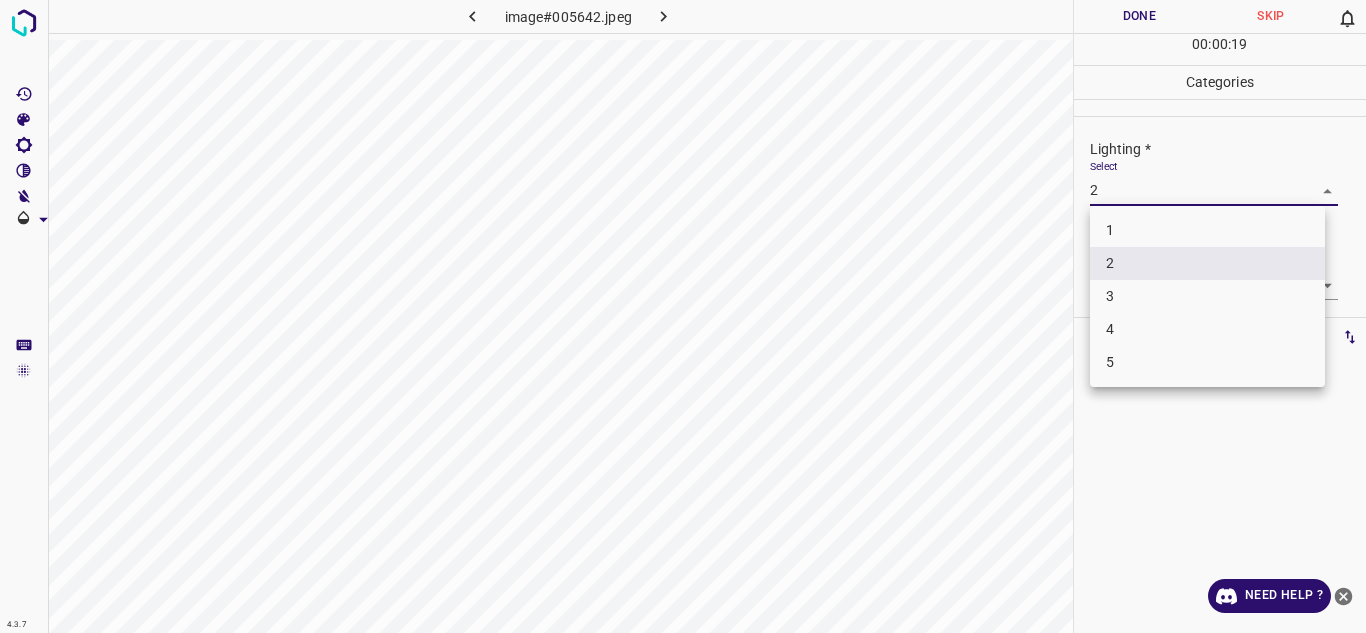 drag, startPoint x: 1292, startPoint y: 199, endPoint x: 1203, endPoint y: 288, distance: 125.865005 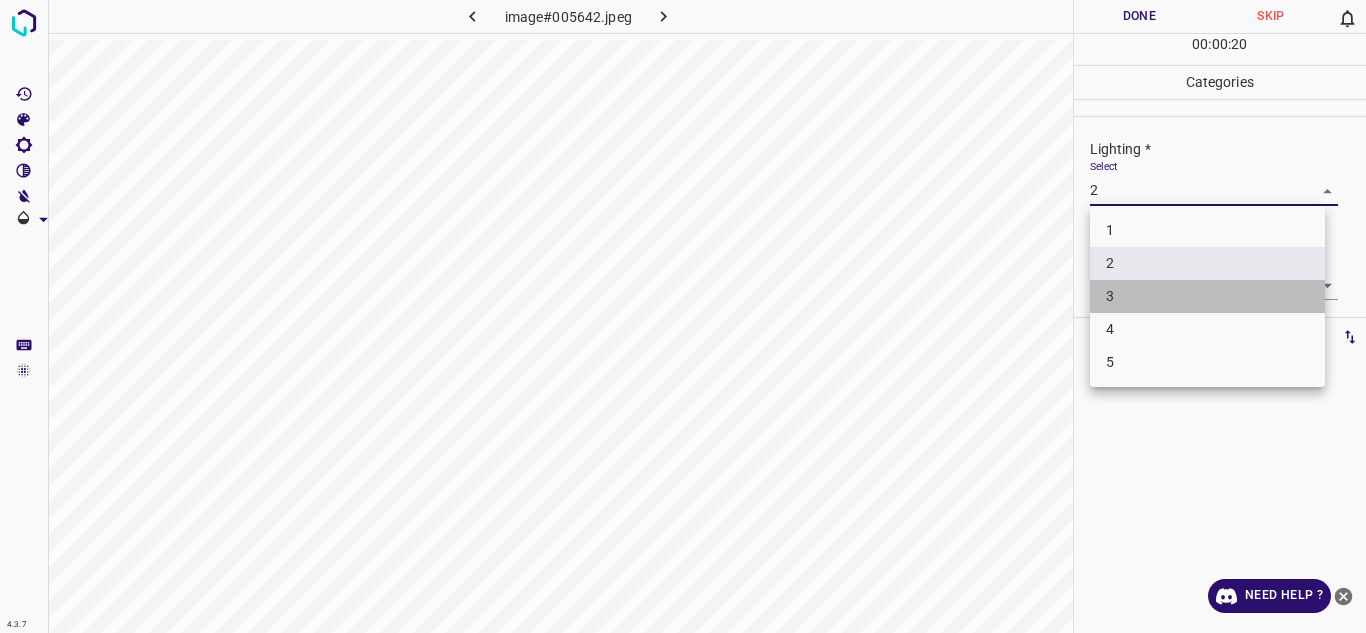 click on "3" at bounding box center (1207, 296) 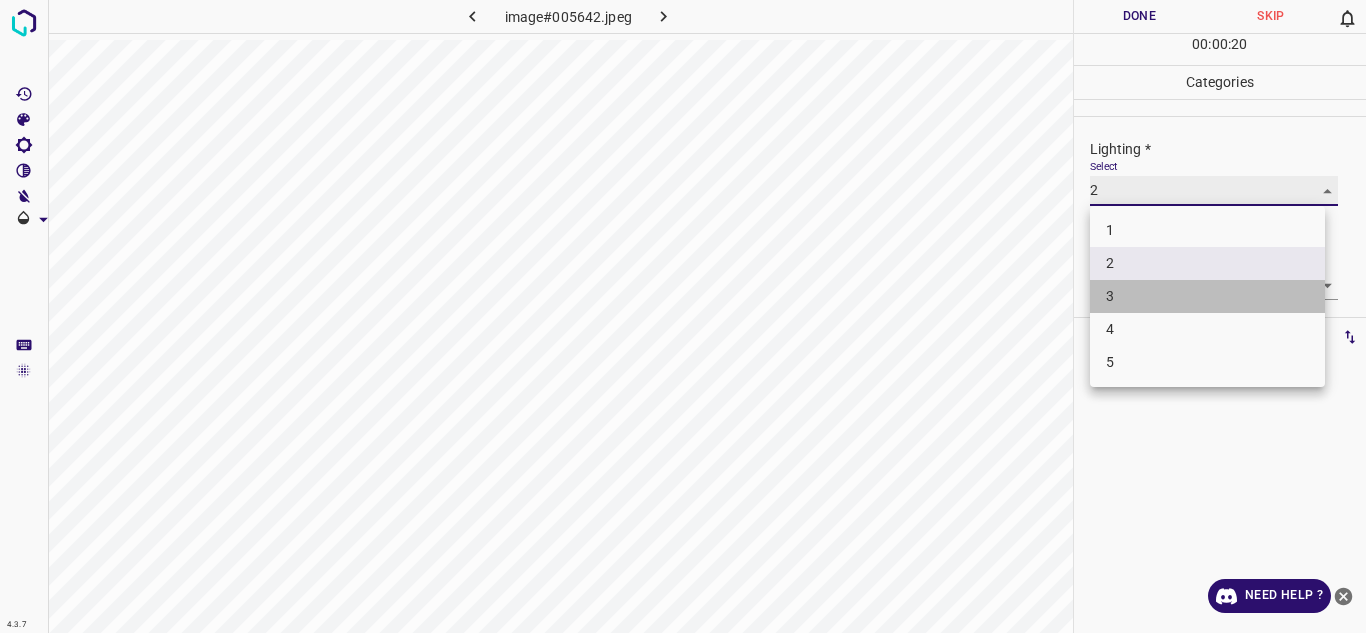 type on "3" 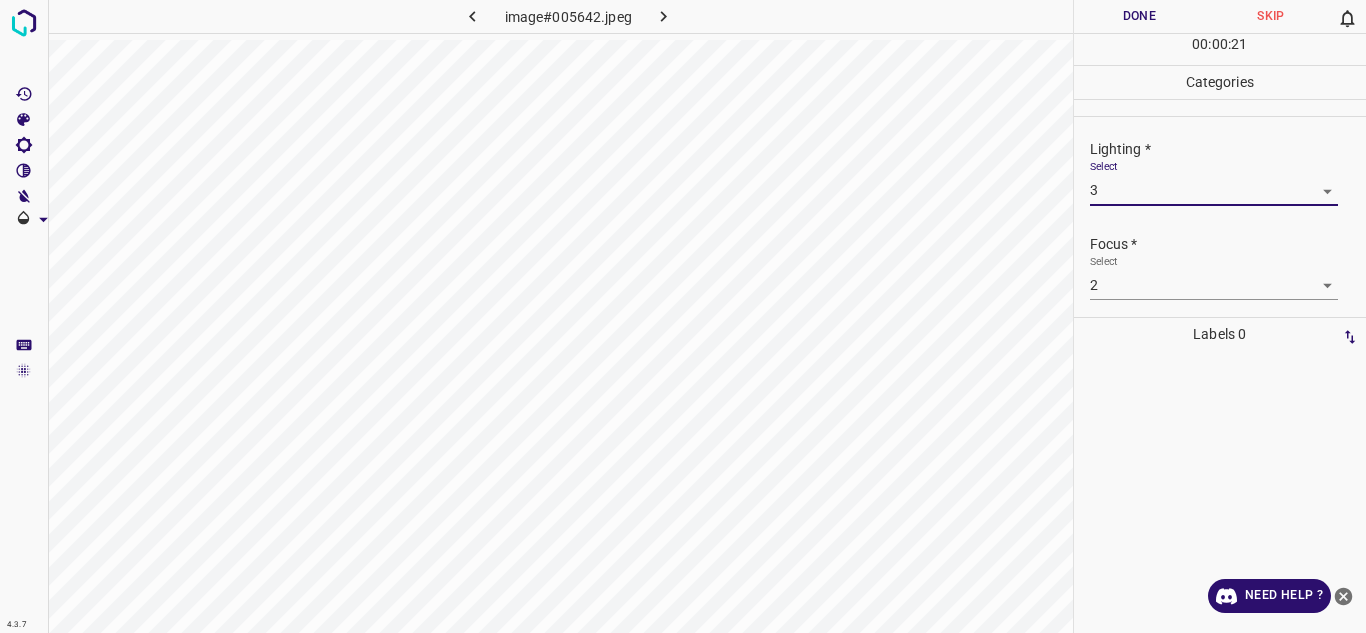 click on "Done" at bounding box center [1140, 16] 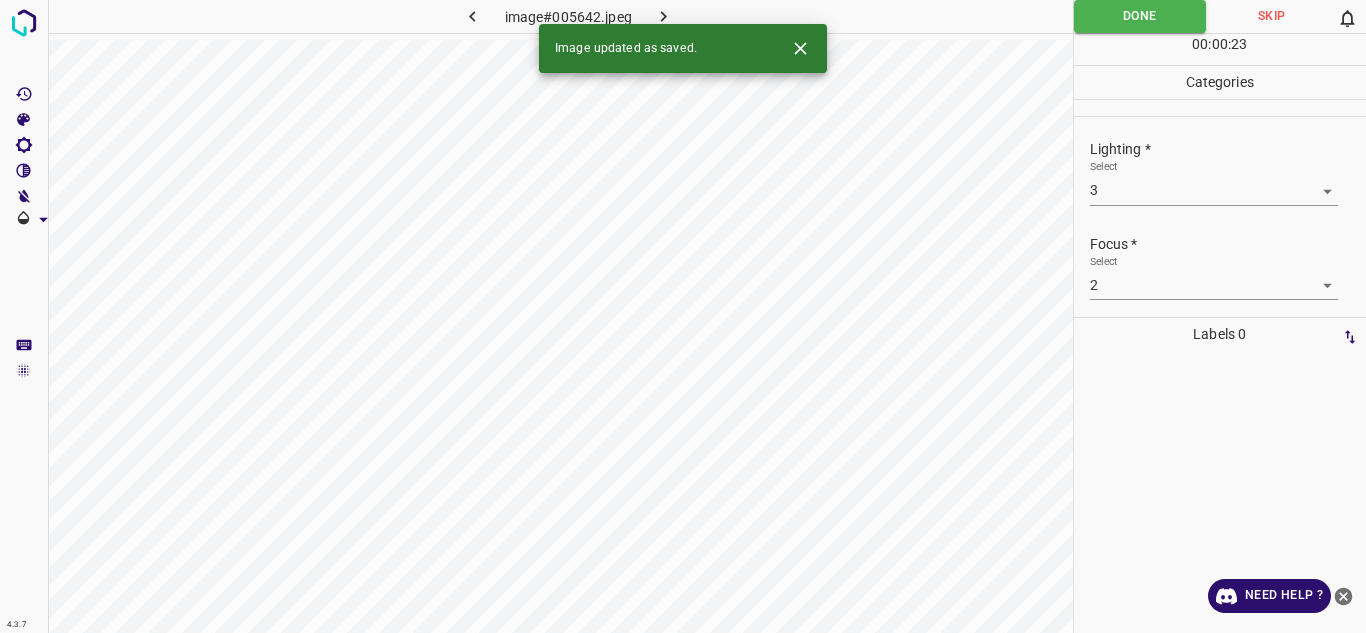 click on "Image updated as saved." at bounding box center [683, 48] 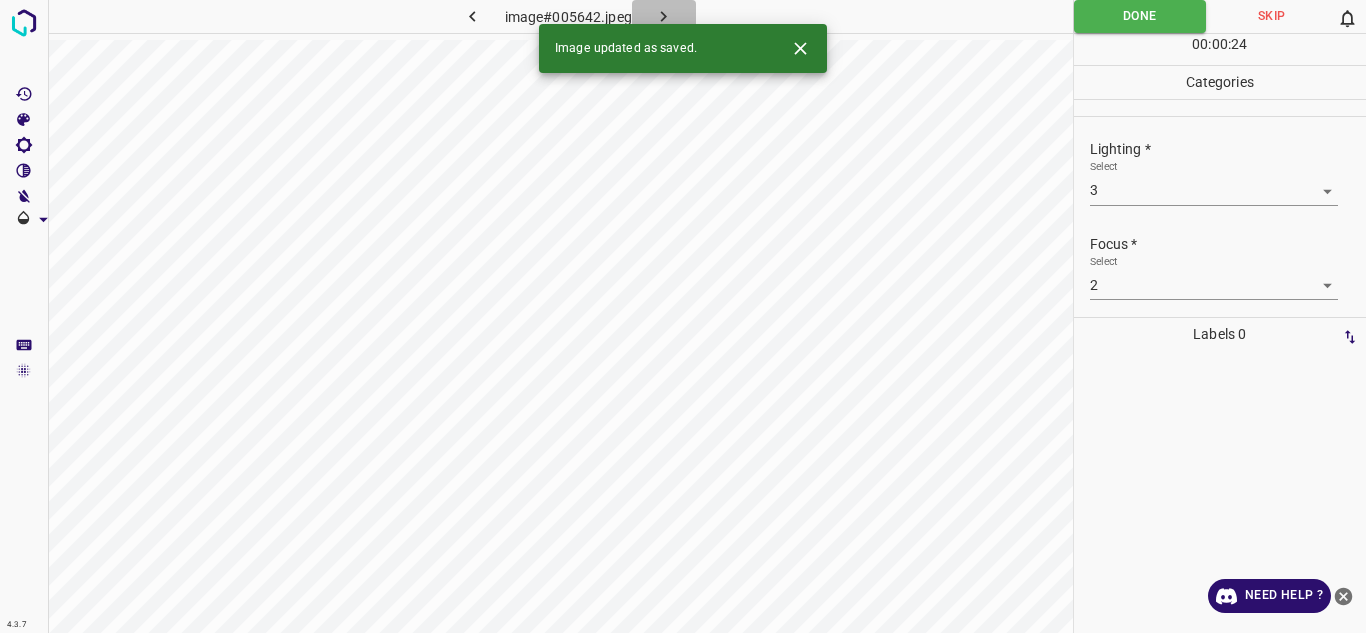 click 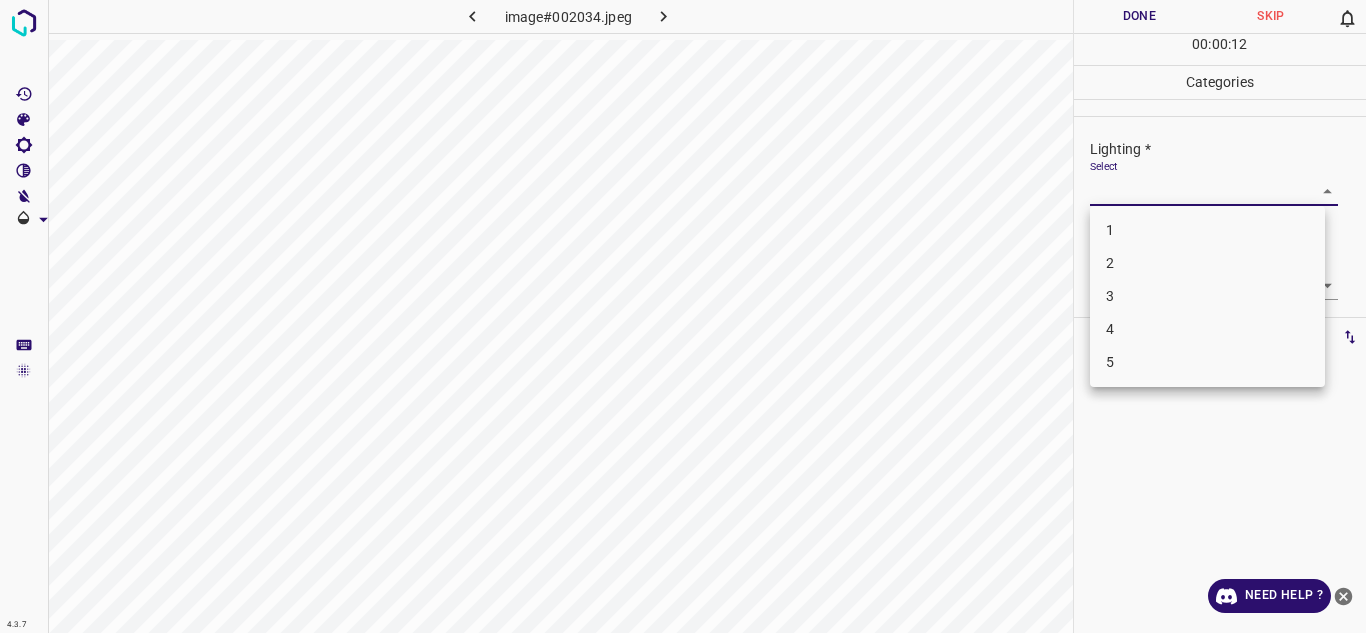 click on "4.3.7 image#002034.jpeg Done Skip 0 00   : 00   : 12   Categories Lighting *  Select ​ Focus *  Select ​ Overall *  Select ​ Labels   0 Categories 1 Lighting 2 Focus 3 Overall Tools Space Change between modes (Draw & Edit) I Auto labeling R Restore zoom M Zoom in N Zoom out Delete Delete selecte label Filters Z Restore filters X Saturation filter C Brightness filter V Contrast filter B Gray scale filter General O Download Need Help ? Texto original Valora esta traducción Tu opinión servirá para ayudar a mejorar el Traductor de Google - Text - Hide - Delete 1 2 3 4 5" at bounding box center (683, 316) 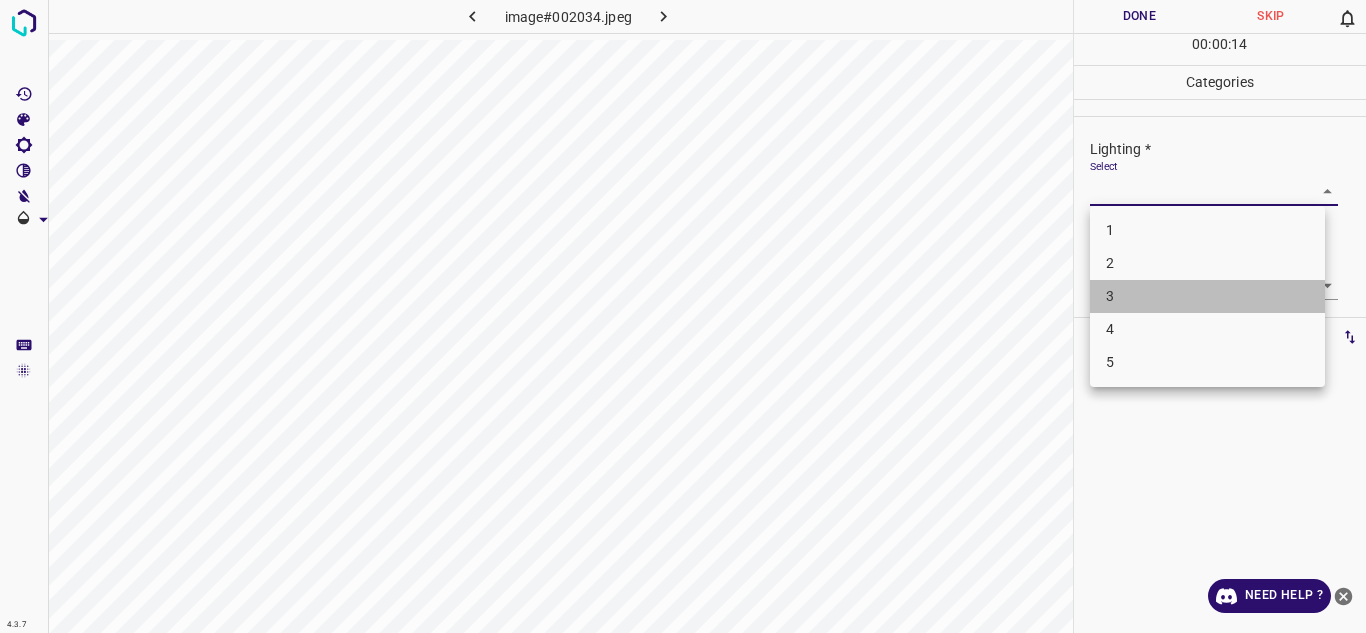 click on "3" at bounding box center (1207, 296) 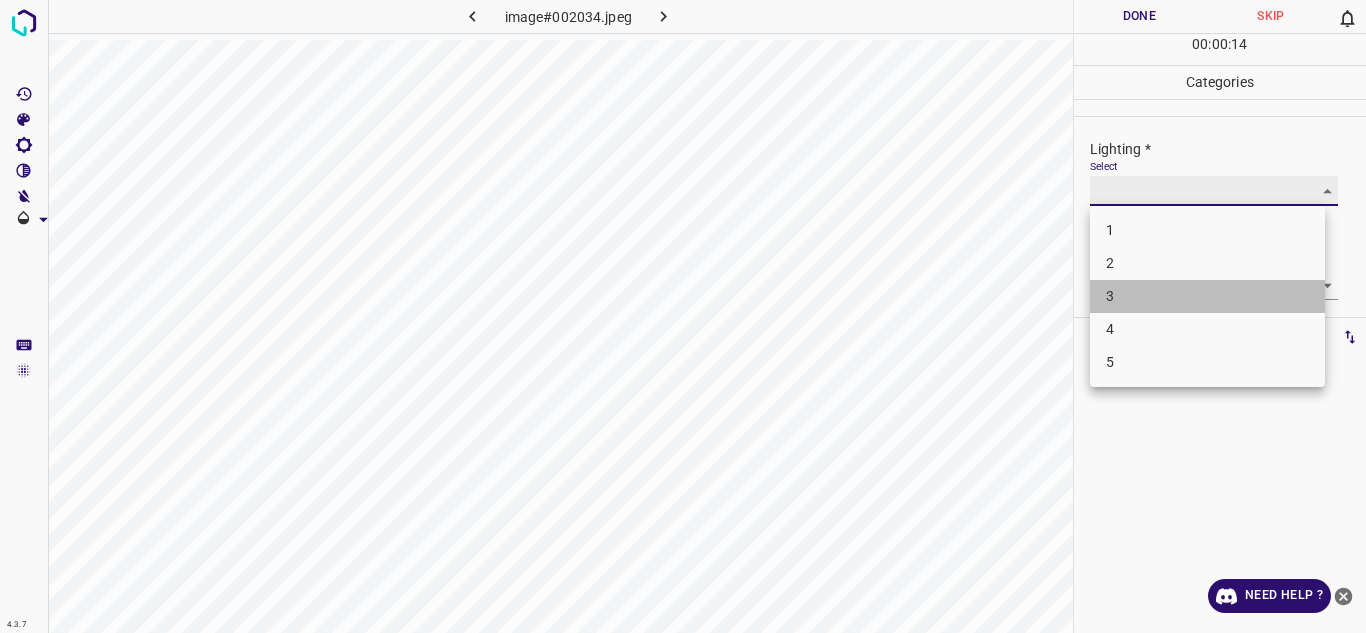 type on "3" 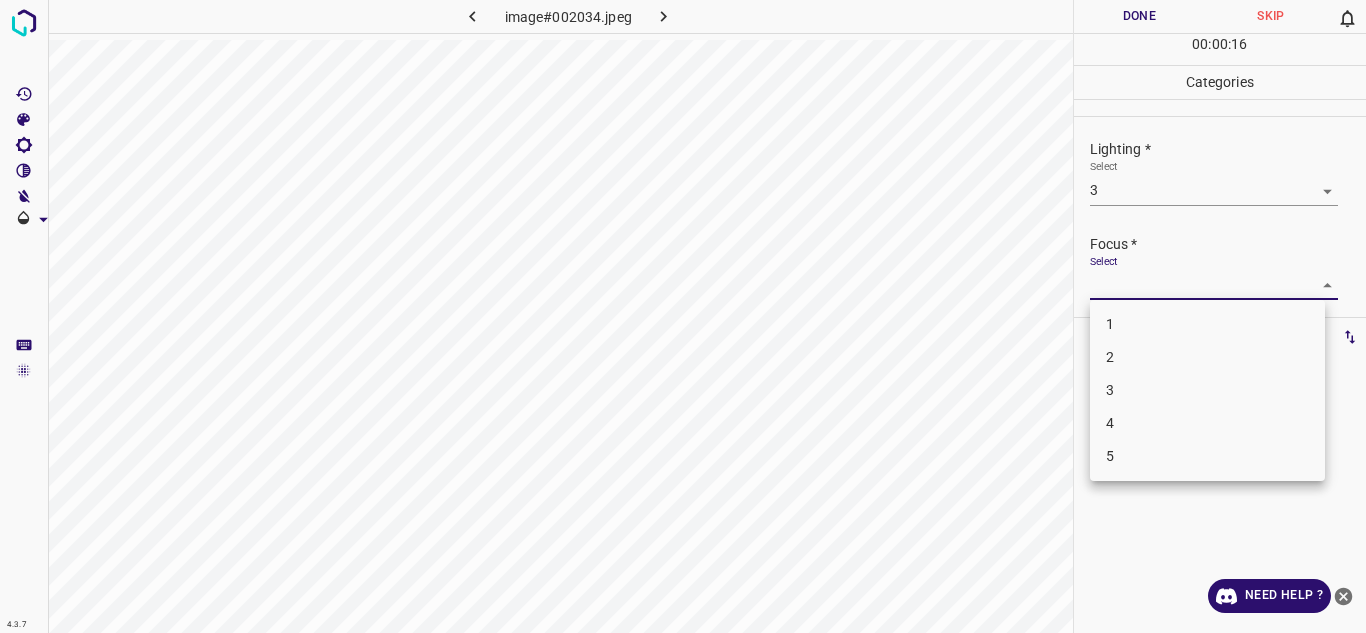 drag, startPoint x: 1199, startPoint y: 276, endPoint x: 1172, endPoint y: 394, distance: 121.049576 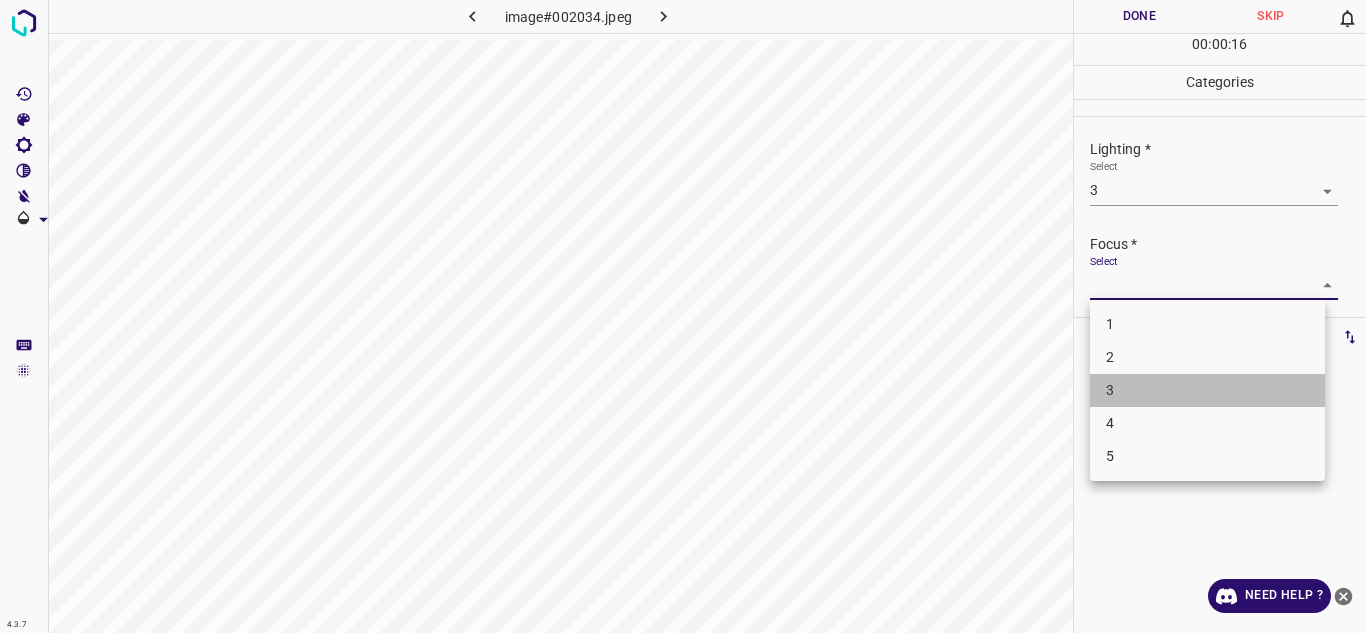 click on "3" at bounding box center [1207, 390] 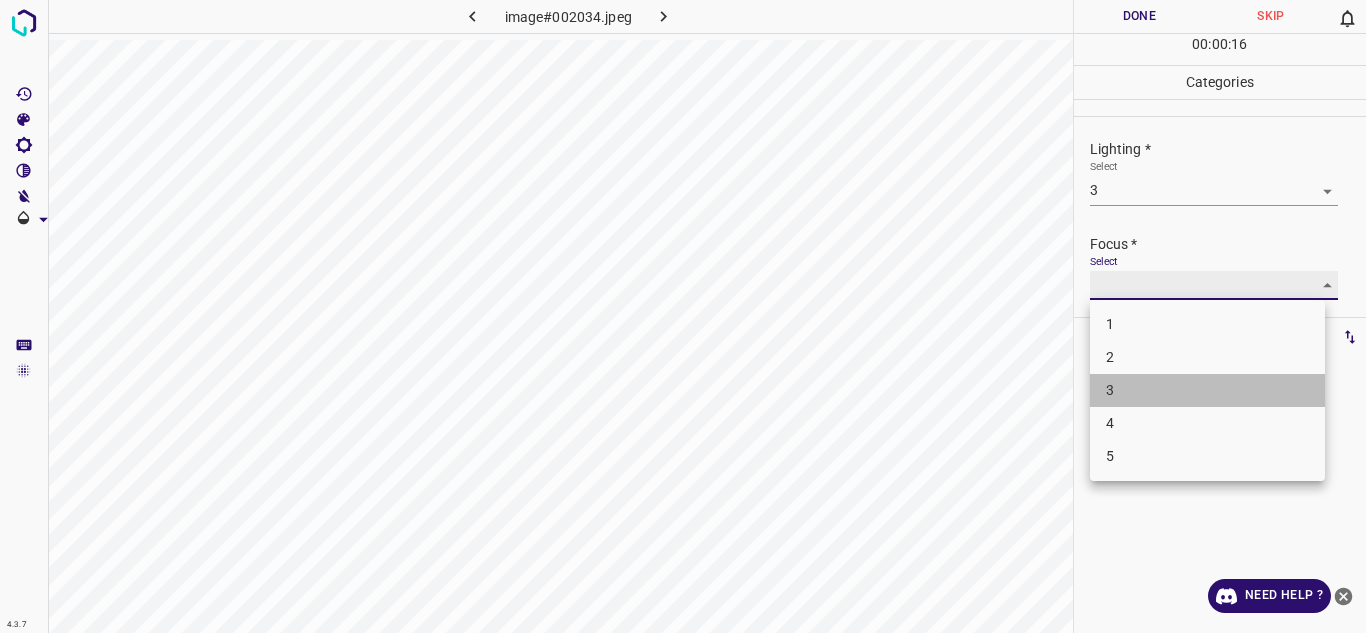 type on "3" 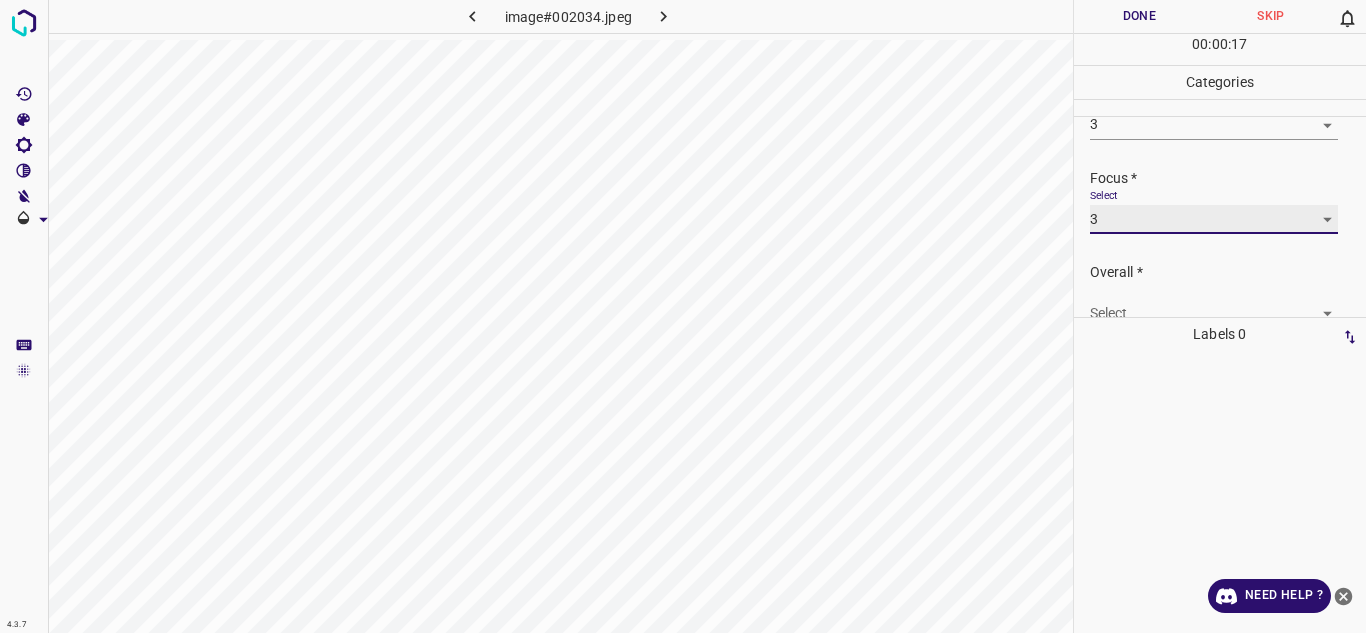 scroll, scrollTop: 98, scrollLeft: 0, axis: vertical 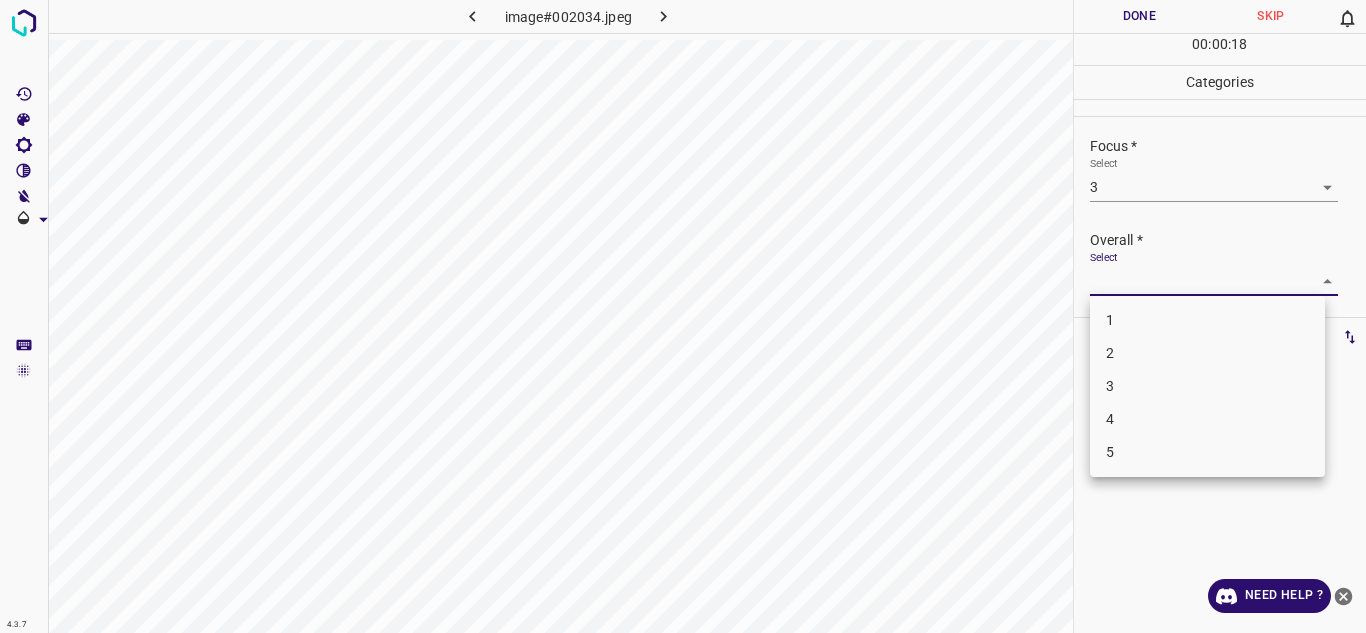 drag, startPoint x: 1290, startPoint y: 277, endPoint x: 1153, endPoint y: 379, distance: 170.80106 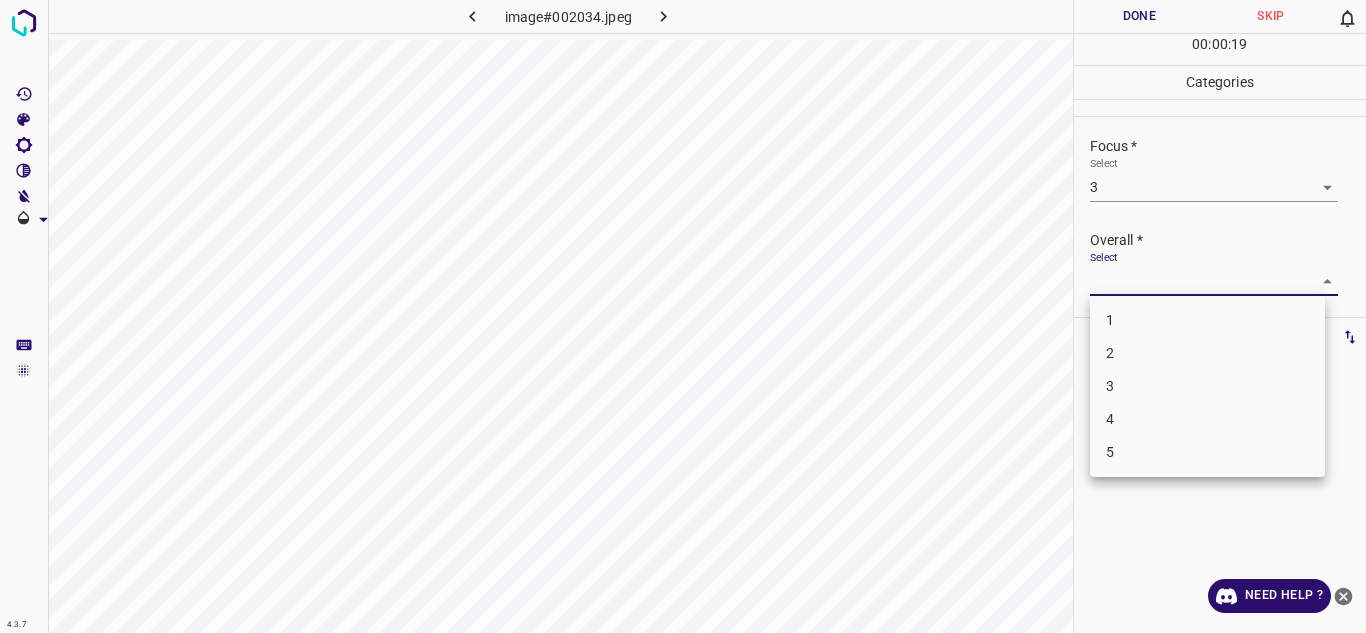 click on "3" at bounding box center [1207, 386] 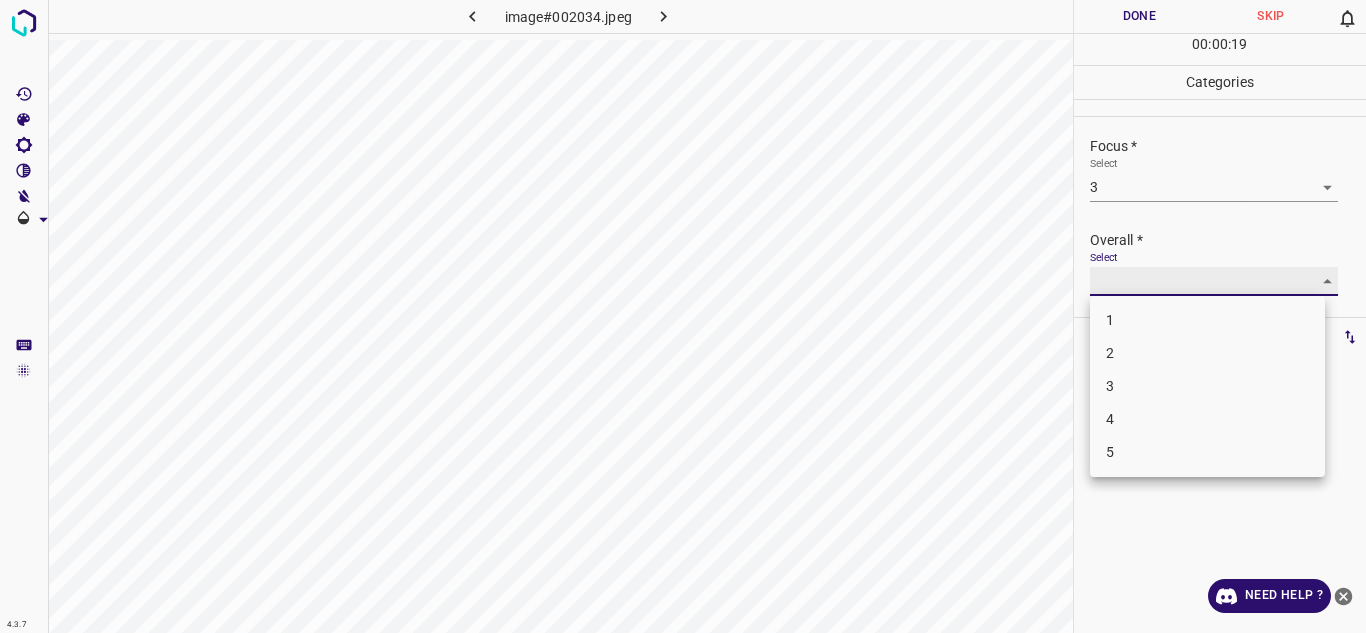 type on "3" 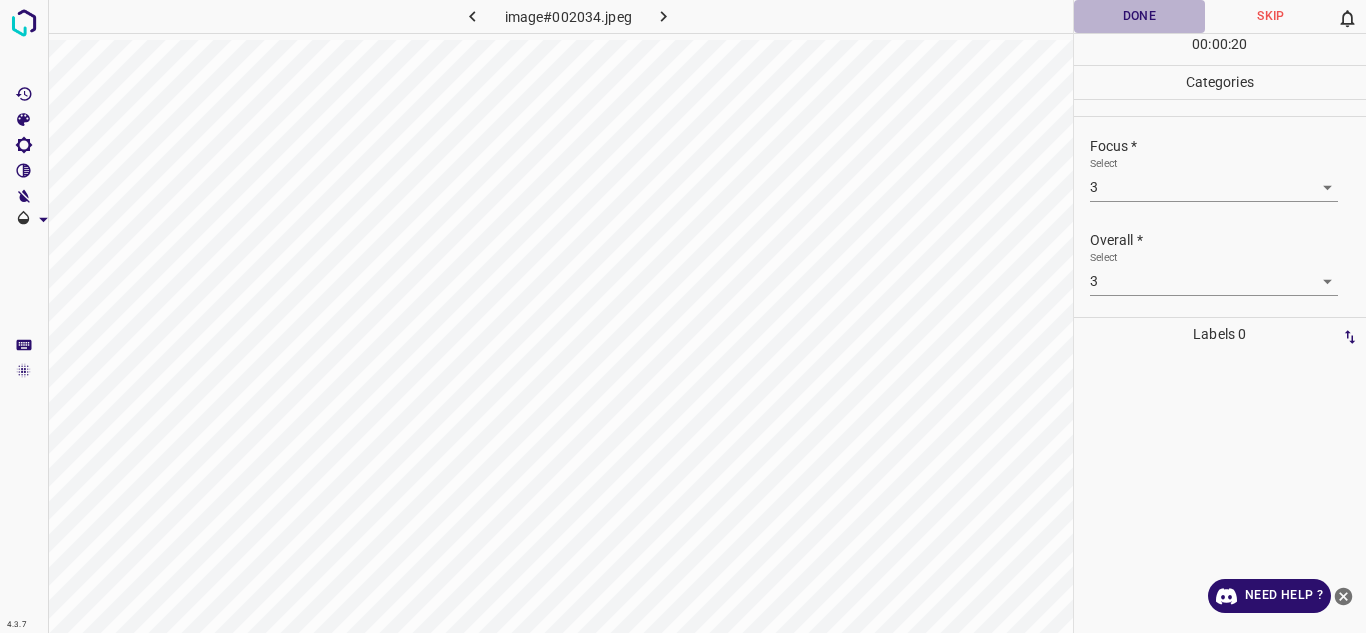 click on "Done" at bounding box center [1140, 16] 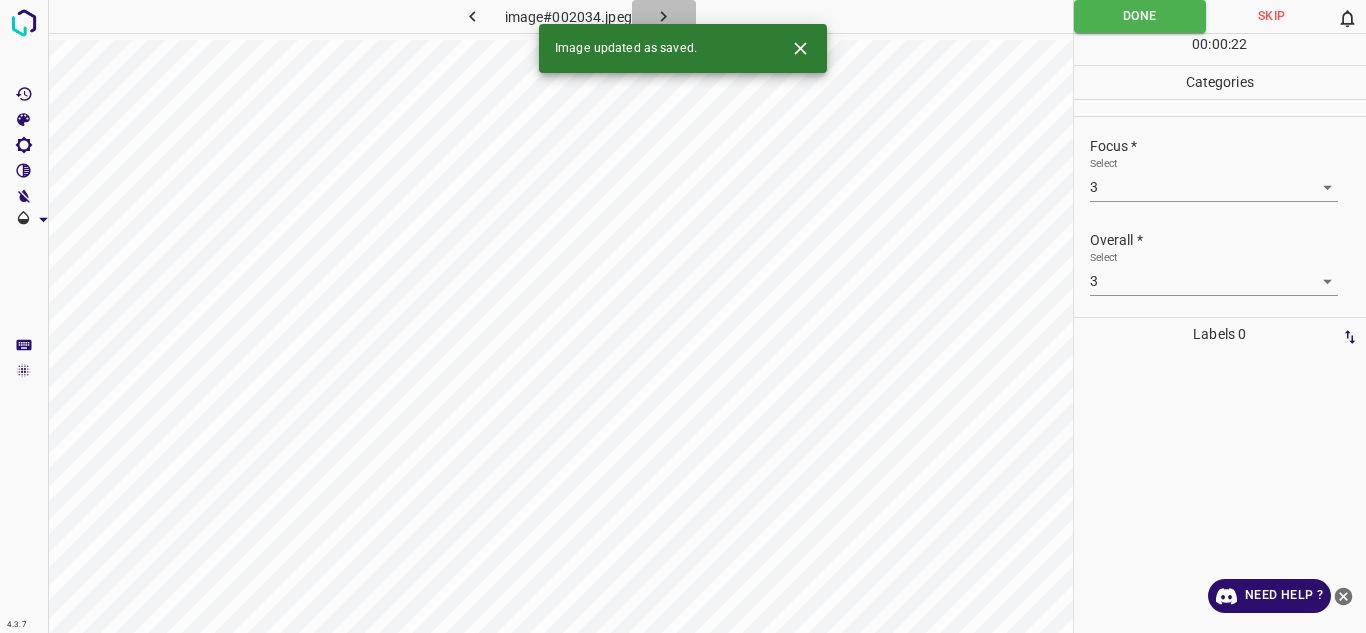 click at bounding box center [664, 16] 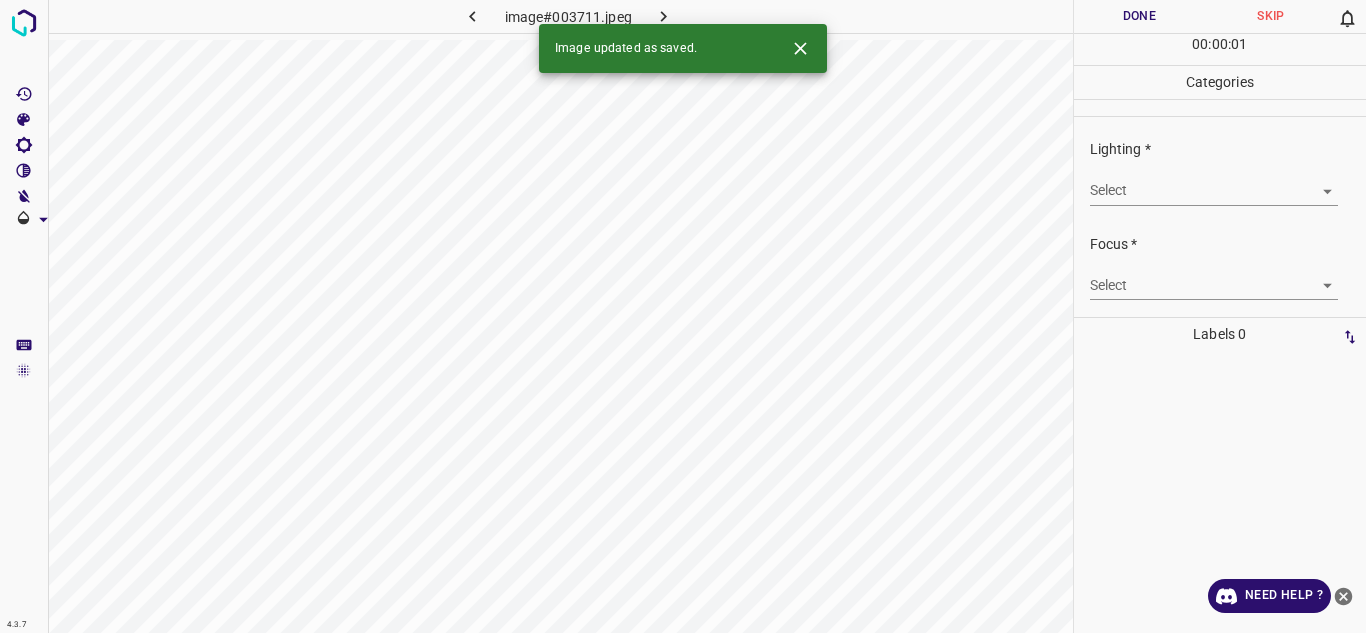 click on "4.3.7 image#003711.jpeg Done Skip 0 00   : 00   : 01   Categories Lighting *  Select ​ Focus *  Select ​ Overall *  Select ​ Labels   0 Categories 1 Lighting 2 Focus 3 Overall Tools Space Change between modes (Draw & Edit) I Auto labeling R Restore zoom M Zoom in N Zoom out Delete Delete selecte label Filters Z Restore filters X Saturation filter C Brightness filter V Contrast filter B Gray scale filter General O Download Image updated as saved. Need Help ? Texto original Valora esta traducción Tu opinión servirá para ayudar a mejorar el Traductor de Google - Text - Hide - Delete" at bounding box center (683, 316) 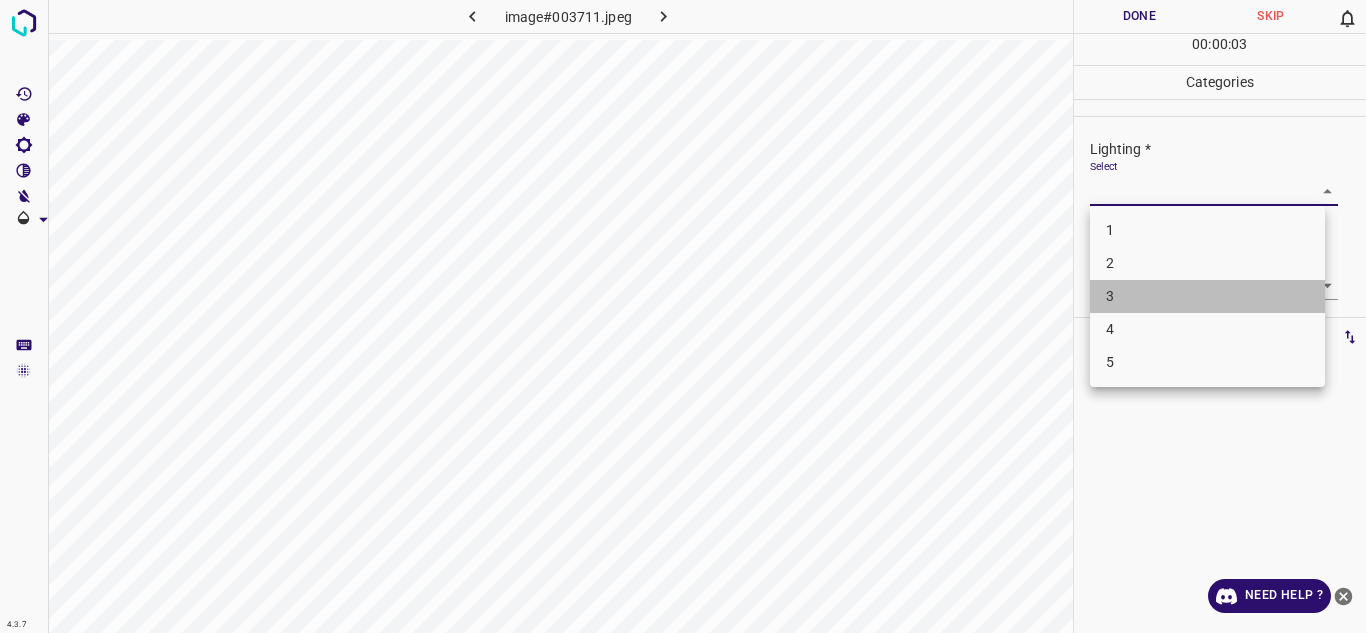 click on "3" at bounding box center [1207, 296] 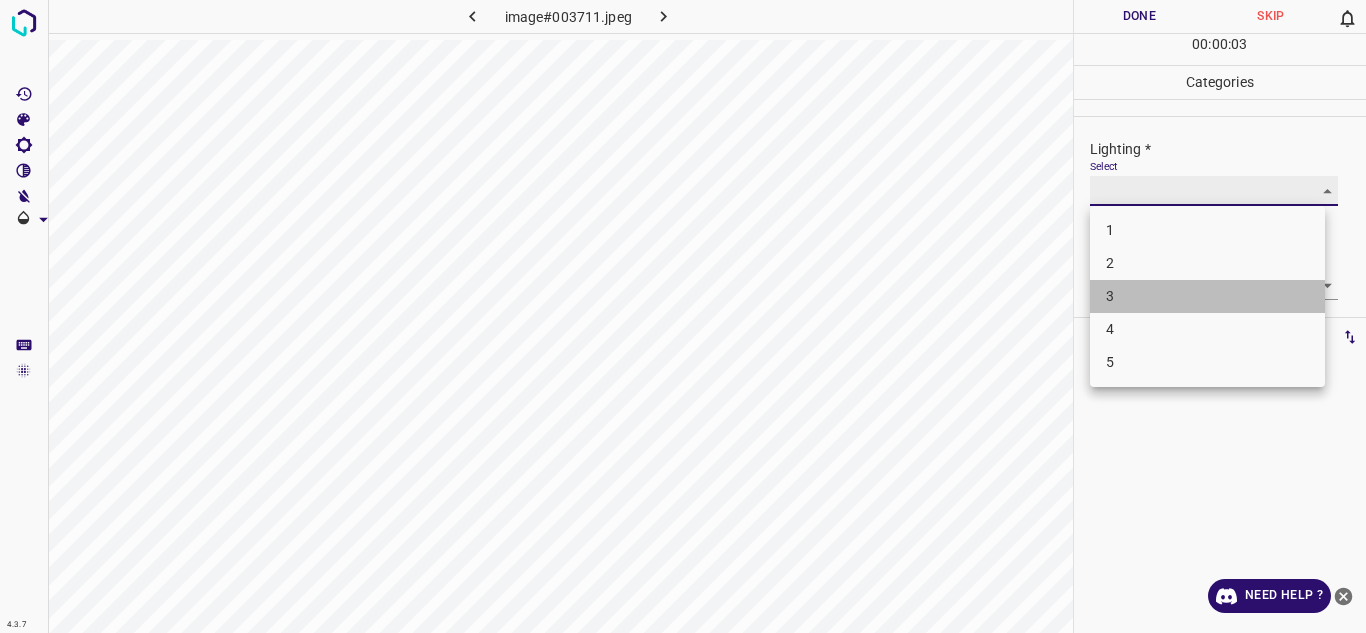 type on "3" 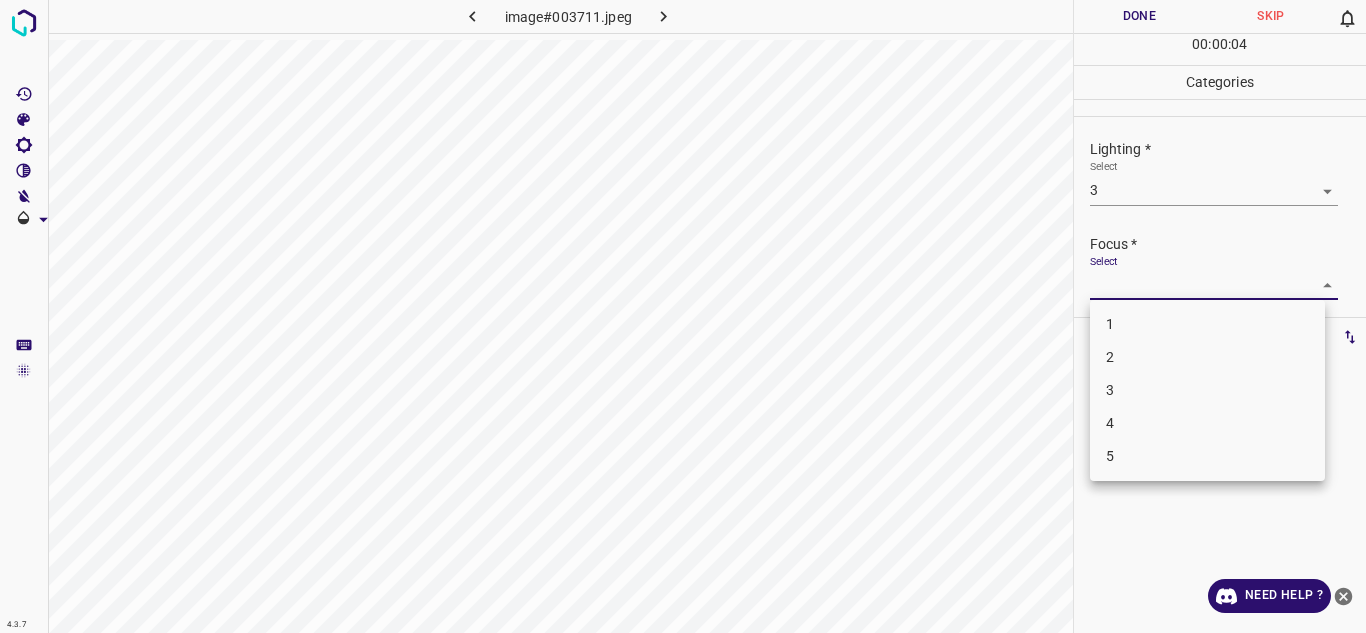 drag, startPoint x: 1134, startPoint y: 294, endPoint x: 1138, endPoint y: 349, distance: 55.145264 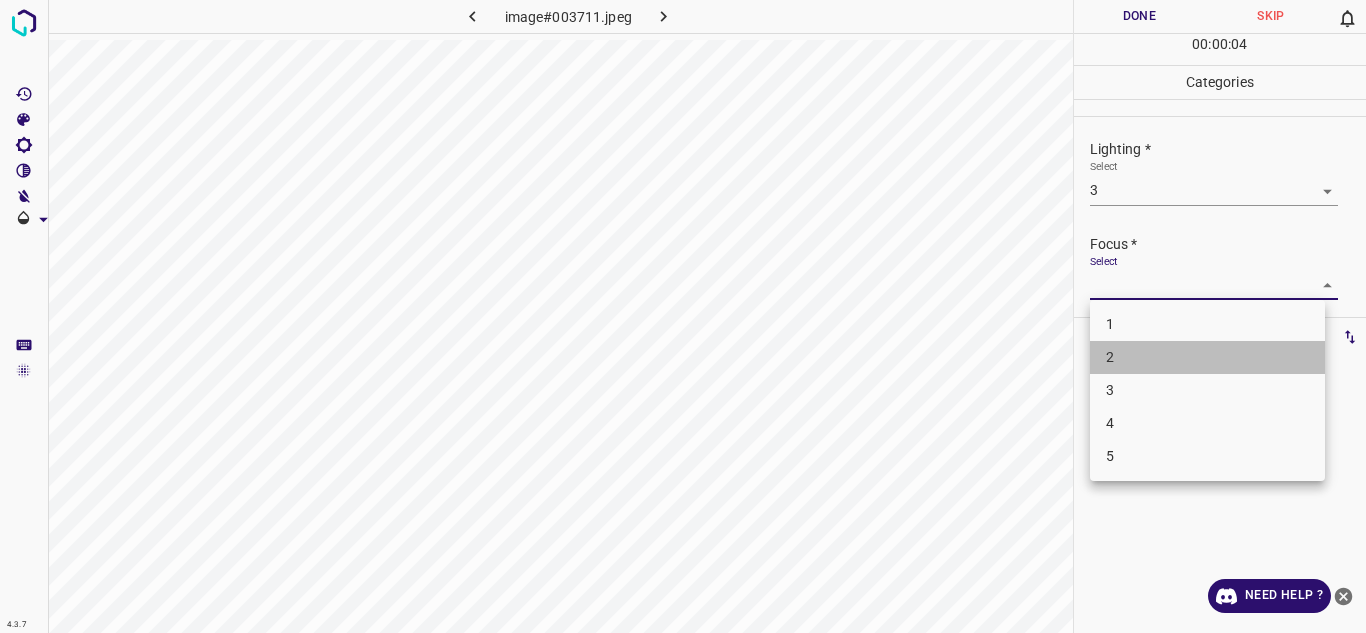 click on "2" at bounding box center [1207, 357] 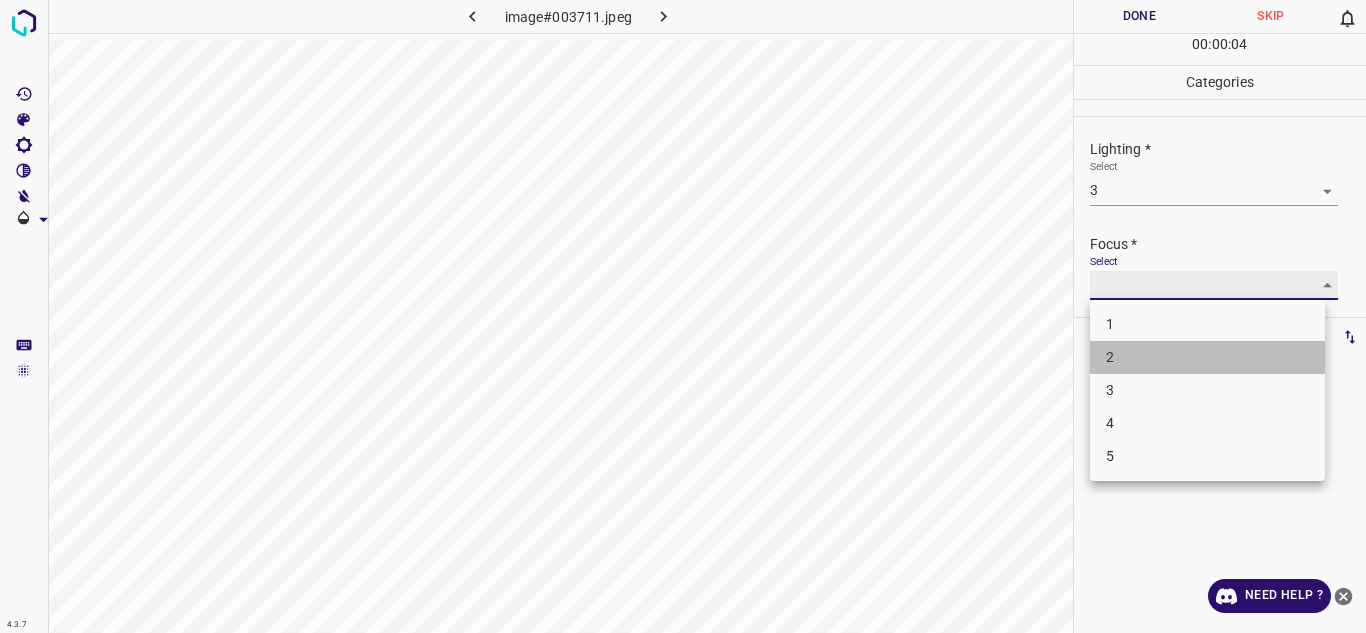 type on "2" 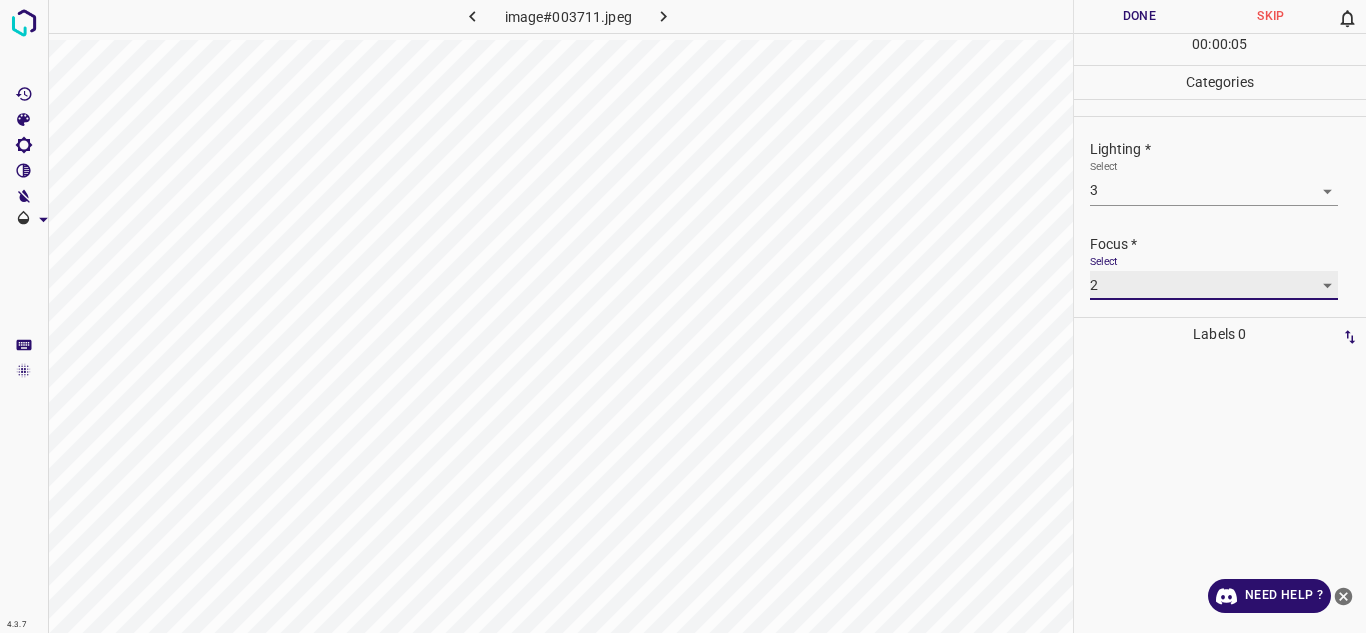 scroll, scrollTop: 98, scrollLeft: 0, axis: vertical 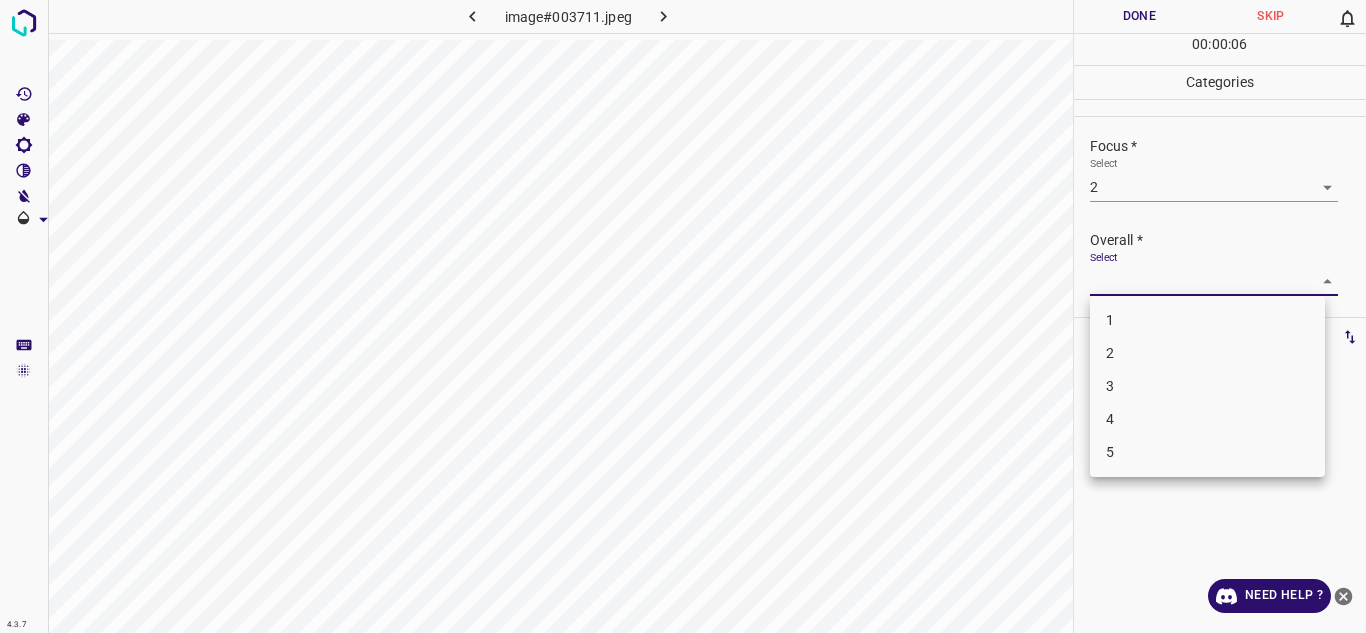 click on "4.3.7 image#003711.jpeg Done Skip 0 00   : 00   : 06   Categories Lighting *  Select 3 3 Focus *  Select 2 2 Overall *  Select ​ Labels   0 Categories 1 Lighting 2 Focus 3 Overall Tools Space Change between modes (Draw & Edit) I Auto labeling R Restore zoom M Zoom in N Zoom out Delete Delete selecte label Filters Z Restore filters X Saturation filter C Brightness filter V Contrast filter B Gray scale filter General O Download Need Help ? Texto original Valora esta traducción Tu opinión servirá para ayudar a mejorar el Traductor de Google - Text - Hide - Delete 1 2 3 4 5" at bounding box center (683, 316) 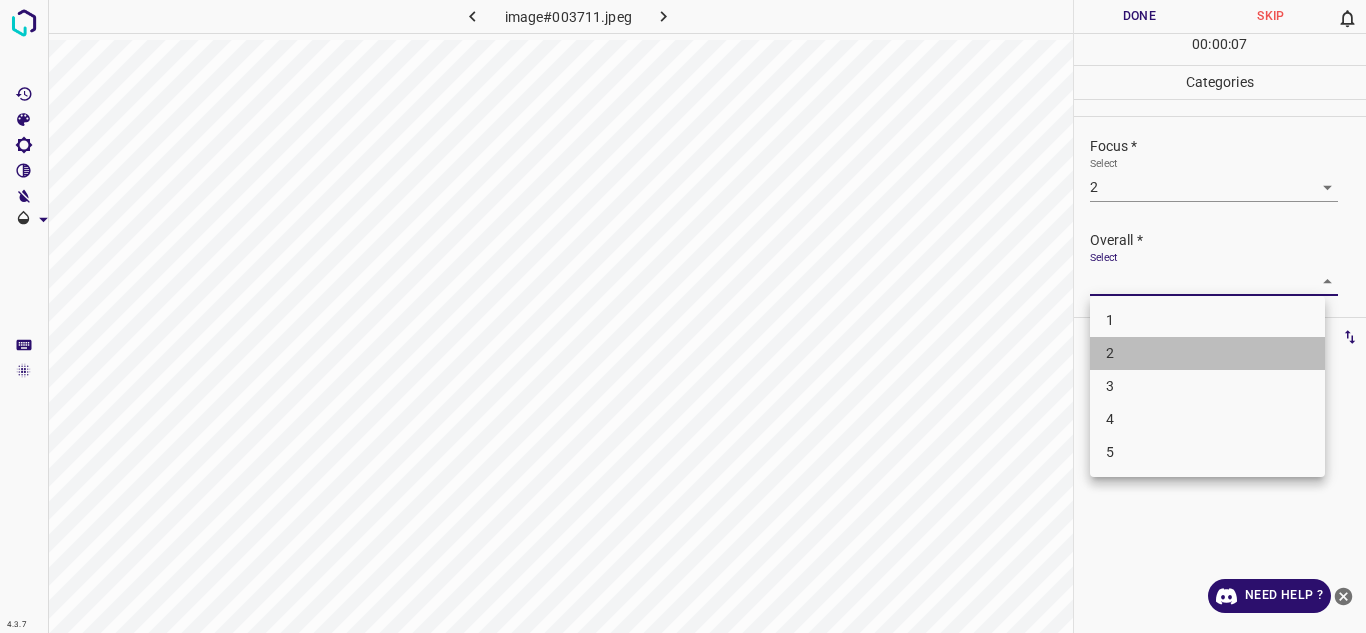 click on "2" at bounding box center [1207, 353] 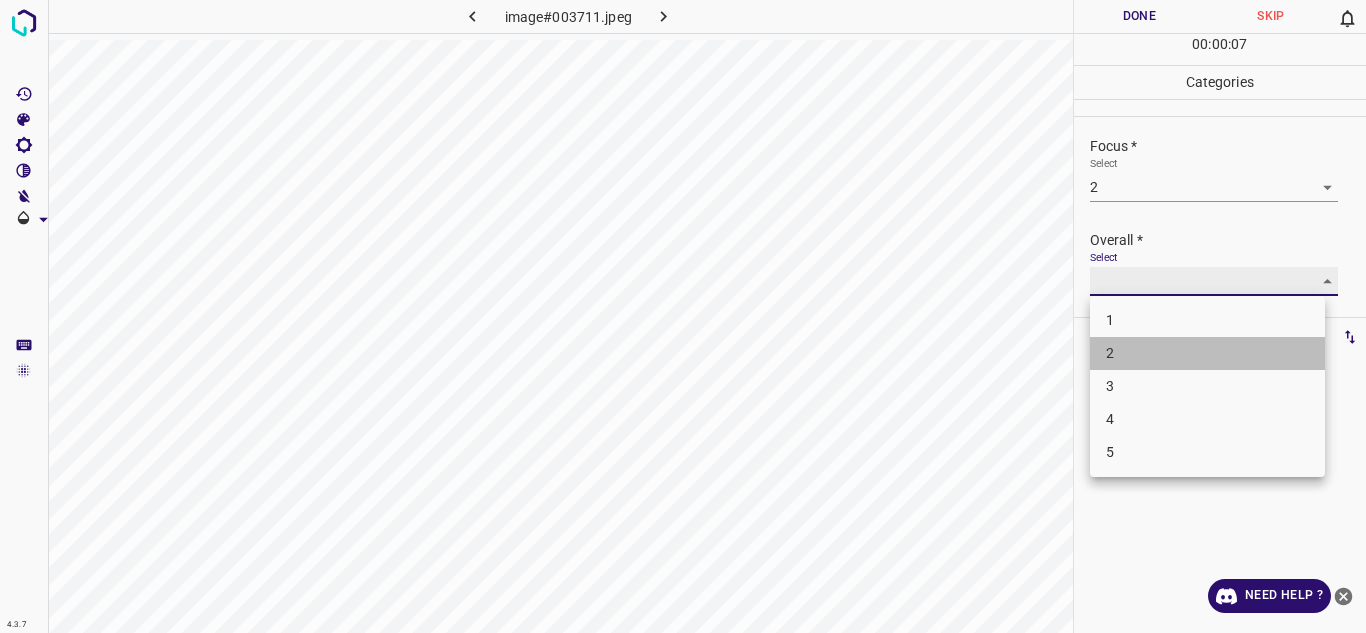 type on "2" 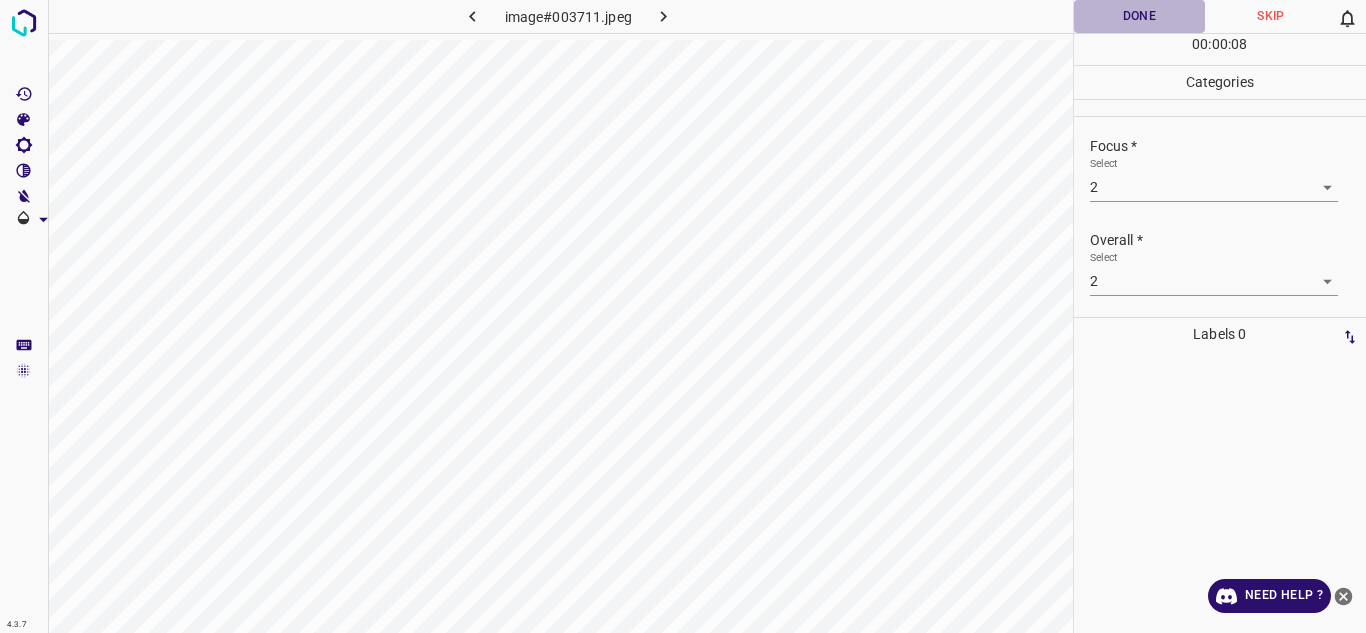 click on "Done" at bounding box center (1140, 16) 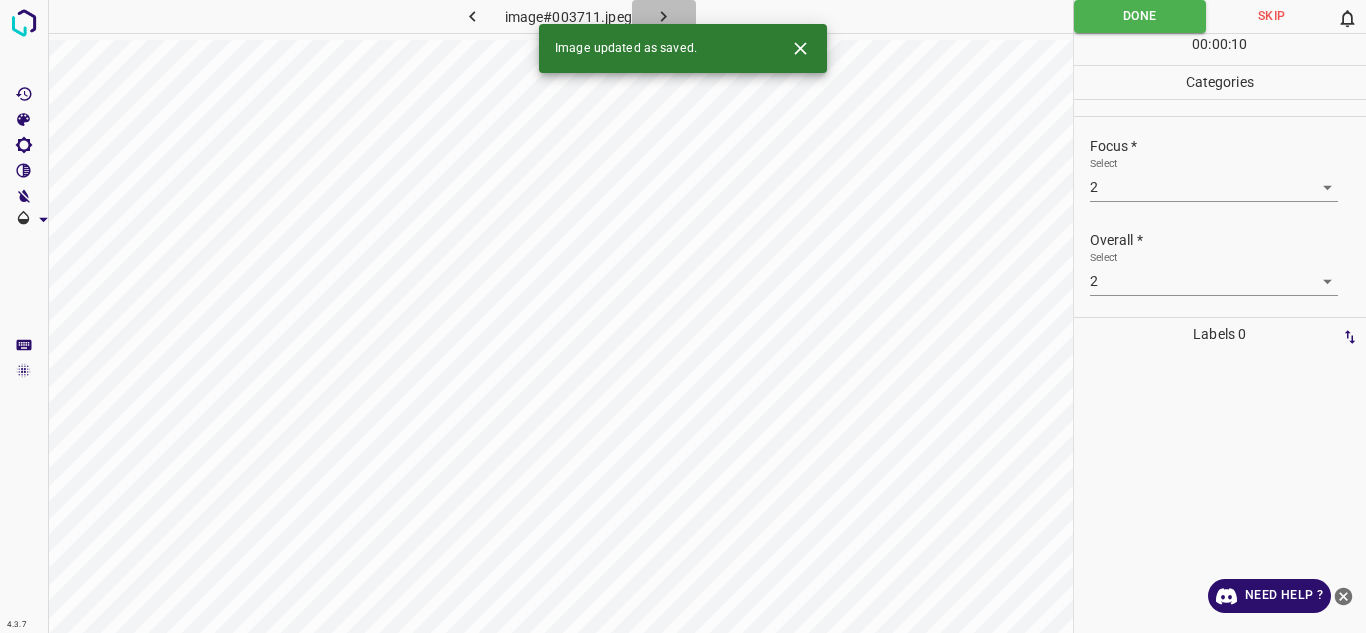 click 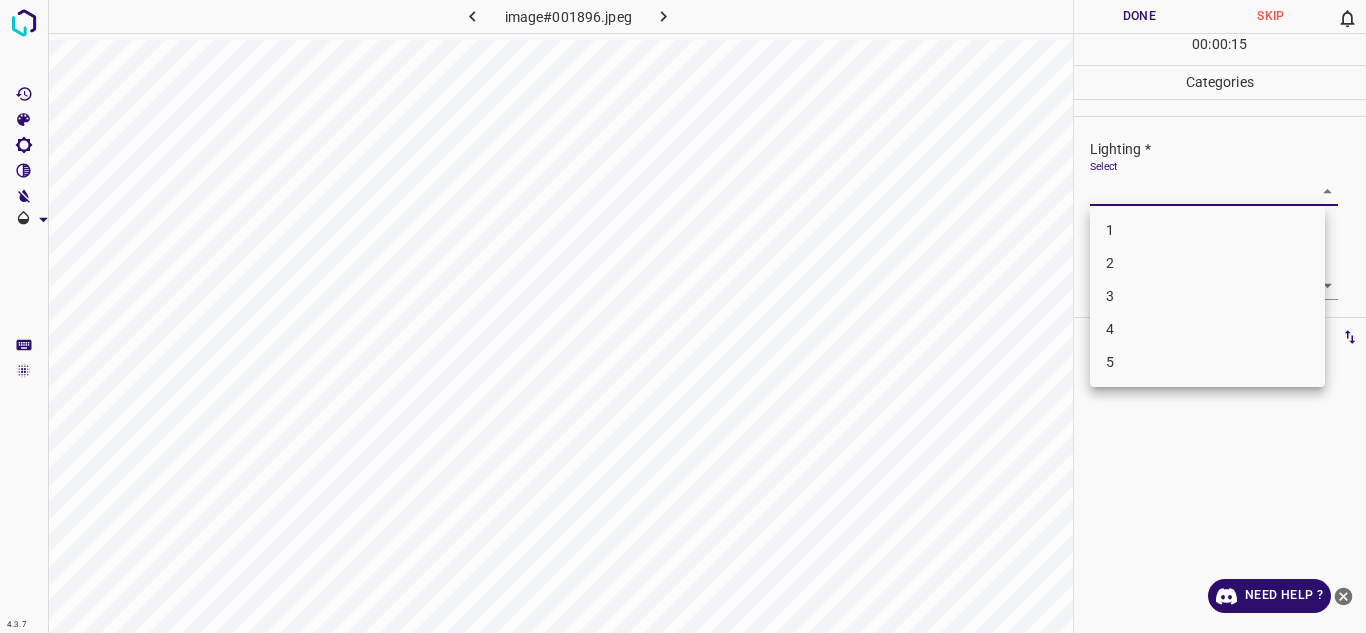 click on "4.3.7 image#001896.jpeg Done Skip 0 00   : 00   : 15   Categories Lighting *  Select ​ Focus *  Select ​ Overall *  Select ​ Labels   0 Categories 1 Lighting 2 Focus 3 Overall Tools Space Change between modes (Draw & Edit) I Auto labeling R Restore zoom M Zoom in N Zoom out Delete Delete selecte label Filters Z Restore filters X Saturation filter C Brightness filter V Contrast filter B Gray scale filter General O Download Need Help ? Texto original Valora esta traducción Tu opinión servirá para ayudar a mejorar el Traductor de Google - Text - Hide - Delete 1 2 3 4 5" at bounding box center (683, 316) 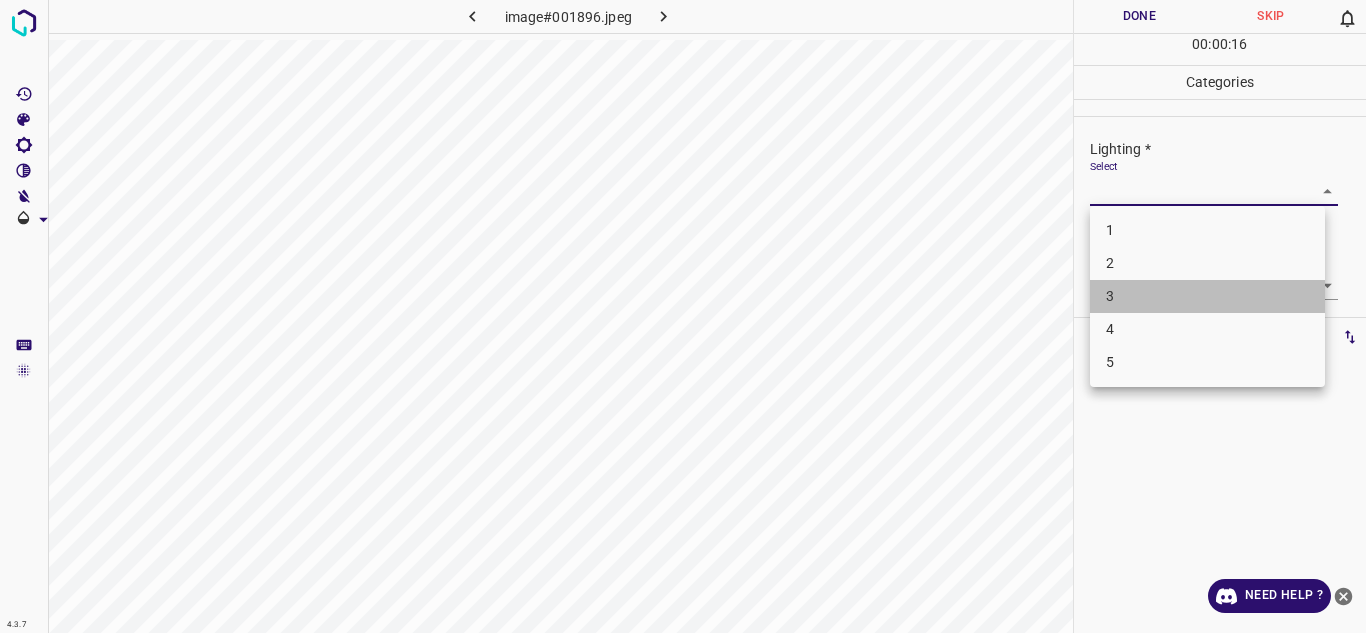click on "3" at bounding box center [1207, 296] 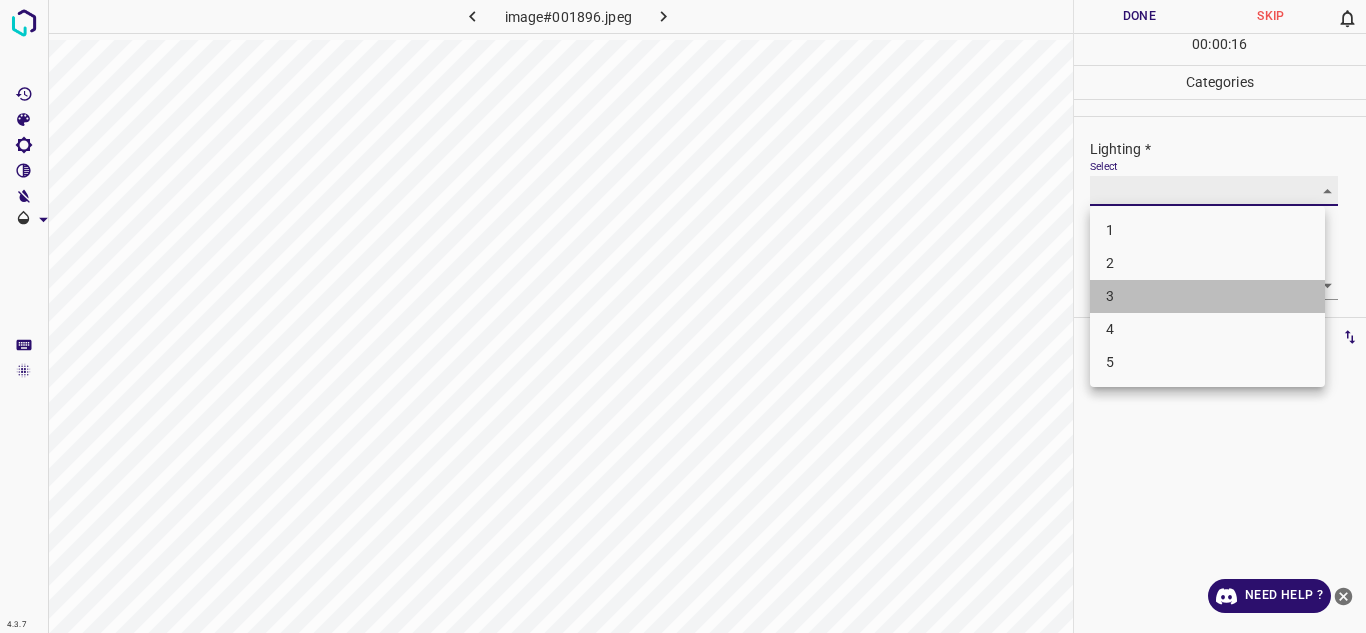 type on "3" 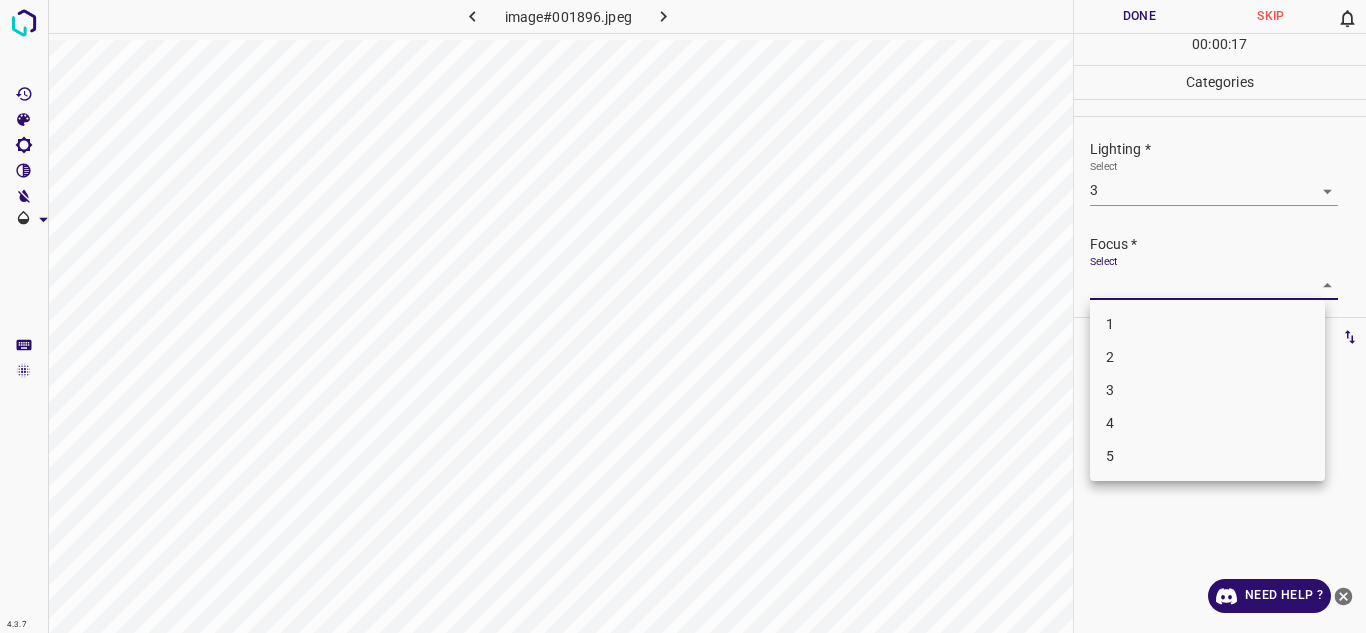 click on "4.3.7 image#001896.jpeg Done Skip 0 00   : 00   : 17   Categories Lighting *  Select 3 3 Focus *  Select ​ Overall *  Select ​ Labels   0 Categories 1 Lighting 2 Focus 3 Overall Tools Space Change between modes (Draw & Edit) I Auto labeling R Restore zoom M Zoom in N Zoom out Delete Delete selecte label Filters Z Restore filters X Saturation filter C Brightness filter V Contrast filter B Gray scale filter General O Download Need Help ? Texto original Valora esta traducción Tu opinión servirá para ayudar a mejorar el Traductor de Google - Text - Hide - Delete 1 2 3 4 5" at bounding box center (683, 316) 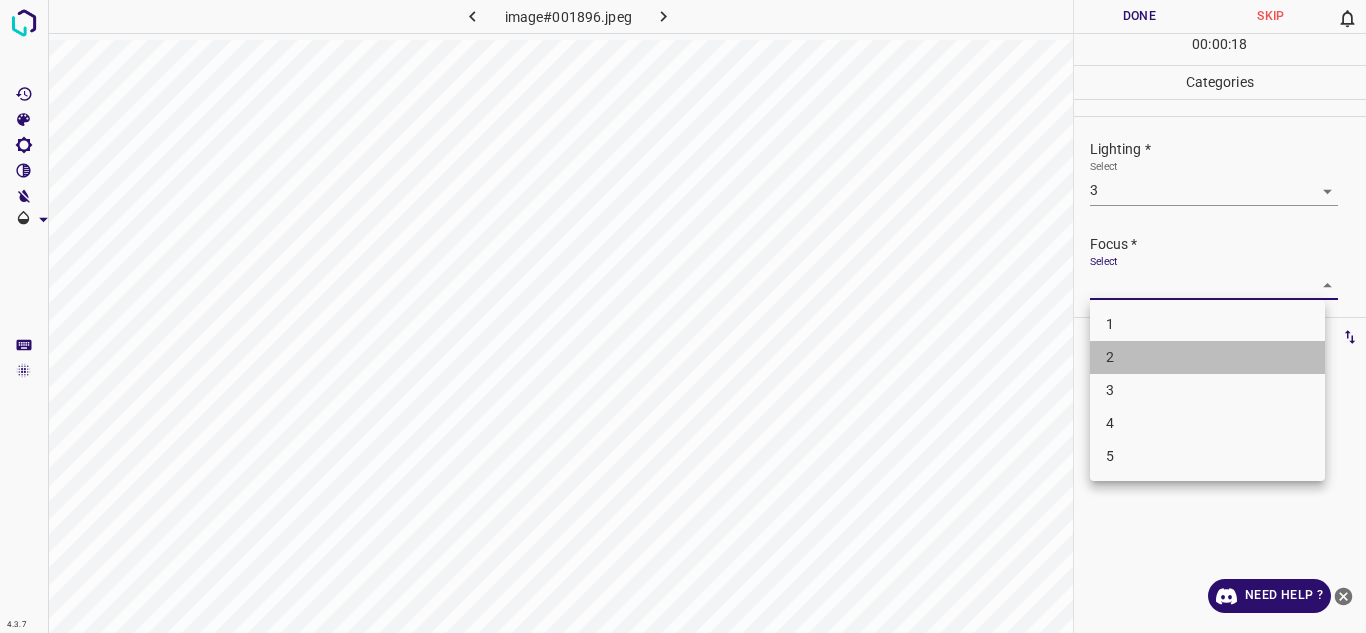 click on "2" at bounding box center (1207, 357) 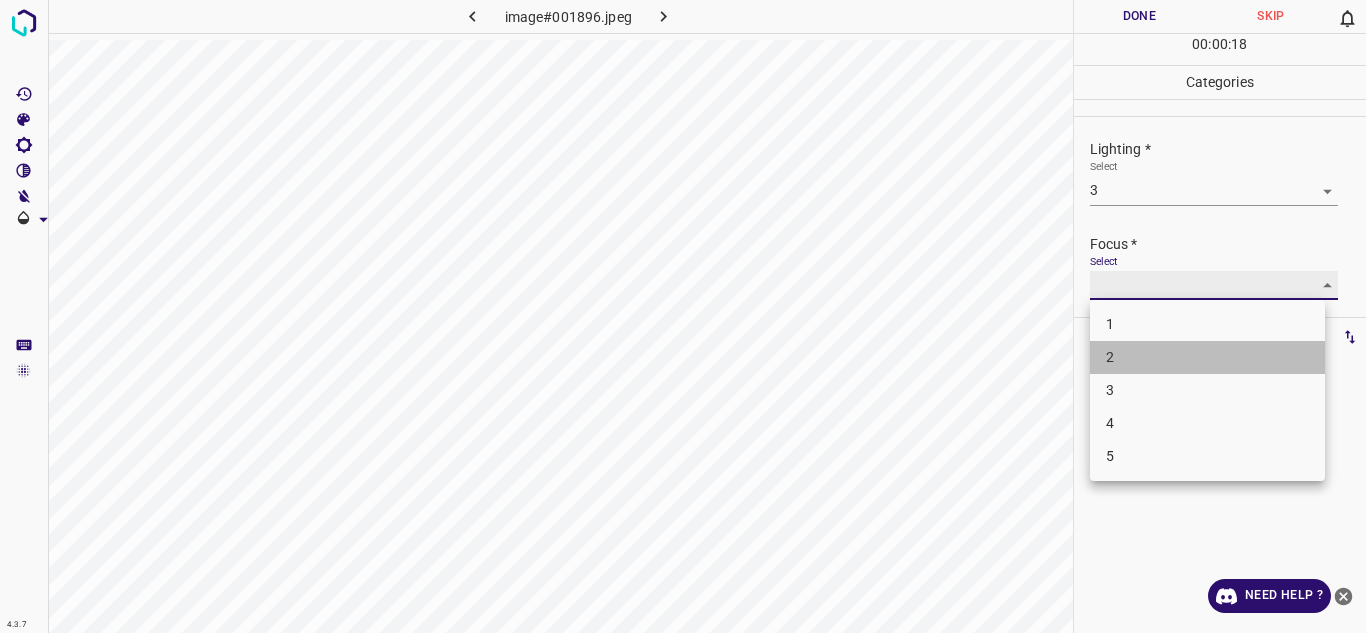 type on "2" 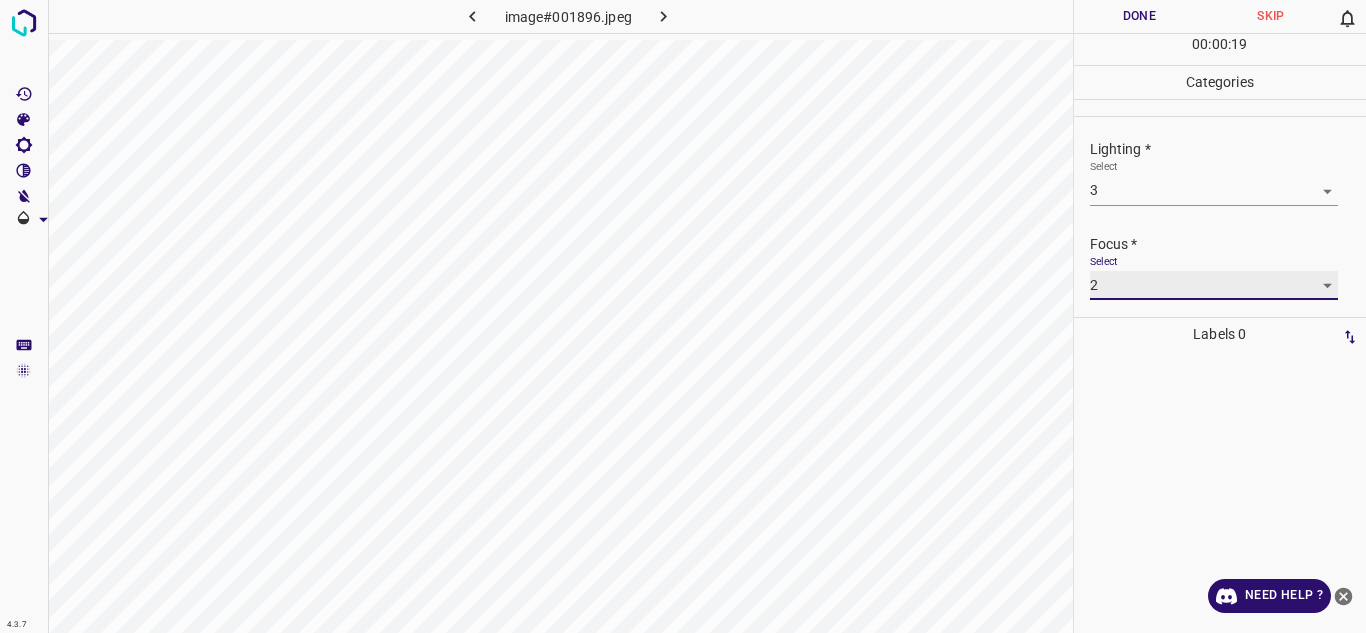 scroll, scrollTop: 98, scrollLeft: 0, axis: vertical 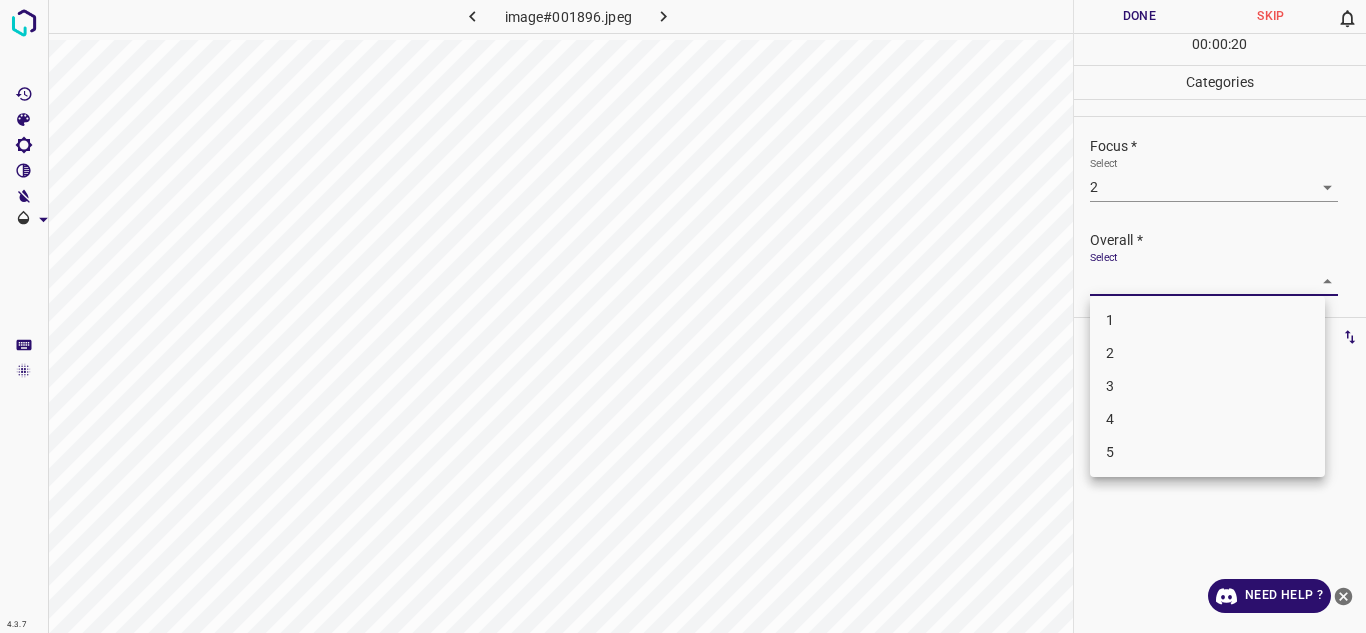 click on "4.3.7 image#001896.jpeg Done Skip 0 00   : 00   : 20   Categories Lighting *  Select 3 3 Focus *  Select 2 2 Overall *  Select ​ Labels   0 Categories 1 Lighting 2 Focus 3 Overall Tools Space Change between modes (Draw & Edit) I Auto labeling R Restore zoom M Zoom in N Zoom out Delete Delete selecte label Filters Z Restore filters X Saturation filter C Brightness filter V Contrast filter B Gray scale filter General O Download Need Help ? Texto original Valora esta traducción Tu opinión servirá para ayudar a mejorar el Traductor de Google - Text - Hide - Delete 1 2 3 4 5" at bounding box center [683, 316] 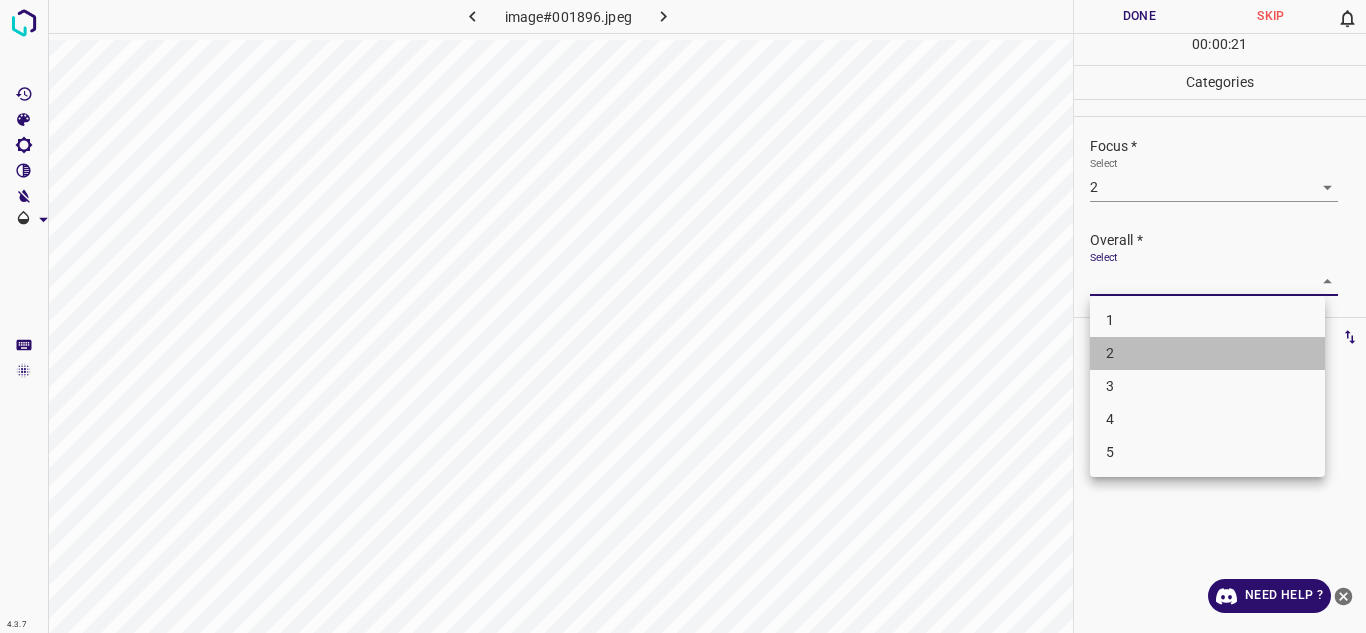 click on "2" at bounding box center [1207, 353] 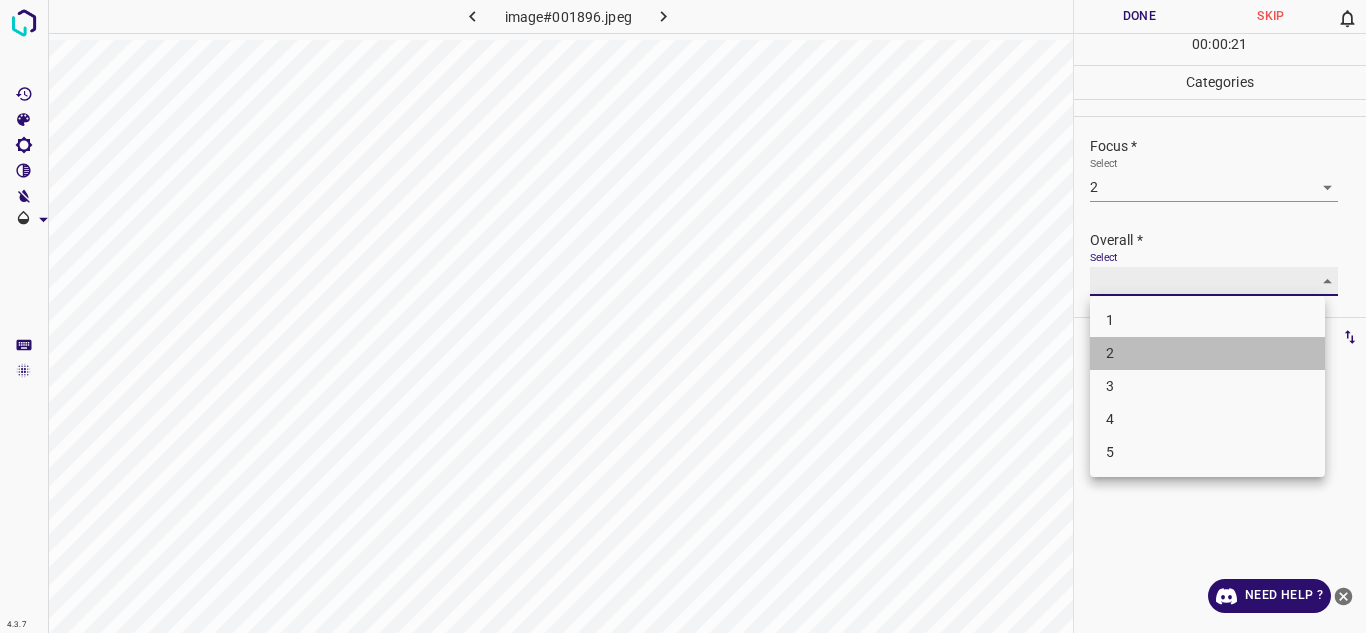 type on "2" 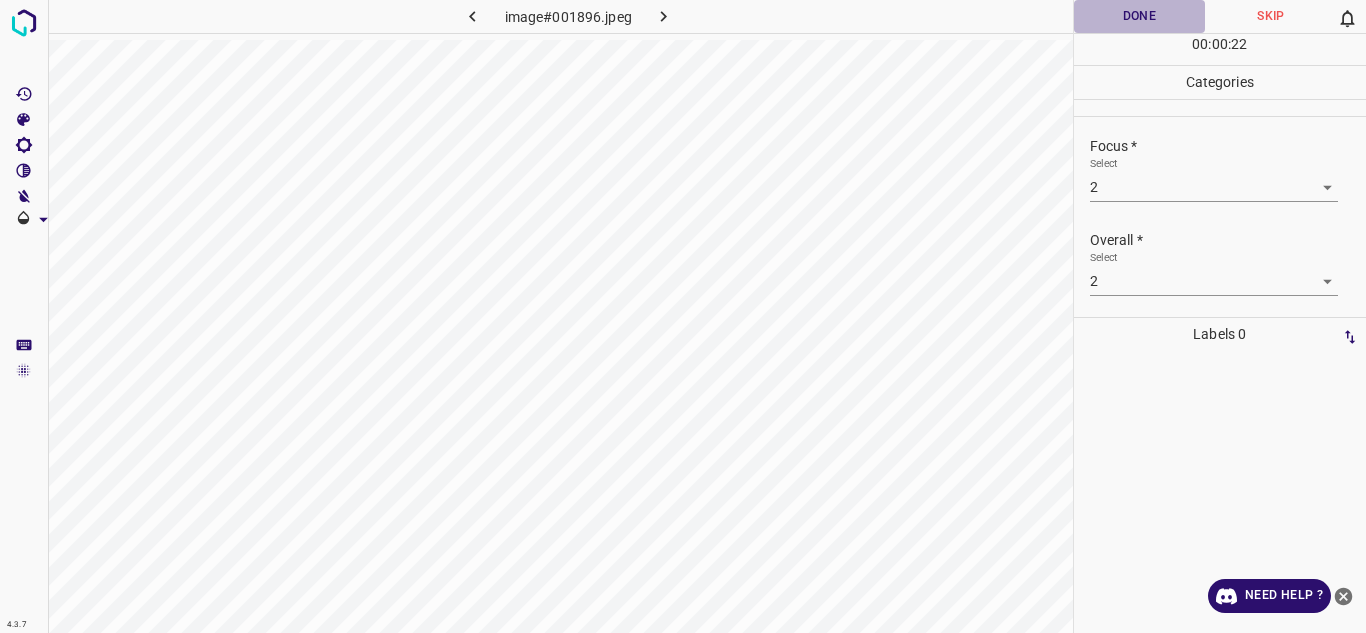 click on "Done" at bounding box center [1140, 16] 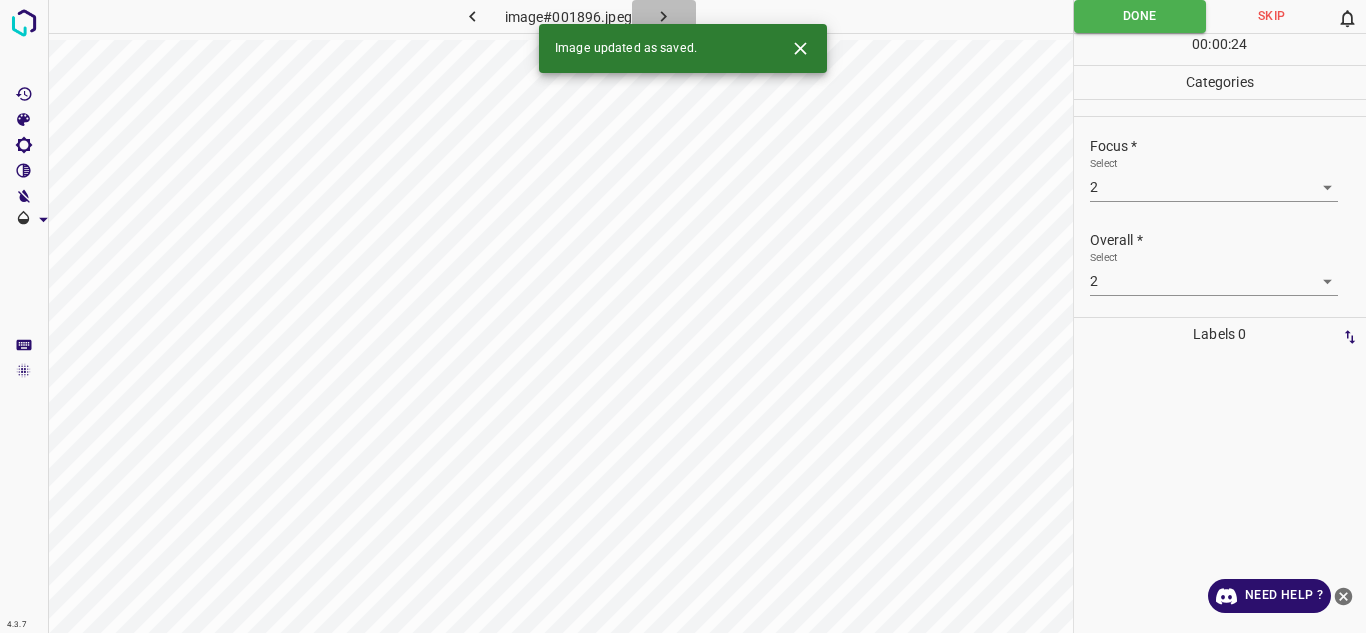 click 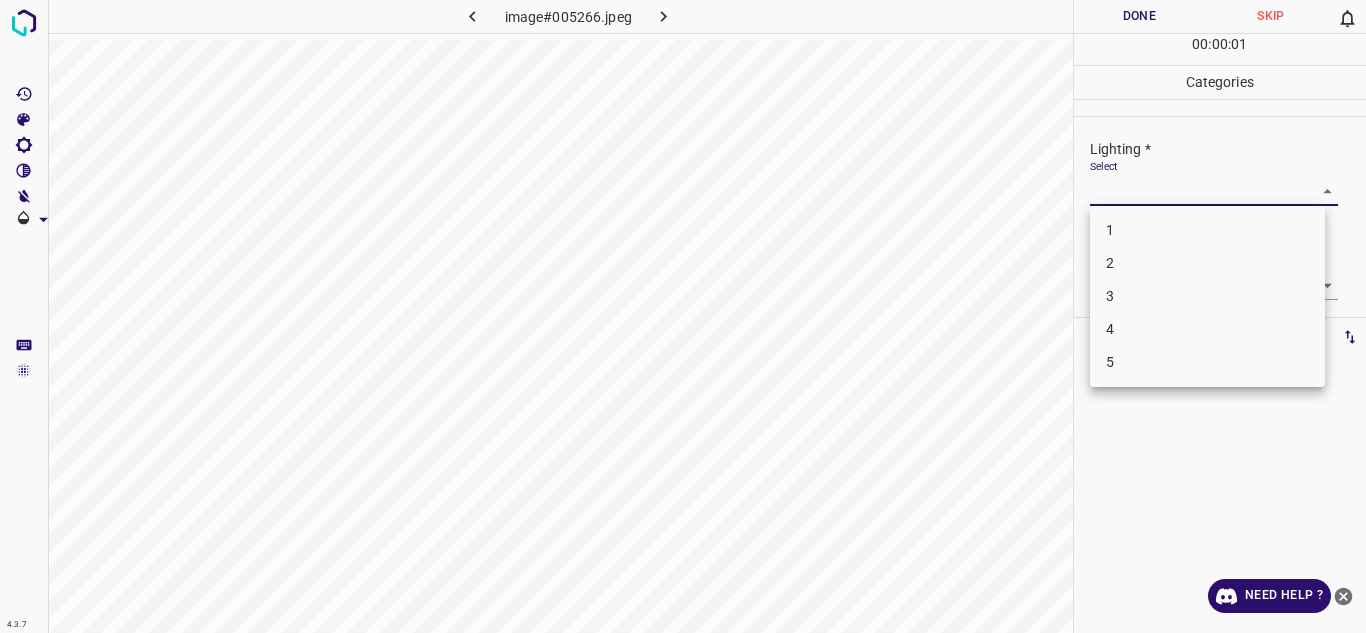 click on "4.3.7 image#005266.jpeg Done Skip 0 00   : 00   : 01   Categories Lighting *  Select ​ Focus *  Select ​ Overall *  Select ​ Labels   0 Categories 1 Lighting 2 Focus 3 Overall Tools Space Change between modes (Draw & Edit) I Auto labeling R Restore zoom M Zoom in N Zoom out Delete Delete selecte label Filters Z Restore filters X Saturation filter C Brightness filter V Contrast filter B Gray scale filter General O Download Need Help ? Texto original Valora esta traducción Tu opinión servirá para ayudar a mejorar el Traductor de Google - Text - Hide - Delete 1 2 3 4 5" at bounding box center [683, 316] 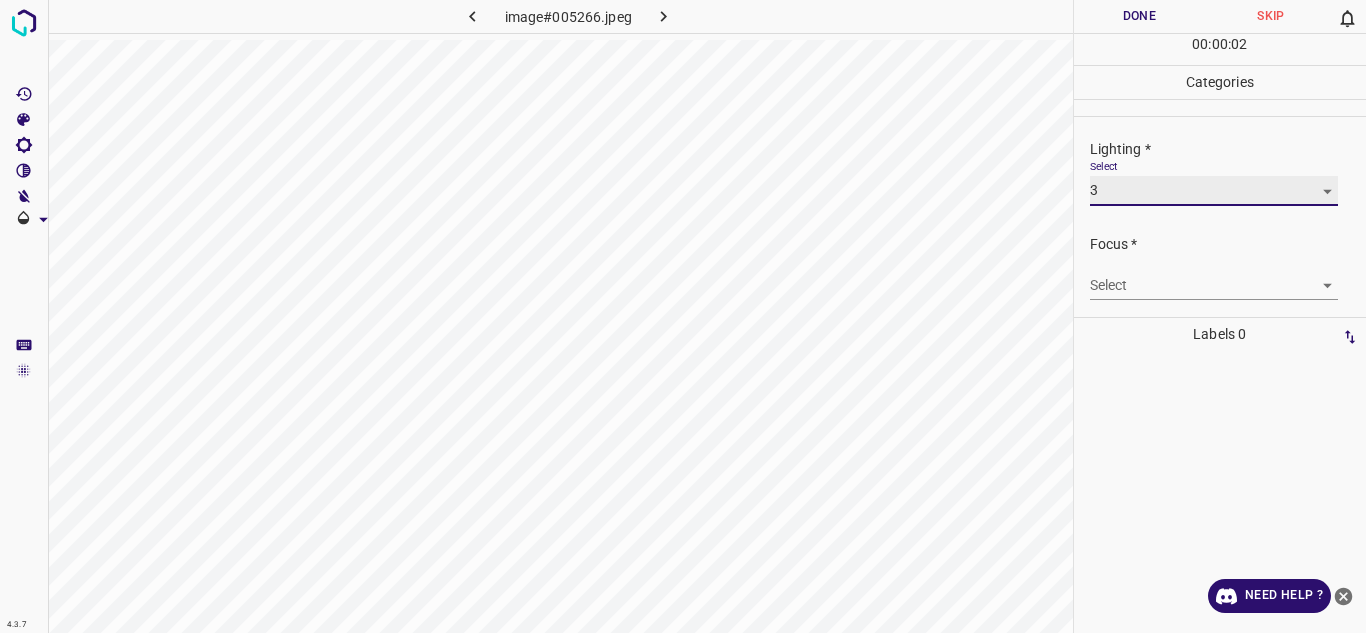 type on "3" 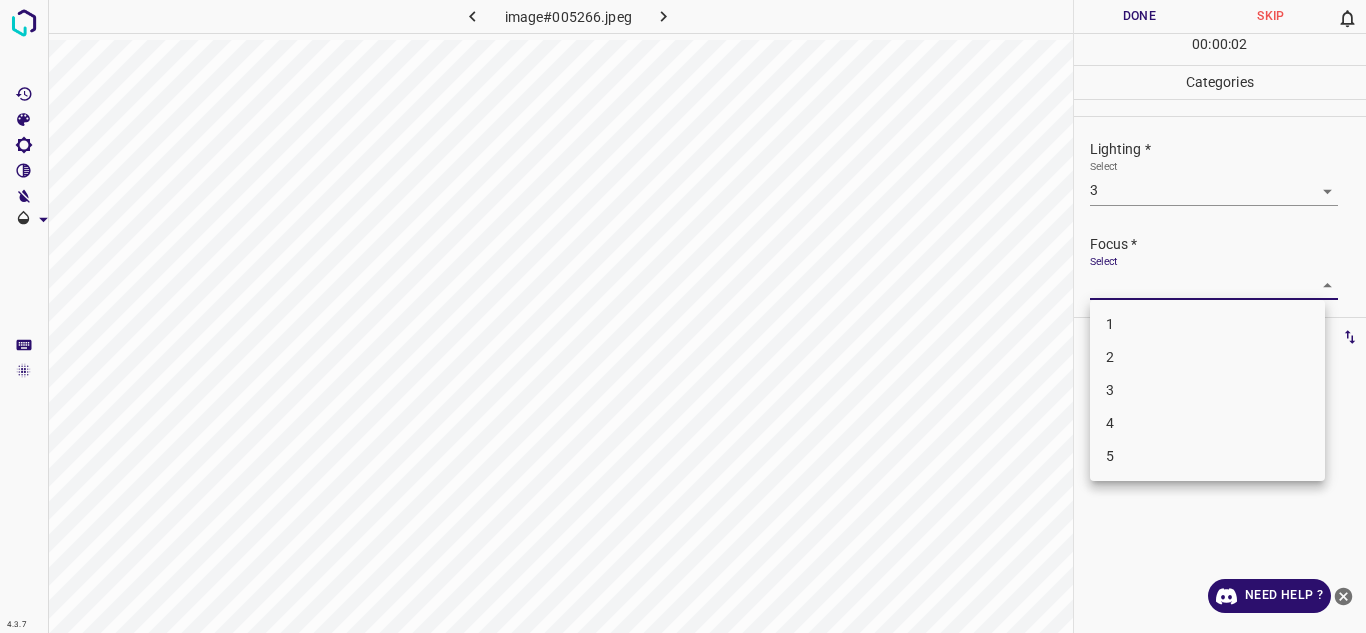 click on "4.3.7 image#005266.jpeg Done Skip 0 00   : 00   : 02   Categories Lighting *  Select 3 3 Focus *  Select ​ Overall *  Select ​ Labels   0 Categories 1 Lighting 2 Focus 3 Overall Tools Space Change between modes (Draw & Edit) I Auto labeling R Restore zoom M Zoom in N Zoom out Delete Delete selecte label Filters Z Restore filters X Saturation filter C Brightness filter V Contrast filter B Gray scale filter General O Download Need Help ? Texto original Valora esta traducción Tu opinión servirá para ayudar a mejorar el Traductor de Google - Text - Hide - Delete 1 2 3 4 5" at bounding box center [683, 316] 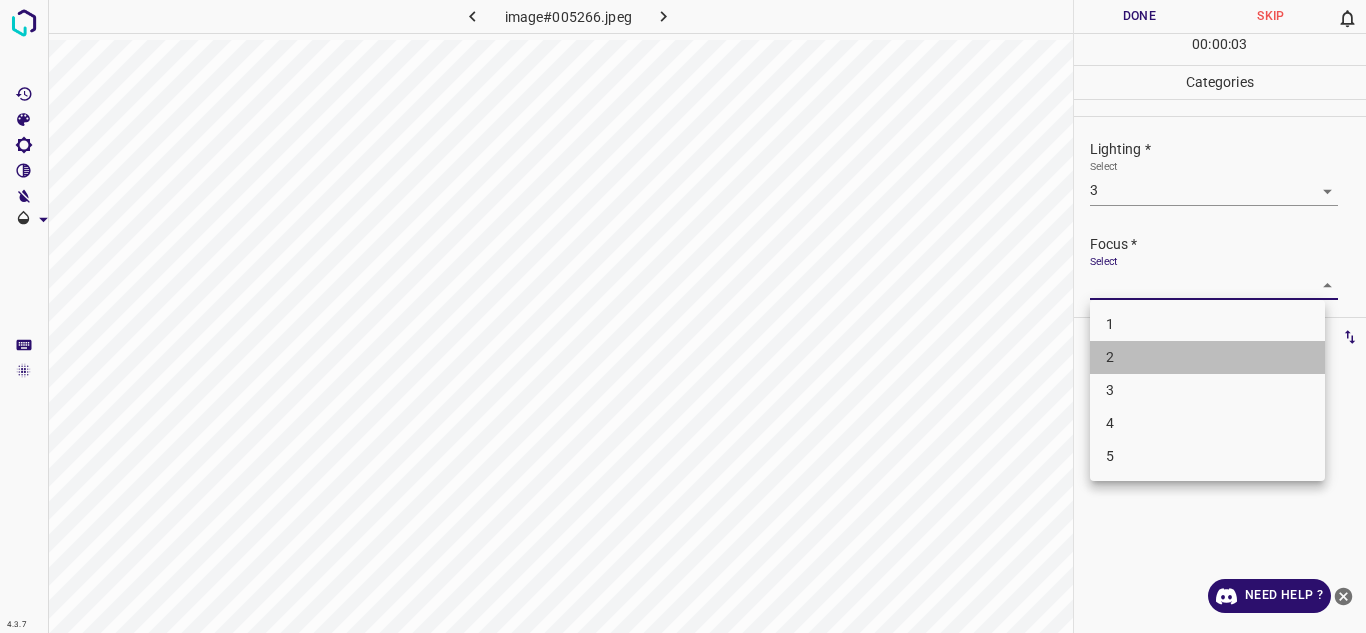 click on "2" at bounding box center [1207, 357] 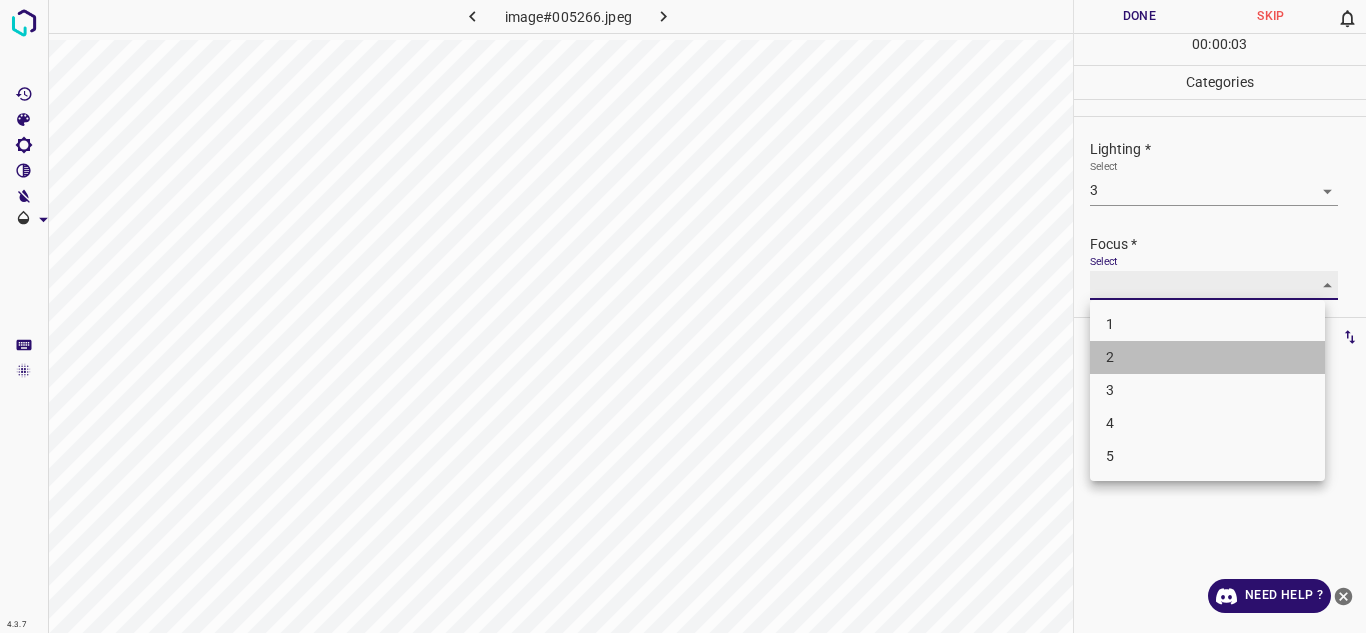 type on "2" 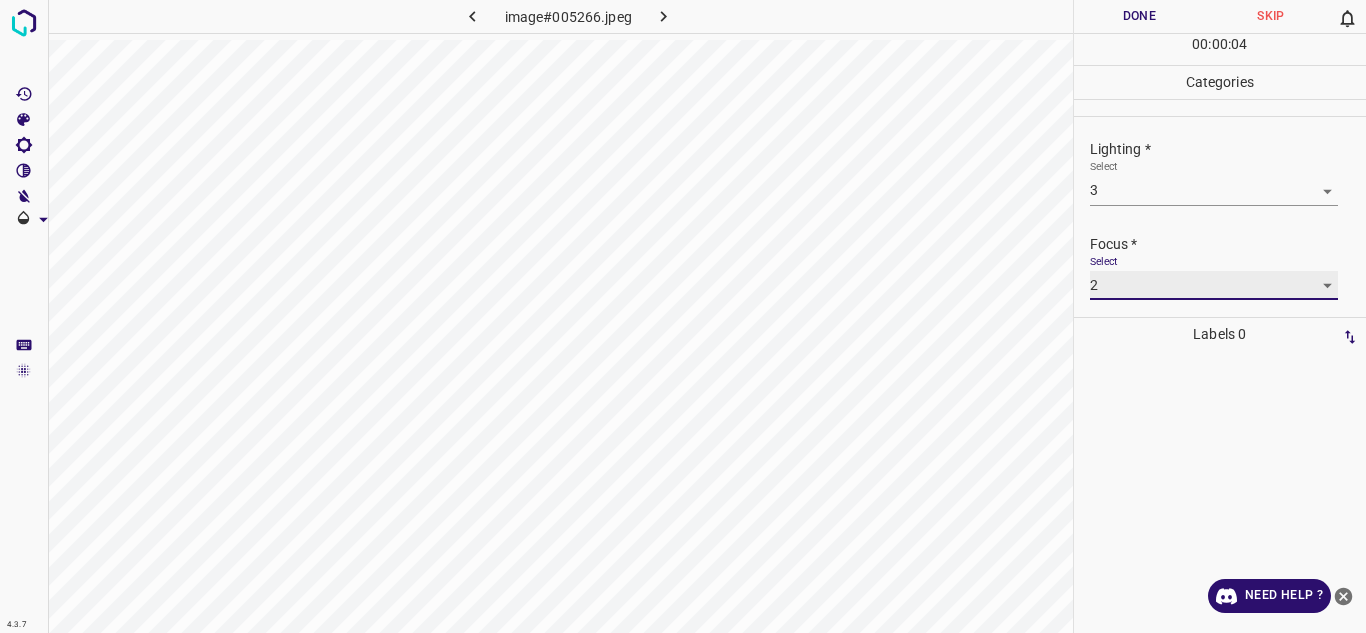 scroll, scrollTop: 98, scrollLeft: 0, axis: vertical 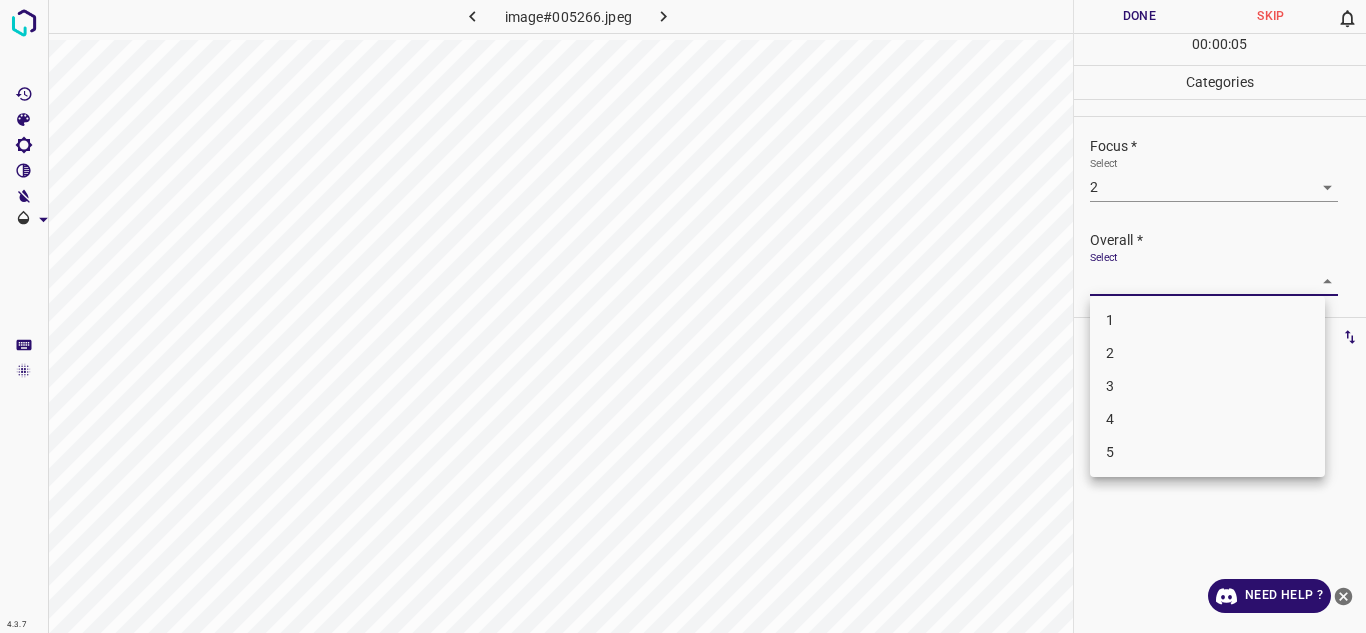 click on "4.3.7 image#005266.jpeg Done Skip 0 00   : 00   : 05   Categories Lighting *  Select 3 3 Focus *  Select 2 2 Overall *  Select ​ Labels   0 Categories 1 Lighting 2 Focus 3 Overall Tools Space Change between modes (Draw & Edit) I Auto labeling R Restore zoom M Zoom in N Zoom out Delete Delete selecte label Filters Z Restore filters X Saturation filter C Brightness filter V Contrast filter B Gray scale filter General O Download Need Help ? Texto original Valora esta traducción Tu opinión servirá para ayudar a mejorar el Traductor de Google - Text - Hide - Delete 1 2 3 4 5" at bounding box center [683, 316] 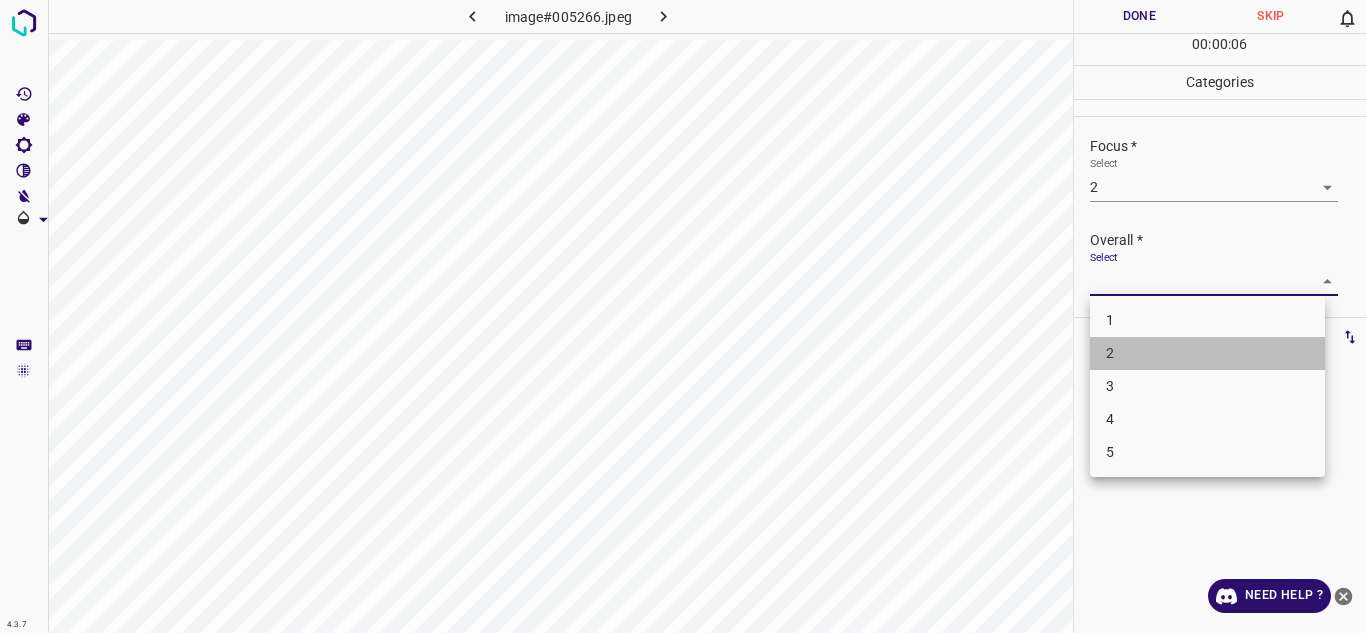 click on "2" at bounding box center (1207, 353) 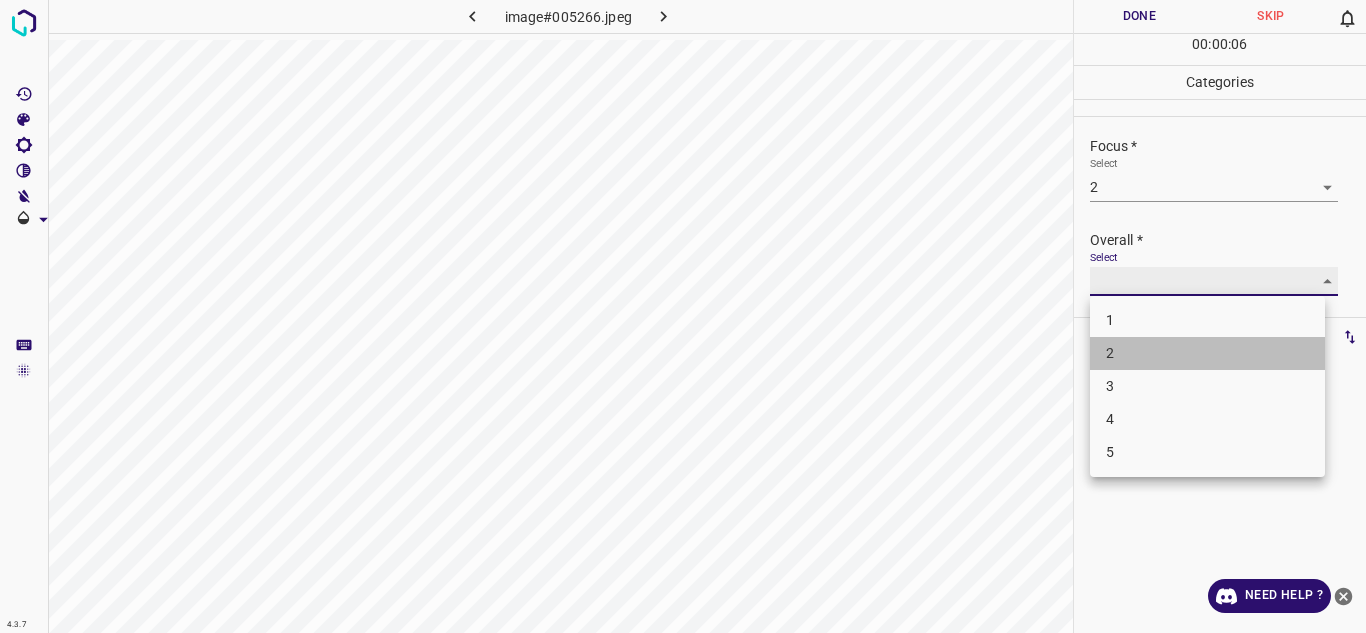 type on "2" 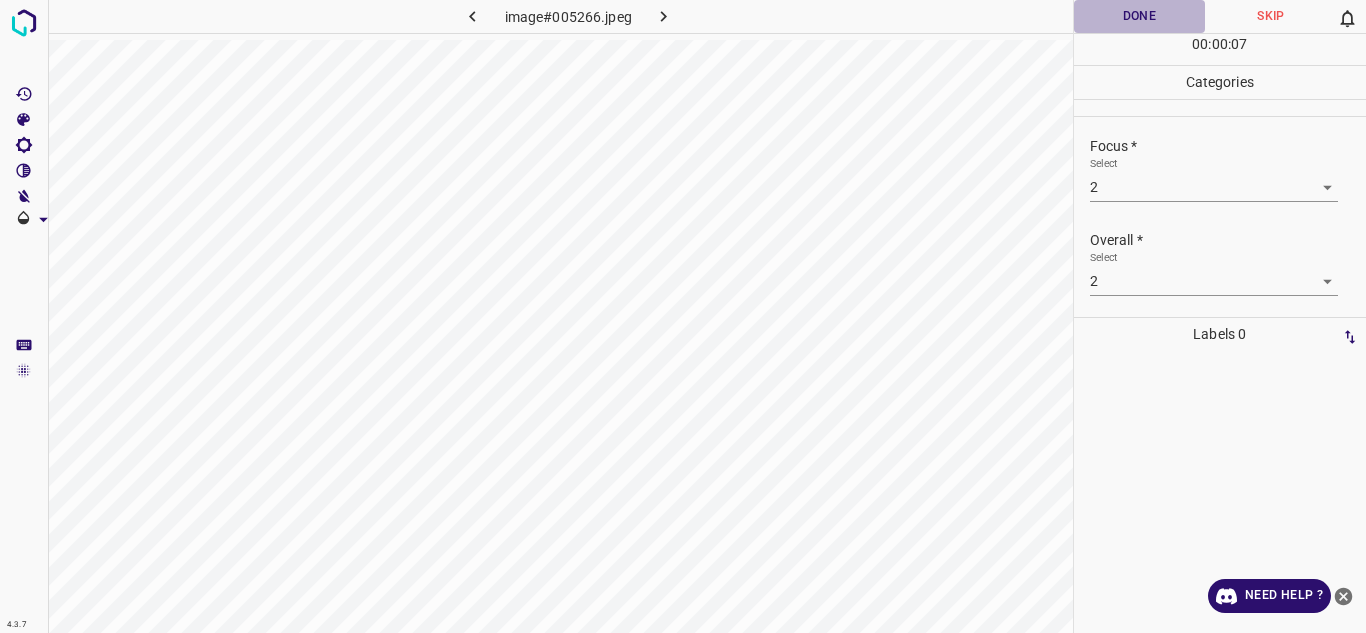 click on "Done" at bounding box center [1140, 16] 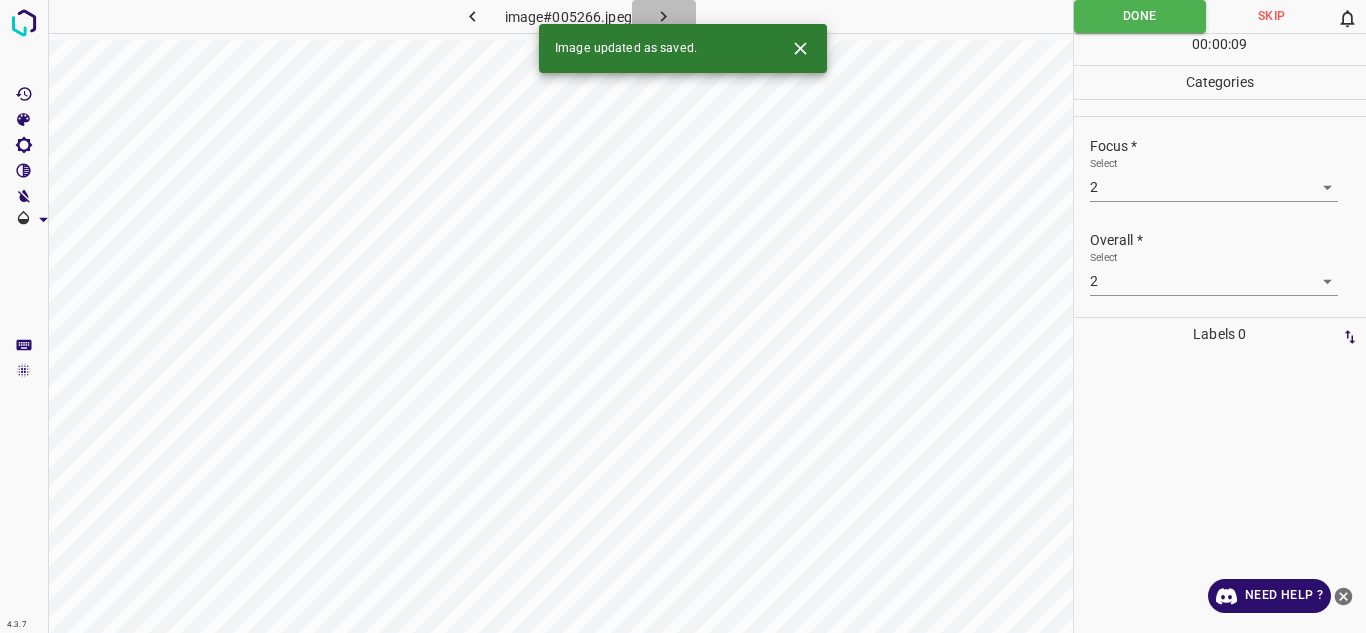 click 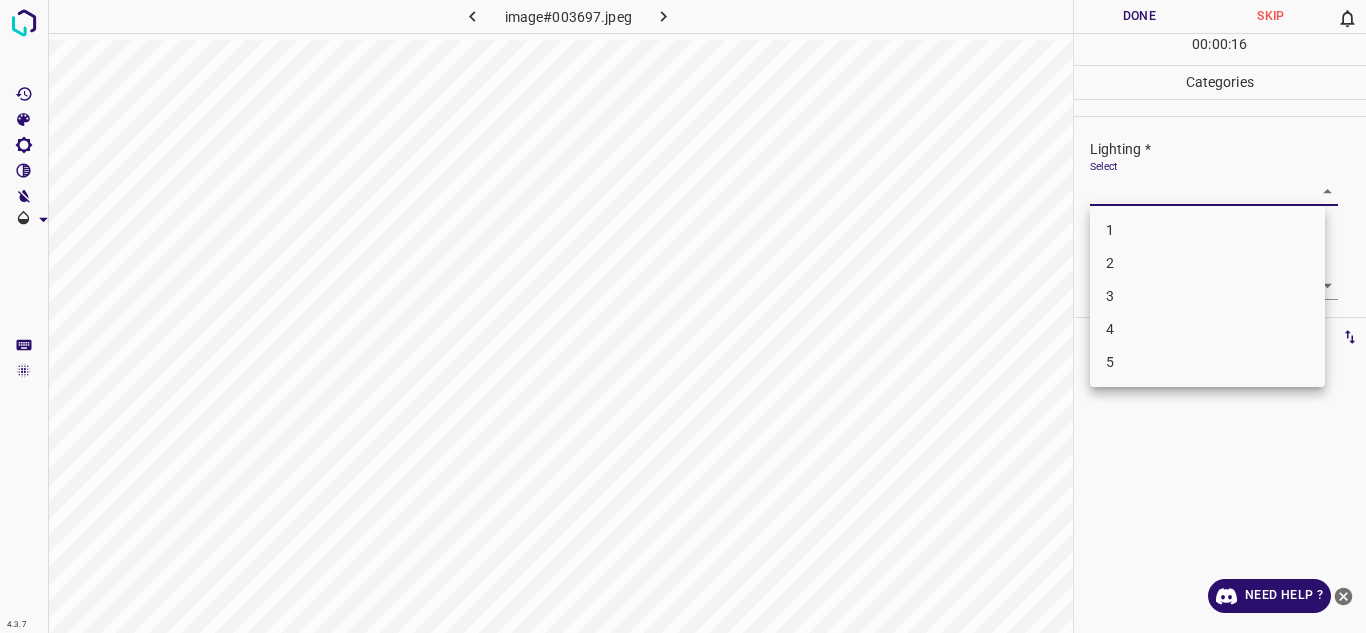 click on "4.3.7 image#003697.jpeg Done Skip 0 00   : 00   : 16   Categories Lighting *  Select ​ Focus *  Select ​ Overall *  Select ​ Labels   0 Categories 1 Lighting 2 Focus 3 Overall Tools Space Change between modes (Draw & Edit) I Auto labeling R Restore zoom M Zoom in N Zoom out Delete Delete selecte label Filters Z Restore filters X Saturation filter C Brightness filter V Contrast filter B Gray scale filter General O Download Need Help ? Texto original Valora esta traducción Tu opinión servirá para ayudar a mejorar el Traductor de Google - Text - Hide - Delete 1 2 3 4 5" at bounding box center [683, 316] 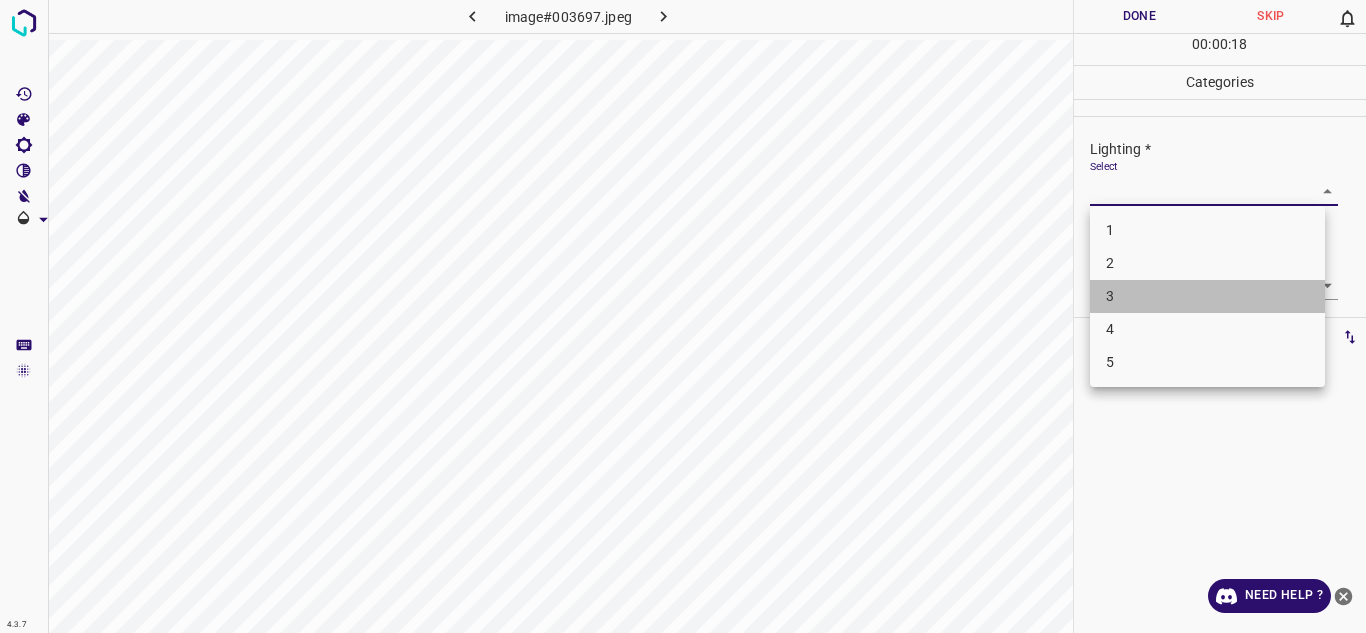 click on "3" at bounding box center (1207, 296) 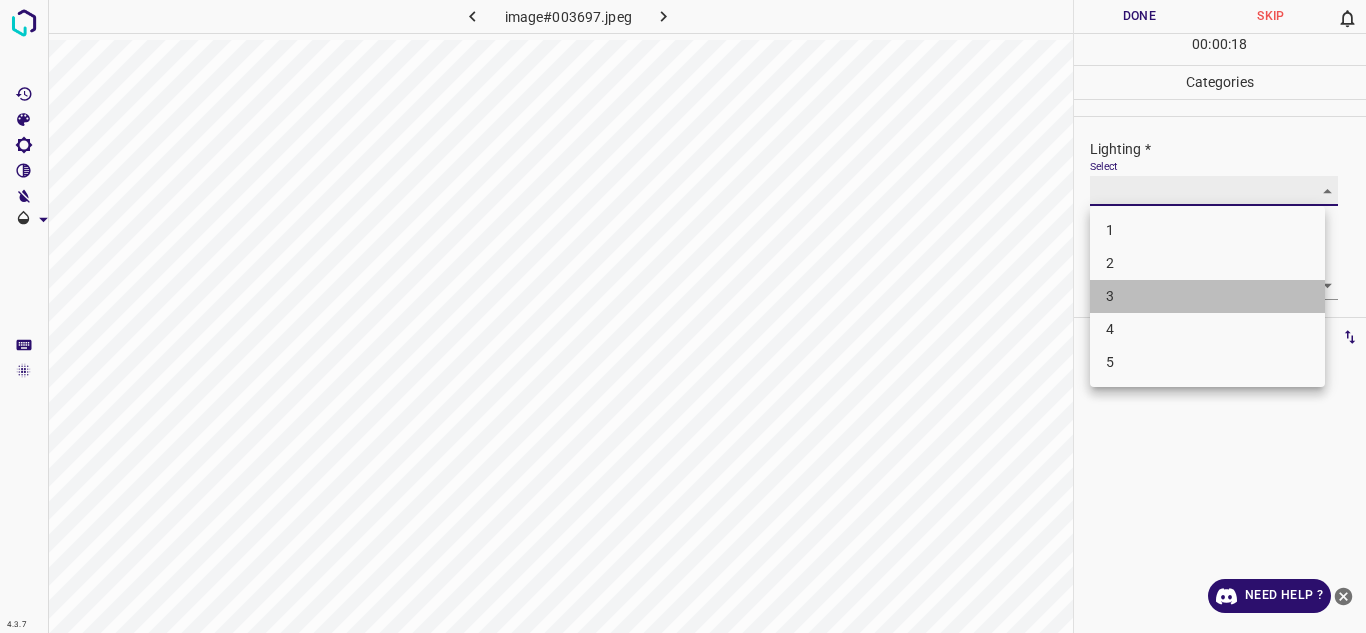 type on "3" 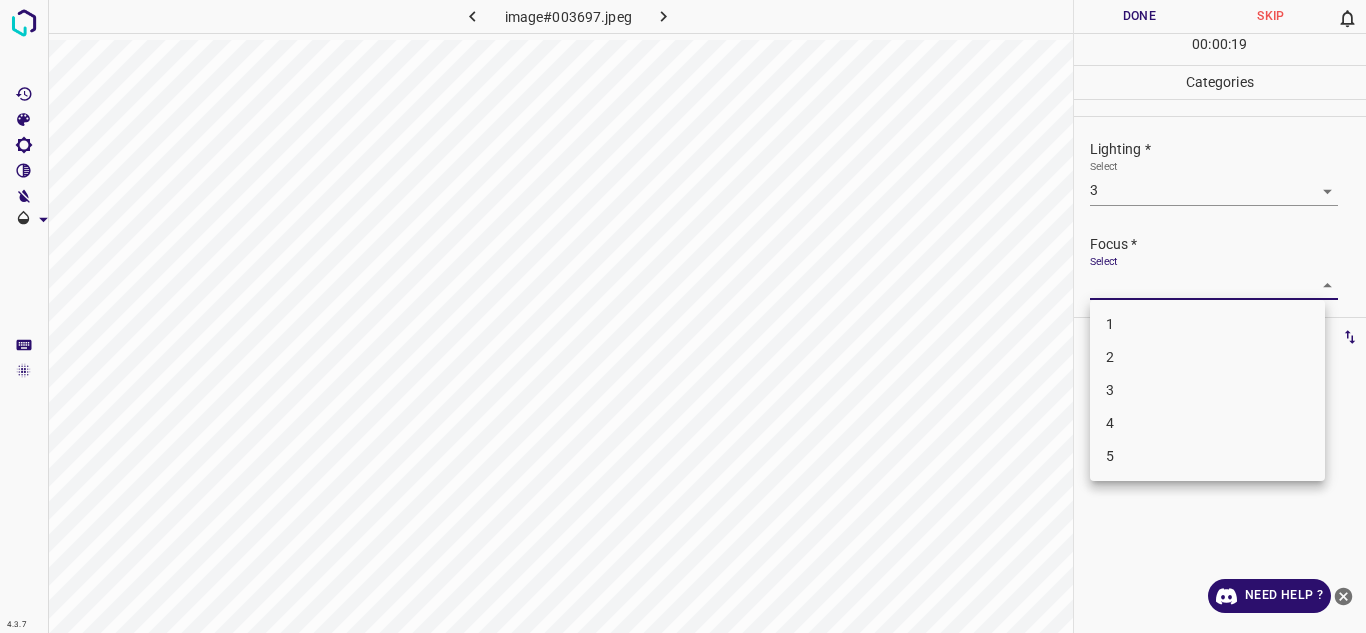 drag, startPoint x: 1132, startPoint y: 295, endPoint x: 1131, endPoint y: 400, distance: 105.00476 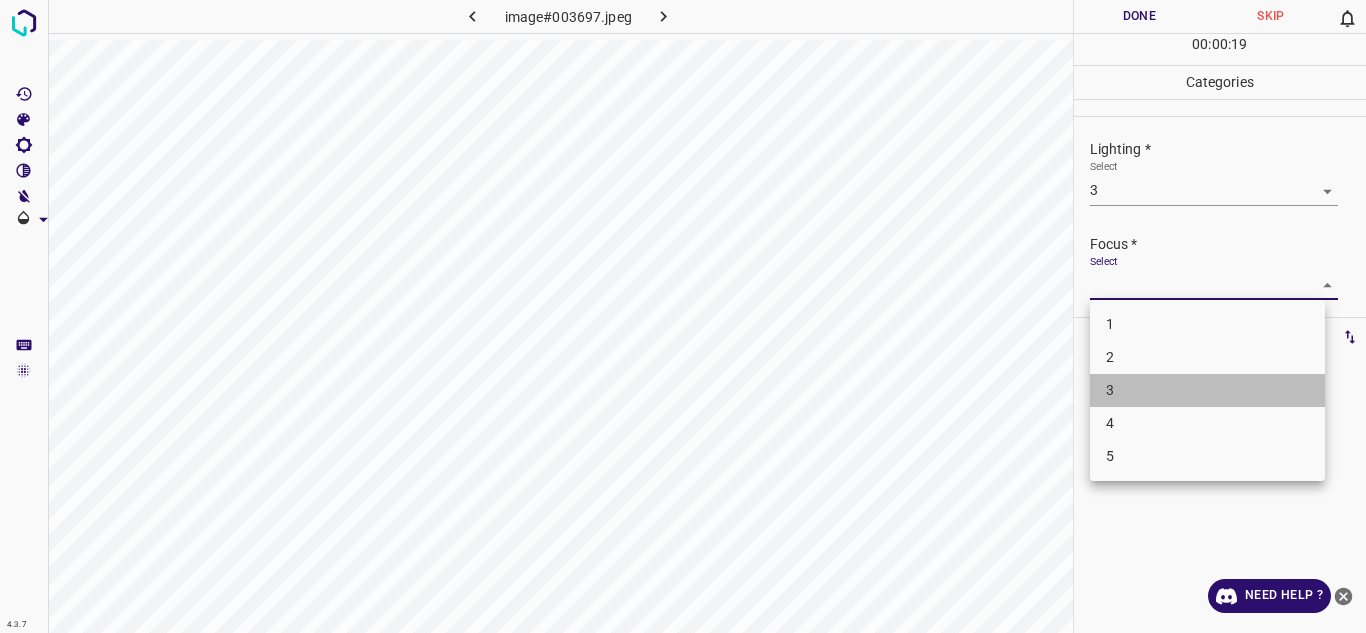 click on "3" at bounding box center [1207, 390] 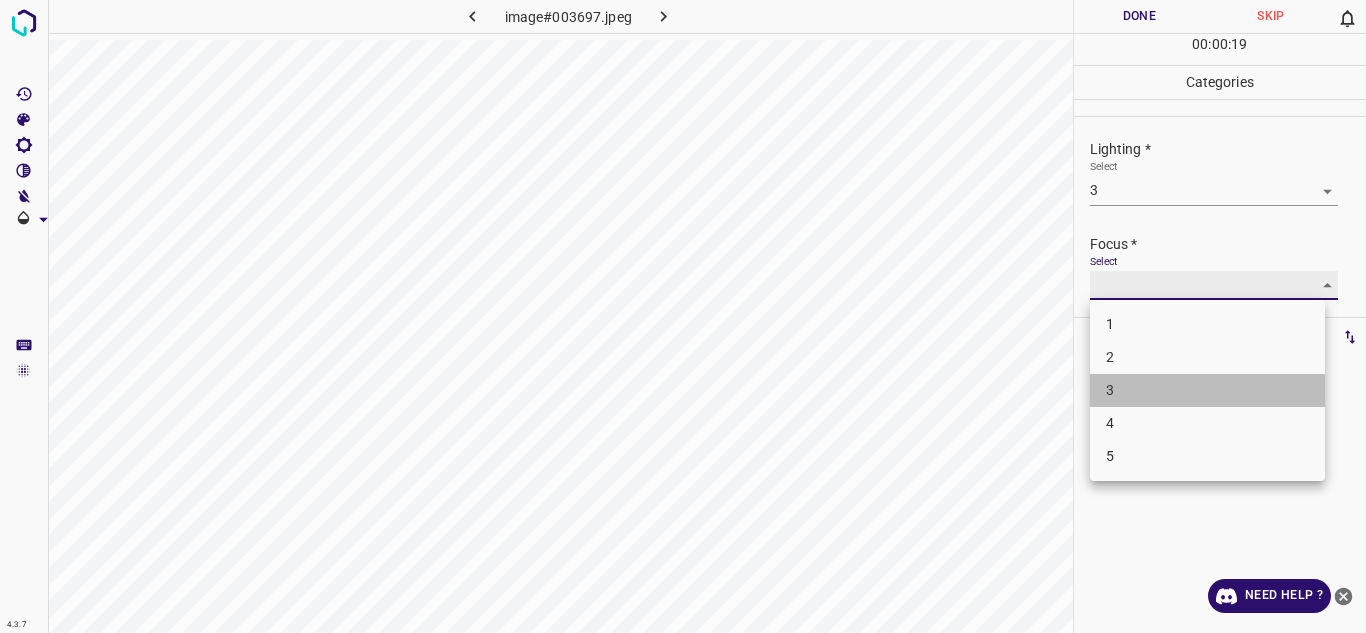 type on "3" 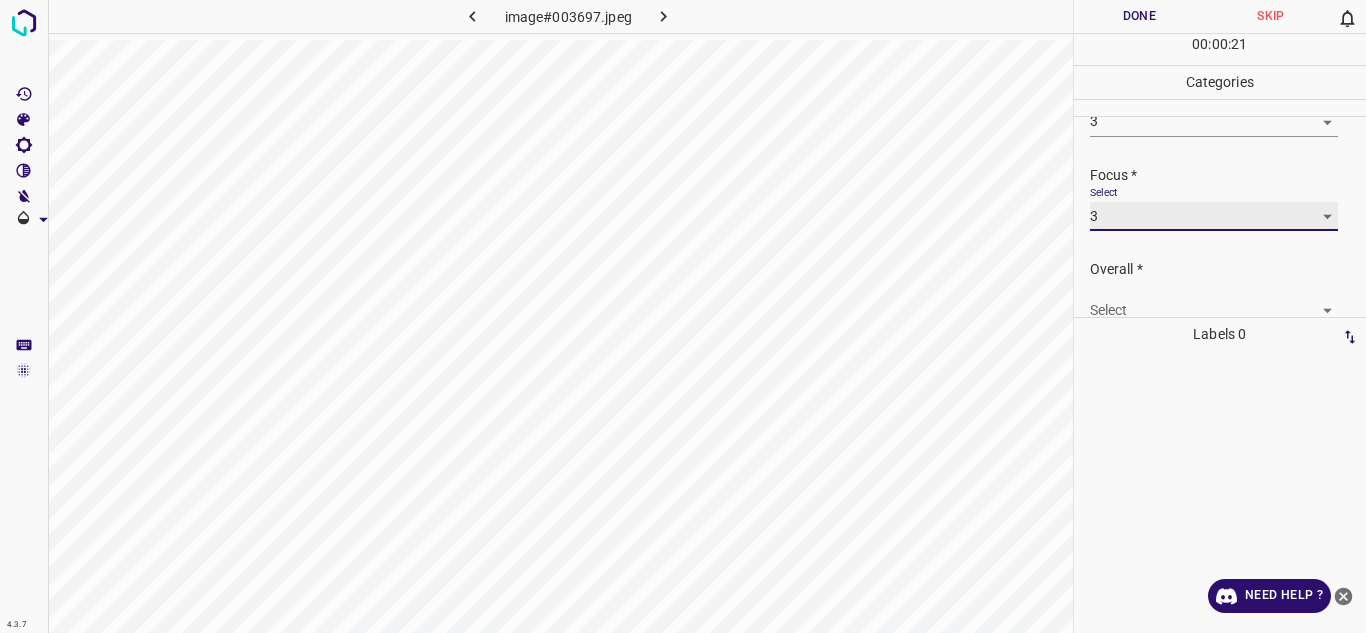 scroll, scrollTop: 98, scrollLeft: 0, axis: vertical 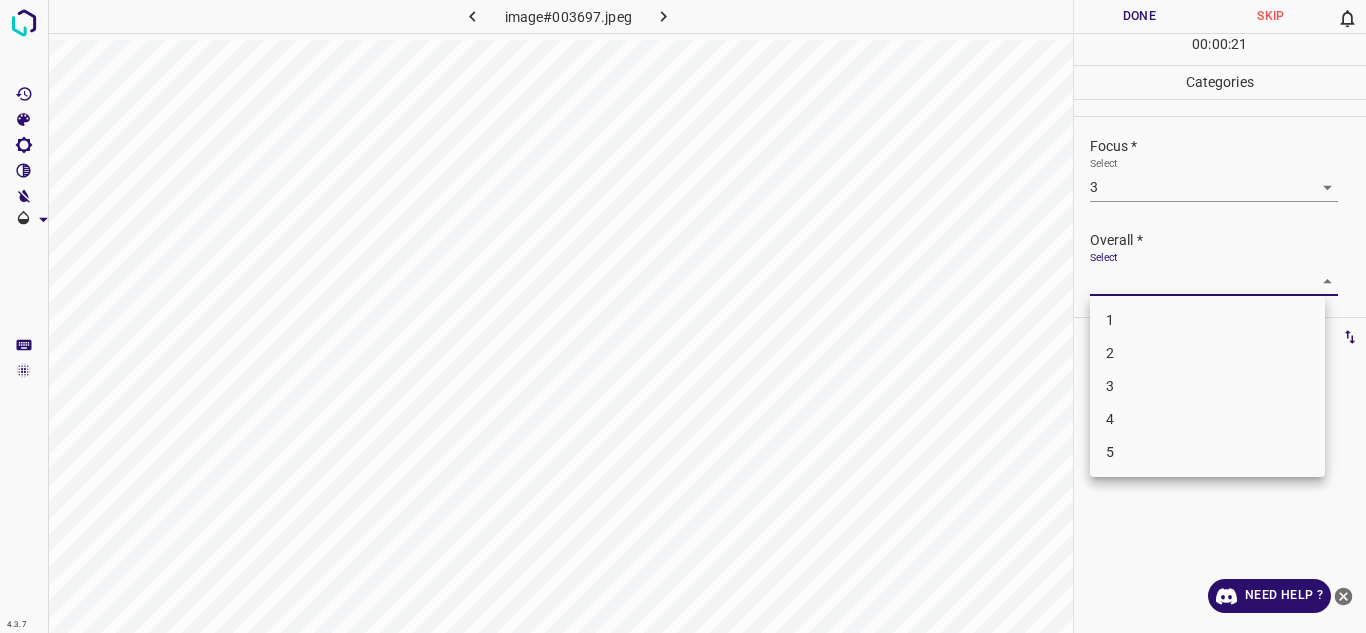 click on "4.3.7 image#003697.jpeg Done Skip 0 00   : 00   : 21   Categories Lighting *  Select 3 3 Focus *  Select 3 3 Overall *  Select ​ Labels   0 Categories 1 Lighting 2 Focus 3 Overall Tools Space Change between modes (Draw & Edit) I Auto labeling R Restore zoom M Zoom in N Zoom out Delete Delete selecte label Filters Z Restore filters X Saturation filter C Brightness filter V Contrast filter B Gray scale filter General O Download Need Help ? Texto original Valora esta traducción Tu opinión servirá para ayudar a mejorar el Traductor de Google - Text - Hide - Delete 1 2 3 4 5" at bounding box center [683, 316] 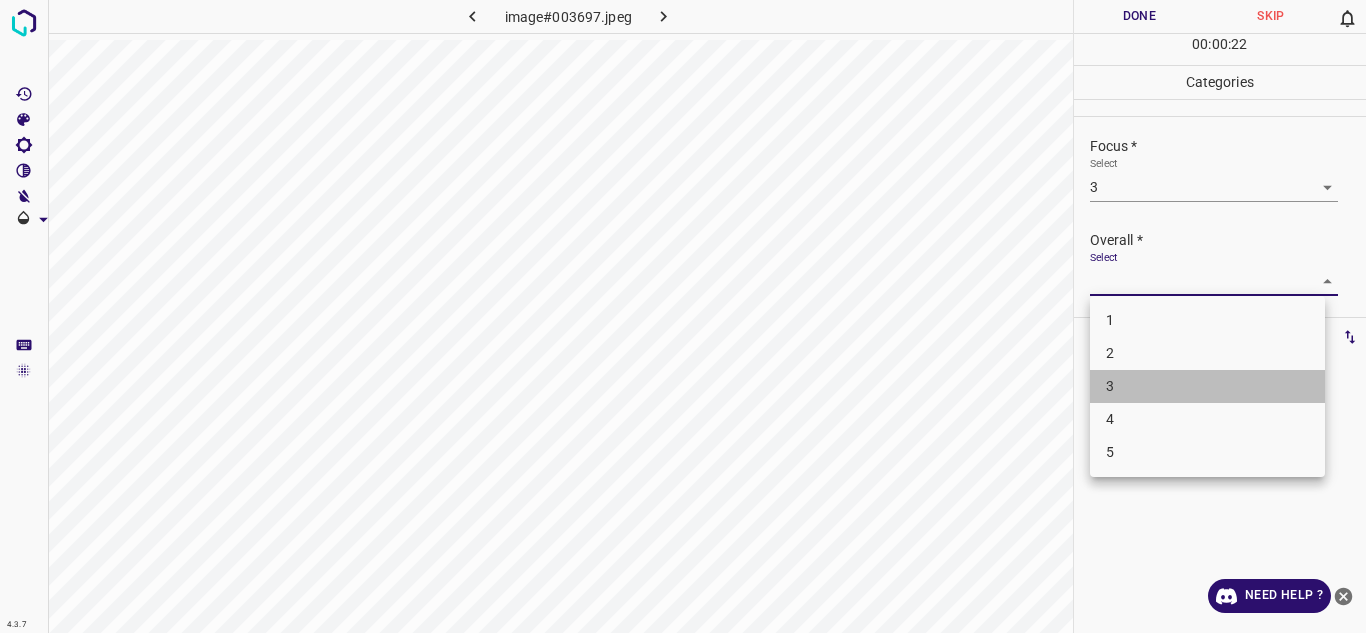 click on "3" at bounding box center [1207, 386] 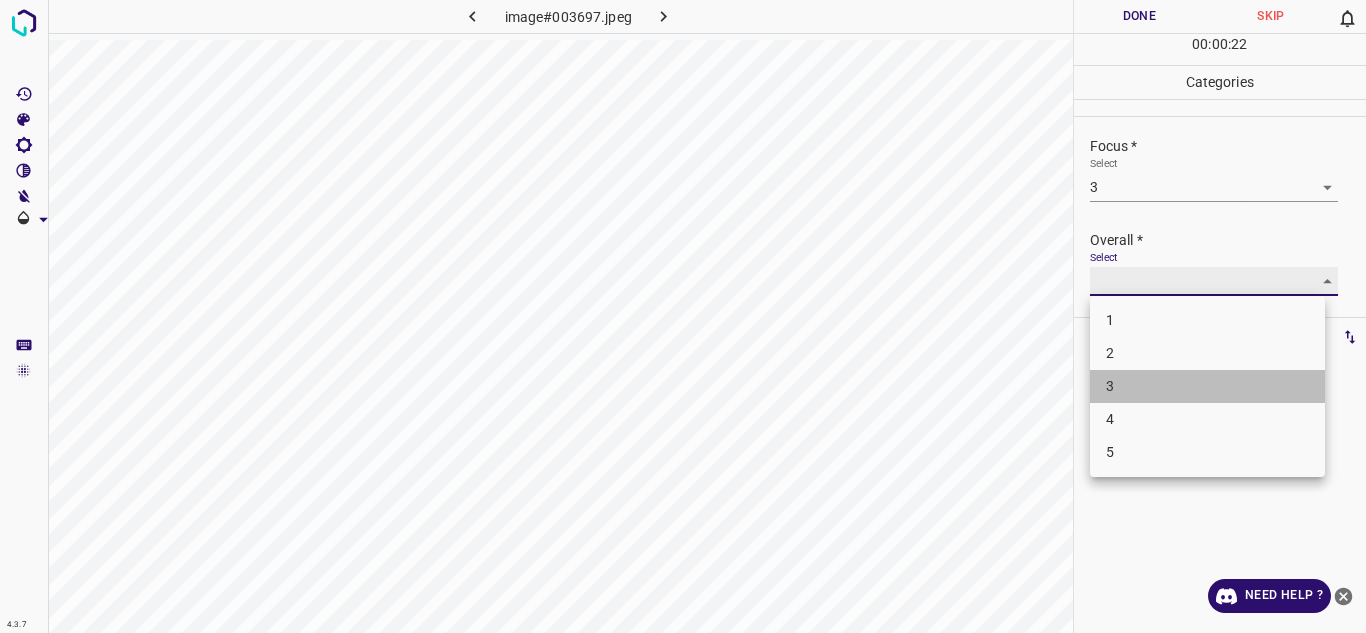 type on "3" 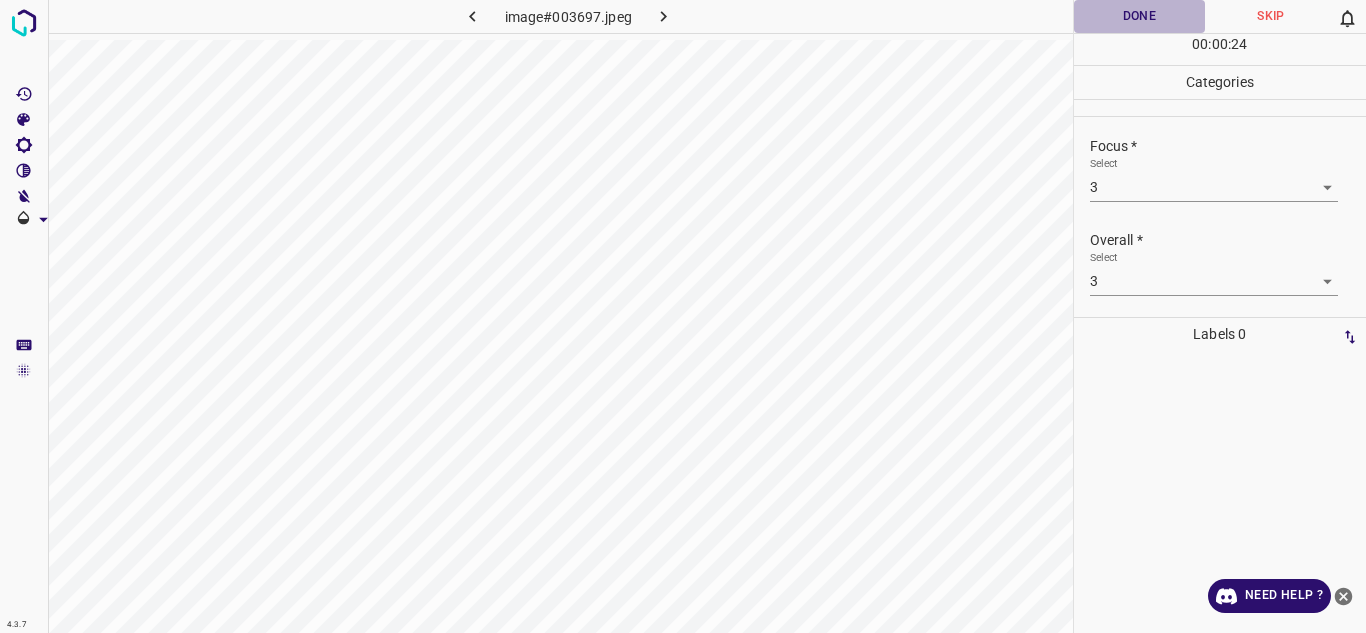 click on "Done" at bounding box center (1140, 16) 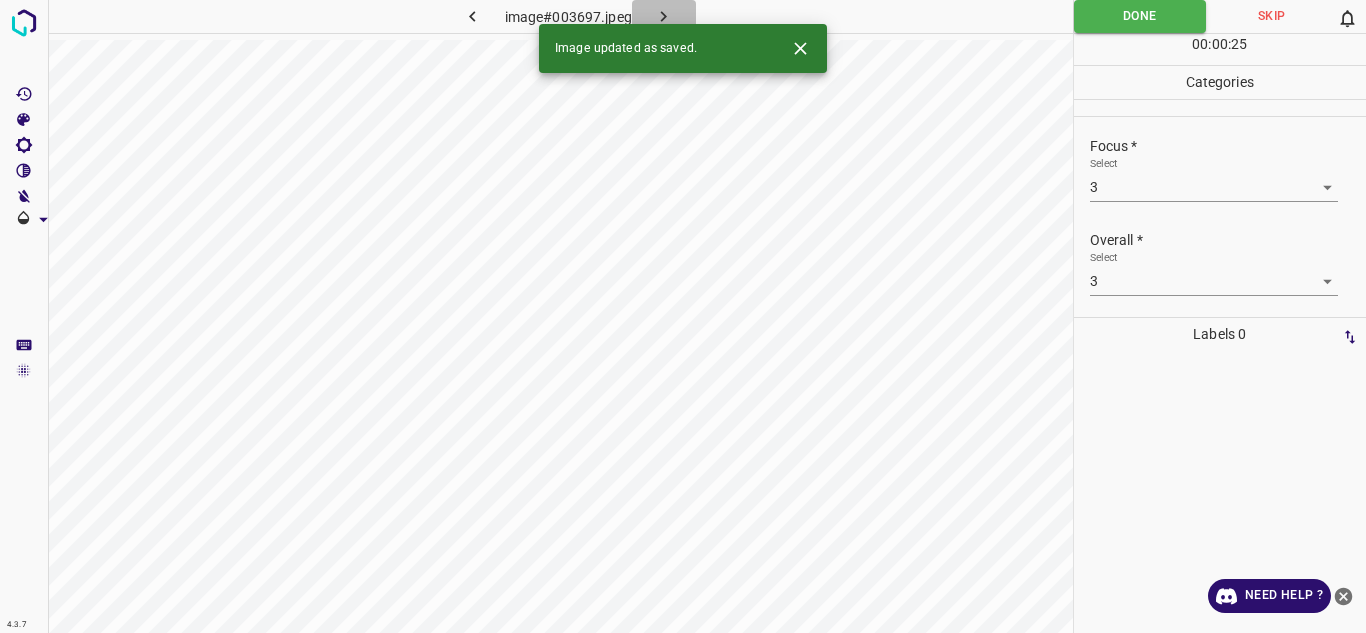click 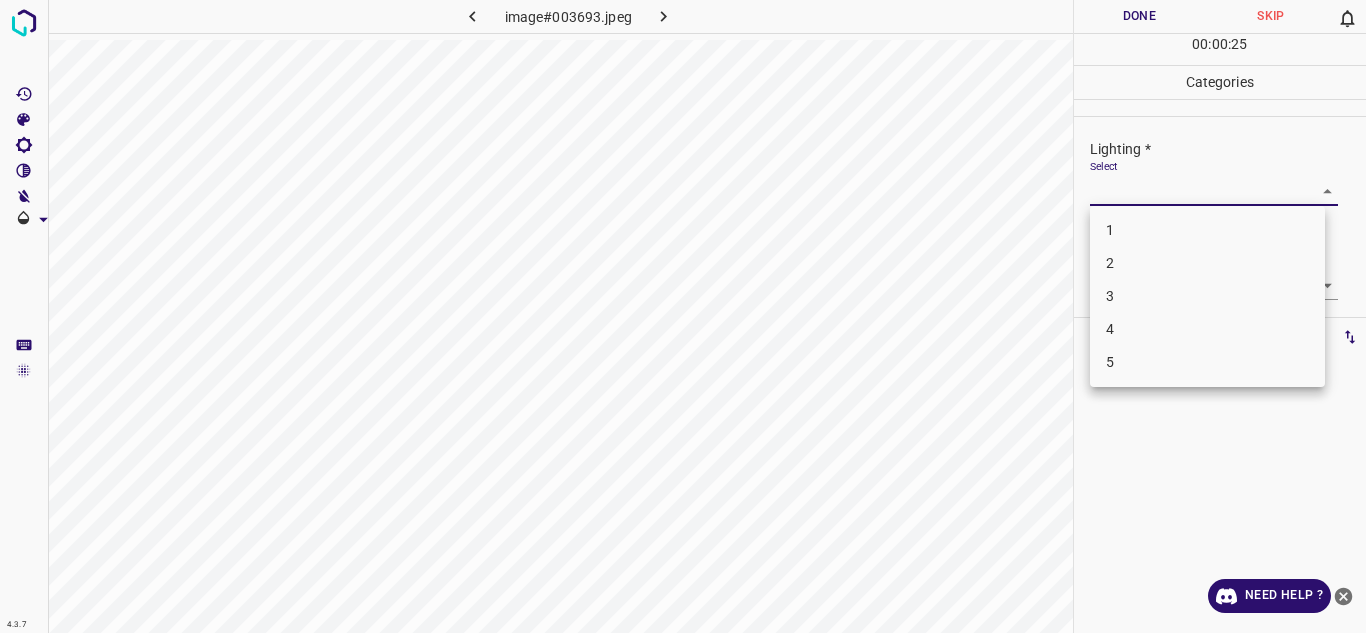 drag, startPoint x: 1143, startPoint y: 185, endPoint x: 1152, endPoint y: 285, distance: 100.40418 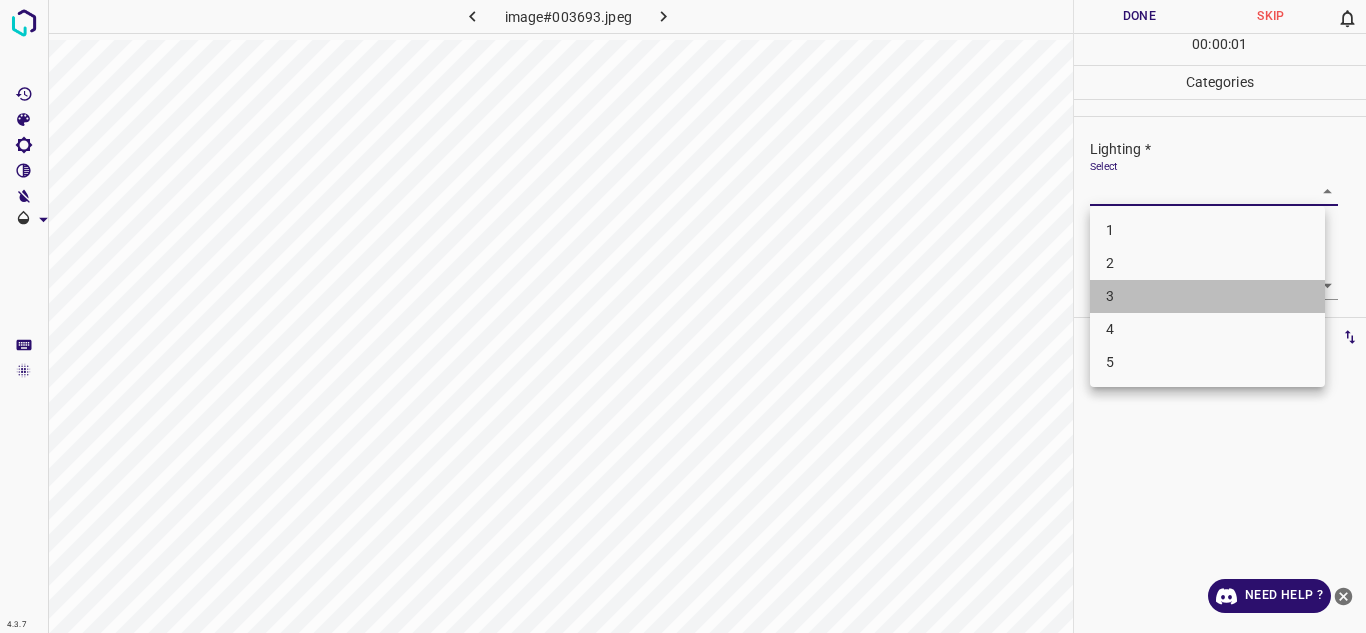 click on "3" at bounding box center (1207, 296) 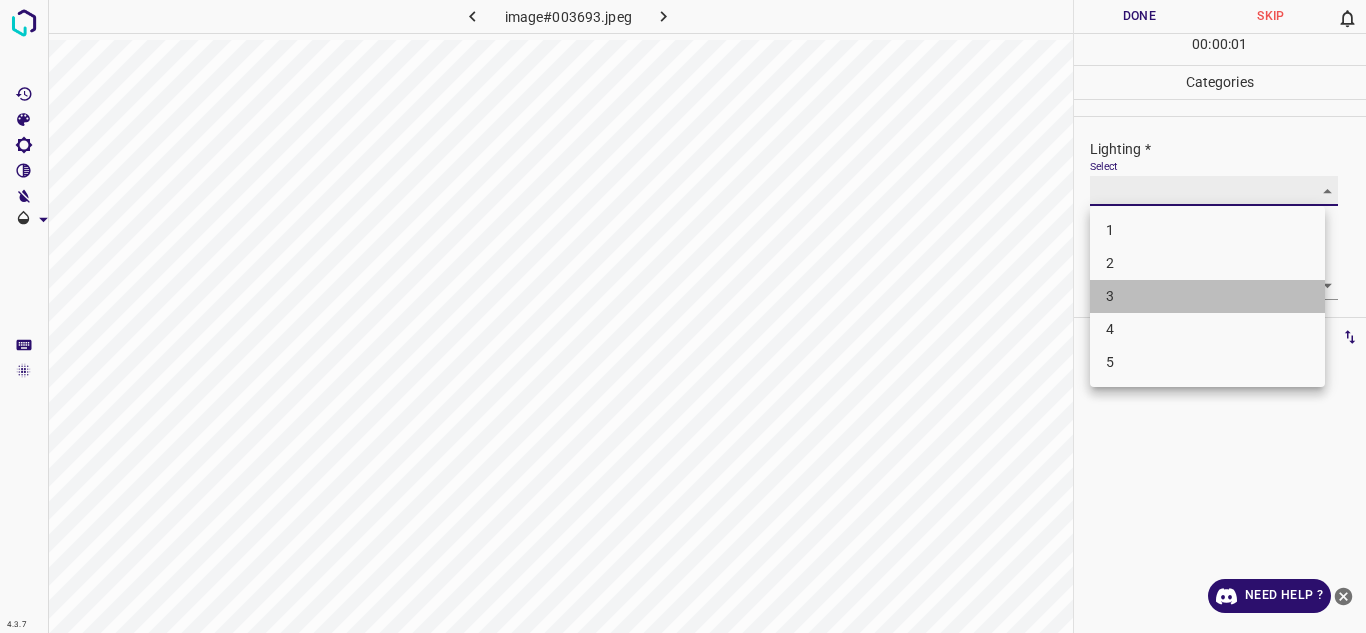 type on "3" 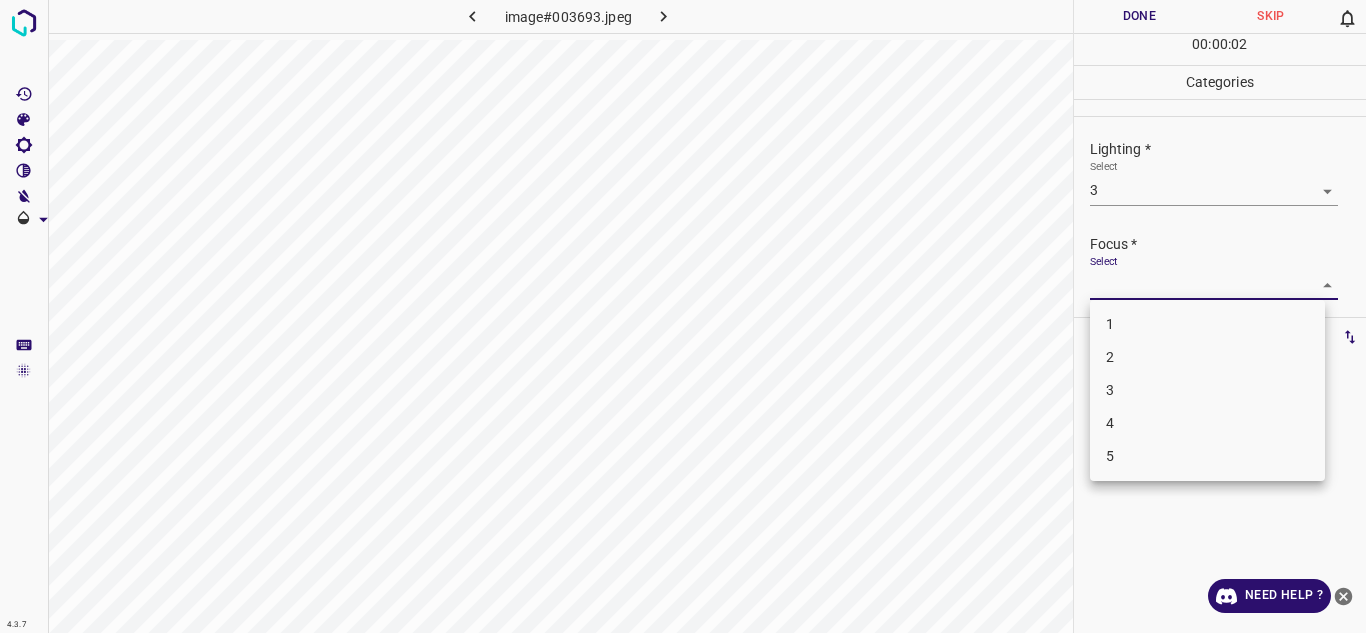 drag, startPoint x: 1152, startPoint y: 285, endPoint x: 1151, endPoint y: 376, distance: 91.00549 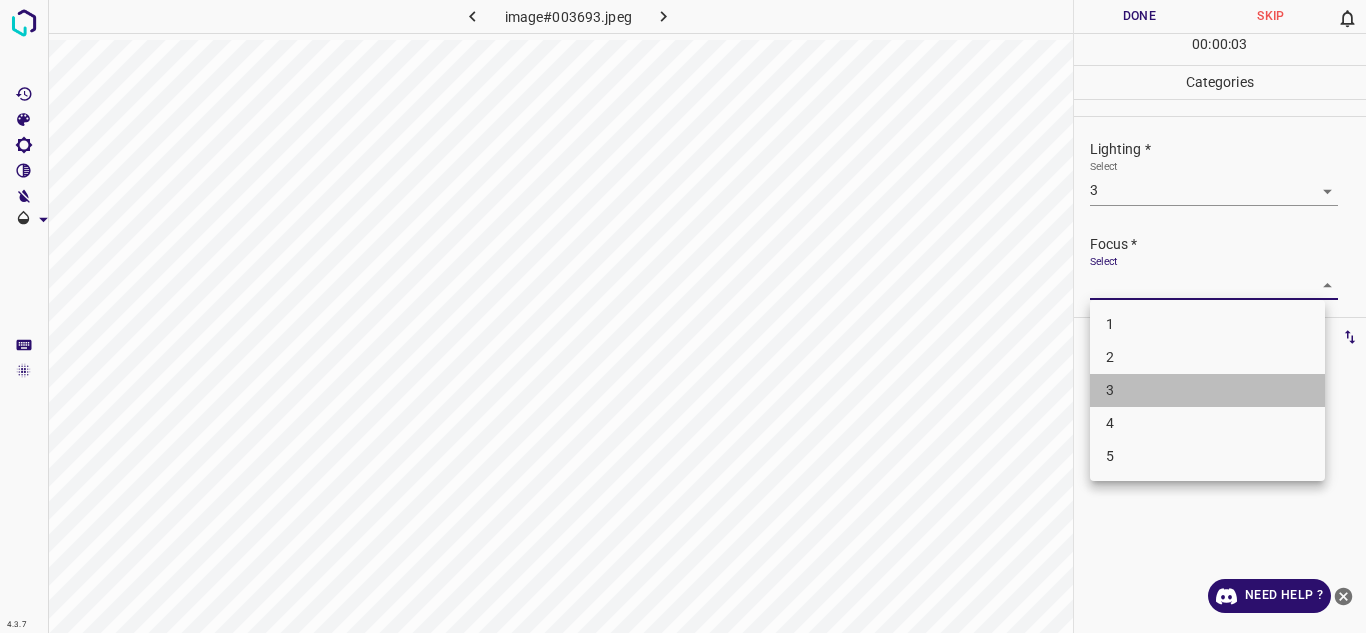 click on "3" at bounding box center (1207, 390) 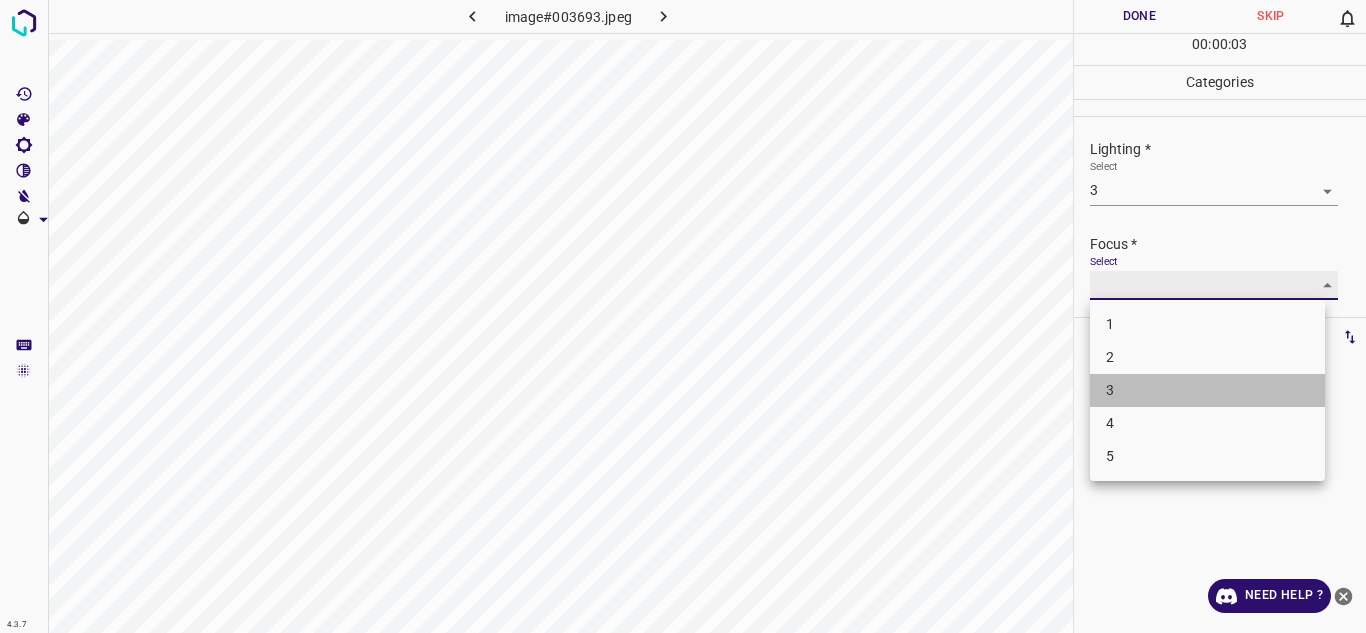 type on "3" 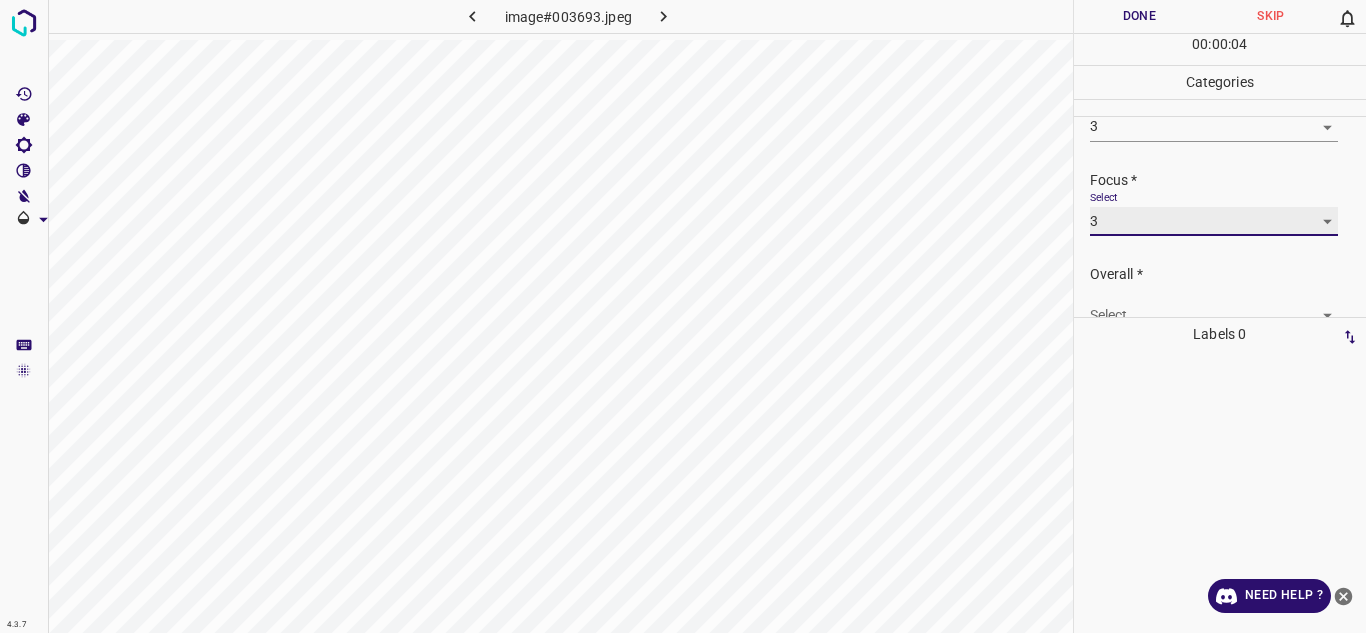 scroll, scrollTop: 98, scrollLeft: 0, axis: vertical 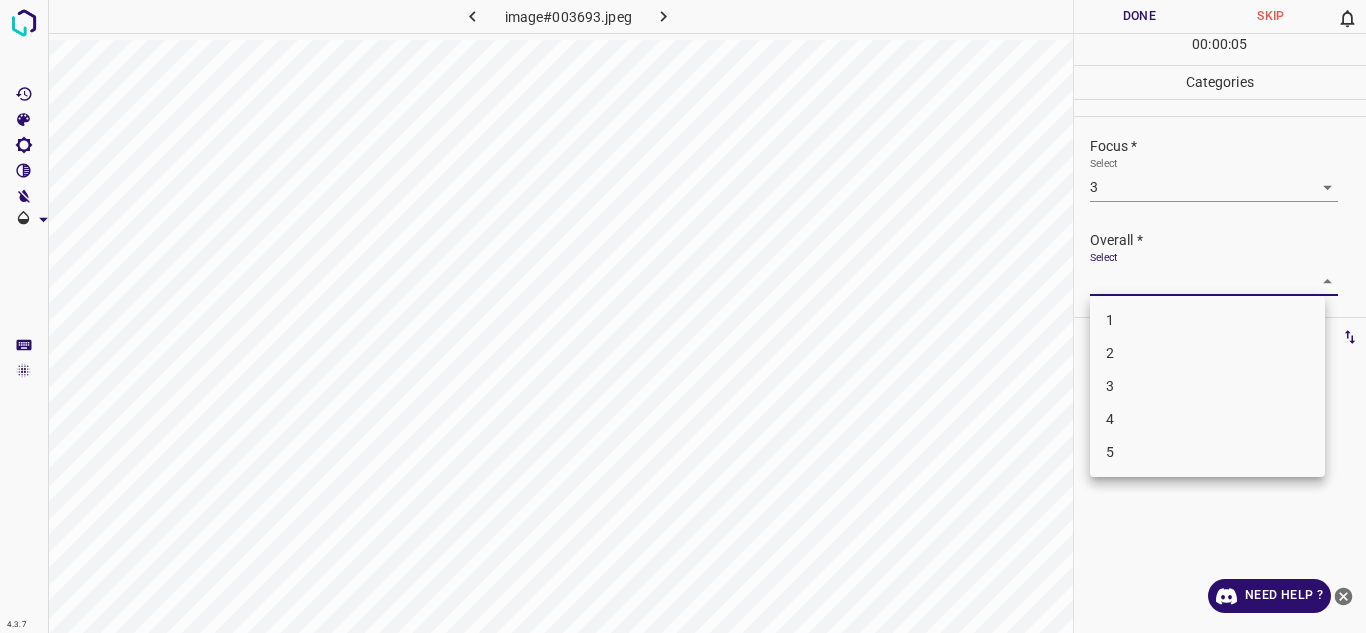 click on "4.3.7 image#003693.jpeg Done Skip 0 00   : 00   : 05   Categories Lighting *  Select 3 3 Focus *  Select 3 3 Overall *  Select ​ Labels   0 Categories 1 Lighting 2 Focus 3 Overall Tools Space Change between modes (Draw & Edit) I Auto labeling R Restore zoom M Zoom in N Zoom out Delete Delete selecte label Filters Z Restore filters X Saturation filter C Brightness filter V Contrast filter B Gray scale filter General O Download Need Help ? Texto original Valora esta traducción Tu opinión servirá para ayudar a mejorar el Traductor de Google - Text - Hide - Delete 1 2 3 4 5" at bounding box center (683, 316) 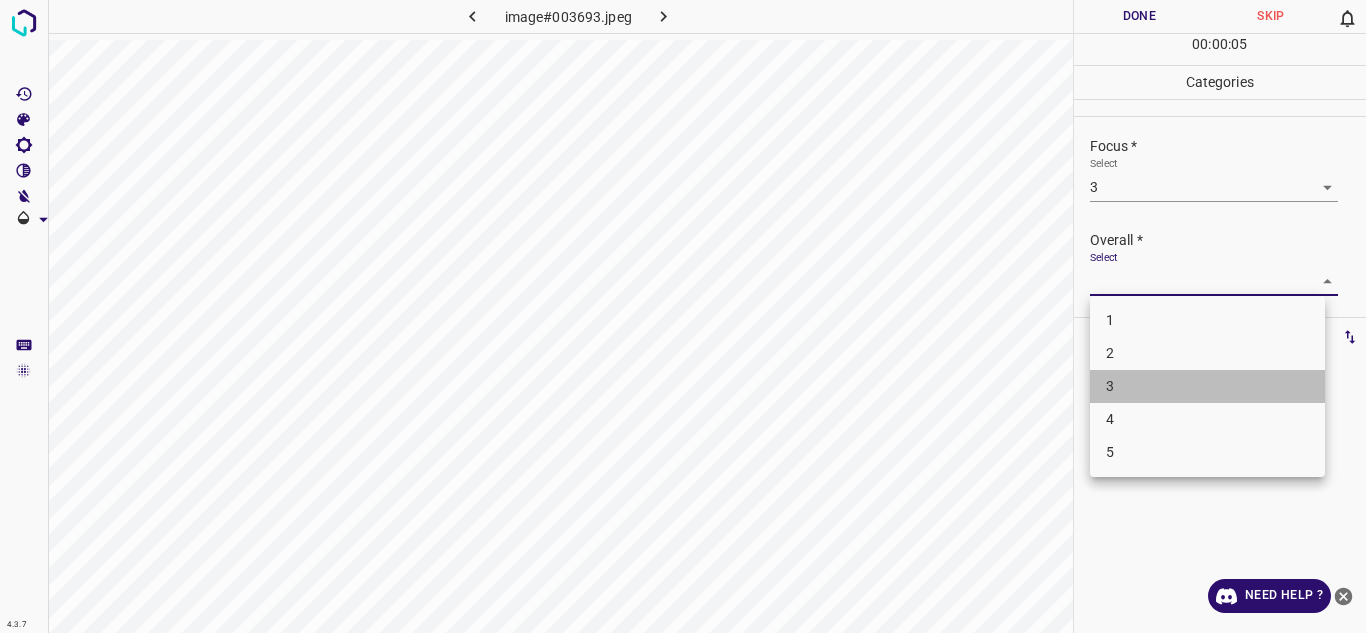 click on "3" at bounding box center (1207, 386) 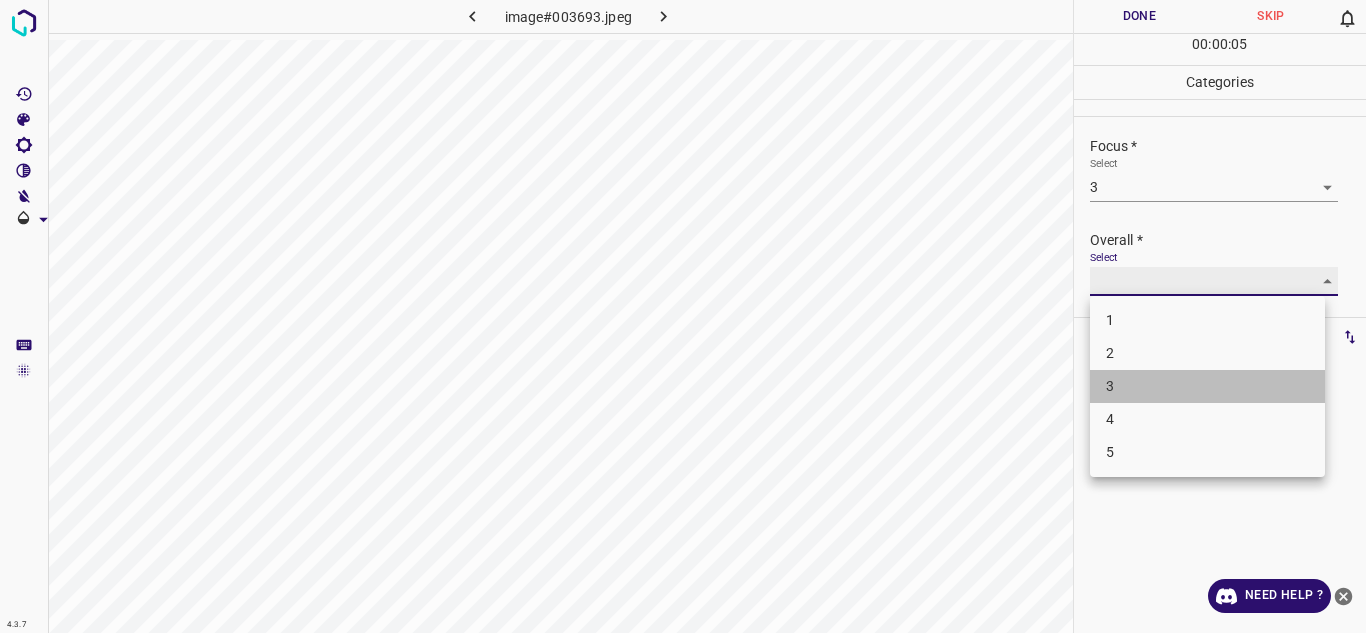 type on "3" 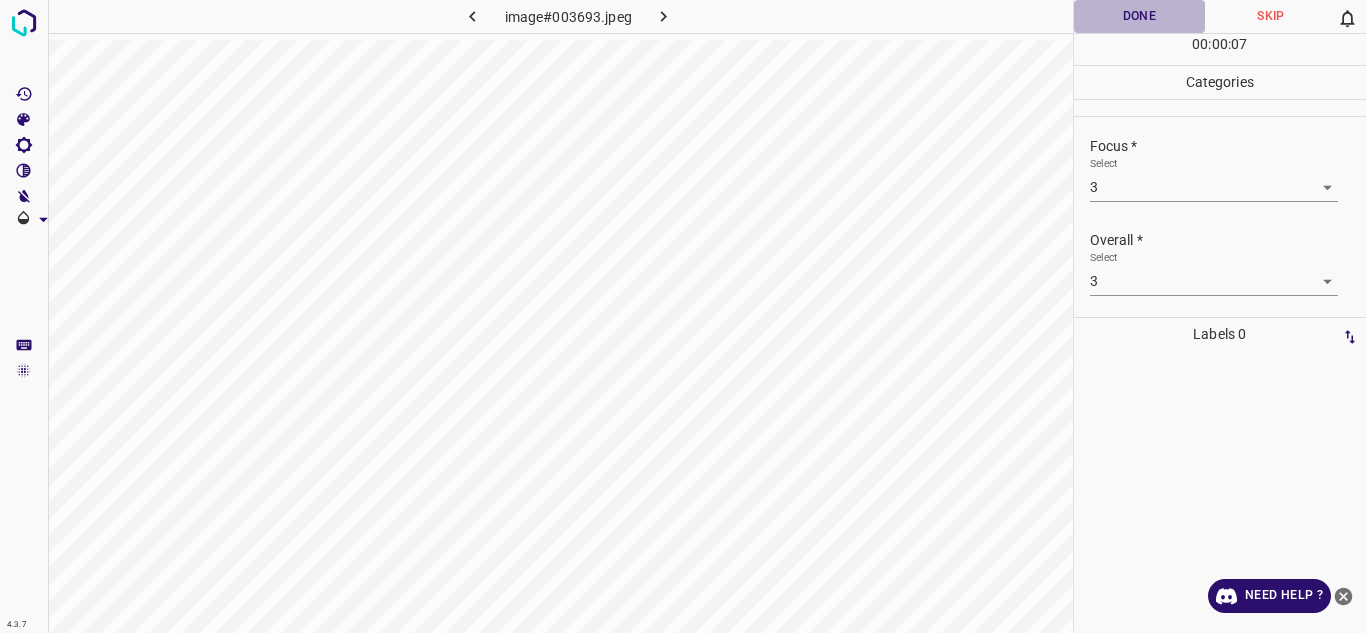 click on "Done" at bounding box center (1140, 16) 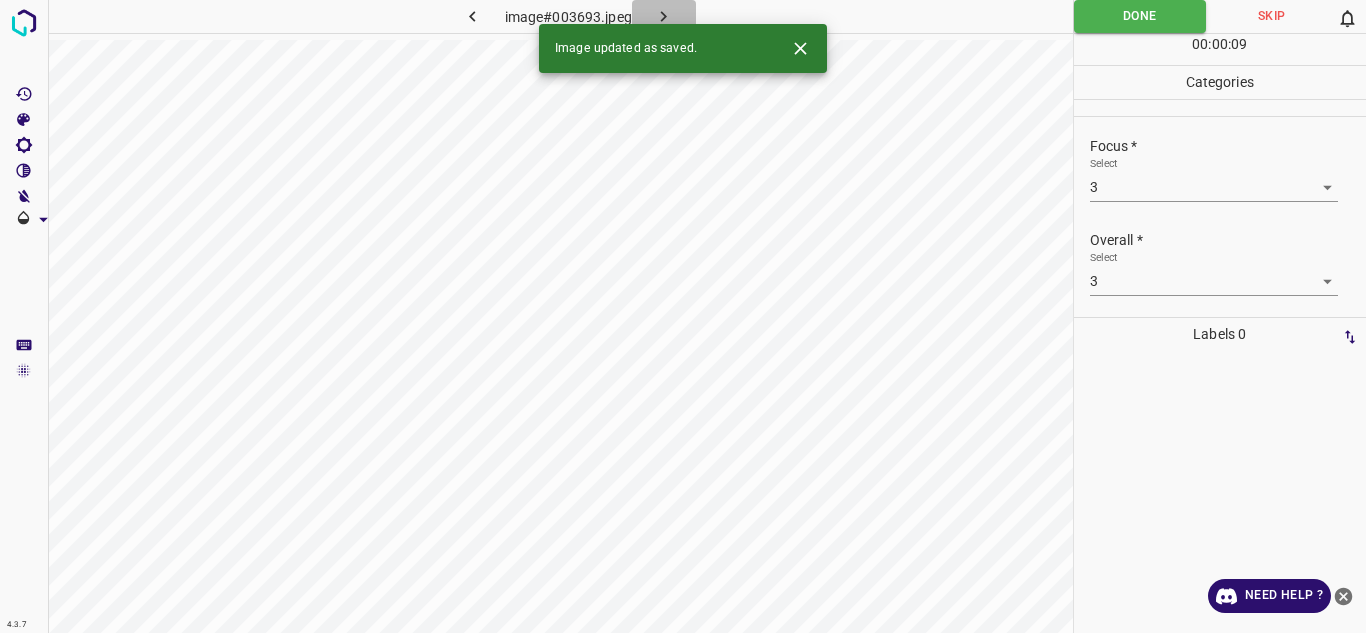click 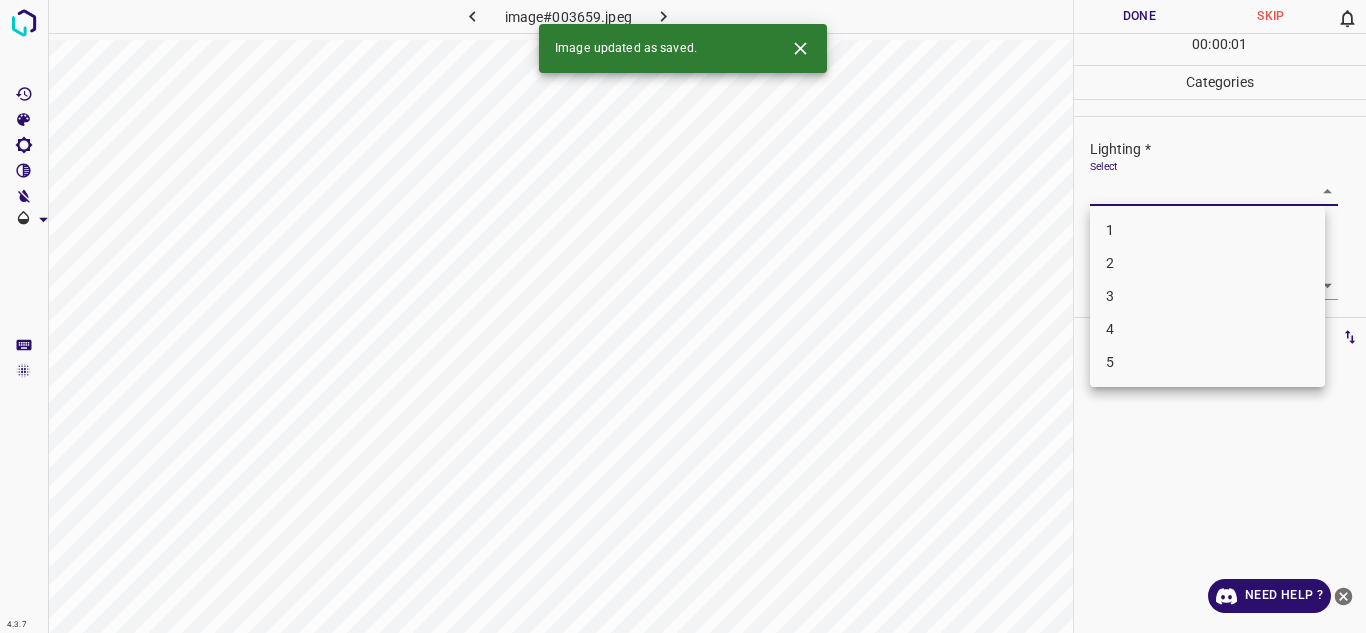 click on "4.3.7 image#003659.jpeg Done Skip 0 00   : 00   : 01   Categories Lighting *  Select ​ Focus *  Select ​ Overall *  Select ​ Labels   0 Categories 1 Lighting 2 Focus 3 Overall Tools Space Change between modes (Draw & Edit) I Auto labeling R Restore zoom M Zoom in N Zoom out Delete Delete selecte label Filters Z Restore filters X Saturation filter C Brightness filter V Contrast filter B Gray scale filter General O Download Image updated as saved. Need Help ? Texto original Valora esta traducción Tu opinión servirá para ayudar a mejorar el Traductor de Google - Text - Hide - Delete 1 2 3 4 5" at bounding box center (683, 316) 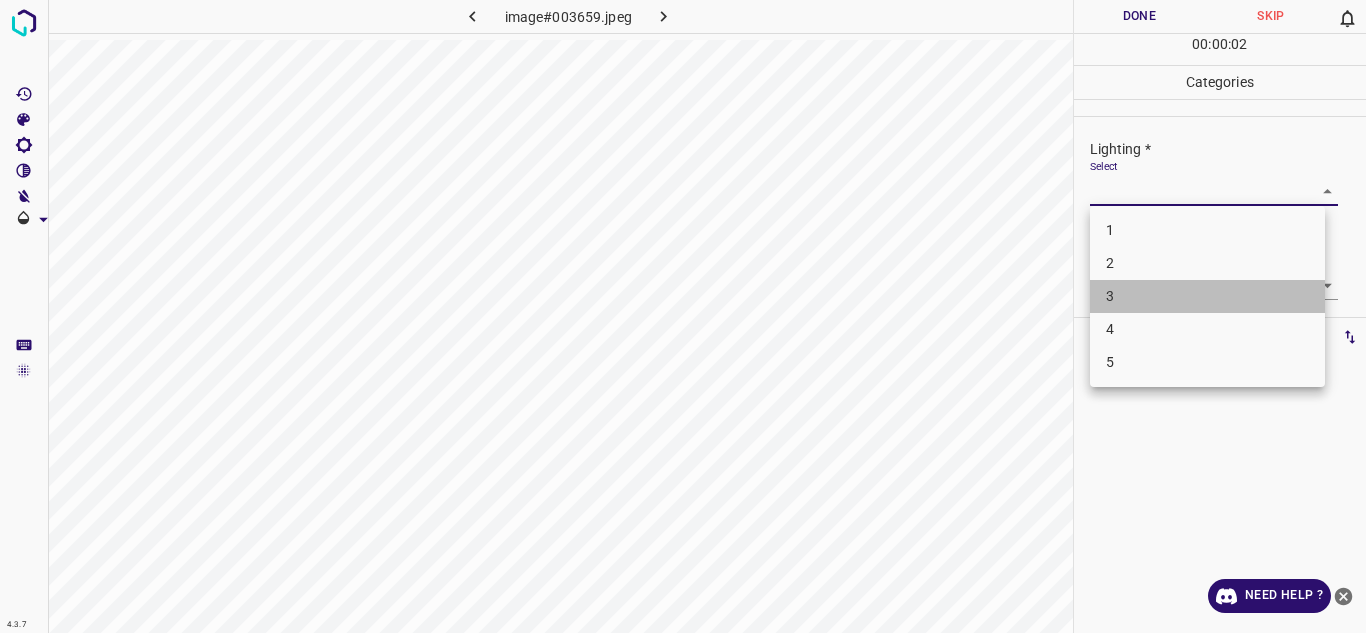 click on "3" at bounding box center (1207, 296) 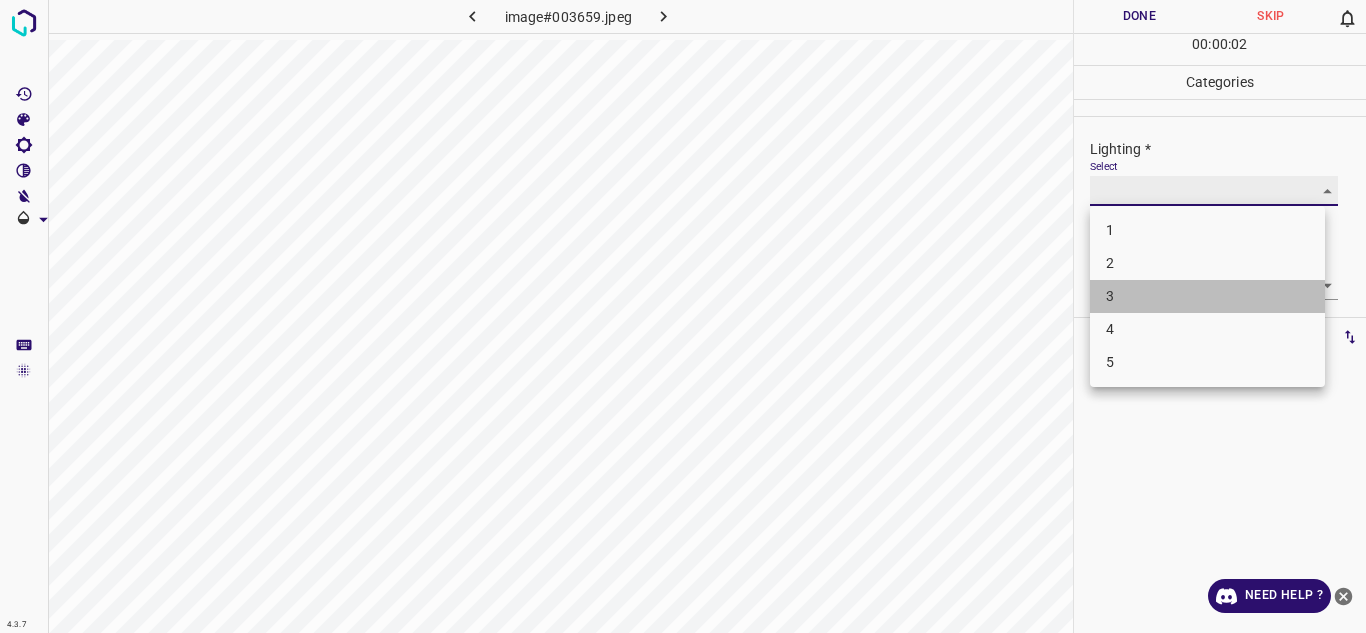 type on "3" 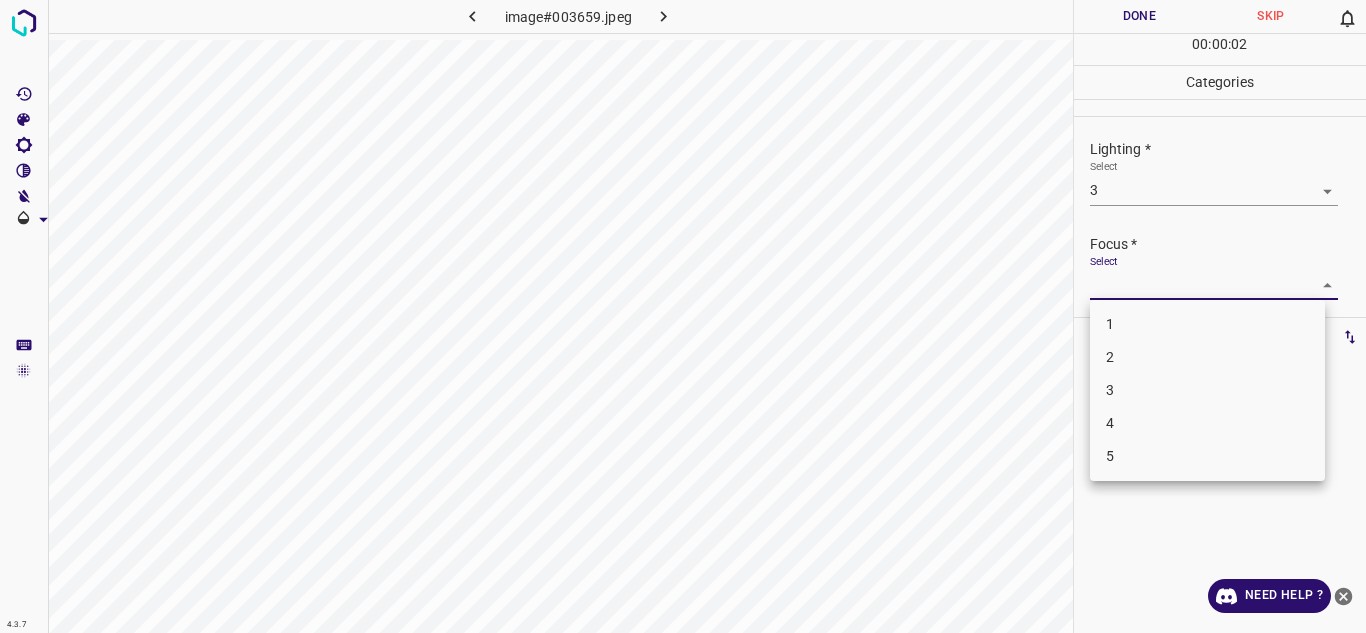 click on "4.3.7 image#003659.jpeg Done Skip 0 00   : 00   : 02   Categories Lighting *  Select 3 3 Focus *  Select ​ Overall *  Select ​ Labels   0 Categories 1 Lighting 2 Focus 3 Overall Tools Space Change between modes (Draw & Edit) I Auto labeling R Restore zoom M Zoom in N Zoom out Delete Delete selecte label Filters Z Restore filters X Saturation filter C Brightness filter V Contrast filter B Gray scale filter General O Download Need Help ? Texto original Valora esta traducción Tu opinión servirá para ayudar a mejorar el Traductor de Google - Text - Hide - Delete 1 2 3 4 5" at bounding box center (683, 316) 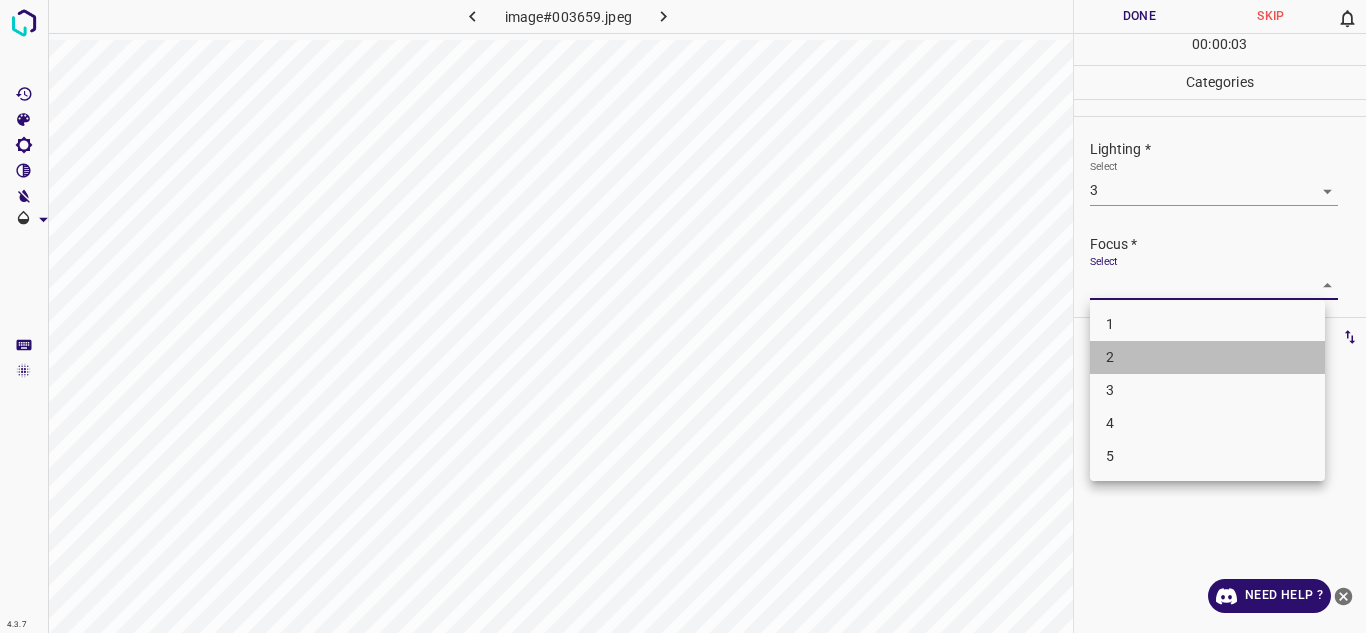 click on "2" at bounding box center (1207, 357) 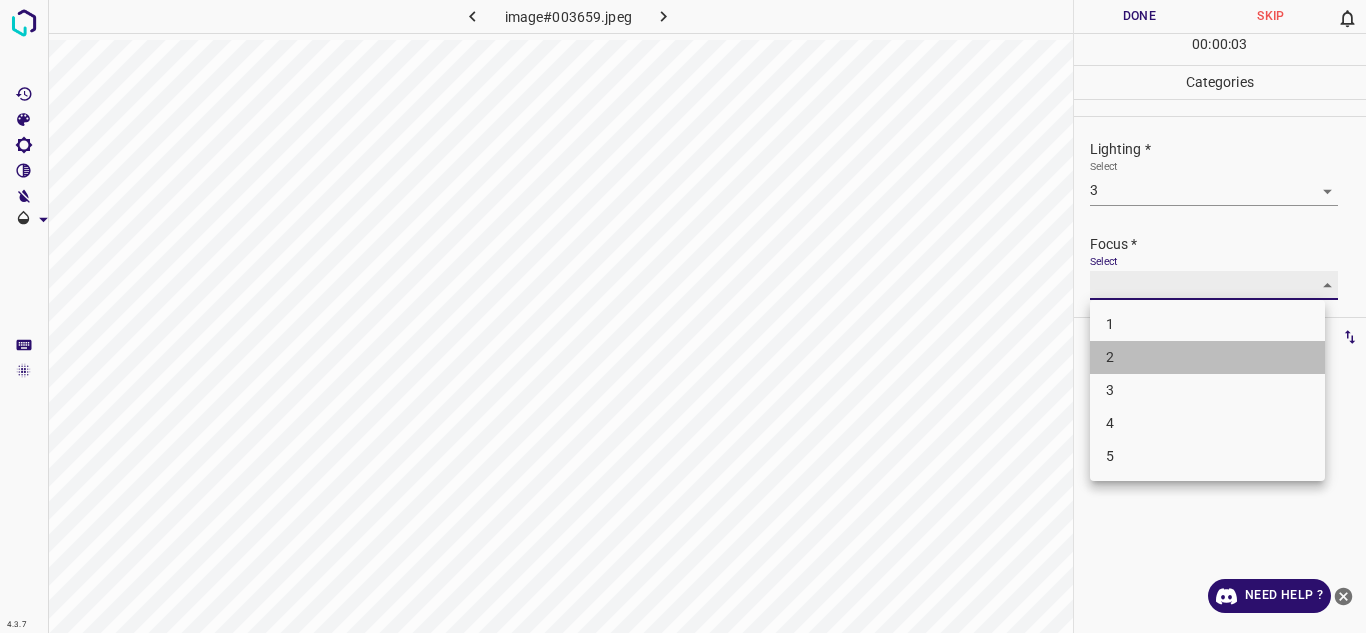 type on "2" 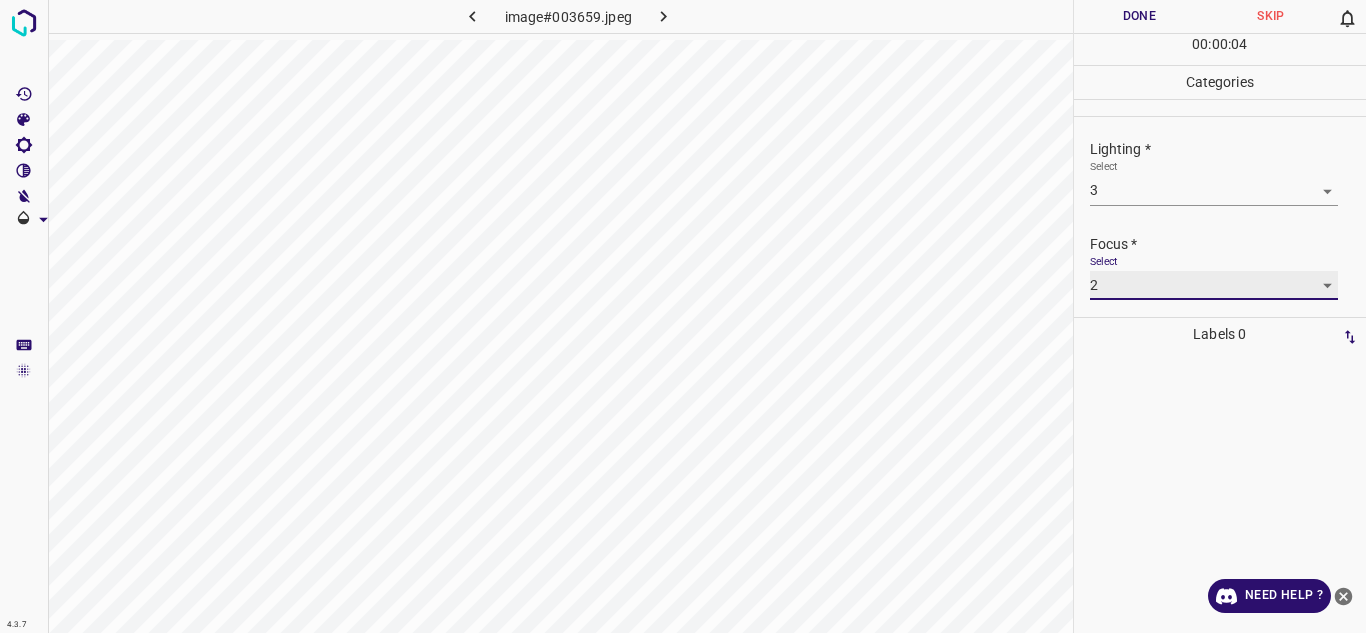 scroll, scrollTop: 98, scrollLeft: 0, axis: vertical 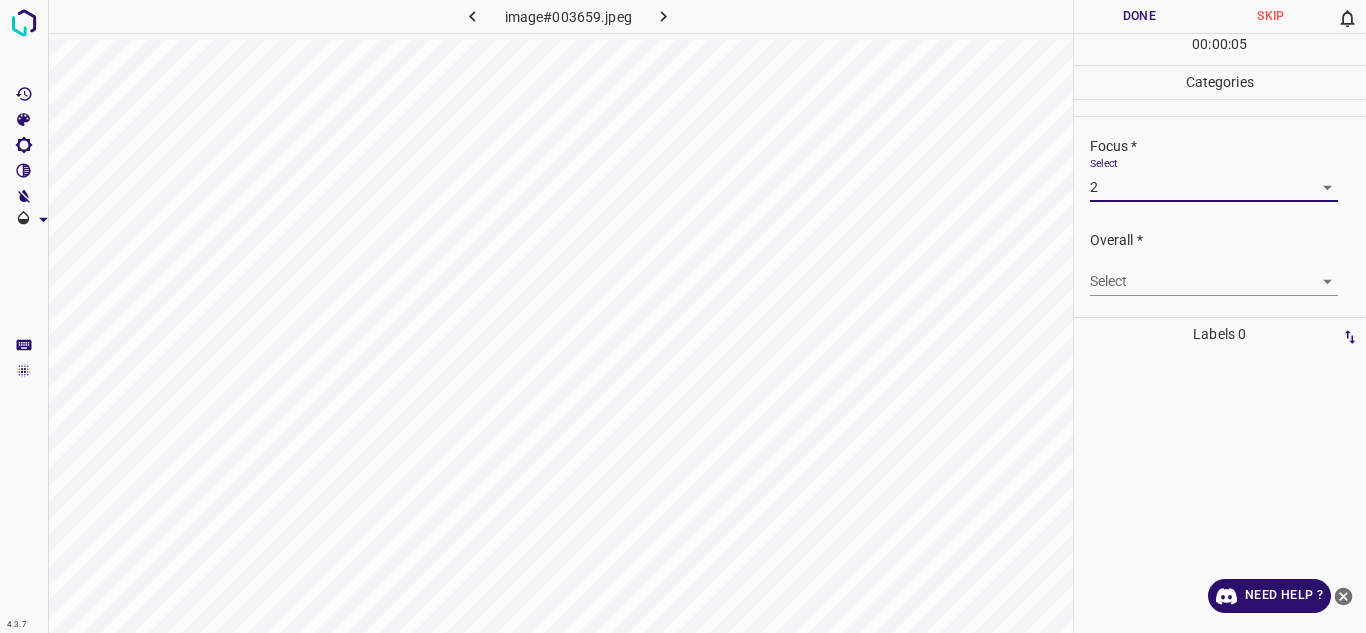 click on "4.3.7 image#003659.jpeg Done Skip 0 00   : 00   : 05   Categories Lighting *  Select 3 3 Focus *  Select 2 2 Overall *  Select ​ Labels   0 Categories 1 Lighting 2 Focus 3 Overall Tools Space Change between modes (Draw & Edit) I Auto labeling R Restore zoom M Zoom in N Zoom out Delete Delete selecte label Filters Z Restore filters X Saturation filter C Brightness filter V Contrast filter B Gray scale filter General O Download Need Help ? Texto original Valora esta traducción Tu opinión servirá para ayudar a mejorar el Traductor de Google - Text - Hide - Delete" at bounding box center (683, 316) 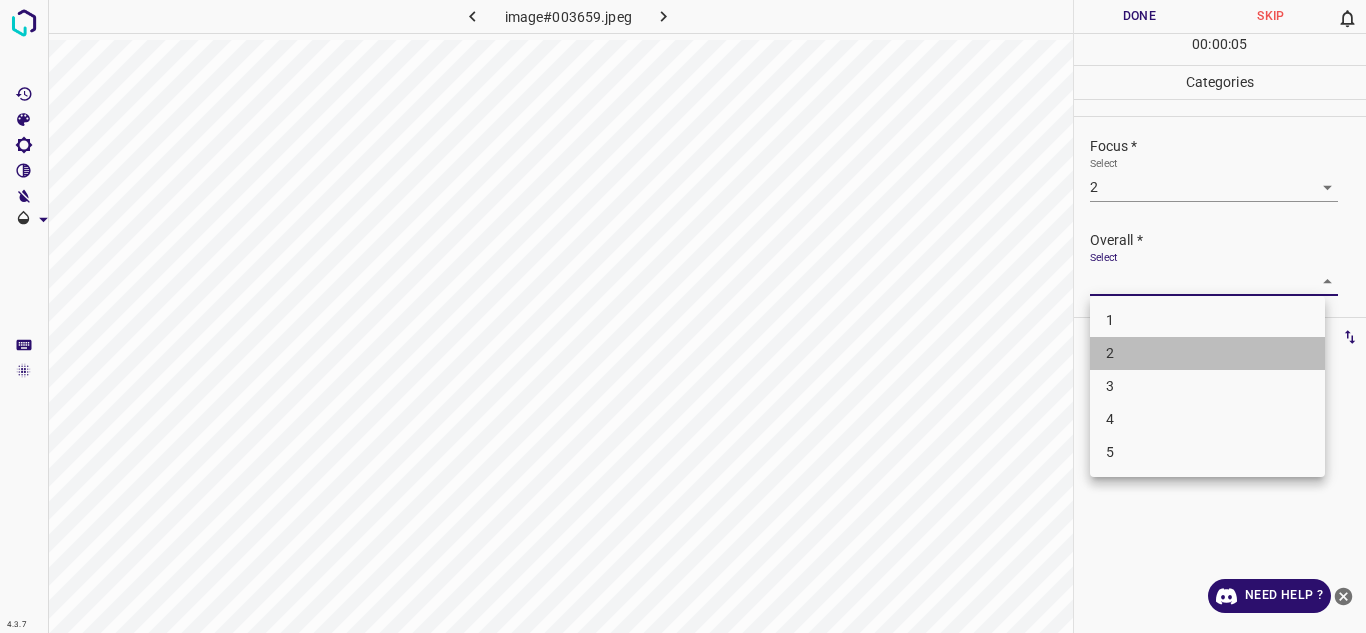 click on "2" at bounding box center (1207, 353) 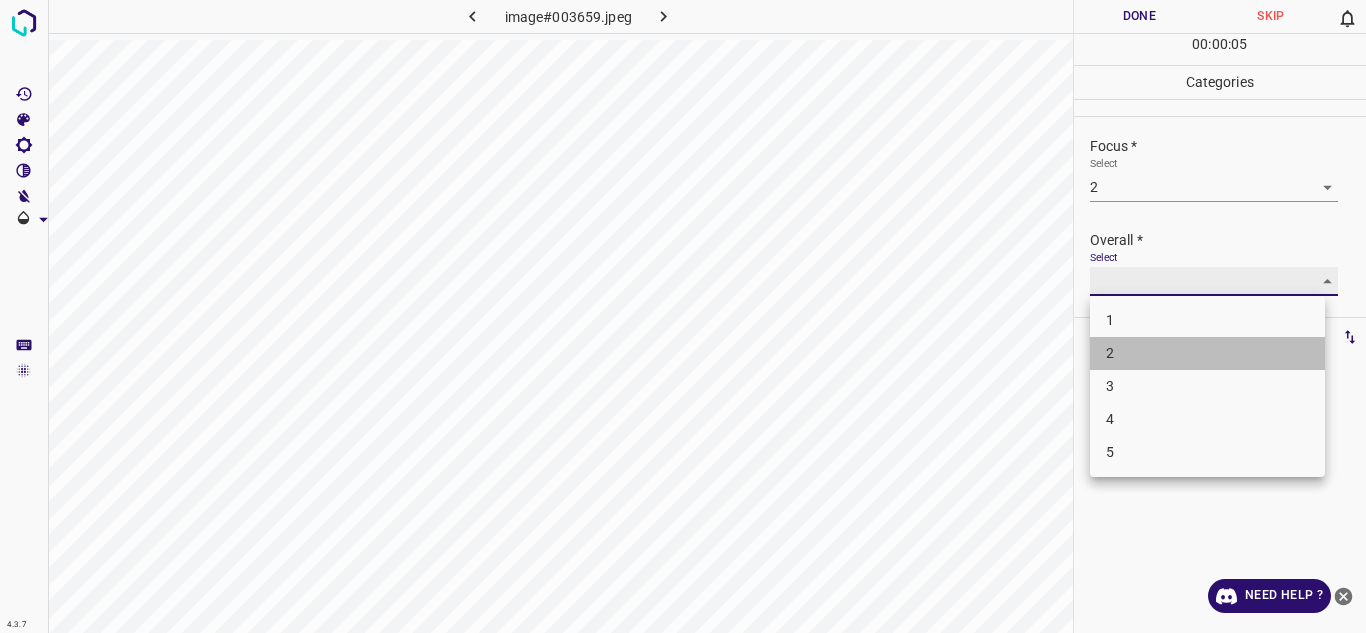 type on "2" 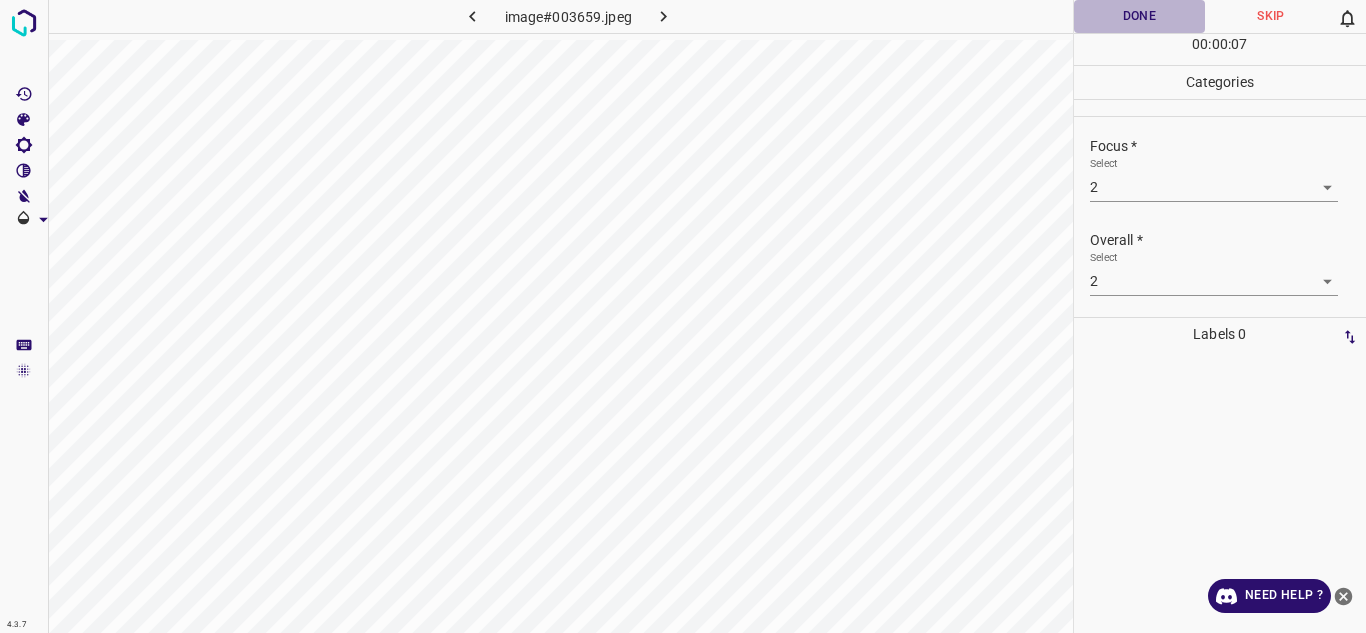 click on "Done" at bounding box center (1140, 16) 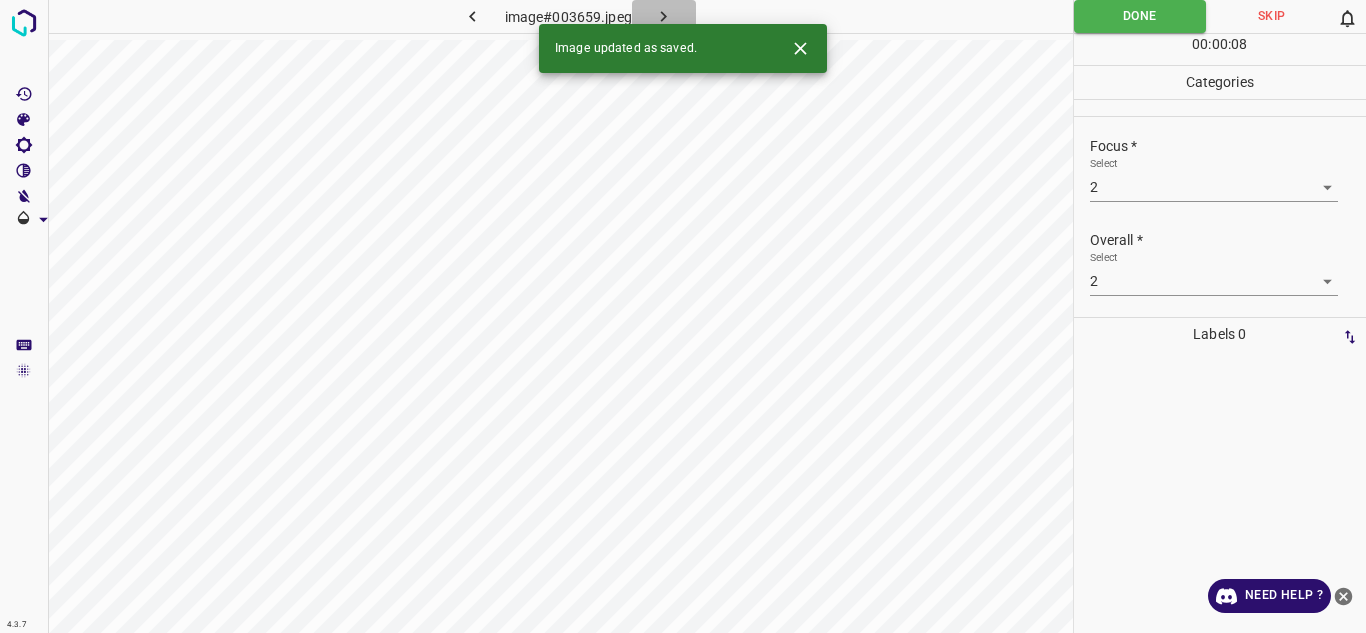 click at bounding box center [664, 16] 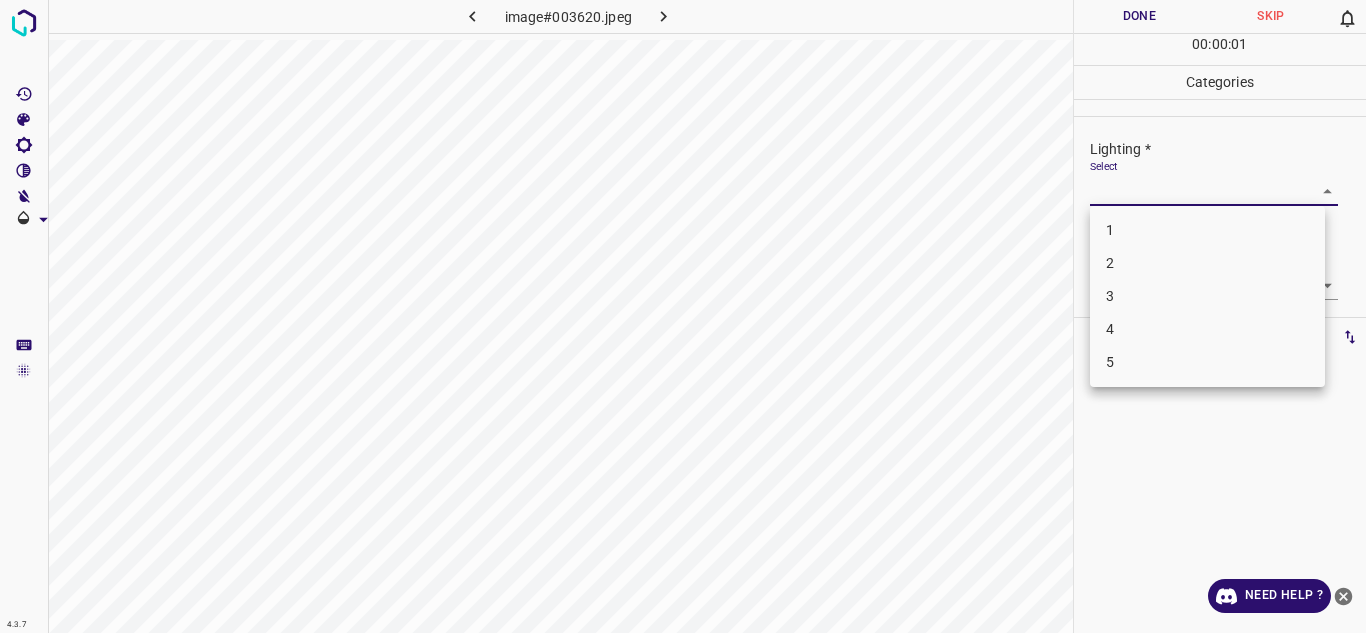 drag, startPoint x: 1173, startPoint y: 203, endPoint x: 1150, endPoint y: 290, distance: 89.98889 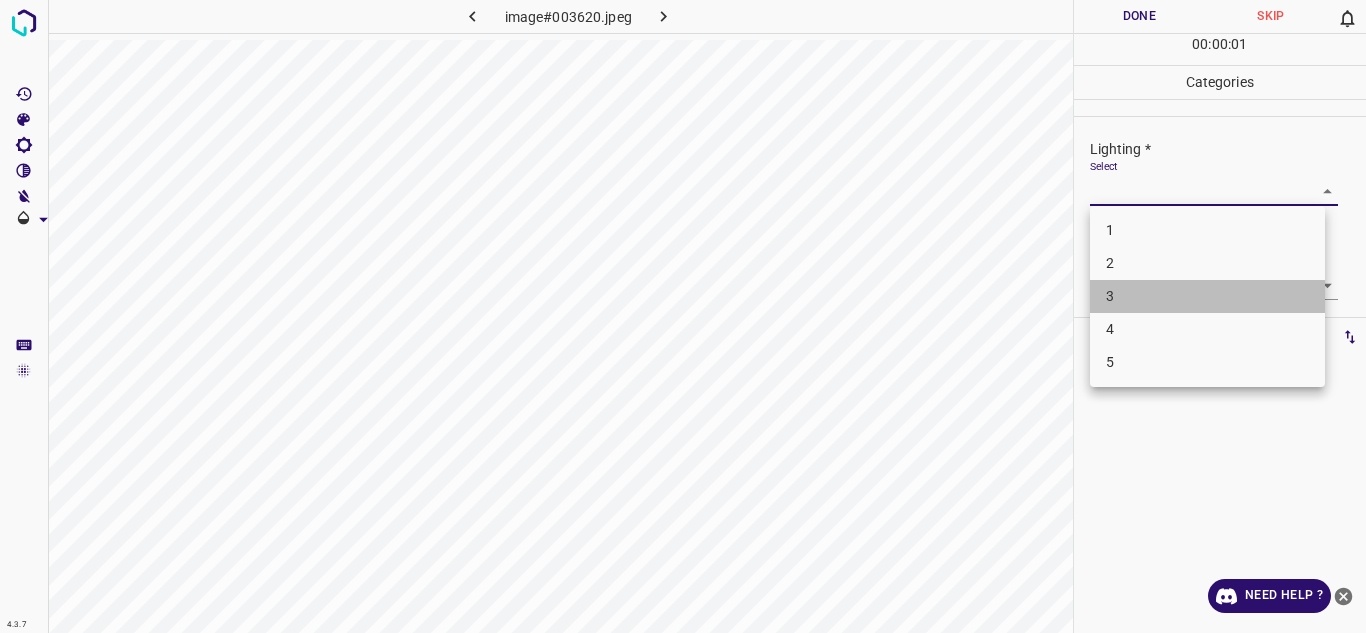 click on "3" at bounding box center (1207, 296) 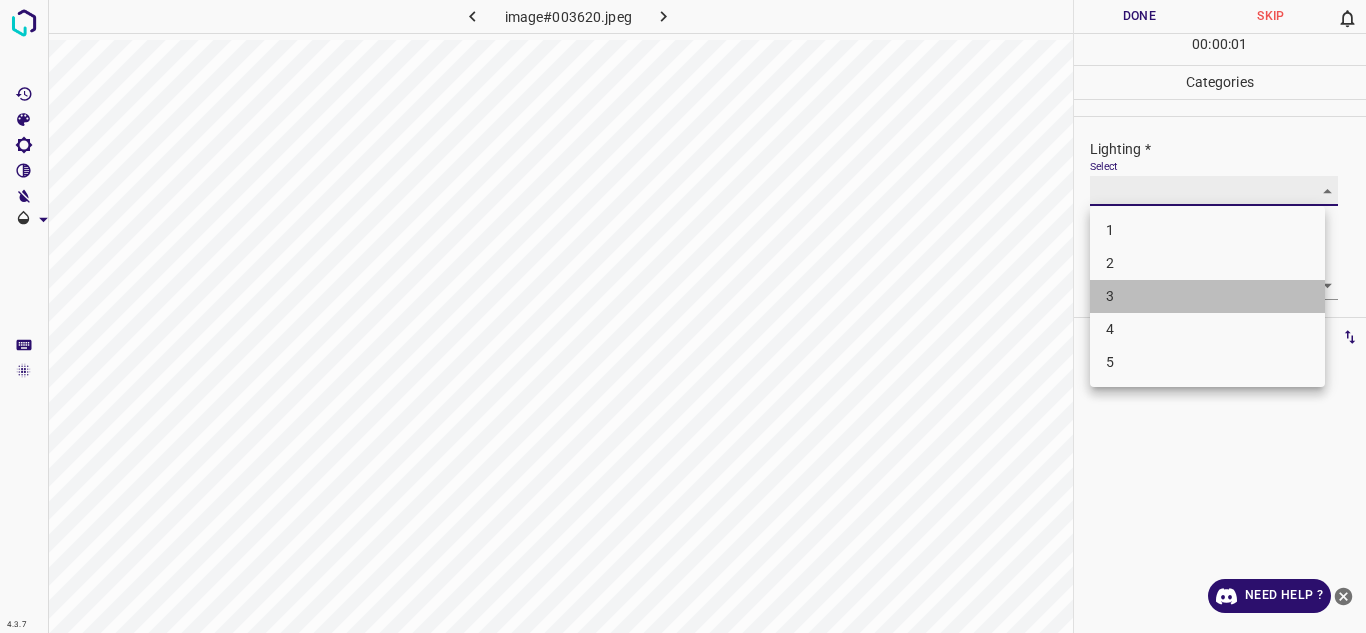 type on "3" 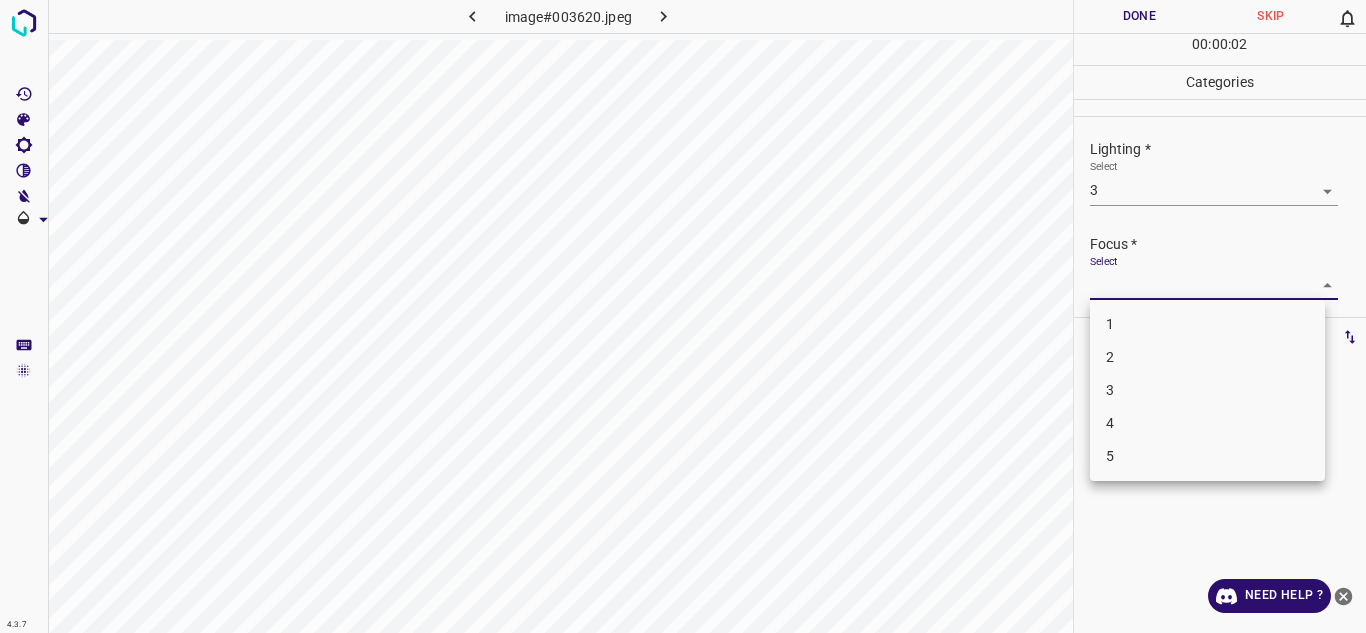 drag, startPoint x: 1150, startPoint y: 290, endPoint x: 1143, endPoint y: 369, distance: 79.30952 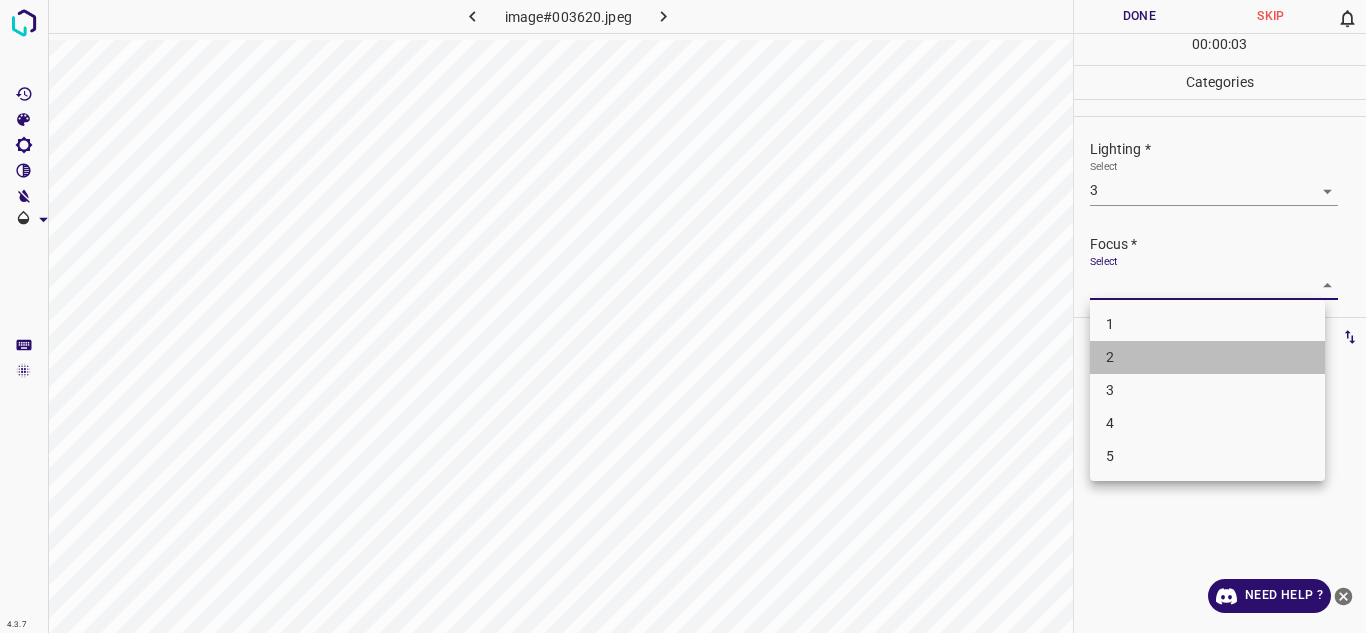 click on "2" at bounding box center (1207, 357) 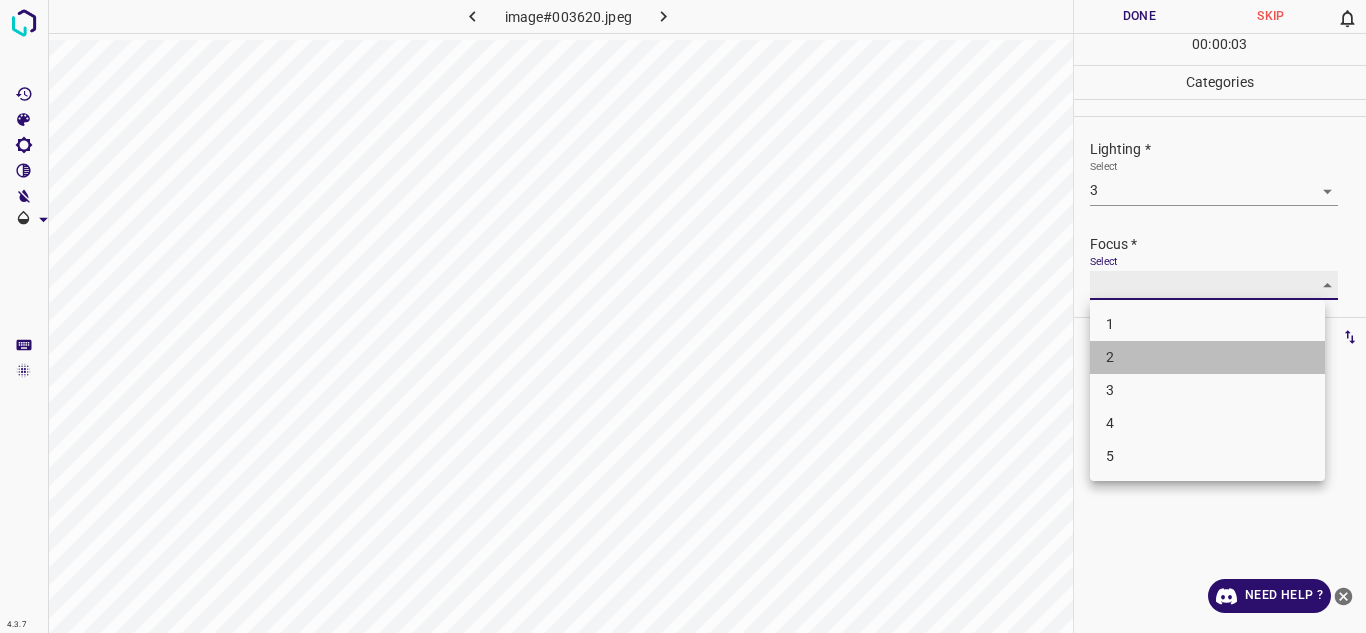 type on "2" 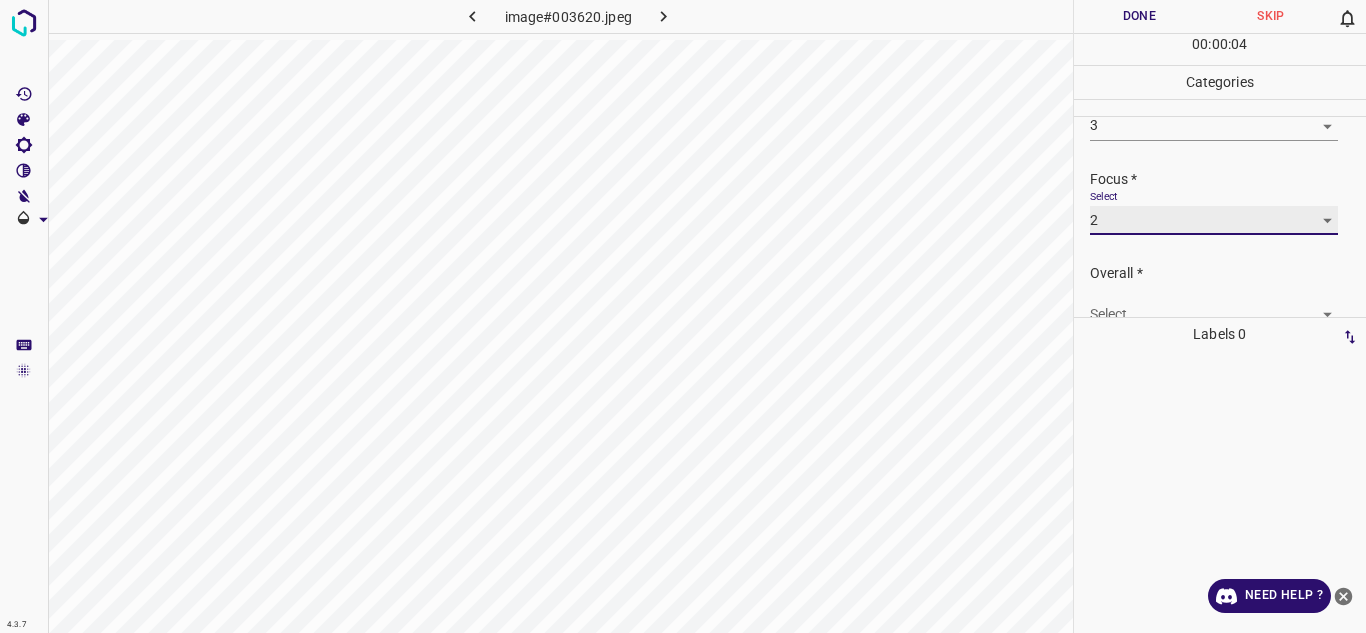 scroll, scrollTop: 98, scrollLeft: 0, axis: vertical 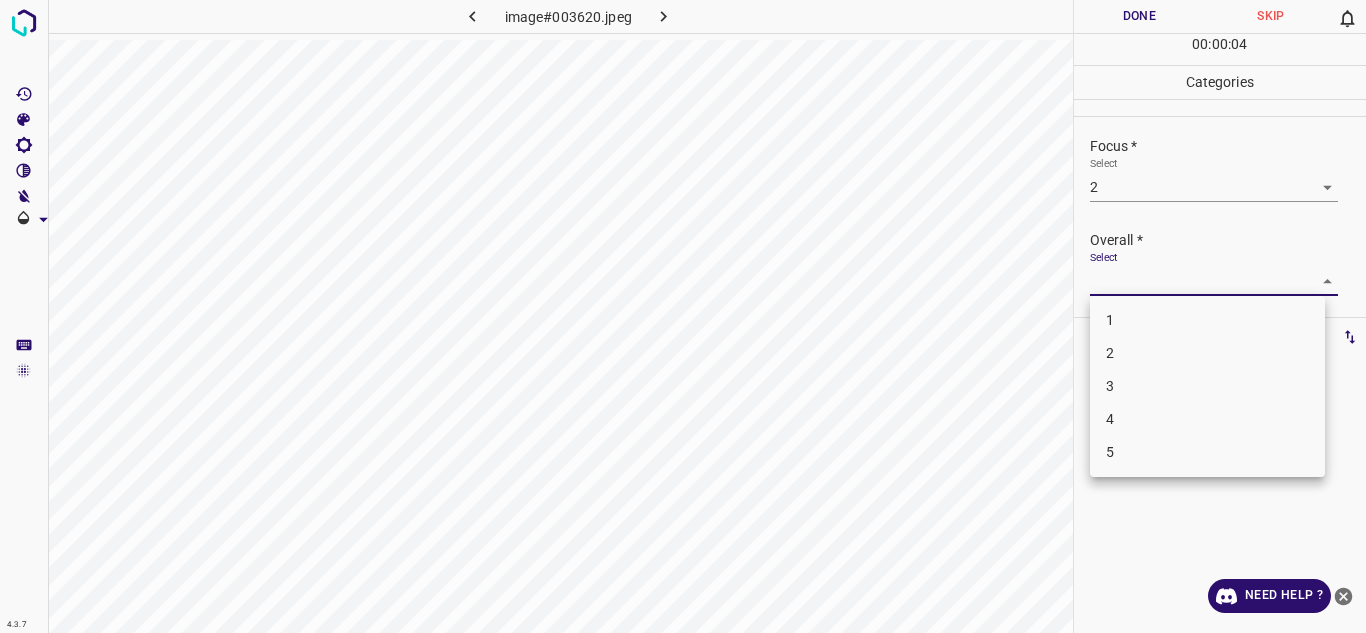 click on "4.3.7 image#003620.jpeg Done Skip 0 00   : 00   : 04   Categories Lighting *  Select 3 3 Focus *  Select 2 2 Overall *  Select ​ Labels   0 Categories 1 Lighting 2 Focus 3 Overall Tools Space Change between modes (Draw & Edit) I Auto labeling R Restore zoom M Zoom in N Zoom out Delete Delete selecte label Filters Z Restore filters X Saturation filter C Brightness filter V Contrast filter B Gray scale filter General O Download Need Help ? Texto original Valora esta traducción Tu opinión servirá para ayudar a mejorar el Traductor de Google - Text - Hide - Delete 1 2 3 4 5" at bounding box center [683, 316] 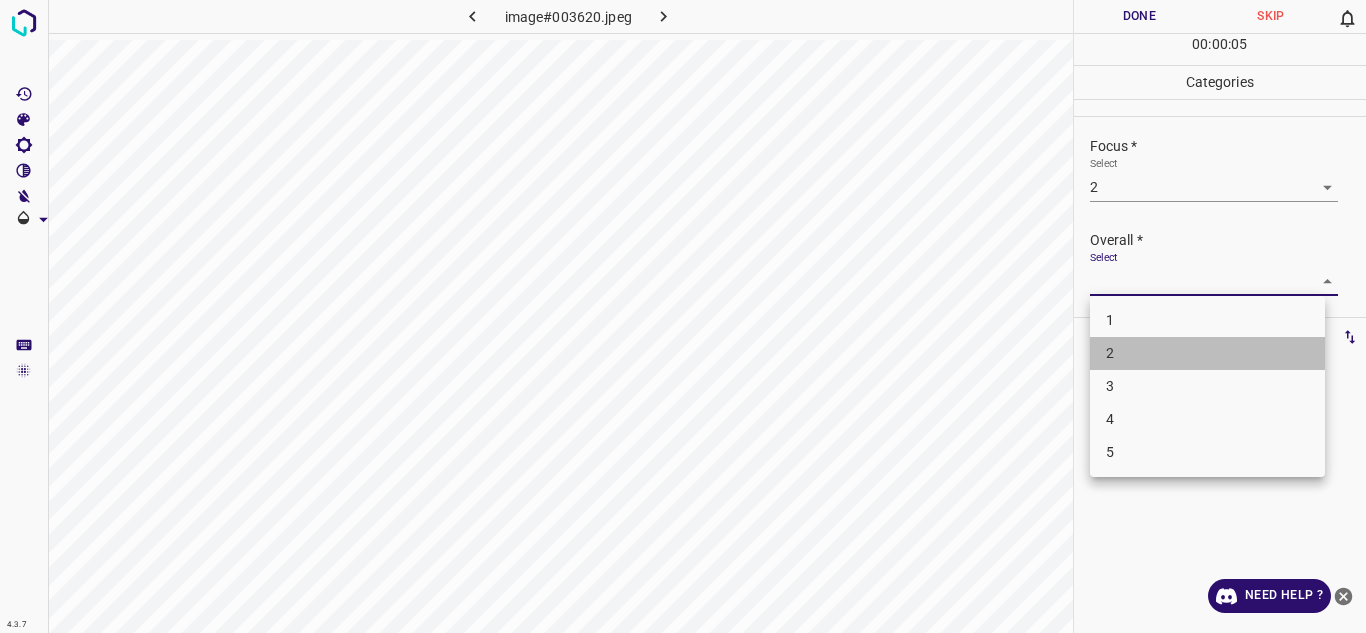 click on "2" at bounding box center (1207, 353) 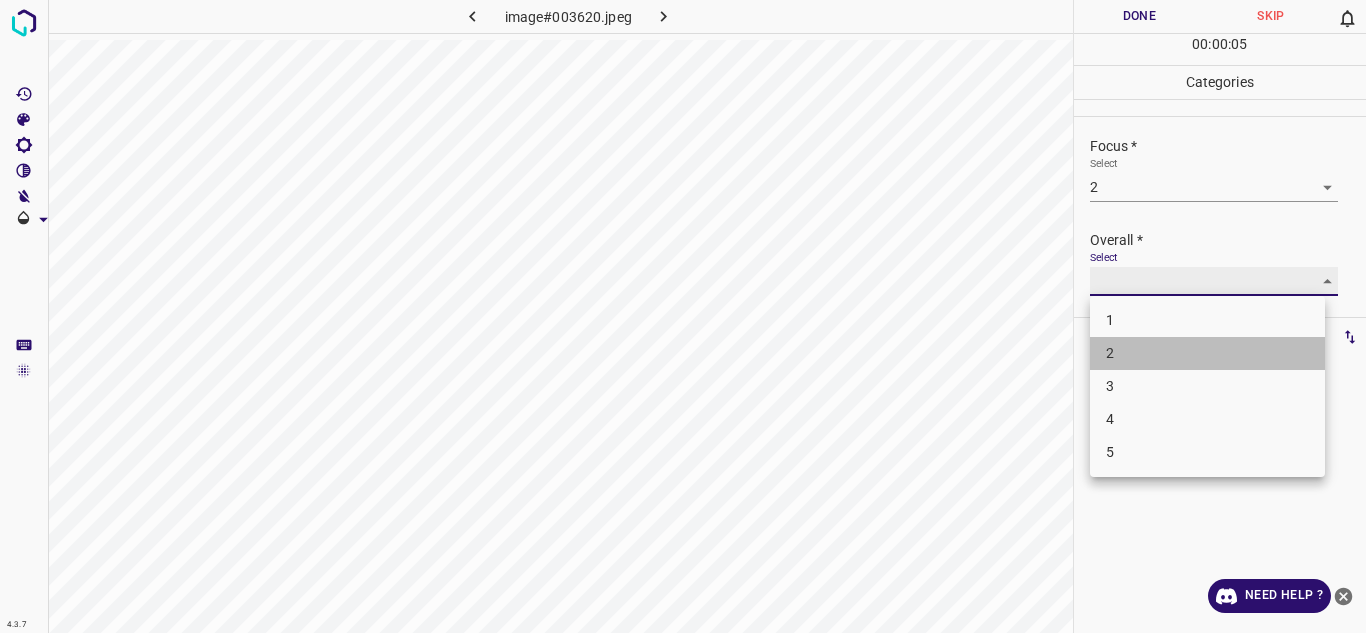 type on "2" 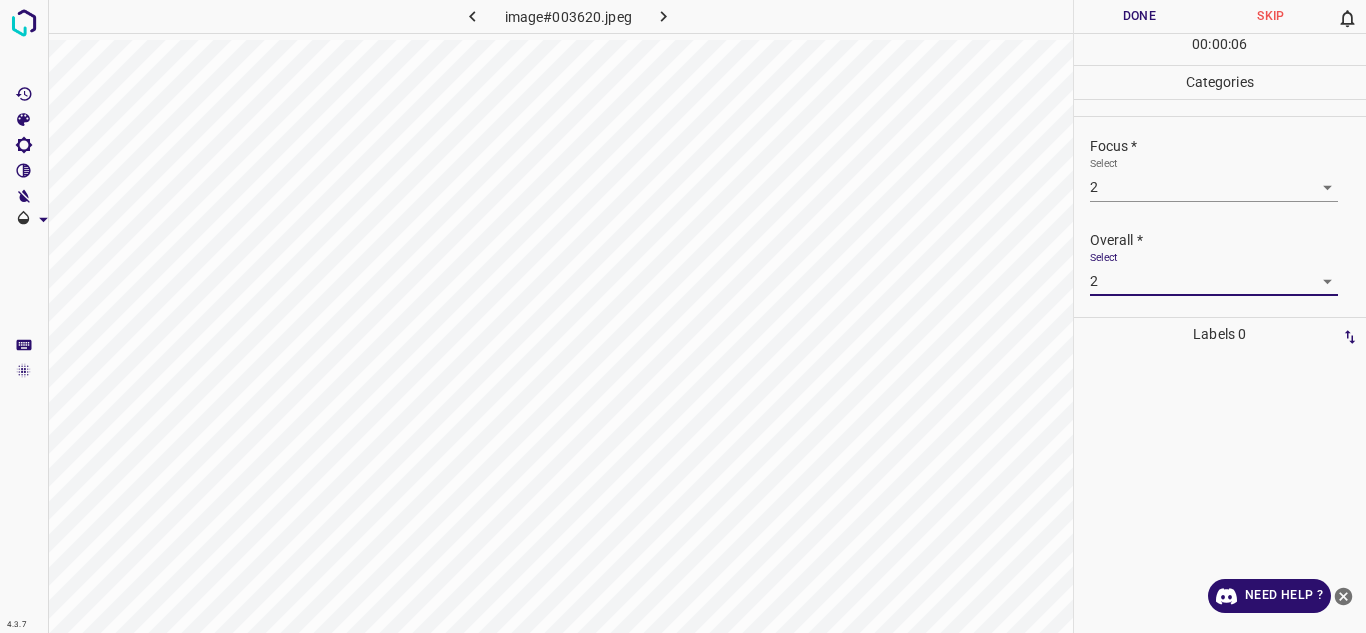 click on "Done" at bounding box center (1140, 16) 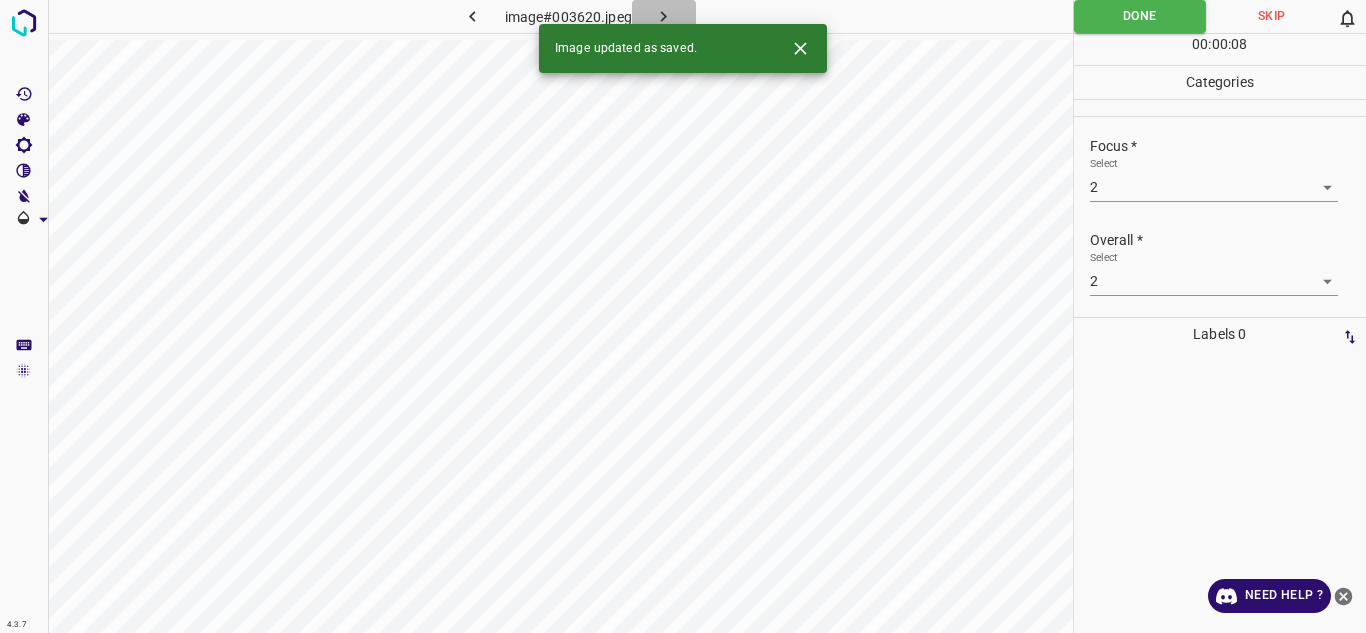 click at bounding box center [664, 16] 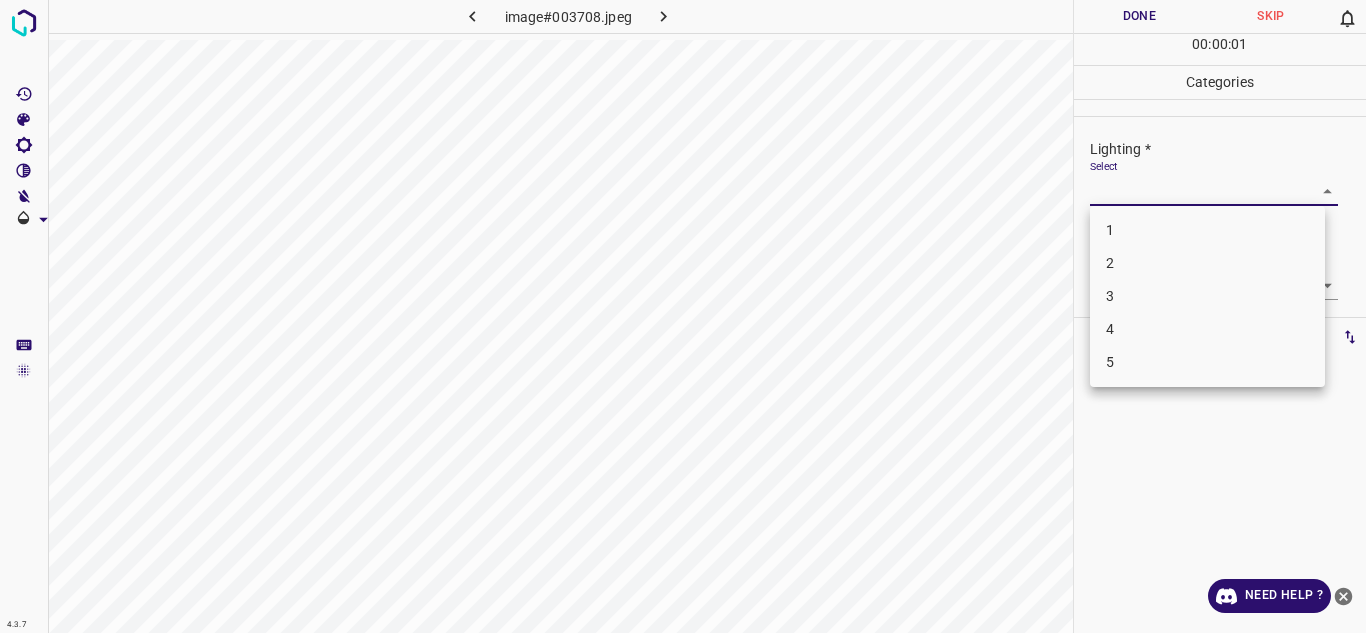 drag, startPoint x: 1185, startPoint y: 194, endPoint x: 1159, endPoint y: 287, distance: 96.56604 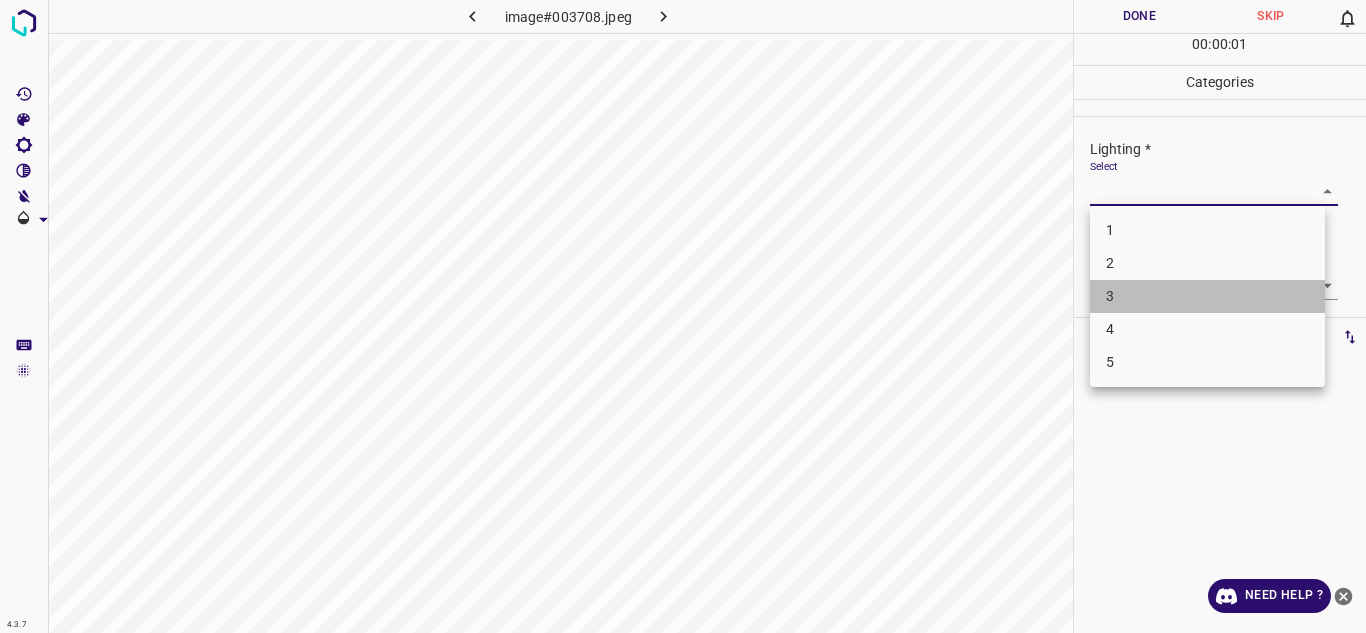 click on "3" at bounding box center (1207, 296) 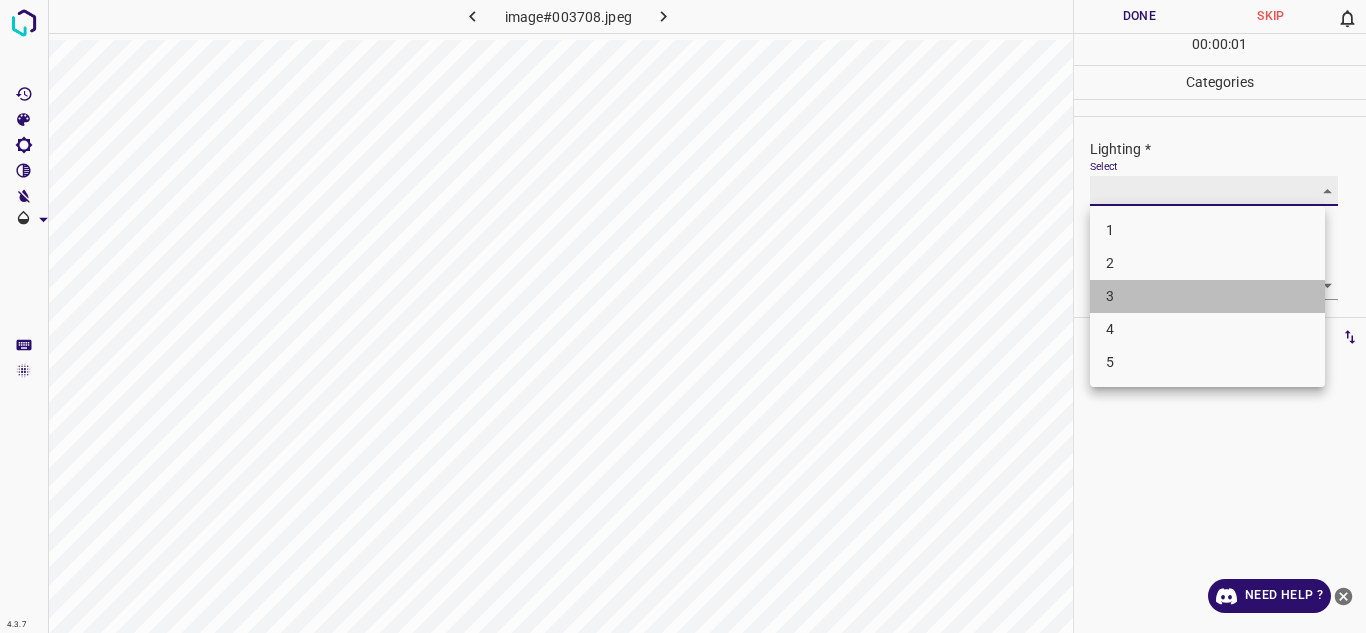 type on "3" 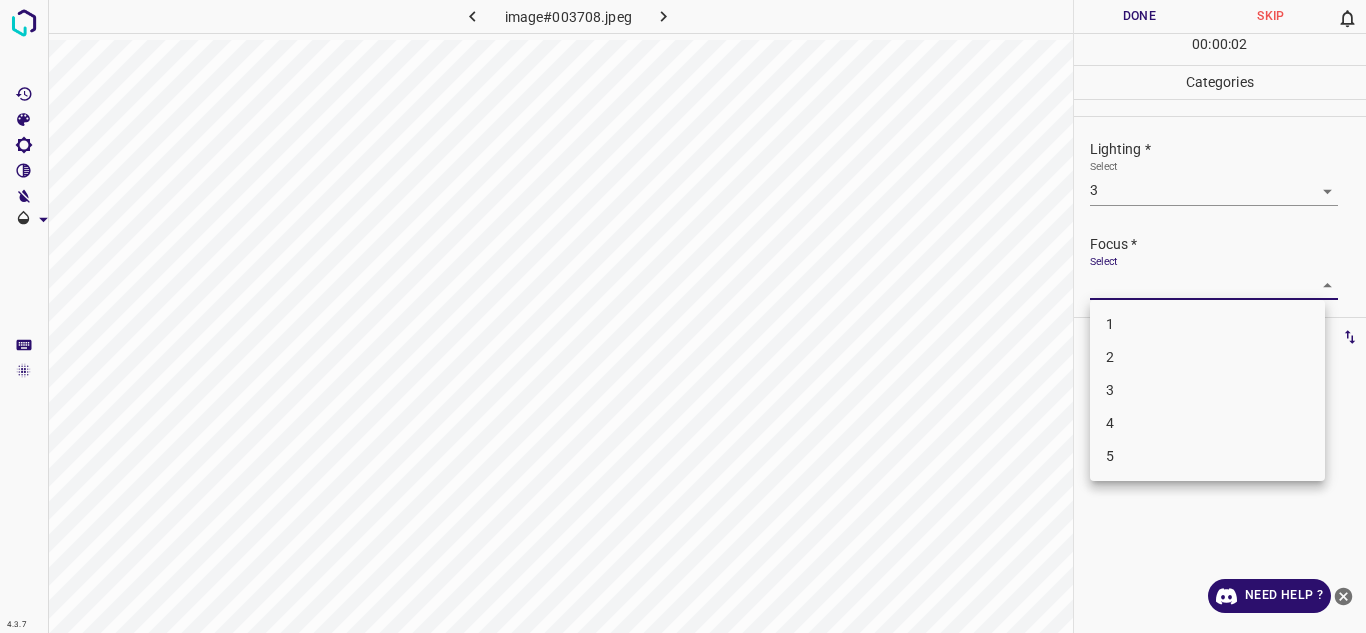 drag, startPoint x: 1159, startPoint y: 287, endPoint x: 1155, endPoint y: 351, distance: 64.12488 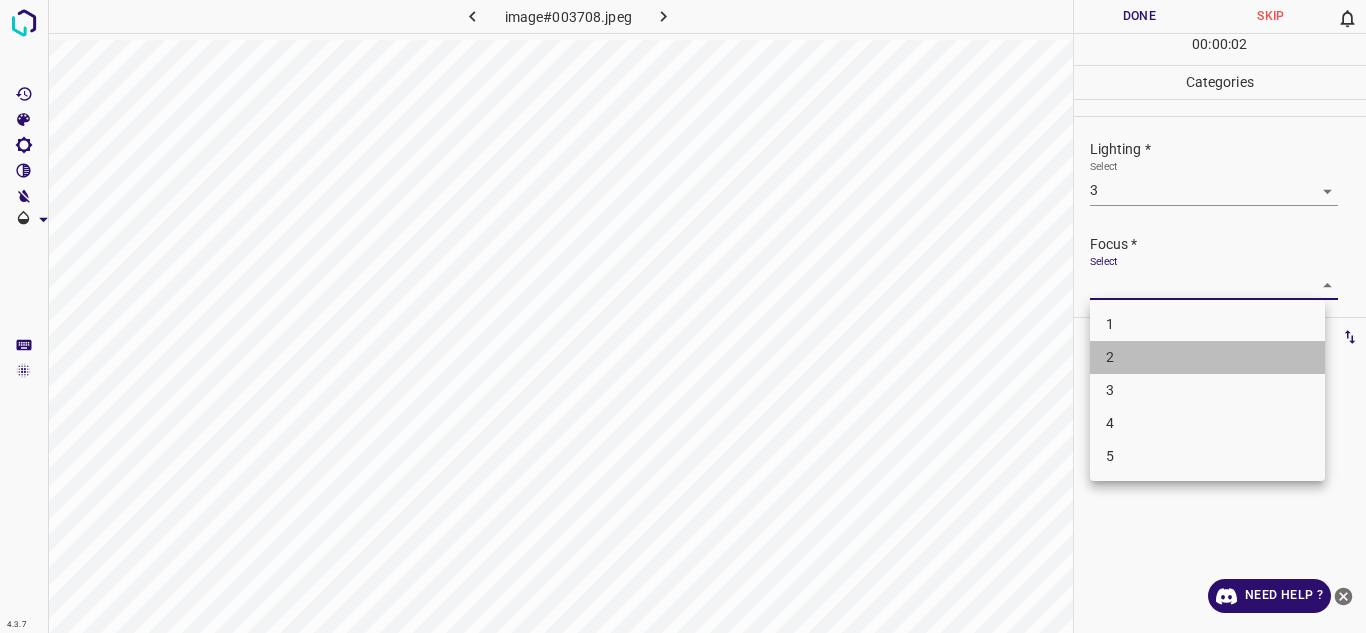 click on "2" at bounding box center (1207, 357) 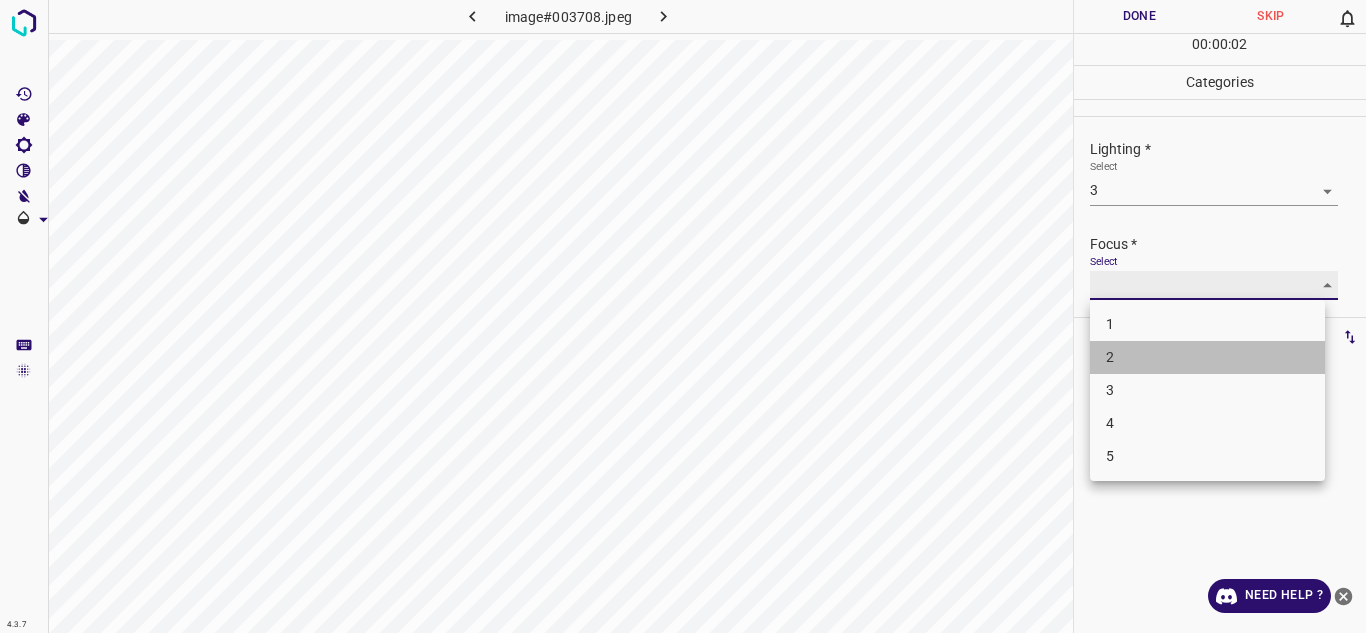 type on "2" 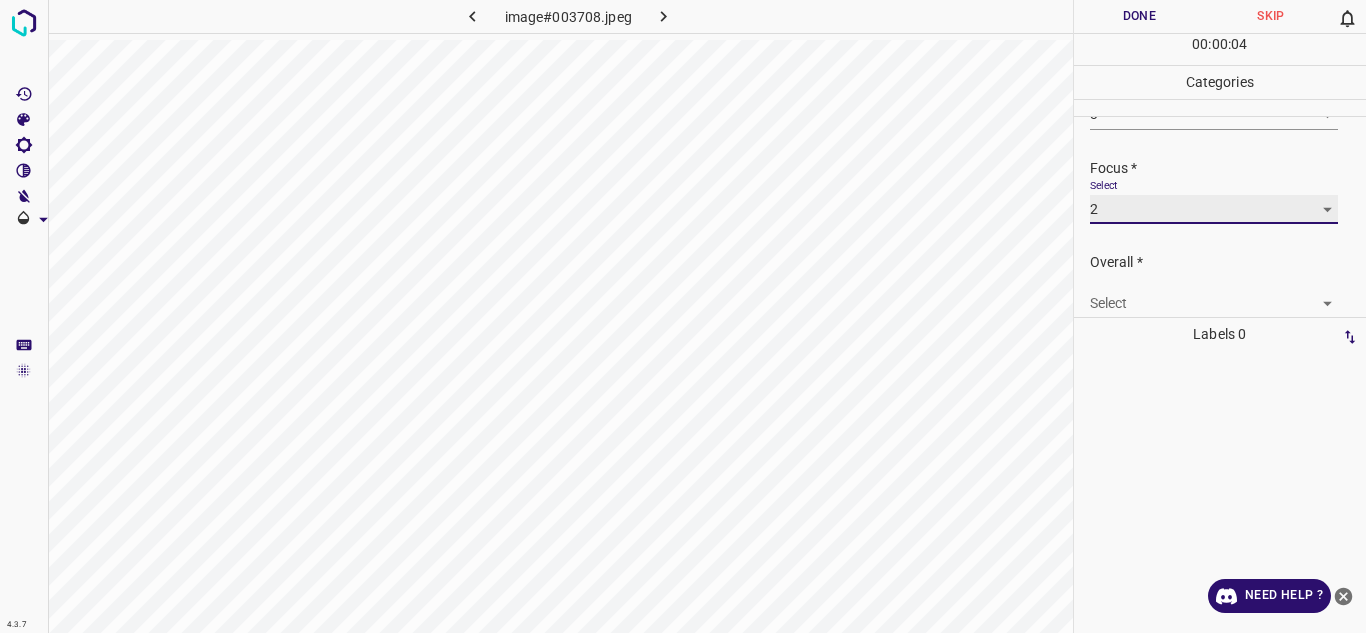 scroll, scrollTop: 98, scrollLeft: 0, axis: vertical 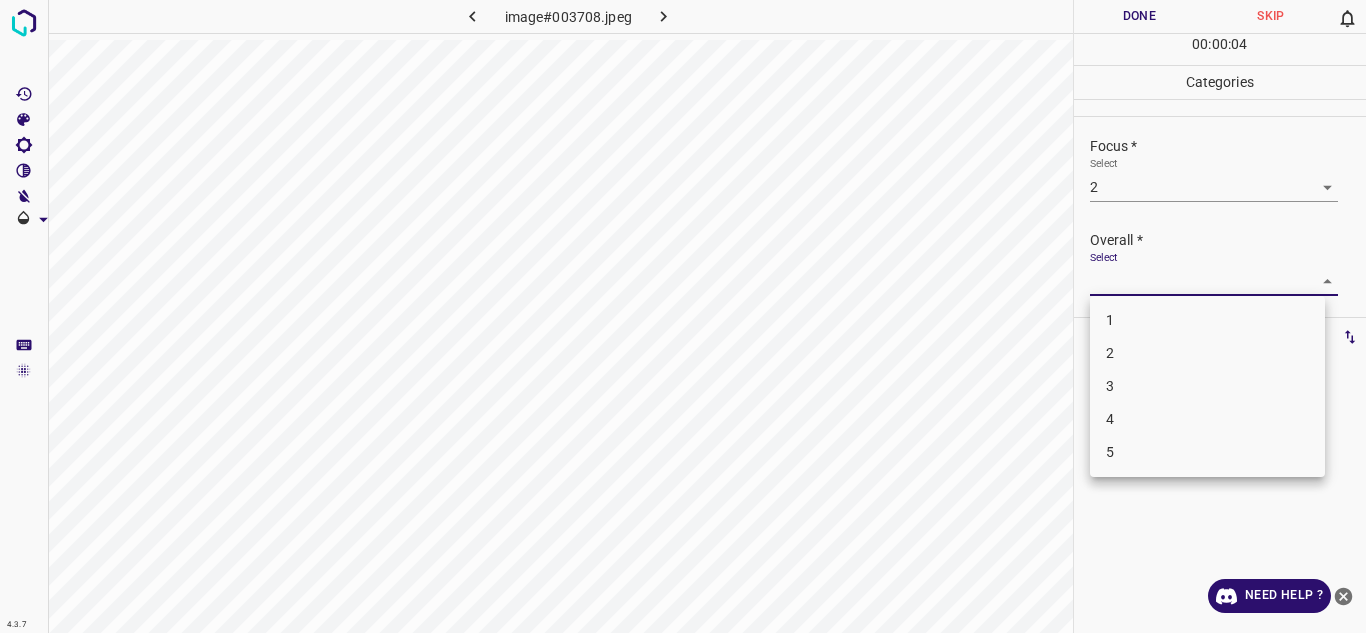 click on "4.3.7 image#003708.jpeg Done Skip 0 00   : 00   : 04   Categories Lighting *  Select 3 3 Focus *  Select 2 2 Overall *  Select ​ Labels   0 Categories 1 Lighting 2 Focus 3 Overall Tools Space Change between modes (Draw & Edit) I Auto labeling R Restore zoom M Zoom in N Zoom out Delete Delete selecte label Filters Z Restore filters X Saturation filter C Brightness filter V Contrast filter B Gray scale filter General O Download Need Help ? Texto original Valora esta traducción Tu opinión servirá para ayudar a mejorar el Traductor de Google - Text - Hide - Delete 1 2 3 4 5" at bounding box center (683, 316) 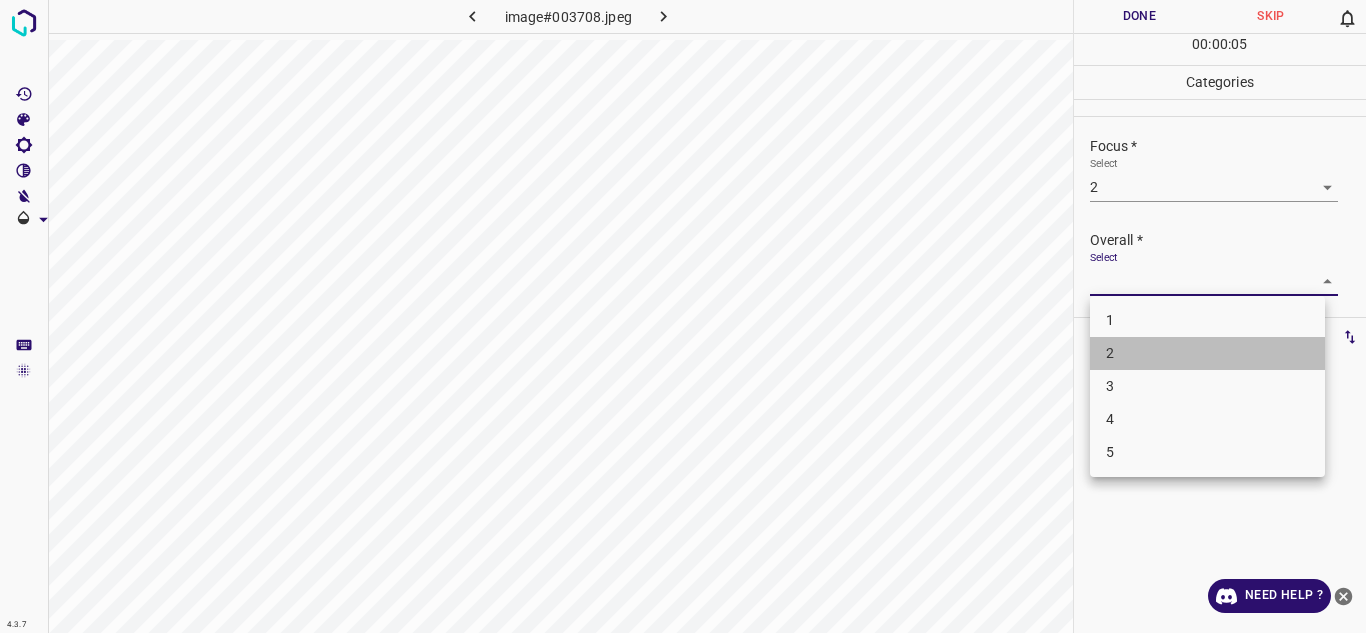 click on "2" at bounding box center (1207, 353) 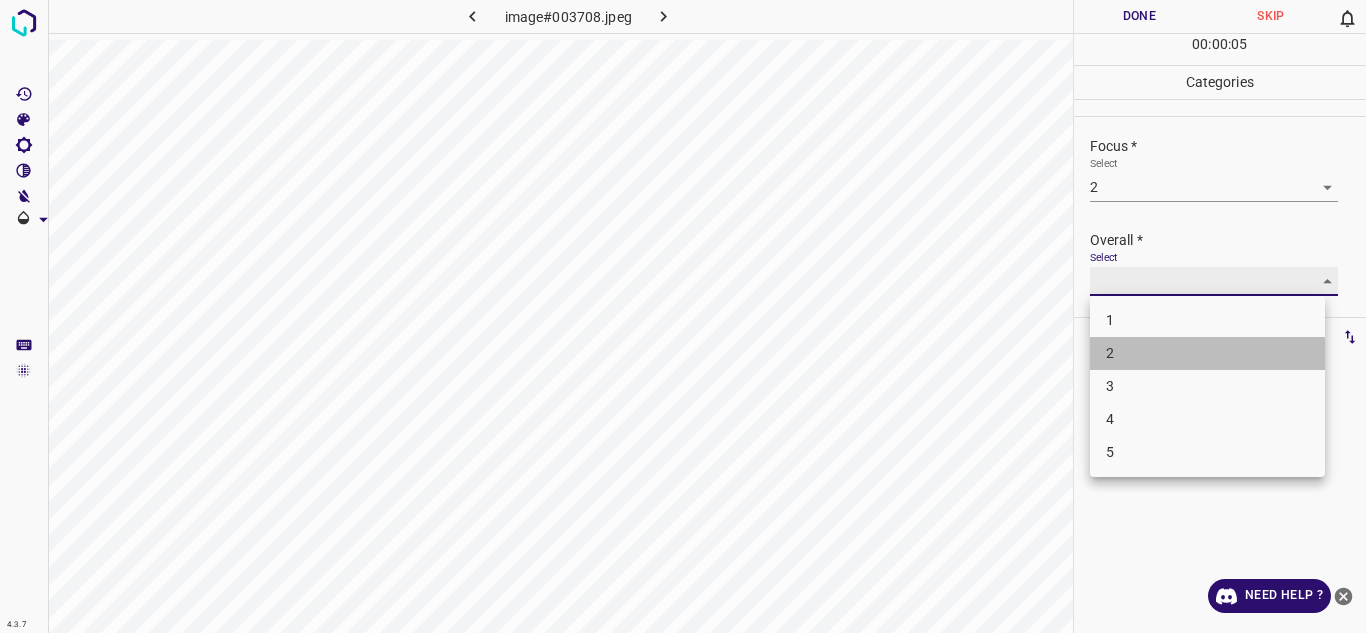 type on "2" 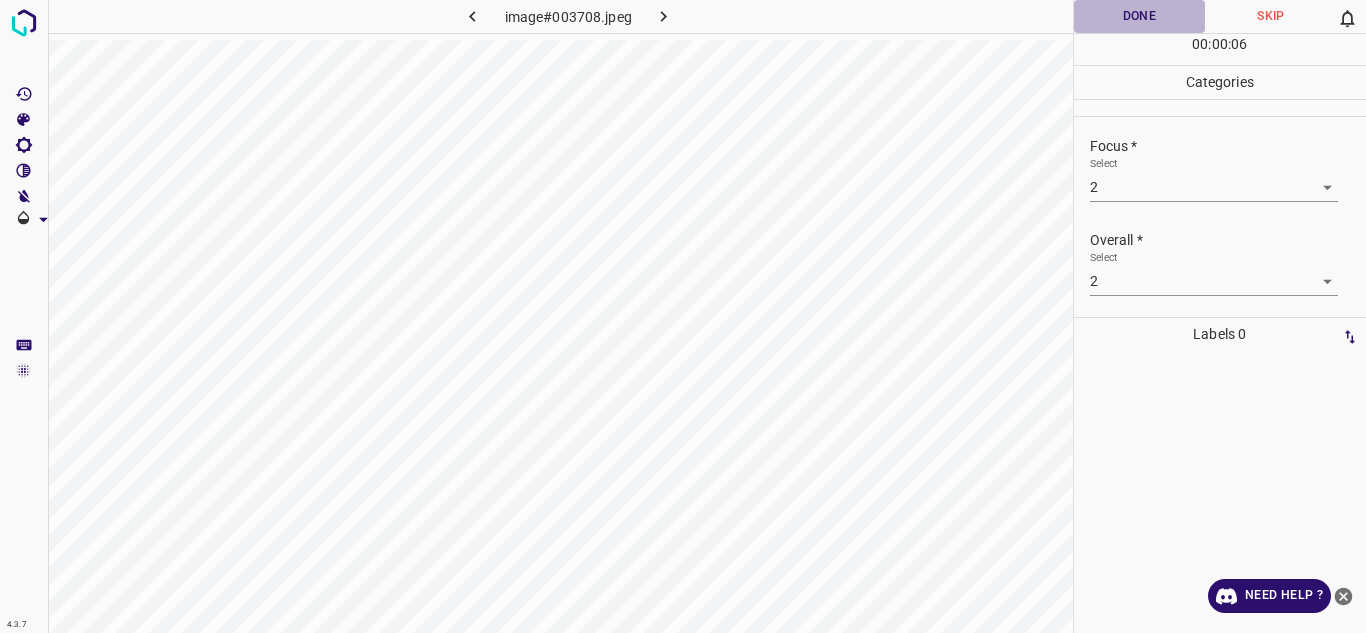 click on "Done" at bounding box center [1140, 16] 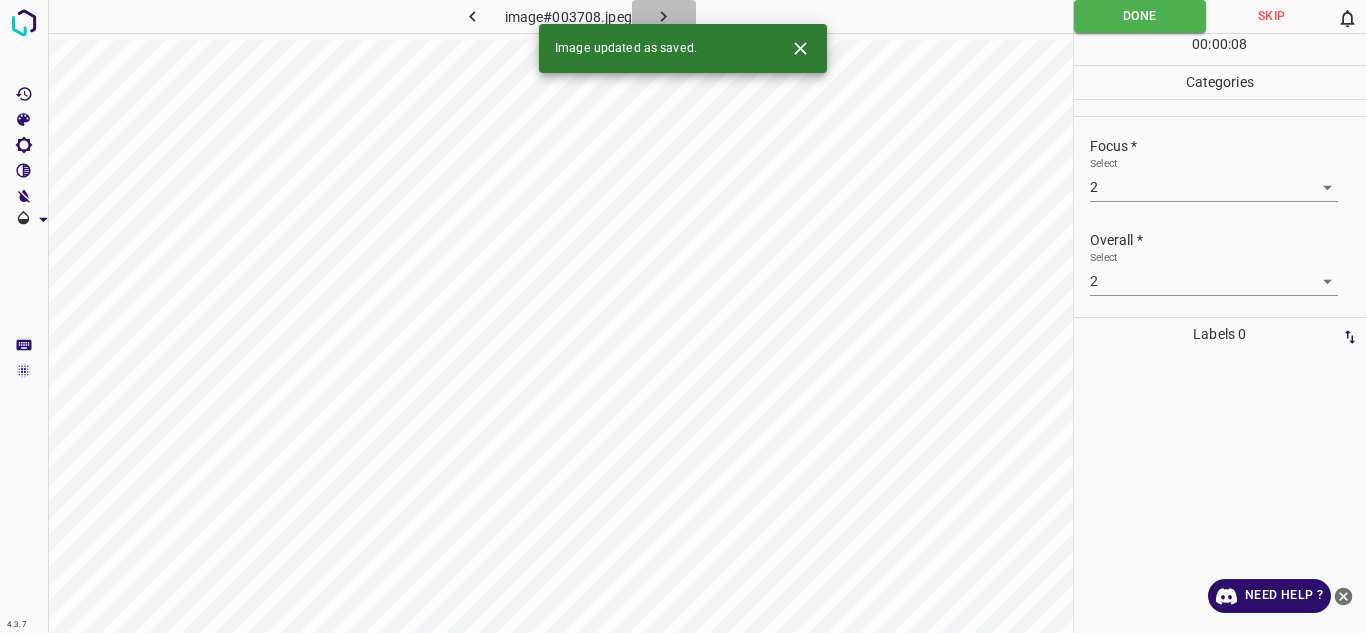 click 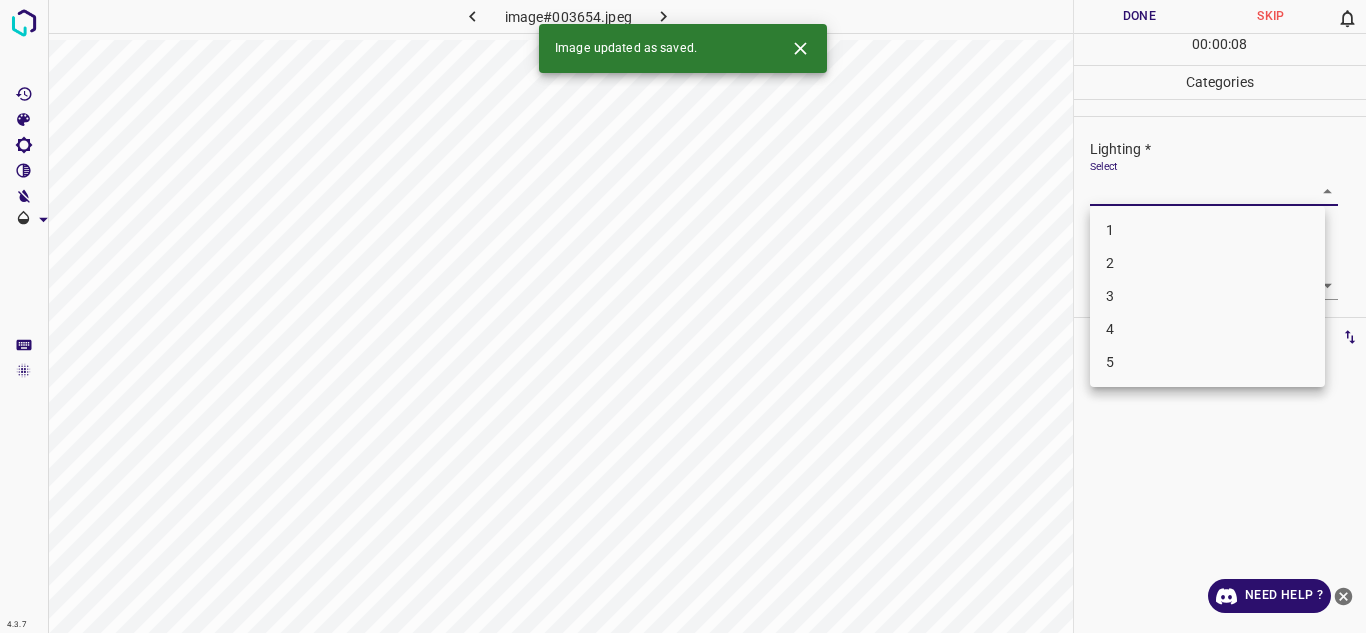 click on "4.3.7 image#003654.jpeg Done Skip 0 00   : 00   : 08   Categories Lighting *  Select ​ Focus *  Select ​ Overall *  Select ​ Labels   0 Categories 1 Lighting 2 Focus 3 Overall Tools Space Change between modes (Draw & Edit) I Auto labeling R Restore zoom M Zoom in N Zoom out Delete Delete selecte label Filters Z Restore filters X Saturation filter C Brightness filter V Contrast filter B Gray scale filter General O Download Image updated as saved. Need Help ? Texto original Valora esta traducción Tu opinión servirá para ayudar a mejorar el Traductor de Google - Text - Hide - Delete 1 2 3 4 5" at bounding box center [683, 316] 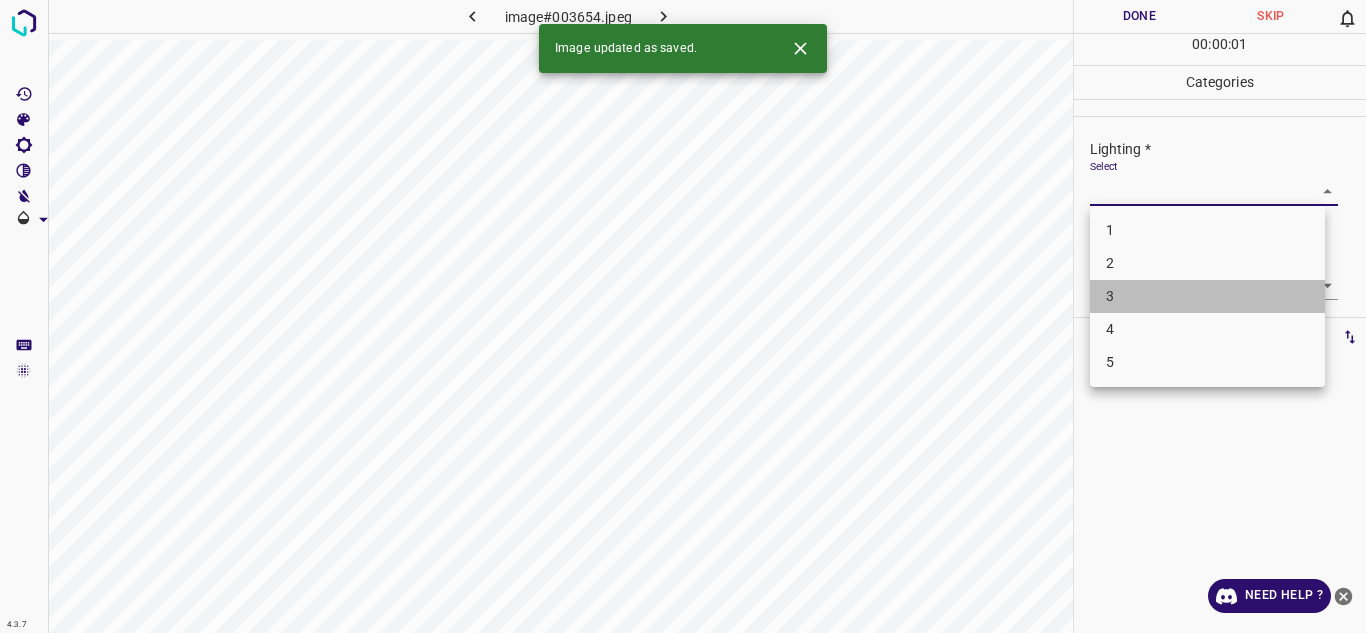 click on "3" at bounding box center [1207, 296] 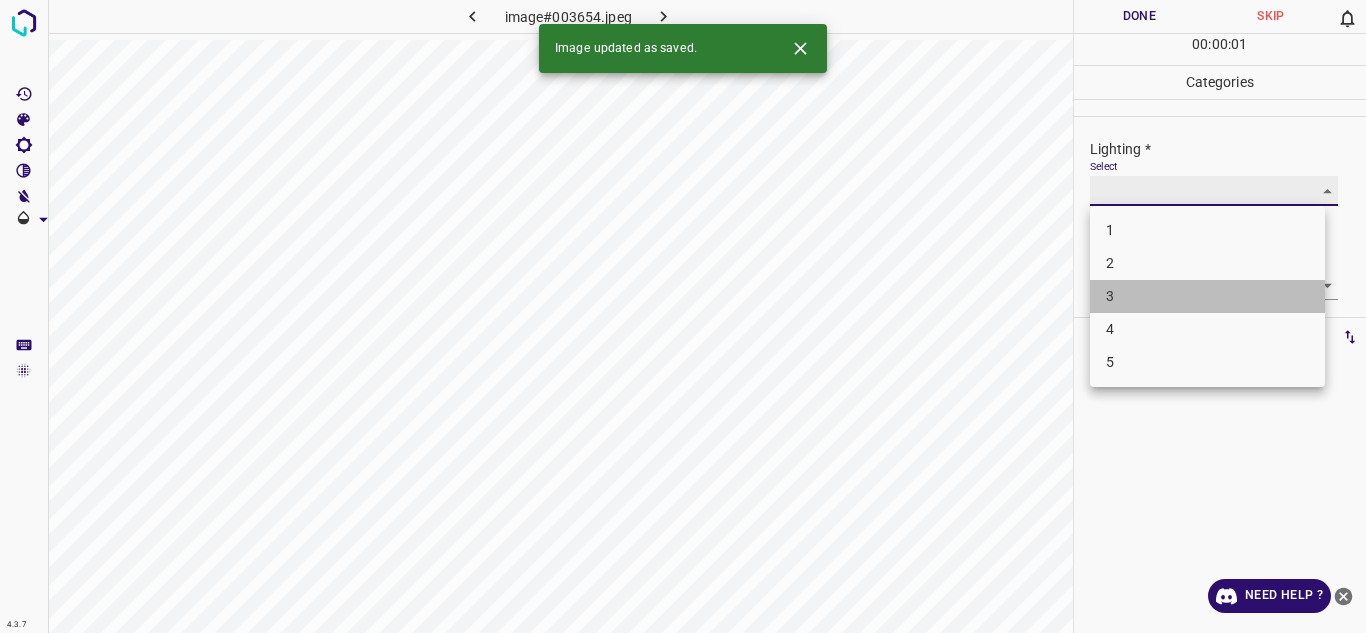 type on "3" 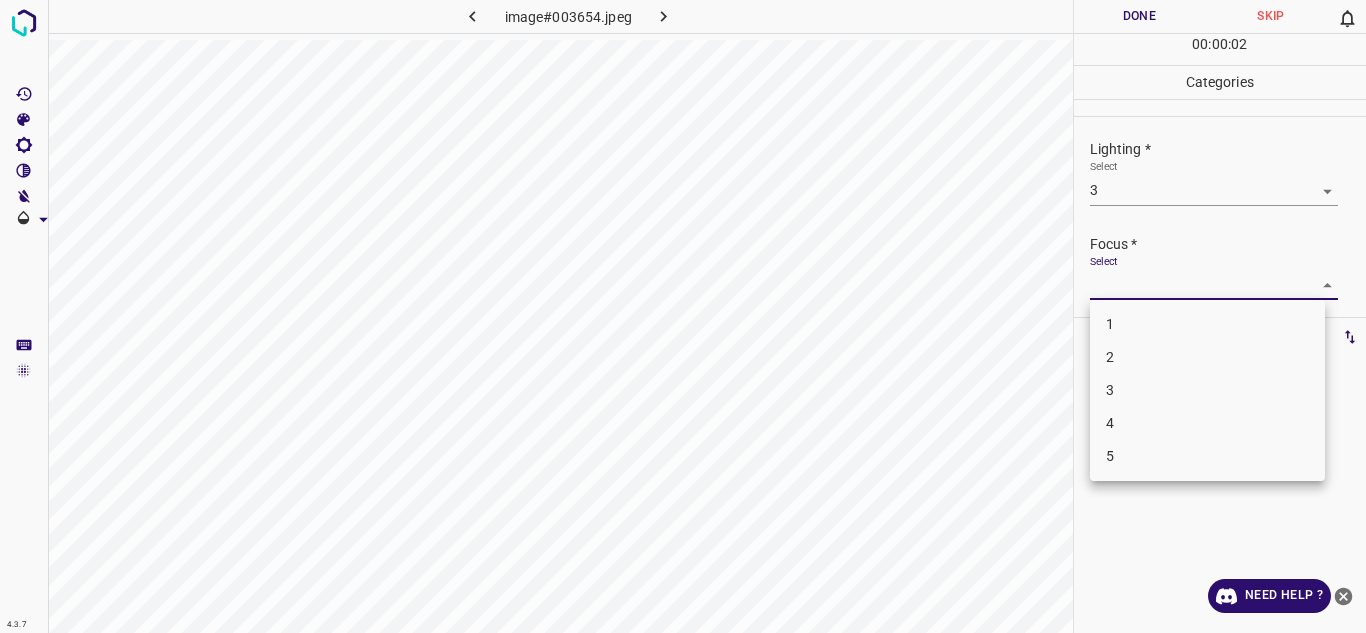 drag, startPoint x: 1155, startPoint y: 283, endPoint x: 1145, endPoint y: 359, distance: 76.655075 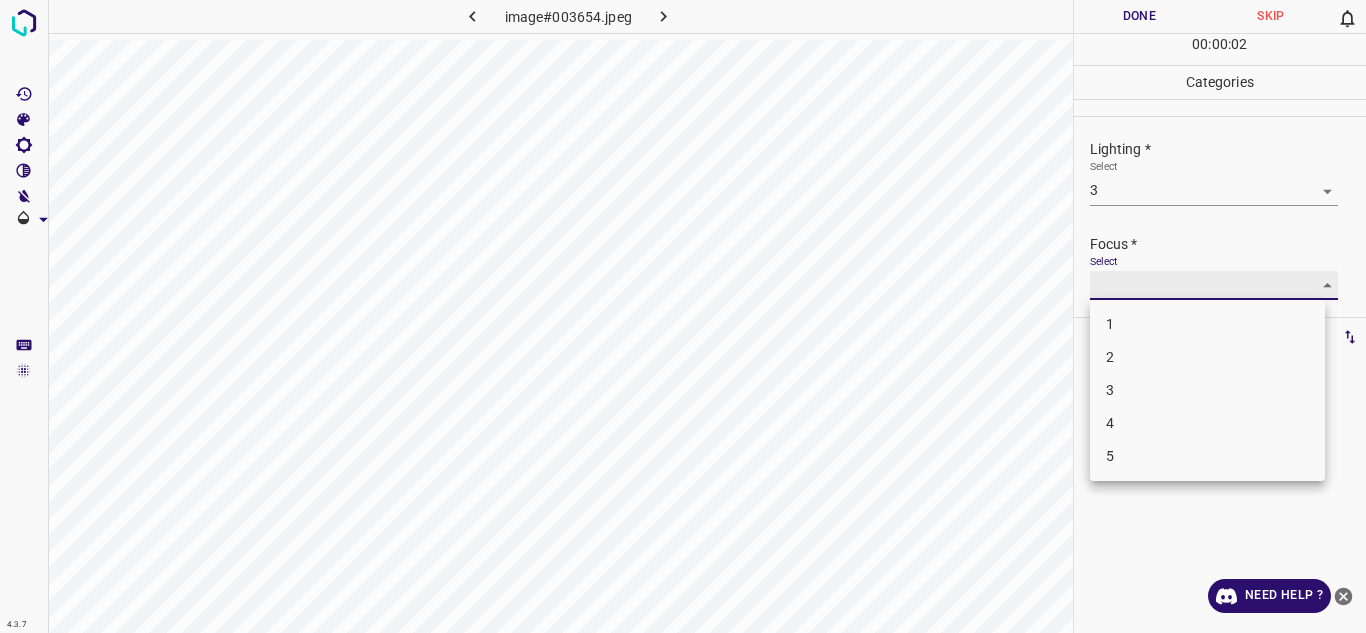 type on "2" 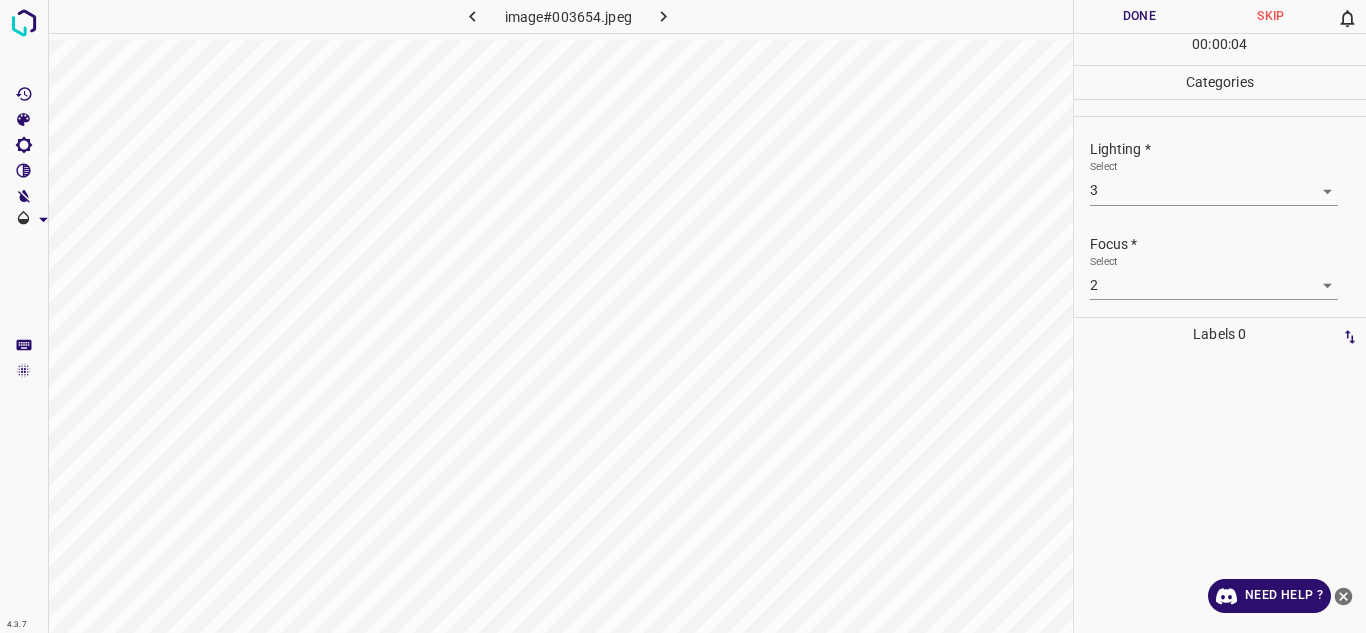 click on "Lighting *  Select 3 3 Focus *  Select 2 2 Overall *  Select ​" at bounding box center [1220, 217] 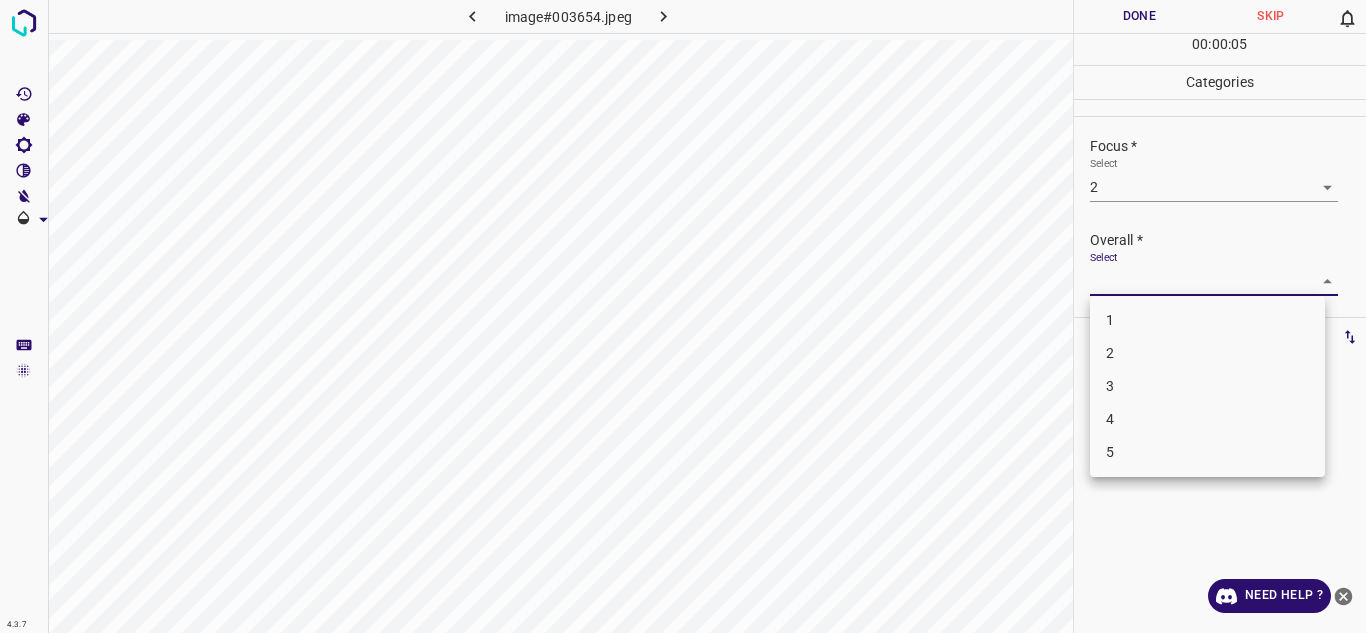 drag, startPoint x: 1277, startPoint y: 277, endPoint x: 1151, endPoint y: 346, distance: 143.65584 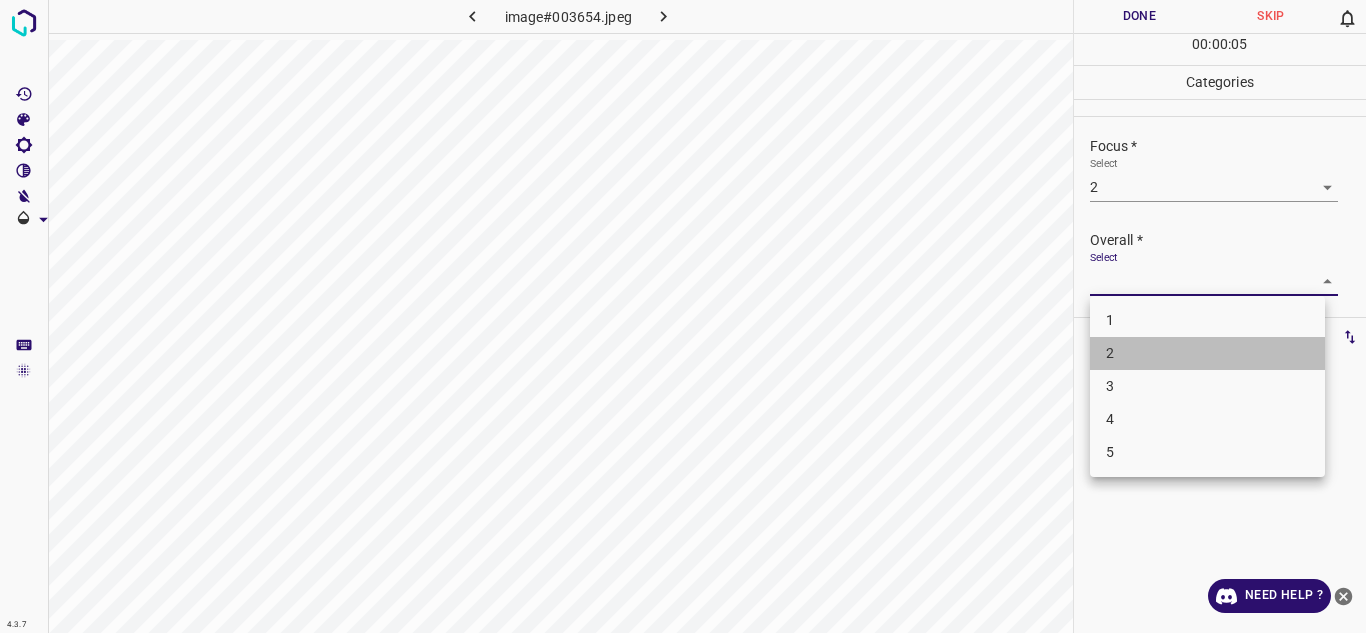 click on "2" at bounding box center [1207, 353] 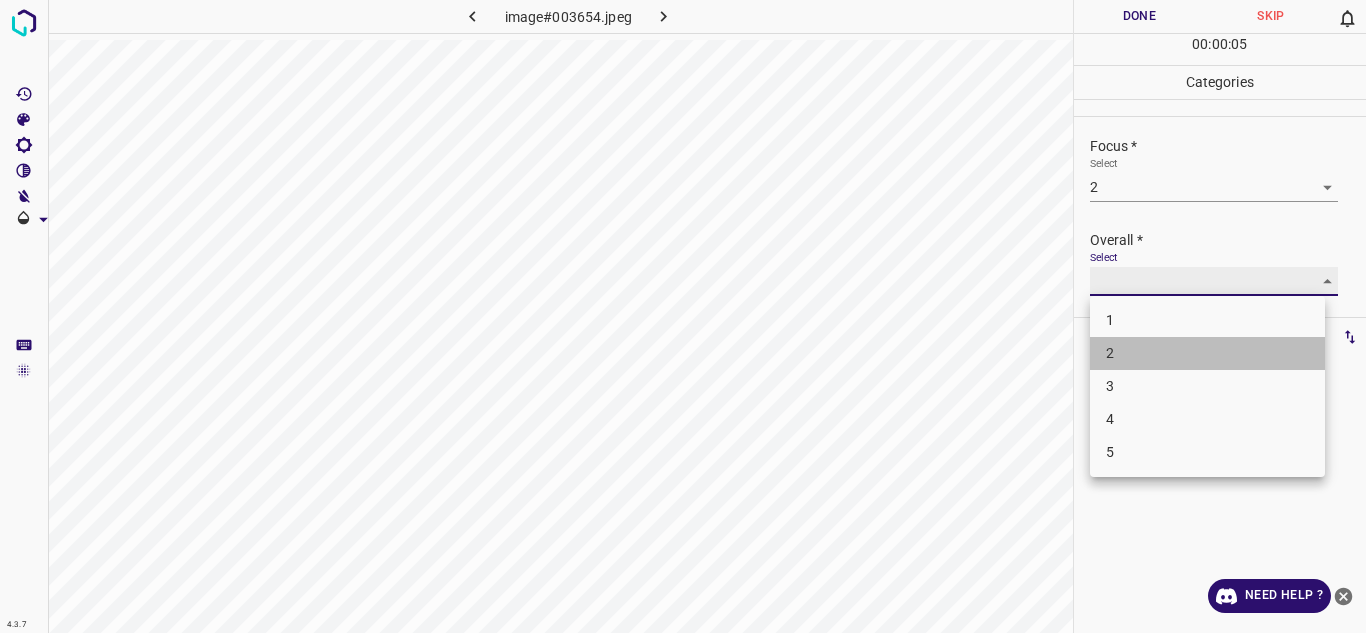 type on "2" 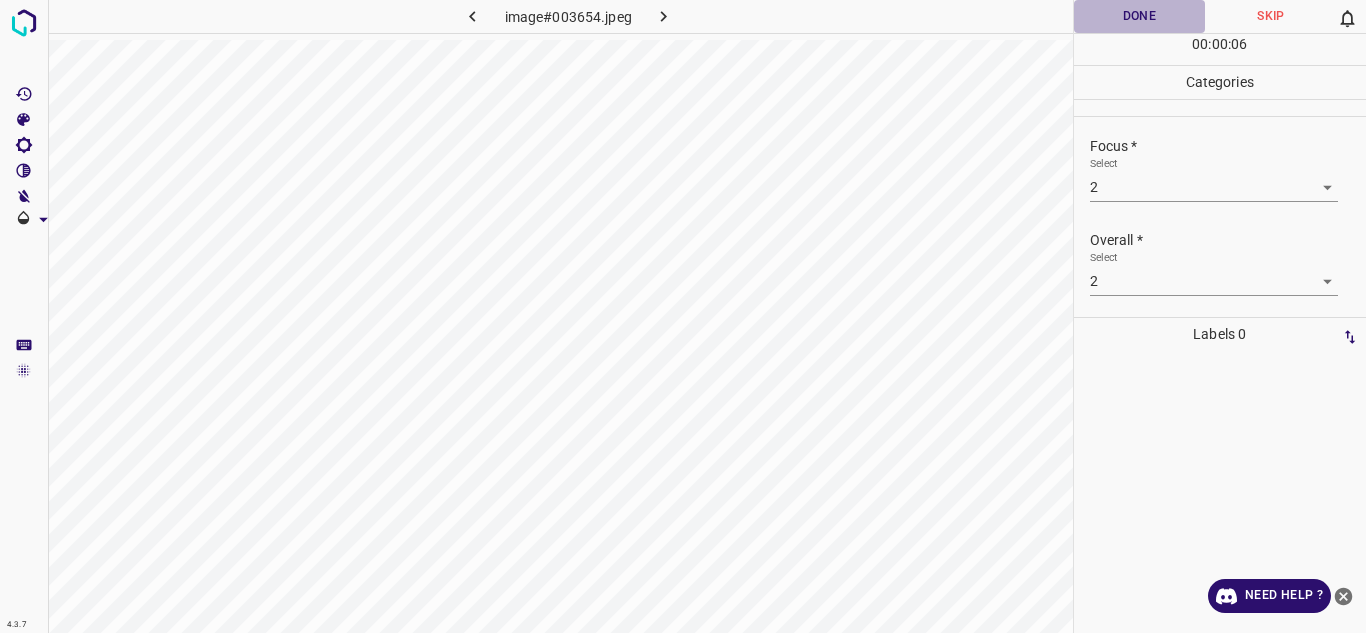 click on "Done" at bounding box center [1140, 16] 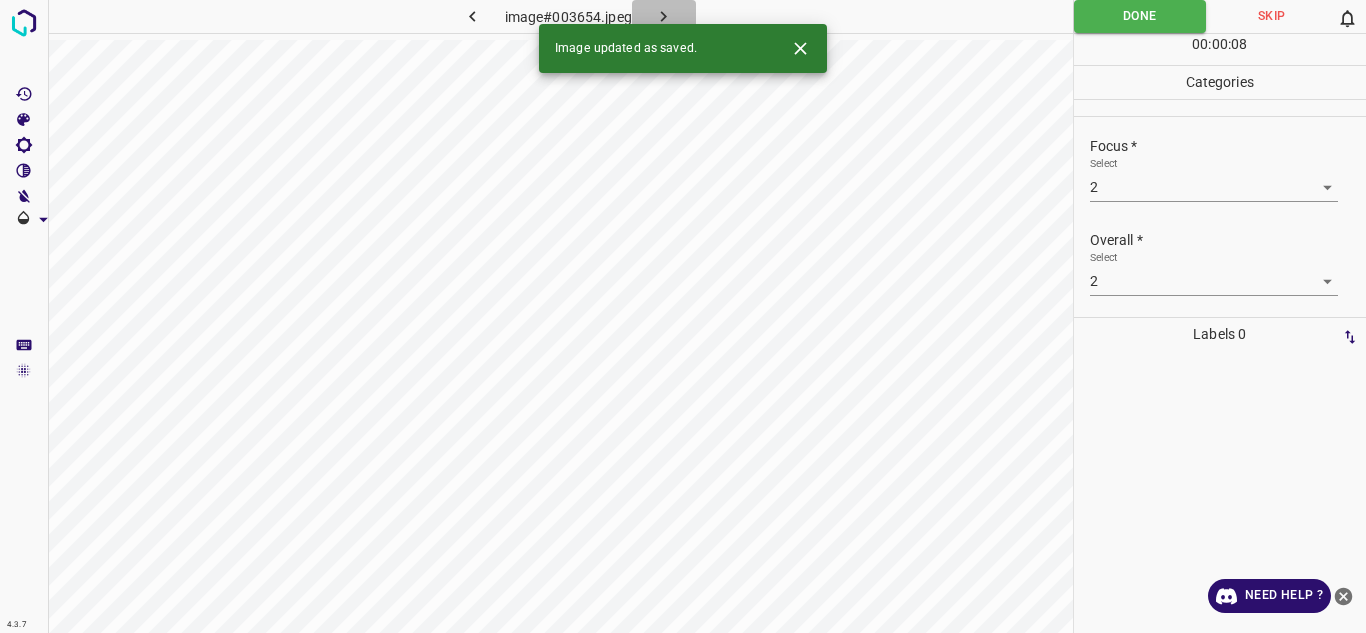 click 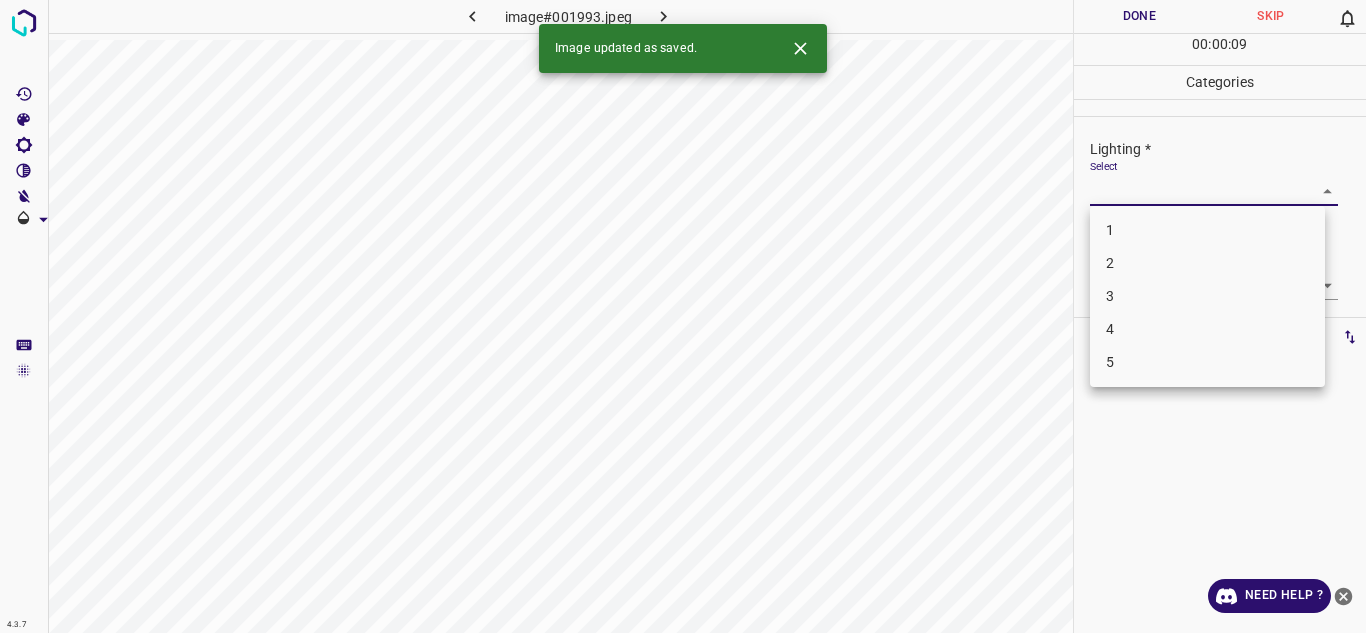 drag, startPoint x: 1138, startPoint y: 194, endPoint x: 1125, endPoint y: 263, distance: 70.21396 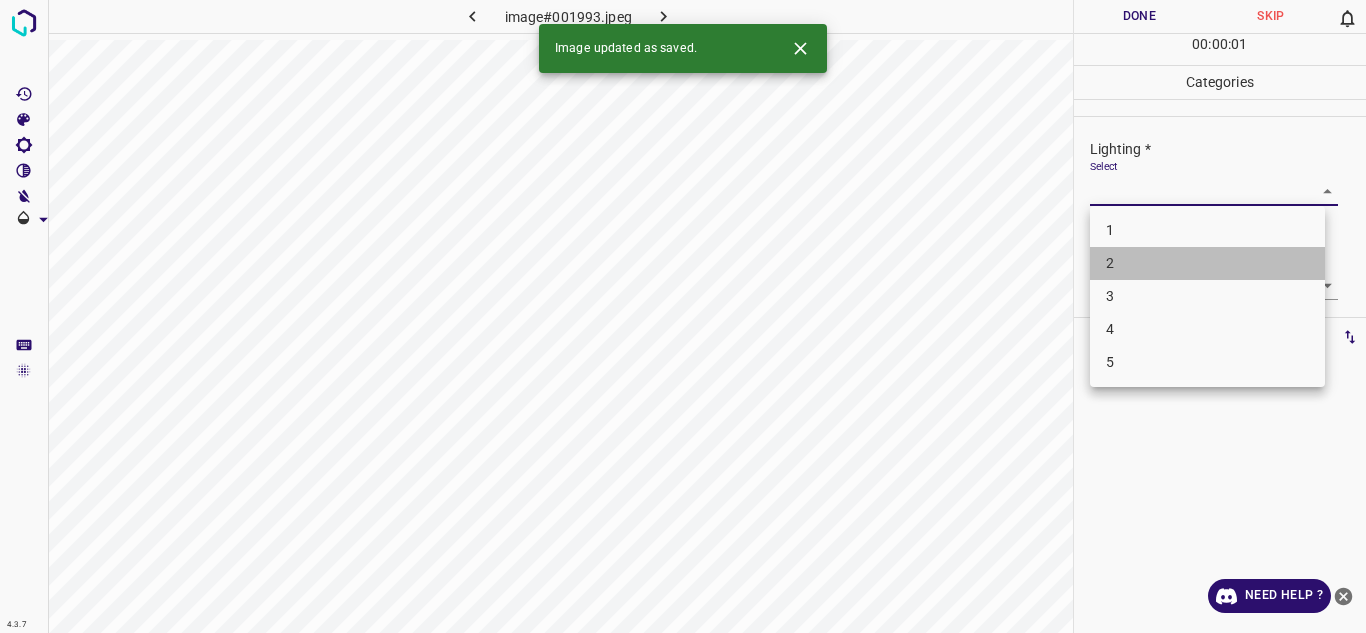 click on "2" at bounding box center [1207, 263] 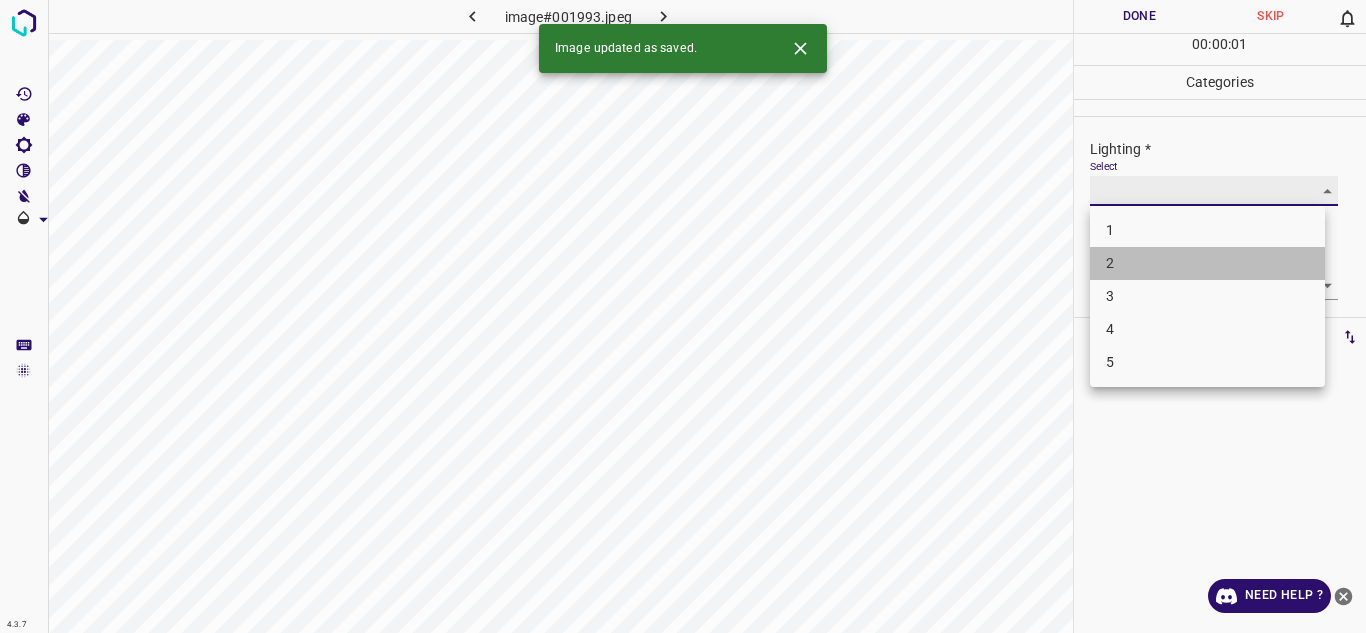type on "2" 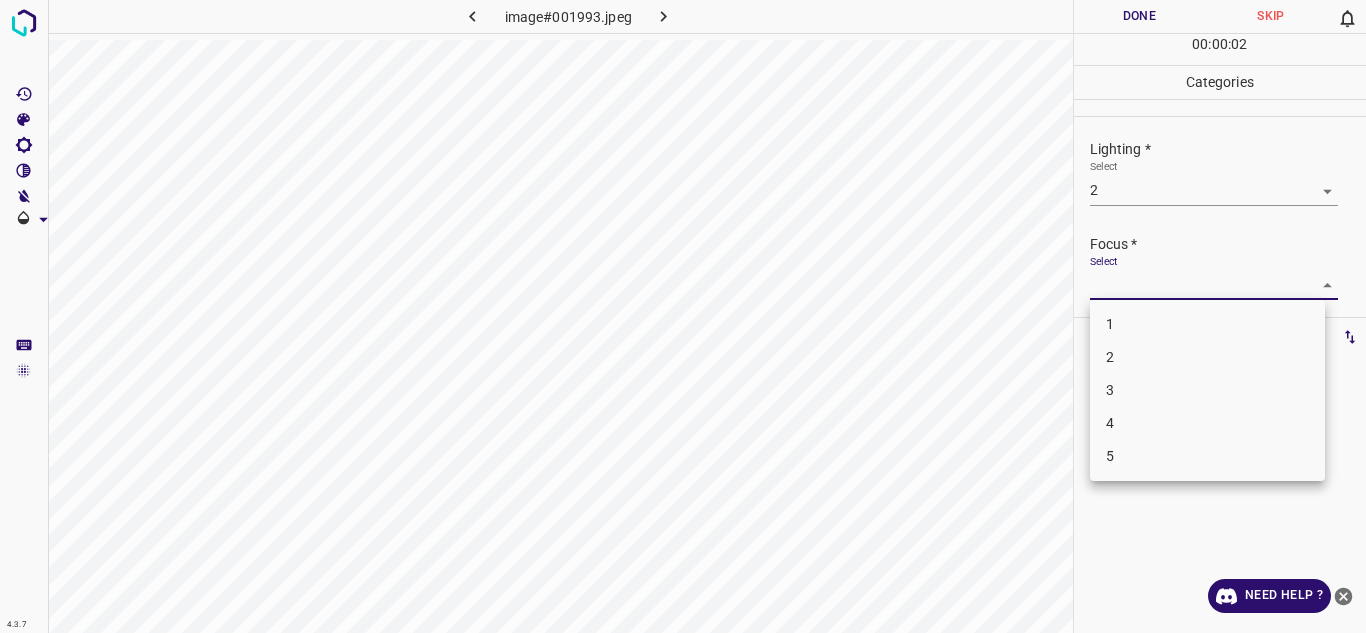 drag, startPoint x: 1131, startPoint y: 295, endPoint x: 1137, endPoint y: 361, distance: 66.27216 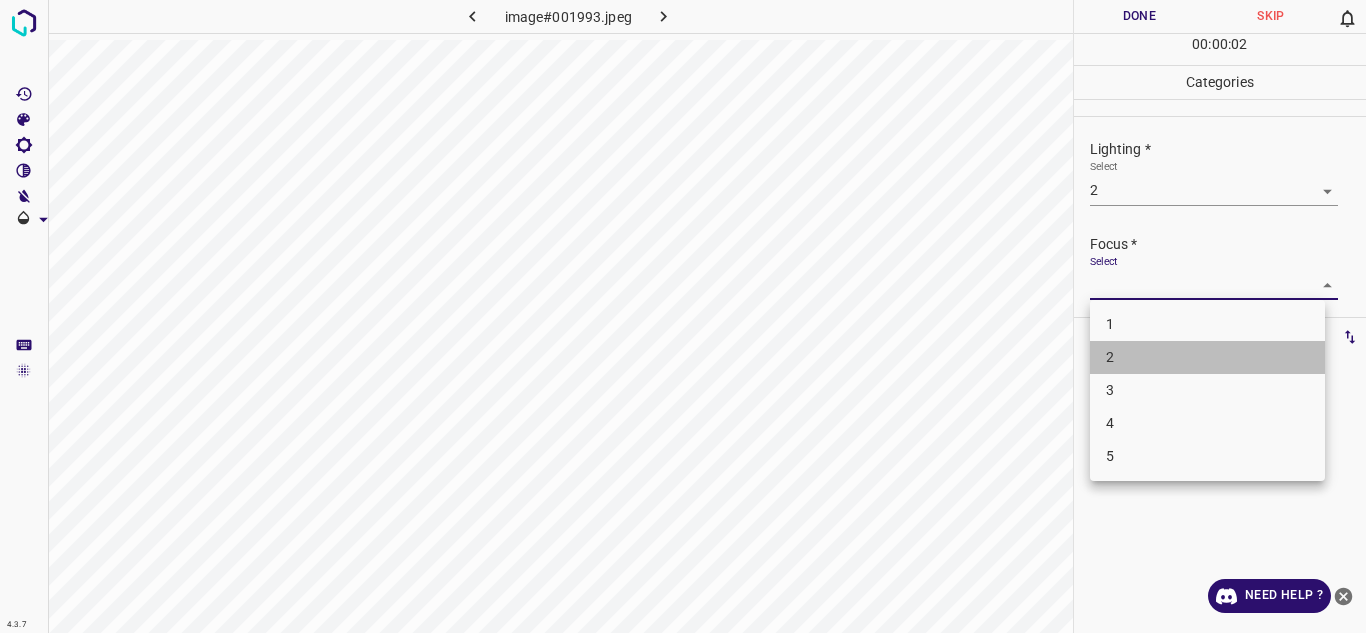 click on "2" at bounding box center (1207, 357) 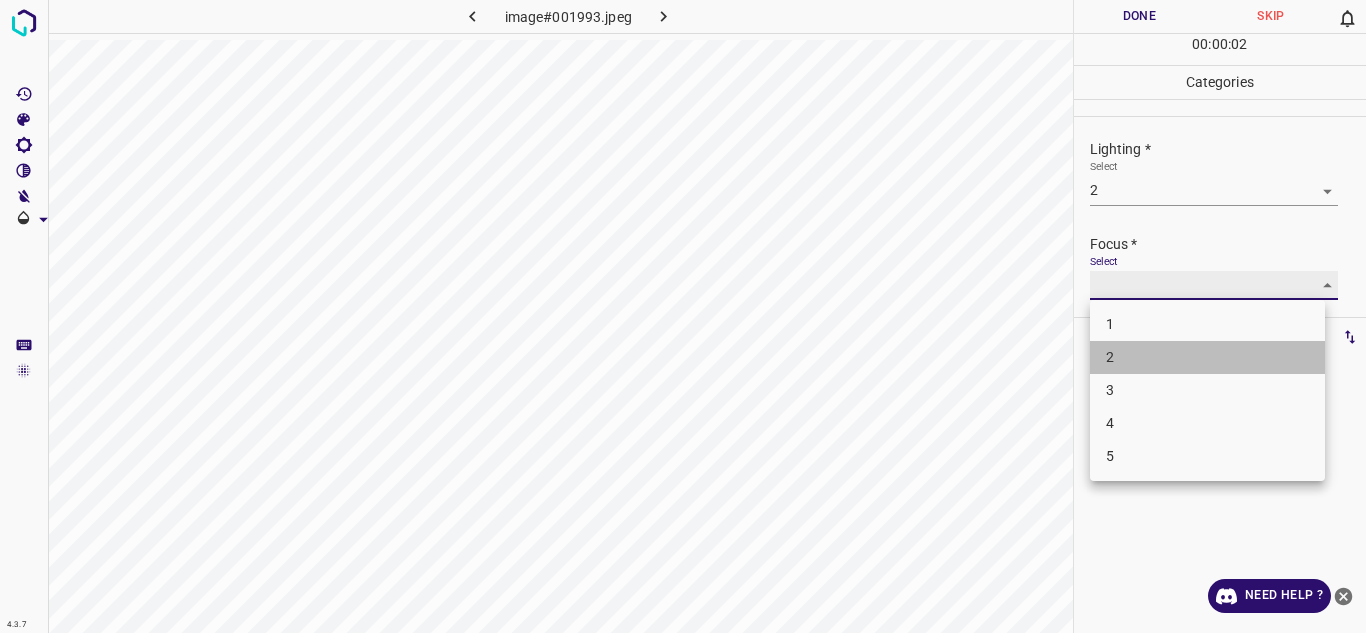 type on "2" 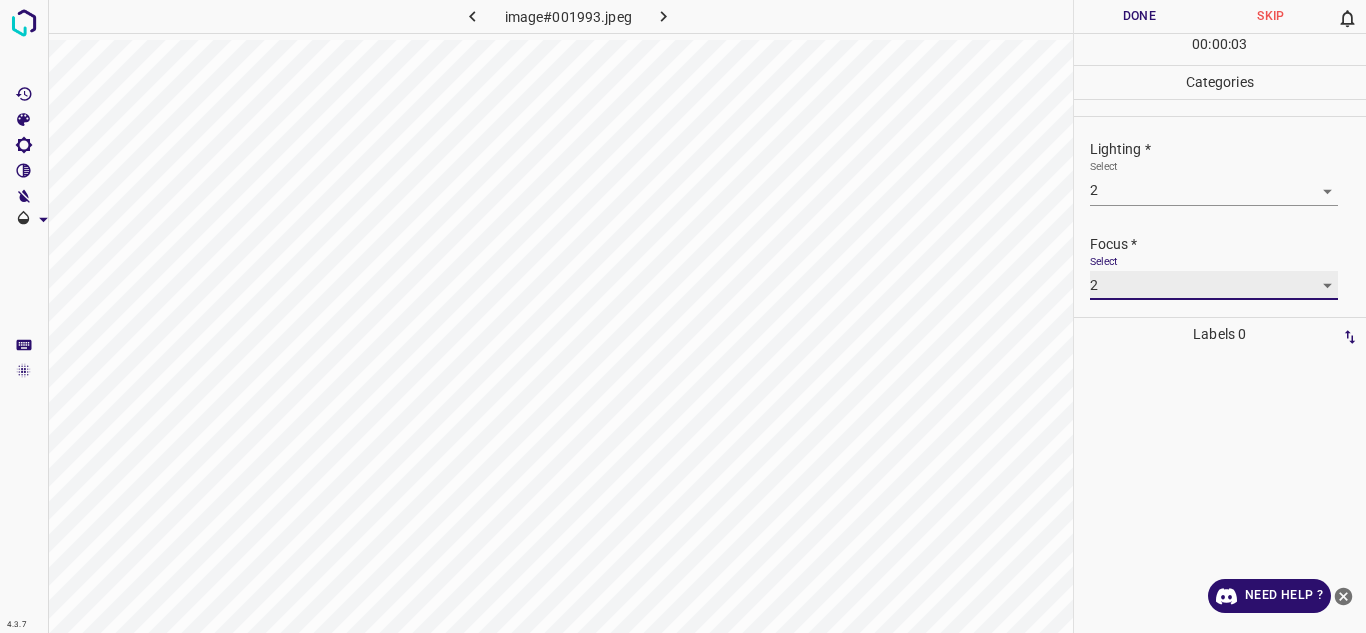 scroll, scrollTop: 98, scrollLeft: 0, axis: vertical 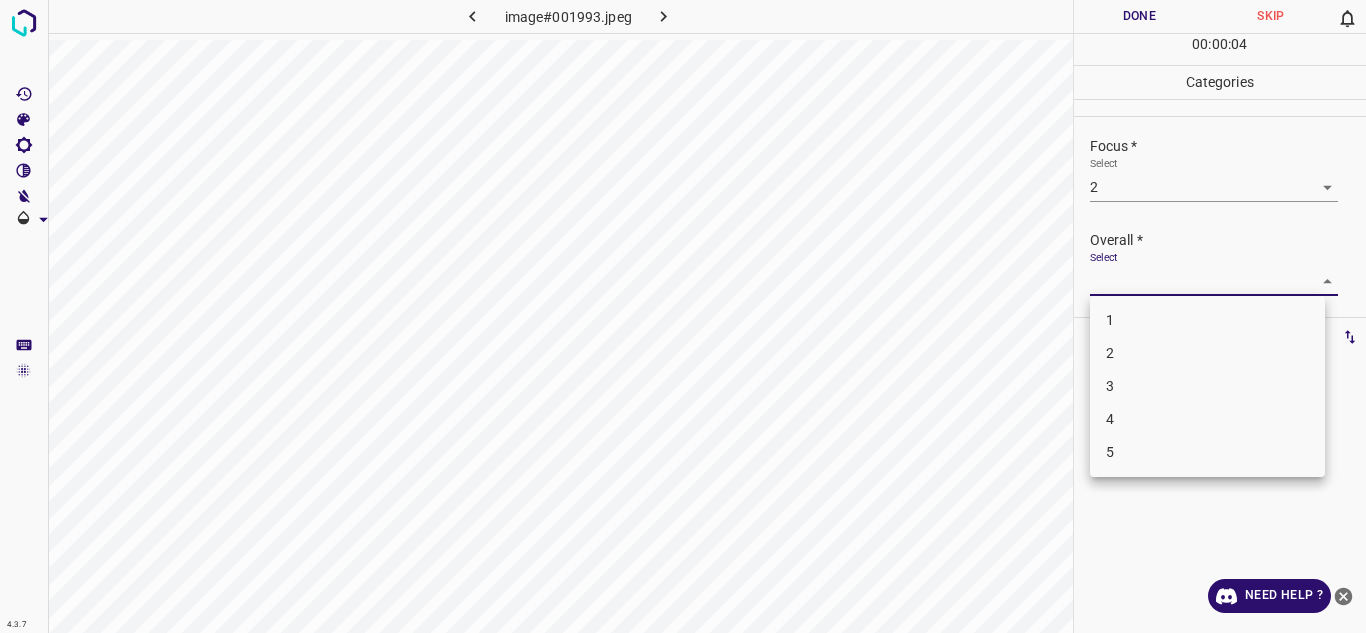 drag, startPoint x: 1265, startPoint y: 268, endPoint x: 1125, endPoint y: 347, distance: 160.75136 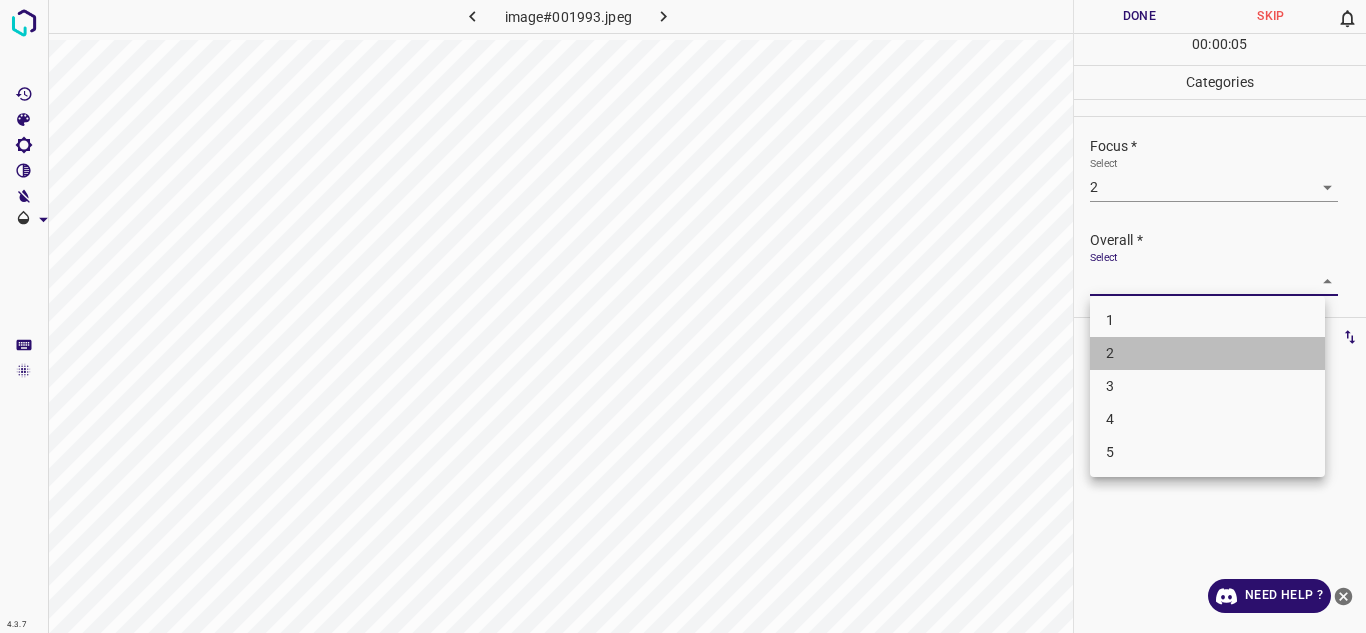 click on "2" at bounding box center [1207, 353] 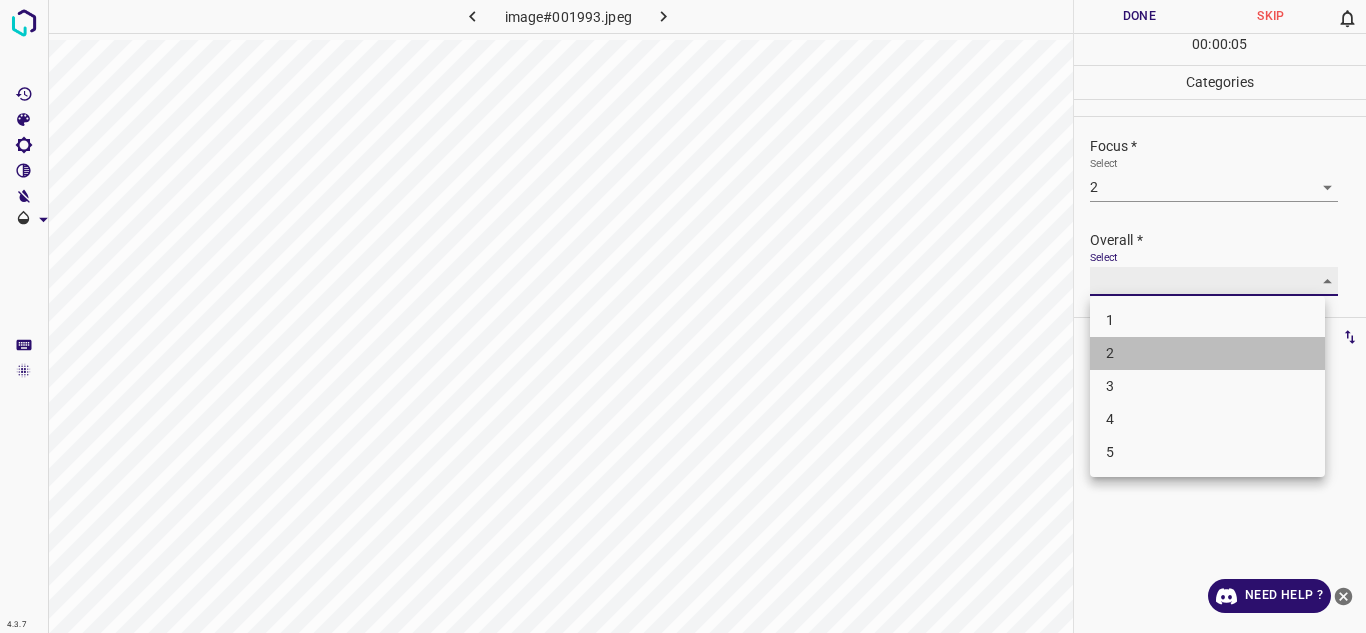type on "2" 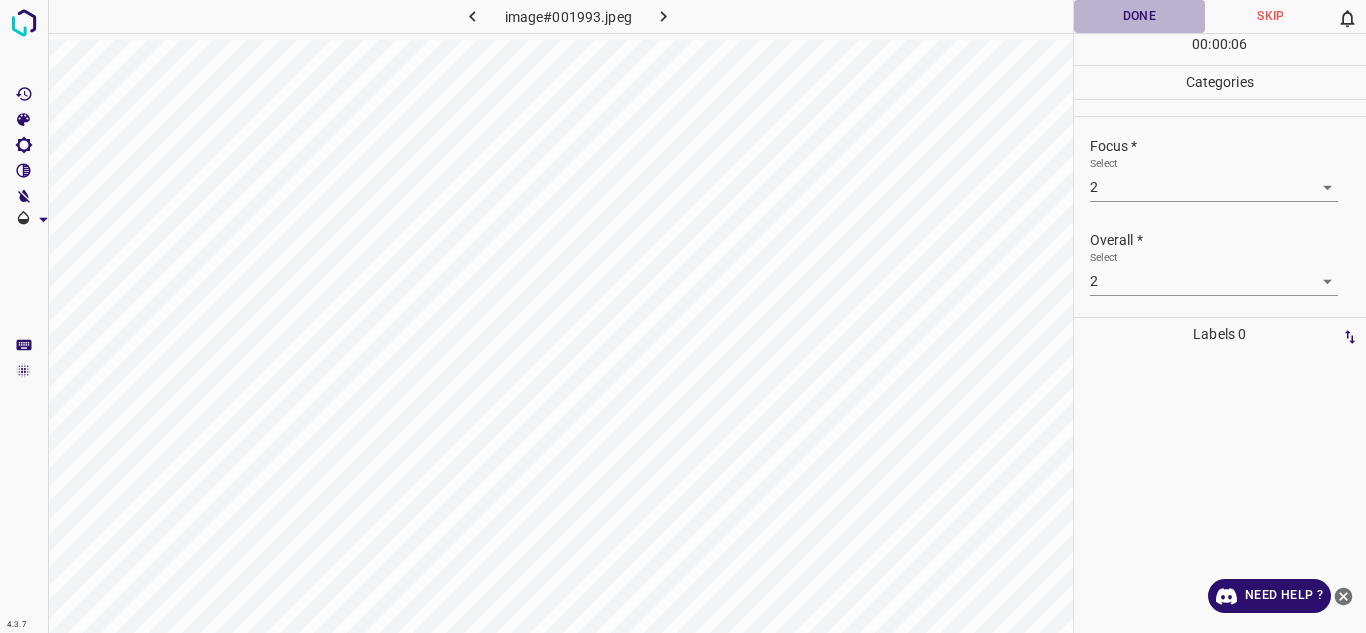 click on "Done" at bounding box center (1140, 16) 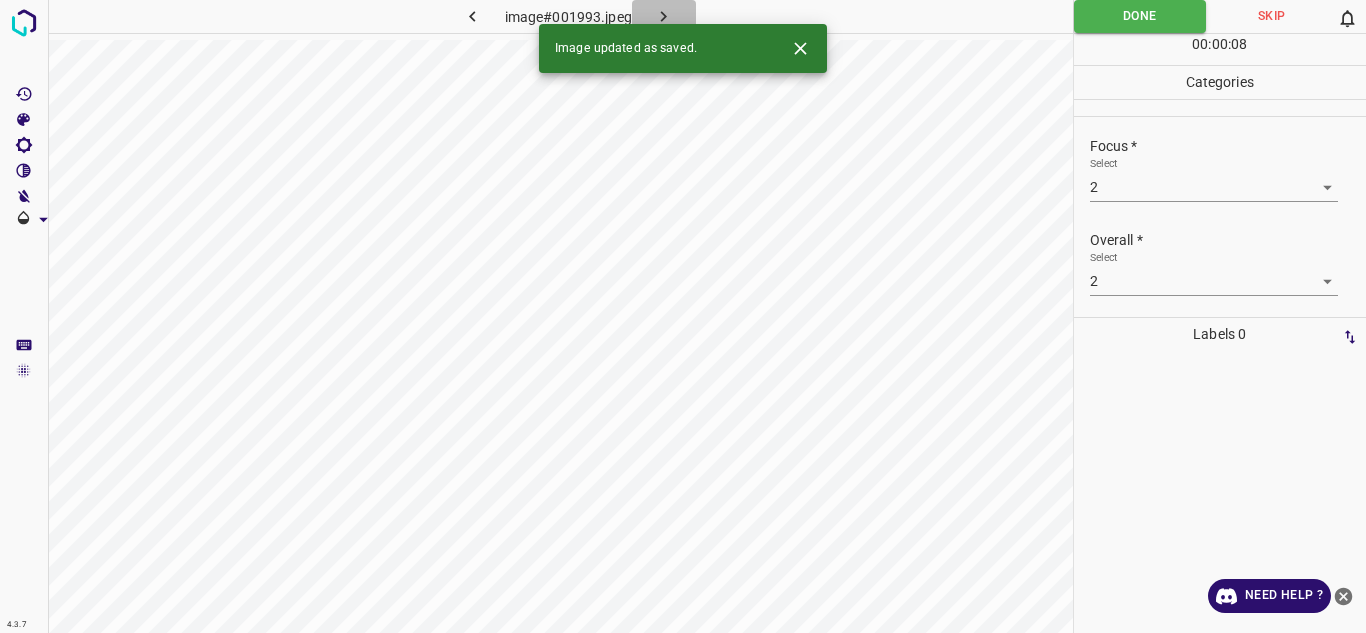 click at bounding box center (664, 16) 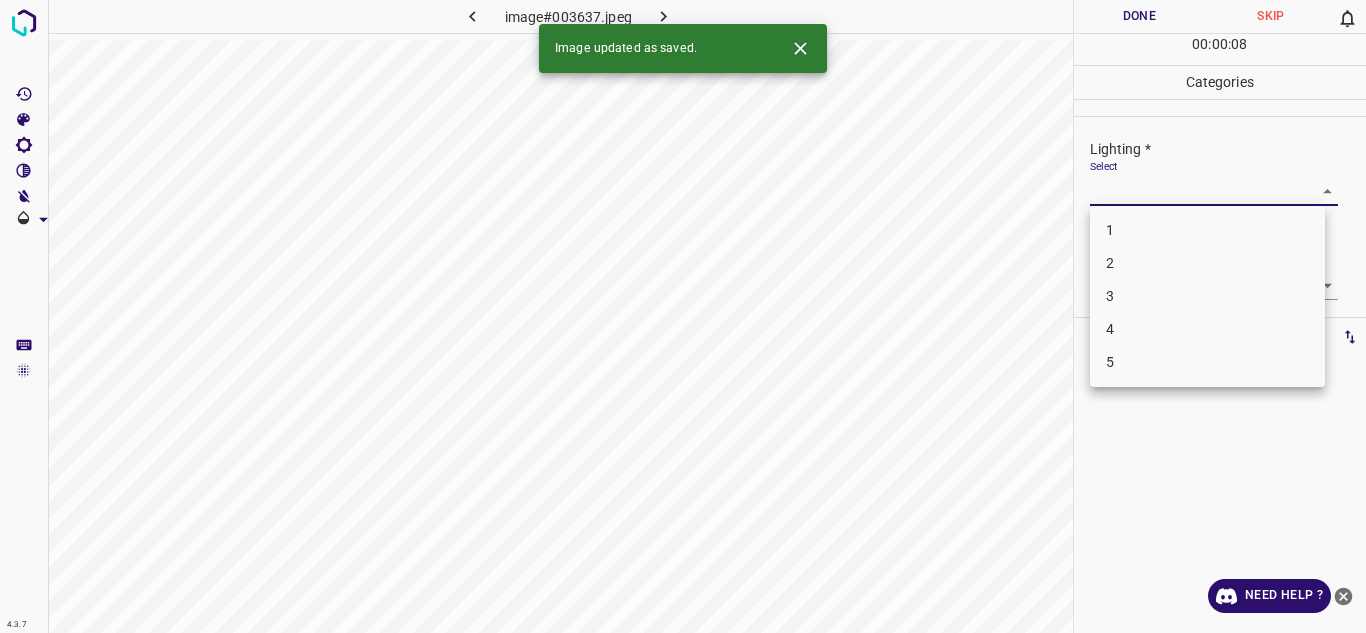 drag, startPoint x: 1170, startPoint y: 183, endPoint x: 1133, endPoint y: 268, distance: 92.70383 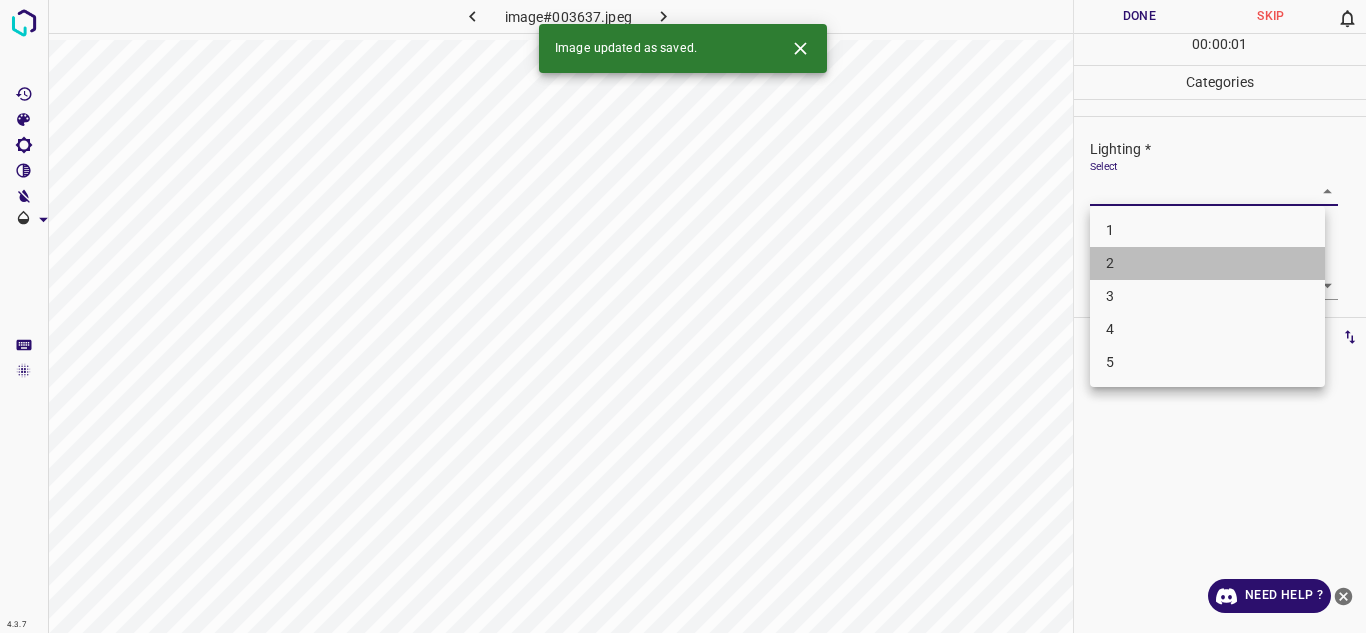 click on "2" at bounding box center [1207, 263] 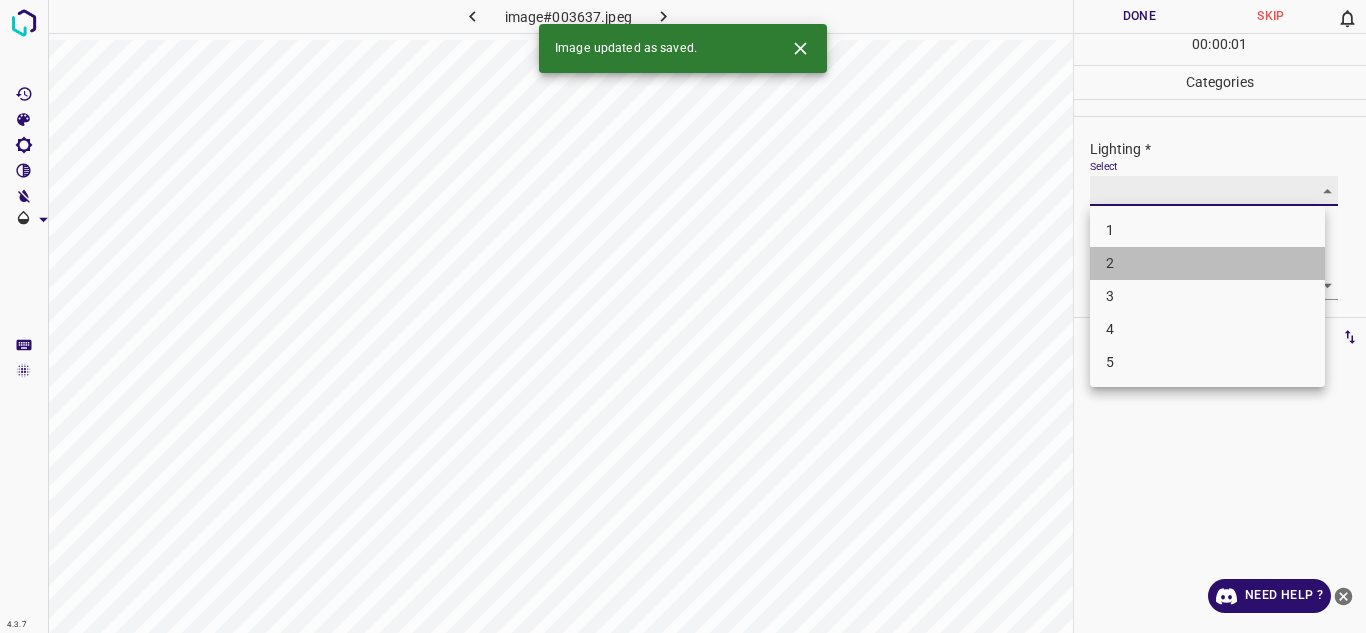 type on "2" 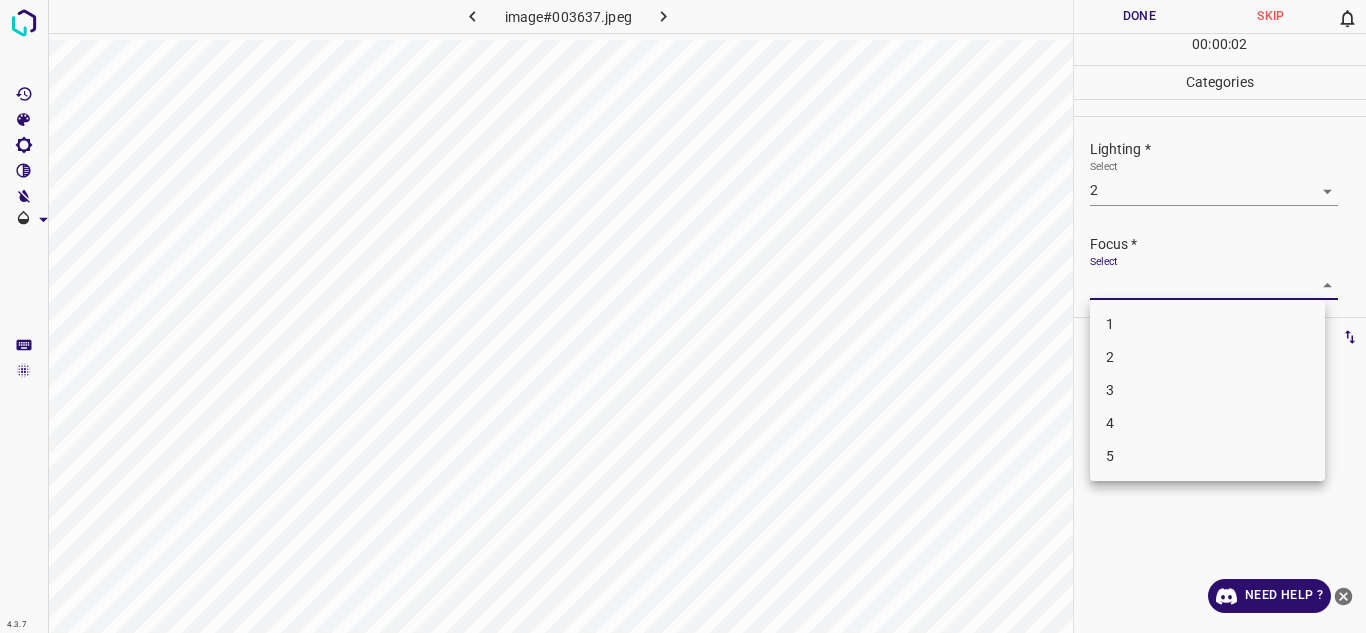 drag, startPoint x: 1130, startPoint y: 279, endPoint x: 1128, endPoint y: 348, distance: 69.02898 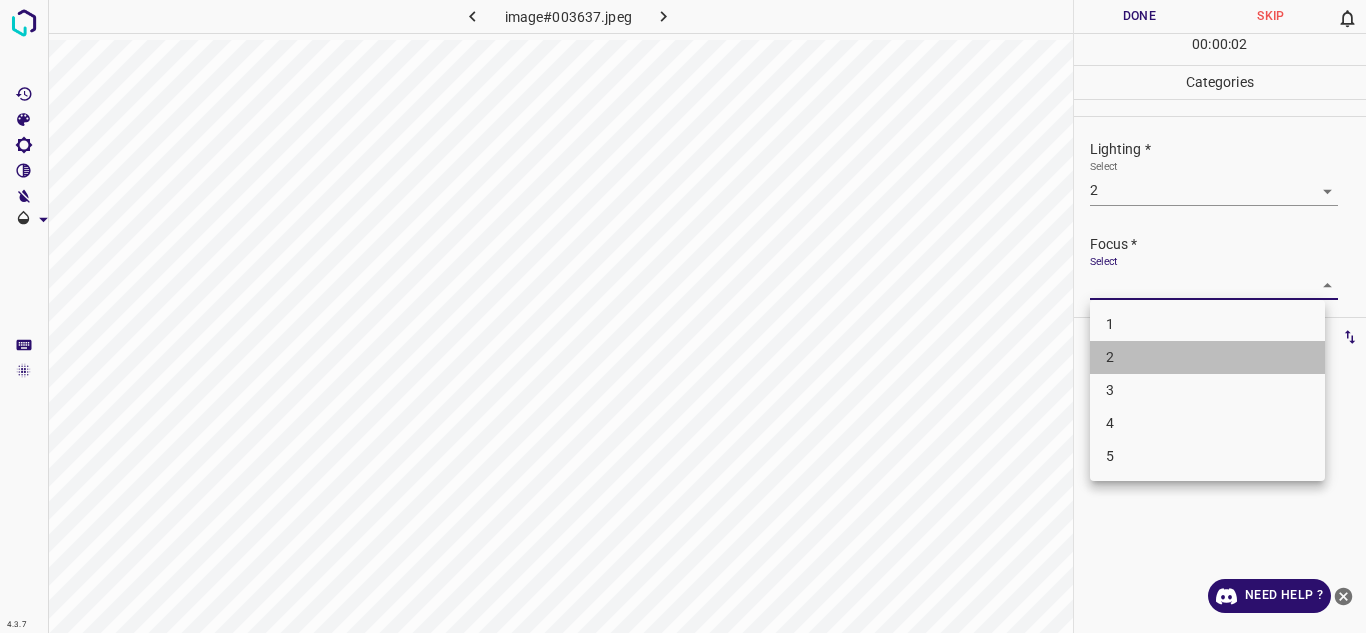 click on "2" at bounding box center (1207, 357) 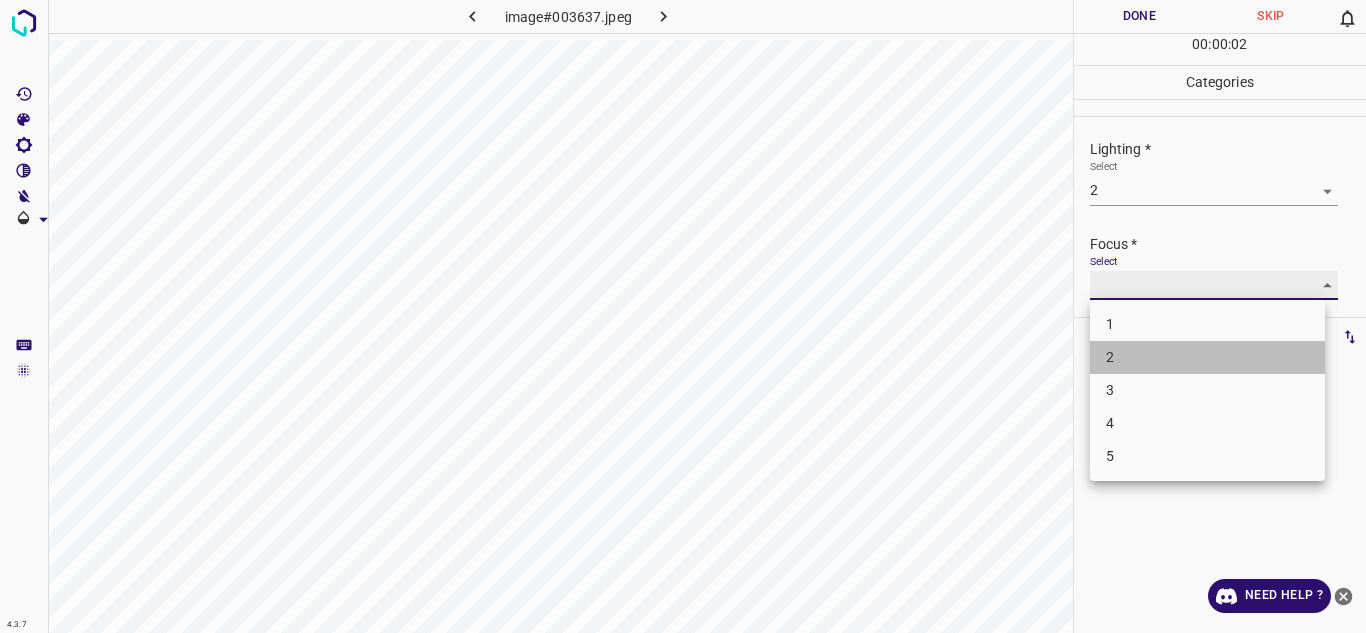 type on "2" 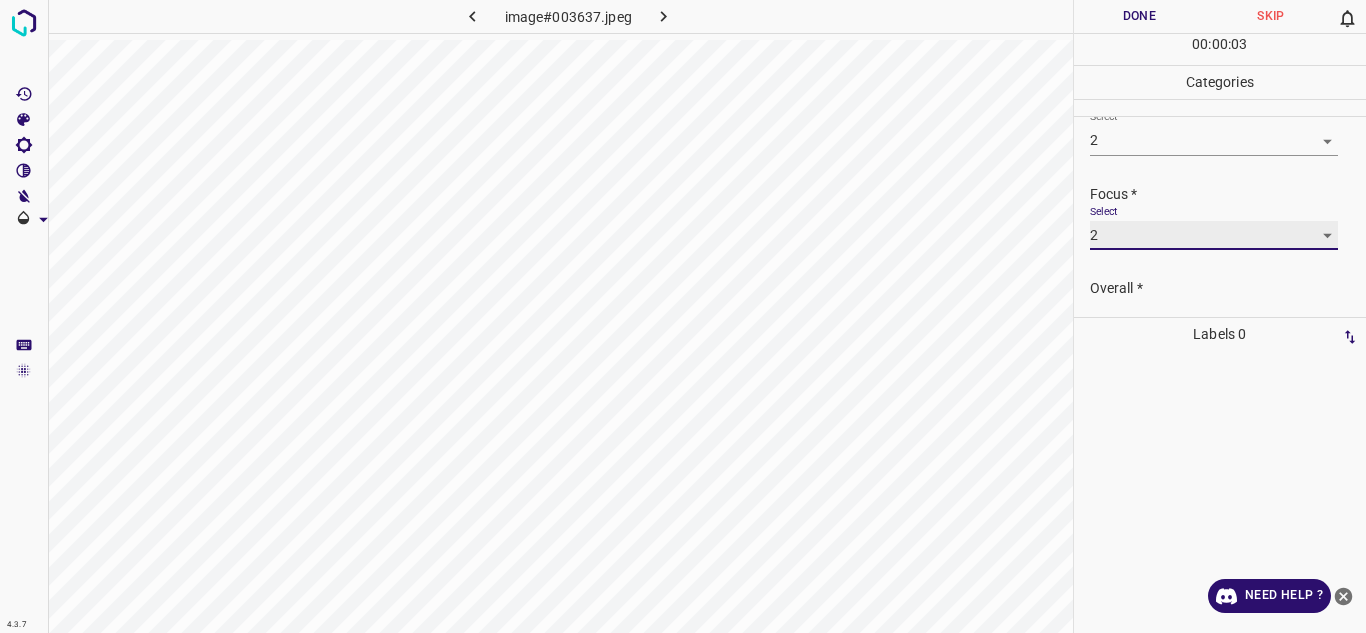 scroll, scrollTop: 98, scrollLeft: 0, axis: vertical 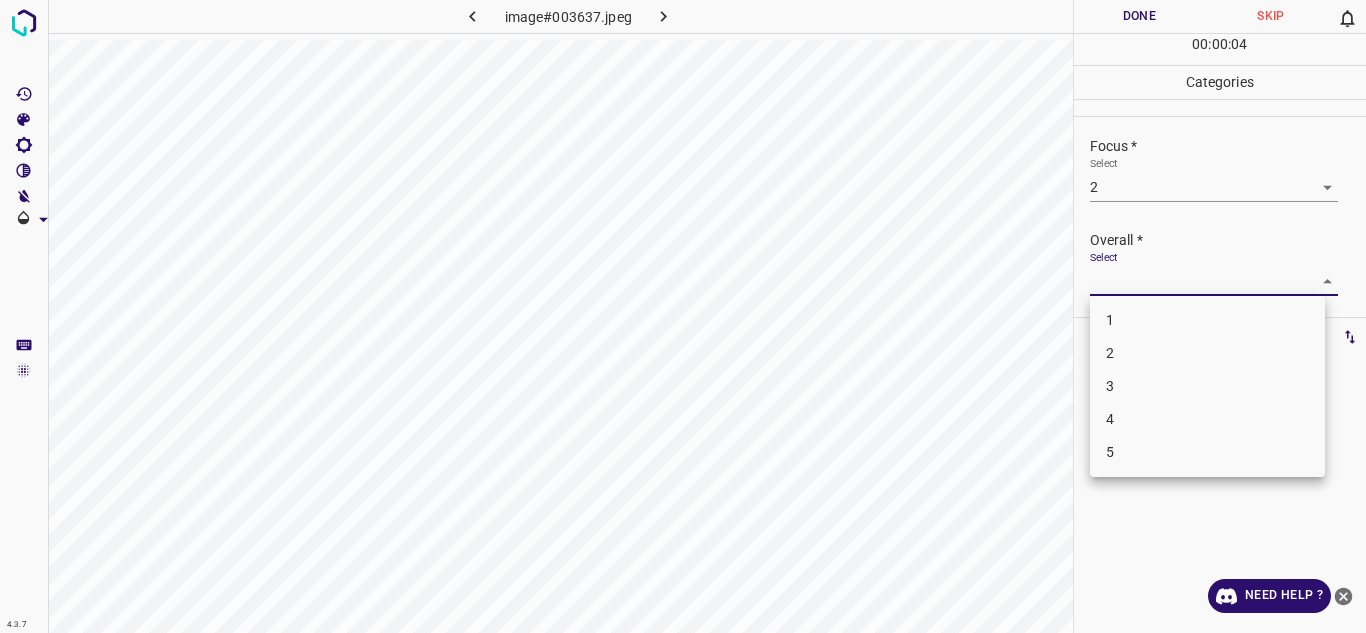 drag, startPoint x: 1264, startPoint y: 280, endPoint x: 1166, endPoint y: 343, distance: 116.50322 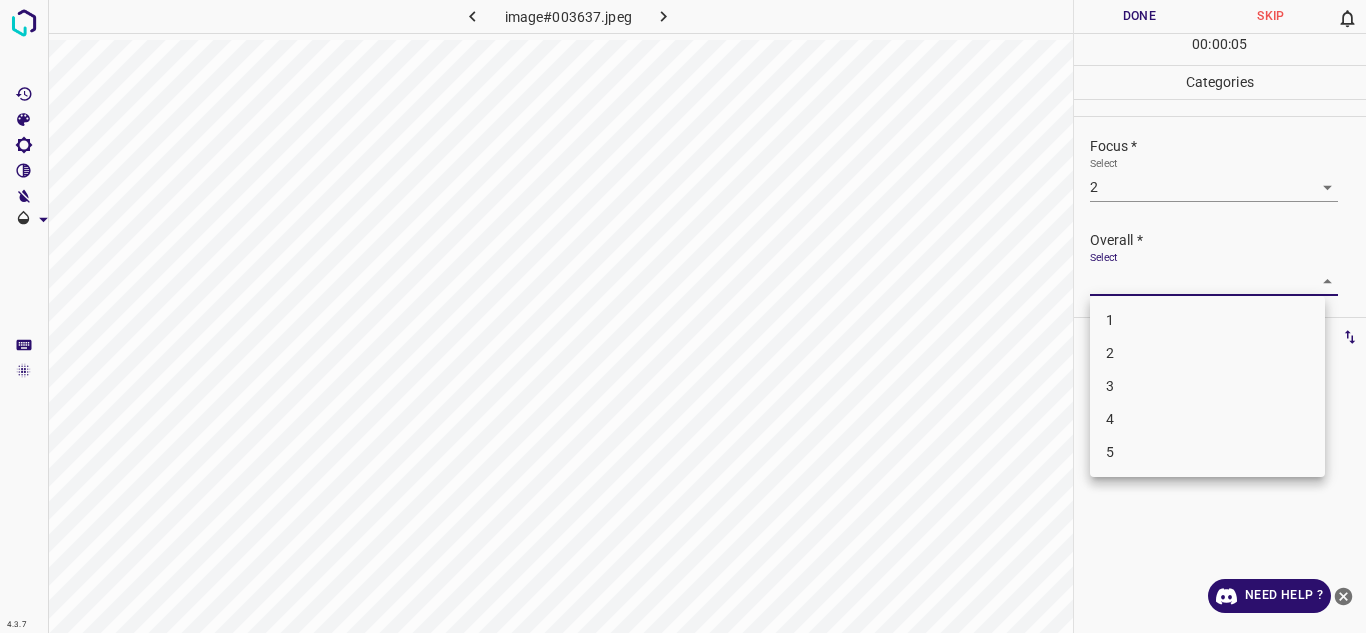 click on "2" at bounding box center [1207, 353] 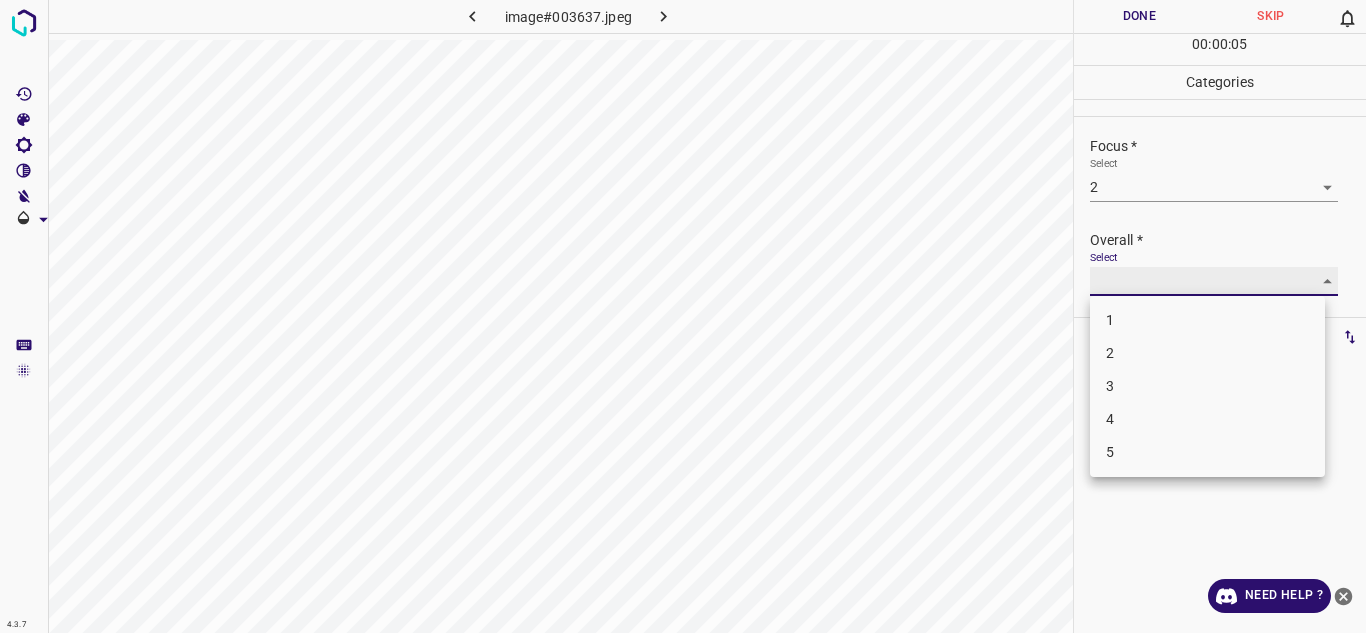 type on "2" 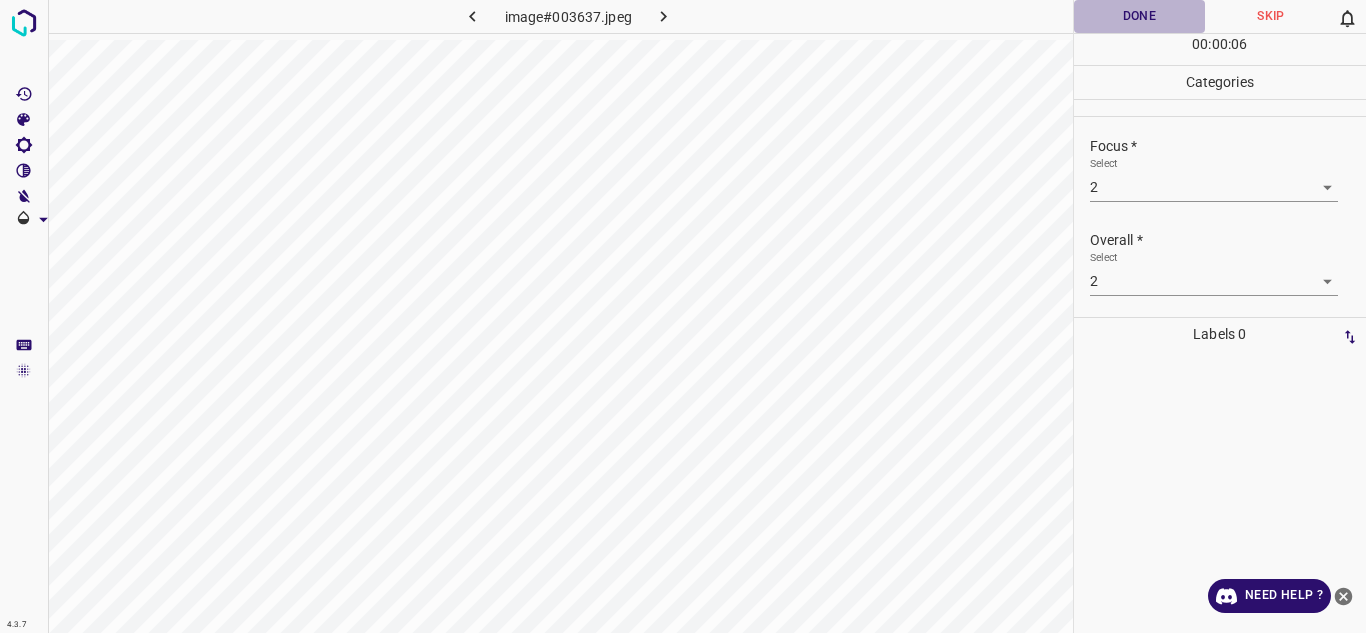 click on "Done" at bounding box center [1140, 16] 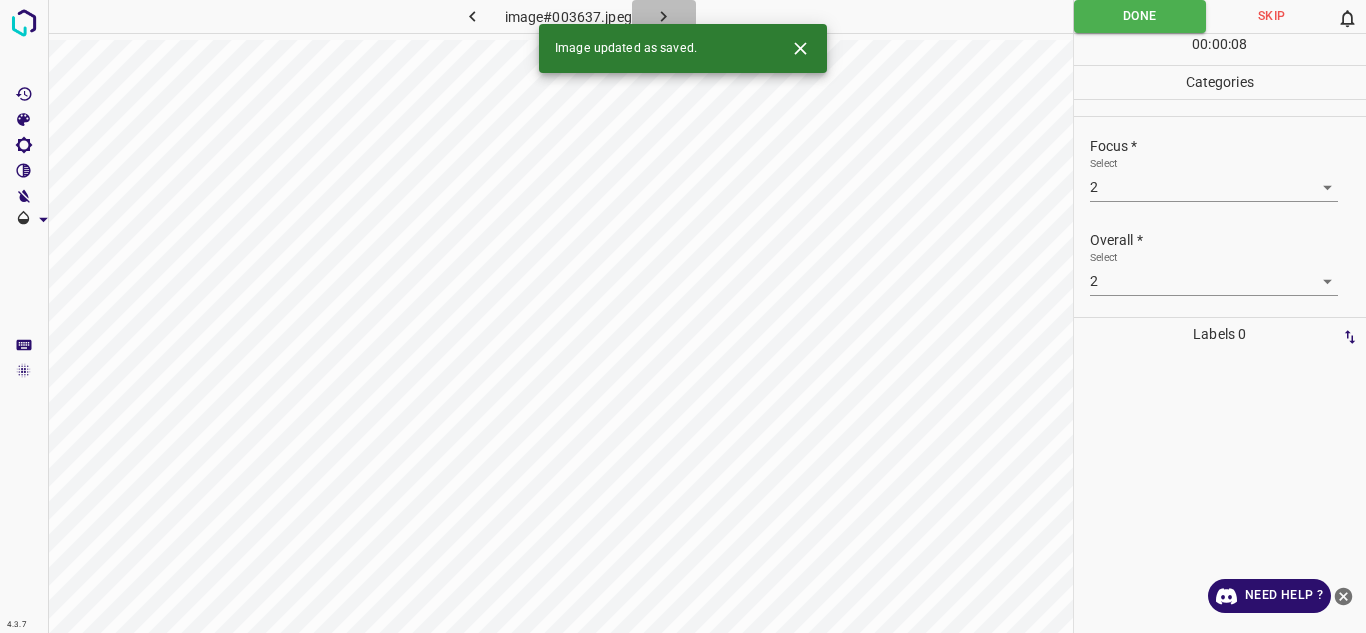 click 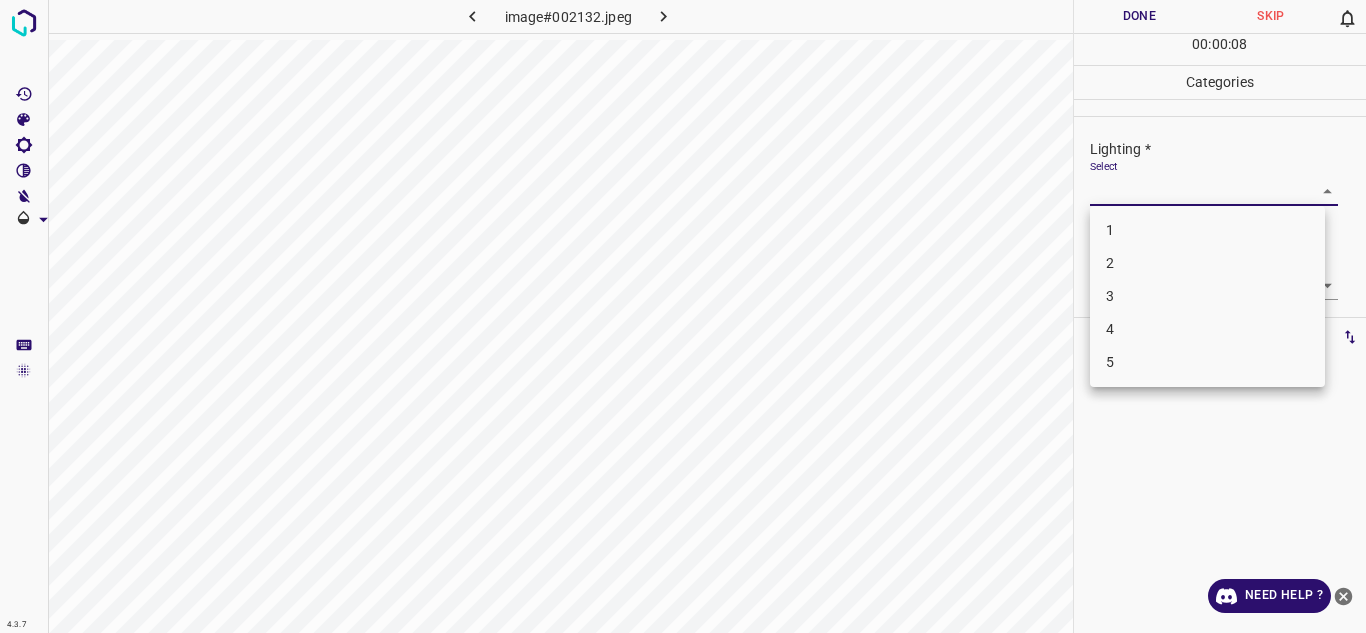 click on "4.3.7 image#002132.jpeg Done Skip 0 00   : 00   : 08   Categories Lighting *  Select ​ Focus *  Select ​ Overall *  Select ​ Labels   0 Categories 1 Lighting 2 Focus 3 Overall Tools Space Change between modes (Draw & Edit) I Auto labeling R Restore zoom M Zoom in N Zoom out Delete Delete selecte label Filters Z Restore filters X Saturation filter C Brightness filter V Contrast filter B Gray scale filter General O Download Need Help ? Texto original Valora esta traducción Tu opinión servirá para ayudar a mejorar el Traductor de Google - Text - Hide - Delete 1 2 3 4 5" at bounding box center [683, 316] 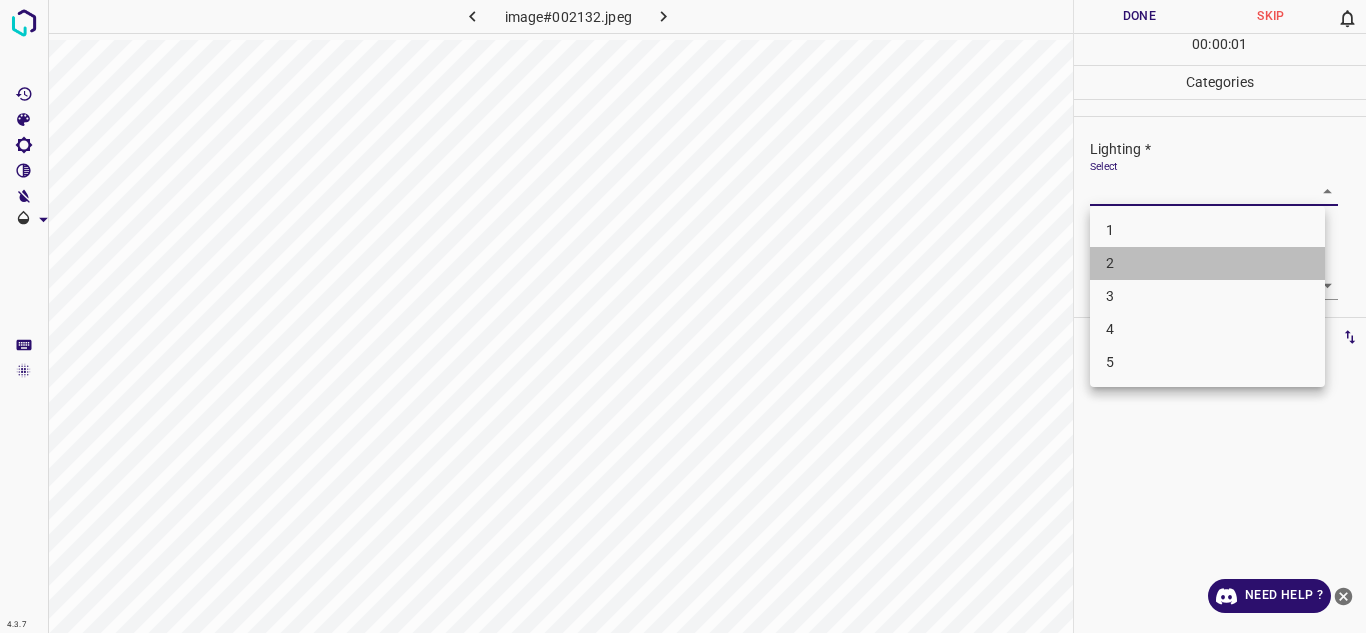 click on "2" at bounding box center [1207, 263] 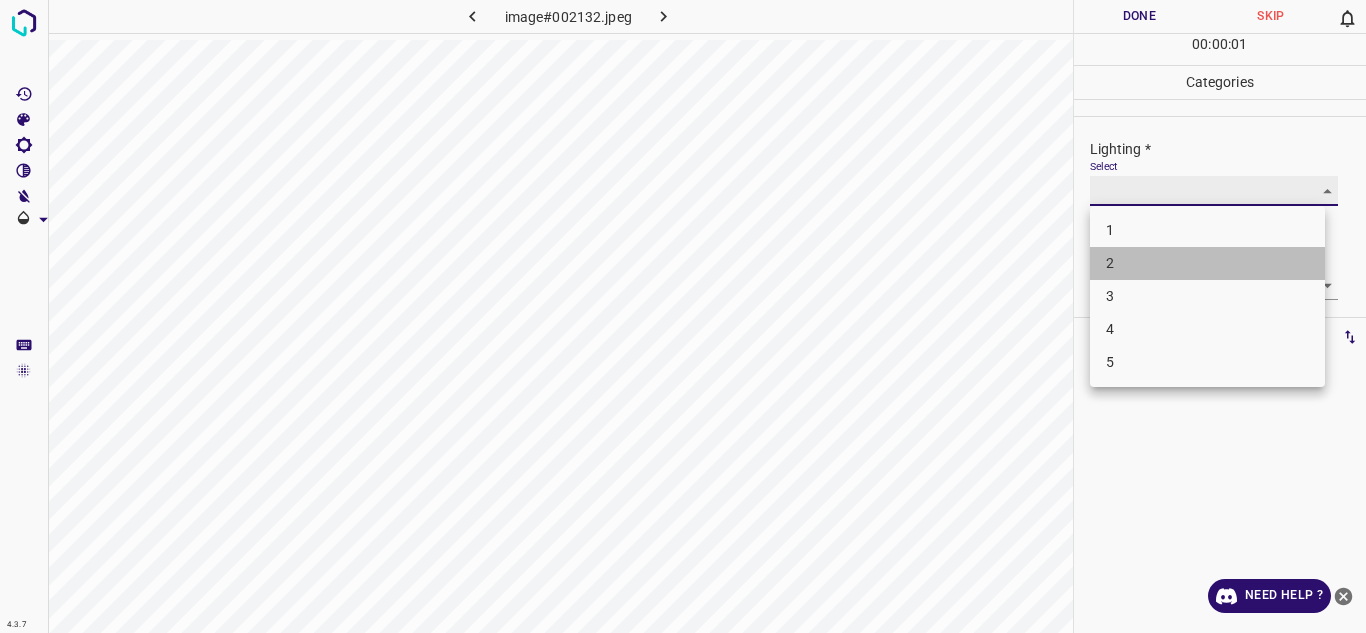 type on "2" 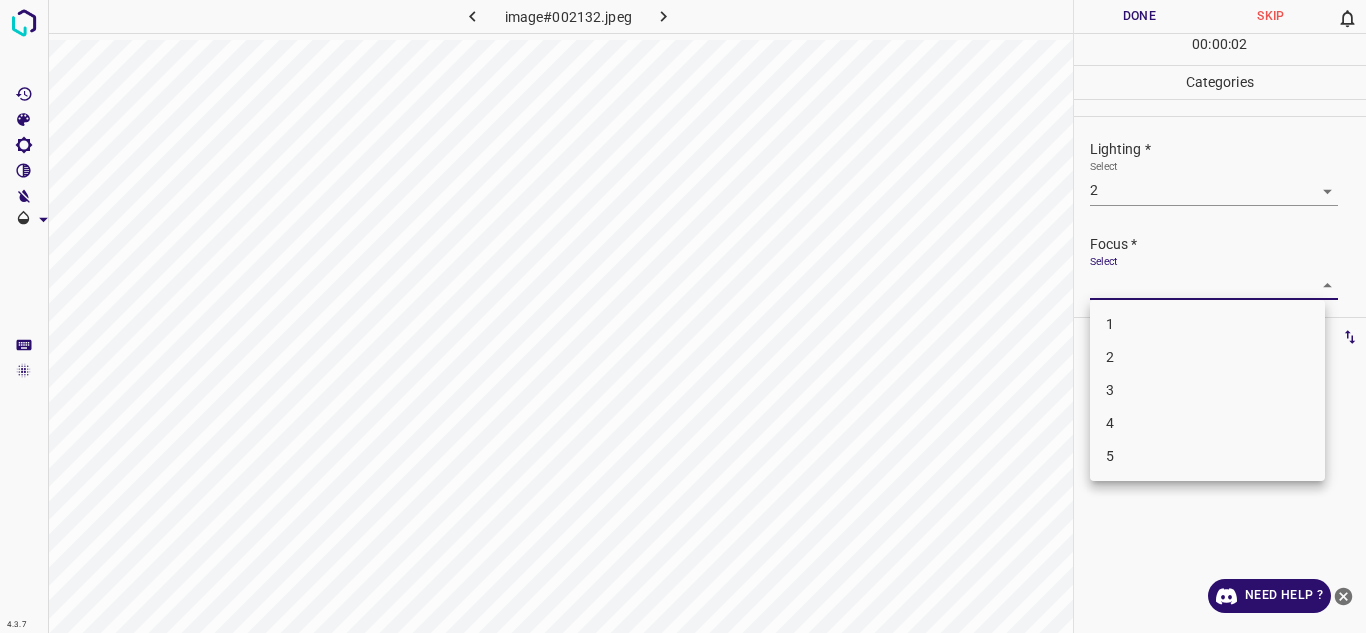 drag, startPoint x: 1148, startPoint y: 279, endPoint x: 1149, endPoint y: 347, distance: 68.007355 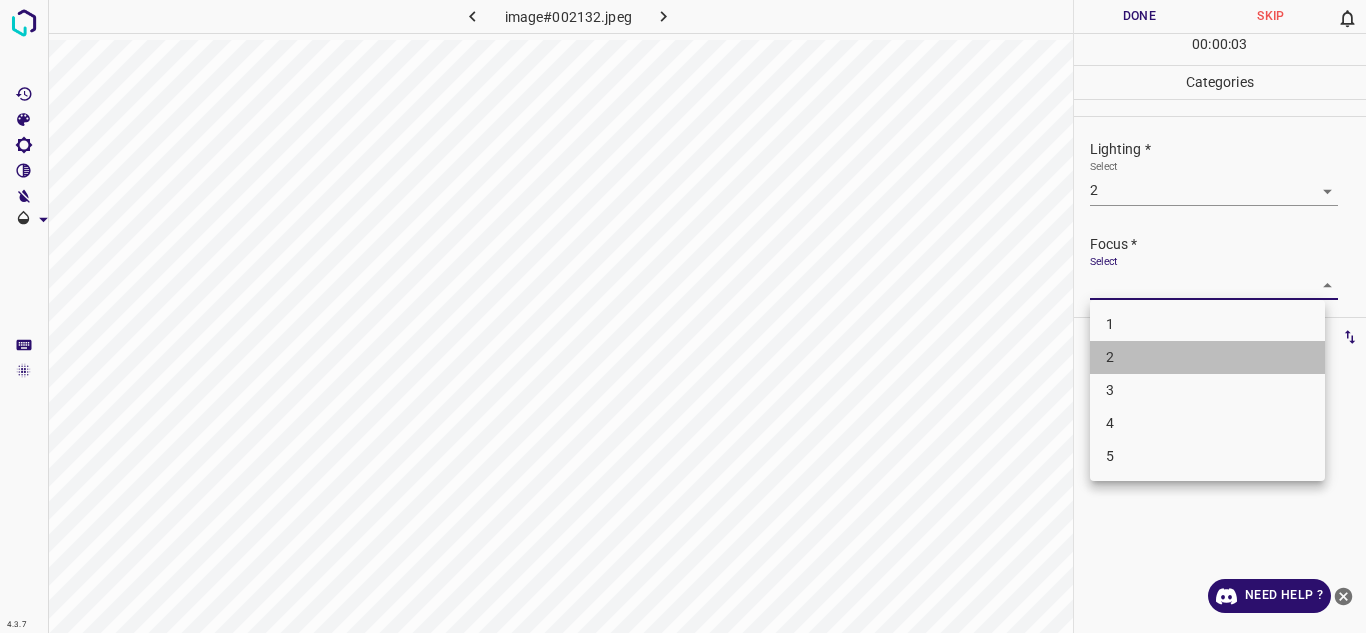 click on "2" at bounding box center [1207, 357] 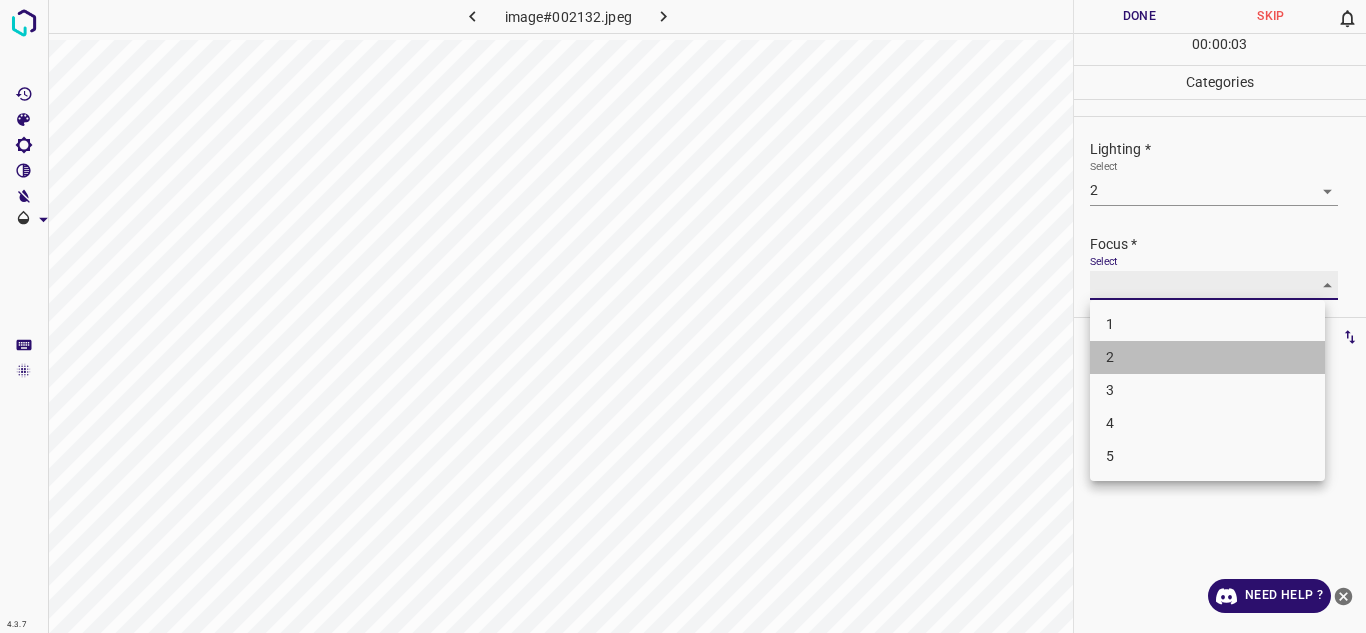 type on "2" 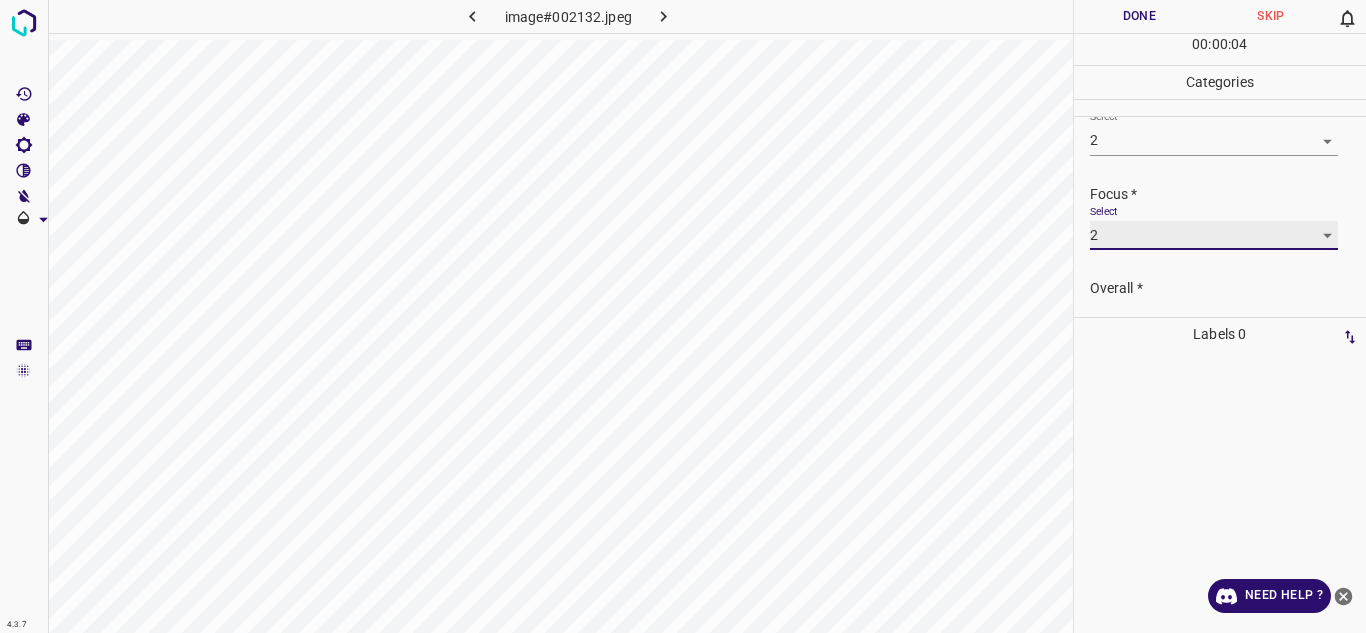 scroll, scrollTop: 98, scrollLeft: 0, axis: vertical 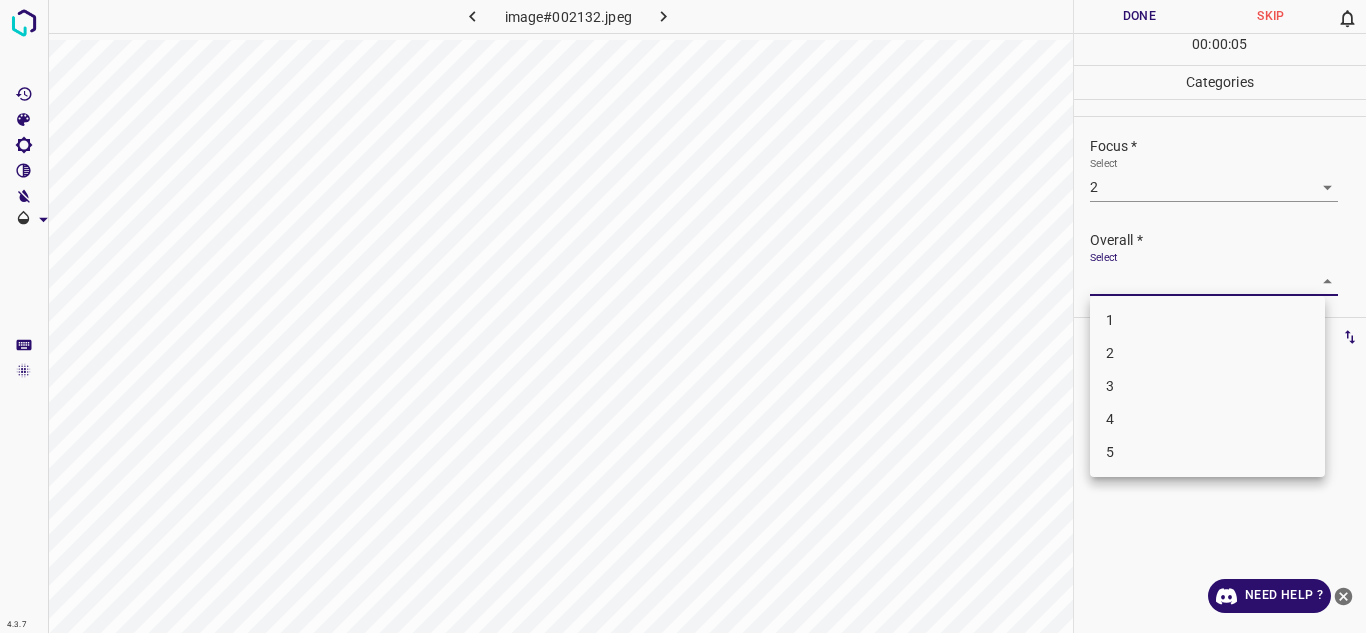 drag, startPoint x: 1276, startPoint y: 269, endPoint x: 1130, endPoint y: 370, distance: 177.53027 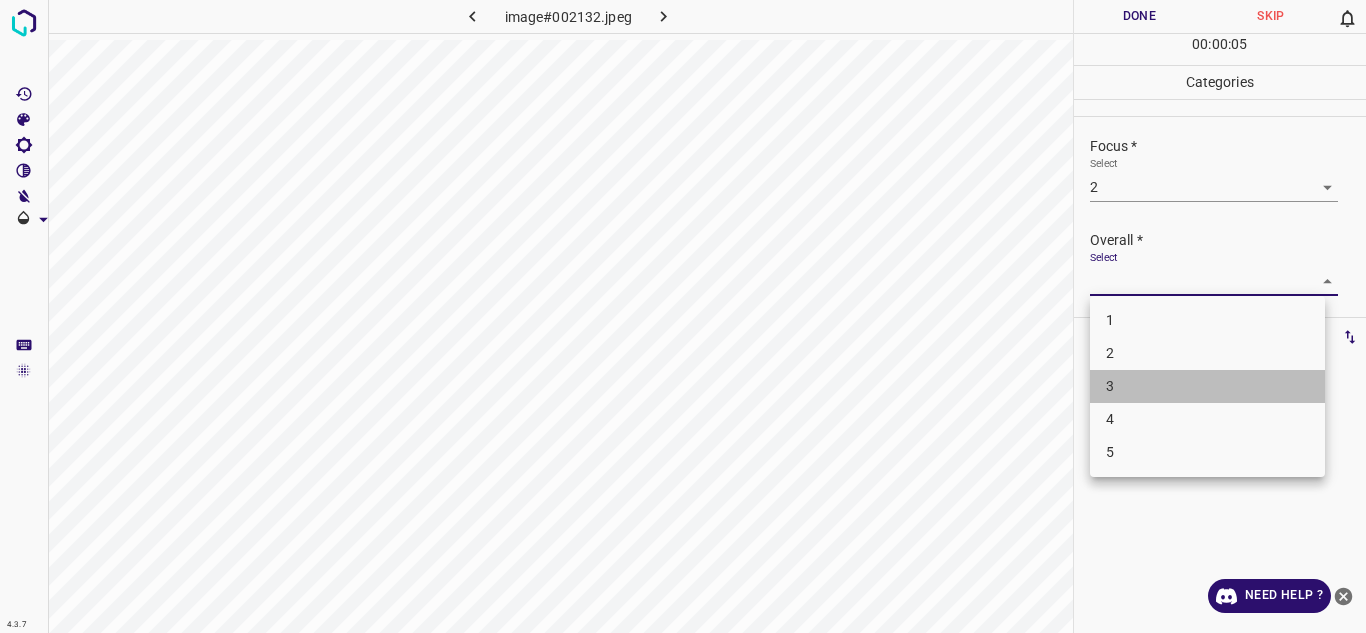 click on "3" at bounding box center [1207, 386] 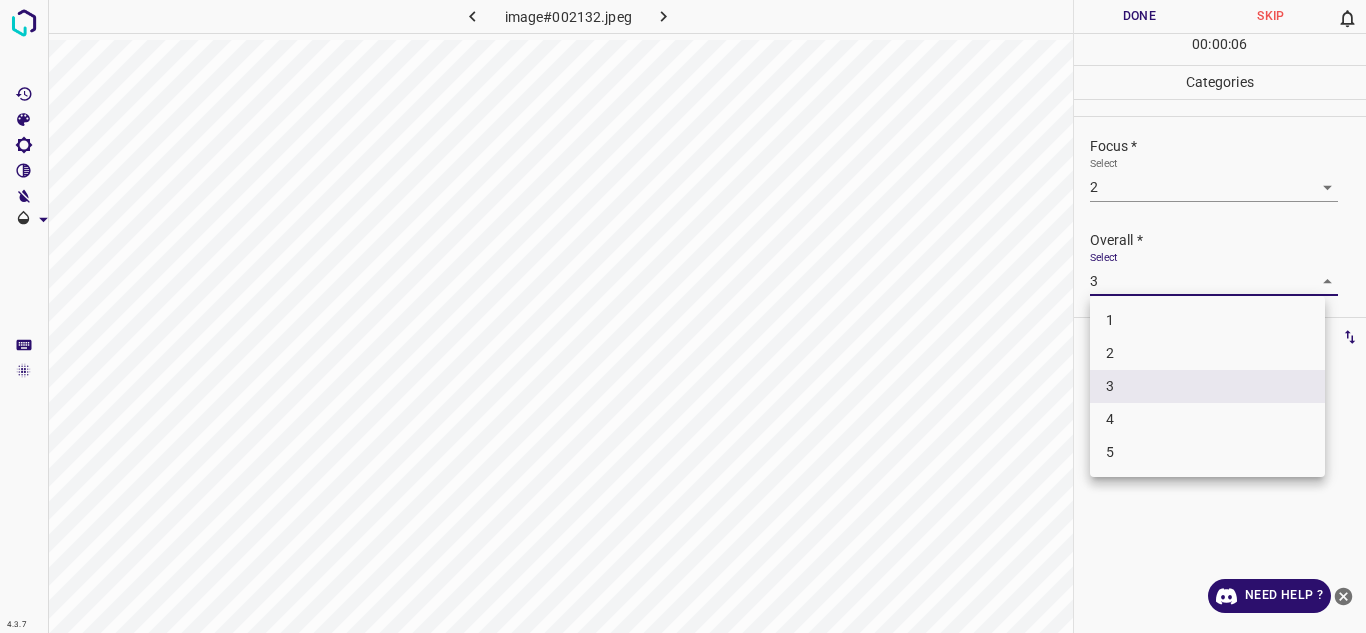 click on "4.3.7 image#002132.jpeg Done Skip 0 00   : 00   : 06   Categories Lighting *  Select 2 2 Focus *  Select 2 2 Overall *  Select 3 3 Labels   0 Categories 1 Lighting 2 Focus 3 Overall Tools Space Change between modes (Draw & Edit) I Auto labeling R Restore zoom M Zoom in N Zoom out Delete Delete selecte label Filters Z Restore filters X Saturation filter C Brightness filter V Contrast filter B Gray scale filter General O Download Need Help ? Texto original Valora esta traducción Tu opinión servirá para ayudar a mejorar el Traductor de Google - Text - Hide - Delete 1 2 3 4 5" at bounding box center [683, 316] 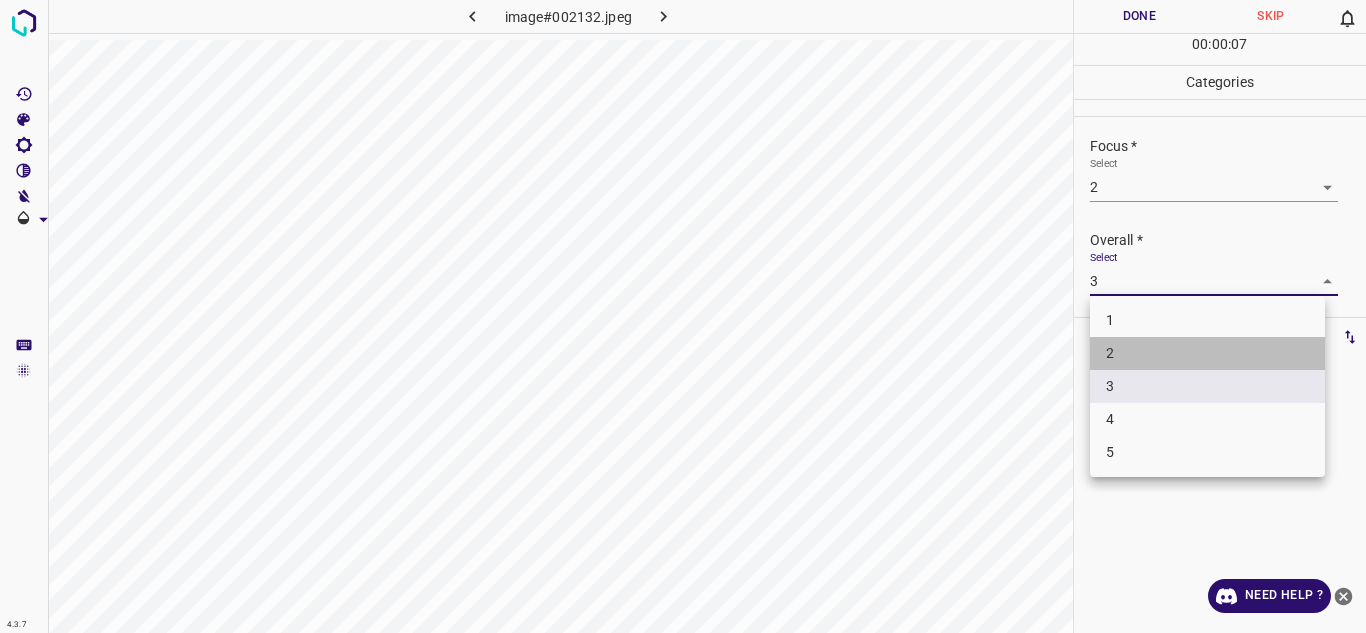 click on "2" at bounding box center (1207, 353) 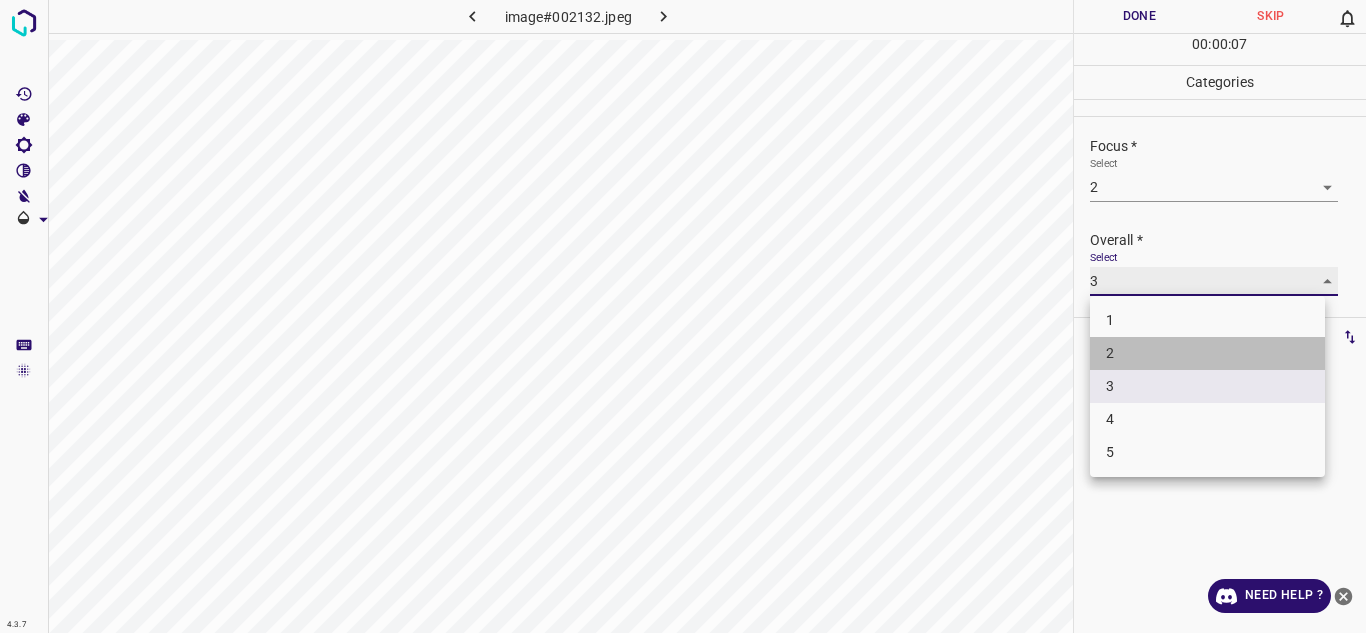 type on "2" 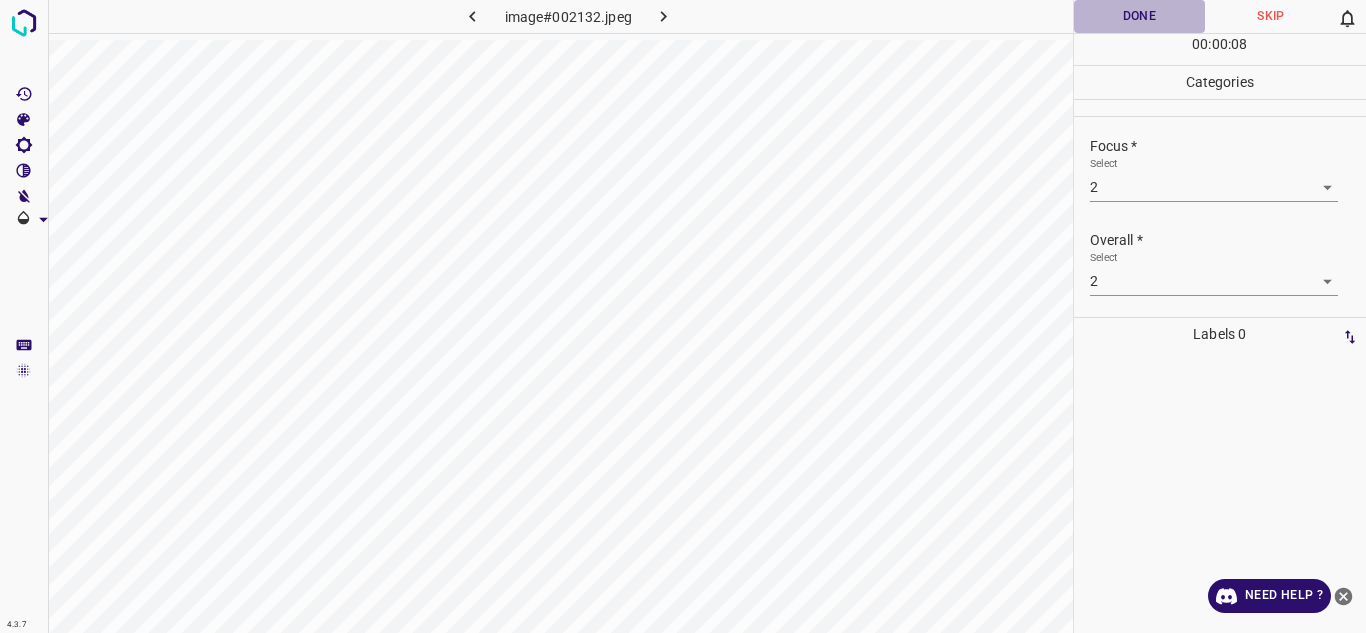 click on "Done" at bounding box center (1140, 16) 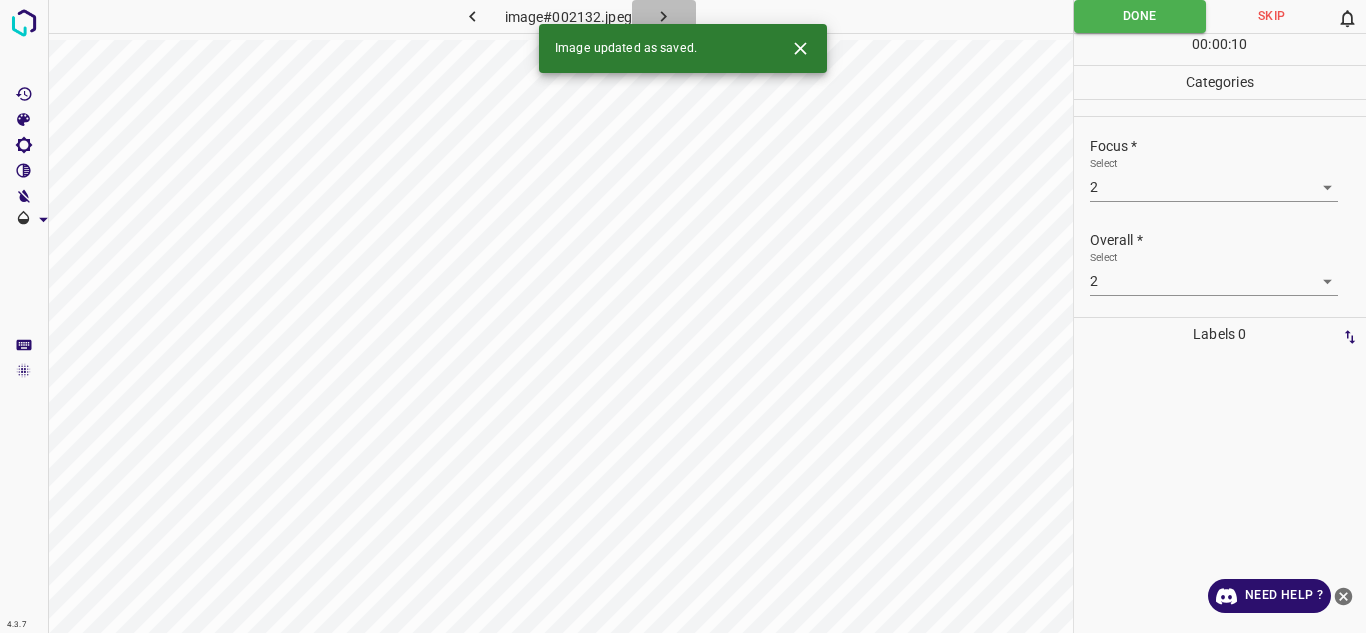 click 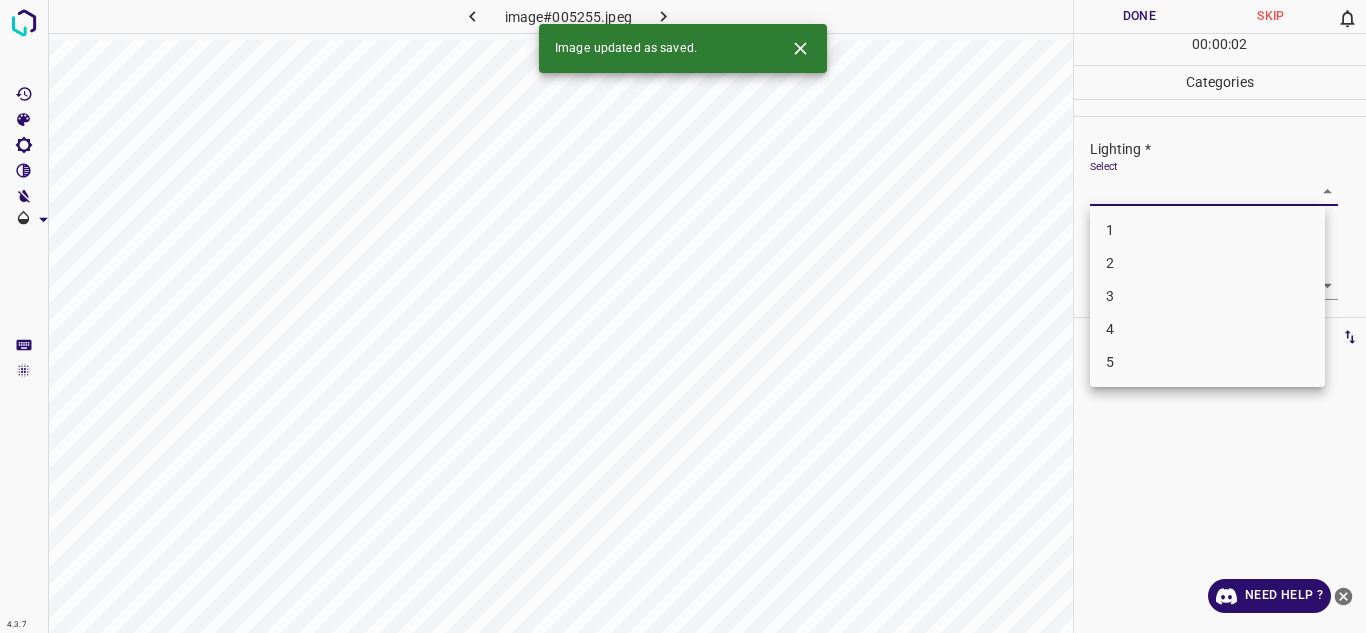 click on "4.3.7 image#005255.jpeg Done Skip 0 00   : 00   : 02   Categories Lighting *  Select ​ Focus *  Select ​ Overall *  Select ​ Labels   0 Categories 1 Lighting 2 Focus 3 Overall Tools Space Change between modes (Draw & Edit) I Auto labeling R Restore zoom M Zoom in N Zoom out Delete Delete selecte label Filters Z Restore filters X Saturation filter C Brightness filter V Contrast filter B Gray scale filter General O Download Image updated as saved. Need Help ? Texto original Valora esta traducción Tu opinión servirá para ayudar a mejorar el Traductor de Google - Text - Hide - Delete 1 2 3 4 5" at bounding box center (683, 316) 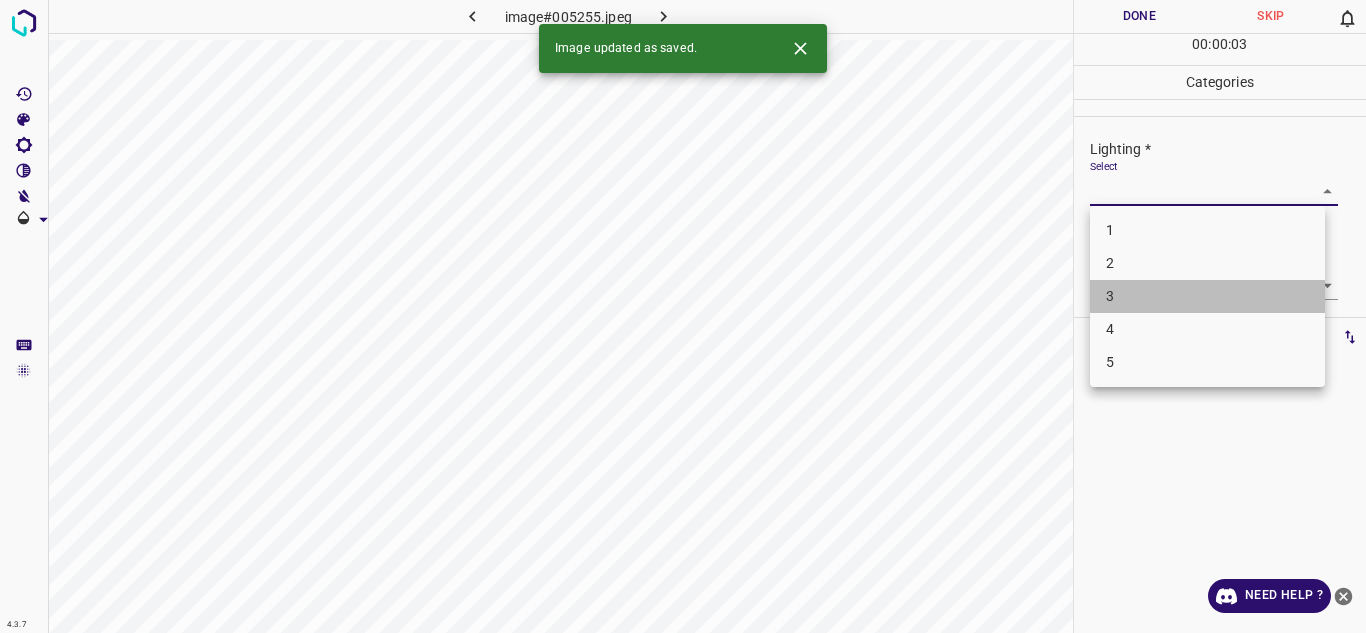 click on "3" at bounding box center [1207, 296] 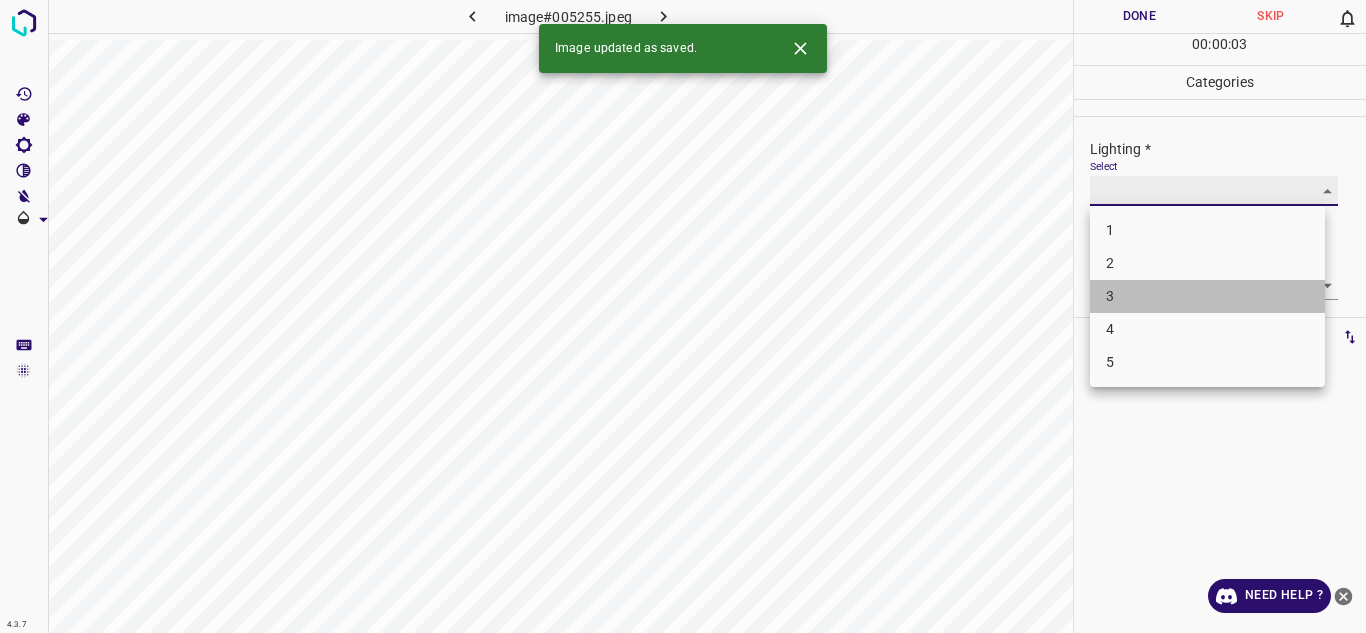 type on "3" 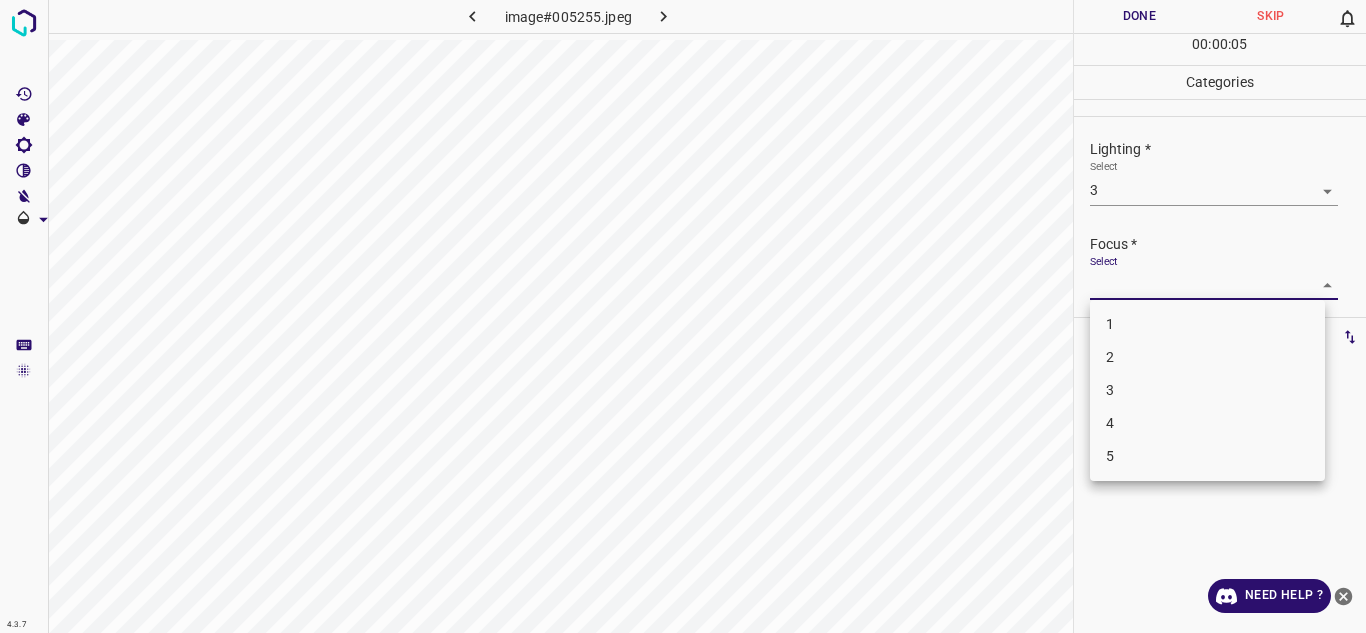 drag, startPoint x: 1180, startPoint y: 284, endPoint x: 1151, endPoint y: 378, distance: 98.37174 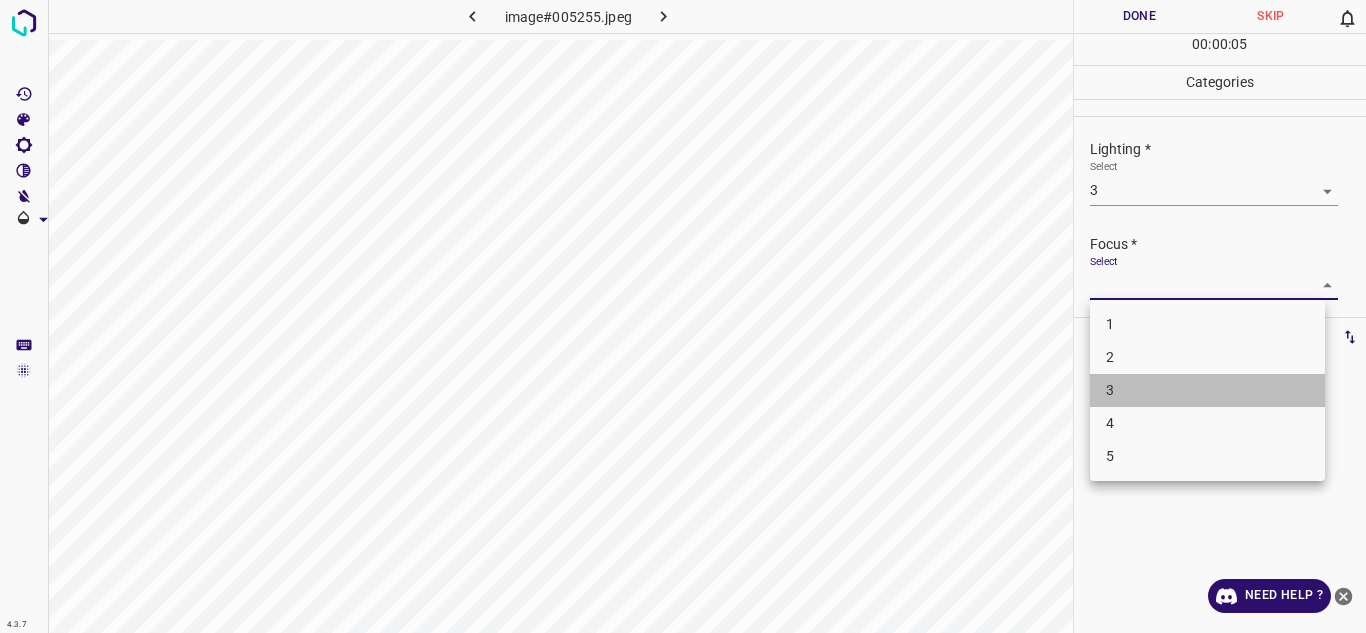 click on "3" at bounding box center (1207, 390) 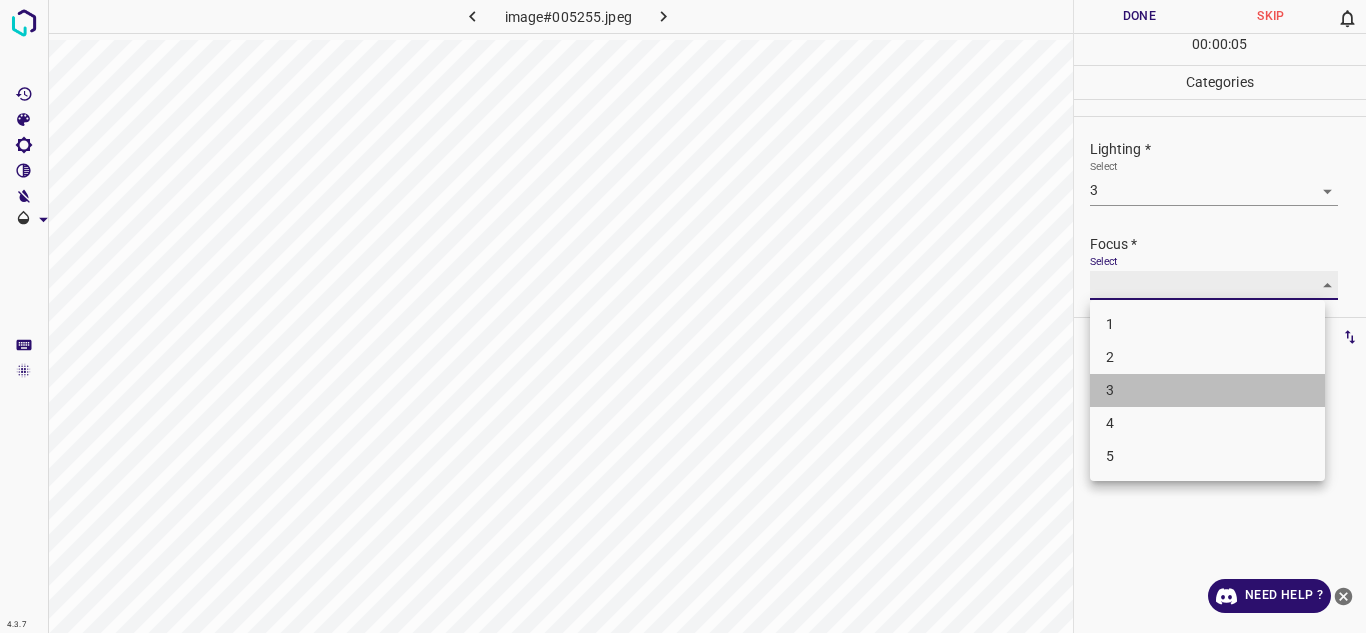 type on "3" 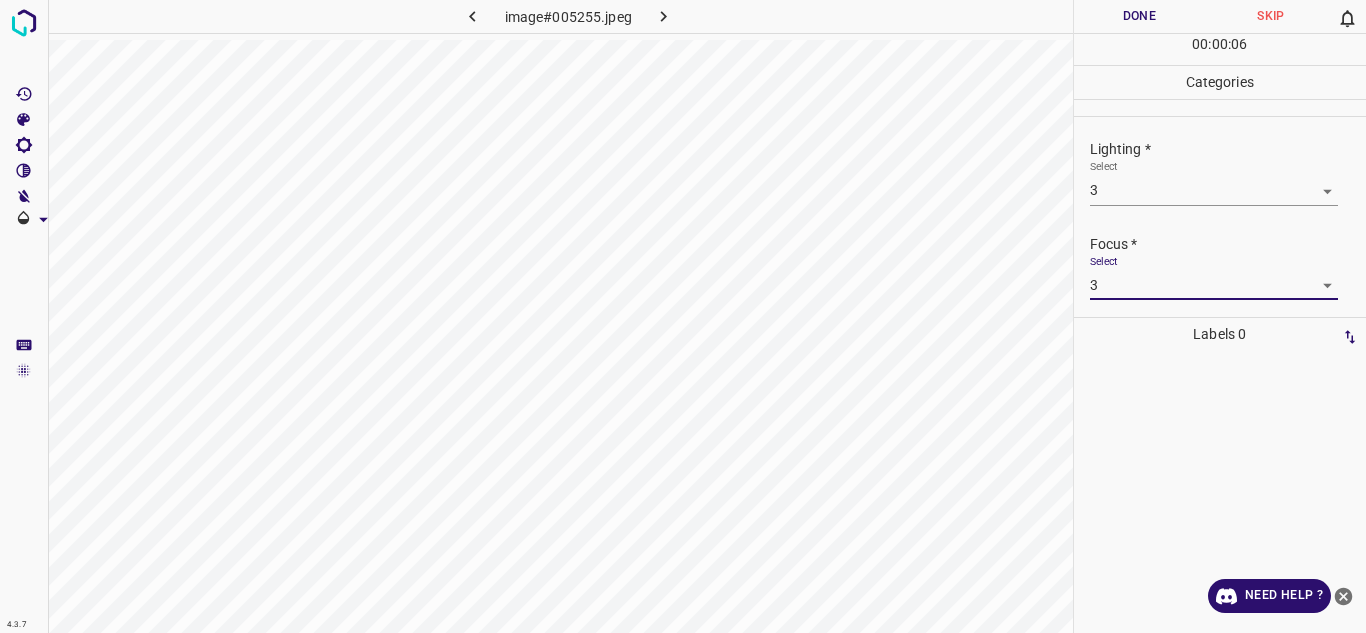 click on "Lighting *  Select 3 3 Focus *  Select 3 3 Overall *  Select ​" at bounding box center [1220, 217] 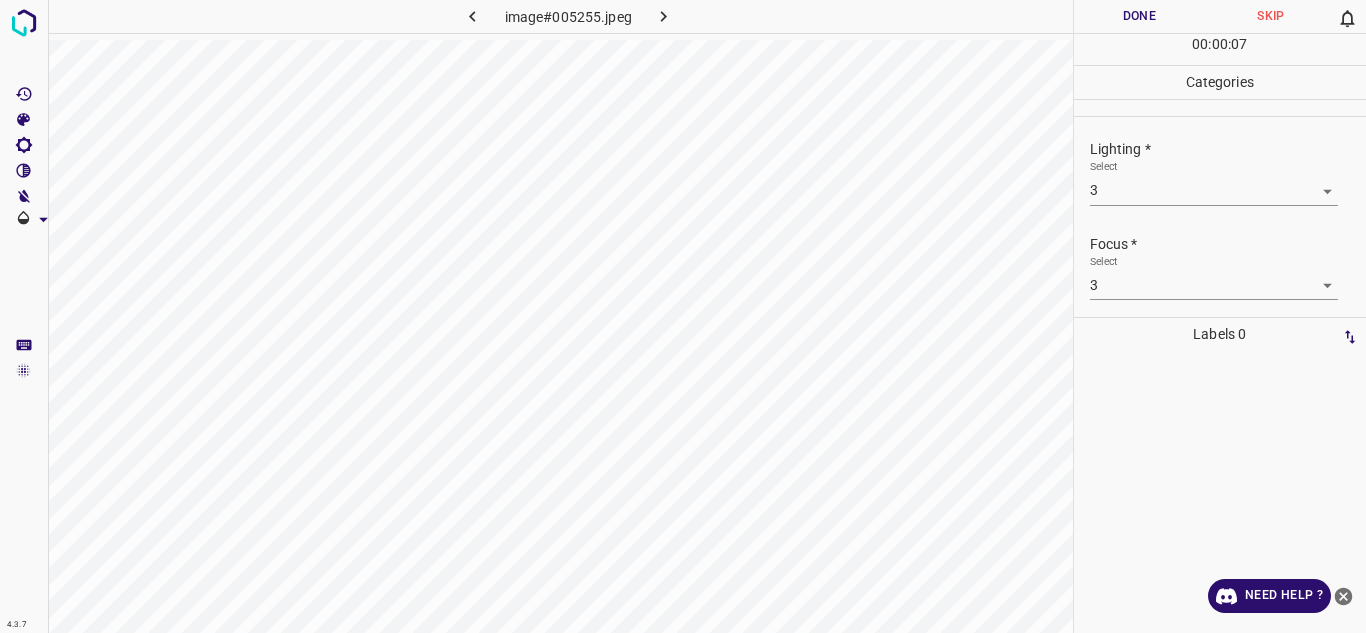 click on "Select 3 3" at bounding box center [1228, 277] 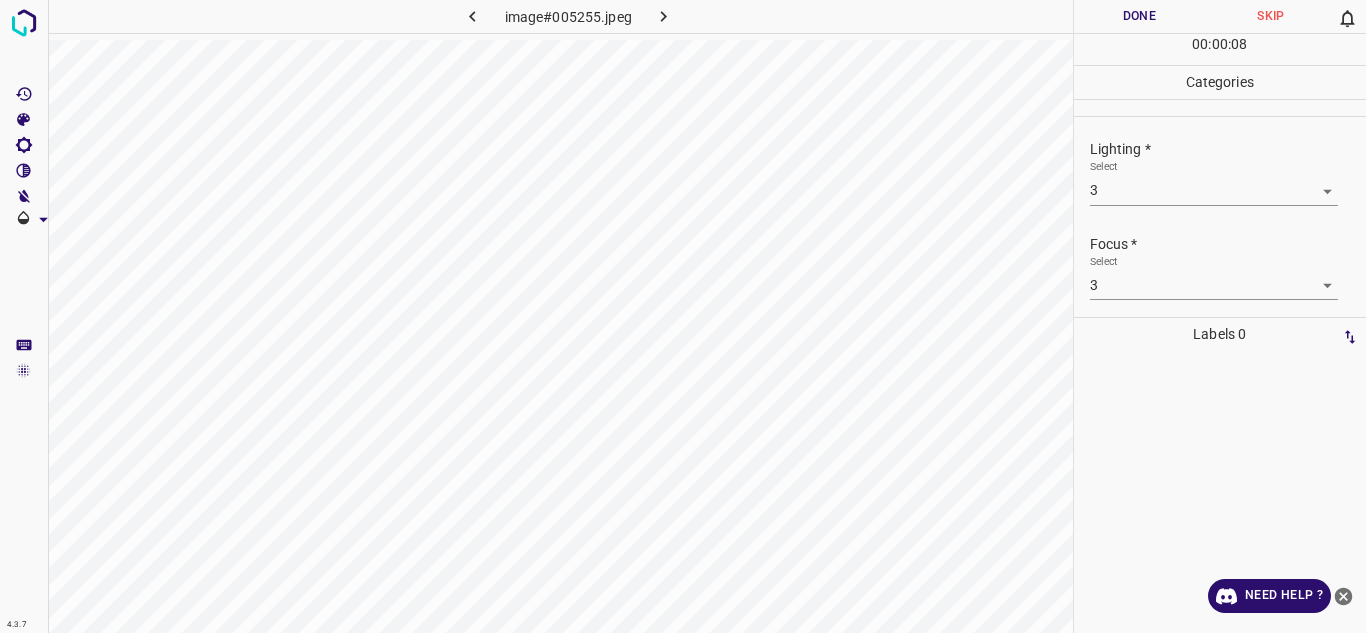 click on "Select 3 3" at bounding box center [1228, 277] 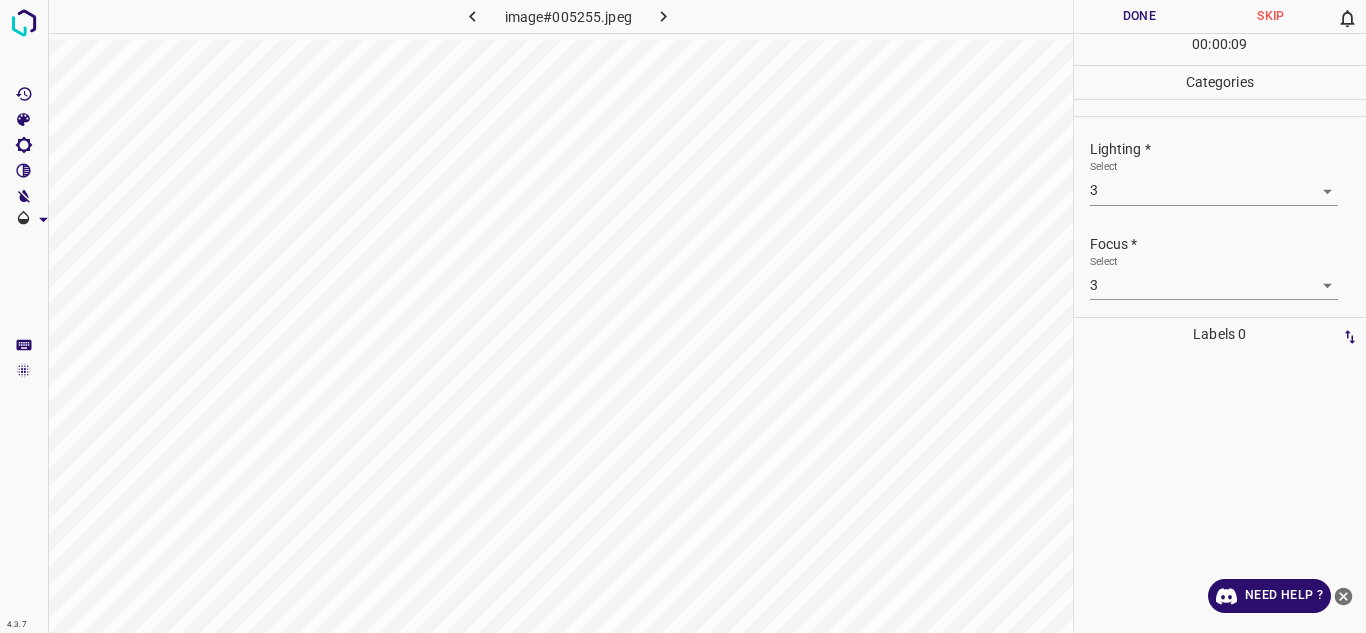 scroll, scrollTop: 98, scrollLeft: 0, axis: vertical 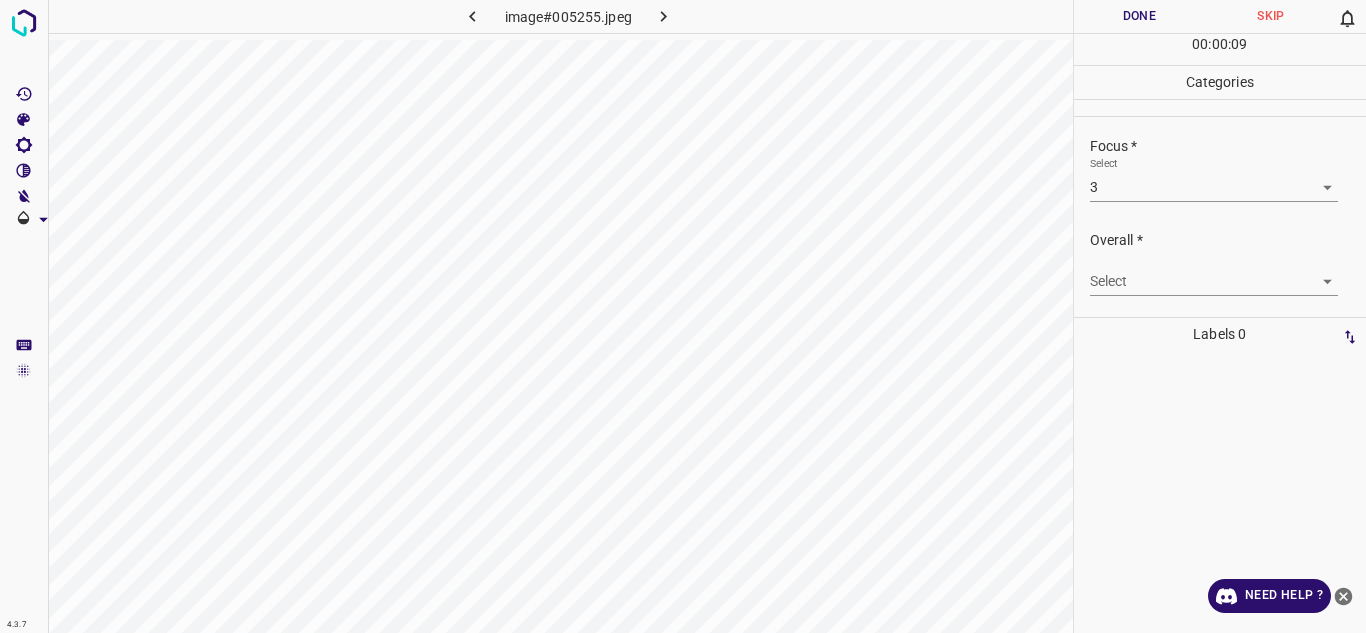 click on "4.3.7 image#005255.jpeg Done Skip 0 00   : 00   : 09   Categories Lighting *  Select 3 3 Focus *  Select 3 3 Overall *  Select ​ Labels   0 Categories 1 Lighting 2 Focus 3 Overall Tools Space Change between modes (Draw & Edit) I Auto labeling R Restore zoom M Zoom in N Zoom out Delete Delete selecte label Filters Z Restore filters X Saturation filter C Brightness filter V Contrast filter B Gray scale filter General O Download Need Help ? Texto original Valora esta traducción Tu opinión servirá para ayudar a mejorar el Traductor de Google - Text - Hide - Delete" at bounding box center [683, 316] 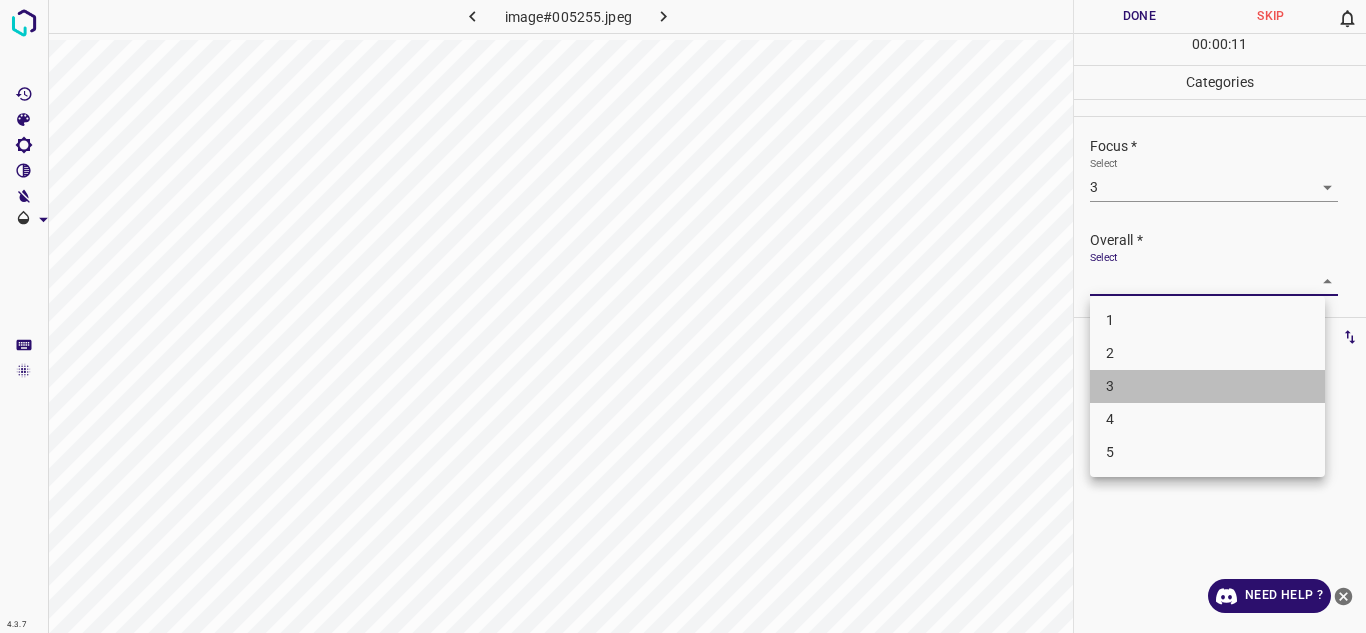 click on "3" at bounding box center [1207, 386] 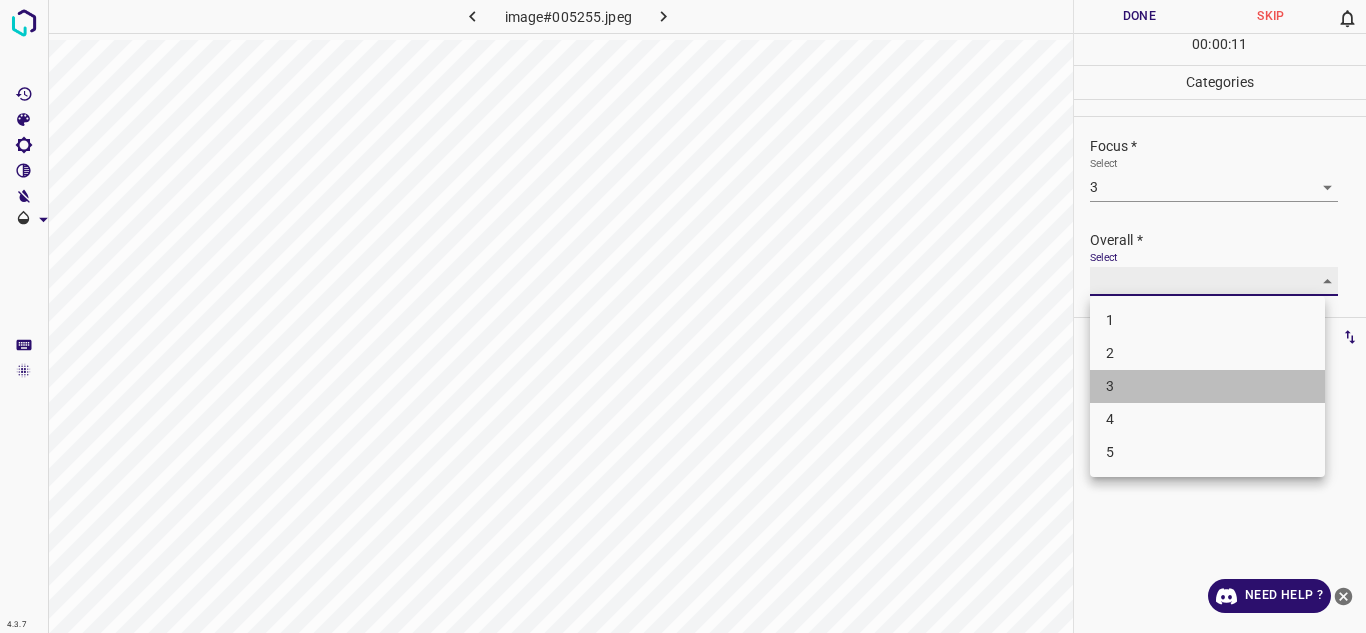 type on "3" 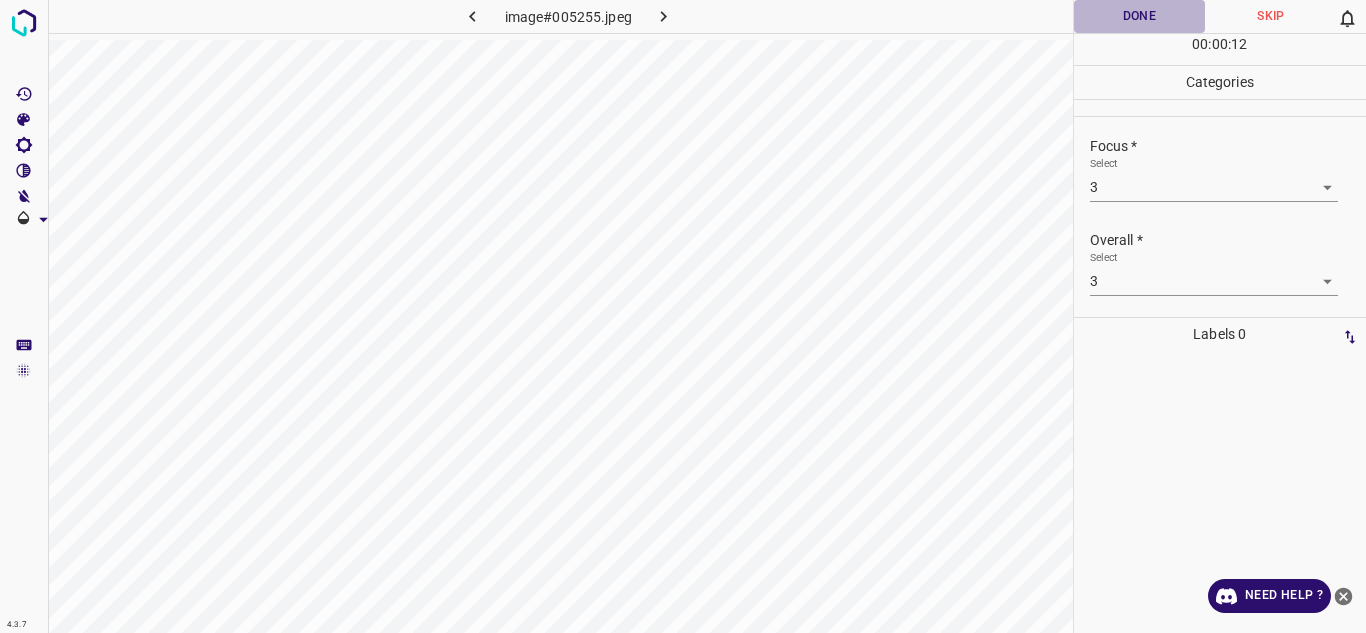 click on "Done" at bounding box center (1140, 16) 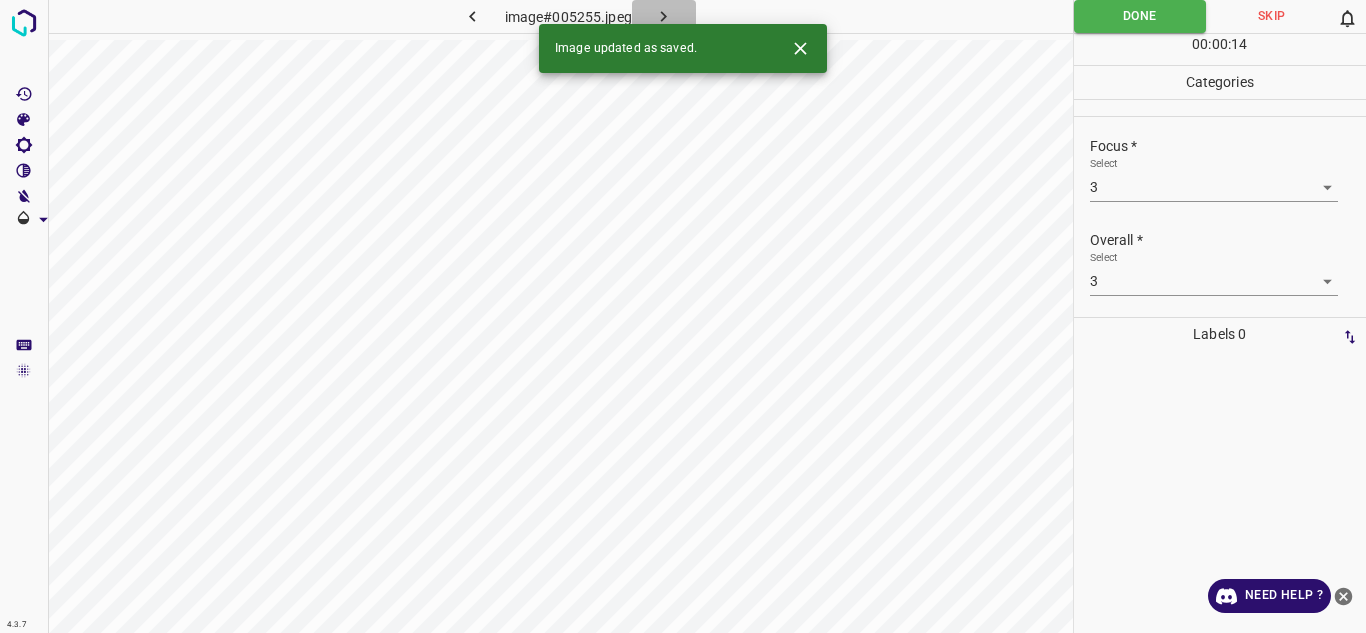 click 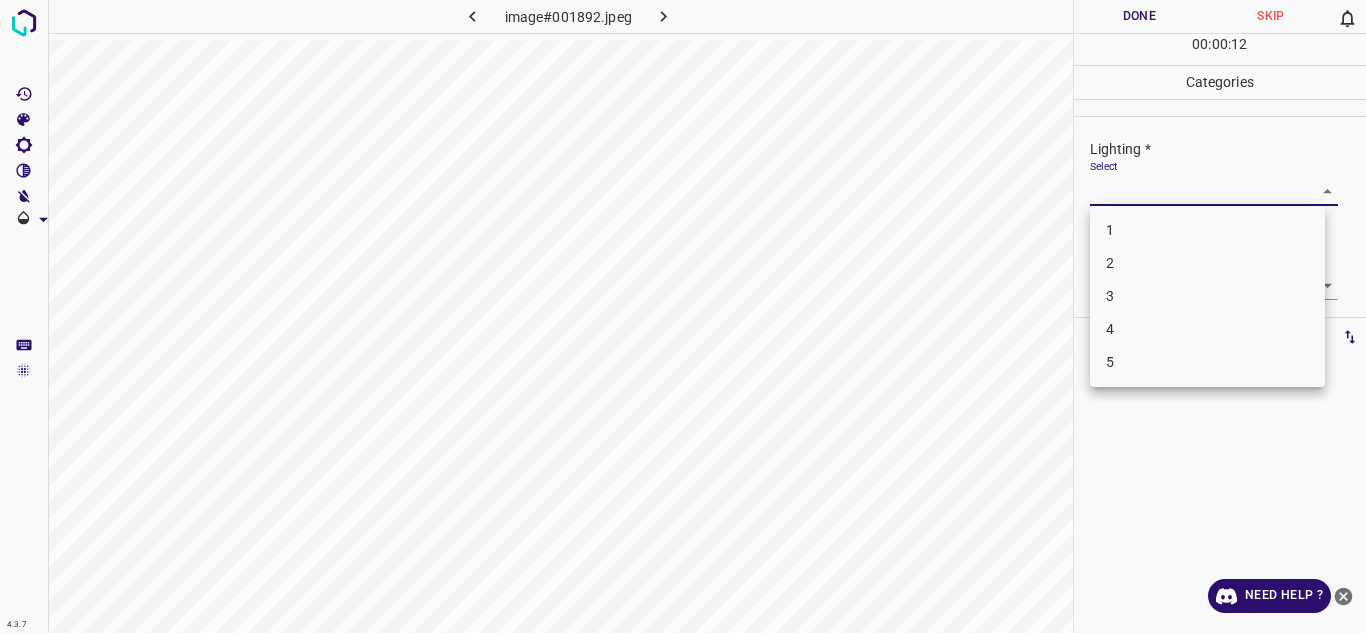 click on "4.3.7 image#001892.jpeg Done Skip 0 00   : 00   : 12   Categories Lighting *  Select ​ Focus *  Select ​ Overall *  Select ​ Labels   0 Categories 1 Lighting 2 Focus 3 Overall Tools Space Change between modes (Draw & Edit) I Auto labeling R Restore zoom M Zoom in N Zoom out Delete Delete selecte label Filters Z Restore filters X Saturation filter C Brightness filter V Contrast filter B Gray scale filter General O Download Need Help ? Texto original Valora esta traducción Tu opinión servirá para ayudar a mejorar el Traductor de Google - Text - Hide - Delete 1 2 3 4 5" at bounding box center (683, 316) 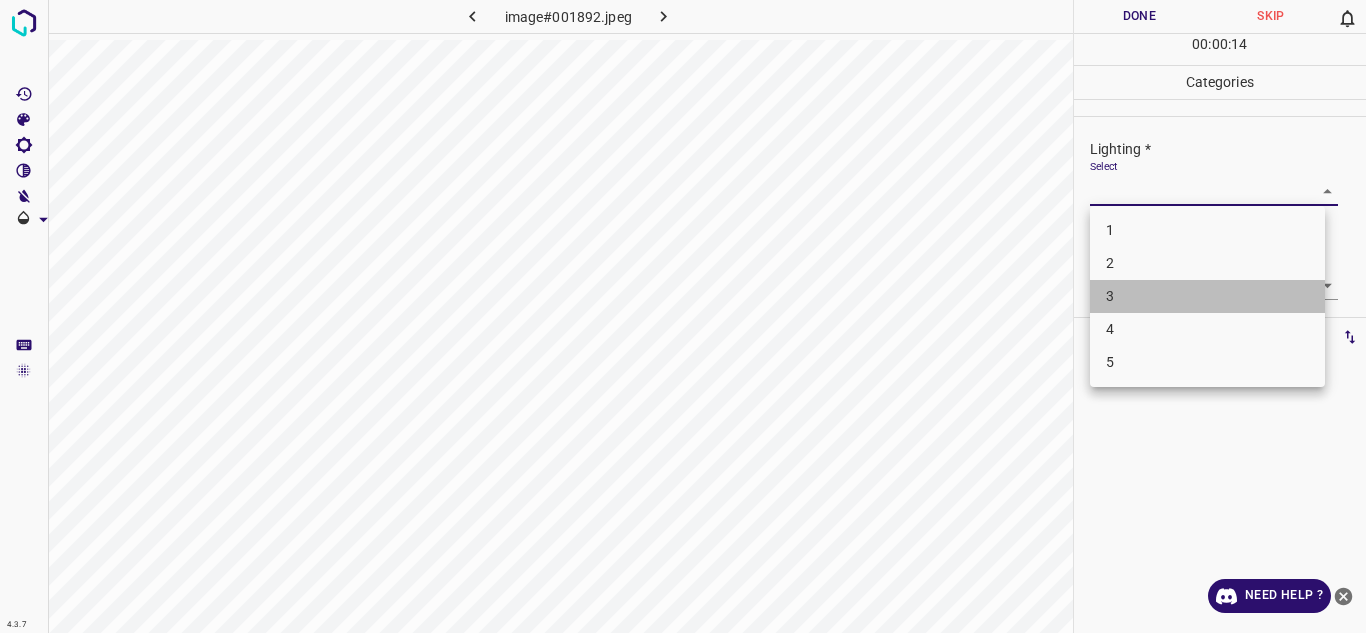 click on "3" at bounding box center [1207, 296] 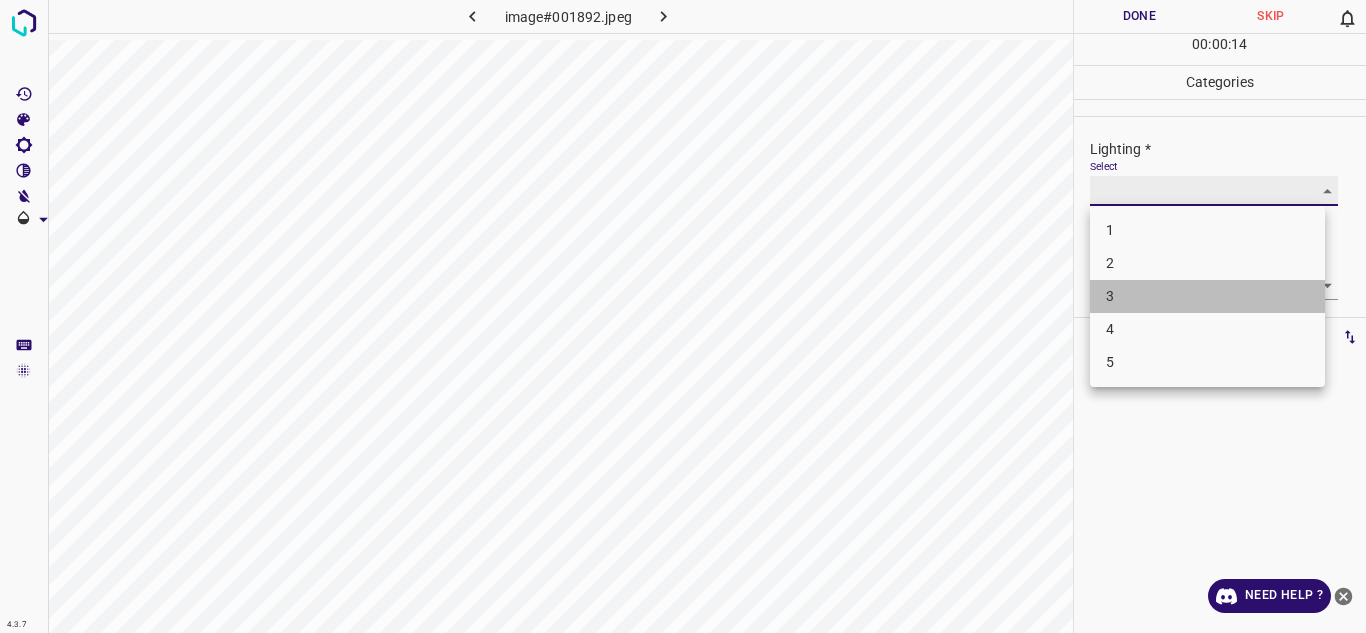 type on "3" 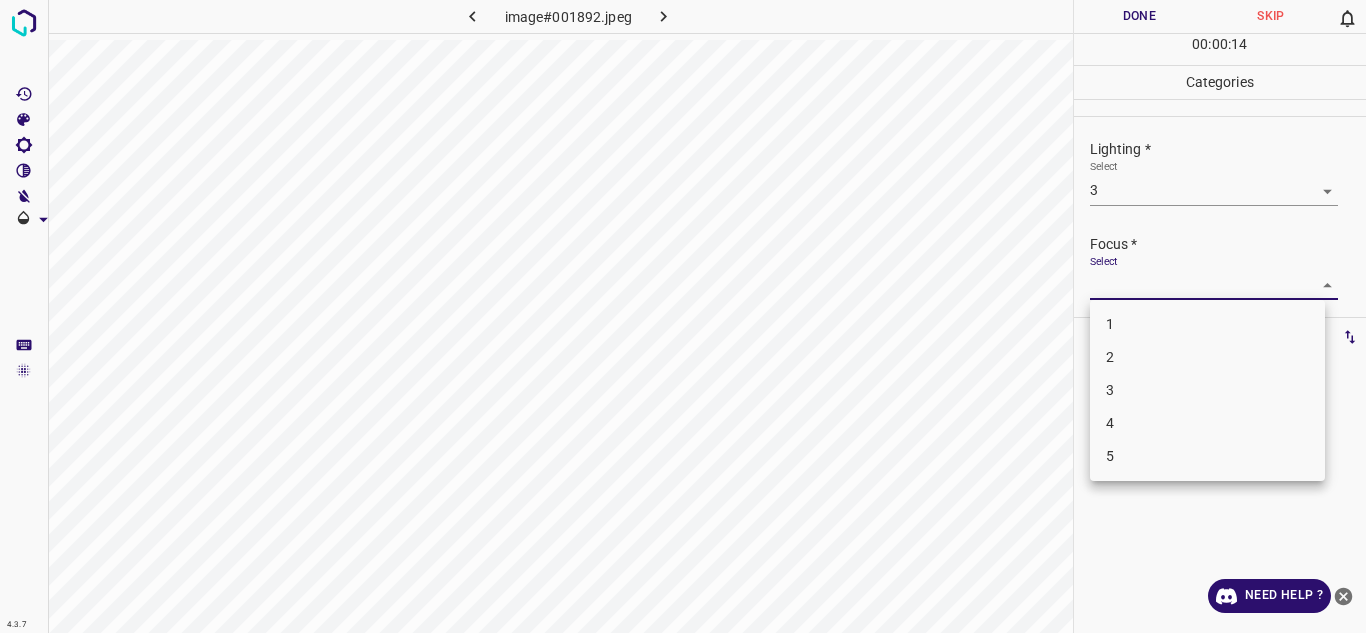click on "4.3.7 image#001892.jpeg Done Skip 0 00   : 00   : 14   Categories Lighting *  Select 3 3 Focus *  Select ​ Overall *  Select ​ Labels   0 Categories 1 Lighting 2 Focus 3 Overall Tools Space Change between modes (Draw & Edit) I Auto labeling R Restore zoom M Zoom in N Zoom out Delete Delete selecte label Filters Z Restore filters X Saturation filter C Brightness filter V Contrast filter B Gray scale filter General O Download Need Help ? Texto original Valora esta traducción Tu opinión servirá para ayudar a mejorar el Traductor de Google - Text - Hide - Delete 1 2 3 4 5" at bounding box center [683, 316] 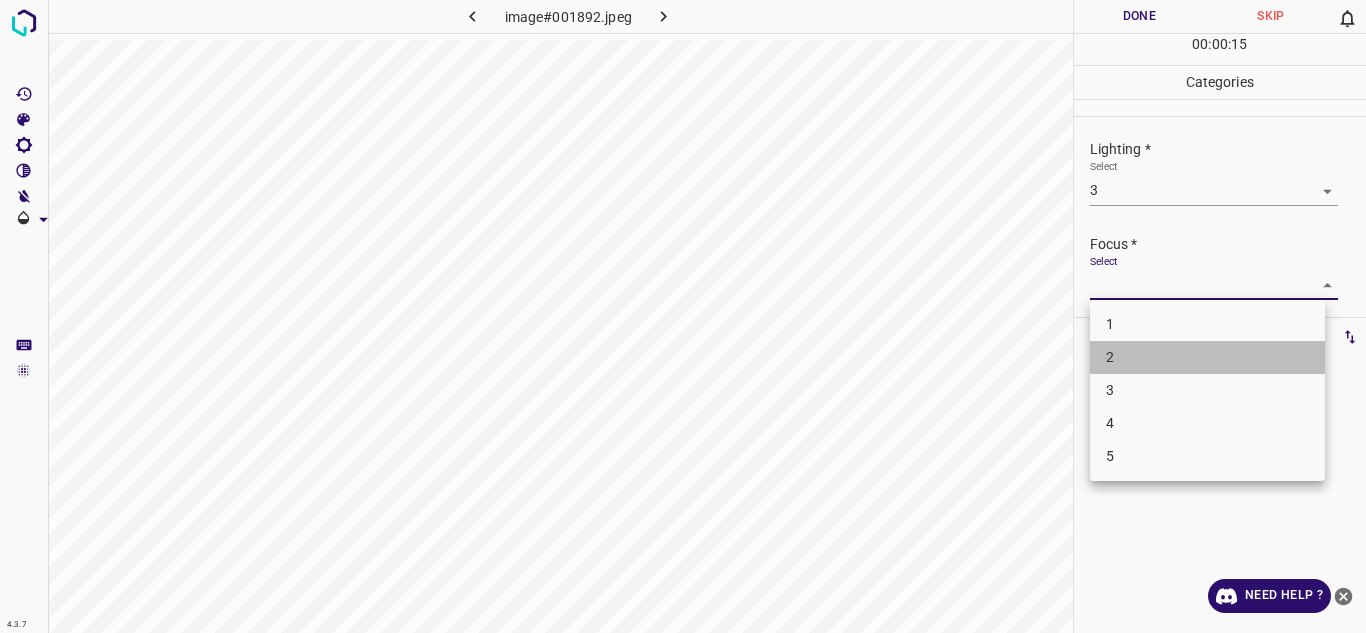 click on "2" at bounding box center (1207, 357) 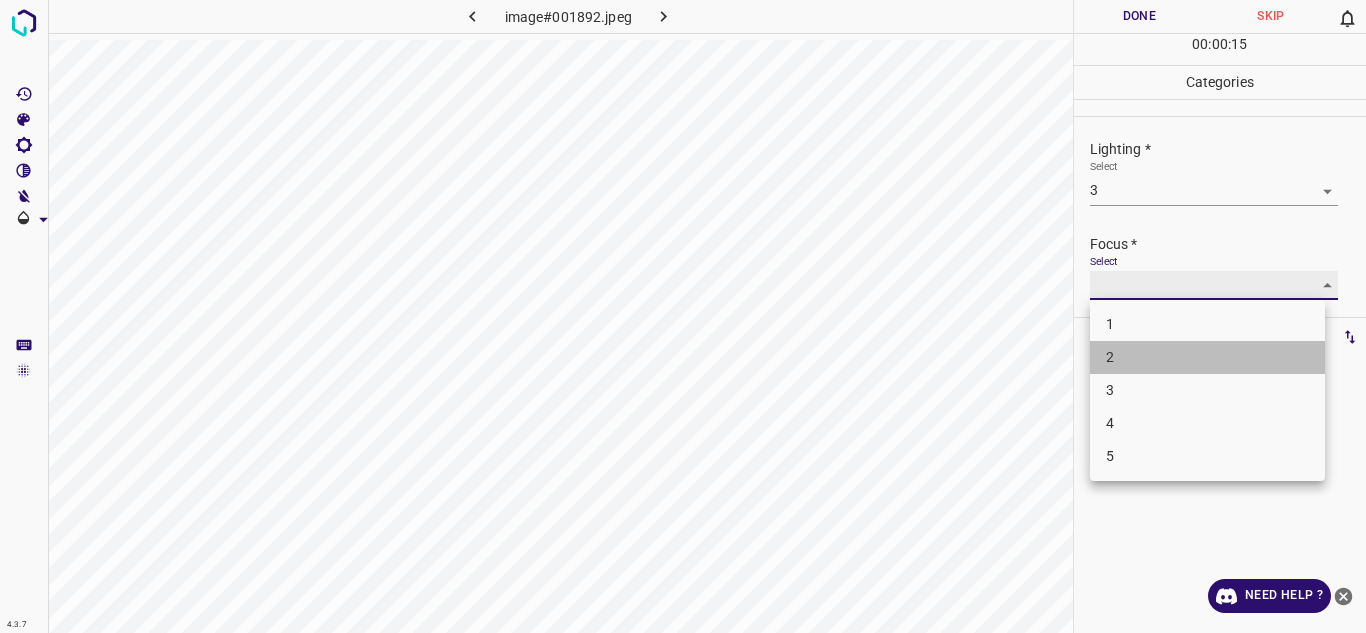 type on "2" 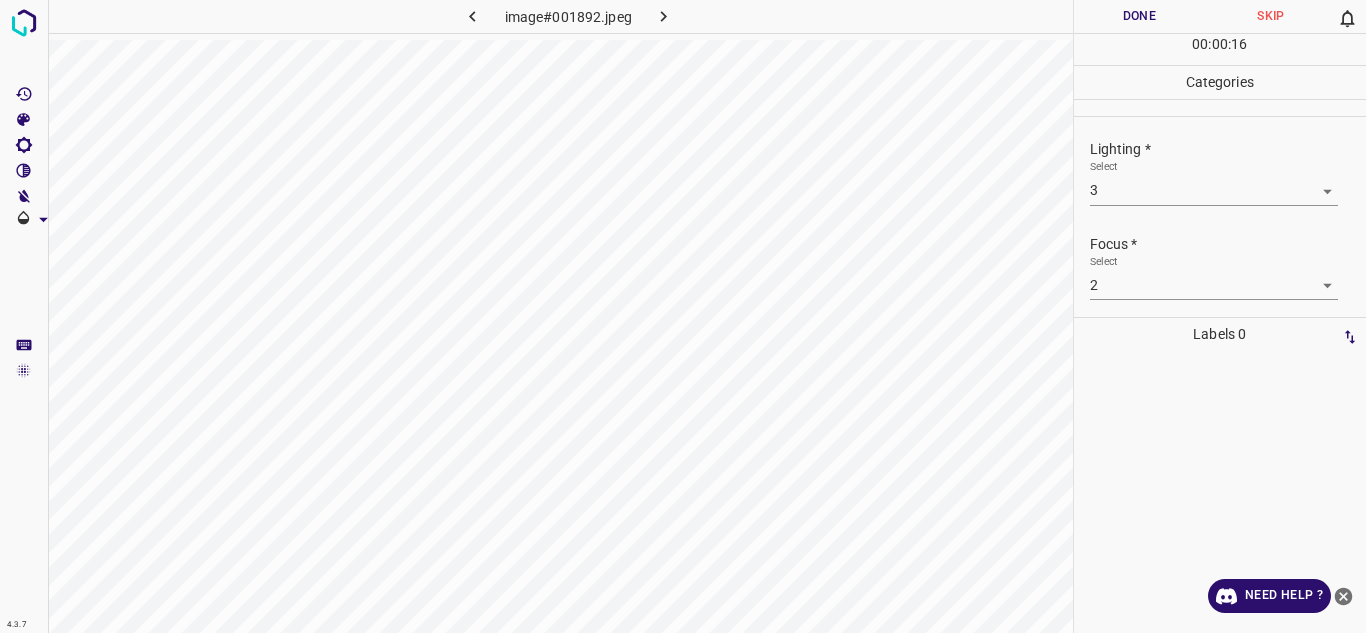 click on "Lighting *  Select 3 3 Focus *  Select 2 2 Overall *  Select ​" at bounding box center (1220, 217) 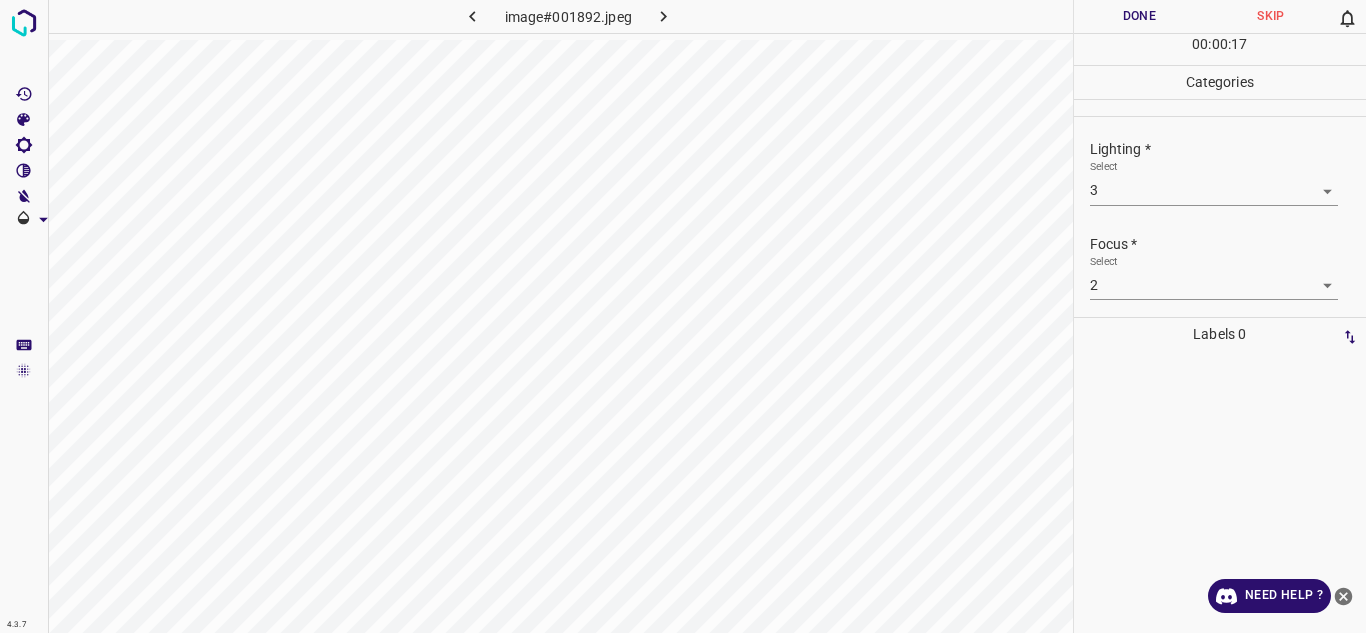 scroll, scrollTop: 98, scrollLeft: 0, axis: vertical 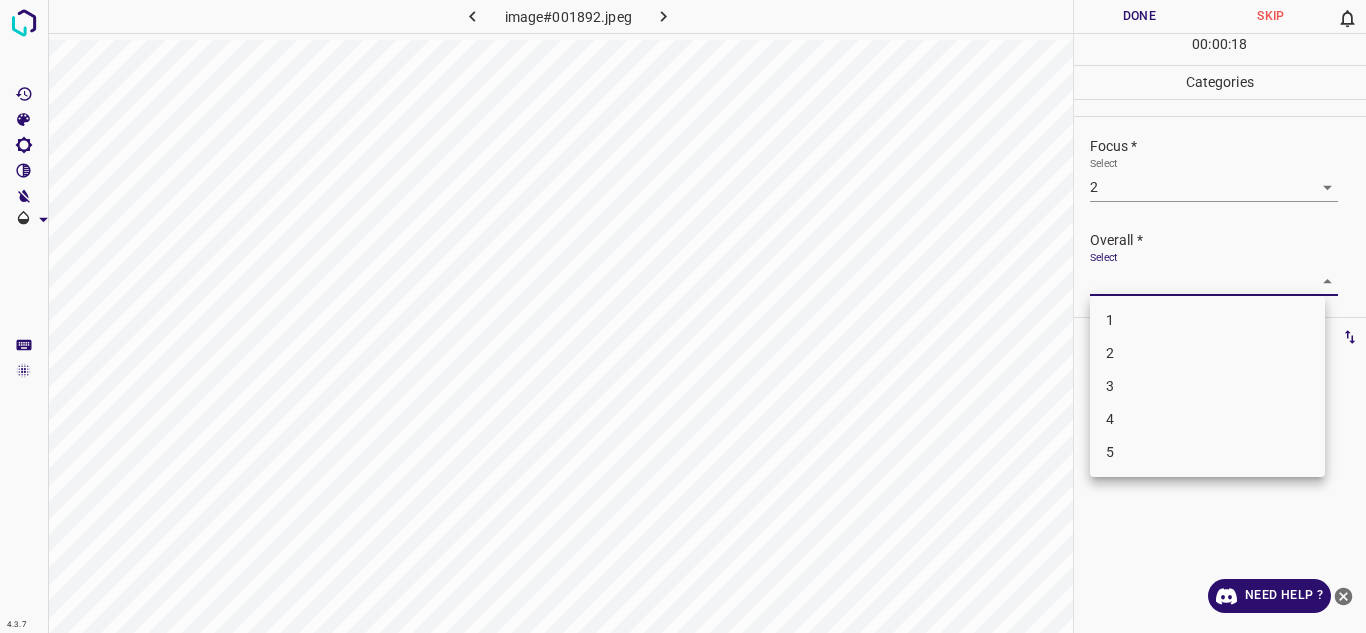 drag, startPoint x: 1315, startPoint y: 281, endPoint x: 1207, endPoint y: 345, distance: 125.53884 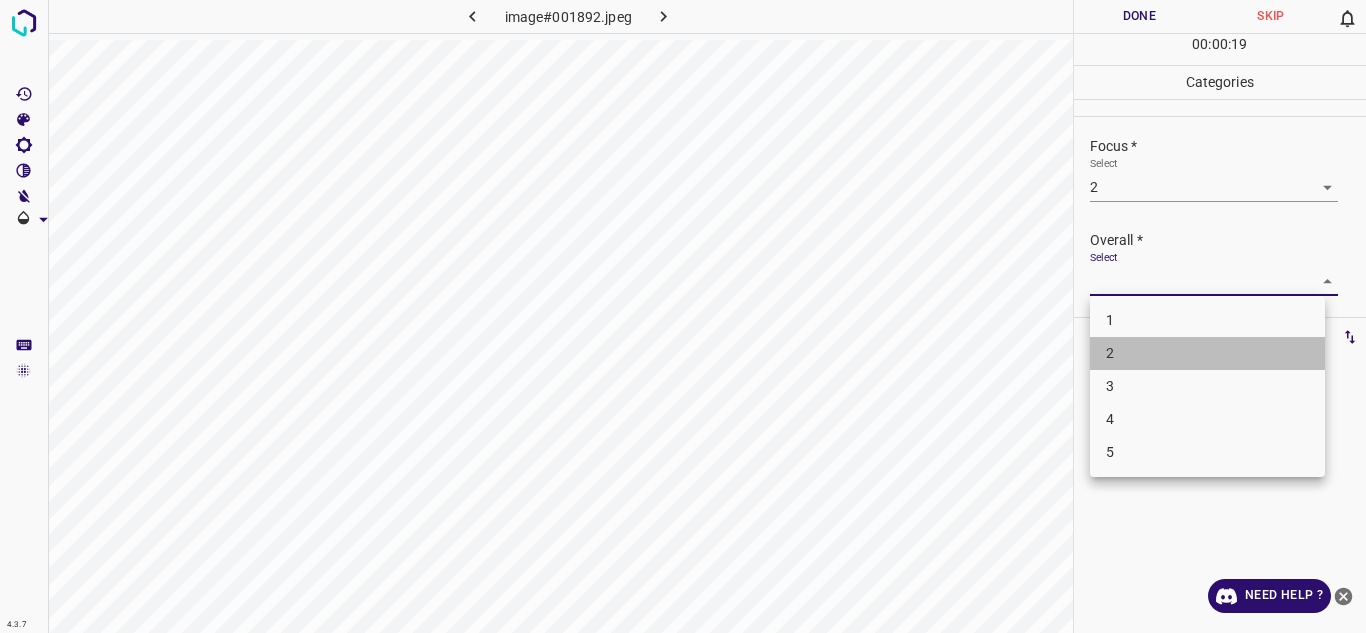click on "2" at bounding box center (1207, 353) 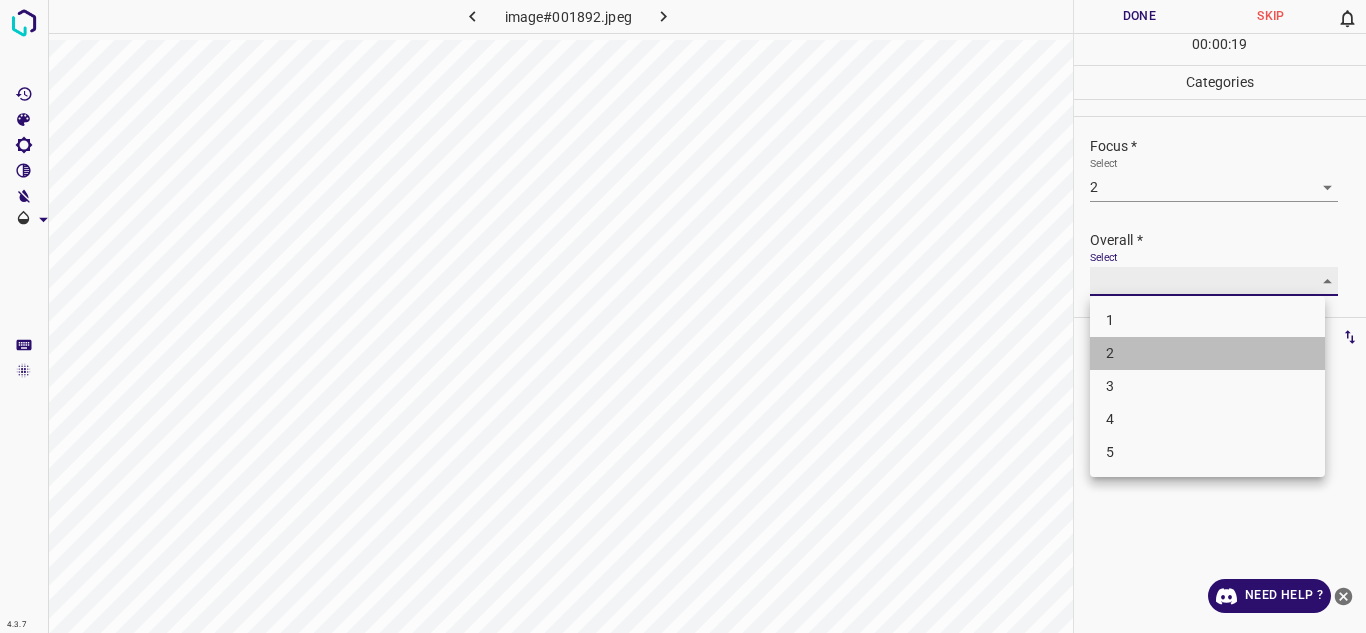 type on "2" 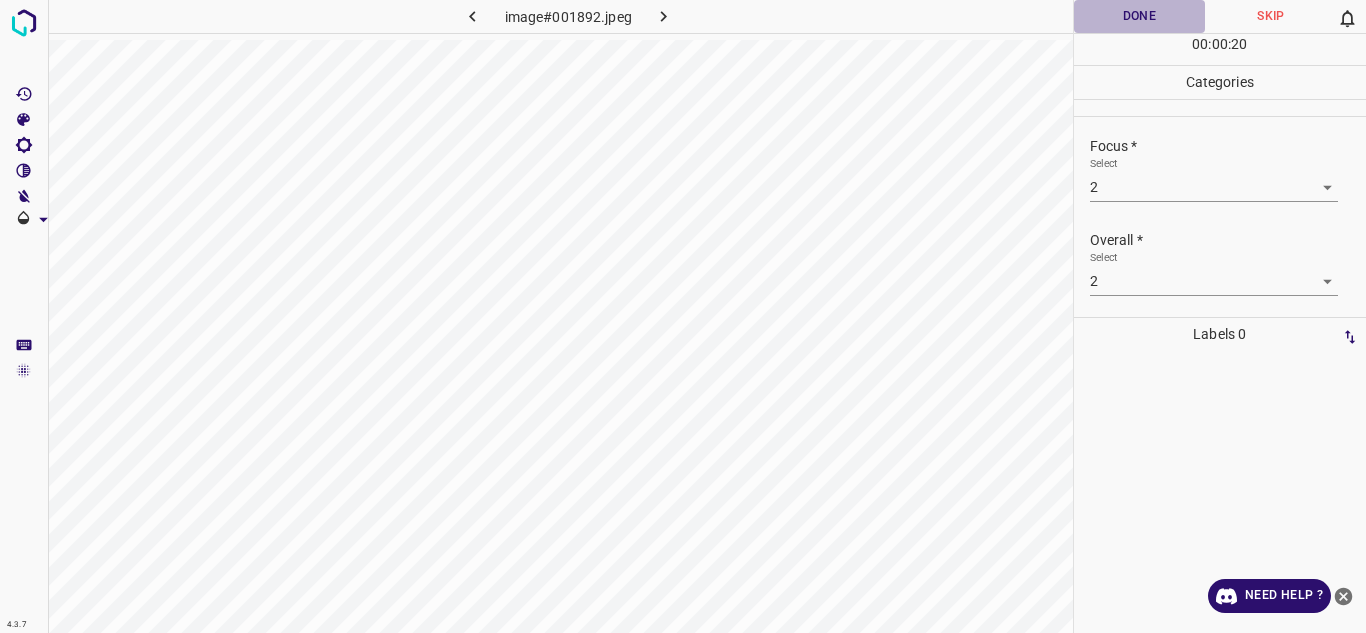 click on "Done" at bounding box center (1140, 16) 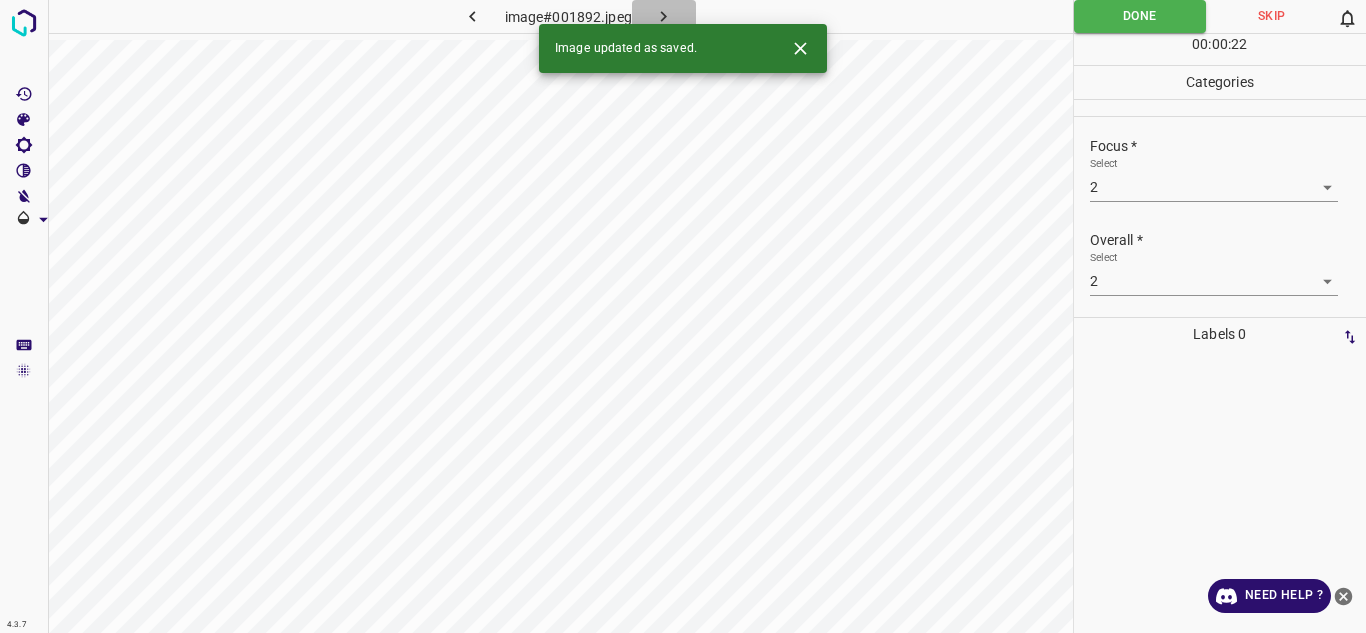 click 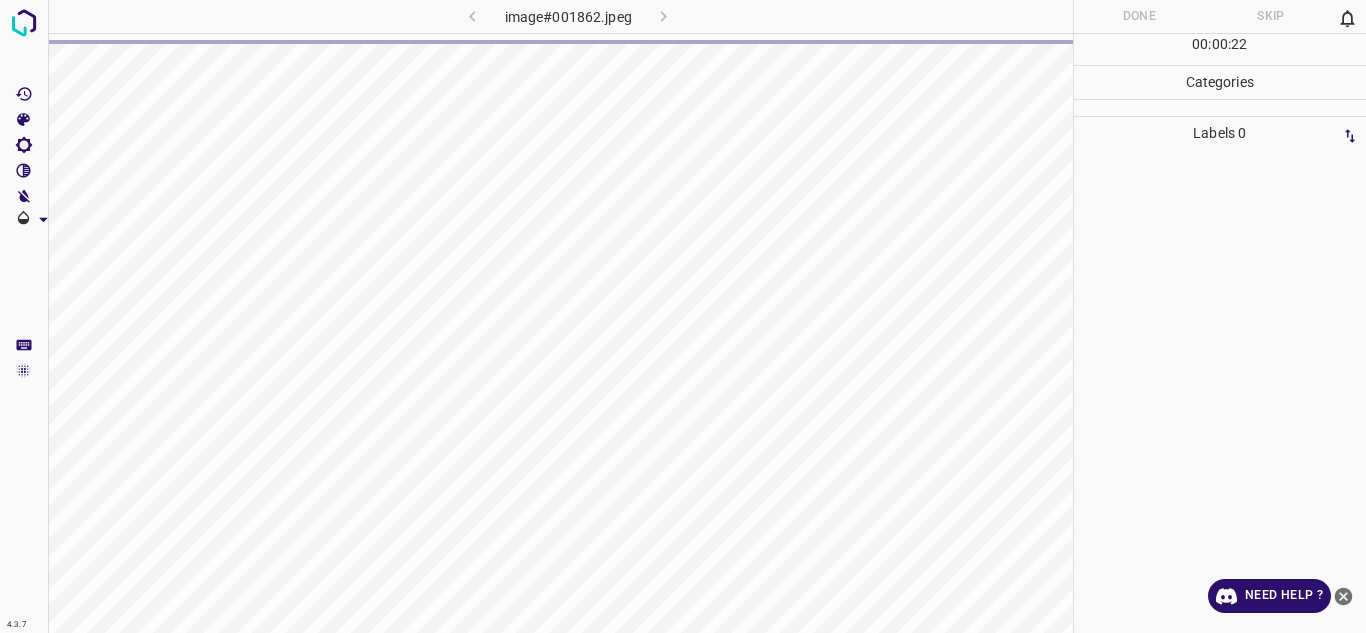 click at bounding box center (1220, 391) 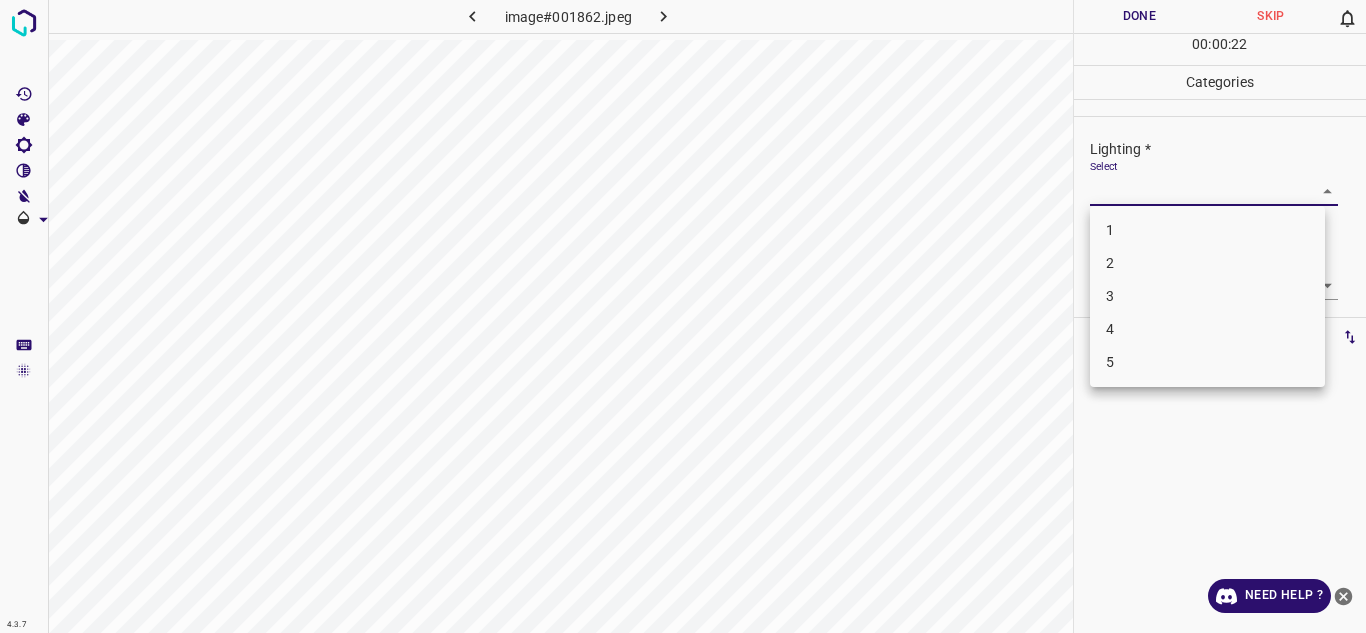 click on "4.3.7 image#001862.jpeg Done Skip 0 00   : 00   : 22   Categories Lighting *  Select ​ Focus *  Select ​ Overall *  Select ​ Labels   0 Categories 1 Lighting 2 Focus 3 Overall Tools Space Change between modes (Draw & Edit) I Auto labeling R Restore zoom M Zoom in N Zoom out Delete Delete selecte label Filters Z Restore filters X Saturation filter C Brightness filter V Contrast filter B Gray scale filter General O Download Need Help ? Texto original Valora esta traducción Tu opinión servirá para ayudar a mejorar el Traductor de Google - Text - Hide - Delete 1 2 3 4 5" at bounding box center (683, 316) 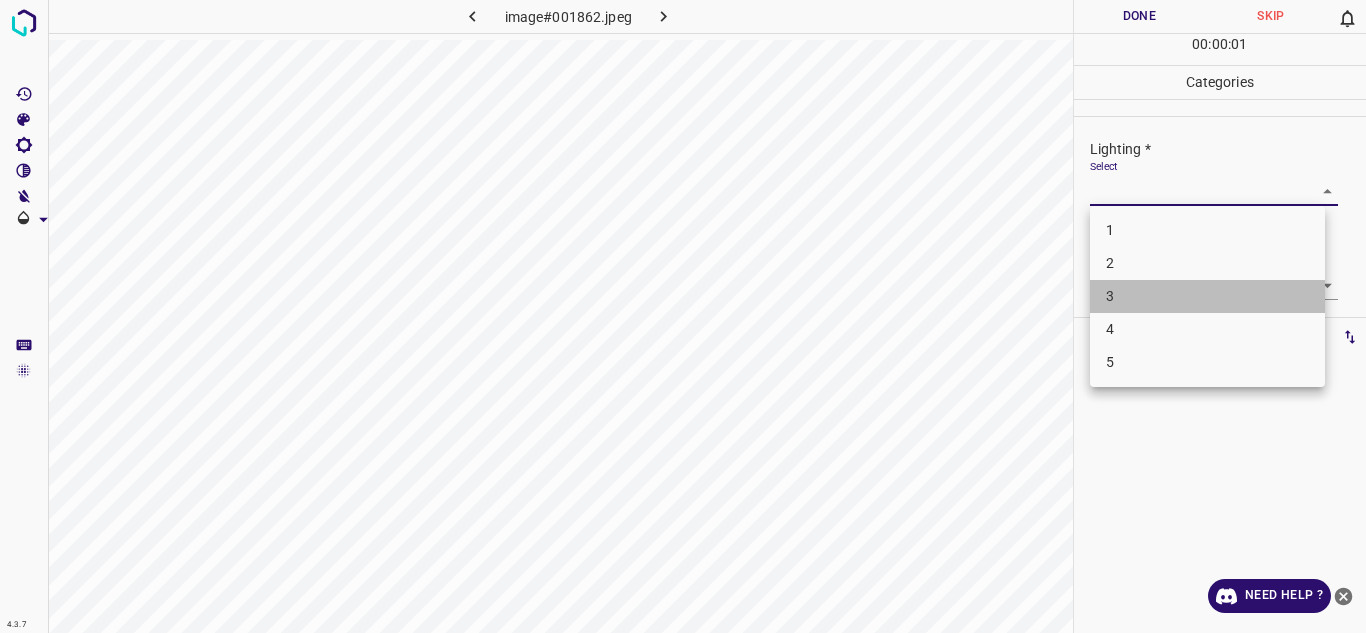 click on "3" at bounding box center [1207, 296] 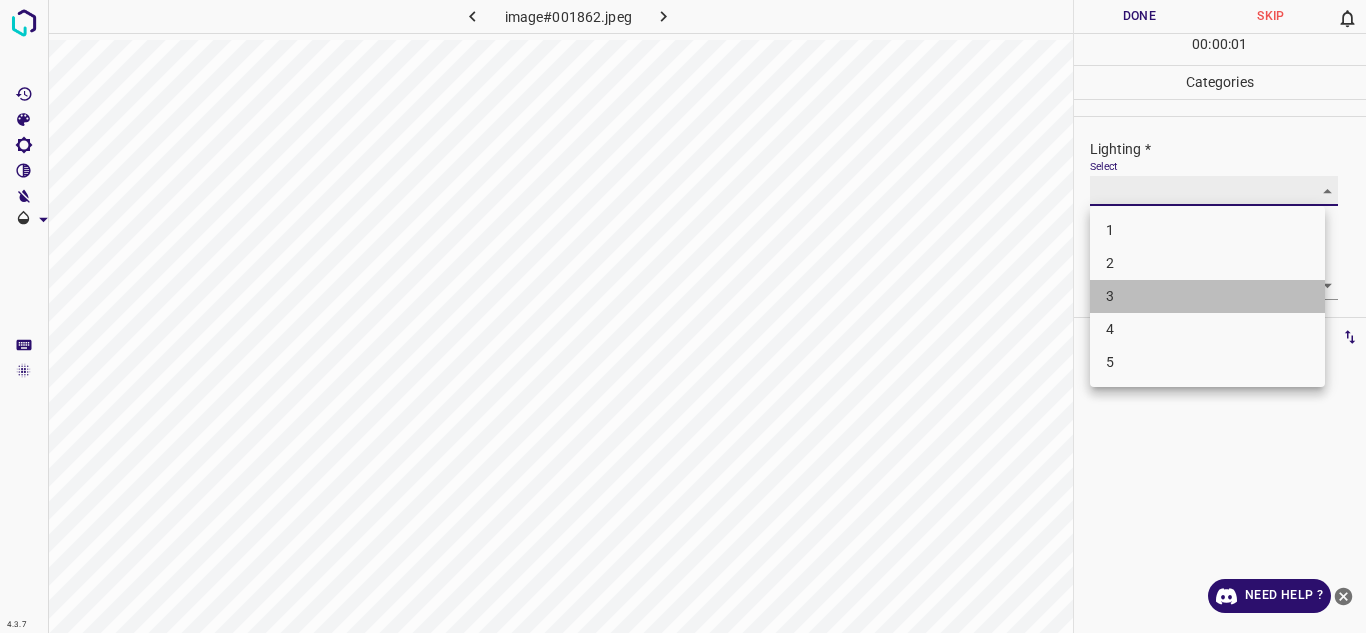 type on "3" 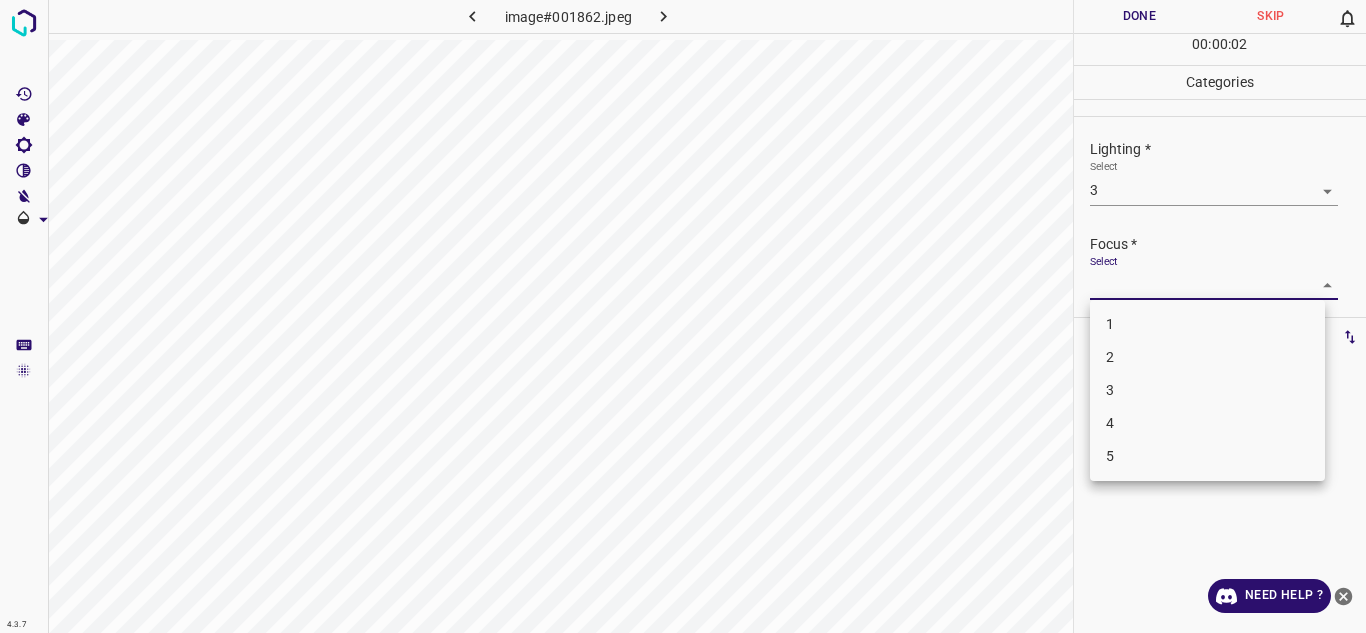 click on "4.3.7 image#001862.jpeg Done Skip 0 00   : 00   : 02   Categories Lighting *  Select 3 3 Focus *  Select ​ Overall *  Select ​ Labels   0 Categories 1 Lighting 2 Focus 3 Overall Tools Space Change between modes (Draw & Edit) I Auto labeling R Restore zoom M Zoom in N Zoom out Delete Delete selecte label Filters Z Restore filters X Saturation filter C Brightness filter V Contrast filter B Gray scale filter General O Download Need Help ? Texto original Valora esta traducción Tu opinión servirá para ayudar a mejorar el Traductor de Google - Text - Hide - Delete 1 2 3 4 5" at bounding box center [683, 316] 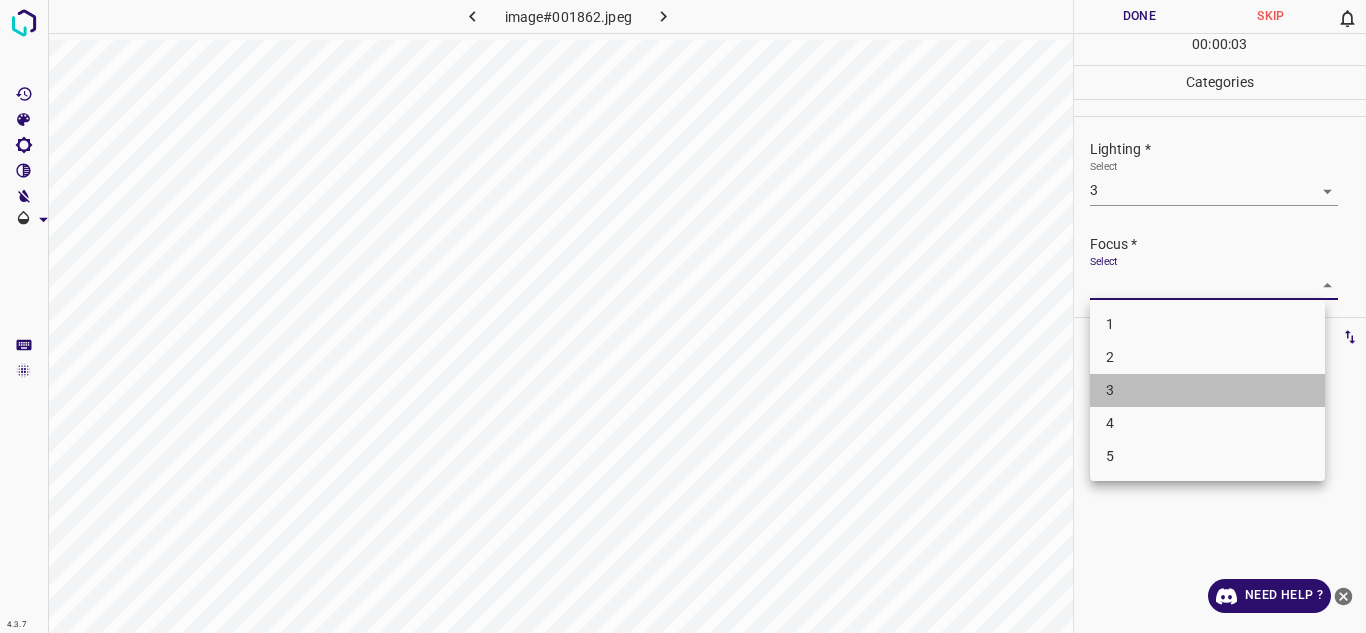 click on "3" at bounding box center [1207, 390] 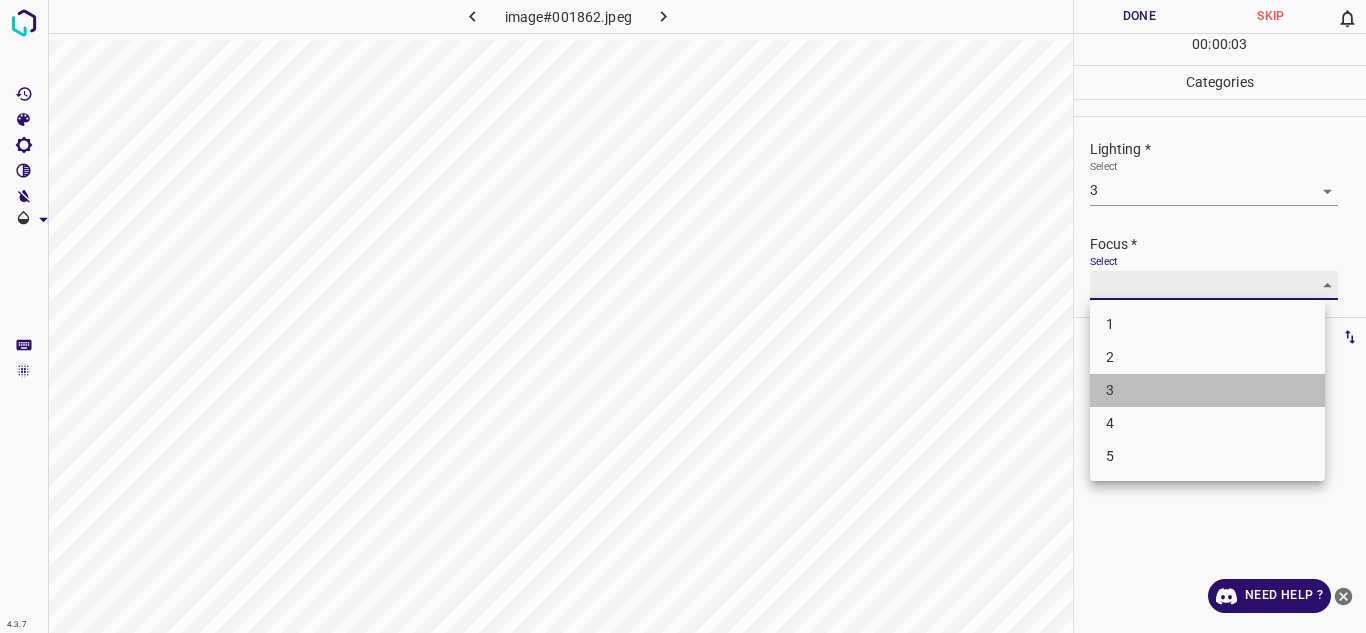 type 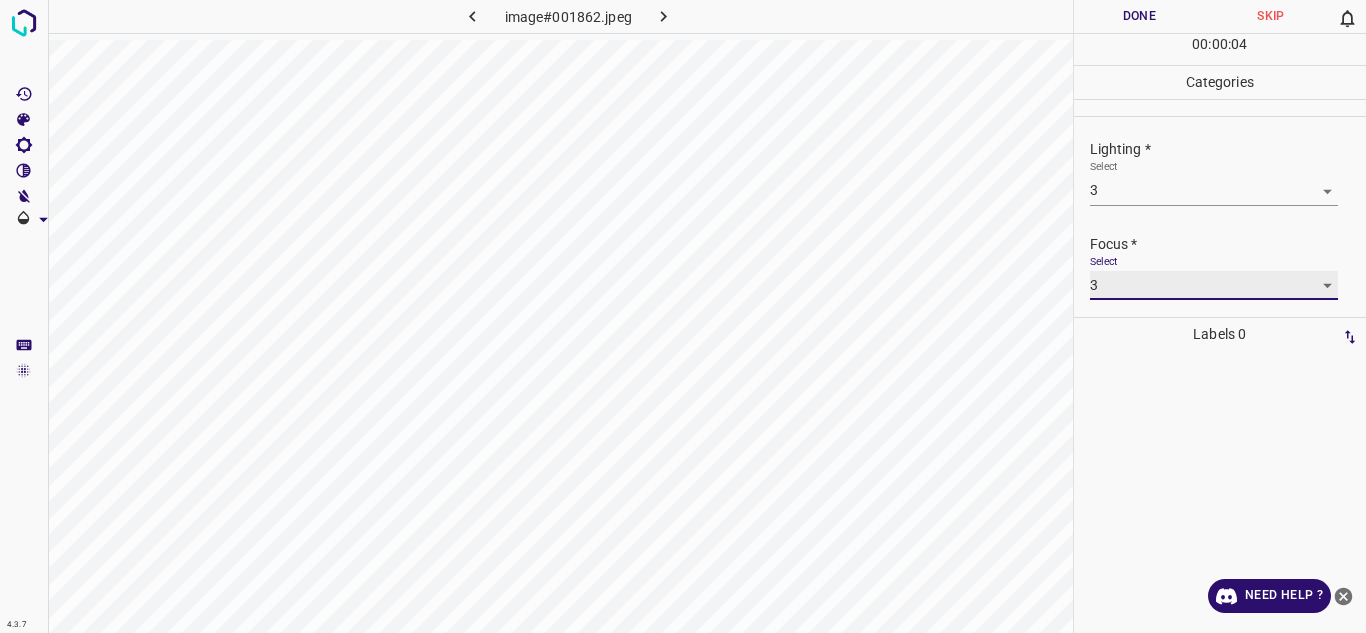 scroll, scrollTop: 98, scrollLeft: 0, axis: vertical 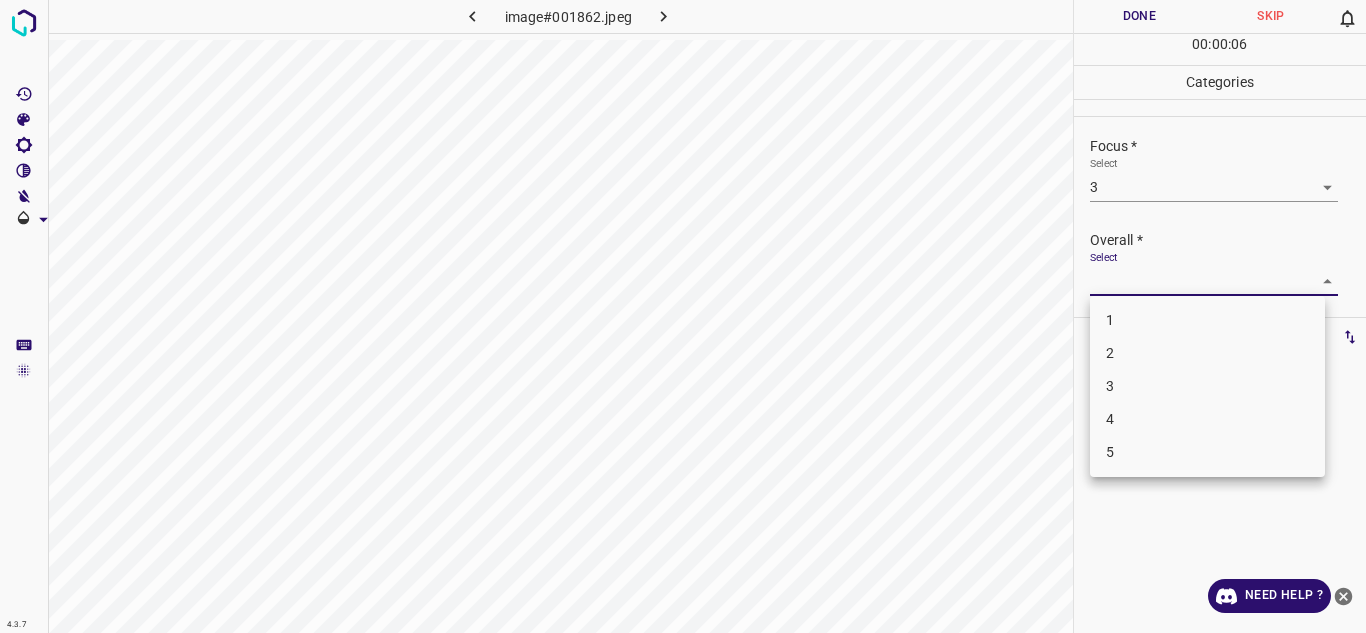 drag, startPoint x: 1312, startPoint y: 284, endPoint x: 1160, endPoint y: 395, distance: 188.2153 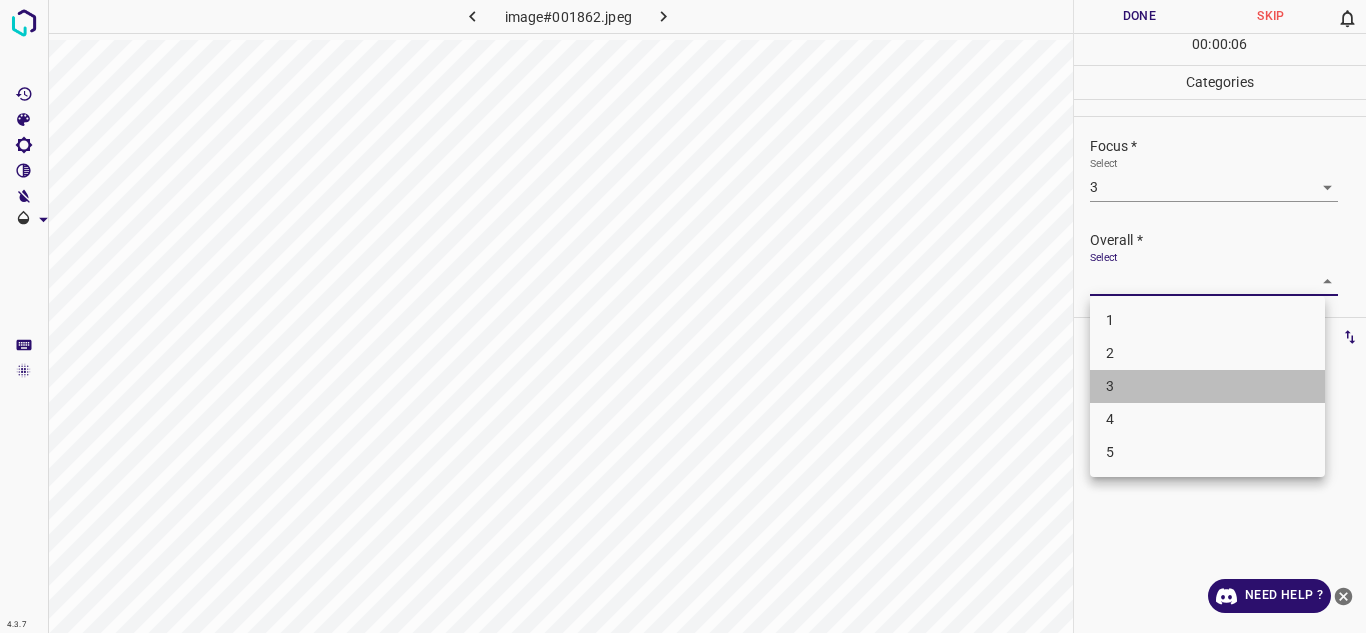 click on "3" at bounding box center (1207, 386) 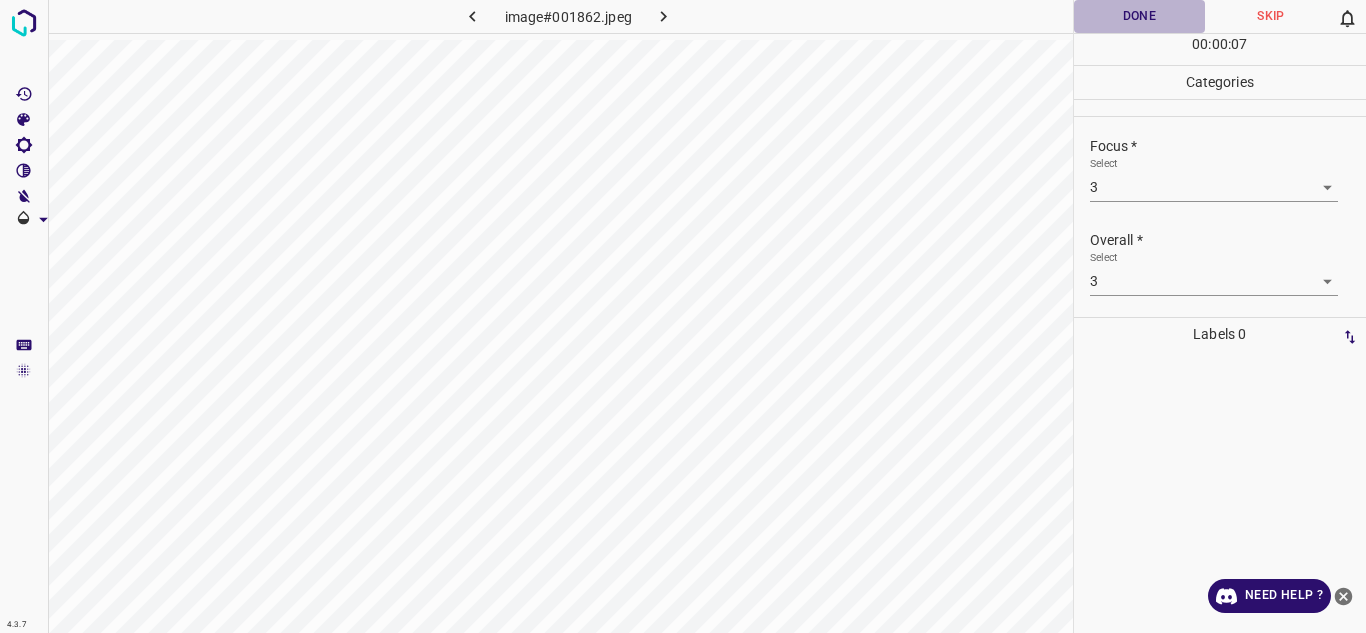 click on "Done" at bounding box center (1140, 16) 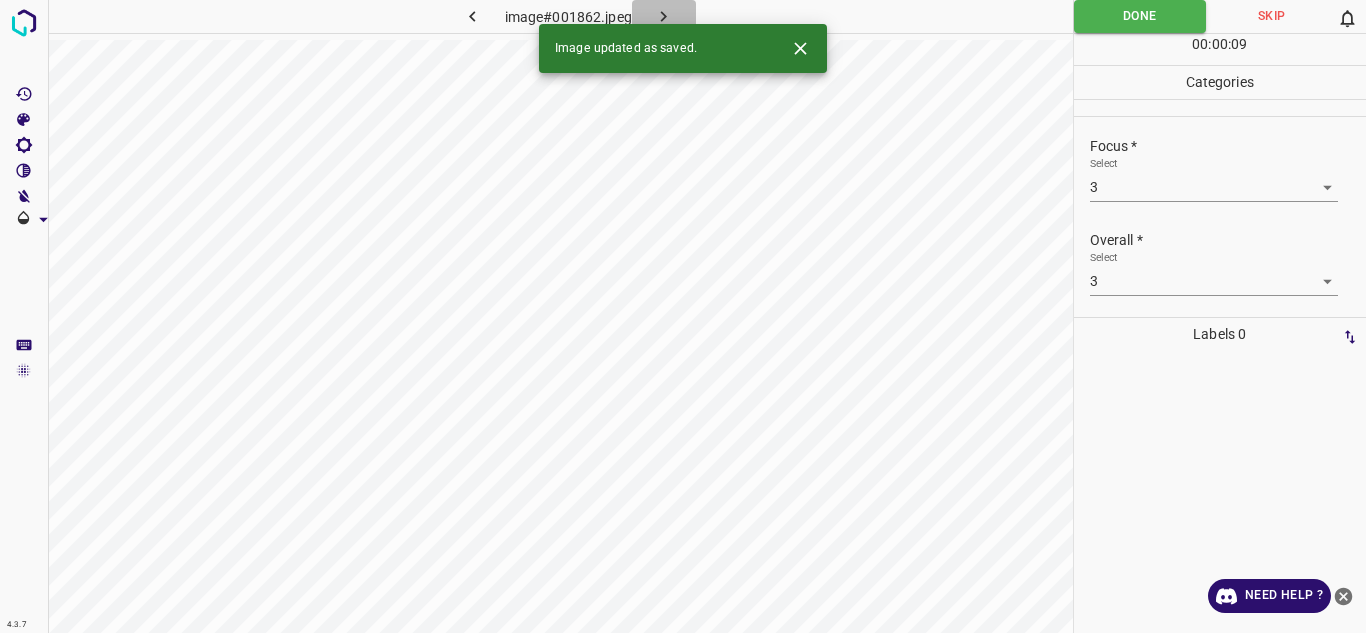 click 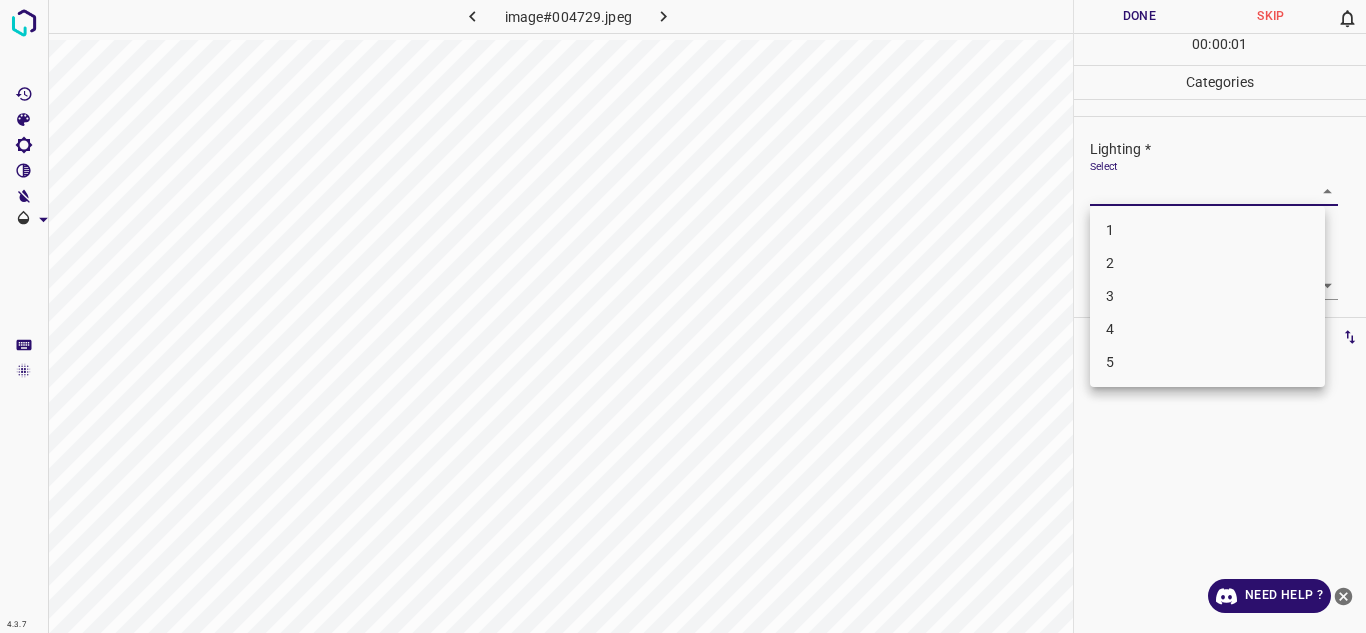 click on "4.3.7 image#004729.jpeg Done Skip 0 00   : 00   : 01   Categories Lighting *  Select ​ Focus *  Select ​ Overall *  Select ​ Labels   0 Categories 1 Lighting 2 Focus 3 Overall Tools Space Change between modes (Draw & Edit) I Auto labeling R Restore zoom M Zoom in N Zoom out Delete Delete selecte label Filters Z Restore filters X Saturation filter C Brightness filter V Contrast filter B Gray scale filter General O Download Need Help ? Texto original Valora esta traducción Tu opinión servirá para ayudar a mejorar el Traductor de Google - Text - Hide - Delete 1 2 3 4 5" at bounding box center [683, 316] 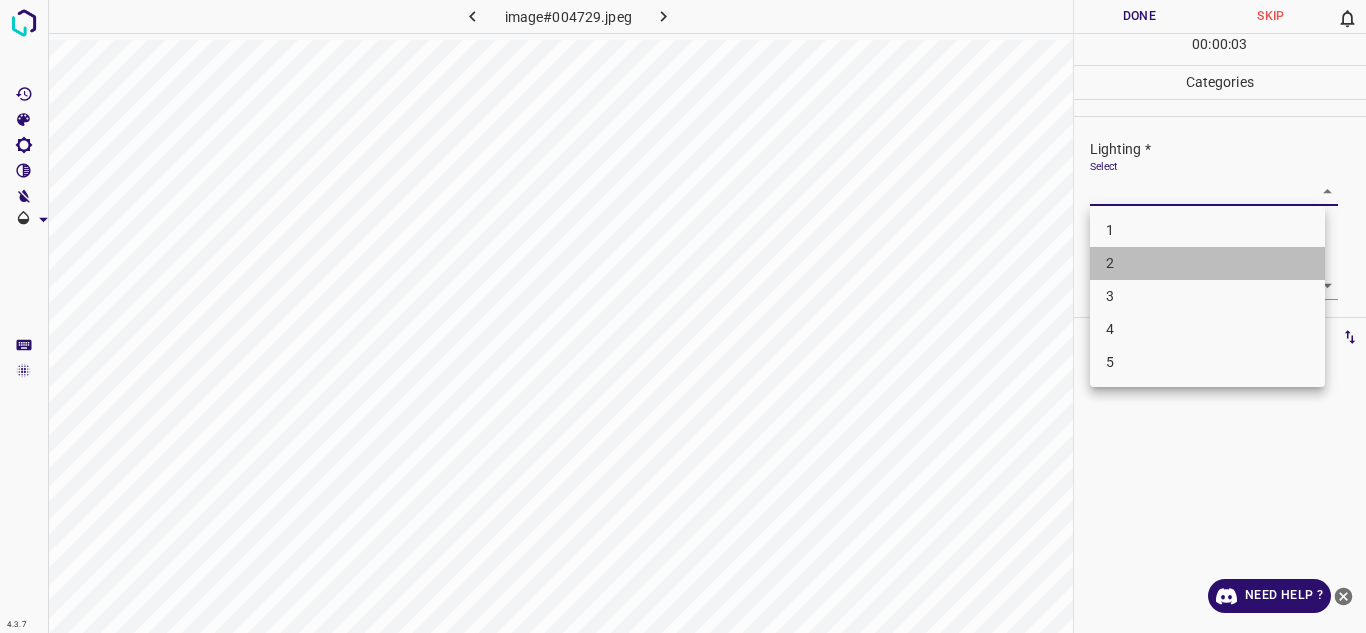 click on "2" at bounding box center (1207, 263) 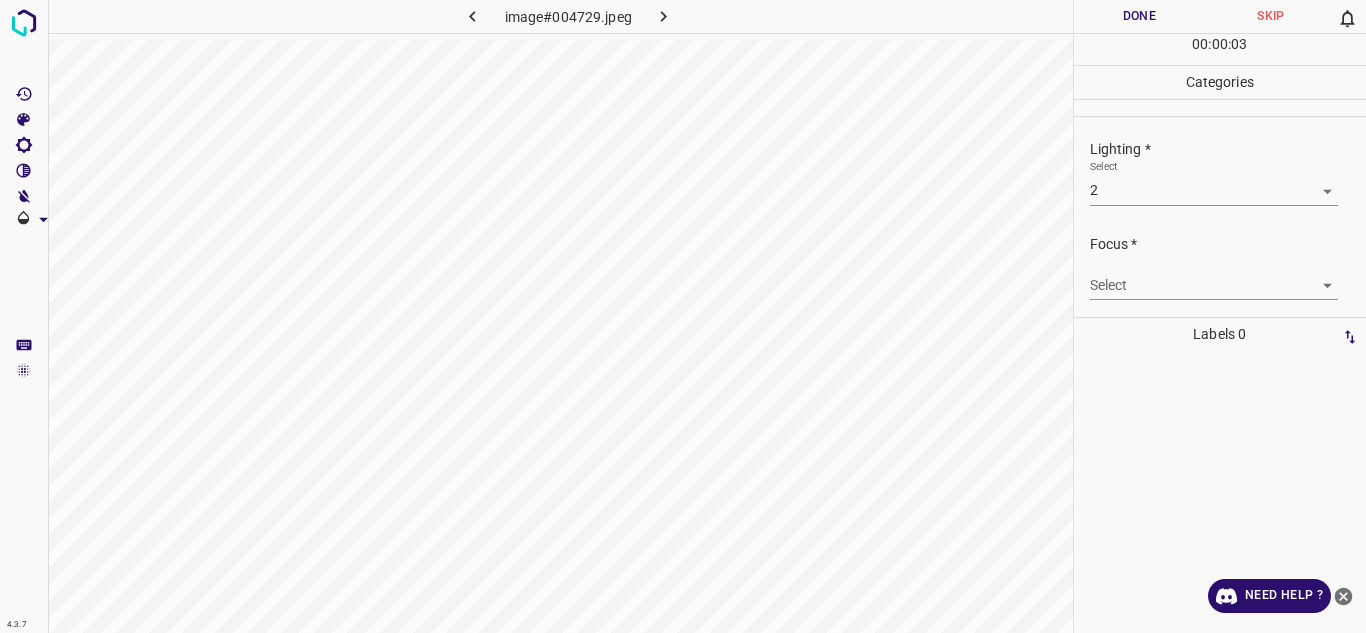 click on "Select ​" at bounding box center (1214, 277) 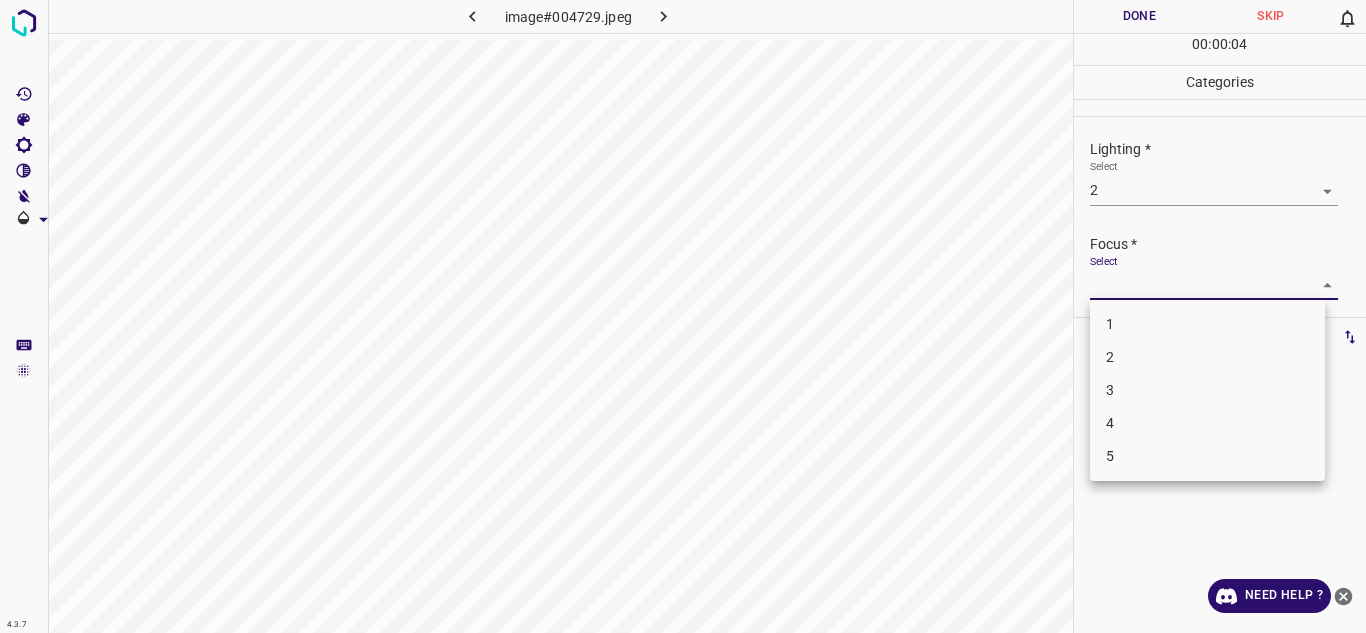 drag, startPoint x: 1154, startPoint y: 281, endPoint x: 1139, endPoint y: 364, distance: 84.34453 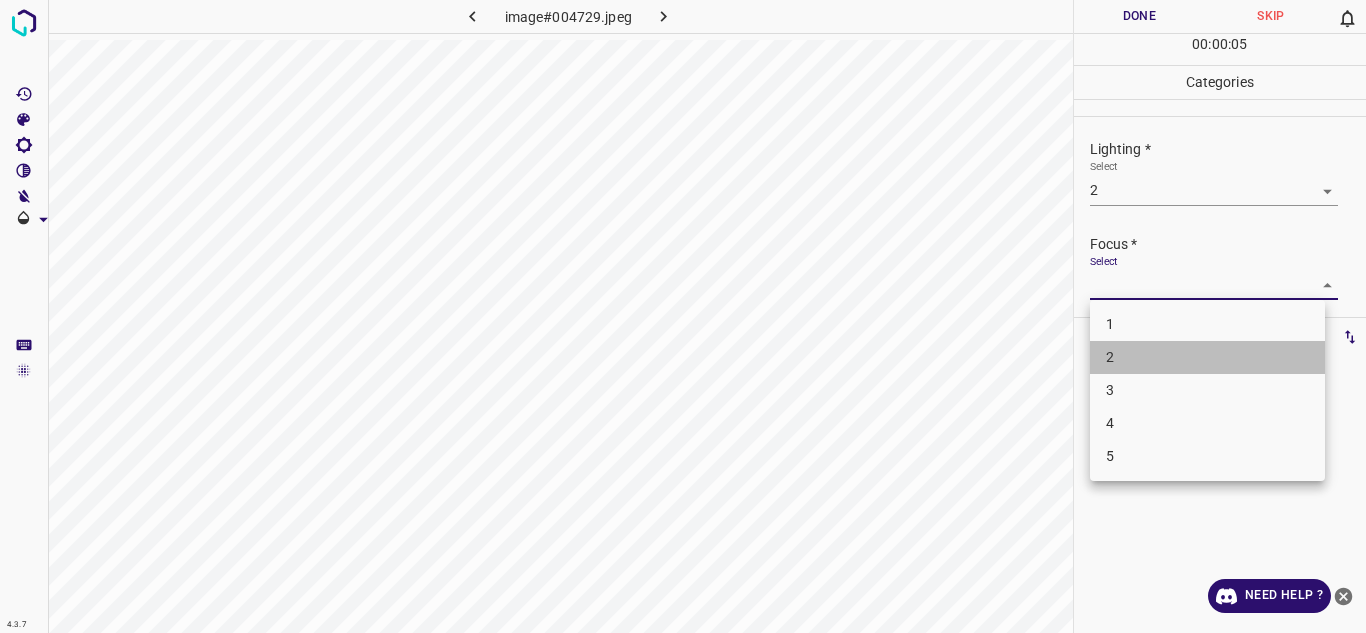 click on "2" at bounding box center [1207, 357] 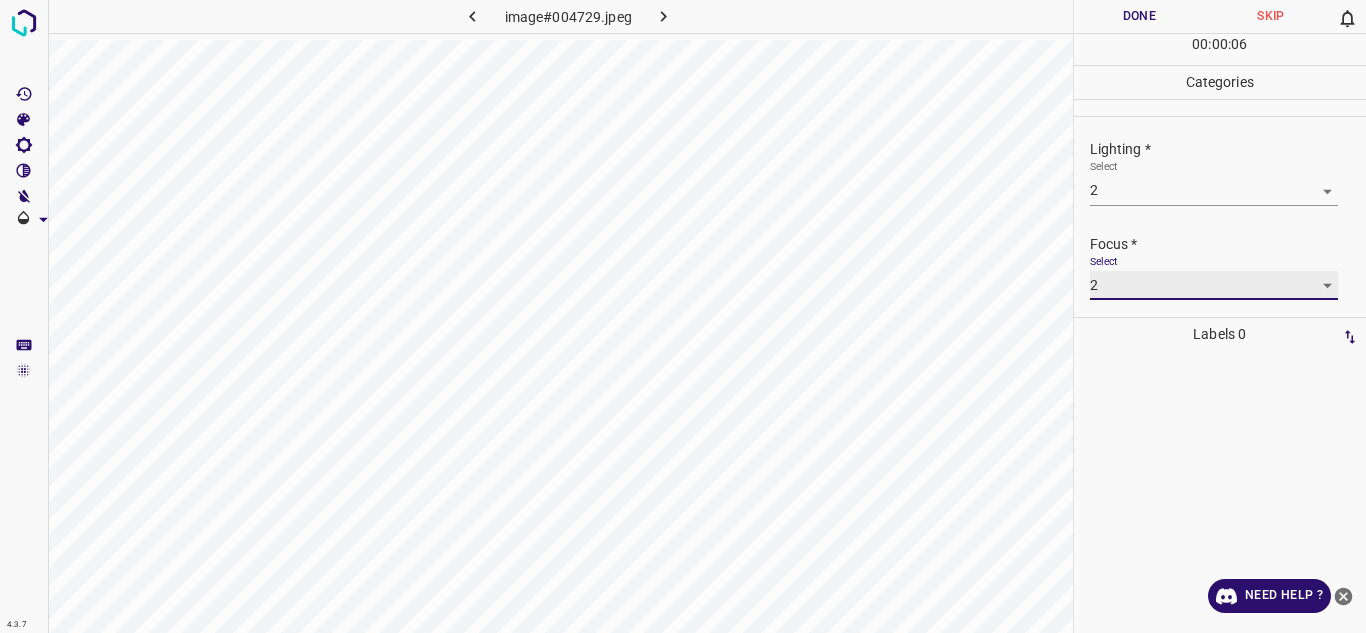 scroll, scrollTop: 98, scrollLeft: 0, axis: vertical 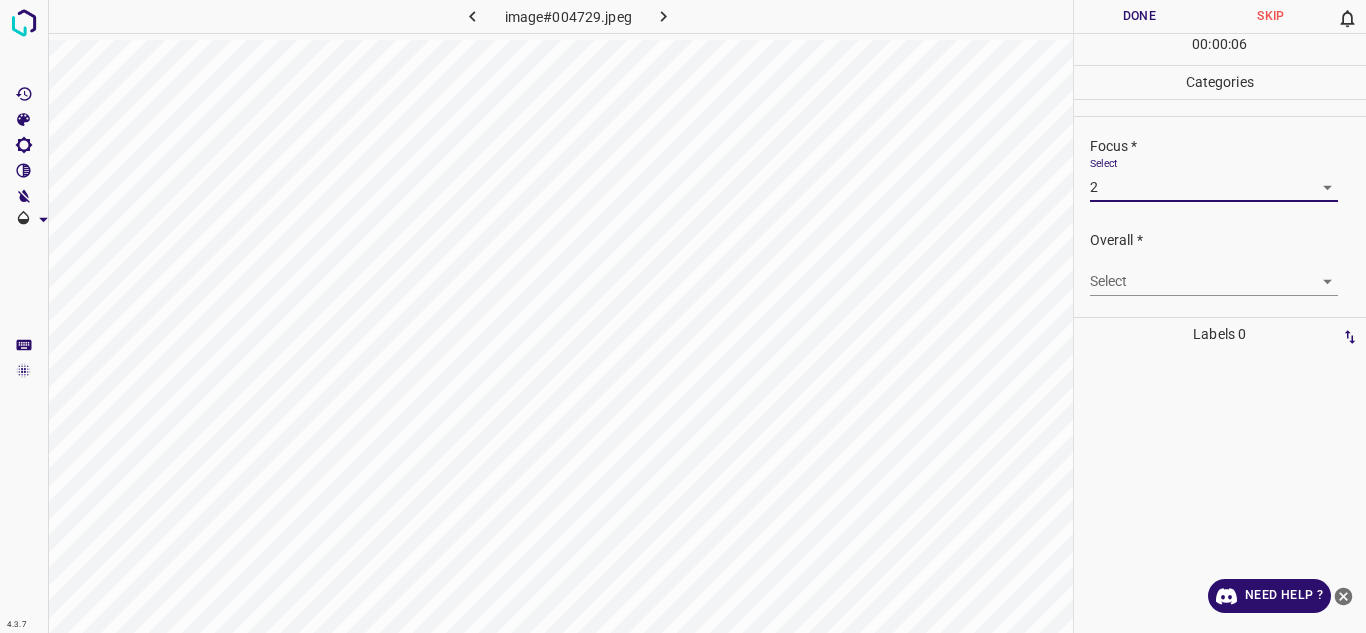 click on "4.3.7 image#004729.jpeg Done Skip 0 00   : 00   : 06   Categories Lighting *  Select 2 2 Focus *  Select 2 2 Overall *  Select ​ Labels   0 Categories 1 Lighting 2 Focus 3 Overall Tools Space Change between modes (Draw & Edit) I Auto labeling R Restore zoom M Zoom in N Zoom out Delete Delete selecte label Filters Z Restore filters X Saturation filter C Brightness filter V Contrast filter B Gray scale filter General O Download Need Help ? Texto original Valora esta traducción Tu opinión servirá para ayudar a mejorar el Traductor de Google - Text - Hide - Delete" at bounding box center [683, 316] 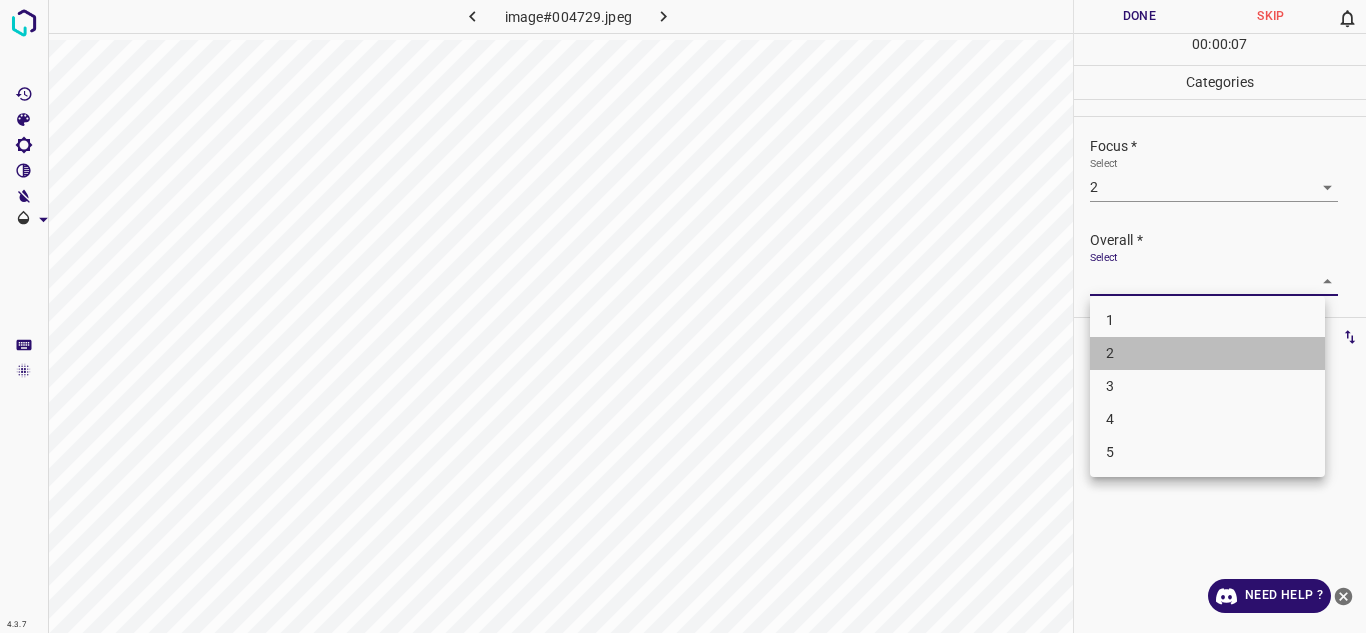 click on "2" at bounding box center [1207, 353] 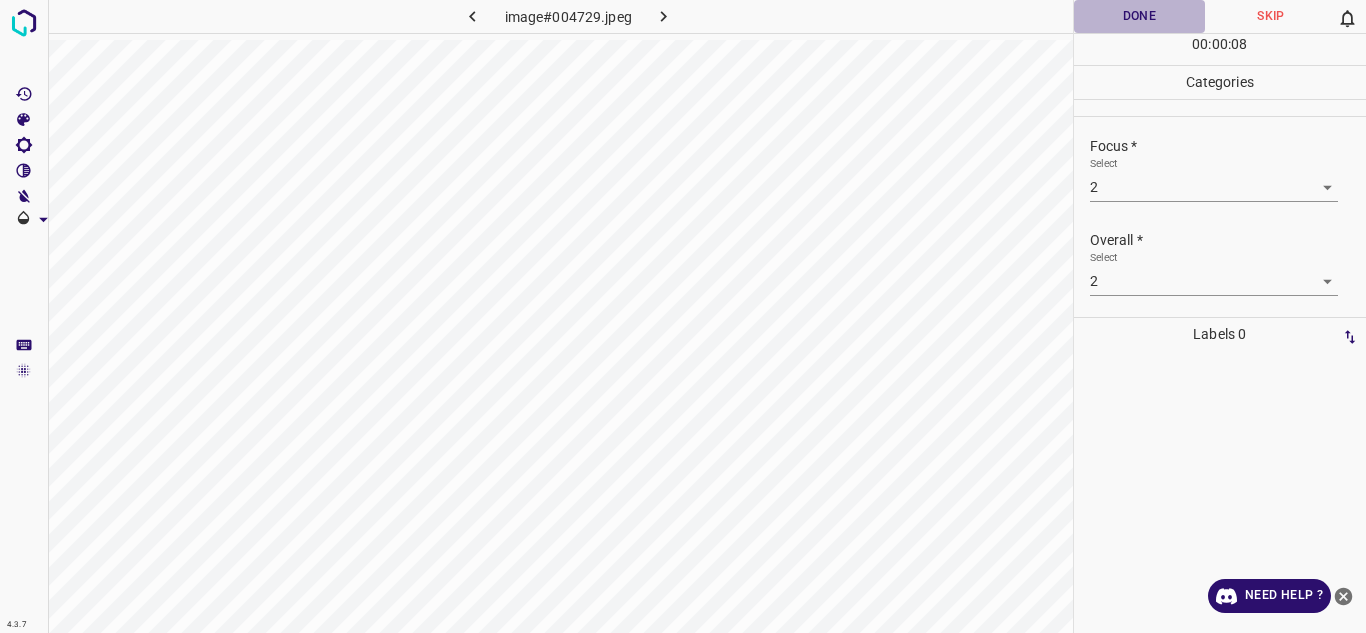 click on "Done" at bounding box center (1140, 16) 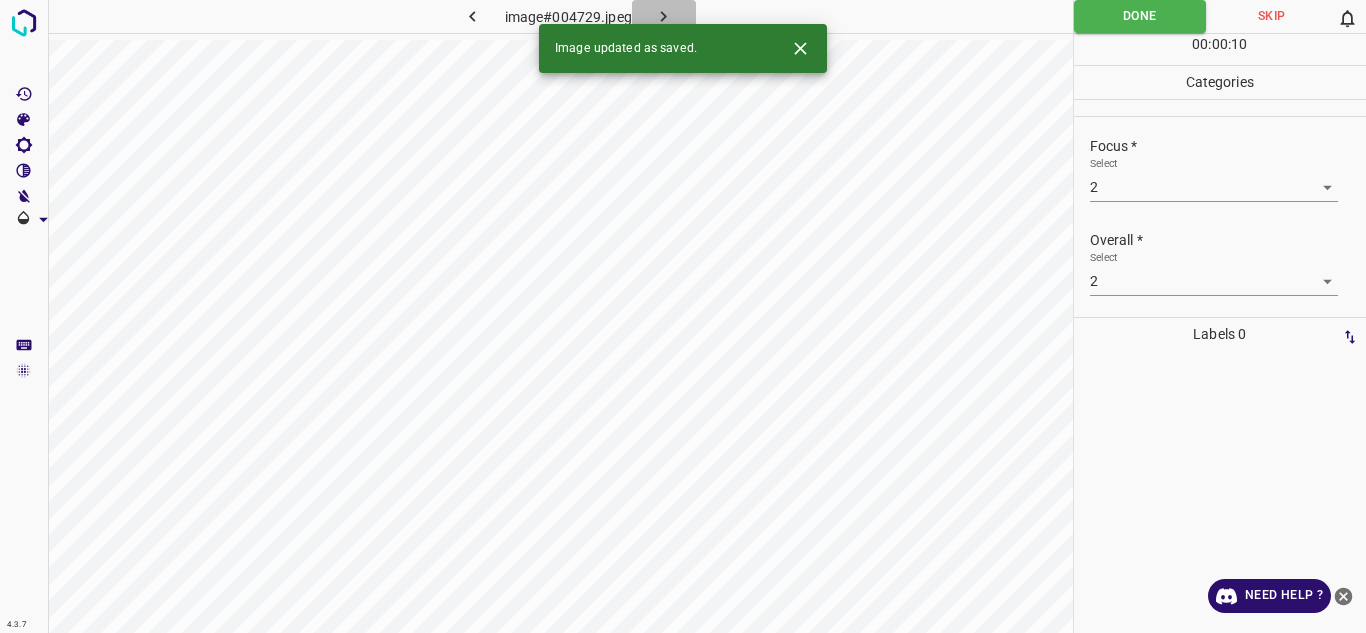 click 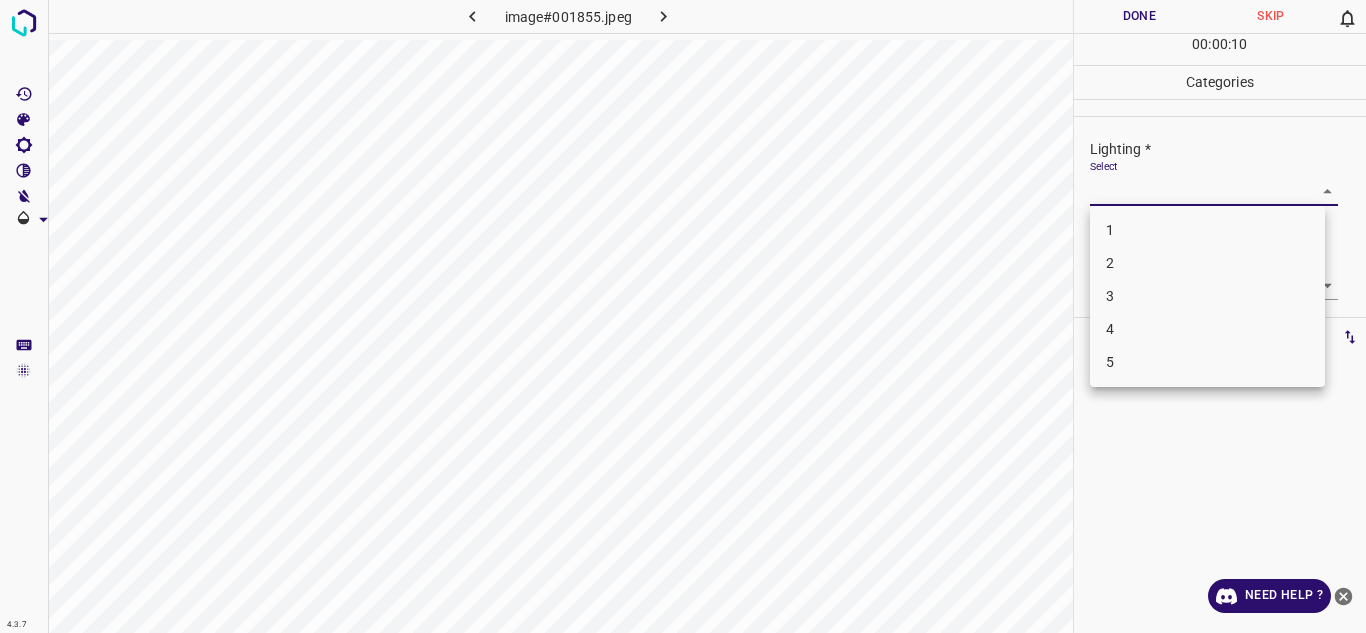 click on "4.3.7 image#001855.jpeg Done Skip 0 00   : 00   : 10   Categories Lighting *  Select ​ Focus *  Select ​ Overall *  Select ​ Labels   0 Categories 1 Lighting 2 Focus 3 Overall Tools Space Change between modes (Draw & Edit) I Auto labeling R Restore zoom M Zoom in N Zoom out Delete Delete selecte label Filters Z Restore filters X Saturation filter C Brightness filter V Contrast filter B Gray scale filter General O Download Need Help ? Texto original Valora esta traducción Tu opinión servirá para ayudar a mejorar el Traductor de Google - Text - Hide - Delete 1 2 3 4 5" at bounding box center (683, 316) 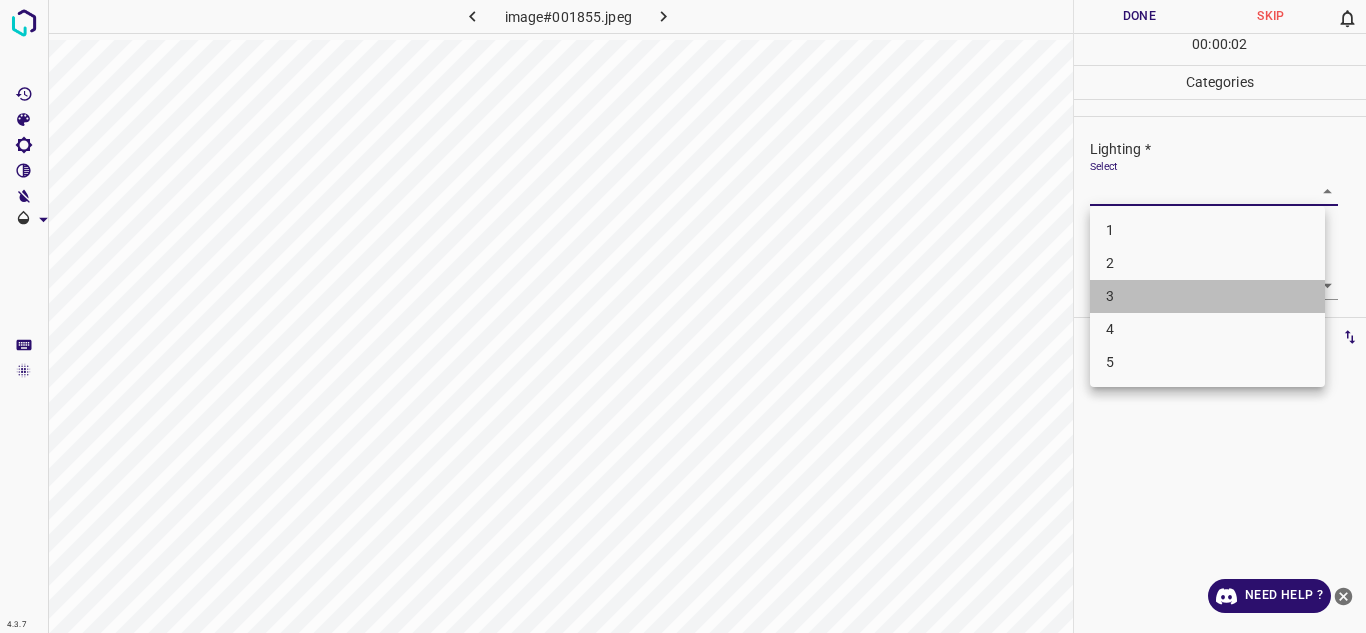click on "3" at bounding box center (1207, 296) 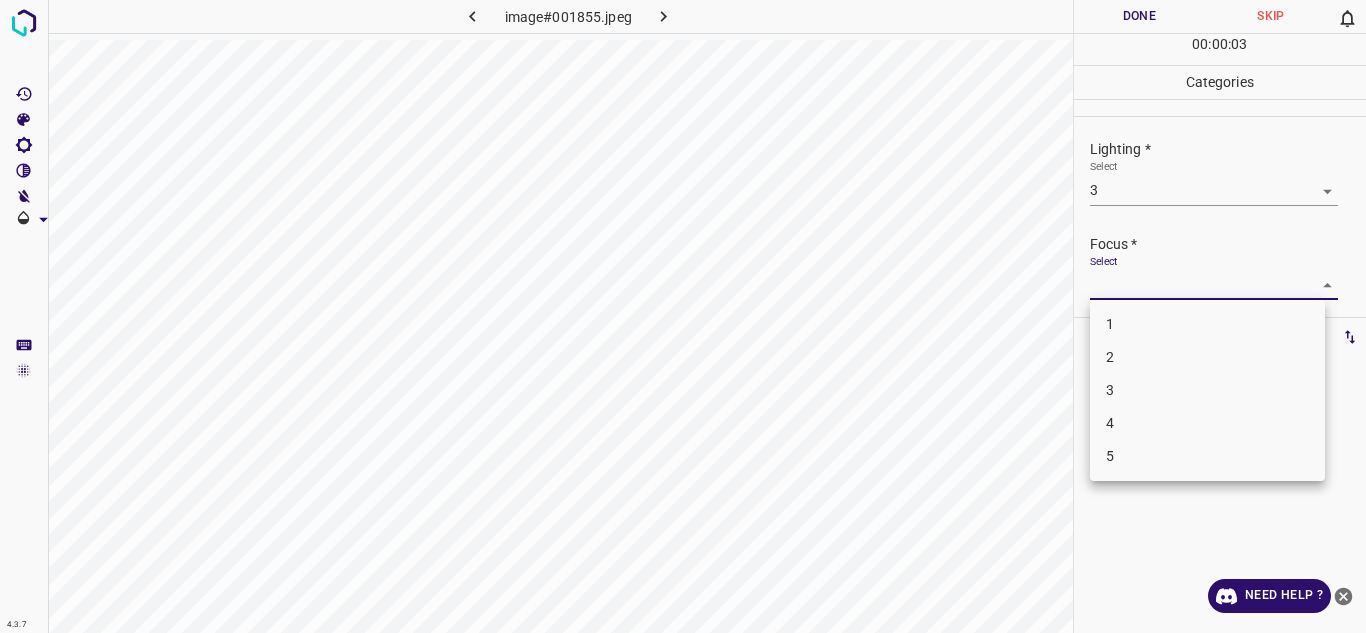 drag, startPoint x: 1176, startPoint y: 286, endPoint x: 1176, endPoint y: 350, distance: 64 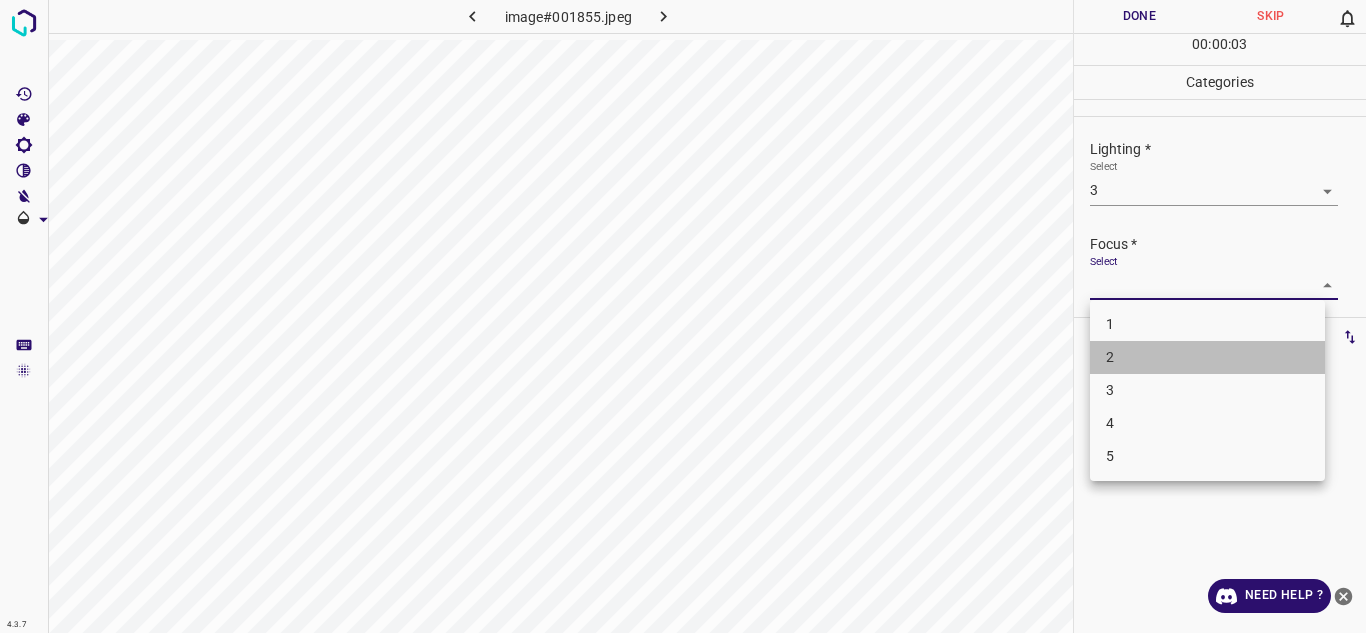 click on "2" at bounding box center [1207, 357] 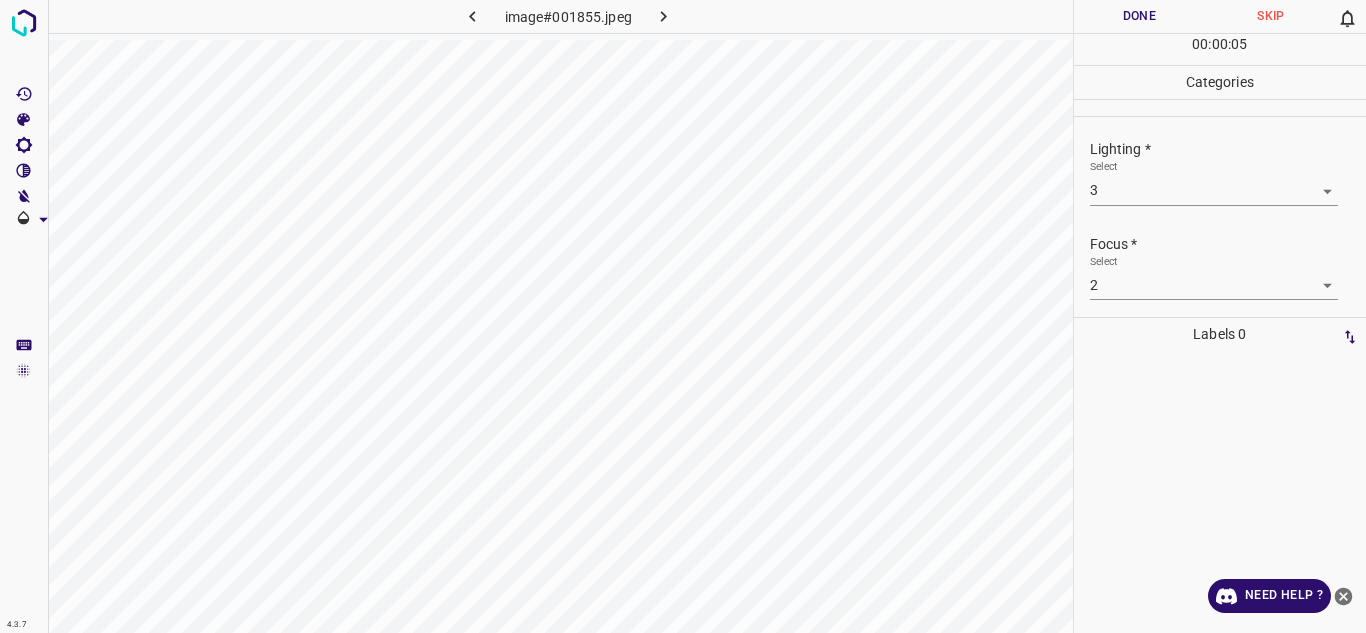 click on "Lighting *  Select 3 3 Focus *  Select 2 2 Overall *  Select ​" at bounding box center [1220, 217] 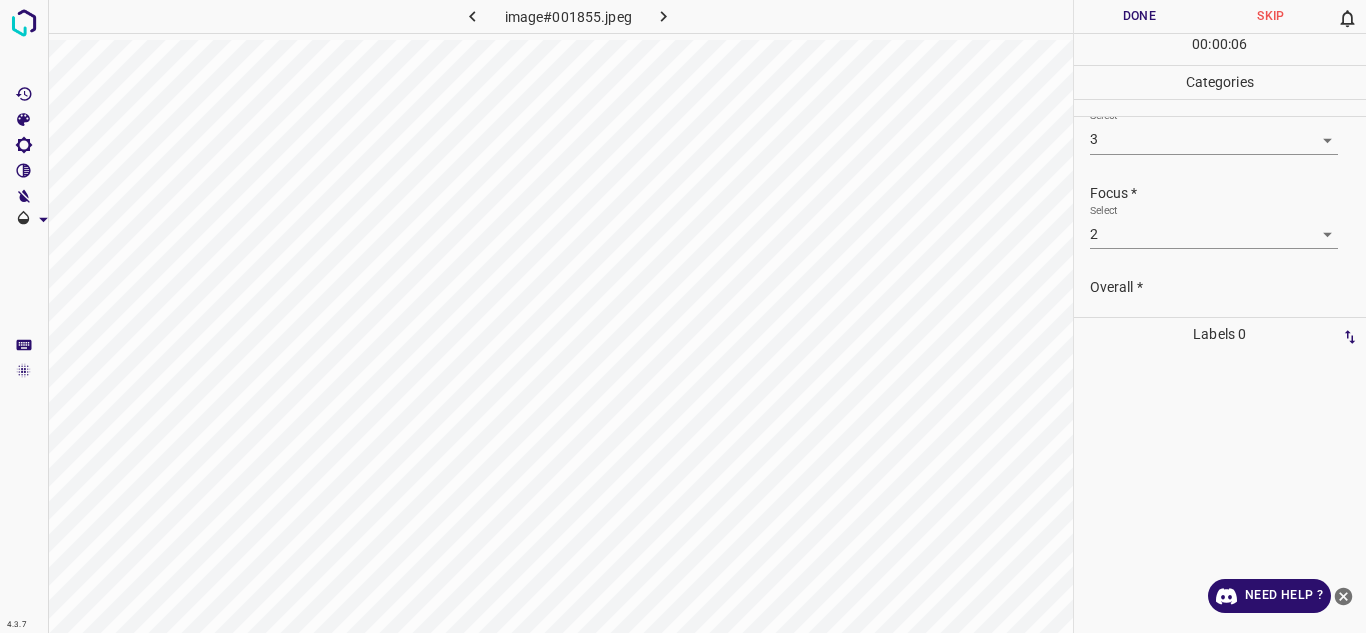 scroll, scrollTop: 98, scrollLeft: 0, axis: vertical 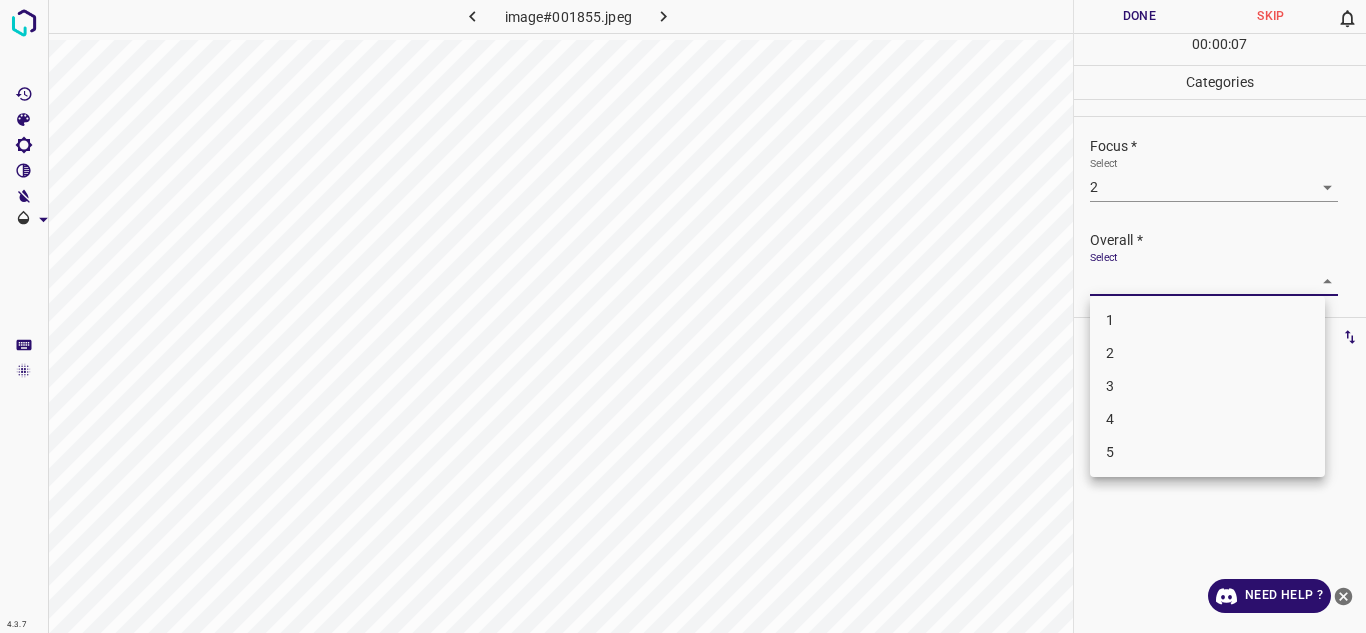 drag, startPoint x: 1304, startPoint y: 286, endPoint x: 1197, endPoint y: 343, distance: 121.235306 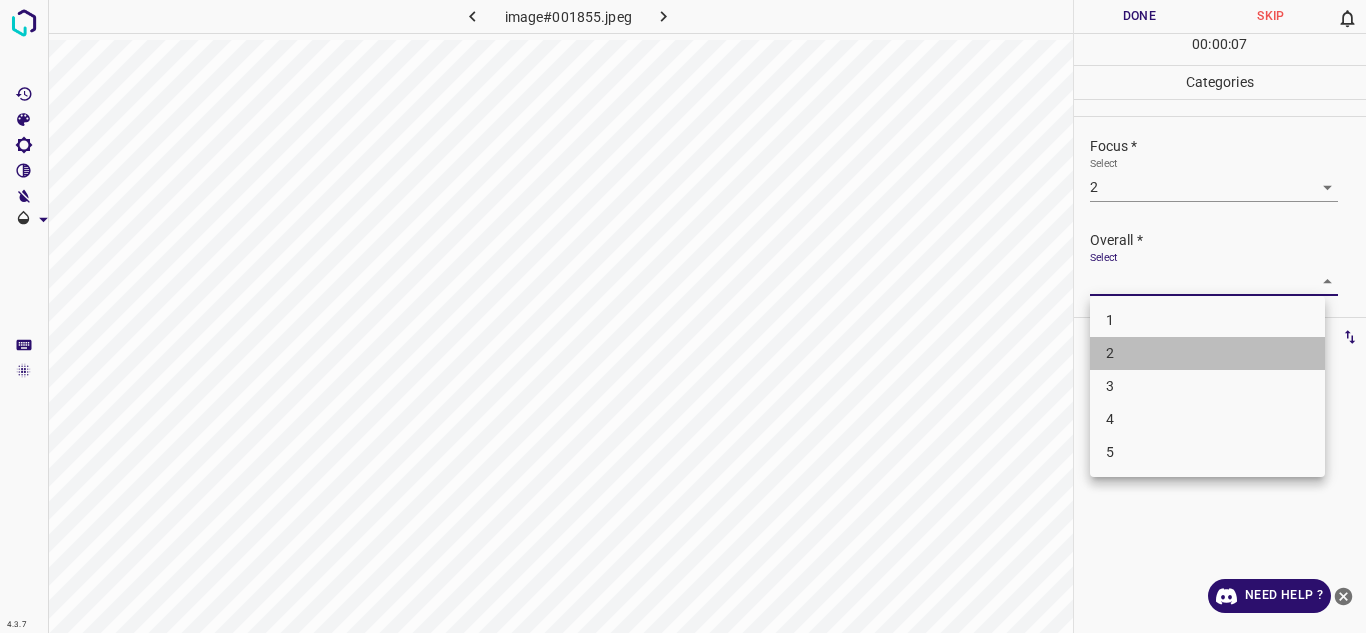 click on "2" at bounding box center [1207, 353] 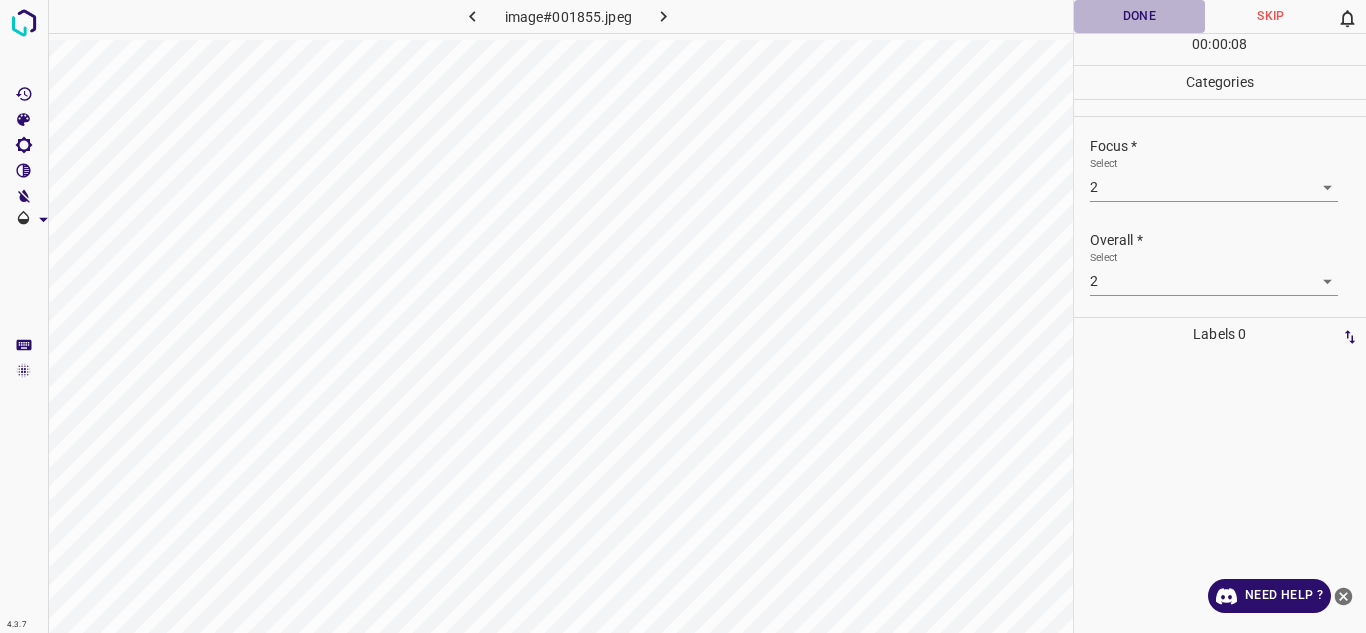 click on "Done" at bounding box center [1140, 16] 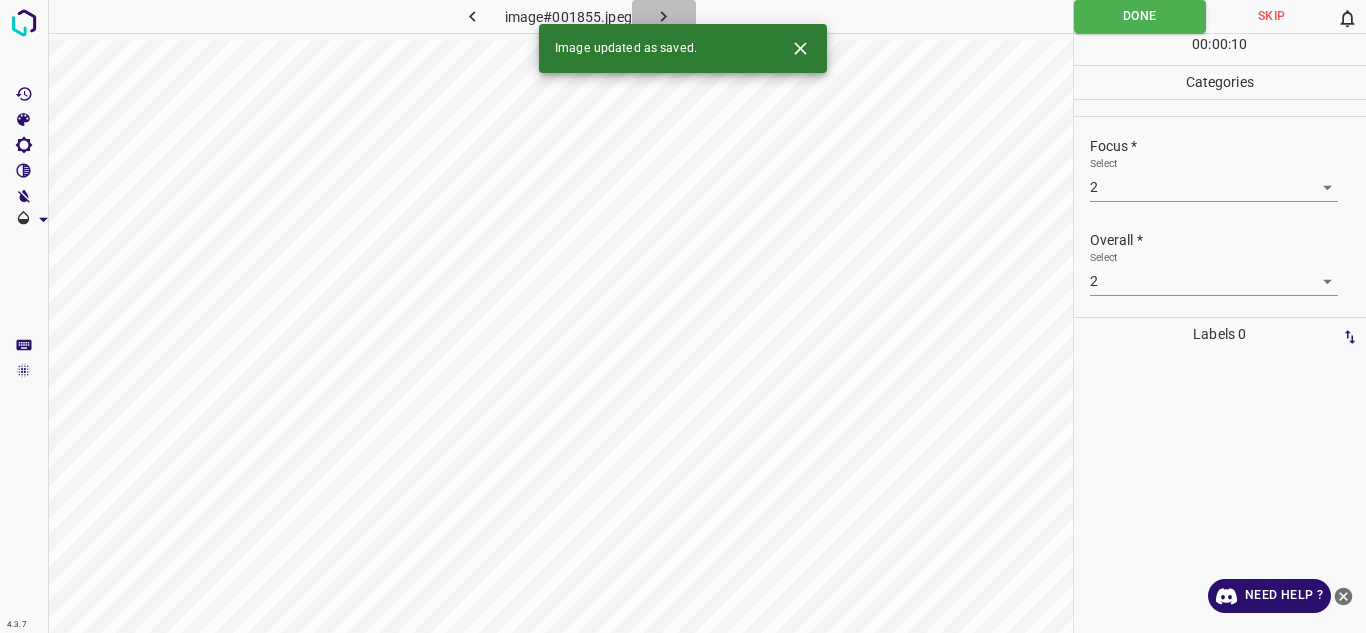 click 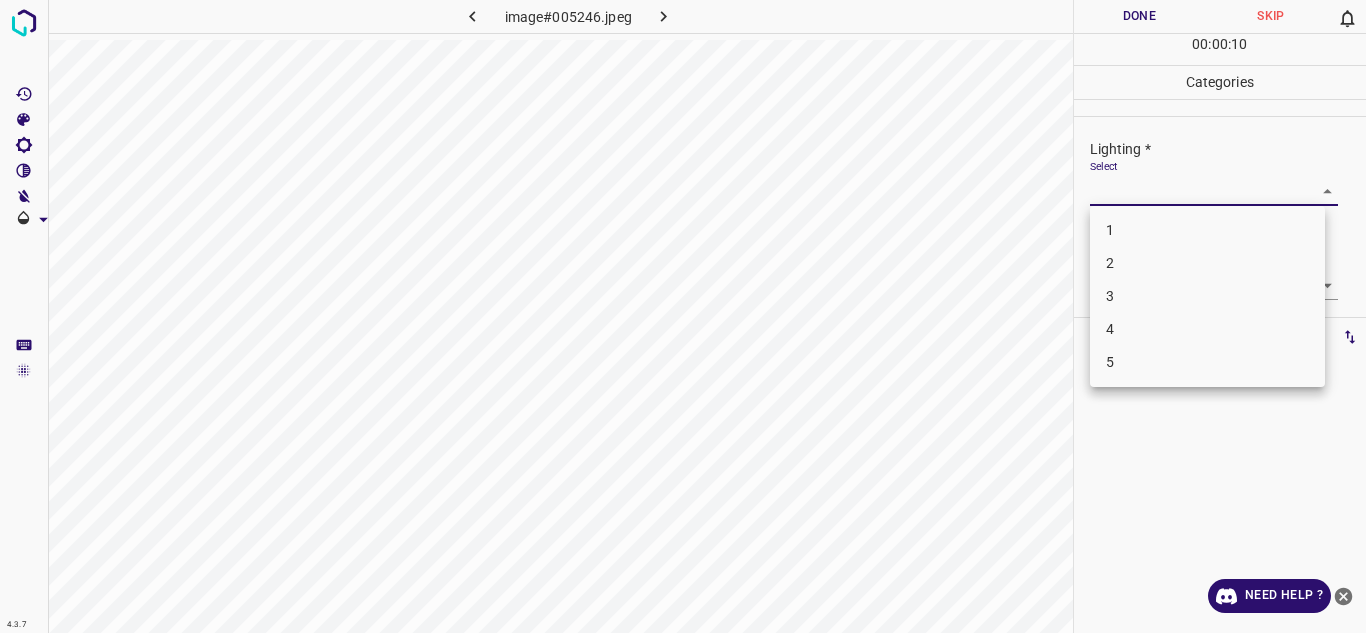 click on "4.3.7 image#005246.jpeg Done Skip 0 00   : 00   : 10   Categories Lighting *  Select ​ Focus *  Select ​ Overall *  Select ​ Labels   0 Categories 1 Lighting 2 Focus 3 Overall Tools Space Change between modes (Draw & Edit) I Auto labeling R Restore zoom M Zoom in N Zoom out Delete Delete selecte label Filters Z Restore filters X Saturation filter C Brightness filter V Contrast filter B Gray scale filter General O Download Need Help ? Texto original Valora esta traducción Tu opinión servirá para ayudar a mejorar el Traductor de Google - Text - Hide - Delete 1 2 3 4 5" at bounding box center [683, 316] 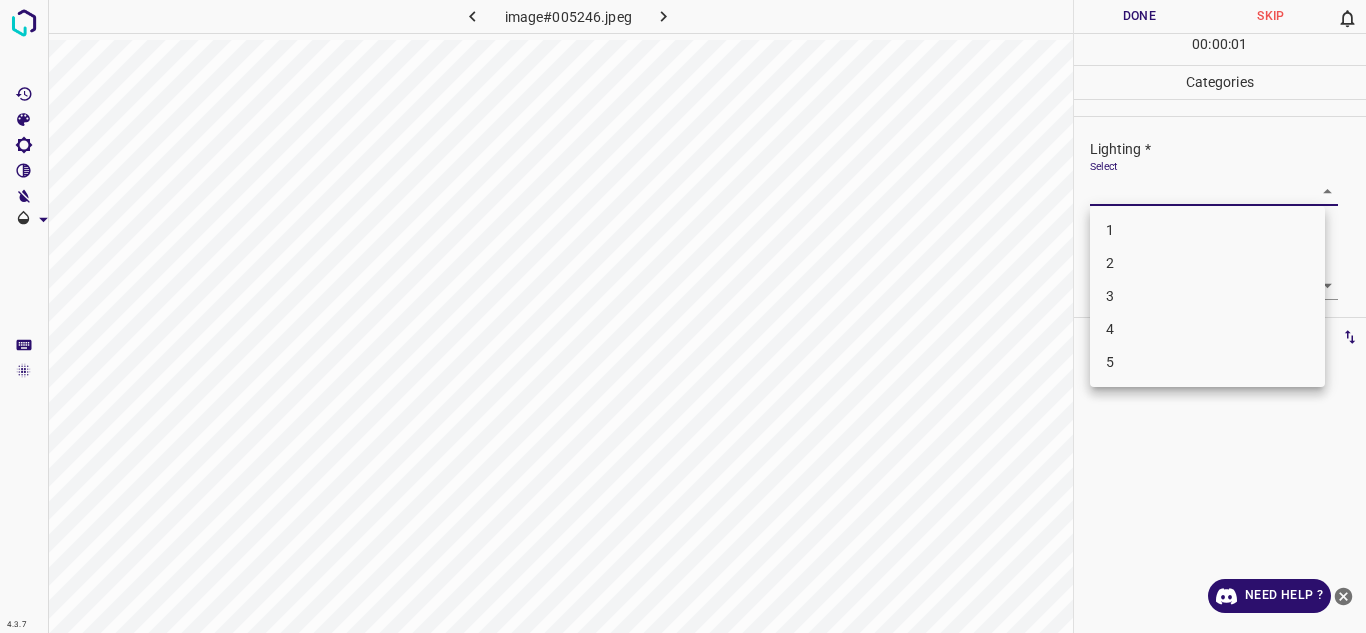 click on "3" at bounding box center (1207, 296) 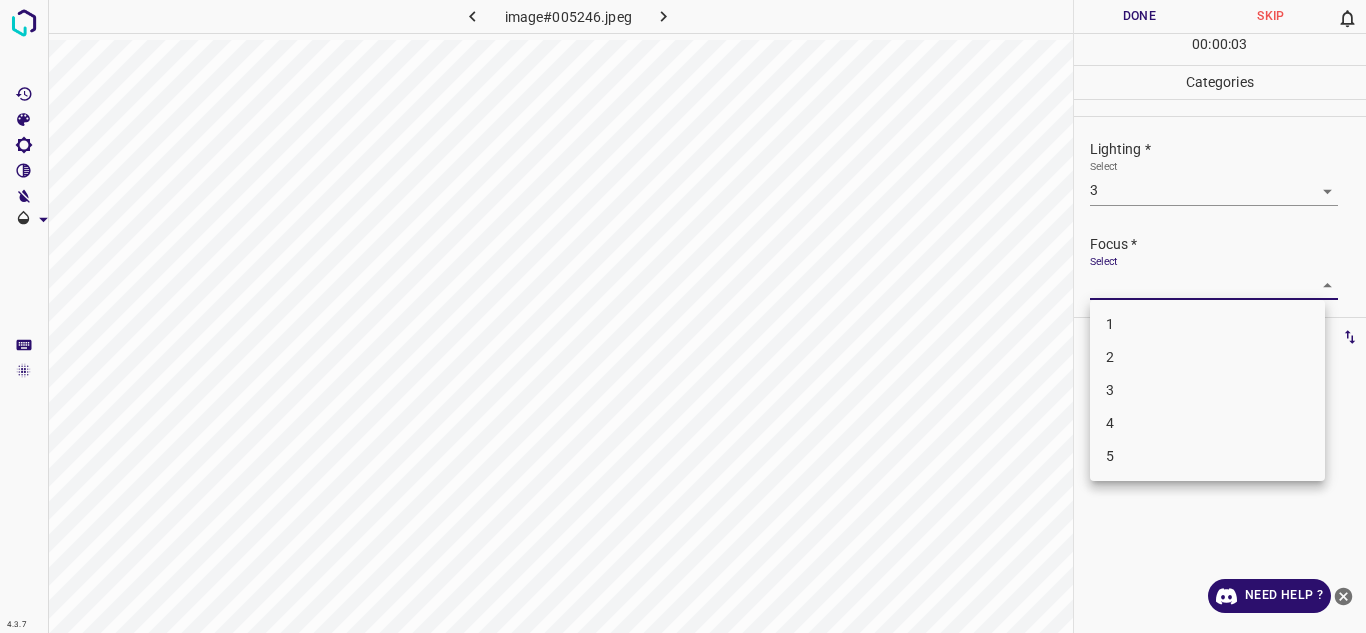drag, startPoint x: 1154, startPoint y: 285, endPoint x: 1153, endPoint y: 354, distance: 69.00725 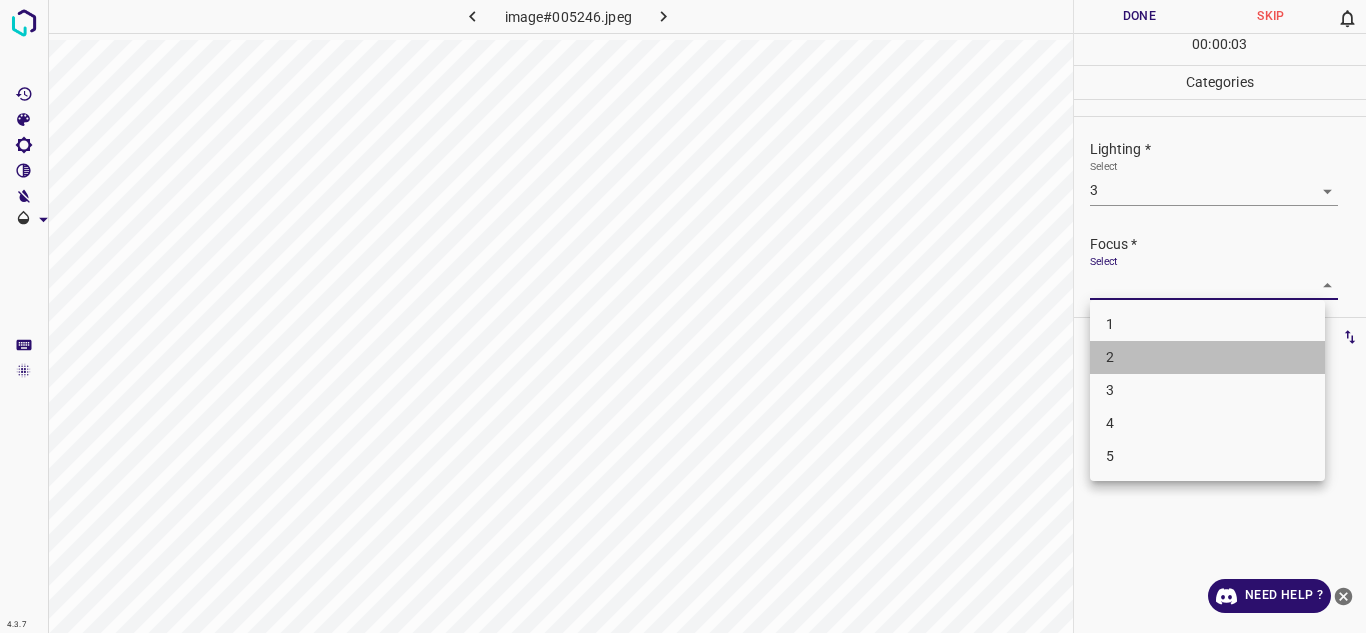 click on "2" at bounding box center (1207, 357) 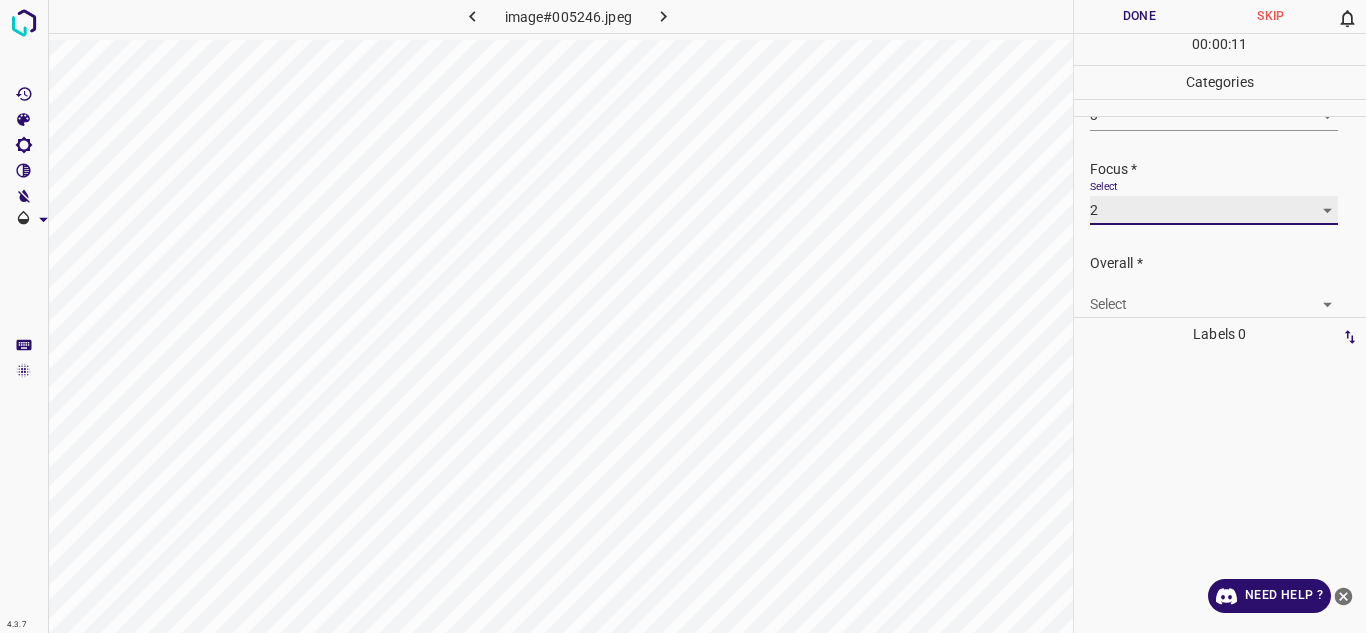 scroll, scrollTop: 98, scrollLeft: 0, axis: vertical 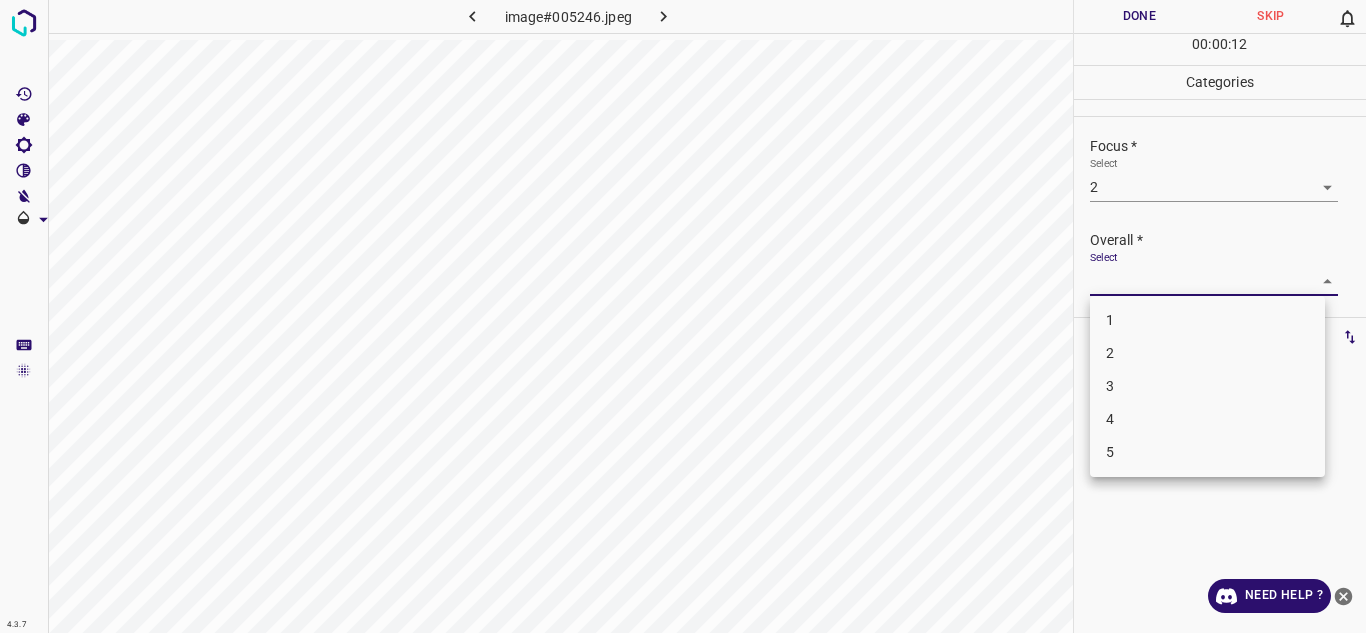 drag, startPoint x: 1287, startPoint y: 290, endPoint x: 1155, endPoint y: 378, distance: 158.64426 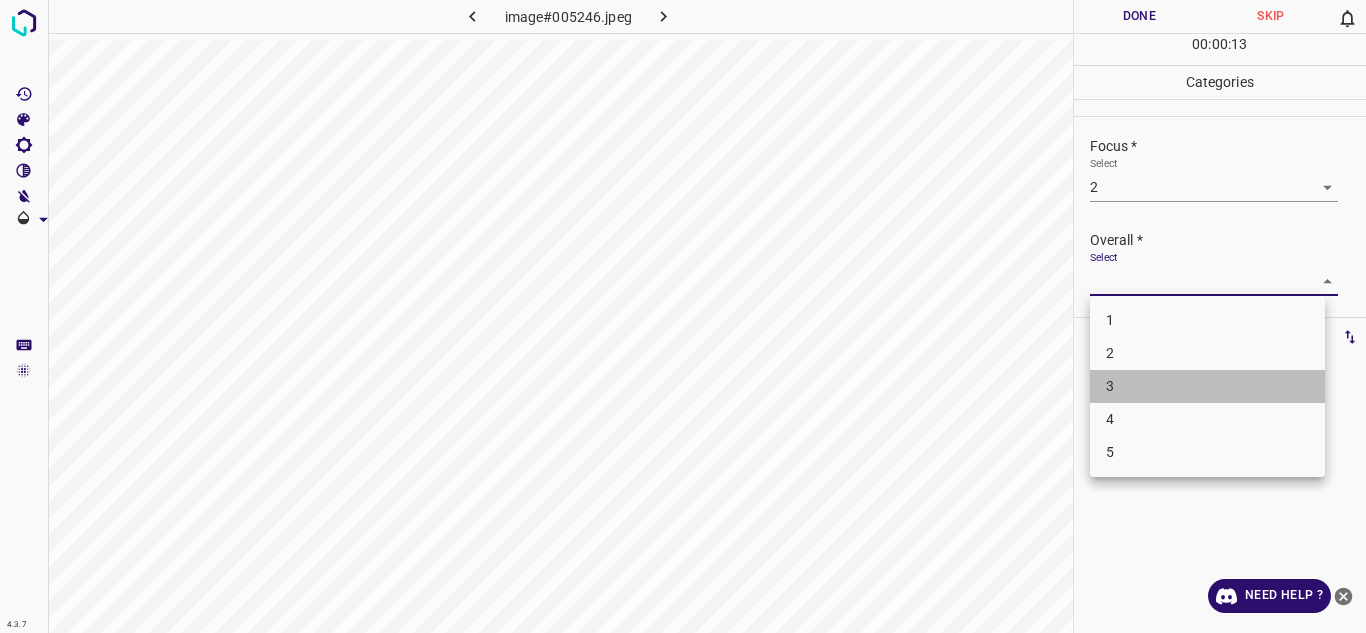 click on "3" at bounding box center [1207, 386] 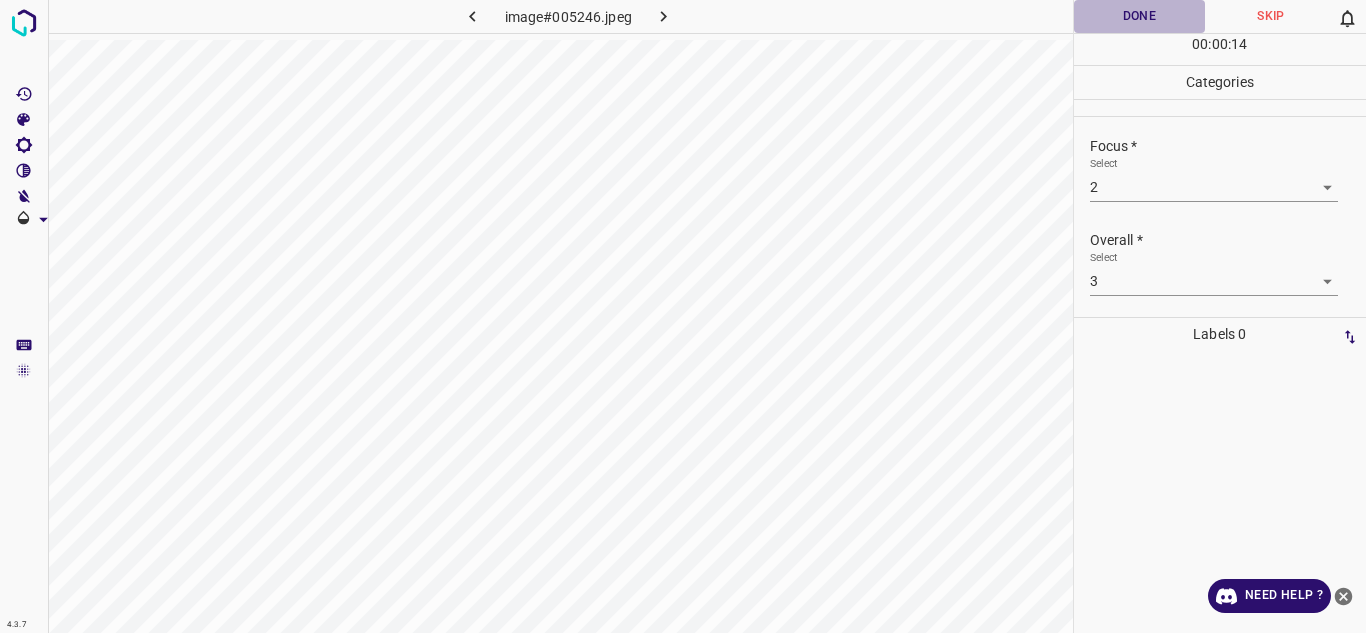 click on "Done" at bounding box center (1140, 16) 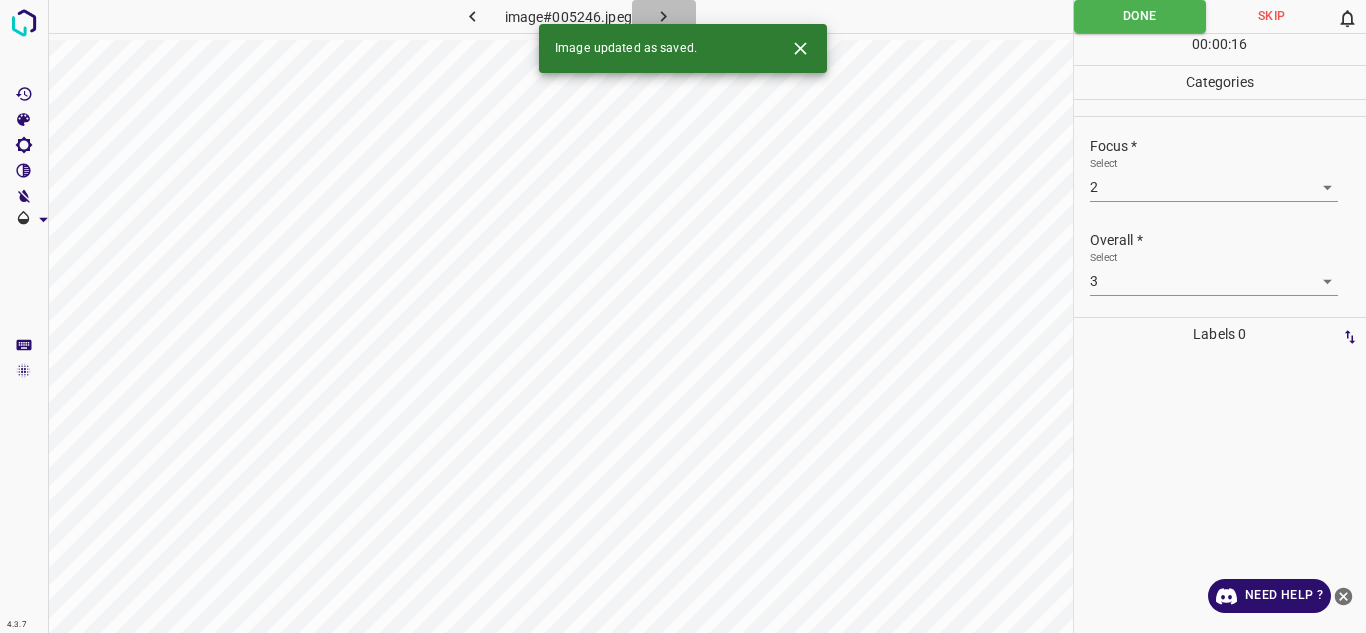 click 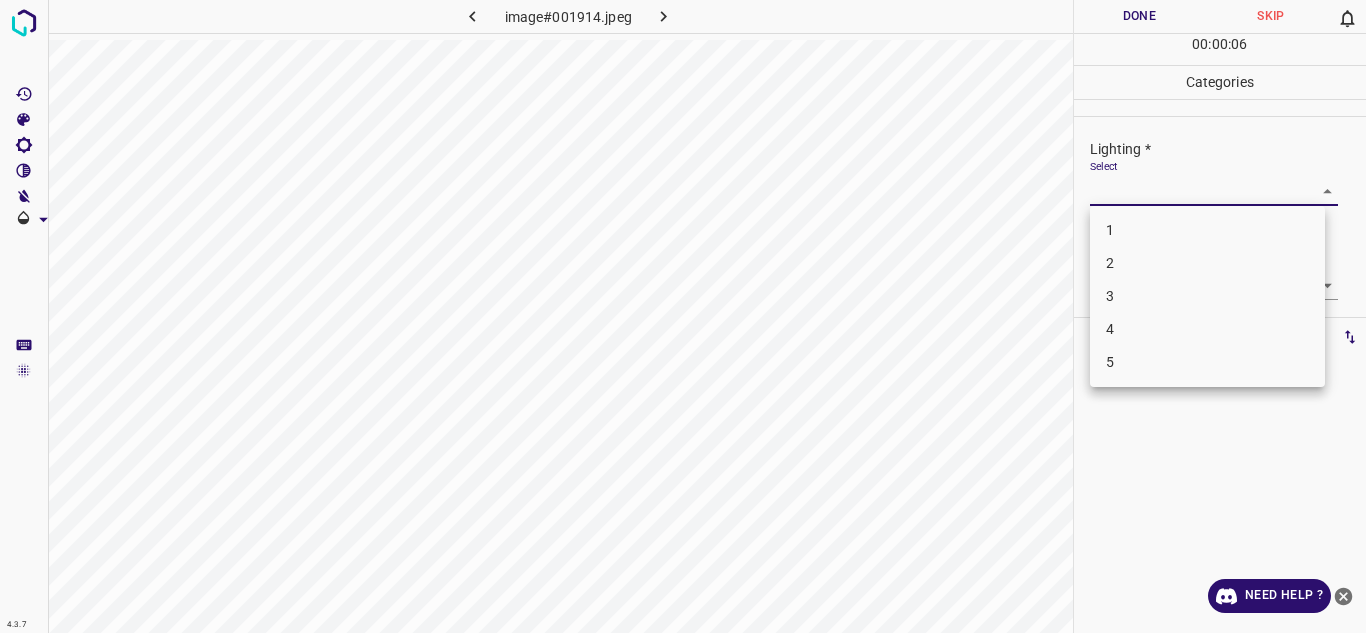 click on "4.3.7 image#001914.jpeg Done Skip 0 00   : 00   : 06   Categories Lighting *  Select ​ Focus *  Select ​ Overall *  Select ​ Labels   0 Categories 1 Lighting 2 Focus 3 Overall Tools Space Change between modes (Draw & Edit) I Auto labeling R Restore zoom M Zoom in N Zoom out Delete Delete selecte label Filters Z Restore filters X Saturation filter C Brightness filter V Contrast filter B Gray scale filter General O Download Need Help ? Texto original Valora esta traducción Tu opinión servirá para ayudar a mejorar el Traductor de Google - Text - Hide - Delete 1 2 3 4 5" at bounding box center [683, 316] 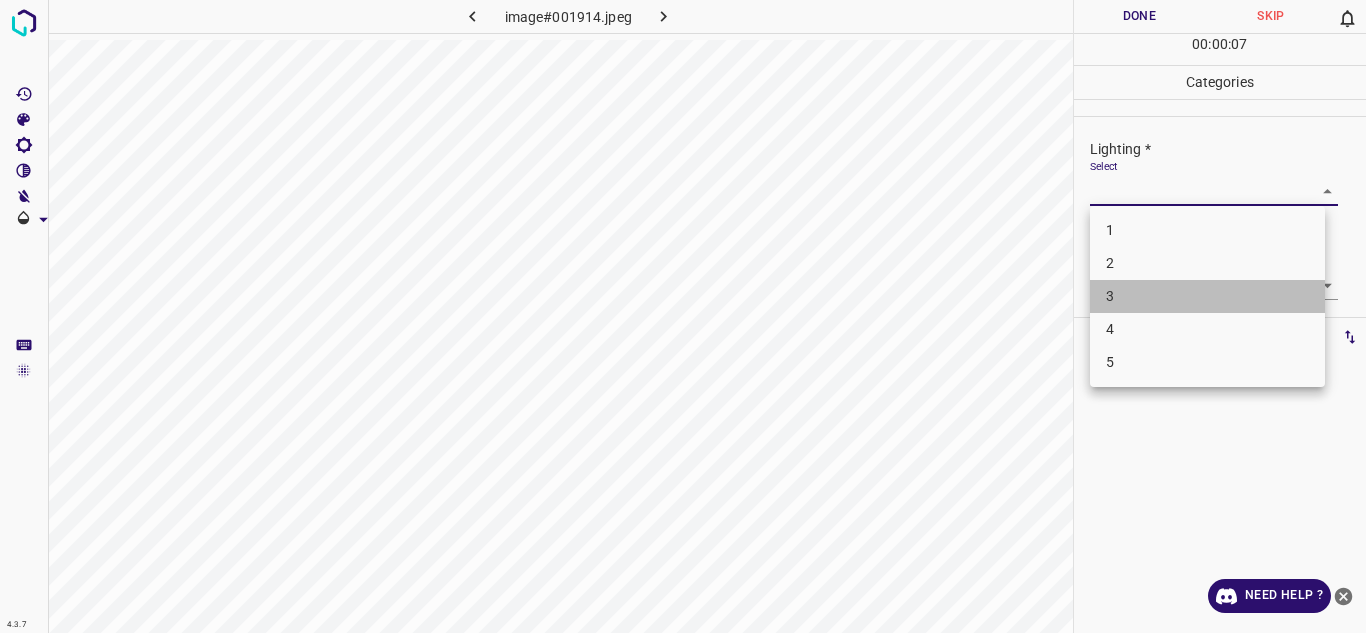 click on "3" at bounding box center (1207, 296) 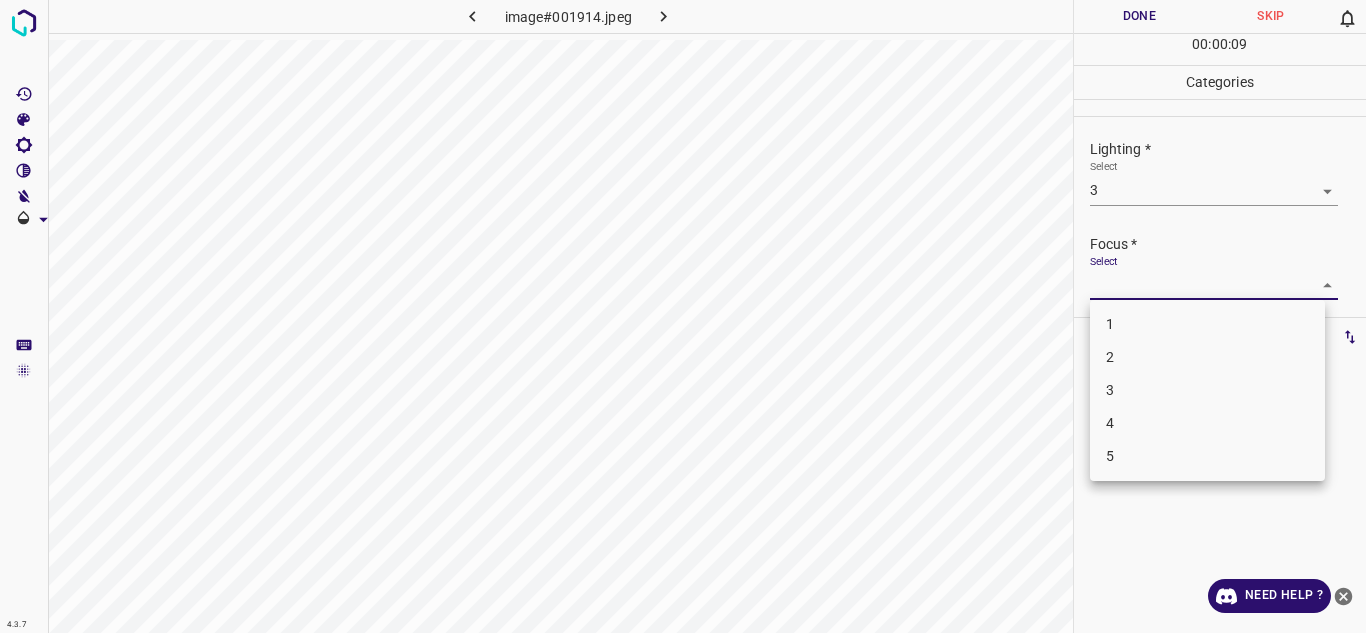 drag, startPoint x: 1207, startPoint y: 289, endPoint x: 1198, endPoint y: 380, distance: 91.44397 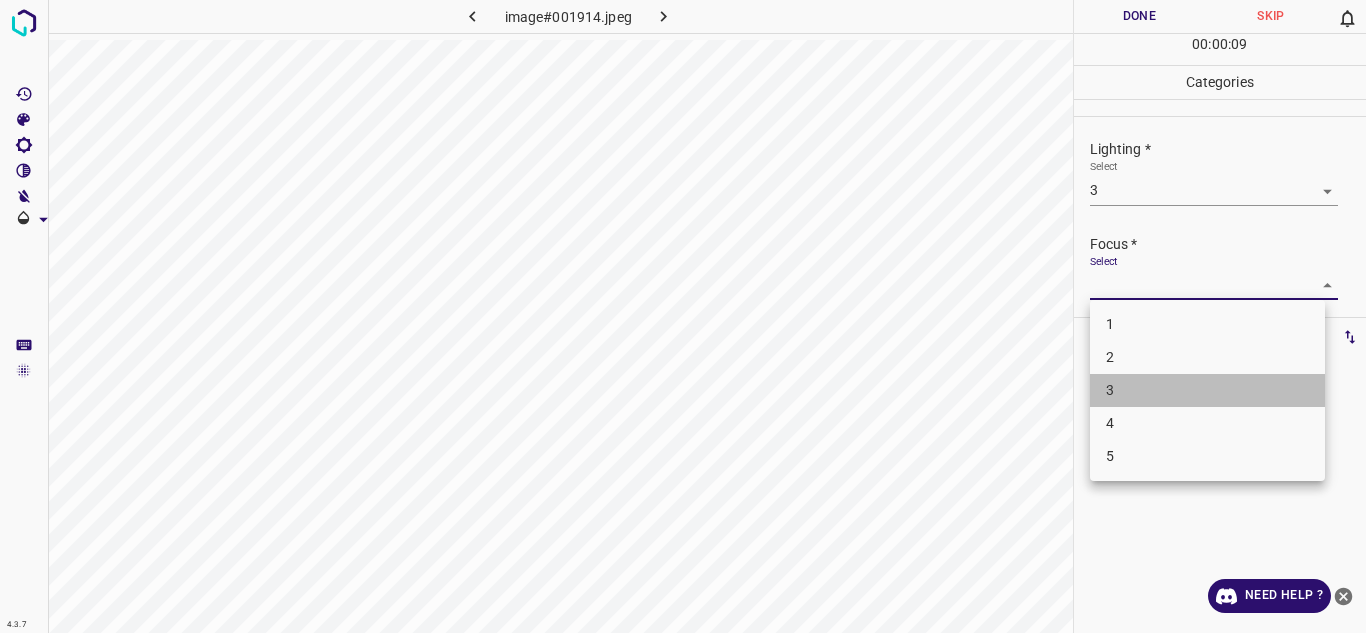 click on "3" at bounding box center [1207, 390] 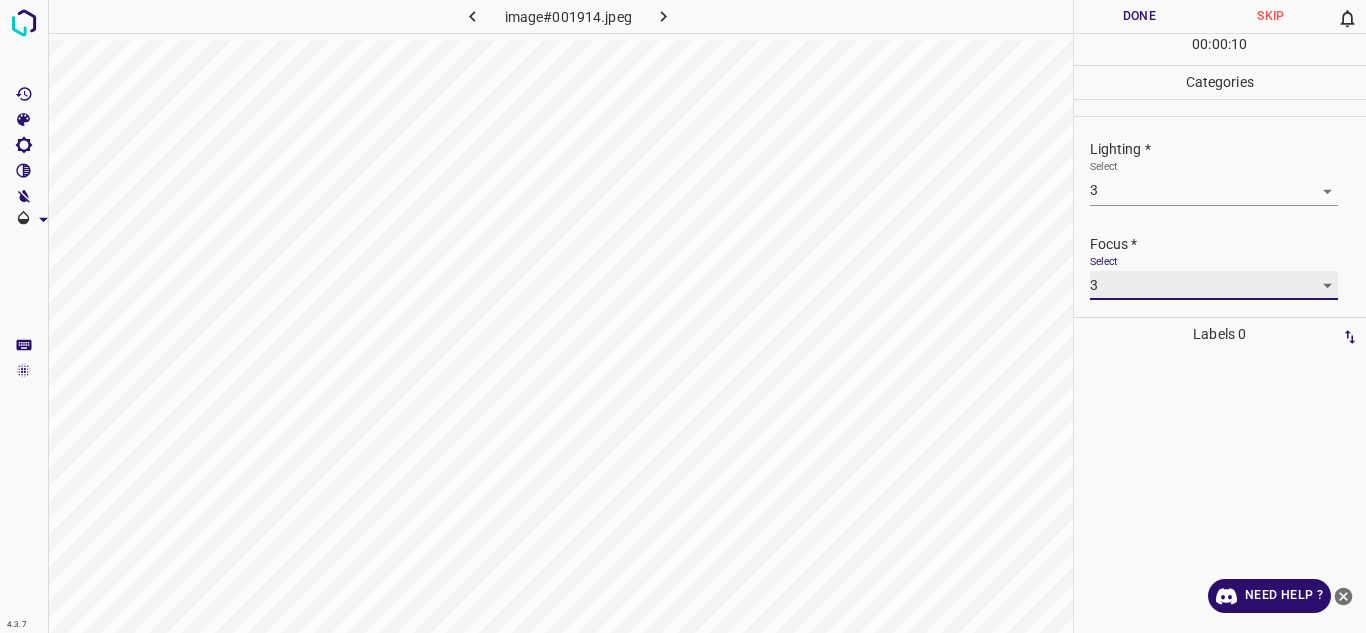 scroll, scrollTop: 98, scrollLeft: 0, axis: vertical 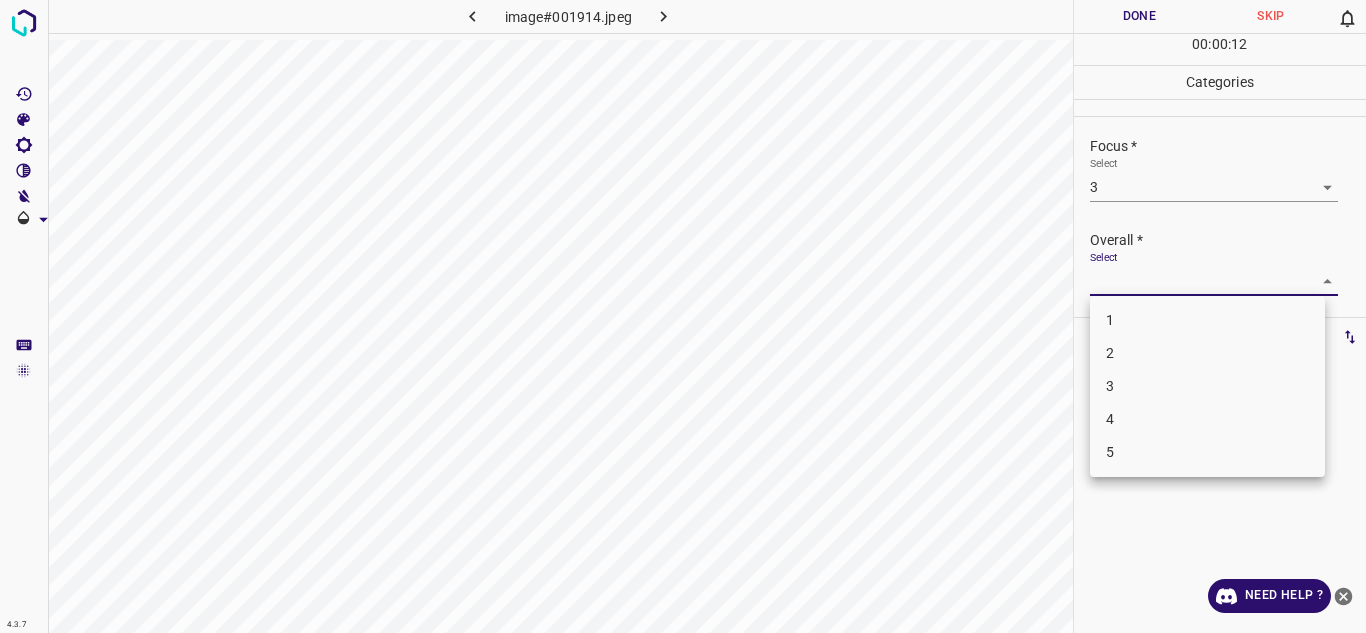 drag, startPoint x: 1294, startPoint y: 269, endPoint x: 1189, endPoint y: 376, distance: 149.91331 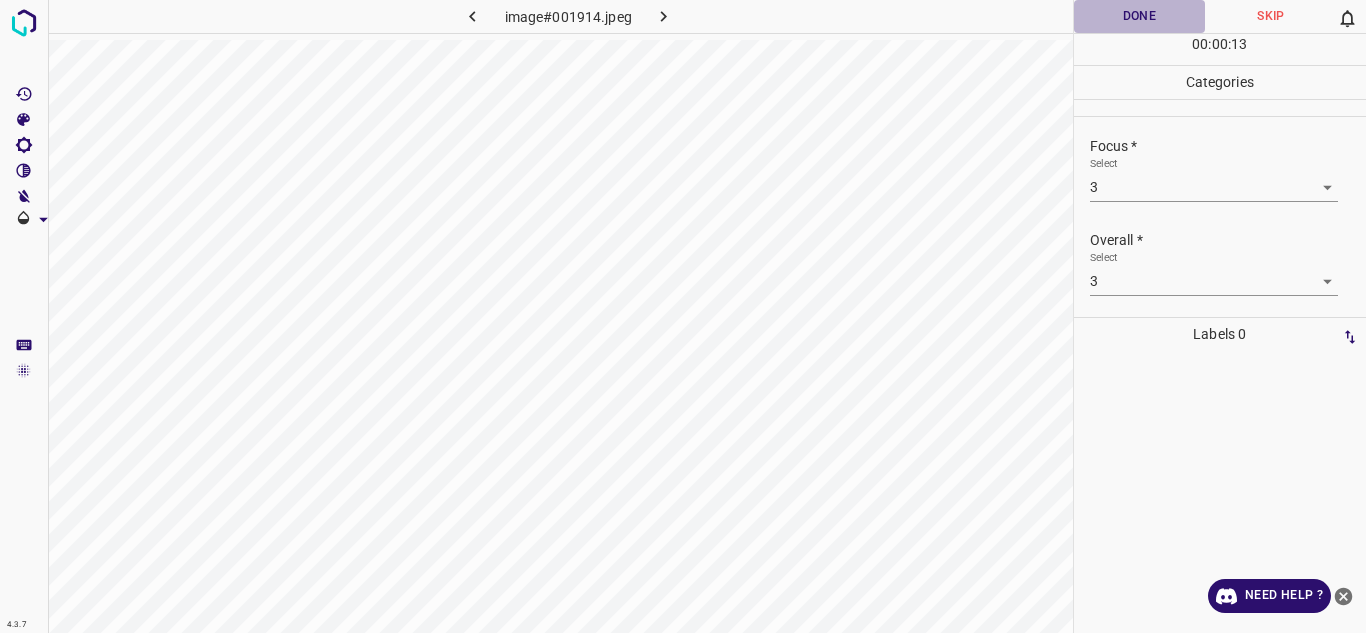 click on "Done" at bounding box center [1140, 16] 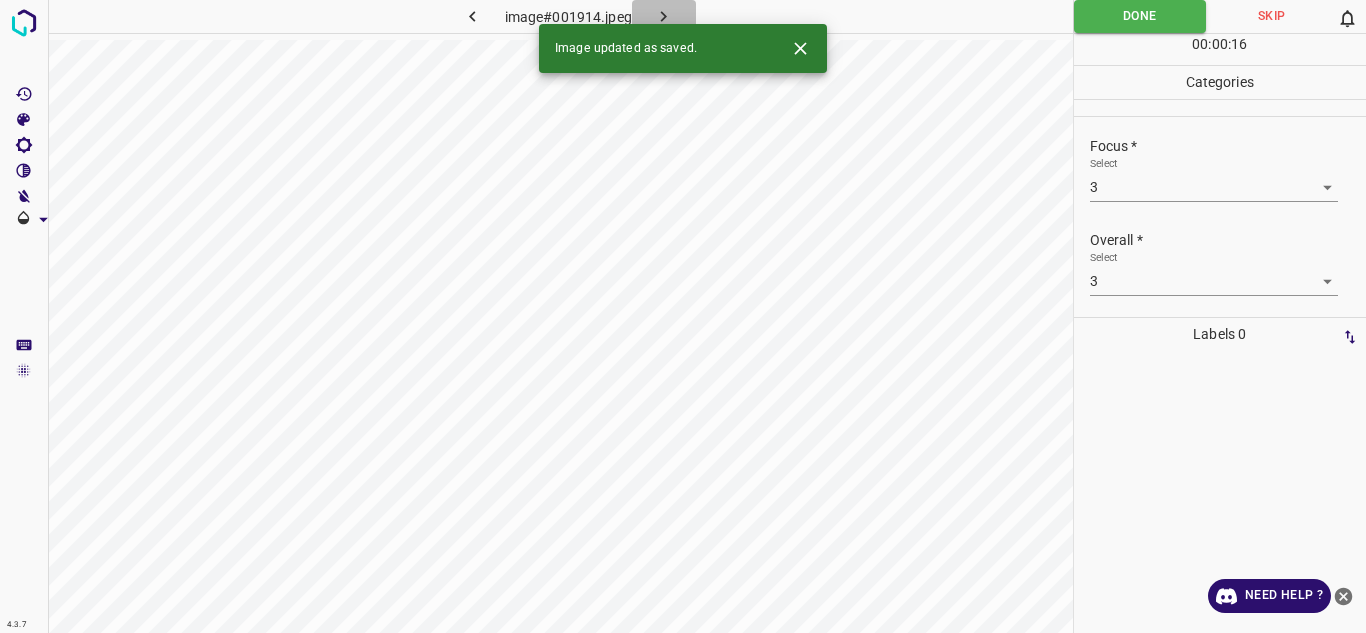 click 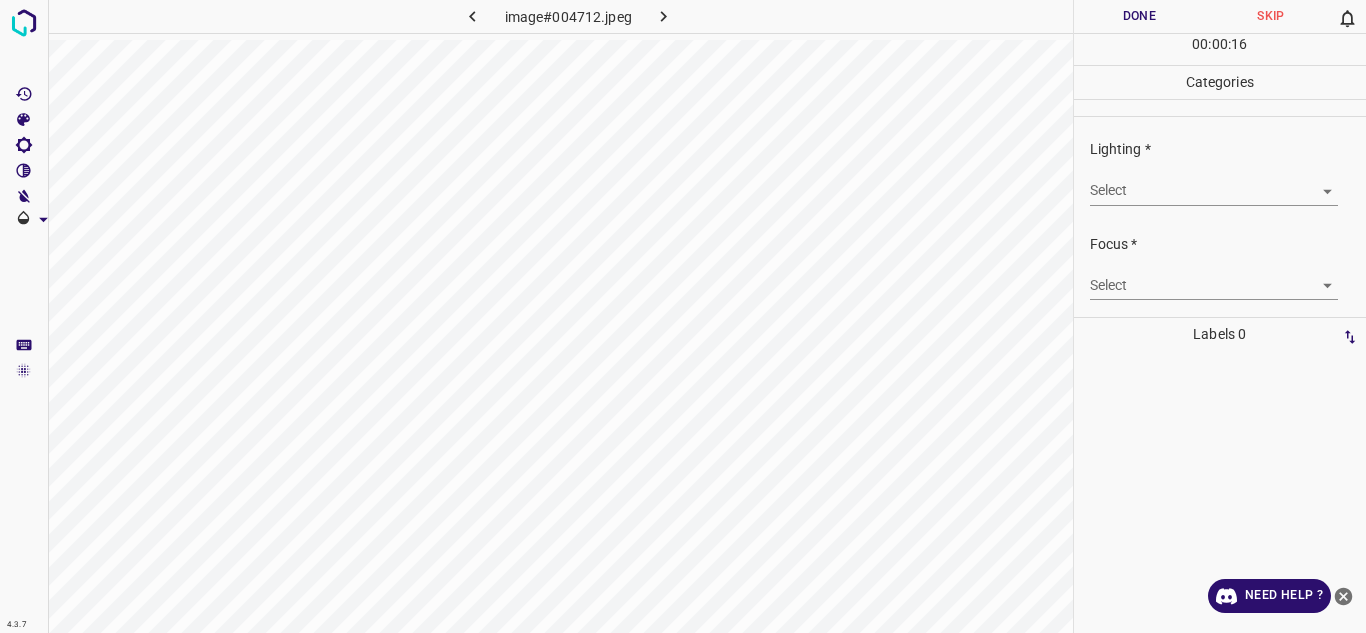 drag, startPoint x: 1217, startPoint y: 209, endPoint x: 1192, endPoint y: 205, distance: 25.317978 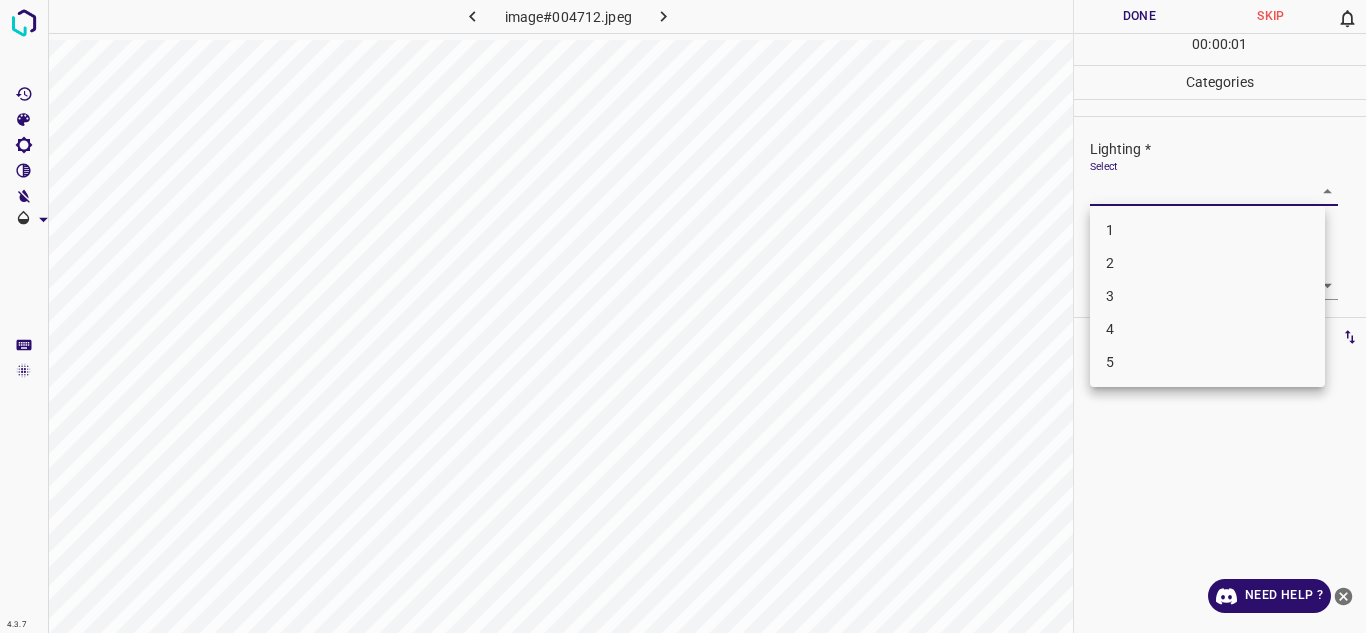 click on "4.3.7 image#004712.jpeg Done Skip 0 00   : 00   : 01   Categories Lighting *  Select ​ Focus *  Select ​ Overall *  Select ​ Labels   0 Categories 1 Lighting 2 Focus 3 Overall Tools Space Change between modes (Draw & Edit) I Auto labeling R Restore zoom M Zoom in N Zoom out Delete Delete selecte label Filters Z Restore filters X Saturation filter C Brightness filter V Contrast filter B Gray scale filter General O Download Need Help ? Texto original Valora esta traducción Tu opinión servirá para ayudar a mejorar el Traductor de Google - Text - Hide - Delete 1 2 3 4 5" at bounding box center (683, 316) 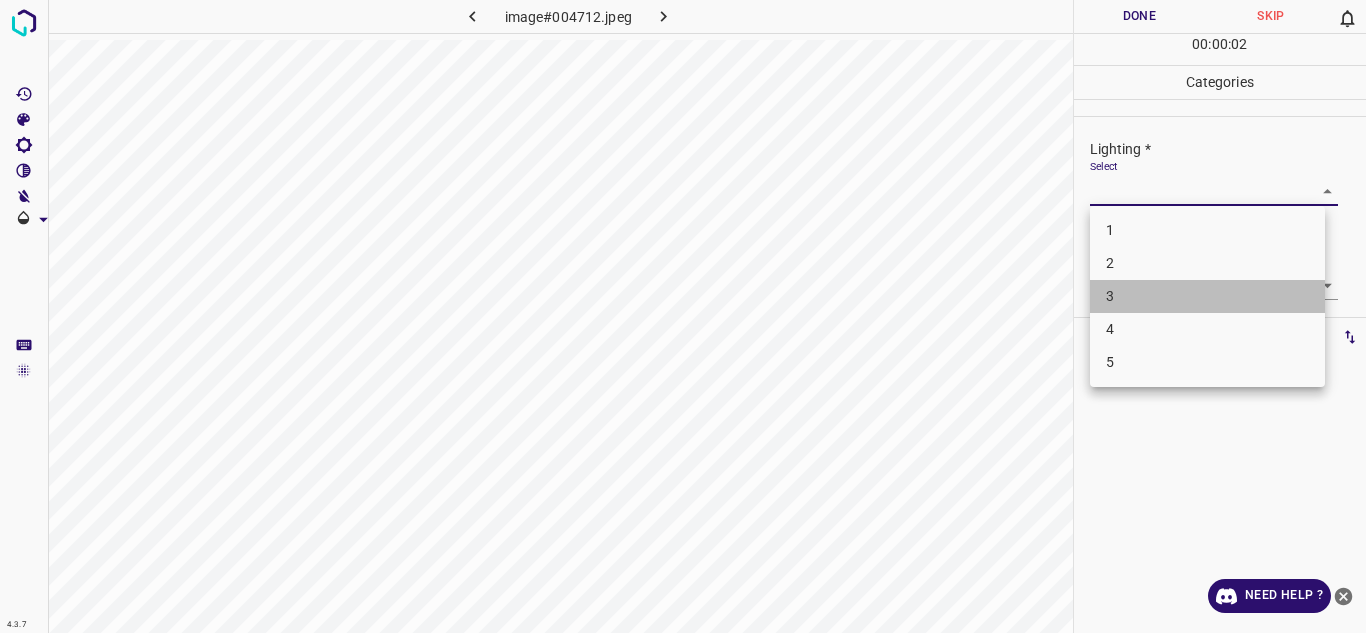click on "3" at bounding box center [1207, 296] 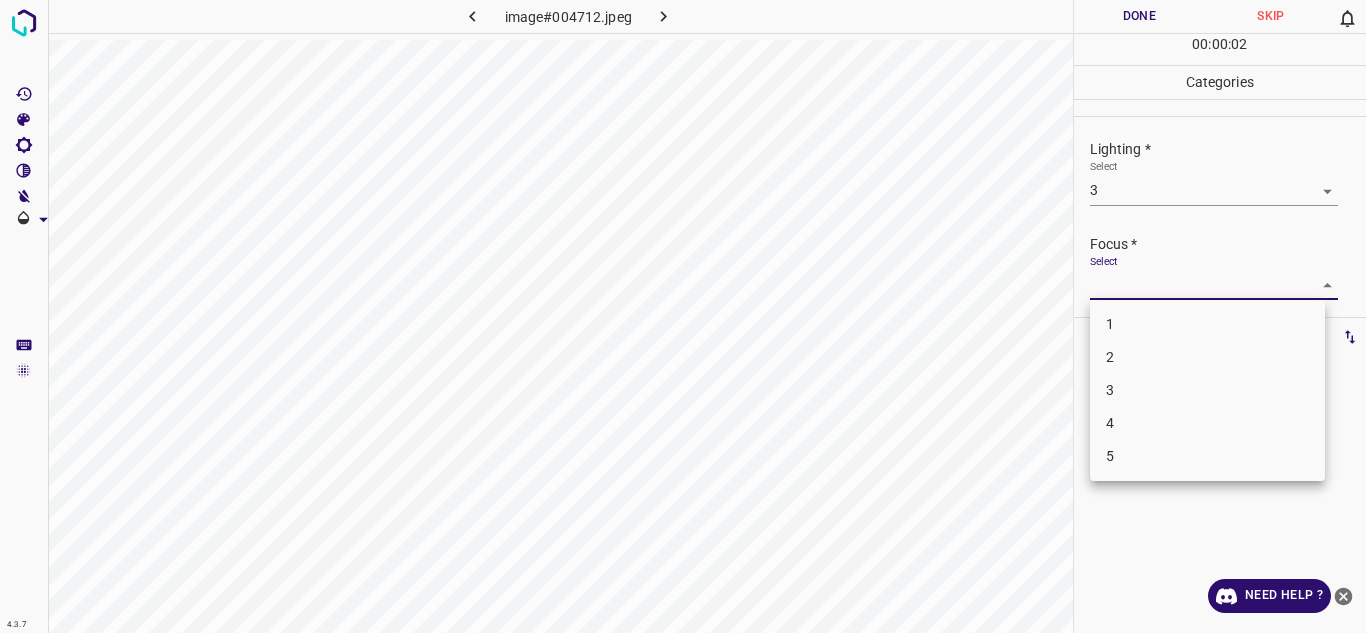 click on "4.3.7 image#004712.jpeg Done Skip 0 00   : 00   : 02   Categories Lighting *  Select 3 3 Focus *  Select ​ Overall *  Select ​ Labels   0 Categories 1 Lighting 2 Focus 3 Overall Tools Space Change between modes (Draw & Edit) I Auto labeling R Restore zoom M Zoom in N Zoom out Delete Delete selecte label Filters Z Restore filters X Saturation filter C Brightness filter V Contrast filter B Gray scale filter General O Download Need Help ? Texto original Valora esta traducción Tu opinión servirá para ayudar a mejorar el Traductor de Google - Text - Hide - Delete 1 2 3 4 5" at bounding box center [683, 316] 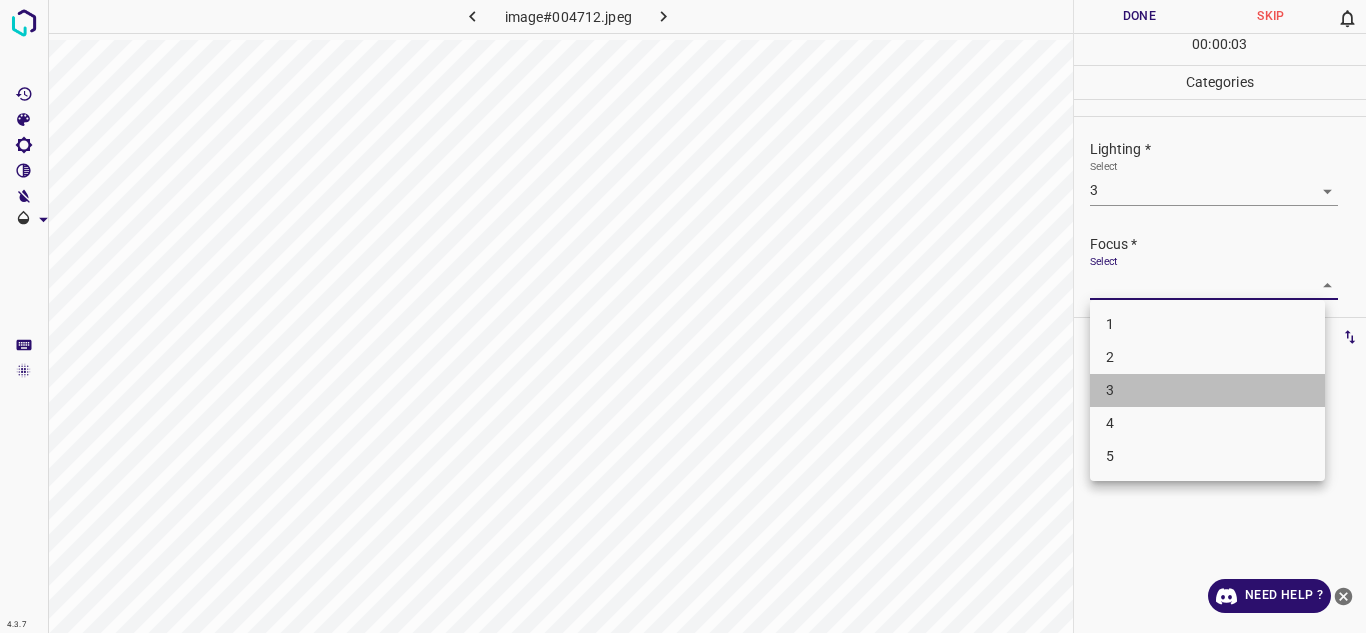 click on "3" at bounding box center [1207, 390] 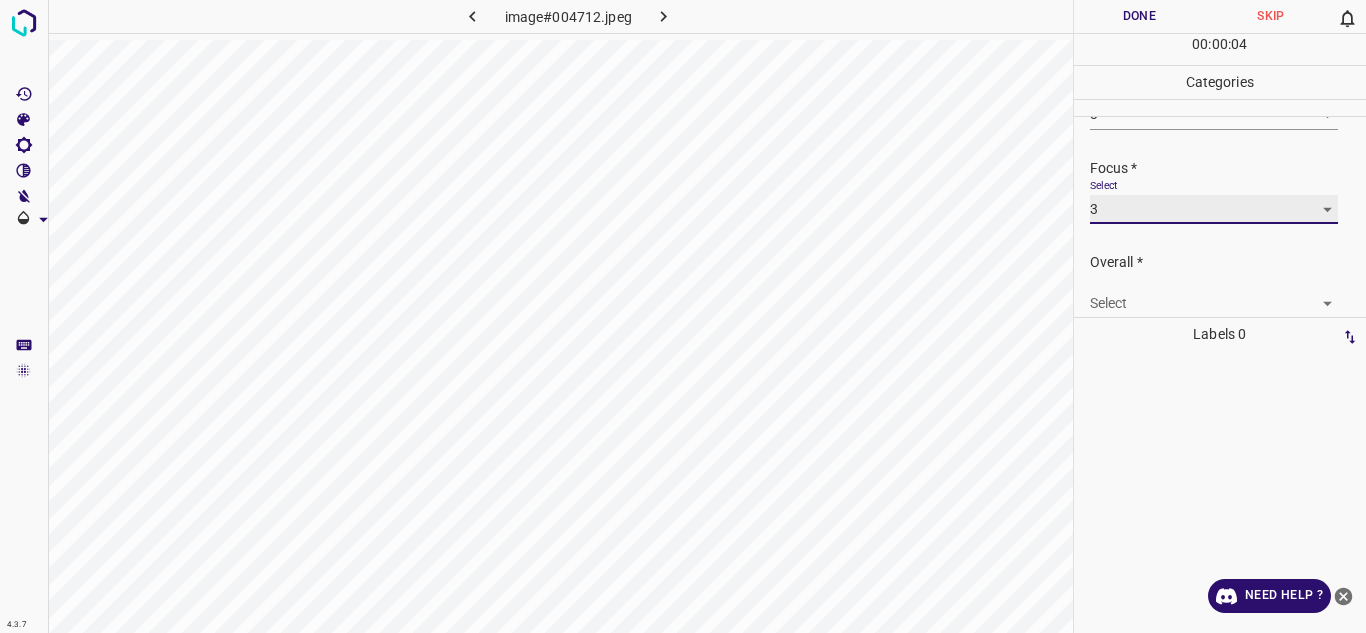 scroll, scrollTop: 98, scrollLeft: 0, axis: vertical 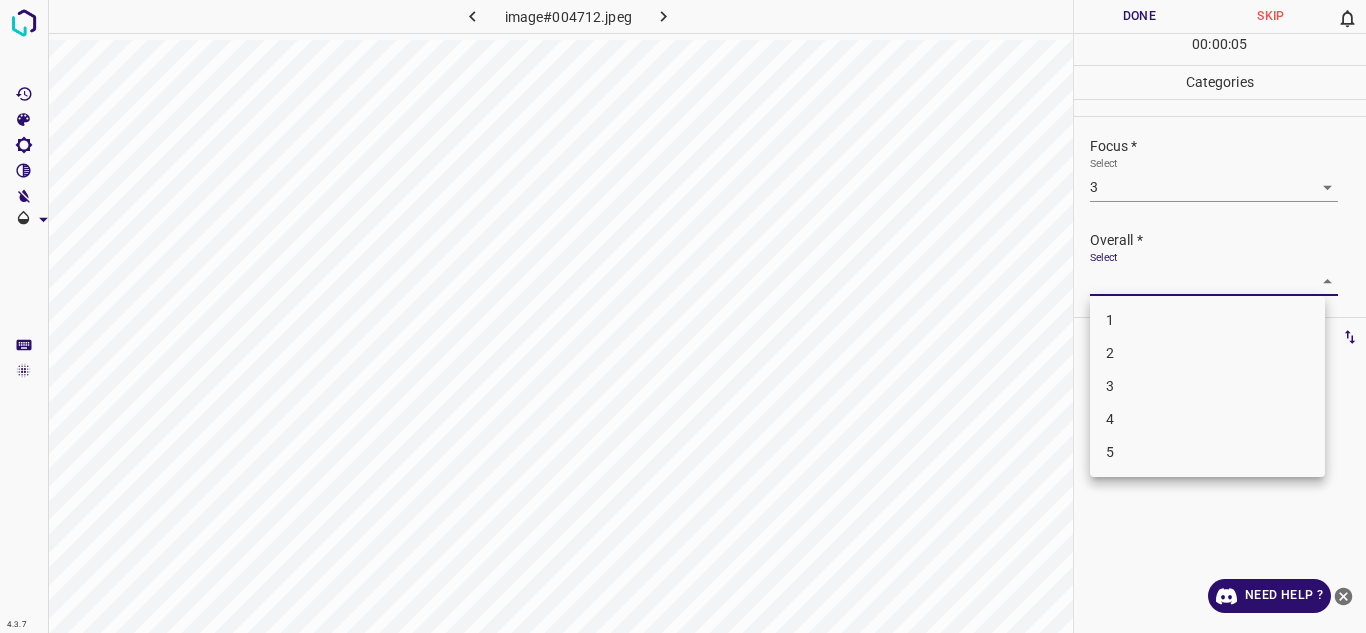 drag, startPoint x: 1309, startPoint y: 282, endPoint x: 1161, endPoint y: 378, distance: 176.40862 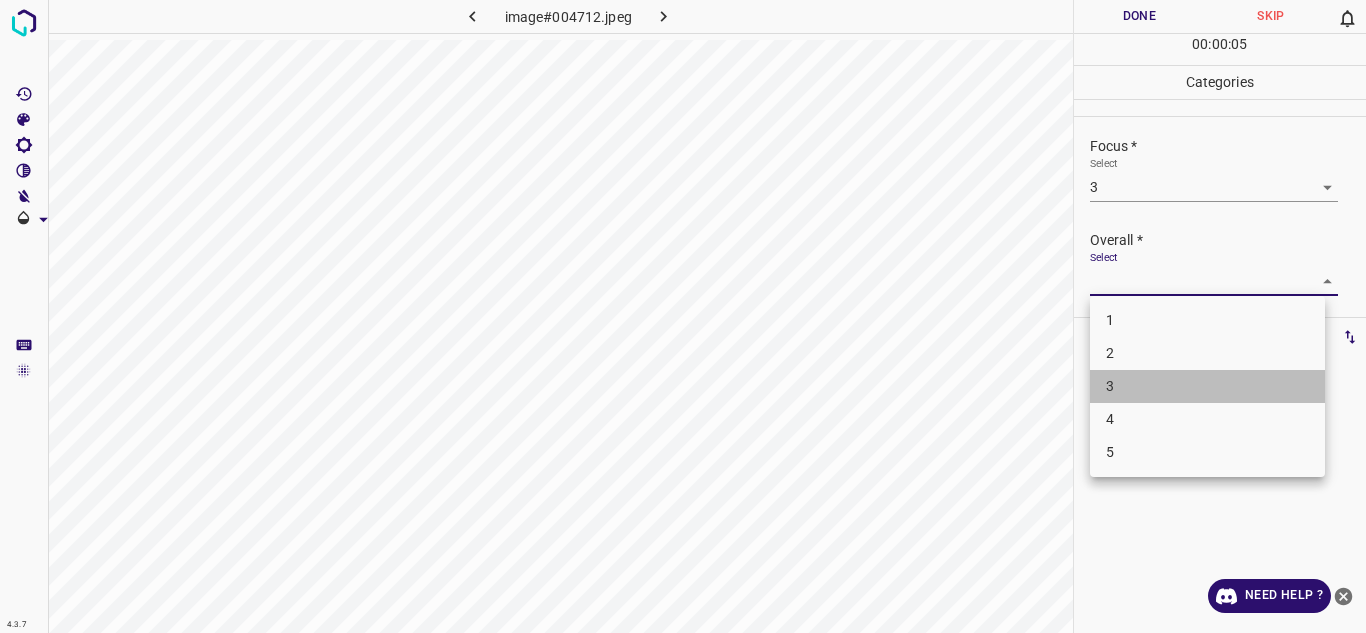 click on "3" at bounding box center (1207, 386) 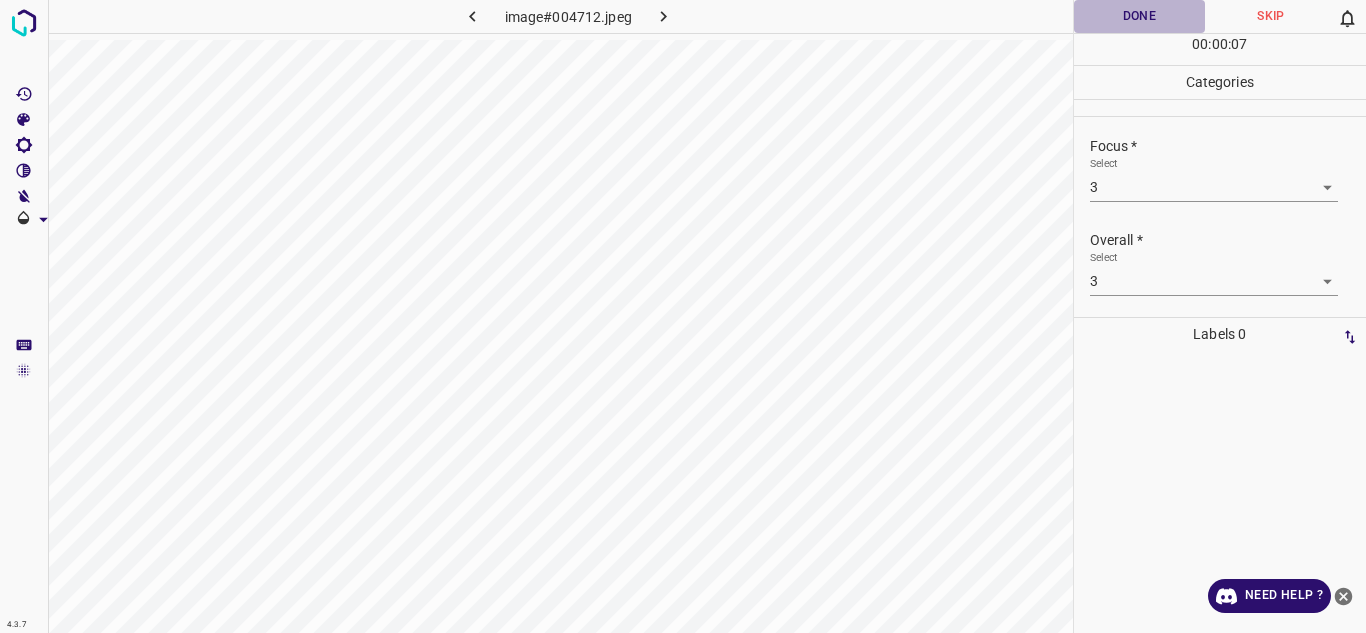 click on "Done" at bounding box center [1140, 16] 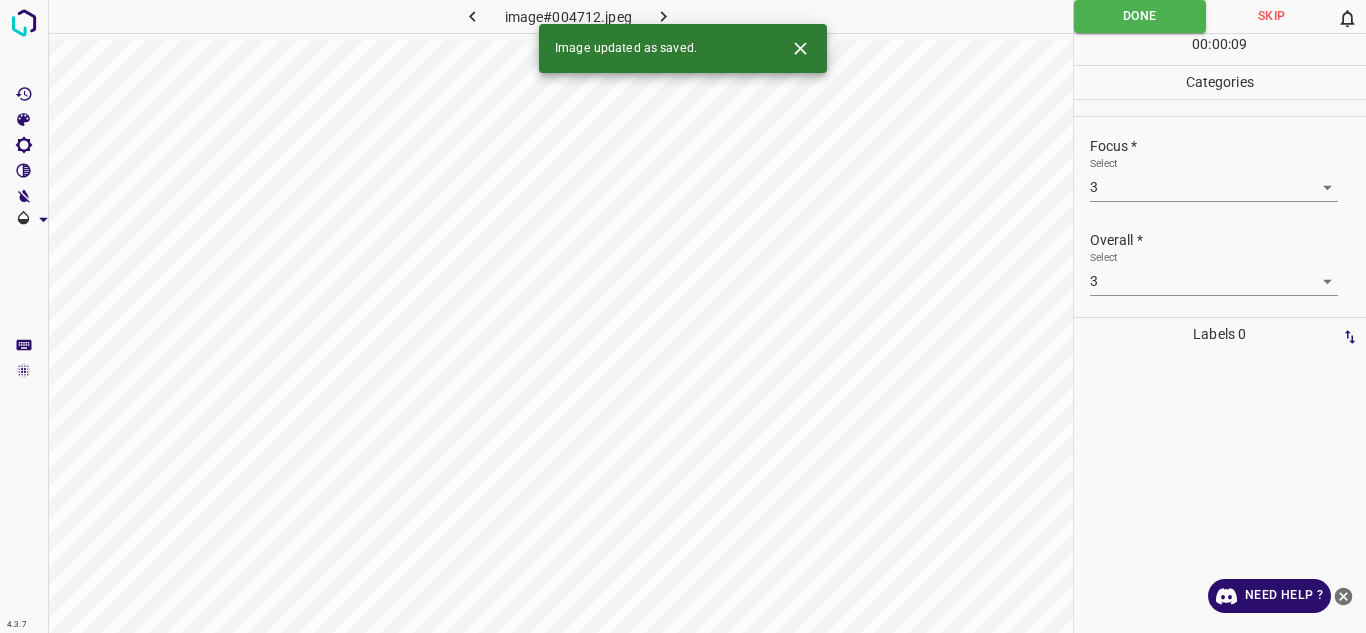 click 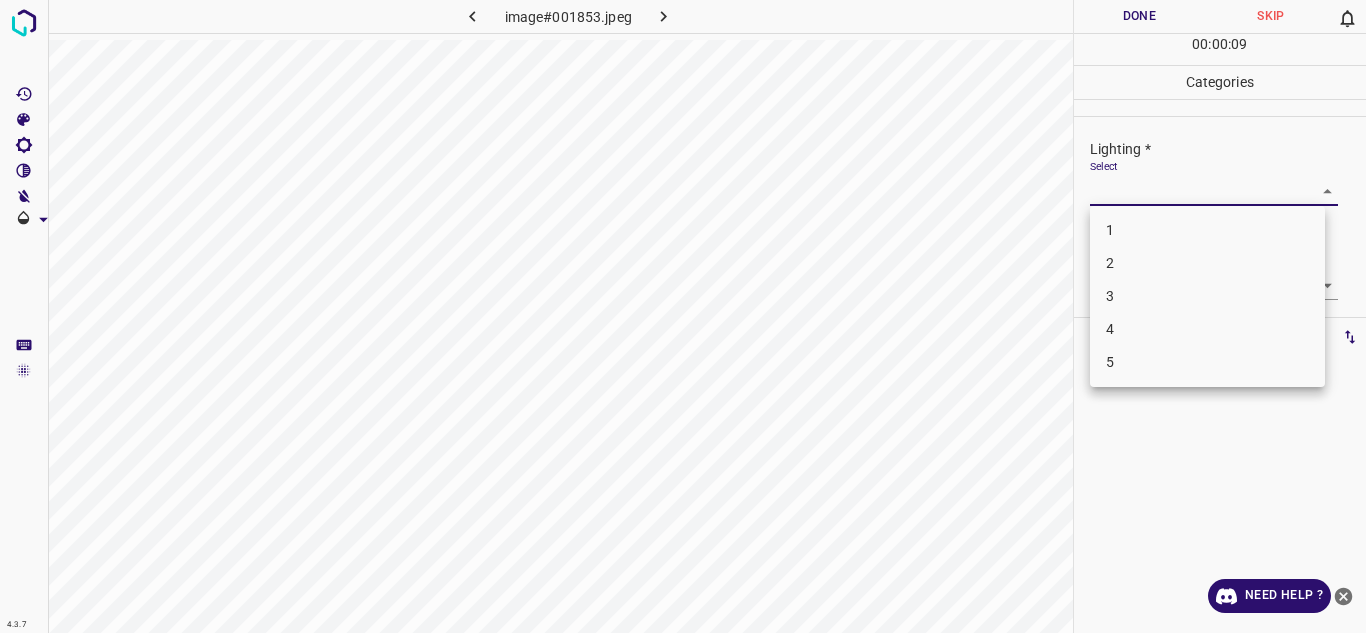 drag, startPoint x: 1203, startPoint y: 196, endPoint x: 1150, endPoint y: 267, distance: 88.60023 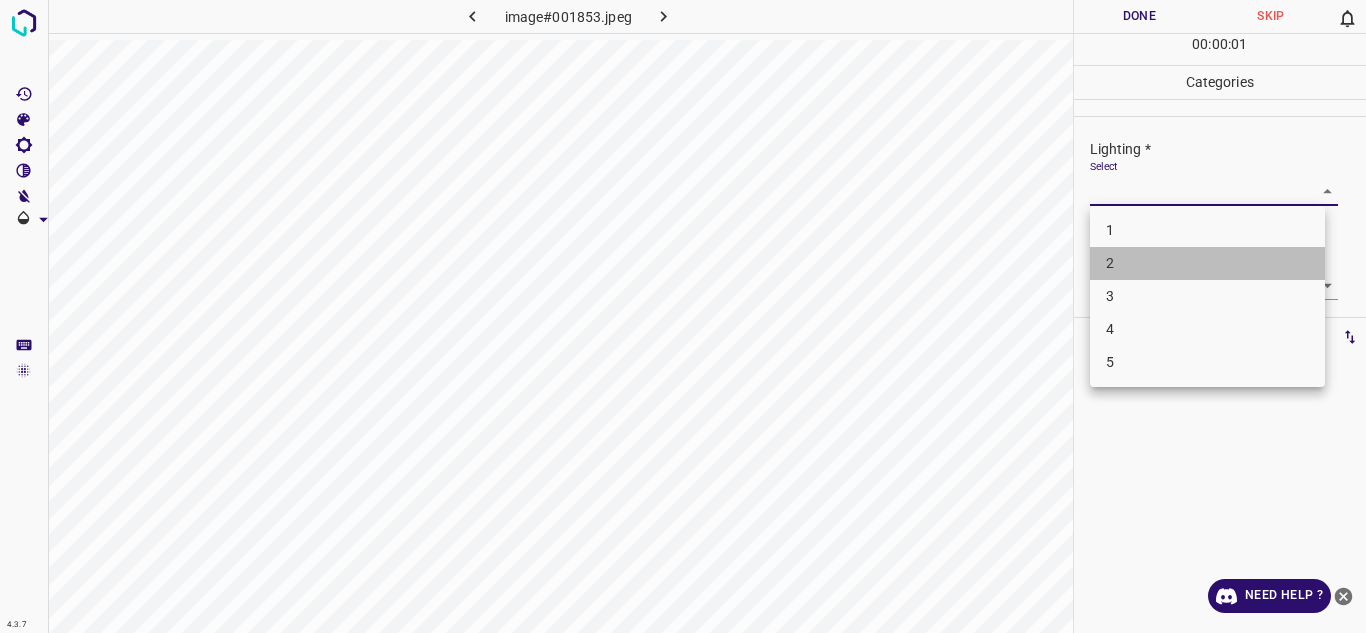 click on "2" at bounding box center [1207, 263] 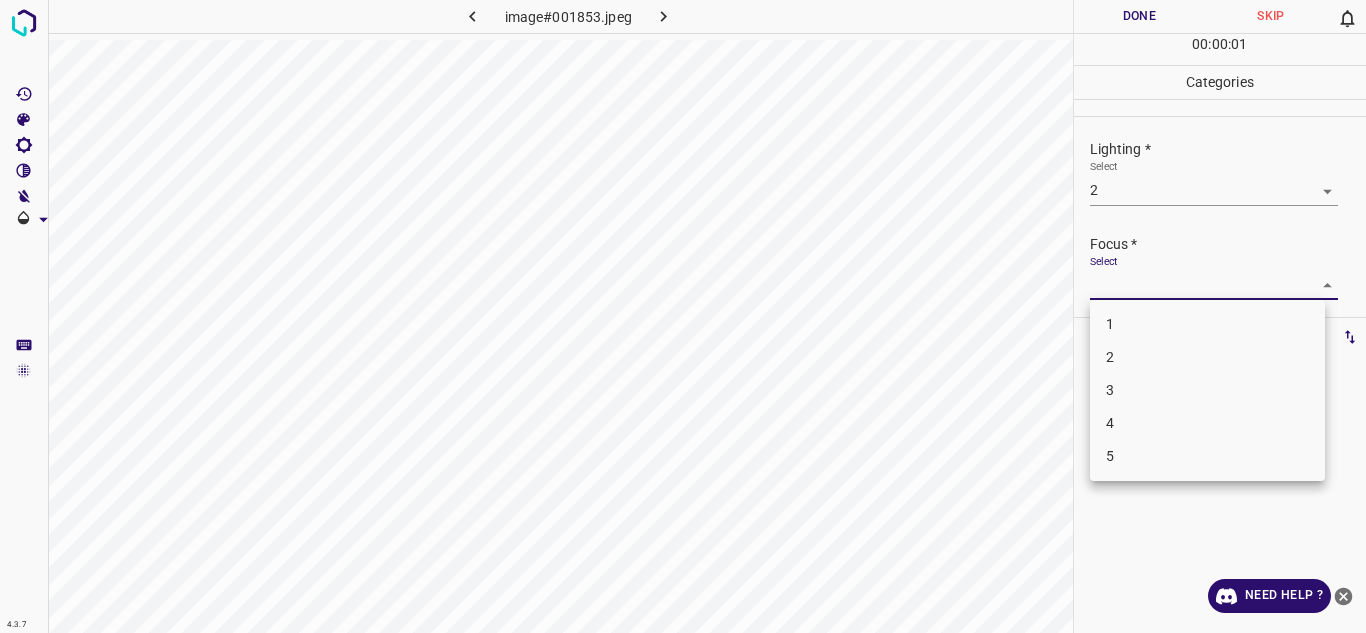click on "4.3.7 image#001853.jpeg Done Skip 0 00   : 00   : 01   Categories Lighting *  Select 2 2 Focus *  Select ​ Overall *  Select ​ Labels   0 Categories 1 Lighting 2 Focus 3 Overall Tools Space Change between modes (Draw & Edit) I Auto labeling R Restore zoom M Zoom in N Zoom out Delete Delete selecte label Filters Z Restore filters X Saturation filter C Brightness filter V Contrast filter B Gray scale filter General O Download Need Help ? Texto original Valora esta traducción Tu opinión servirá para ayudar a mejorar el Traductor de Google - Text - Hide - Delete 1 2 3 4 5" at bounding box center (683, 316) 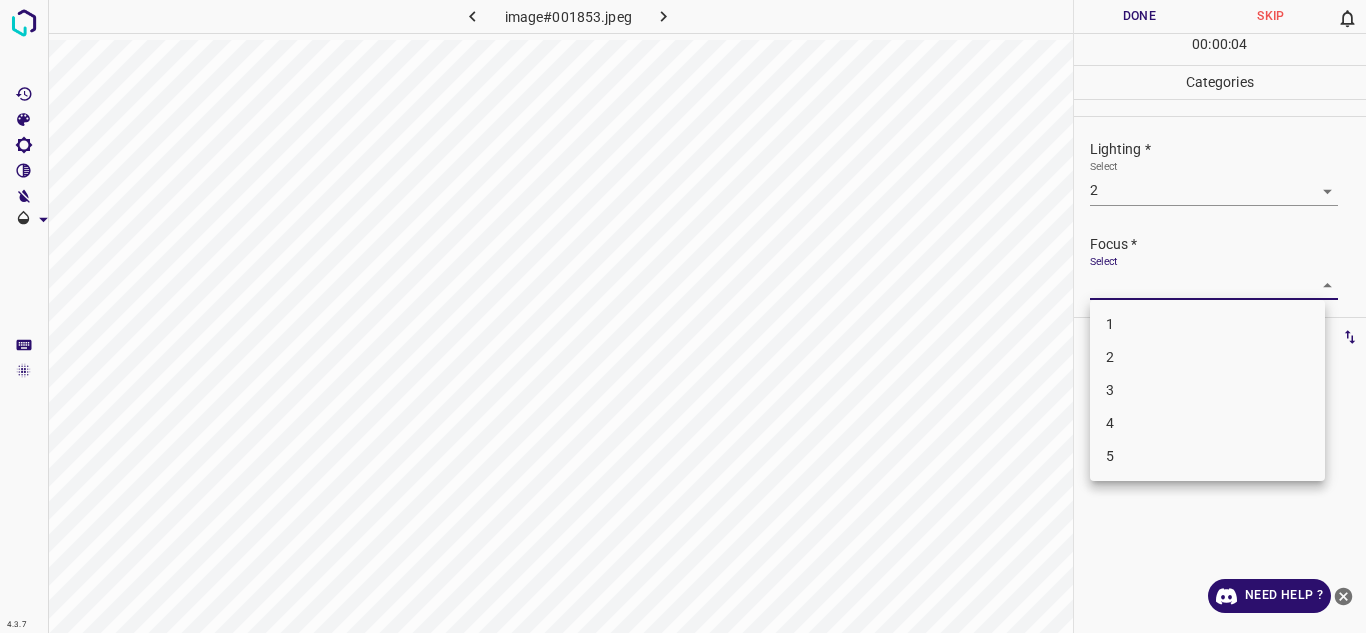 click on "2" at bounding box center (1207, 357) 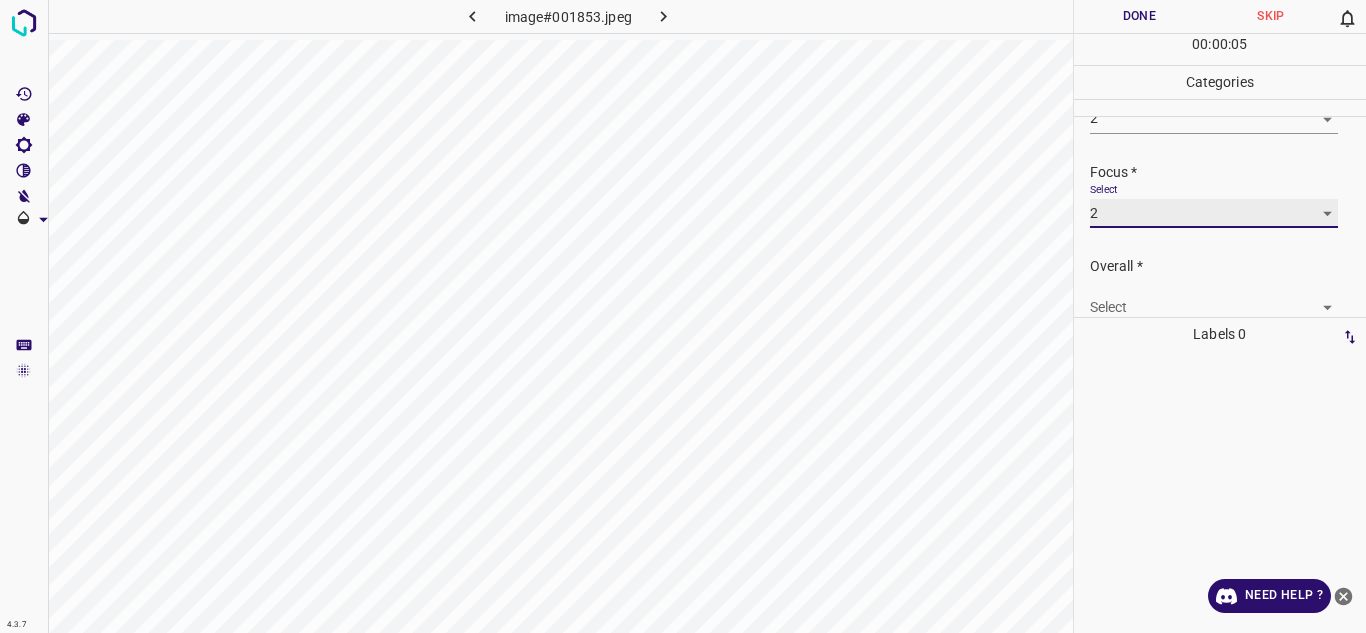 scroll, scrollTop: 98, scrollLeft: 0, axis: vertical 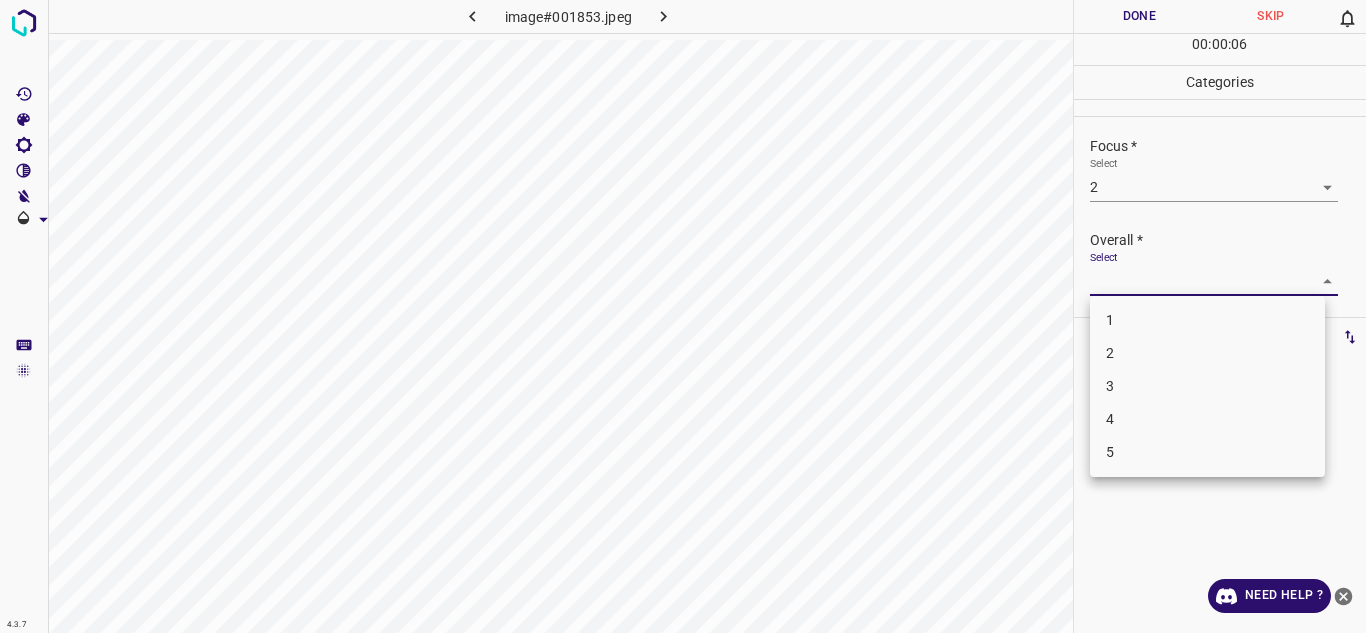 click on "4.3.7 image#001853.jpeg Done Skip 0 00   : 00   : 06   Categories Lighting *  Select 2 2 Focus *  Select 2 2 Overall *  Select ​ Labels   0 Categories 1 Lighting 2 Focus 3 Overall Tools Space Change between modes (Draw & Edit) I Auto labeling R Restore zoom M Zoom in N Zoom out Delete Delete selecte label Filters Z Restore filters X Saturation filter C Brightness filter V Contrast filter B Gray scale filter General O Download Need Help ? Texto original Valora esta traducción Tu opinión servirá para ayudar a mejorar el Traductor de Google - Text - Hide - Delete 1 2 3 4 5" at bounding box center (683, 316) 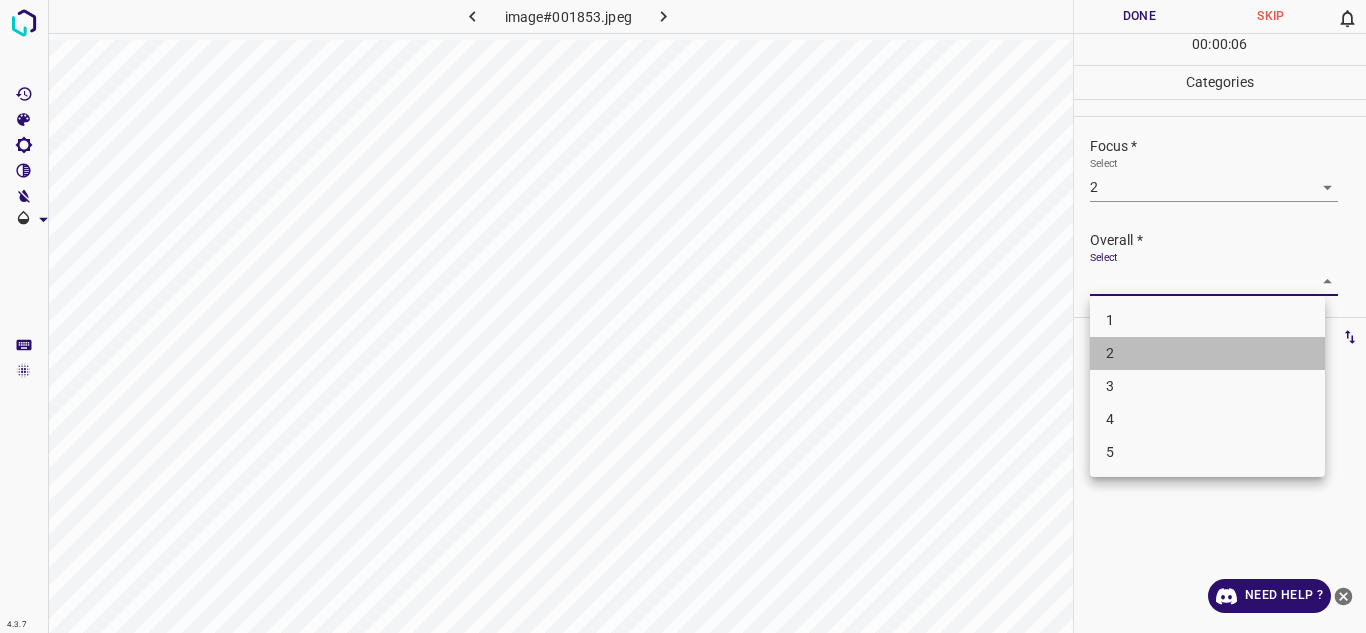 click on "2" at bounding box center [1207, 353] 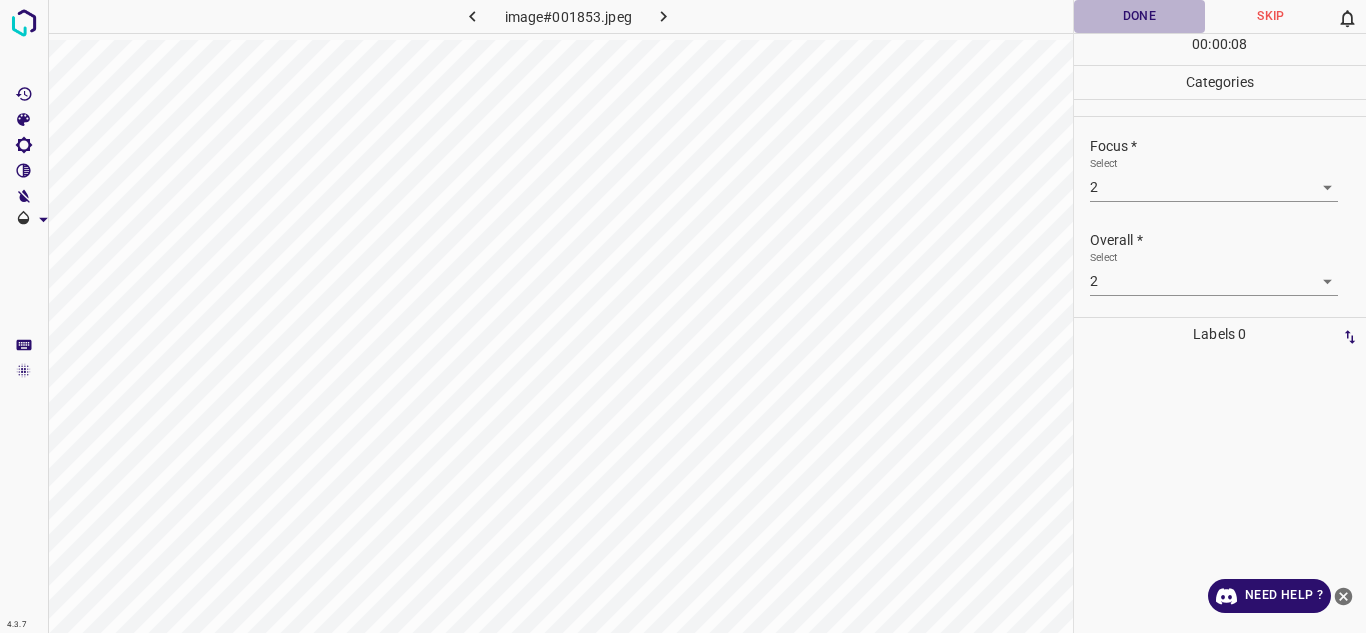 click on "Done" at bounding box center (1140, 16) 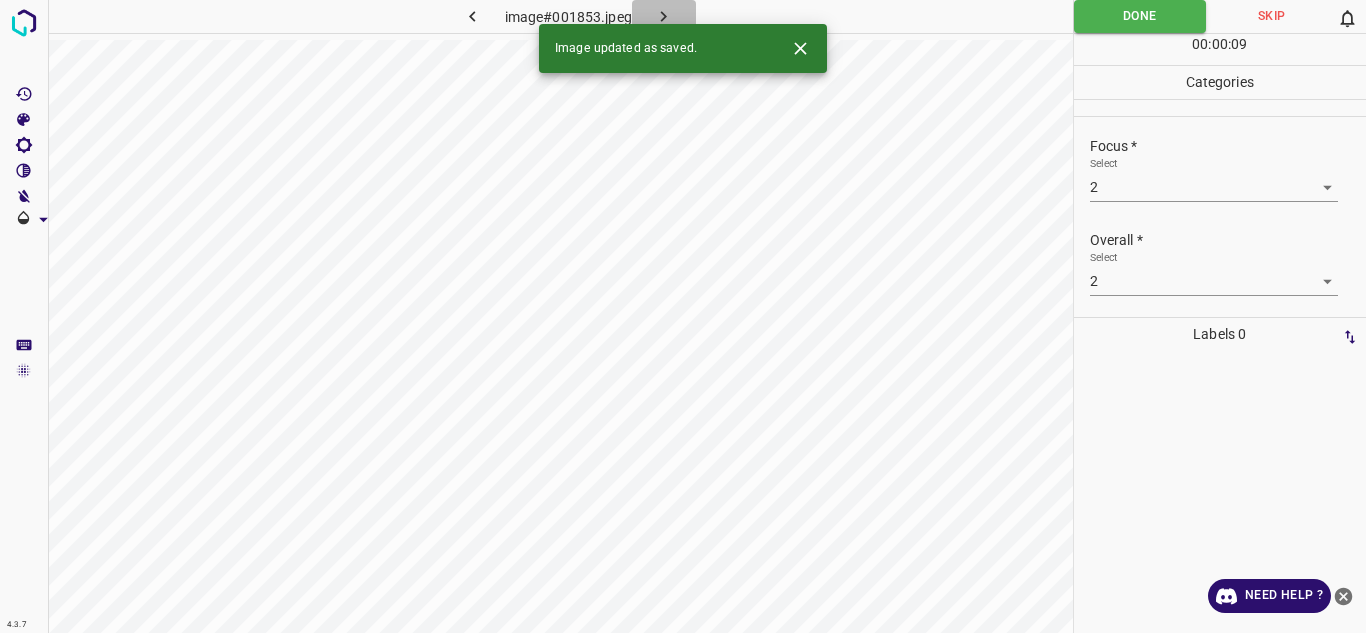 click at bounding box center [664, 16] 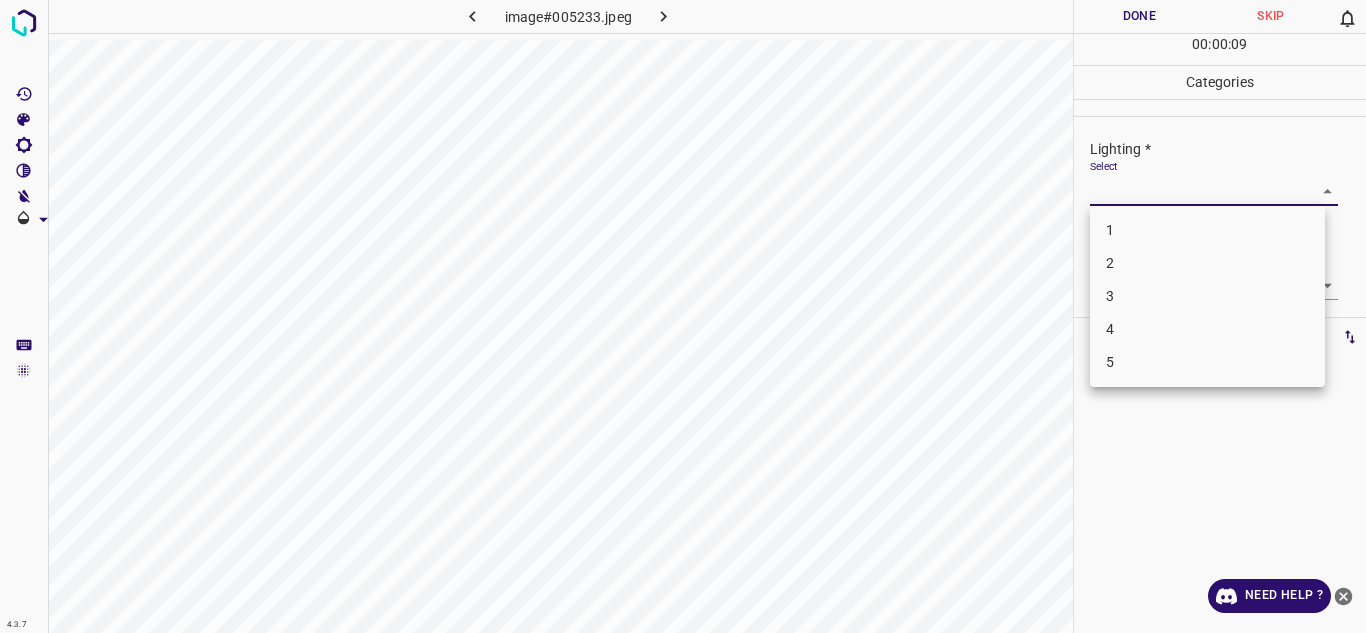 click on "4.3.7 image#005233.jpeg Done Skip 0 00   : 00   : 09   Categories Lighting *  Select ​ Focus *  Select ​ Overall *  Select ​ Labels   0 Categories 1 Lighting 2 Focus 3 Overall Tools Space Change between modes (Draw & Edit) I Auto labeling R Restore zoom M Zoom in N Zoom out Delete Delete selecte label Filters Z Restore filters X Saturation filter C Brightness filter V Contrast filter B Gray scale filter General O Download Need Help ? Texto original Valora esta traducción Tu opinión servirá para ayudar a mejorar el Traductor de Google - Text - Hide - Delete 1 2 3 4 5" at bounding box center [683, 316] 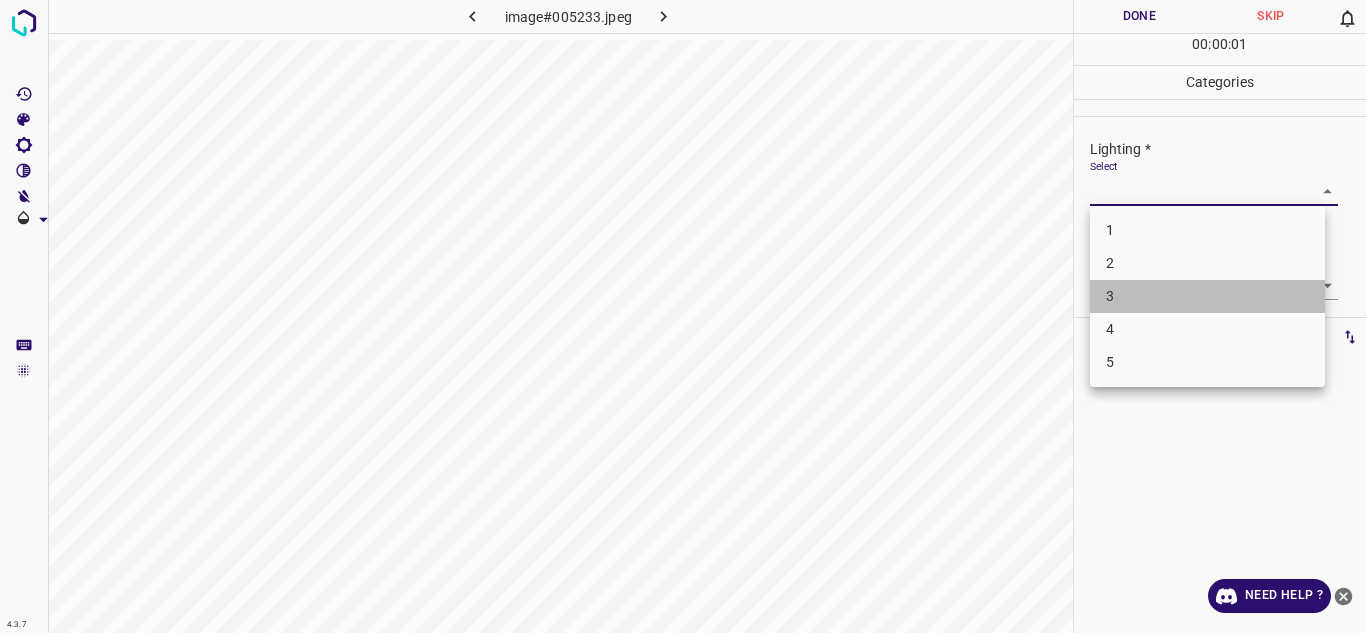 click on "3" at bounding box center (1207, 296) 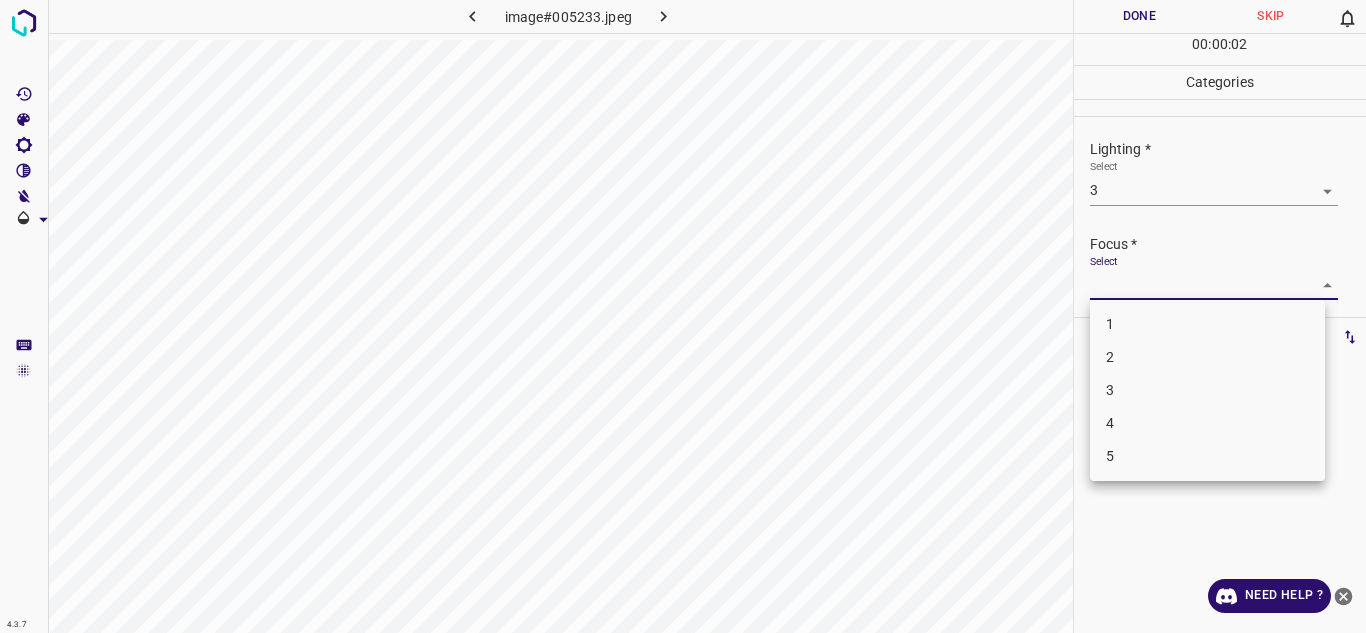 drag, startPoint x: 1180, startPoint y: 293, endPoint x: 1147, endPoint y: 364, distance: 78.29432 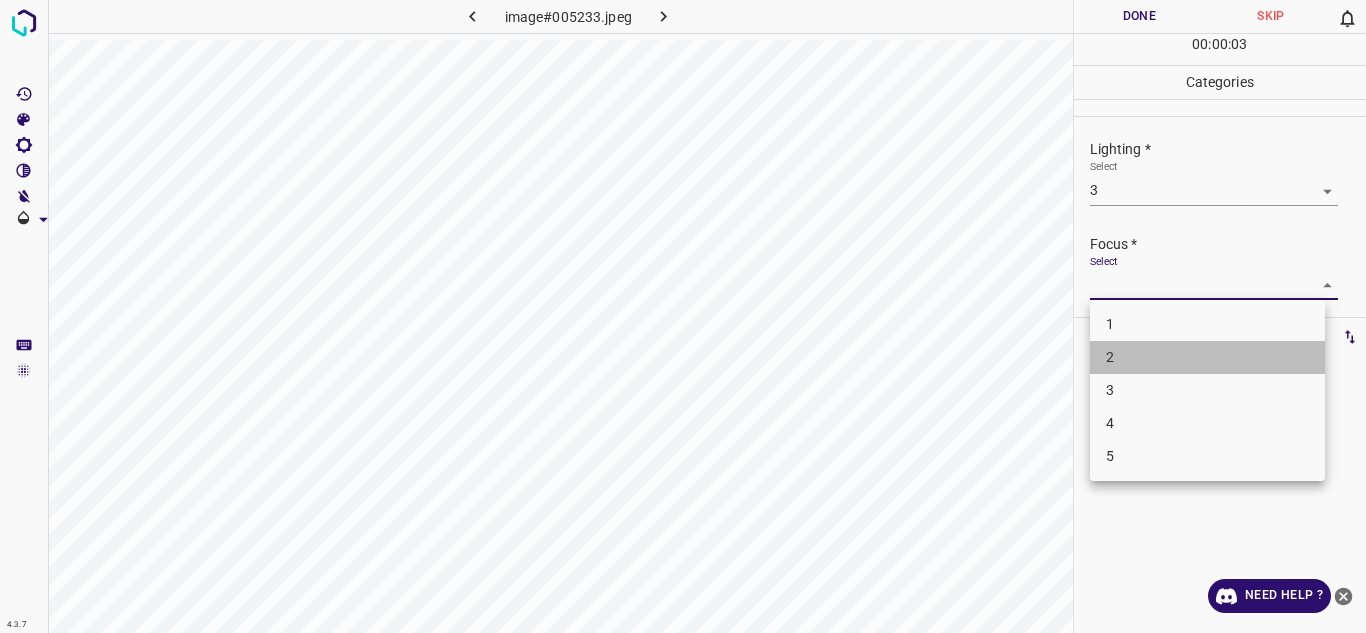click on "2" at bounding box center [1207, 357] 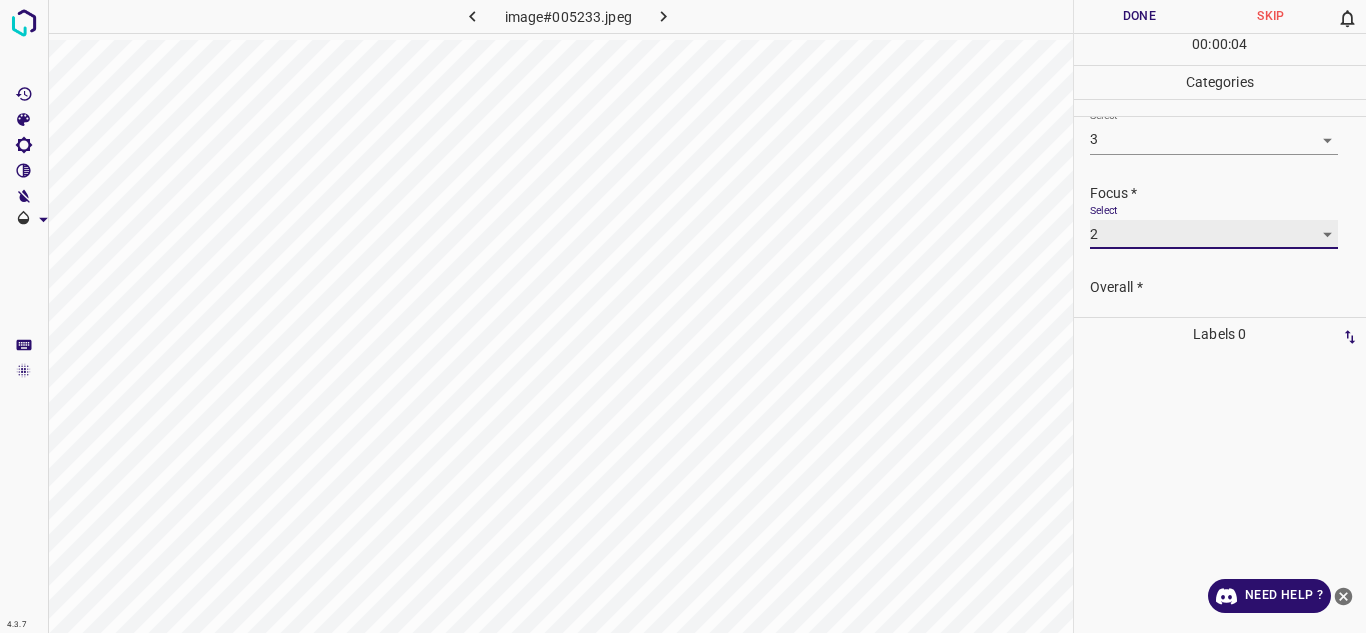 scroll, scrollTop: 98, scrollLeft: 0, axis: vertical 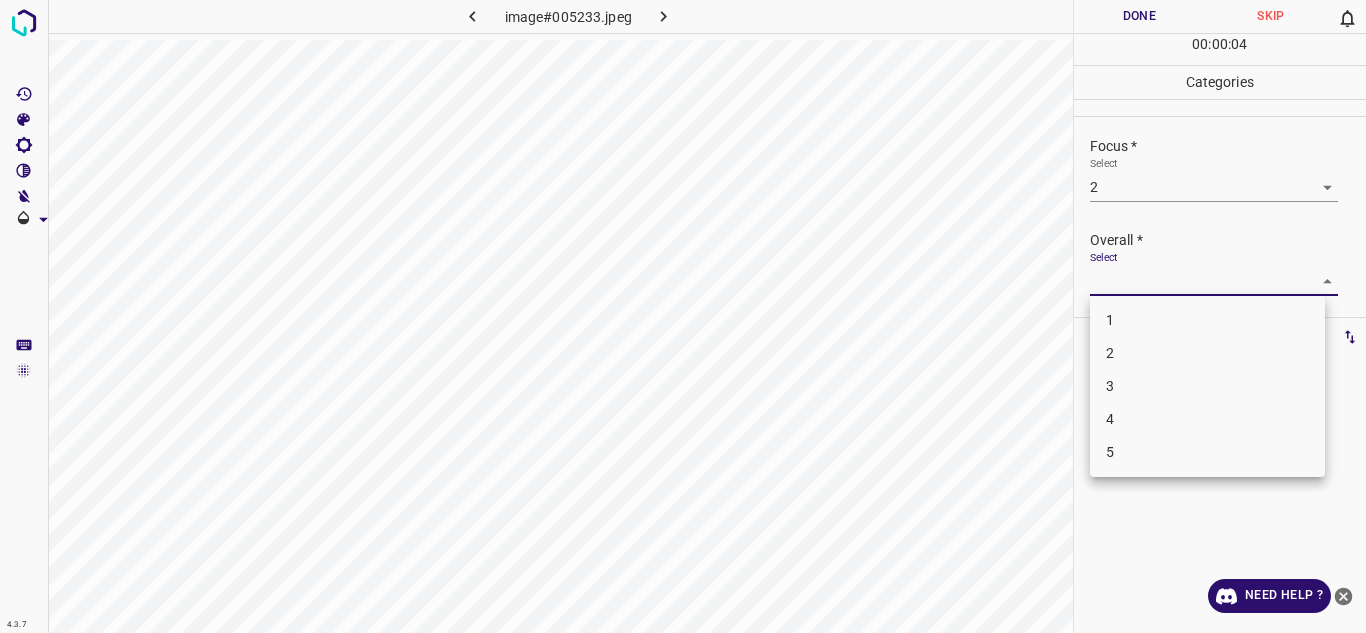 drag, startPoint x: 1281, startPoint y: 288, endPoint x: 1152, endPoint y: 372, distance: 153.9383 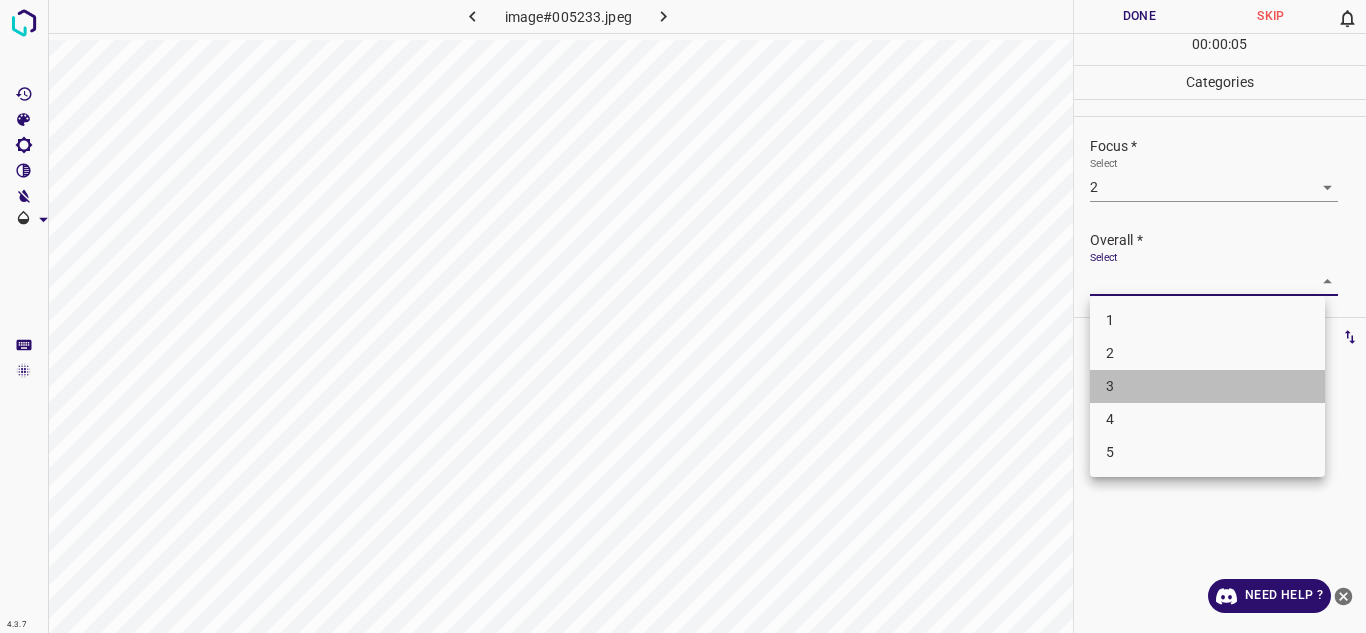 click on "1 2 3 4 5" at bounding box center [1207, 386] 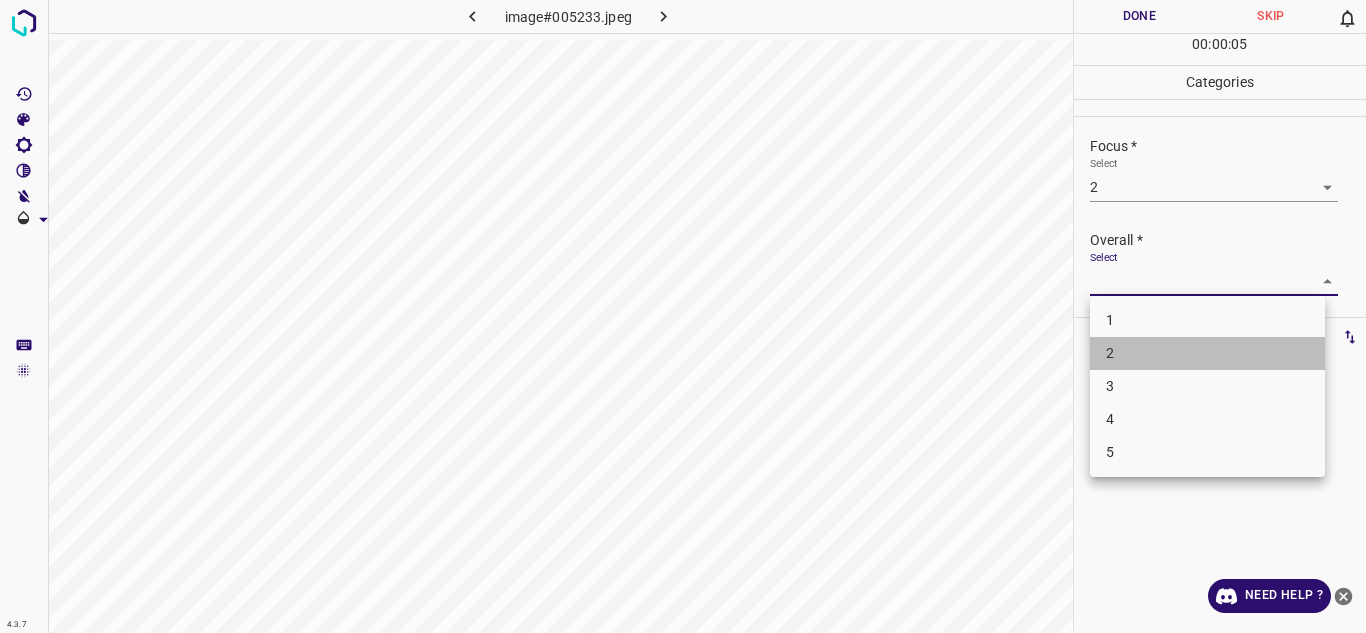 click on "2" at bounding box center [1207, 353] 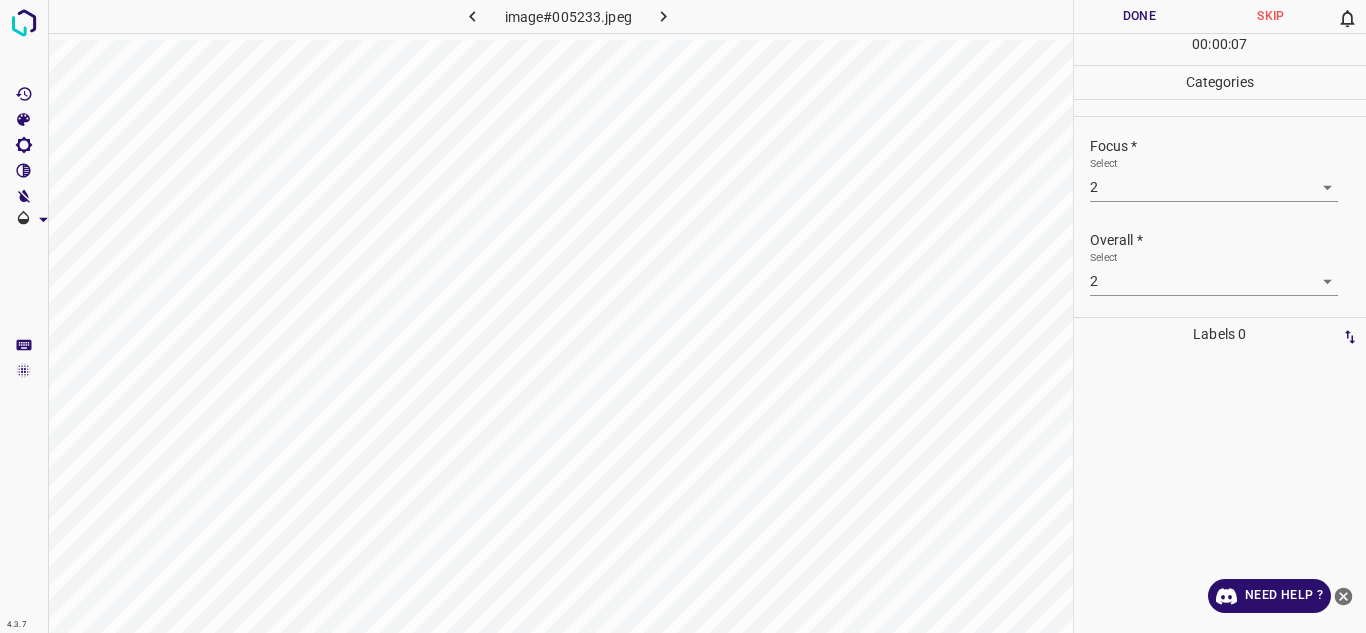 drag, startPoint x: 1123, startPoint y: 34, endPoint x: 1129, endPoint y: 15, distance: 19.924858 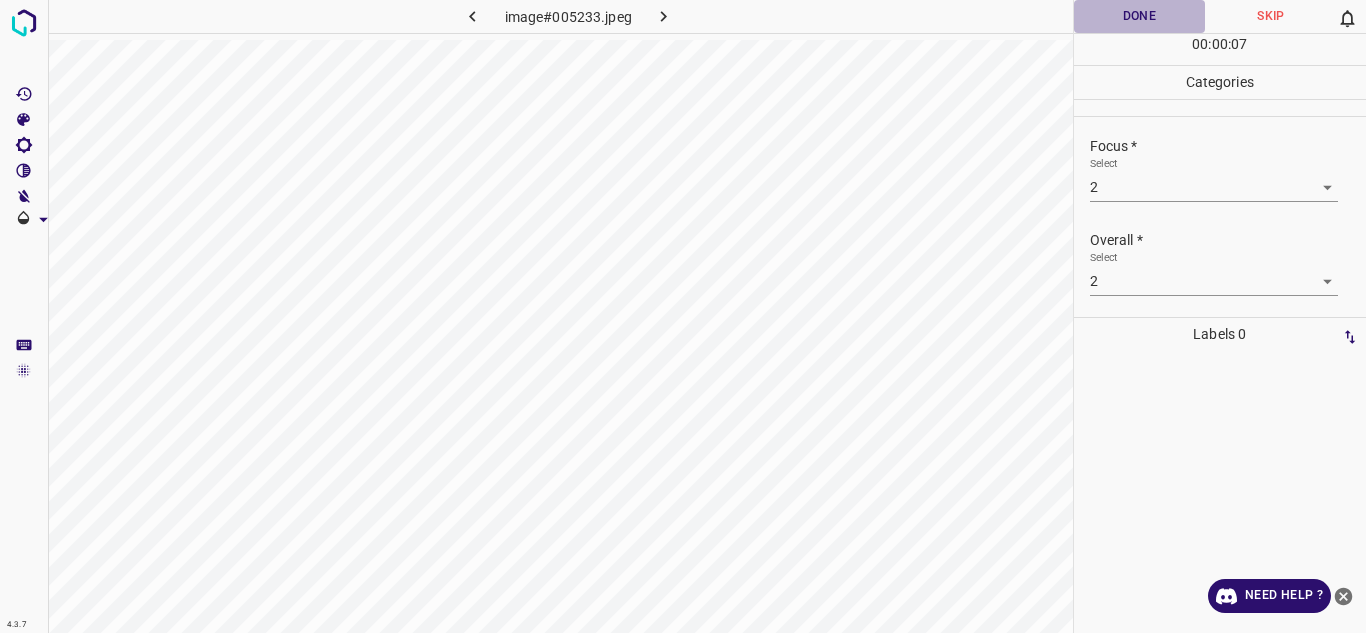 click on "Done" at bounding box center (1140, 16) 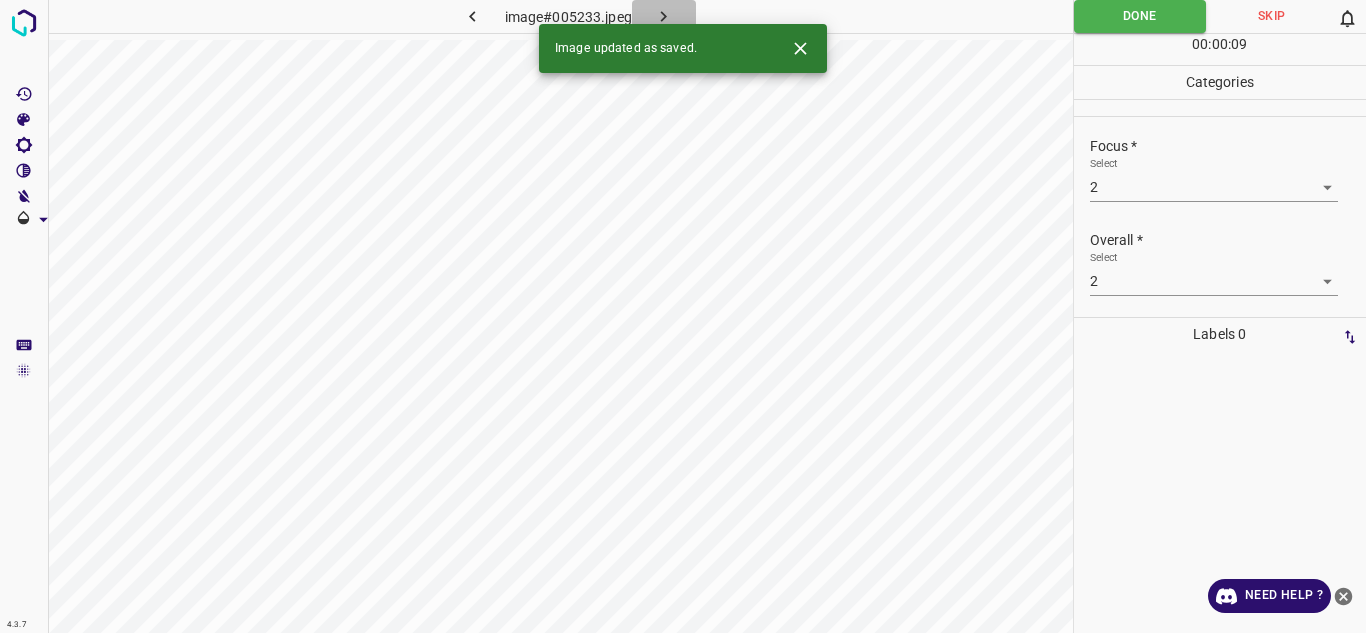 click 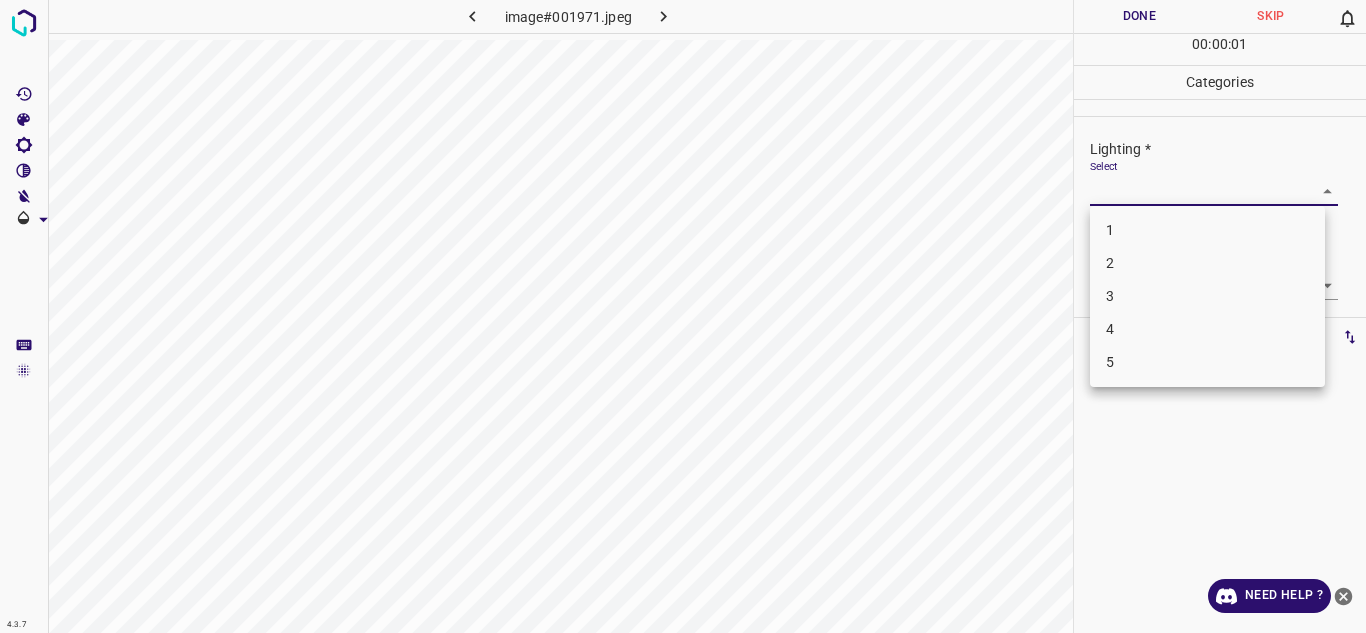 drag, startPoint x: 1206, startPoint y: 195, endPoint x: 1179, endPoint y: 304, distance: 112.29426 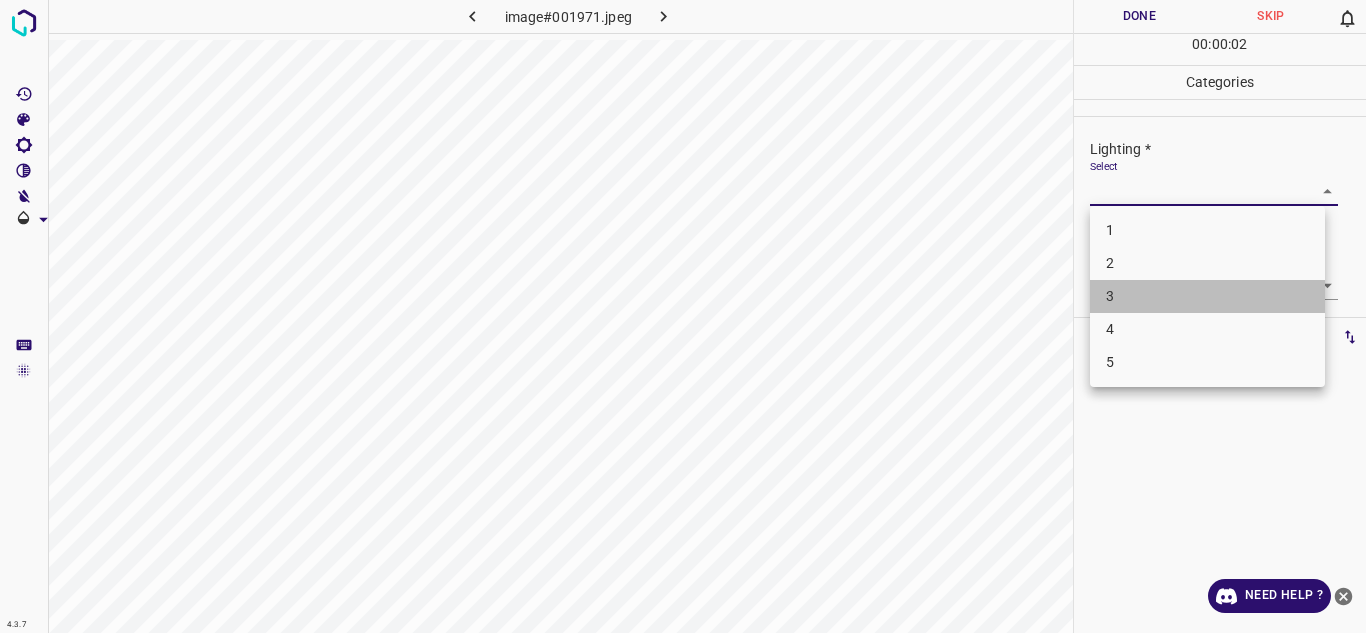 click on "3" at bounding box center [1207, 296] 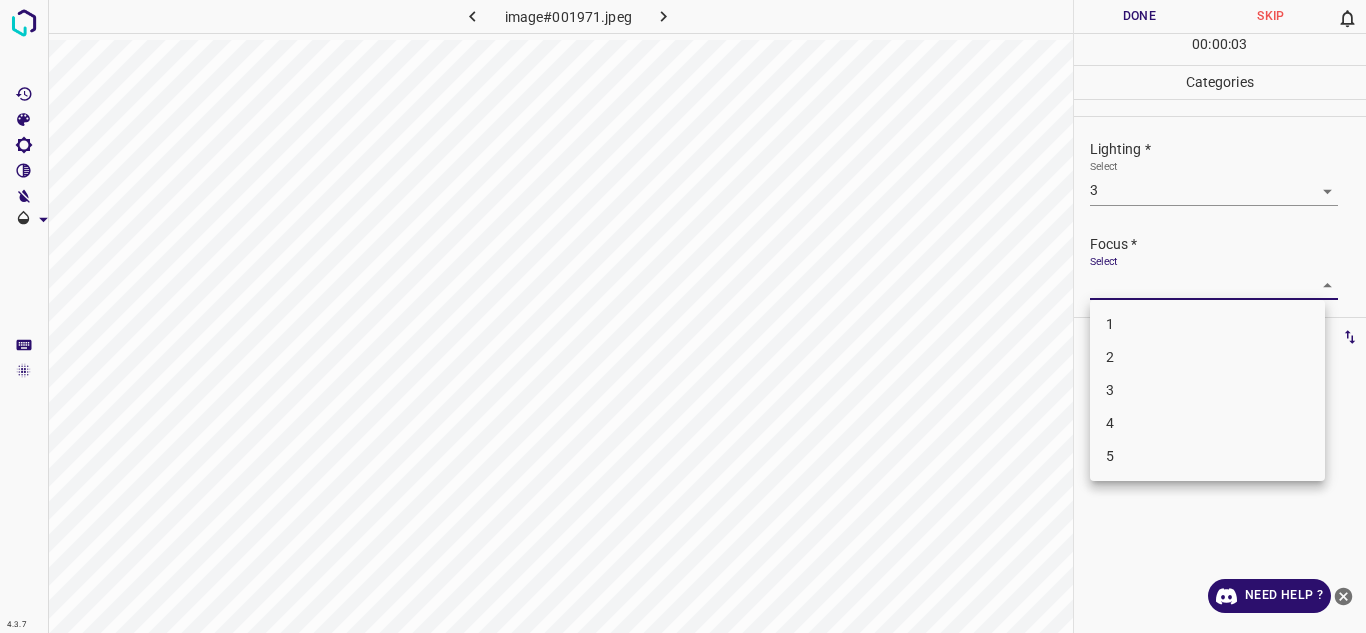 drag, startPoint x: 1190, startPoint y: 286, endPoint x: 1168, endPoint y: 399, distance: 115.12167 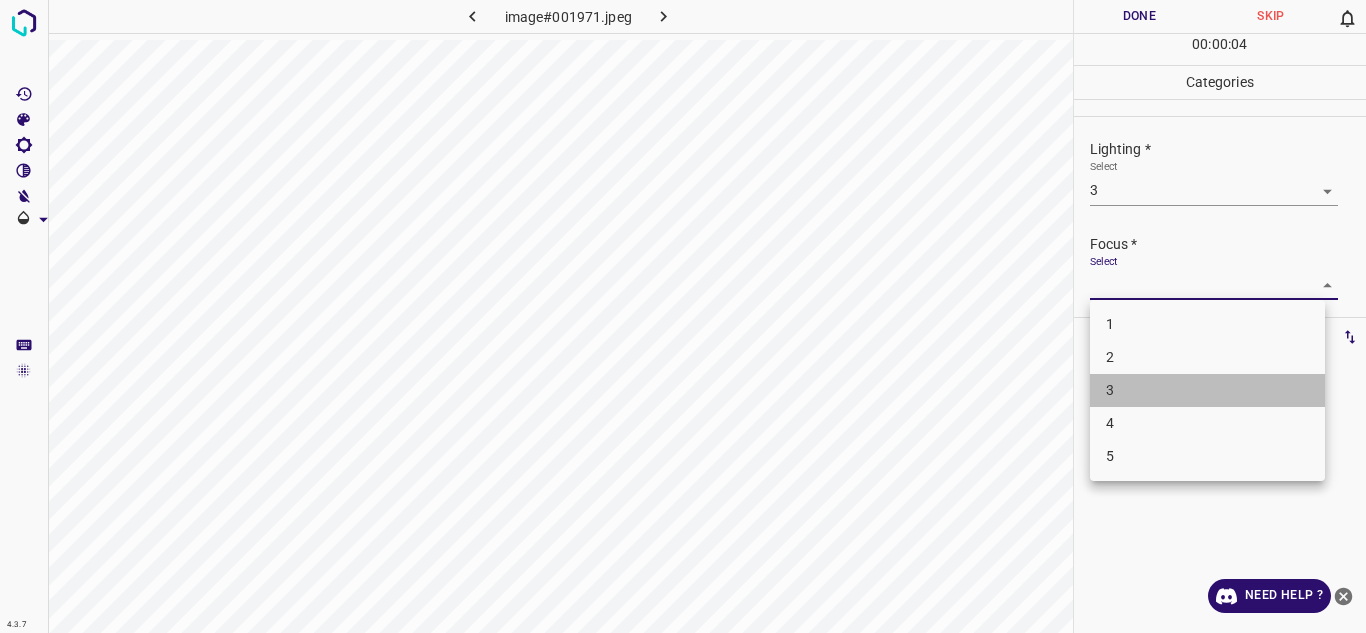 click on "3" at bounding box center (1207, 390) 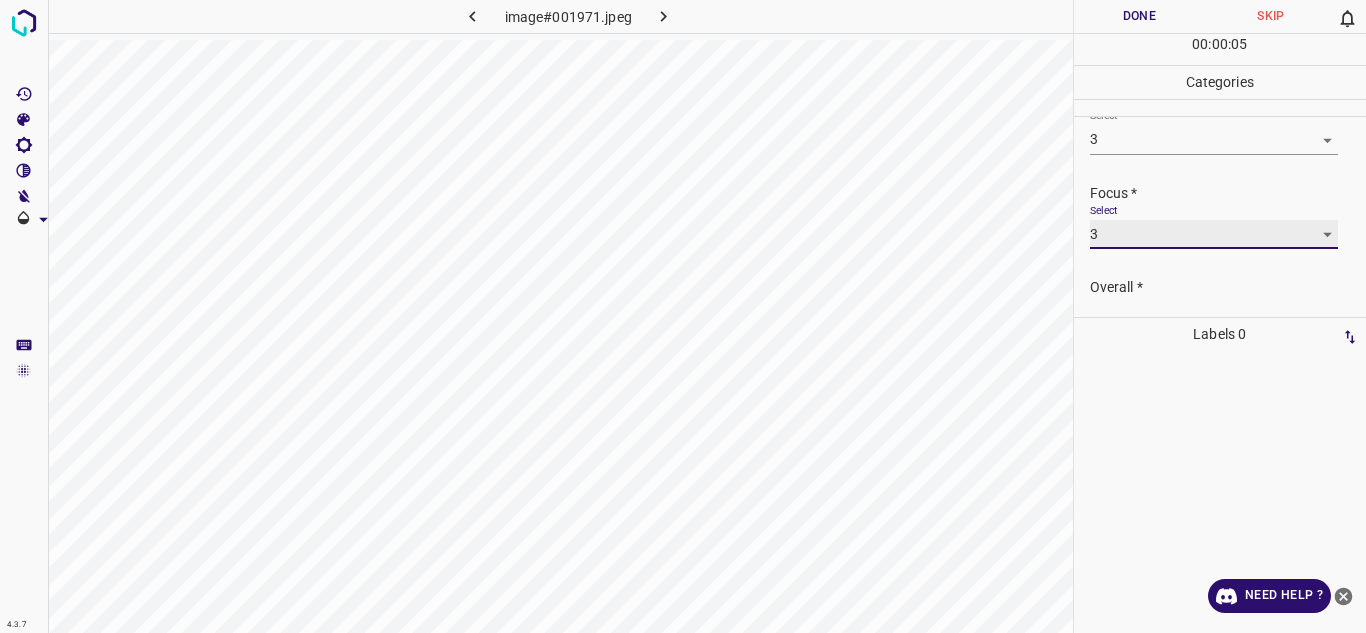 scroll, scrollTop: 98, scrollLeft: 0, axis: vertical 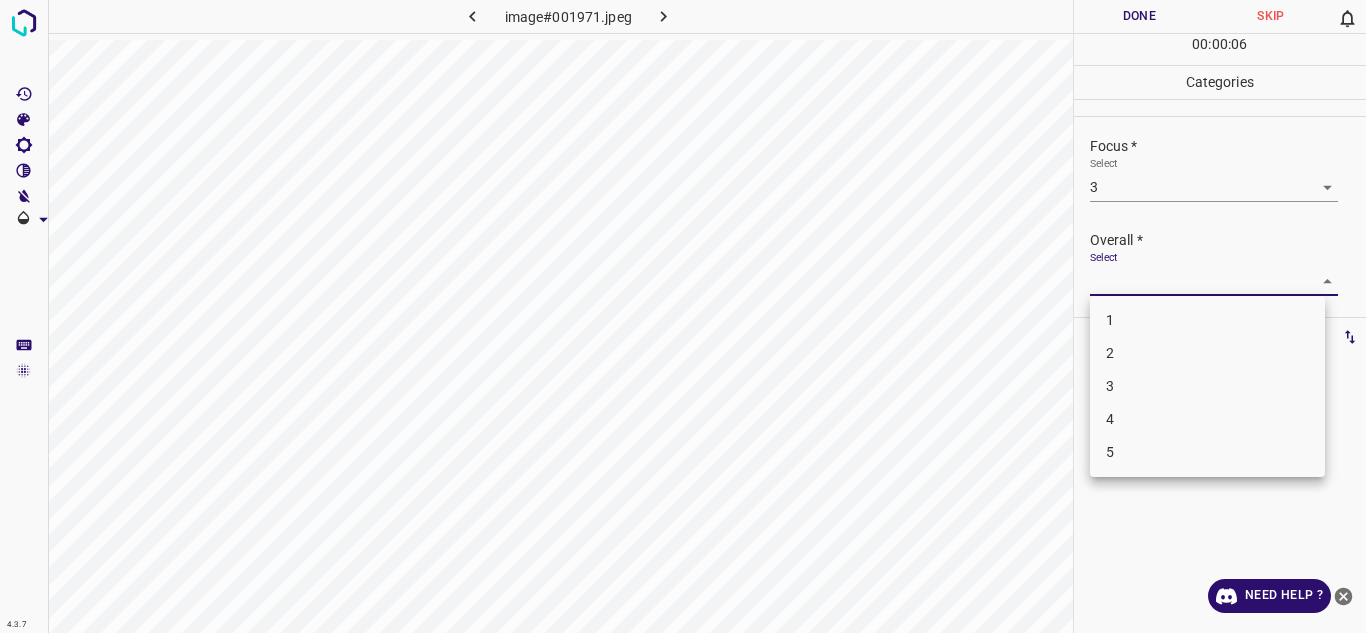 drag, startPoint x: 1285, startPoint y: 291, endPoint x: 1155, endPoint y: 368, distance: 151.09268 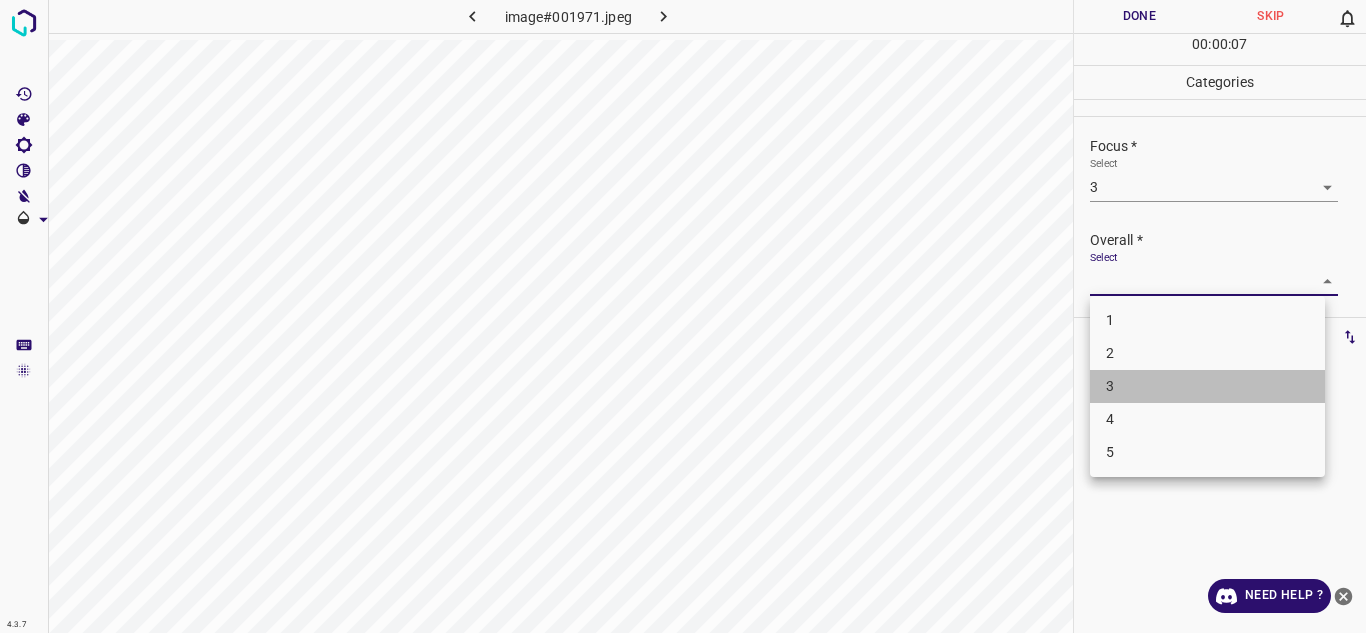 click on "3" at bounding box center (1207, 386) 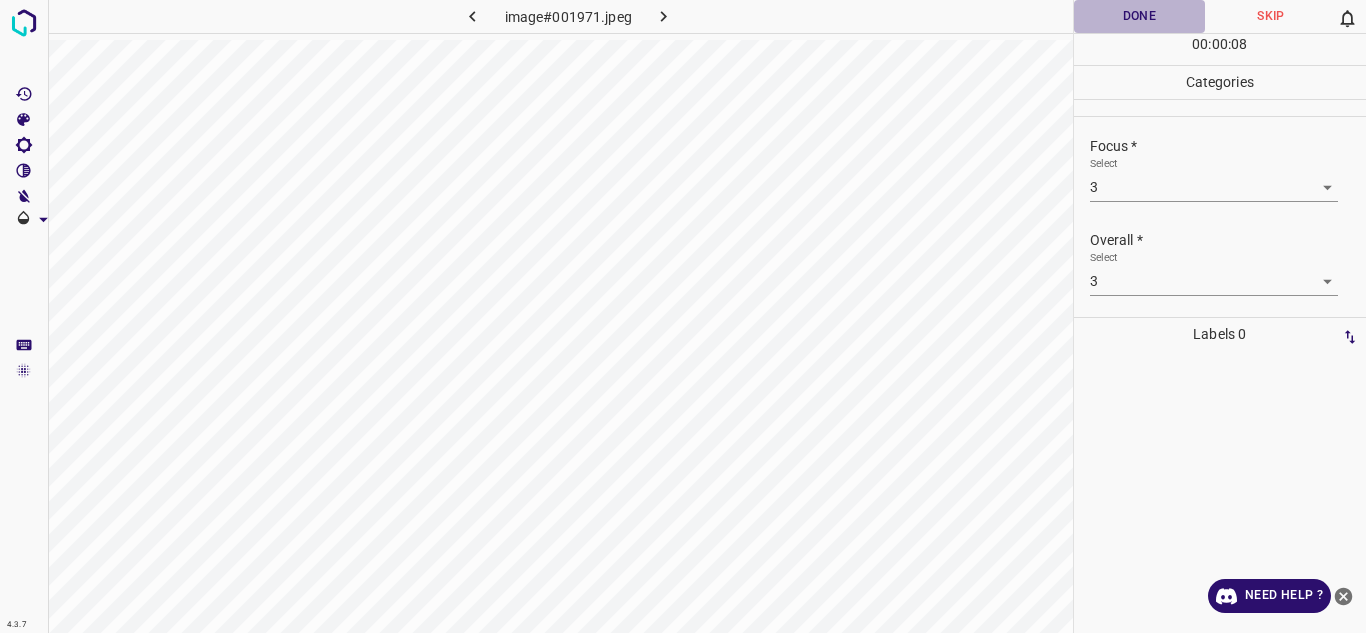 click on "Done" at bounding box center [1140, 16] 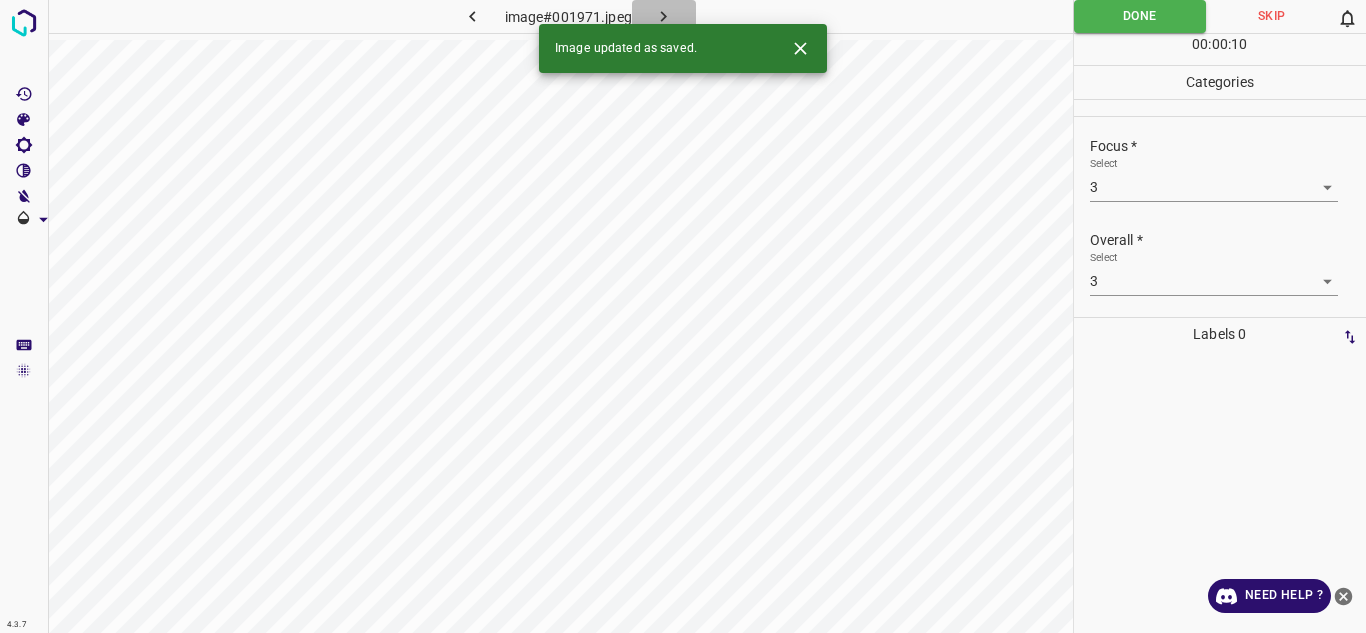 click 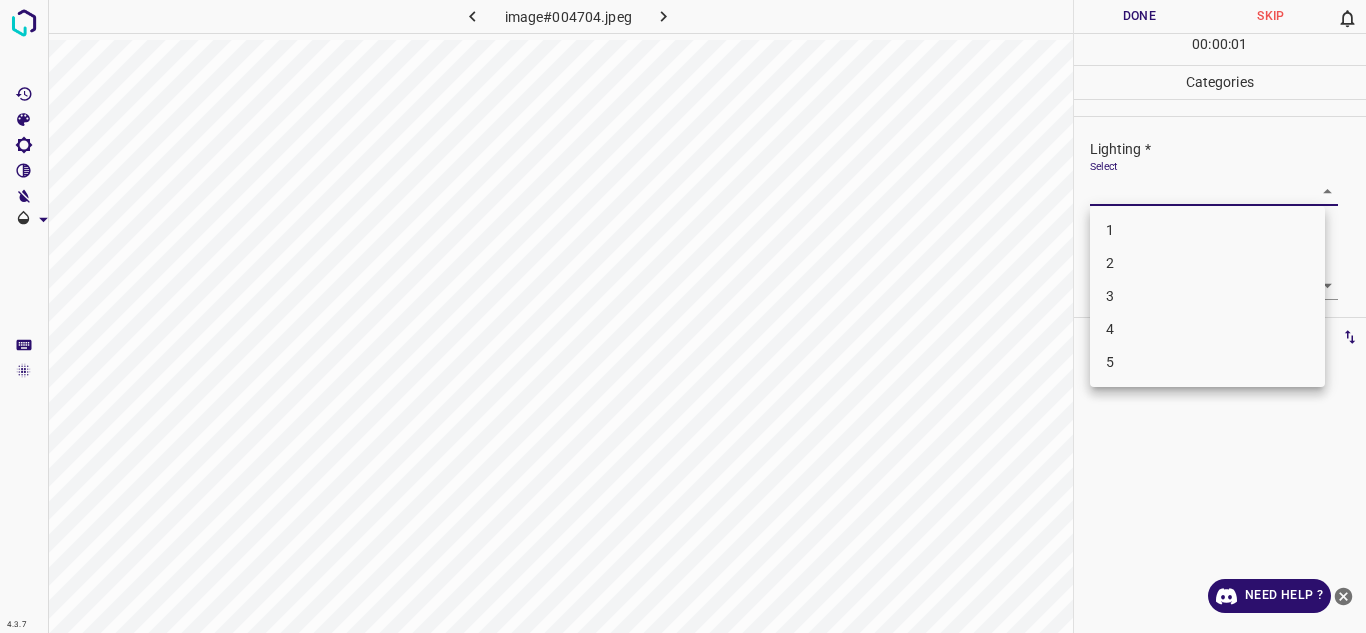 drag, startPoint x: 1182, startPoint y: 193, endPoint x: 1165, endPoint y: 250, distance: 59.48109 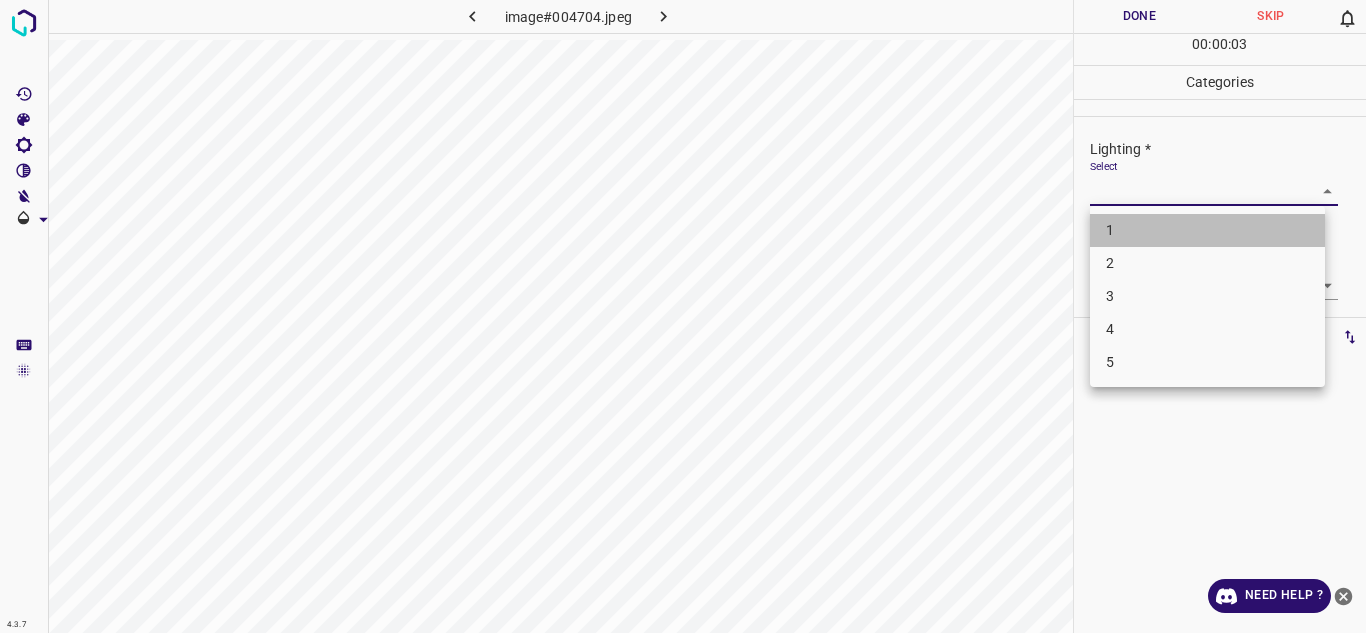 click on "1" at bounding box center [1207, 230] 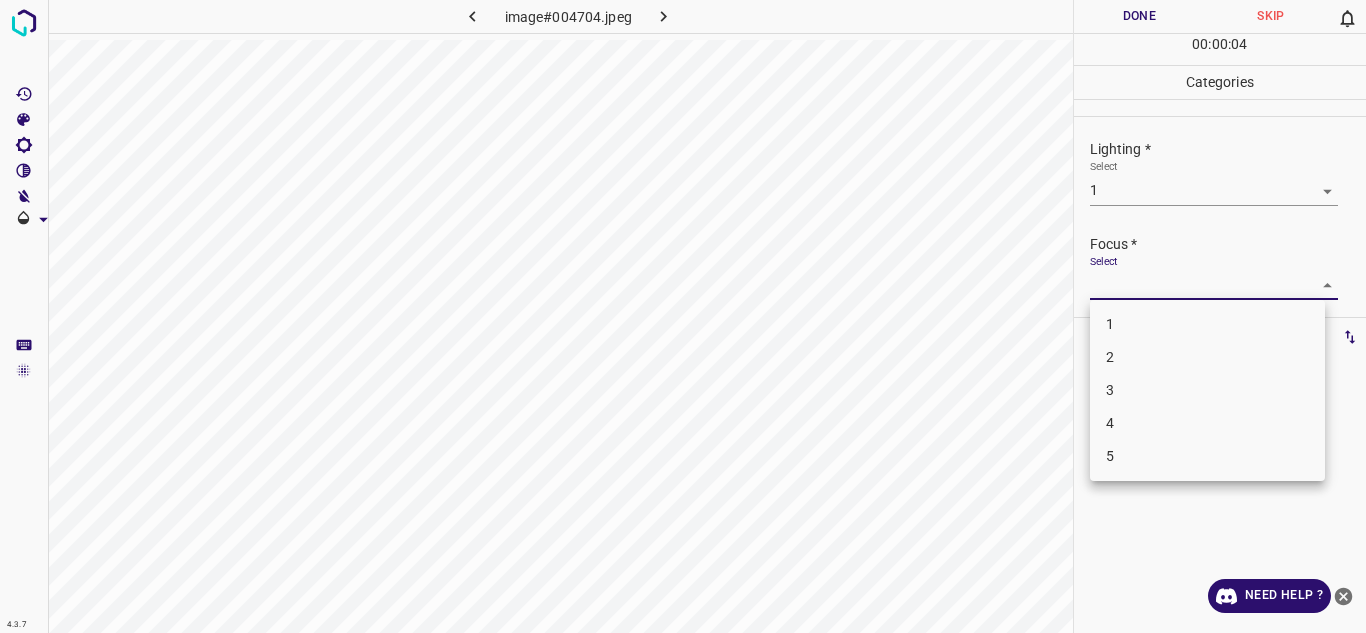 click on "4.3.7 image#004704.jpeg Done Skip 0 00   : 00   : 04   Categories Lighting *  Select 1 1 Focus *  Select ​ Overall *  Select ​ Labels   0 Categories 1 Lighting 2 Focus 3 Overall Tools Space Change between modes (Draw & Edit) I Auto labeling R Restore zoom M Zoom in N Zoom out Delete Delete selecte label Filters Z Restore filters X Saturation filter C Brightness filter V Contrast filter B Gray scale filter General O Download Need Help ? Texto original Valora esta traducción Tu opinión servirá para ayudar a mejorar el Traductor de Google - Text - Hide - Delete 1 2 3 4 5" at bounding box center [683, 316] 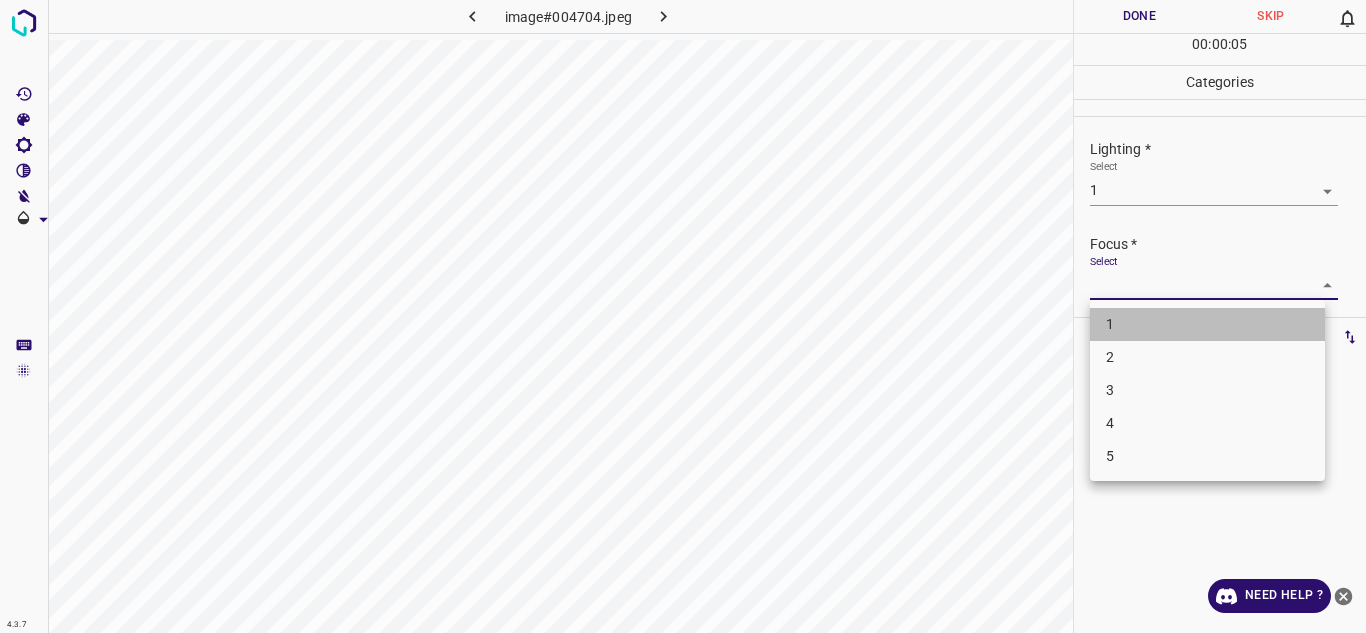 click on "1" at bounding box center (1207, 324) 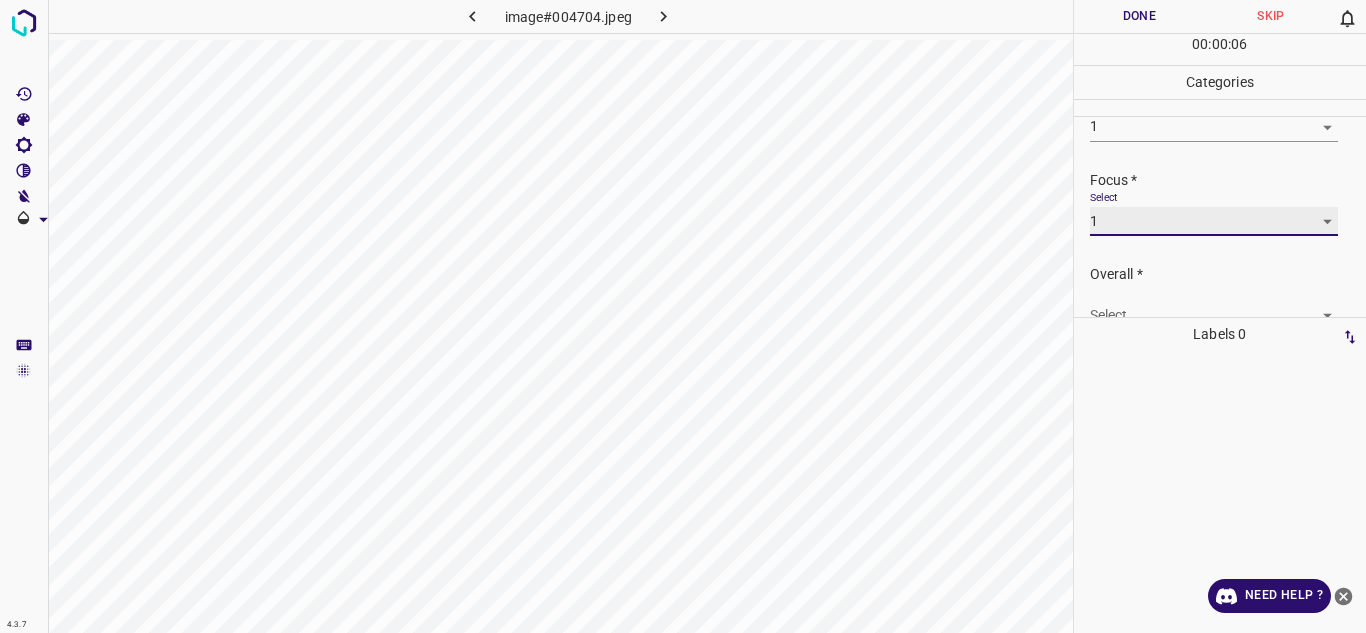 scroll, scrollTop: 98, scrollLeft: 0, axis: vertical 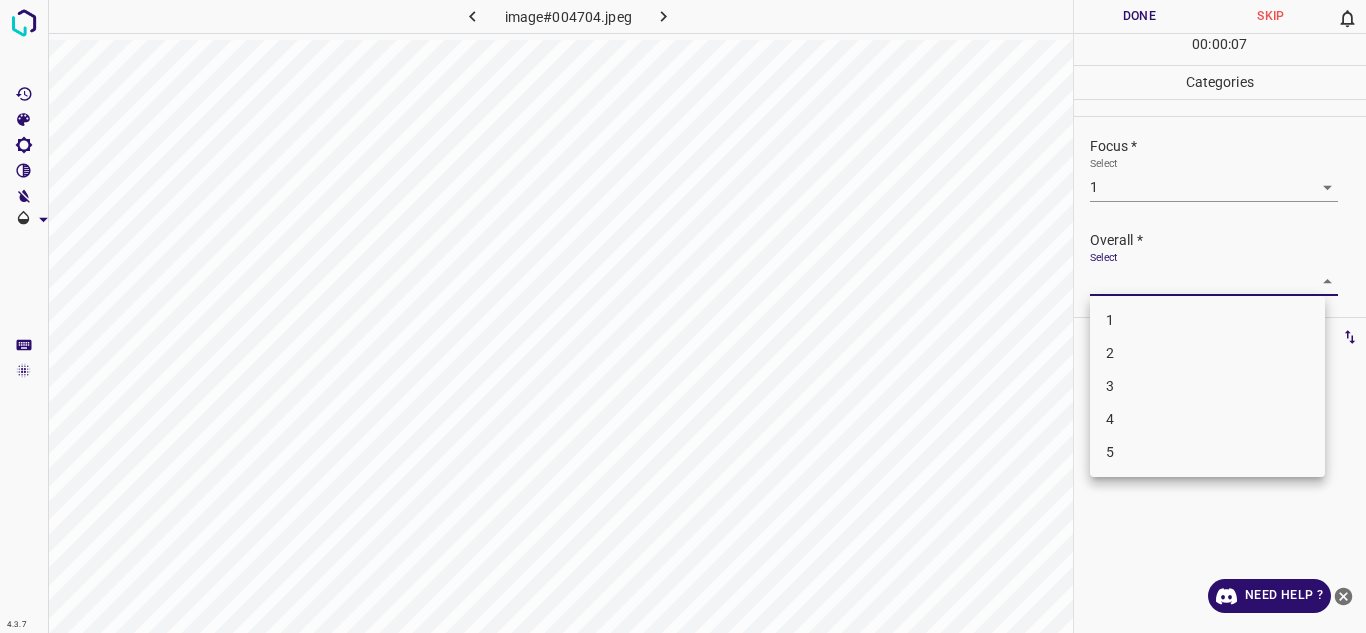 drag, startPoint x: 1294, startPoint y: 279, endPoint x: 1220, endPoint y: 317, distance: 83.18654 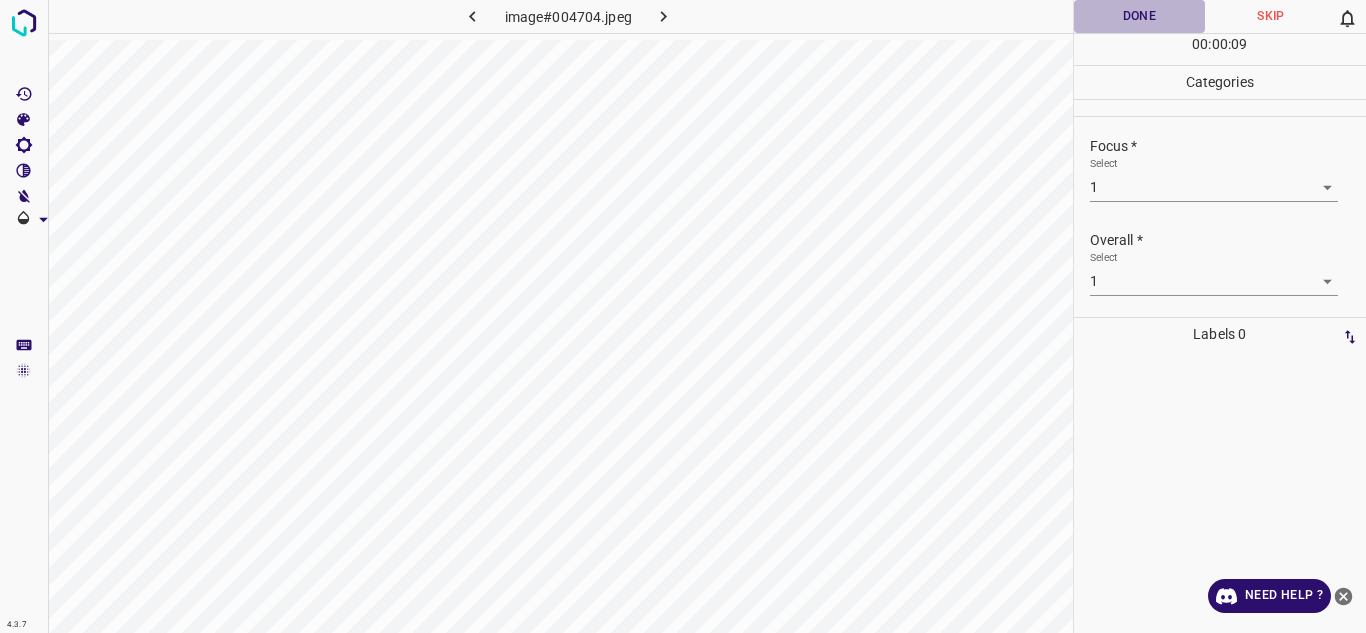 click on "Done" at bounding box center [1140, 16] 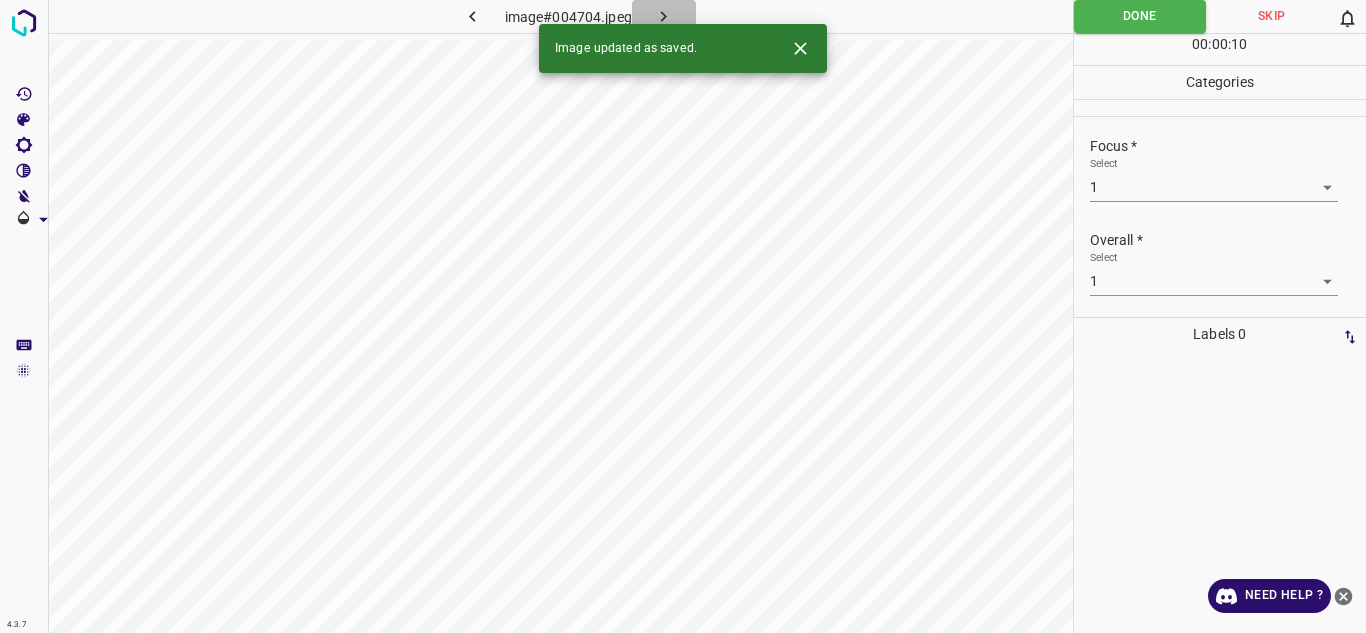 click 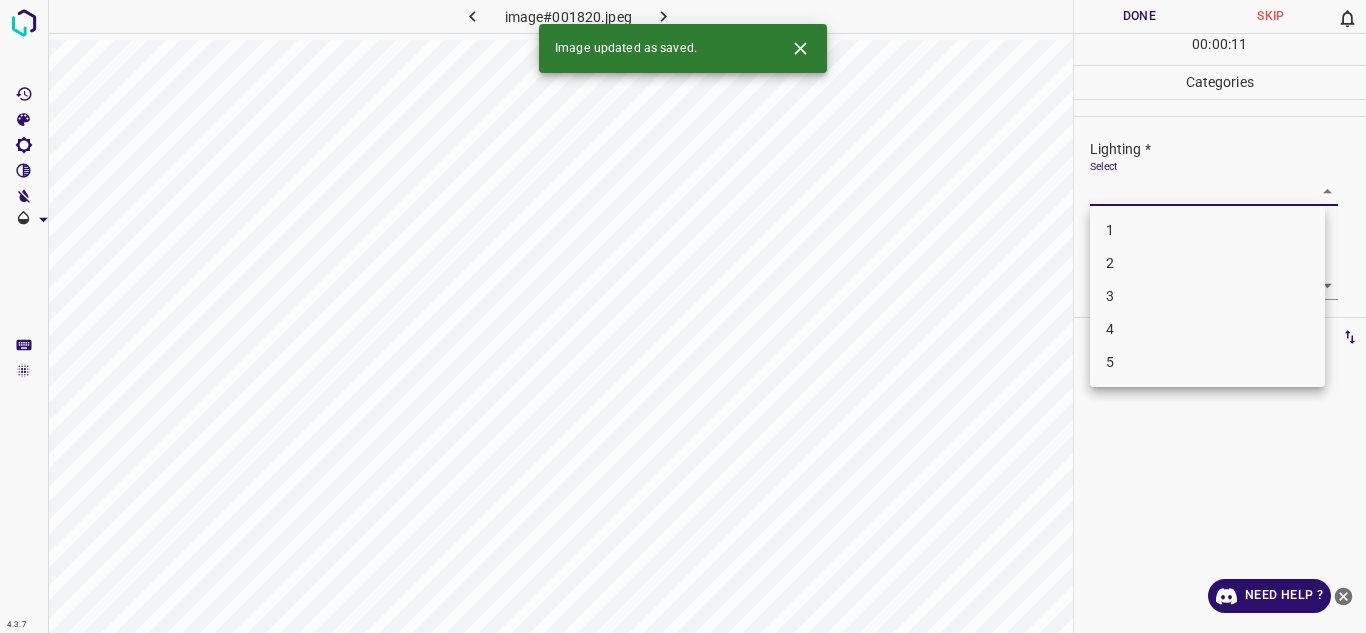 click on "4.3.7 image#001820.jpeg Done Skip 0 00   : 00   : 11   Categories Lighting *  Select ​ Focus *  Select ​ Overall *  Select ​ Labels   0 Categories 1 Lighting 2 Focus 3 Overall Tools Space Change between modes (Draw & Edit) I Auto labeling R Restore zoom M Zoom in N Zoom out Delete Delete selecte label Filters Z Restore filters X Saturation filter C Brightness filter V Contrast filter B Gray scale filter General O Download Image updated as saved. Need Help ? Texto original Valora esta traducción Tu opinión servirá para ayudar a mejorar el Traductor de Google - Text - Hide - Delete 1 2 3 4 5" at bounding box center (683, 316) 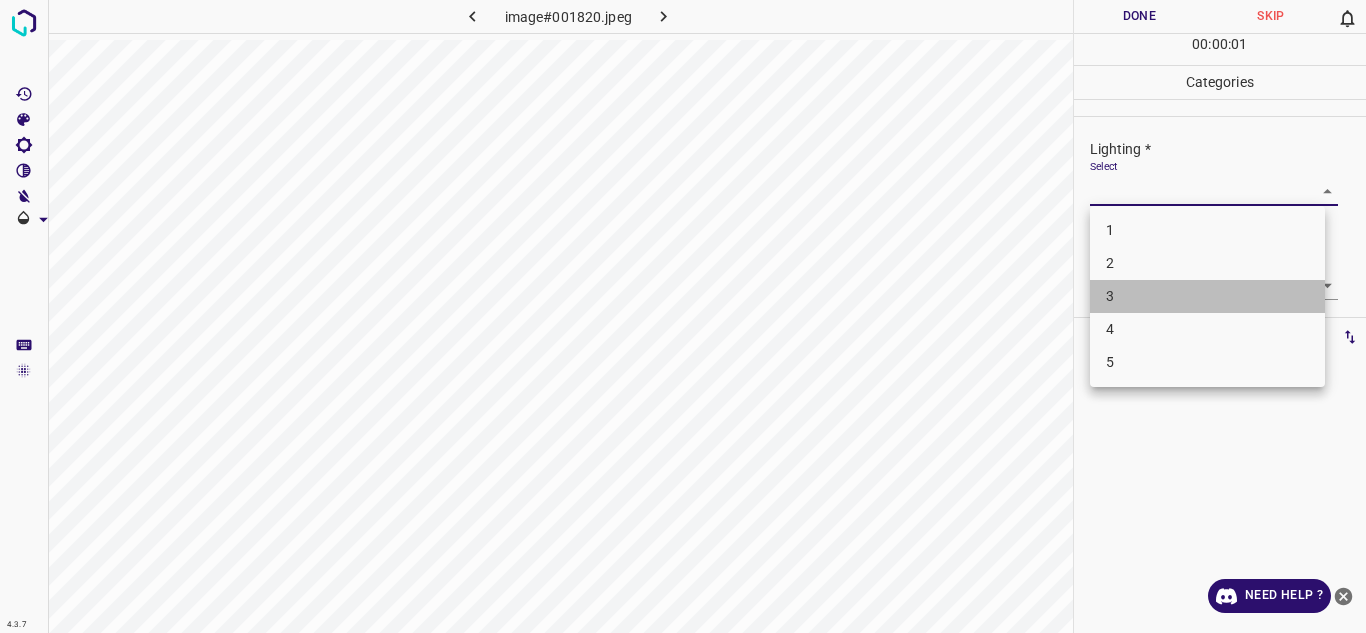 click on "3" at bounding box center (1207, 296) 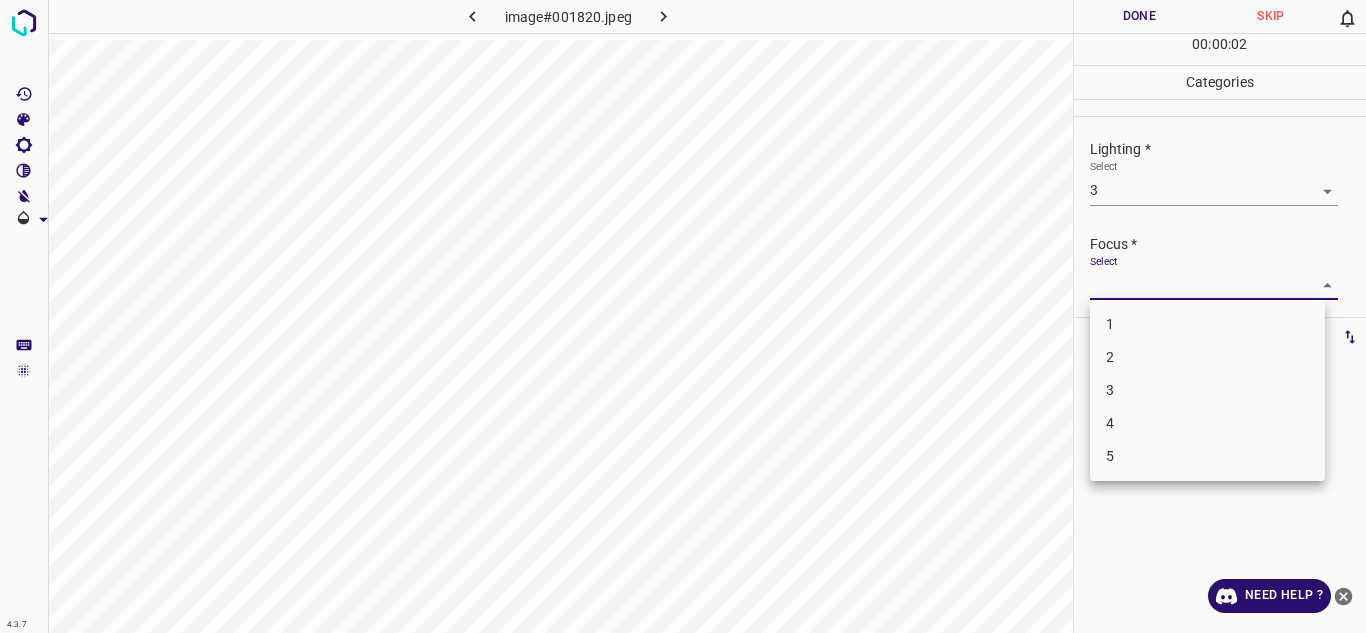 click on "4.3.7 image#001820.jpeg Done Skip 0 00   : 00   : 02   Categories Lighting *  Select 3 3 Focus *  Select ​ Overall *  Select ​ Labels   0 Categories 1 Lighting 2 Focus 3 Overall Tools Space Change between modes (Draw & Edit) I Auto labeling R Restore zoom M Zoom in N Zoom out Delete Delete selecte label Filters Z Restore filters X Saturation filter C Brightness filter V Contrast filter B Gray scale filter General O Download Need Help ? Texto original Valora esta traducción Tu opinión servirá para ayudar a mejorar el Traductor de Google - Text - Hide - Delete 1 2 3 4 5" at bounding box center (683, 316) 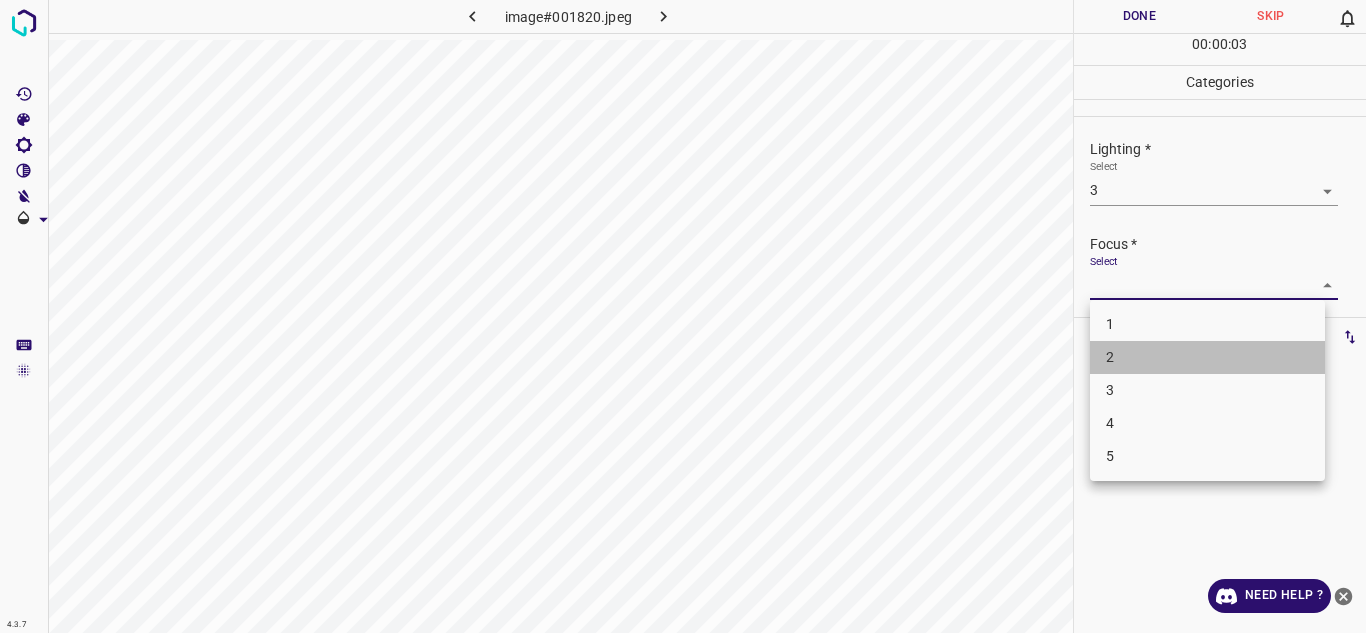 click on "2" at bounding box center [1207, 357] 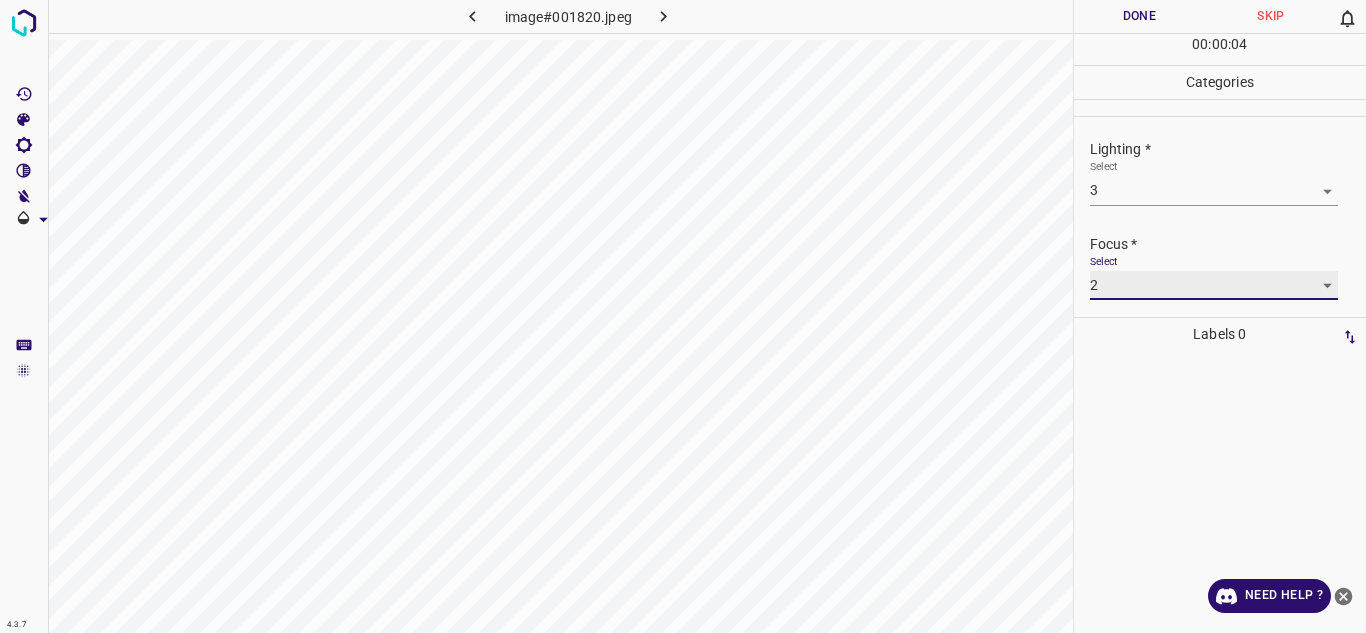 scroll, scrollTop: 98, scrollLeft: 0, axis: vertical 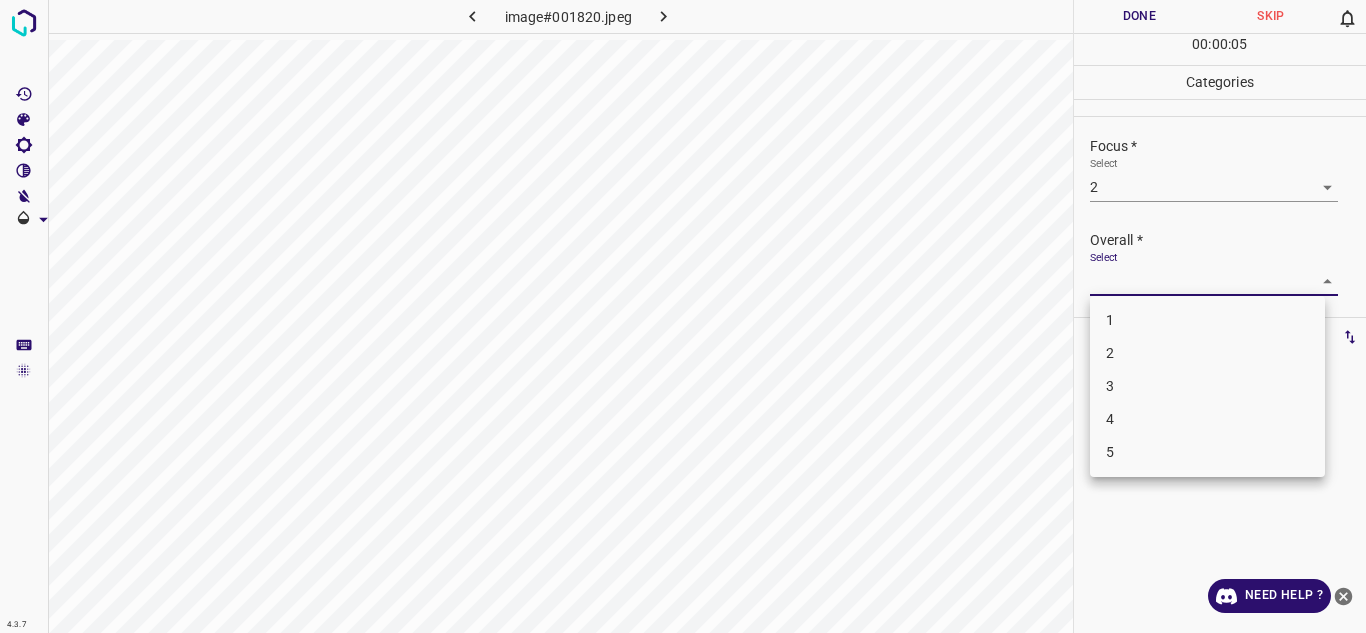 drag, startPoint x: 1271, startPoint y: 287, endPoint x: 1143, endPoint y: 348, distance: 141.7921 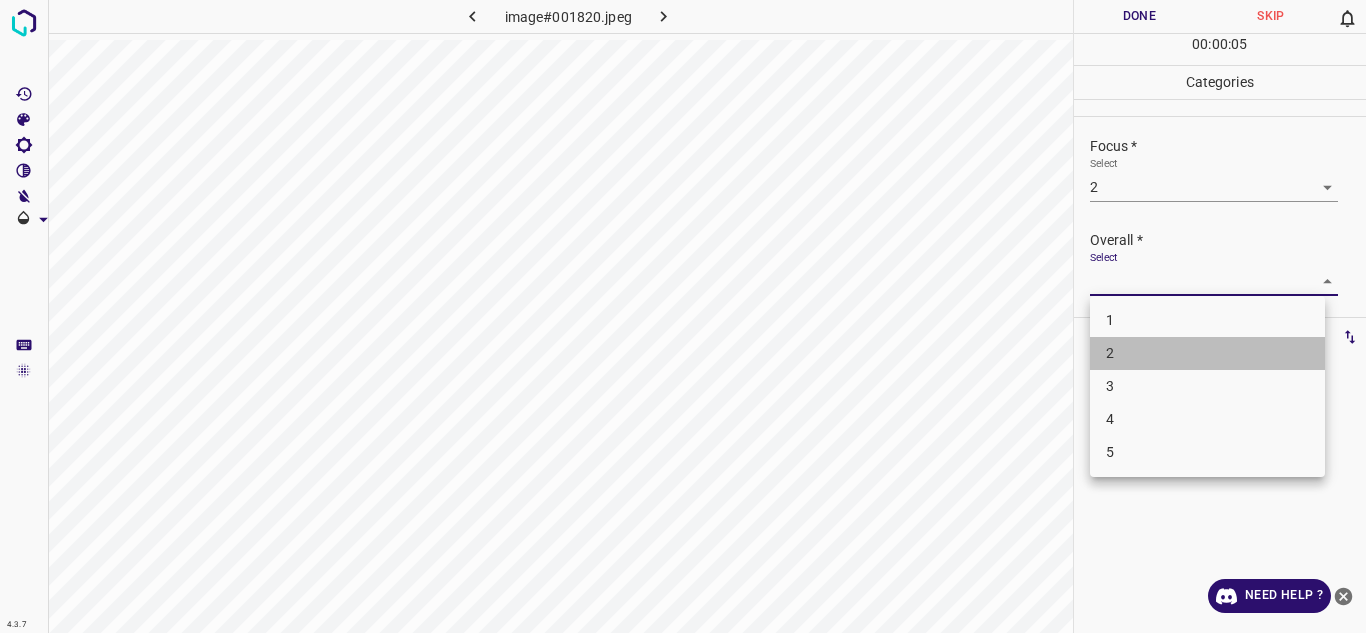 click on "2" at bounding box center [1207, 353] 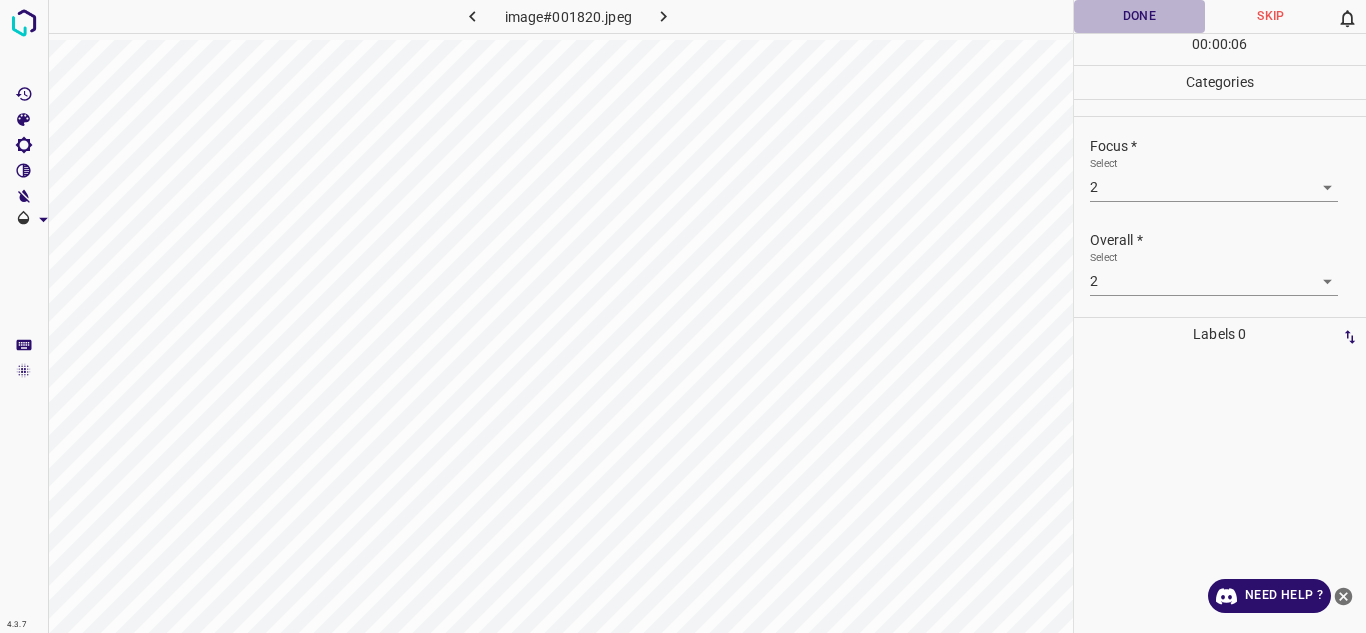 click on "Done" at bounding box center [1140, 16] 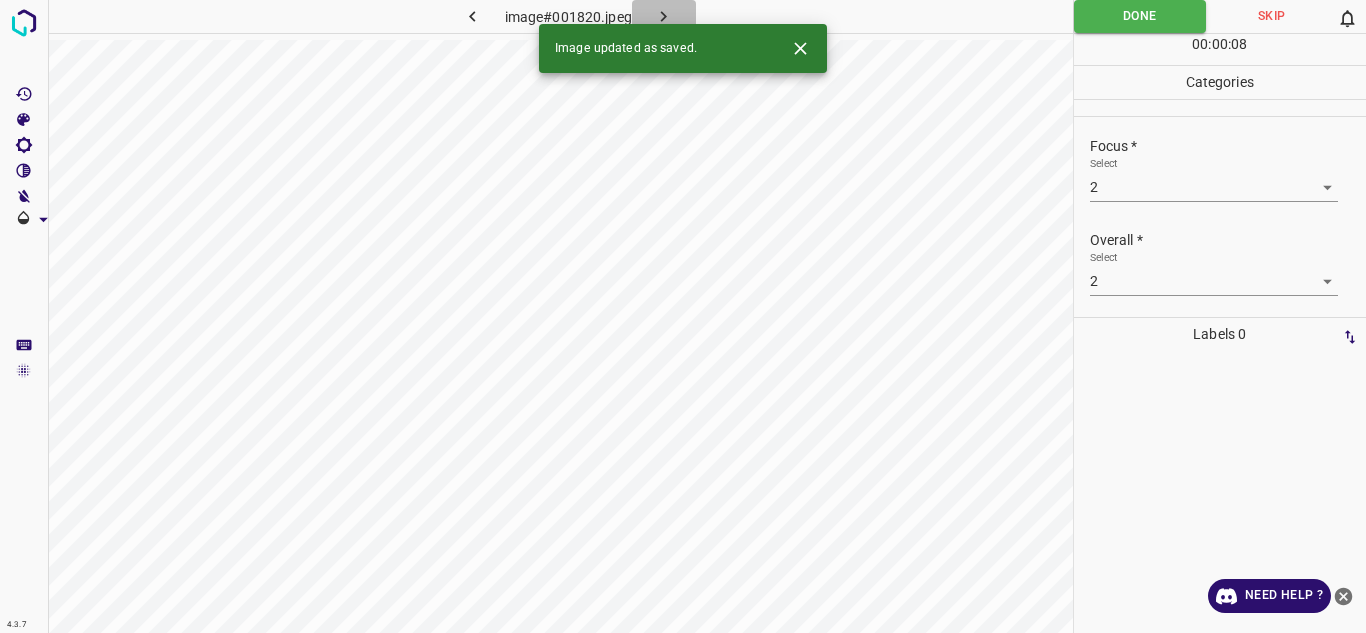 click at bounding box center [664, 16] 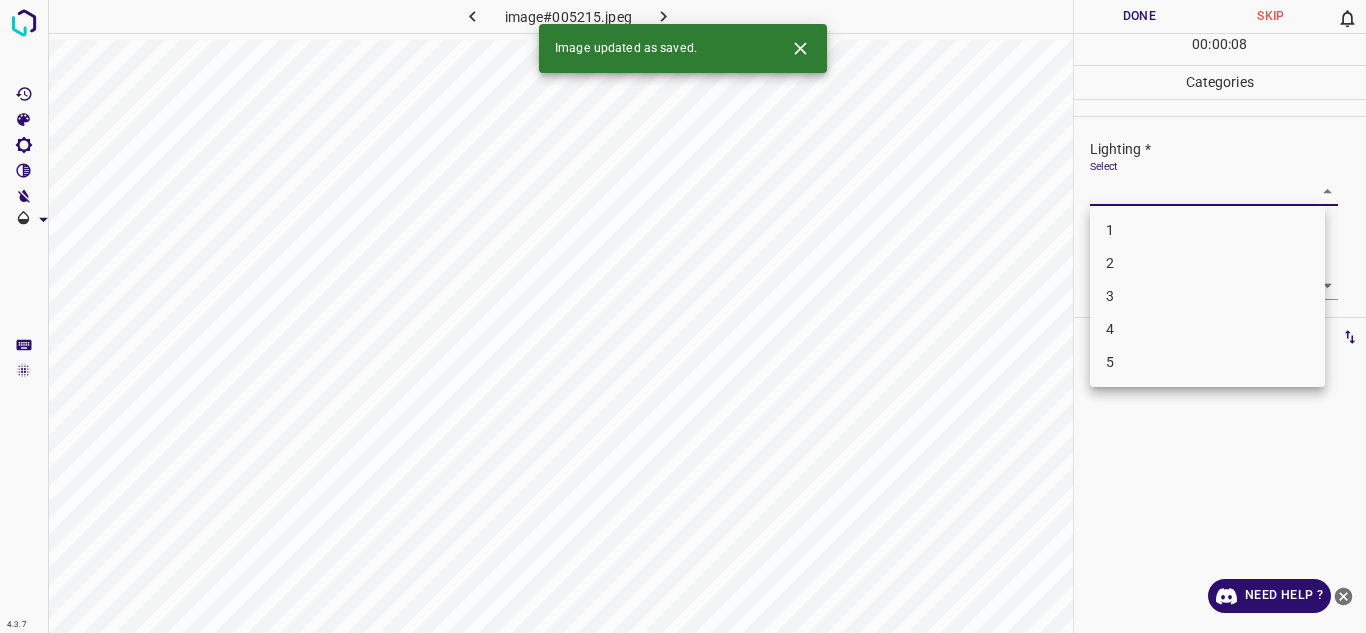 click on "4.3.7 image#005215.jpeg Done Skip 0 00   : 00   : 08   Categories Lighting *  Select ​ Focus *  Select ​ Overall *  Select ​ Labels   0 Categories 1 Lighting 2 Focus 3 Overall Tools Space Change between modes (Draw & Edit) I Auto labeling R Restore zoom M Zoom in N Zoom out Delete Delete selecte label Filters Z Restore filters X Saturation filter C Brightness filter V Contrast filter B Gray scale filter General O Download Image updated as saved. Need Help ? Texto original Valora esta traducción Tu opinión servirá para ayudar a mejorar el Traductor de Google - Text - Hide - Delete 1 2 3 4 5" at bounding box center (683, 316) 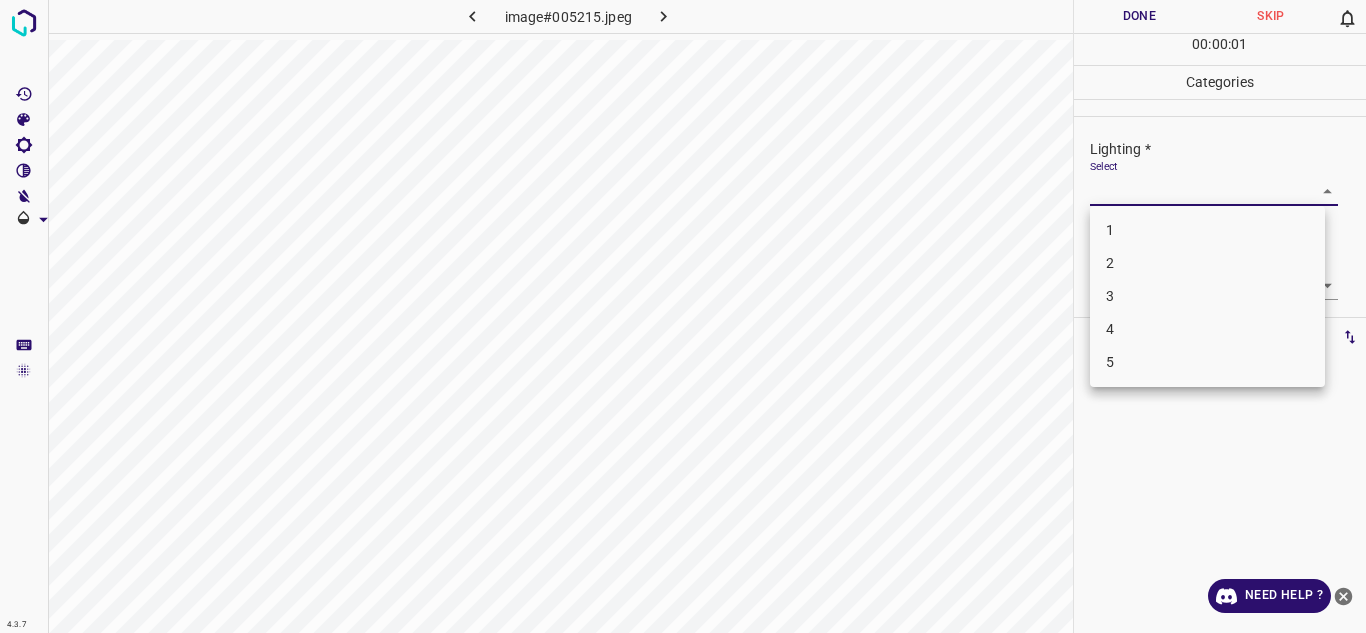 click on "3" at bounding box center [1207, 296] 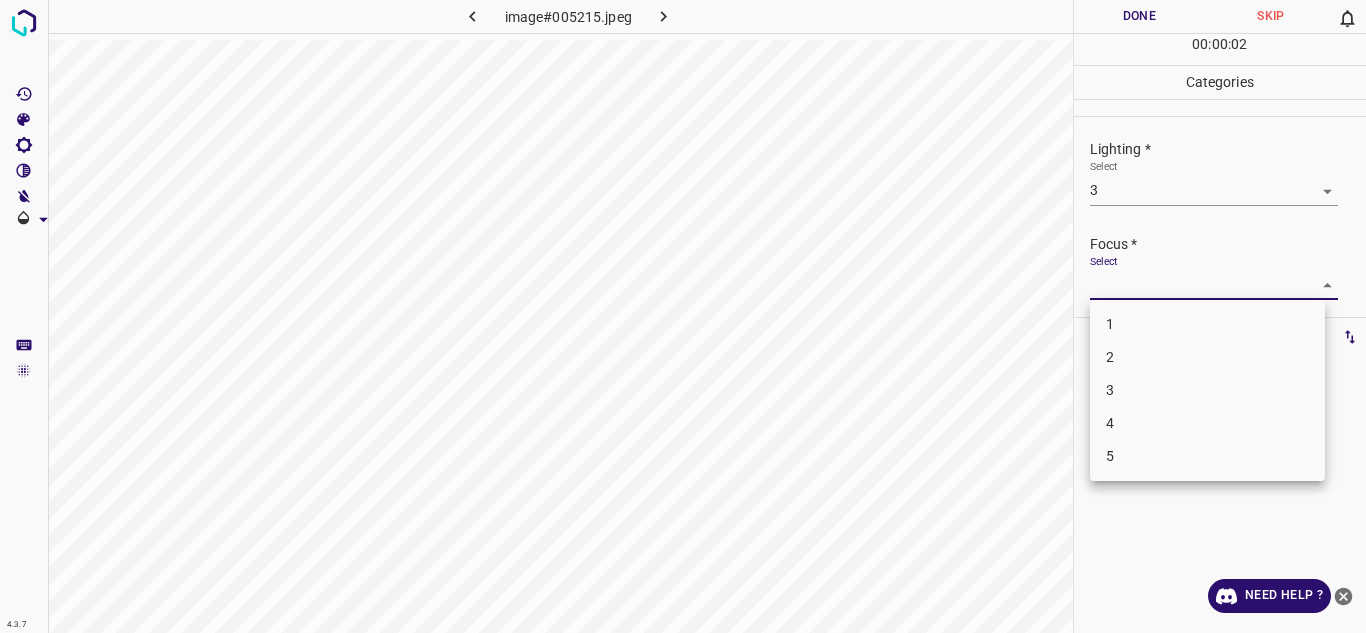 drag, startPoint x: 1184, startPoint y: 278, endPoint x: 1169, endPoint y: 349, distance: 72.56721 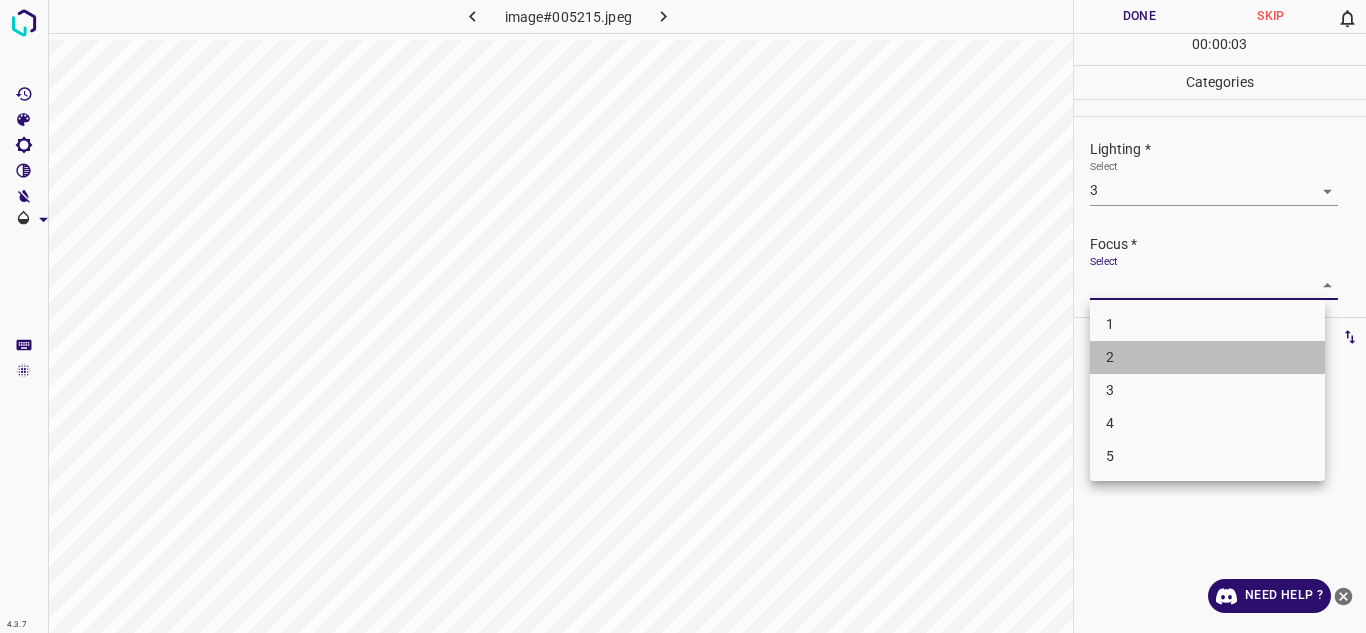 click on "2" at bounding box center (1207, 357) 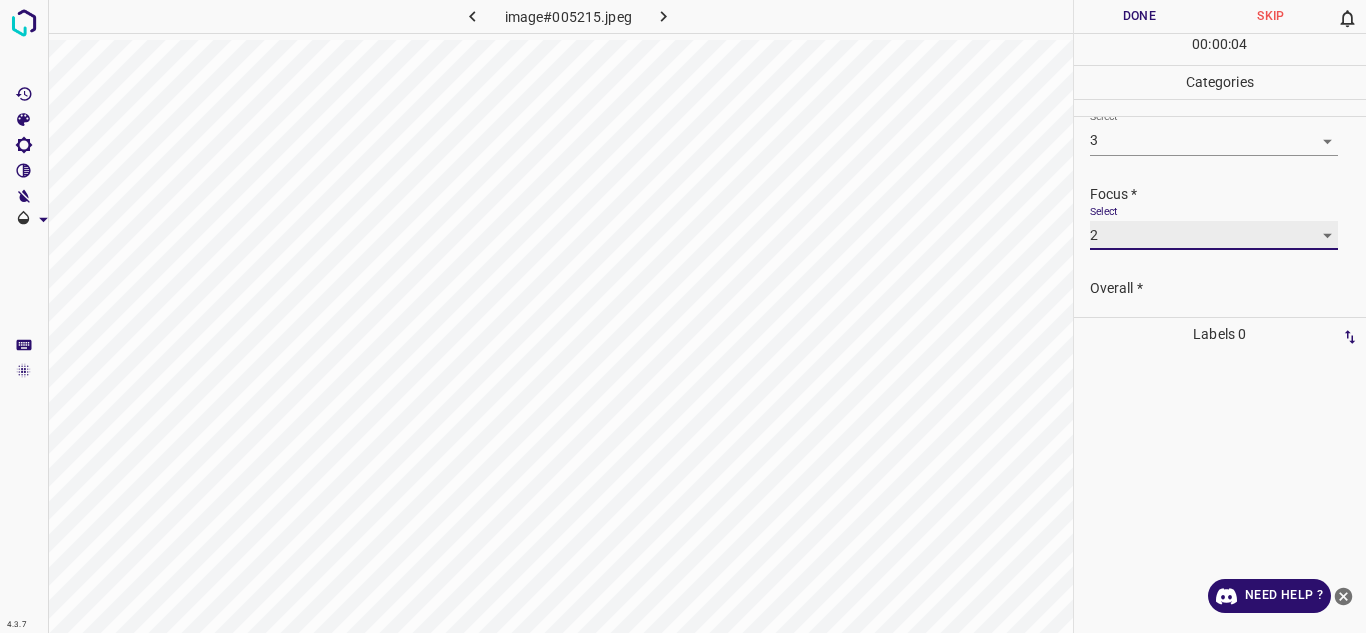 scroll, scrollTop: 98, scrollLeft: 0, axis: vertical 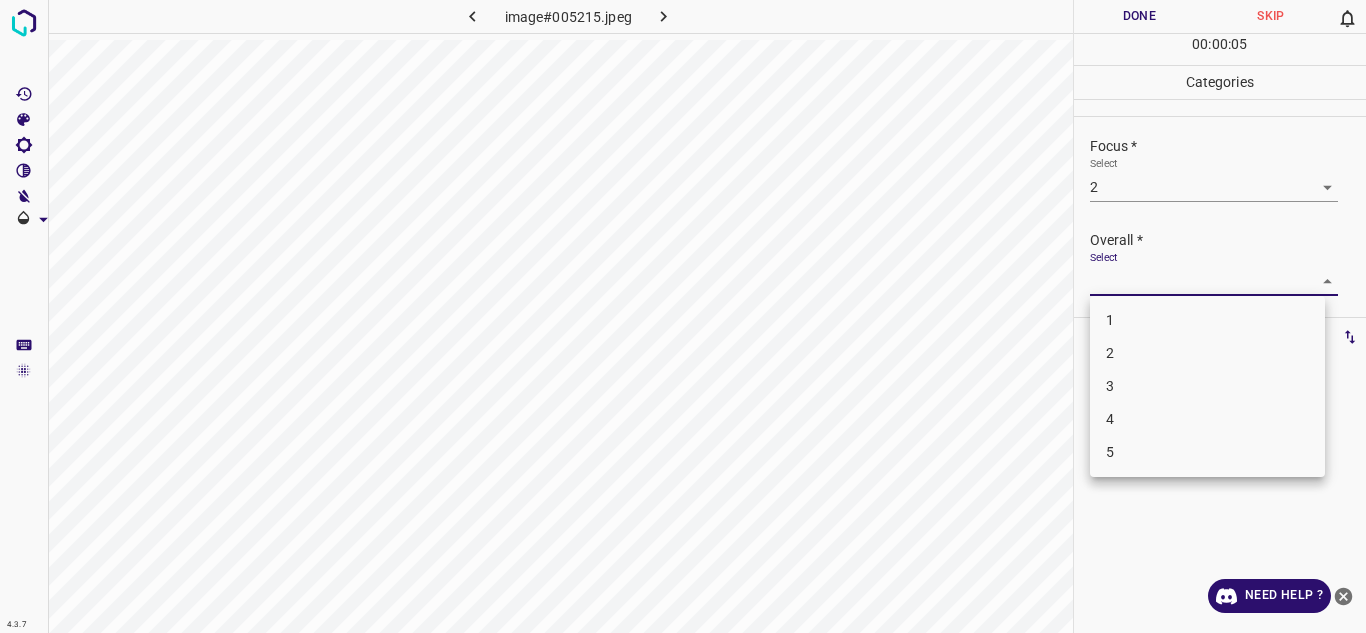drag, startPoint x: 1247, startPoint y: 283, endPoint x: 1132, endPoint y: 355, distance: 135.67976 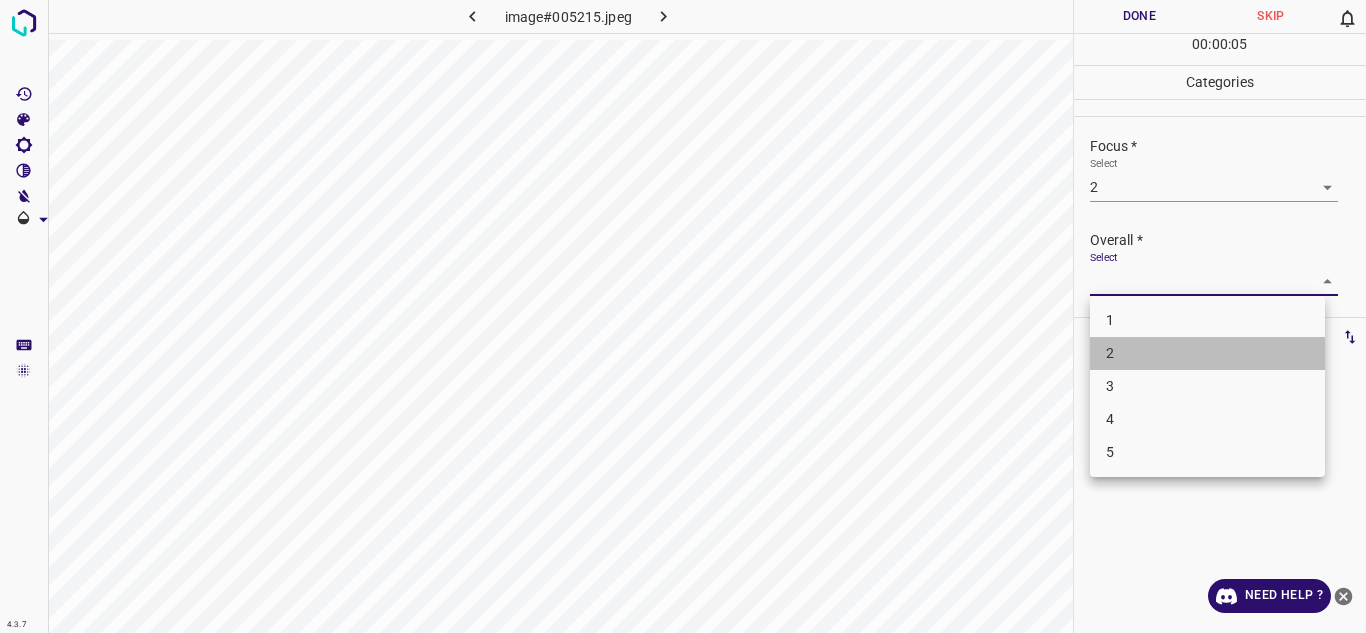 click on "2" at bounding box center (1207, 353) 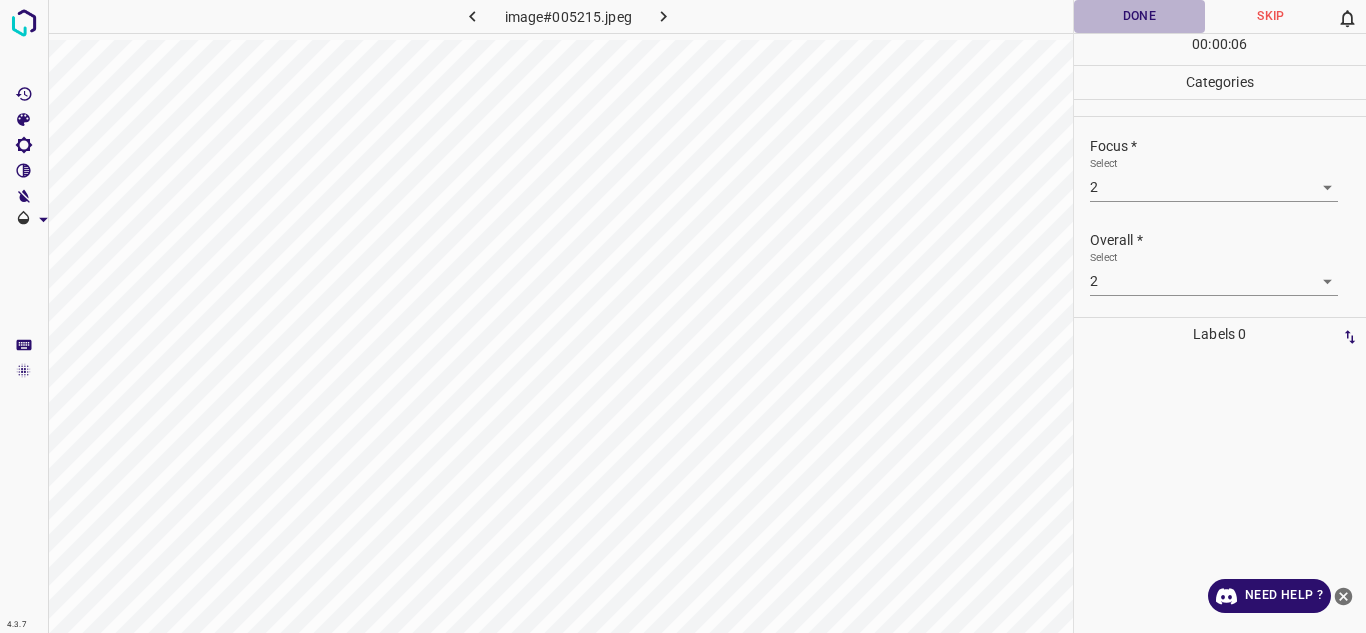 click on "Done" at bounding box center (1140, 16) 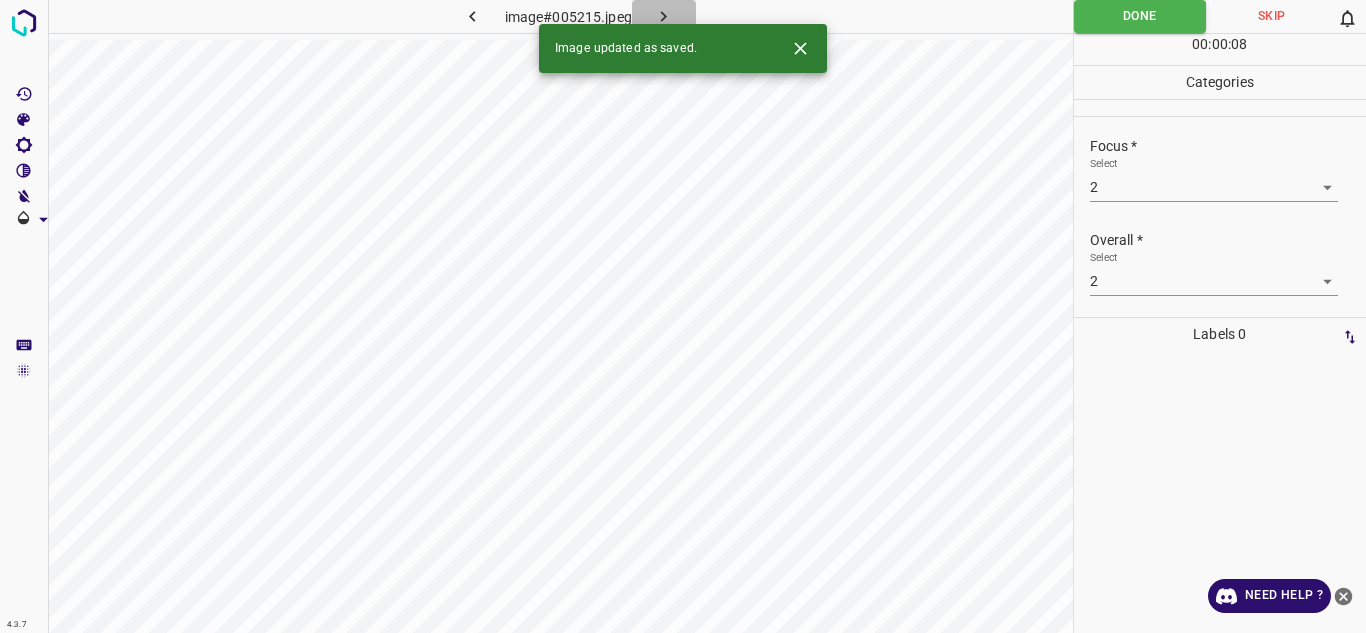 click 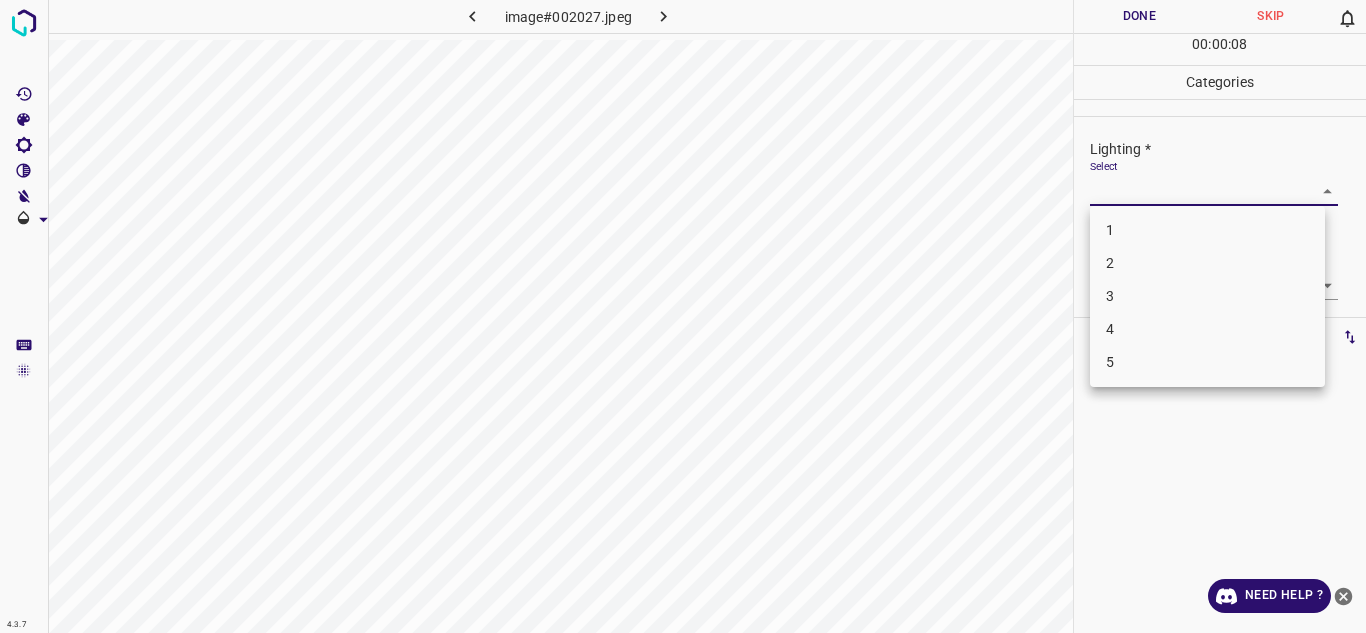 click on "4.3.7 image#002027.jpeg Done Skip 0 00   : 00   : 08   Categories Lighting *  Select ​ Focus *  Select ​ Overall *  Select ​ Labels   0 Categories 1 Lighting 2 Focus 3 Overall Tools Space Change between modes (Draw & Edit) I Auto labeling R Restore zoom M Zoom in N Zoom out Delete Delete selecte label Filters Z Restore filters X Saturation filter C Brightness filter V Contrast filter B Gray scale filter General O Download Need Help ? Texto original Valora esta traducción Tu opinión servirá para ayudar a mejorar el Traductor de Google - Text - Hide - Delete 1 2 3 4 5" at bounding box center [683, 316] 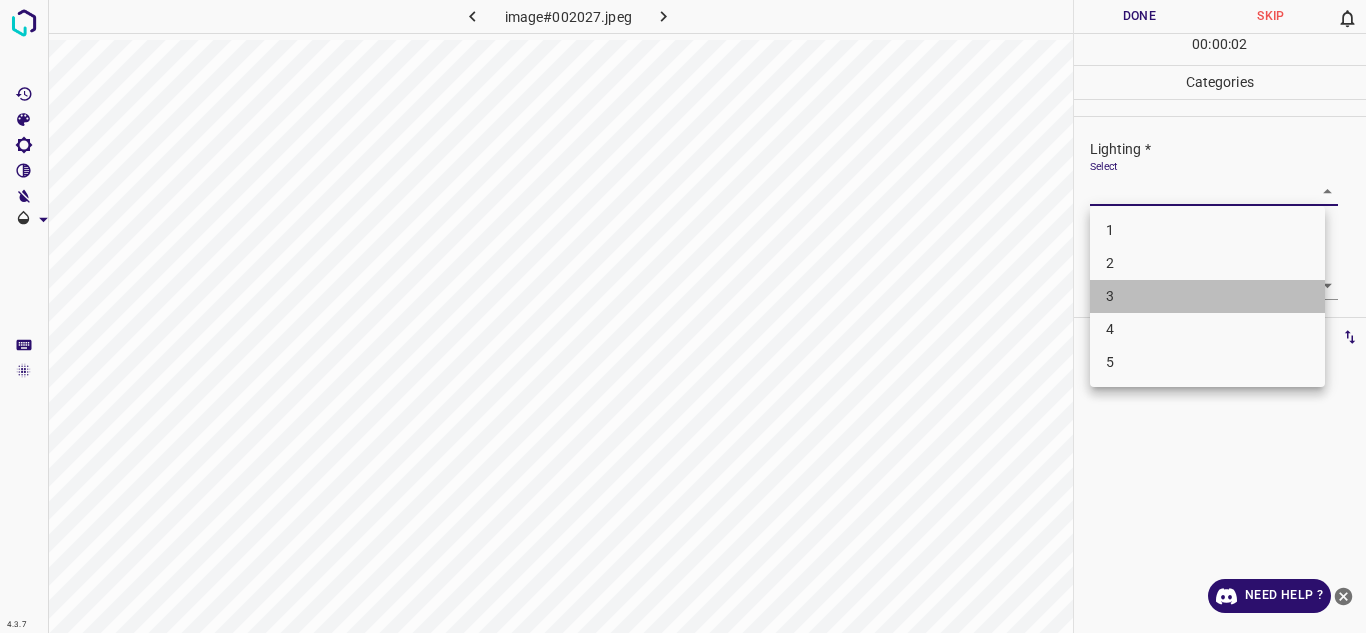 click on "3" at bounding box center (1207, 296) 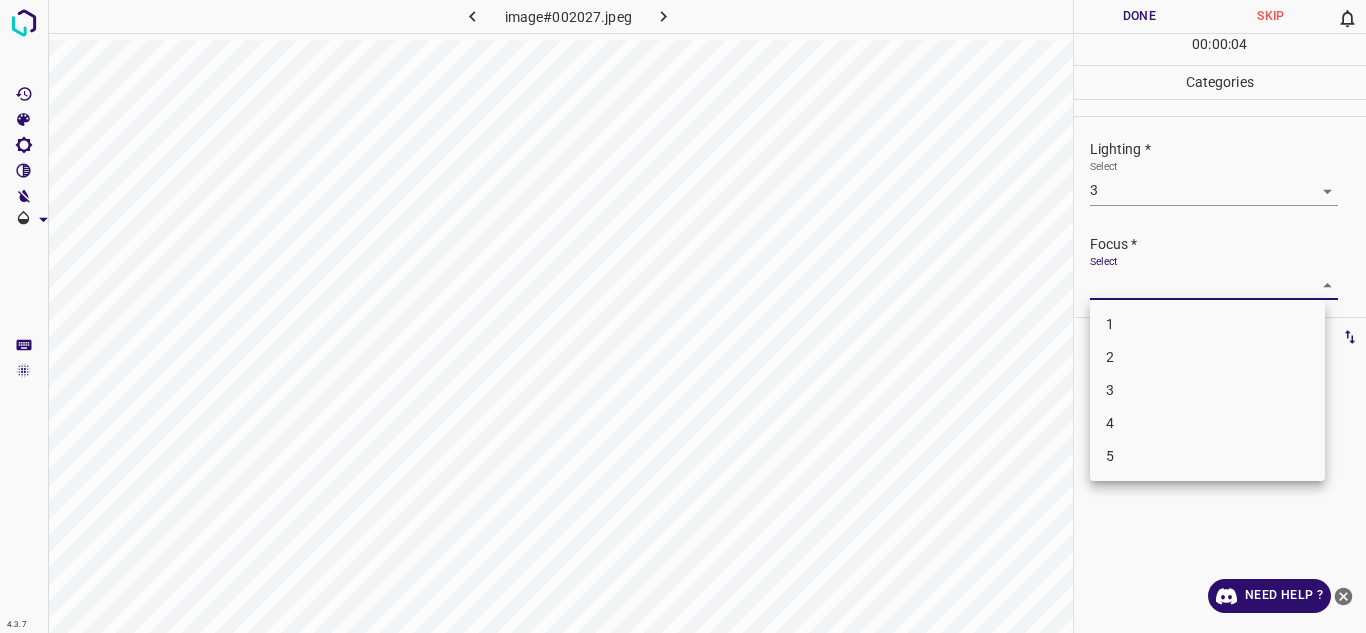 drag, startPoint x: 1182, startPoint y: 279, endPoint x: 1177, endPoint y: 380, distance: 101.12369 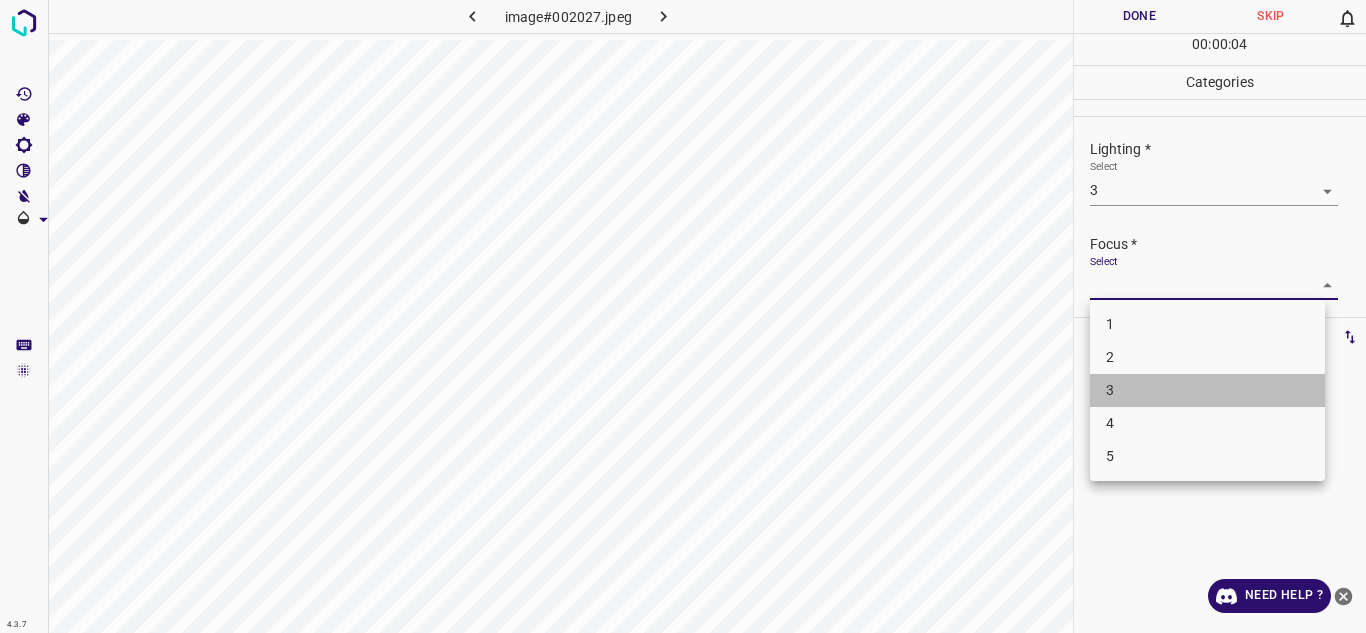 click on "3" at bounding box center (1207, 390) 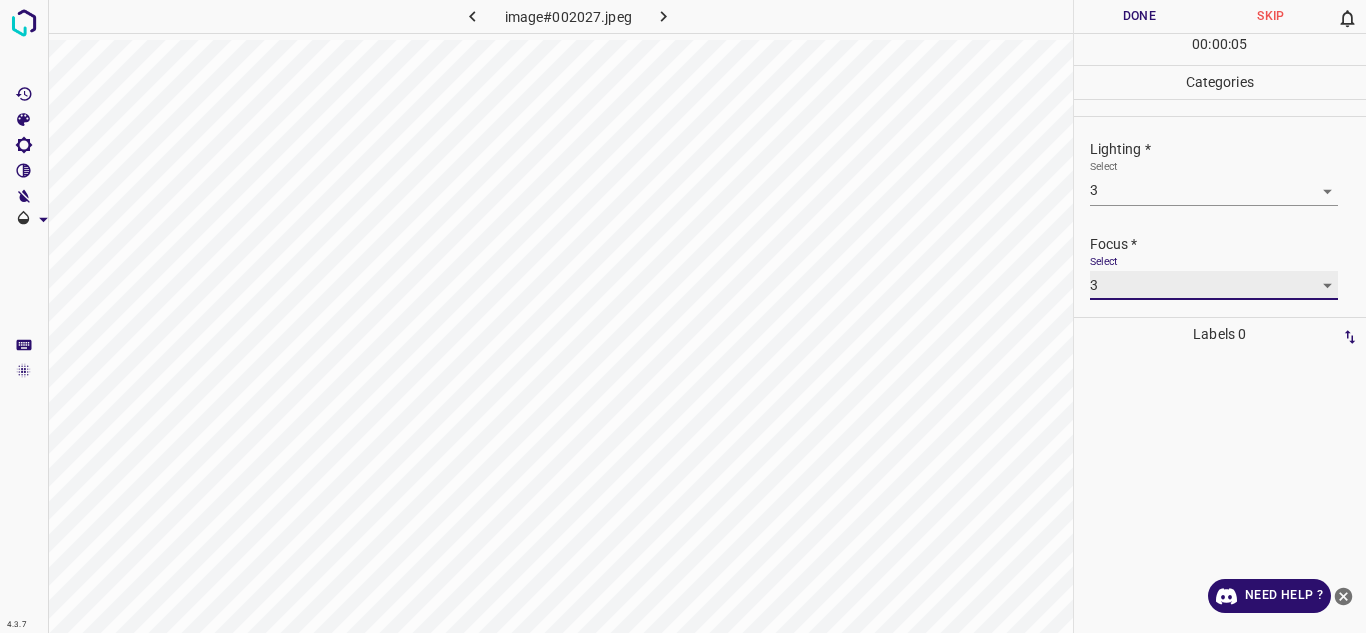 scroll, scrollTop: 98, scrollLeft: 0, axis: vertical 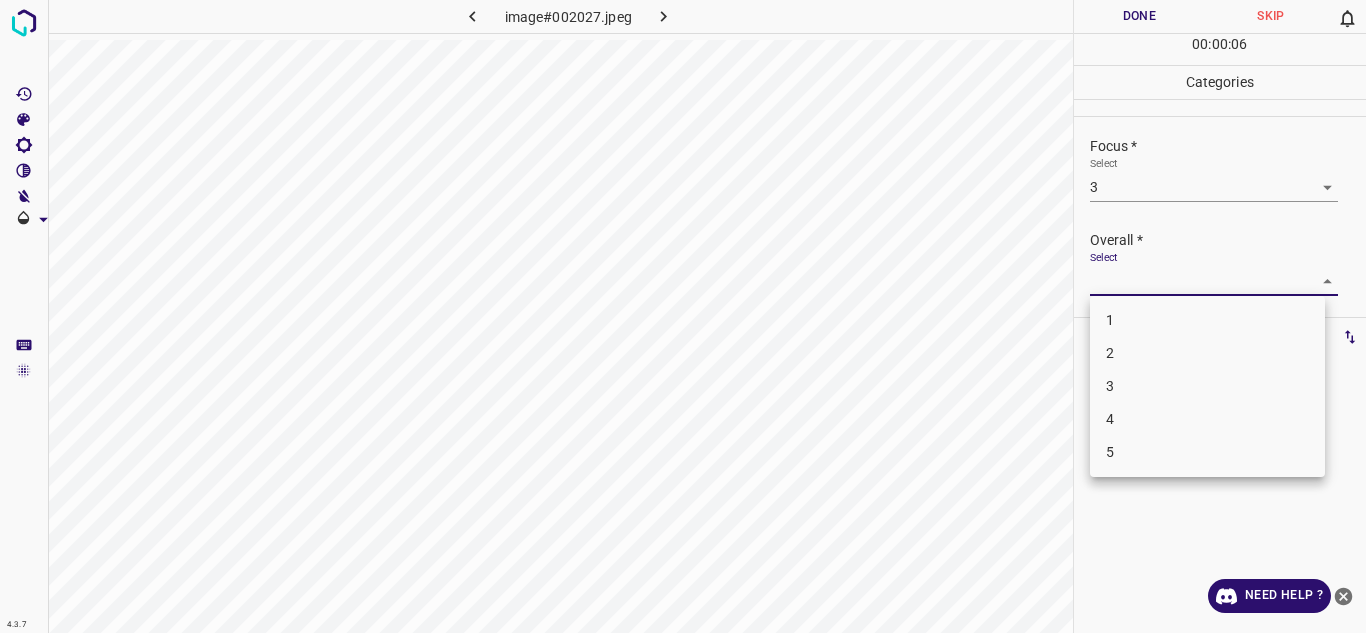 drag, startPoint x: 1280, startPoint y: 279, endPoint x: 1167, endPoint y: 375, distance: 148.27339 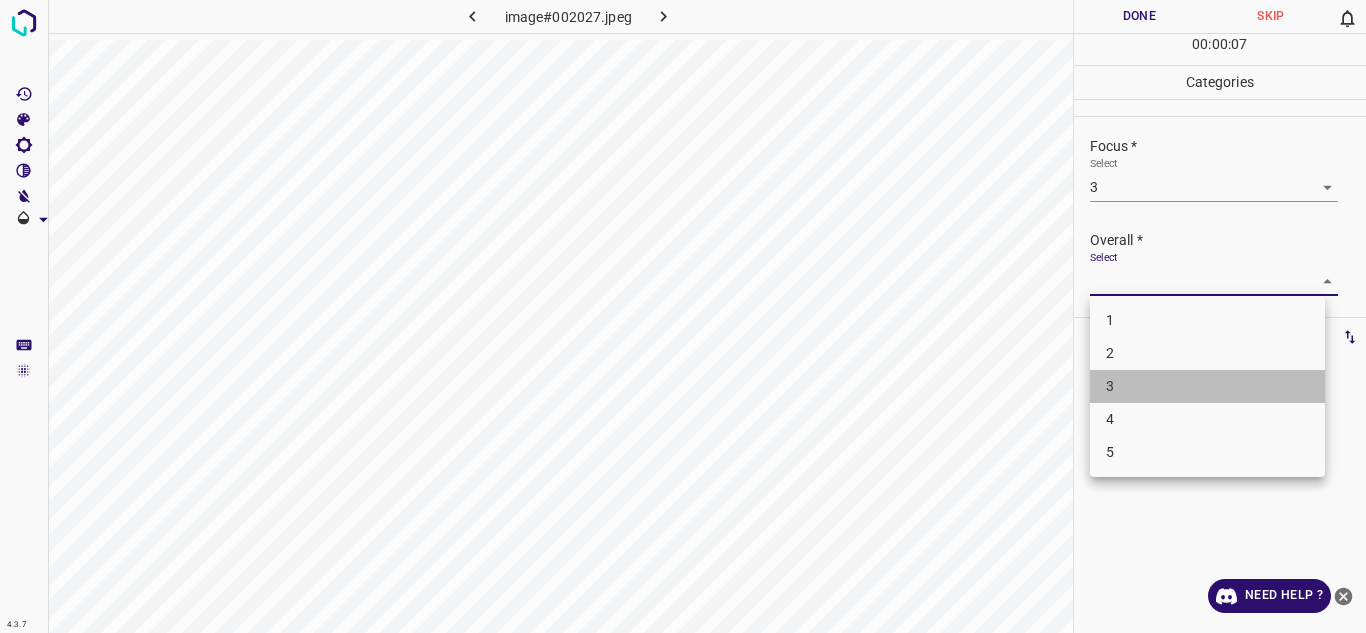 click on "3" at bounding box center (1207, 386) 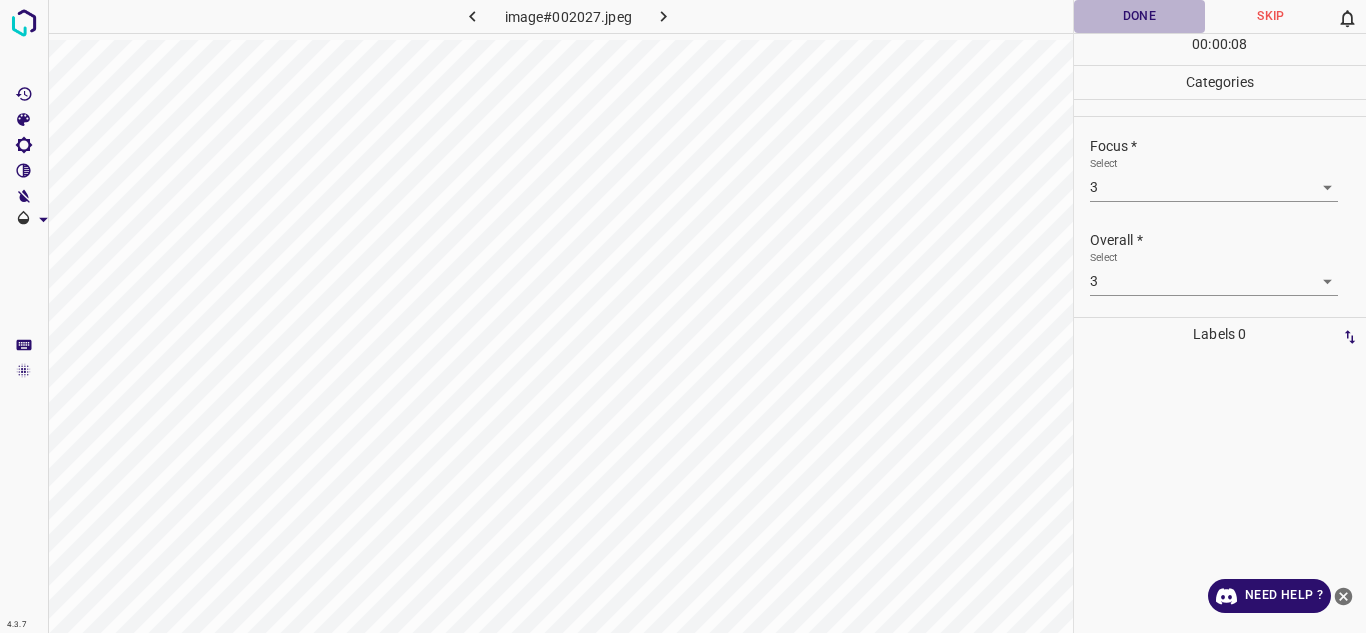 click on "Done" at bounding box center [1140, 16] 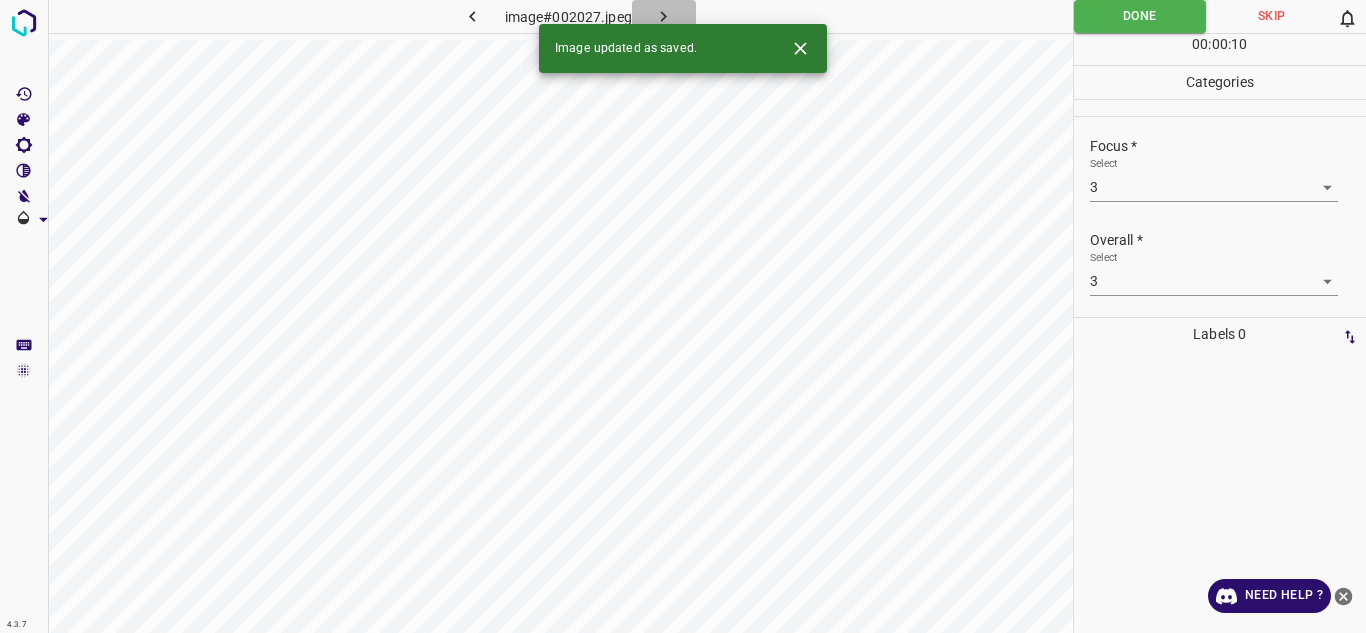 click at bounding box center (664, 16) 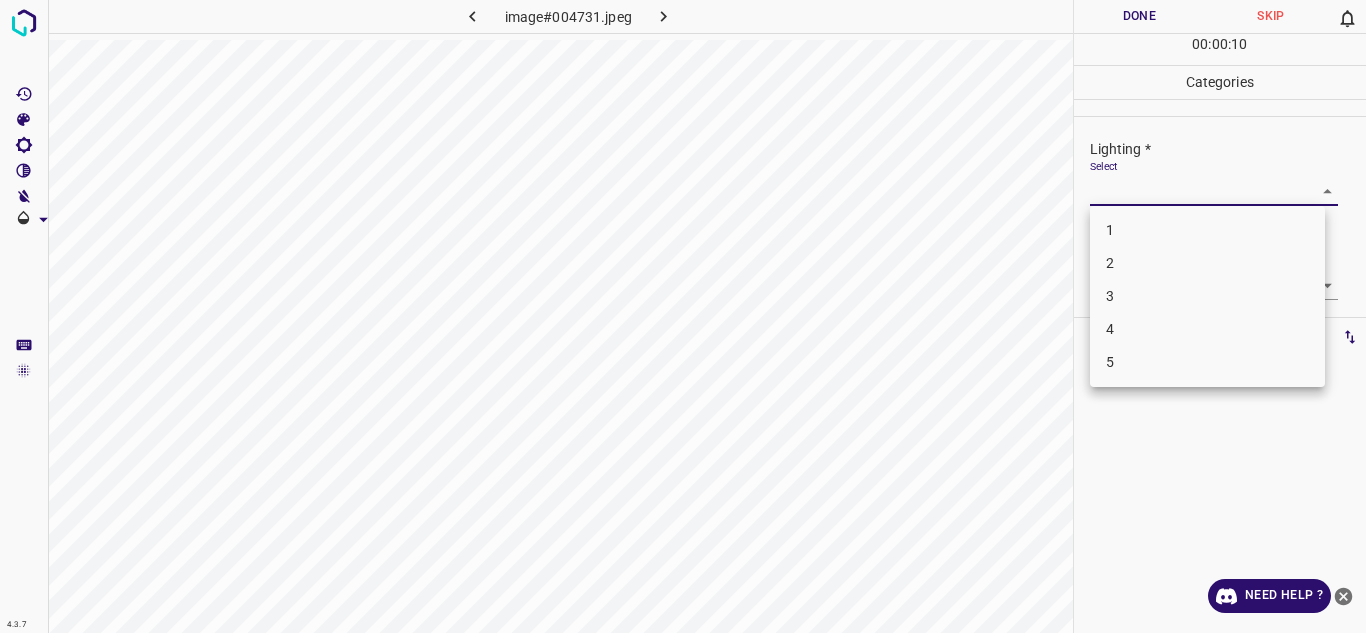 click on "4.3.7 image#004731.jpeg Done Skip 0 00   : 00   : 10   Categories Lighting *  Select ​ Focus *  Select ​ Overall *  Select ​ Labels   0 Categories 1 Lighting 2 Focus 3 Overall Tools Space Change between modes (Draw & Edit) I Auto labeling R Restore zoom M Zoom in N Zoom out Delete Delete selecte label Filters Z Restore filters X Saturation filter C Brightness filter V Contrast filter B Gray scale filter General O Download Need Help ? Texto original Valora esta traducción Tu opinión servirá para ayudar a mejorar el Traductor de Google - Text - Hide - Delete 1 2 3 4 5" at bounding box center [683, 316] 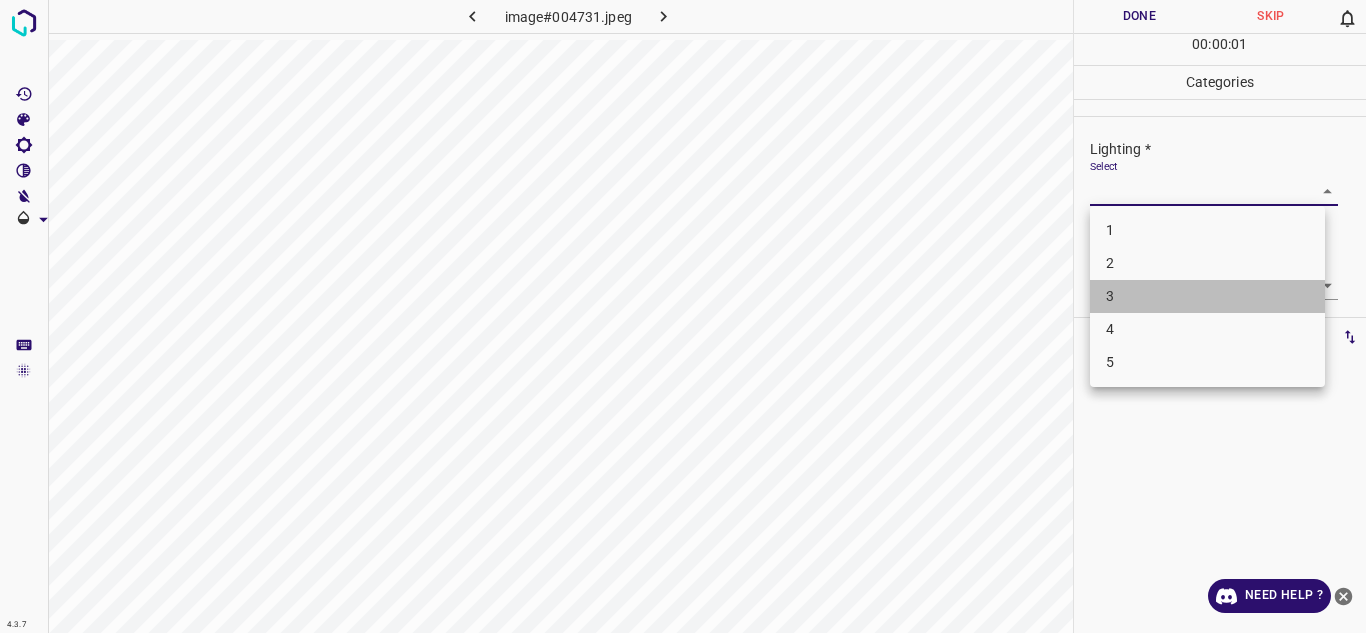 click on "3" at bounding box center (1207, 296) 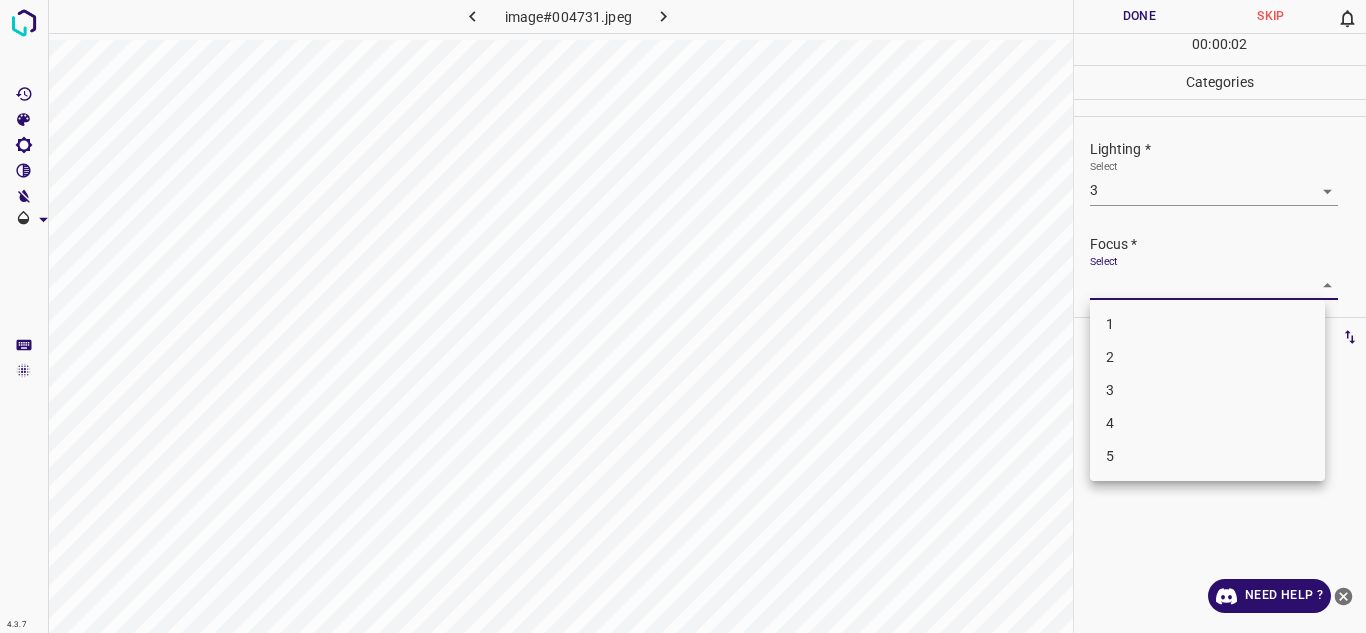 click on "4.3.7 image#004731.jpeg Done Skip 0 00   : 00   : 02   Categories Lighting *  Select 3 3 Focus *  Select ​ Overall *  Select ​ Labels   0 Categories 1 Lighting 2 Focus 3 Overall Tools Space Change between modes (Draw & Edit) I Auto labeling R Restore zoom M Zoom in N Zoom out Delete Delete selecte label Filters Z Restore filters X Saturation filter C Brightness filter V Contrast filter B Gray scale filter General O Download Need Help ? Texto original Valora esta traducción Tu opinión servirá para ayudar a mejorar el Traductor de Google - Text - Hide - Delete 1 2 3 4 5" at bounding box center (683, 316) 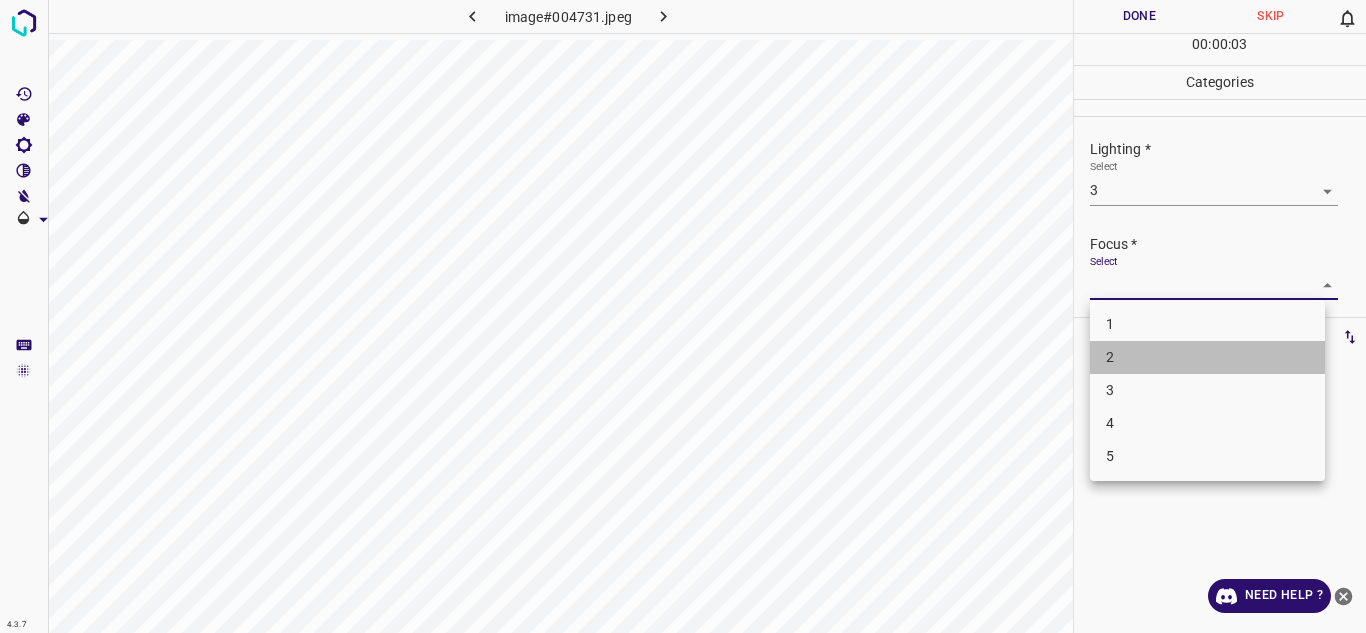 click on "2" at bounding box center [1207, 357] 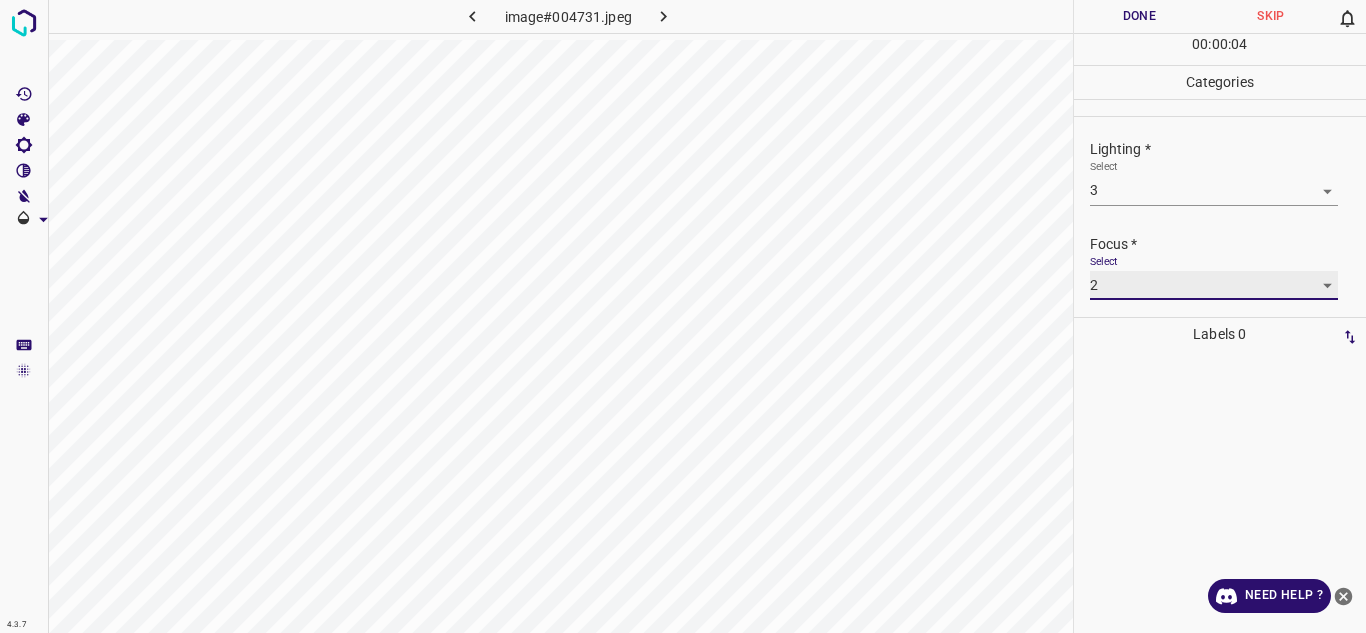 scroll, scrollTop: 98, scrollLeft: 0, axis: vertical 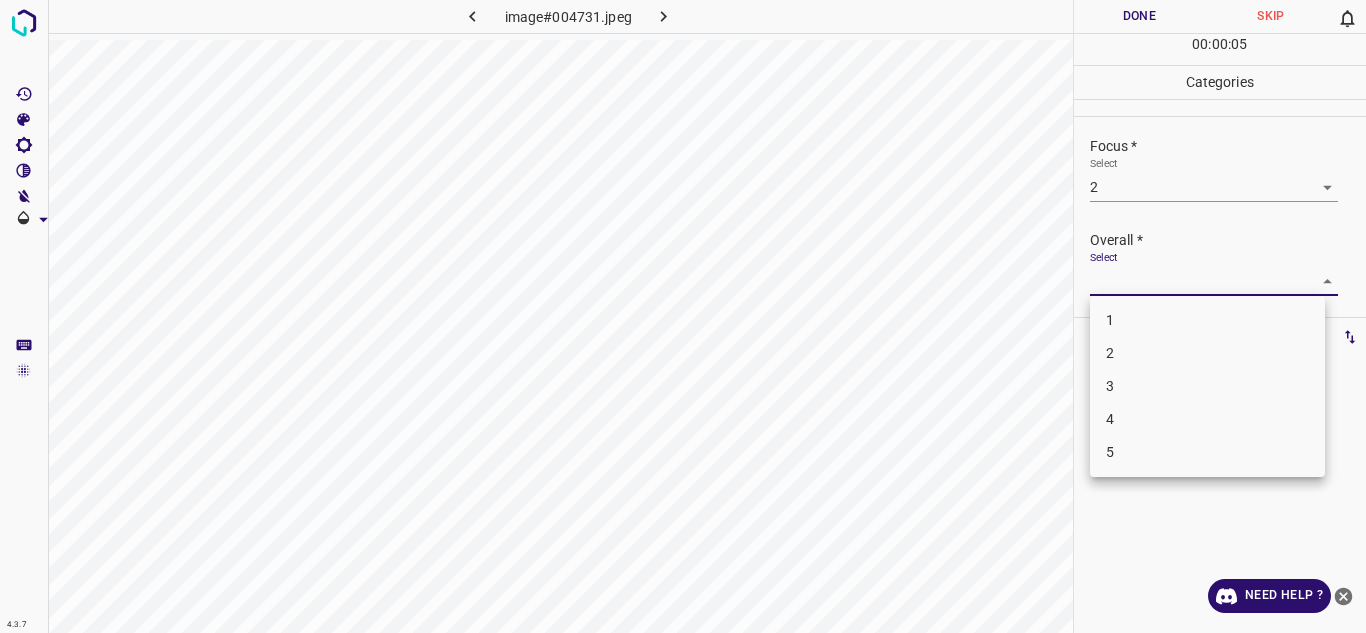 click on "4.3.7 image#004731.jpeg Done Skip 0 00   : 00   : 05   Categories Lighting *  Select 3 3 Focus *  Select 2 2 Overall *  Select ​ Labels   0 Categories 1 Lighting 2 Focus 3 Overall Tools Space Change between modes (Draw & Edit) I Auto labeling R Restore zoom M Zoom in N Zoom out Delete Delete selecte label Filters Z Restore filters X Saturation filter C Brightness filter V Contrast filter B Gray scale filter General O Download Need Help ? Texto original Valora esta traducción Tu opinión servirá para ayudar a mejorar el Traductor de Google - Text - Hide - Delete 1 2 3 4 5" at bounding box center (683, 316) 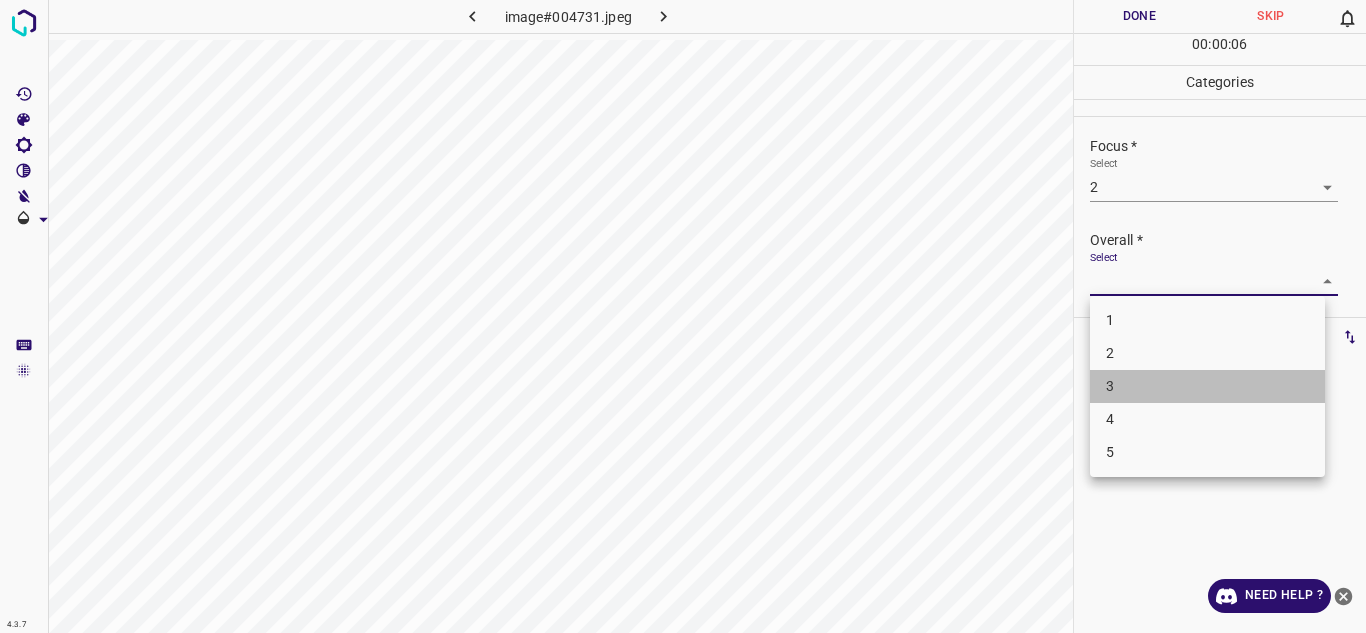 click on "3" at bounding box center [1207, 386] 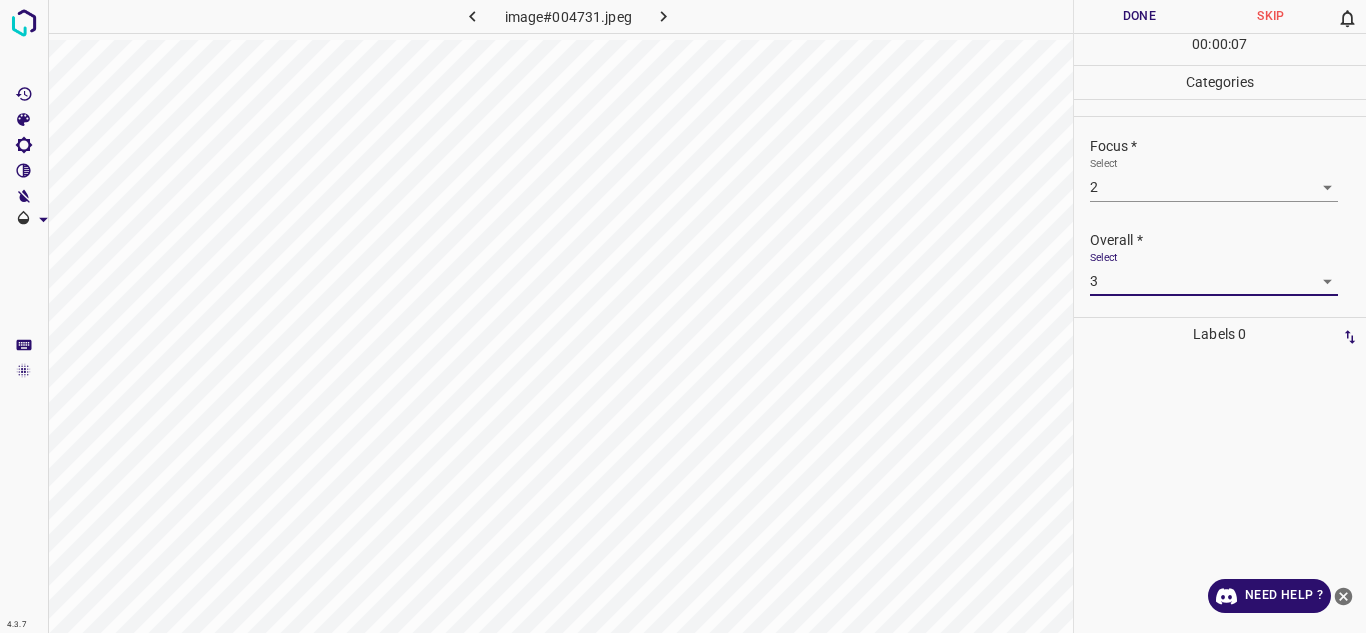 click on "Done" at bounding box center (1140, 16) 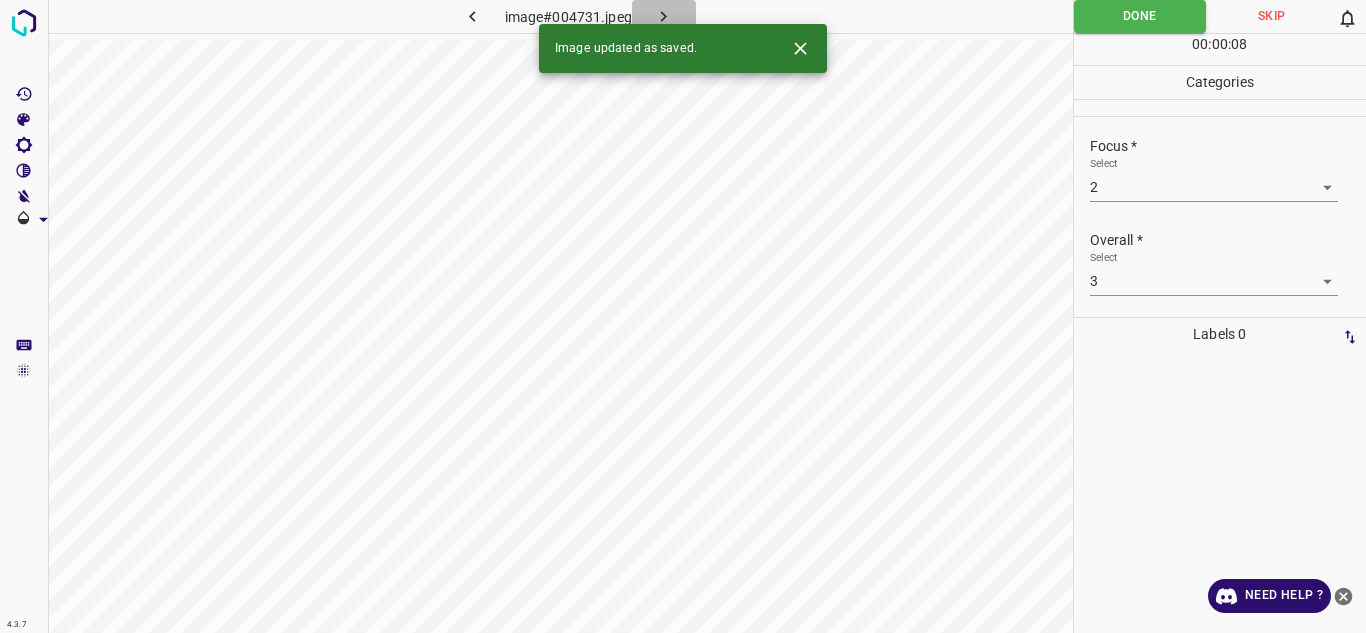 click 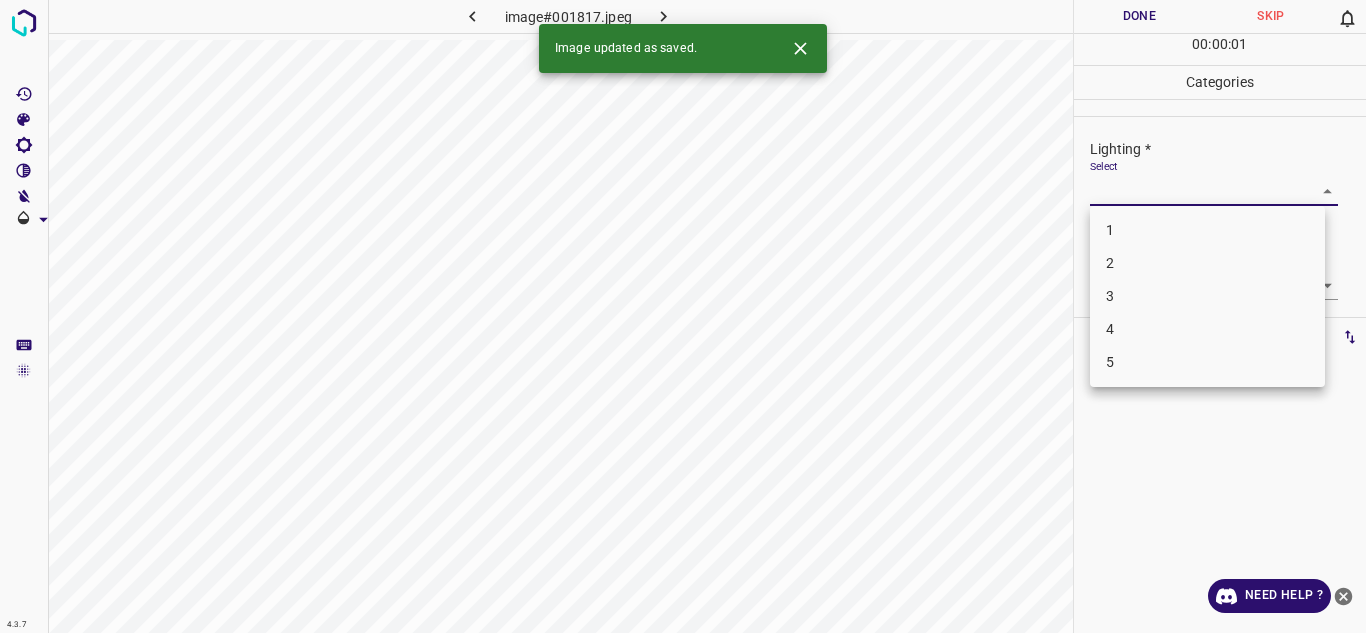 drag, startPoint x: 1168, startPoint y: 211, endPoint x: 1156, endPoint y: 253, distance: 43.68066 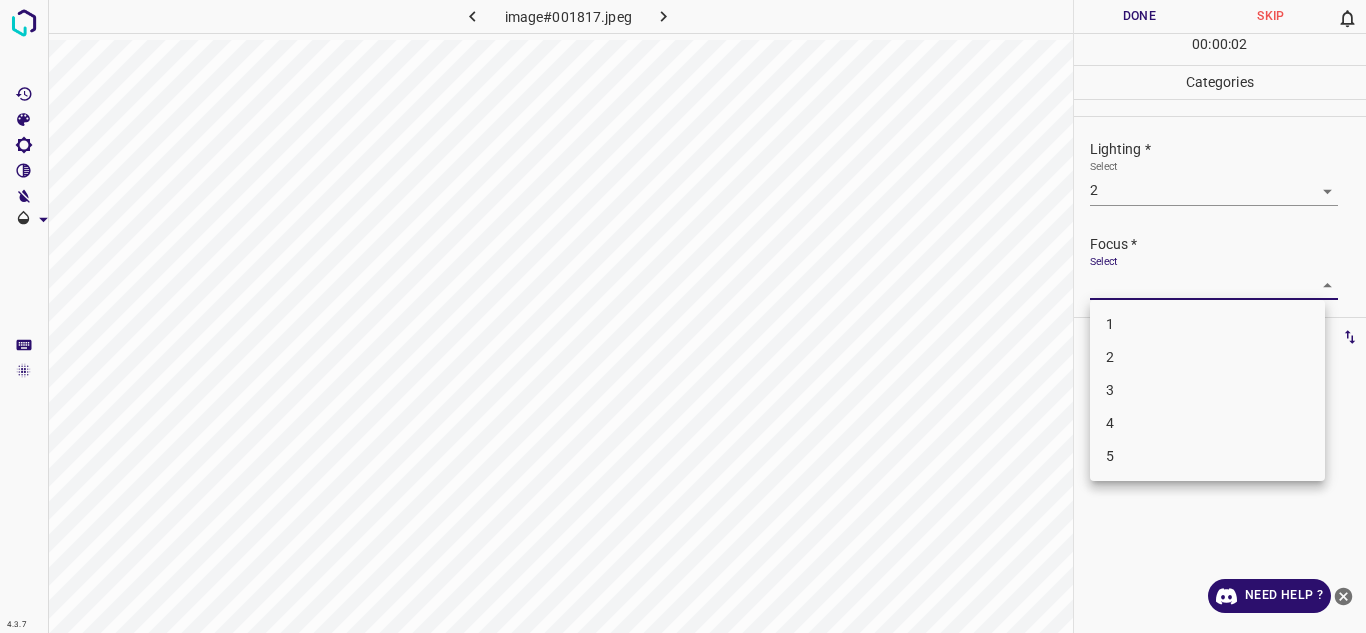 drag, startPoint x: 1160, startPoint y: 293, endPoint x: 1160, endPoint y: 354, distance: 61 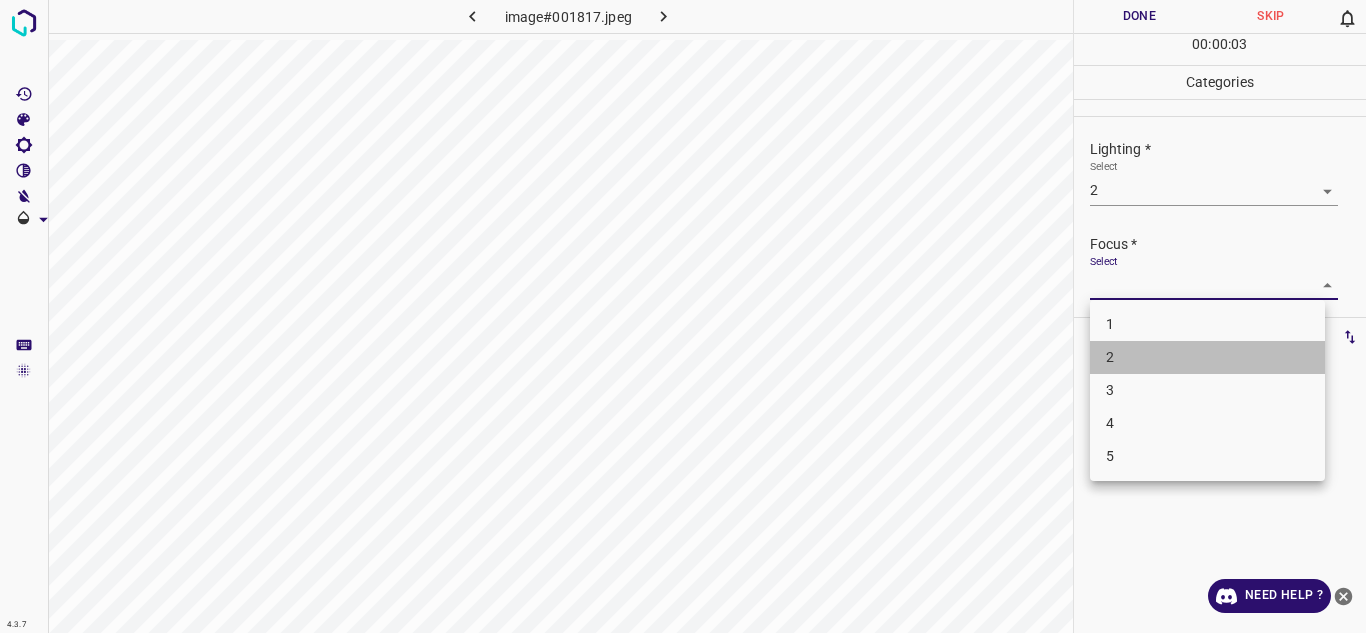 click on "2" at bounding box center (1207, 357) 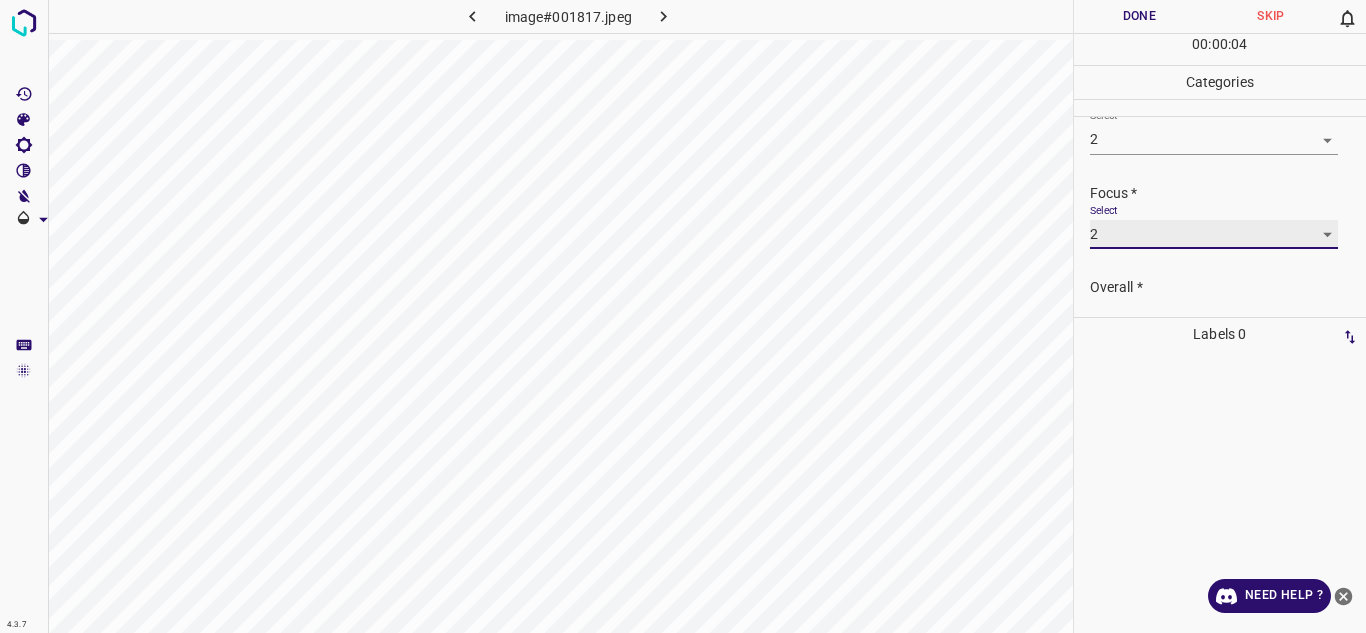 scroll, scrollTop: 98, scrollLeft: 0, axis: vertical 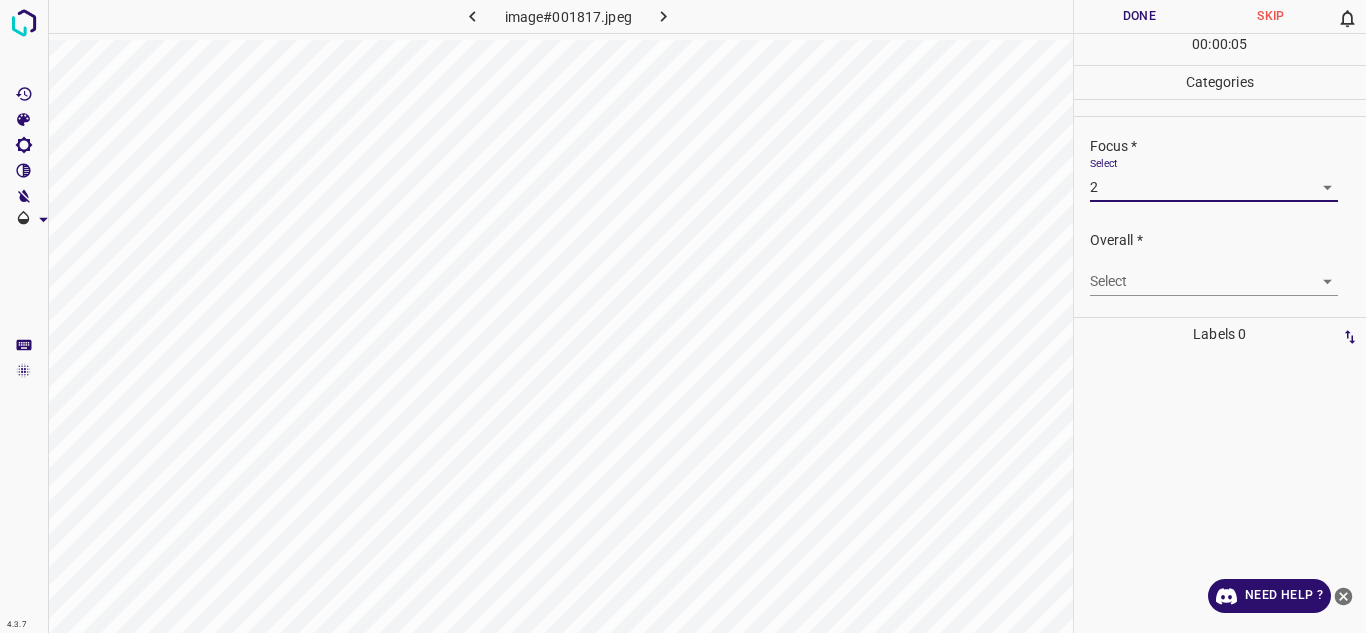 click on "4.3.7 image#001817.jpeg Done Skip 0 00   : 00   : 05   Categories Lighting *  Select 2 2 Focus *  Select 2 2 Overall *  Select ​ Labels   0 Categories 1 Lighting 2 Focus 3 Overall Tools Space Change between modes (Draw & Edit) I Auto labeling R Restore zoom M Zoom in N Zoom out Delete Delete selecte label Filters Z Restore filters X Saturation filter C Brightness filter V Contrast filter B Gray scale filter General O Download Need Help ? Texto original Valora esta traducción Tu opinión servirá para ayudar a mejorar el Traductor de Google - Text - Hide - Delete" at bounding box center [683, 316] 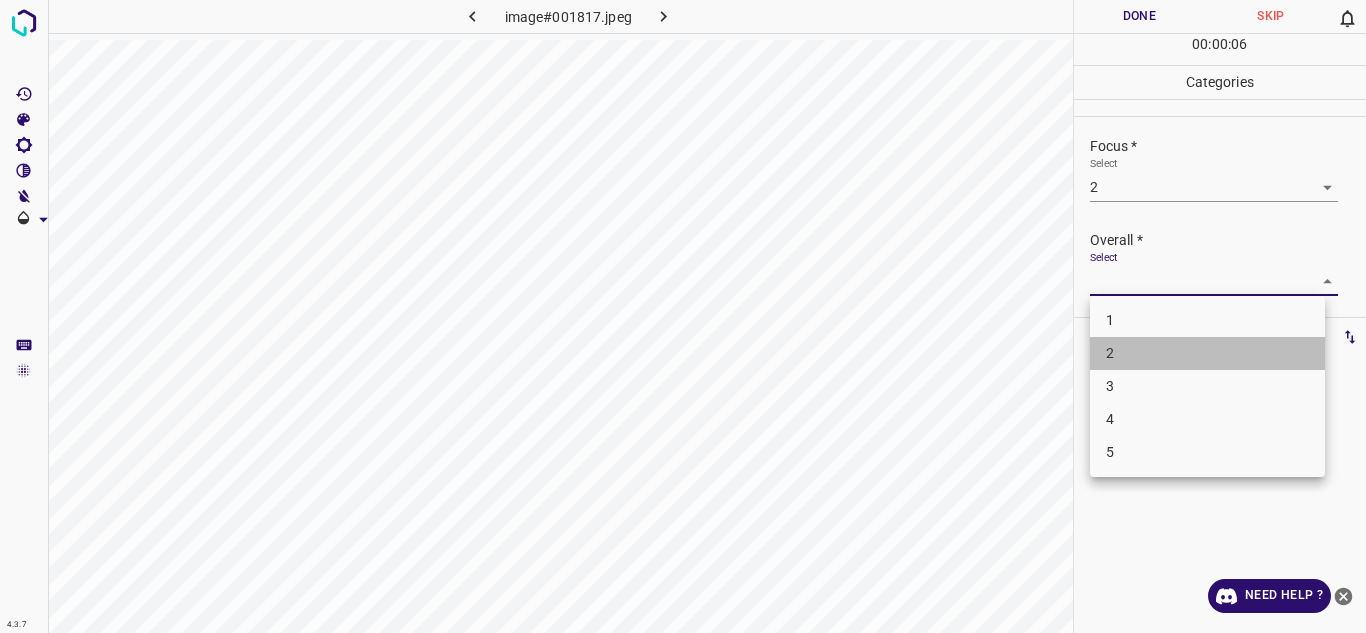 click on "2" at bounding box center [1207, 353] 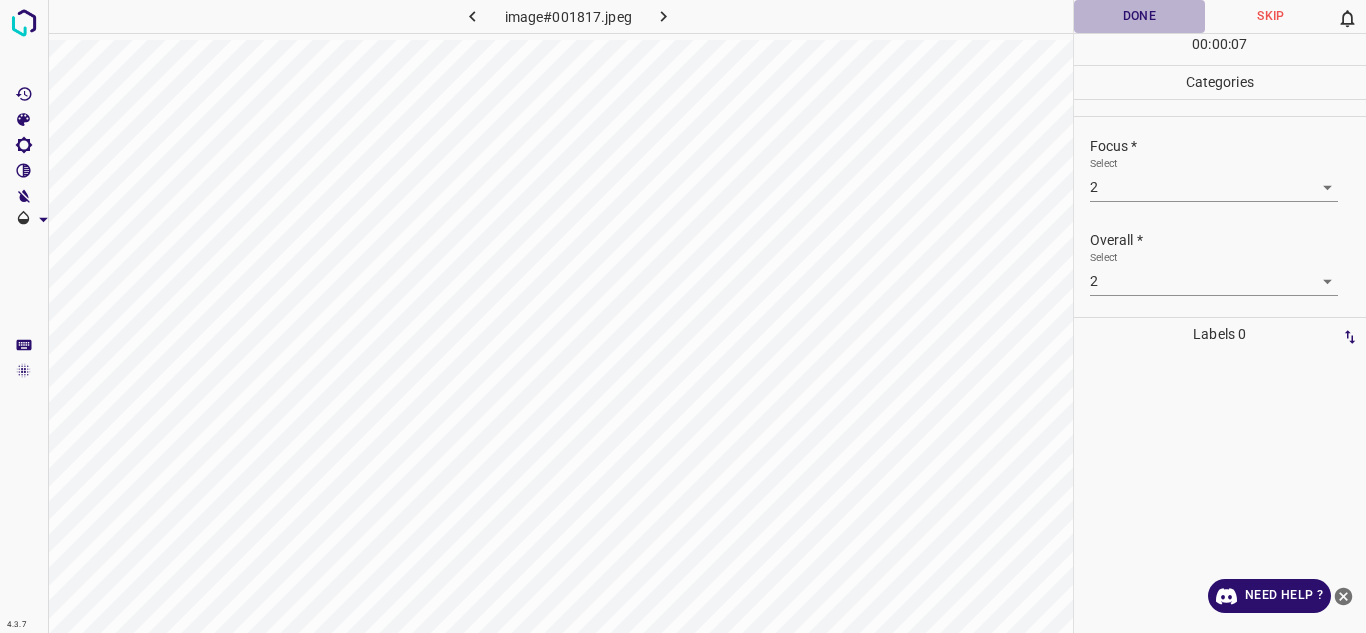 click on "Done" at bounding box center (1140, 16) 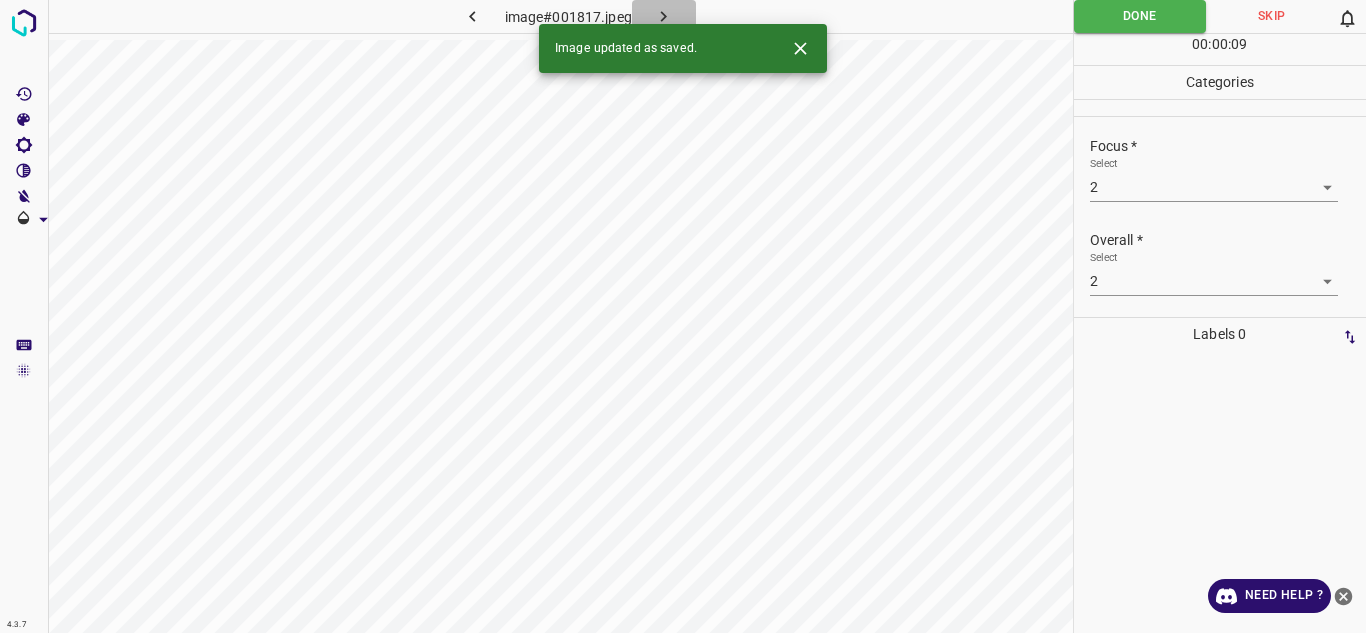 click 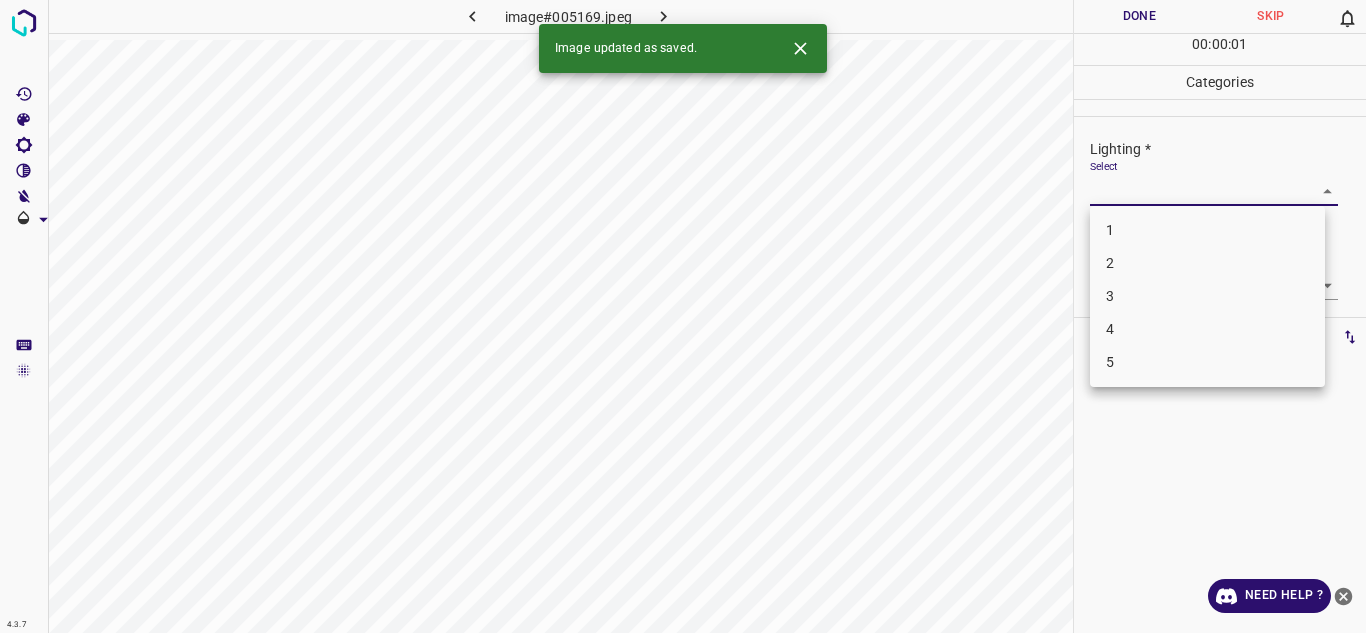 drag, startPoint x: 1163, startPoint y: 181, endPoint x: 1142, endPoint y: 264, distance: 85.61542 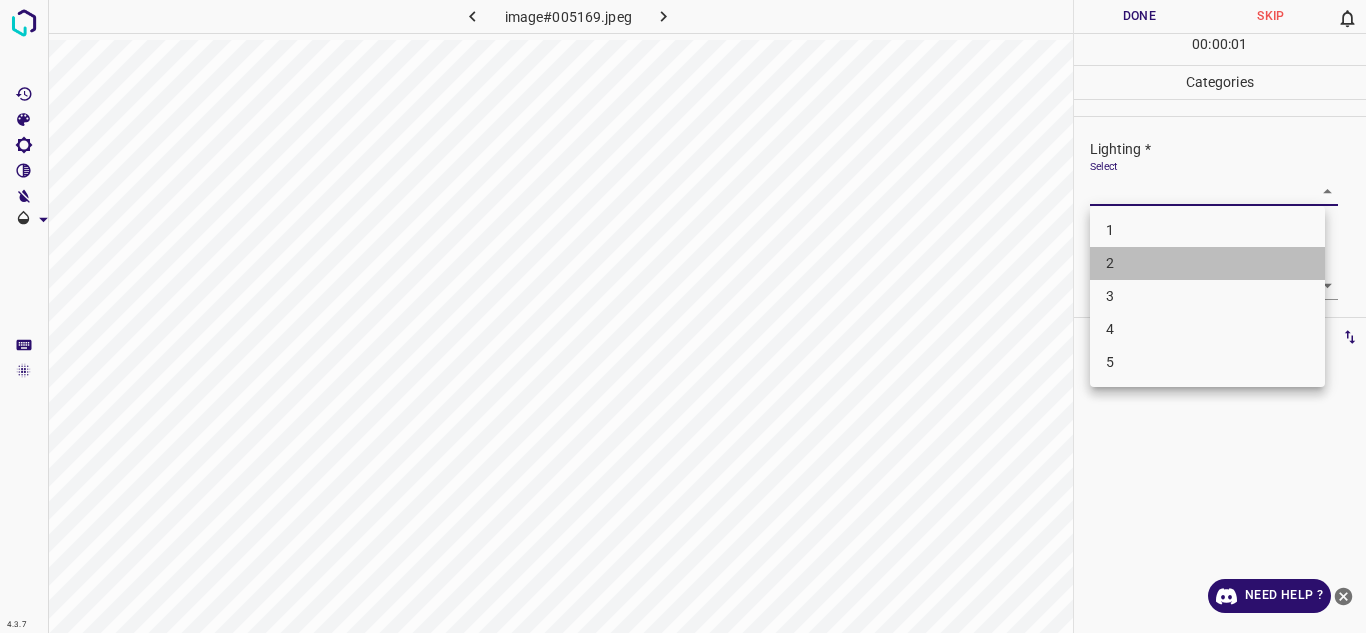 click on "2" at bounding box center (1207, 263) 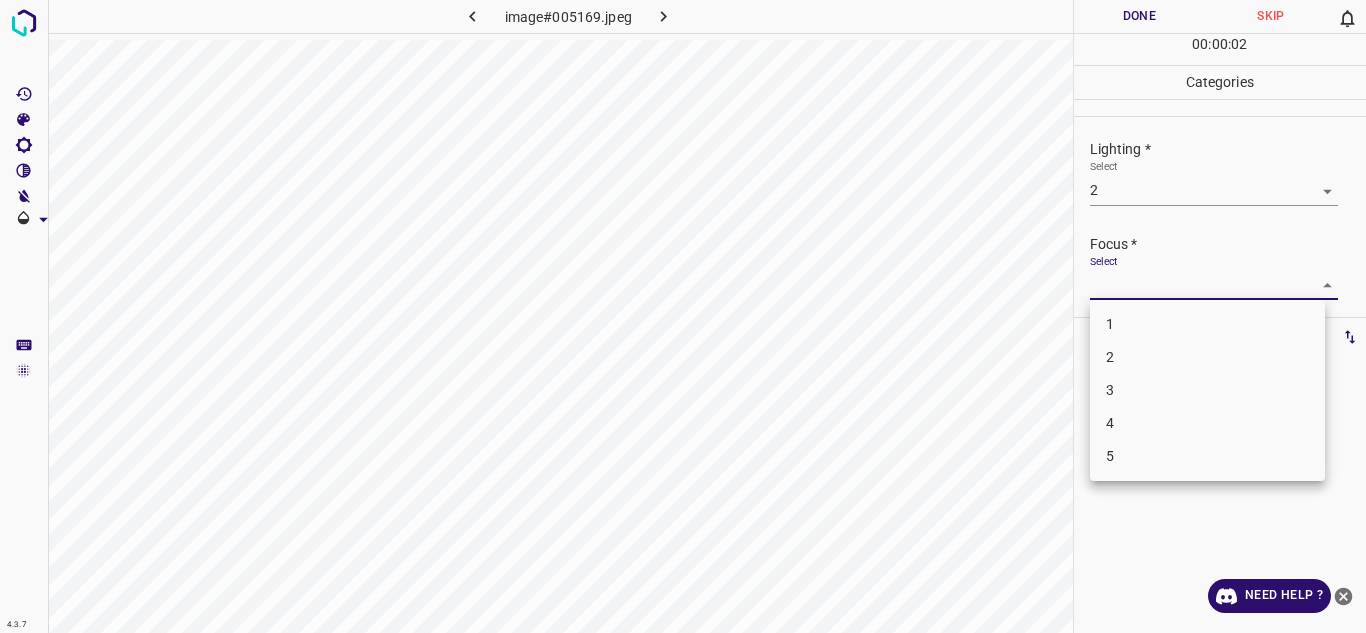 drag, startPoint x: 1145, startPoint y: 288, endPoint x: 1150, endPoint y: 355, distance: 67.18631 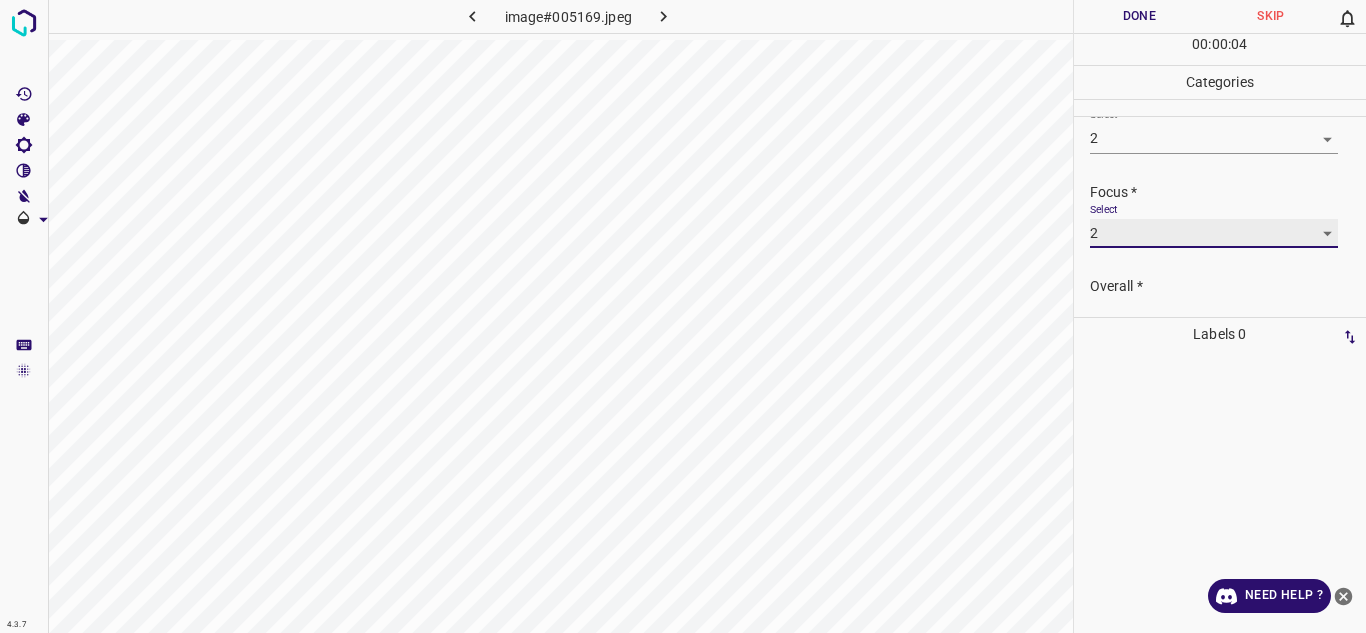scroll, scrollTop: 98, scrollLeft: 0, axis: vertical 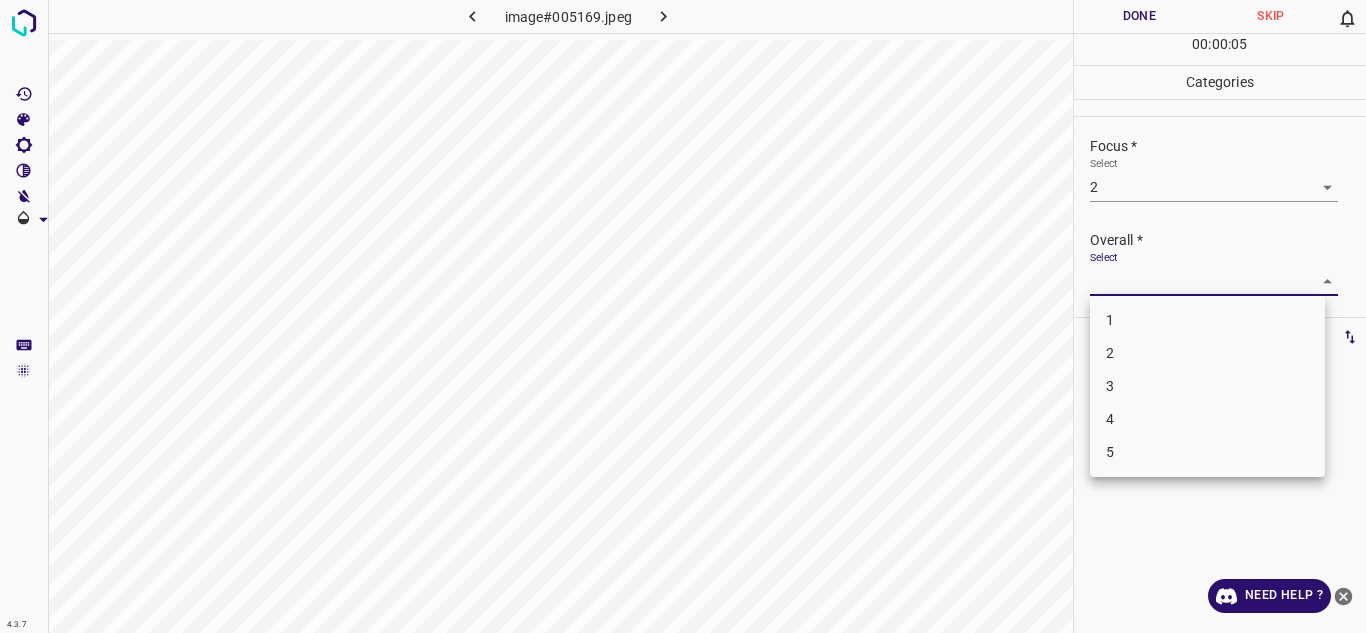 drag, startPoint x: 1308, startPoint y: 271, endPoint x: 1181, endPoint y: 340, distance: 144.53374 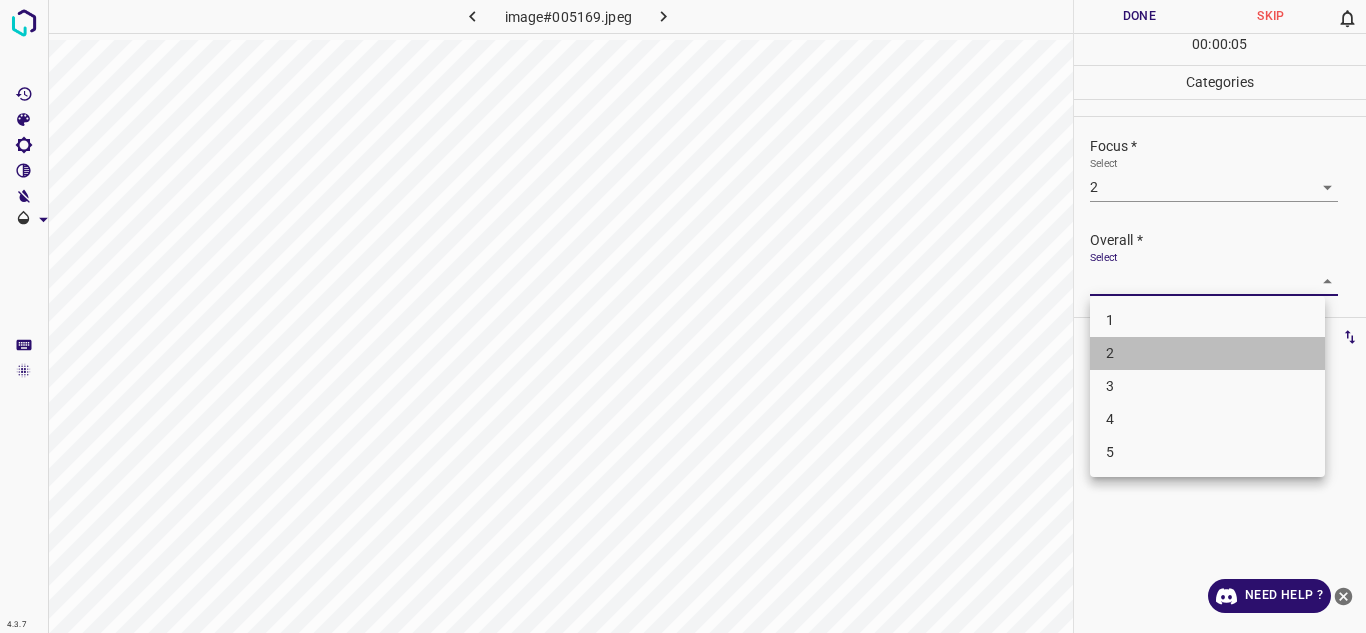 click on "2" at bounding box center (1207, 353) 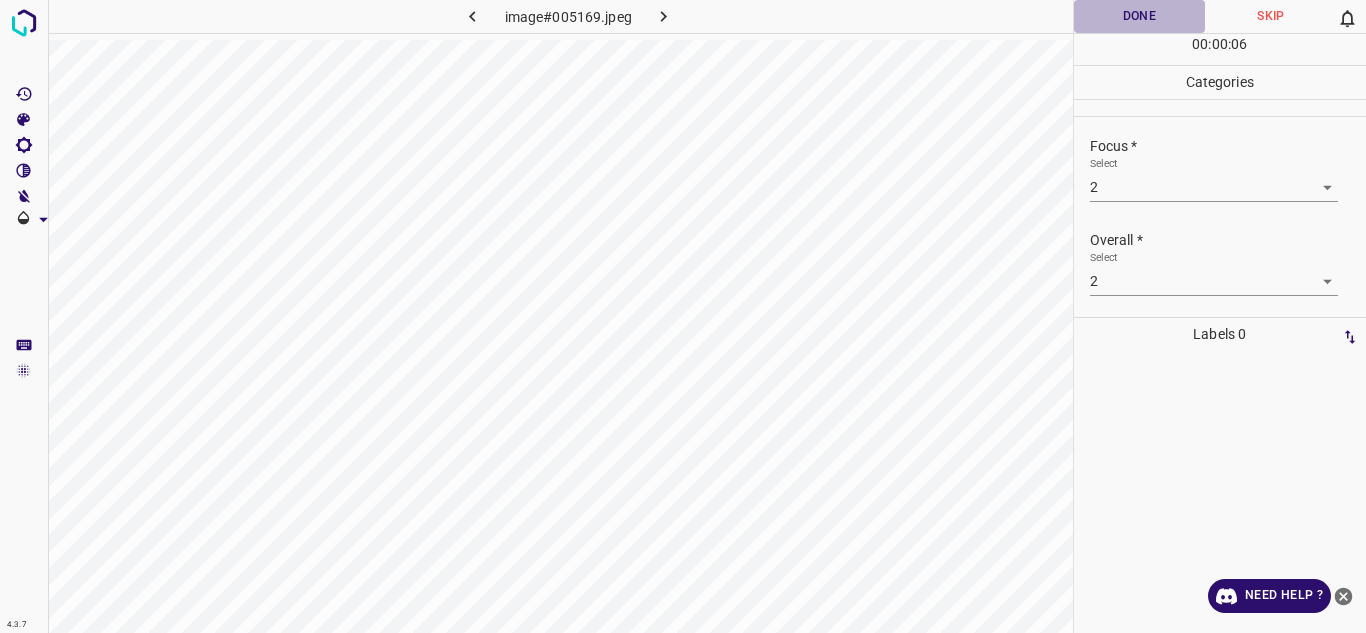 click on "Done" at bounding box center (1140, 16) 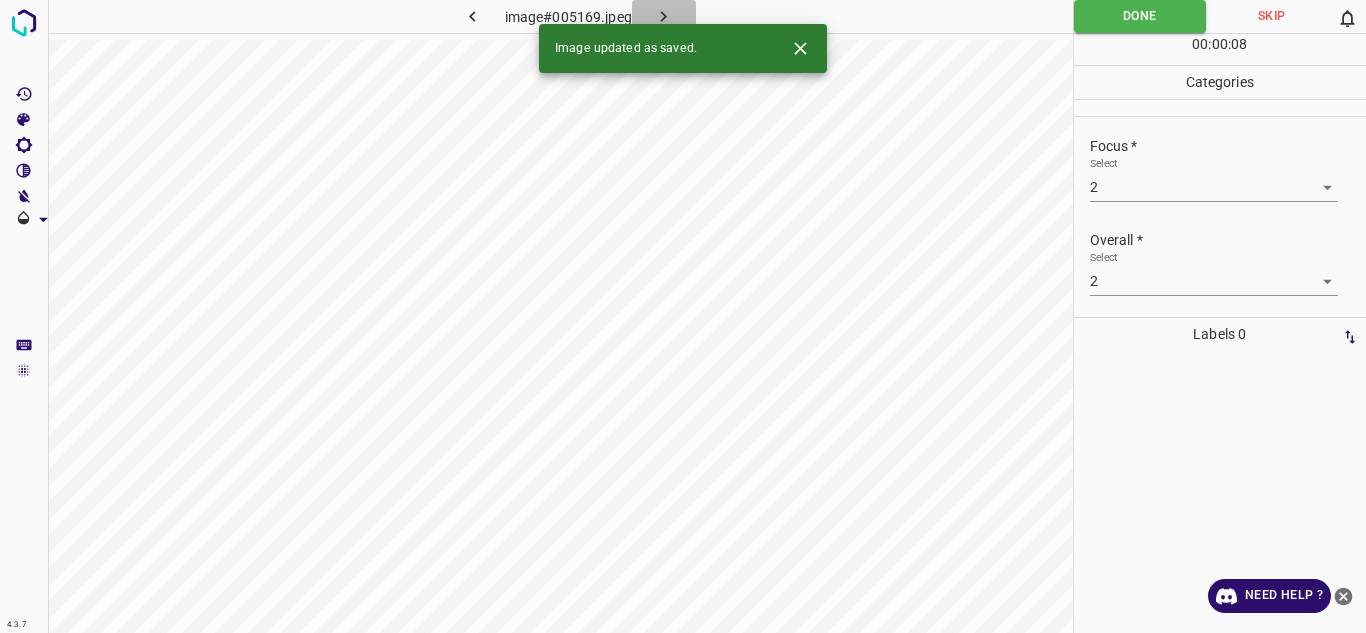 click 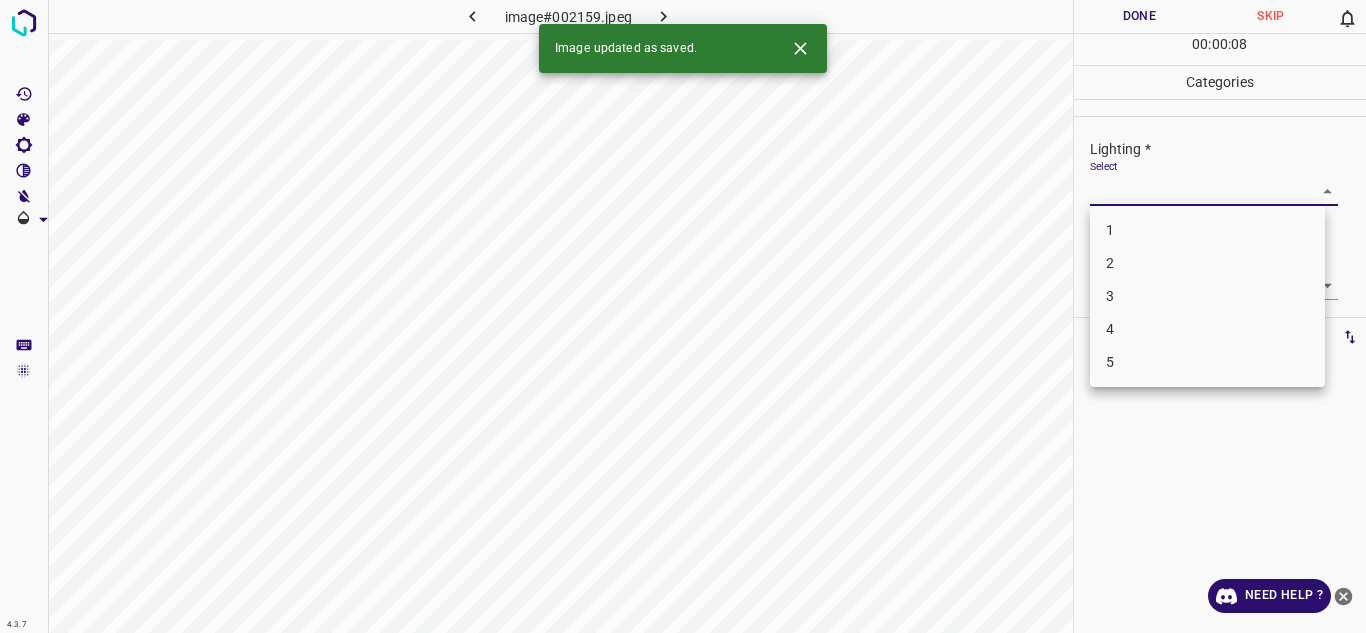 click on "4.3.7 image#002159.jpeg Done Skip 0 00   : 00   : 08   Categories Lighting *  Select ​ Focus *  Select ​ Overall *  Select ​ Labels   0 Categories 1 Lighting 2 Focus 3 Overall Tools Space Change between modes (Draw & Edit) I Auto labeling R Restore zoom M Zoom in N Zoom out Delete Delete selecte label Filters Z Restore filters X Saturation filter C Brightness filter V Contrast filter B Gray scale filter General O Download Image updated as saved. Need Help ? Texto original Valora esta traducción Tu opinión servirá para ayudar a mejorar el Traductor de Google - Text - Hide - Delete 1 2 3 4 5" at bounding box center [683, 316] 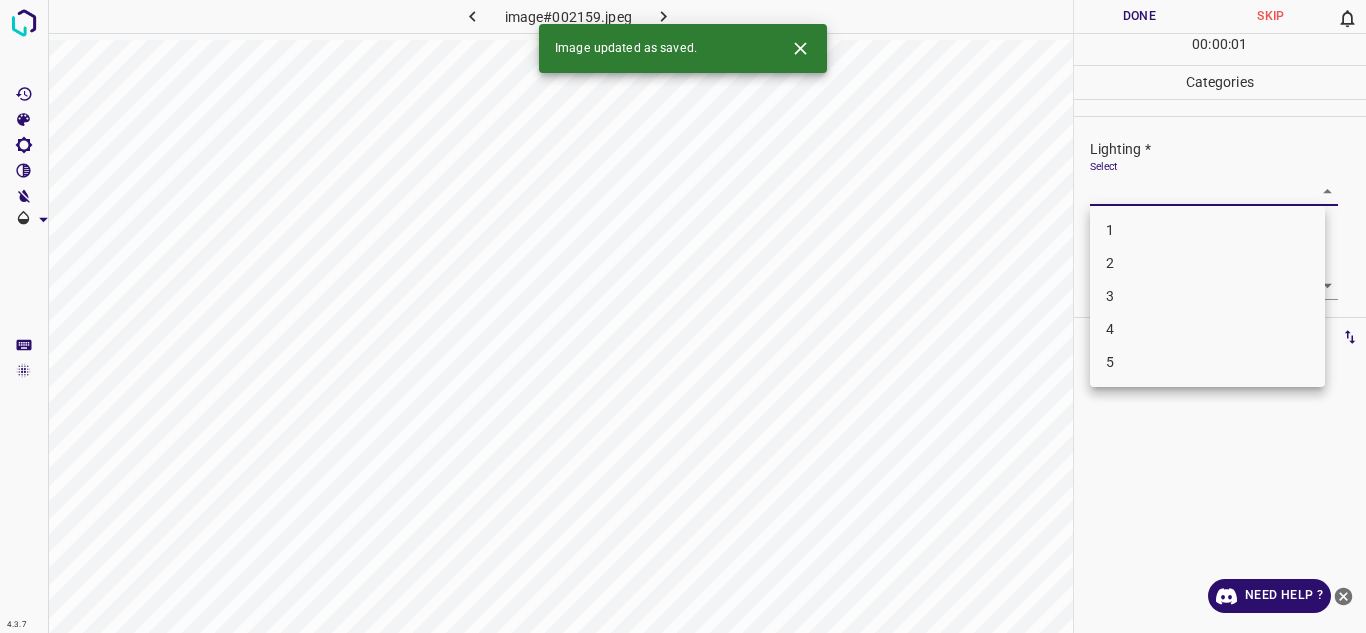 click on "3" at bounding box center [1207, 296] 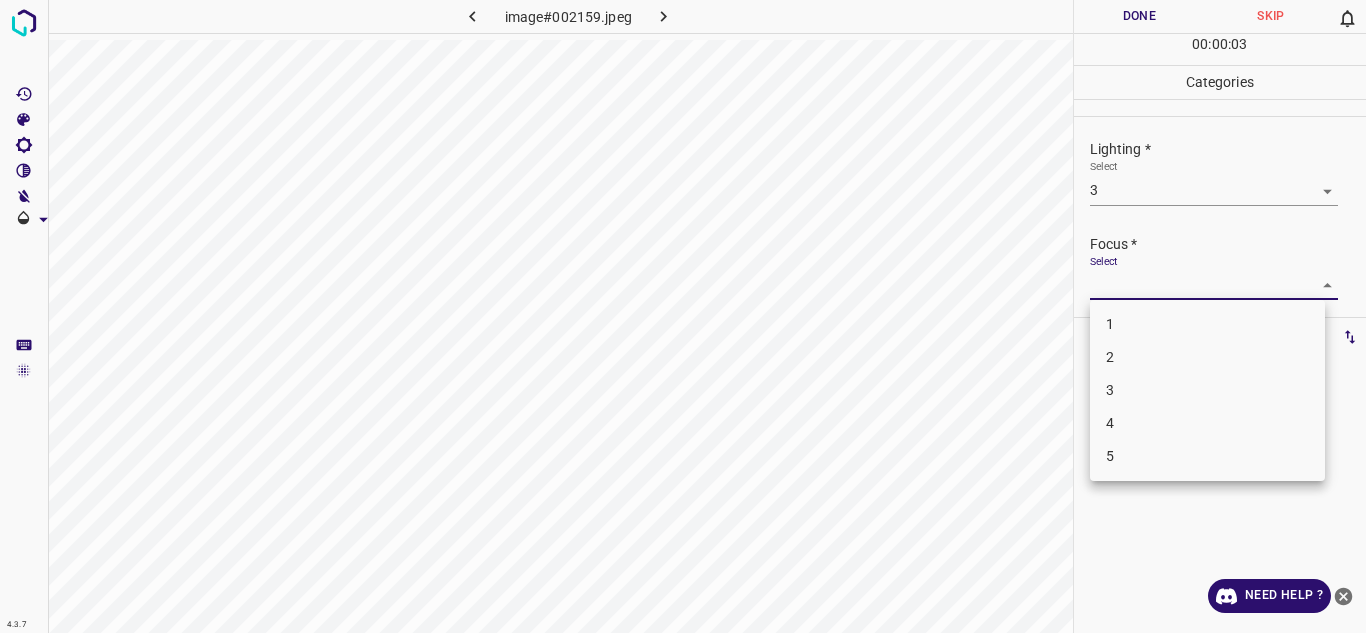 drag, startPoint x: 1163, startPoint y: 283, endPoint x: 1177, endPoint y: 345, distance: 63.560993 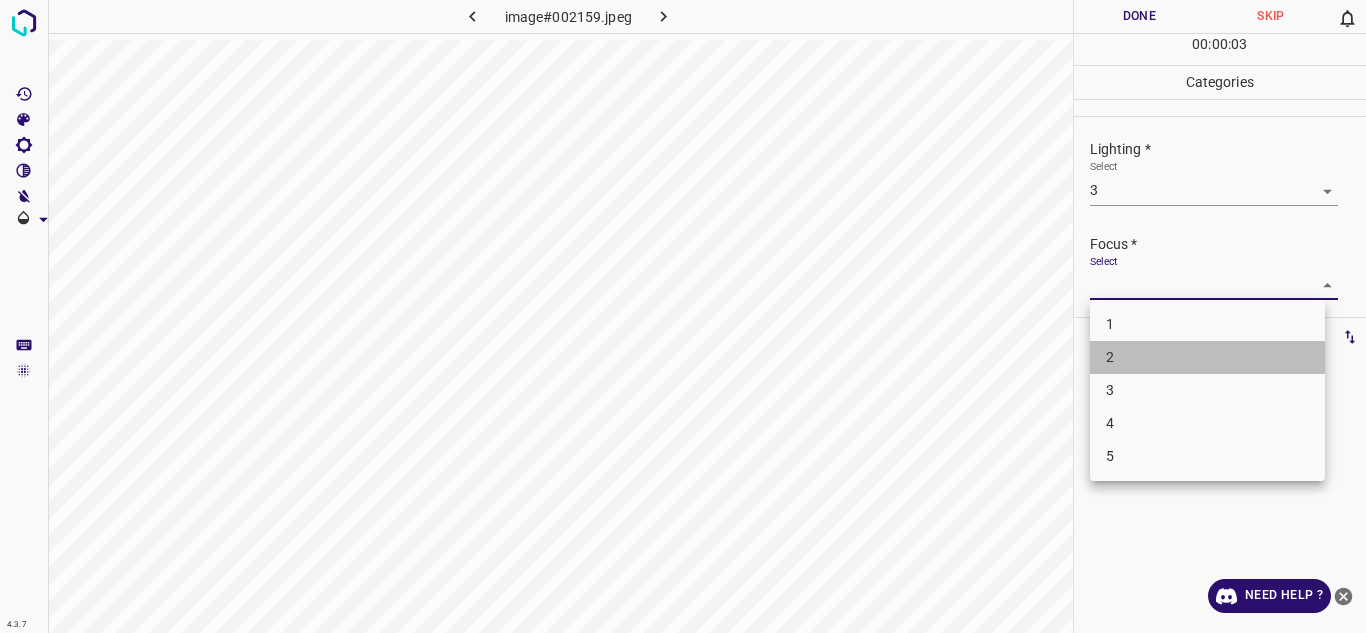 click on "2" at bounding box center [1207, 357] 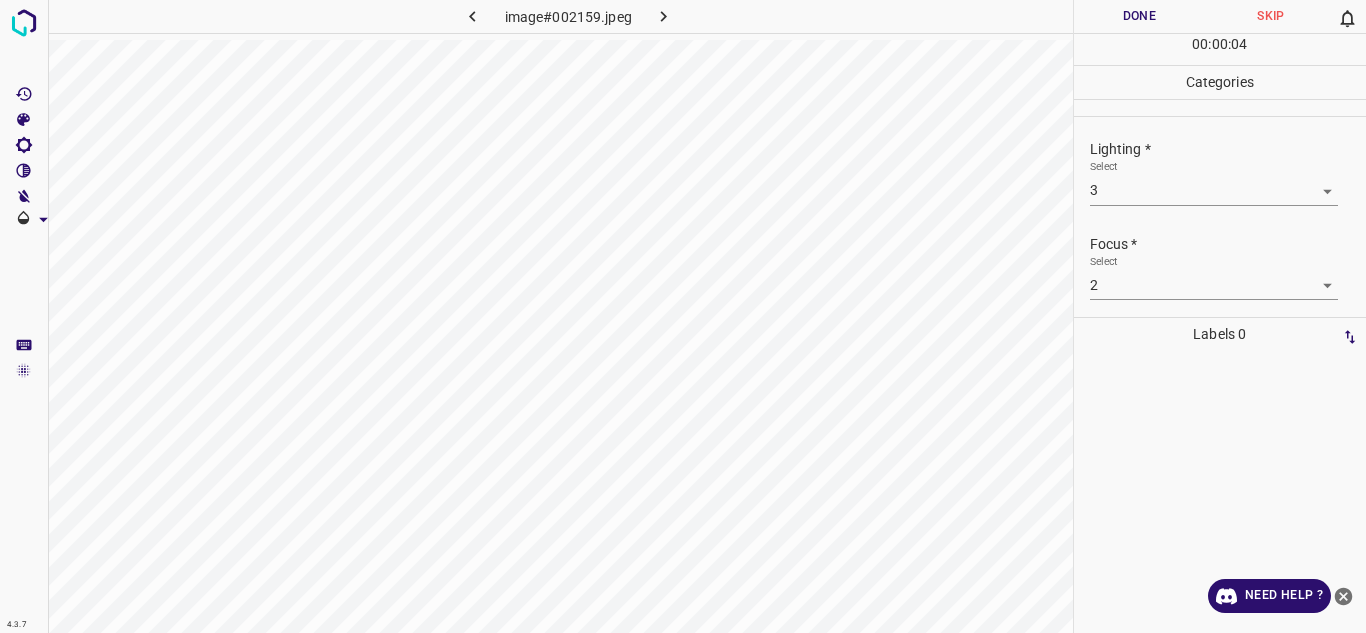 click on "Select 2 2" at bounding box center (1228, 277) 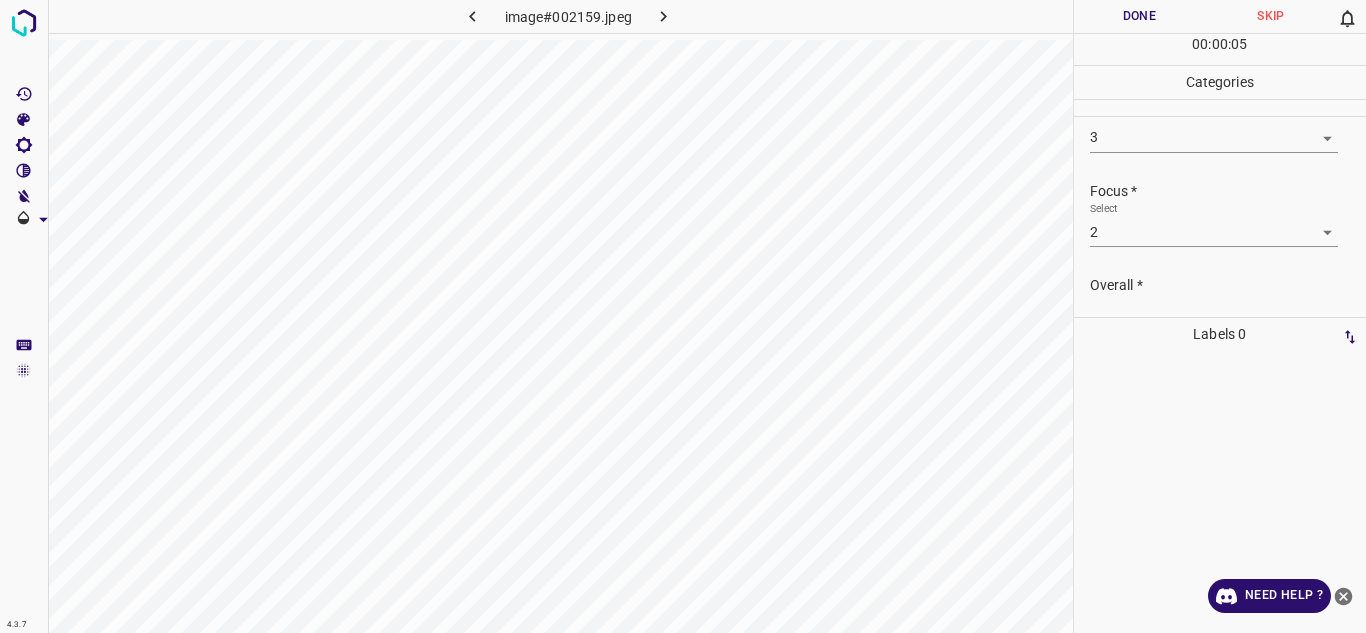 scroll, scrollTop: 98, scrollLeft: 0, axis: vertical 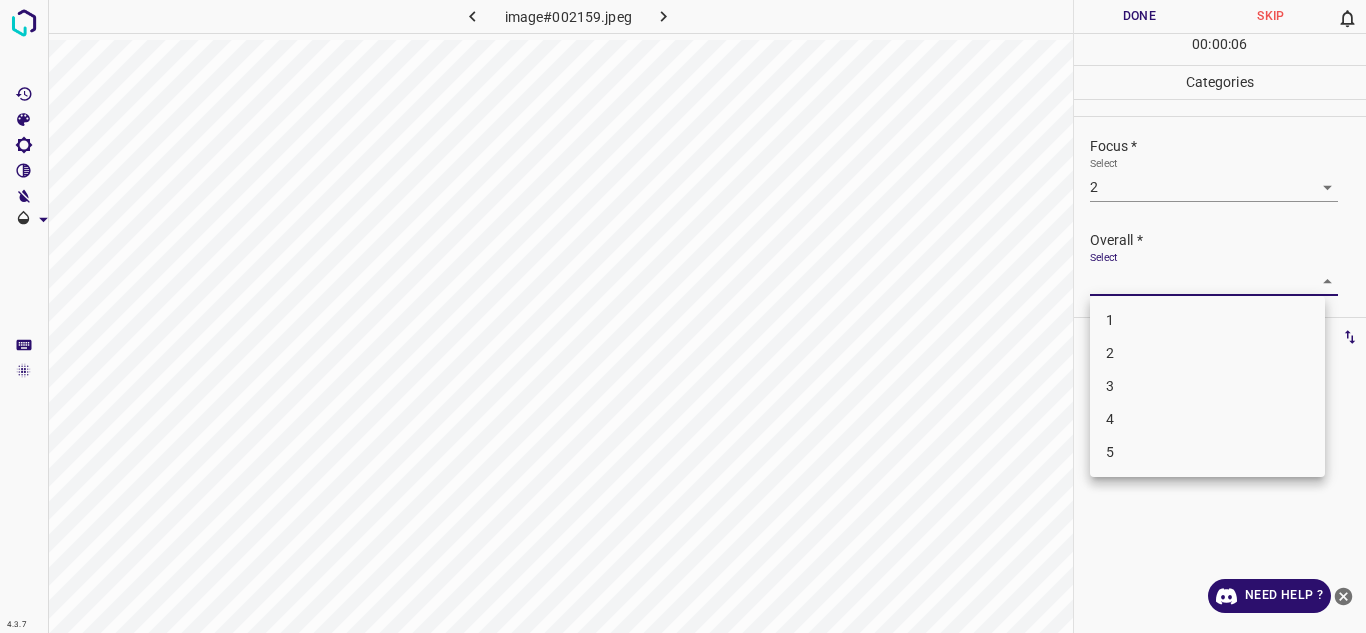 drag, startPoint x: 1286, startPoint y: 280, endPoint x: 1174, endPoint y: 348, distance: 131.02672 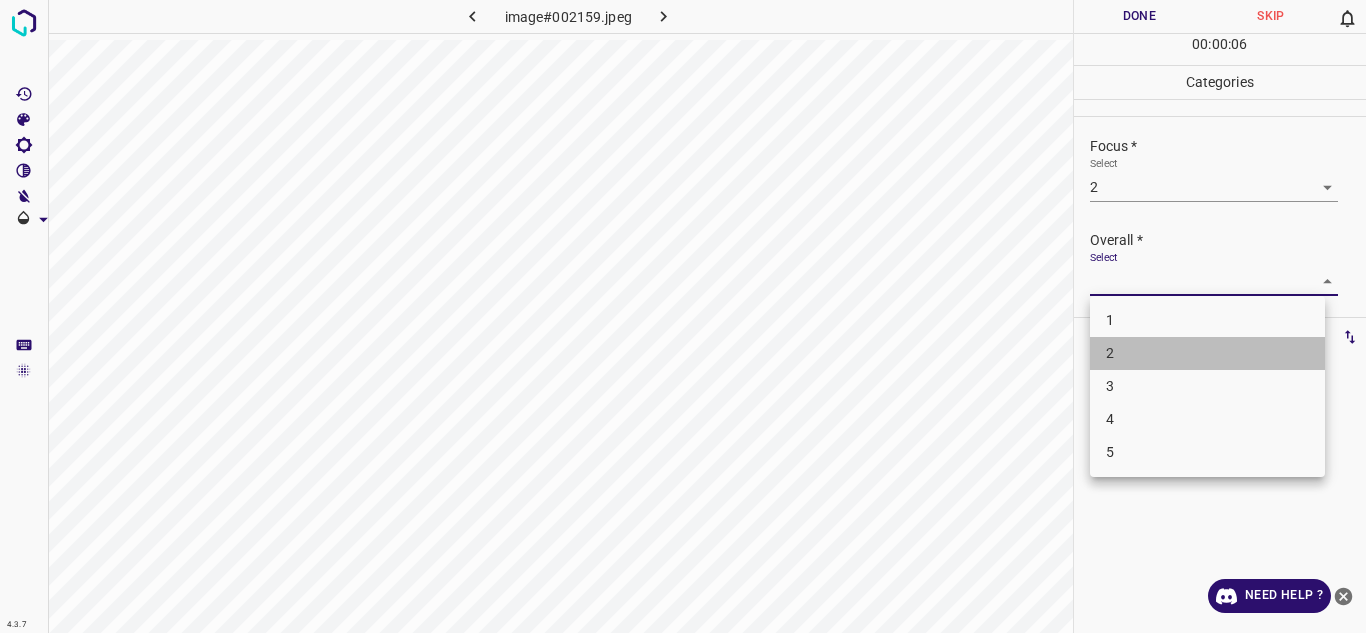 click on "2" at bounding box center [1207, 353] 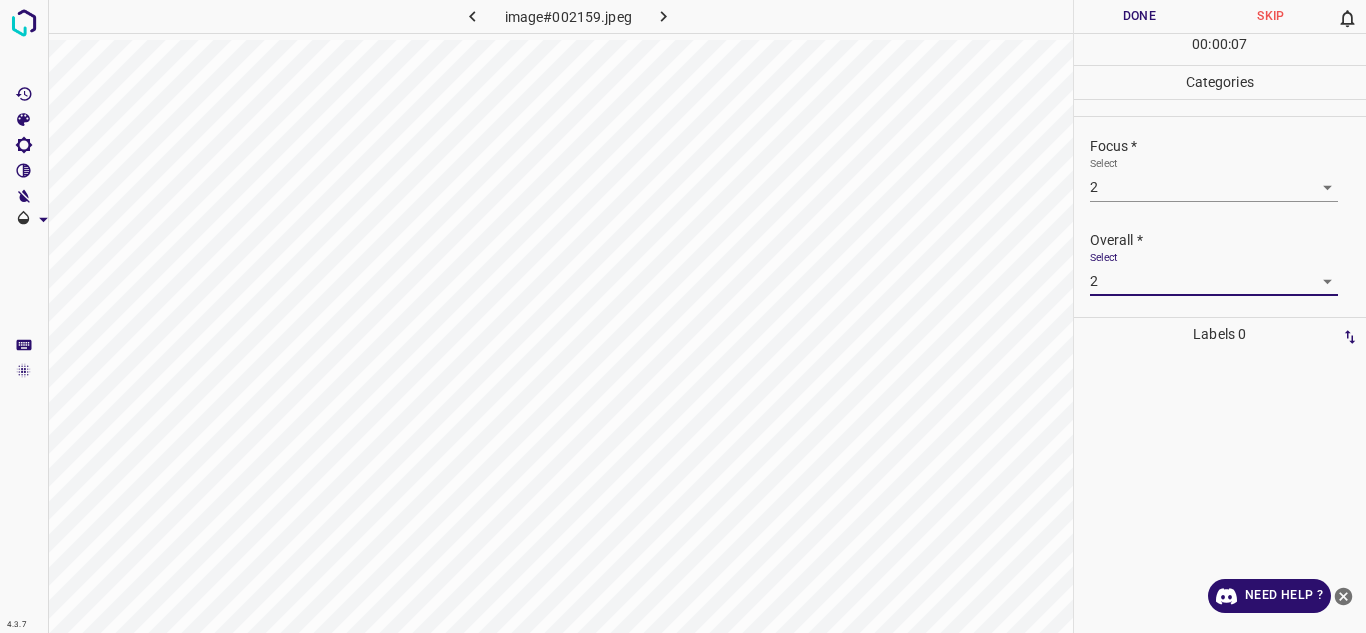 click on "Done" at bounding box center (1140, 16) 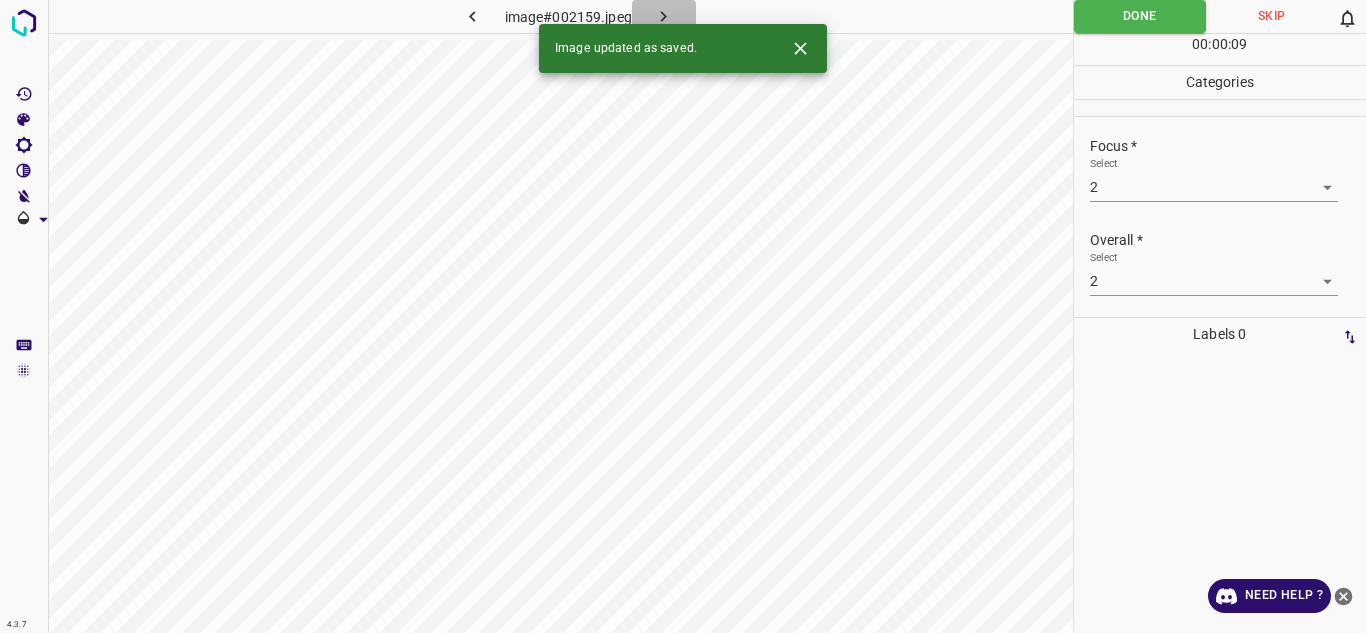 click 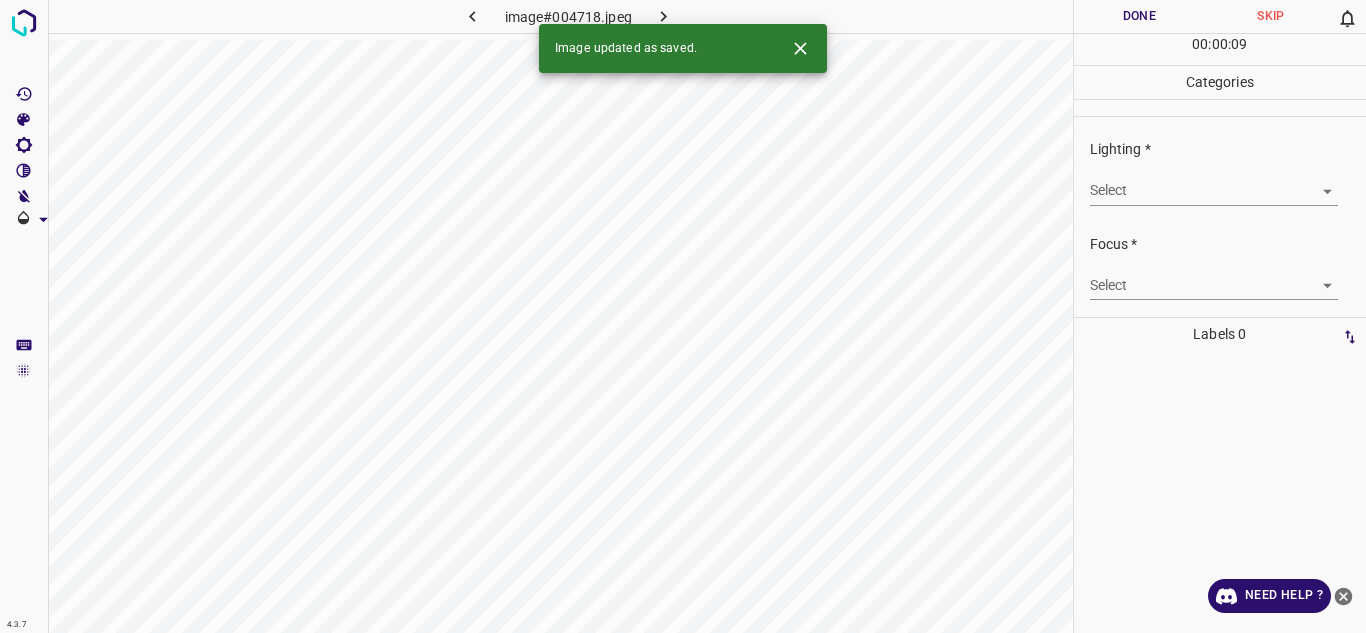 drag, startPoint x: 1209, startPoint y: 208, endPoint x: 1201, endPoint y: 199, distance: 12.0415945 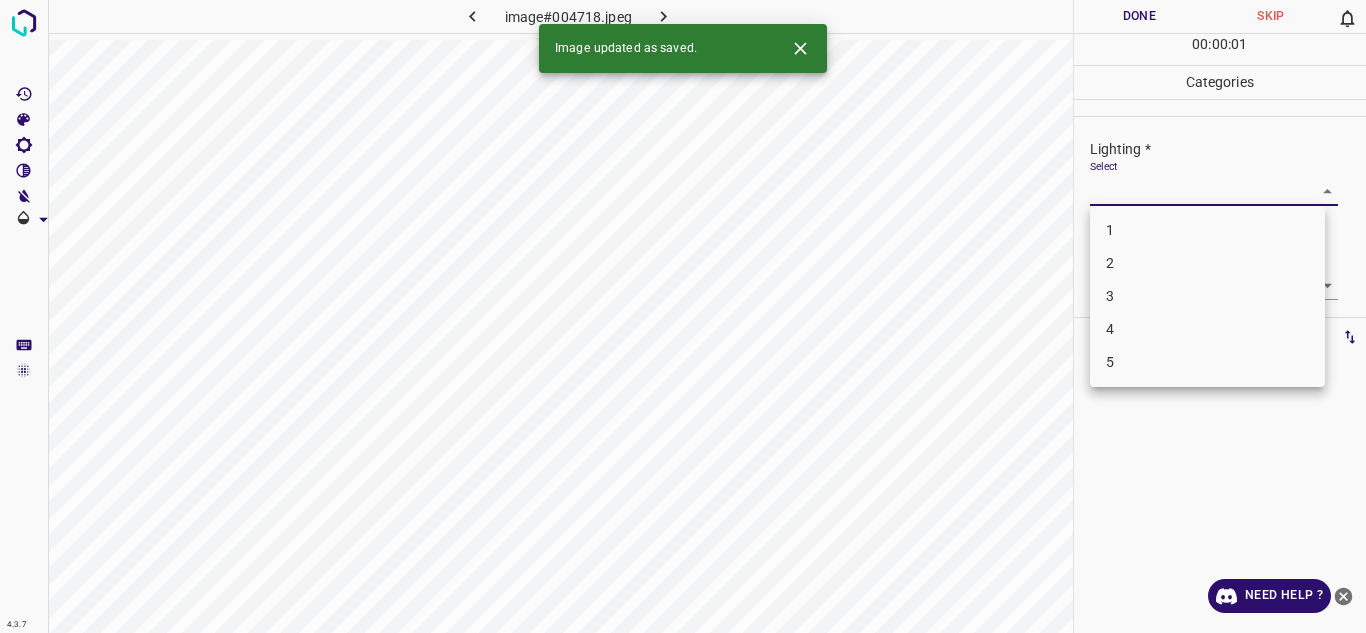 drag, startPoint x: 1201, startPoint y: 199, endPoint x: 1172, endPoint y: 282, distance: 87.92042 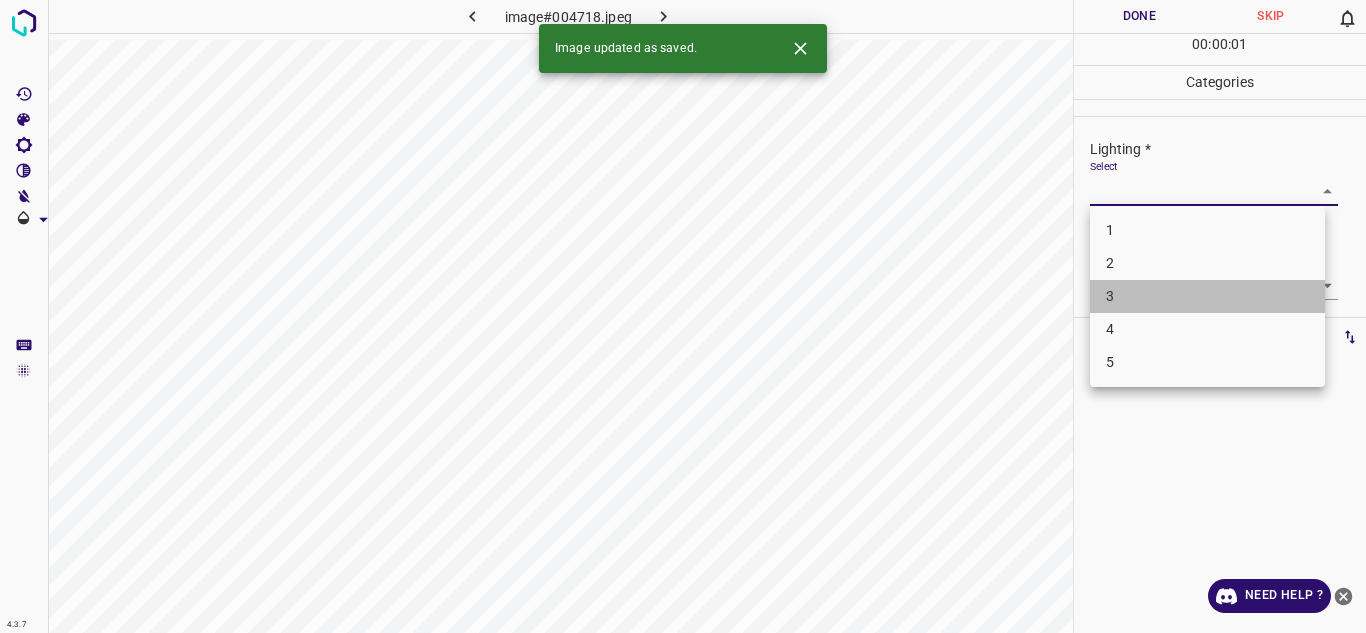click on "3" at bounding box center (1207, 296) 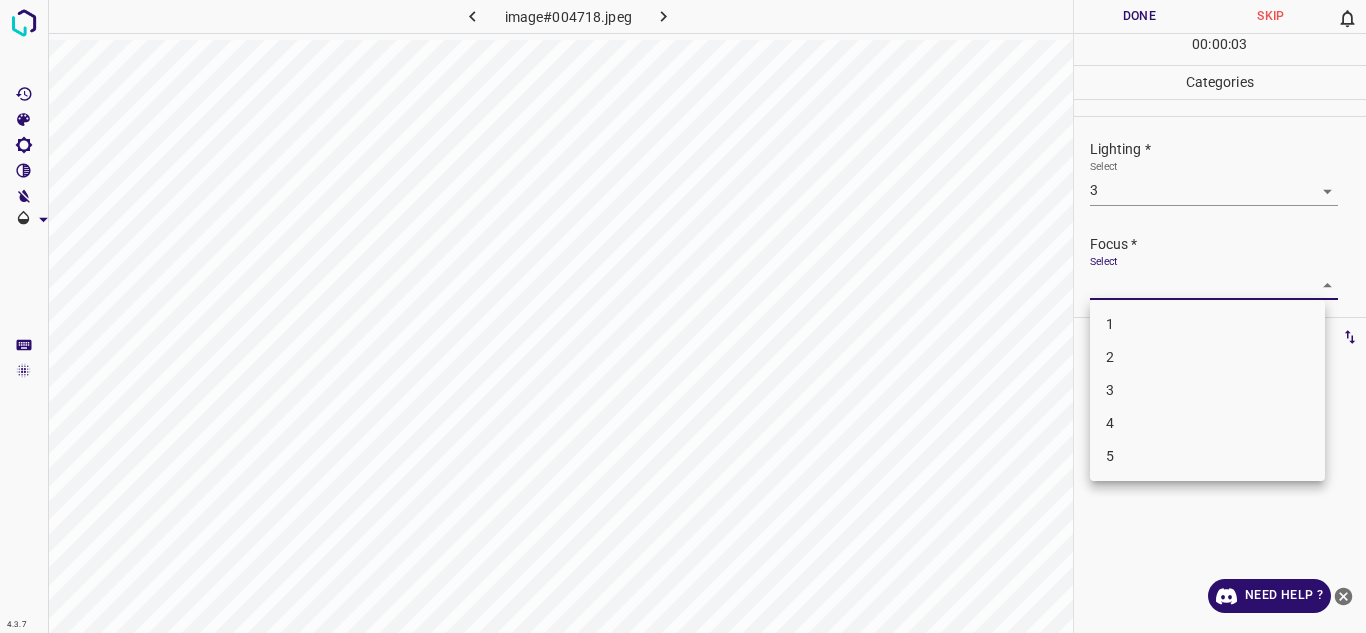 drag, startPoint x: 1172, startPoint y: 282, endPoint x: 1177, endPoint y: 379, distance: 97.128784 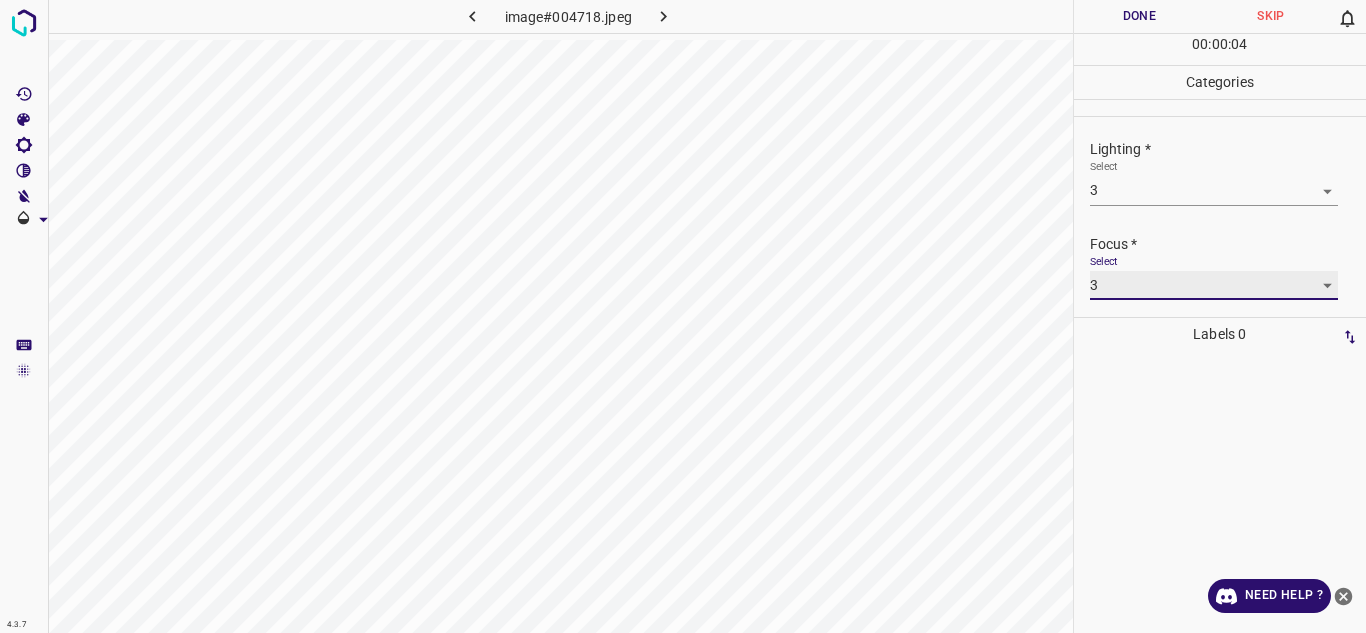 scroll, scrollTop: 98, scrollLeft: 0, axis: vertical 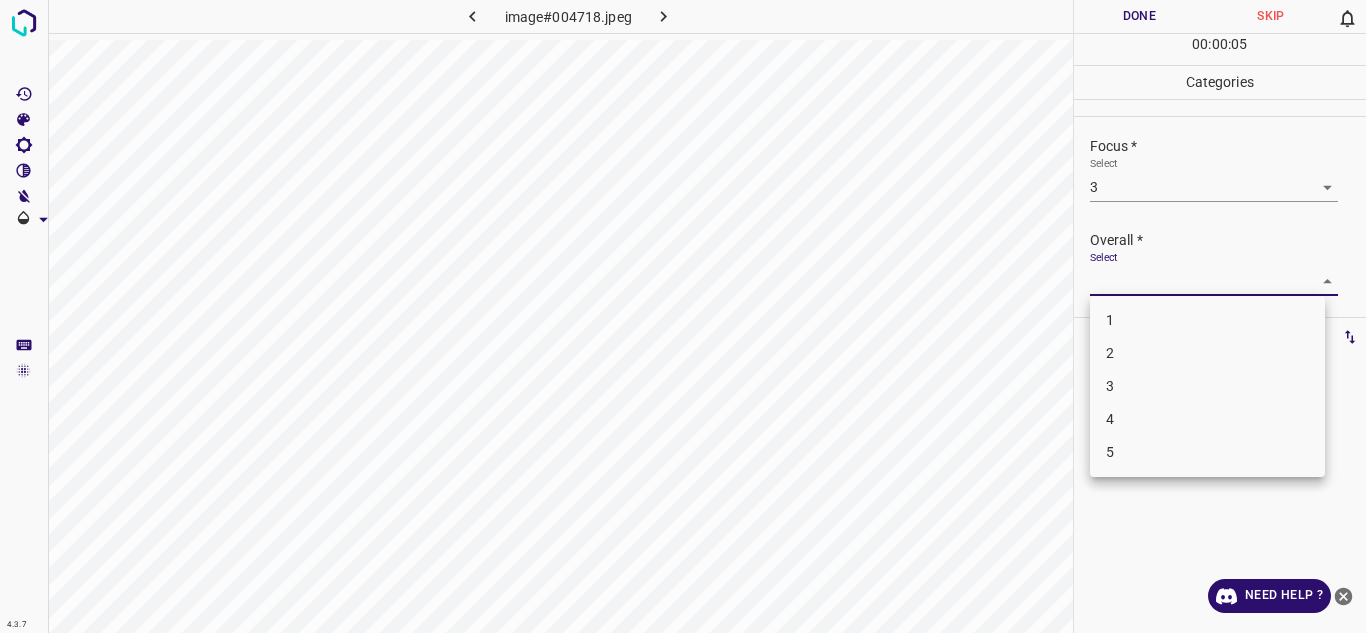 drag, startPoint x: 1289, startPoint y: 271, endPoint x: 1127, endPoint y: 394, distance: 203.40353 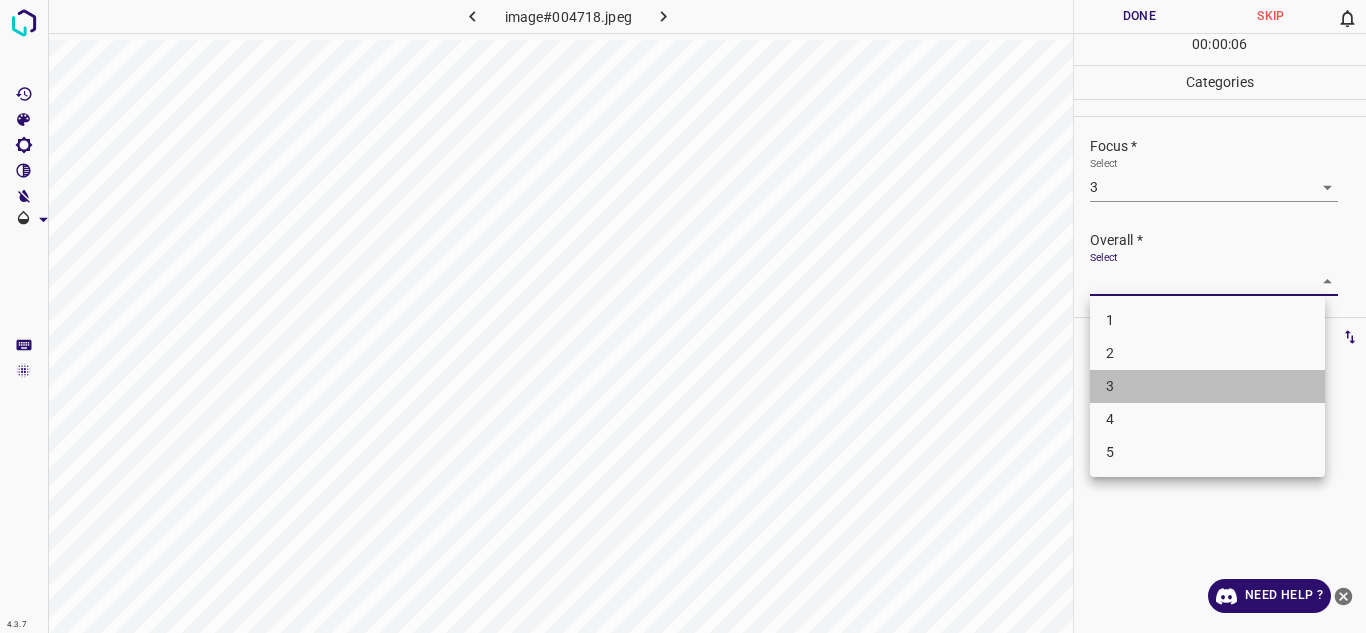 click on "3" at bounding box center (1207, 386) 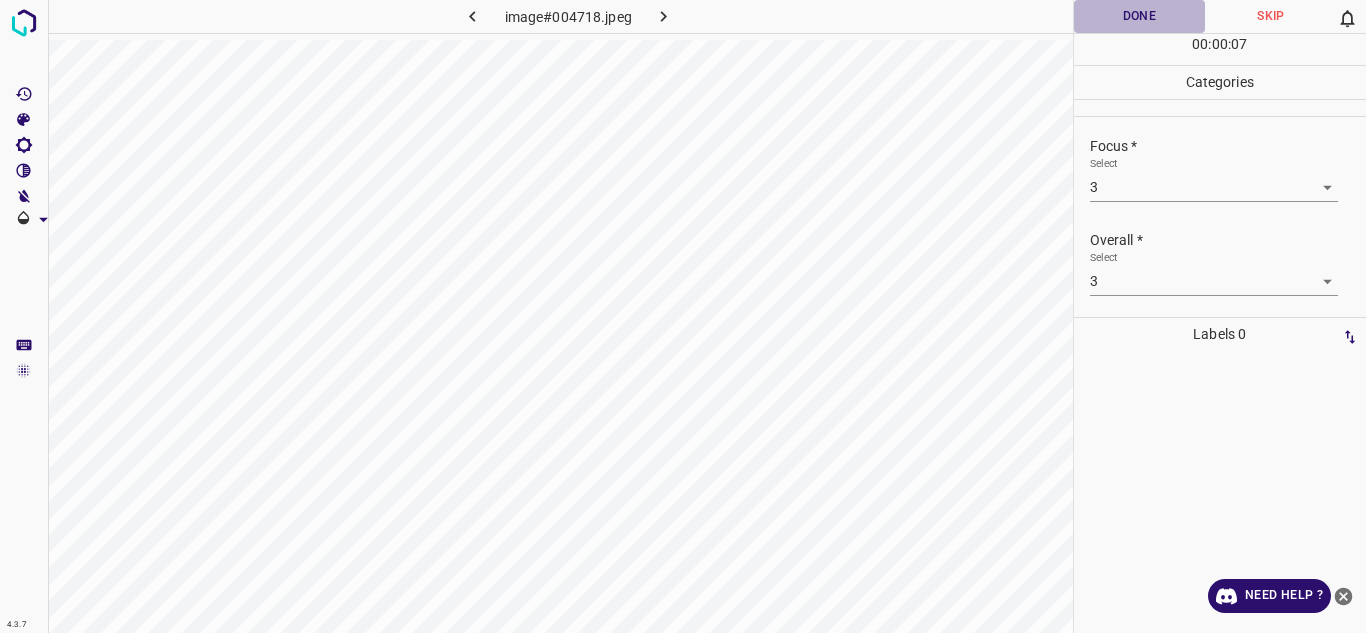 click on "Done" at bounding box center (1140, 16) 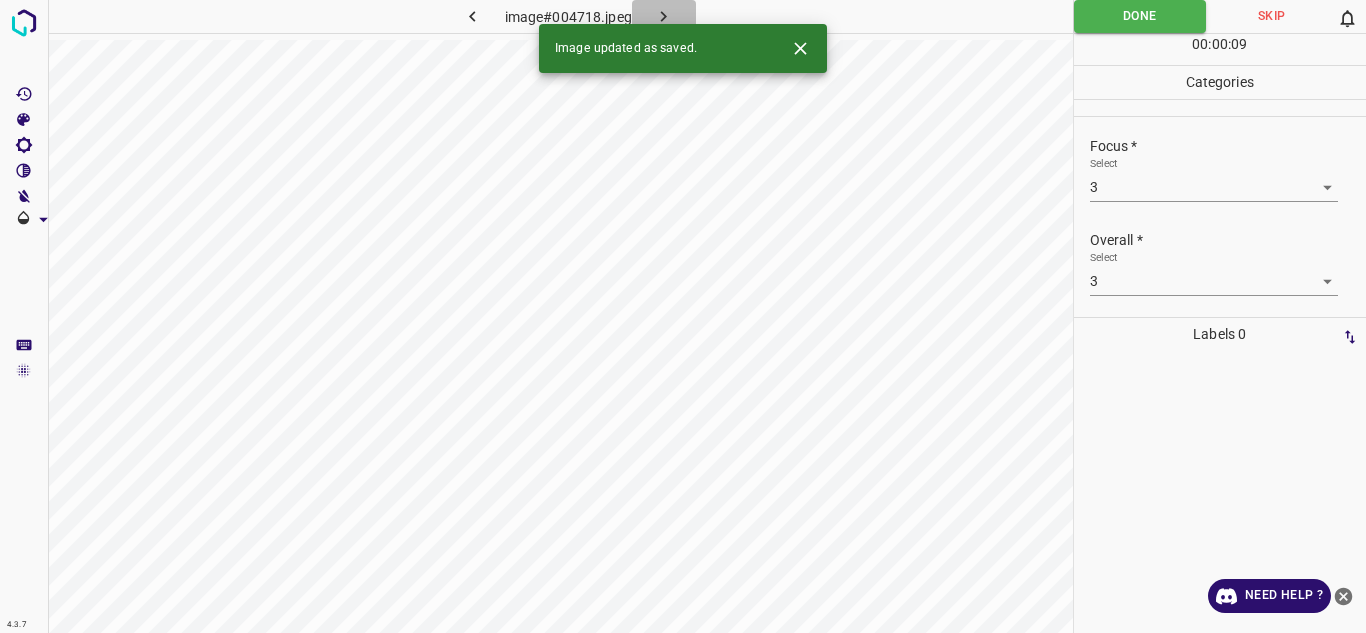 click 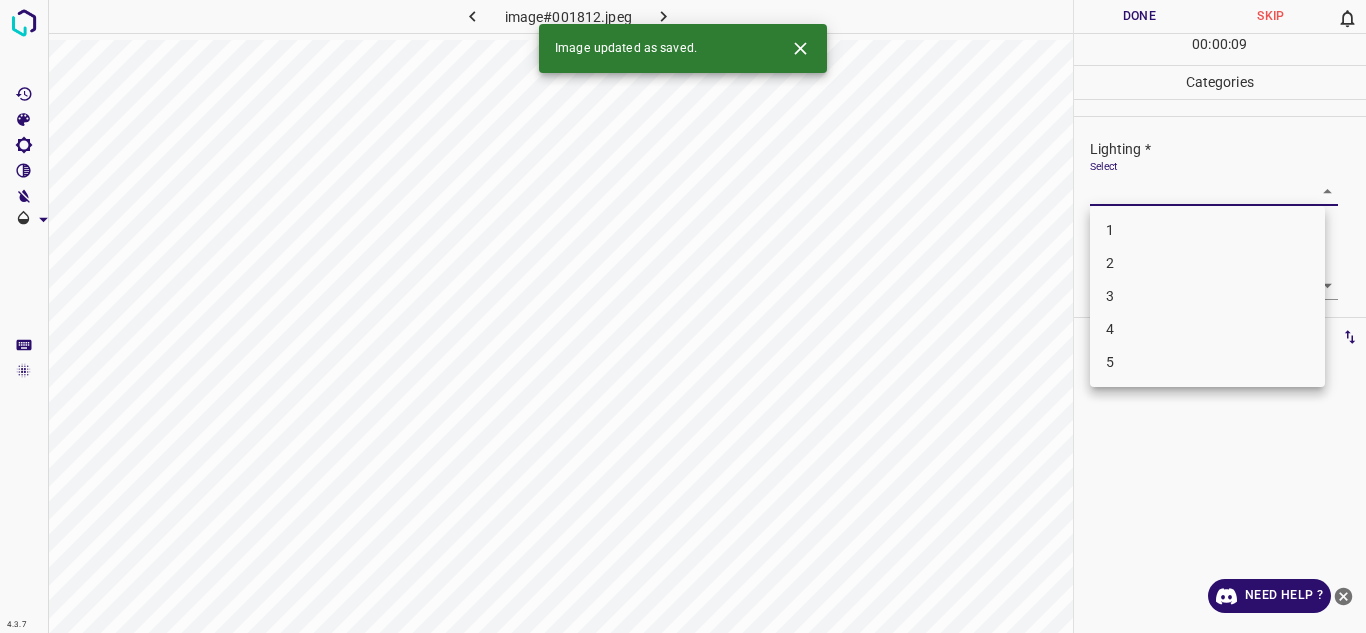 click on "4.3.7 image#001812.jpeg Done Skip 0 00   : 00   : 09   Categories Lighting *  Select ​ Focus *  Select ​ Overall *  Select ​ Labels   0 Categories 1 Lighting 2 Focus 3 Overall Tools Space Change between modes (Draw & Edit) I Auto labeling R Restore zoom M Zoom in N Zoom out Delete Delete selecte label Filters Z Restore filters X Saturation filter C Brightness filter V Contrast filter B Gray scale filter General O Download Image updated as saved. Need Help ? Texto original Valora esta traducción Tu opinión servirá para ayudar a mejorar el Traductor de Google - Text - Hide - Delete 1 2 3 4 5" at bounding box center [683, 316] 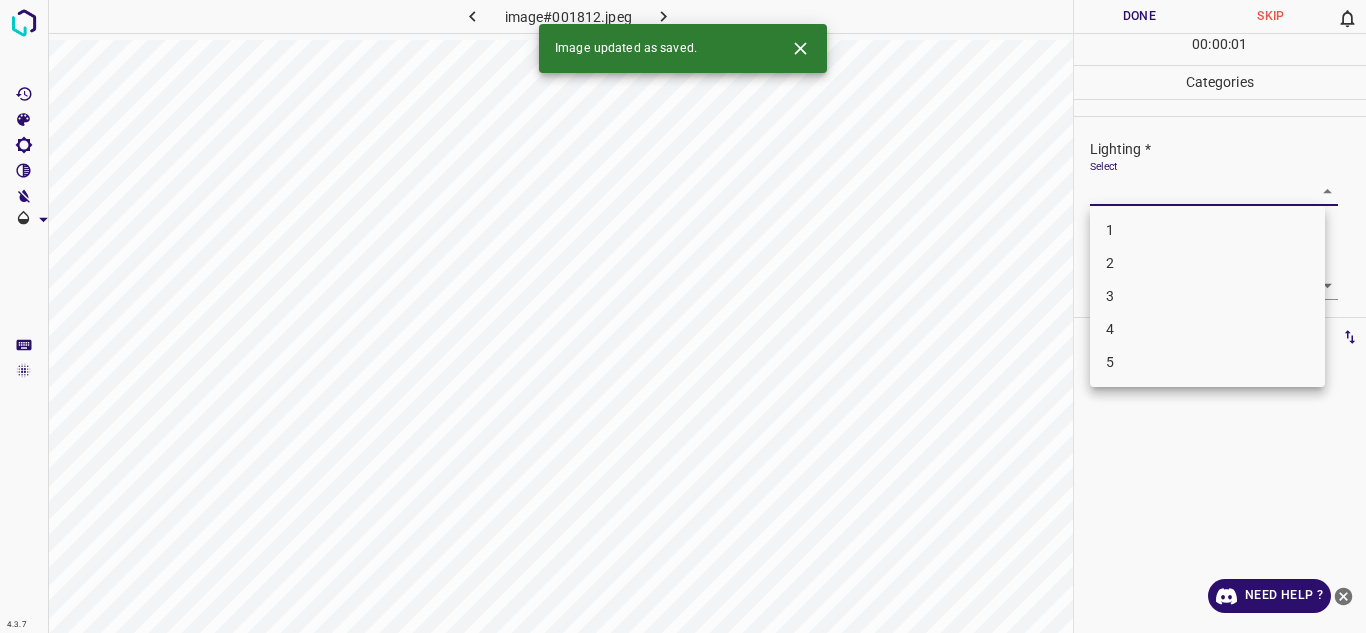 click on "2" at bounding box center [1207, 263] 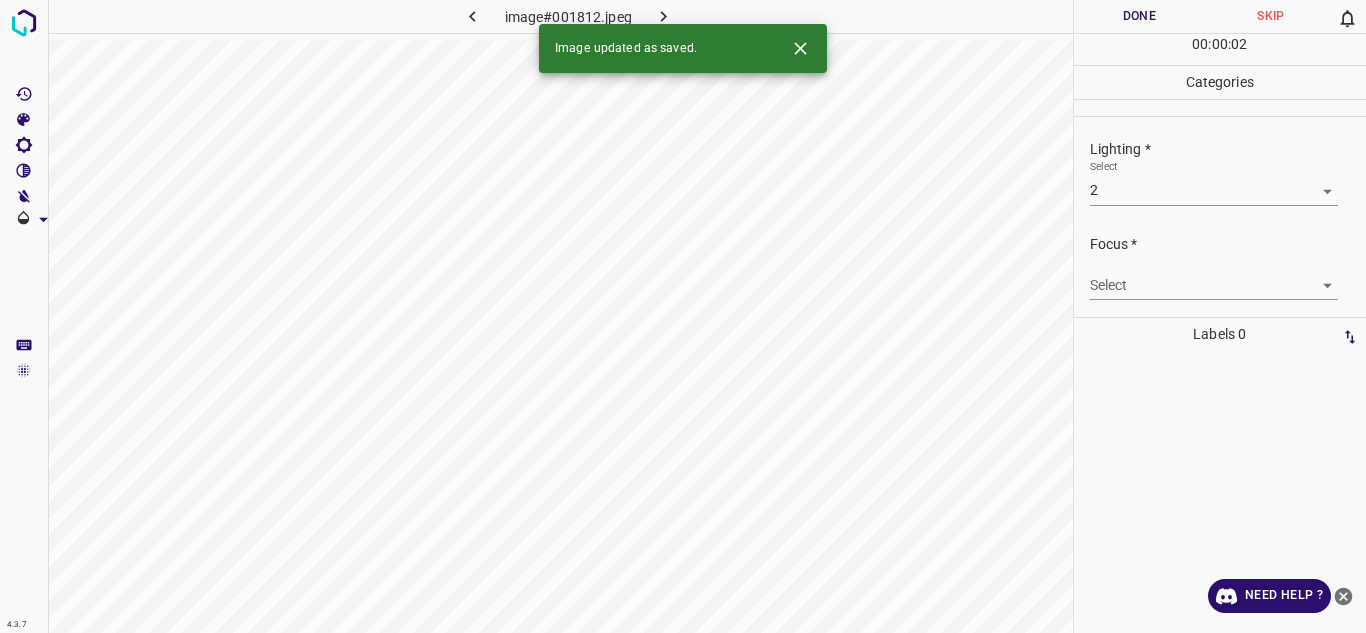 click on "Select ​" at bounding box center (1214, 277) 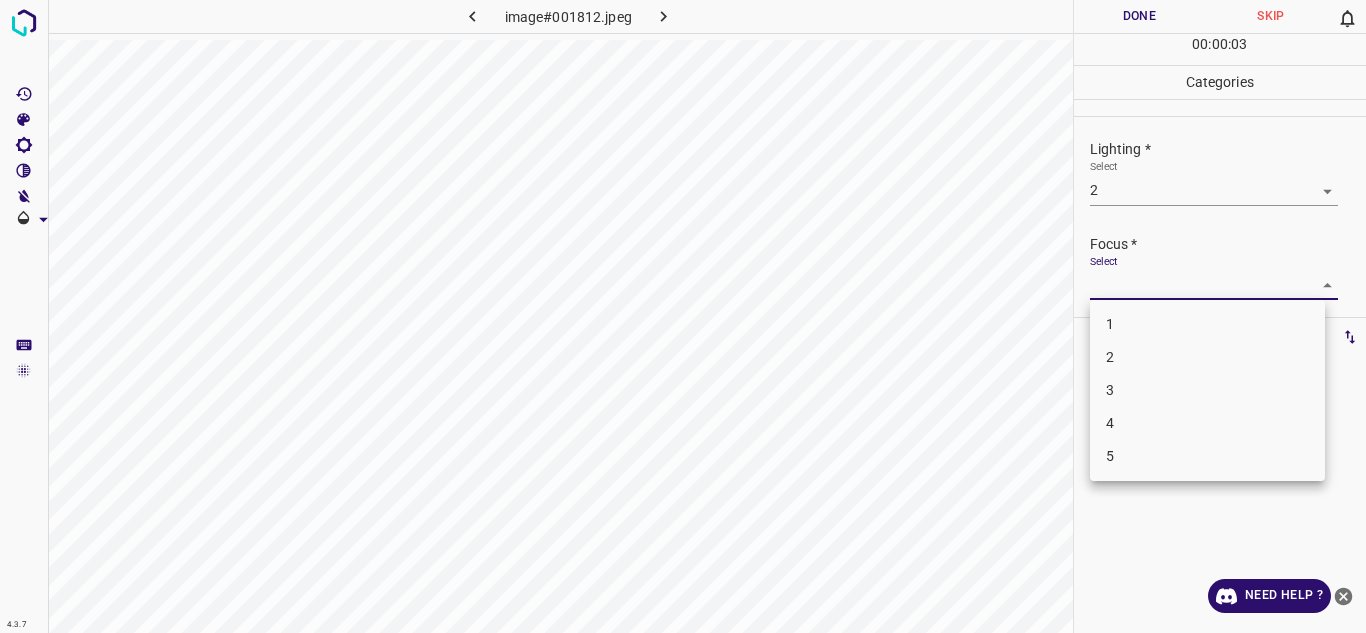 drag, startPoint x: 1151, startPoint y: 283, endPoint x: 1164, endPoint y: 358, distance: 76.11833 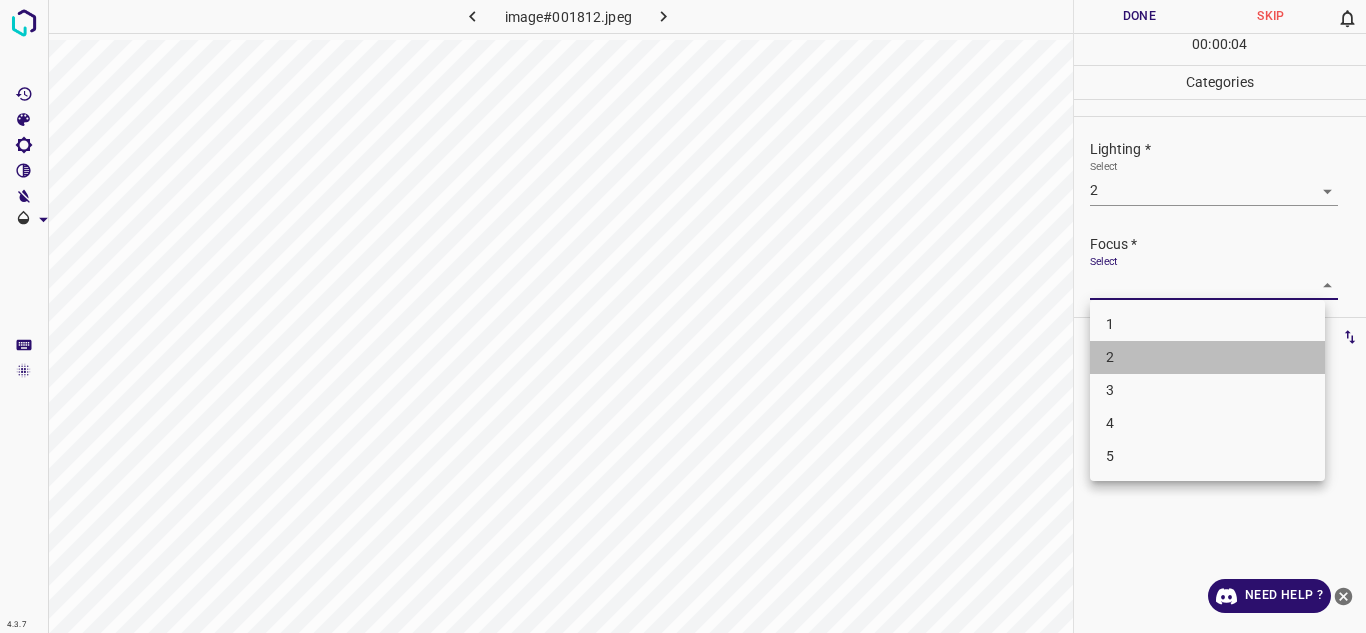 click on "2" at bounding box center (1207, 357) 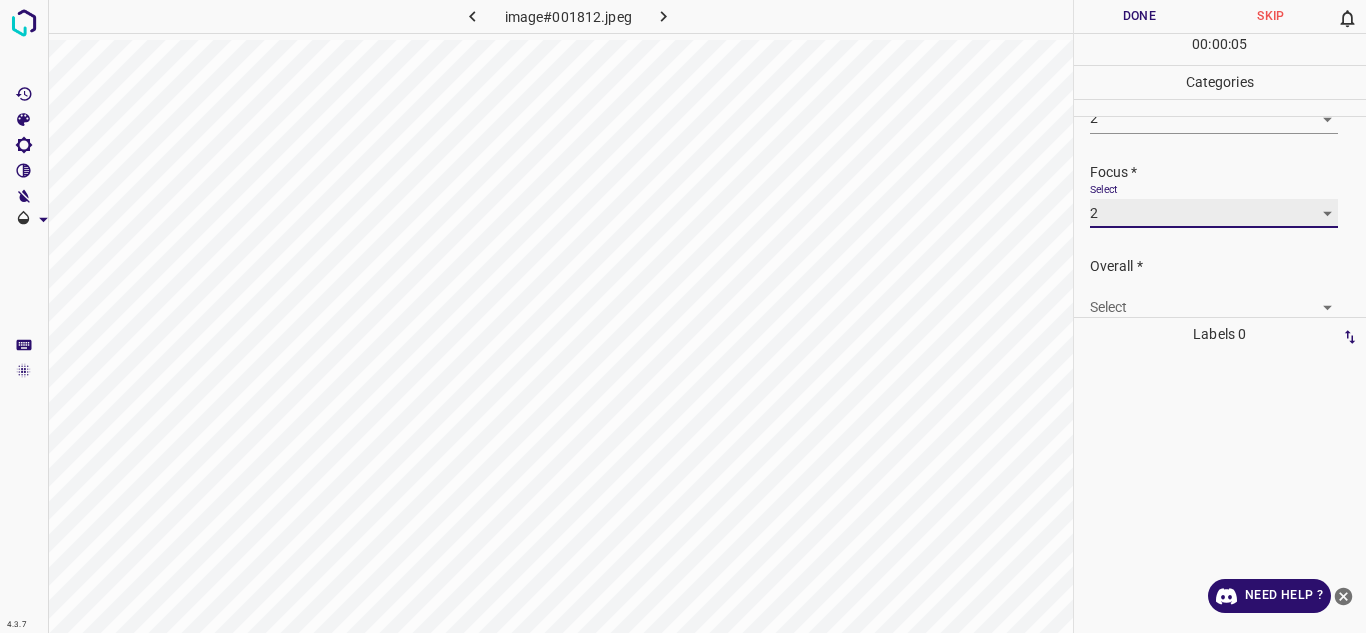 scroll, scrollTop: 98, scrollLeft: 0, axis: vertical 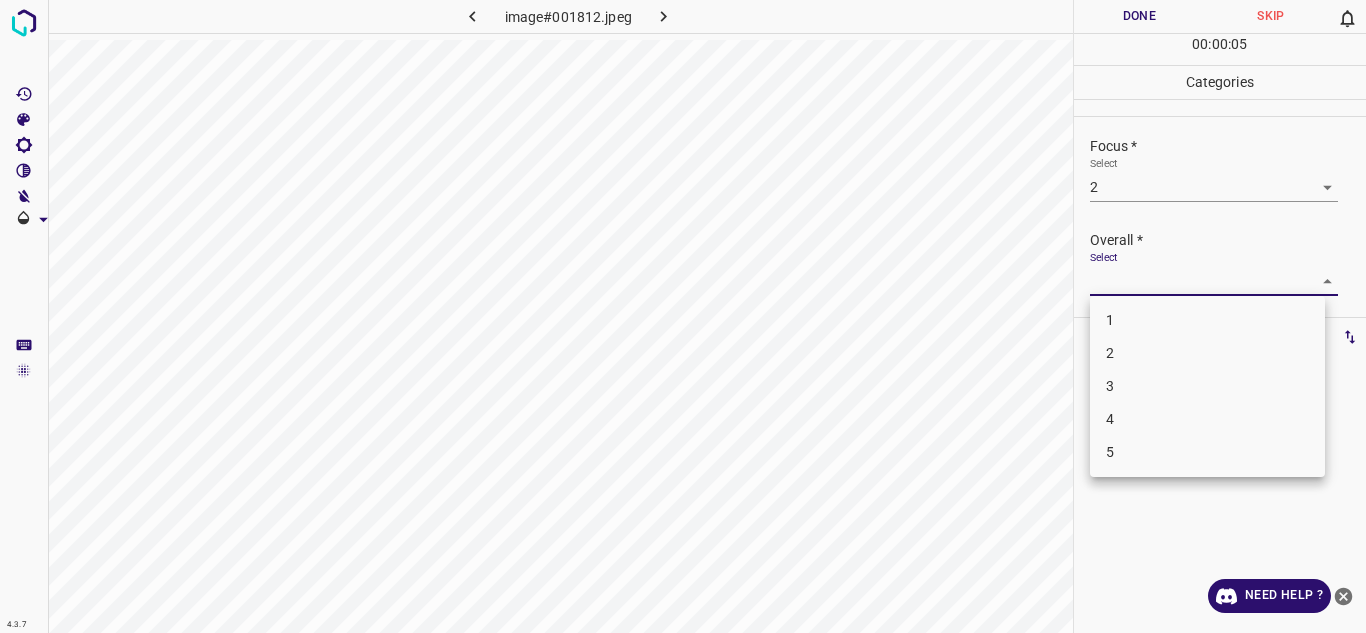 drag, startPoint x: 1286, startPoint y: 273, endPoint x: 1146, endPoint y: 356, distance: 162.75441 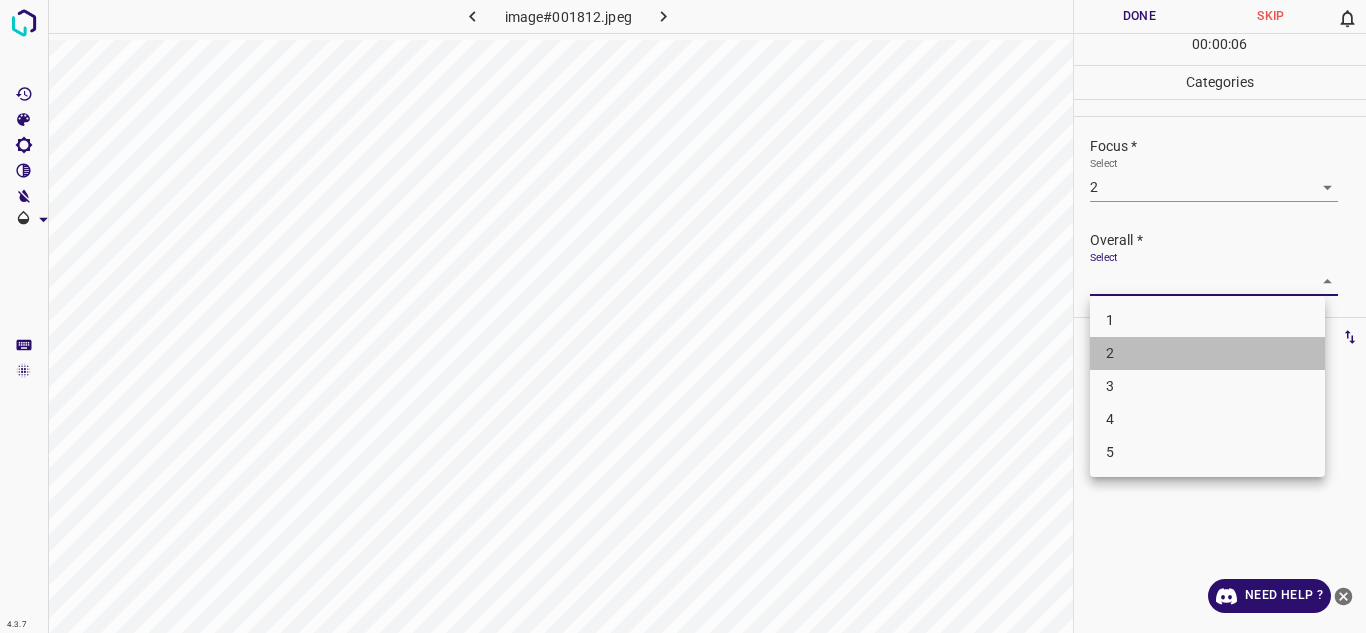 click on "2" at bounding box center [1207, 353] 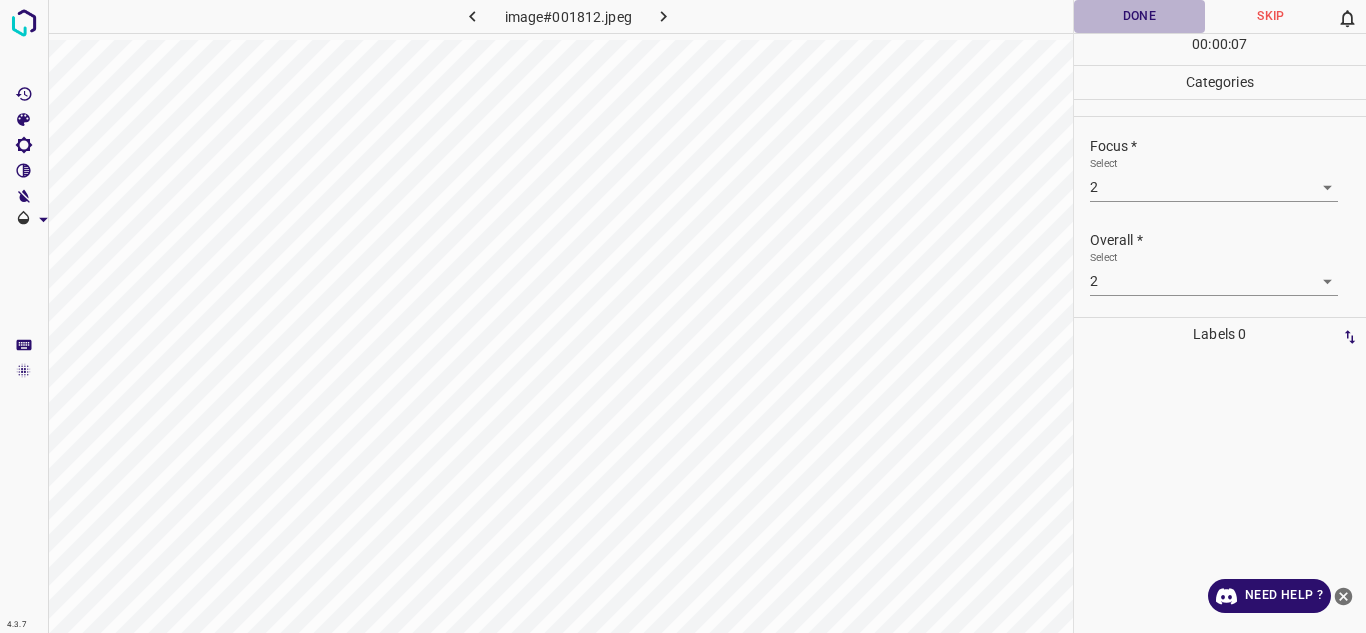 click on "Done" at bounding box center (1140, 16) 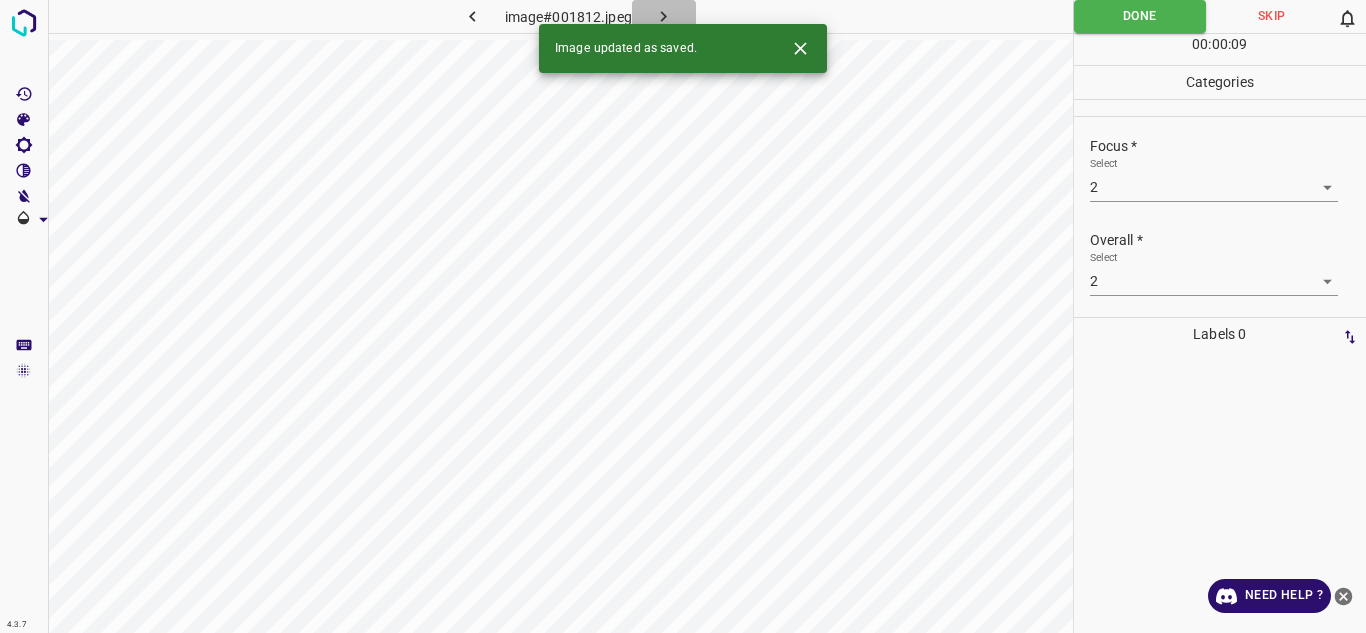 click 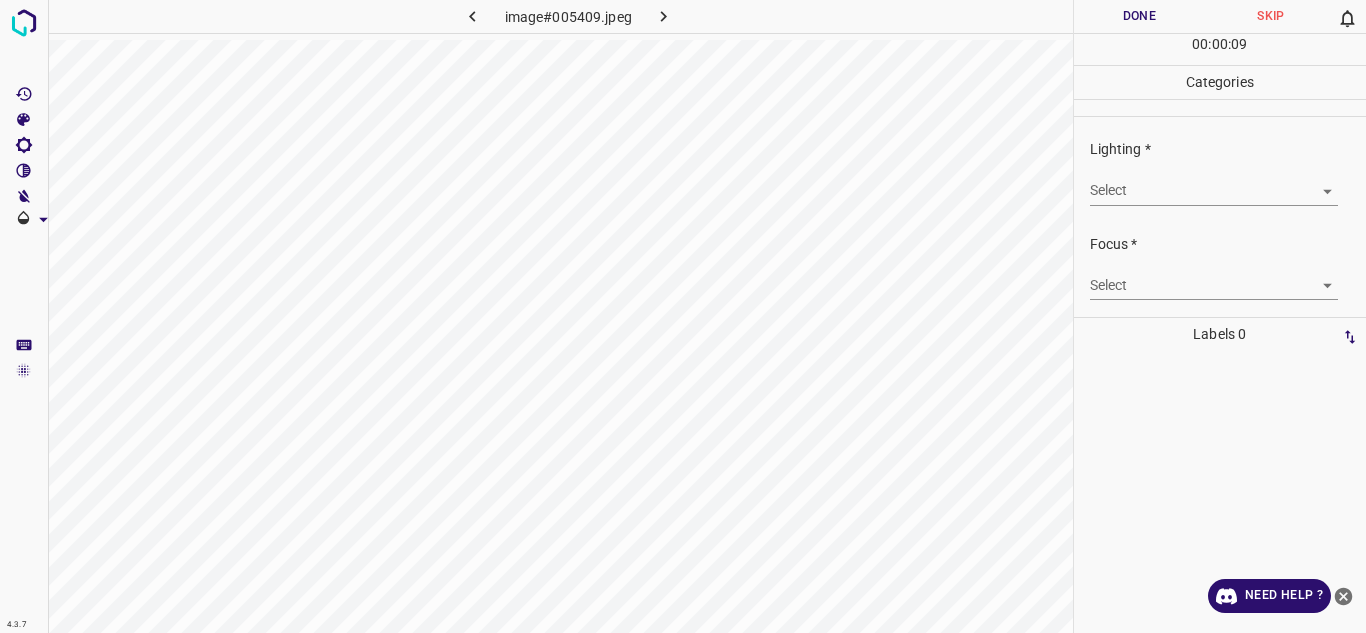 click on "4.3.7 image#005409.jpeg Done Skip 0 00   : 00   : 09   Categories Lighting *  Select ​ Focus *  Select ​ Overall *  Select ​ Labels   0 Categories 1 Lighting 2 Focus 3 Overall Tools Space Change between modes (Draw & Edit) I Auto labeling R Restore zoom M Zoom in N Zoom out Delete Delete selecte label Filters Z Restore filters X Saturation filter C Brightness filter V Contrast filter B Gray scale filter General O Download Need Help ? Texto original Valora esta traducción Tu opinión servirá para ayudar a mejorar el Traductor de Google - Text - Hide - Delete" at bounding box center [683, 316] 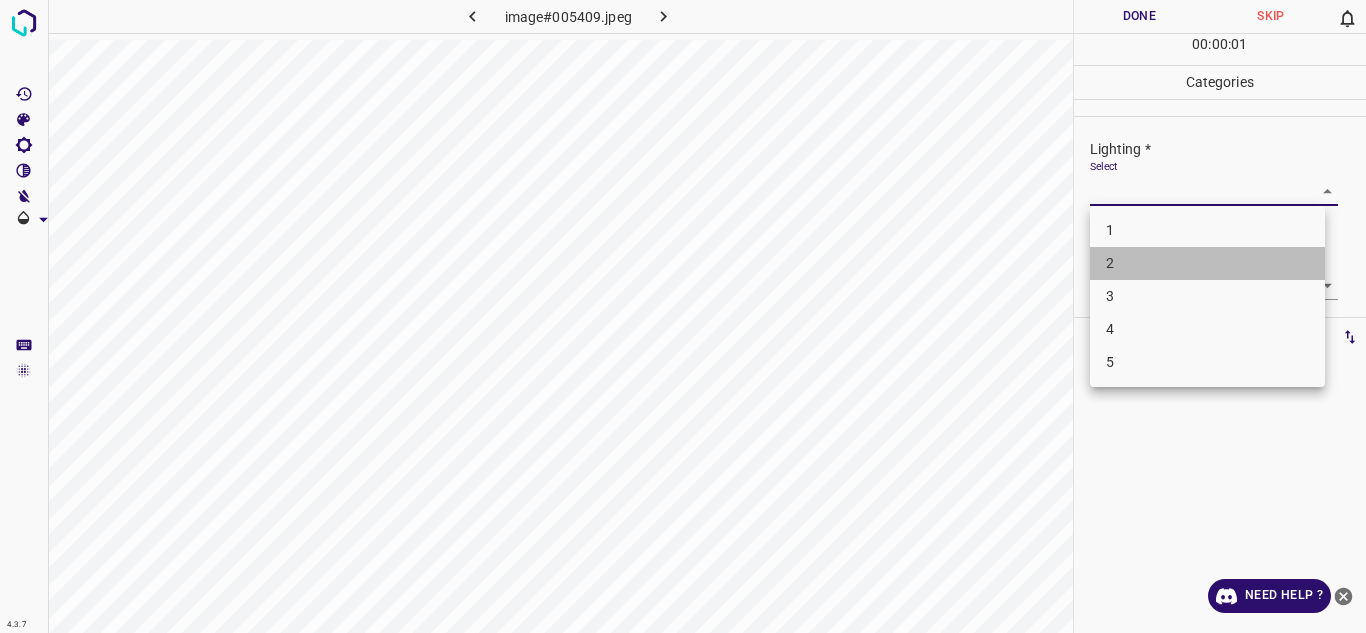 click on "2" at bounding box center [1207, 263] 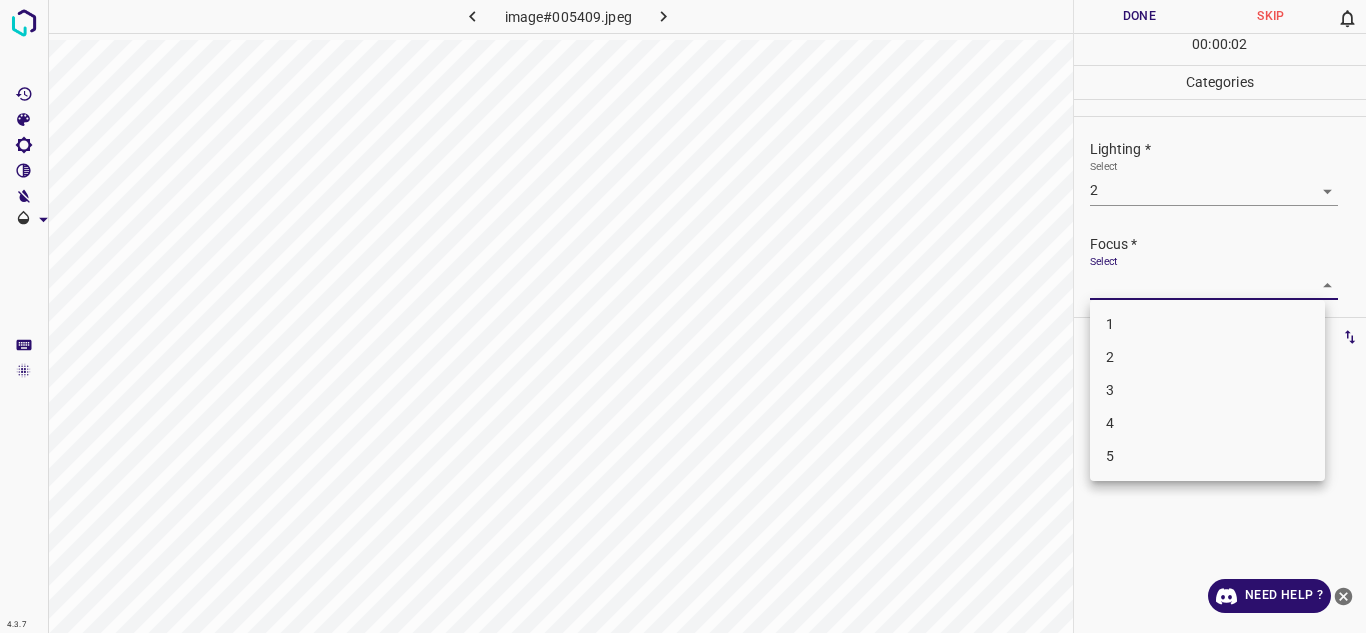 drag, startPoint x: 1153, startPoint y: 280, endPoint x: 1158, endPoint y: 348, distance: 68.18358 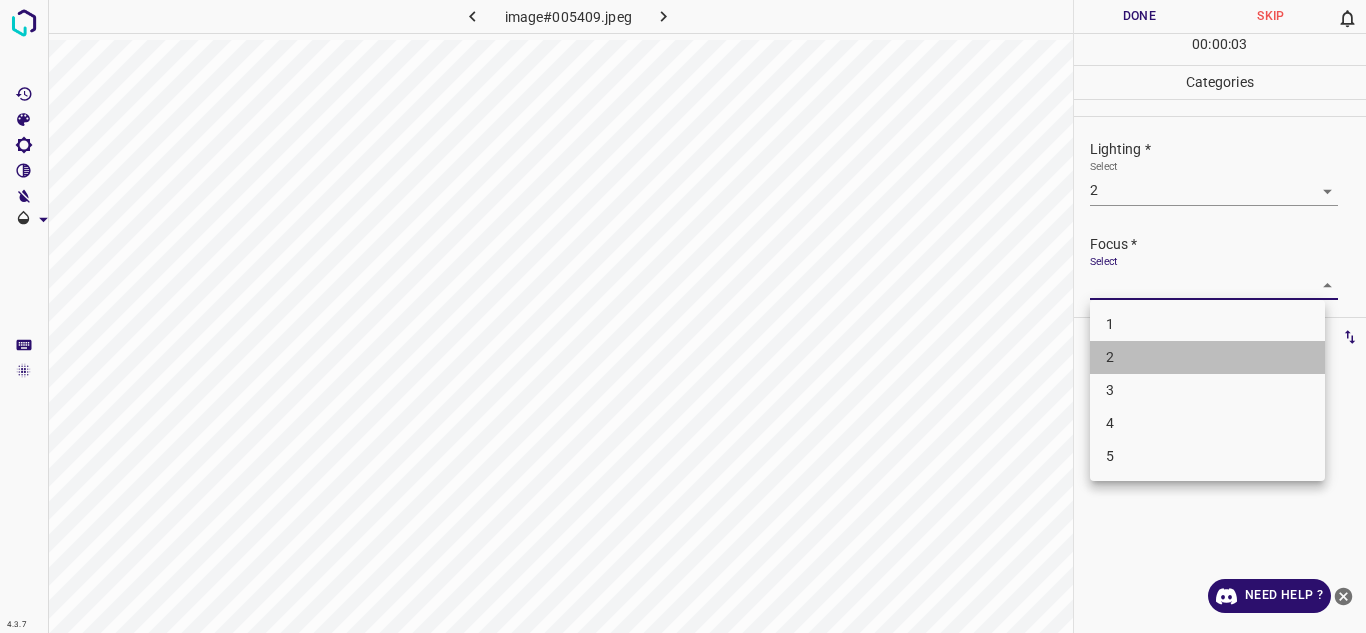 click on "2" at bounding box center (1207, 357) 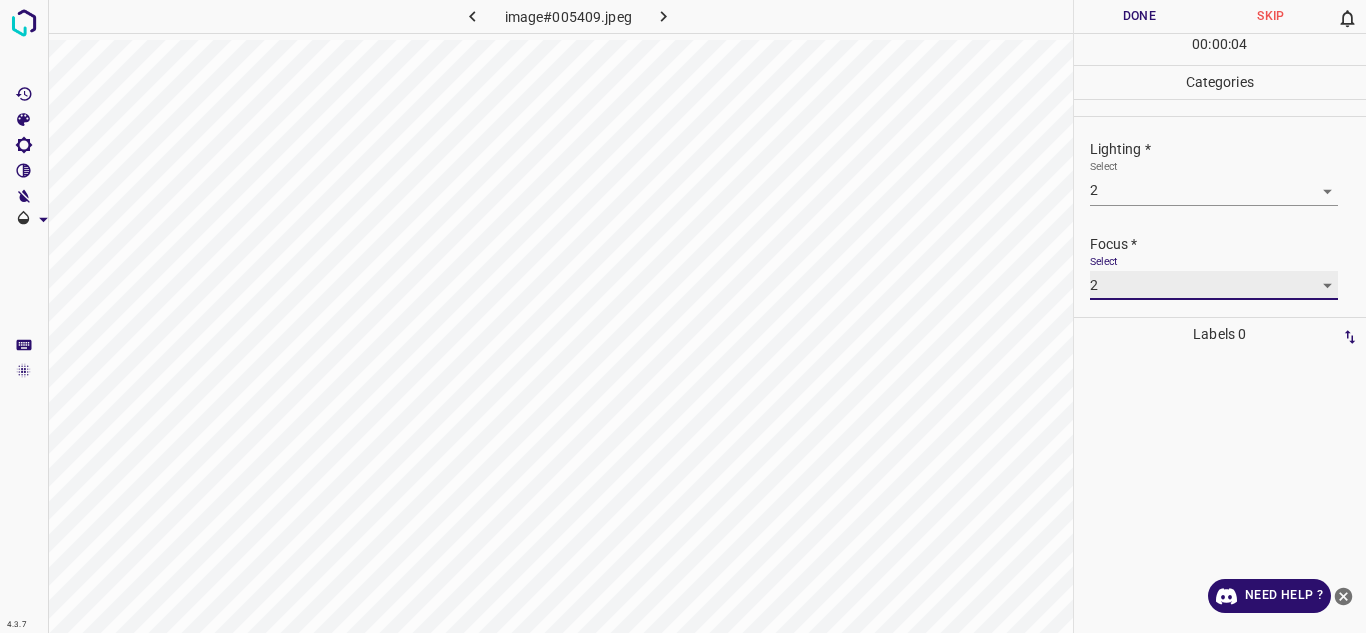 scroll, scrollTop: 98, scrollLeft: 0, axis: vertical 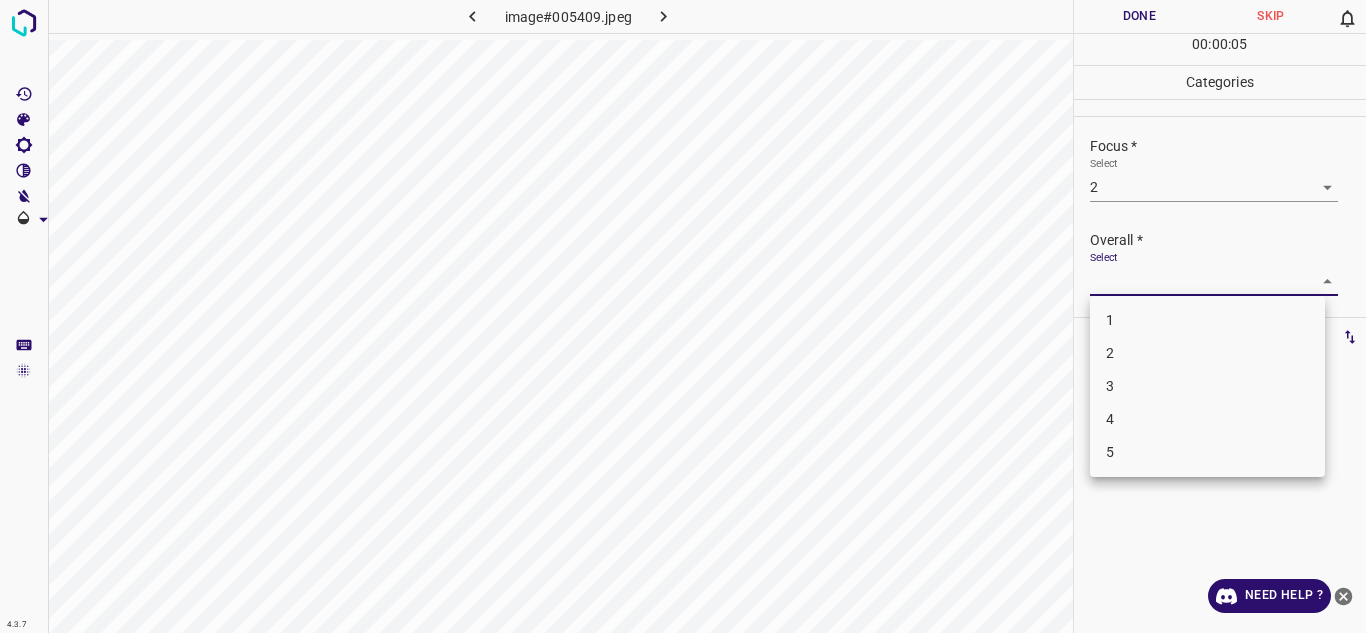 drag, startPoint x: 1266, startPoint y: 271, endPoint x: 1160, endPoint y: 343, distance: 128.14055 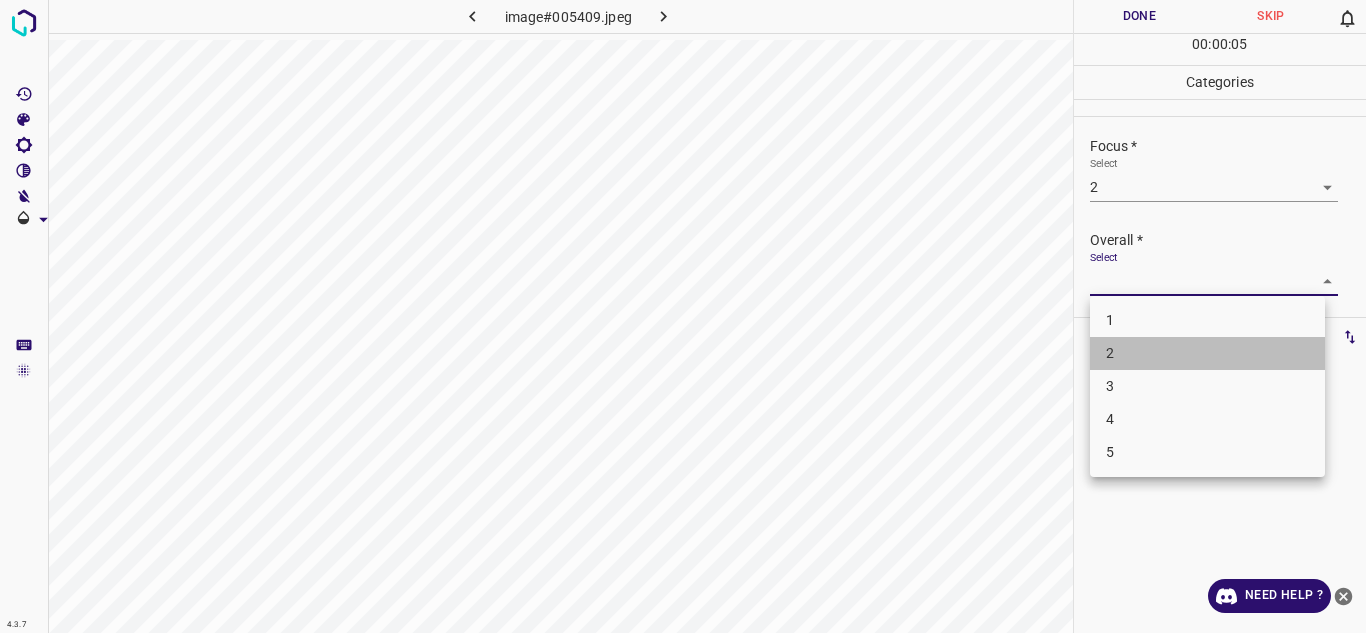 click on "2" at bounding box center (1207, 353) 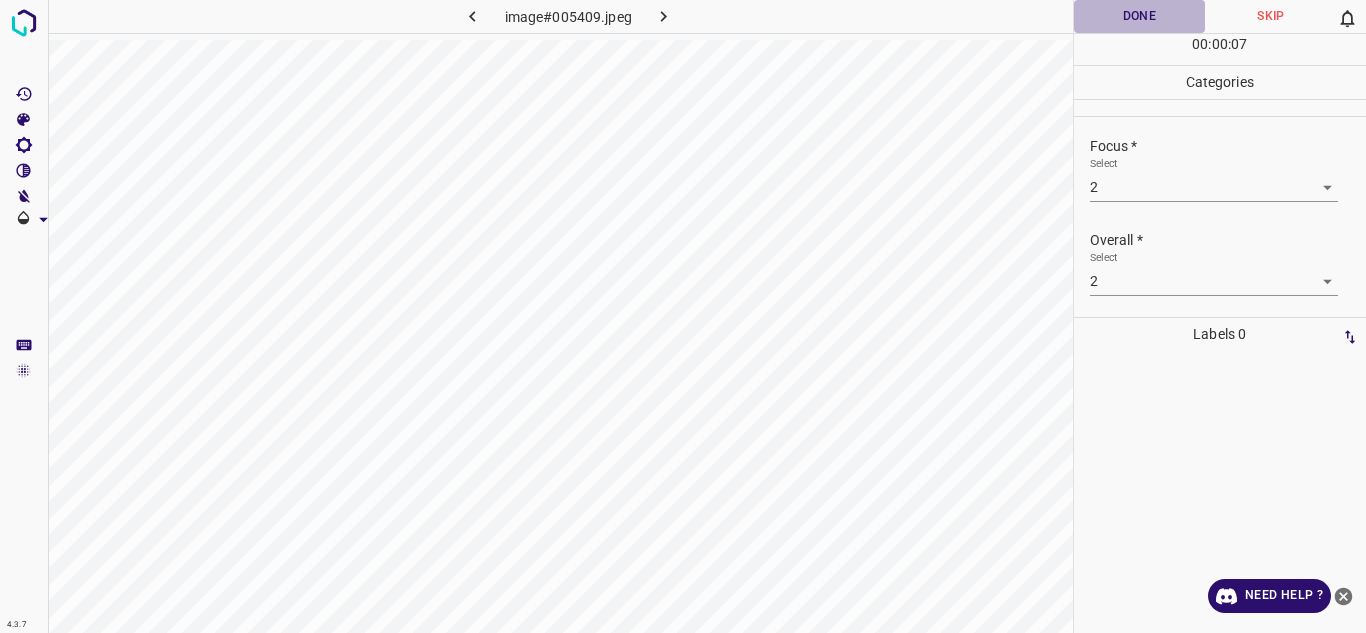 click on "Done" at bounding box center (1140, 16) 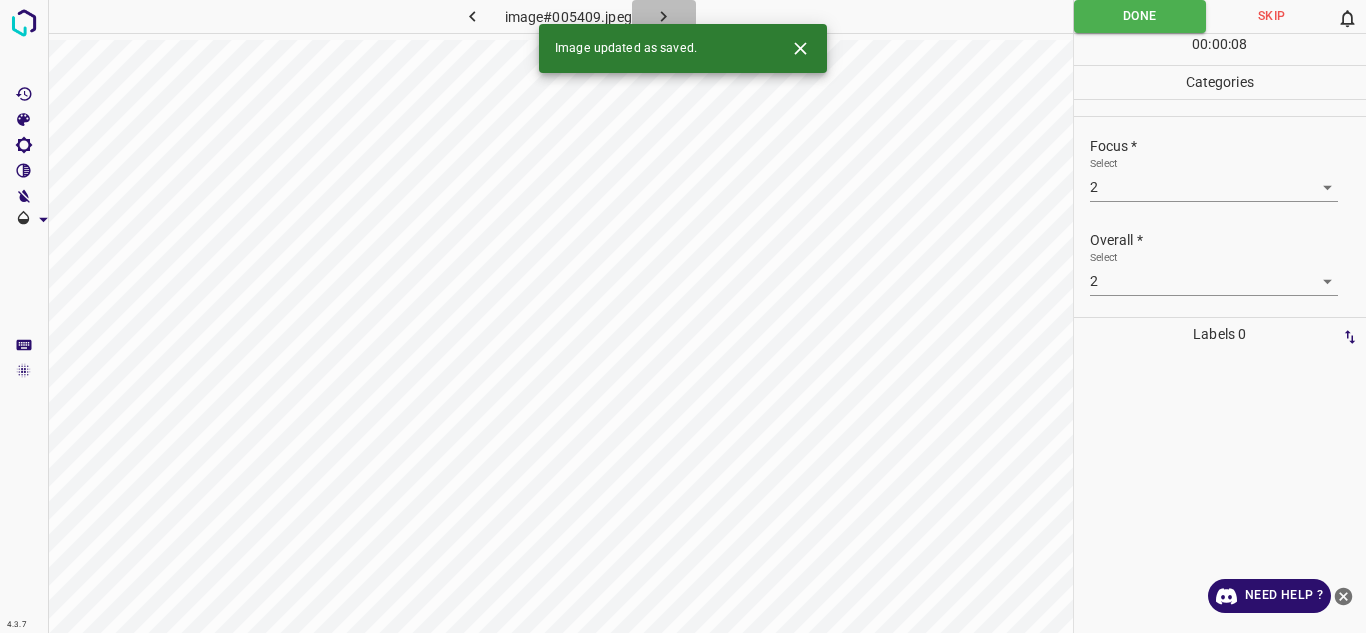 click 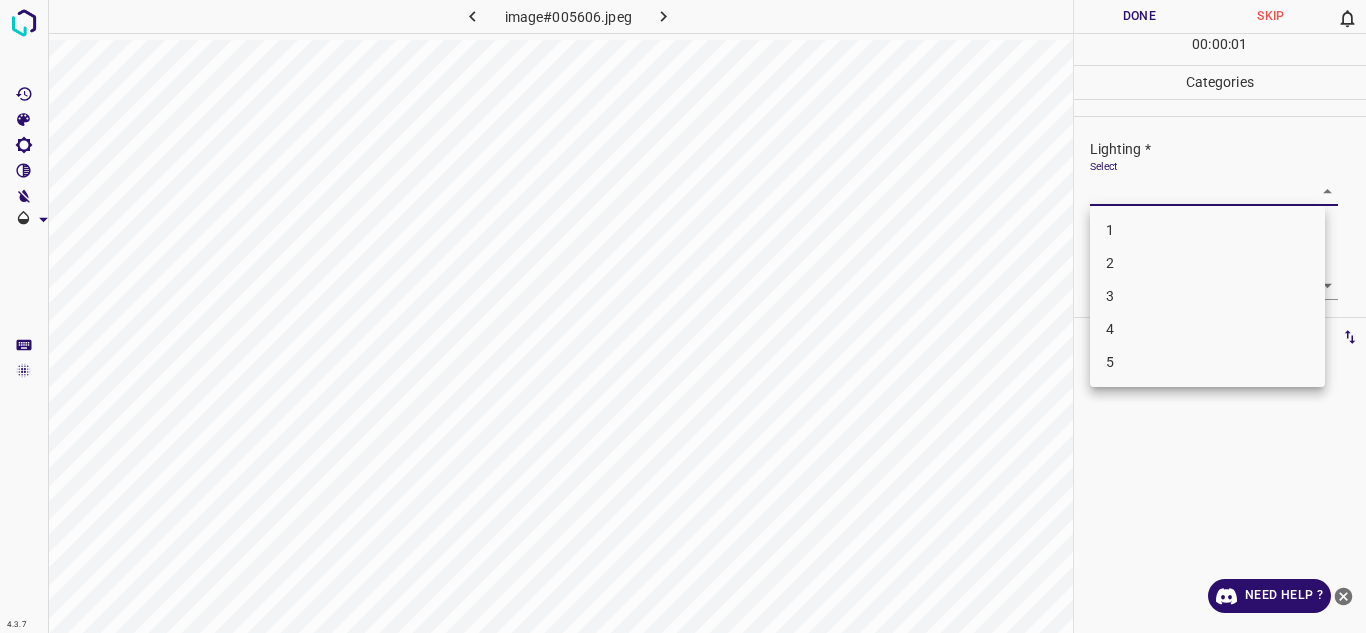 click on "4.3.7 image#005606.jpeg Done Skip 0 00   : 00   : 01   Categories Lighting *  Select ​ Focus *  Select ​ Overall *  Select ​ Labels   0 Categories 1 Lighting 2 Focus 3 Overall Tools Space Change between modes (Draw & Edit) I Auto labeling R Restore zoom M Zoom in N Zoom out Delete Delete selecte label Filters Z Restore filters X Saturation filter C Brightness filter V Contrast filter B Gray scale filter General O Download Need Help ? Texto original Valora esta traducción Tu opinión servirá para ayudar a mejorar el Traductor de Google - Text - Hide - Delete 1 2 3 4 5" at bounding box center [683, 316] 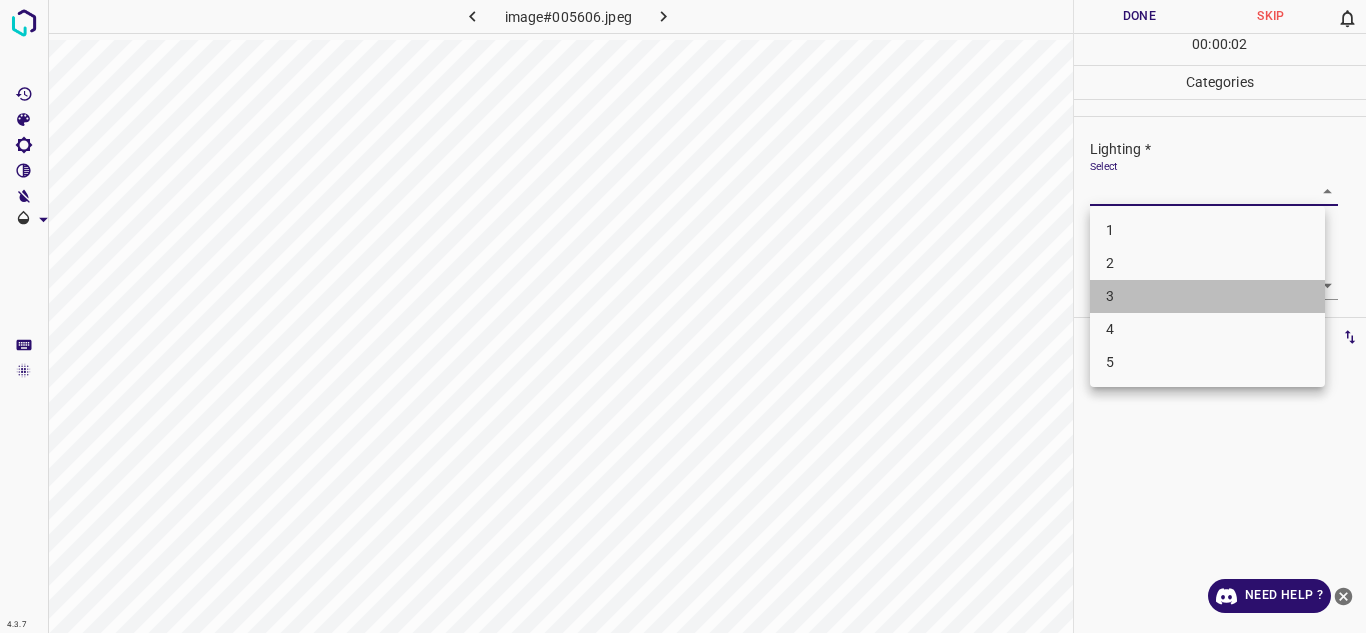 click on "3" at bounding box center (1207, 296) 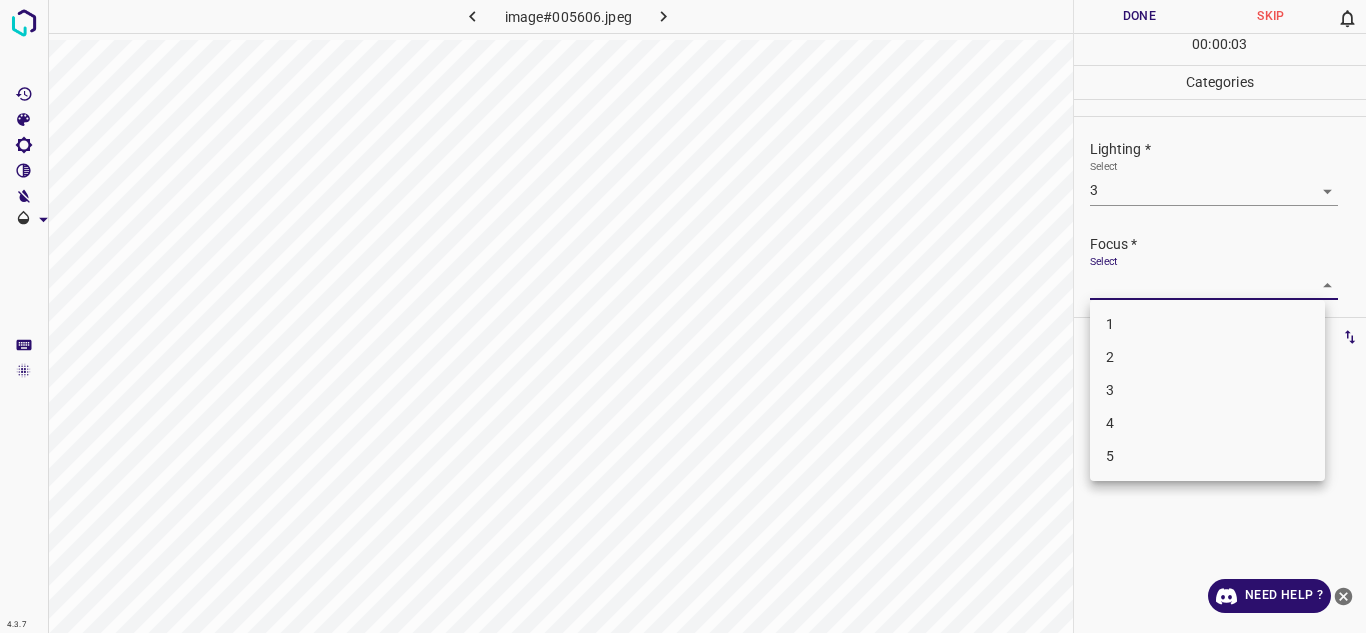 drag, startPoint x: 1248, startPoint y: 279, endPoint x: 1209, endPoint y: 373, distance: 101.76935 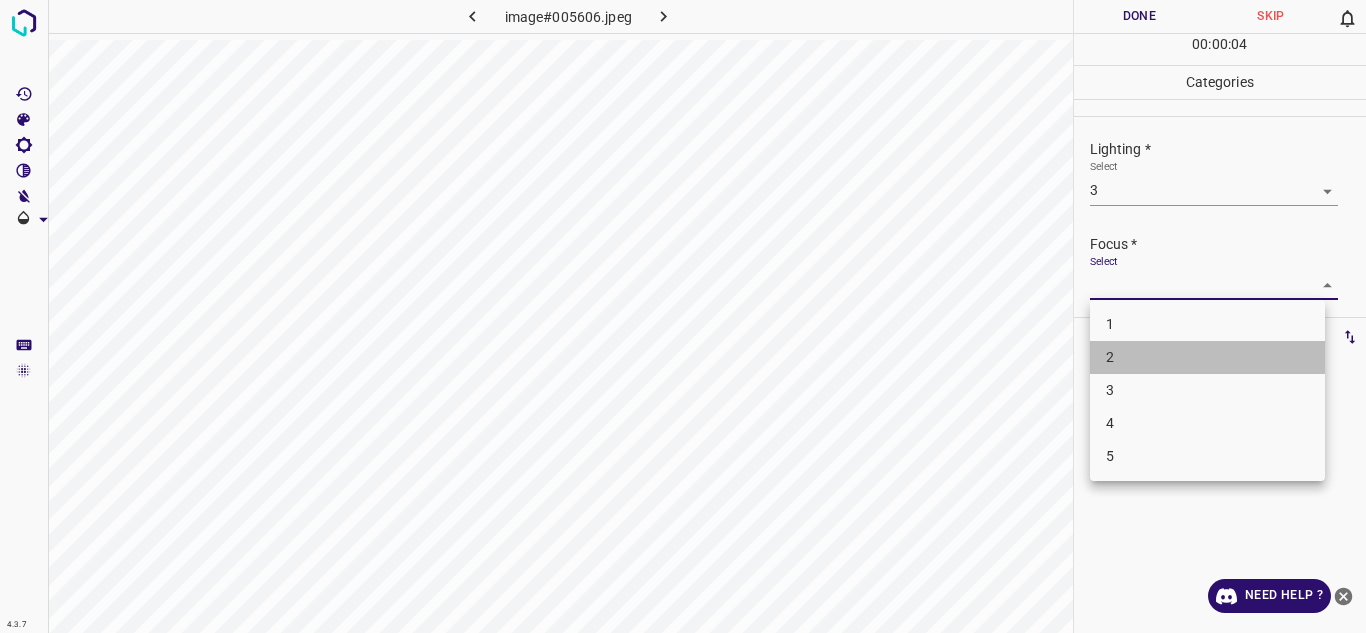 click on "2" at bounding box center [1207, 357] 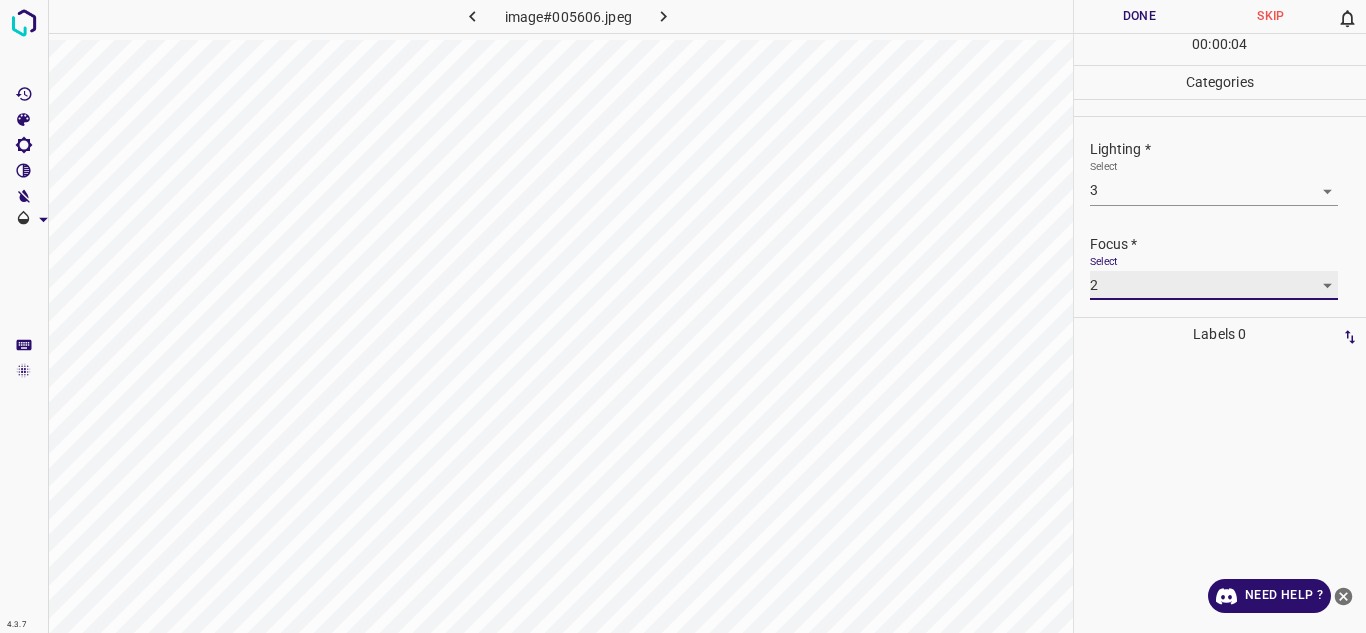 scroll, scrollTop: 98, scrollLeft: 0, axis: vertical 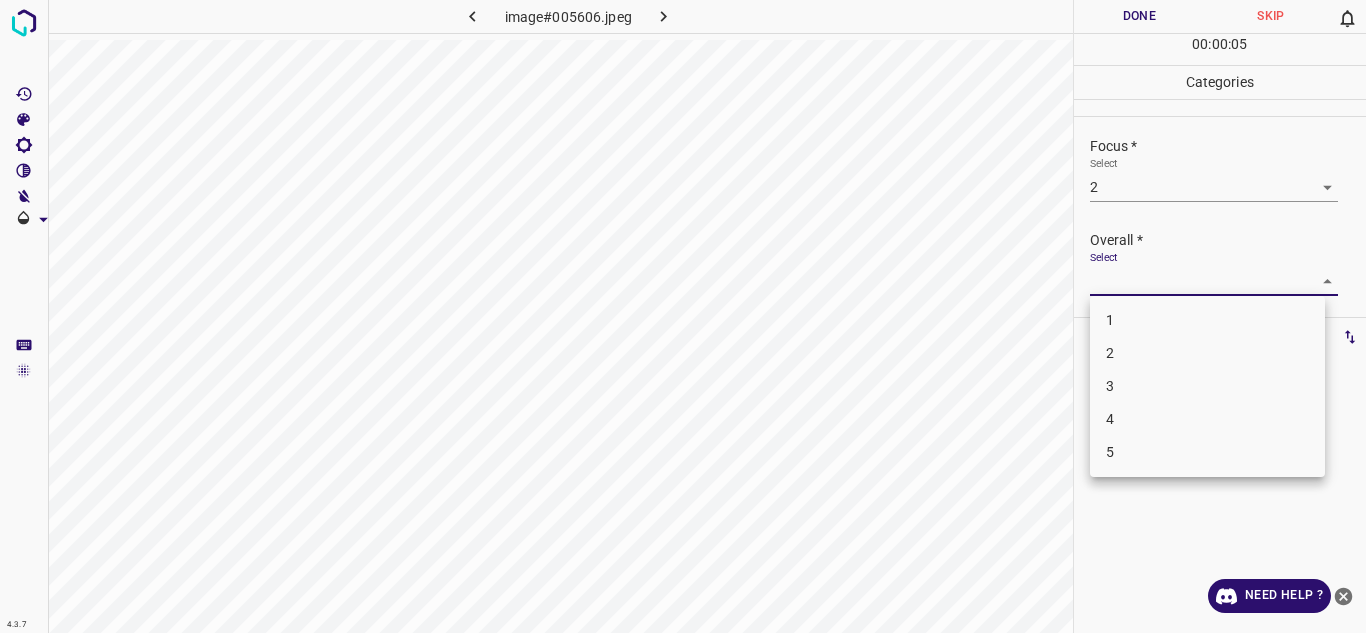 drag, startPoint x: 1306, startPoint y: 277, endPoint x: 1178, endPoint y: 343, distance: 144.01389 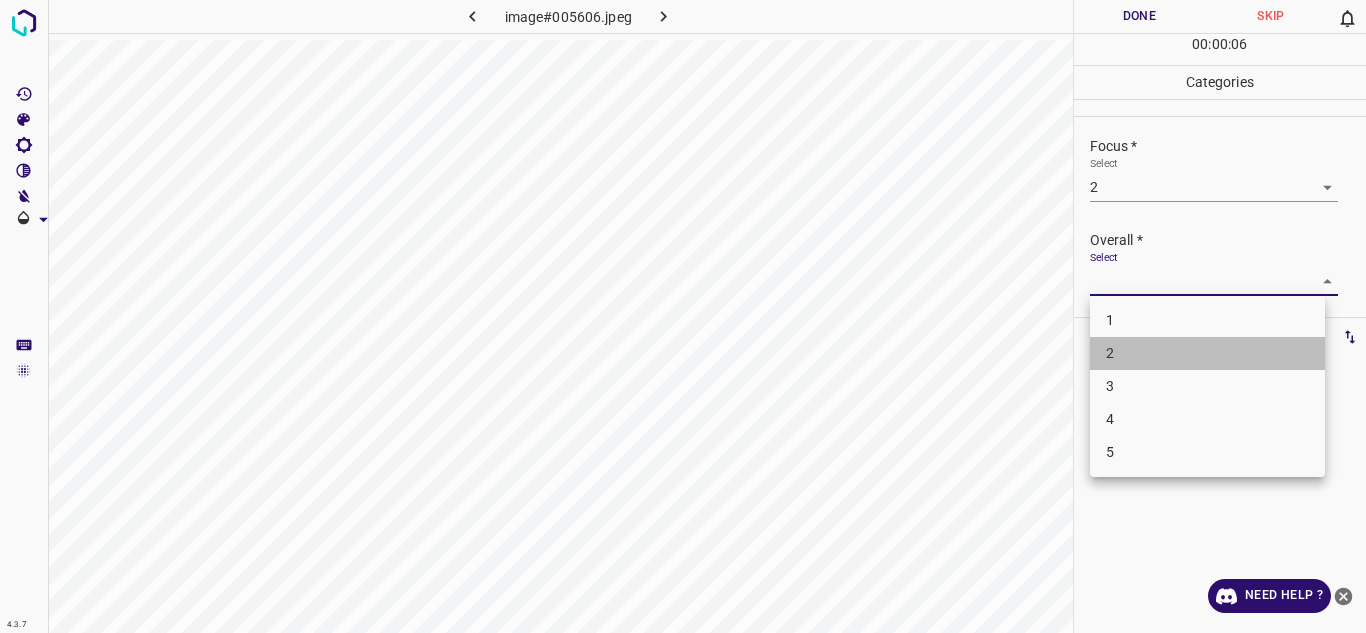 click on "2" at bounding box center [1207, 353] 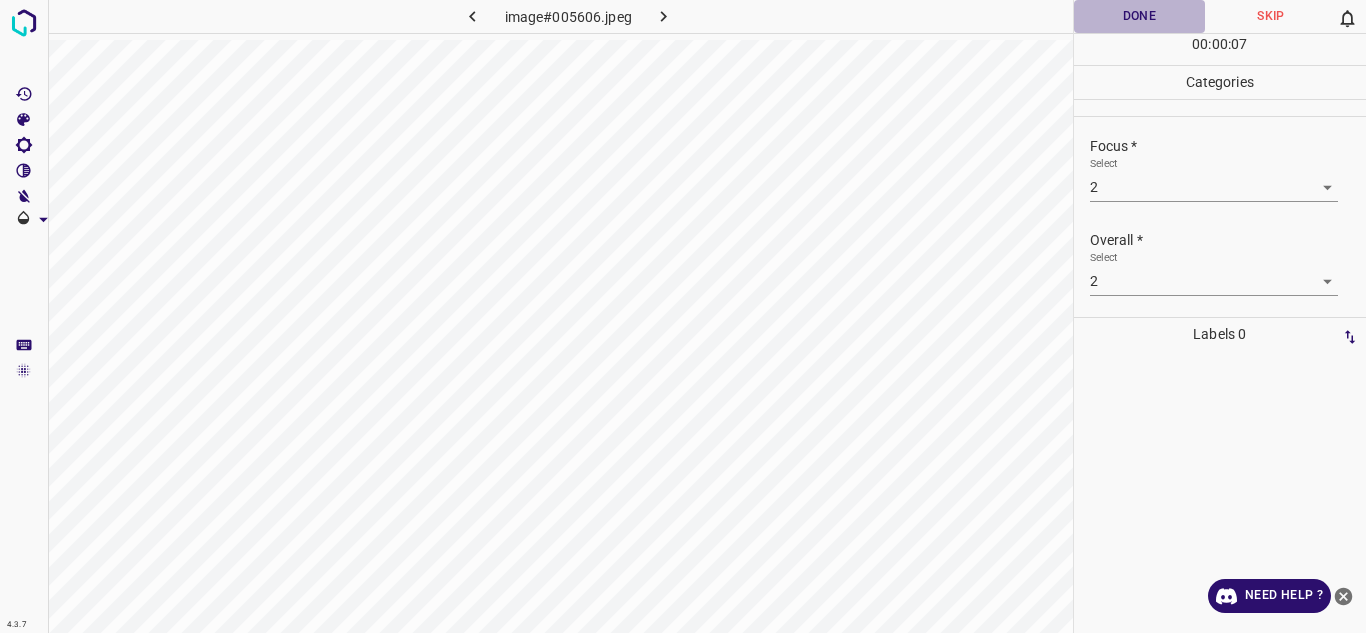 click on "Done" at bounding box center [1140, 16] 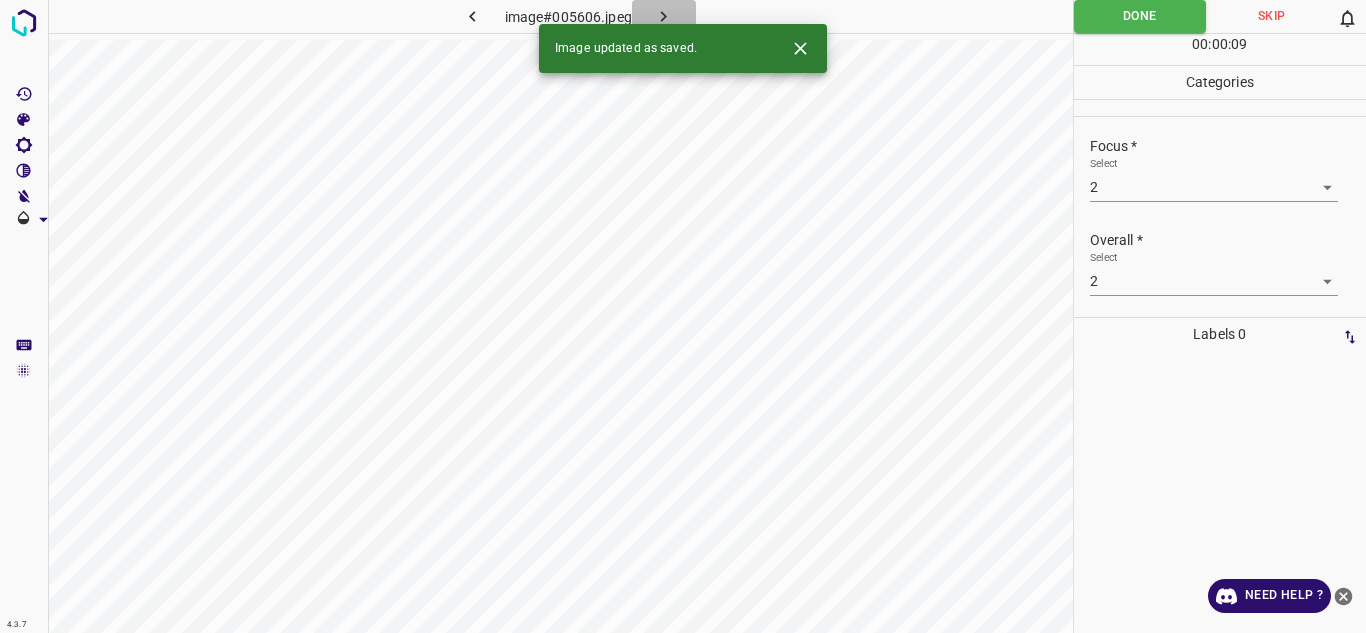 click 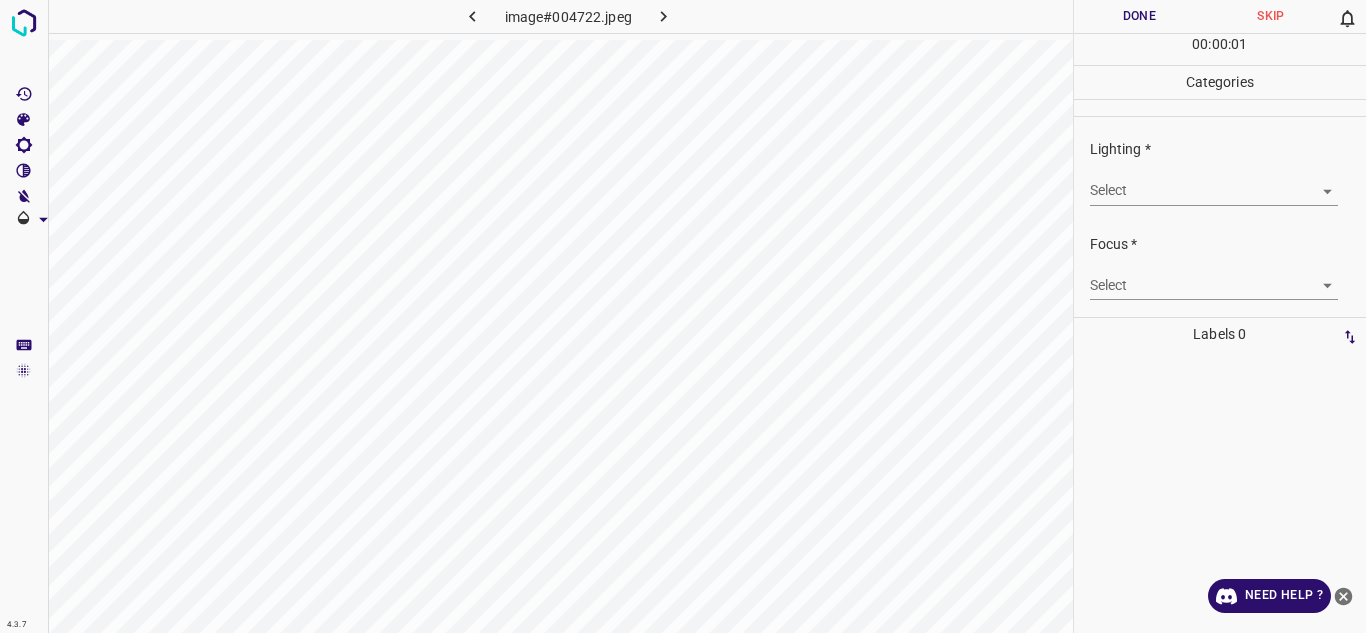 click on "Lighting *  Select ​" at bounding box center [1220, 172] 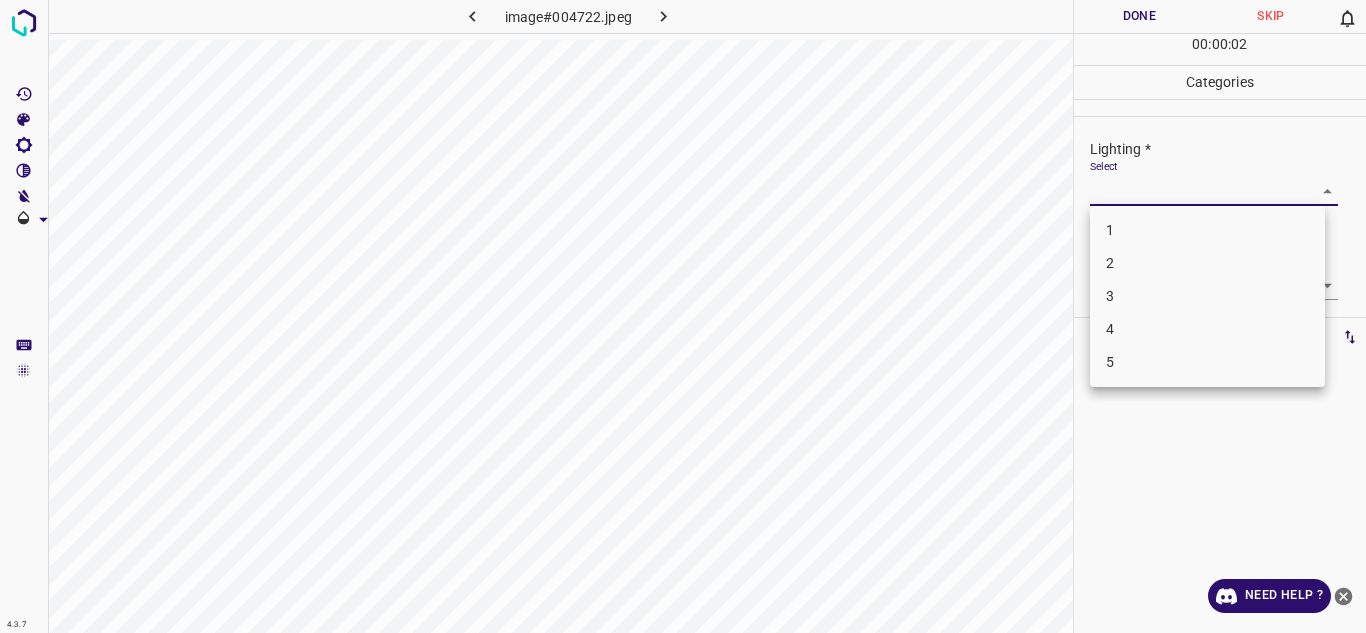 click on "4.3.7 image#004722.jpeg Done Skip 0 00   : 00   : 02   Categories Lighting *  Select ​ Focus *  Select ​ Overall *  Select ​ Labels   0 Categories 1 Lighting 2 Focus 3 Overall Tools Space Change between modes (Draw & Edit) I Auto labeling R Restore zoom M Zoom in N Zoom out Delete Delete selecte label Filters Z Restore filters X Saturation filter C Brightness filter V Contrast filter B Gray scale filter General O Download Need Help ? Texto original Valora esta traducción Tu opinión servirá para ayudar a mejorar el Traductor de Google - Text - Hide - Delete 1 2 3 4 5" at bounding box center (683, 316) 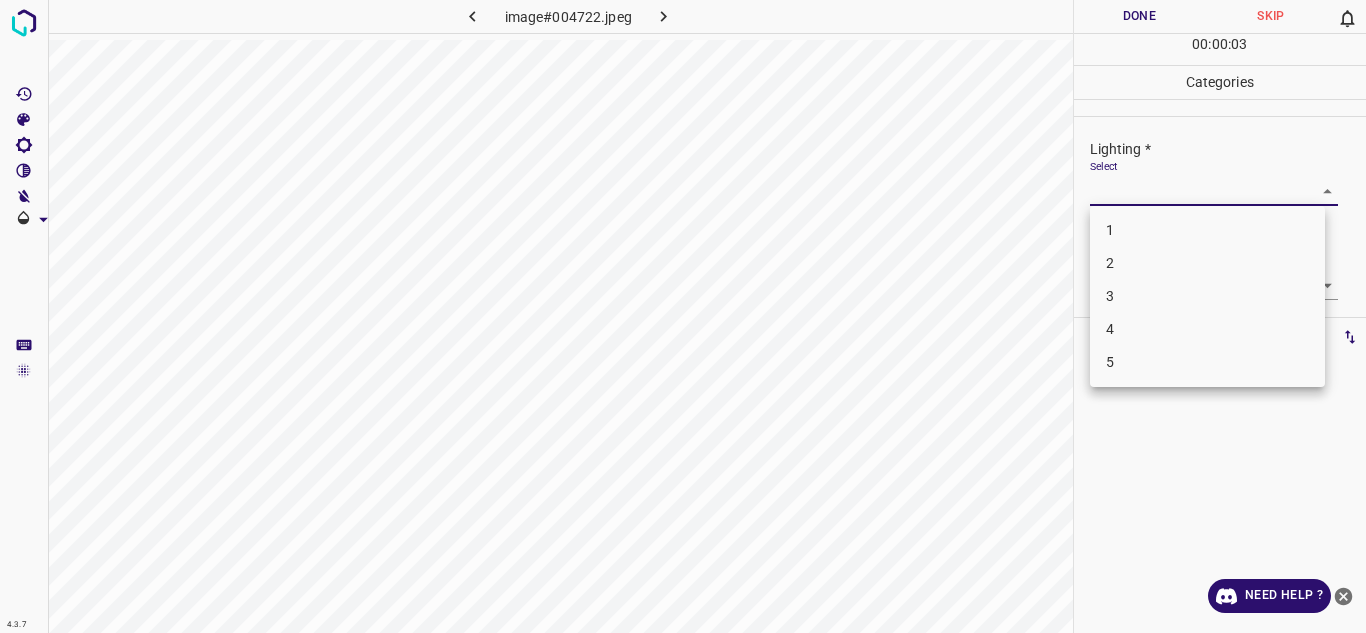 click on "3" at bounding box center [1207, 296] 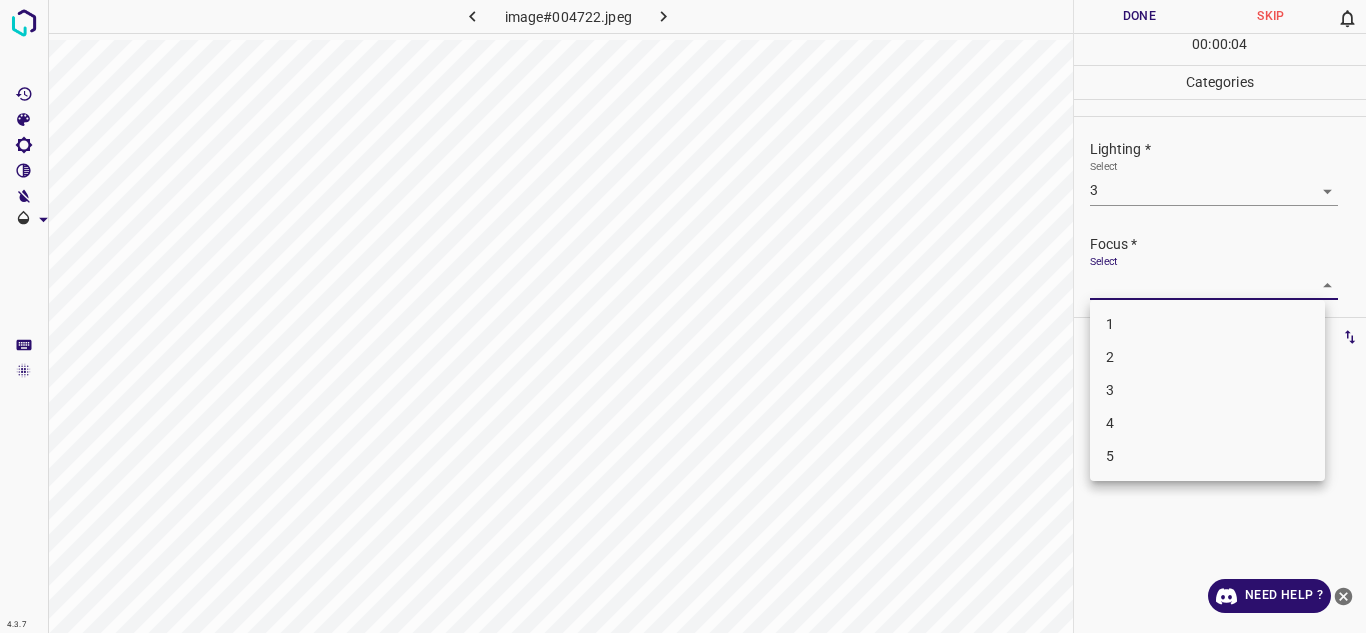 drag, startPoint x: 1191, startPoint y: 285, endPoint x: 1169, endPoint y: 352, distance: 70.5195 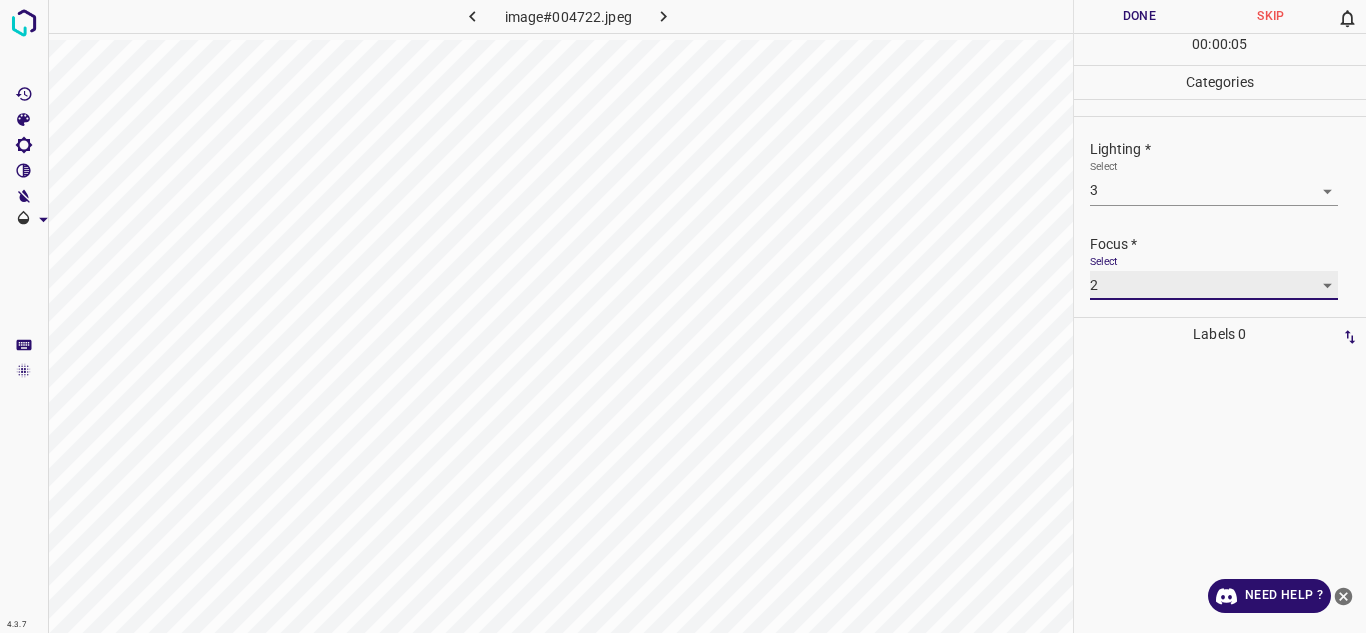 scroll, scrollTop: 98, scrollLeft: 0, axis: vertical 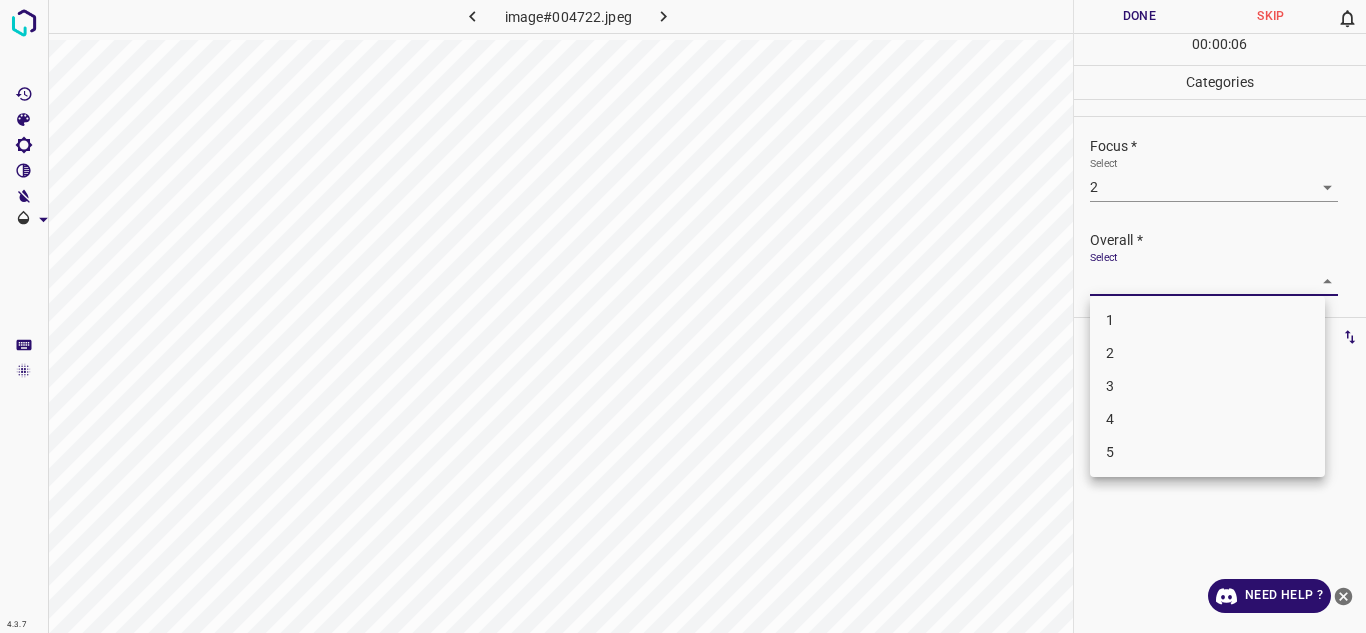 drag, startPoint x: 1295, startPoint y: 278, endPoint x: 1171, endPoint y: 346, distance: 141.42136 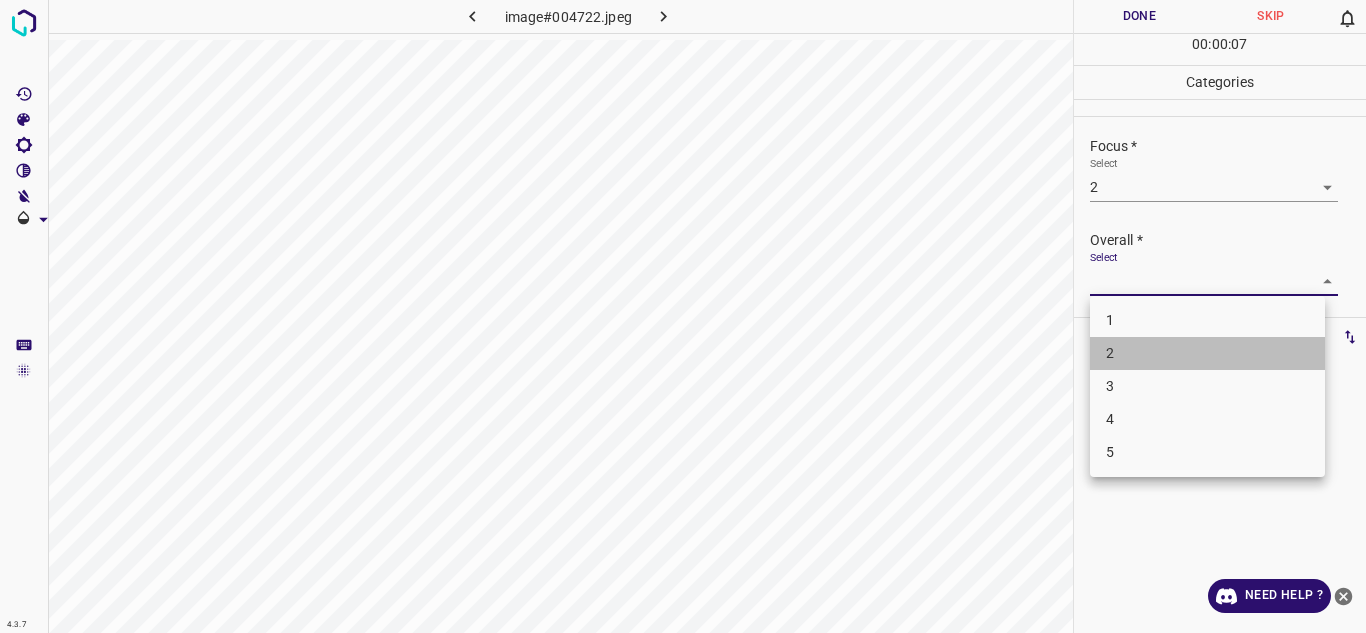 click on "2" at bounding box center (1207, 353) 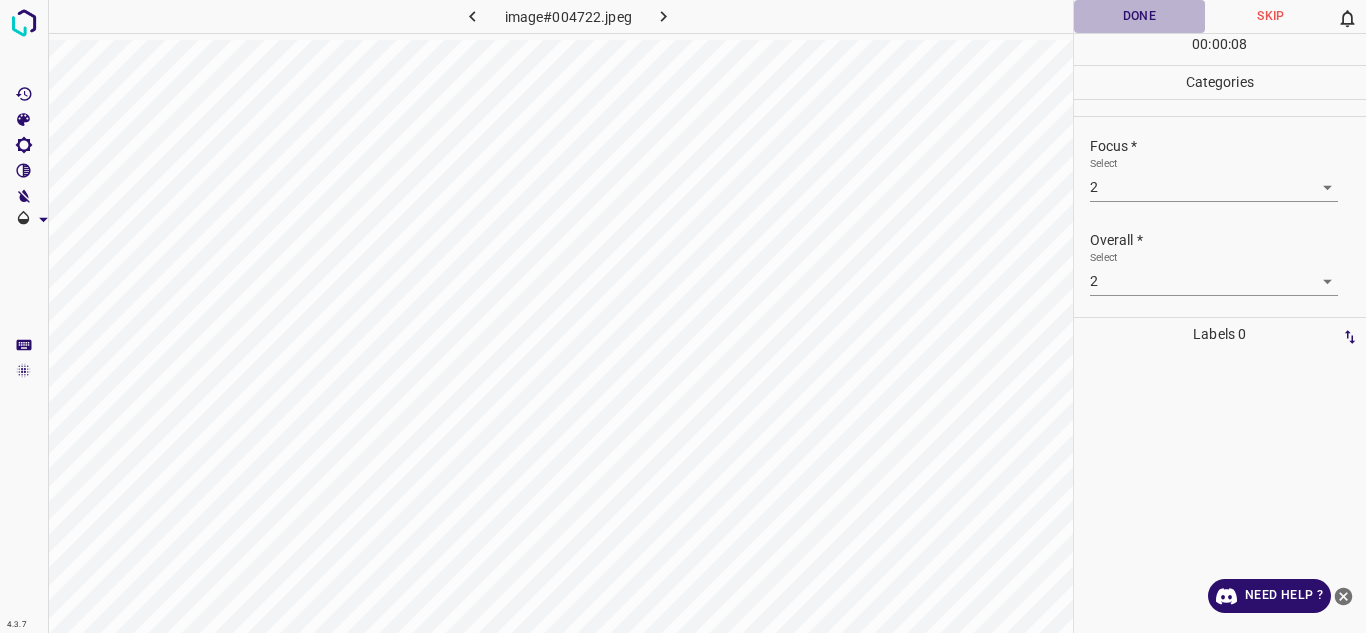 click on "Done" at bounding box center (1140, 16) 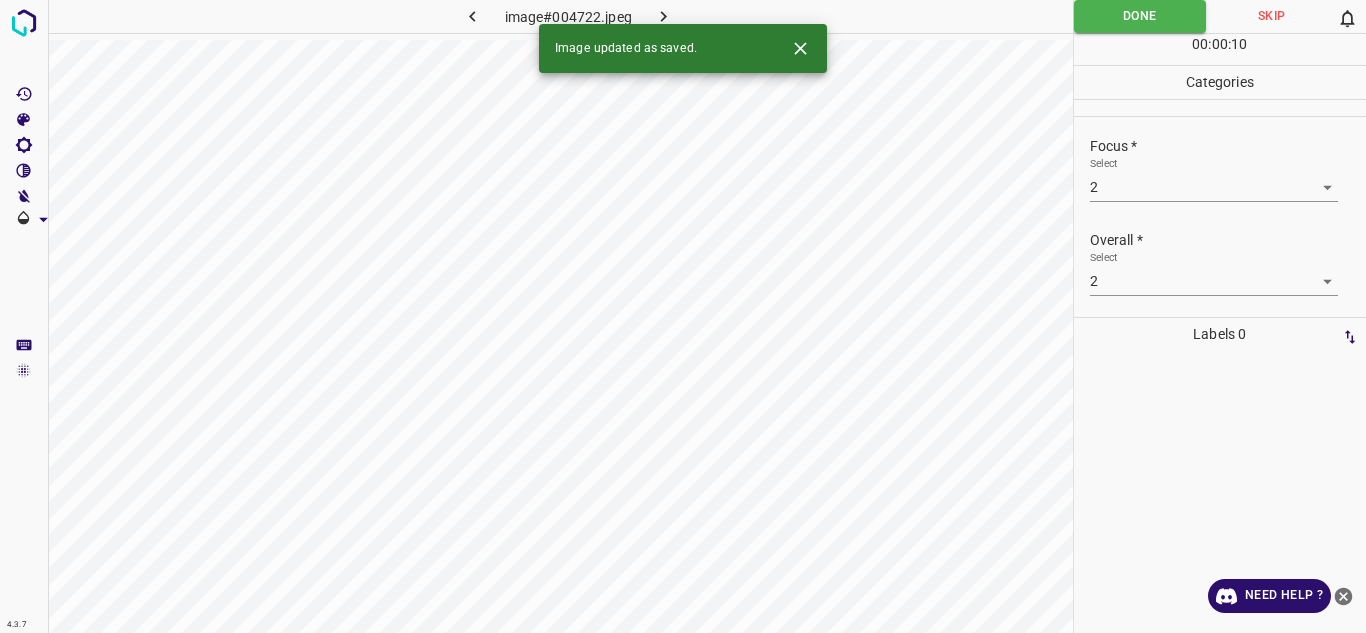 click on "Image updated as saved." at bounding box center (683, 48) 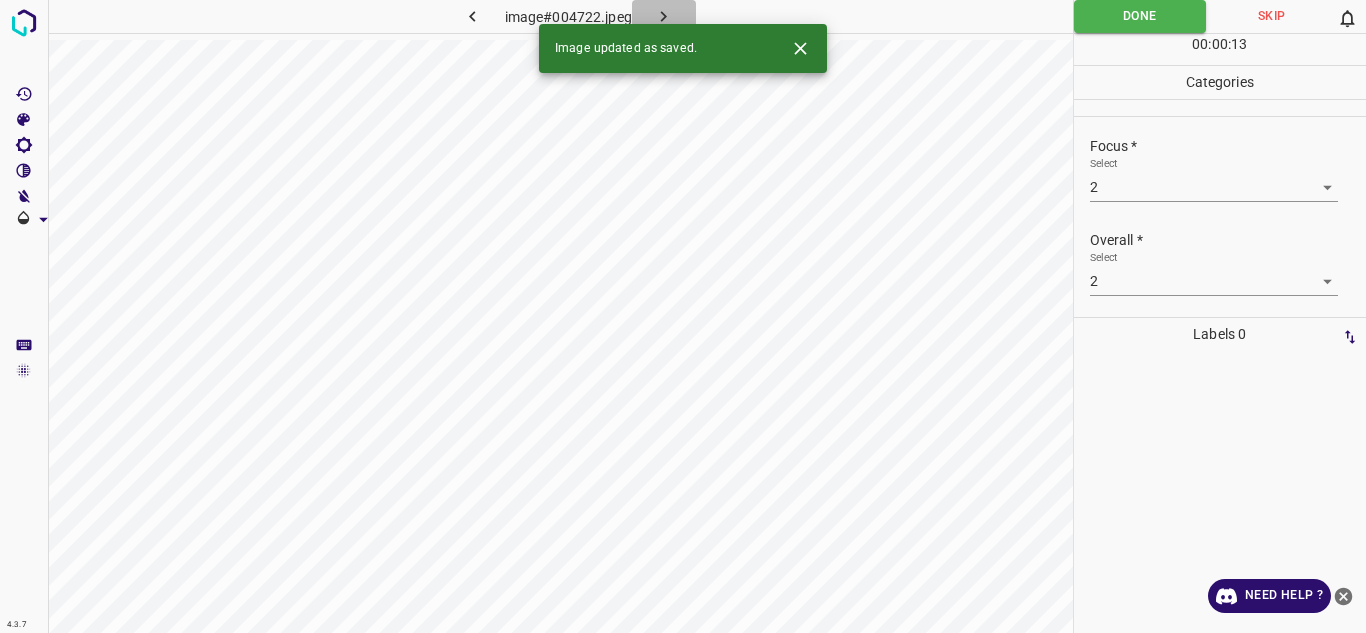 click 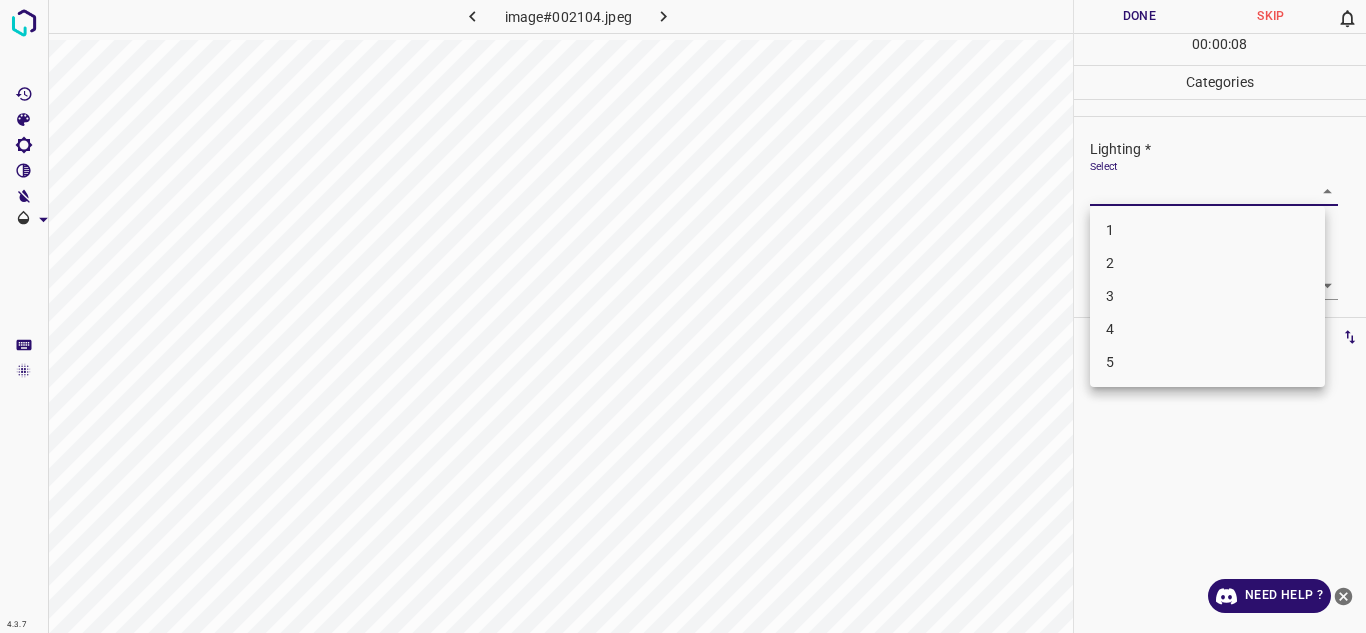 click on "4.3.7 image#002104.jpeg Done Skip 0 00   : 00   : 08   Categories Lighting *  Select ​ Focus *  Select ​ Overall *  Select ​ Labels   0 Categories 1 Lighting 2 Focus 3 Overall Tools Space Change between modes (Draw & Edit) I Auto labeling R Restore zoom M Zoom in N Zoom out Delete Delete selecte label Filters Z Restore filters X Saturation filter C Brightness filter V Contrast filter B Gray scale filter General O Download Need Help ? Texto original Valora esta traducción Tu opinión servirá para ayudar a mejorar el Traductor de Google - Text - Hide - Delete 1 2 3 4 5" at bounding box center [683, 316] 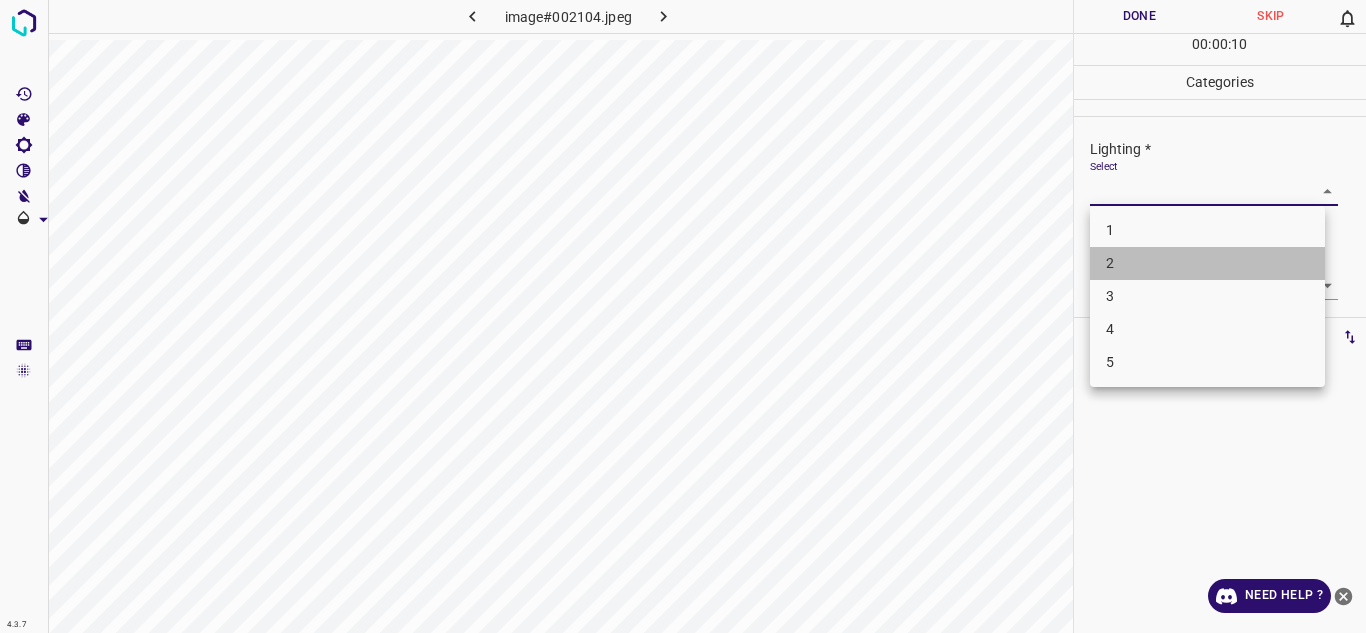 click on "2" at bounding box center (1207, 263) 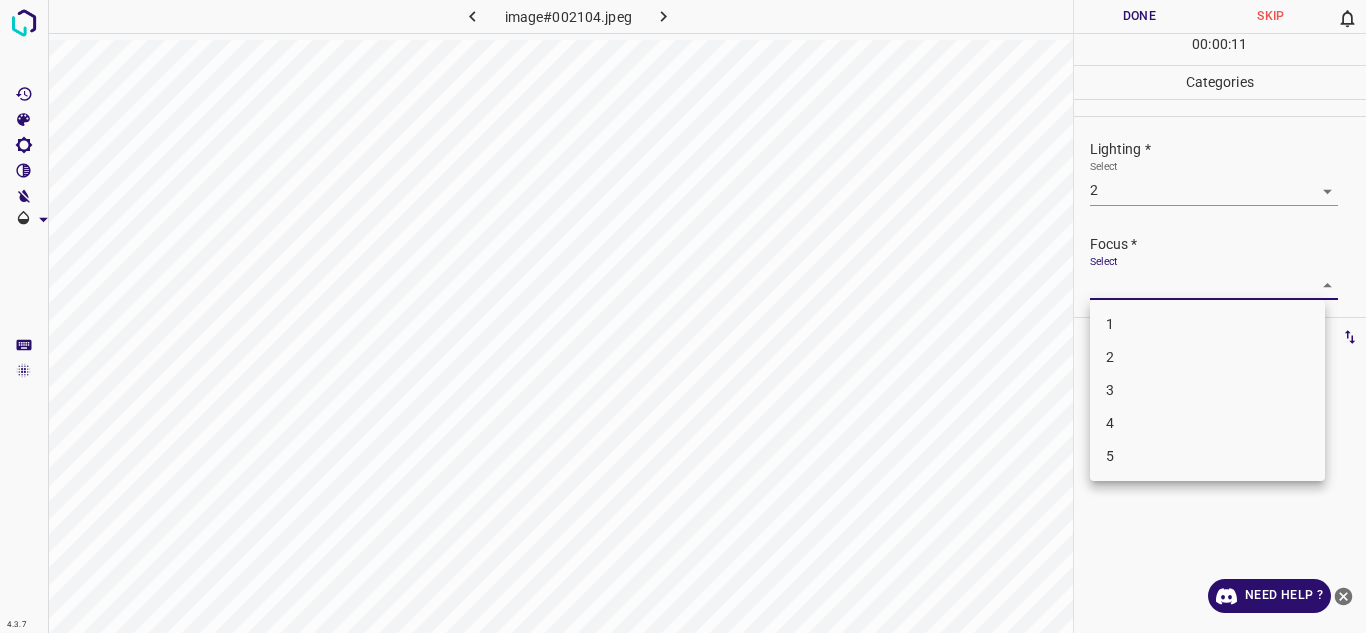 drag, startPoint x: 1193, startPoint y: 275, endPoint x: 1189, endPoint y: 350, distance: 75.10659 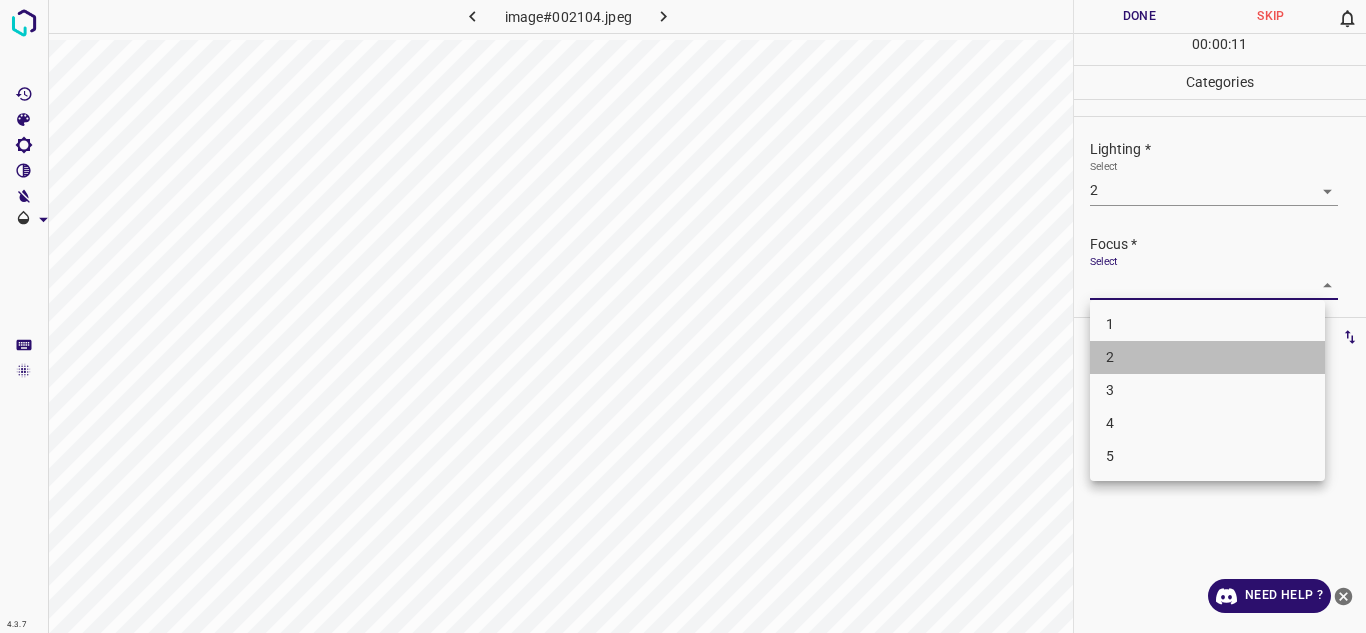 click on "2" at bounding box center (1207, 357) 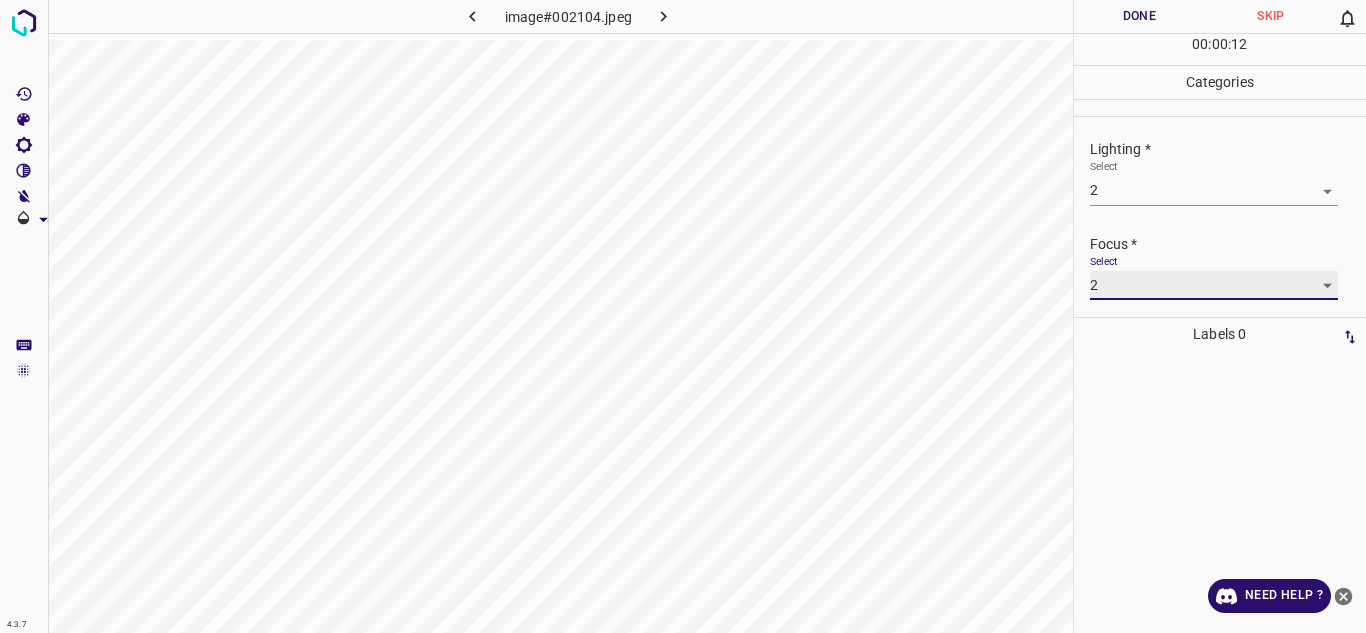 scroll, scrollTop: 98, scrollLeft: 0, axis: vertical 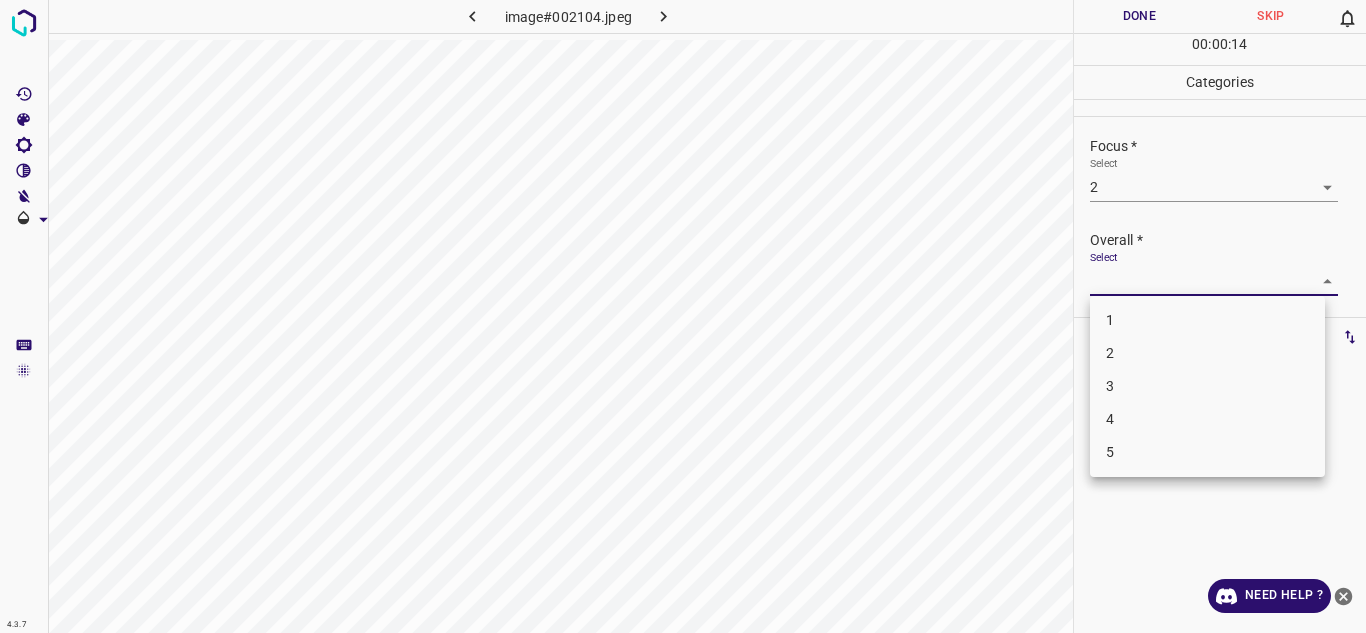 drag, startPoint x: 1253, startPoint y: 288, endPoint x: 1198, endPoint y: 354, distance: 85.91275 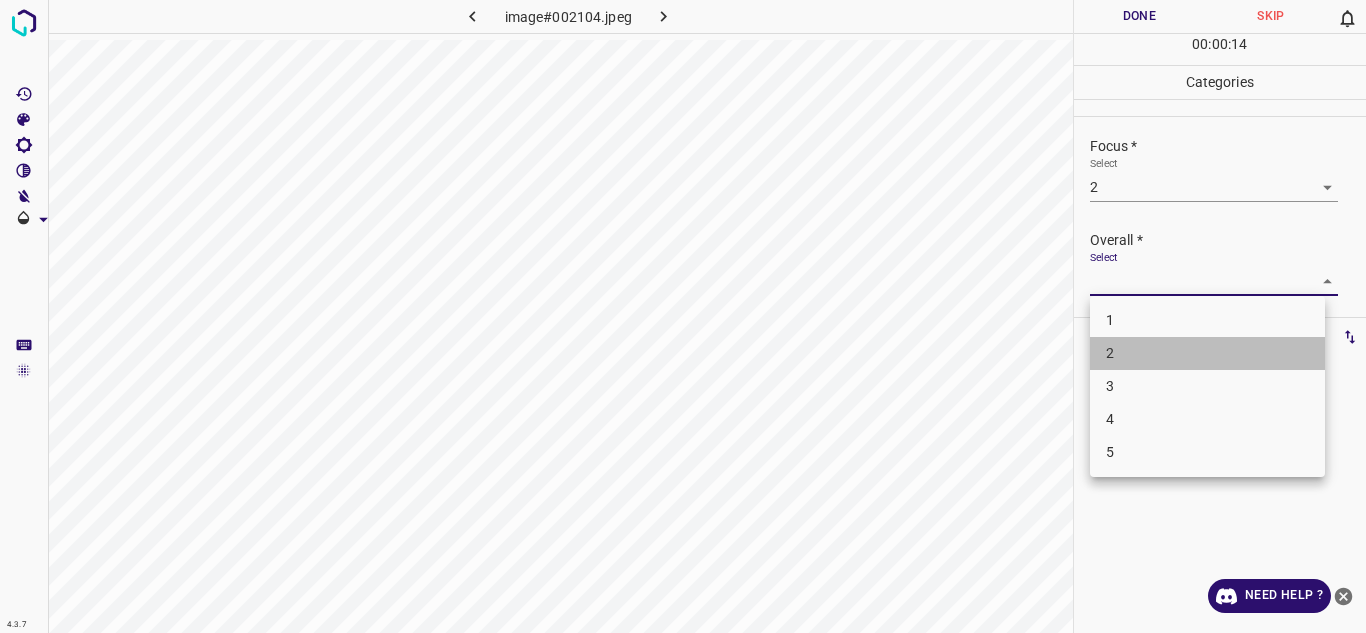 click on "2" at bounding box center (1207, 353) 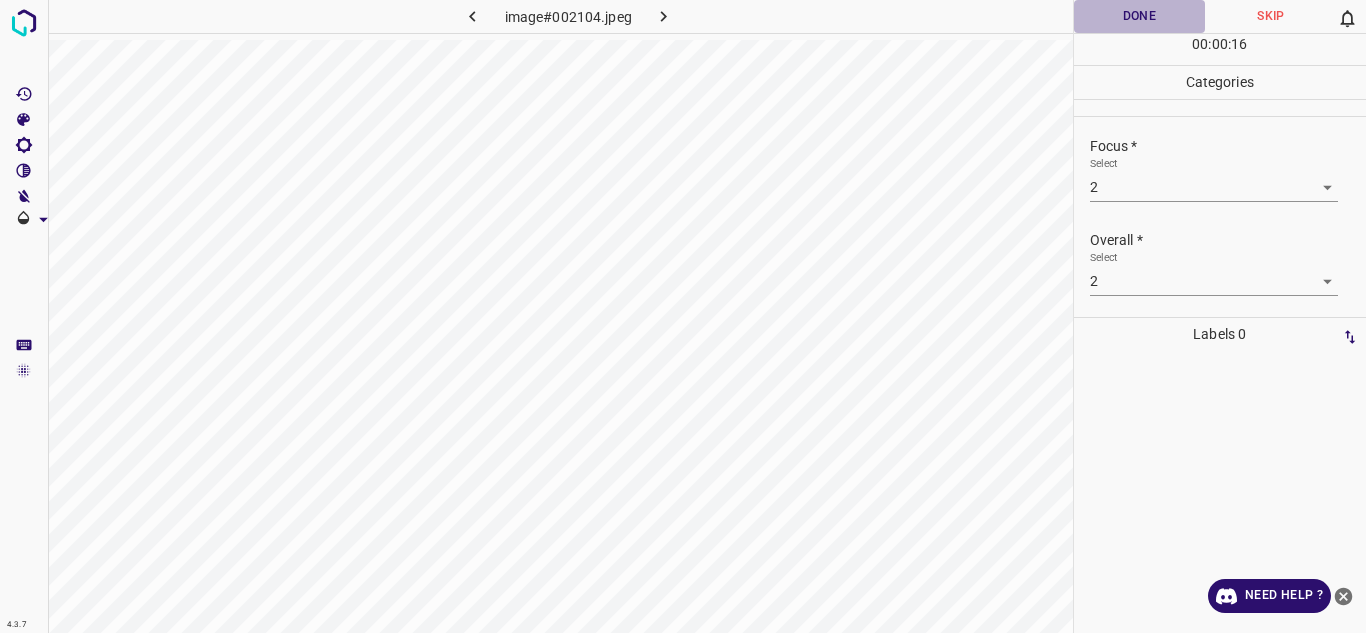 click on "Done" at bounding box center [1140, 16] 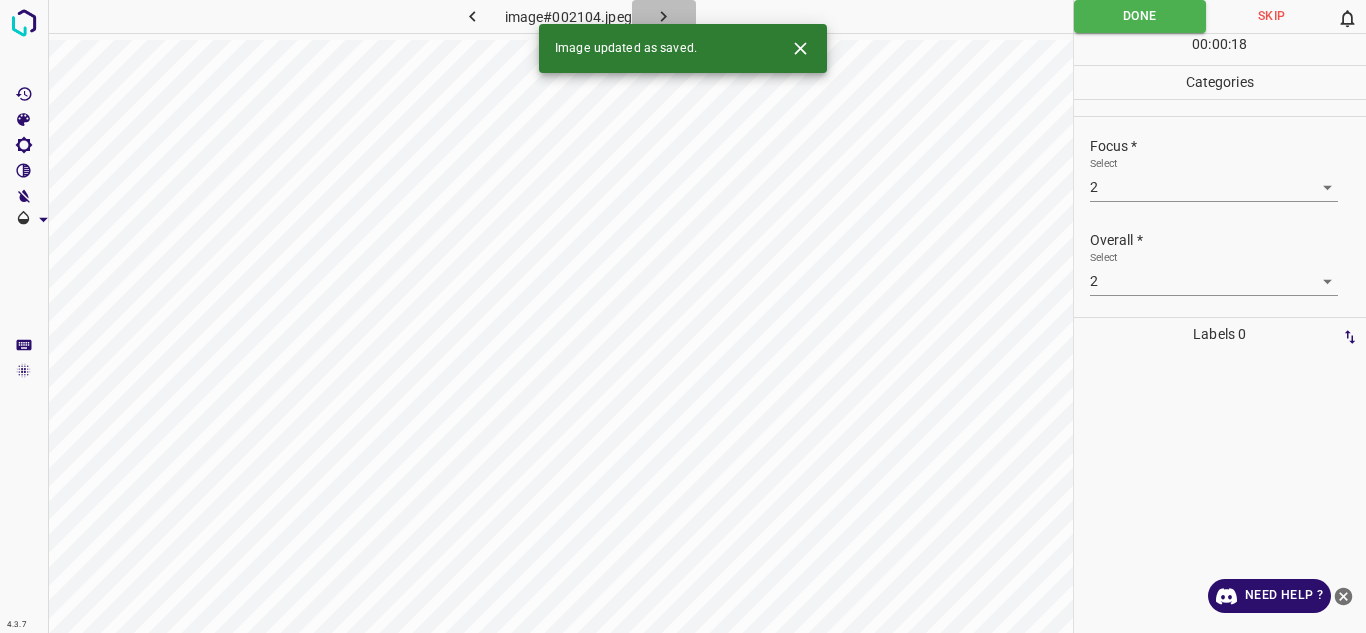 click 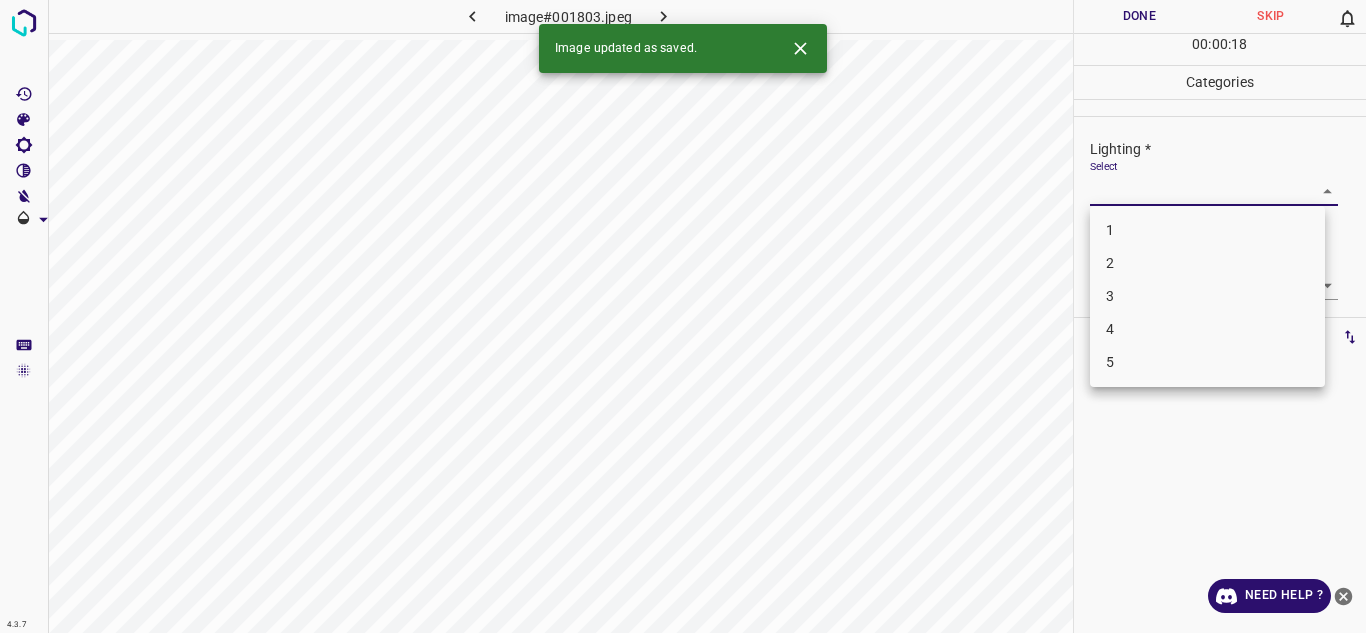 click on "4.3.7 image#001803.jpeg Done Skip 0 00   : 00   : 18   Categories Lighting *  Select ​ Focus *  Select ​ Overall *  Select ​ Labels   0 Categories 1 Lighting 2 Focus 3 Overall Tools Space Change between modes (Draw & Edit) I Auto labeling R Restore zoom M Zoom in N Zoom out Delete Delete selecte label Filters Z Restore filters X Saturation filter C Brightness filter V Contrast filter B Gray scale filter General O Download Image updated as saved. Need Help ? Texto original Valora esta traducción Tu opinión servirá para ayudar a mejorar el Traductor de Google - Text - Hide - Delete 1 2 3 4 5" at bounding box center (683, 316) 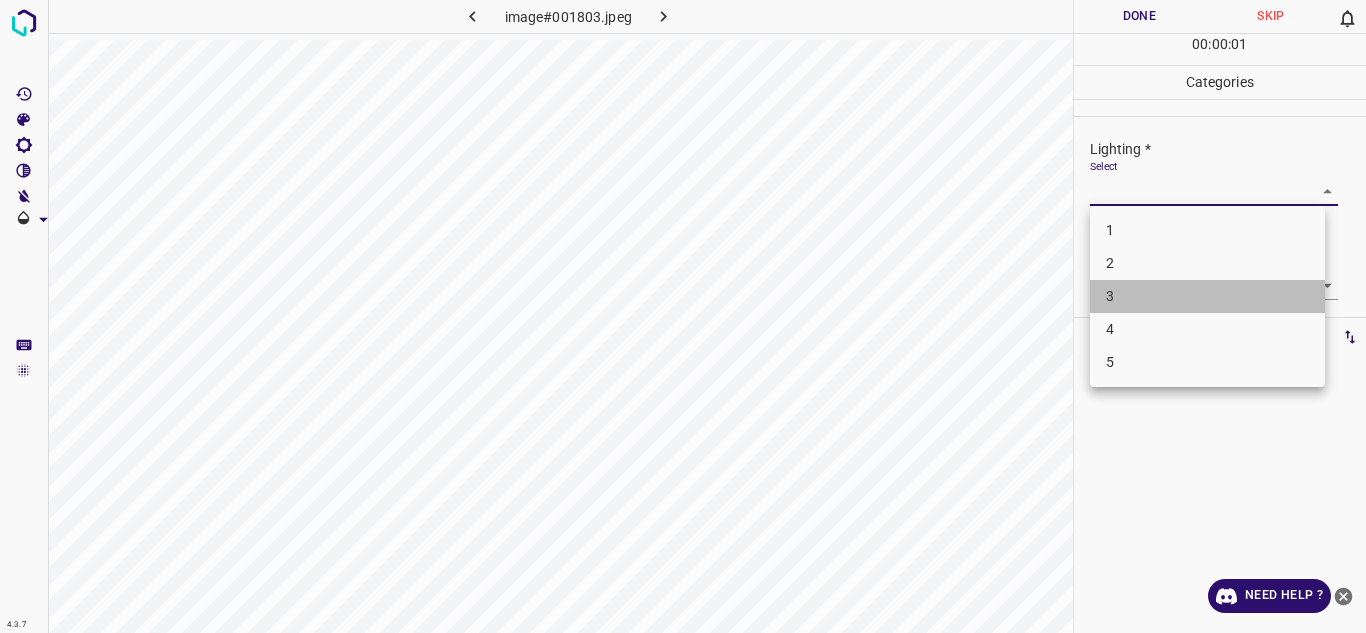 click on "3" at bounding box center (1207, 296) 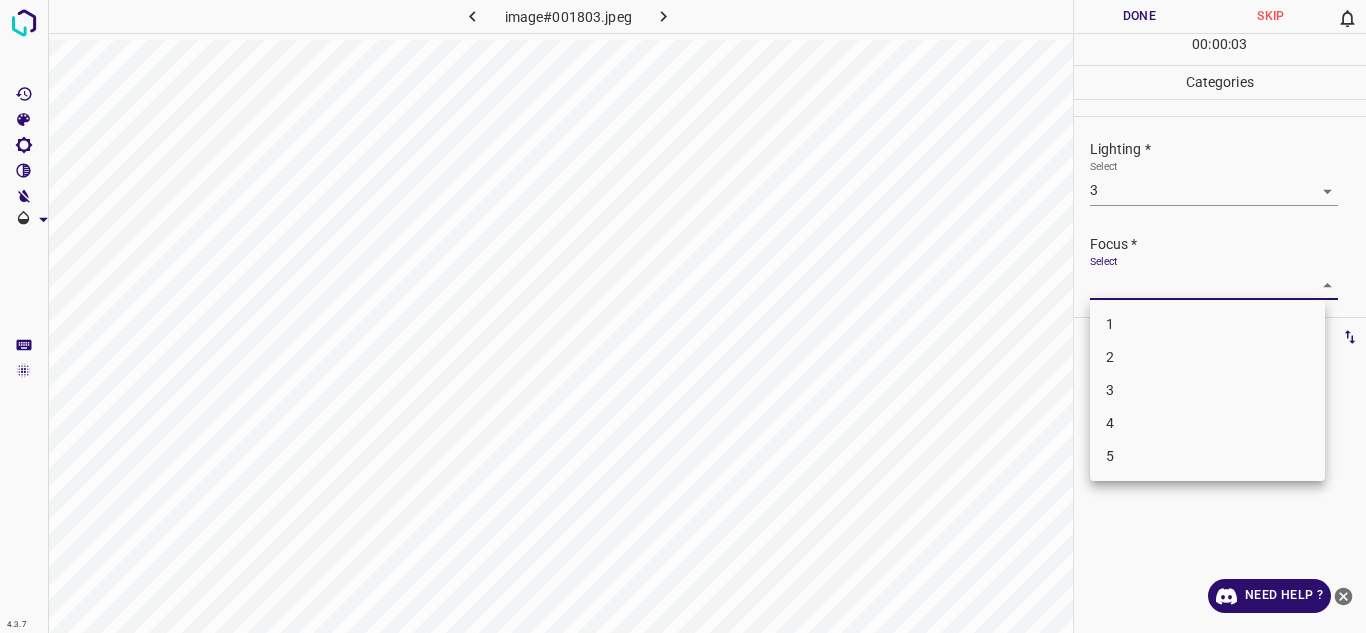 drag, startPoint x: 1171, startPoint y: 280, endPoint x: 1158, endPoint y: 366, distance: 86.977005 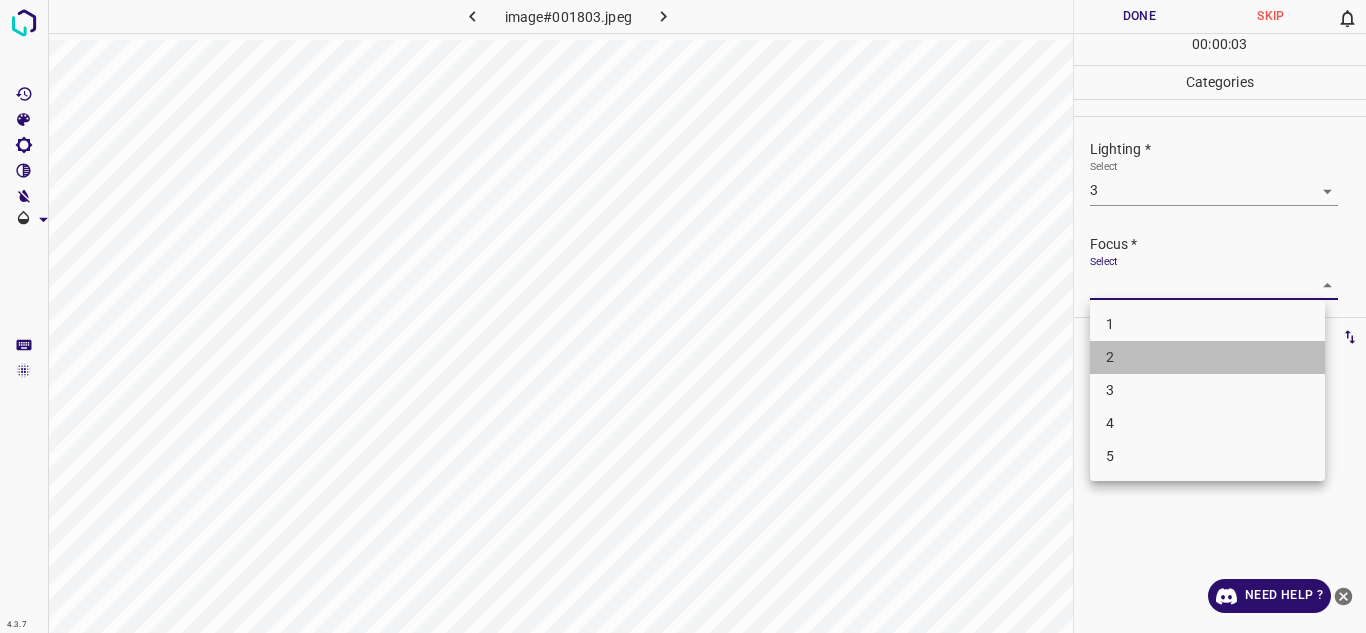 click on "2" at bounding box center [1207, 357] 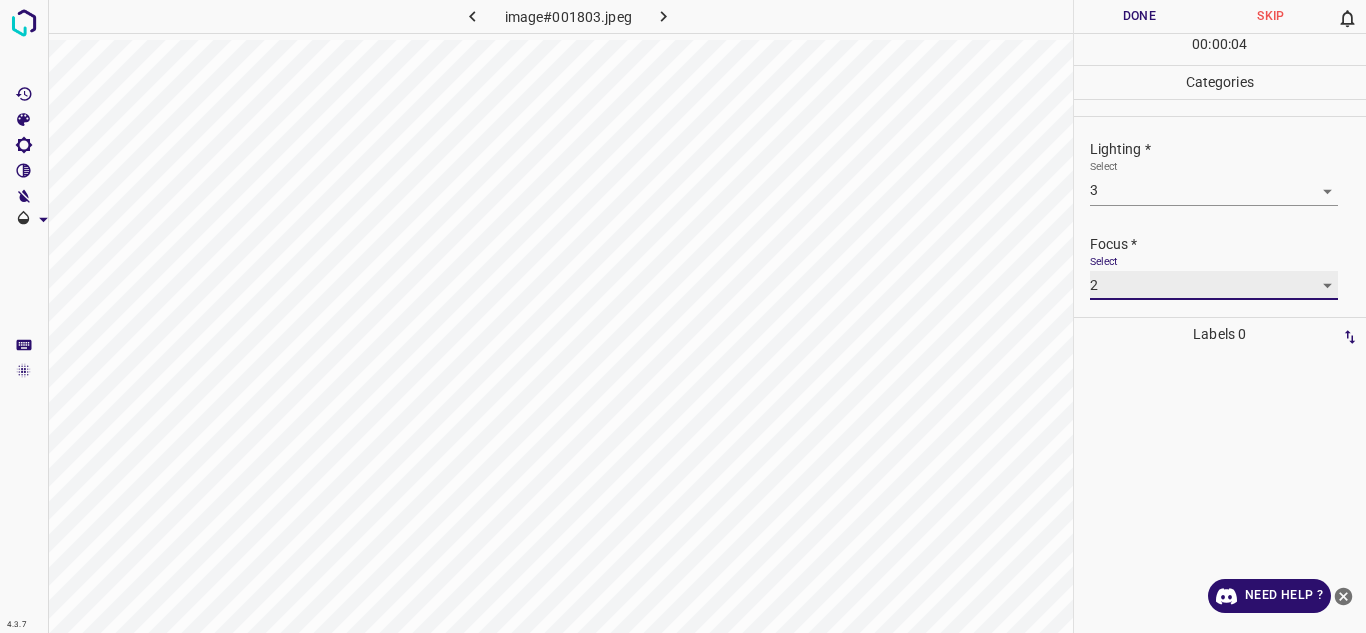 scroll, scrollTop: 98, scrollLeft: 0, axis: vertical 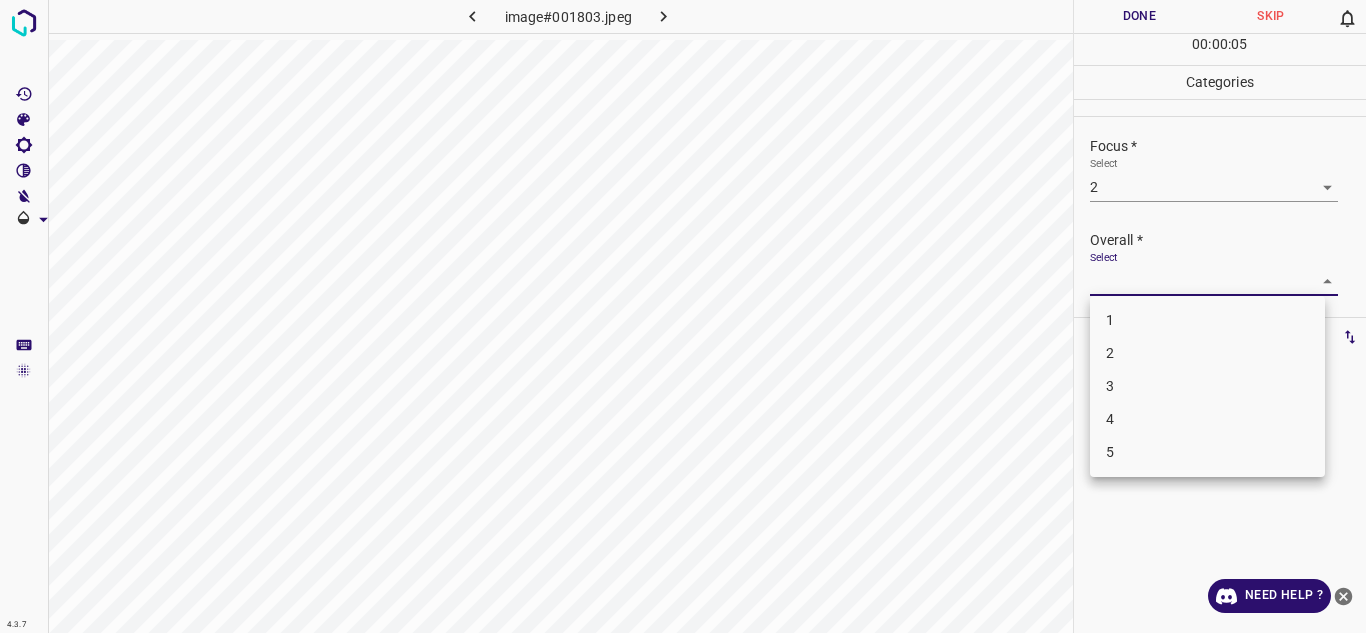 drag, startPoint x: 1286, startPoint y: 277, endPoint x: 1172, endPoint y: 367, distance: 145.24461 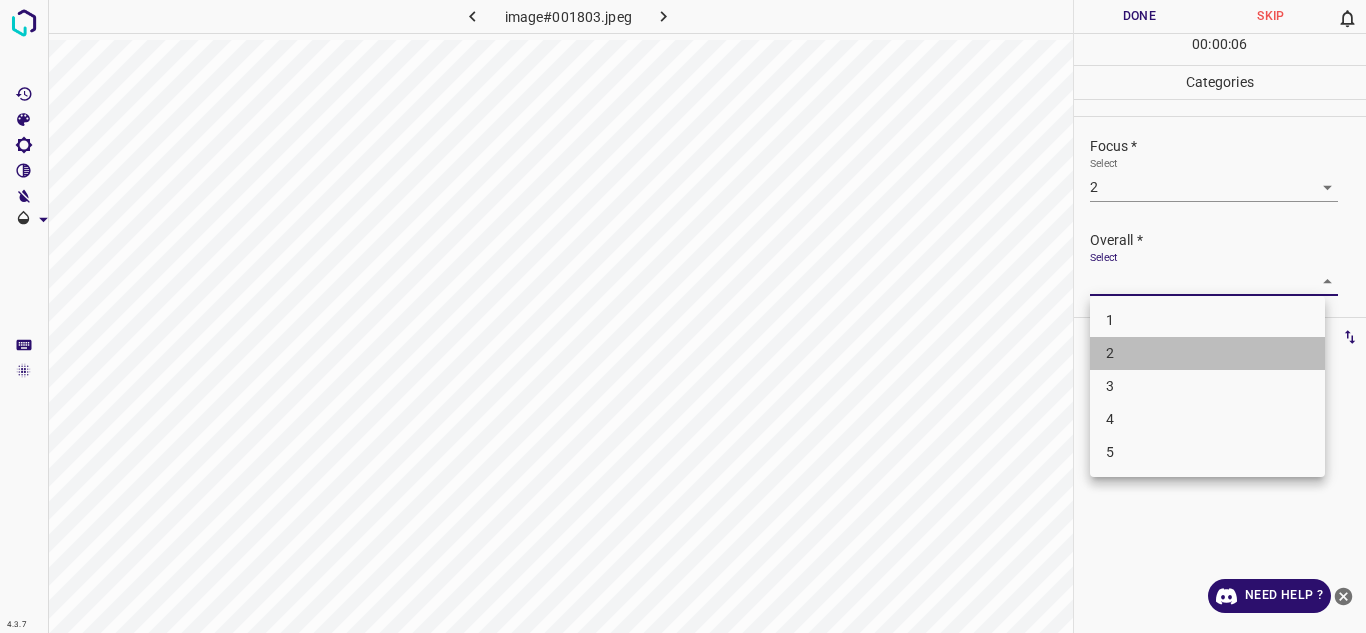 click on "2" at bounding box center (1207, 353) 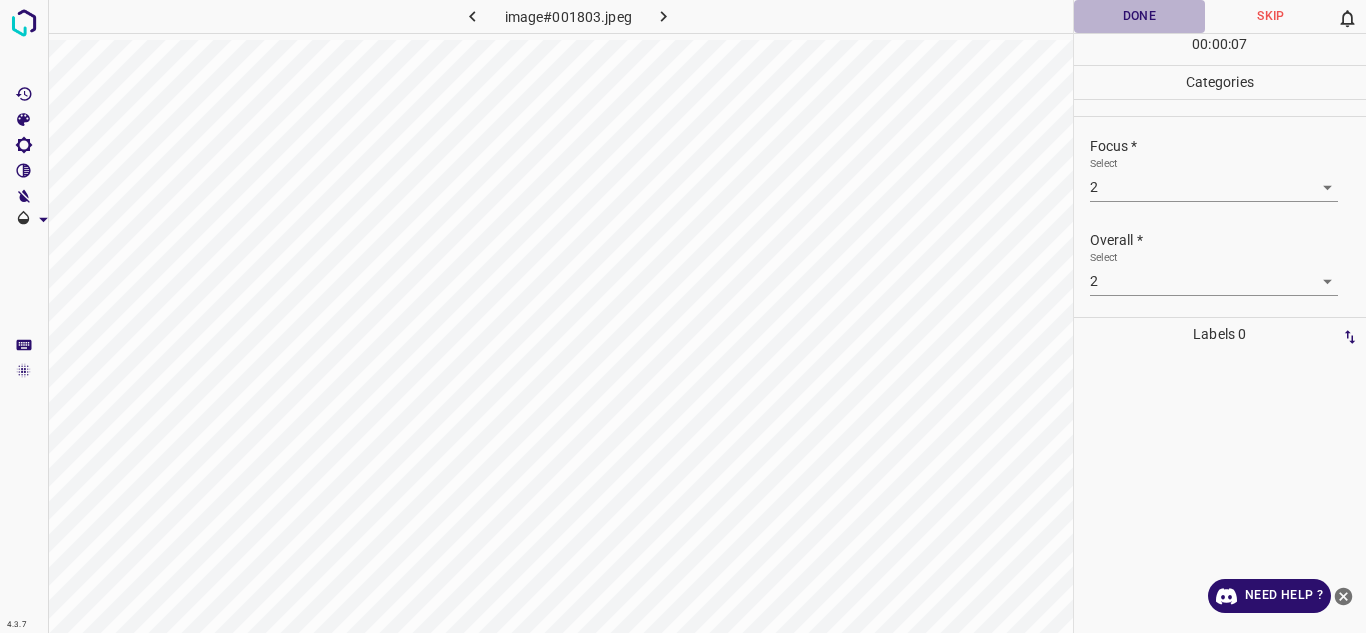 click on "Done" at bounding box center (1140, 16) 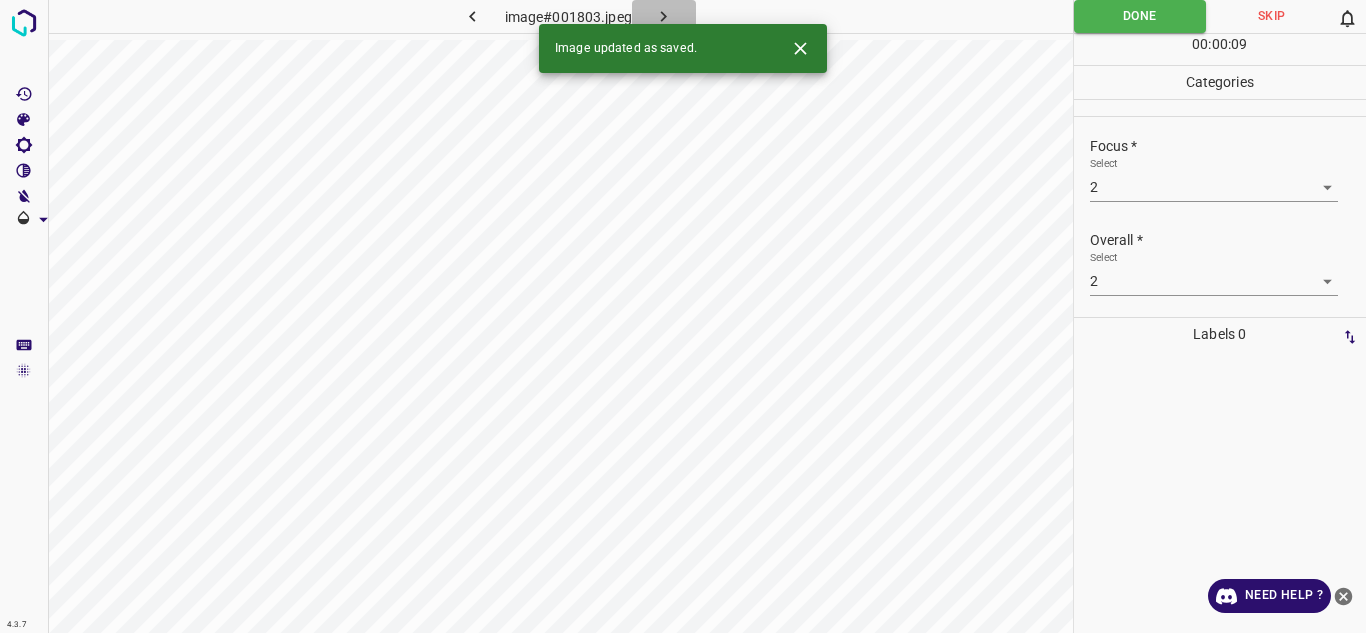 click at bounding box center [664, 16] 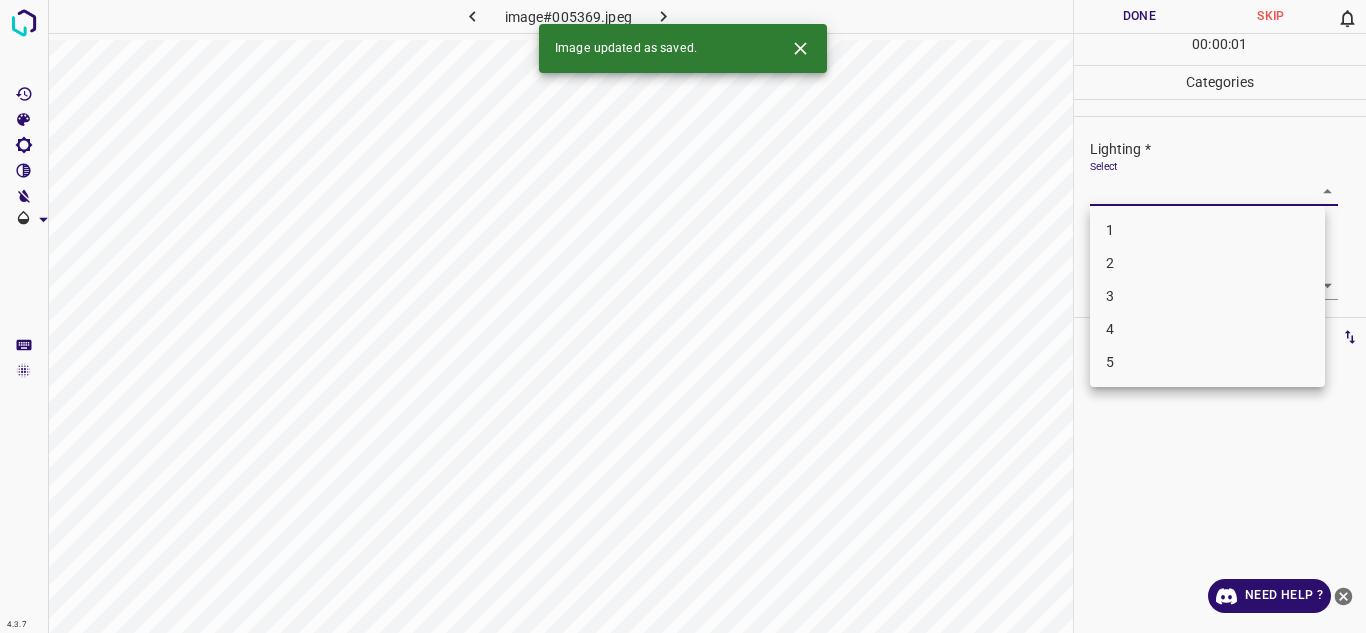 drag, startPoint x: 1181, startPoint y: 185, endPoint x: 1155, endPoint y: 290, distance: 108.17116 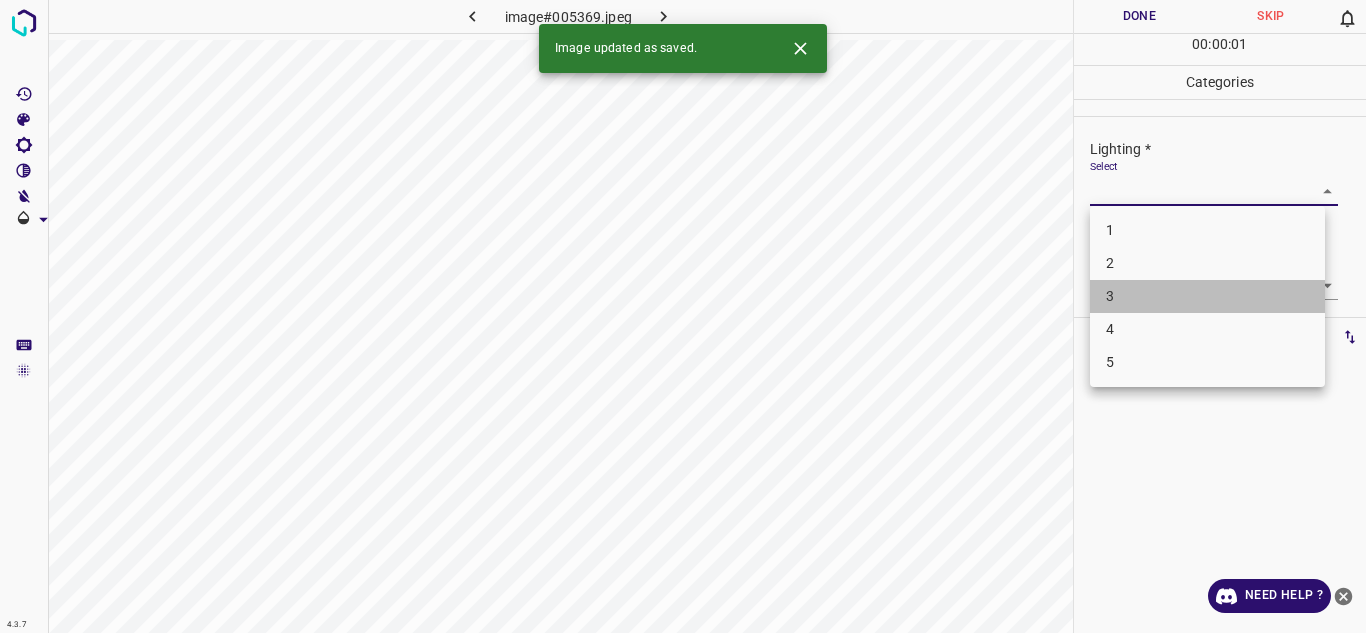 click on "3" at bounding box center (1207, 296) 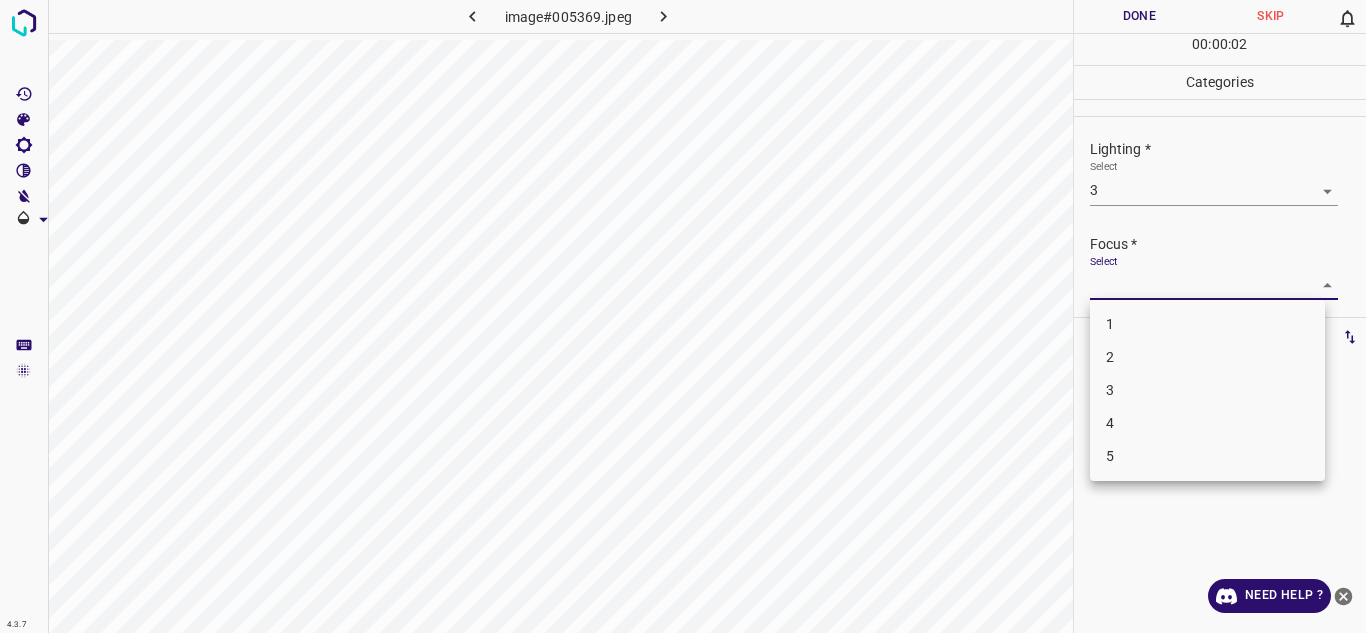 drag, startPoint x: 1155, startPoint y: 290, endPoint x: 1154, endPoint y: 386, distance: 96.00521 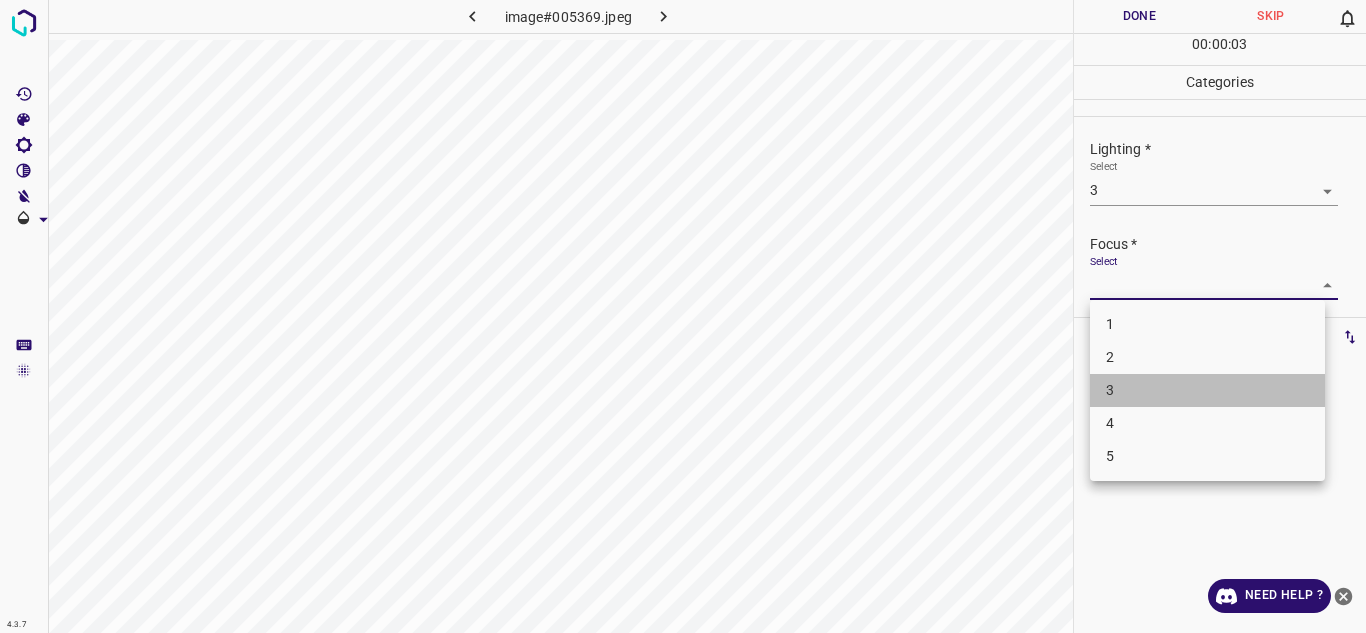 click on "3" at bounding box center [1207, 390] 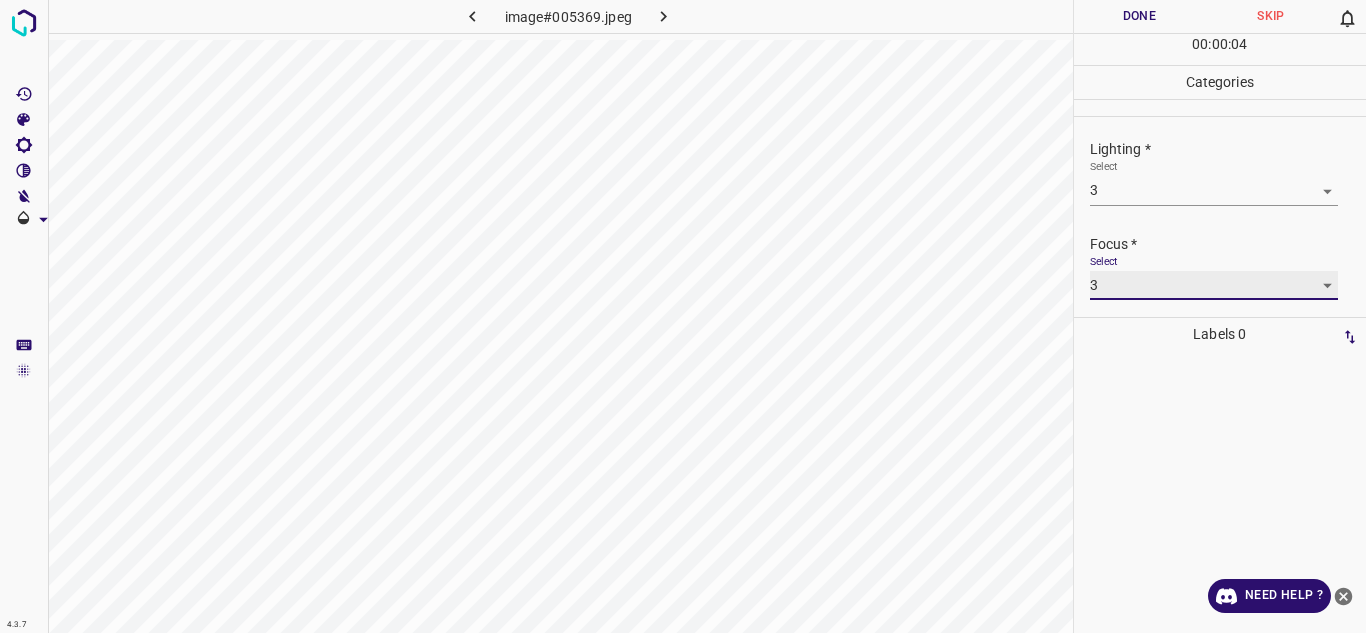scroll, scrollTop: 98, scrollLeft: 0, axis: vertical 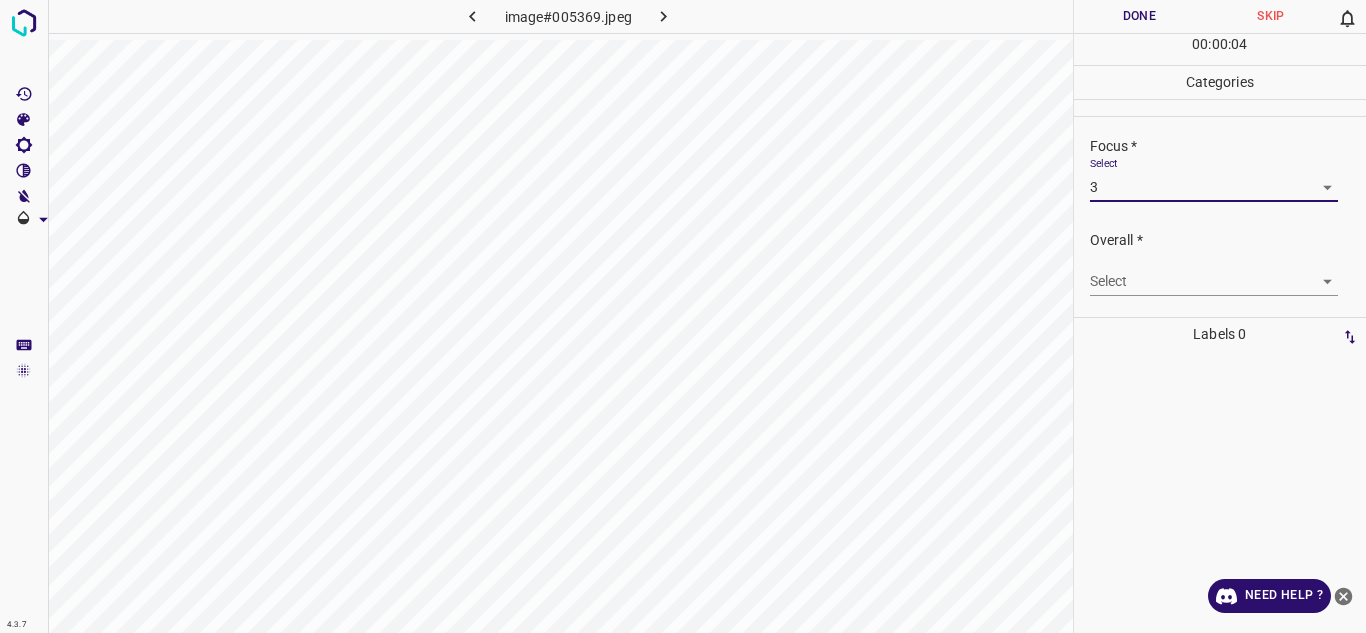 click on "4.3.7 image#005369.jpeg Done Skip 0 00   : 00   : 04   Categories Lighting *  Select 3 3 Focus *  Select 3 3 Overall *  Select ​ Labels   0 Categories 1 Lighting 2 Focus 3 Overall Tools Space Change between modes (Draw & Edit) I Auto labeling R Restore zoom M Zoom in N Zoom out Delete Delete selecte label Filters Z Restore filters X Saturation filter C Brightness filter V Contrast filter B Gray scale filter General O Download Need Help ? Texto original Valora esta traducción Tu opinión servirá para ayudar a mejorar el Traductor de Google - Text - Hide - Delete" at bounding box center (683, 316) 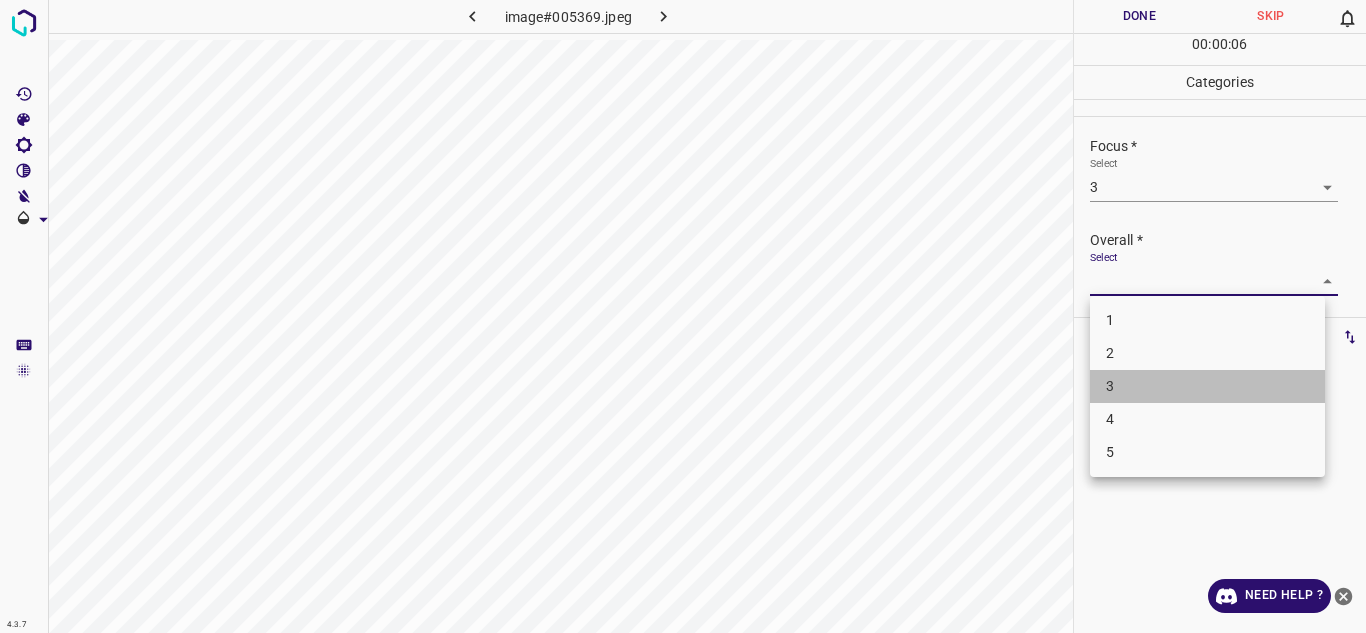 click on "3" at bounding box center [1207, 386] 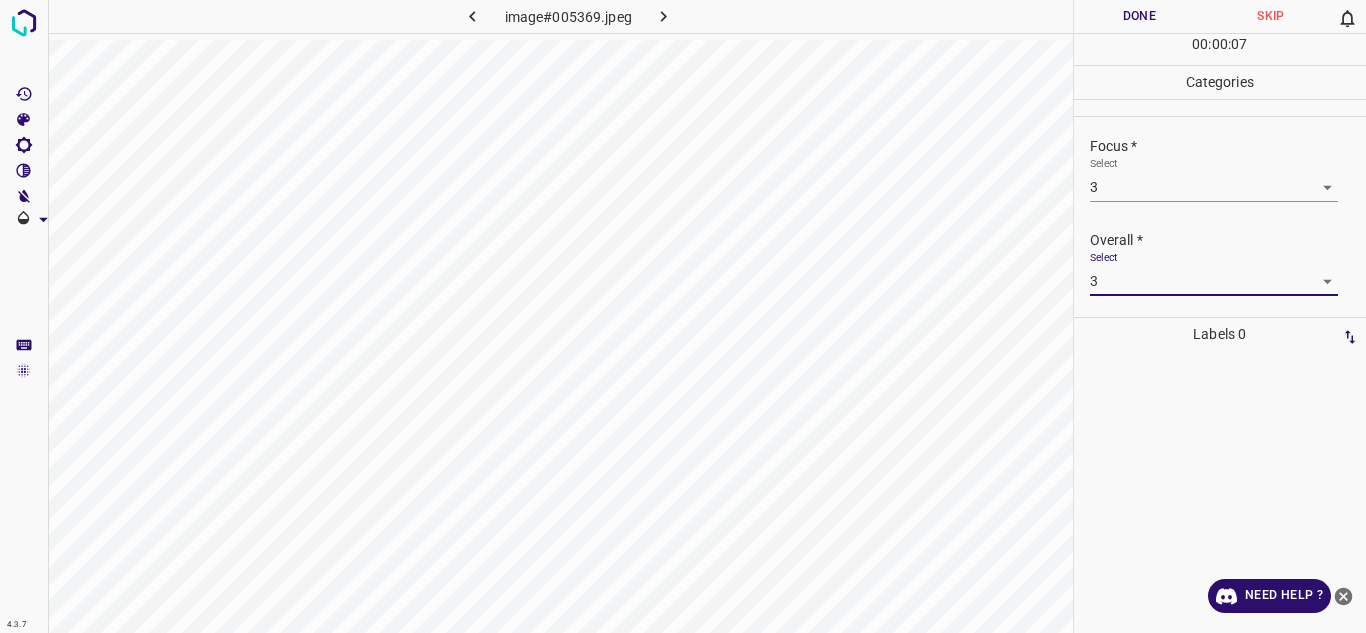click on "Done" at bounding box center (1140, 16) 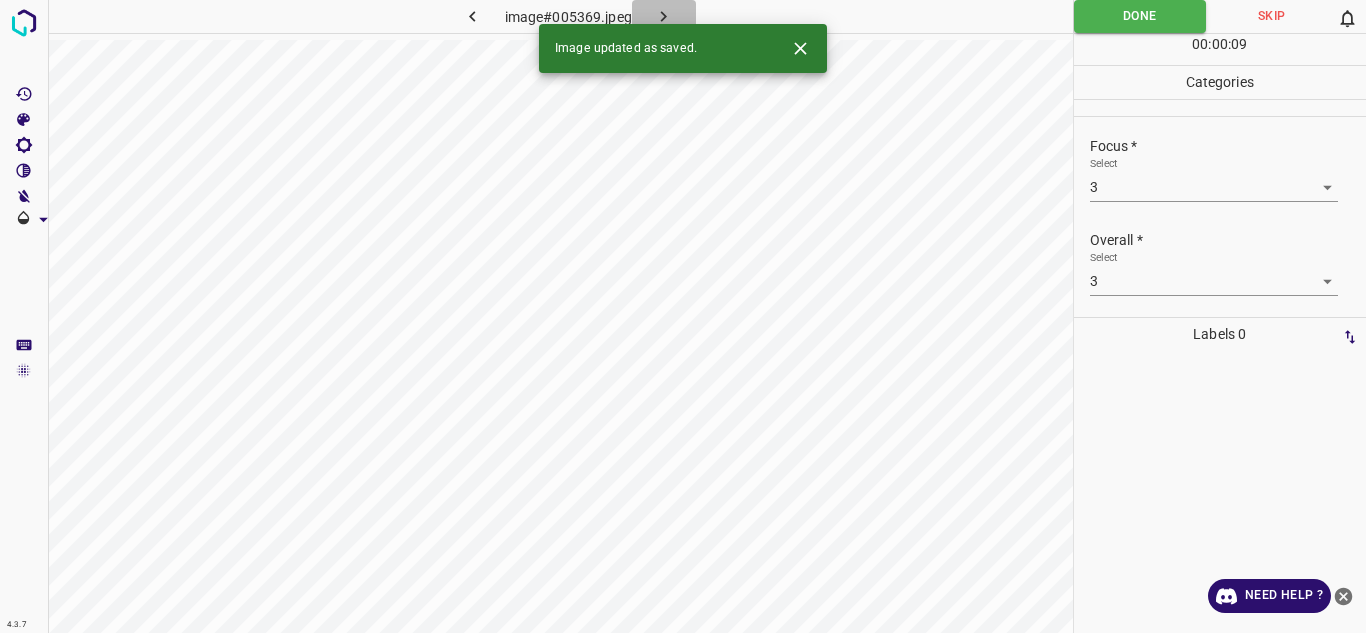 click 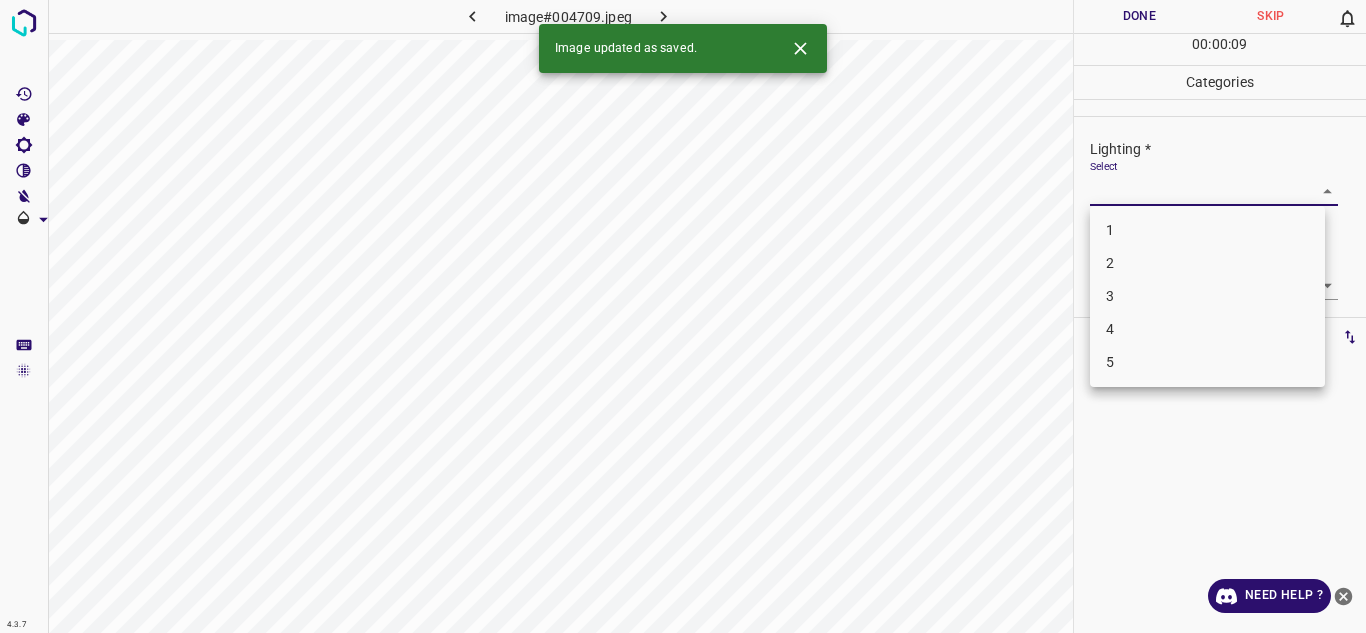 click on "4.3.7 image#004709.jpeg Done Skip 0 00   : 00   : 09   Categories Lighting *  Select ​ Focus *  Select ​ Overall *  Select ​ Labels   0 Categories 1 Lighting 2 Focus 3 Overall Tools Space Change between modes (Draw & Edit) I Auto labeling R Restore zoom M Zoom in N Zoom out Delete Delete selecte label Filters Z Restore filters X Saturation filter C Brightness filter V Contrast filter B Gray scale filter General O Download Image updated as saved. Need Help ? Texto original Valora esta traducción Tu opinión servirá para ayudar a mejorar el Traductor de Google - Text - Hide - Delete 1 2 3 4 5" at bounding box center [683, 316] 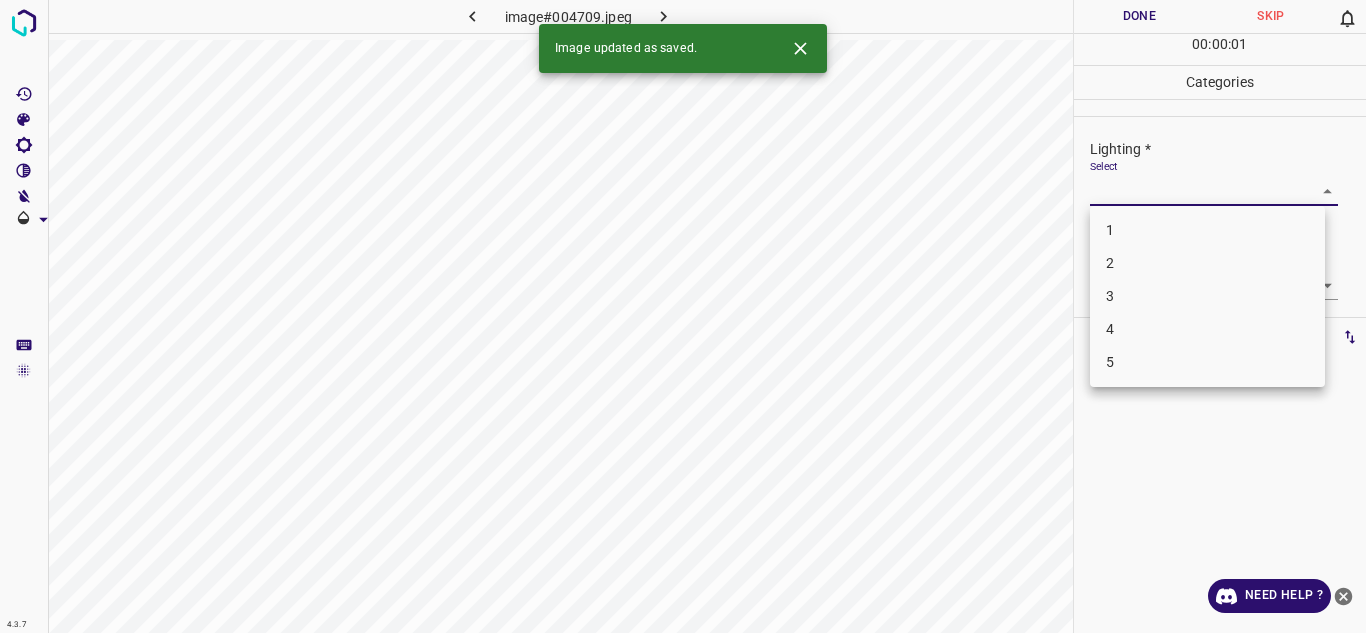 click on "3" at bounding box center [1207, 296] 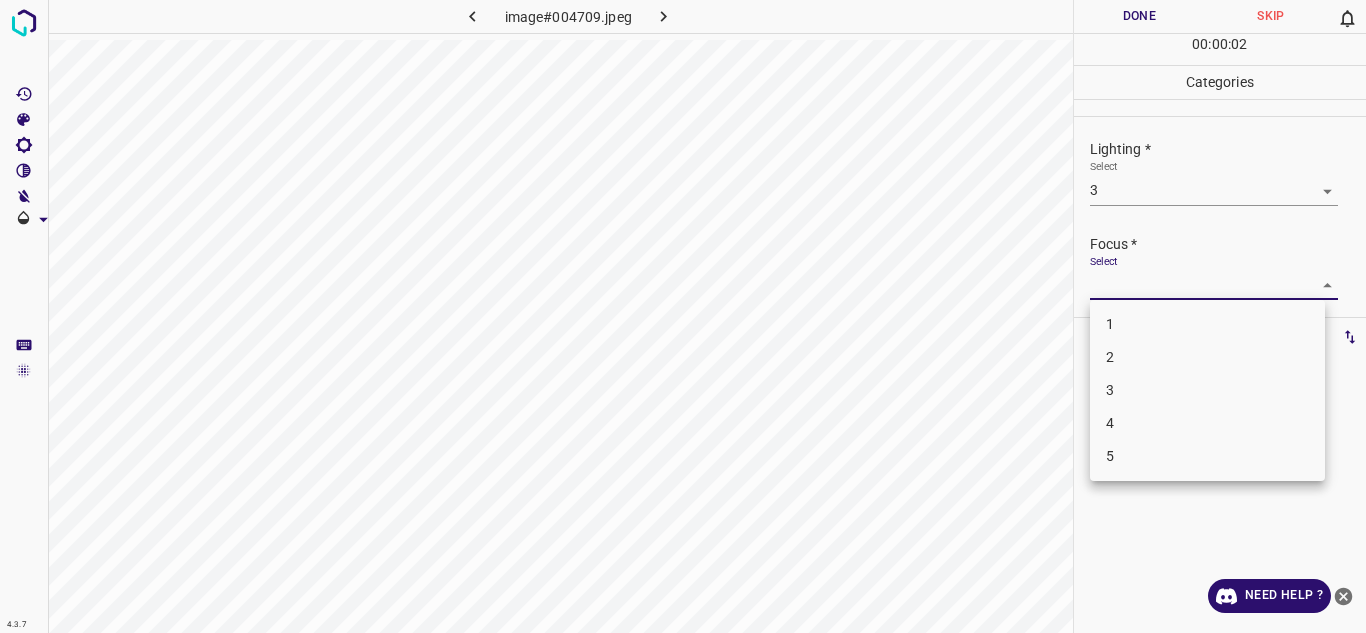 drag, startPoint x: 1163, startPoint y: 288, endPoint x: 1162, endPoint y: 360, distance: 72.00694 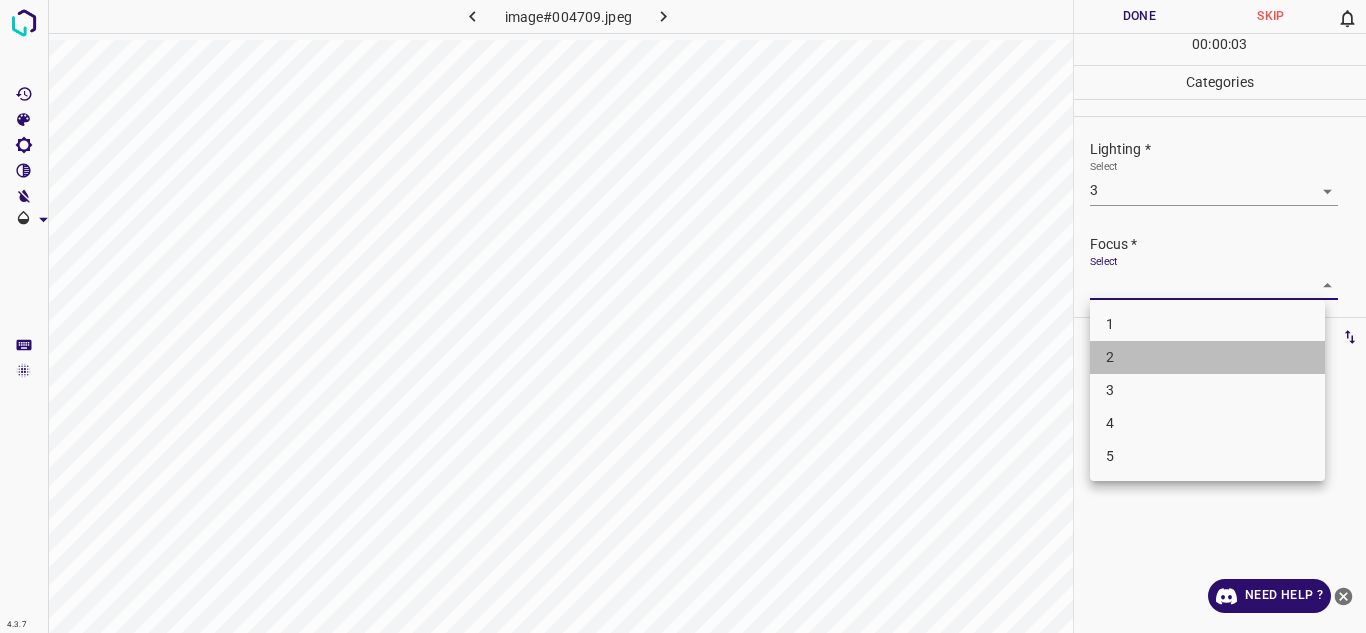 click on "2" at bounding box center [1207, 357] 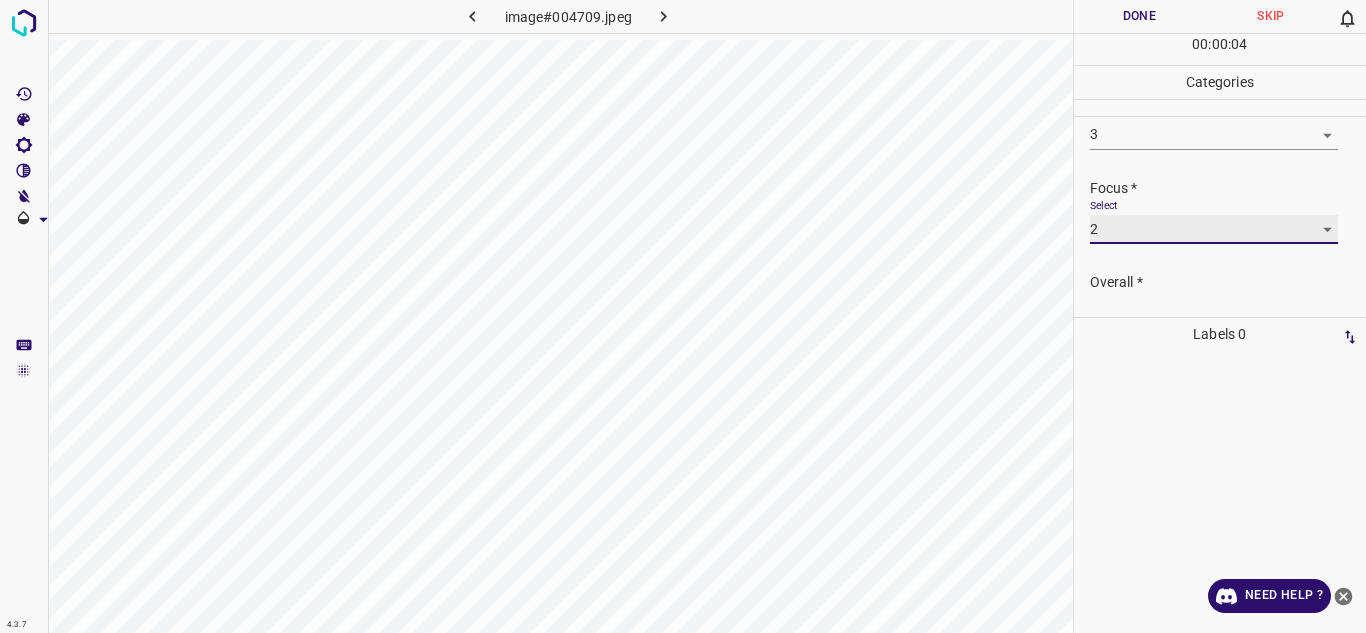 scroll, scrollTop: 98, scrollLeft: 0, axis: vertical 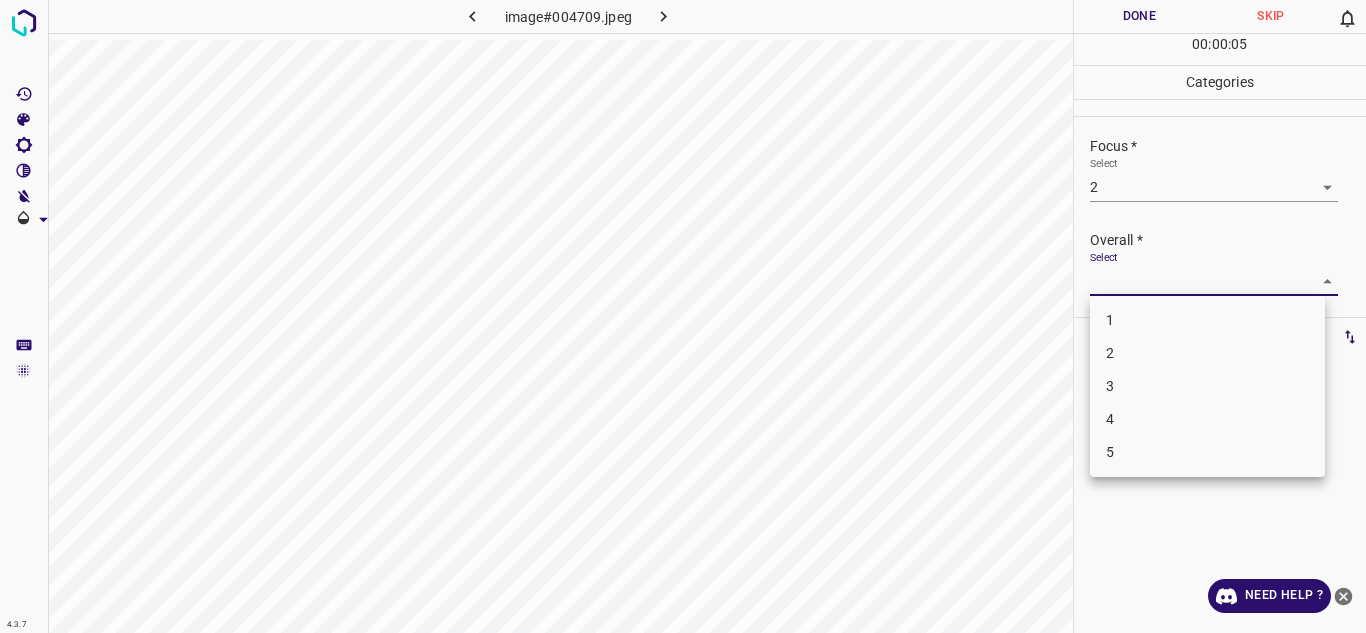 drag, startPoint x: 1274, startPoint y: 278, endPoint x: 1151, endPoint y: 389, distance: 165.68042 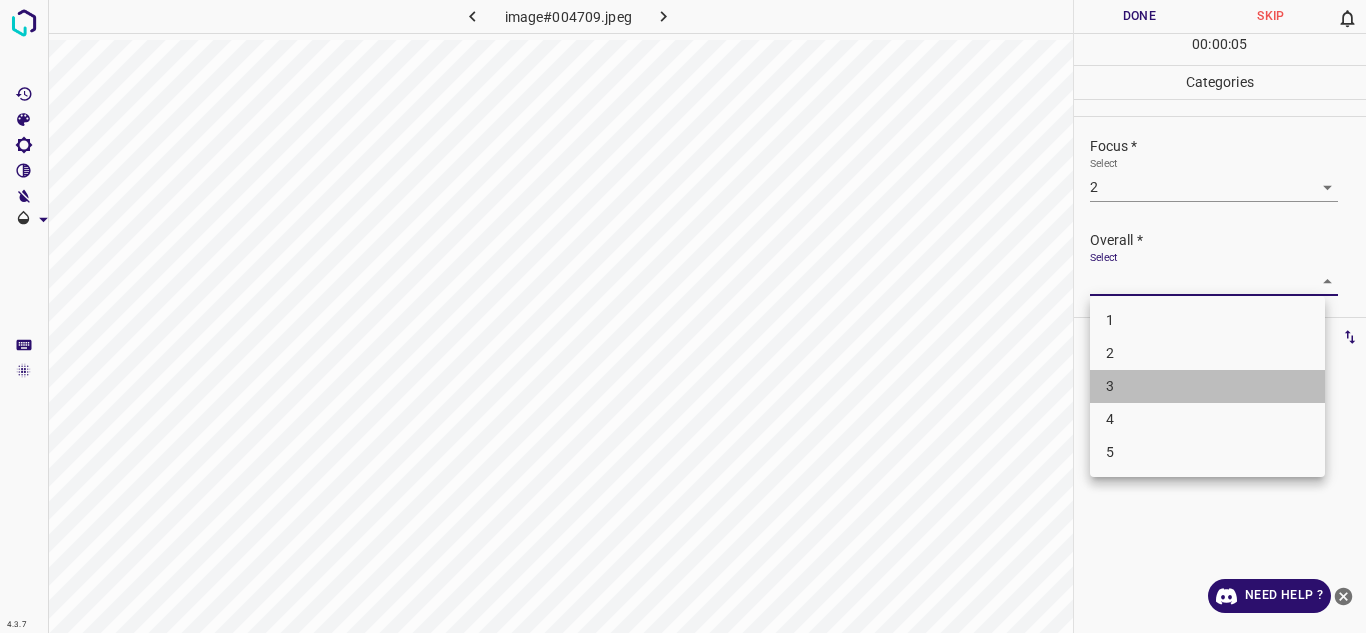 click on "3" at bounding box center (1207, 386) 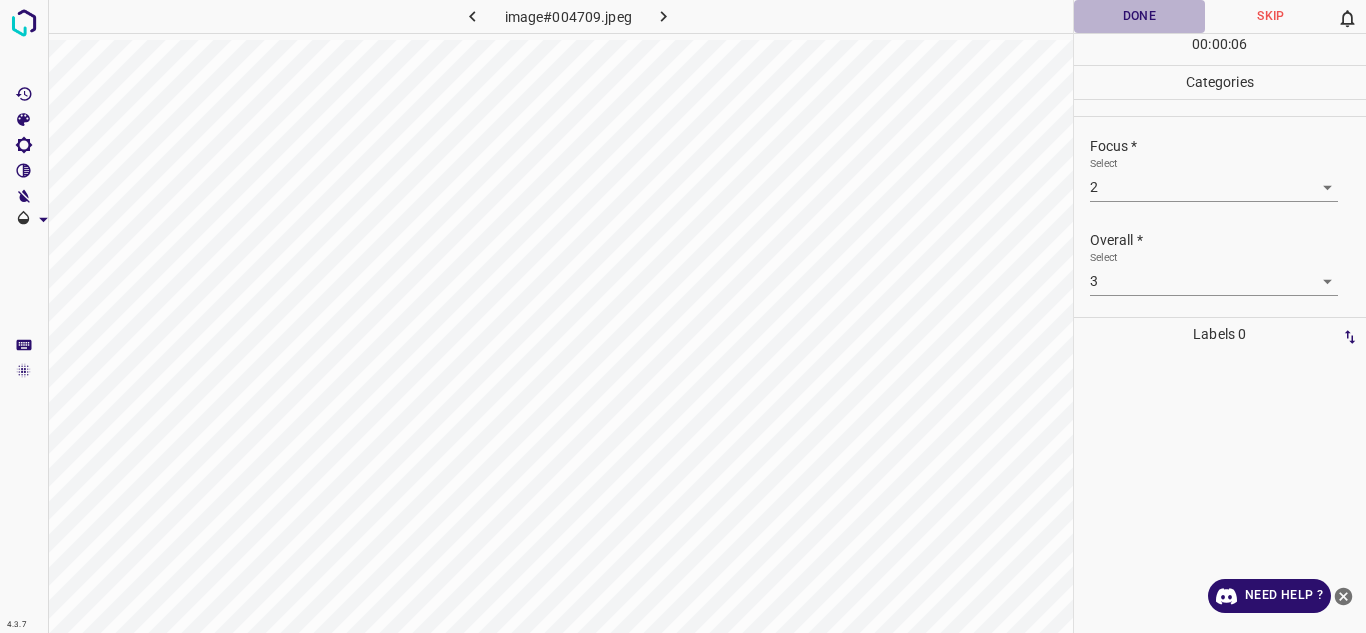 click on "Done" at bounding box center [1140, 16] 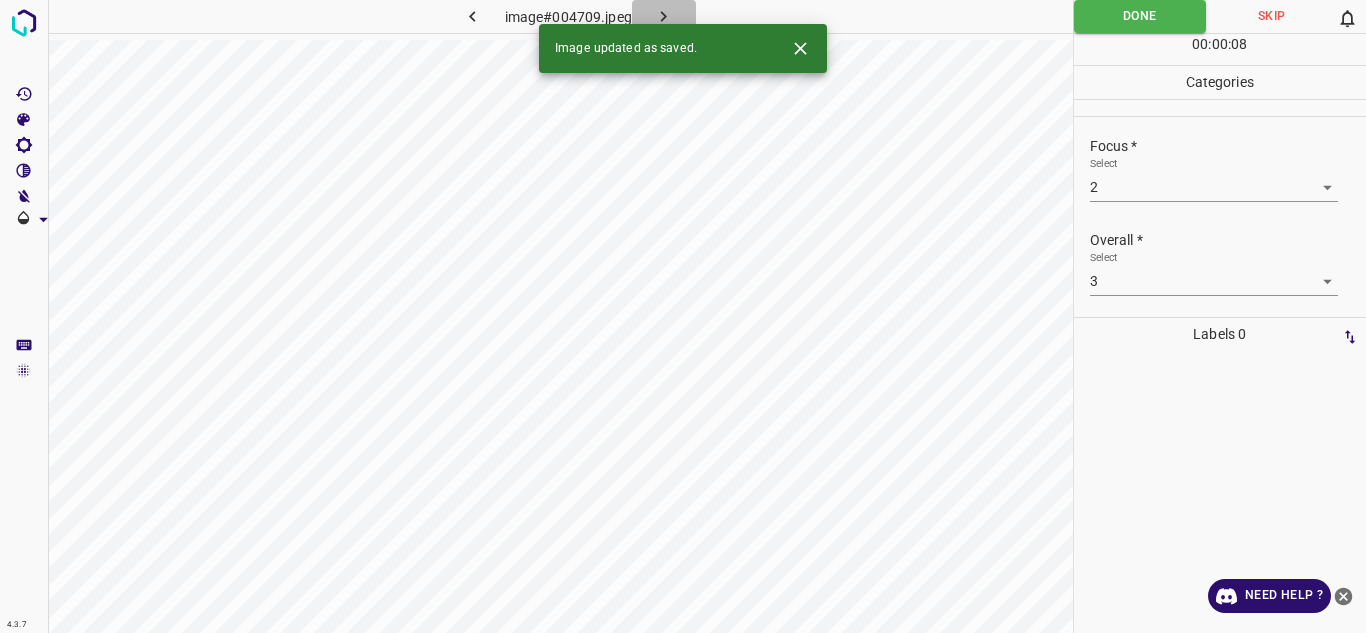 click 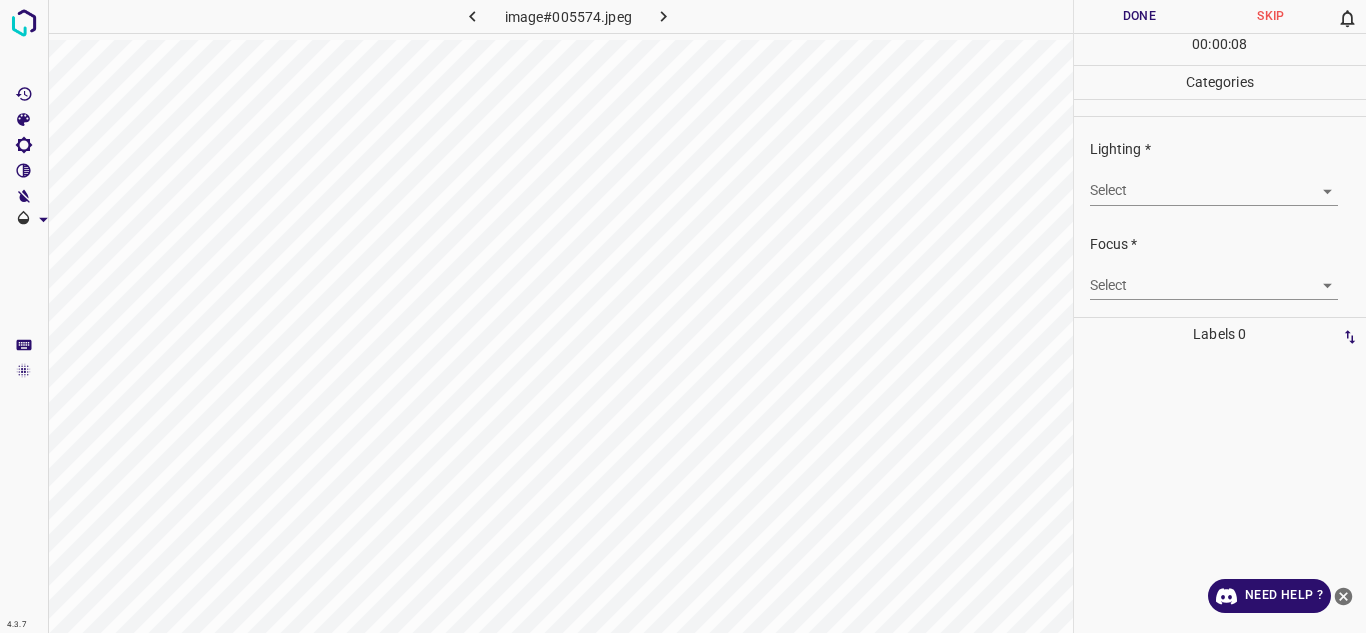 click on "4.3.7 image#005574.jpeg Done Skip 0 00   : 00   : 08   Categories Lighting *  Select ​ Focus *  Select ​ Overall *  Select ​ Labels   0 Categories 1 Lighting 2 Focus 3 Overall Tools Space Change between modes (Draw & Edit) I Auto labeling R Restore zoom M Zoom in N Zoom out Delete Delete selecte label Filters Z Restore filters X Saturation filter C Brightness filter V Contrast filter B Gray scale filter General O Download Need Help ? Texto original Valora esta traducción Tu opinión servirá para ayudar a mejorar el Traductor de Google - Text - Hide - Delete" at bounding box center (683, 316) 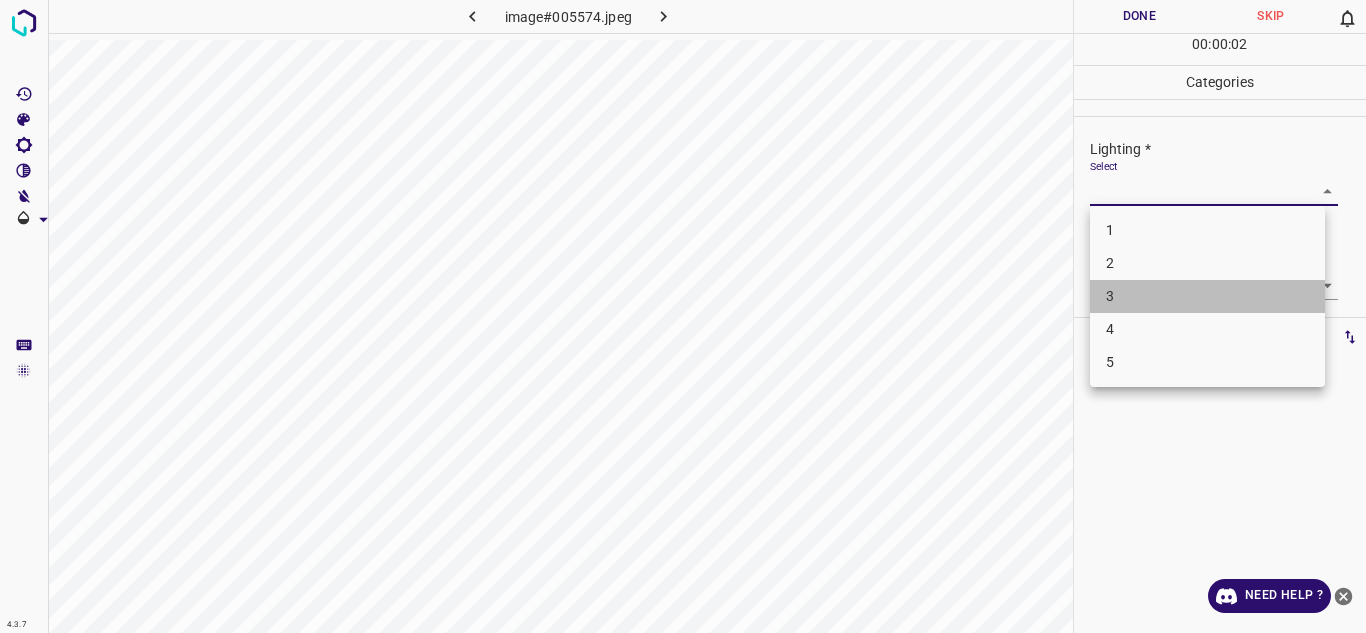 click on "3" at bounding box center (1207, 296) 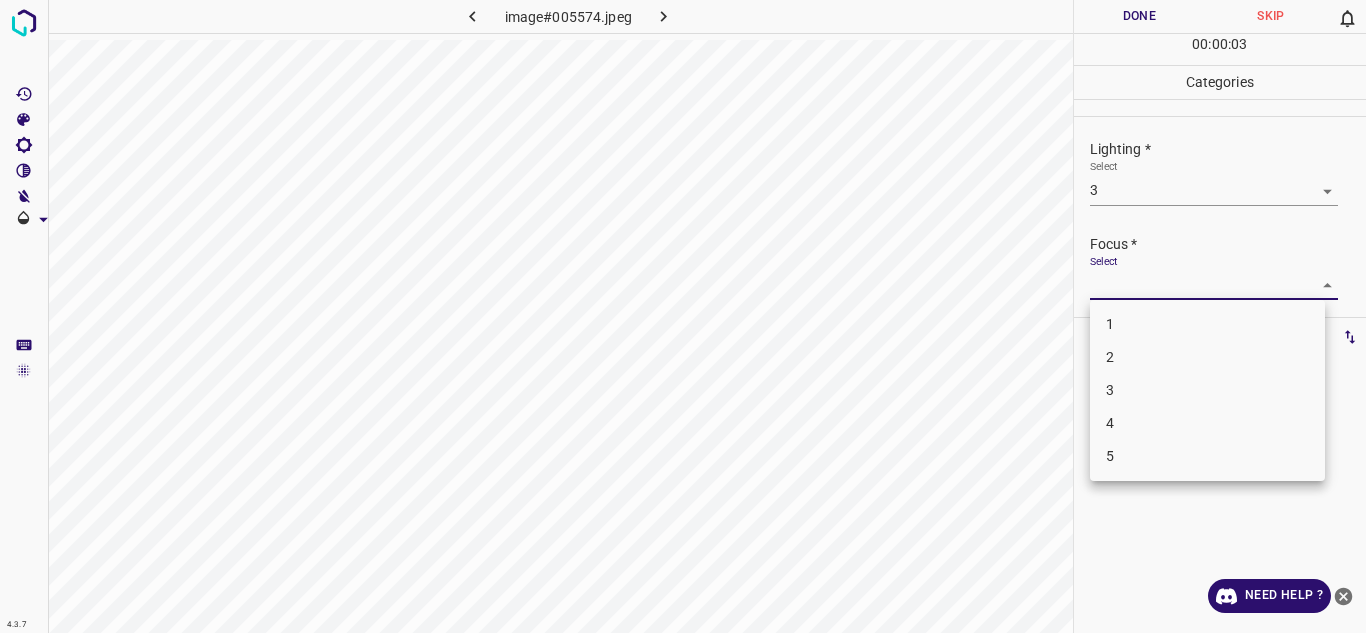 click on "4.3.7 image#005574.jpeg Done Skip 0 00   : 00   : 03   Categories Lighting *  Select 3 3 Focus *  Select ​ Overall *  Select ​ Labels   0 Categories 1 Lighting 2 Focus 3 Overall Tools Space Change between modes (Draw & Edit) I Auto labeling R Restore zoom M Zoom in N Zoom out Delete Delete selecte label Filters Z Restore filters X Saturation filter C Brightness filter V Contrast filter B Gray scale filter General O Download Need Help ? Texto original Valora esta traducción Tu opinión servirá para ayudar a mejorar el Traductor de Google - Text - Hide - Delete 1 2 3 4 5" at bounding box center (683, 316) 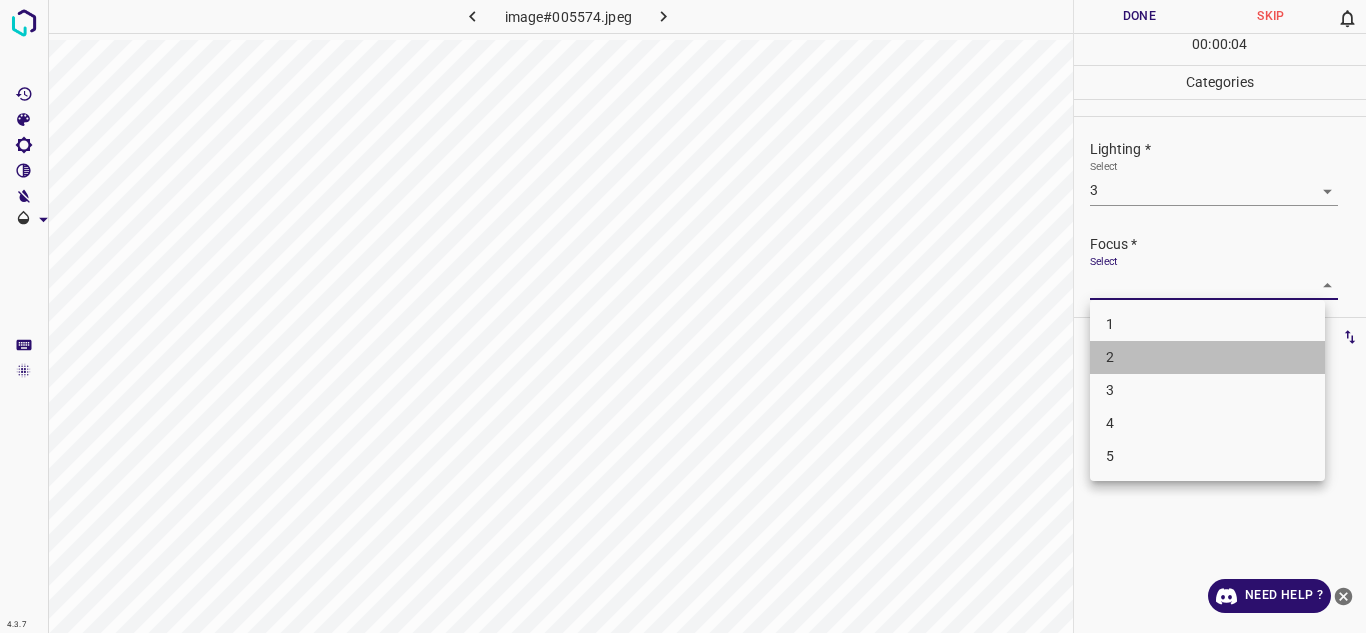 click on "2" at bounding box center (1207, 357) 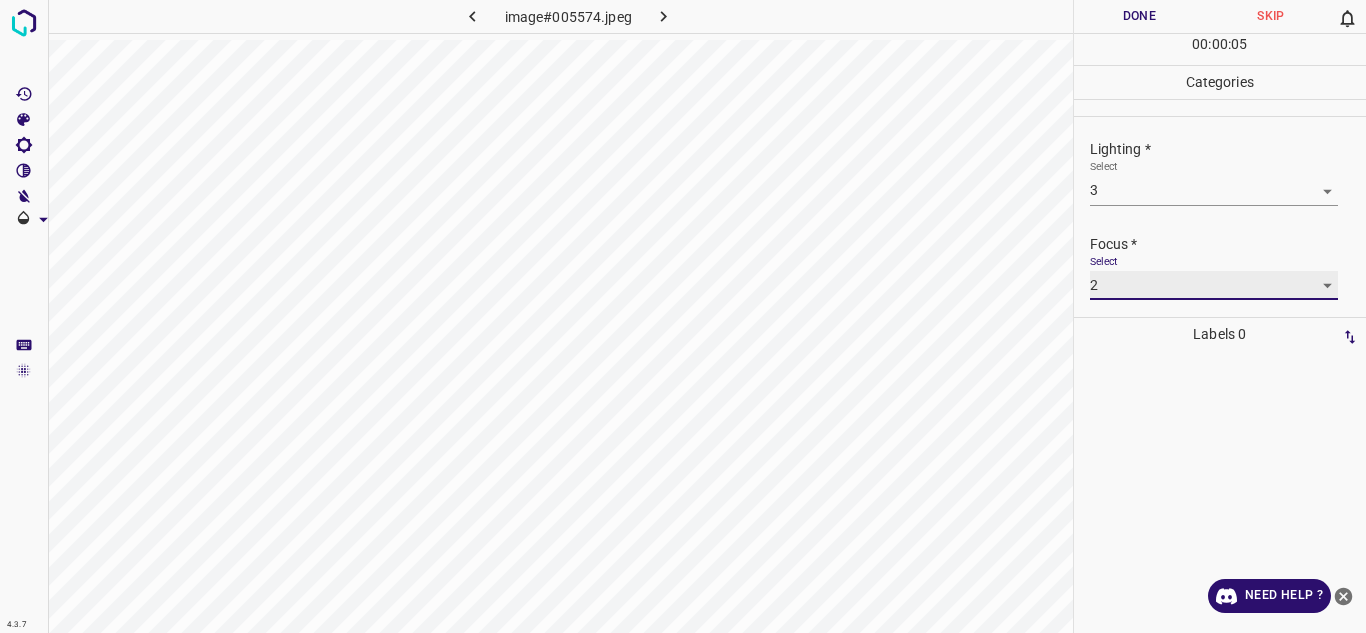 scroll, scrollTop: 98, scrollLeft: 0, axis: vertical 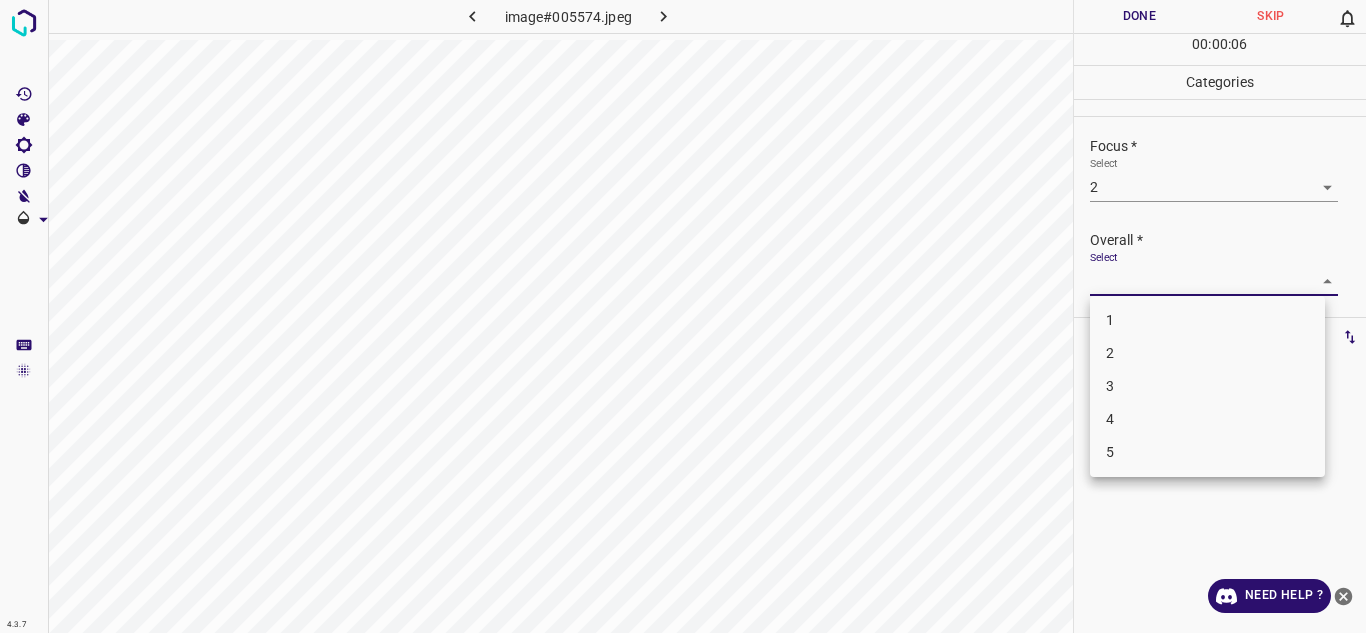 drag, startPoint x: 1231, startPoint y: 282, endPoint x: 1165, endPoint y: 376, distance: 114.85643 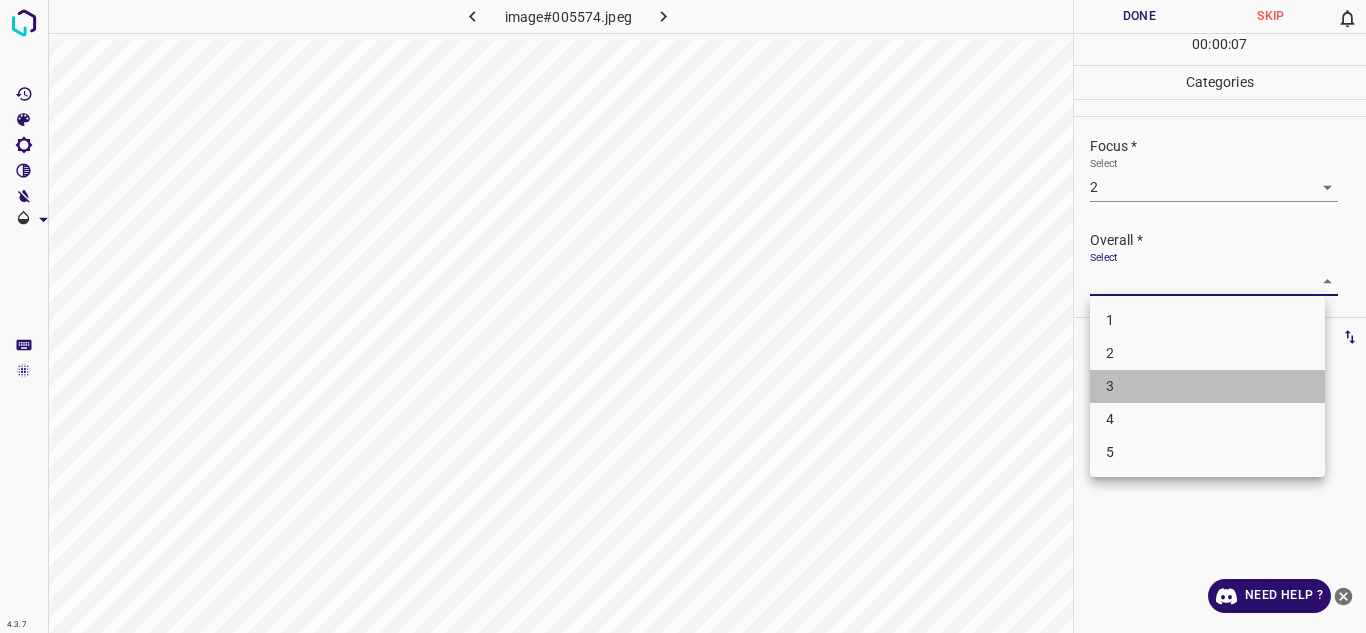 click on "3" at bounding box center (1207, 386) 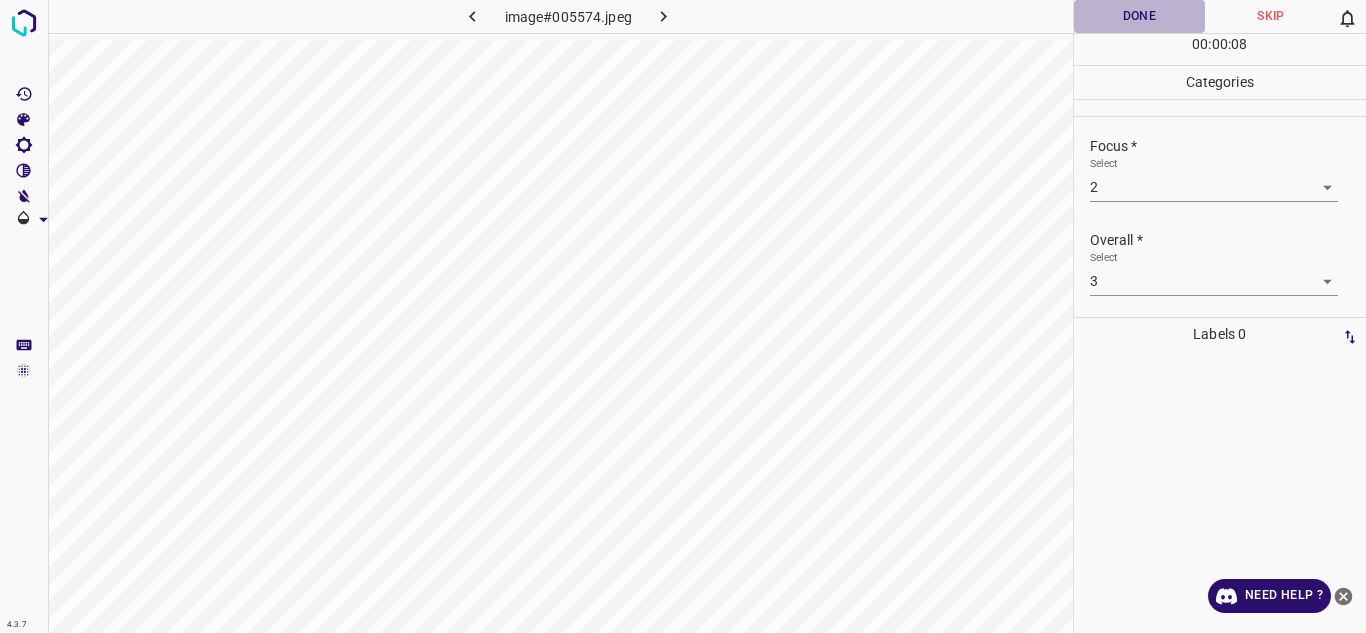 click on "Done" at bounding box center [1140, 16] 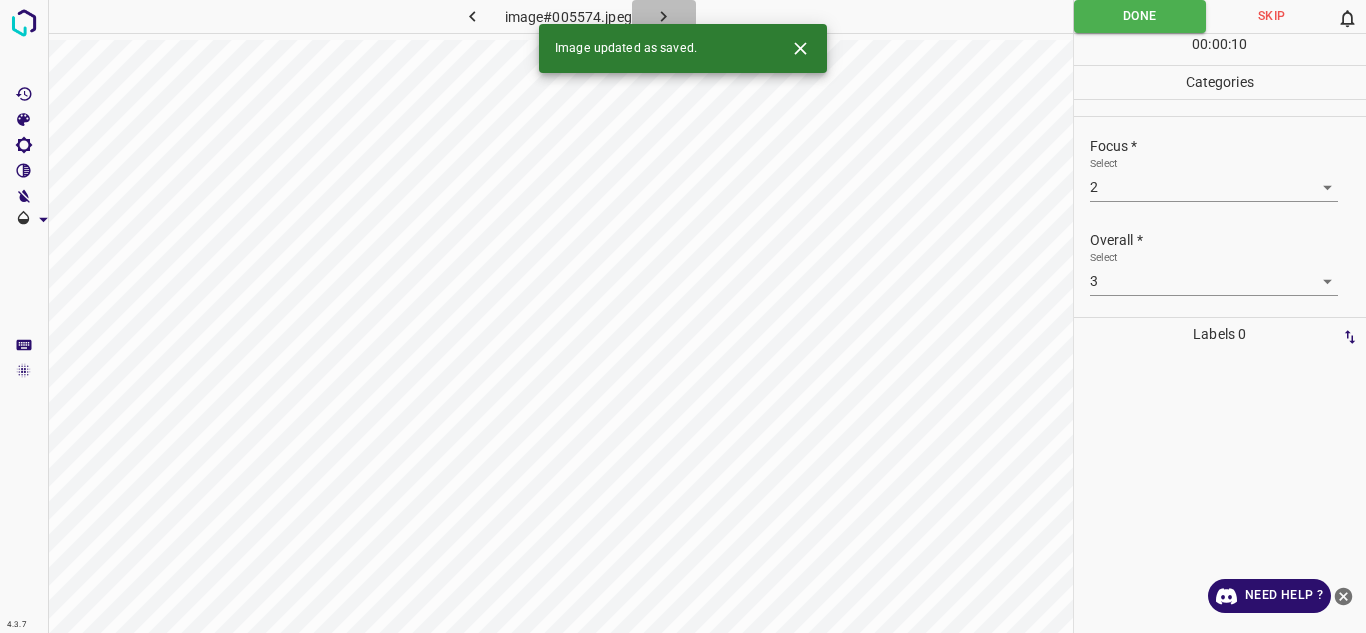 click 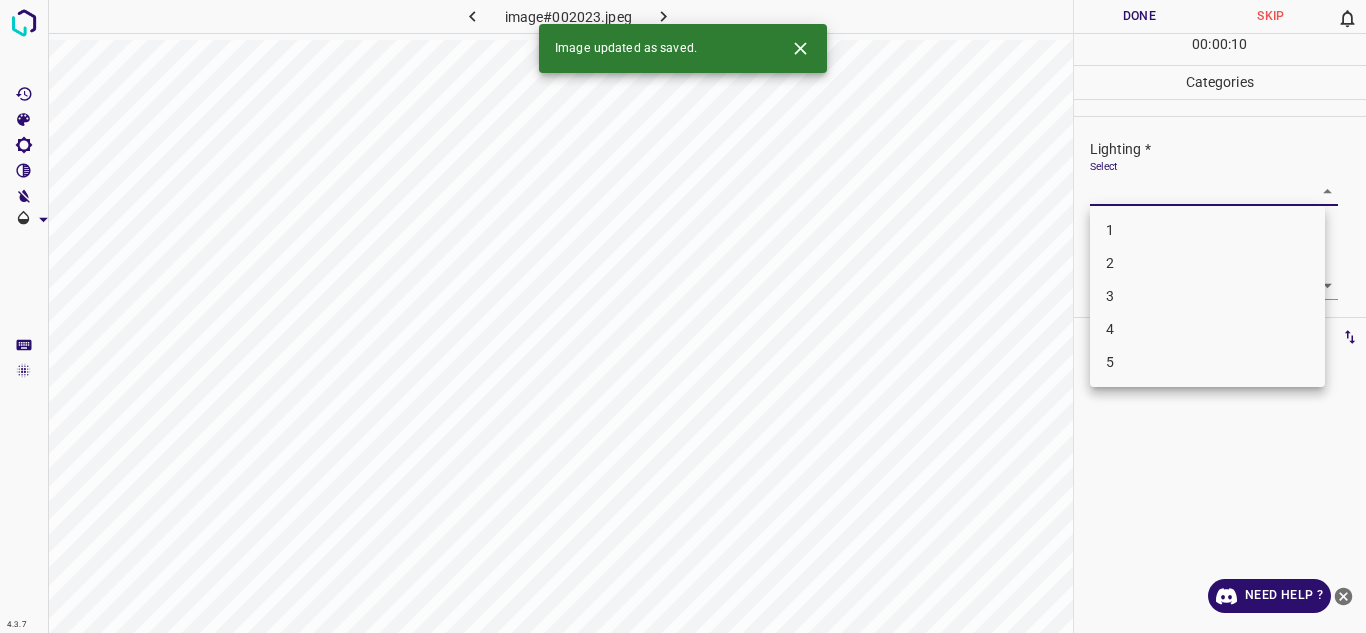 click on "4.3.7 image#002023.jpeg Done Skip 0 00   : 00   : 10   Categories Lighting *  Select ​ Focus *  Select ​ Overall *  Select ​ Labels   0 Categories 1 Lighting 2 Focus 3 Overall Tools Space Change between modes (Draw & Edit) I Auto labeling R Restore zoom M Zoom in N Zoom out Delete Delete selecte label Filters Z Restore filters X Saturation filter C Brightness filter V Contrast filter B Gray scale filter General O Download Image updated as saved. Need Help ? Texto original Valora esta traducción Tu opinión servirá para ayudar a mejorar el Traductor de Google - Text - Hide - Delete 1 2 3 4 5" at bounding box center [683, 316] 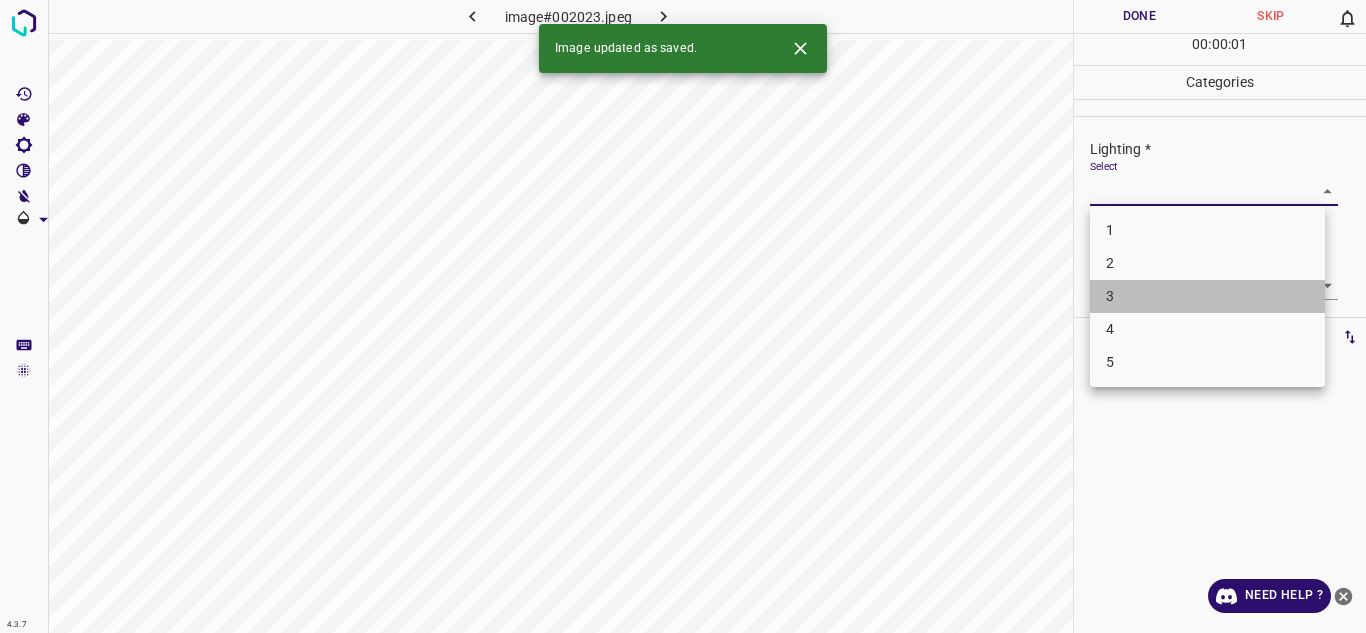 click on "3" at bounding box center [1207, 296] 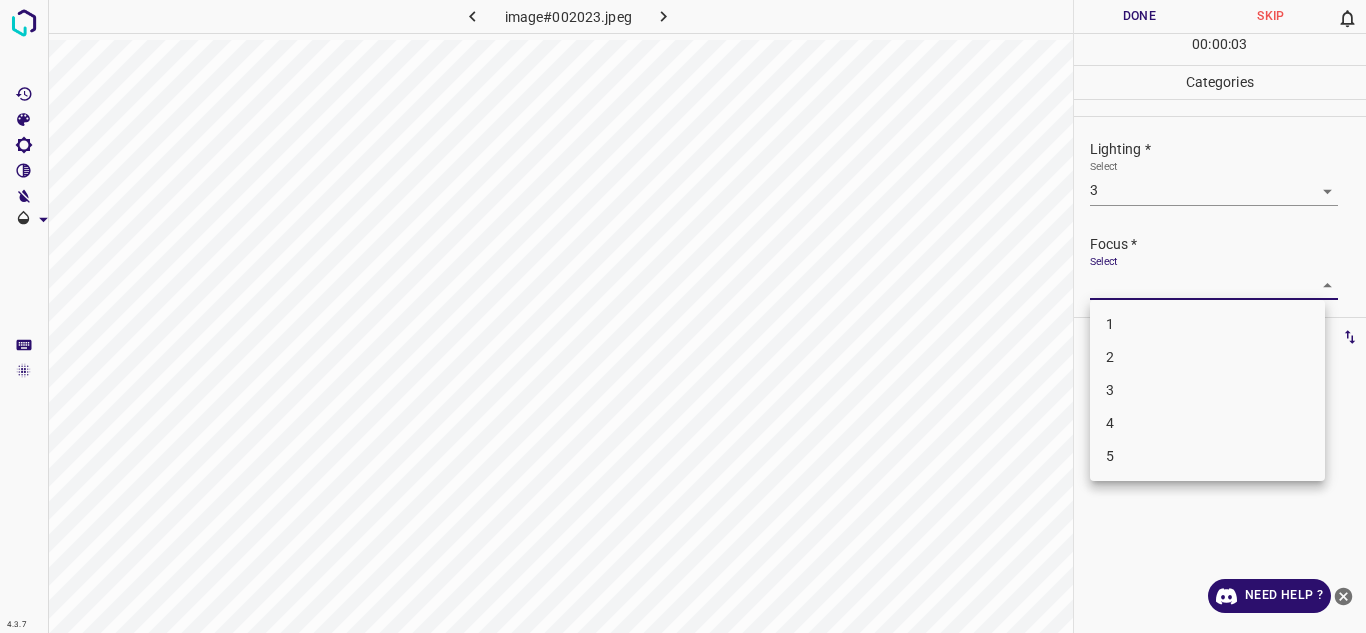 drag, startPoint x: 1154, startPoint y: 281, endPoint x: 1136, endPoint y: 362, distance: 82.9759 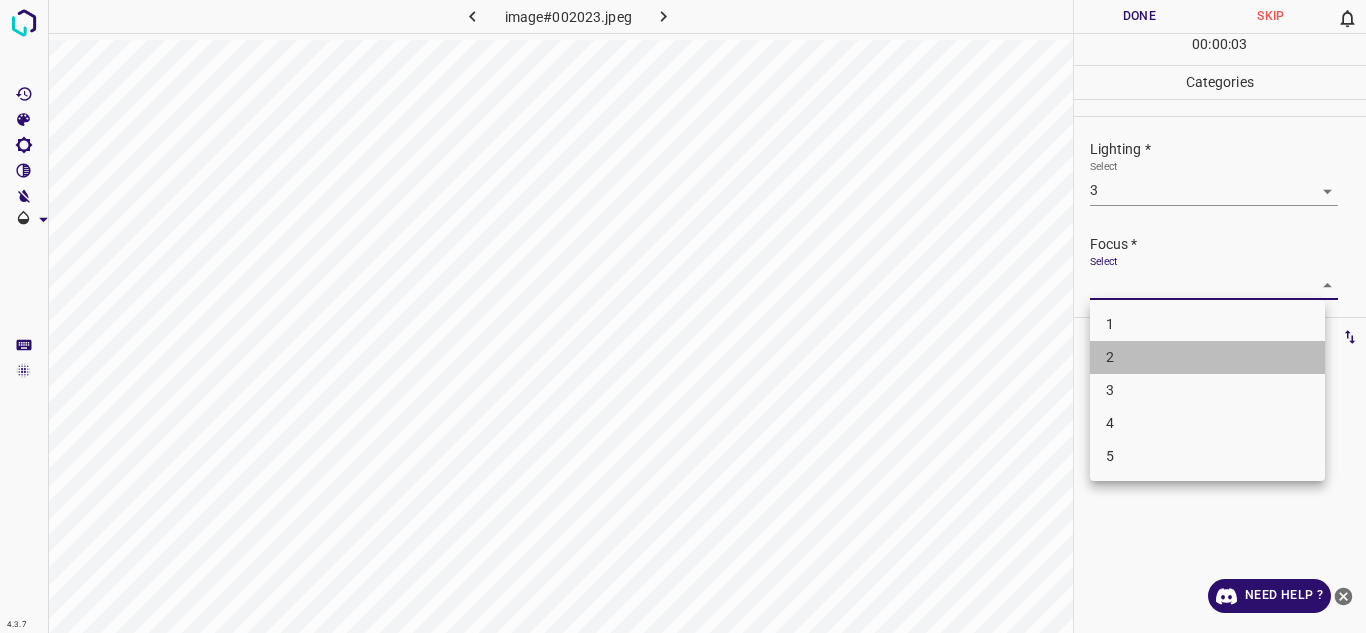 click on "2" at bounding box center (1207, 357) 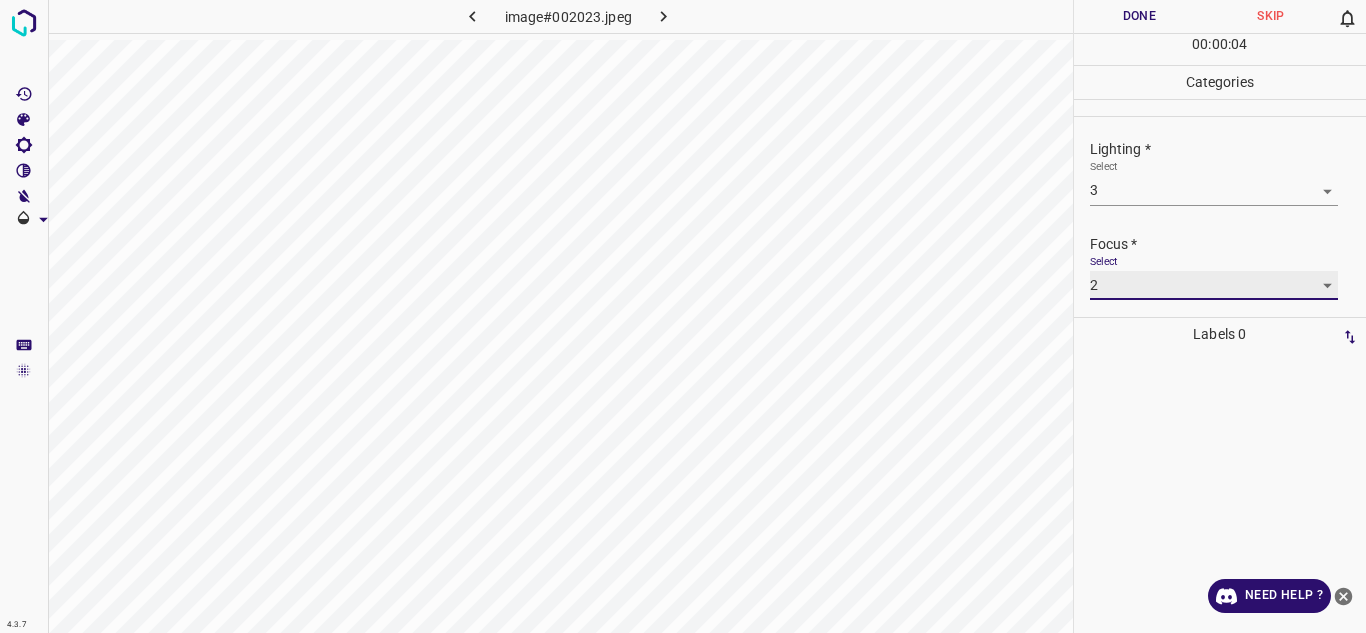 scroll, scrollTop: 98, scrollLeft: 0, axis: vertical 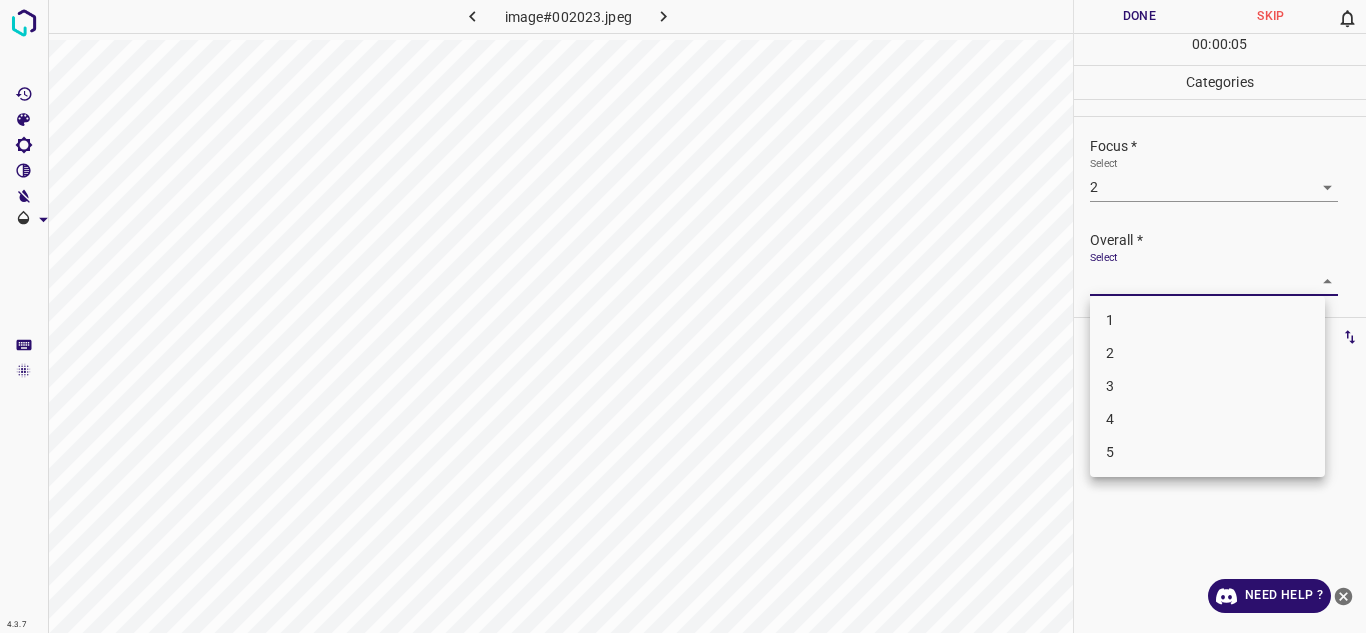 drag, startPoint x: 1260, startPoint y: 274, endPoint x: 1183, endPoint y: 353, distance: 110.317726 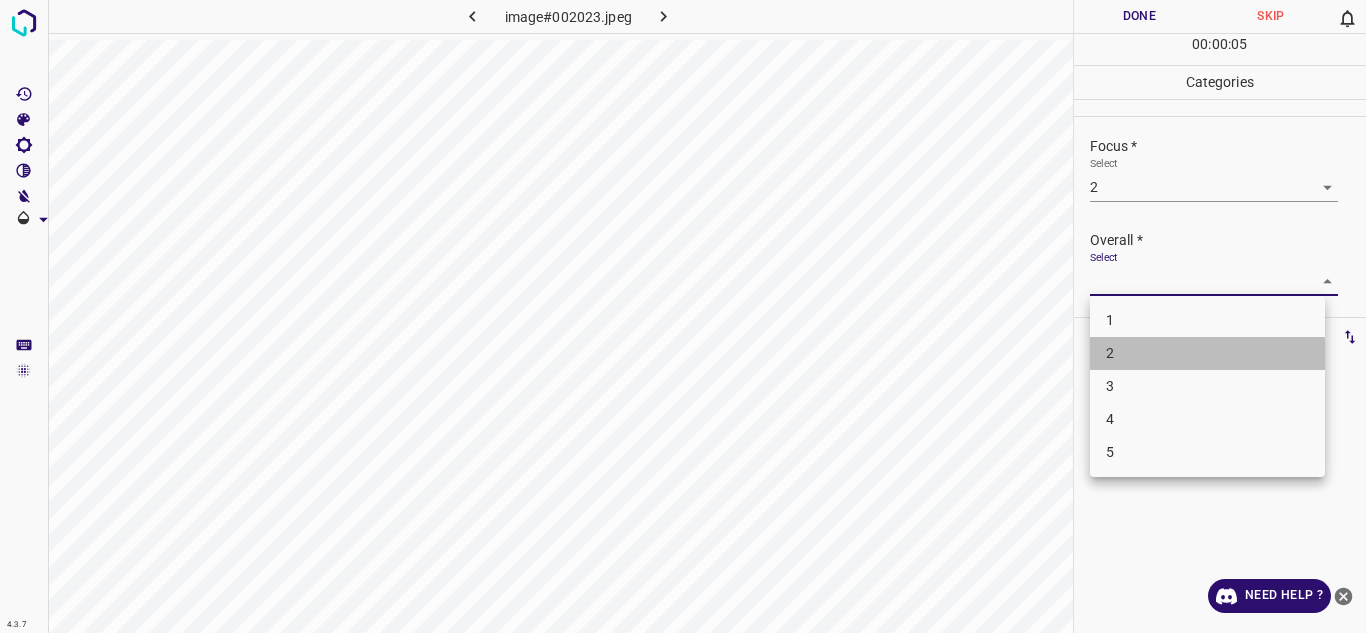 click on "2" at bounding box center (1207, 353) 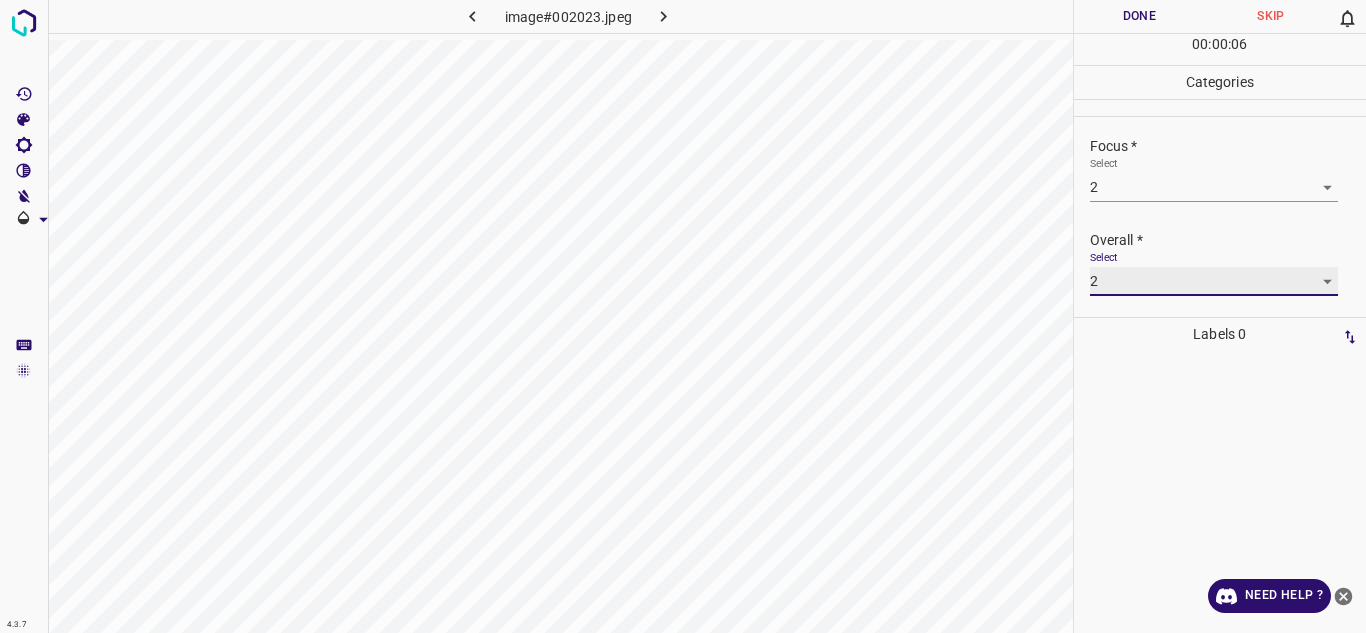 scroll, scrollTop: 0, scrollLeft: 0, axis: both 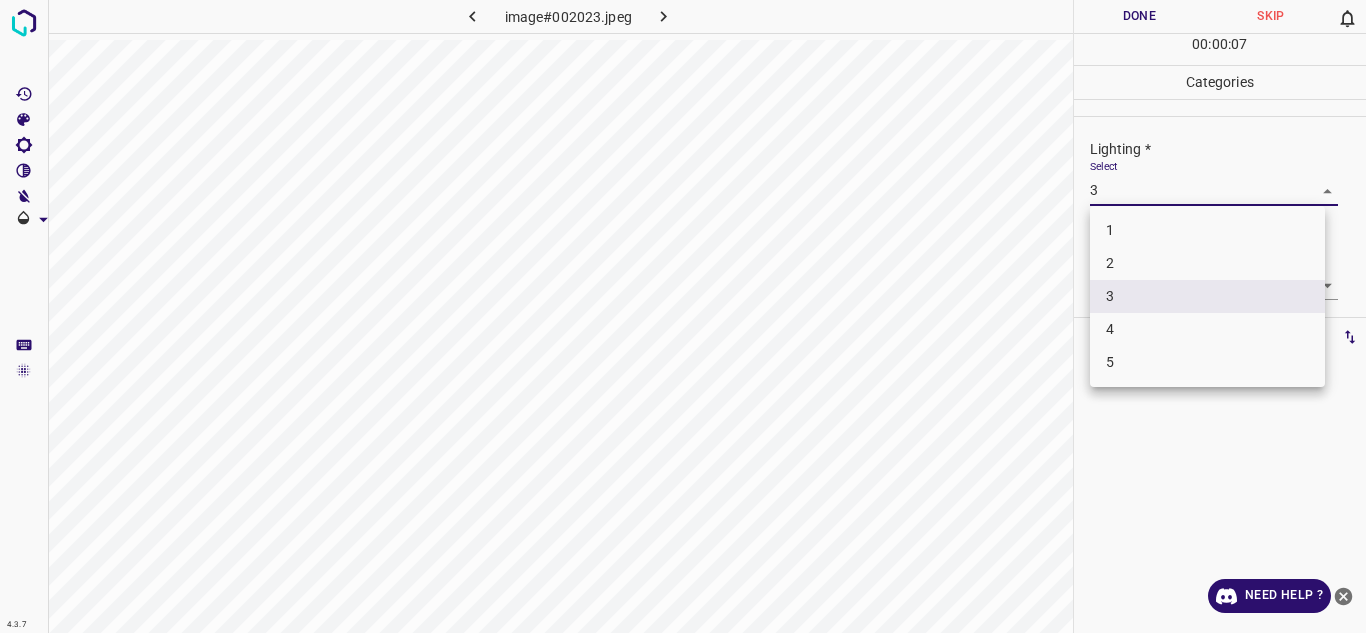 drag, startPoint x: 1281, startPoint y: 185, endPoint x: 1162, endPoint y: 255, distance: 138.06158 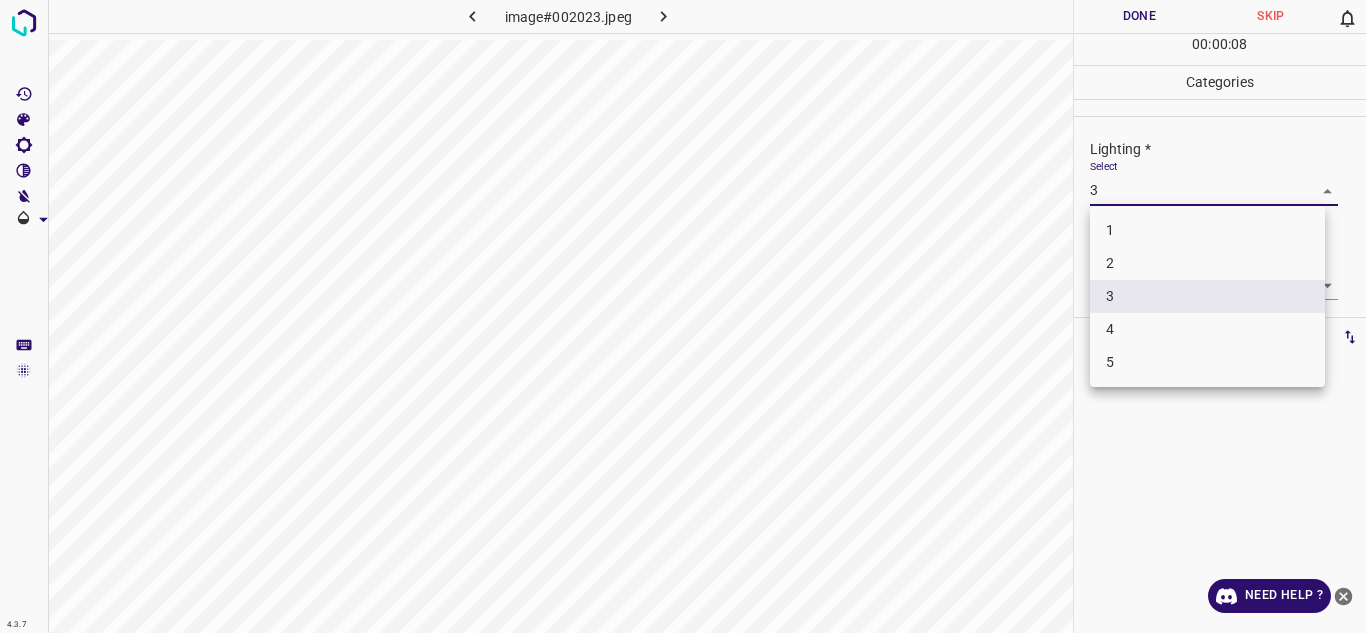 click on "2" at bounding box center [1207, 263] 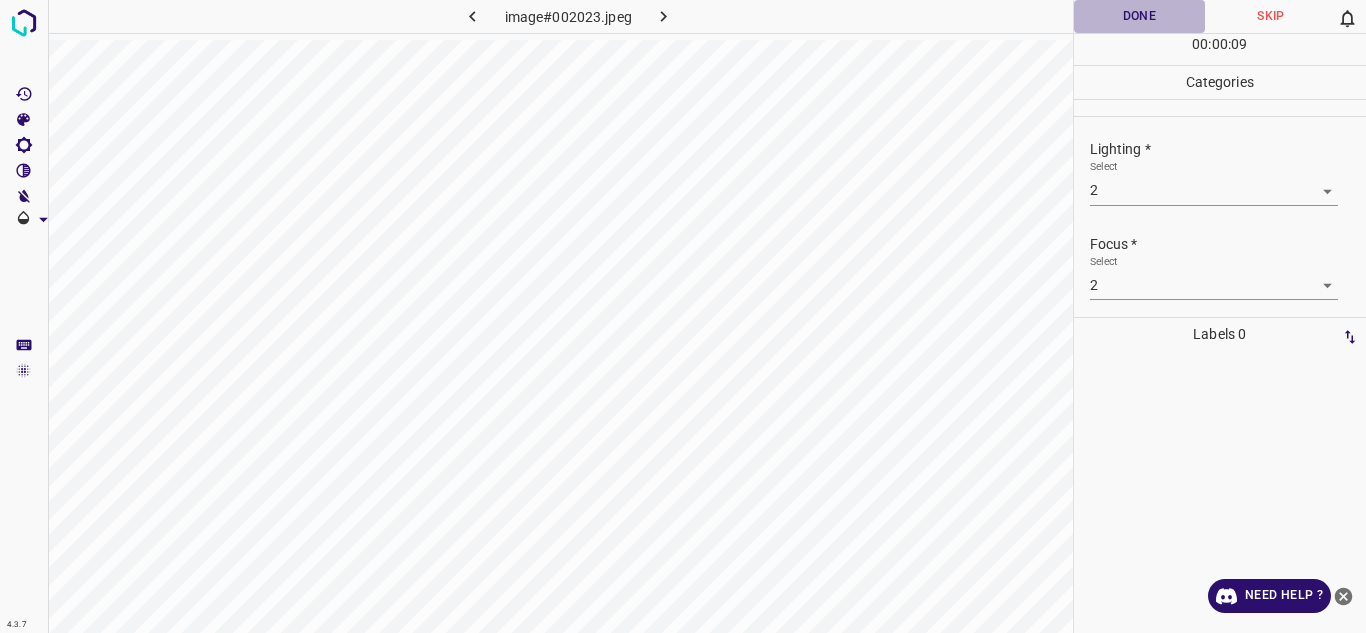 click on "Done" at bounding box center [1140, 16] 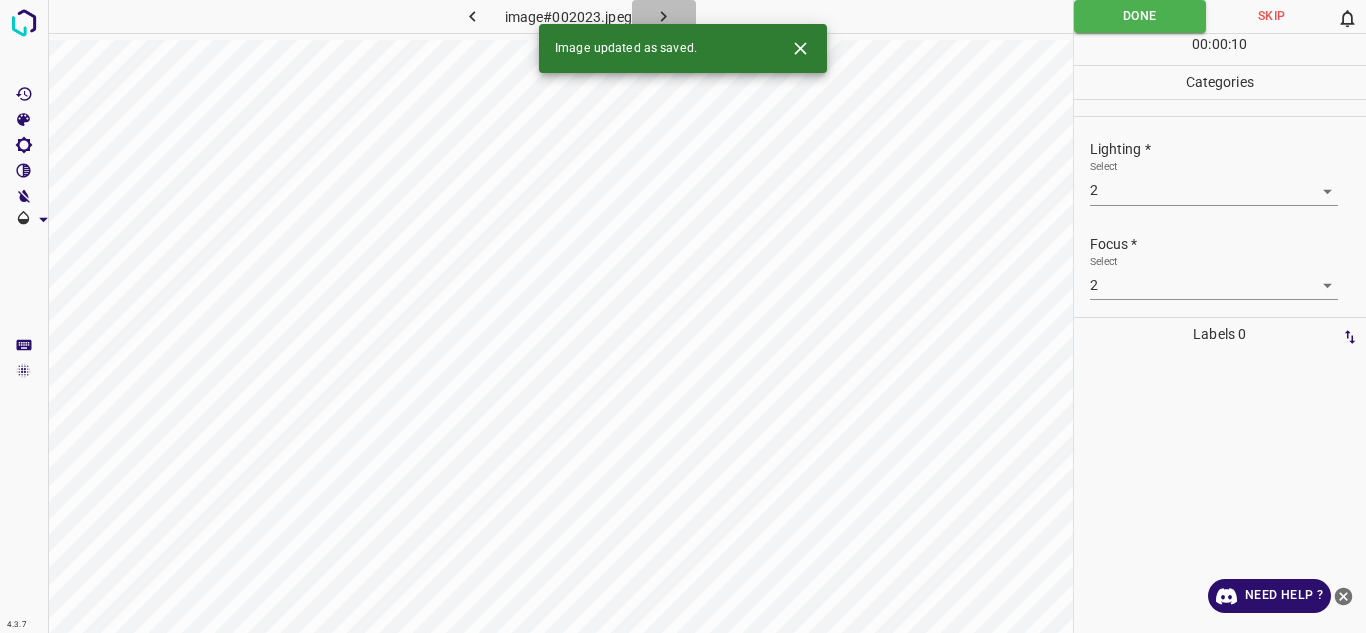 click 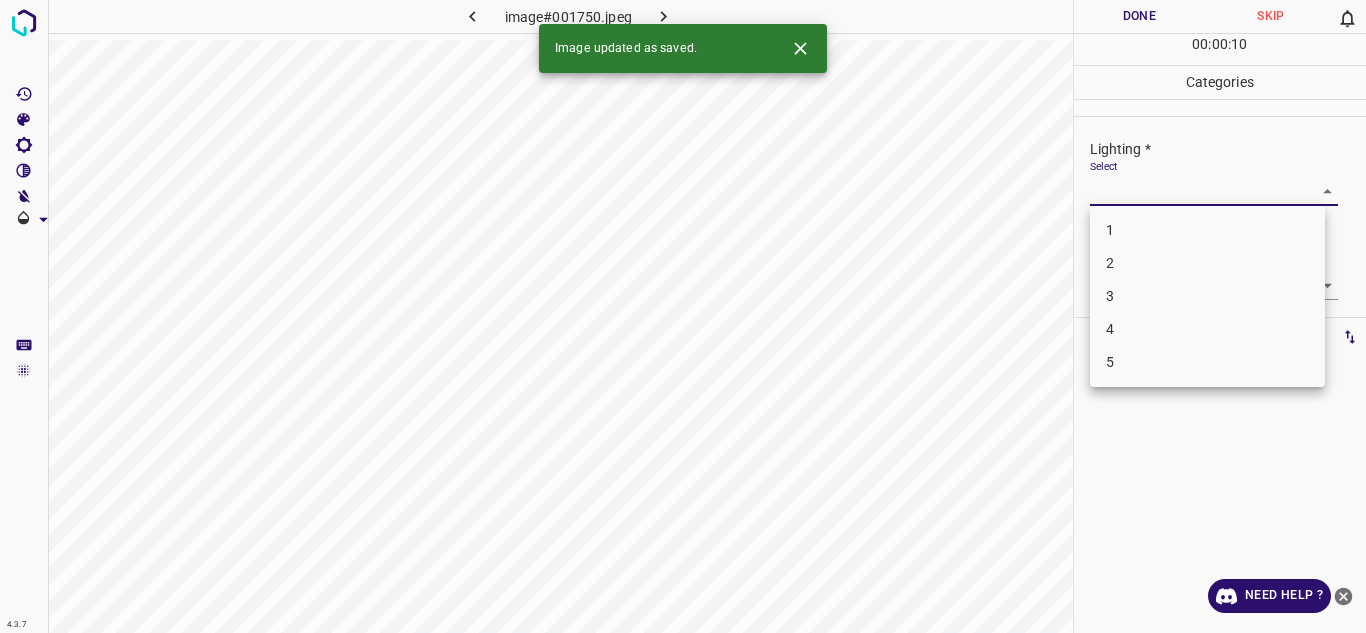 click on "4.3.7 image#001750.jpeg Done Skip 0 00   : 00   : 10   Categories Lighting *  Select ​ Focus *  Select ​ Overall *  Select ​ Labels   0 Categories 1 Lighting 2 Focus 3 Overall Tools Space Change between modes (Draw & Edit) I Auto labeling R Restore zoom M Zoom in N Zoom out Delete Delete selecte label Filters Z Restore filters X Saturation filter C Brightness filter V Contrast filter B Gray scale filter General O Download Image updated as saved. Need Help ? Texto original Valora esta traducción Tu opinión servirá para ayudar a mejorar el Traductor de Google - Text - Hide - Delete 1 2 3 4 5" at bounding box center (683, 316) 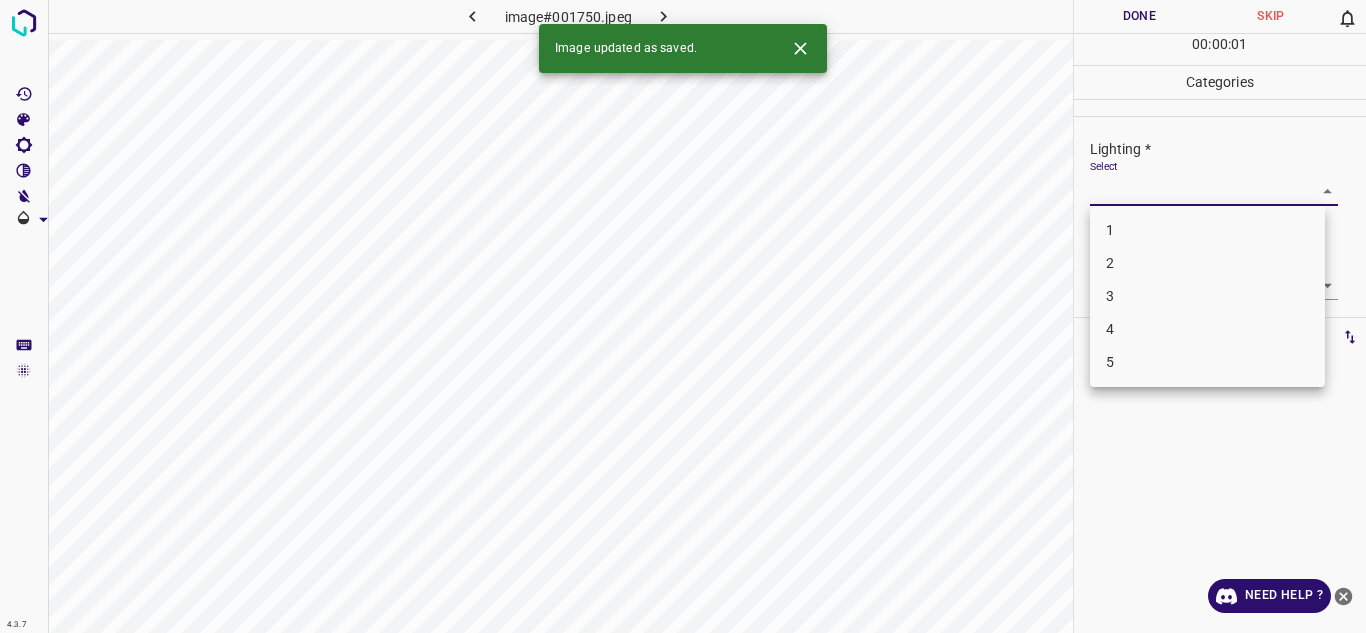 click on "3" at bounding box center (1207, 296) 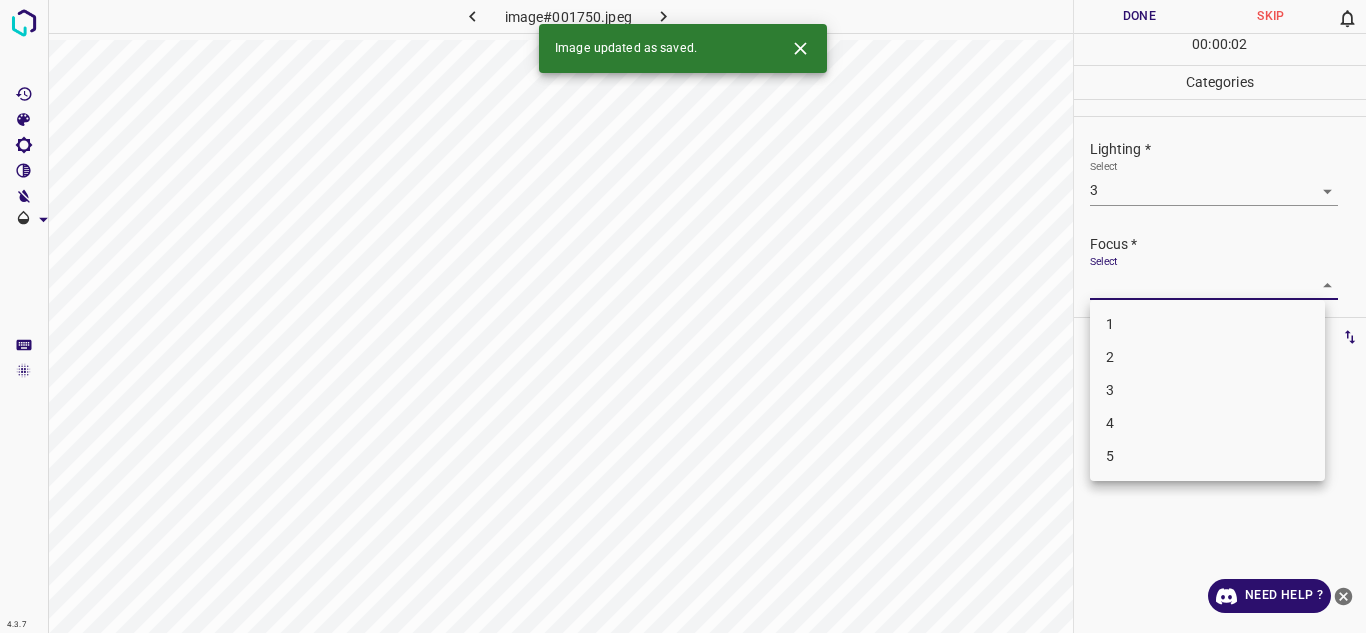 drag, startPoint x: 1132, startPoint y: 275, endPoint x: 1148, endPoint y: 352, distance: 78.64477 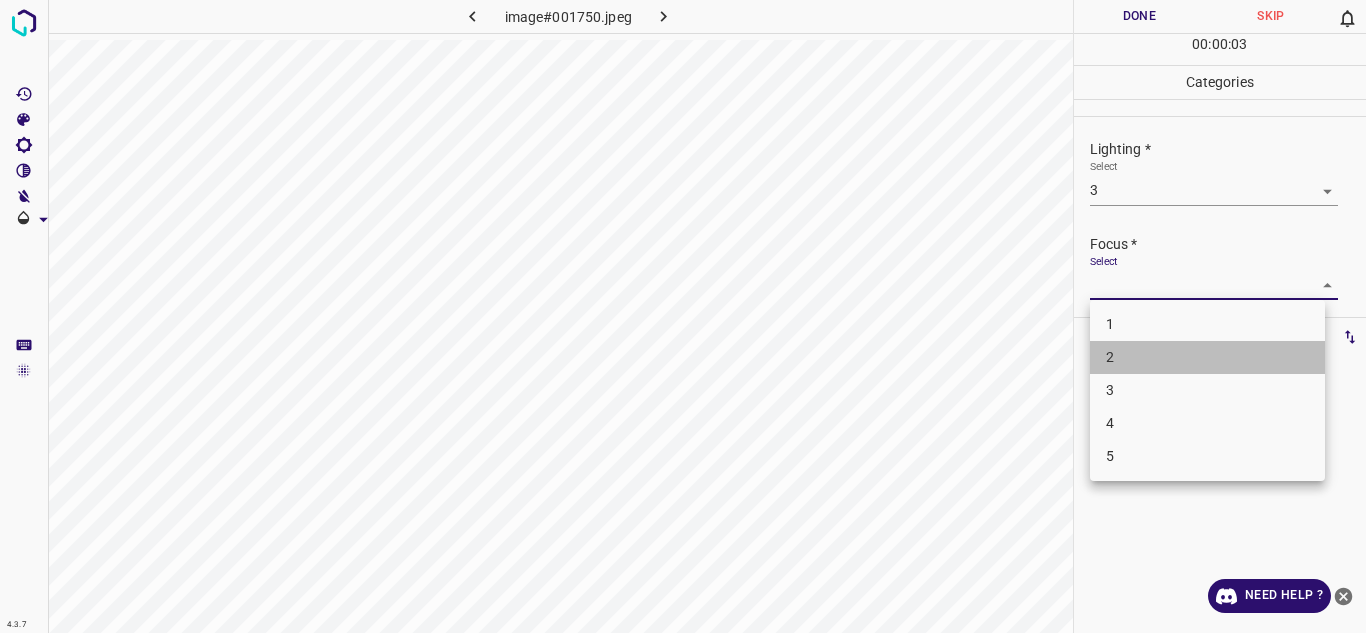click on "2" at bounding box center [1207, 357] 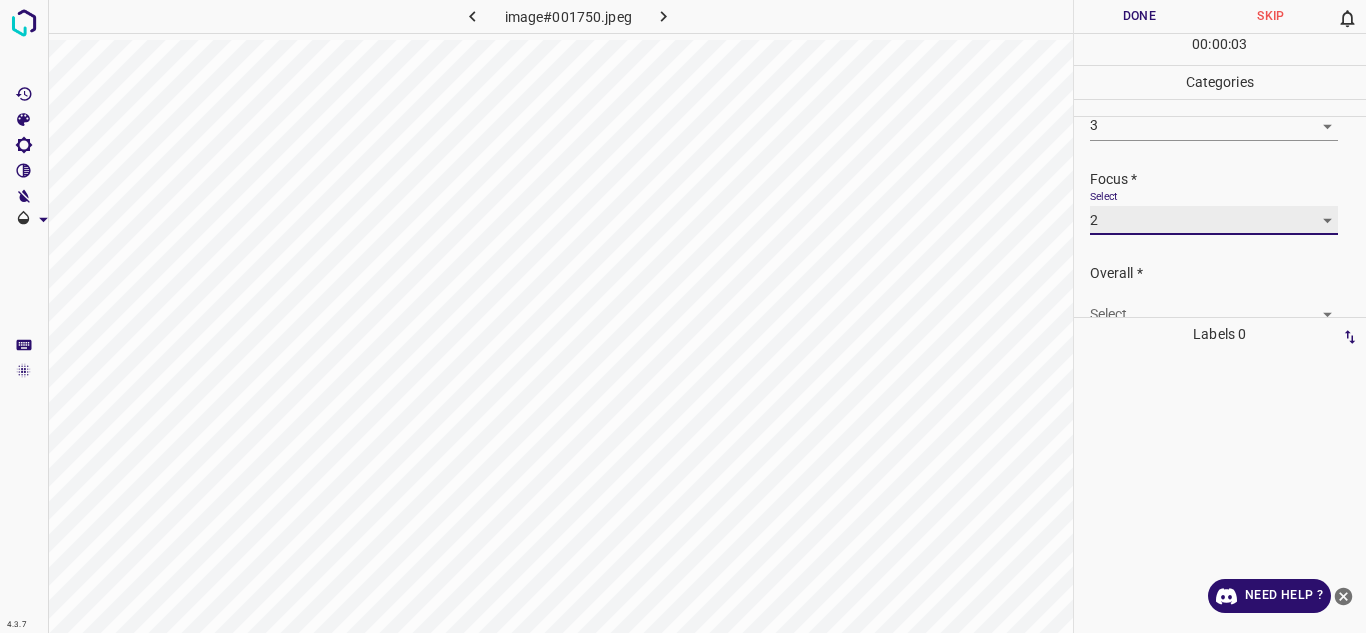 scroll, scrollTop: 98, scrollLeft: 0, axis: vertical 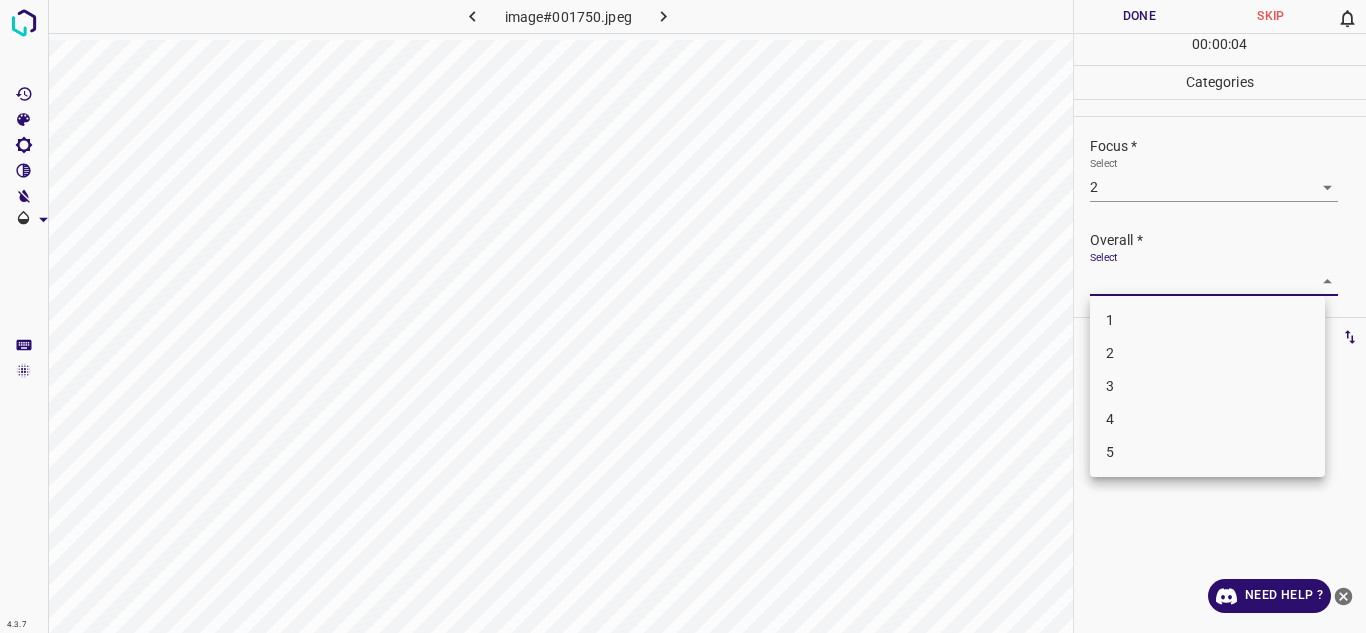 drag, startPoint x: 1287, startPoint y: 275, endPoint x: 1175, endPoint y: 342, distance: 130.51053 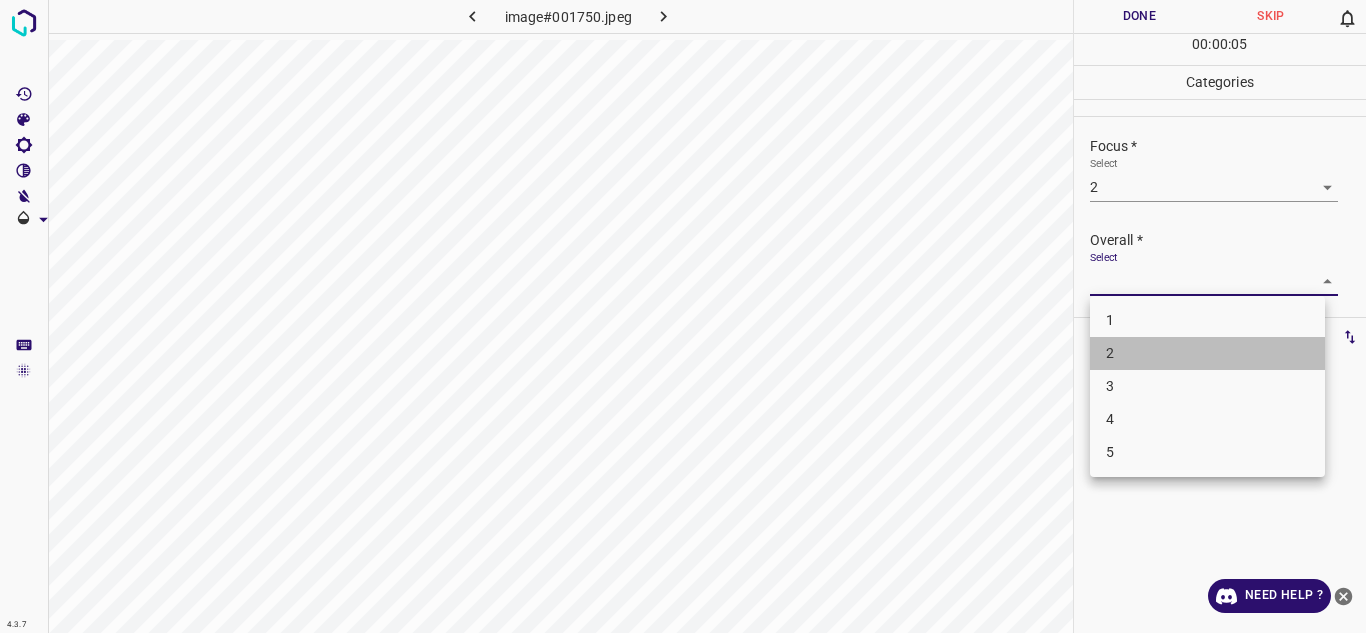 click on "2" at bounding box center (1207, 353) 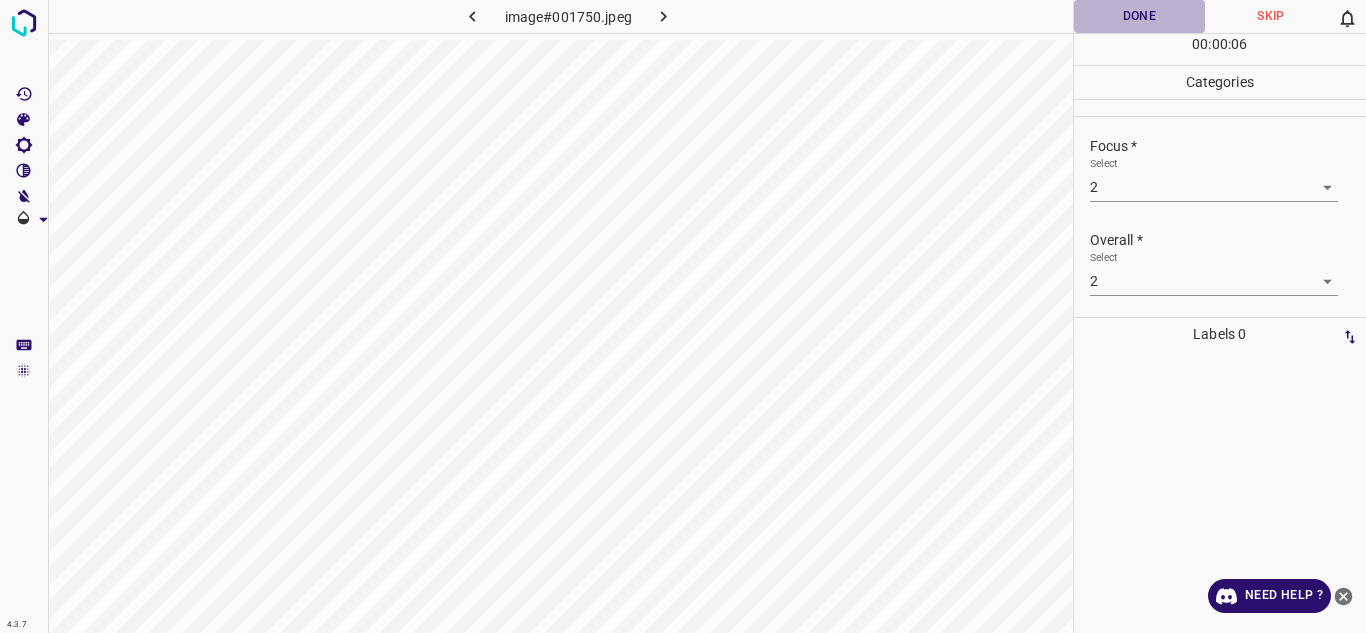 click on "Done" at bounding box center (1140, 16) 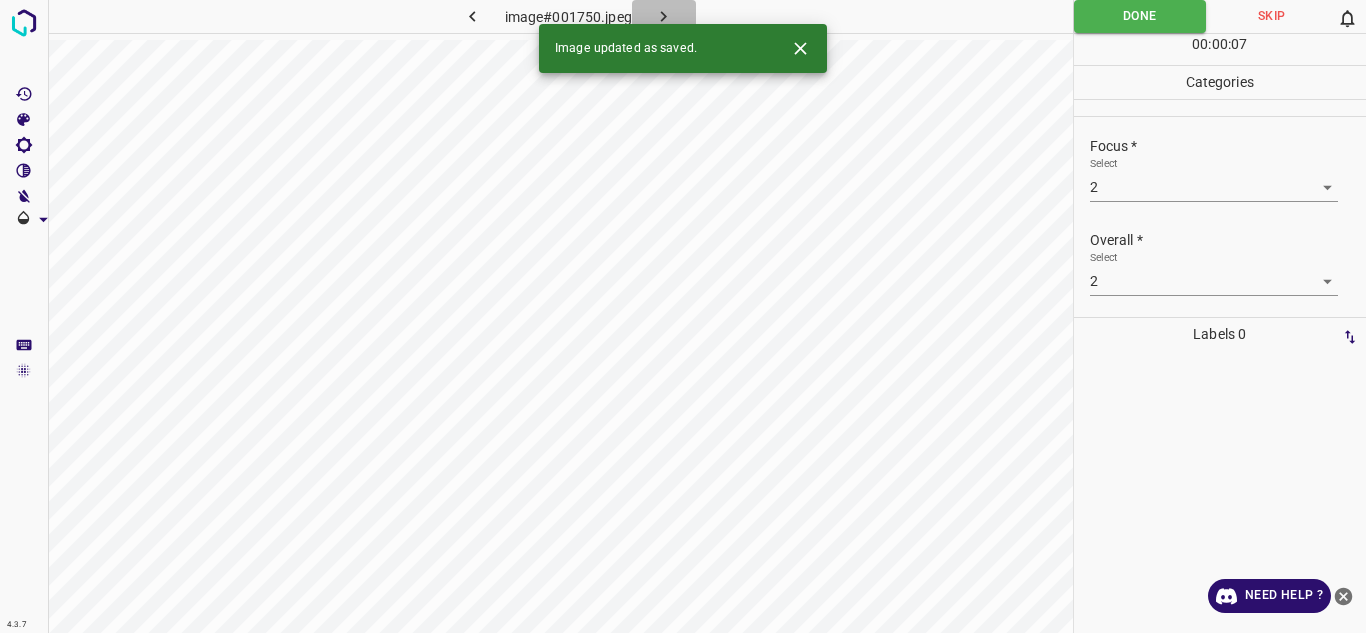 click 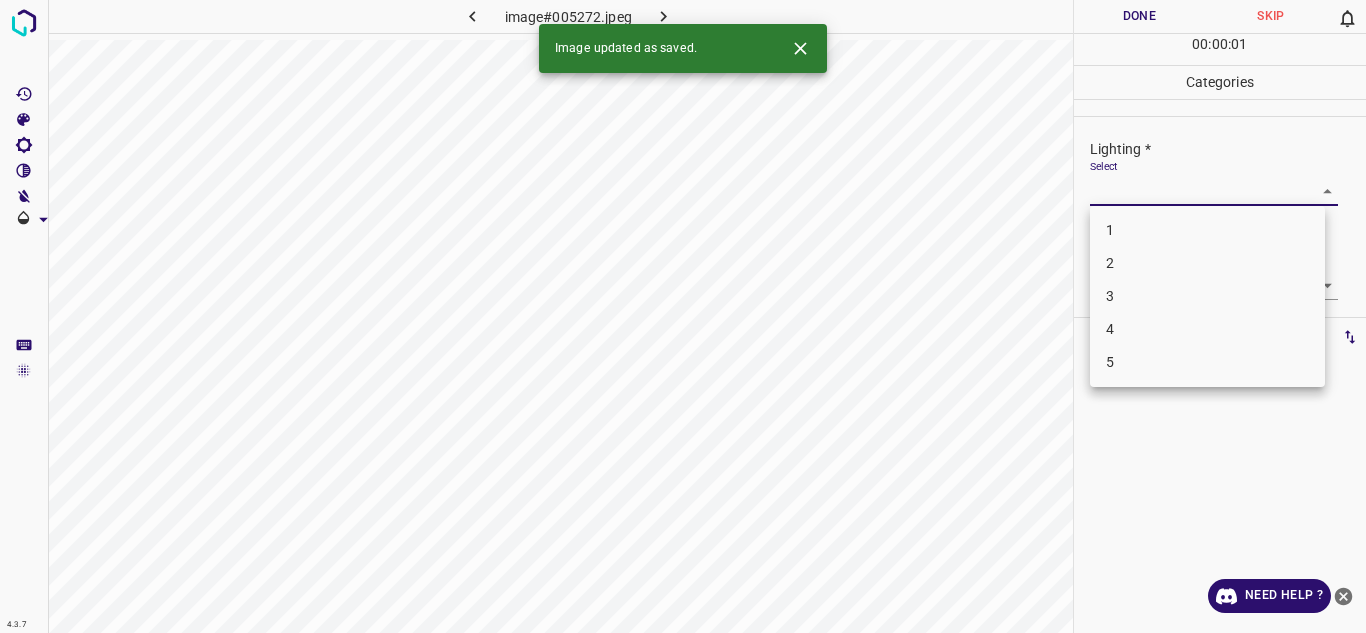 drag, startPoint x: 1164, startPoint y: 202, endPoint x: 1166, endPoint y: 289, distance: 87.02299 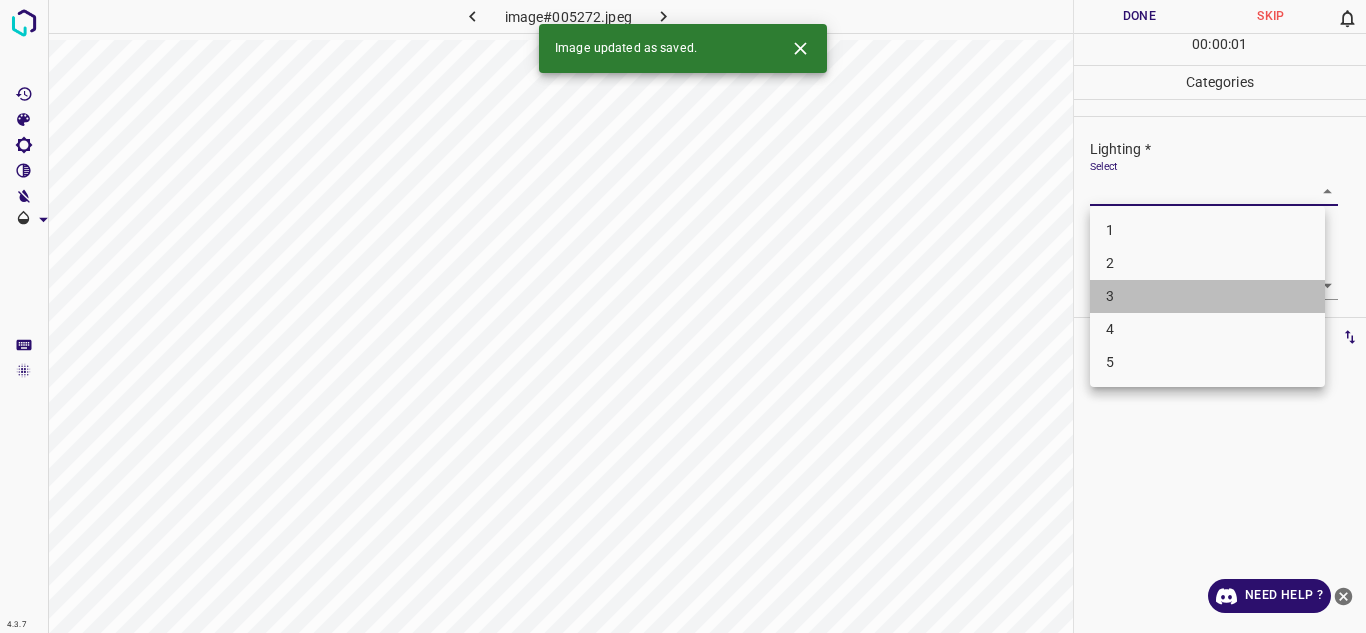 click on "3" at bounding box center (1207, 296) 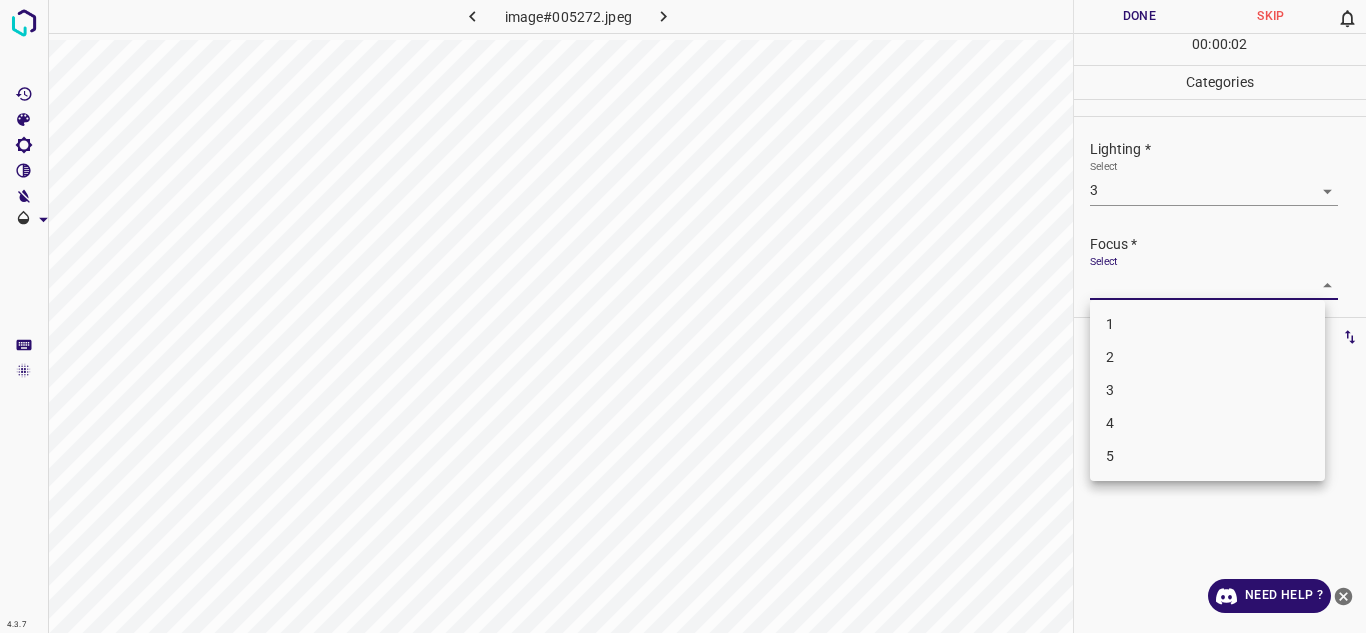 drag, startPoint x: 1166, startPoint y: 289, endPoint x: 1181, endPoint y: 360, distance: 72.56721 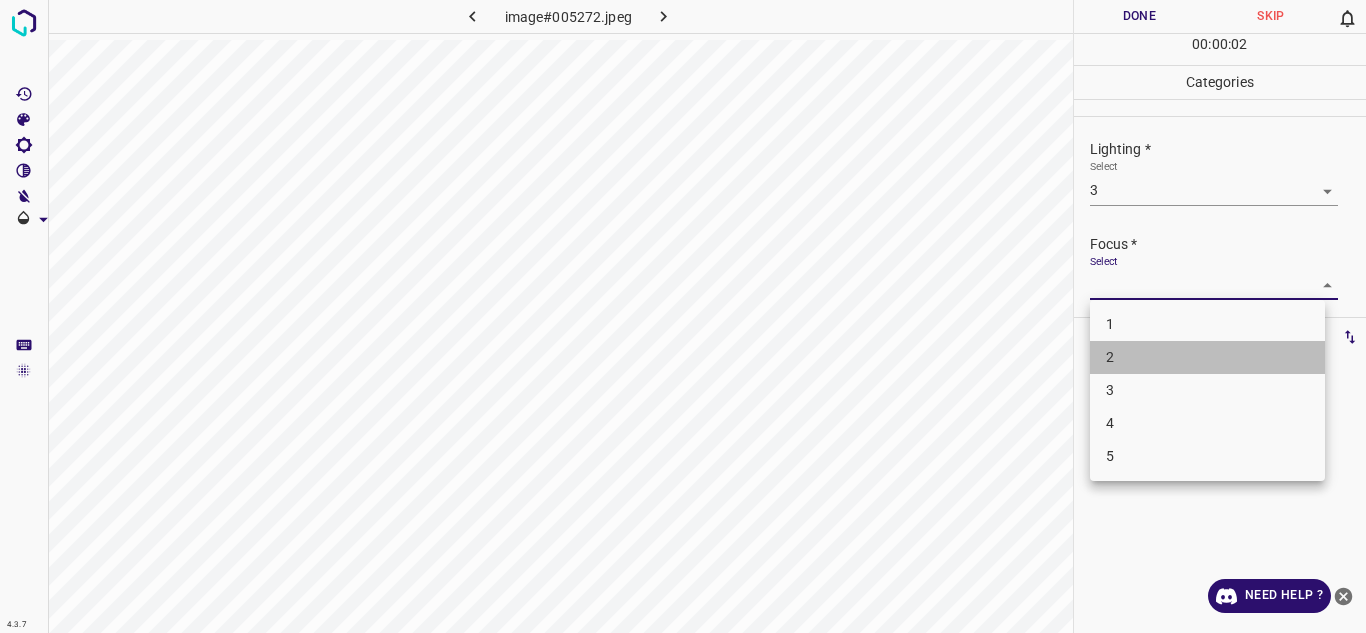 click on "2" at bounding box center (1207, 357) 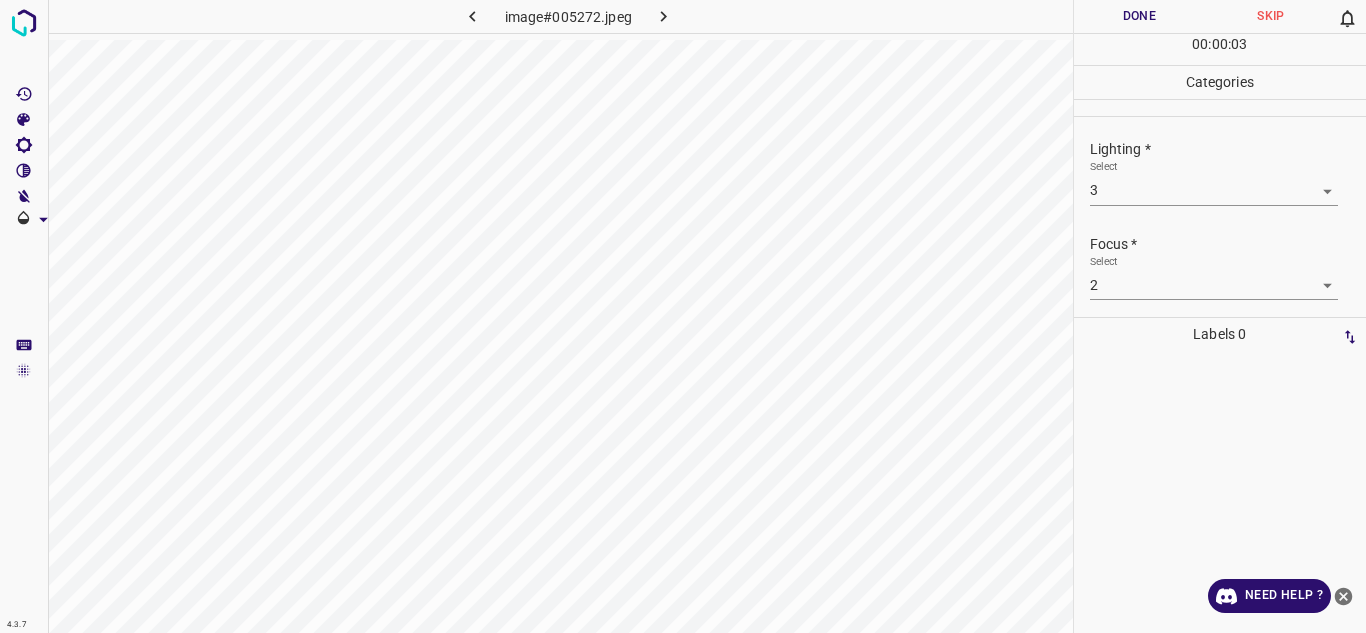 click on "Select 2 2" at bounding box center [1228, 277] 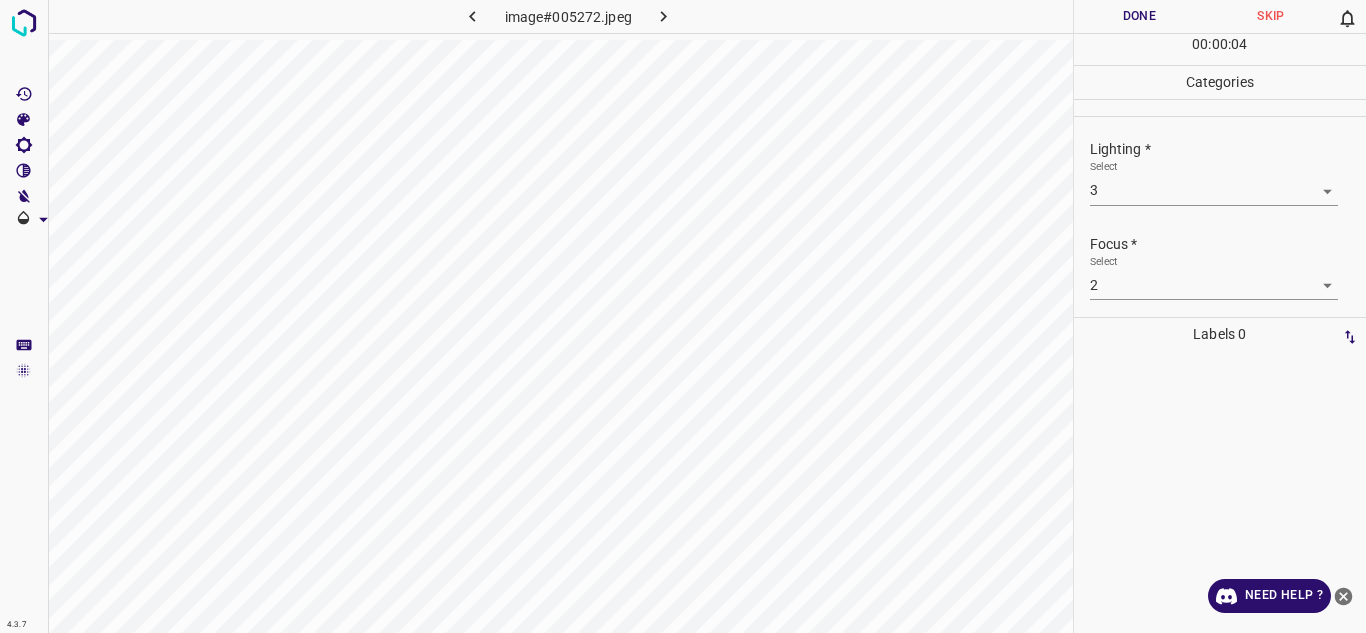 scroll, scrollTop: 98, scrollLeft: 0, axis: vertical 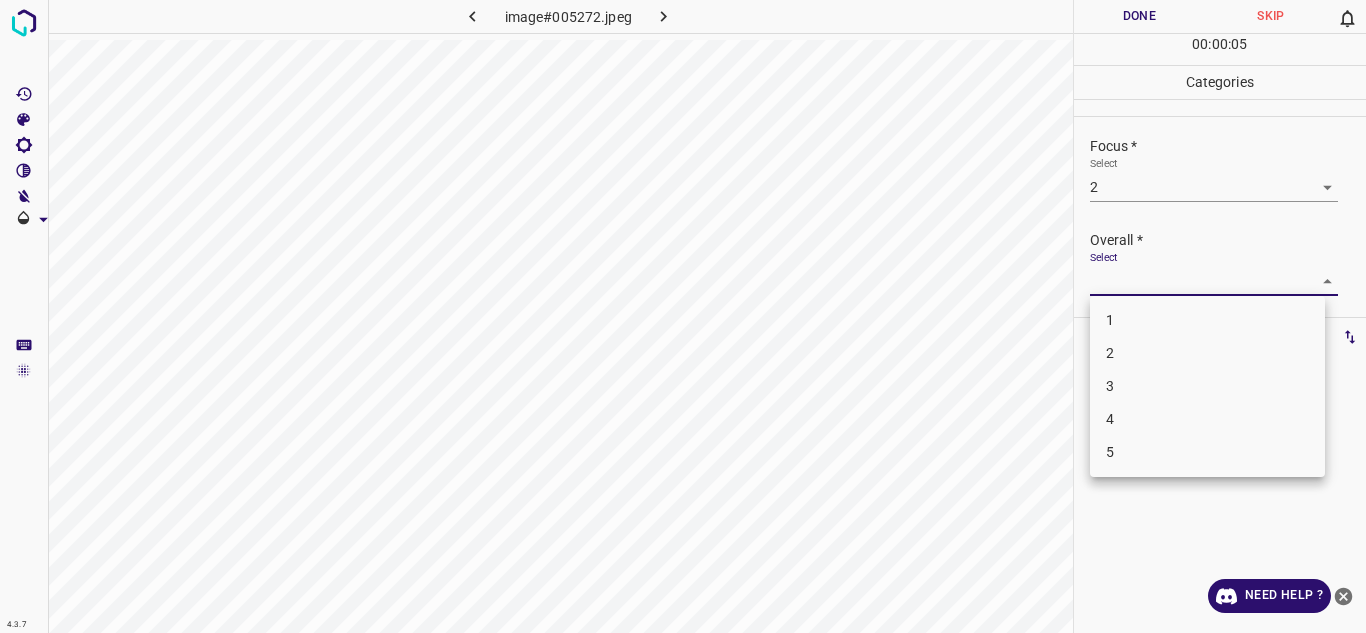 drag, startPoint x: 1259, startPoint y: 274, endPoint x: 1182, endPoint y: 342, distance: 102.7278 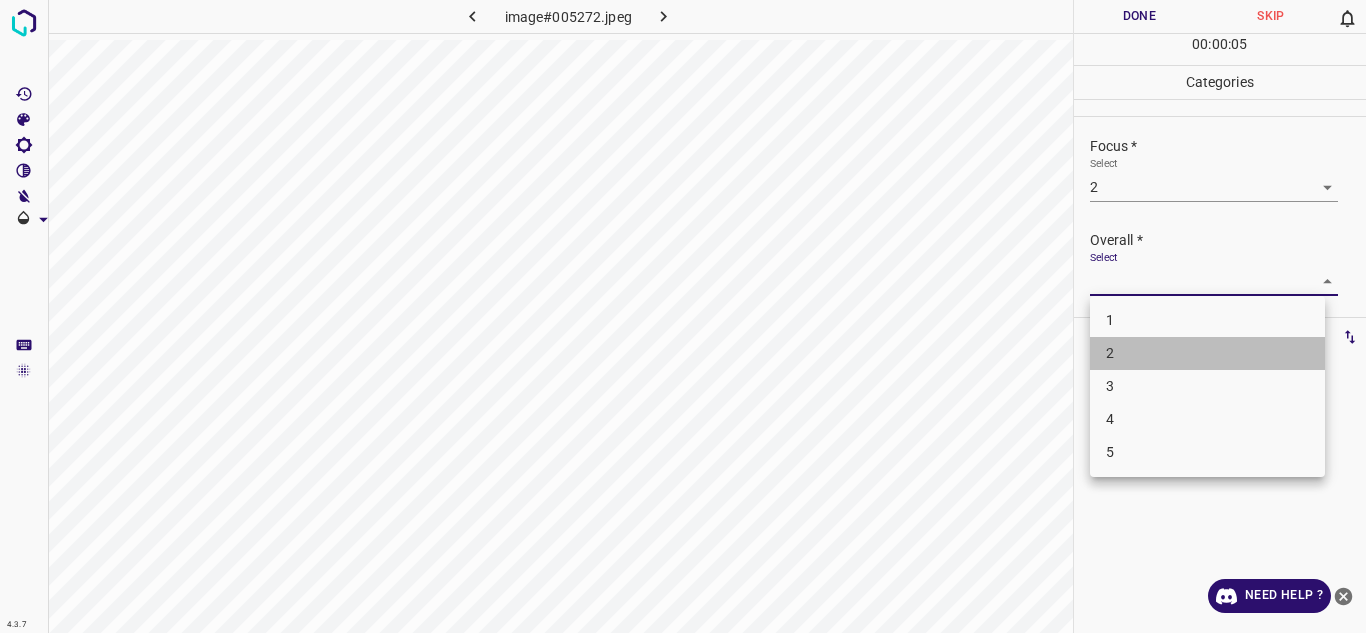 click on "2" at bounding box center (1207, 353) 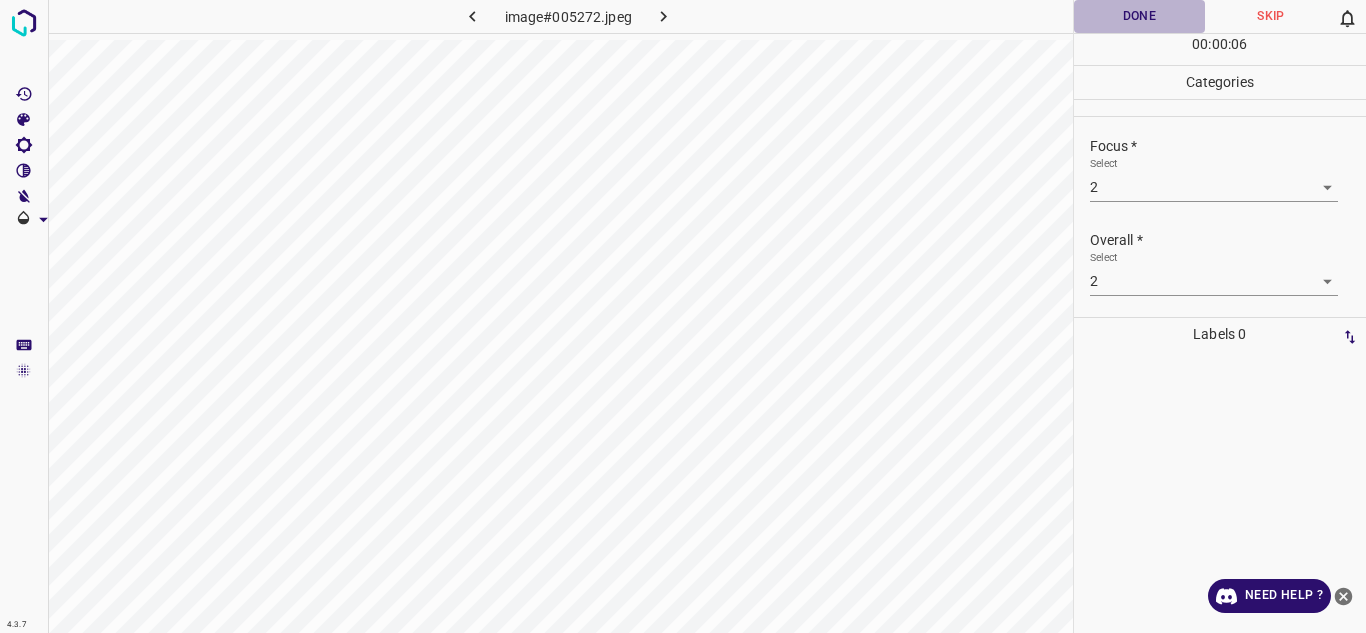 click on "Done" at bounding box center [1140, 16] 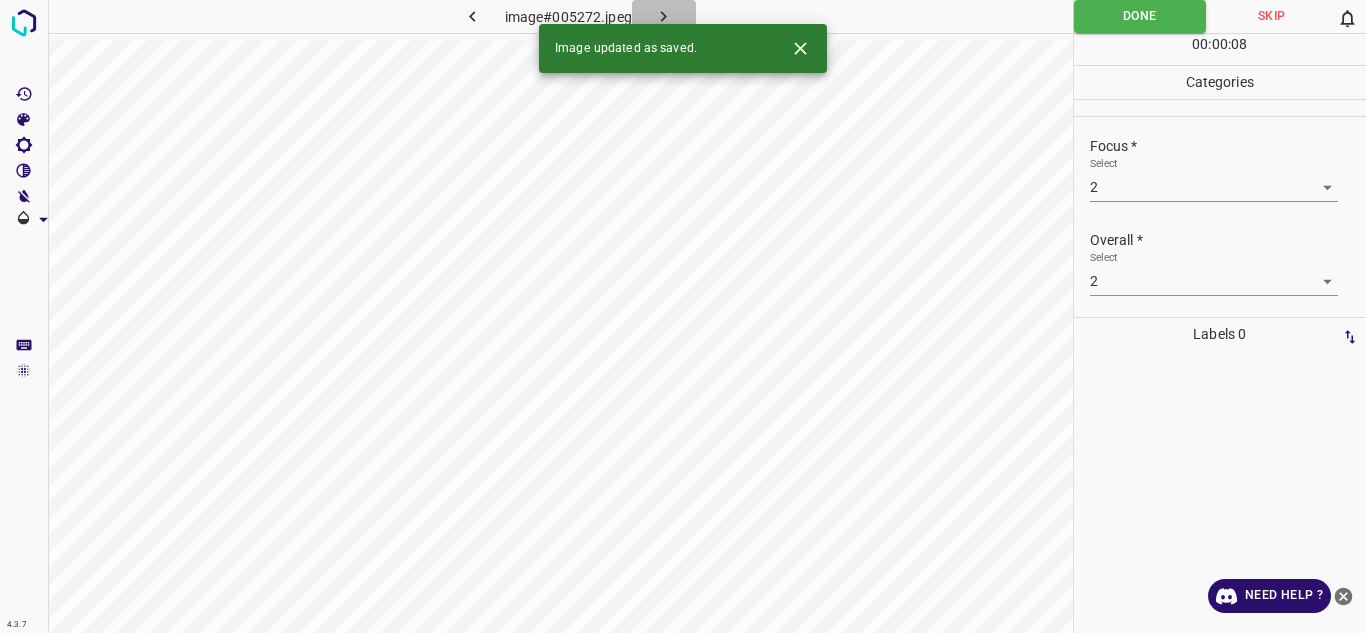 click 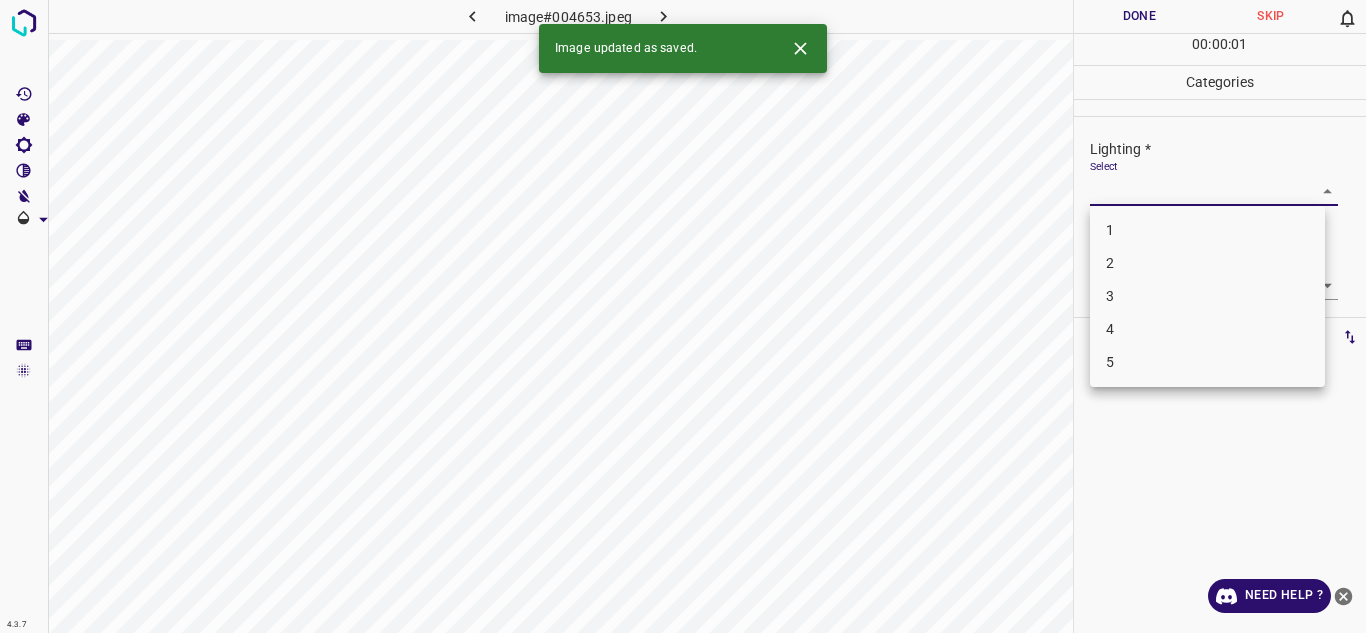 drag, startPoint x: 1205, startPoint y: 194, endPoint x: 1176, endPoint y: 258, distance: 70.26379 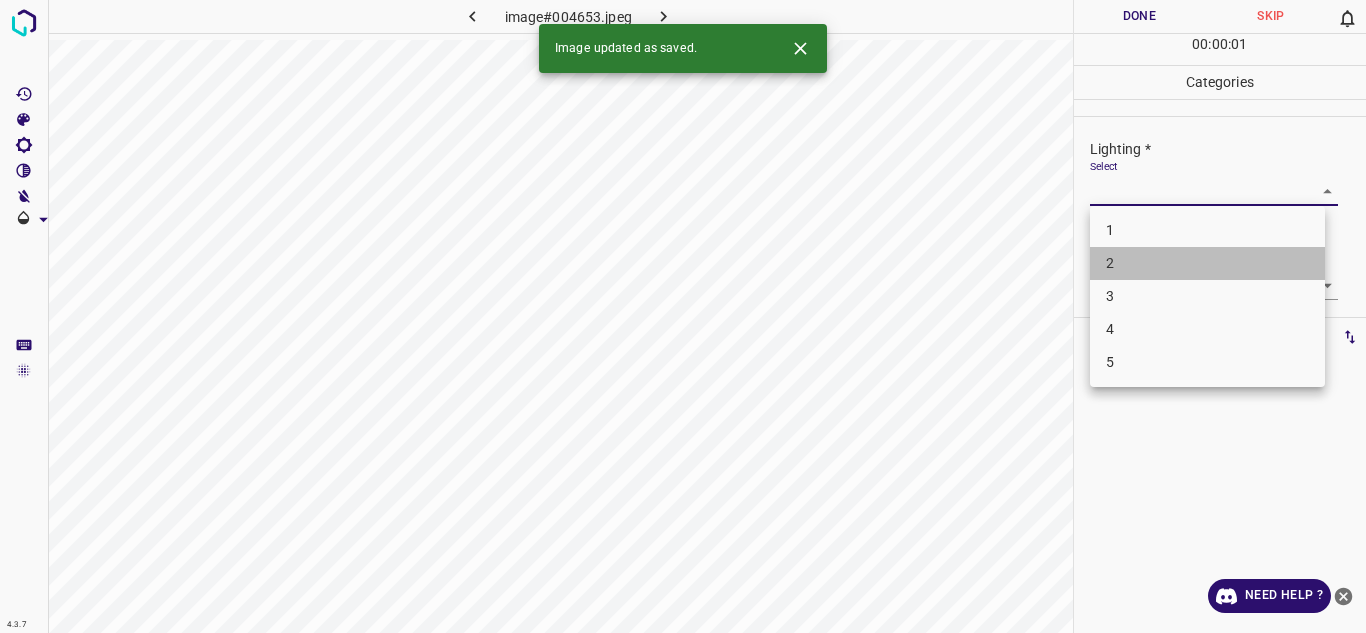 click on "2" at bounding box center (1207, 263) 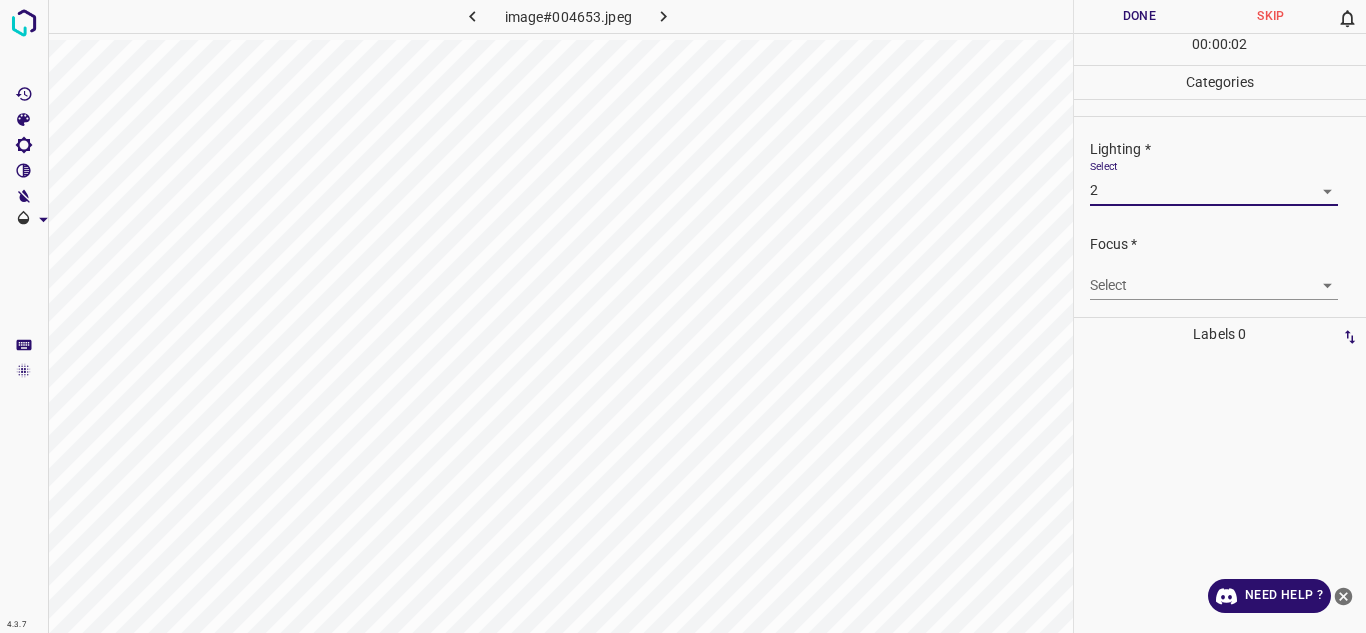 click on "4.3.7 image#004653.jpeg Done Skip 0 00   : 00   : 02   Categories Lighting *  Select 2 2 Focus *  Select ​ Overall *  Select ​ Labels   0 Categories 1 Lighting 2 Focus 3 Overall Tools Space Change between modes (Draw & Edit) I Auto labeling R Restore zoom M Zoom in N Zoom out Delete Delete selecte label Filters Z Restore filters X Saturation filter C Brightness filter V Contrast filter B Gray scale filter General O Download Need Help ? Texto original Valora esta traducción Tu opinión servirá para ayudar a mejorar el Traductor de Google - Text - Hide - Delete" at bounding box center (683, 316) 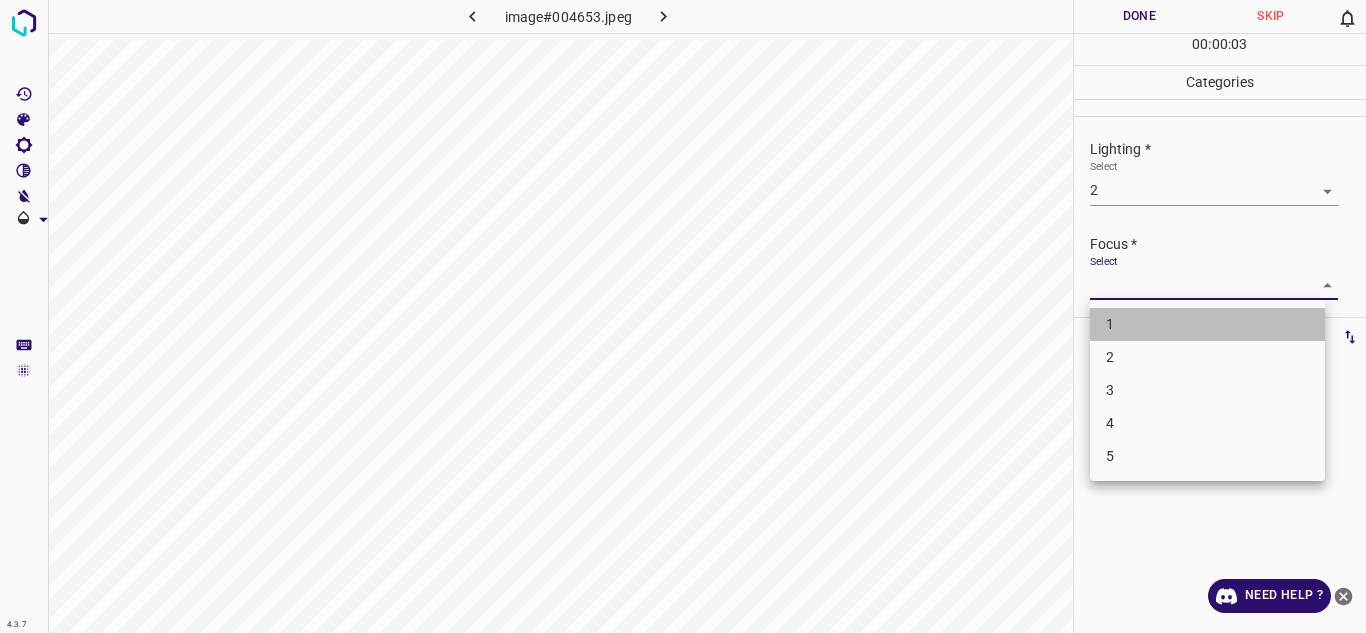 click on "1" at bounding box center (1207, 324) 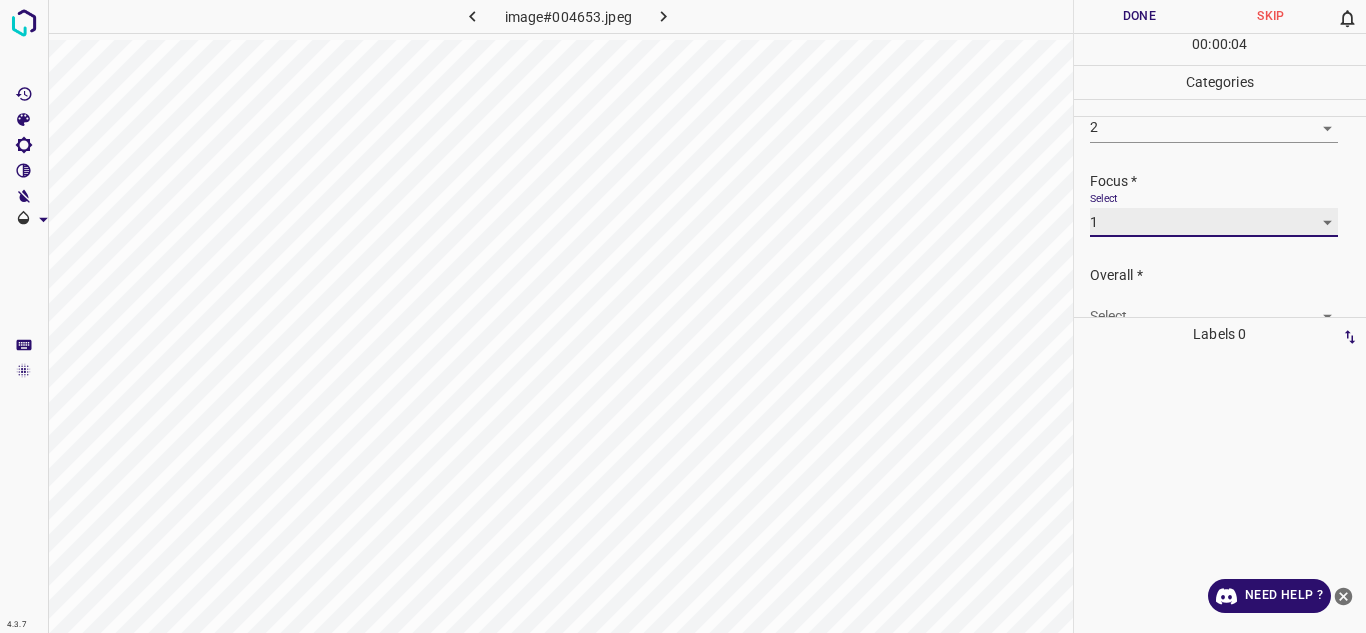scroll, scrollTop: 98, scrollLeft: 0, axis: vertical 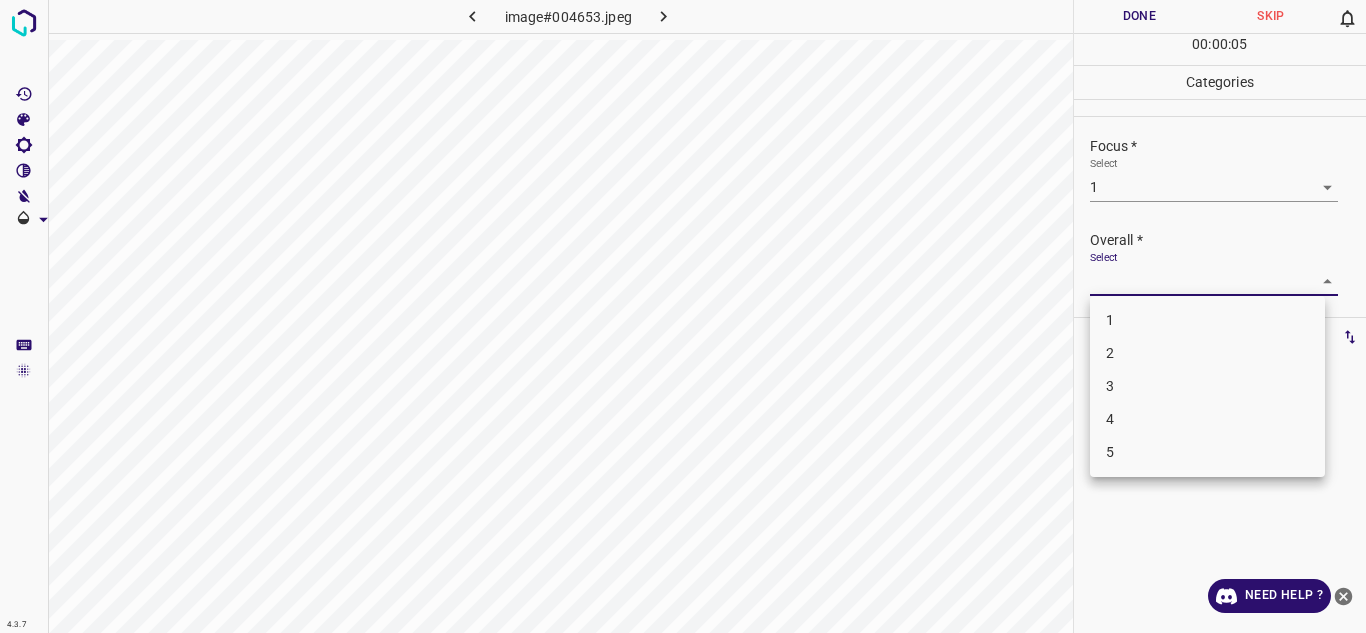 drag, startPoint x: 1260, startPoint y: 284, endPoint x: 1164, endPoint y: 313, distance: 100.28459 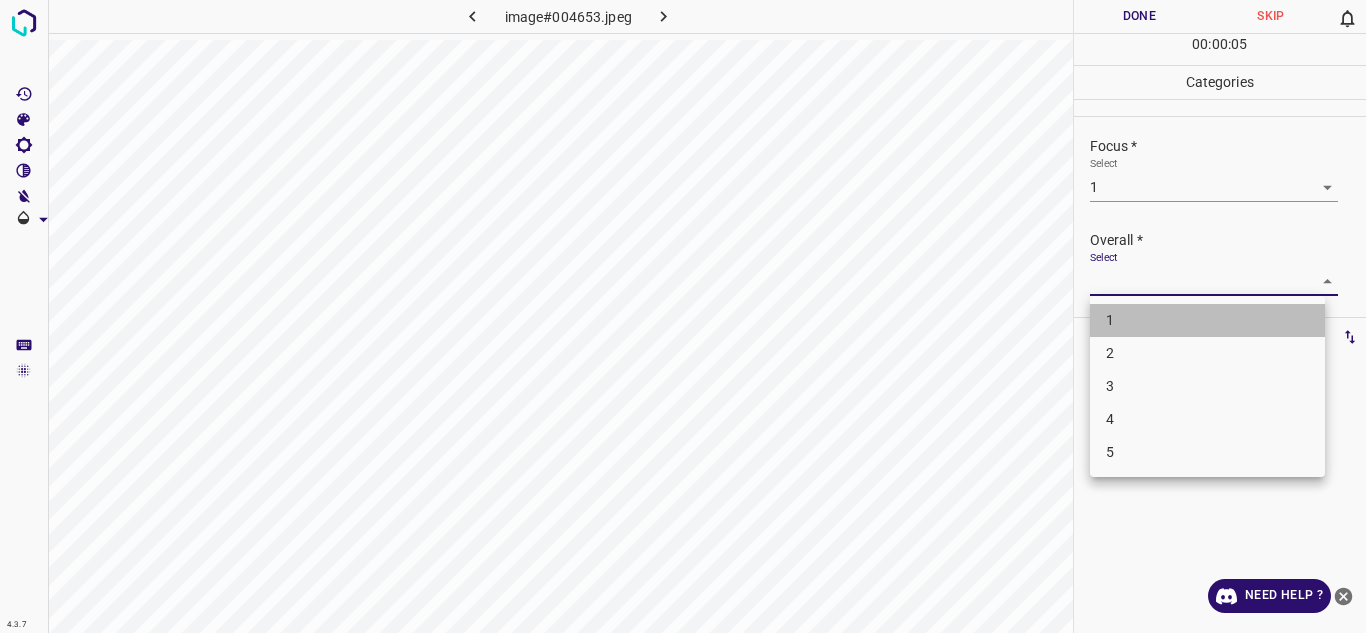 click on "1" at bounding box center (1207, 320) 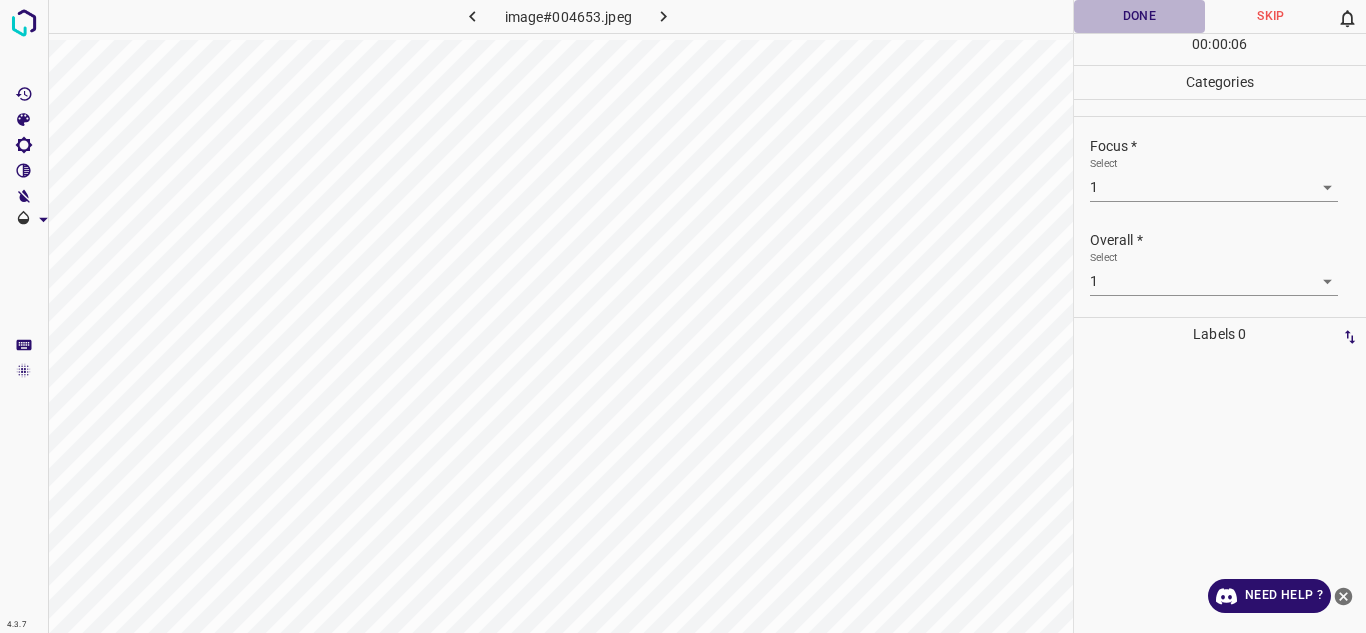 click on "Done" at bounding box center [1140, 16] 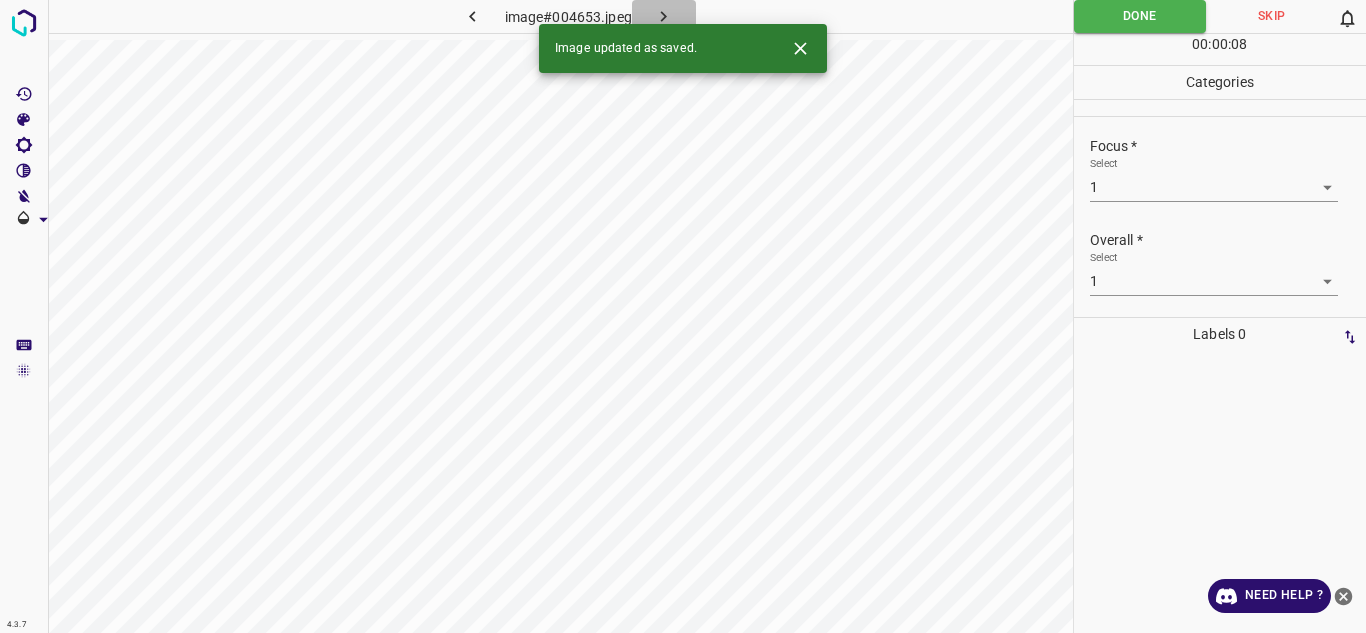 click 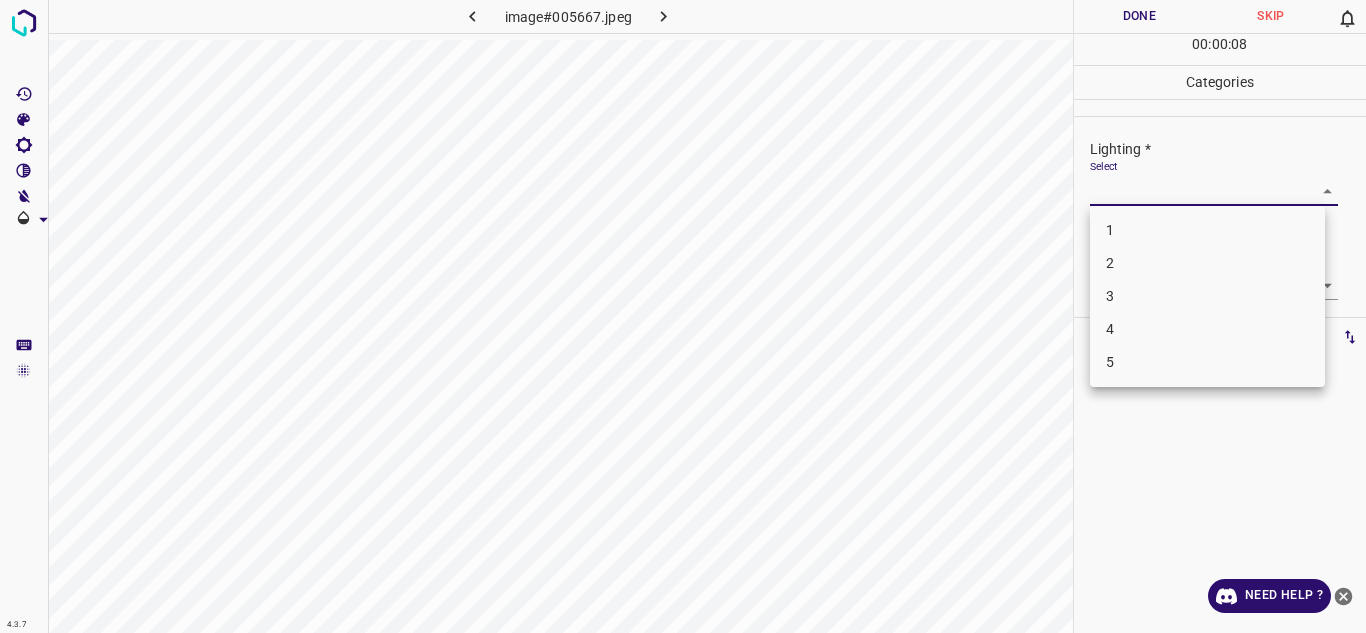 click on "4.3.7 image#005667.jpeg Done Skip 0 00   : 00   : 08   Categories Lighting *  Select ​ Focus *  Select ​ Overall *  Select ​ Labels   0 Categories 1 Lighting 2 Focus 3 Overall Tools Space Change between modes (Draw & Edit) I Auto labeling R Restore zoom M Zoom in N Zoom out Delete Delete selecte label Filters Z Restore filters X Saturation filter C Brightness filter V Contrast filter B Gray scale filter General O Download Need Help ? Texto original Valora esta traducción Tu opinión servirá para ayudar a mejorar el Traductor de Google - Text - Hide - Delete 1 2 3 4 5" at bounding box center [683, 316] 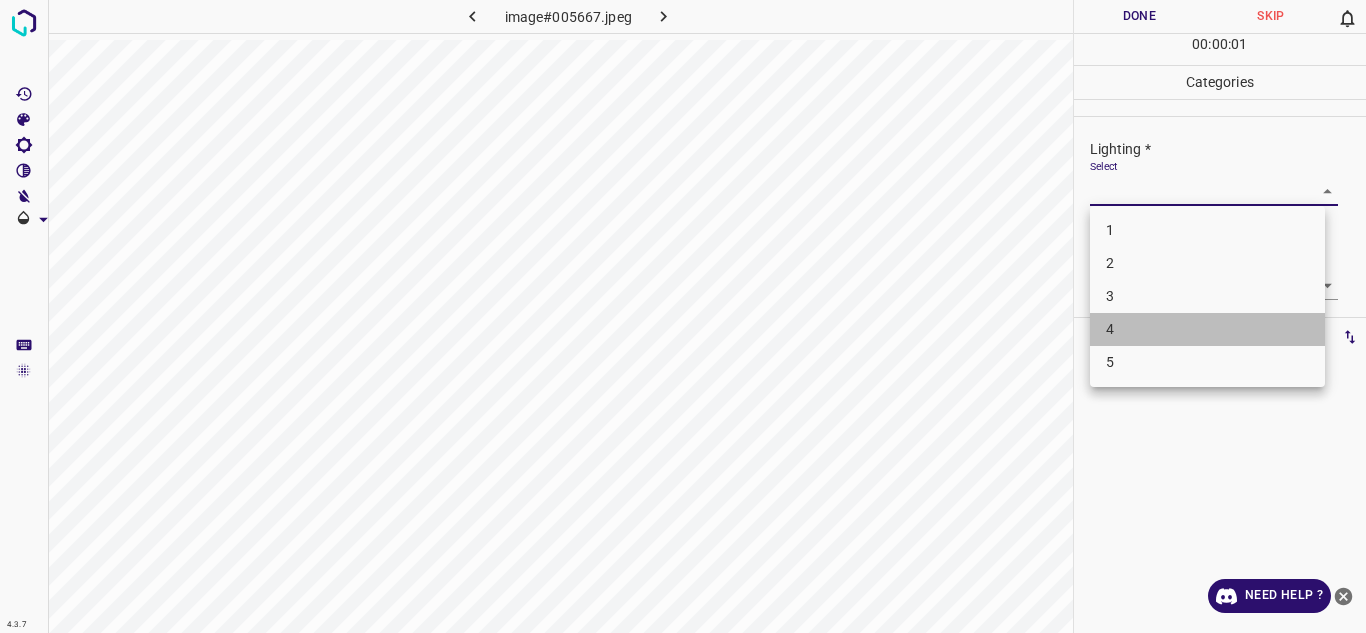 click on "4" at bounding box center [1207, 329] 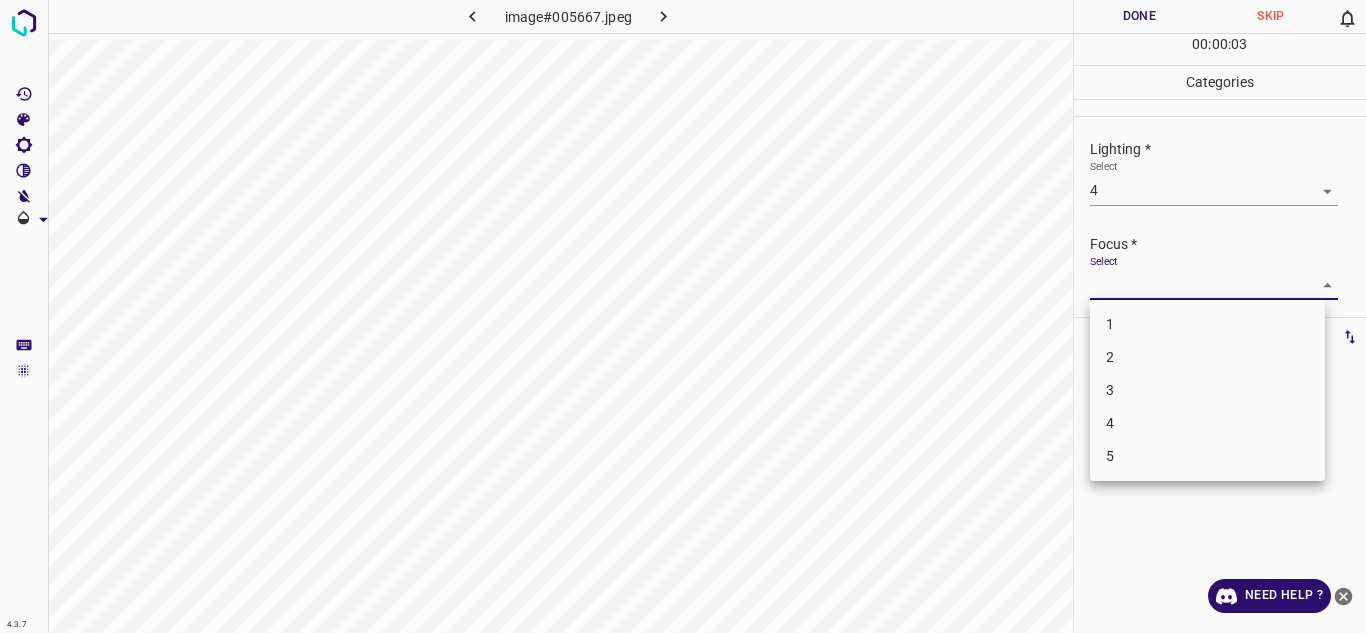 drag, startPoint x: 1170, startPoint y: 283, endPoint x: 1165, endPoint y: 409, distance: 126.09917 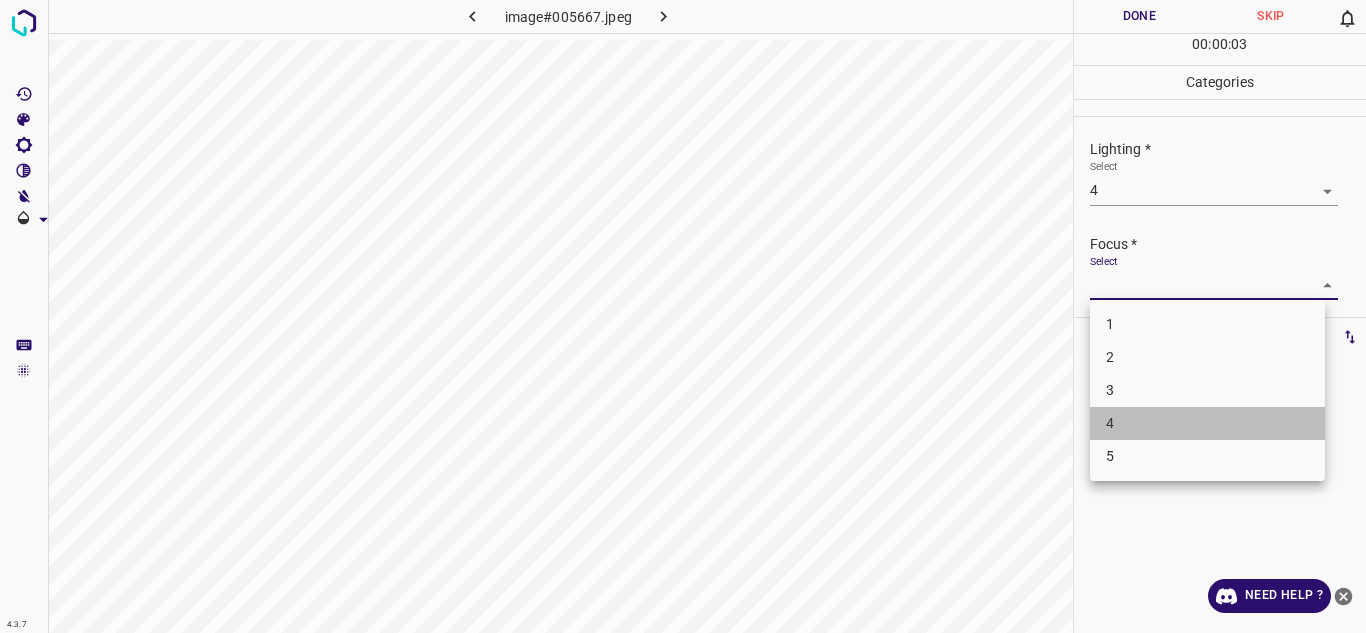 click on "4" at bounding box center (1207, 423) 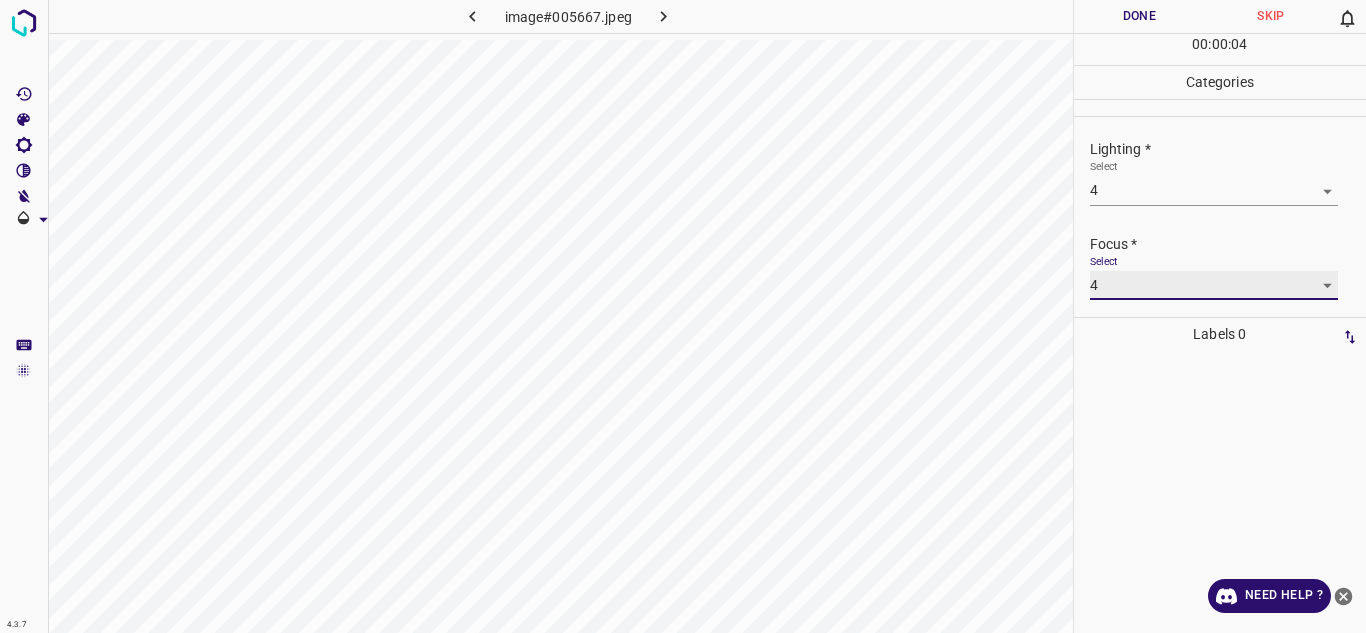 scroll, scrollTop: 98, scrollLeft: 0, axis: vertical 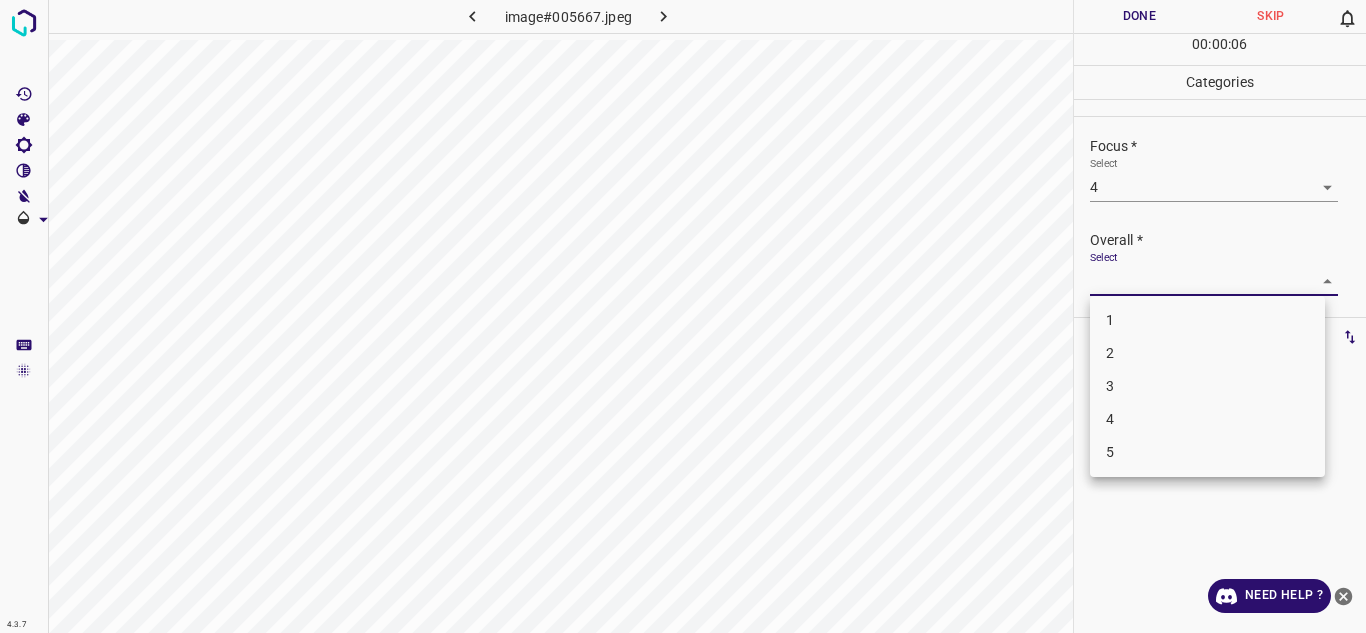 drag, startPoint x: 1281, startPoint y: 268, endPoint x: 1161, endPoint y: 417, distance: 191.31387 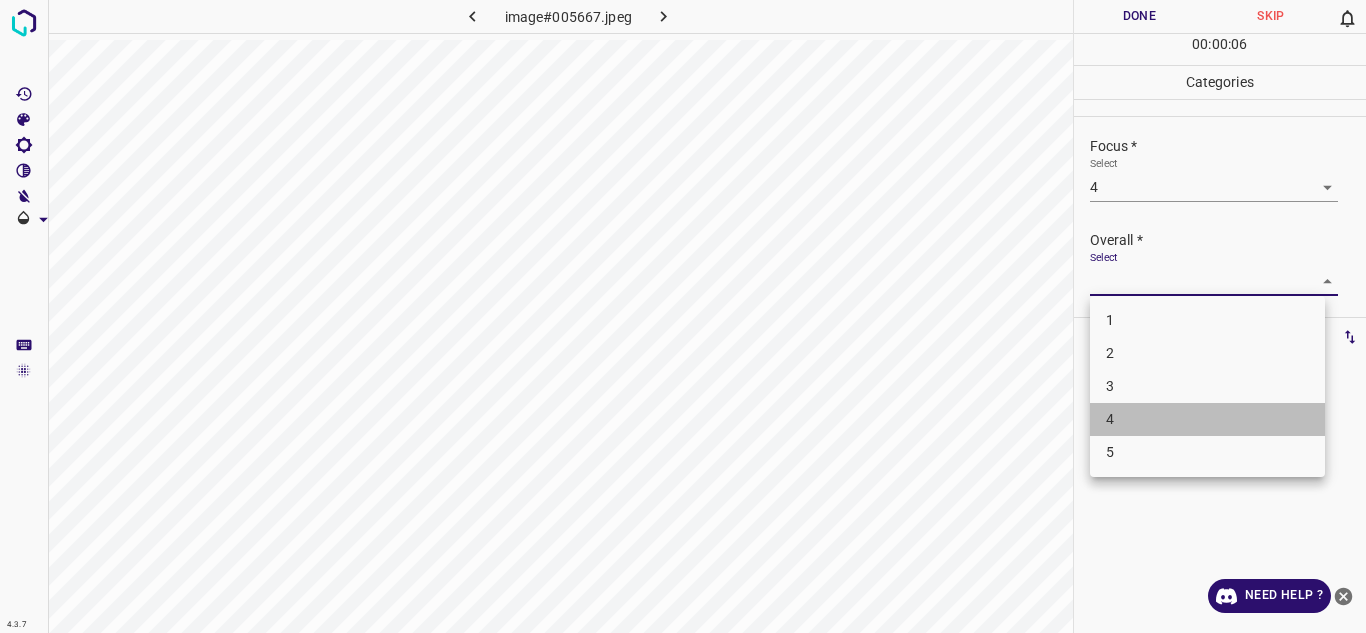 click on "4" at bounding box center [1207, 419] 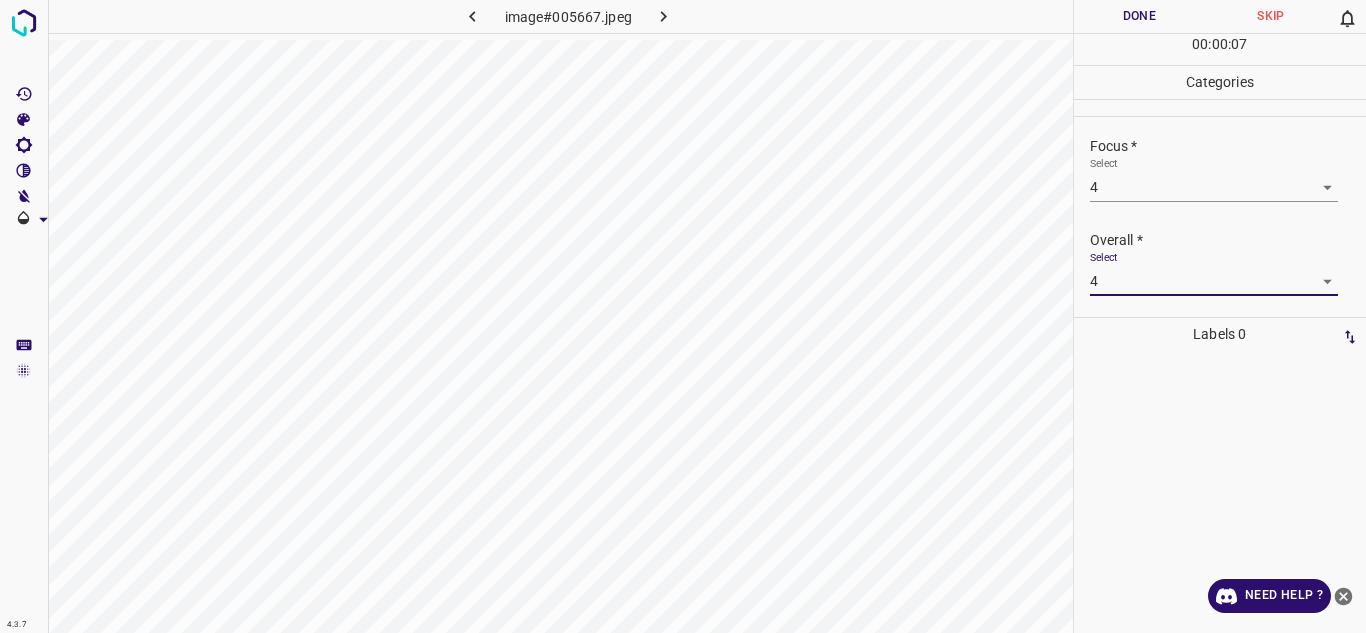 click on "Done" at bounding box center [1140, 16] 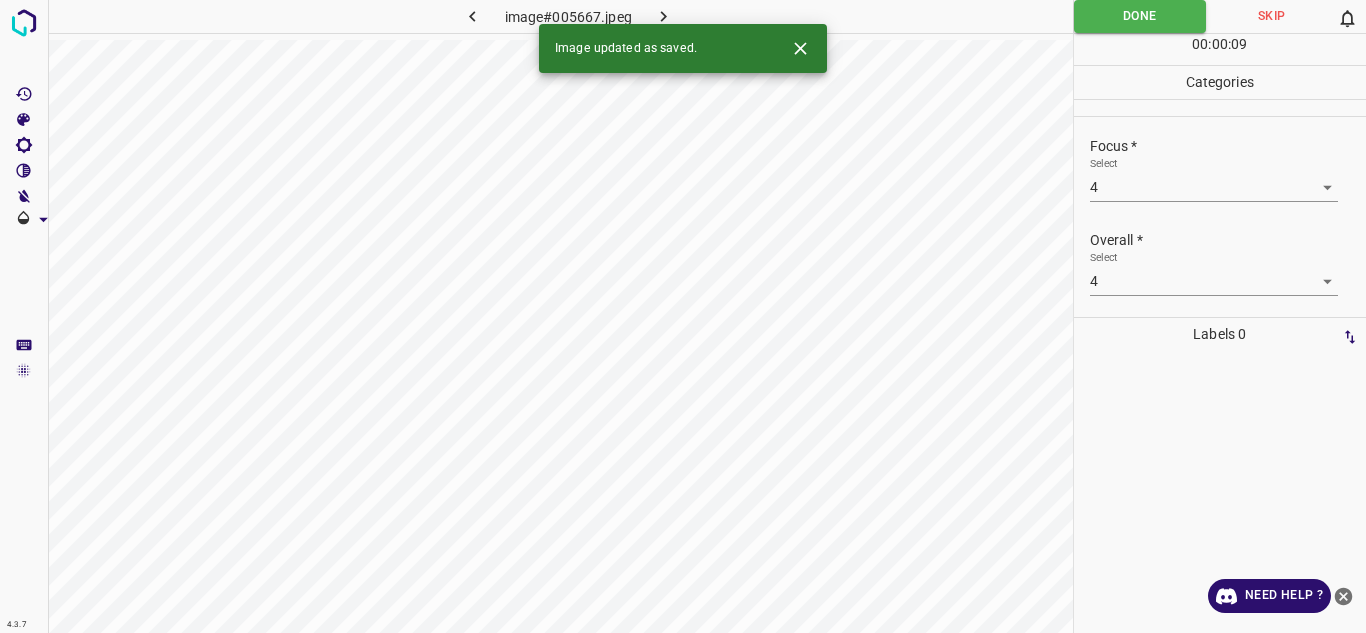 click at bounding box center (664, 16) 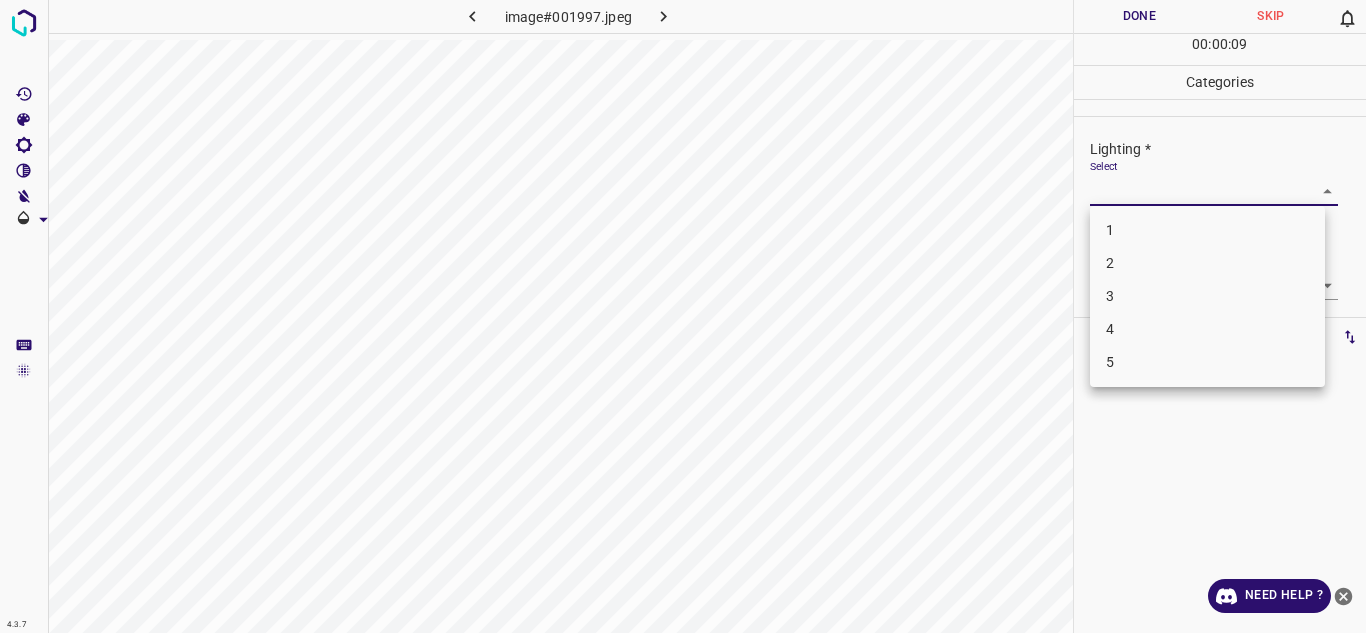 click on "4.3.7 image#001997.jpeg Done Skip 0 00   : 00   : 09   Categories Lighting *  Select ​ Focus *  Select ​ Overall *  Select ​ Labels   0 Categories 1 Lighting 2 Focus 3 Overall Tools Space Change between modes (Draw & Edit) I Auto labeling R Restore zoom M Zoom in N Zoom out Delete Delete selecte label Filters Z Restore filters X Saturation filter C Brightness filter V Contrast filter B Gray scale filter General O Download Need Help ? Texto original Valora esta traducción Tu opinión servirá para ayudar a mejorar el Traductor de Google - Text - Hide - Delete 1 2 3 4 5" at bounding box center [683, 316] 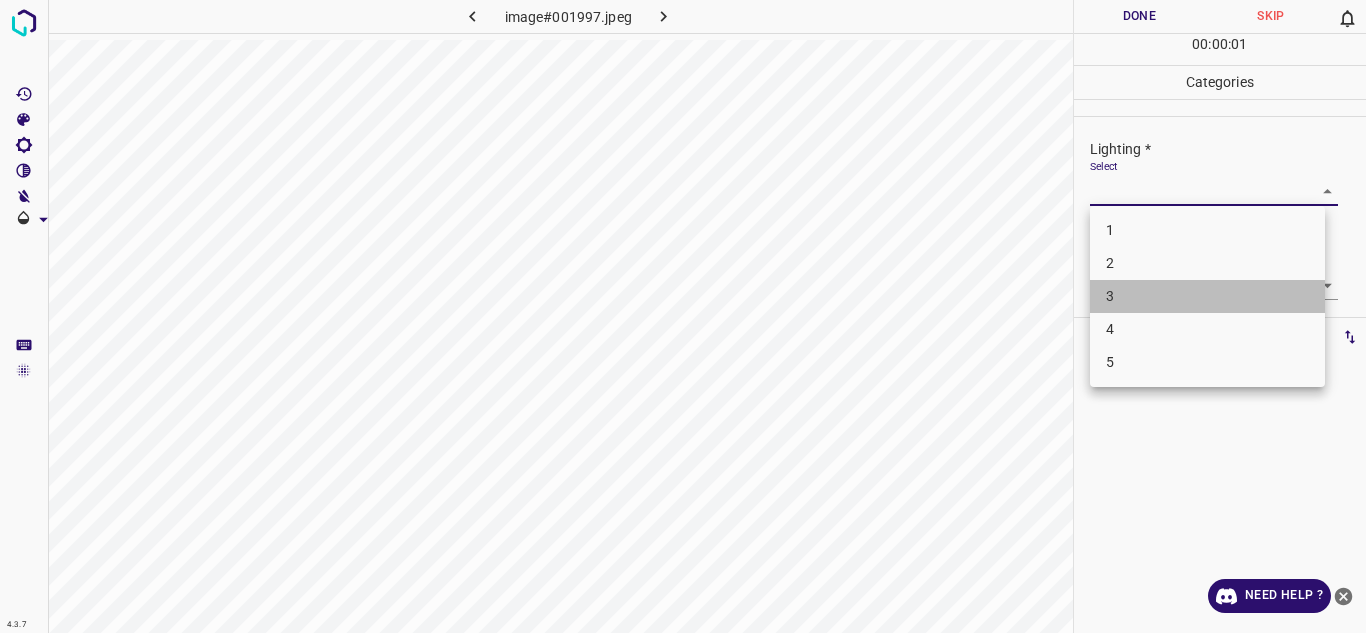 click on "3" at bounding box center [1207, 296] 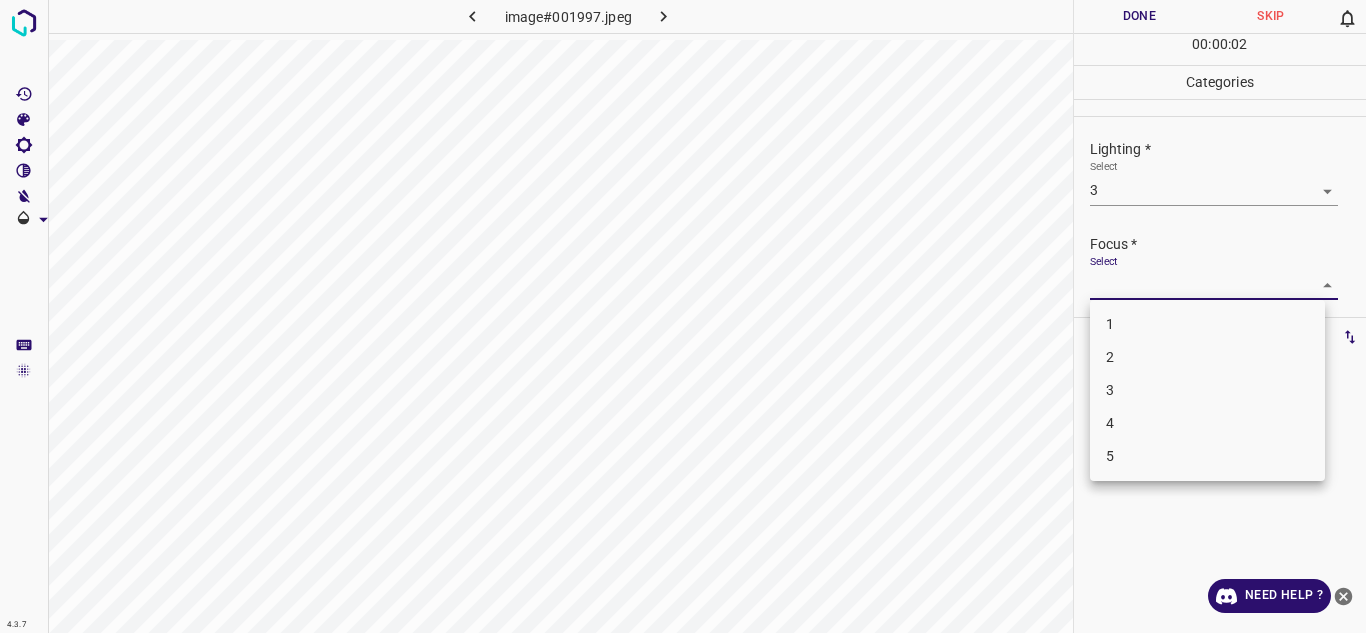 drag, startPoint x: 1162, startPoint y: 287, endPoint x: 1169, endPoint y: 384, distance: 97.25225 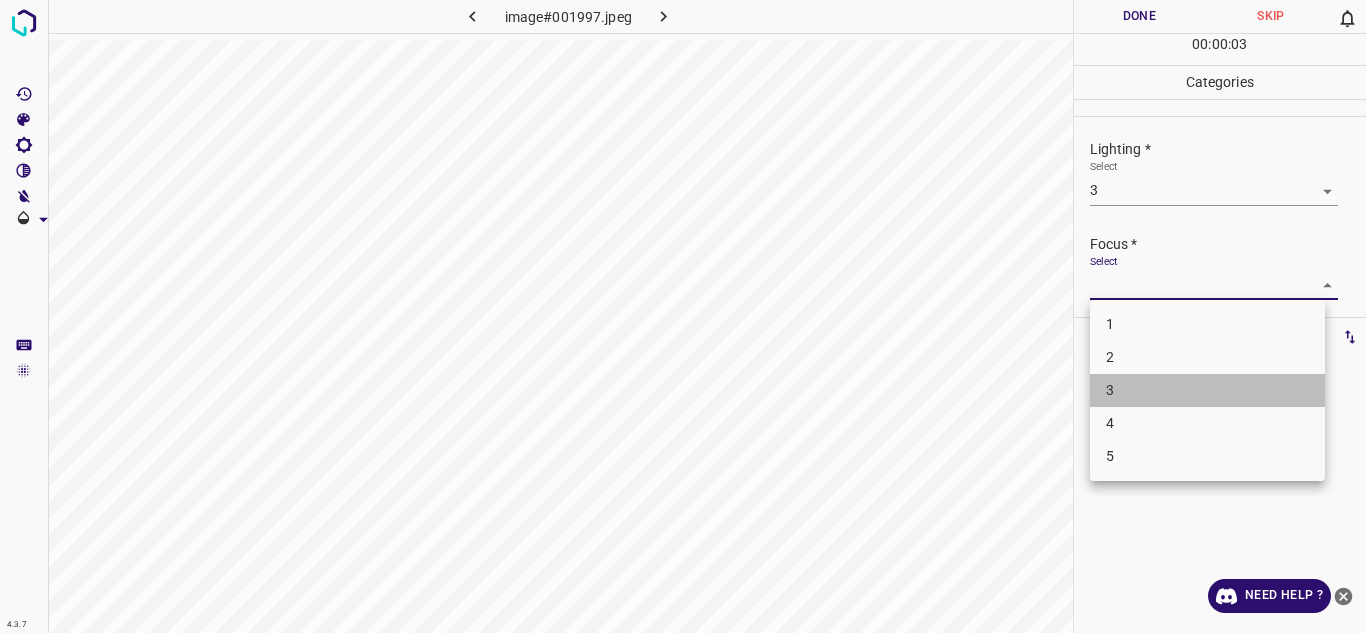 click on "3" at bounding box center [1207, 390] 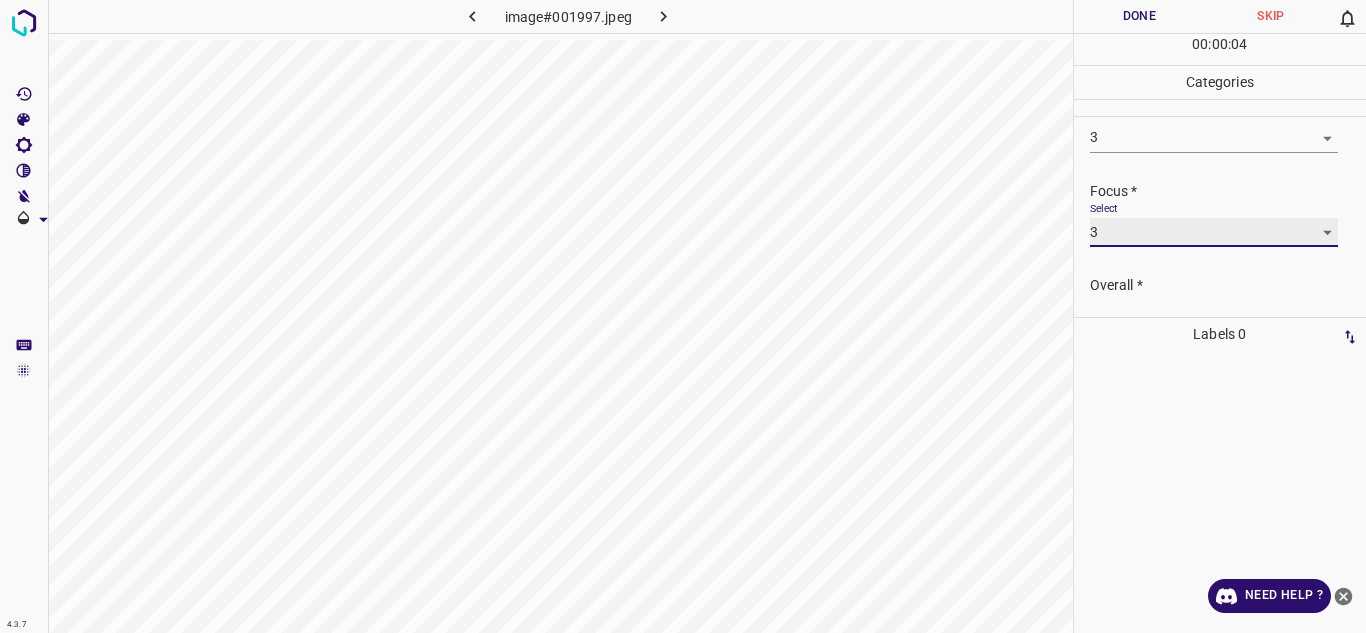 scroll, scrollTop: 98, scrollLeft: 0, axis: vertical 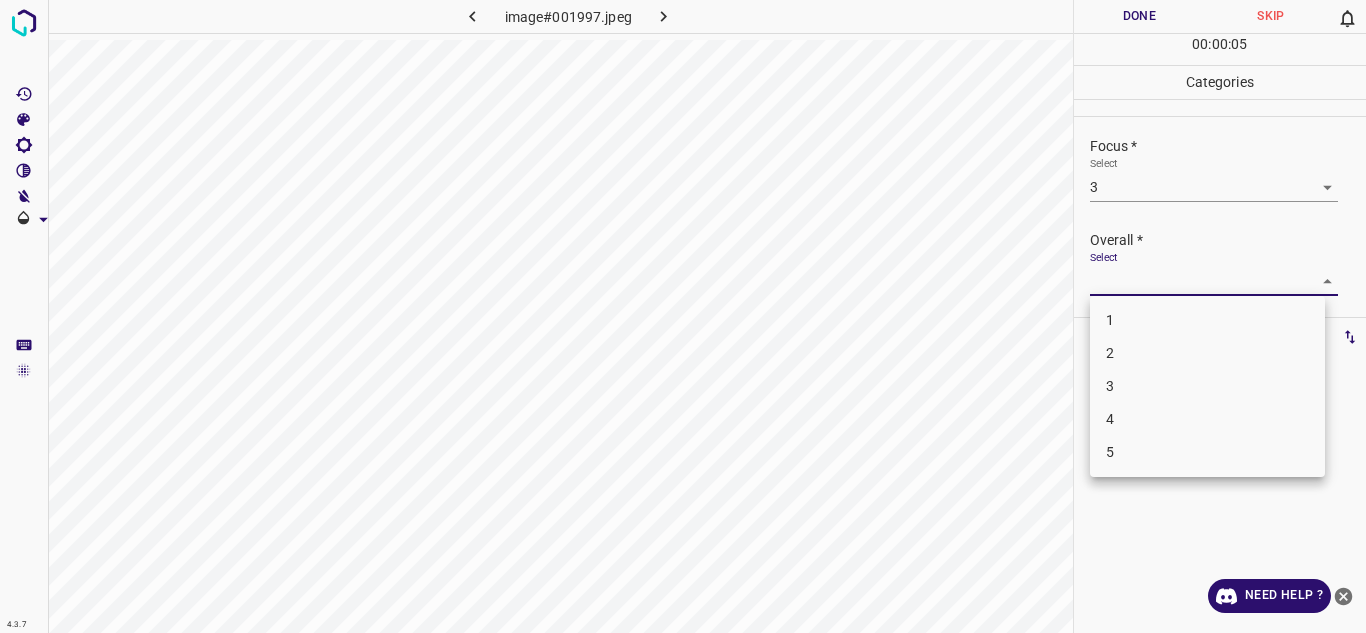 drag, startPoint x: 1306, startPoint y: 273, endPoint x: 1163, endPoint y: 379, distance: 178.0028 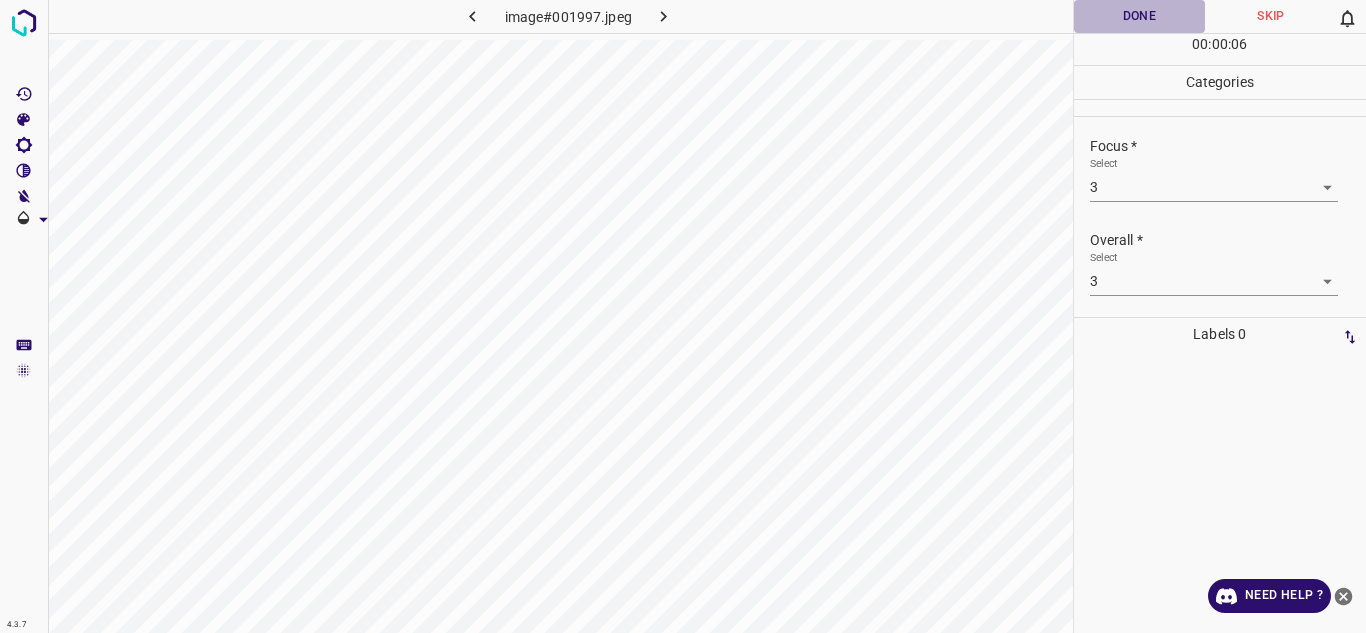 click on "Done" at bounding box center (1140, 16) 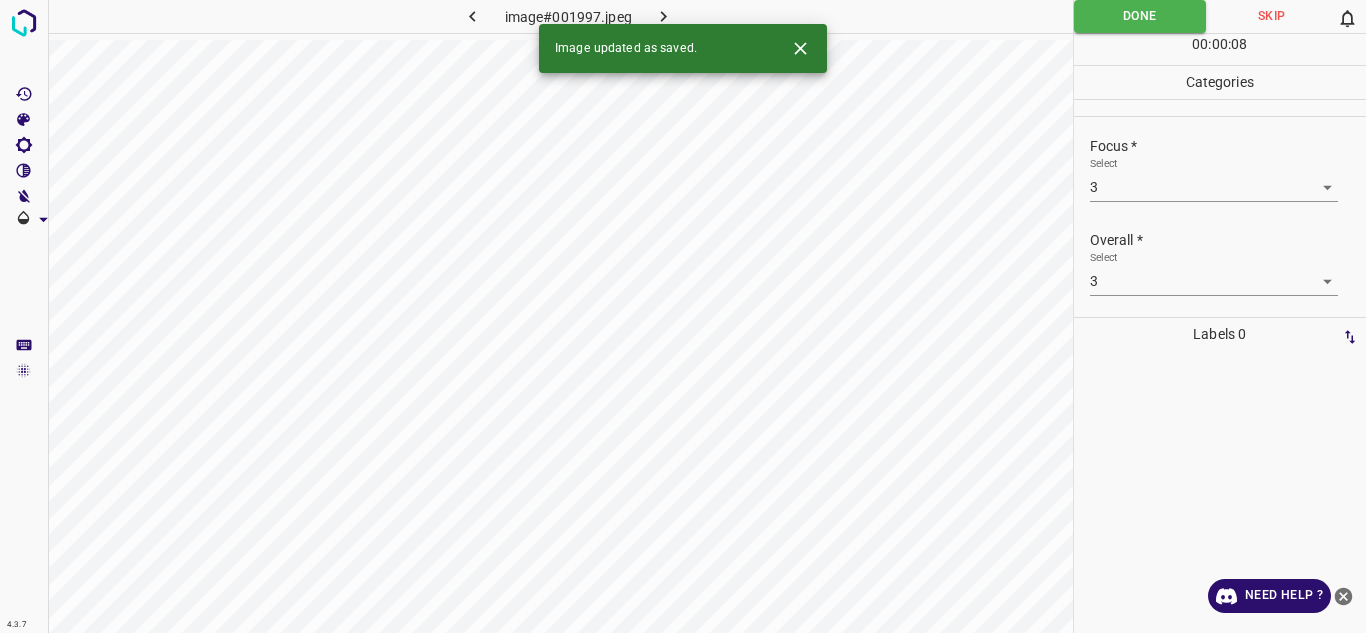 click on "Image updated as saved." at bounding box center [683, 48] 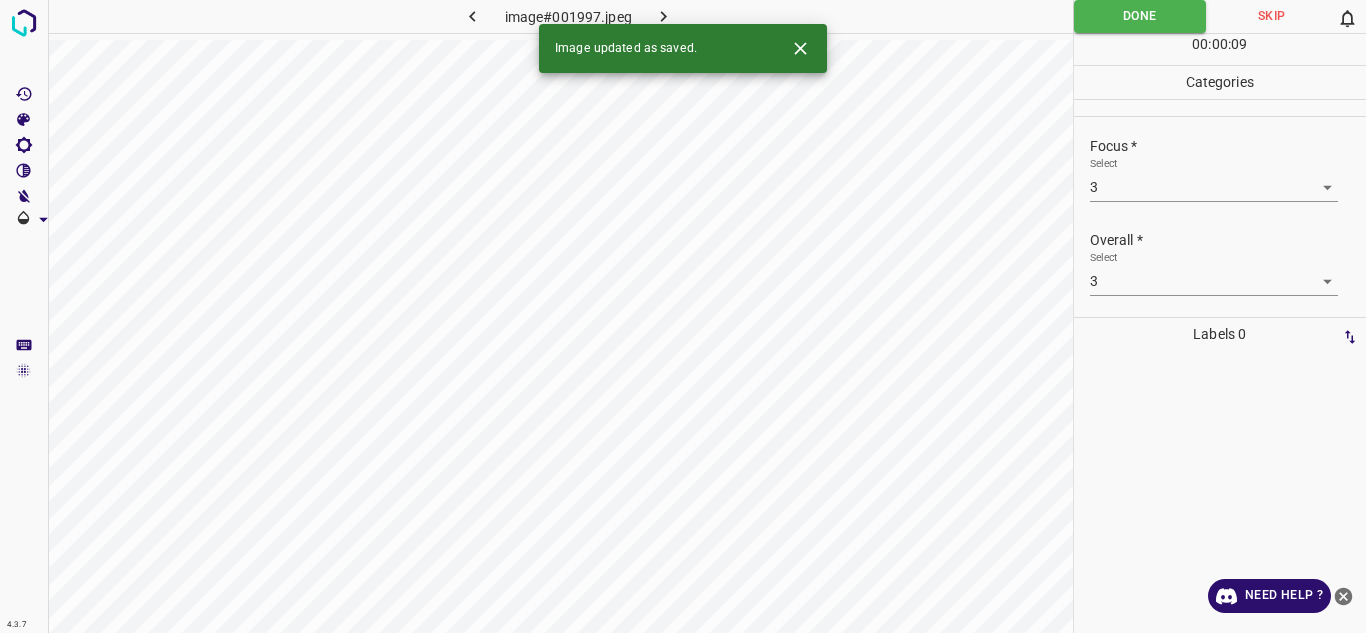 click 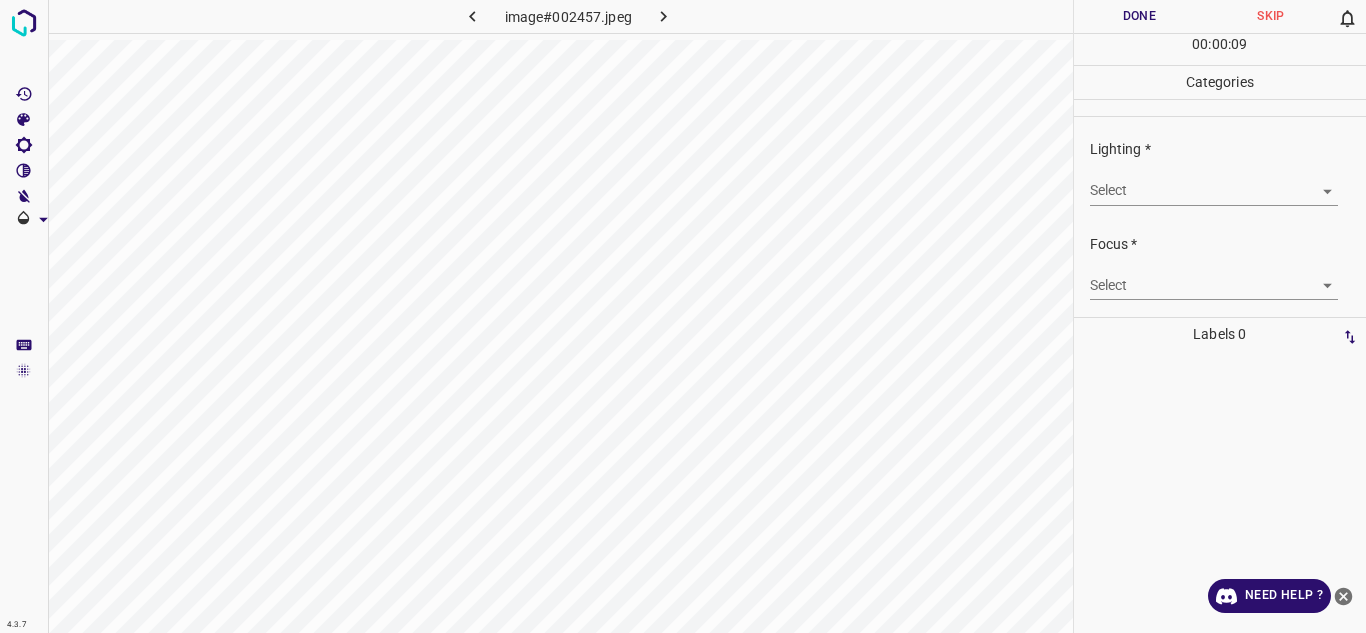 click on "4.3.7 image#002457.jpeg Done Skip 0 00   : 00   : 09   Categories Lighting *  Select ​ Focus *  Select ​ Overall *  Select ​ Labels   0 Categories 1 Lighting 2 Focus 3 Overall Tools Space Change between modes (Draw & Edit) I Auto labeling R Restore zoom M Zoom in N Zoom out Delete Delete selecte label Filters Z Restore filters X Saturation filter C Brightness filter V Contrast filter B Gray scale filter General O Download Need Help ? Texto original Valora esta traducción Tu opinión servirá para ayudar a mejorar el Traductor de Google - Text - Hide - Delete" at bounding box center [683, 316] 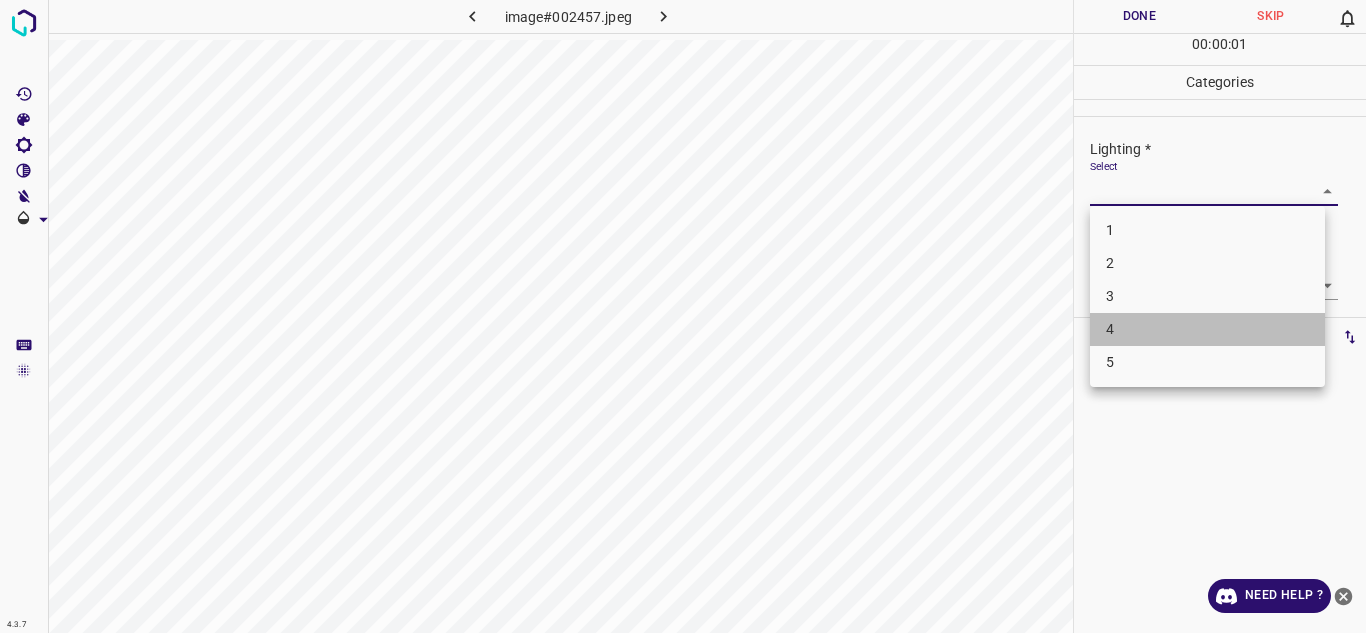 click on "4" at bounding box center [1207, 329] 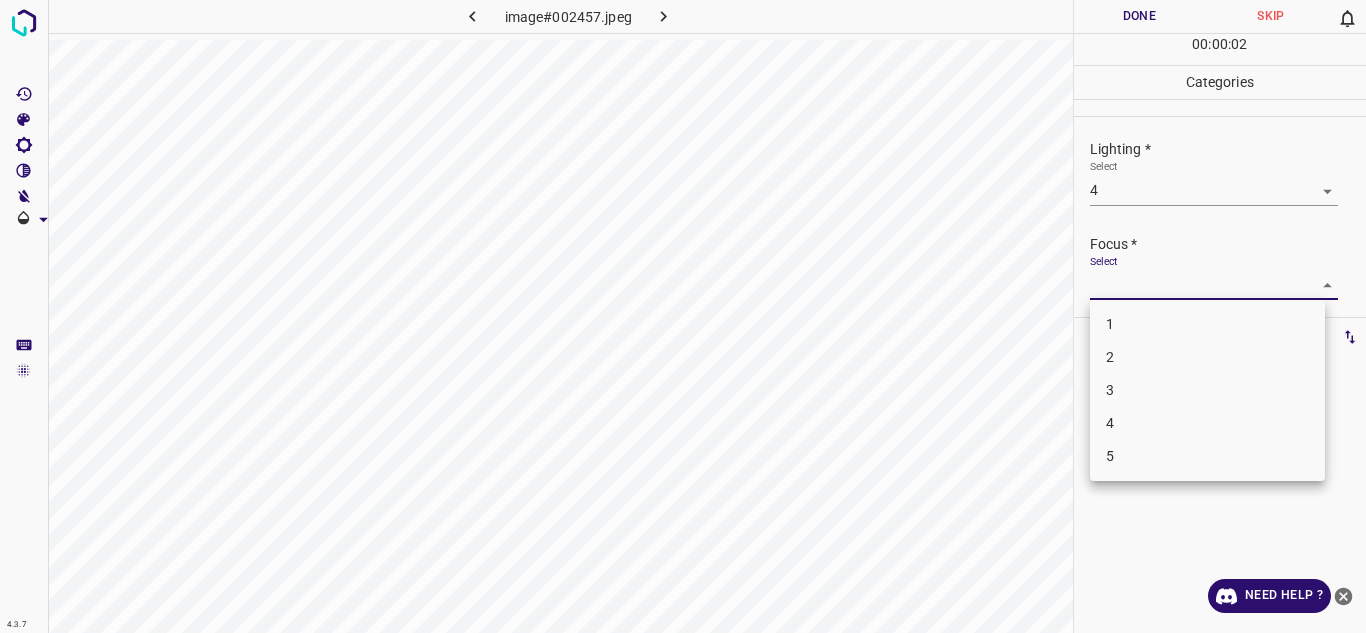click on "4.3.7 image#002457.jpeg Done Skip 0 00   : 00   : 02   Categories Lighting *  Select 4 4 Focus *  Select ​ Overall *  Select ​ Labels   0 Categories 1 Lighting 2 Focus 3 Overall Tools Space Change between modes (Draw & Edit) I Auto labeling R Restore zoom M Zoom in N Zoom out Delete Delete selecte label Filters Z Restore filters X Saturation filter C Brightness filter V Contrast filter B Gray scale filter General O Download Need Help ? Texto original Valora esta traducción Tu opinión servirá para ayudar a mejorar el Traductor de Google - Text - Hide - Delete 1 2 3 4 5" at bounding box center [683, 316] 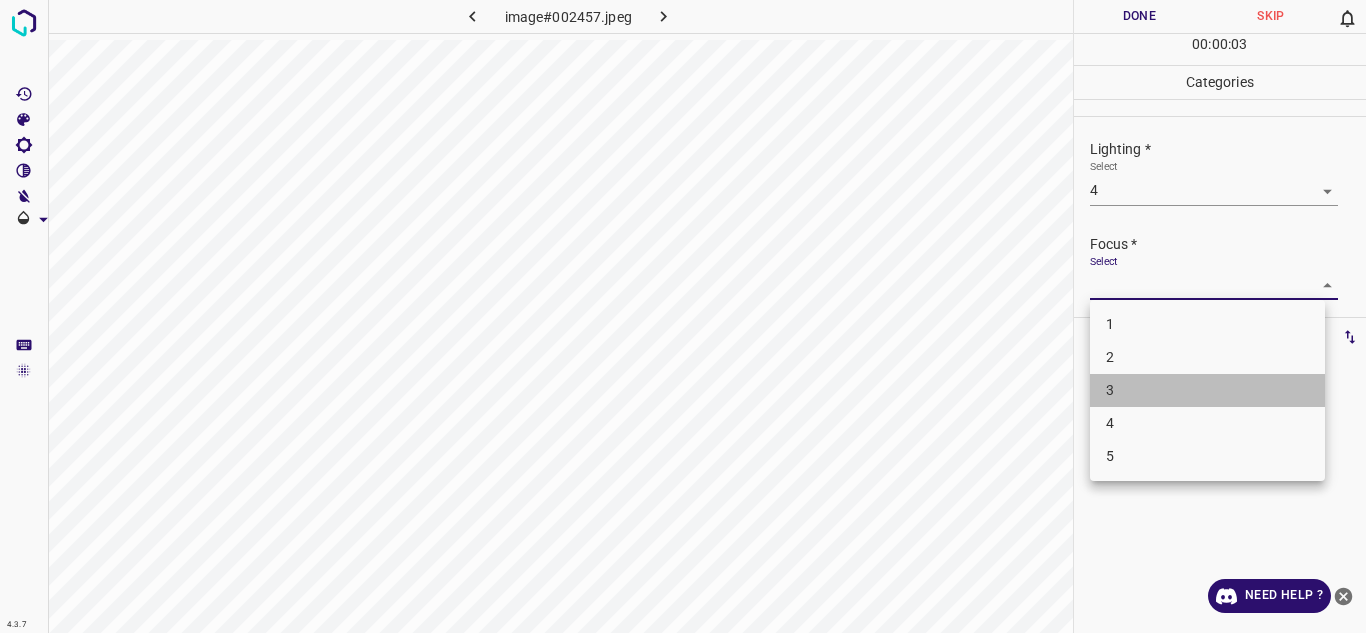 click on "3" at bounding box center [1207, 390] 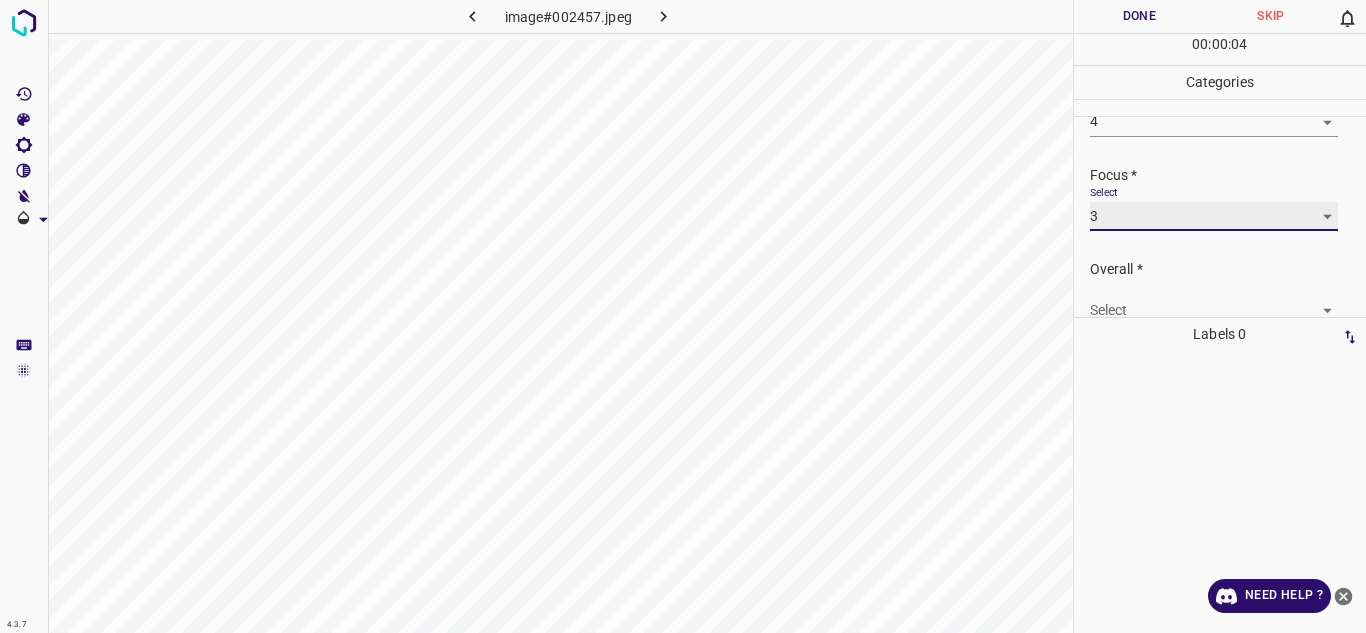 scroll, scrollTop: 98, scrollLeft: 0, axis: vertical 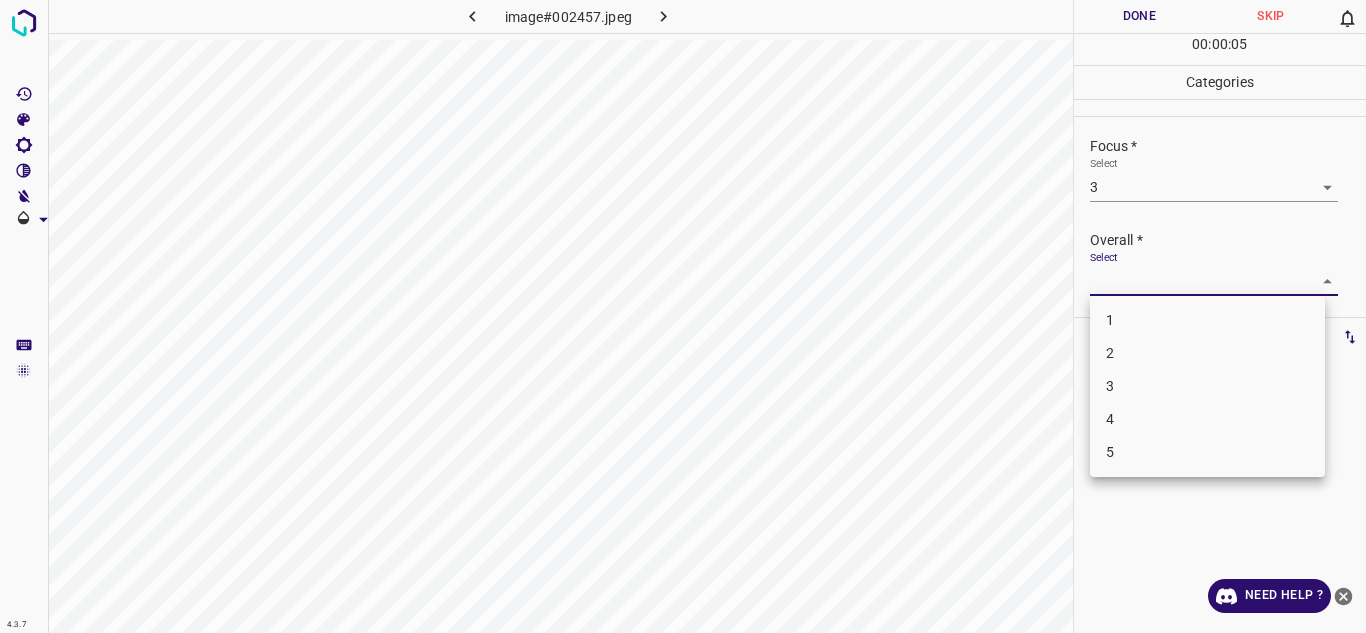 drag, startPoint x: 1294, startPoint y: 289, endPoint x: 1149, endPoint y: 413, distance: 190.79047 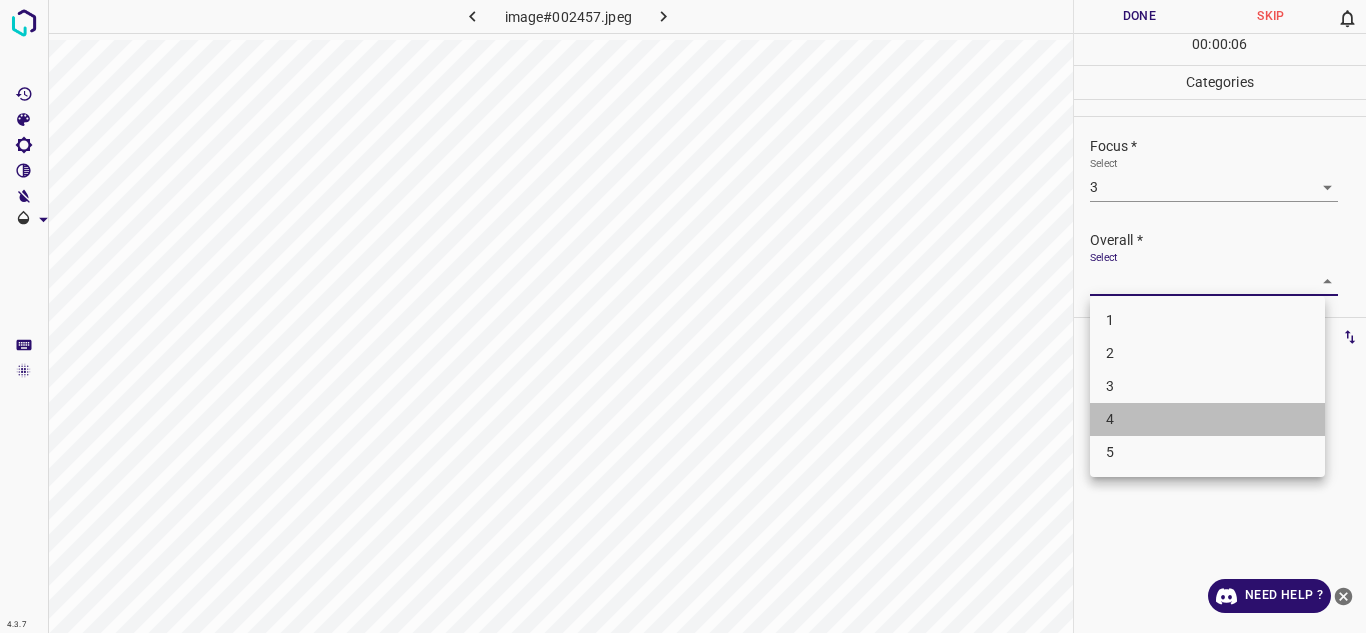 click on "4" at bounding box center [1207, 419] 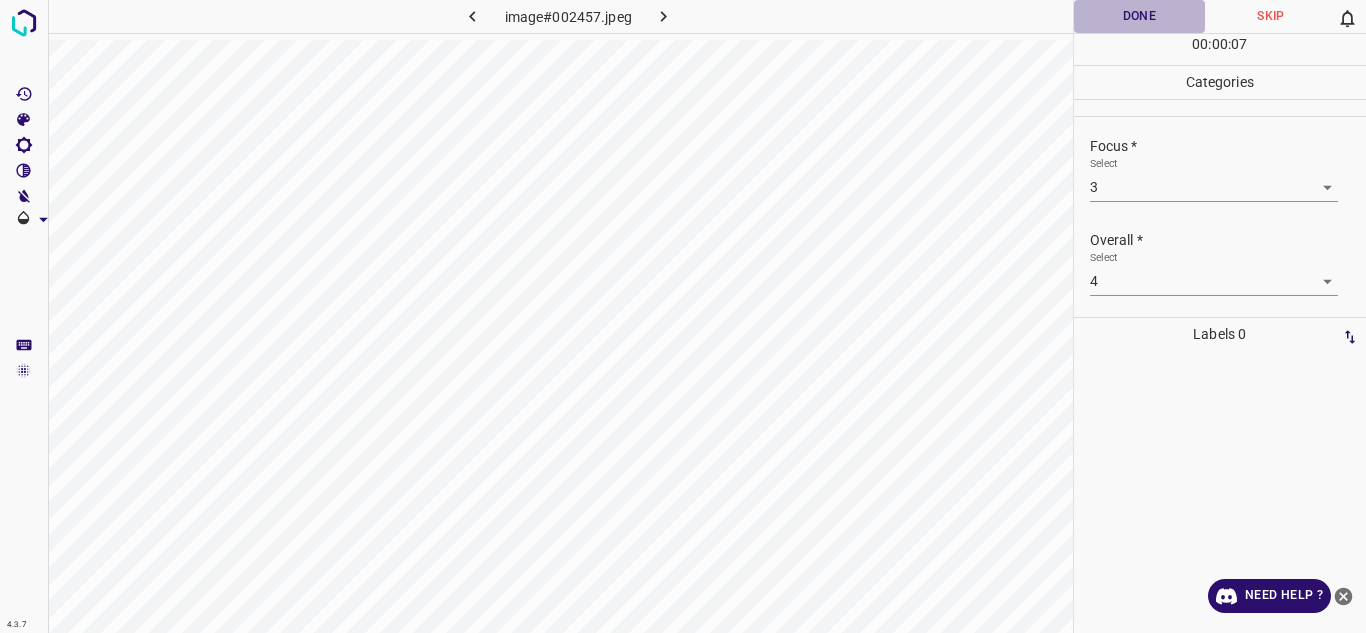 click on "Done" at bounding box center [1140, 16] 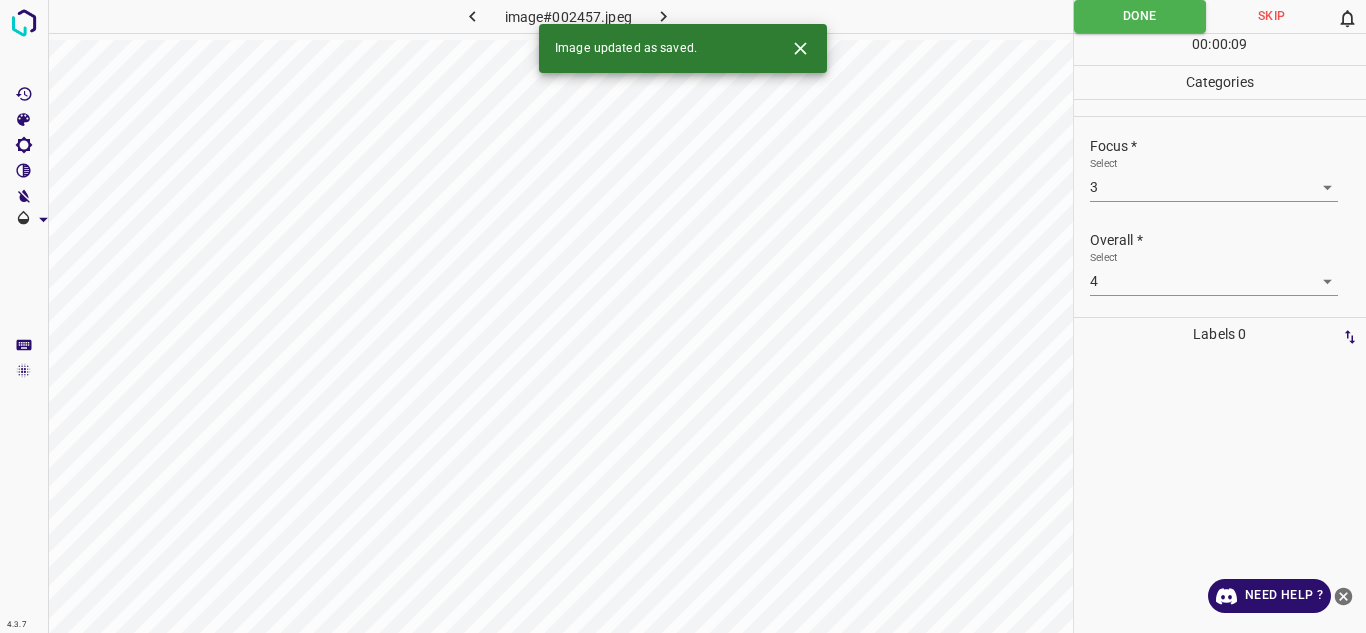 click on "Image updated as saved." at bounding box center (683, 48) 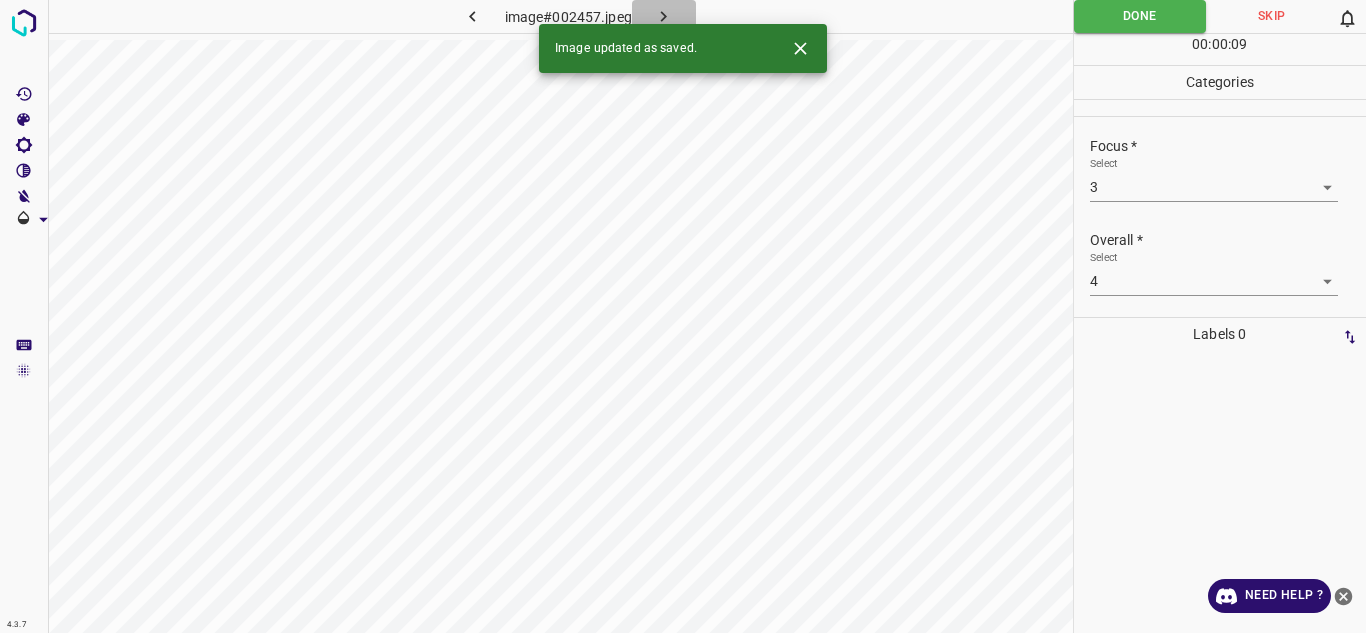 click 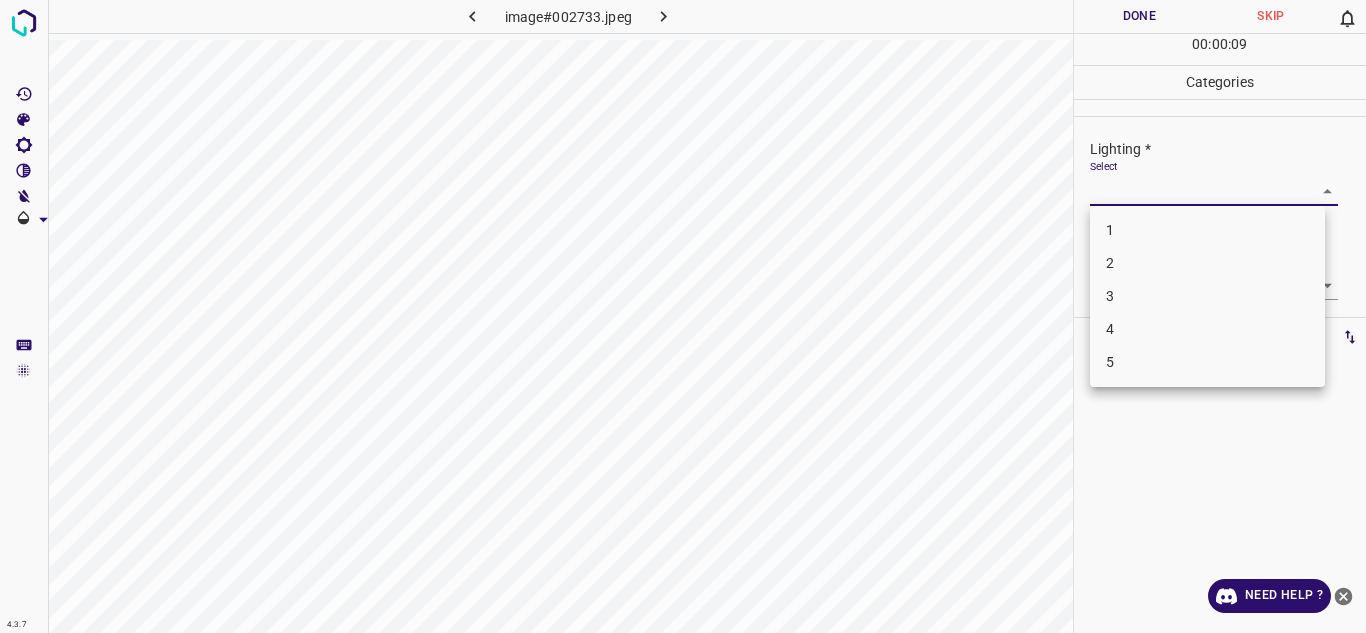 click on "4.3.7 image#002733.jpeg Done Skip 0 00   : 00   : 09   Categories Lighting *  Select ​ Focus *  Select ​ Overall *  Select ​ Labels   0 Categories 1 Lighting 2 Focus 3 Overall Tools Space Change between modes (Draw & Edit) I Auto labeling R Restore zoom M Zoom in N Zoom out Delete Delete selecte label Filters Z Restore filters X Saturation filter C Brightness filter V Contrast filter B Gray scale filter General O Download Need Help ? Texto original Valora esta traducción Tu opinión servirá para ayudar a mejorar el Traductor de Google - Text - Hide - Delete 1 2 3 4 5" at bounding box center [683, 316] 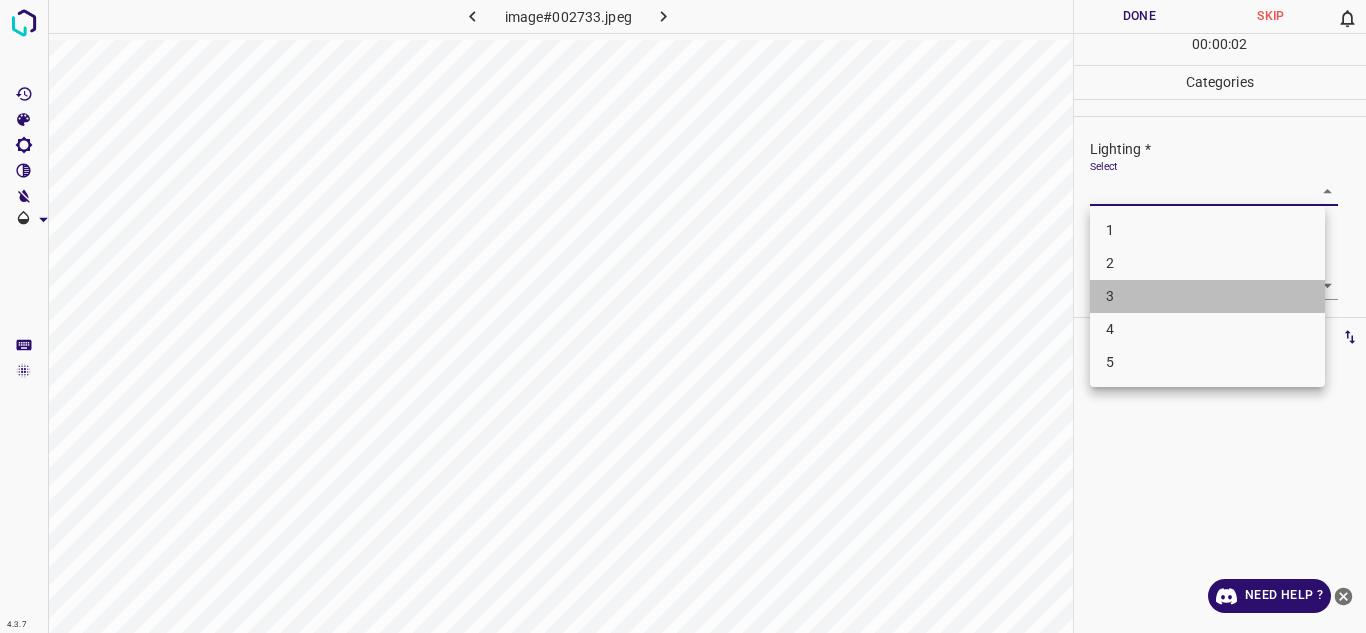 click on "3" at bounding box center (1207, 296) 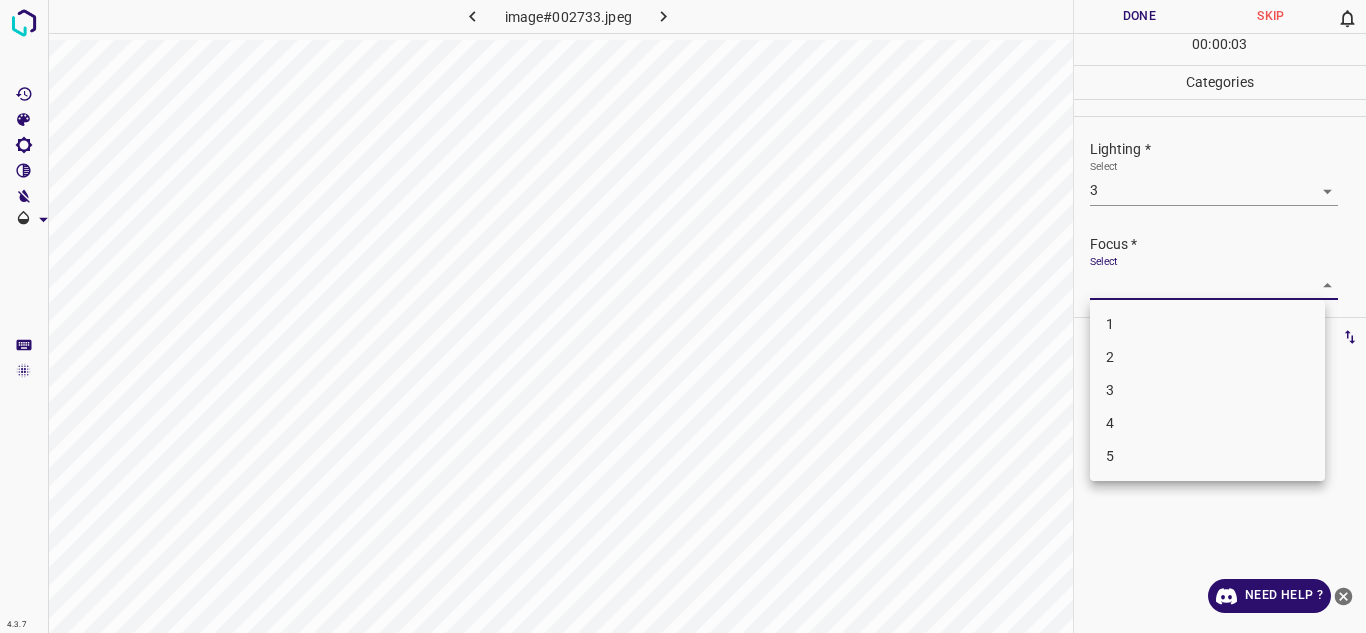drag, startPoint x: 1166, startPoint y: 284, endPoint x: 1159, endPoint y: 359, distance: 75.32596 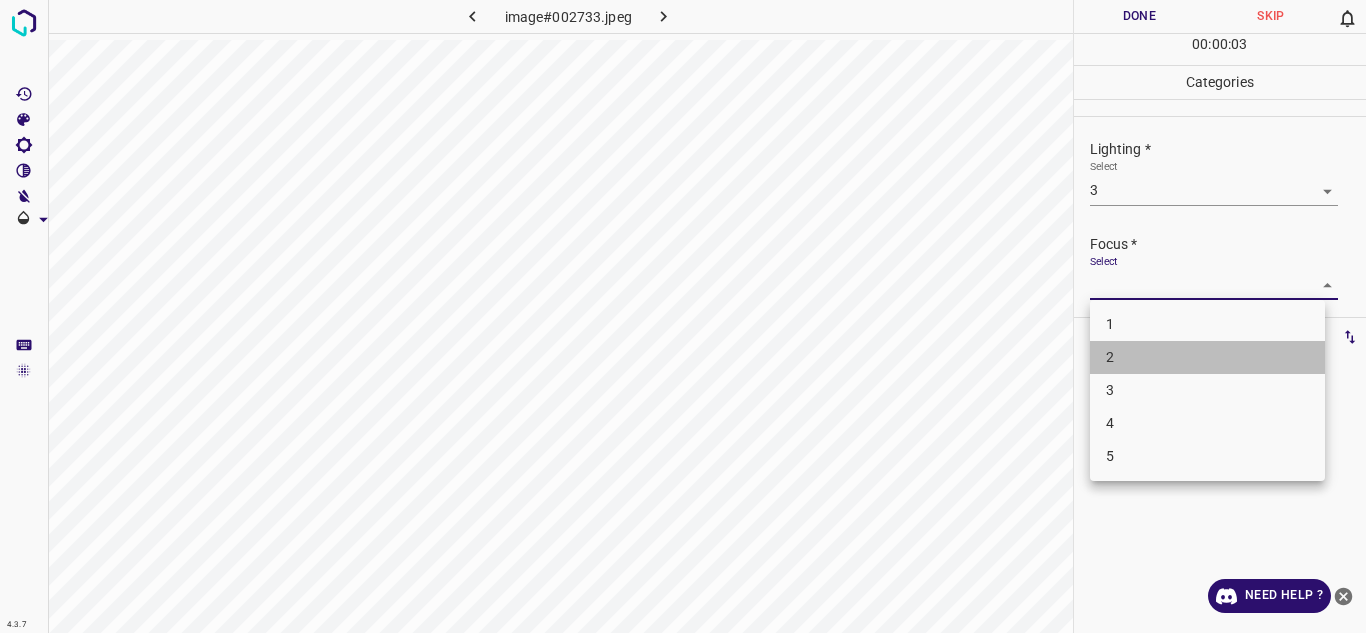 click on "2" at bounding box center (1207, 357) 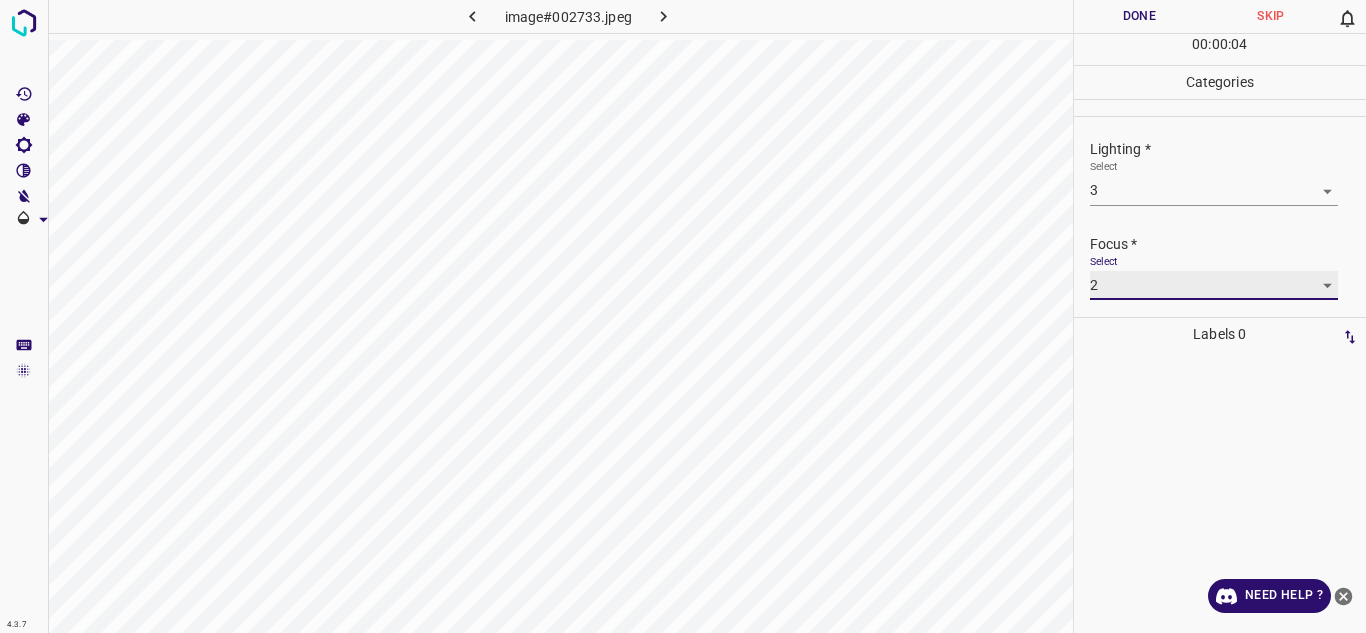 scroll, scrollTop: 98, scrollLeft: 0, axis: vertical 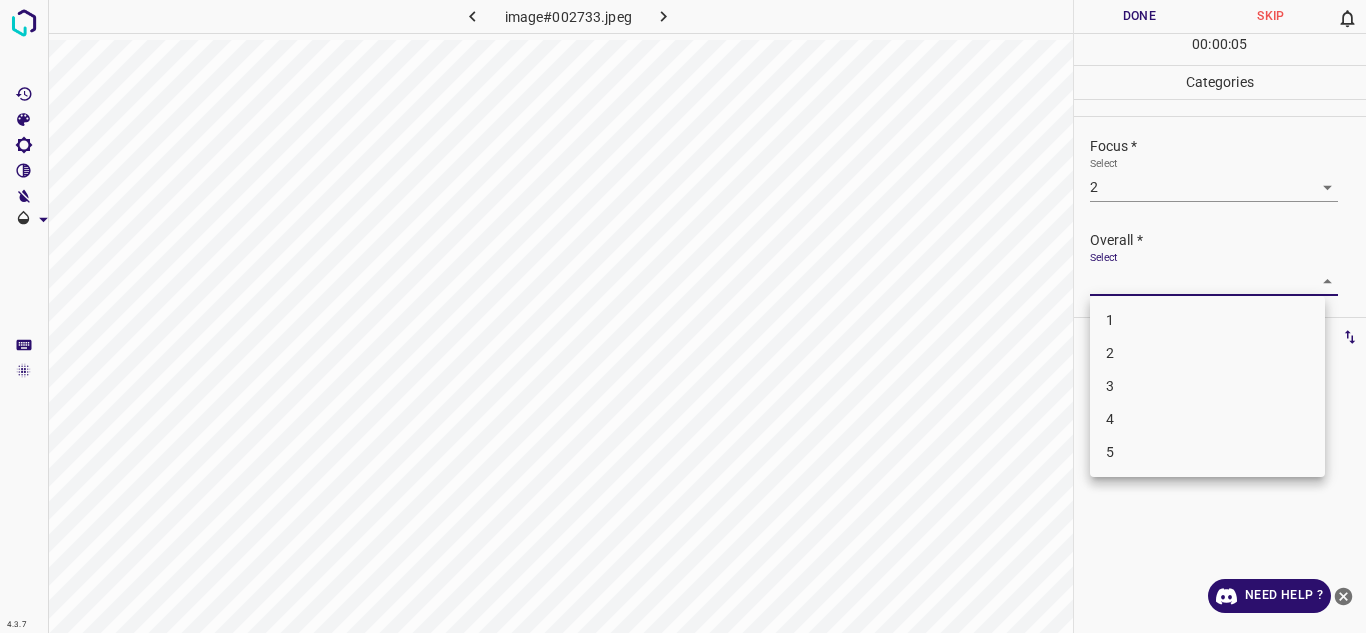 drag, startPoint x: 1292, startPoint y: 282, endPoint x: 1173, endPoint y: 363, distance: 143.95139 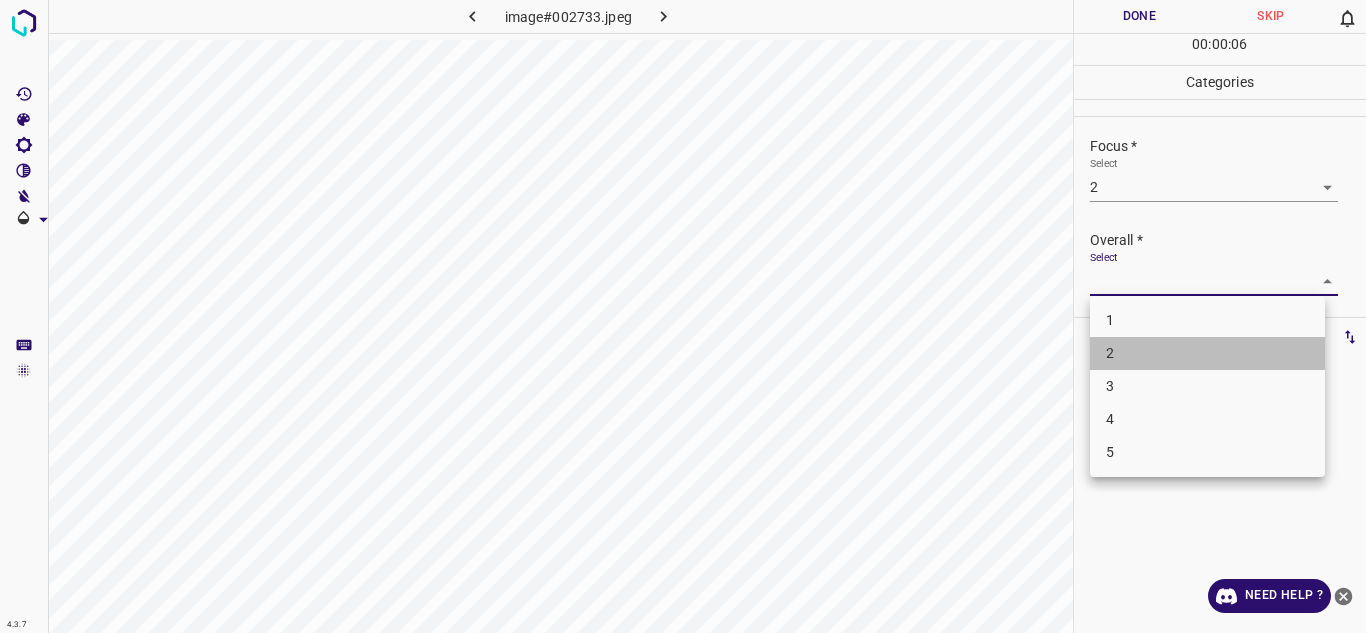 click on "2" at bounding box center (1207, 353) 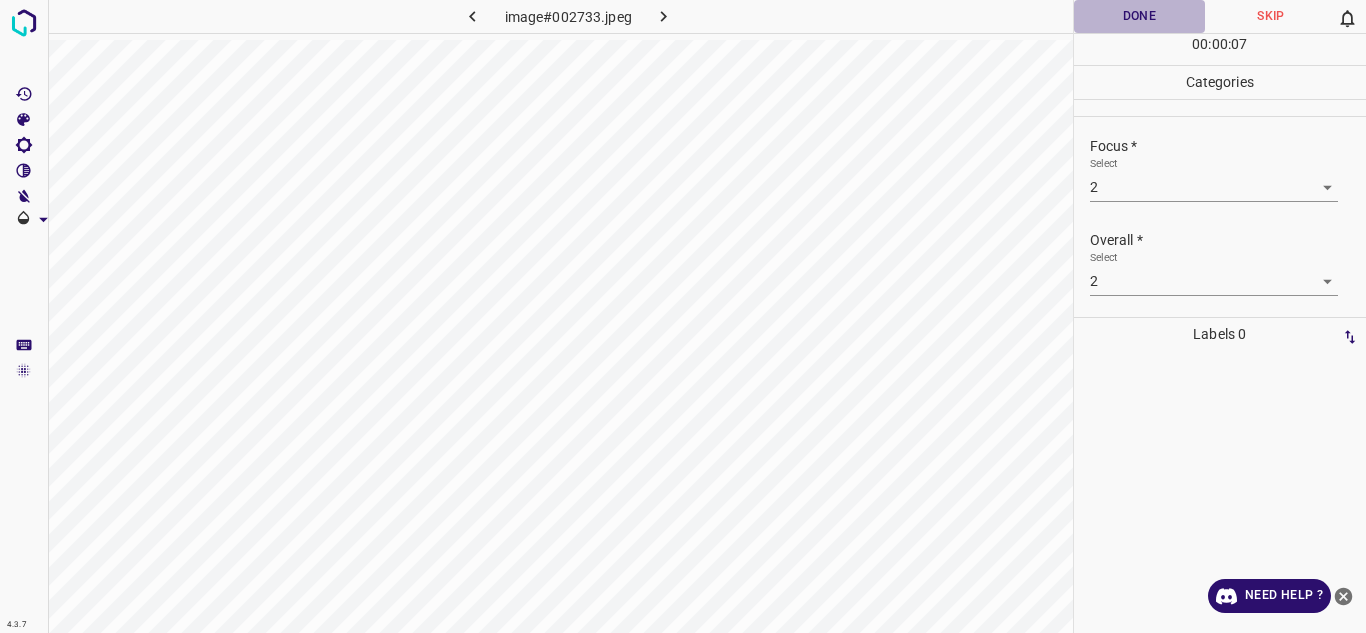 click on "Done" at bounding box center [1140, 16] 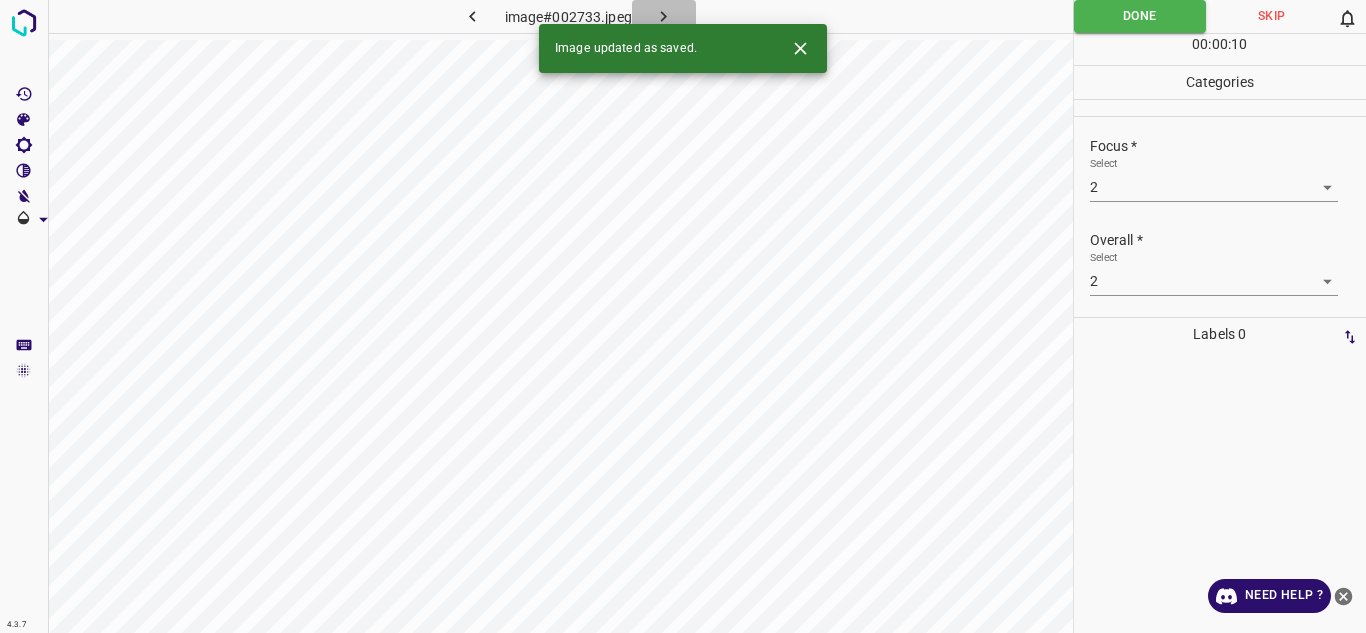 click 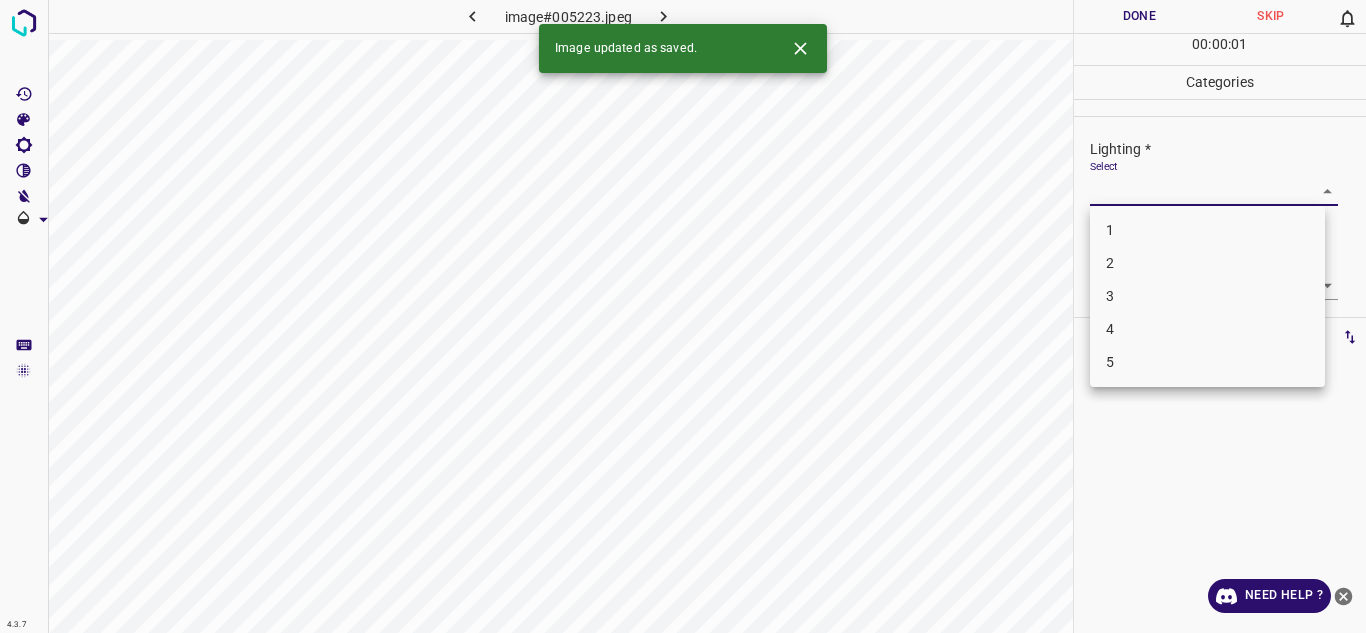 drag, startPoint x: 1189, startPoint y: 196, endPoint x: 1166, endPoint y: 295, distance: 101.636604 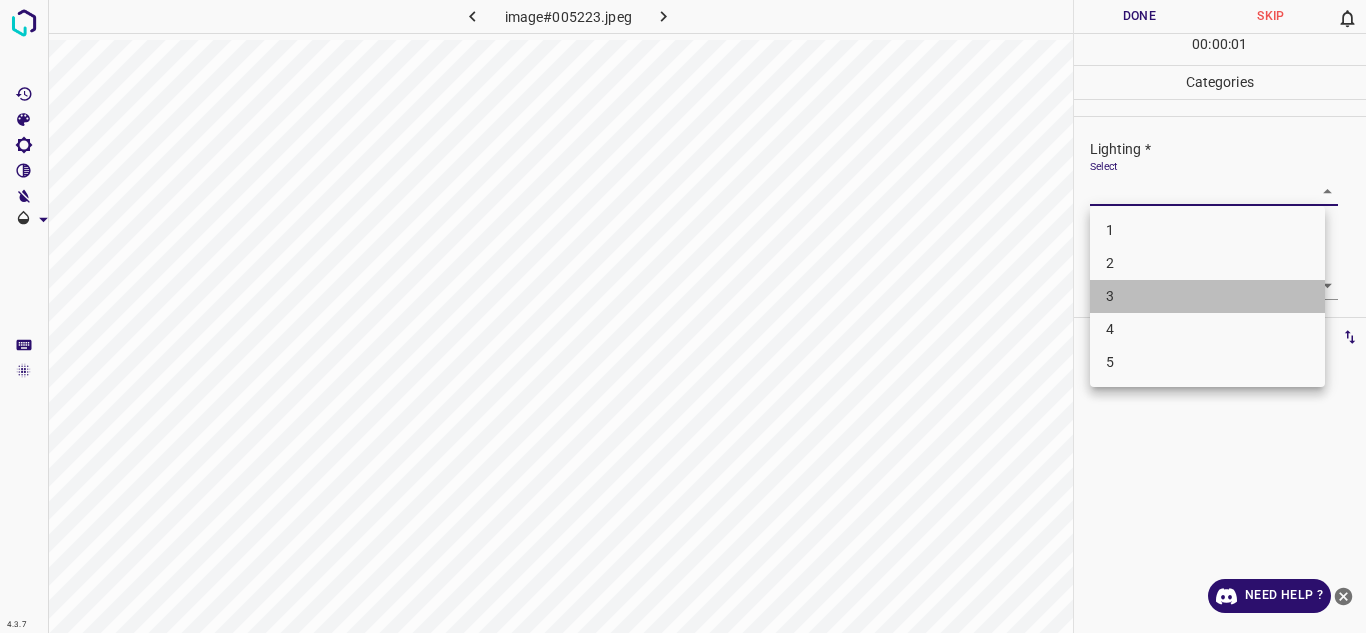 click on "3" at bounding box center [1207, 296] 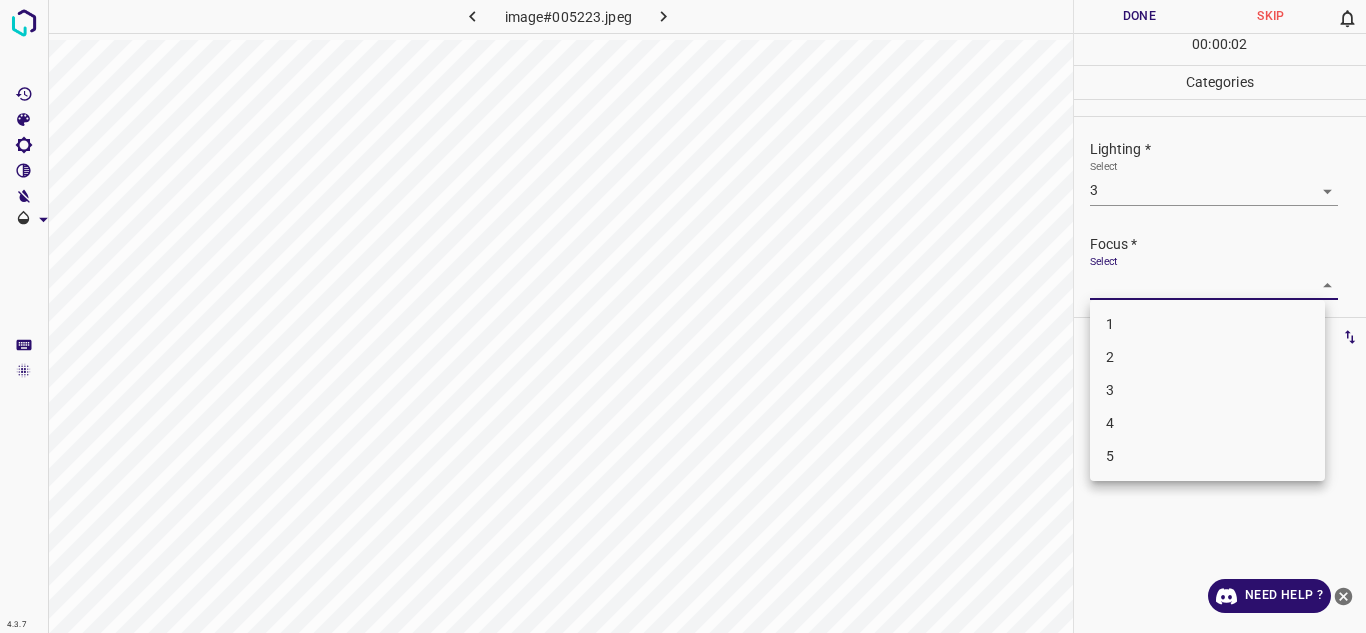 drag, startPoint x: 1166, startPoint y: 295, endPoint x: 1159, endPoint y: 387, distance: 92.26592 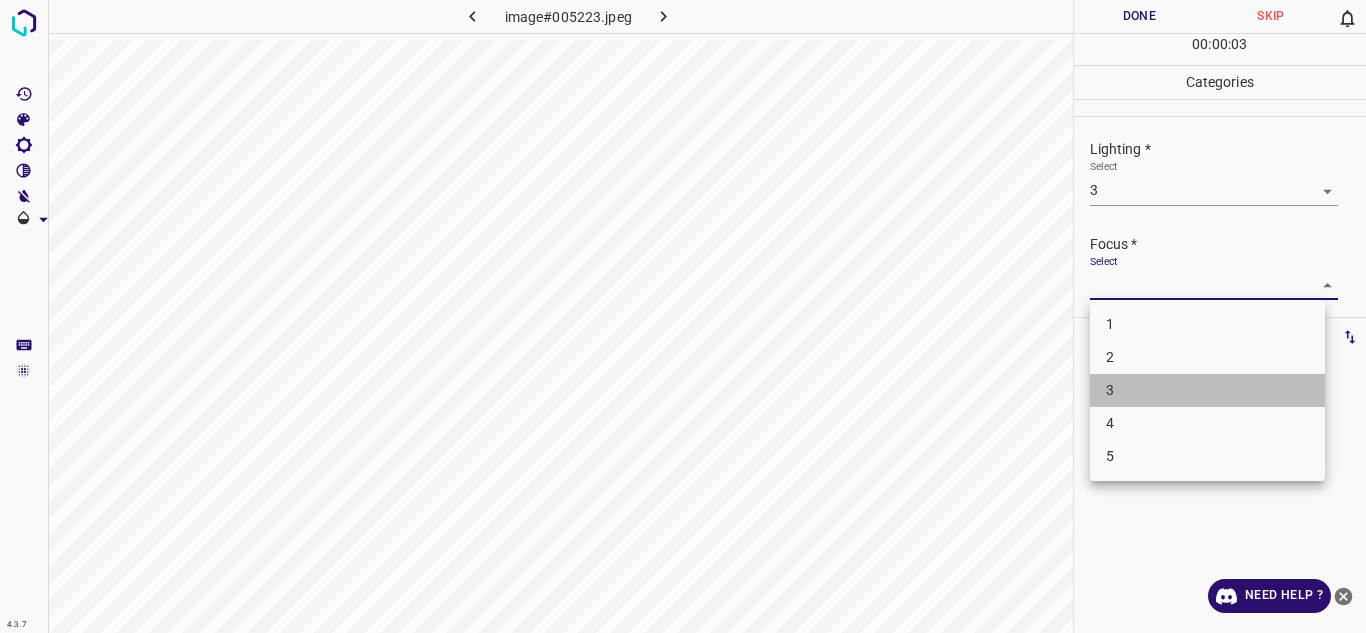click on "3" at bounding box center (1207, 390) 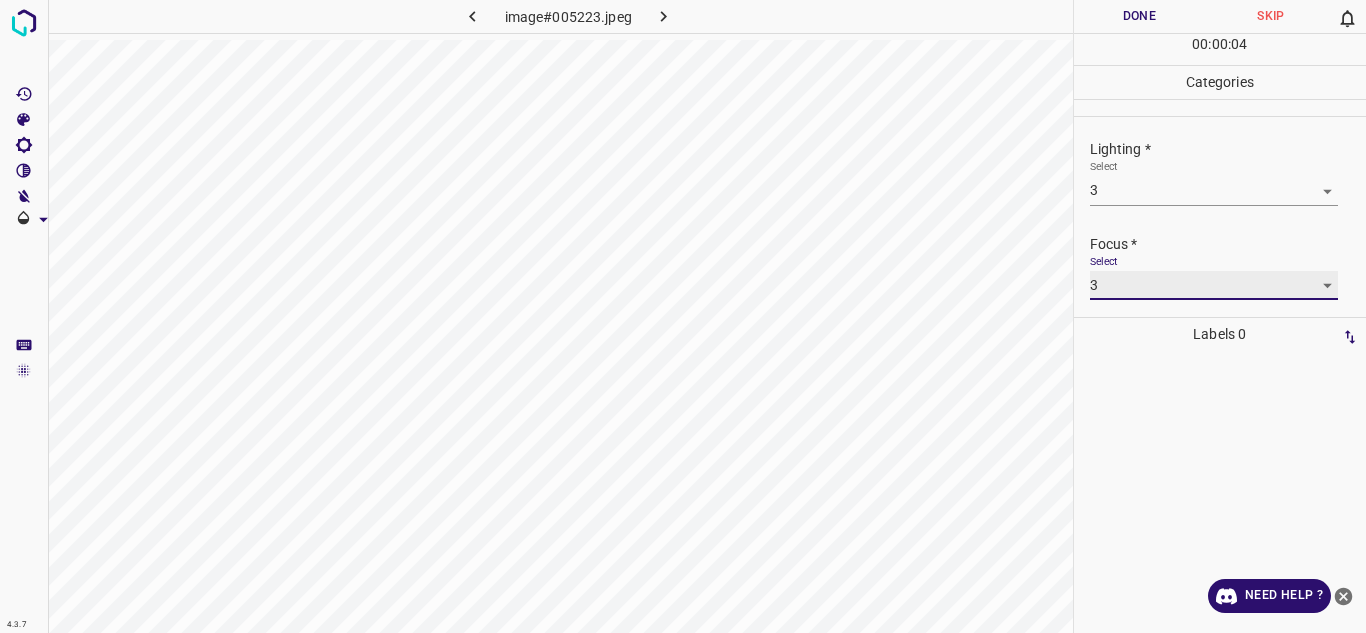 scroll, scrollTop: 98, scrollLeft: 0, axis: vertical 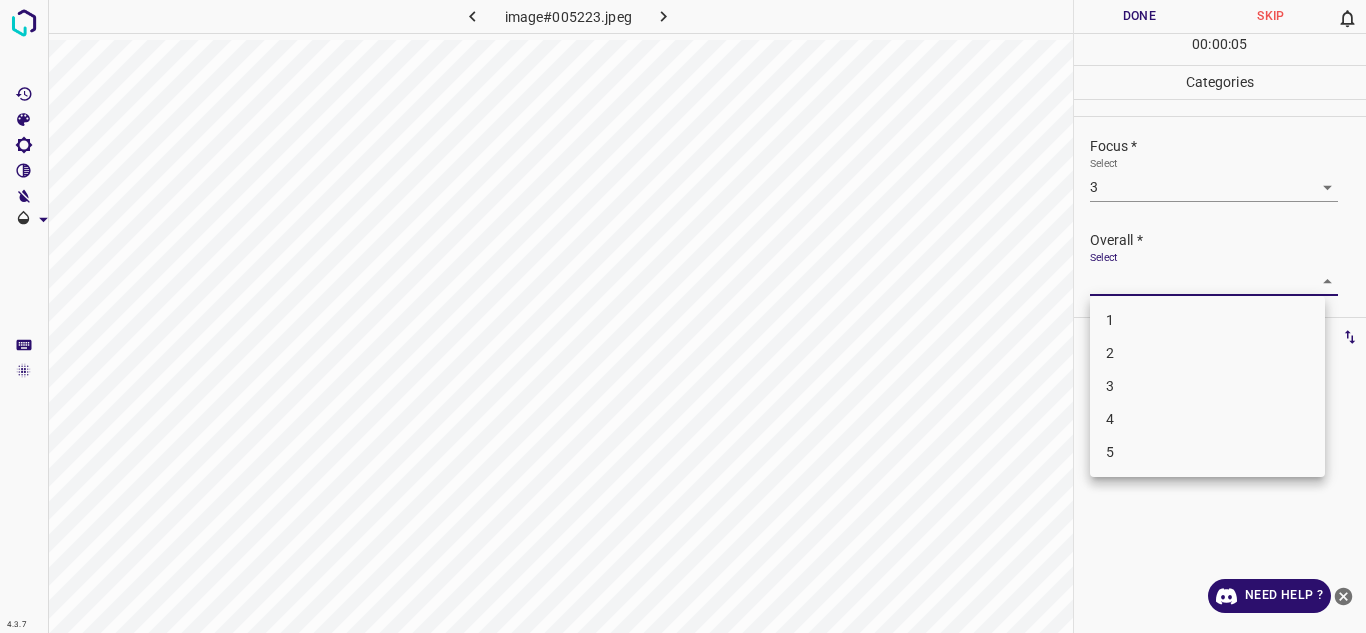 drag, startPoint x: 1257, startPoint y: 292, endPoint x: 1160, endPoint y: 375, distance: 127.66362 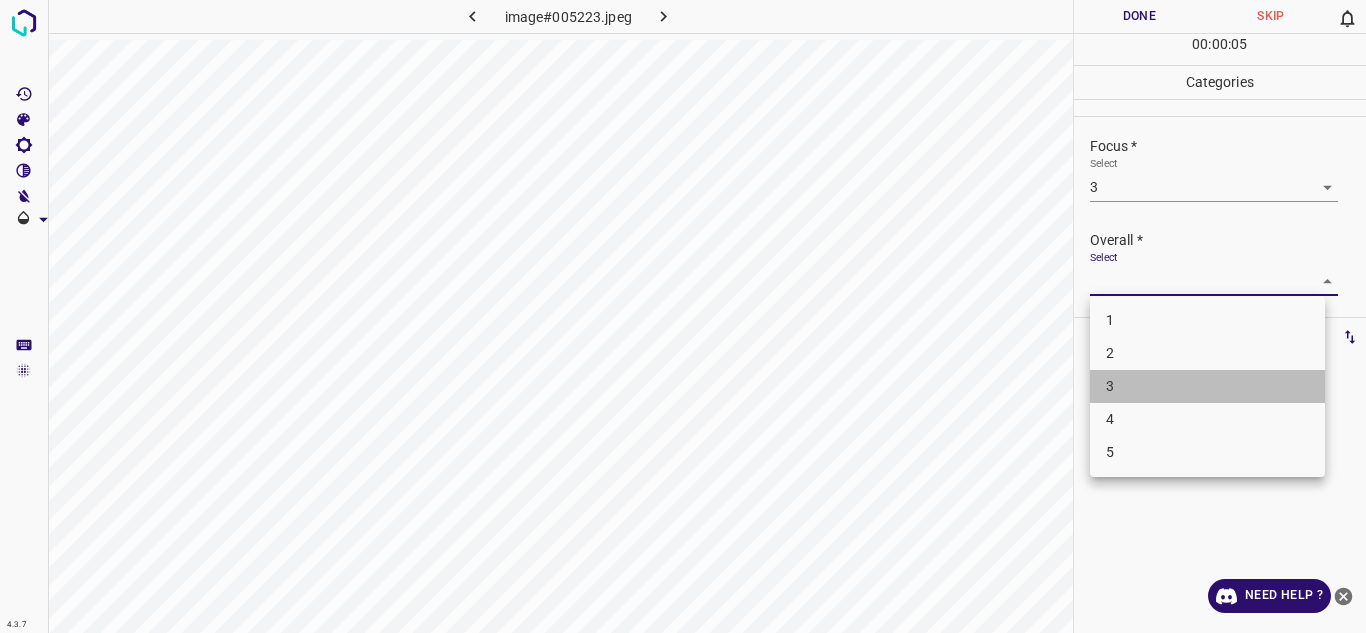 click on "3" at bounding box center [1207, 386] 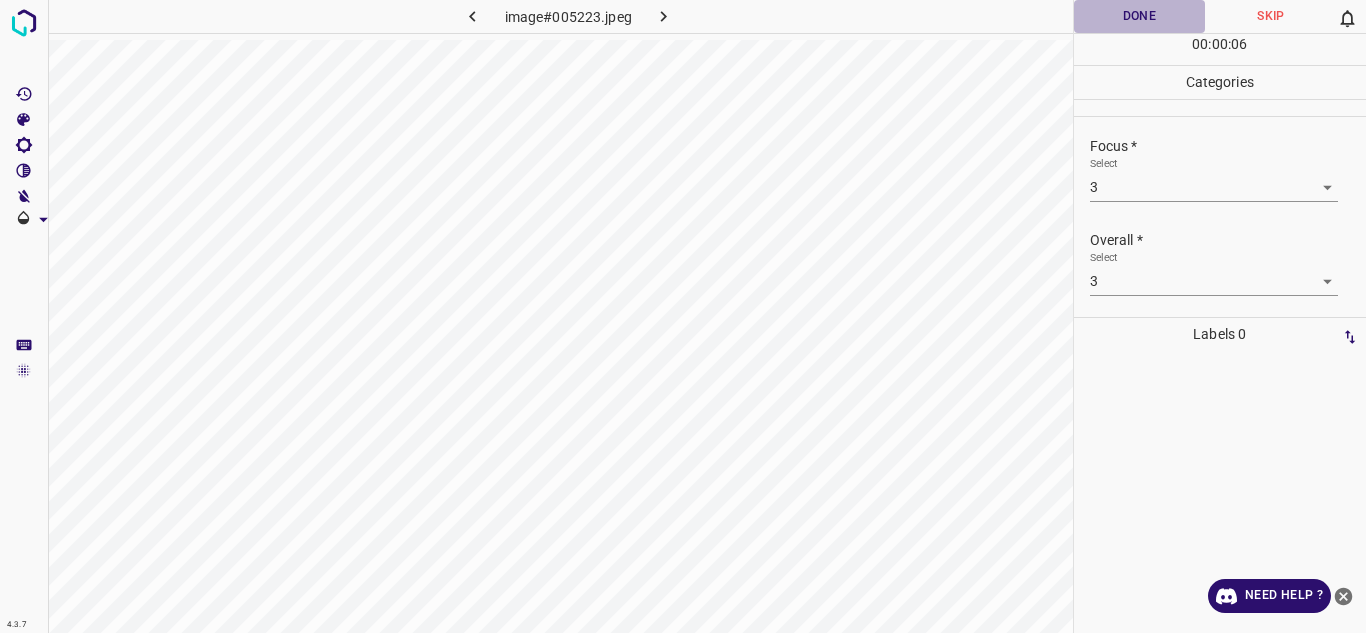 click on "Done" at bounding box center [1140, 16] 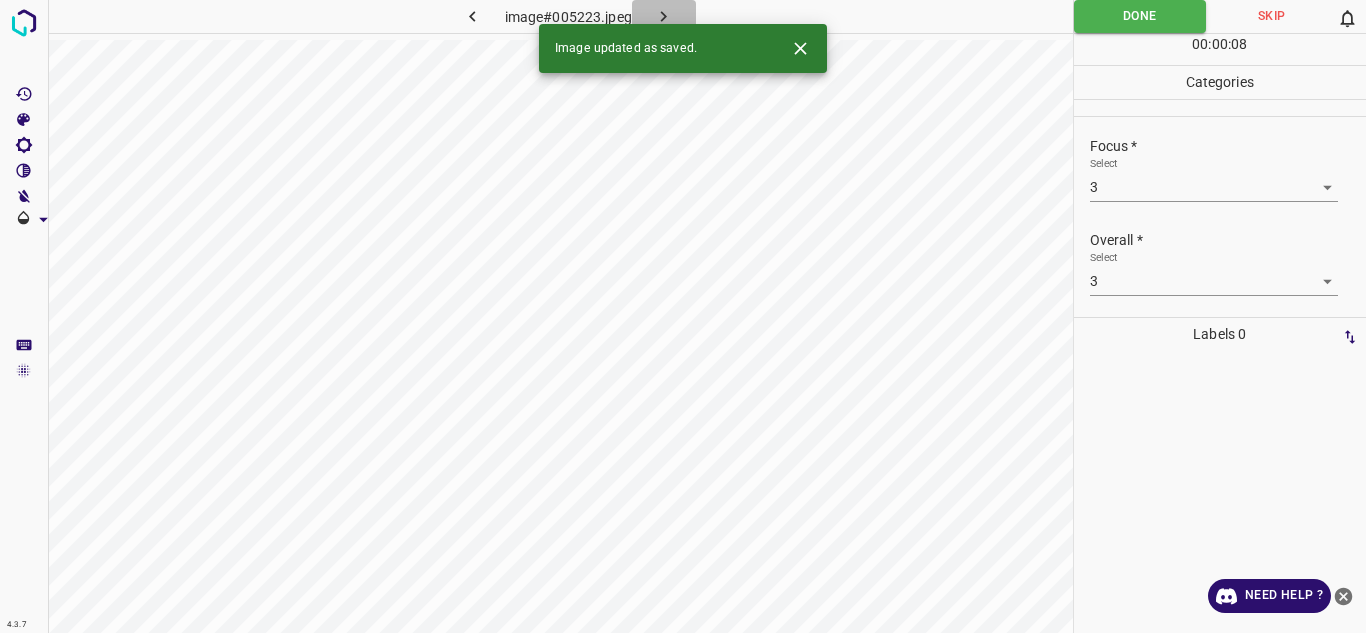 click at bounding box center (664, 16) 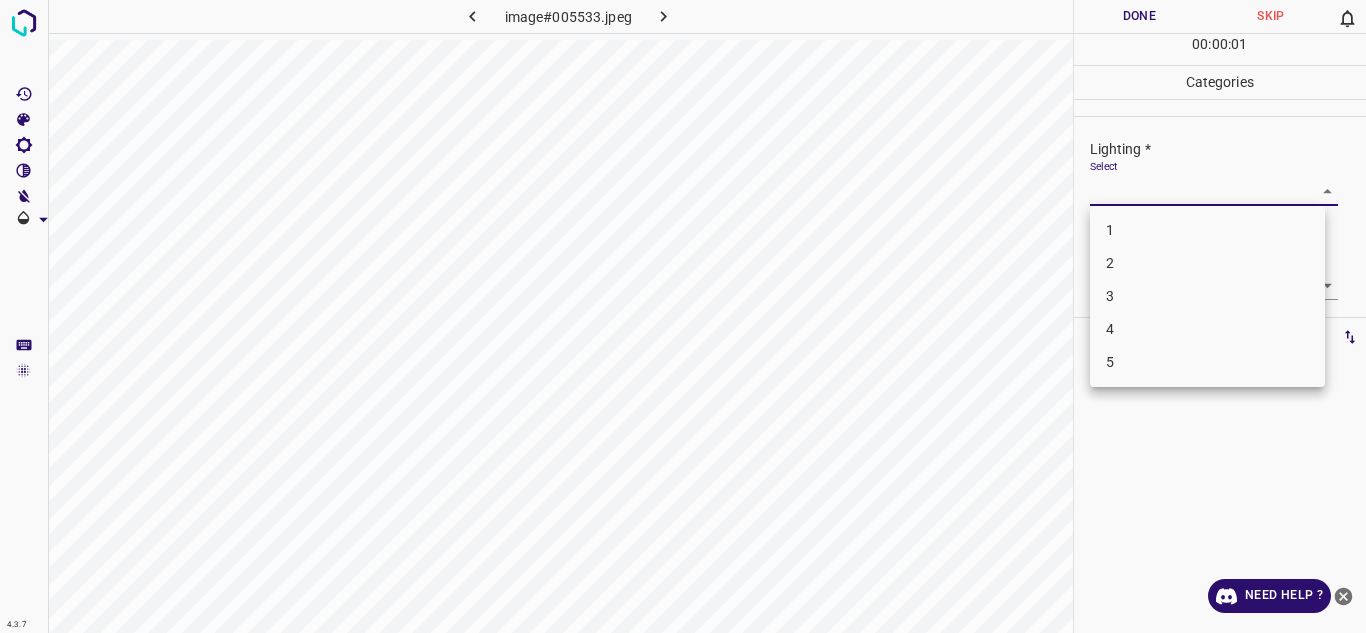drag, startPoint x: 1137, startPoint y: 191, endPoint x: 1128, endPoint y: 260, distance: 69.58448 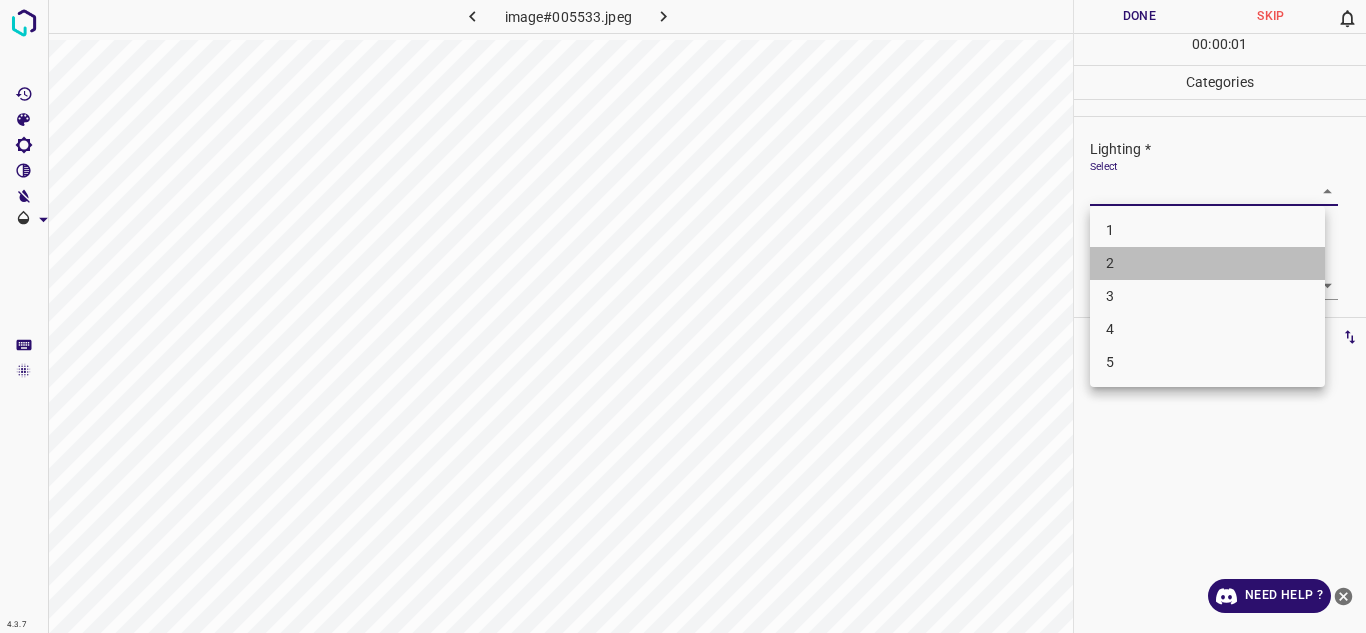 click on "2" at bounding box center (1207, 263) 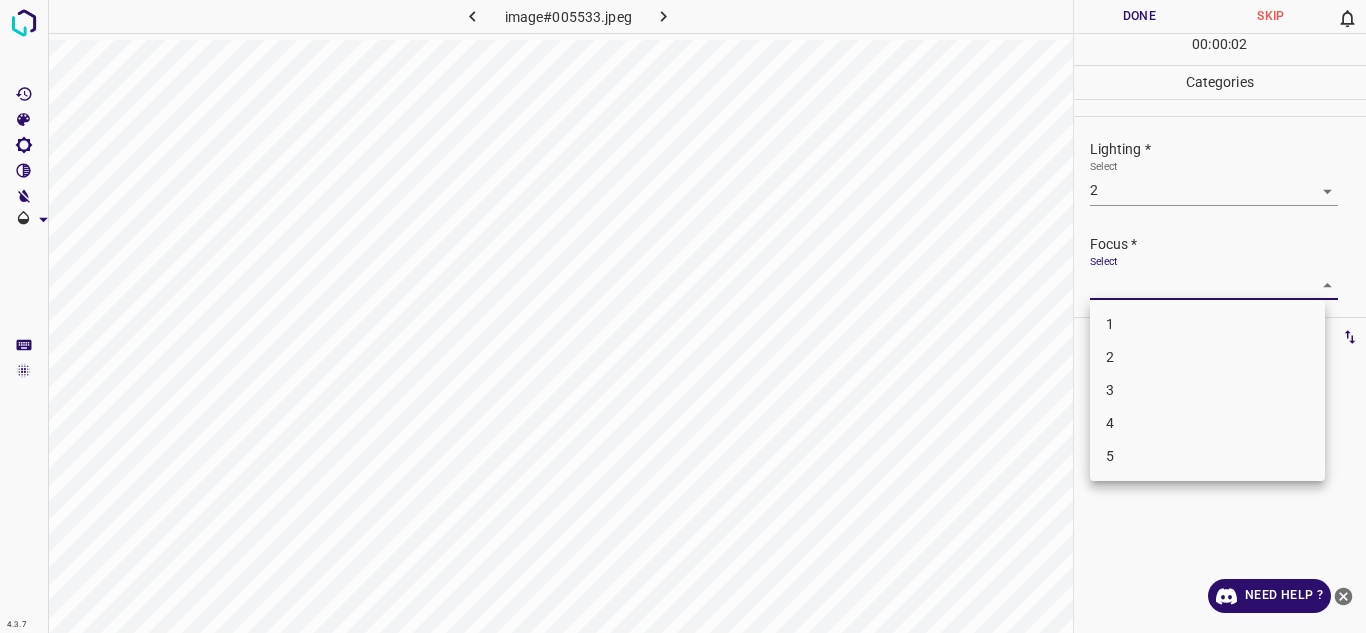 drag, startPoint x: 1138, startPoint y: 282, endPoint x: 1151, endPoint y: 347, distance: 66.287254 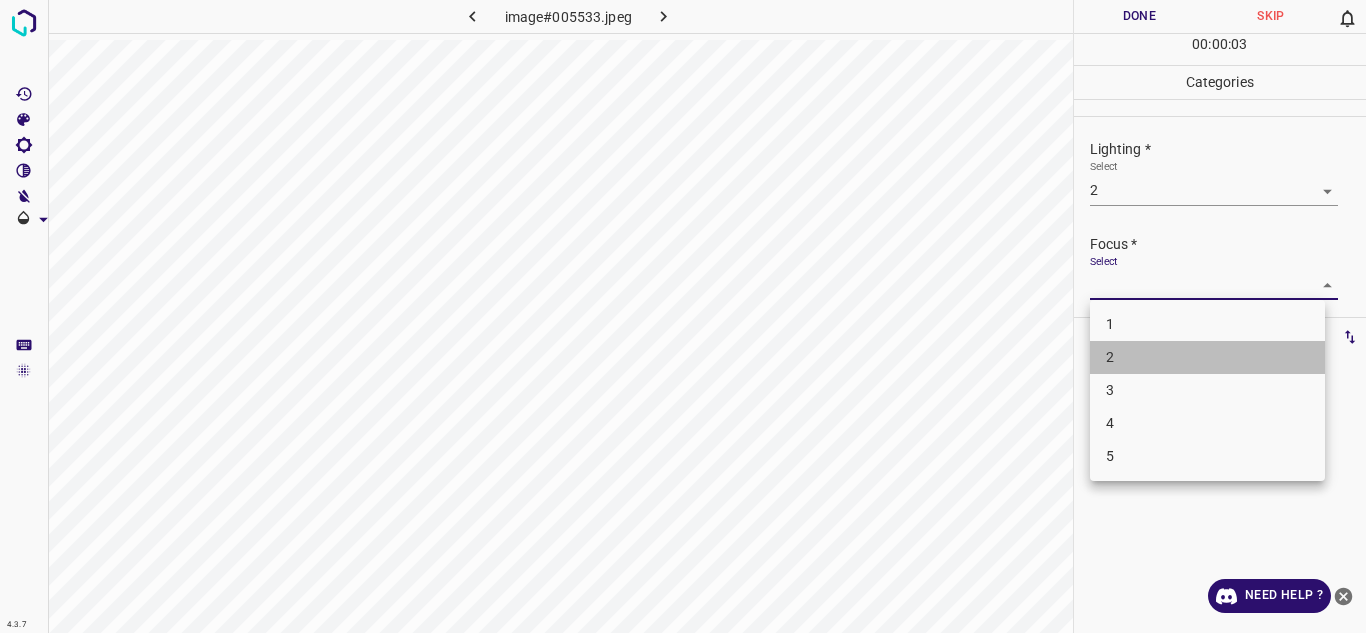 click on "2" at bounding box center [1207, 357] 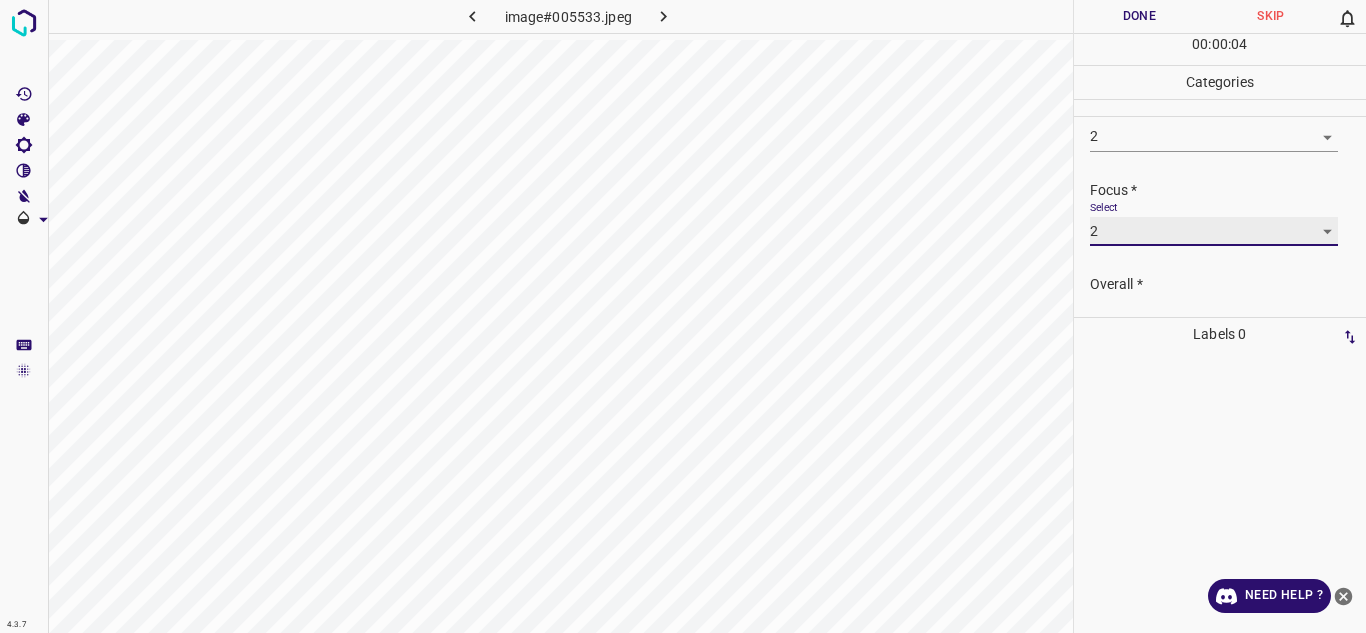 scroll, scrollTop: 98, scrollLeft: 0, axis: vertical 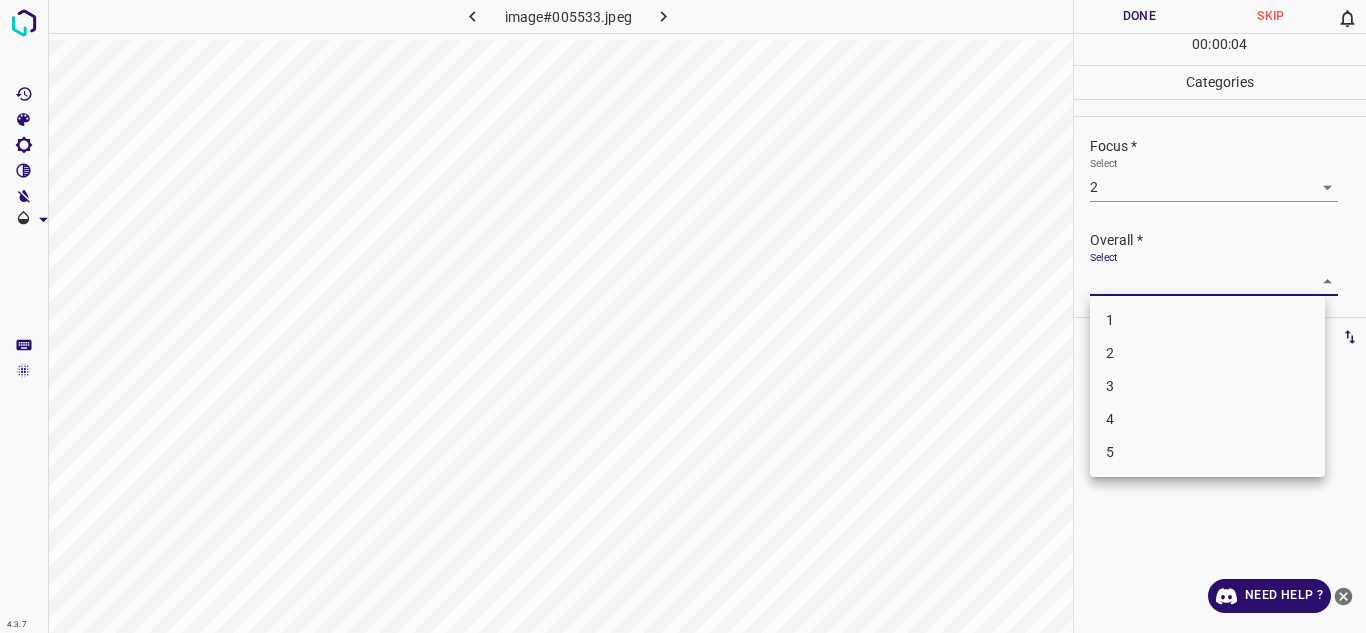 drag, startPoint x: 1271, startPoint y: 274, endPoint x: 1127, endPoint y: 363, distance: 169.28378 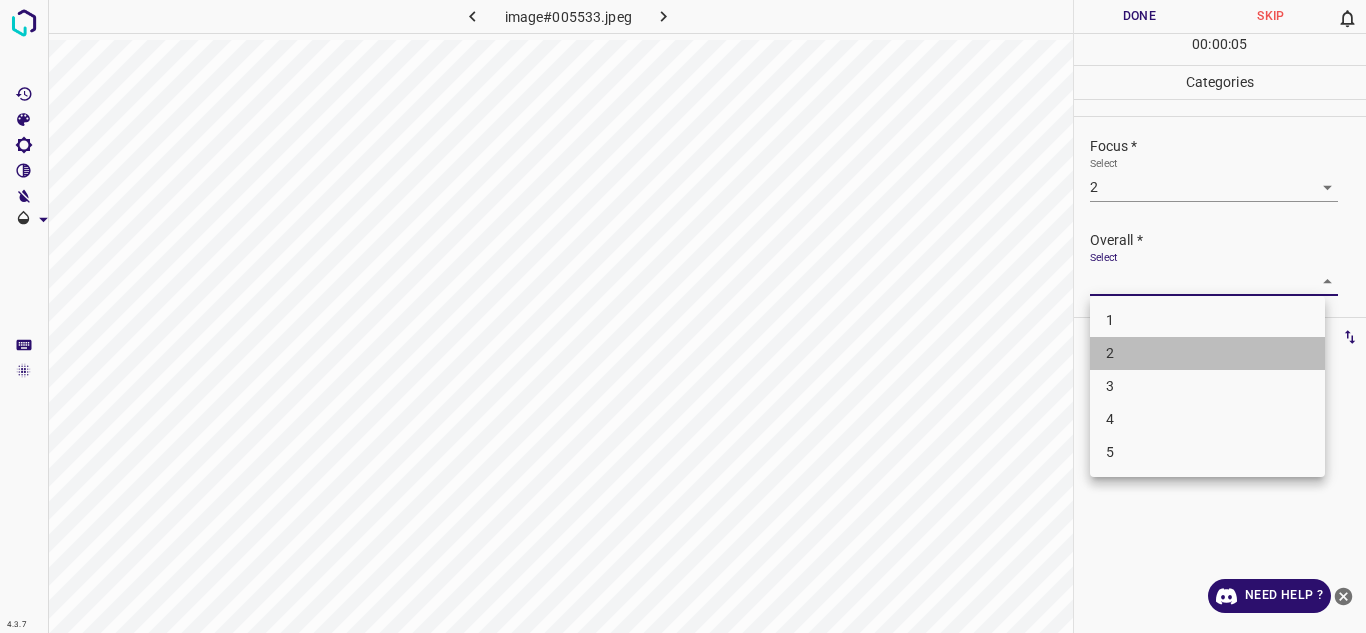 click on "2" at bounding box center [1207, 353] 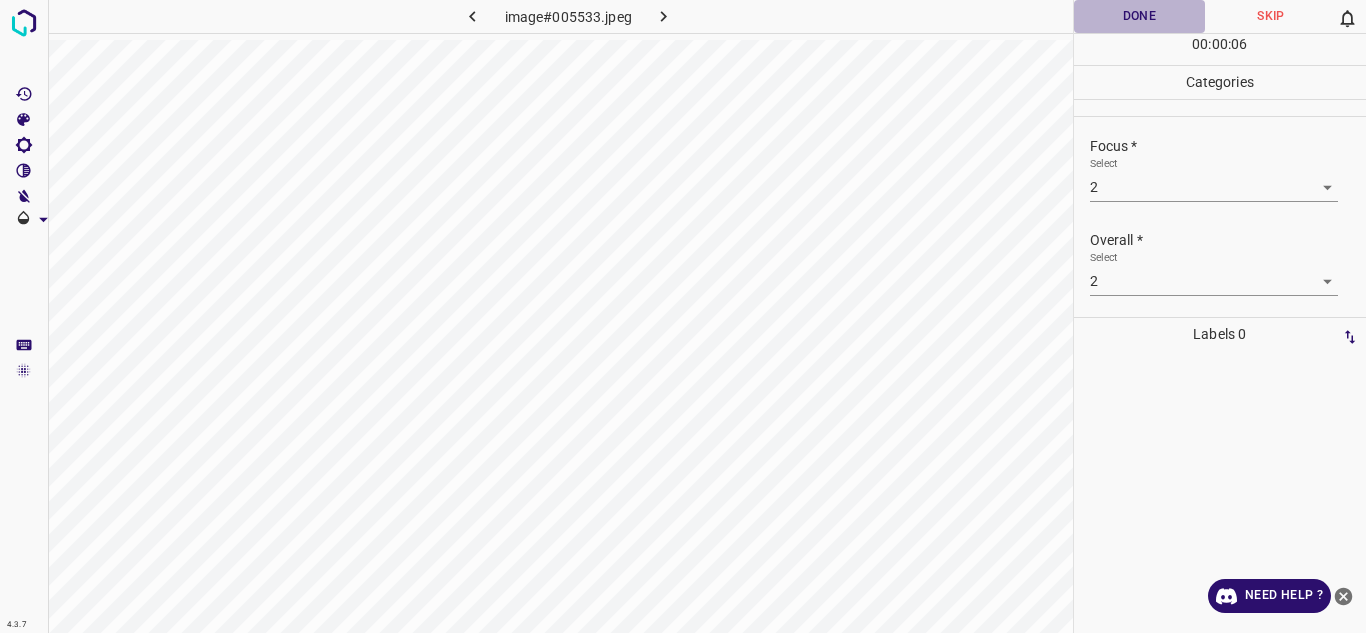 click on "Done" at bounding box center [1140, 16] 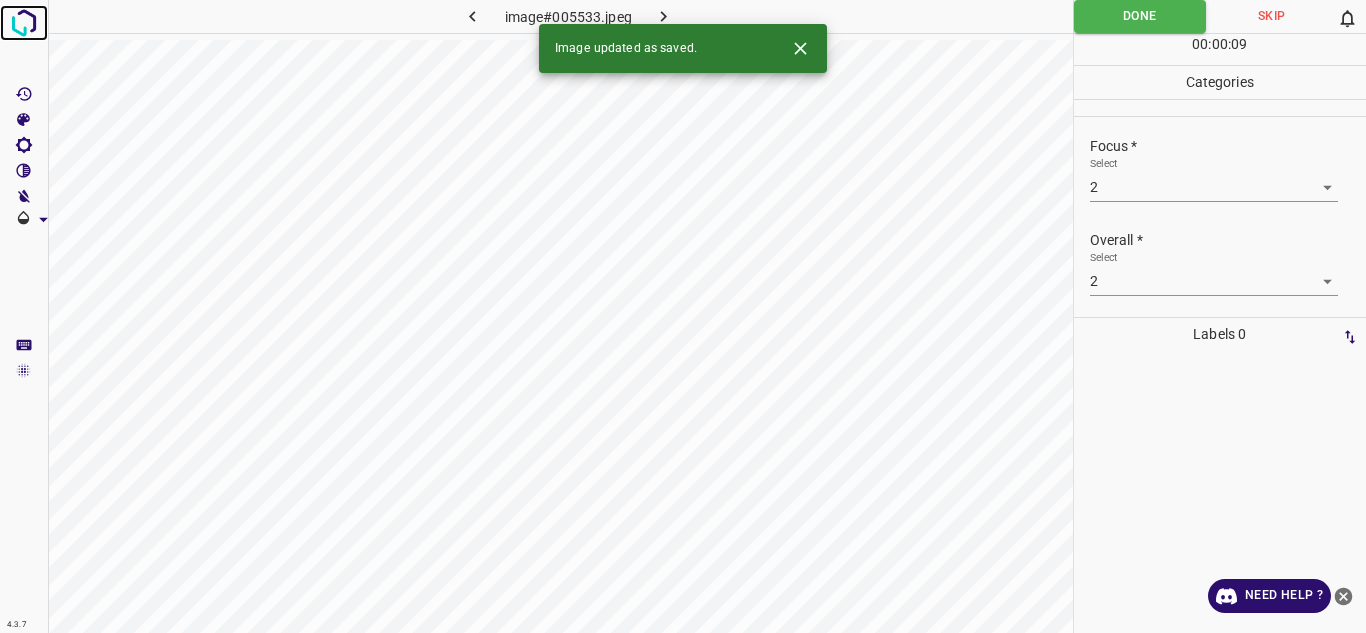 click at bounding box center [24, 23] 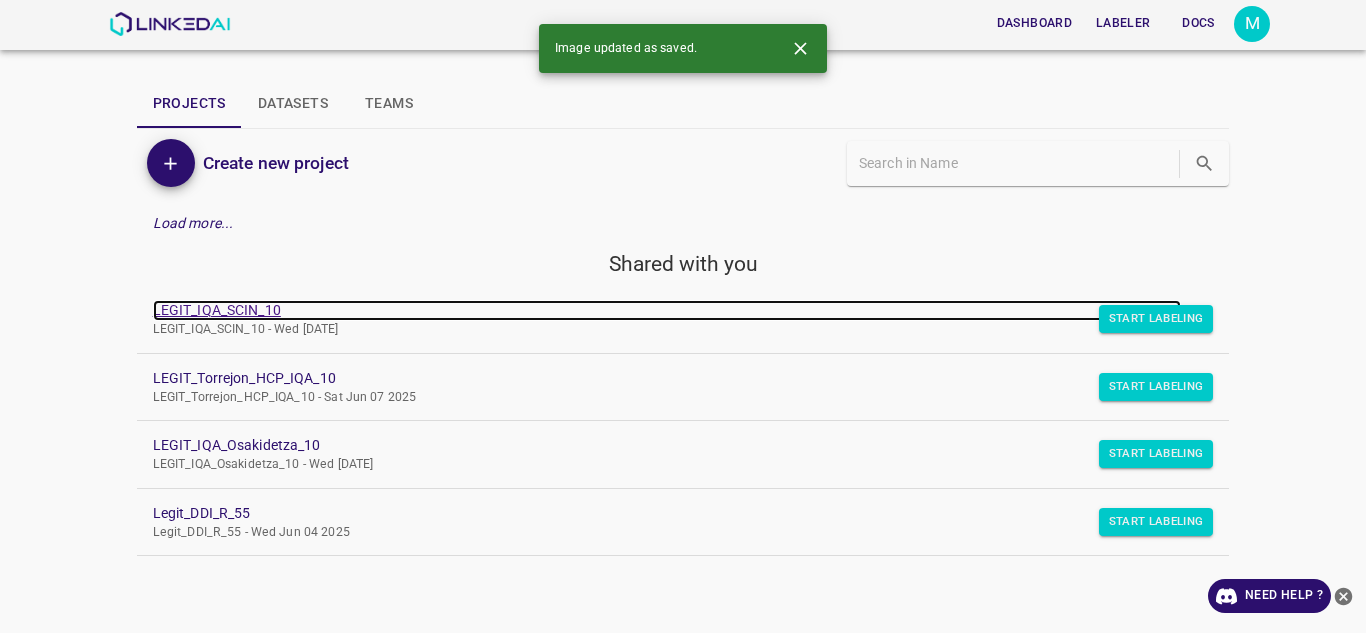 click on "LEGIT_IQA_SCIN_10" at bounding box center (667, 310) 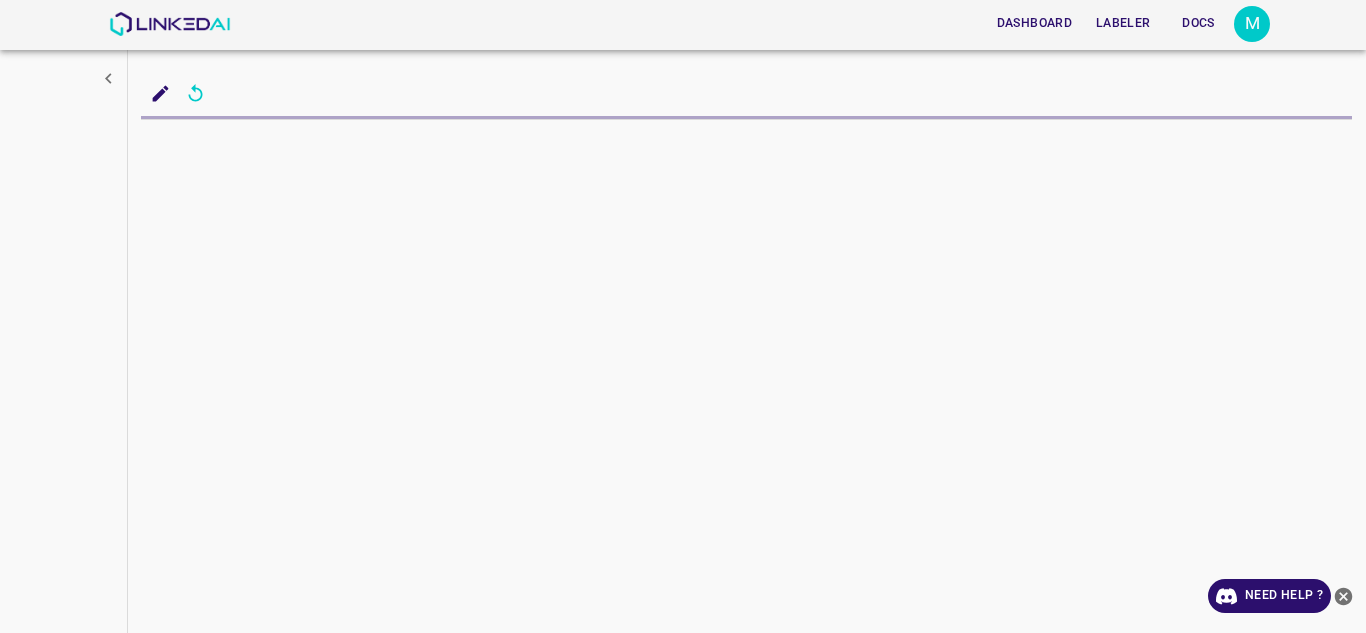 scroll, scrollTop: 0, scrollLeft: 0, axis: both 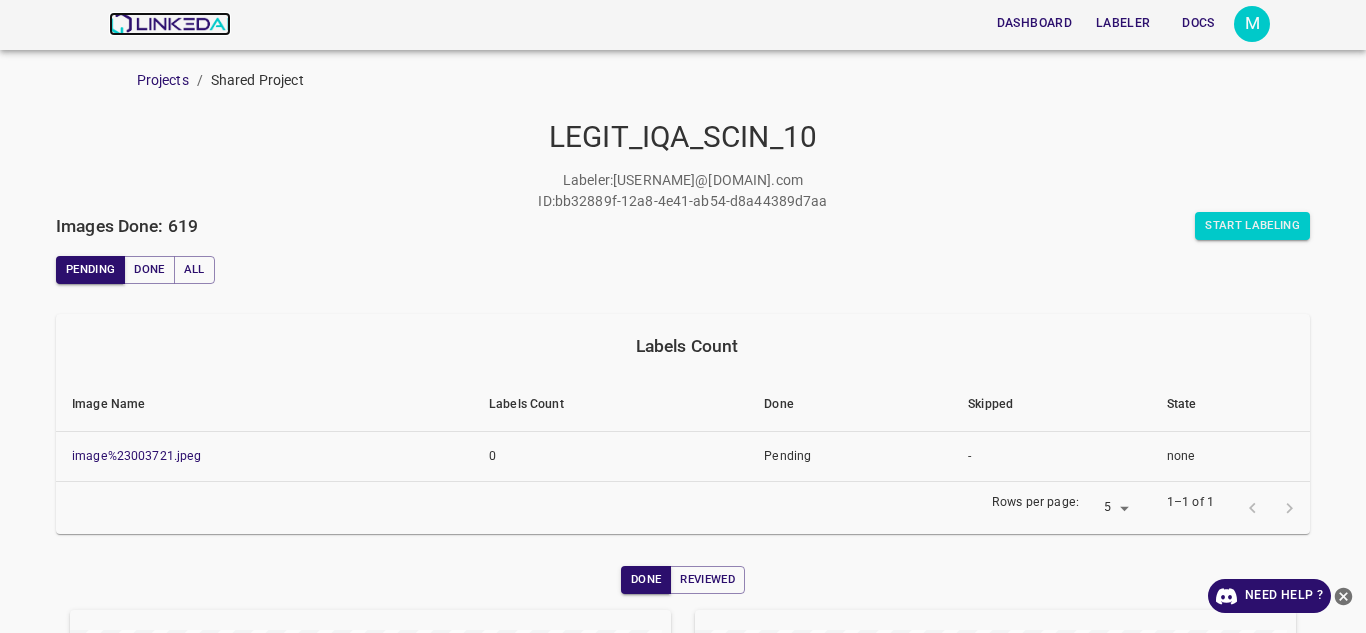 click at bounding box center [169, 24] 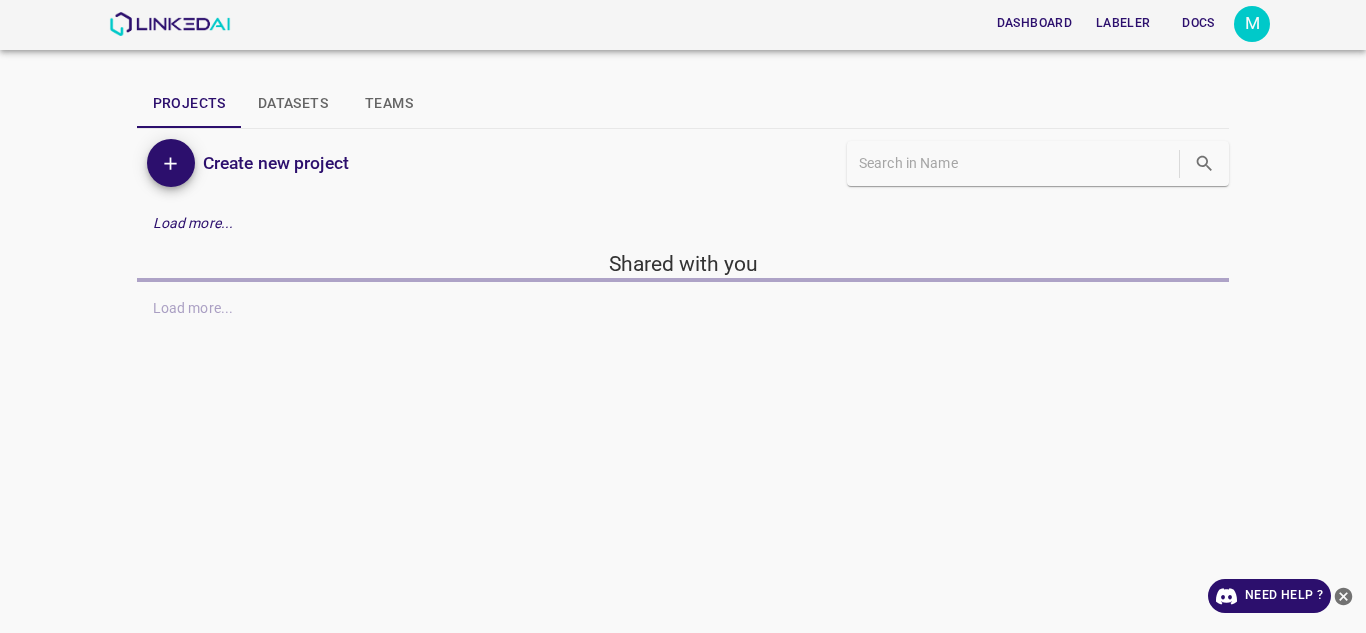 scroll, scrollTop: 0, scrollLeft: 0, axis: both 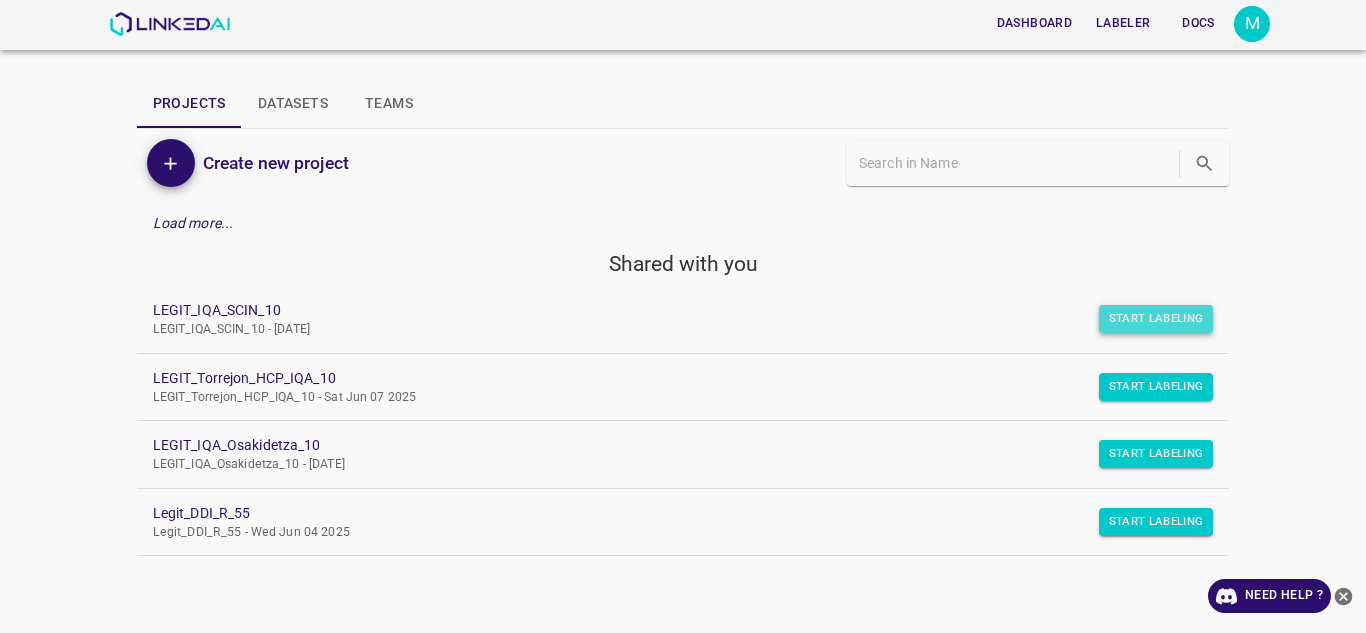 click on "Start Labeling" at bounding box center [1156, 319] 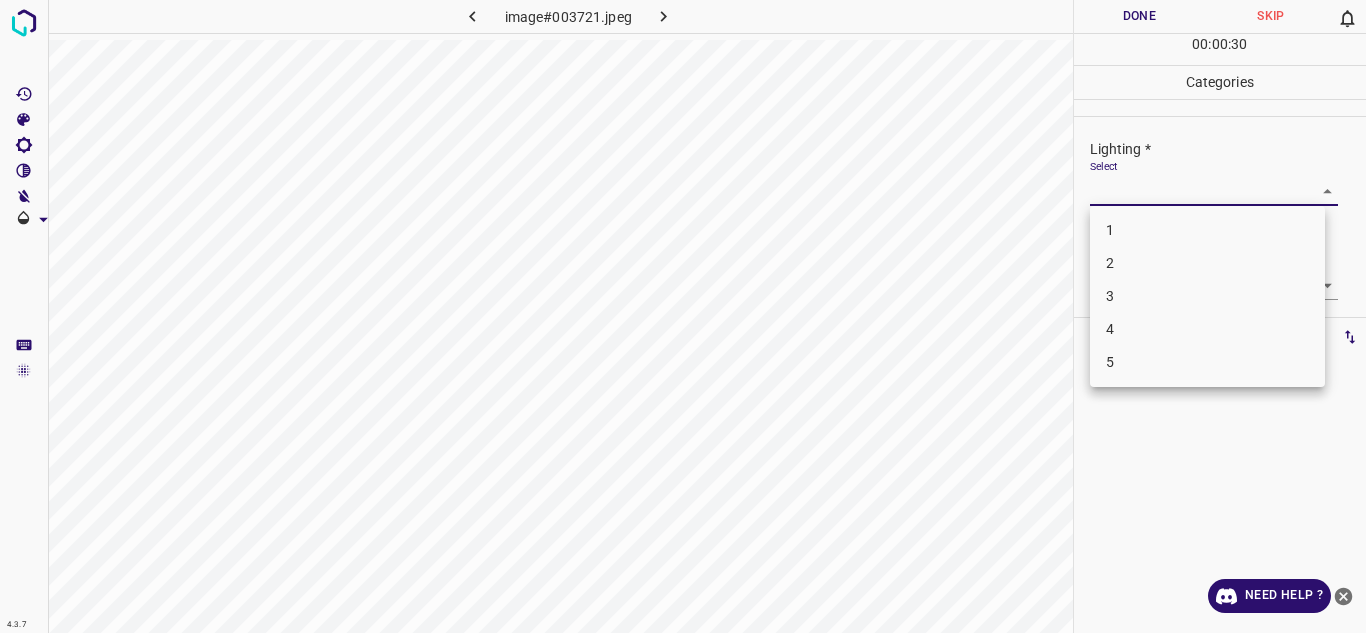 click on "4.3.7 image#003721.jpeg Done Skip 0 00   : 00   : 30   Categories Lighting *  Select ​ Focus *  Select ​ Overall *  Select ​ Labels   0 Categories 1 Lighting 2 Focus 3 Overall Tools Space Change between modes (Draw & Edit) I Auto labeling R Restore zoom M Zoom in N Zoom out Delete Delete selecte label Filters Z Restore filters X Saturation filter C Brightness filter V Contrast filter B Gray scale filter General O Download Need Help ? Texto original Valora esta traducción Tu opinión servirá para ayudar a mejorar el Traductor de Google - Text - Hide - Delete 1 2 3 4 5" at bounding box center [683, 316] 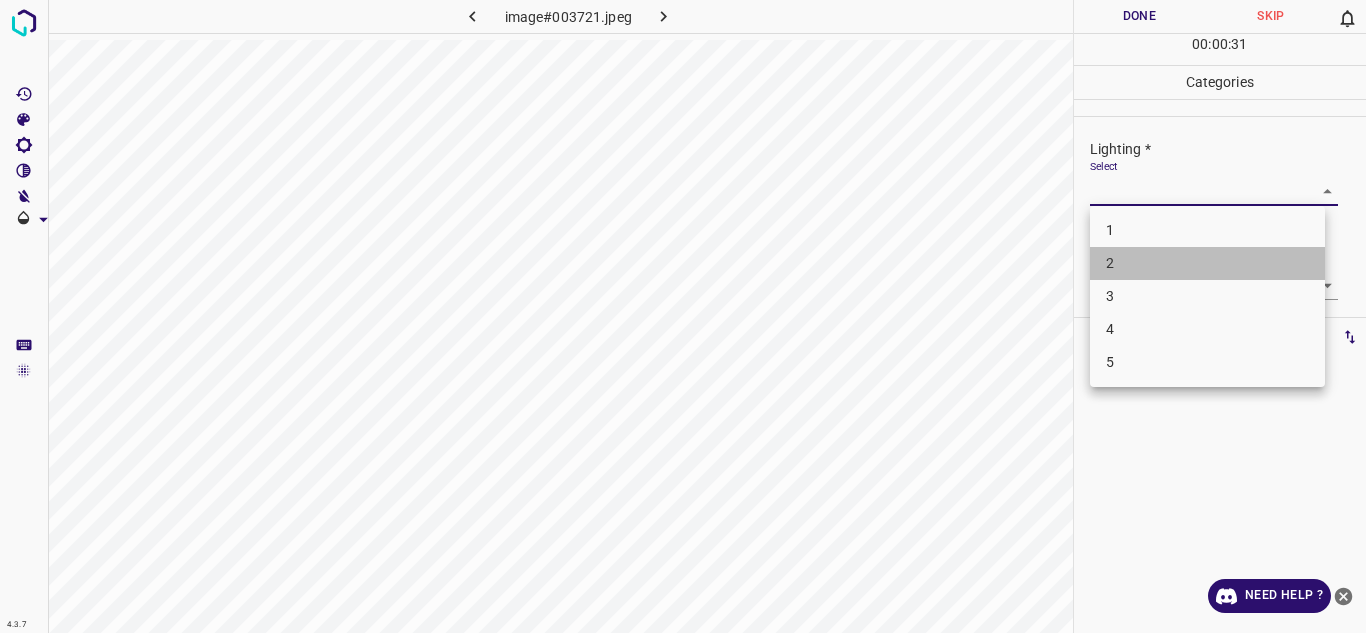 click on "2" at bounding box center (1207, 263) 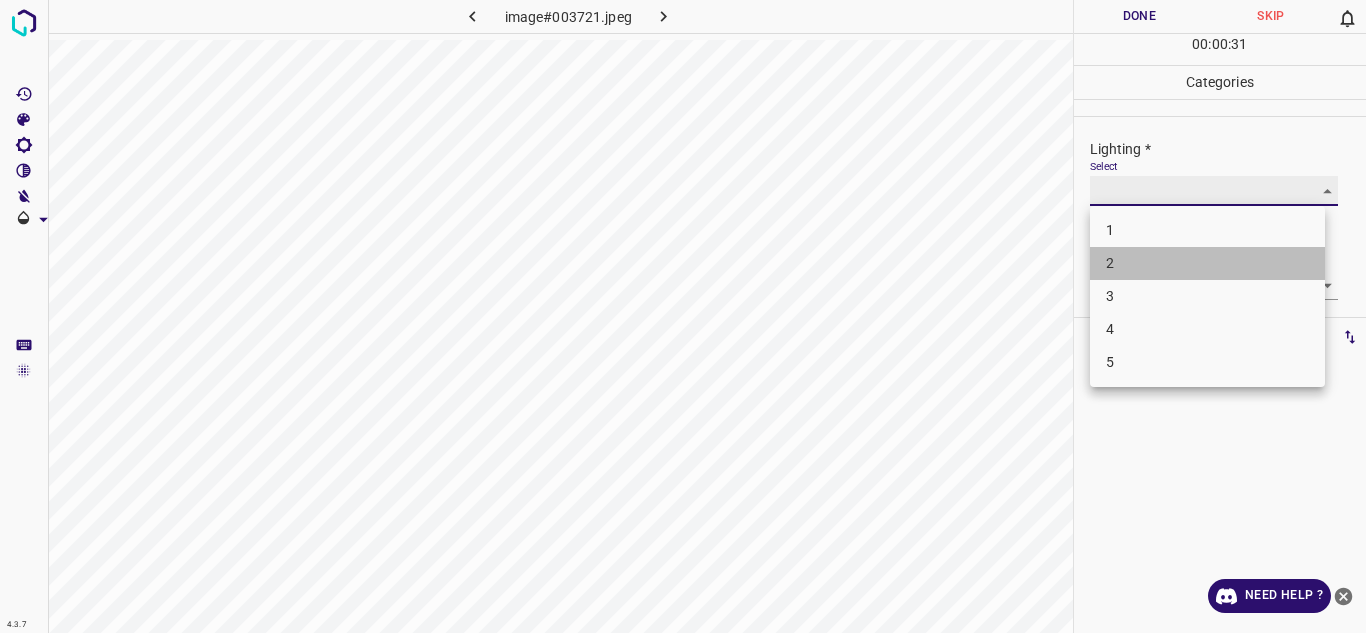 type on "2" 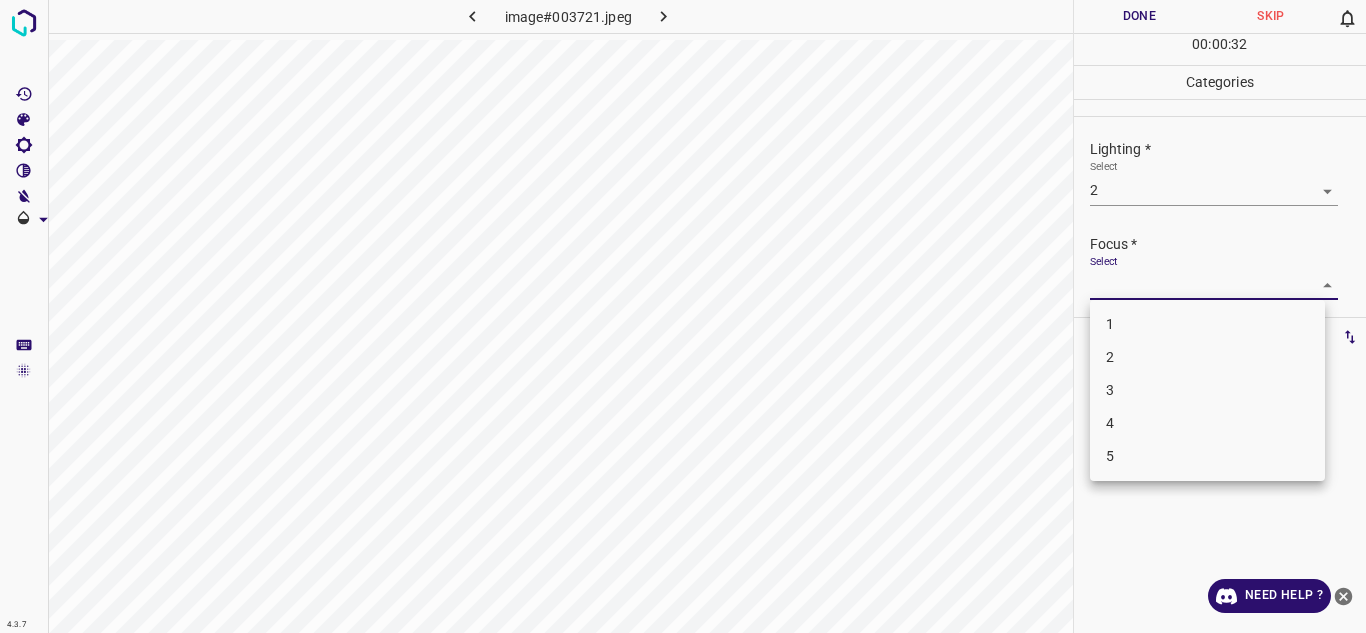 click on "4.3.7 image#003721.jpeg Done Skip 0 00   : 00   : 32   Categories Lighting *  Select 2 2 Focus *  Select ​ Overall *  Select ​ Labels   0 Categories 1 Lighting 2 Focus 3 Overall Tools Space Change between modes (Draw & Edit) I Auto labeling R Restore zoom M Zoom in N Zoom out Delete Delete selecte label Filters Z Restore filters X Saturation filter C Brightness filter V Contrast filter B Gray scale filter General O Download Need Help ? Texto original Valora esta traducción Tu opinión servirá para ayudar a mejorar el Traductor de Google - Text - Hide - Delete 1 2 3 4 5" at bounding box center [683, 316] 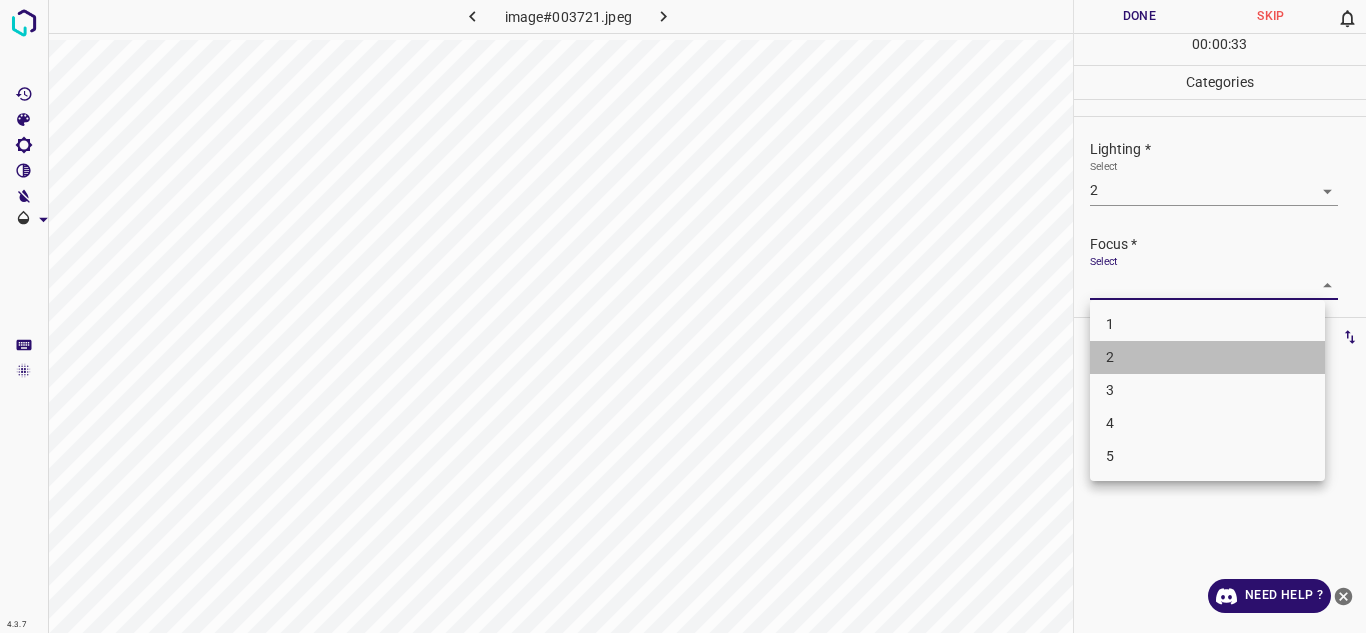 click on "2" at bounding box center (1207, 357) 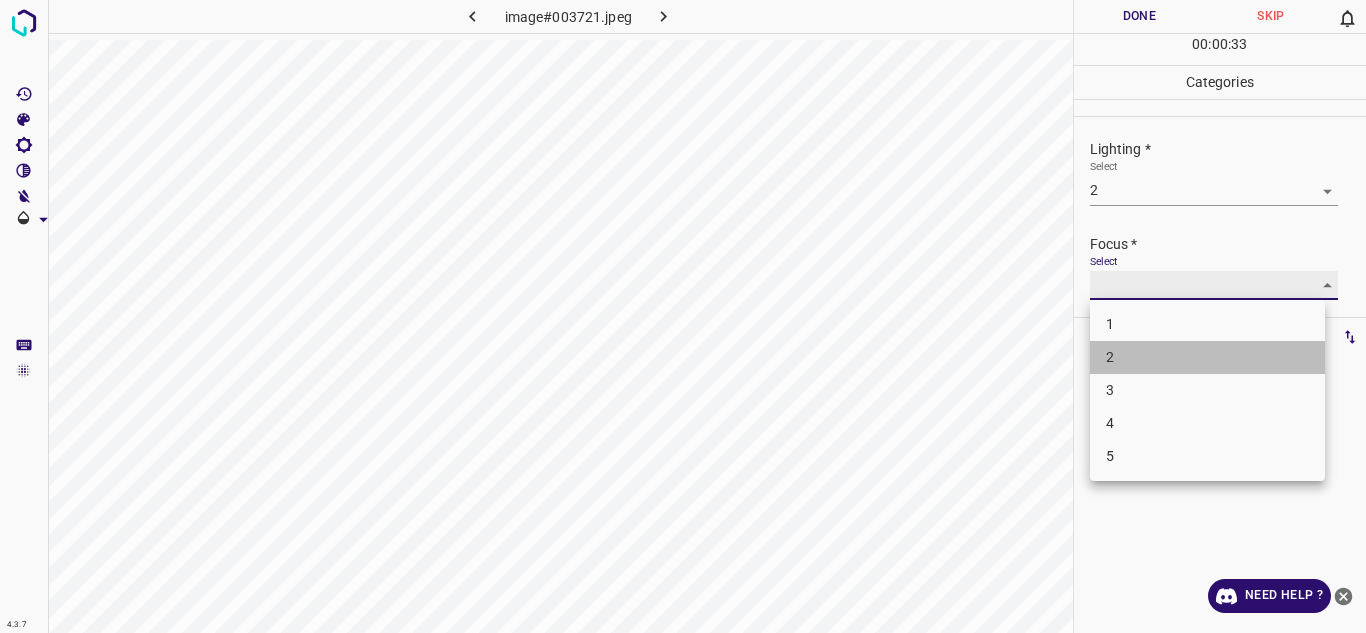 type on "2" 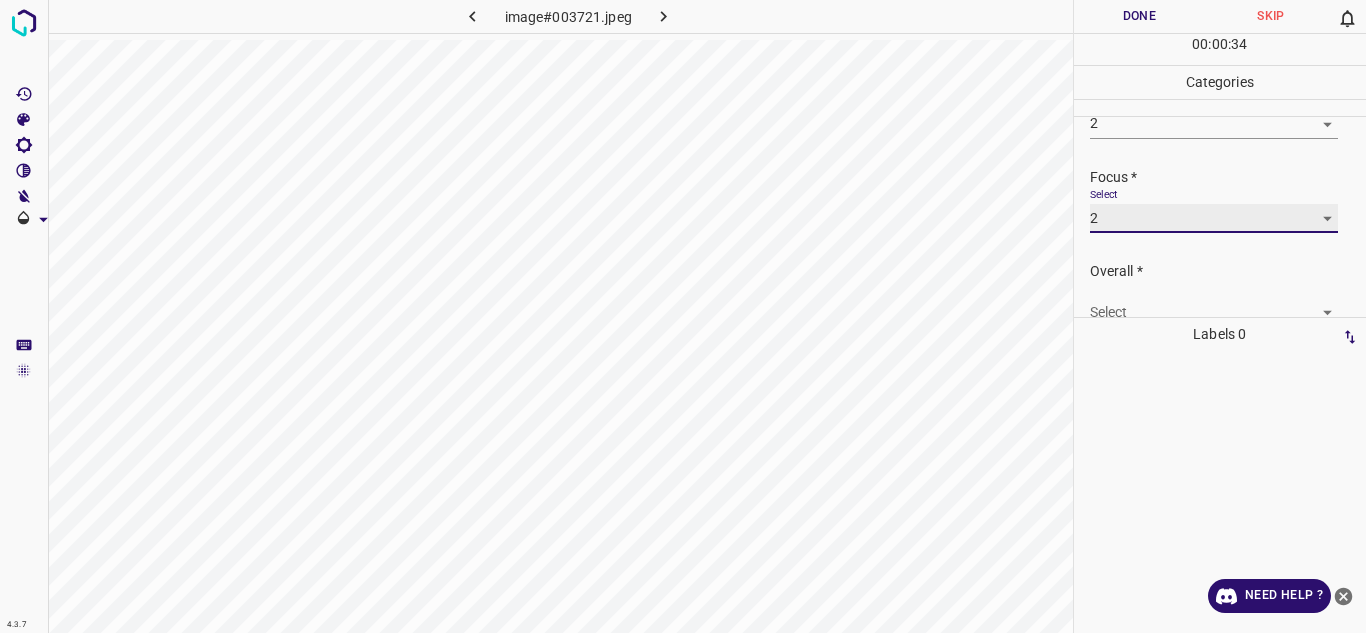 scroll, scrollTop: 98, scrollLeft: 0, axis: vertical 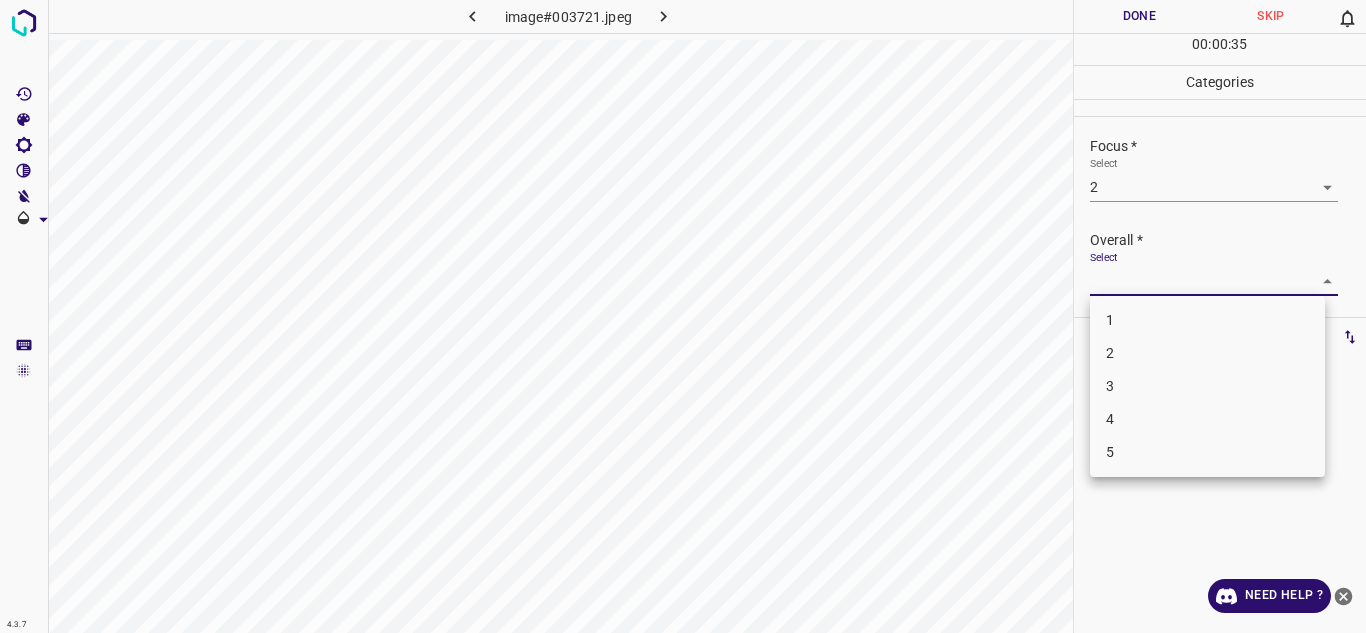 drag, startPoint x: 1282, startPoint y: 283, endPoint x: 1228, endPoint y: 338, distance: 77.07788 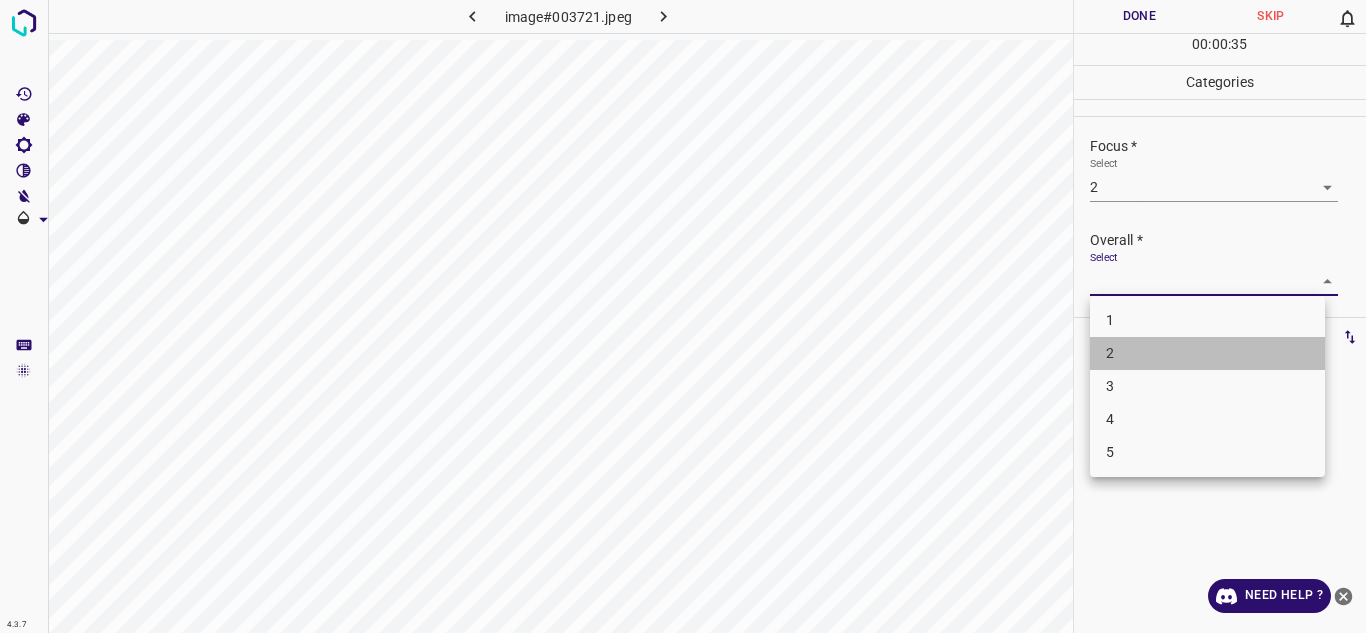 click on "2" at bounding box center (1207, 353) 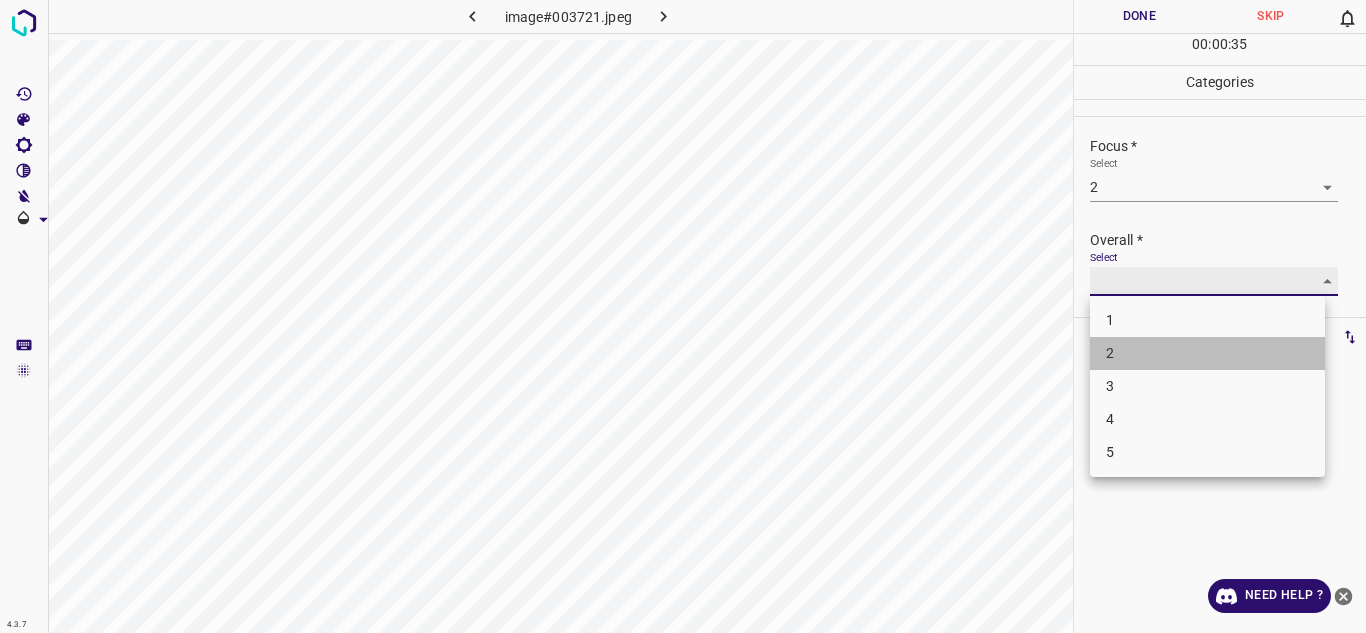 type on "2" 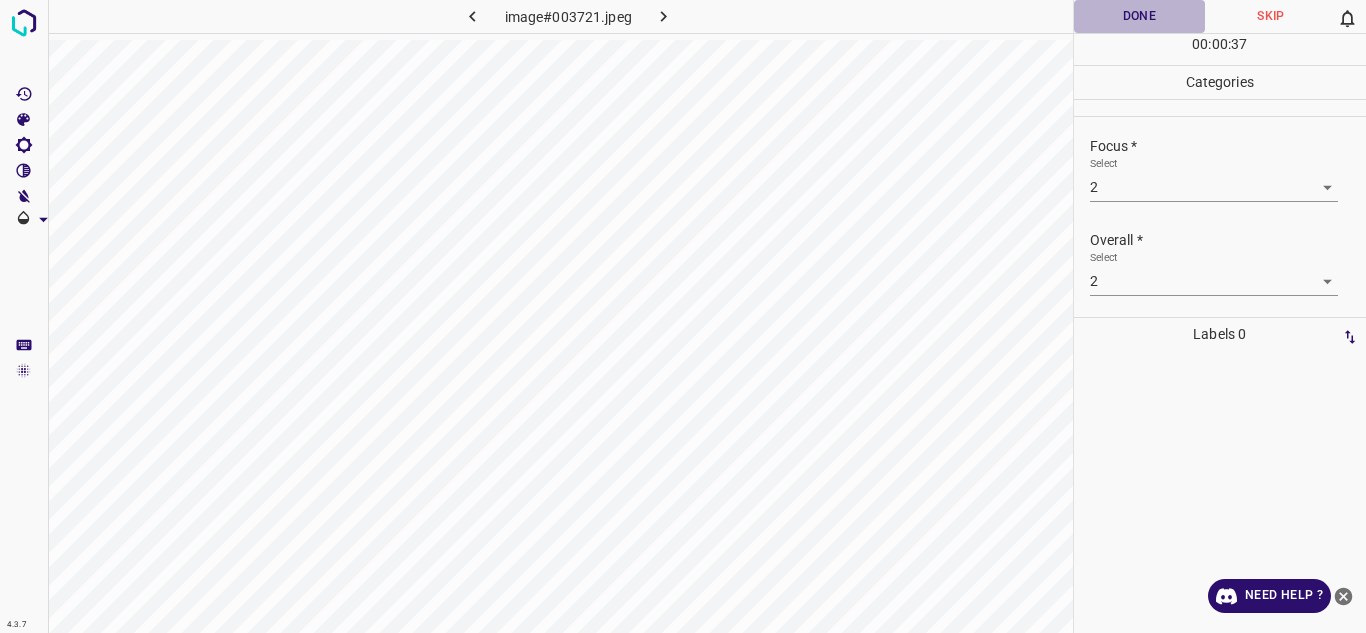 click on "Done" at bounding box center (1140, 16) 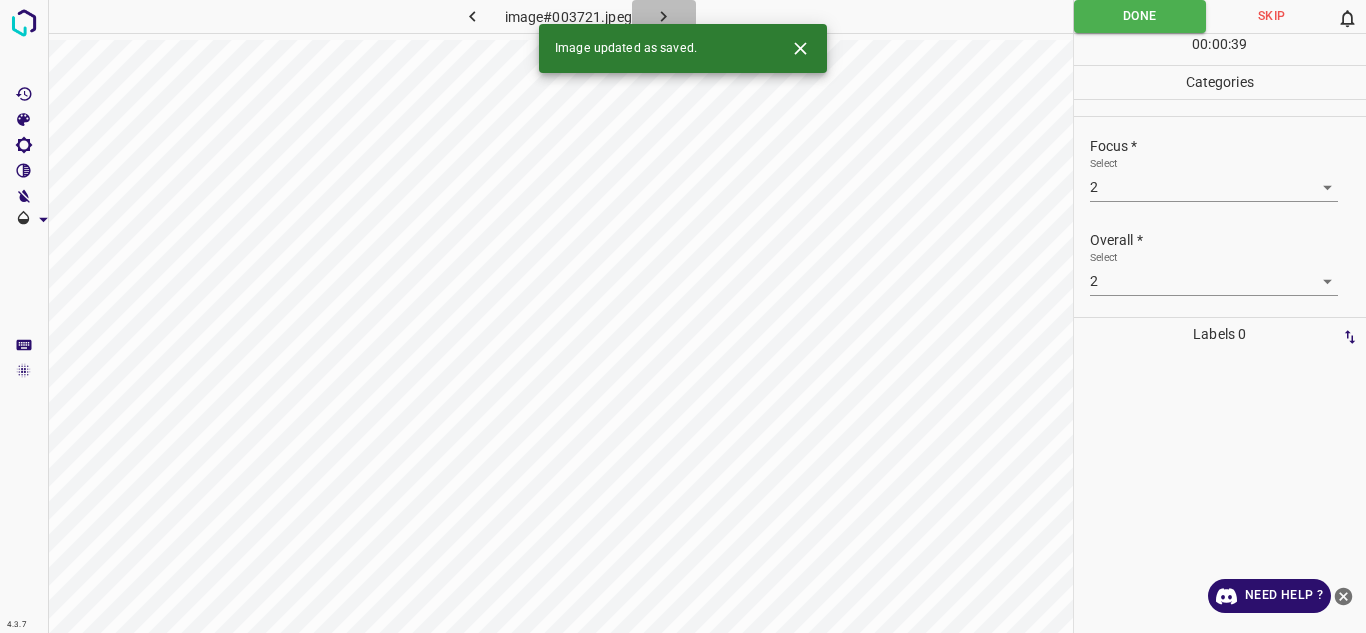 click 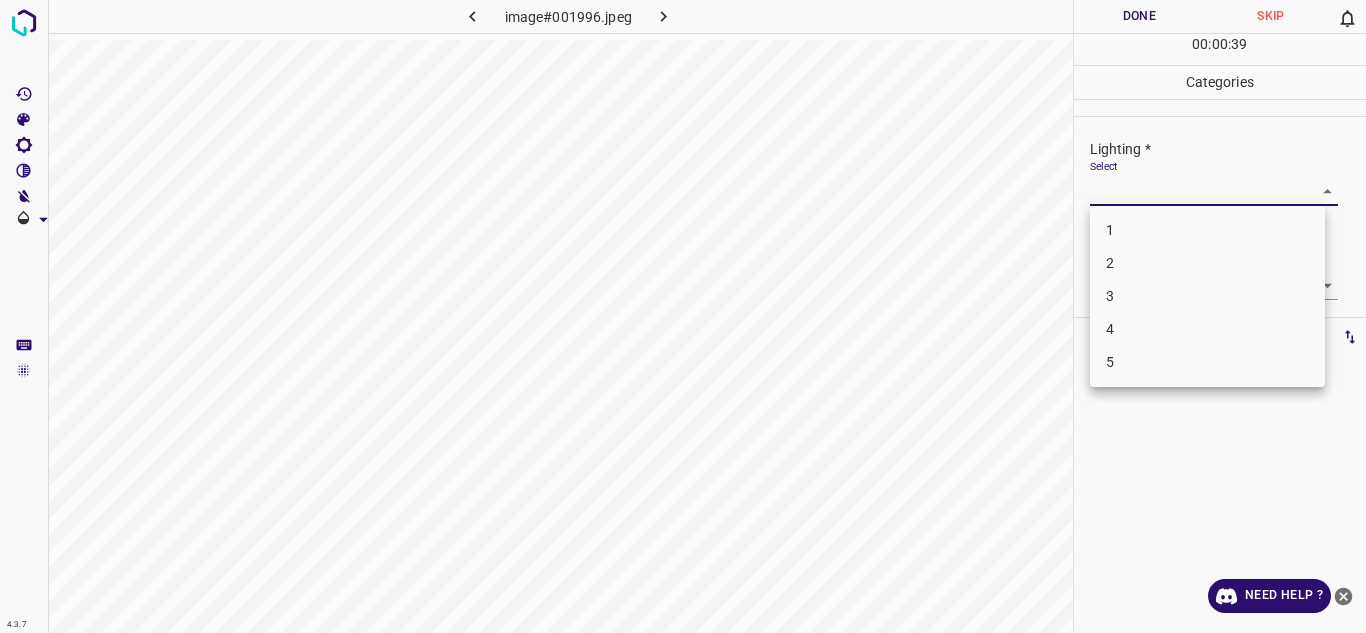 click on "4.3.7 image#001996.jpeg Done Skip 0 00   : 00   : 39   Categories Lighting *  Select ​ Focus *  Select ​ Overall *  Select ​ Labels   0 Categories 1 Lighting 2 Focus 3 Overall Tools Space Change between modes (Draw & Edit) I Auto labeling R Restore zoom M Zoom in N Zoom out Delete Delete selecte label Filters Z Restore filters X Saturation filter C Brightness filter V Contrast filter B Gray scale filter General O Download Need Help ? Texto original Valora esta traducción Tu opinión servirá para ayudar a mejorar el Traductor de Google - Text - Hide - Delete 1 2 3 4 5" at bounding box center [683, 316] 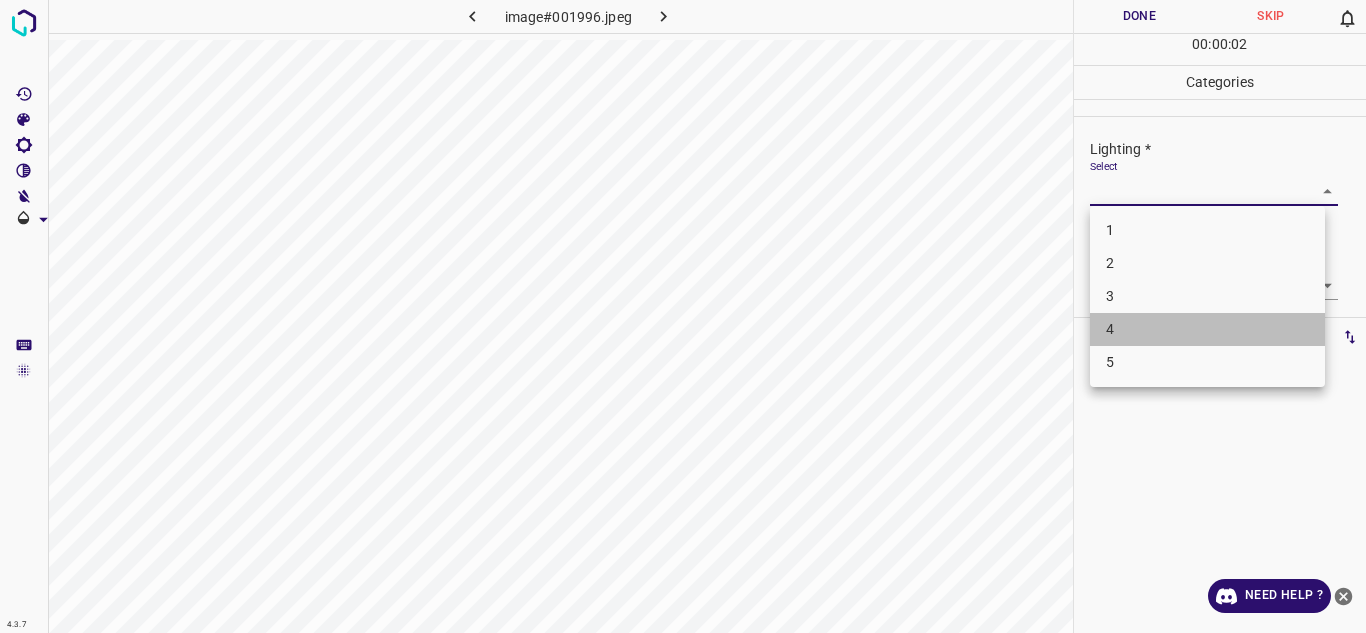 click on "4" at bounding box center [1207, 329] 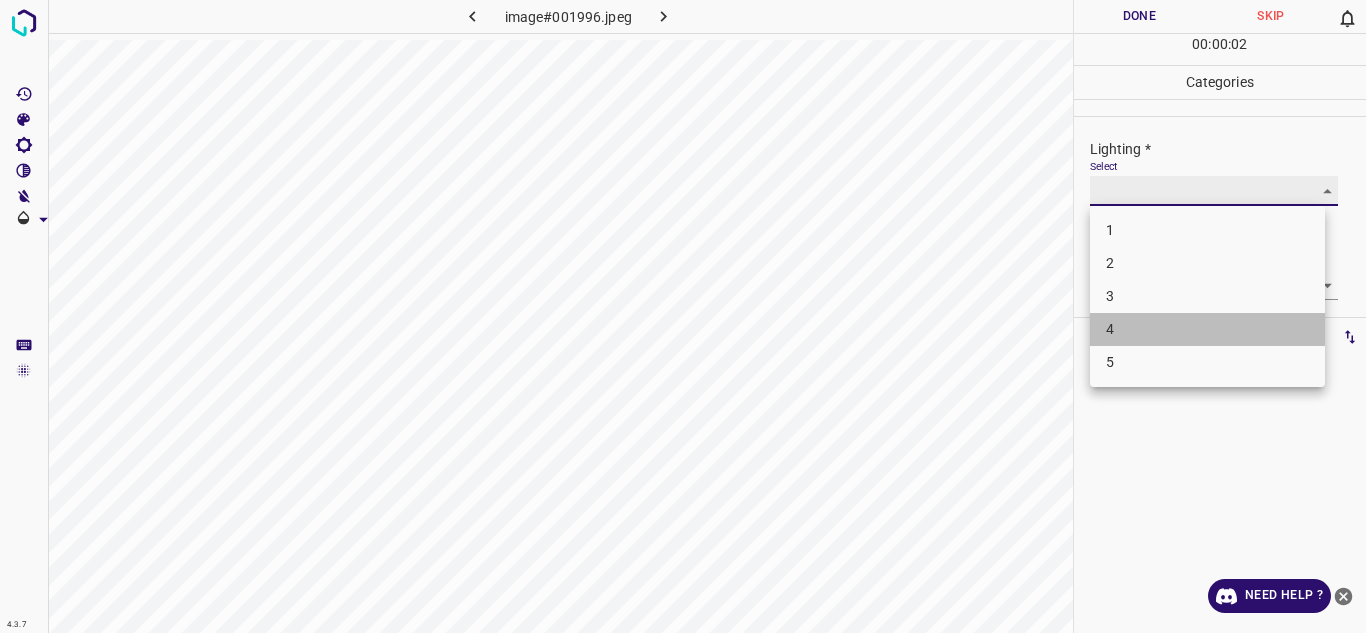 type on "4" 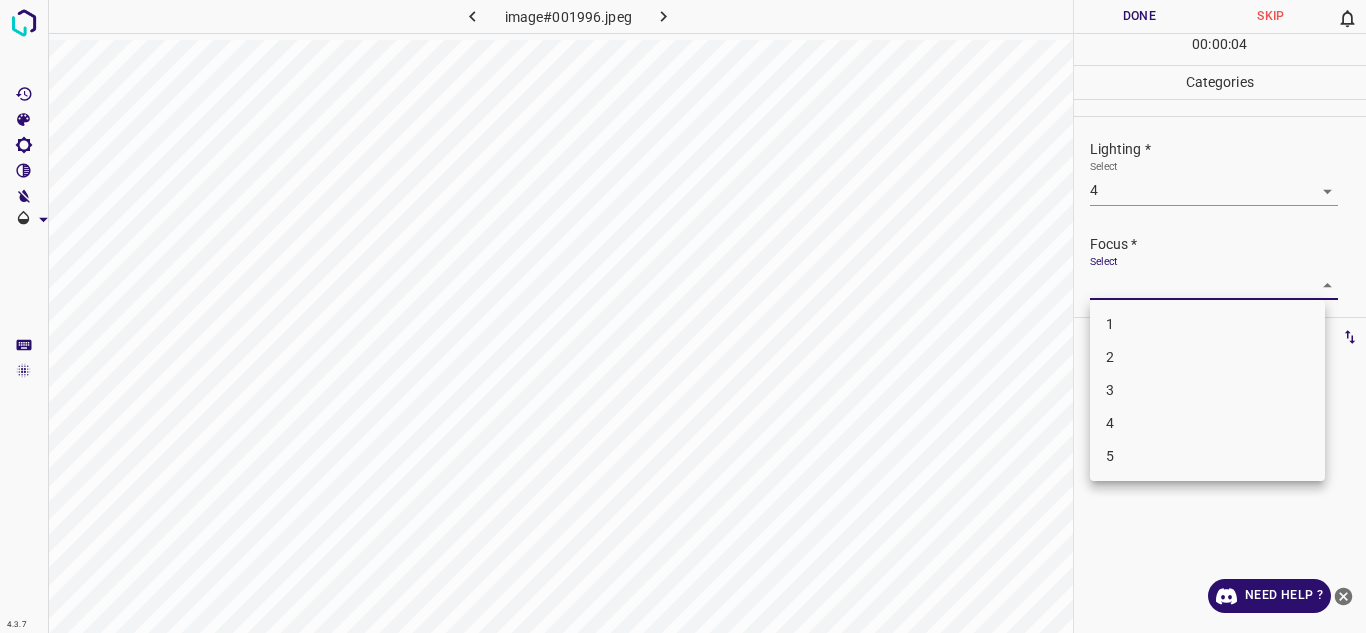click on "4.3.7 image#001996.jpeg Done Skip 0 00   : 00   : 04   Categories Lighting *  Select 4 4 Focus *  Select ​ Overall *  Select ​ Labels   0 Categories 1 Lighting 2 Focus 3 Overall Tools Space Change between modes (Draw & Edit) I Auto labeling R Restore zoom M Zoom in N Zoom out Delete Delete selecte label Filters Z Restore filters X Saturation filter C Brightness filter V Contrast filter B Gray scale filter General O Download Need Help ? Texto original Valora esta traducción Tu opinión servirá para ayudar a mejorar el Traductor de Google - Text - Hide - Delete 1 2 3 4 5" at bounding box center [683, 316] 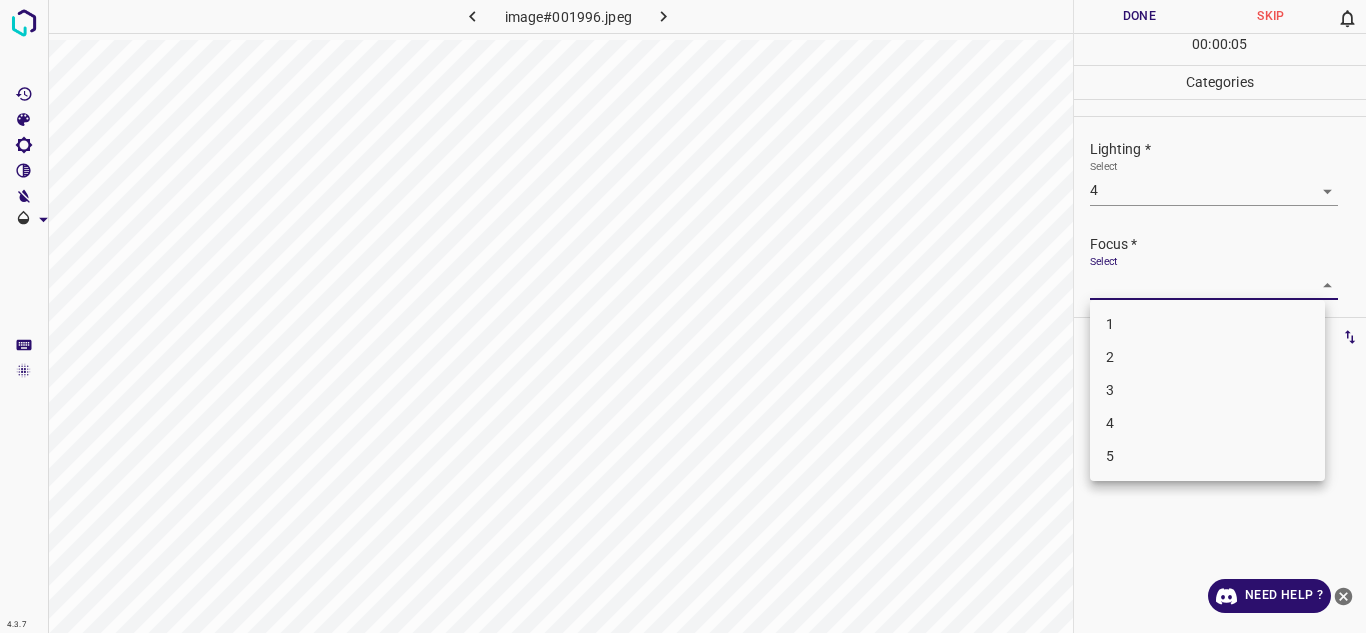 click on "3" at bounding box center [1207, 390] 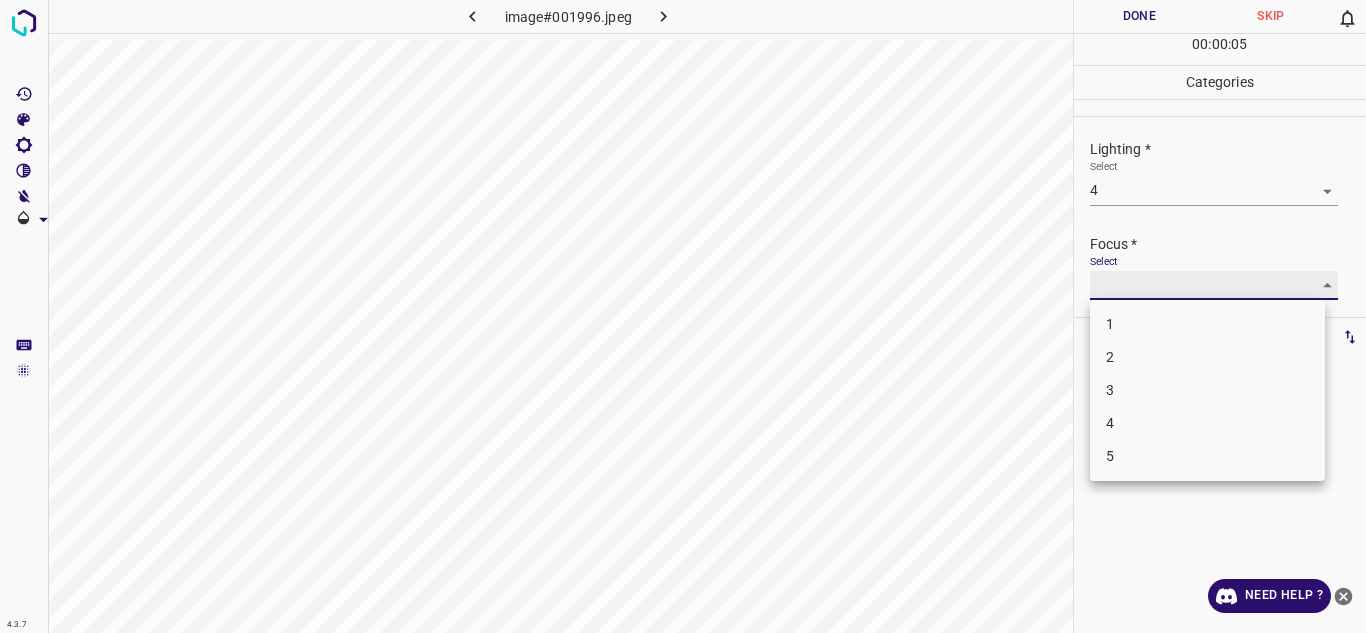 type on "3" 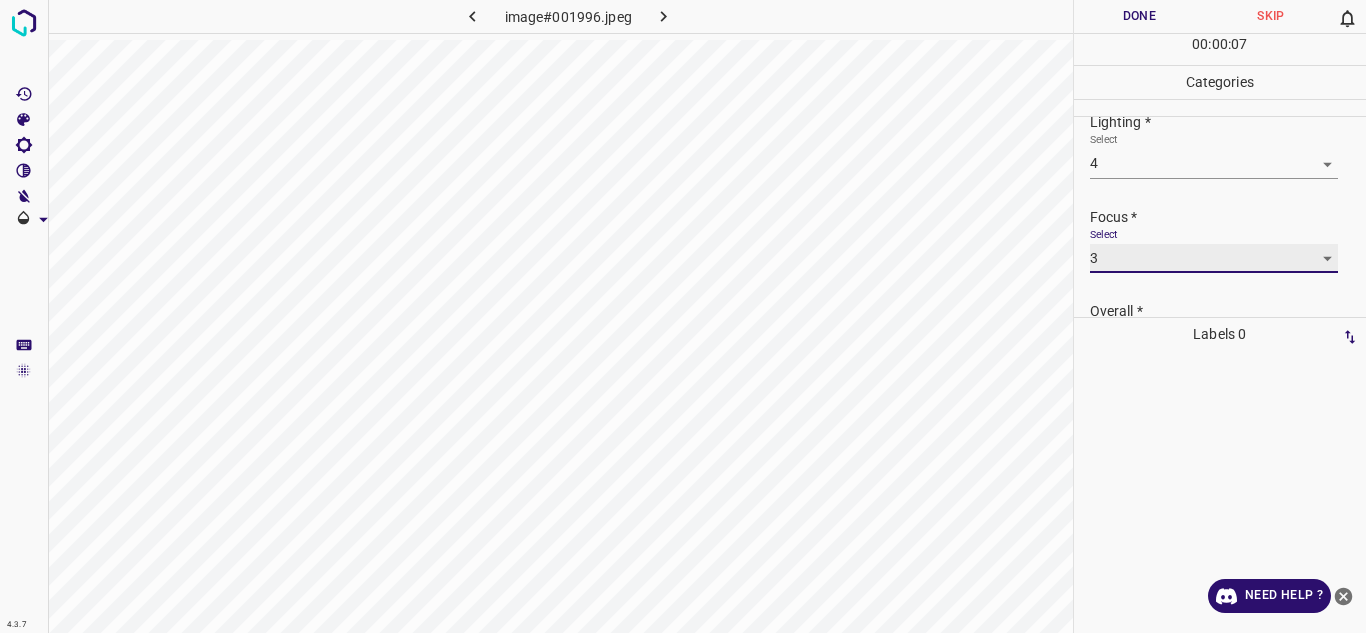 scroll, scrollTop: 40, scrollLeft: 0, axis: vertical 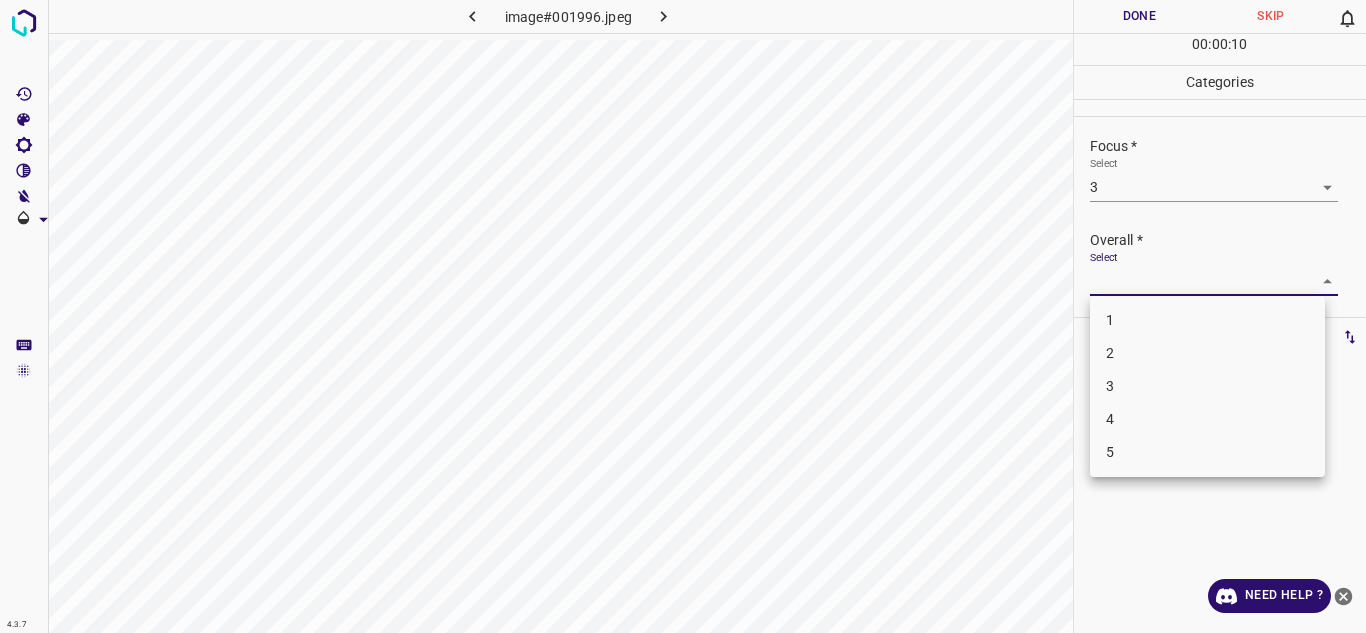 click on "4.3.7 image#001996.jpeg Done Skip 0 00   : 00   : 10   Categories Lighting *  Select 4 4 Focus *  Select 3 3 Overall *  Select ​ Labels   0 Categories 1 Lighting 2 Focus 3 Overall Tools Space Change between modes (Draw & Edit) I Auto labeling R Restore zoom M Zoom in N Zoom out Delete Delete selecte label Filters Z Restore filters X Saturation filter C Brightness filter V Contrast filter B Gray scale filter General O Download Need Help ? Texto original Valora esta traducción Tu opinión servirá para ayudar a mejorar el Traductor de Google - Text - Hide - Delete 1 2 3 4 5" at bounding box center (683, 316) 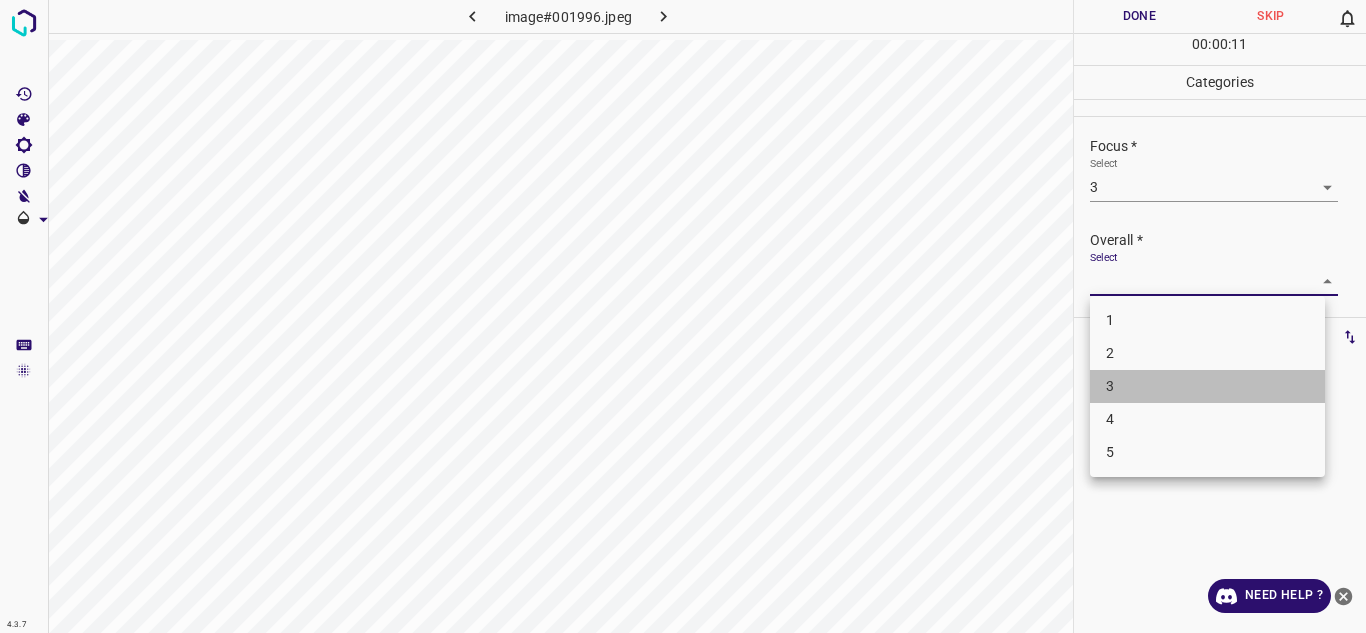 click on "3" at bounding box center (1207, 386) 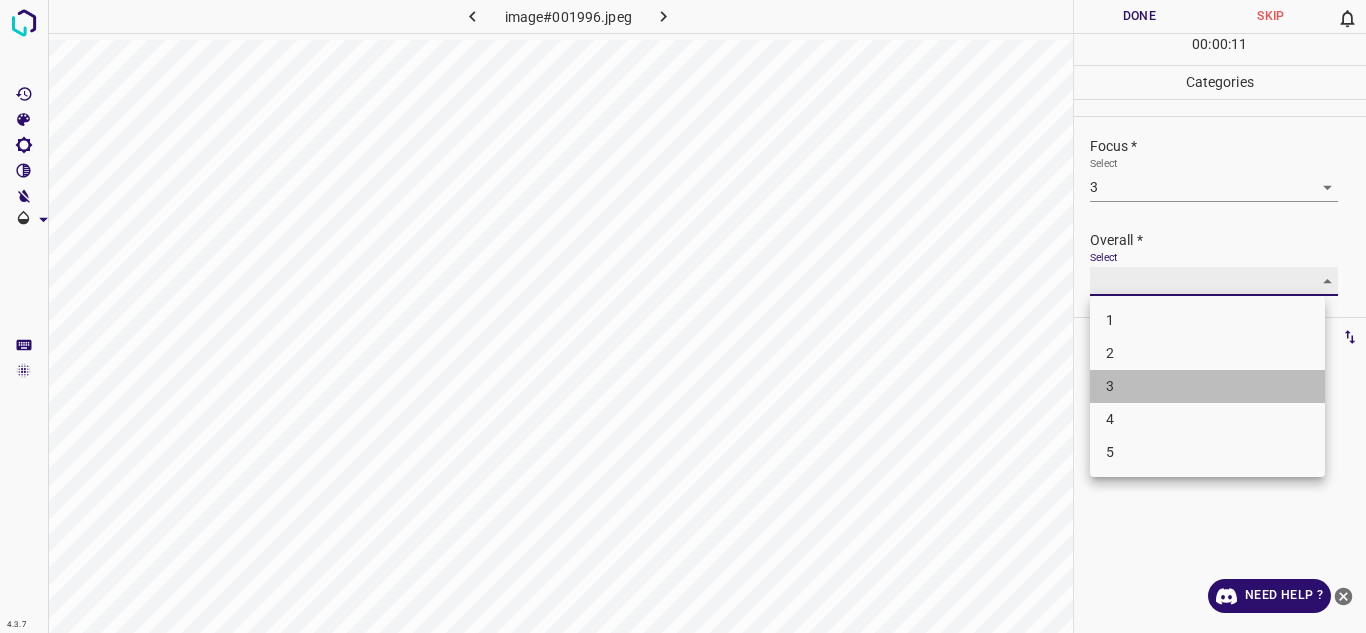 type on "3" 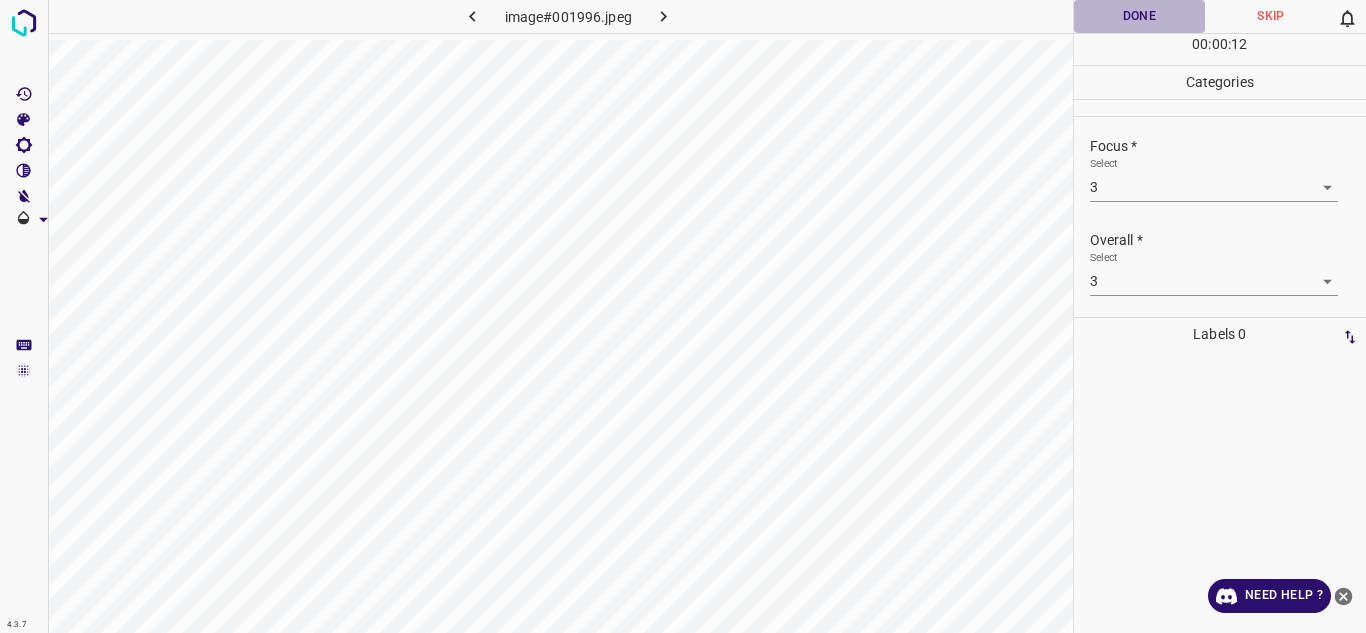 click on "Done" at bounding box center [1140, 16] 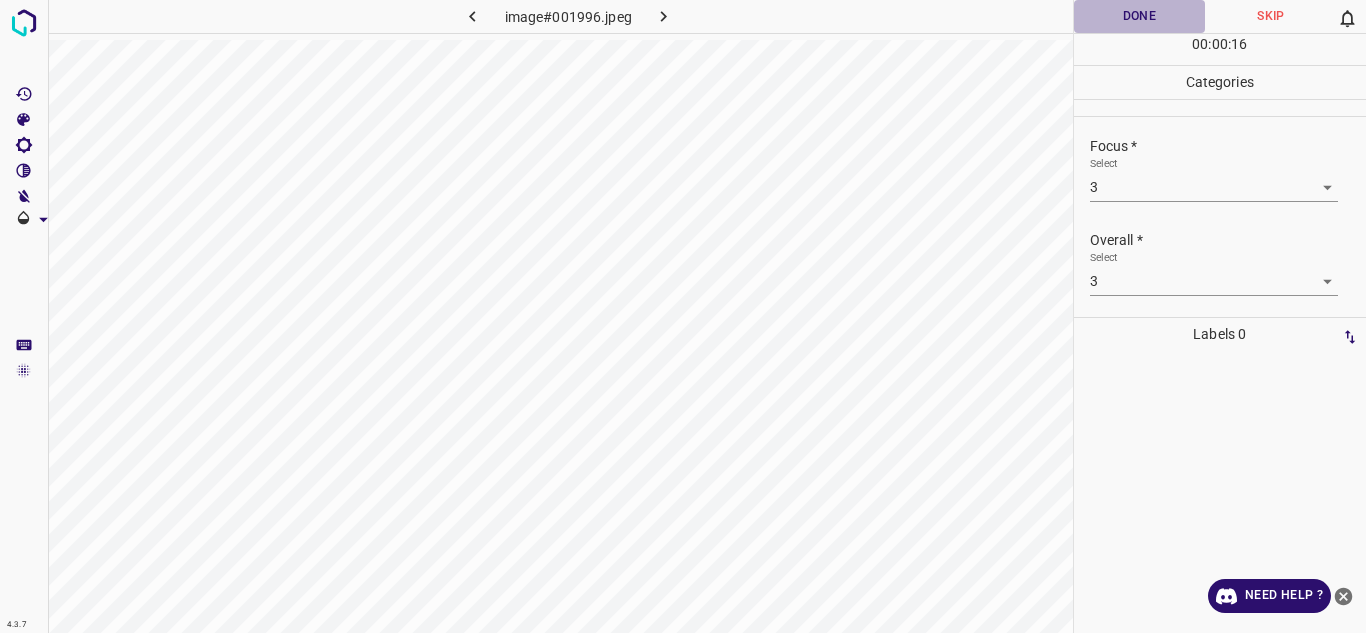 click on "Done" at bounding box center (1140, 16) 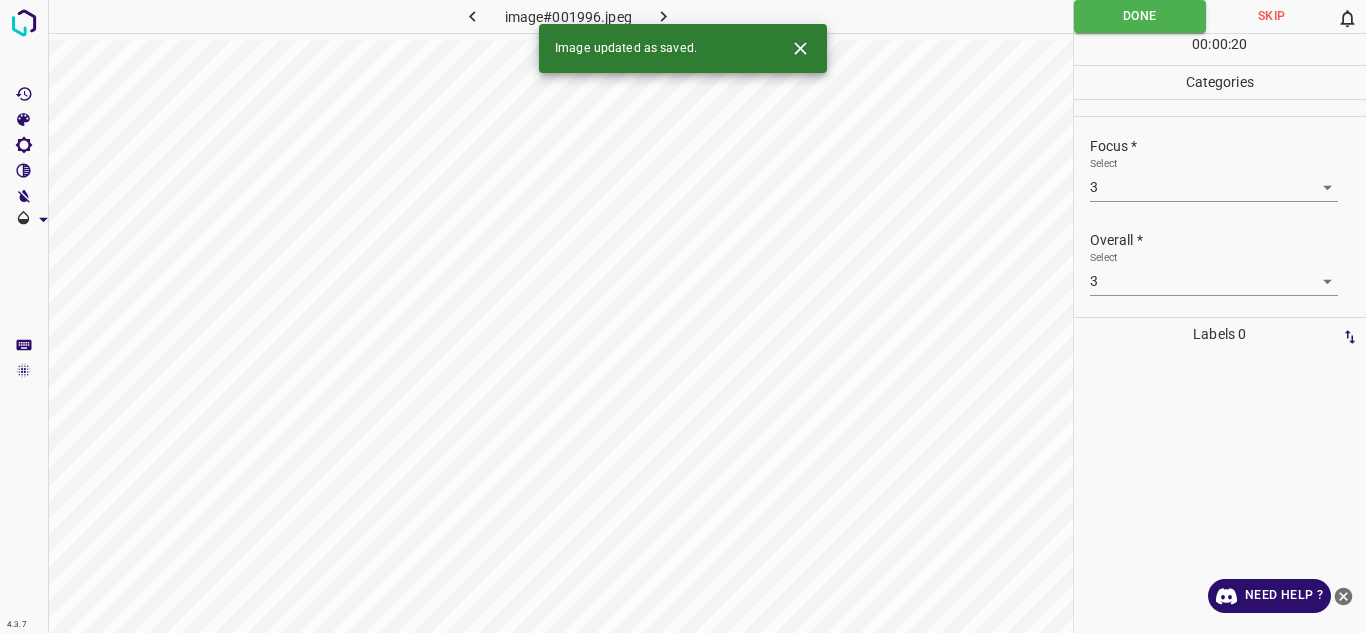 click 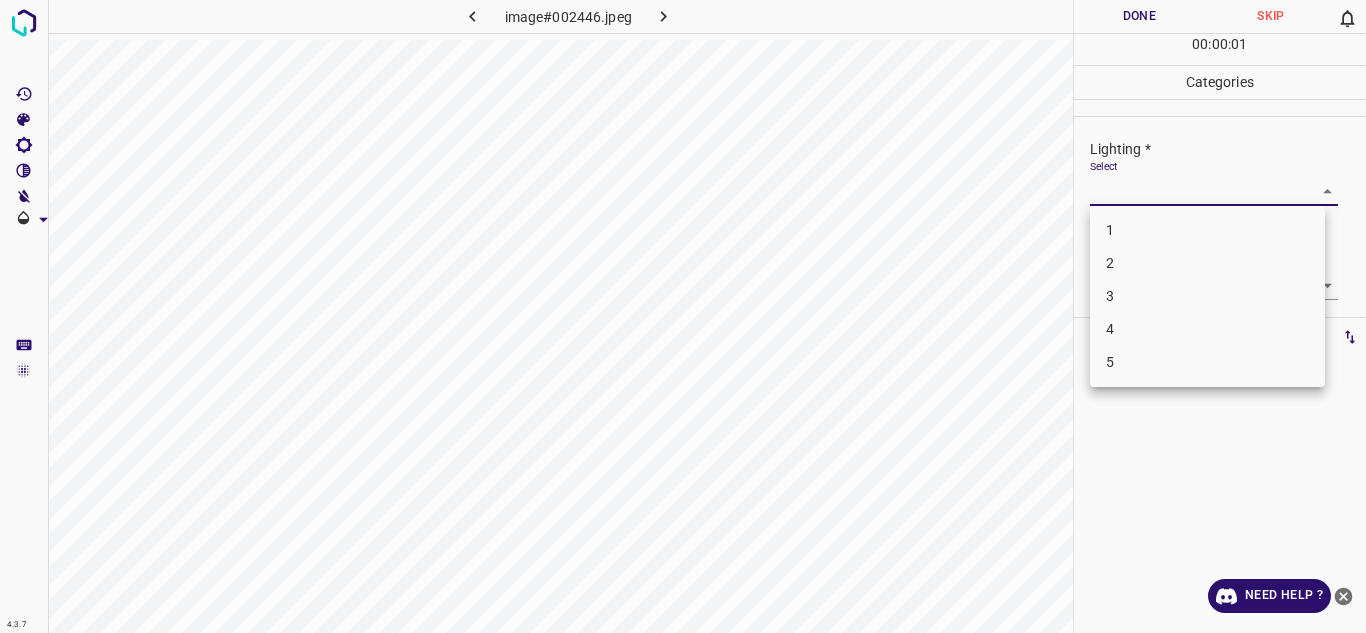 click on "4.3.7 image#002446.jpeg Done Skip 0 00   : 00   : 01   Categories Lighting *  Select ​ Focus *  Select ​ Overall *  Select ​ Labels   0 Categories 1 Lighting 2 Focus 3 Overall Tools Space Change between modes (Draw & Edit) I Auto labeling R Restore zoom M Zoom in N Zoom out Delete Delete selecte label Filters Z Restore filters X Saturation filter C Brightness filter V Contrast filter B Gray scale filter General O Download Need Help ? Texto original Valora esta traducción Tu opinión servirá para ayudar a mejorar el Traductor de Google - Text - Hide - Delete 1 2 3 4 5" at bounding box center (683, 316) 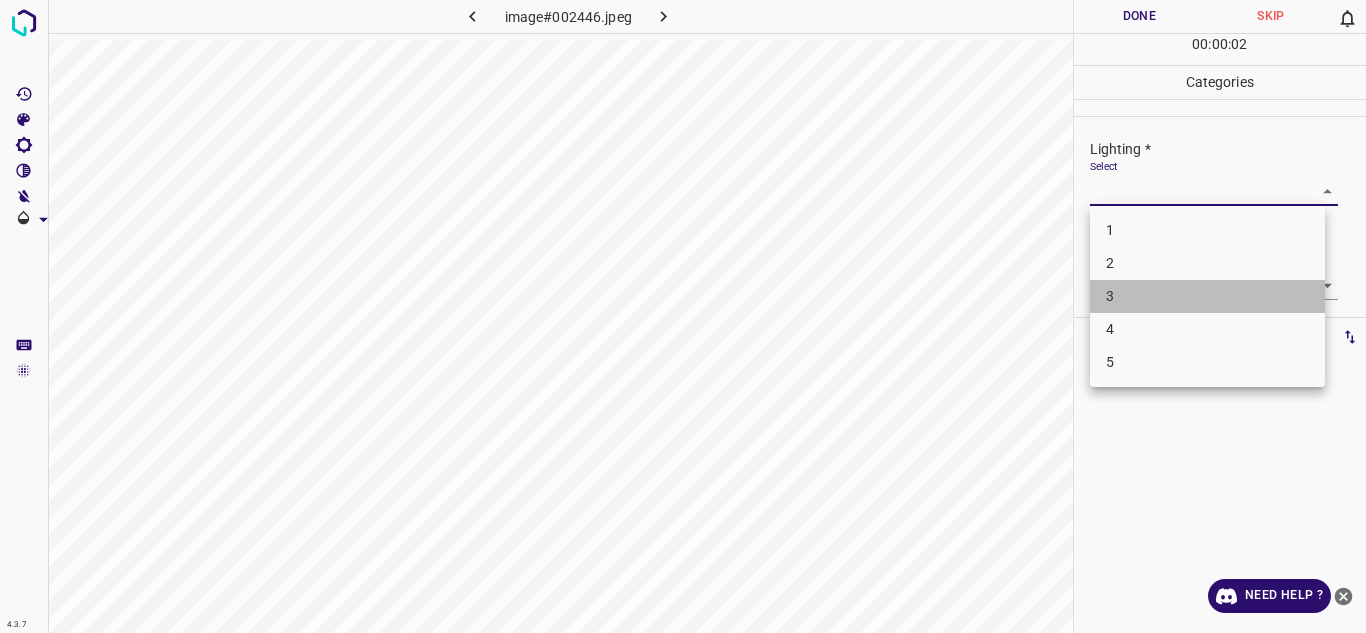 click on "3" at bounding box center (1207, 296) 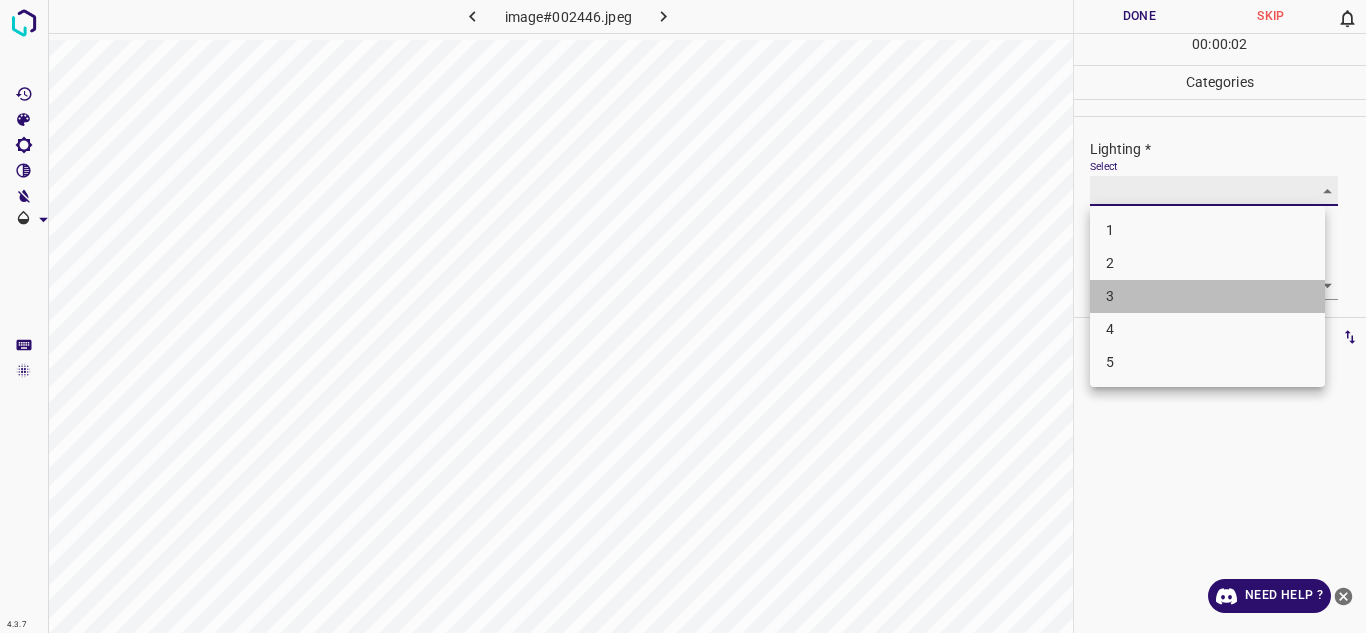 type on "3" 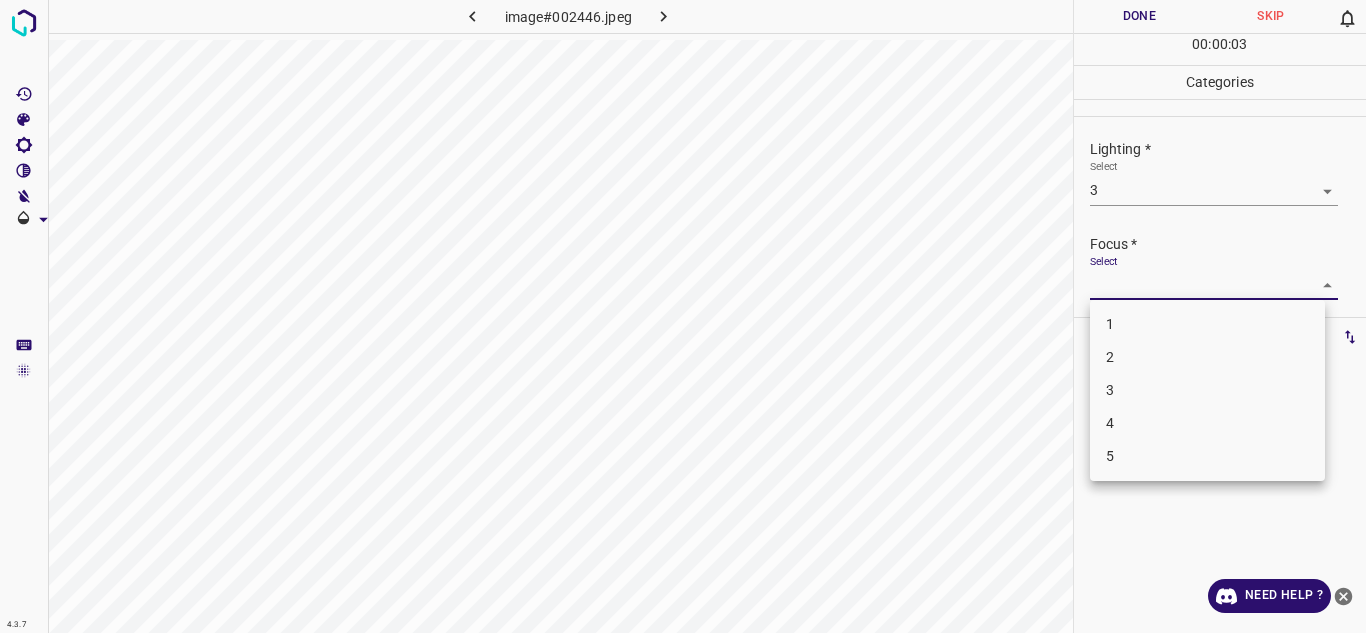 drag, startPoint x: 1159, startPoint y: 286, endPoint x: 1163, endPoint y: 381, distance: 95.084175 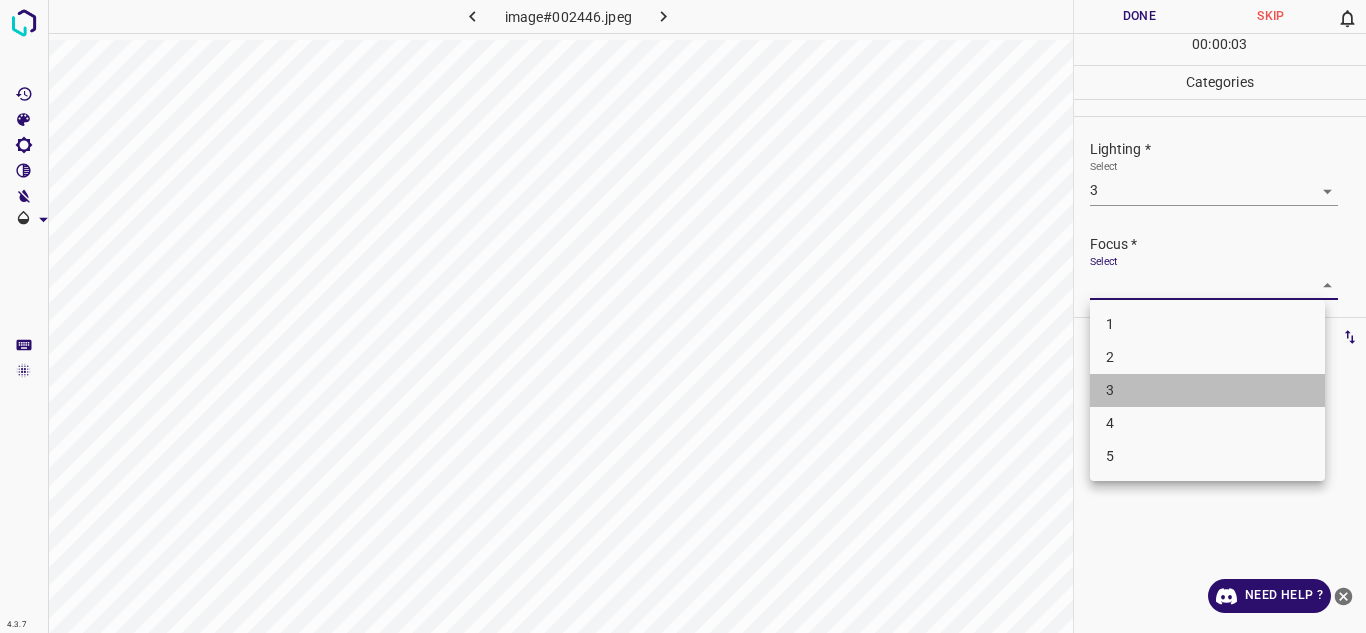 click on "3" at bounding box center [1207, 390] 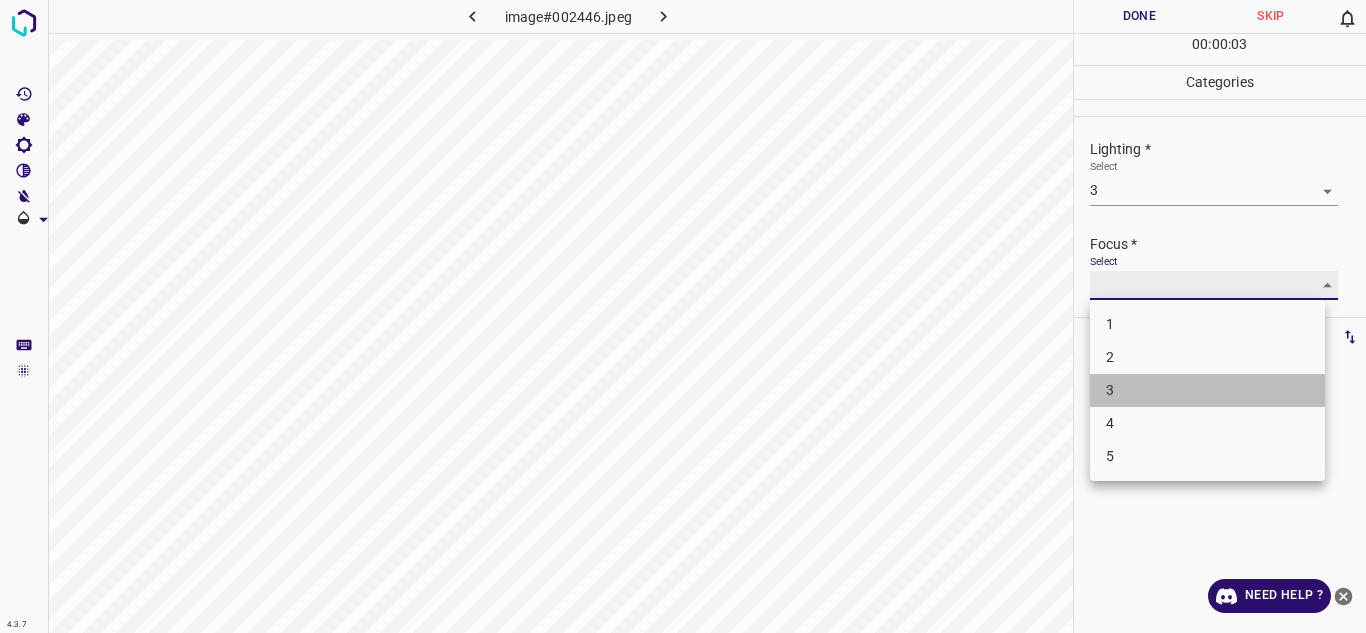 type on "3" 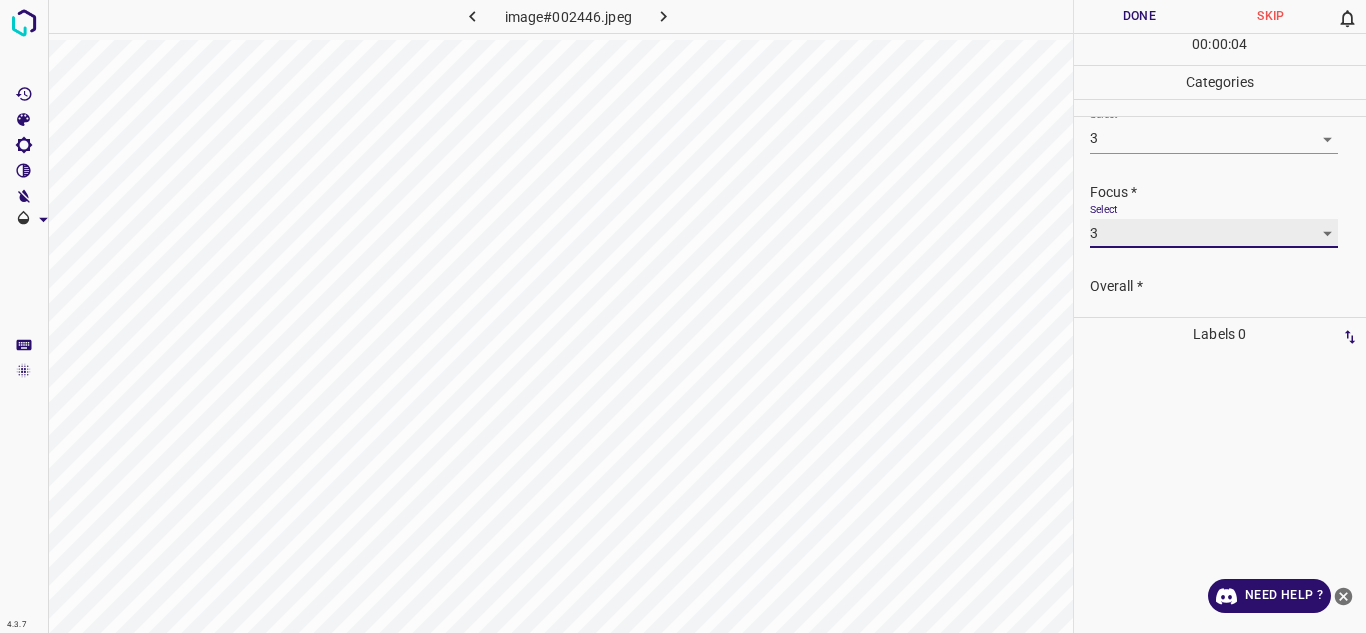 scroll, scrollTop: 98, scrollLeft: 0, axis: vertical 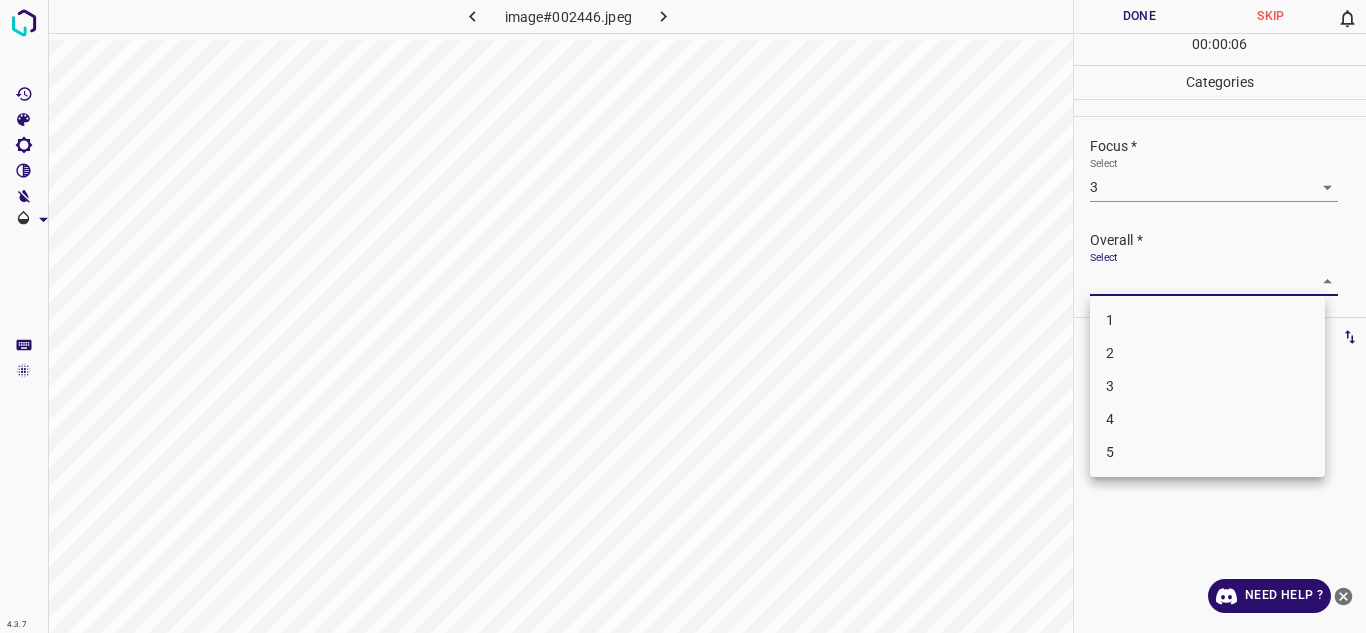 drag, startPoint x: 1265, startPoint y: 278, endPoint x: 1178, endPoint y: 381, distance: 134.82582 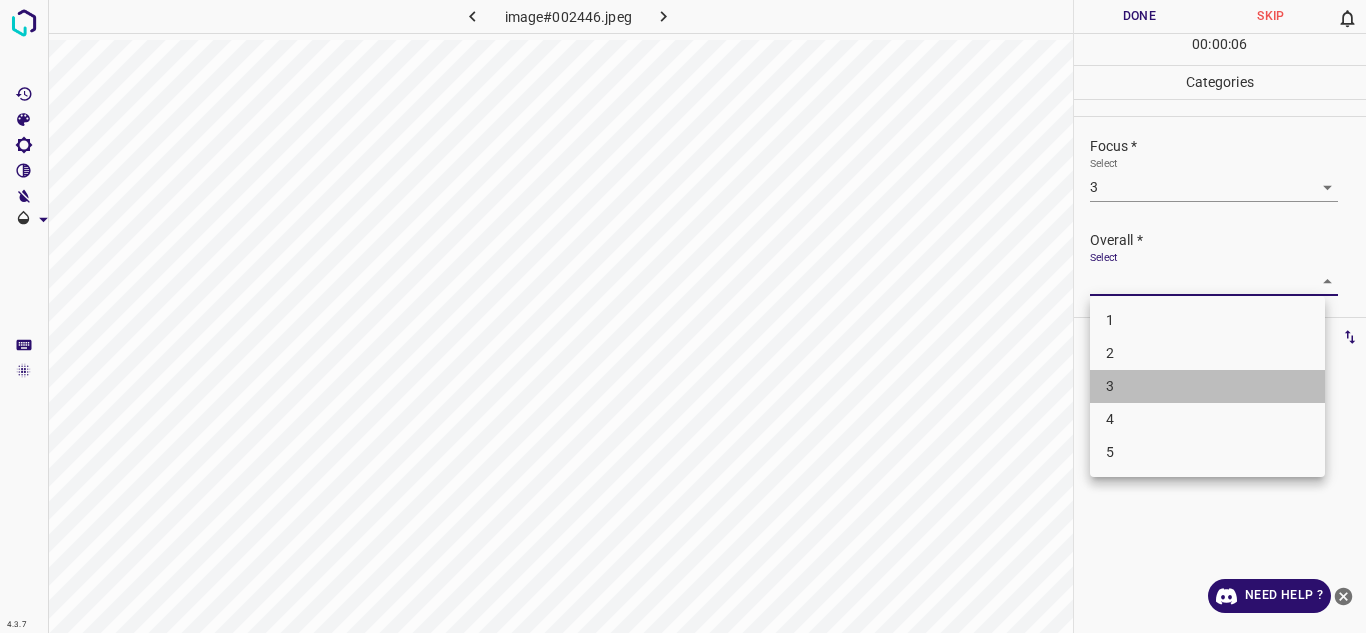 click on "3" at bounding box center (1207, 386) 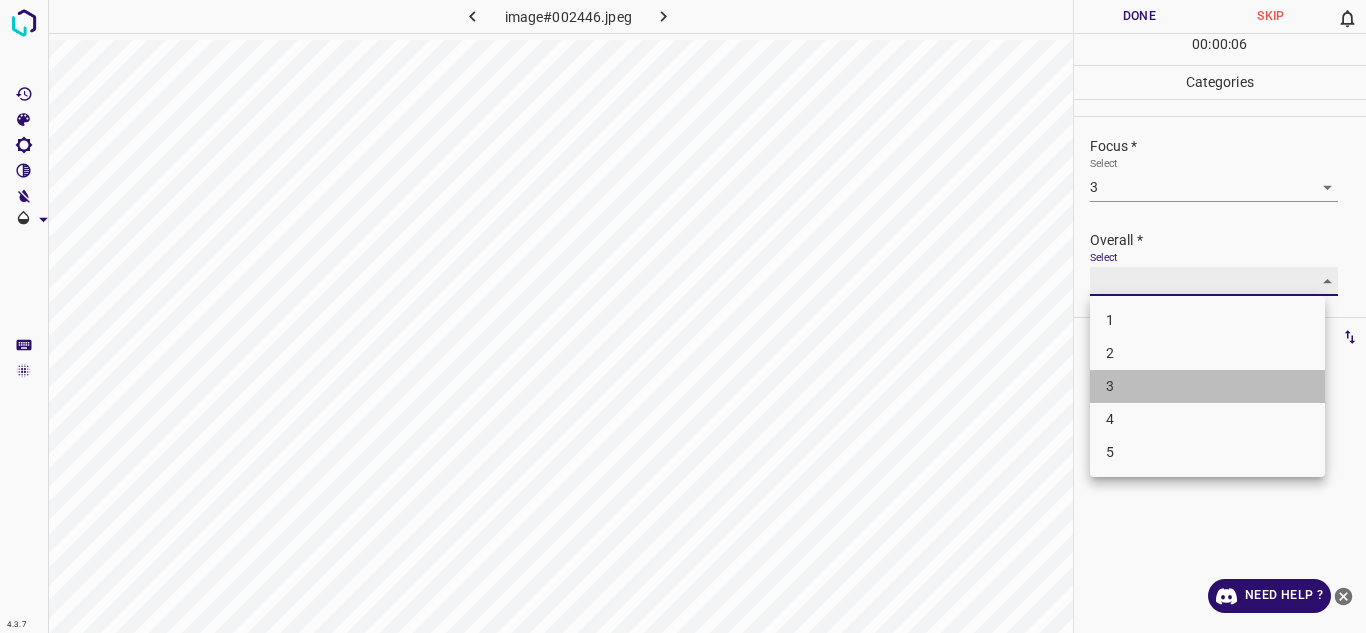 type on "3" 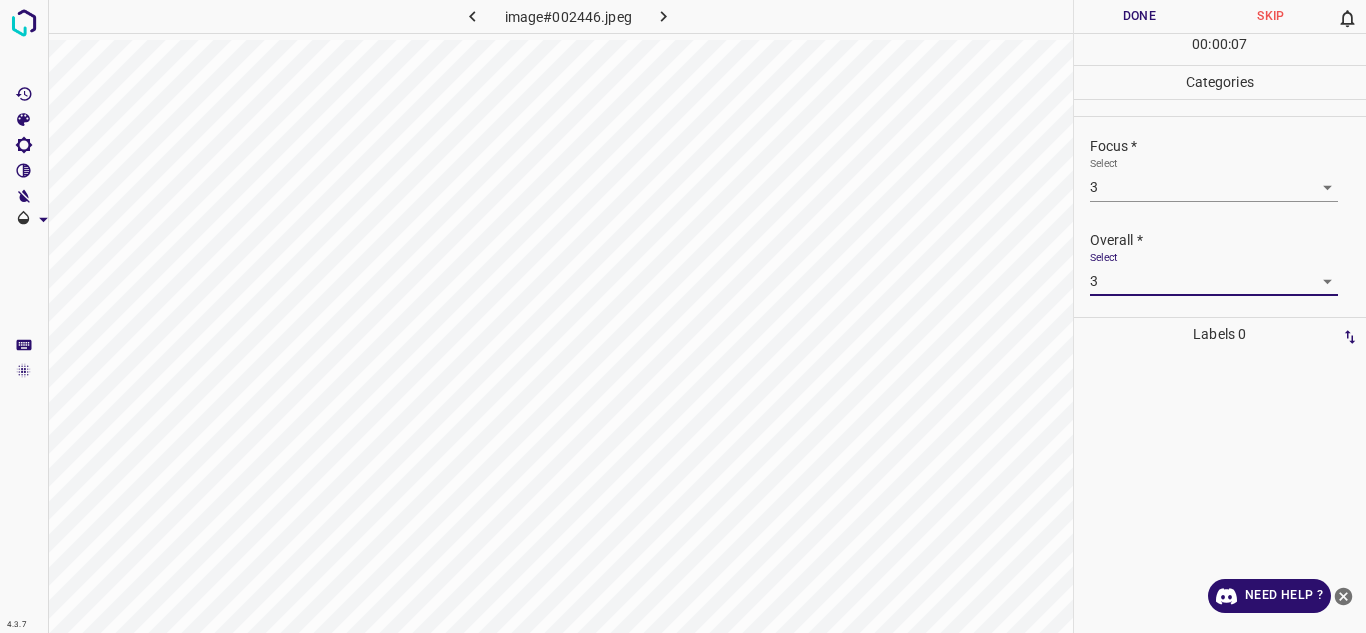 click on "Done" at bounding box center [1140, 16] 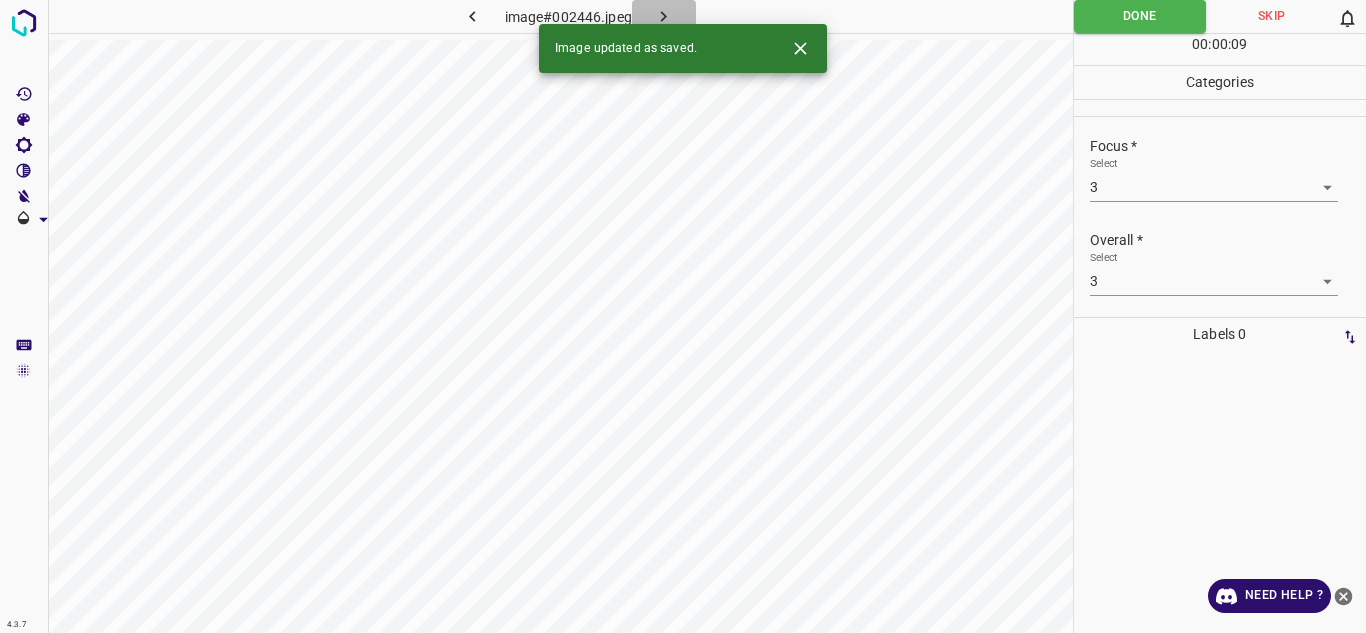 click 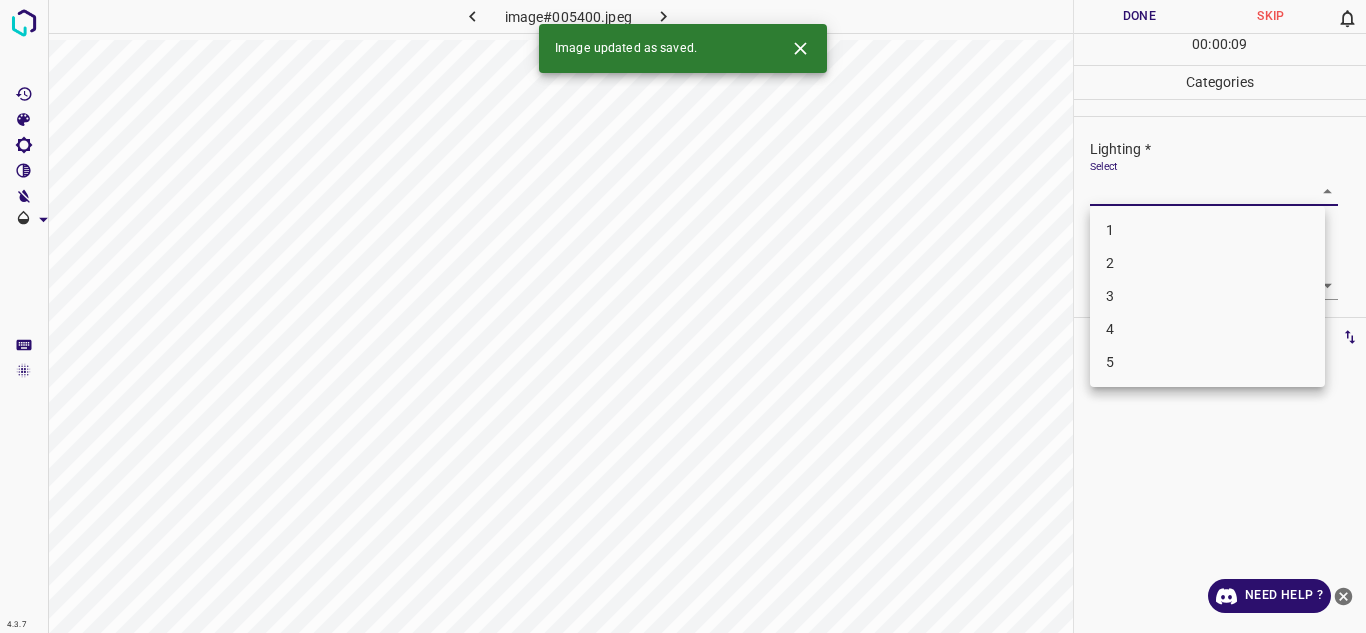 click on "4.3.7 image#005400.jpeg Done Skip 0 00   : 00   : 09   Categories Lighting *  Select ​ Focus *  Select ​ Overall *  Select ​ Labels   0 Categories 1 Lighting 2 Focus 3 Overall Tools Space Change between modes (Draw & Edit) I Auto labeling R Restore zoom M Zoom in N Zoom out Delete Delete selecte label Filters Z Restore filters X Saturation filter C Brightness filter V Contrast filter B Gray scale filter General O Download Image updated as saved. Need Help ? Texto original Valora esta traducción Tu opinión servirá para ayudar a mejorar el Traductor de Google - Text - Hide - Delete 1 2 3 4 5" at bounding box center [683, 316] 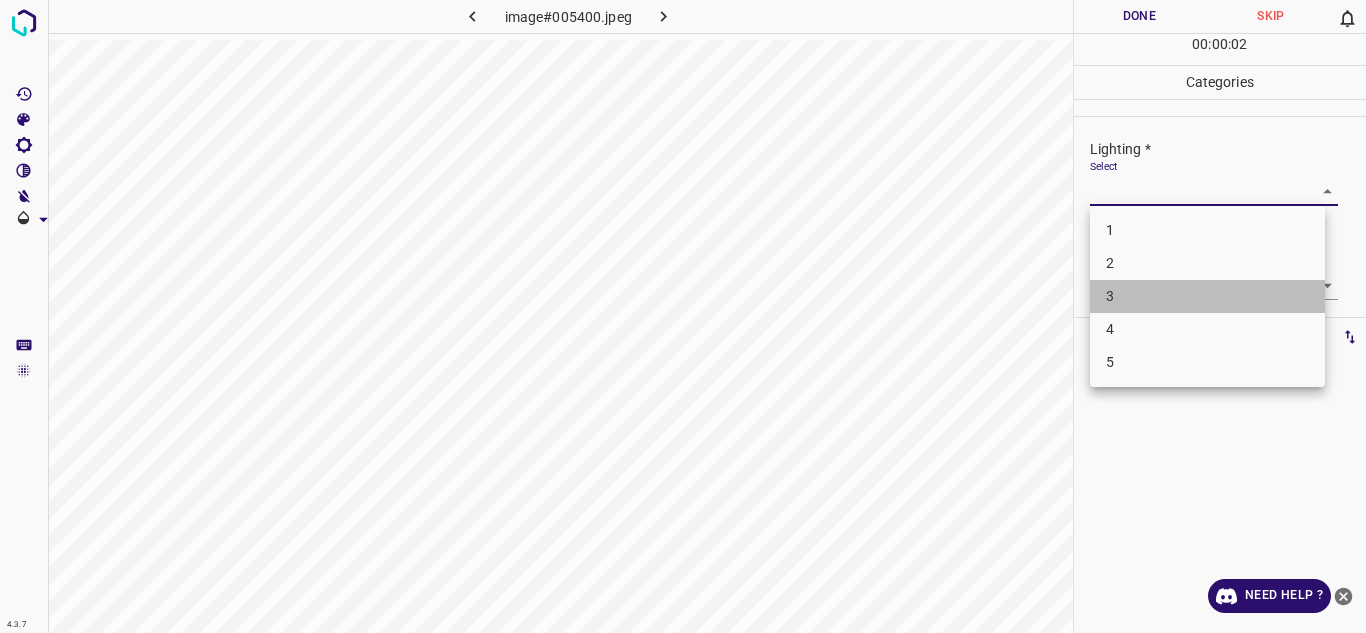 click on "3" at bounding box center [1207, 296] 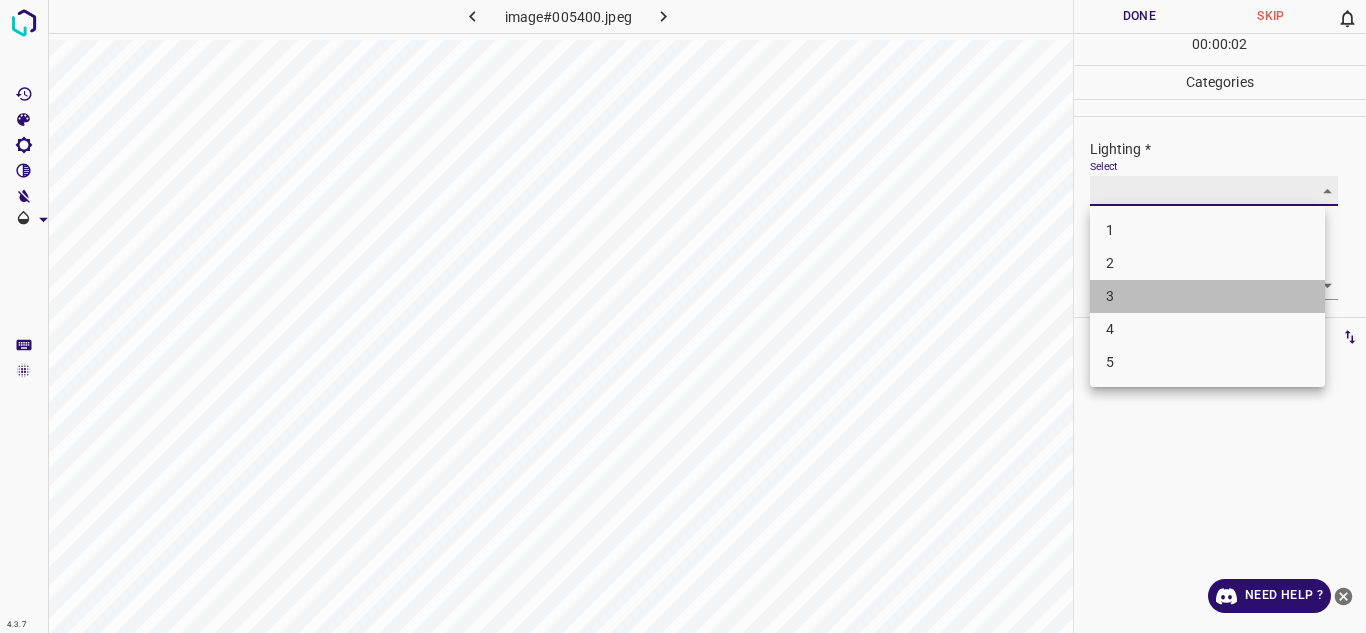 type on "3" 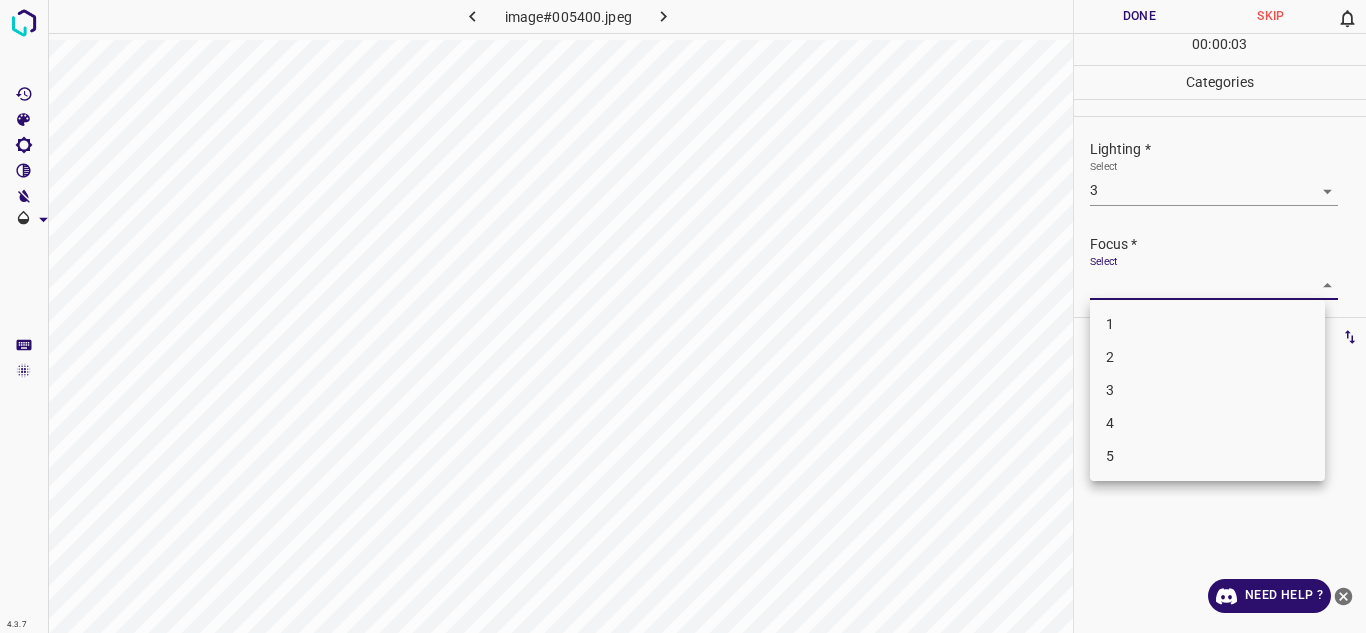 drag, startPoint x: 1129, startPoint y: 292, endPoint x: 1134, endPoint y: 355, distance: 63.1981 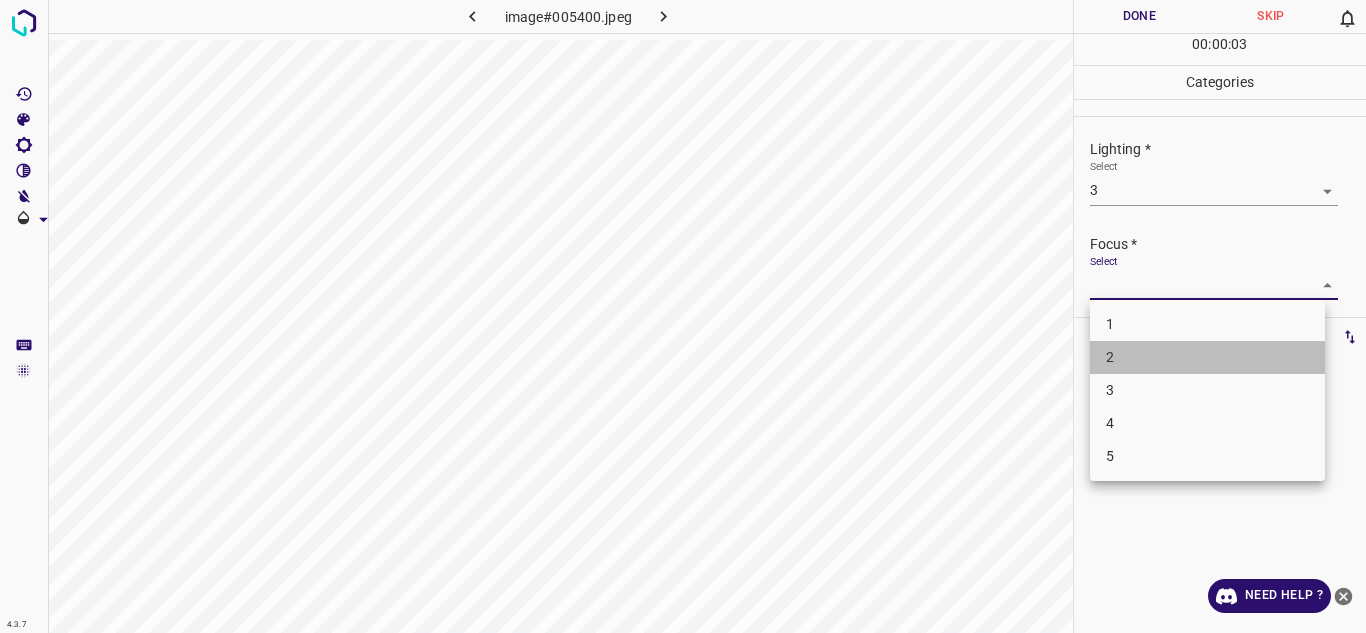 click on "2" at bounding box center (1207, 357) 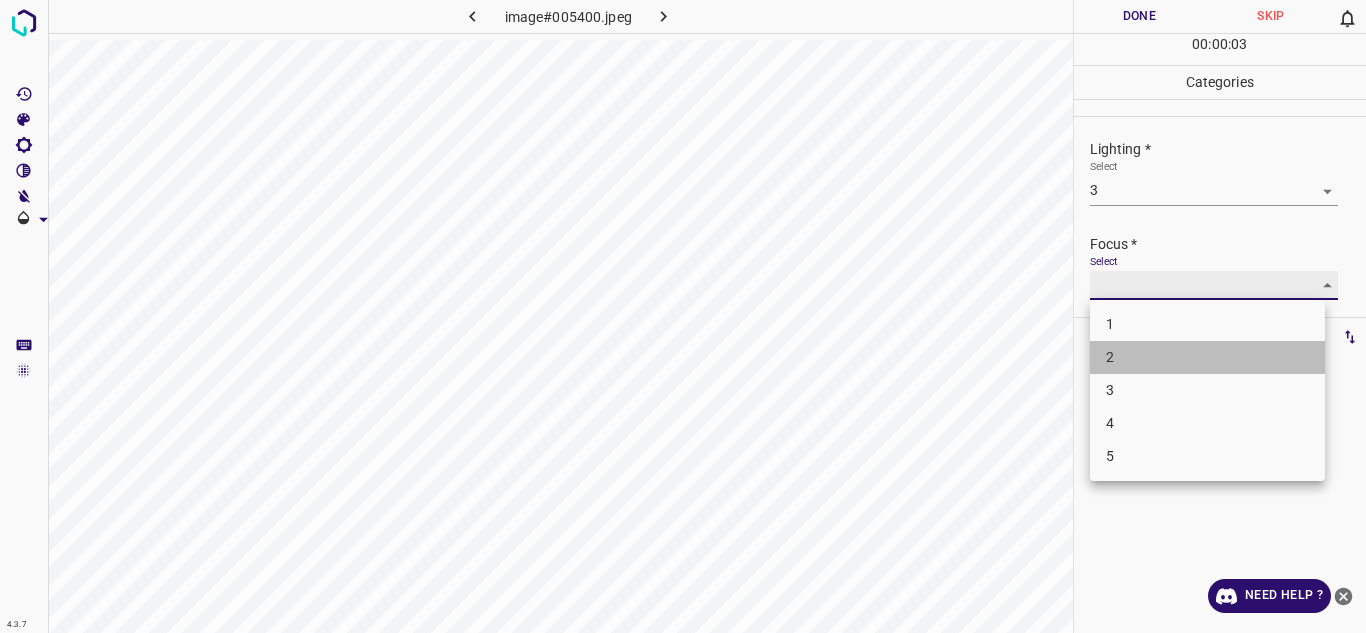 type on "2" 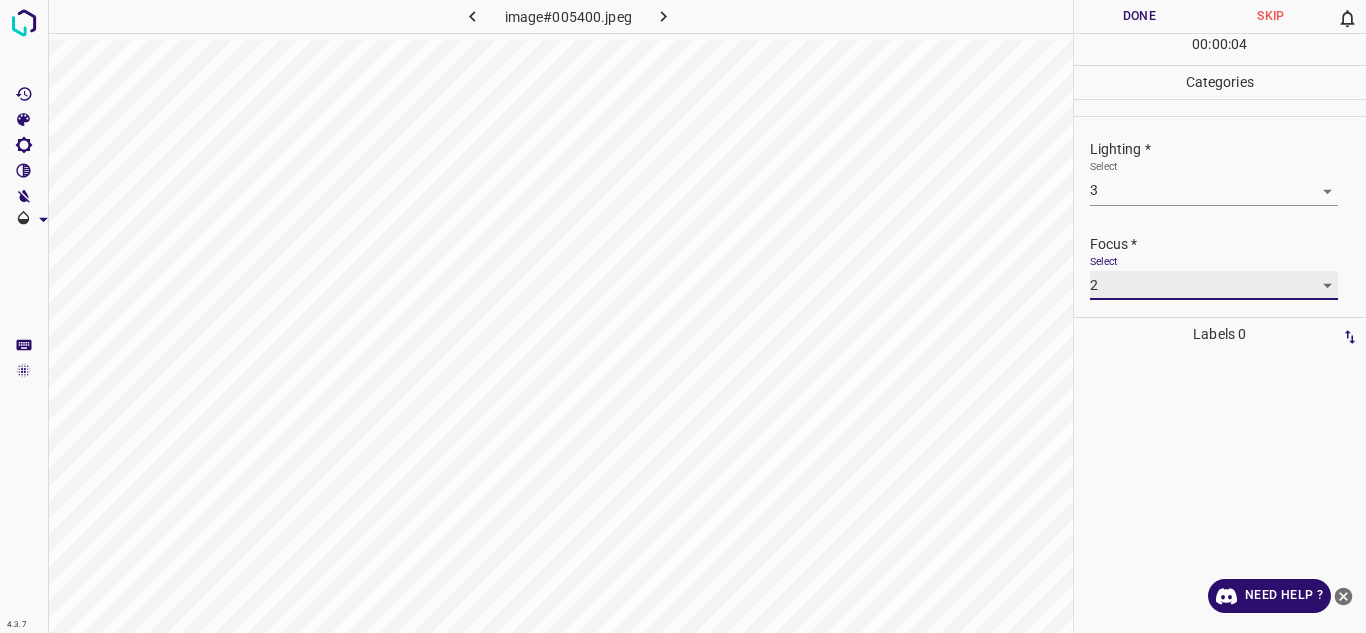 scroll, scrollTop: 98, scrollLeft: 0, axis: vertical 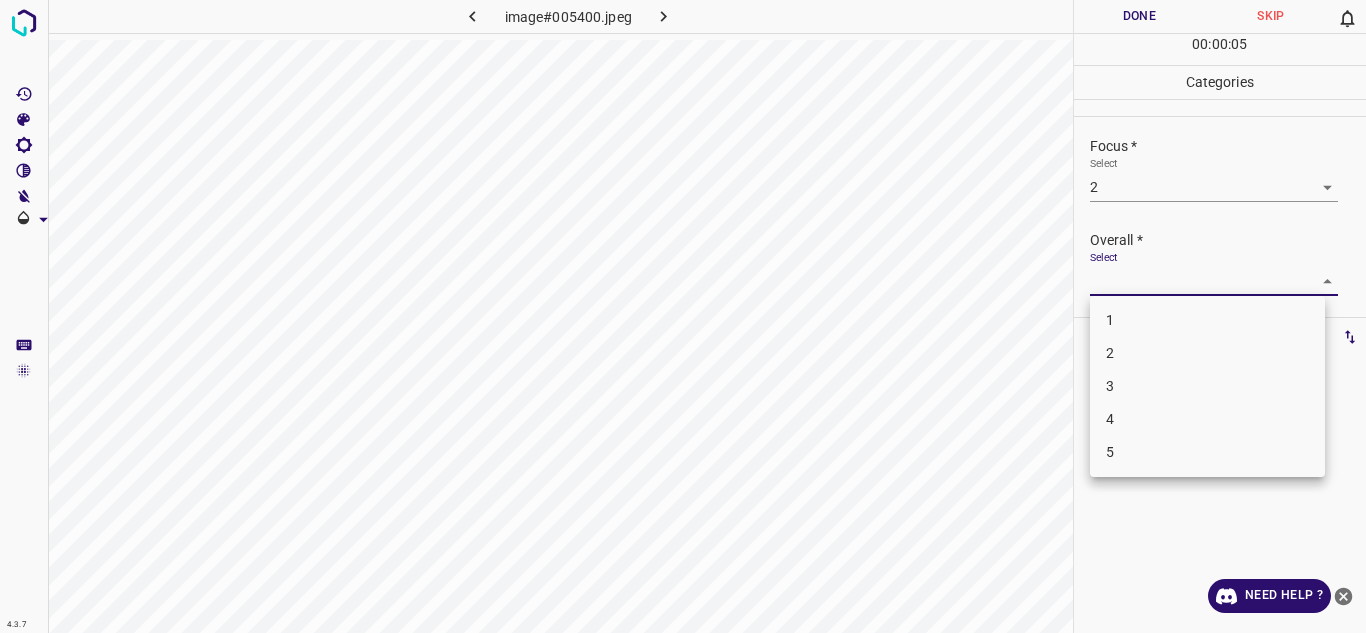 drag, startPoint x: 1311, startPoint y: 289, endPoint x: 1183, endPoint y: 343, distance: 138.92444 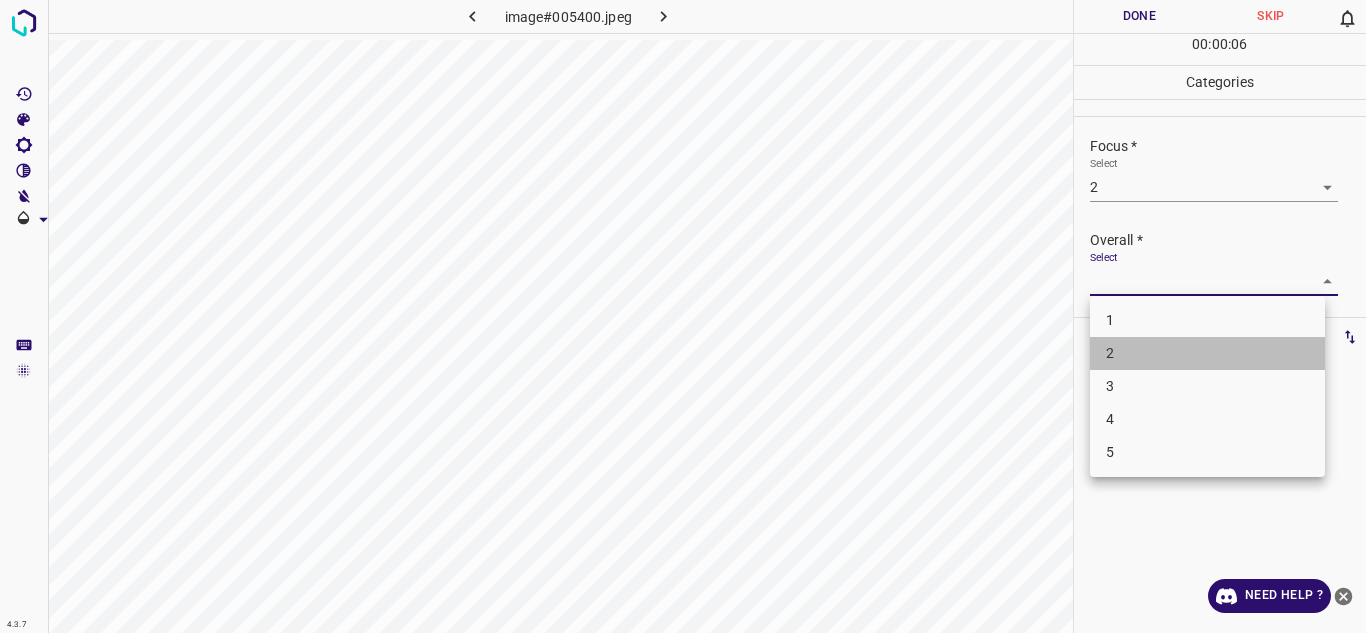 click on "2" at bounding box center [1207, 353] 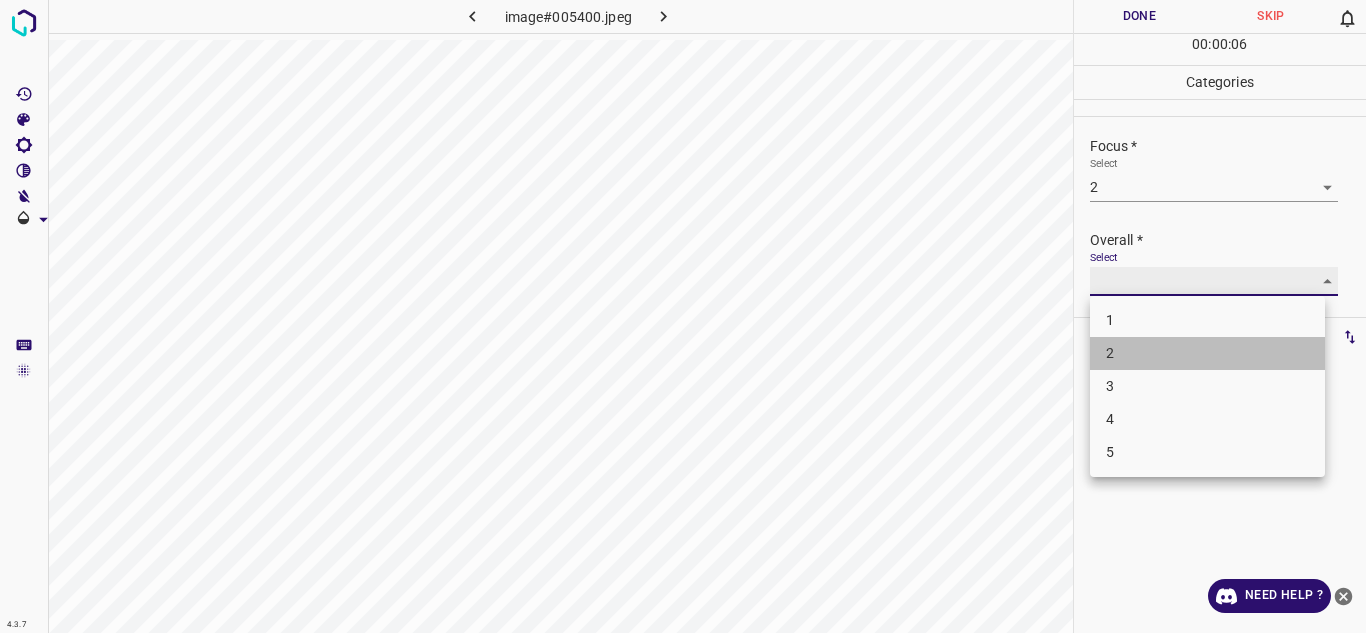 type on "2" 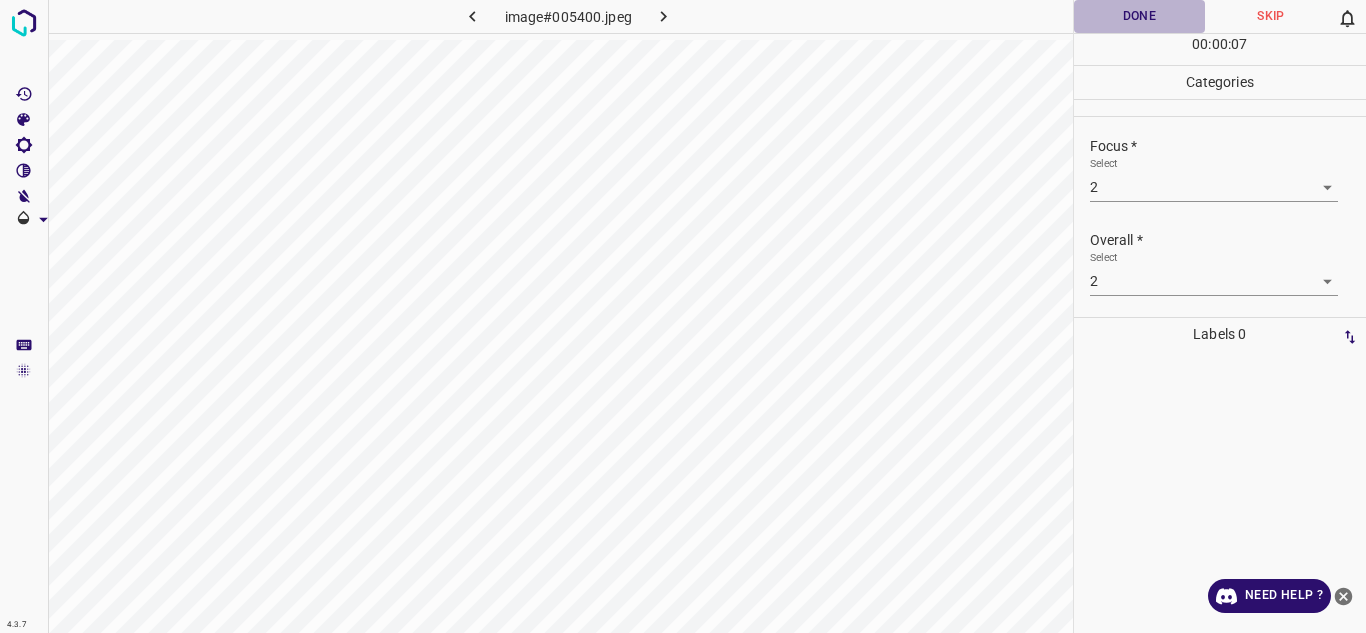 click on "Done" at bounding box center (1140, 16) 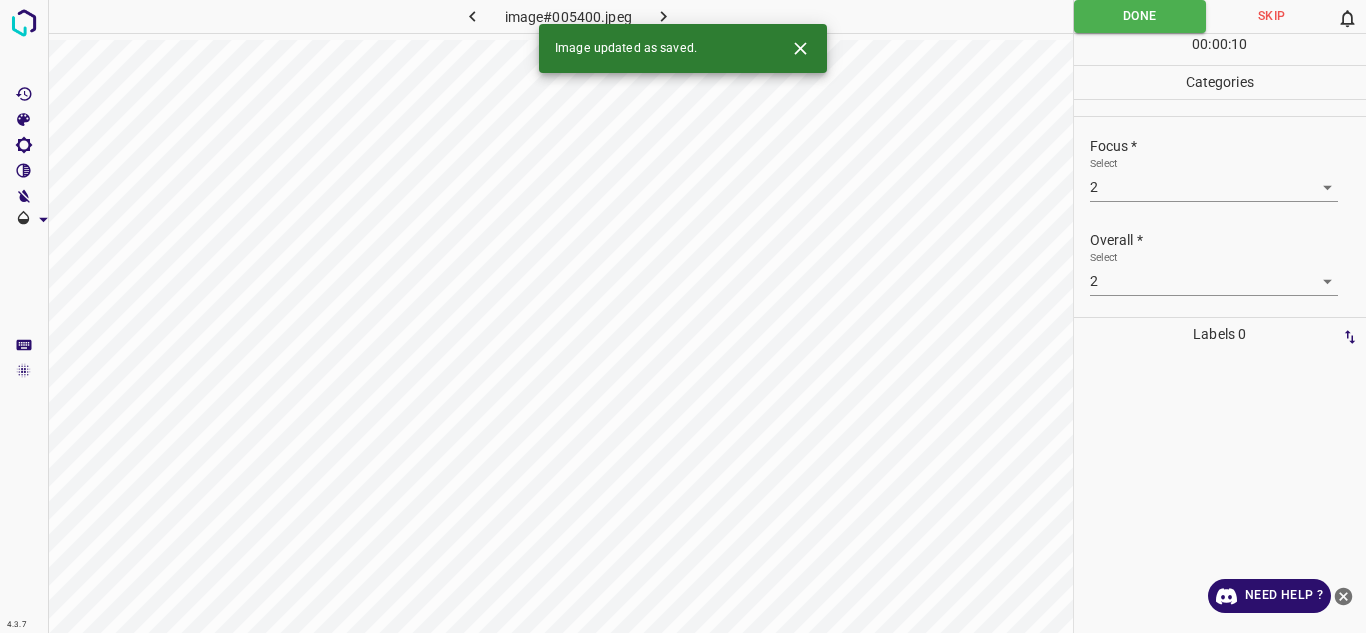 click 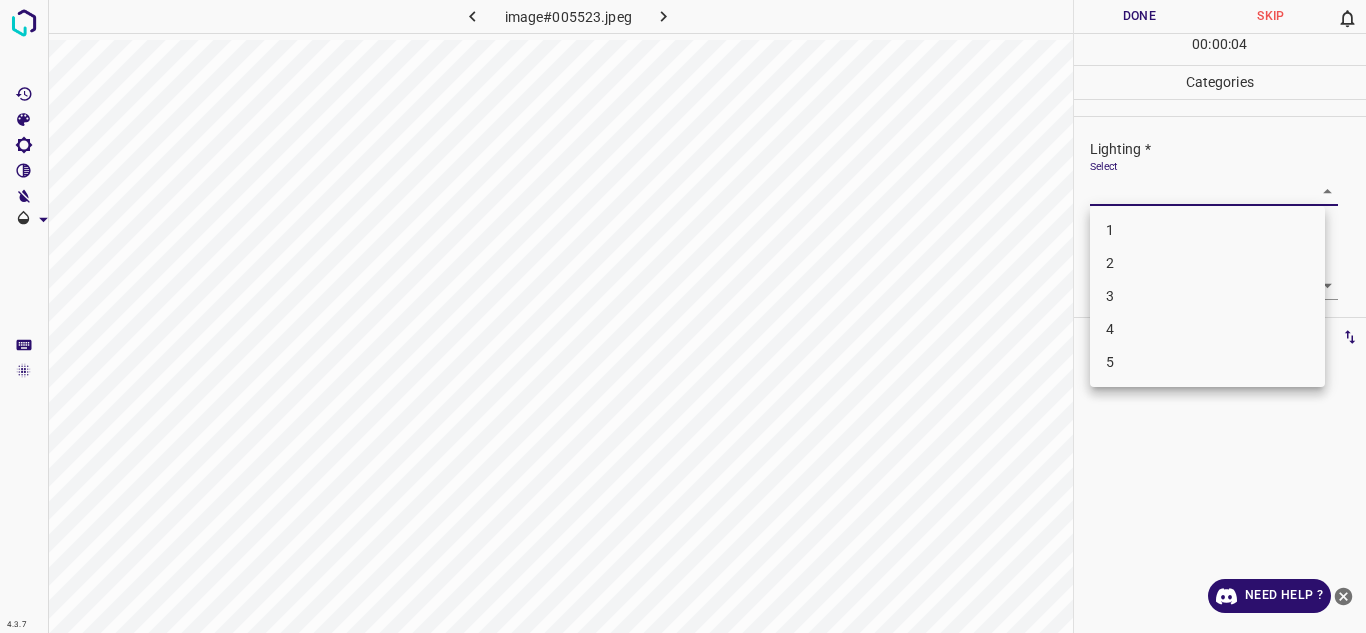 click on "4.3.7 image#005523.jpeg Done Skip 0 00   : 00   : 04   Categories Lighting *  Select ​ Focus *  Select ​ Overall *  Select ​ Labels   0 Categories 1 Lighting 2 Focus 3 Overall Tools Space Change between modes (Draw & Edit) I Auto labeling R Restore zoom M Zoom in N Zoom out Delete Delete selecte label Filters Z Restore filters X Saturation filter C Brightness filter V Contrast filter B Gray scale filter General O Download Need Help ? Texto original Valora esta traducción Tu opinión servirá para ayudar a mejorar el Traductor de Google - Text - Hide - Delete 1 2 3 4 5" at bounding box center [683, 316] 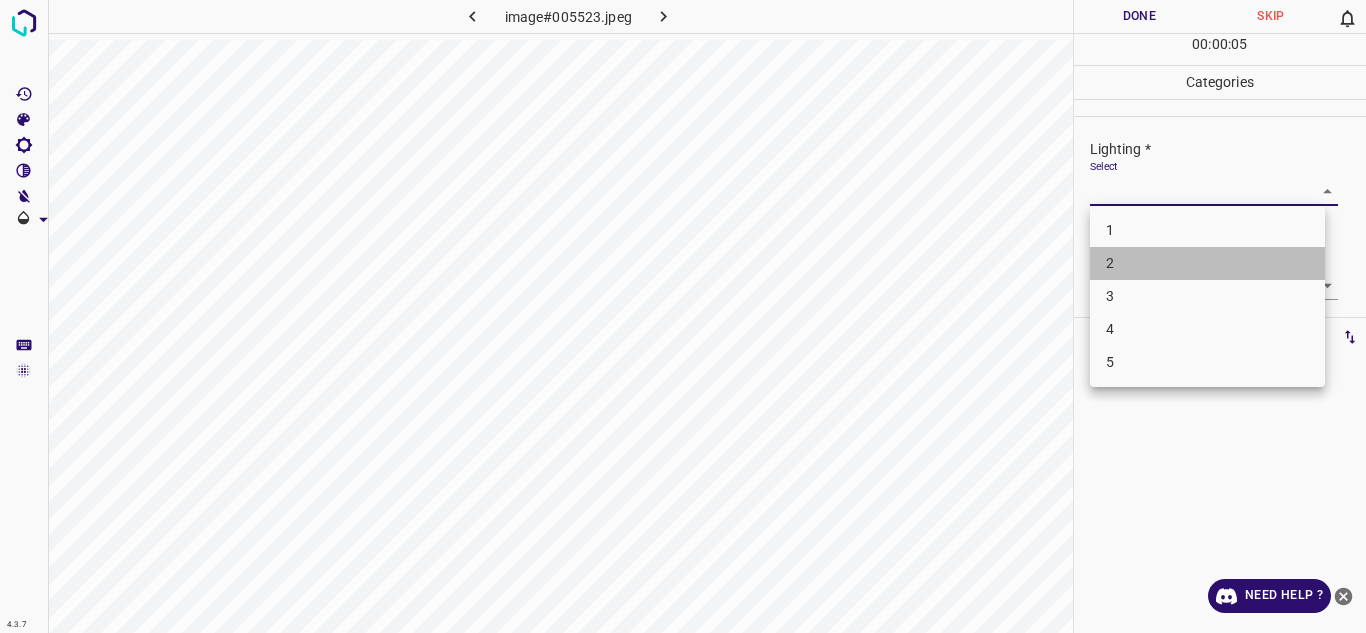 click on "2" at bounding box center (1207, 263) 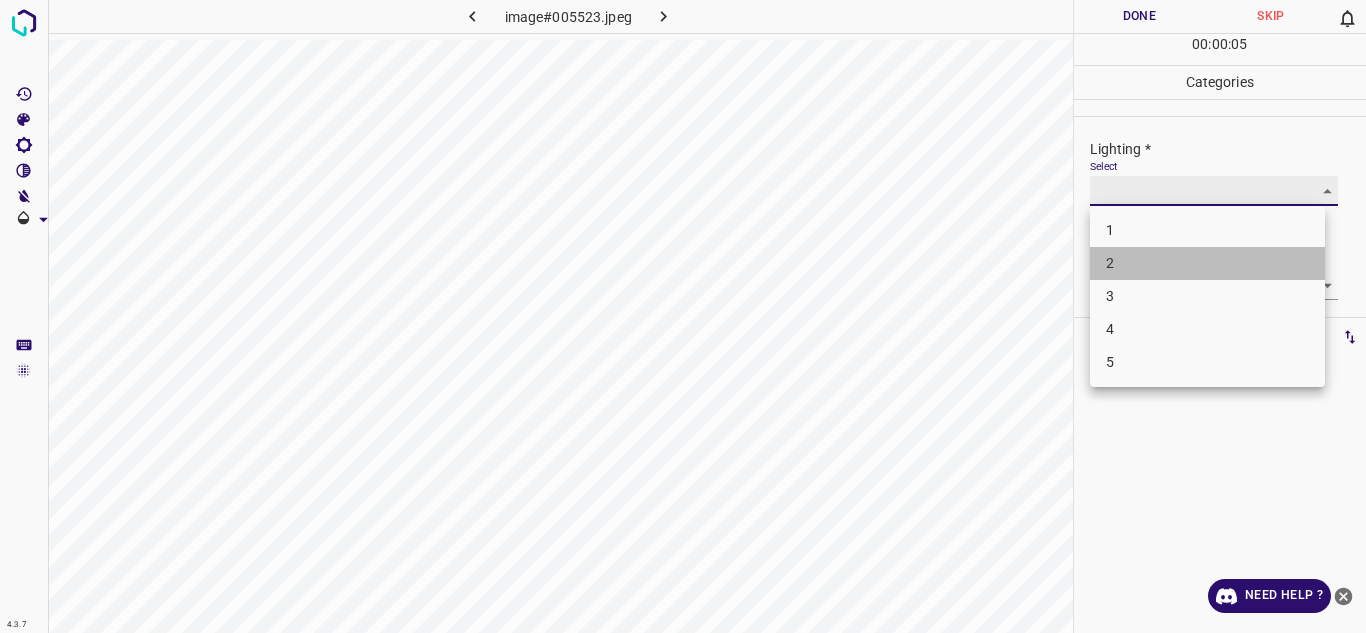 type on "2" 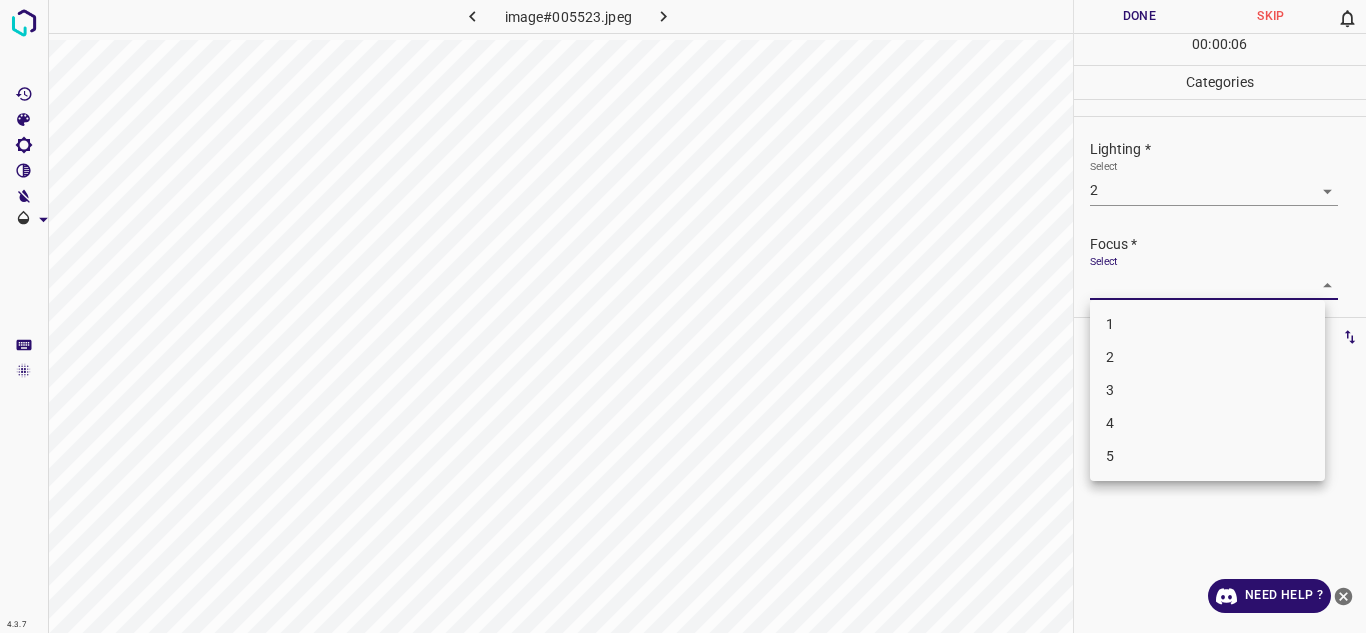 drag, startPoint x: 1164, startPoint y: 276, endPoint x: 1172, endPoint y: 349, distance: 73.43705 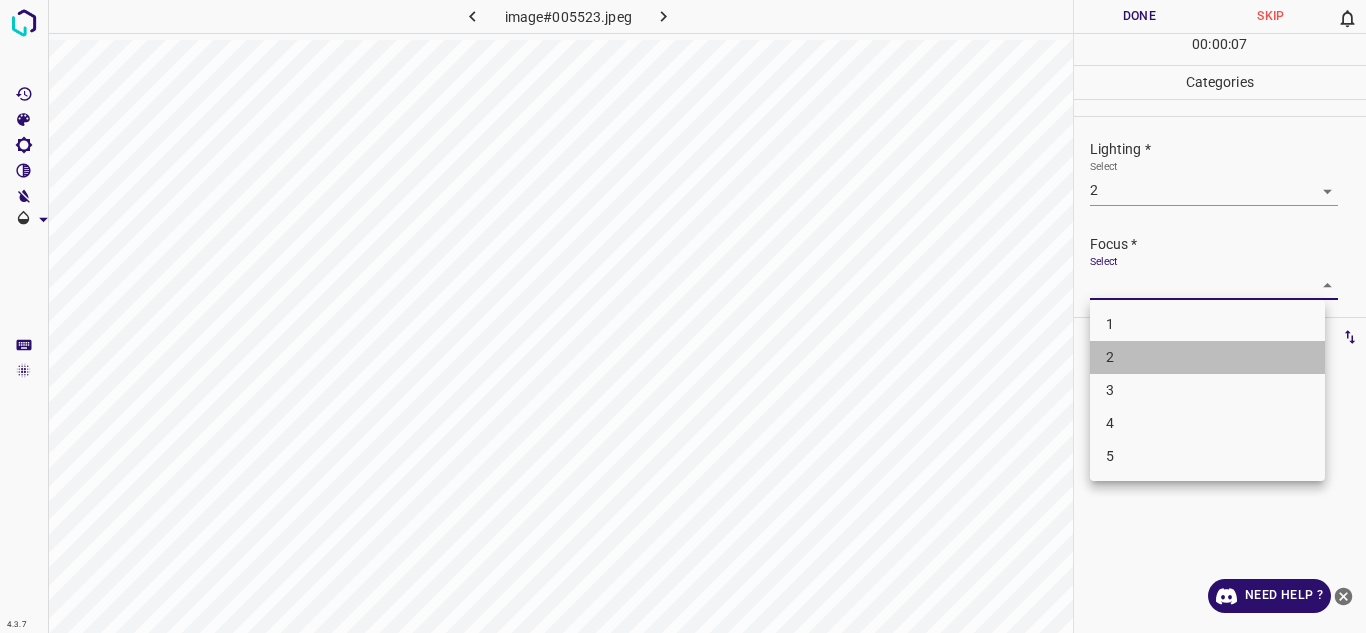 click on "2" at bounding box center [1207, 357] 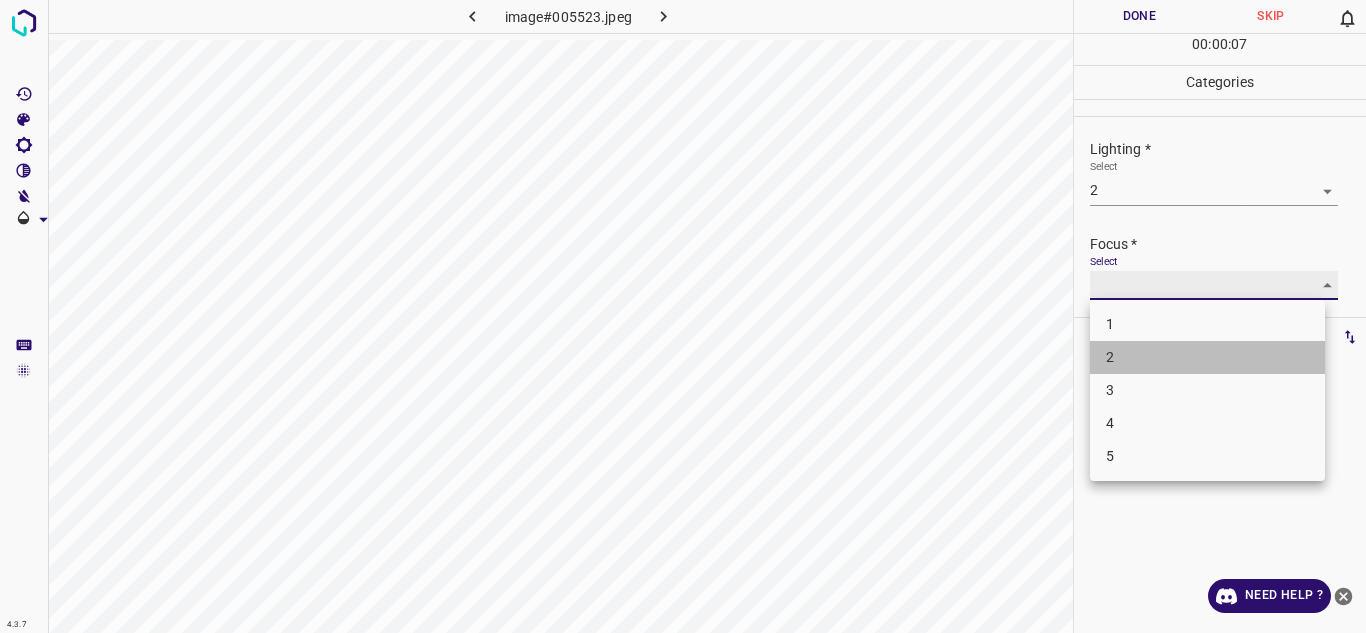 type on "2" 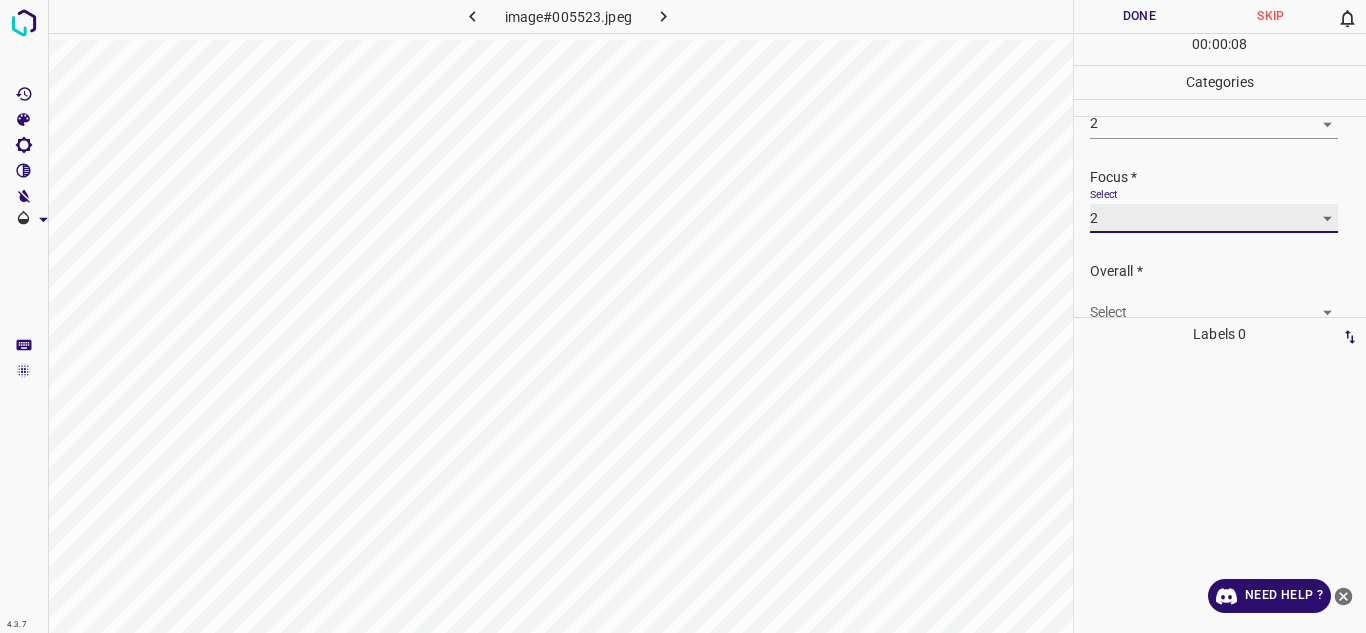 scroll, scrollTop: 98, scrollLeft: 0, axis: vertical 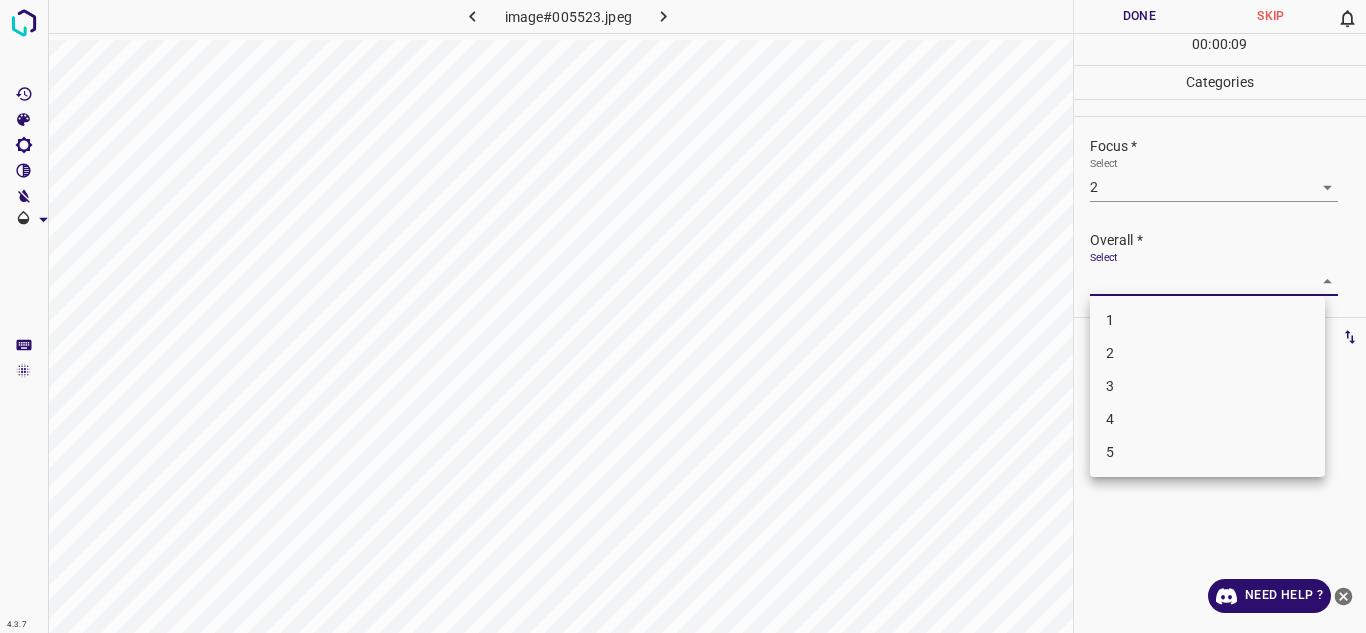 drag, startPoint x: 1317, startPoint y: 276, endPoint x: 1194, endPoint y: 347, distance: 142.02112 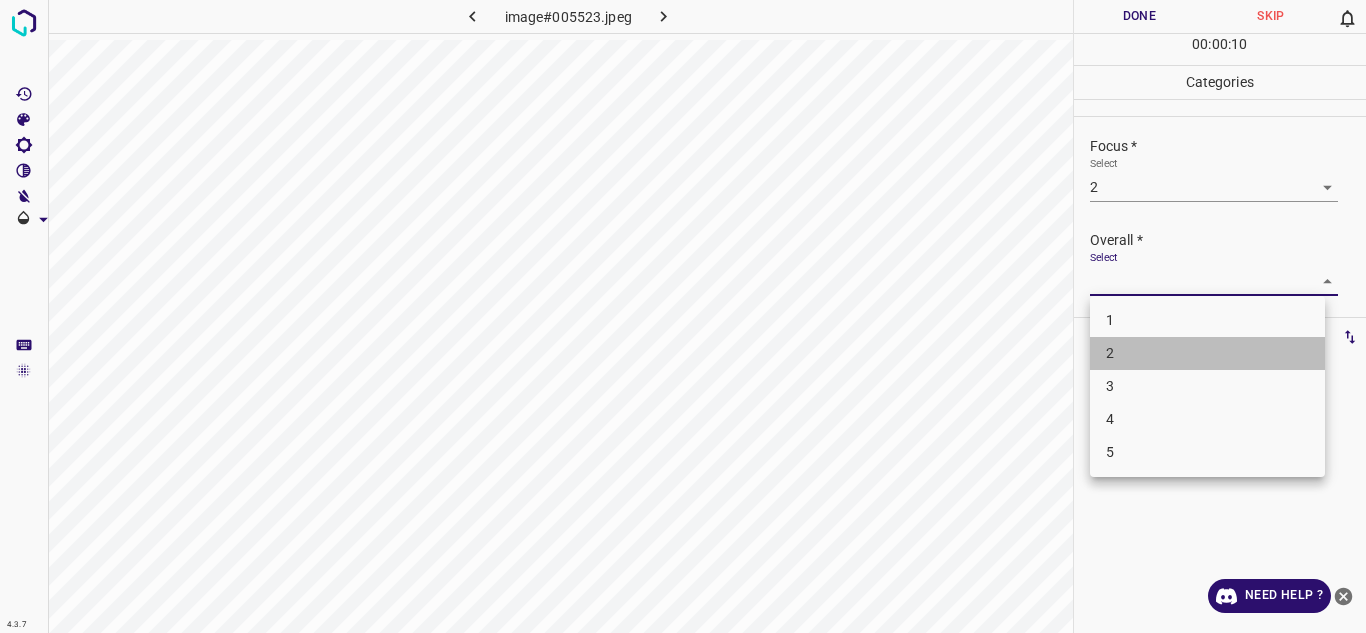 click on "2" at bounding box center [1207, 353] 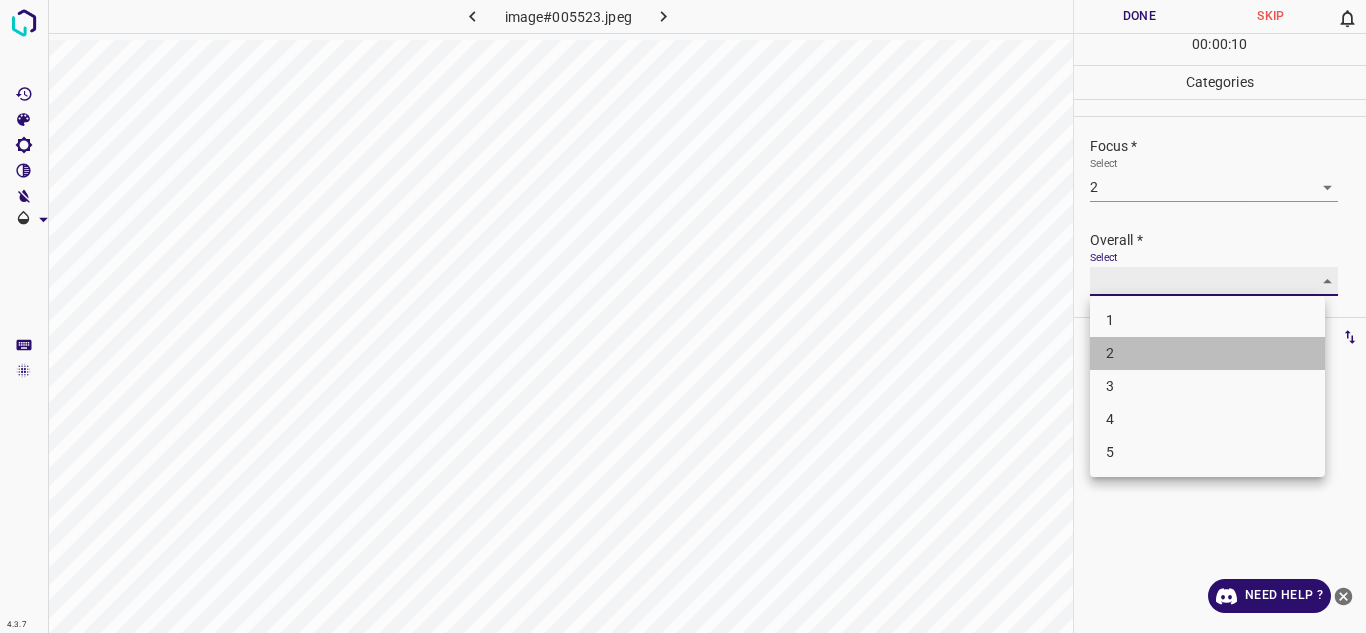 type on "2" 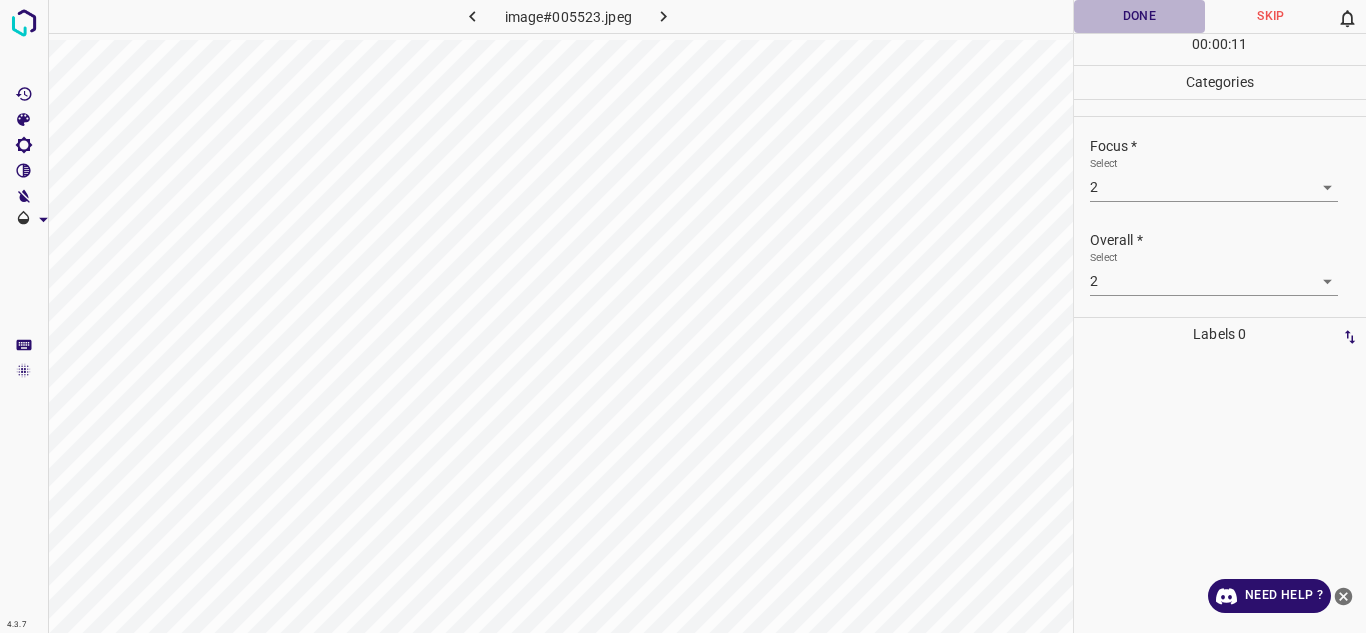 click on "Done" at bounding box center [1140, 16] 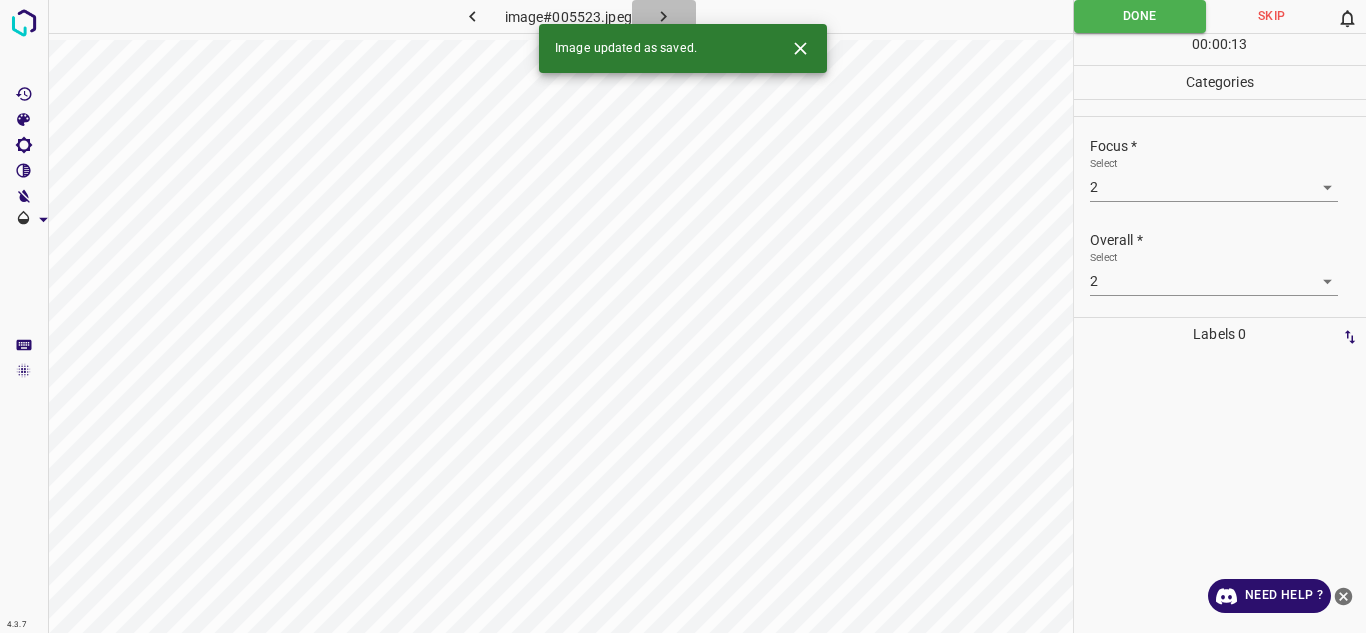 click at bounding box center (664, 16) 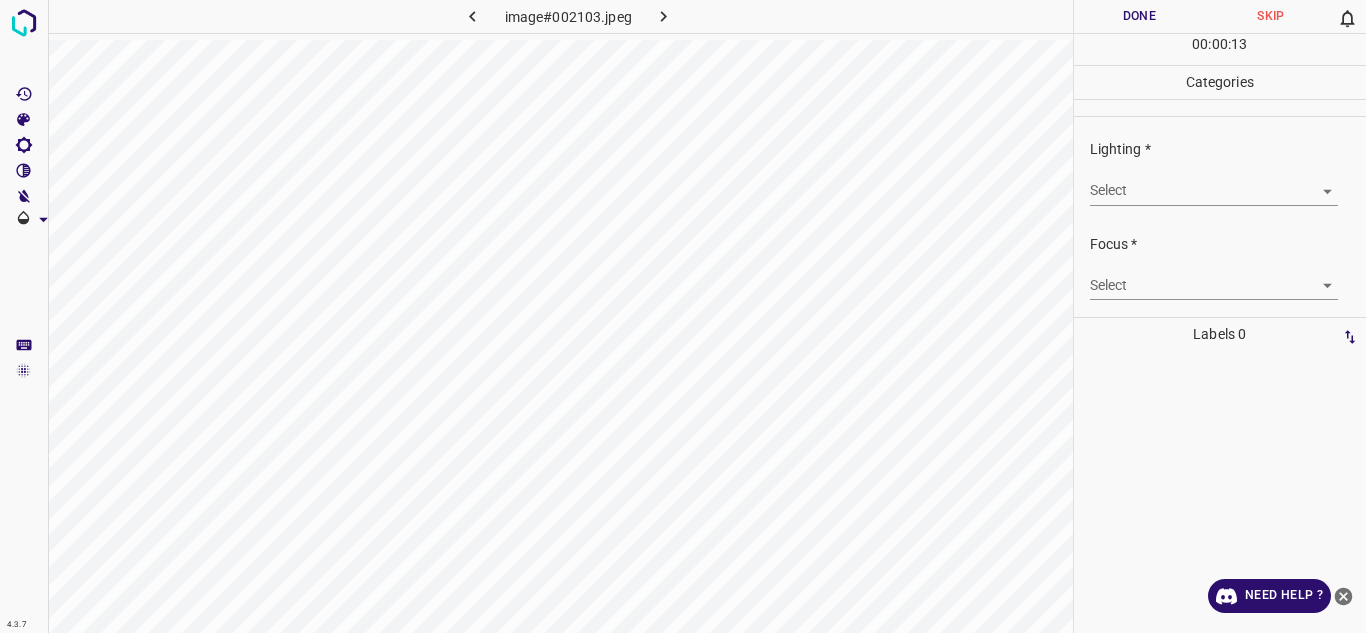 click on "4.3.7 image#002103.jpeg Done Skip 0 00   : 00   : 13   Categories Lighting *  Select ​ Focus *  Select ​ Overall *  Select ​ Labels   0 Categories 1 Lighting 2 Focus 3 Overall Tools Space Change between modes (Draw & Edit) I Auto labeling R Restore zoom M Zoom in N Zoom out Delete Delete selecte label Filters Z Restore filters X Saturation filter C Brightness filter V Contrast filter B Gray scale filter General O Download Need Help ? Texto original Valora esta traducción Tu opinión servirá para ayudar a mejorar el Traductor de Google - Text - Hide - Delete" at bounding box center [683, 316] 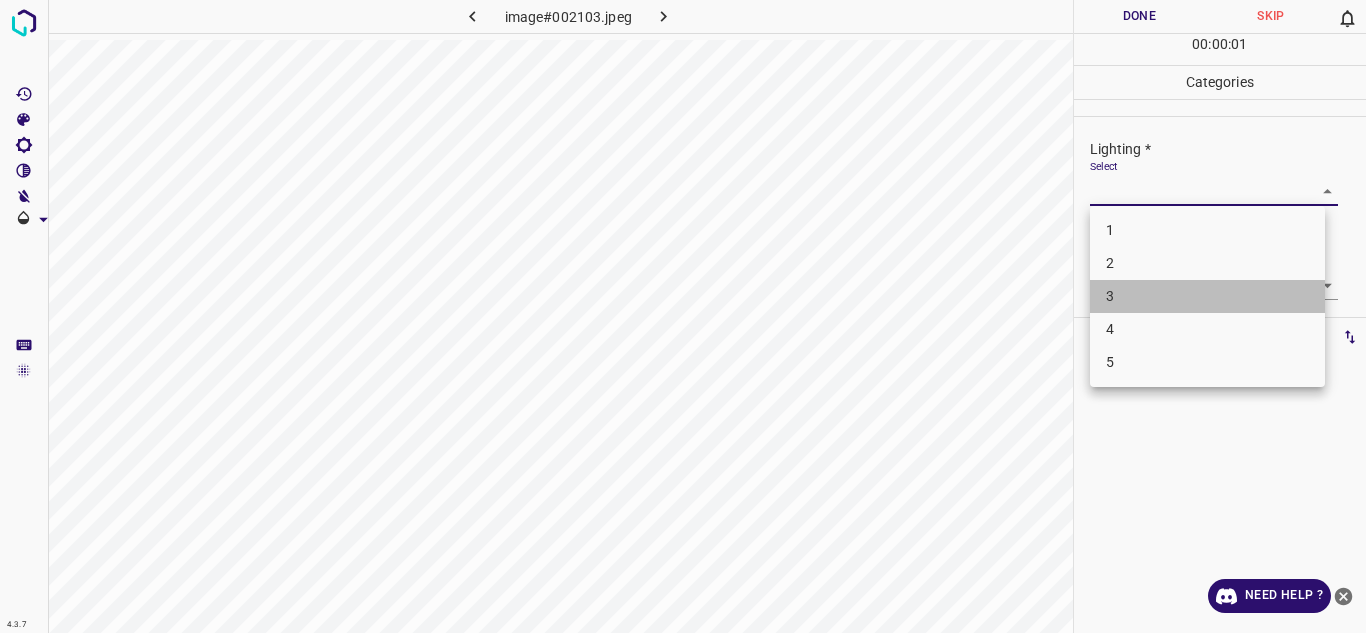 click on "3" at bounding box center (1207, 296) 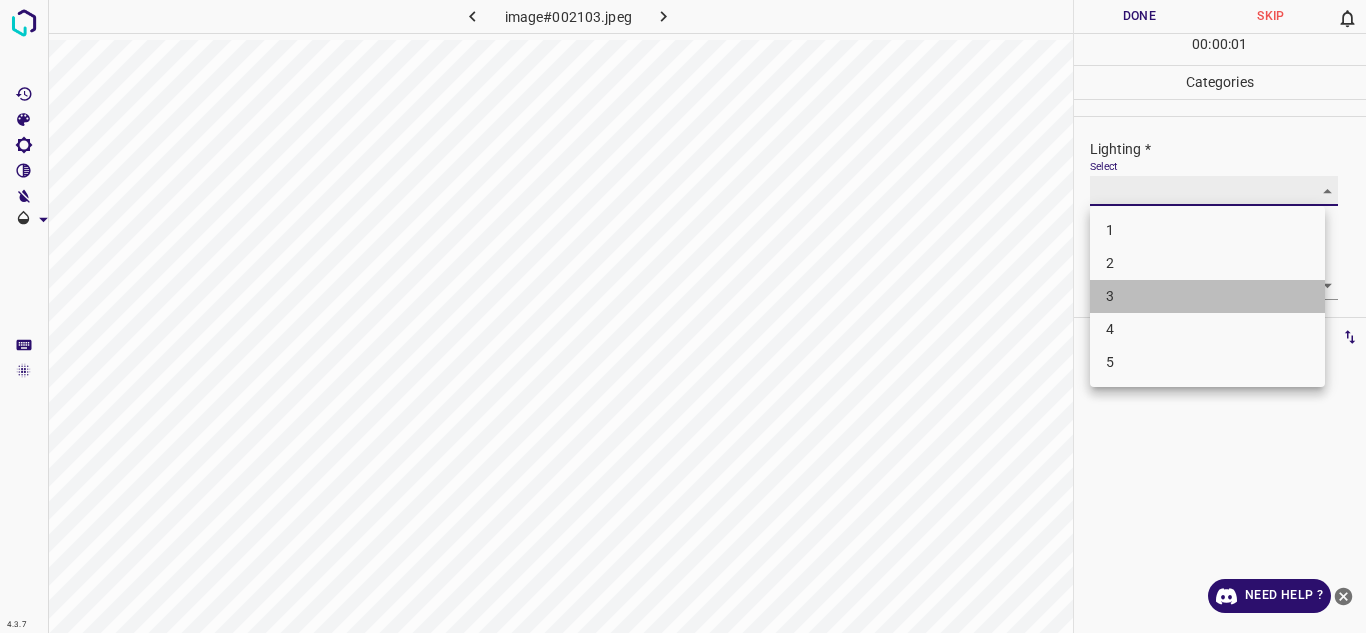 type on "3" 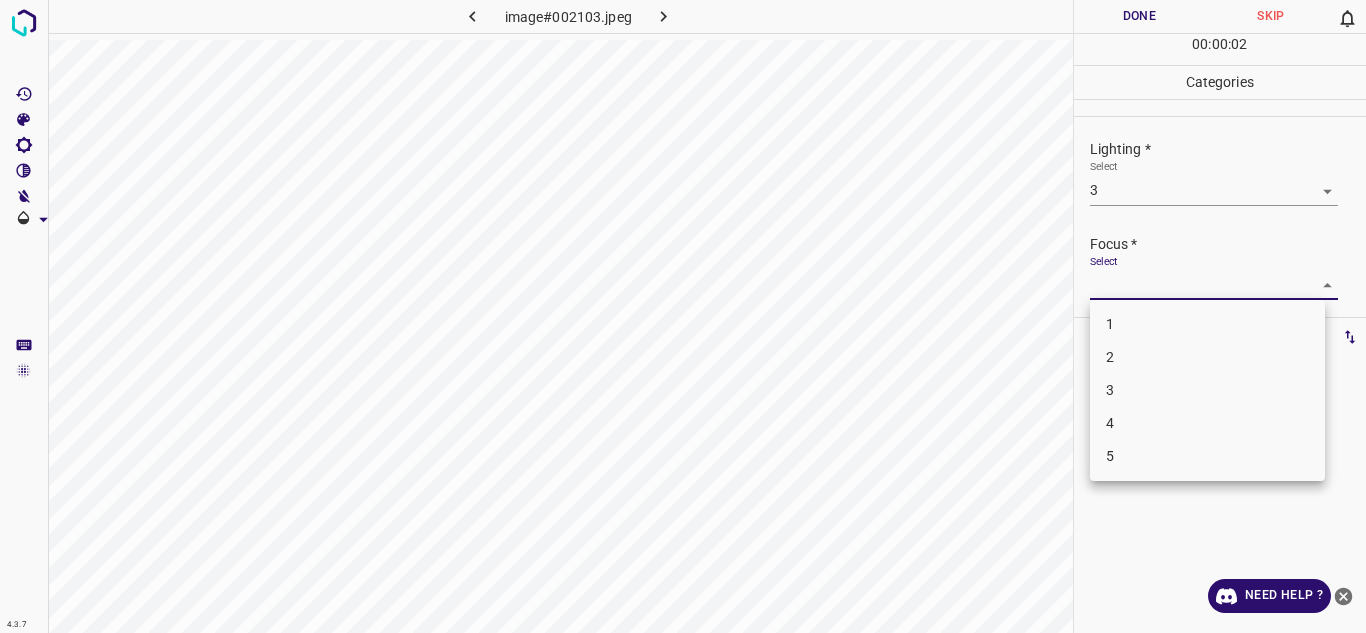 drag, startPoint x: 1143, startPoint y: 285, endPoint x: 1132, endPoint y: 354, distance: 69.87131 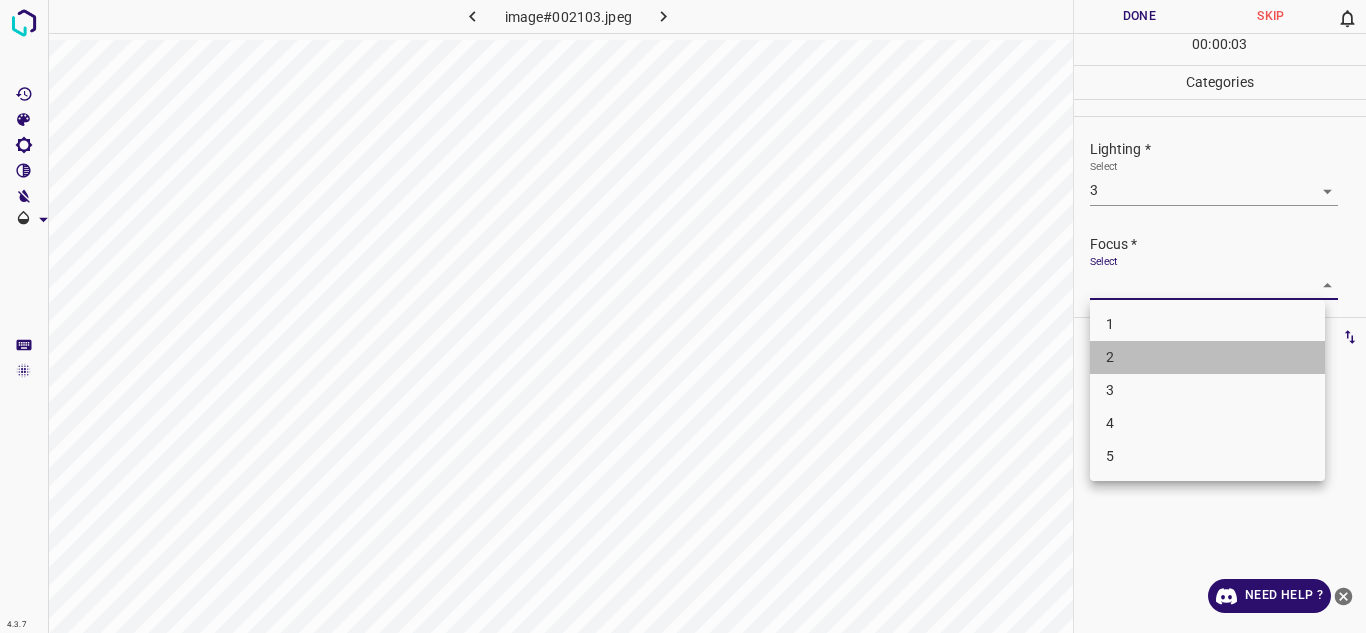 click on "2" at bounding box center (1207, 357) 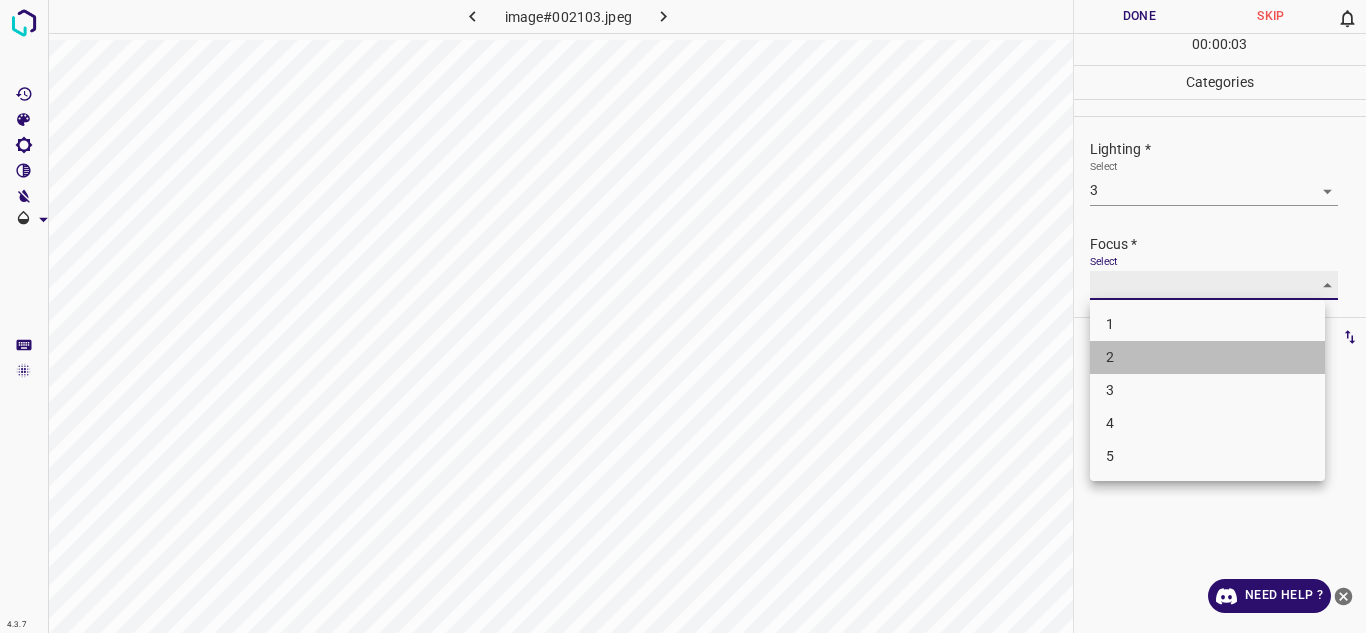 type on "2" 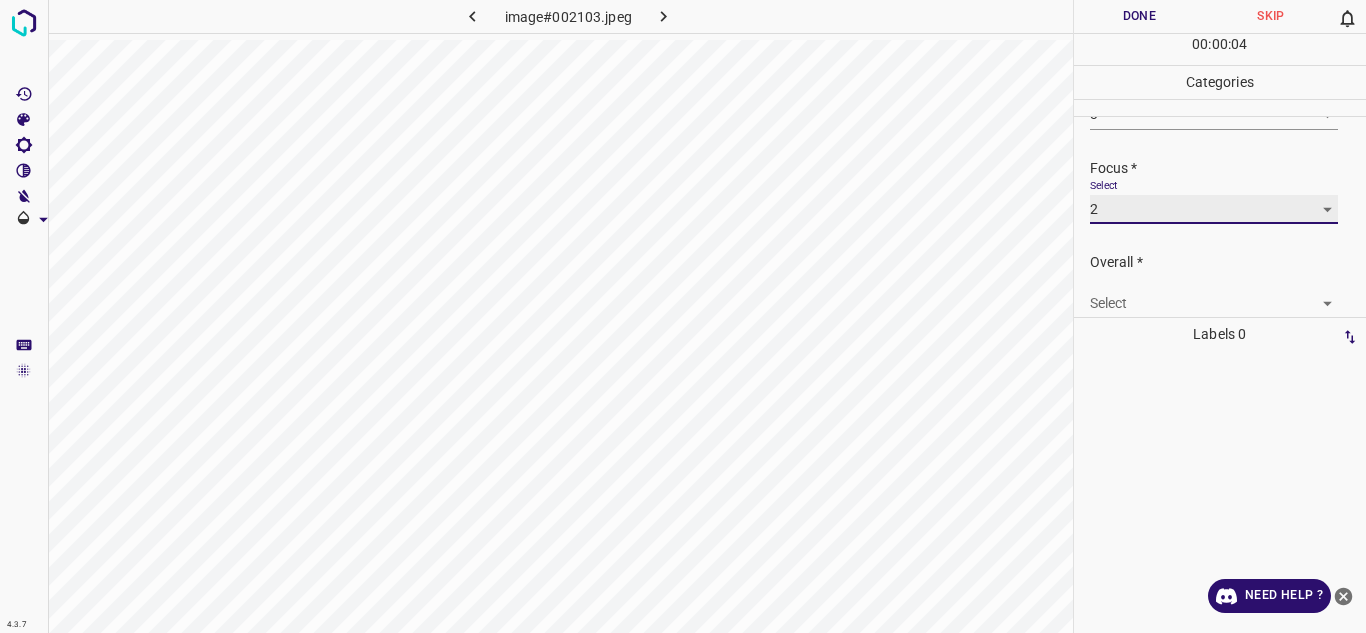 scroll, scrollTop: 98, scrollLeft: 0, axis: vertical 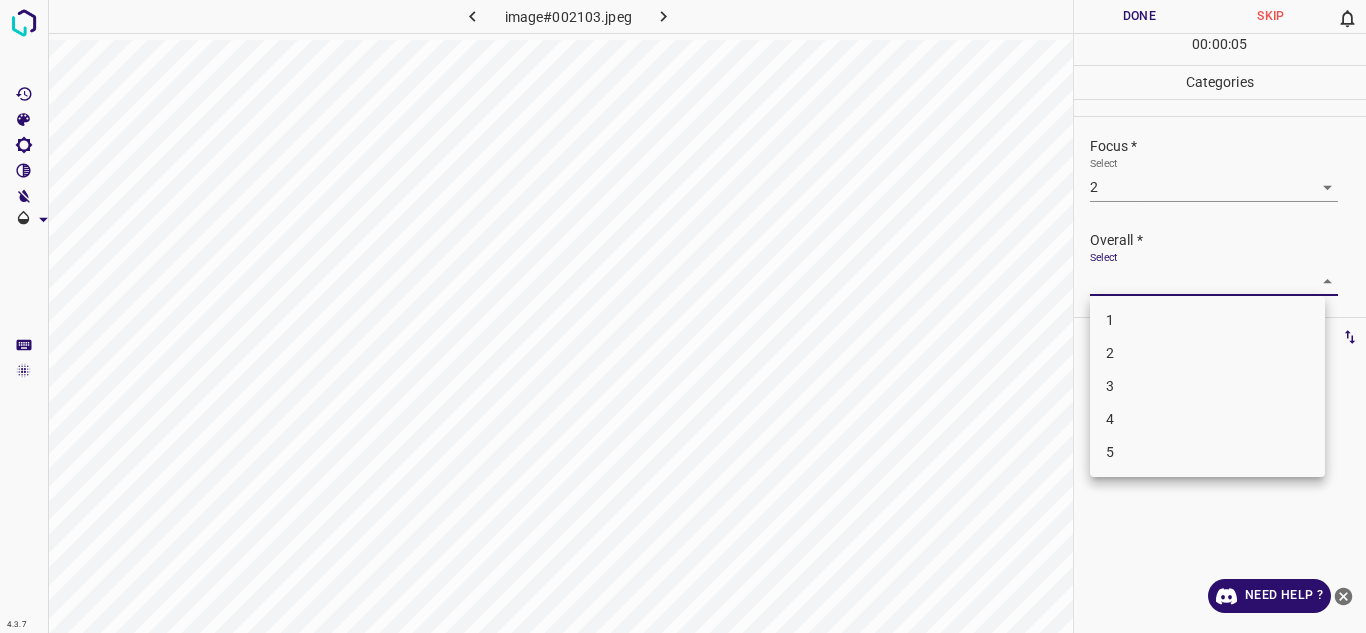 click on "4.3.7 image#002103.jpeg Done Skip 0 00   : 00   : 05   Categories Lighting *  Select 3 3 Focus *  Select 2 2 Overall *  Select ​ Labels   0 Categories 1 Lighting 2 Focus 3 Overall Tools Space Change between modes (Draw & Edit) I Auto labeling R Restore zoom M Zoom in N Zoom out Delete Delete selecte label Filters Z Restore filters X Saturation filter C Brightness filter V Contrast filter B Gray scale filter General O Download Need Help ? Texto original Valora esta traducción Tu opinión servirá para ayudar a mejorar el Traductor de Google - Text - Hide - Delete 1 2 3 4 5" at bounding box center (683, 316) 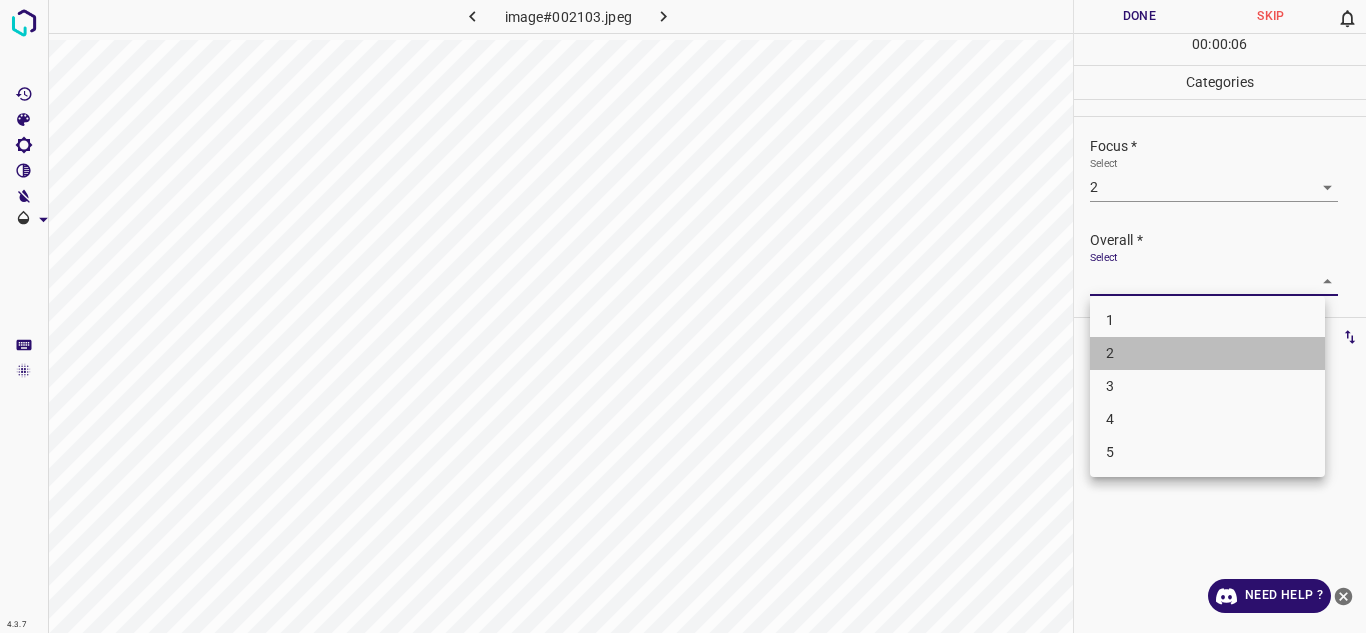 click on "2" at bounding box center (1207, 353) 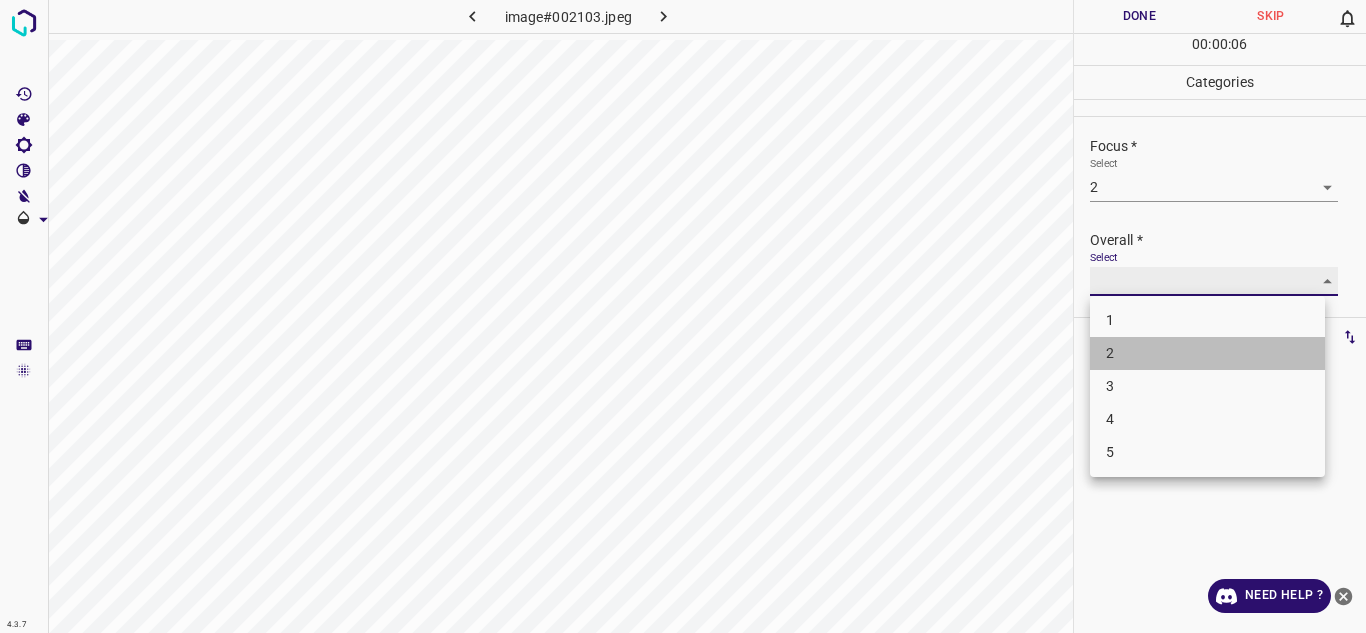 type on "2" 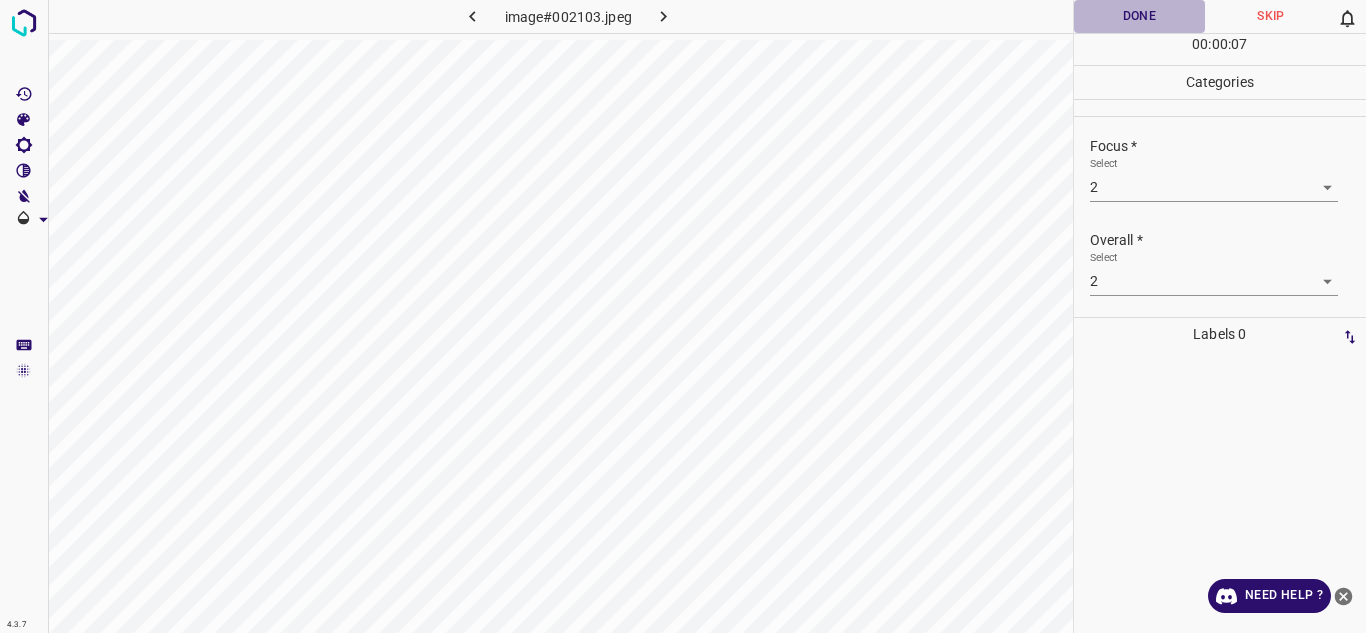 click on "Done" at bounding box center (1140, 16) 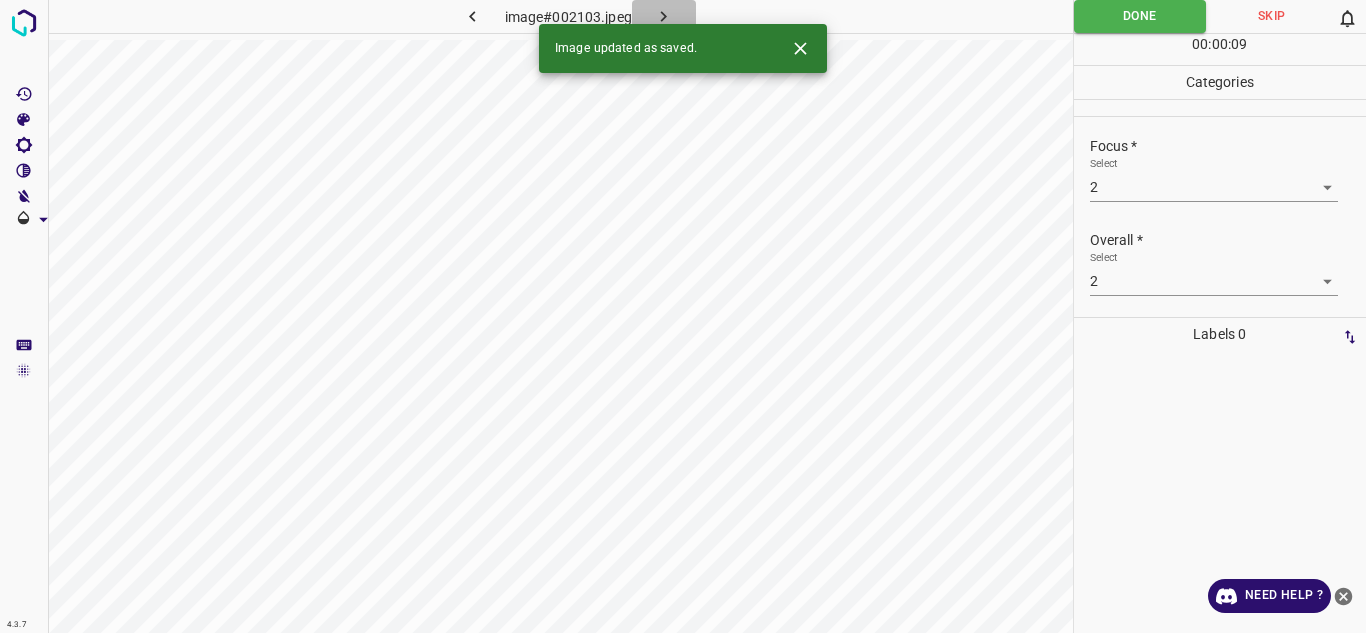 click at bounding box center [664, 16] 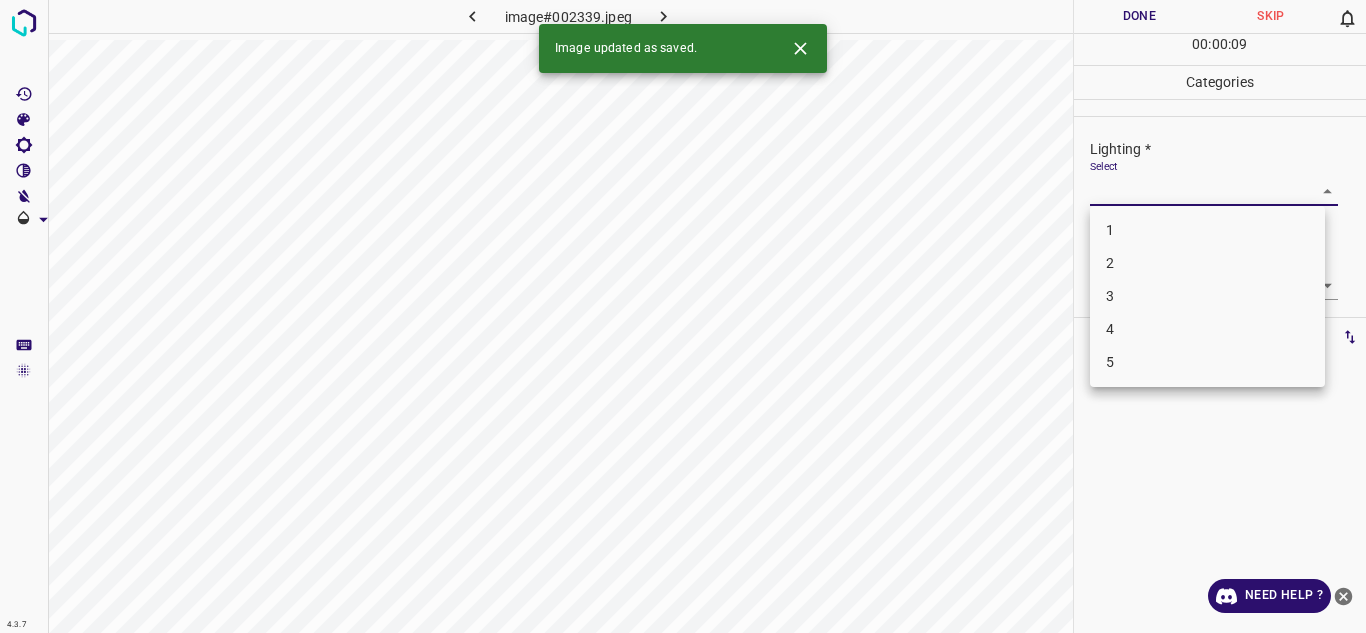 click on "4.3.7 image#002339.jpeg Done Skip 0 00   : 00   : 09   Categories Lighting *  Select ​ Focus *  Select ​ Overall *  Select ​ Labels   0 Categories 1 Lighting 2 Focus 3 Overall Tools Space Change between modes (Draw & Edit) I Auto labeling R Restore zoom M Zoom in N Zoom out Delete Delete selecte label Filters Z Restore filters X Saturation filter C Brightness filter V Contrast filter B Gray scale filter General O Download Image updated as saved. Need Help ? Texto original Valora esta traducción Tu opinión servirá para ayudar a mejorar el Traductor de Google - Text - Hide - Delete 1 2 3 4 5" at bounding box center [683, 316] 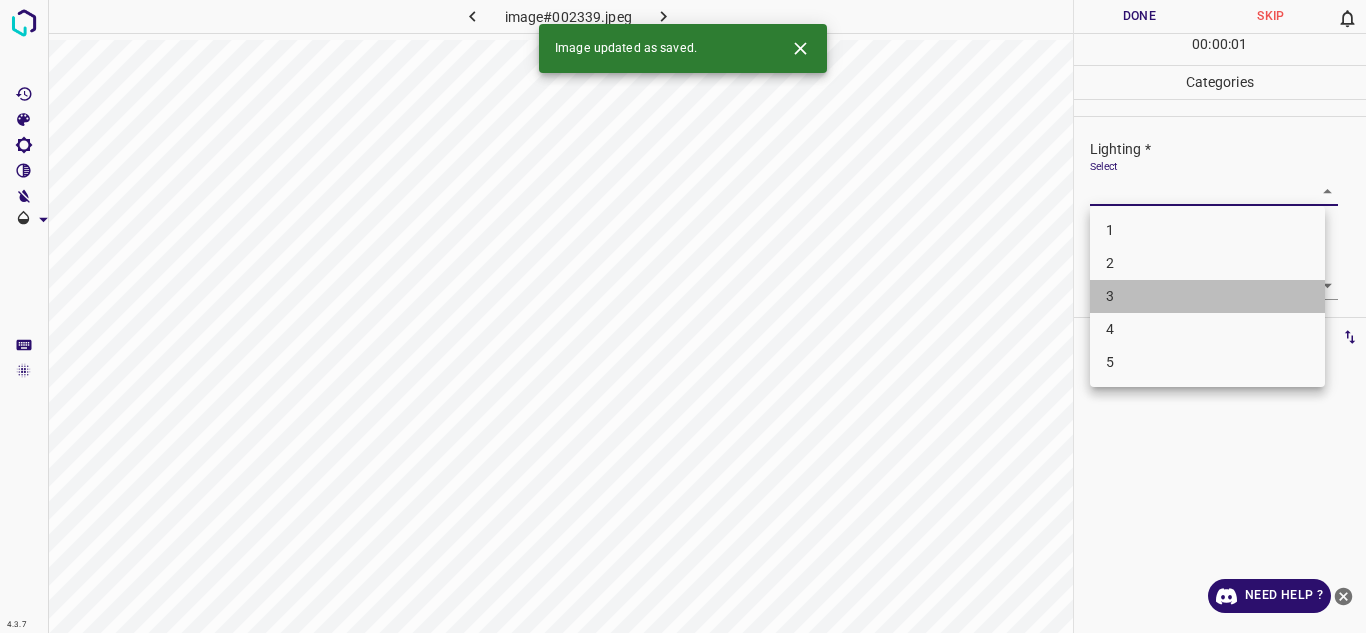 click on "3" at bounding box center [1207, 296] 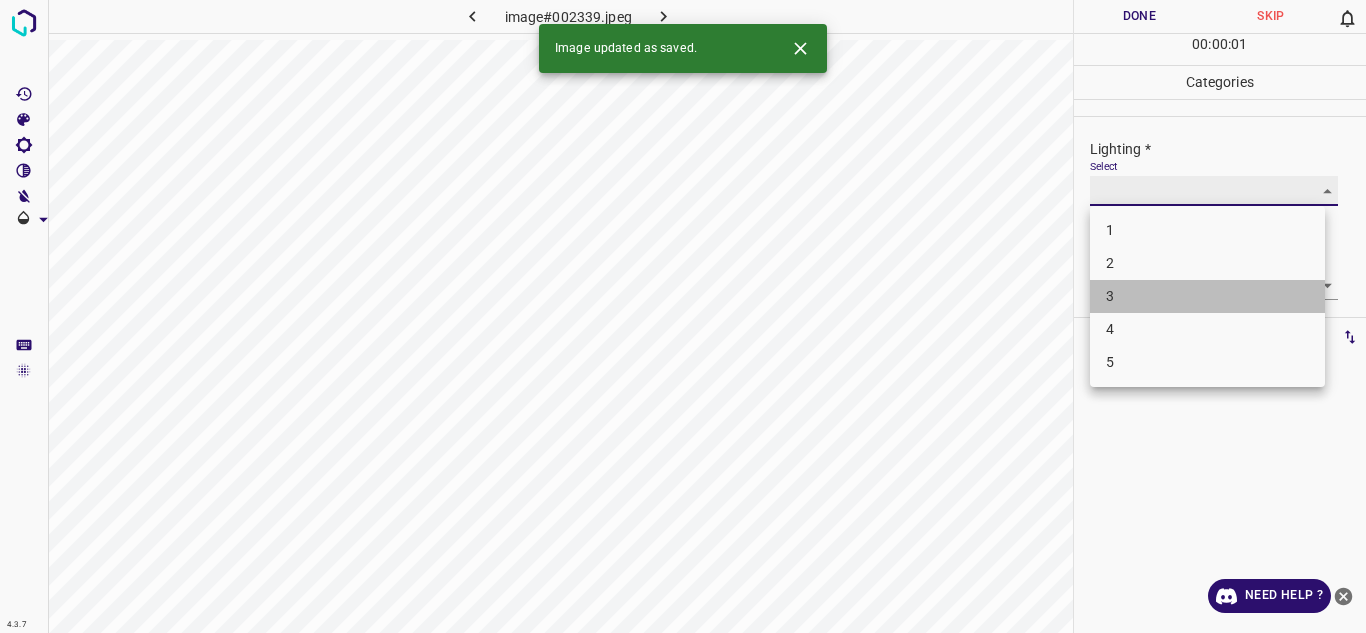 type on "3" 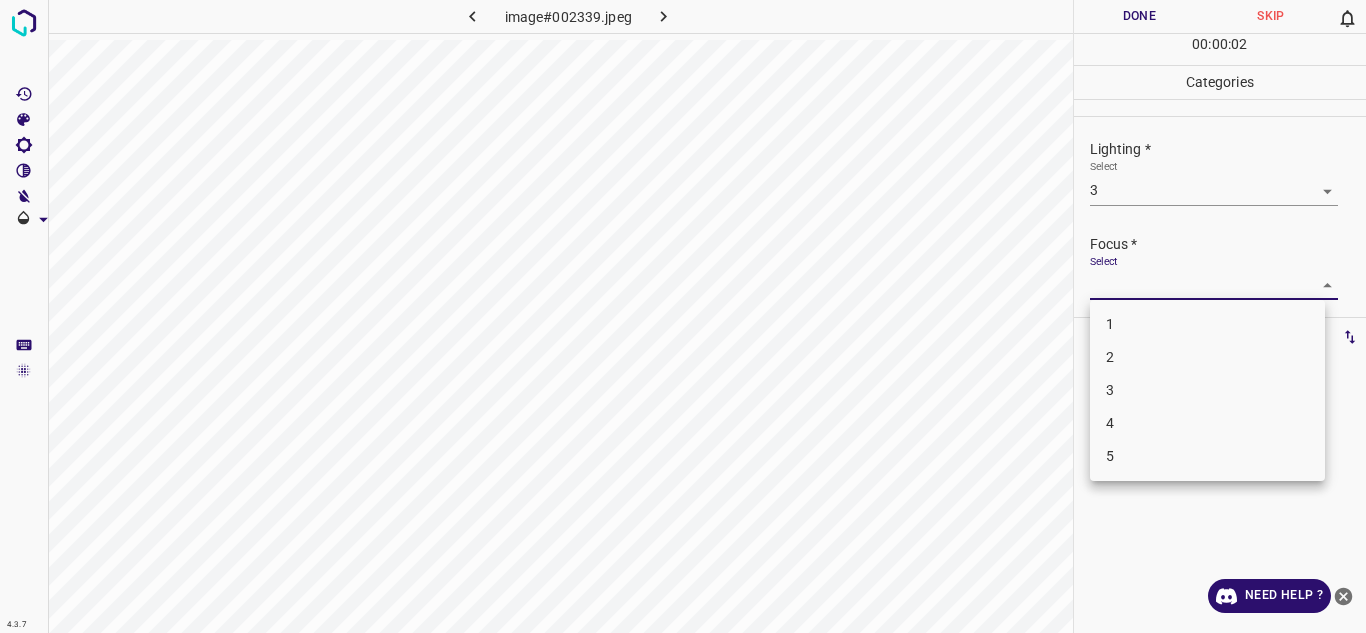 drag, startPoint x: 1161, startPoint y: 274, endPoint x: 1144, endPoint y: 380, distance: 107.35455 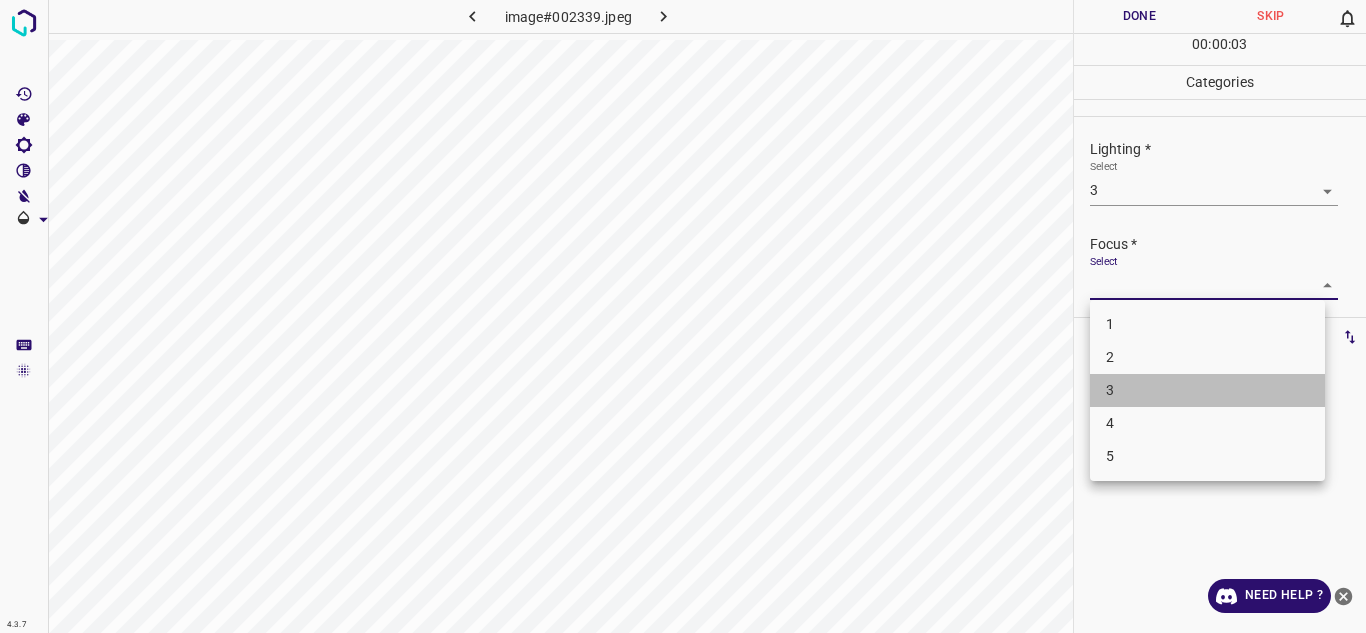 click on "3" at bounding box center (1207, 390) 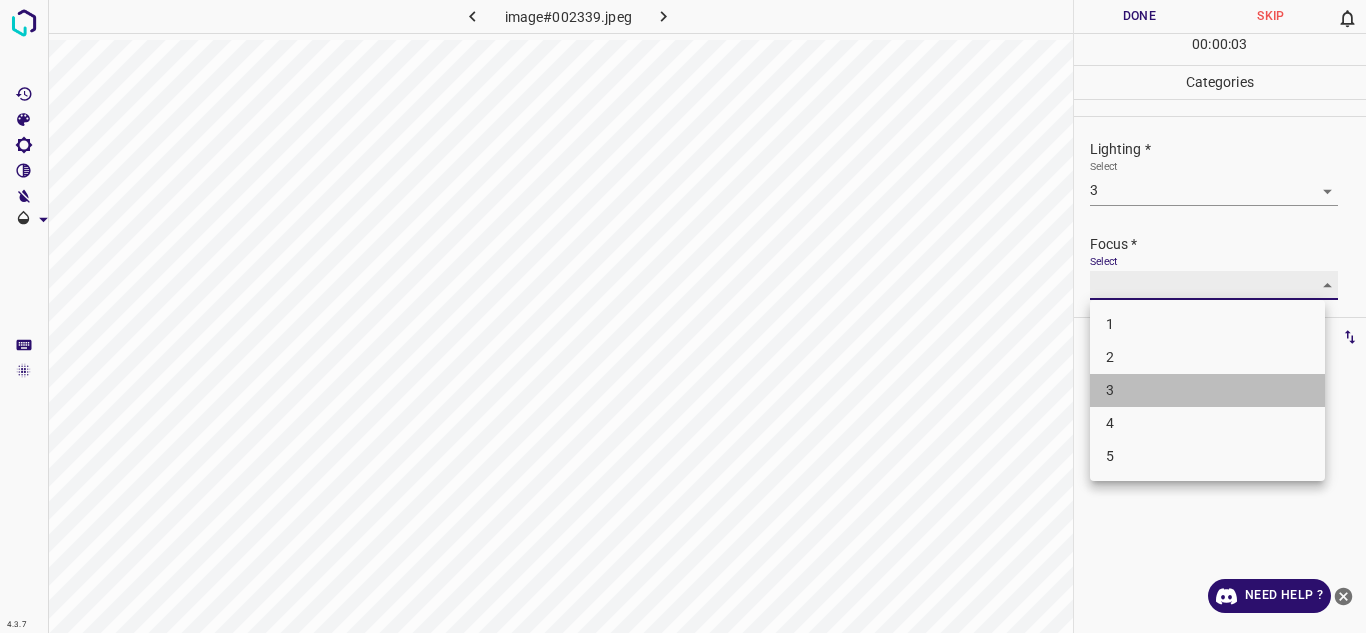 type on "3" 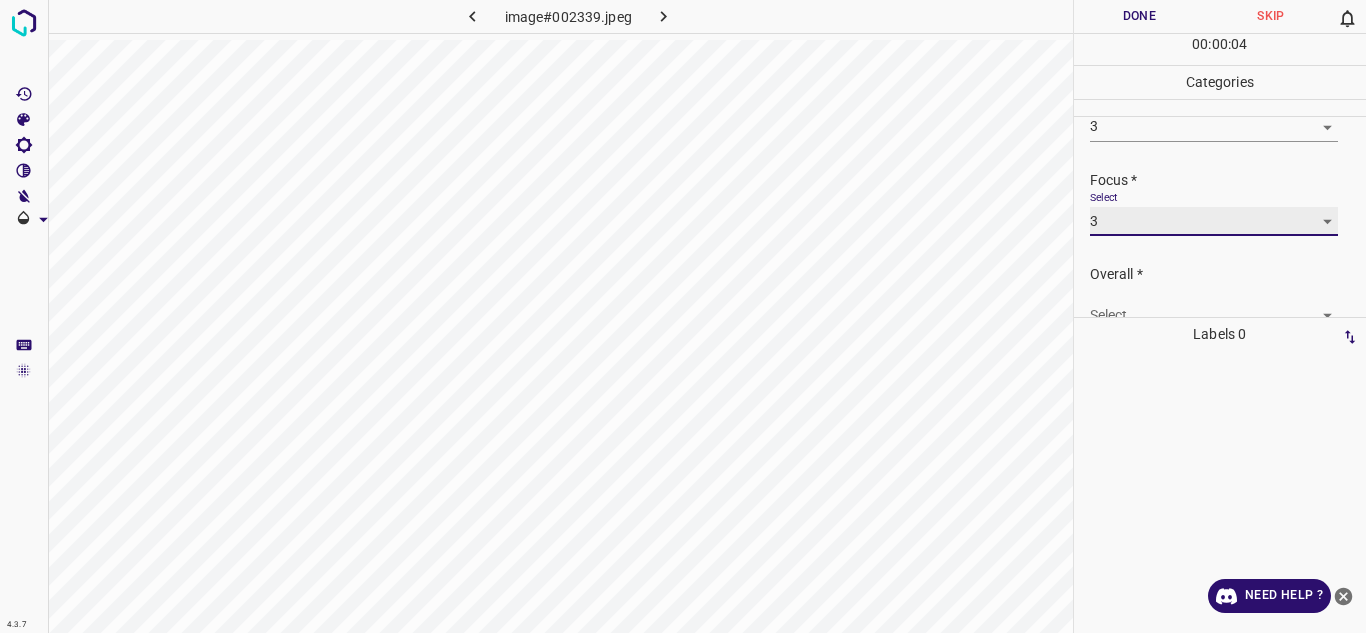 scroll, scrollTop: 98, scrollLeft: 0, axis: vertical 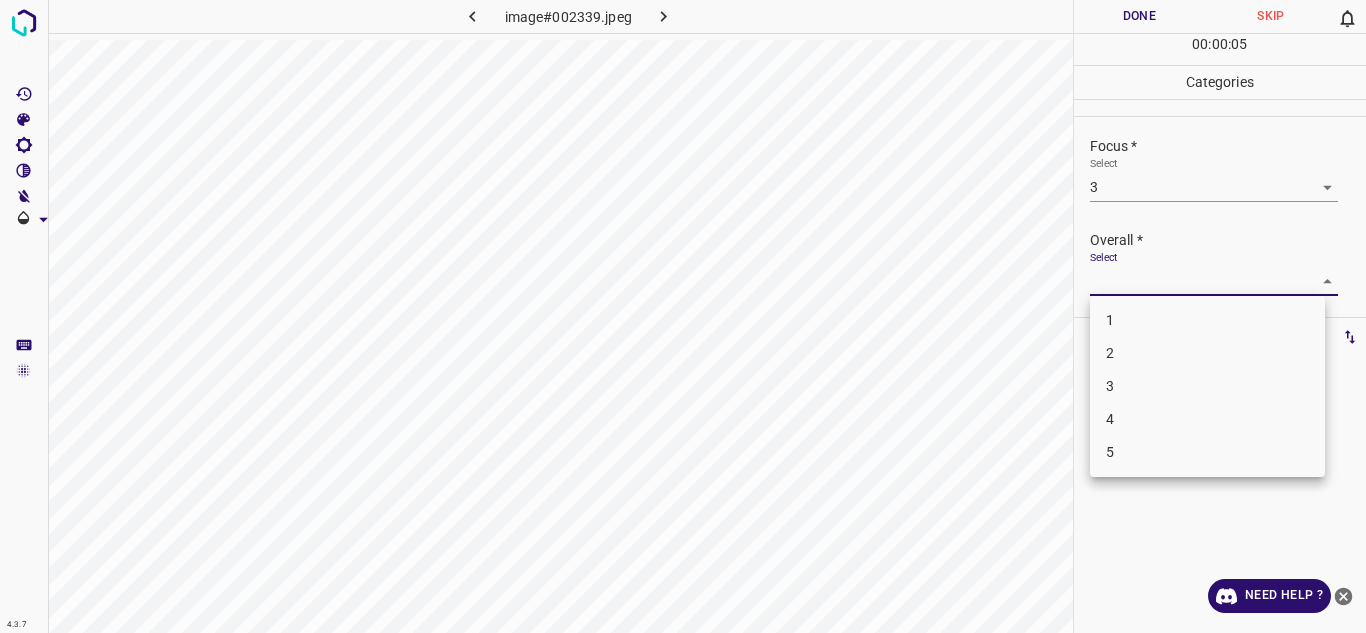 drag, startPoint x: 1290, startPoint y: 277, endPoint x: 1171, endPoint y: 377, distance: 155.4381 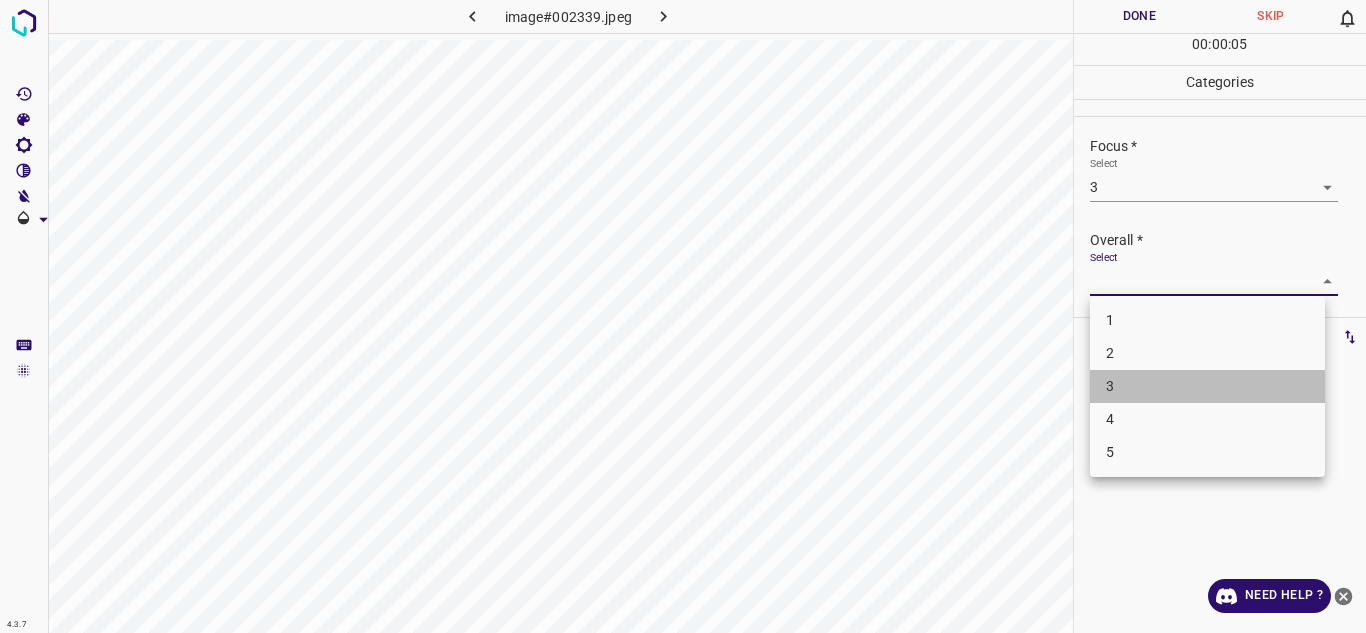 click on "3" at bounding box center (1207, 386) 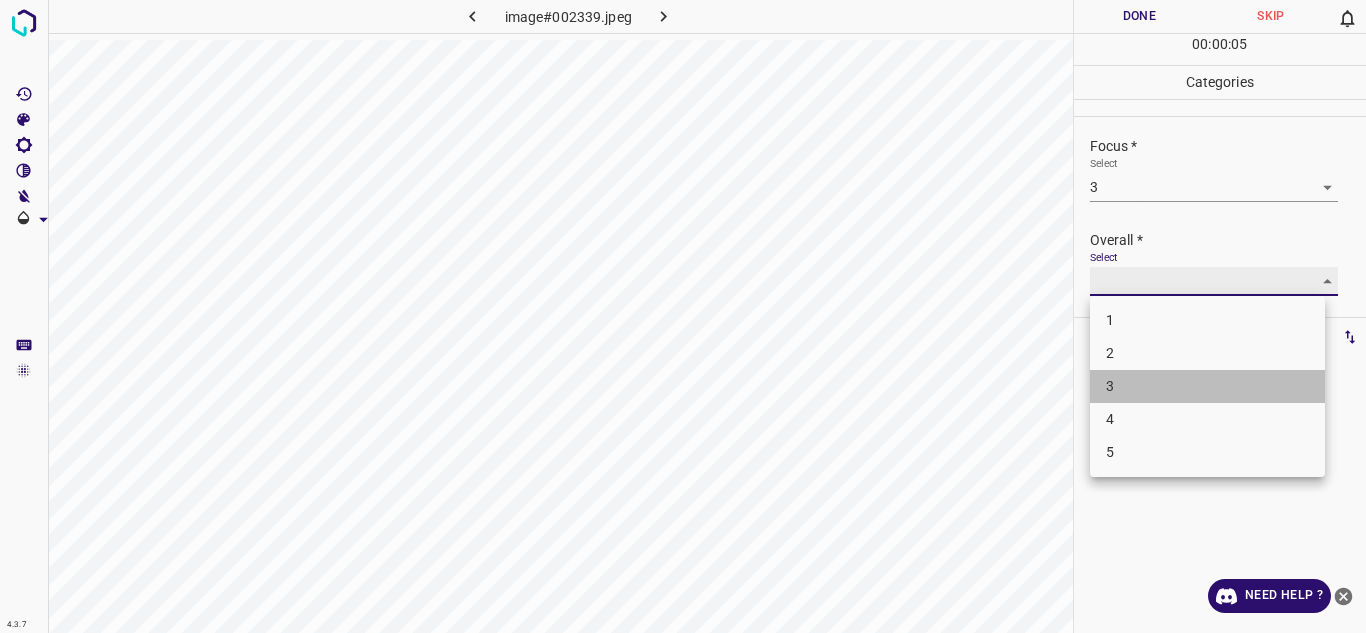 type on "3" 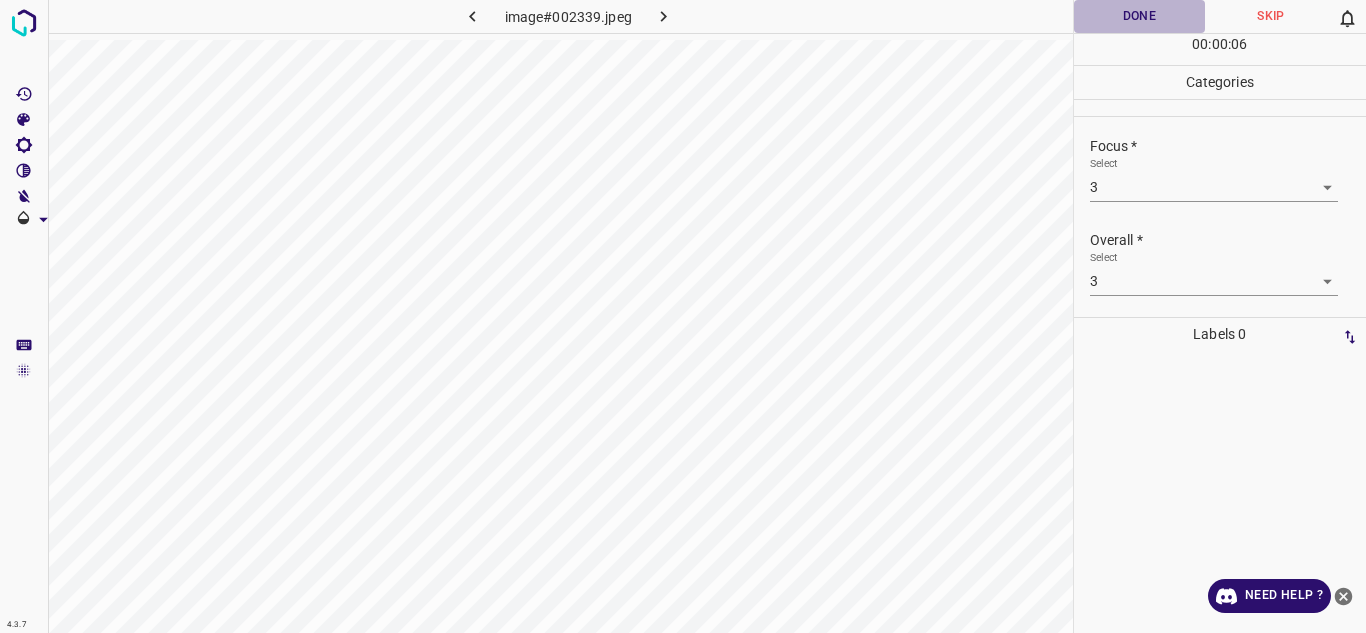 click on "Done" at bounding box center (1140, 16) 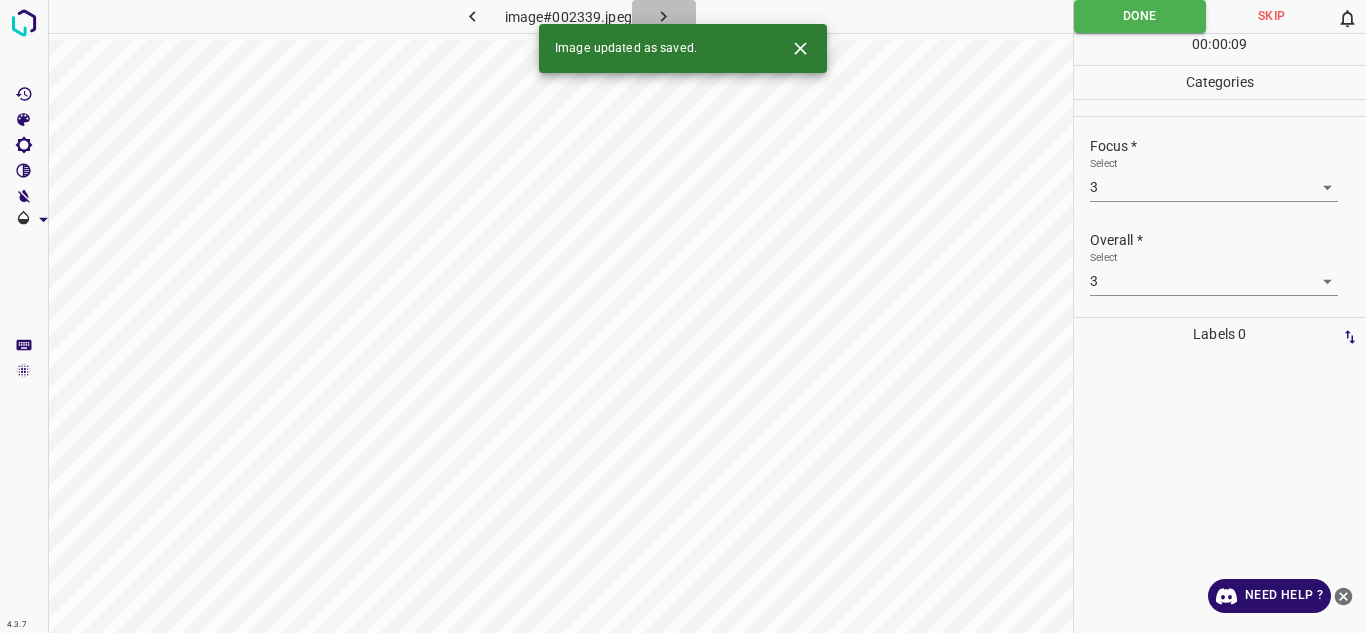 click at bounding box center [664, 16] 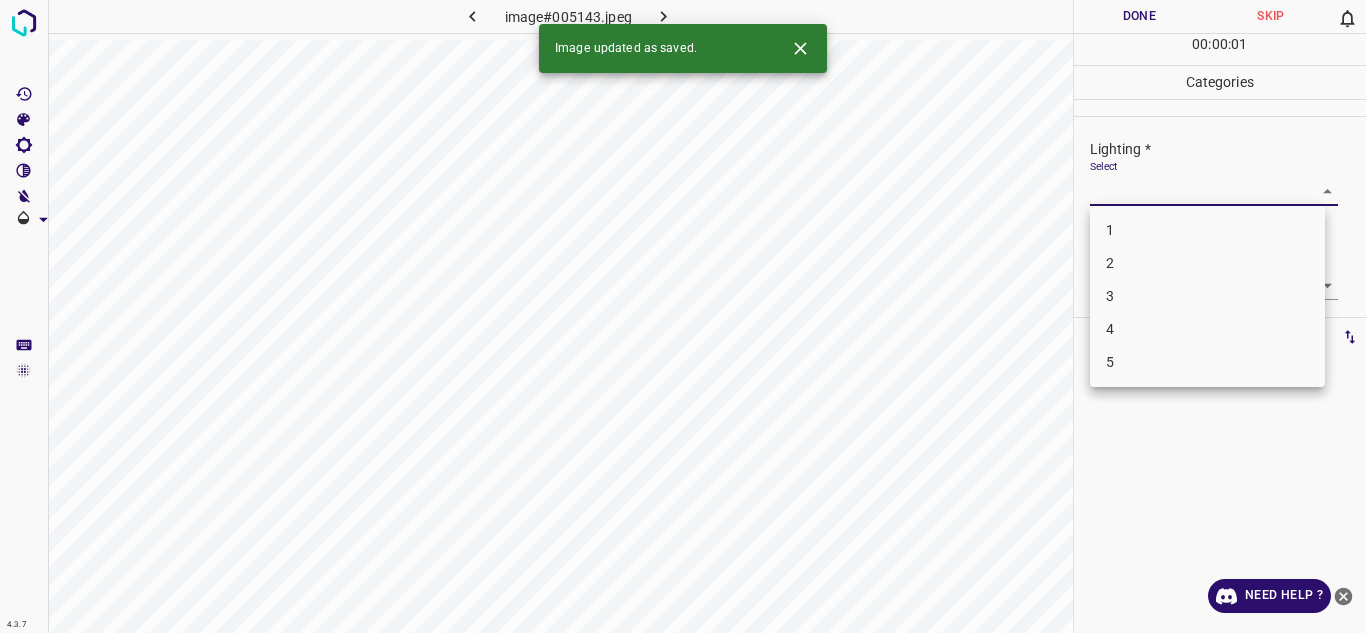 drag, startPoint x: 1228, startPoint y: 195, endPoint x: 1162, endPoint y: 292, distance: 117.32433 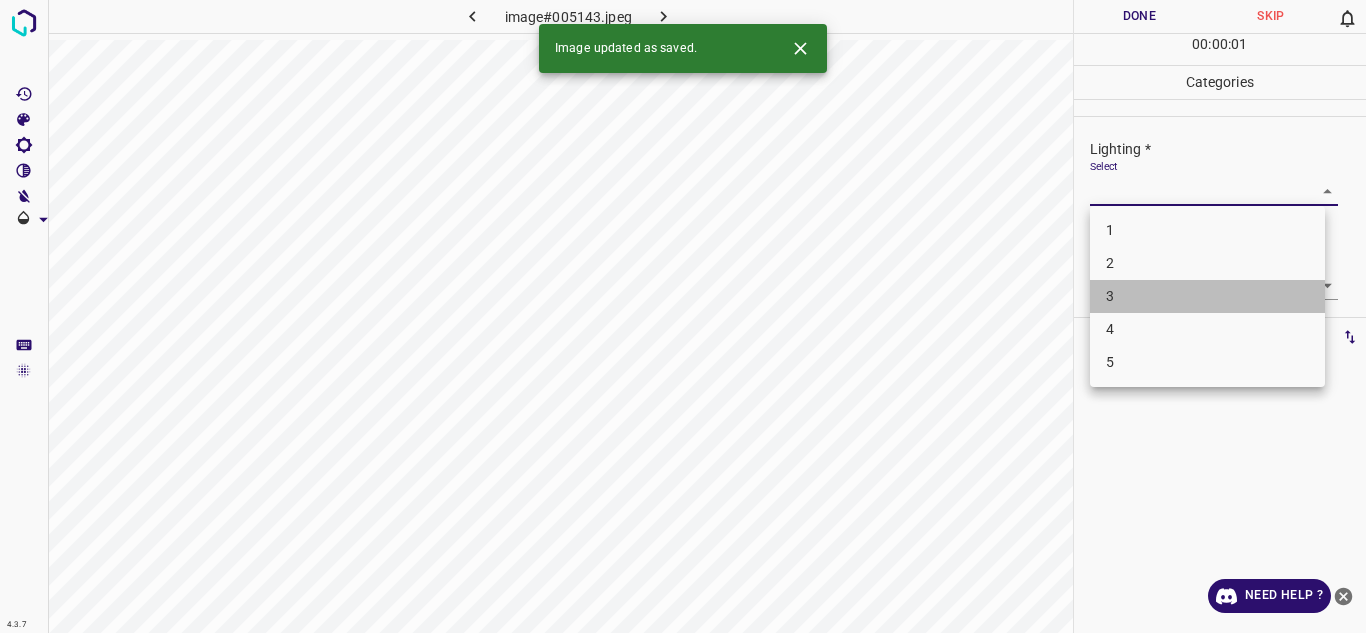 click on "3" at bounding box center (1207, 296) 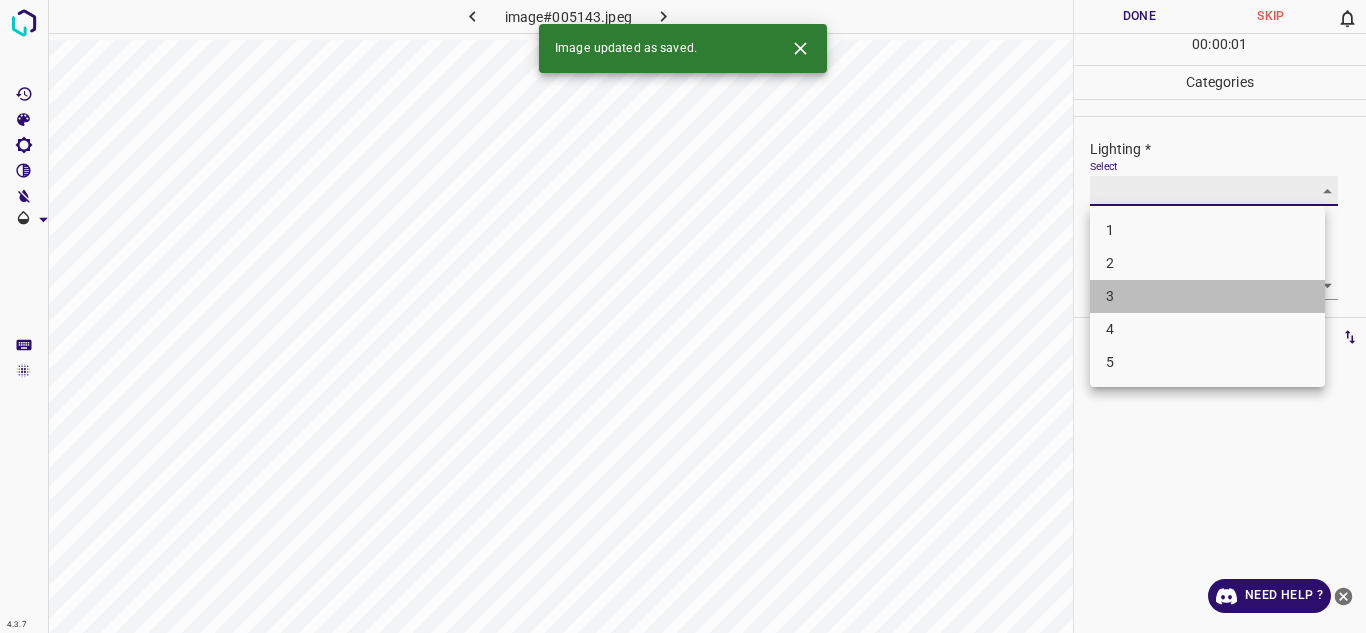 type on "3" 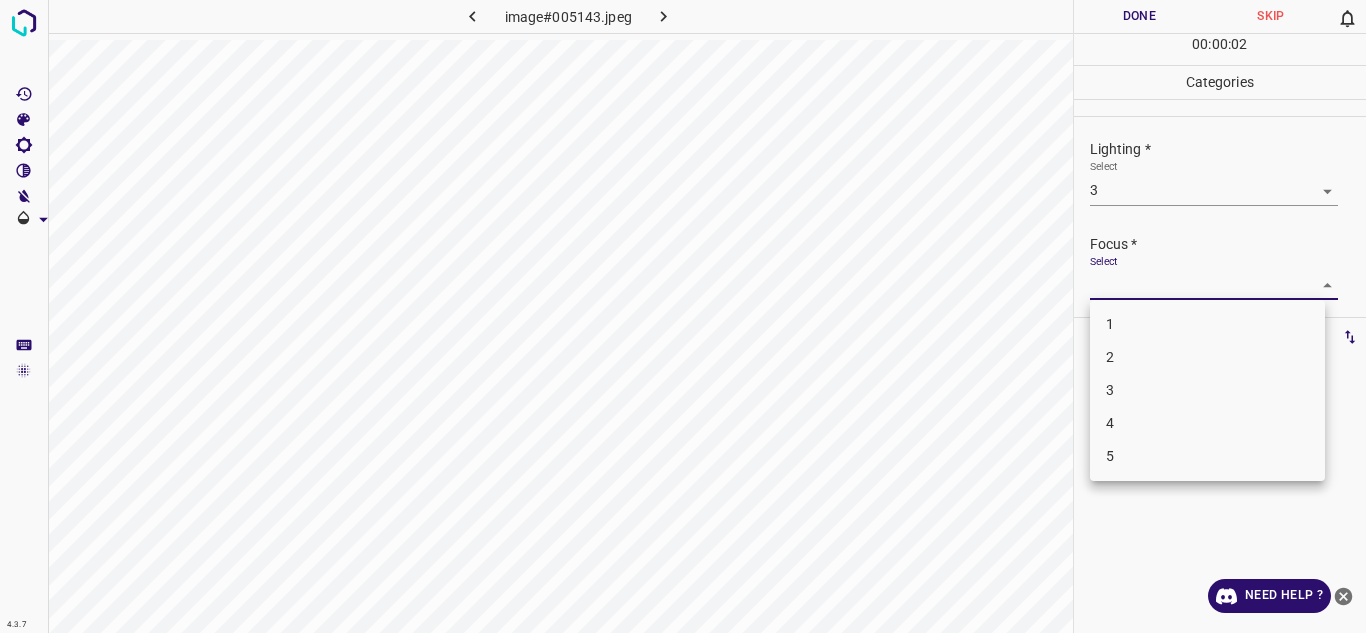 drag, startPoint x: 1162, startPoint y: 292, endPoint x: 1152, endPoint y: 358, distance: 66.75328 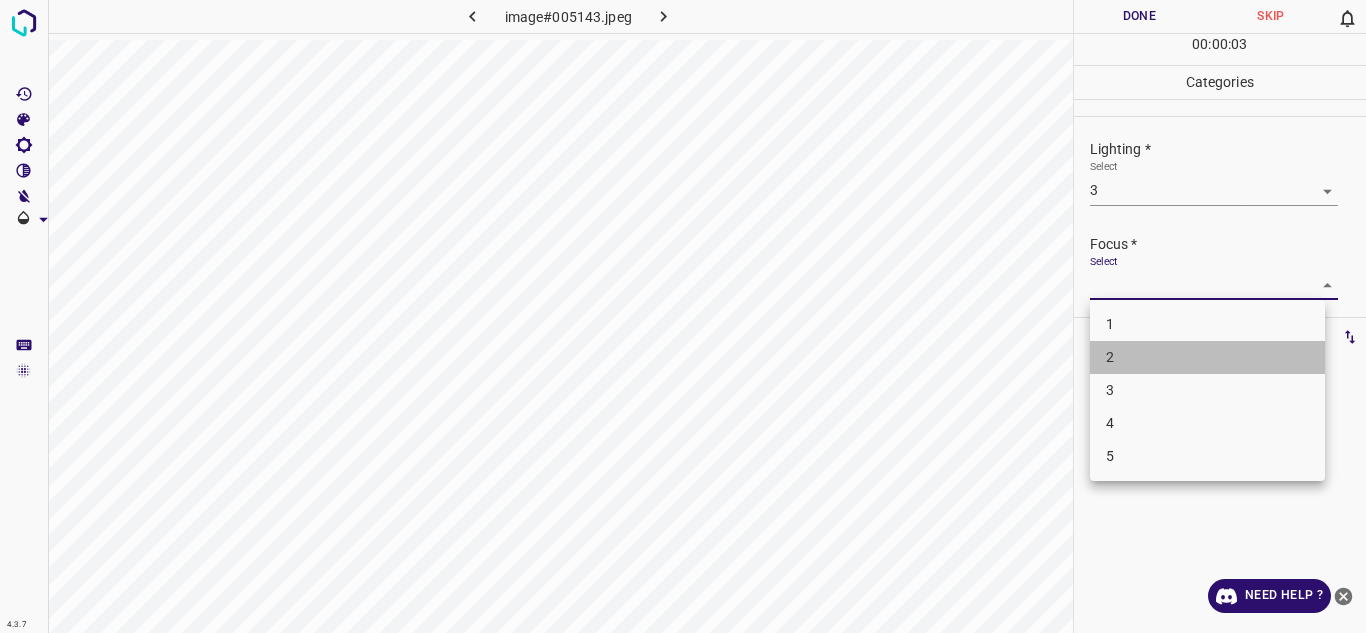 click on "2" at bounding box center [1207, 357] 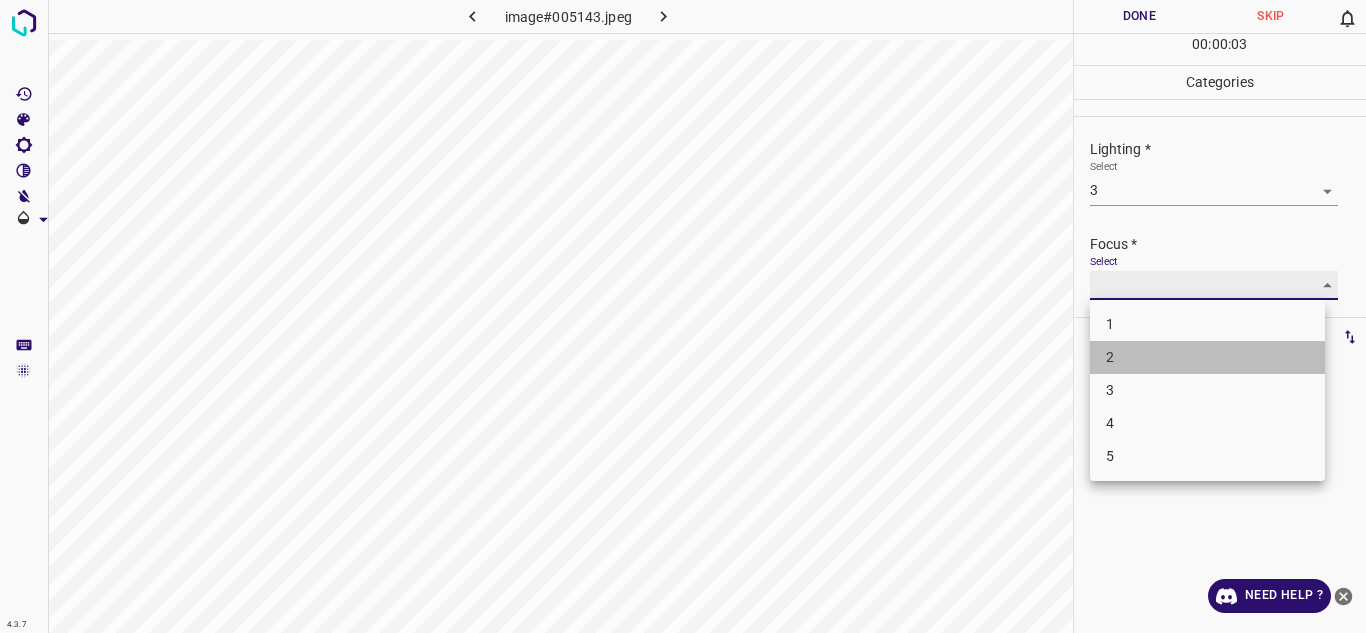 type on "2" 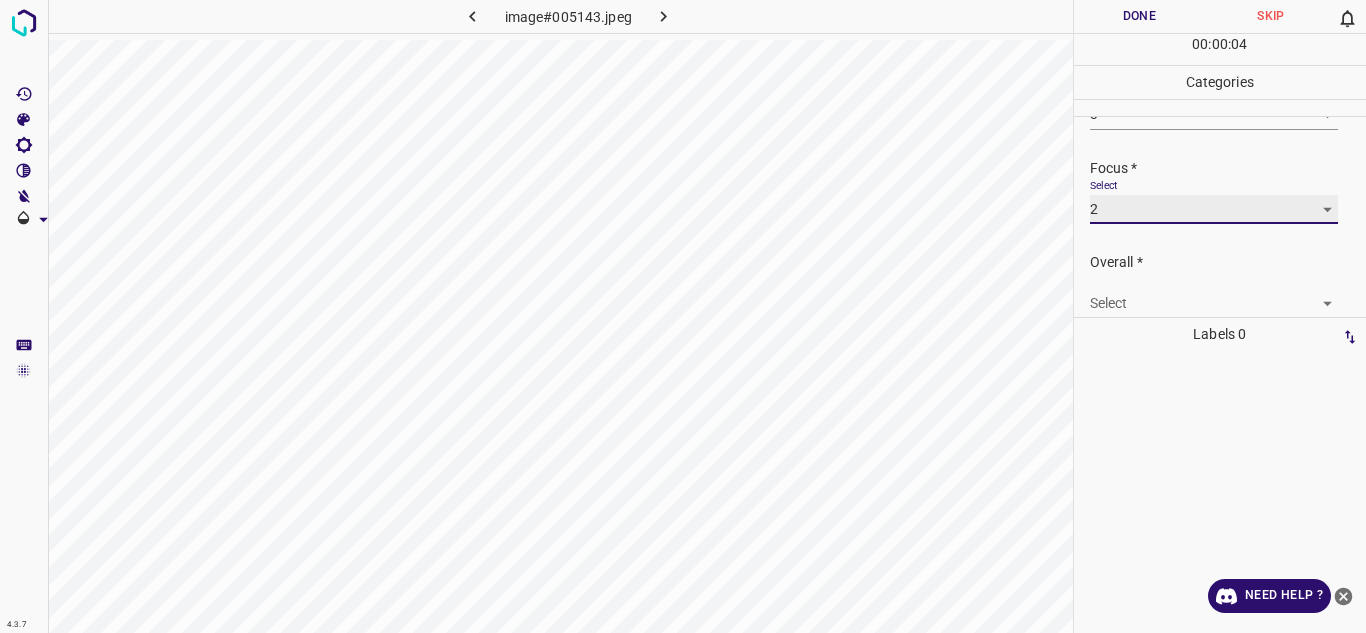 scroll, scrollTop: 98, scrollLeft: 0, axis: vertical 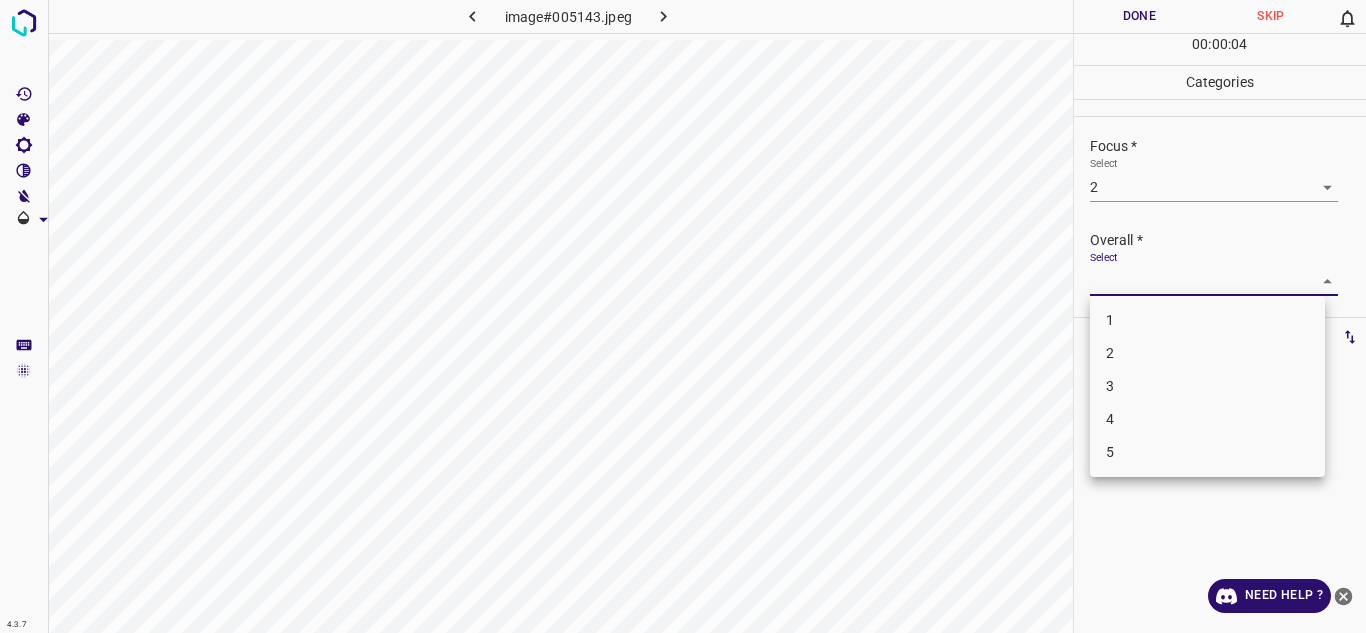 drag, startPoint x: 1290, startPoint y: 289, endPoint x: 1173, endPoint y: 352, distance: 132.8834 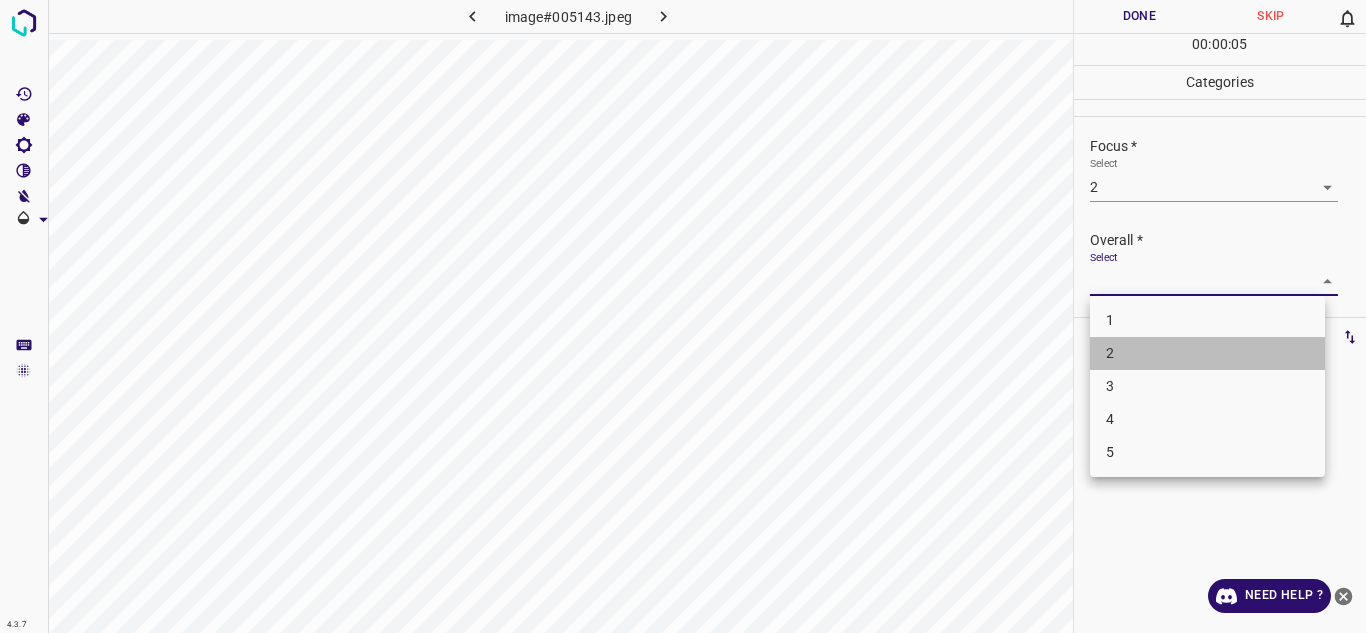 click on "2" at bounding box center [1207, 353] 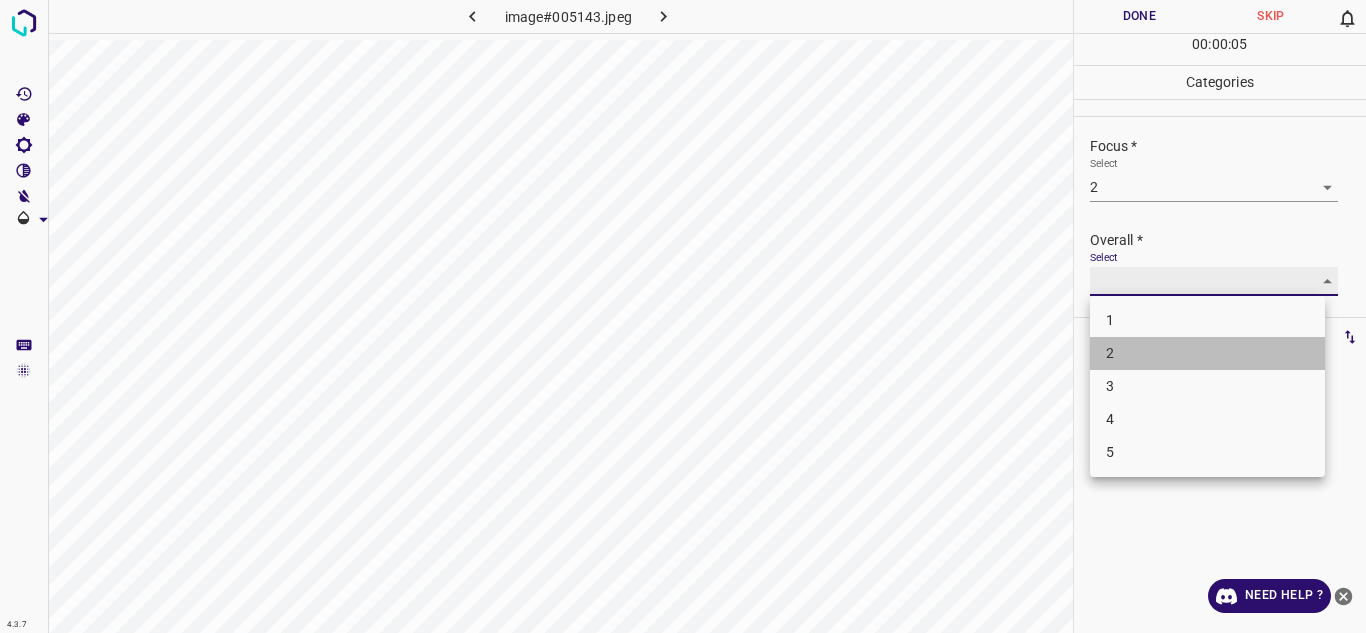 type on "2" 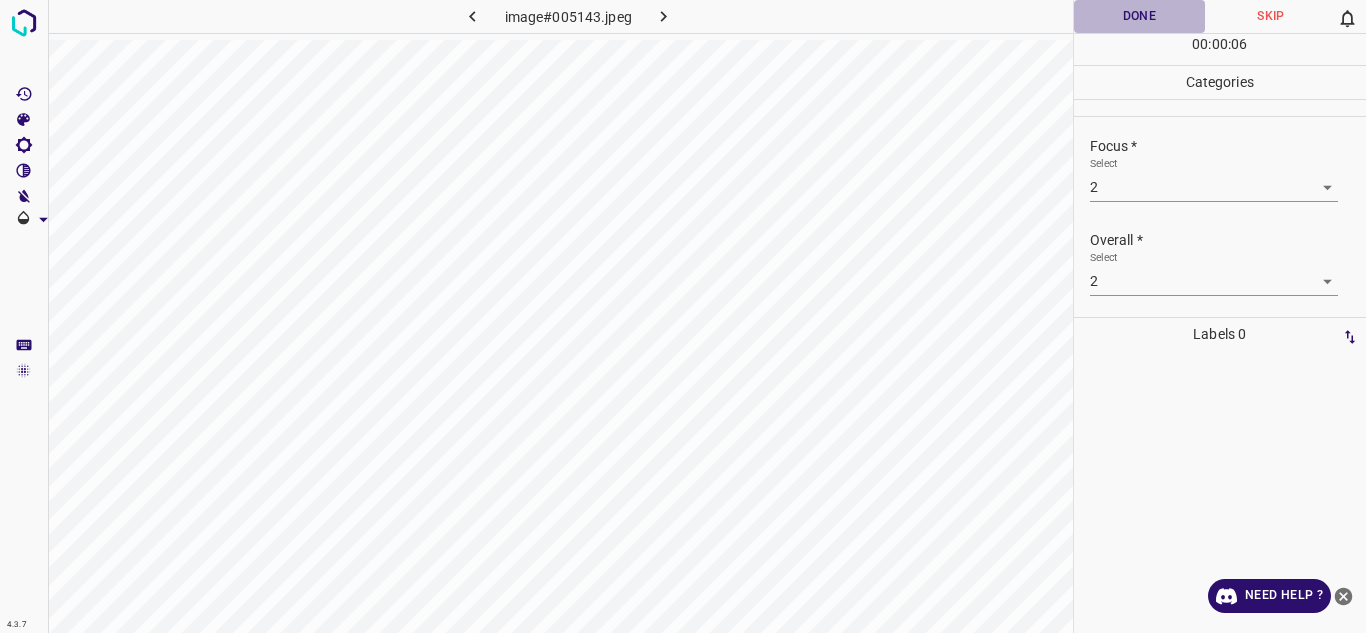 click on "Done" at bounding box center [1140, 16] 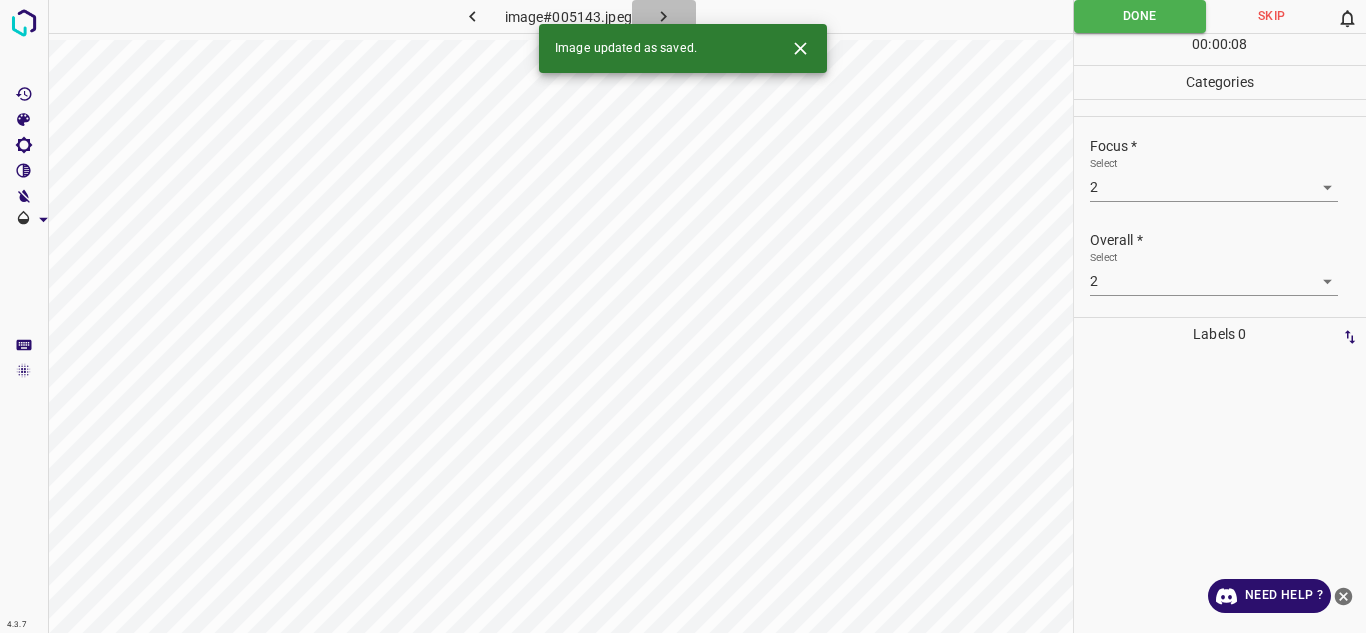click 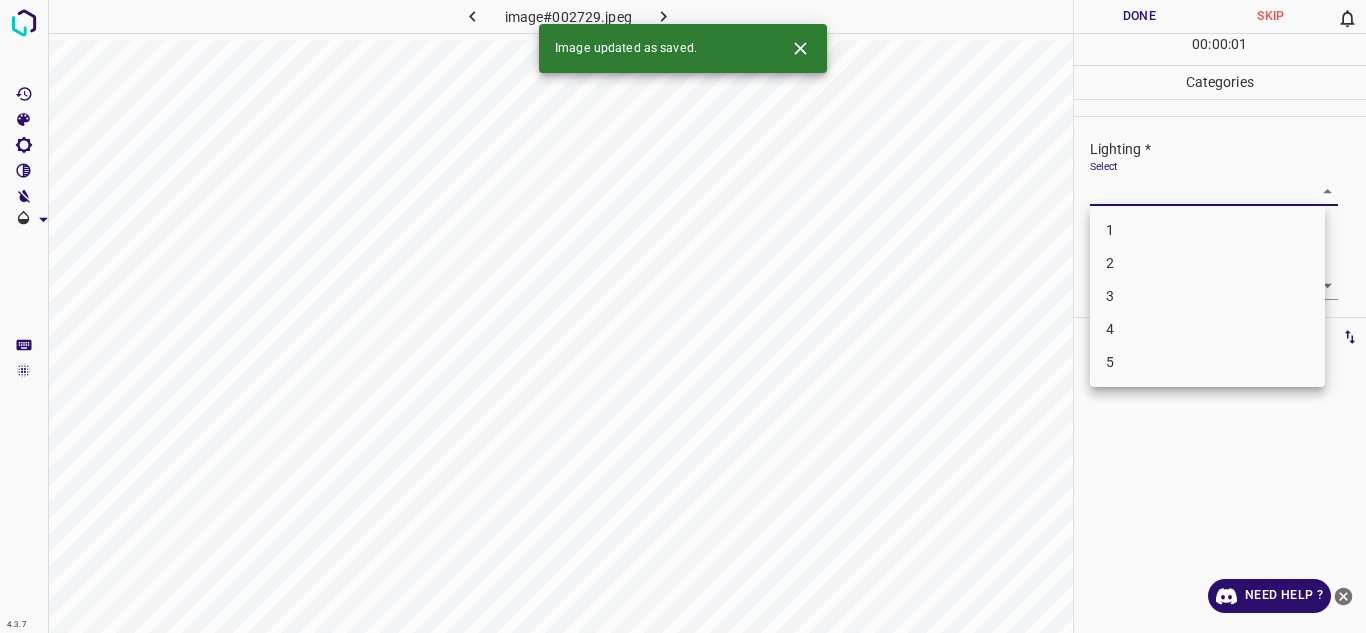 click on "4.3.7 image#002729.jpeg Done Skip 0 00   : 00   : 01   Categories Lighting *  Select ​ Focus *  Select ​ Overall *  Select ​ Labels   0 Categories 1 Lighting 2 Focus 3 Overall Tools Space Change between modes (Draw & Edit) I Auto labeling R Restore zoom M Zoom in N Zoom out Delete Delete selecte label Filters Z Restore filters X Saturation filter C Brightness filter V Contrast filter B Gray scale filter General O Download Image updated as saved. Need Help ? Texto original Valora esta traducción Tu opinión servirá para ayudar a mejorar el Traductor de Google - Text - Hide - Delete 1 2 3 4 5" at bounding box center (683, 316) 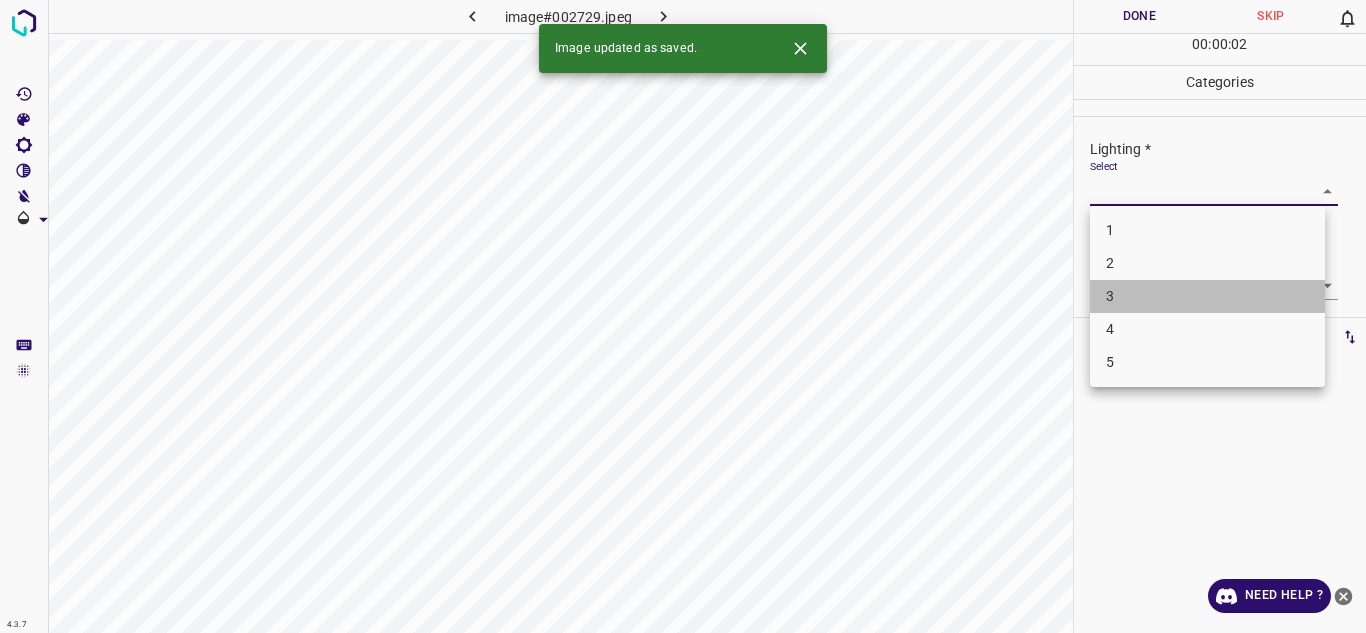 click on "3" at bounding box center (1207, 296) 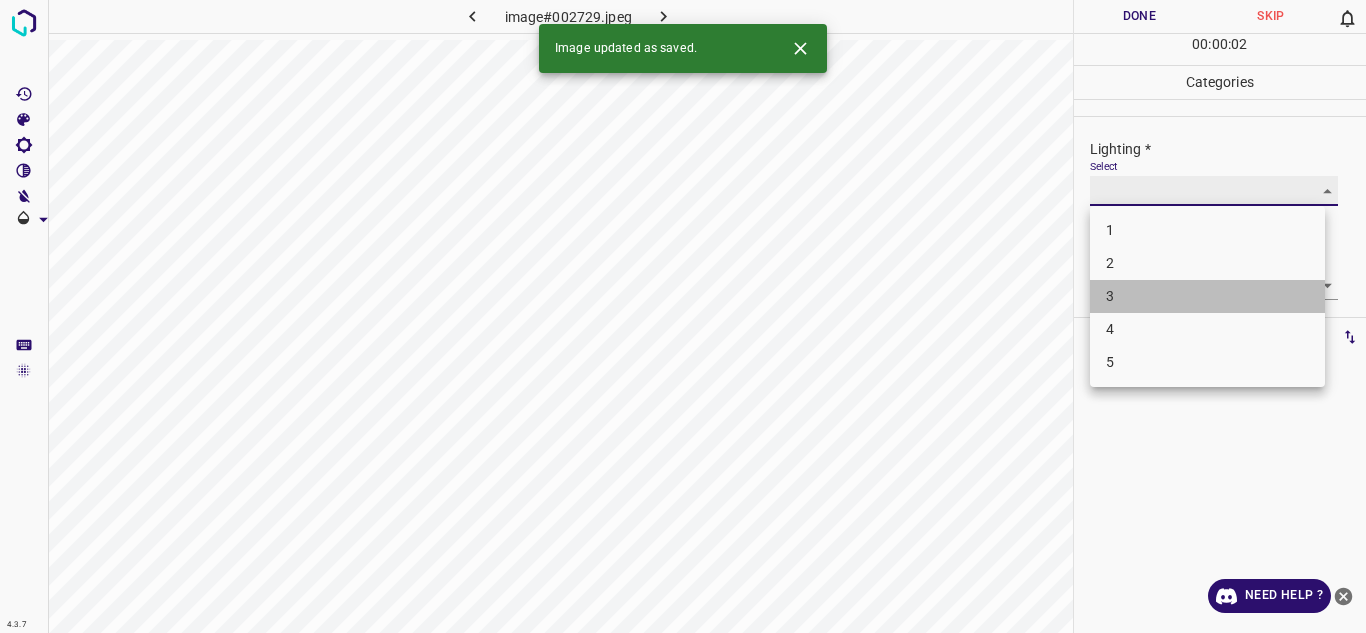 type on "3" 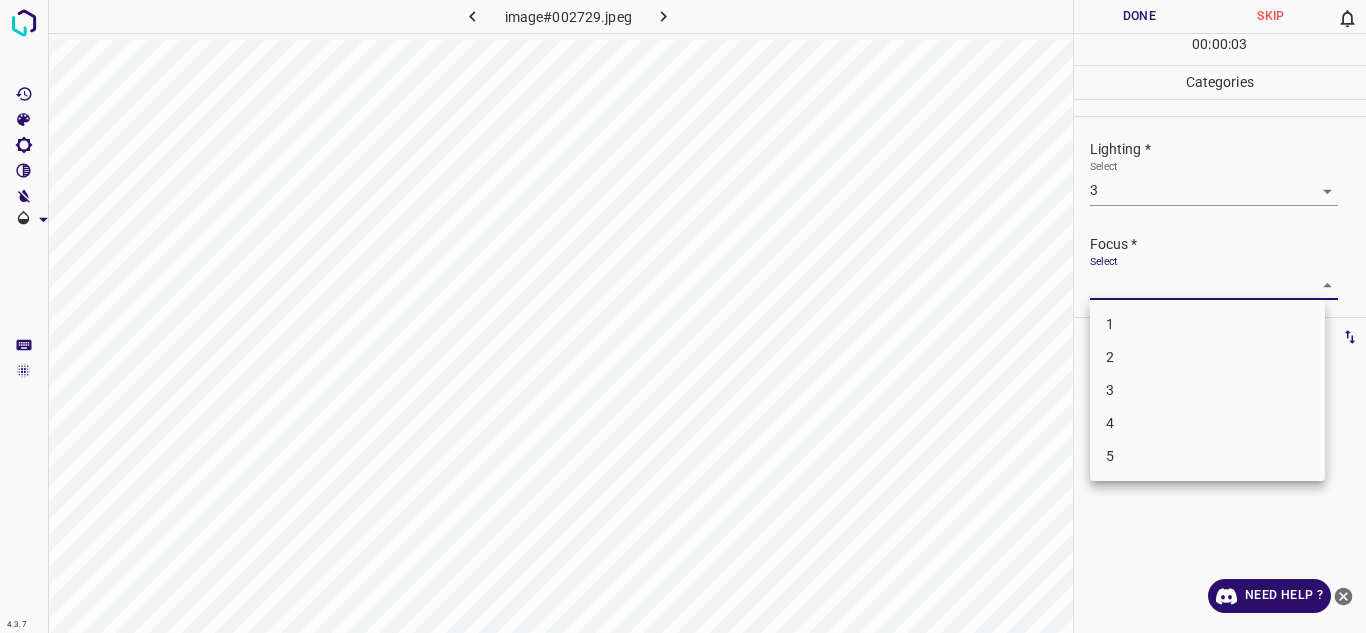 drag, startPoint x: 1162, startPoint y: 289, endPoint x: 1147, endPoint y: 365, distance: 77.46612 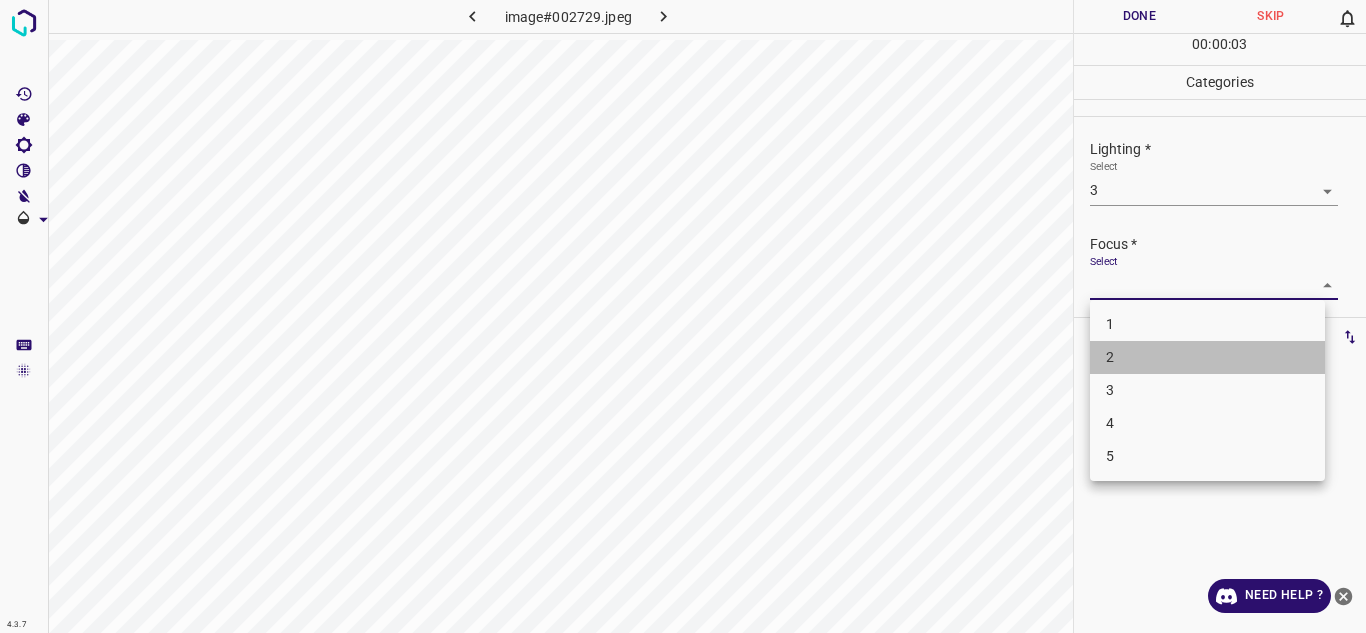 click on "2" at bounding box center (1207, 357) 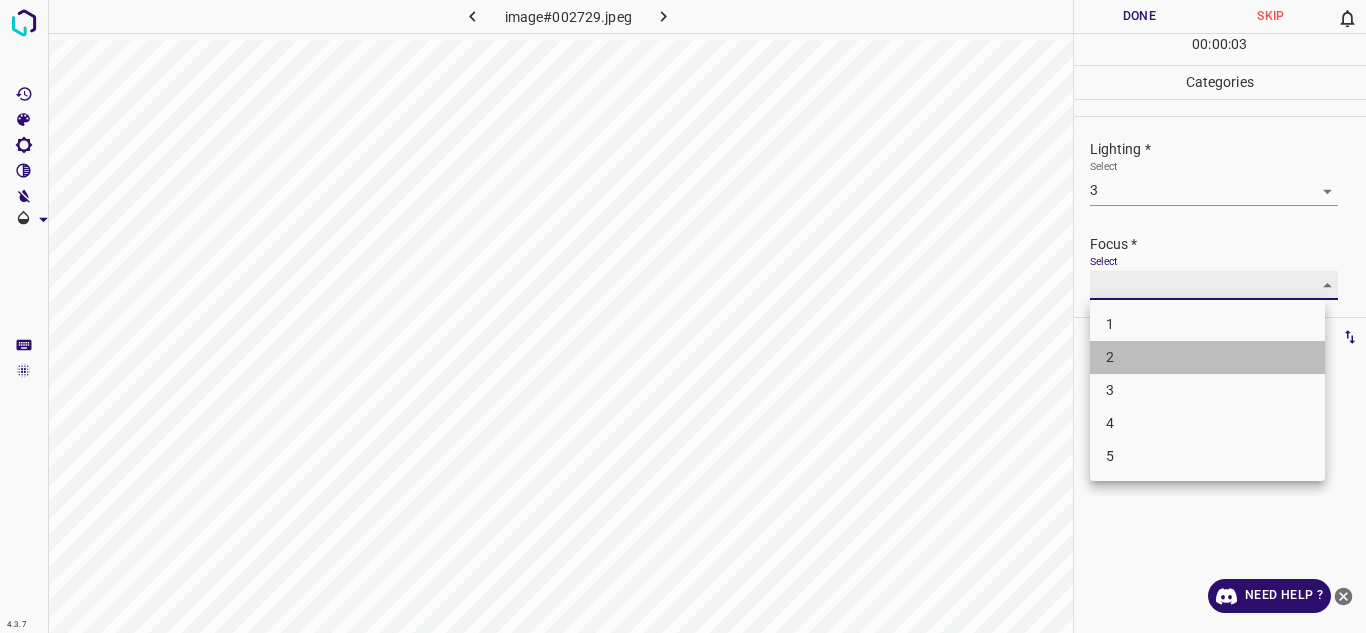 type on "2" 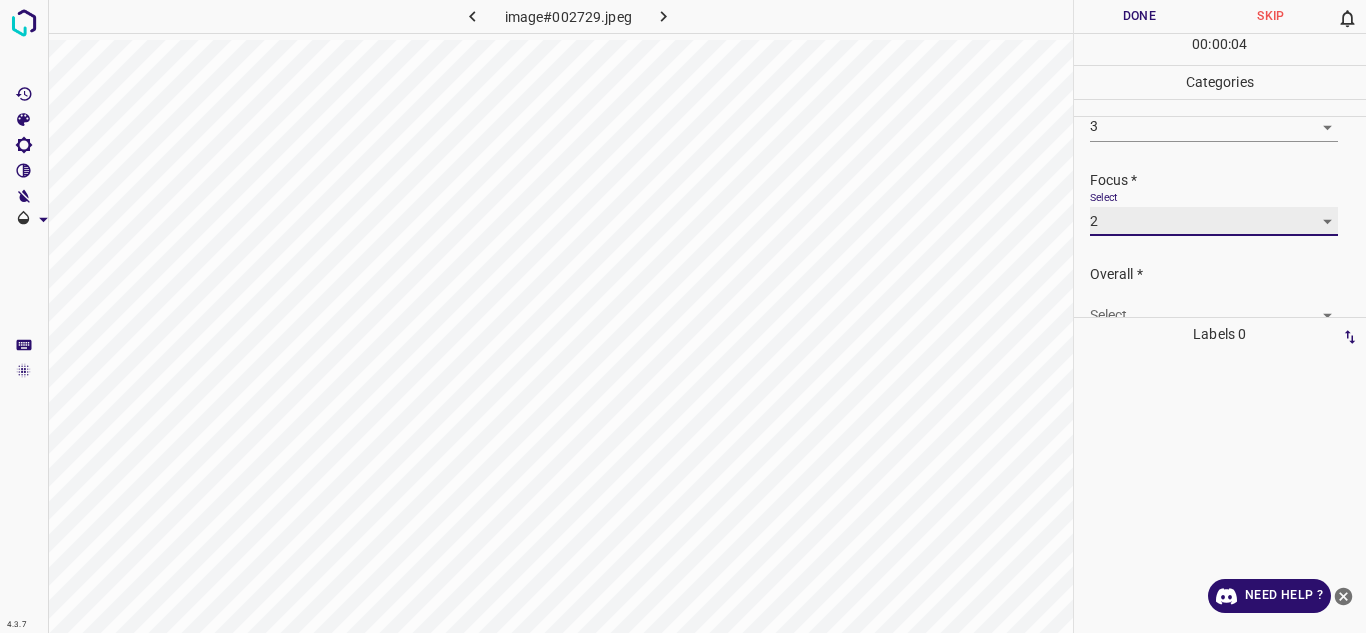 scroll, scrollTop: 98, scrollLeft: 0, axis: vertical 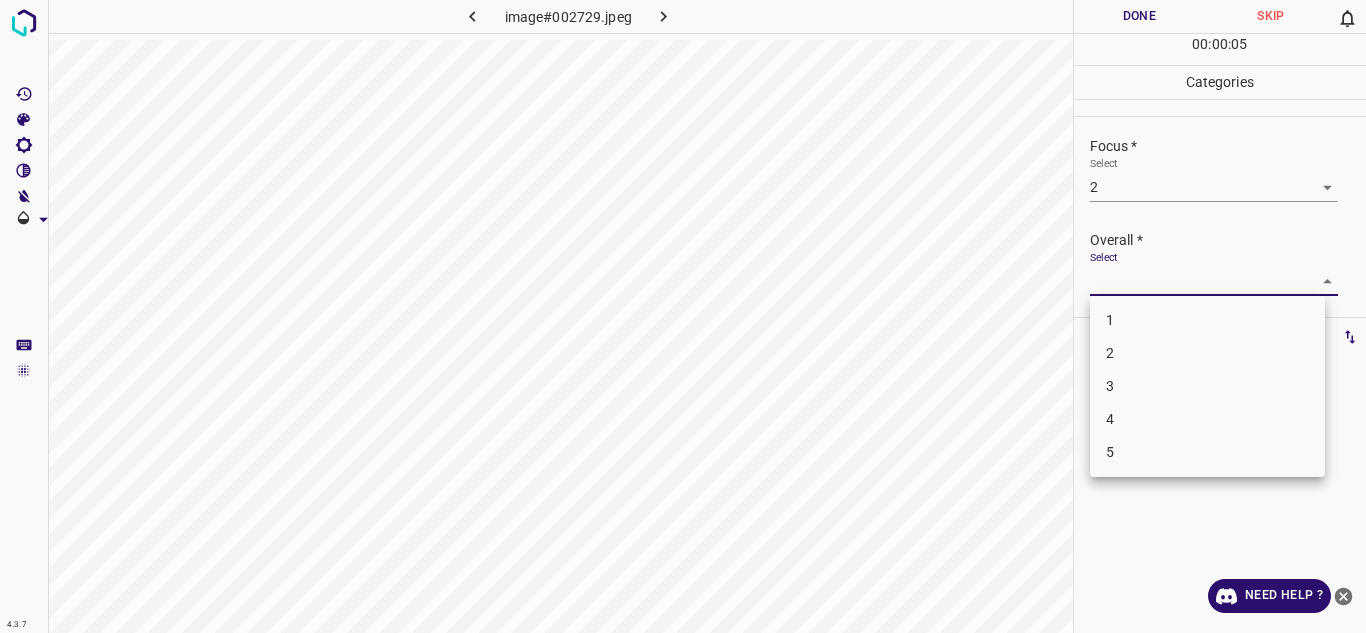 click on "4.3.7 image#002729.jpeg Done Skip 0 00   : 00   : 05   Categories Lighting *  Select 3 3 Focus *  Select 2 2 Overall *  Select ​ Labels   0 Categories 1 Lighting 2 Focus 3 Overall Tools Space Change between modes (Draw & Edit) I Auto labeling R Restore zoom M Zoom in N Zoom out Delete Delete selecte label Filters Z Restore filters X Saturation filter C Brightness filter V Contrast filter B Gray scale filter General O Download Need Help ? Texto original Valora esta traducción Tu opinión servirá para ayudar a mejorar el Traductor de Google - Text - Hide - Delete 1 2 3 4 5" at bounding box center (683, 316) 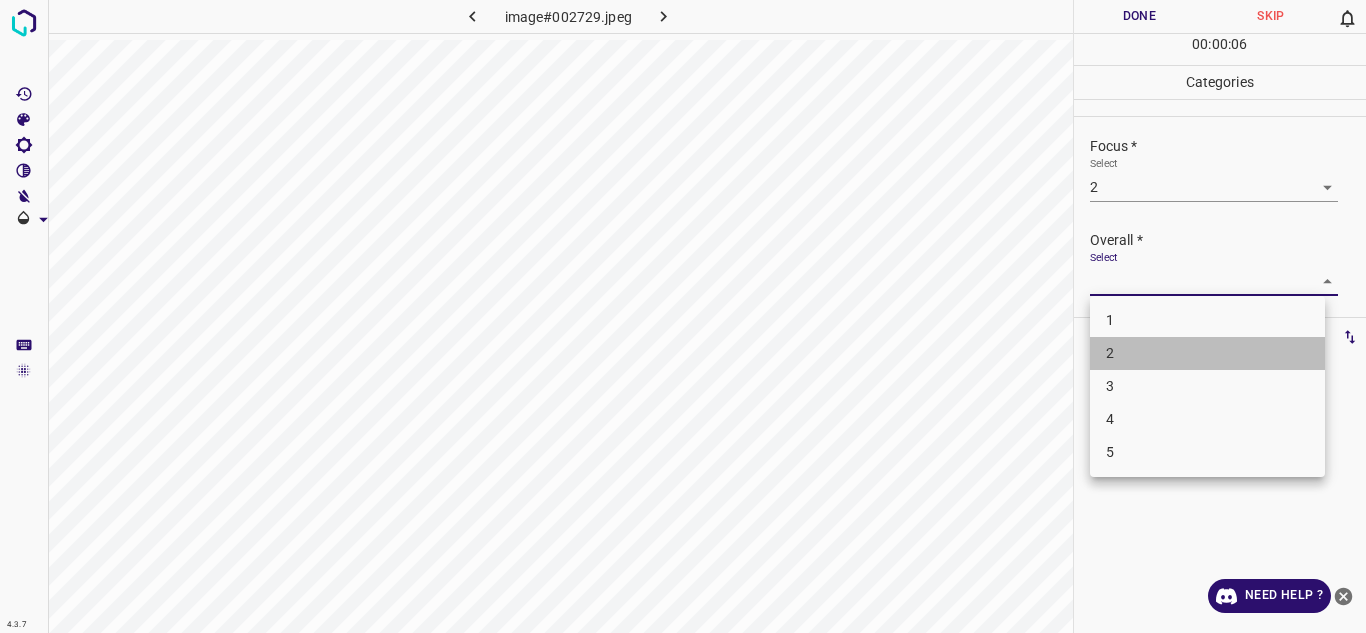 click on "2" at bounding box center (1207, 353) 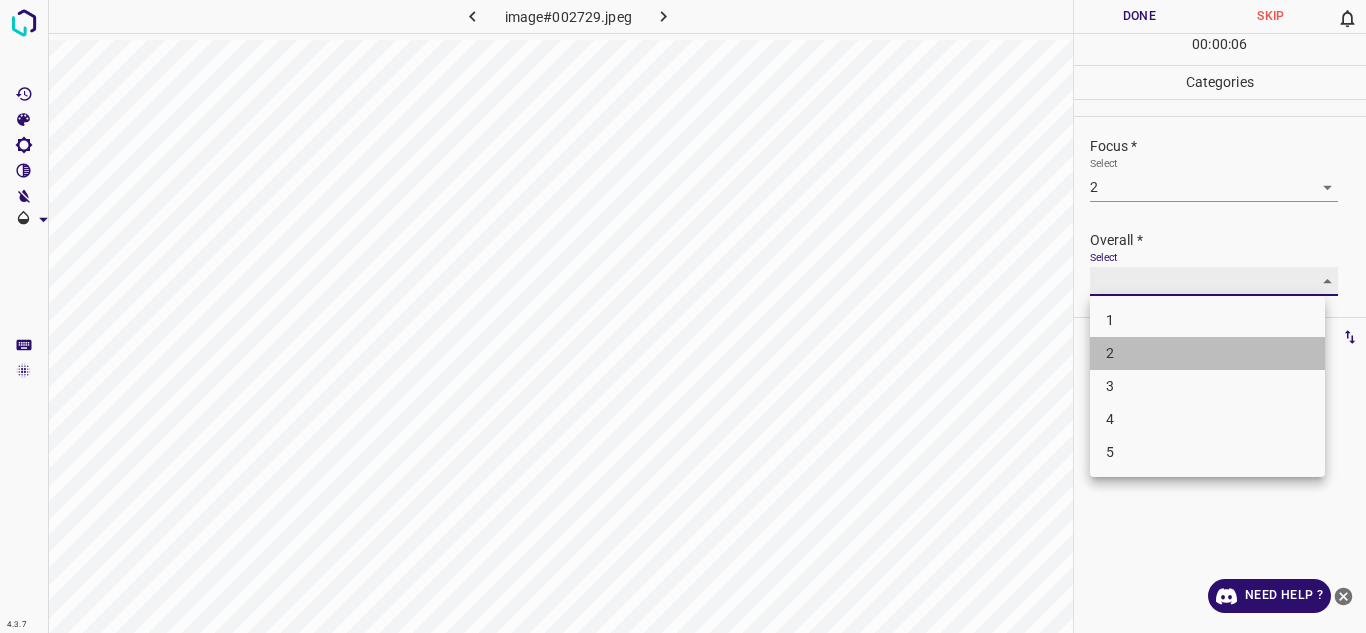 type on "2" 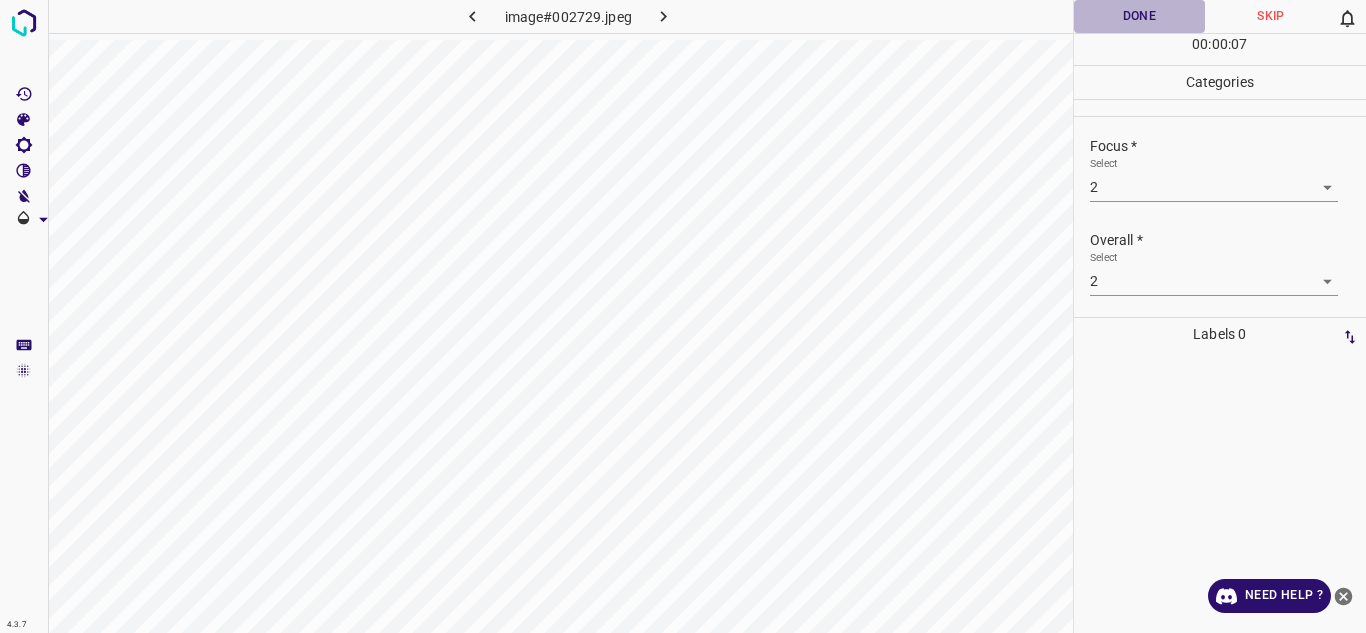 click on "Done" at bounding box center (1140, 16) 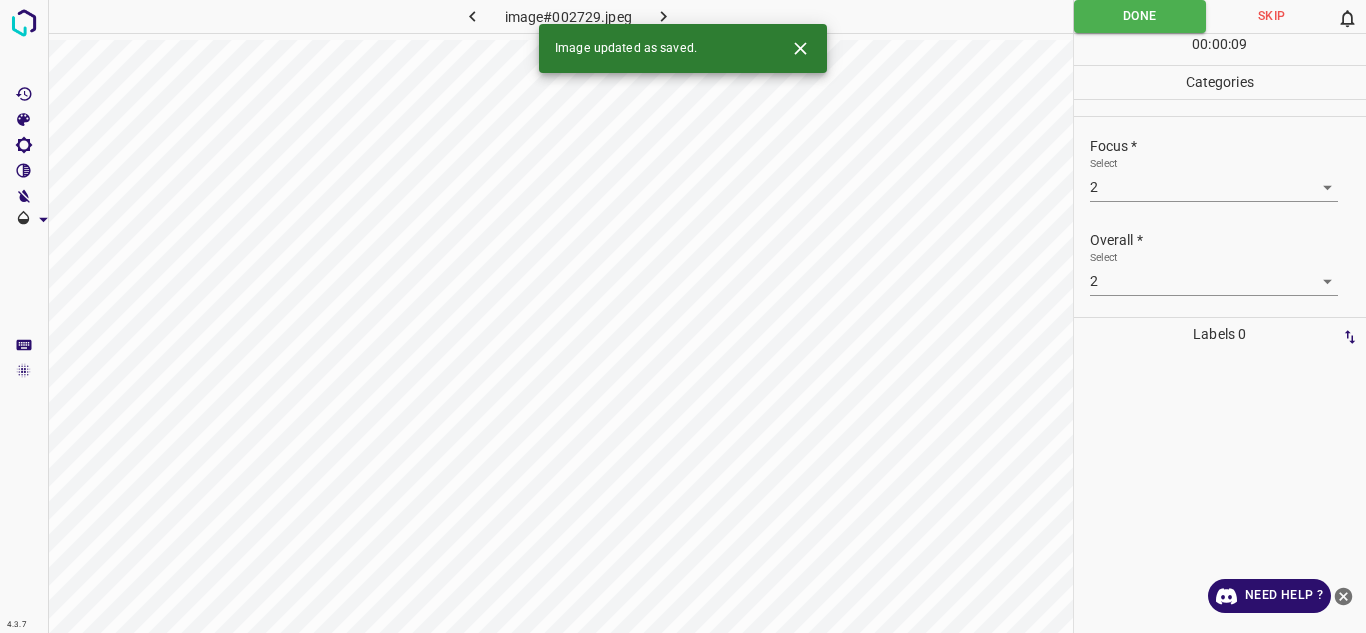 click on "Image updated as saved." at bounding box center (683, 48) 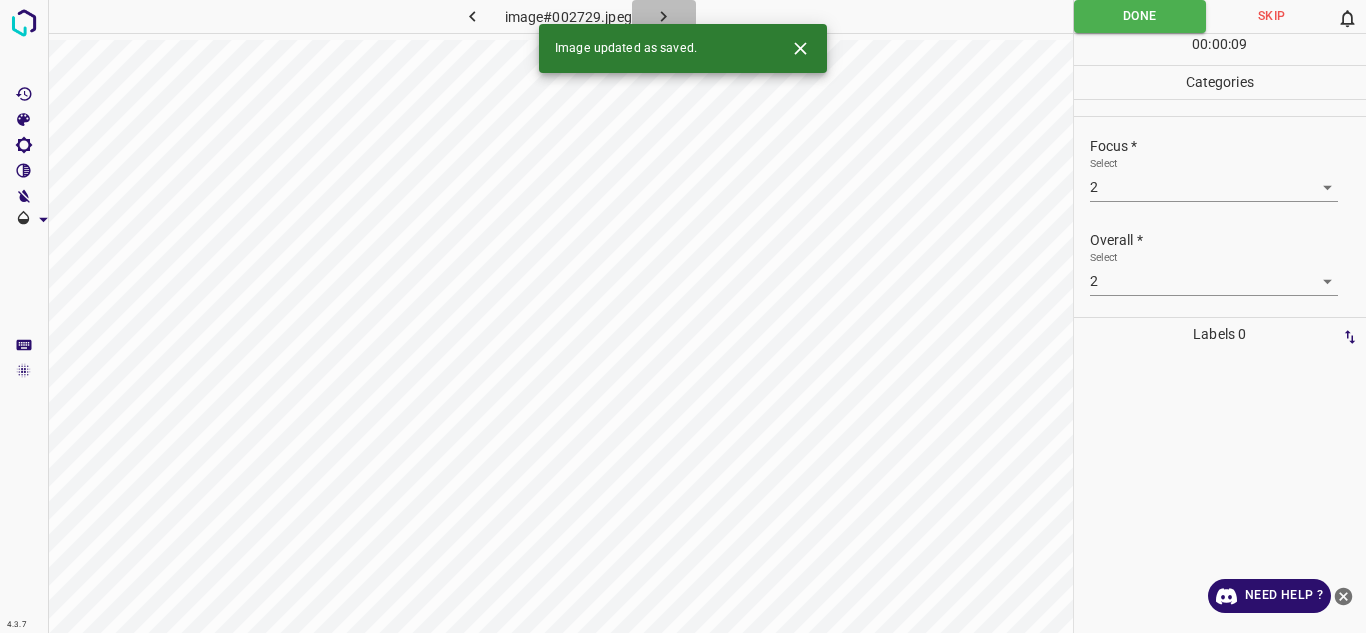 click 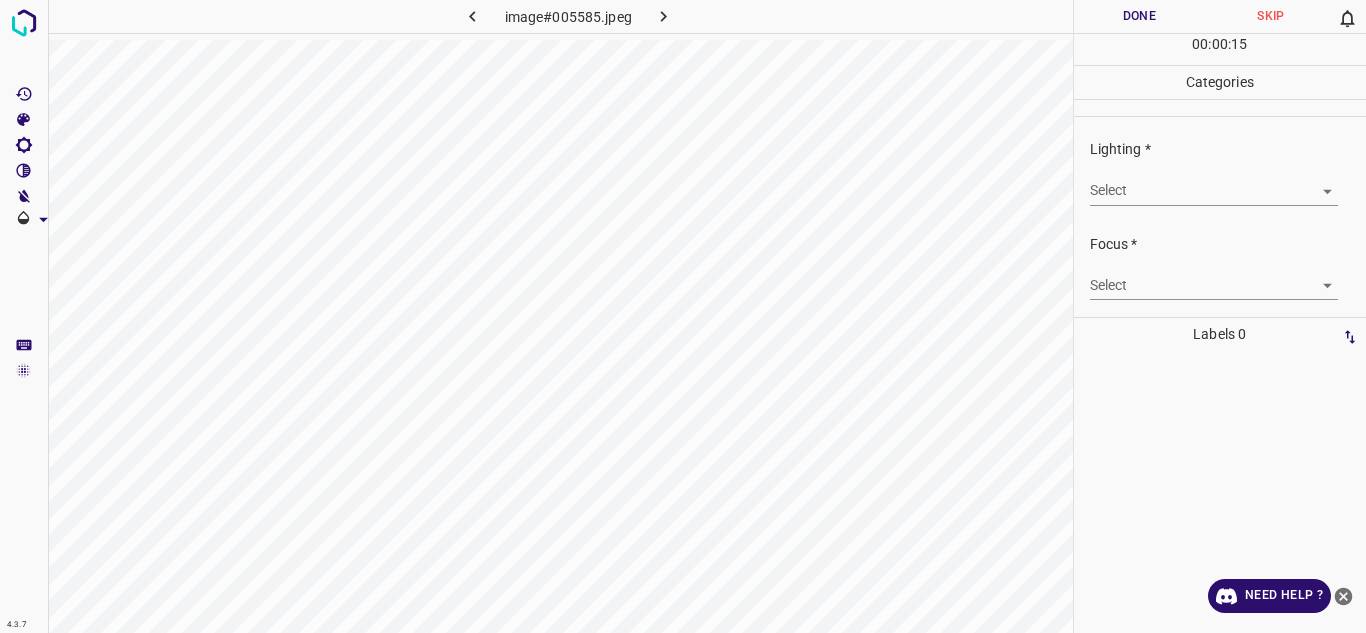 click on "Lighting *  Select ​" at bounding box center [1220, 172] 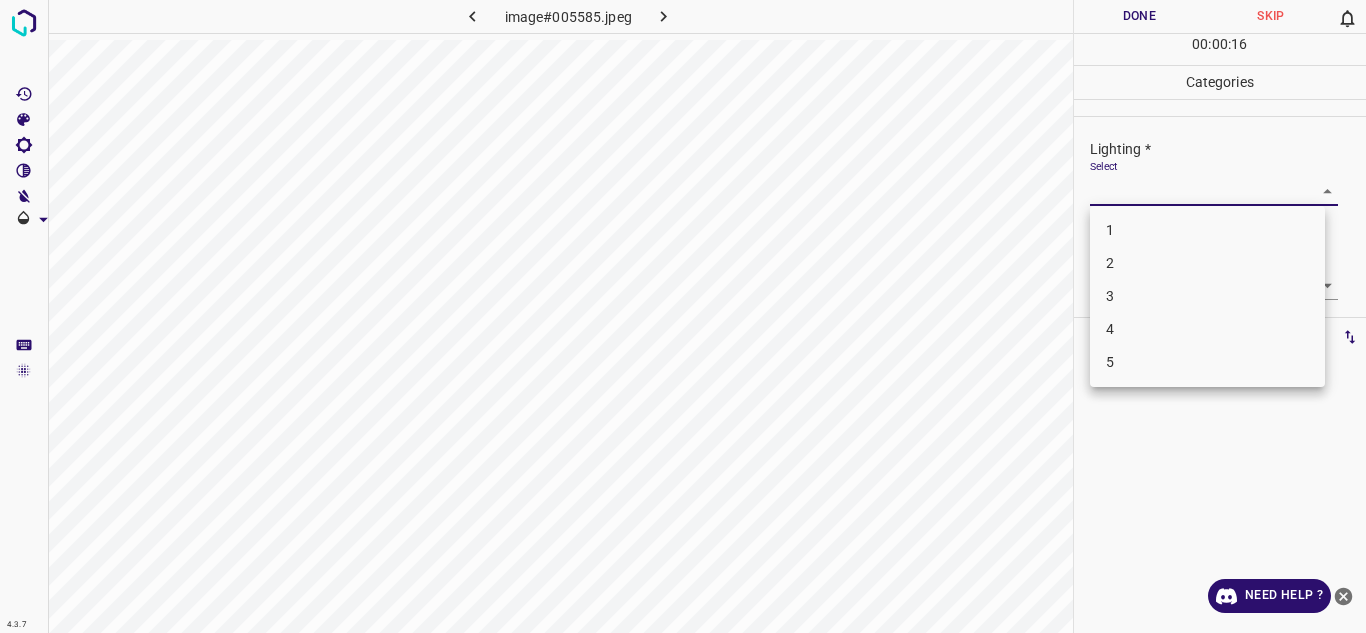 click on "4.3.7 image#005585.jpeg Done Skip 0 00   : 00   : 16   Categories Lighting *  Select ​ Focus *  Select ​ Overall *  Select ​ Labels   0 Categories 1 Lighting 2 Focus 3 Overall Tools Space Change between modes (Draw & Edit) I Auto labeling R Restore zoom M Zoom in N Zoom out Delete Delete selecte label Filters Z Restore filters X Saturation filter C Brightness filter V Contrast filter B Gray scale filter General O Download Need Help ? Texto original Valora esta traducción Tu opinión servirá para ayudar a mejorar el Traductor de Google - Text - Hide - Delete 1 2 3 4 5" at bounding box center [683, 316] 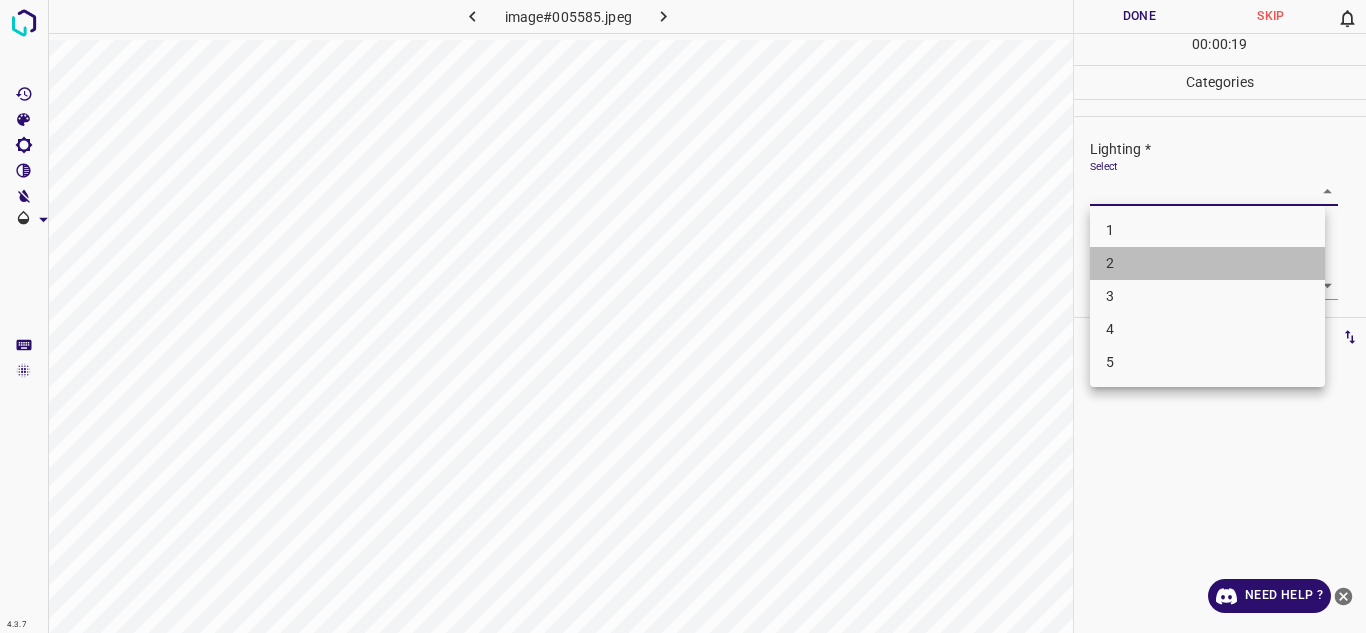 click on "2" at bounding box center (1207, 263) 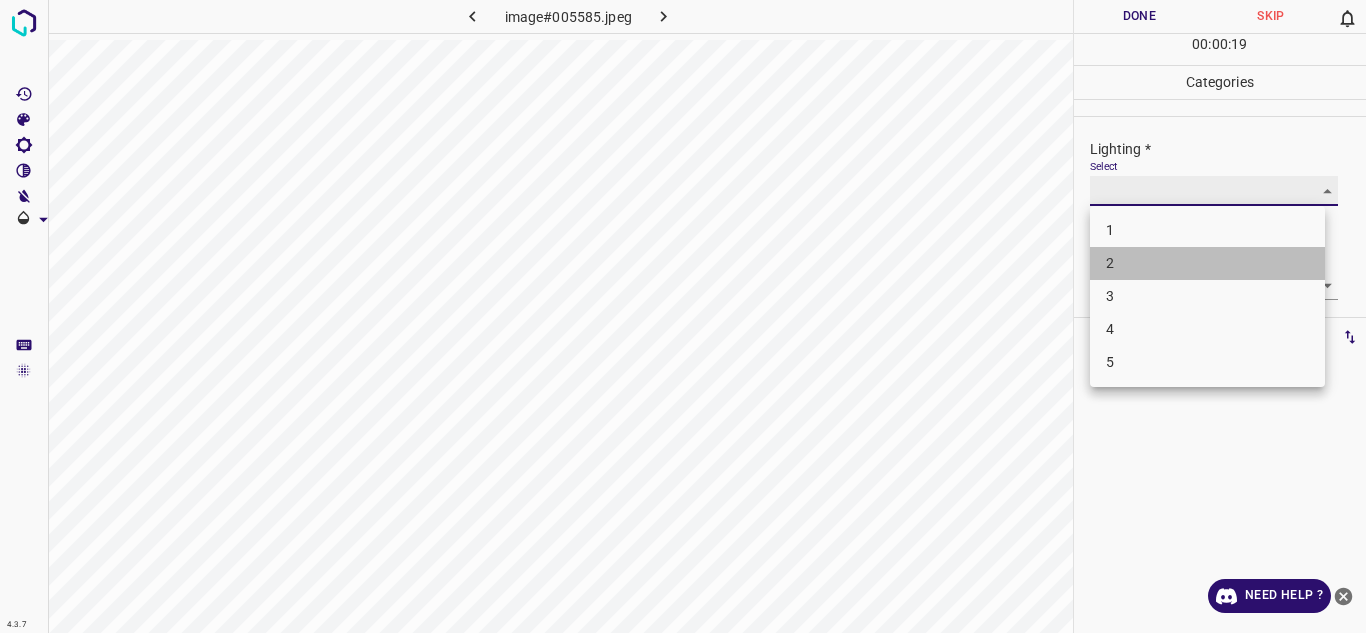 type on "2" 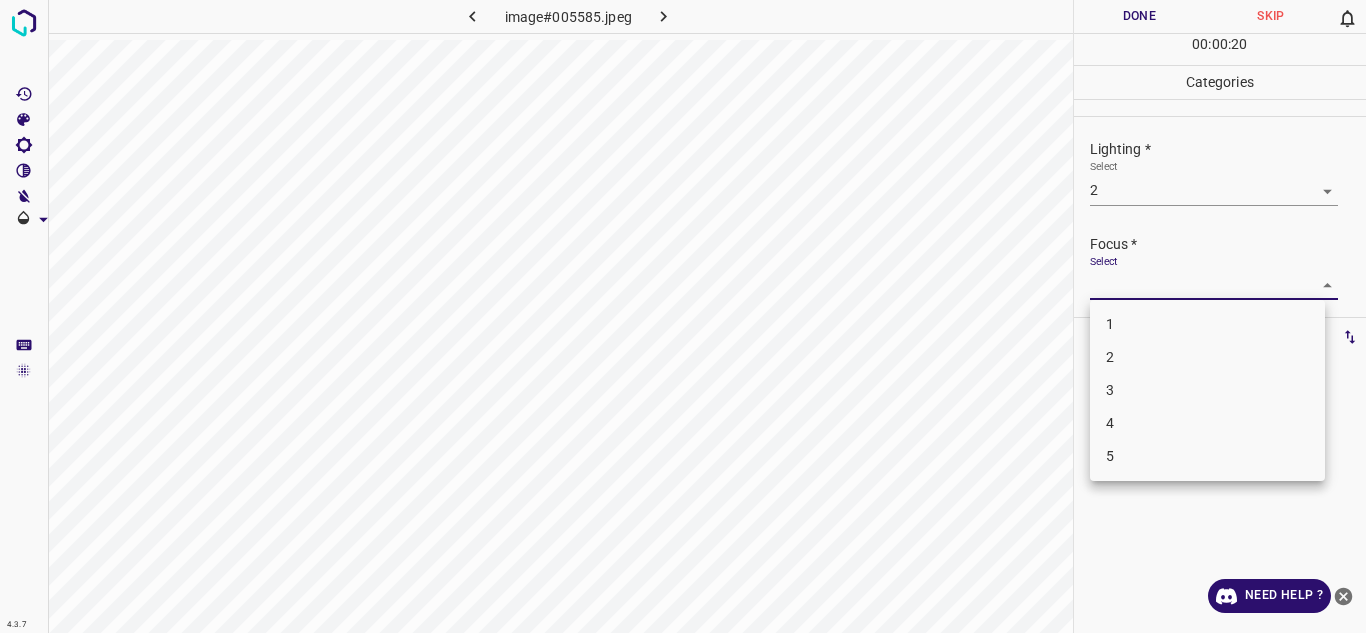 drag, startPoint x: 1161, startPoint y: 274, endPoint x: 1160, endPoint y: 357, distance: 83.00603 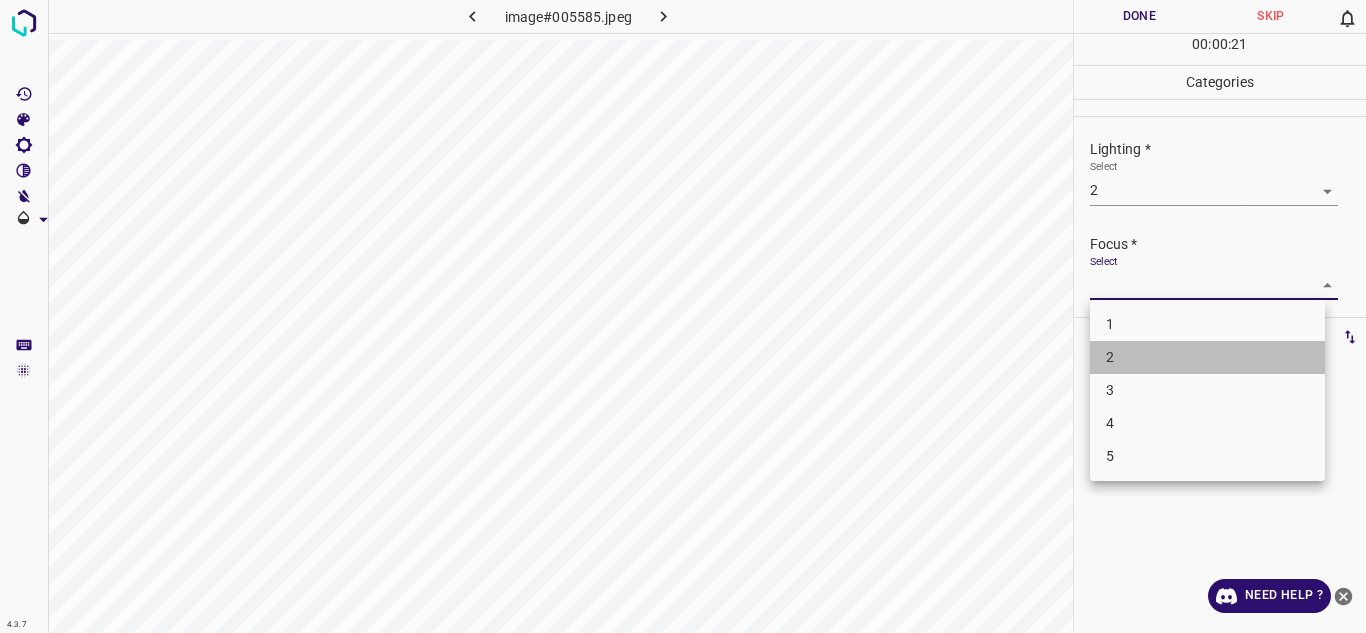 click on "2" at bounding box center [1207, 357] 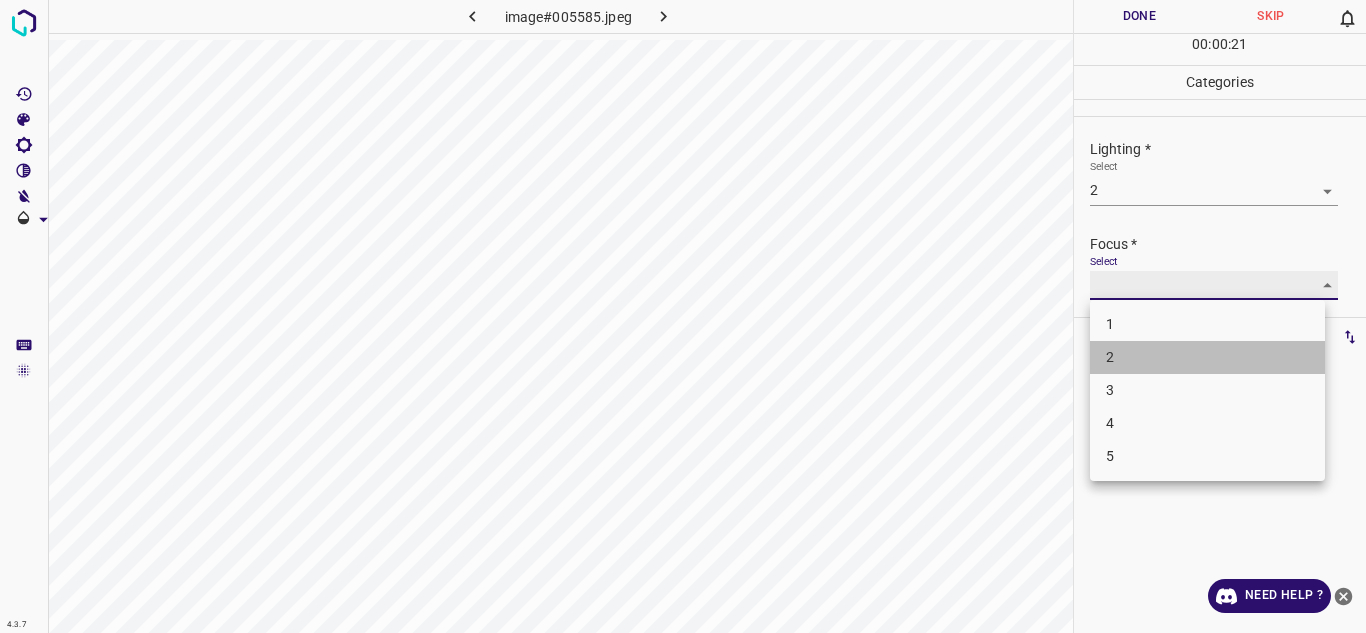 type on "2" 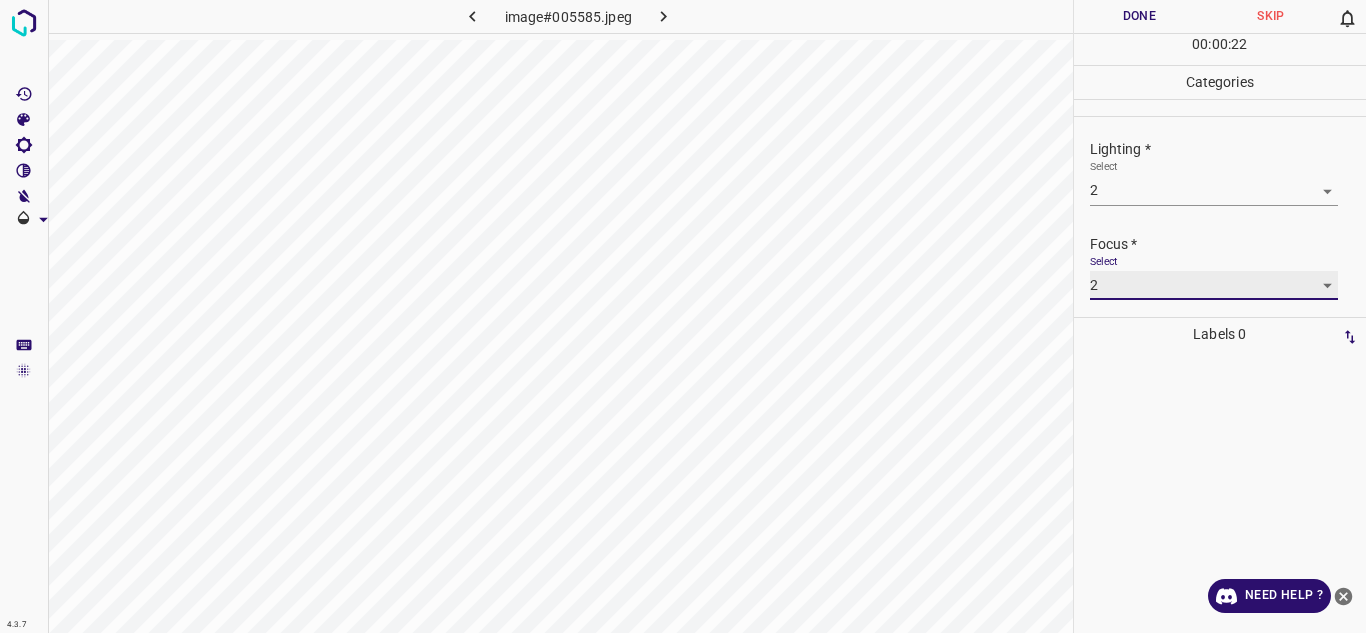 scroll, scrollTop: 98, scrollLeft: 0, axis: vertical 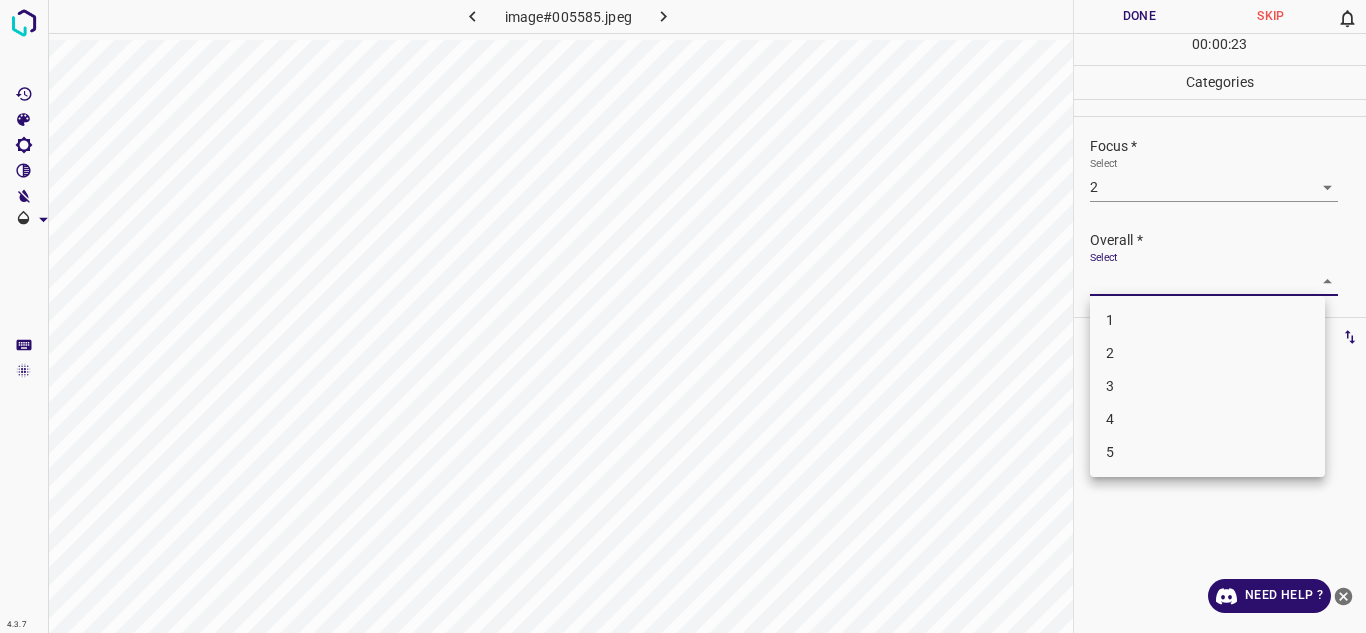 drag, startPoint x: 1294, startPoint y: 274, endPoint x: 1215, endPoint y: 342, distance: 104.23531 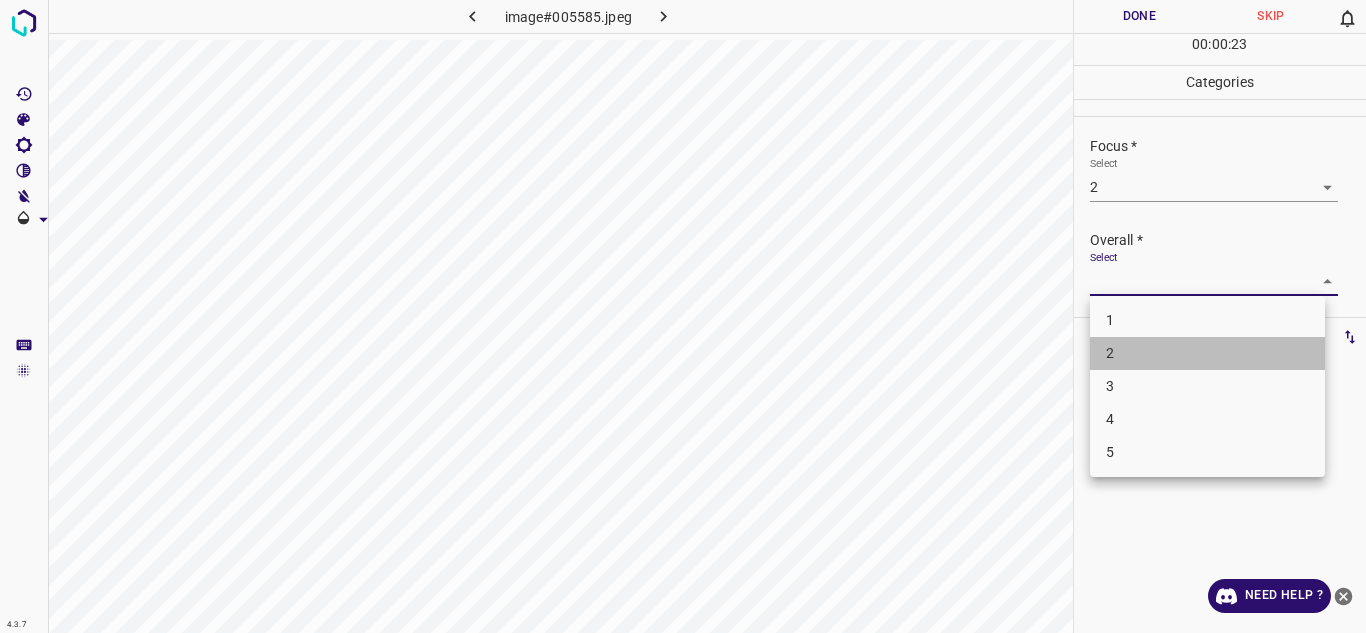 click on "2" at bounding box center [1207, 353] 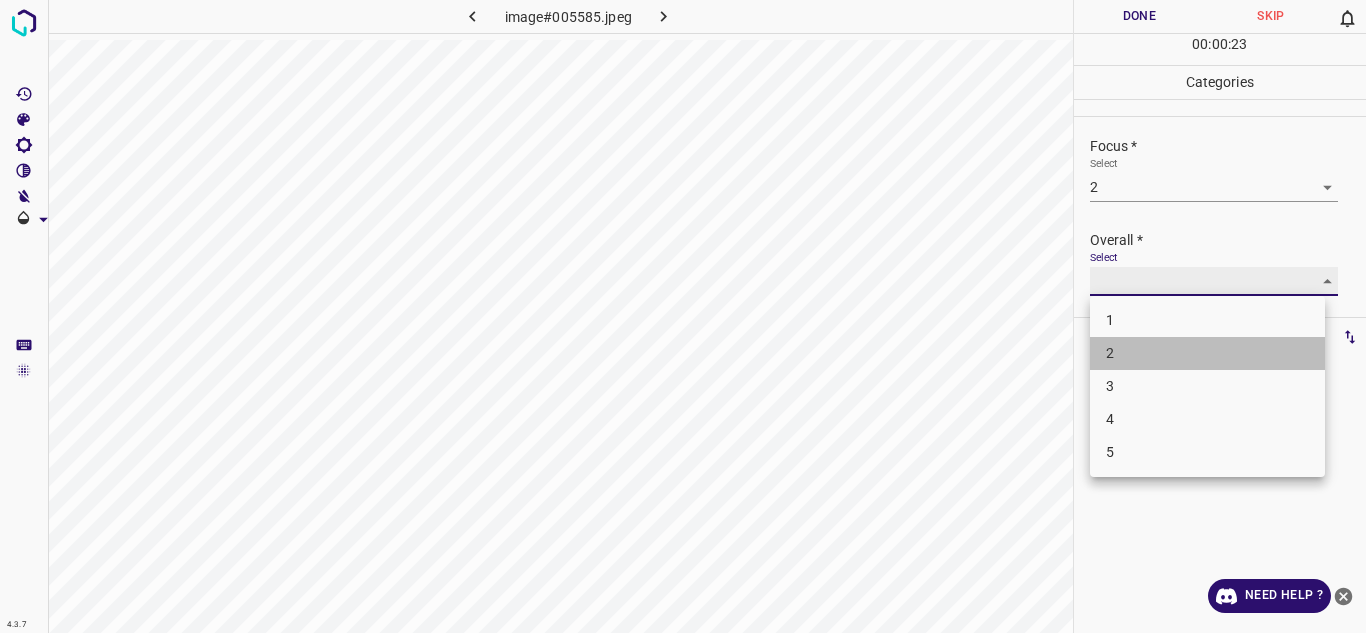 type on "2" 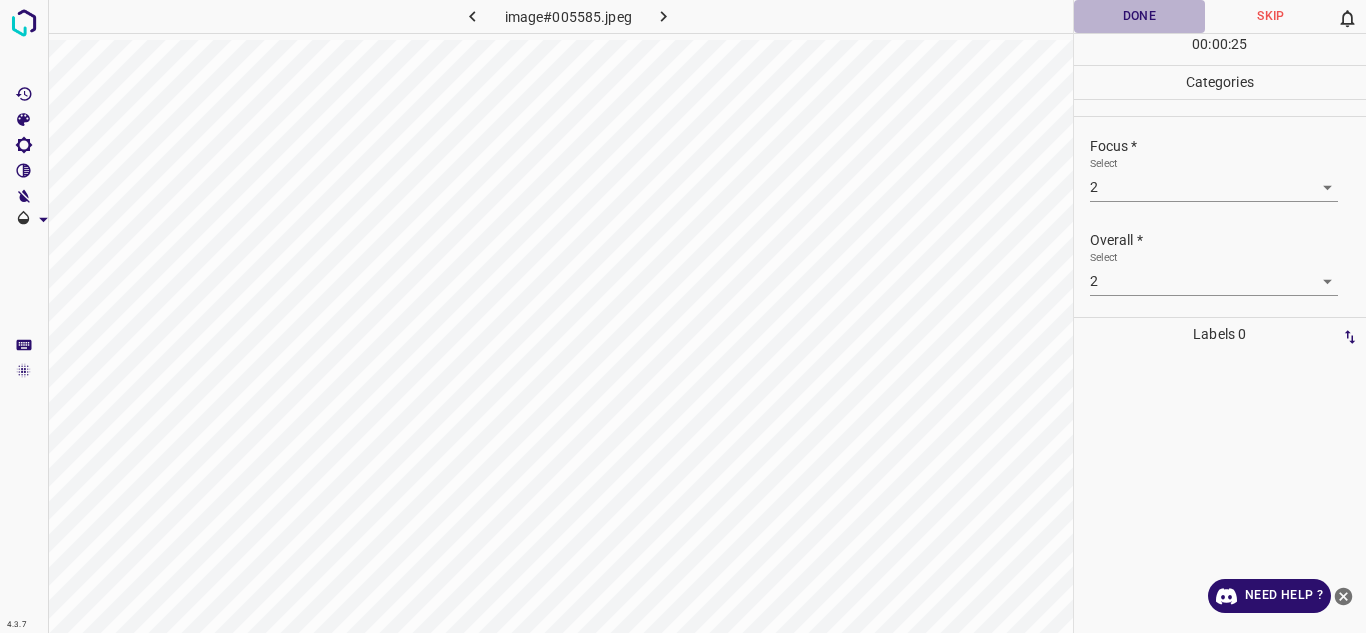 click on "Done" at bounding box center [1140, 16] 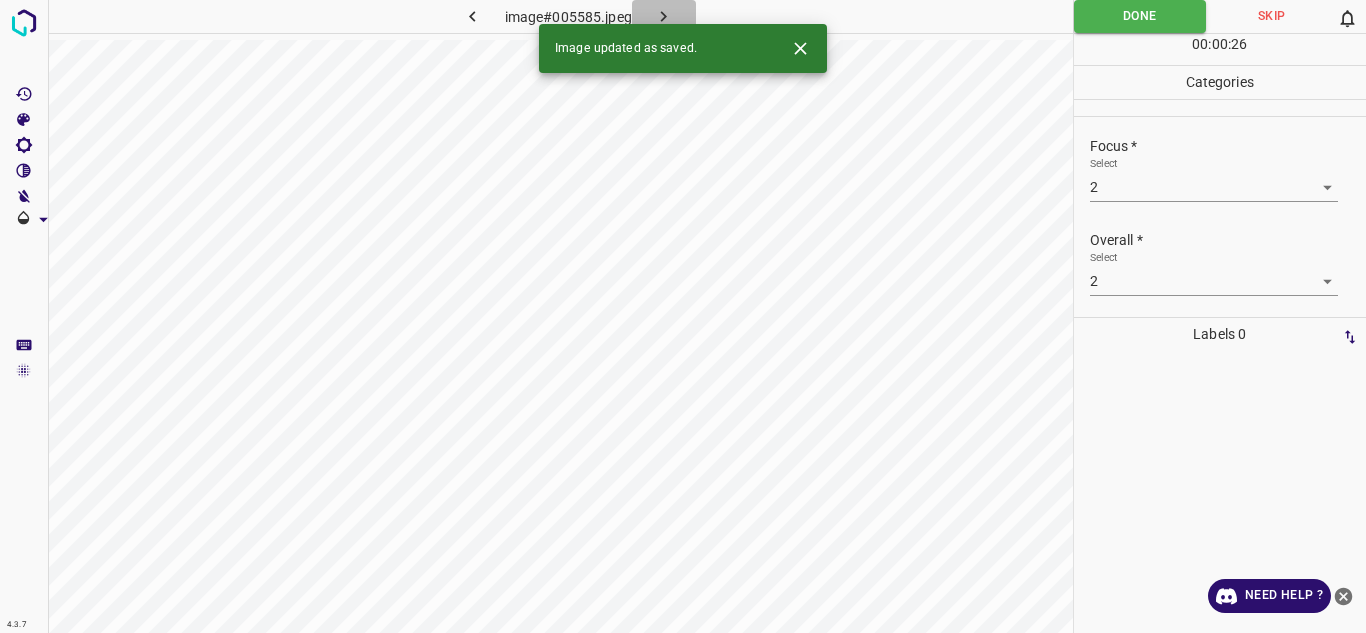 click at bounding box center [664, 16] 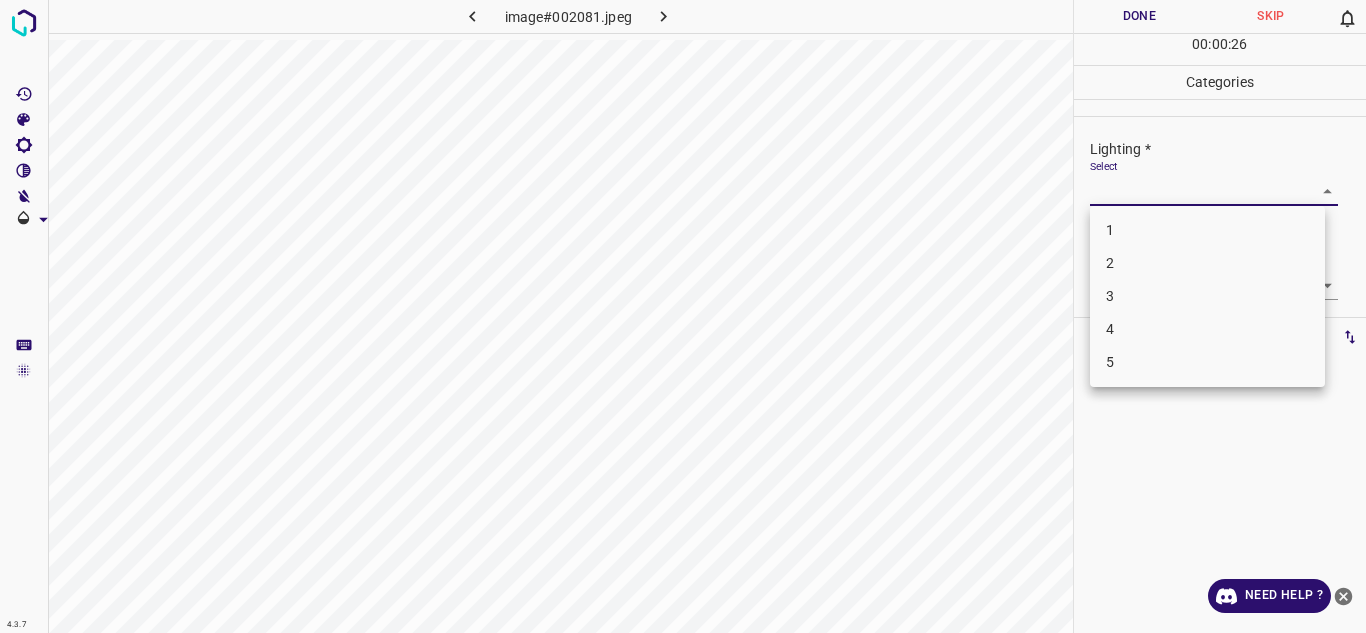 click on "4.3.7 image#002081.jpeg Done Skip 0 00   : 00   : 26   Categories Lighting *  Select ​ Focus *  Select ​ Overall *  Select ​ Labels   0 Categories 1 Lighting 2 Focus 3 Overall Tools Space Change between modes (Draw & Edit) I Auto labeling R Restore zoom M Zoom in N Zoom out Delete Delete selecte label Filters Z Restore filters X Saturation filter C Brightness filter V Contrast filter B Gray scale filter General O Download Need Help ? Texto original Valora esta traducción Tu opinión servirá para ayudar a mejorar el Traductor de Google - Text - Hide - Delete 1 2 3 4 5" at bounding box center (683, 316) 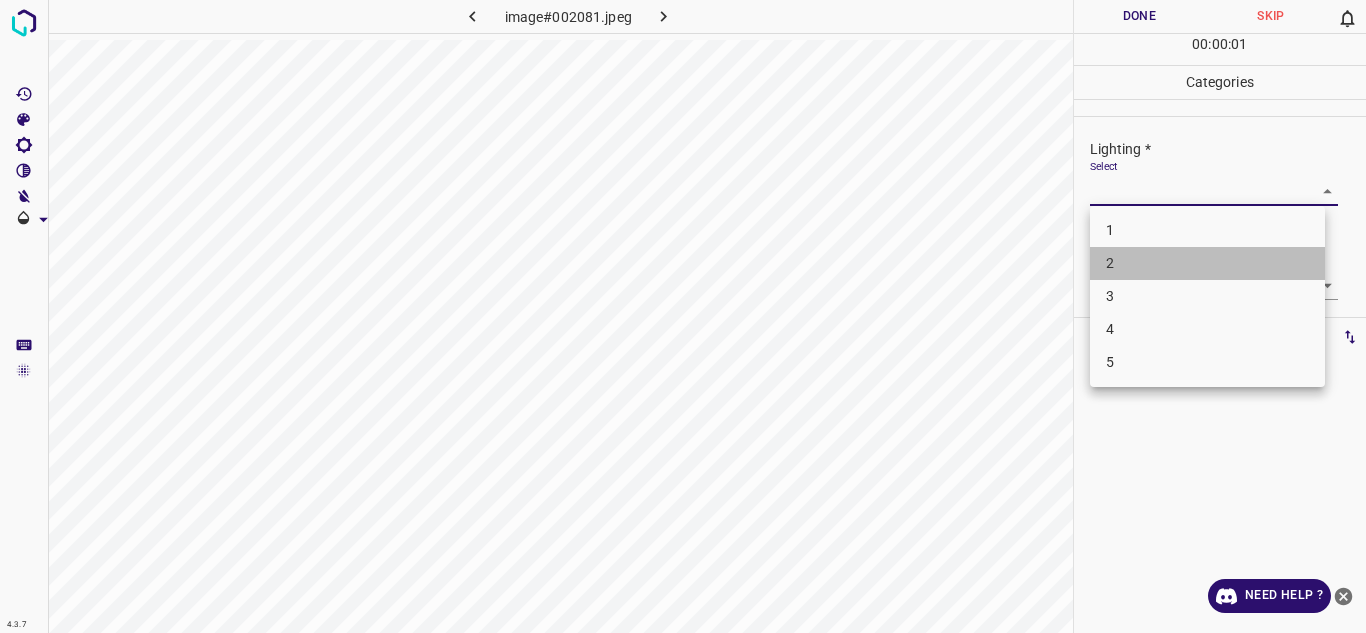 click on "2" at bounding box center [1207, 263] 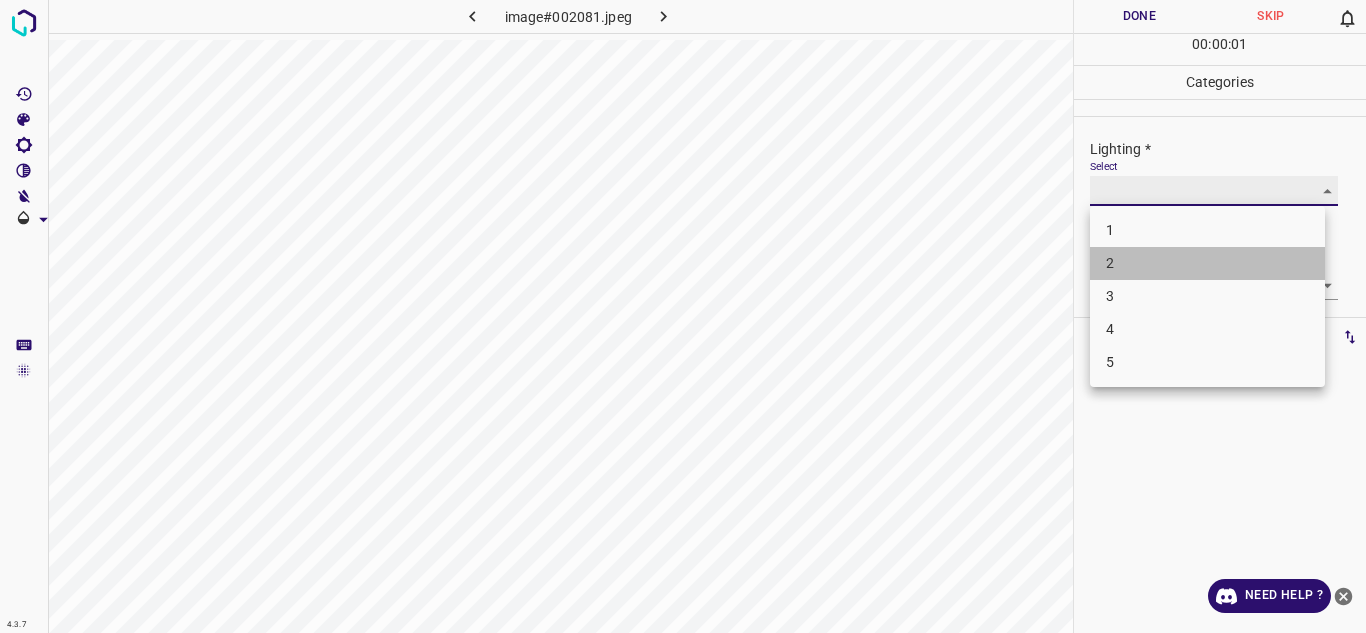 type on "2" 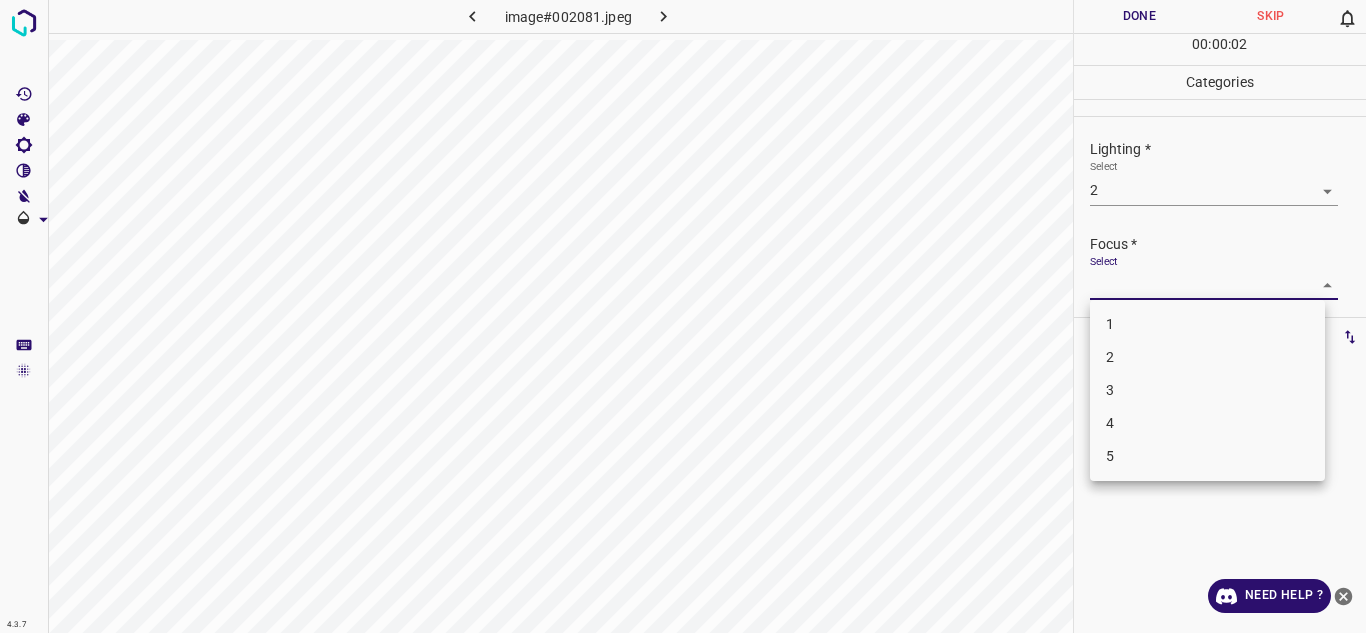 click on "4.3.7 image#002081.jpeg Done Skip 0 00   : 00   : 02   Categories Lighting *  Select 2 2 Focus *  Select ​ Overall *  Select ​ Labels   0 Categories 1 Lighting 2 Focus 3 Overall Tools Space Change between modes (Draw & Edit) I Auto labeling R Restore zoom M Zoom in N Zoom out Delete Delete selecte label Filters Z Restore filters X Saturation filter C Brightness filter V Contrast filter B Gray scale filter General O Download Need Help ? Texto original Valora esta traducción Tu opinión servirá para ayudar a mejorar el Traductor de Google - Text - Hide - Delete 1 2 3 4 5" at bounding box center [683, 316] 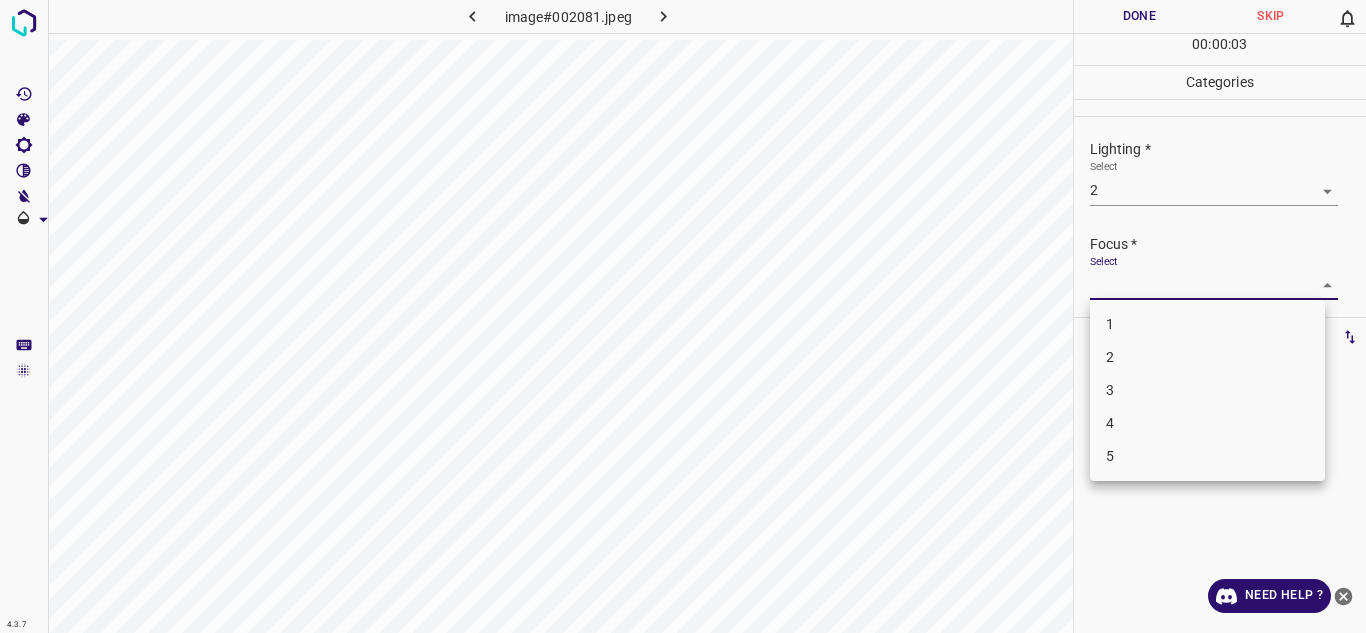 click on "2" at bounding box center [1207, 357] 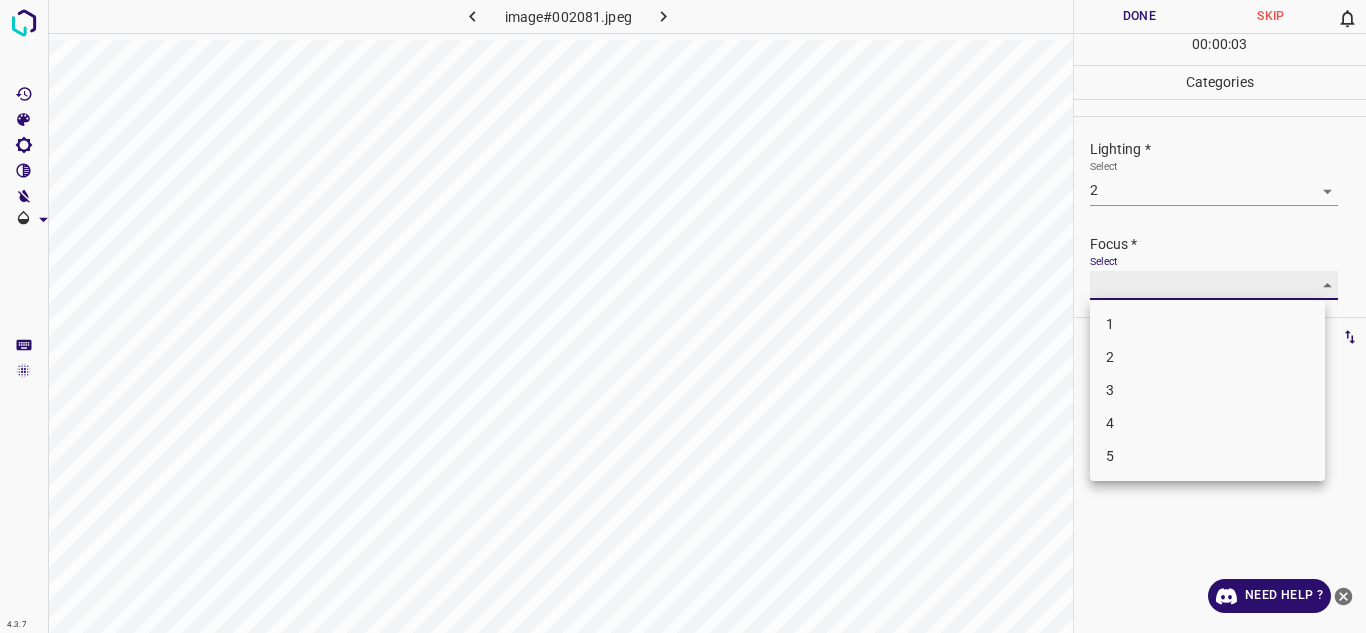 type on "2" 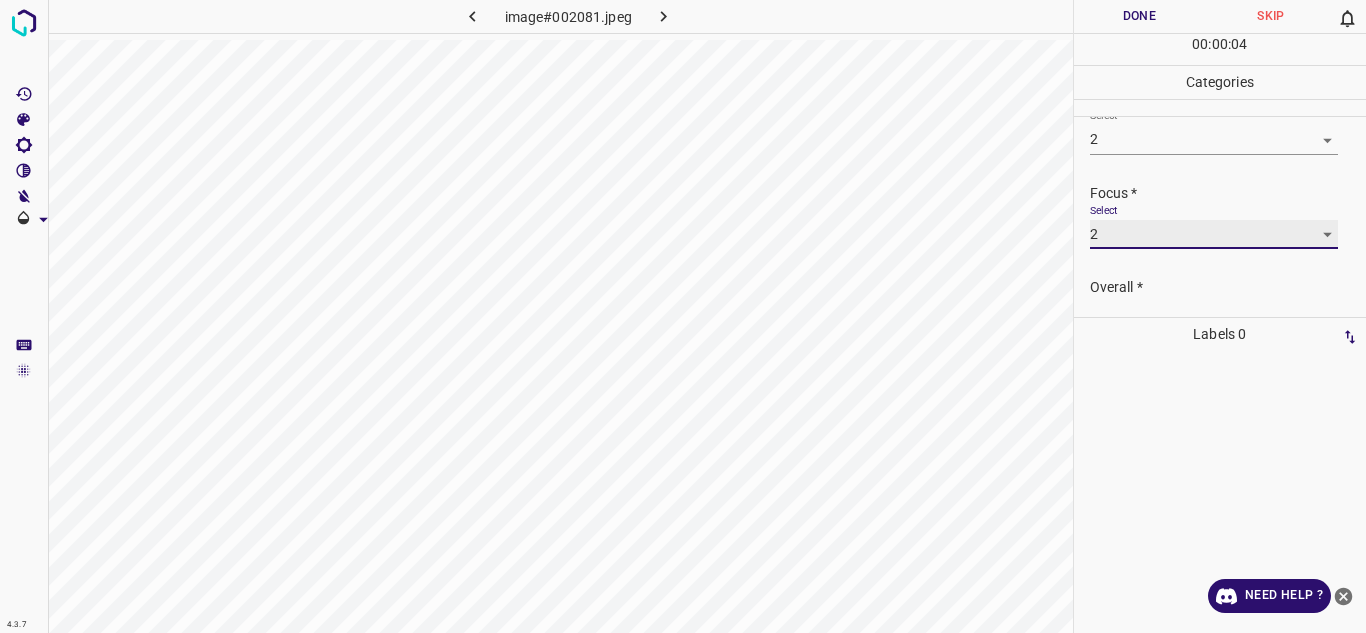 scroll, scrollTop: 98, scrollLeft: 0, axis: vertical 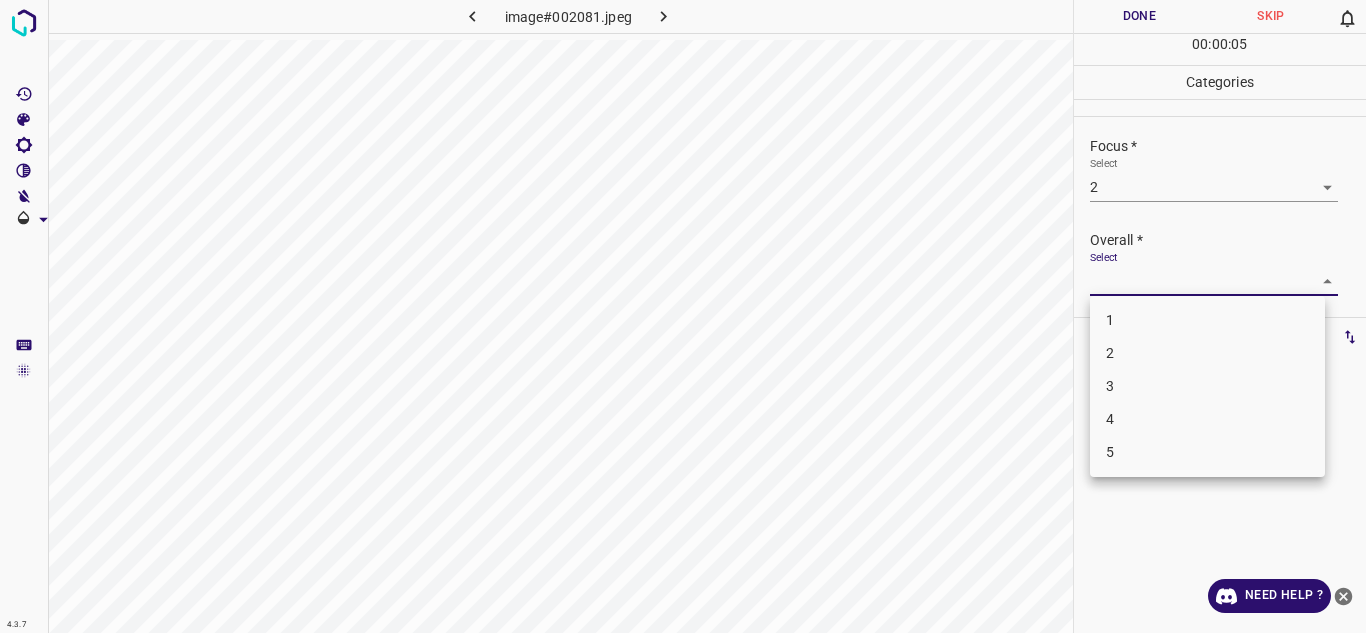 drag, startPoint x: 1290, startPoint y: 280, endPoint x: 1185, endPoint y: 363, distance: 133.84319 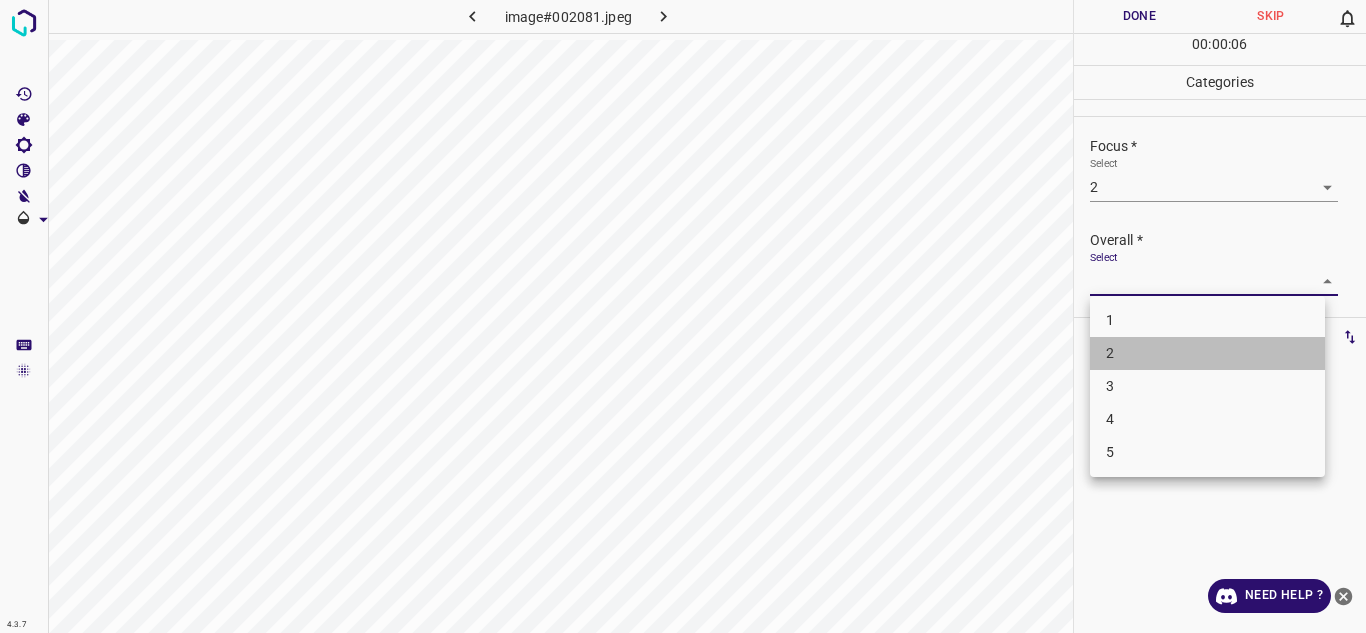 click on "2" at bounding box center (1207, 353) 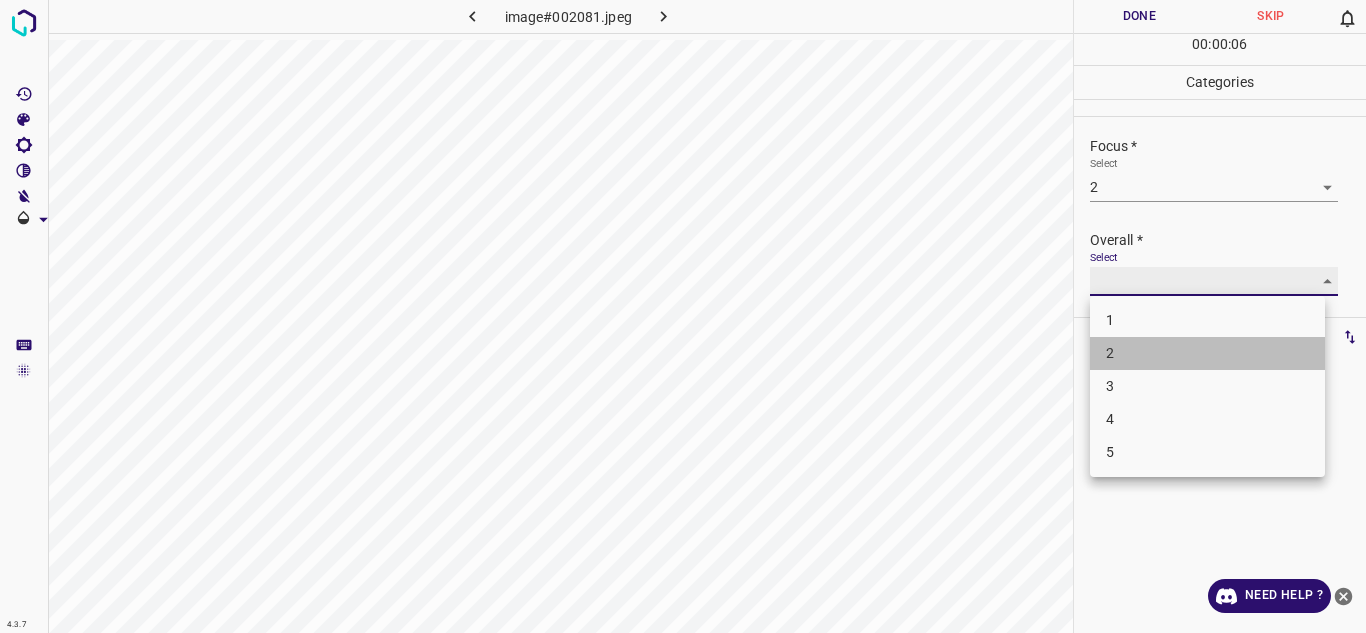 type on "2" 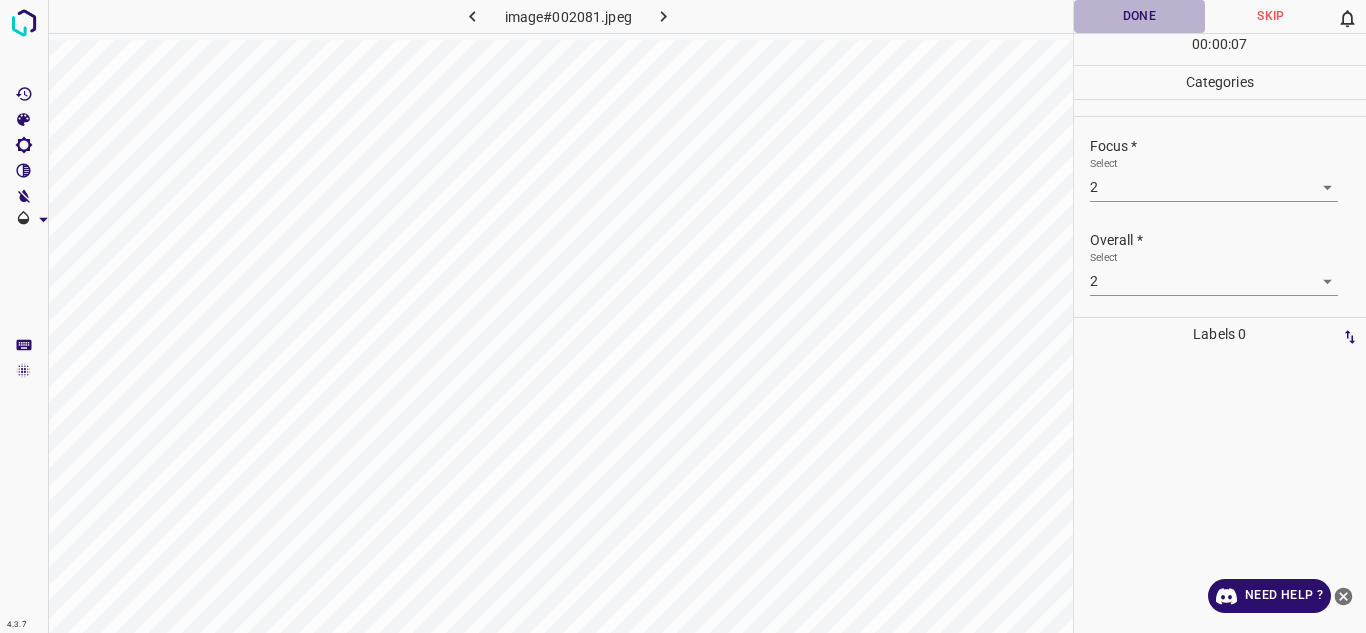 click on "Done" at bounding box center (1140, 16) 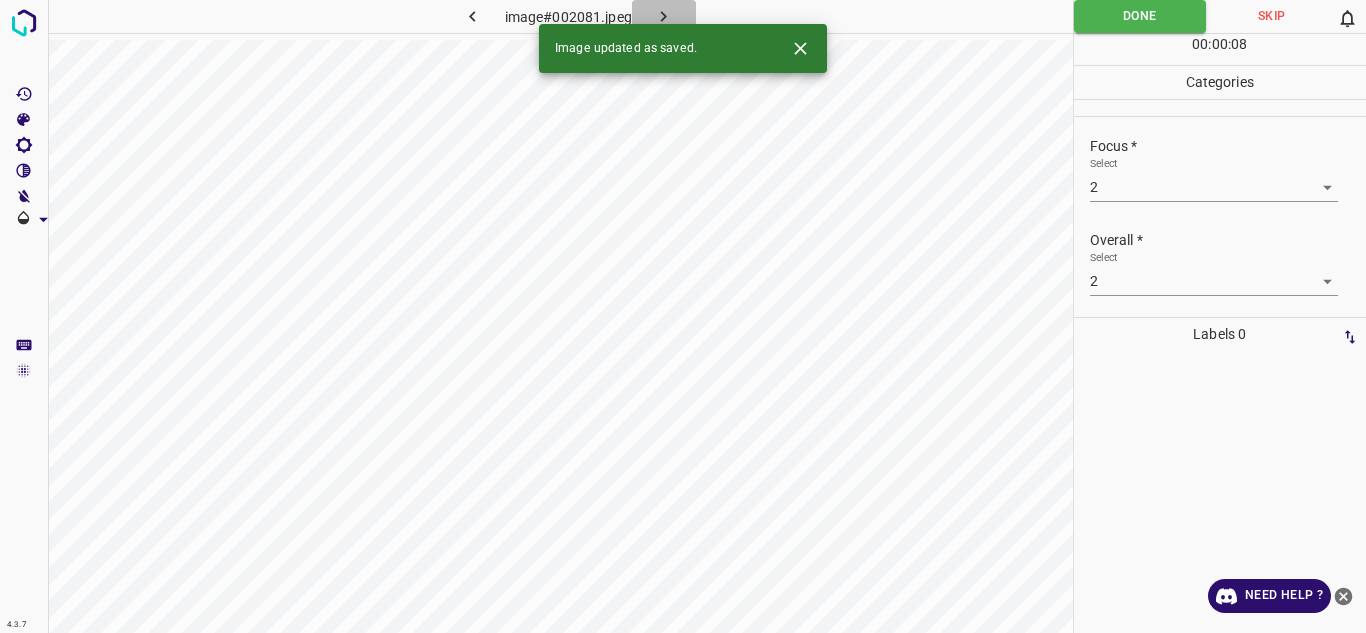 click 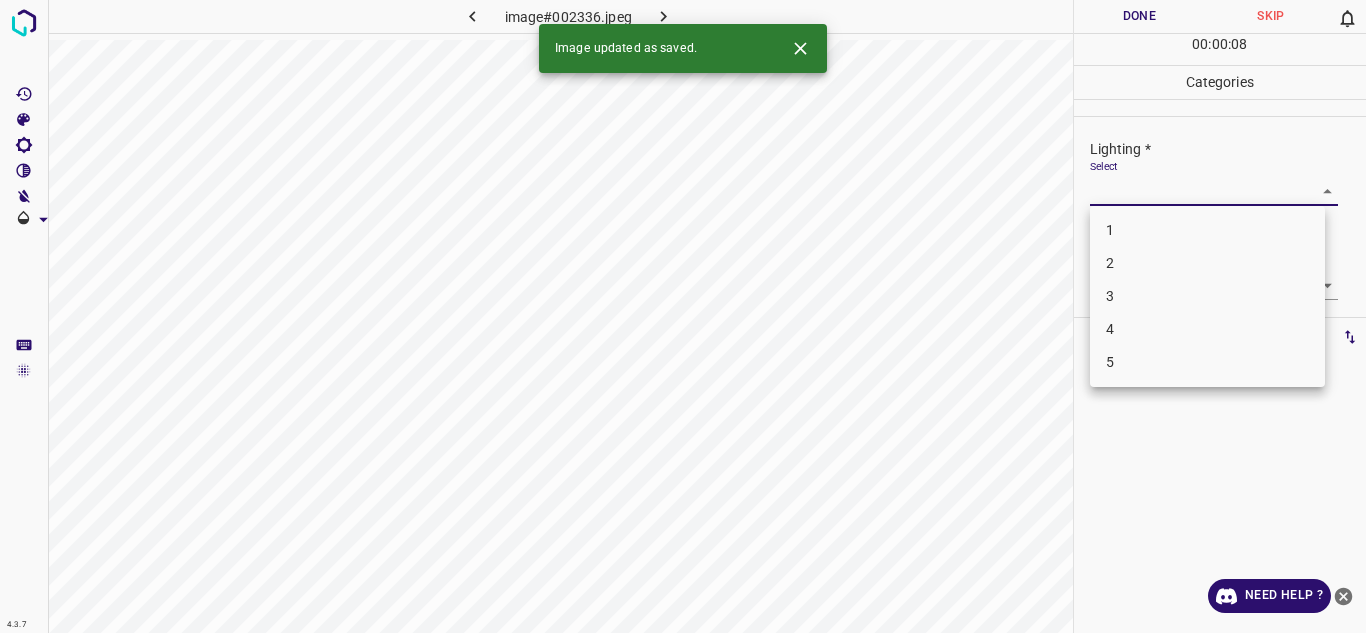 click on "4.3.7 image#002336.jpeg Done Skip 0 00   : 00   : 08   Categories Lighting *  Select ​ Focus *  Select ​ Overall *  Select ​ Labels   0 Categories 1 Lighting 2 Focus 3 Overall Tools Space Change between modes (Draw & Edit) I Auto labeling R Restore zoom M Zoom in N Zoom out Delete Delete selecte label Filters Z Restore filters X Saturation filter C Brightness filter V Contrast filter B Gray scale filter General O Download Image updated as saved. Need Help ? Texto original Valora esta traducción Tu opinión servirá para ayudar a mejorar el Traductor de Google - Text - Hide - Delete 1 2 3 4 5" at bounding box center [683, 316] 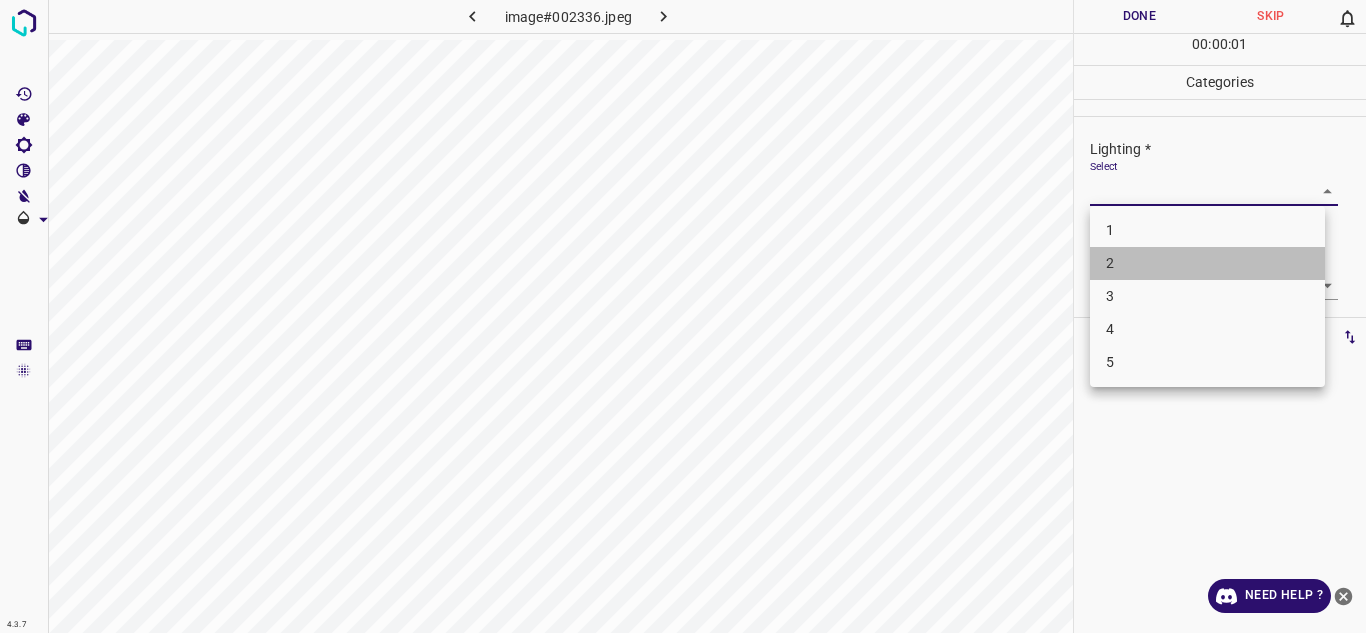 click on "2" at bounding box center [1207, 263] 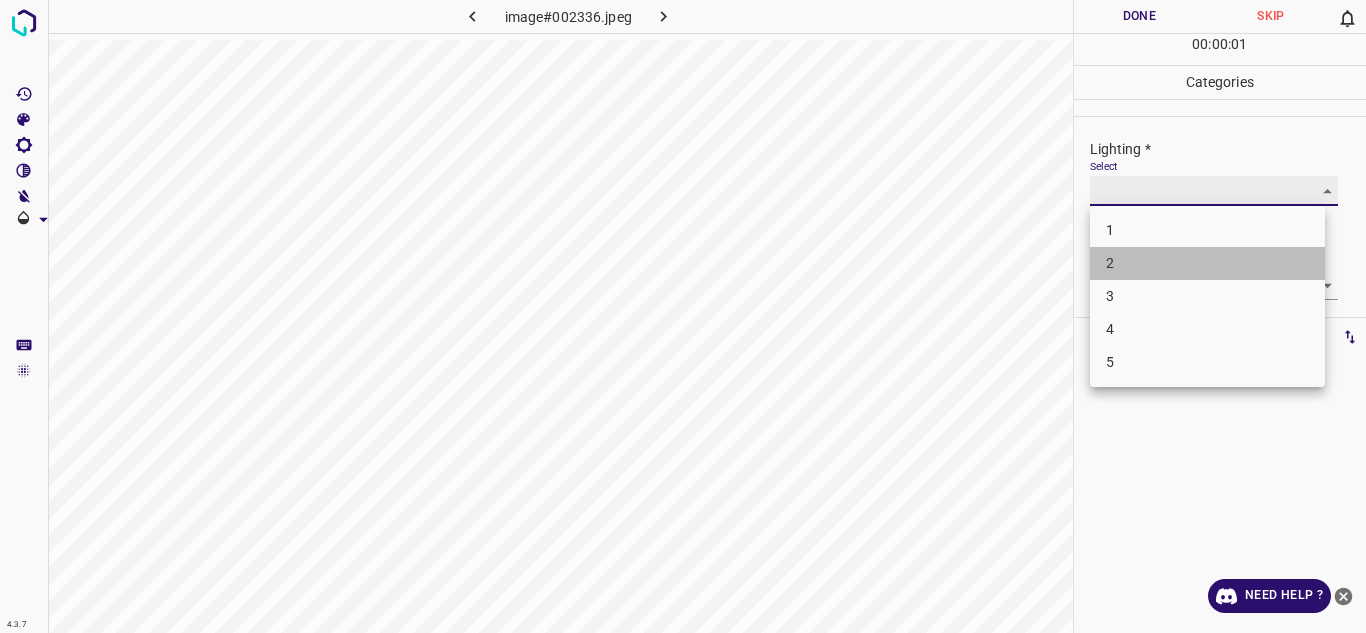type on "2" 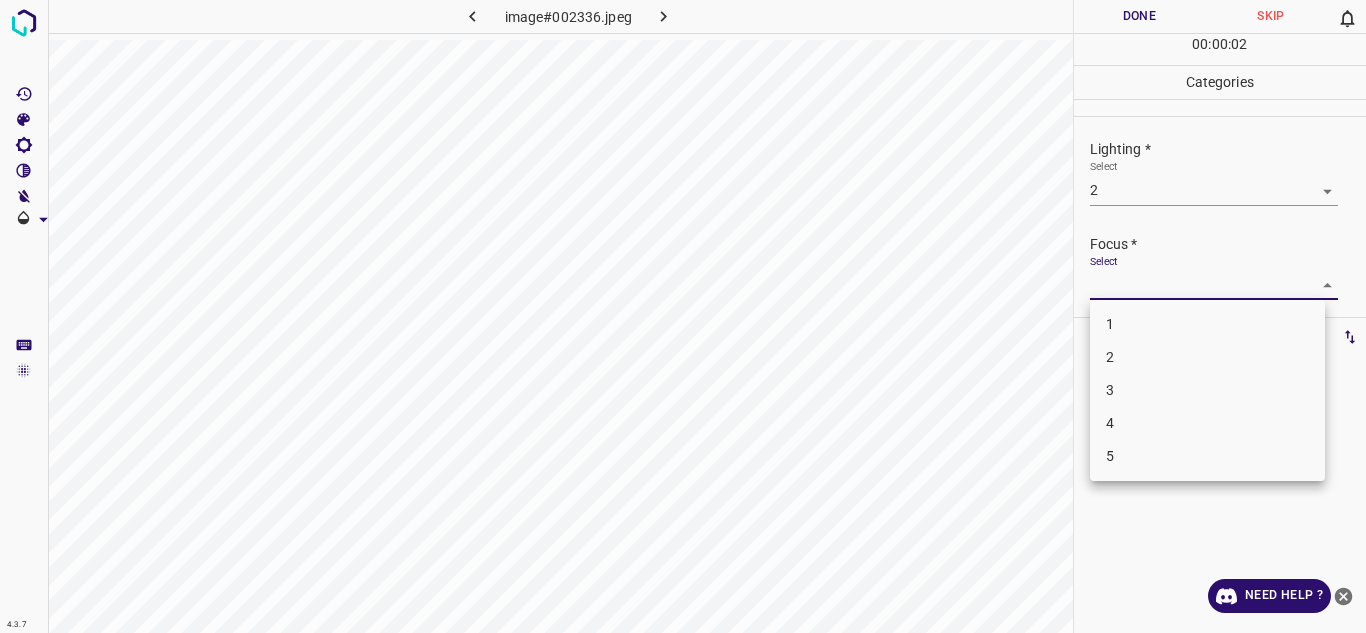 drag, startPoint x: 1165, startPoint y: 277, endPoint x: 1161, endPoint y: 345, distance: 68.117546 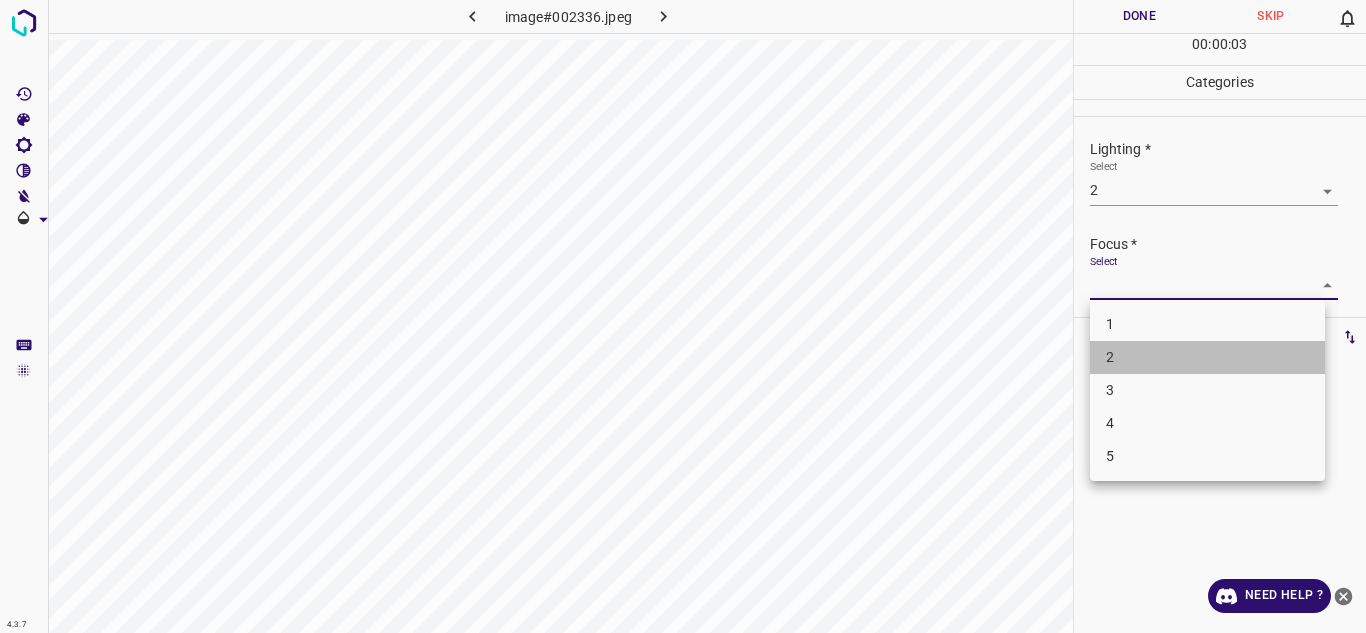 click on "2" at bounding box center (1207, 357) 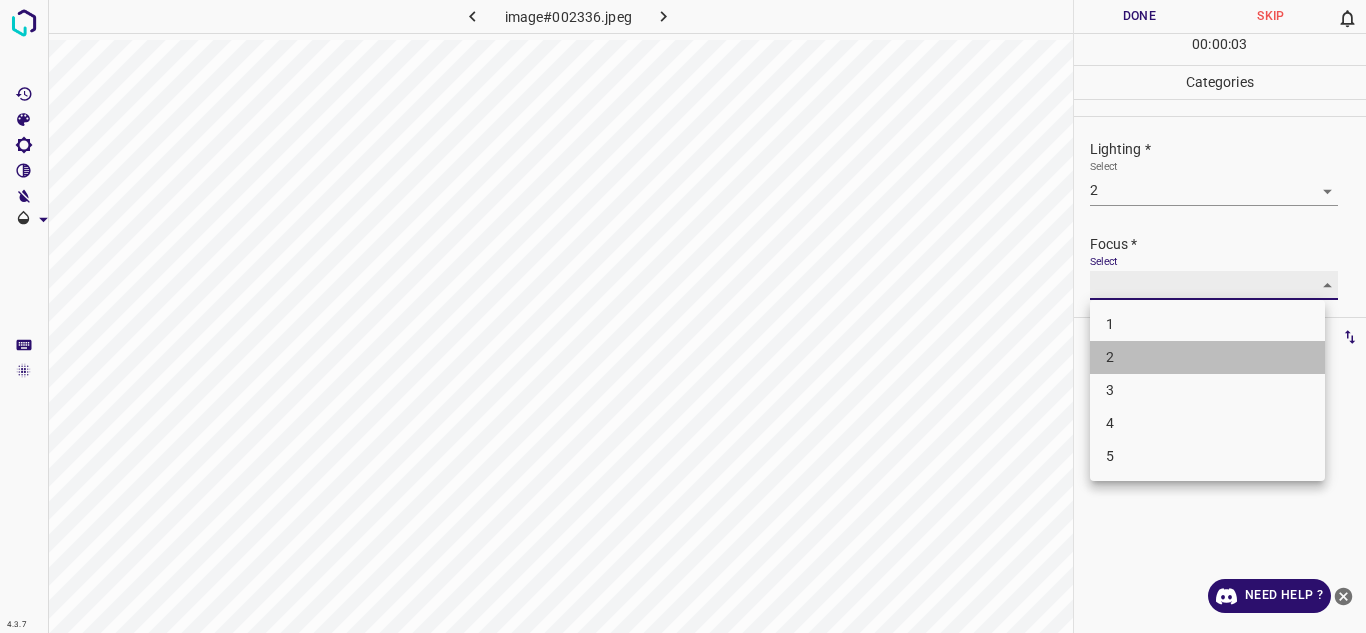 type on "2" 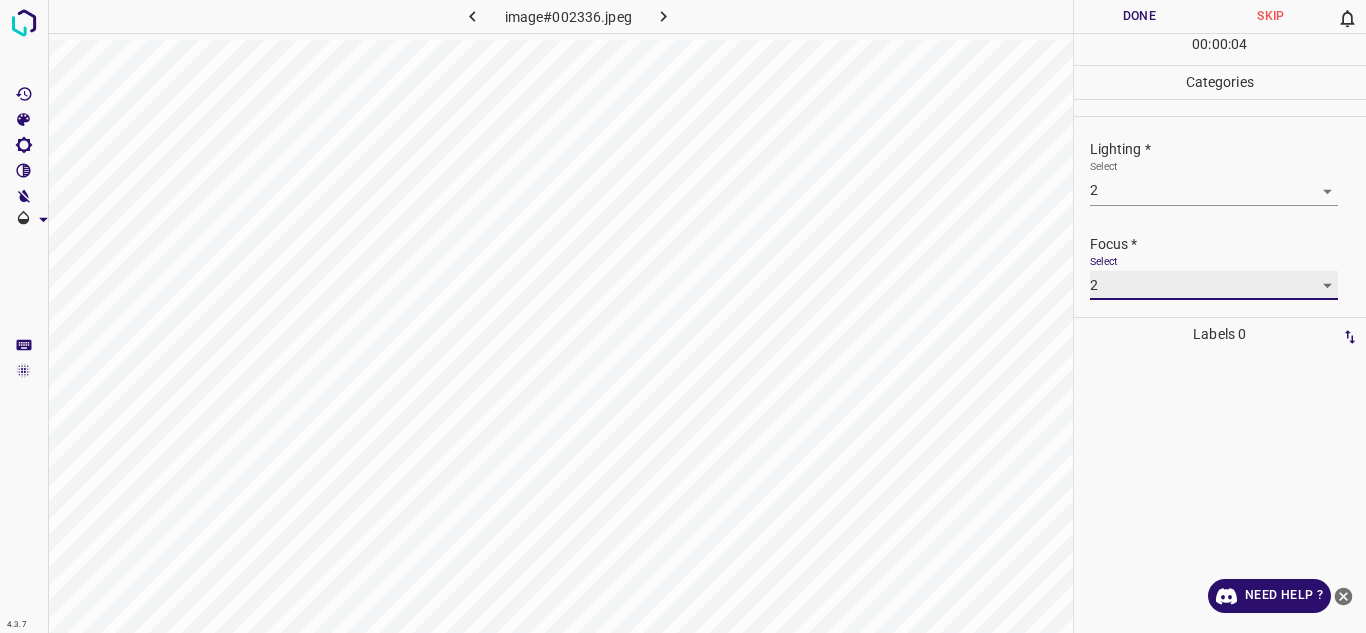 scroll, scrollTop: 98, scrollLeft: 0, axis: vertical 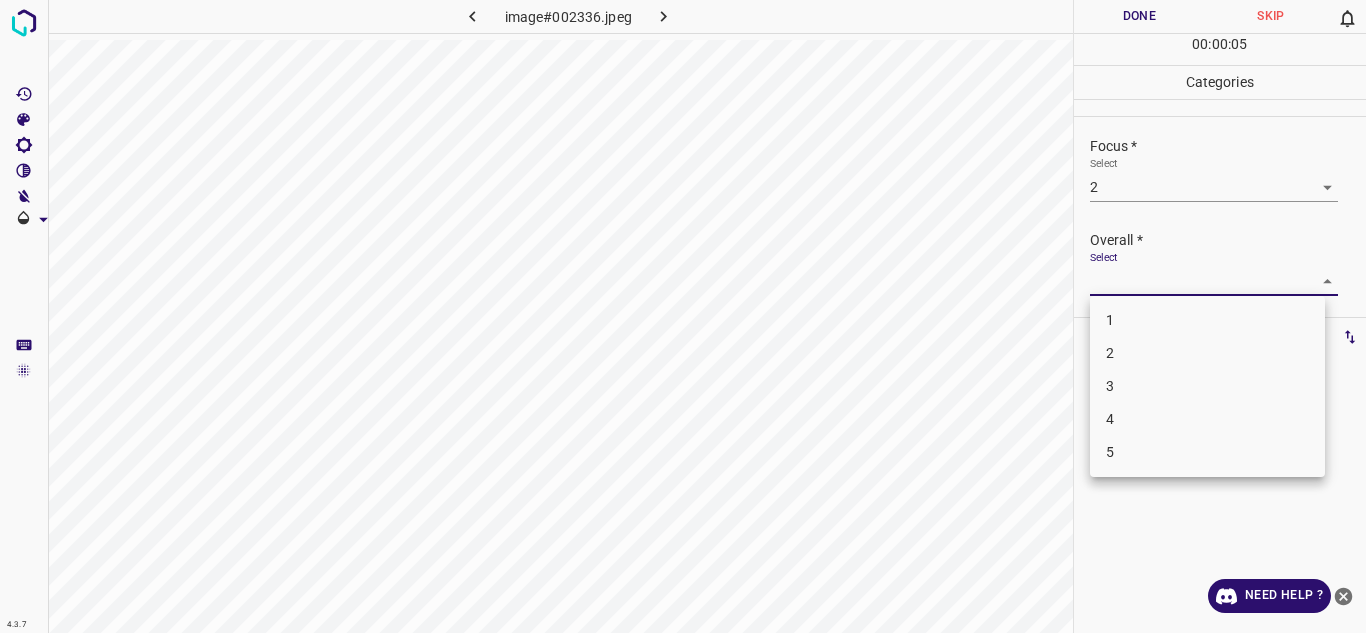 drag, startPoint x: 1307, startPoint y: 274, endPoint x: 1197, endPoint y: 339, distance: 127.769325 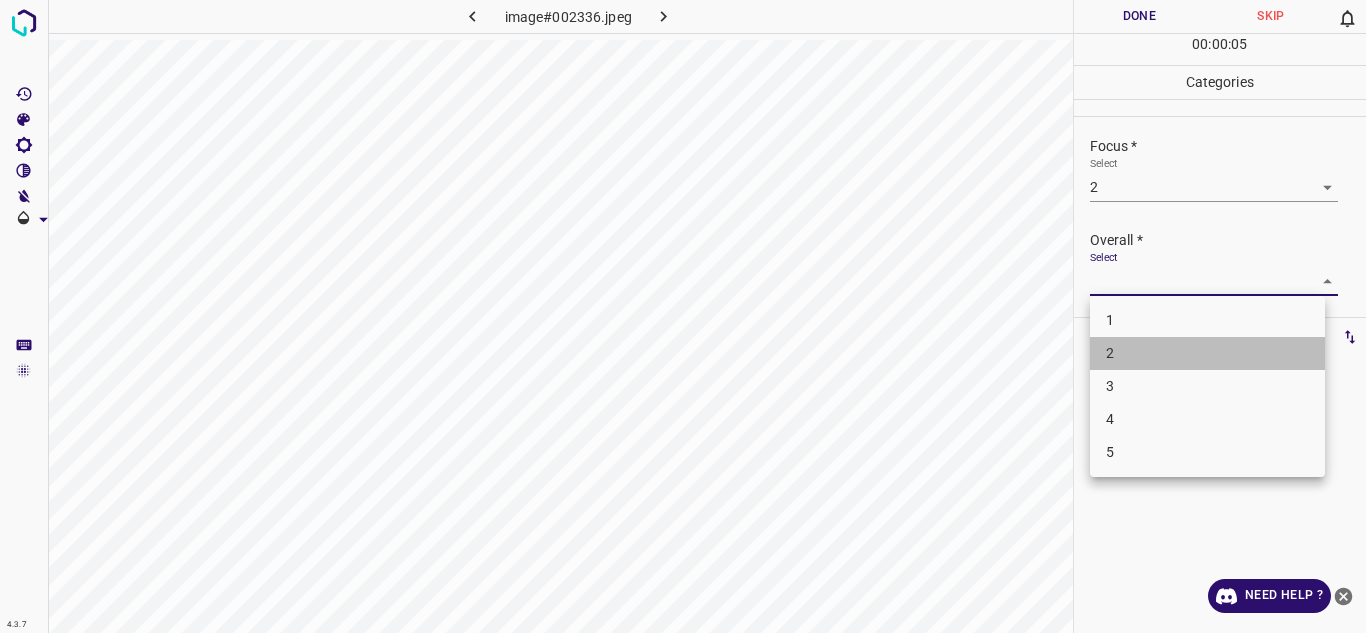click on "2" at bounding box center (1207, 353) 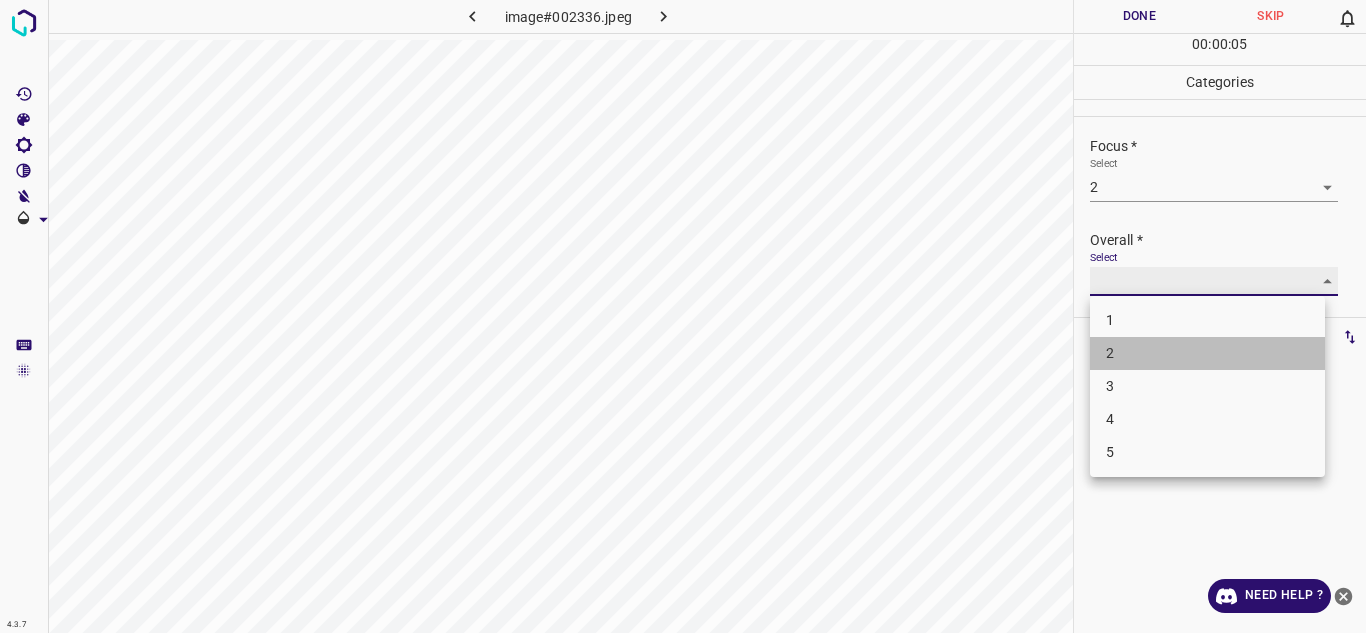 type on "2" 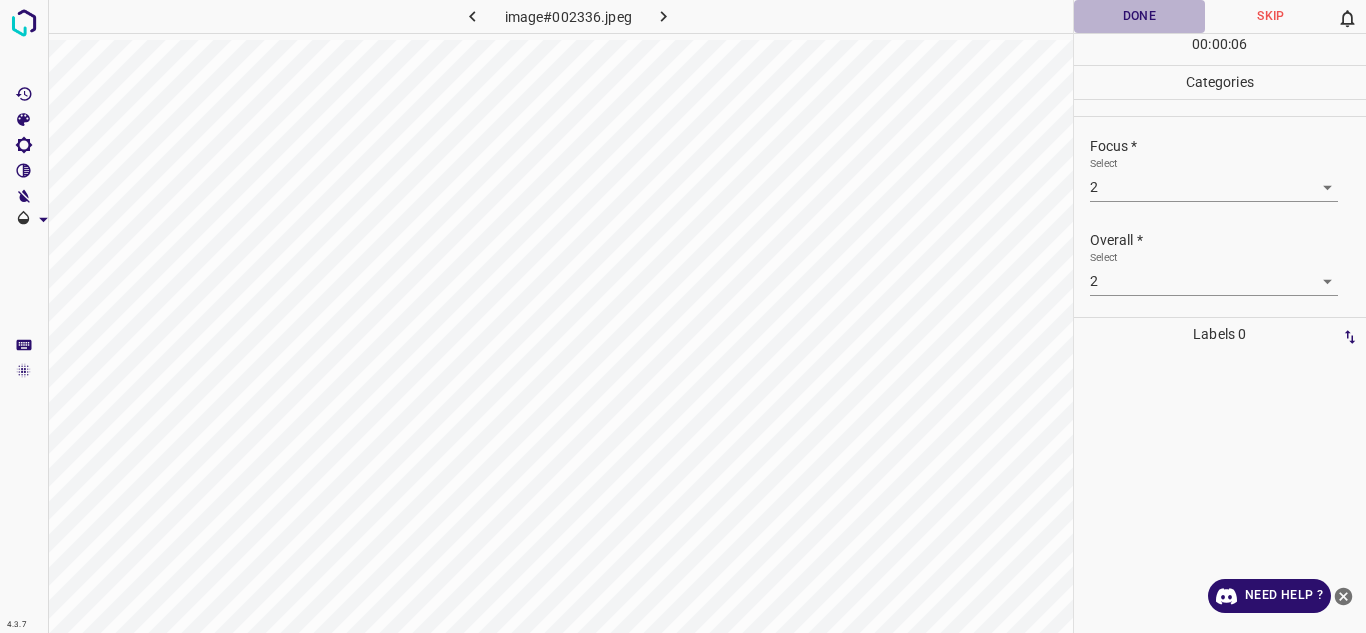 click on "Done" at bounding box center (1140, 16) 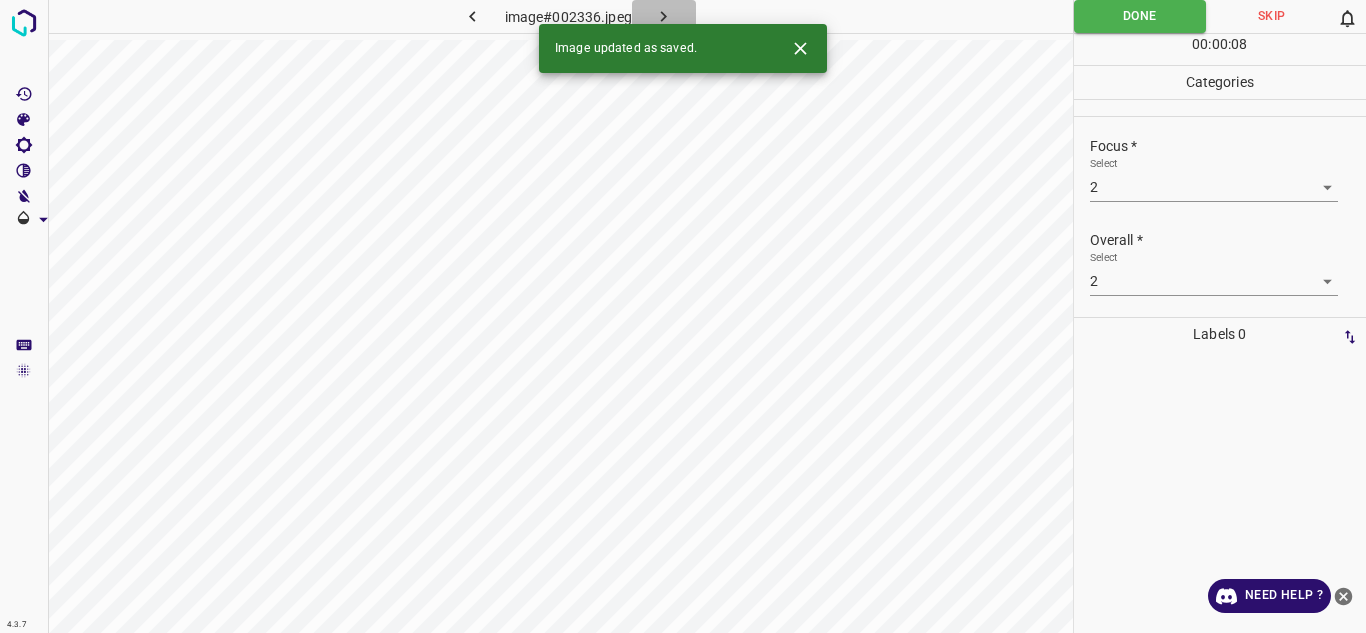 click at bounding box center (664, 16) 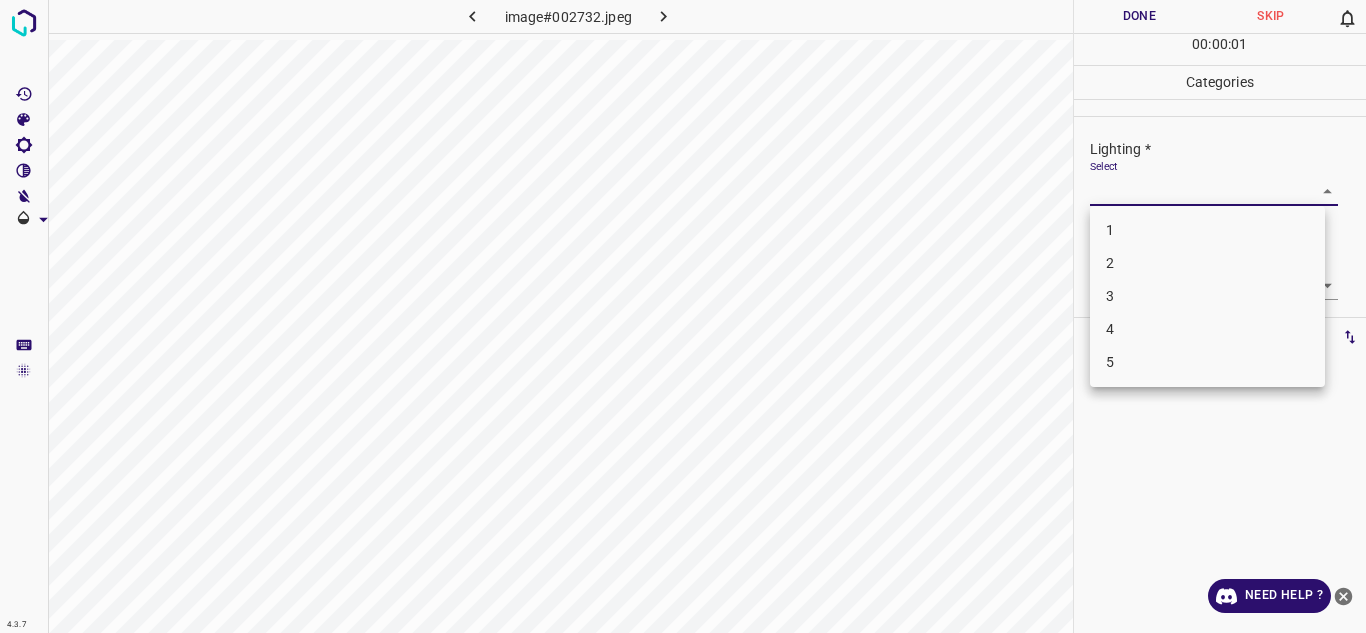 click on "4.3.7 image#002732.jpeg Done Skip 0 00   : 00   : 01   Categories Lighting *  Select ​ Focus *  Select ​ Overall *  Select ​ Labels   0 Categories 1 Lighting 2 Focus 3 Overall Tools Space Change between modes (Draw & Edit) I Auto labeling R Restore zoom M Zoom in N Zoom out Delete Delete selecte label Filters Z Restore filters X Saturation filter C Brightness filter V Contrast filter B Gray scale filter General O Download Need Help ? Texto original Valora esta traducción Tu opinión servirá para ayudar a mejorar el Traductor de Google - Text - Hide - Delete 1 2 3 4 5" at bounding box center [683, 316] 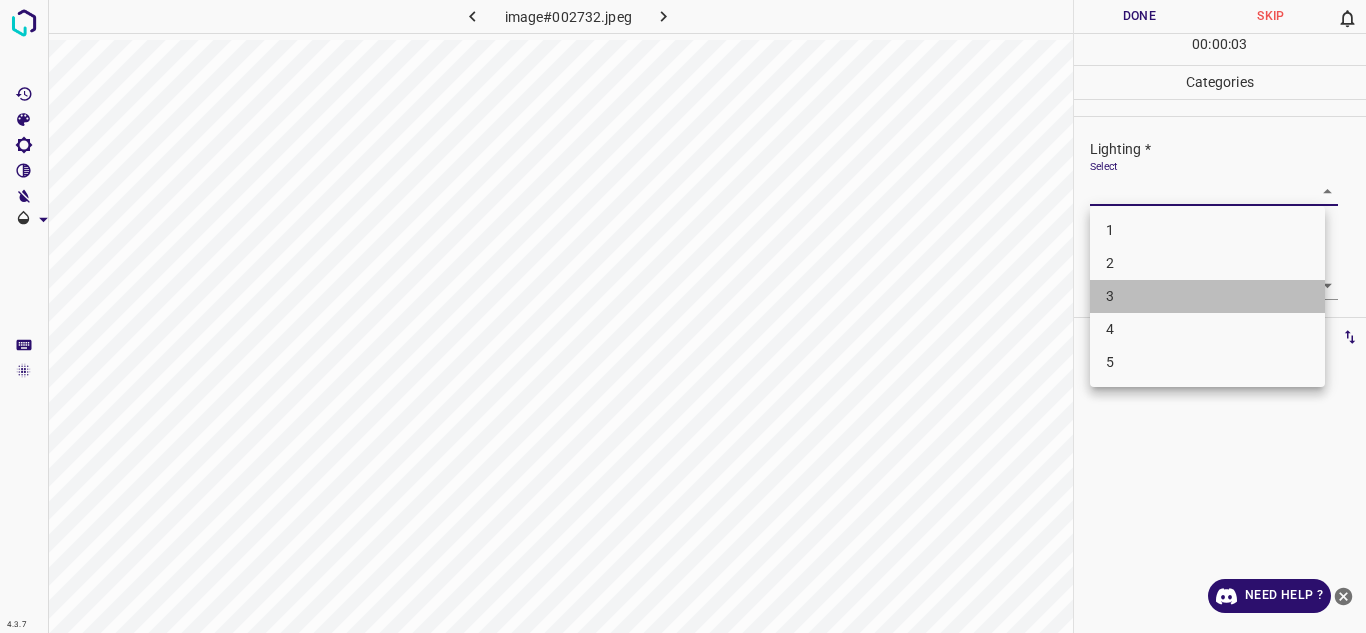 click on "3" at bounding box center [1207, 296] 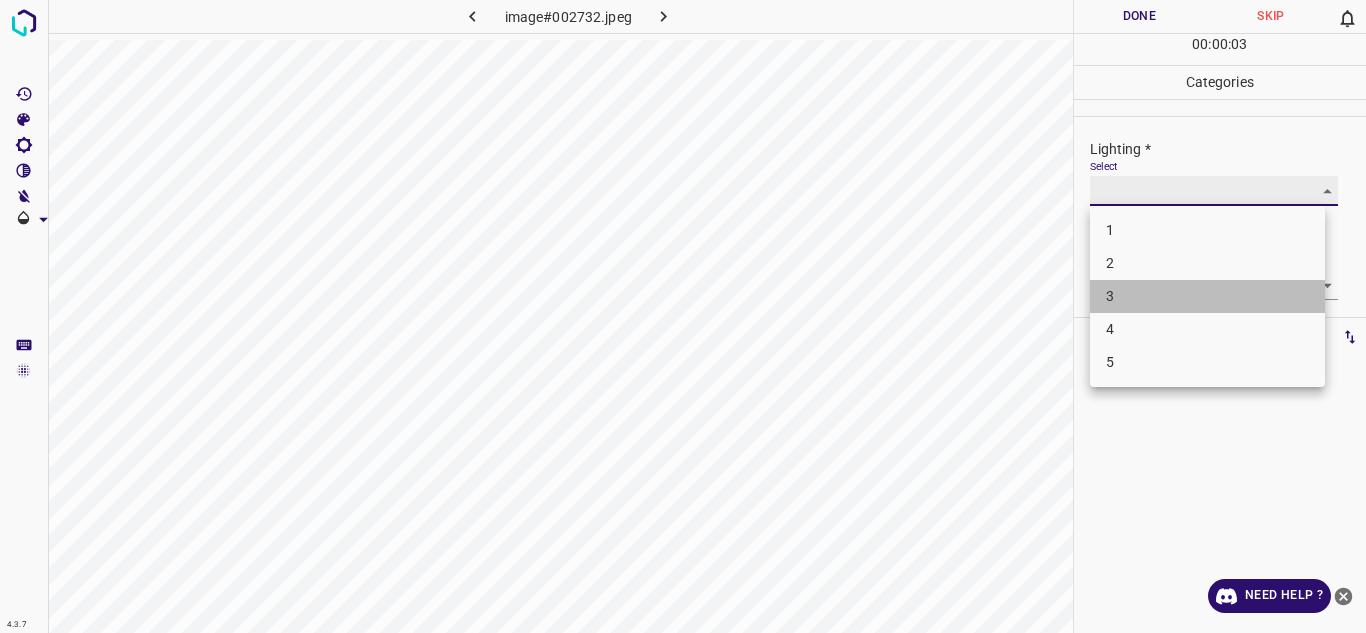 type on "3" 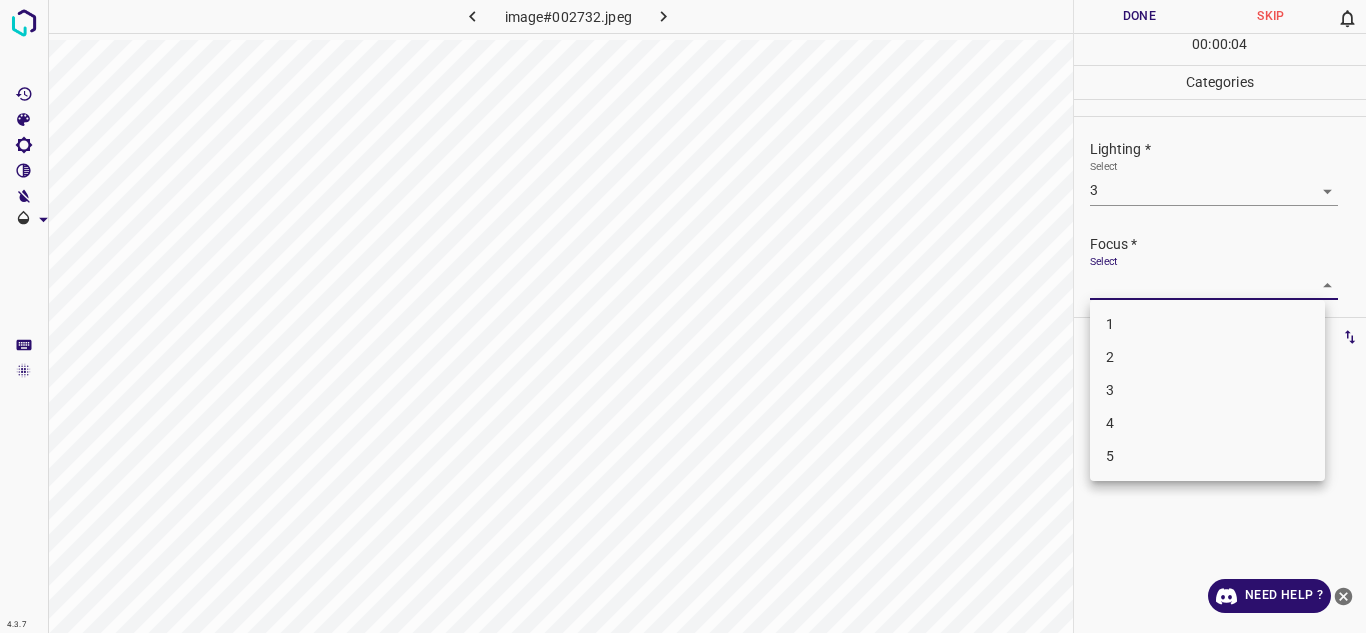 drag, startPoint x: 1211, startPoint y: 285, endPoint x: 1196, endPoint y: 371, distance: 87.29834 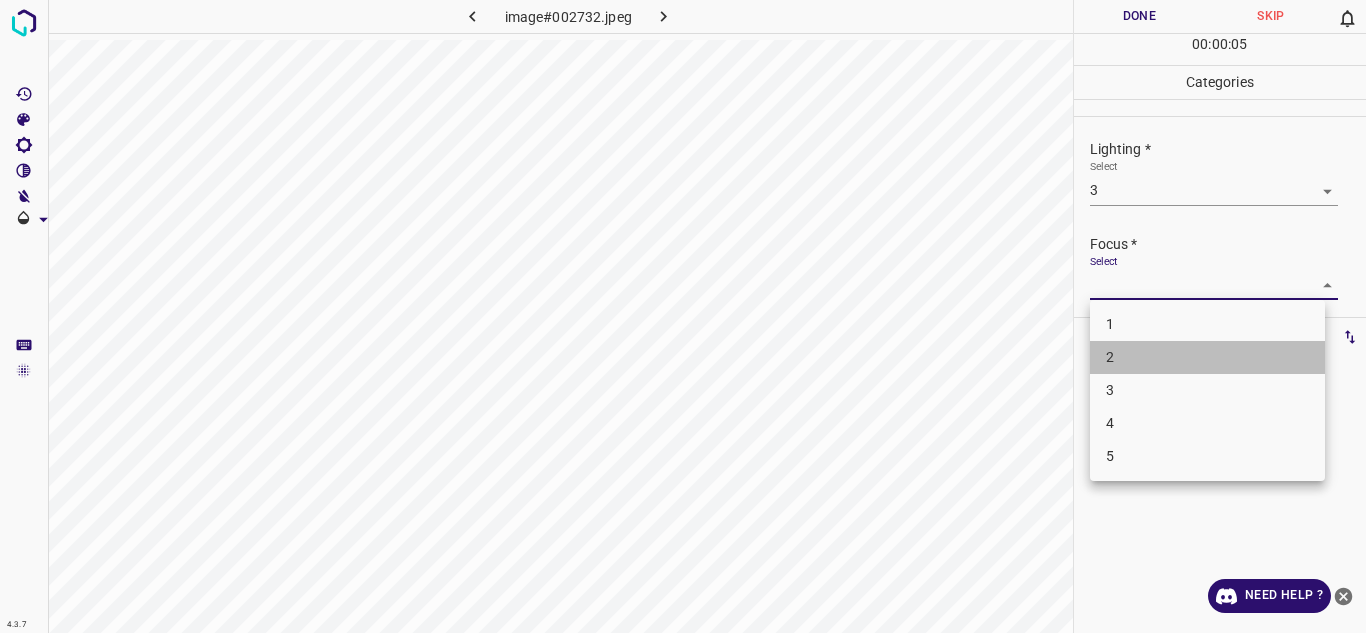 click on "2" at bounding box center (1207, 357) 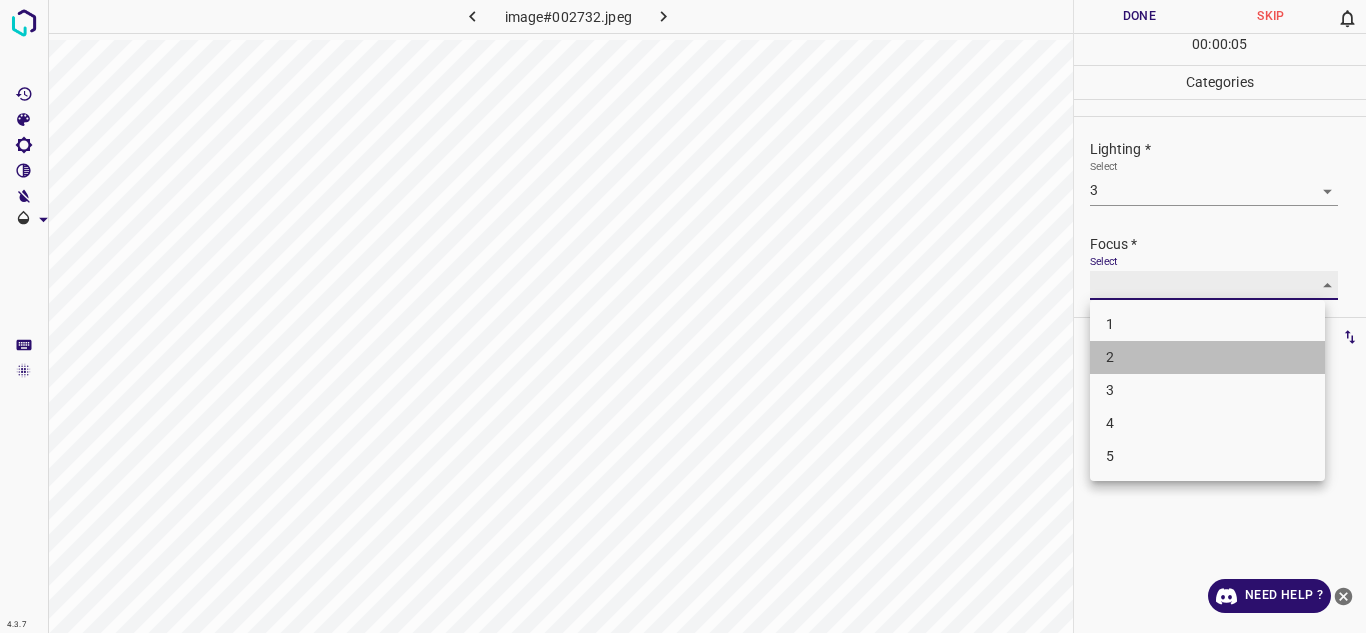 type on "2" 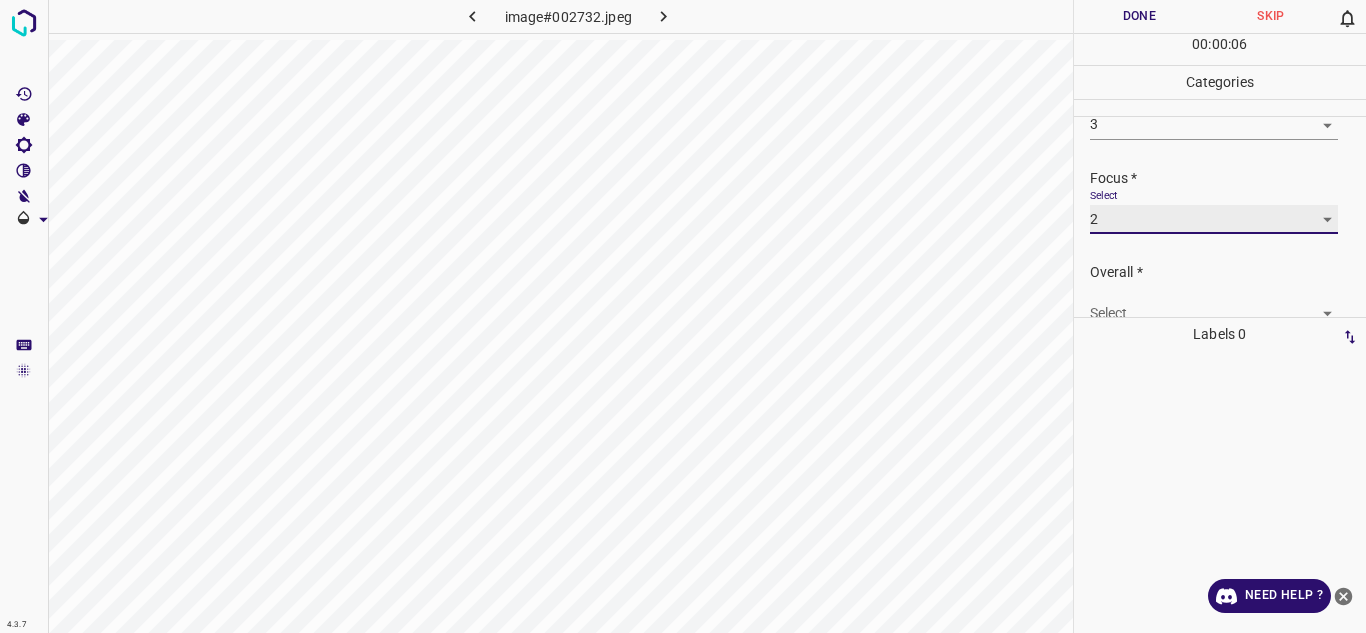 scroll, scrollTop: 98, scrollLeft: 0, axis: vertical 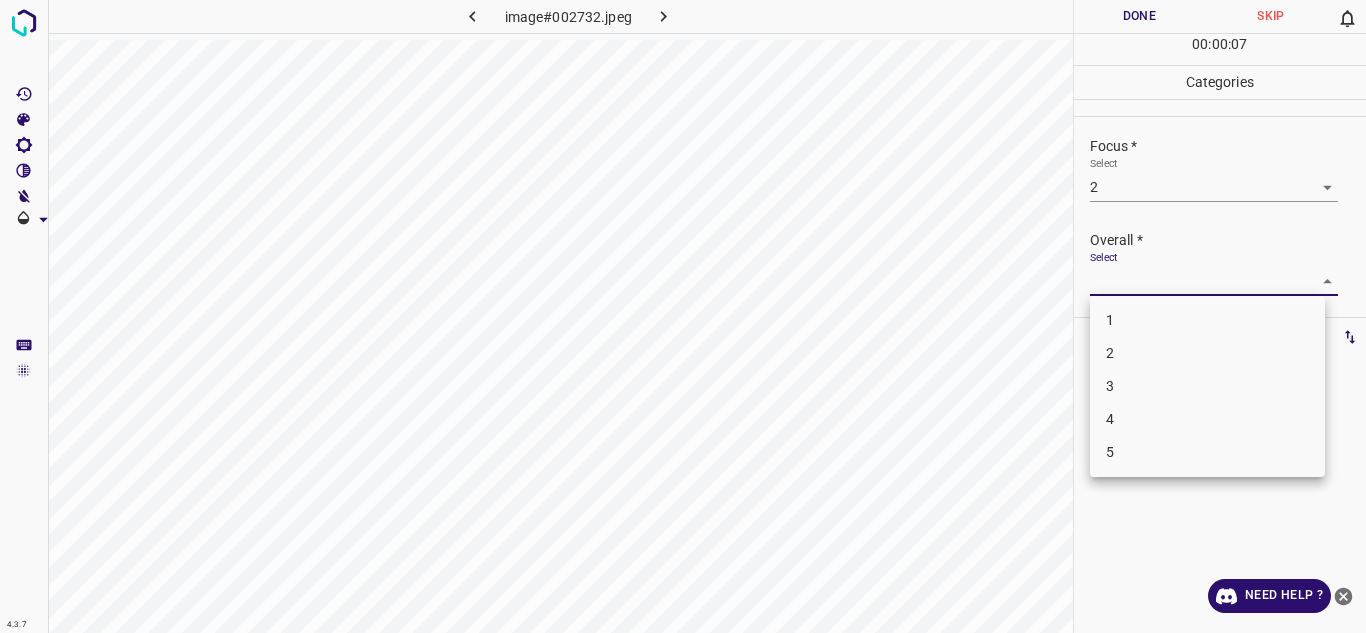drag, startPoint x: 1292, startPoint y: 282, endPoint x: 1191, endPoint y: 354, distance: 124.036285 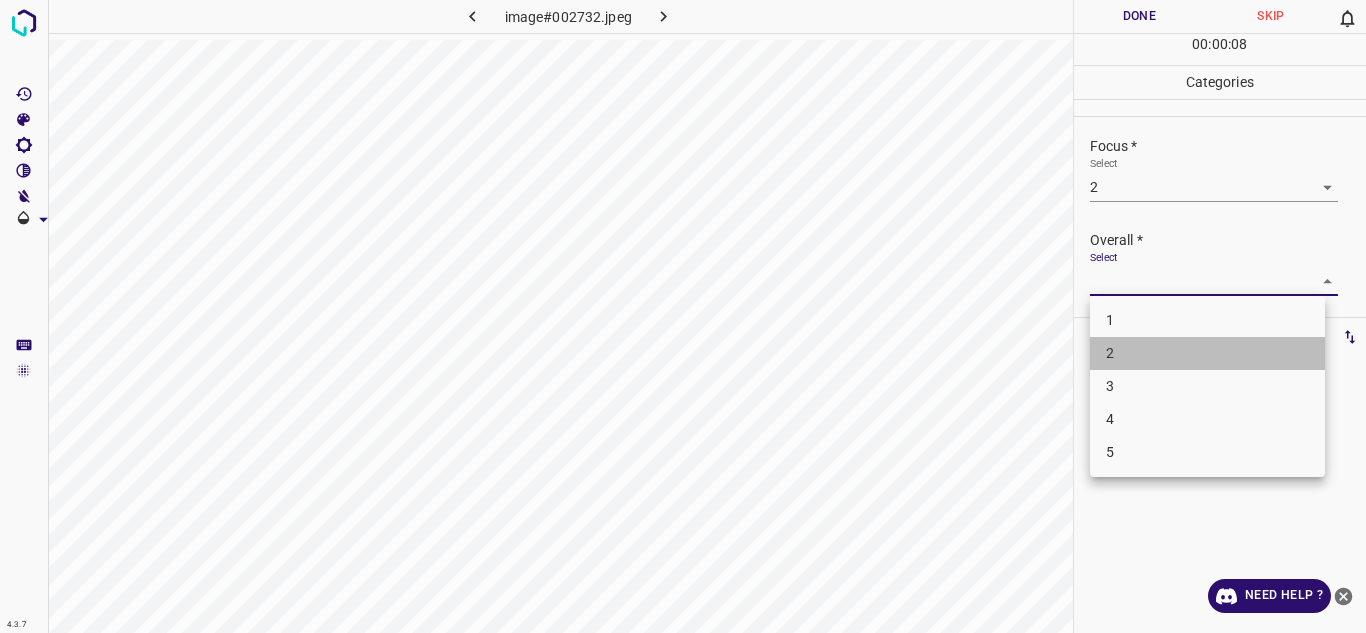 click on "2" at bounding box center (1207, 353) 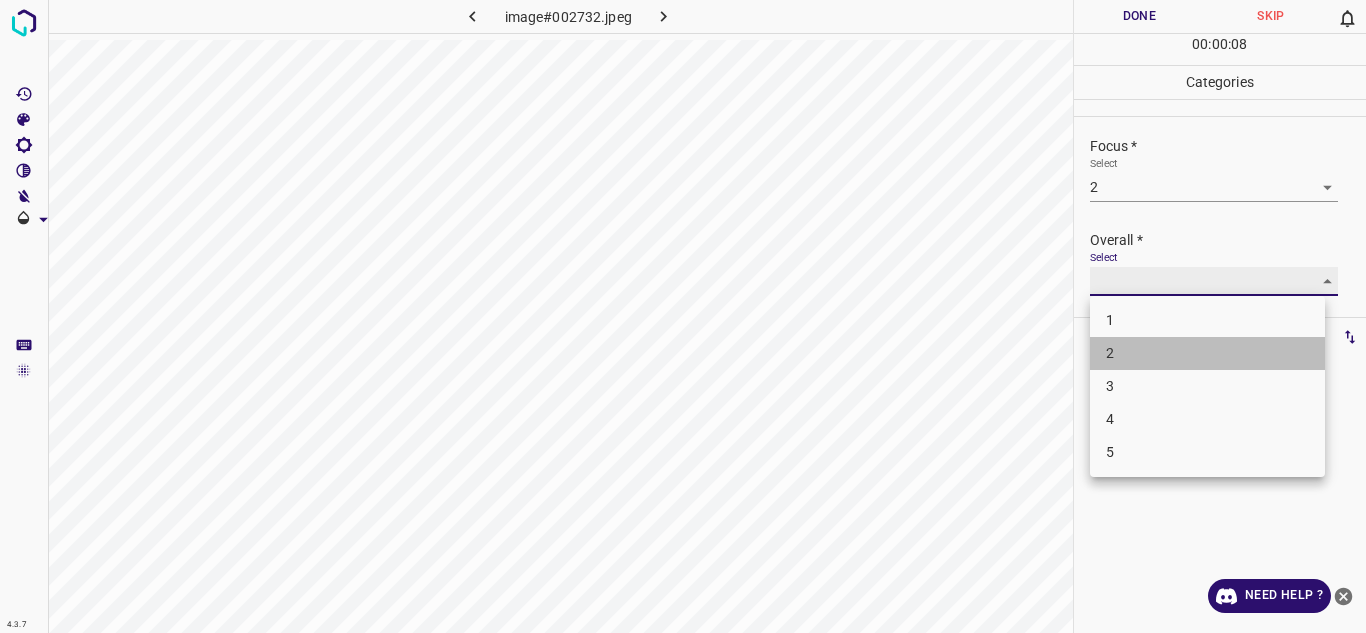 type on "2" 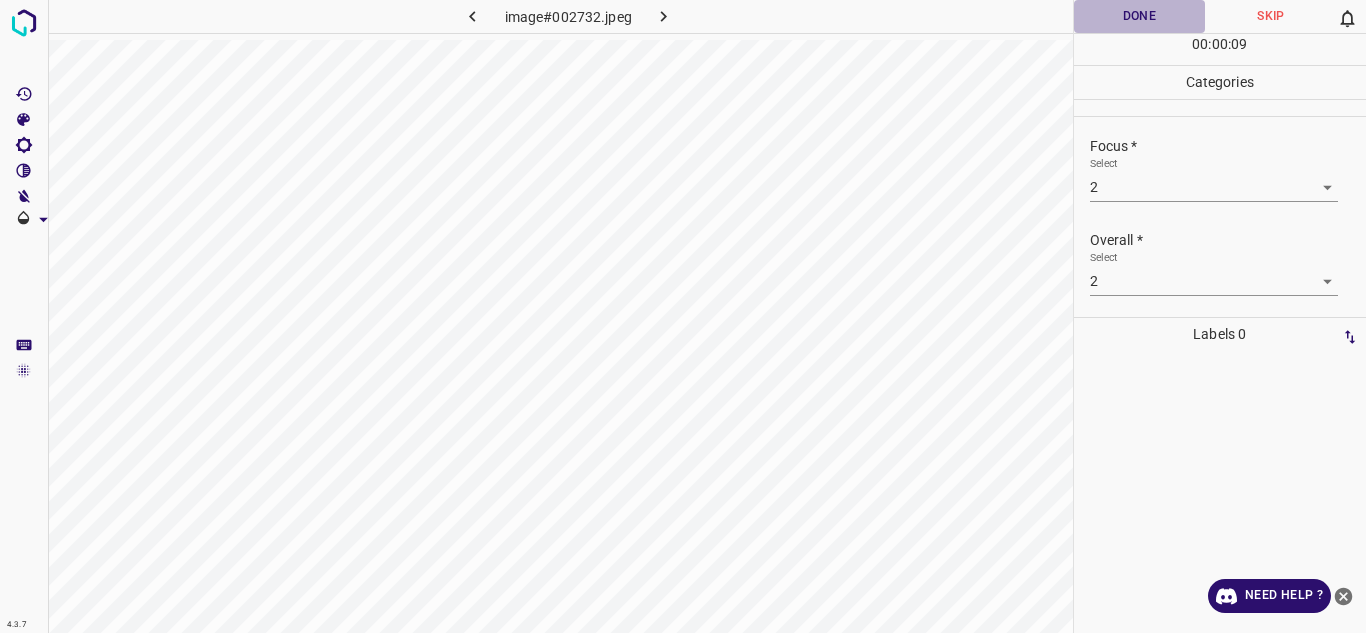 click on "Done" at bounding box center (1140, 16) 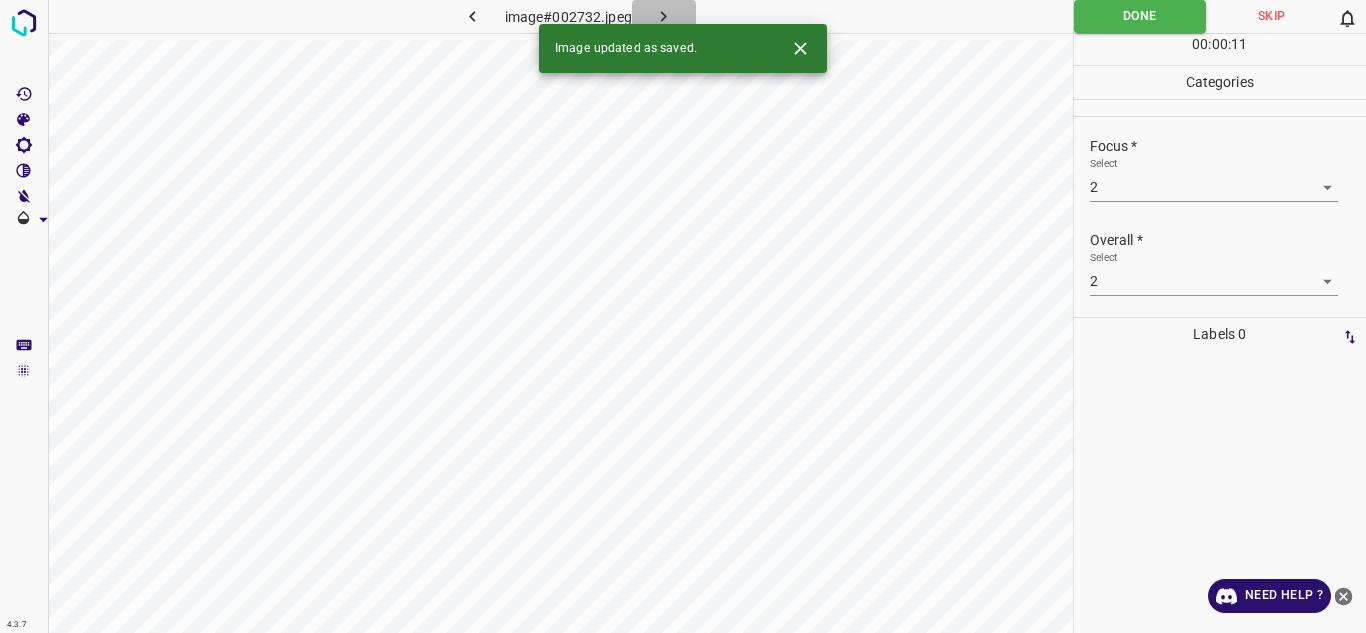click 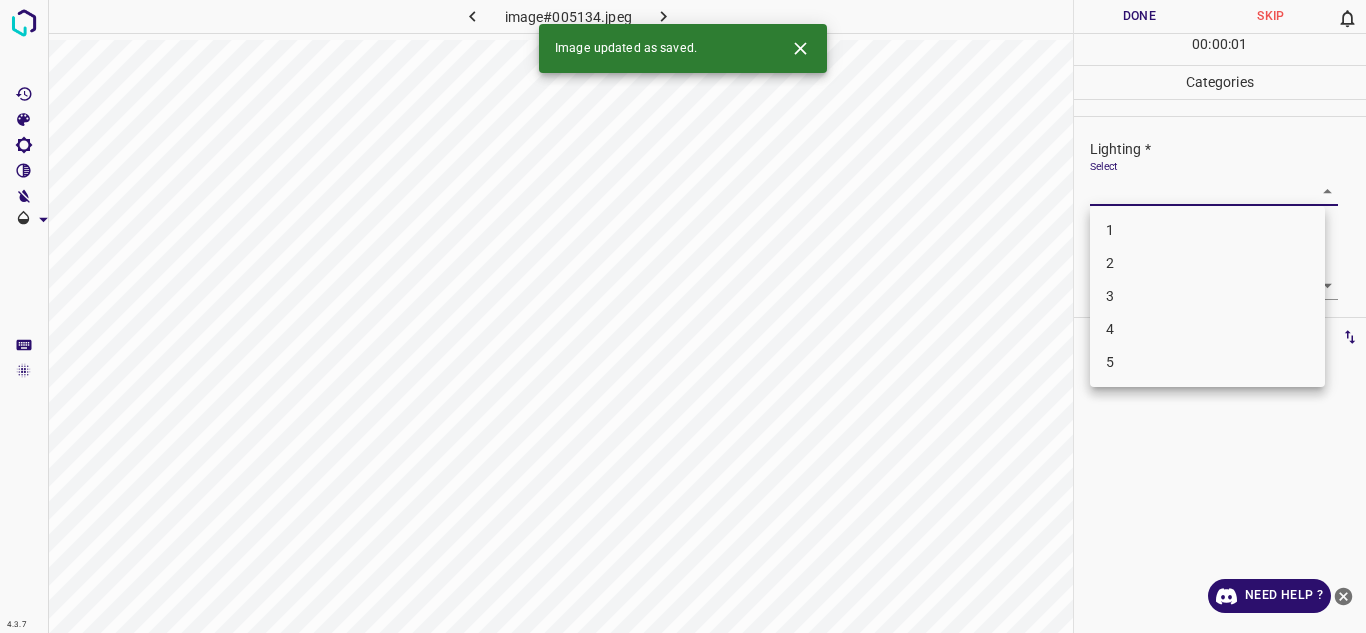 drag, startPoint x: 1168, startPoint y: 196, endPoint x: 1136, endPoint y: 257, distance: 68.88396 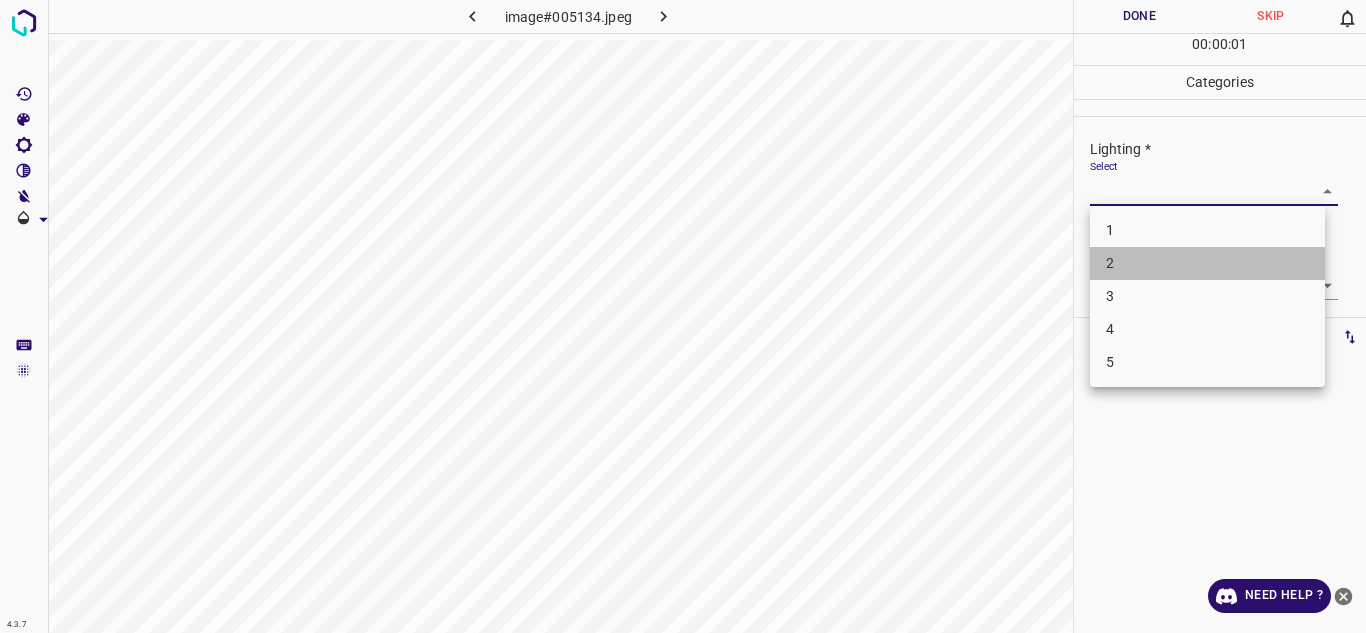click on "2" at bounding box center [1207, 263] 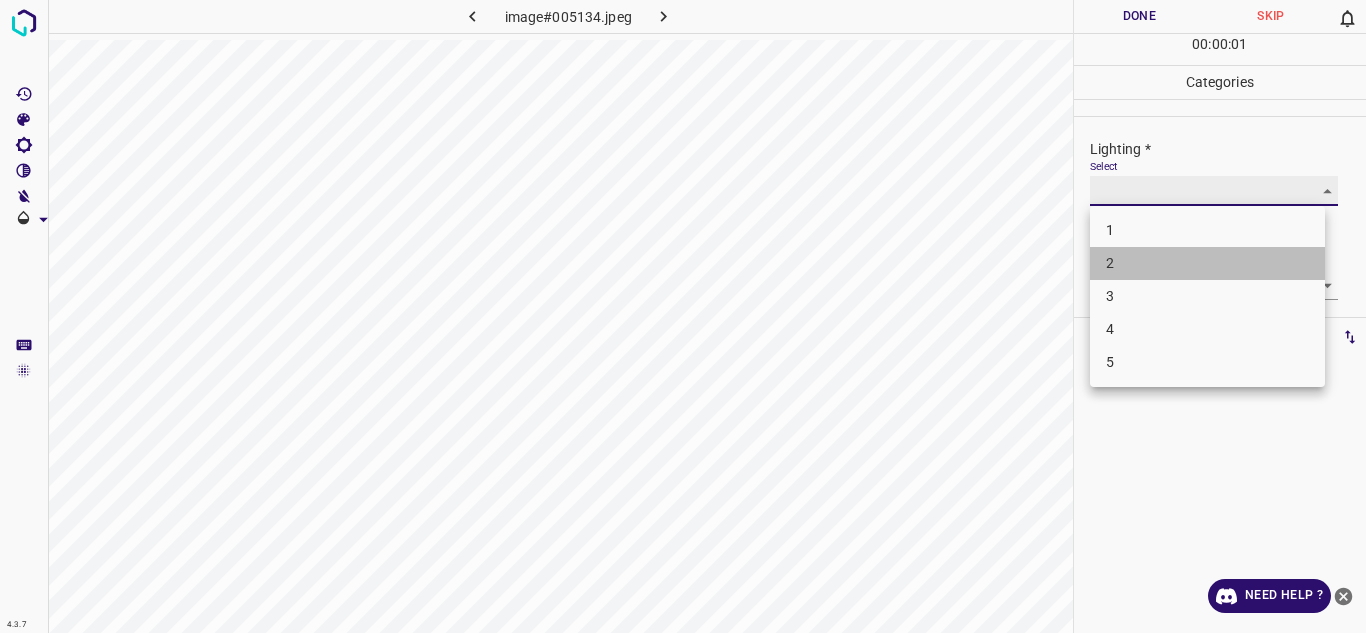 type on "2" 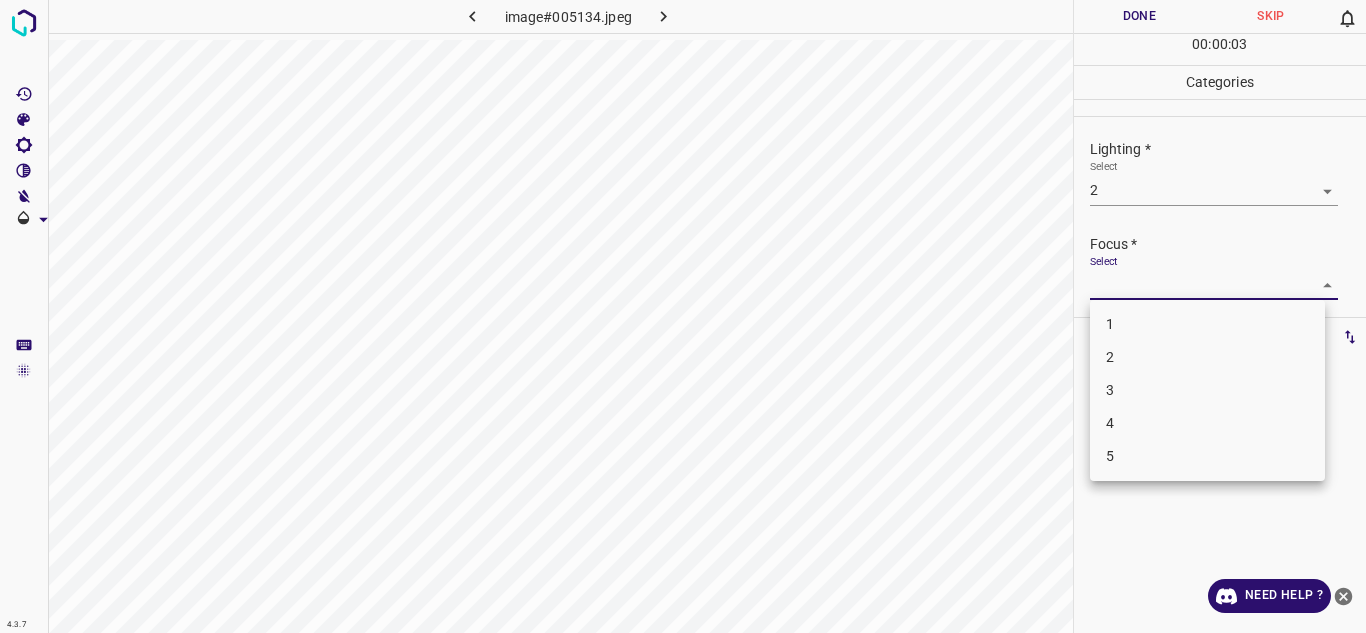 drag, startPoint x: 1142, startPoint y: 286, endPoint x: 1151, endPoint y: 344, distance: 58.694122 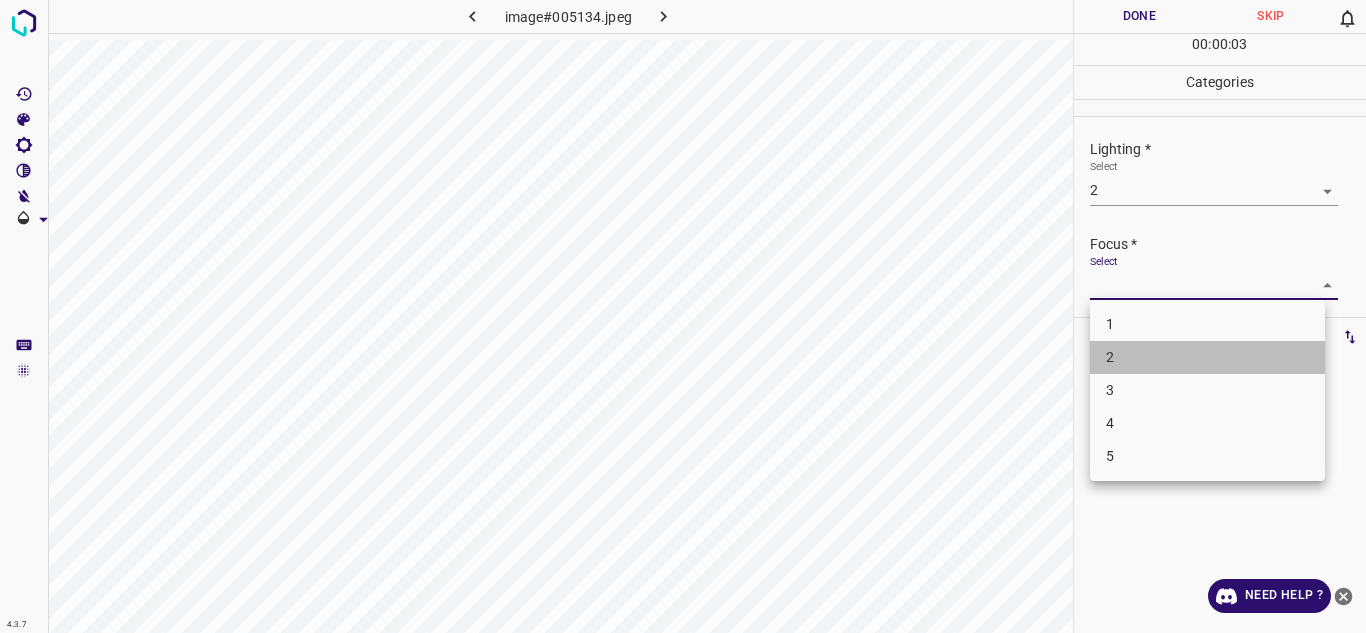 click on "2" at bounding box center [1207, 357] 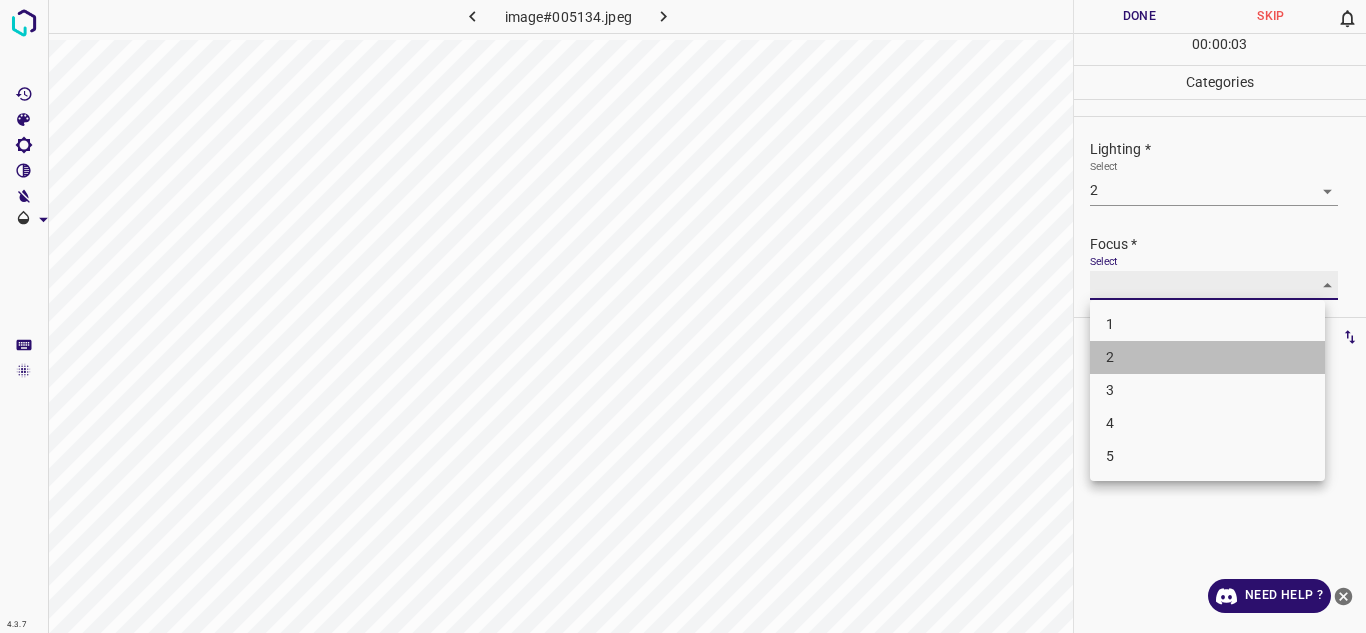 type on "2" 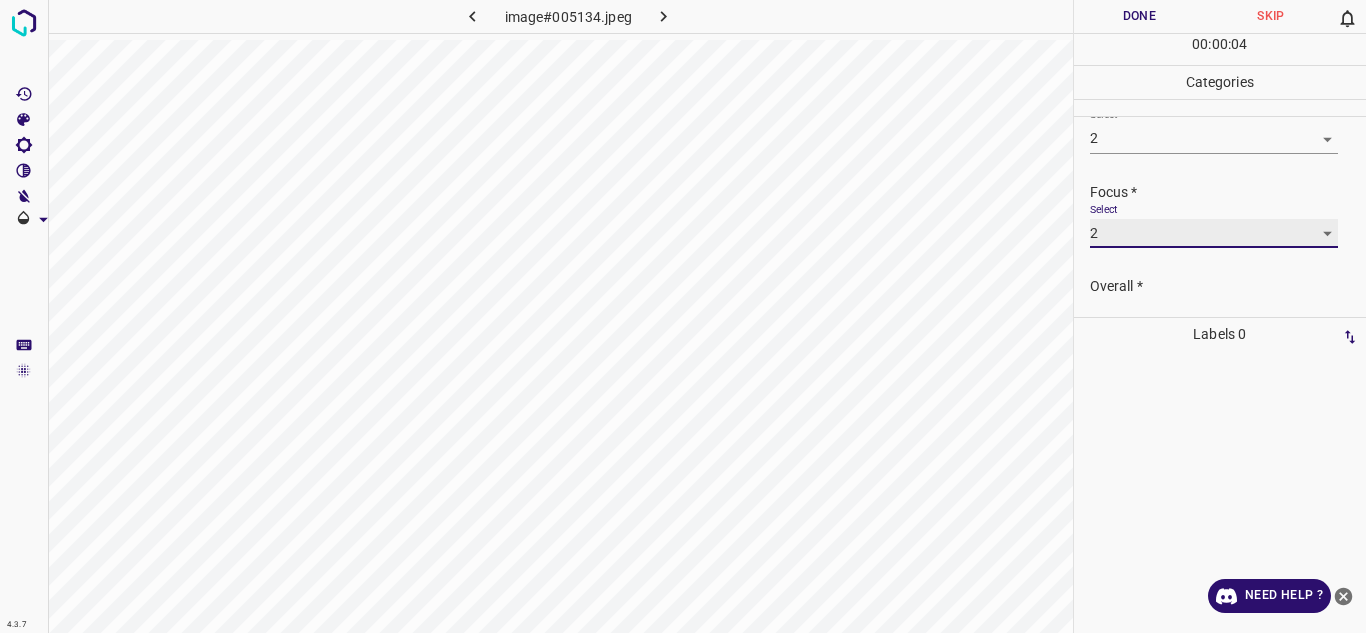 scroll, scrollTop: 98, scrollLeft: 0, axis: vertical 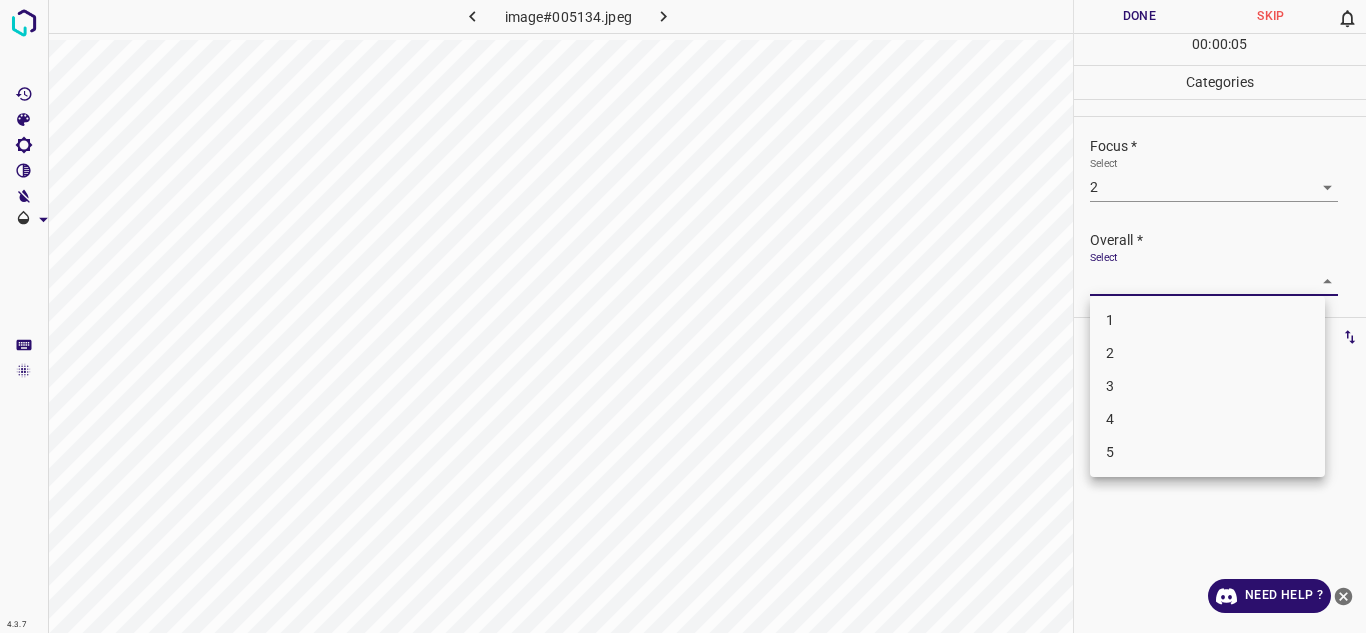 drag, startPoint x: 1275, startPoint y: 280, endPoint x: 1138, endPoint y: 345, distance: 151.63773 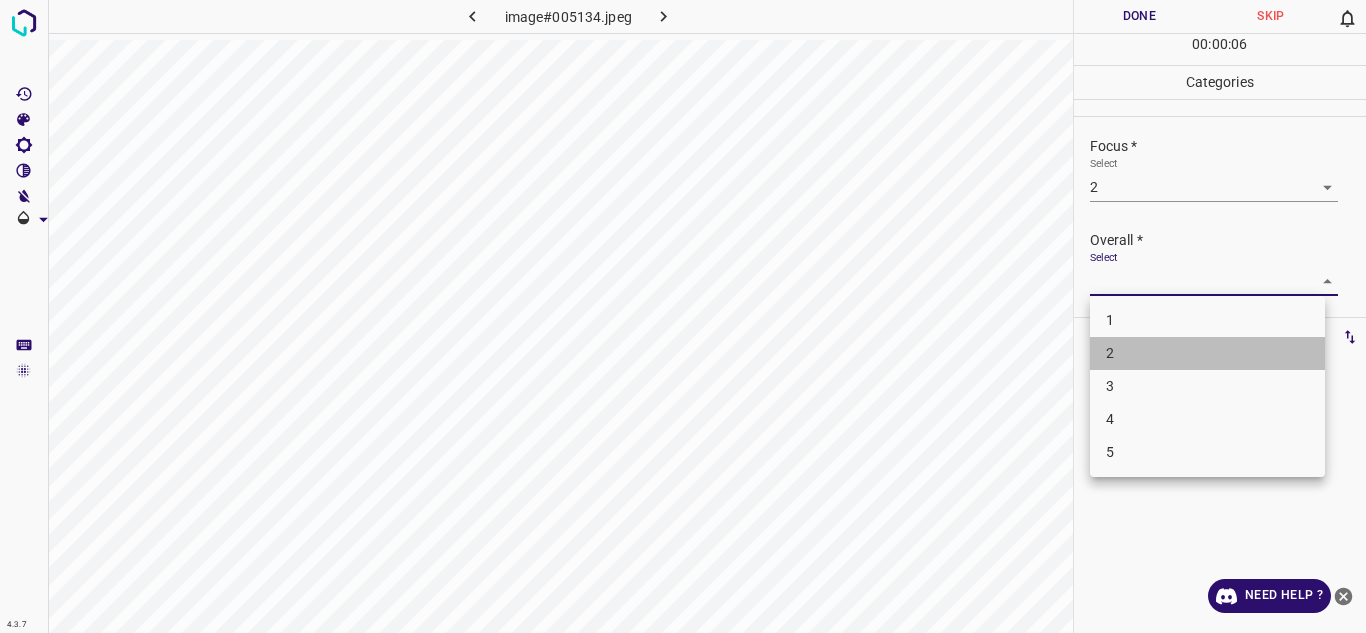 click on "2" at bounding box center (1207, 353) 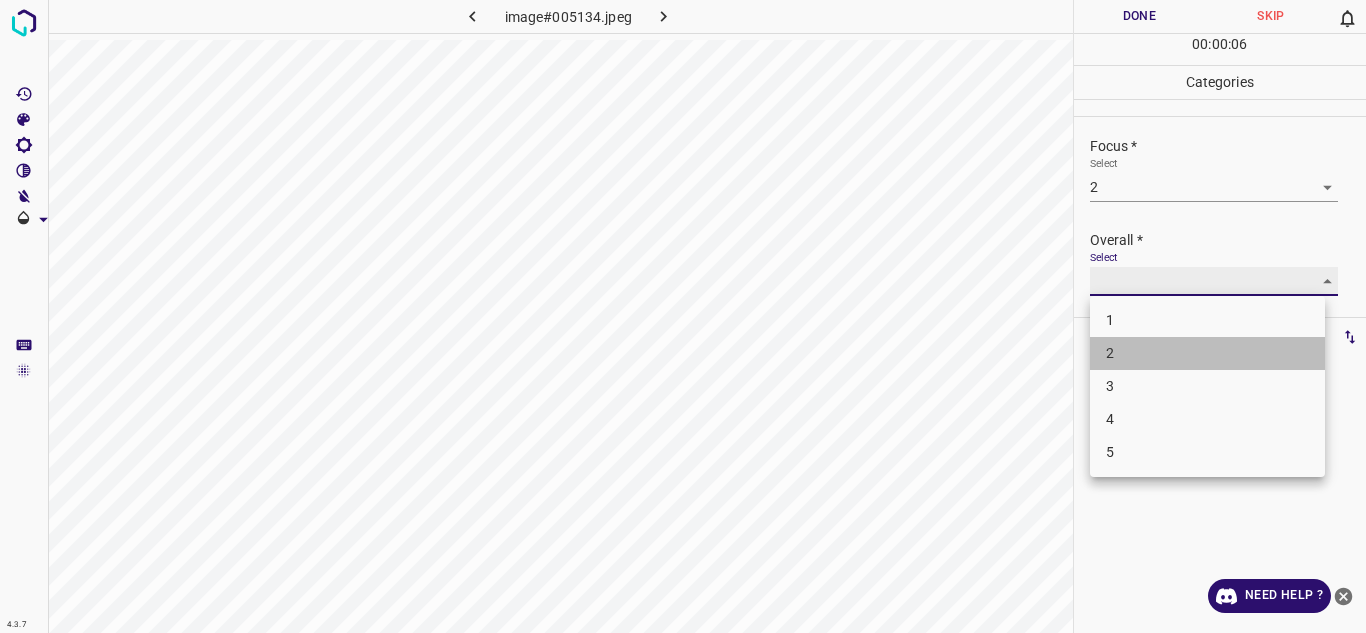 type on "2" 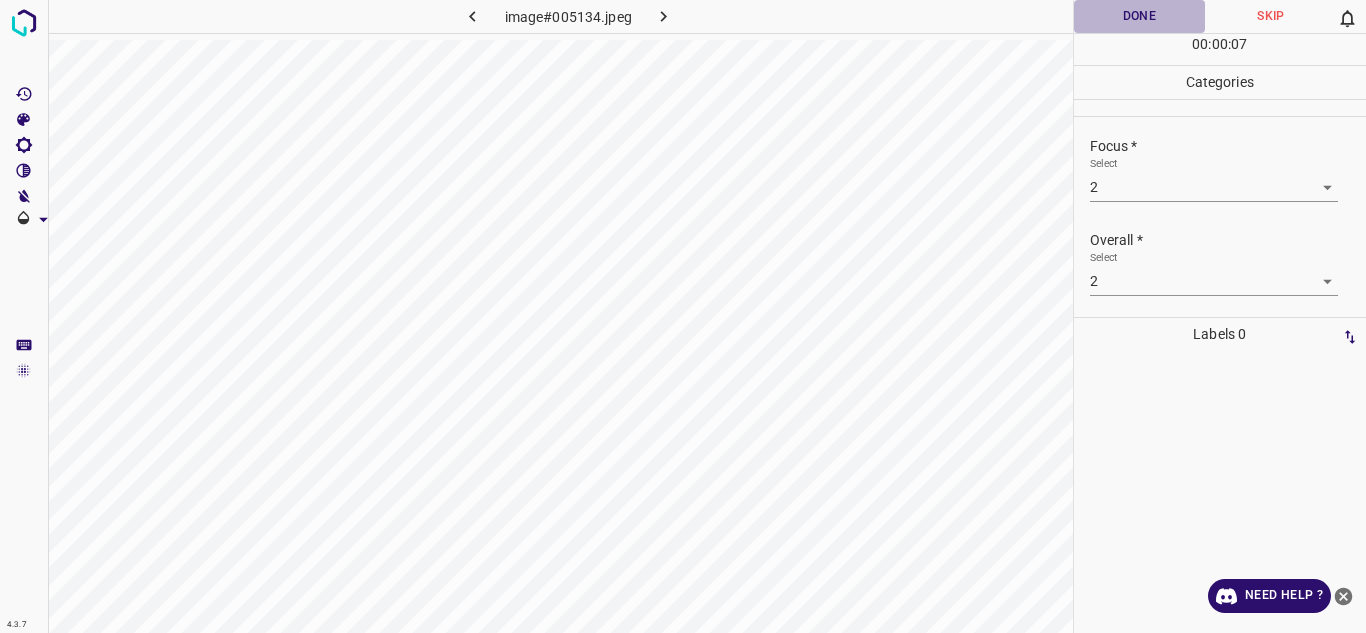 click on "Done" at bounding box center (1140, 16) 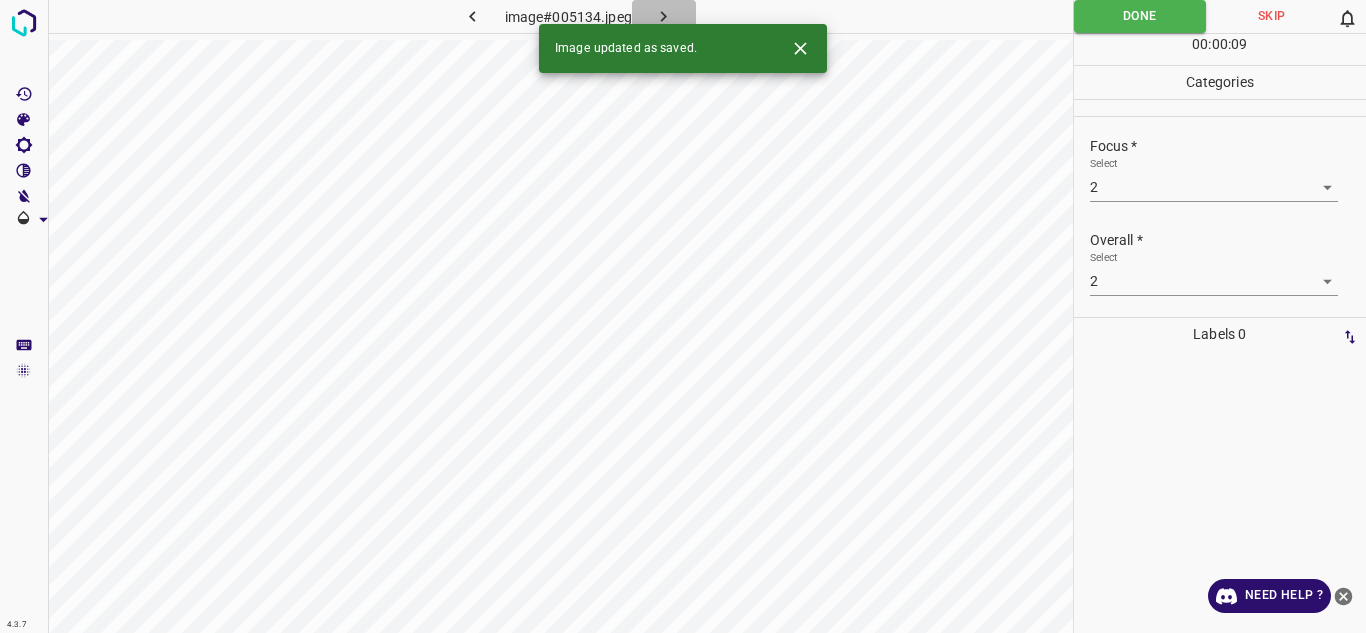 click at bounding box center [664, 16] 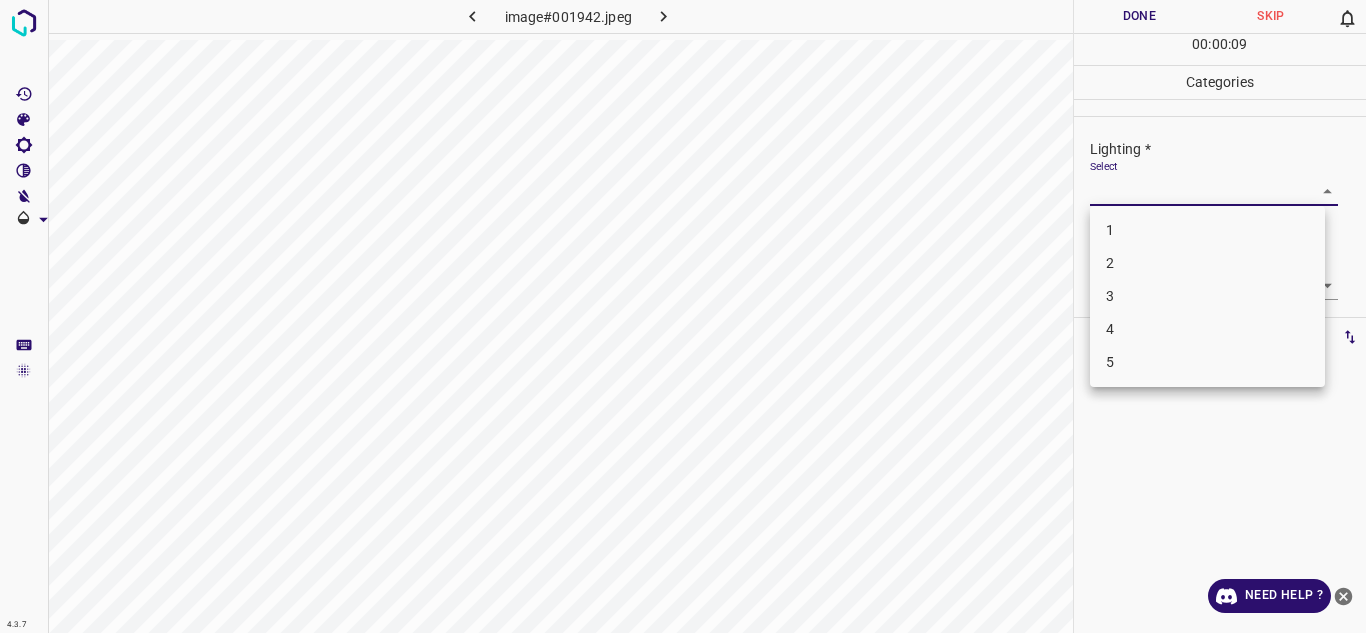 click on "4.3.7 image#001942.jpeg Done Skip 0 00   : 00   : 09   Categories Lighting *  Select ​ Focus *  Select ​ Overall *  Select ​ Labels   0 Categories 1 Lighting 2 Focus 3 Overall Tools Space Change between modes (Draw & Edit) I Auto labeling R Restore zoom M Zoom in N Zoom out Delete Delete selecte label Filters Z Restore filters X Saturation filter C Brightness filter V Contrast filter B Gray scale filter General O Download Need Help ? Texto original Valora esta traducción Tu opinión servirá para ayudar a mejorar el Traductor de Google - Text - Hide - Delete 1 2 3 4 5" at bounding box center (683, 316) 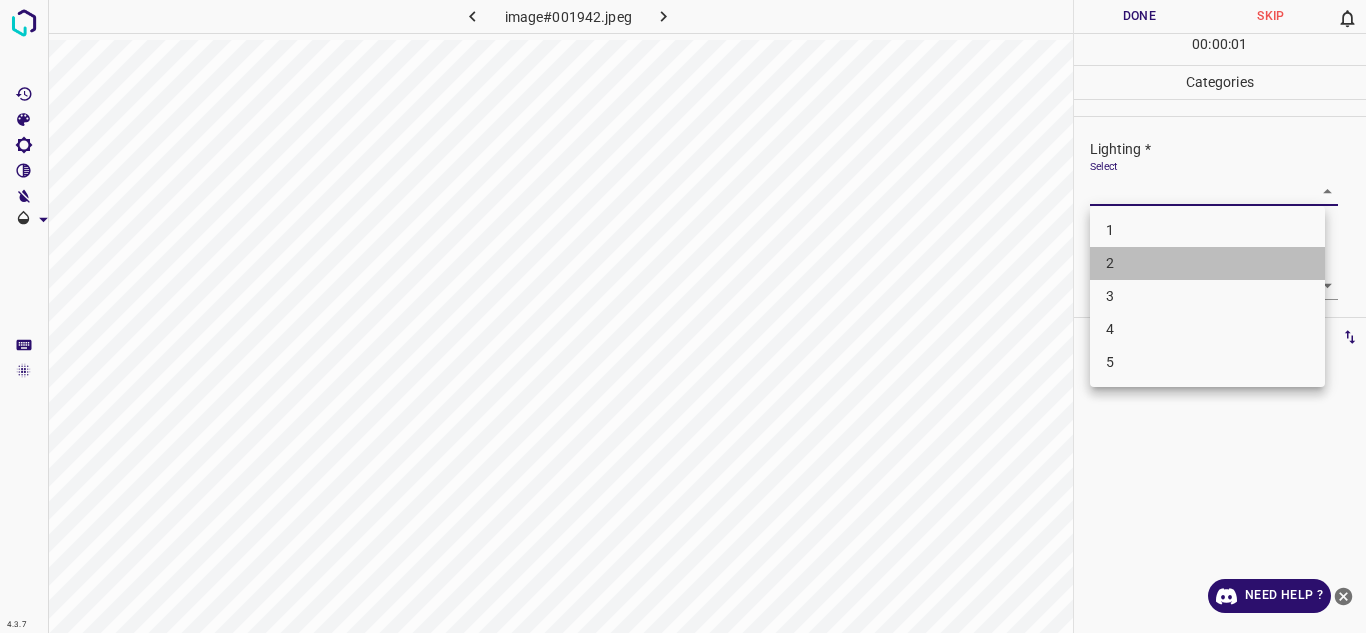 click on "2" at bounding box center (1207, 263) 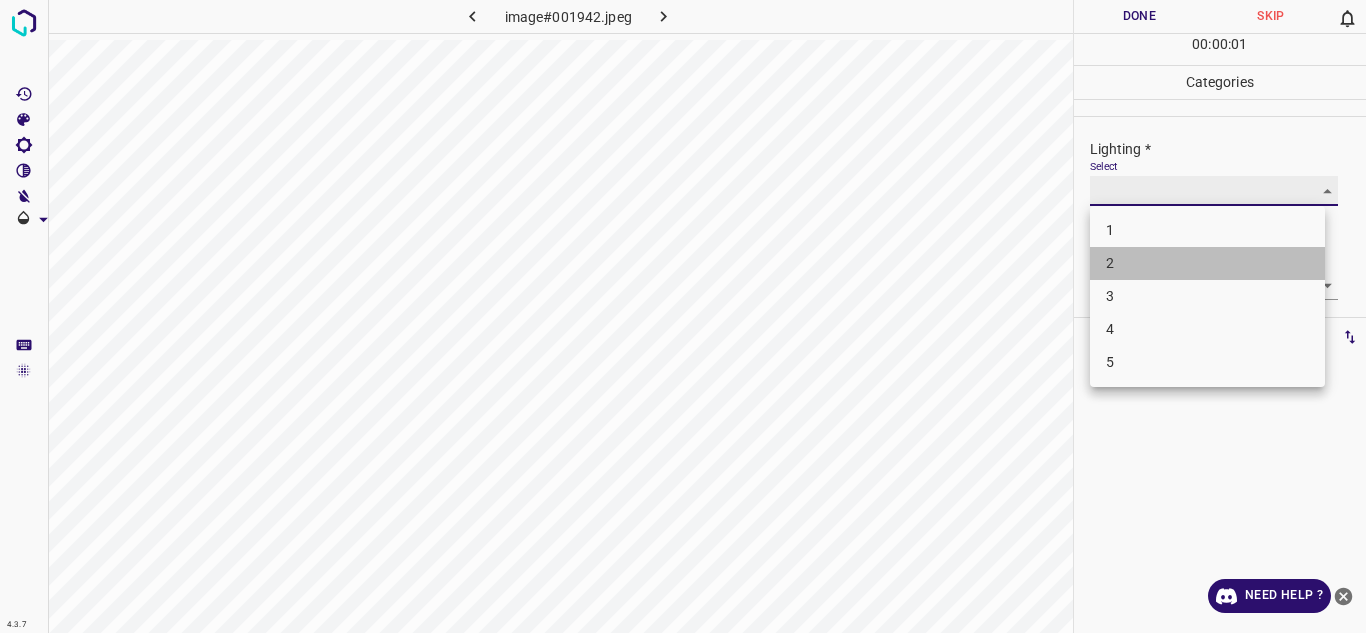 type on "2" 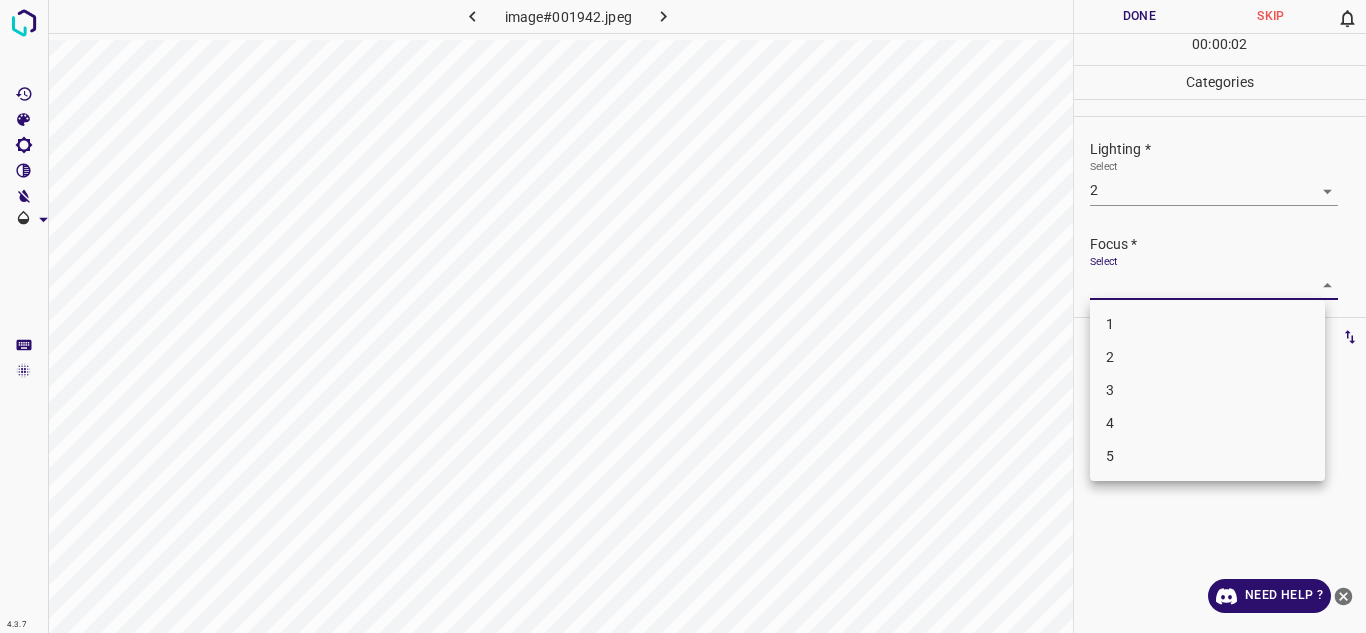 click on "4.3.7 image#001942.jpeg Done Skip 0 00   : 00   : 02   Categories Lighting *  Select 2 2 Focus *  Select ​ Overall *  Select ​ Labels   0 Categories 1 Lighting 2 Focus 3 Overall Tools Space Change between modes (Draw & Edit) I Auto labeling R Restore zoom M Zoom in N Zoom out Delete Delete selecte label Filters Z Restore filters X Saturation filter C Brightness filter V Contrast filter B Gray scale filter General O Download Need Help ? Texto original Valora esta traducción Tu opinión servirá para ayudar a mejorar el Traductor de Google - Text - Hide - Delete 1 2 3 4 5" at bounding box center (683, 316) 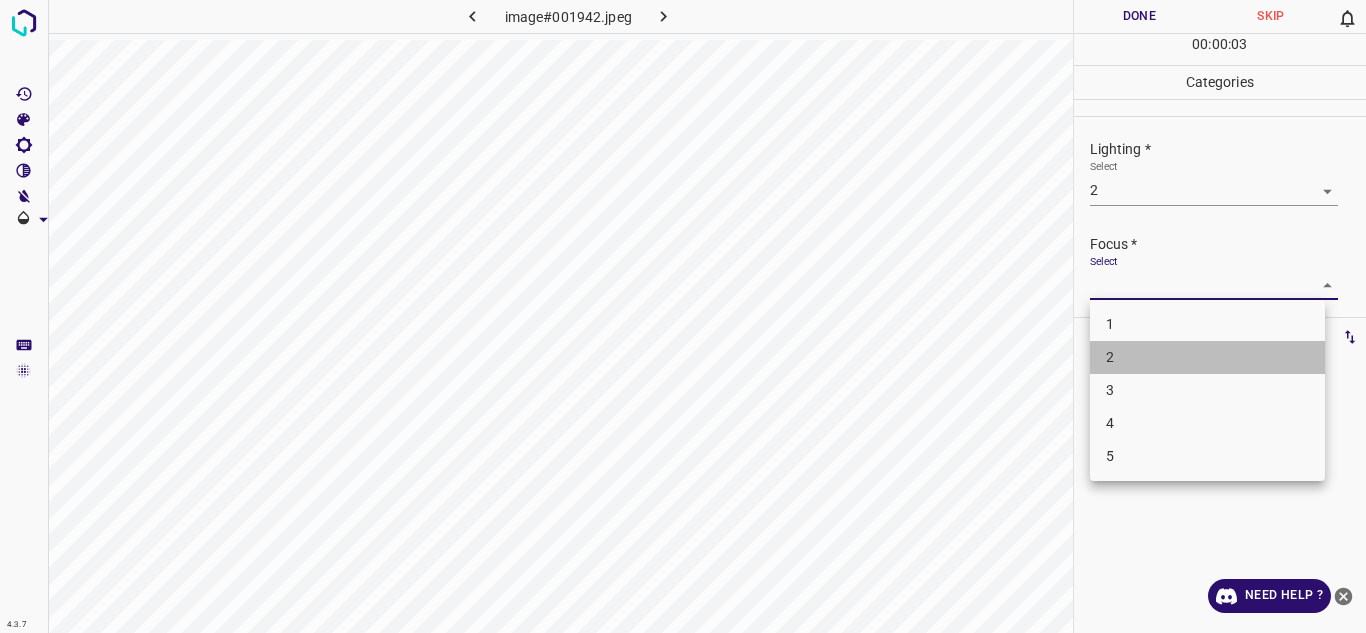 click on "2" at bounding box center (1207, 357) 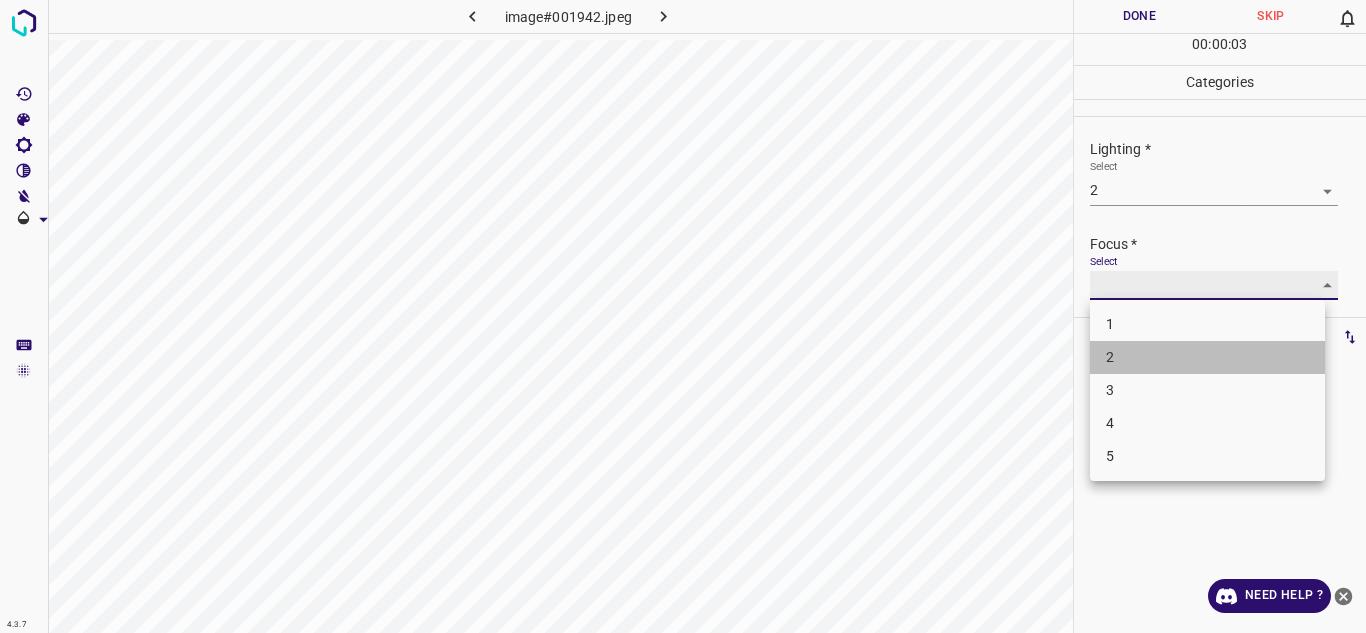 type on "2" 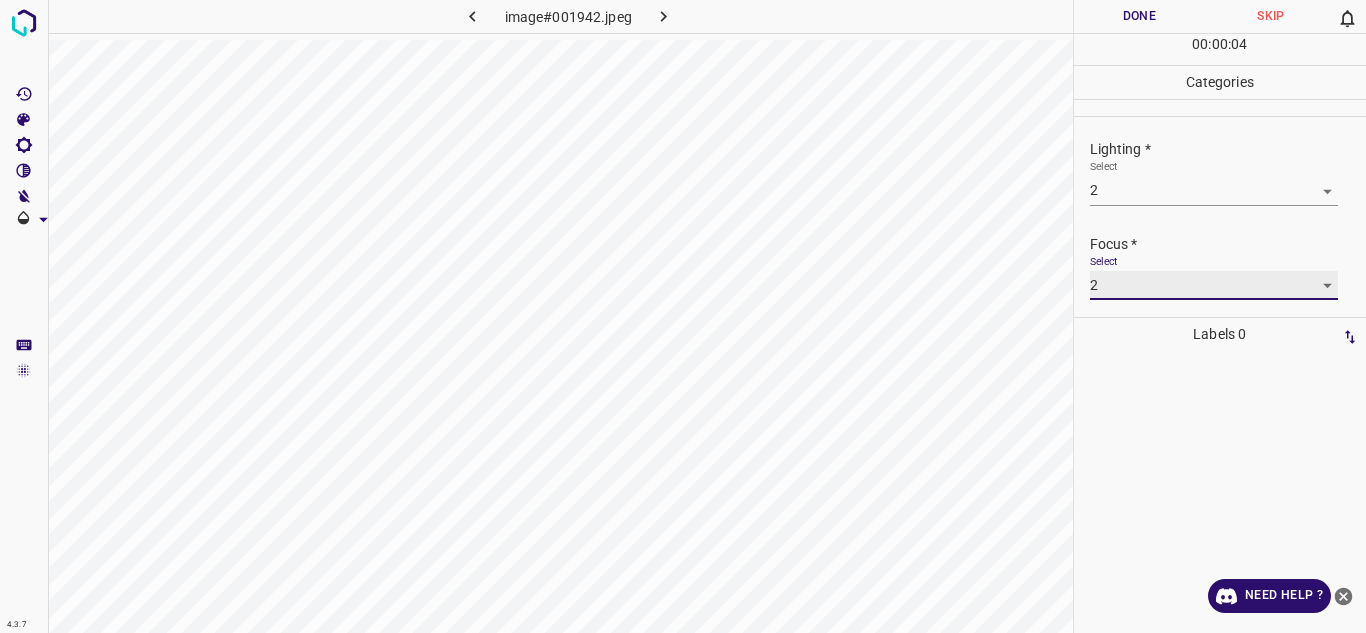 scroll, scrollTop: 98, scrollLeft: 0, axis: vertical 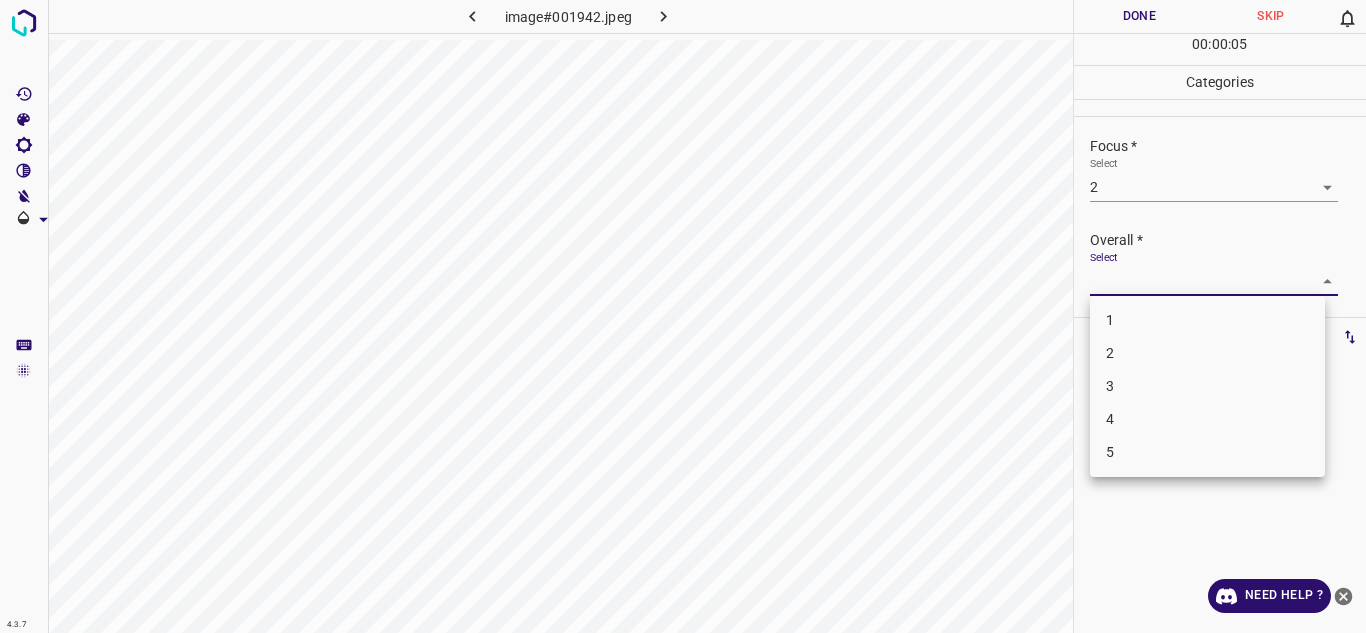 drag, startPoint x: 1286, startPoint y: 282, endPoint x: 1191, endPoint y: 353, distance: 118.60017 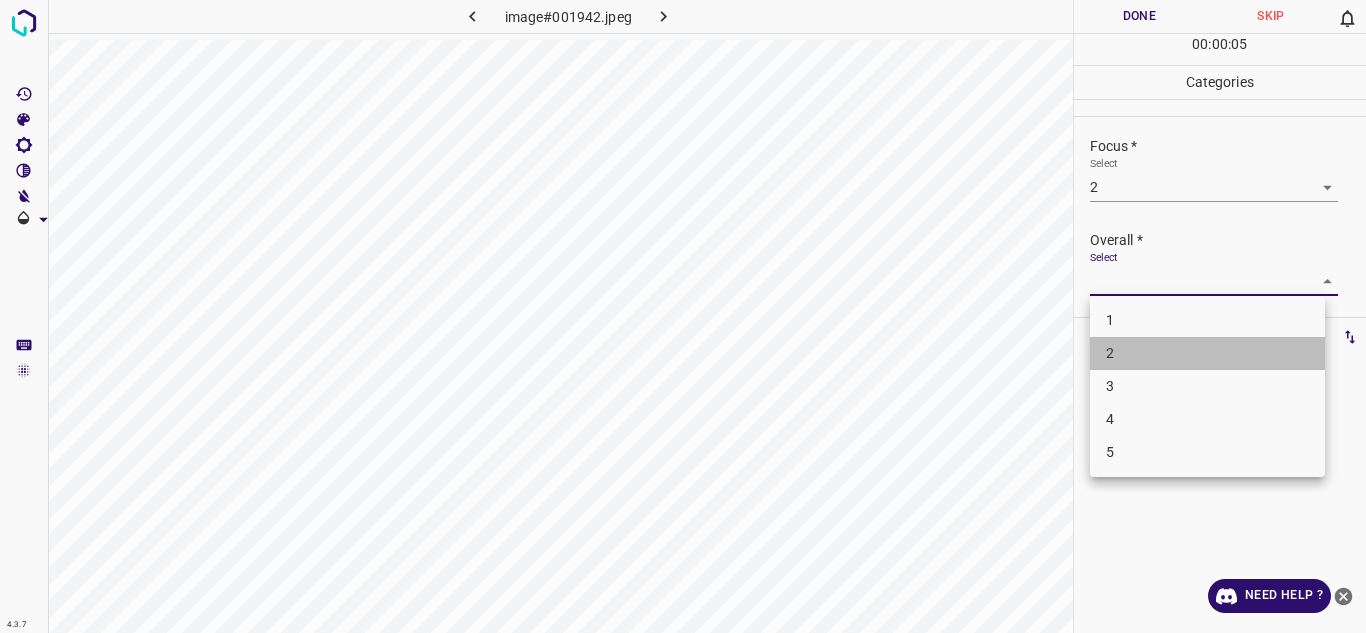 click on "2" at bounding box center (1207, 353) 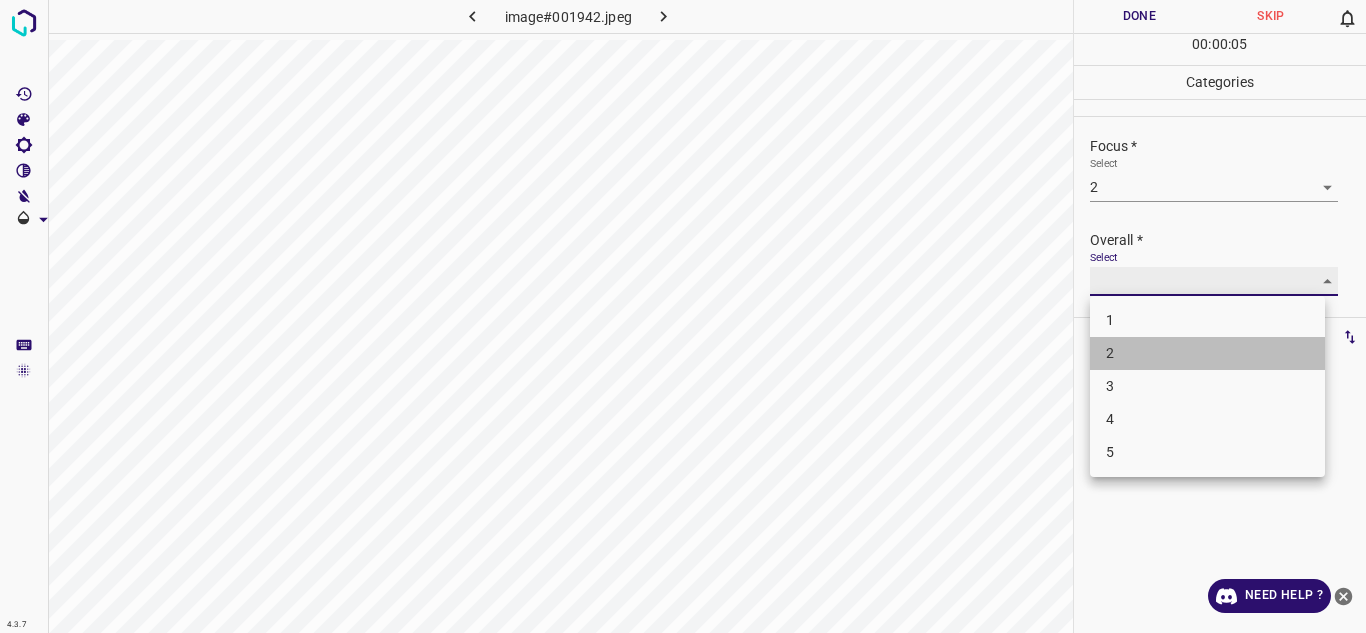 type on "2" 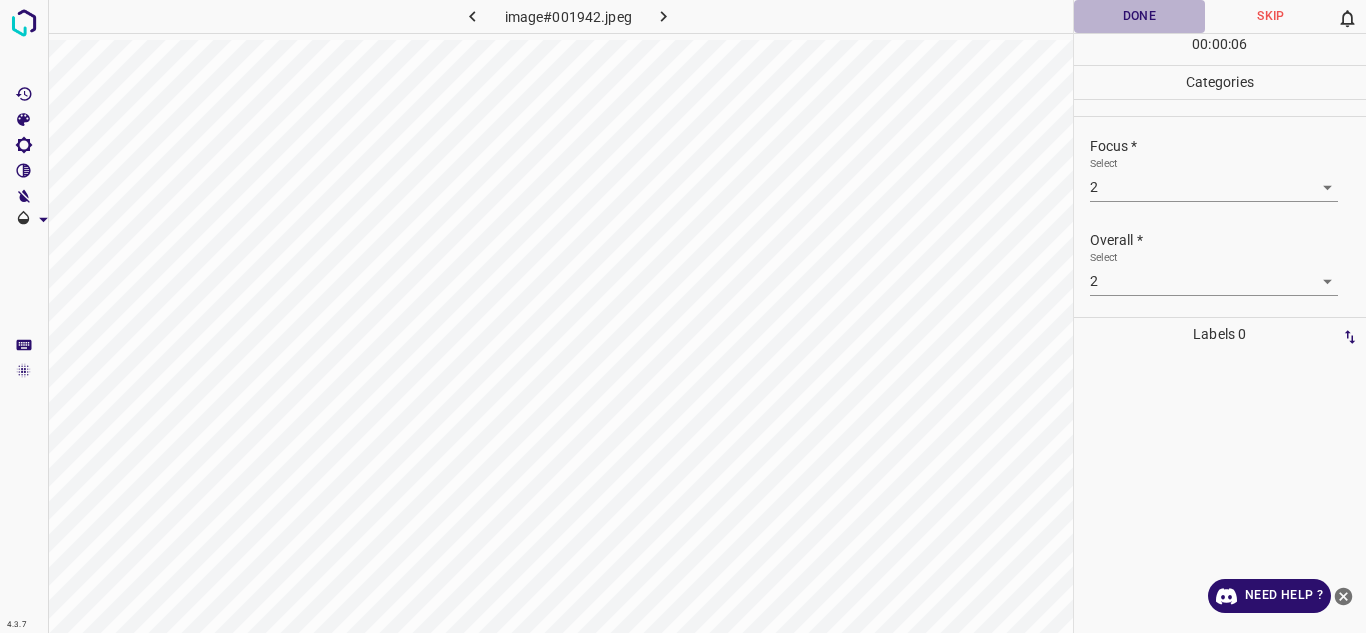 click on "Done" at bounding box center [1140, 16] 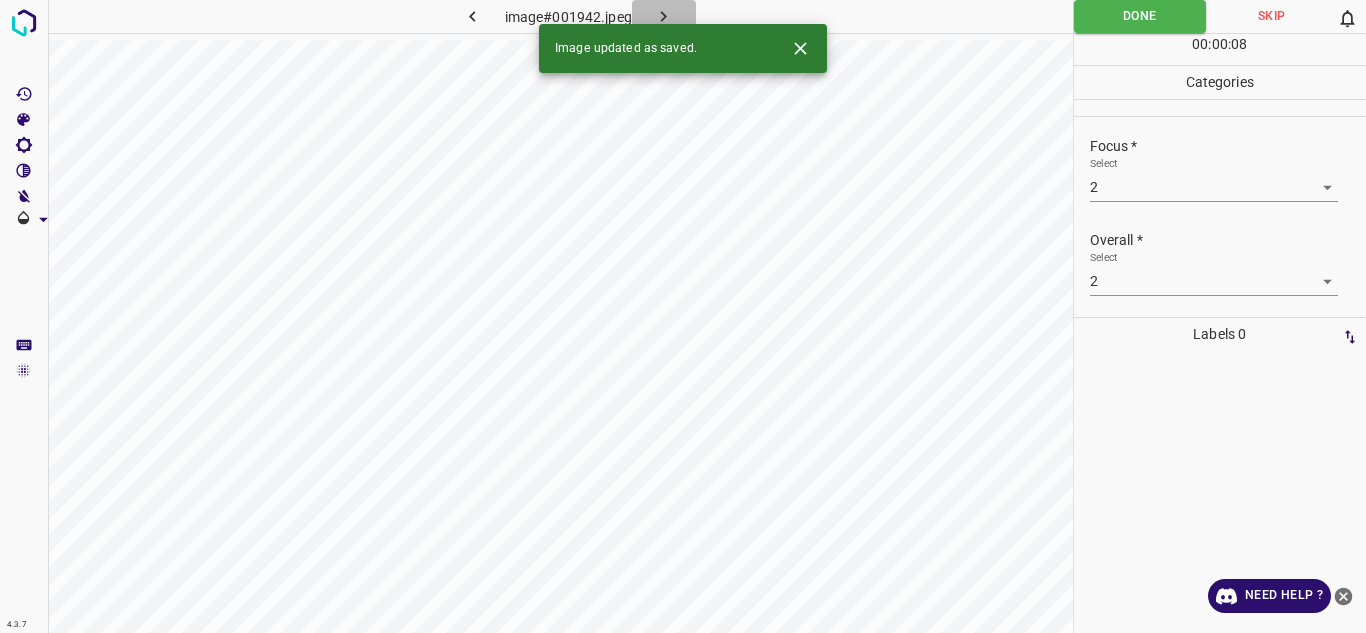 click at bounding box center (664, 16) 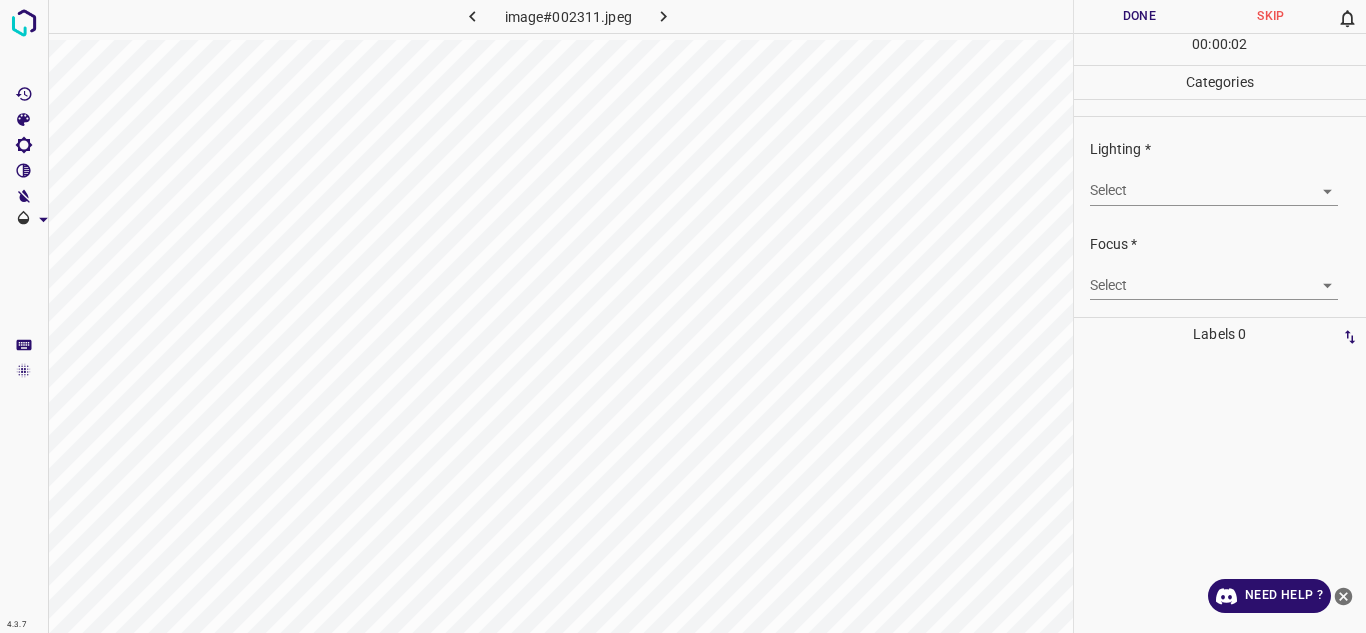 click on "Lighting *  Select ​" at bounding box center (1220, 172) 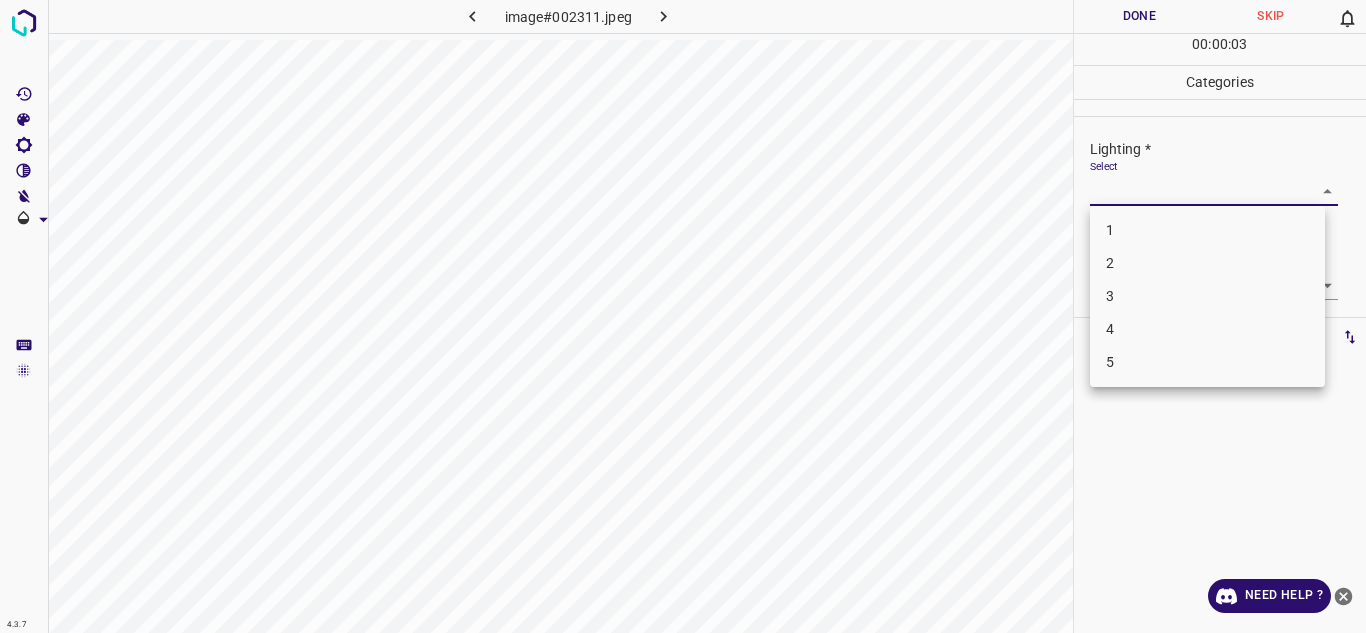 click on "4.3.7 image#002311.jpeg Done Skip 0 00   : 00   : 03   Categories Lighting *  Select ​ Focus *  Select ​ Overall *  Select ​ Labels   0 Categories 1 Lighting 2 Focus 3 Overall Tools Space Change between modes (Draw & Edit) I Auto labeling R Restore zoom M Zoom in N Zoom out Delete Delete selecte label Filters Z Restore filters X Saturation filter C Brightness filter V Contrast filter B Gray scale filter General O Download Need Help ? Texto original Valora esta traducción Tu opinión servirá para ayudar a mejorar el Traductor de Google - Text - Hide - Delete 1 2 3 4 5" at bounding box center [683, 316] 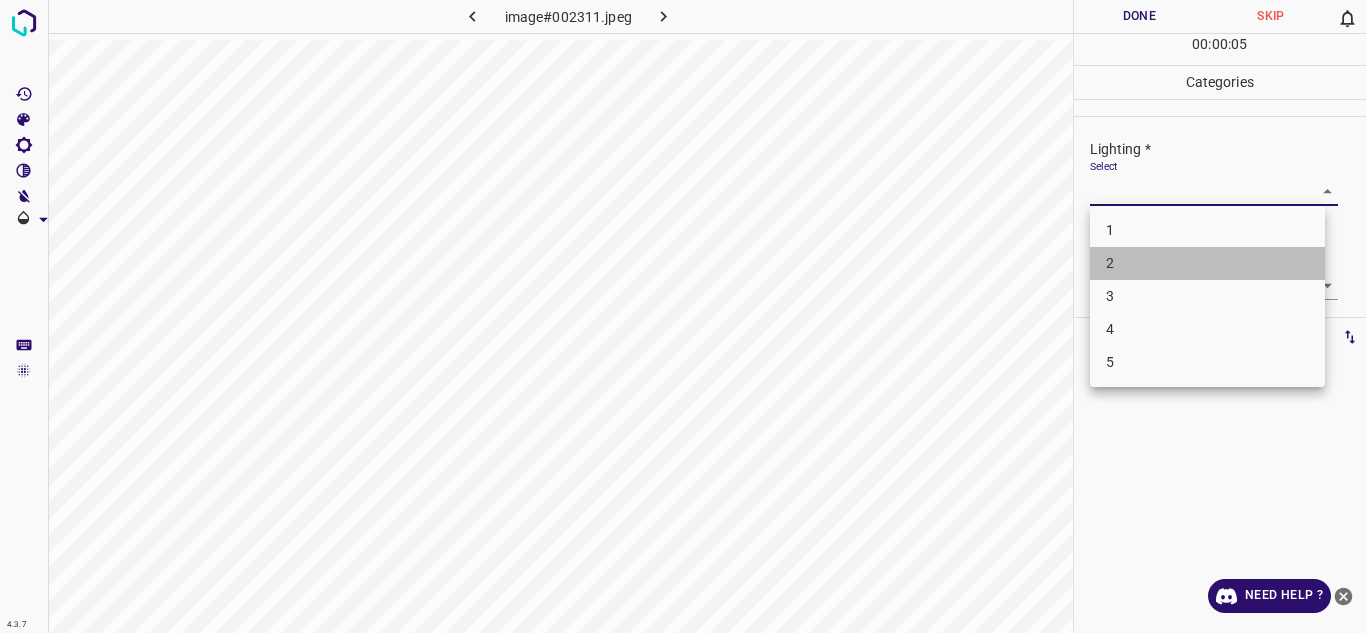 click on "2" at bounding box center [1207, 263] 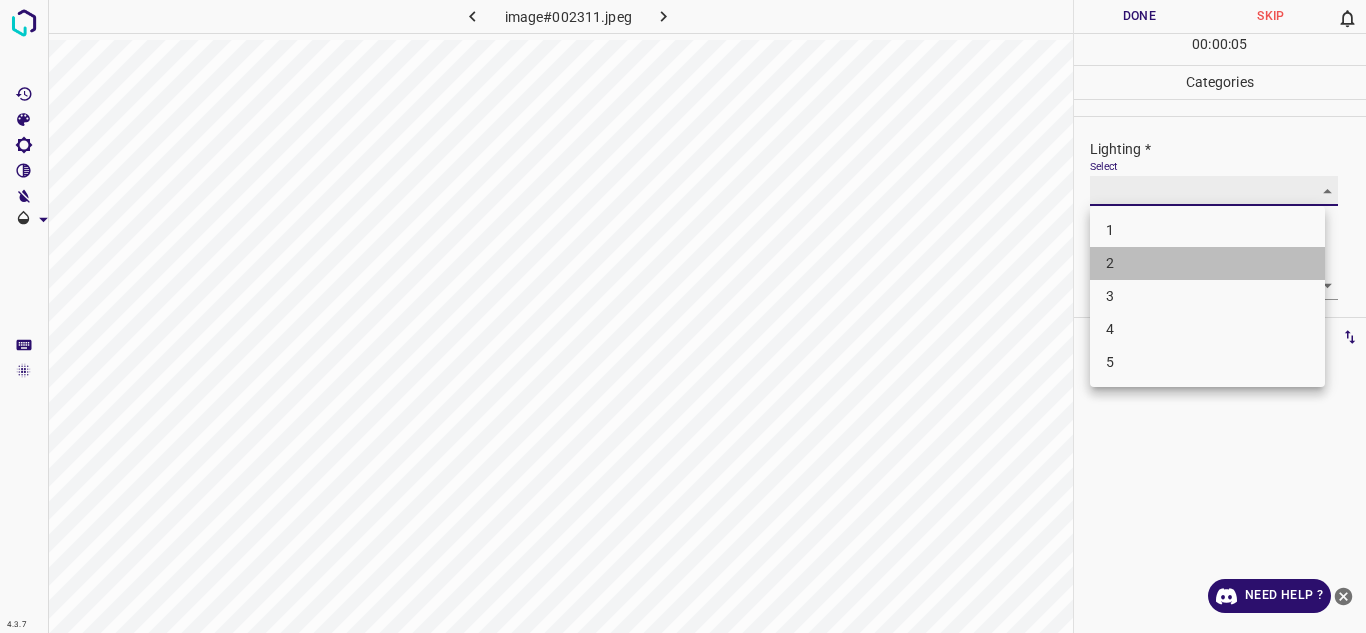 type on "2" 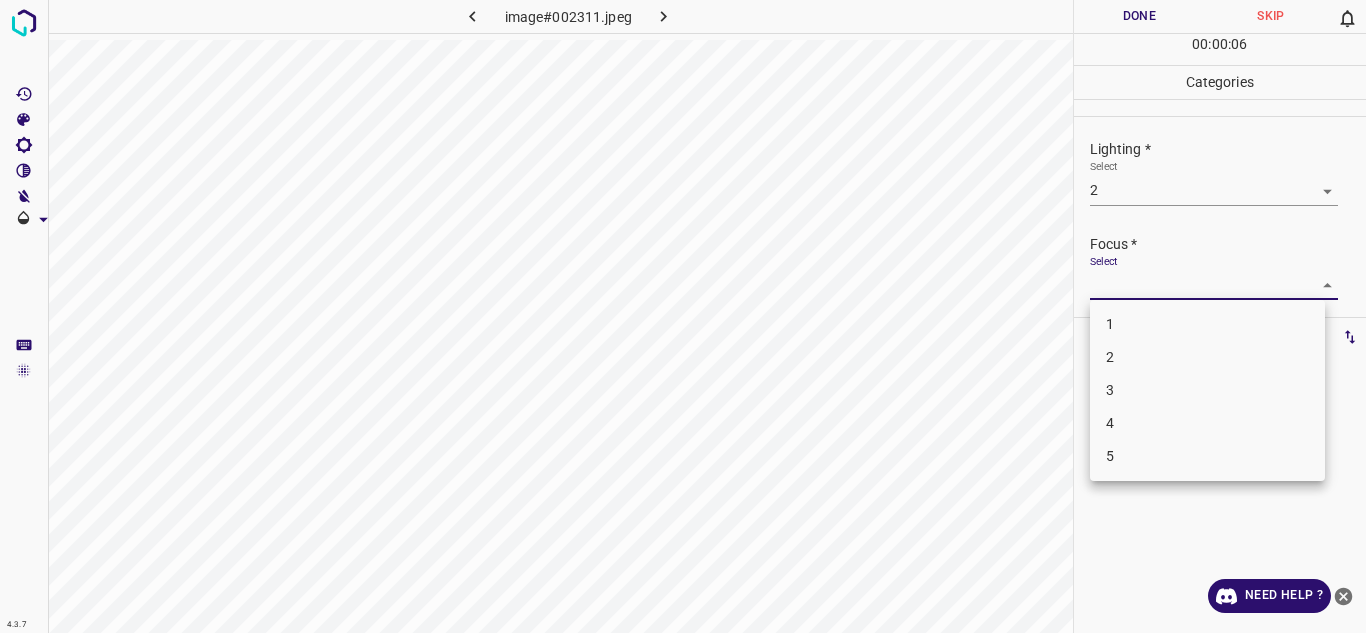 drag, startPoint x: 1157, startPoint y: 276, endPoint x: 1160, endPoint y: 348, distance: 72.06247 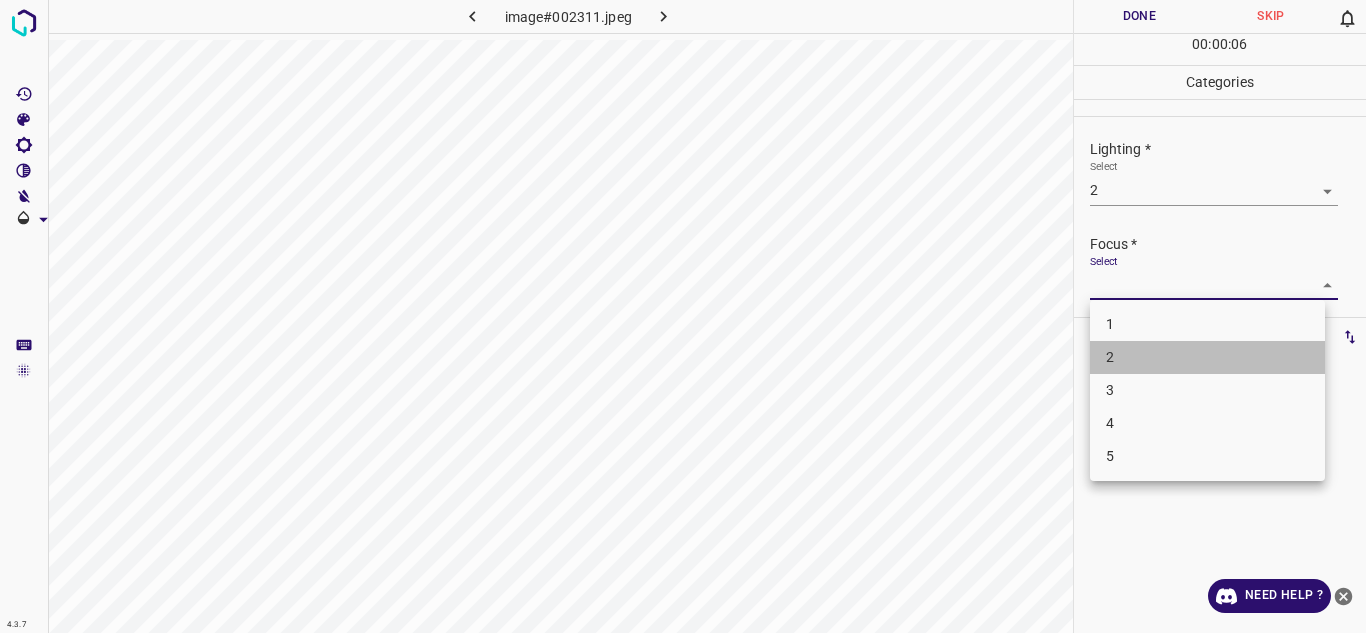 click on "2" at bounding box center (1207, 357) 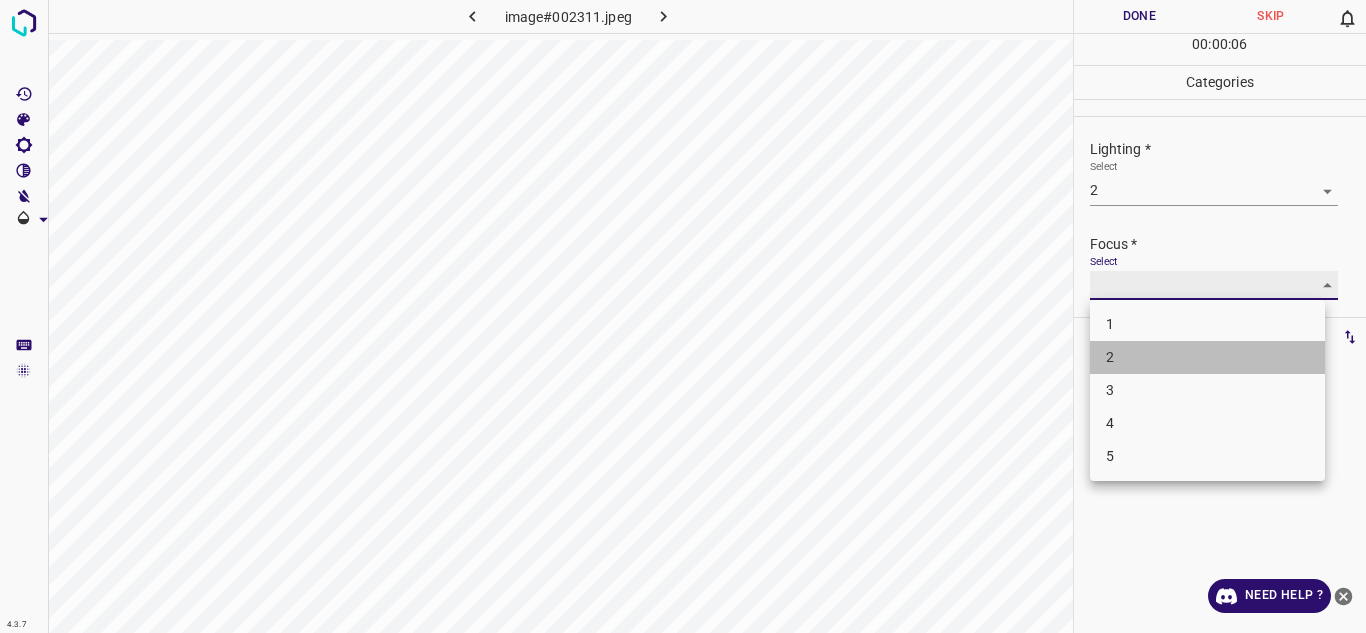 type on "2" 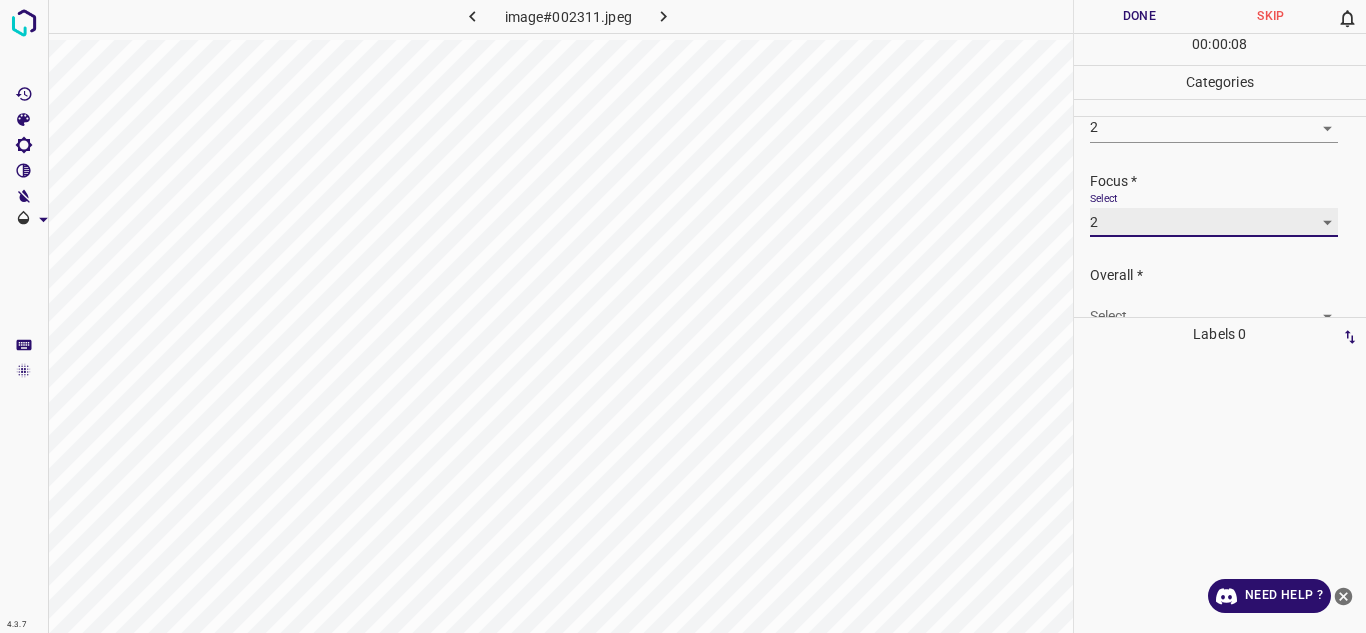scroll, scrollTop: 98, scrollLeft: 0, axis: vertical 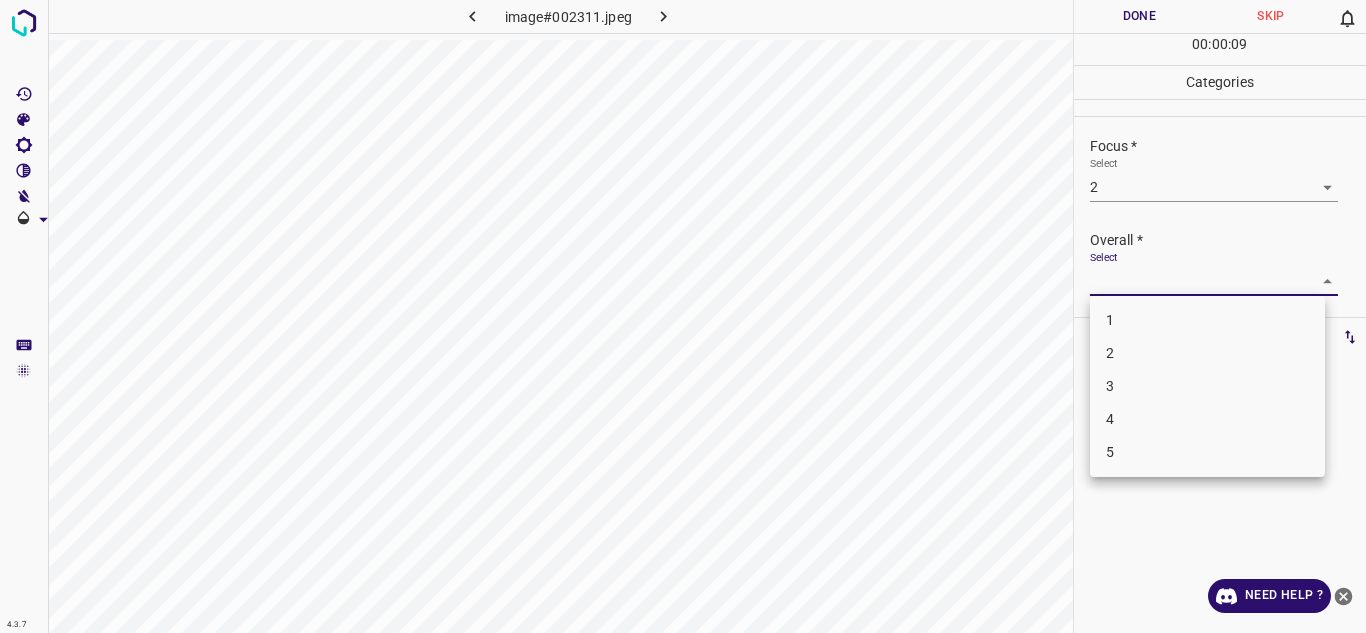 drag, startPoint x: 1265, startPoint y: 271, endPoint x: 1165, endPoint y: 346, distance: 125 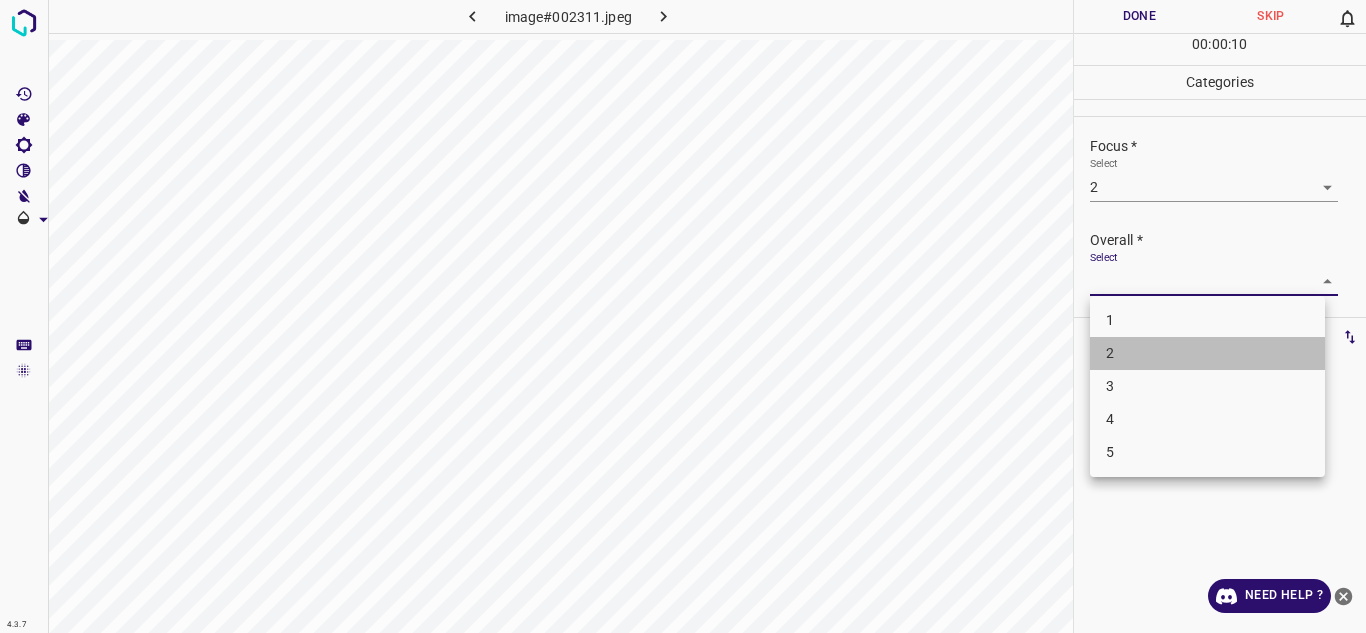 click on "2" at bounding box center (1207, 353) 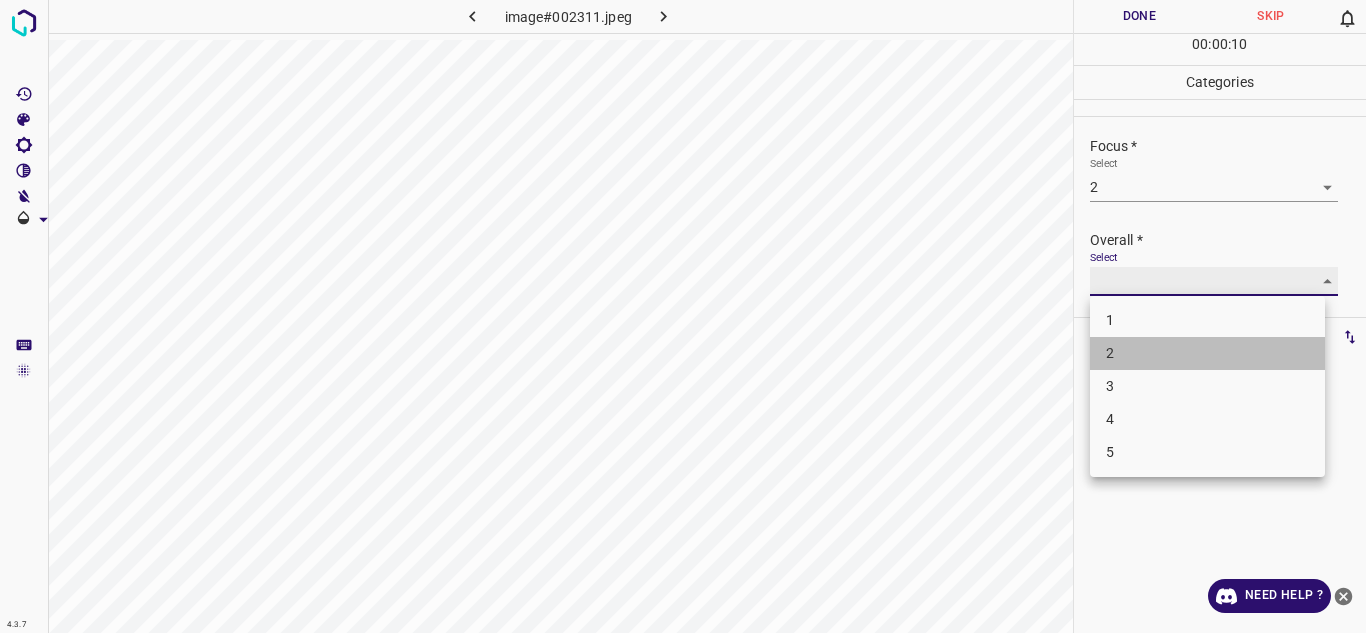 type on "2" 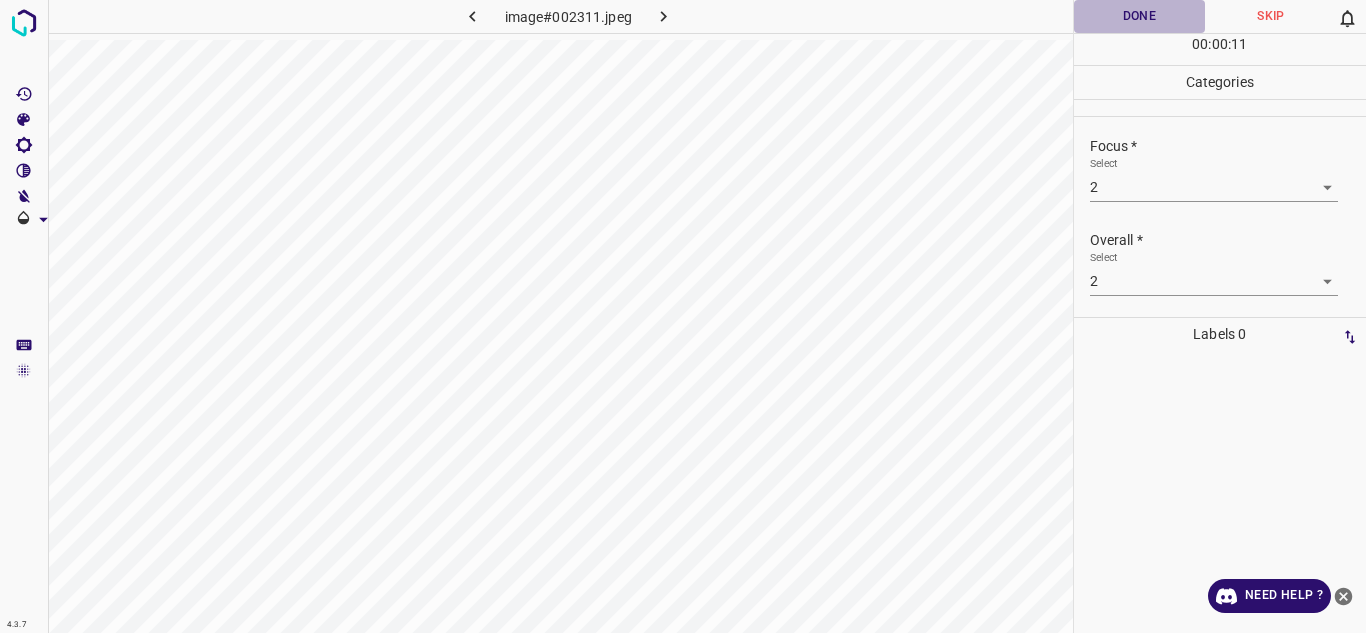 click on "Done" at bounding box center (1140, 16) 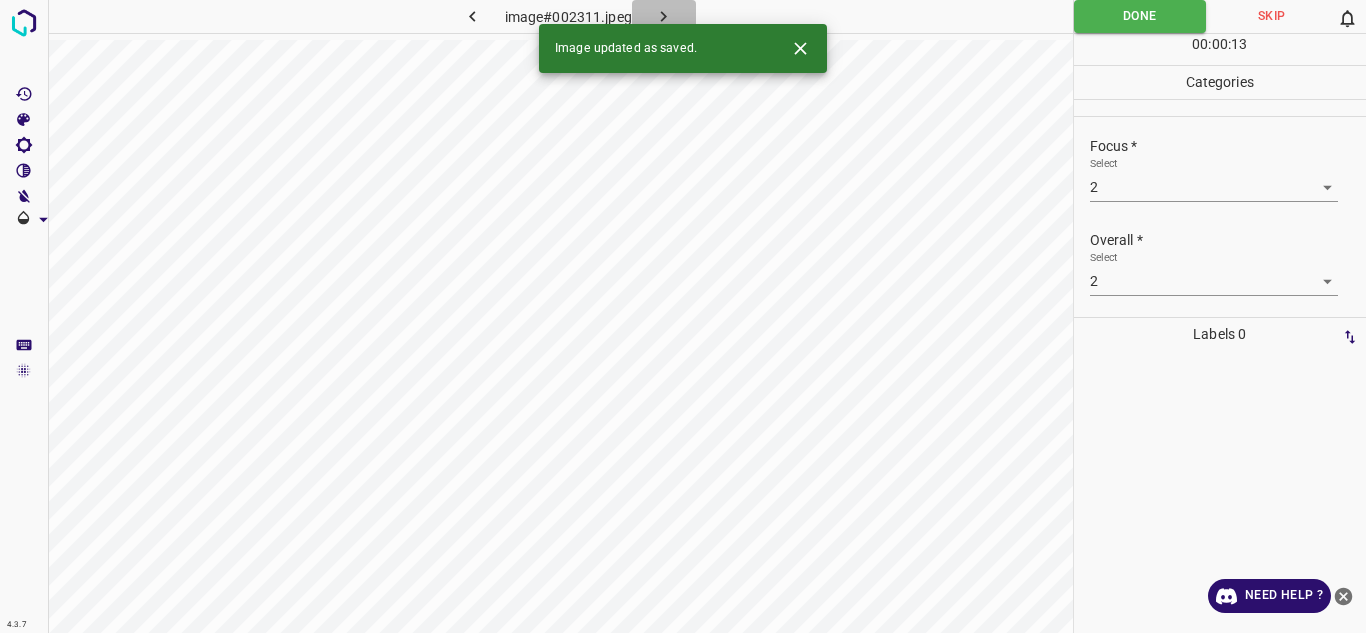 click 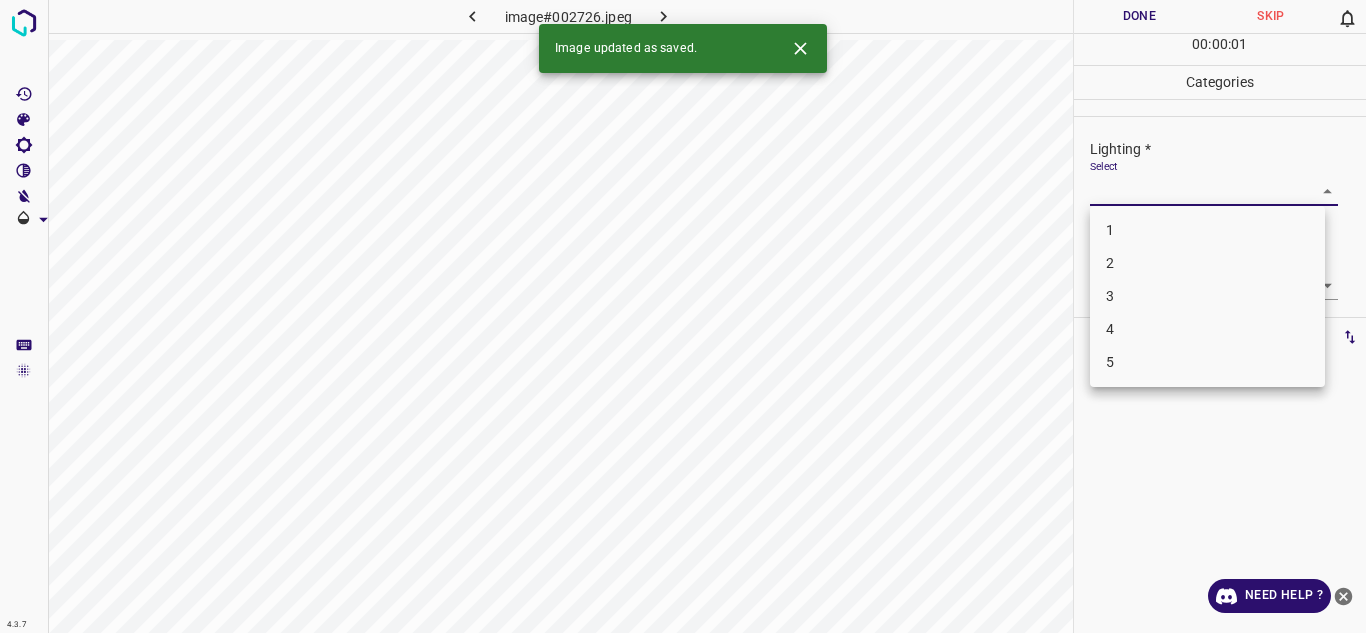 drag, startPoint x: 1190, startPoint y: 193, endPoint x: 1176, endPoint y: 299, distance: 106.92053 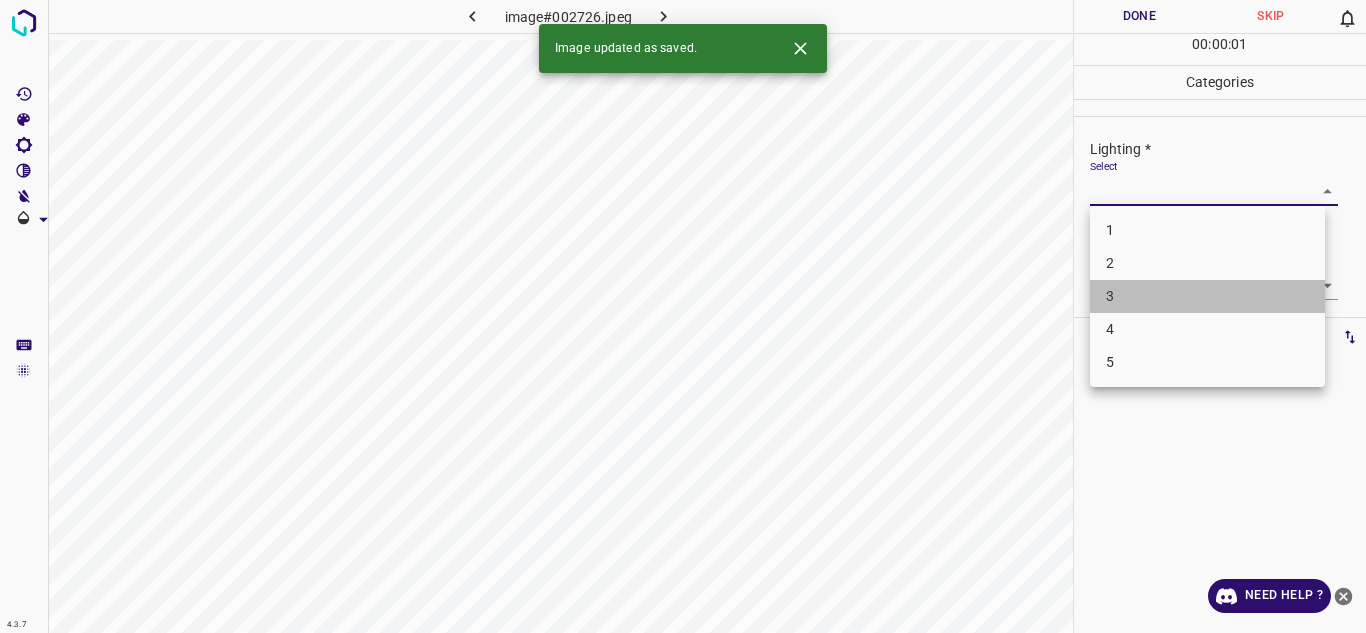 click on "3" at bounding box center [1207, 296] 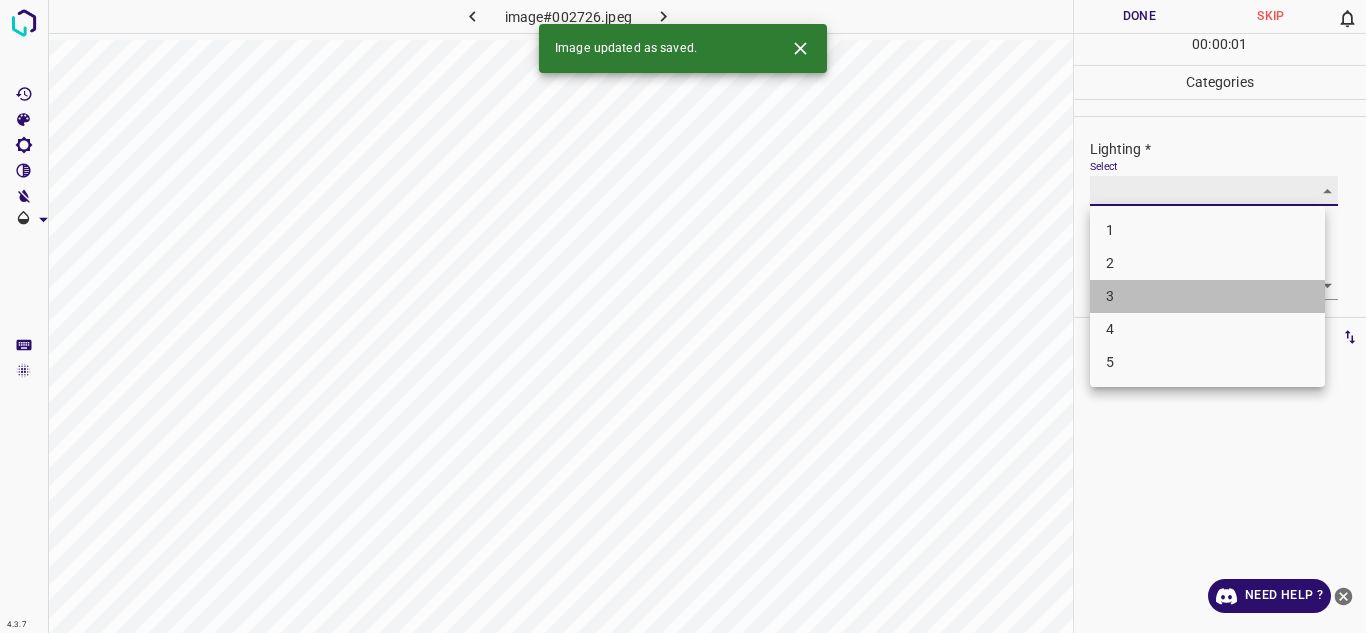 type on "3" 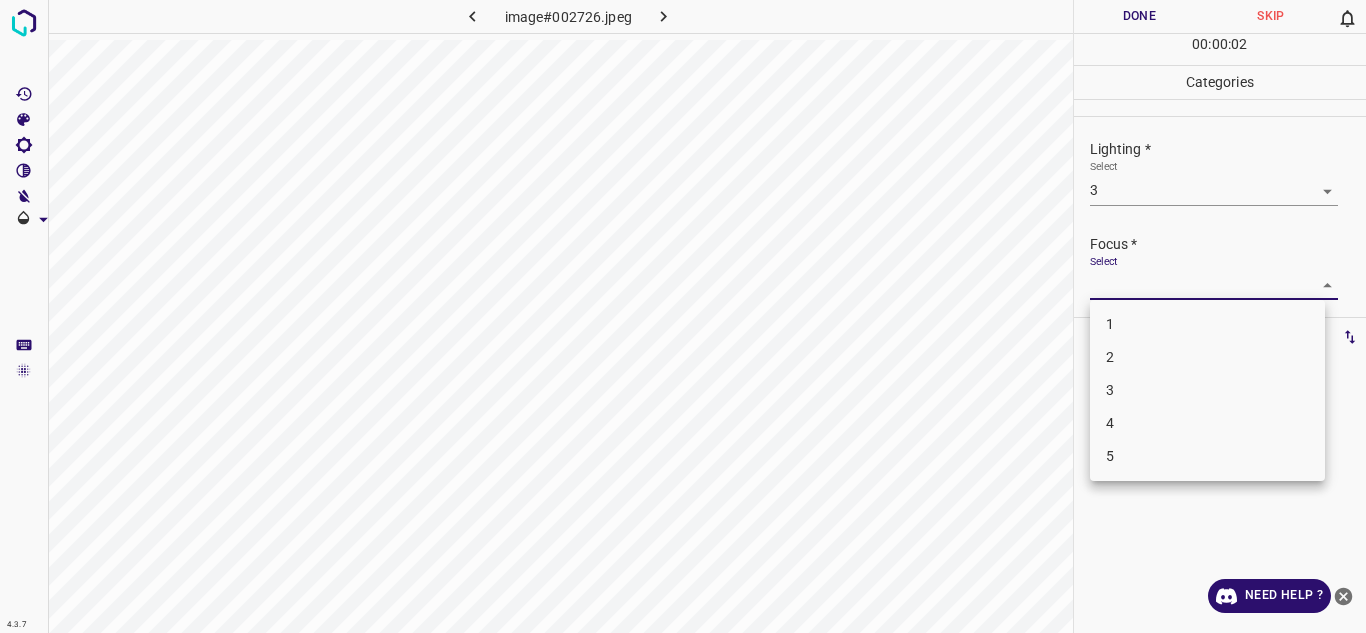 drag, startPoint x: 1190, startPoint y: 287, endPoint x: 1178, endPoint y: 365, distance: 78.91768 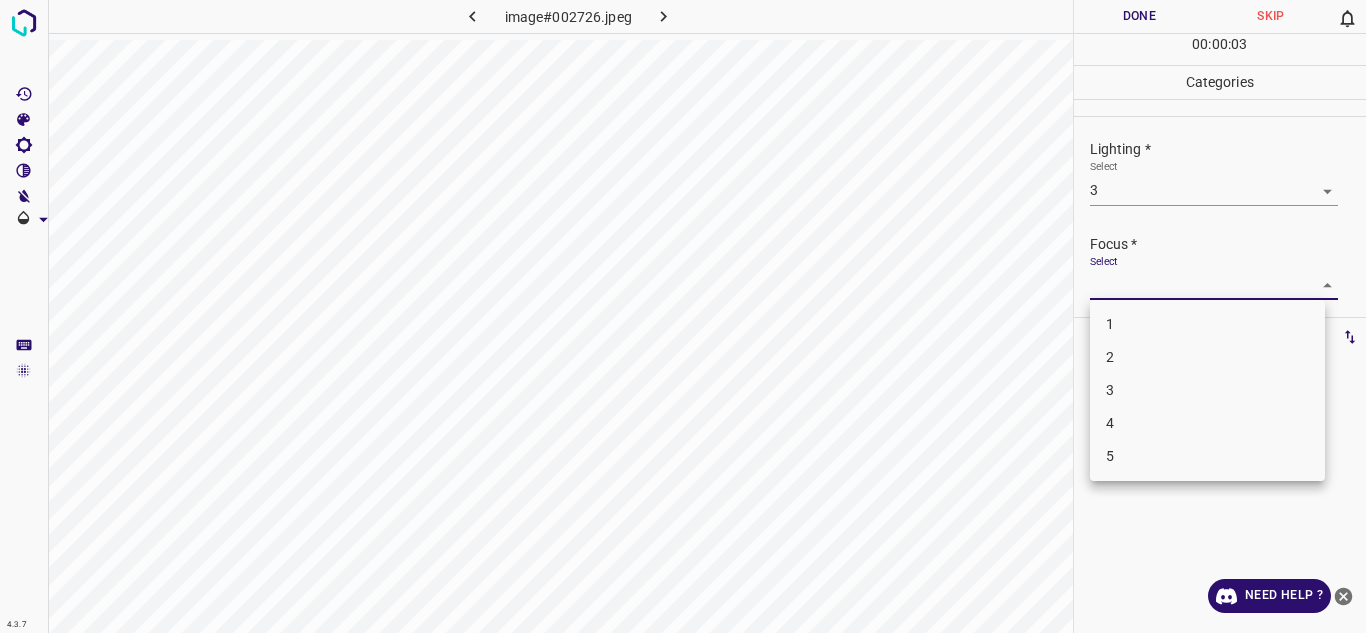 click on "2" at bounding box center (1207, 357) 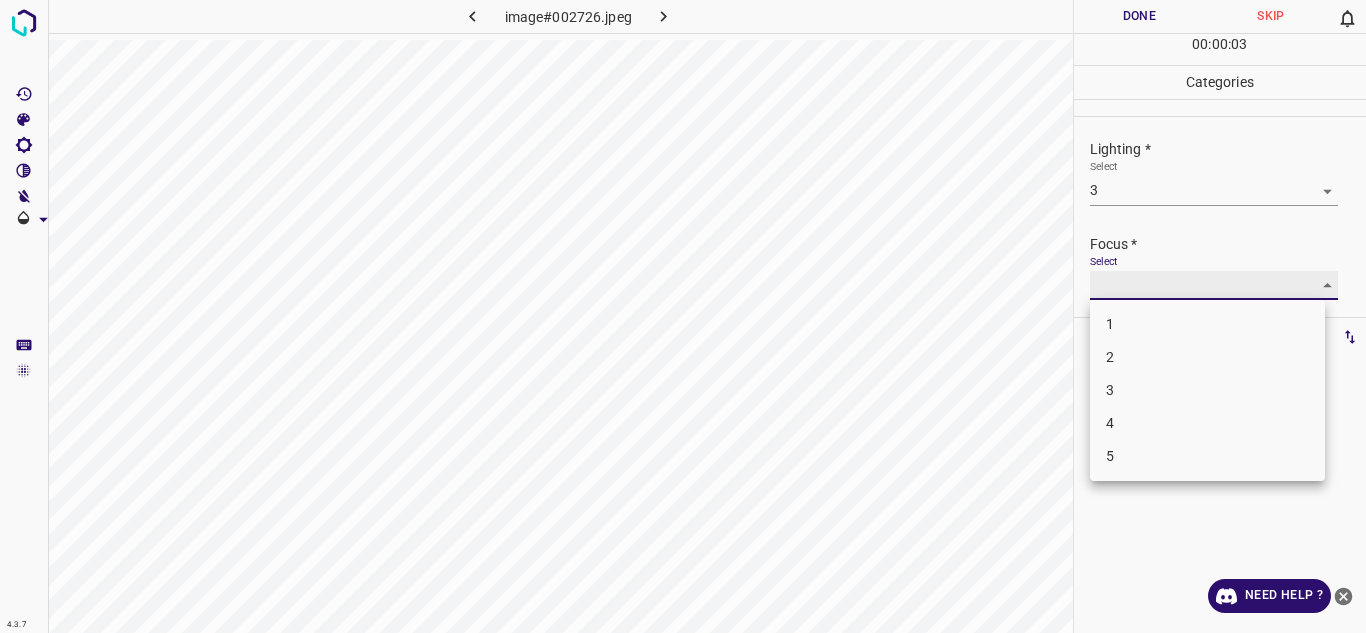 type on "2" 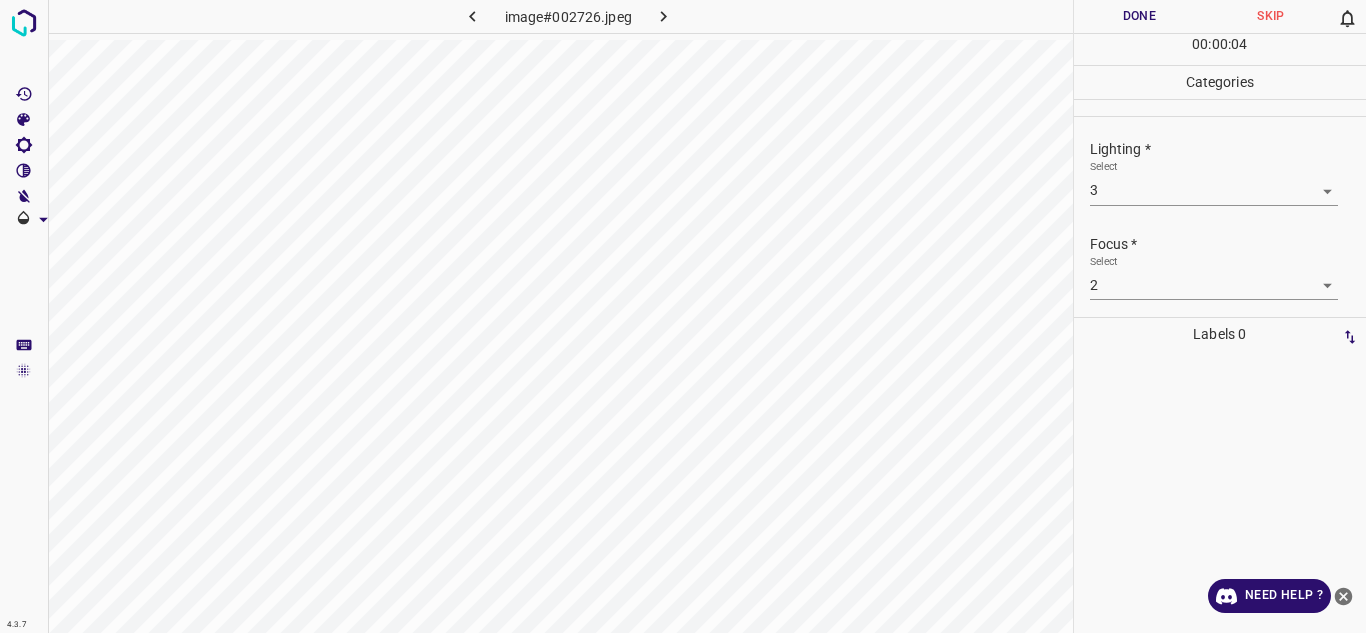 click on "Select 2 2" at bounding box center [1228, 277] 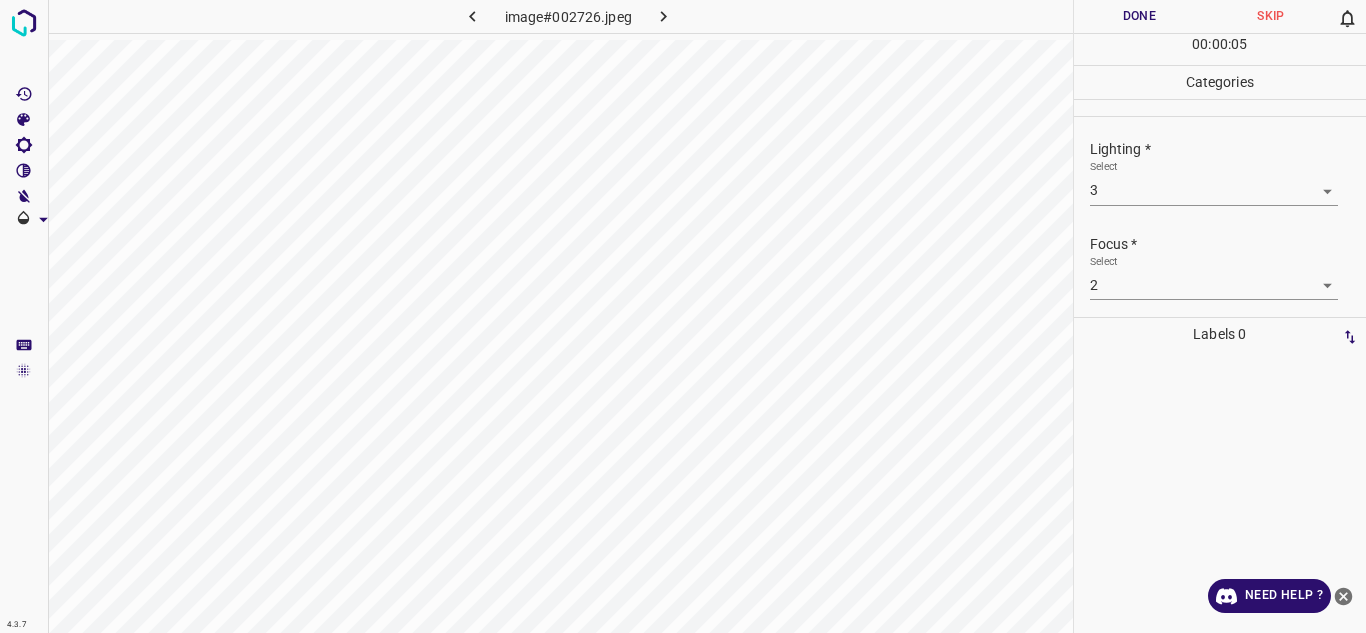 scroll, scrollTop: 98, scrollLeft: 0, axis: vertical 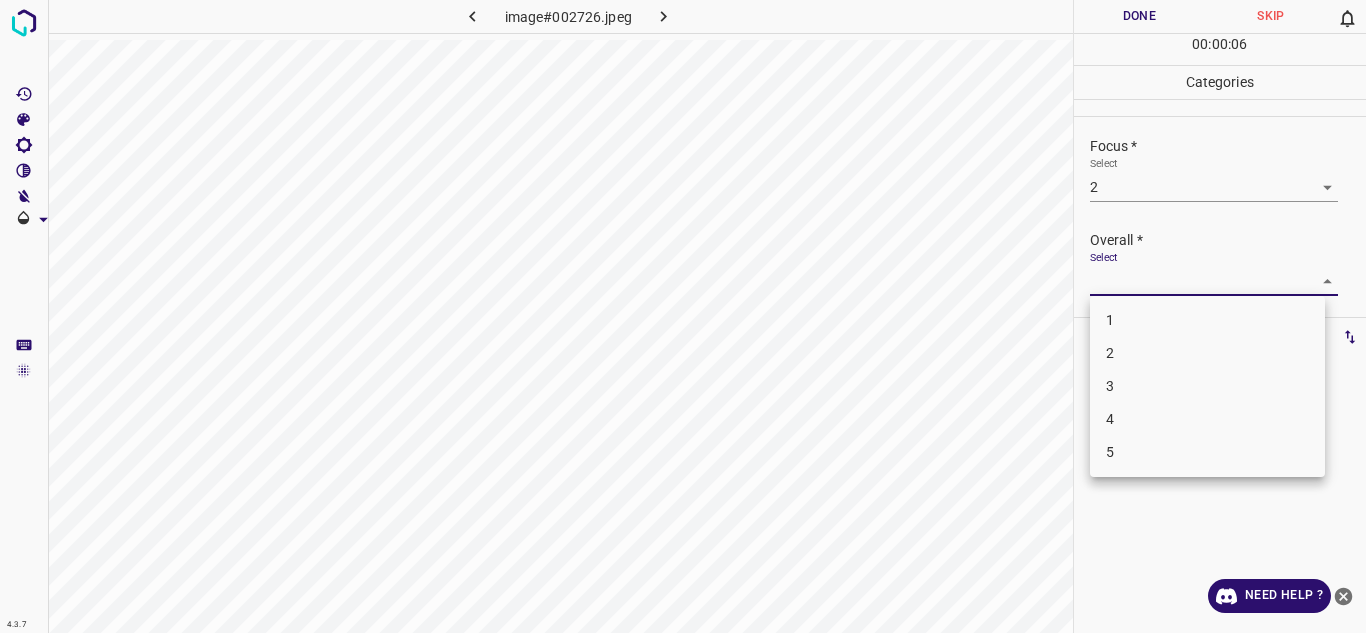 drag, startPoint x: 1303, startPoint y: 277, endPoint x: 1183, endPoint y: 343, distance: 136.95255 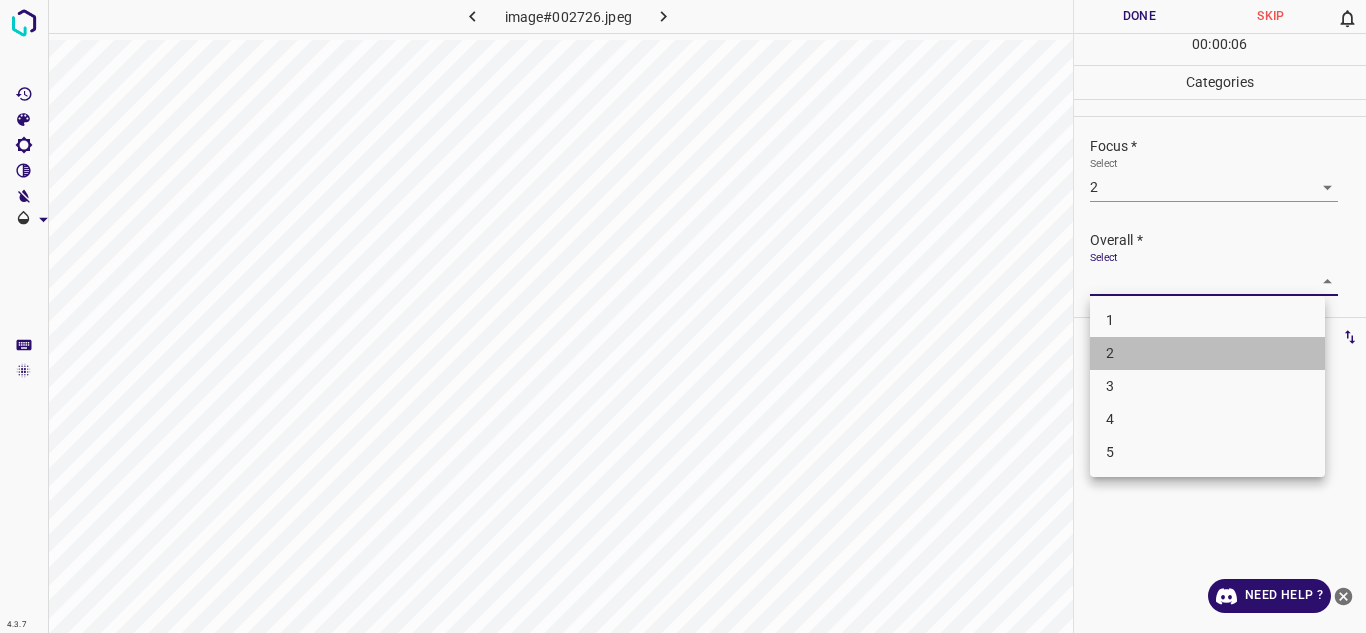 click on "2" at bounding box center (1207, 353) 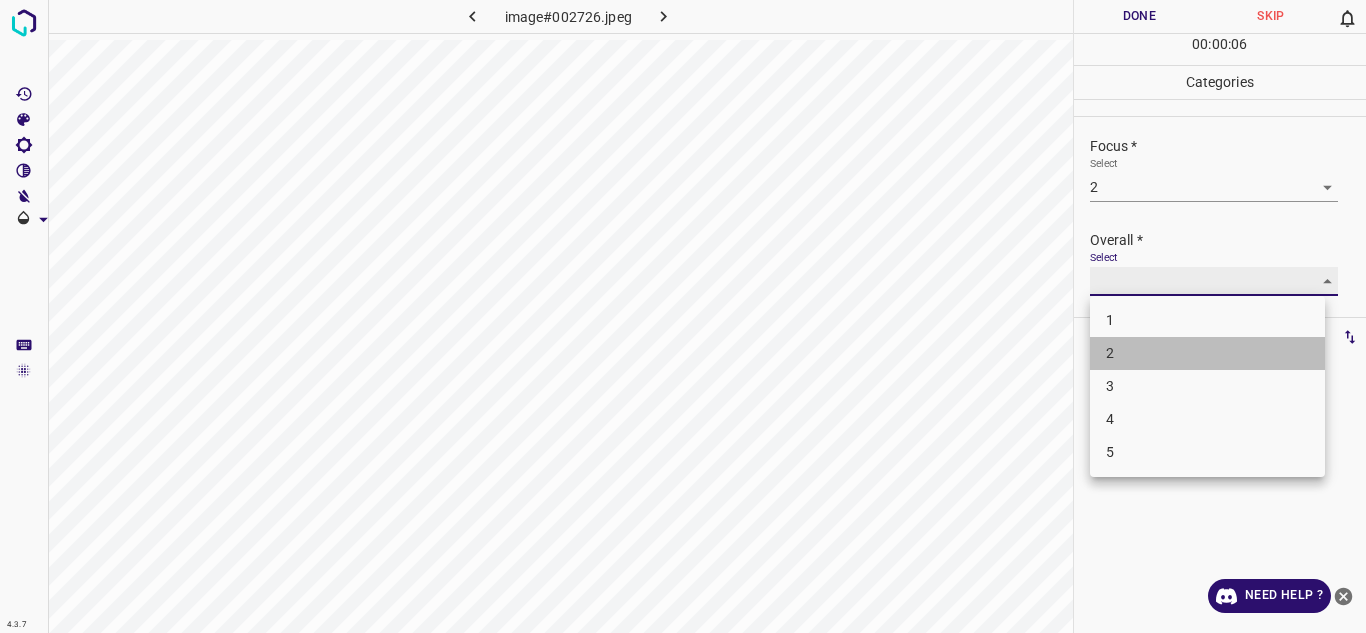 type on "2" 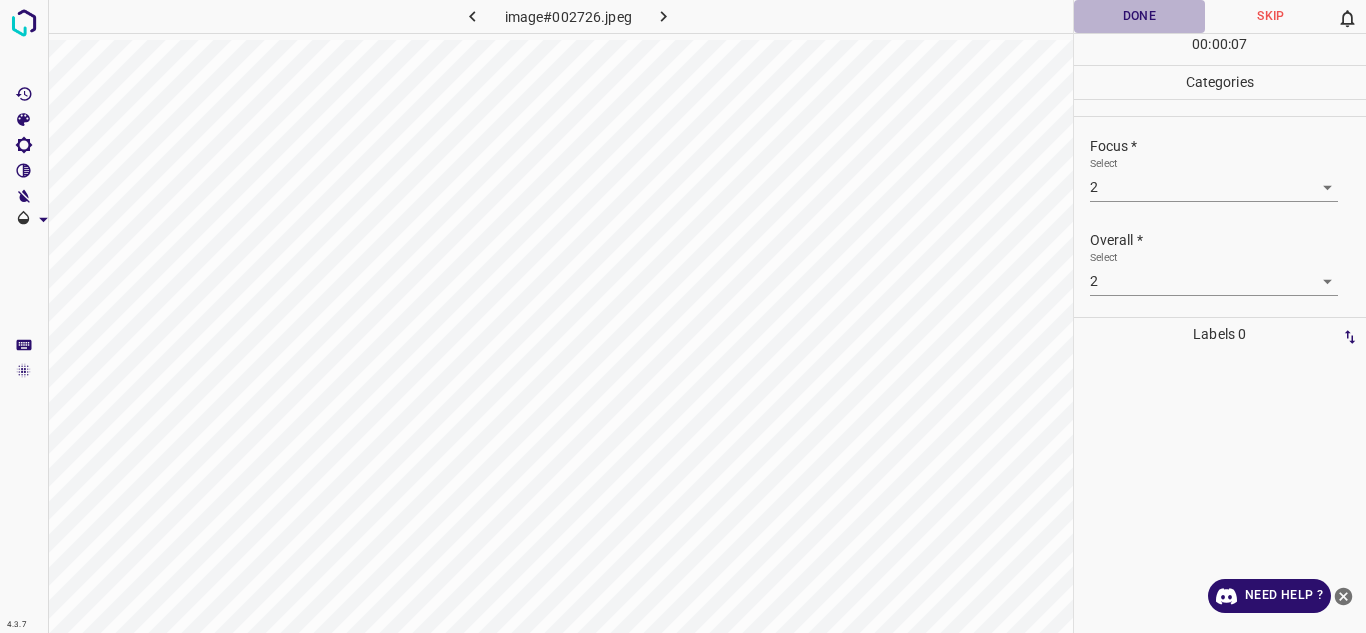 click on "Done" at bounding box center [1140, 16] 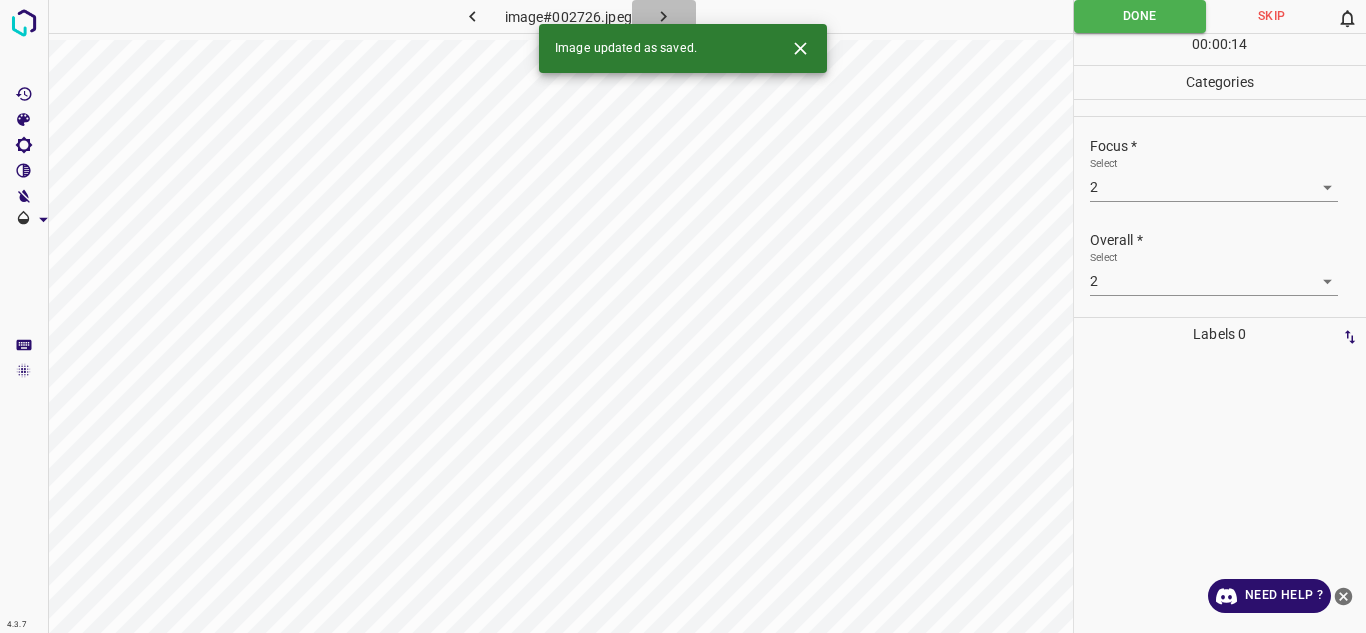click 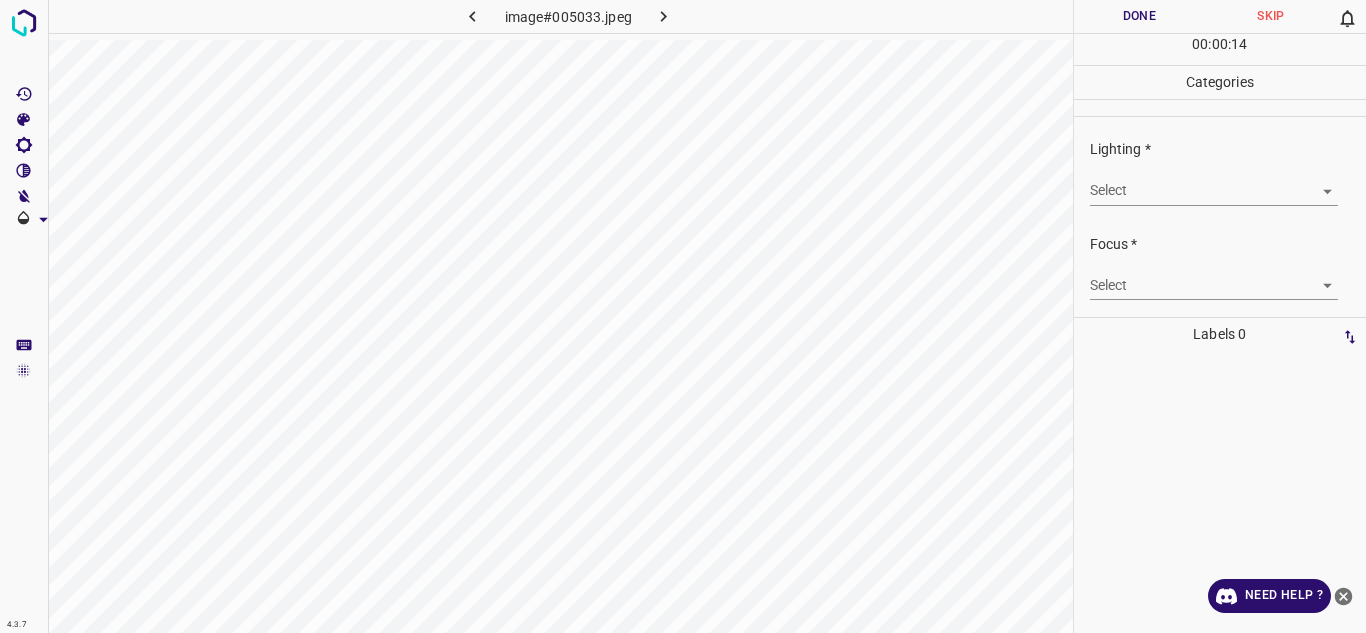 click on "4.3.7 image#005033.jpeg Done Skip 0 00   : 00   : 14   Categories Lighting *  Select ​ Focus *  Select ​ Overall *  Select ​ Labels   0 Categories 1 Lighting 2 Focus 3 Overall Tools Space Change between modes (Draw & Edit) I Auto labeling R Restore zoom M Zoom in N Zoom out Delete Delete selecte label Filters Z Restore filters X Saturation filter C Brightness filter V Contrast filter B Gray scale filter General O Download Need Help ? Texto original Valora esta traducción Tu opinión servirá para ayudar a mejorar el Traductor de Google - Text - Hide - Delete" at bounding box center [683, 316] 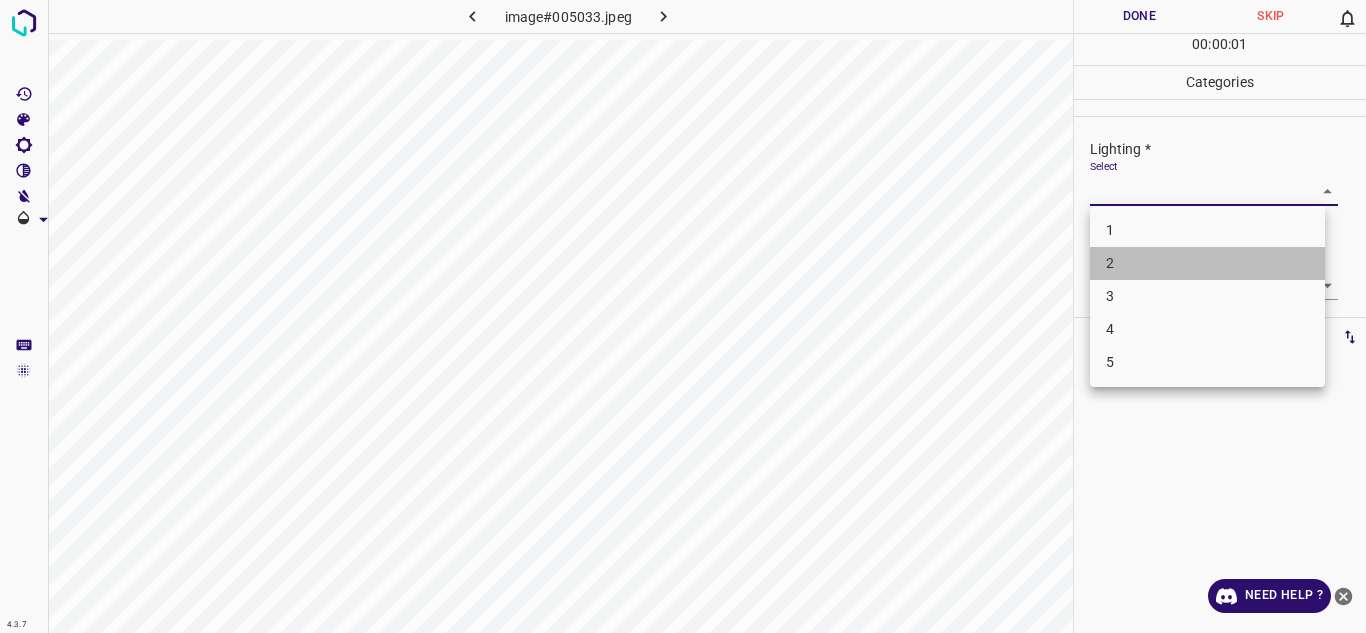 click on "2" at bounding box center (1207, 263) 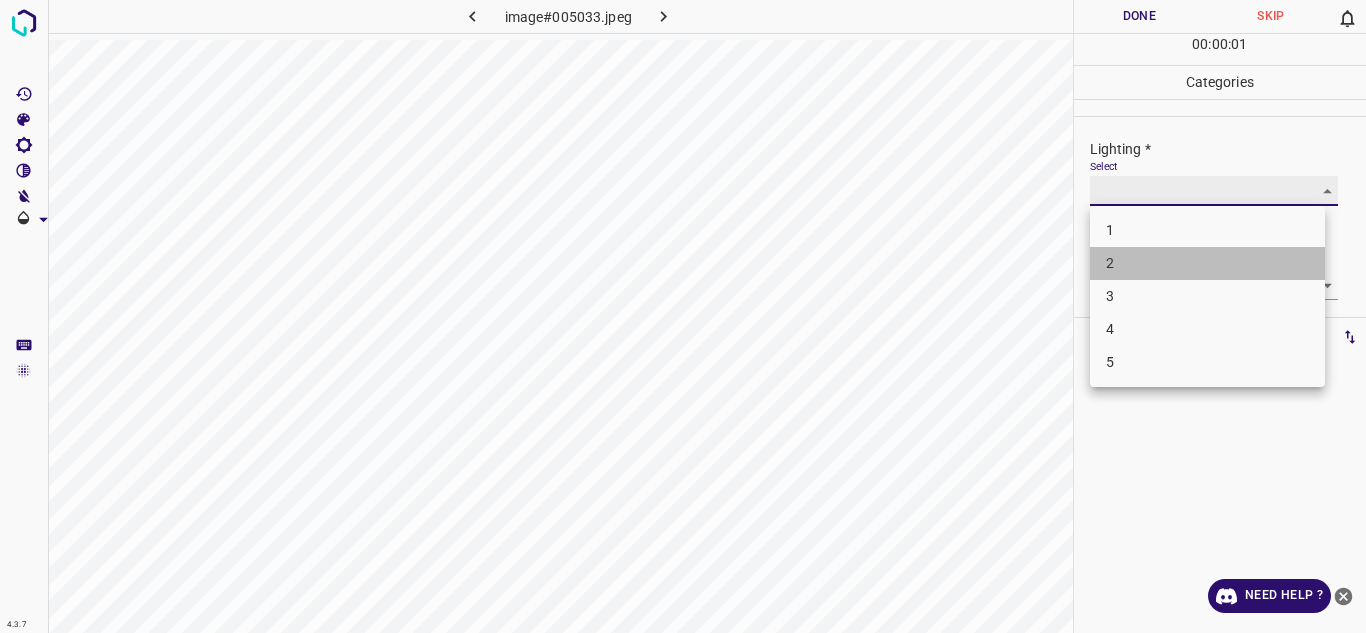type on "2" 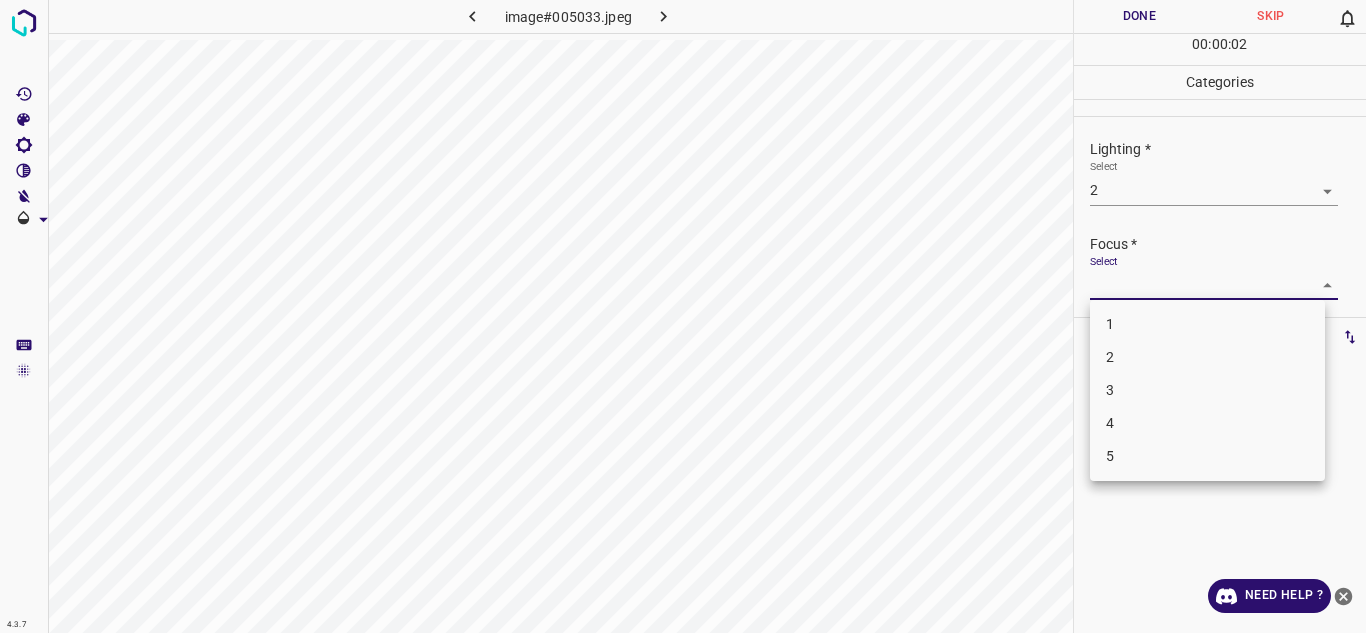 drag, startPoint x: 1142, startPoint y: 282, endPoint x: 1153, endPoint y: 349, distance: 67.89698 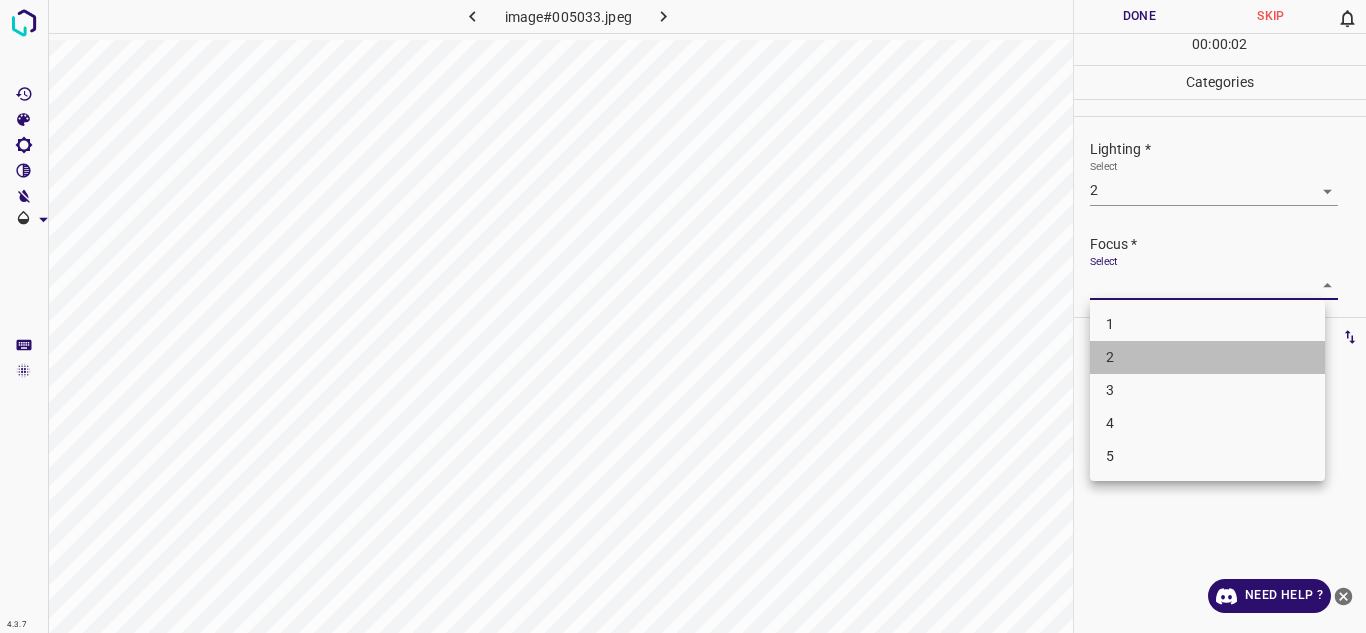 click on "2" at bounding box center (1207, 357) 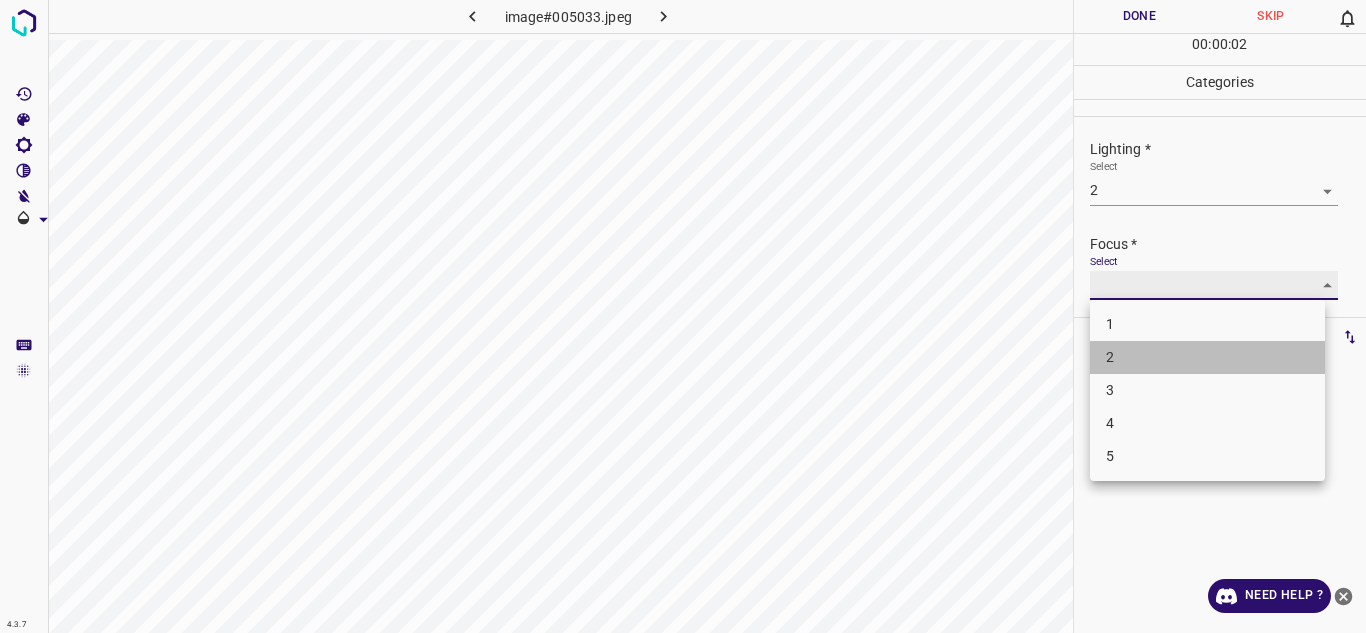 type on "2" 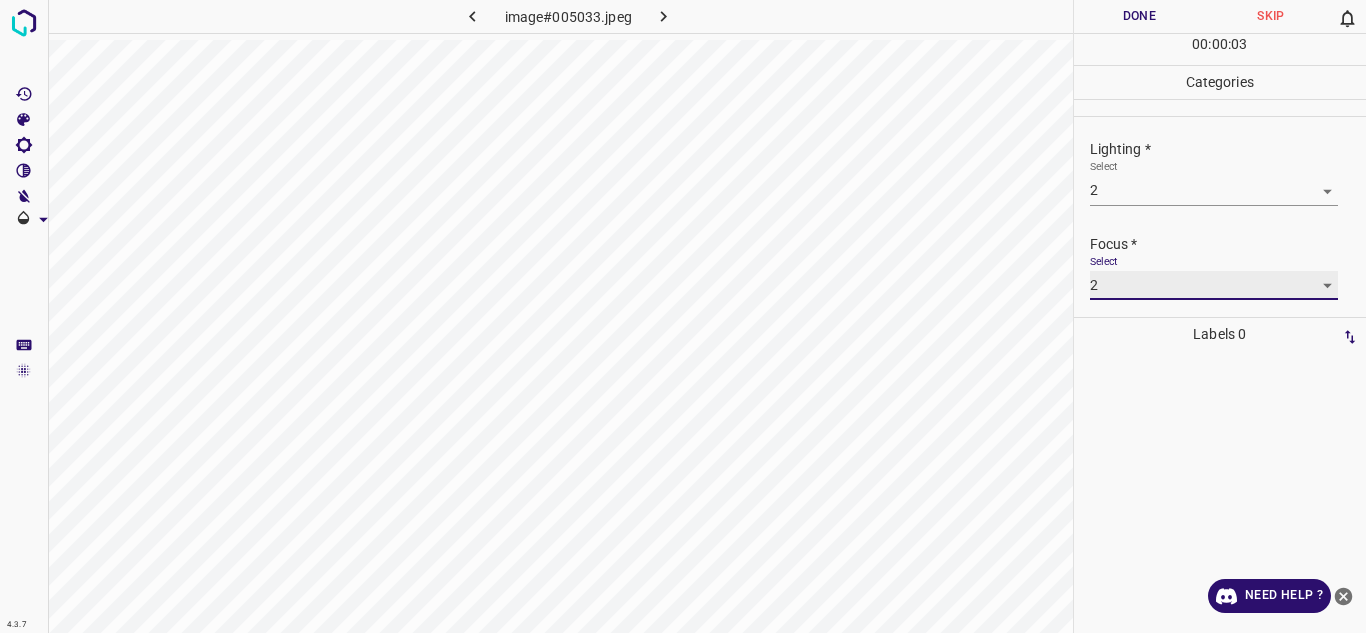scroll, scrollTop: 98, scrollLeft: 0, axis: vertical 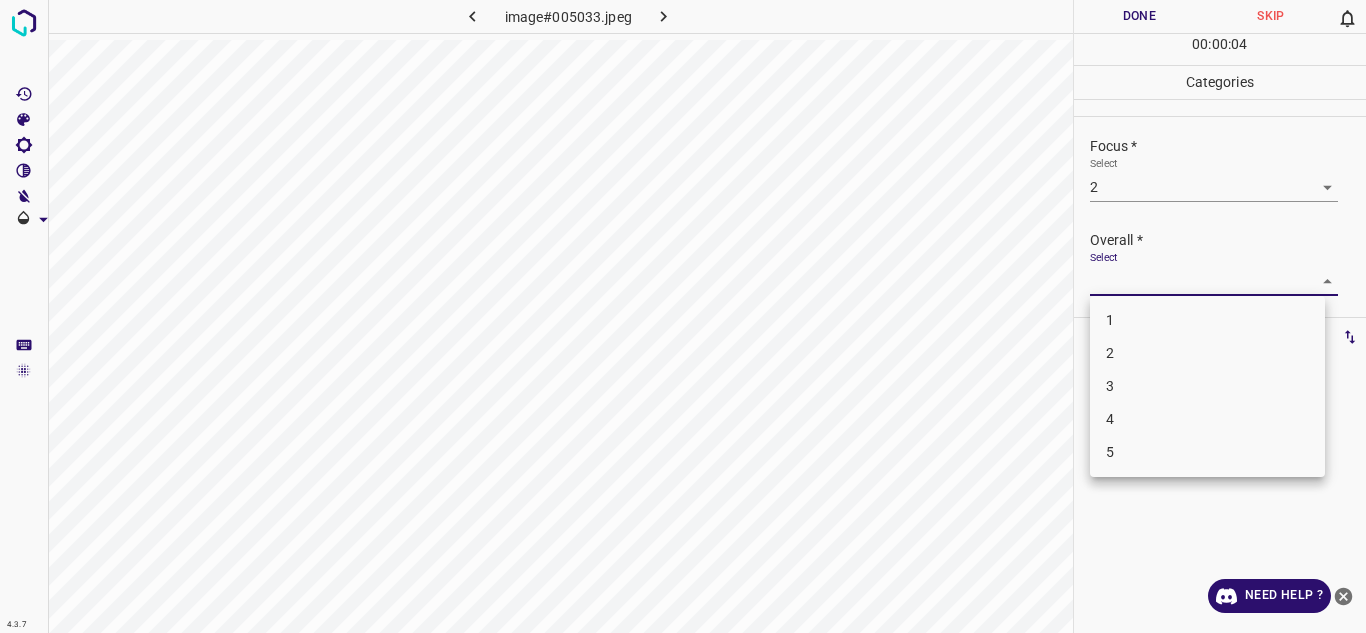 click on "4.3.7 image#005033.jpeg Done Skip 0 00   : 00   : 04   Categories Lighting *  Select 2 2 Focus *  Select 2 2 Overall *  Select ​ Labels   0 Categories 1 Lighting 2 Focus 3 Overall Tools Space Change between modes (Draw & Edit) I Auto labeling R Restore zoom M Zoom in N Zoom out Delete Delete selecte label Filters Z Restore filters X Saturation filter C Brightness filter V Contrast filter B Gray scale filter General O Download Need Help ? Texto original Valora esta traducción Tu opinión servirá para ayudar a mejorar el Traductor de Google - Text - Hide - Delete 1 2 3 4 5" at bounding box center (683, 316) 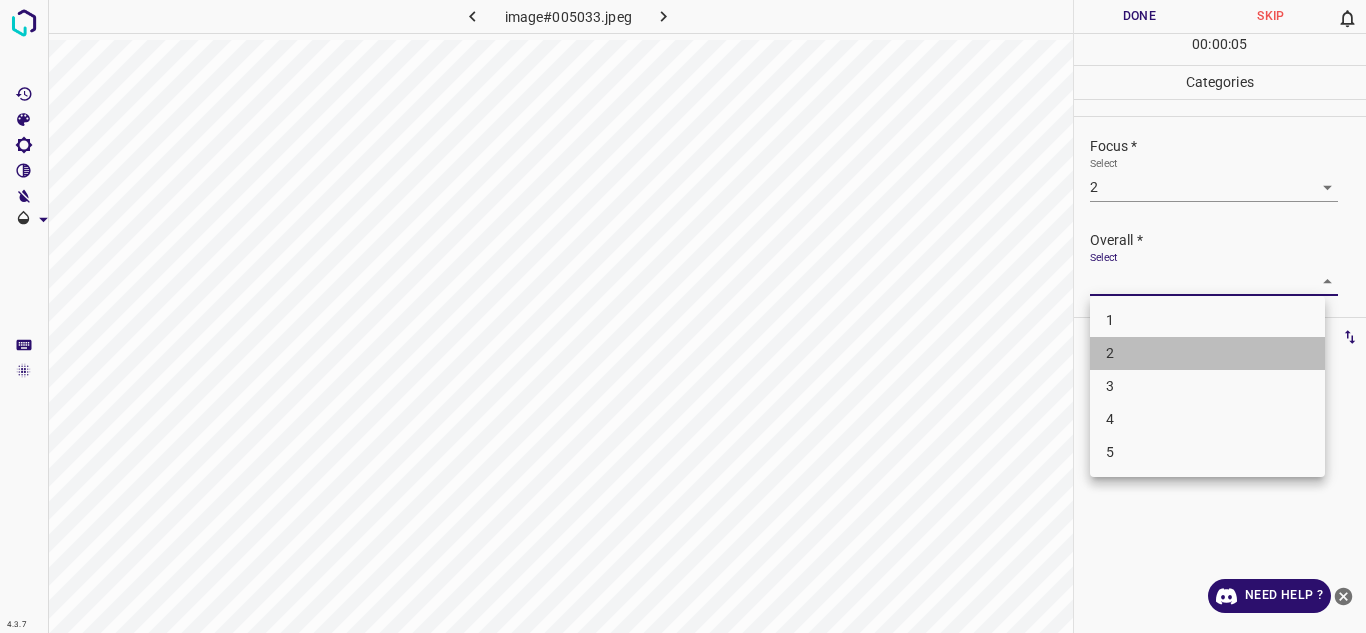click on "2" at bounding box center [1207, 353] 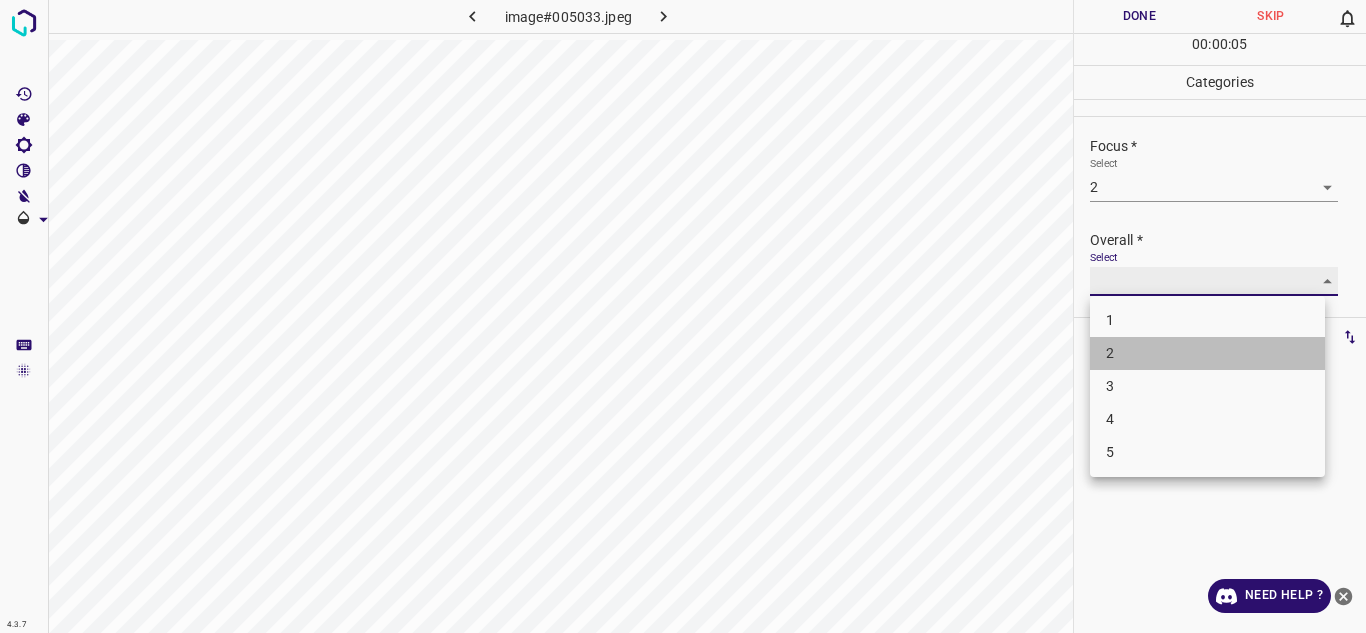 type on "2" 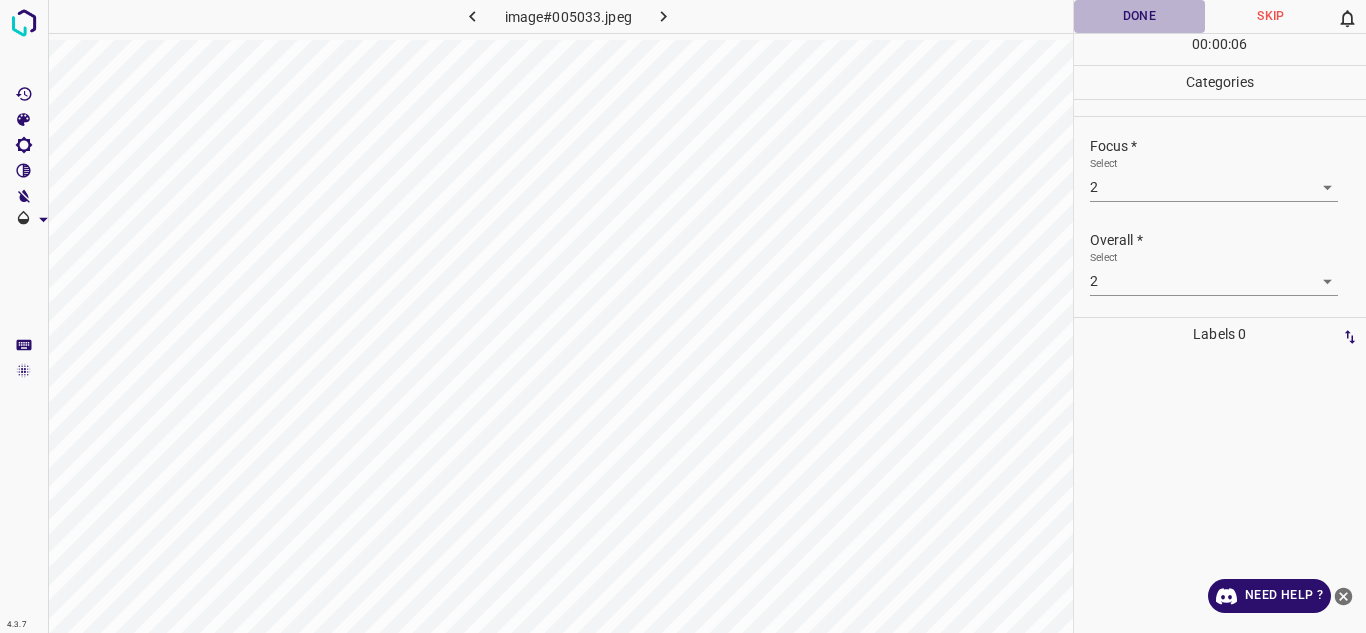click on "Done" at bounding box center (1140, 16) 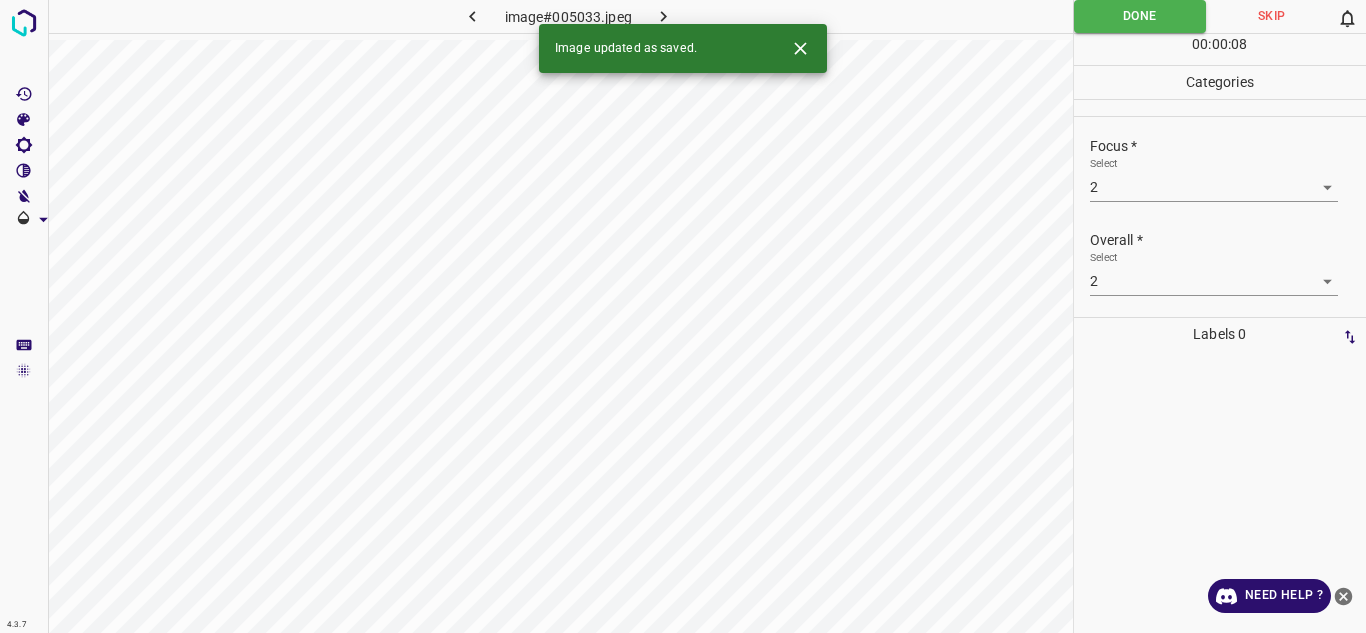 click 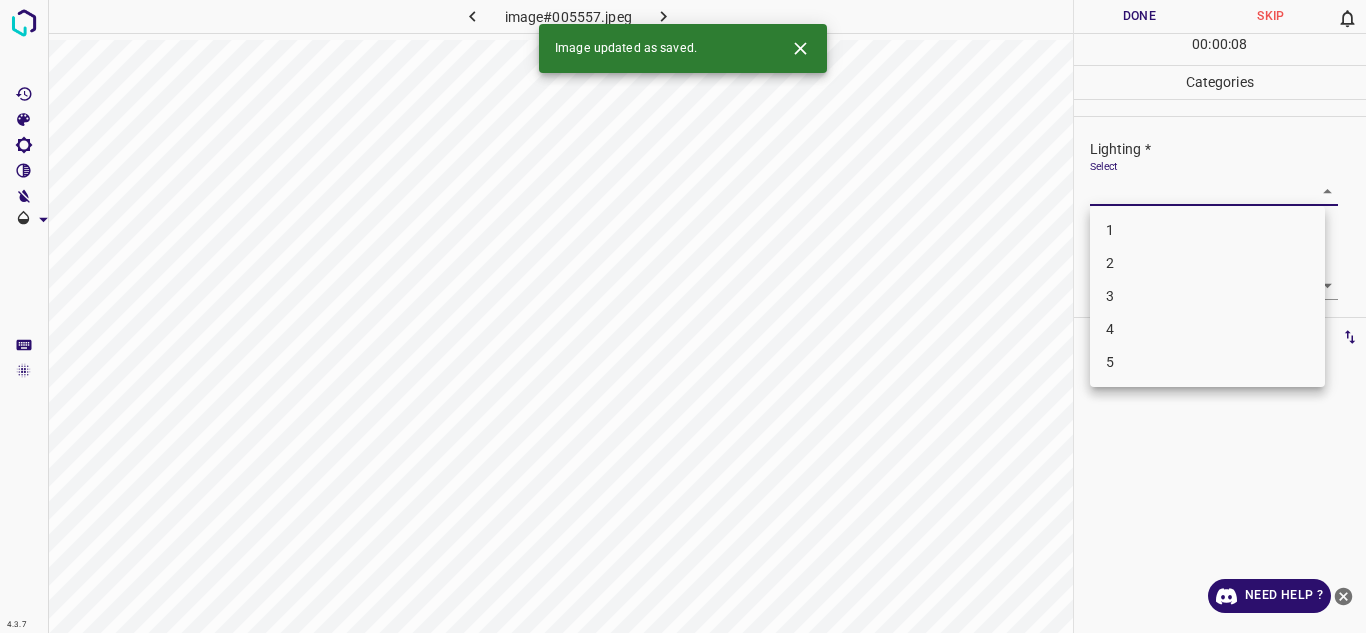 click on "4.3.7 image#005557.jpeg Done Skip 0 00   : 00   : 08   Categories Lighting *  Select ​ Focus *  Select ​ Overall *  Select ​ Labels   0 Categories 1 Lighting 2 Focus 3 Overall Tools Space Change between modes (Draw & Edit) I Auto labeling R Restore zoom M Zoom in N Zoom out Delete Delete selecte label Filters Z Restore filters X Saturation filter C Brightness filter V Contrast filter B Gray scale filter General O Download Image updated as saved. Need Help ? Texto original Valora esta traducción Tu opinión servirá para ayudar a mejorar el Traductor de Google - Text - Hide - Delete 1 2 3 4 5" at bounding box center (683, 316) 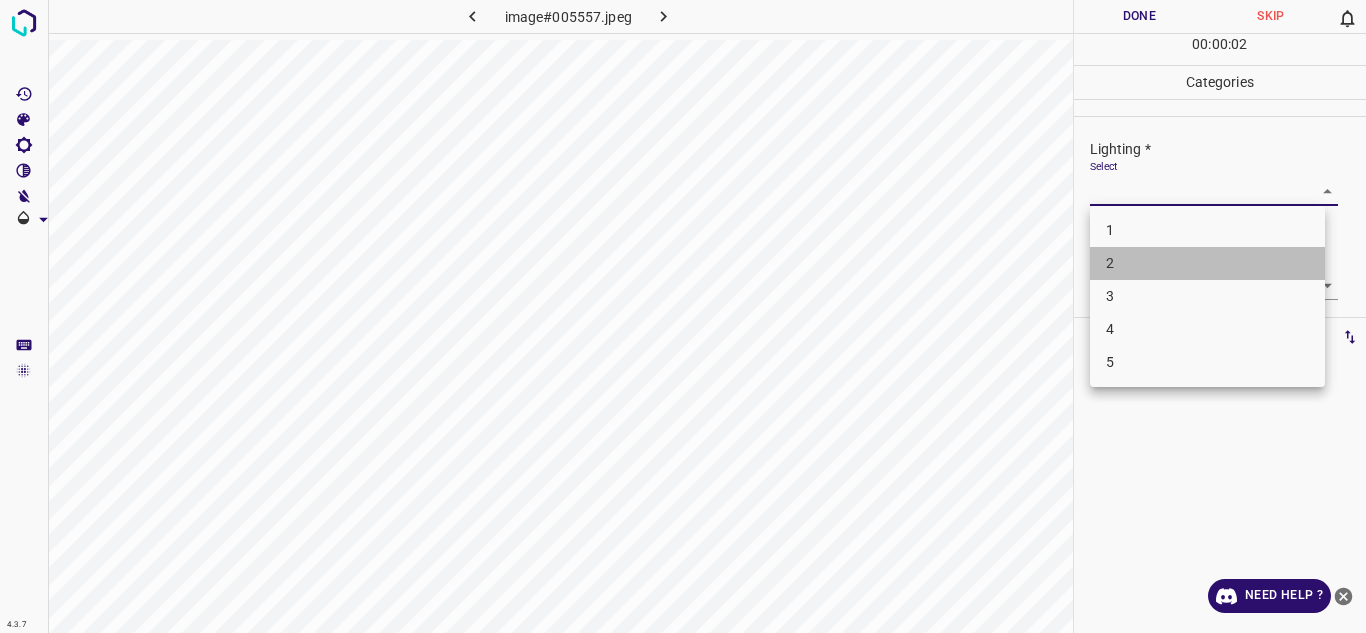 click on "2" at bounding box center (1207, 263) 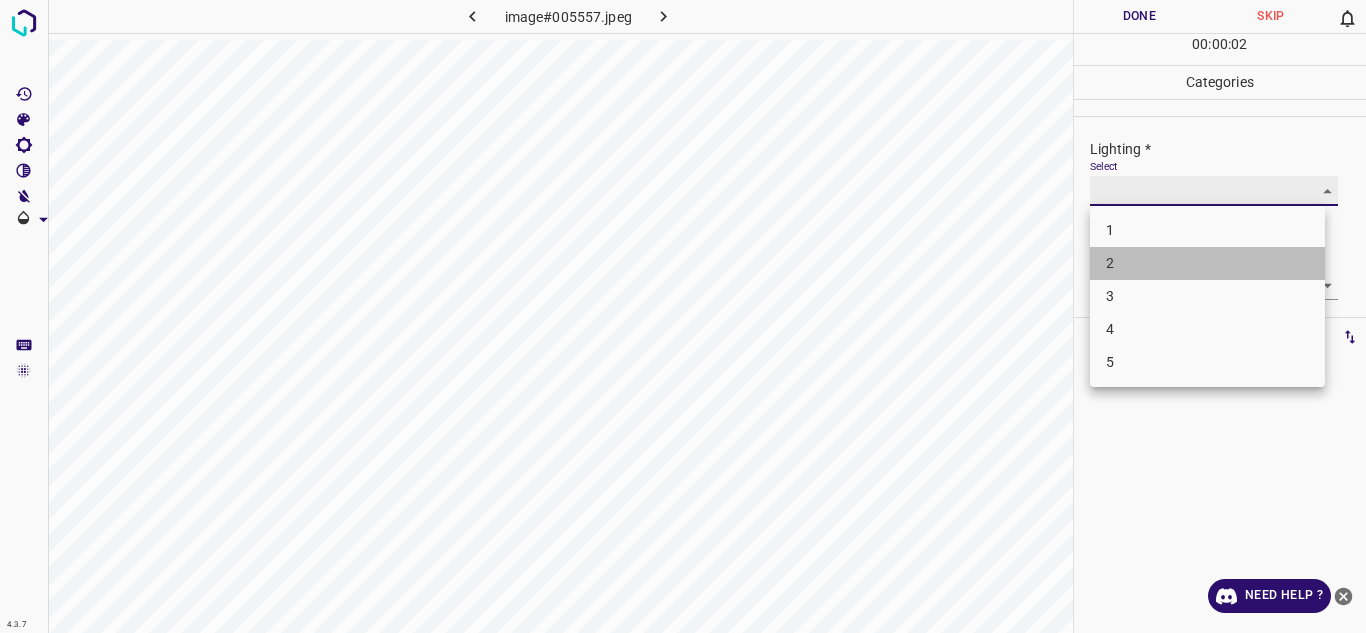 type on "2" 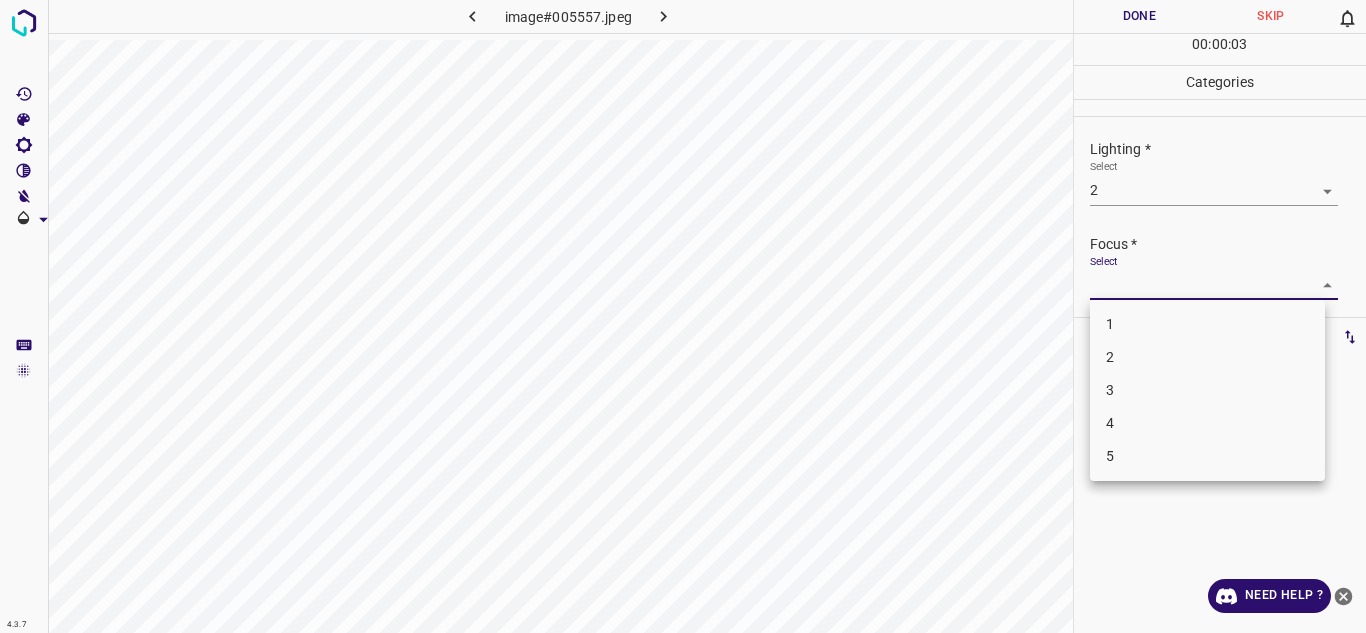 drag, startPoint x: 1193, startPoint y: 279, endPoint x: 1194, endPoint y: 359, distance: 80.00625 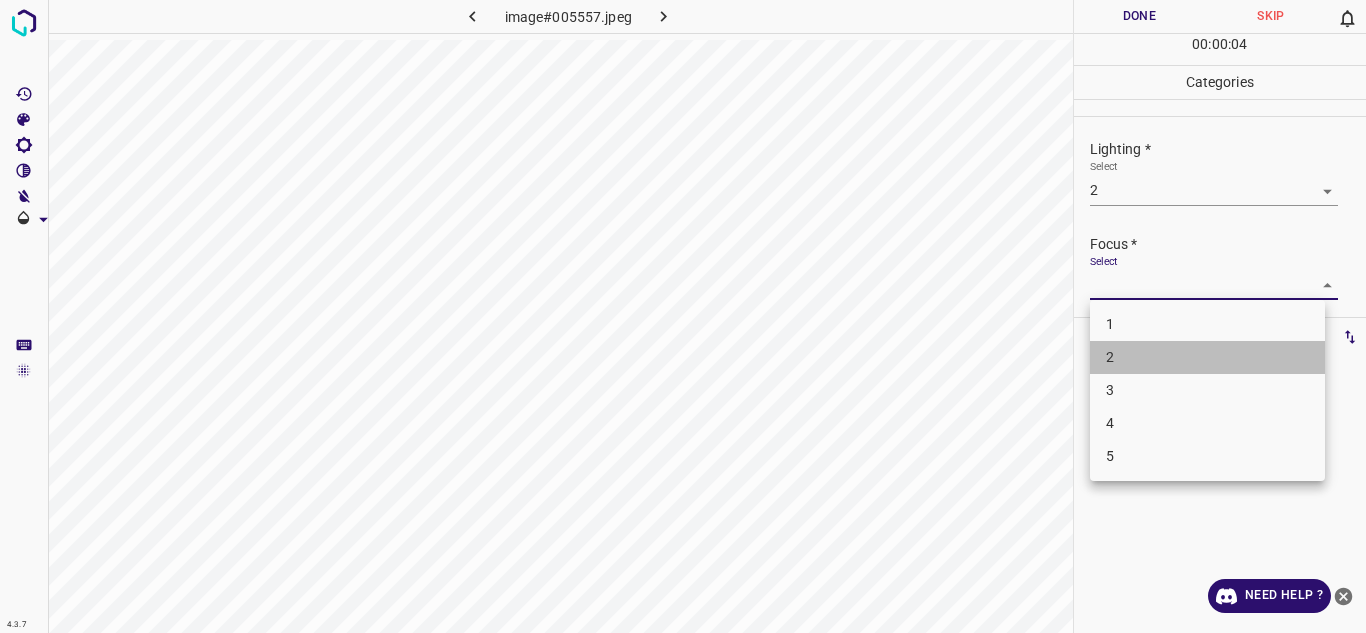 click on "2" at bounding box center (1207, 357) 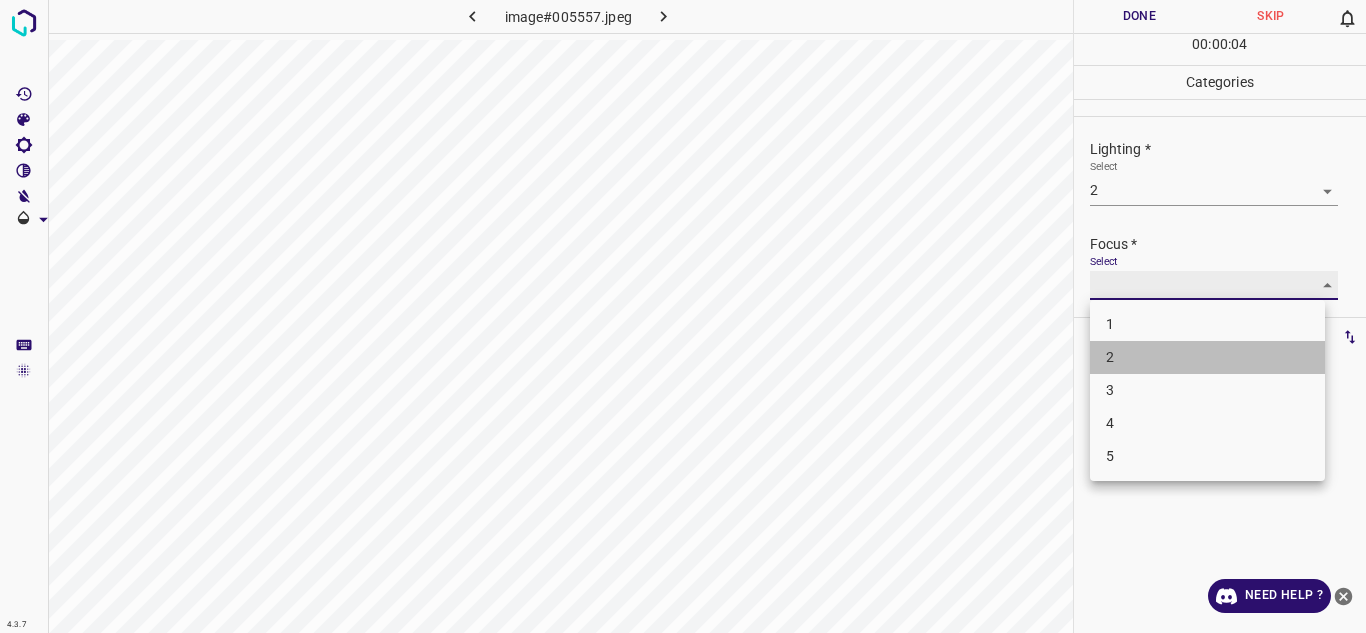 type on "2" 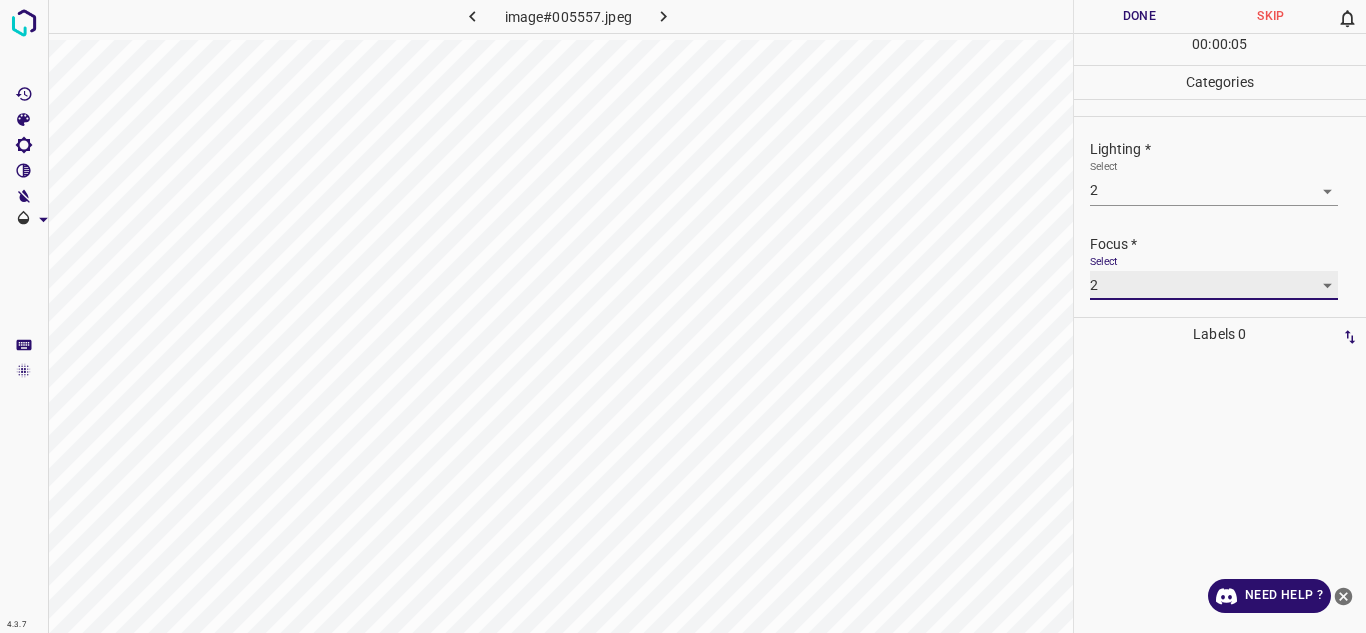 scroll, scrollTop: 98, scrollLeft: 0, axis: vertical 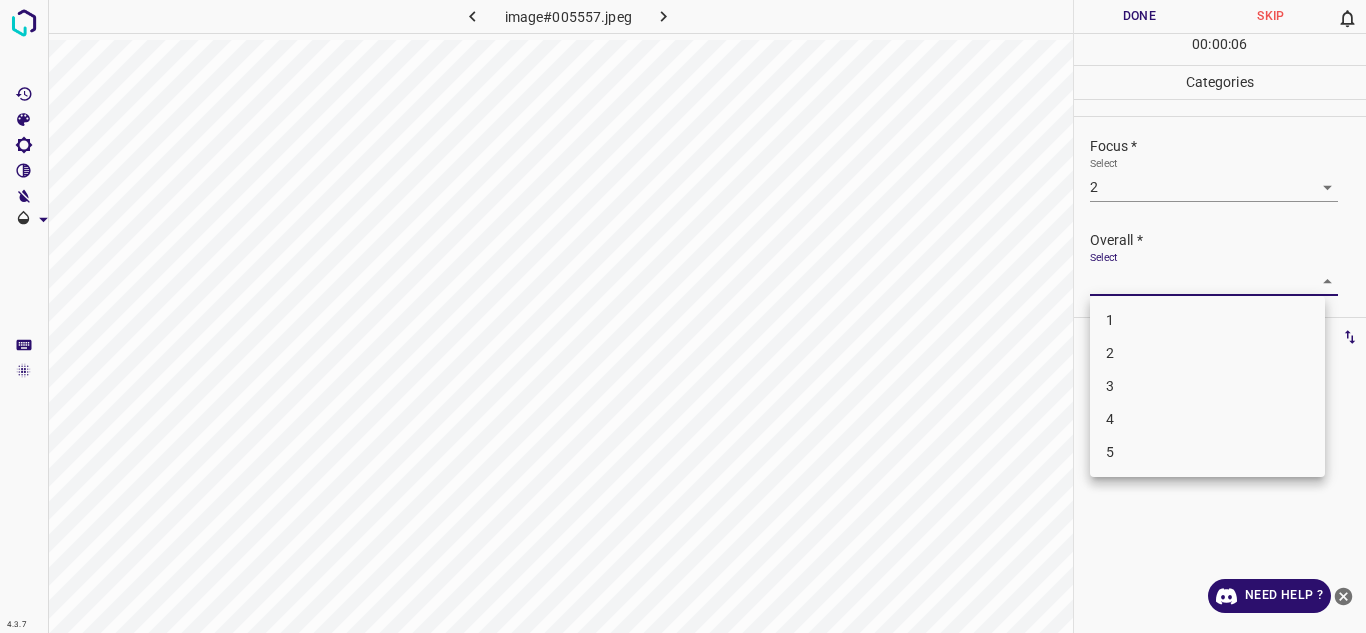 drag, startPoint x: 1291, startPoint y: 285, endPoint x: 1214, endPoint y: 358, distance: 106.10372 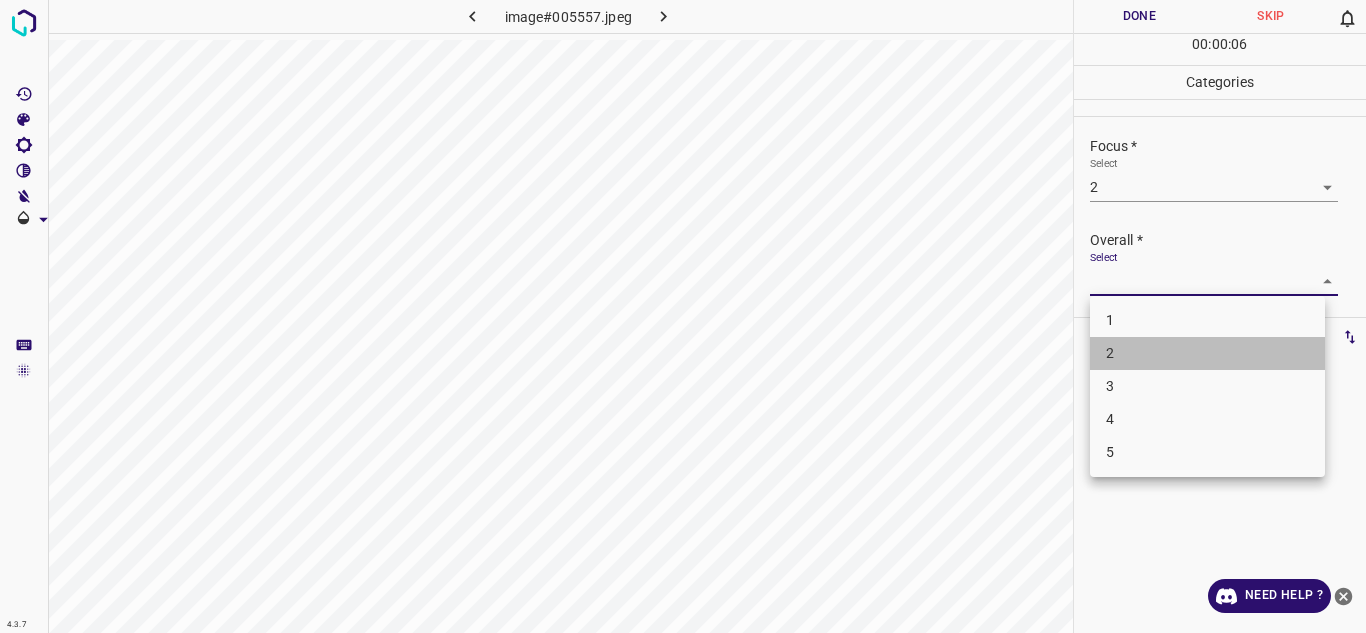 click on "2" at bounding box center (1207, 353) 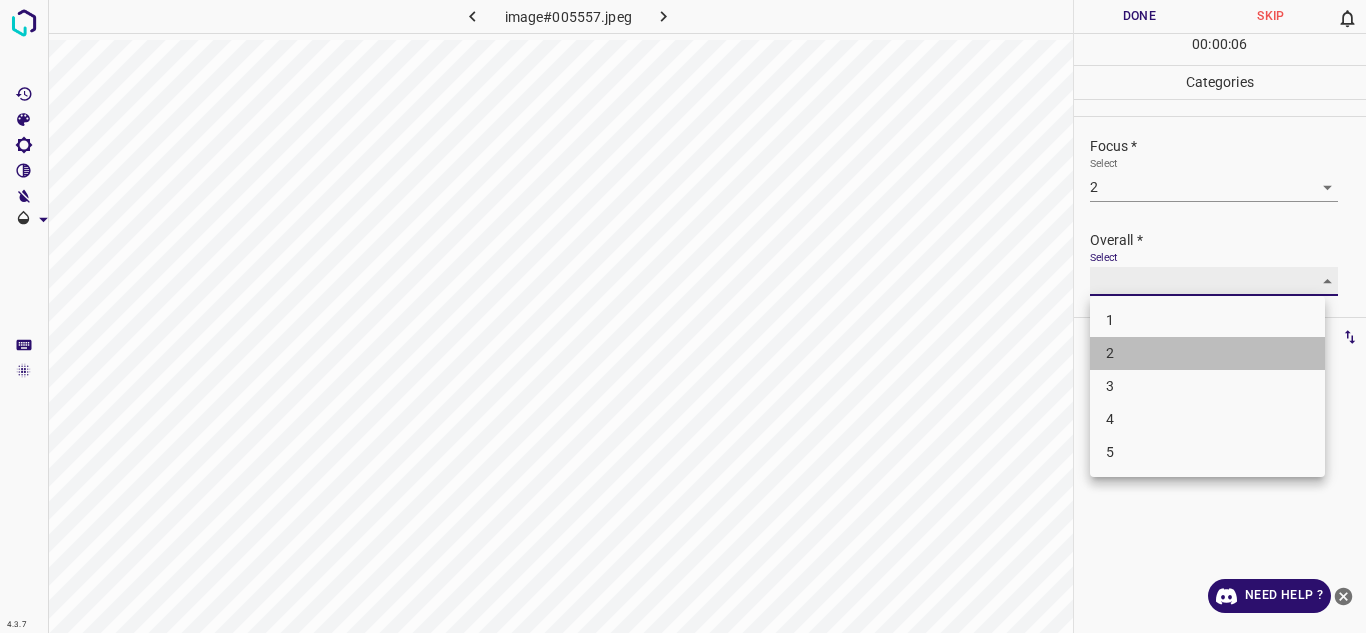 type on "2" 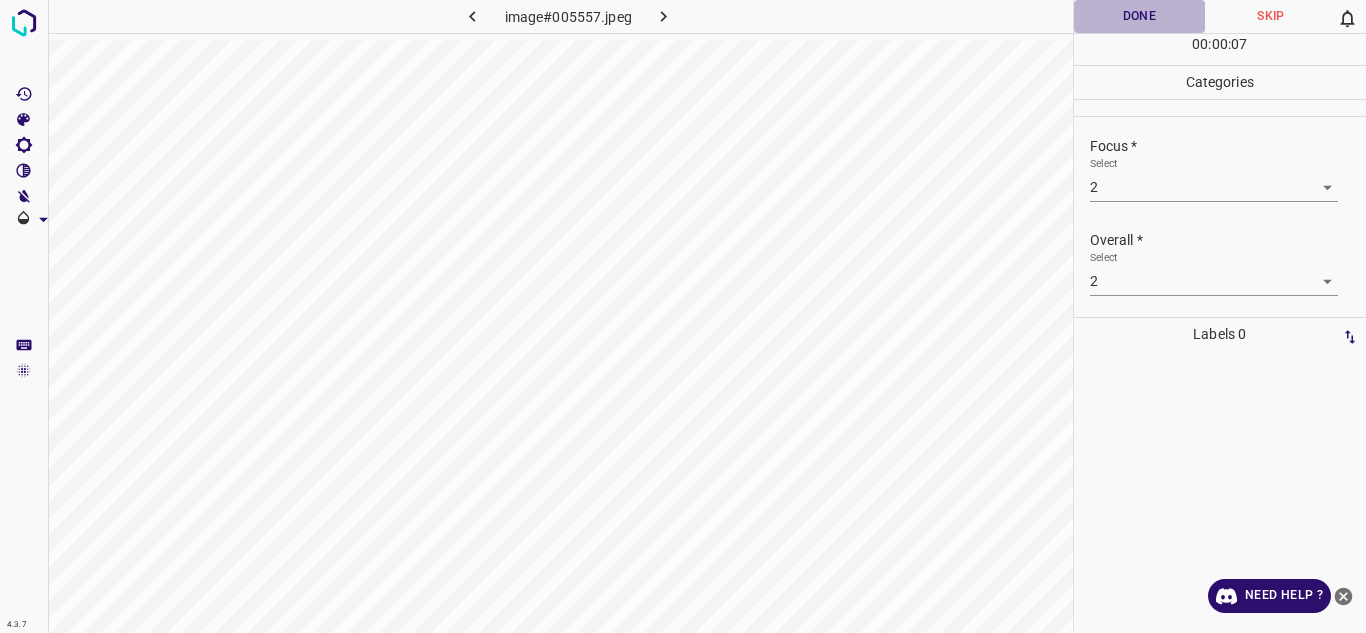 click on "Done" at bounding box center [1140, 16] 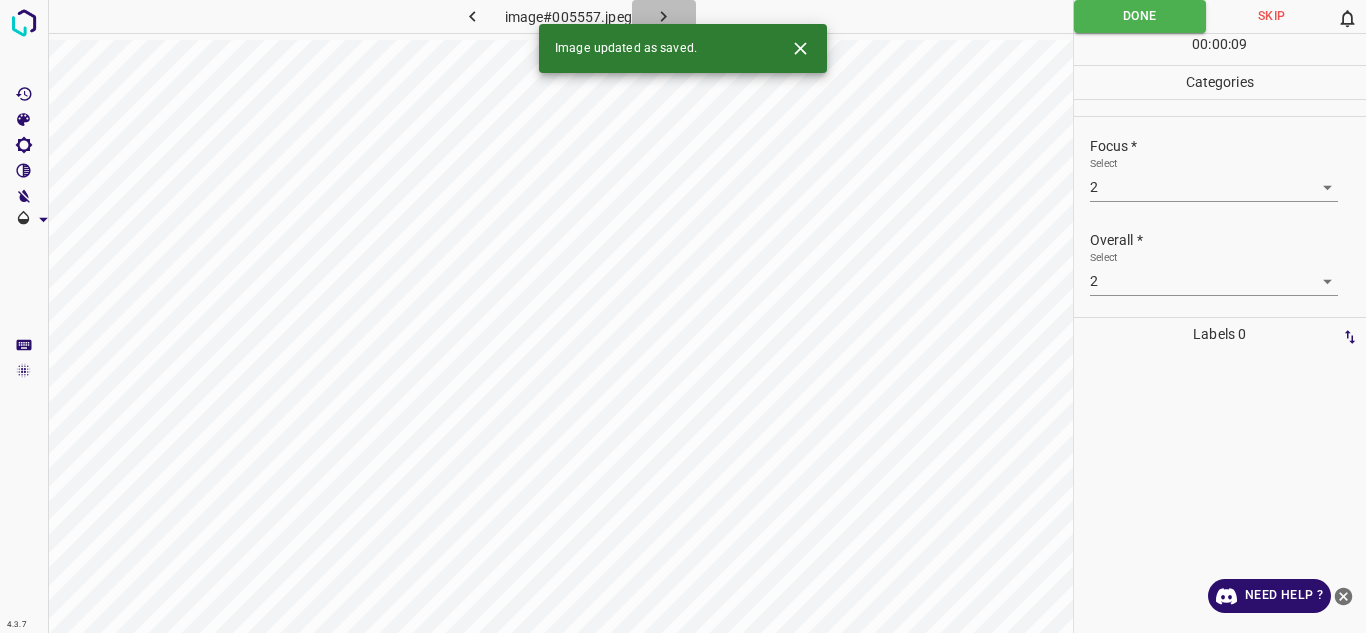 click 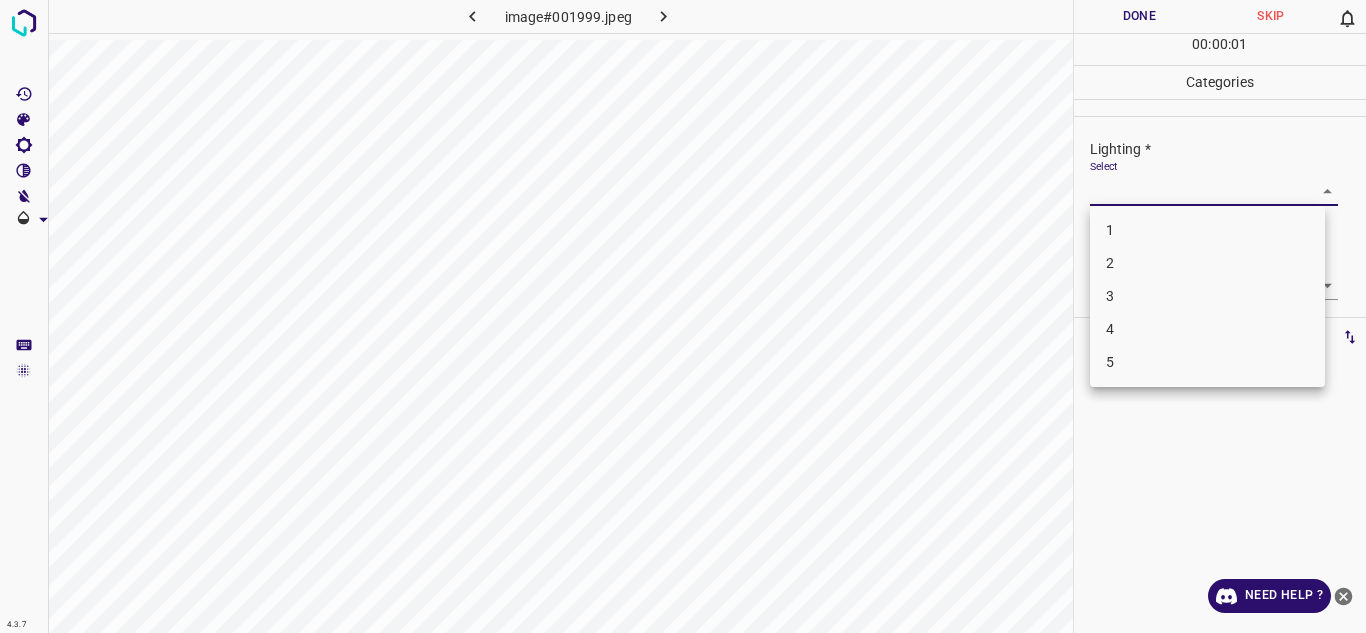 drag, startPoint x: 1223, startPoint y: 202, endPoint x: 1174, endPoint y: 290, distance: 100.72239 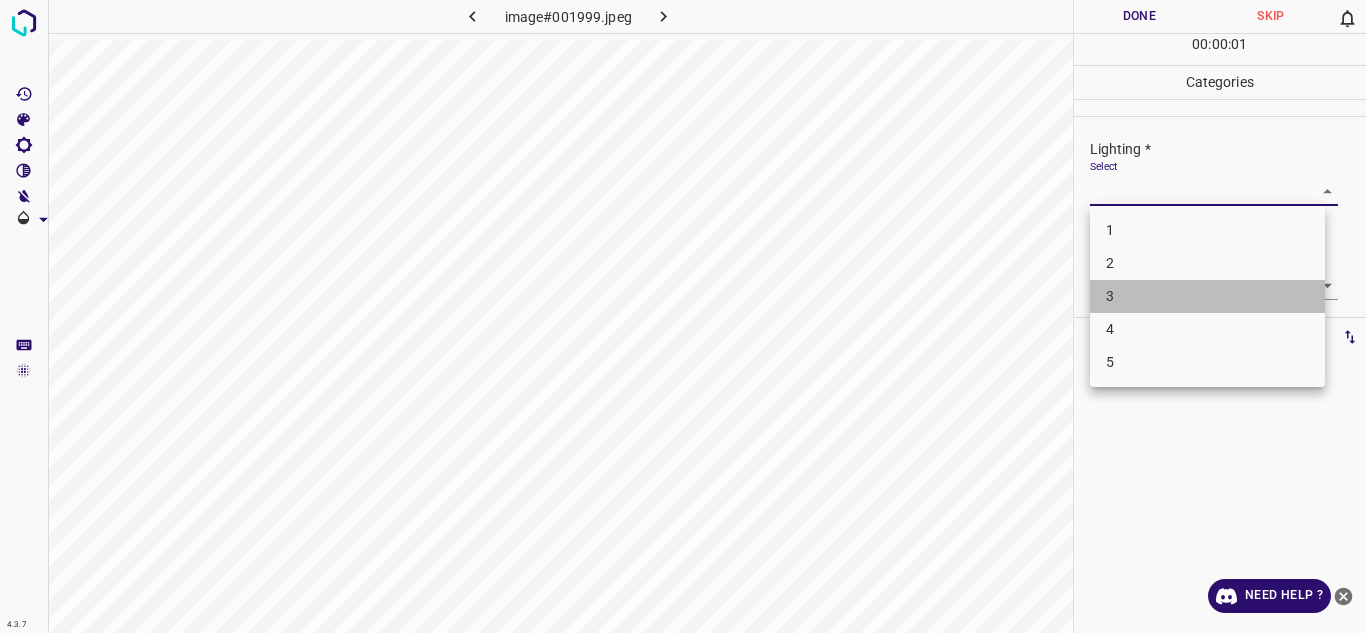 click on "3" at bounding box center [1207, 296] 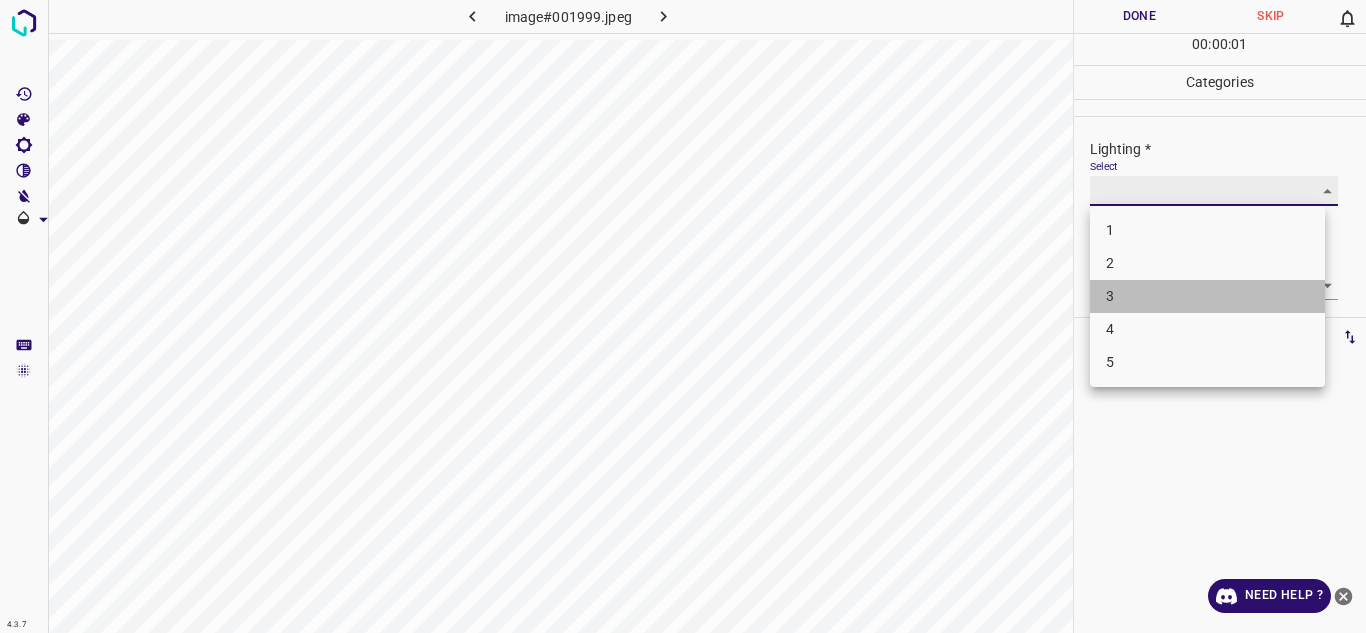 type on "3" 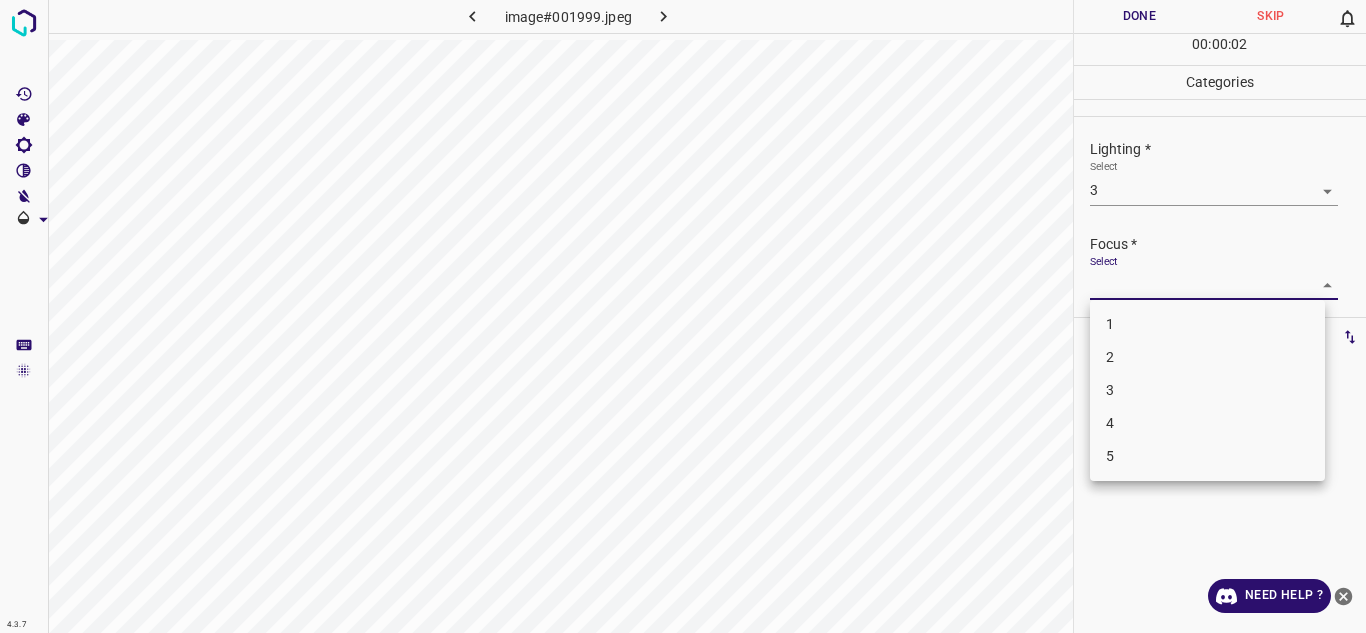 drag, startPoint x: 1174, startPoint y: 290, endPoint x: 1180, endPoint y: 370, distance: 80.224686 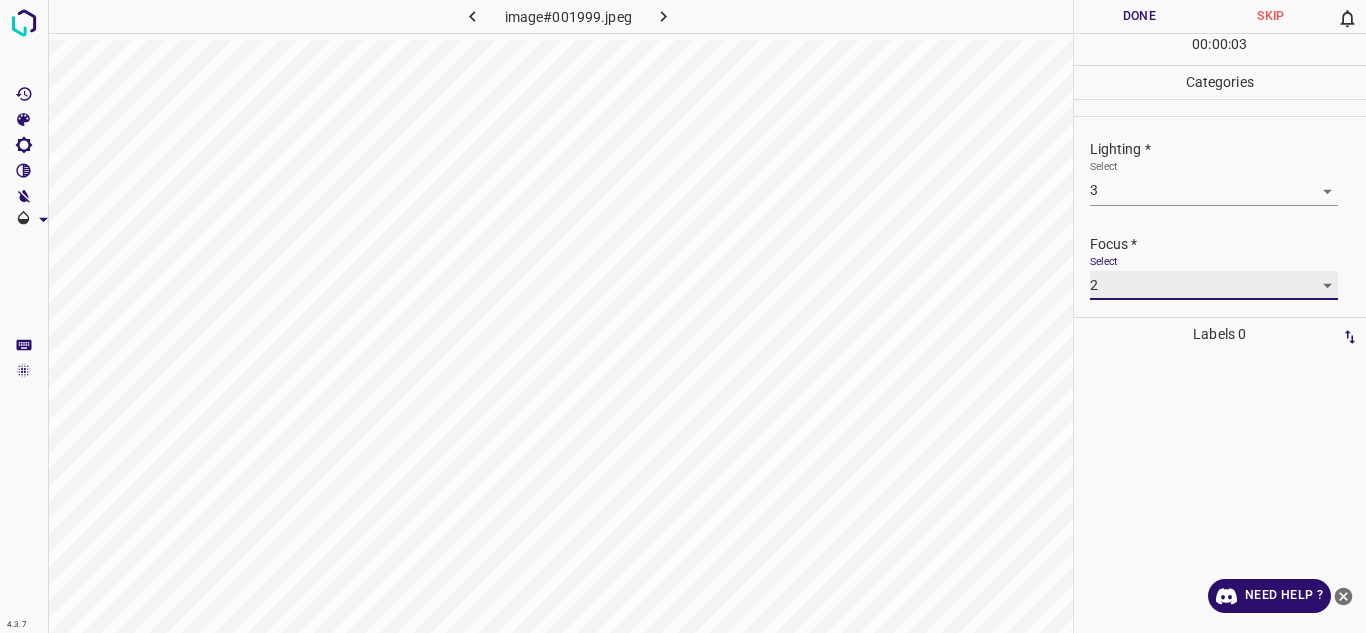 type on "2" 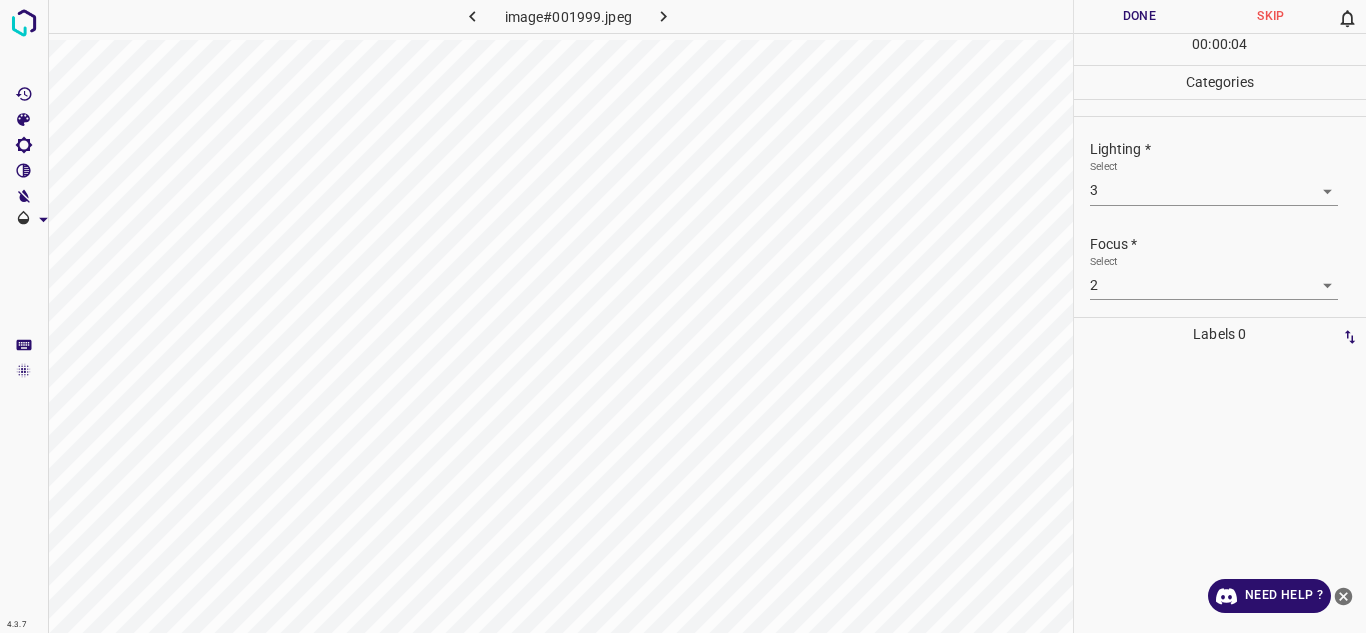 click on "Select 2 2" at bounding box center (1228, 277) 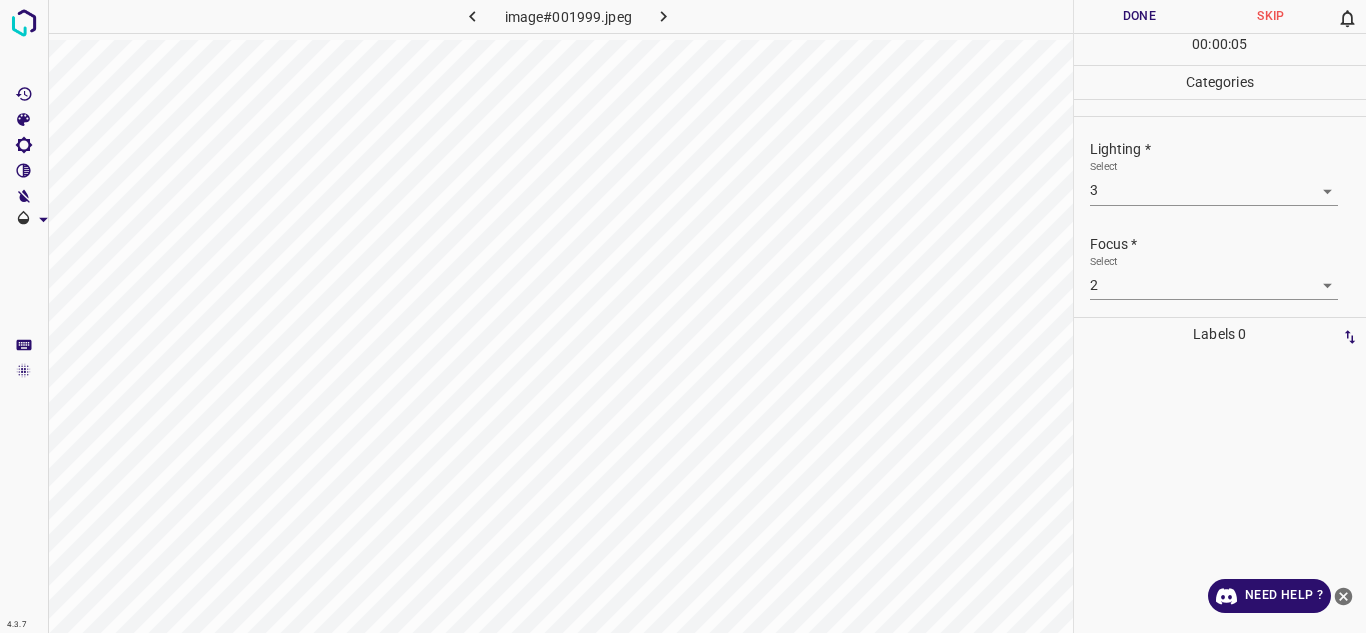 scroll, scrollTop: 98, scrollLeft: 0, axis: vertical 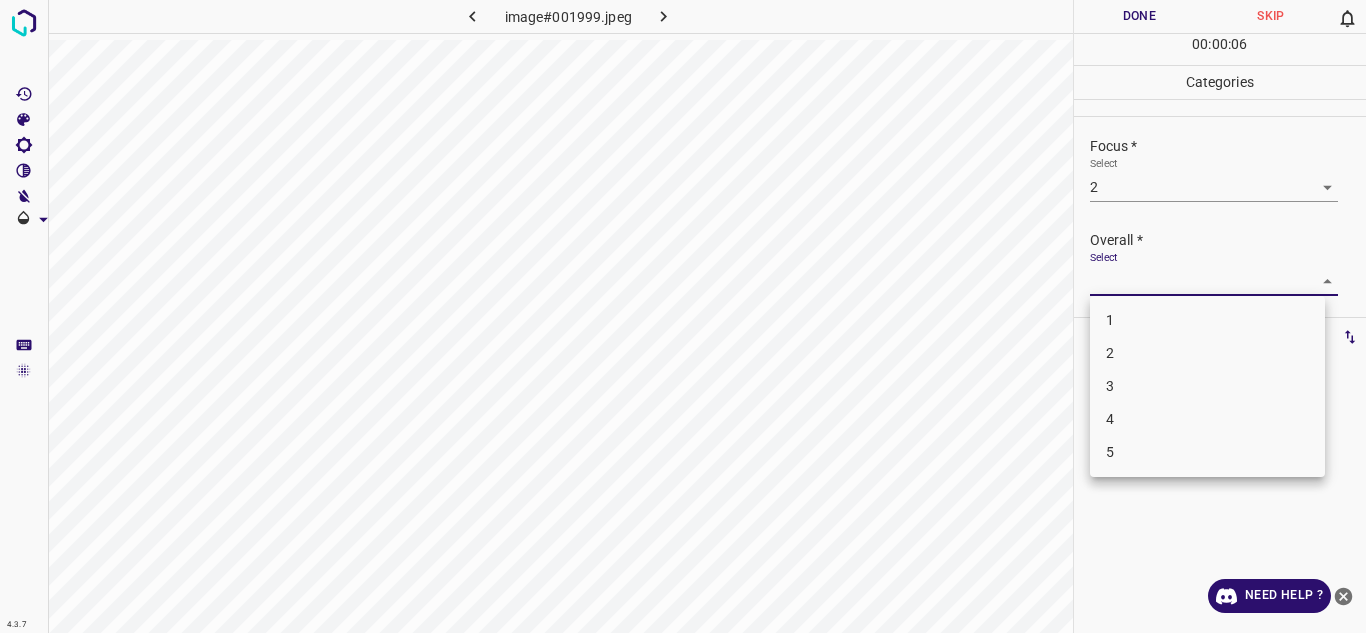 drag, startPoint x: 1290, startPoint y: 281, endPoint x: 1131, endPoint y: 394, distance: 195.06409 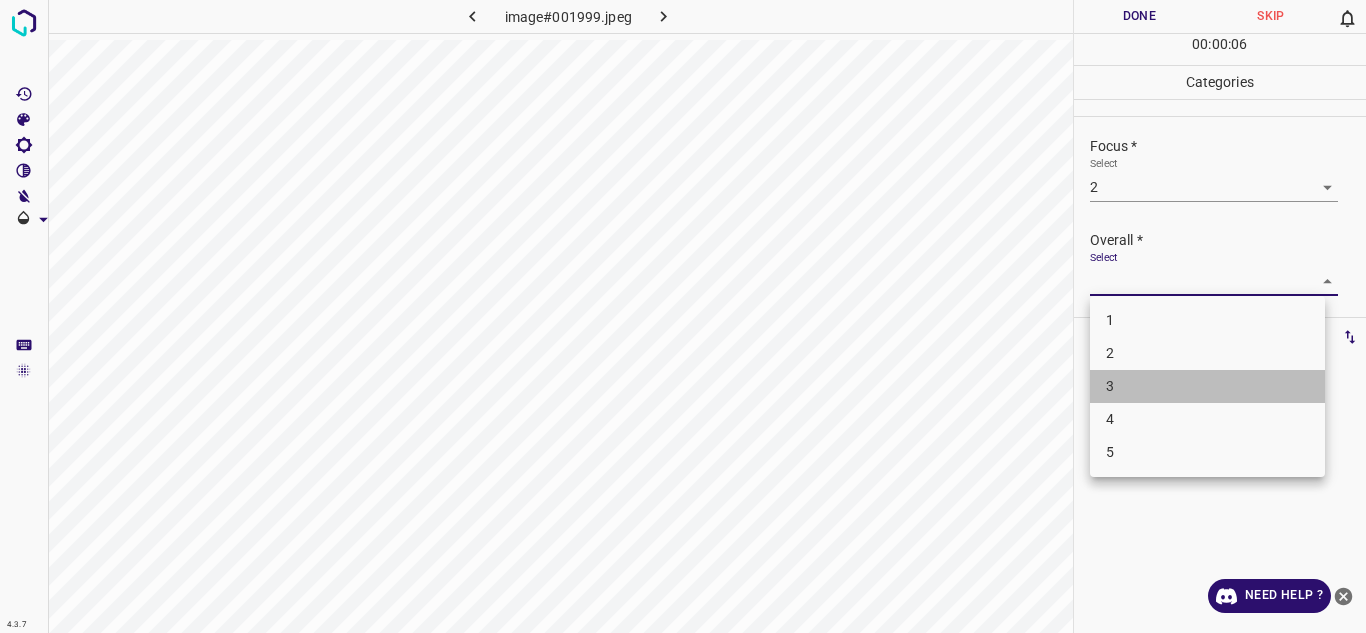 click on "3" at bounding box center (1207, 386) 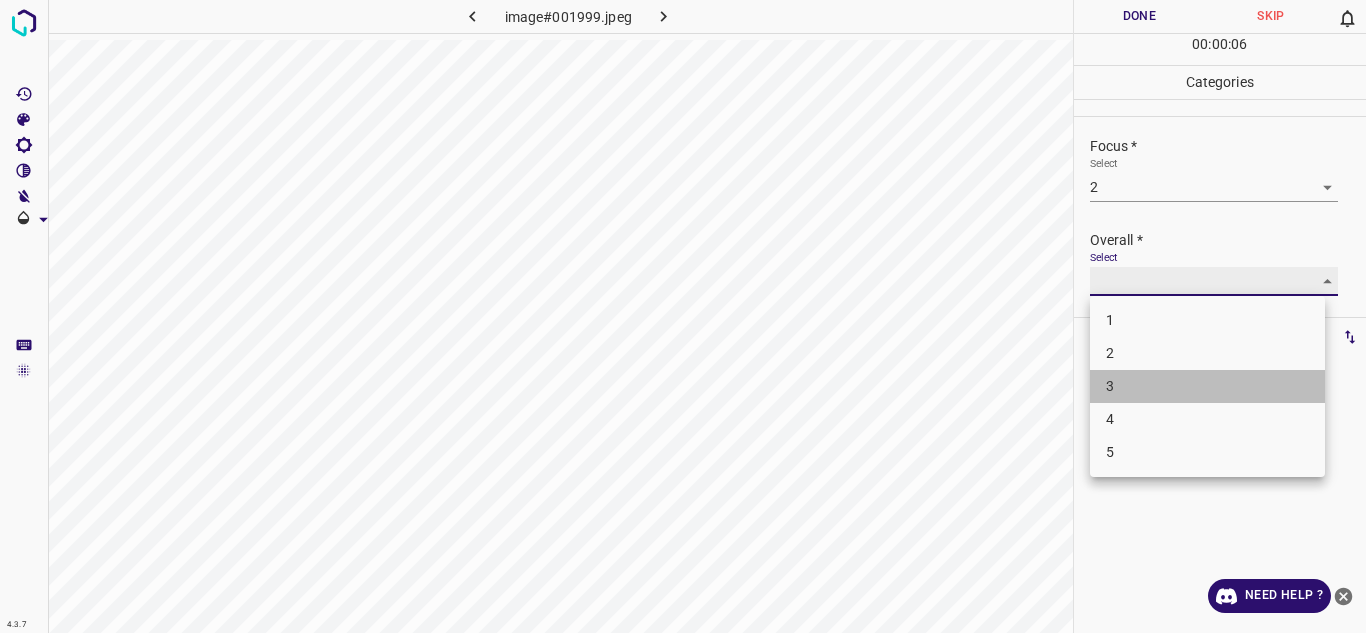 type on "3" 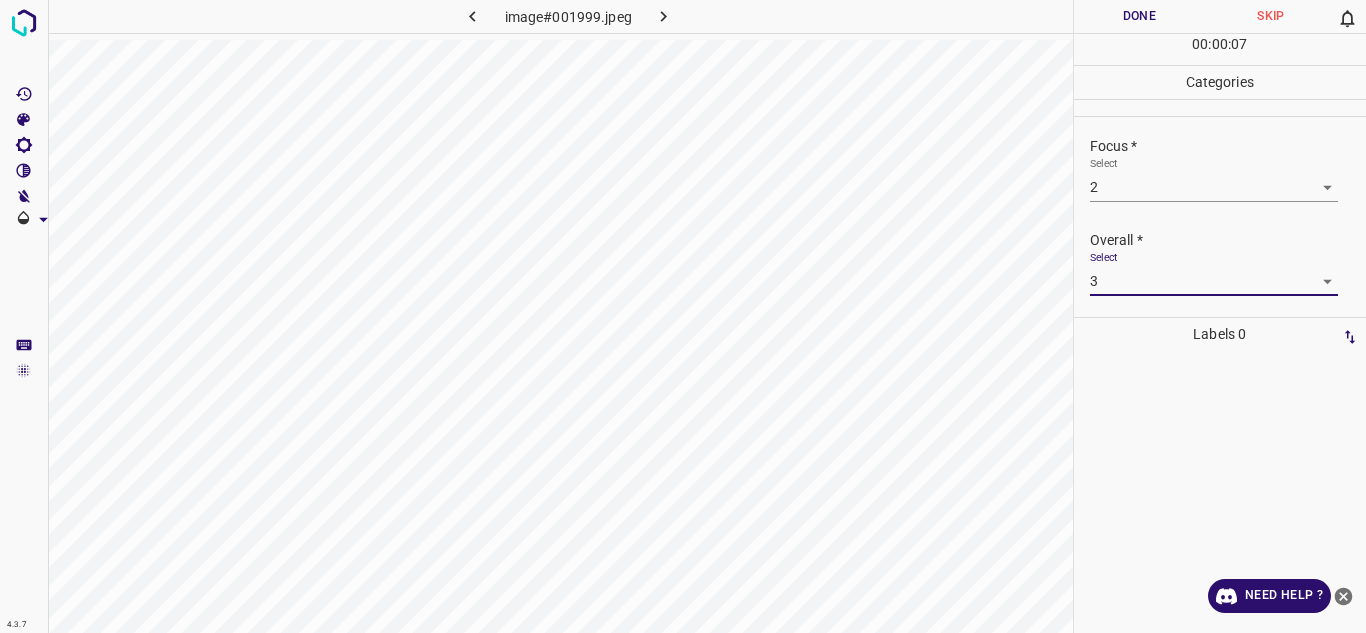 click on "Done" at bounding box center (1140, 16) 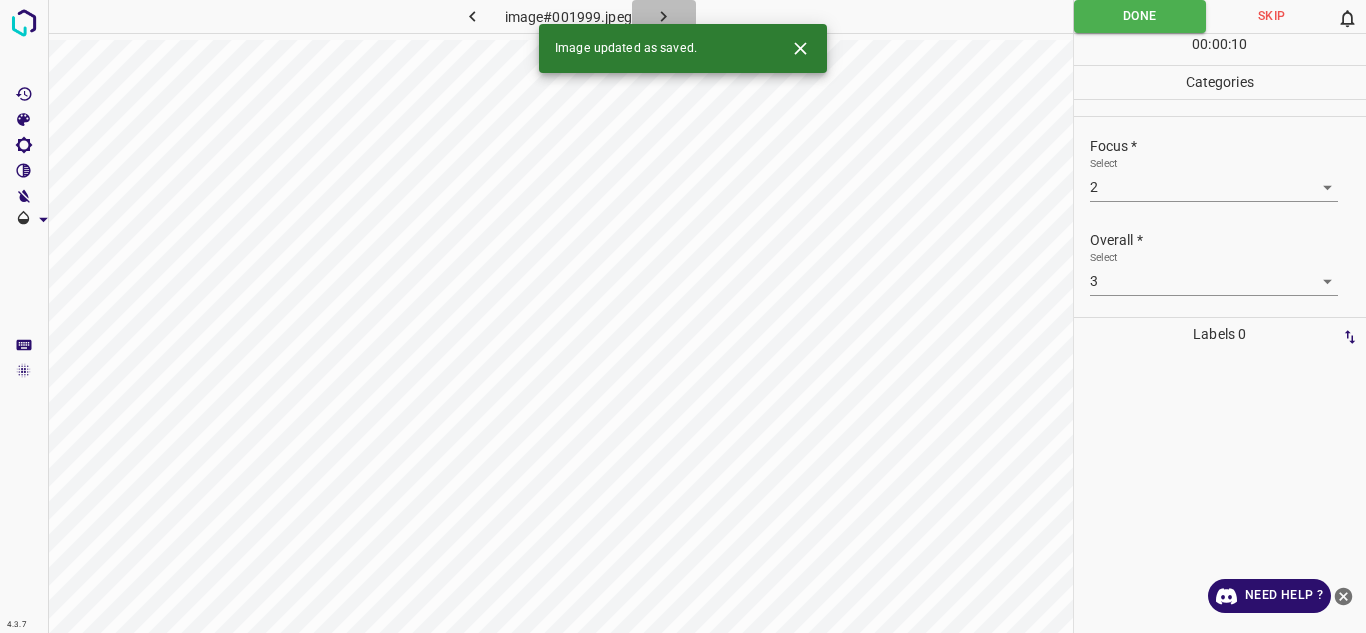 click 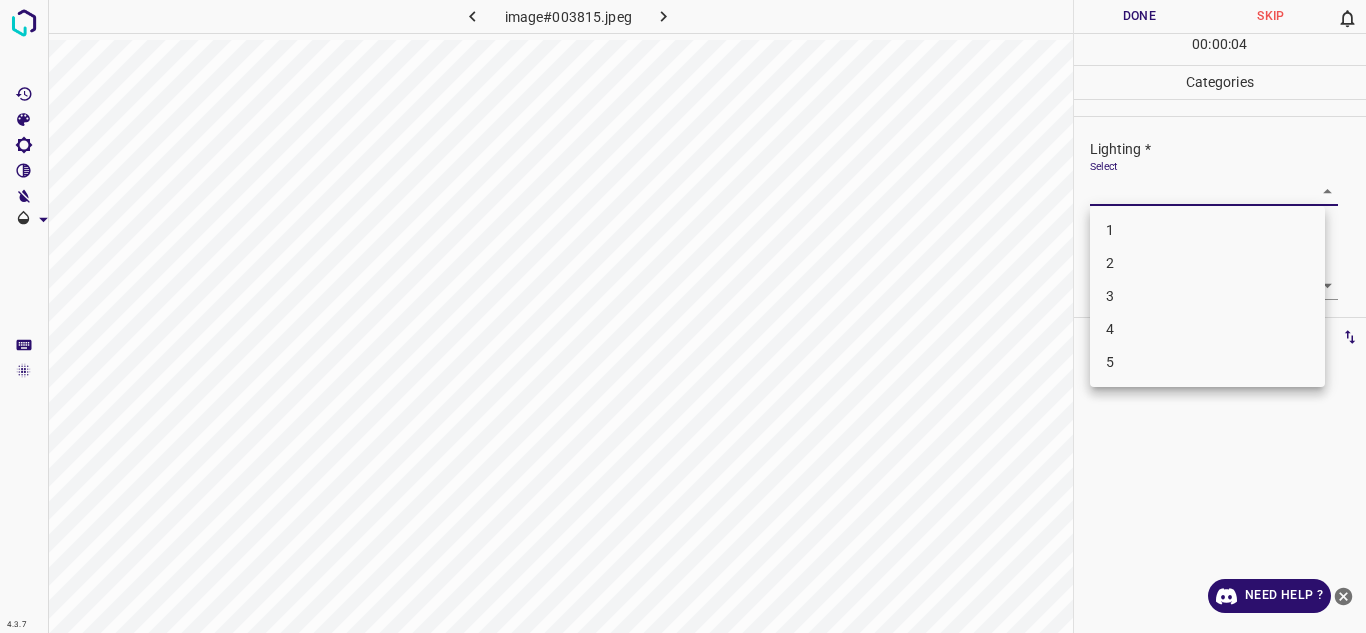 click on "4.3.7 image#003815.jpeg Done Skip 0 00   : 00   : 04   Categories Lighting *  Select ​ Focus *  Select ​ Overall *  Select ​ Labels   0 Categories 1 Lighting 2 Focus 3 Overall Tools Space Change between modes (Draw & Edit) I Auto labeling R Restore zoom M Zoom in N Zoom out Delete Delete selecte label Filters Z Restore filters X Saturation filter C Brightness filter V Contrast filter B Gray scale filter General O Download Need Help ? Texto original Valora esta traducción Tu opinión servirá para ayudar a mejorar el Traductor de Google - Text - Hide - Delete 1 2 3 4 5" at bounding box center (683, 316) 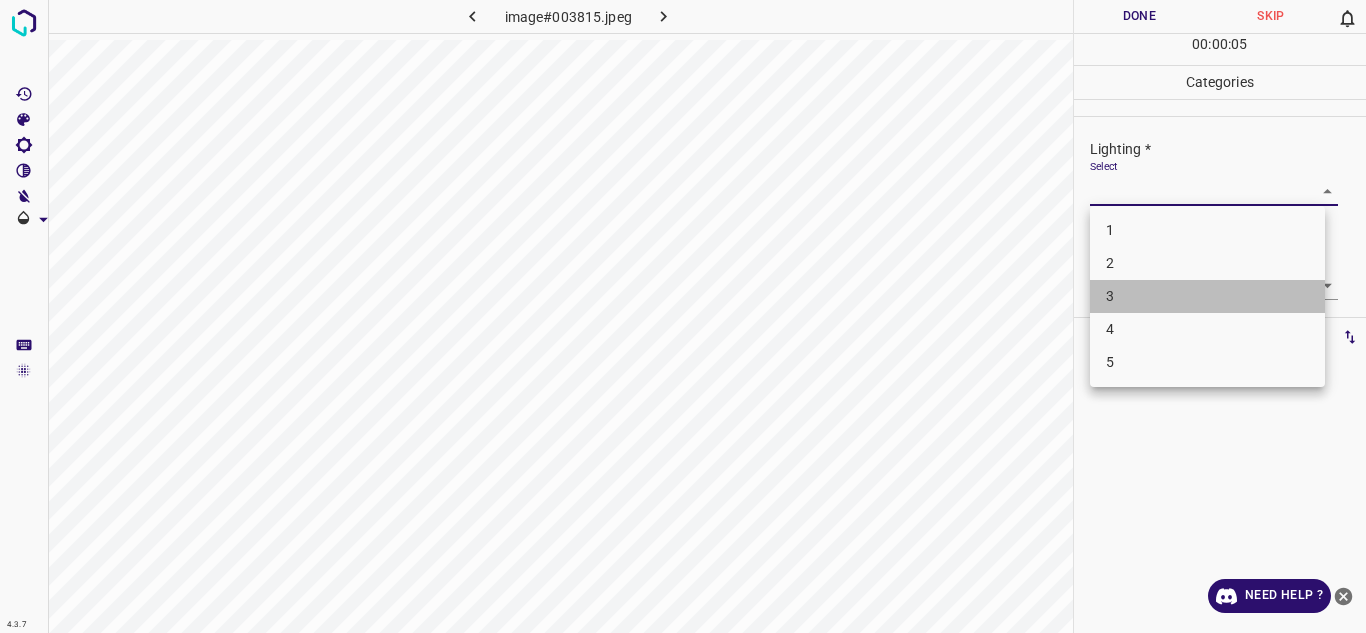 click on "3" at bounding box center [1207, 296] 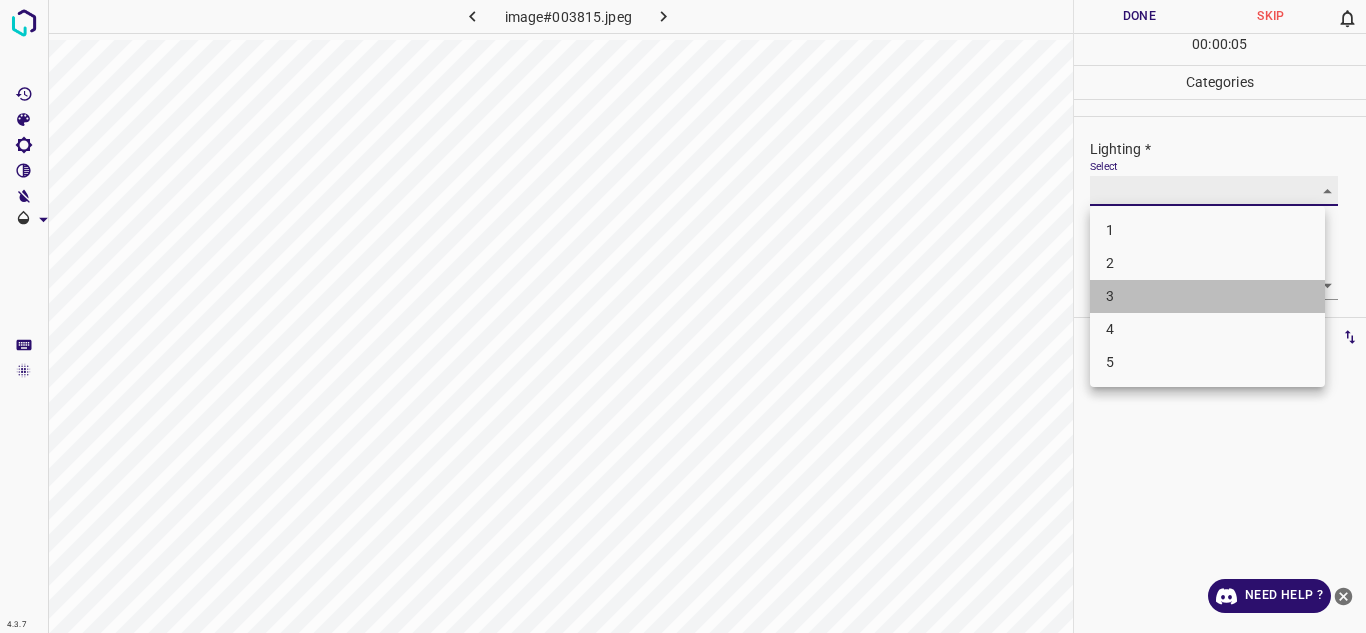 type on "3" 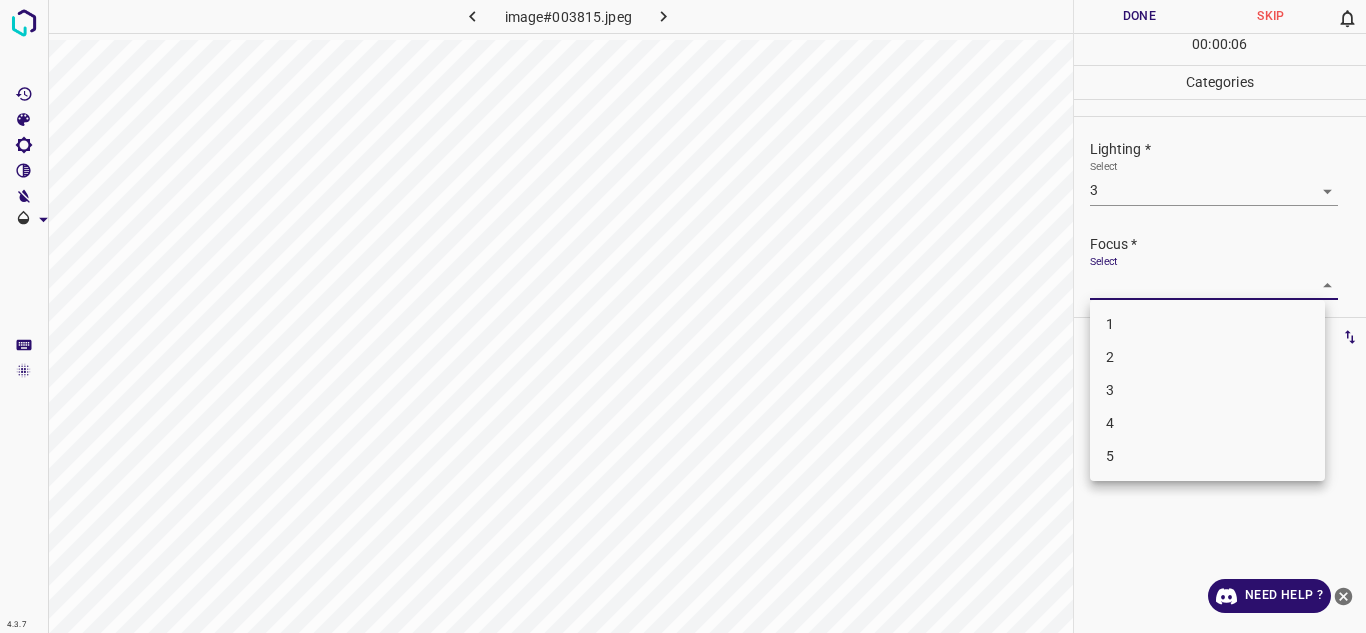 drag, startPoint x: 1176, startPoint y: 285, endPoint x: 1162, endPoint y: 387, distance: 102.9563 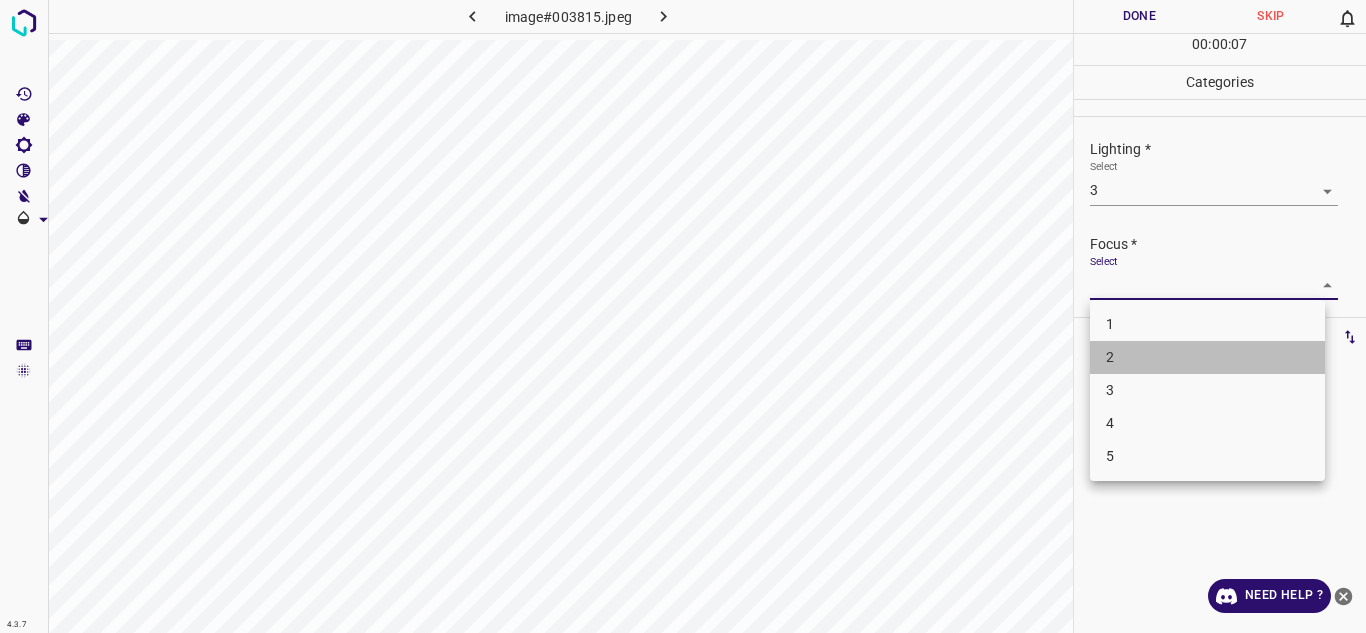 click on "2" at bounding box center [1207, 357] 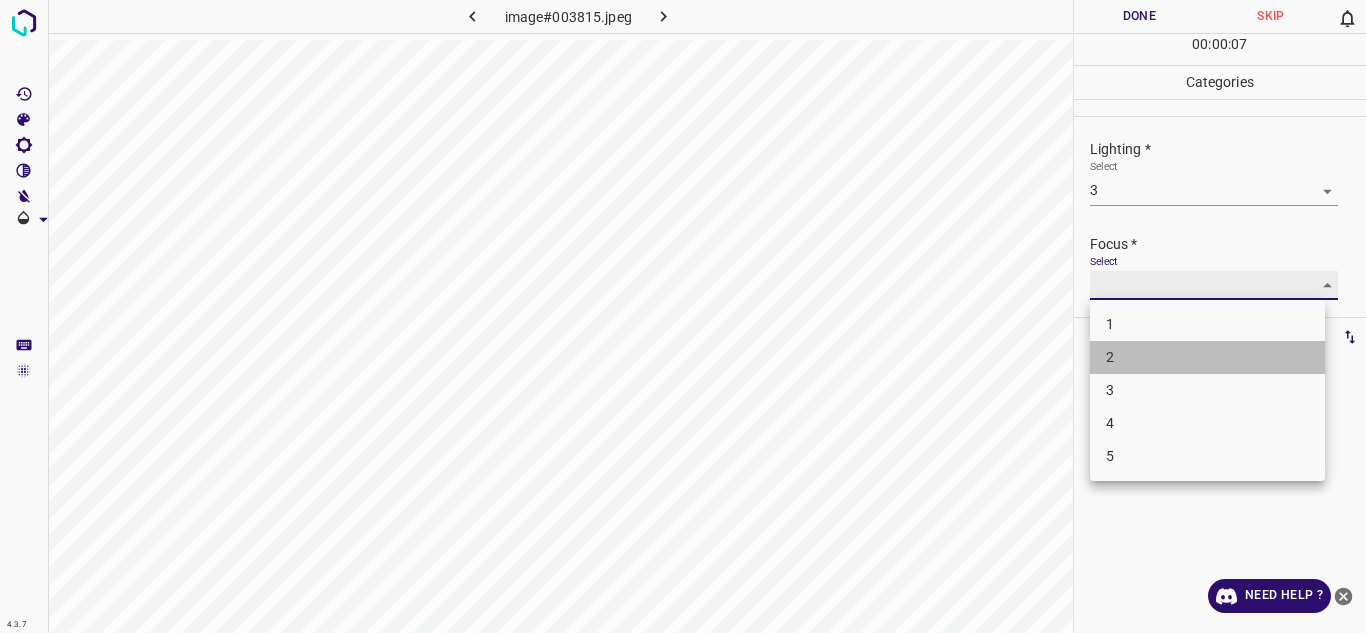 type on "2" 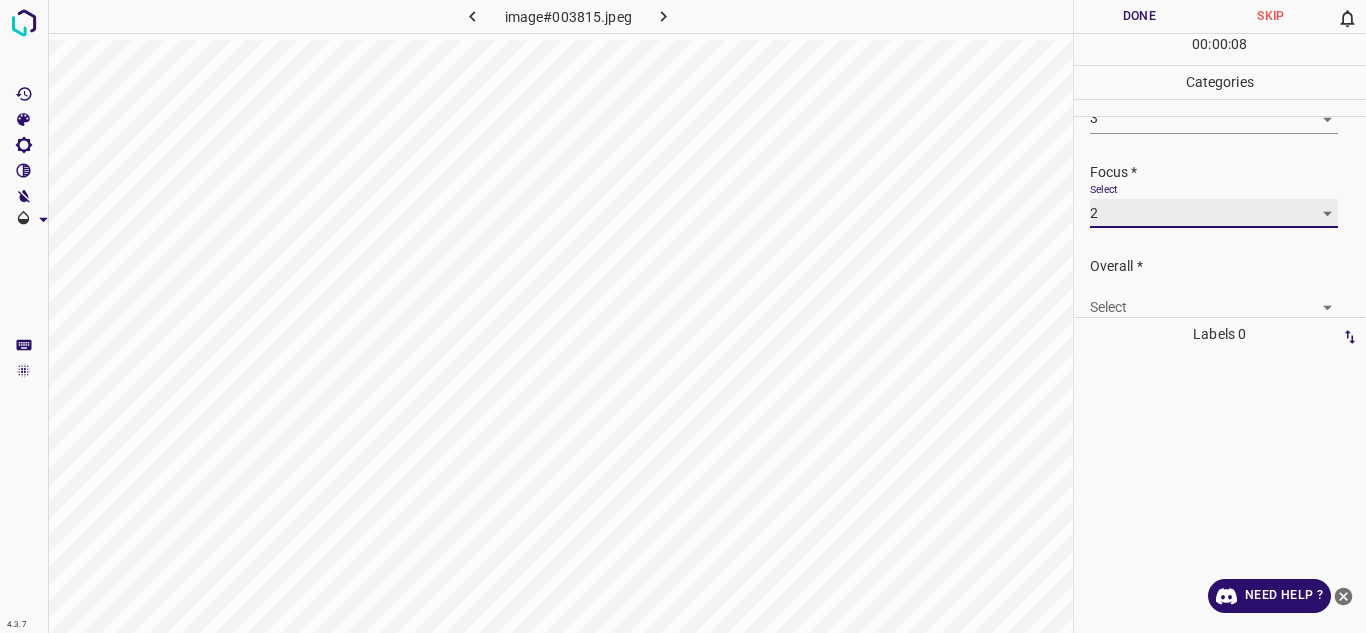 scroll, scrollTop: 98, scrollLeft: 0, axis: vertical 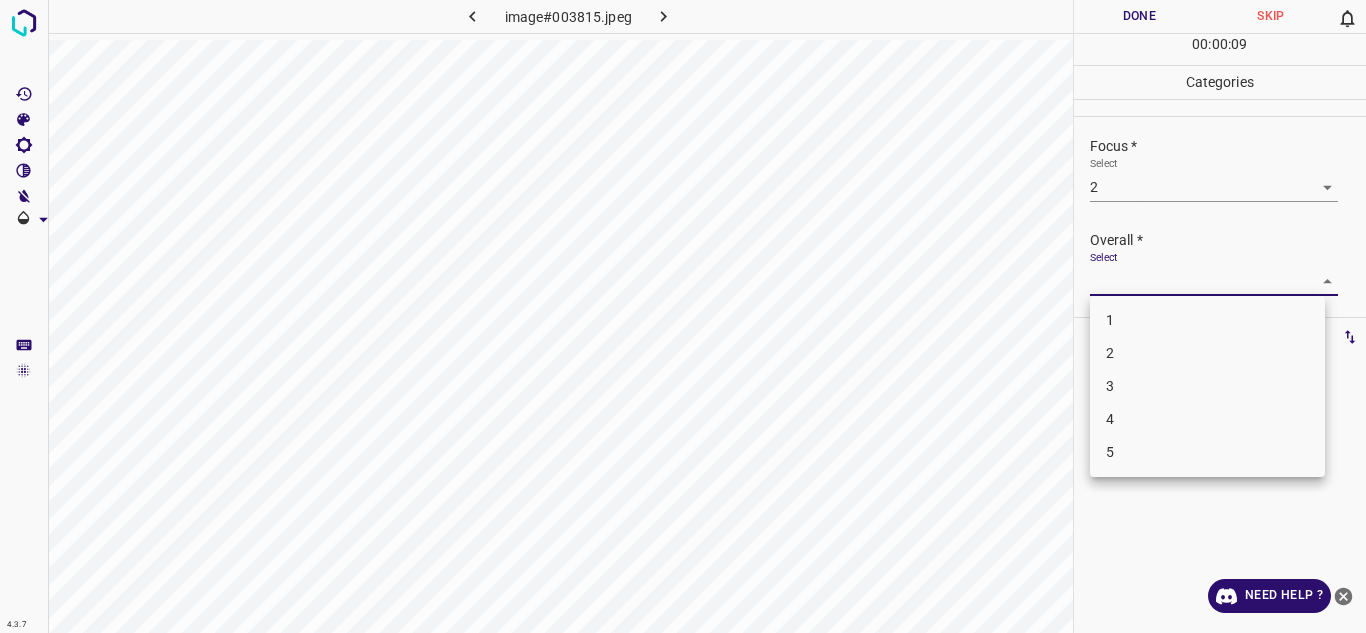 drag, startPoint x: 1288, startPoint y: 282, endPoint x: 1175, endPoint y: 344, distance: 128.89143 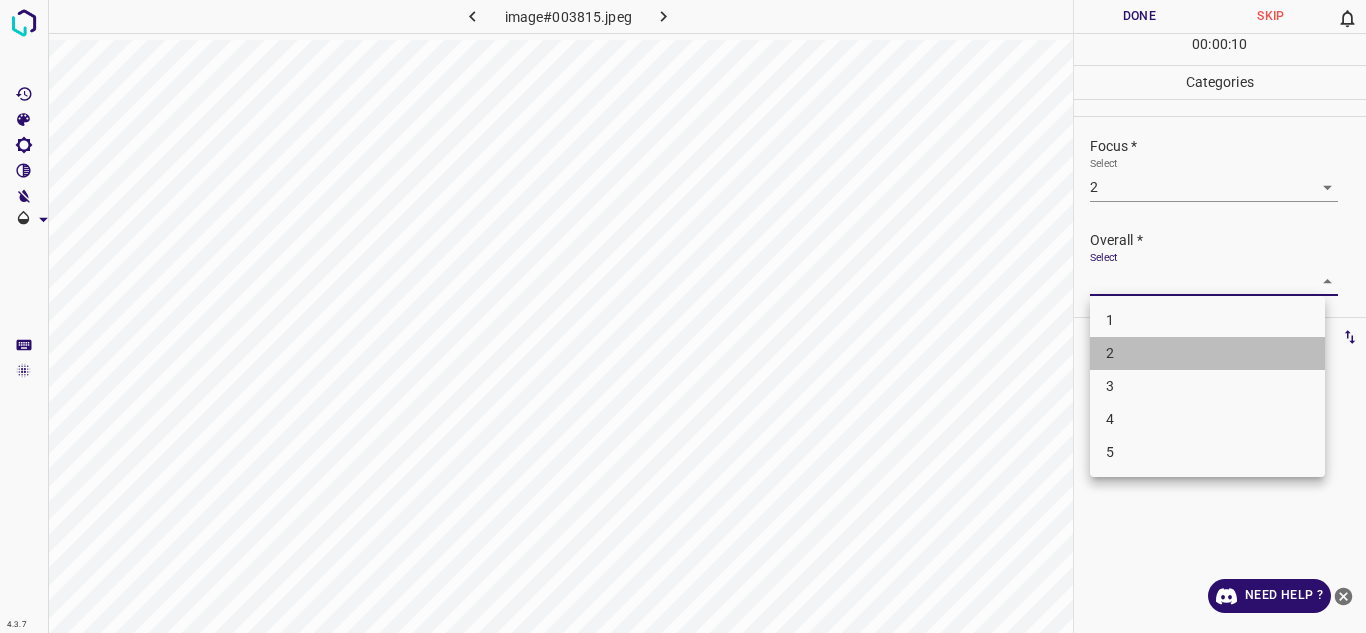 click on "2" at bounding box center (1207, 353) 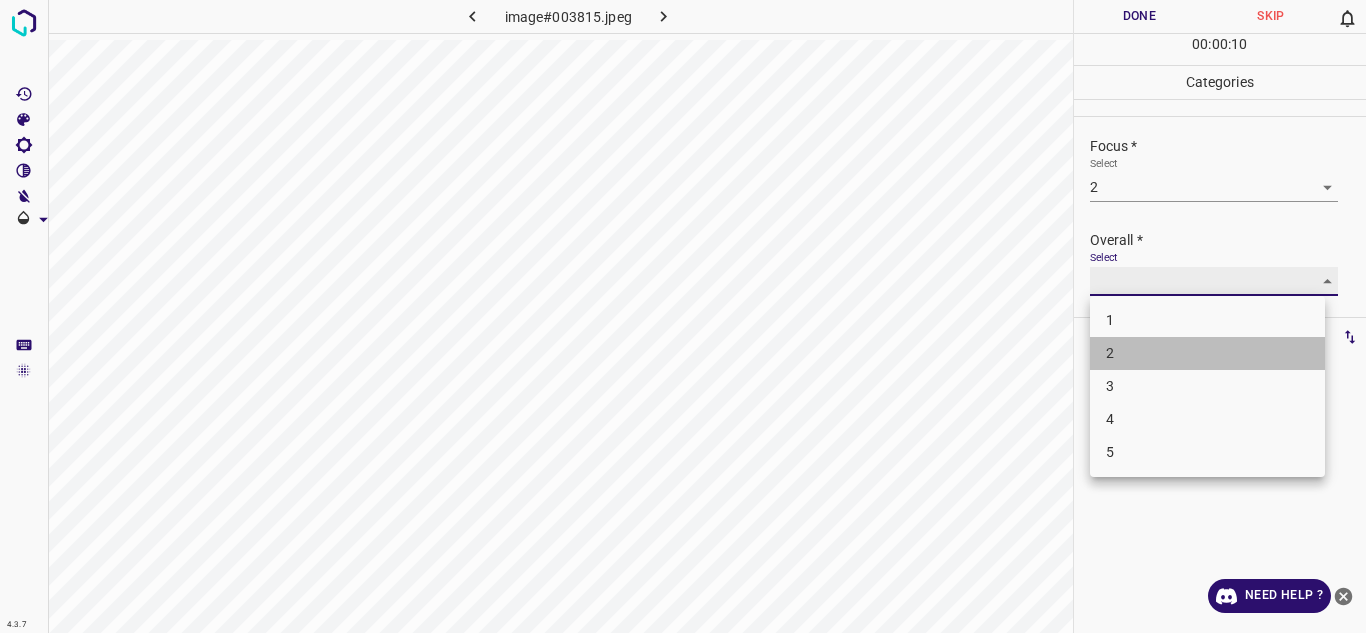 type on "2" 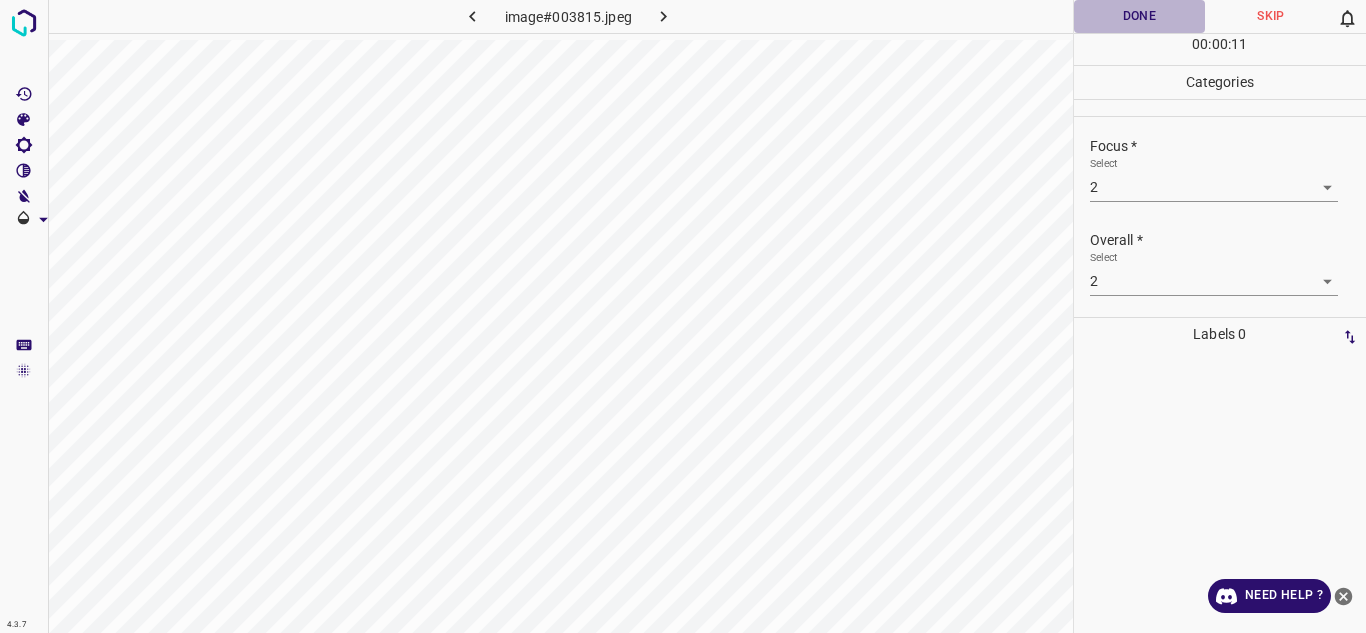 click on "Done" at bounding box center [1140, 16] 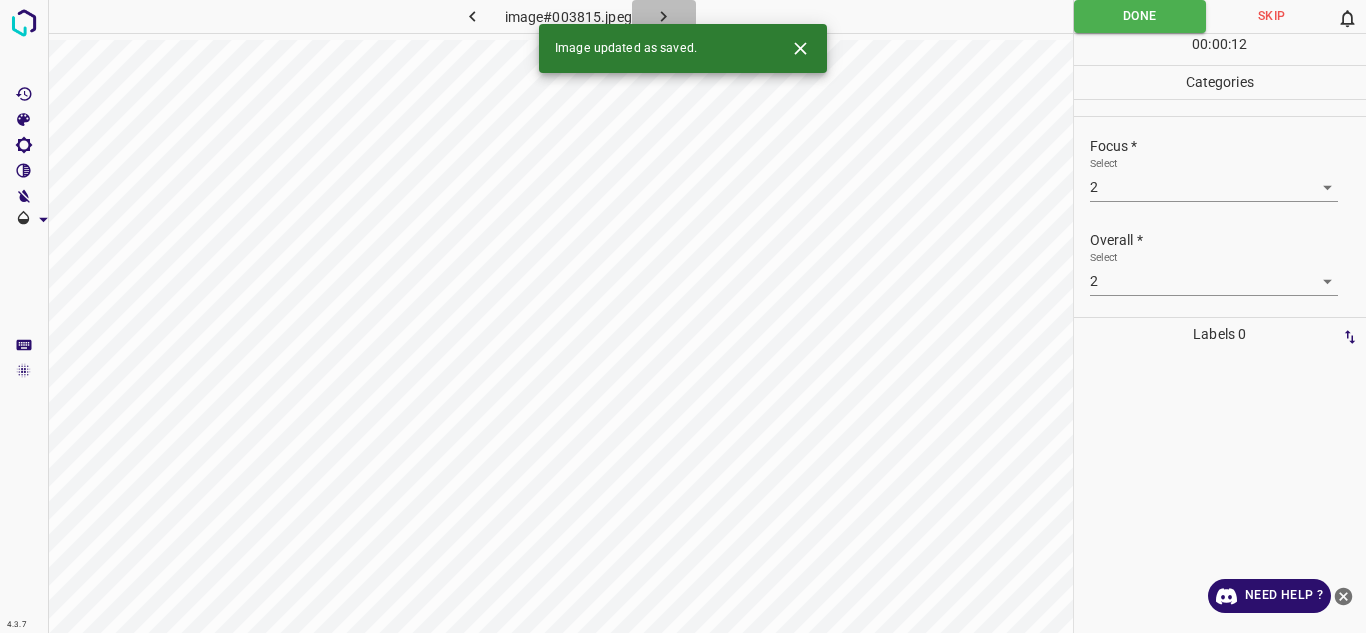 click at bounding box center [664, 16] 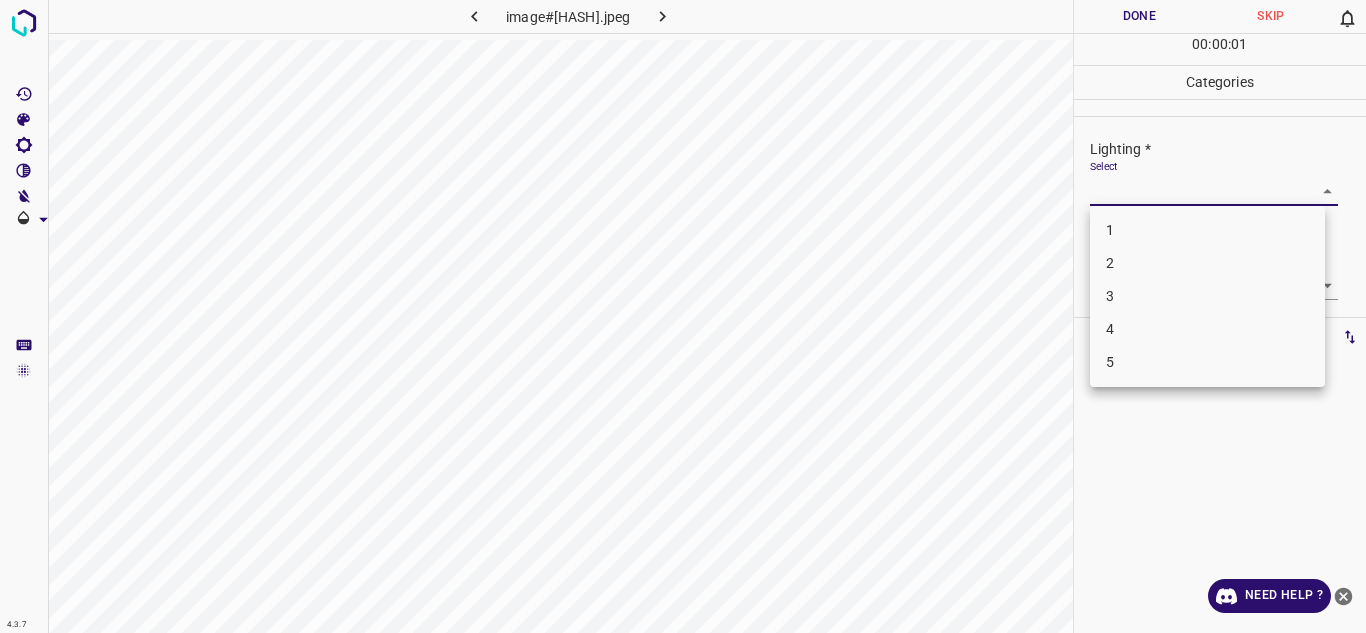 drag, startPoint x: 1241, startPoint y: 199, endPoint x: 1201, endPoint y: 296, distance: 104.92378 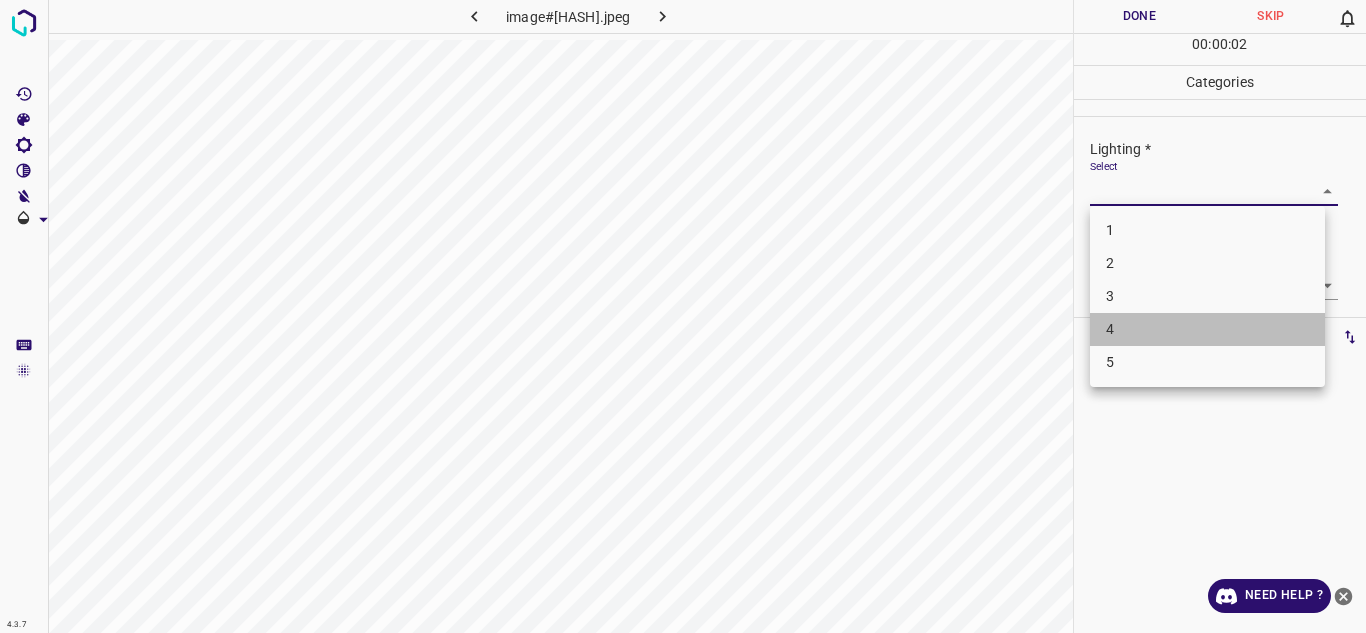 click on "4" at bounding box center (1207, 329) 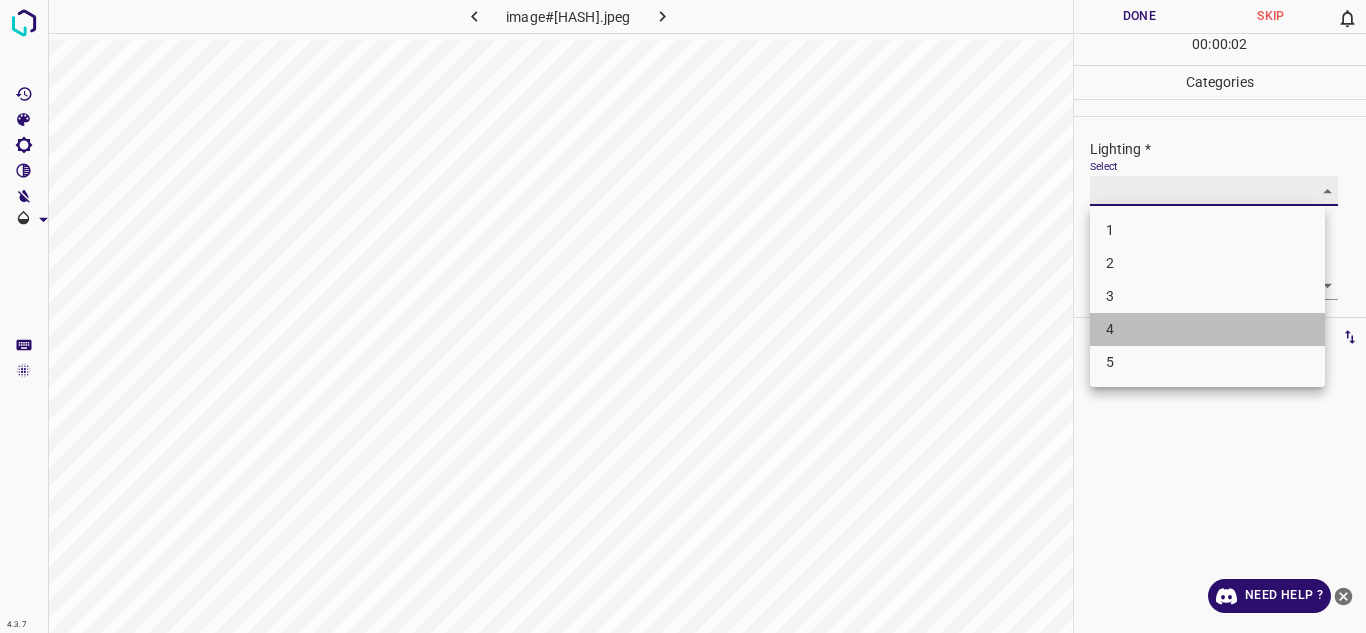 type on "4" 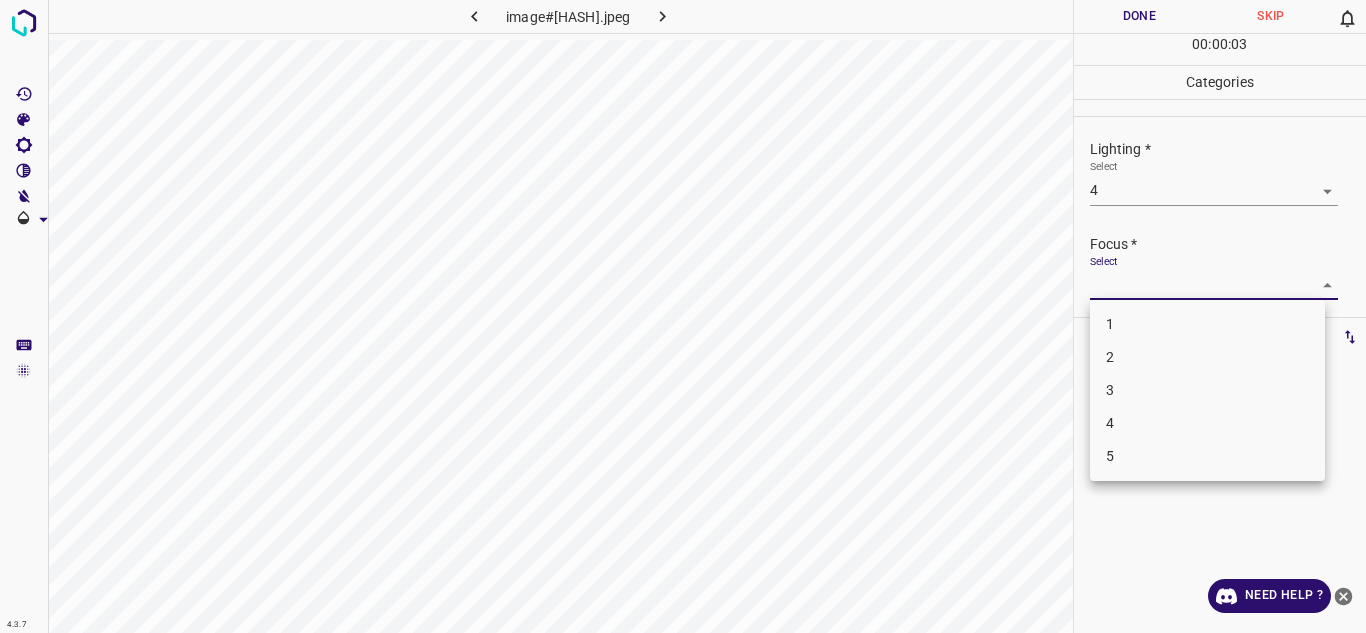 drag, startPoint x: 1199, startPoint y: 296, endPoint x: 1193, endPoint y: 388, distance: 92.19544 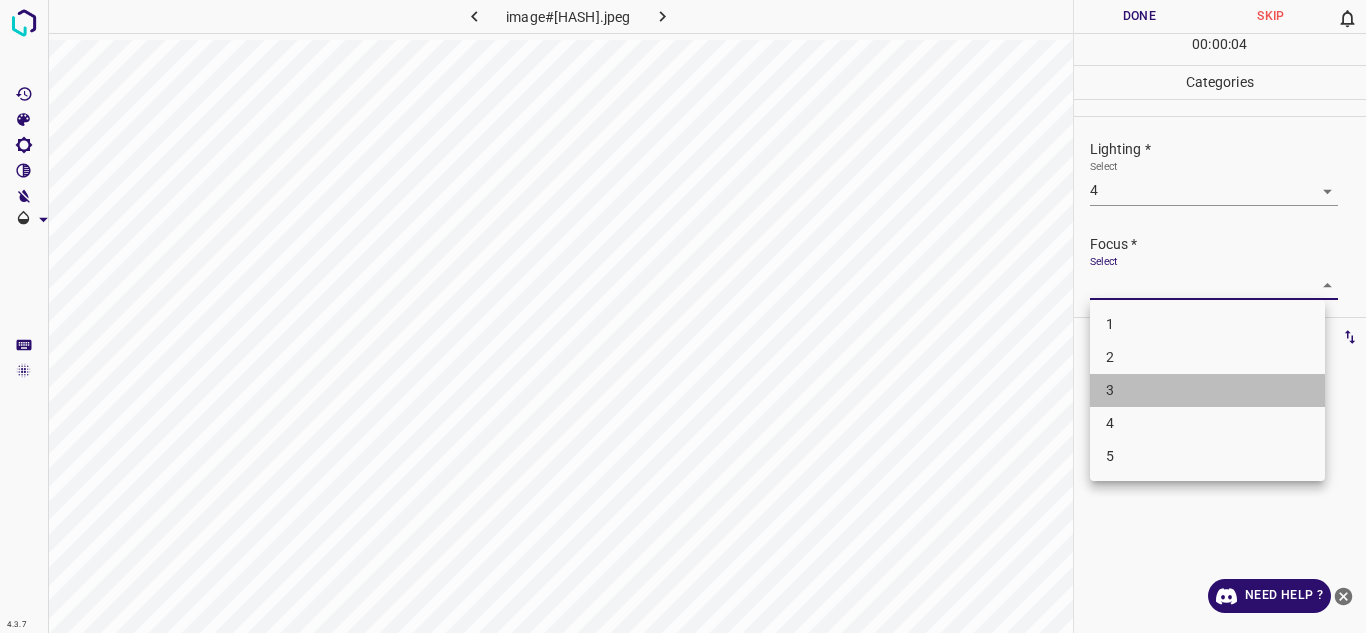 click on "3" at bounding box center [1207, 390] 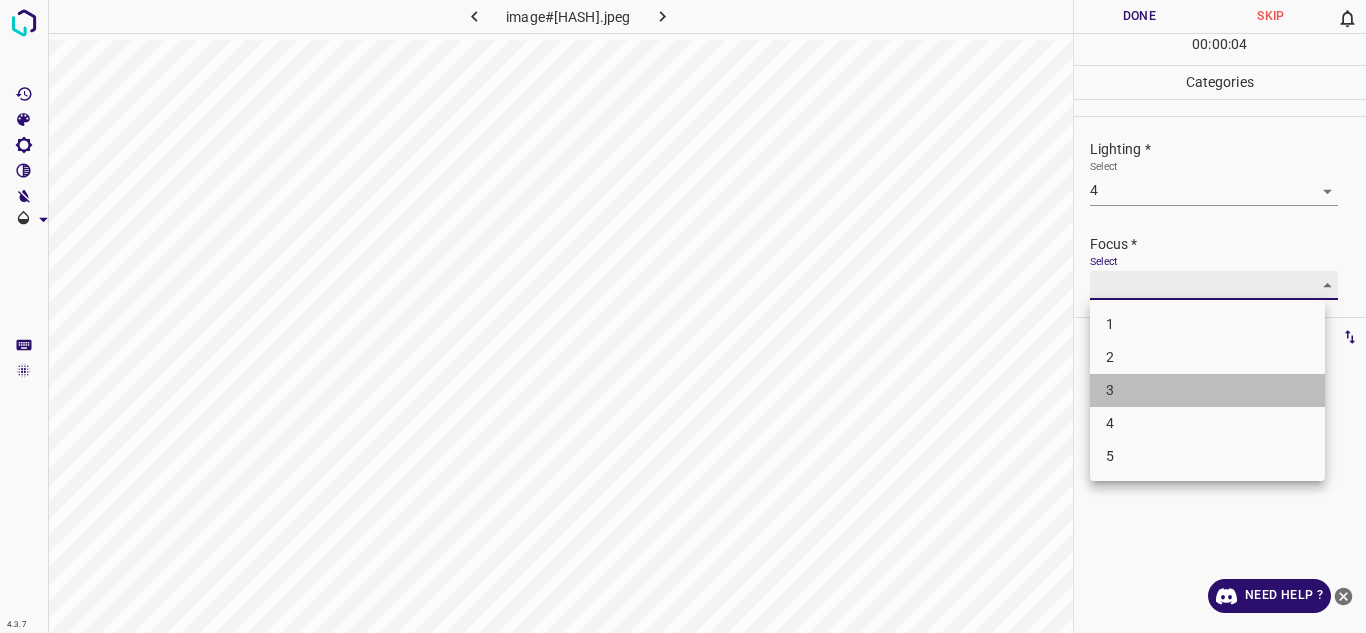 type on "3" 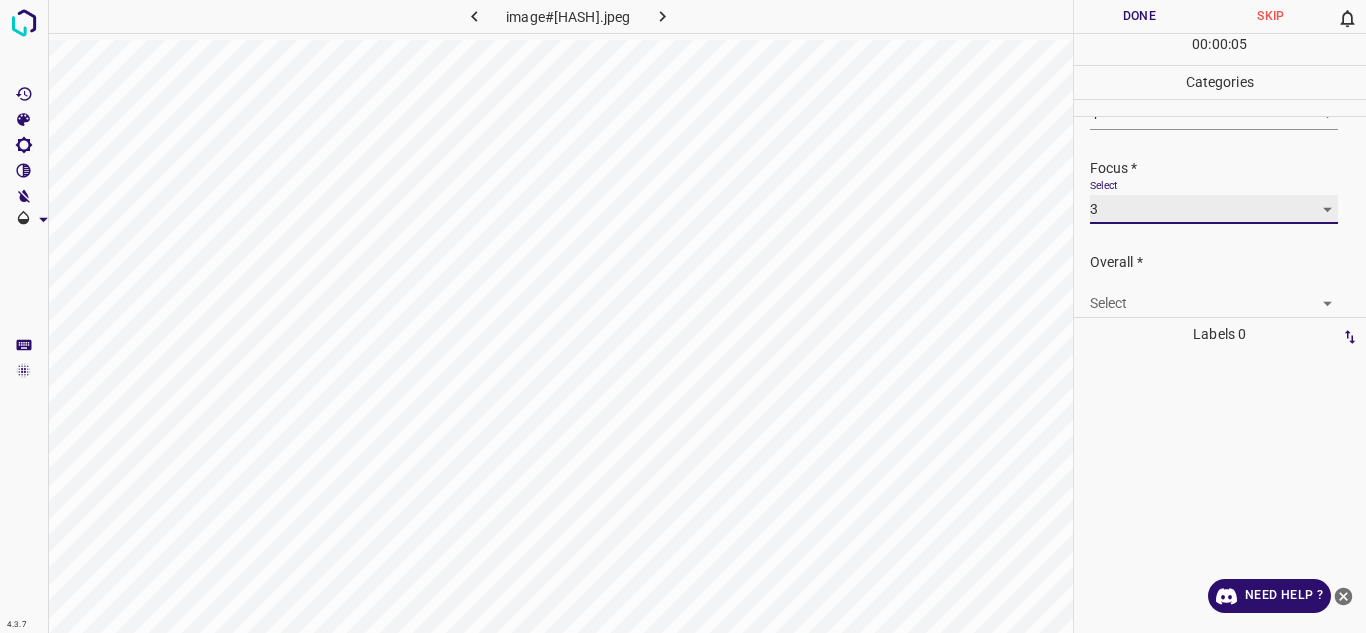scroll, scrollTop: 98, scrollLeft: 0, axis: vertical 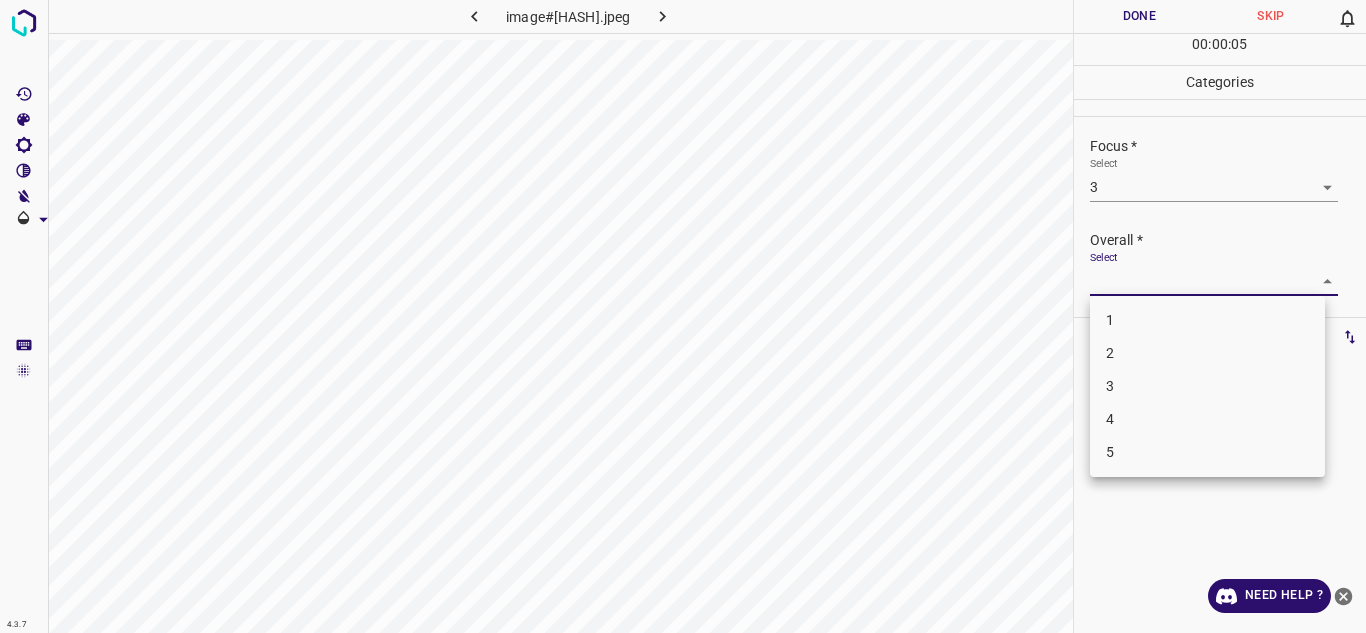 drag, startPoint x: 1289, startPoint y: 288, endPoint x: 1171, endPoint y: 381, distance: 150.24313 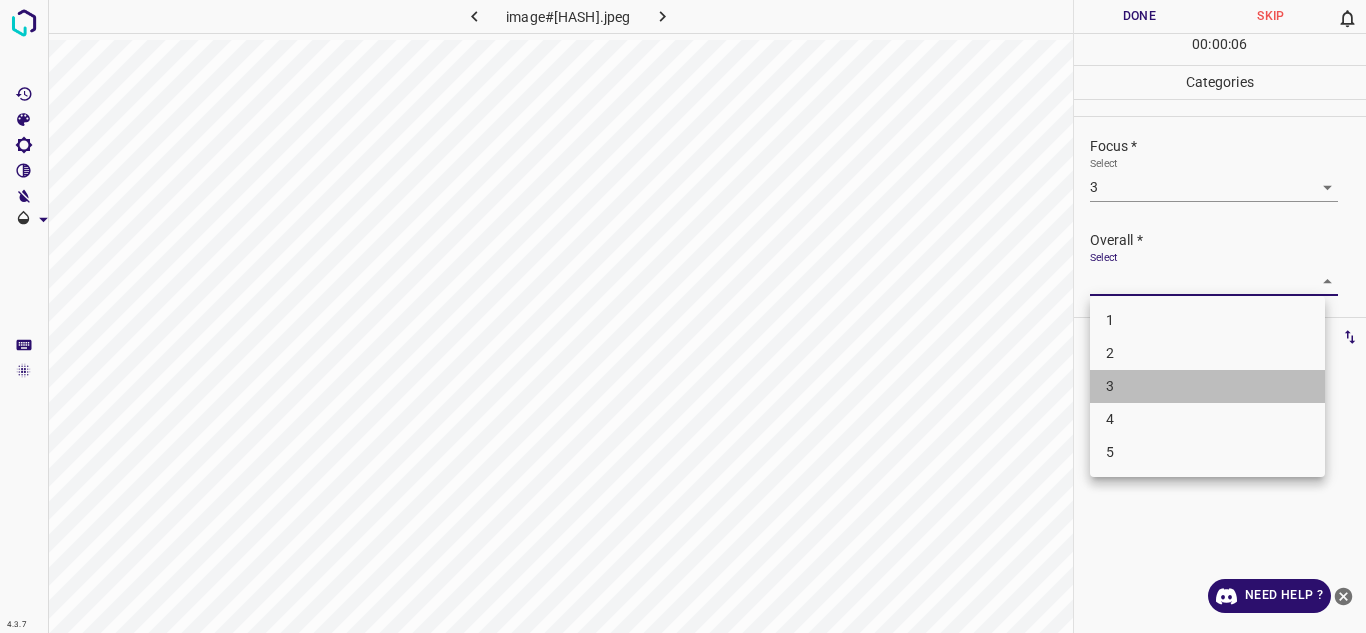 click on "3" at bounding box center (1207, 386) 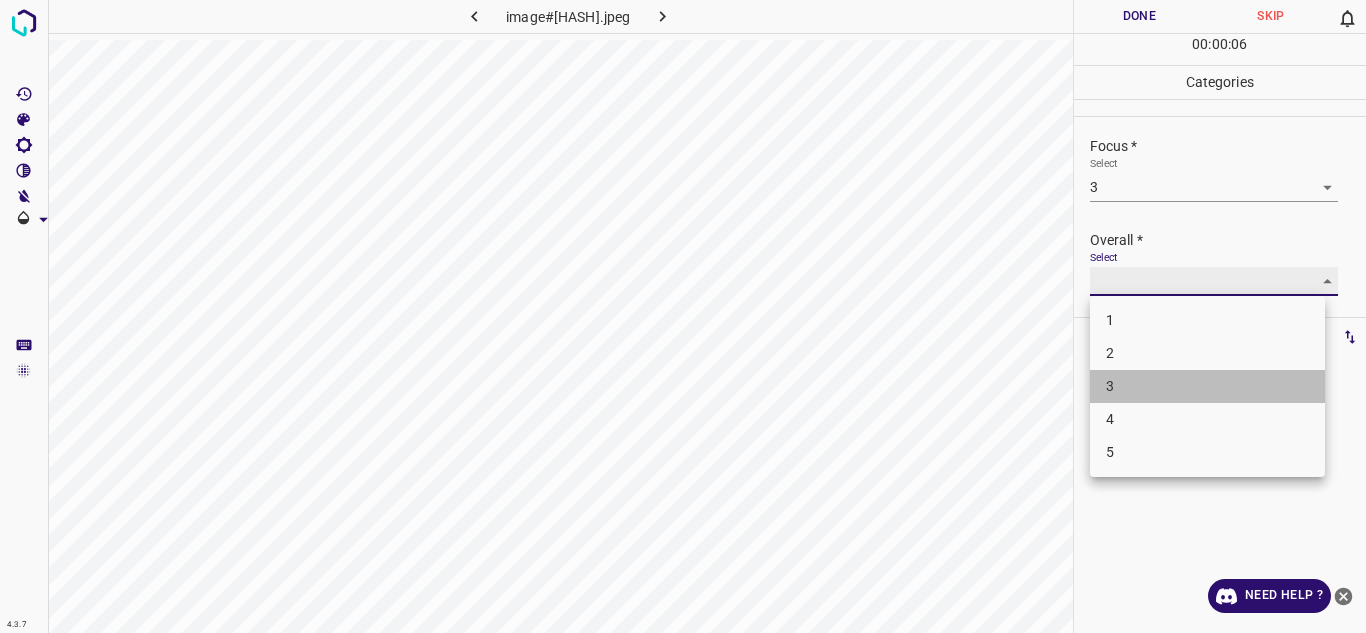 type on "3" 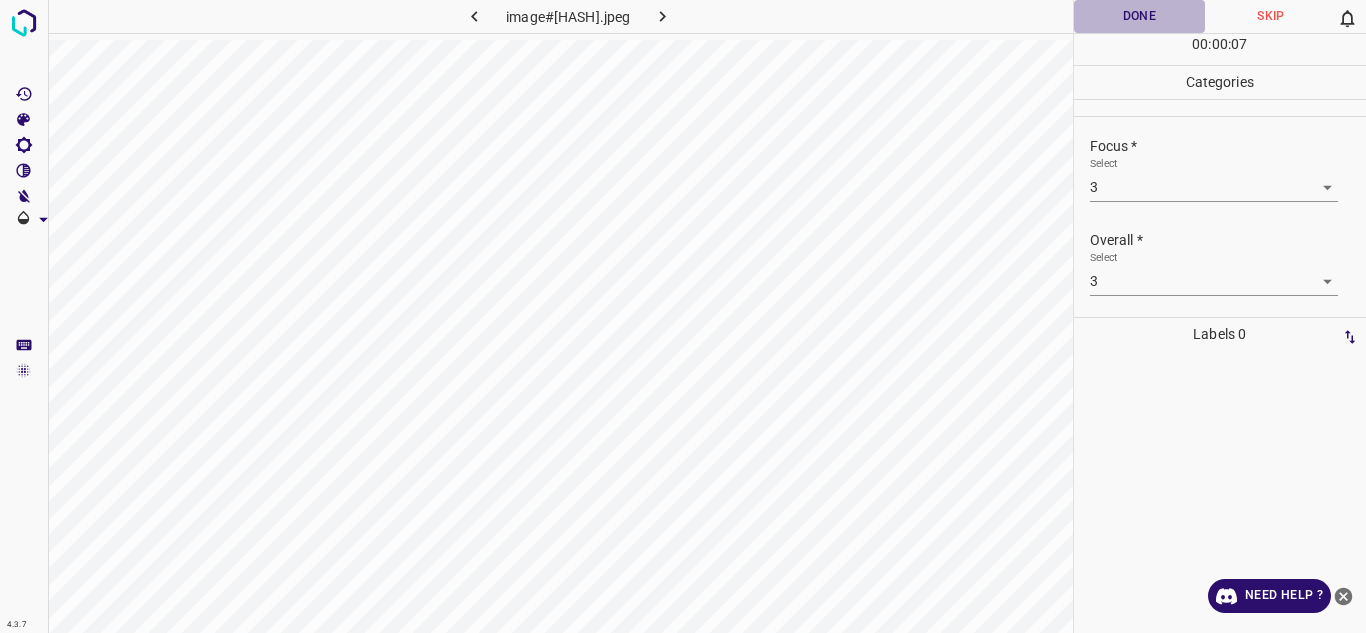 click on "Done" at bounding box center (1140, 16) 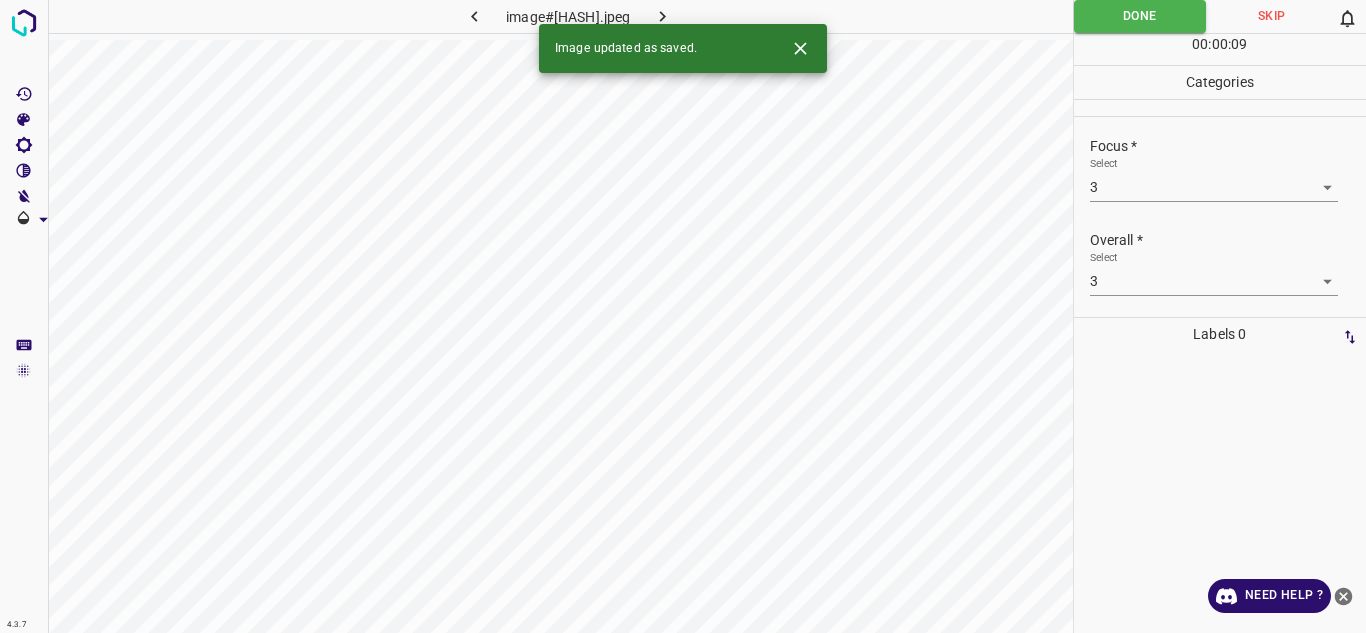 click at bounding box center [662, 16] 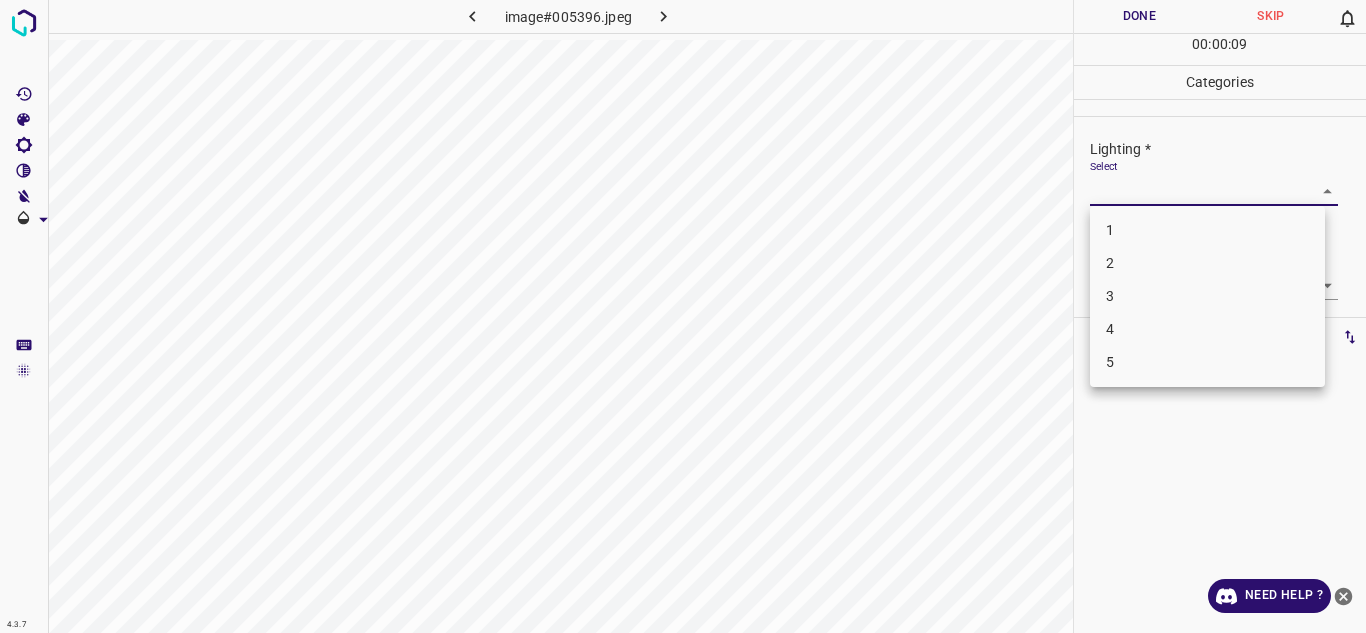 drag, startPoint x: 1212, startPoint y: 184, endPoint x: 1129, endPoint y: 305, distance: 146.73105 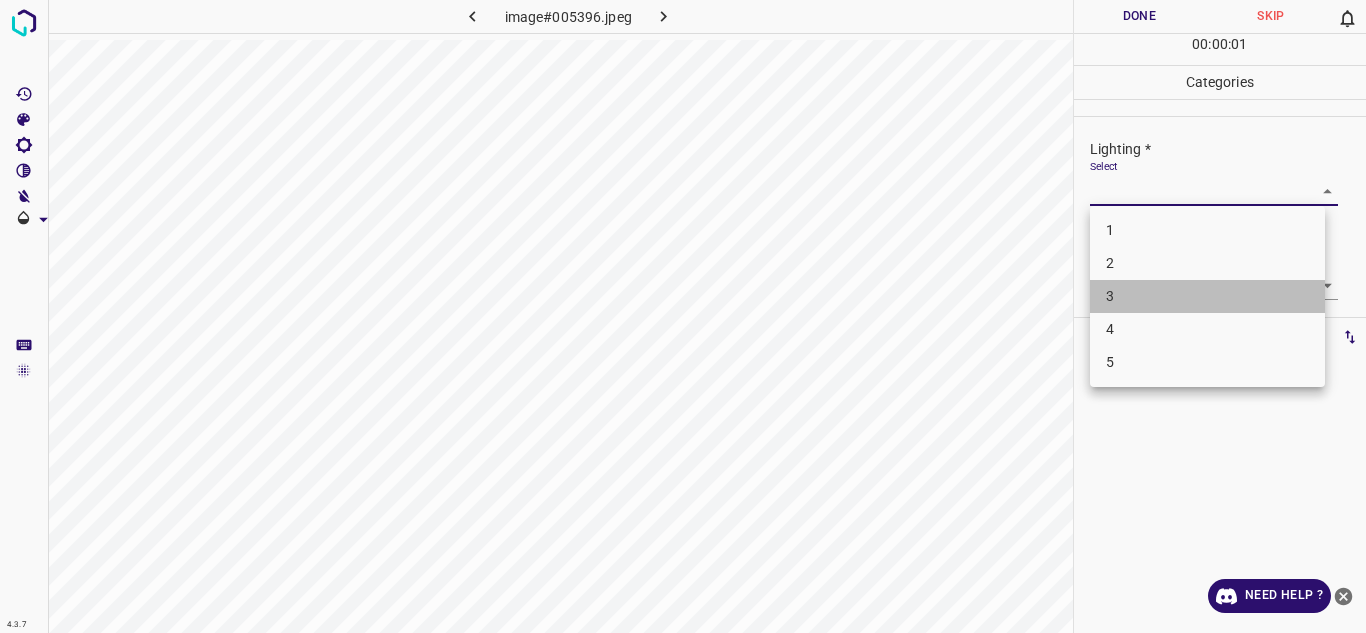 click on "3" at bounding box center (1207, 296) 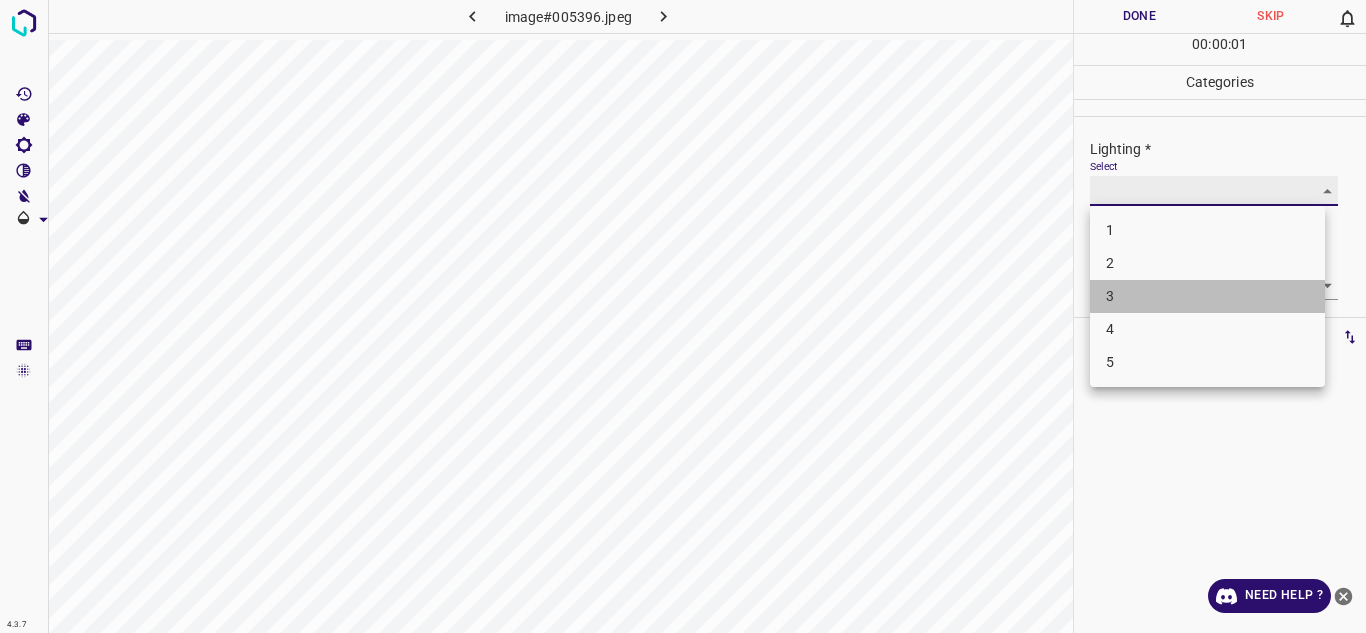 type on "3" 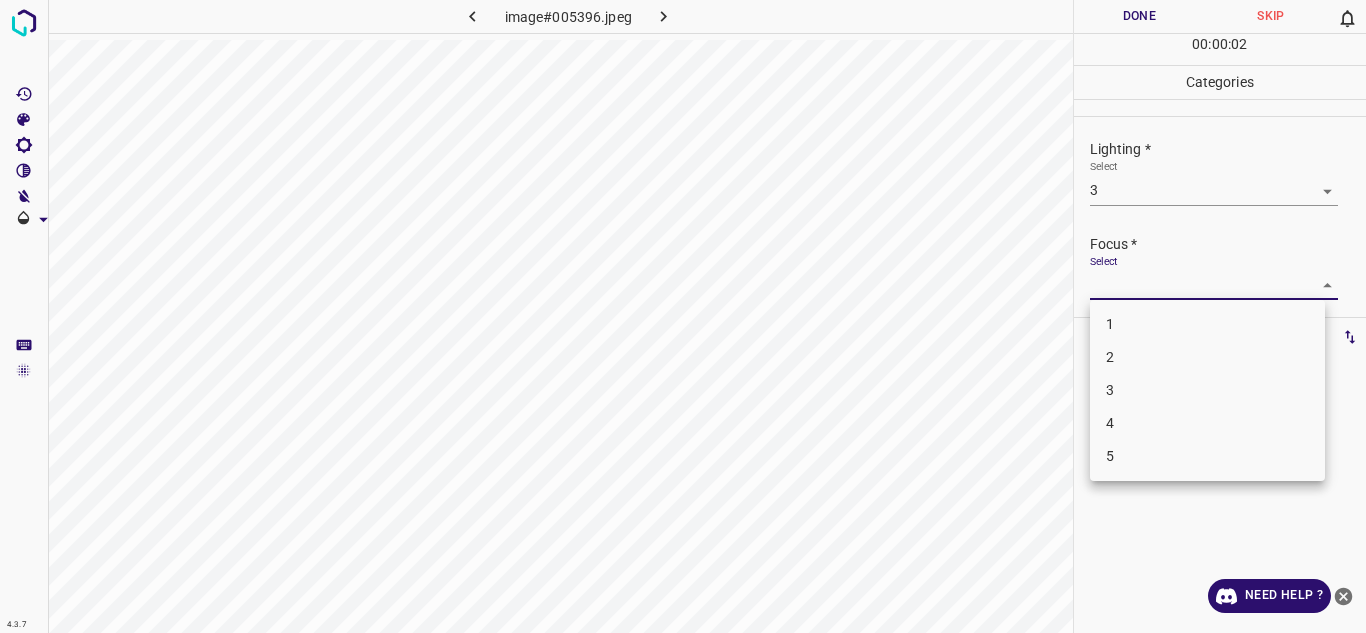 drag, startPoint x: 1164, startPoint y: 290, endPoint x: 1166, endPoint y: 387, distance: 97.020615 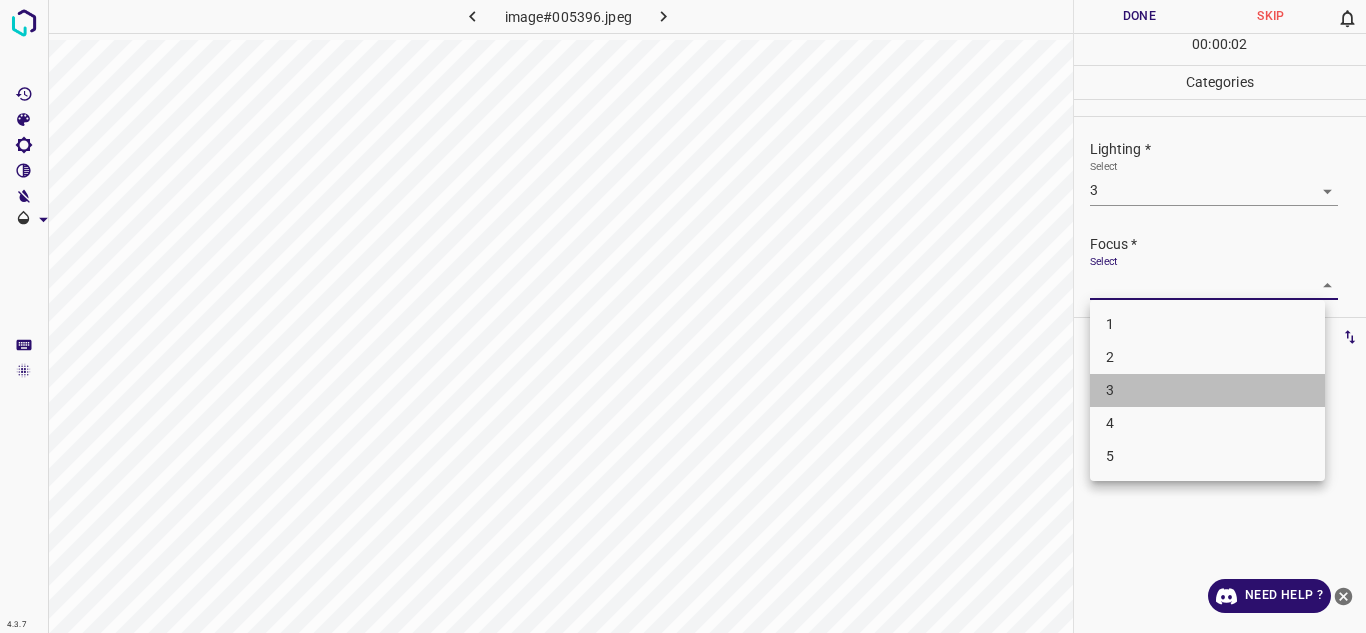 click on "3" at bounding box center (1207, 390) 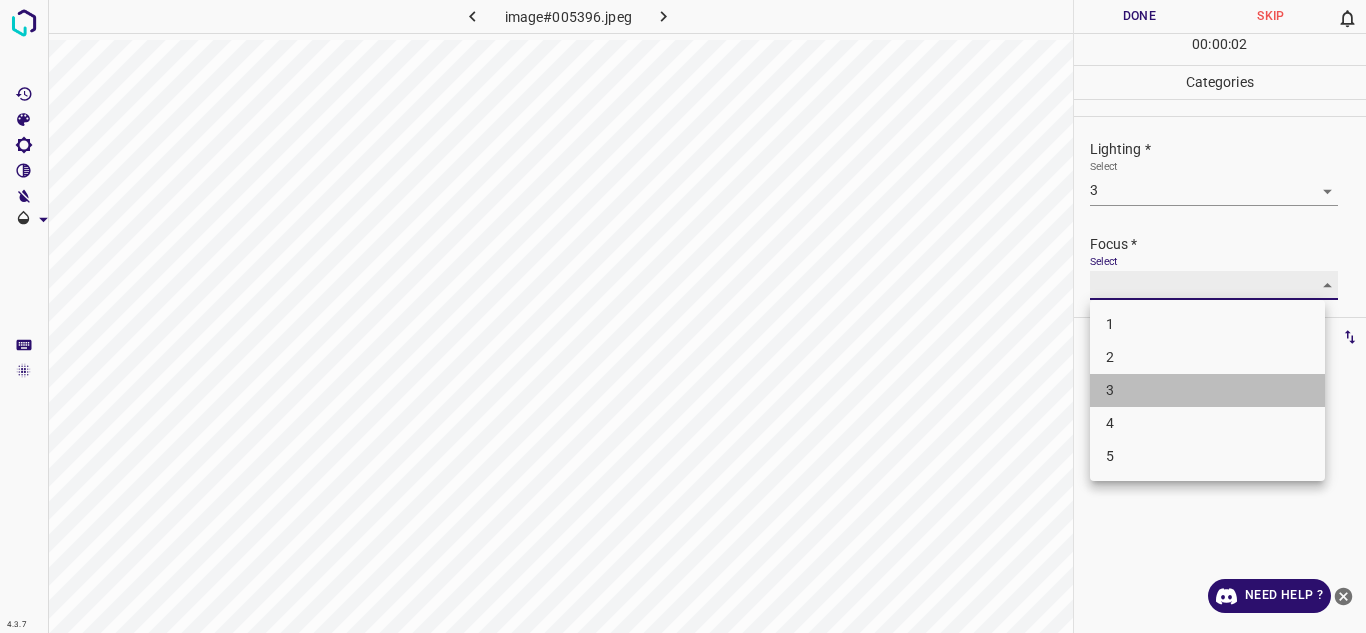 type on "3" 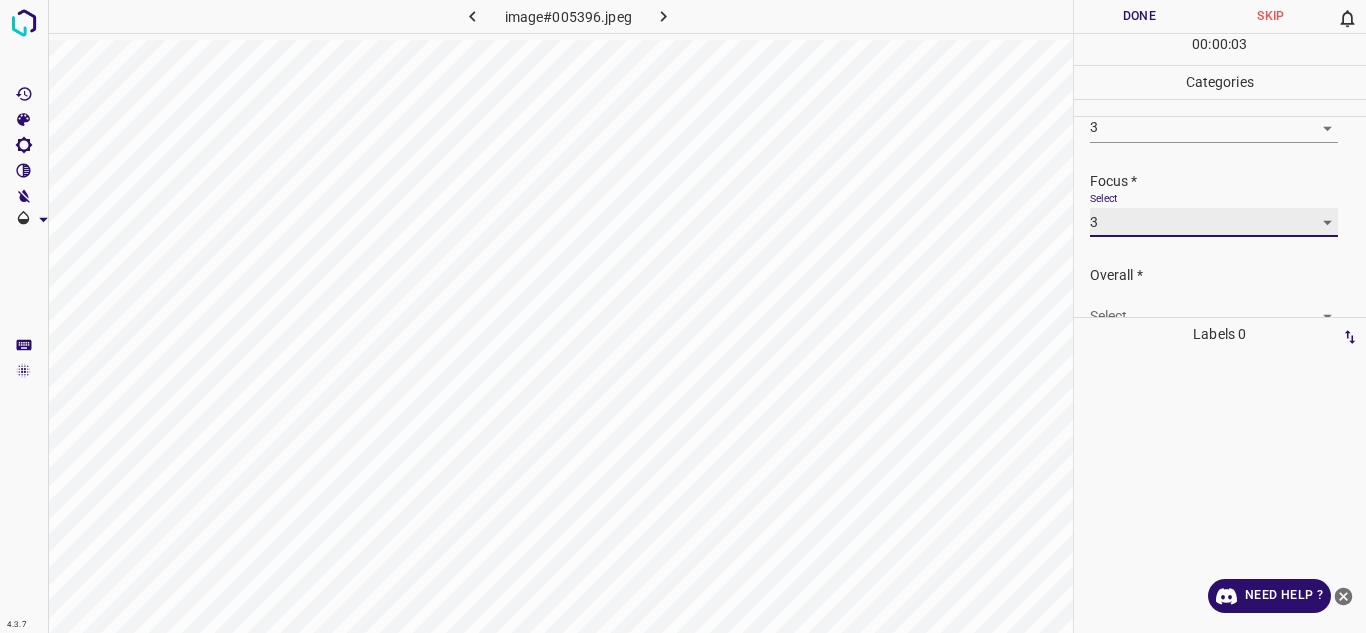 scroll, scrollTop: 98, scrollLeft: 0, axis: vertical 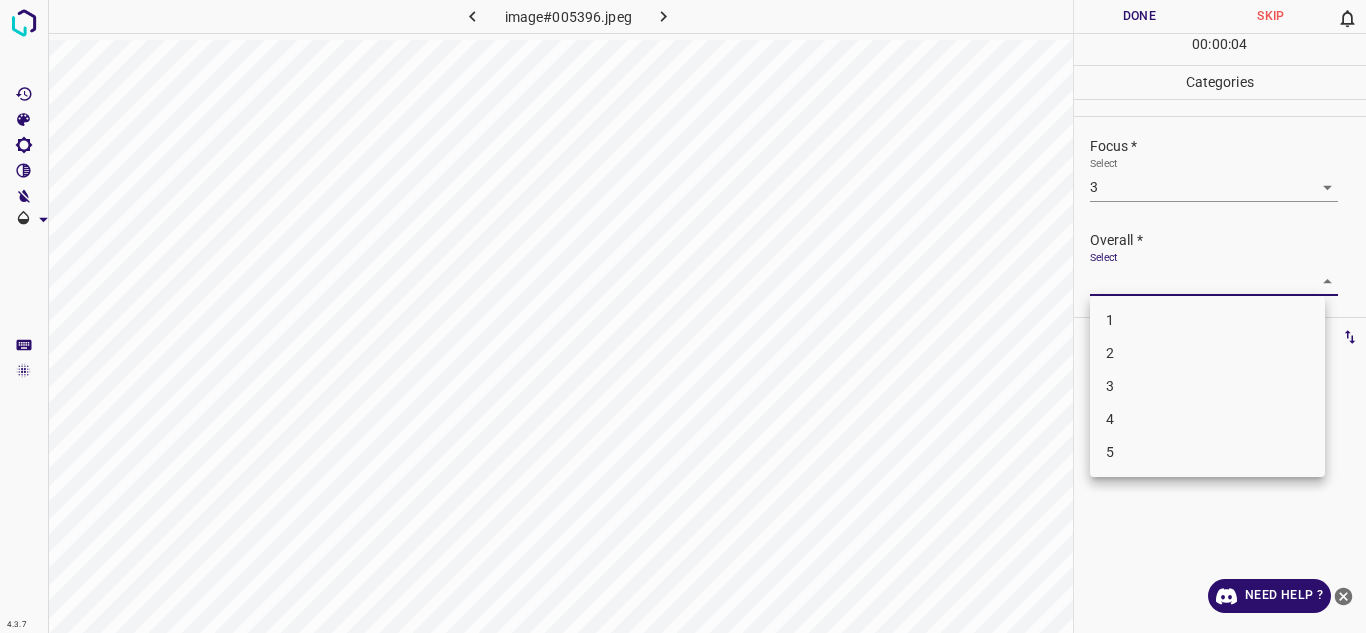 drag, startPoint x: 1276, startPoint y: 283, endPoint x: 1173, endPoint y: 371, distance: 135.47325 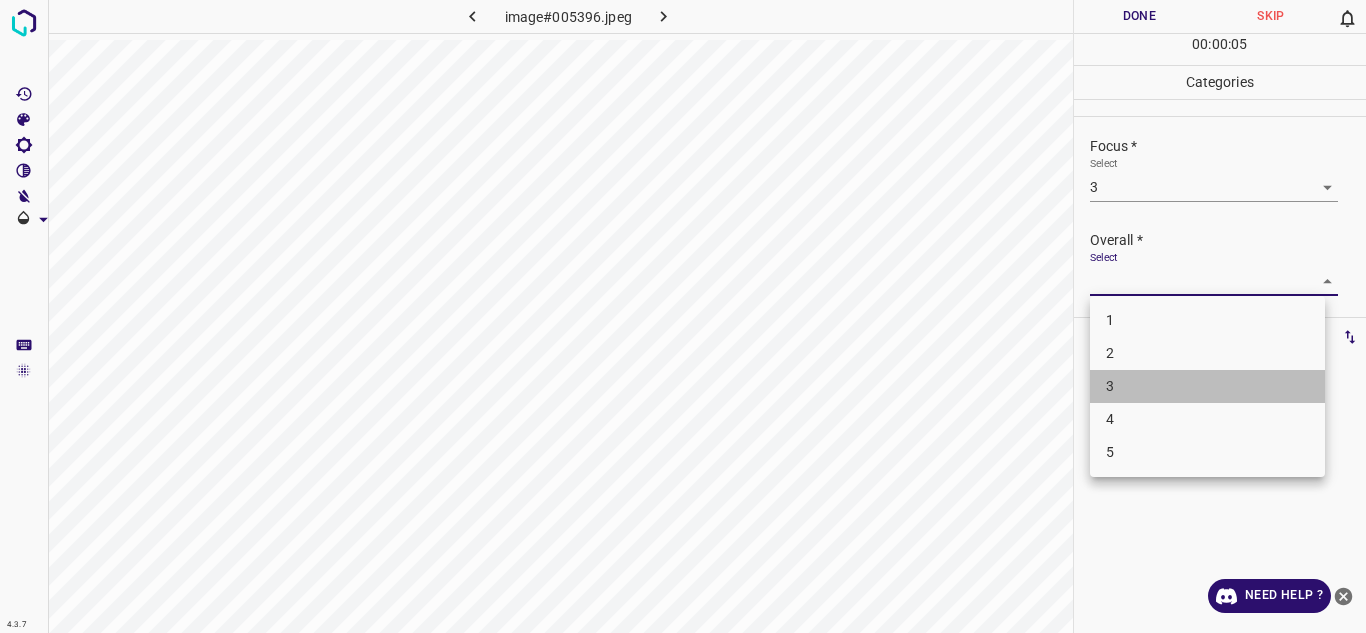 click on "3" at bounding box center (1207, 386) 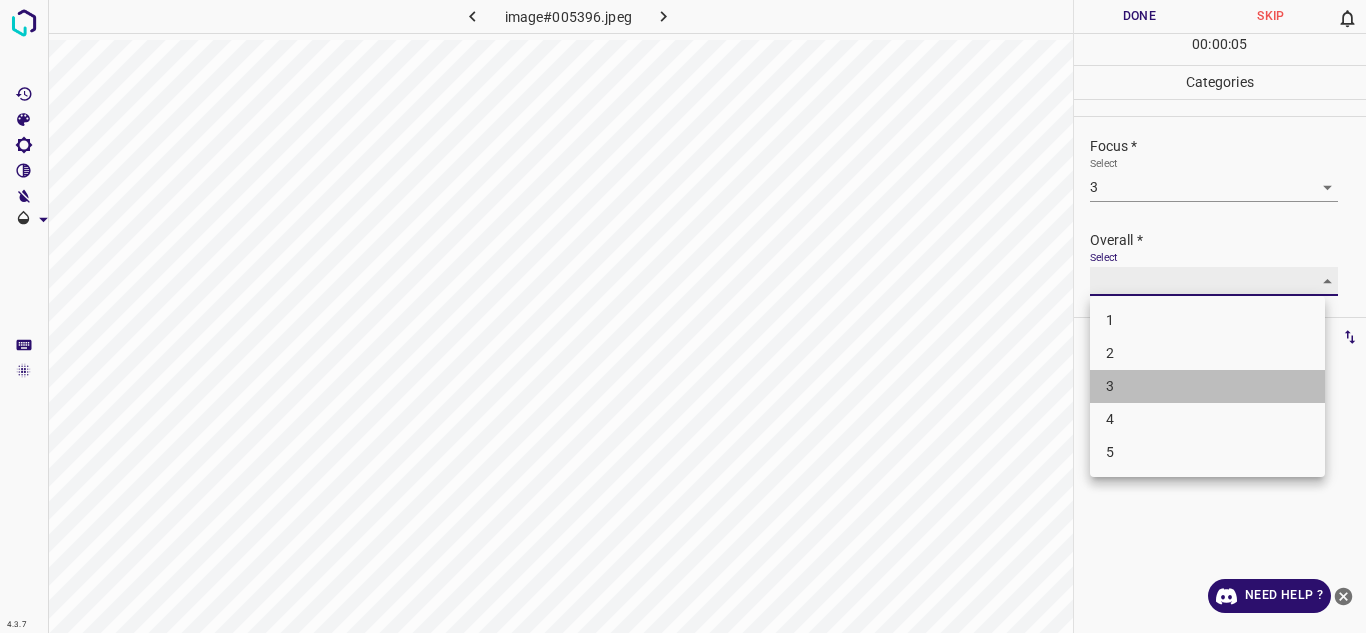 type on "3" 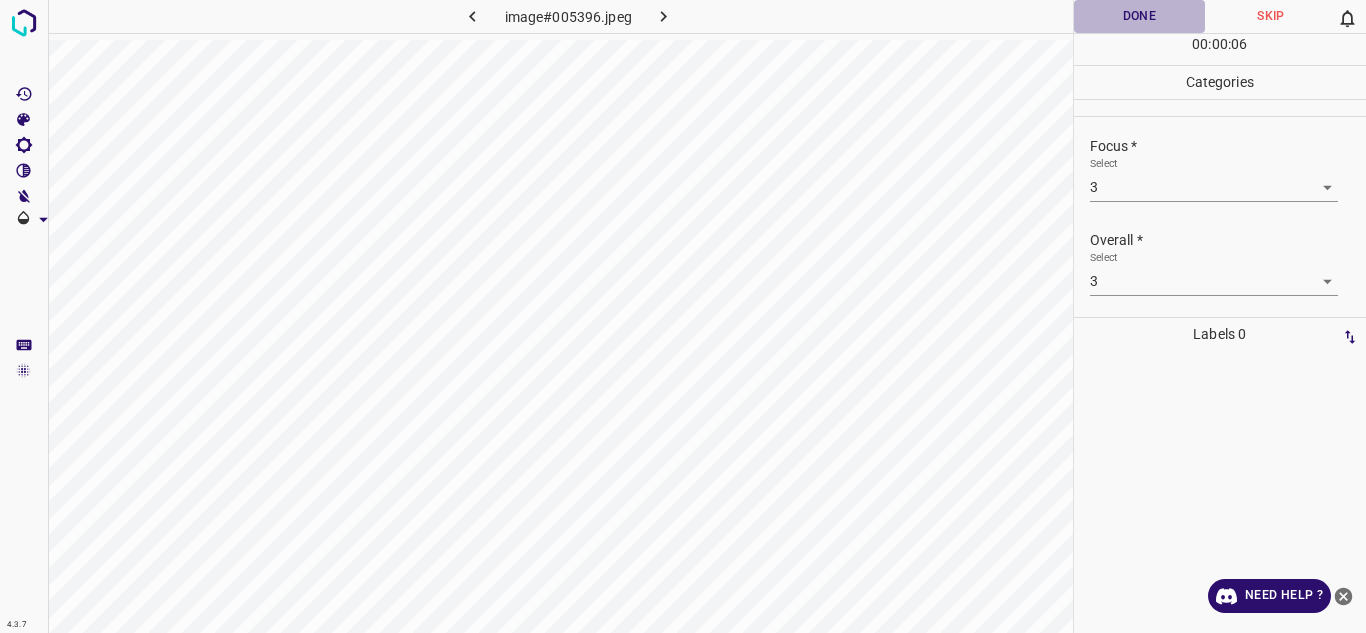 click on "Done" at bounding box center [1140, 16] 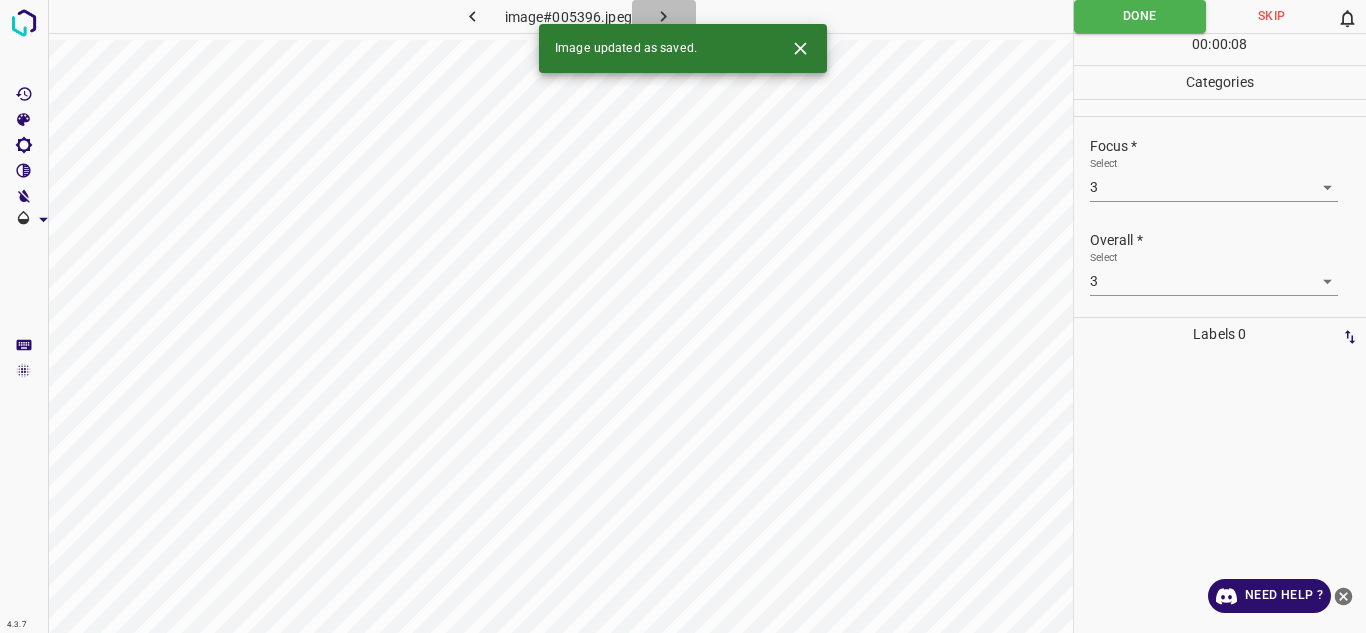 click 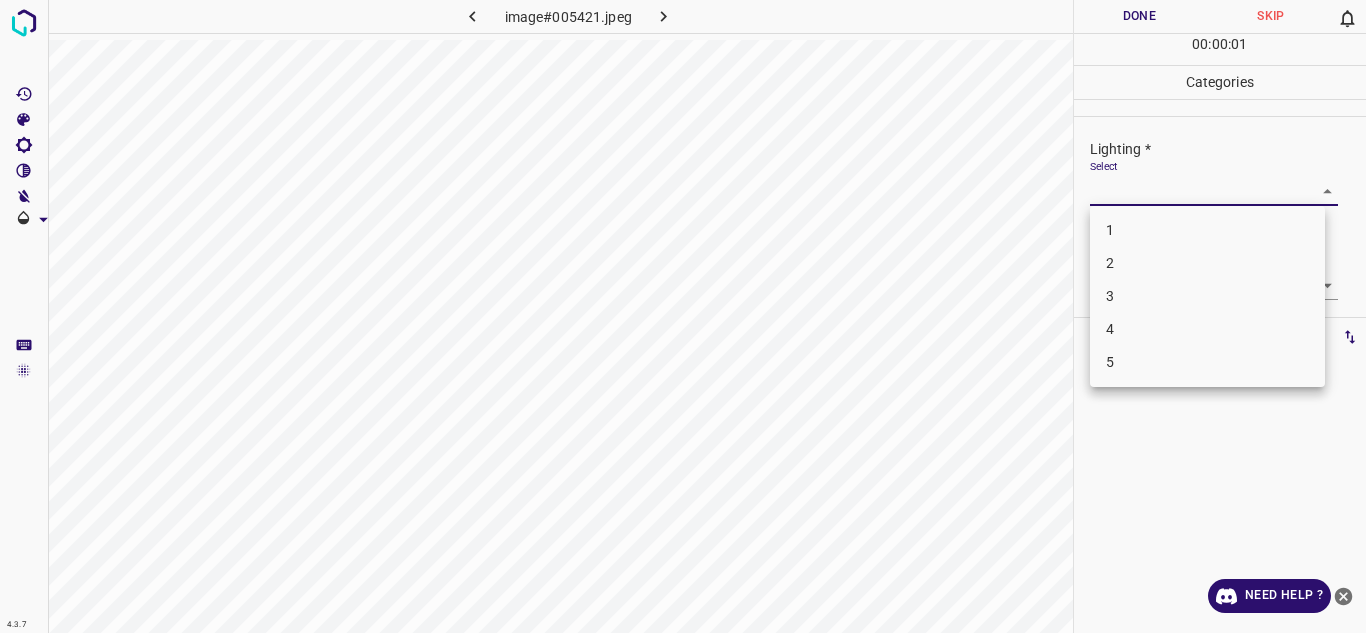 drag, startPoint x: 1177, startPoint y: 193, endPoint x: 1155, endPoint y: 283, distance: 92.64988 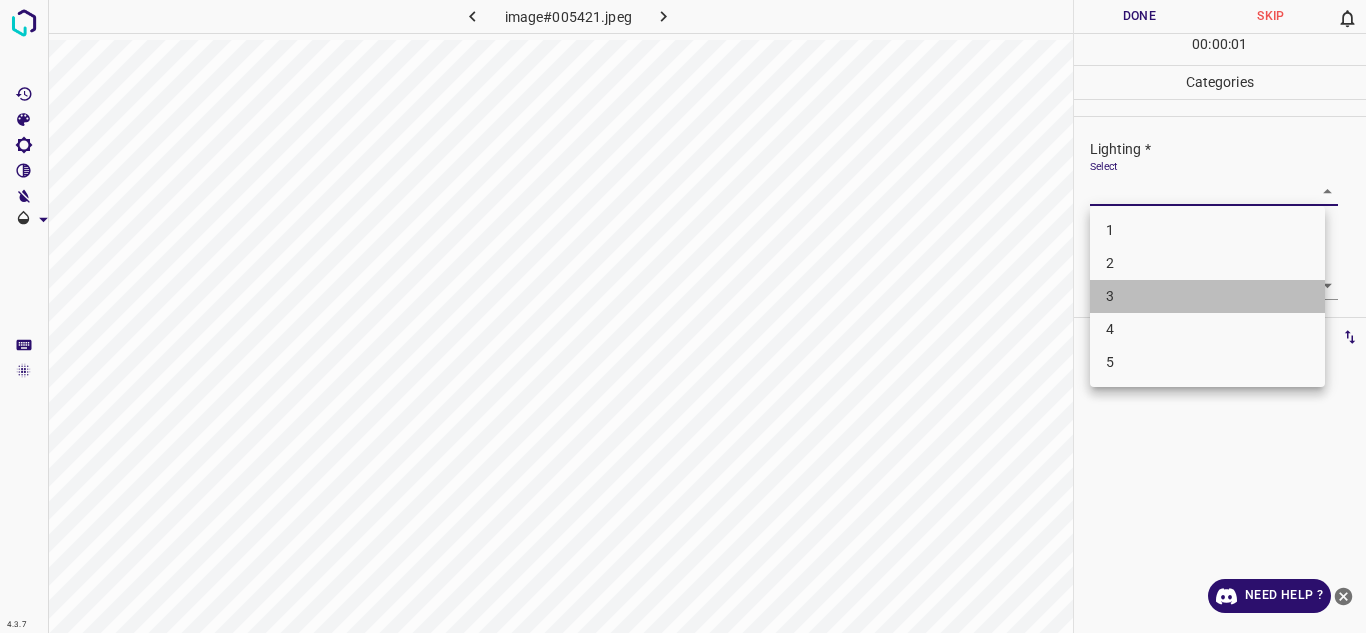 click on "3" at bounding box center (1207, 296) 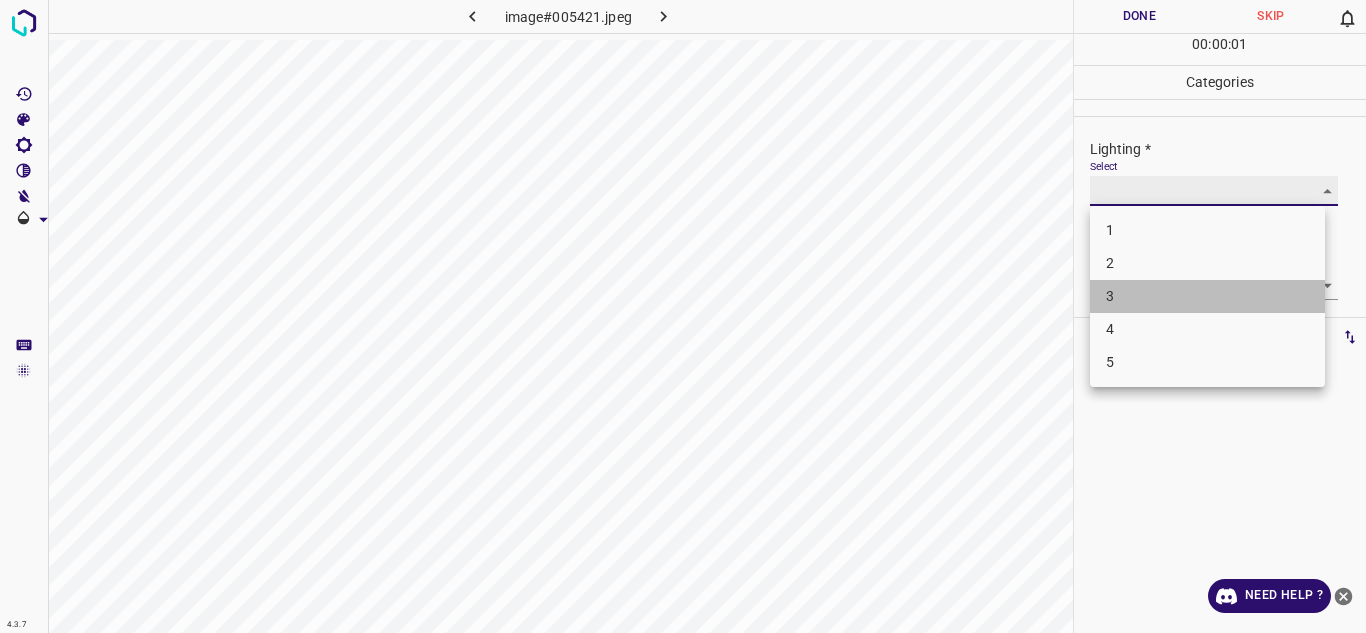 type on "3" 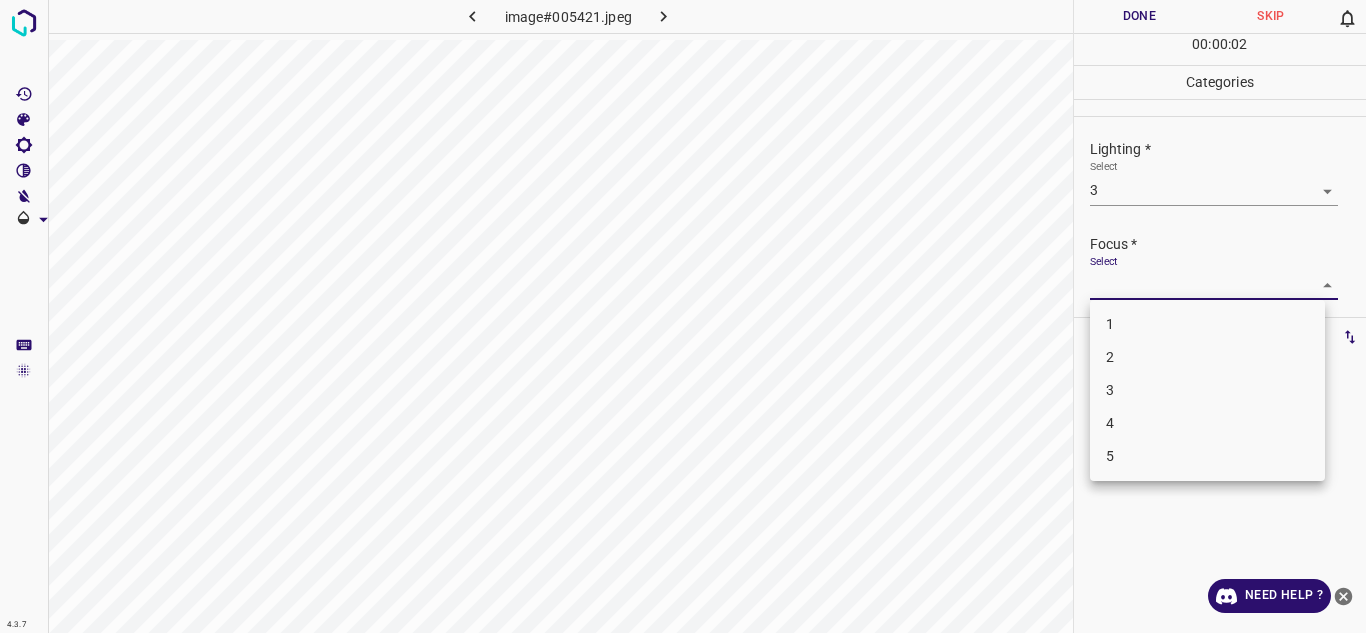 drag, startPoint x: 1155, startPoint y: 283, endPoint x: 1153, endPoint y: 361, distance: 78.025635 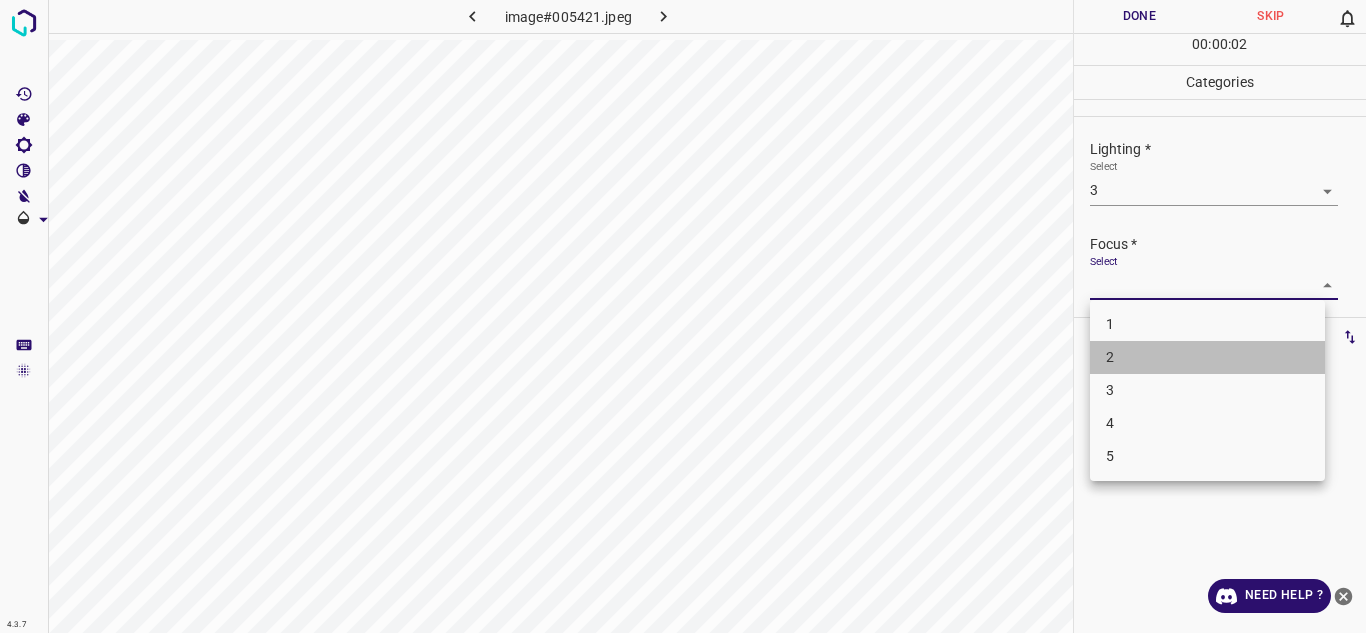 click on "2" at bounding box center [1207, 357] 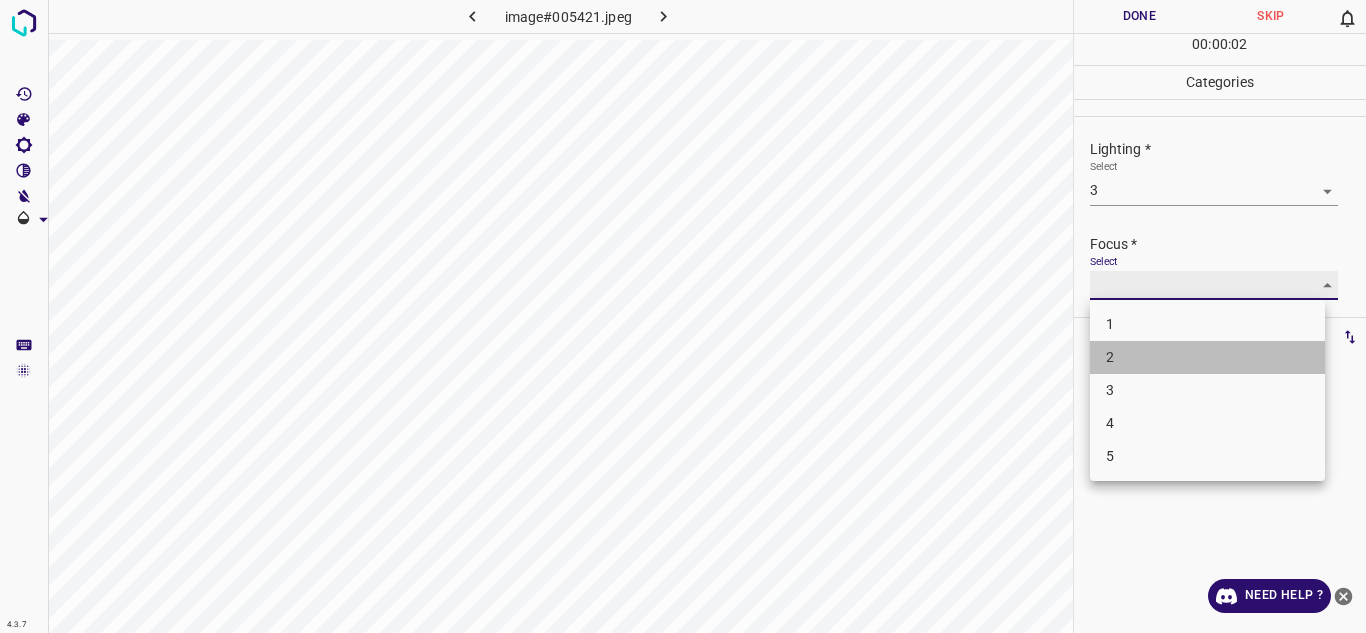 type on "2" 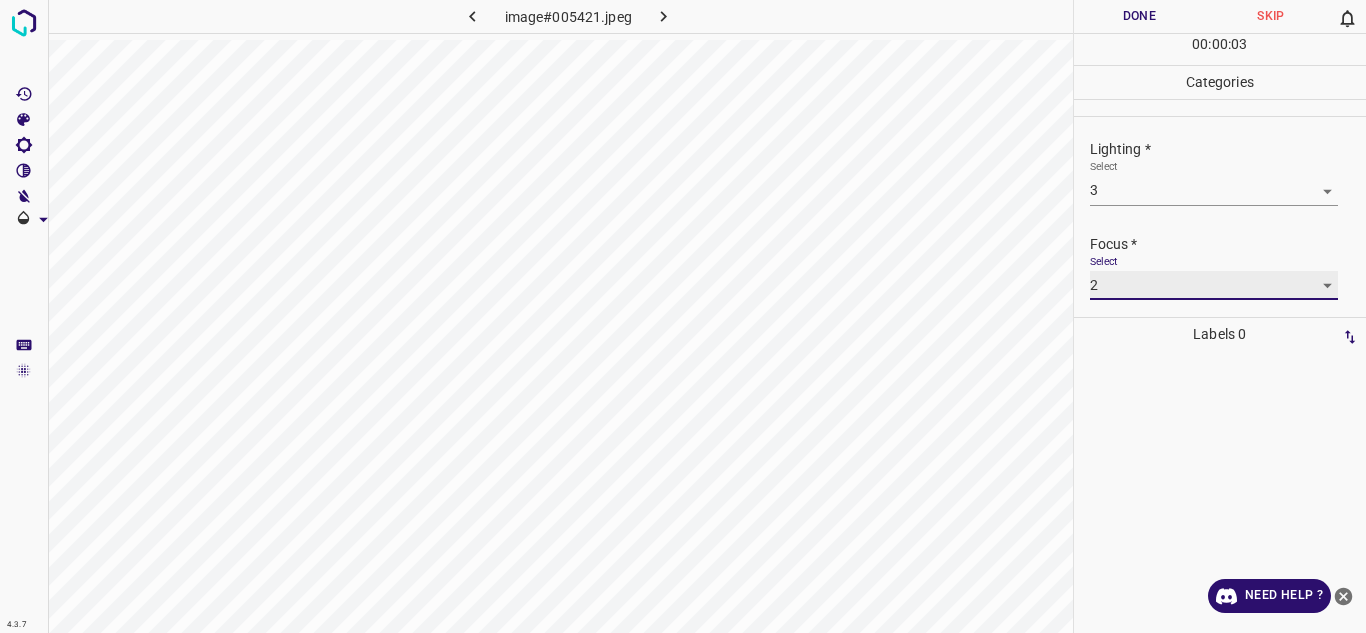 scroll, scrollTop: 98, scrollLeft: 0, axis: vertical 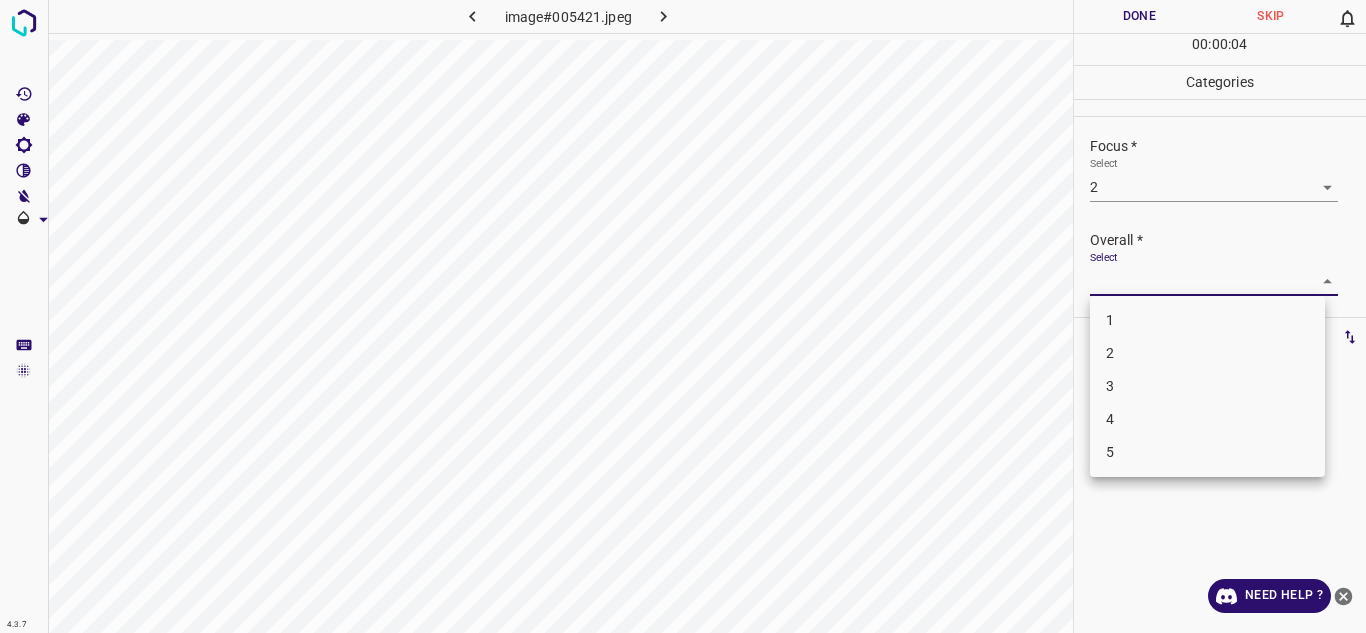 drag, startPoint x: 1285, startPoint y: 284, endPoint x: 1162, endPoint y: 344, distance: 136.85394 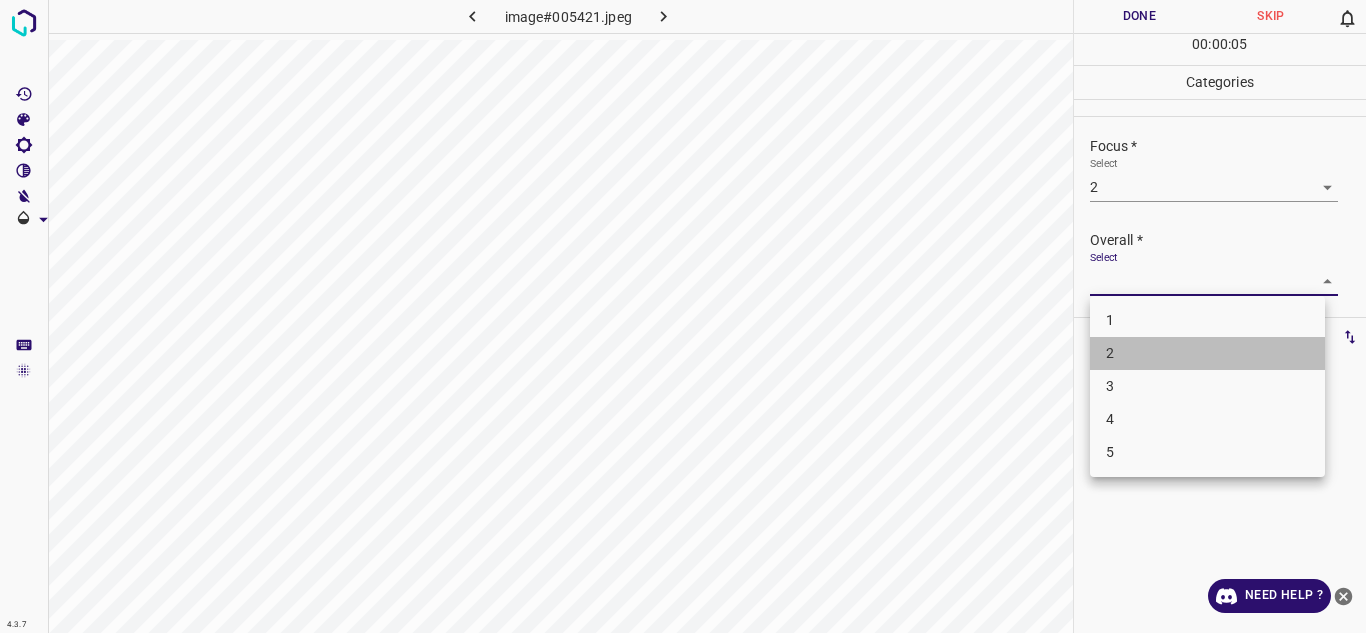 click on "2" at bounding box center (1207, 353) 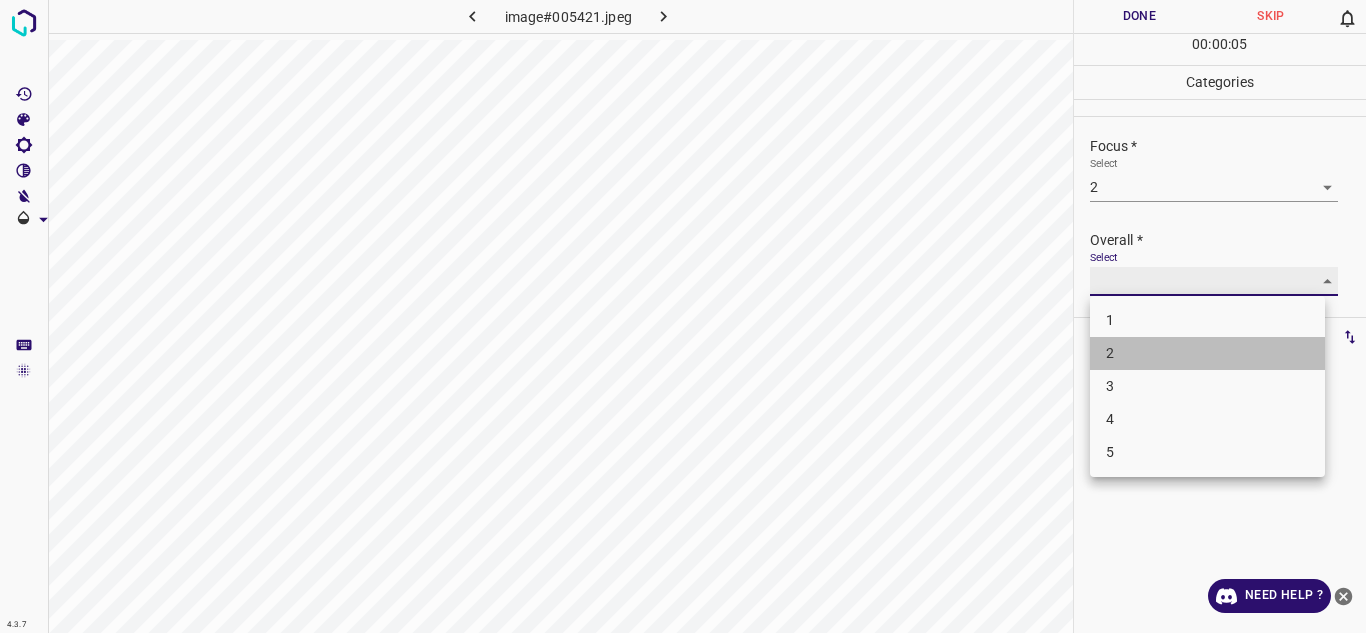 type on "2" 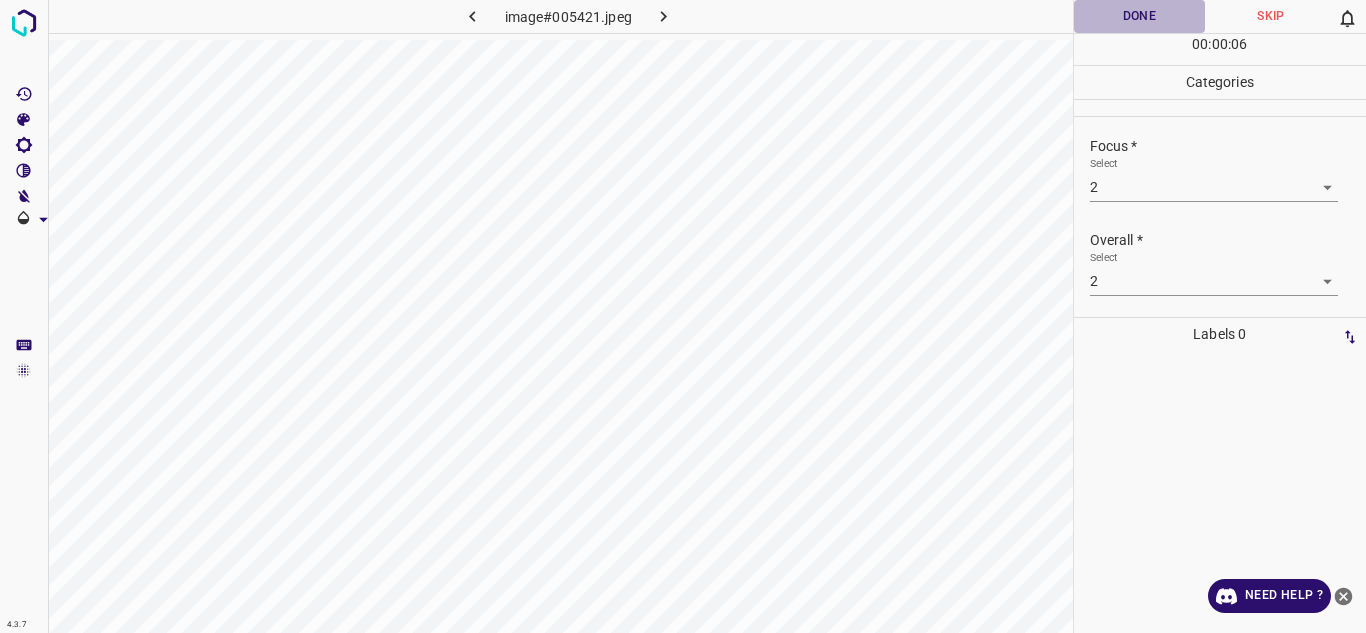 click on "Done" at bounding box center [1140, 16] 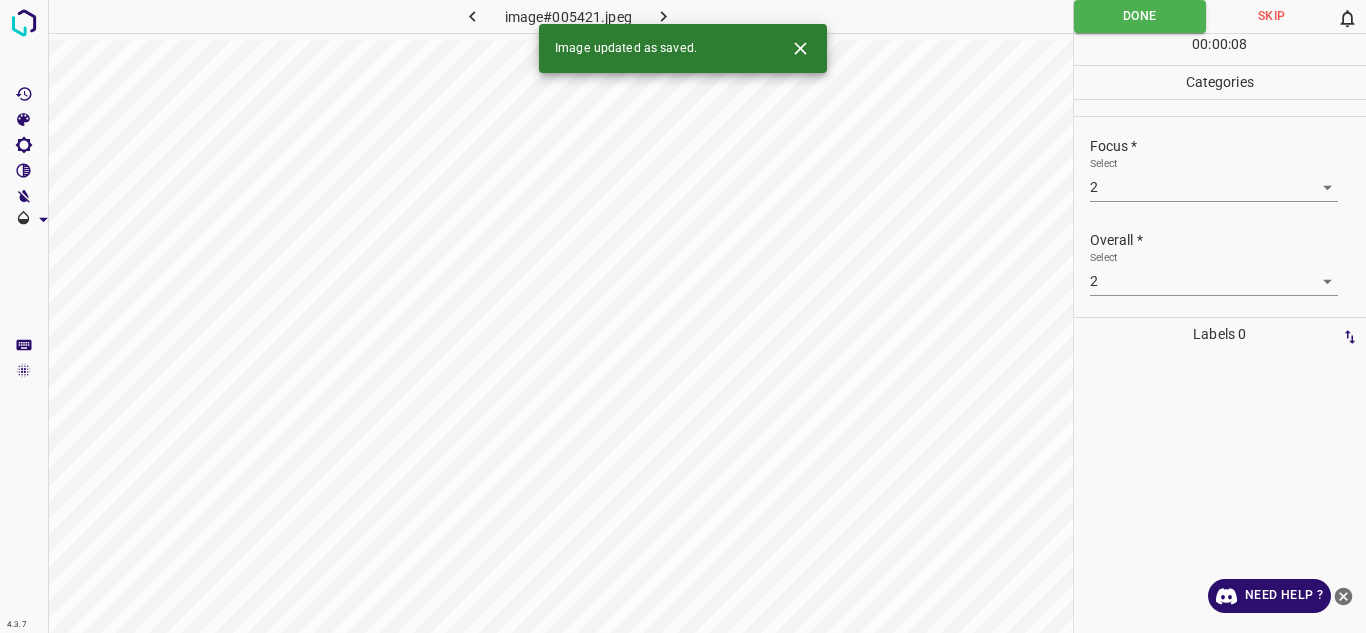 click at bounding box center [664, 16] 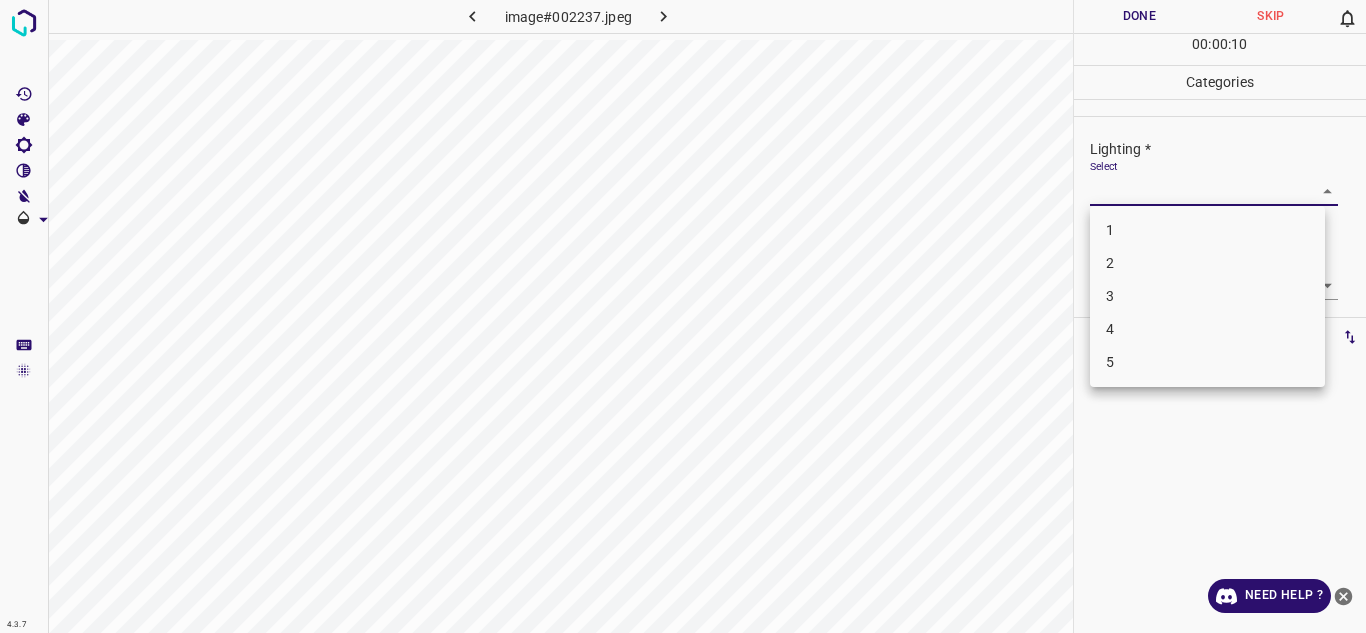 click on "4.3.7 image#002237.jpeg Done Skip 0 00   : 00   : 10   Categories Lighting *  Select ​ Focus *  Select ​ Overall *  Select ​ Labels   0 Categories 1 Lighting 2 Focus 3 Overall Tools Space Change between modes (Draw & Edit) I Auto labeling R Restore zoom M Zoom in N Zoom out Delete Delete selecte label Filters Z Restore filters X Saturation filter C Brightness filter V Contrast filter B Gray scale filter General O Download Need Help ? Texto original Valora esta traducción Tu opinión servirá para ayudar a mejorar el Traductor de Google - Text - Hide - Delete 1 2 3 4 5" at bounding box center (683, 316) 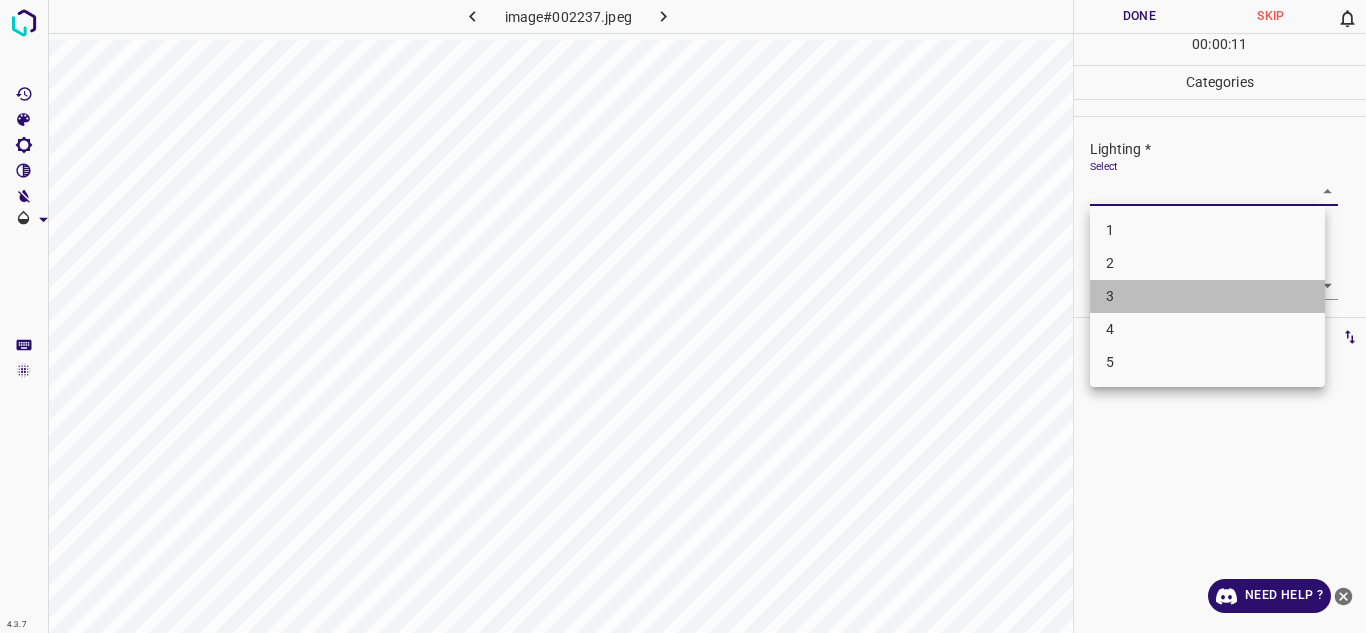 click on "3" at bounding box center (1207, 296) 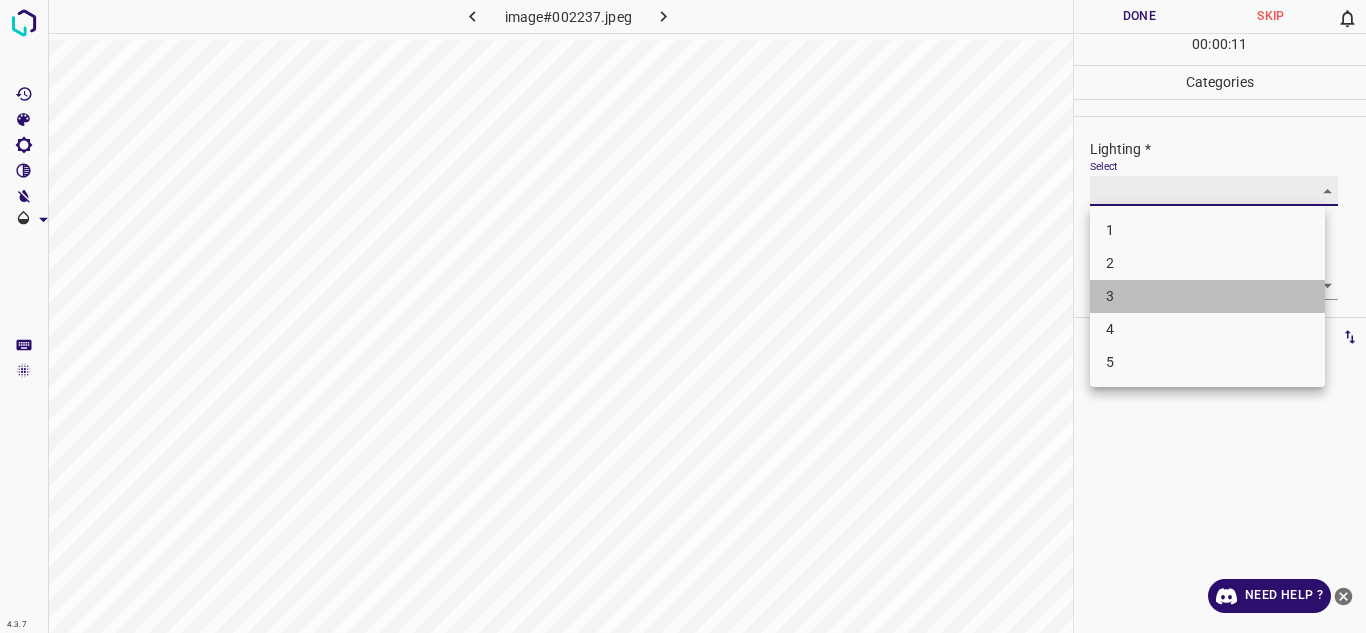 type on "3" 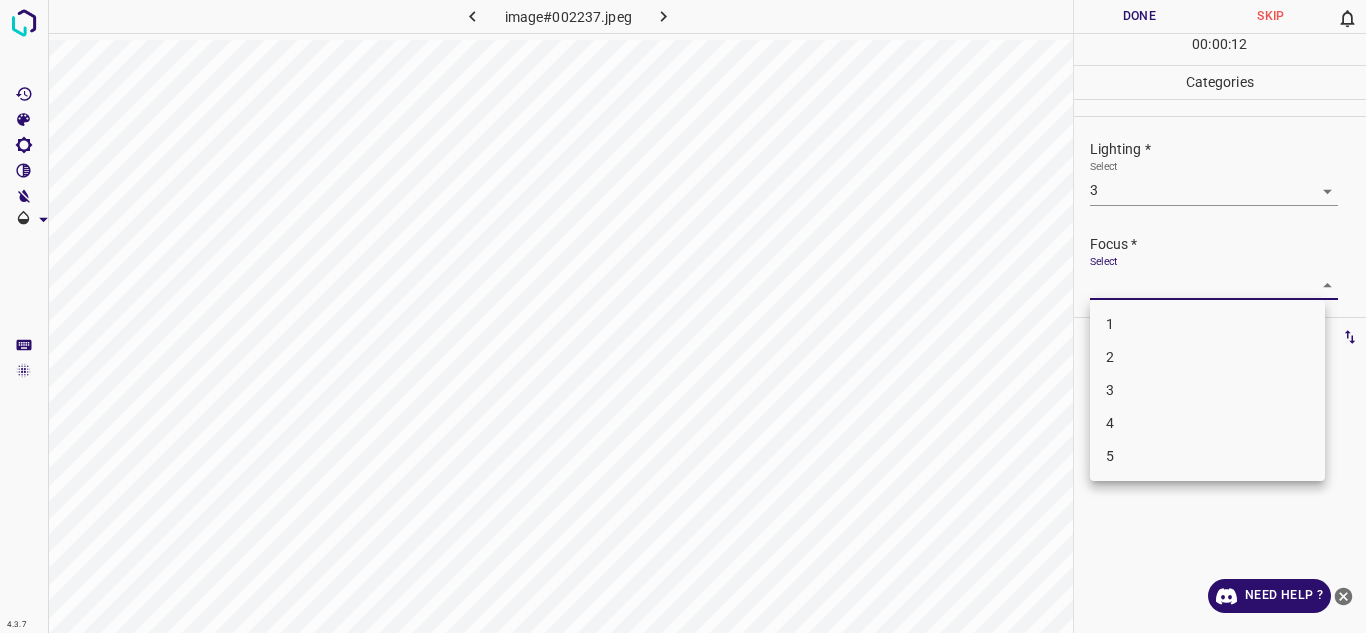 drag, startPoint x: 1141, startPoint y: 287, endPoint x: 1134, endPoint y: 361, distance: 74.330345 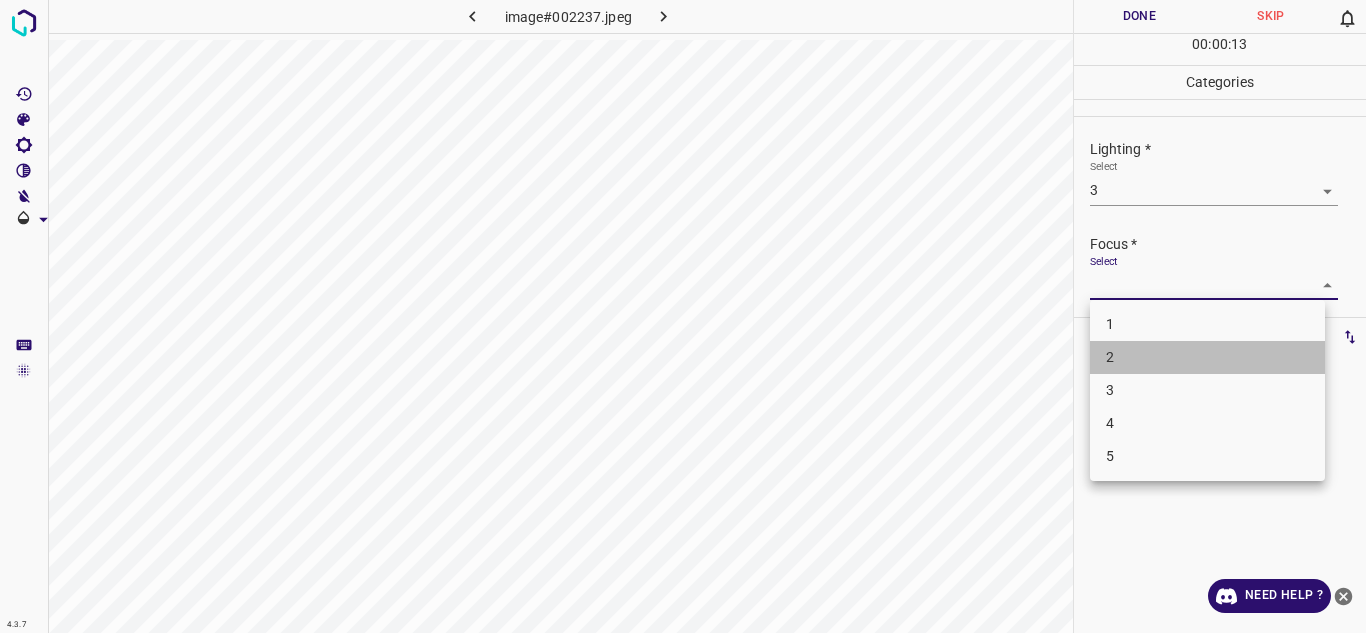 click on "2" at bounding box center (1207, 357) 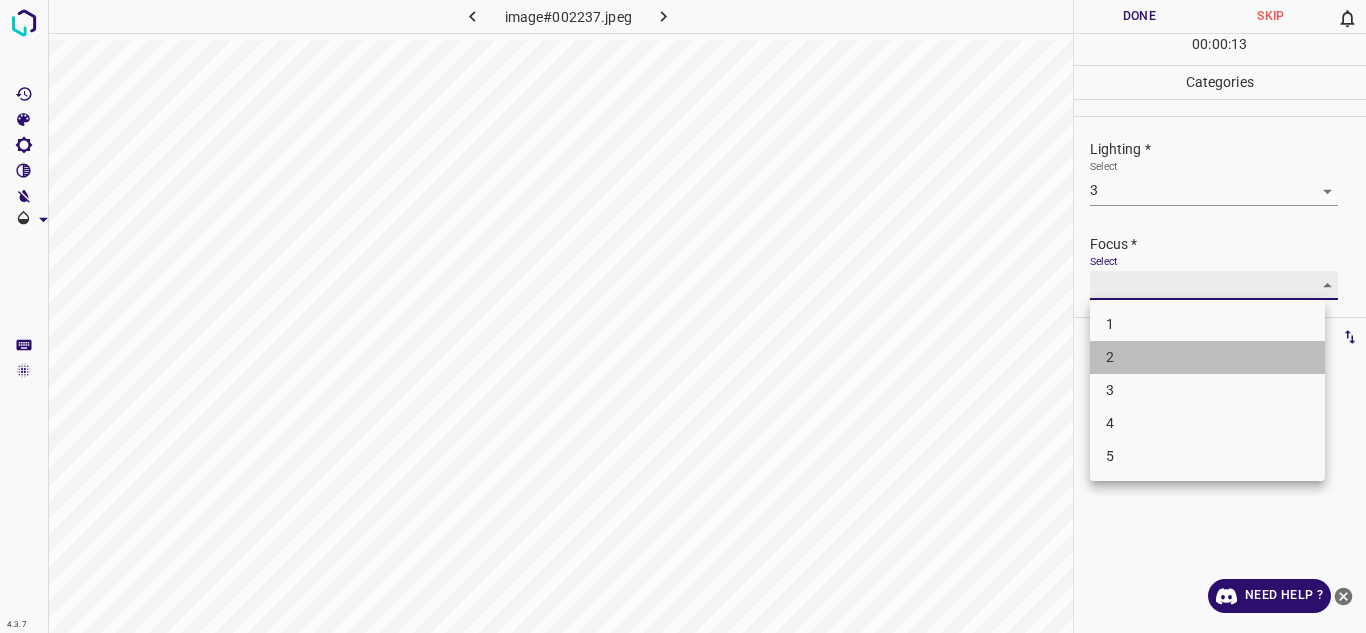 type on "2" 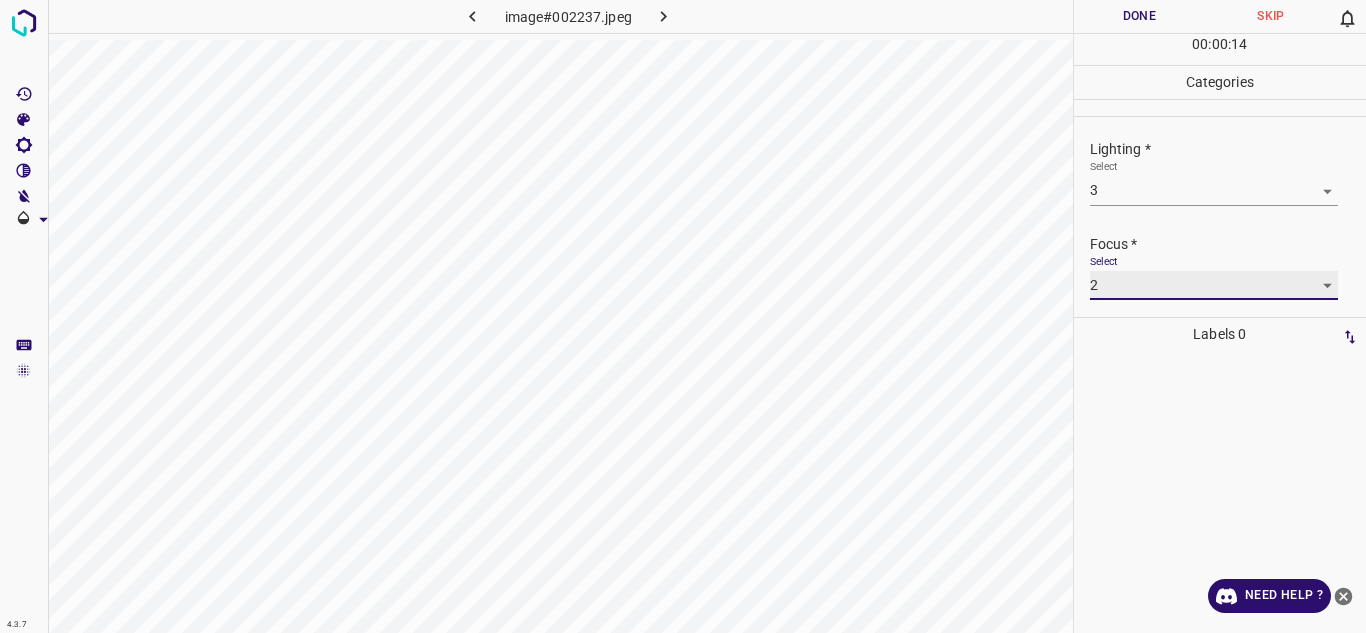 scroll, scrollTop: 98, scrollLeft: 0, axis: vertical 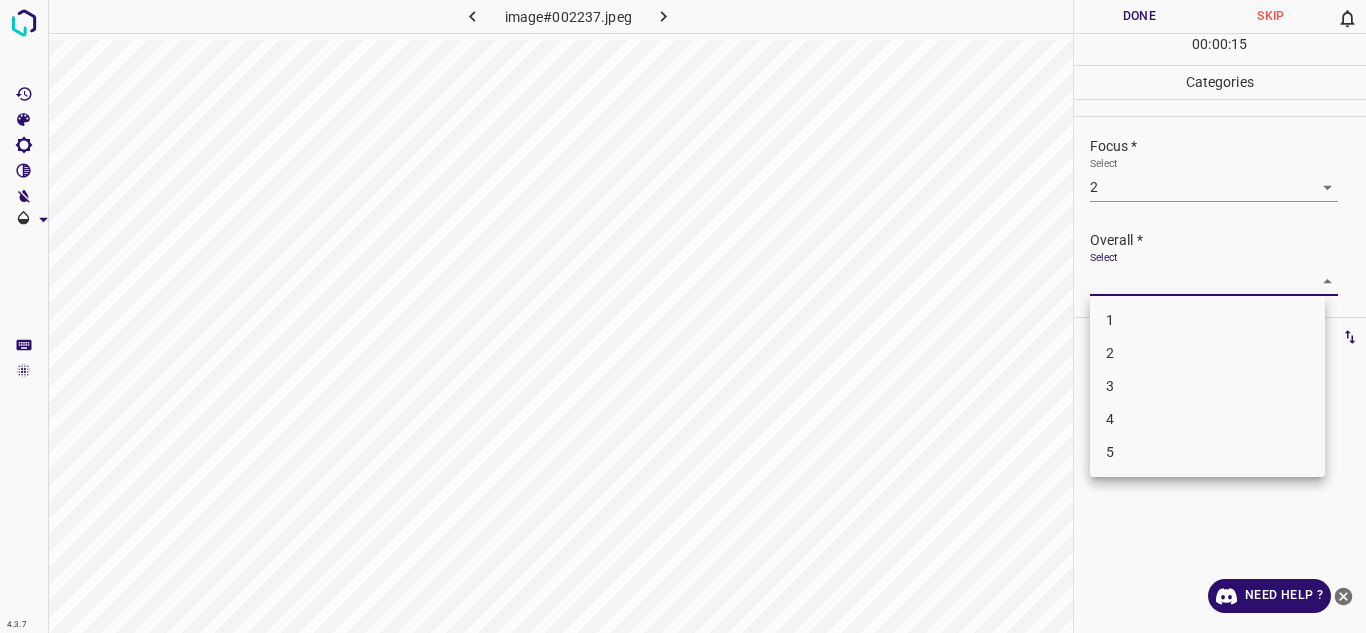 drag, startPoint x: 1278, startPoint y: 283, endPoint x: 1161, endPoint y: 343, distance: 131.48764 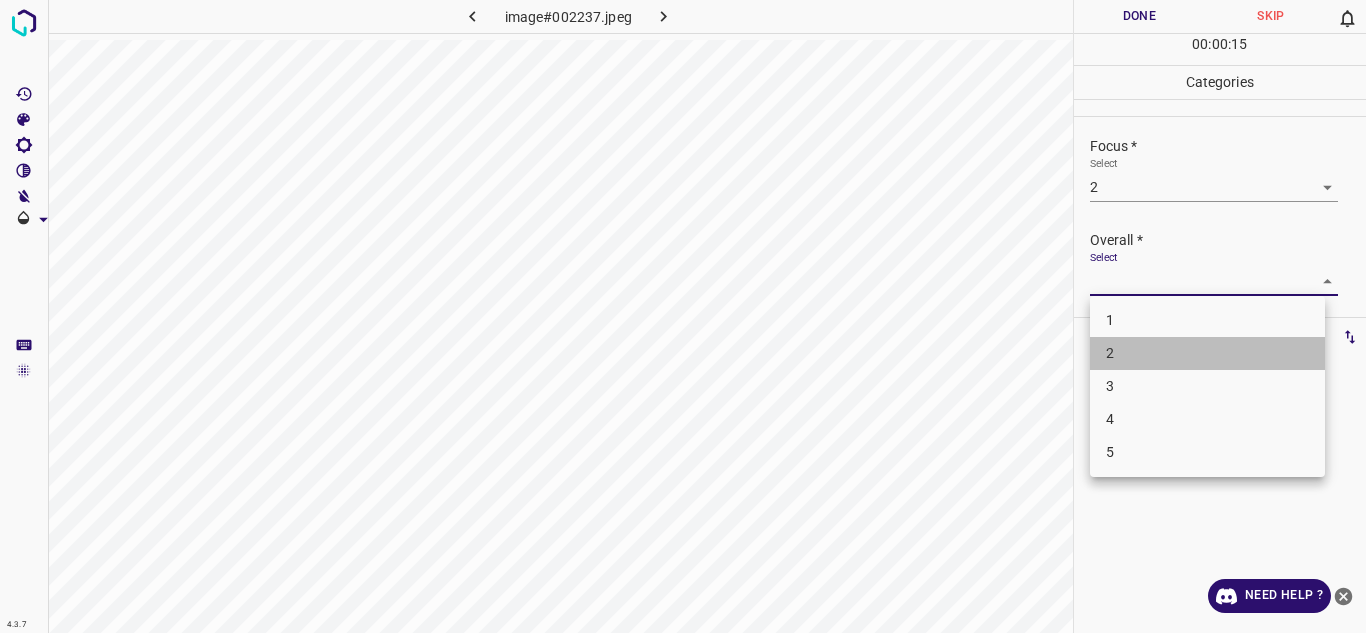 click on "2" at bounding box center [1207, 353] 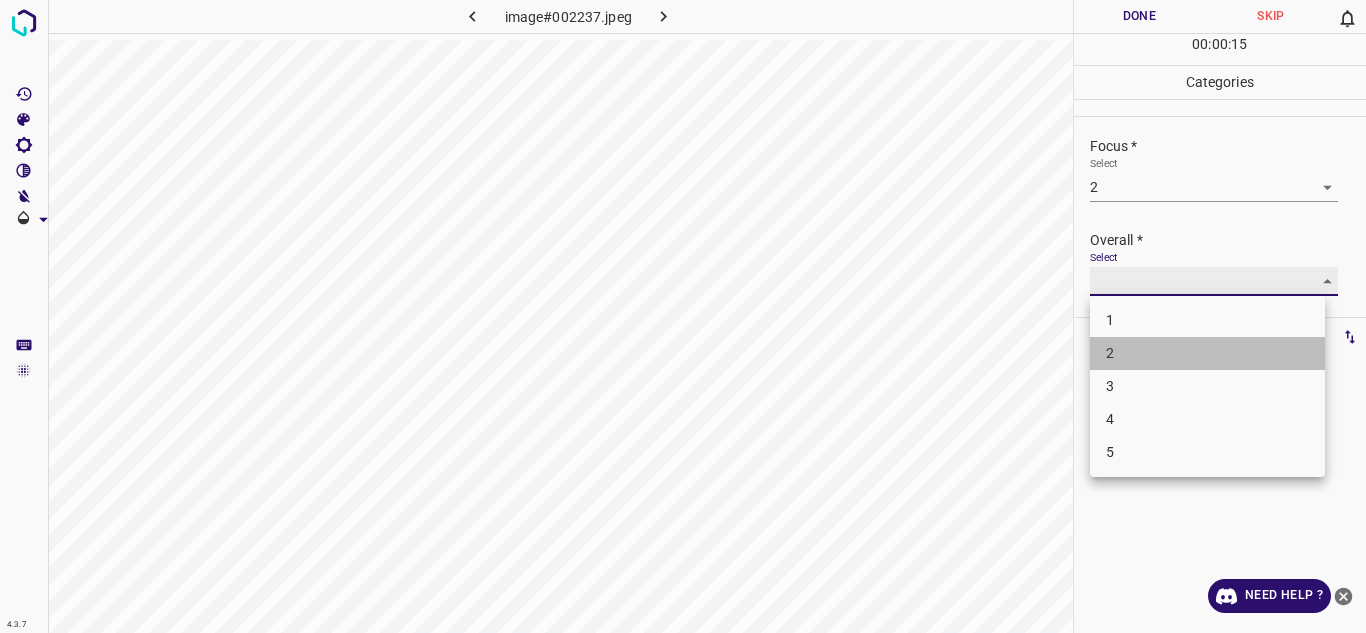 type on "2" 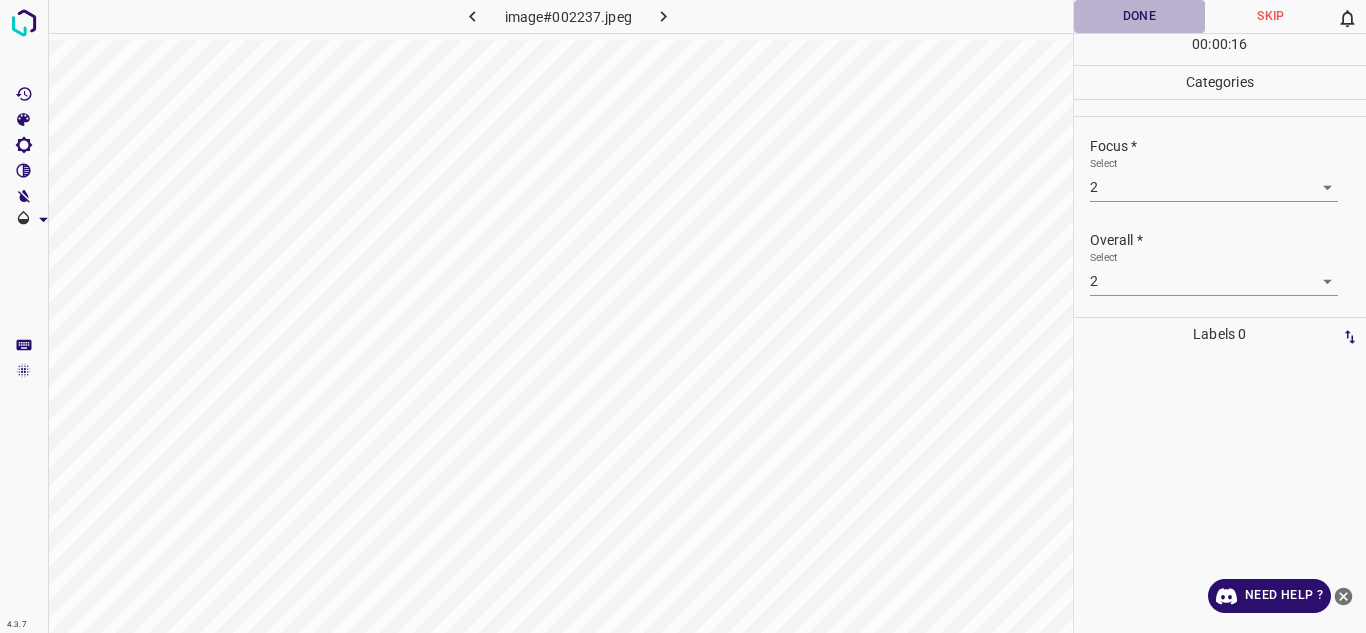 click on "Done" at bounding box center (1140, 16) 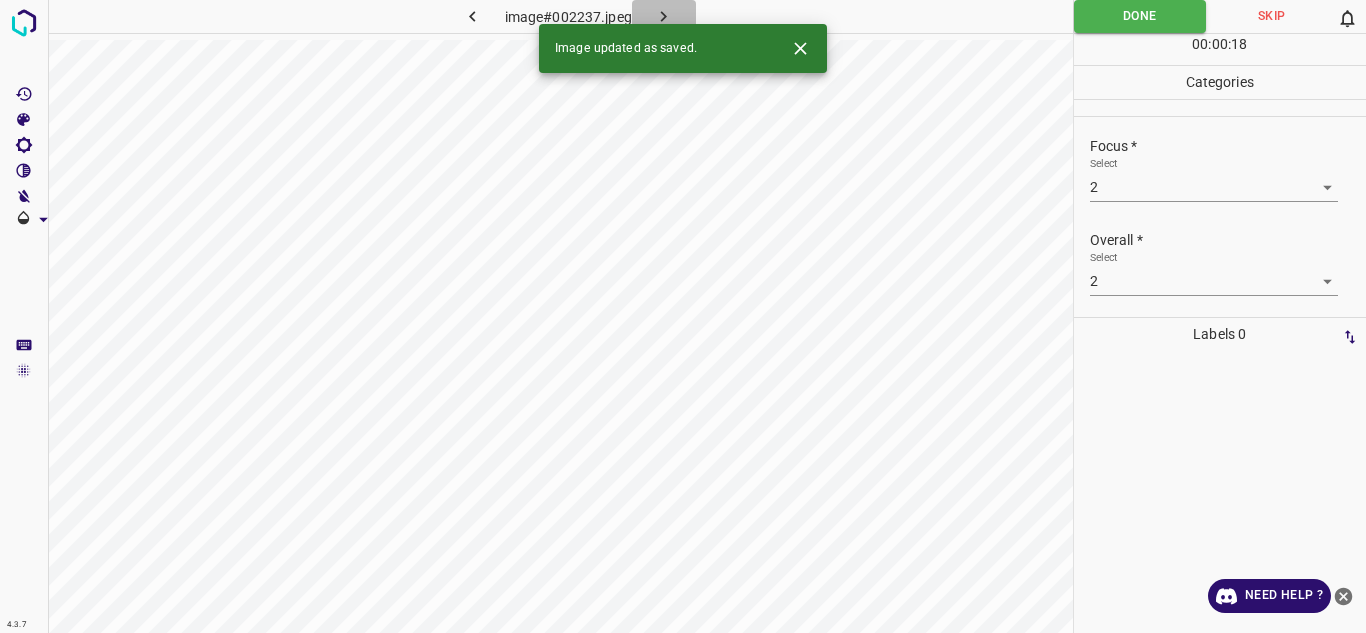 click at bounding box center [664, 16] 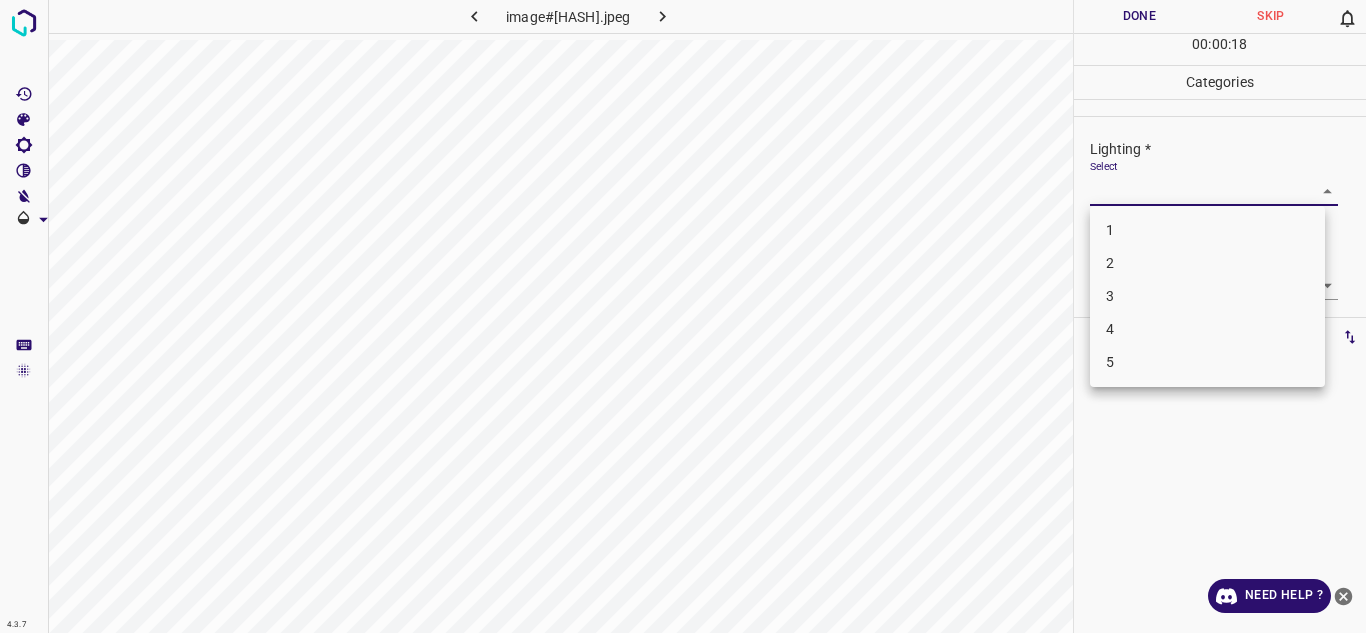 click on "4.3.7 image#001934.jpeg Done Skip 0 00   : 00   : 18   Categories Lighting *  Select ​ Focus *  Select ​ Overall *  Select ​ Labels   0 Categories 1 Lighting 2 Focus 3 Overall Tools Space Change between modes (Draw & Edit) I Auto labeling R Restore zoom M Zoom in N Zoom out Delete Delete selecte label Filters Z Restore filters X Saturation filter C Brightness filter V Contrast filter B Gray scale filter General O Download Need Help ? Texto original Valora esta traducción Tu opinión servirá para ayudar a mejorar el Traductor de Google - Text - Hide - Delete 1 2 3 4 5" at bounding box center [683, 316] 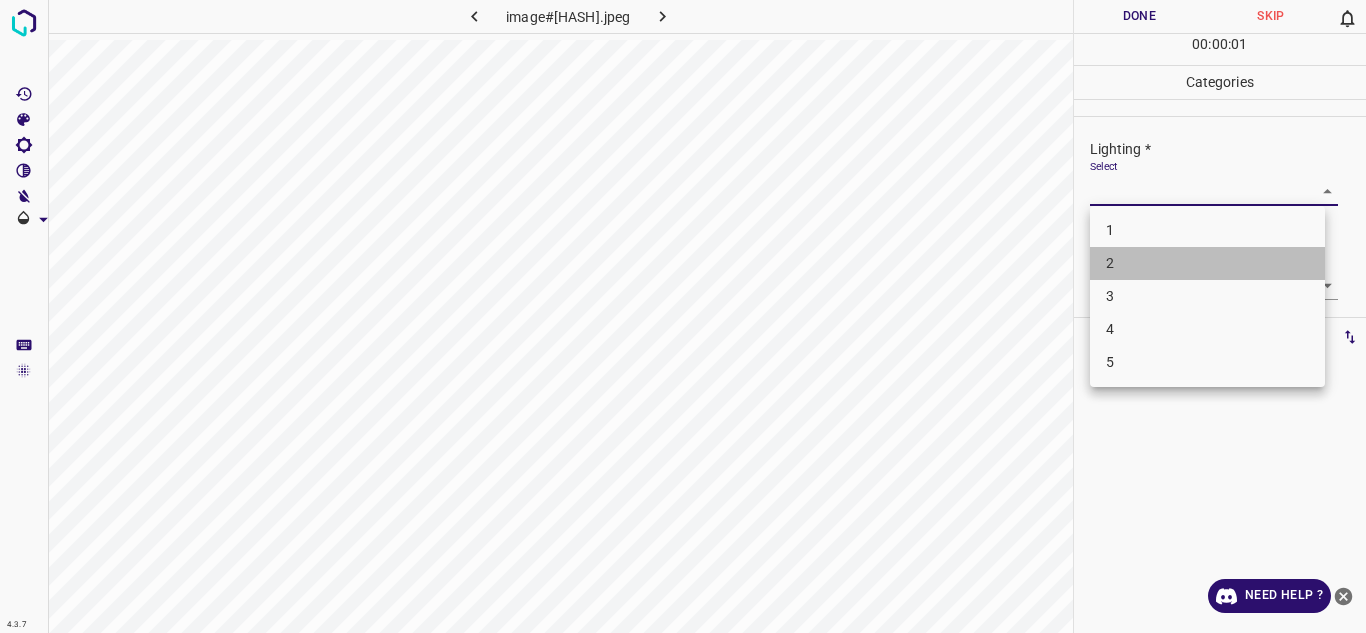 click on "2" at bounding box center [1207, 263] 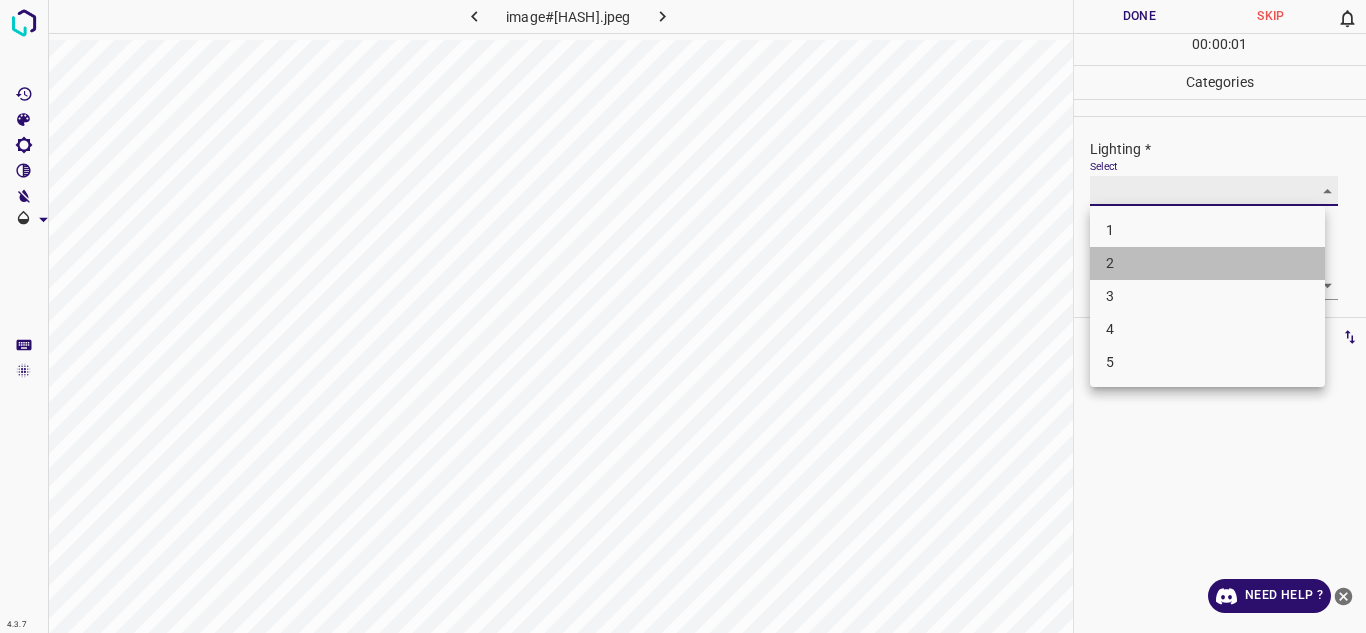 type on "2" 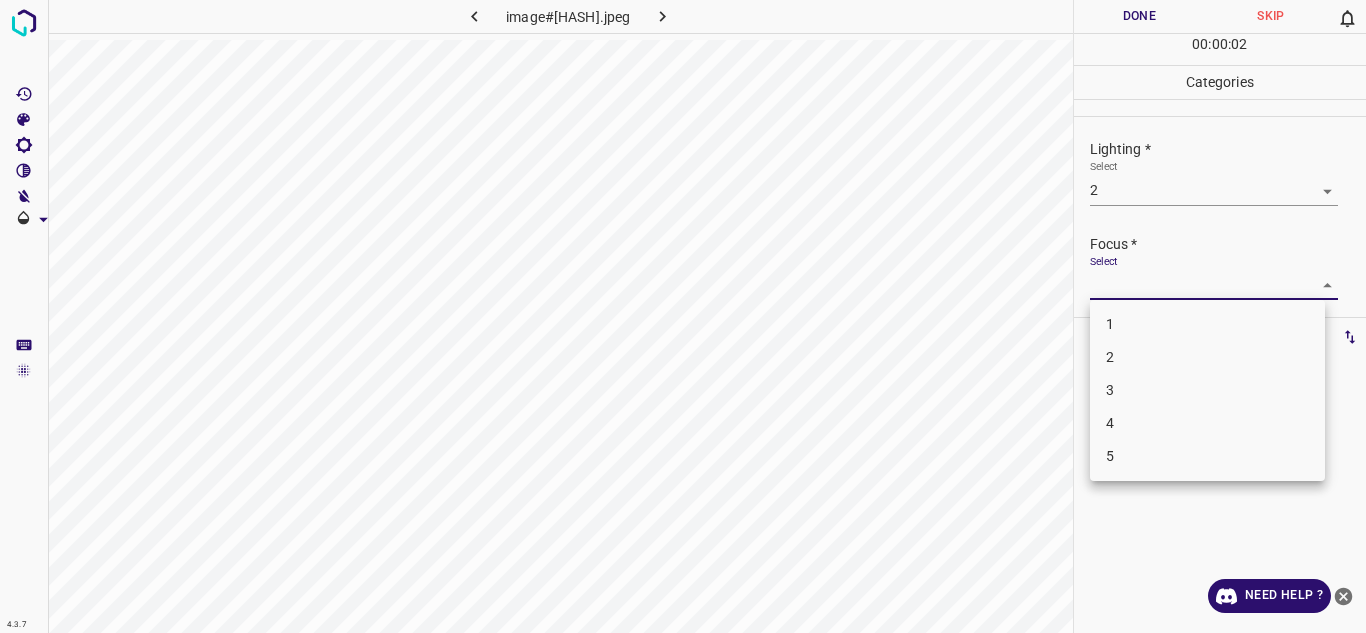 drag, startPoint x: 1149, startPoint y: 281, endPoint x: 1164, endPoint y: 348, distance: 68.65858 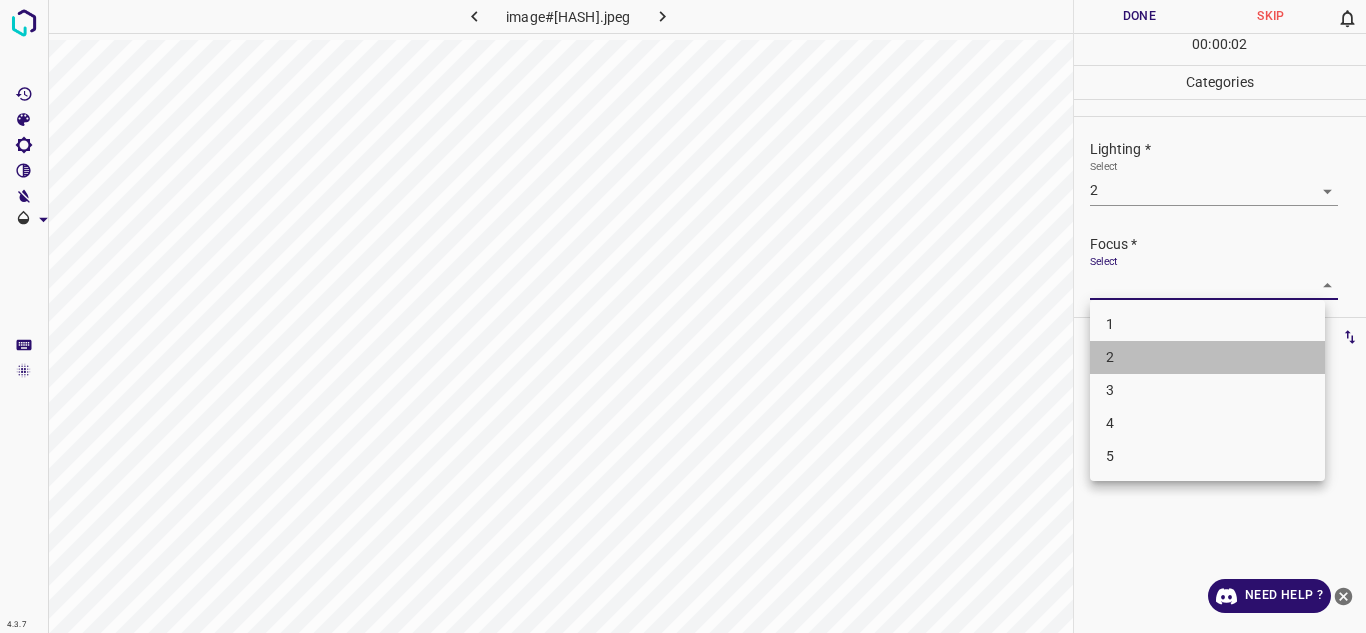 click on "2" at bounding box center (1207, 357) 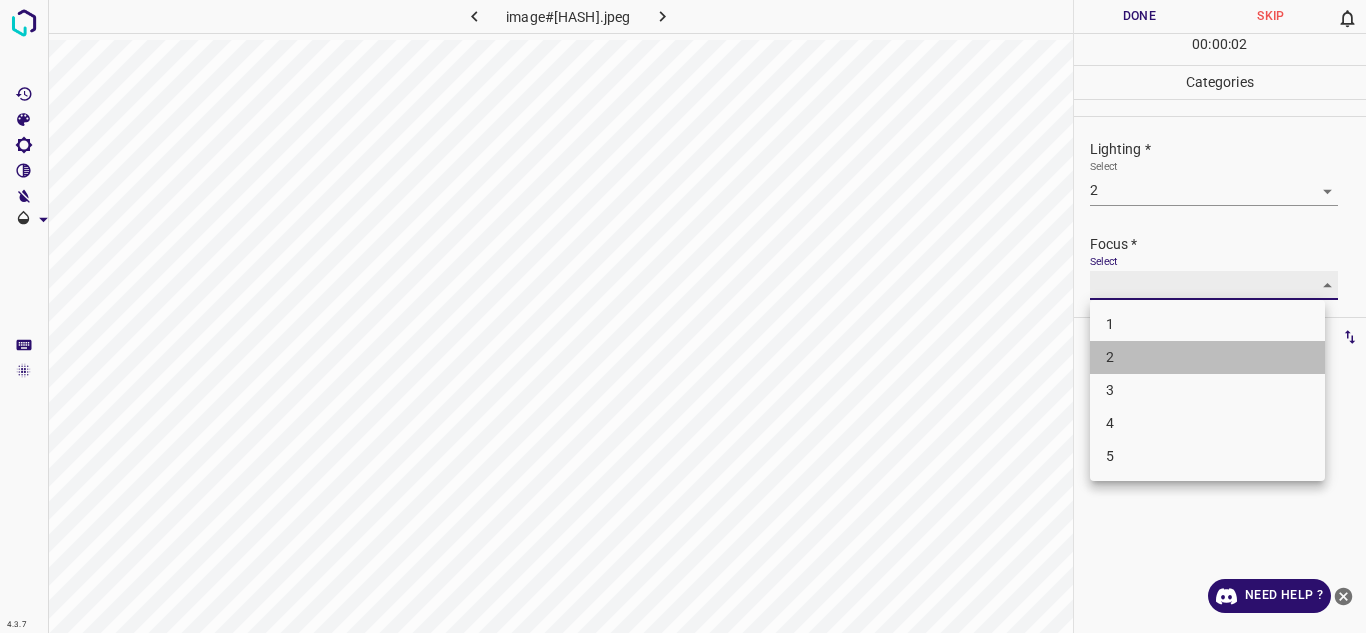 type on "2" 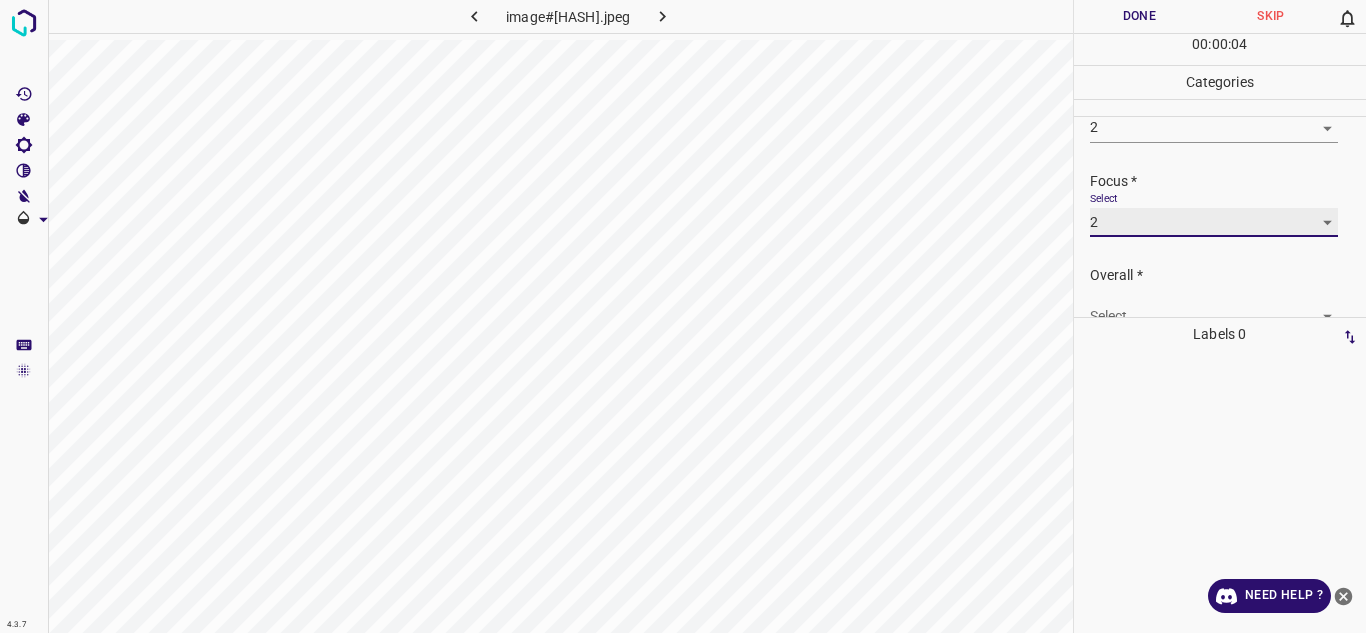 scroll, scrollTop: 98, scrollLeft: 0, axis: vertical 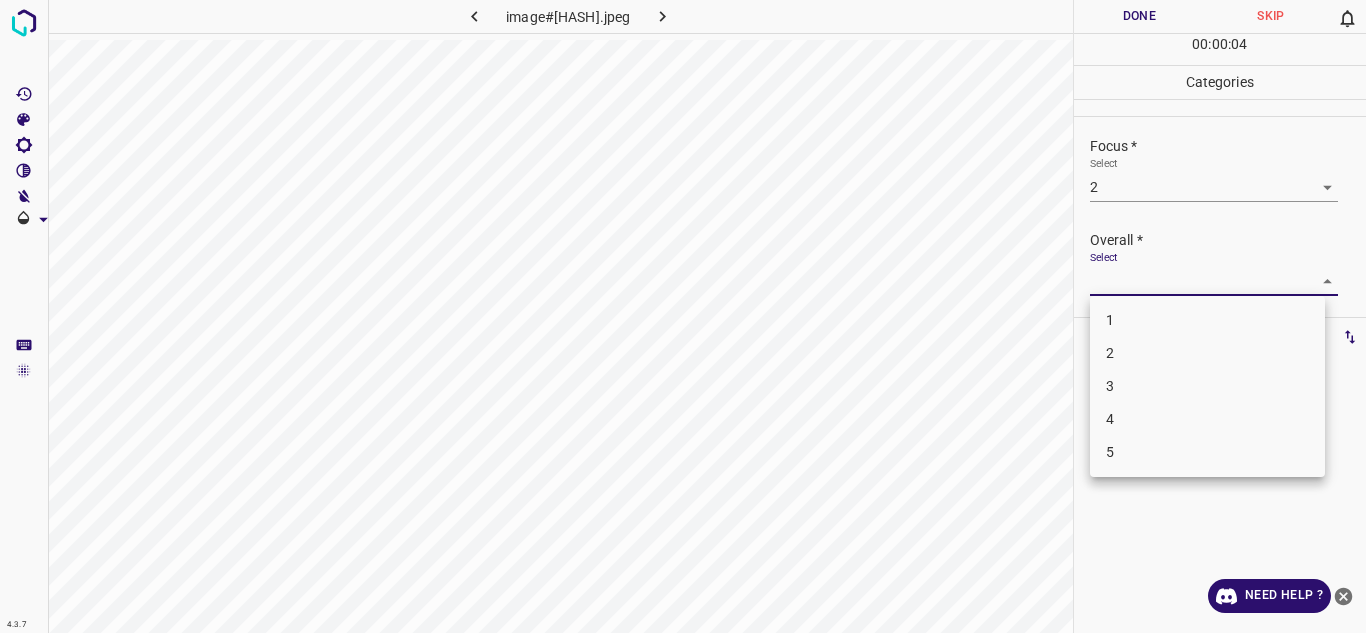 drag, startPoint x: 1298, startPoint y: 284, endPoint x: 1162, endPoint y: 349, distance: 150.73486 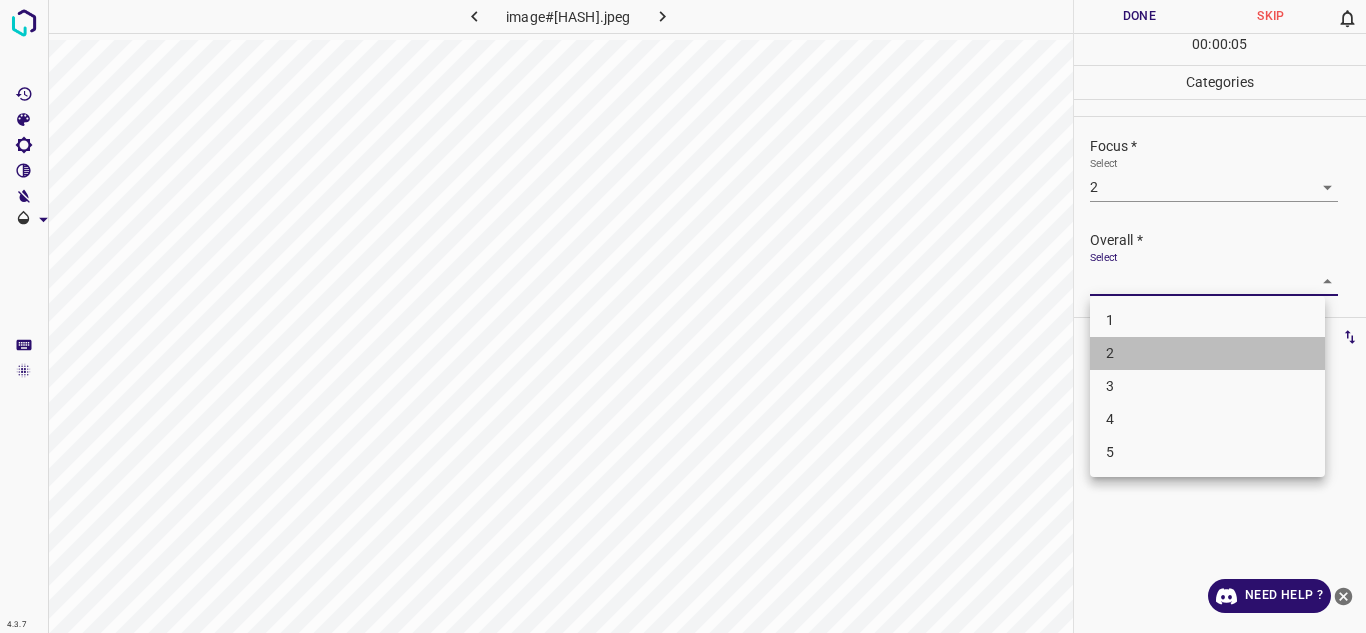 click on "2" at bounding box center (1207, 353) 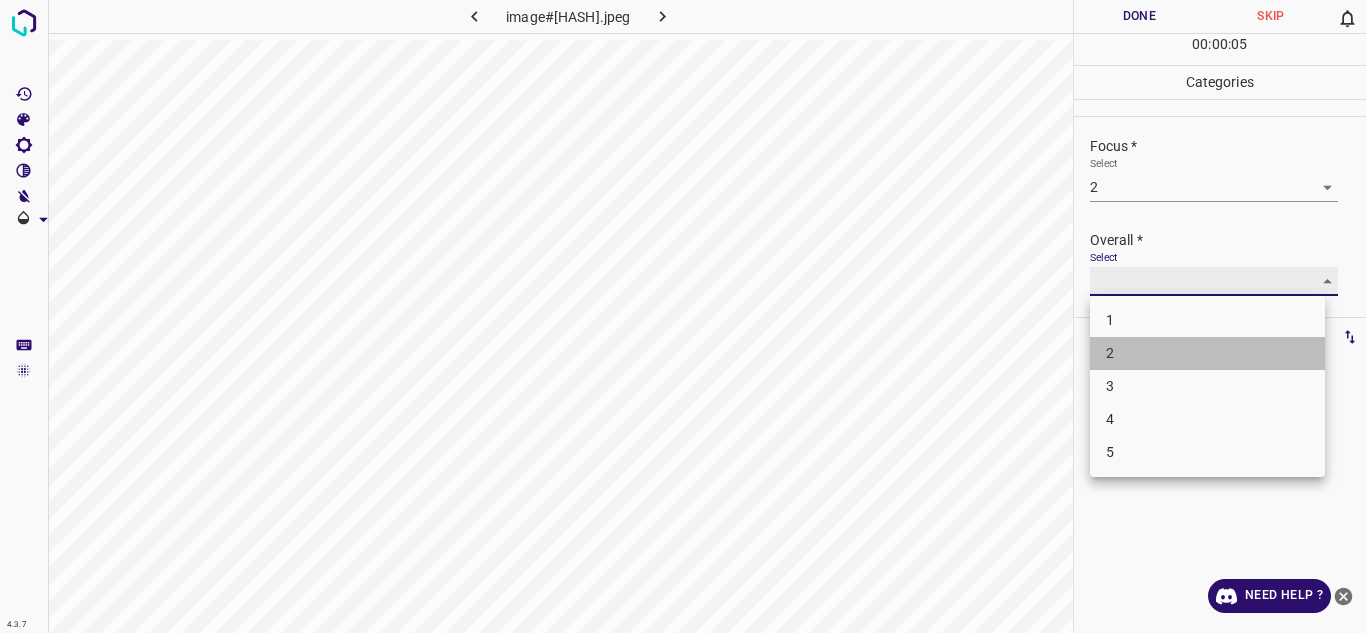 type on "2" 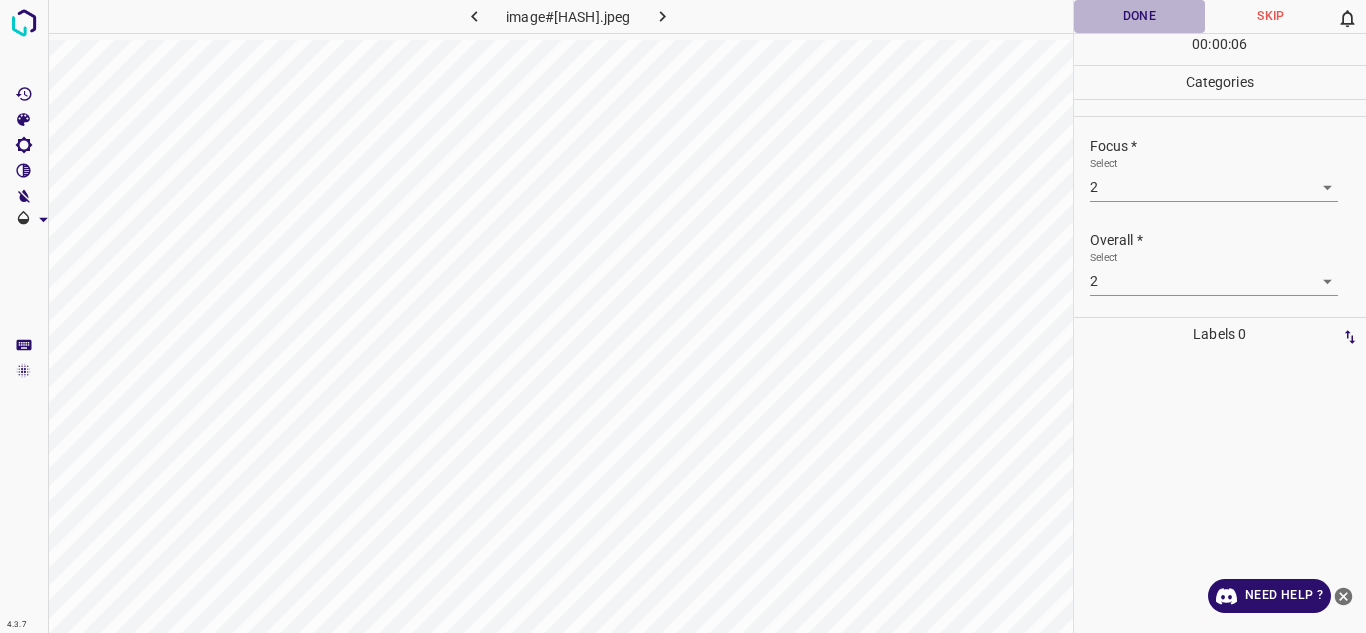 click on "Done" at bounding box center [1140, 16] 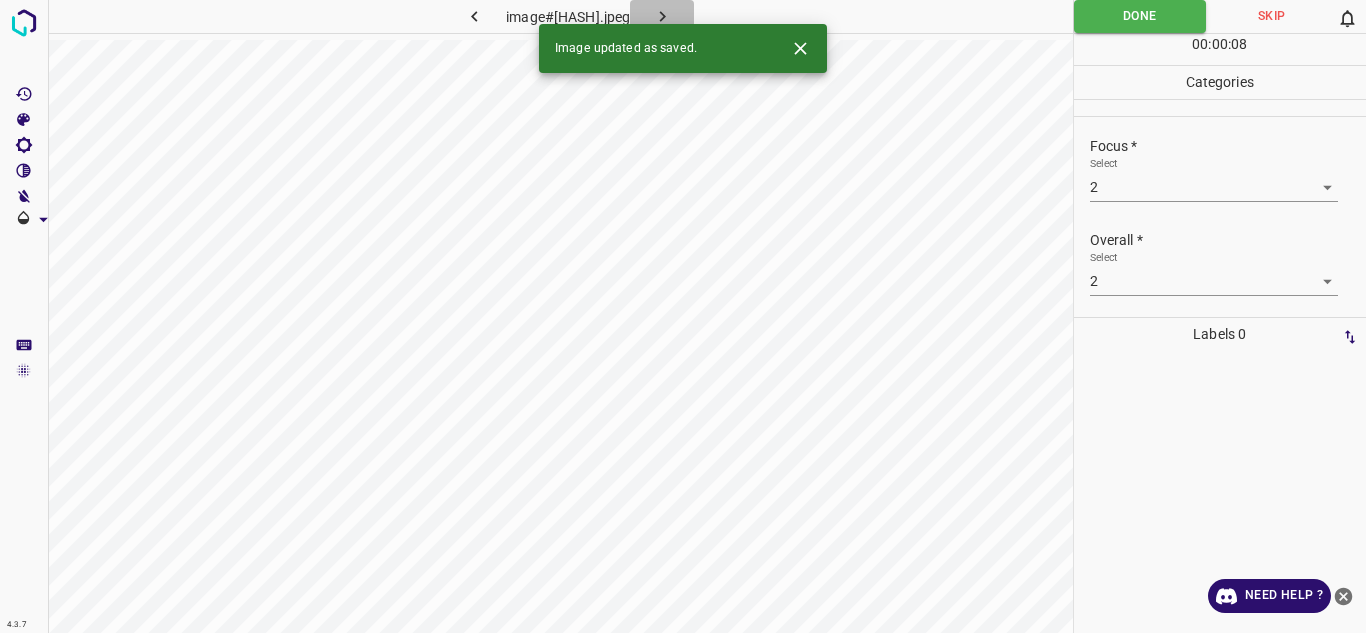 click at bounding box center [662, 16] 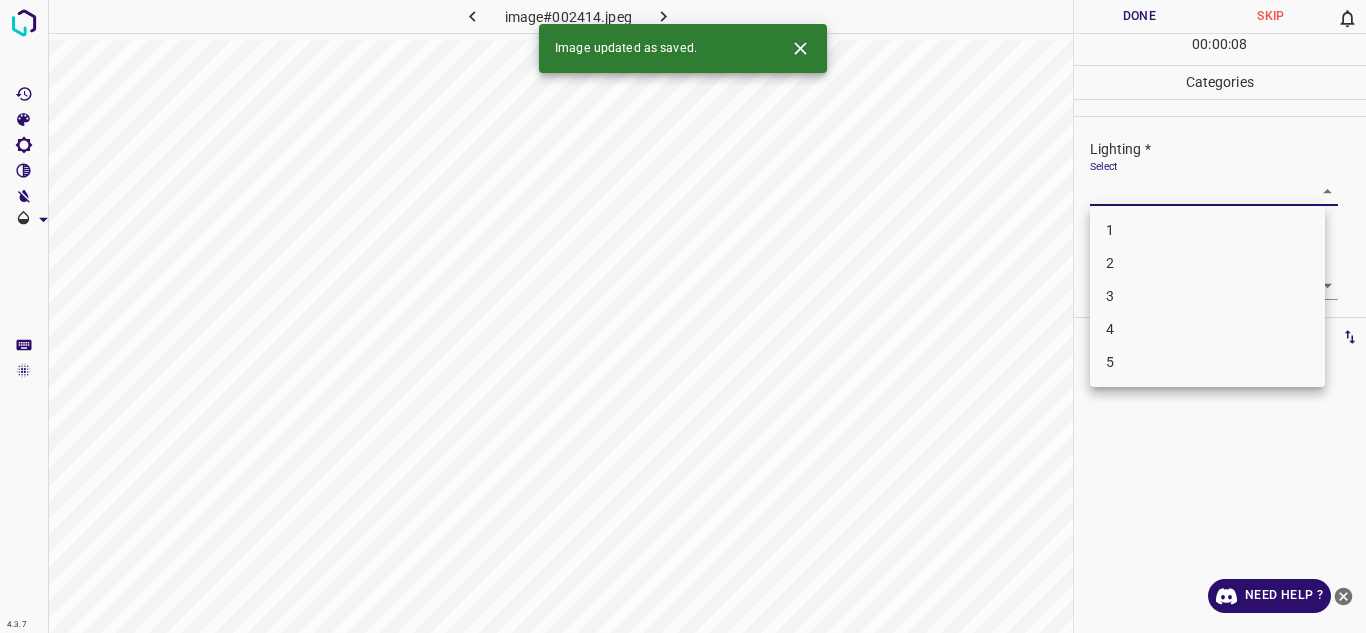 click on "4.3.7 image#002414.jpeg Done Skip 0 00   : 00   : 08   Categories Lighting *  Select ​ Focus *  Select ​ Overall *  Select ​ Labels   0 Categories 1 Lighting 2 Focus 3 Overall Tools Space Change between modes (Draw & Edit) I Auto labeling R Restore zoom M Zoom in N Zoom out Delete Delete selecte label Filters Z Restore filters X Saturation filter C Brightness filter V Contrast filter B Gray scale filter General O Download Image updated as saved. Need Help ? Texto original Valora esta traducción Tu opinión servirá para ayudar a mejorar el Traductor de Google - Text - Hide - Delete 1 2 3 4 5" at bounding box center (683, 316) 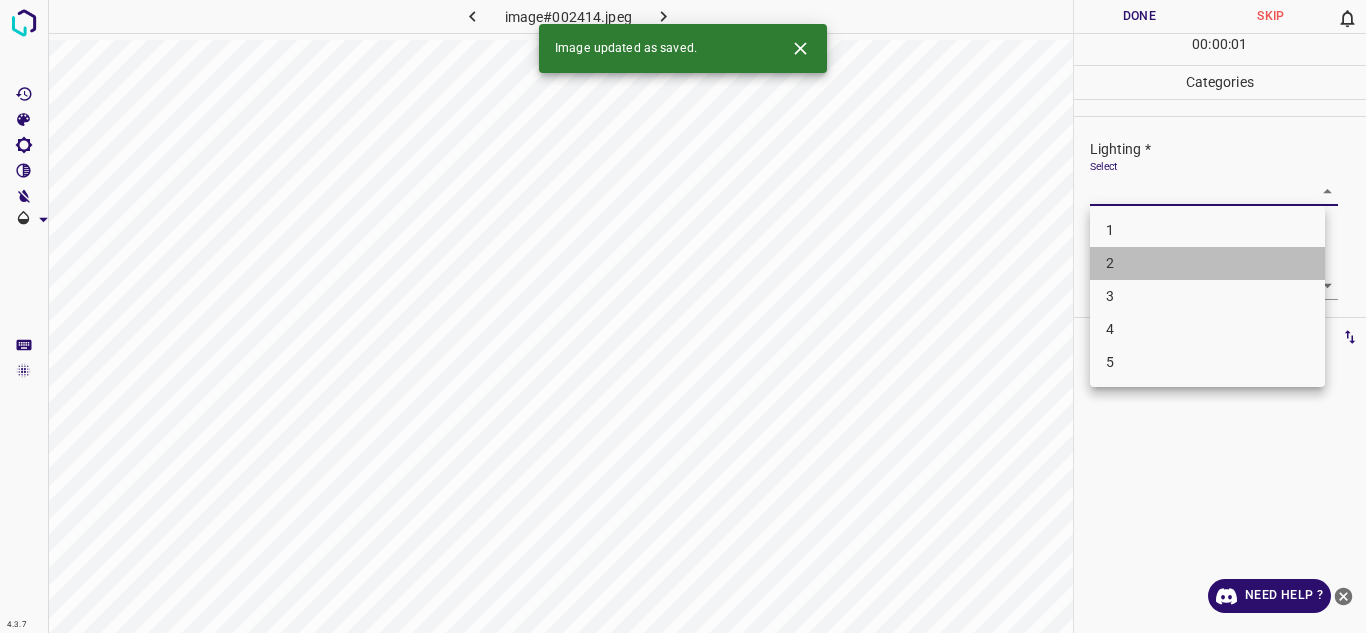 click on "2" at bounding box center [1207, 263] 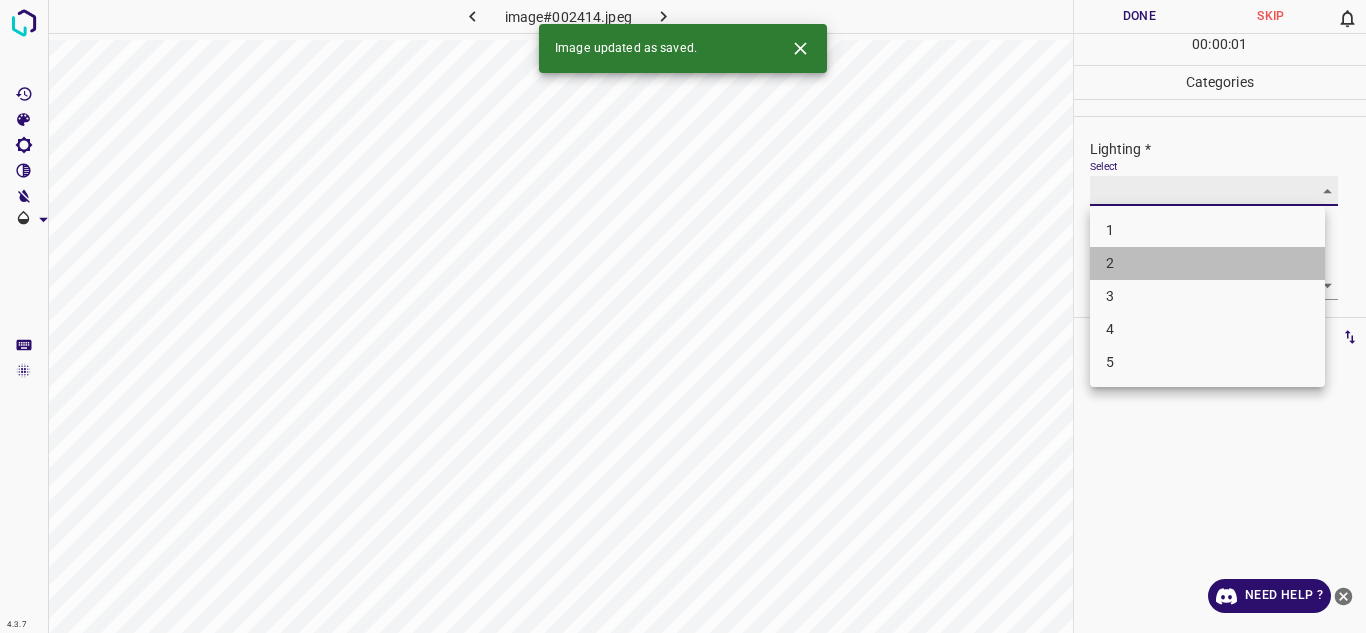 type on "2" 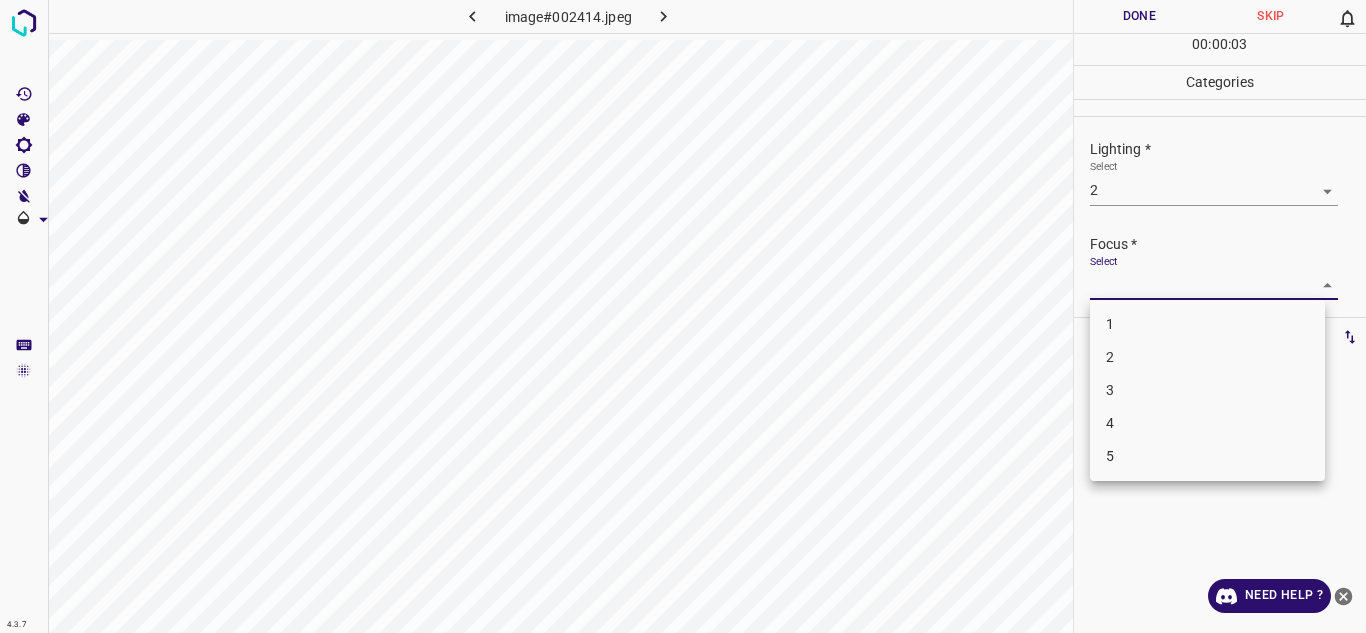 drag, startPoint x: 1136, startPoint y: 275, endPoint x: 1143, endPoint y: 348, distance: 73.33485 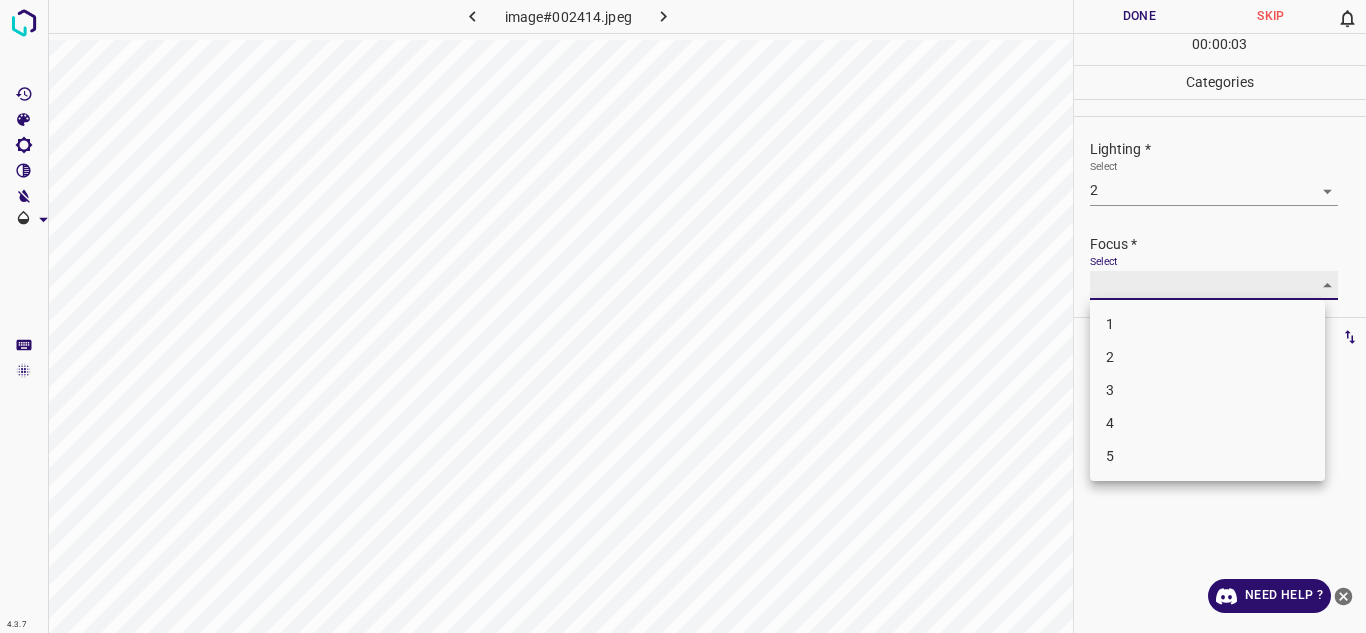 type on "2" 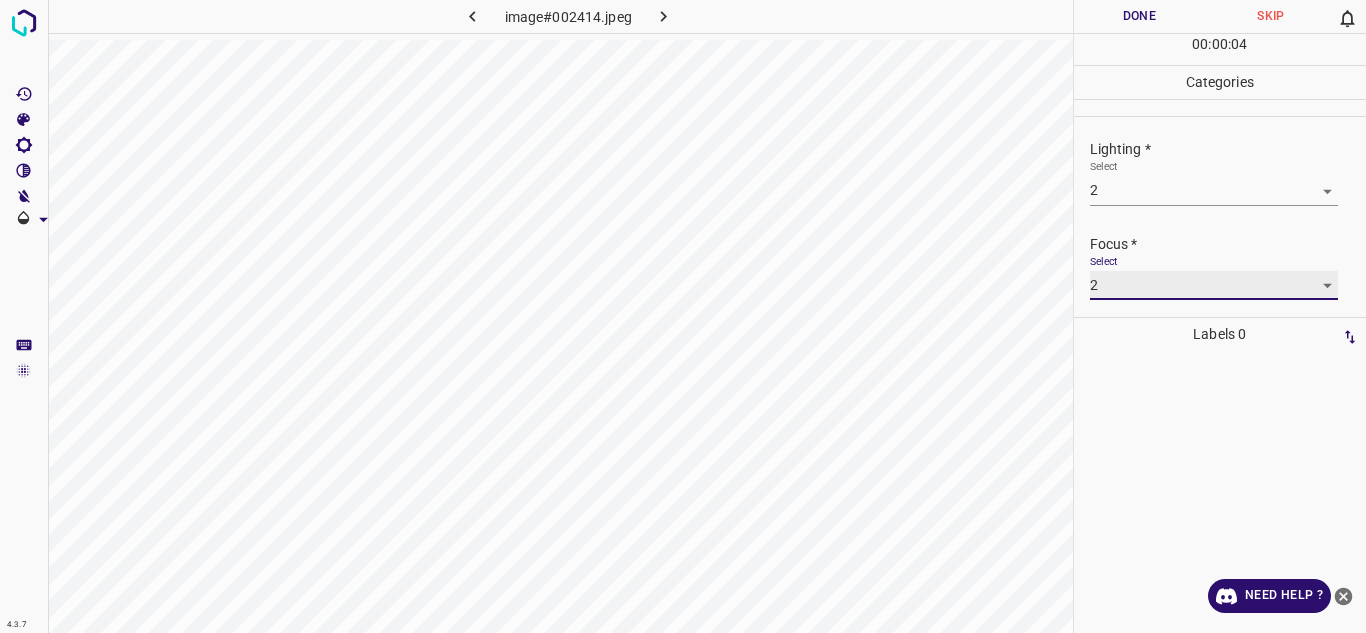 scroll, scrollTop: 98, scrollLeft: 0, axis: vertical 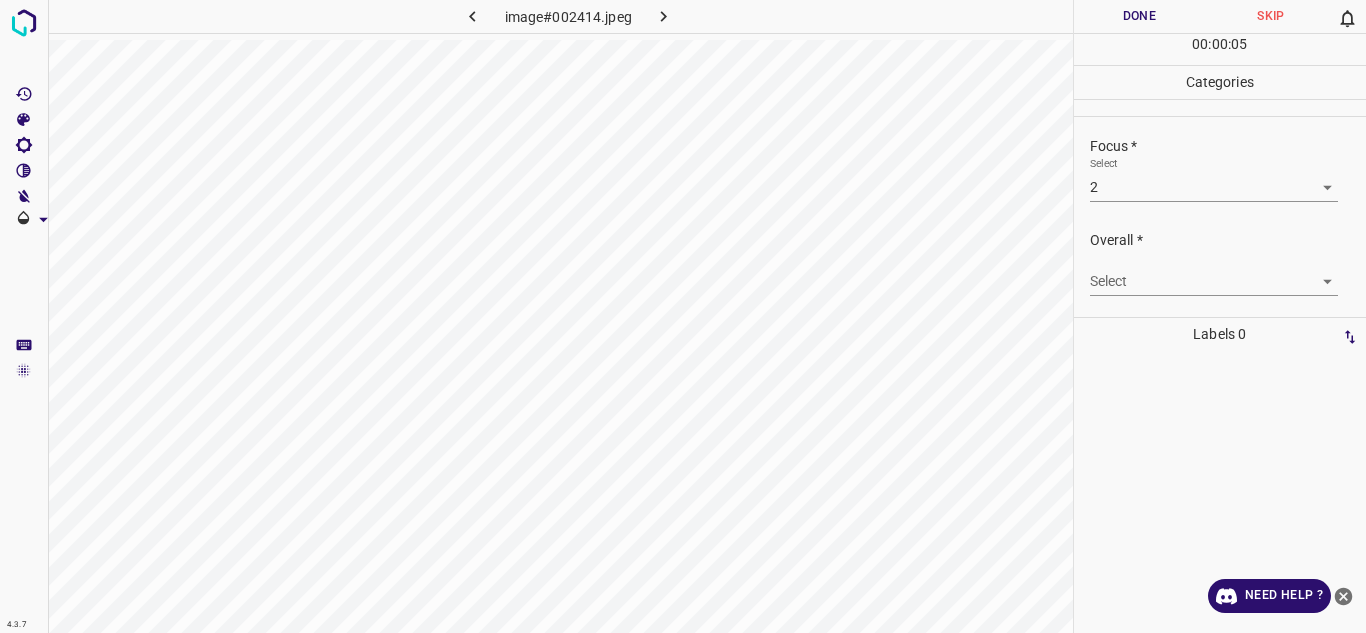 drag, startPoint x: 1235, startPoint y: 263, endPoint x: 1197, endPoint y: 294, distance: 49.0408 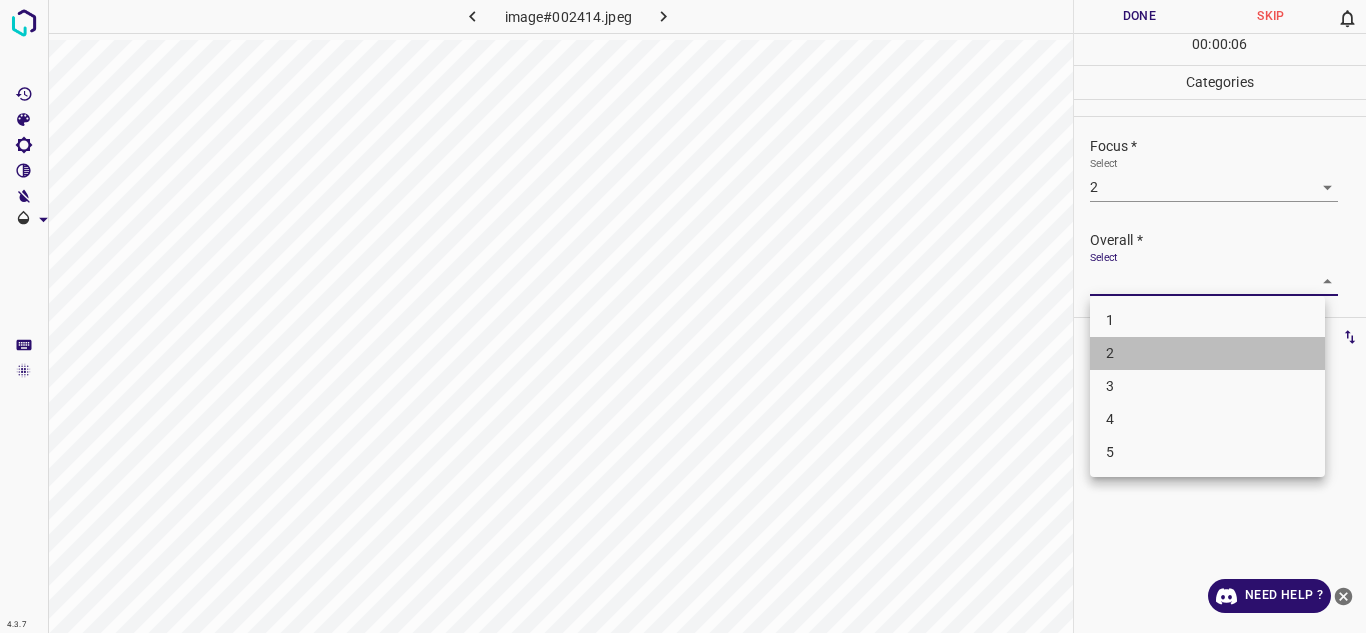 click on "2" at bounding box center [1207, 353] 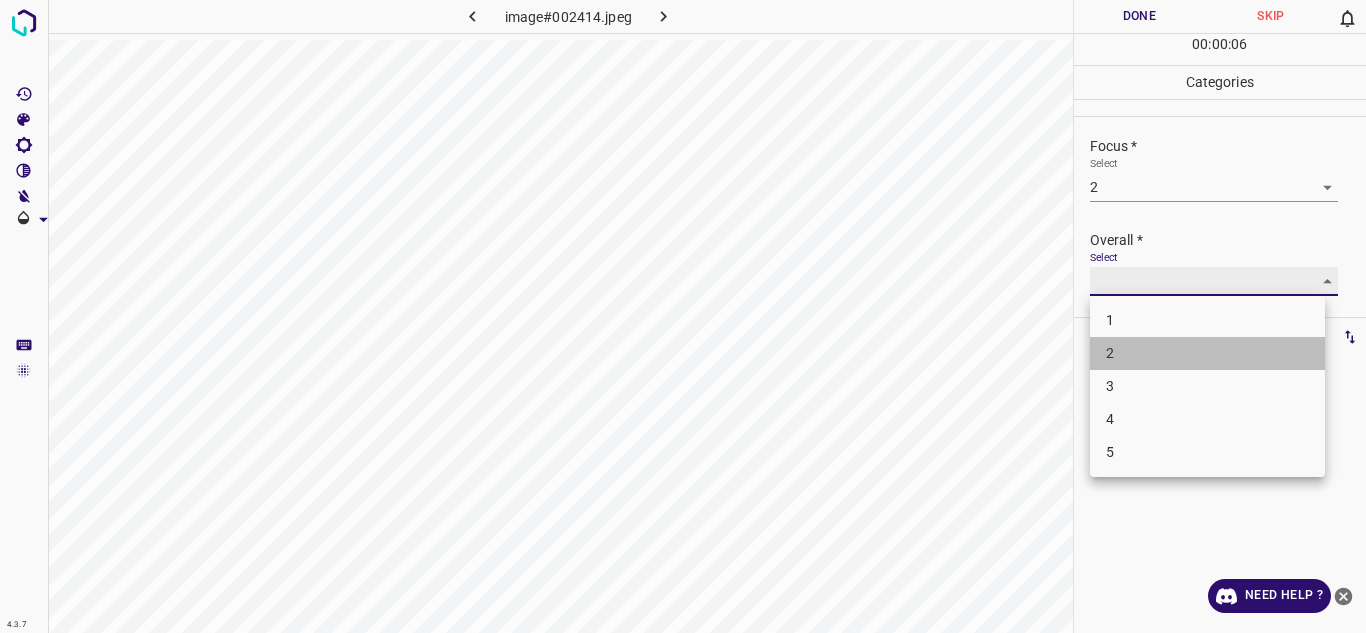 type on "2" 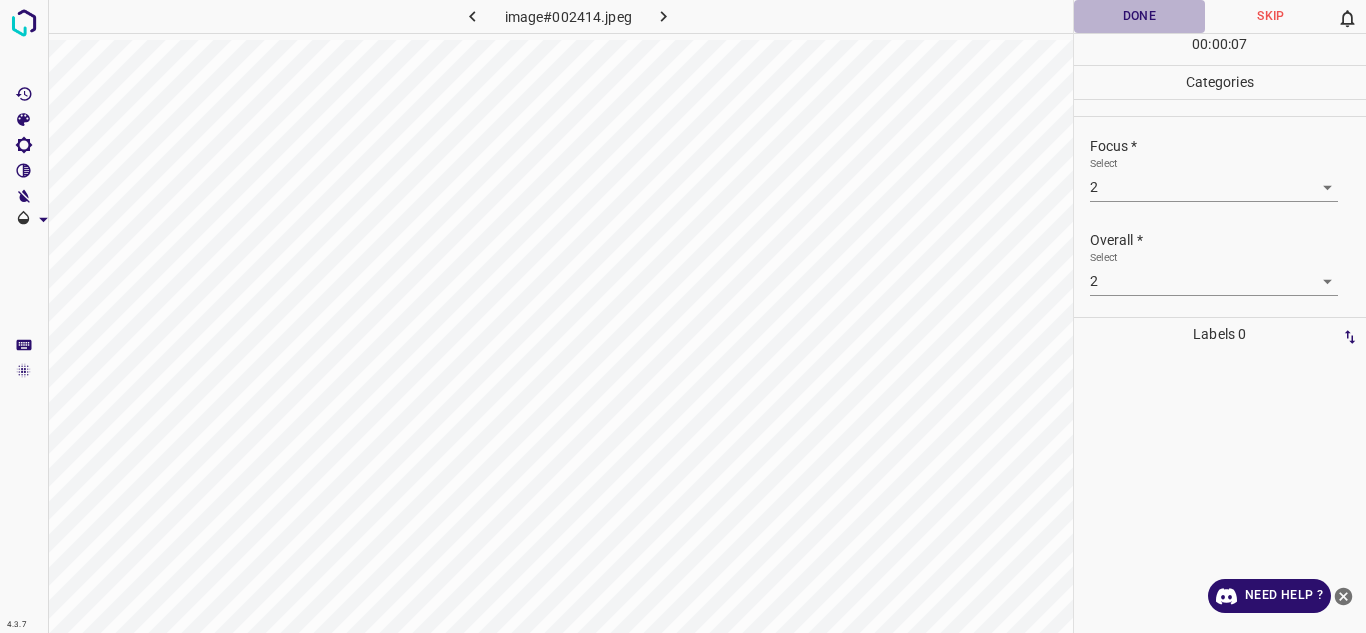 click on "Done" at bounding box center (1140, 16) 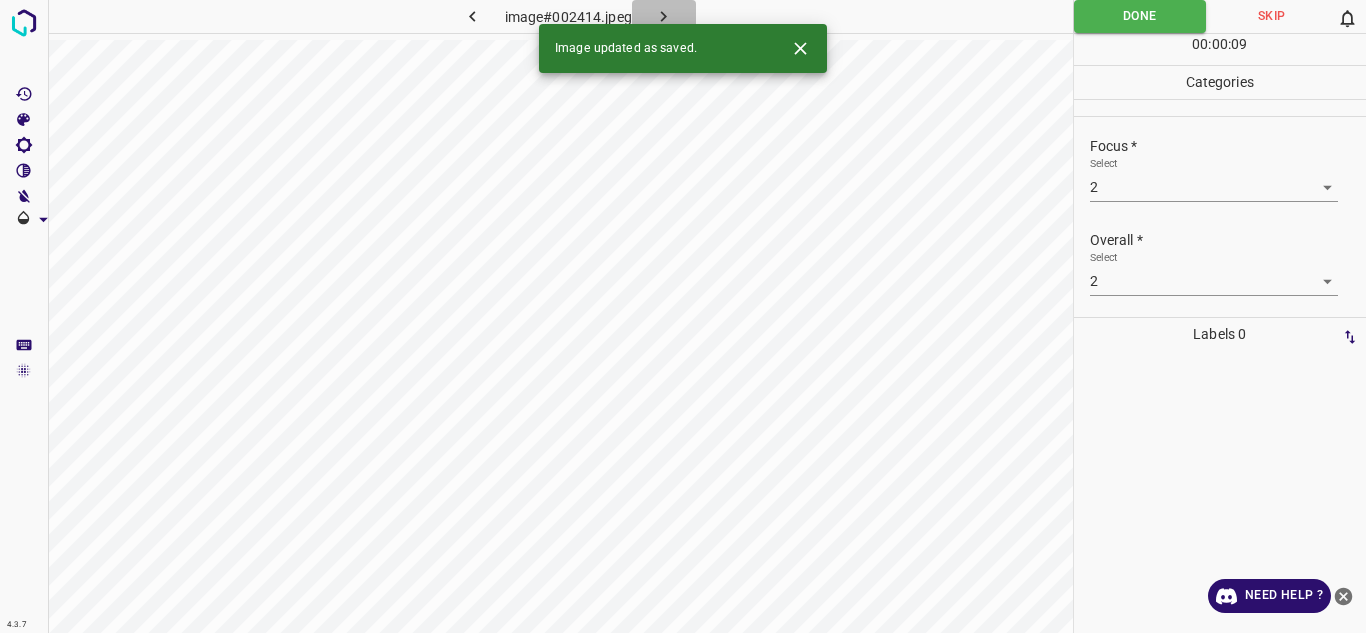 click 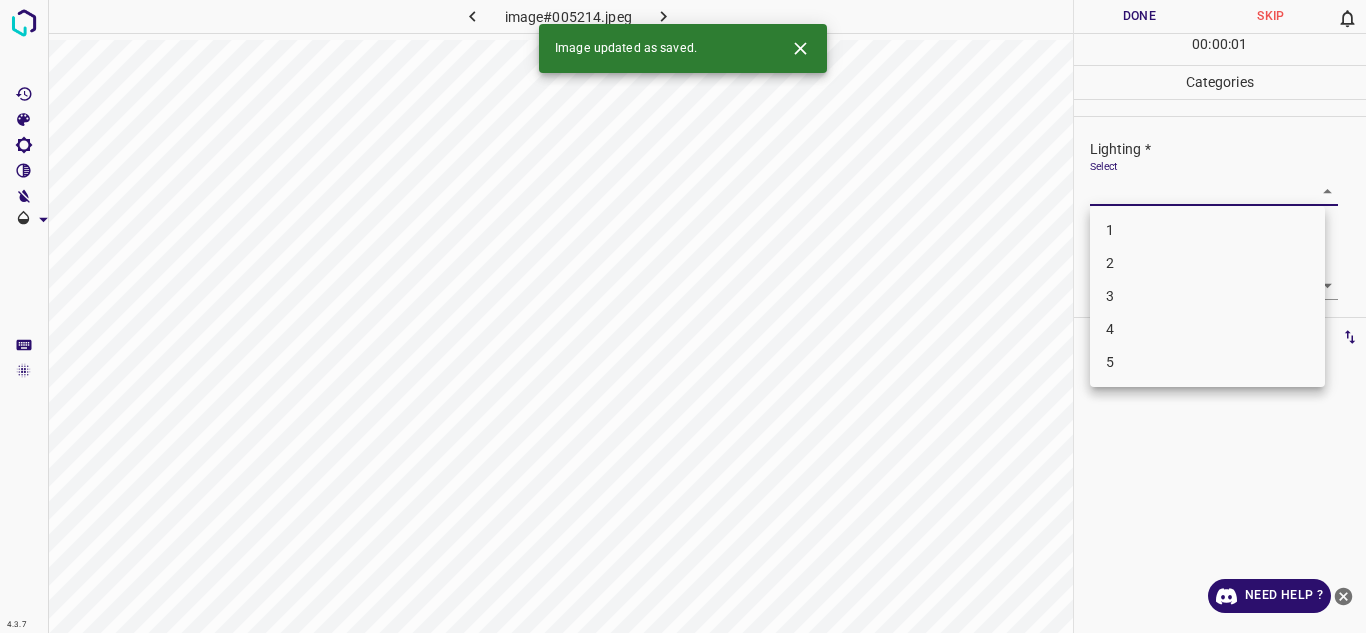 drag, startPoint x: 1172, startPoint y: 202, endPoint x: 1117, endPoint y: 289, distance: 102.92716 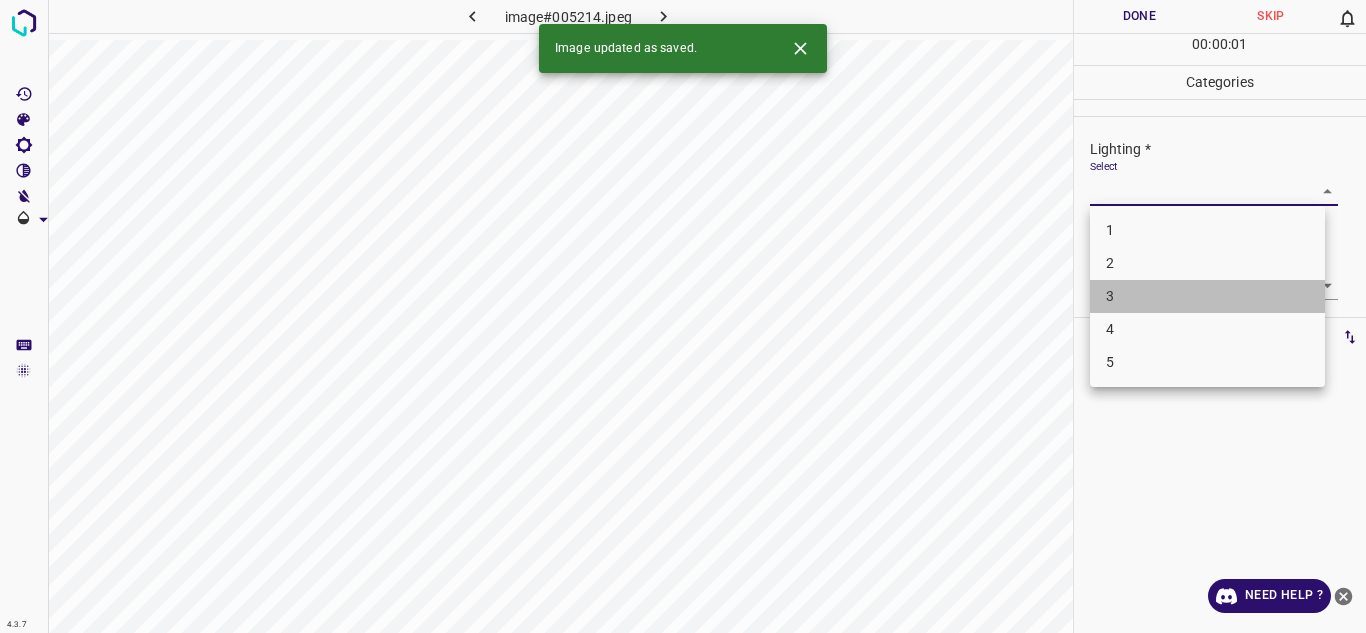 click on "3" at bounding box center [1207, 296] 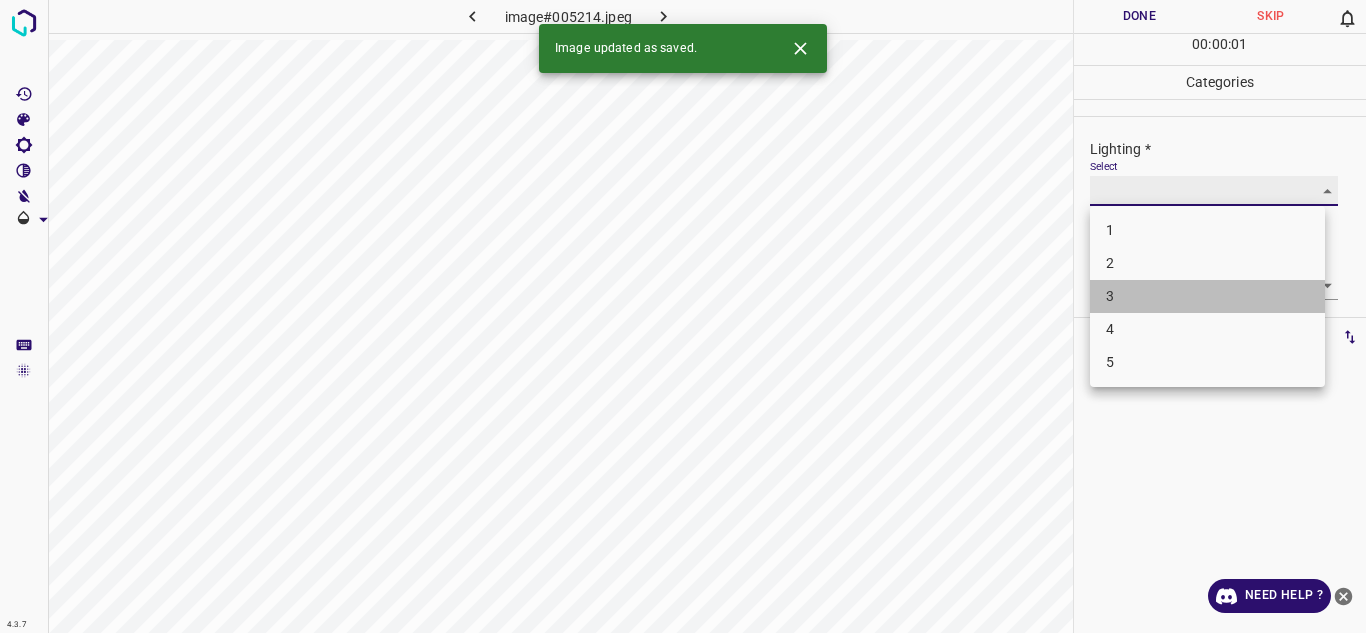 type on "3" 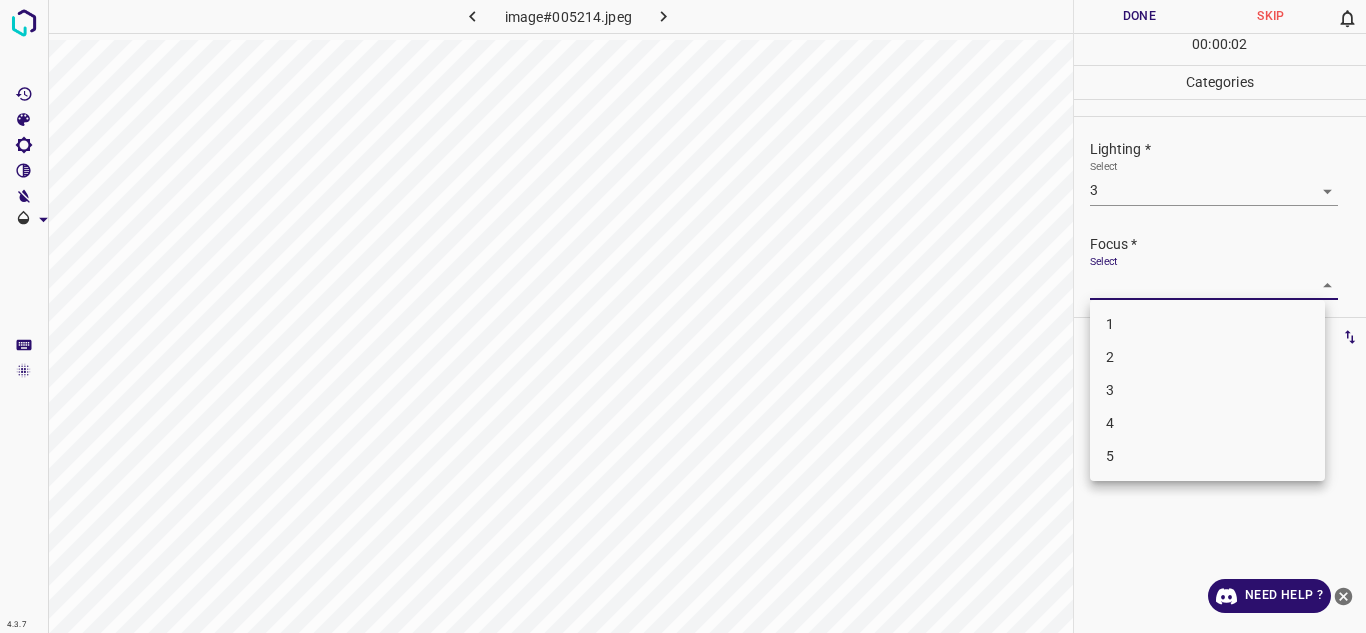 drag, startPoint x: 1117, startPoint y: 289, endPoint x: 1116, endPoint y: 380, distance: 91.00549 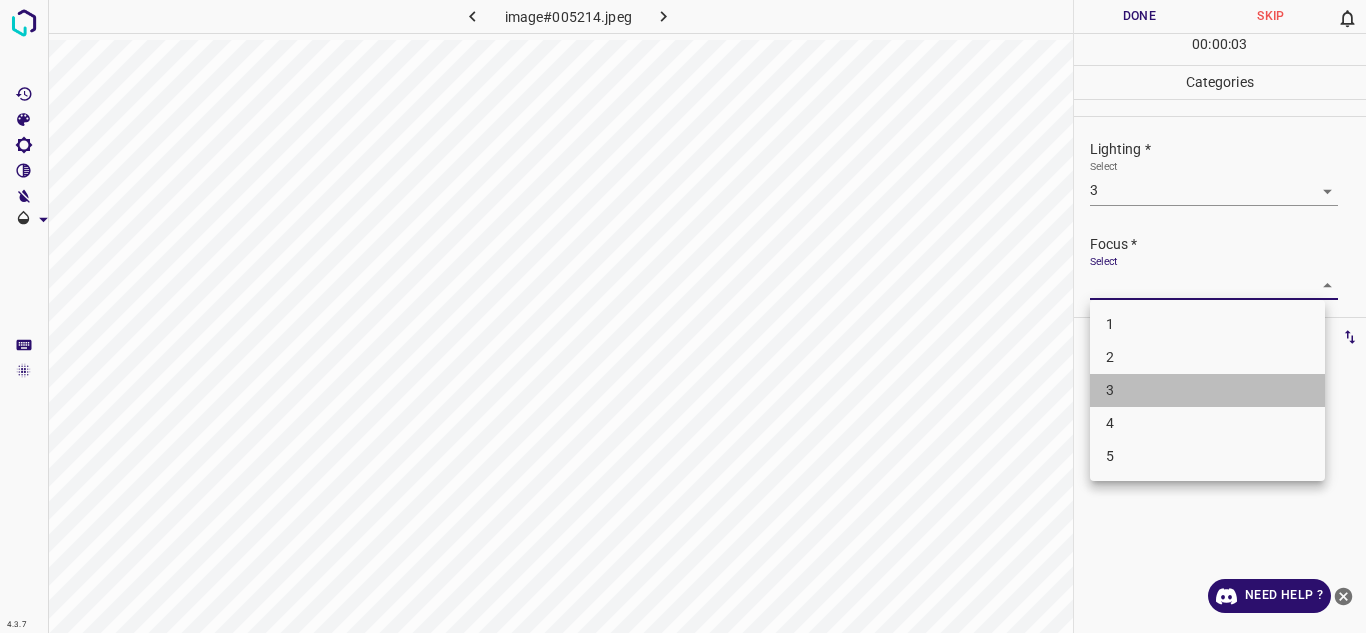 click on "3" at bounding box center (1207, 390) 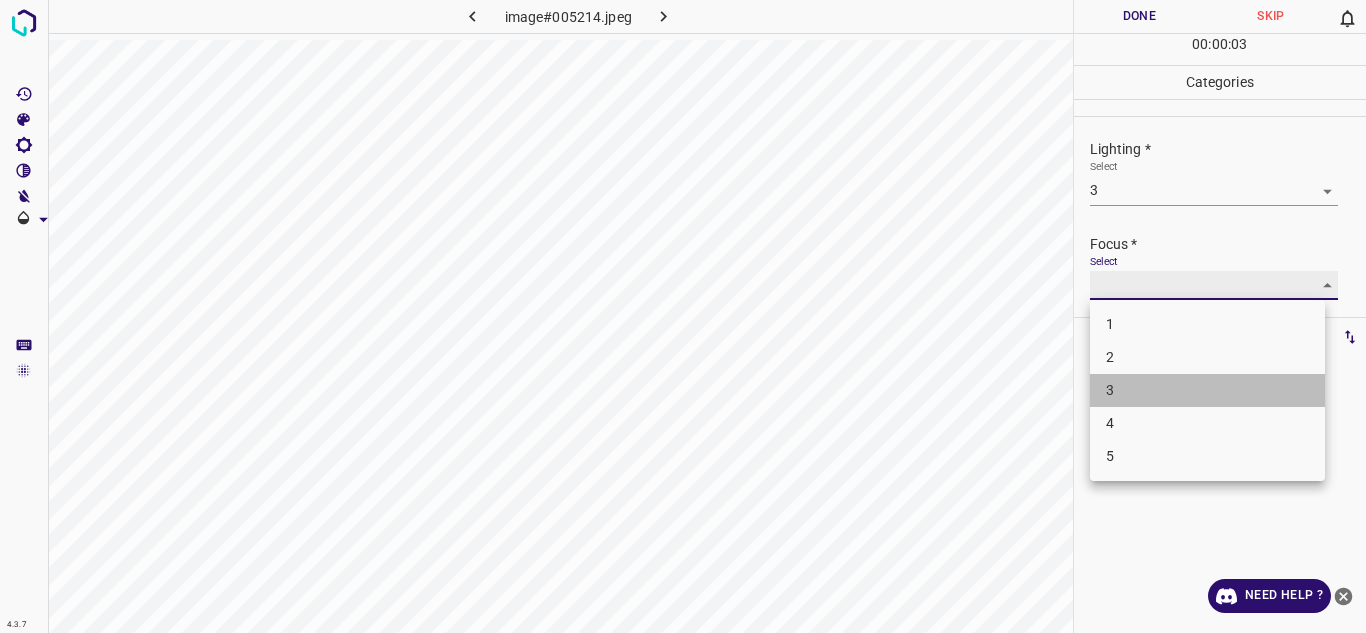 type on "3" 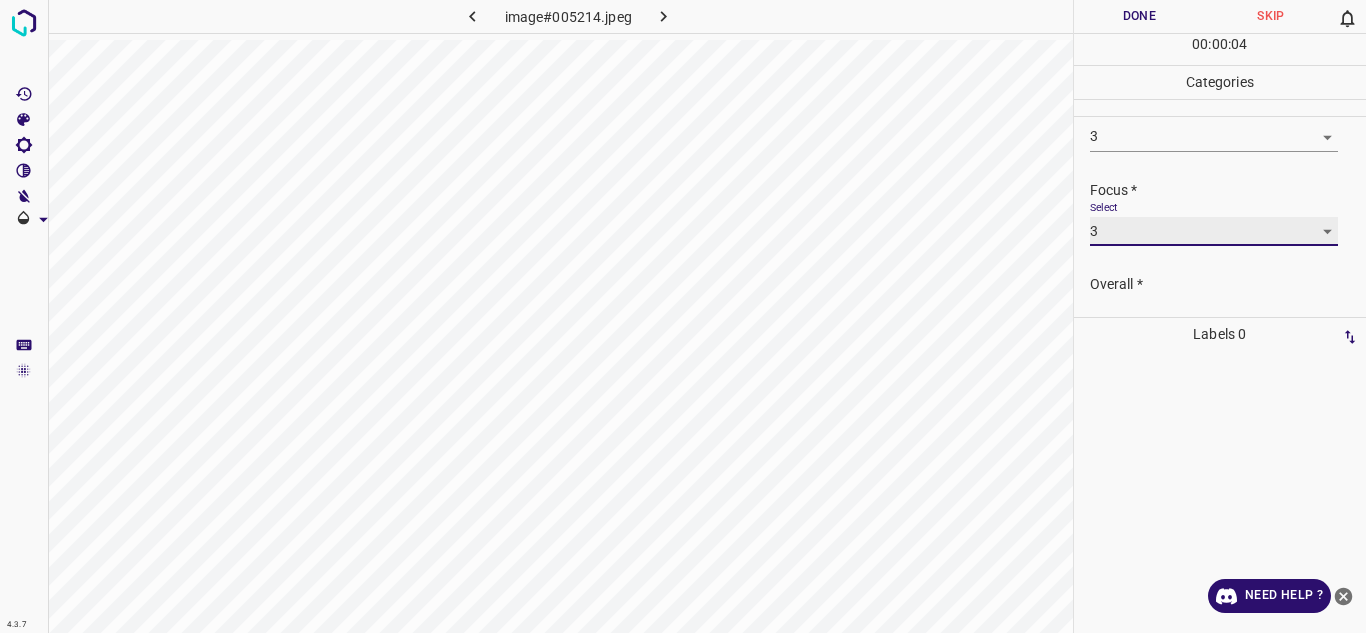 scroll, scrollTop: 98, scrollLeft: 0, axis: vertical 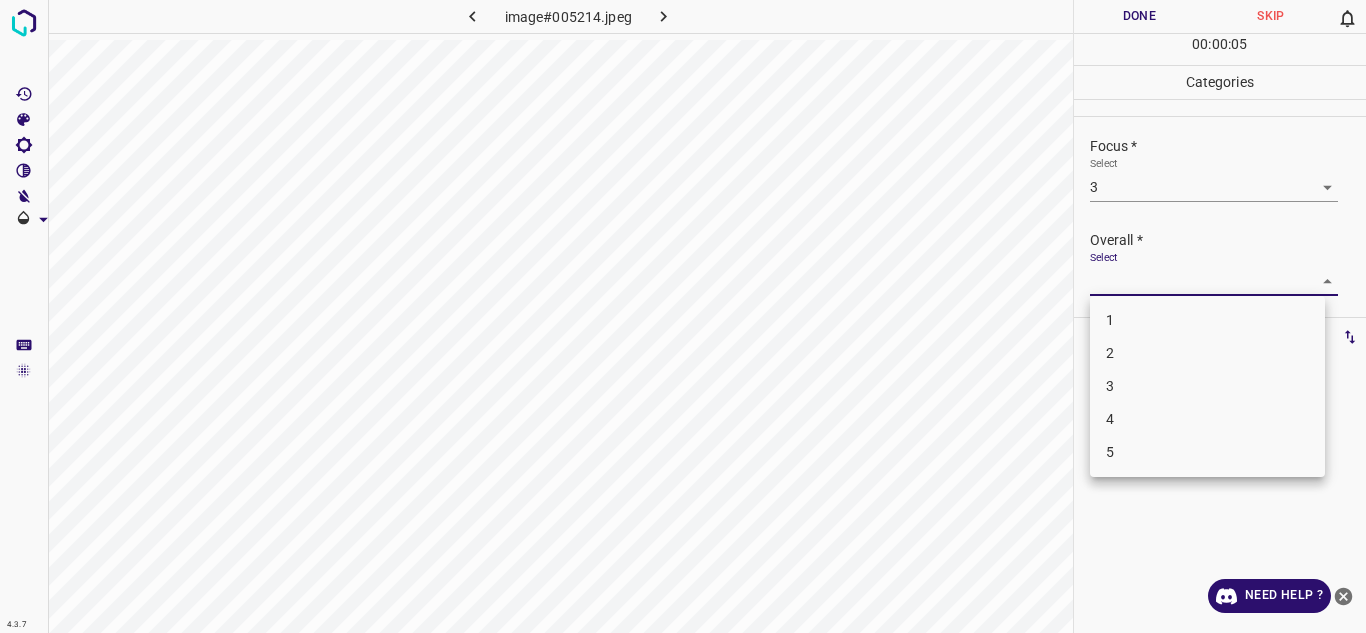 drag, startPoint x: 1271, startPoint y: 267, endPoint x: 1148, endPoint y: 388, distance: 172.53986 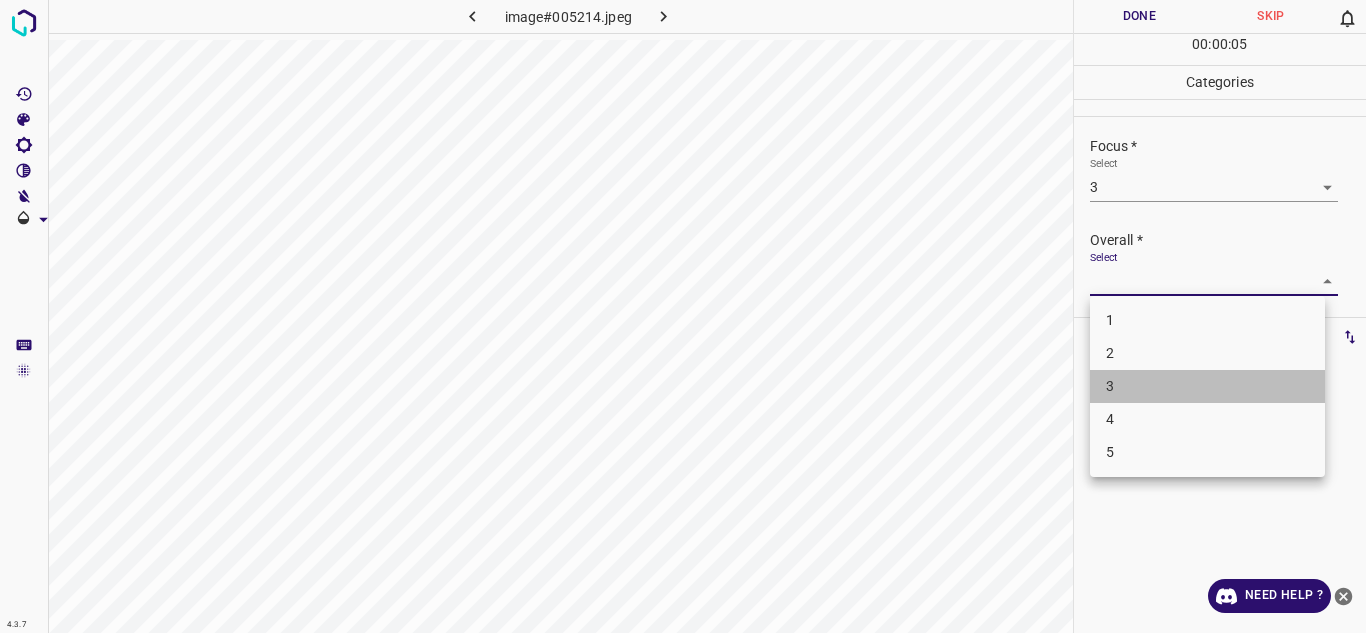 click on "3" at bounding box center (1207, 386) 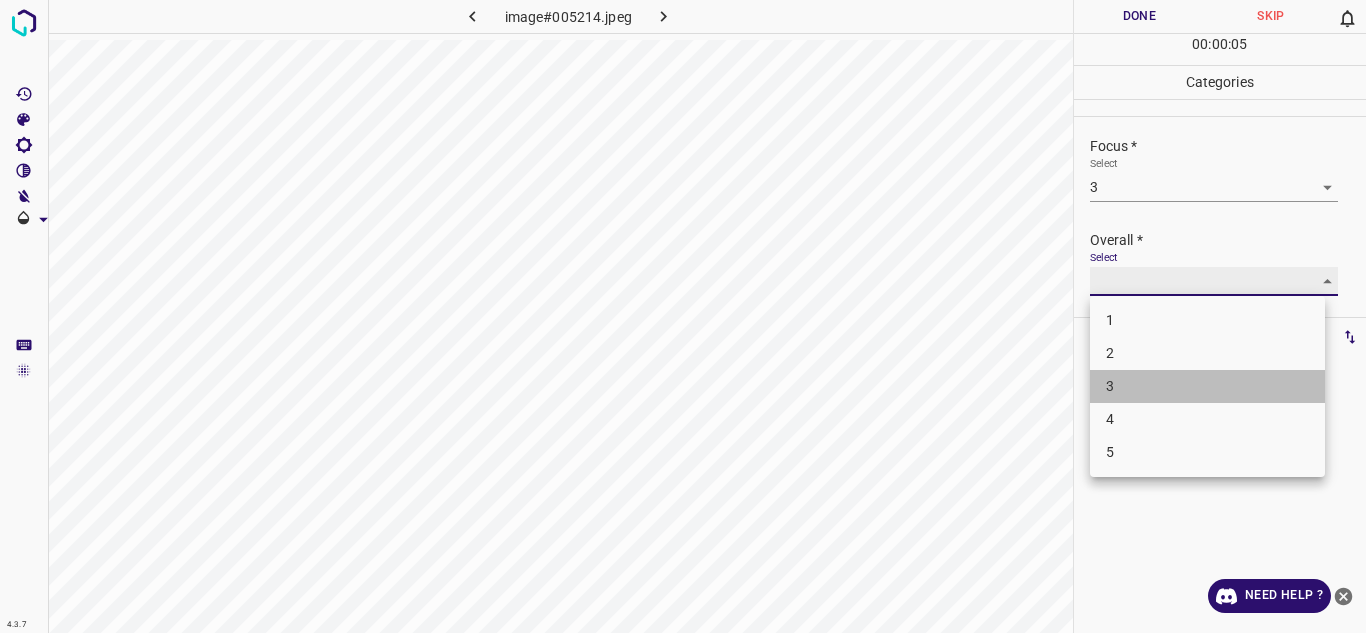 type on "3" 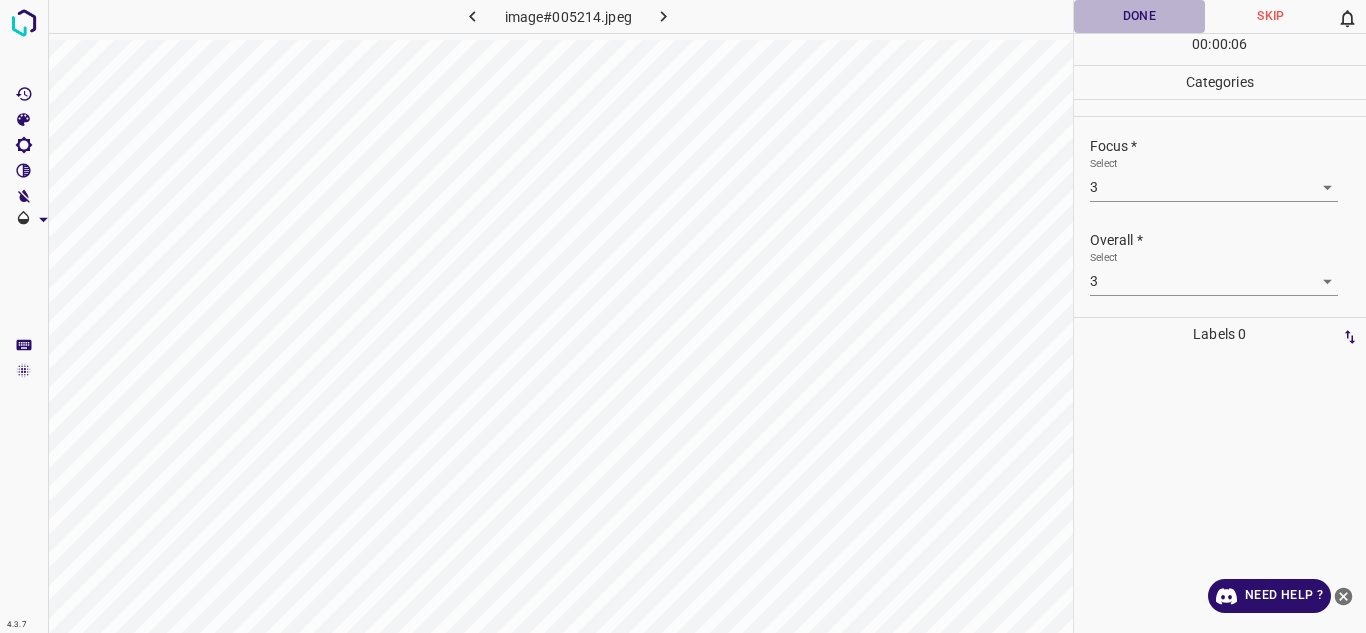 click on "Done" at bounding box center [1140, 16] 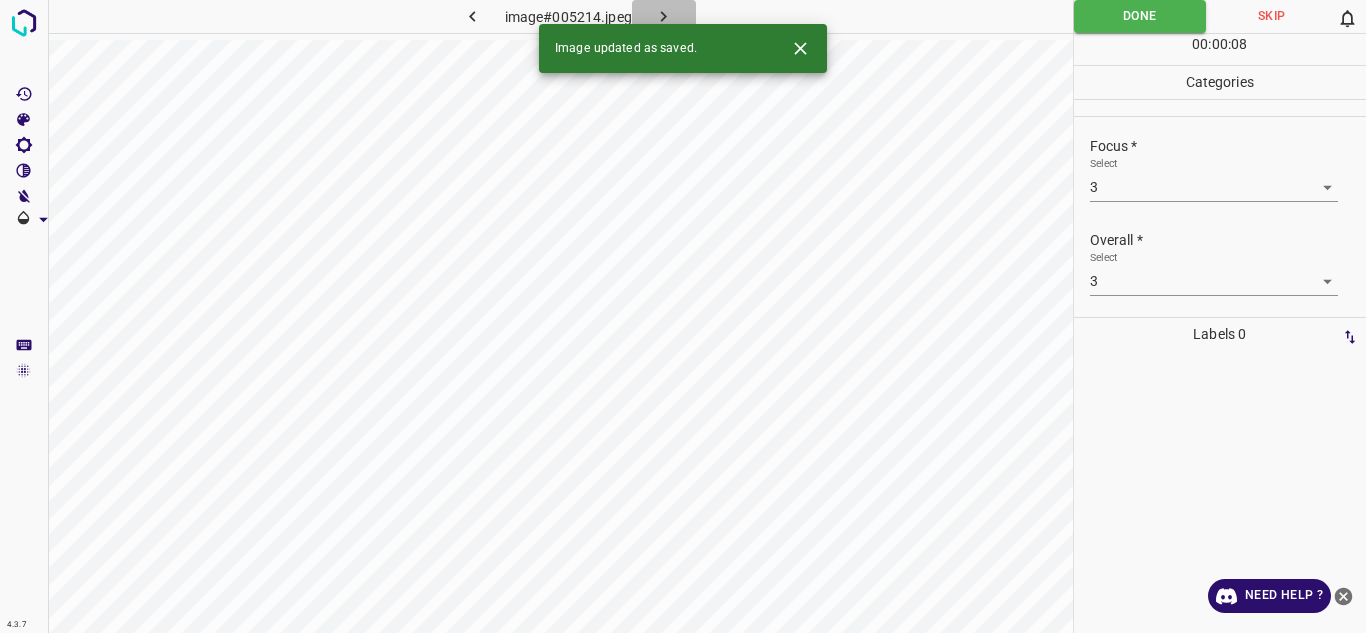click 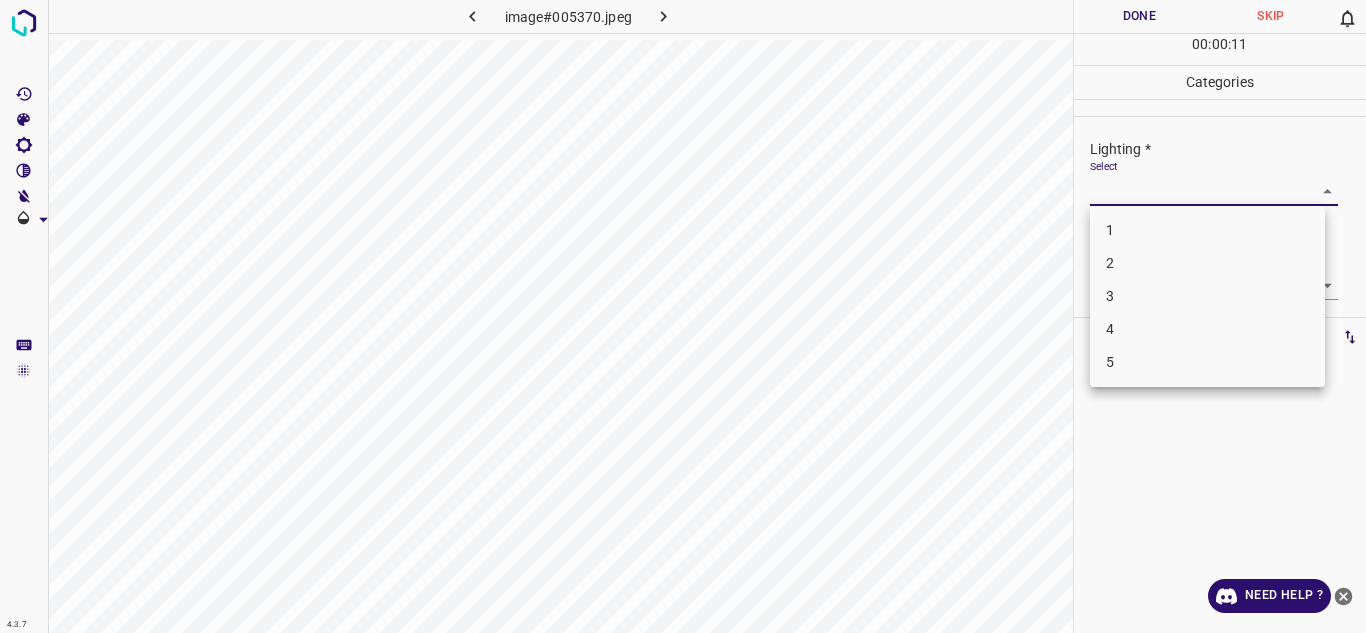 drag, startPoint x: 1163, startPoint y: 197, endPoint x: 1144, endPoint y: 282, distance: 87.09765 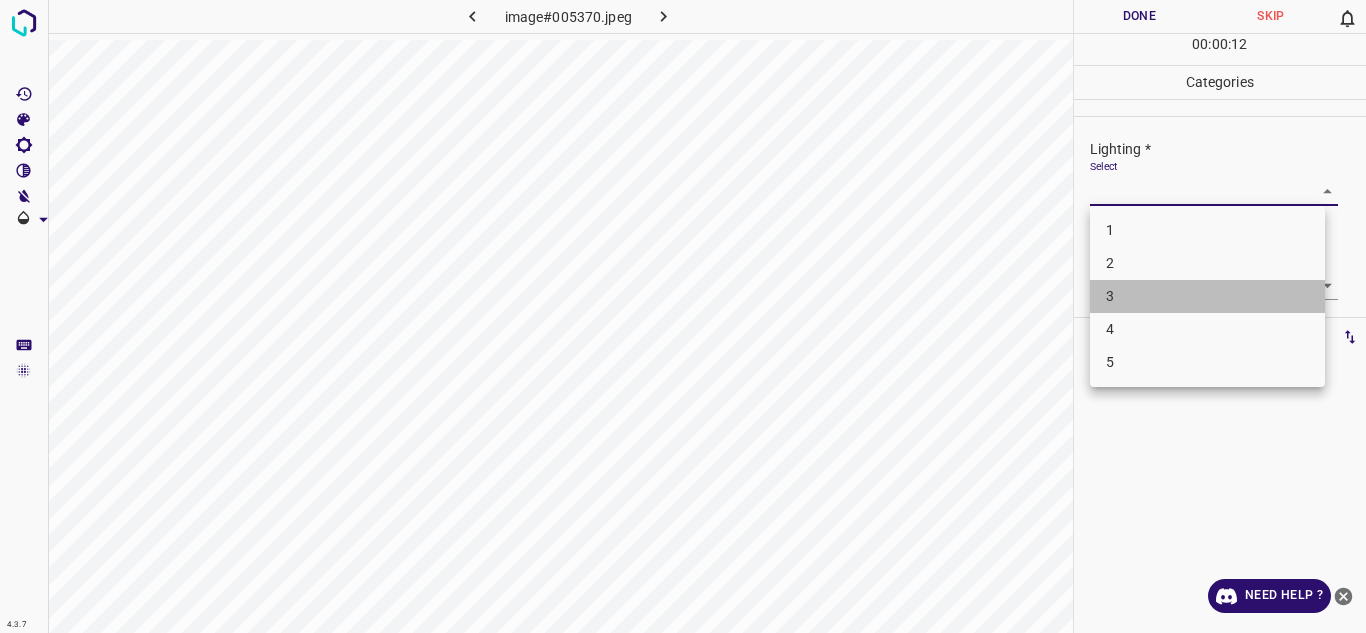 click on "3" at bounding box center [1207, 296] 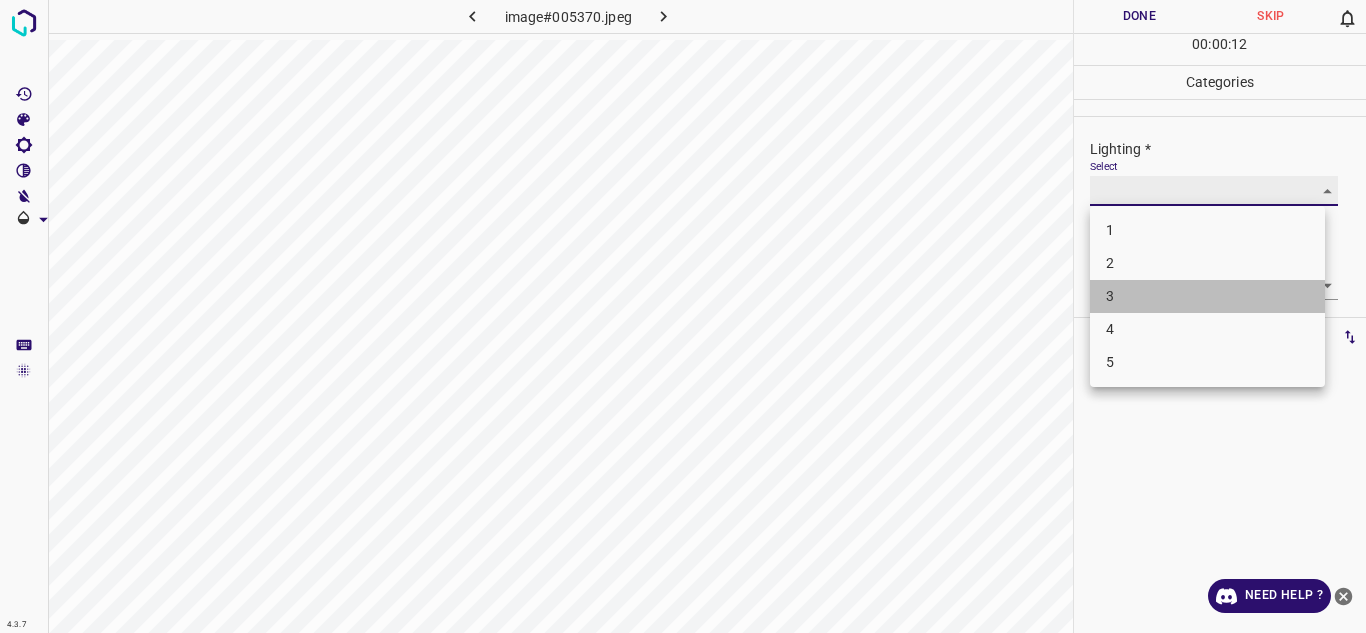 type on "3" 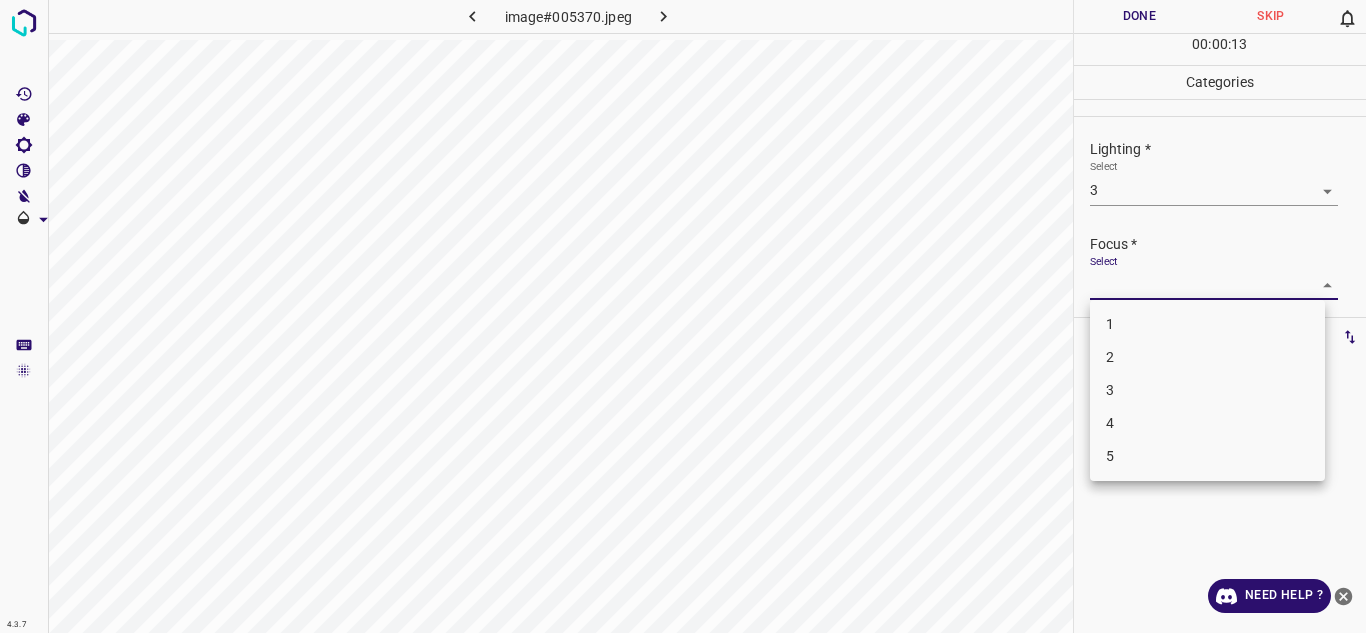 drag, startPoint x: 1144, startPoint y: 282, endPoint x: 1164, endPoint y: 356, distance: 76.655075 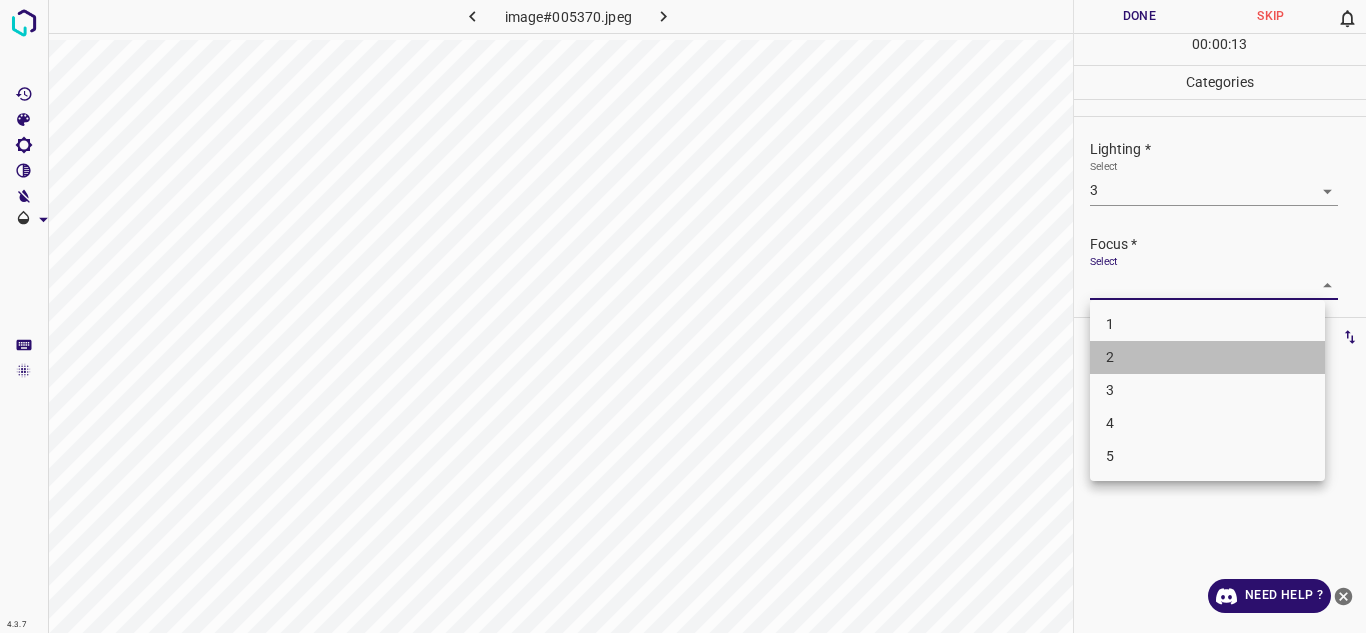 click on "2" at bounding box center (1207, 357) 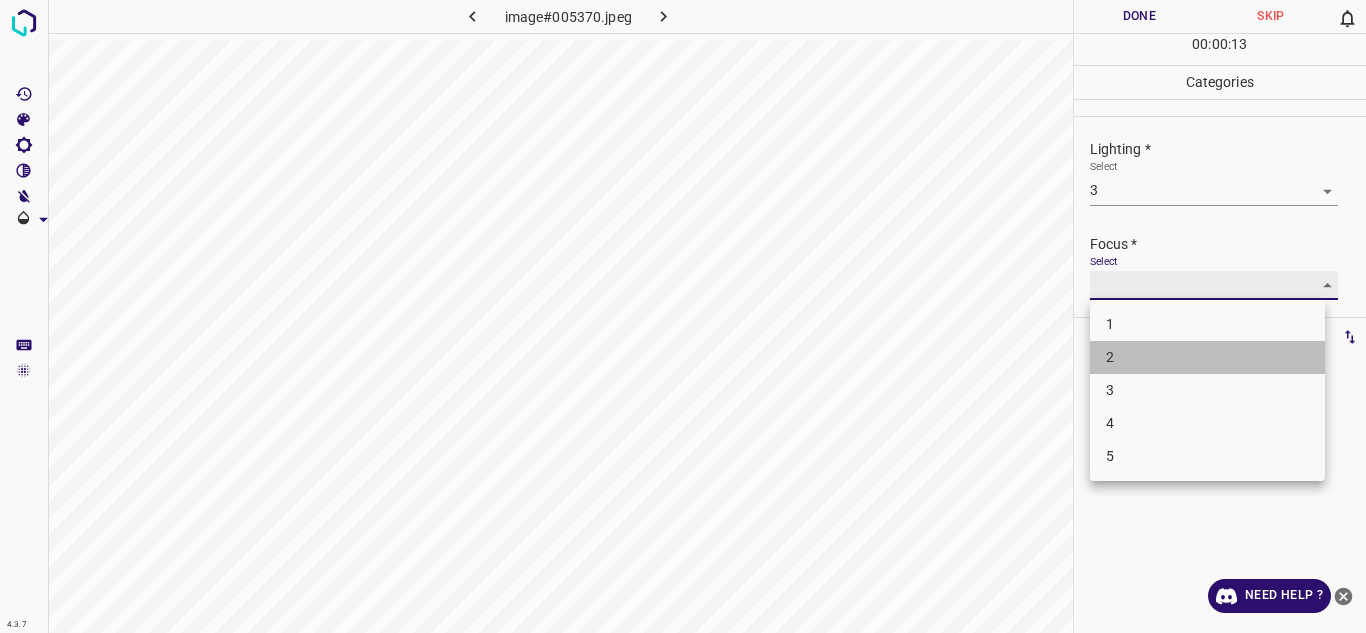 type on "2" 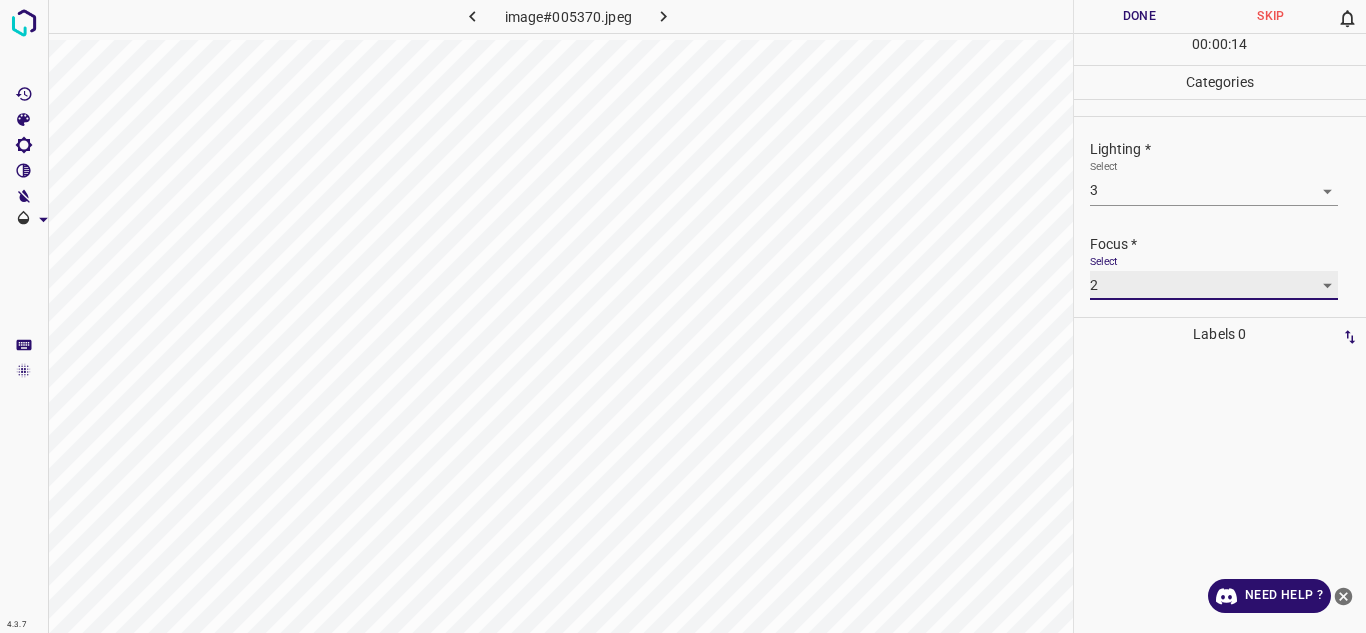 scroll, scrollTop: 98, scrollLeft: 0, axis: vertical 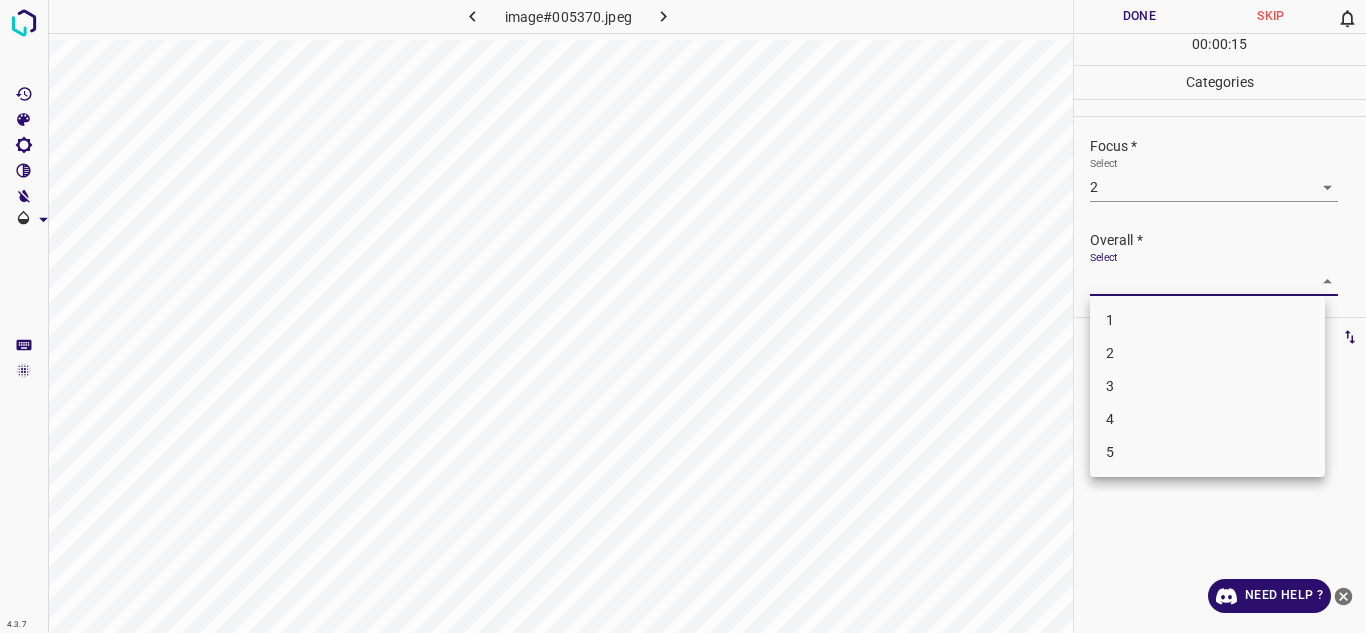 drag, startPoint x: 1247, startPoint y: 272, endPoint x: 1121, endPoint y: 350, distance: 148.18907 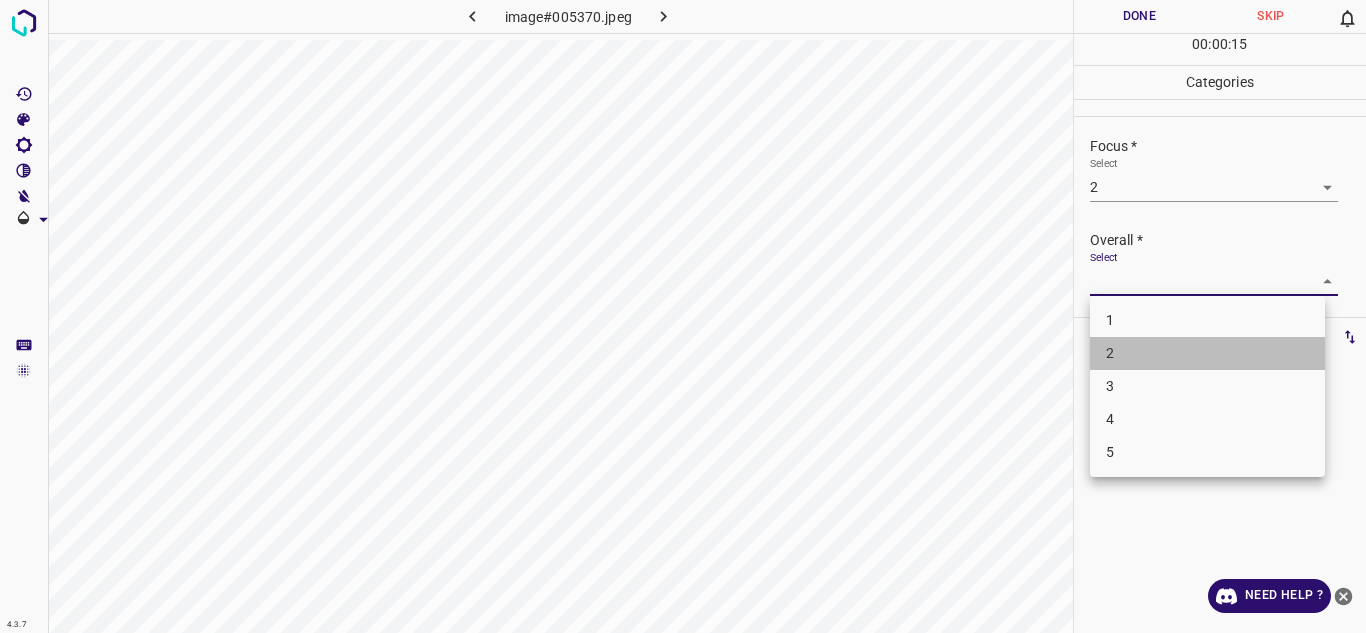 click on "2" at bounding box center (1207, 353) 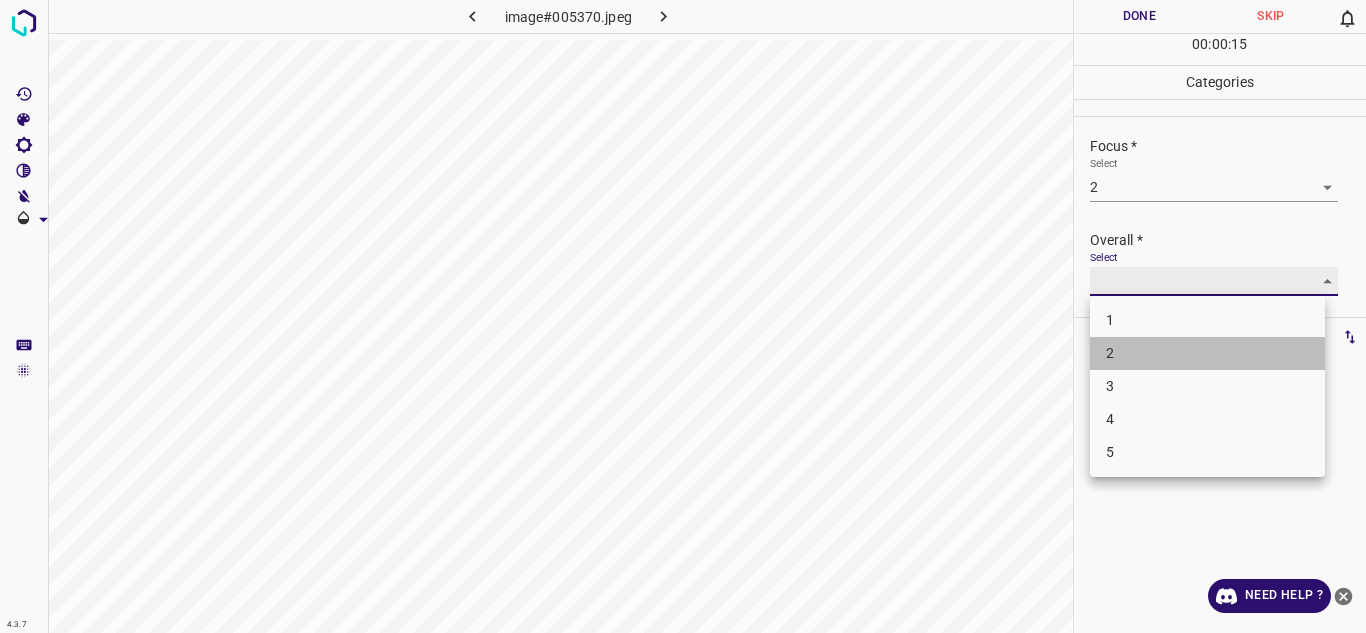 type on "2" 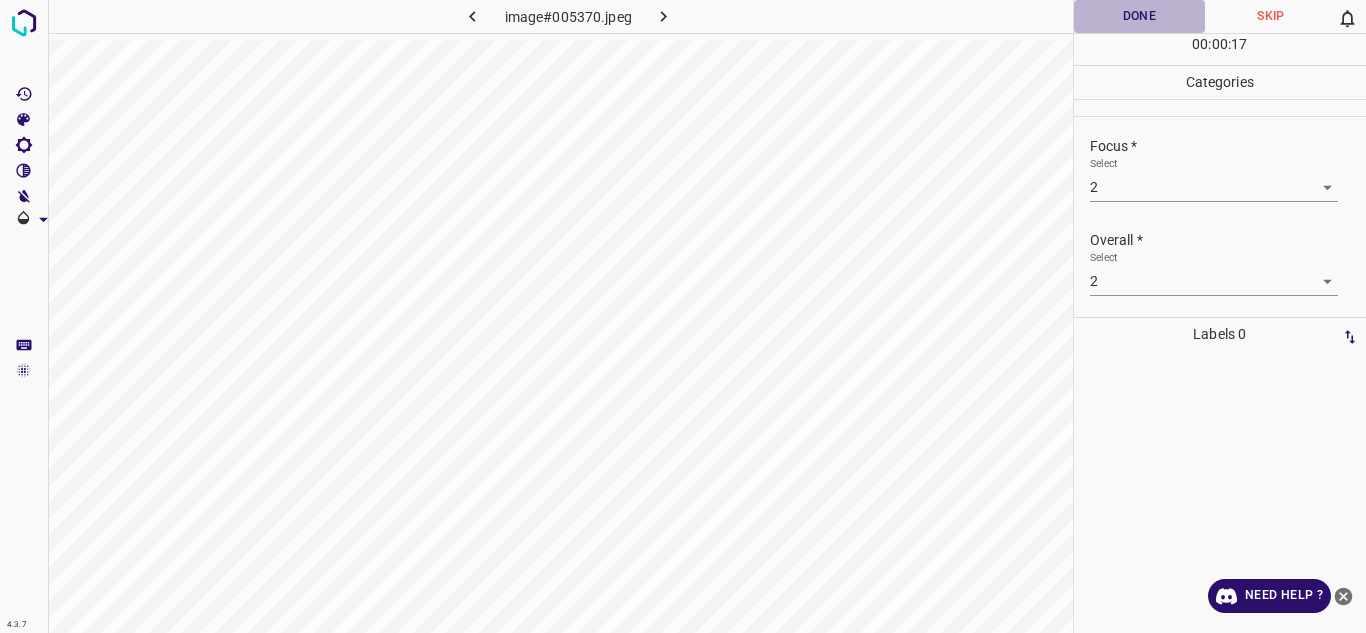 click on "Done" at bounding box center [1140, 16] 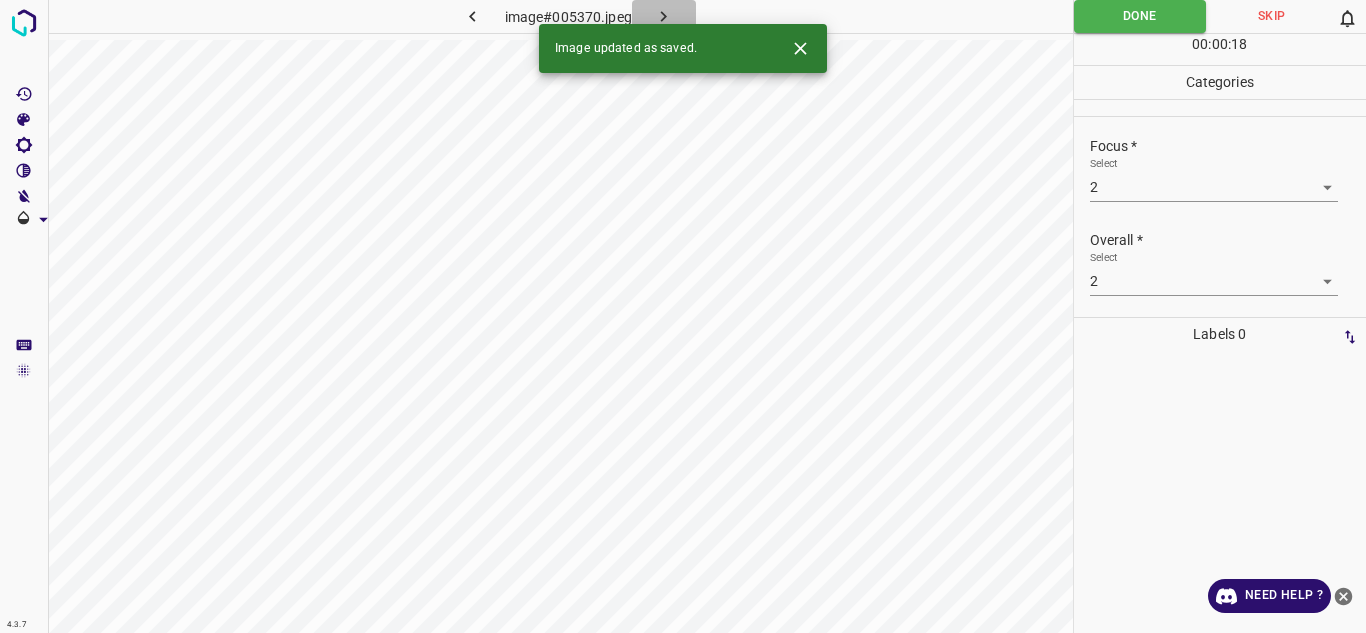 click 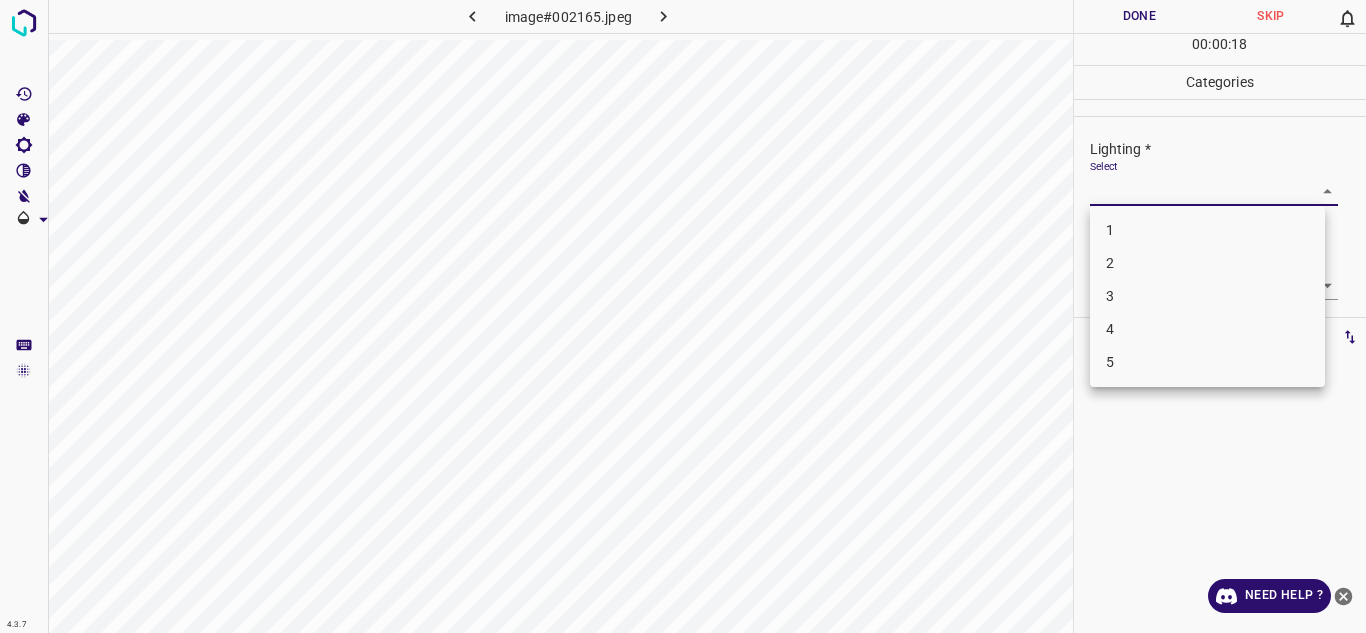 drag, startPoint x: 1160, startPoint y: 193, endPoint x: 1152, endPoint y: 256, distance: 63.505905 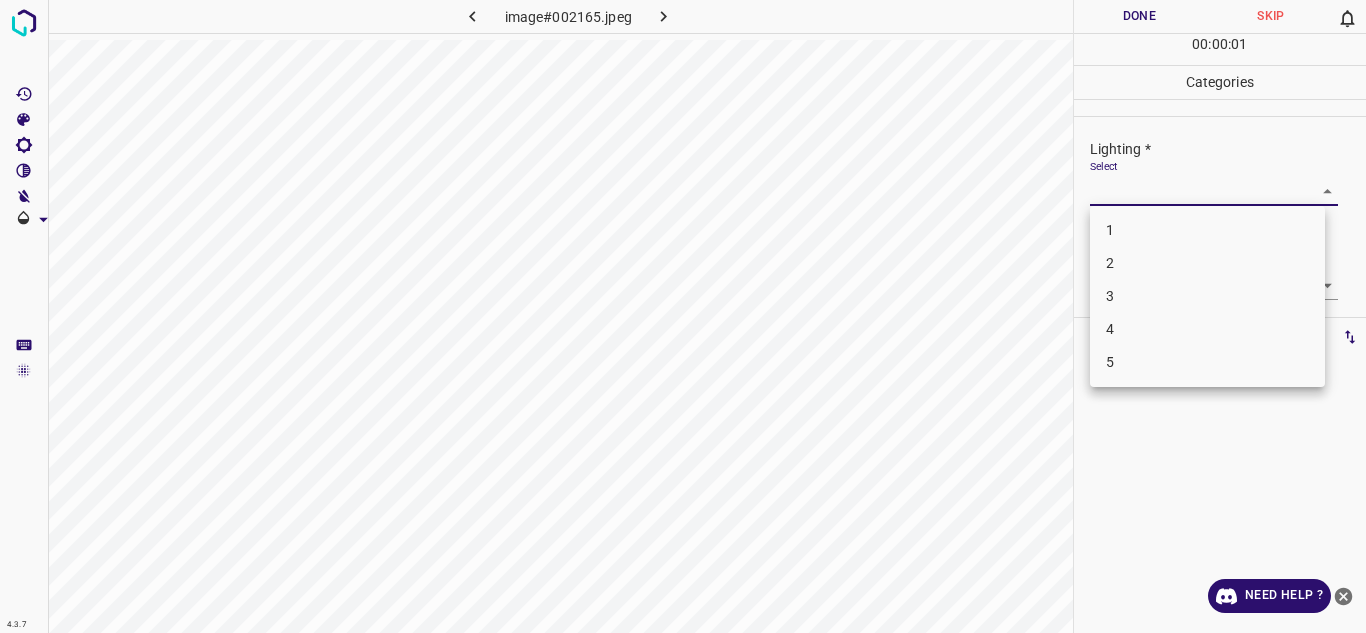 click on "2" at bounding box center (1207, 263) 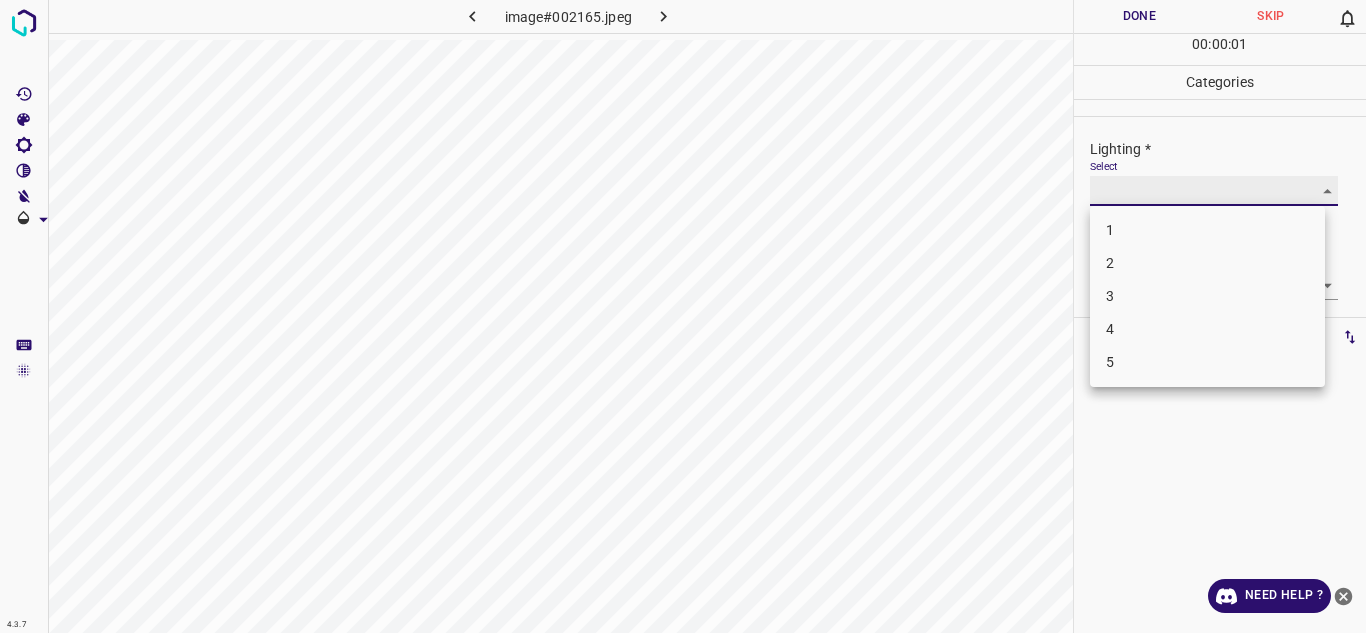 type on "2" 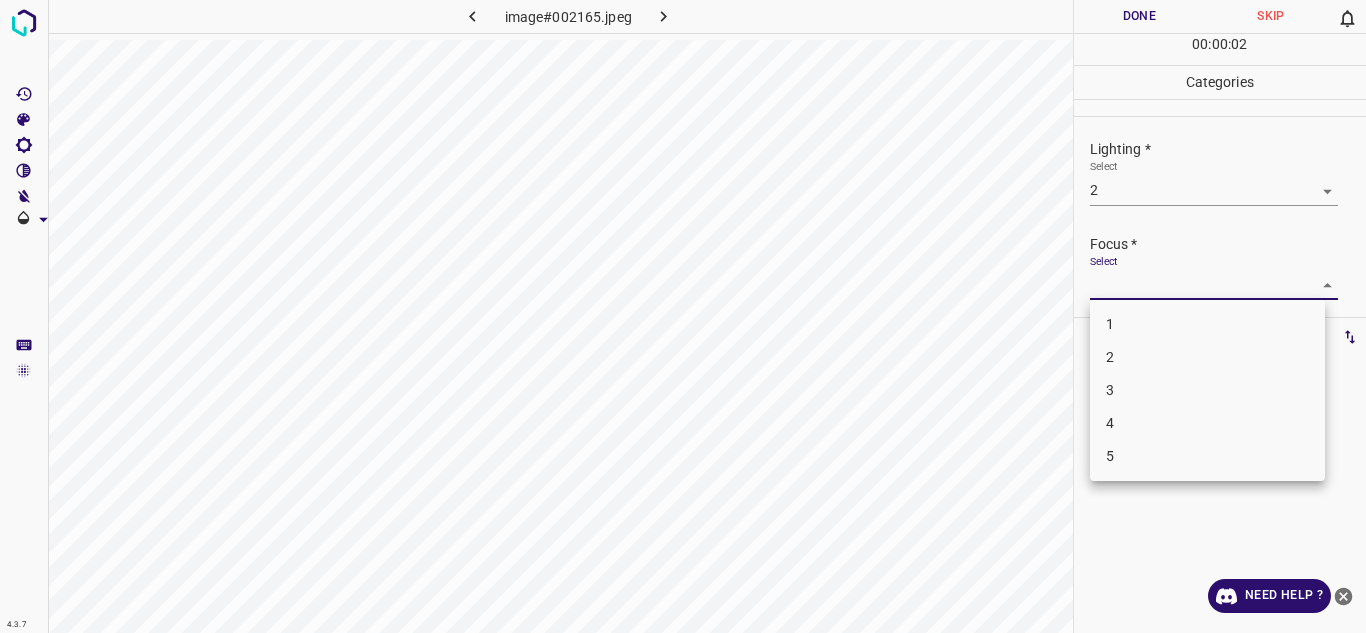 drag, startPoint x: 1152, startPoint y: 287, endPoint x: 1151, endPoint y: 355, distance: 68.007355 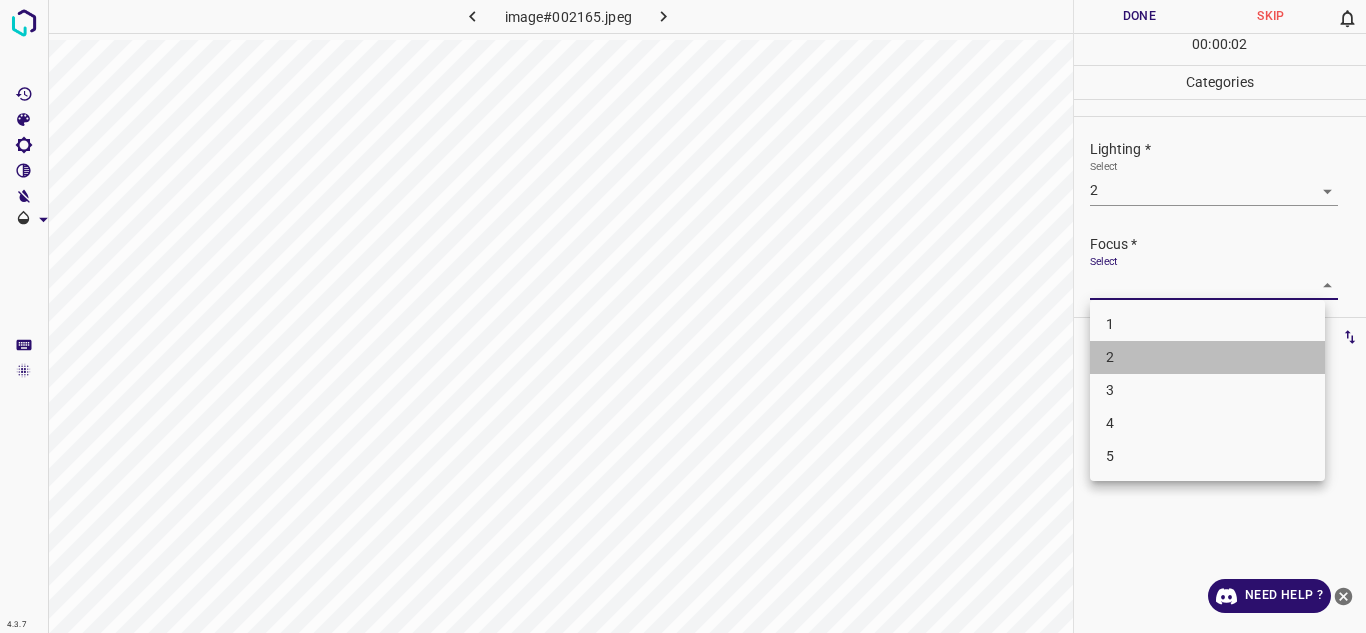 click on "2" at bounding box center (1207, 357) 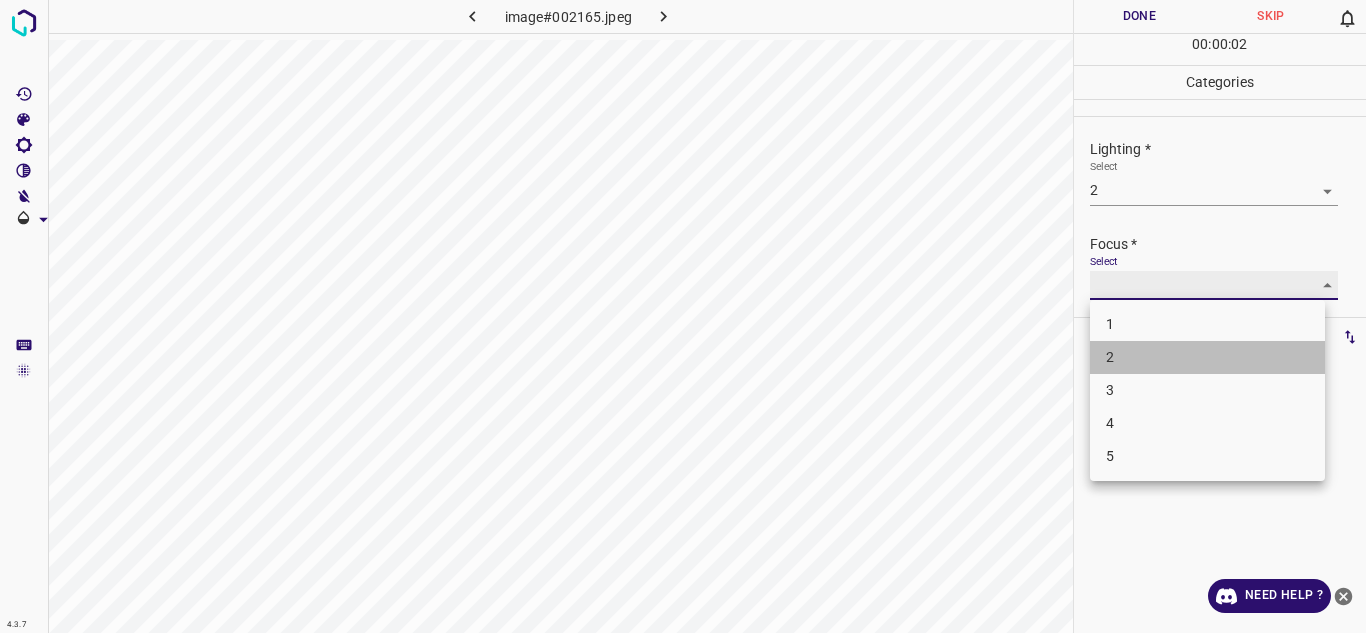 type on "2" 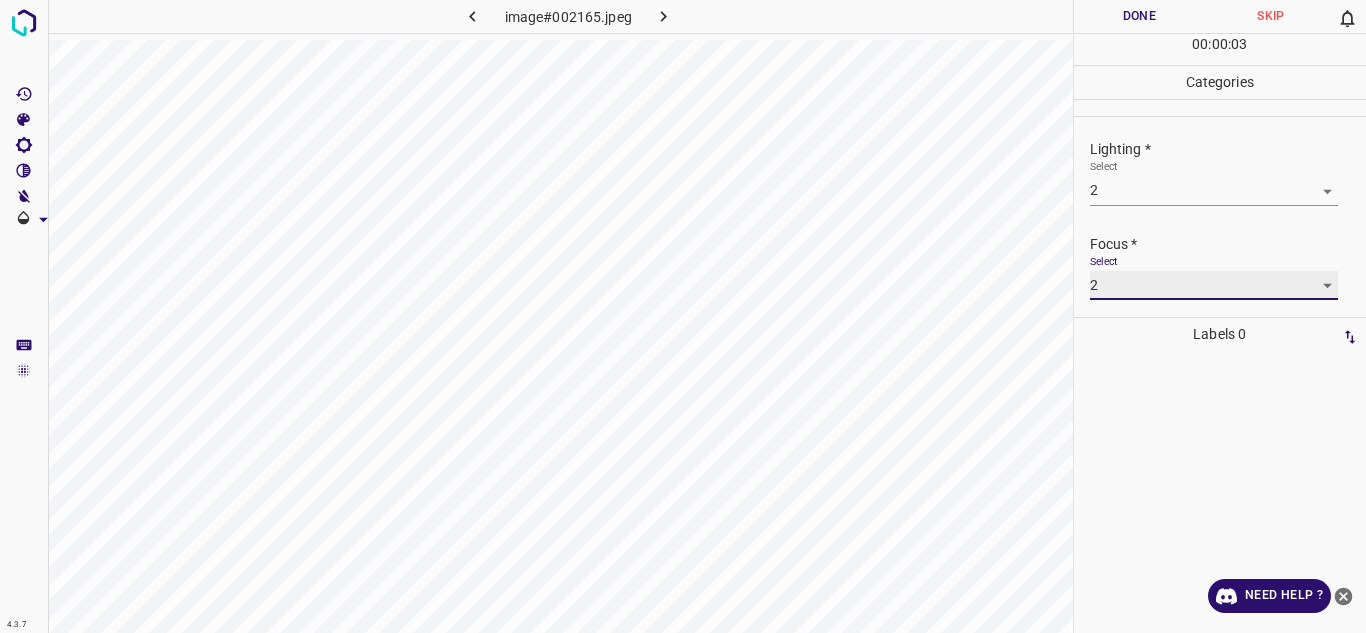 scroll, scrollTop: 98, scrollLeft: 0, axis: vertical 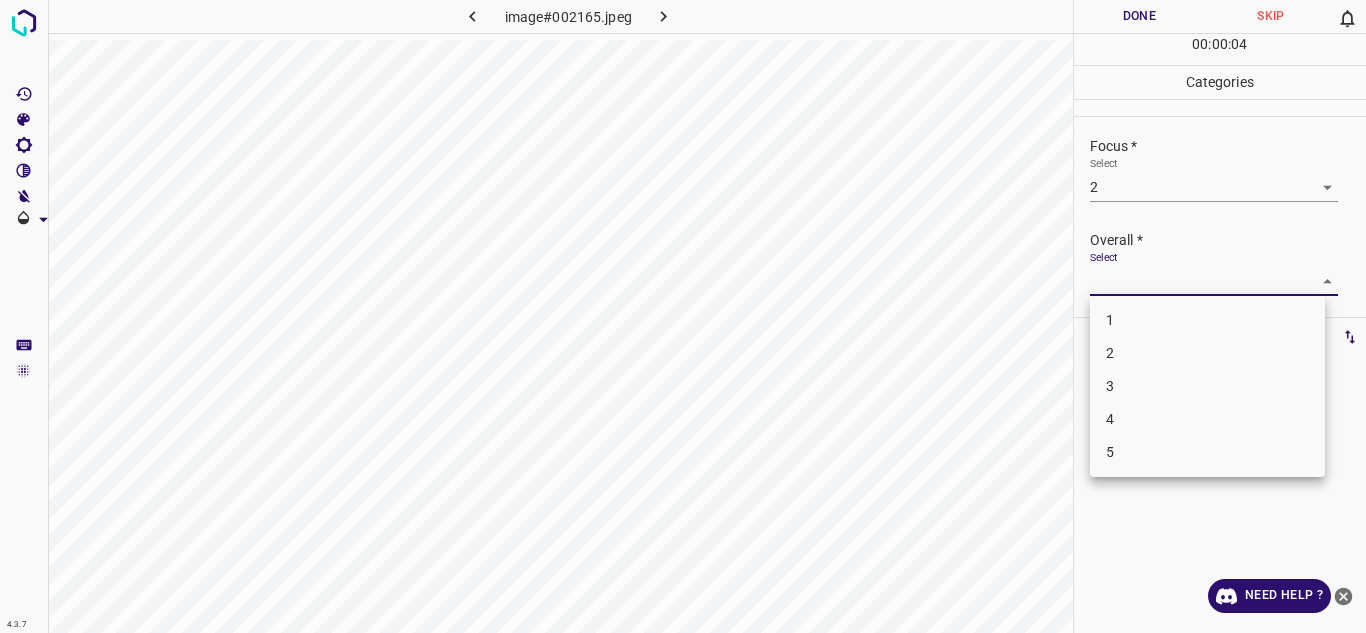 drag, startPoint x: 1282, startPoint y: 273, endPoint x: 1161, endPoint y: 358, distance: 147.87157 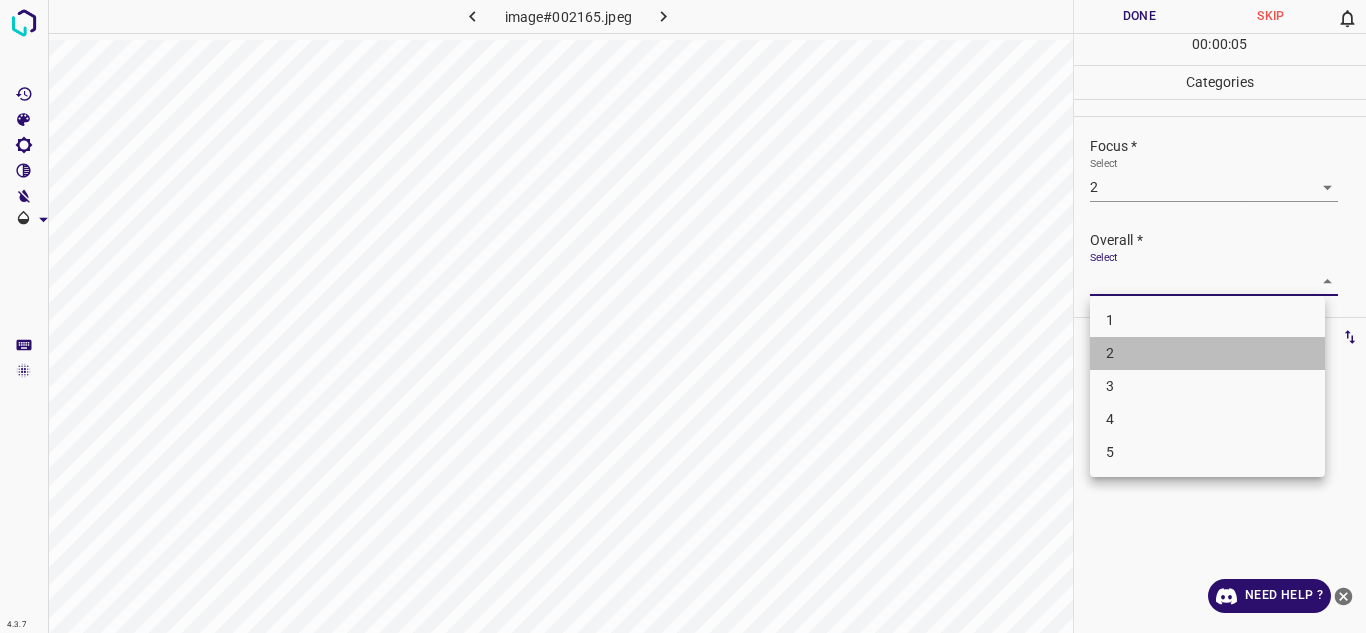 click on "2" at bounding box center [1207, 353] 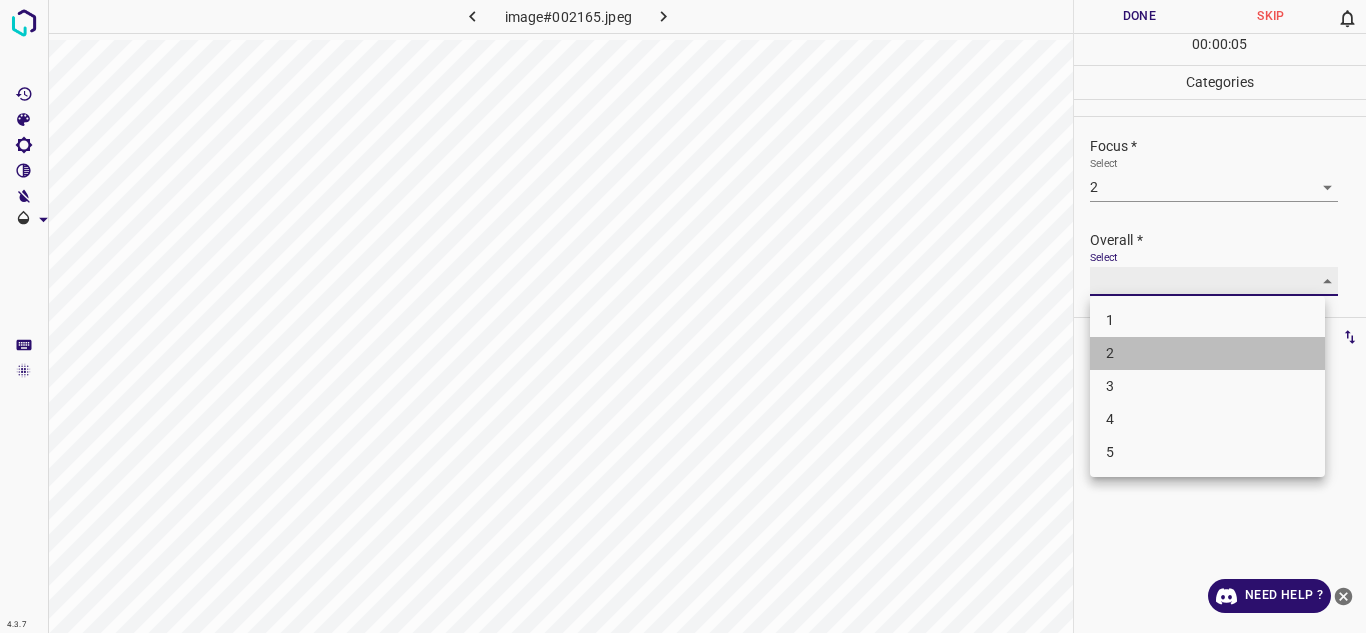 type on "2" 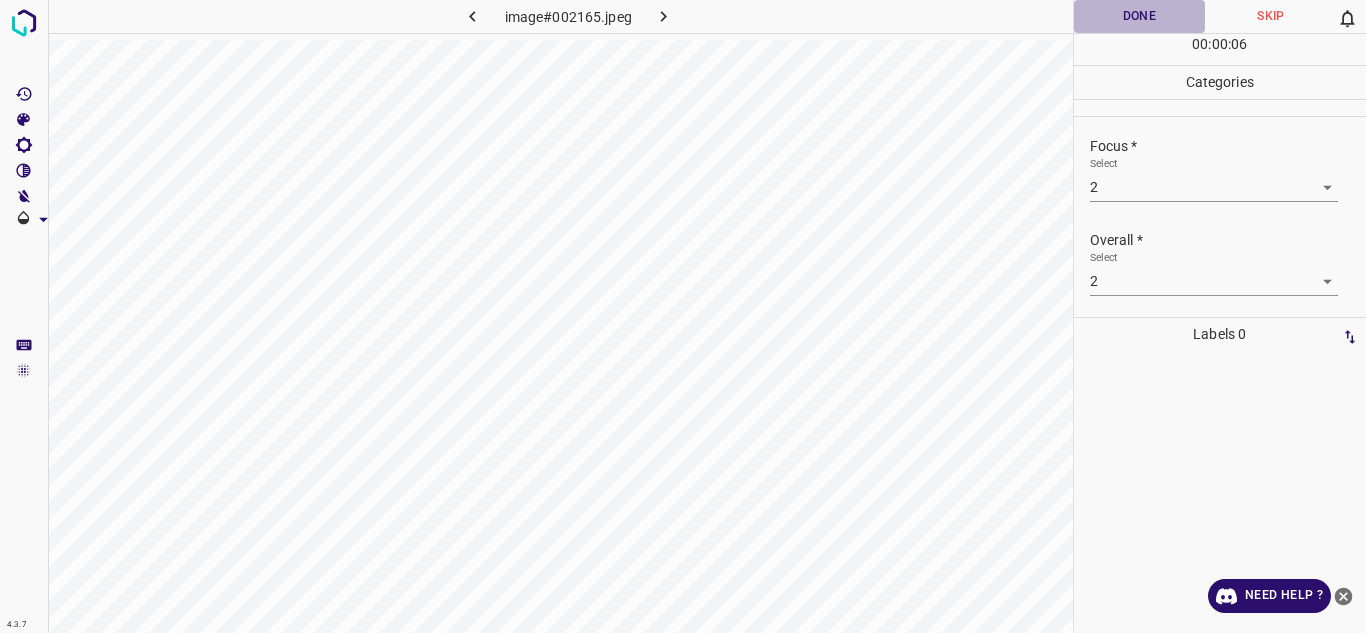 click on "Done" at bounding box center [1140, 16] 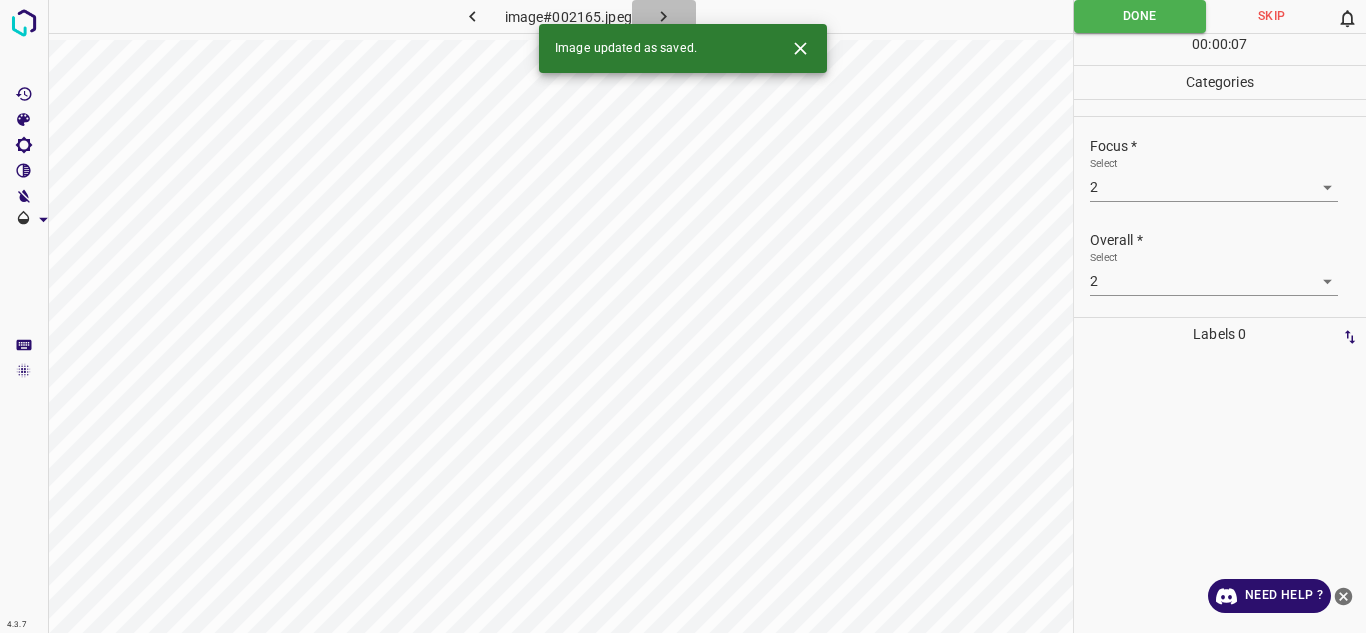 click 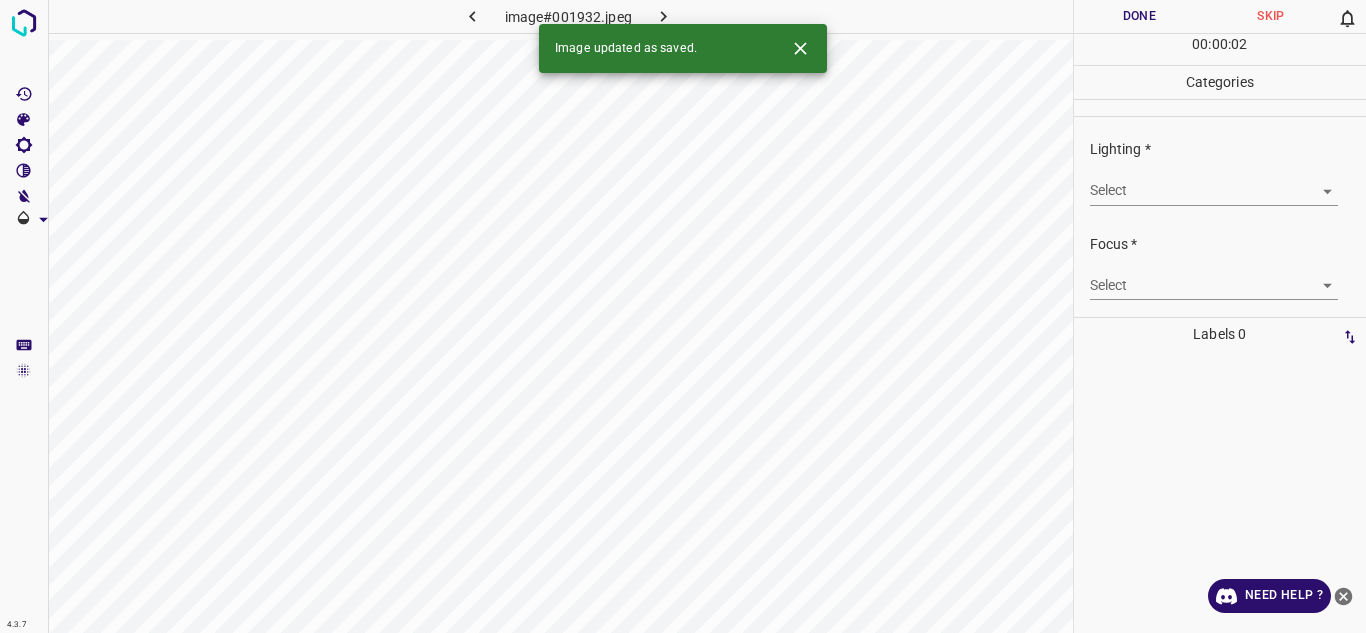 click on "Lighting *  Select ​" at bounding box center (1220, 172) 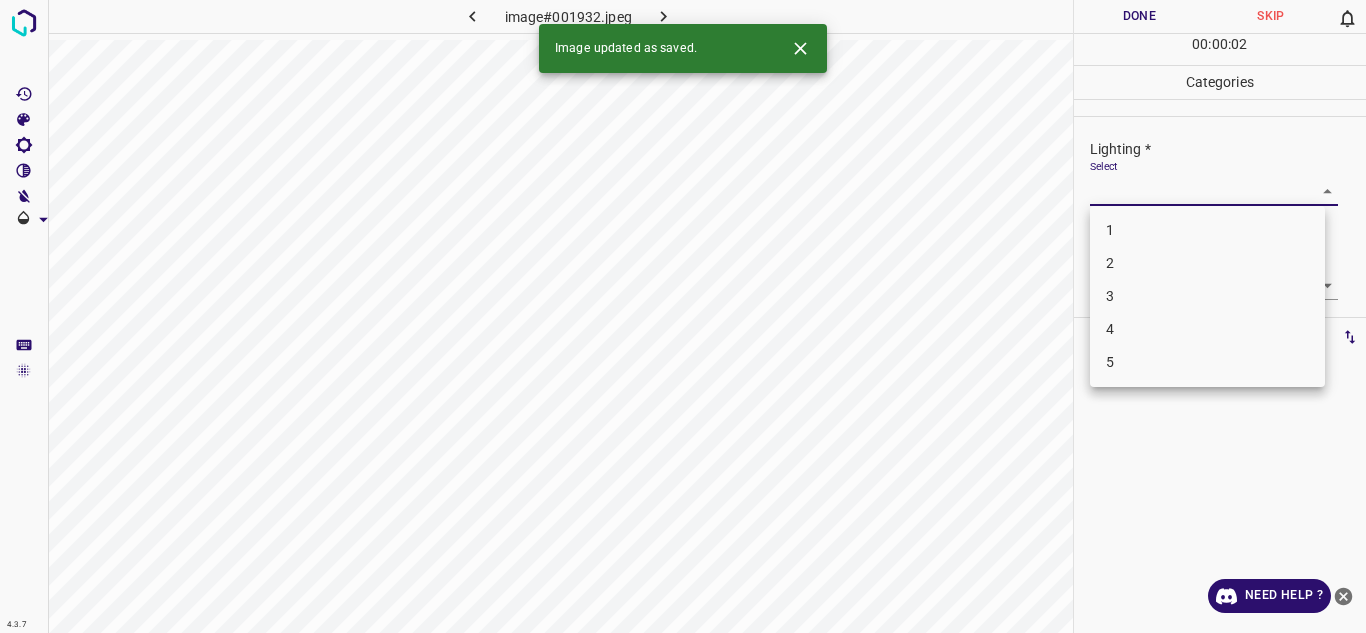 click on "4.3.7 image#001932.jpeg Done Skip 0 00   : 00   : 02   Categories Lighting *  Select ​ Focus *  Select ​ Overall *  Select ​ Labels   0 Categories 1 Lighting 2 Focus 3 Overall Tools Space Change between modes (Draw & Edit) I Auto labeling R Restore zoom M Zoom in N Zoom out Delete Delete selecte label Filters Z Restore filters X Saturation filter C Brightness filter V Contrast filter B Gray scale filter General O Download Image updated as saved. Need Help ? Texto original Valora esta traducción Tu opinión servirá para ayudar a mejorar el Traductor de Google - Text - Hide - Delete 1 2 3 4 5" at bounding box center [683, 316] 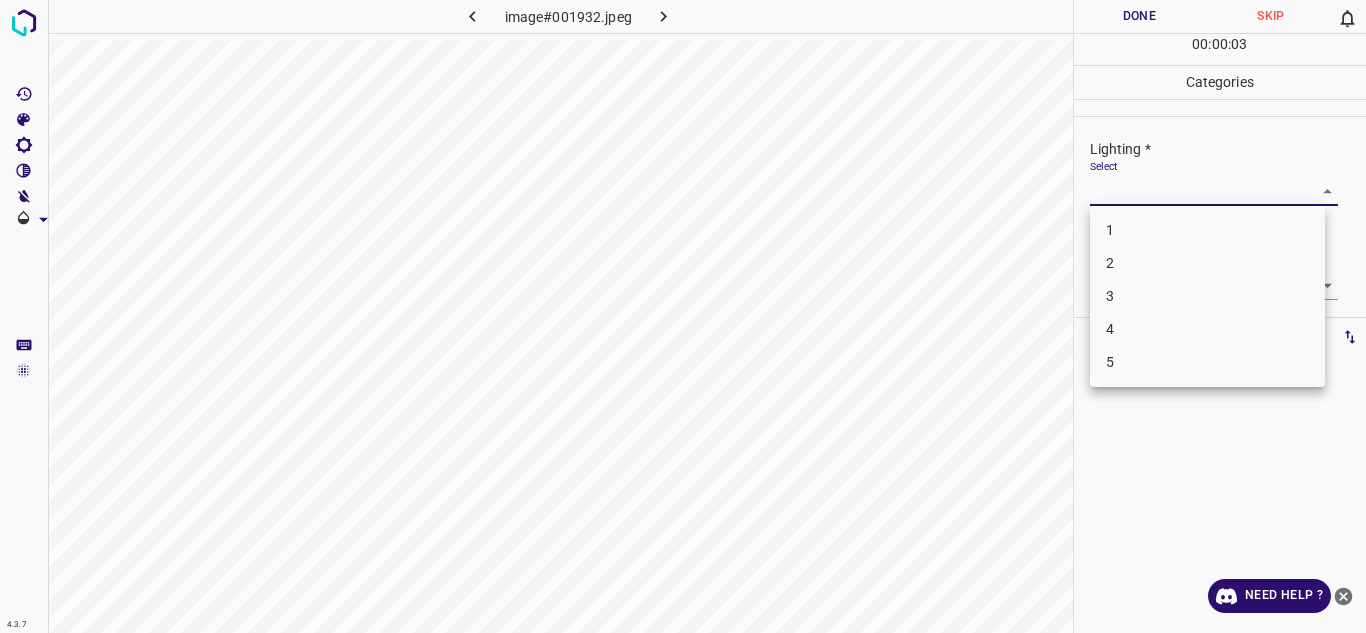 click on "3" at bounding box center [1207, 296] 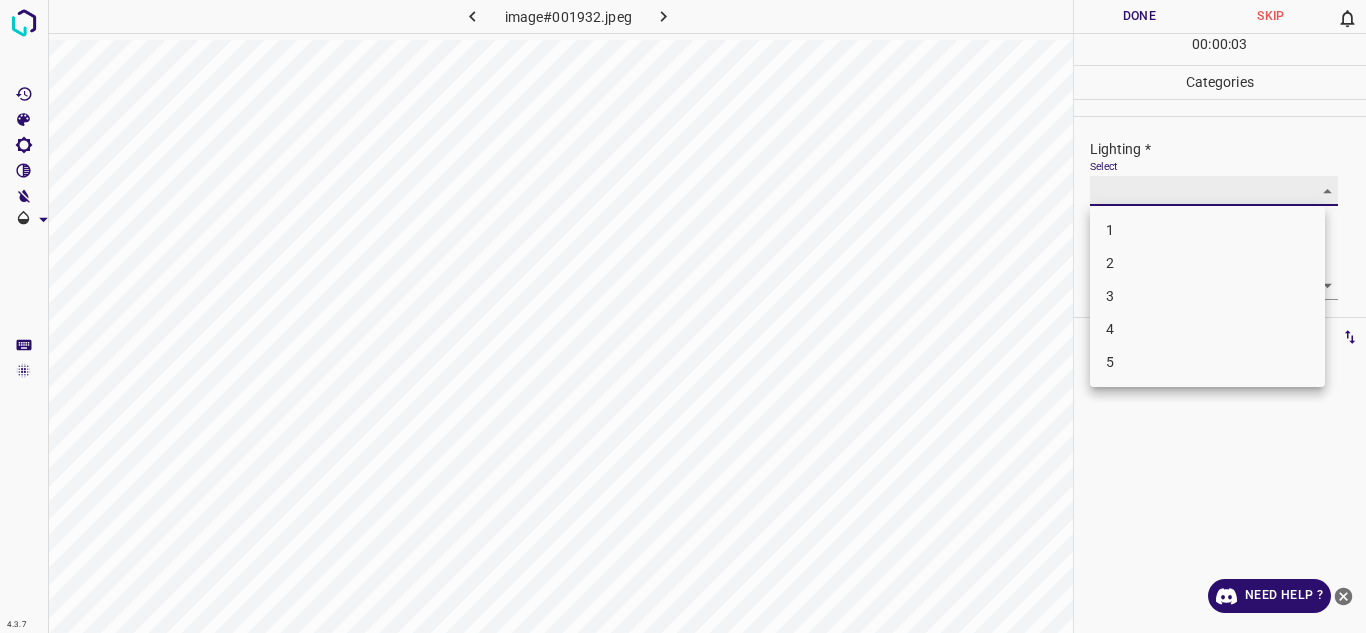 type on "3" 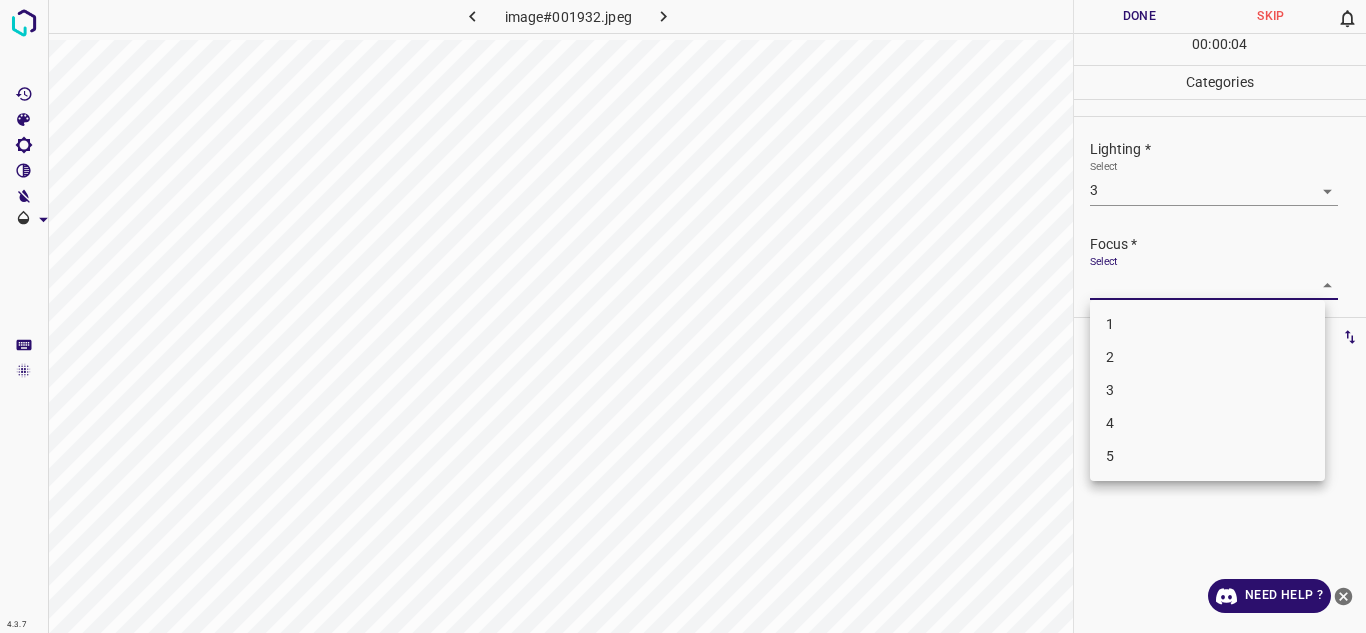 drag, startPoint x: 1139, startPoint y: 285, endPoint x: 1148, endPoint y: 345, distance: 60.671246 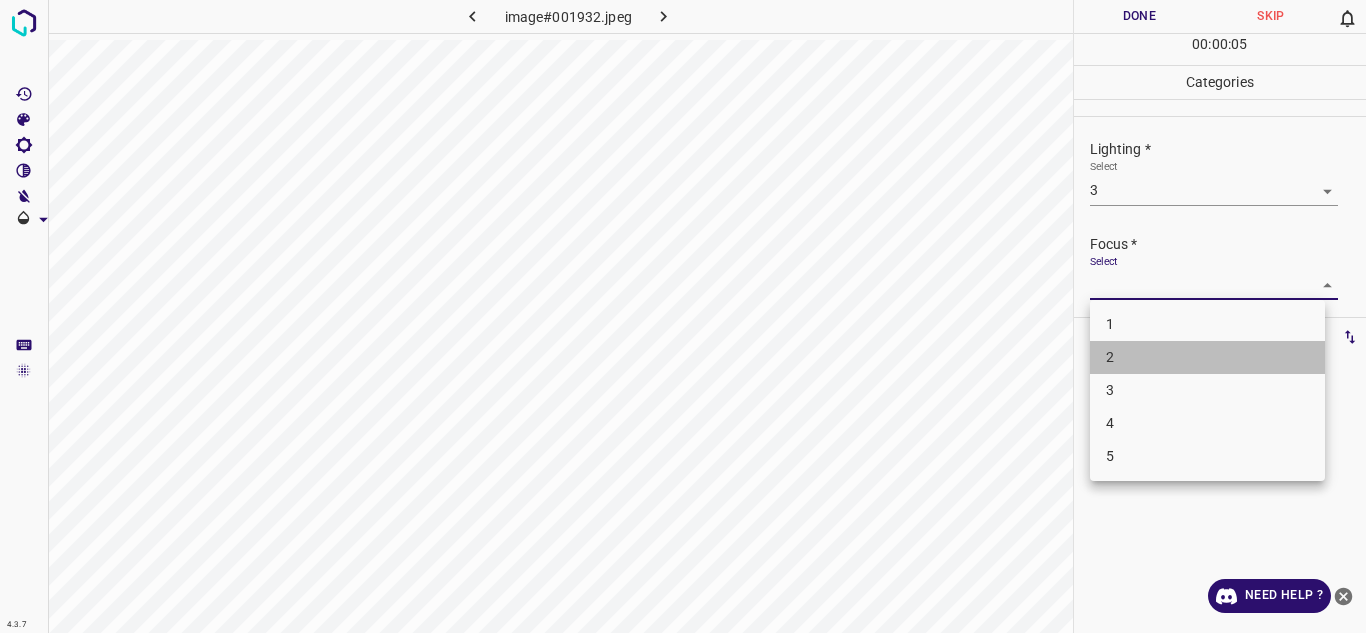 click on "2" at bounding box center (1207, 357) 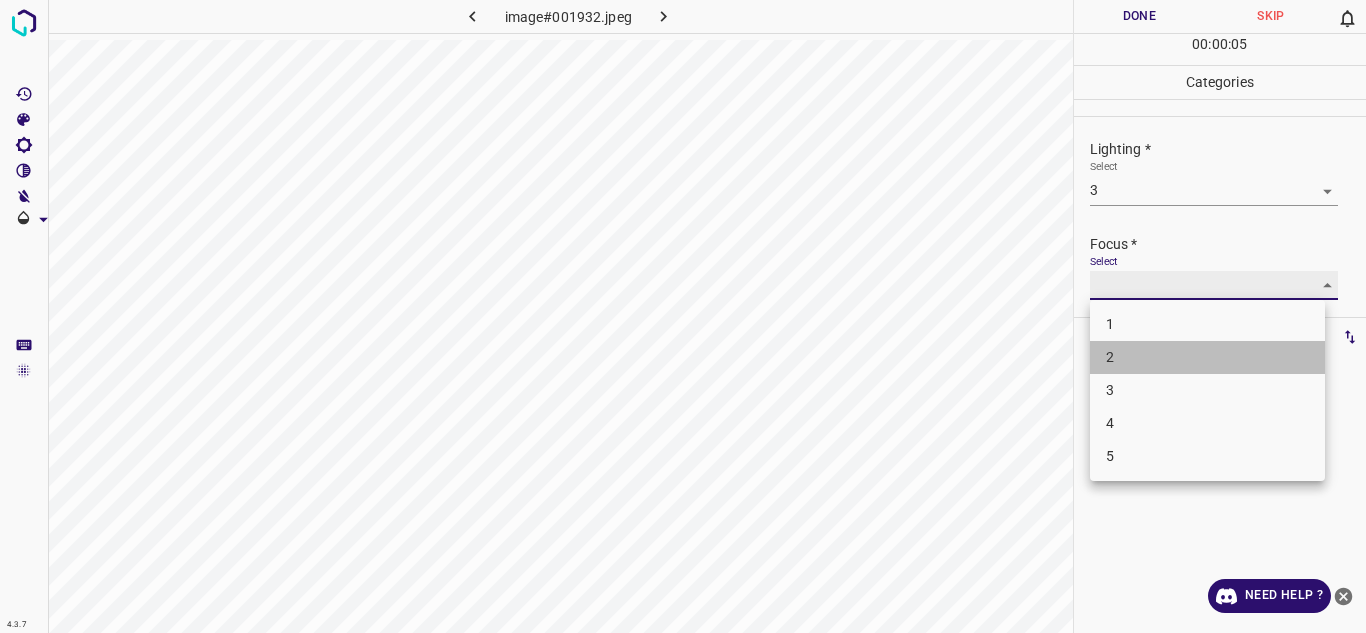 type on "2" 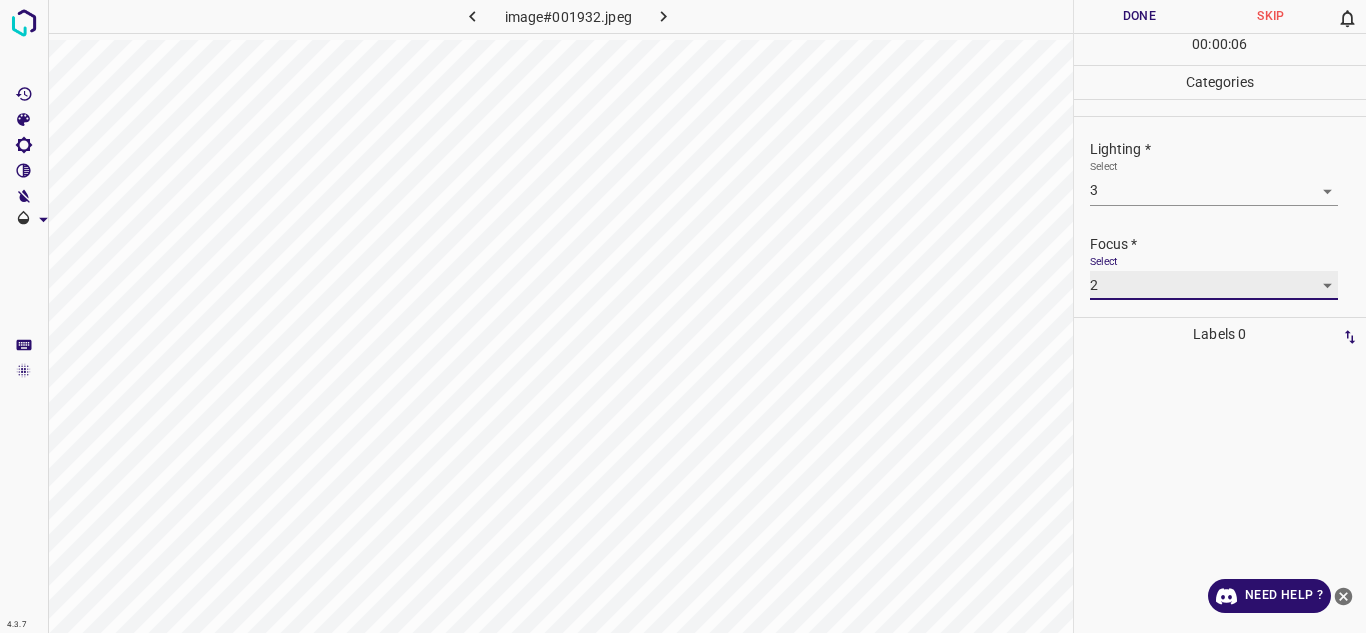 scroll, scrollTop: 98, scrollLeft: 0, axis: vertical 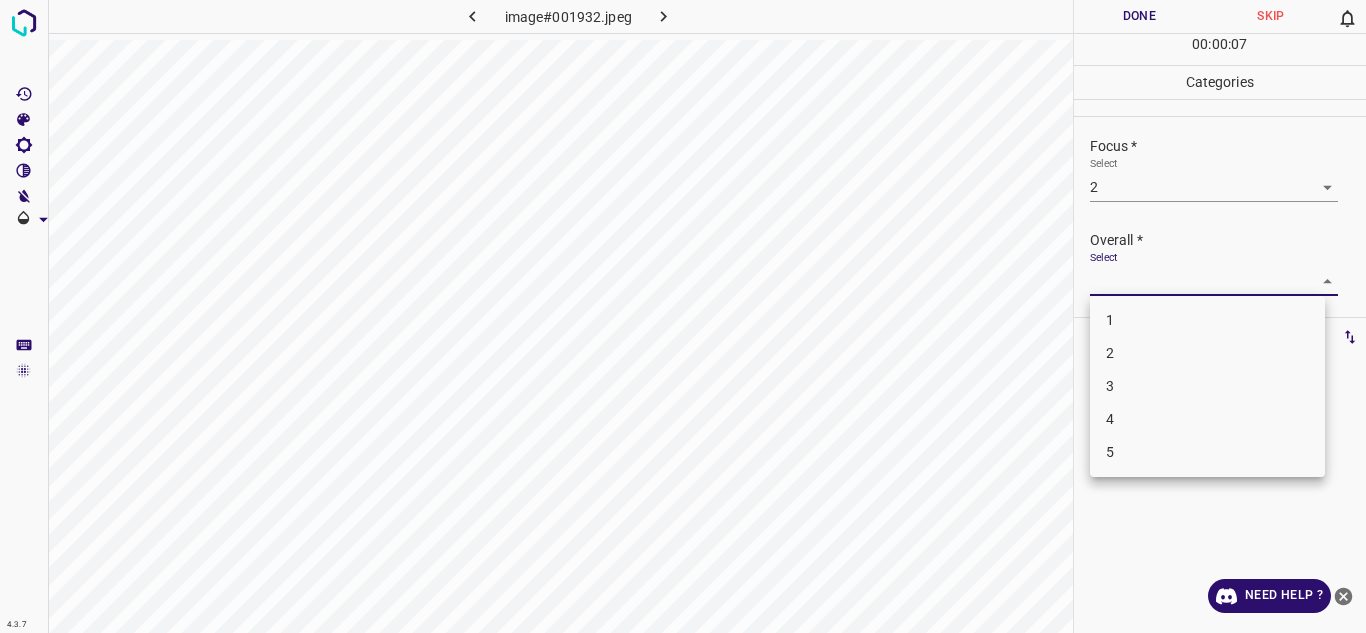 drag, startPoint x: 1284, startPoint y: 280, endPoint x: 1118, endPoint y: 383, distance: 195.35864 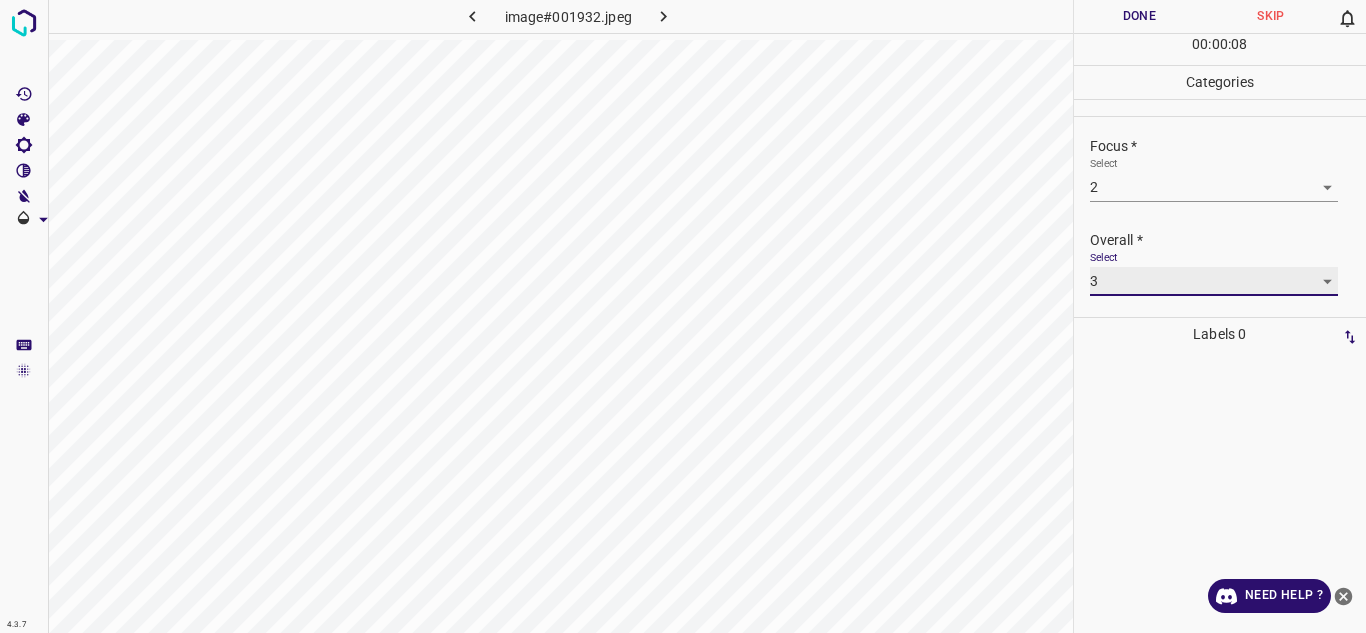 type on "3" 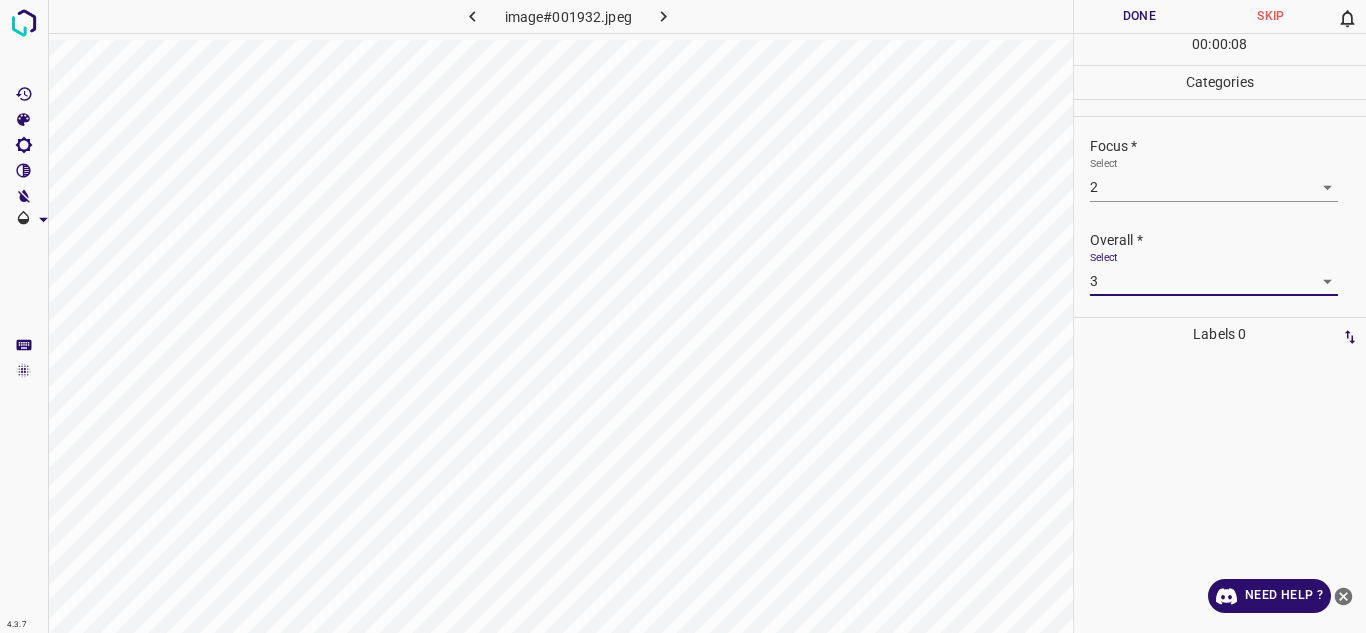 click on "Done" at bounding box center (1140, 16) 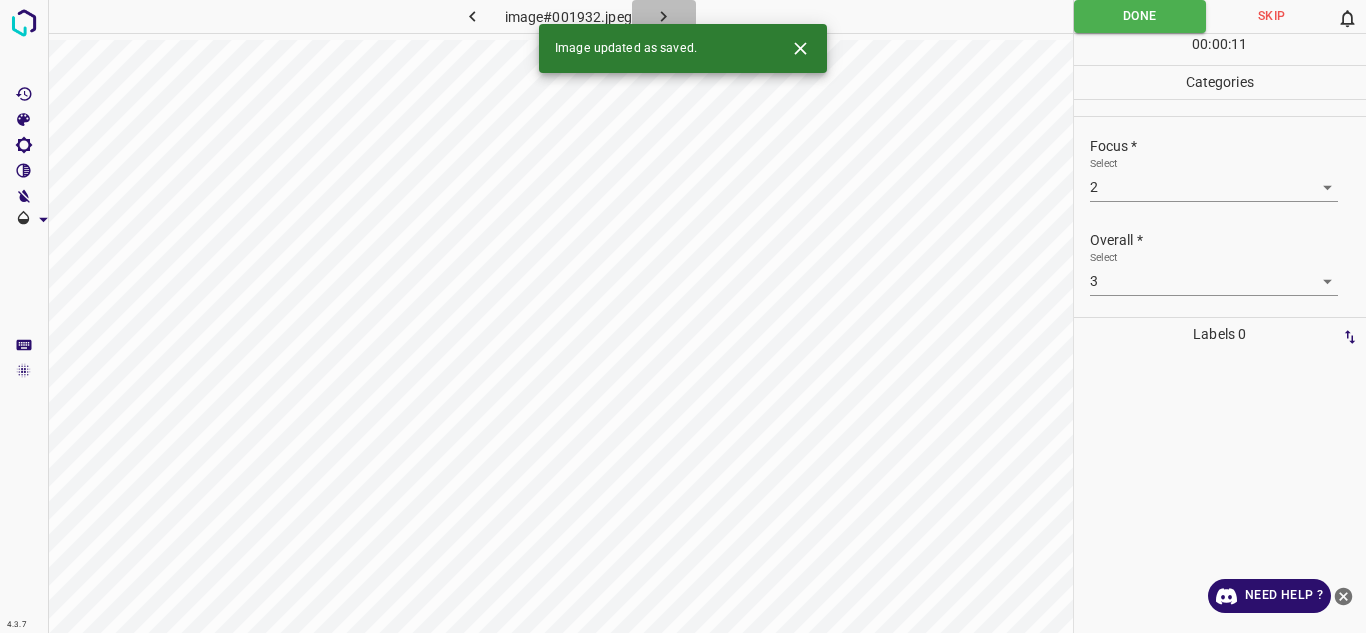click 